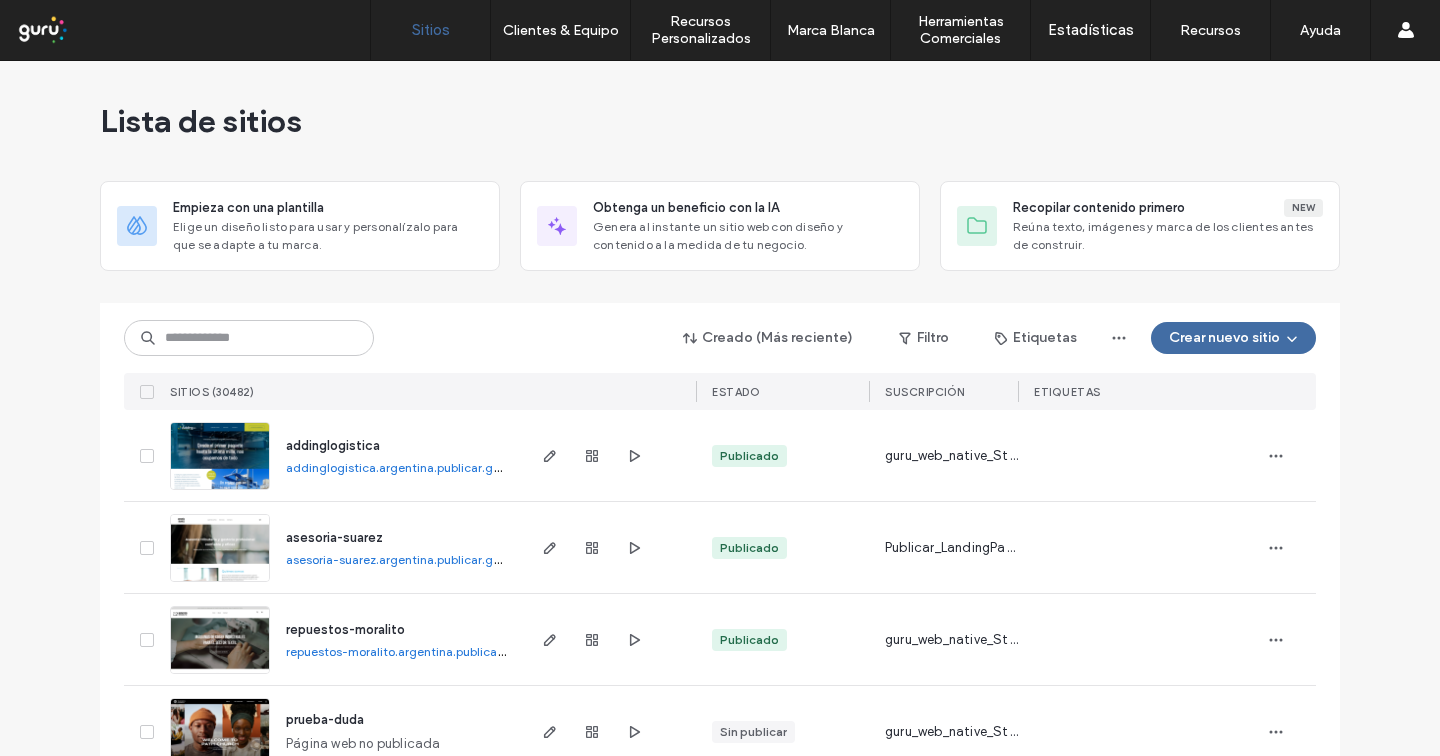 scroll, scrollTop: 0, scrollLeft: 0, axis: both 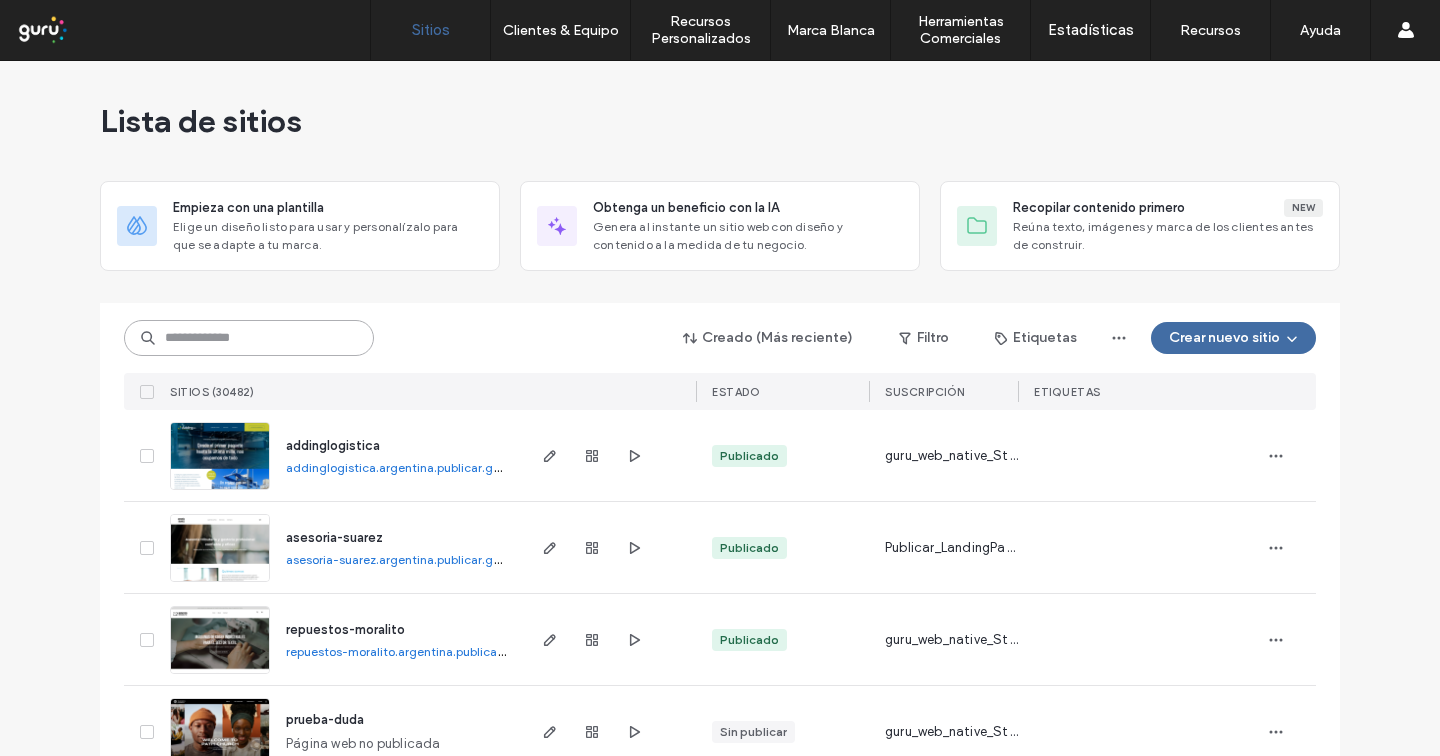 click at bounding box center (249, 338) 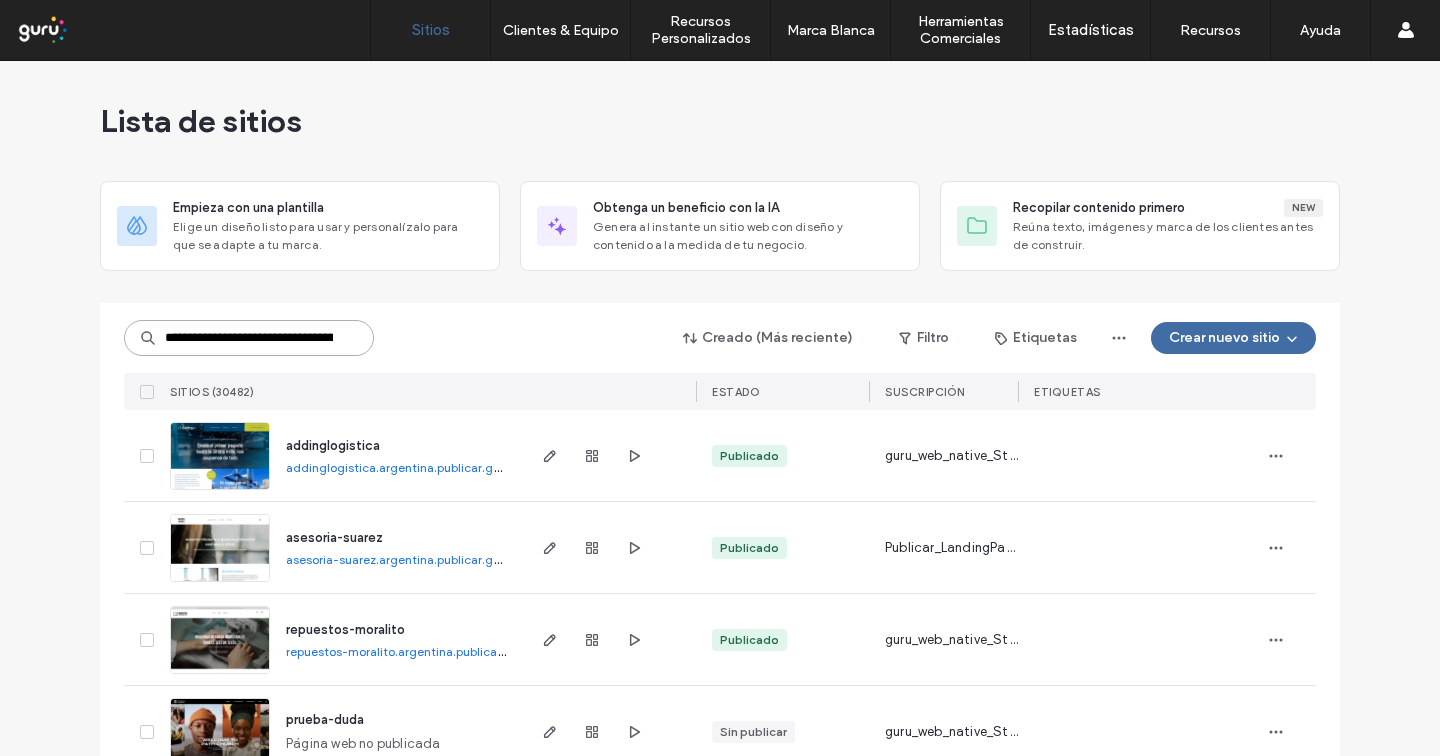 scroll, scrollTop: 0, scrollLeft: 253, axis: horizontal 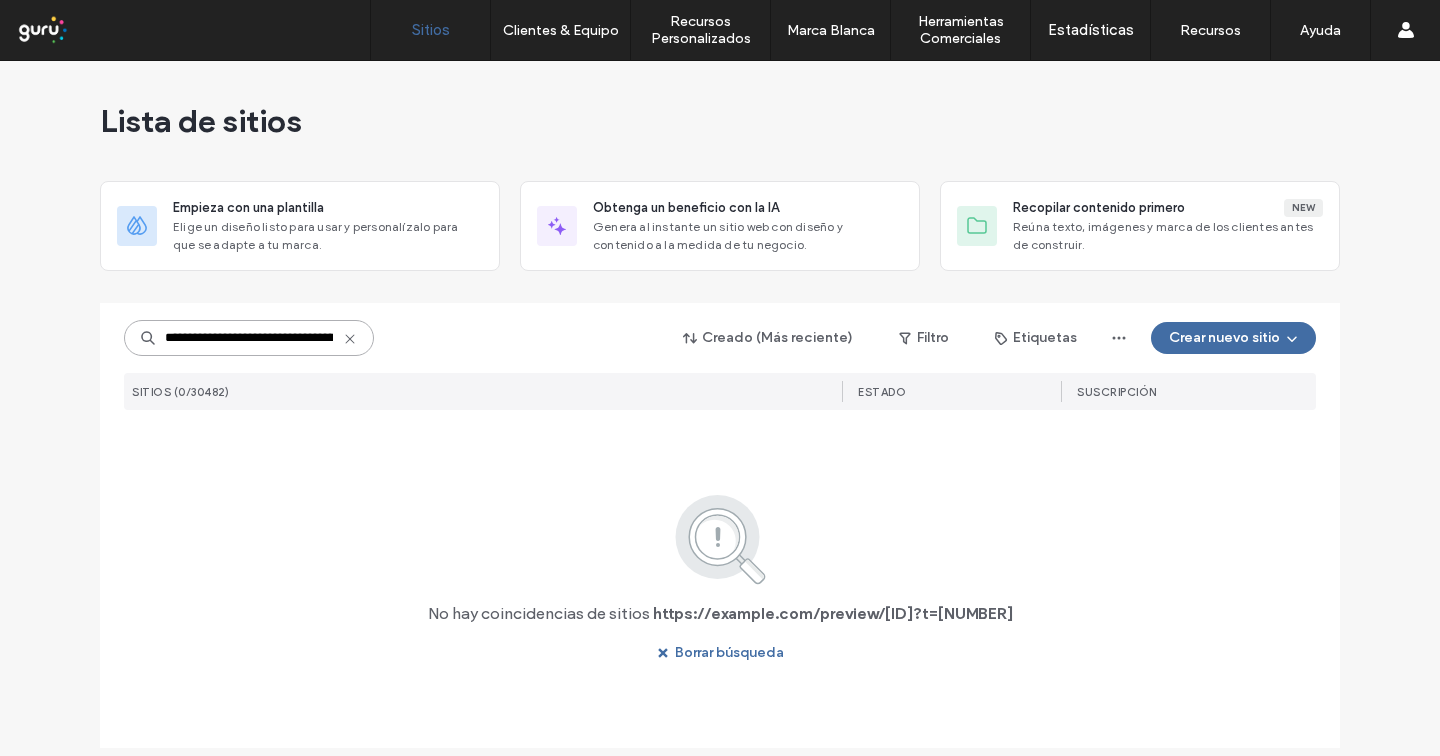 click on "**********" at bounding box center (249, 338) 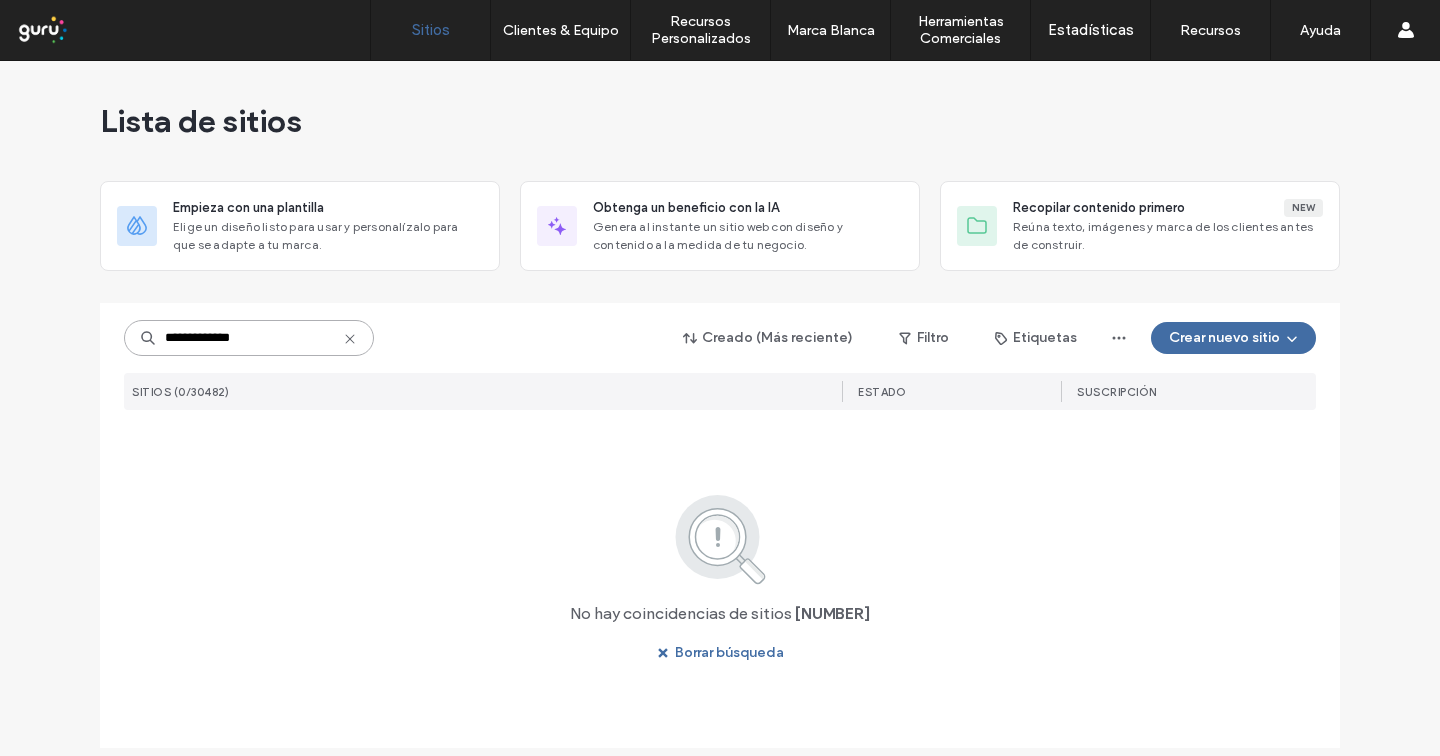 click on "**********" at bounding box center (249, 338) 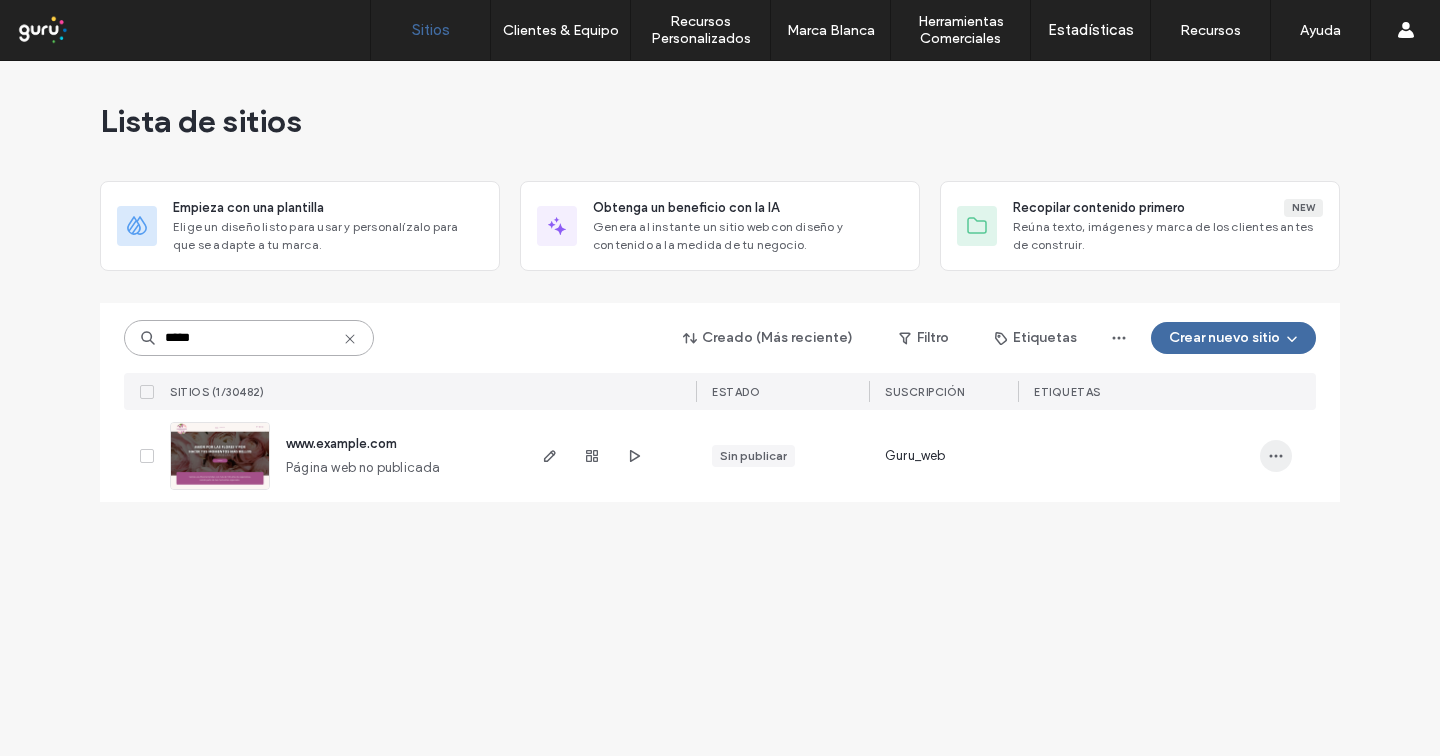 type on "*****" 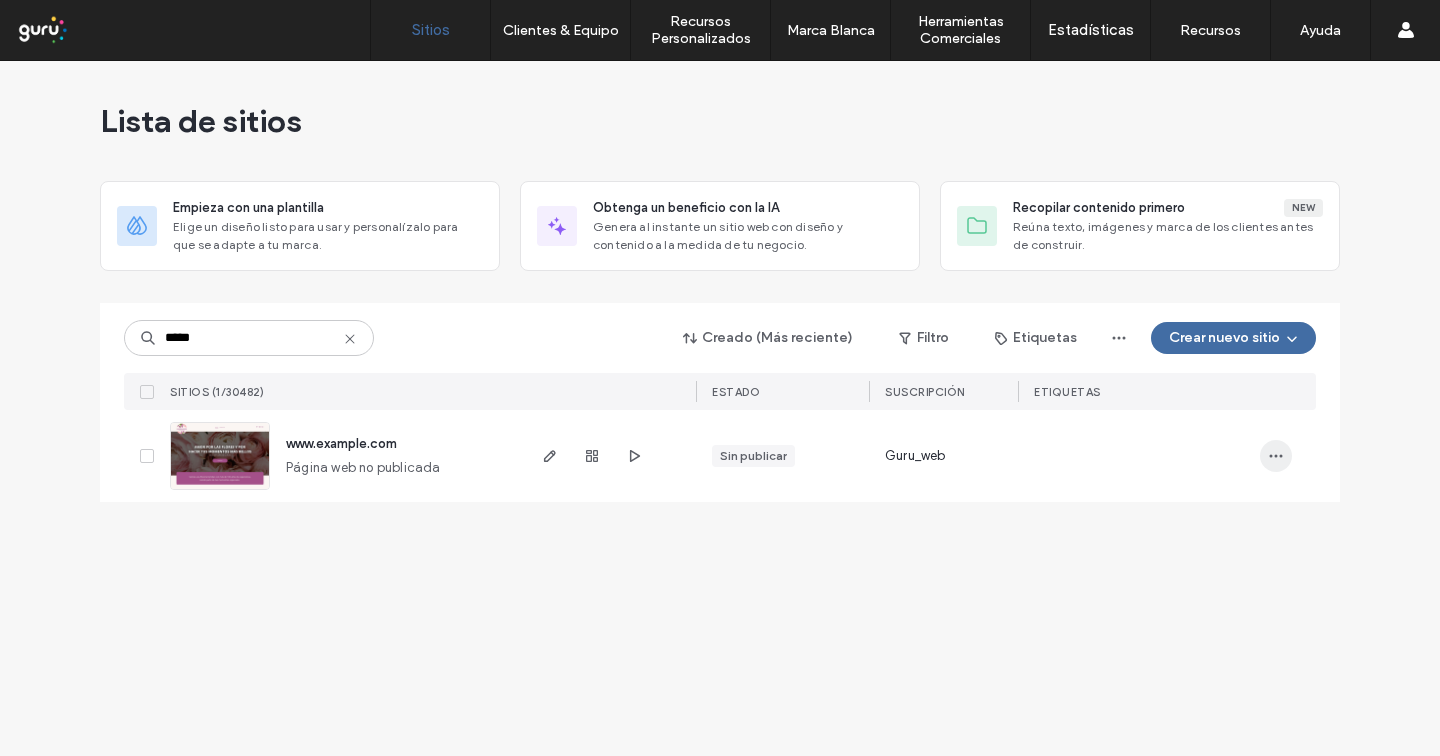 click 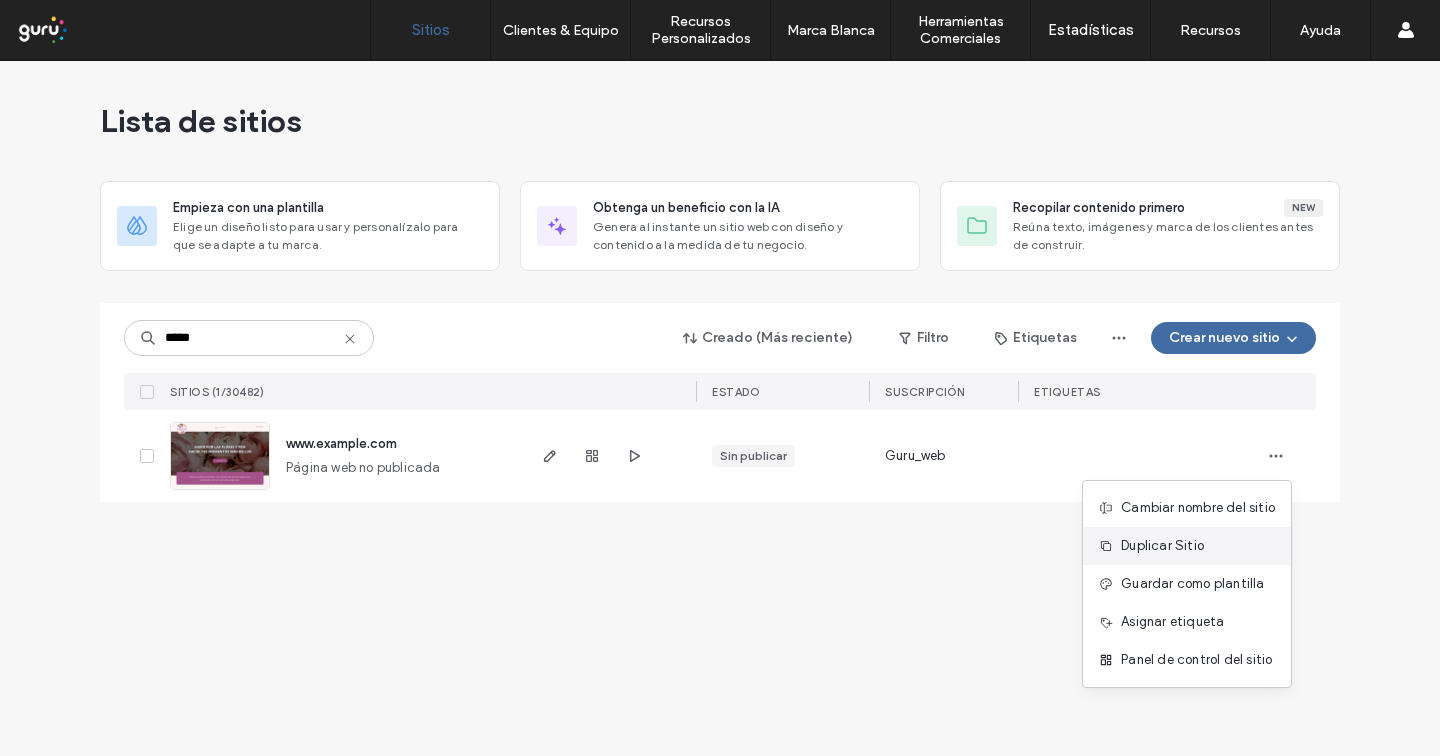click on "Duplicar Sitio" at bounding box center [1162, 546] 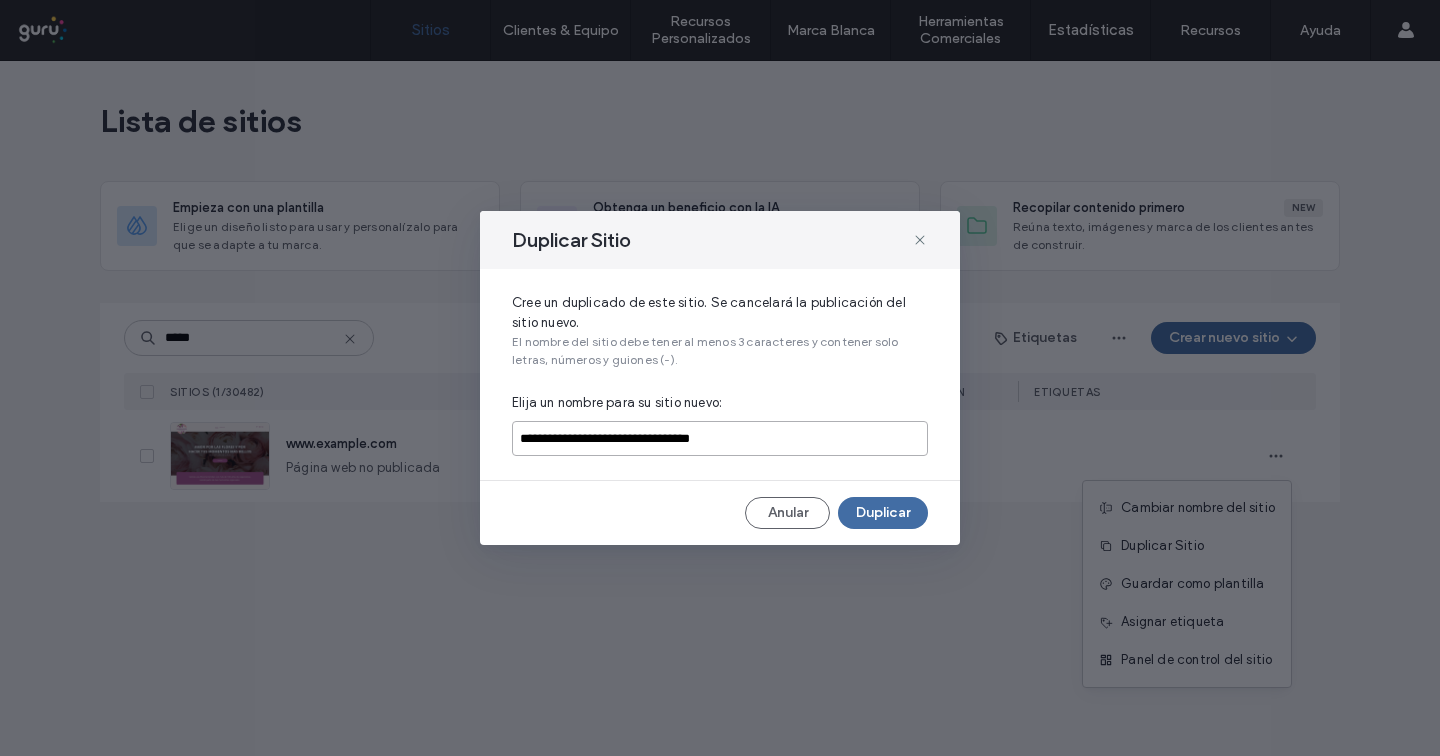 click on "**********" at bounding box center [720, 438] 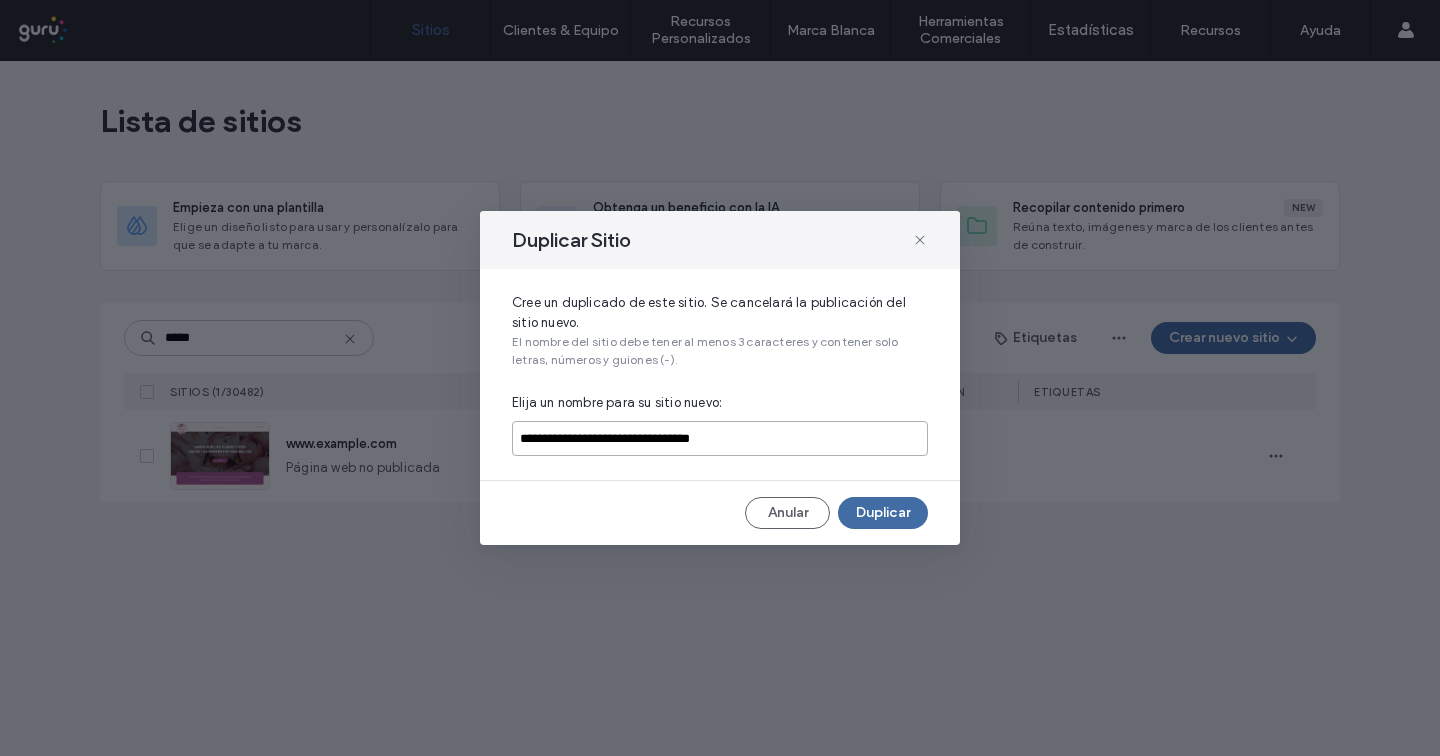 paste 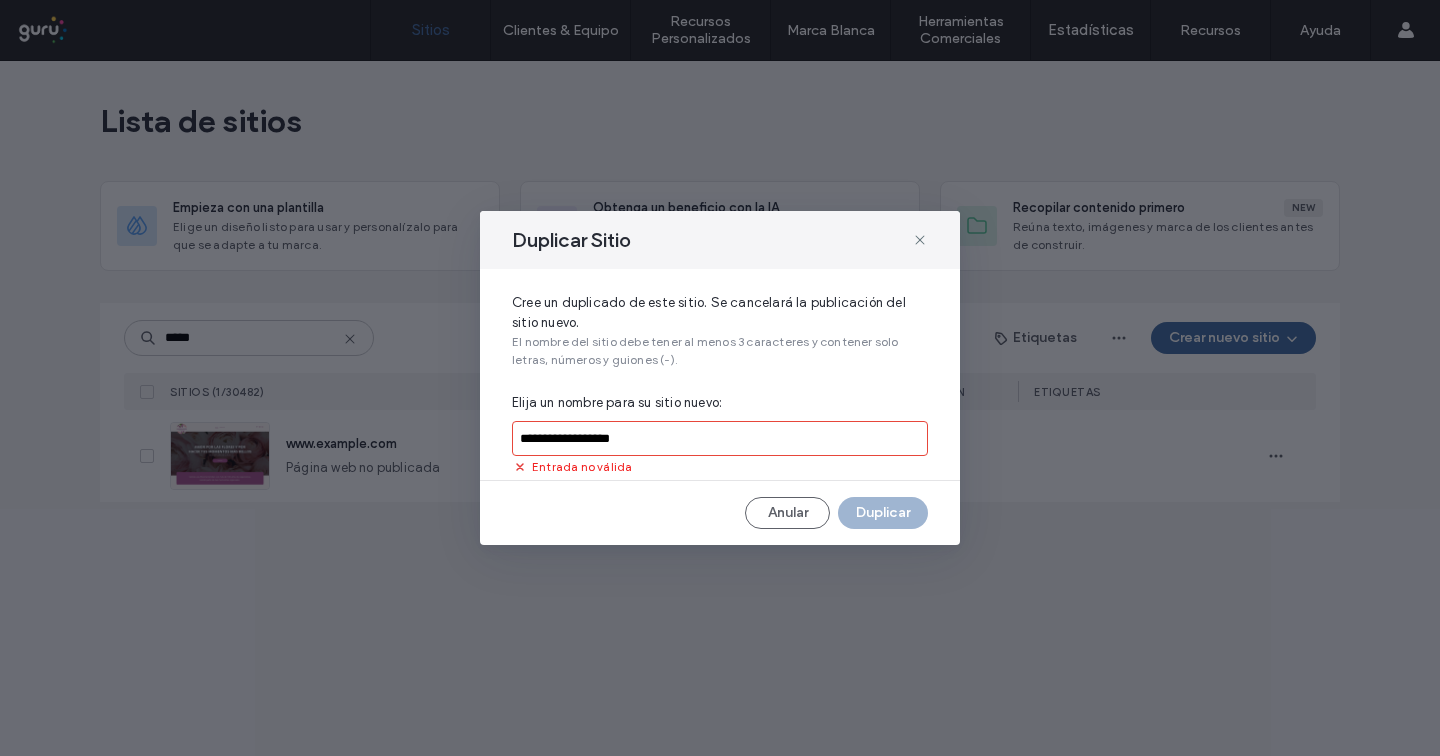 click on "**********" at bounding box center [720, 438] 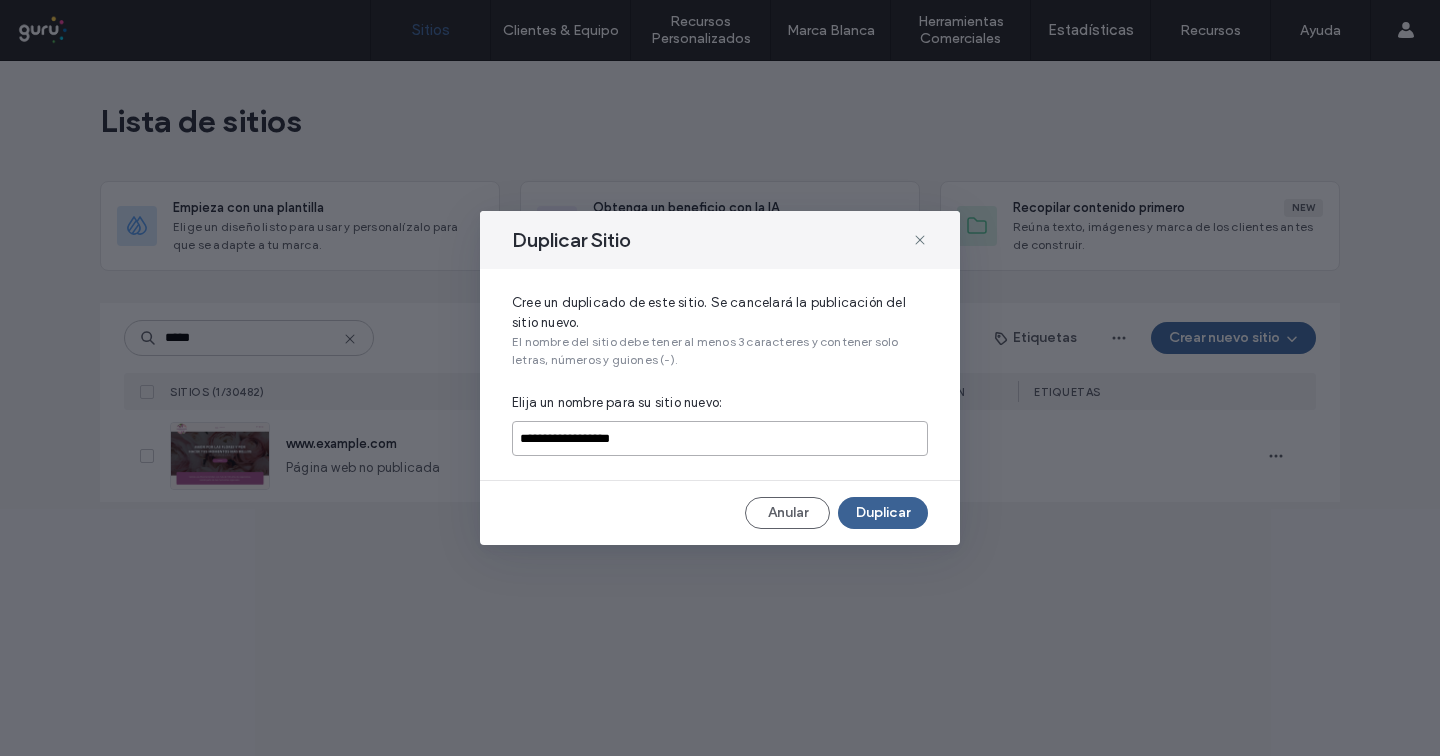 type on "**********" 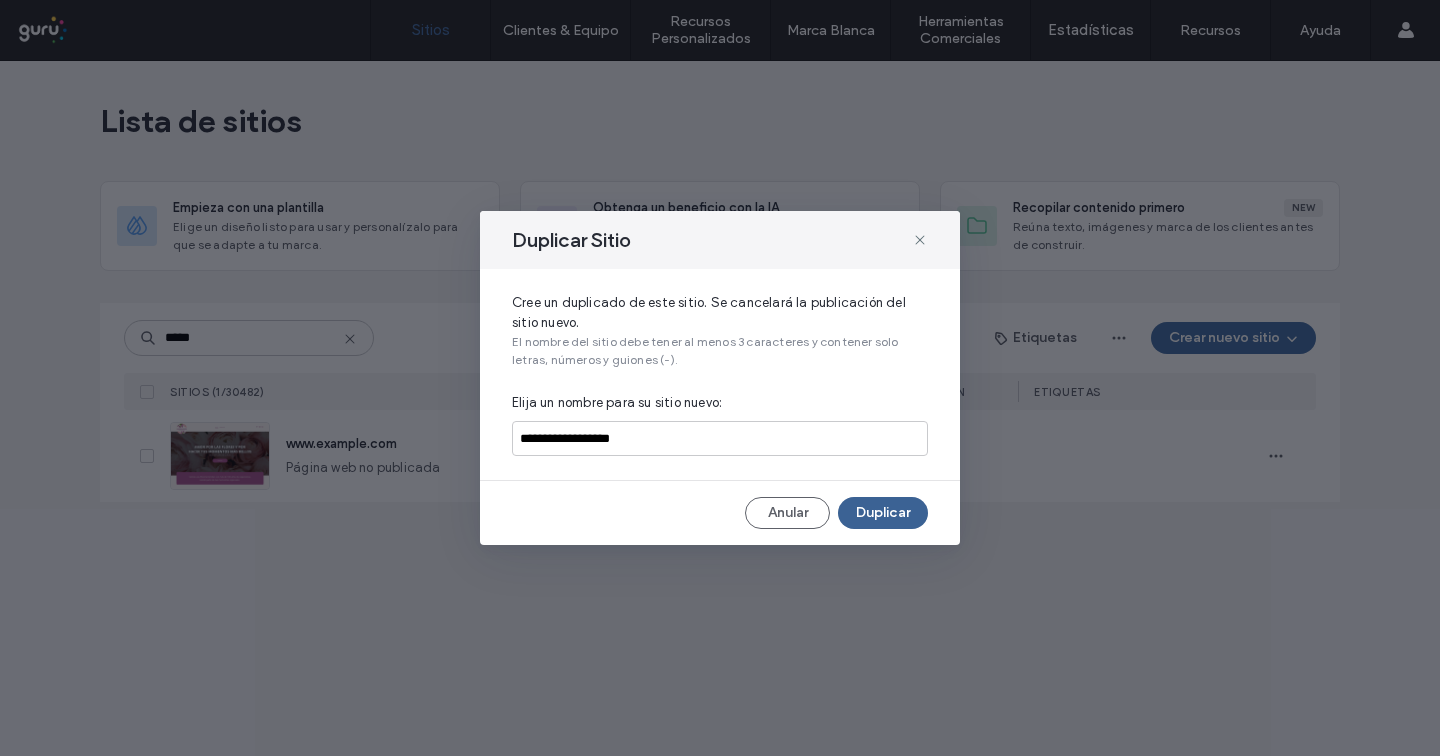 click on "Duplicar" at bounding box center [883, 513] 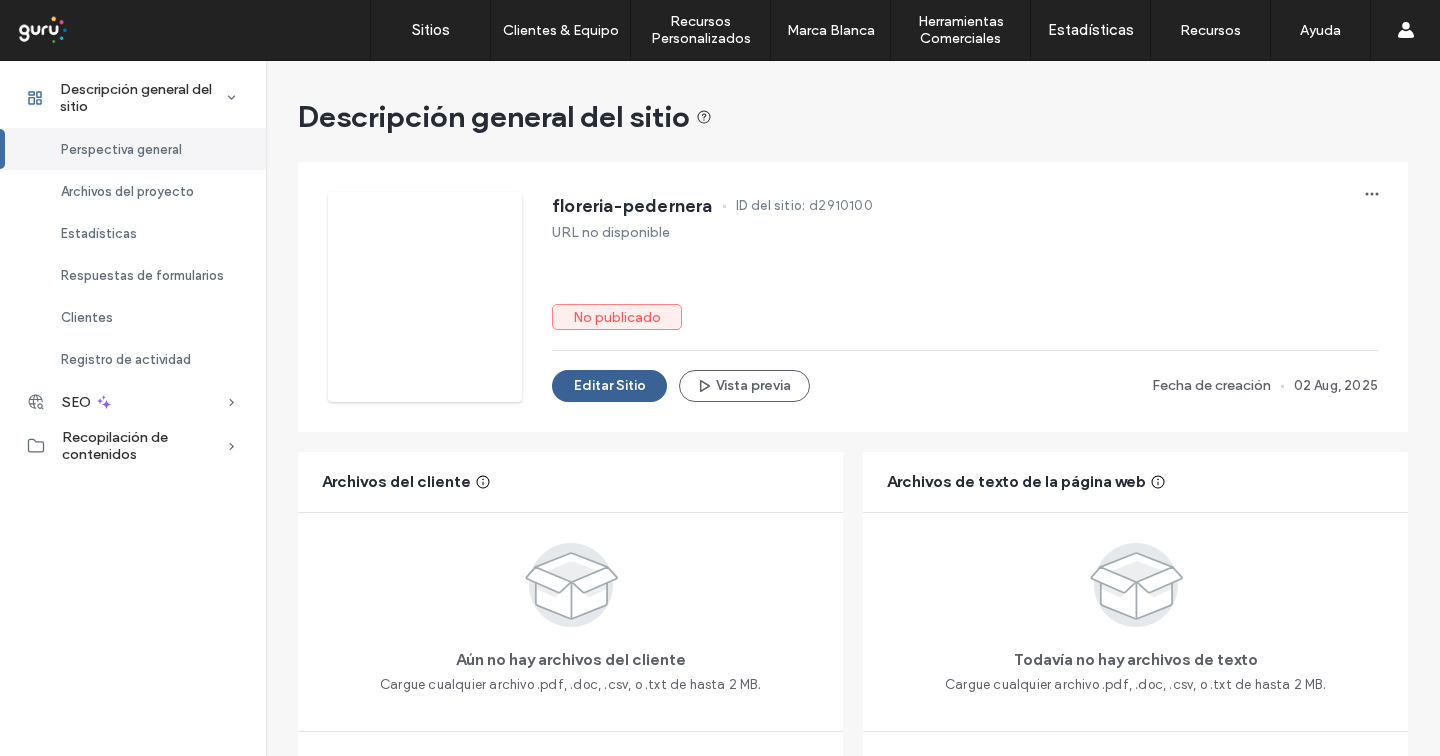 click on "Editar Sitio" at bounding box center (609, 386) 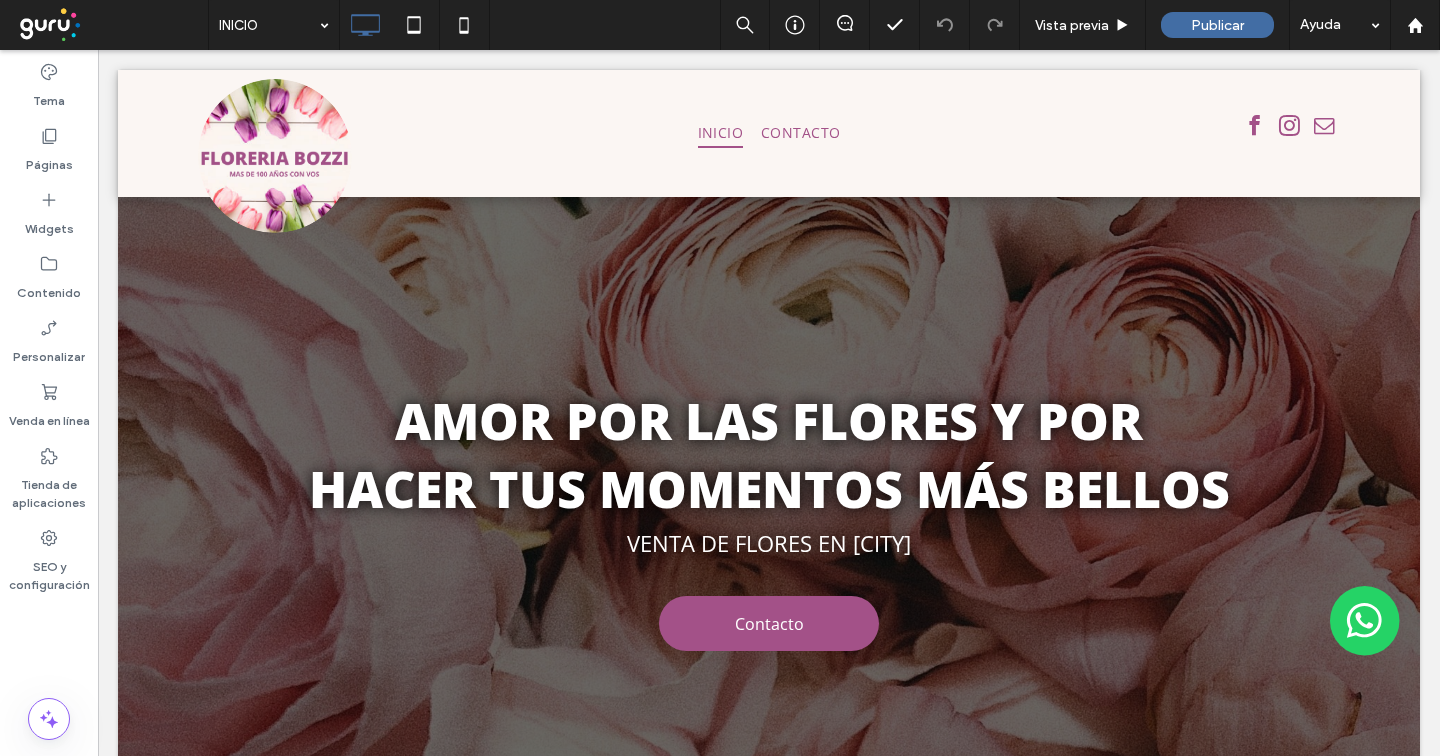 scroll, scrollTop: 0, scrollLeft: 0, axis: both 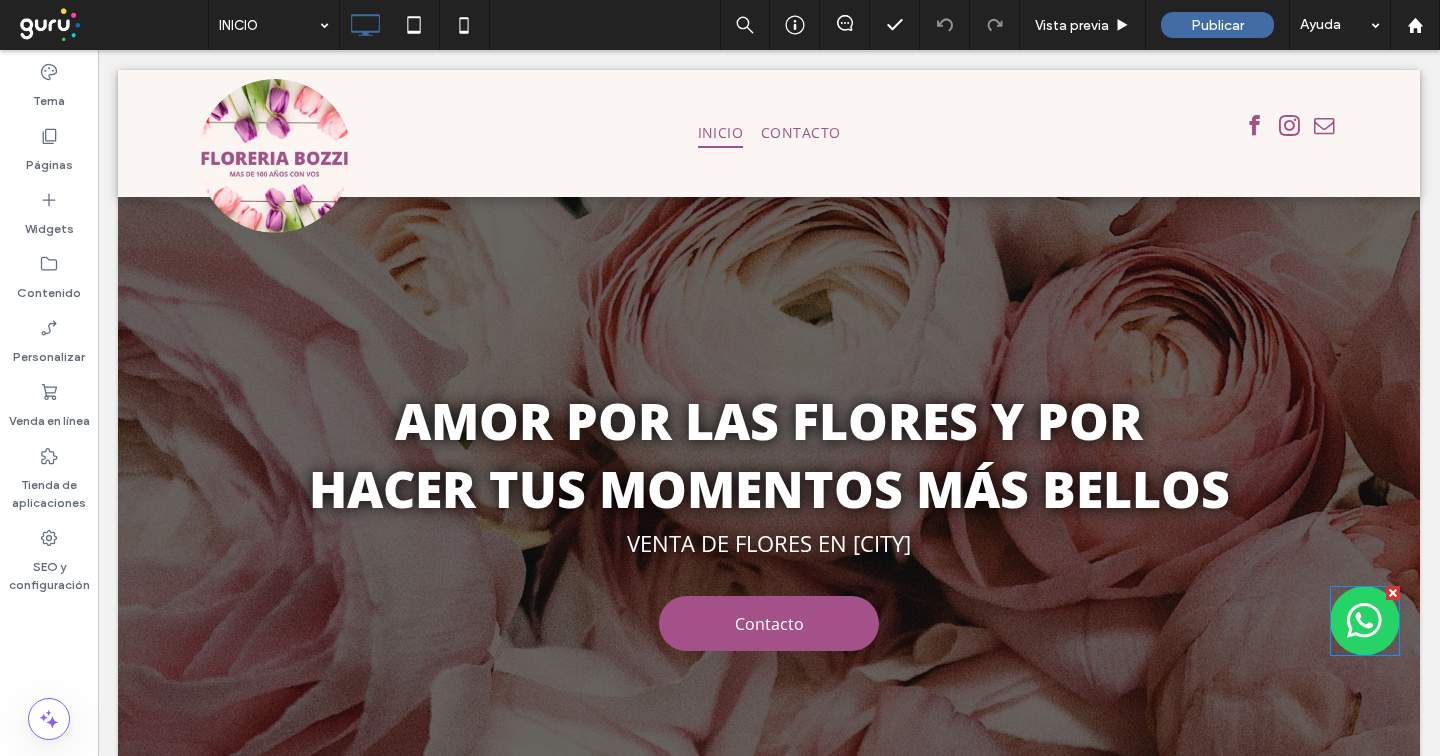 click at bounding box center (1365, 621) 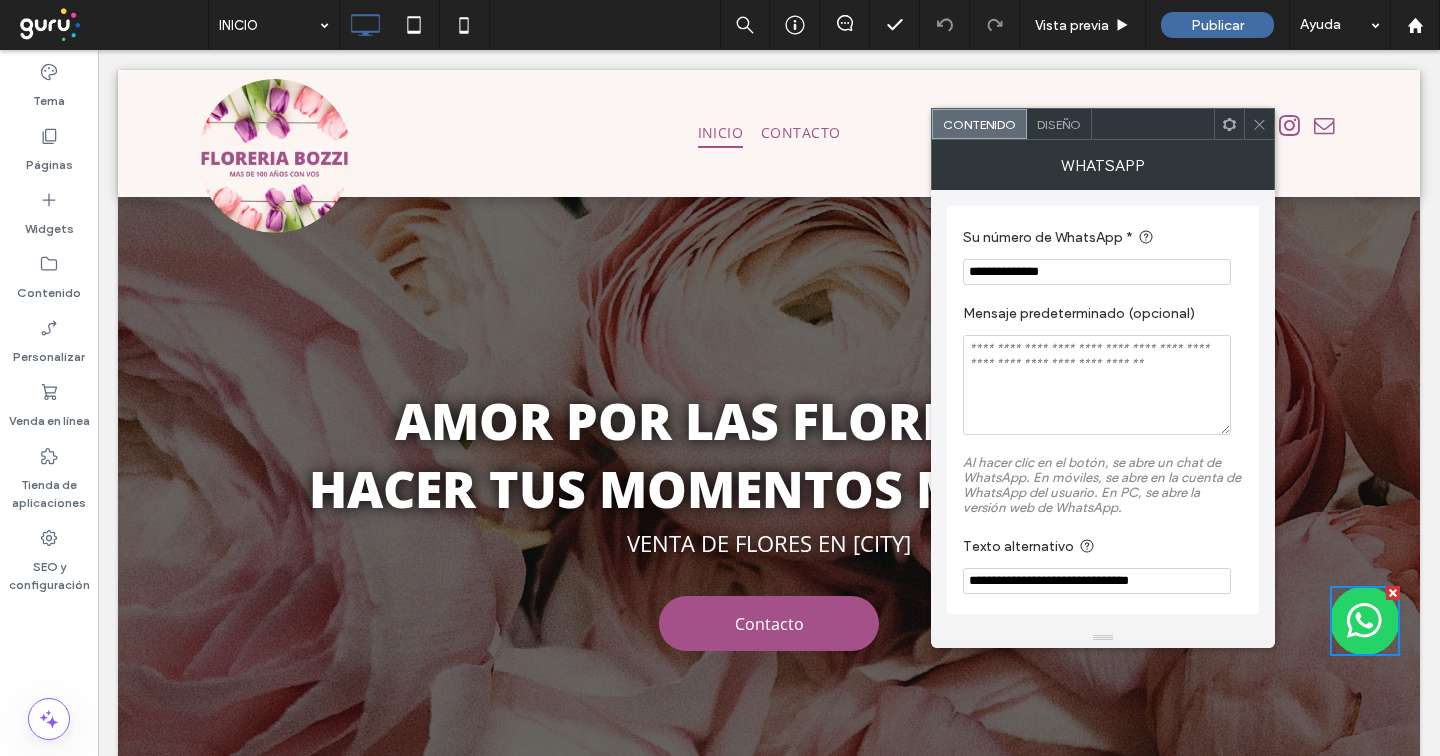 click on "**********" at bounding box center [1097, 272] 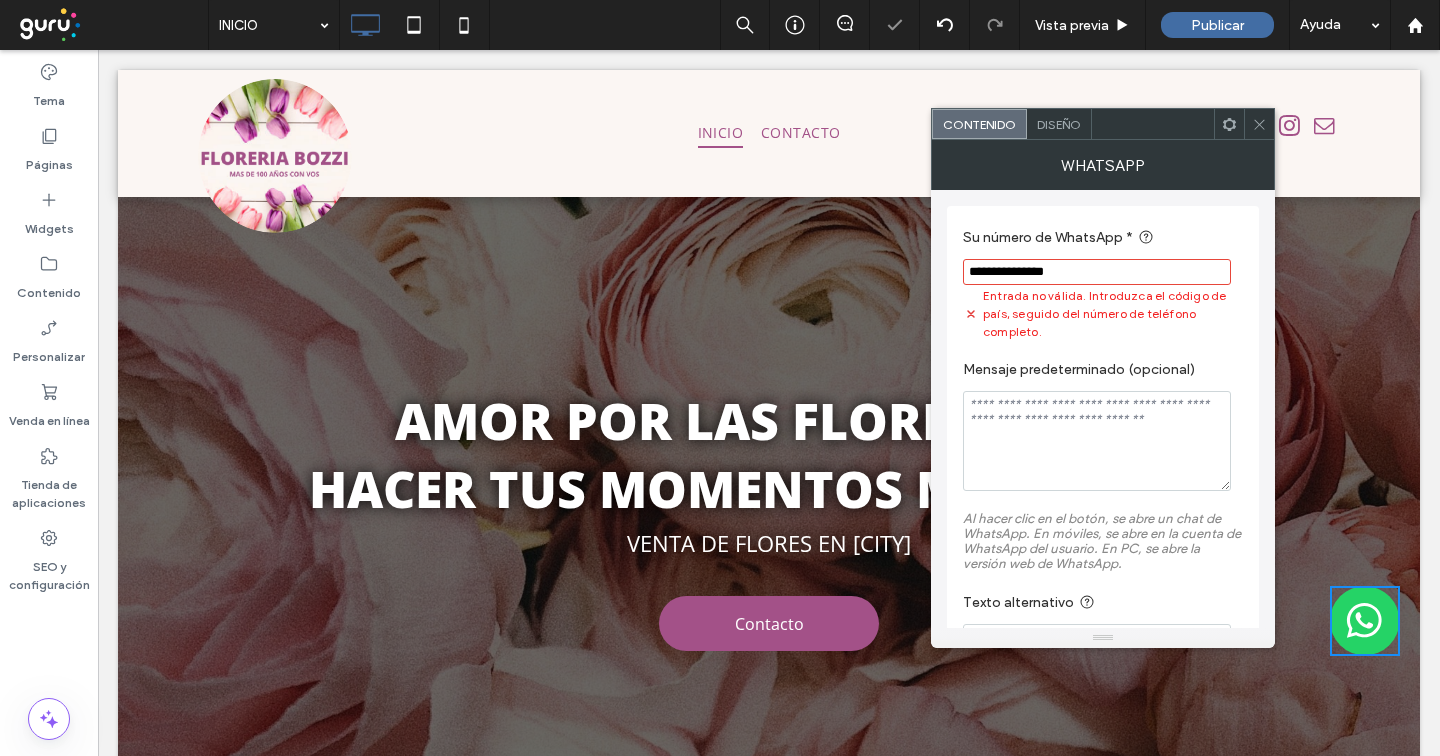 click on "**********" at bounding box center [1097, 272] 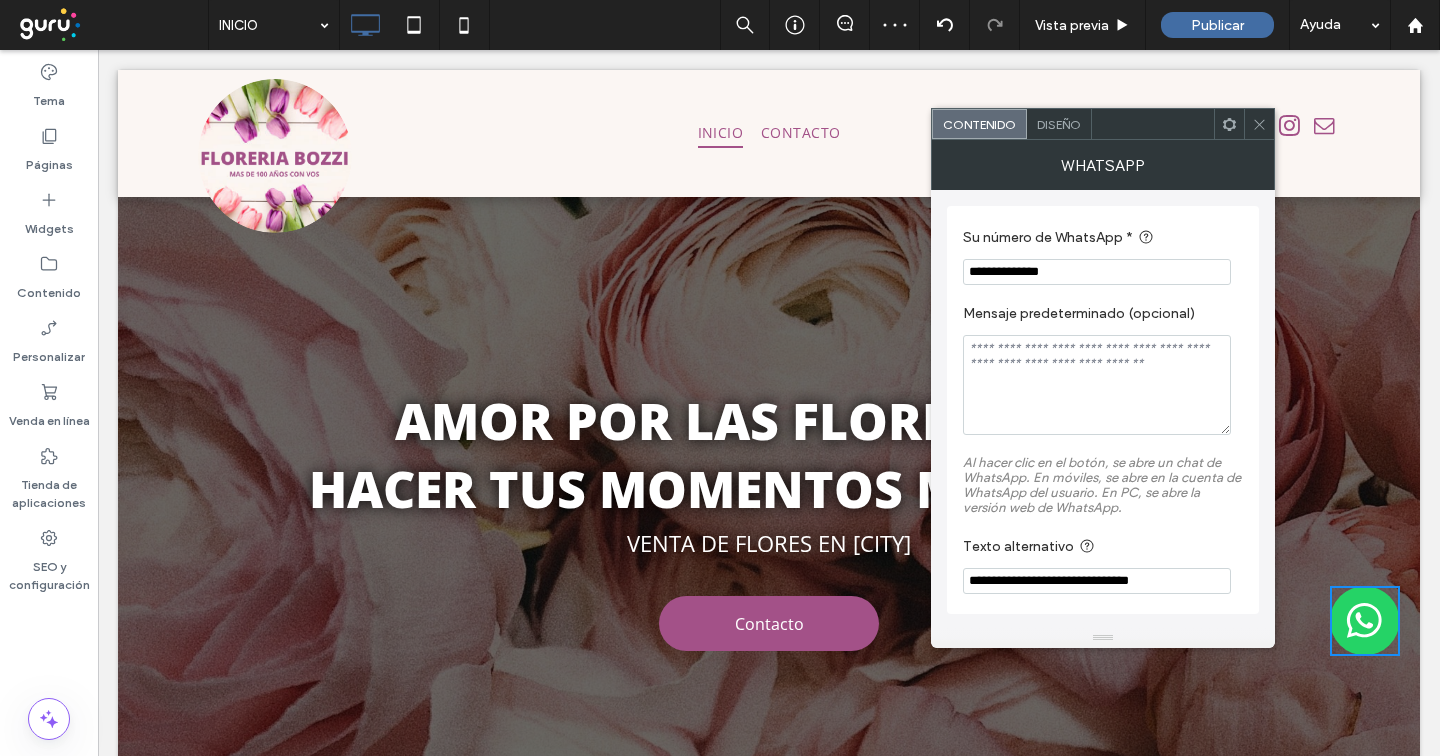 click on "**********" at bounding box center (1097, 272) 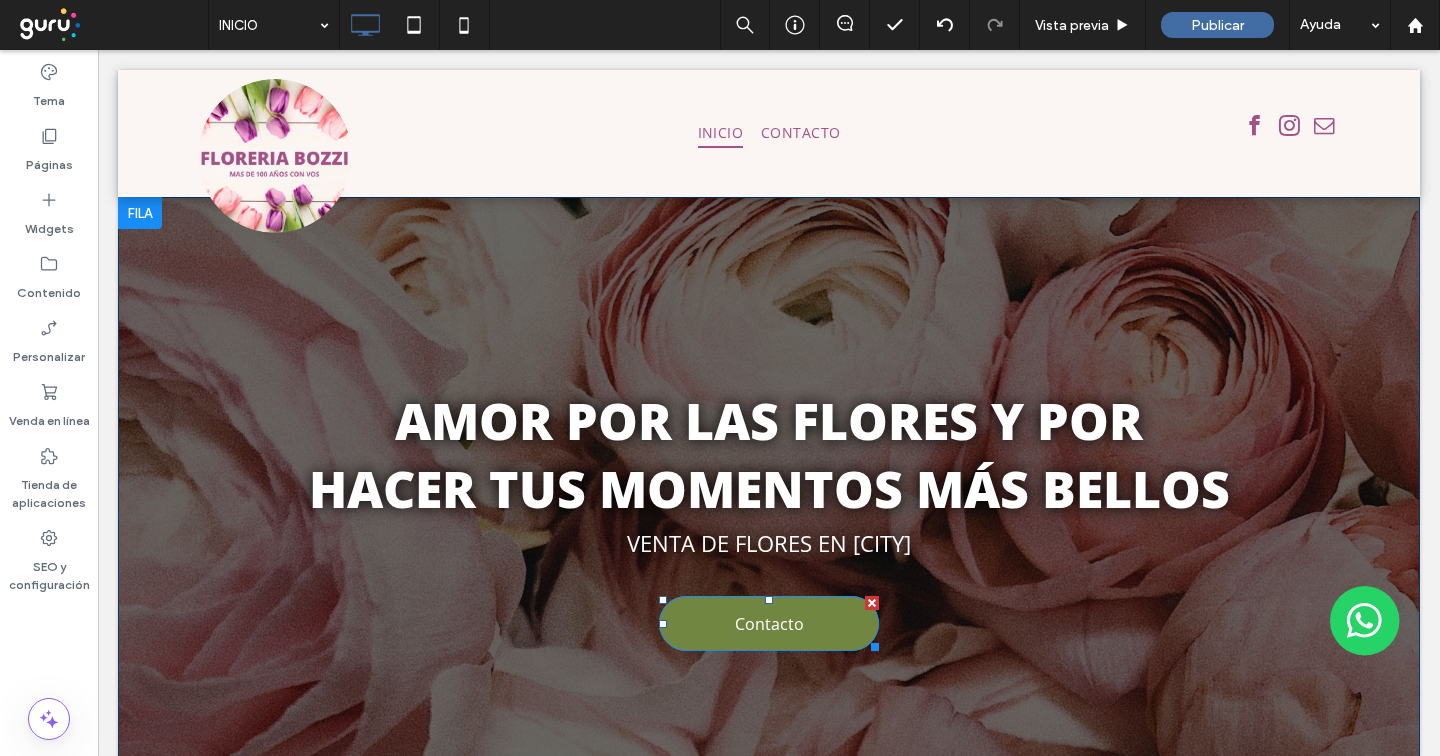 click on "Contacto" at bounding box center [769, 623] 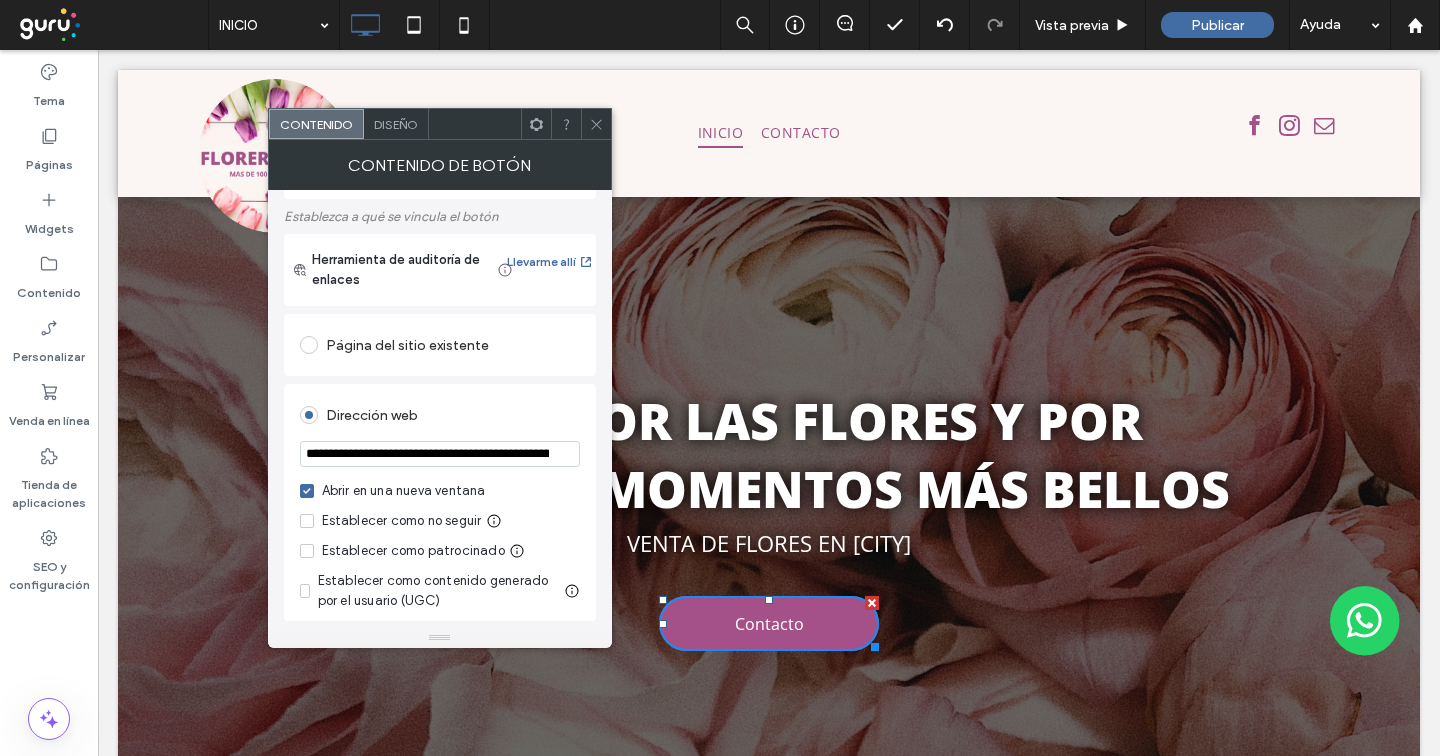 scroll, scrollTop: 96, scrollLeft: 0, axis: vertical 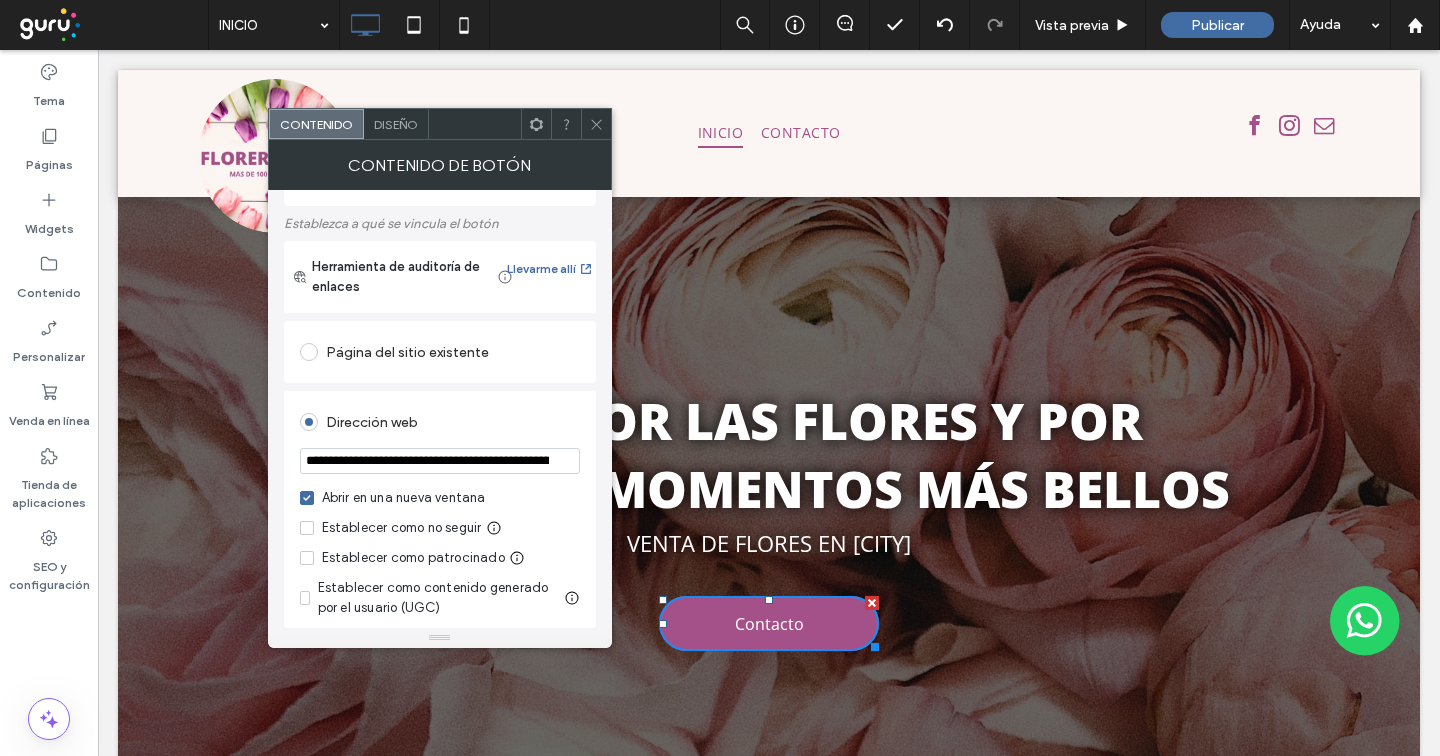click on "**********" at bounding box center [440, 461] 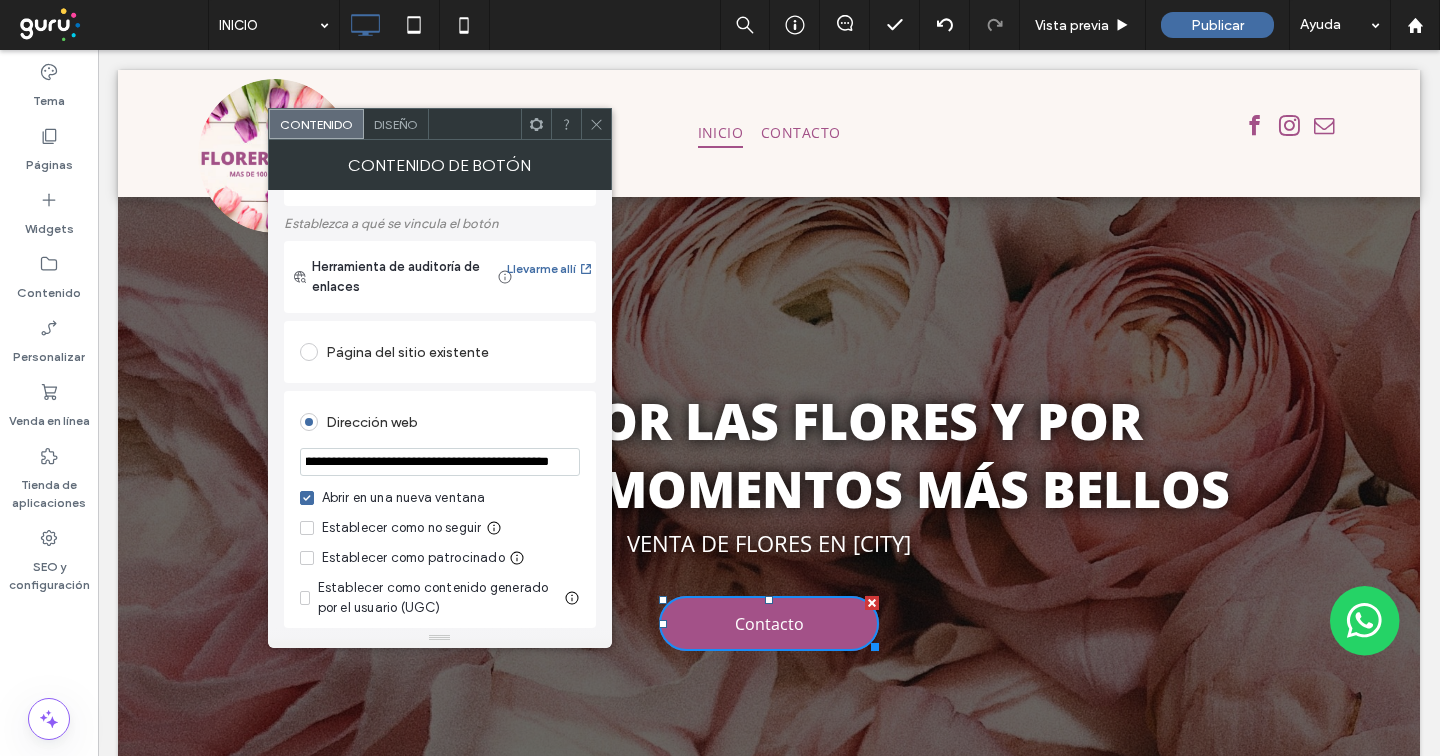 drag, startPoint x: 453, startPoint y: 464, endPoint x: 609, endPoint y: 461, distance: 156.02884 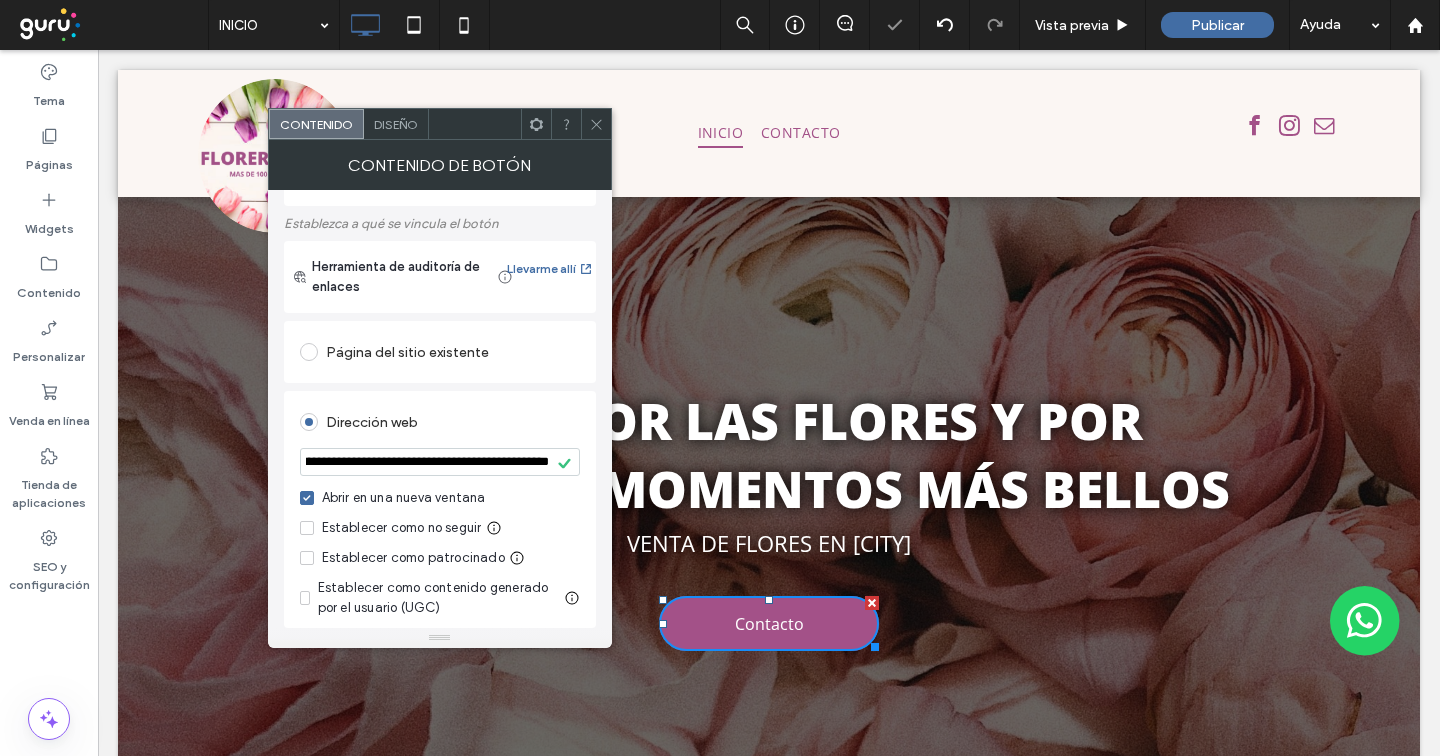 click on "Dirección web" at bounding box center [440, 422] 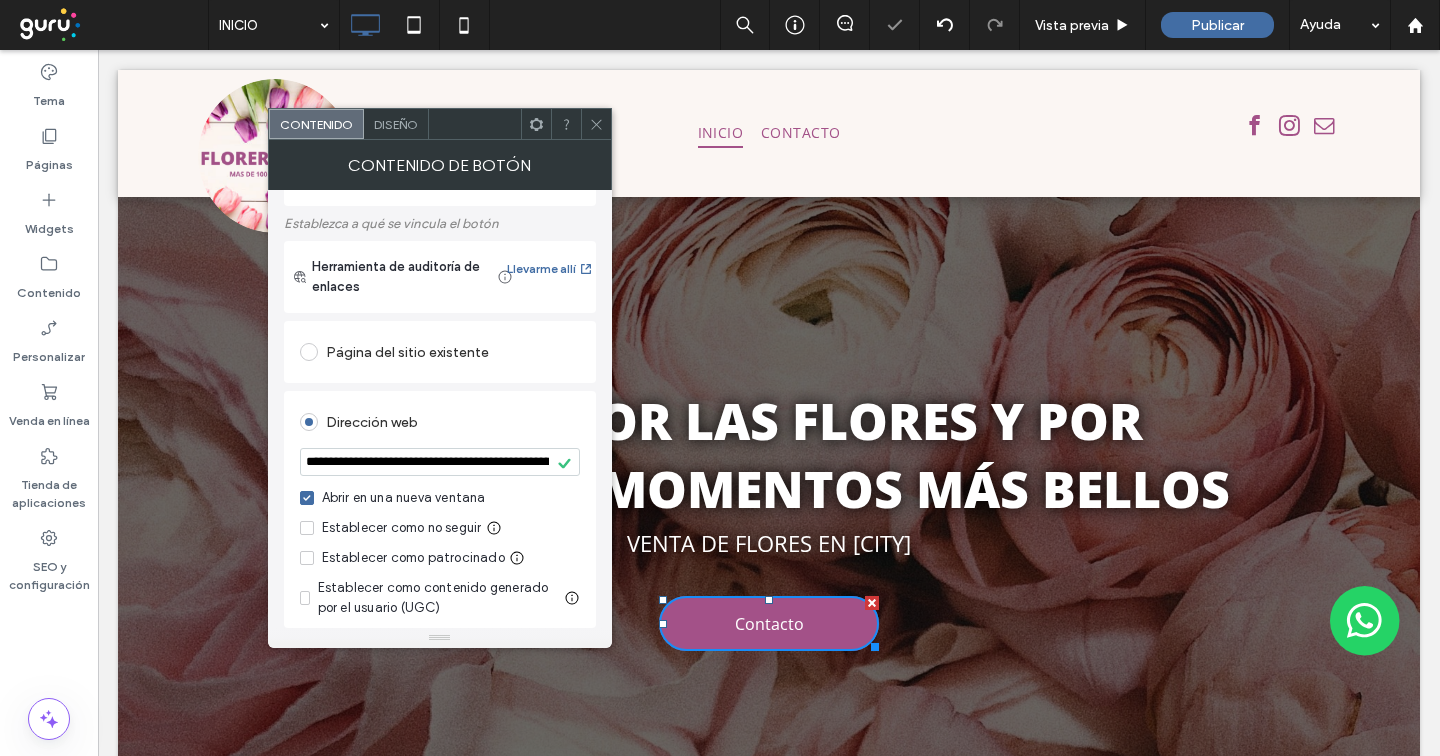 click at bounding box center [596, 124] 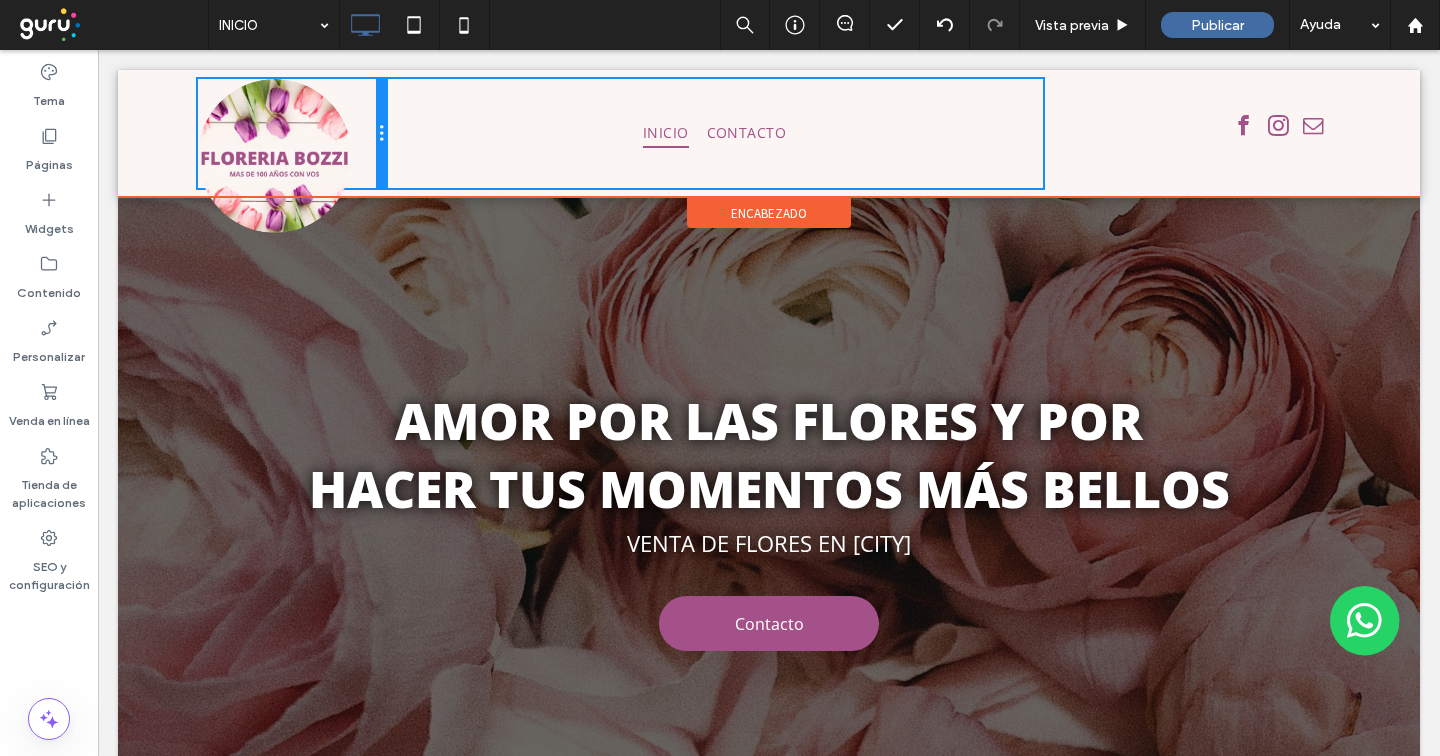 drag, startPoint x: 476, startPoint y: 136, endPoint x: 531, endPoint y: 205, distance: 88.23831 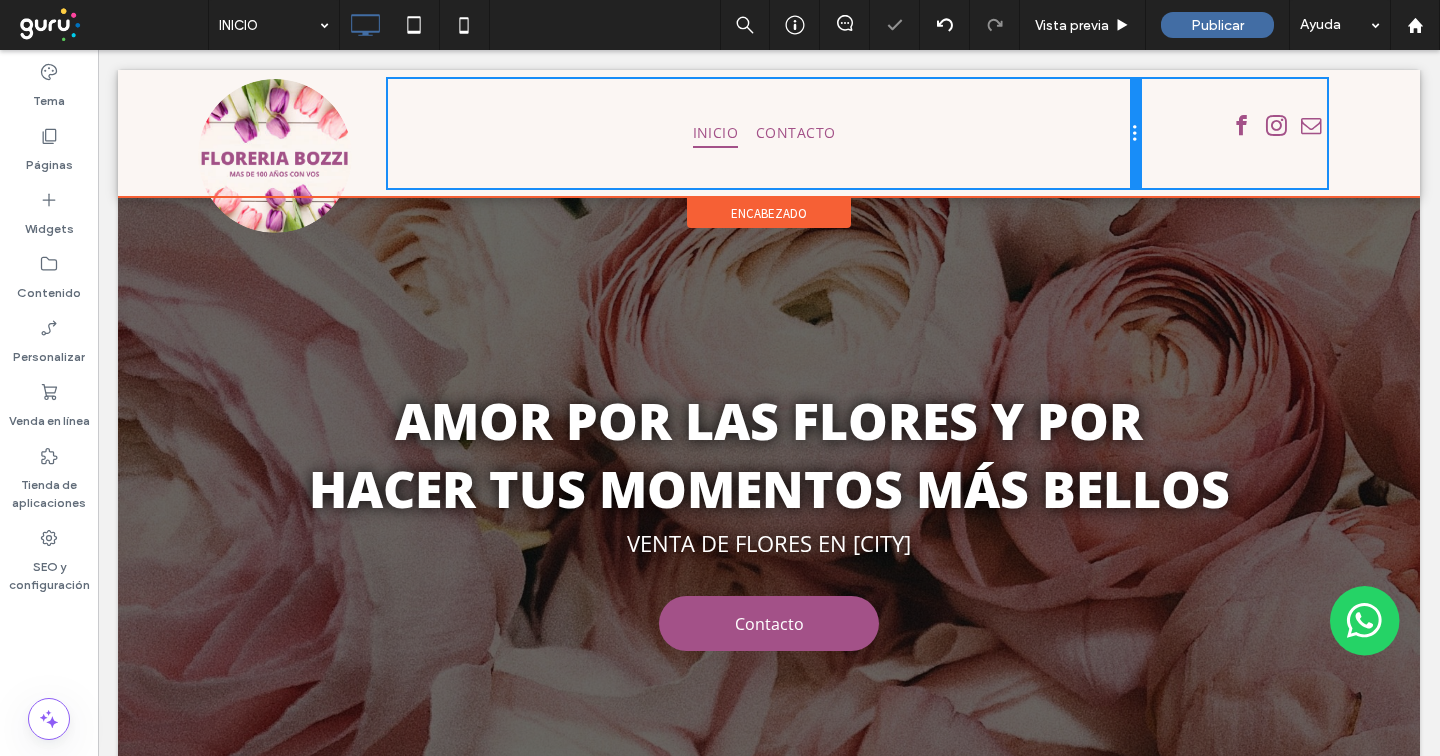 drag, startPoint x: 1039, startPoint y: 143, endPoint x: 1121, endPoint y: 143, distance: 82 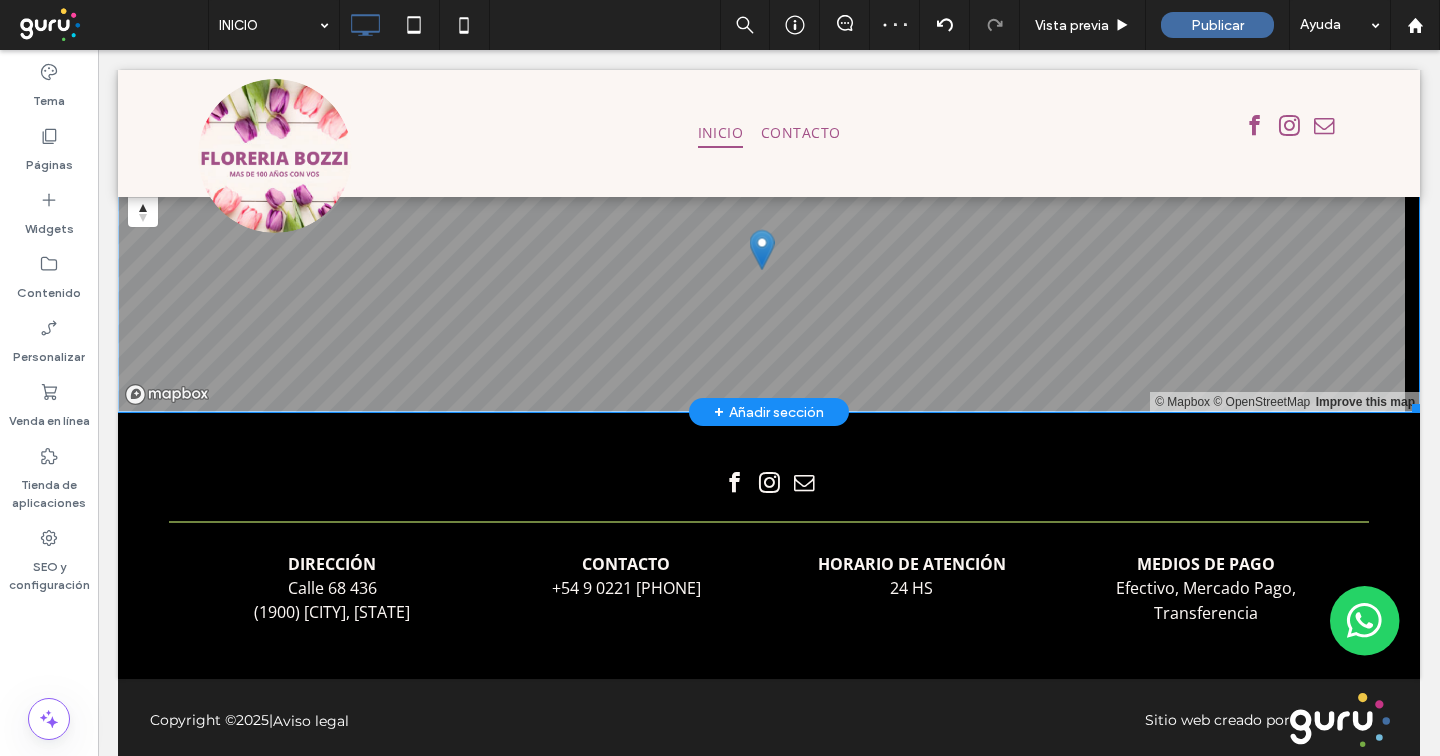 scroll, scrollTop: 2757, scrollLeft: 0, axis: vertical 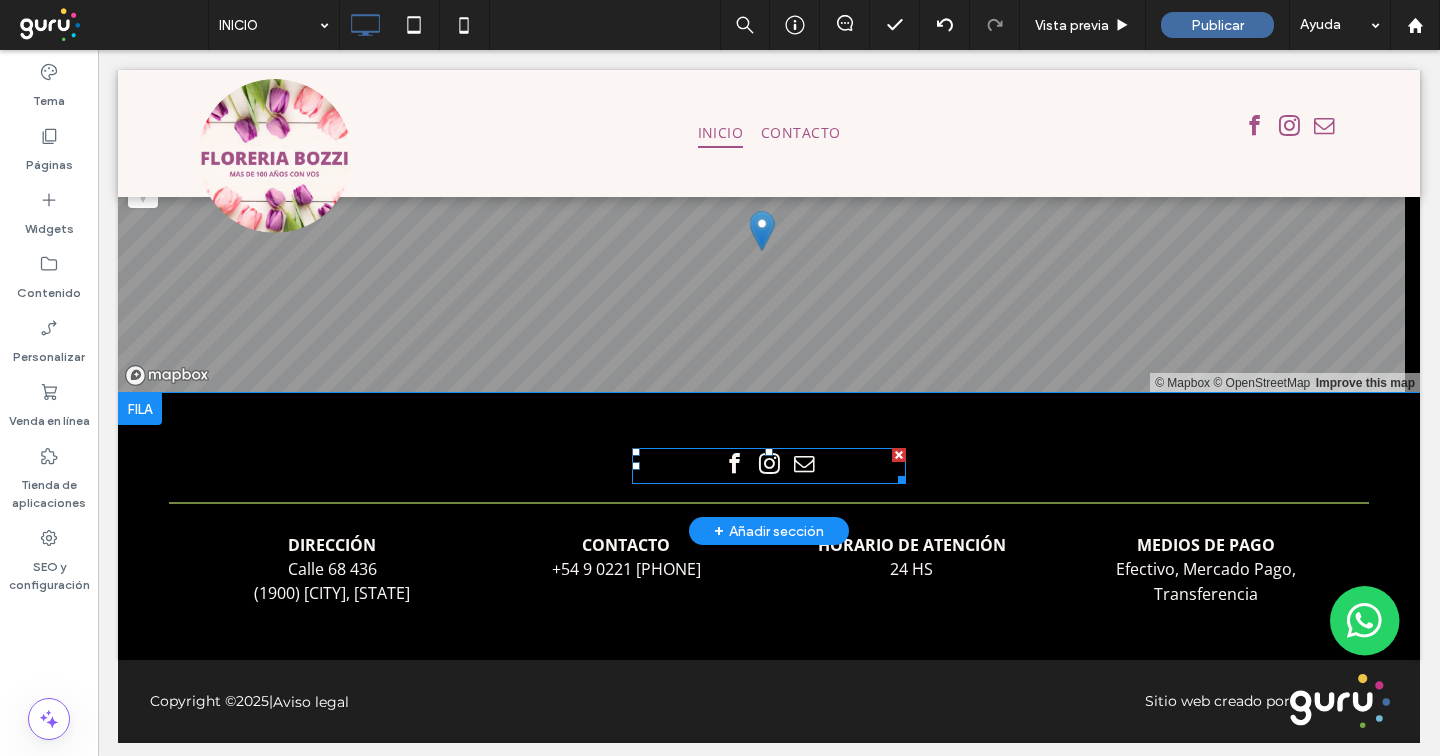 click at bounding box center (769, 466) 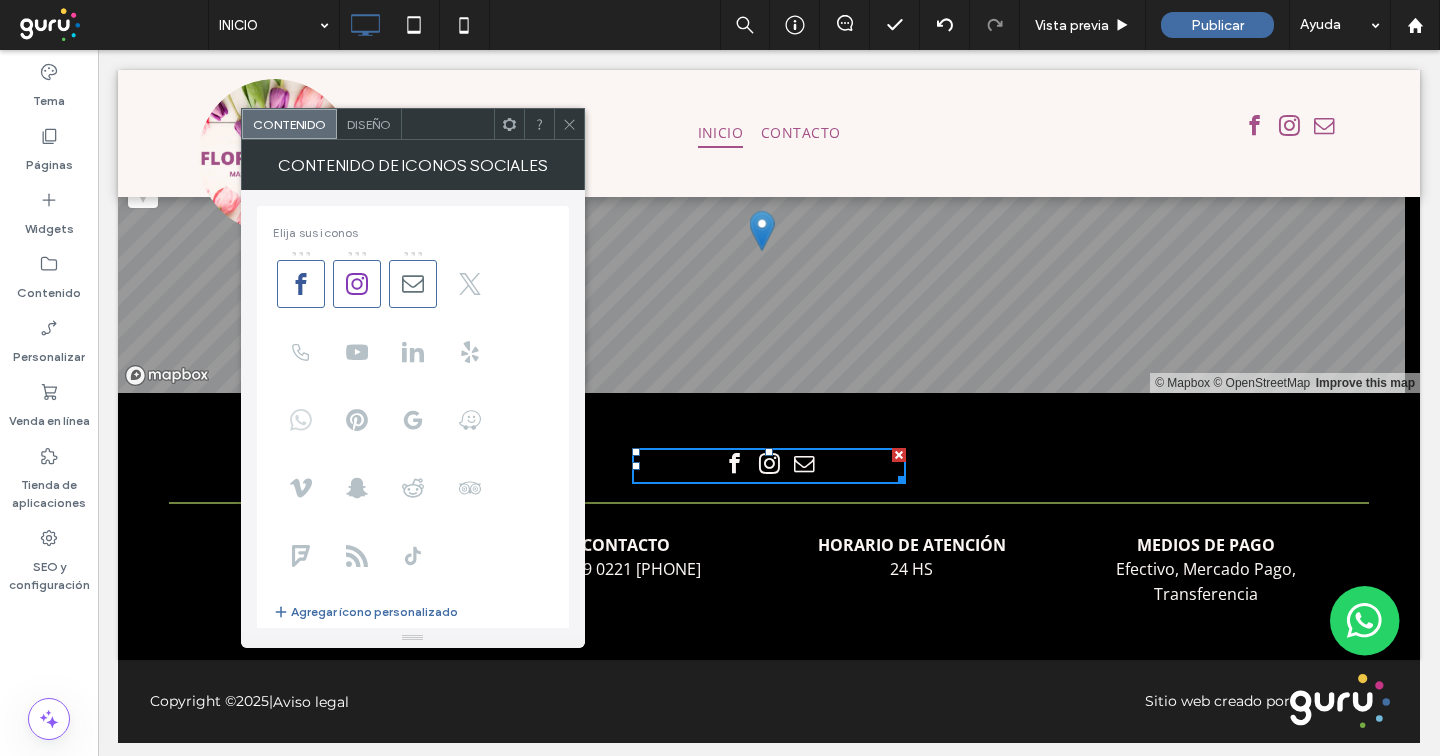 click at bounding box center (301, 420) 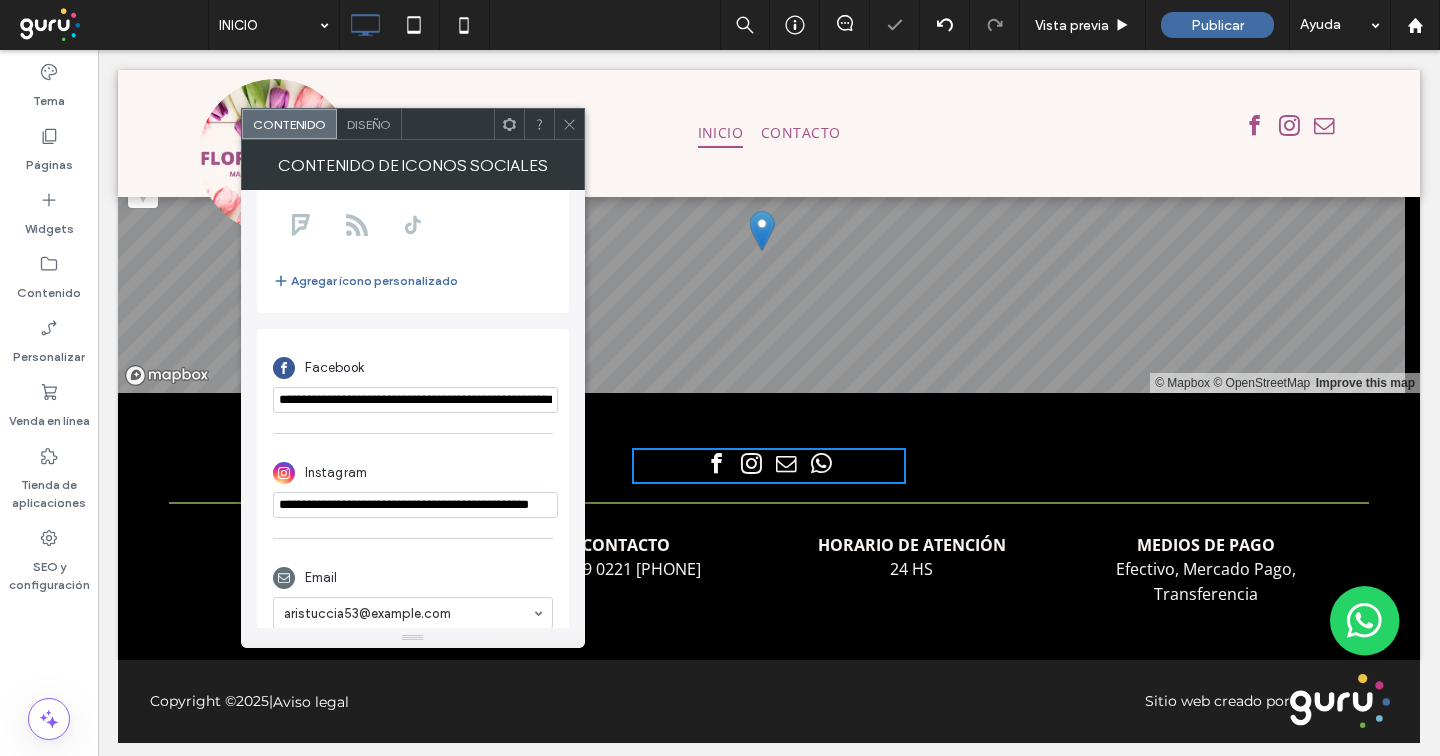 scroll, scrollTop: 463, scrollLeft: 0, axis: vertical 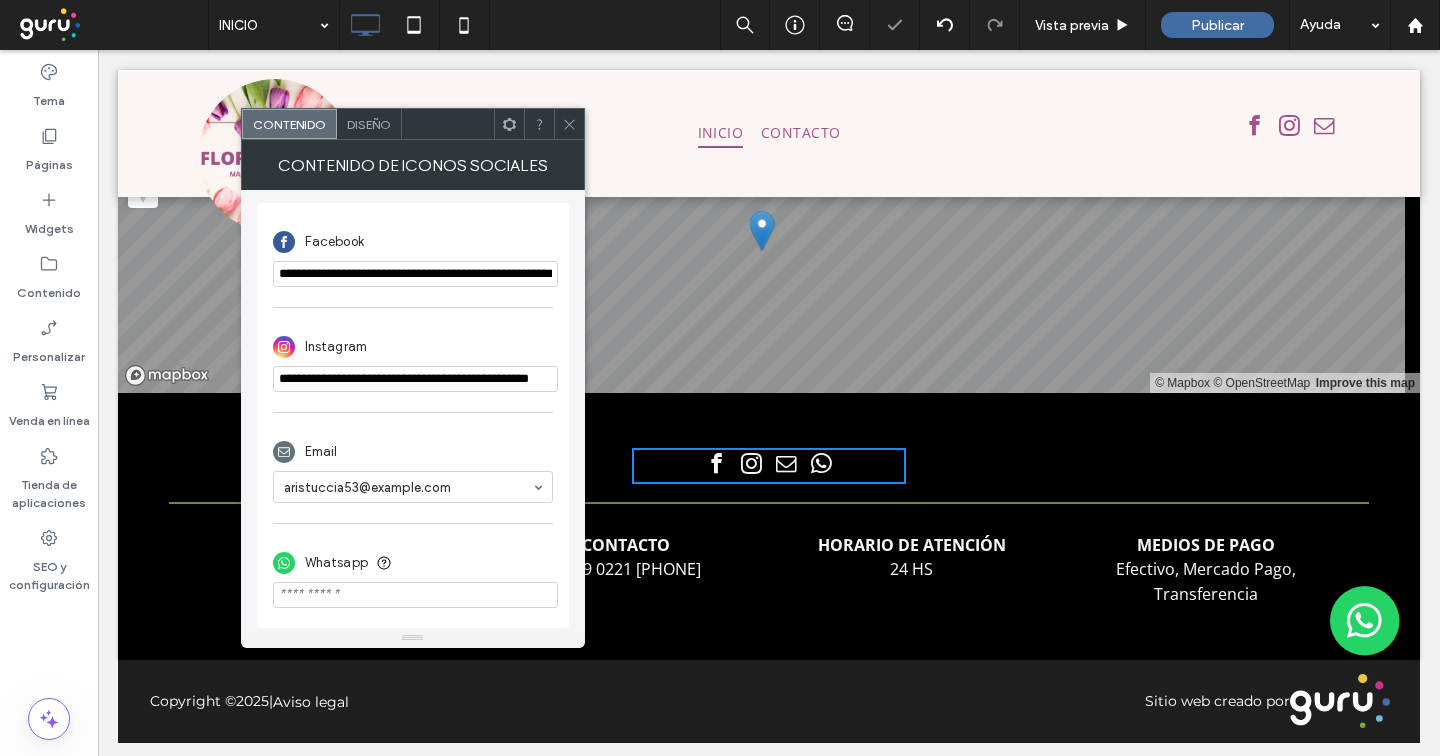 click at bounding box center (415, 595) 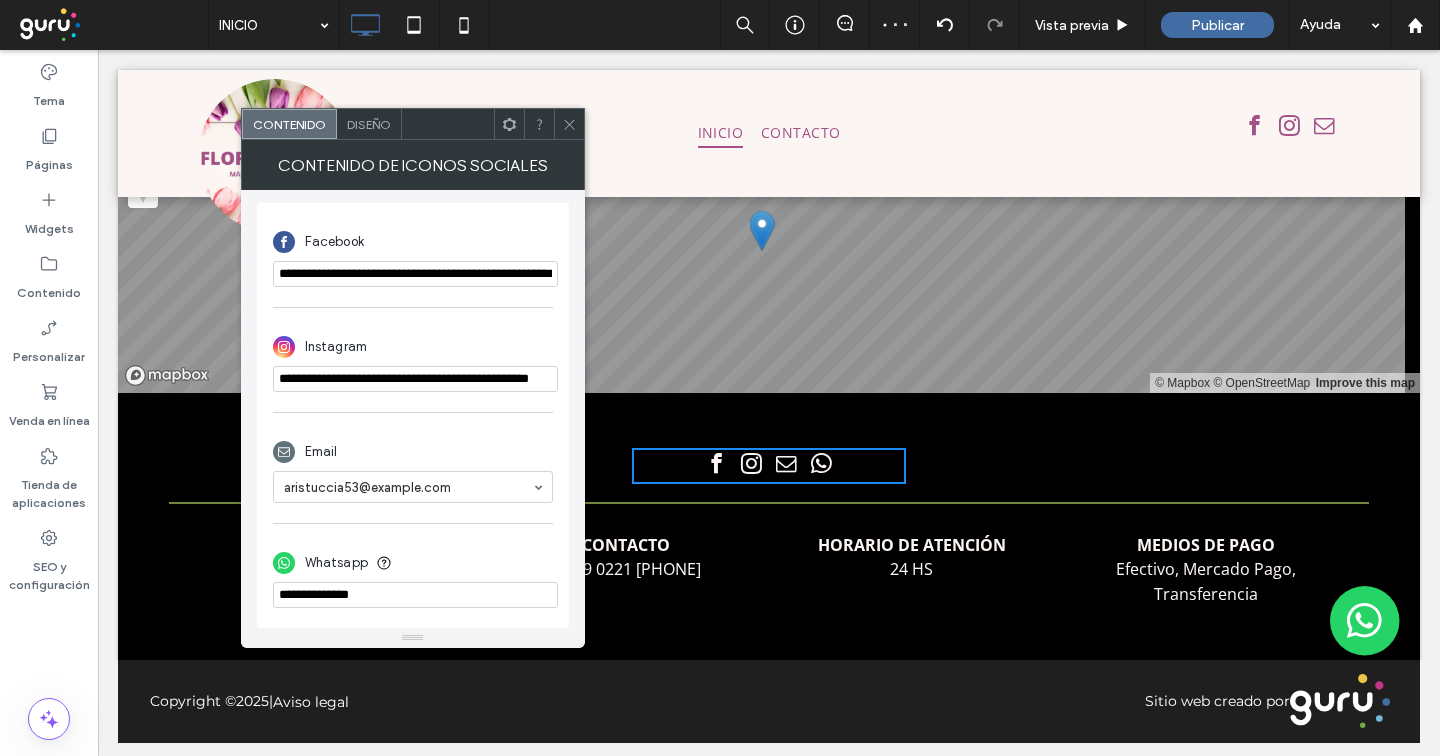 type on "**********" 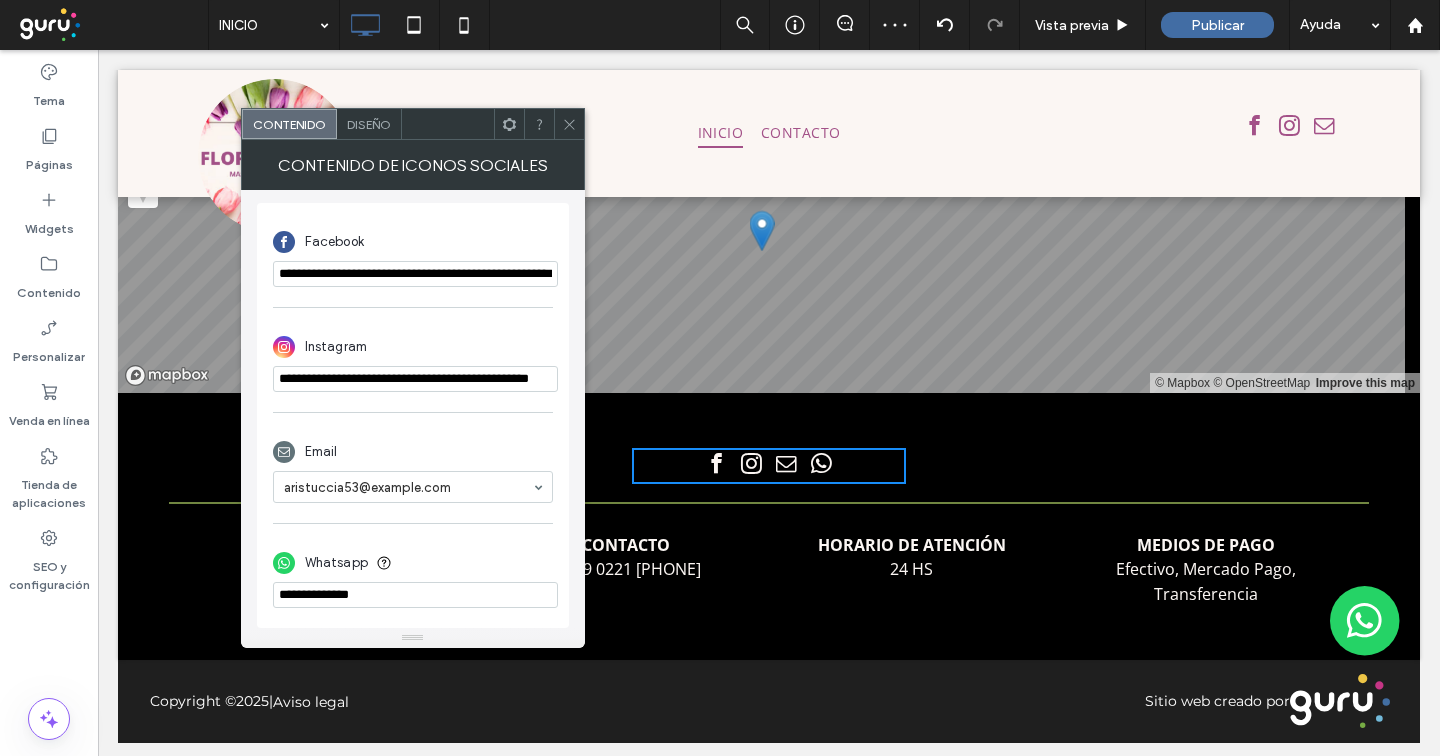 click on "Whatsapp" at bounding box center (413, 576) 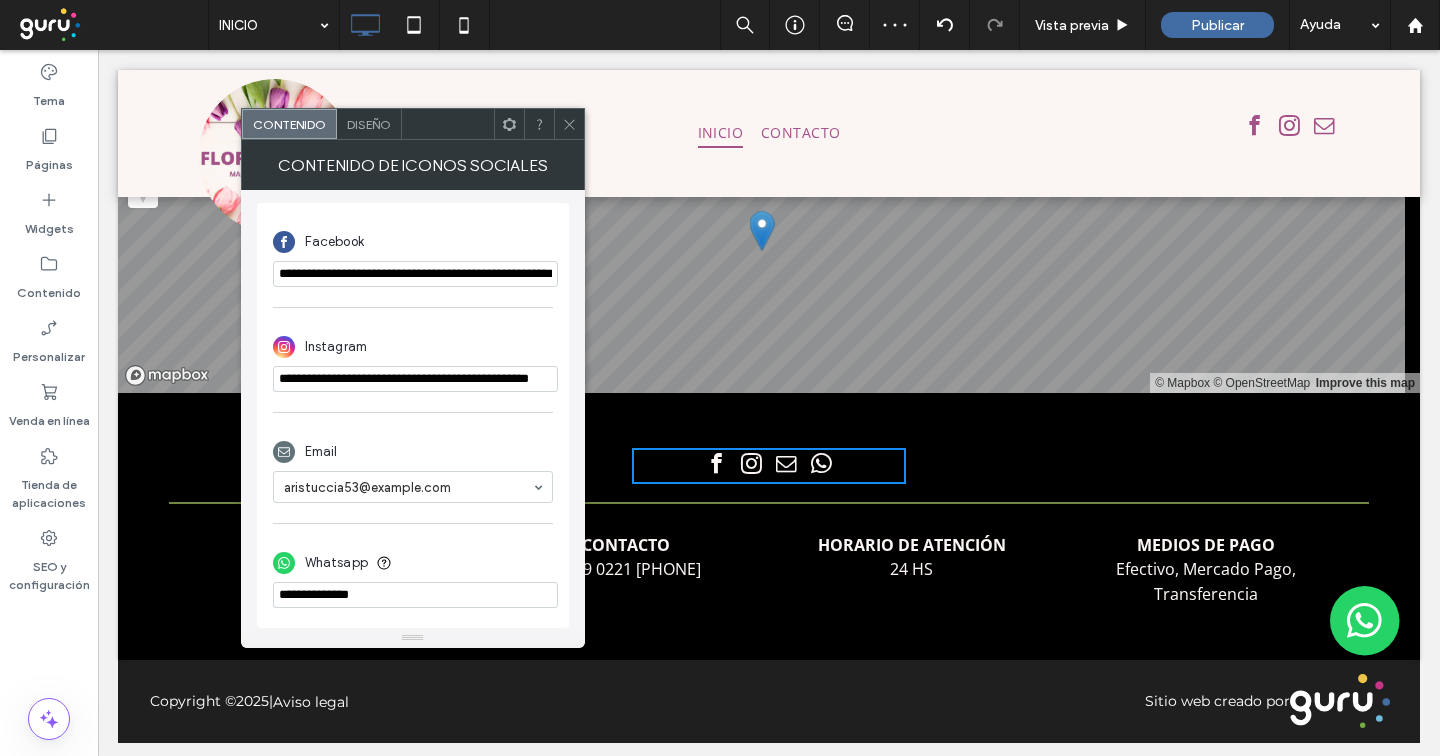 click at bounding box center [569, 124] 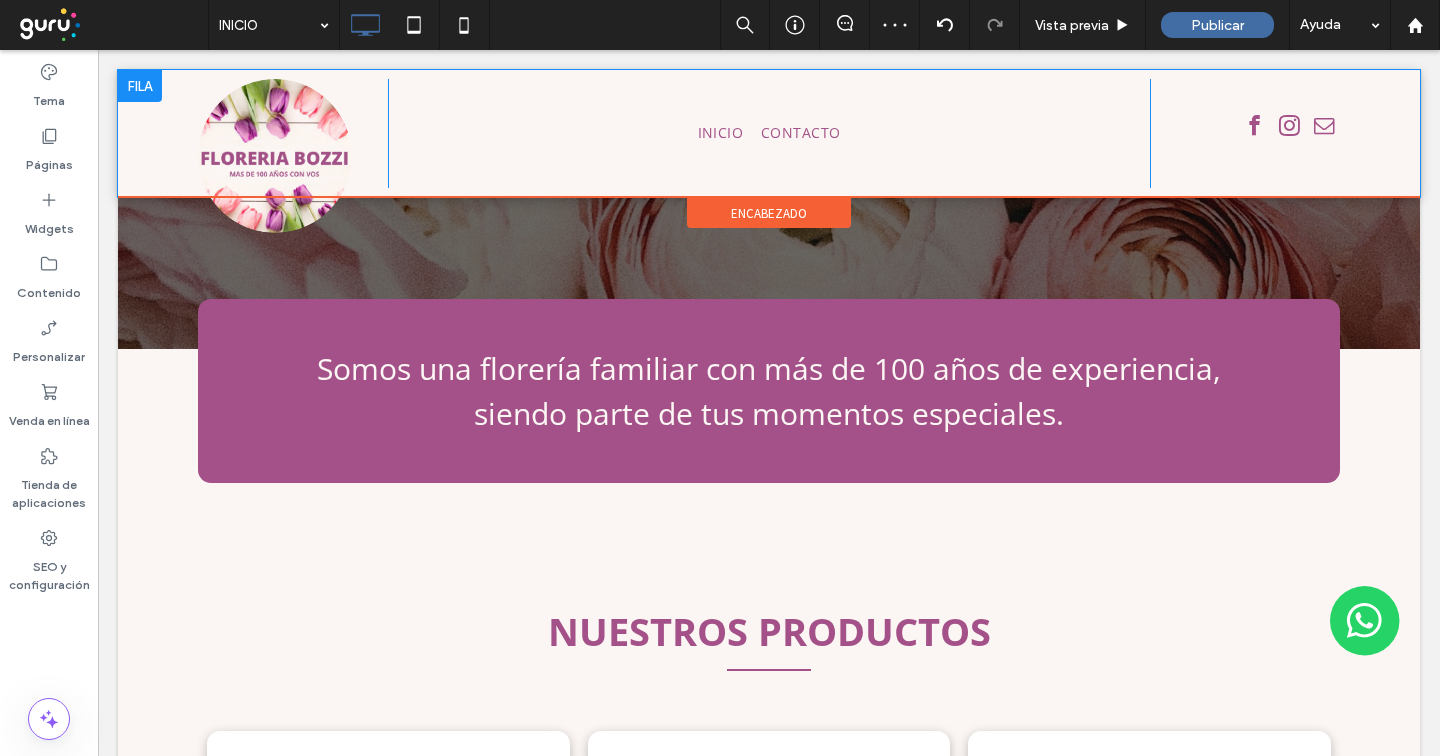 scroll, scrollTop: 0, scrollLeft: 0, axis: both 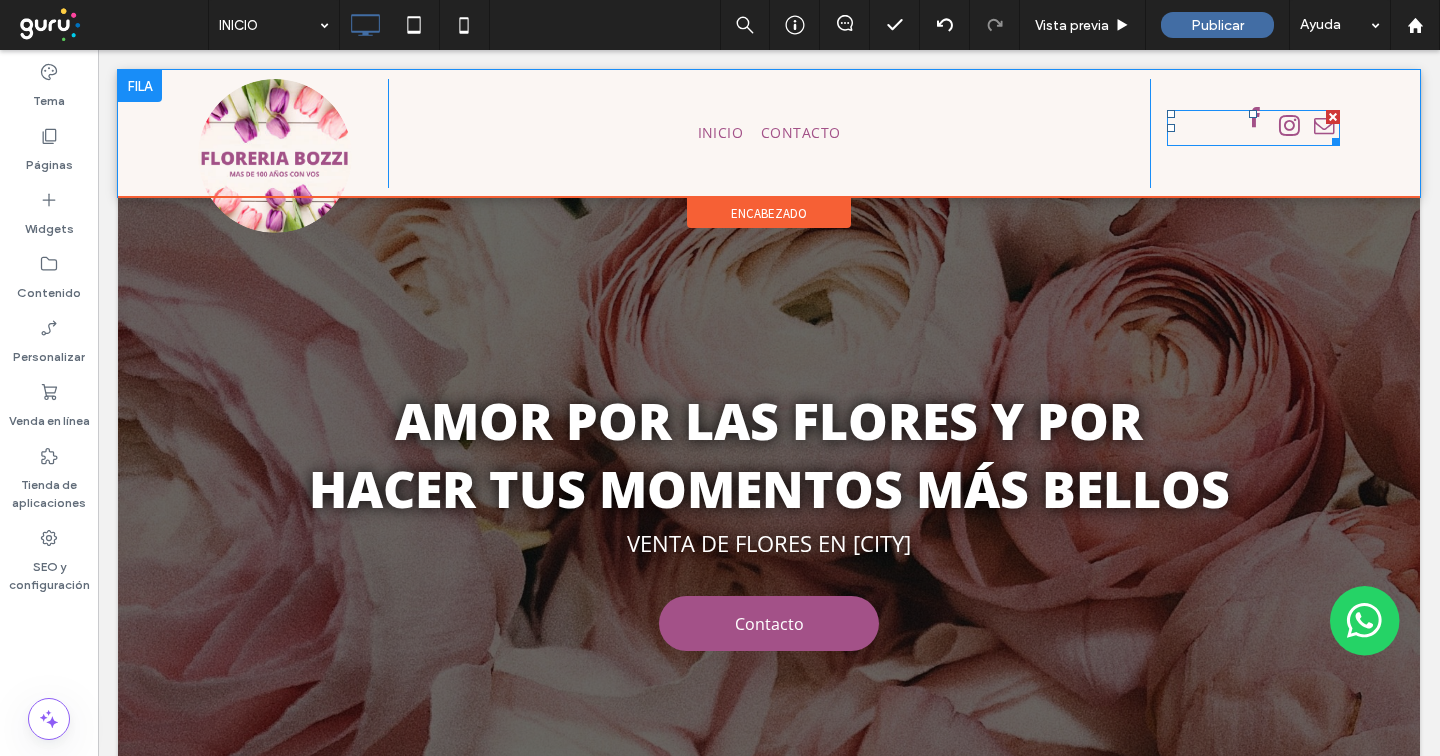 click at bounding box center [1254, 117] 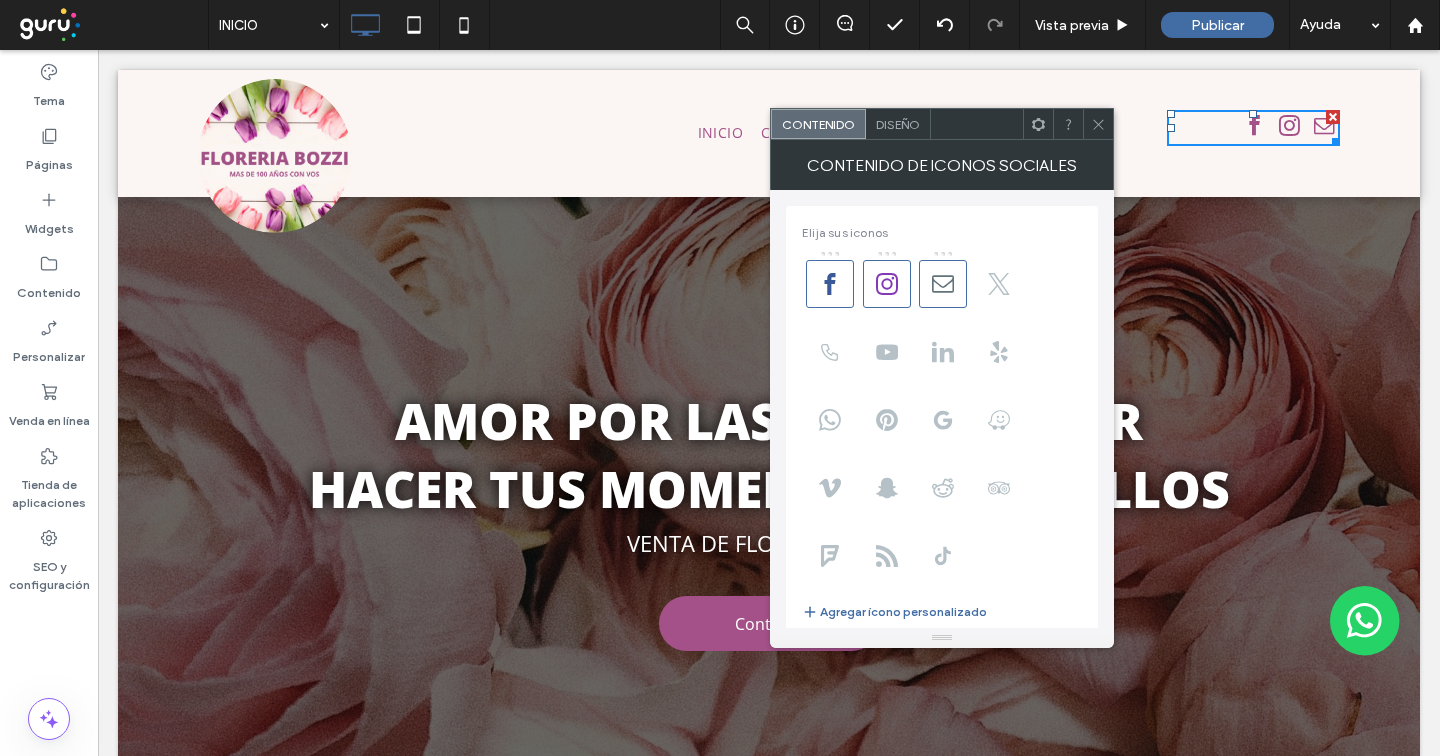scroll, scrollTop: 223, scrollLeft: 0, axis: vertical 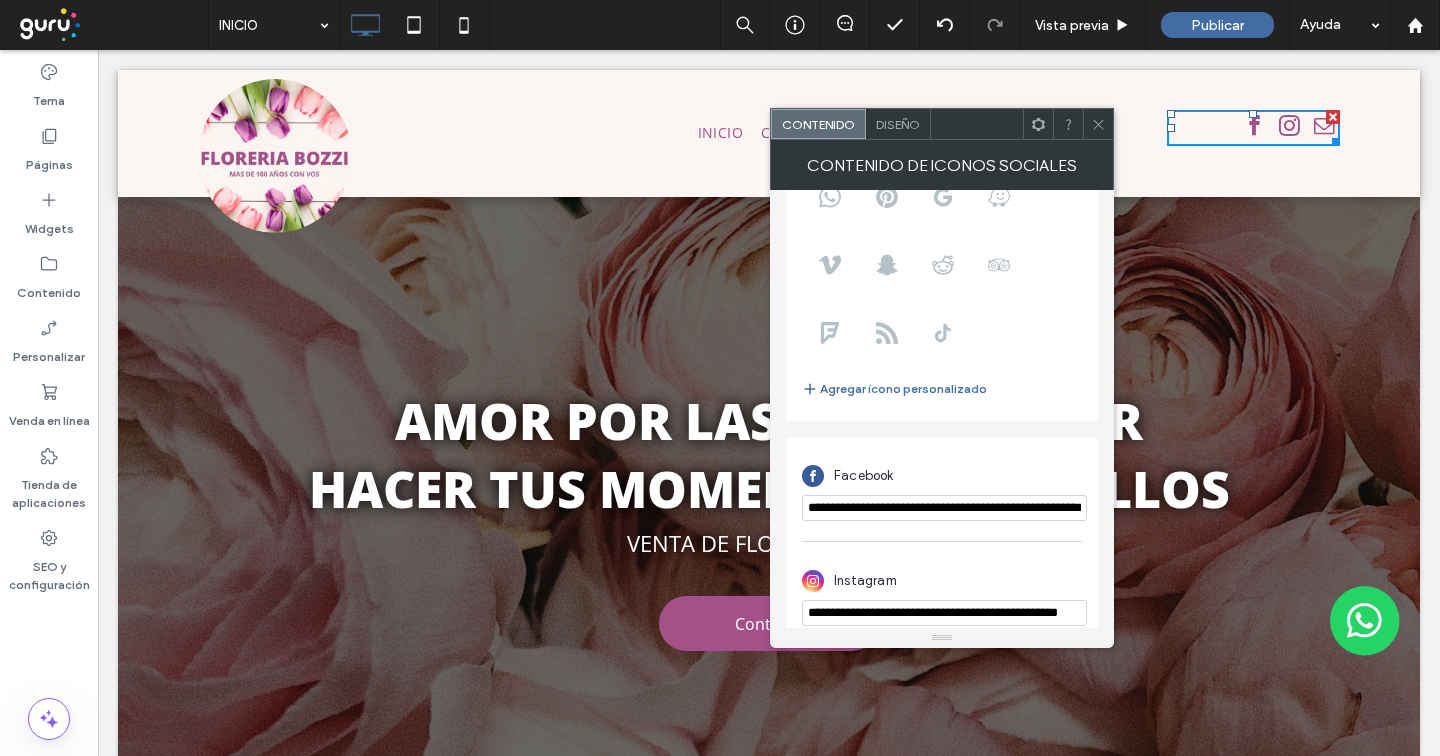click on "**********" at bounding box center [944, 508] 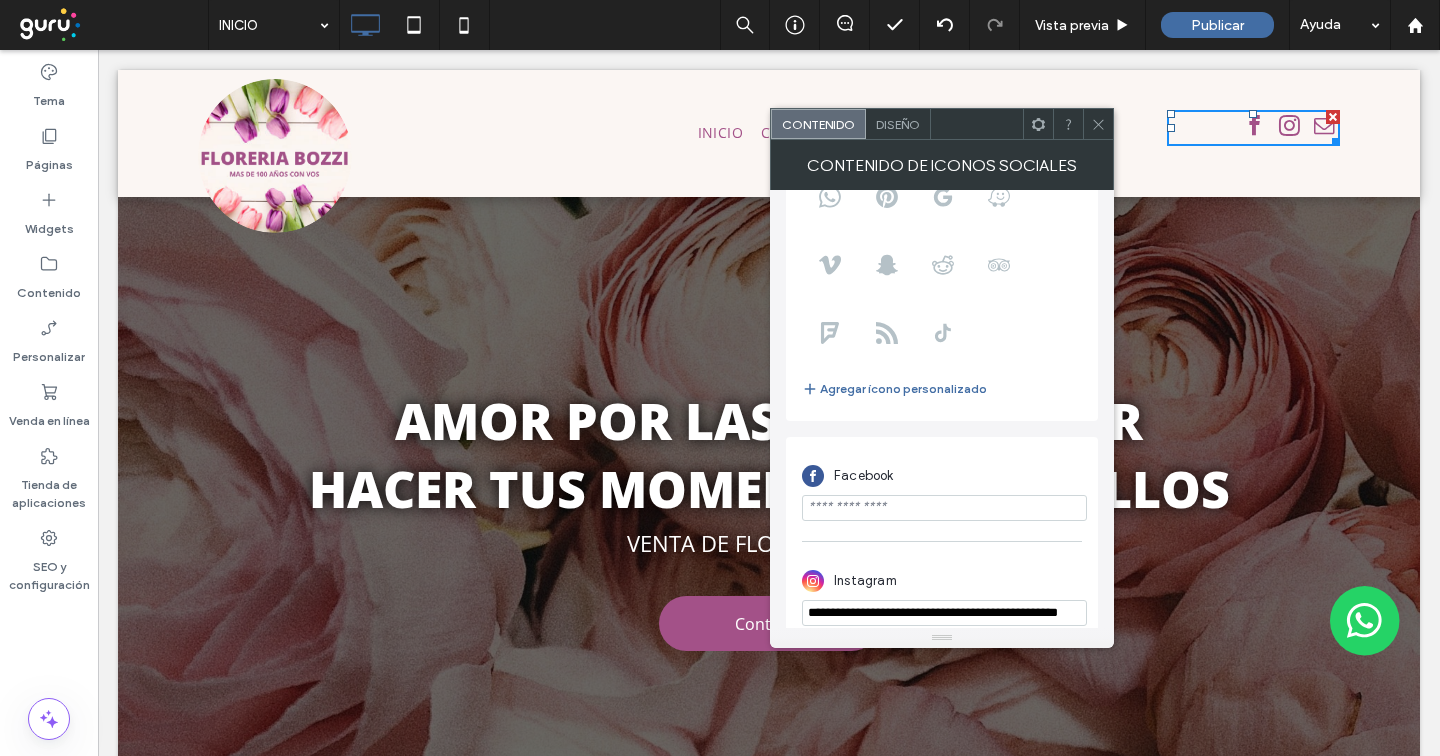 scroll, scrollTop: 0, scrollLeft: 0, axis: both 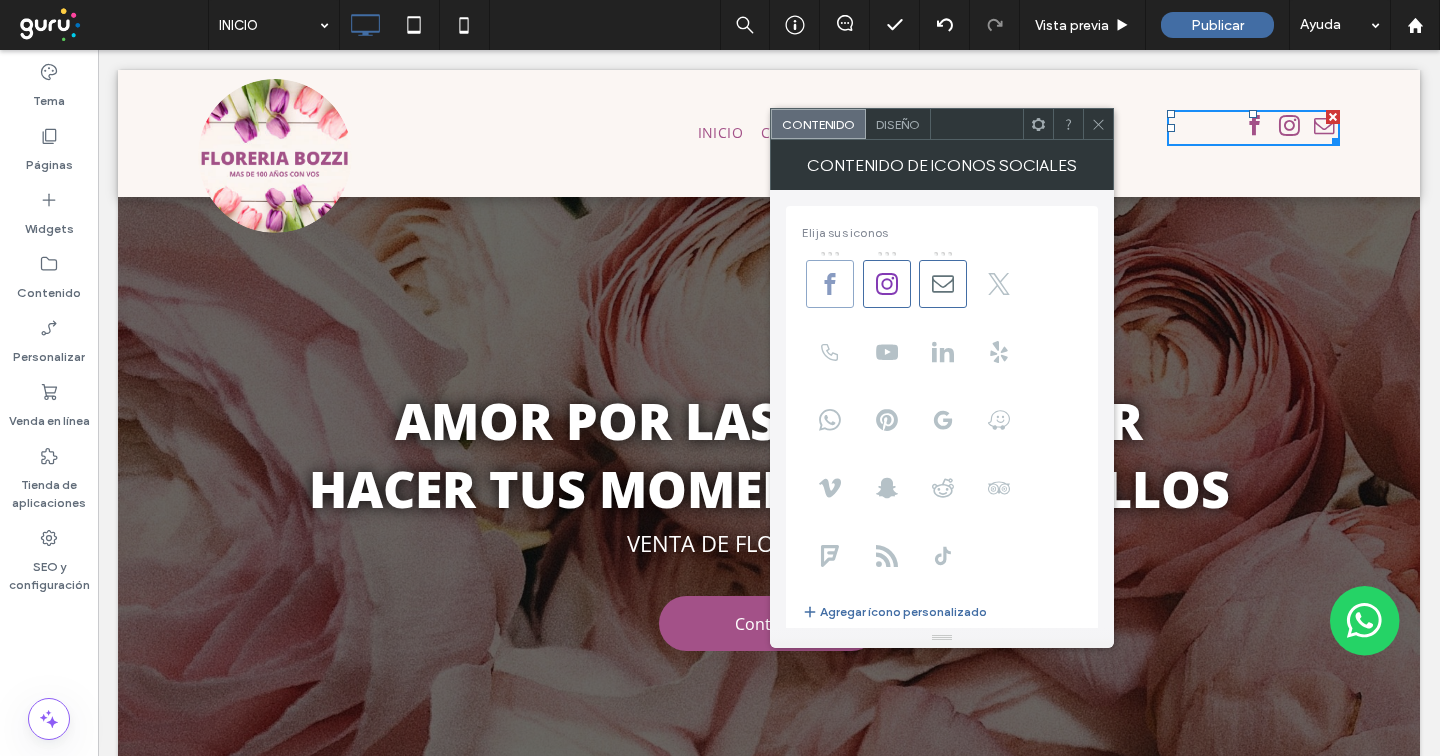 type 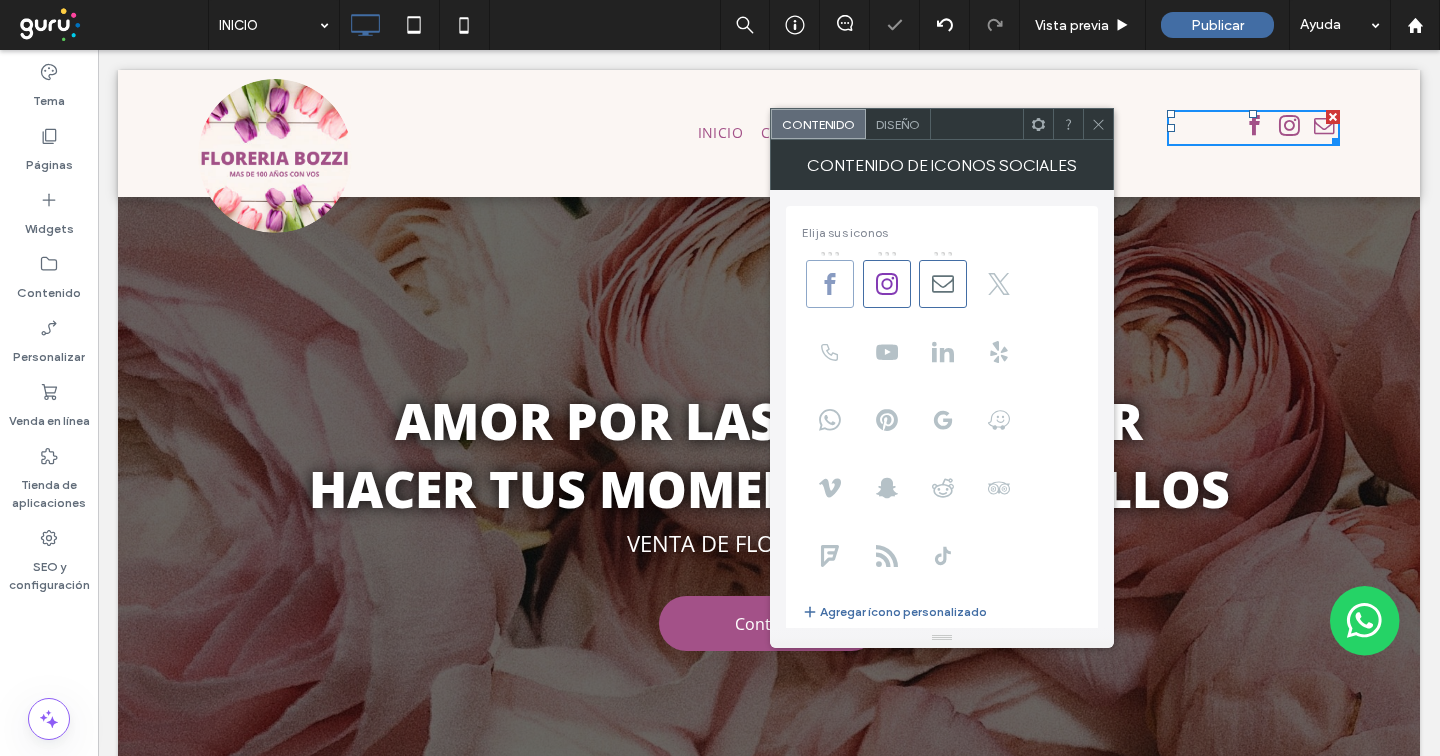 click 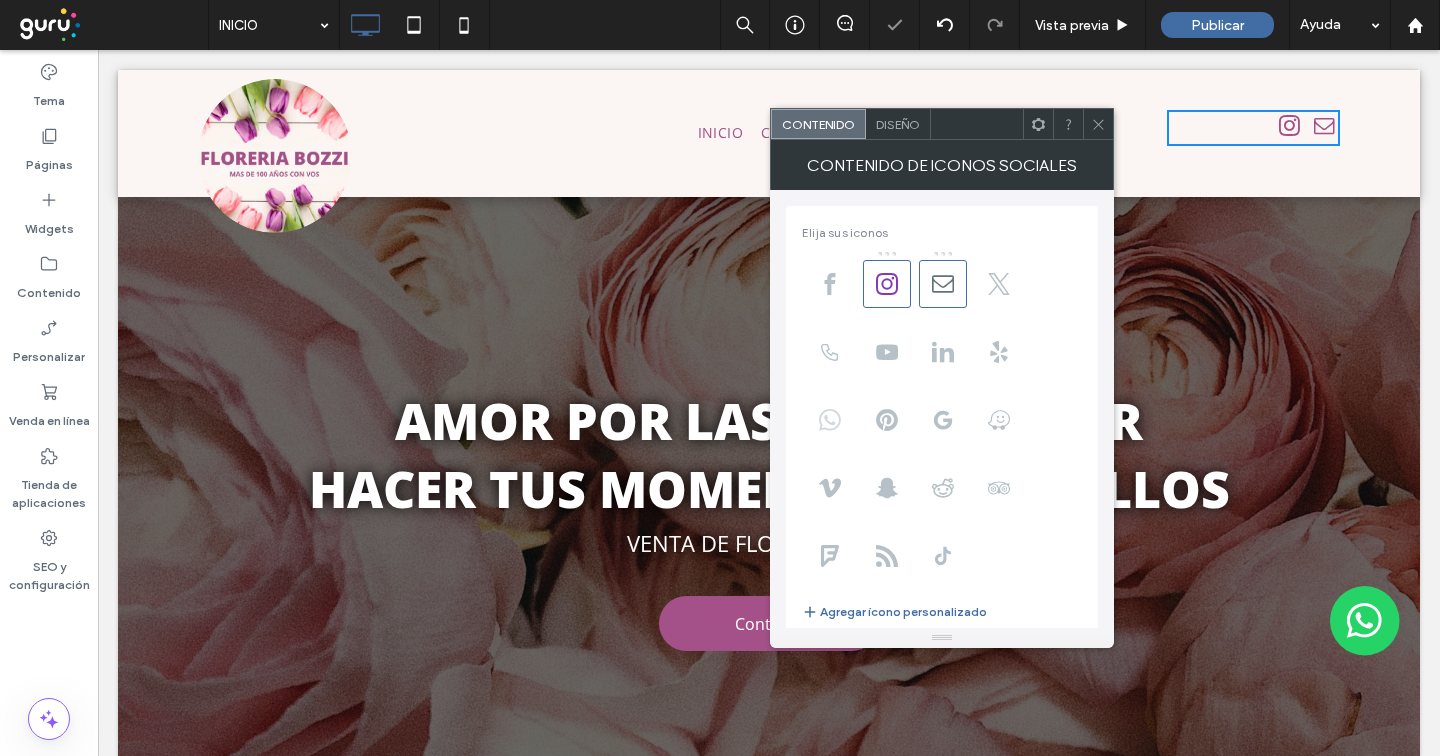 click 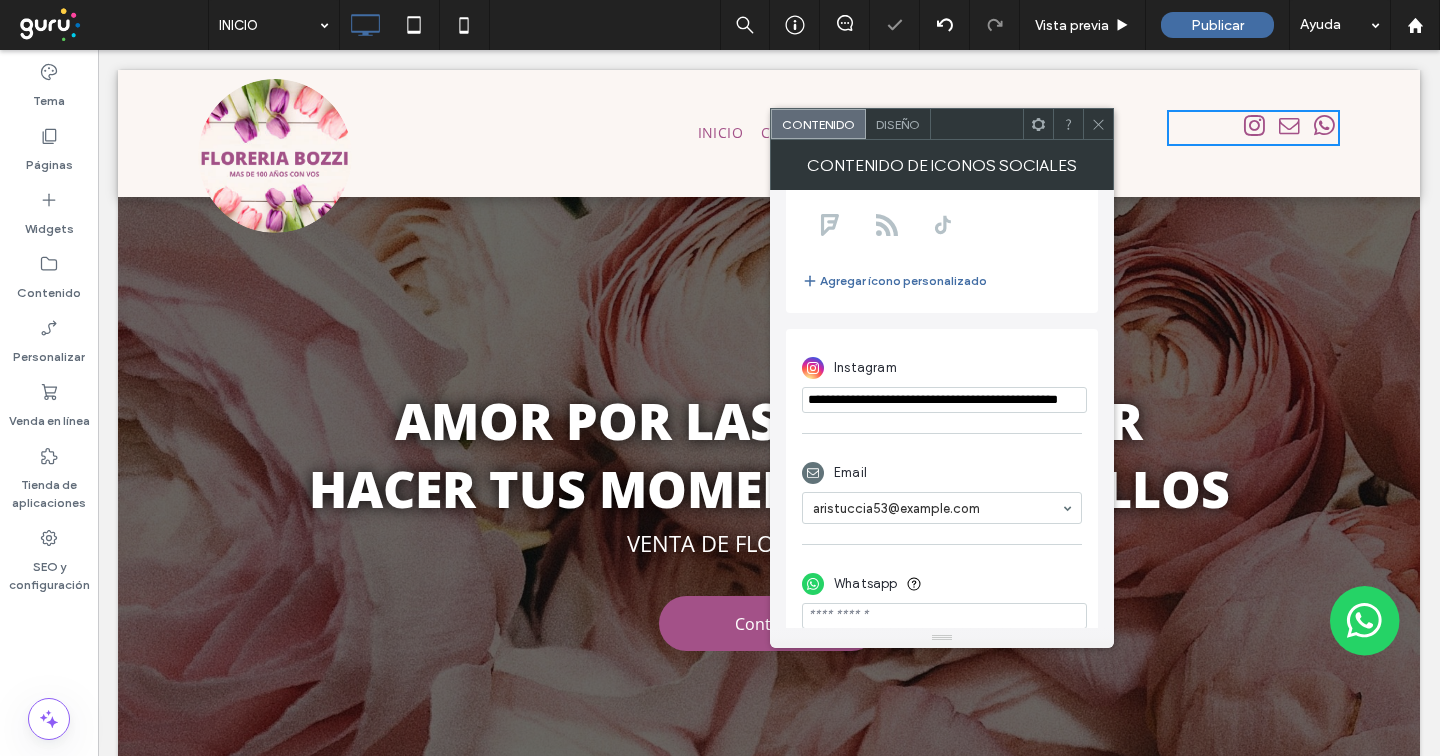 scroll, scrollTop: 356, scrollLeft: 0, axis: vertical 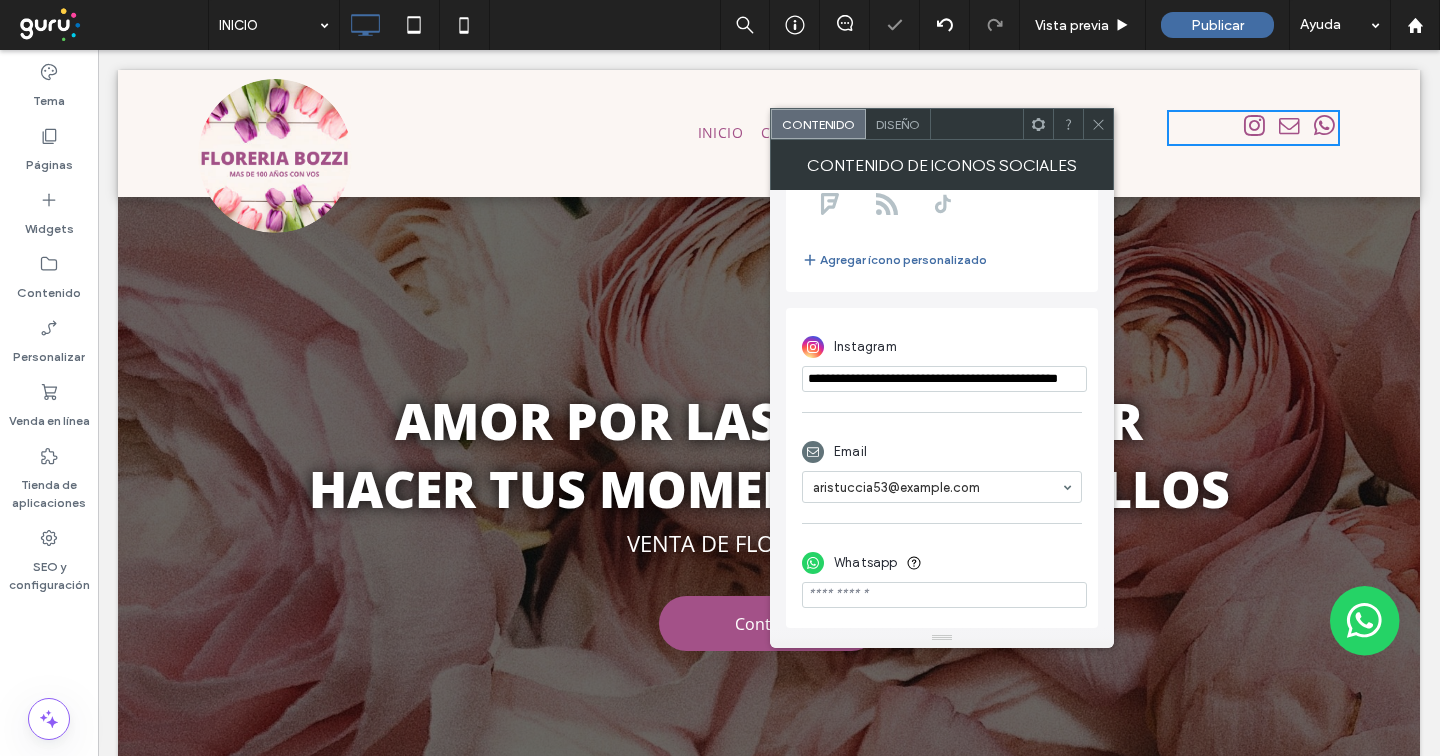 click at bounding box center [944, 595] 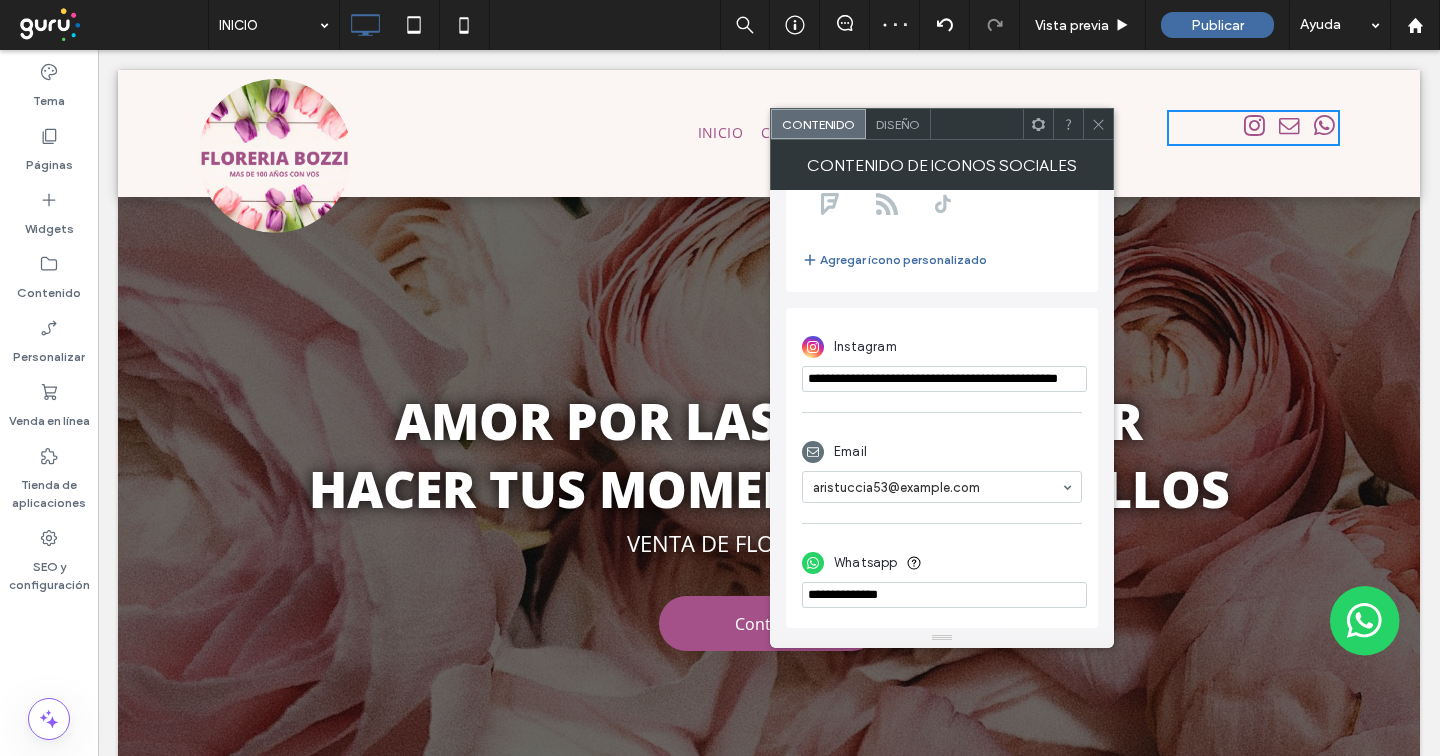 type on "**********" 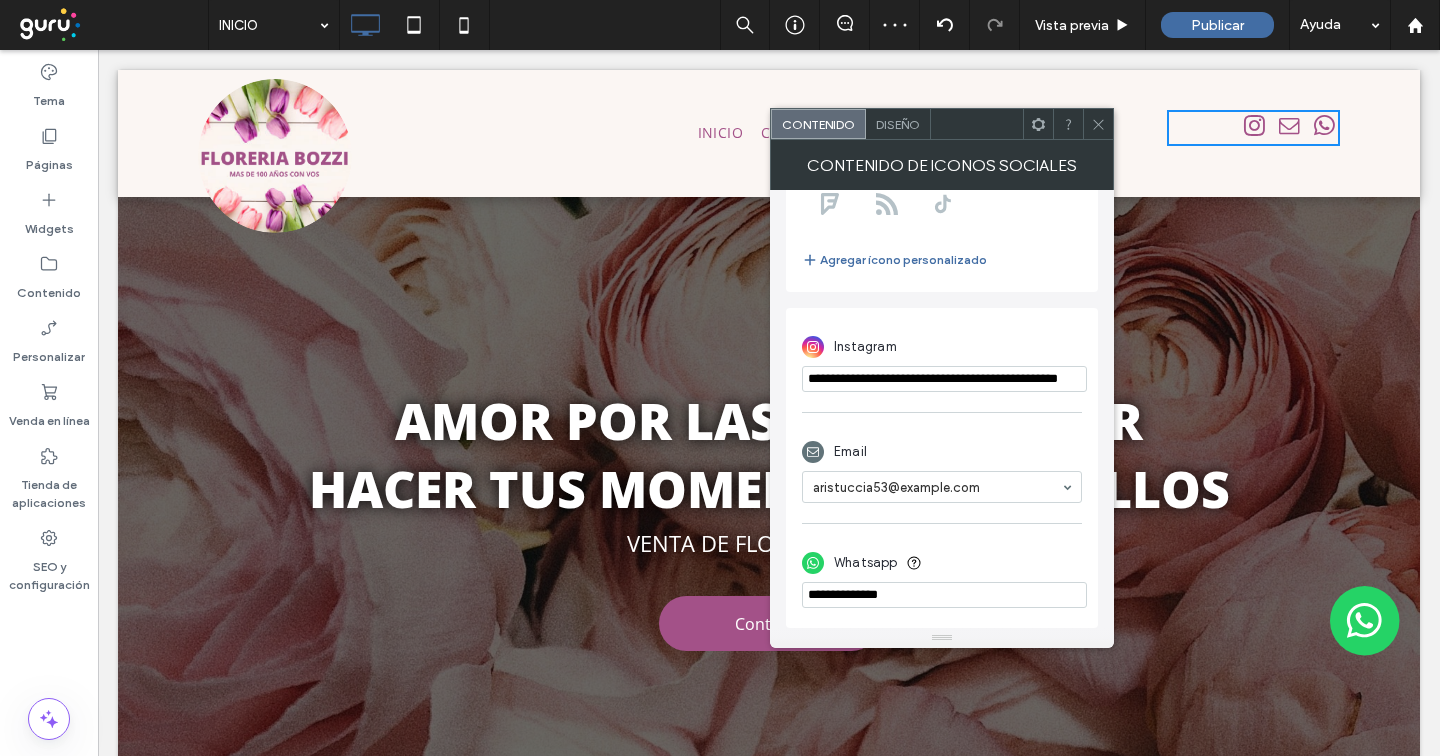 click on "Whatsapp" at bounding box center (942, 563) 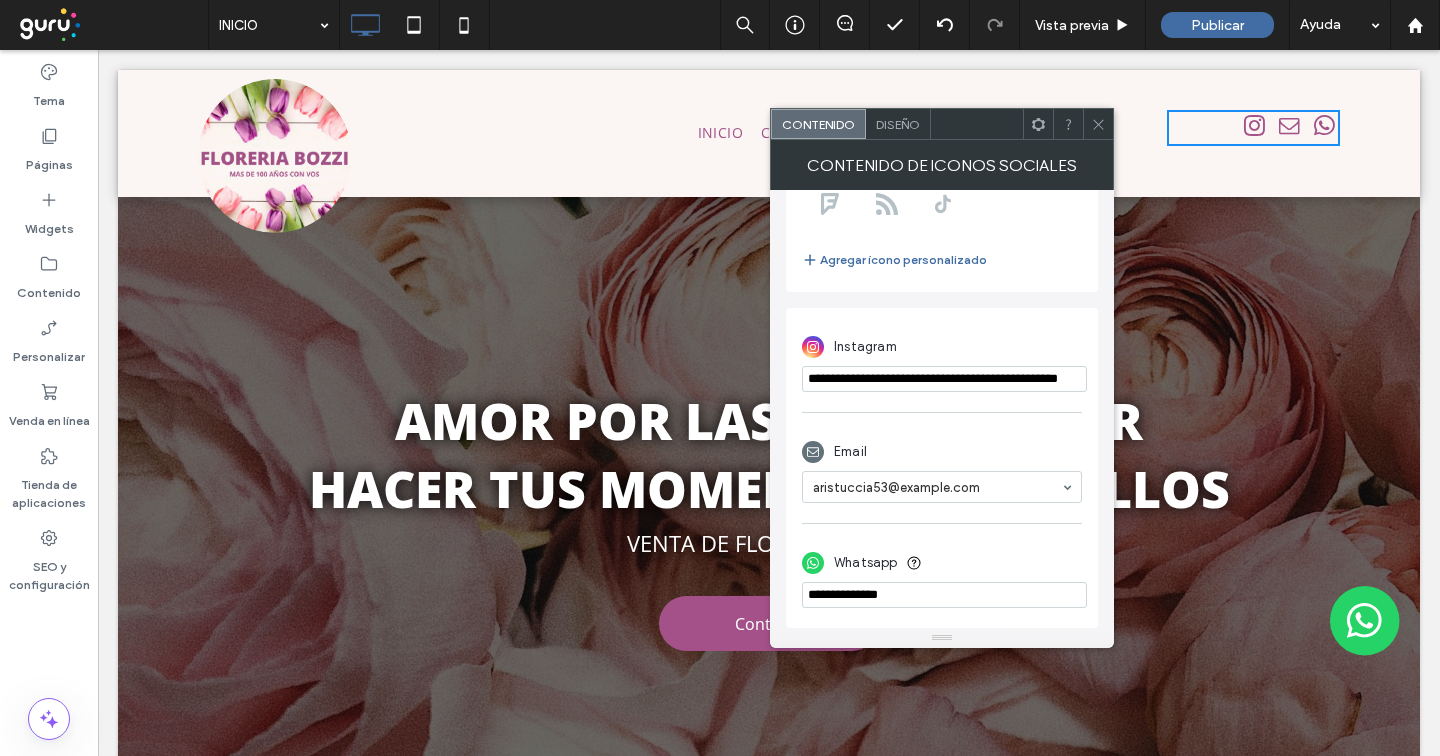click on "**********" at bounding box center (944, 379) 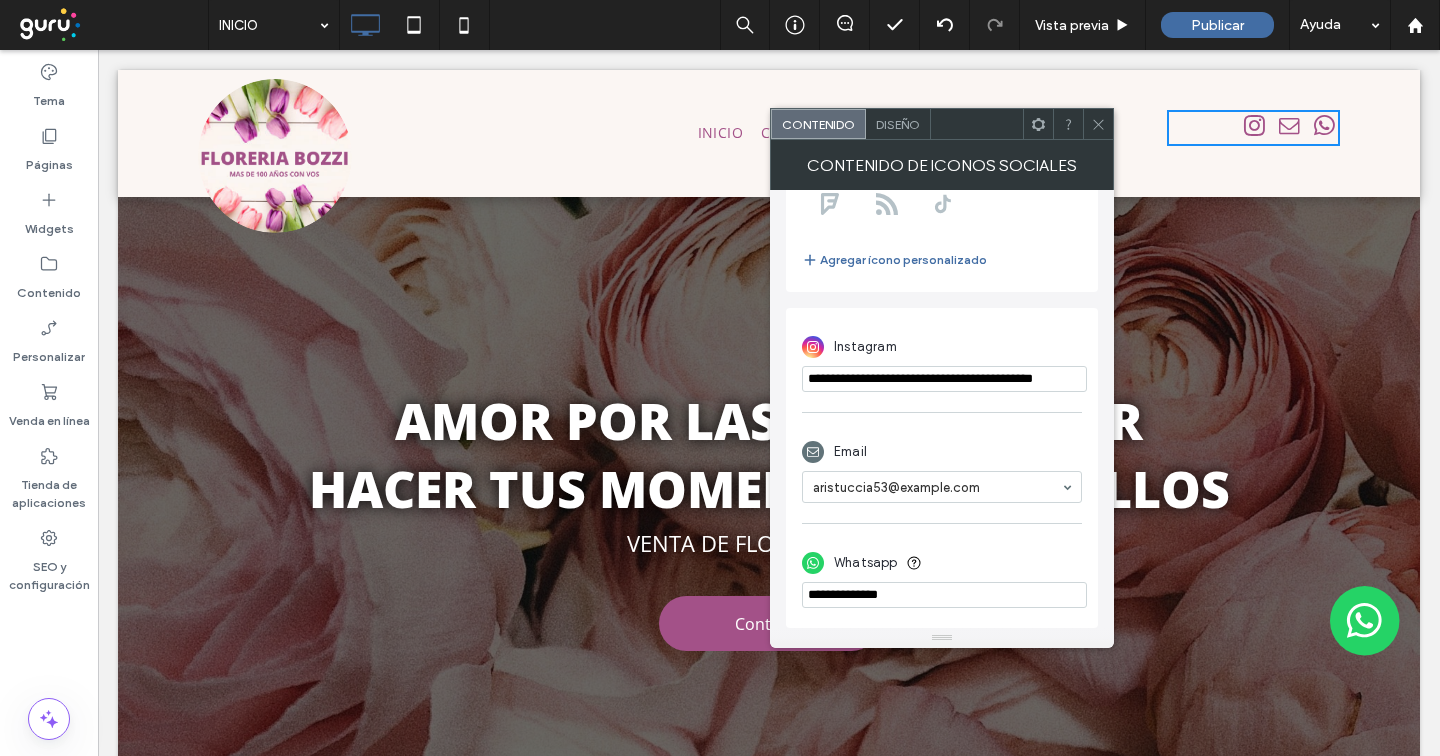 scroll, scrollTop: 0, scrollLeft: 20, axis: horizontal 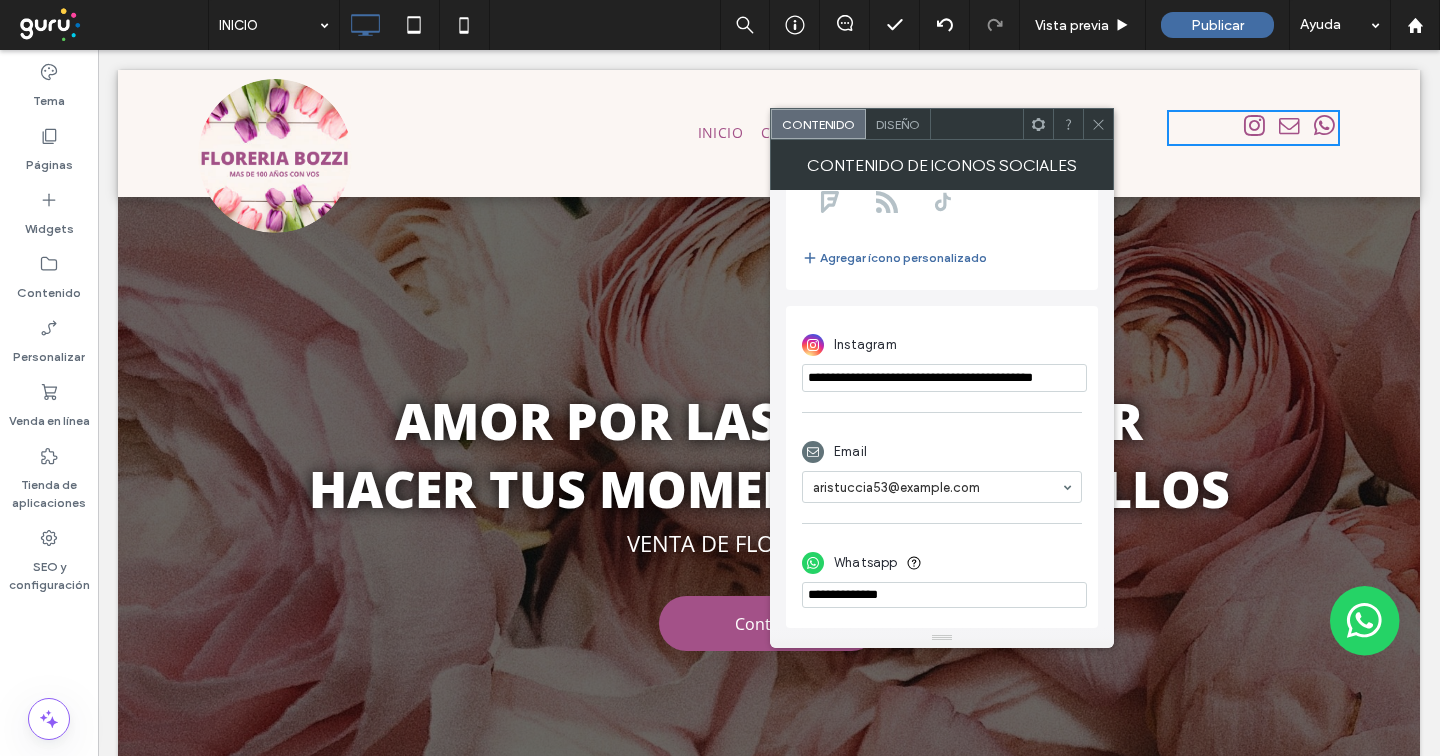 type on "**********" 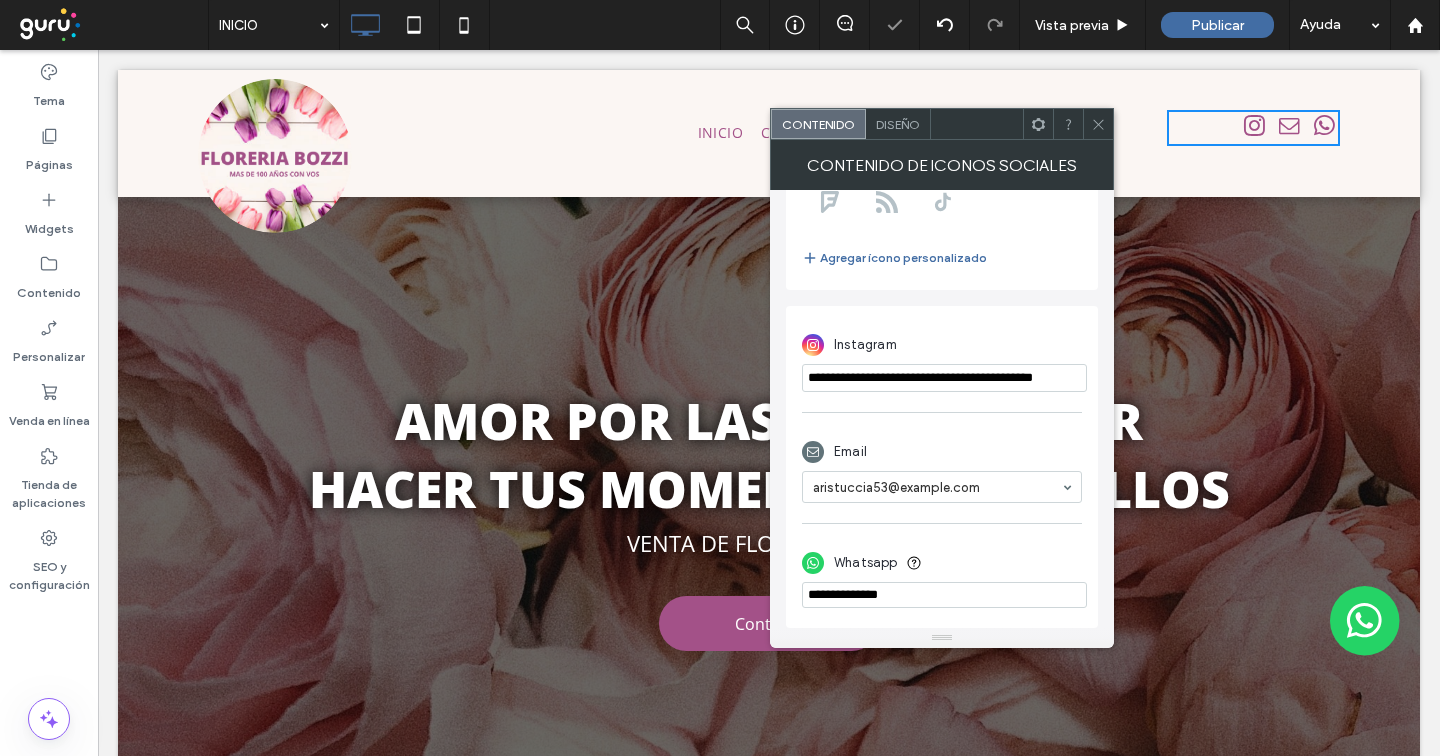 click 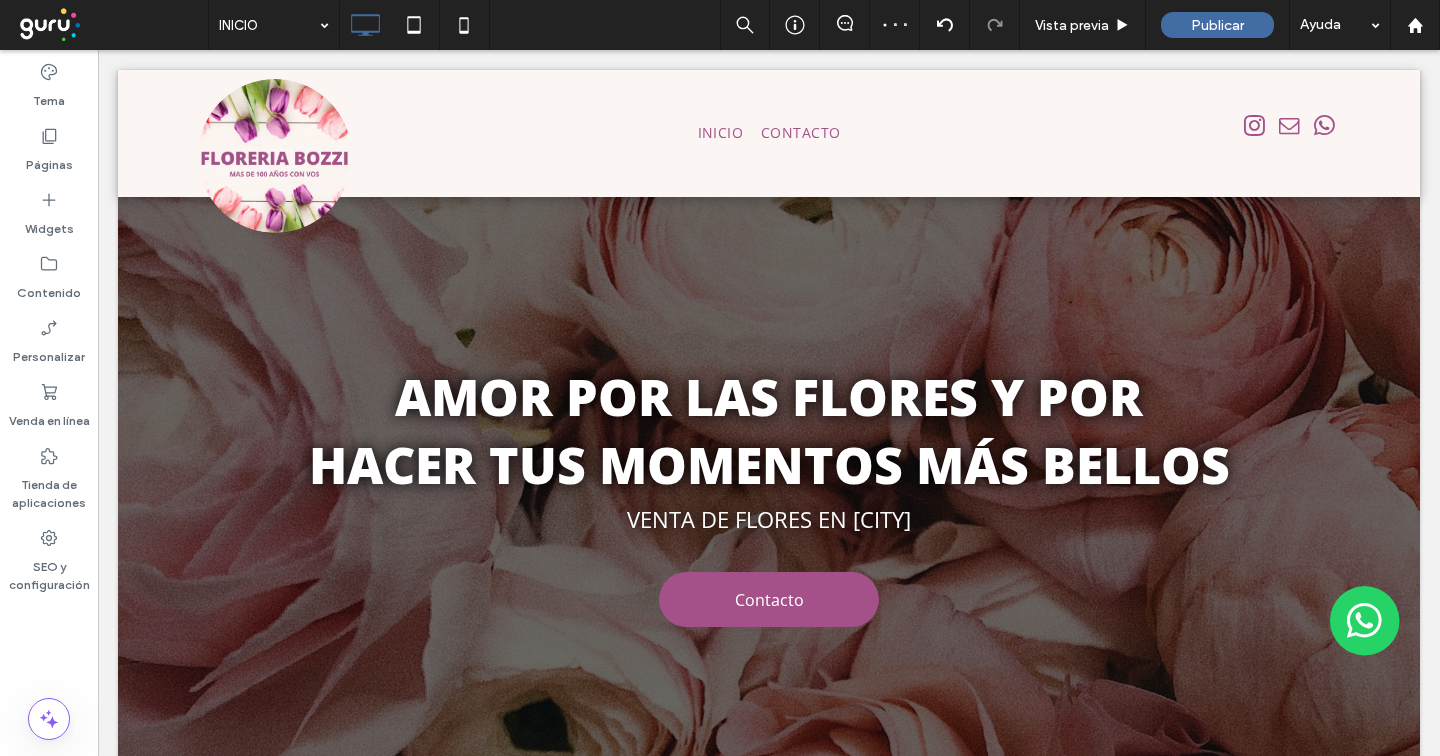 scroll, scrollTop: 0, scrollLeft: 0, axis: both 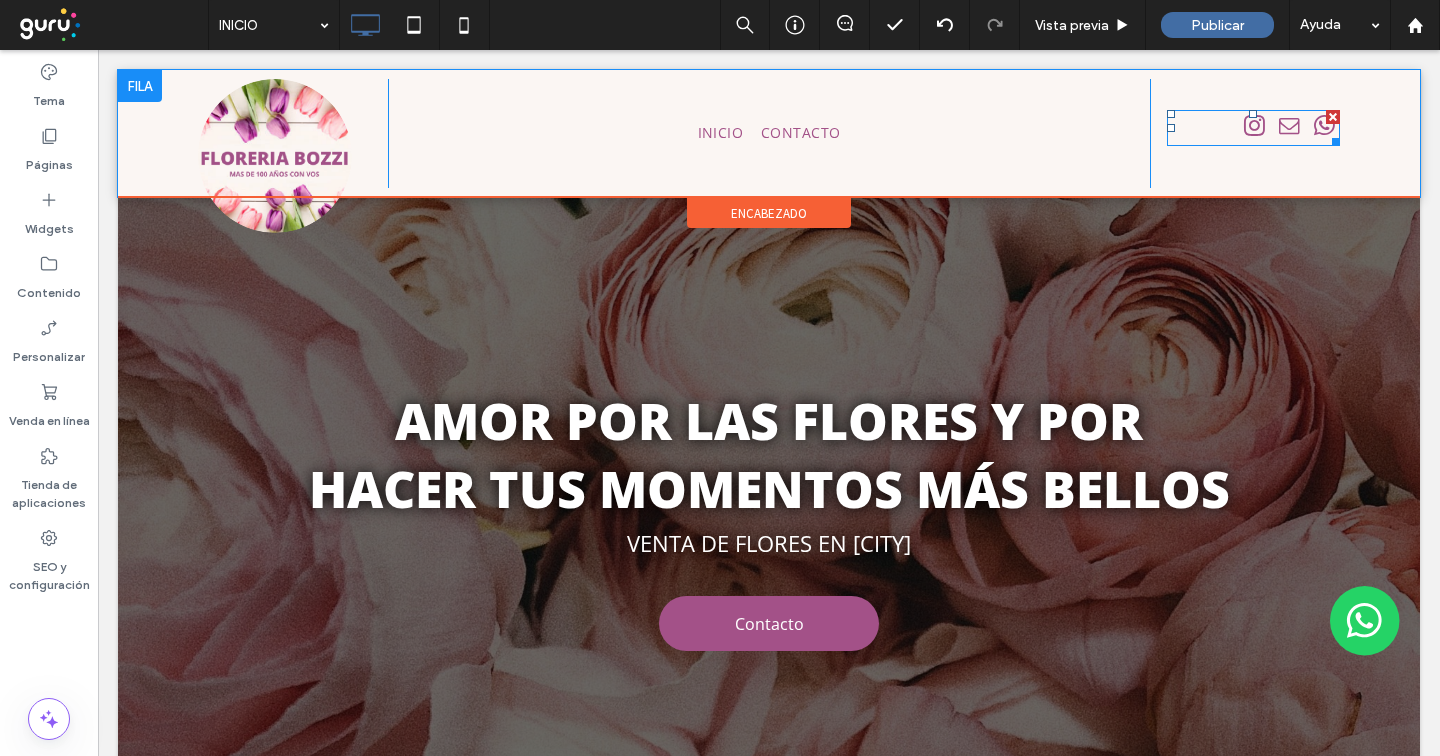 click at bounding box center [1253, 128] 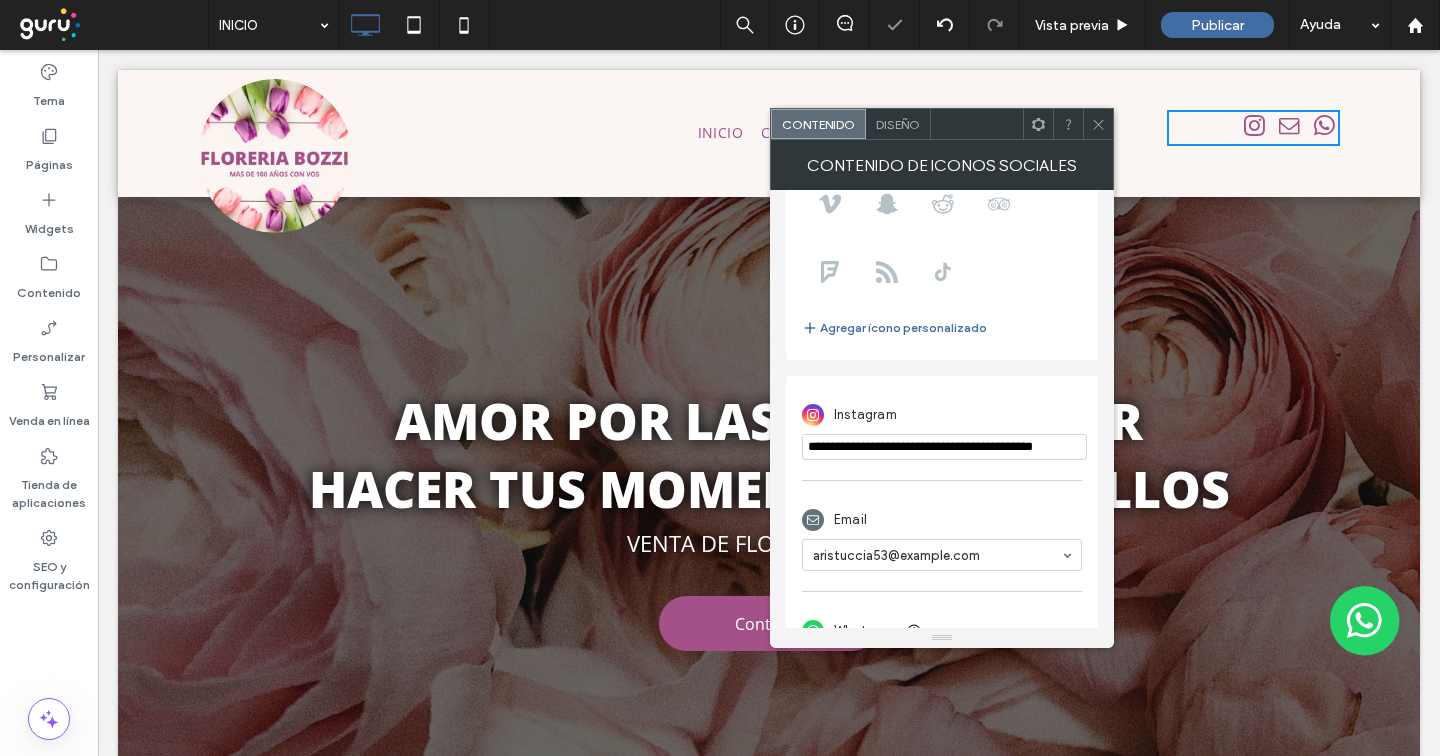 scroll, scrollTop: 291, scrollLeft: 0, axis: vertical 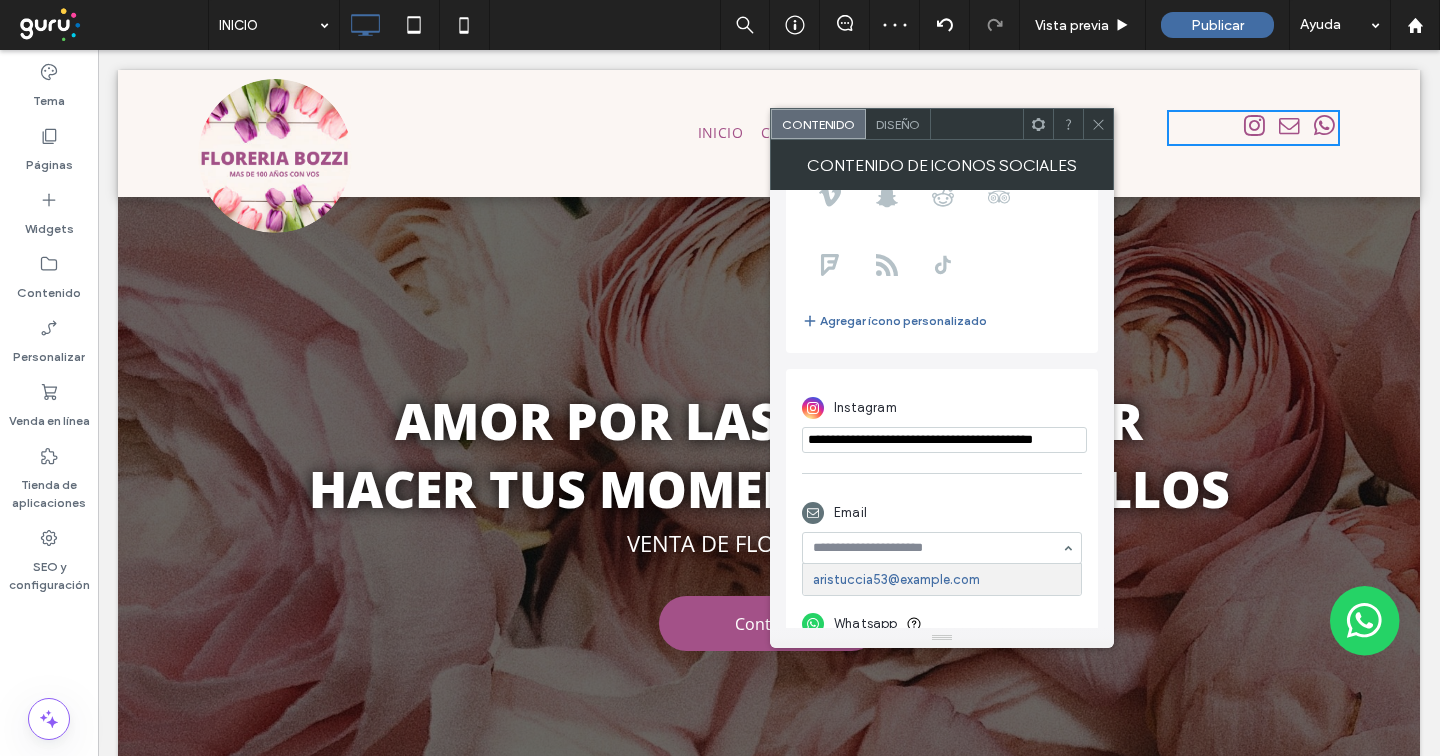 paste on "**********" 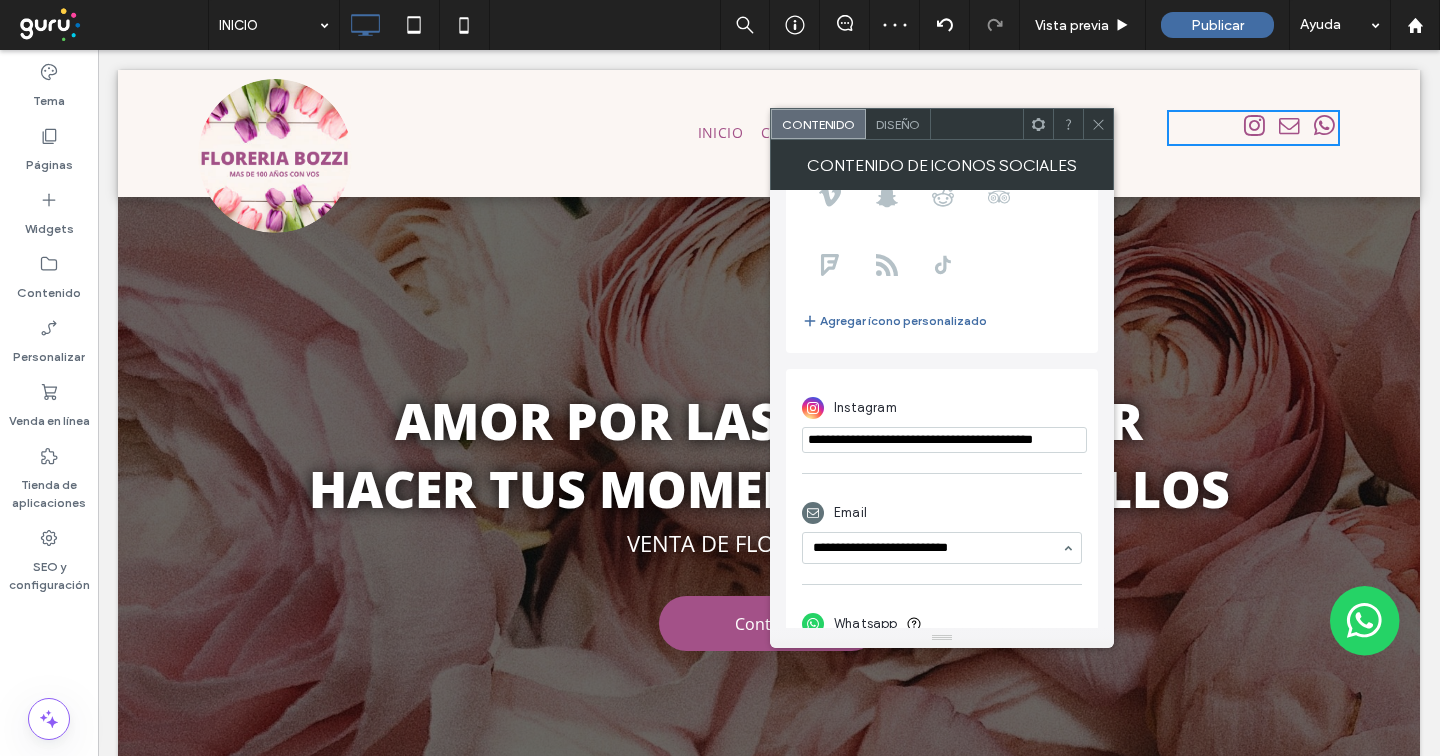 type on "**********" 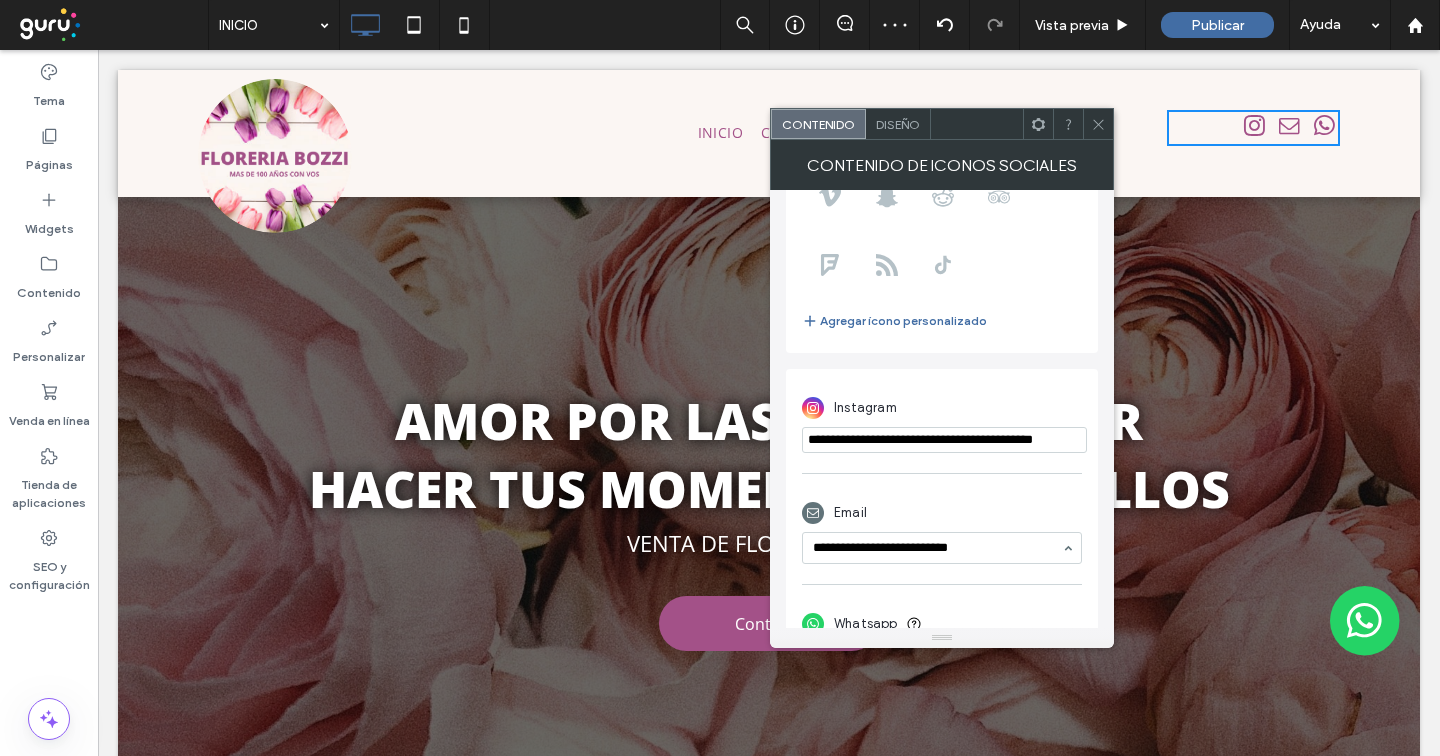 type 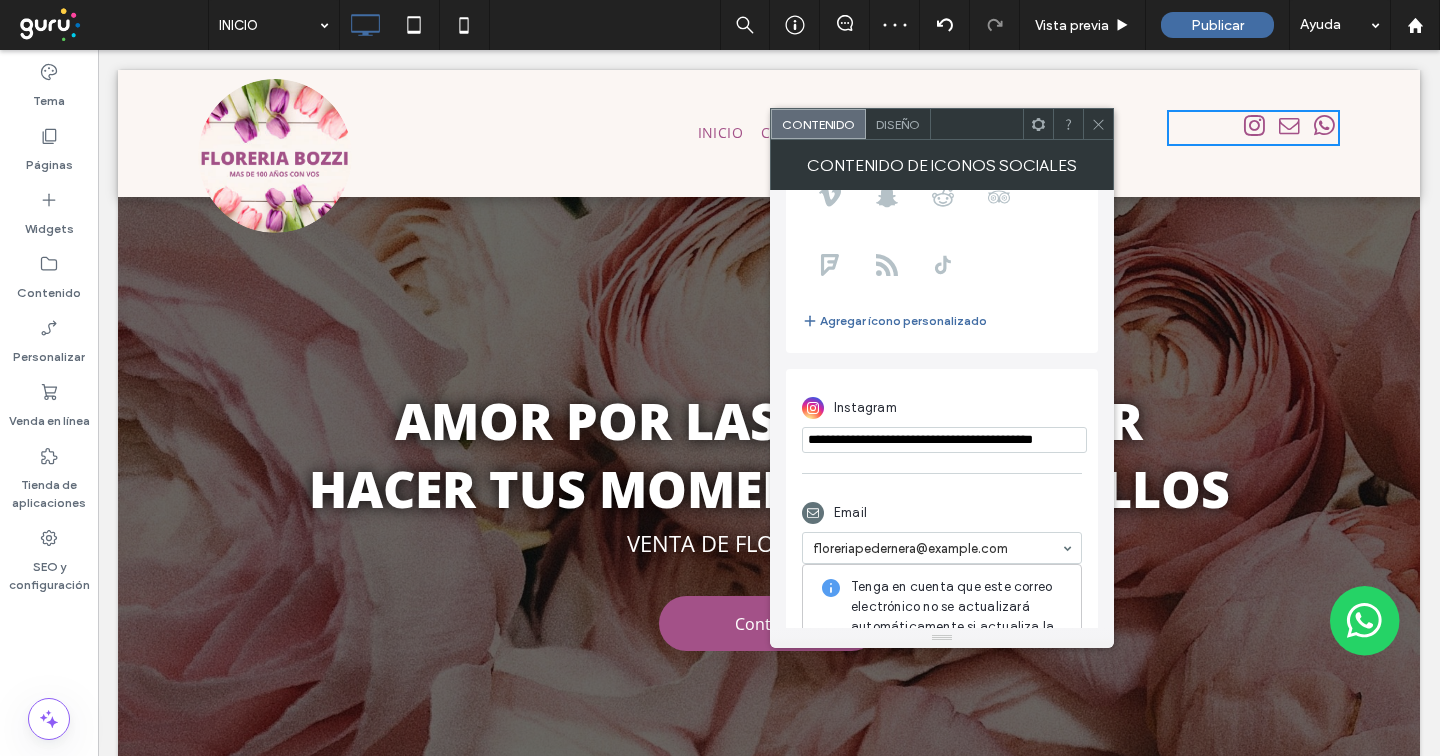 click on "Email" at bounding box center [942, 513] 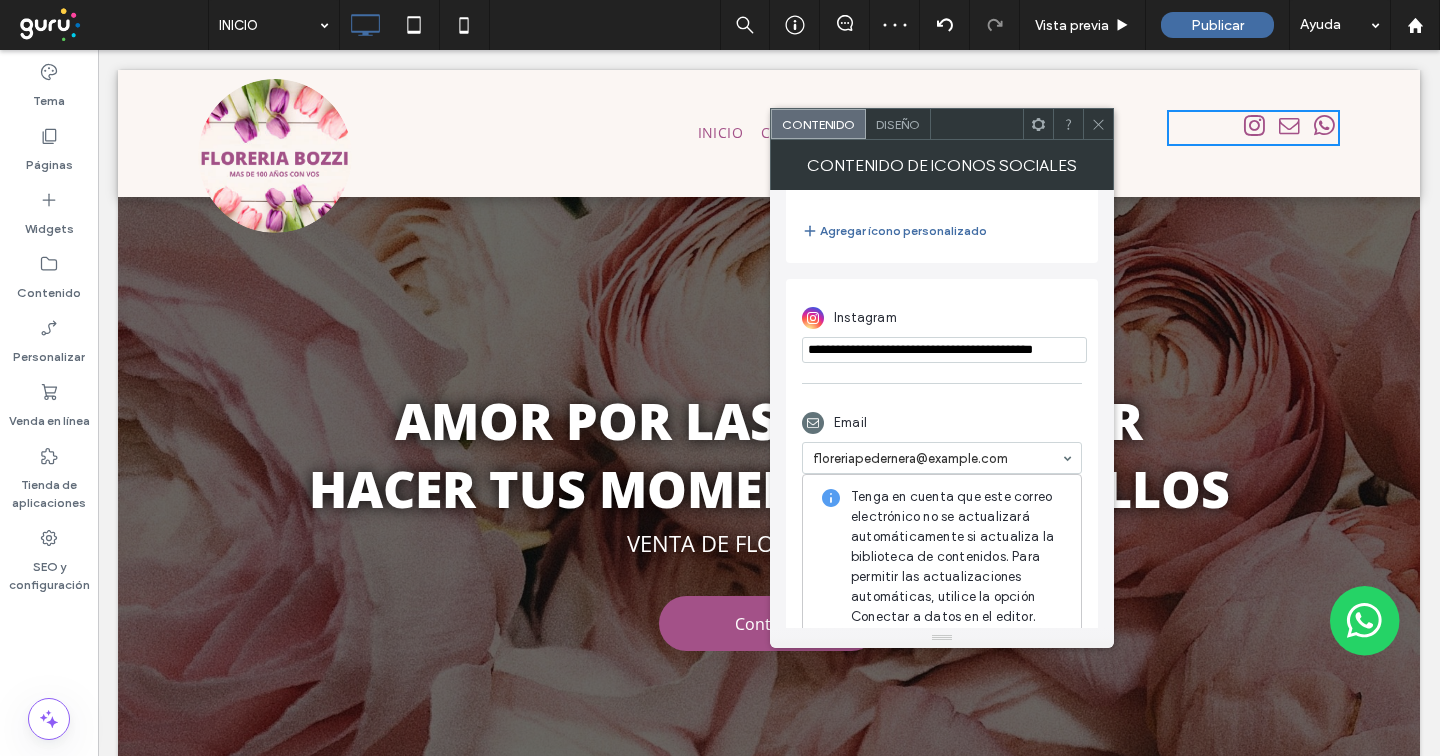 scroll, scrollTop: 530, scrollLeft: 0, axis: vertical 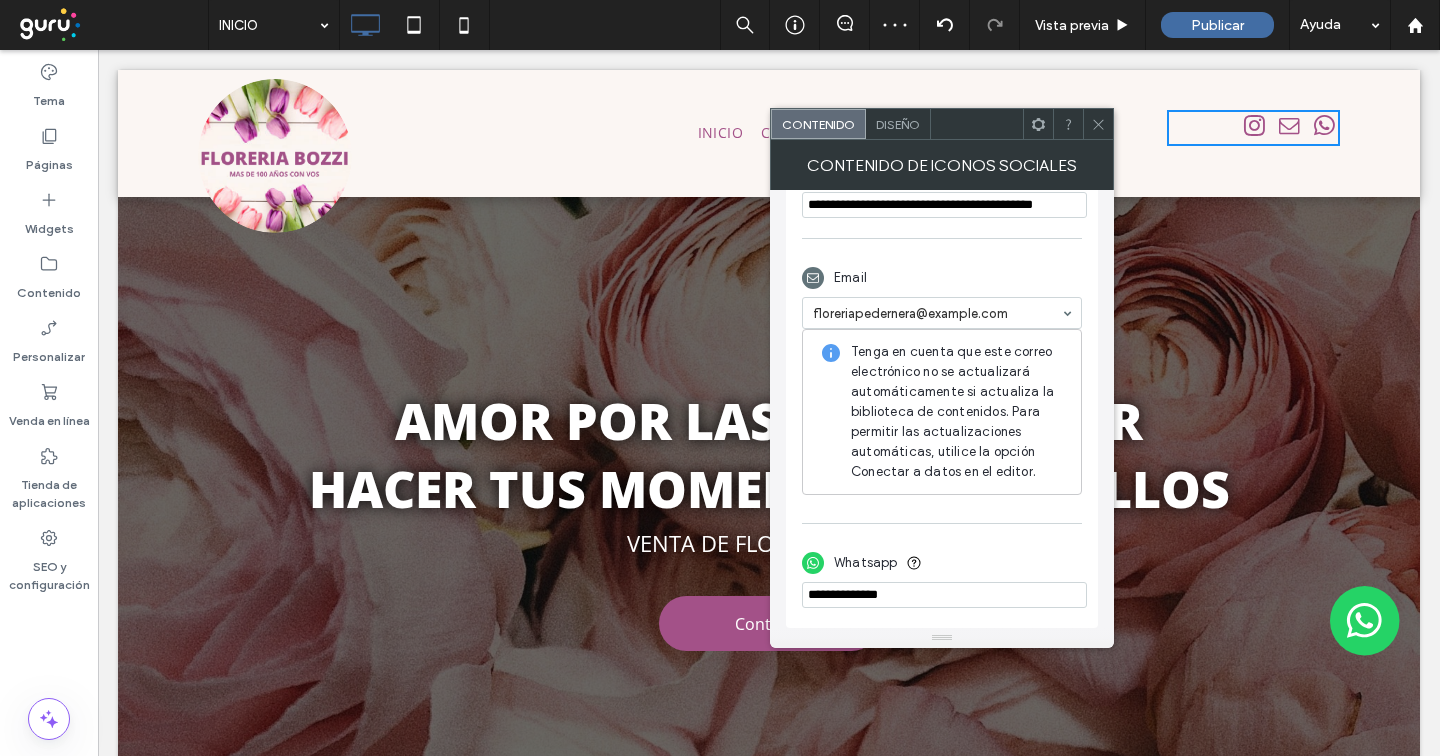 click 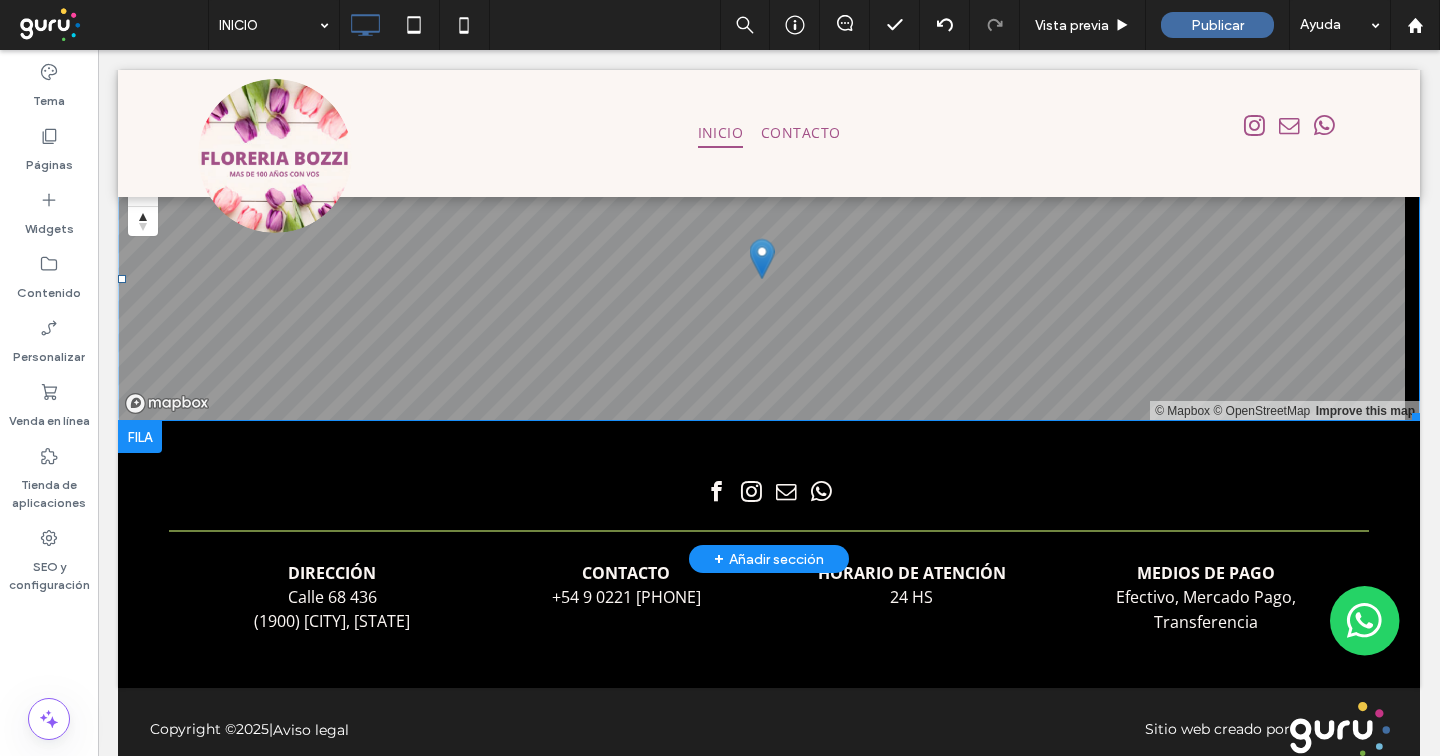 scroll, scrollTop: 2757, scrollLeft: 0, axis: vertical 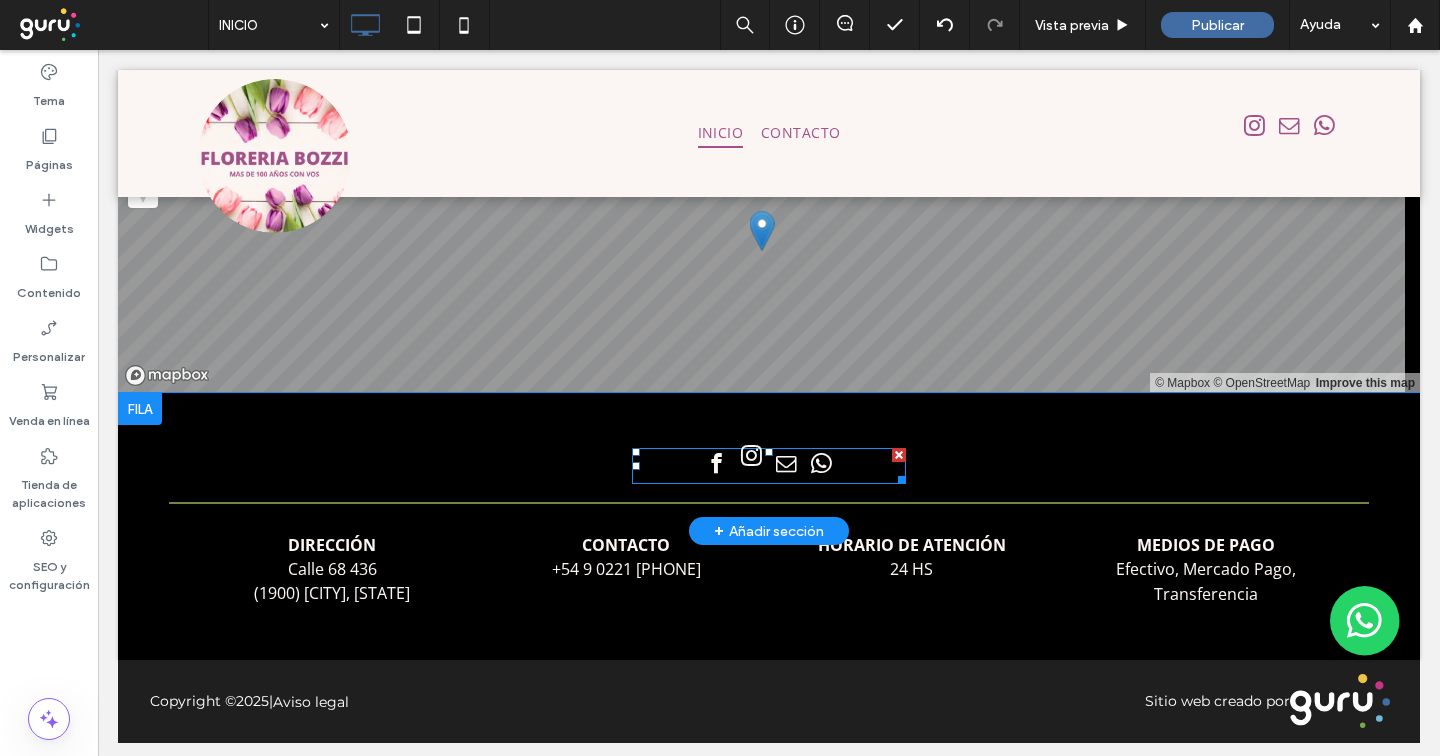 click at bounding box center (751, 455) 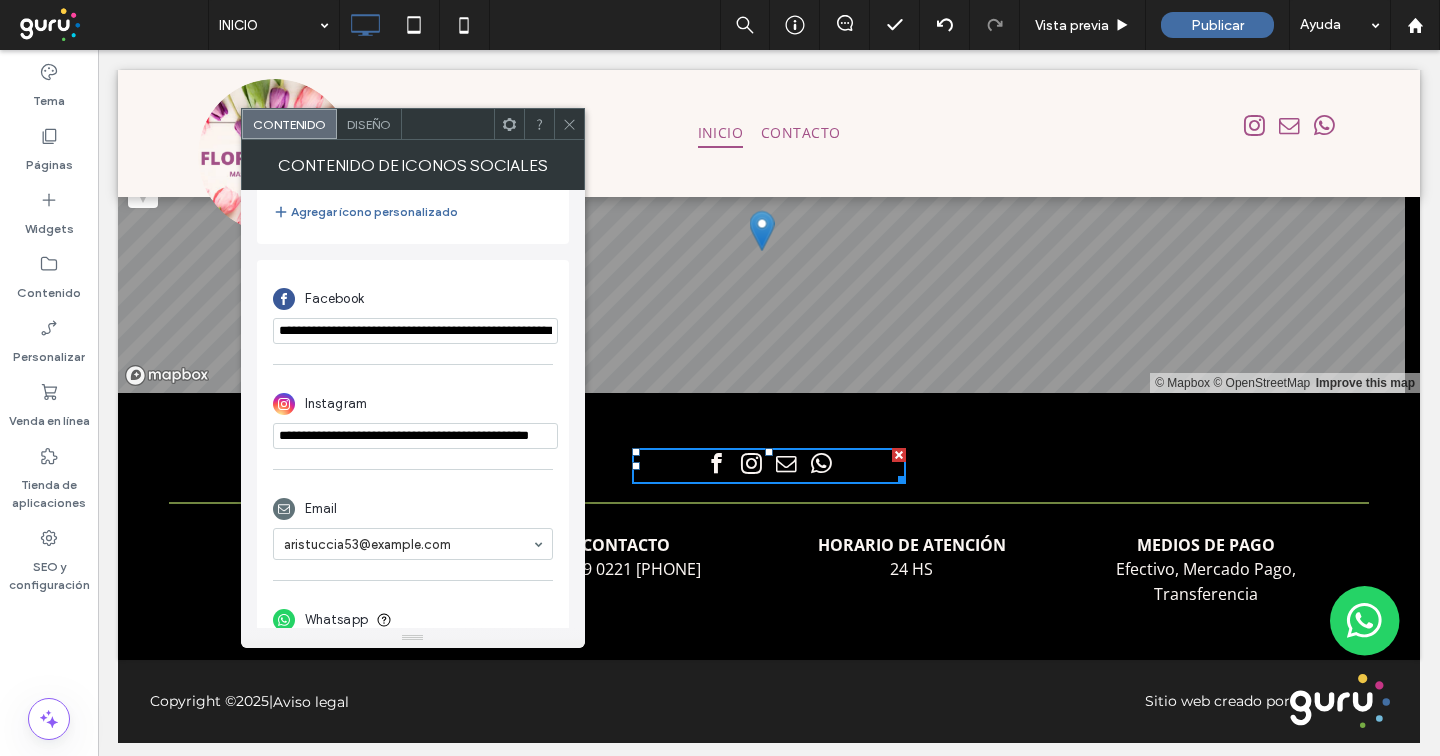 scroll, scrollTop: 463, scrollLeft: 0, axis: vertical 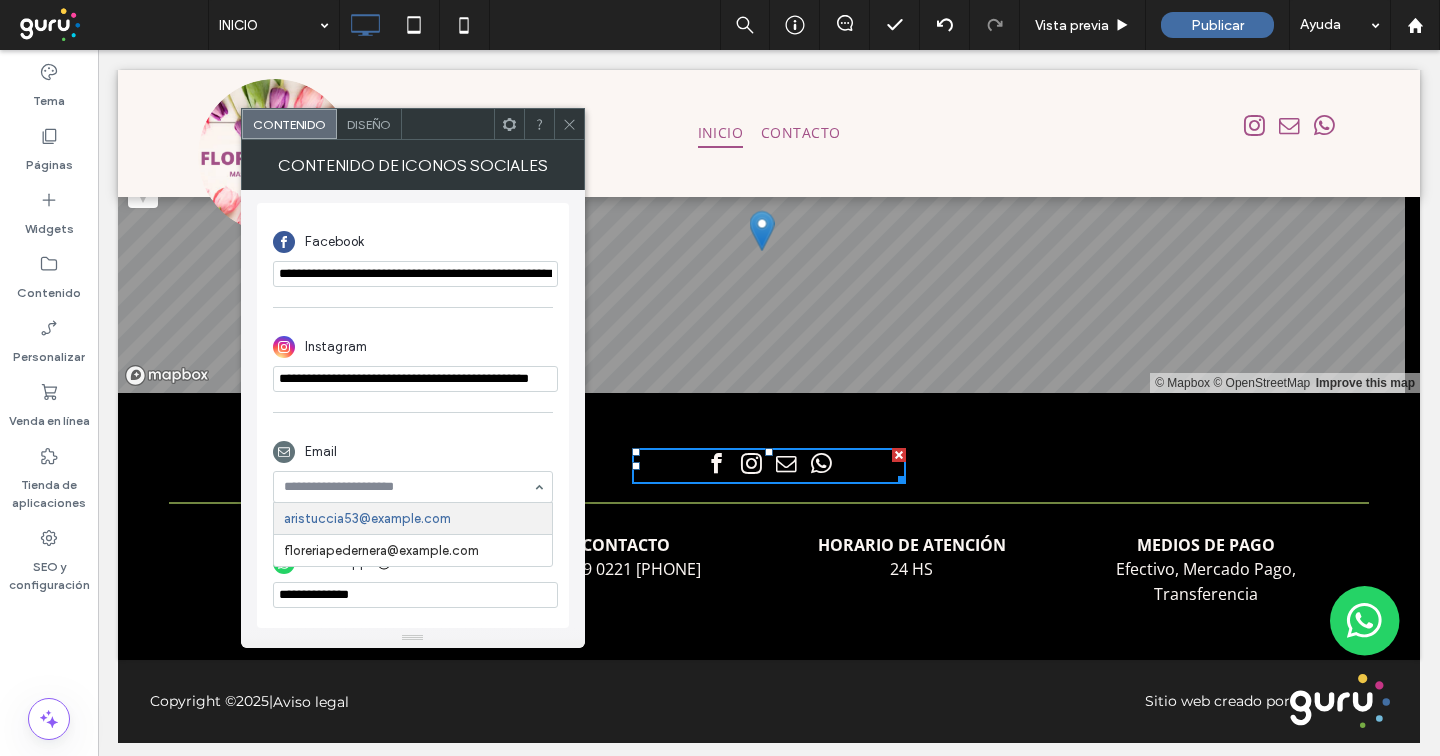 paste on "**********" 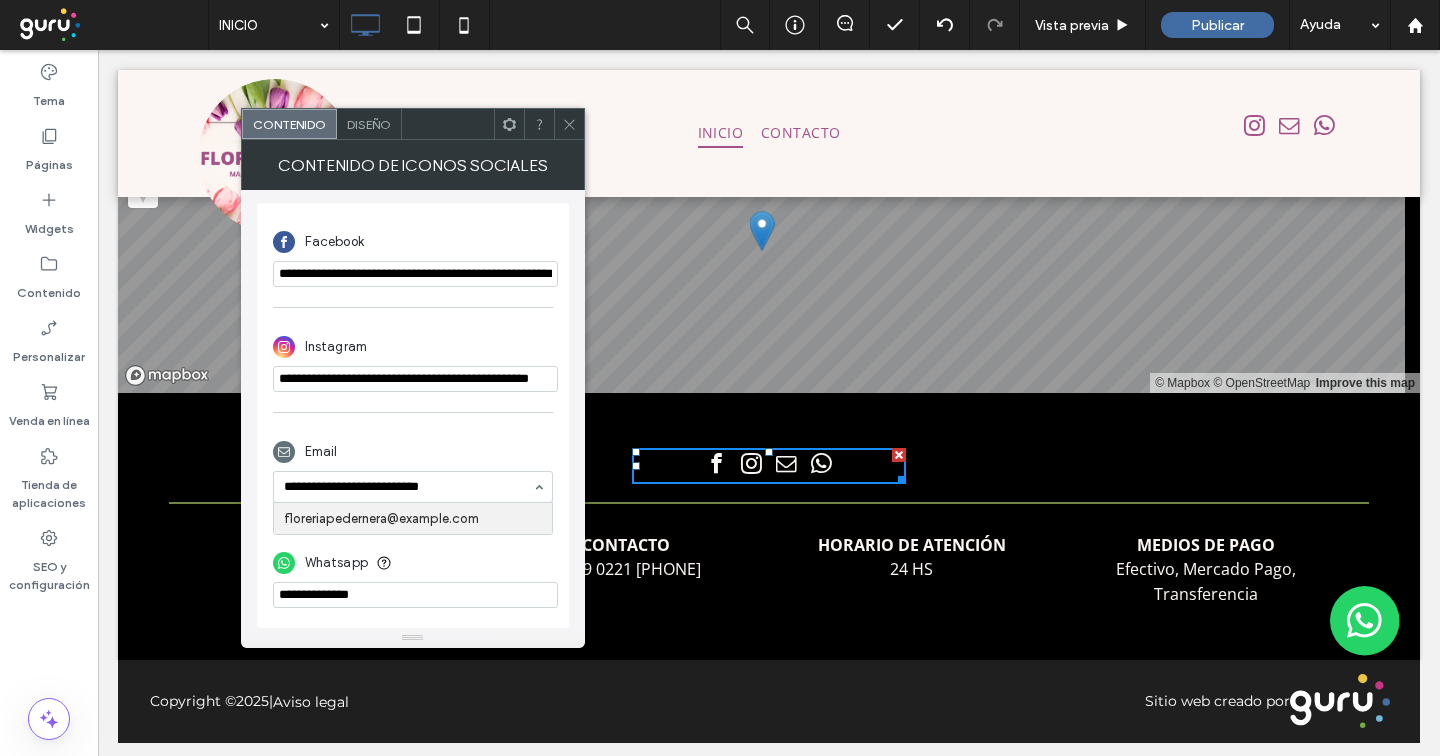 type on "**********" 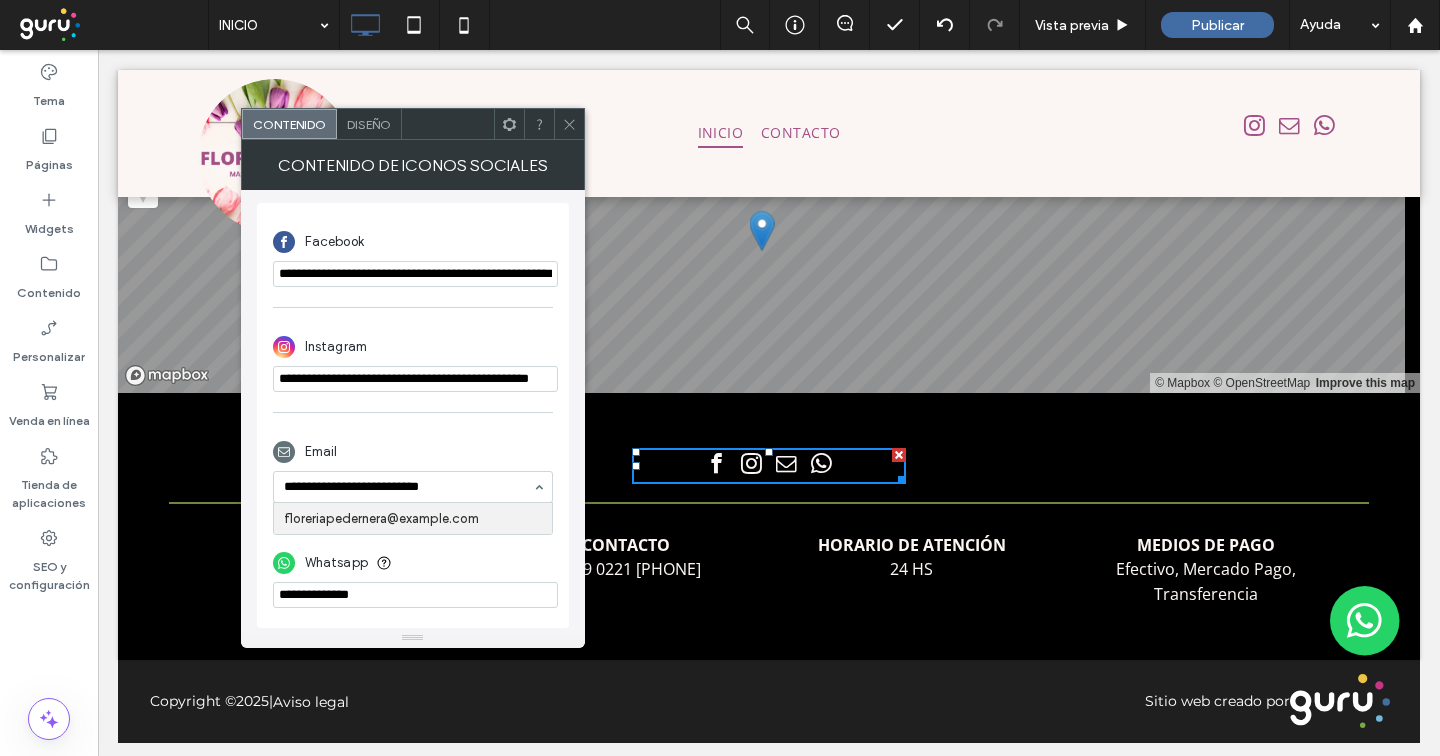 type 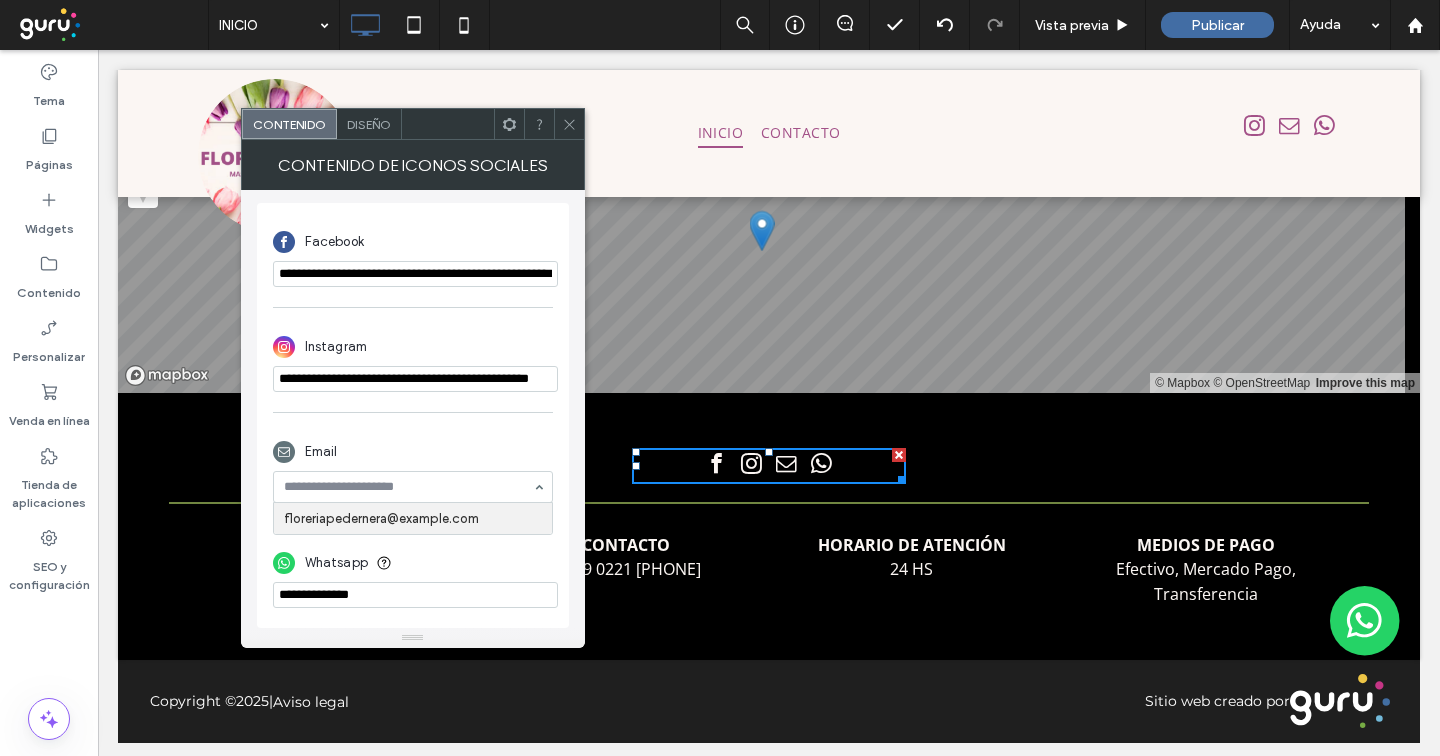 click on "Email" at bounding box center (413, 452) 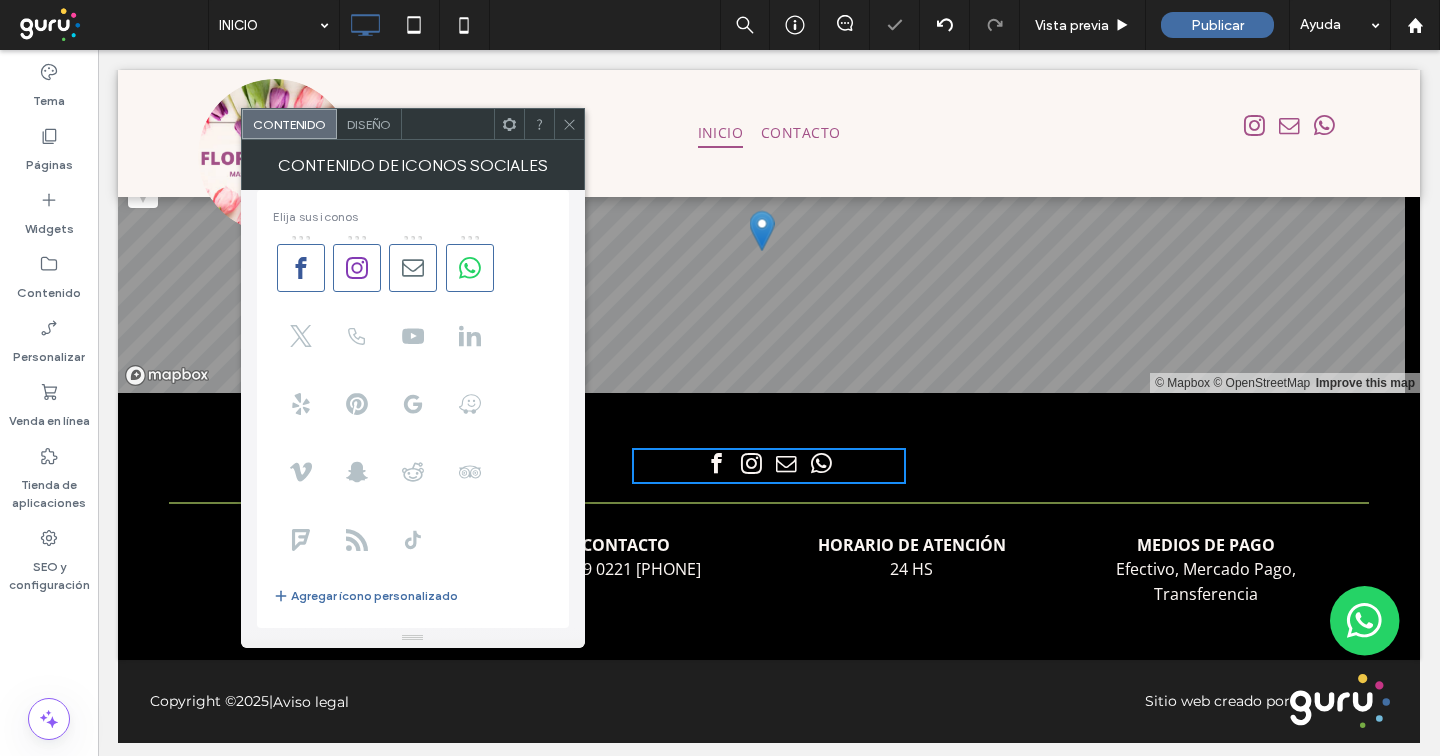 scroll, scrollTop: 371, scrollLeft: 0, axis: vertical 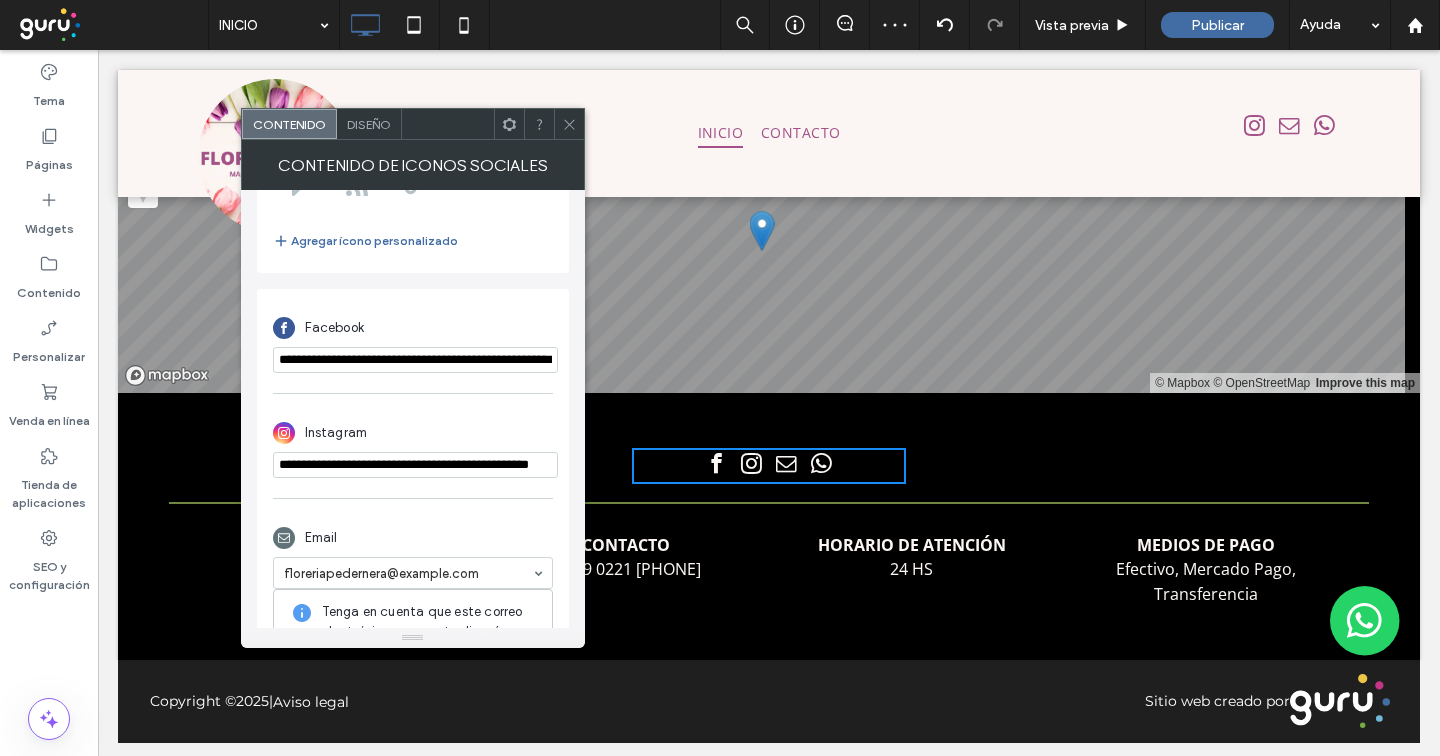 click on "**********" at bounding box center [415, 360] 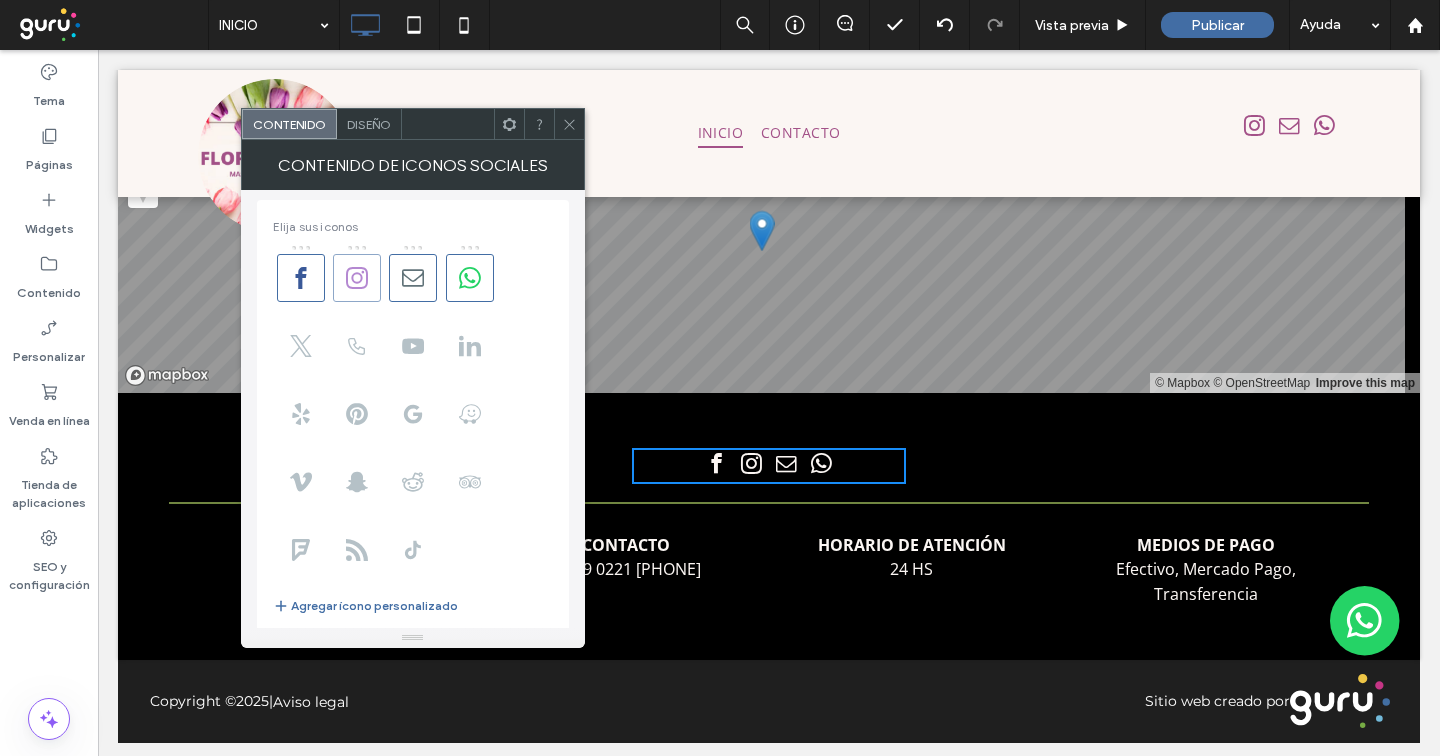 scroll, scrollTop: 0, scrollLeft: 0, axis: both 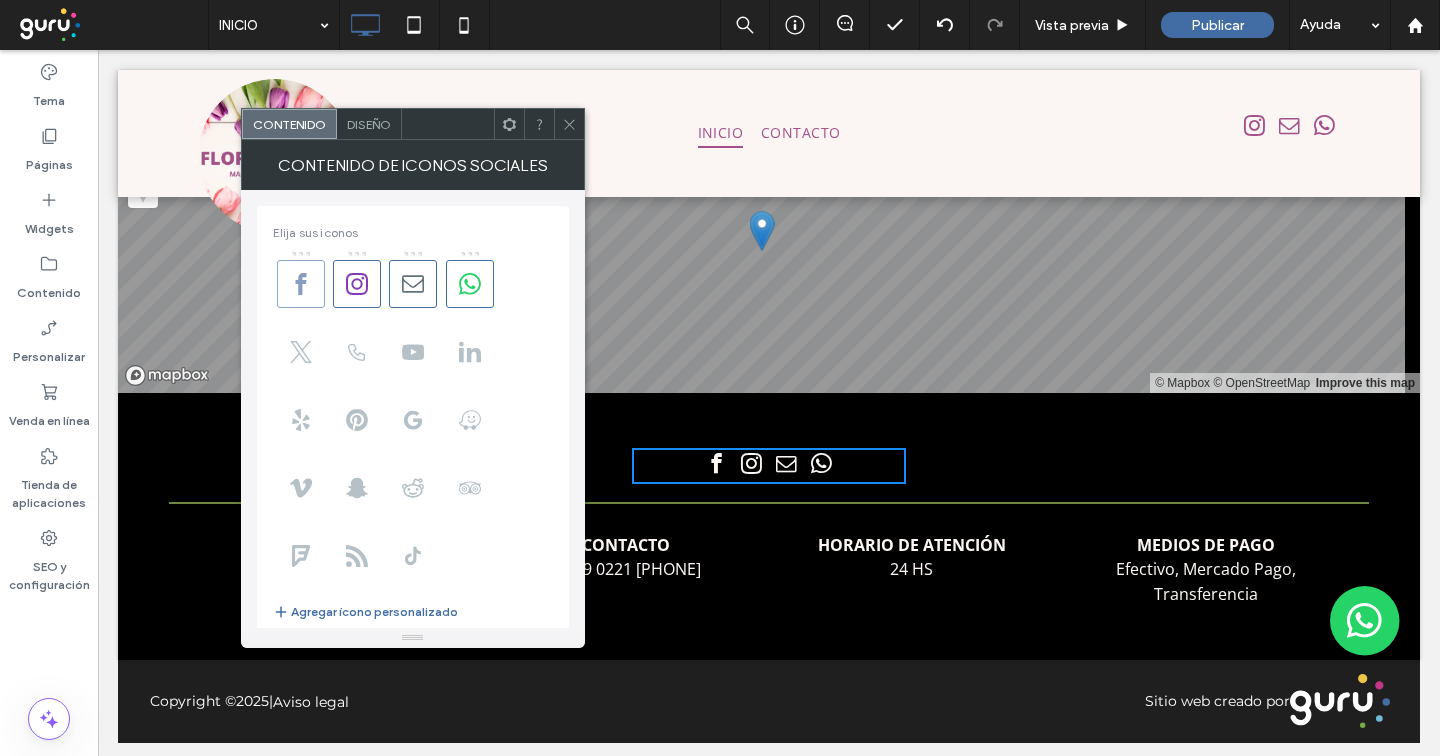 type 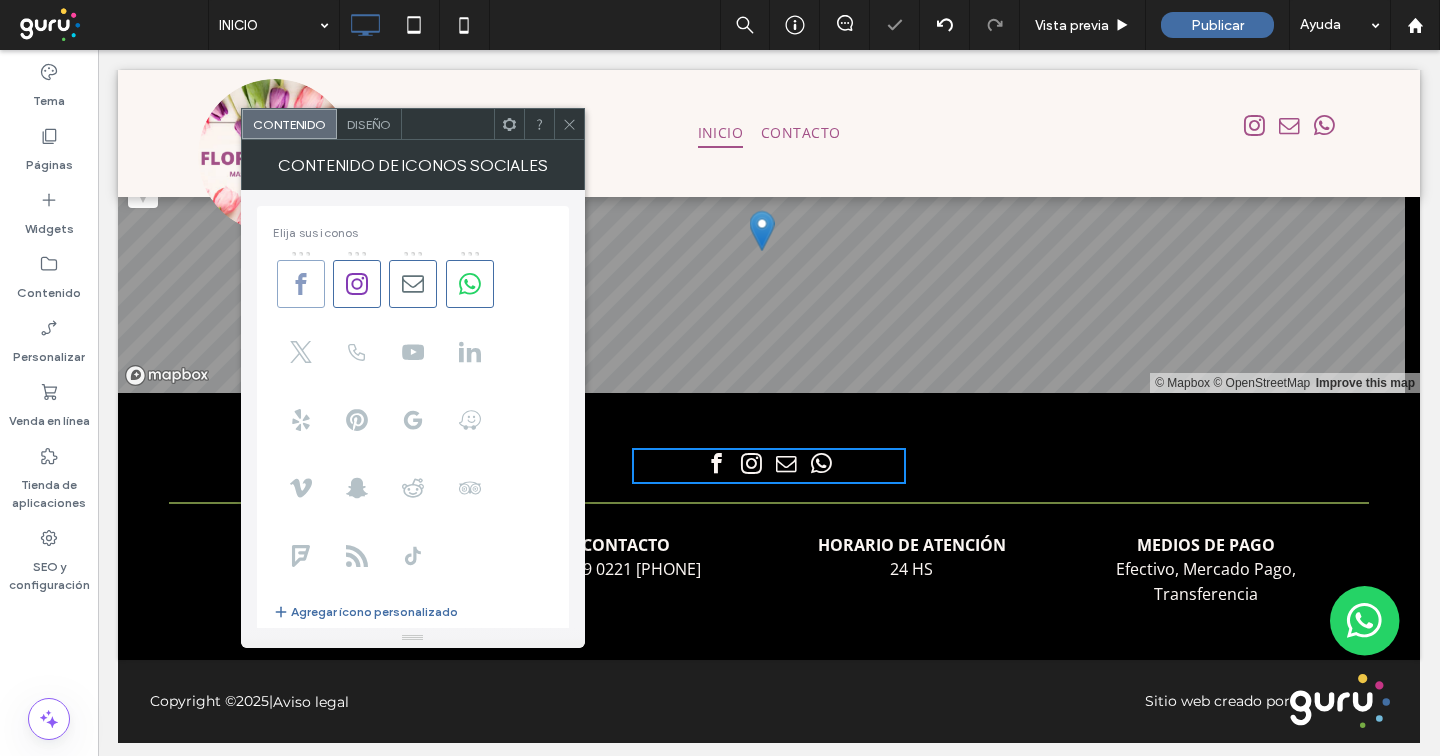 click 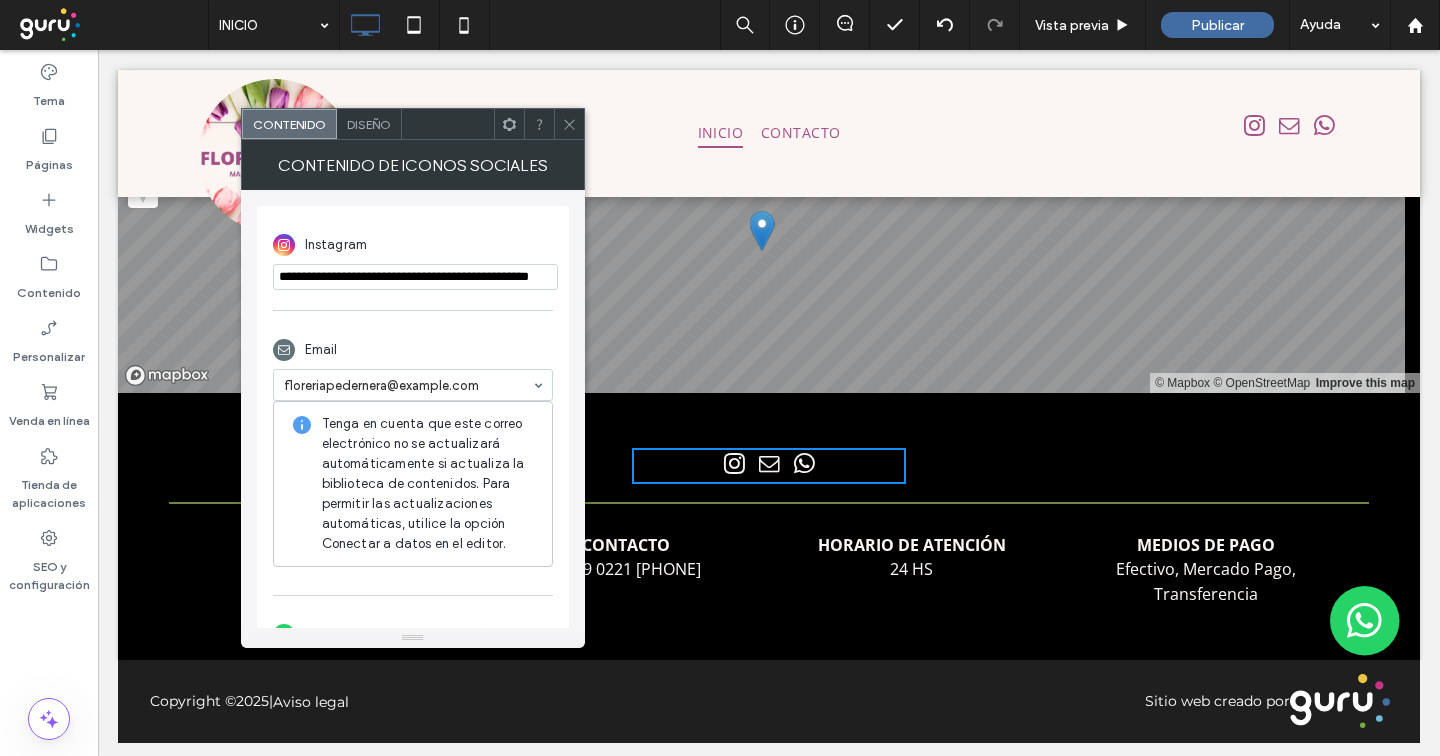 scroll, scrollTop: 479, scrollLeft: 0, axis: vertical 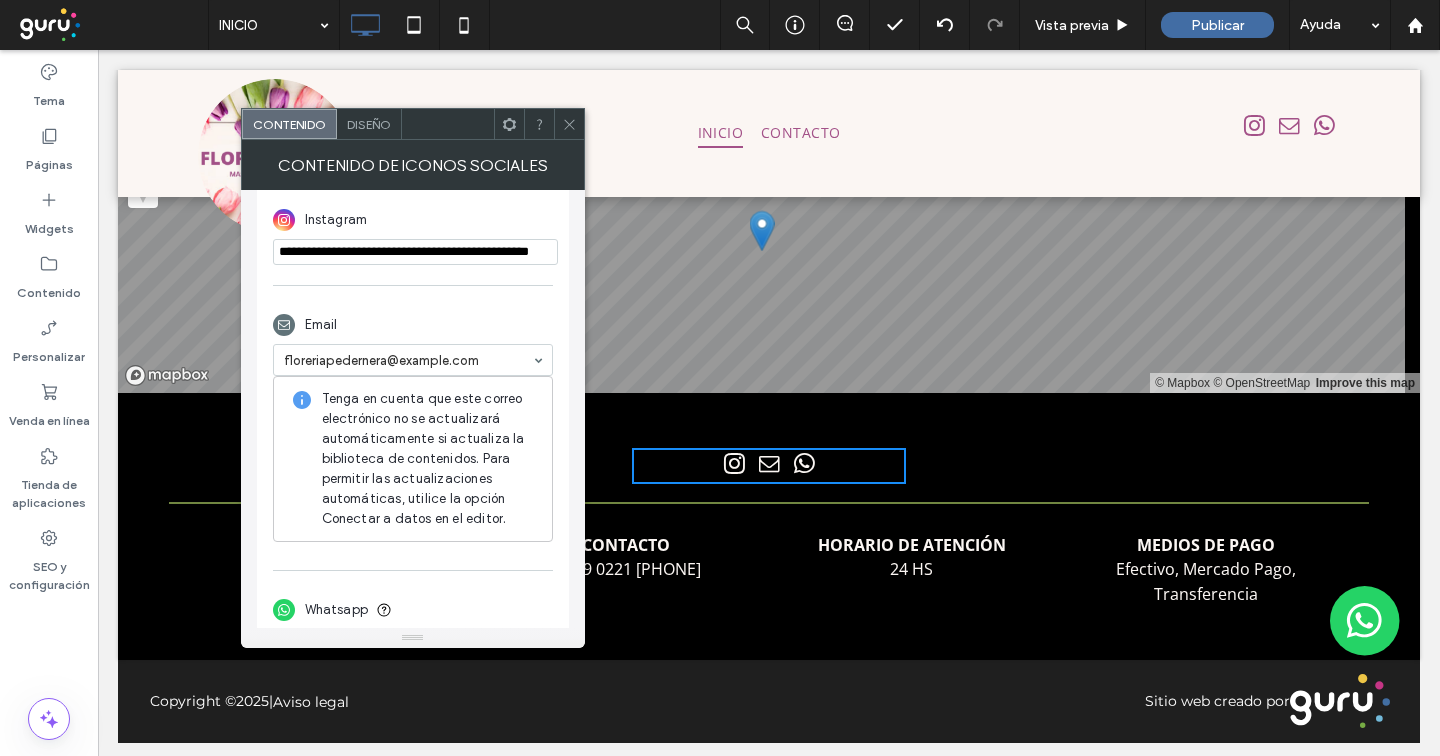 click on "**********" at bounding box center [415, 252] 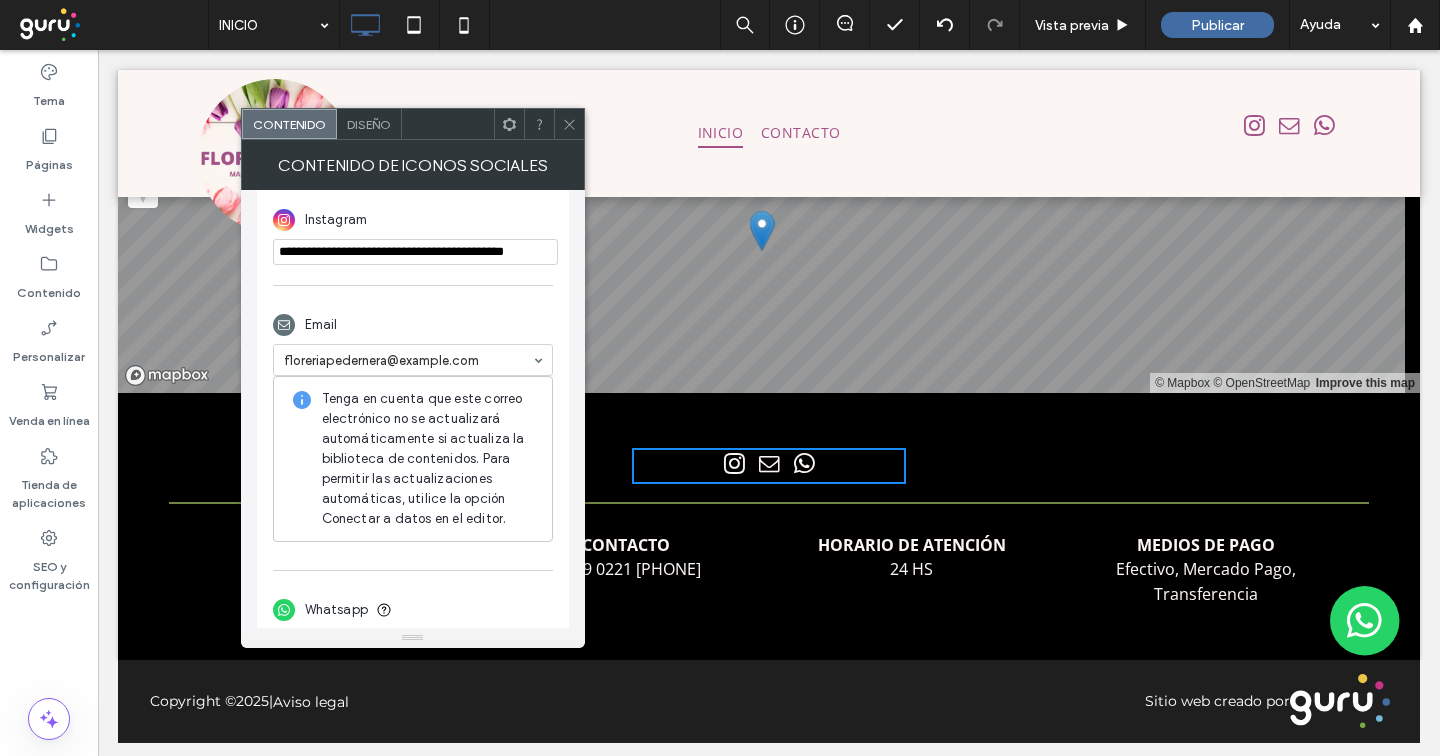 scroll, scrollTop: 0, scrollLeft: 19, axis: horizontal 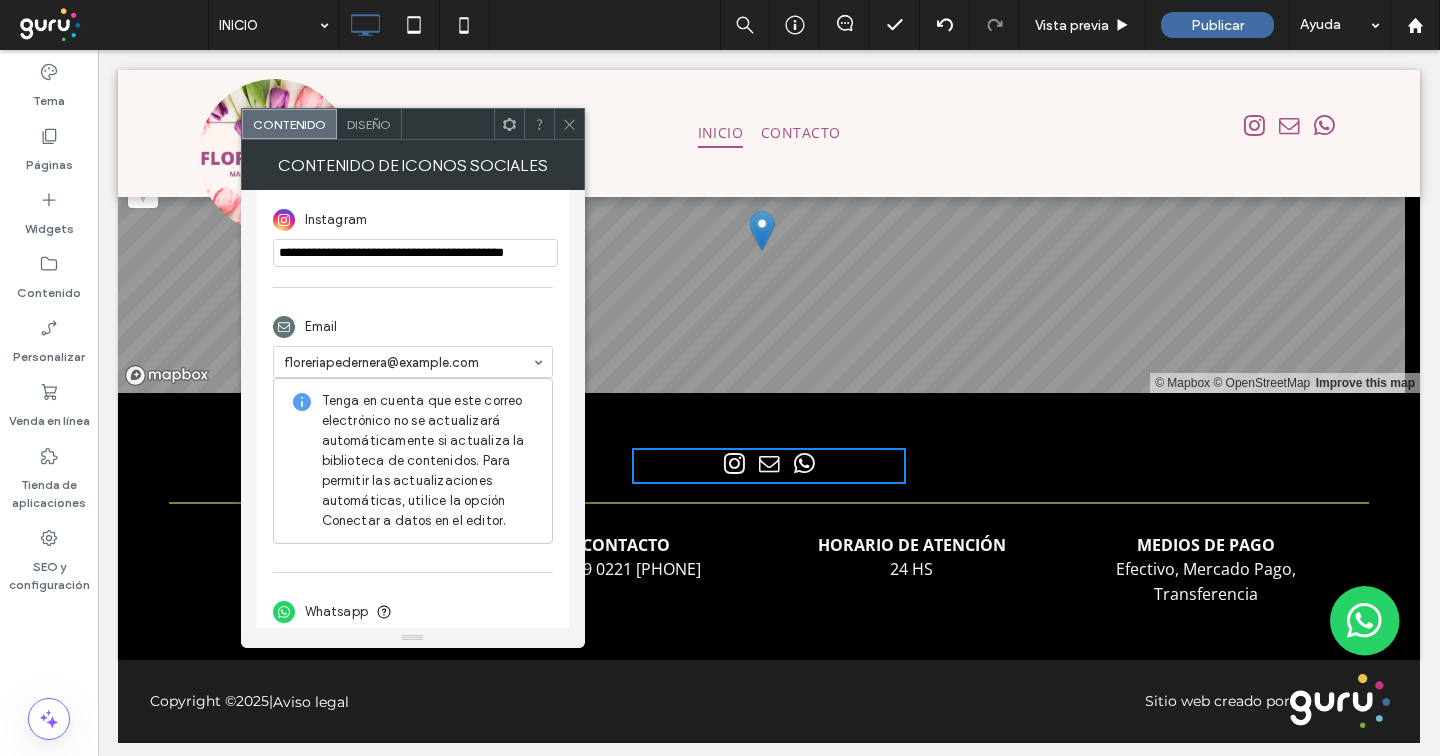 type on "**********" 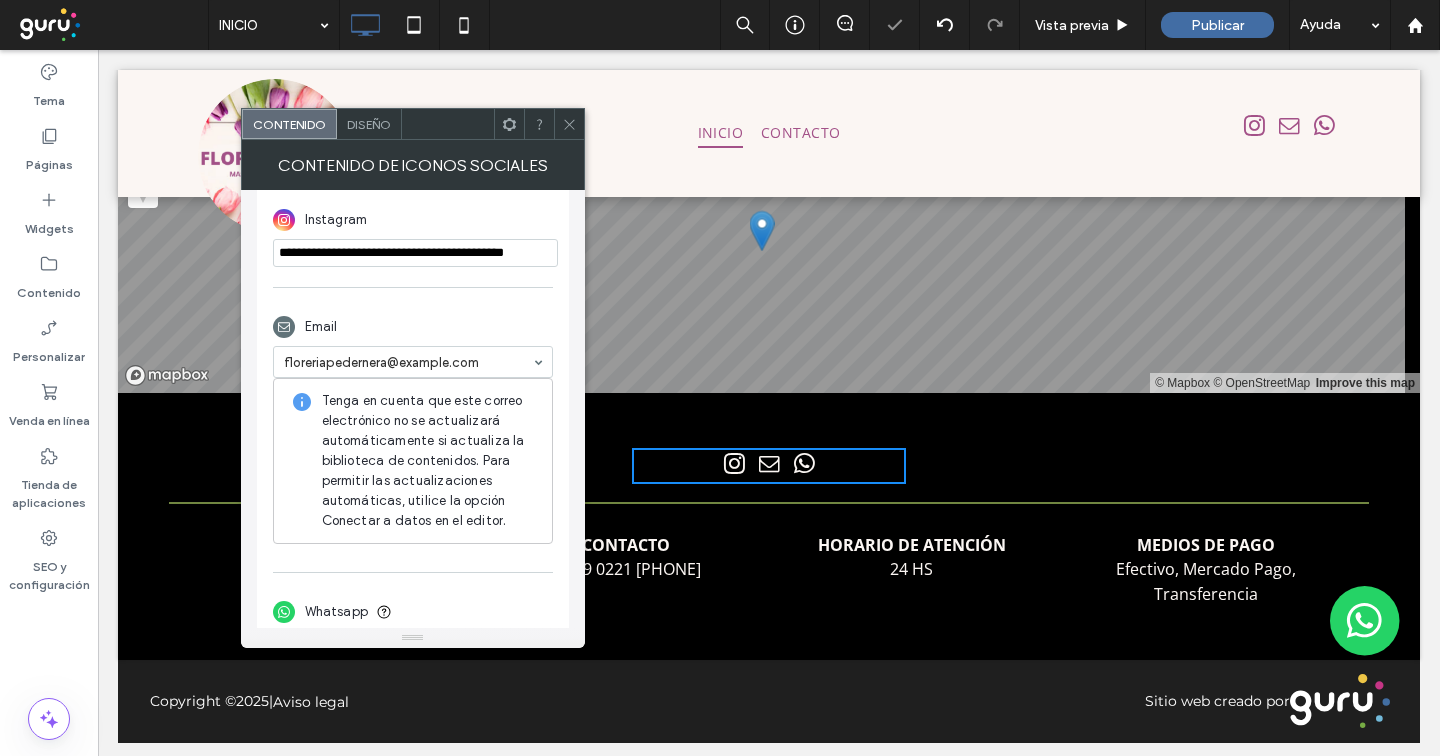 scroll, scrollTop: 0, scrollLeft: 0, axis: both 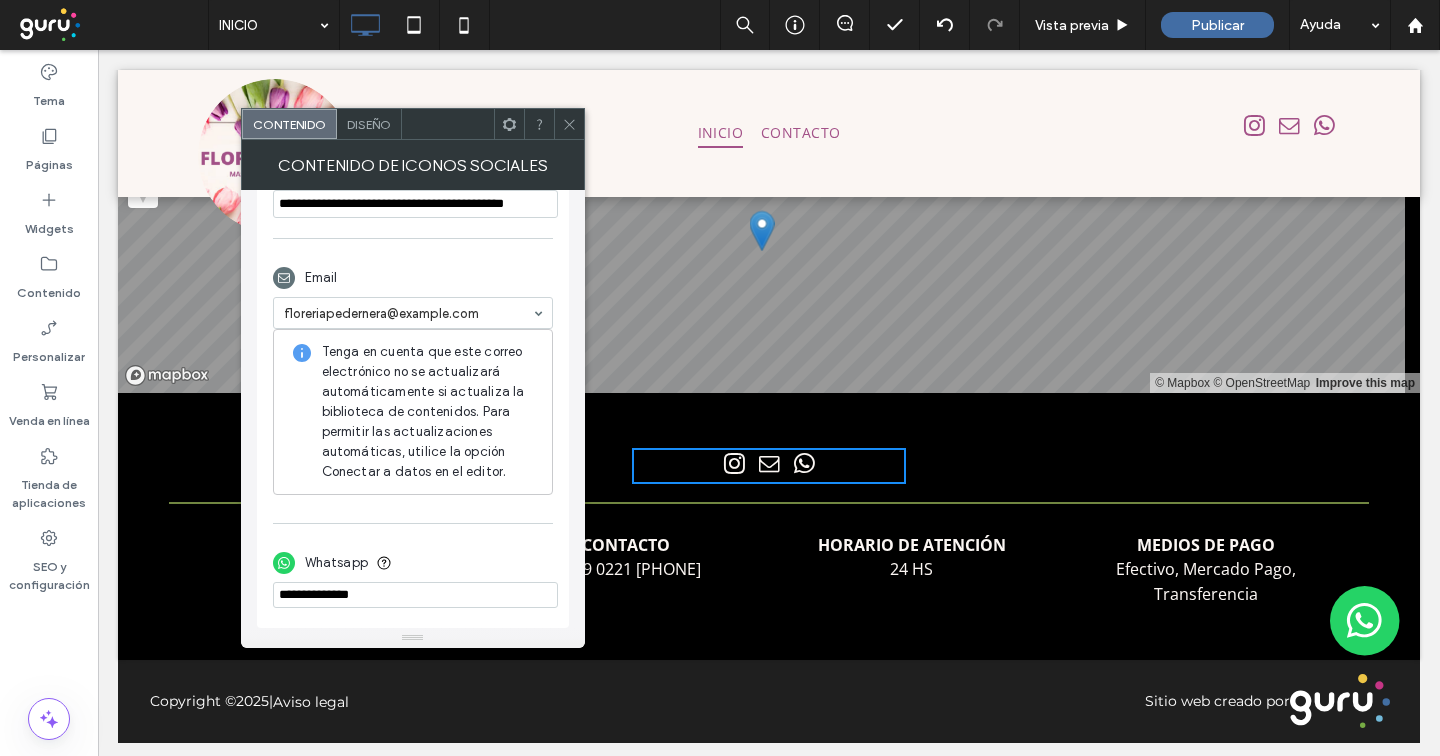 click 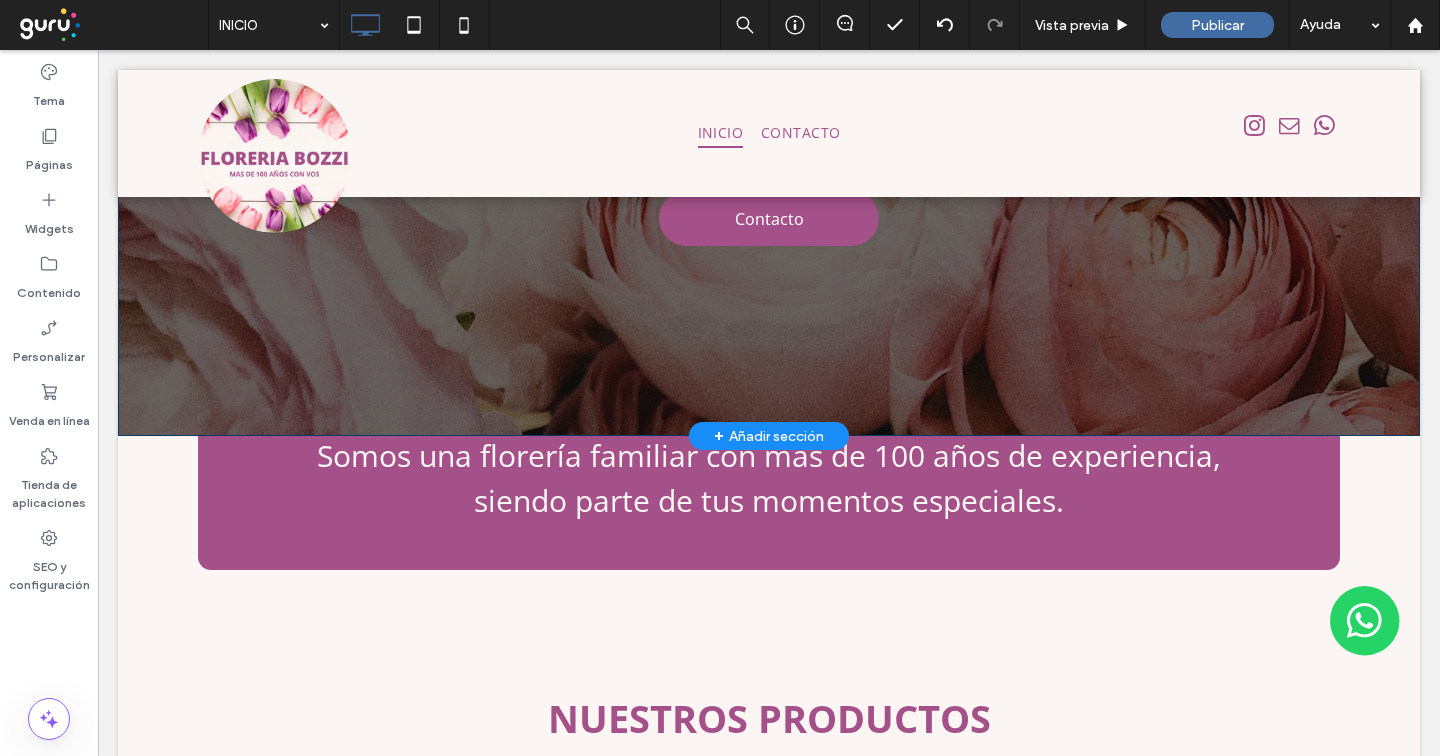 scroll, scrollTop: 0, scrollLeft: 0, axis: both 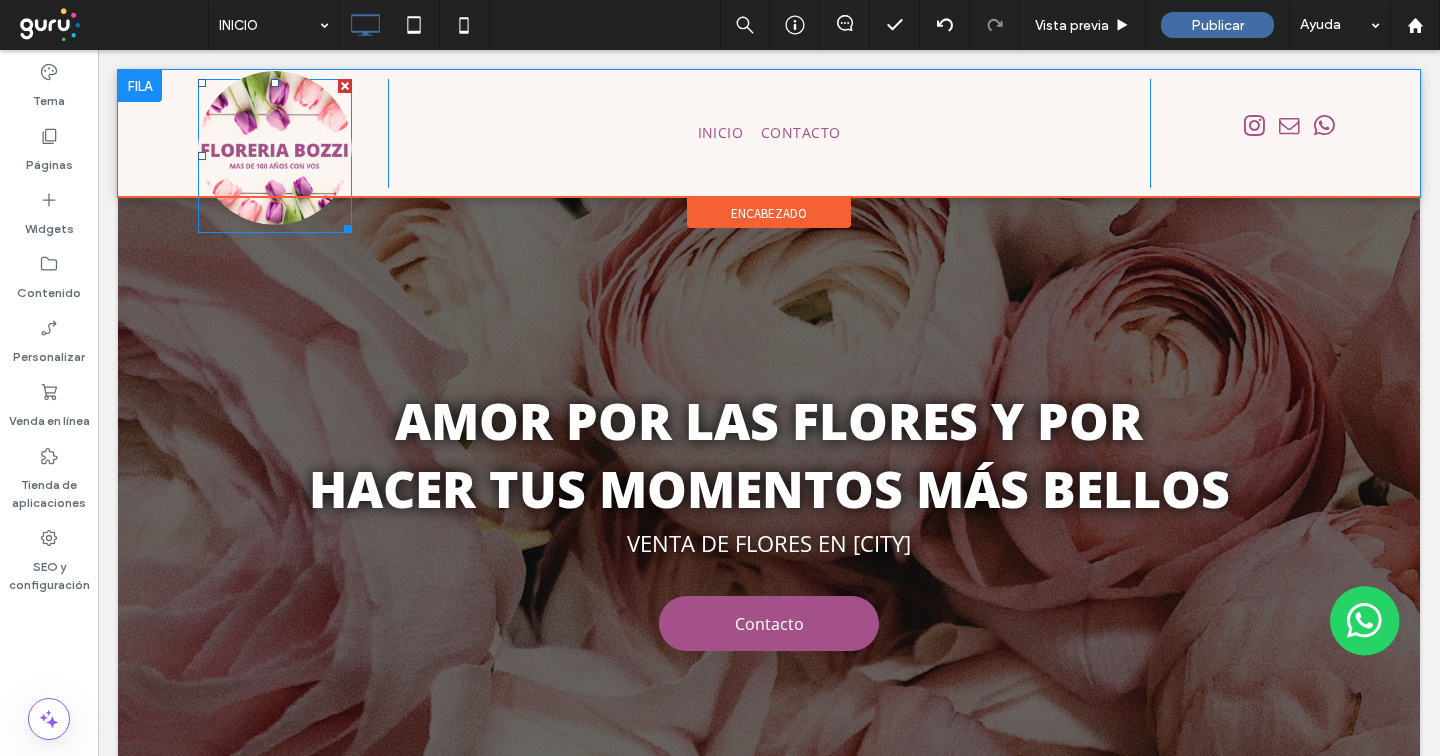 click at bounding box center [275, 148] 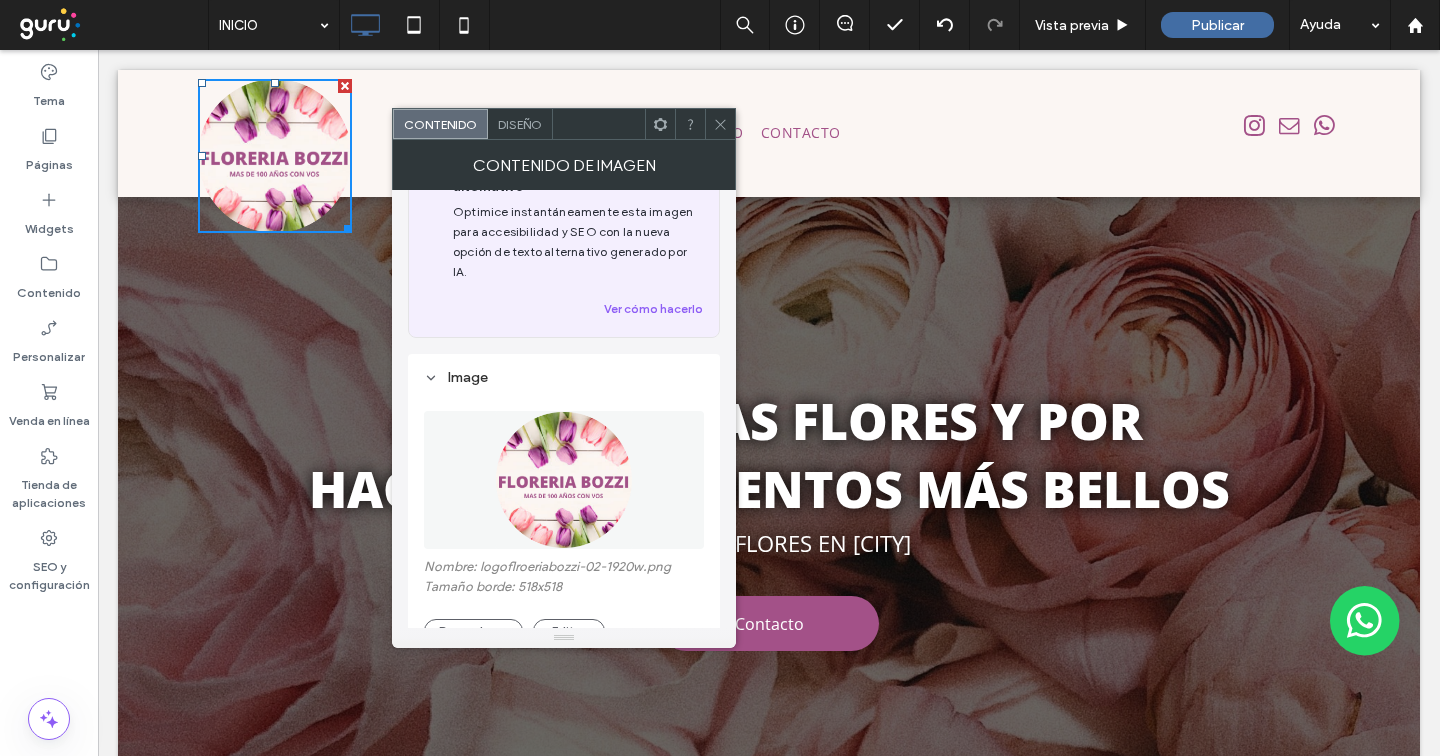 scroll, scrollTop: 165, scrollLeft: 0, axis: vertical 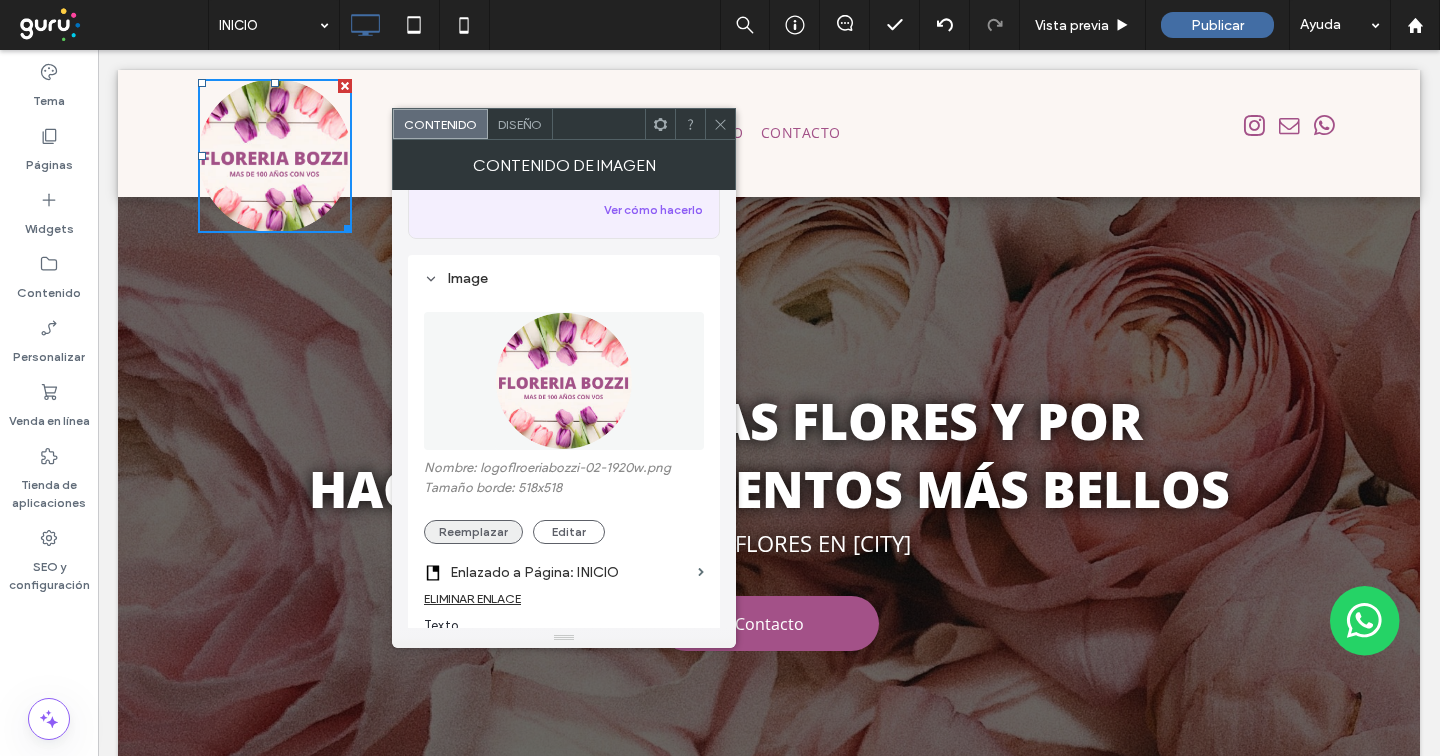 click on "Reemplazar" at bounding box center [473, 532] 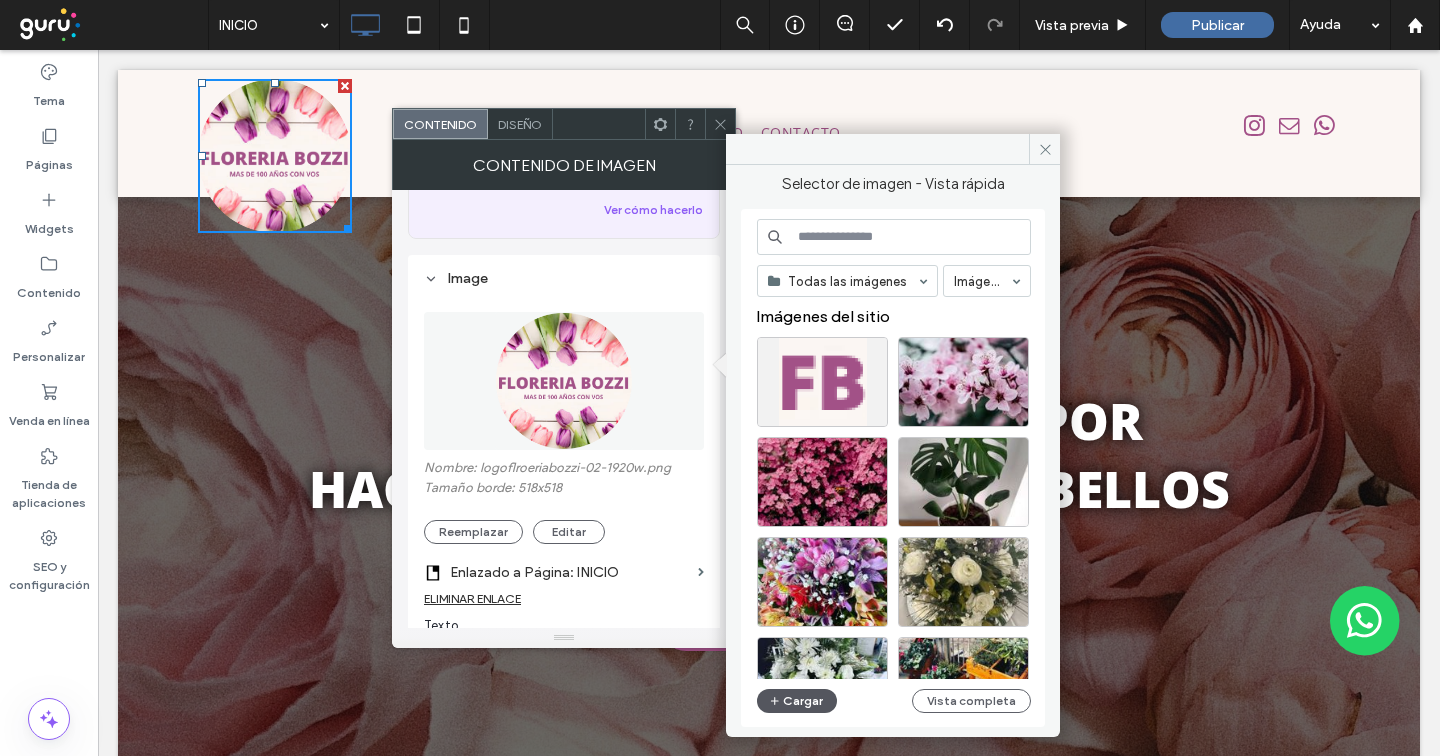click on "Cargar" at bounding box center (797, 701) 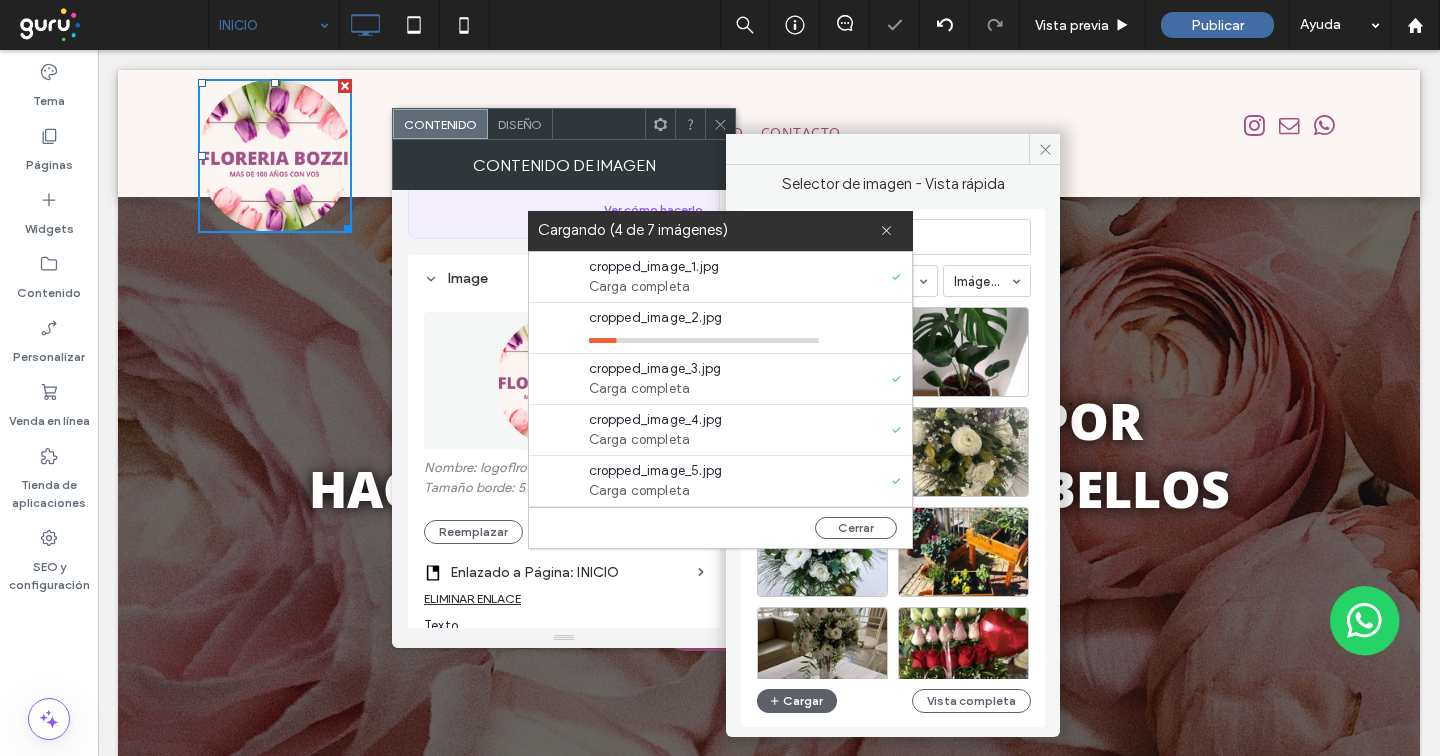 type 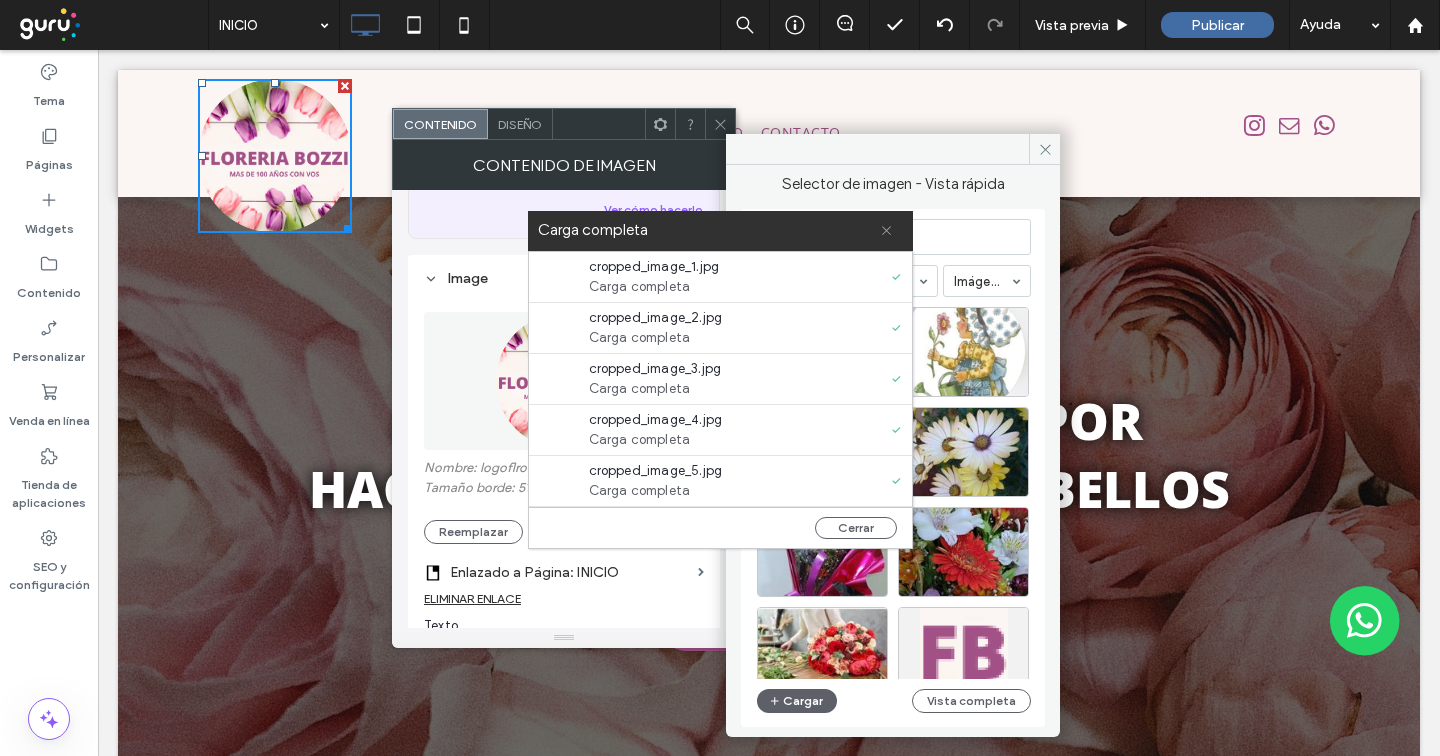 click 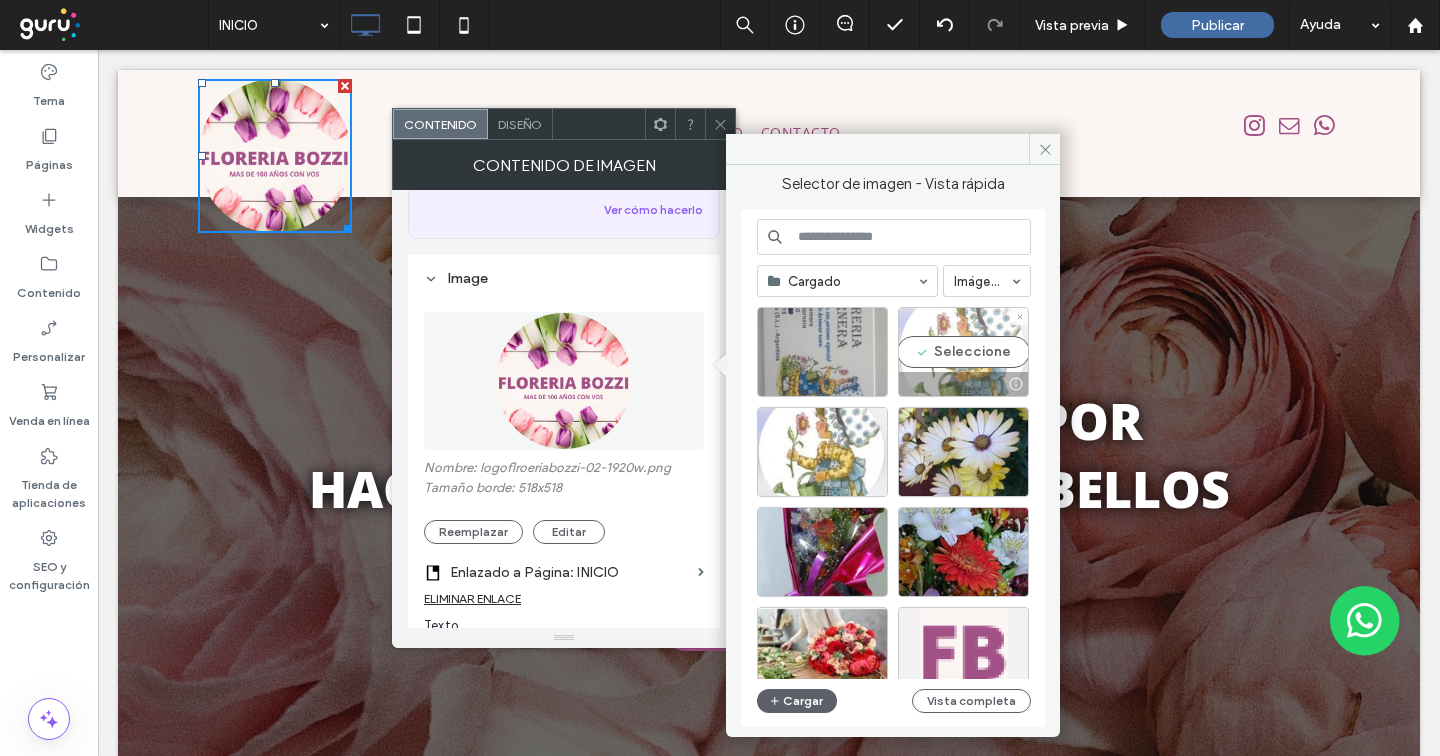 click on "Seleccione" at bounding box center [963, 352] 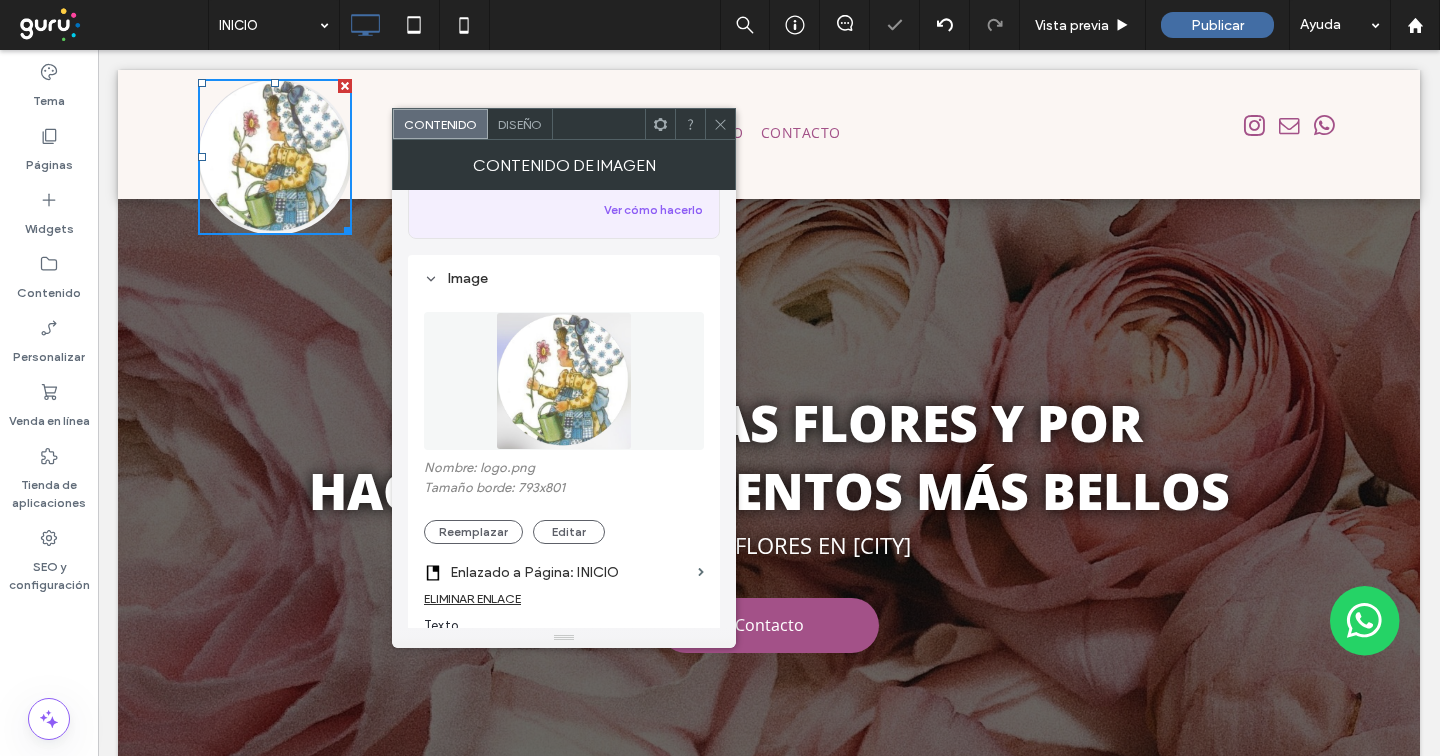 click 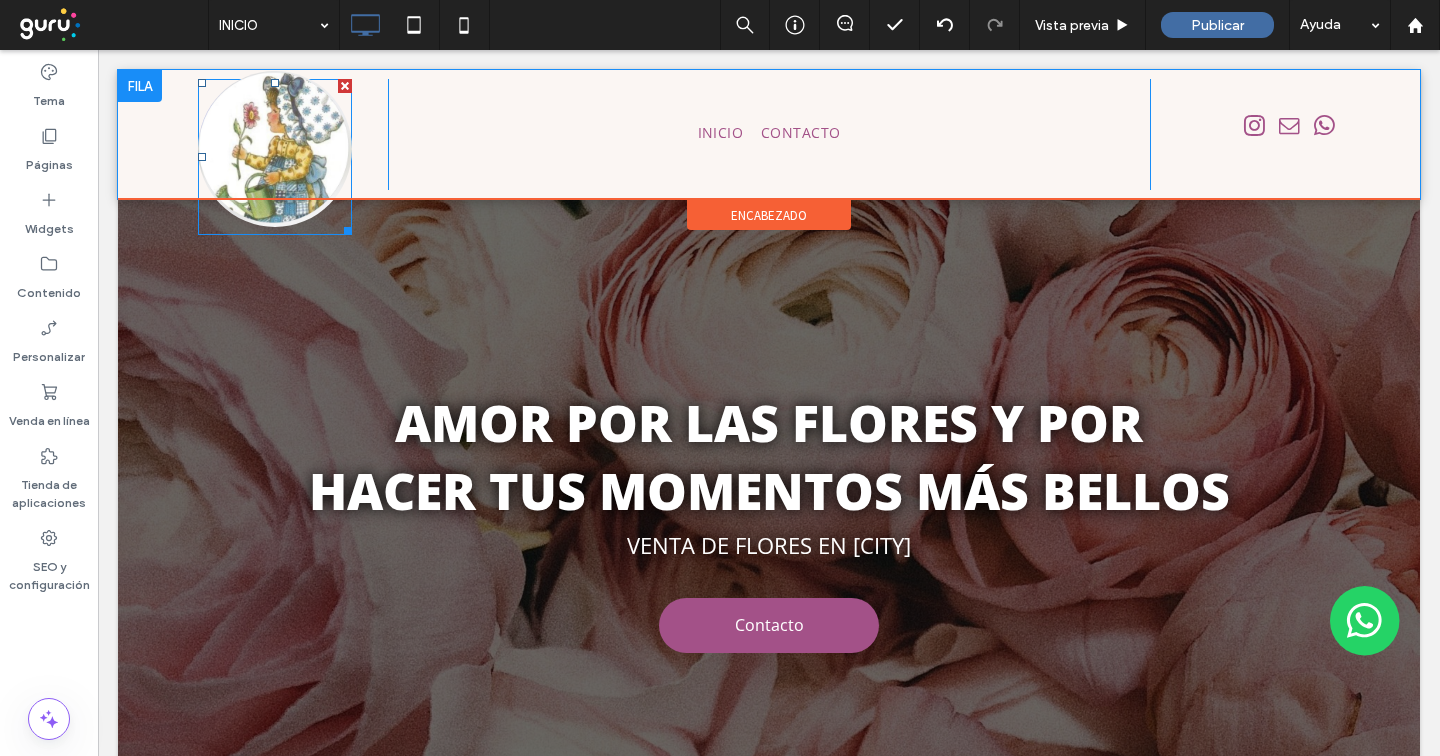 click at bounding box center [275, 149] 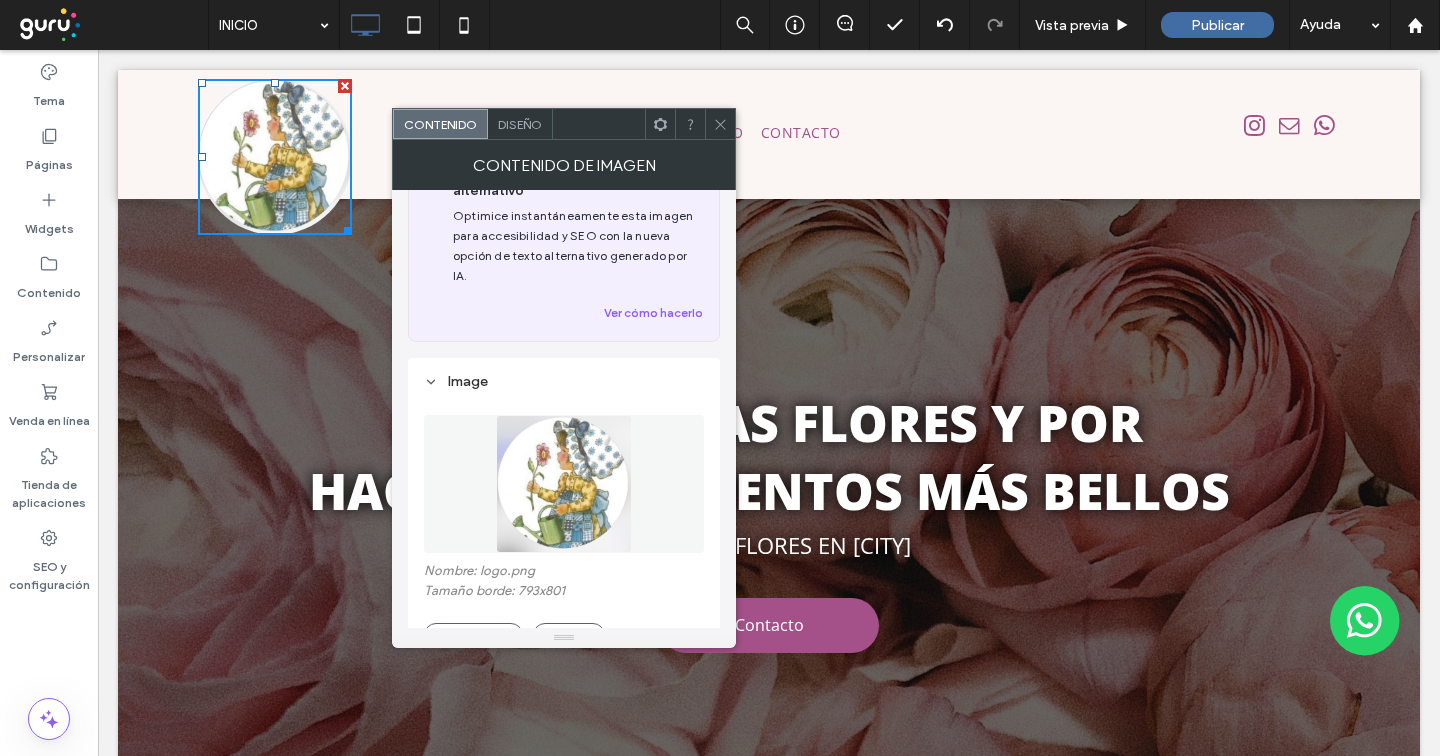 scroll, scrollTop: 101, scrollLeft: 0, axis: vertical 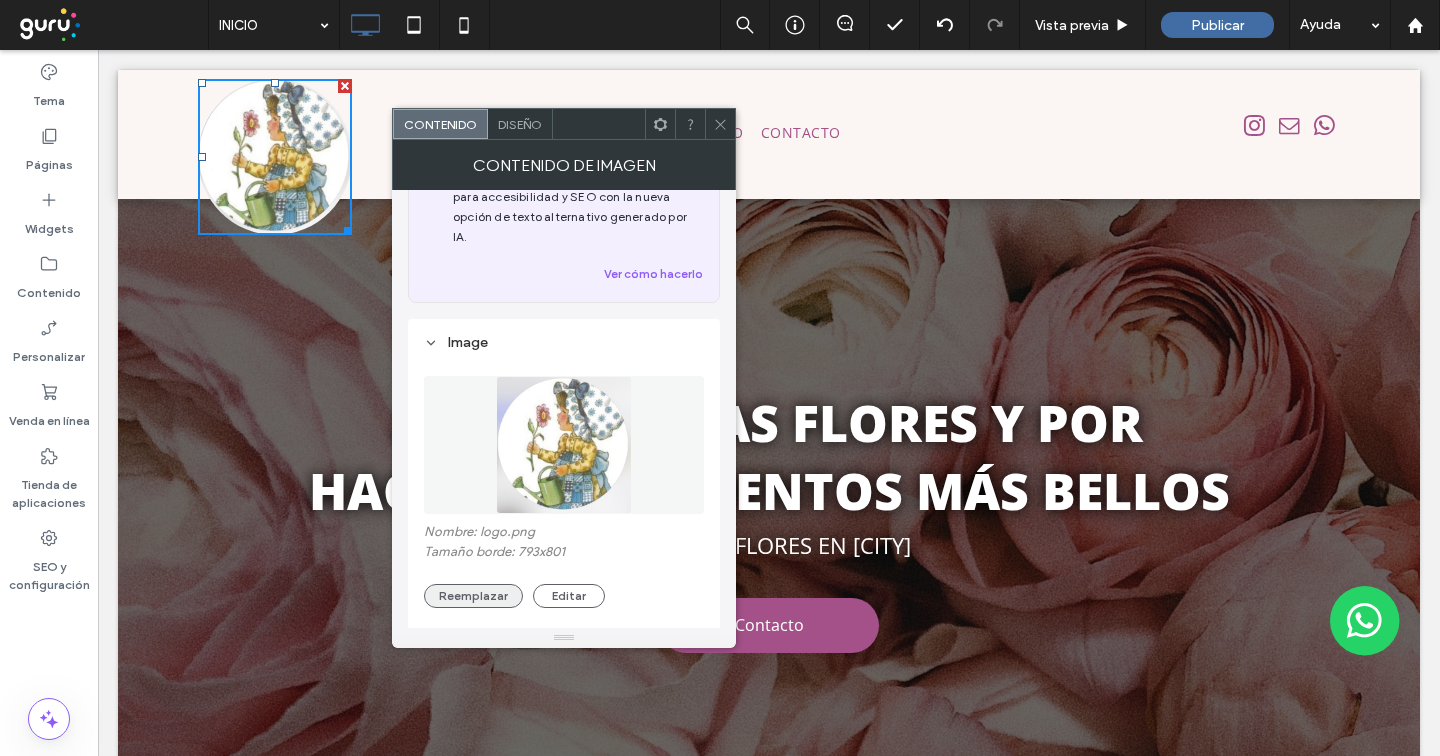 click on "Reemplazar" at bounding box center [473, 596] 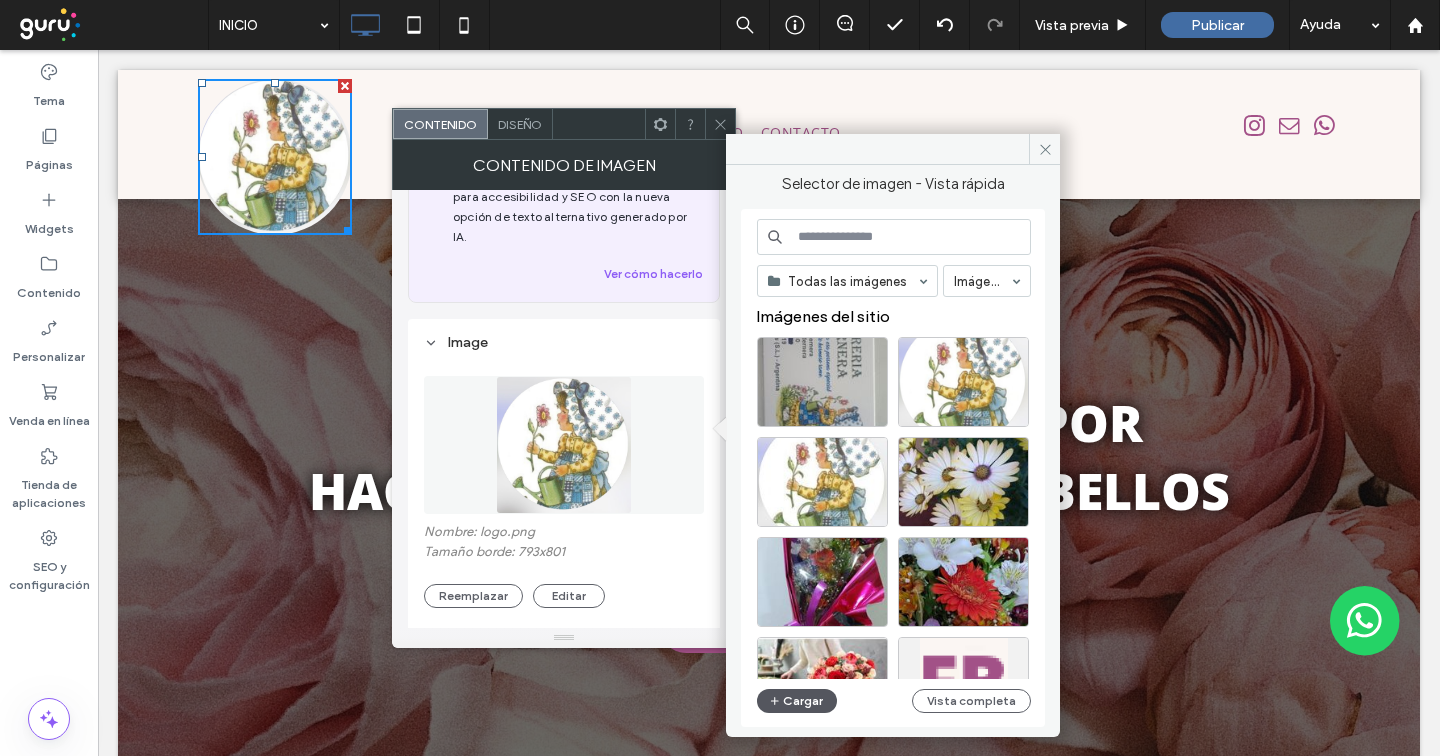 click at bounding box center (776, 701) 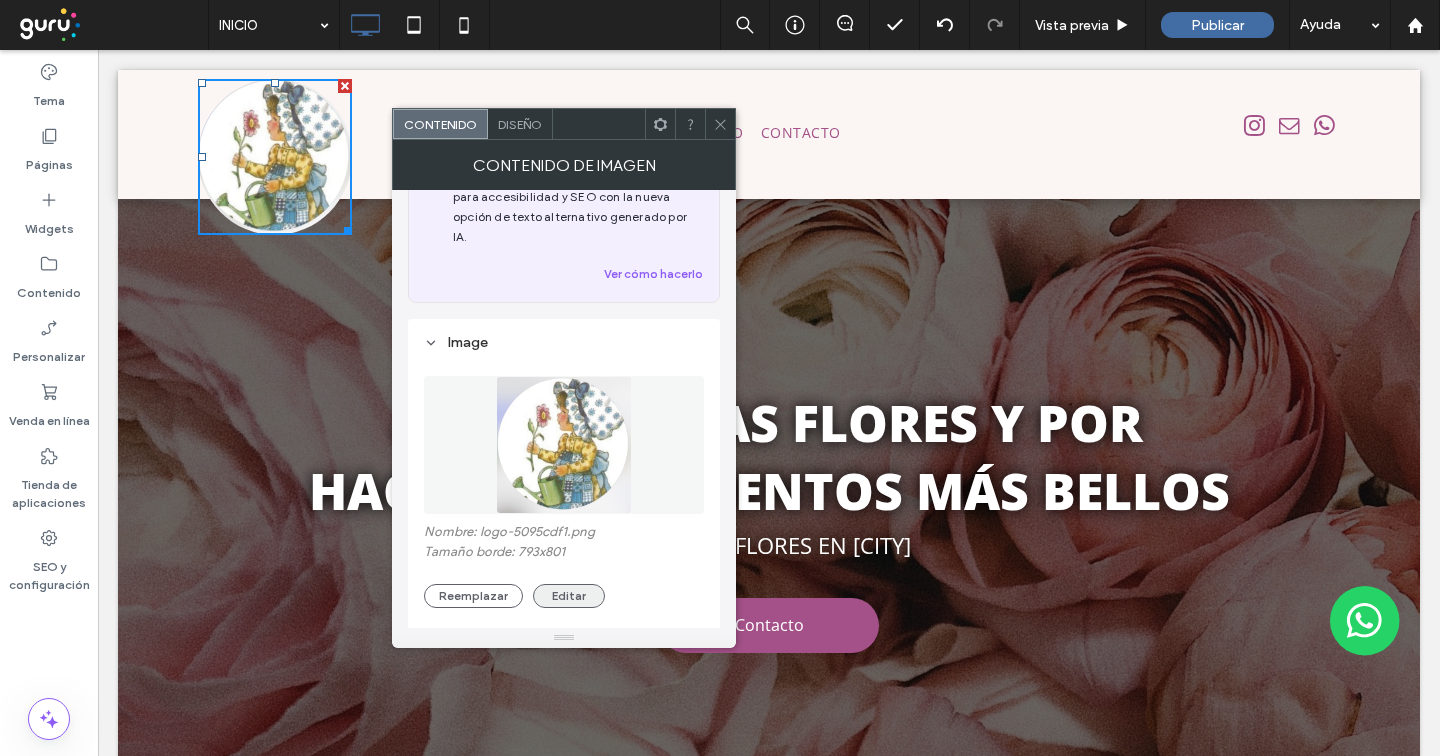 click on "Editar" at bounding box center (569, 596) 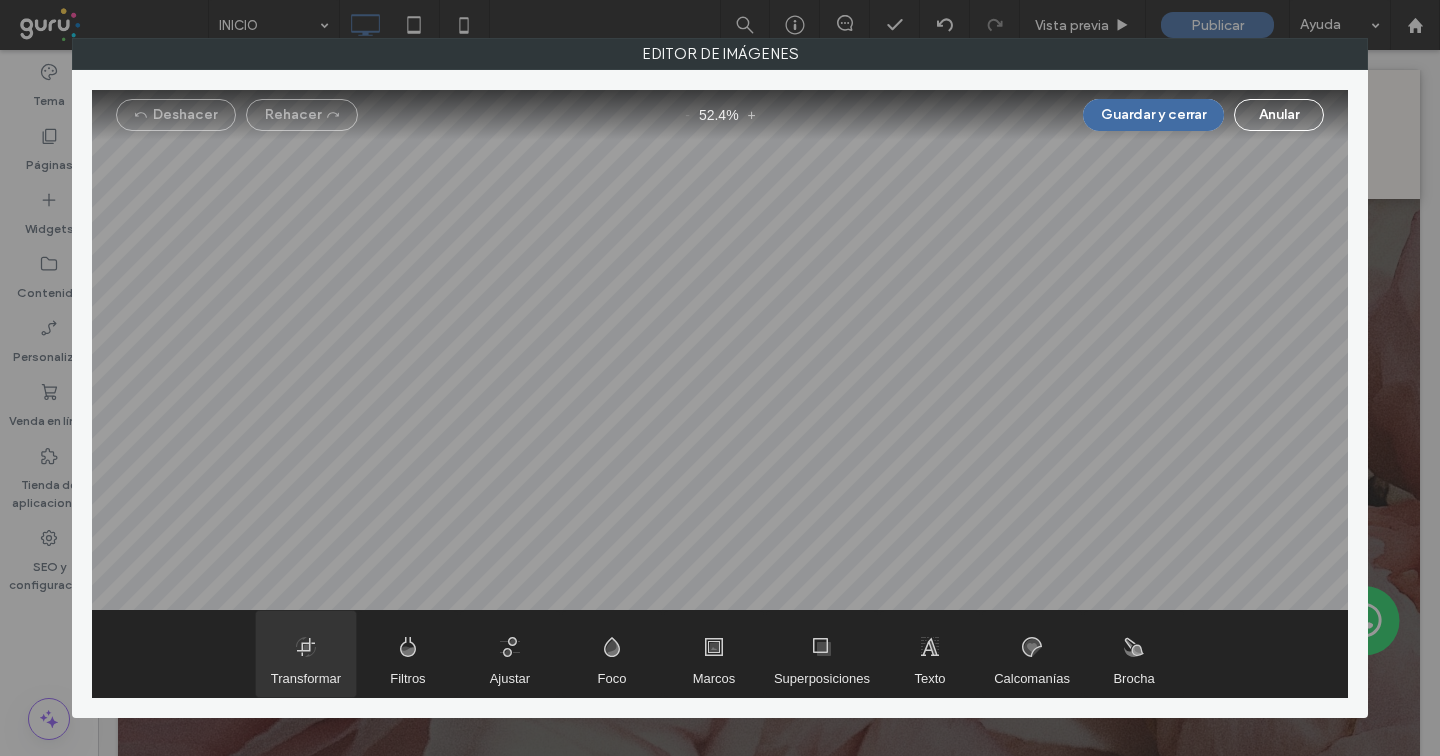 click at bounding box center [306, 654] 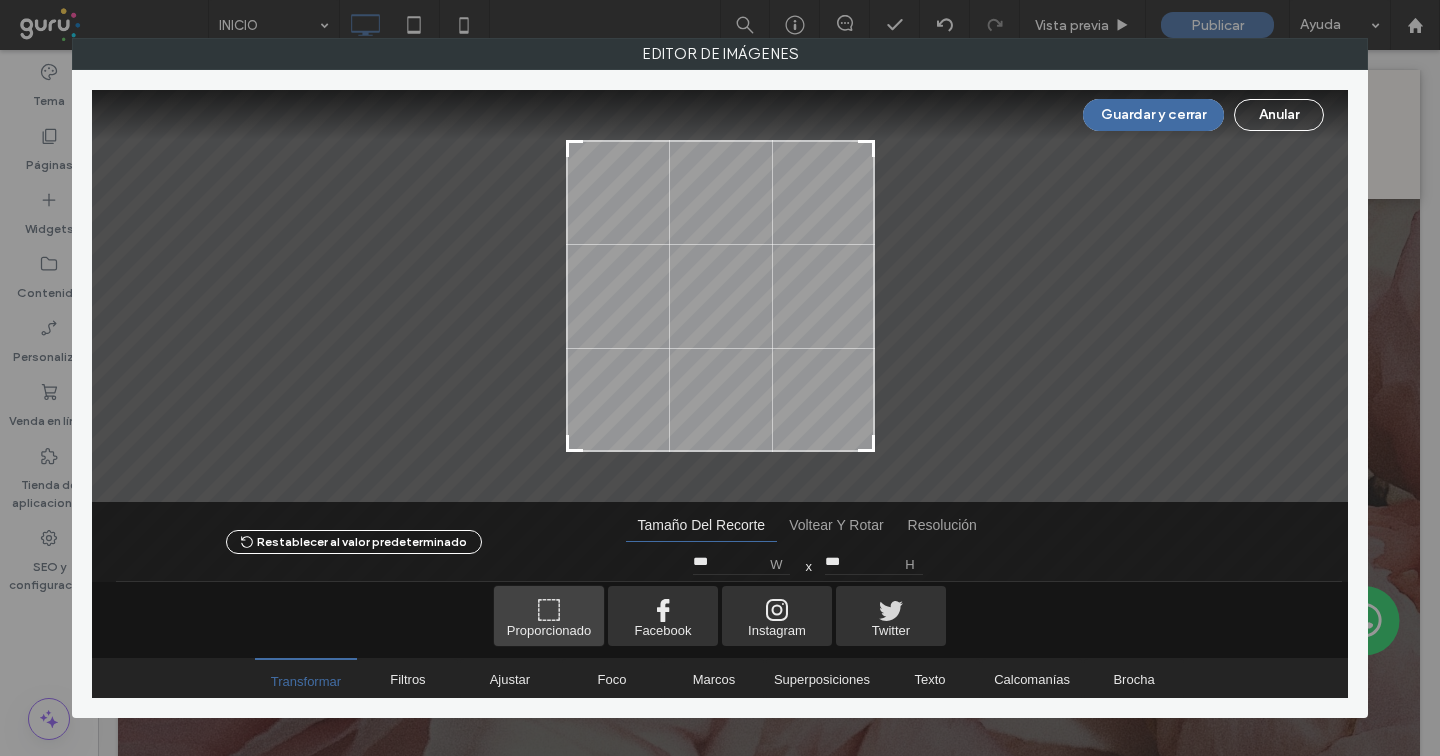 click at bounding box center (549, 616) 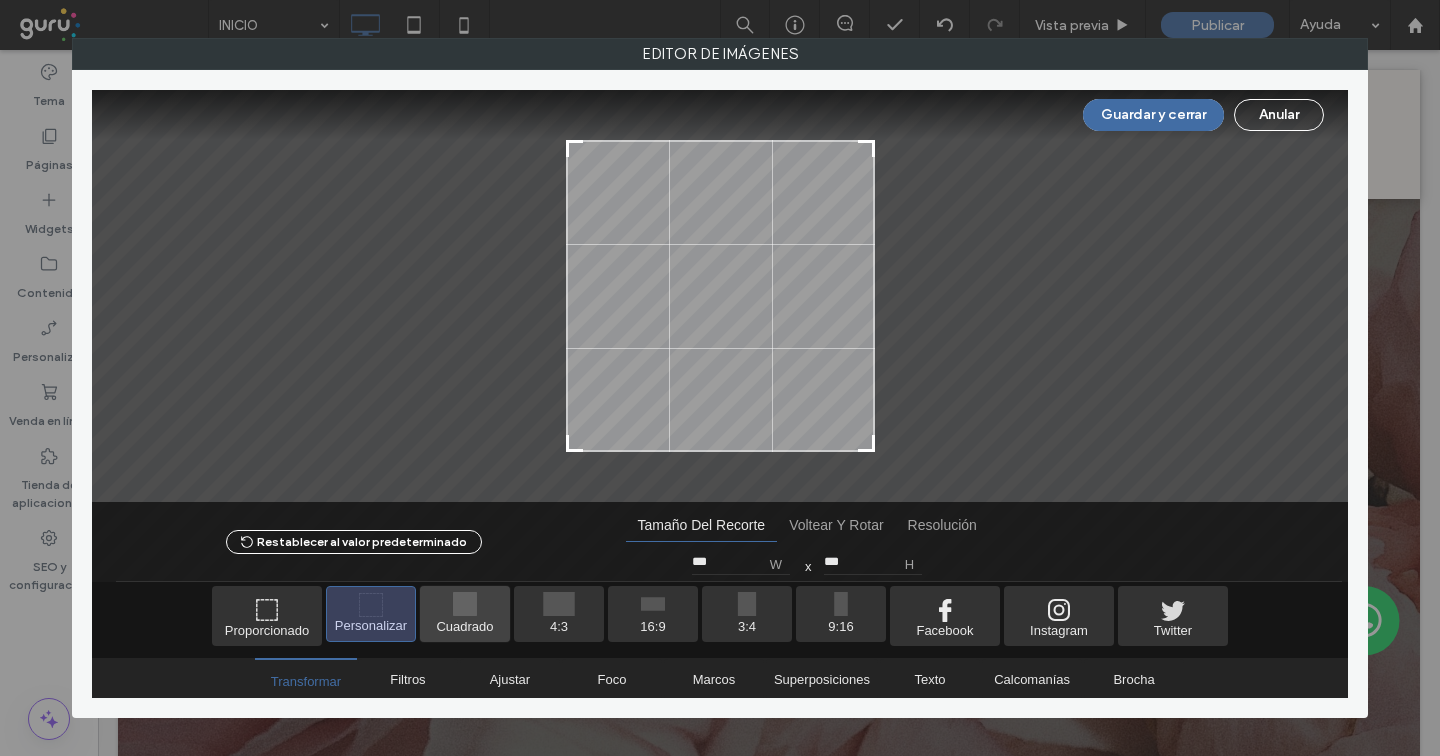 click at bounding box center (465, 614) 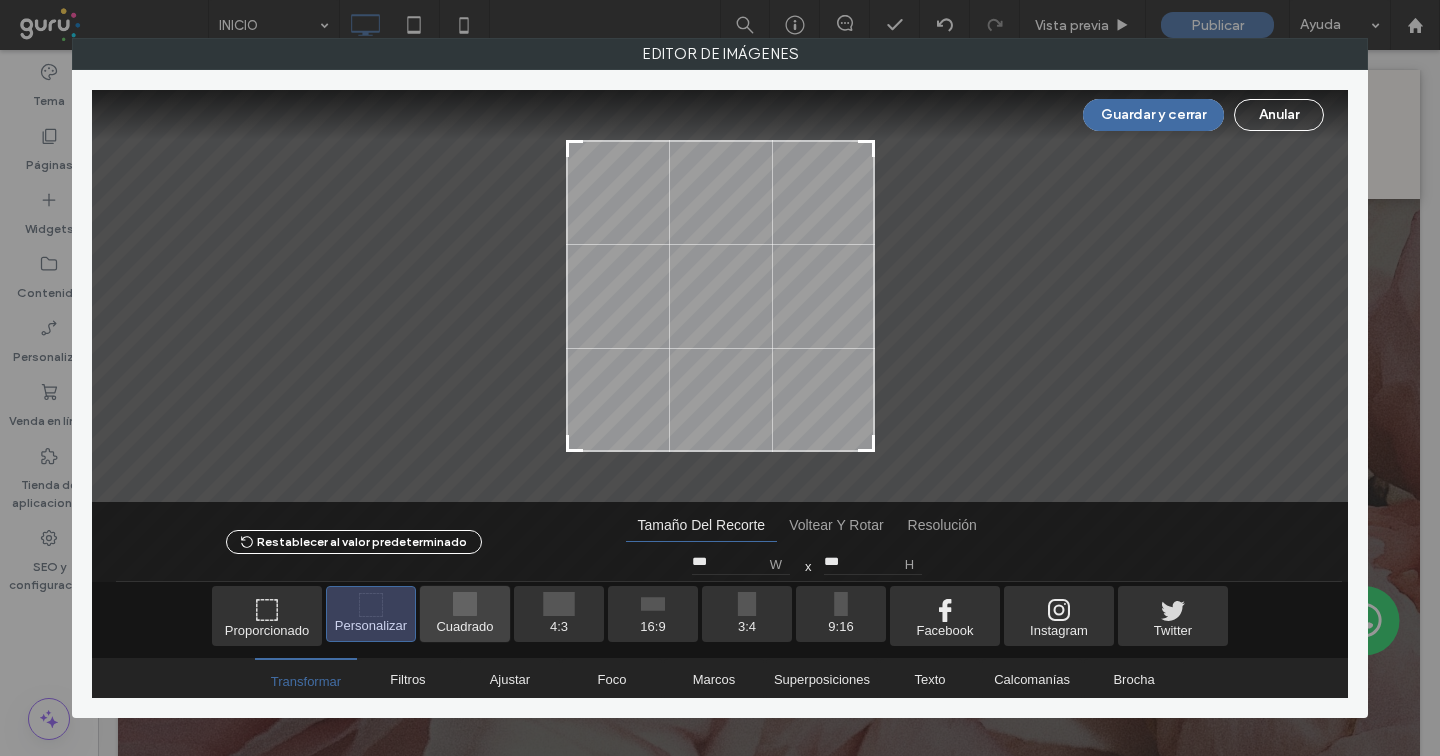 type on "***" 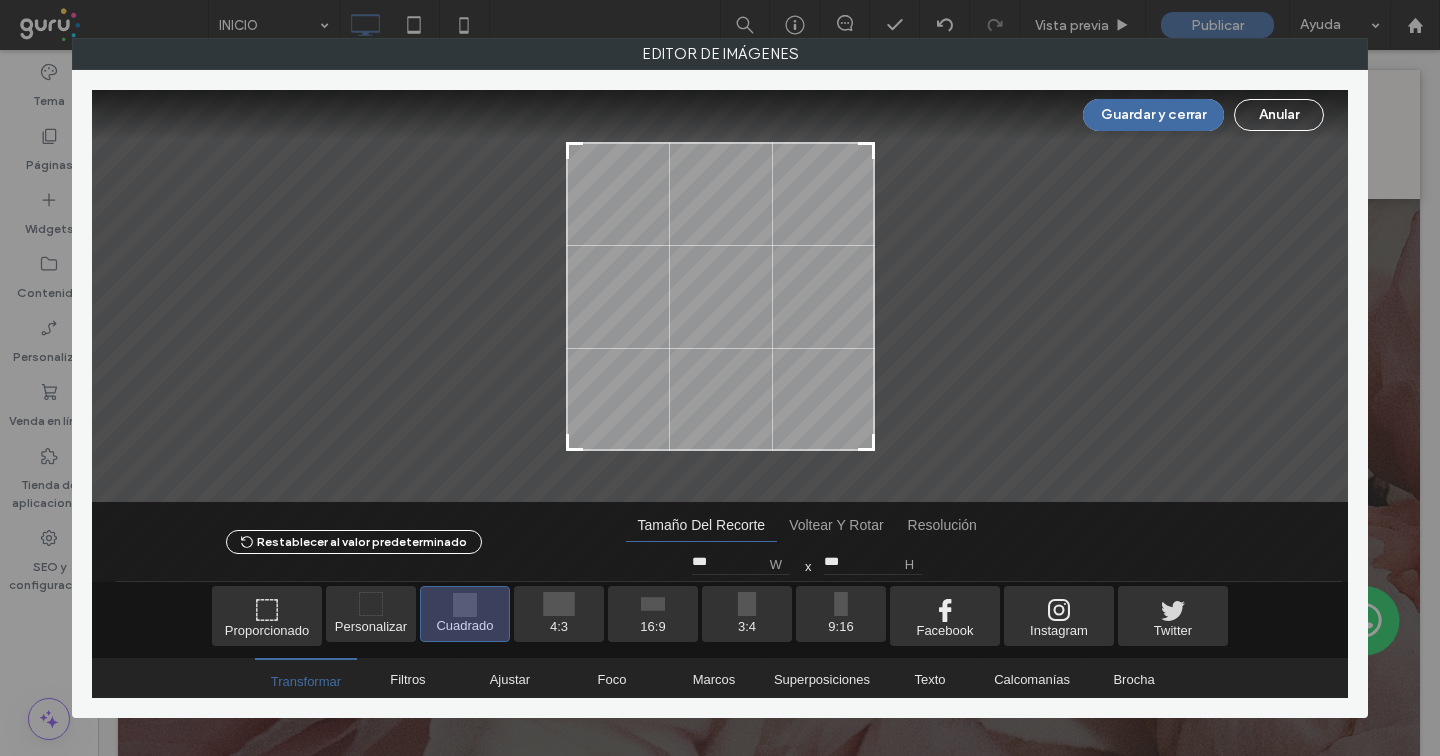 type on "***" 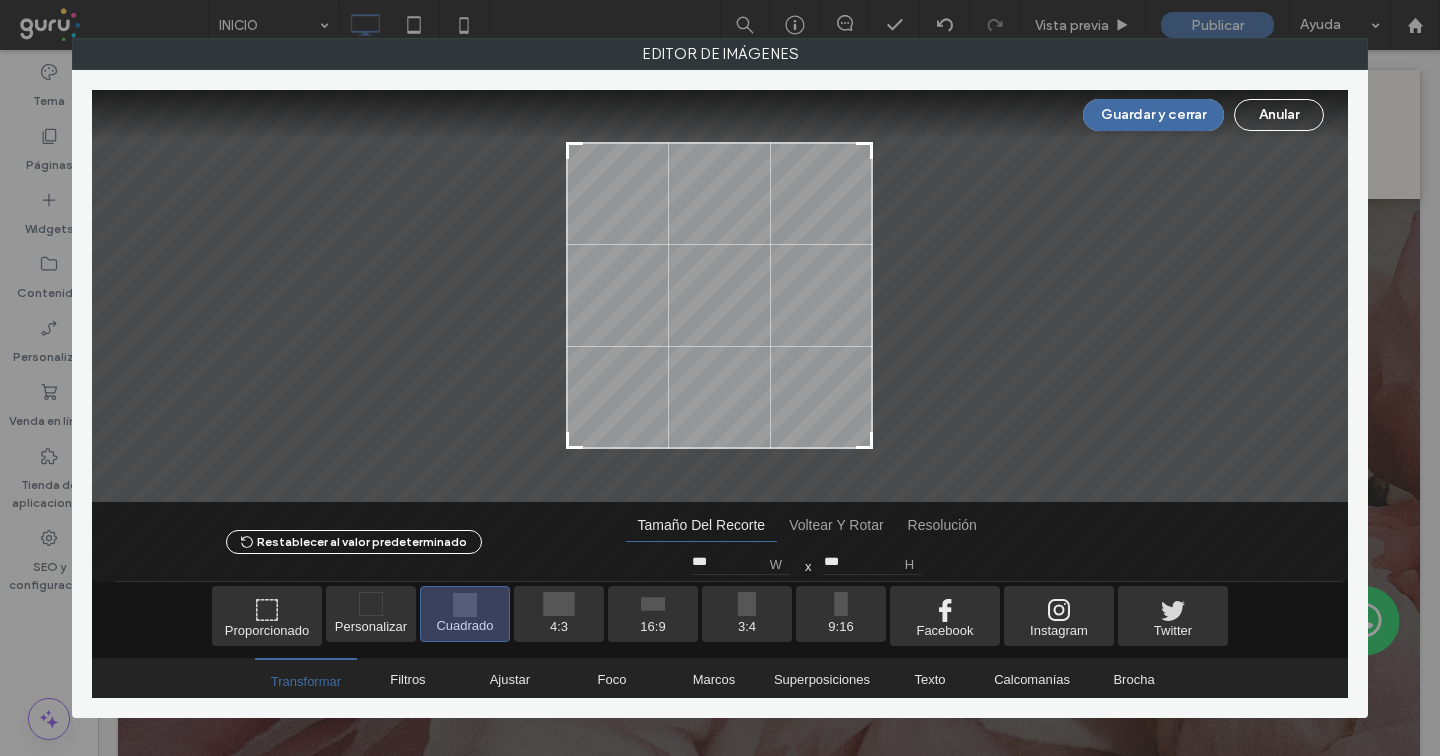 type on "***" 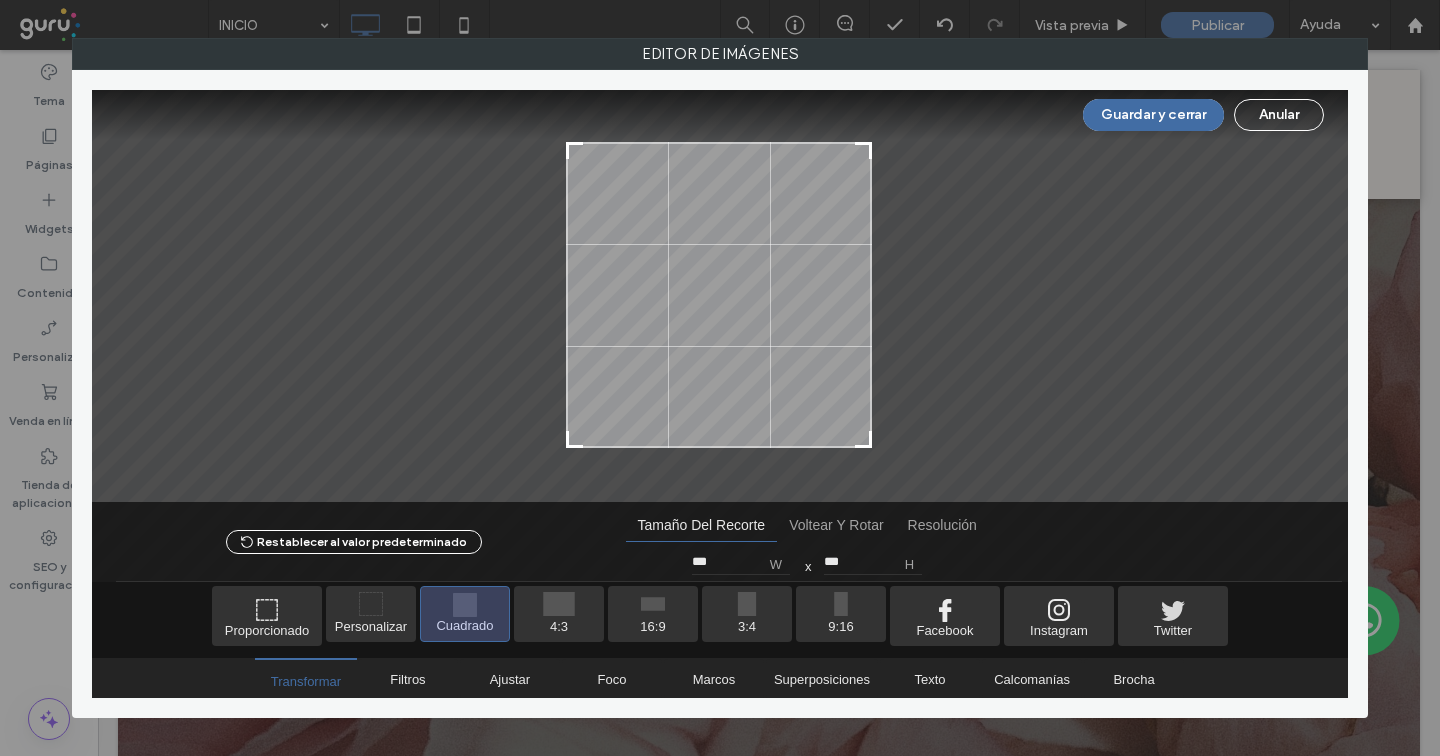 type on "***" 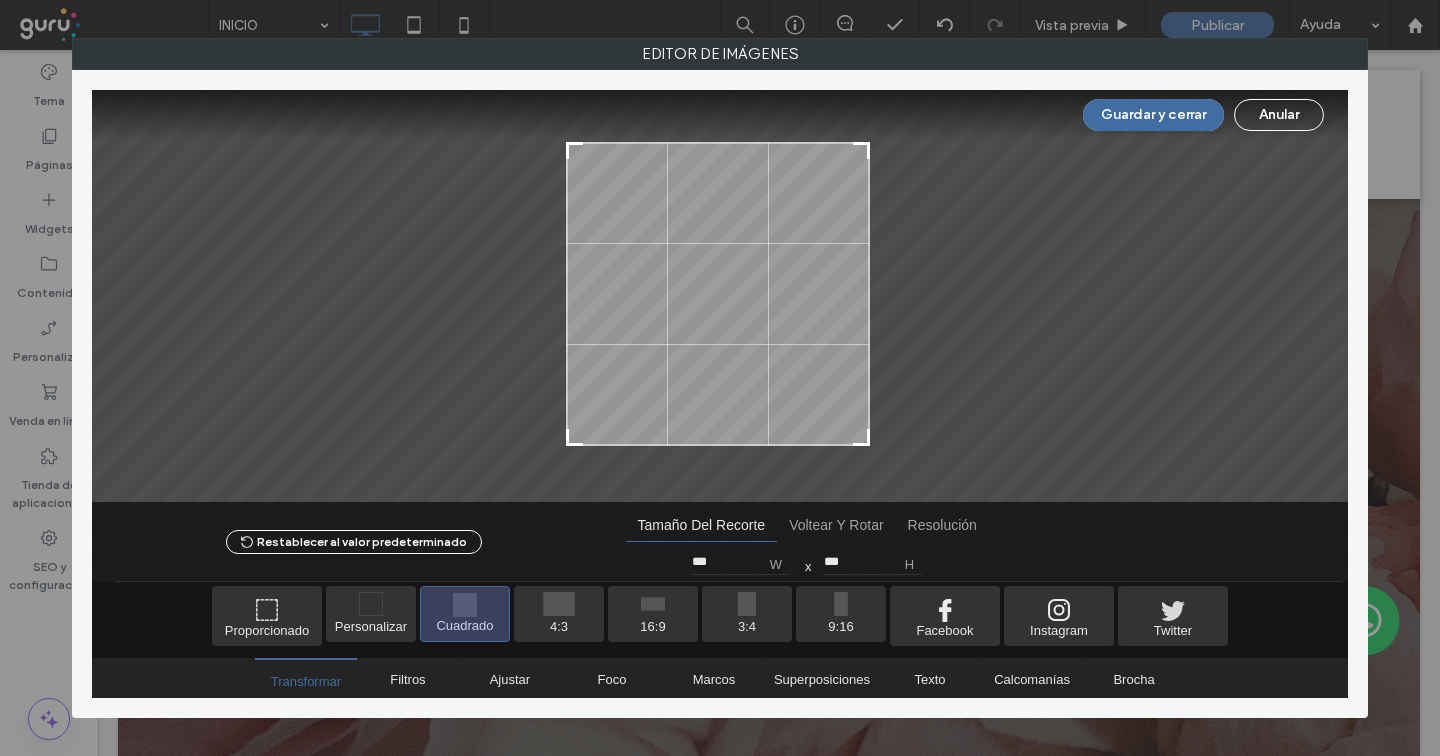 type on "***" 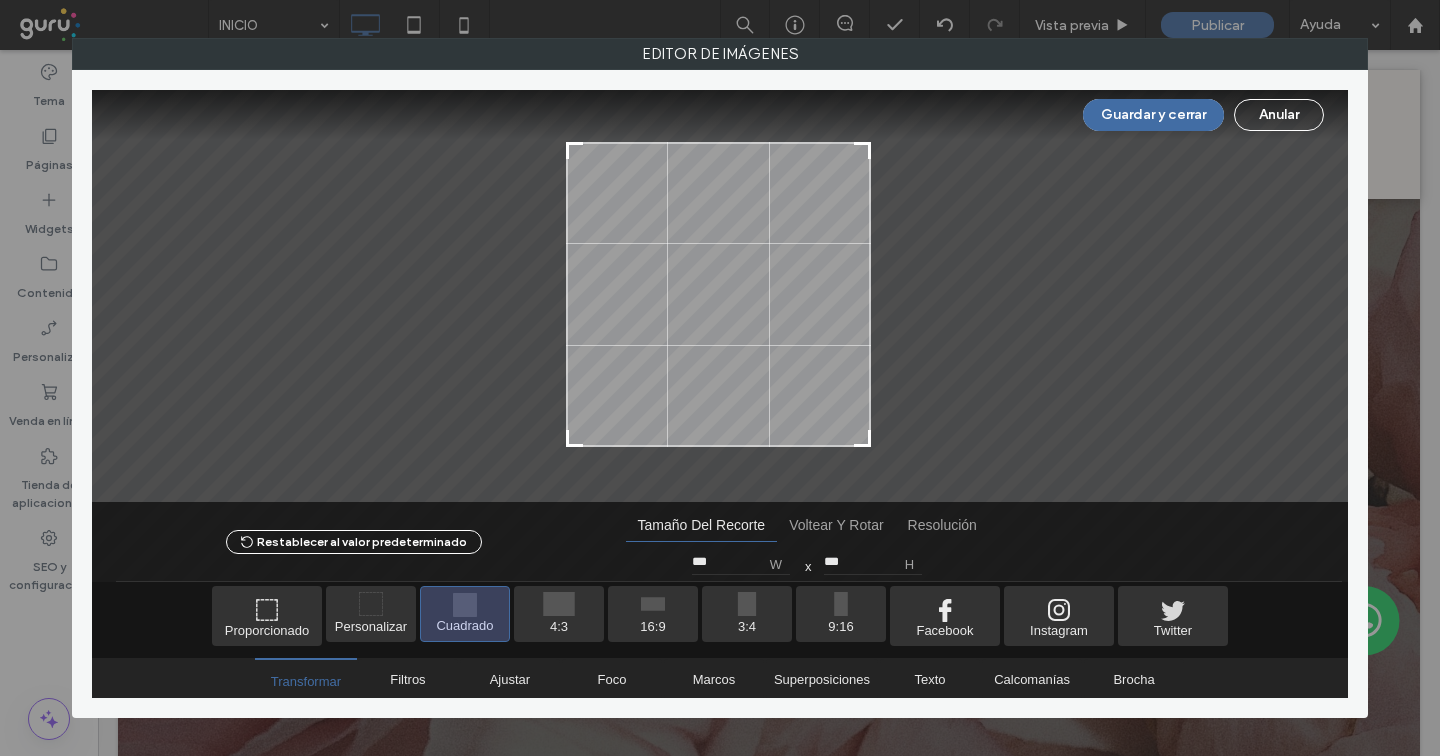 click at bounding box center (862, 438) 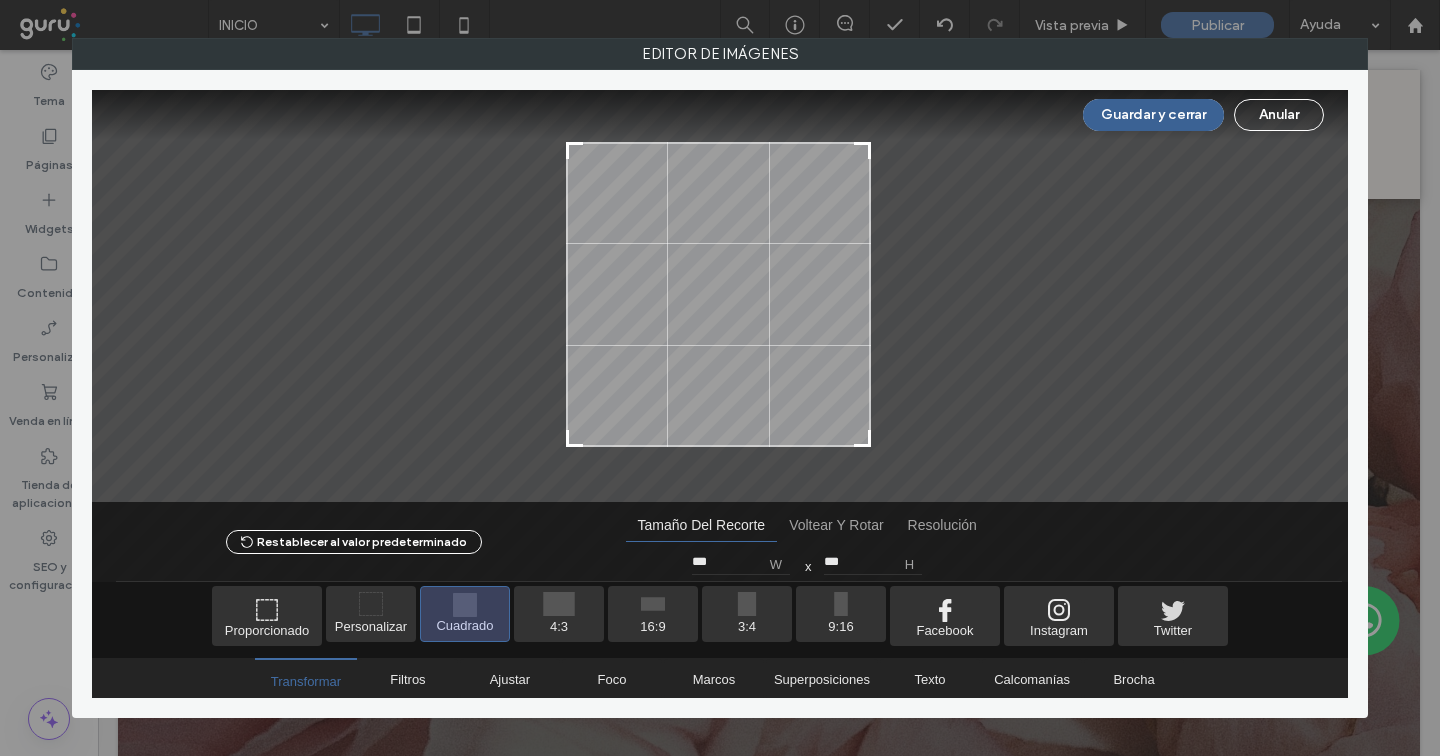 click on "Guardar y cerrar" at bounding box center (1153, 115) 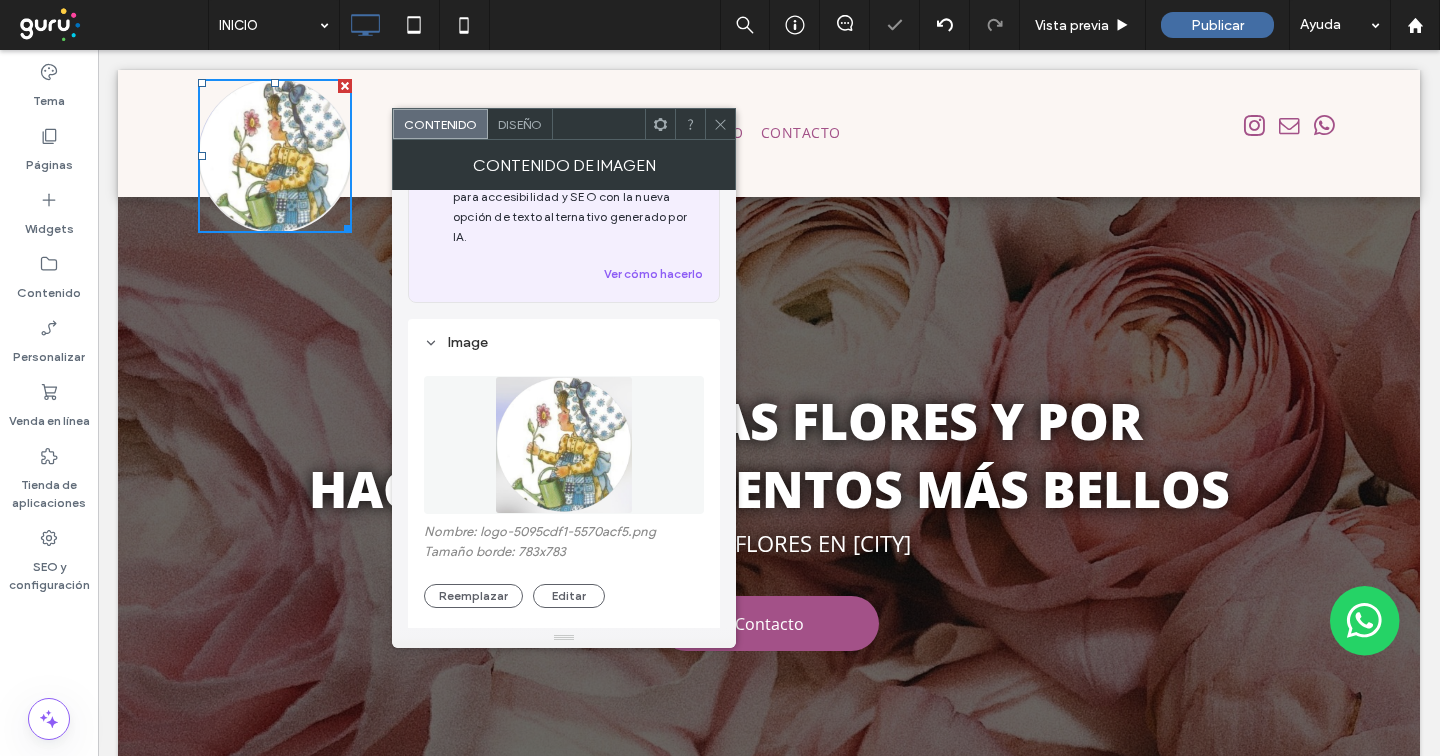 click 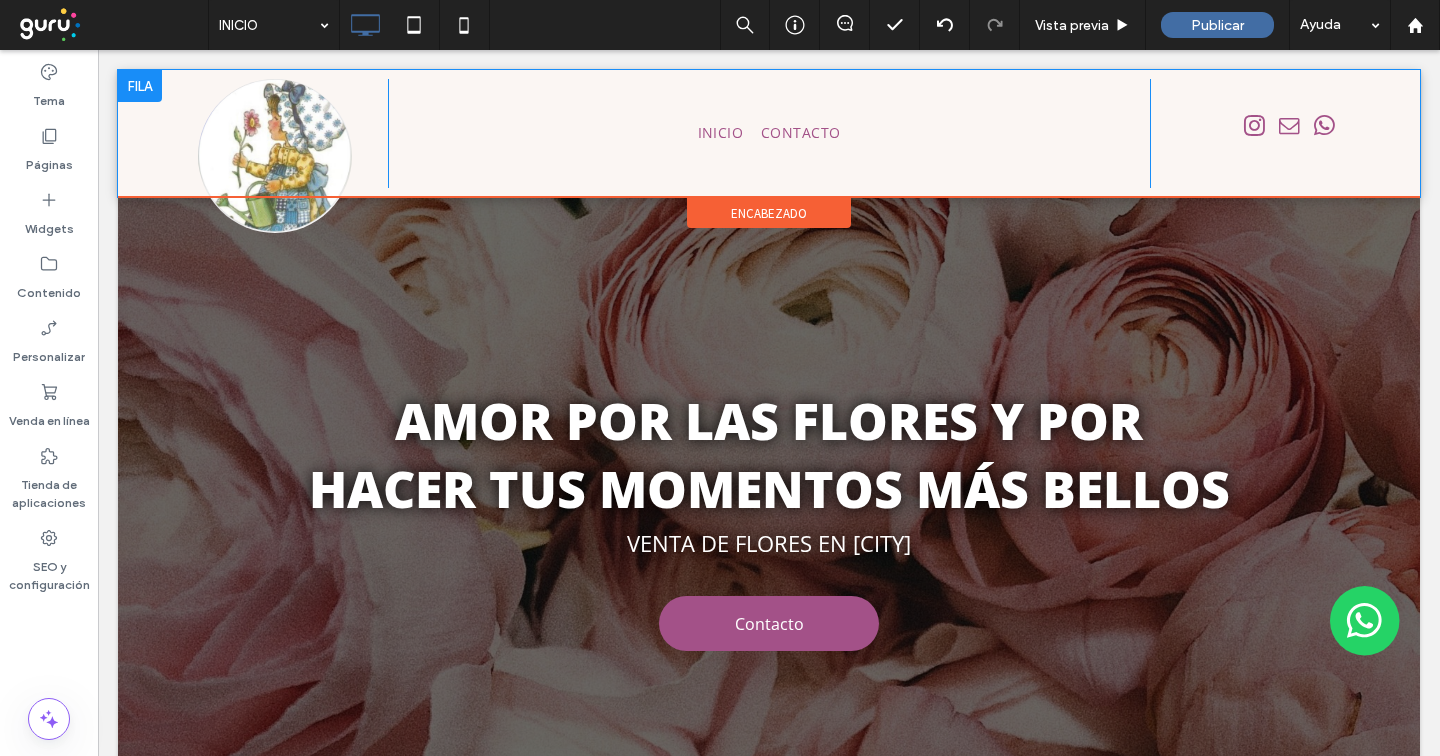 click at bounding box center (140, 86) 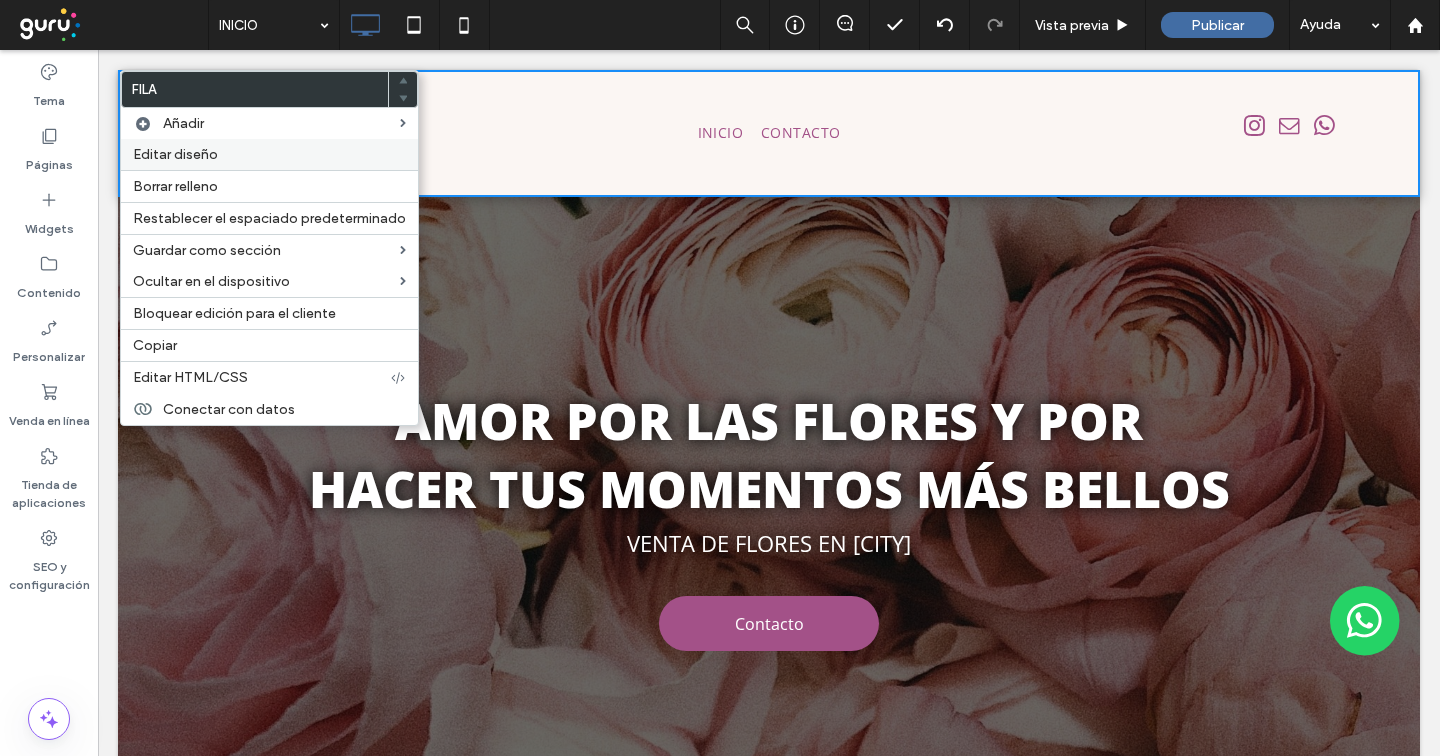 click on "Editar diseño" at bounding box center [175, 154] 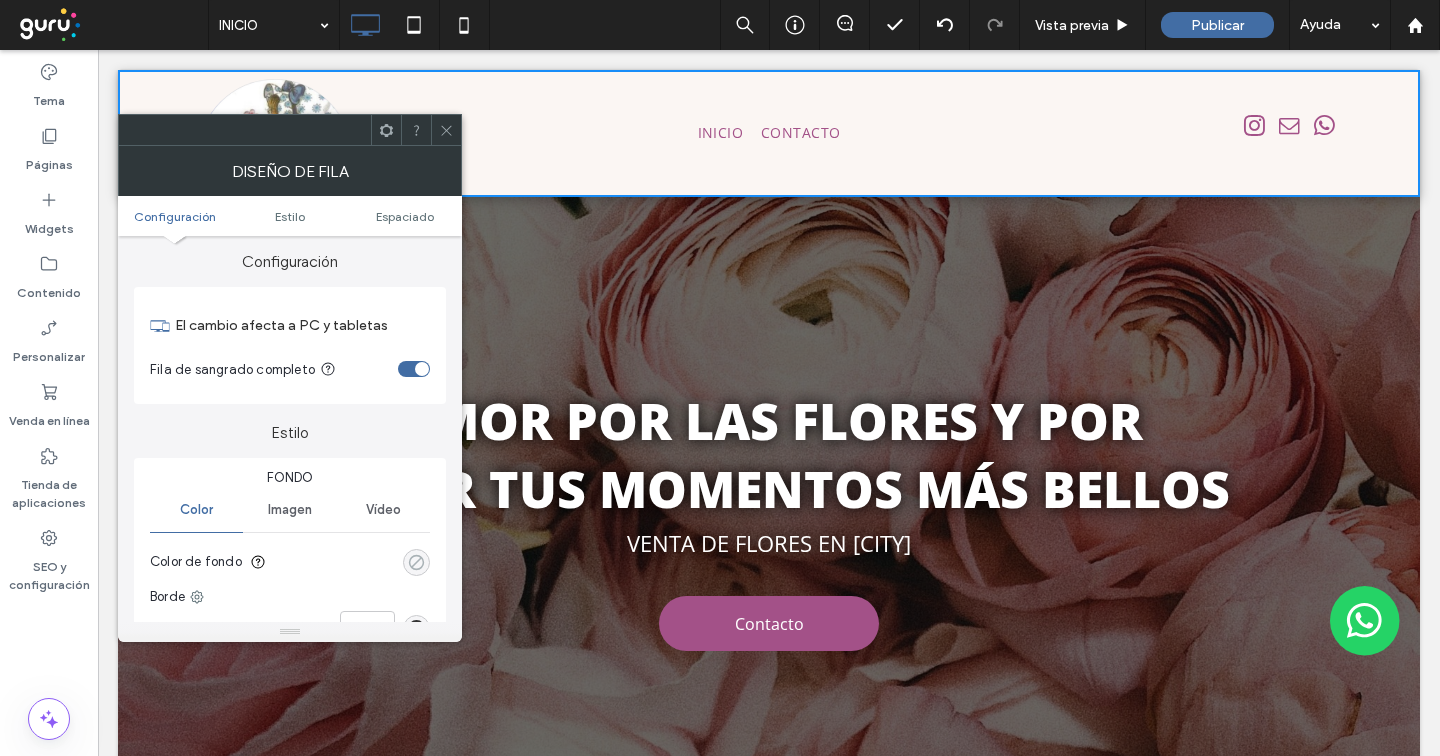 scroll, scrollTop: 6, scrollLeft: 0, axis: vertical 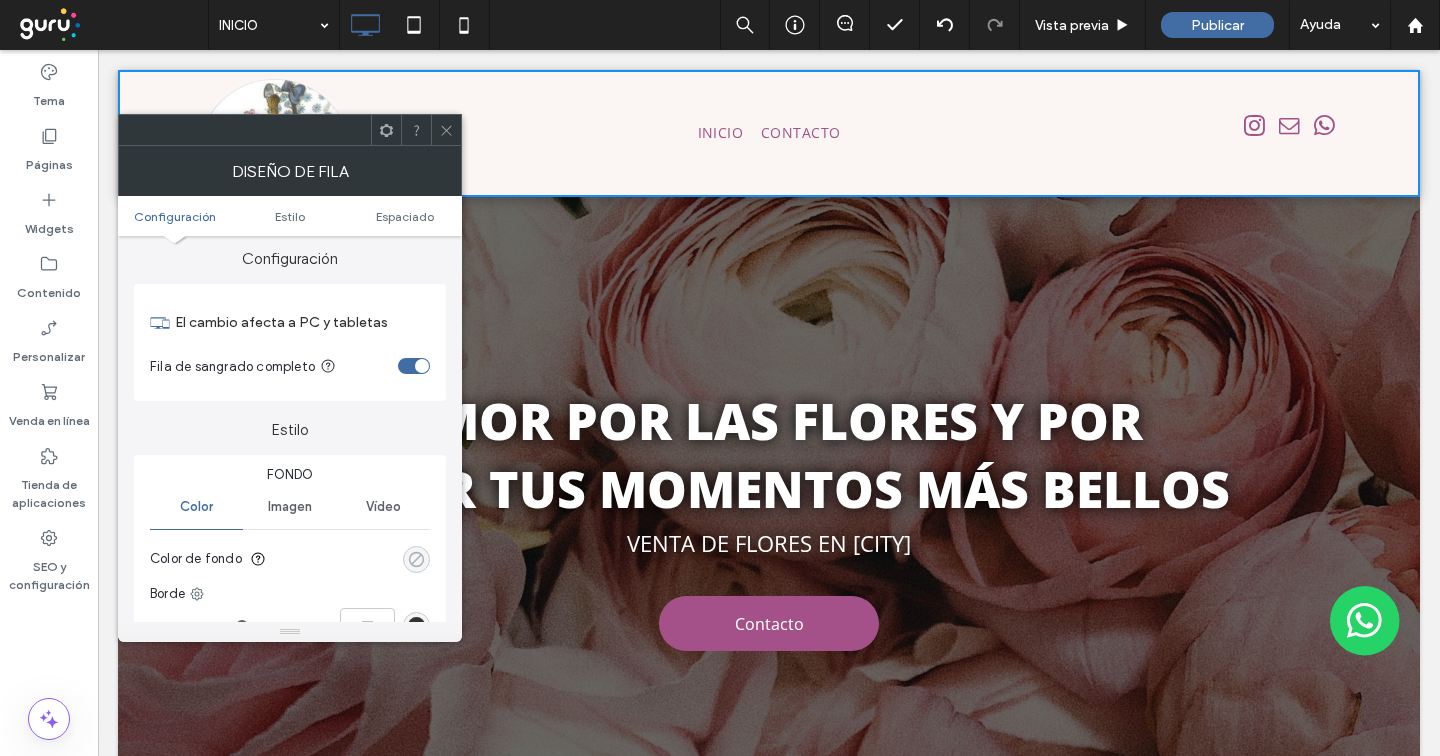 click at bounding box center [416, 559] 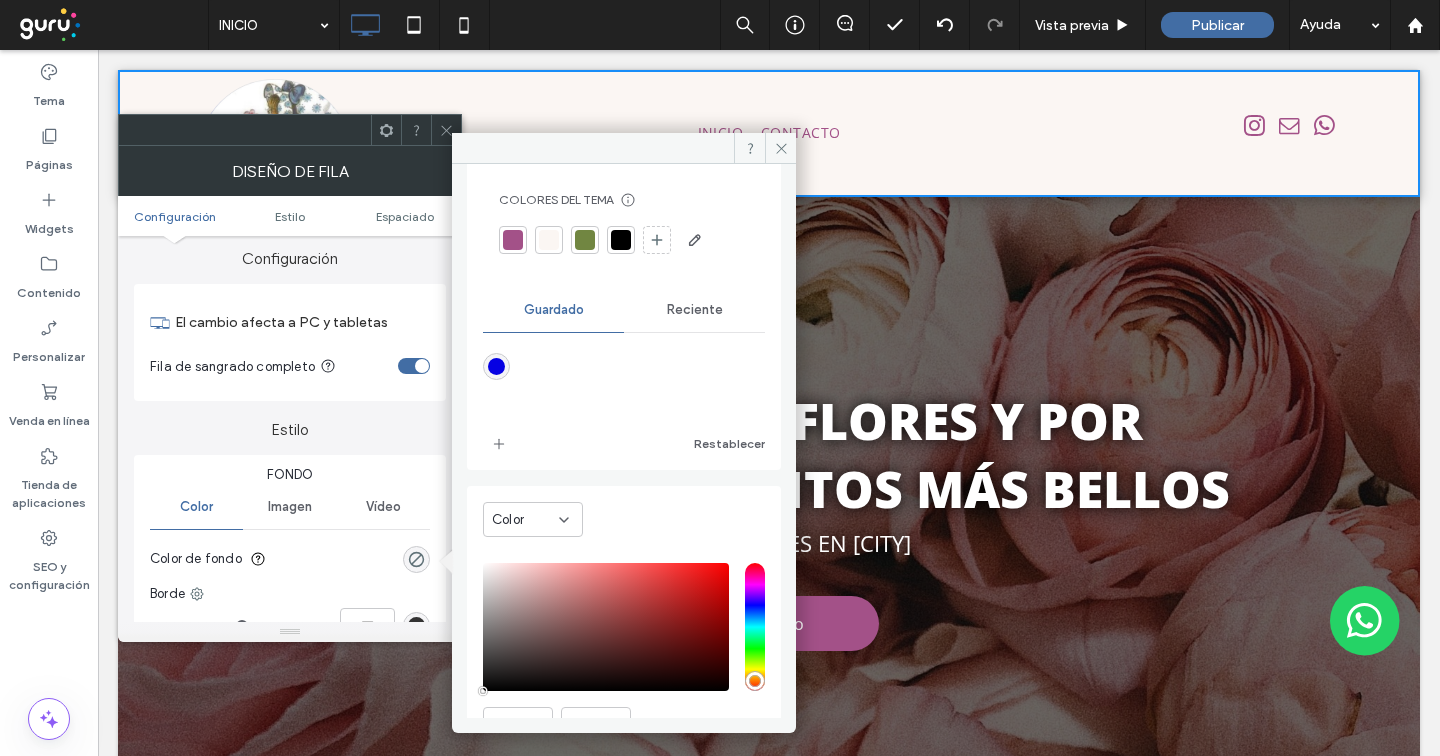 scroll, scrollTop: 34, scrollLeft: 0, axis: vertical 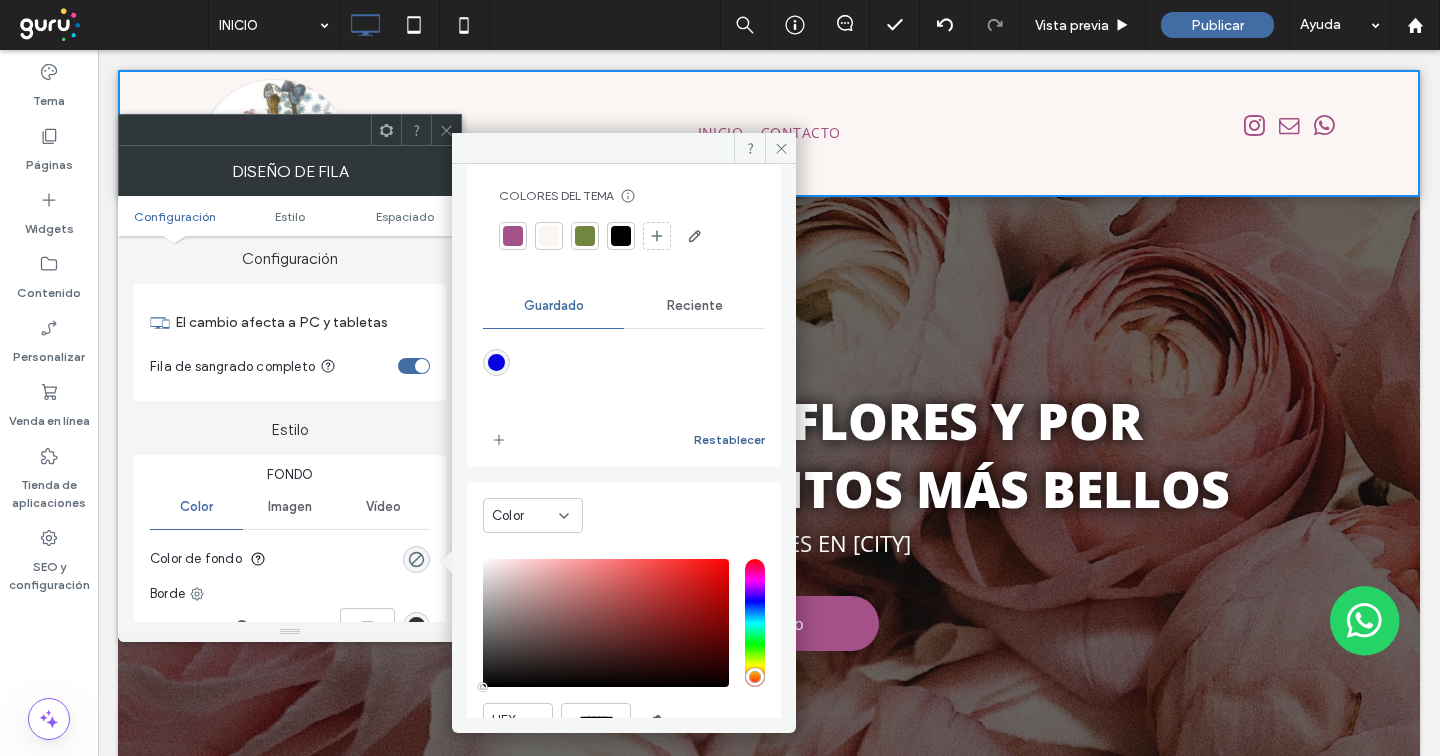 click on "Restablecer" at bounding box center [729, 440] 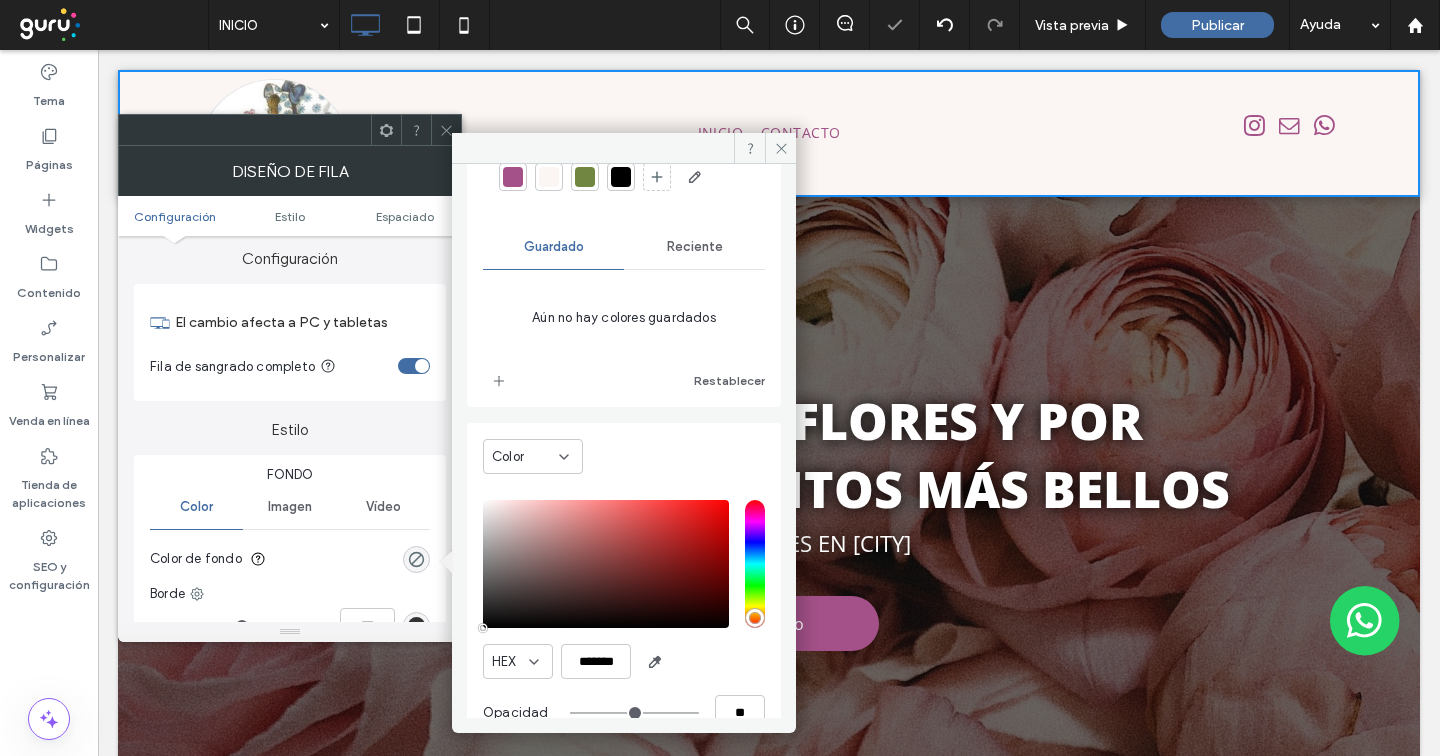 scroll, scrollTop: 119, scrollLeft: 0, axis: vertical 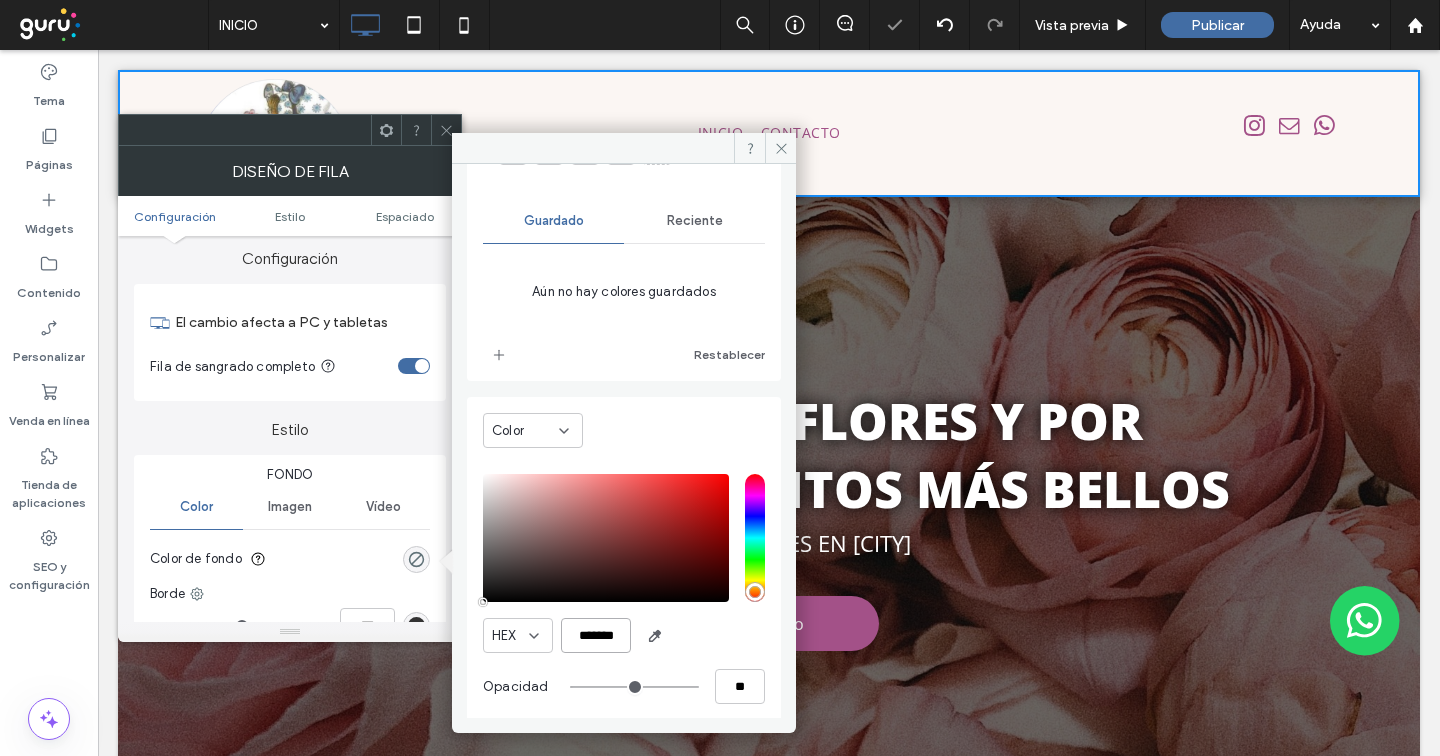 click on "*******" at bounding box center (596, 635) 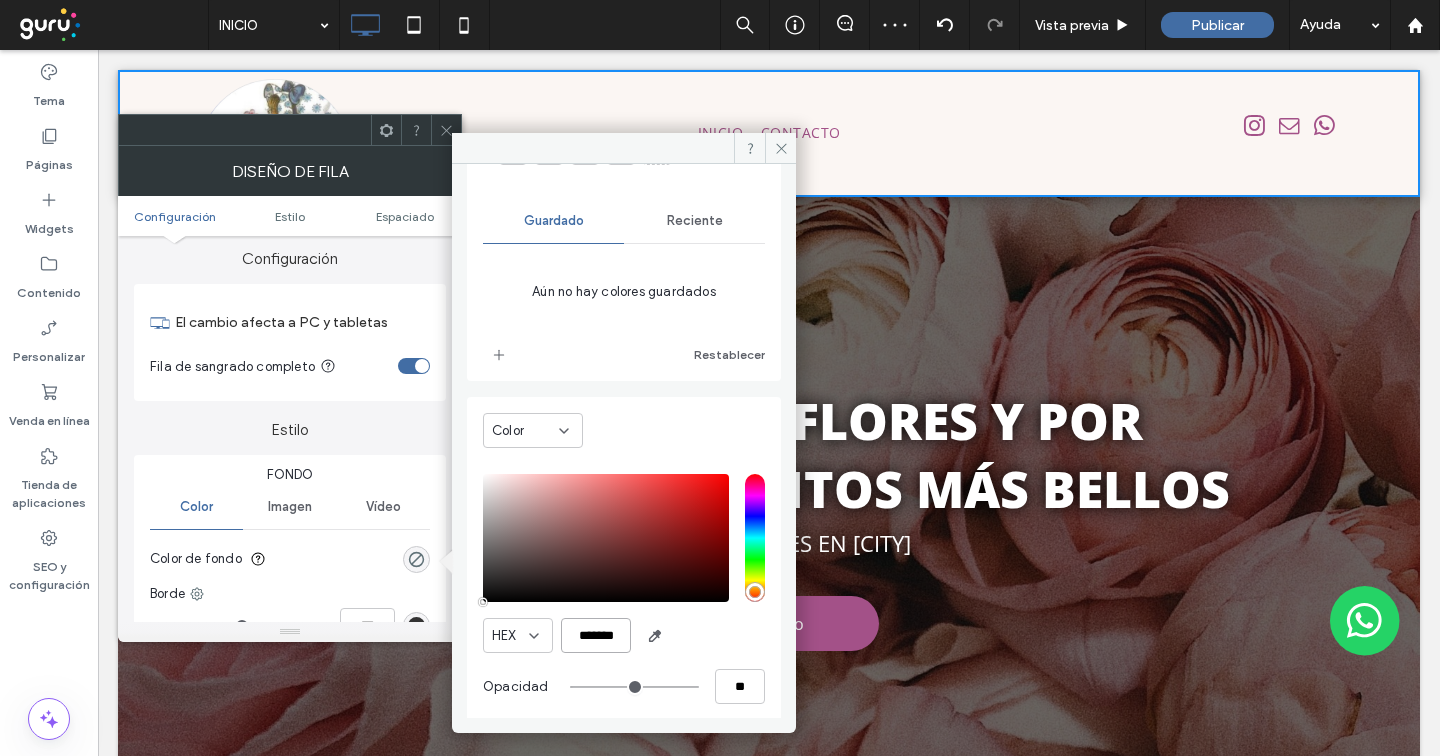 paste 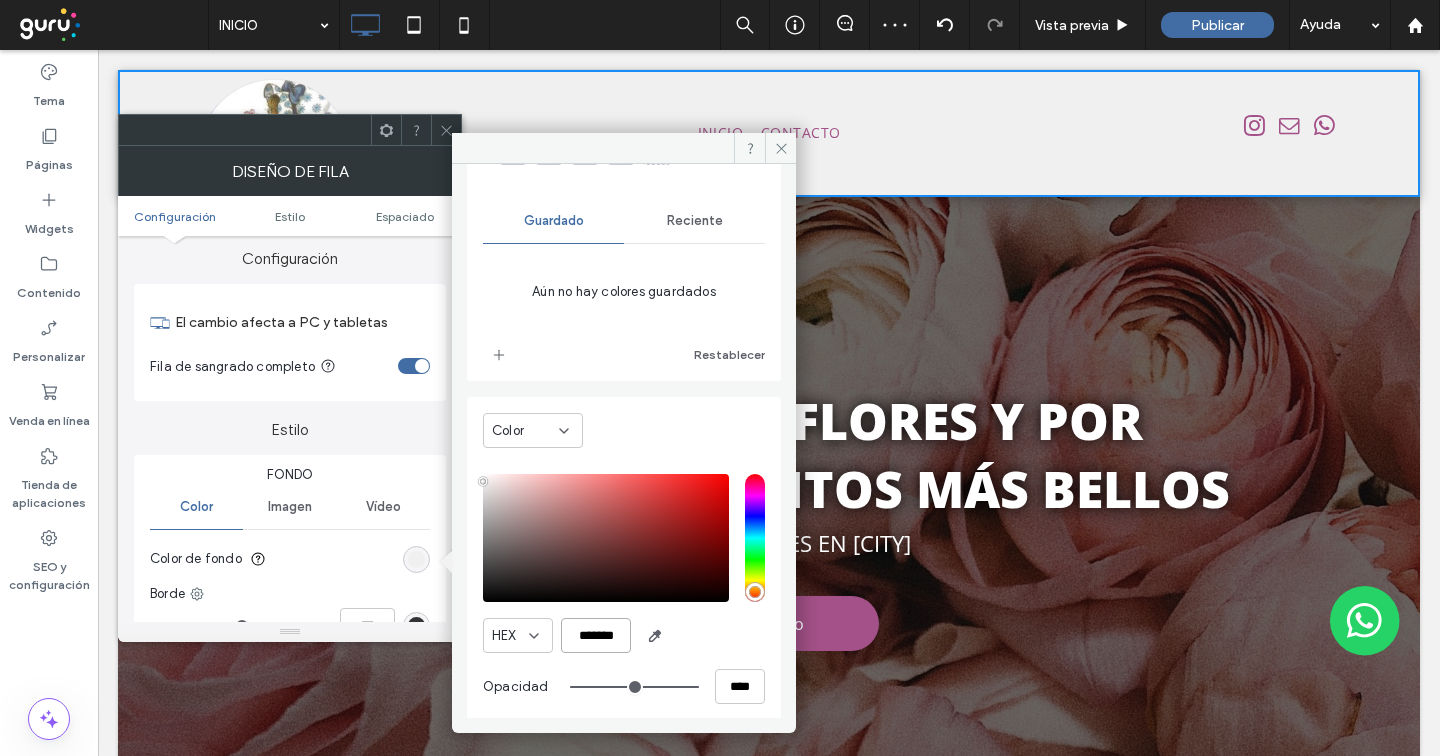 type on "***" 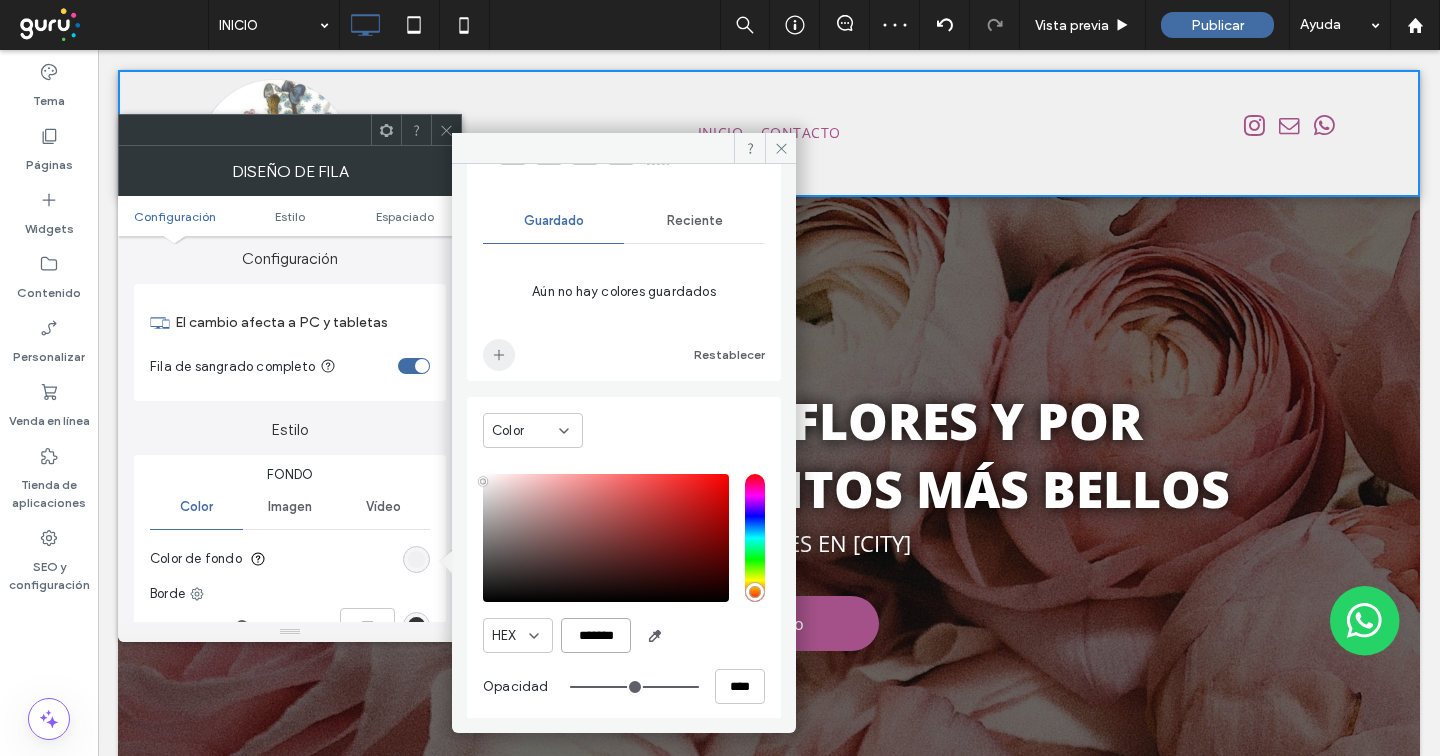 type on "*******" 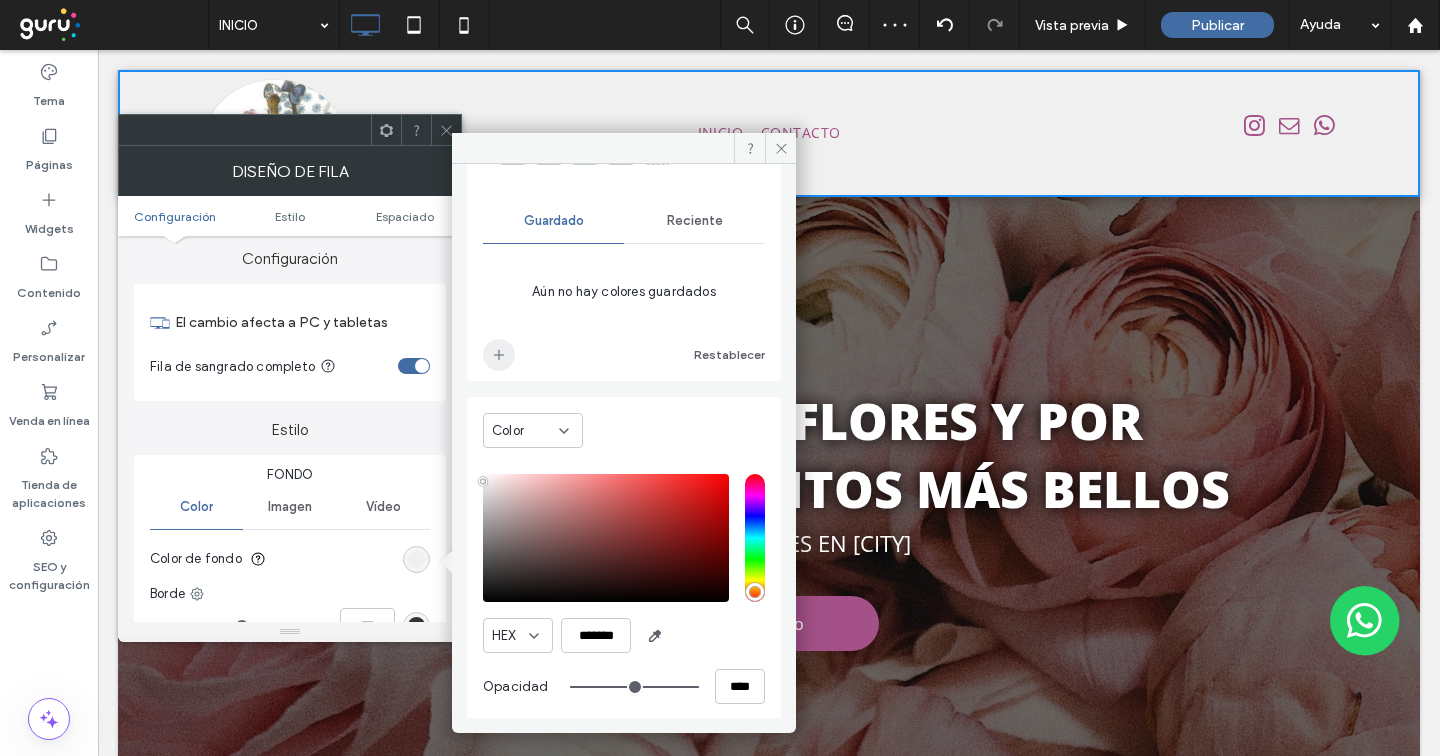 click 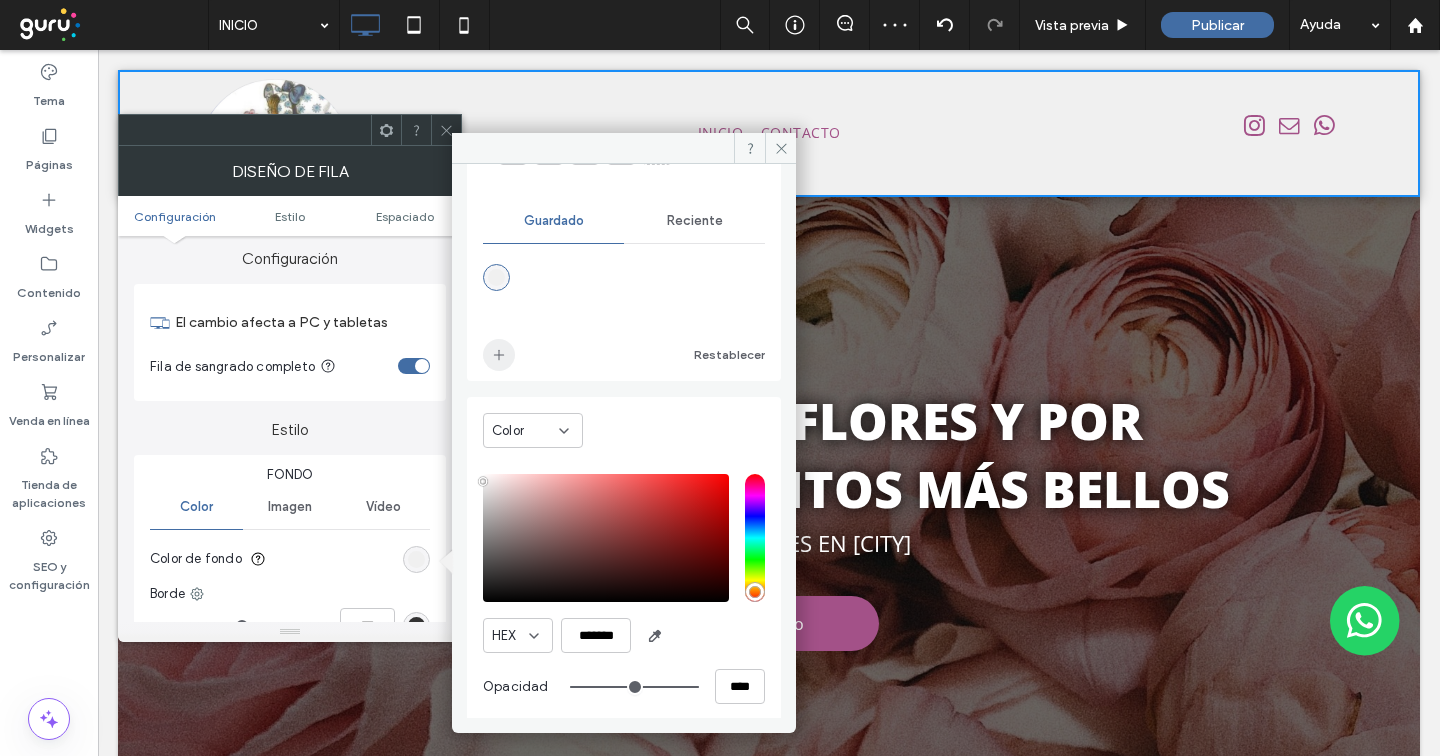 type 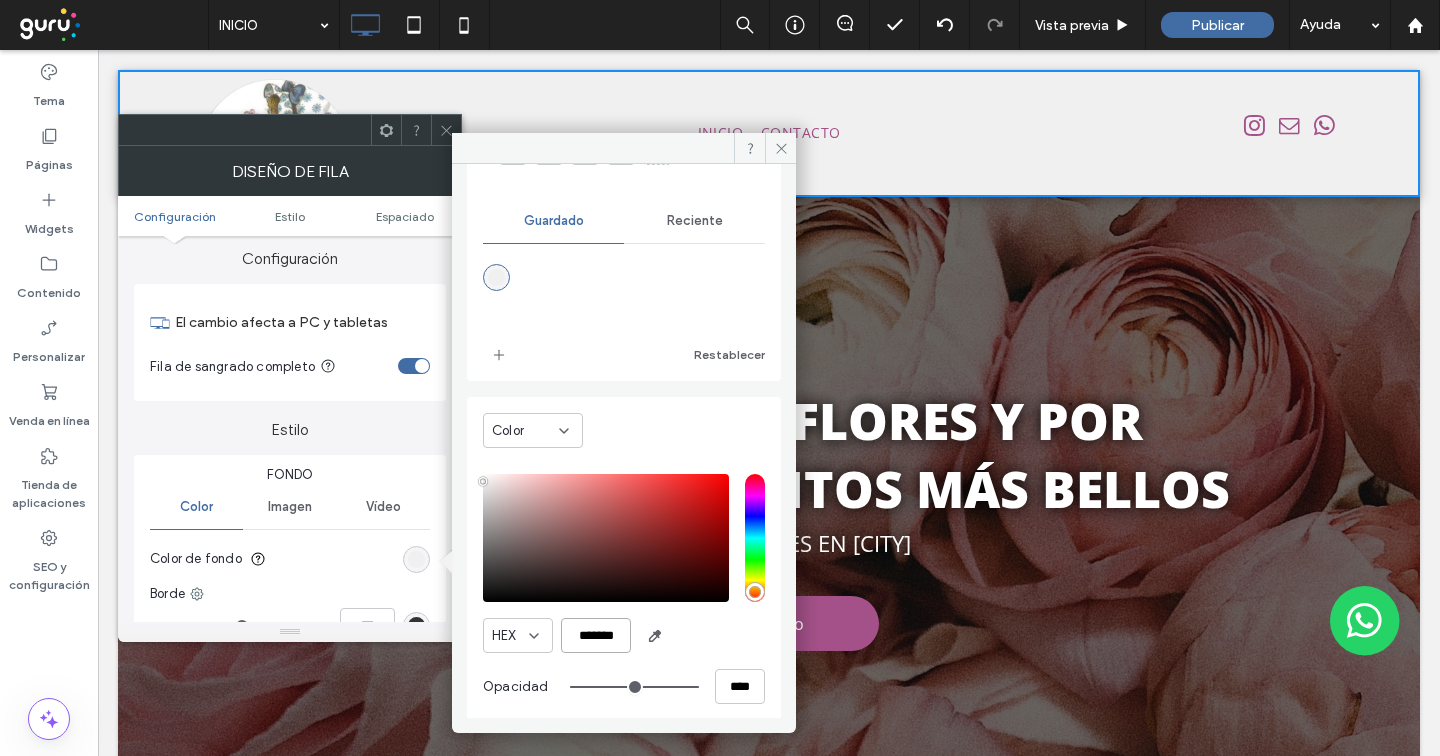 click on "*******" at bounding box center [596, 635] 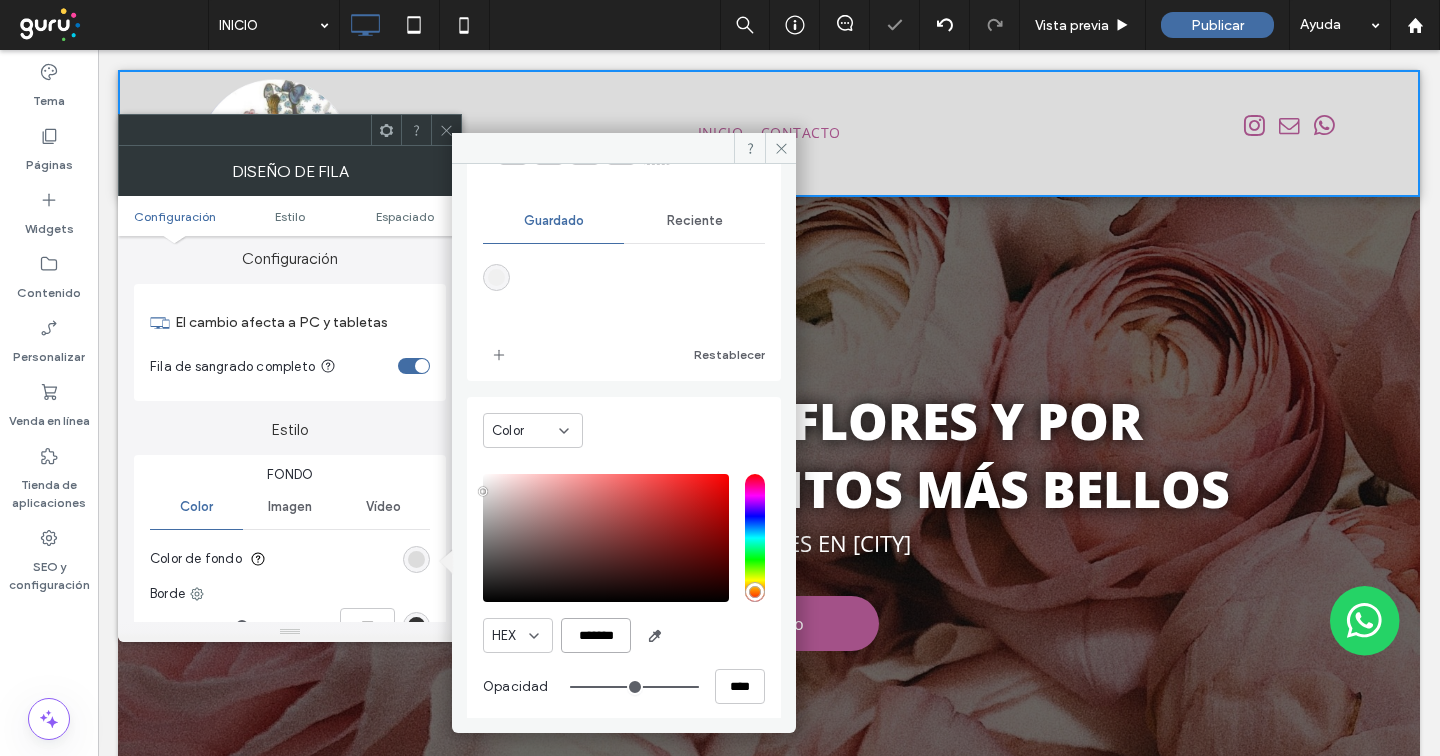 scroll, scrollTop: 0, scrollLeft: 1, axis: horizontal 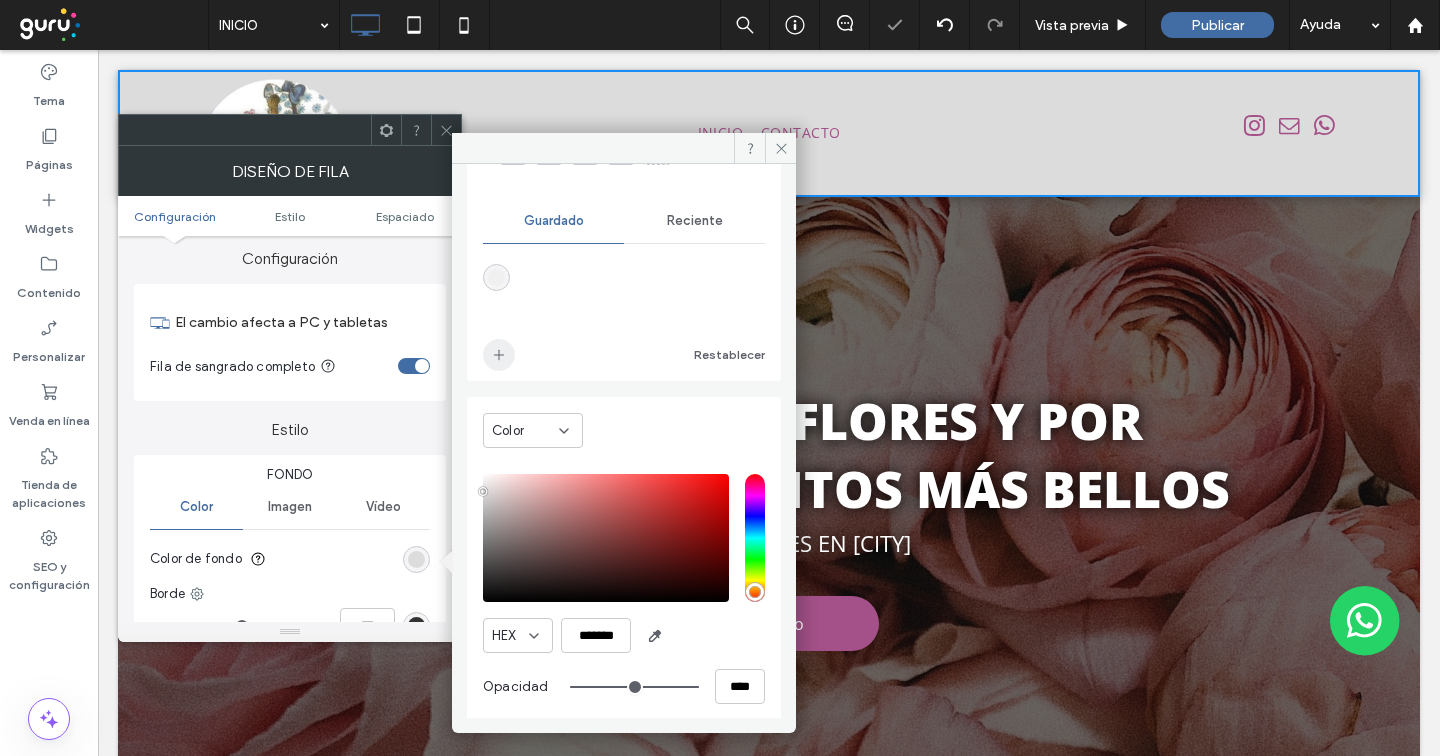 click at bounding box center (499, 355) 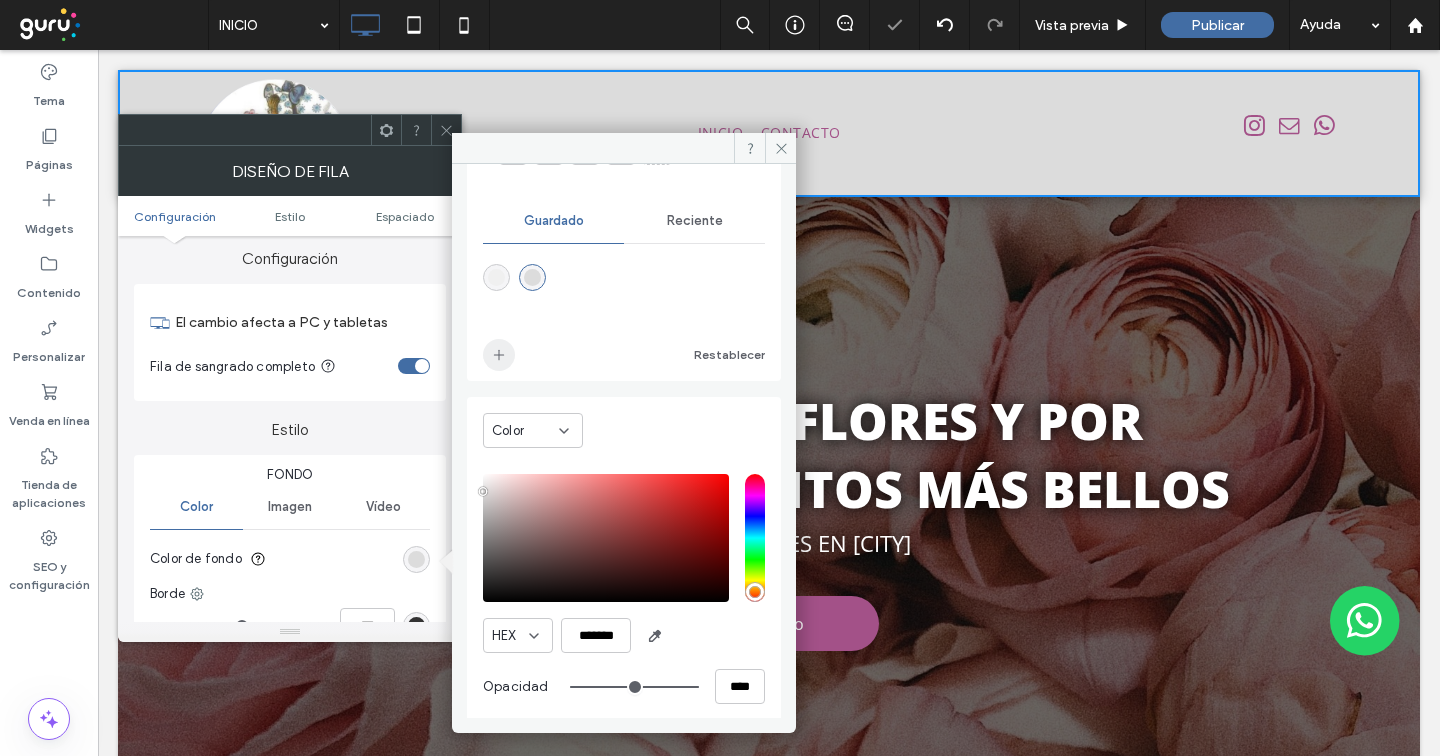 scroll, scrollTop: 0, scrollLeft: 0, axis: both 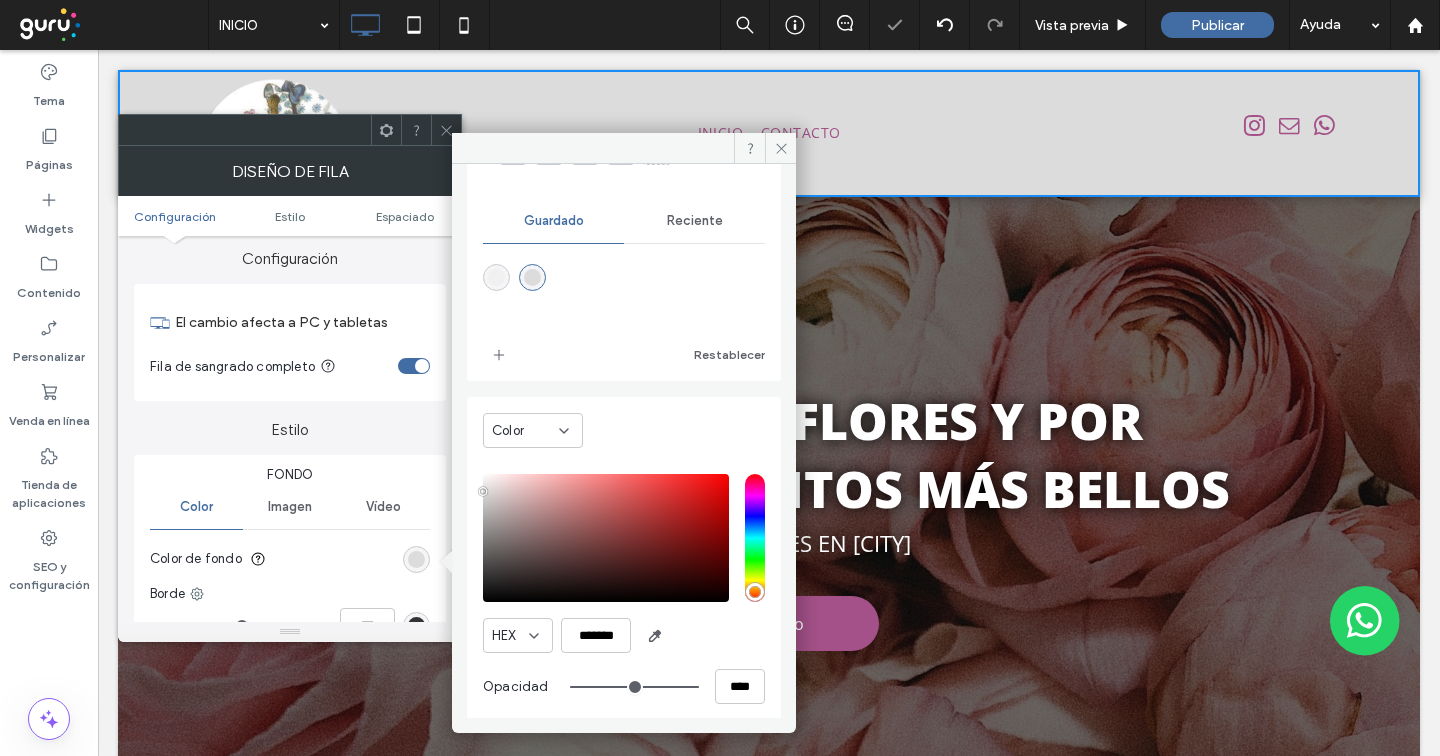 click at bounding box center [496, 277] 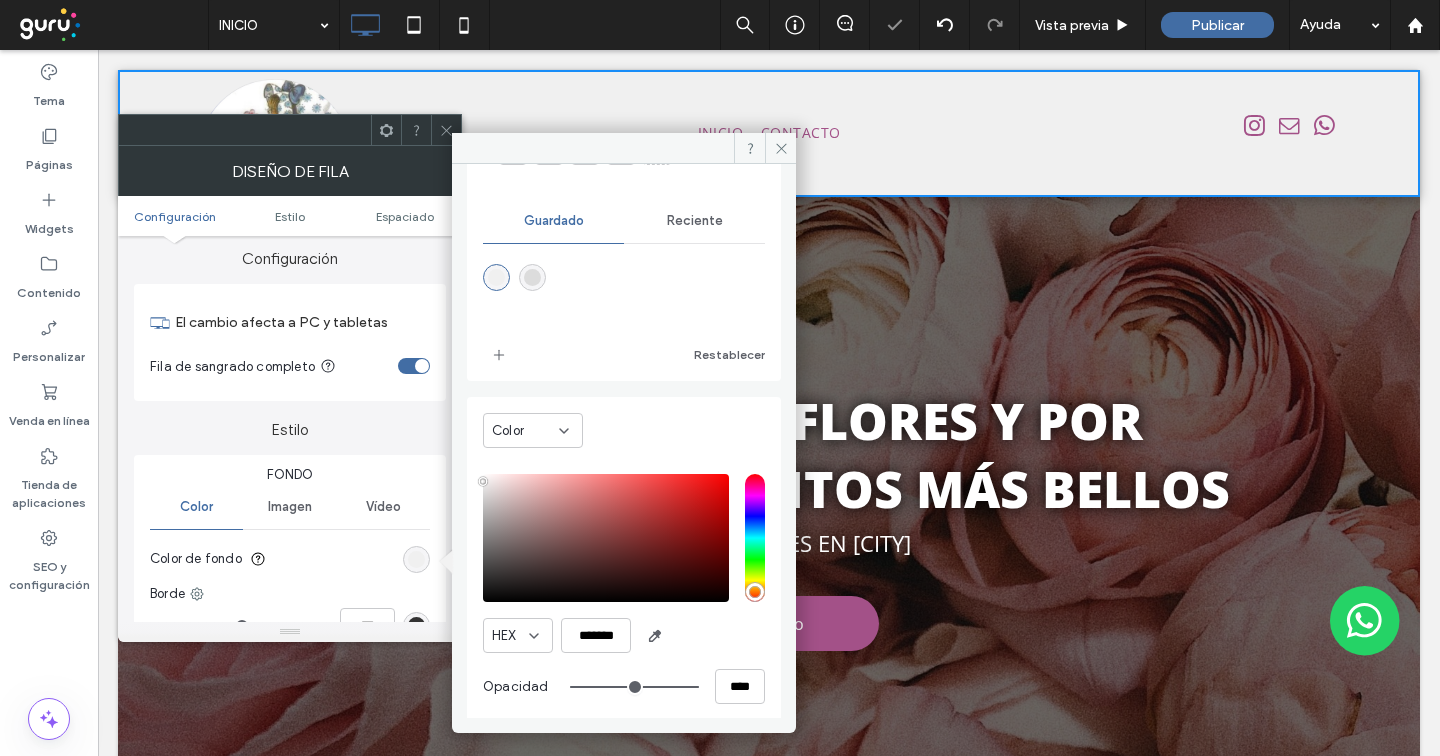 click 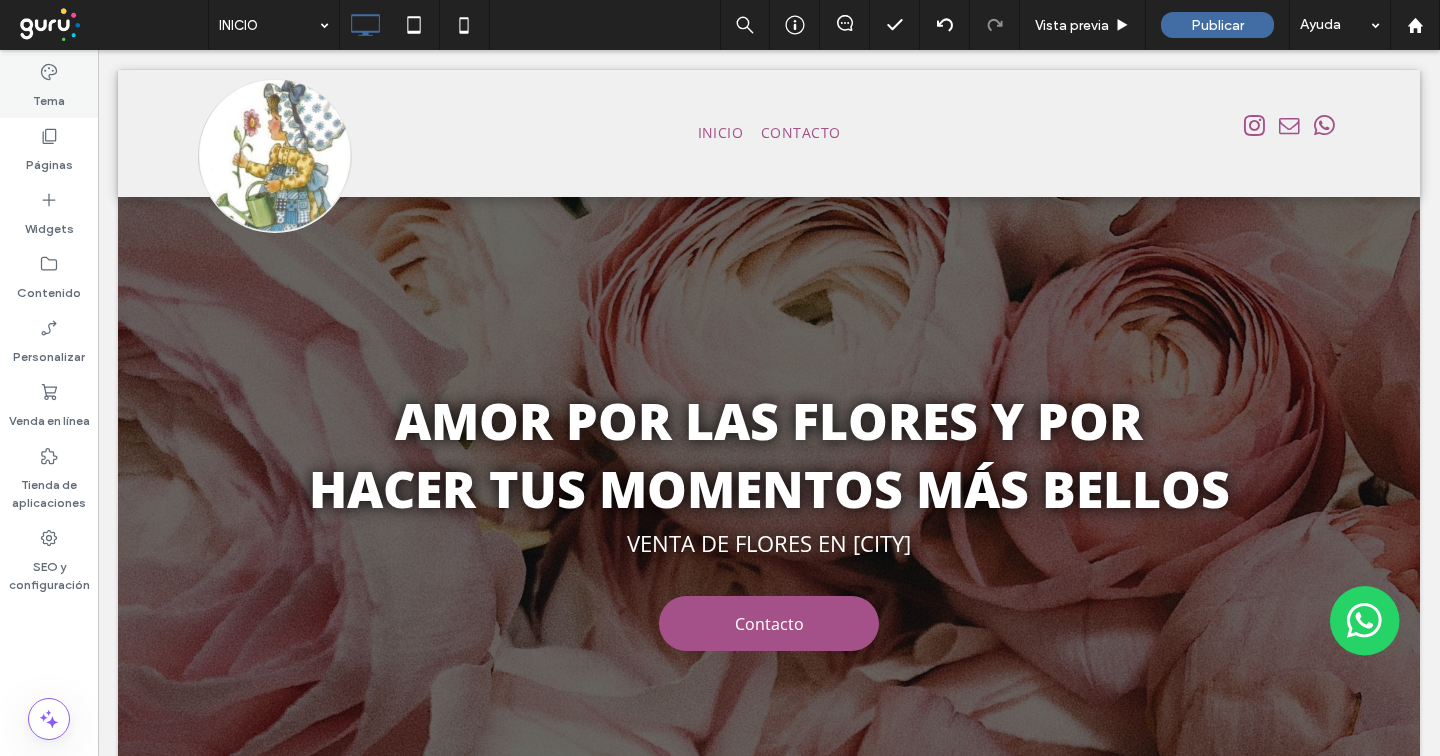 click on "Tema" at bounding box center [49, 86] 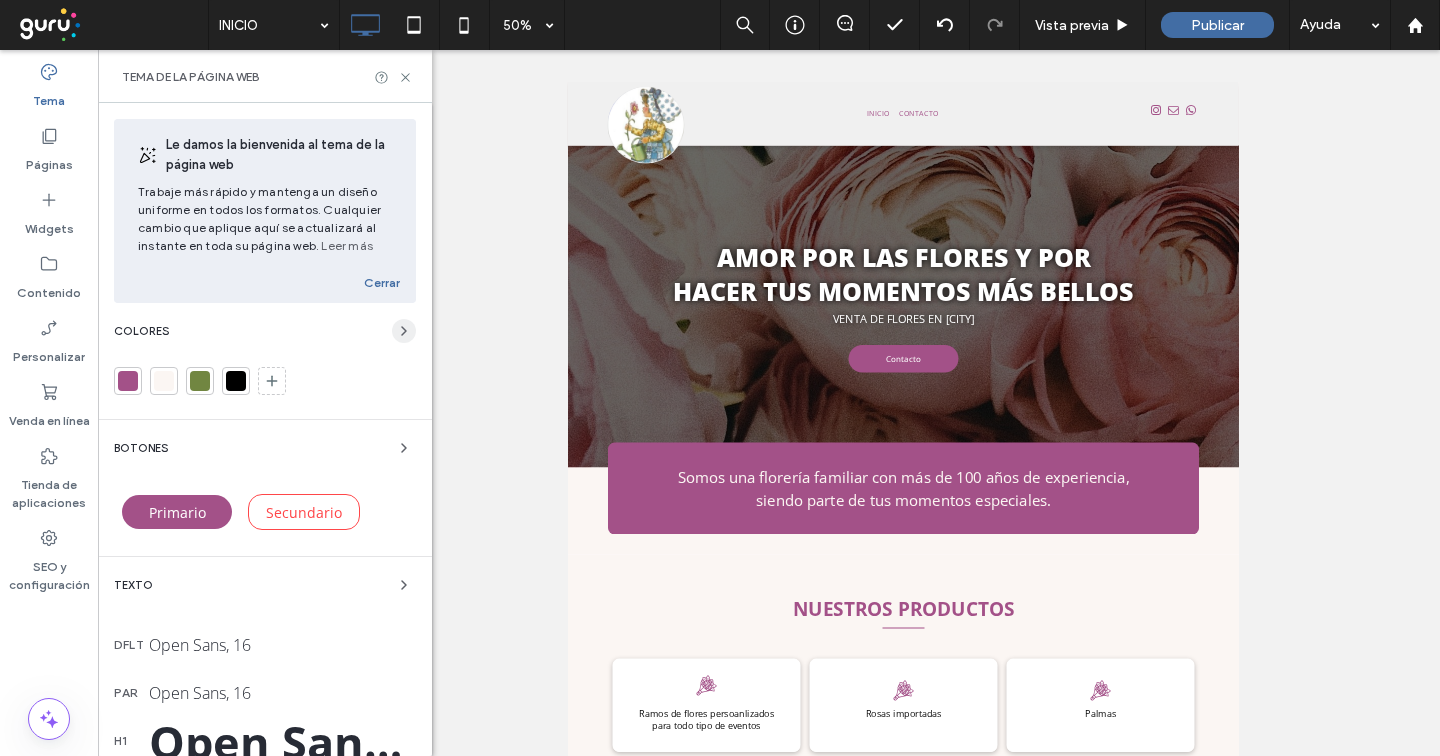 click at bounding box center (404, 331) 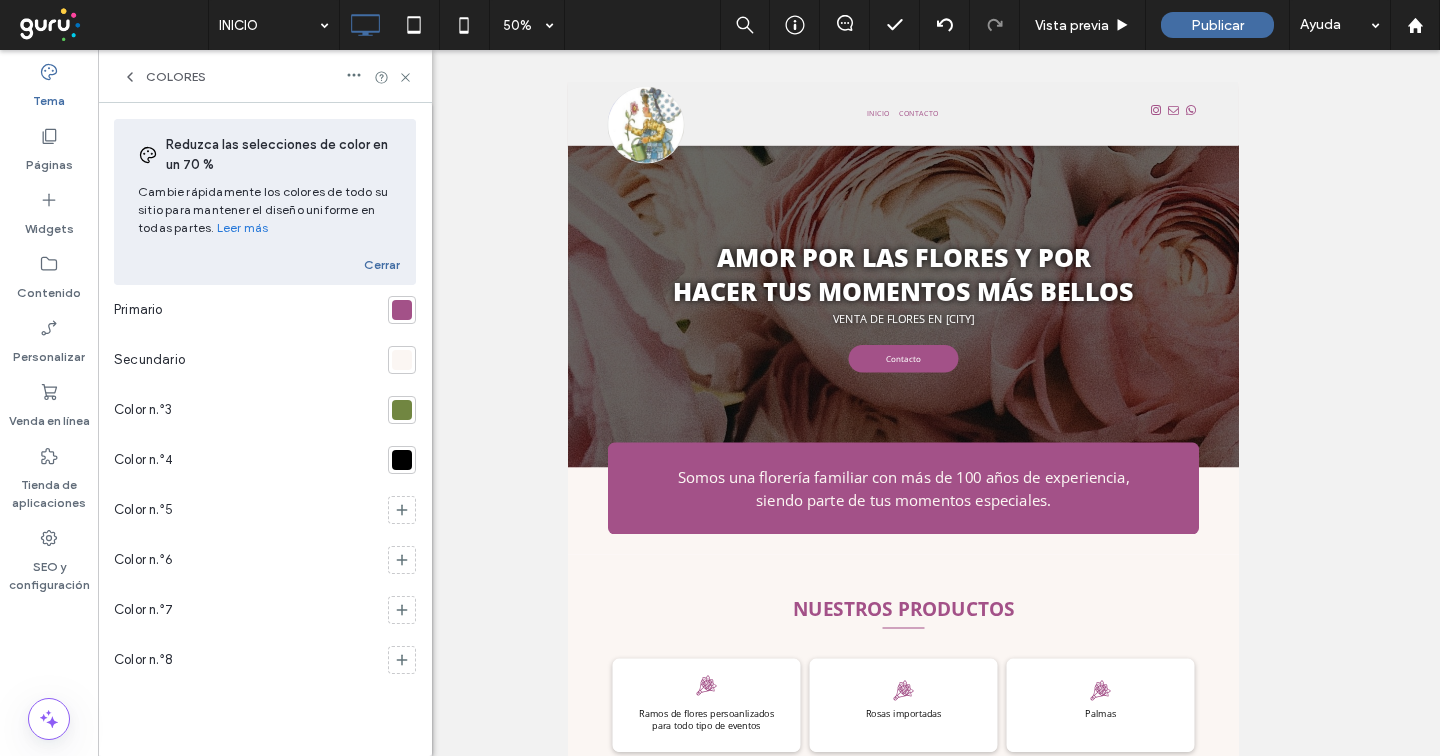 click at bounding box center (402, 310) 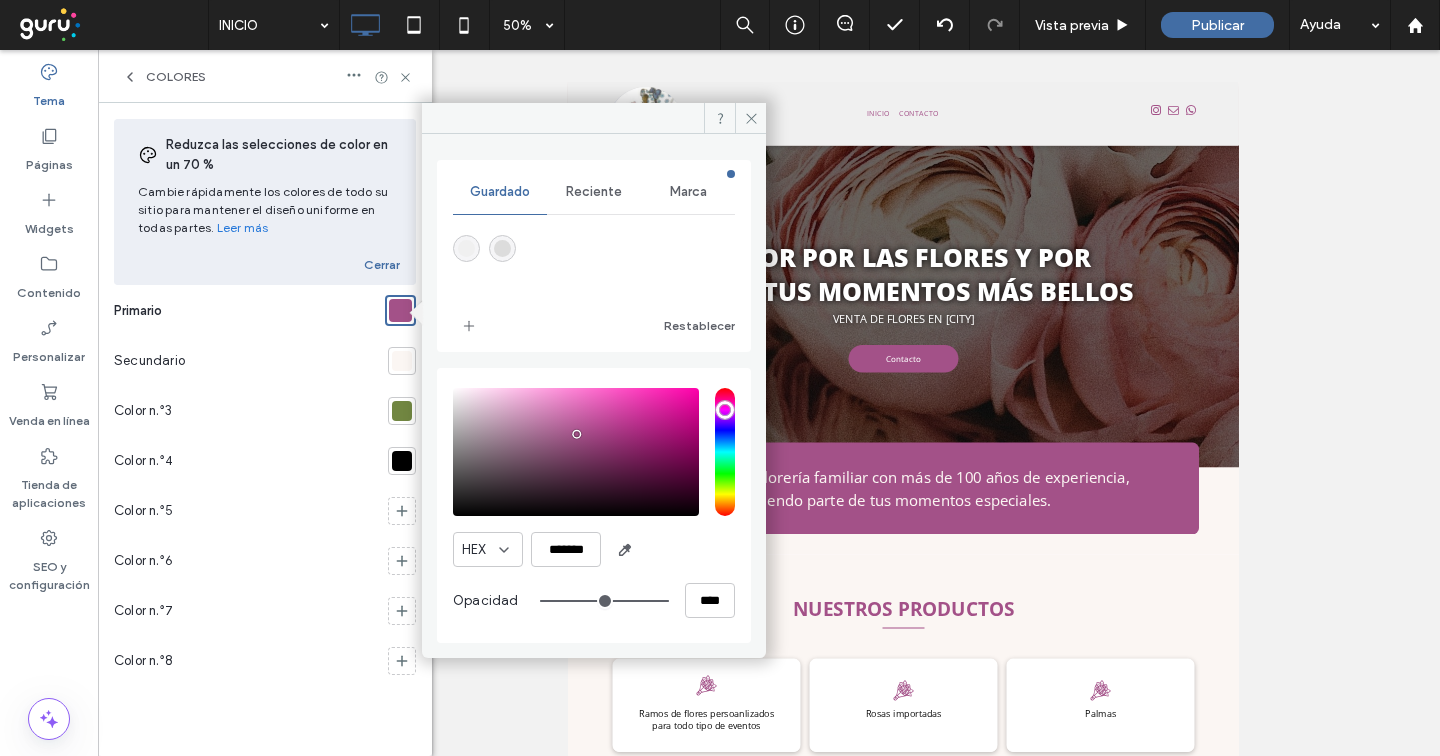 click at bounding box center [502, 248] 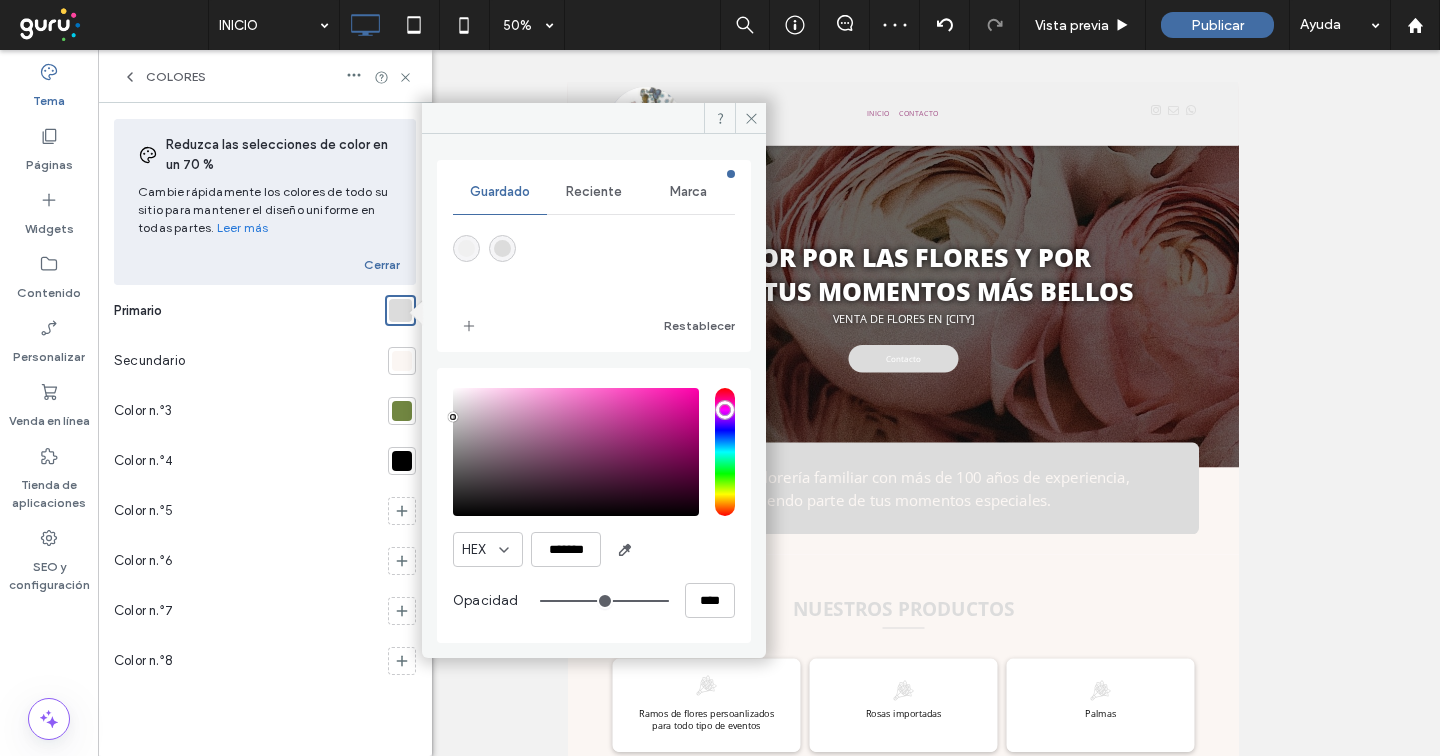 click at bounding box center (453, 417) 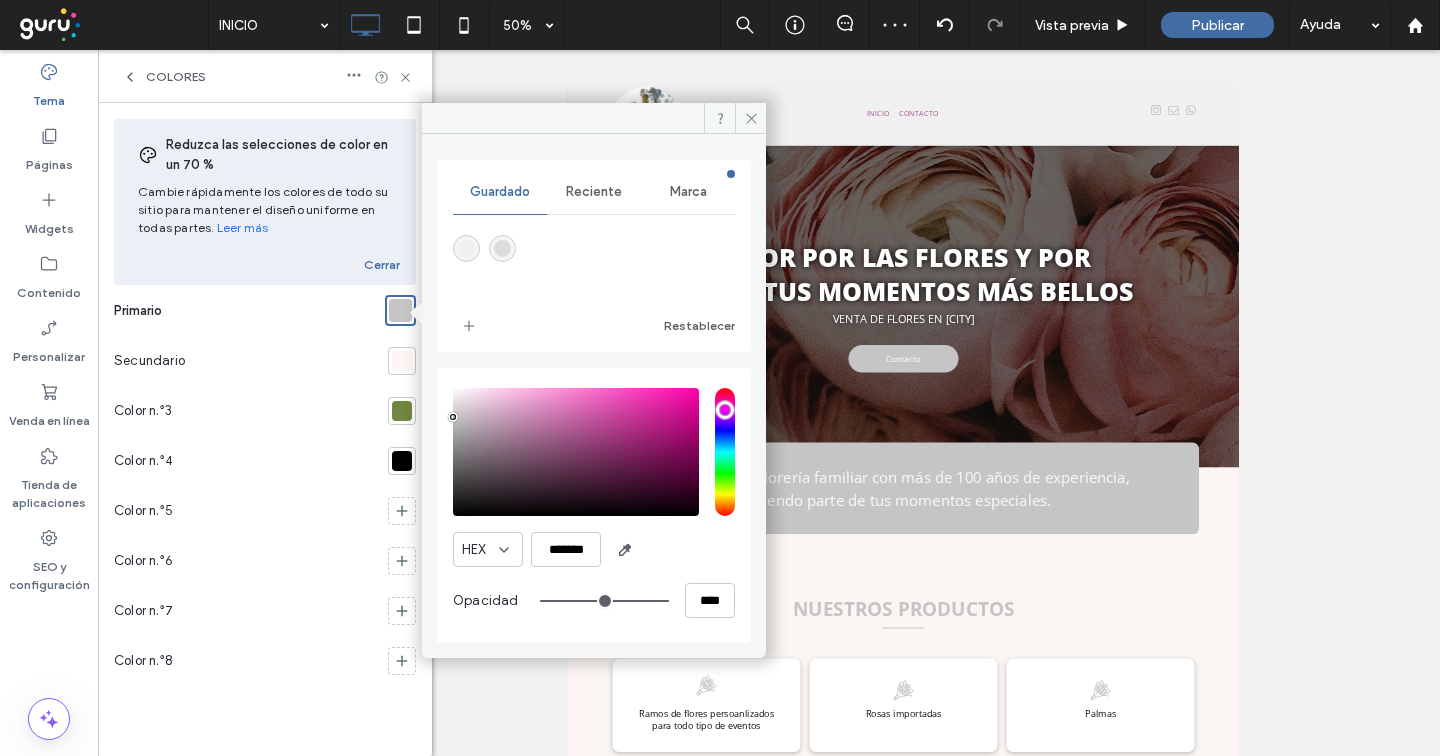 type on "*******" 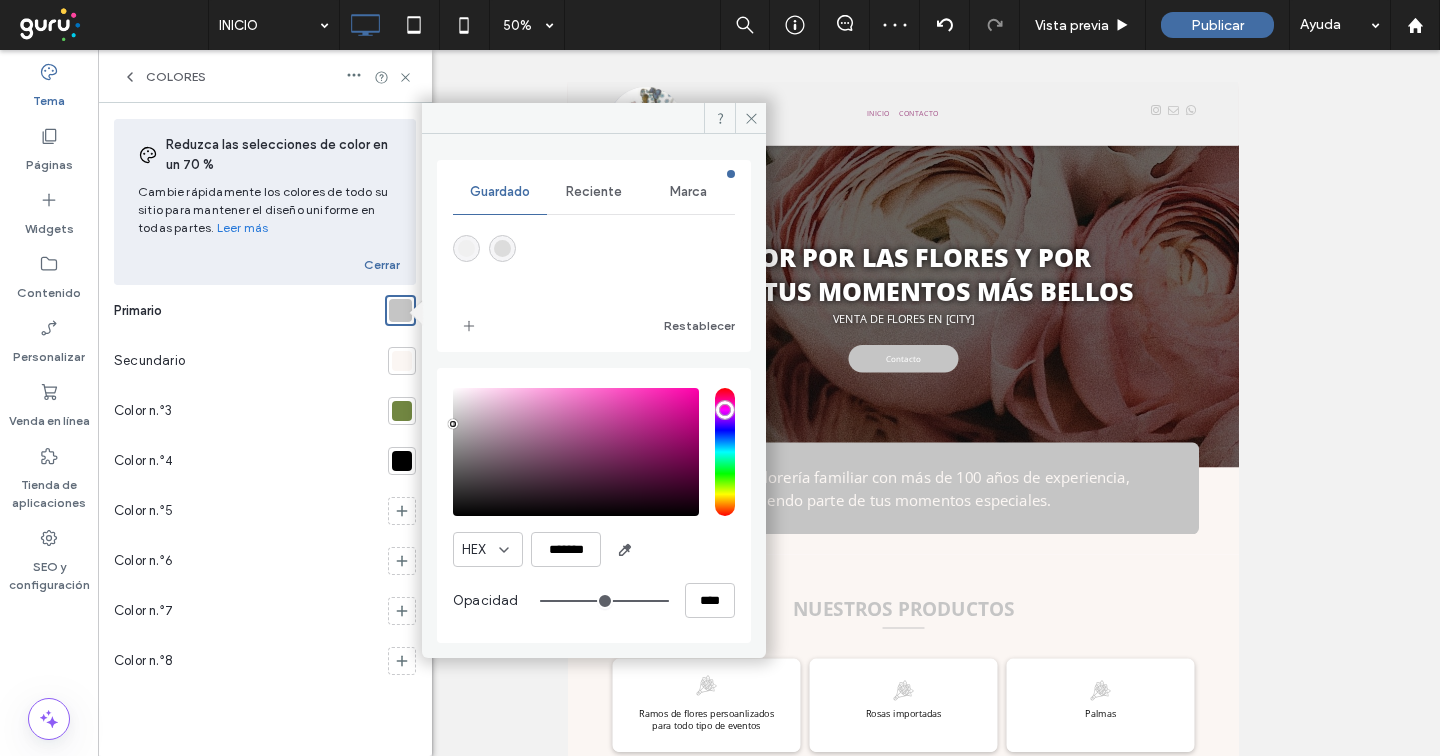 click at bounding box center (453, 424) 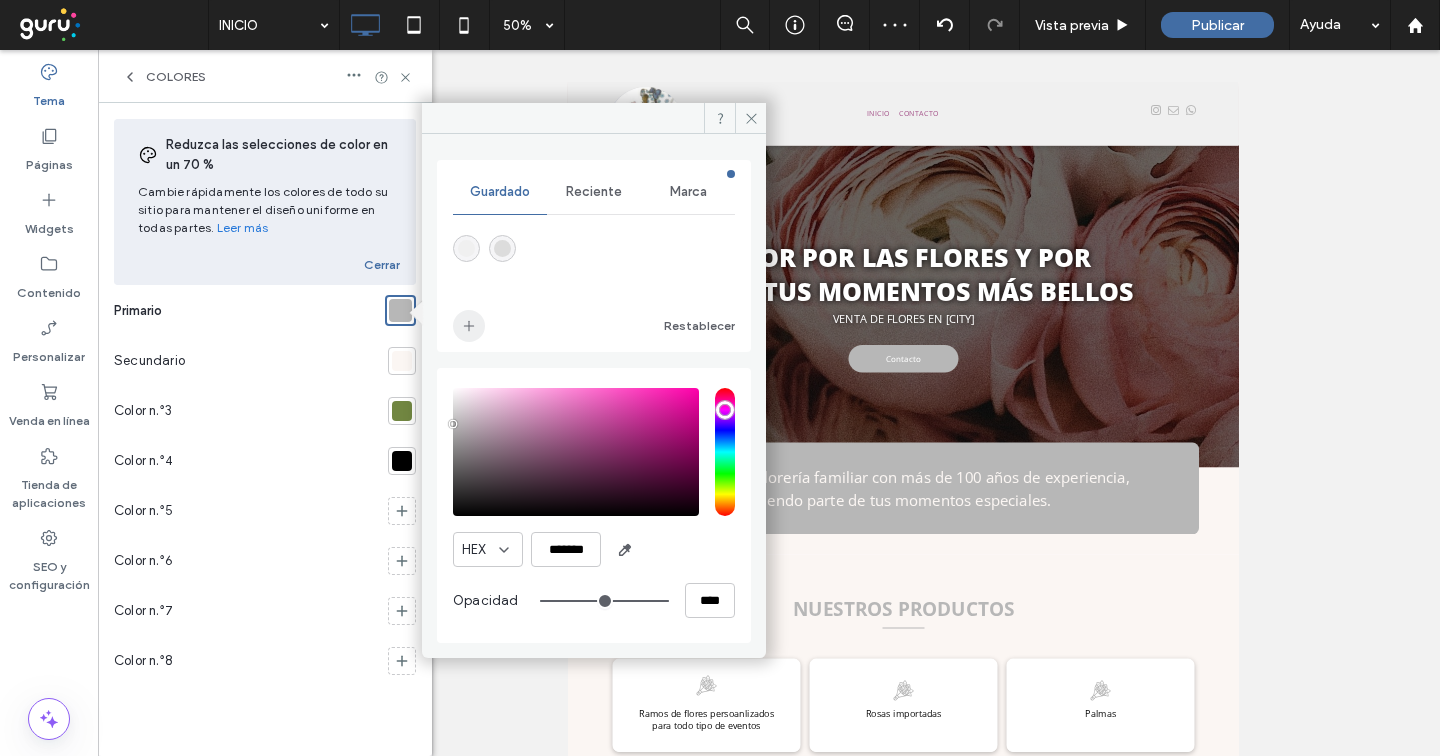 click at bounding box center [469, 326] 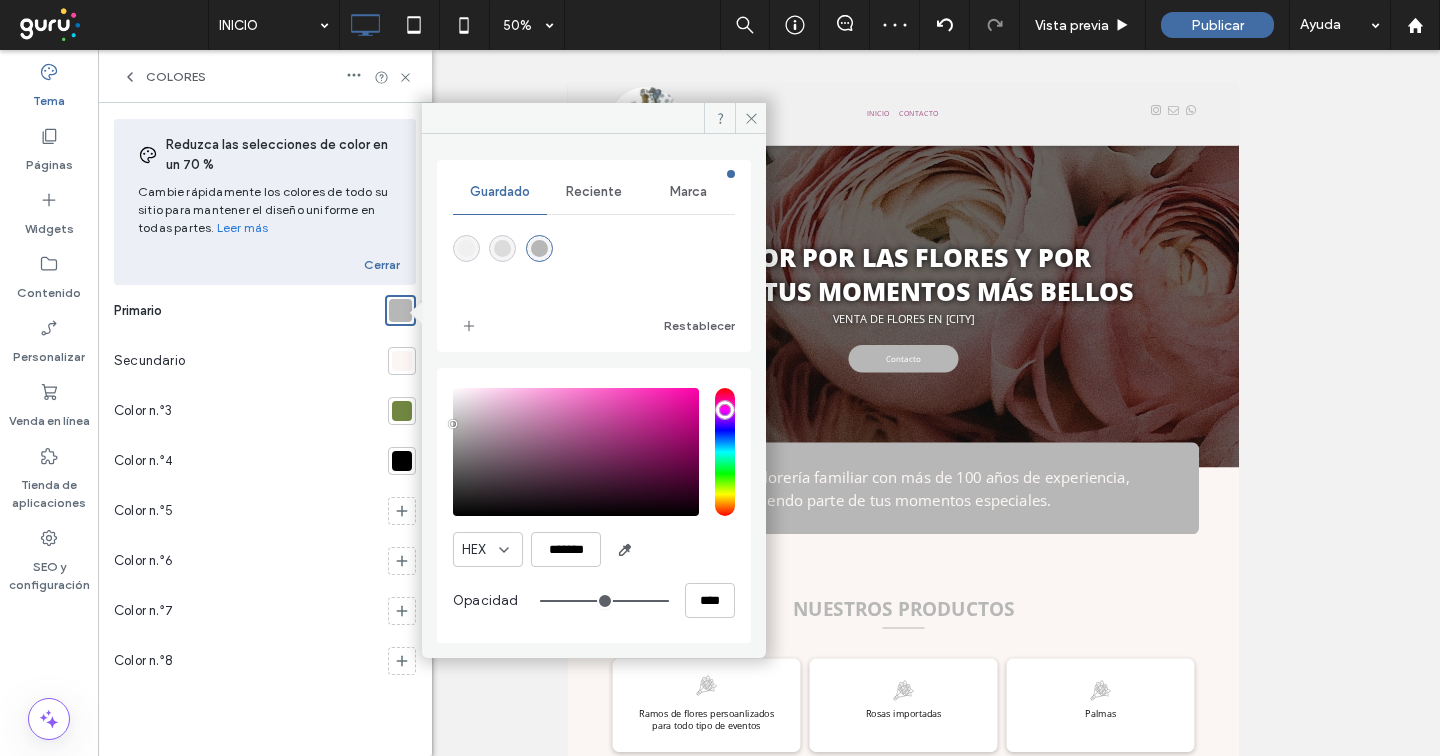 click at bounding box center (402, 361) 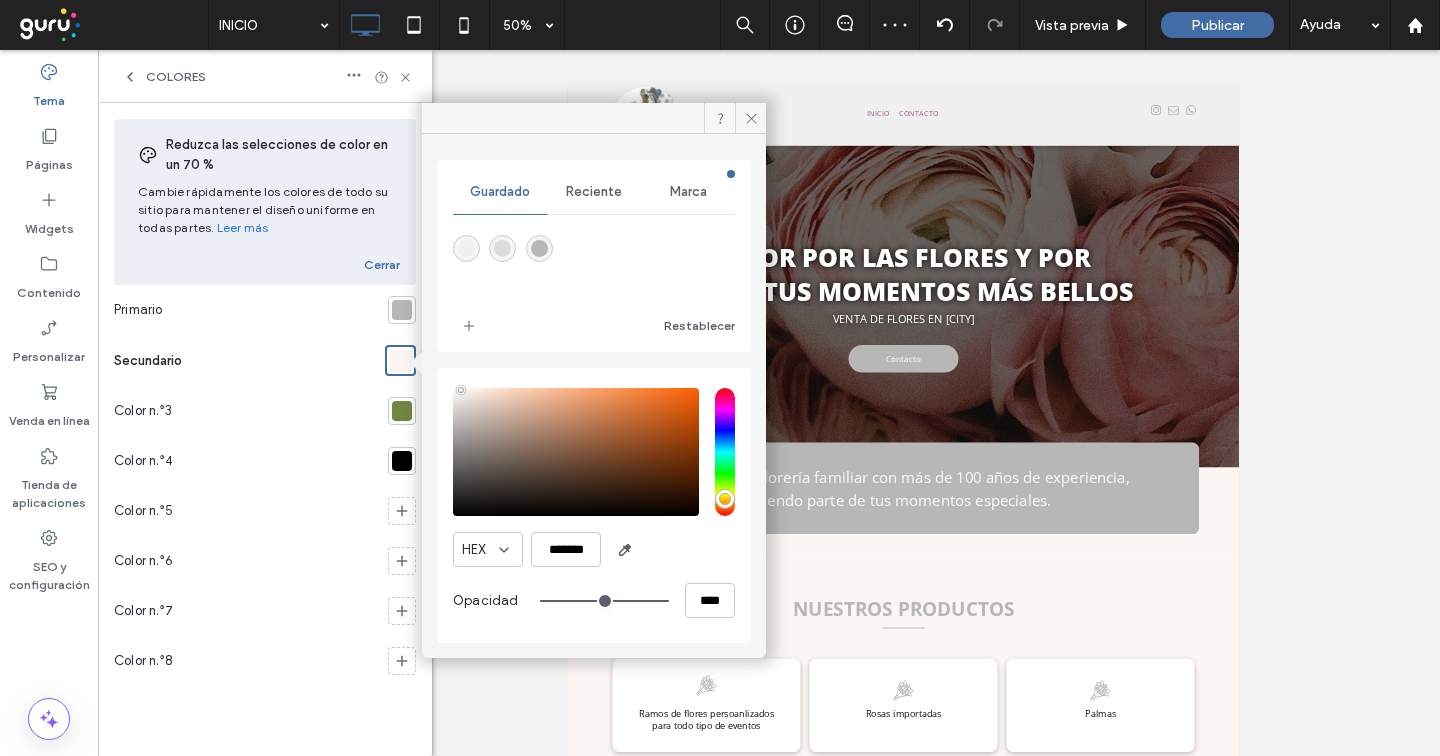 drag, startPoint x: 458, startPoint y: 246, endPoint x: 440, endPoint y: 311, distance: 67.44627 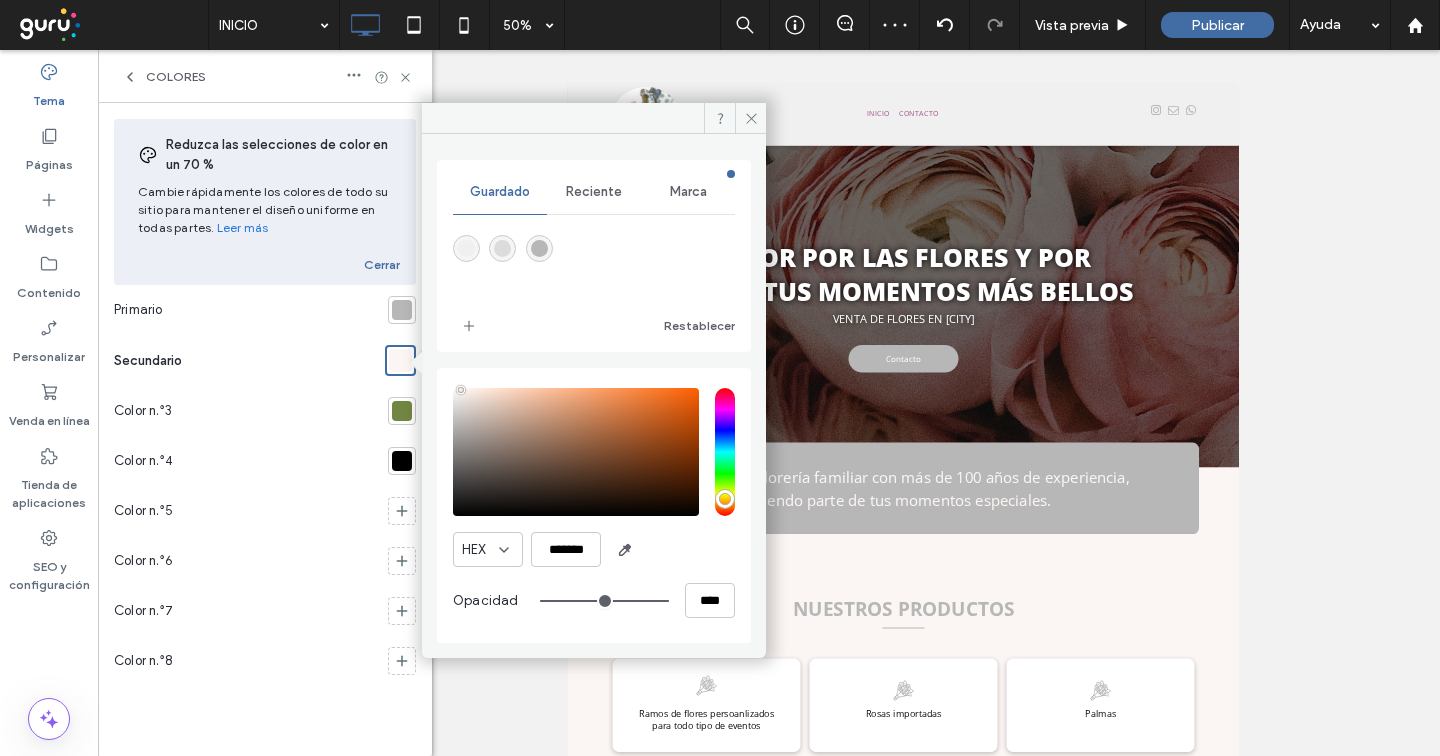 click at bounding box center [466, 248] 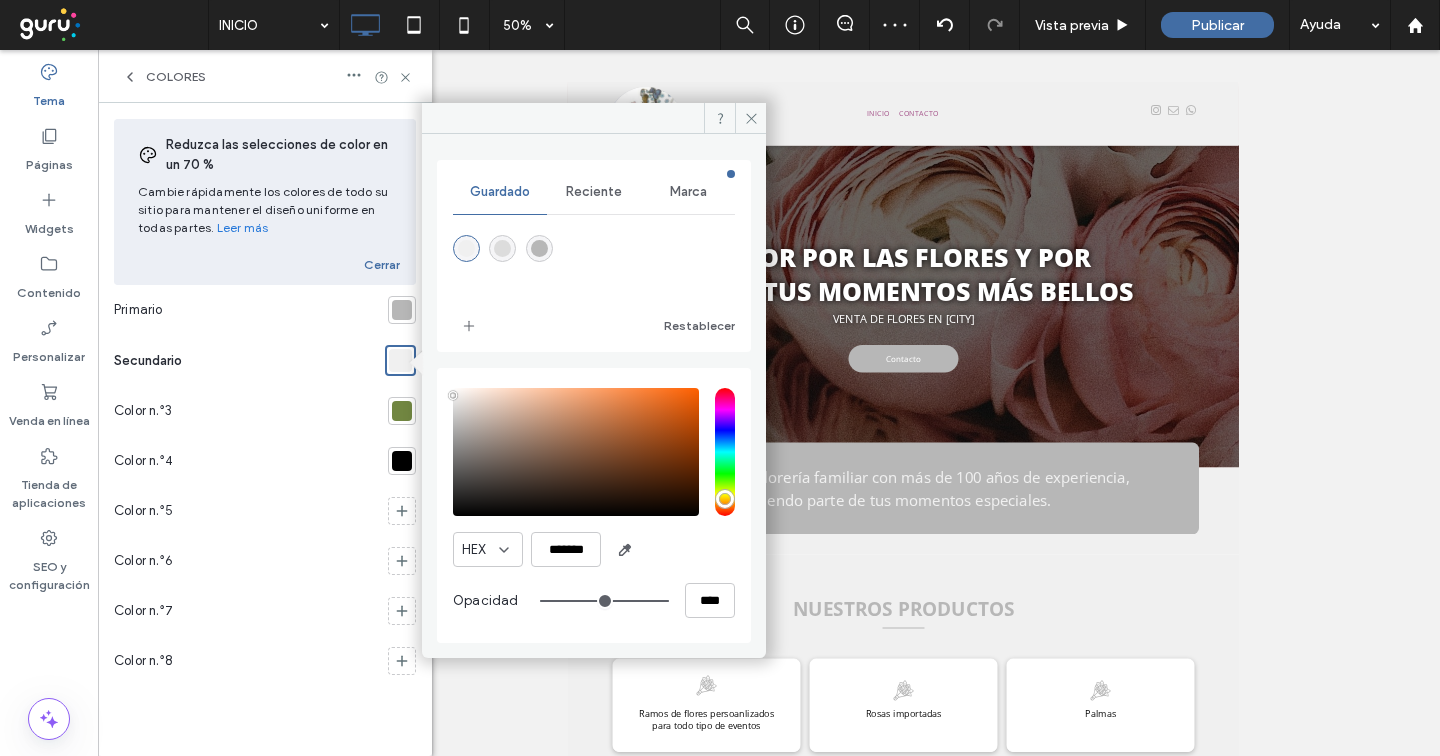 click at bounding box center (402, 411) 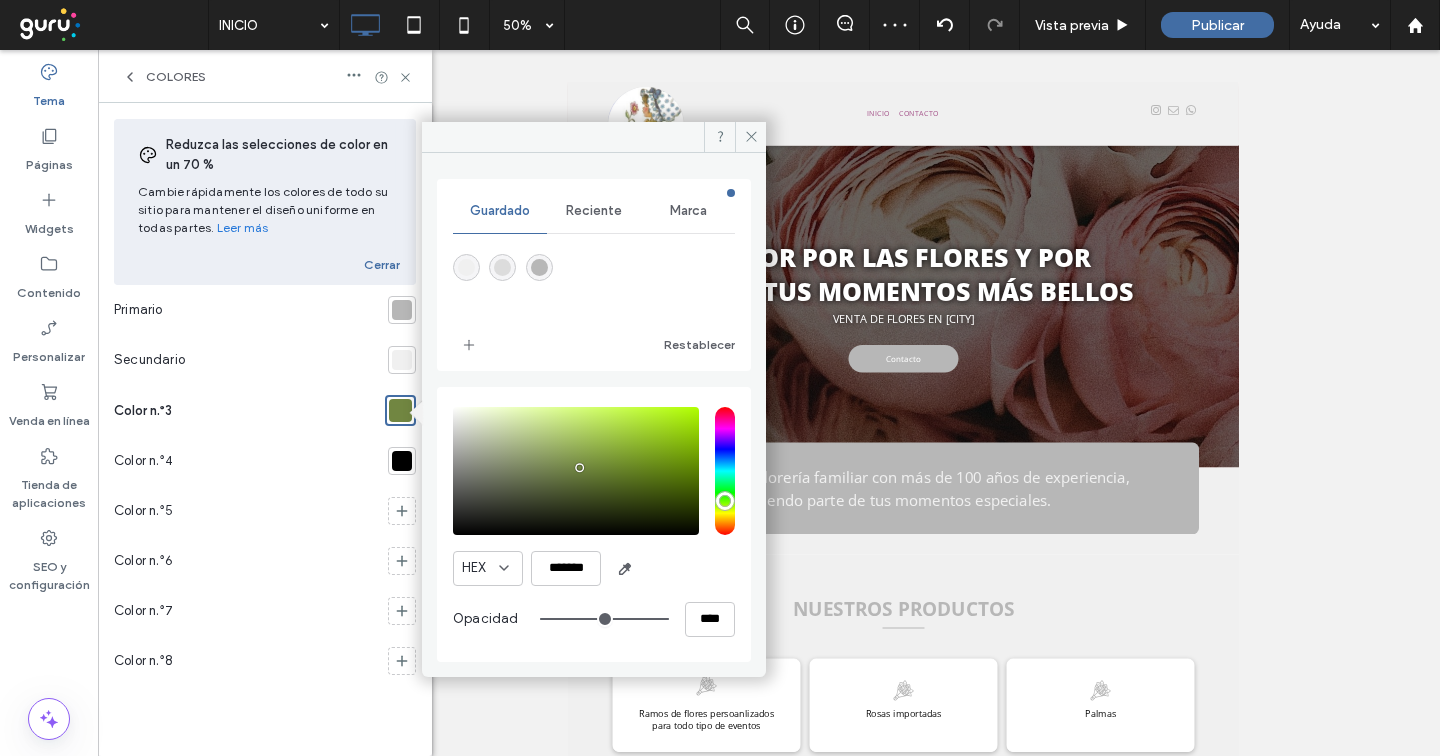click at bounding box center [502, 267] 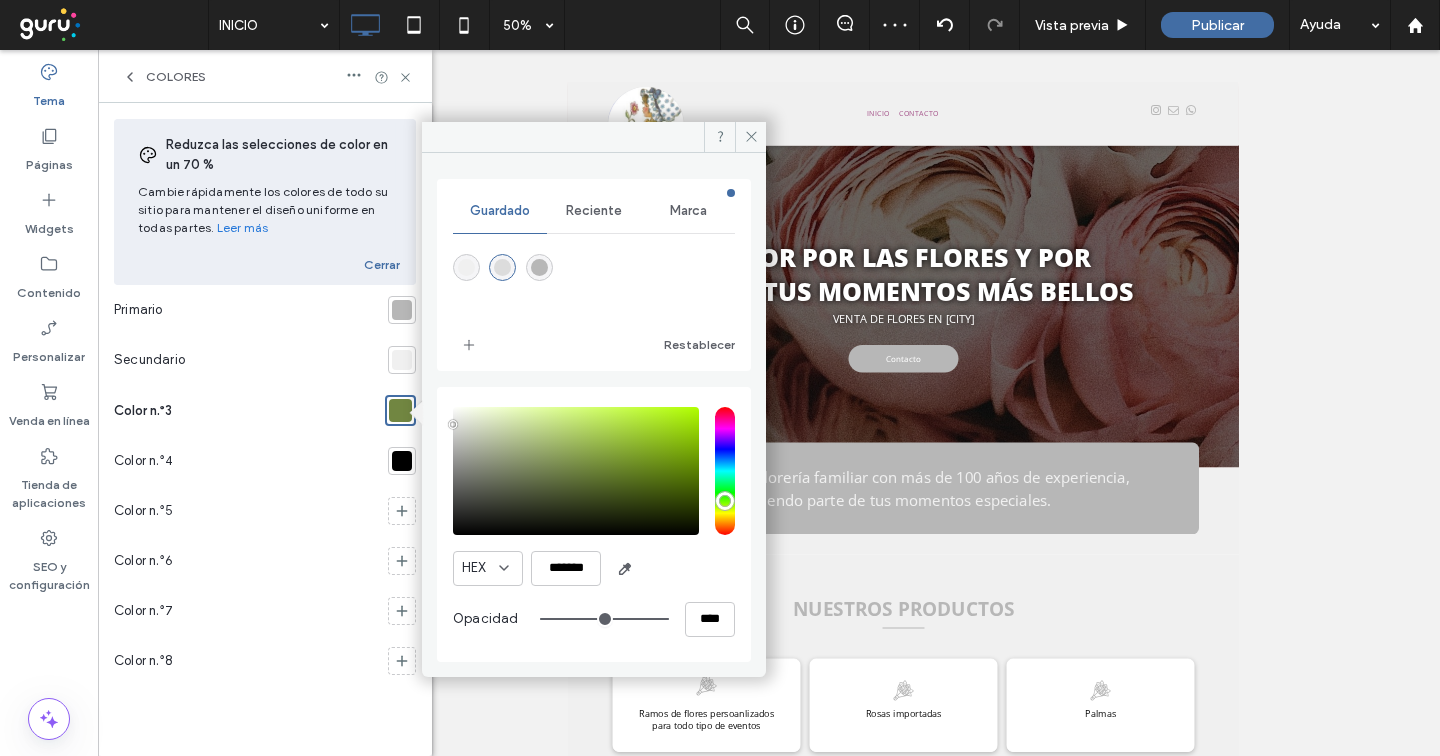 type on "*******" 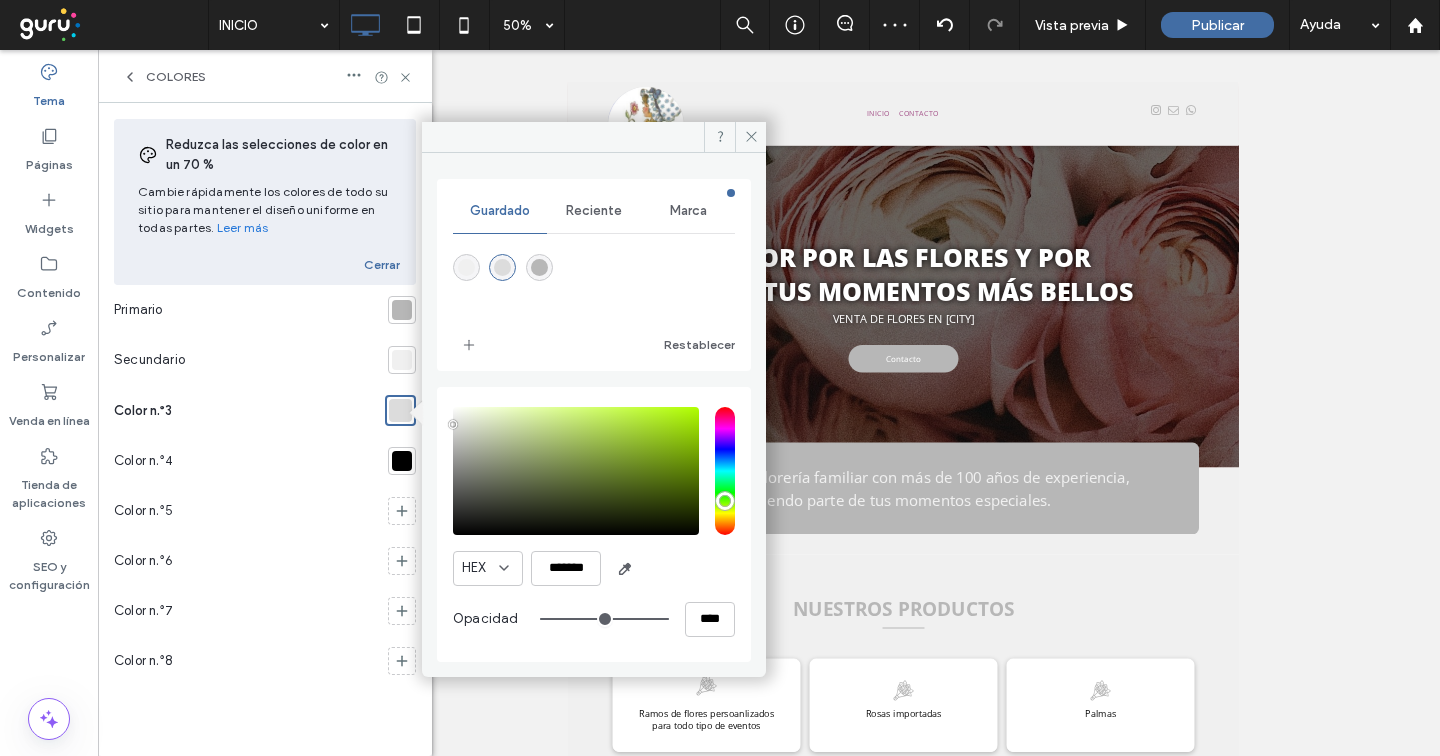 click 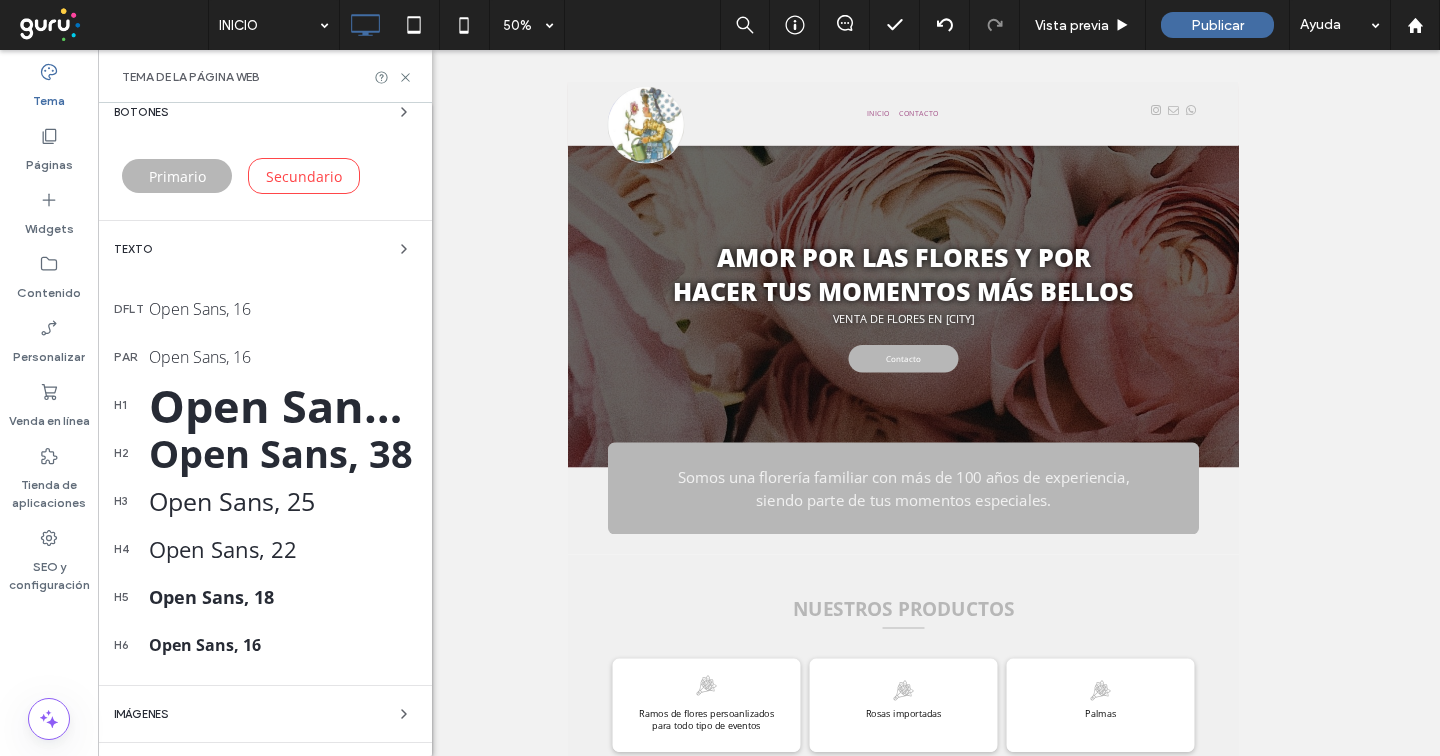 scroll, scrollTop: 338, scrollLeft: 0, axis: vertical 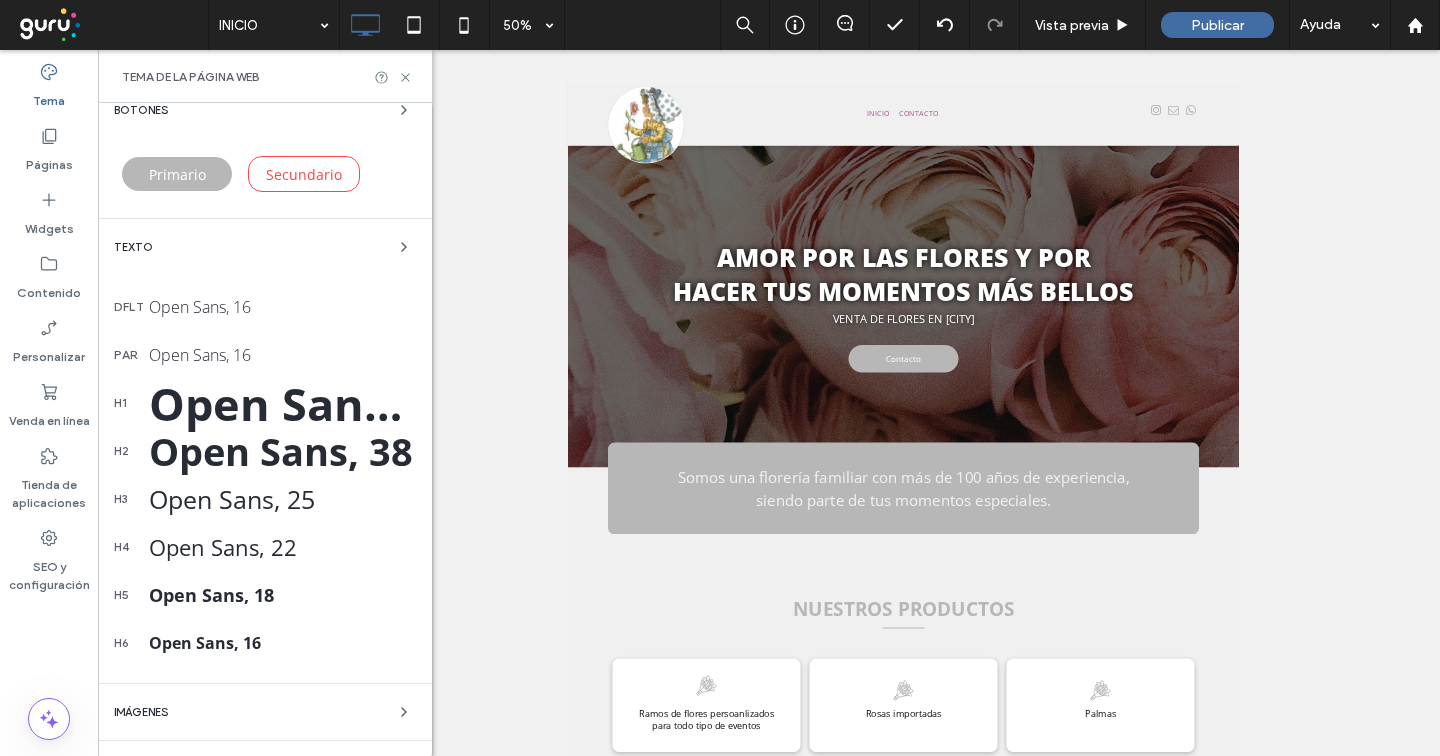 click on "Open Sans, 65" at bounding box center [282, 403] 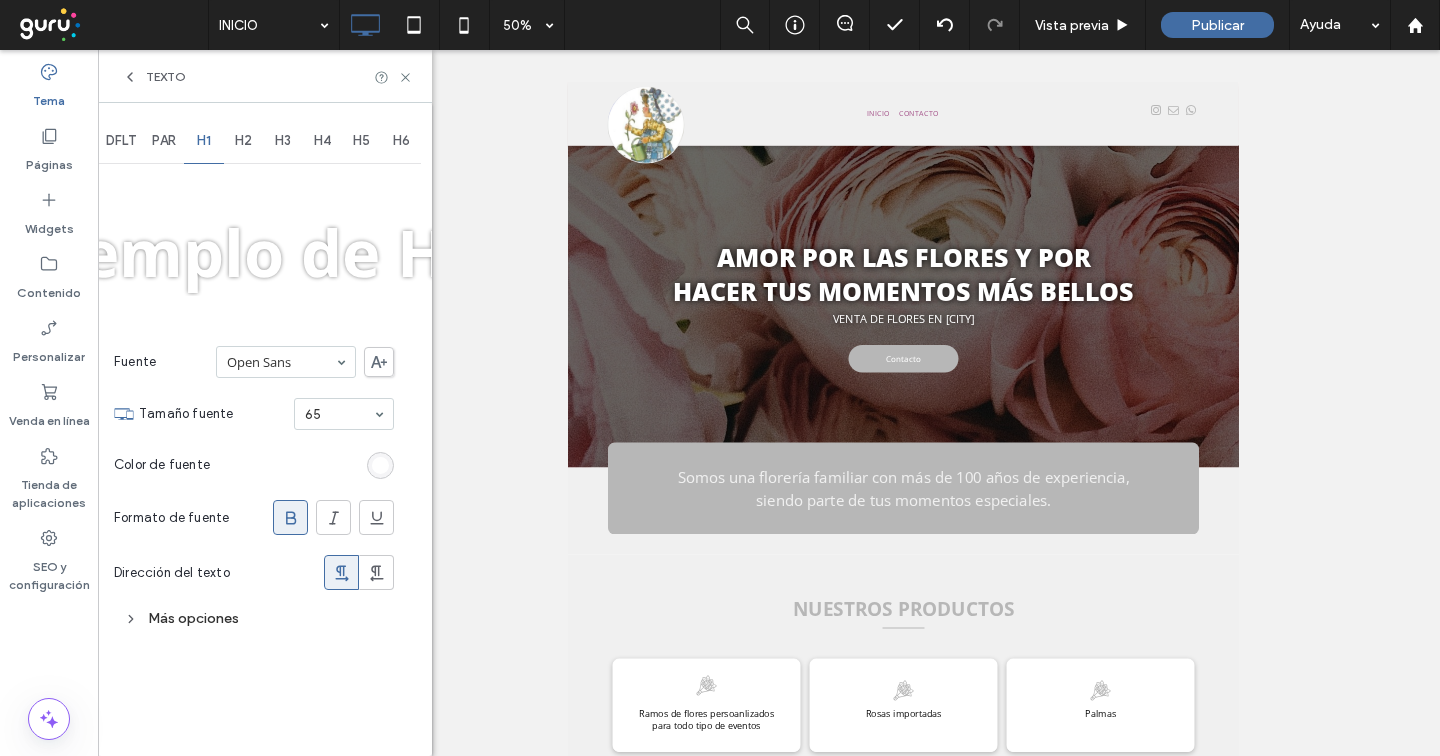scroll, scrollTop: 0, scrollLeft: 0, axis: both 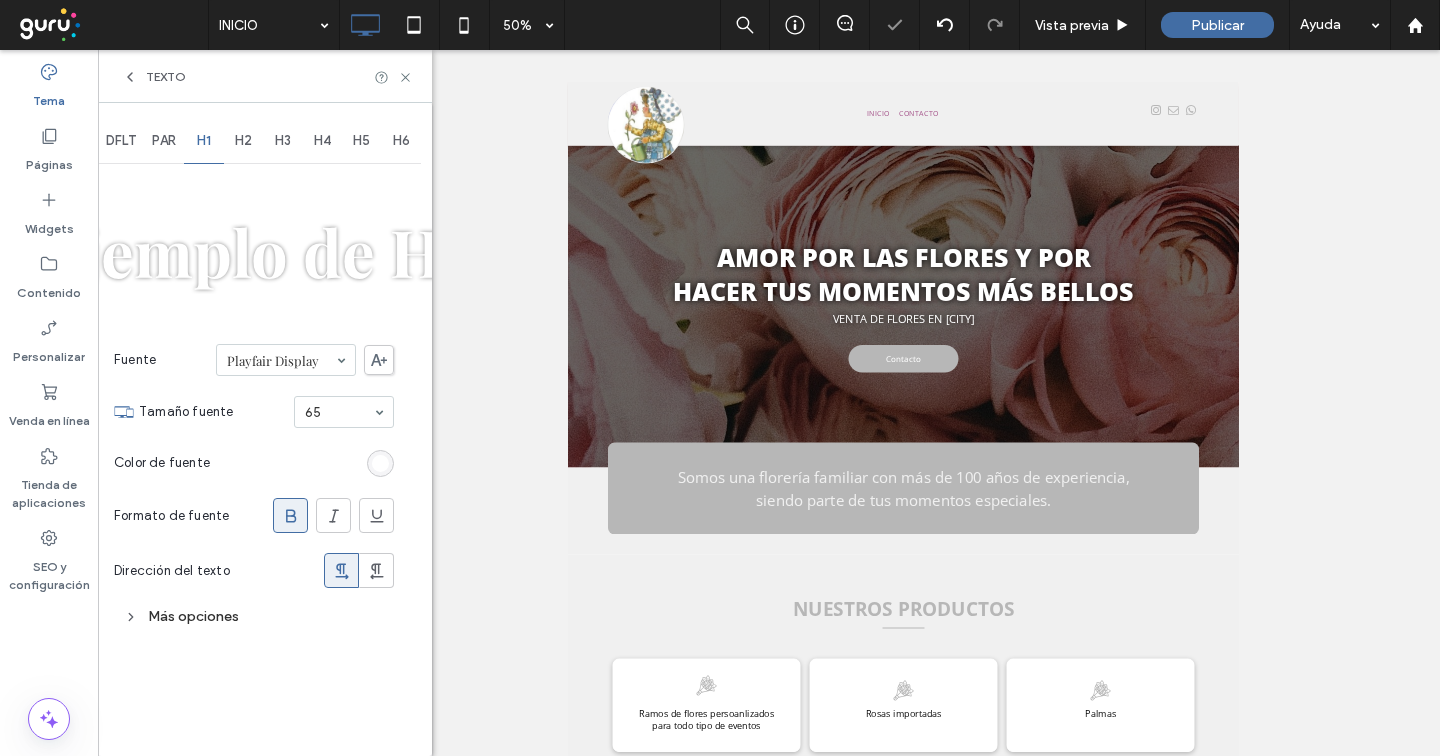 click on "H2" at bounding box center [244, 141] 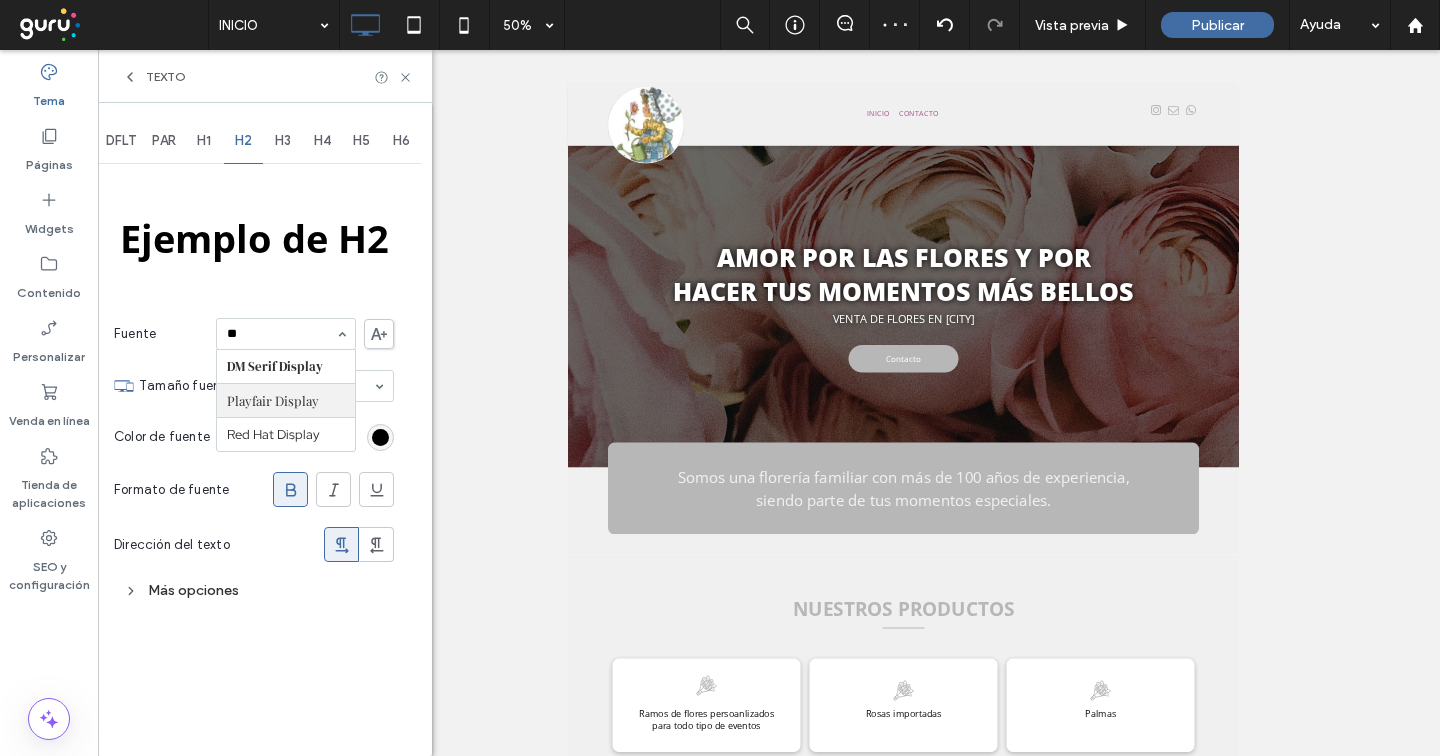 scroll, scrollTop: 0, scrollLeft: 0, axis: both 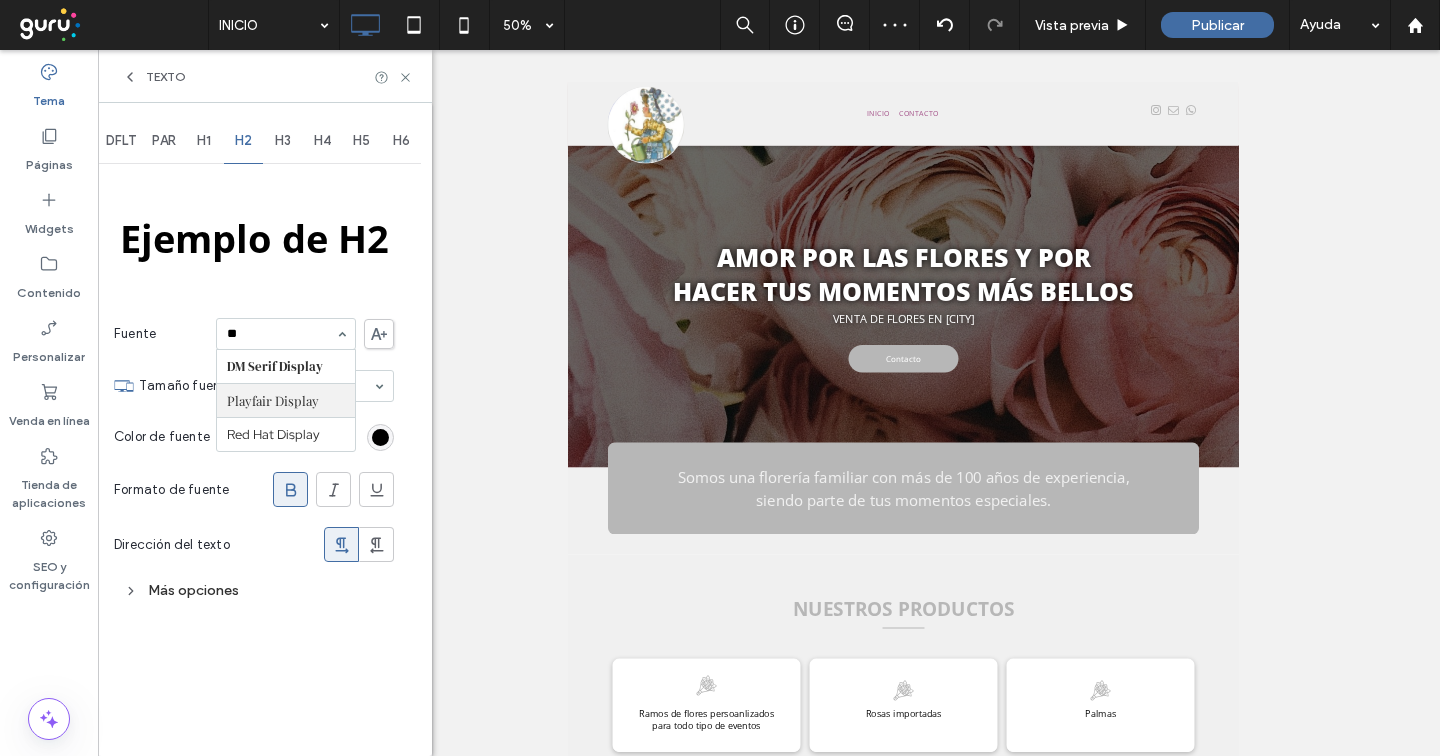 type on "***" 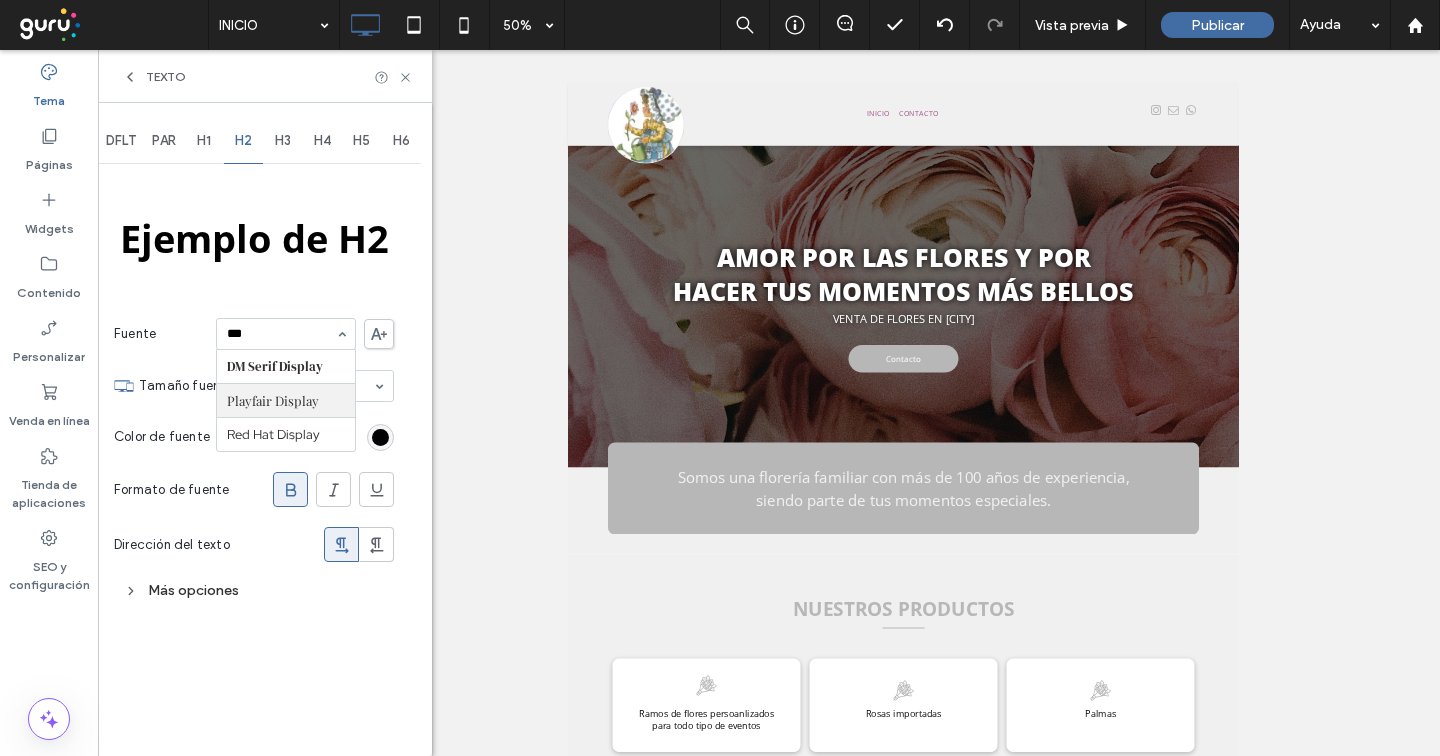 type 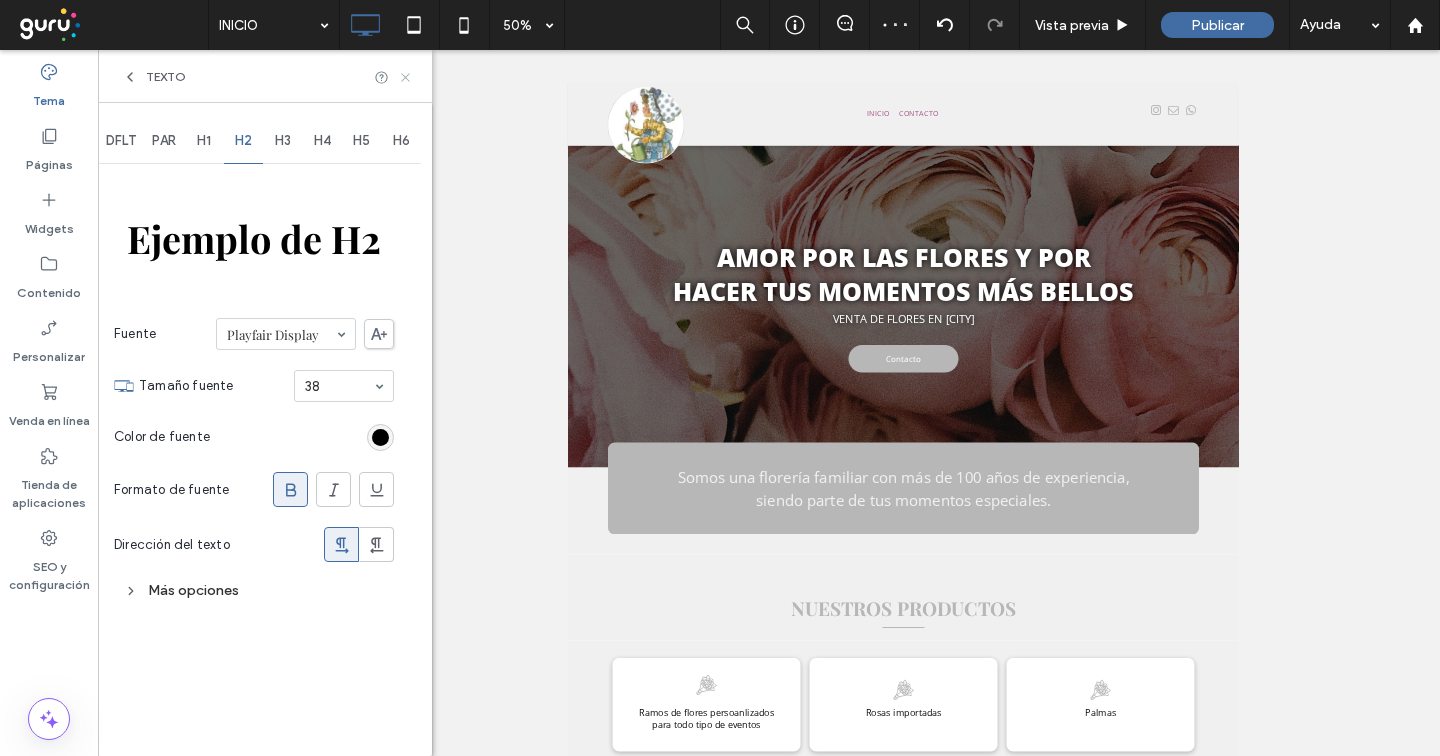 click 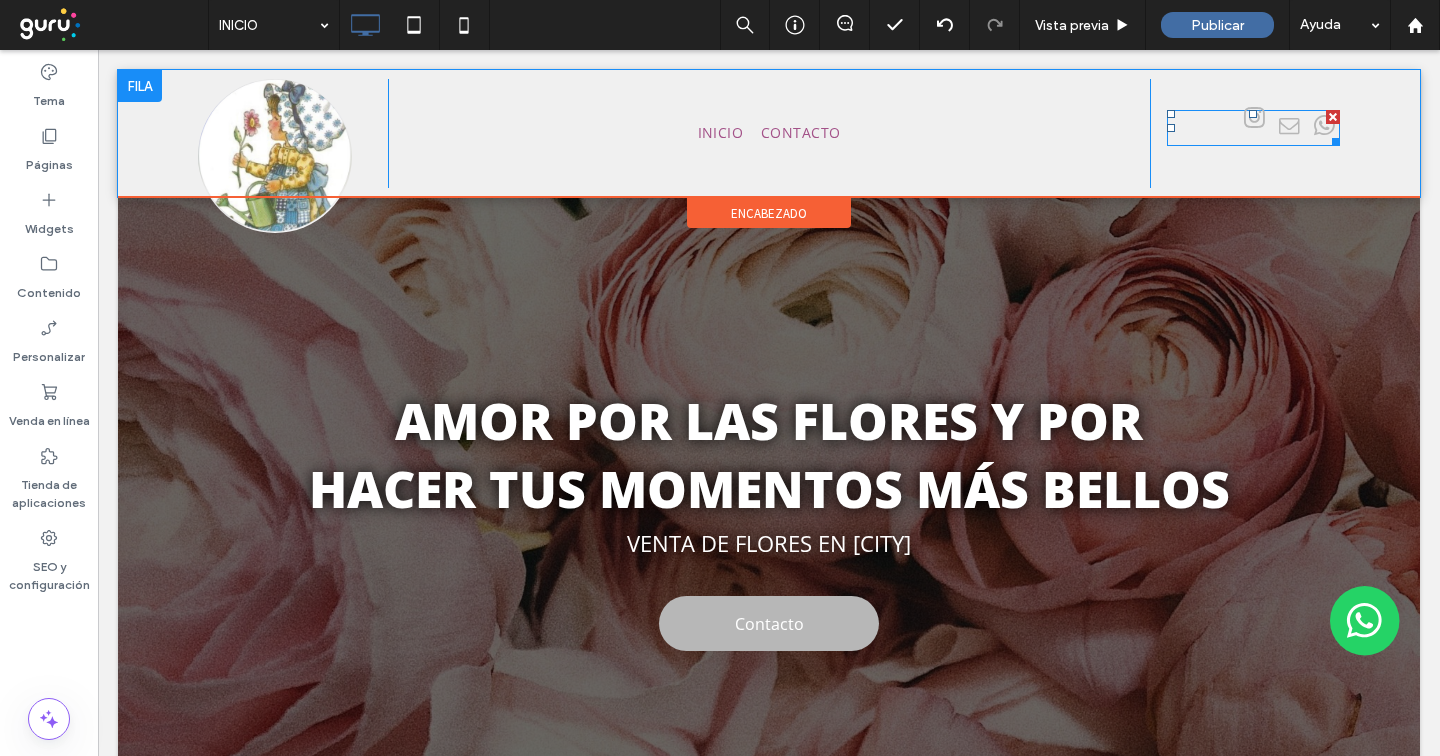 click at bounding box center (1254, 117) 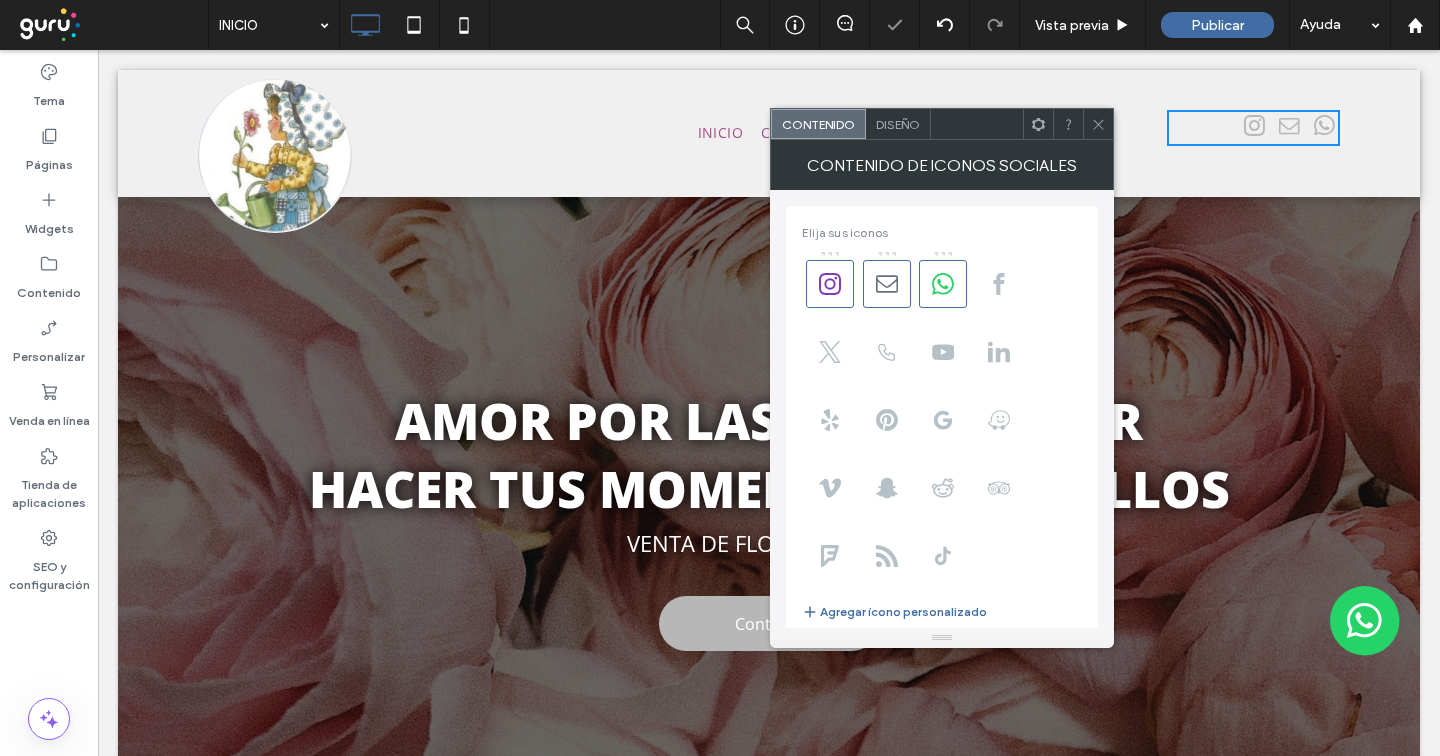 click on "Diseño" at bounding box center [898, 124] 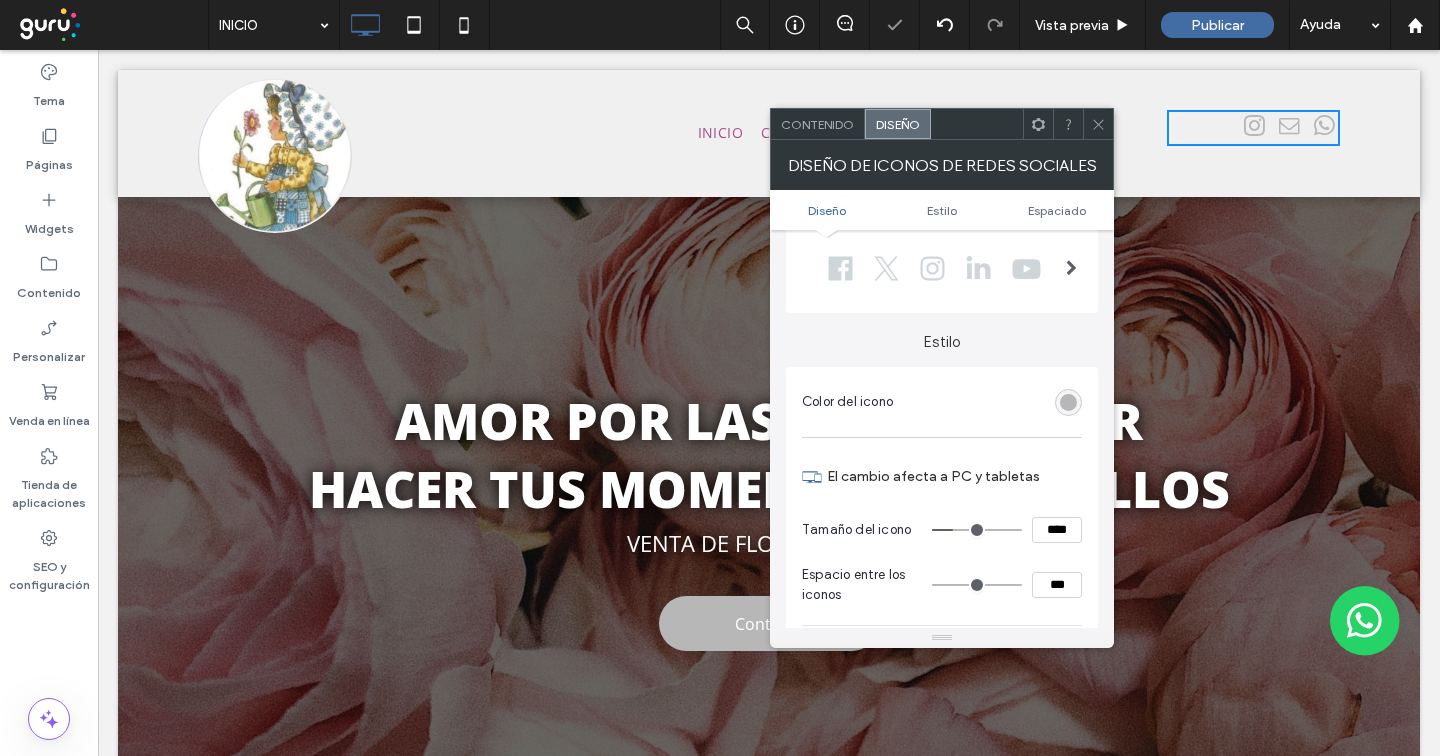 scroll, scrollTop: 189, scrollLeft: 0, axis: vertical 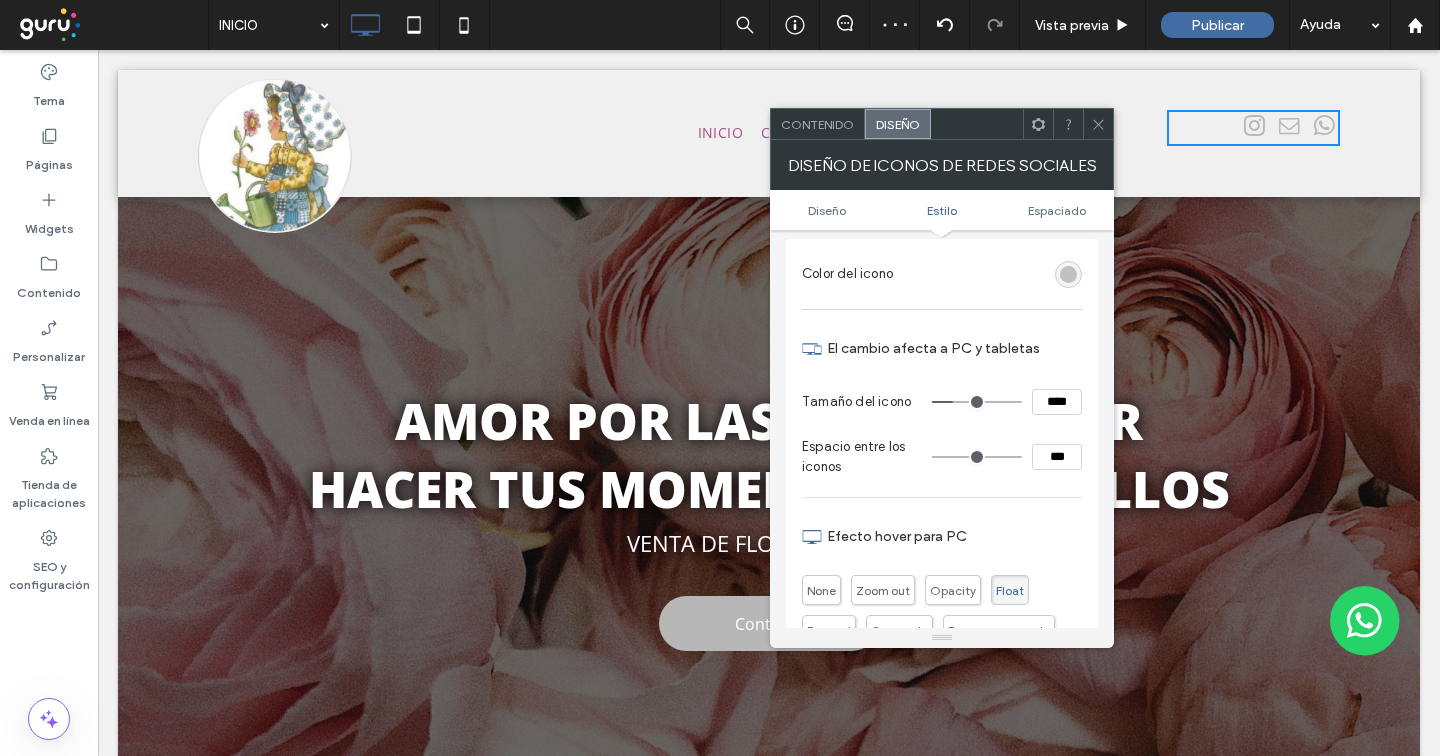 click at bounding box center (1068, 274) 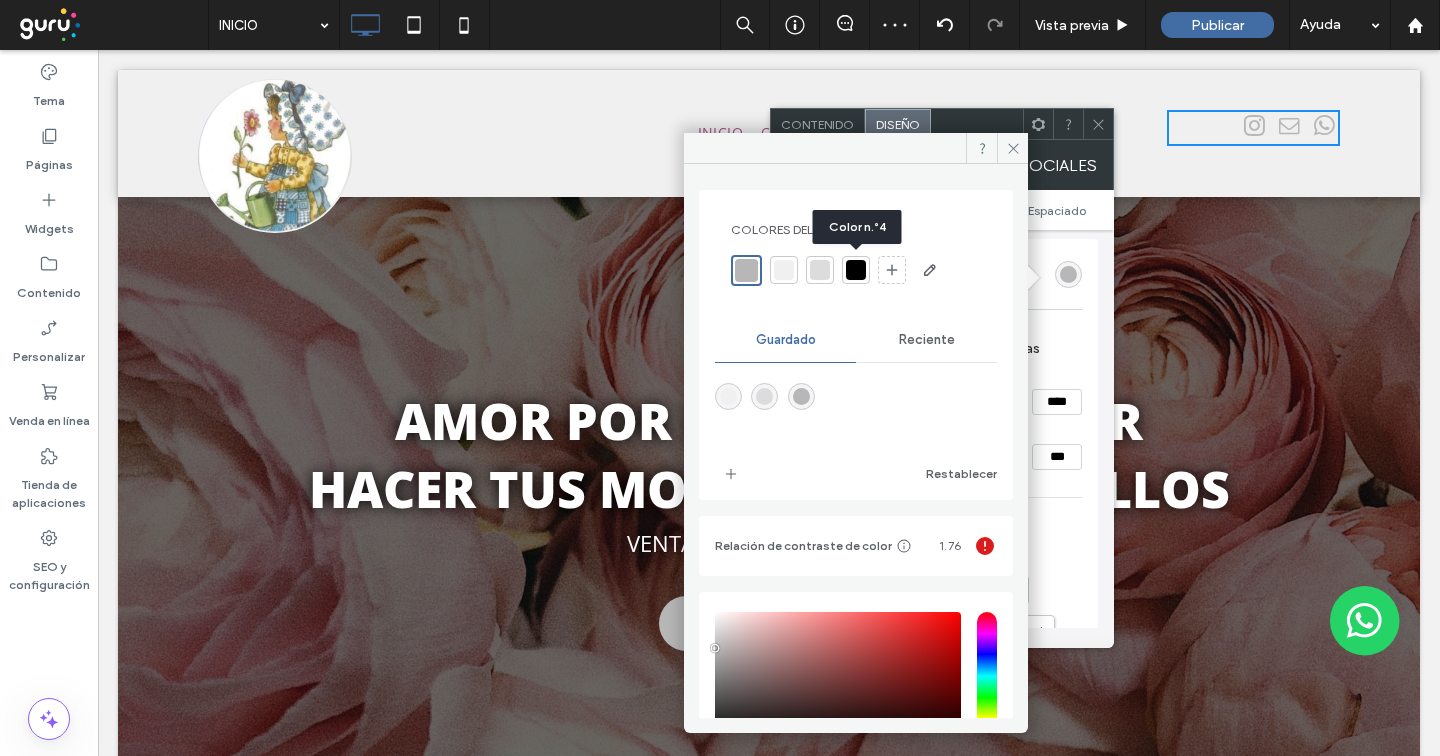 click at bounding box center [856, 270] 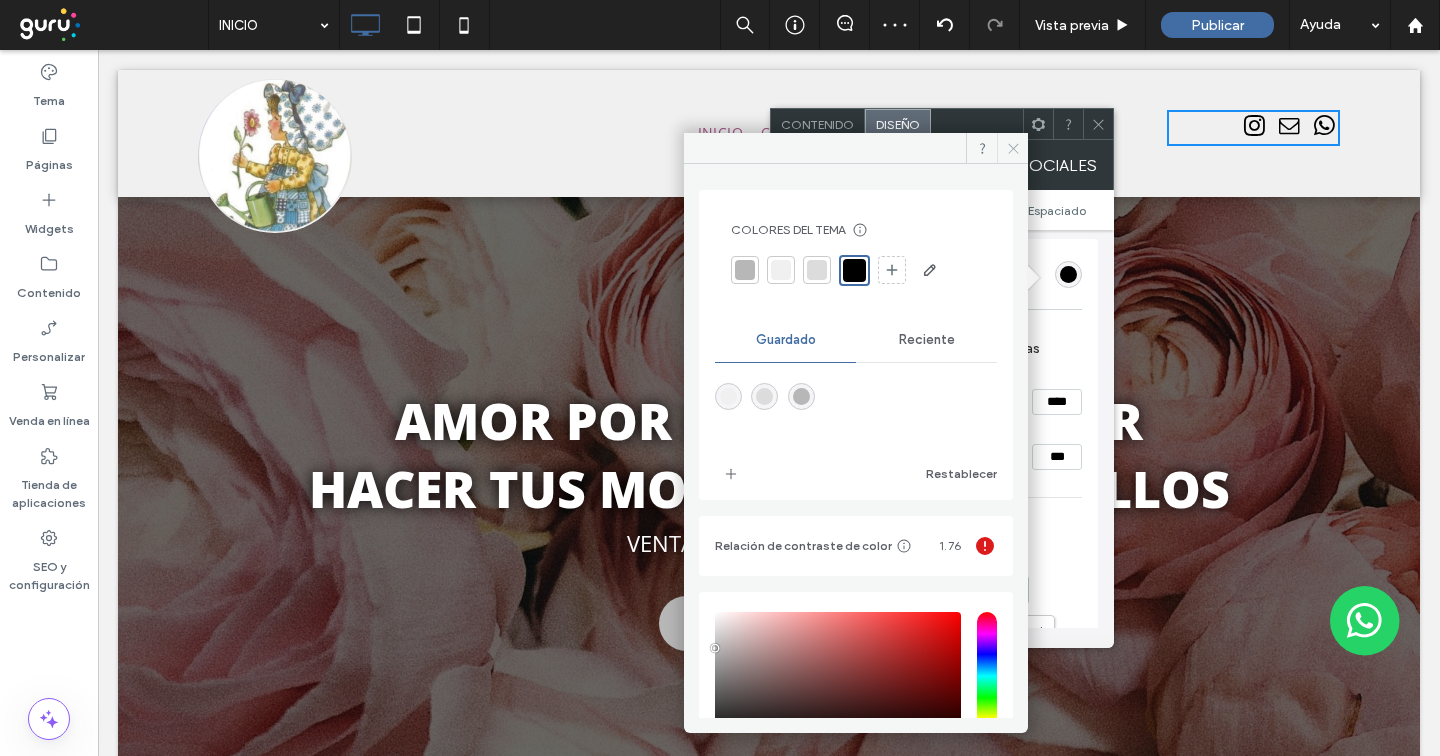 click 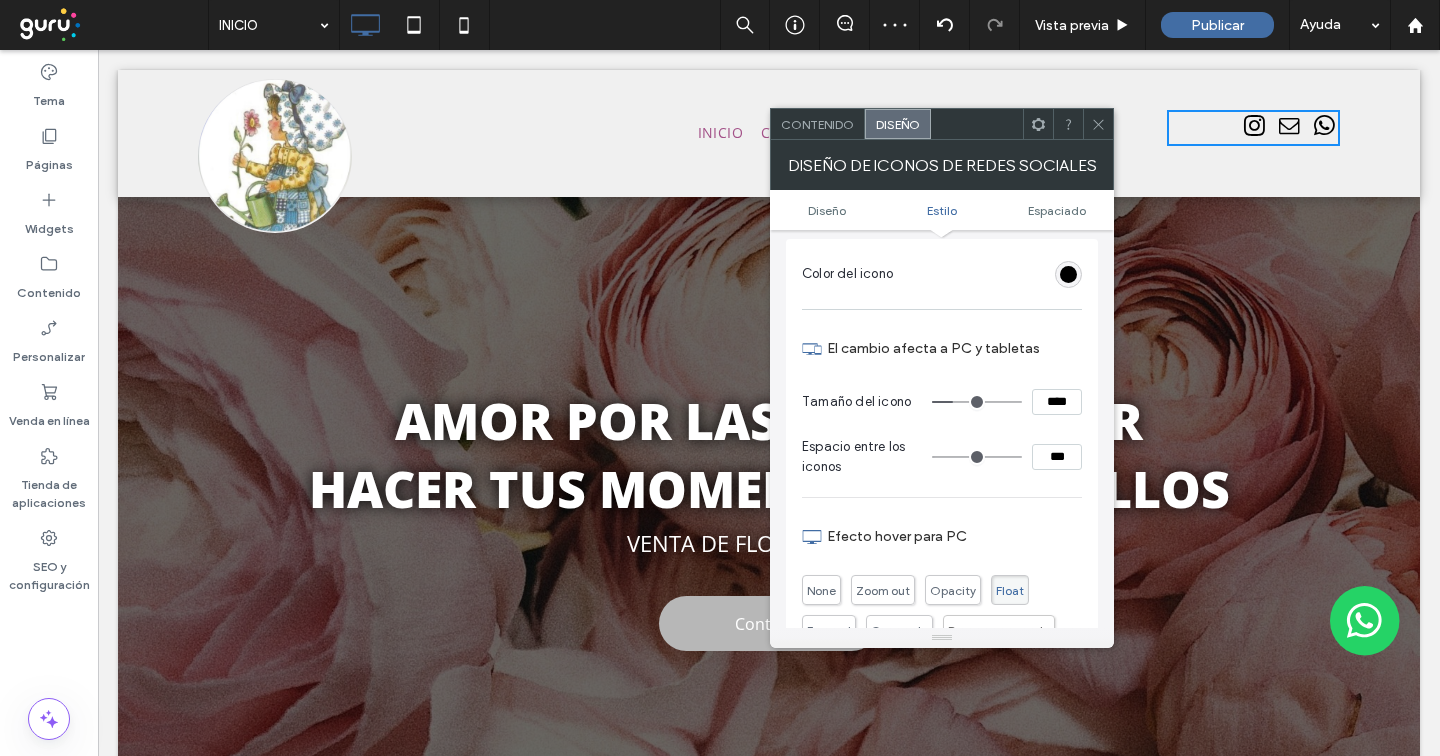 click 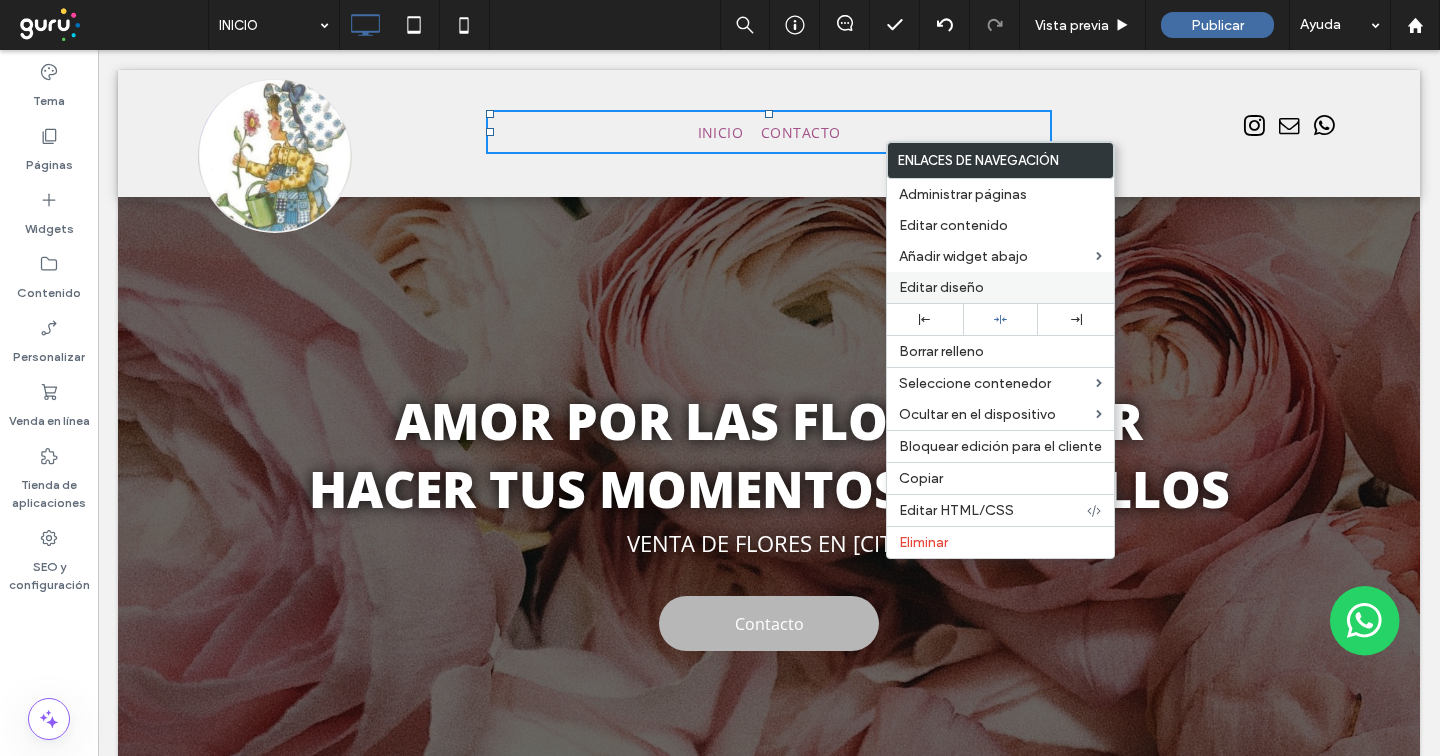 click on "Editar diseño" at bounding box center (941, 287) 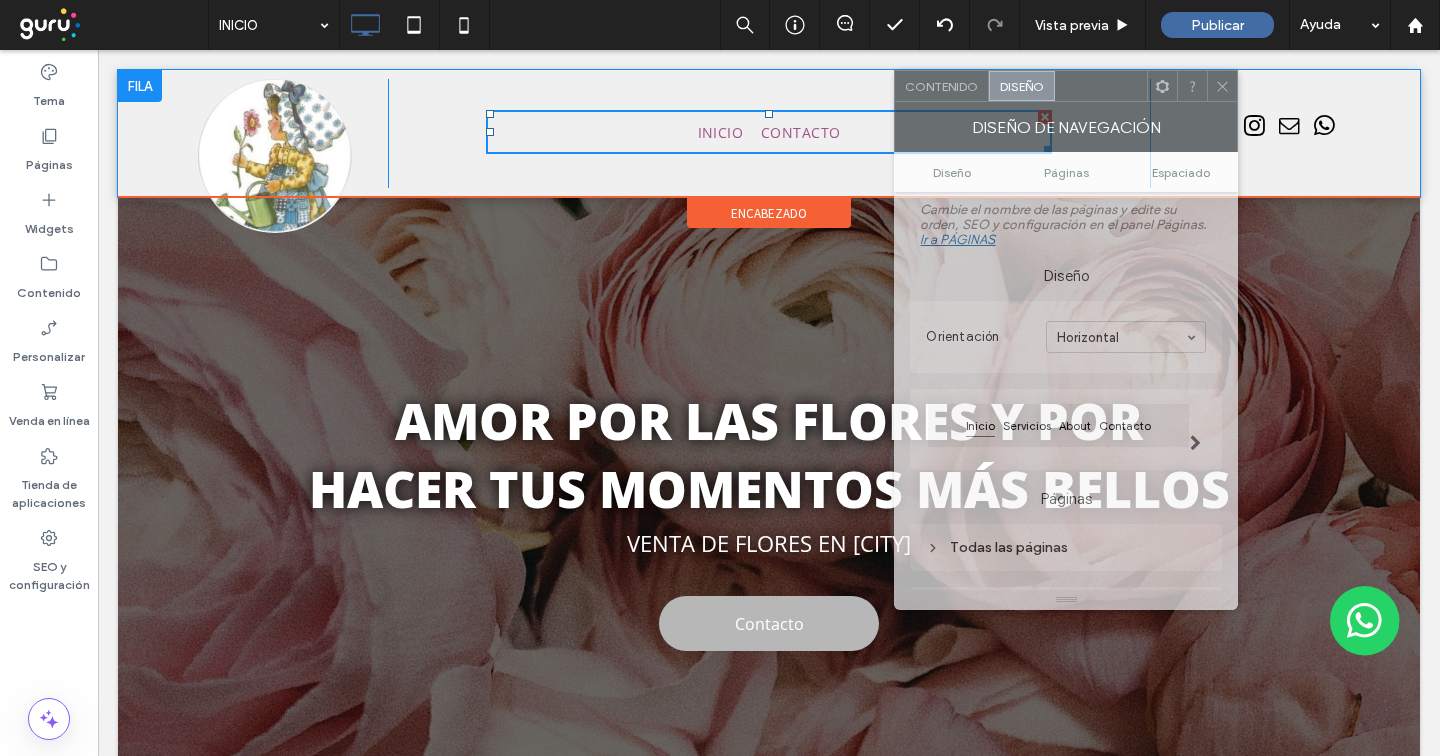 drag, startPoint x: 1275, startPoint y: 122, endPoint x: 1120, endPoint y: 91, distance: 158.06961 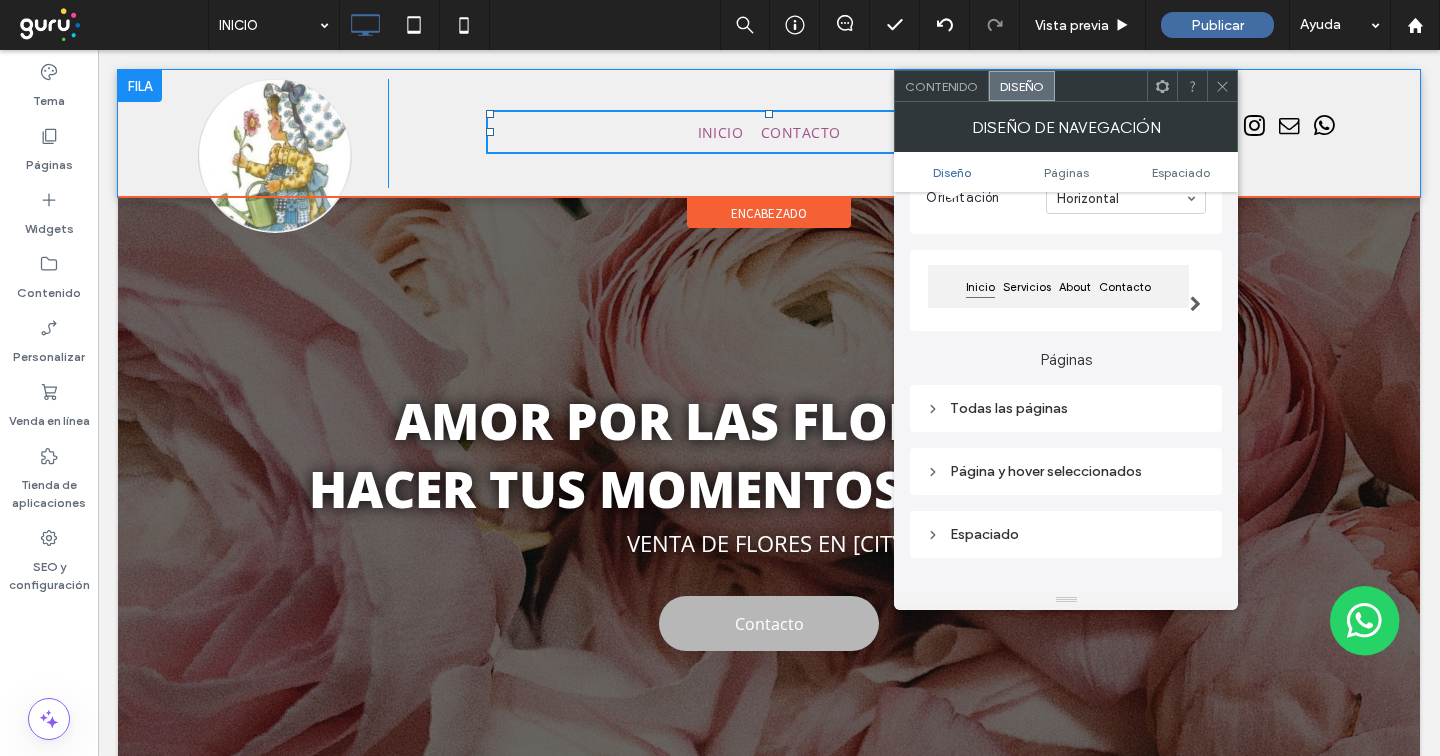 scroll, scrollTop: 149, scrollLeft: 0, axis: vertical 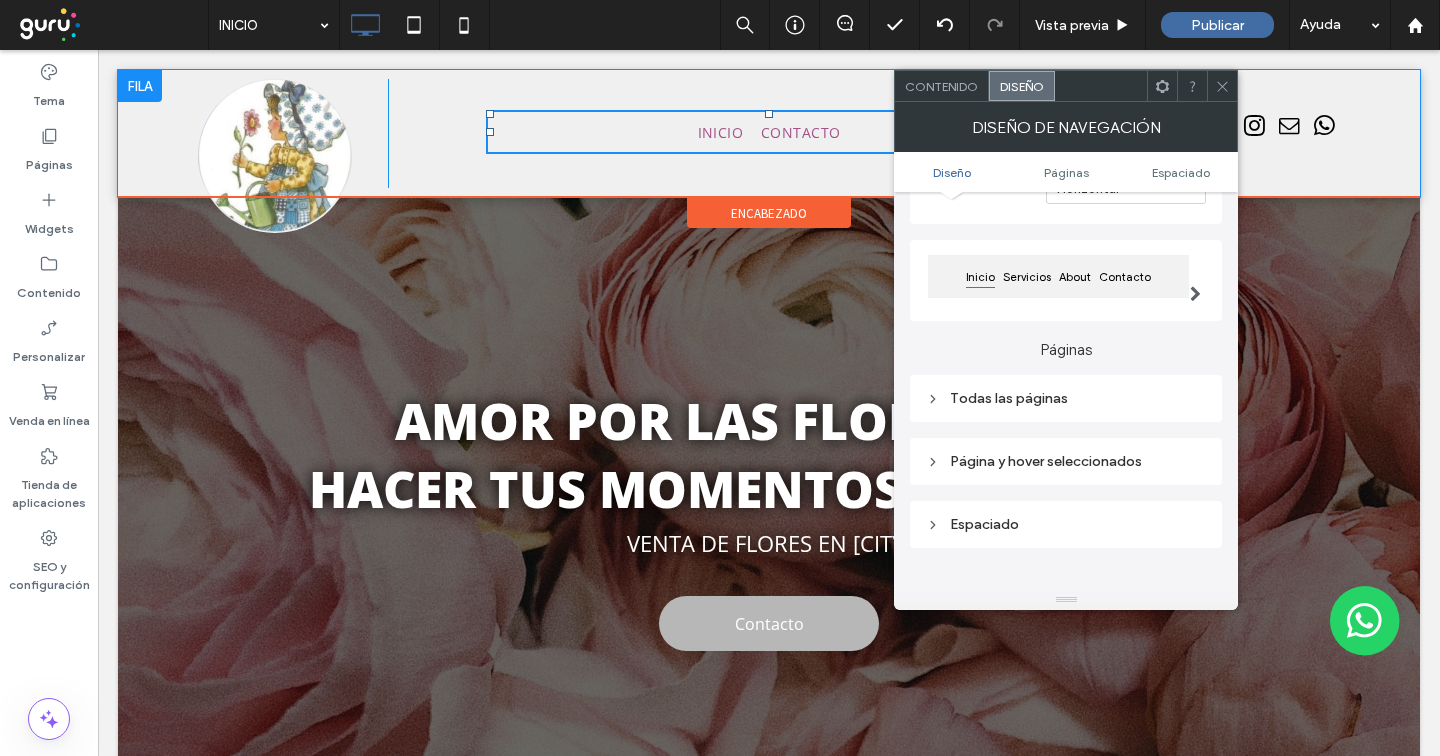 click on "Todas las páginas" at bounding box center [1066, 398] 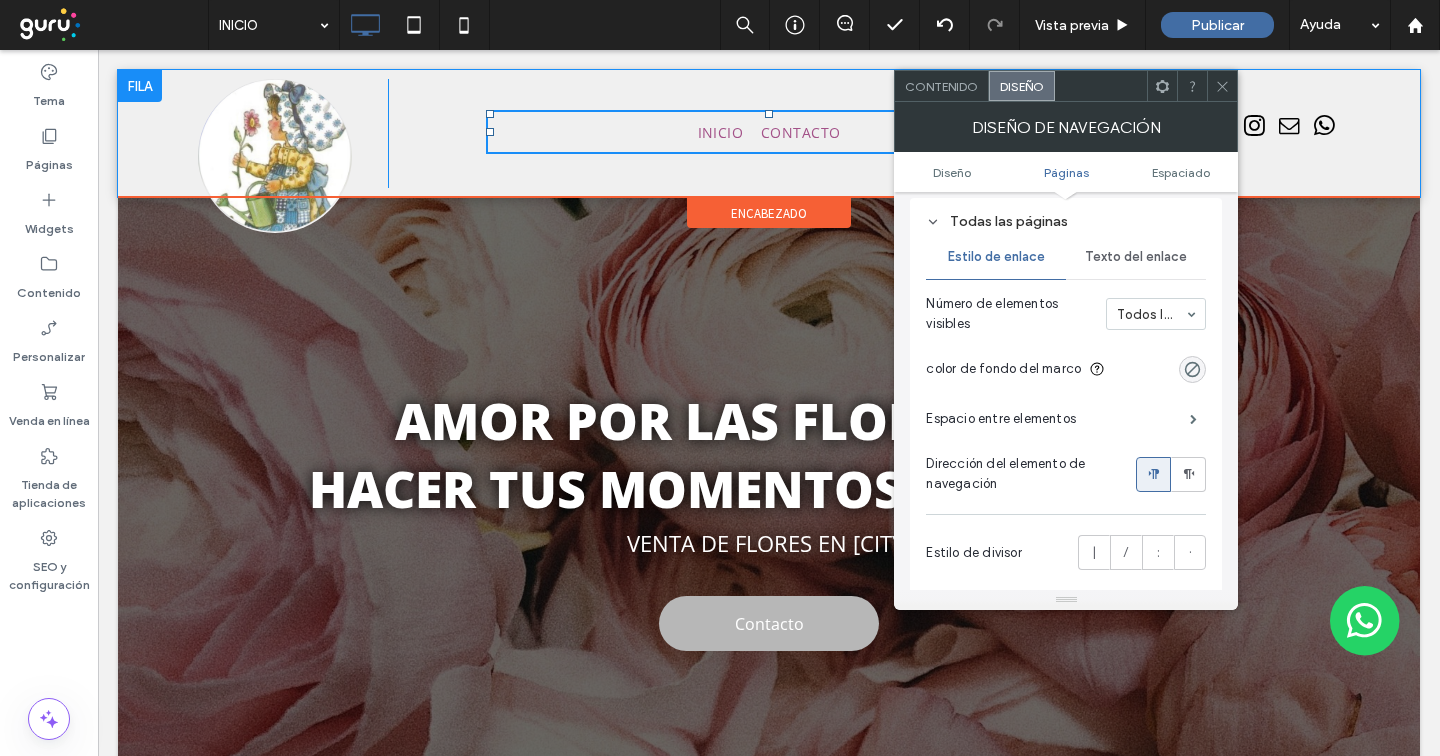 scroll, scrollTop: 341, scrollLeft: 0, axis: vertical 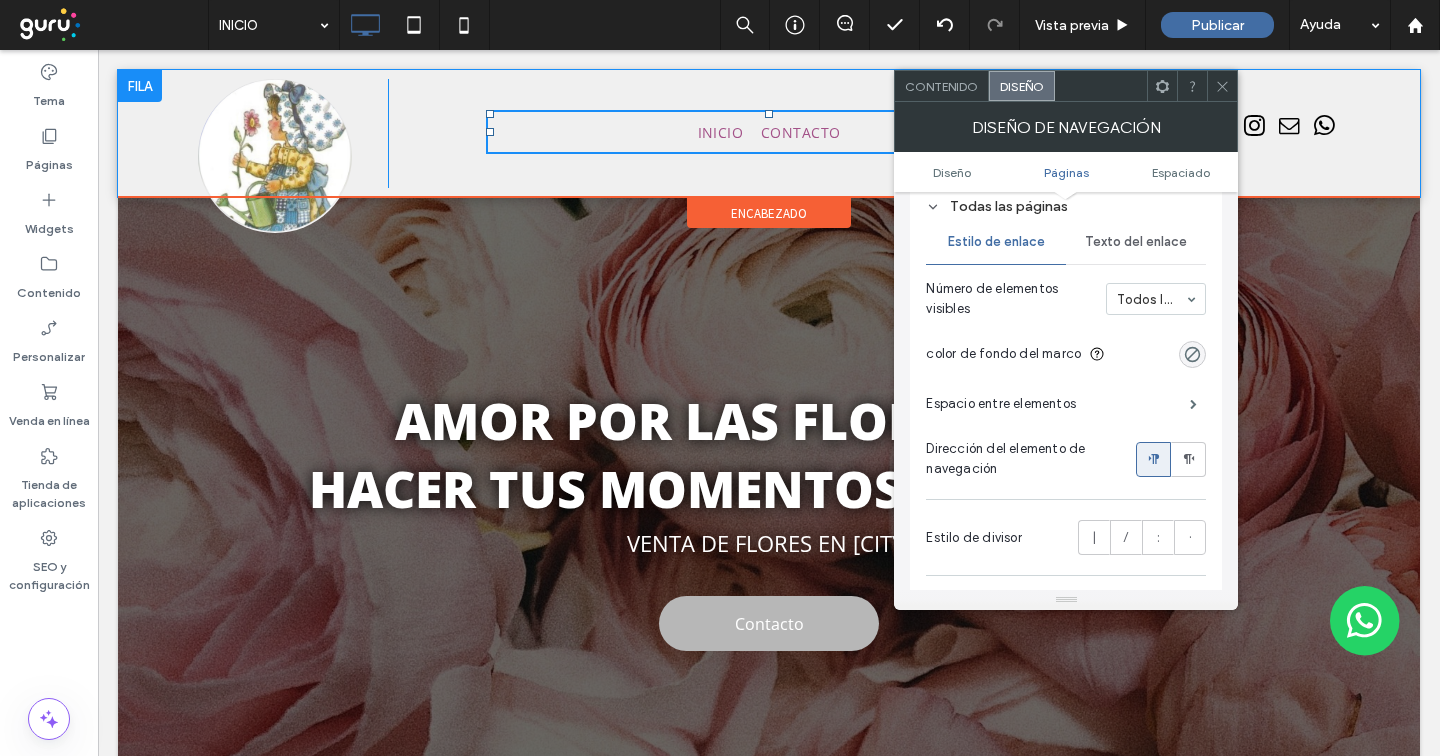 click on "Texto del enlace" at bounding box center [1136, 242] 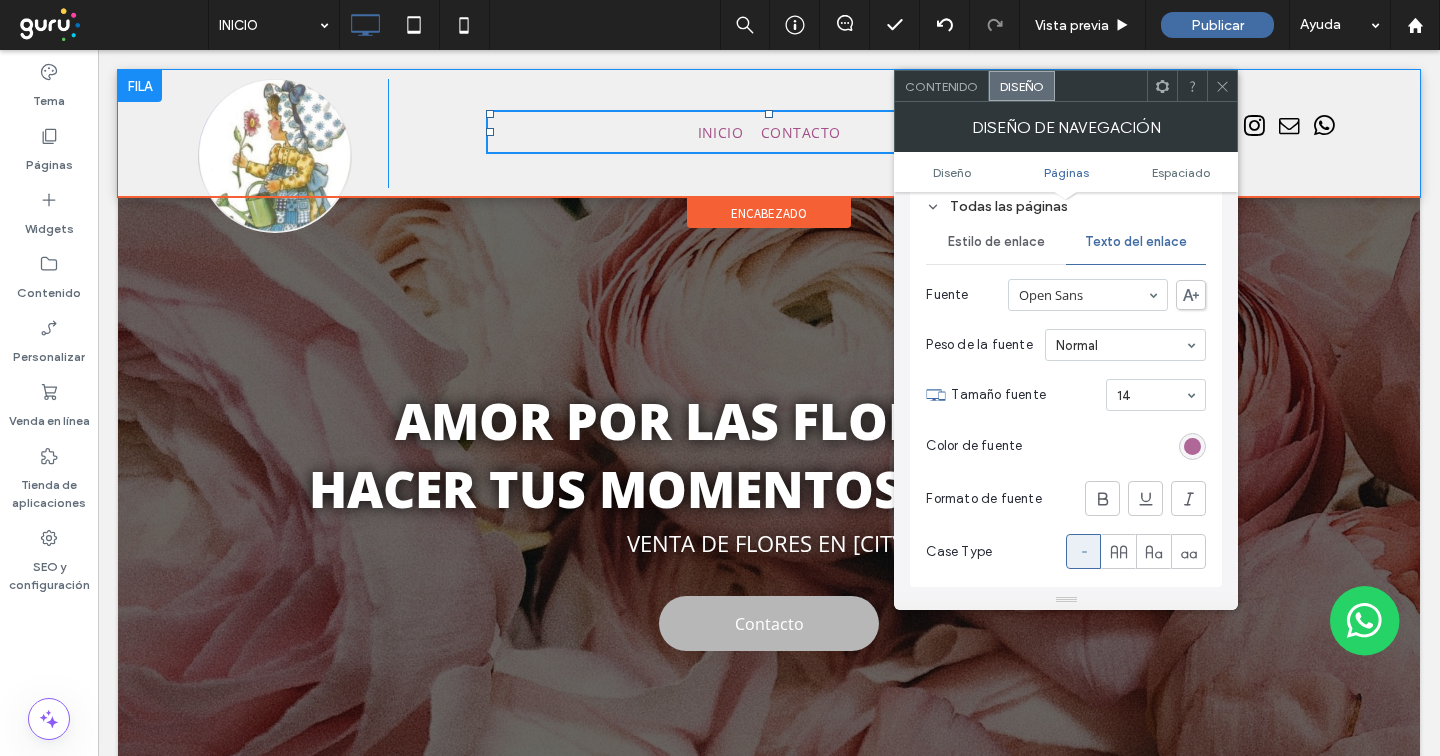 click at bounding box center [1192, 446] 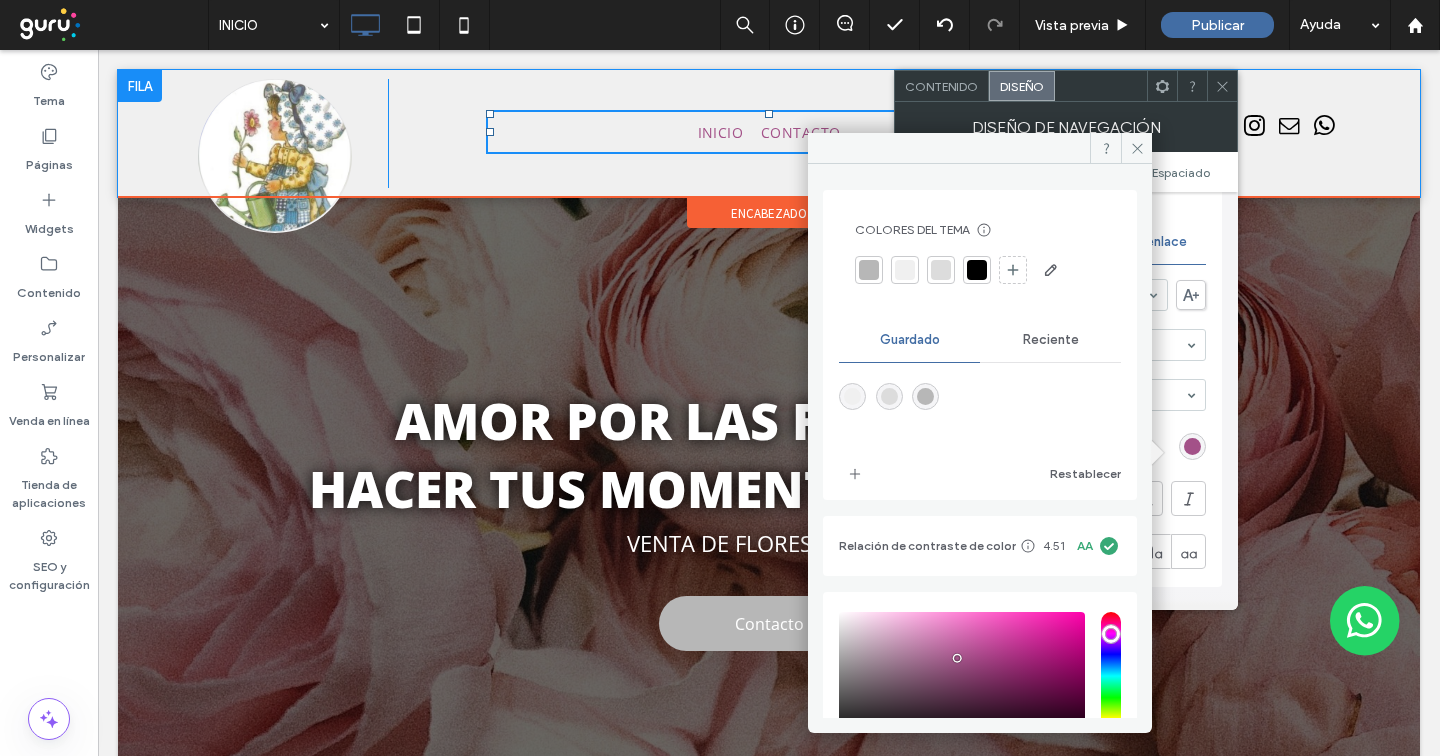 click at bounding box center (977, 270) 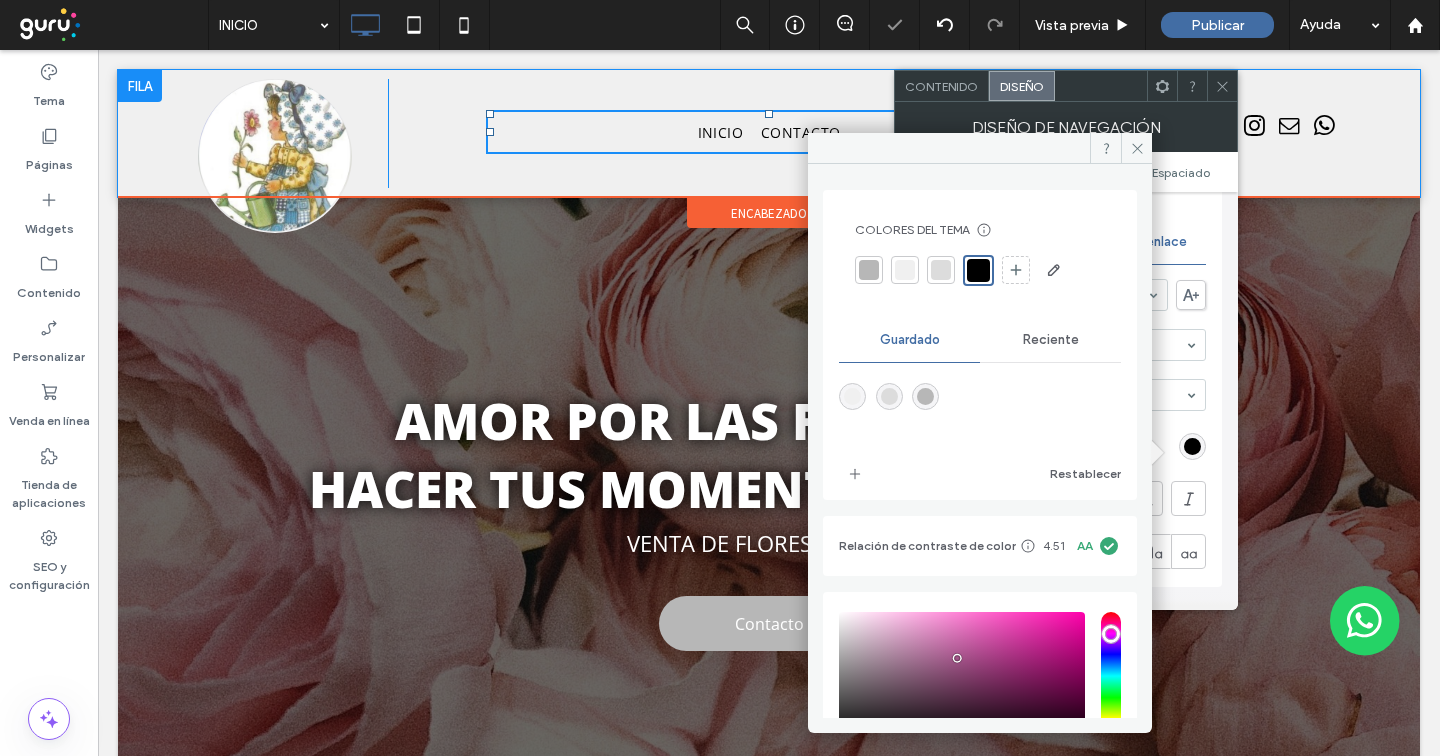 drag, startPoint x: 1134, startPoint y: 140, endPoint x: 1141, endPoint y: 235, distance: 95.257545 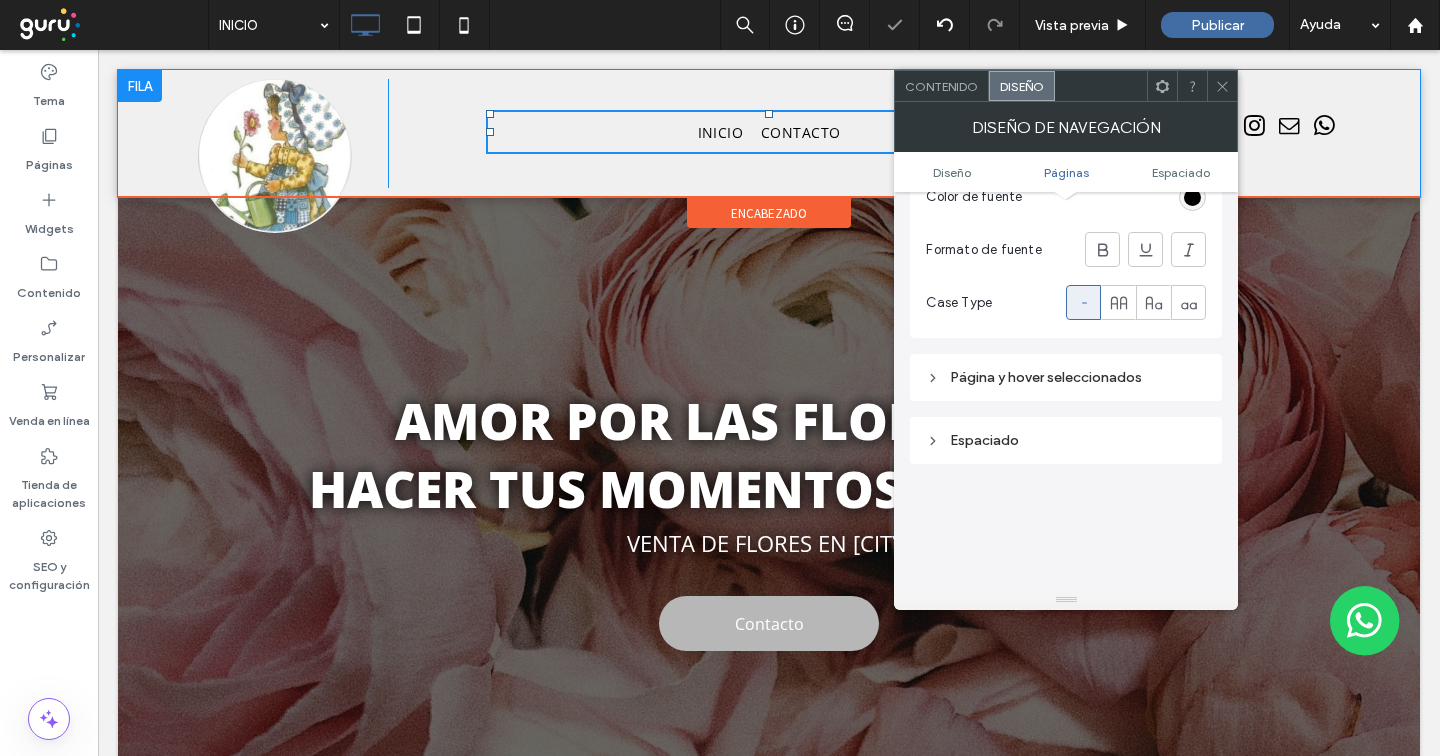 scroll, scrollTop: 609, scrollLeft: 0, axis: vertical 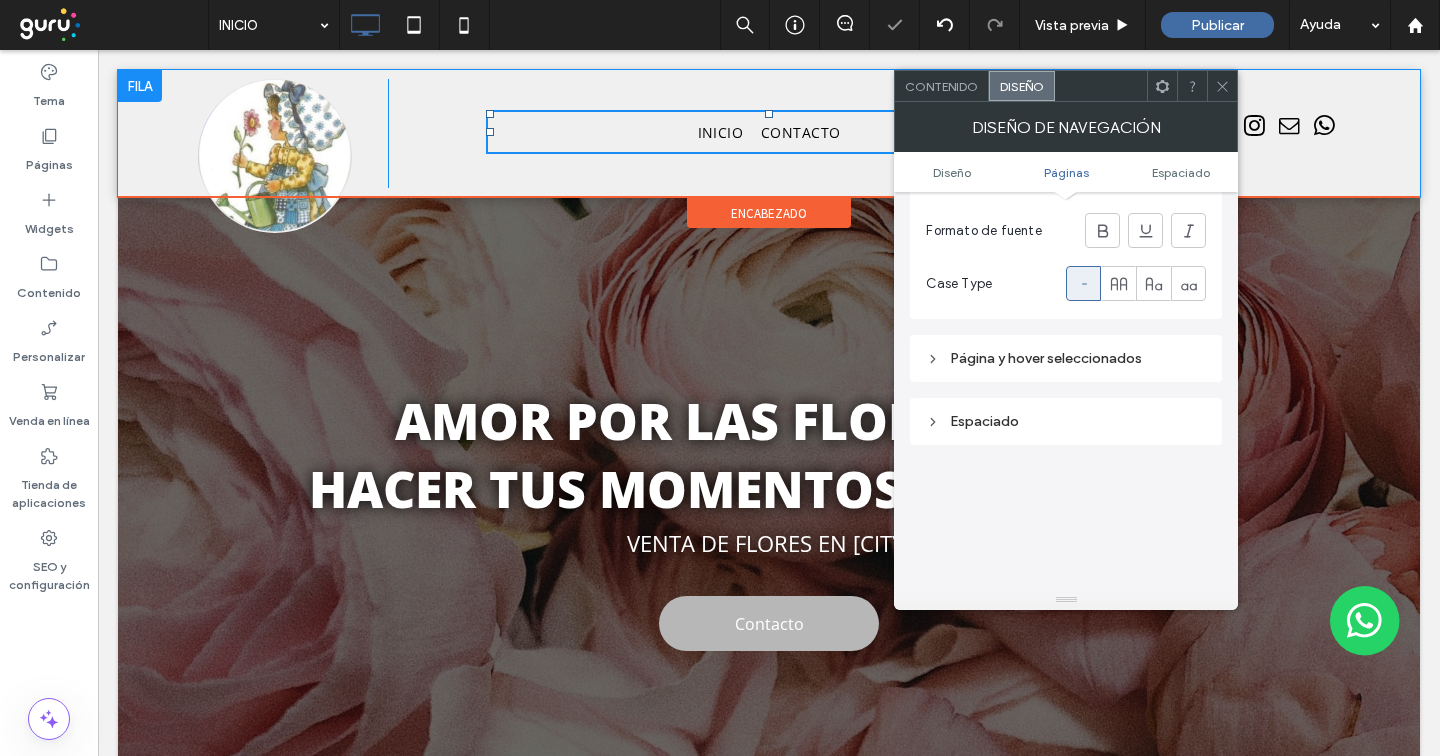 click on "Página y hover seleccionados" at bounding box center [1066, 358] 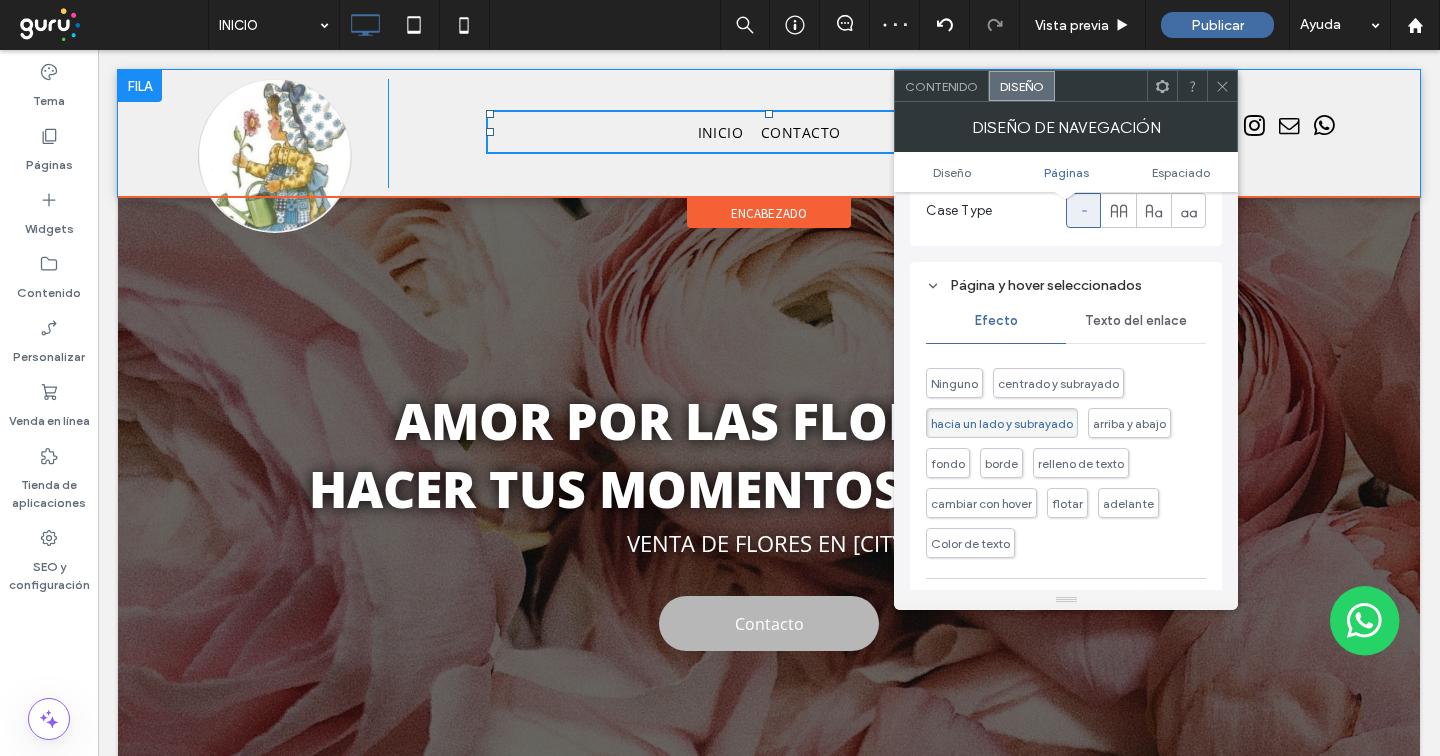 scroll, scrollTop: 701, scrollLeft: 0, axis: vertical 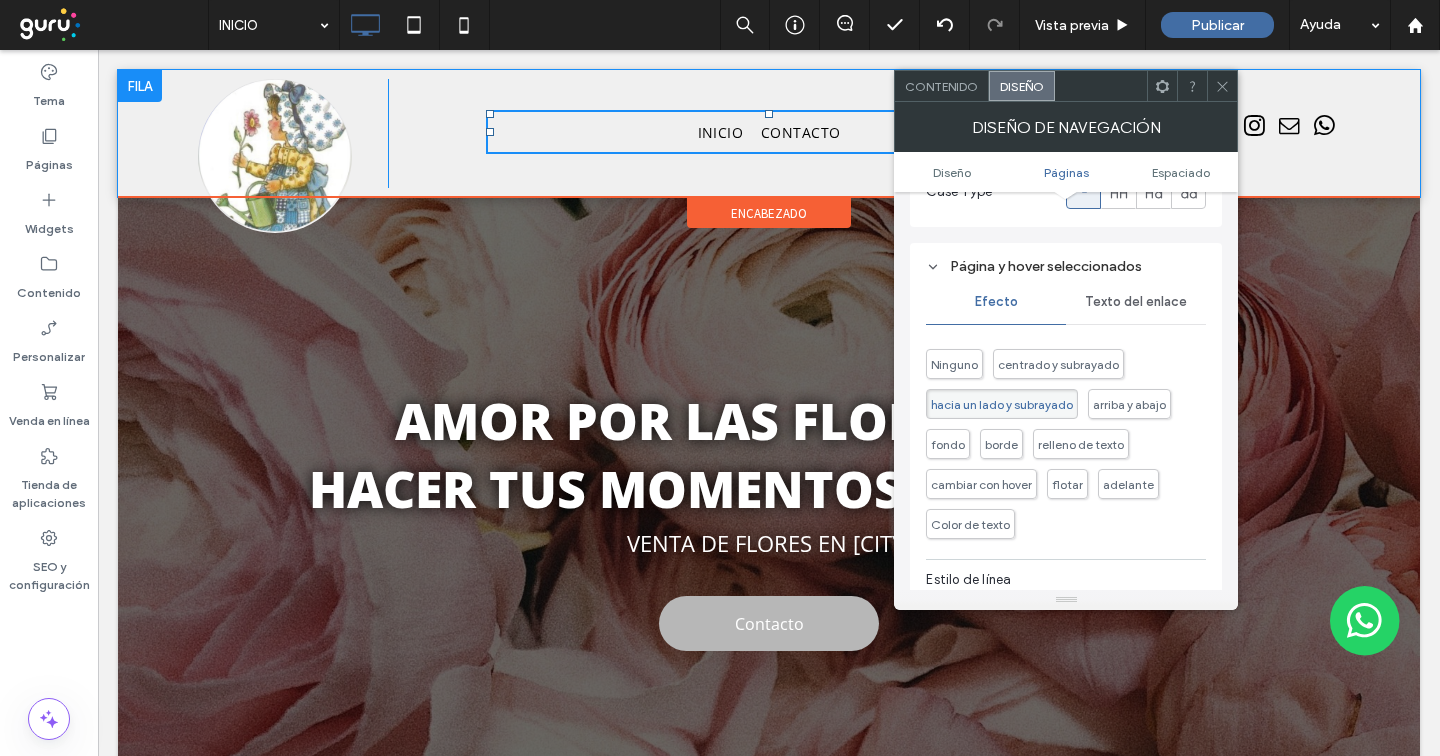 click on "Texto del enlace" at bounding box center [1136, 302] 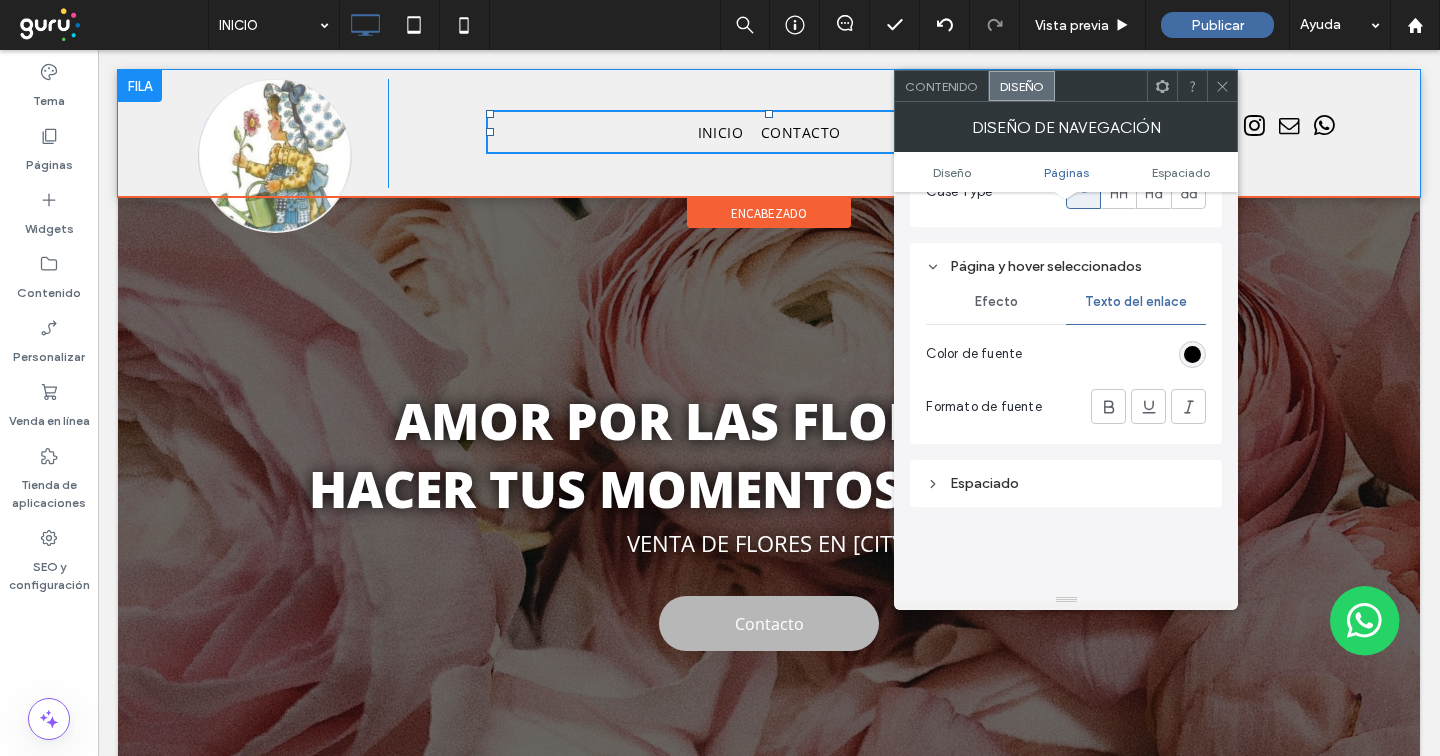 click on "Efecto" at bounding box center [996, 302] 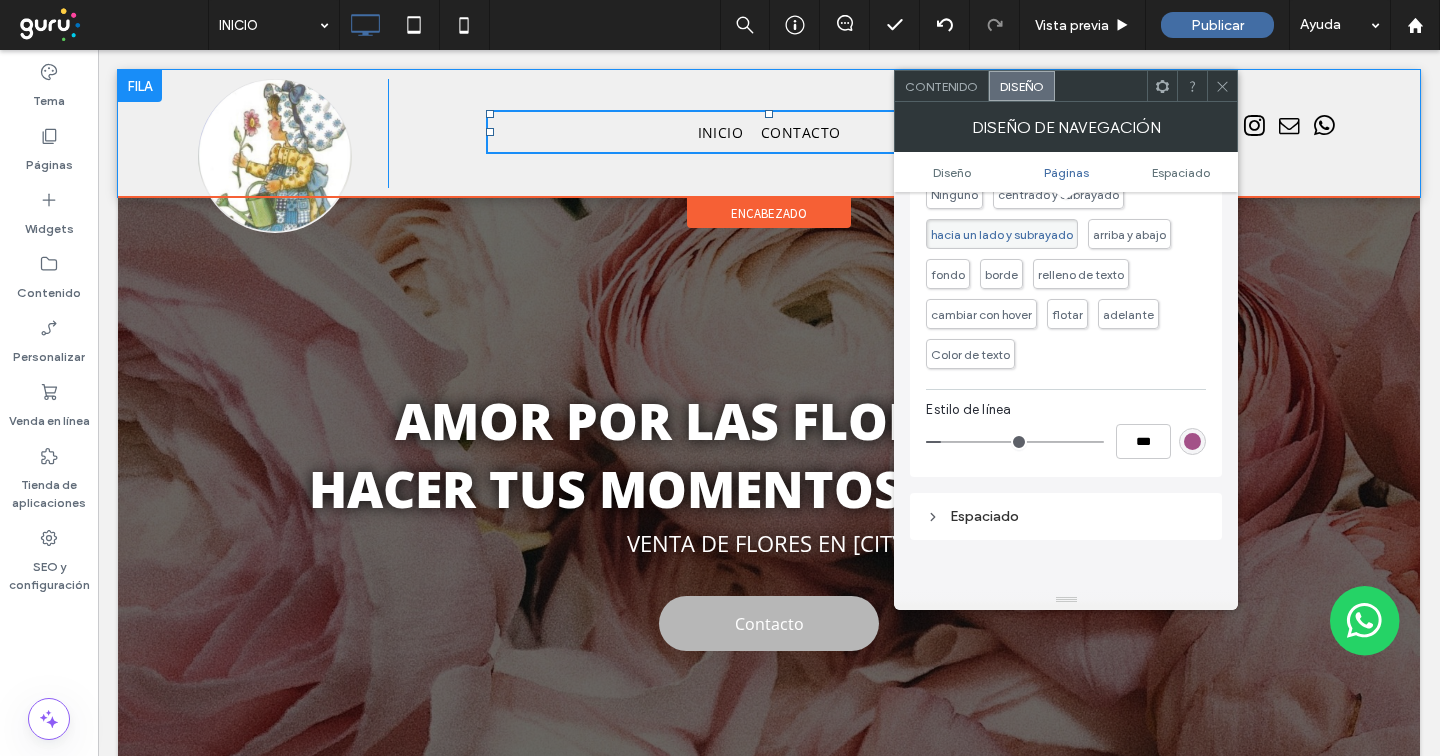 scroll, scrollTop: 898, scrollLeft: 0, axis: vertical 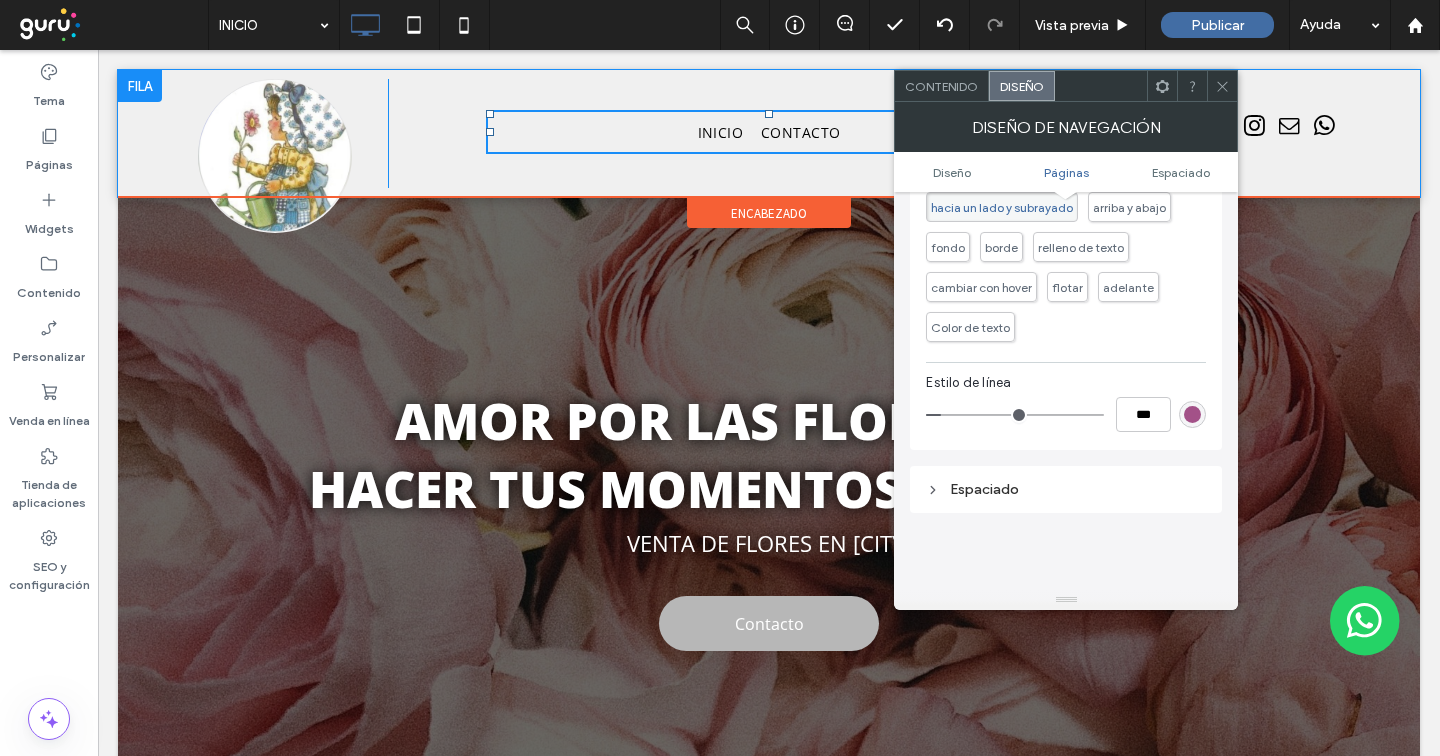 click at bounding box center [1192, 414] 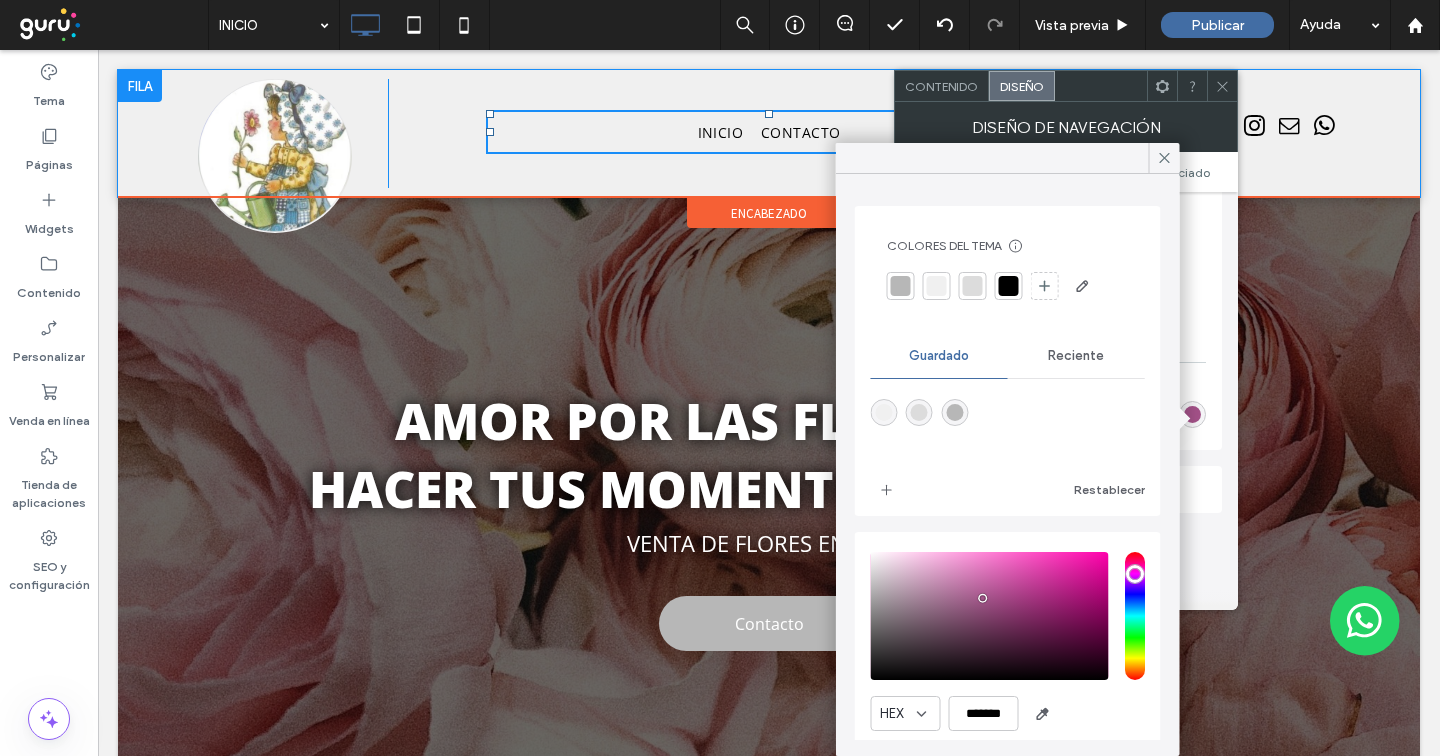 click at bounding box center [1009, 286] 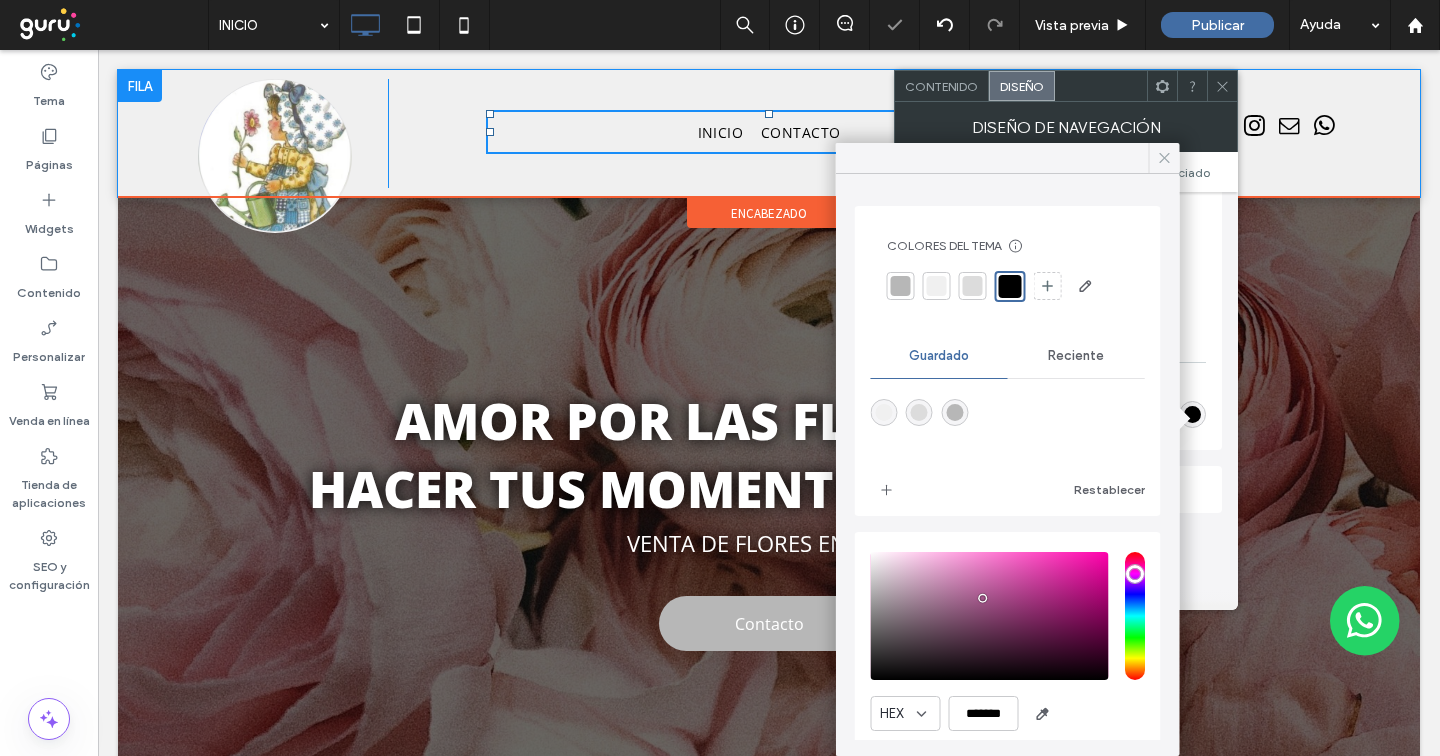 click 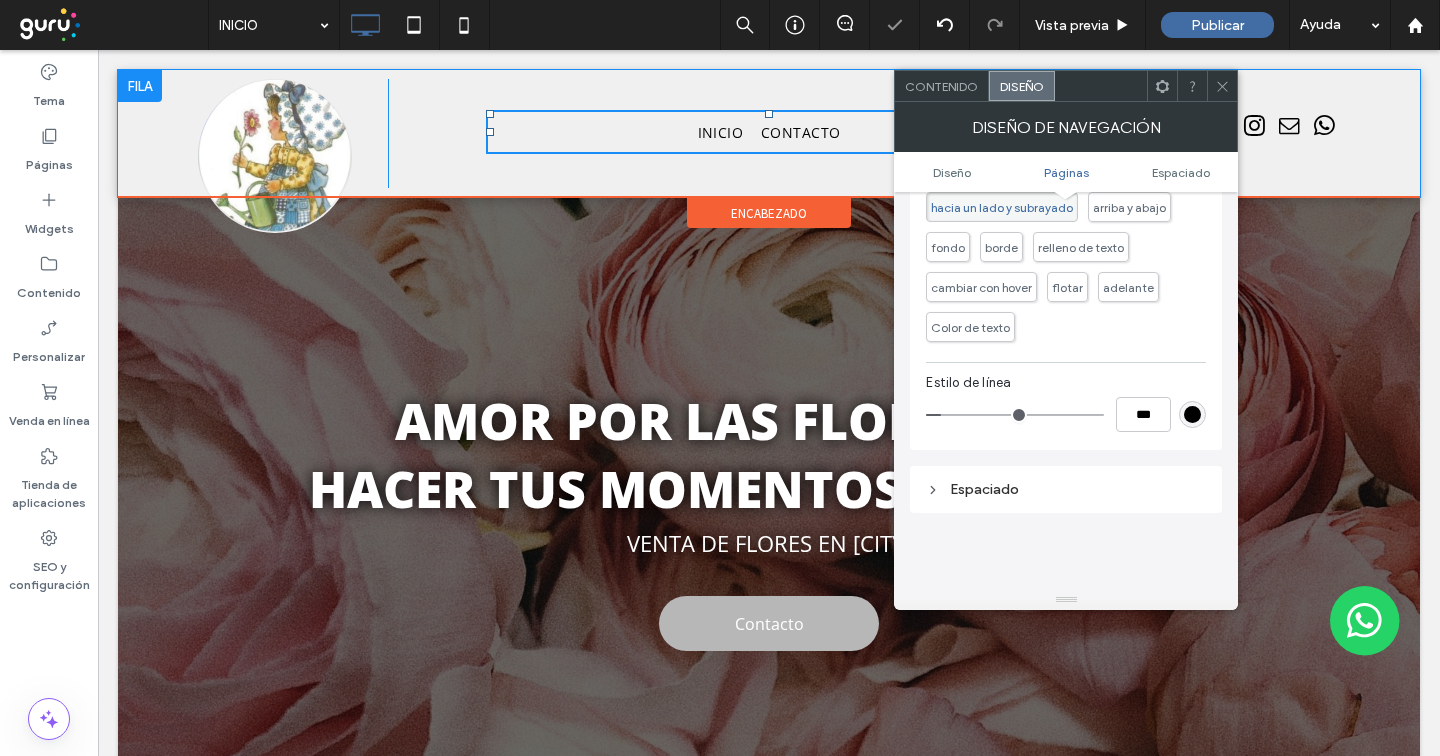 click at bounding box center (1222, 86) 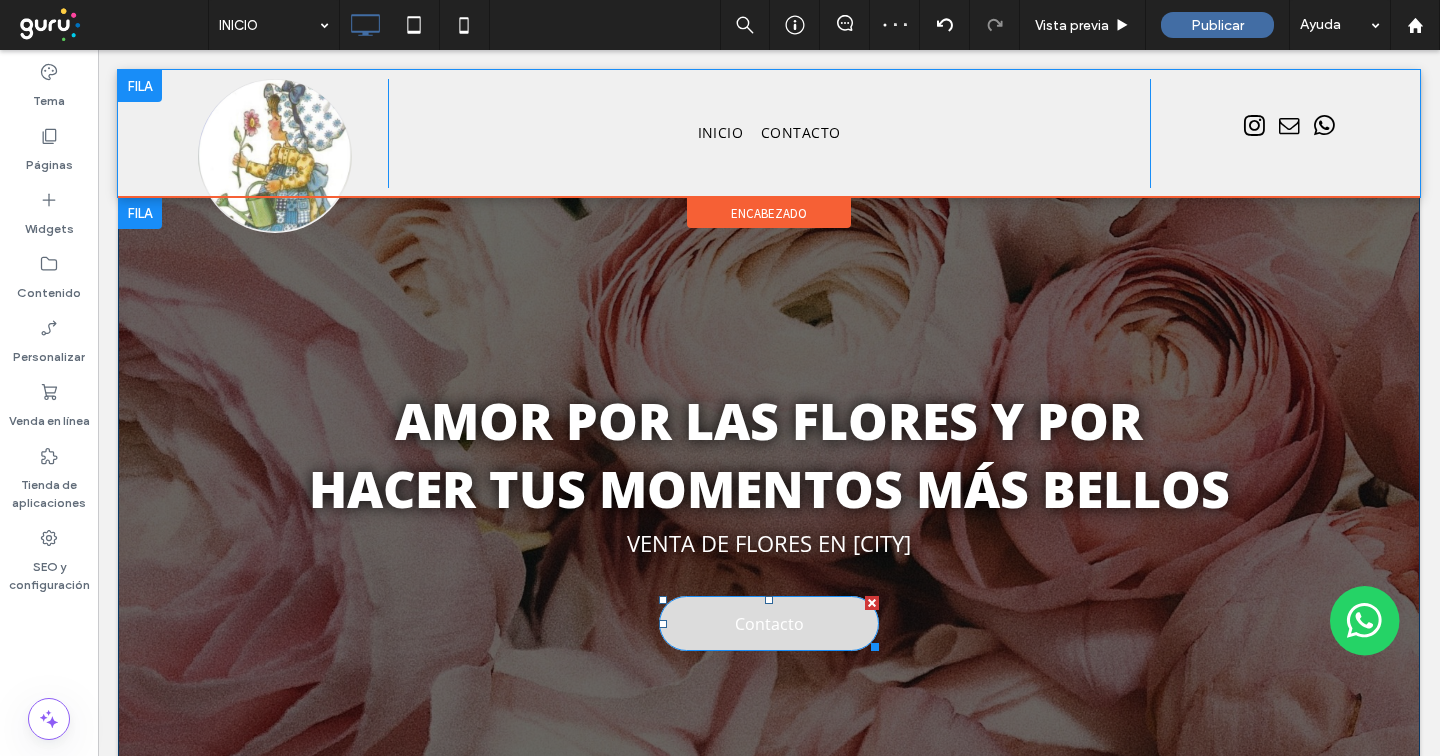click on "Contacto" at bounding box center (769, 624) 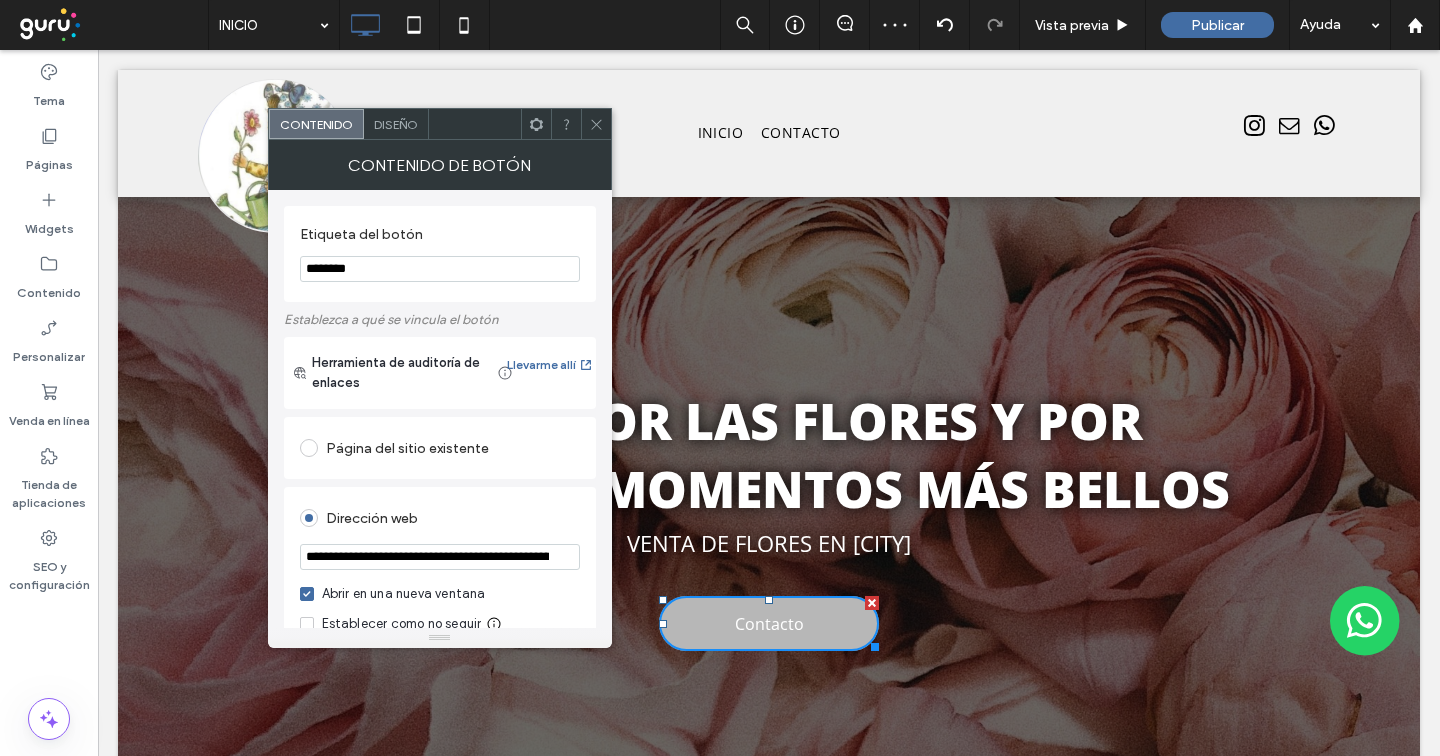 click on "Diseño" at bounding box center (396, 124) 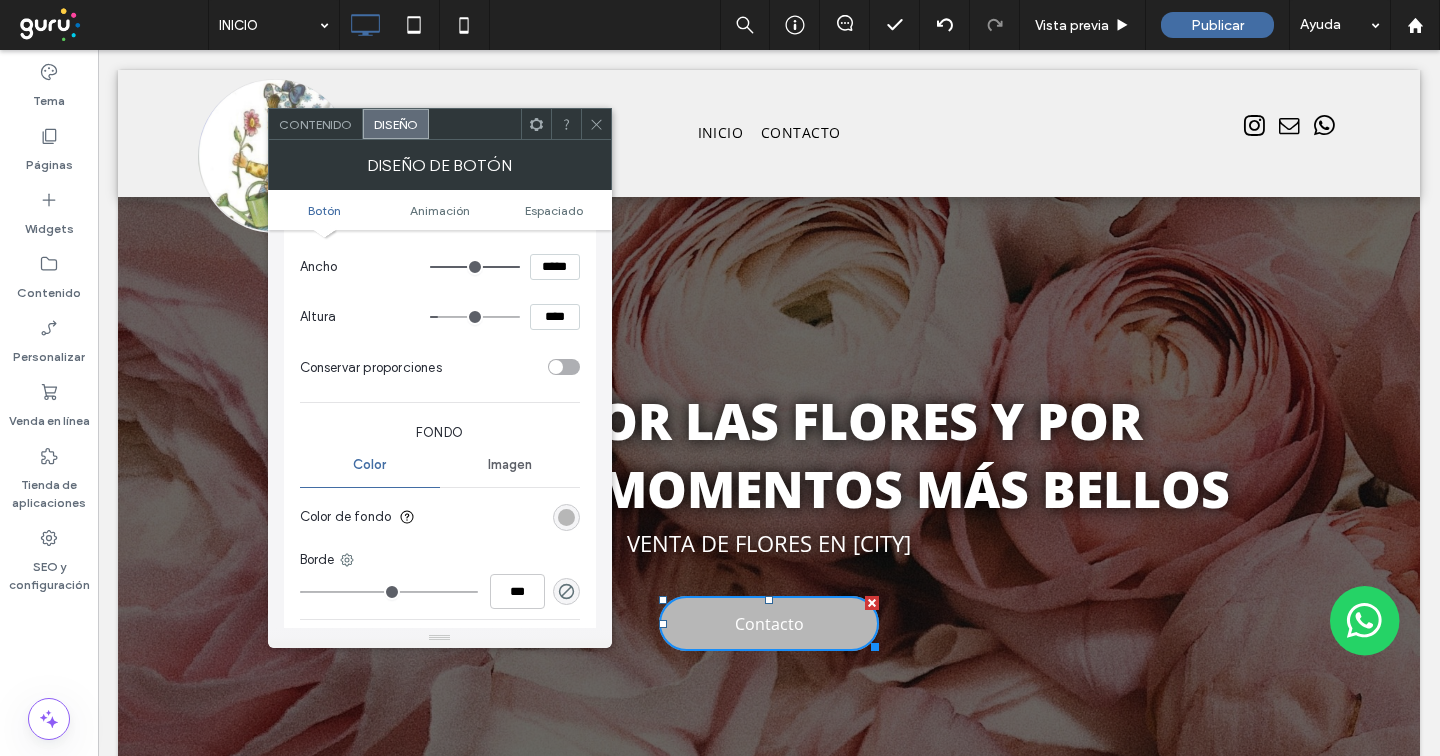scroll, scrollTop: 378, scrollLeft: 0, axis: vertical 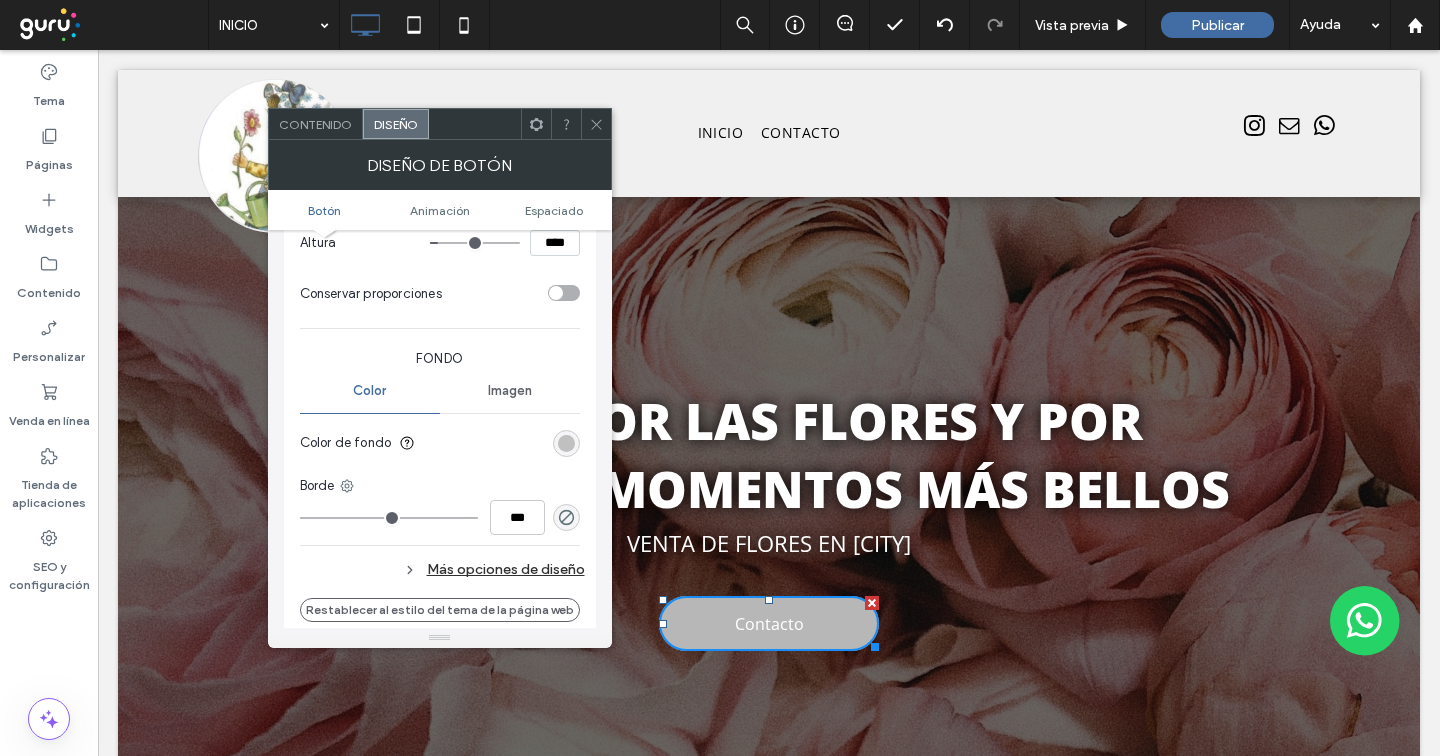 click at bounding box center [566, 443] 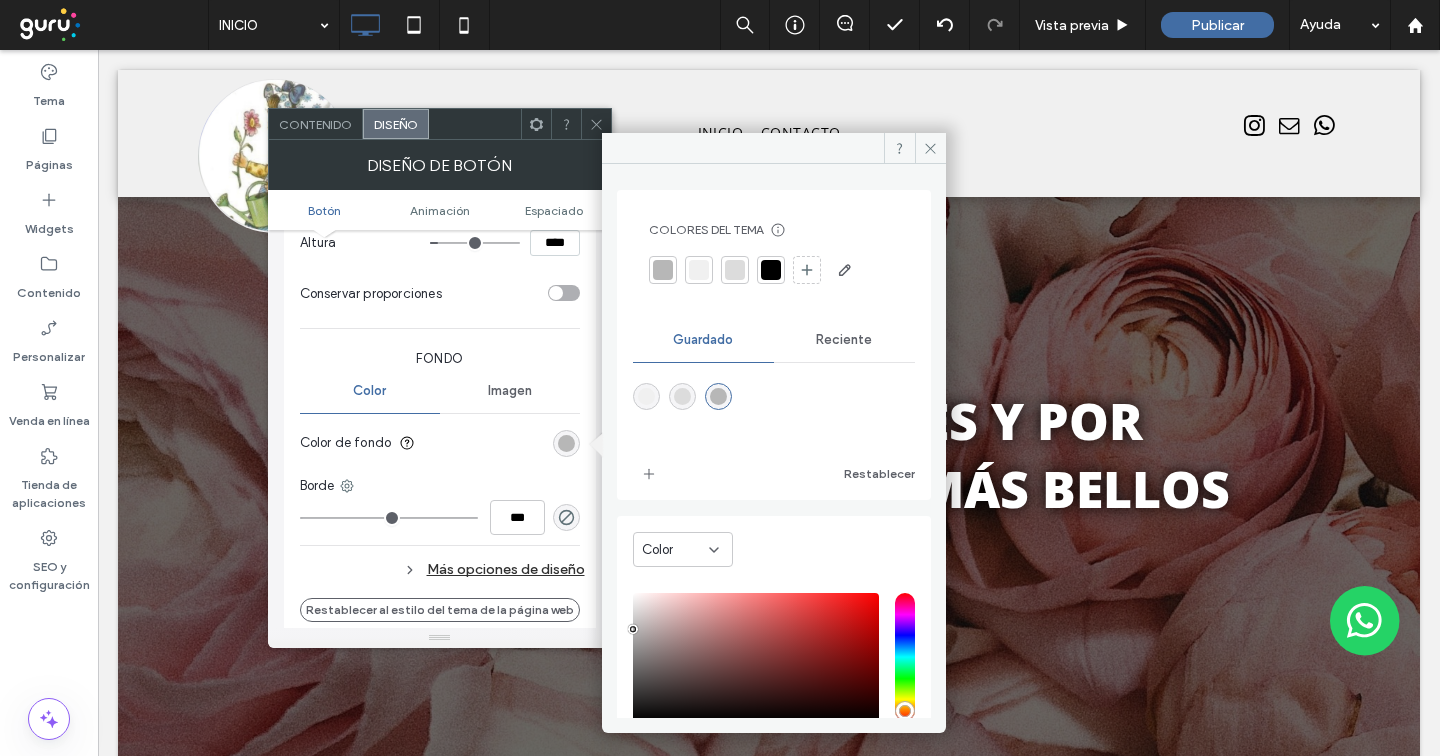 type on "*******" 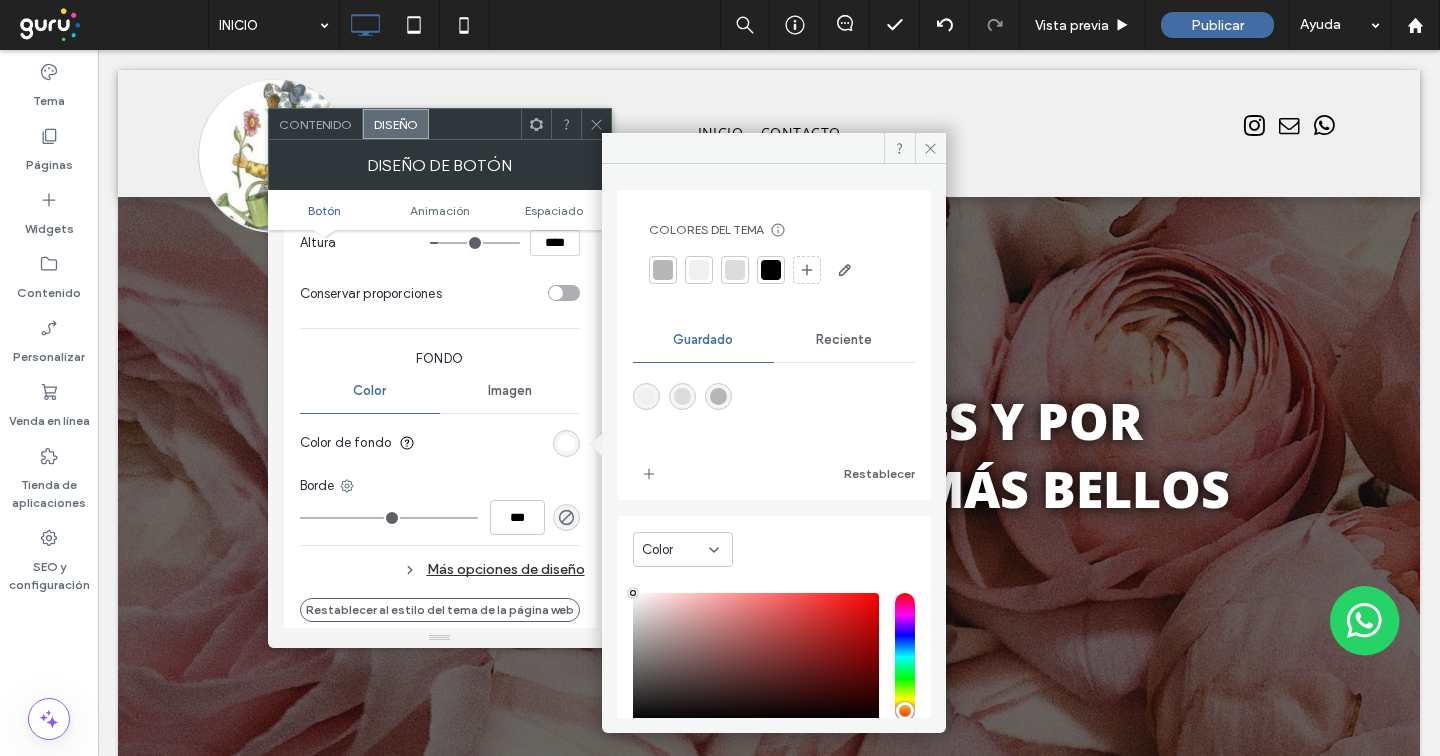 drag, startPoint x: 633, startPoint y: 630, endPoint x: 620, endPoint y: 554, distance: 77.10383 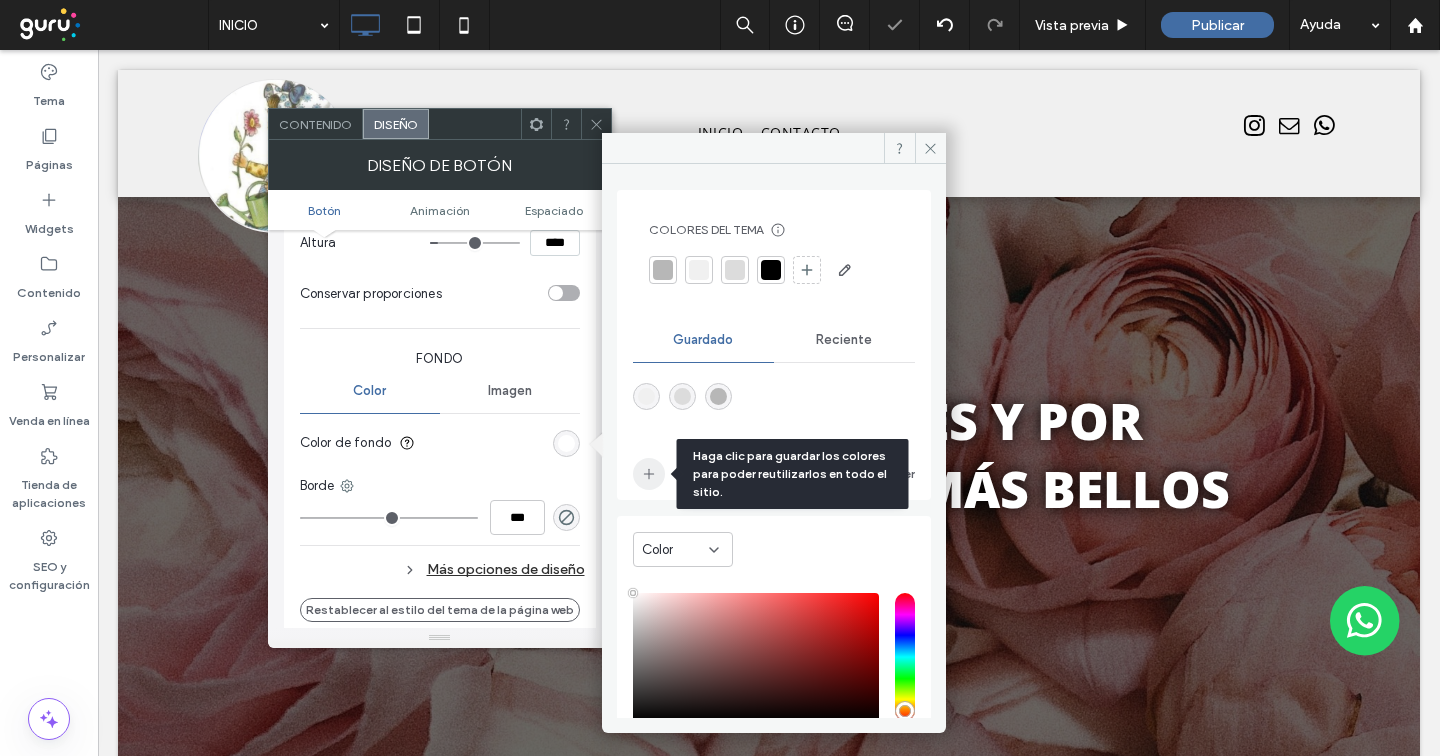 click at bounding box center [649, 474] 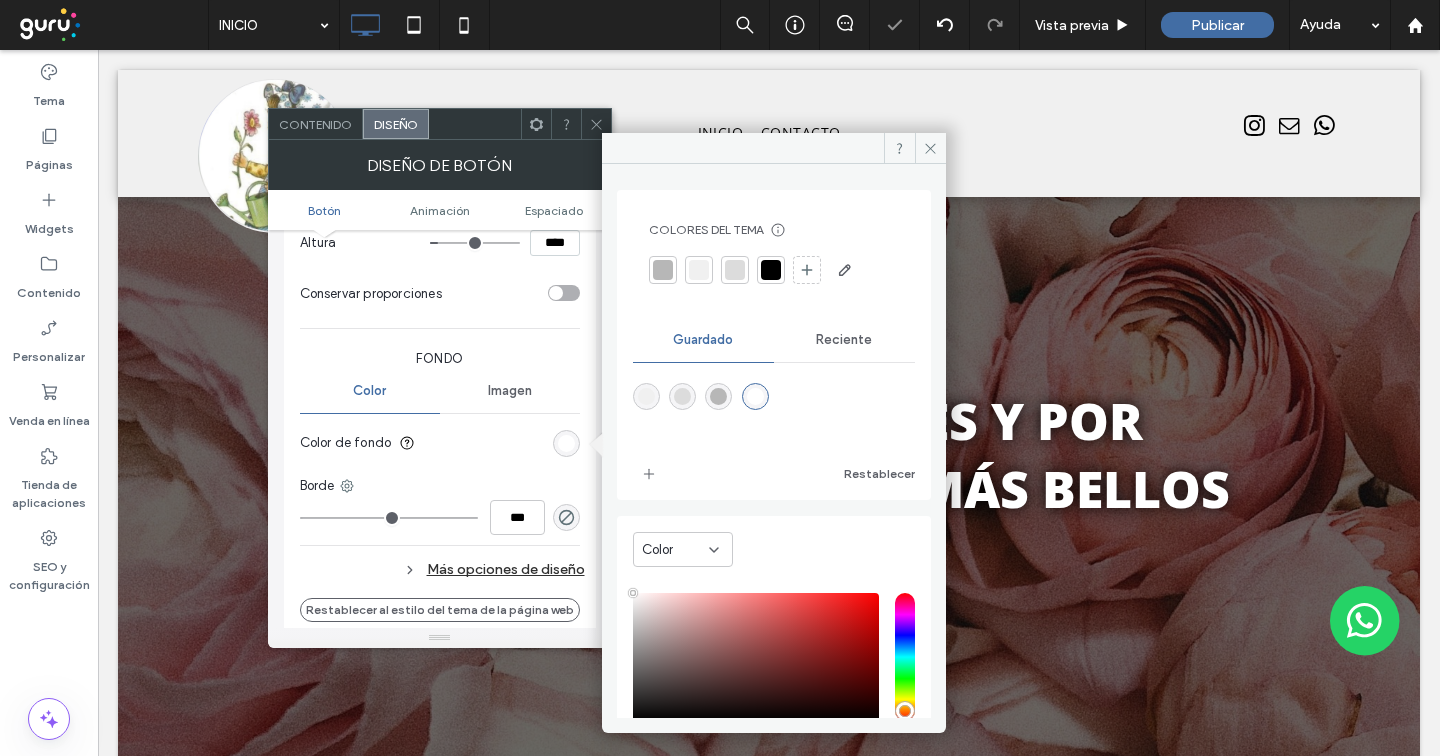 click on "Más opciones de diseño" at bounding box center (442, 569) 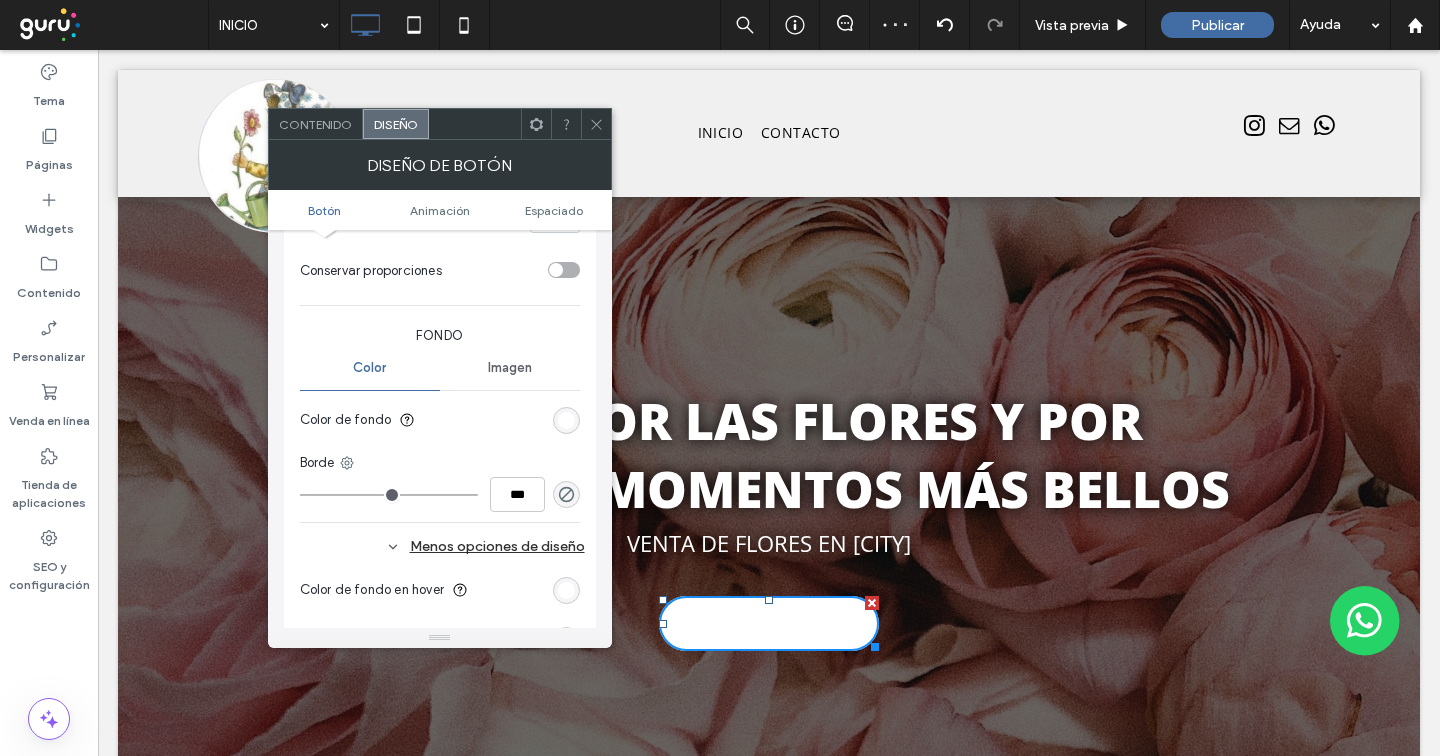 scroll, scrollTop: 402, scrollLeft: 0, axis: vertical 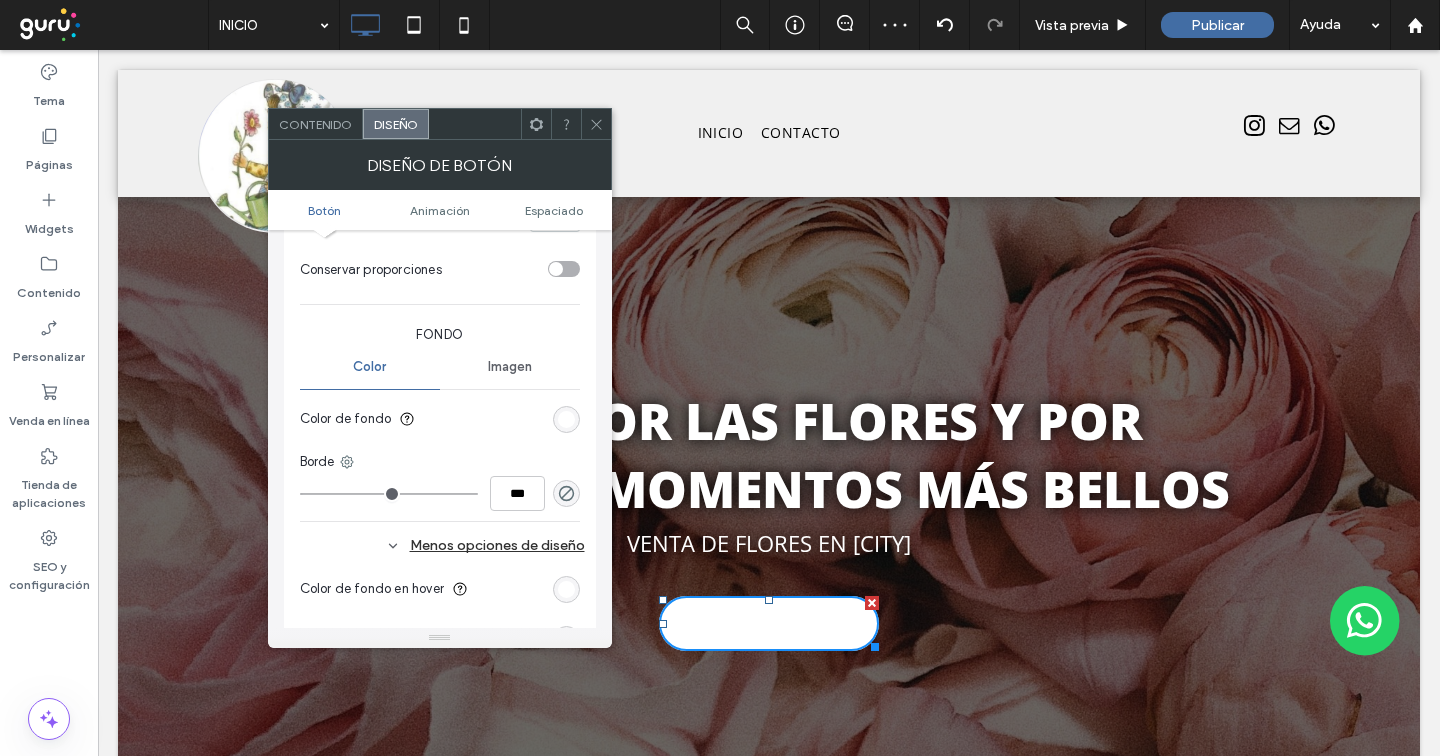 click at bounding box center (566, 589) 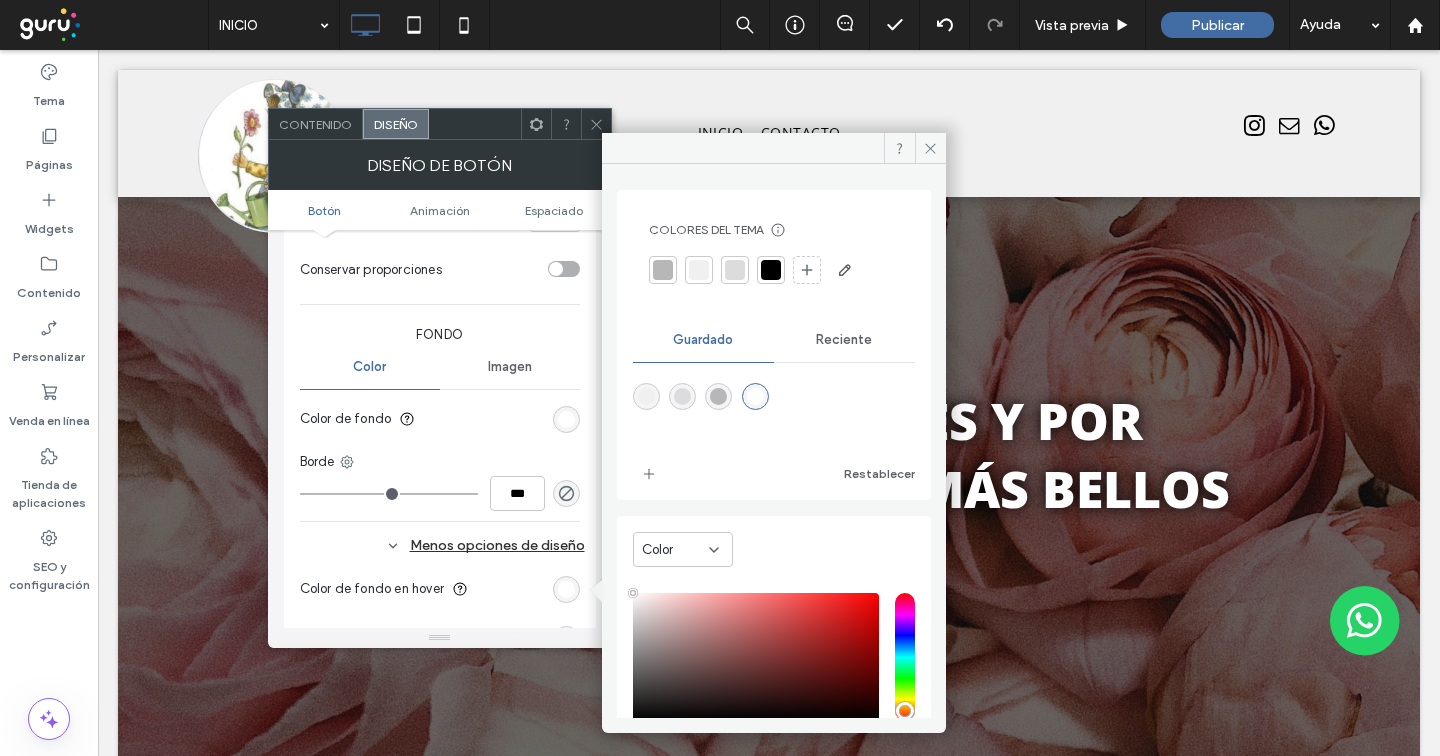 click at bounding box center [699, 270] 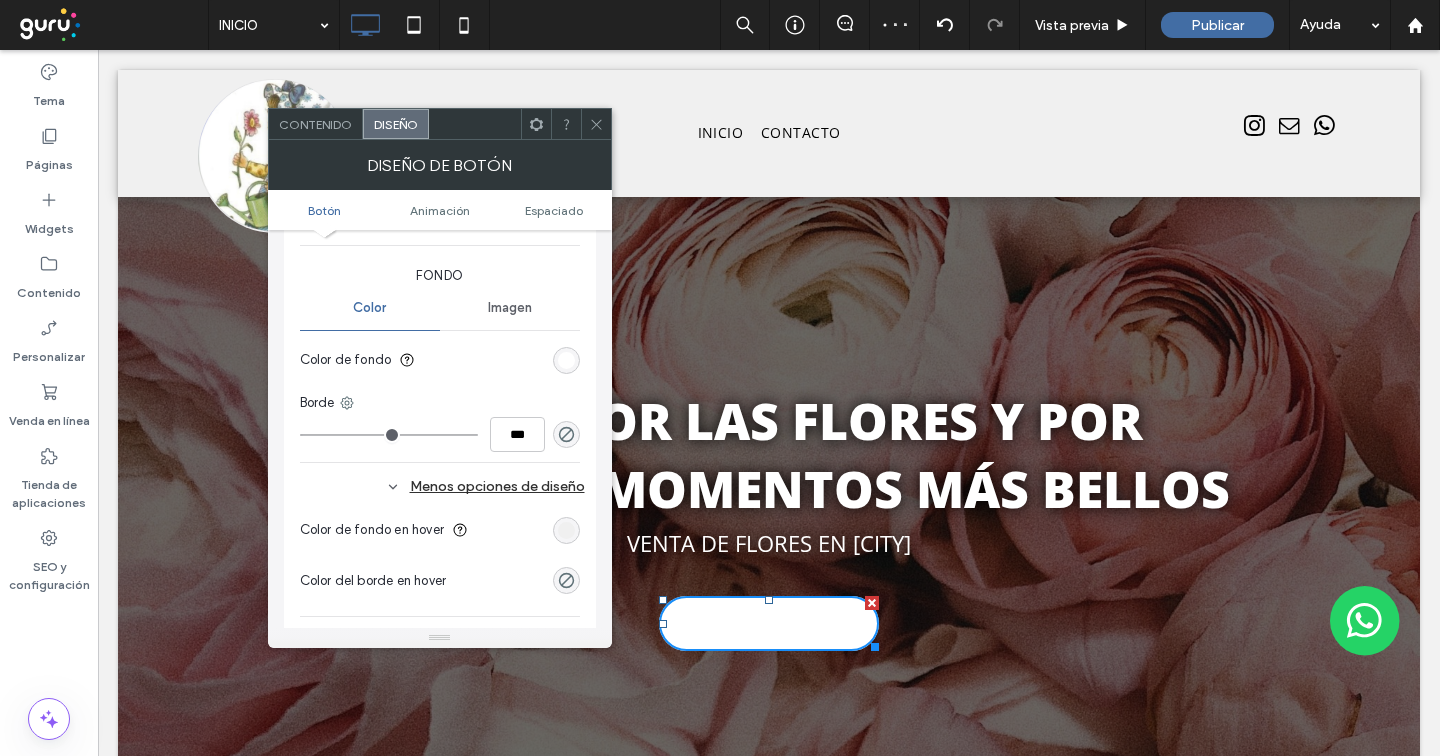 scroll, scrollTop: 484, scrollLeft: 0, axis: vertical 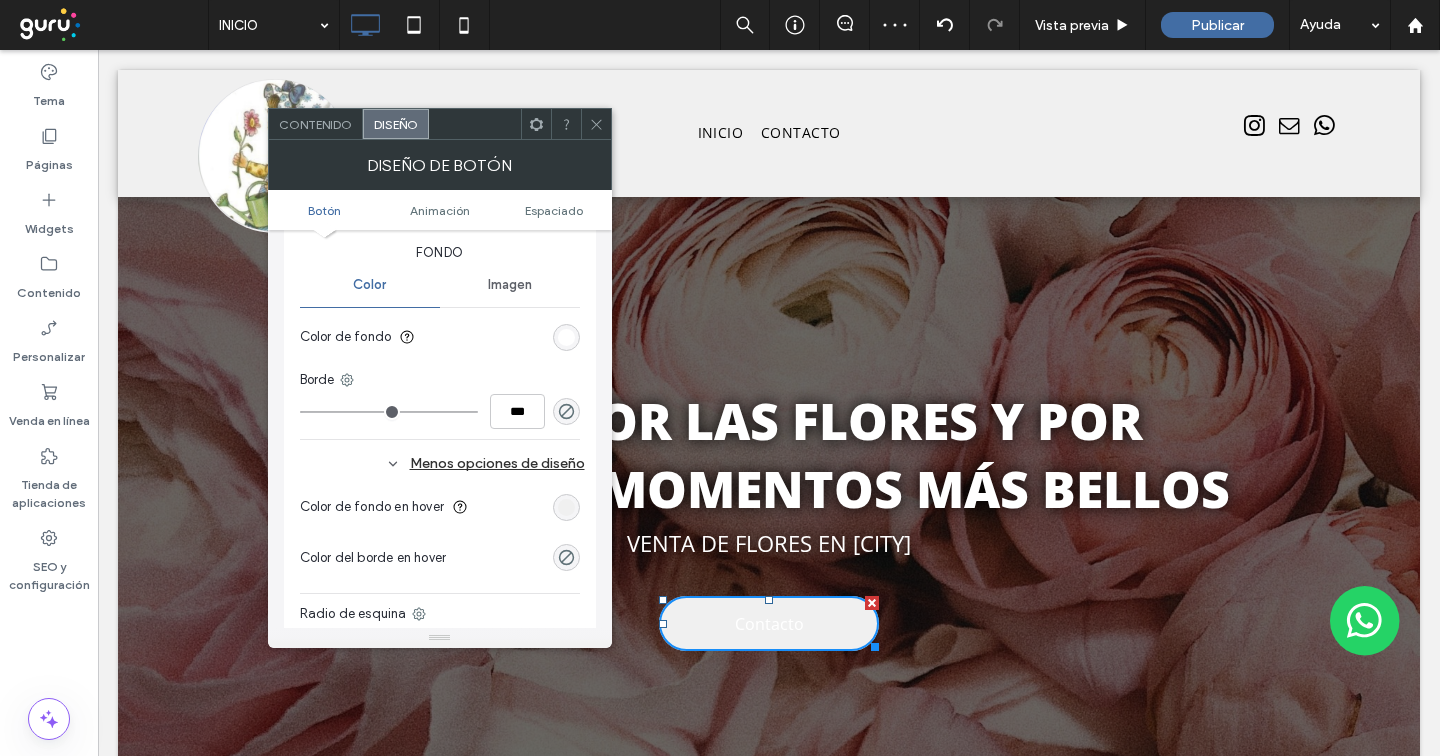 click at bounding box center [566, 507] 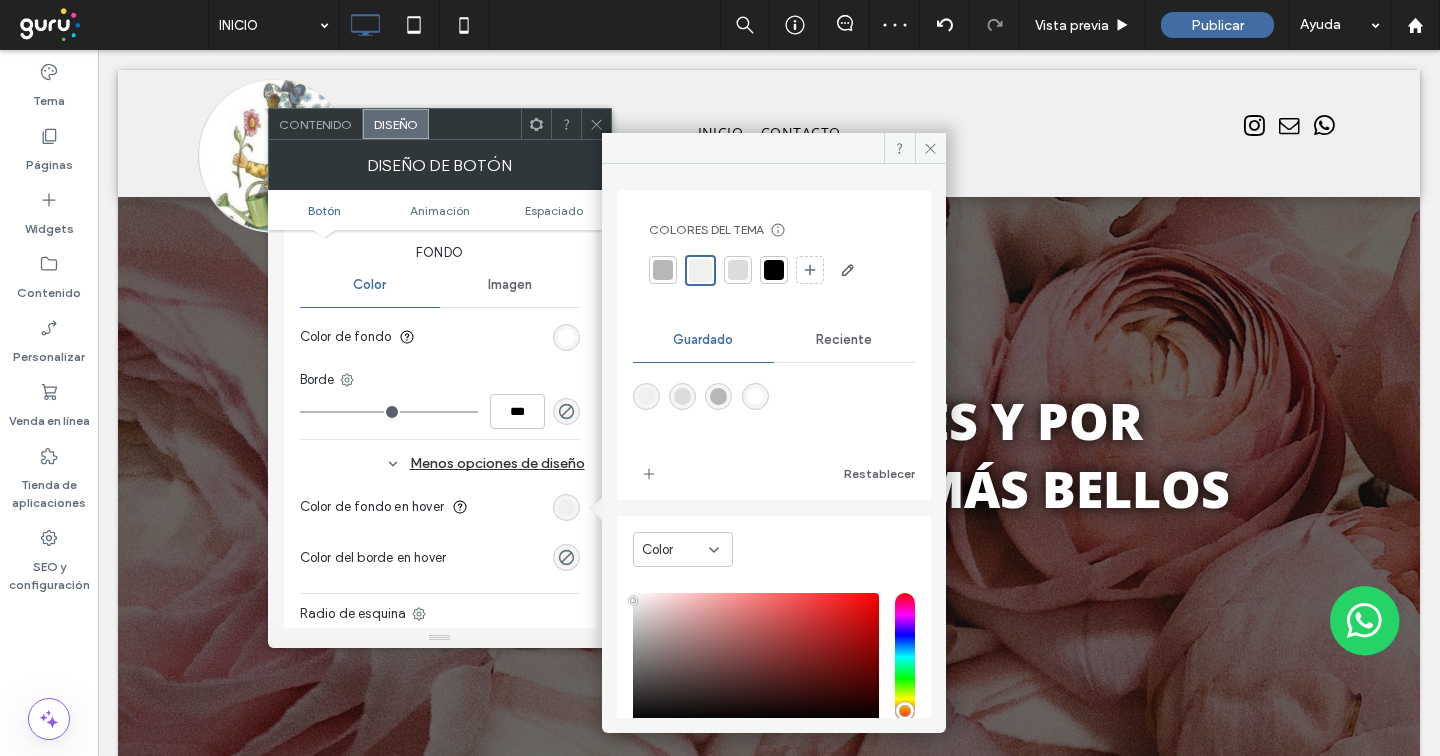 click at bounding box center [738, 270] 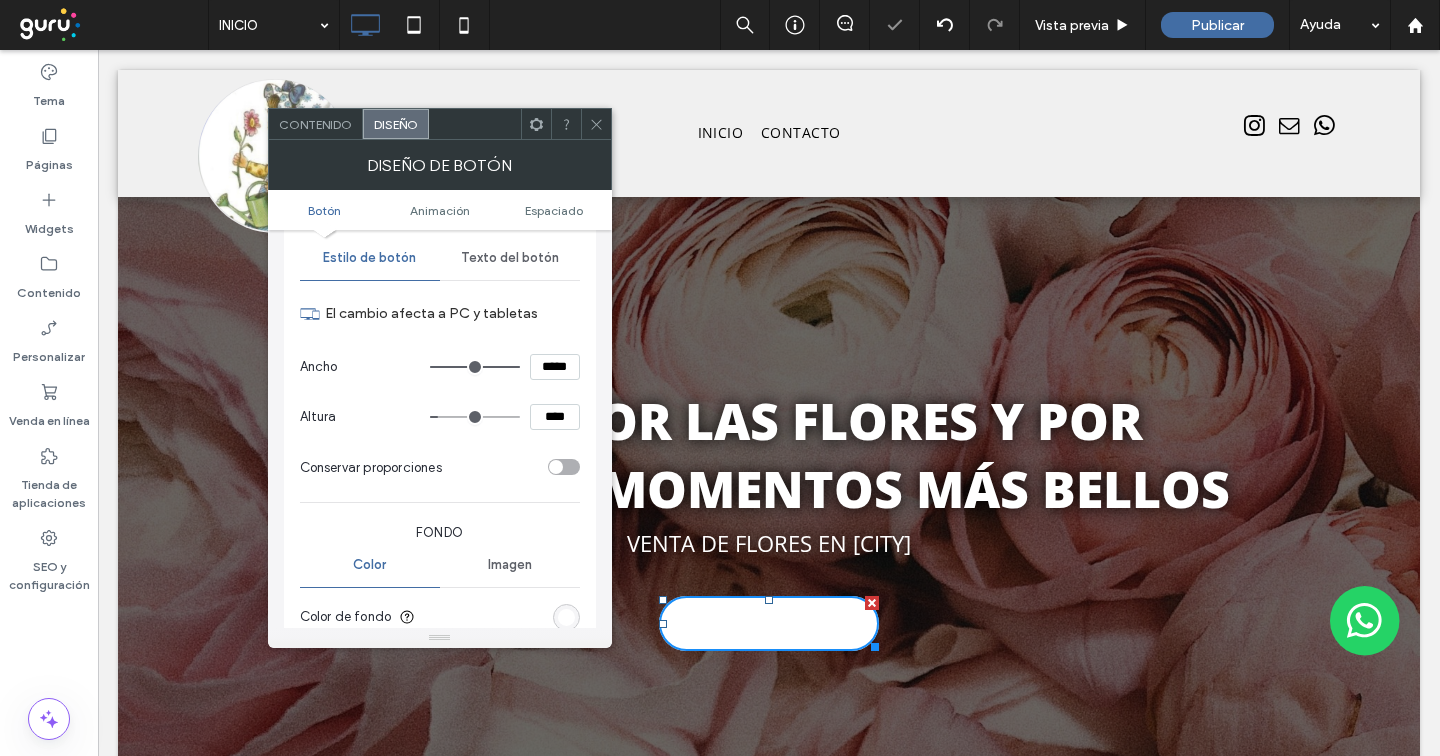 scroll, scrollTop: 187, scrollLeft: 0, axis: vertical 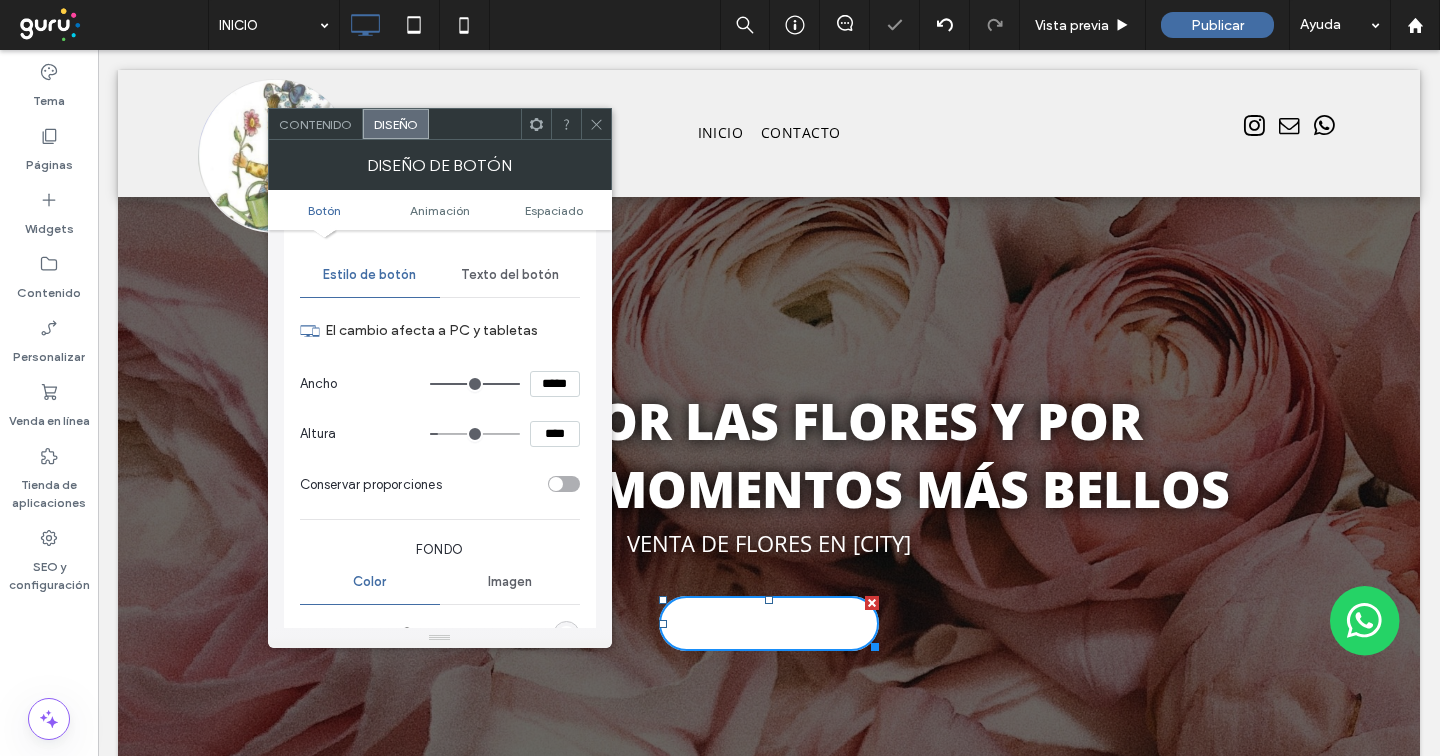 click on "Texto del botón" at bounding box center (510, 275) 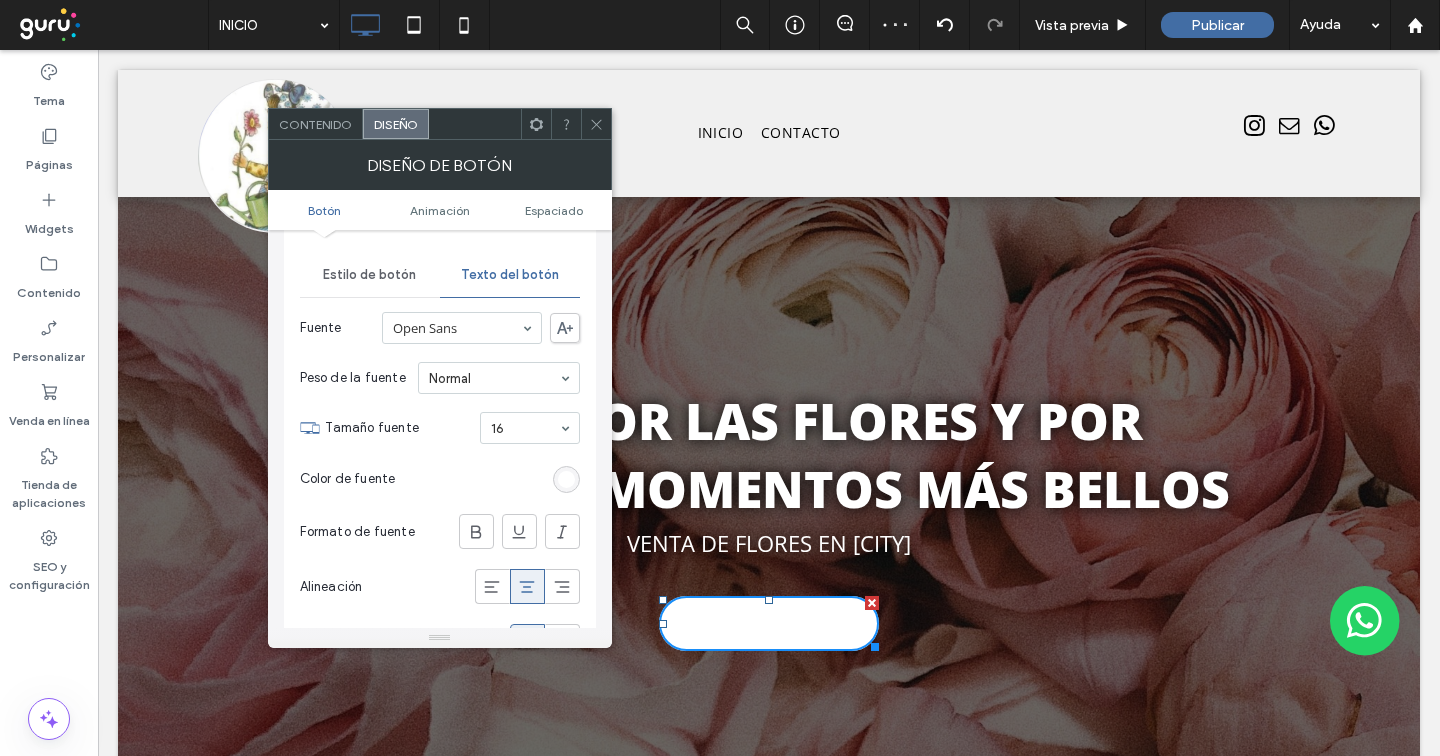 click at bounding box center (566, 479) 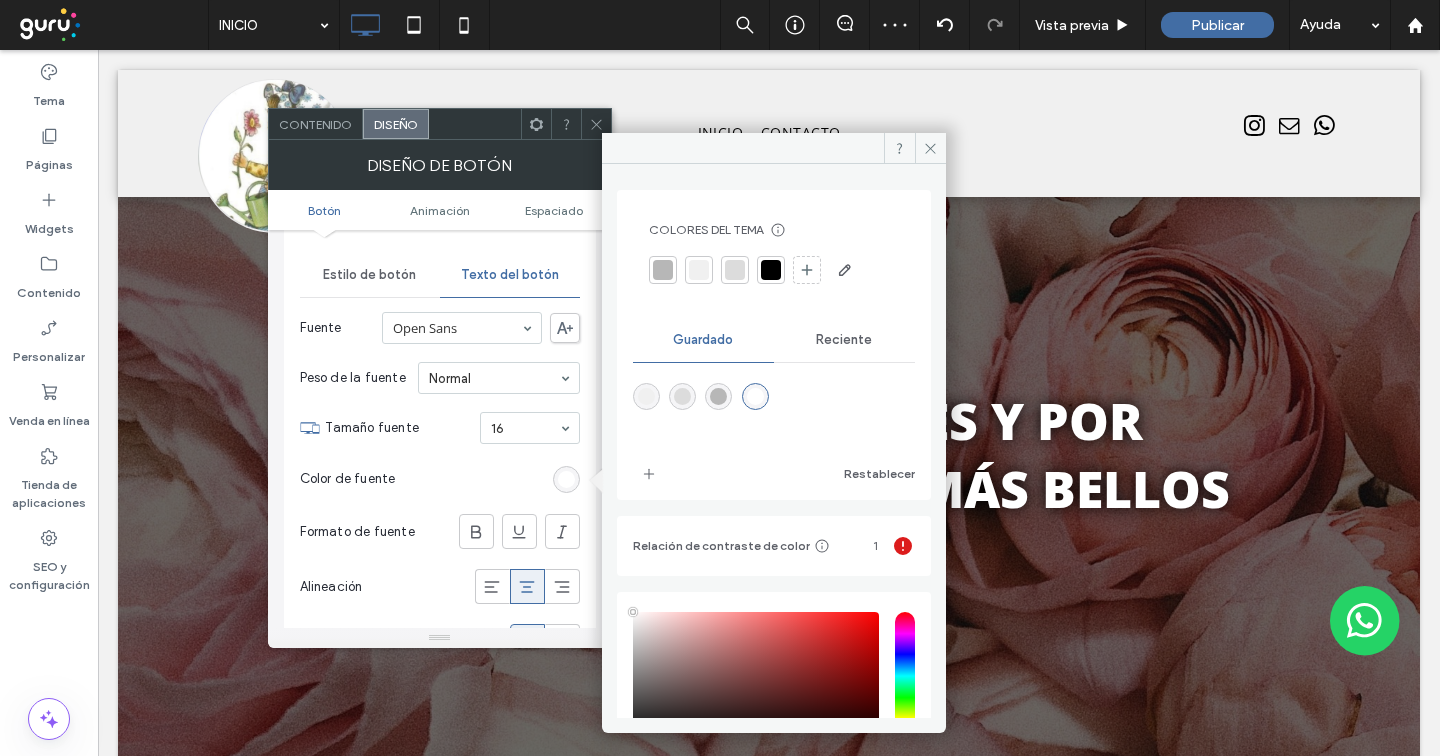 click at bounding box center [771, 270] 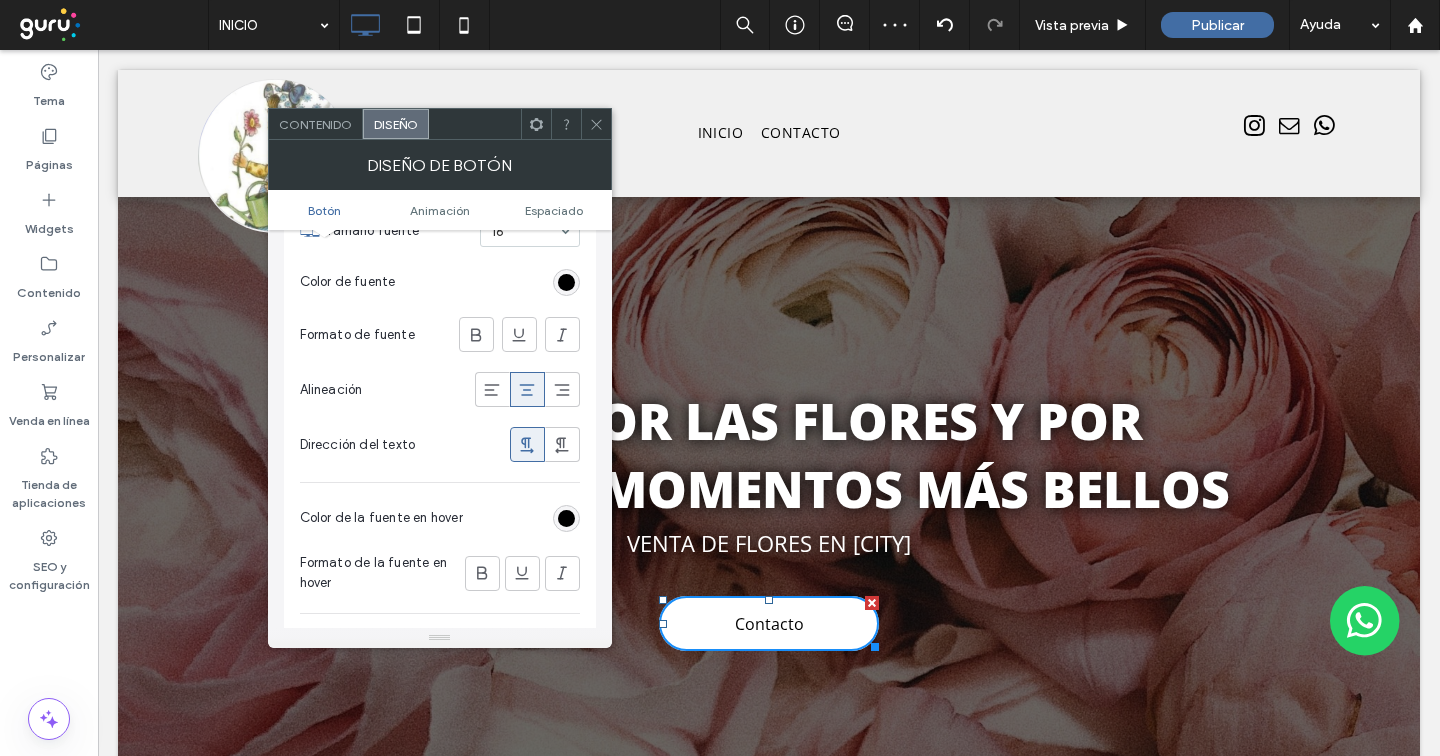 scroll, scrollTop: 427, scrollLeft: 0, axis: vertical 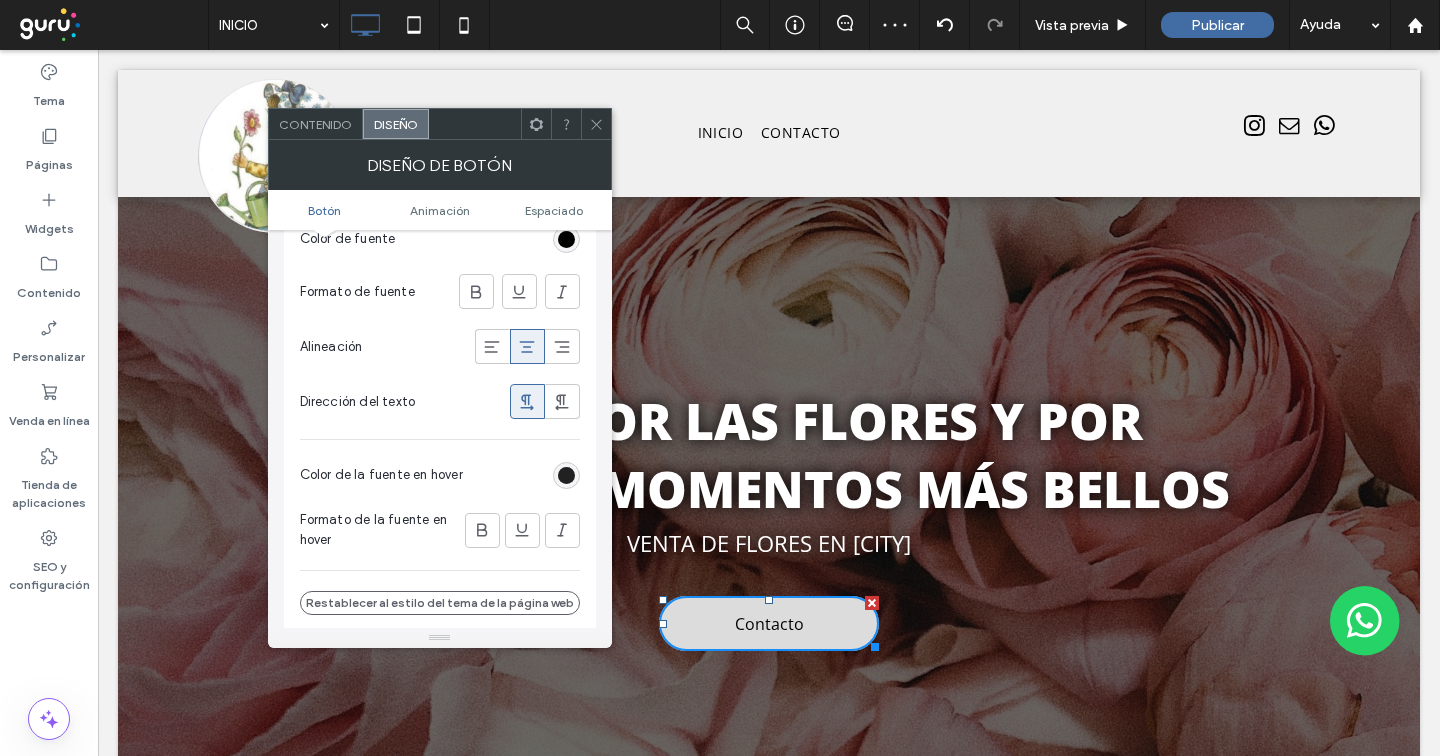 click at bounding box center (566, 475) 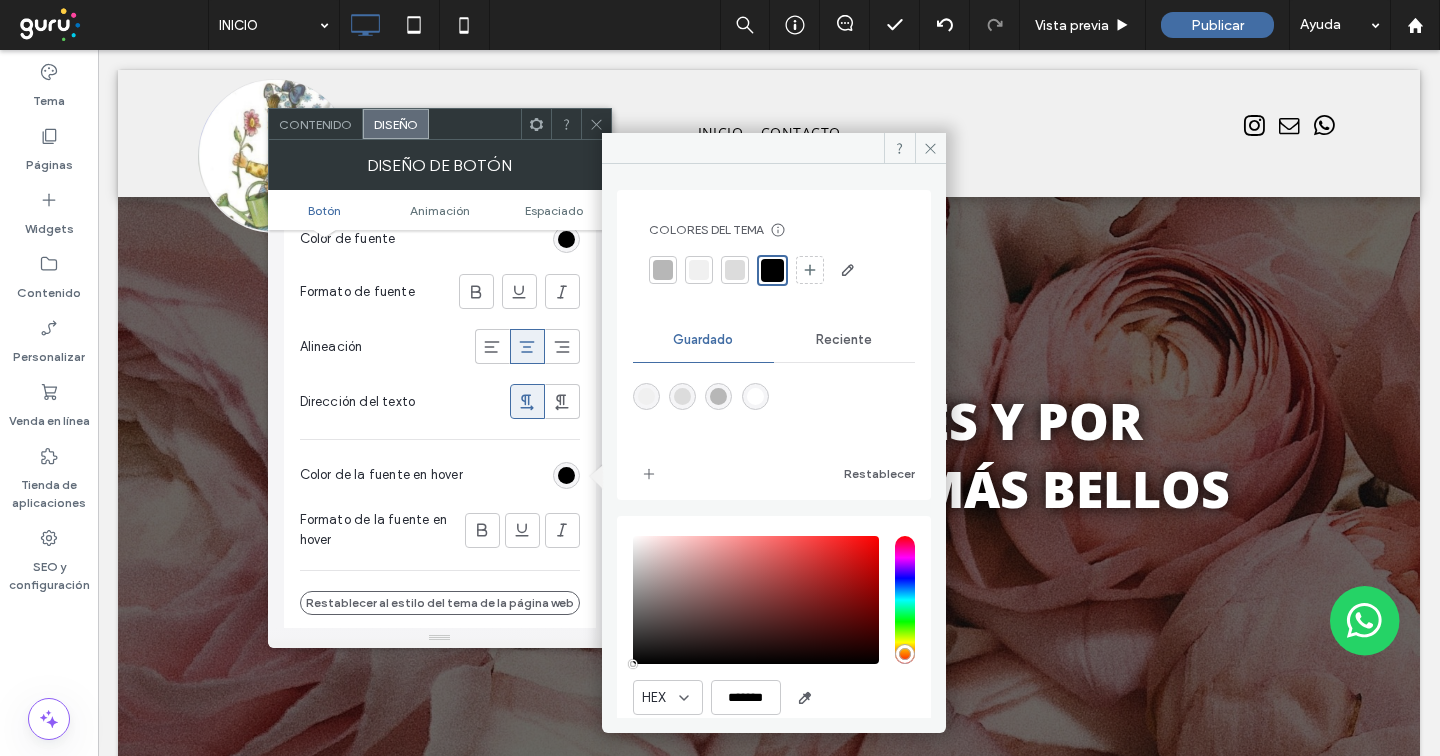click at bounding box center [772, 270] 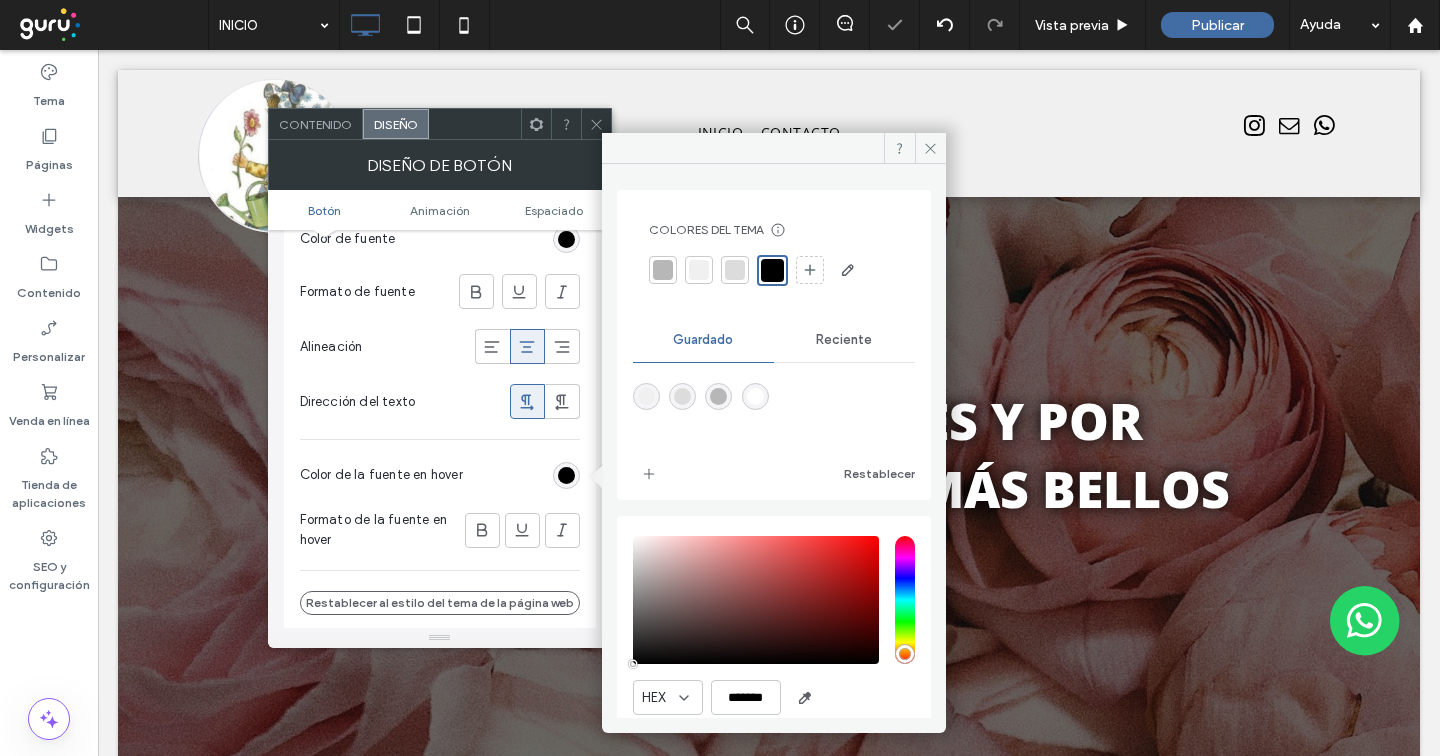 click 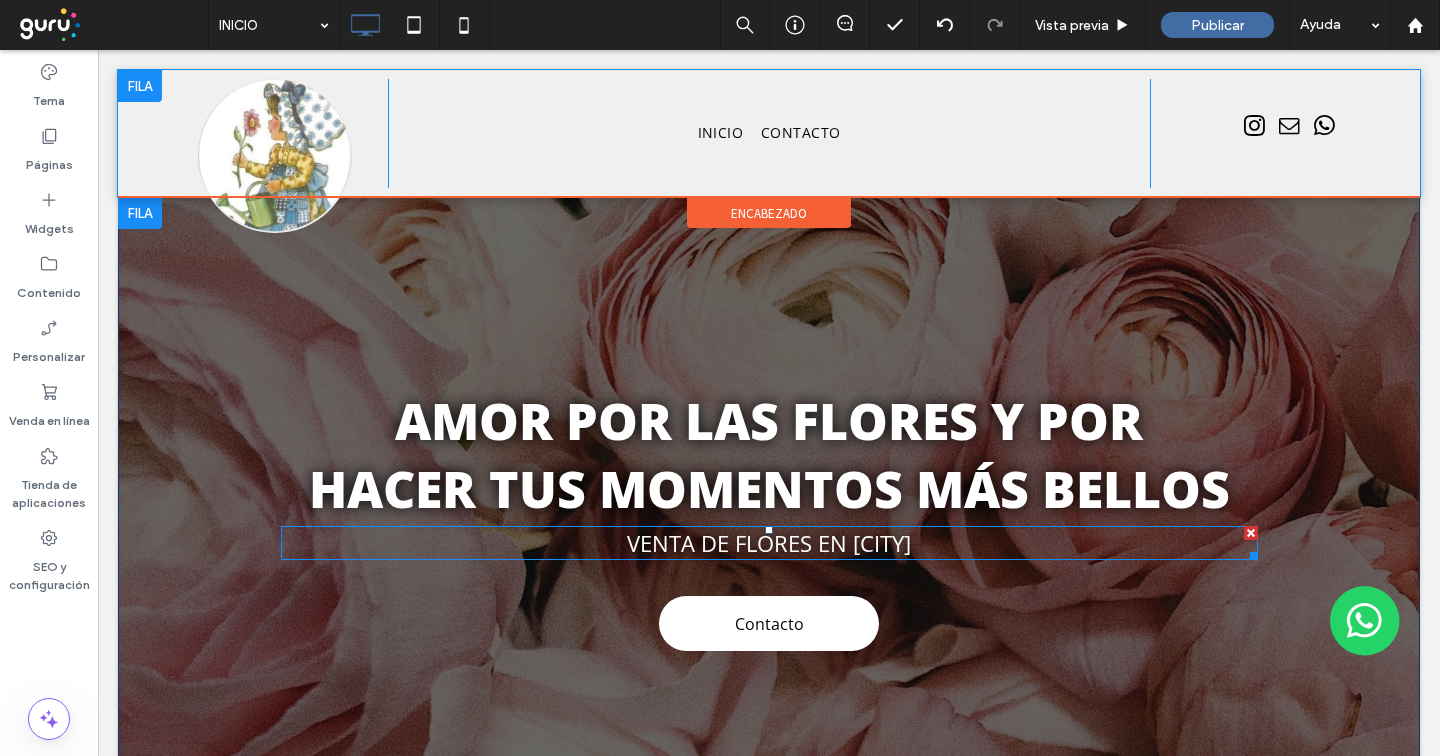 click on "Venta de flores en La Plata" at bounding box center [769, 543] 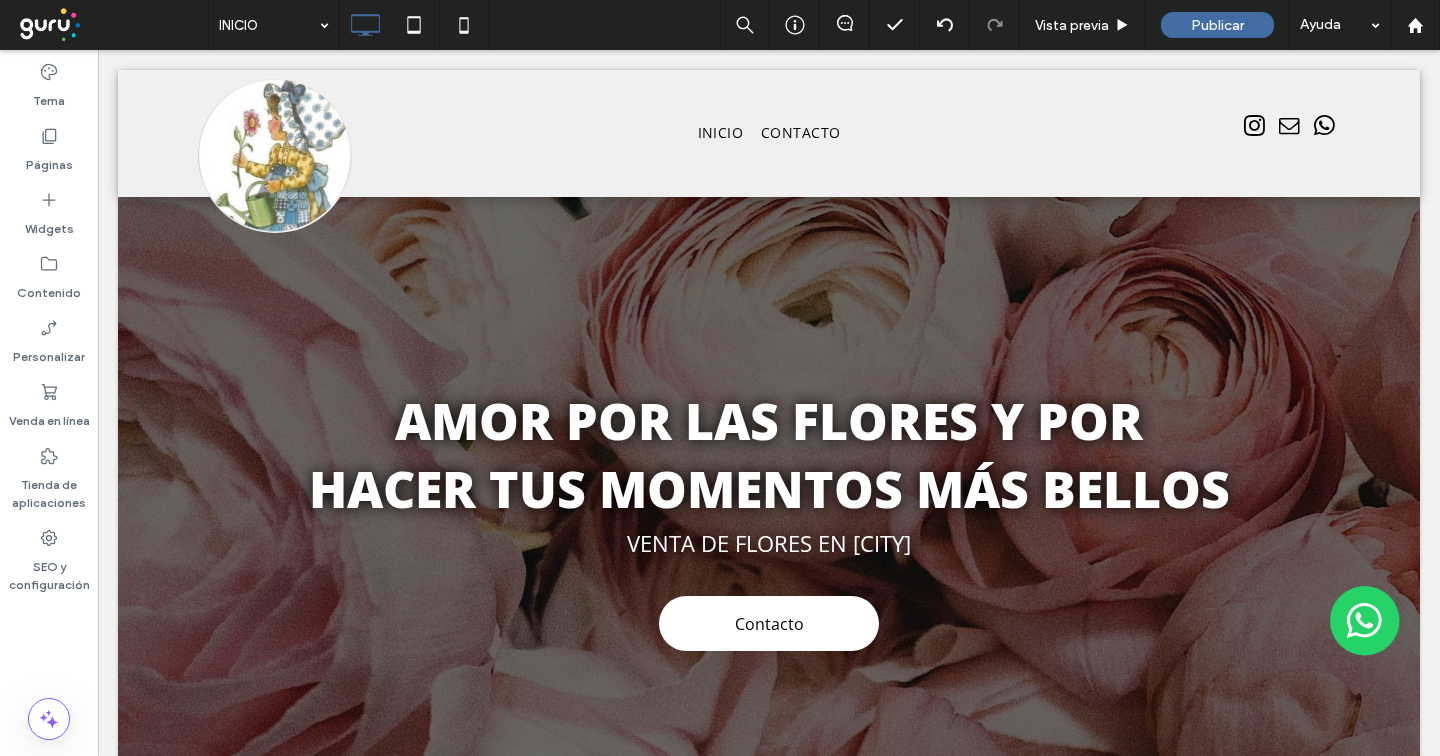 click on "AMOR POR LAS FLORES Y POR HACER TUS MOMENTOS MÁS BELLOS" at bounding box center (769, 455) 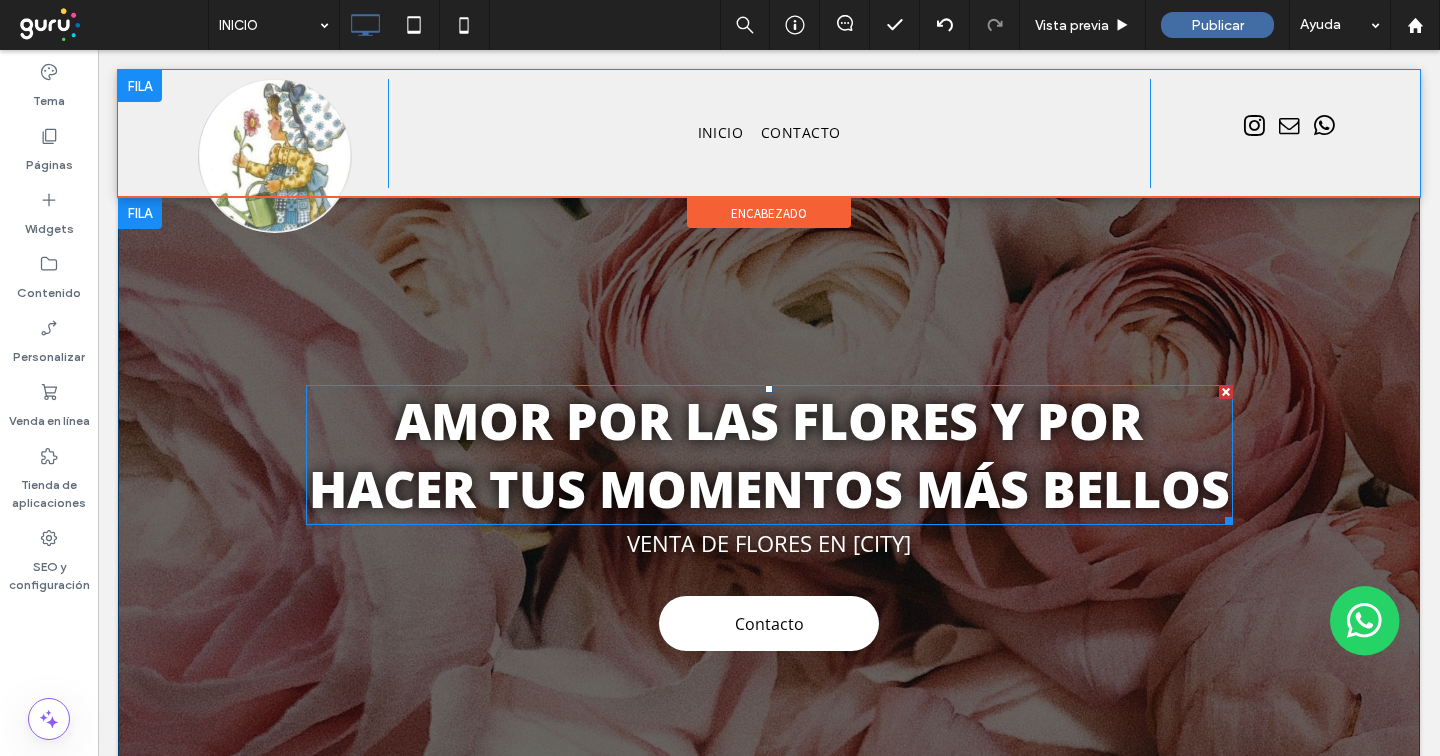 click on "AMOR POR LAS FLORES Y POR HACER TUS MOMENTOS MÁS BELLOS" at bounding box center [769, 455] 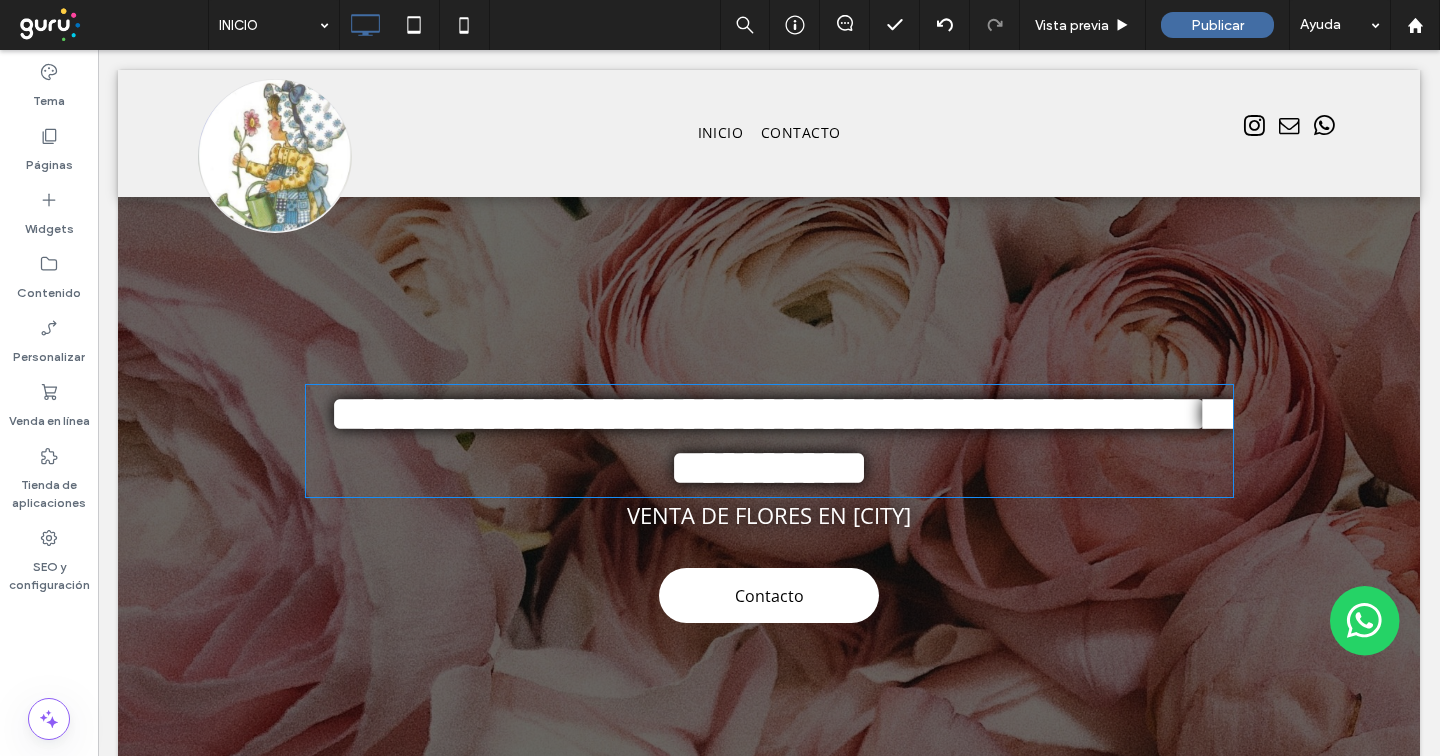 click on "**********" at bounding box center [779, 440] 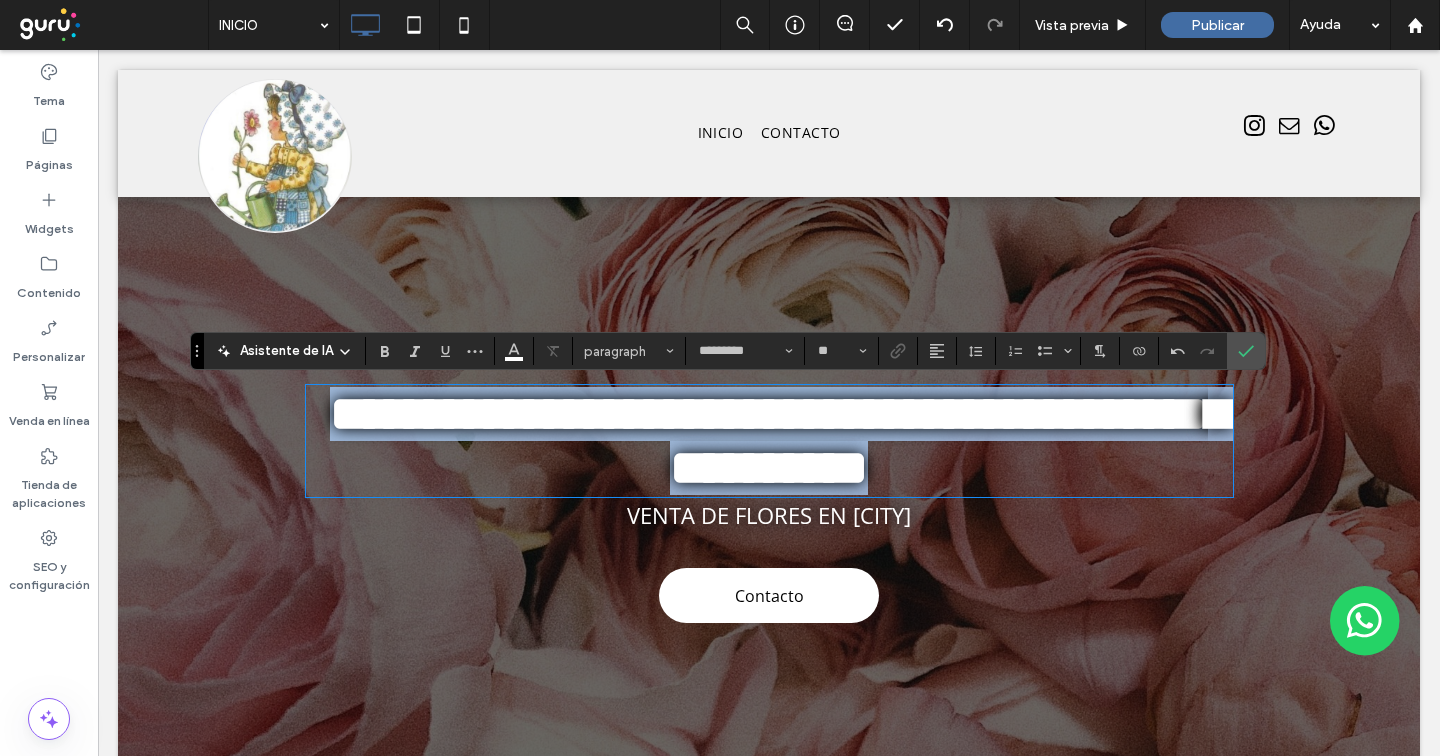 scroll, scrollTop: 0, scrollLeft: 0, axis: both 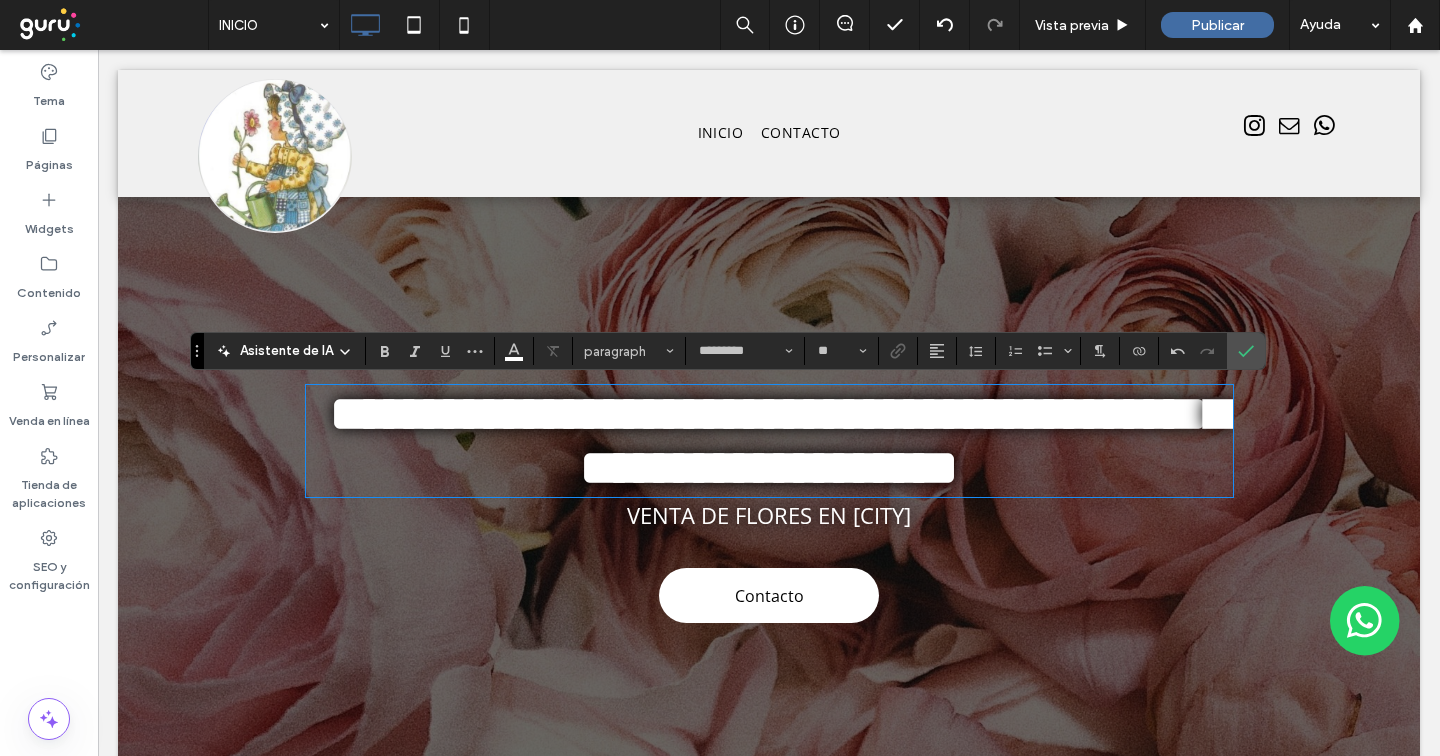 type on "**" 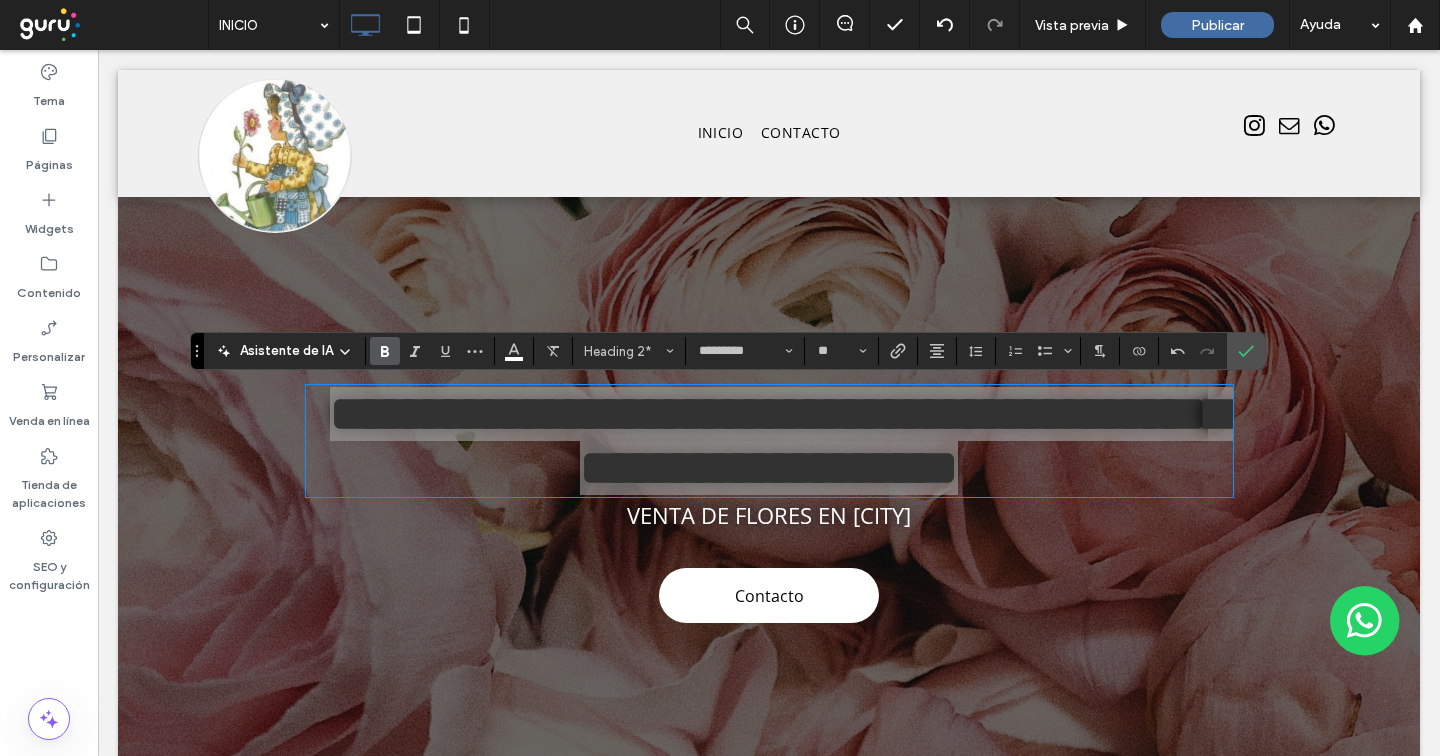 click on "Asistente de IA Heading 2* ********* **" at bounding box center [728, 351] 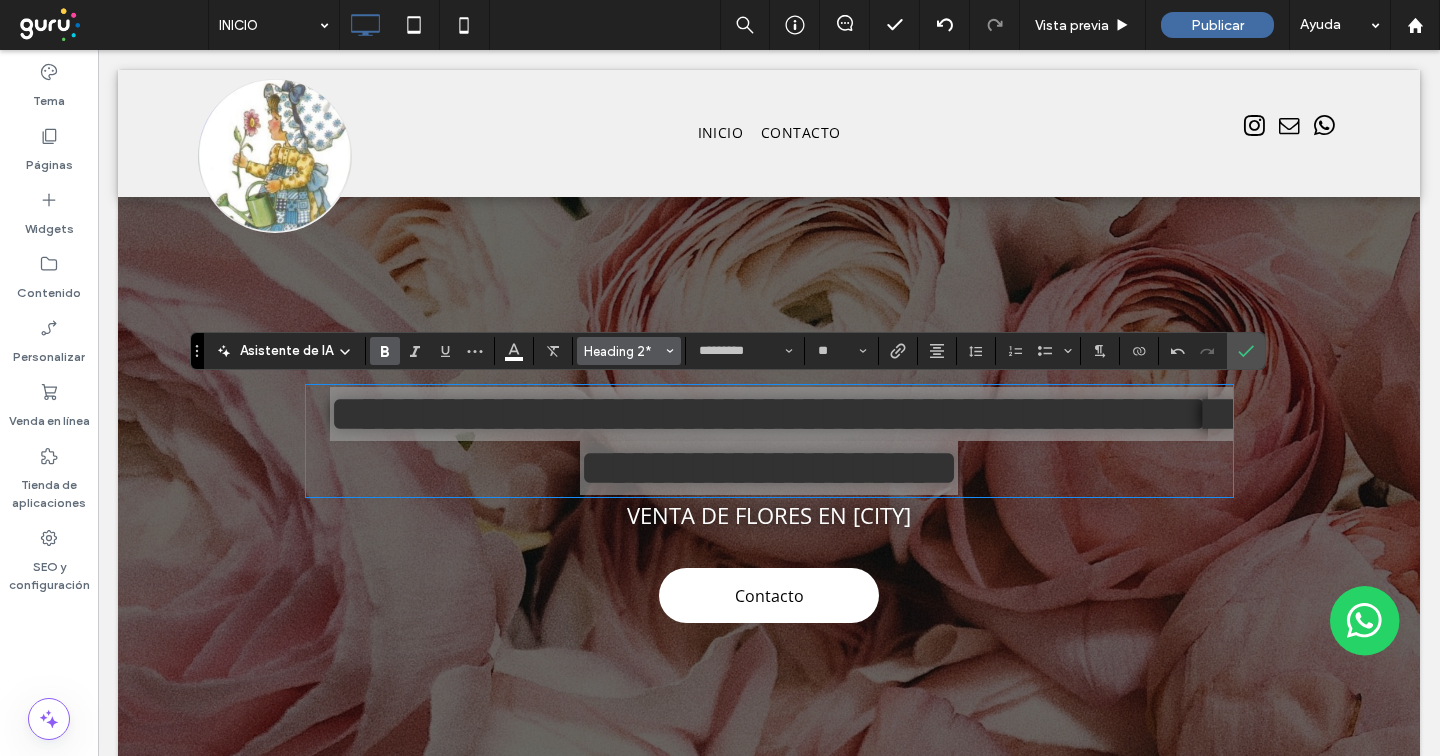 click on "Heading 2*" at bounding box center [623, 351] 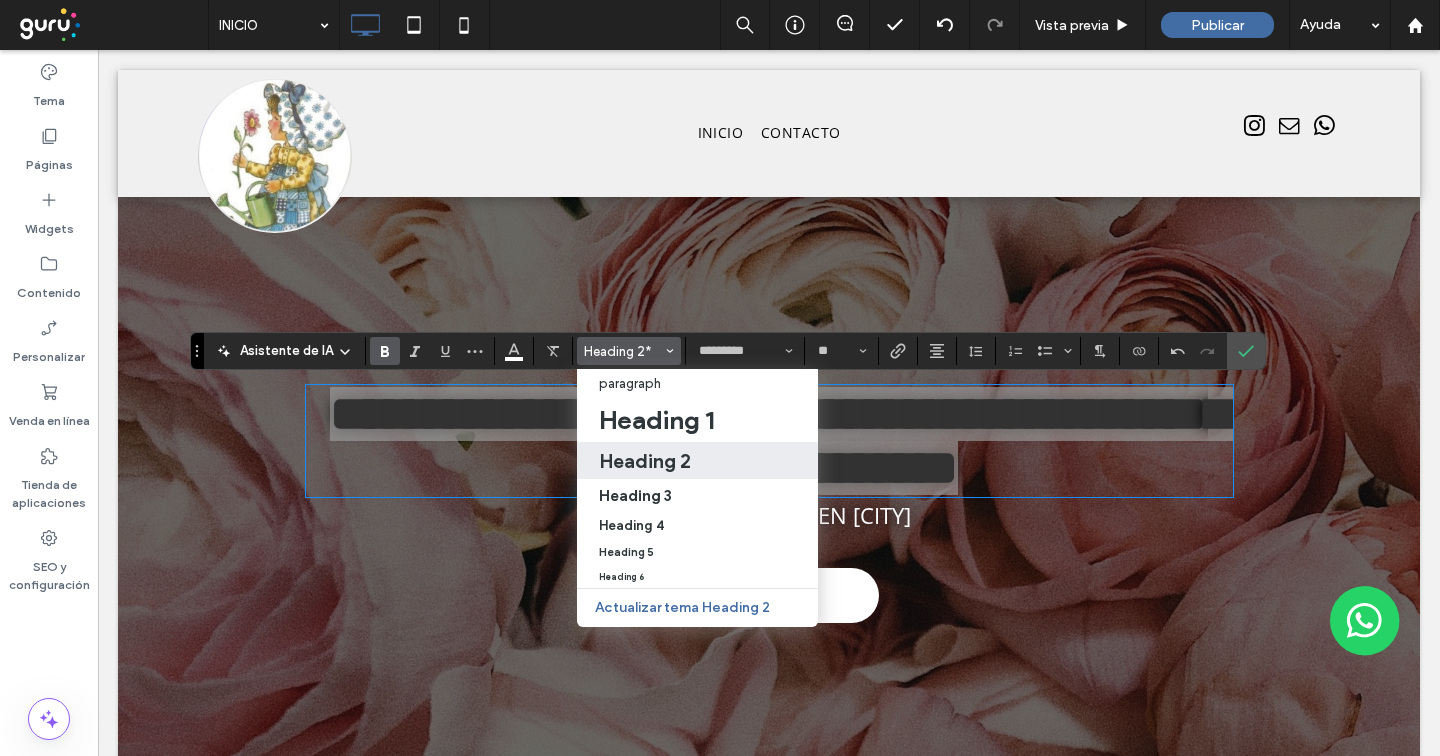 click on "Heading 2" at bounding box center [645, 461] 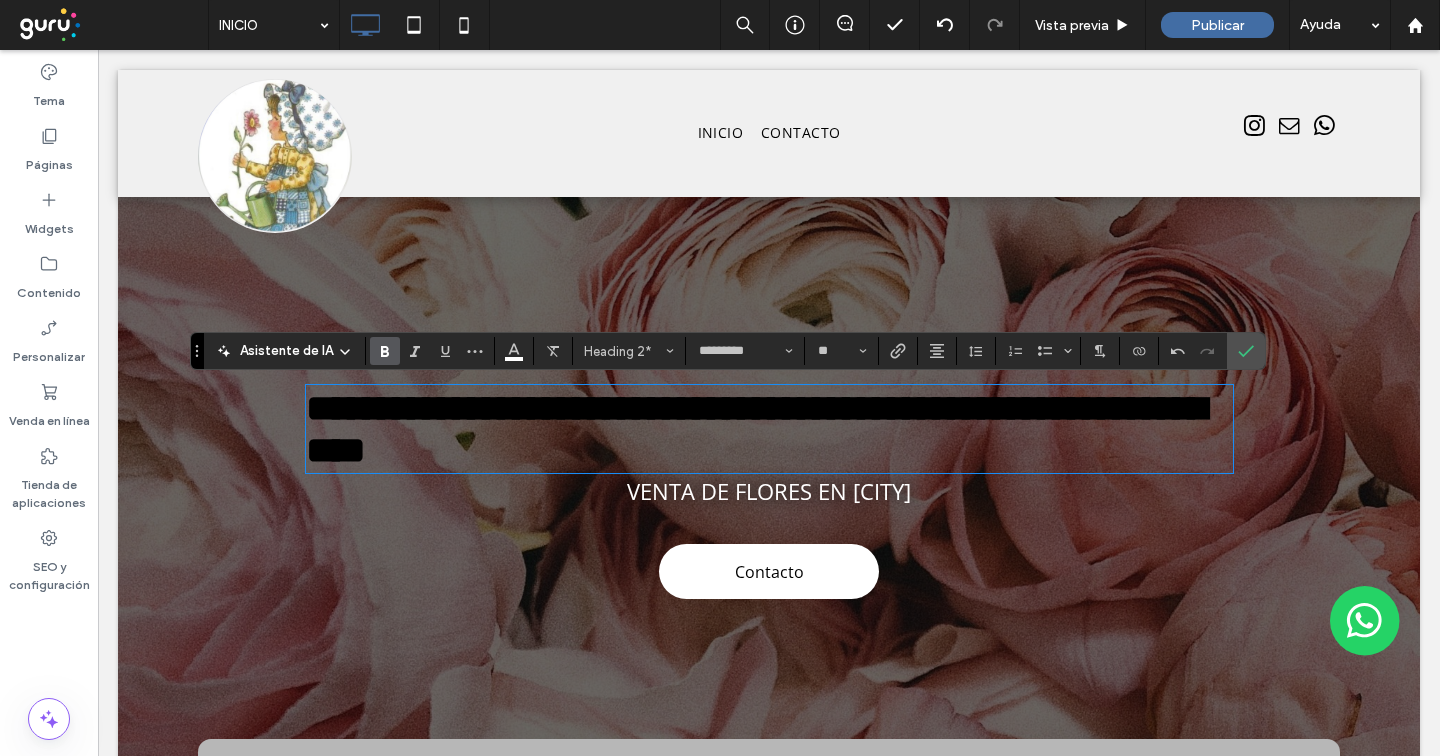 type on "**********" 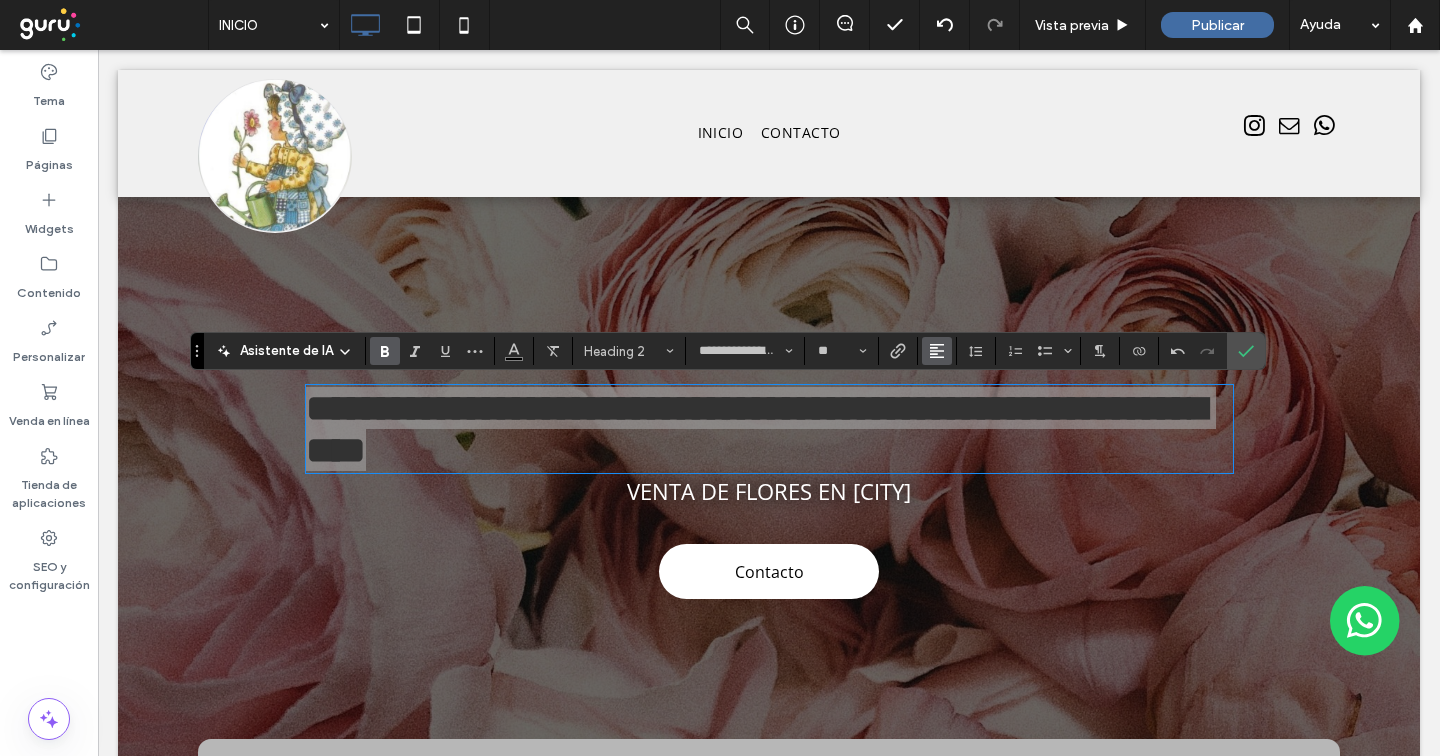 click at bounding box center (937, 351) 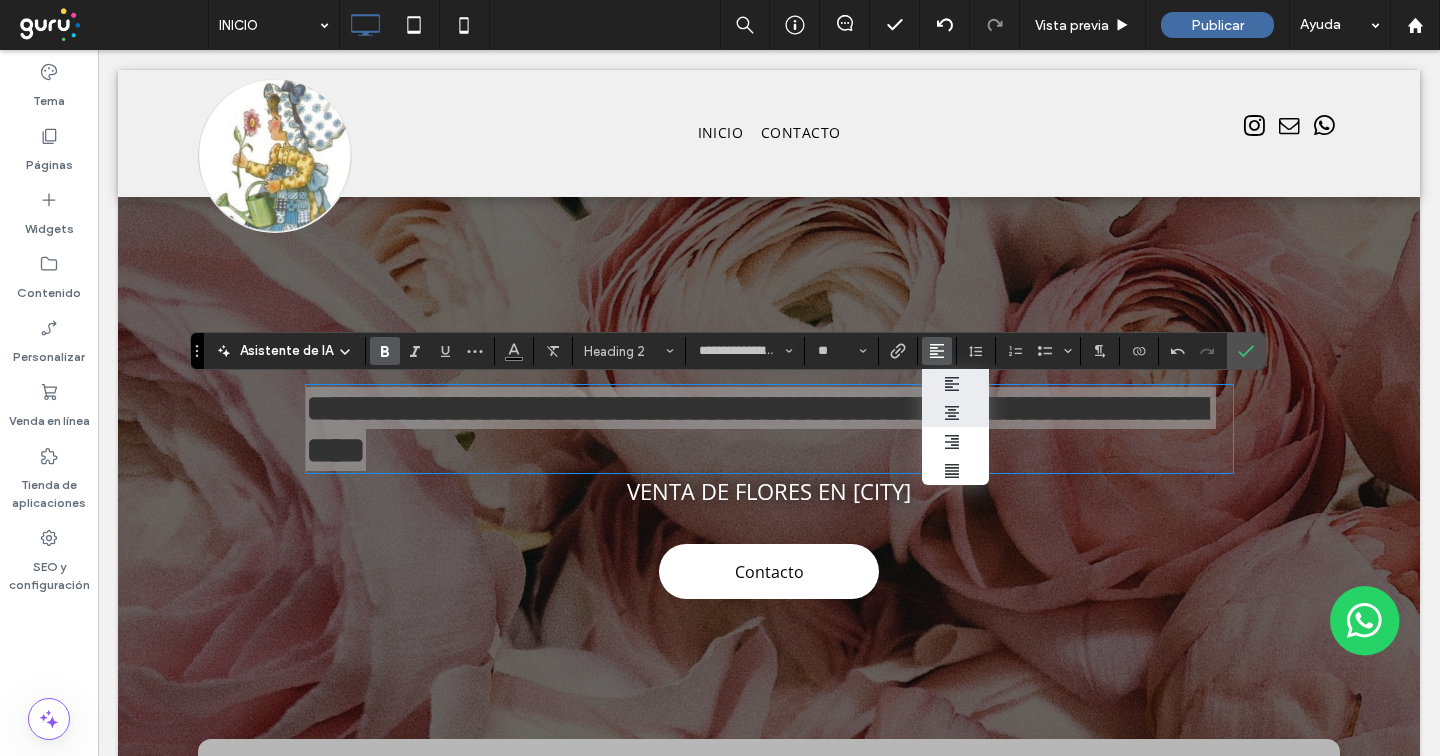 click at bounding box center [955, 413] 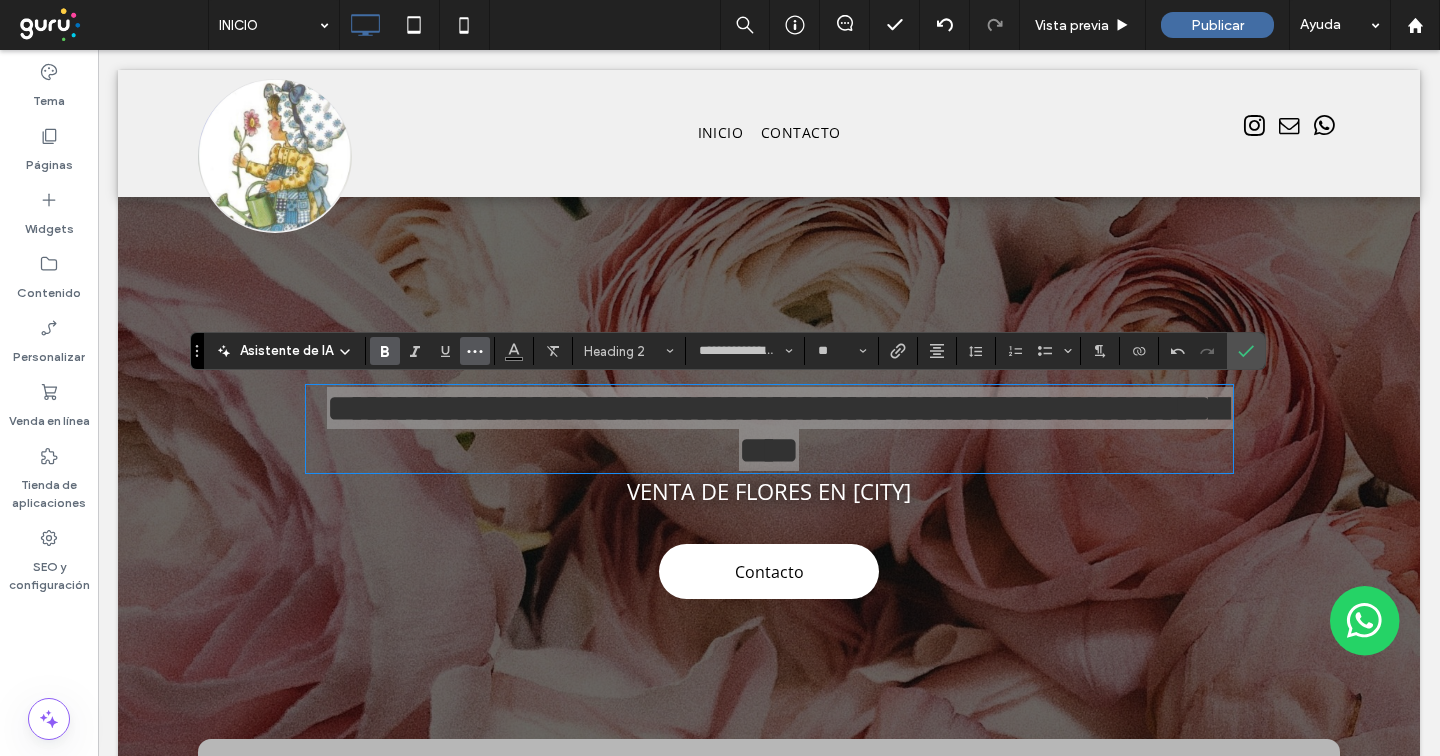 click 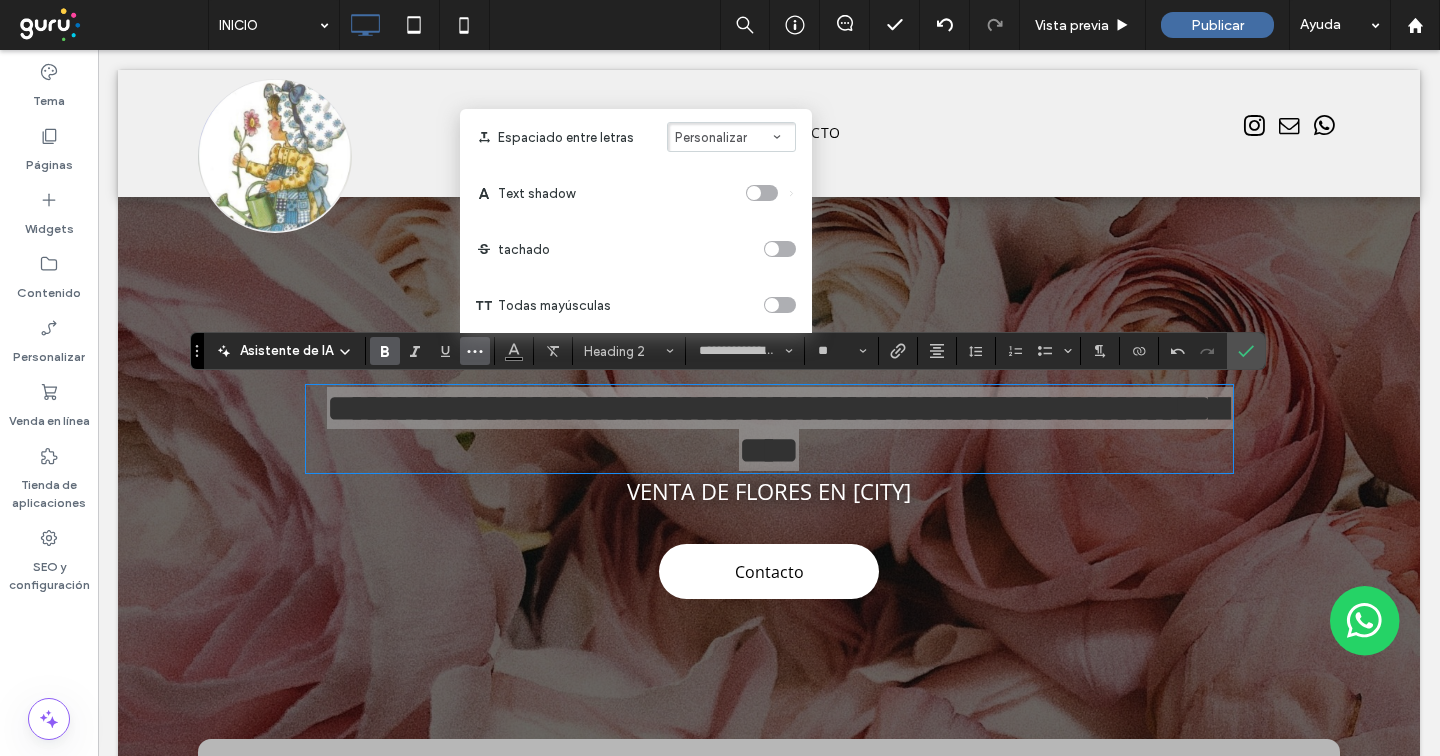 click at bounding box center [780, 305] 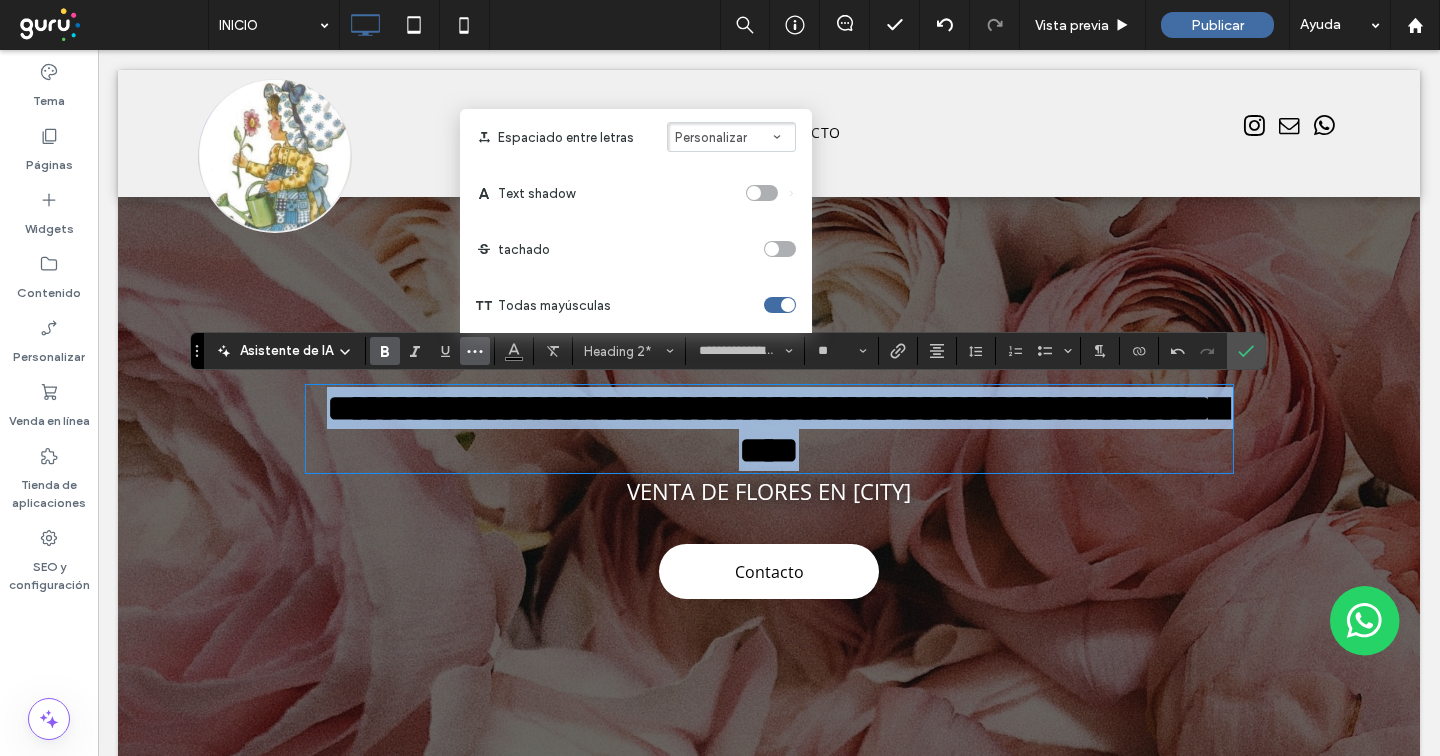 click on "**********" at bounding box center [777, 429] 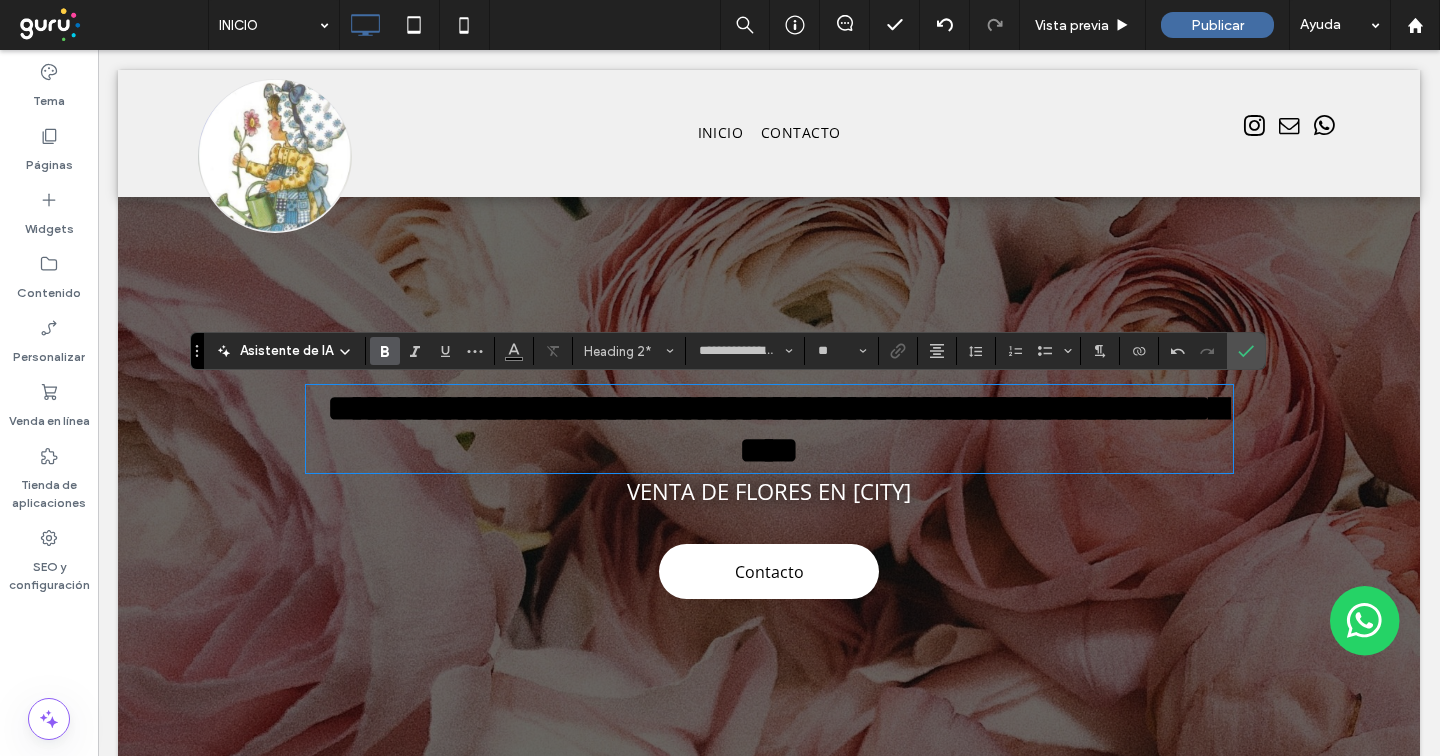 click on "**********" at bounding box center [777, 429] 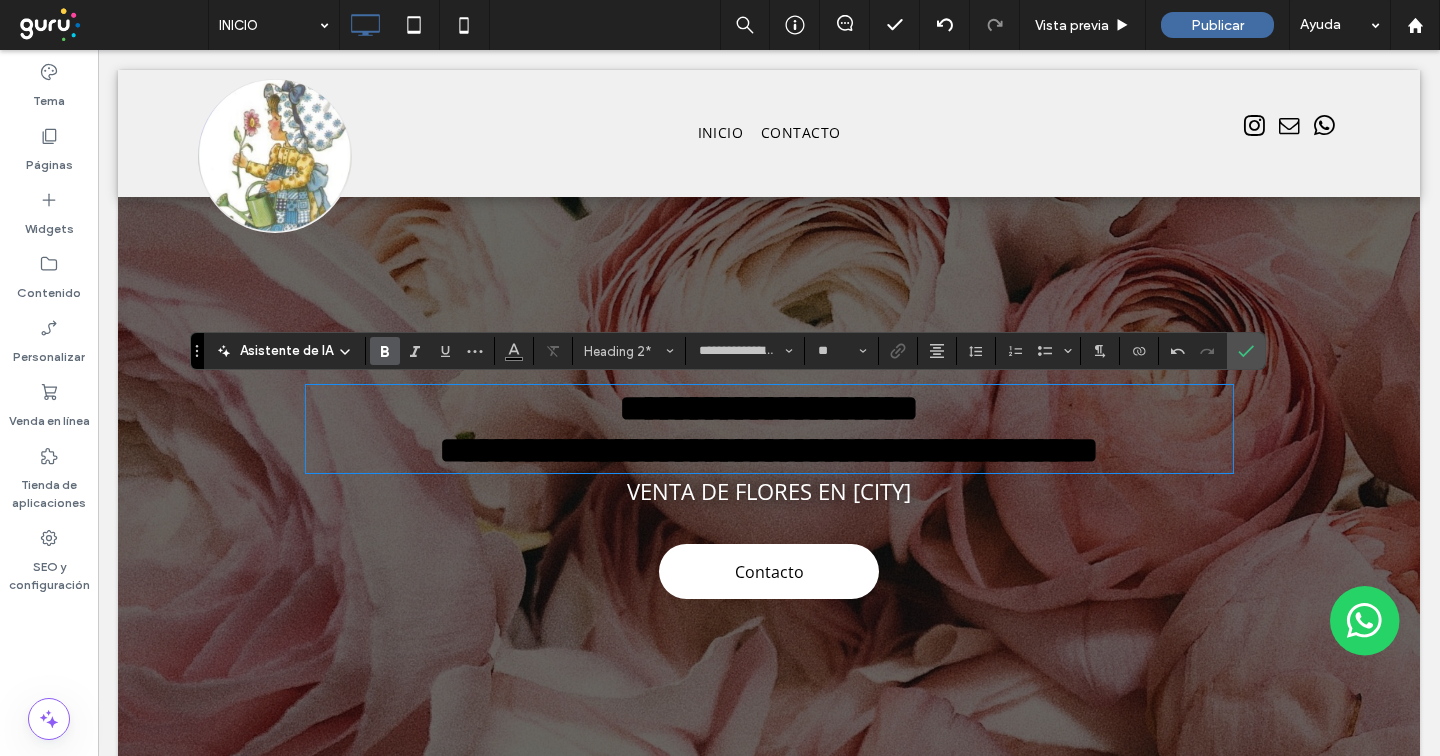 drag, startPoint x: 1015, startPoint y: 413, endPoint x: 1002, endPoint y: 413, distance: 13 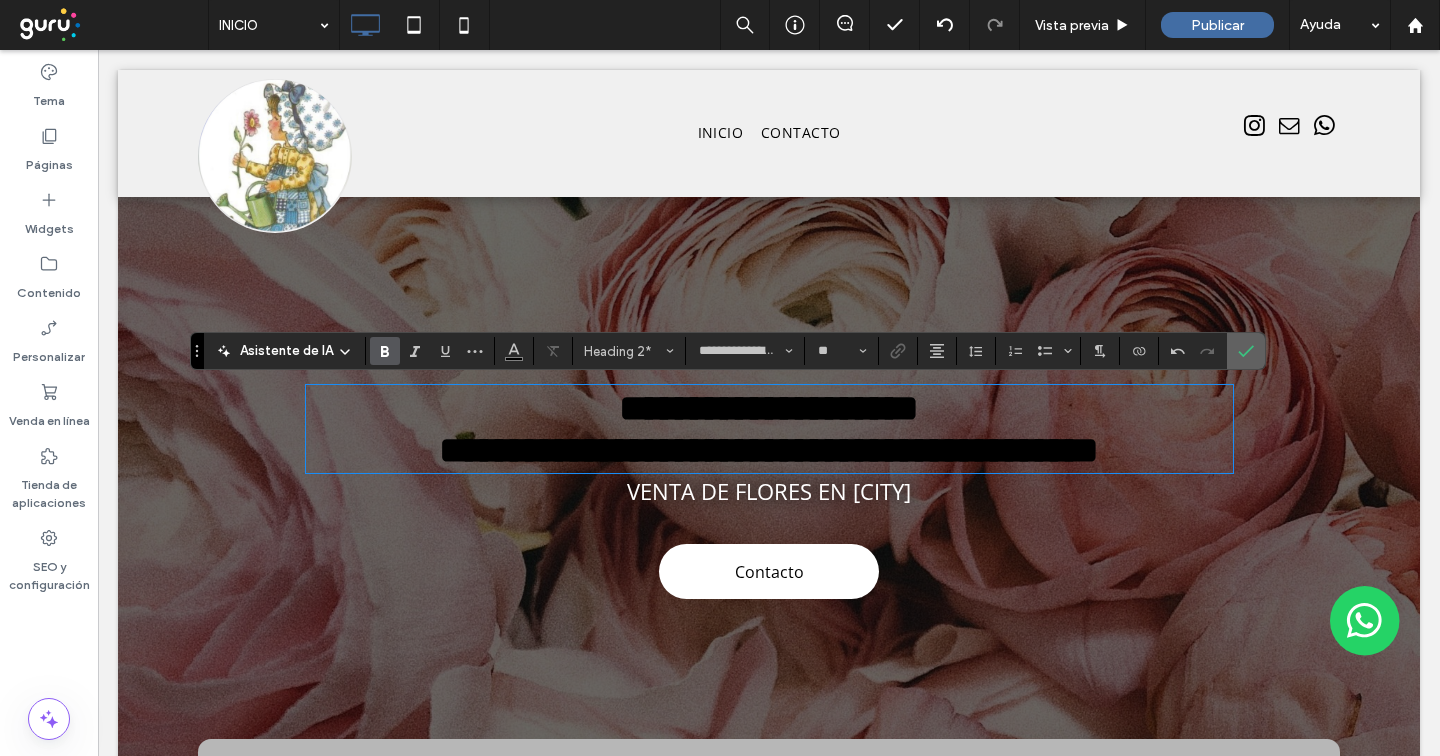 click 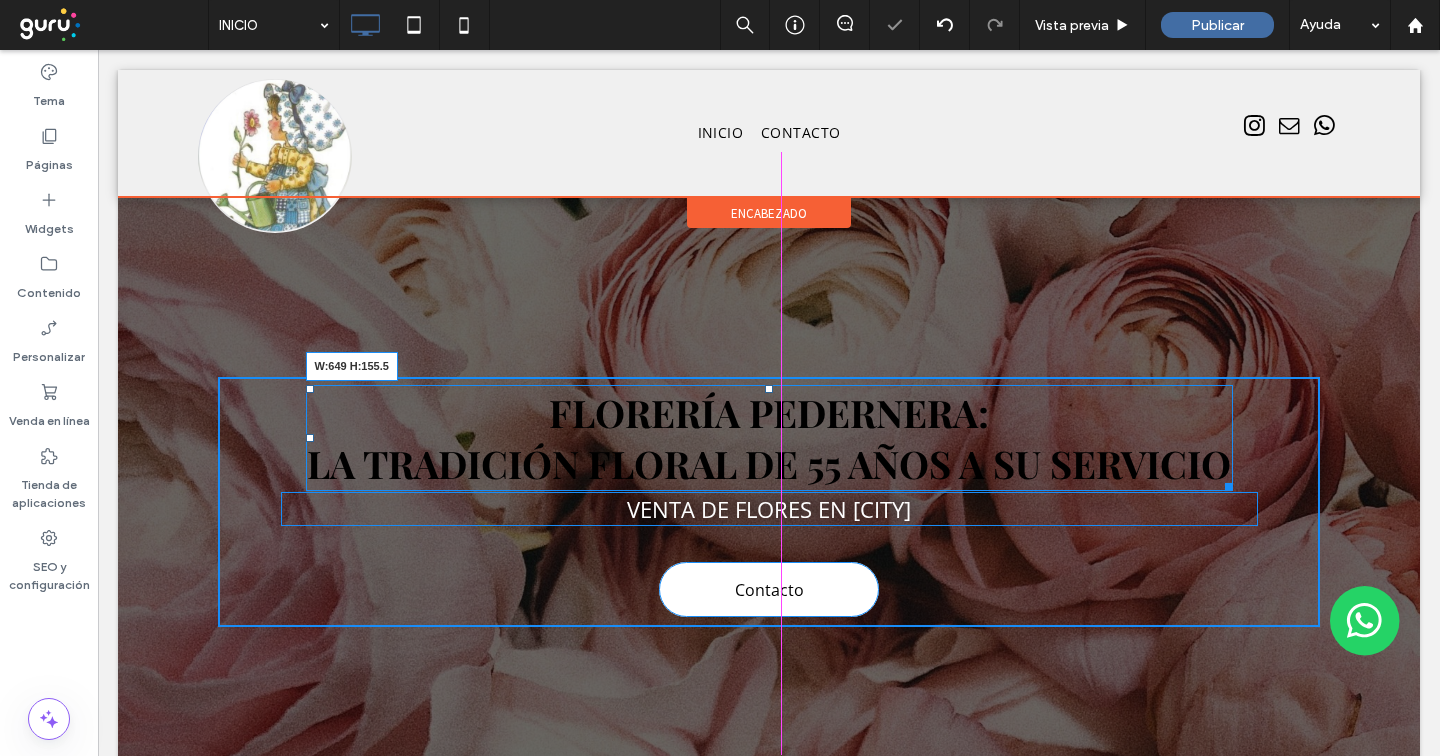 drag, startPoint x: 1136, startPoint y: 528, endPoint x: 1165, endPoint y: 571, distance: 51.86521 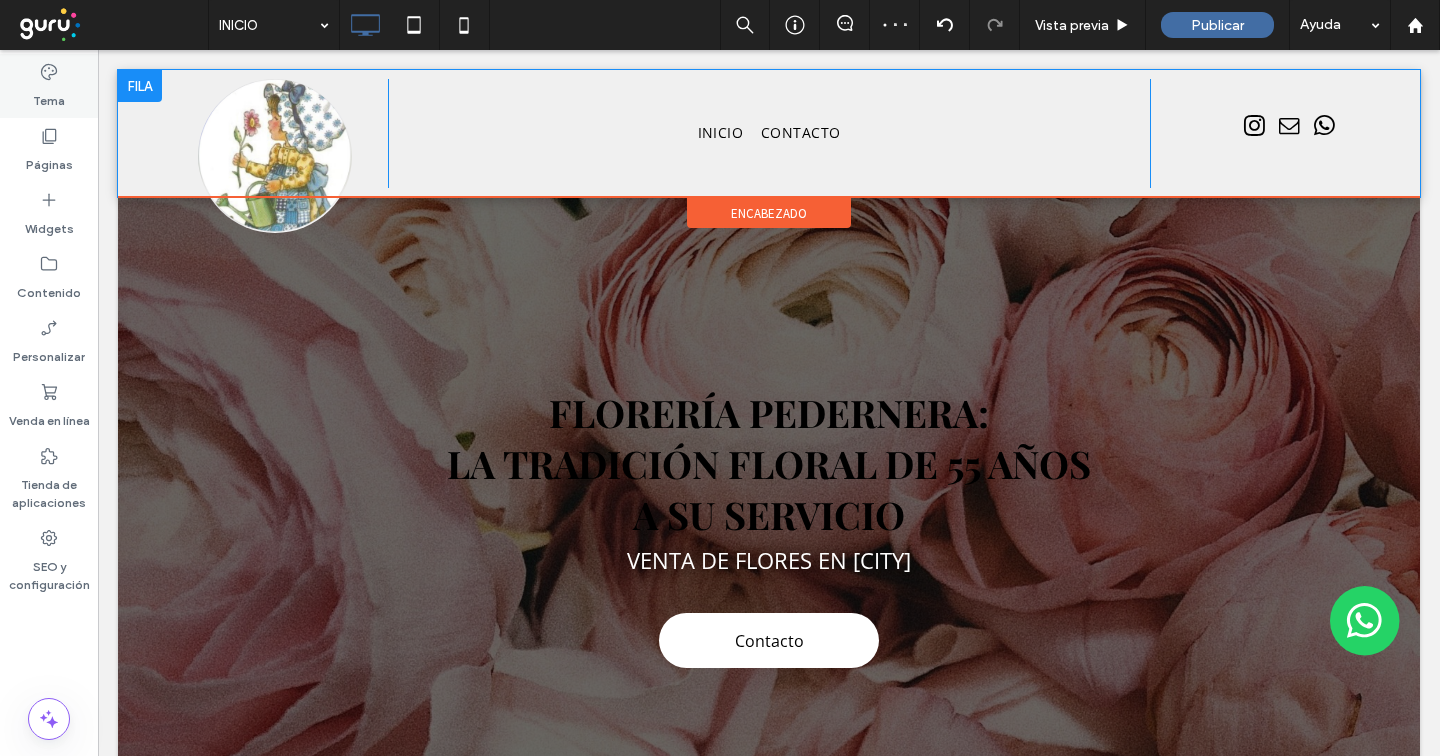 click on "Tema" at bounding box center (49, 86) 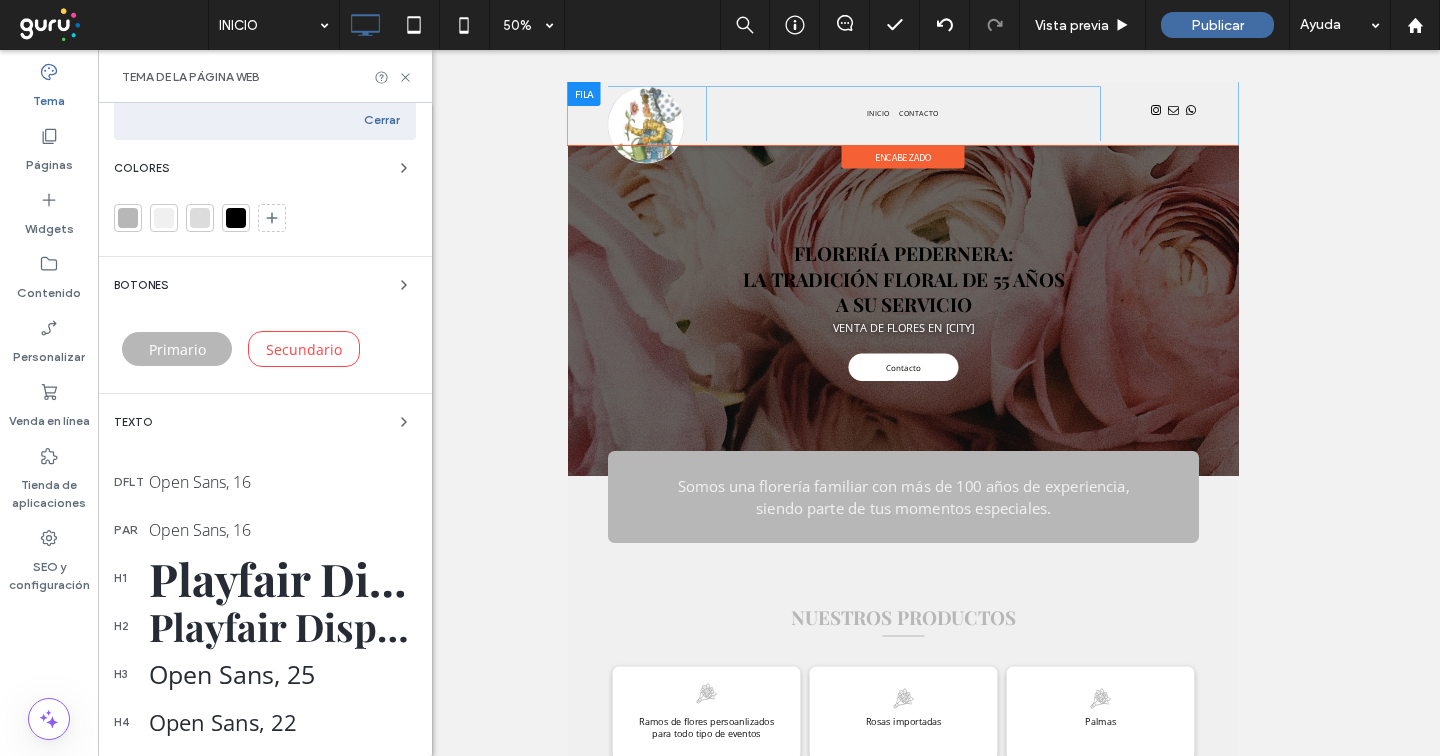 scroll, scrollTop: 254, scrollLeft: 0, axis: vertical 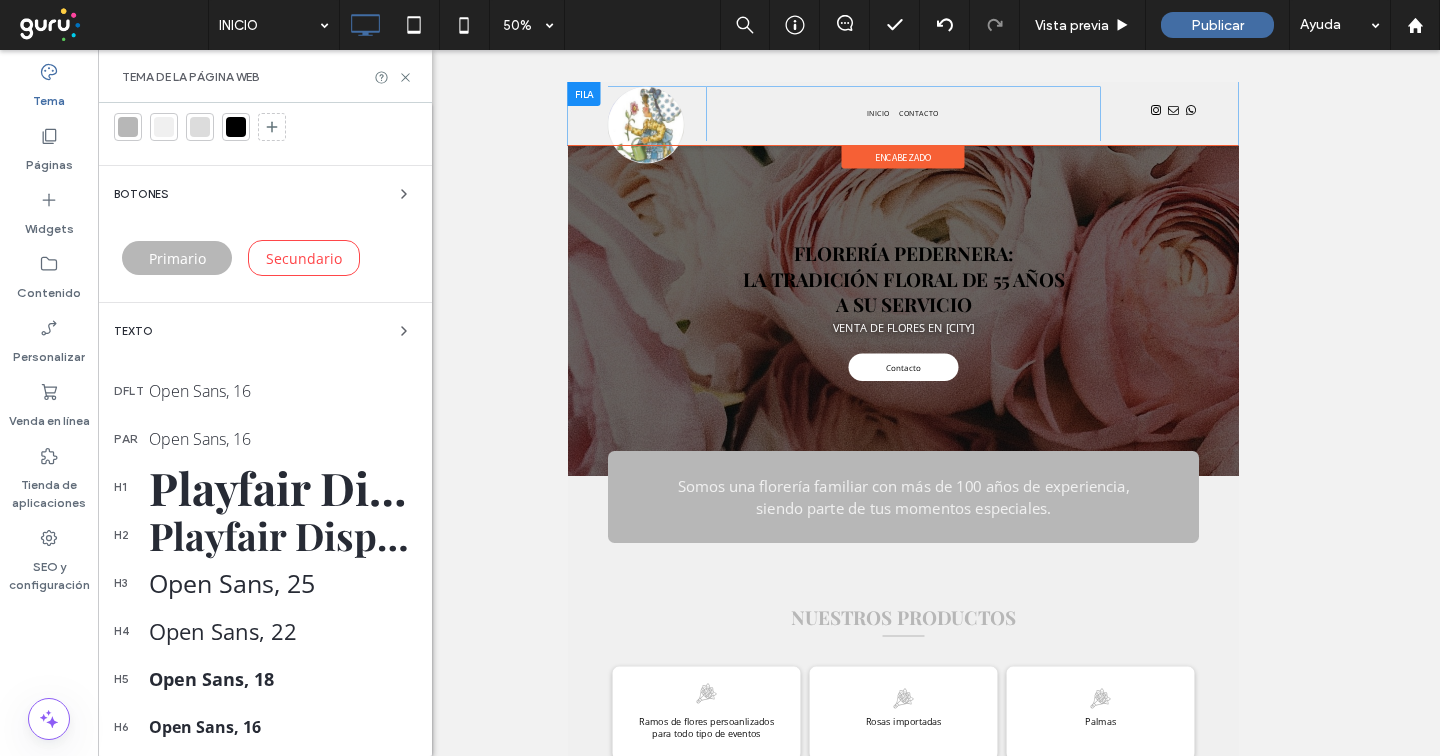 click on "Playfair Display, 65" at bounding box center [282, 487] 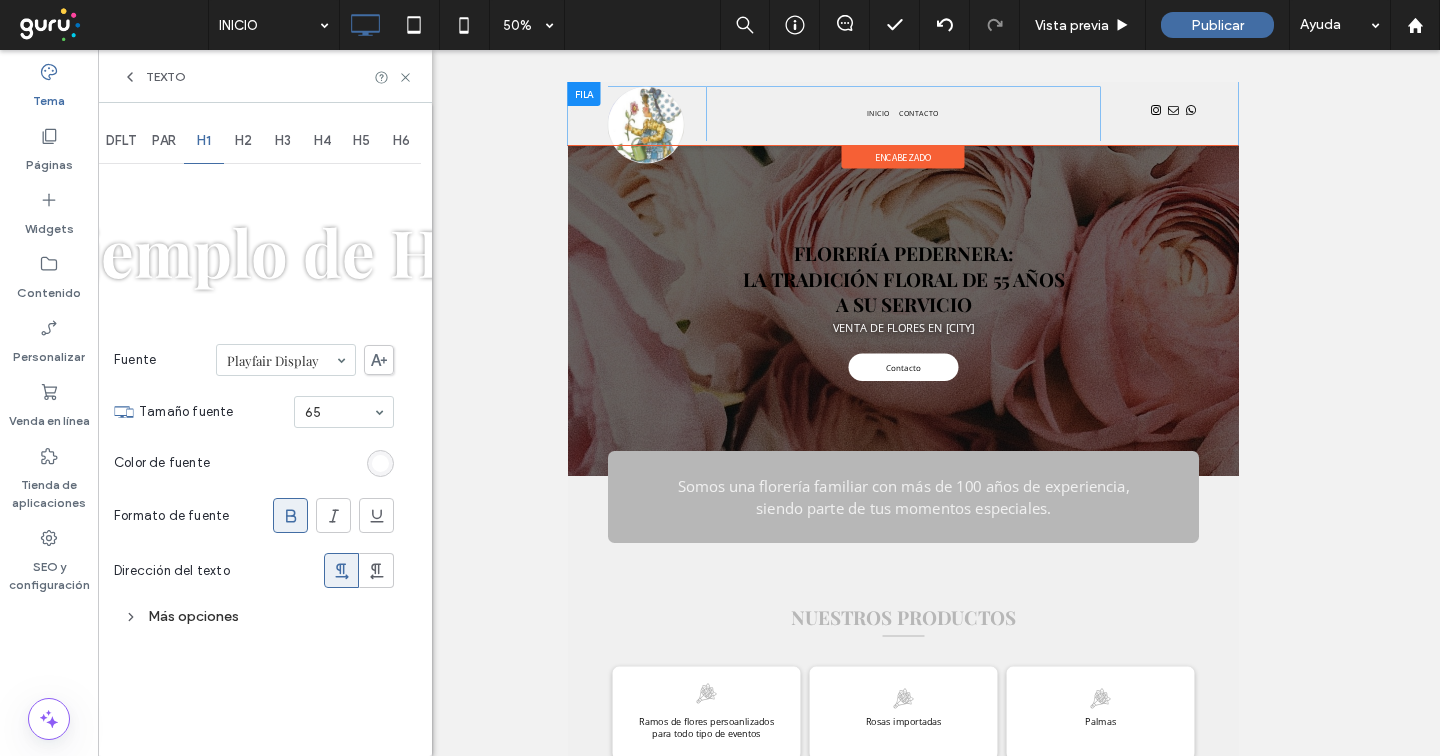 scroll, scrollTop: 0, scrollLeft: 0, axis: both 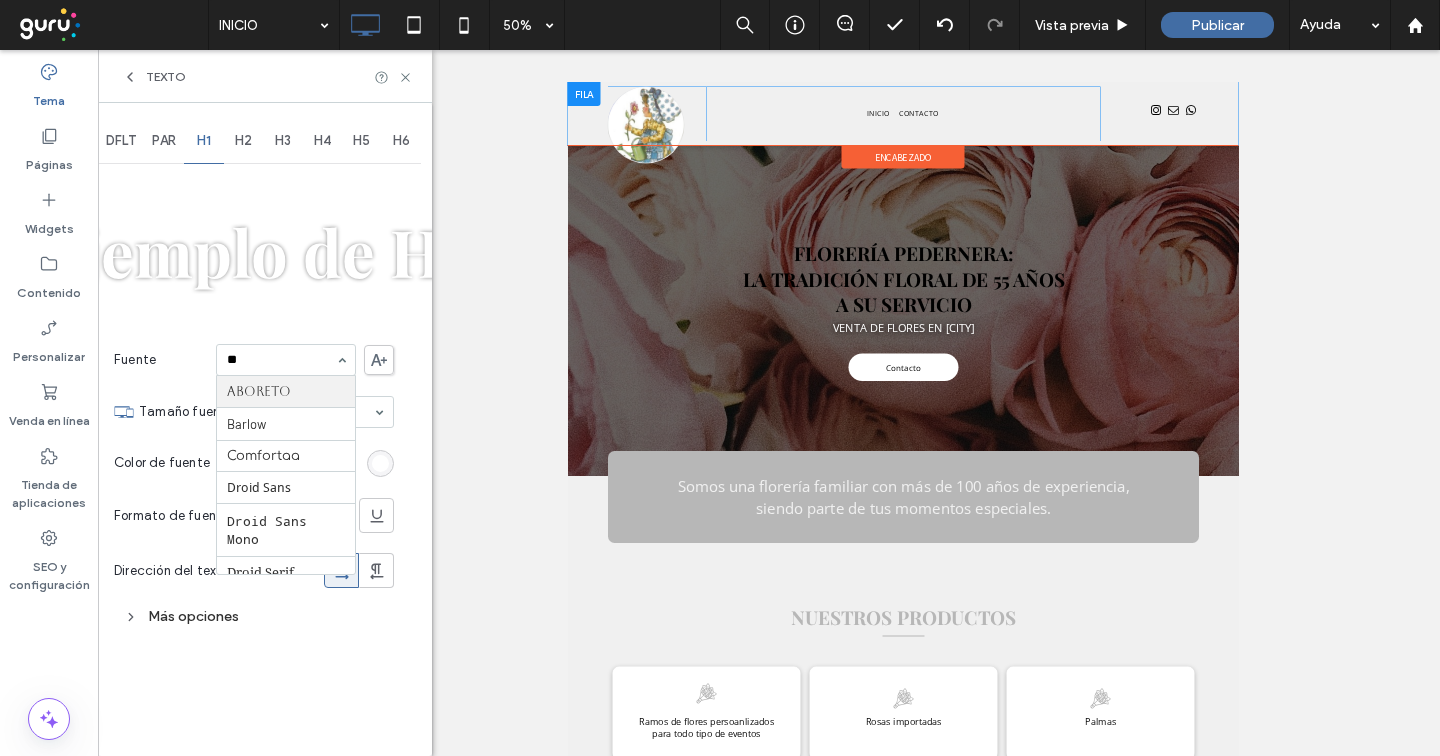 type on "***" 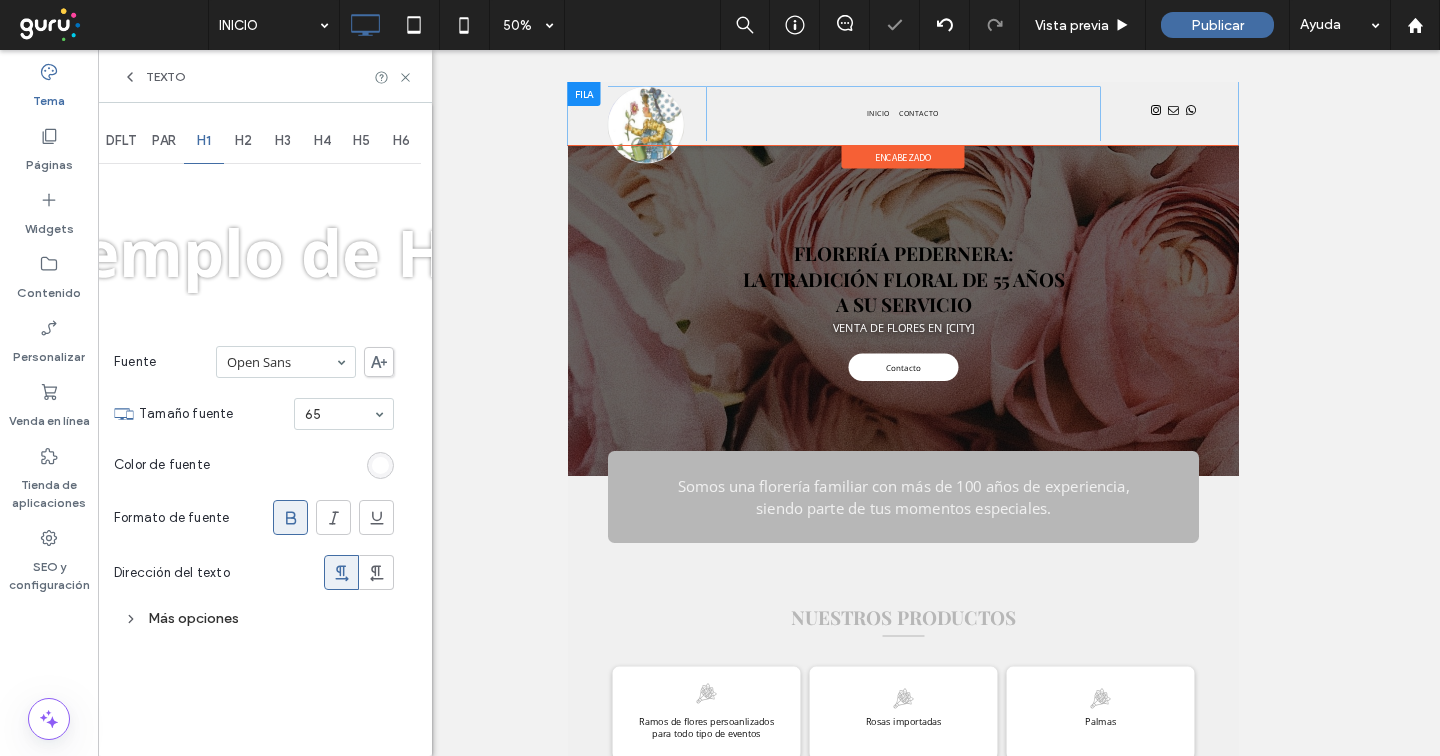 click on "H4" at bounding box center [322, 141] 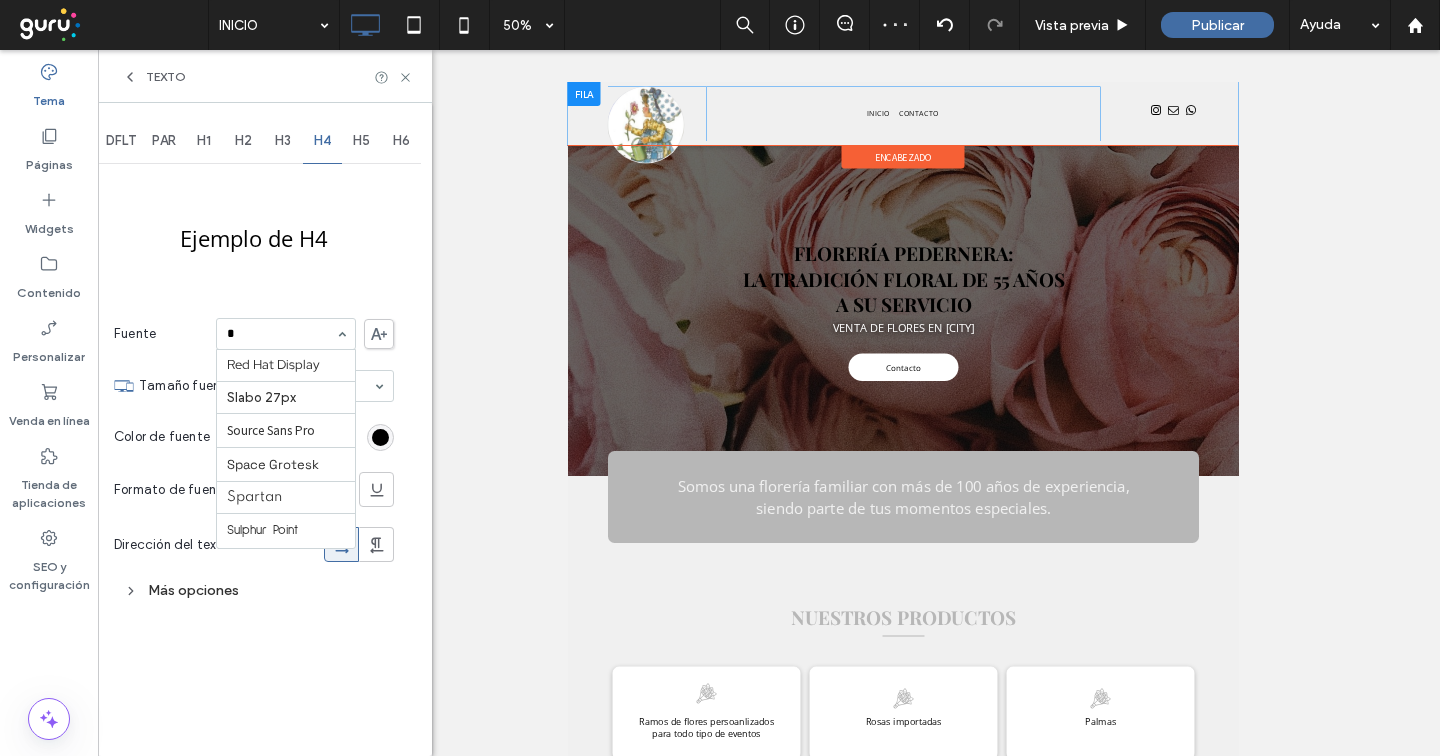 scroll, scrollTop: 384, scrollLeft: 0, axis: vertical 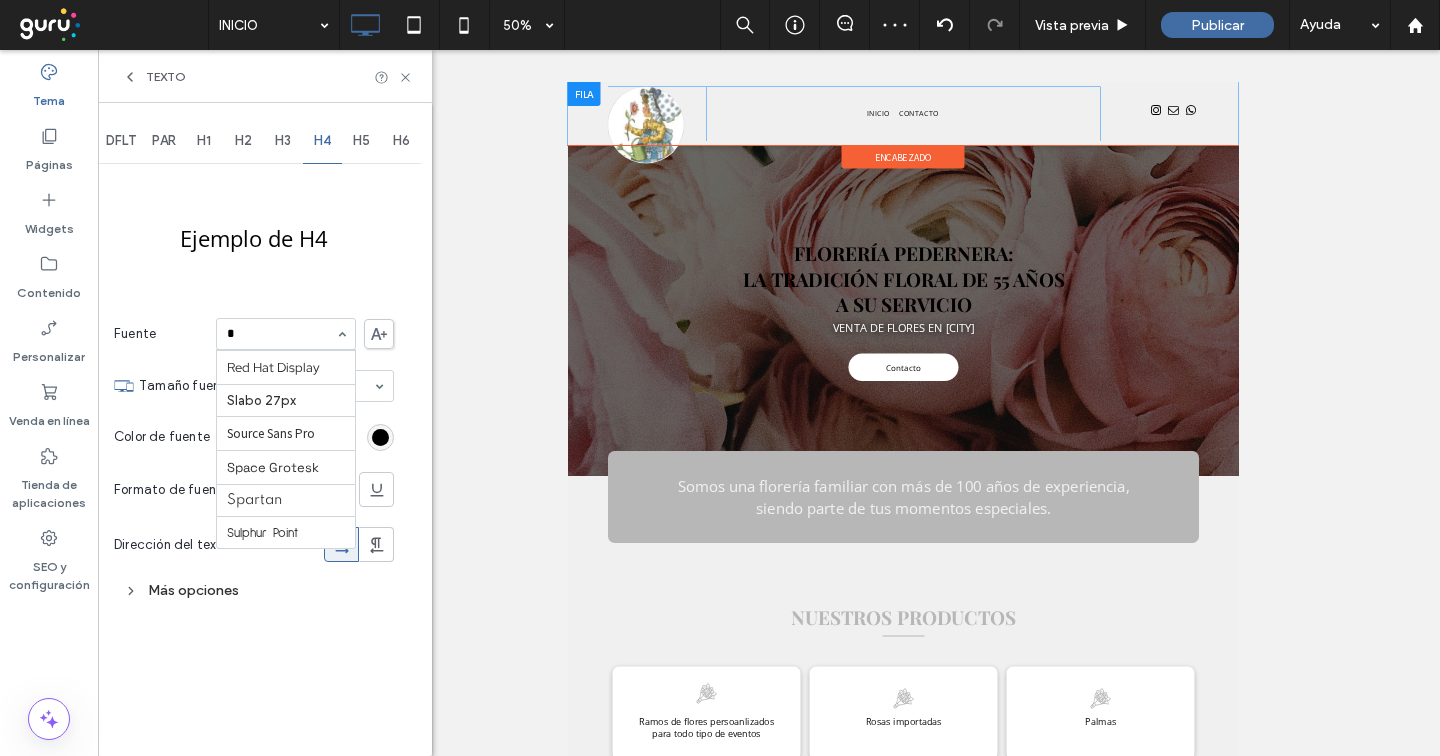 type on "**" 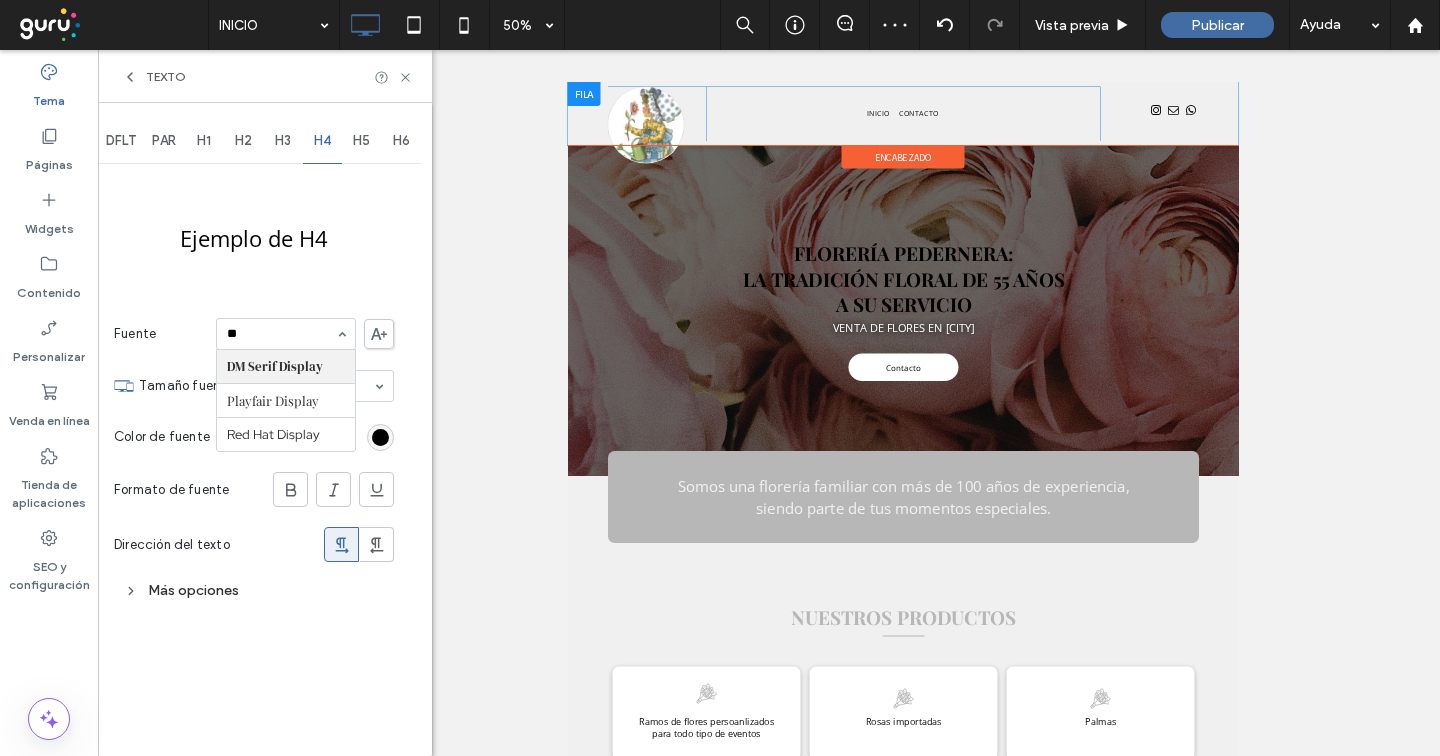 scroll, scrollTop: 0, scrollLeft: 0, axis: both 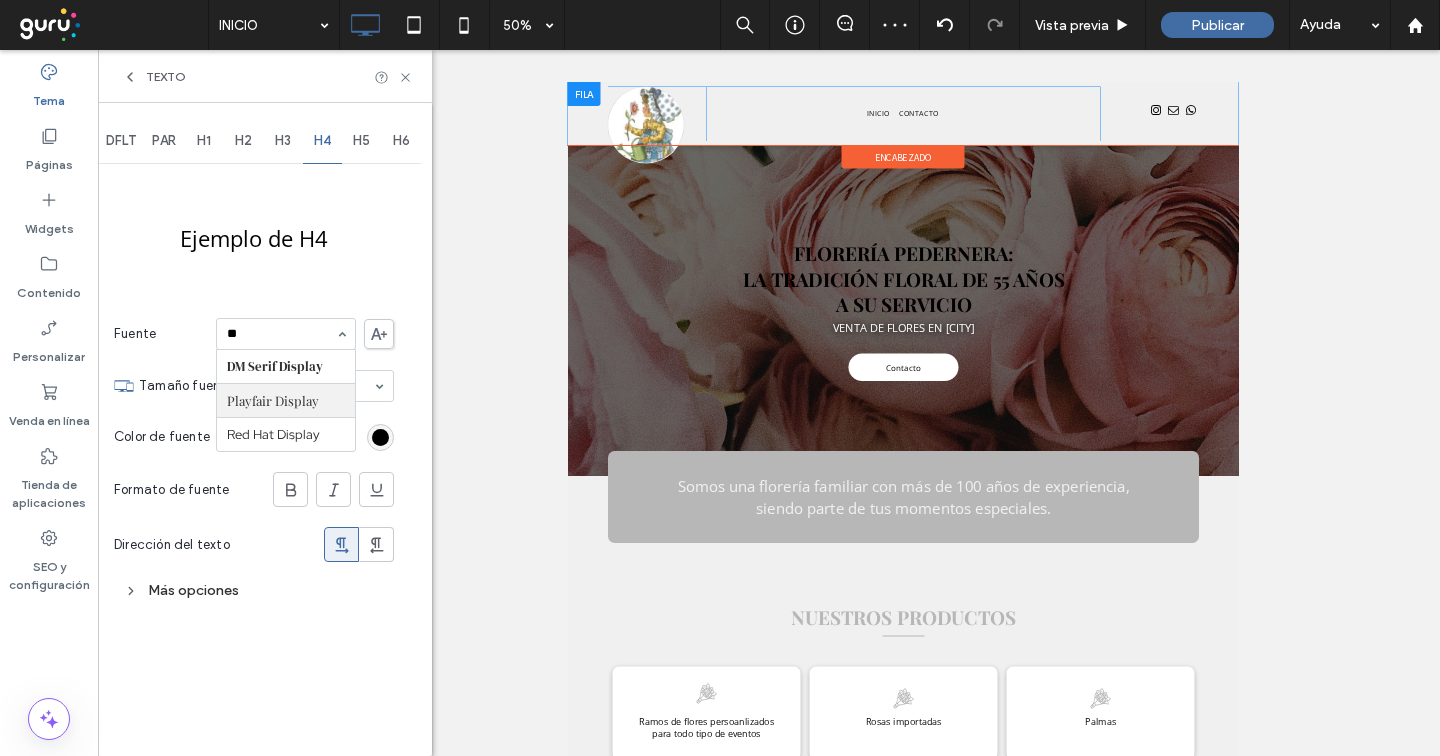 type 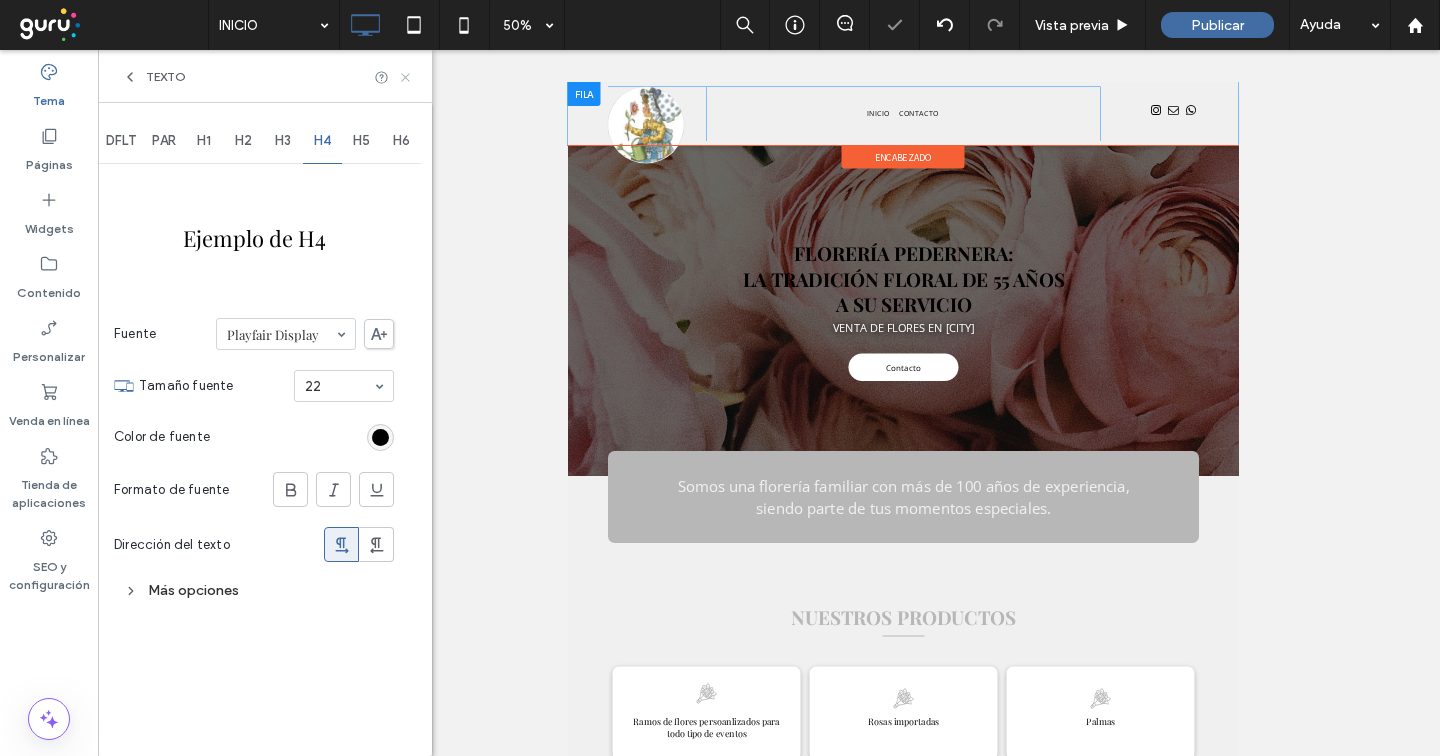 click 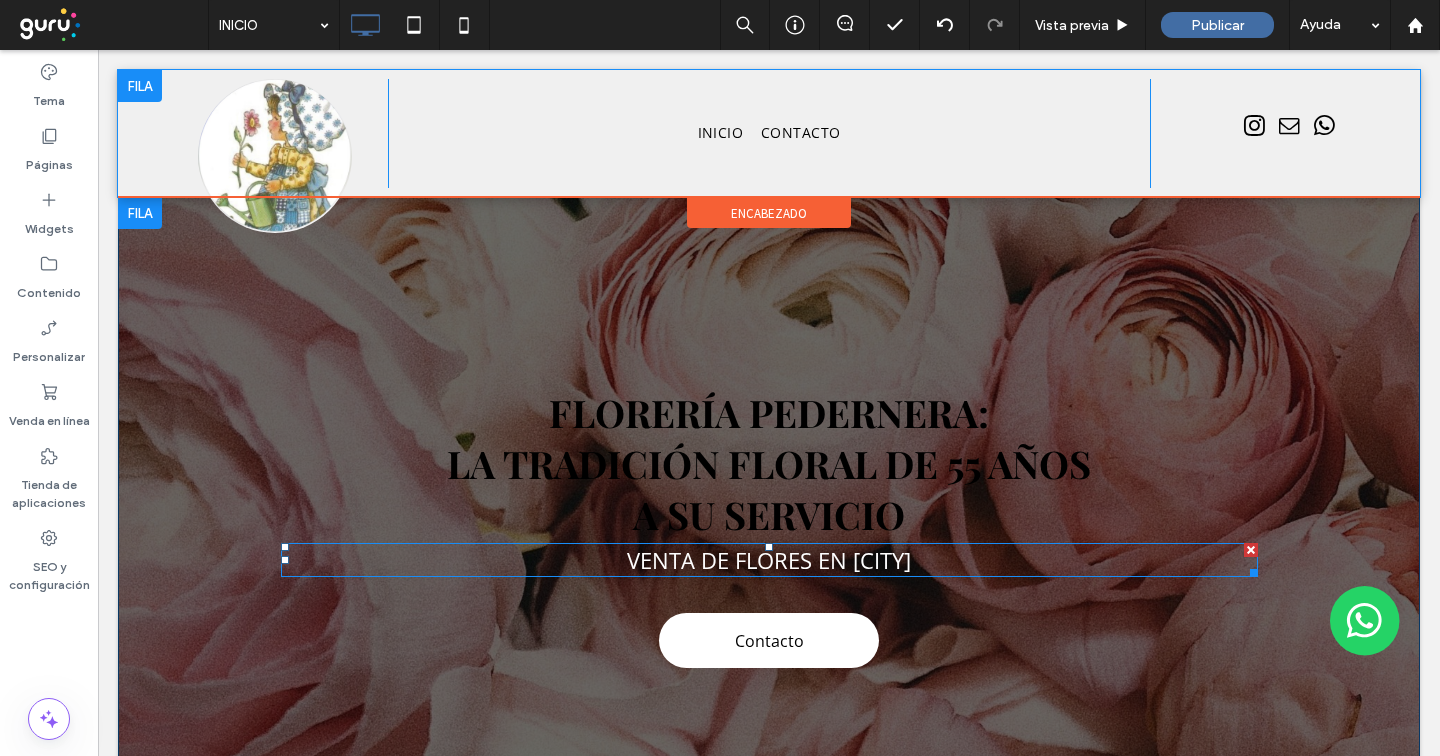 click on "Venta de flores en La Plata" at bounding box center [769, 560] 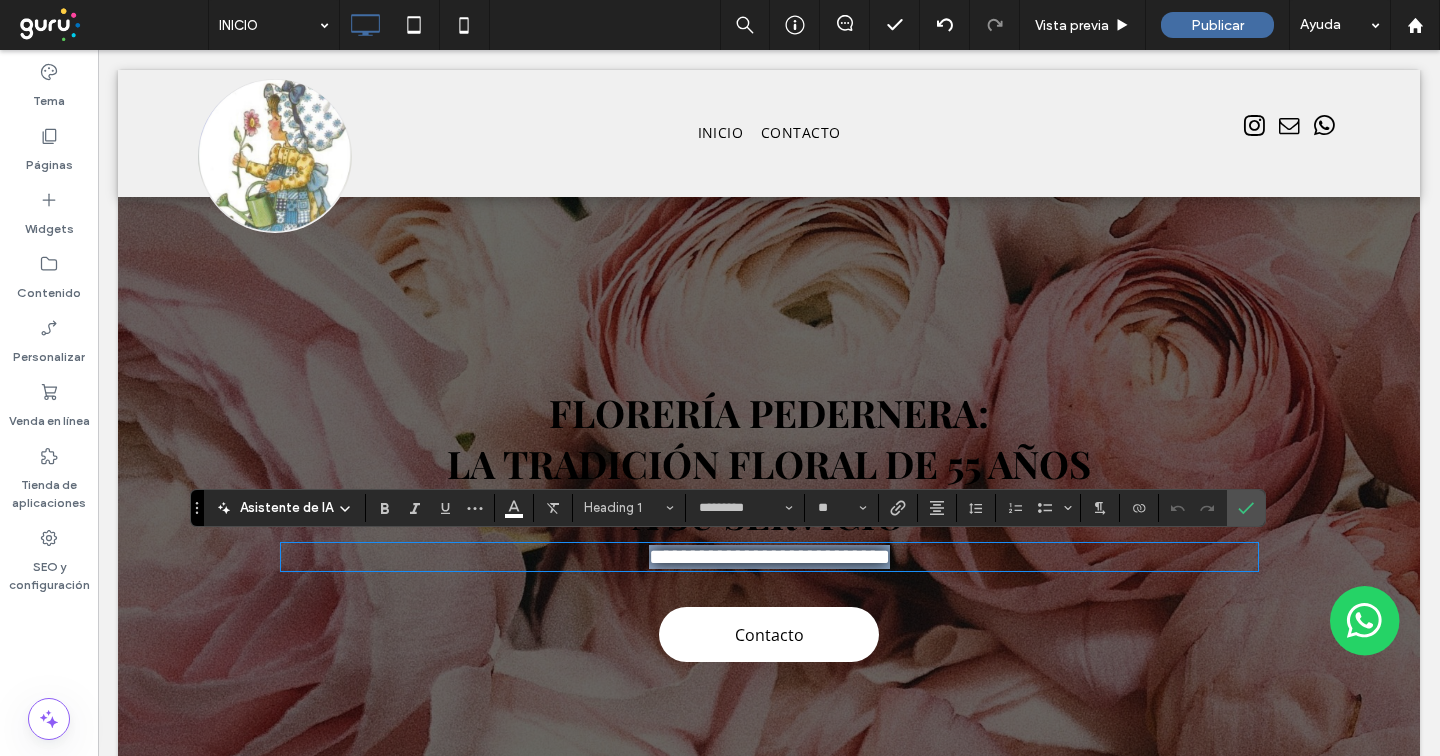 click on "**********" at bounding box center [769, 557] 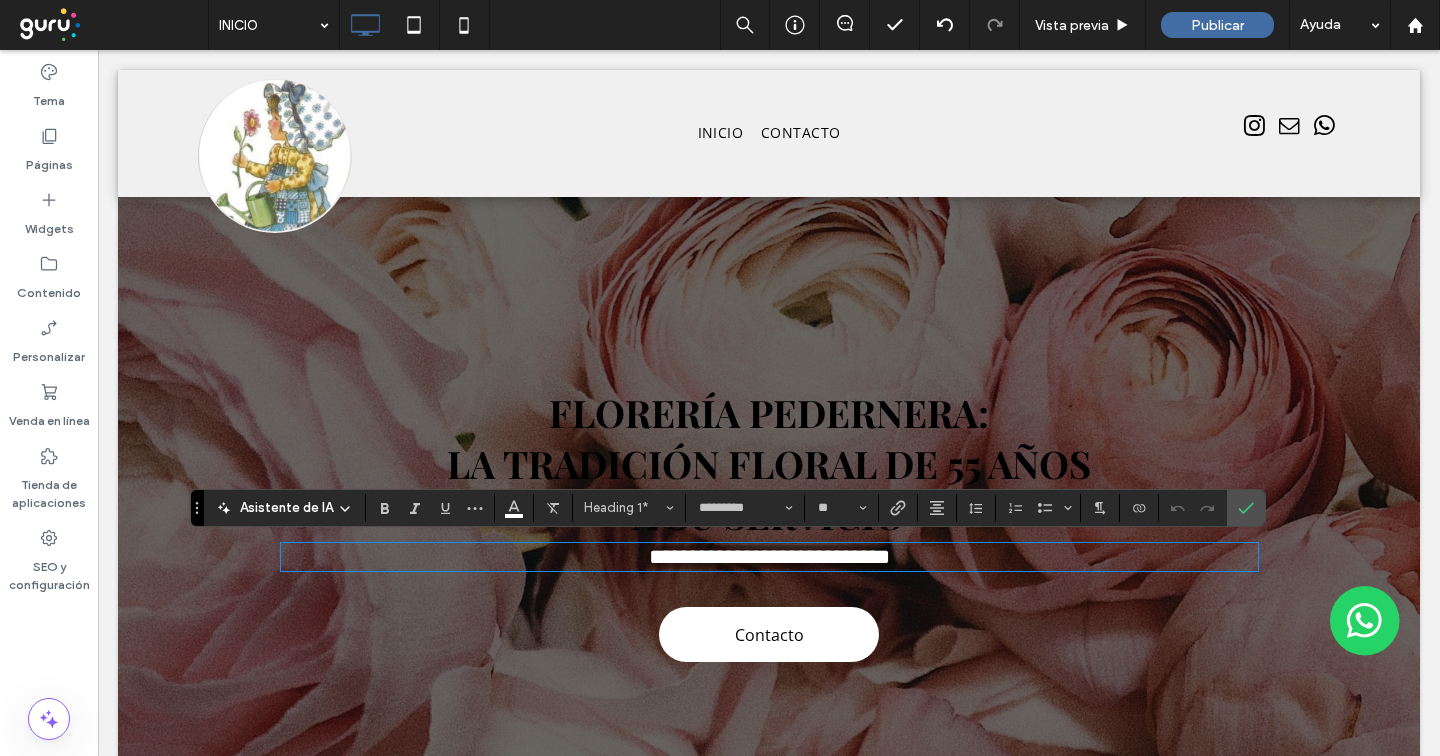 scroll, scrollTop: 0, scrollLeft: 0, axis: both 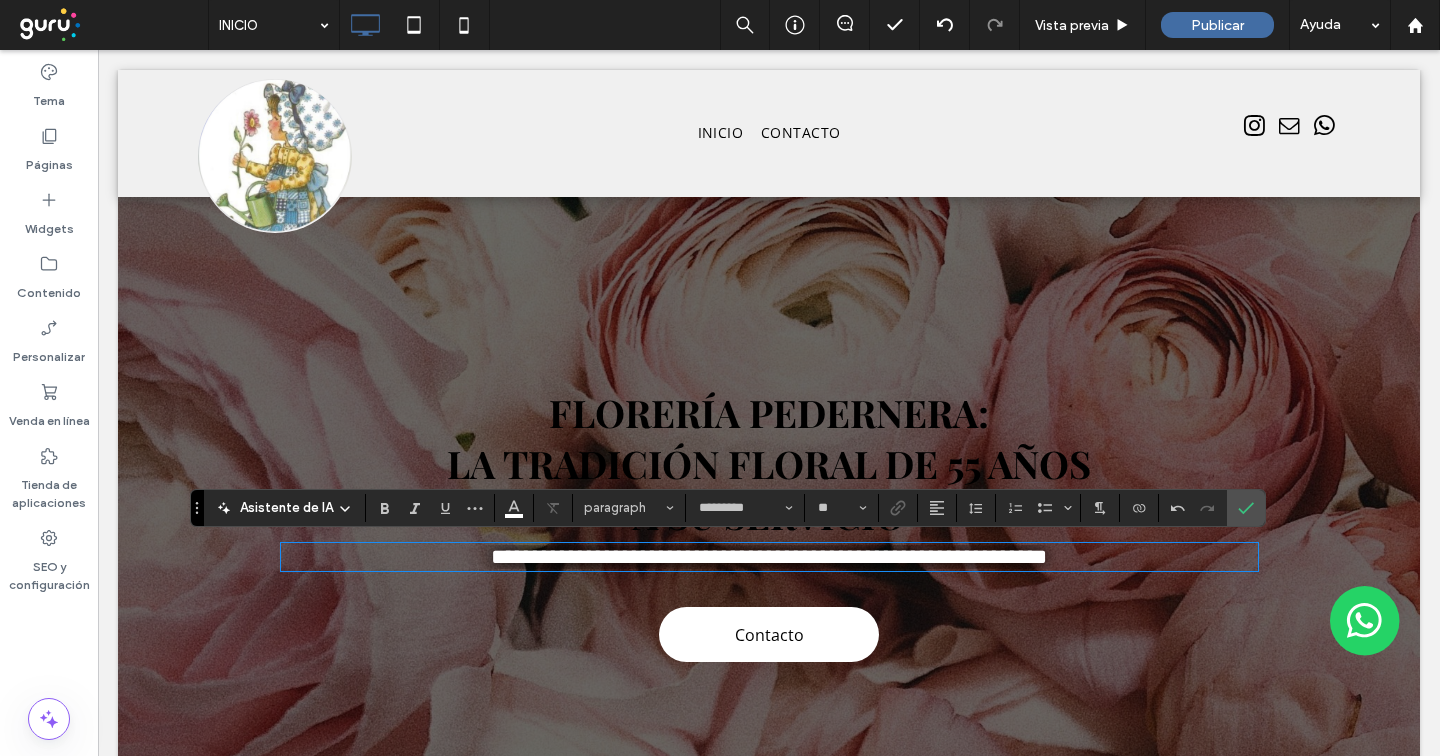 type on "**" 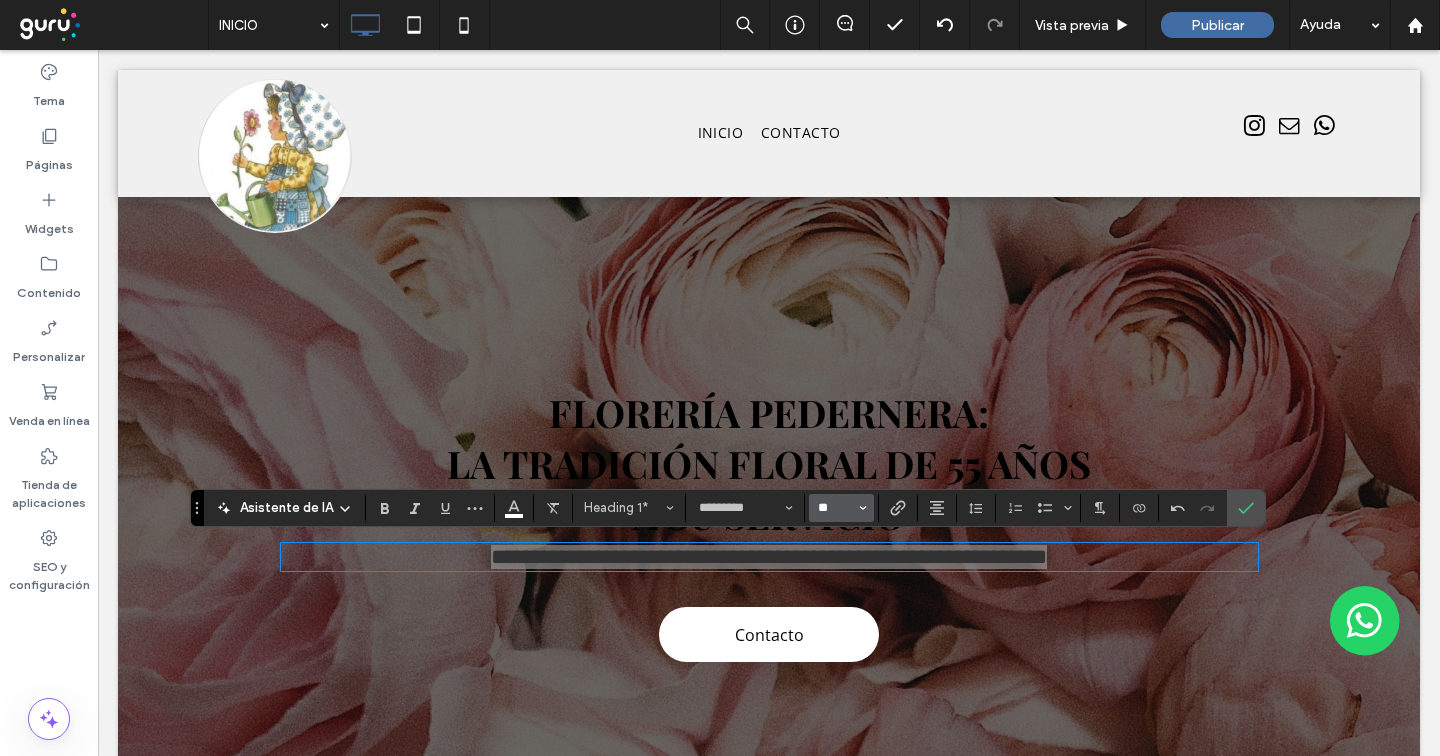 click on "**" at bounding box center [835, 508] 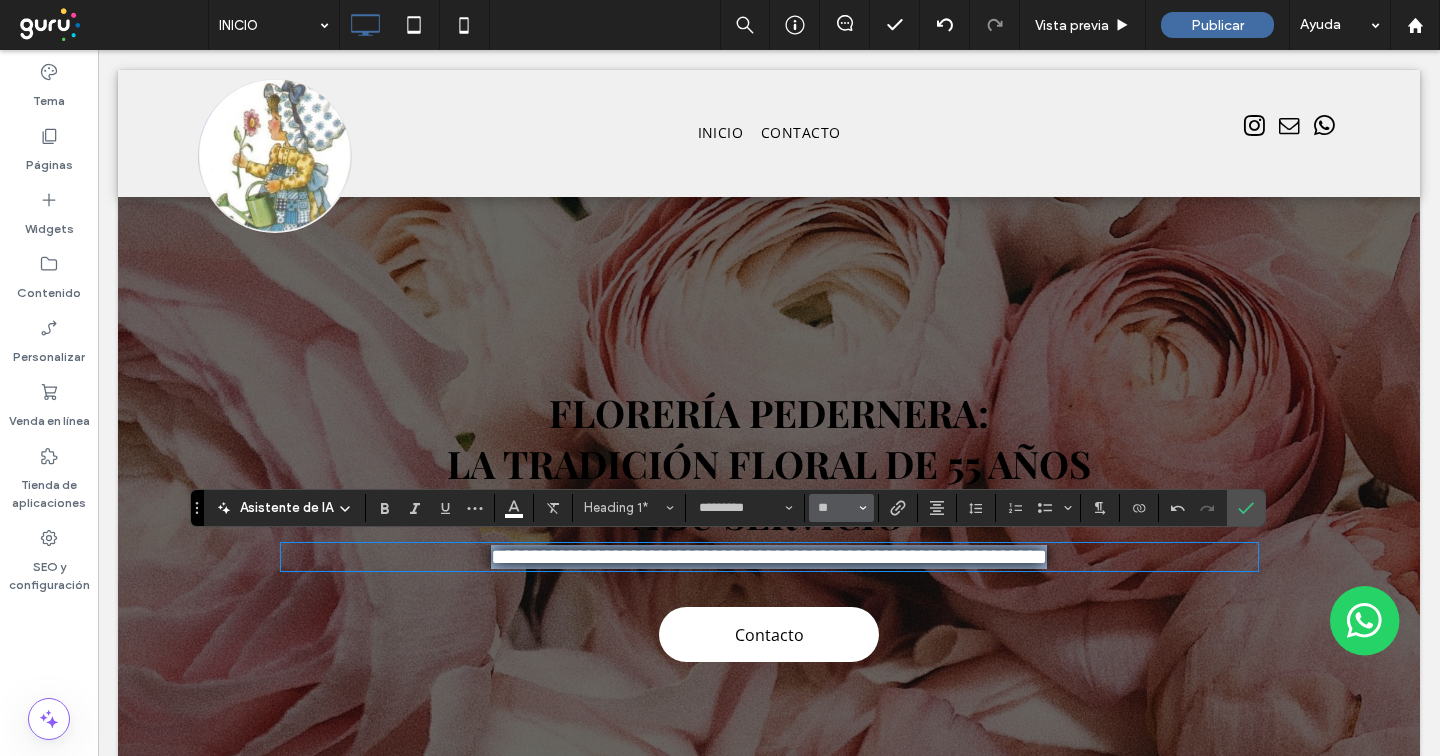 type on "**" 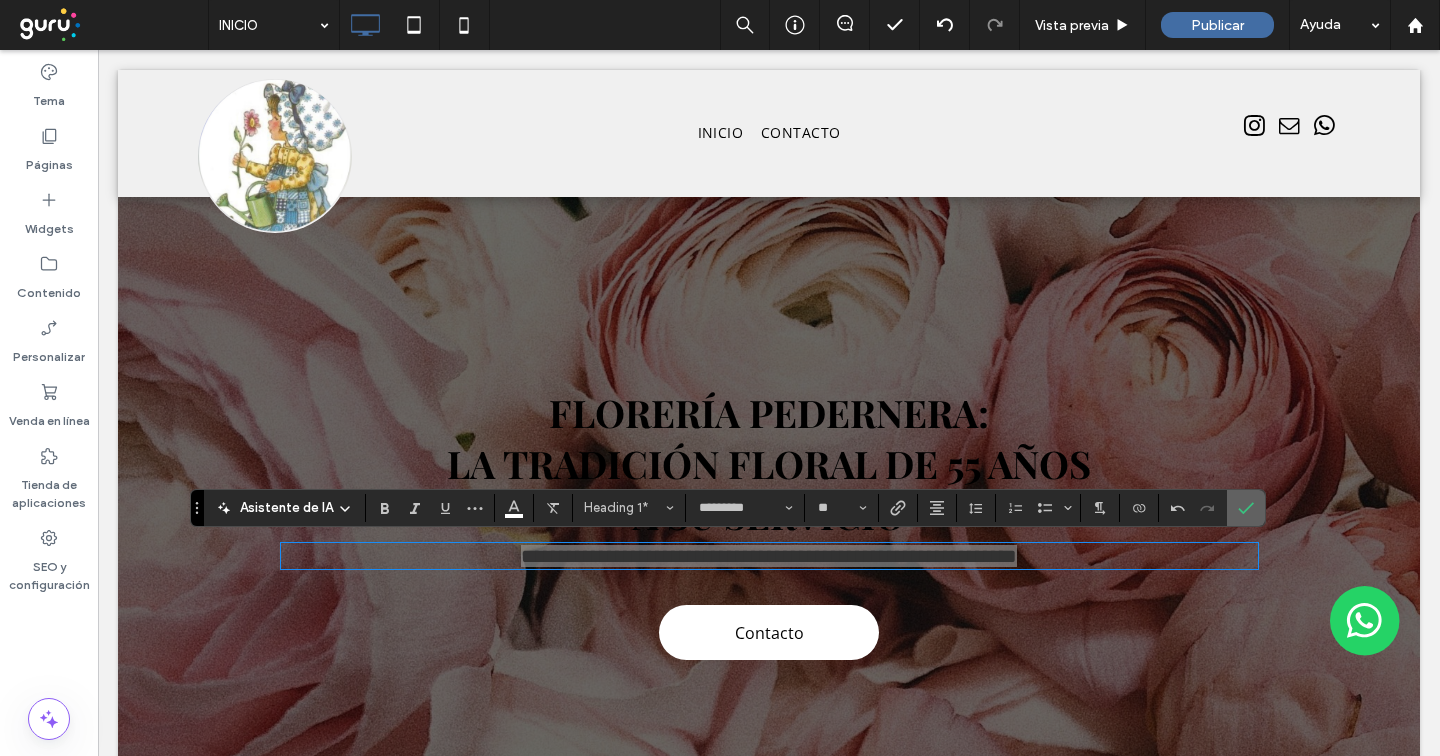 click 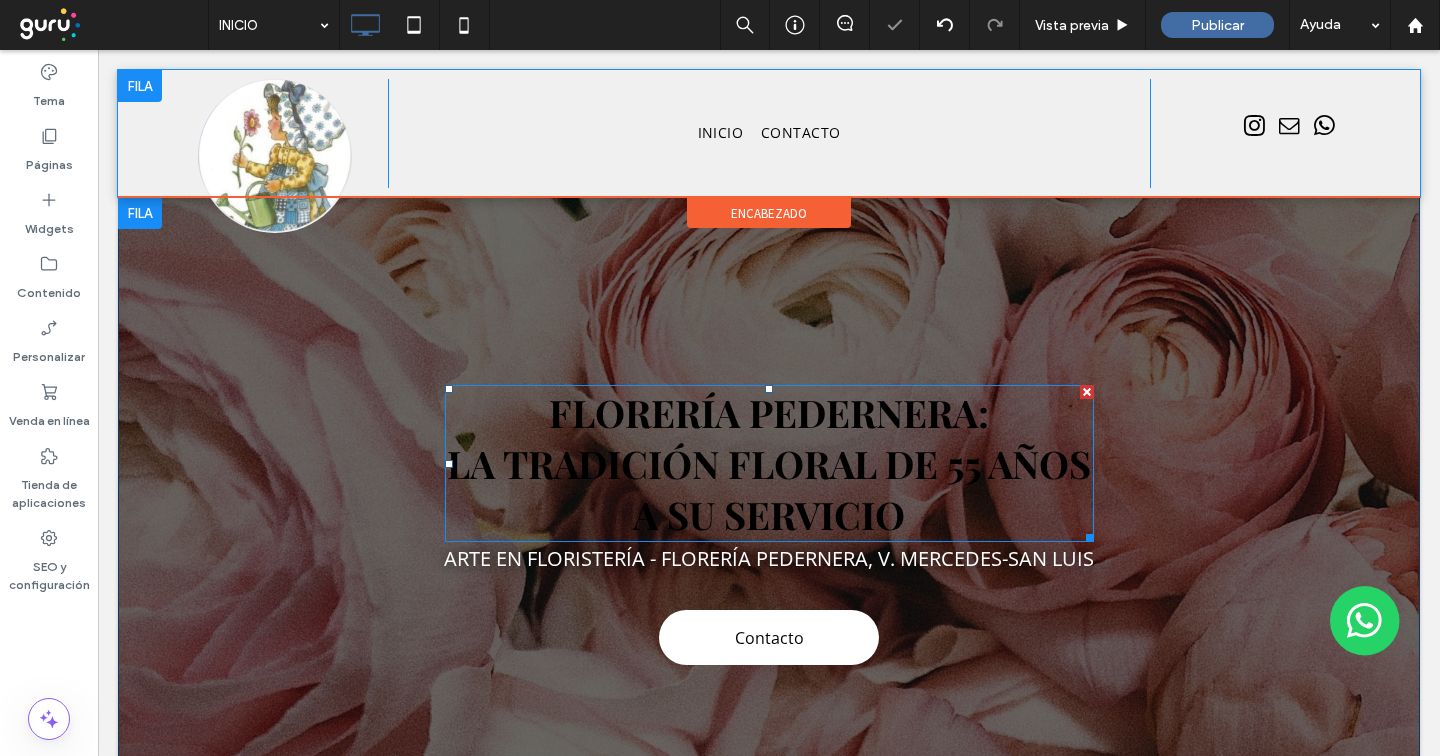 click on "Florería Pedernera:  La tradición floral de 55 años a su servicio" at bounding box center [769, 463] 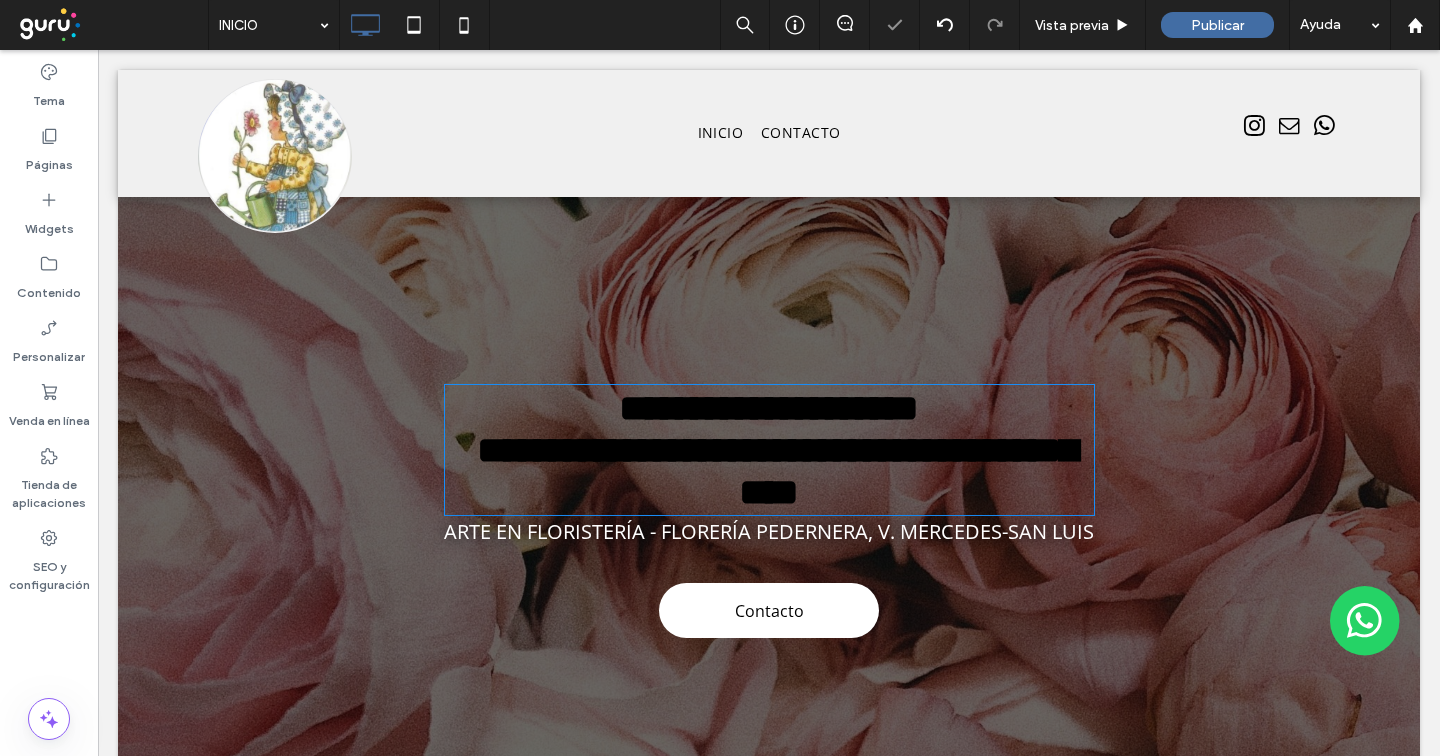 click on "**********" at bounding box center [777, 450] 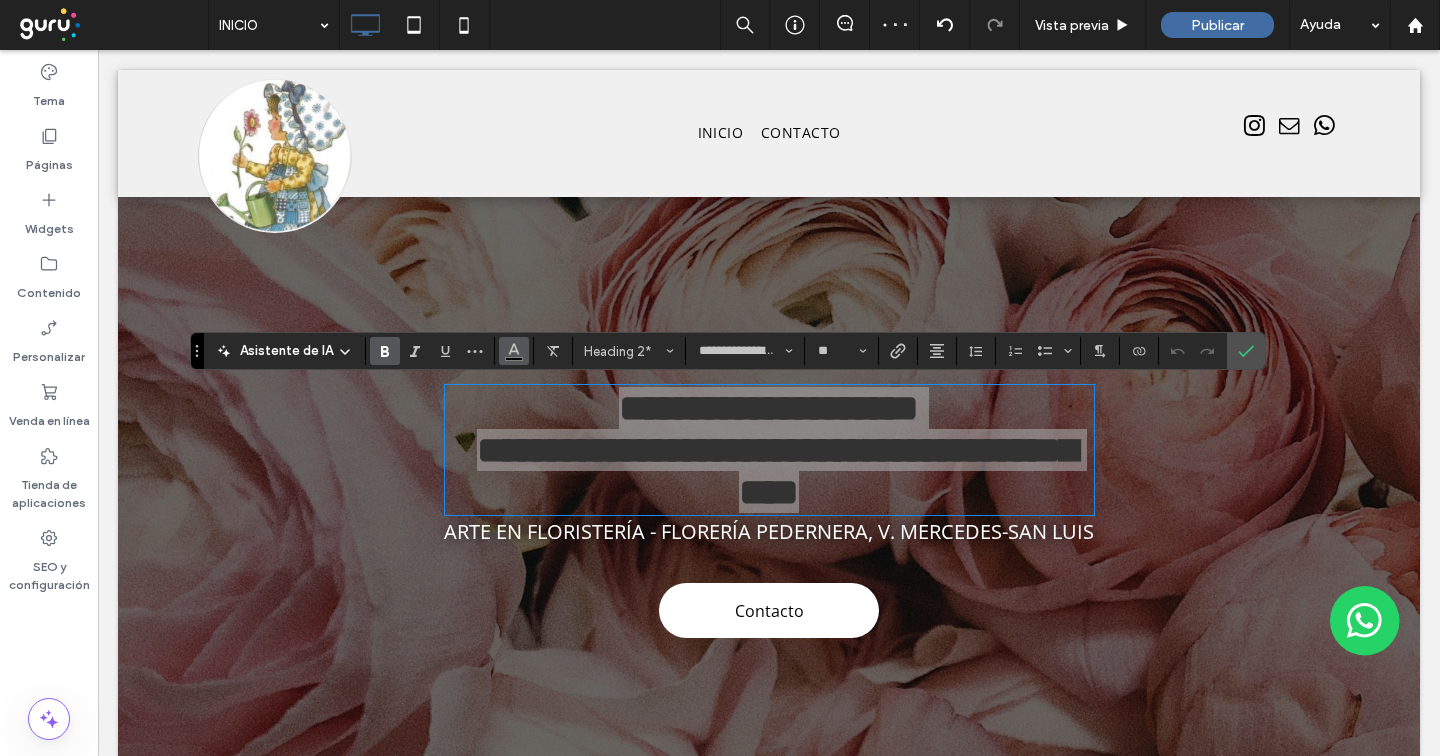 click 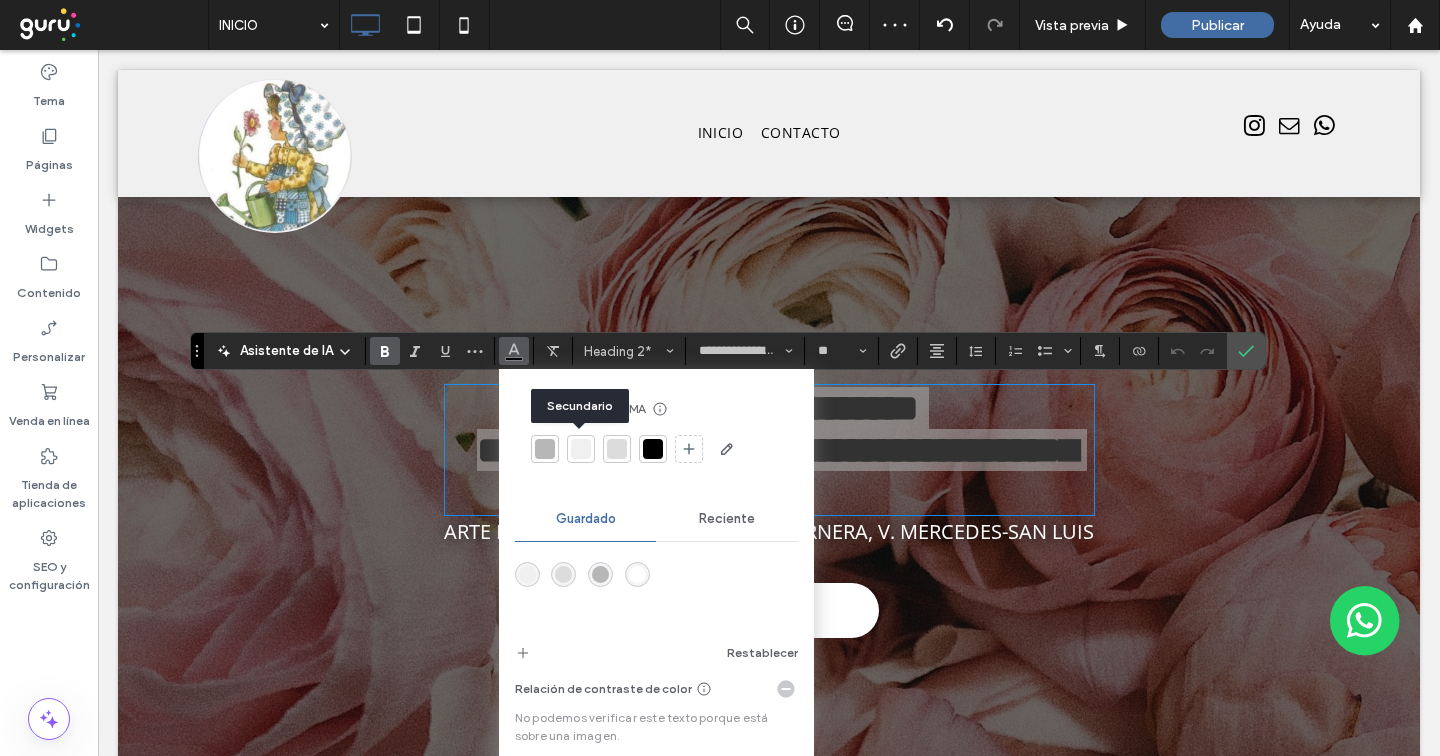 click at bounding box center (581, 449) 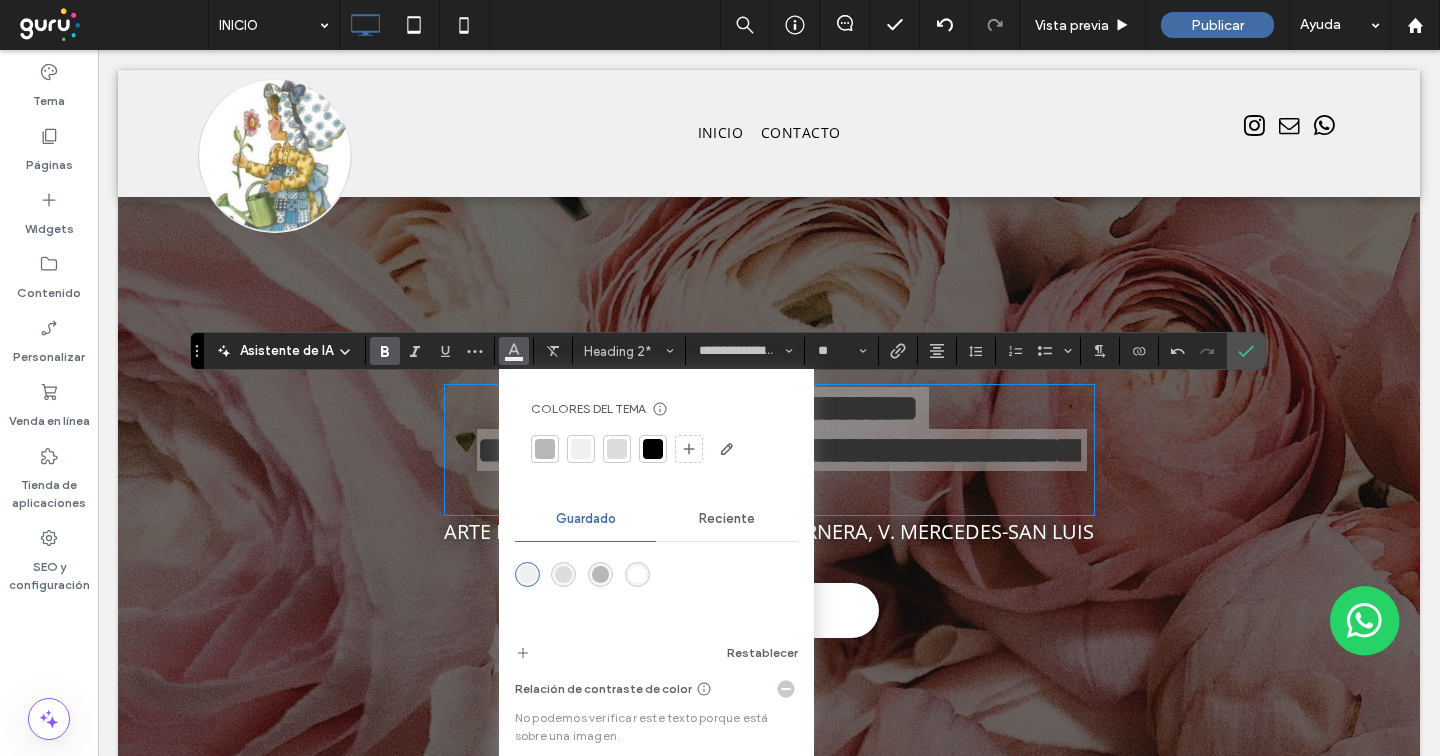 click at bounding box center [637, 574] 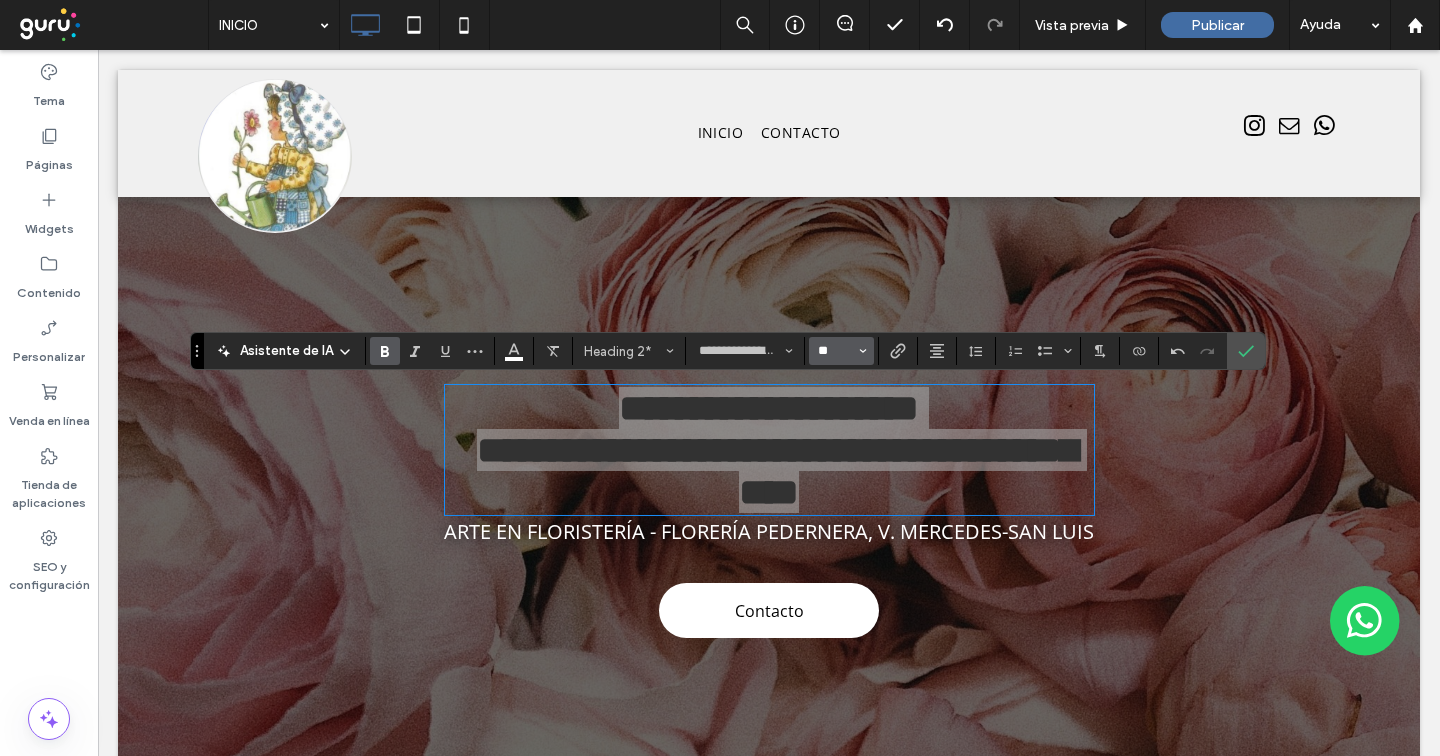 click on "**" at bounding box center (835, 351) 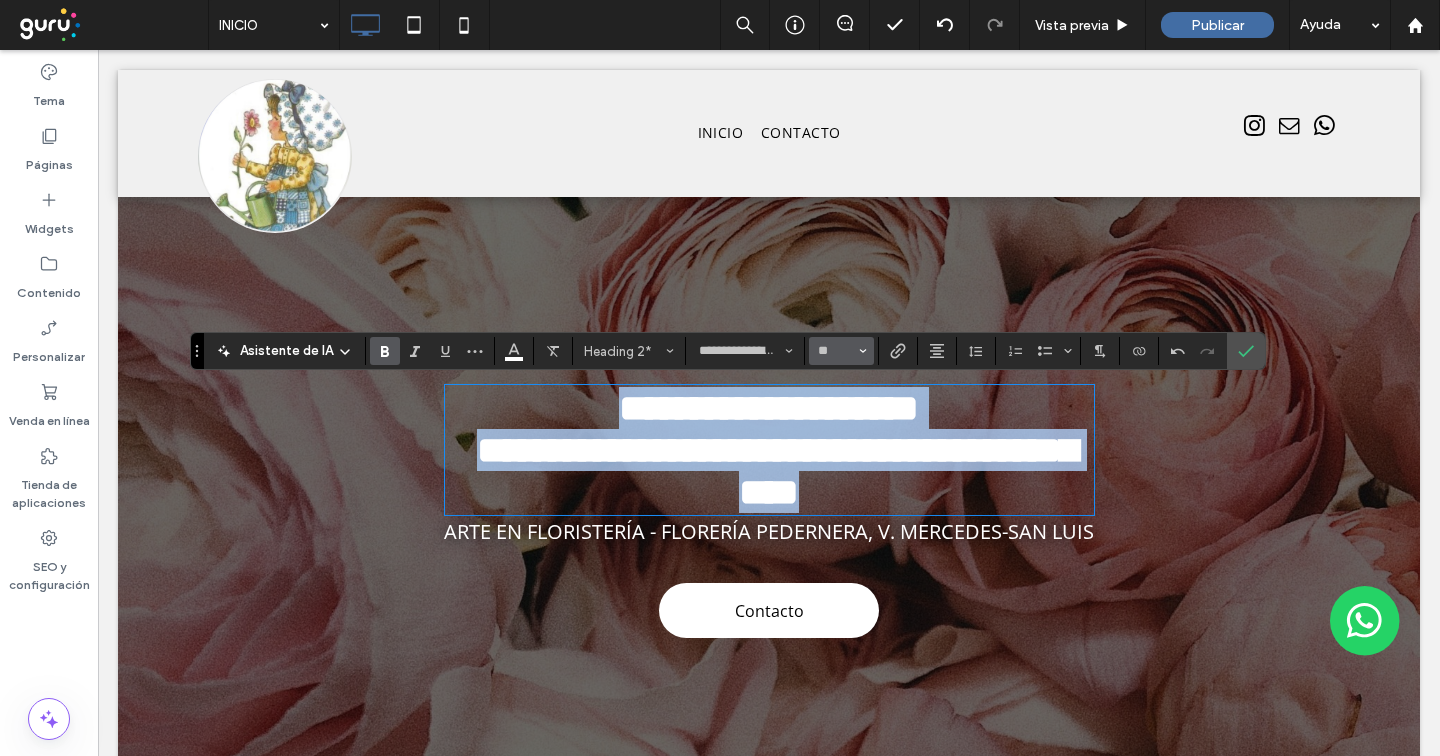 type on "**" 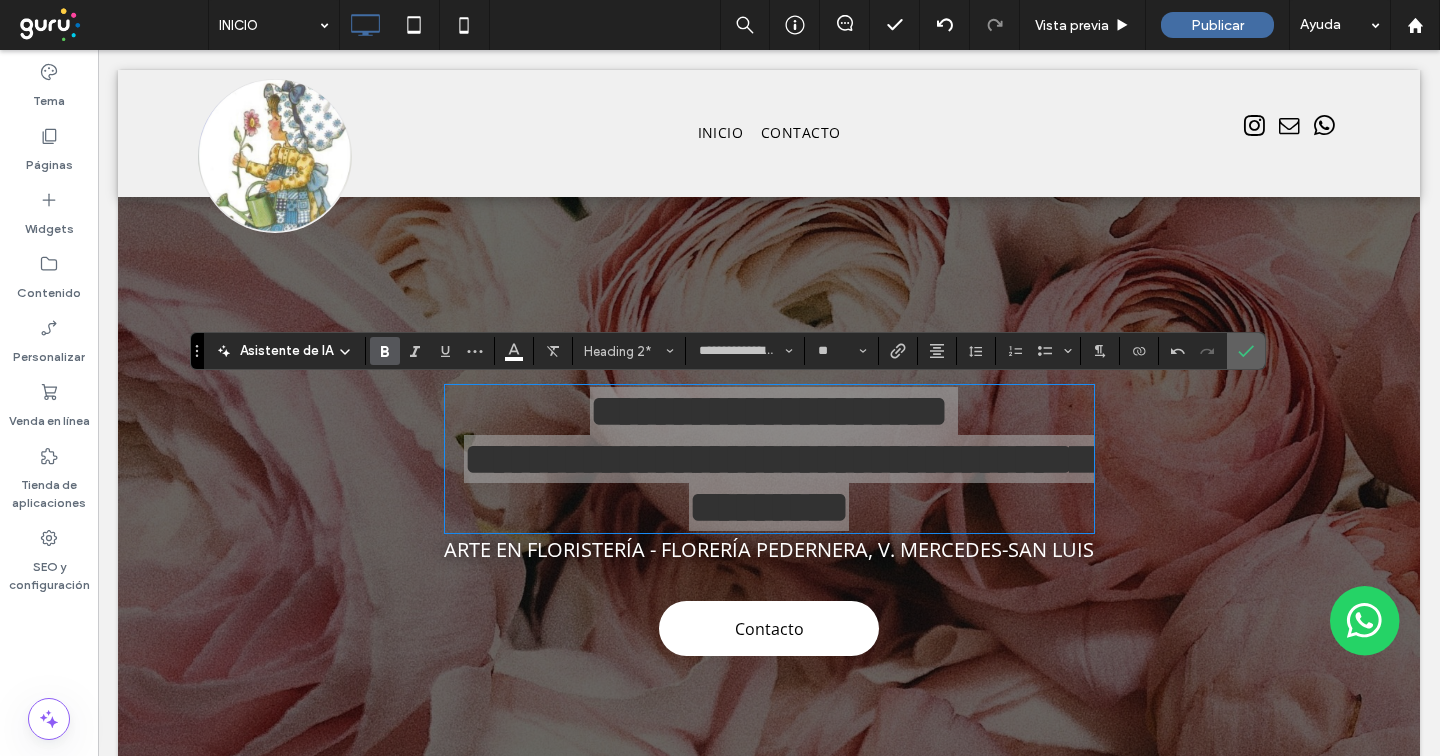 click 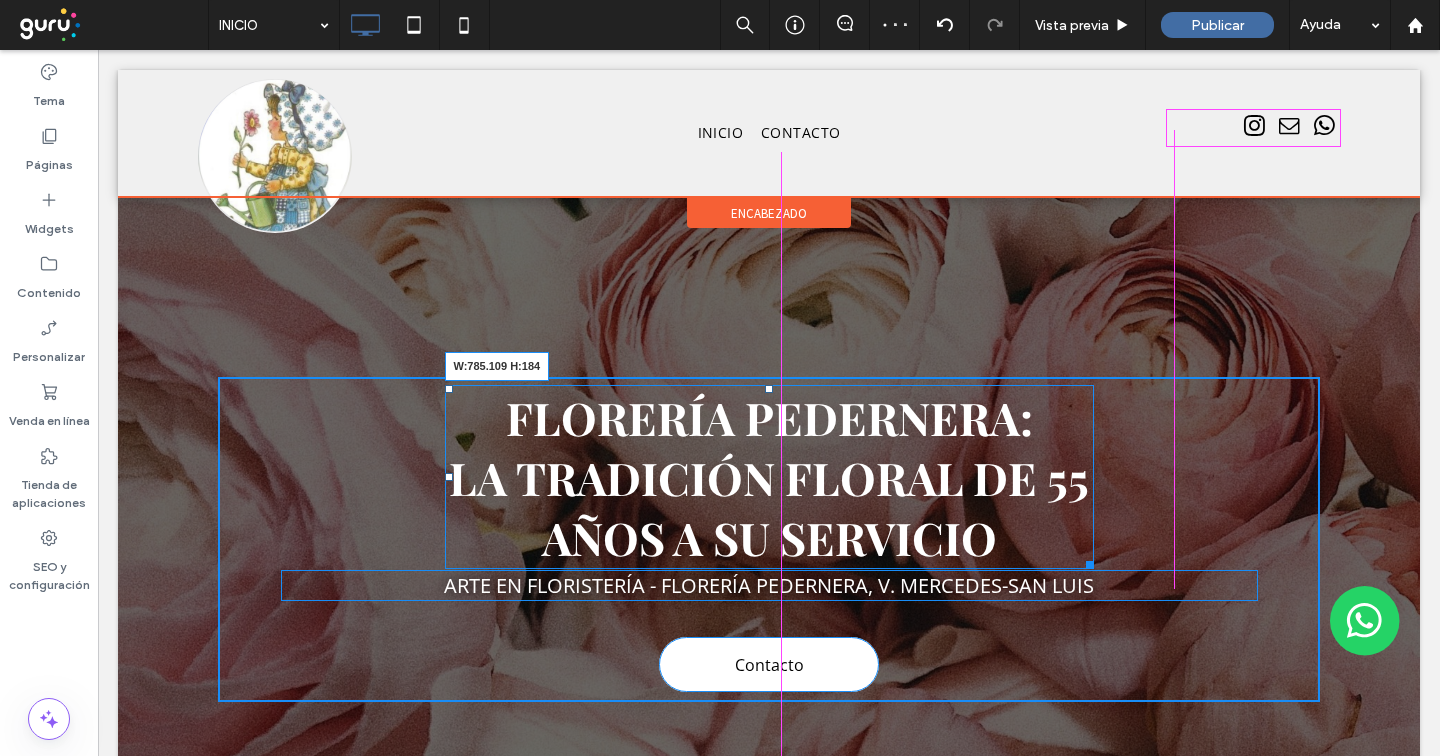 drag, startPoint x: 1079, startPoint y: 559, endPoint x: 1225, endPoint y: 591, distance: 149.46571 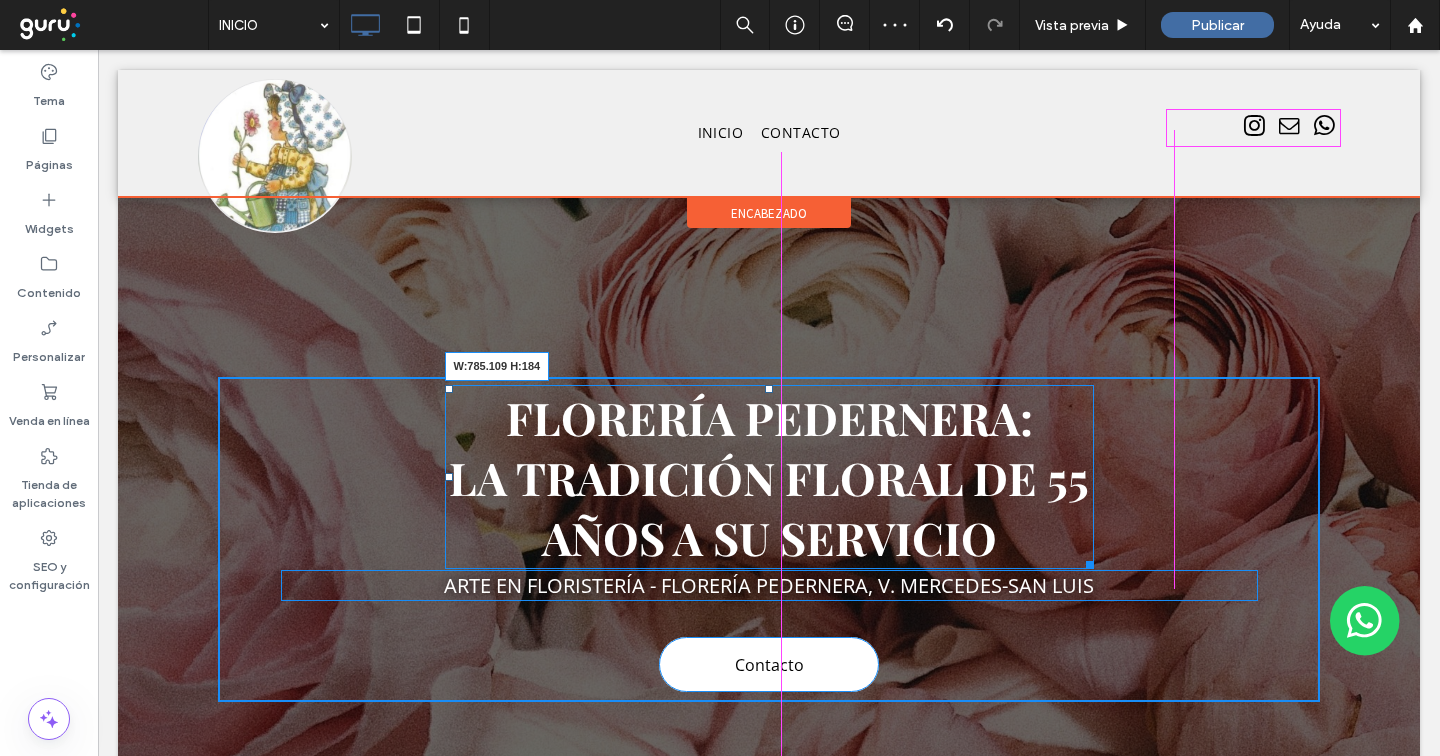 click at bounding box center (1086, 561) 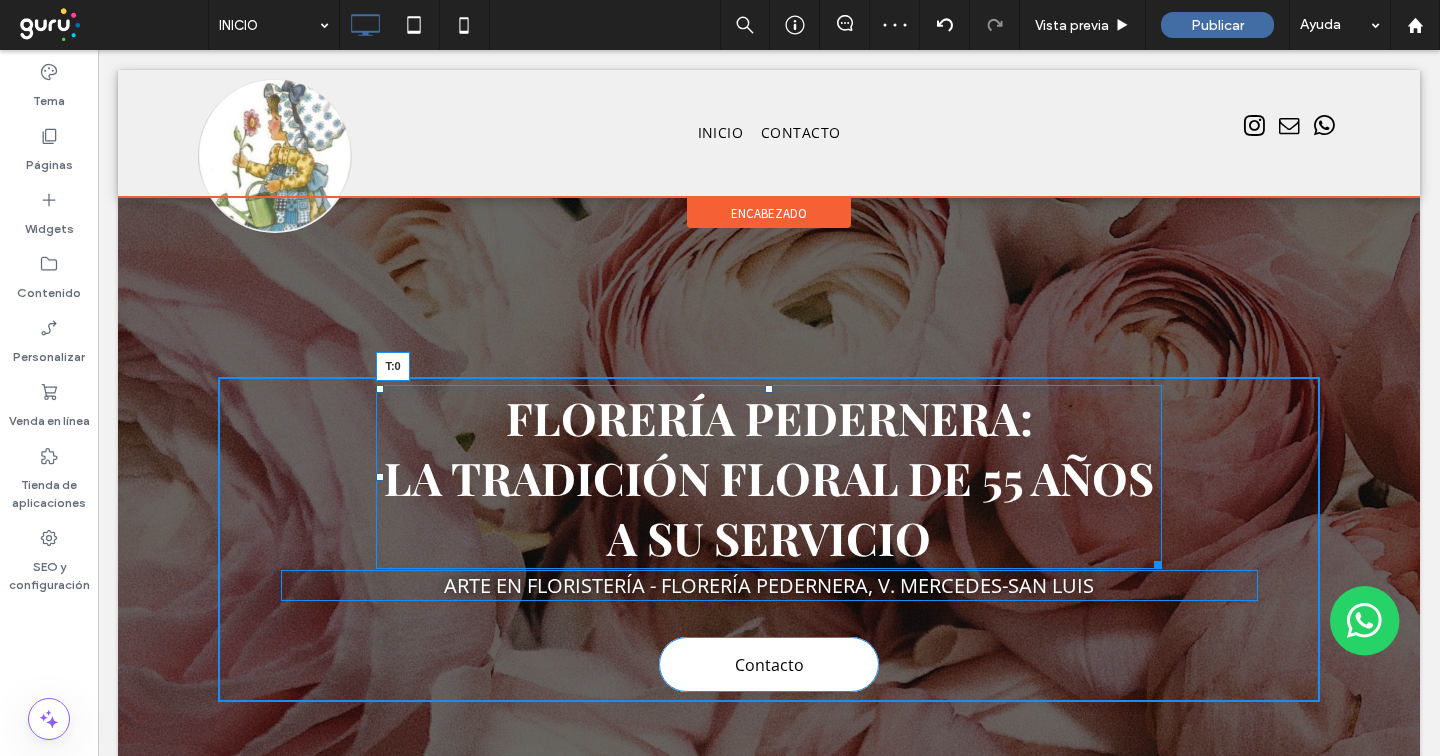 drag, startPoint x: 760, startPoint y: 385, endPoint x: 859, endPoint y: 432, distance: 109.59015 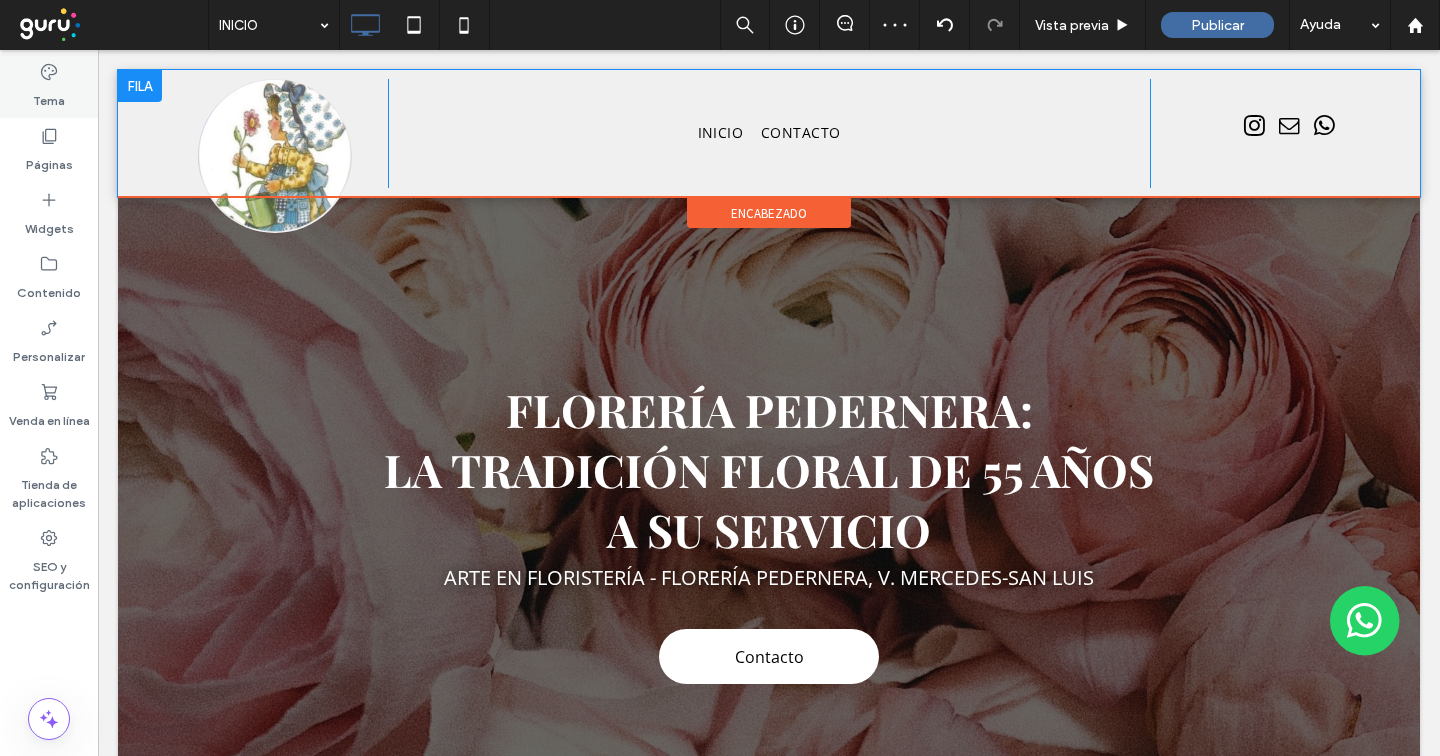 click on "Tema" at bounding box center [49, 96] 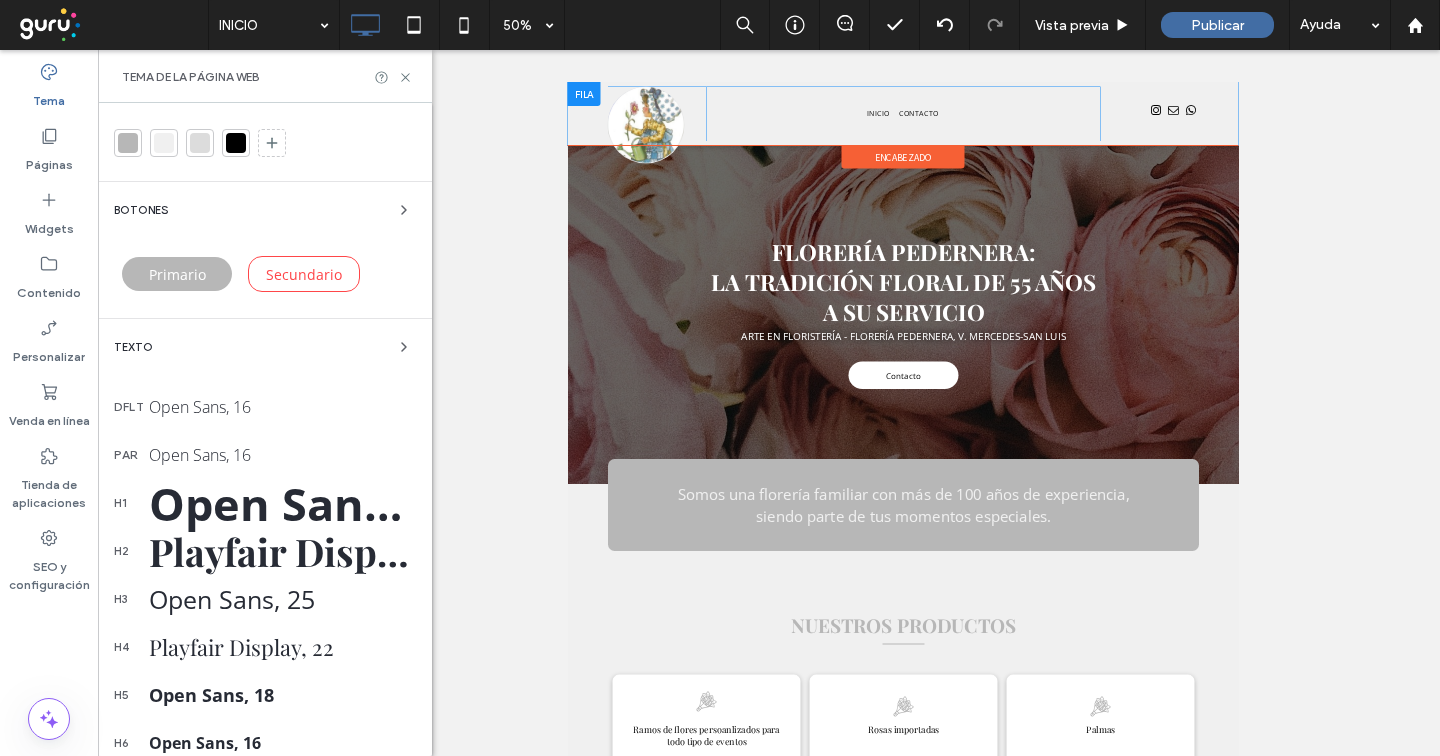 scroll, scrollTop: 333, scrollLeft: 0, axis: vertical 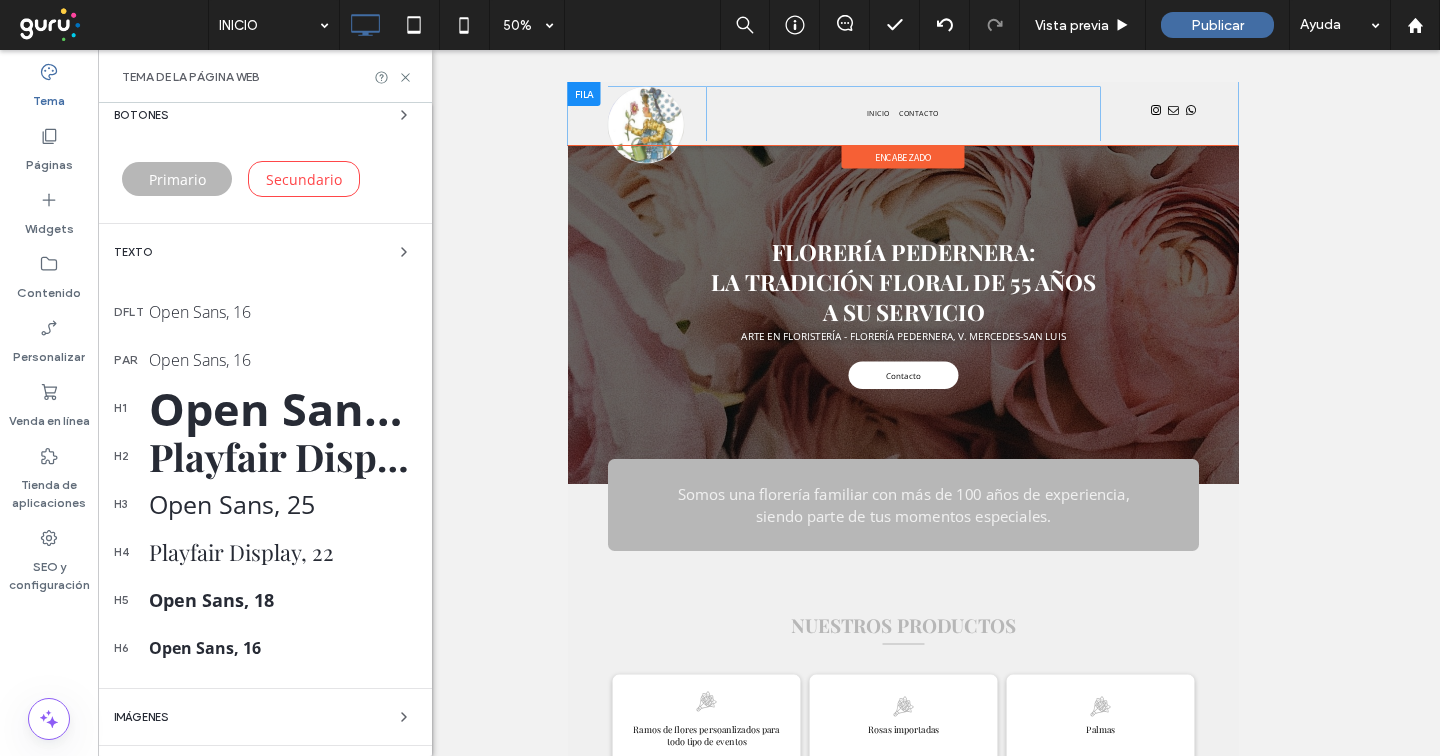 click on "Playfair Display, 38" at bounding box center [282, 456] 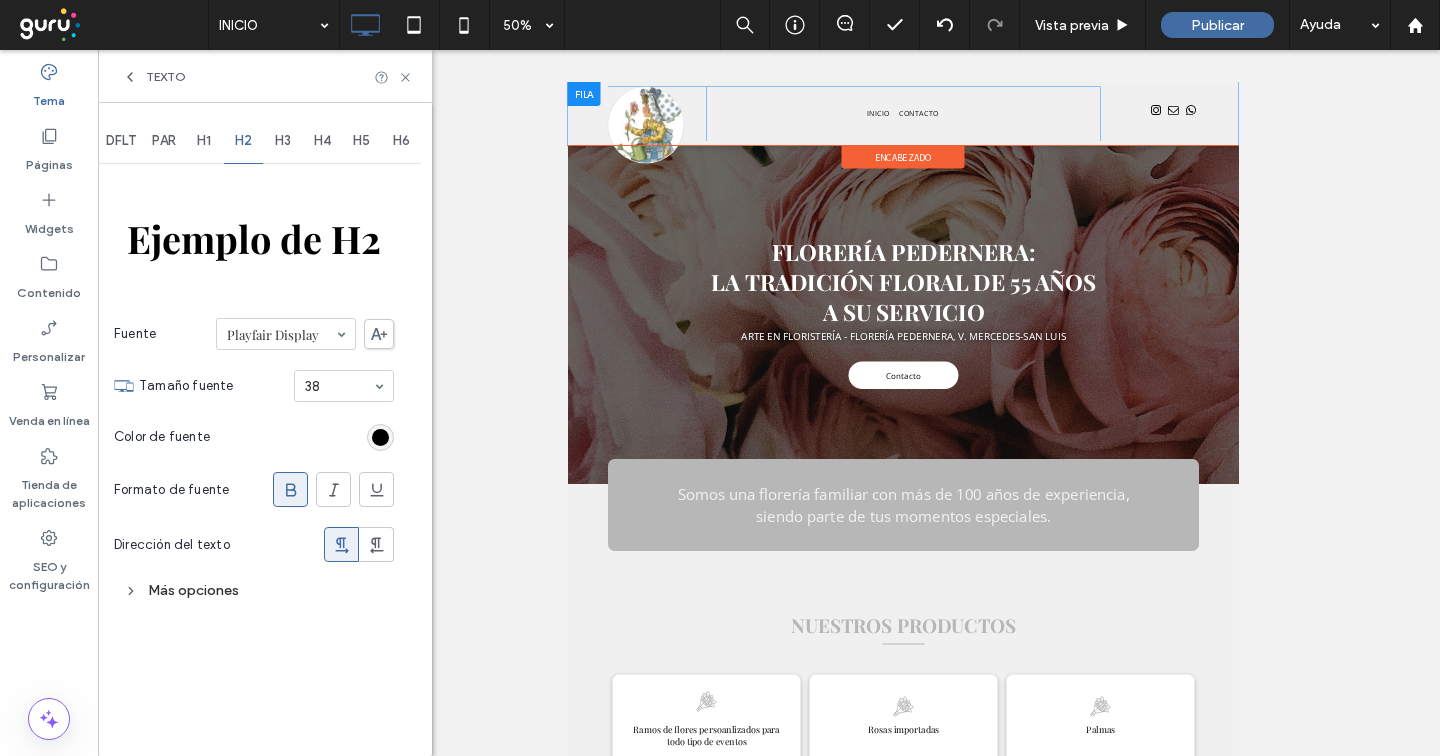 scroll, scrollTop: 0, scrollLeft: 0, axis: both 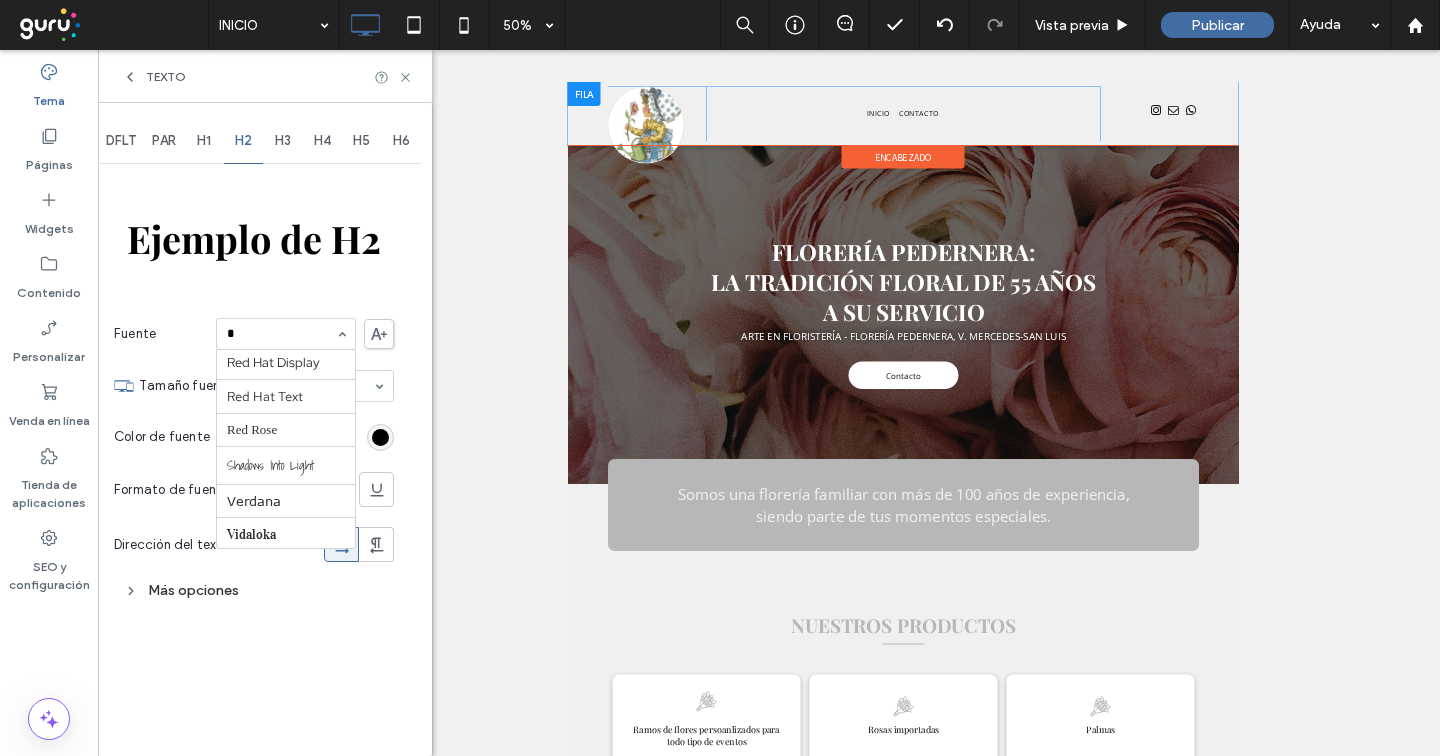type on "**" 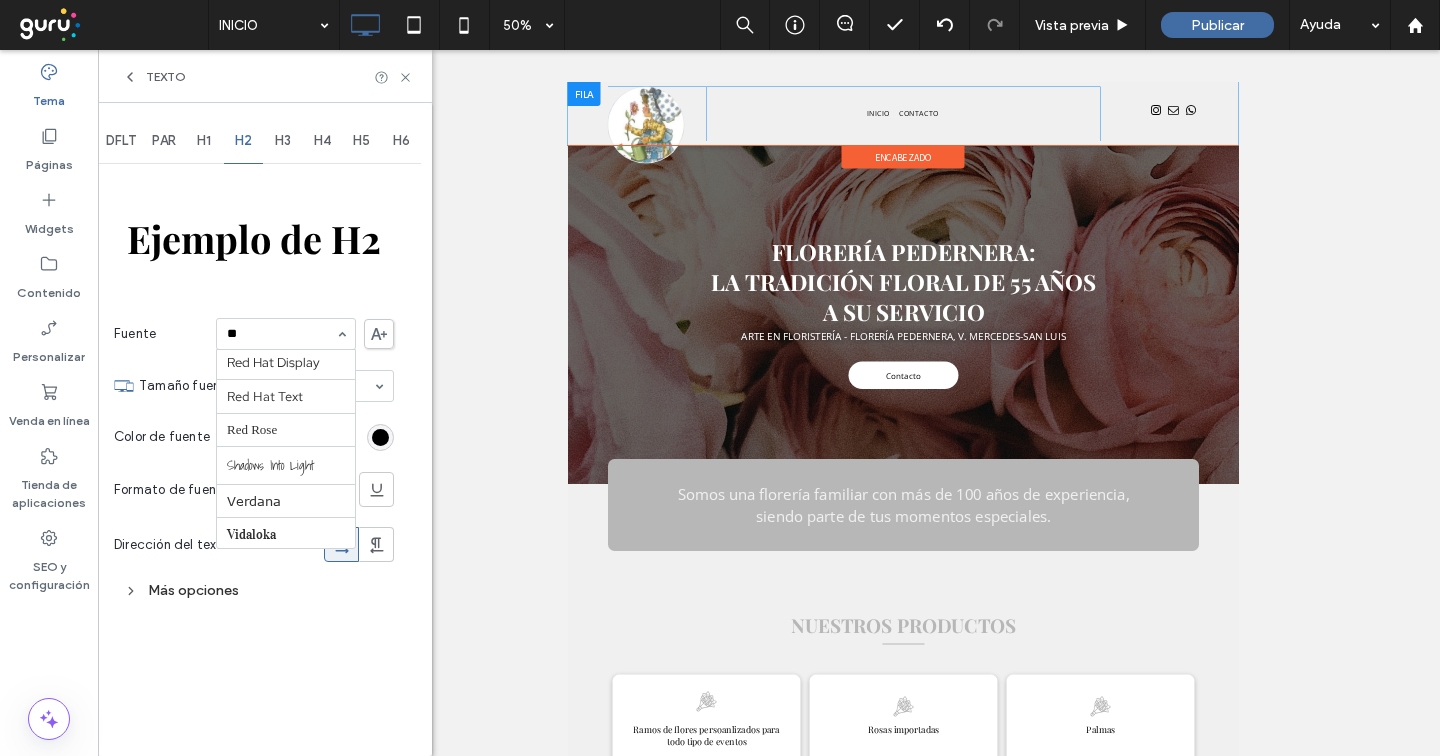 scroll, scrollTop: 0, scrollLeft: 0, axis: both 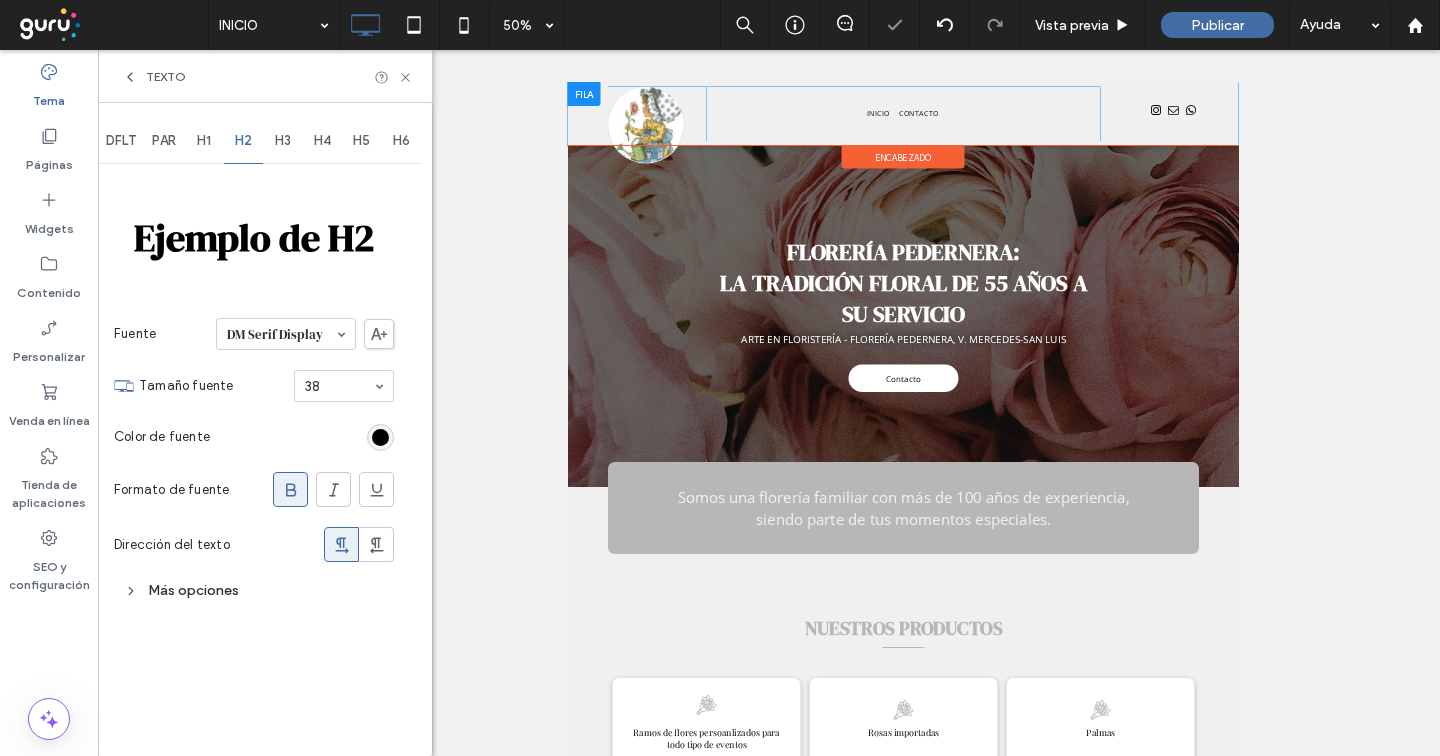 click on "H4" at bounding box center (322, 141) 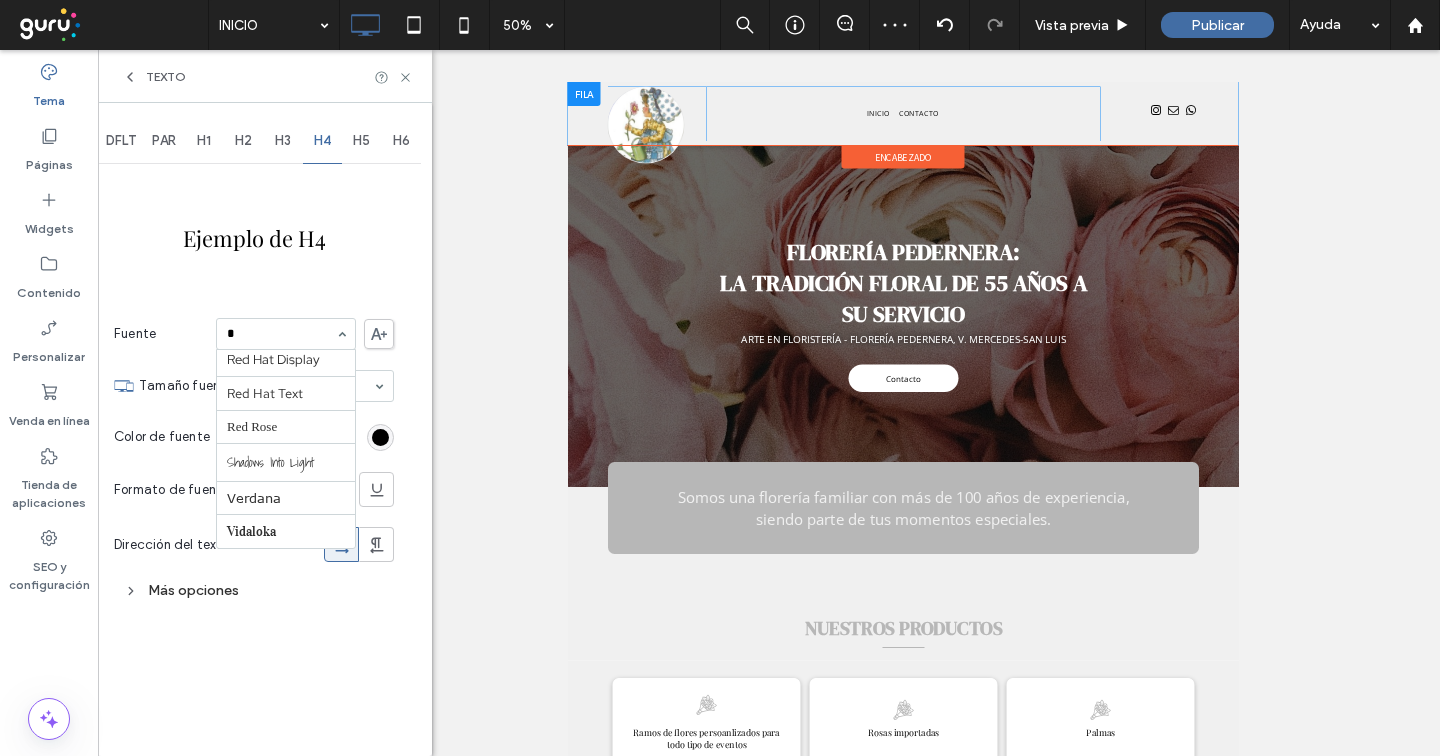 scroll, scrollTop: 410, scrollLeft: 0, axis: vertical 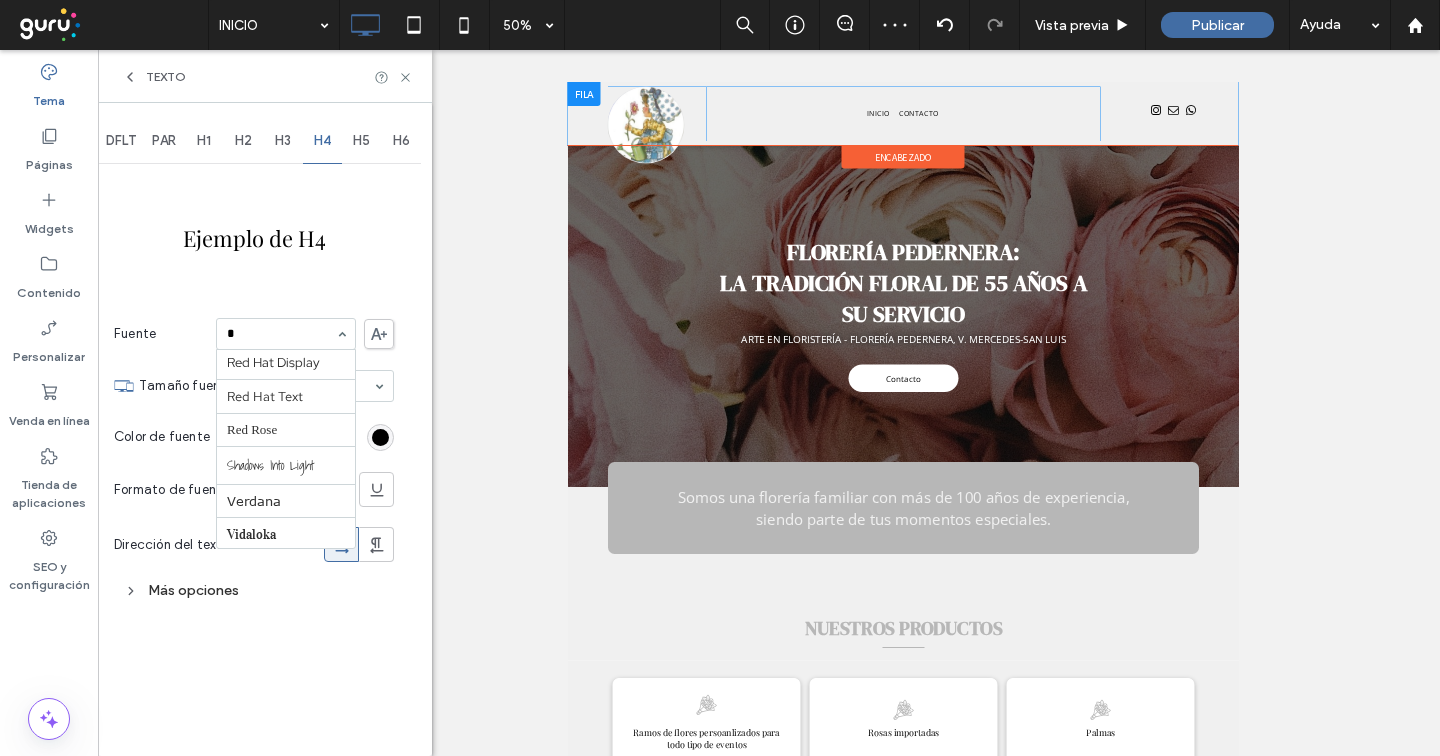 type on "**" 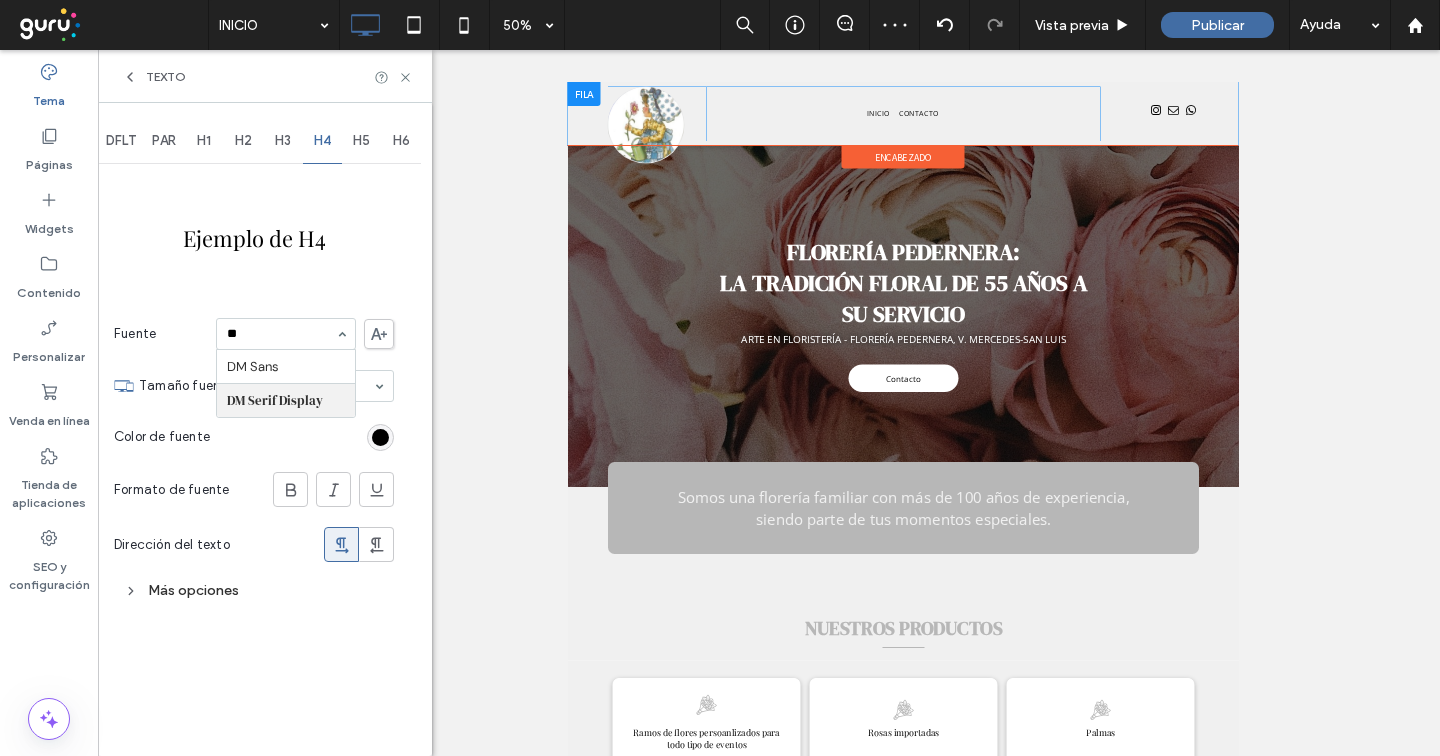 scroll, scrollTop: 0, scrollLeft: 0, axis: both 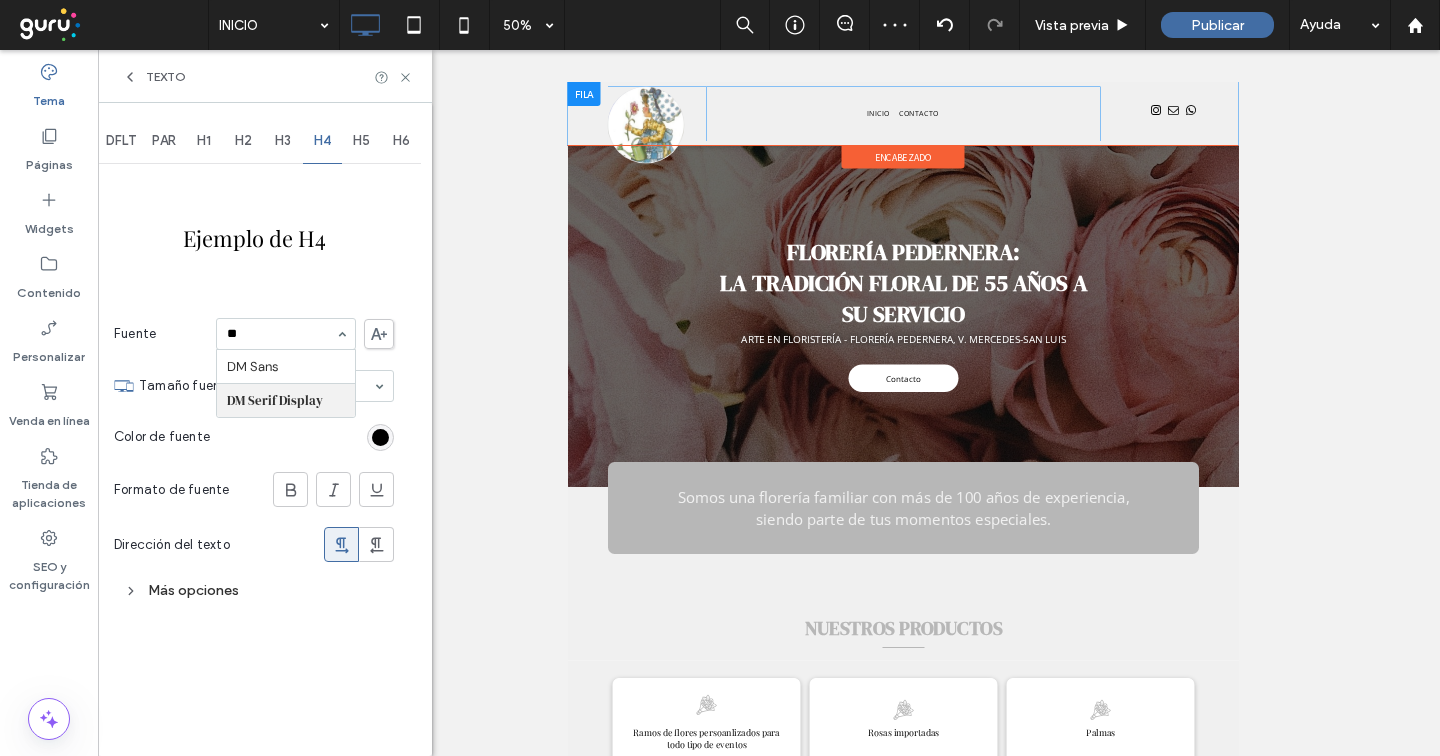 type 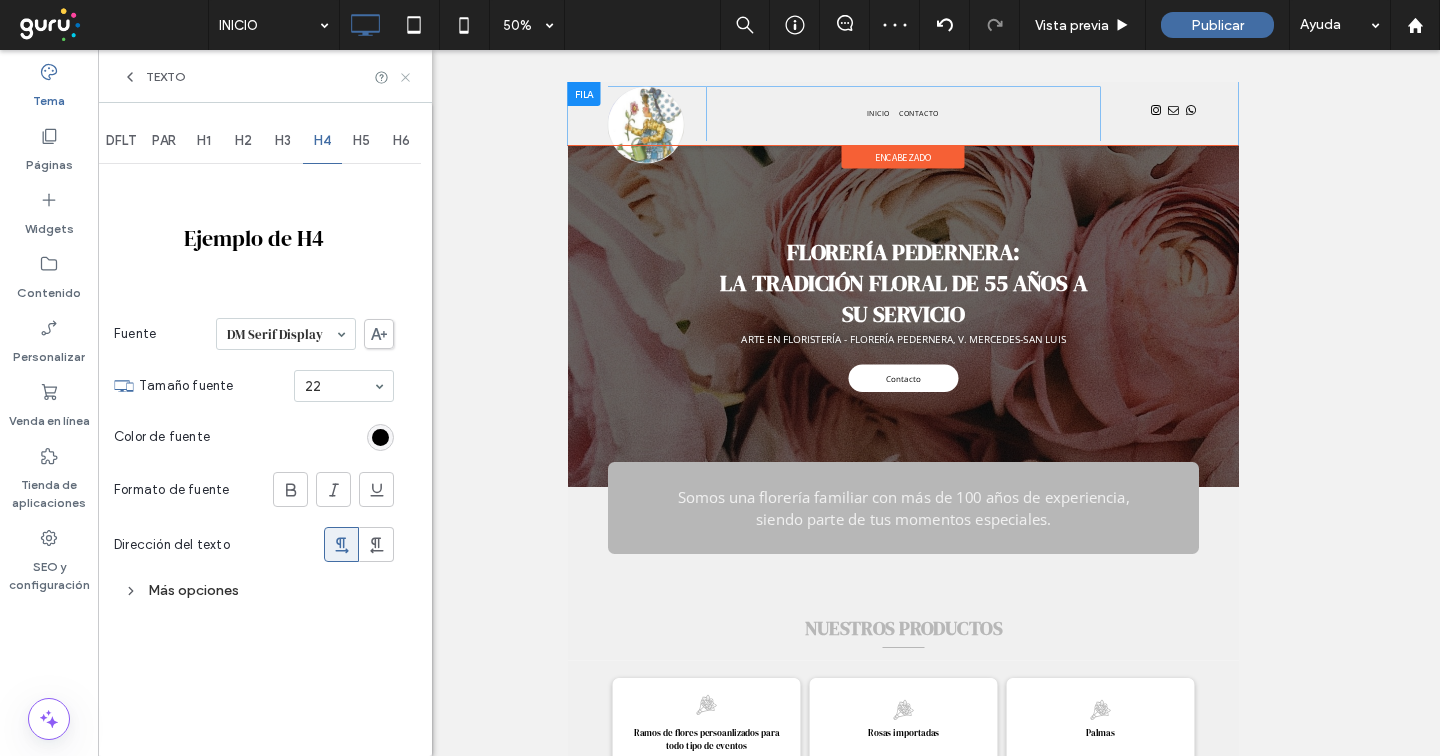 click 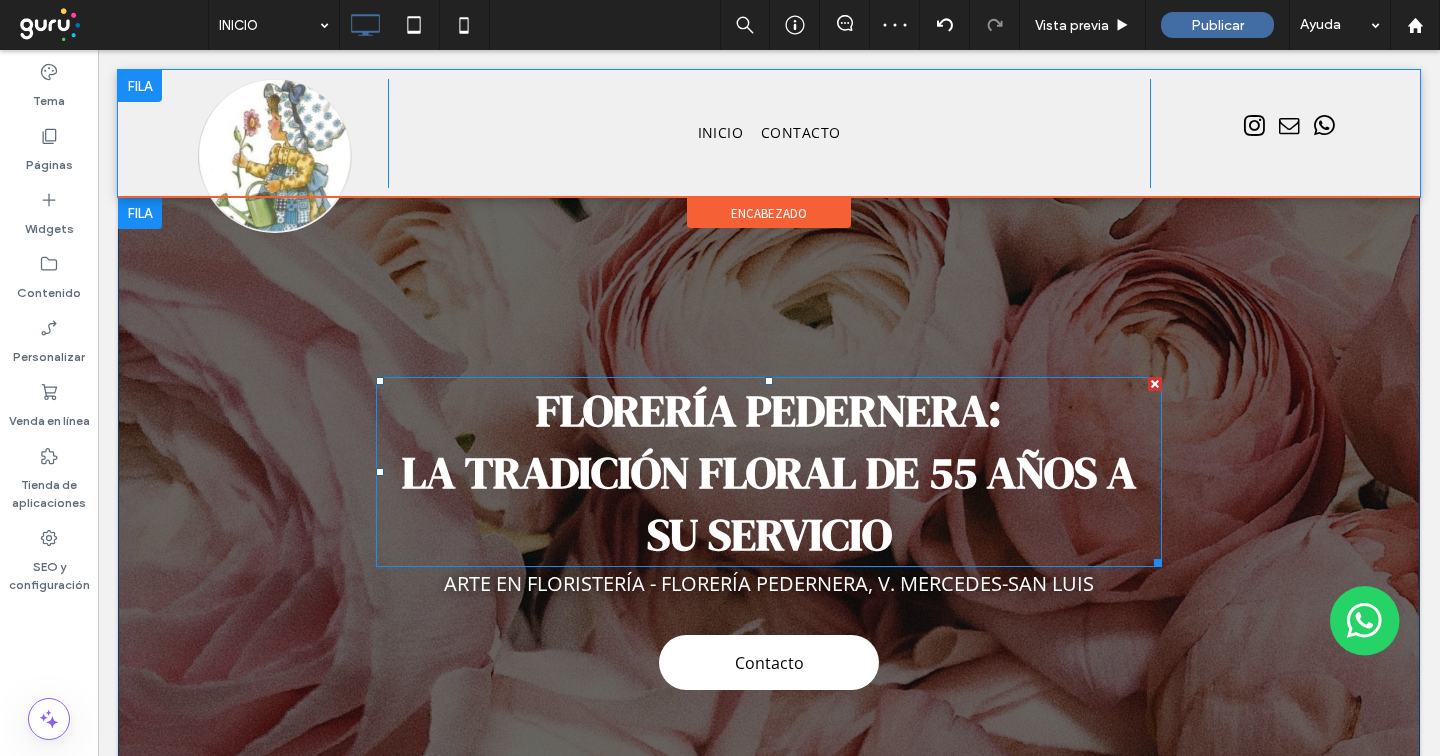 click on "Florería Pedernera:  La tradición floral de 55 años a su servicio" at bounding box center (769, 472) 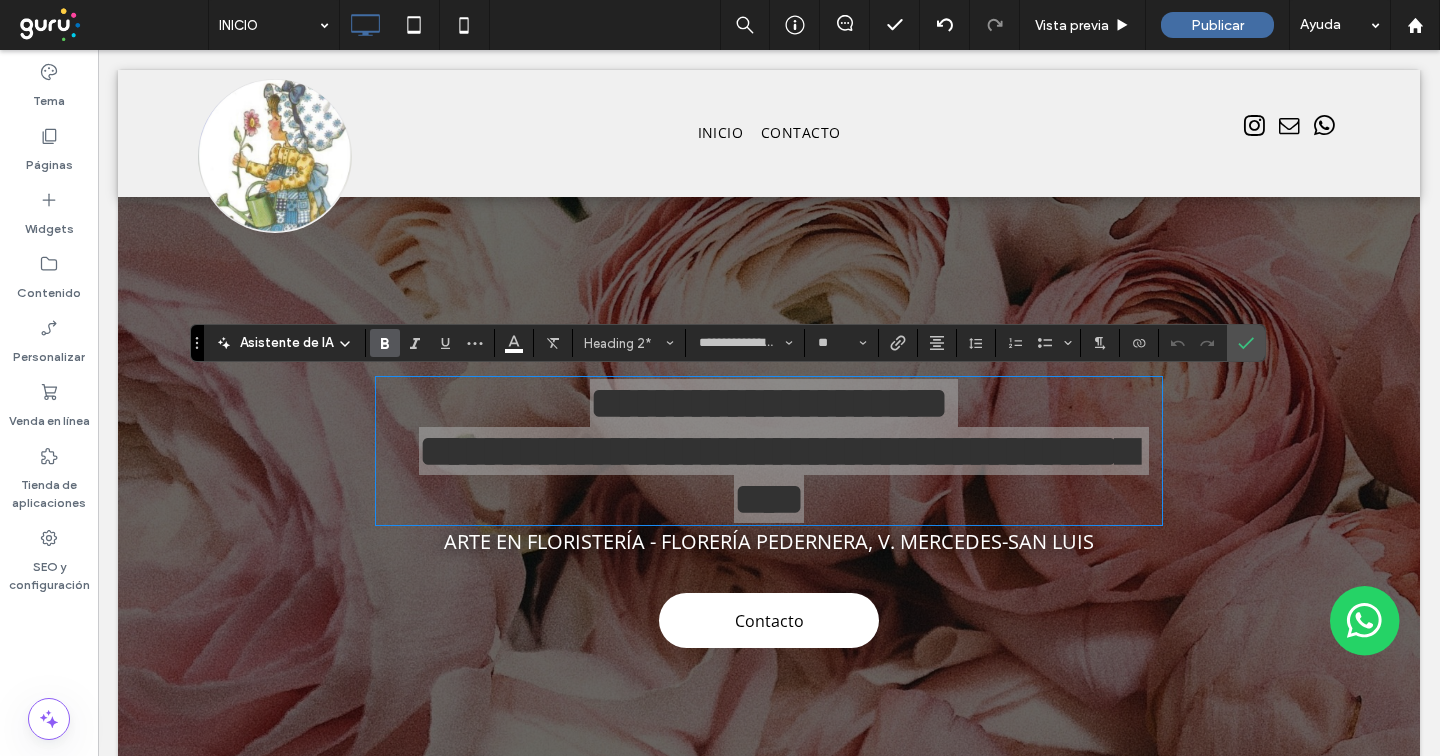 click 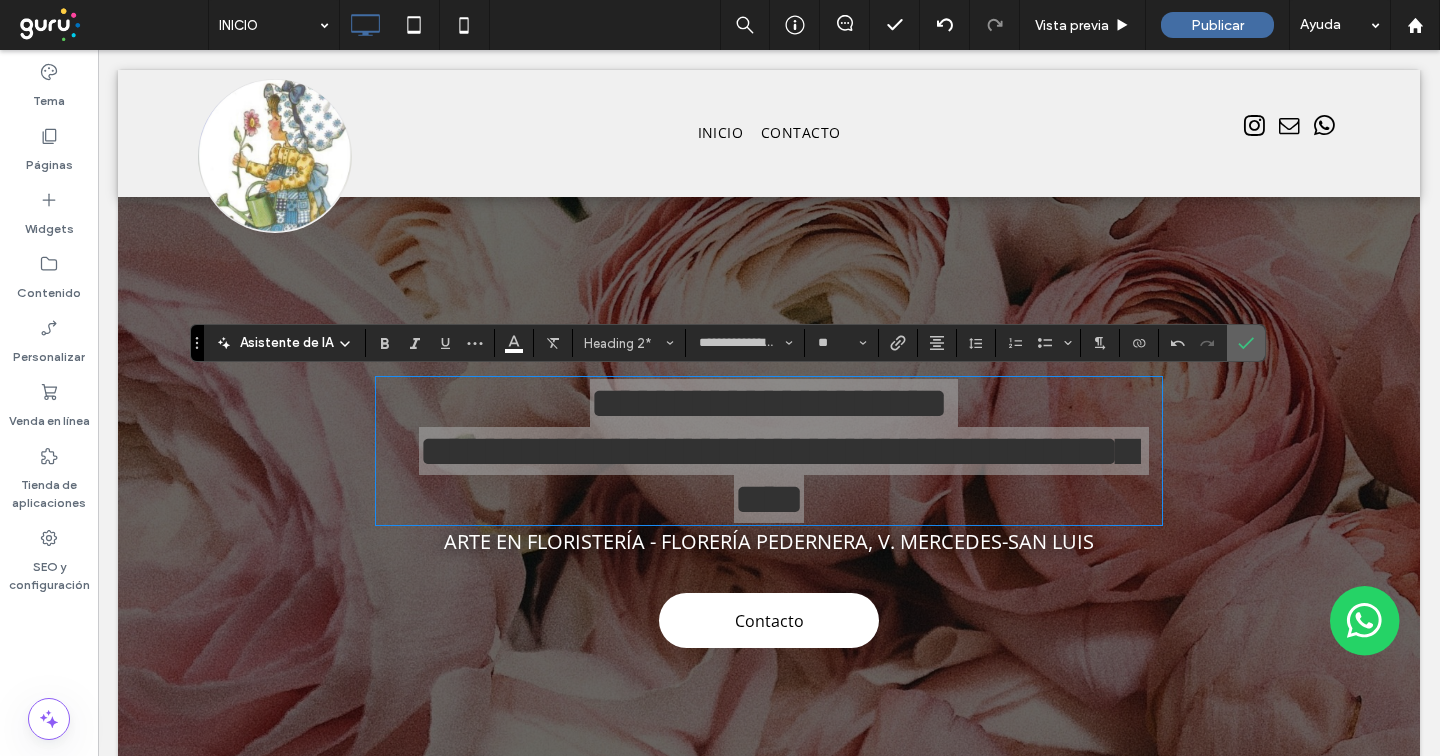 click 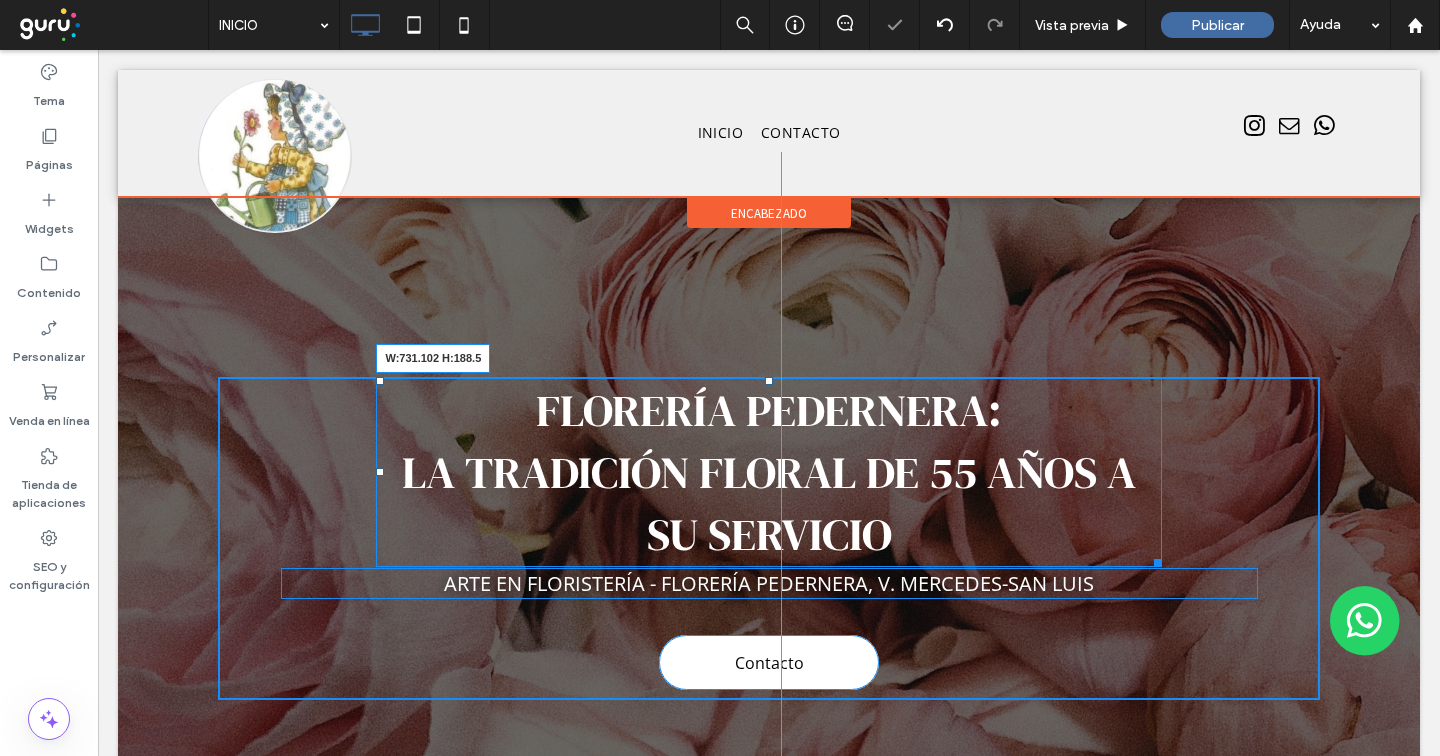 drag, startPoint x: 1134, startPoint y: 555, endPoint x: 1117, endPoint y: 553, distance: 17.117243 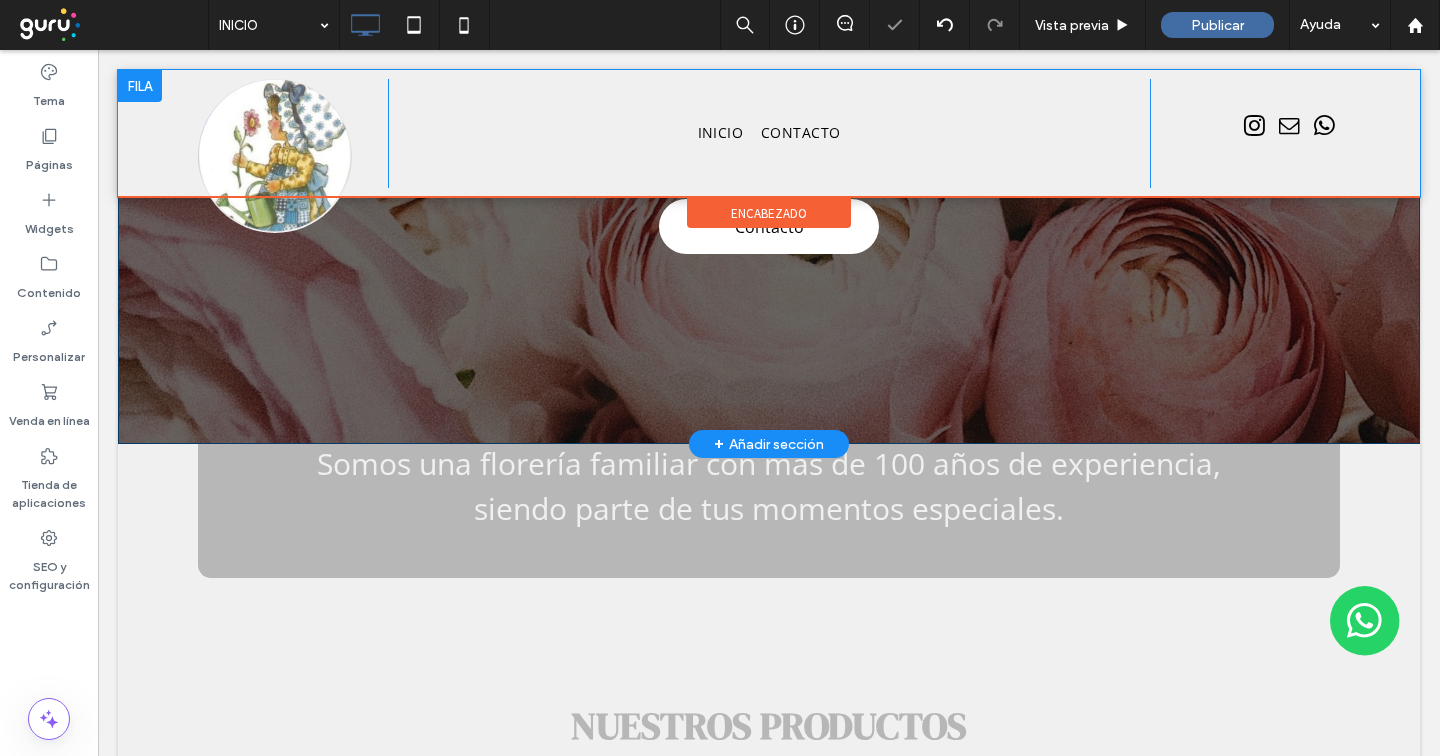 scroll, scrollTop: 484, scrollLeft: 0, axis: vertical 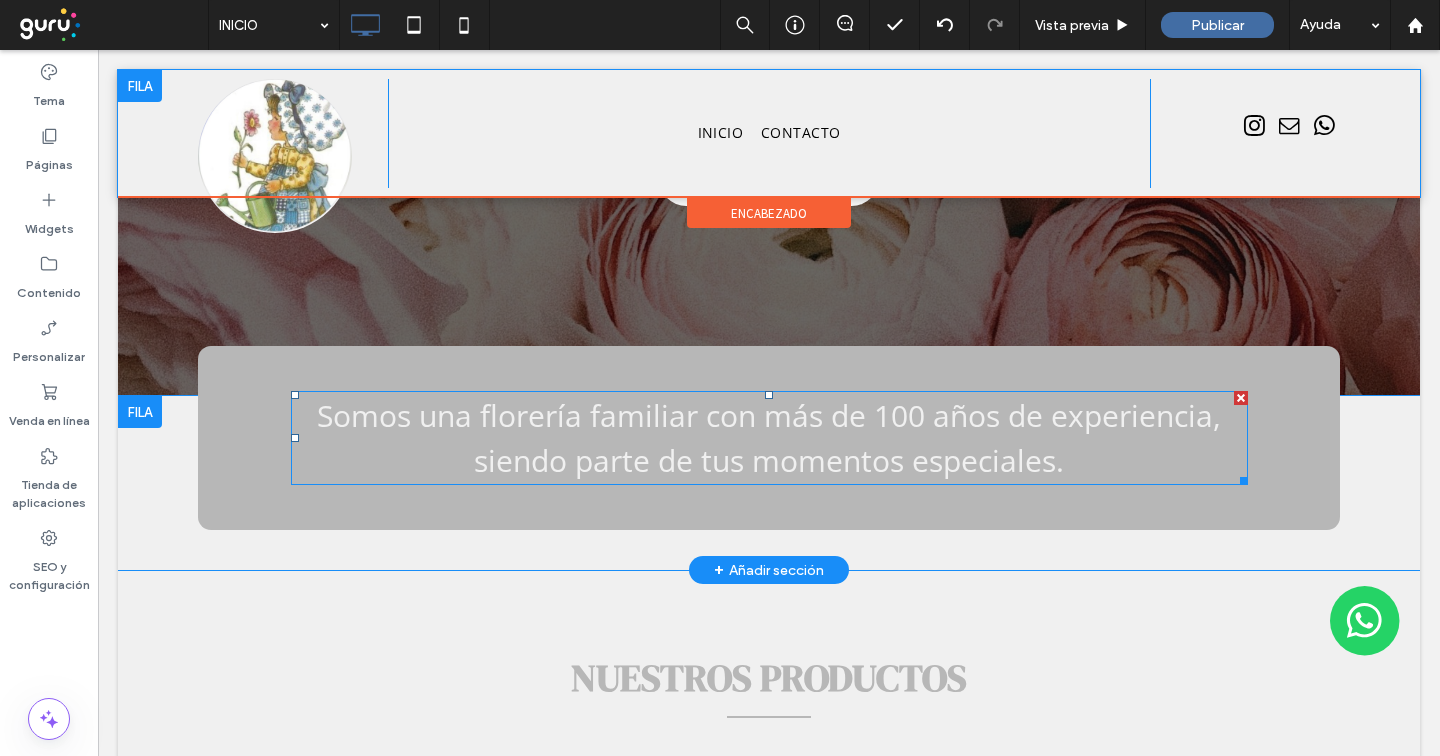 click on "Somos una florería familiar con más de 100 años de experiencia, siendo parte de tus momentos especiales." at bounding box center [769, 438] 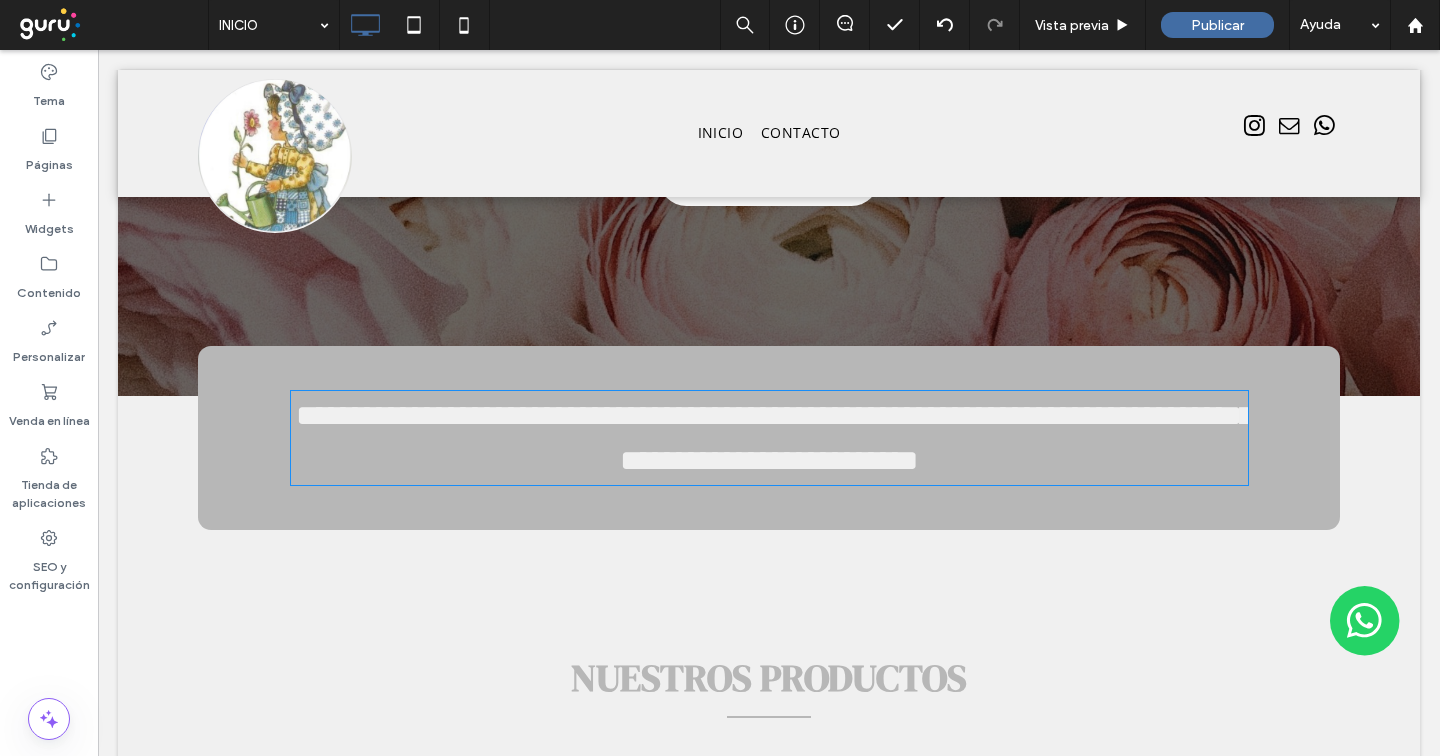 click on "**********" at bounding box center (775, 438) 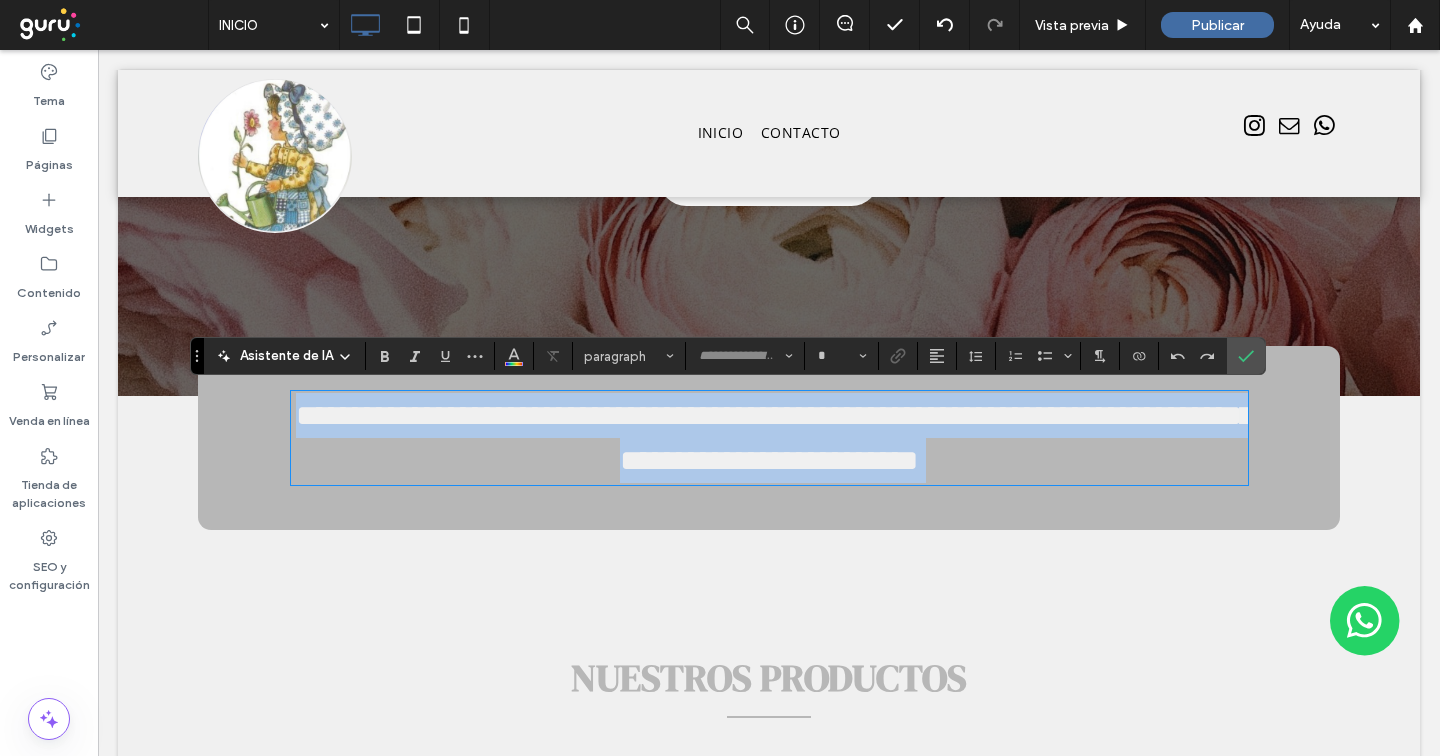 type on "*********" 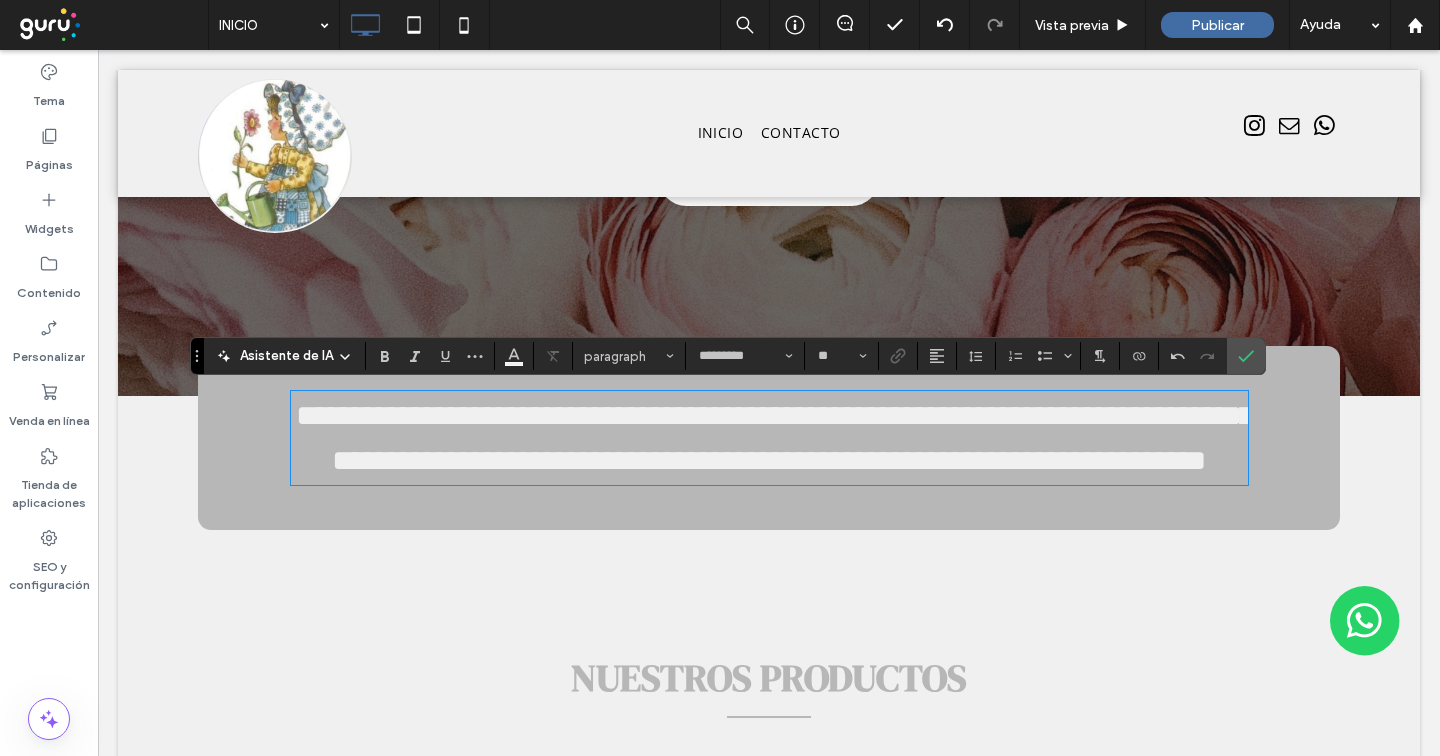 scroll, scrollTop: 0, scrollLeft: 0, axis: both 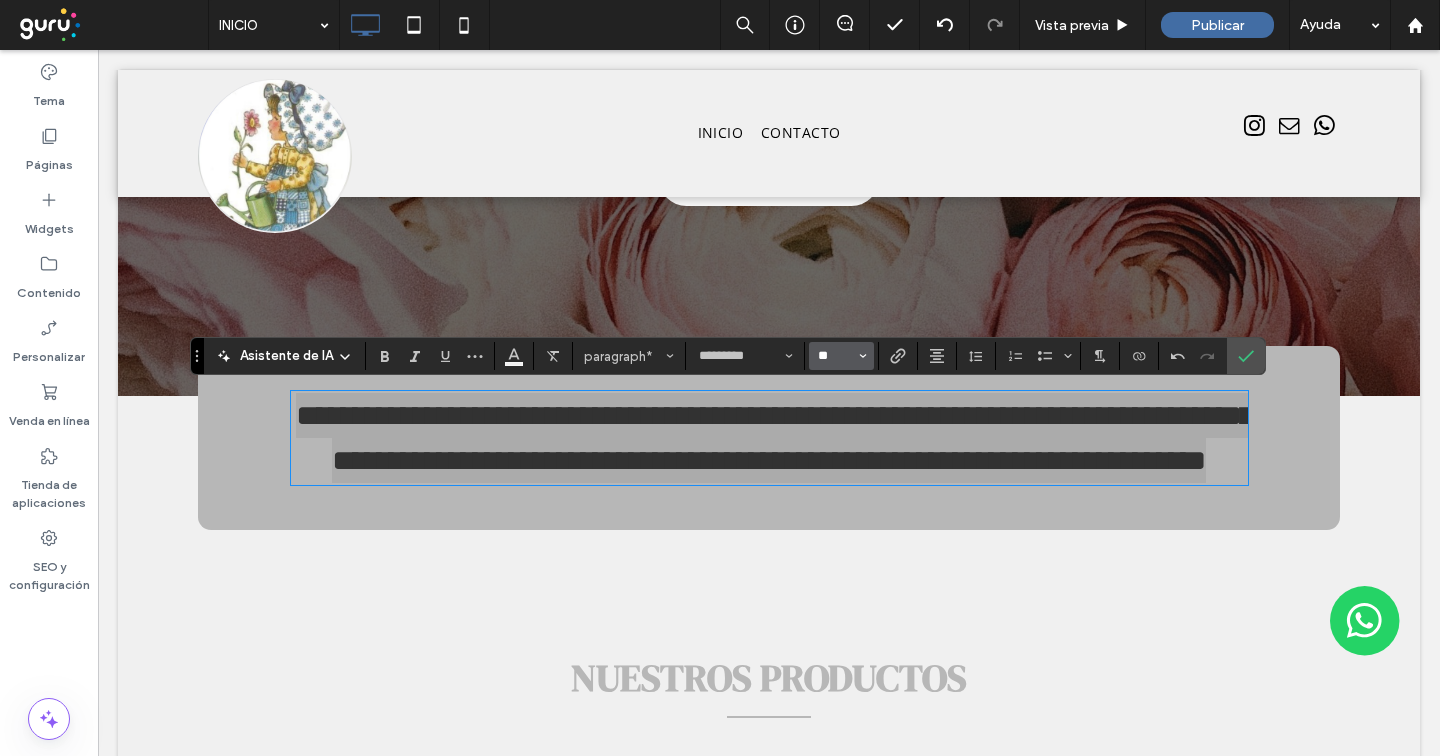 click on "**" at bounding box center [835, 356] 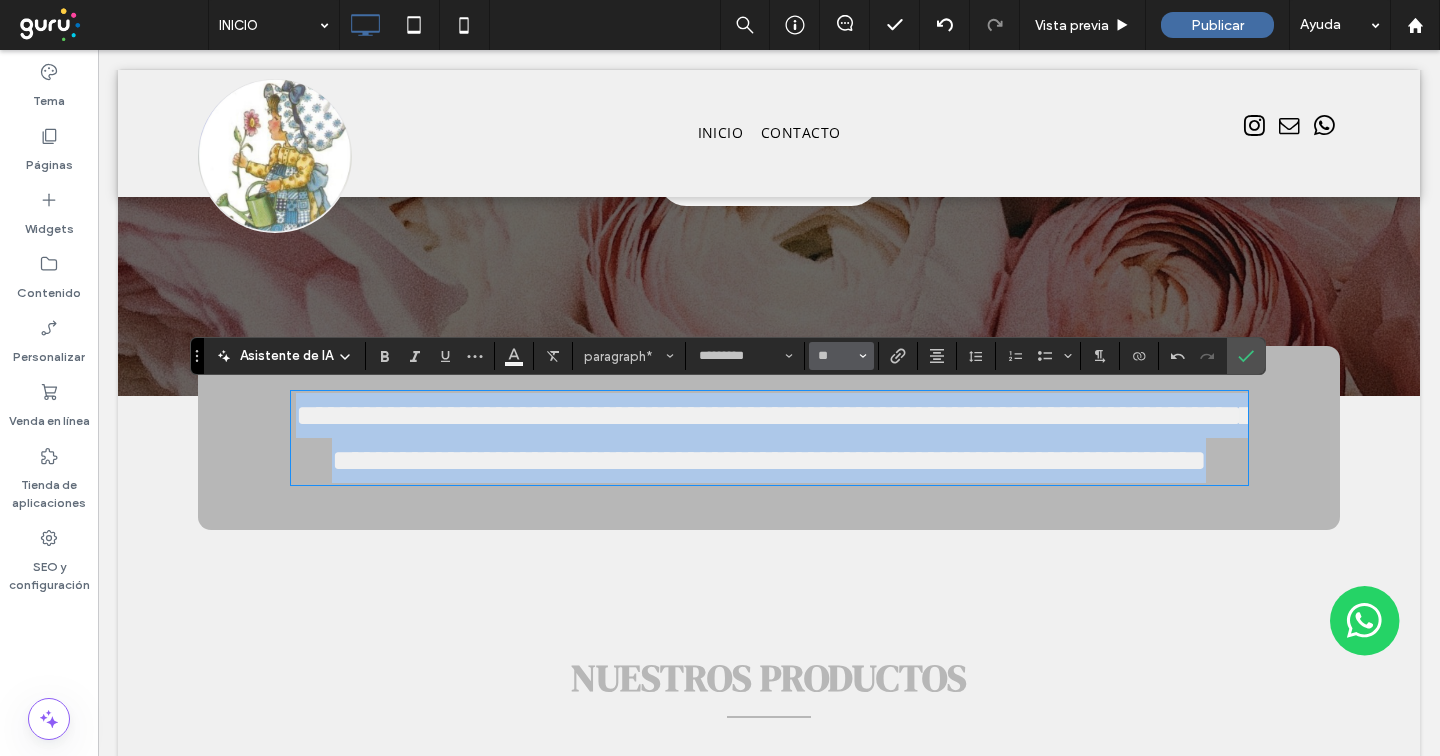 type on "**" 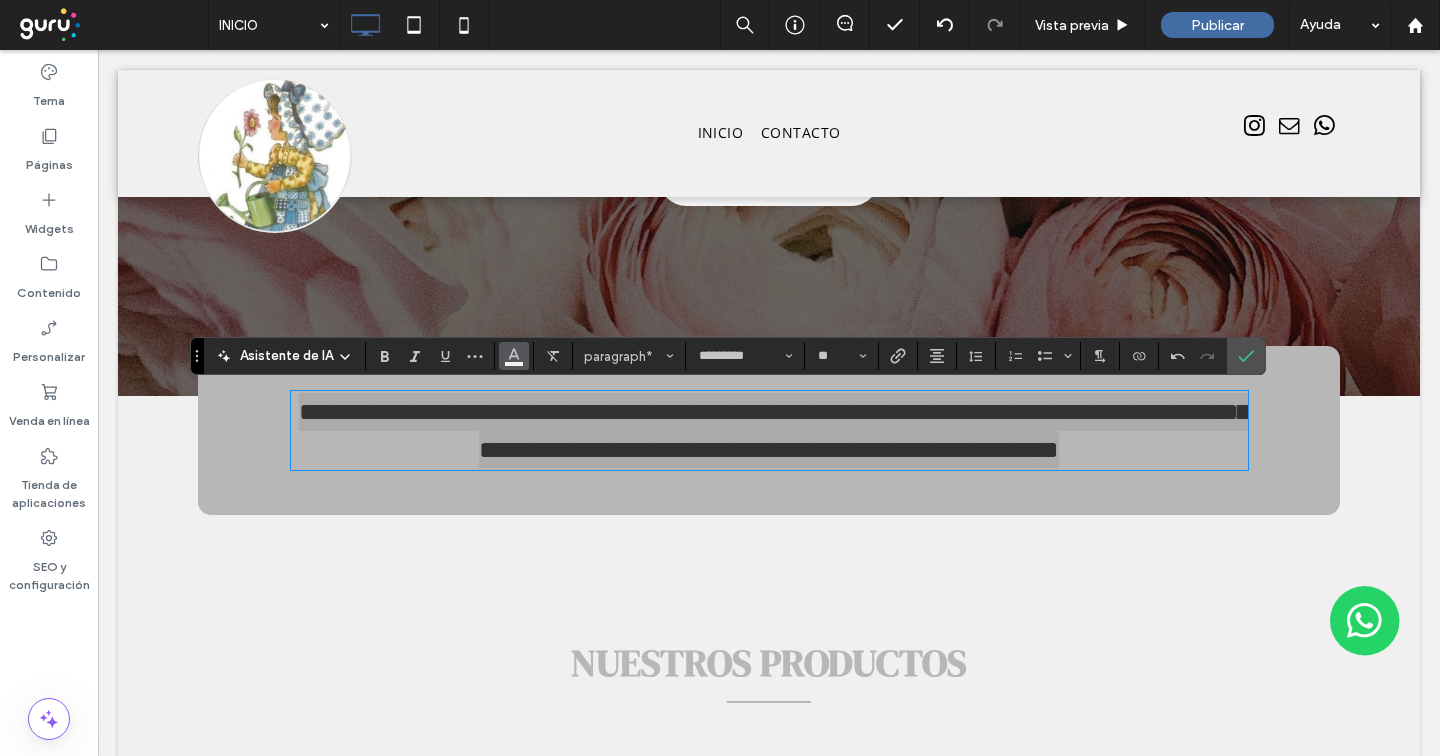 click at bounding box center (514, 356) 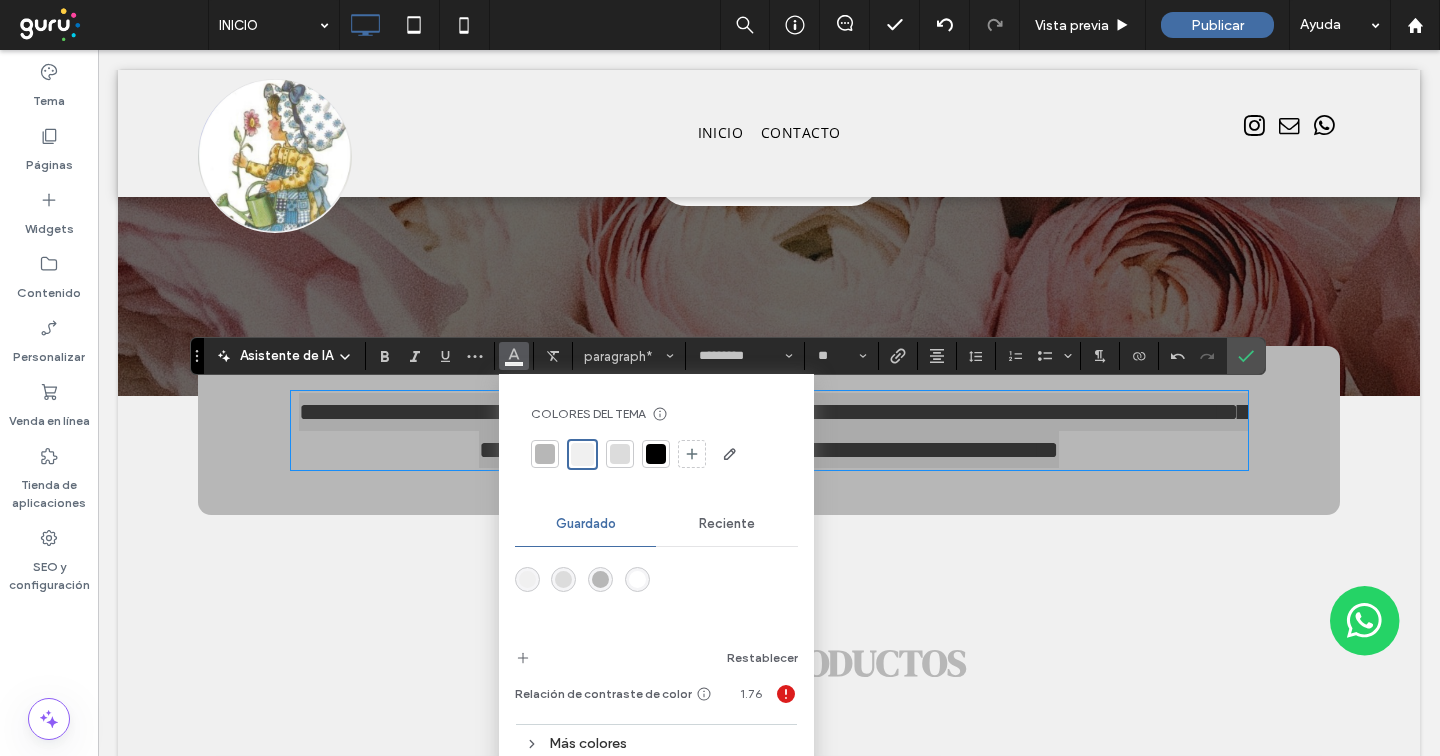 click at bounding box center [656, 454] 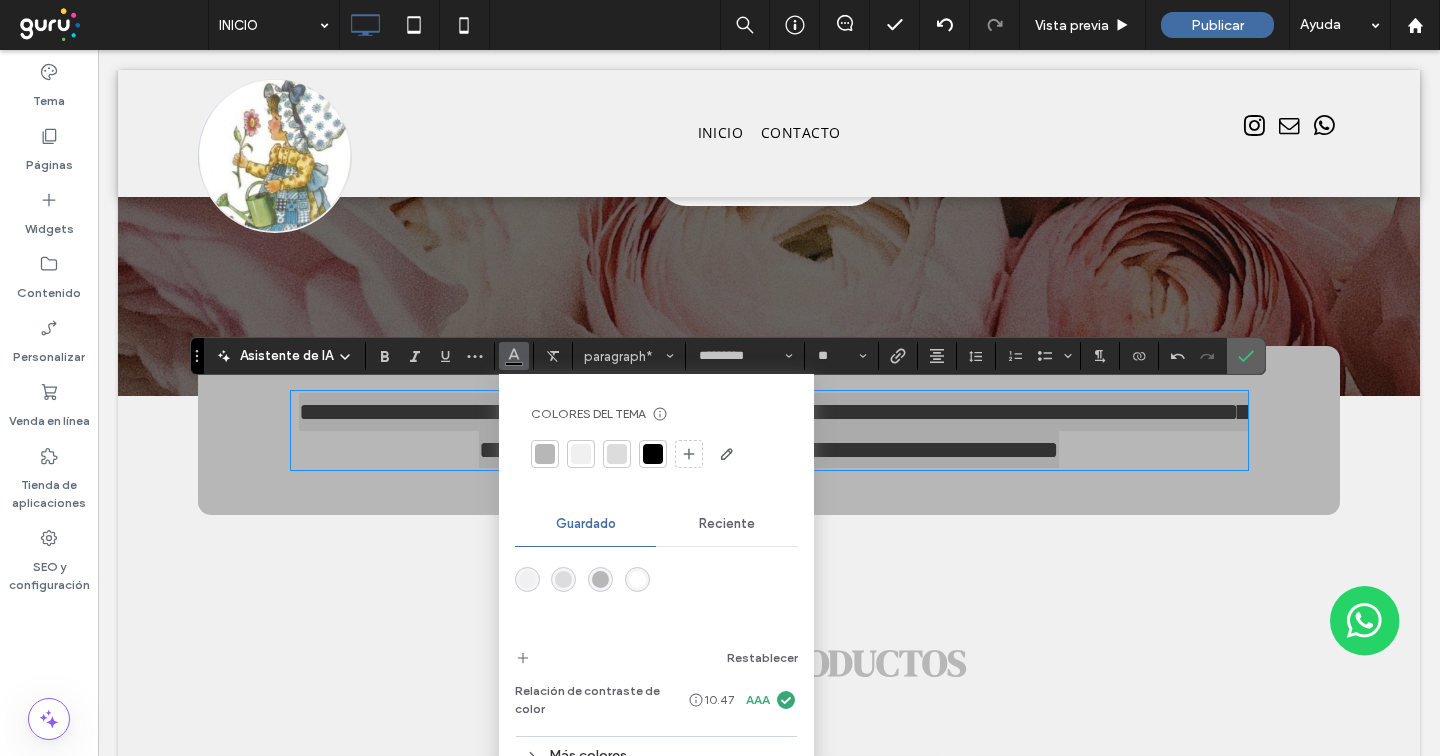 drag, startPoint x: 1242, startPoint y: 363, endPoint x: 1145, endPoint y: 381, distance: 98.65597 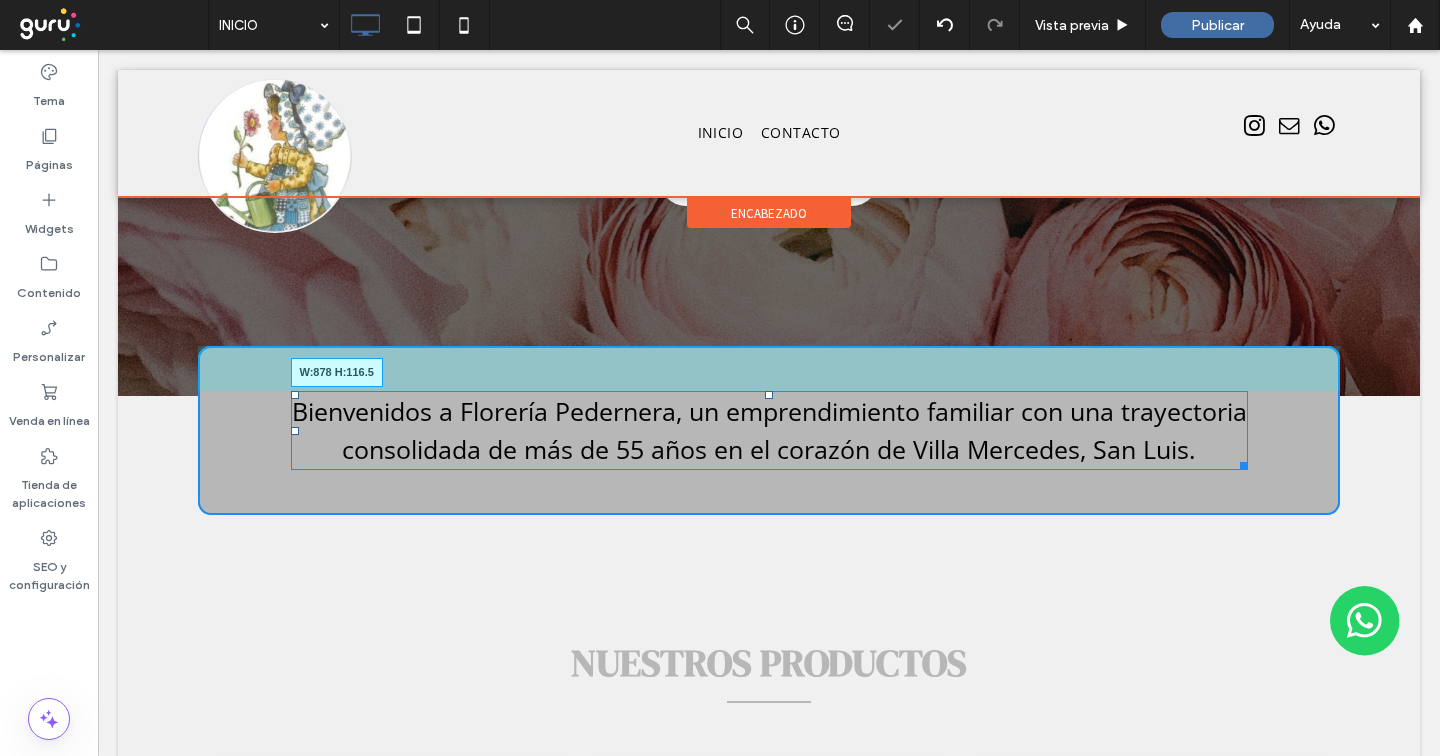 drag, startPoint x: 1226, startPoint y: 505, endPoint x: 1194, endPoint y: 503, distance: 32.06244 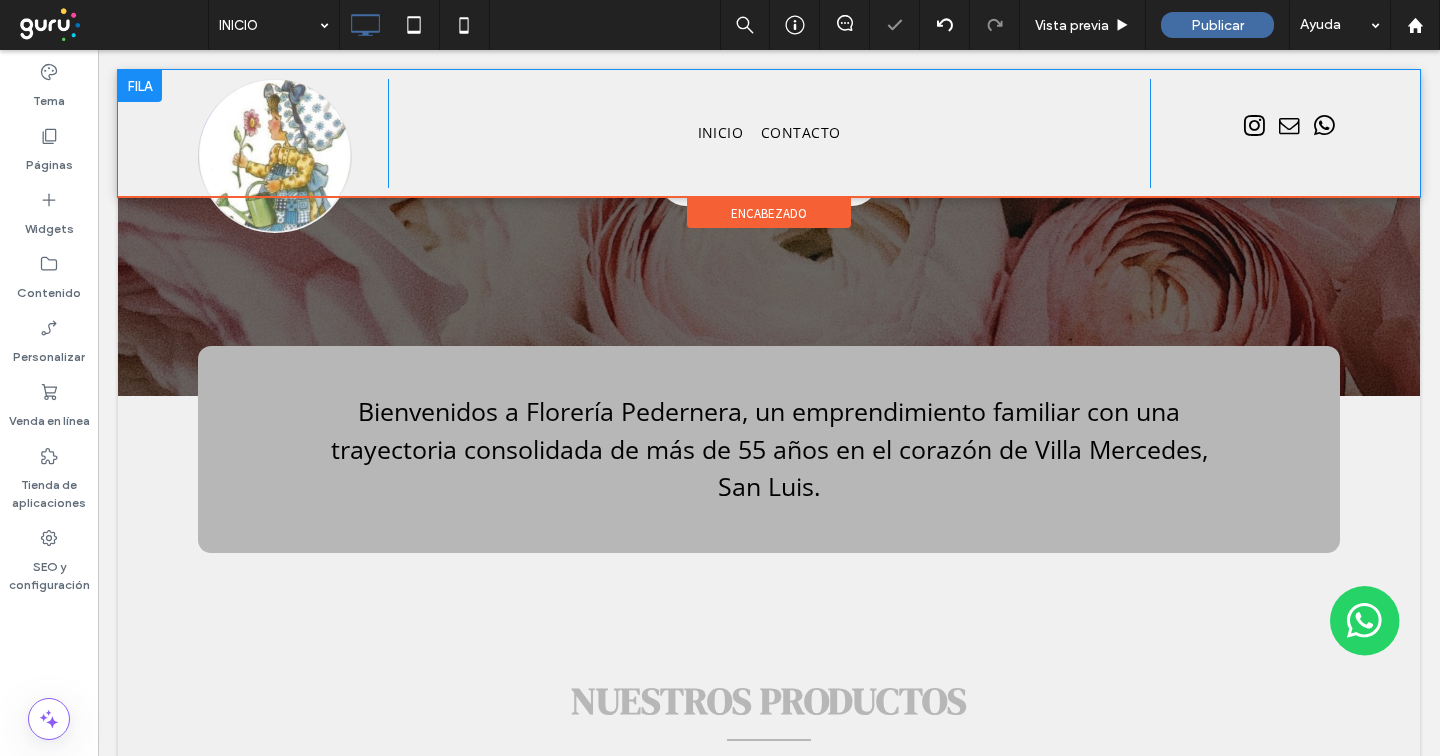 click on "Bienvenidos a Florería Pedernera, un emprendimiento familiar con una trayectoria consolidada de más de 55 años en el corazón de Villa Mercedes, San Luis." at bounding box center (769, 448) 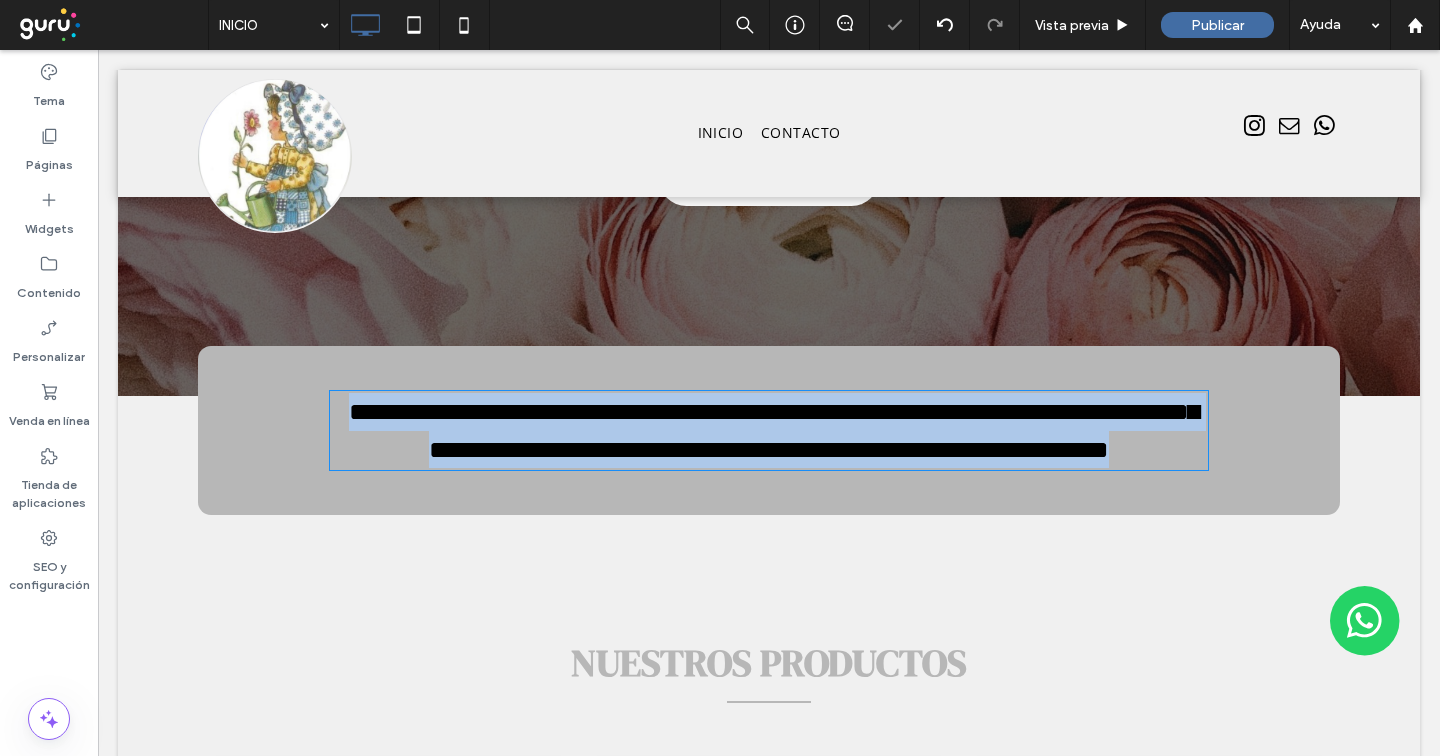 click on "**********" at bounding box center (774, 430) 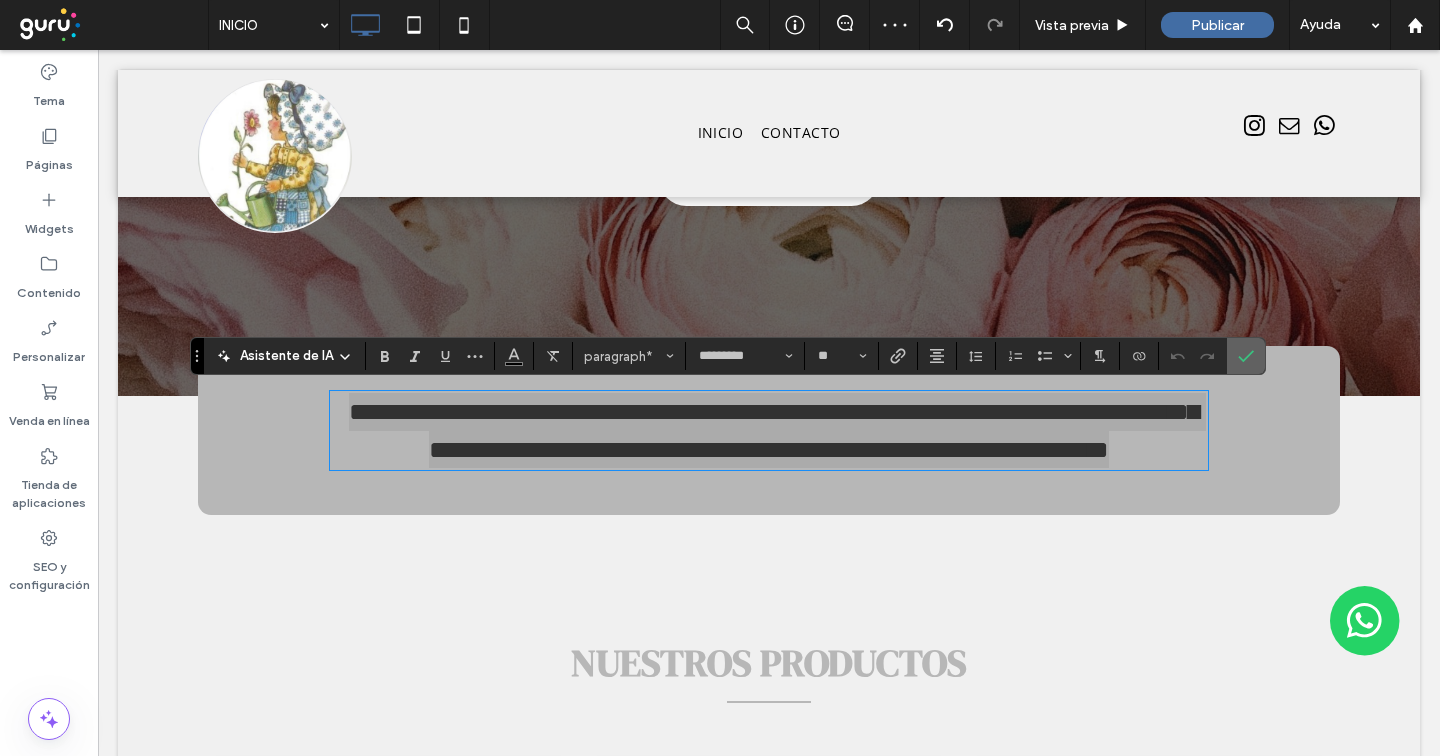 click 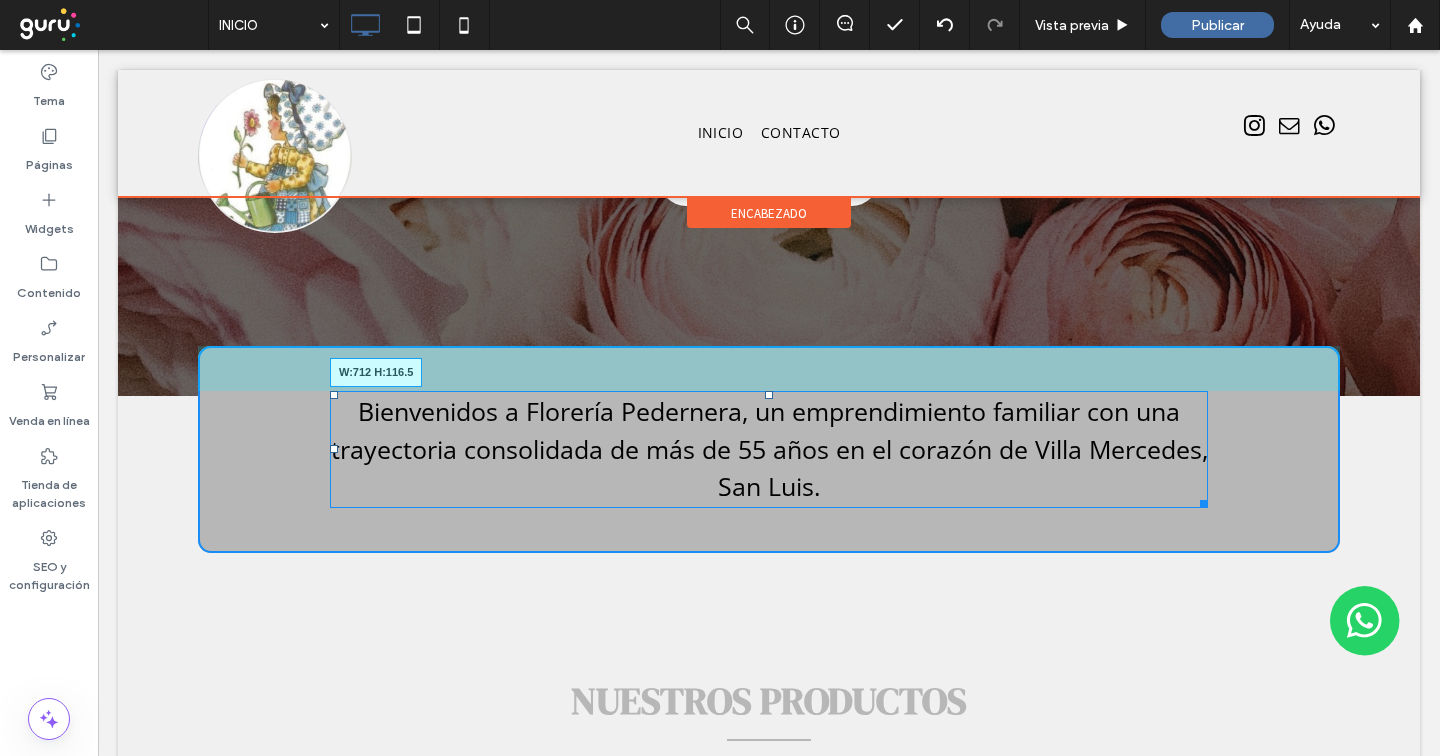 drag, startPoint x: 1198, startPoint y: 499, endPoint x: 1212, endPoint y: 539, distance: 42.379242 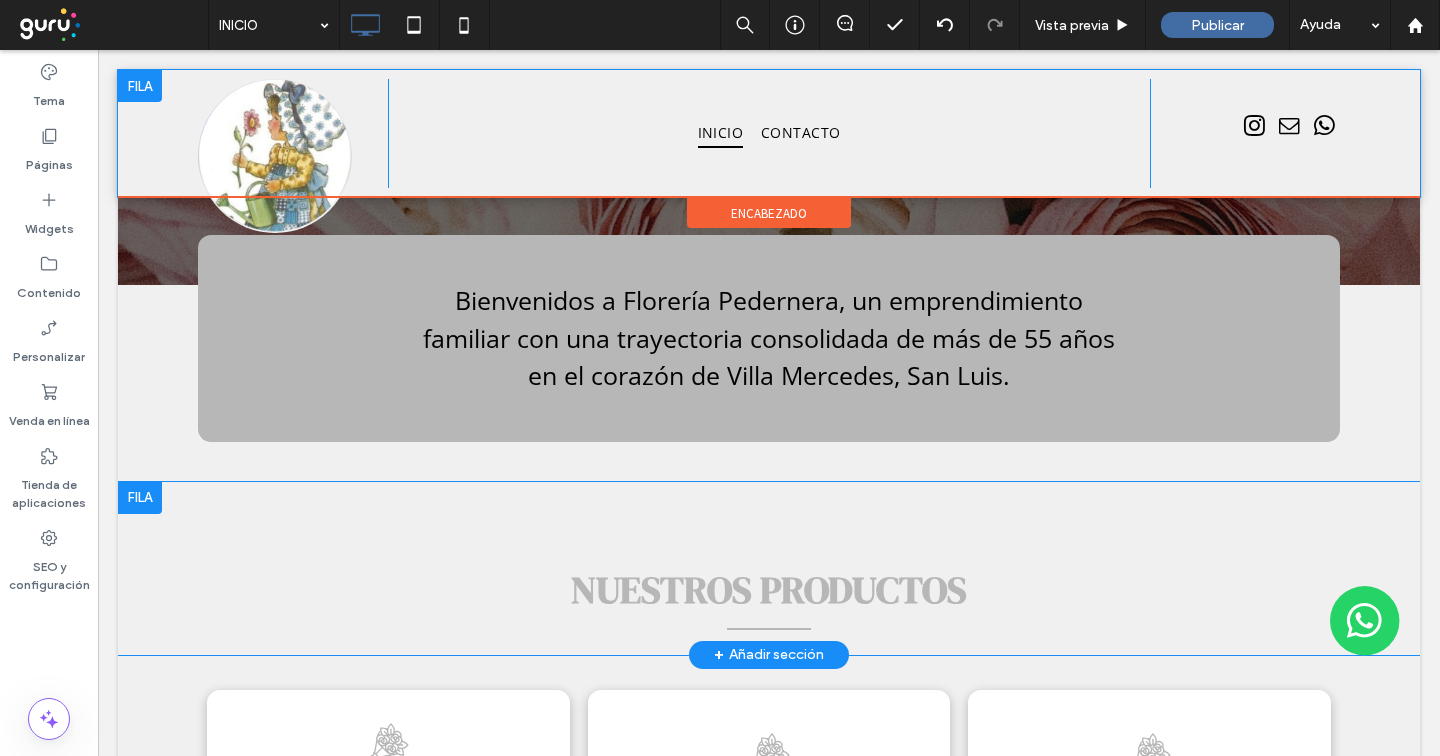 scroll, scrollTop: 603, scrollLeft: 0, axis: vertical 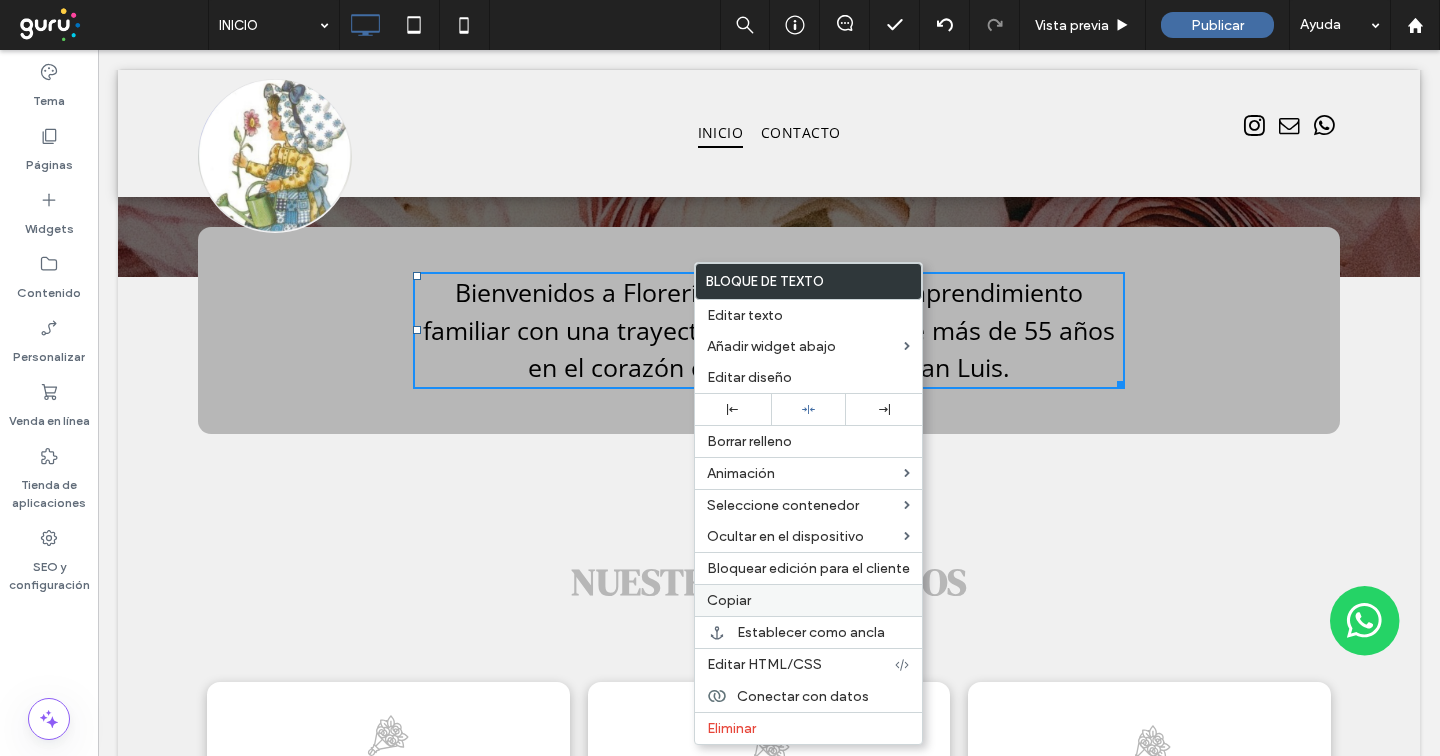 click on "Copiar" at bounding box center (729, 600) 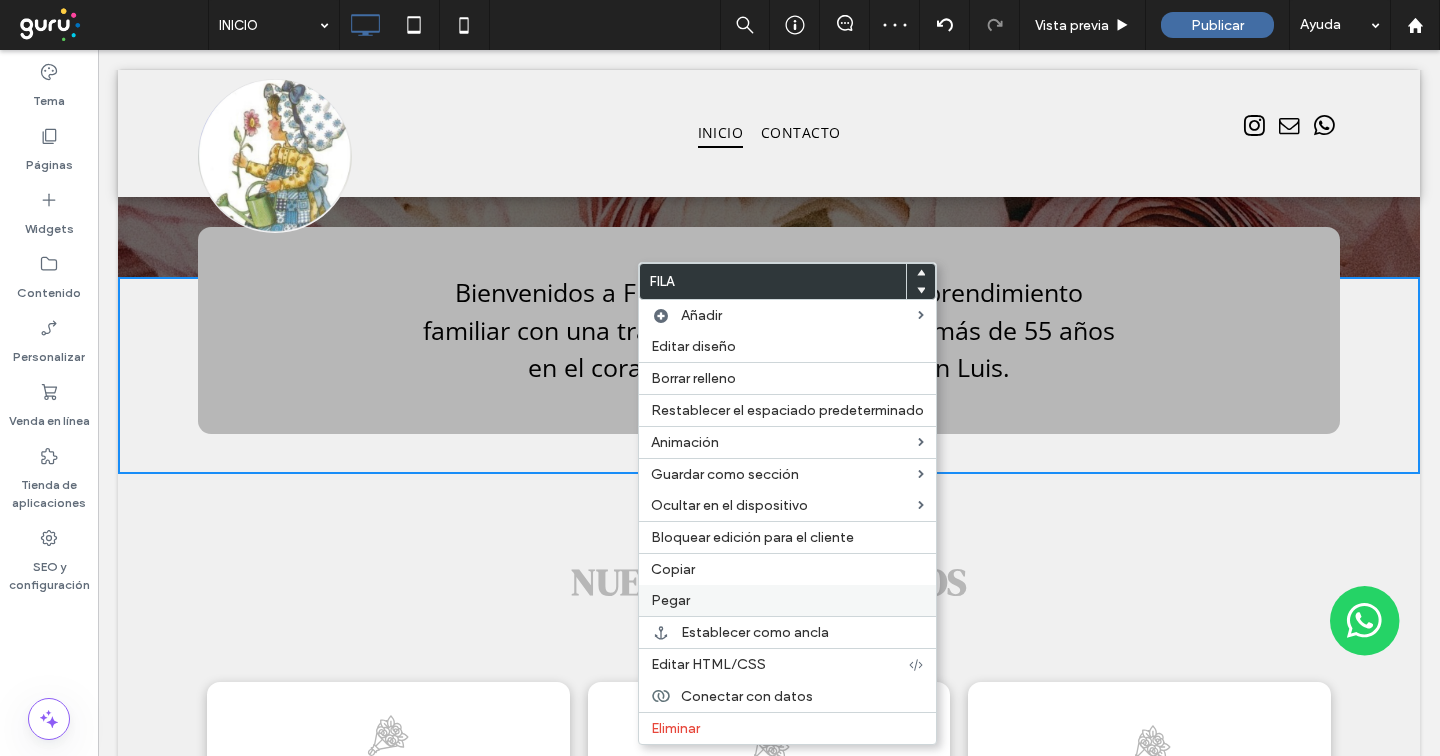 click on "Pegar" at bounding box center [787, 600] 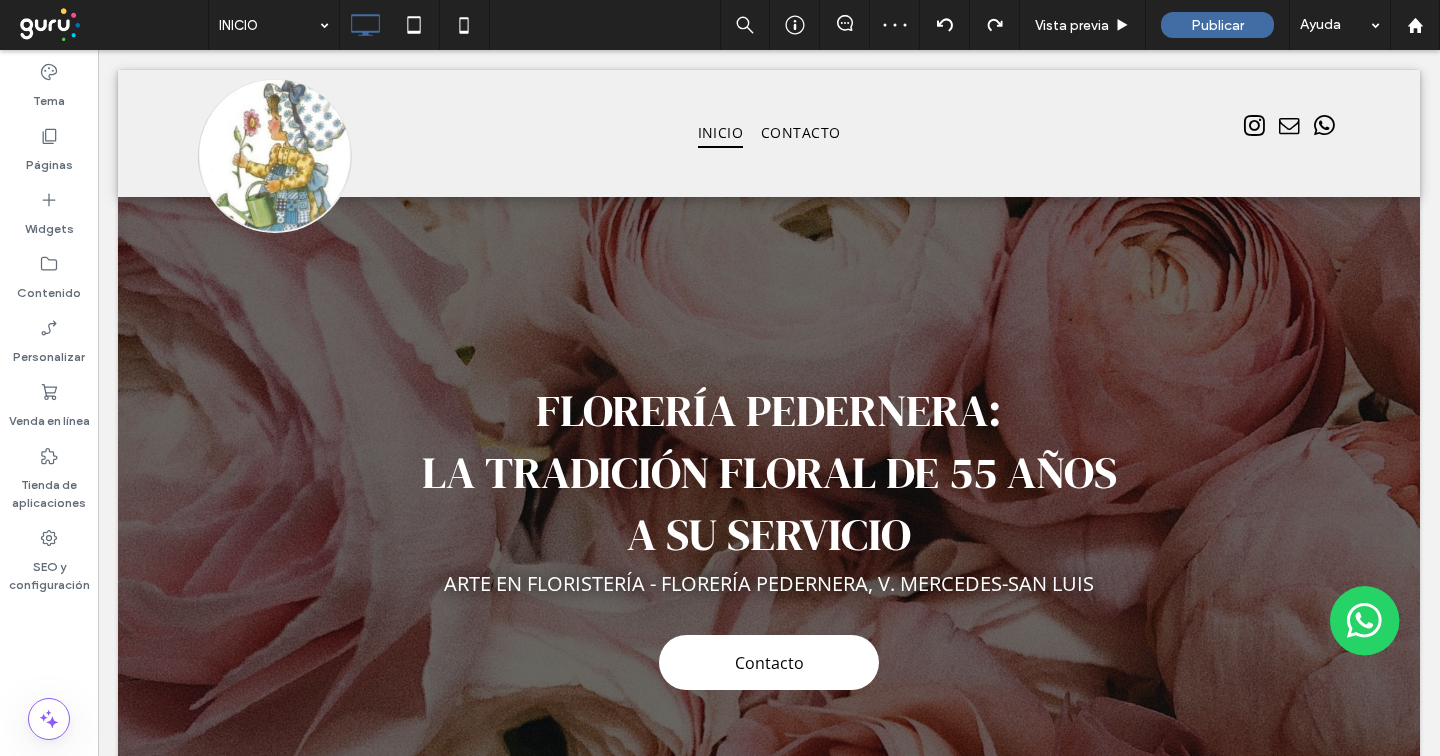 scroll, scrollTop: 609, scrollLeft: 0, axis: vertical 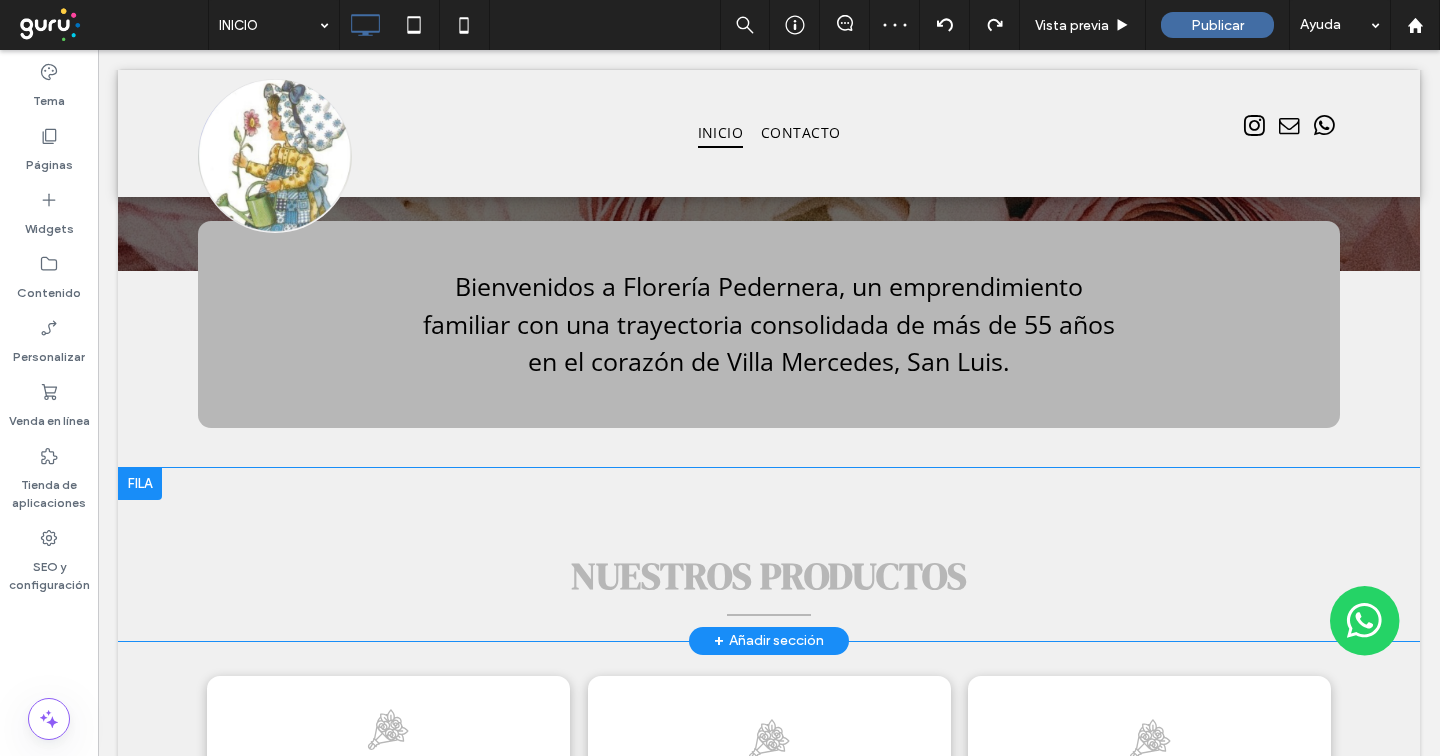 click at bounding box center (140, 484) 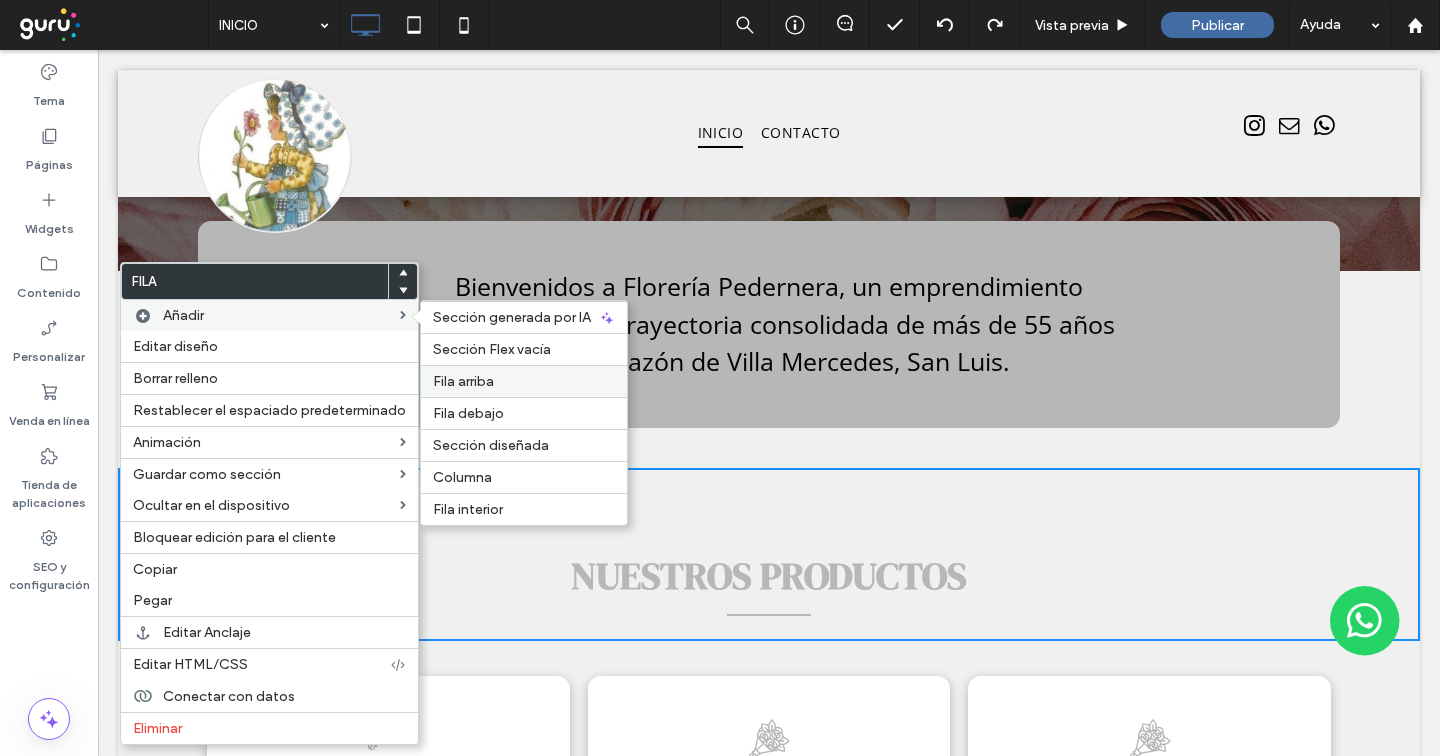 click on "Fila arriba" at bounding box center [524, 381] 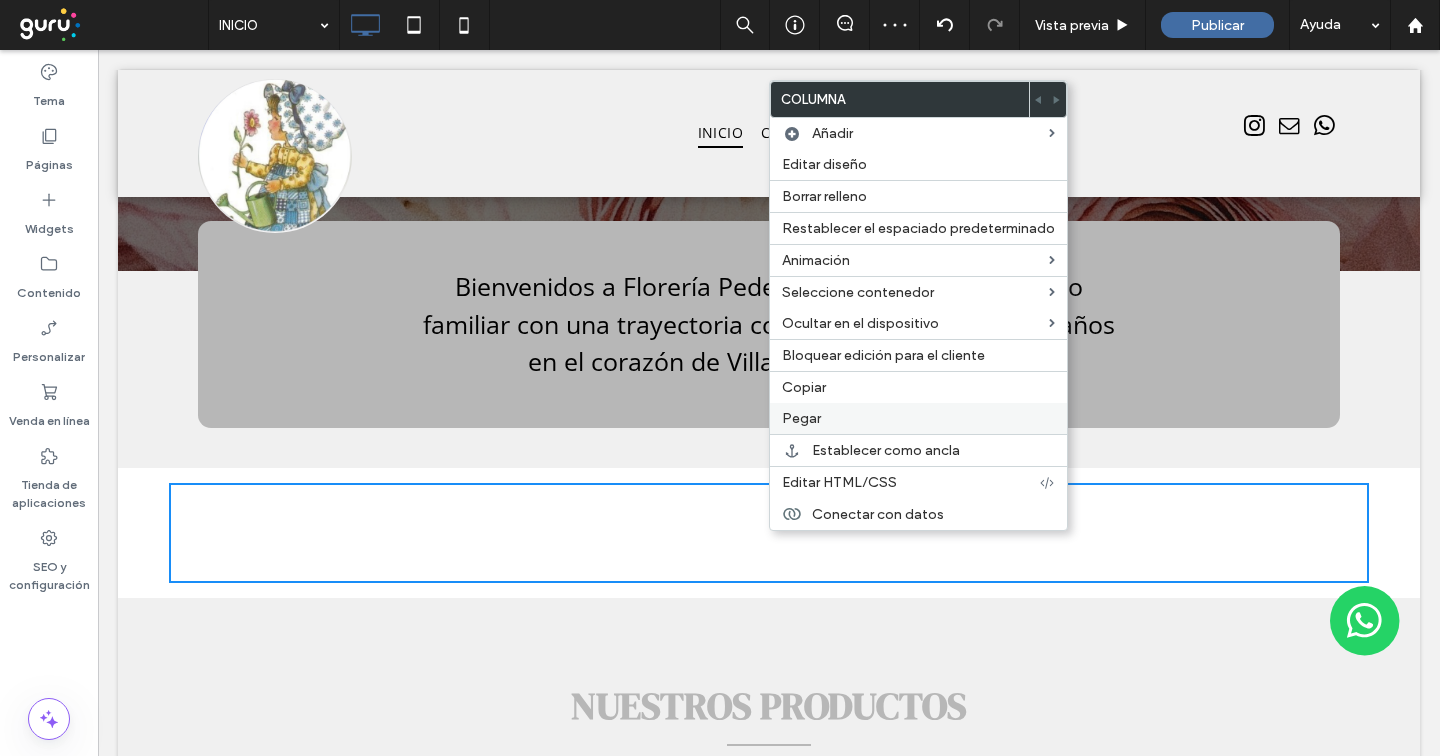 click on "Pegar" at bounding box center [918, 418] 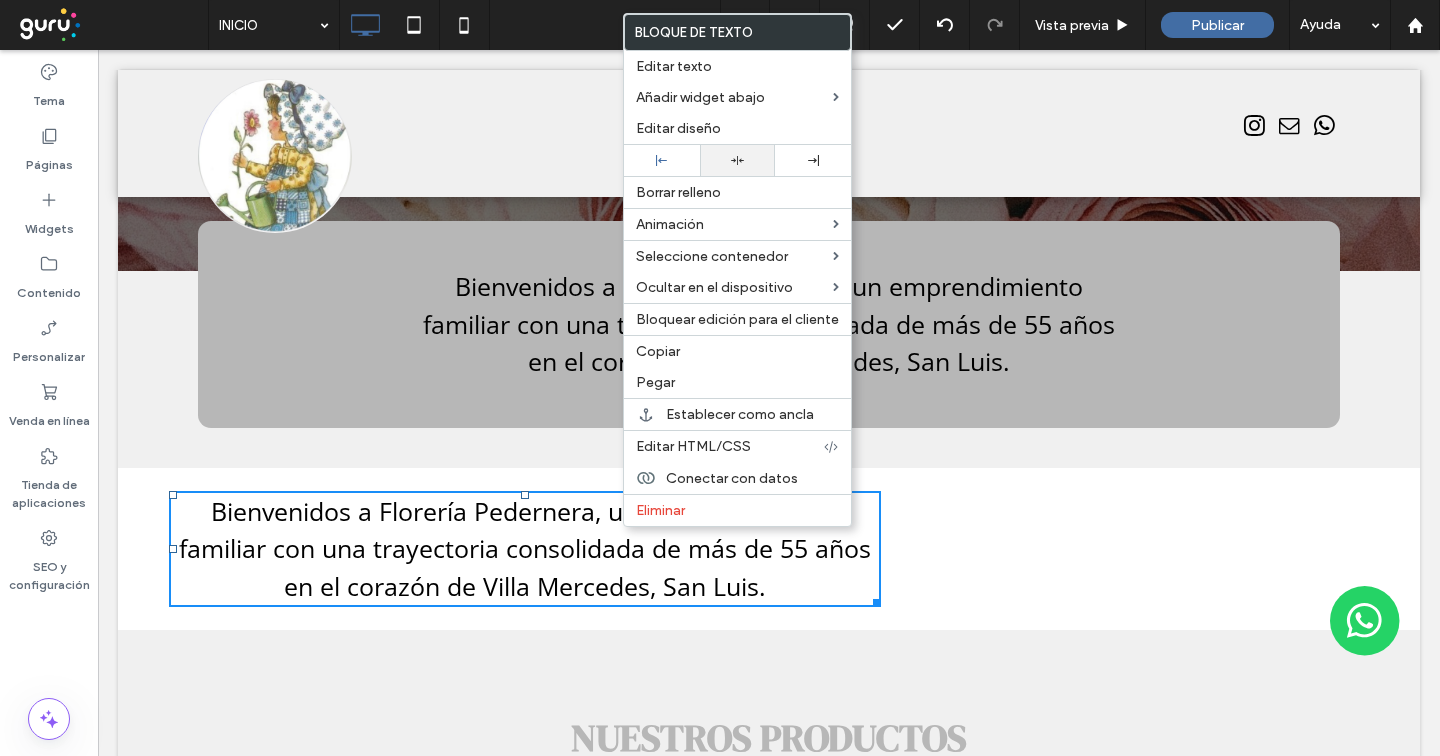click 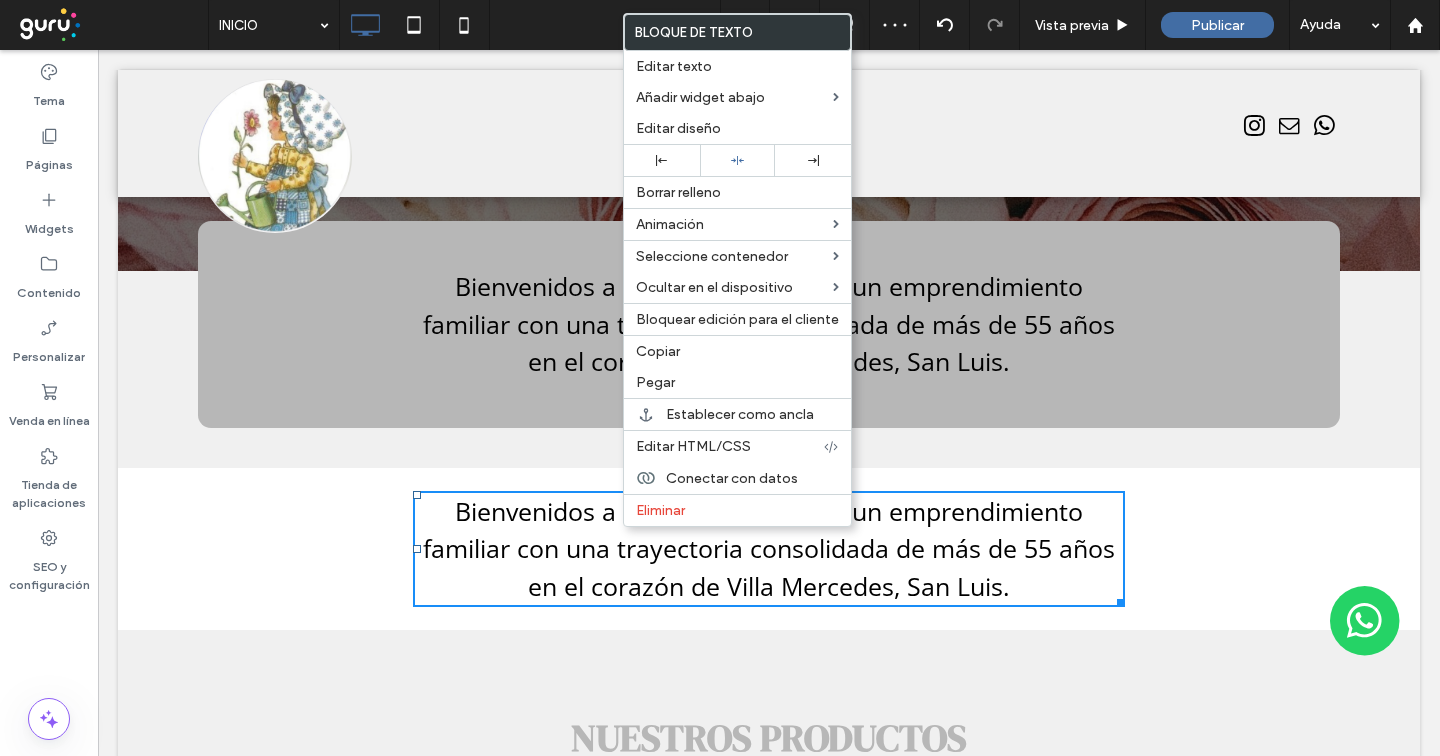 click on "Bienvenidos a Florería Pedernera, un emprendimiento familiar con una trayectoria consolidada de más de 55 años en el corazón de Villa Mercedes, San Luis." at bounding box center (769, 548) 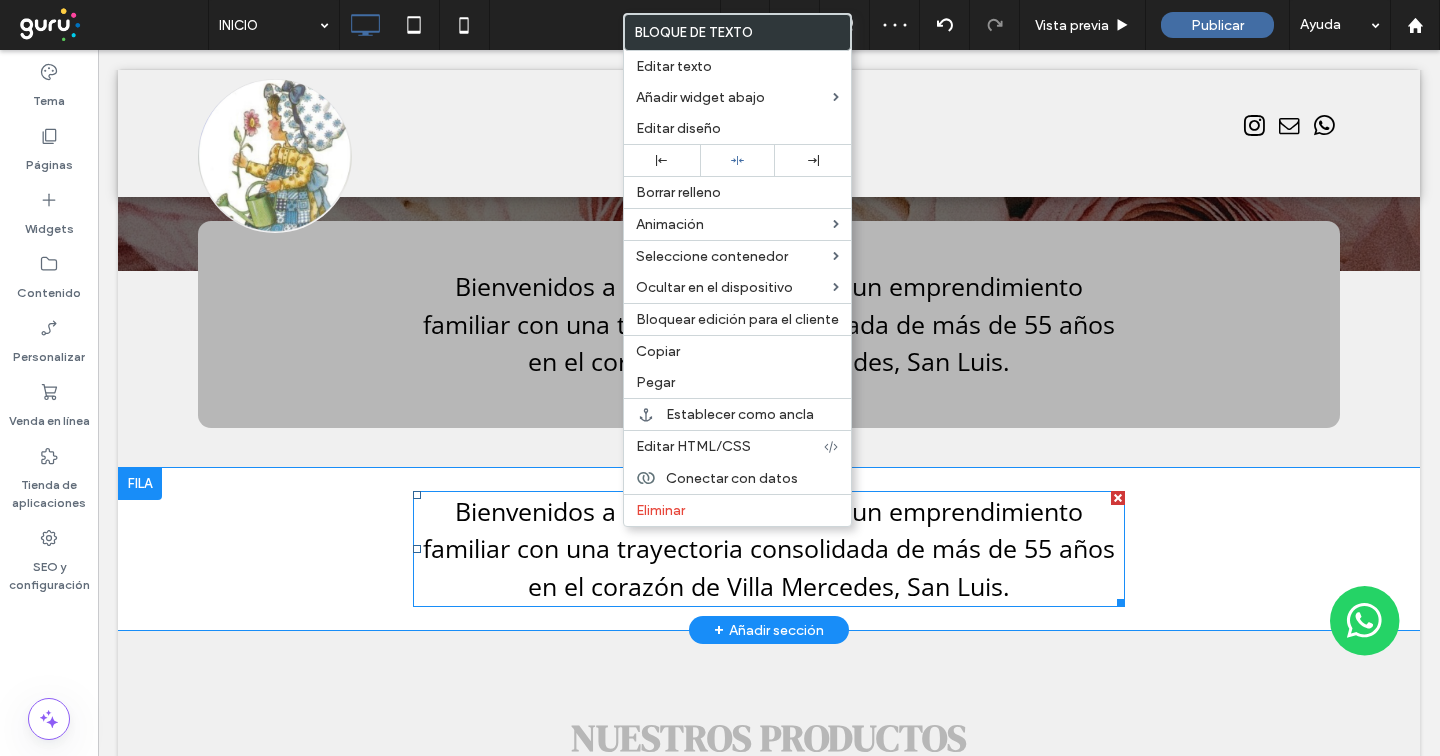 click on "Bienvenidos a Florería Pedernera, un emprendimiento familiar con una trayectoria consolidada de más de 55 años en el corazón de Villa Mercedes, San Luis." at bounding box center (769, 548) 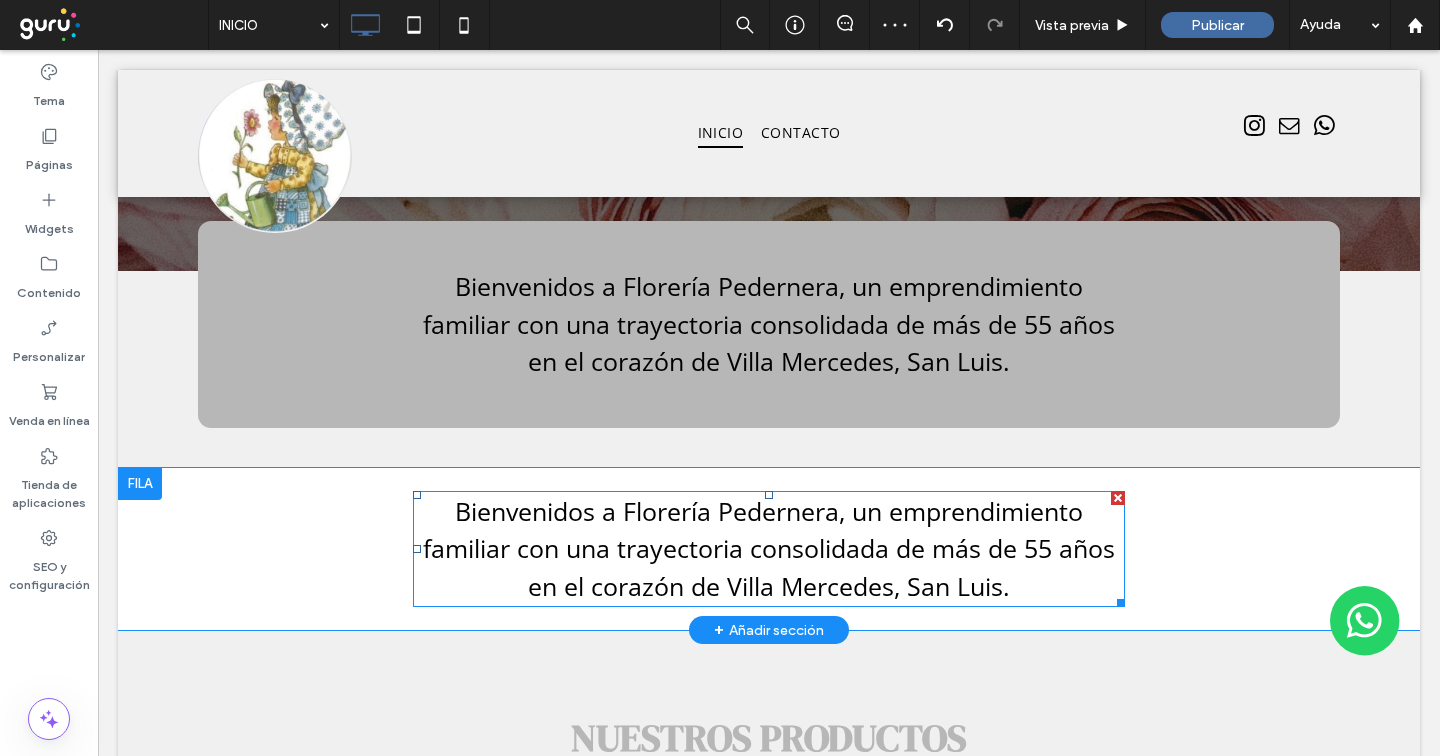 click on "Bienvenidos a Florería Pedernera, un emprendimiento familiar con una trayectoria consolidada de más de 55 años en el corazón de Villa Mercedes, San Luis." at bounding box center [769, 548] 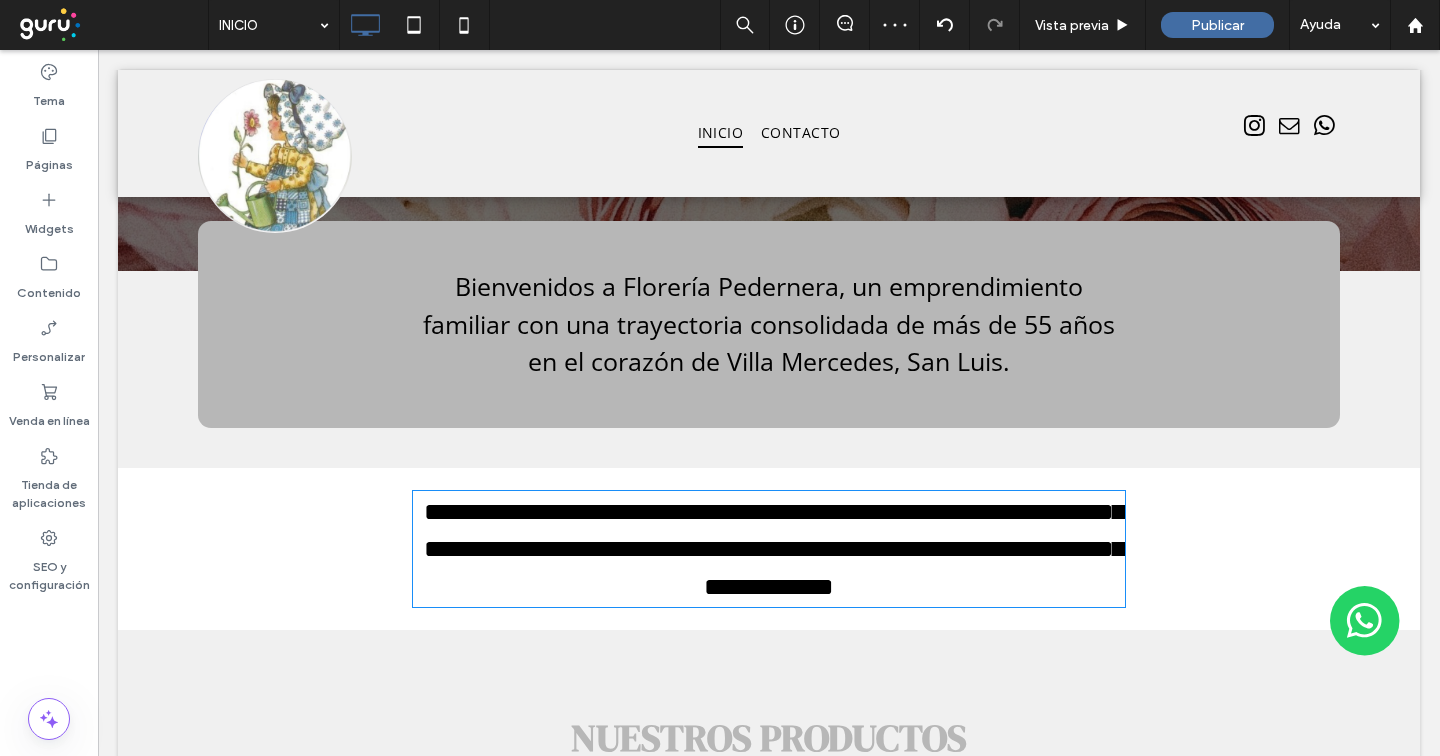 click on "**********" at bounding box center (774, 549) 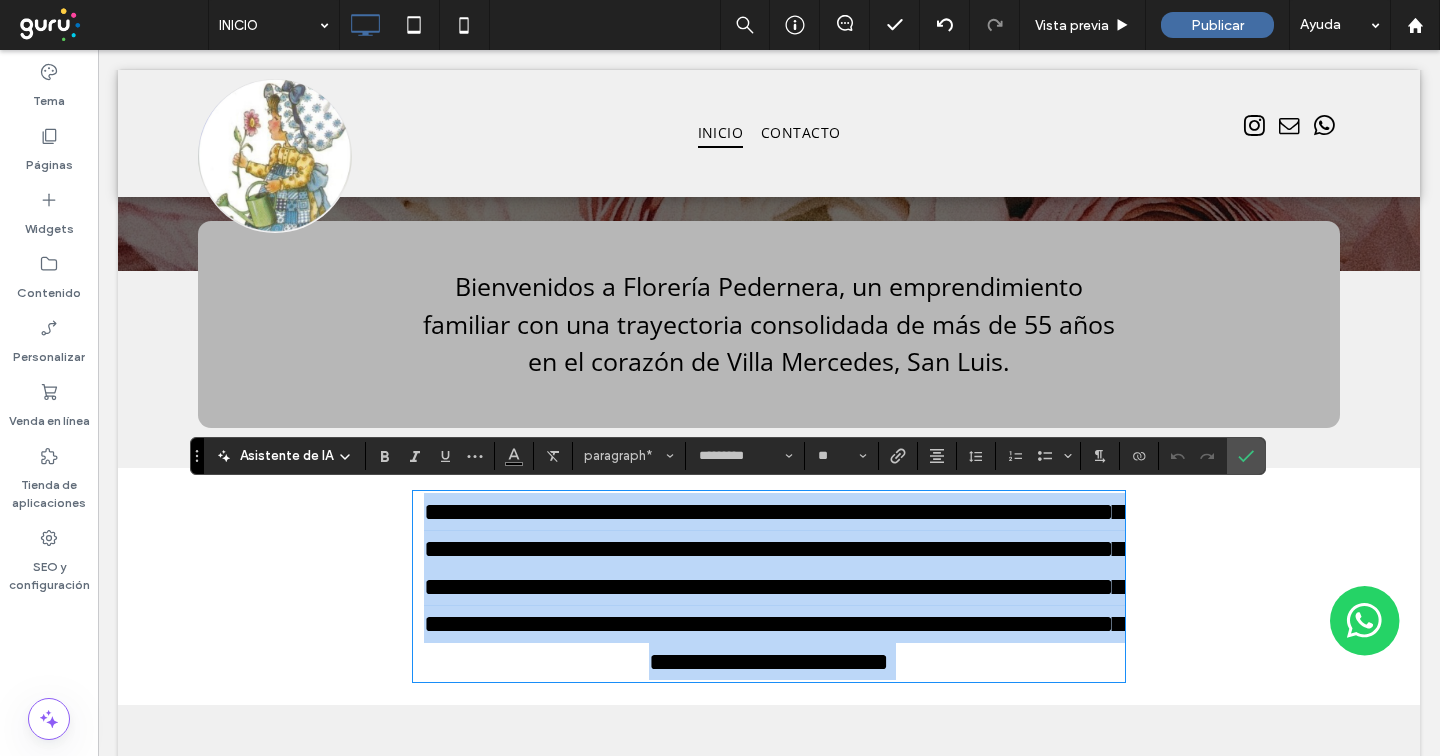 scroll, scrollTop: 0, scrollLeft: 0, axis: both 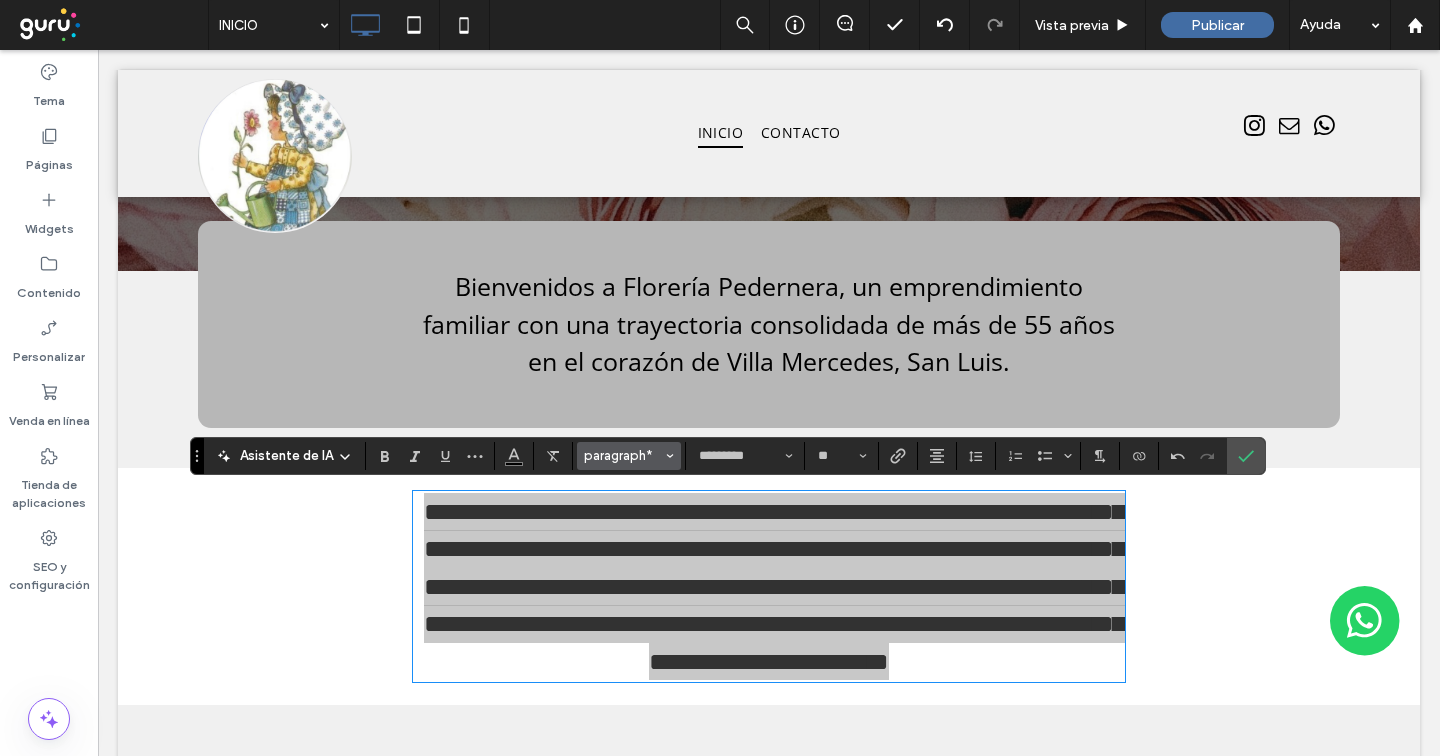 click on "paragraph*" at bounding box center (623, 455) 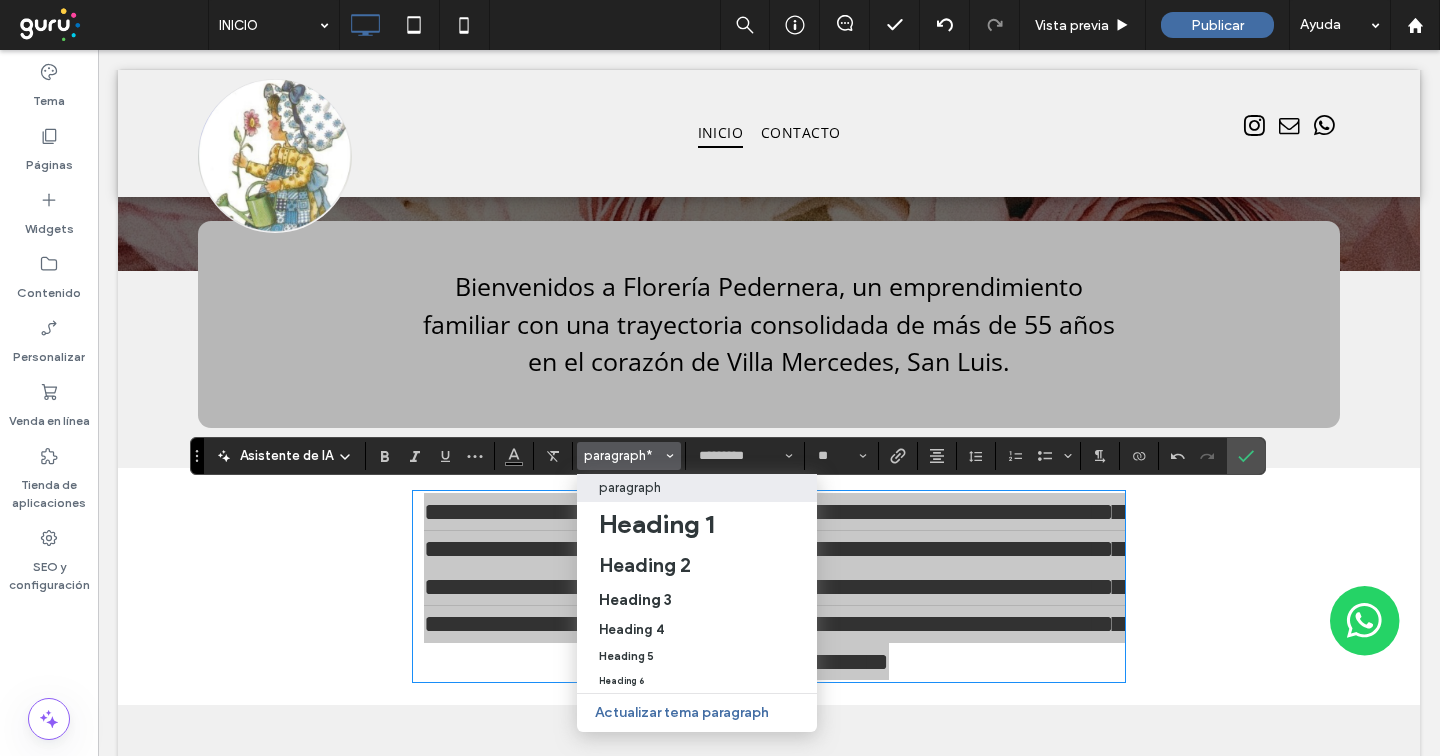 click on "paragraph" at bounding box center [630, 487] 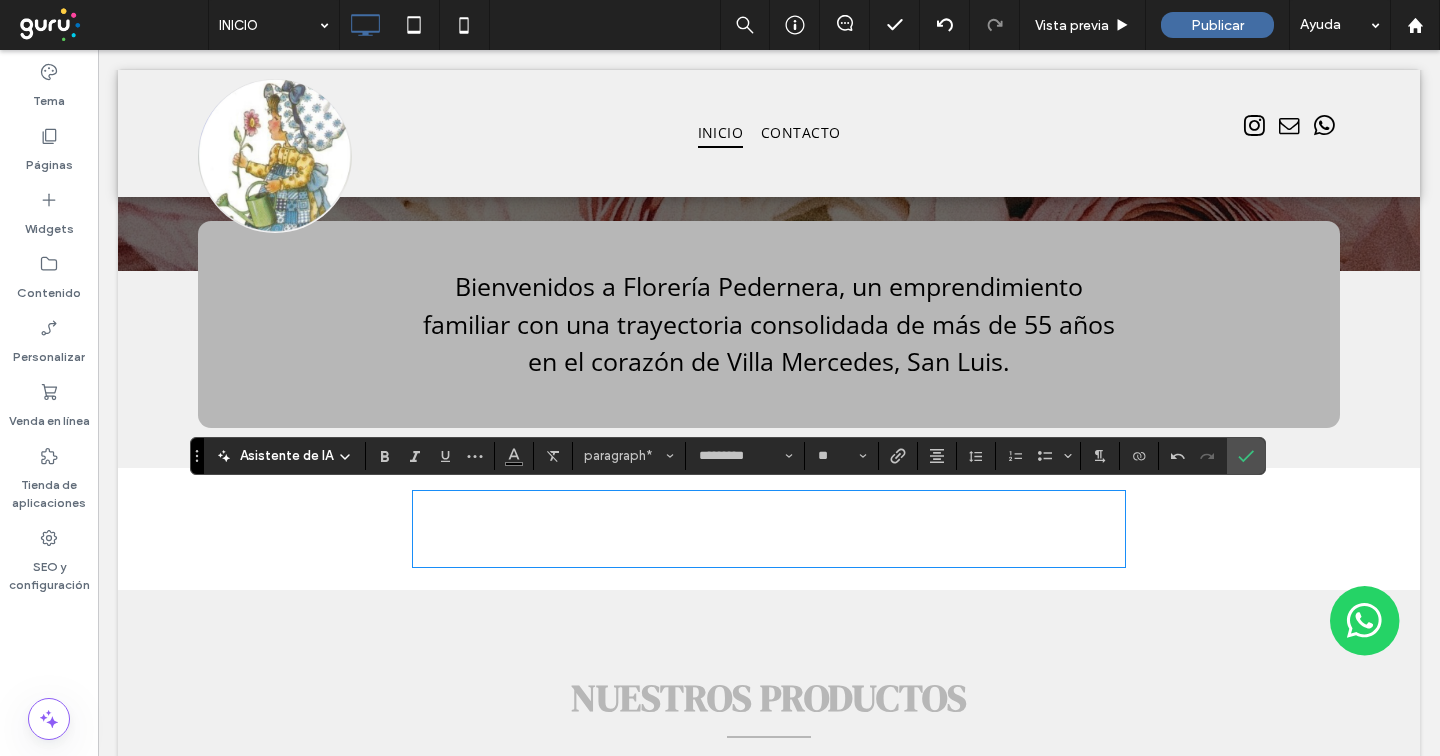 type on "**" 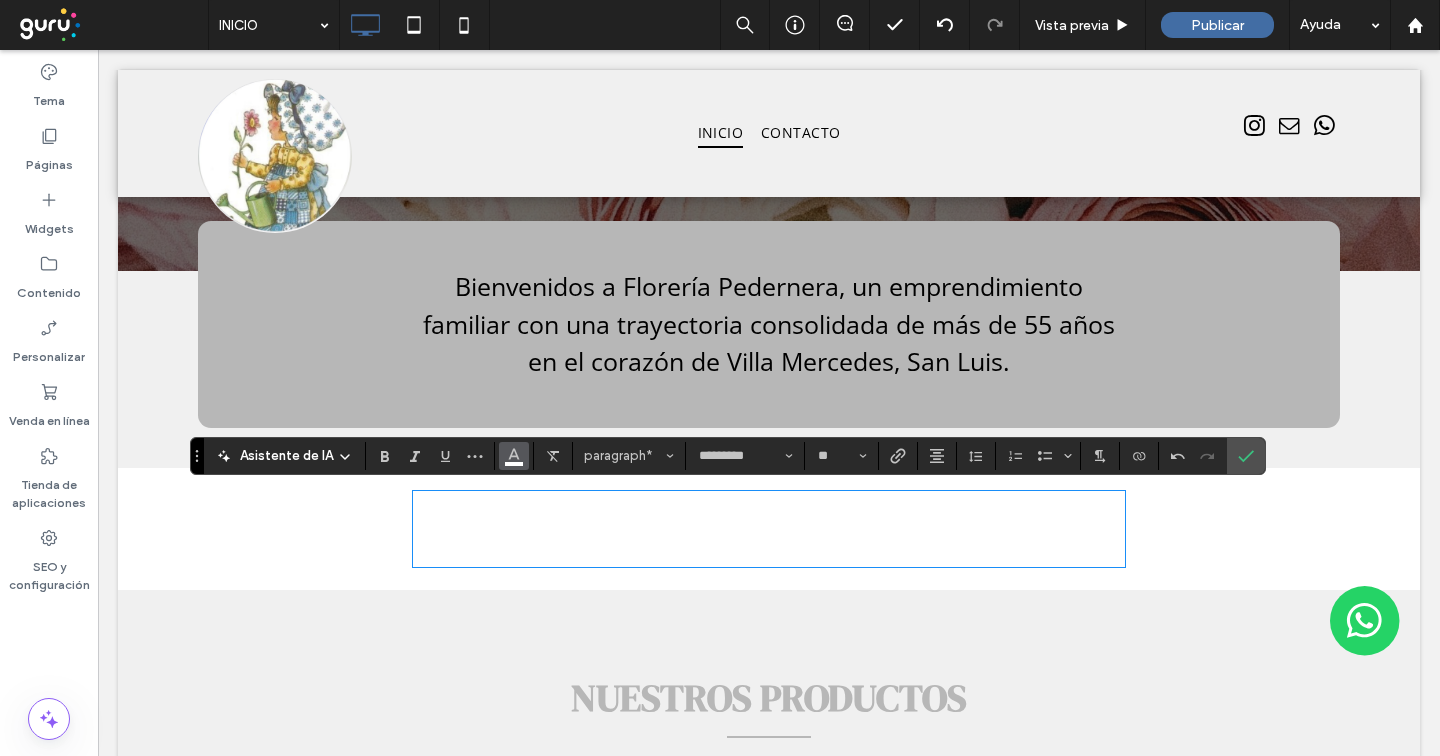 click 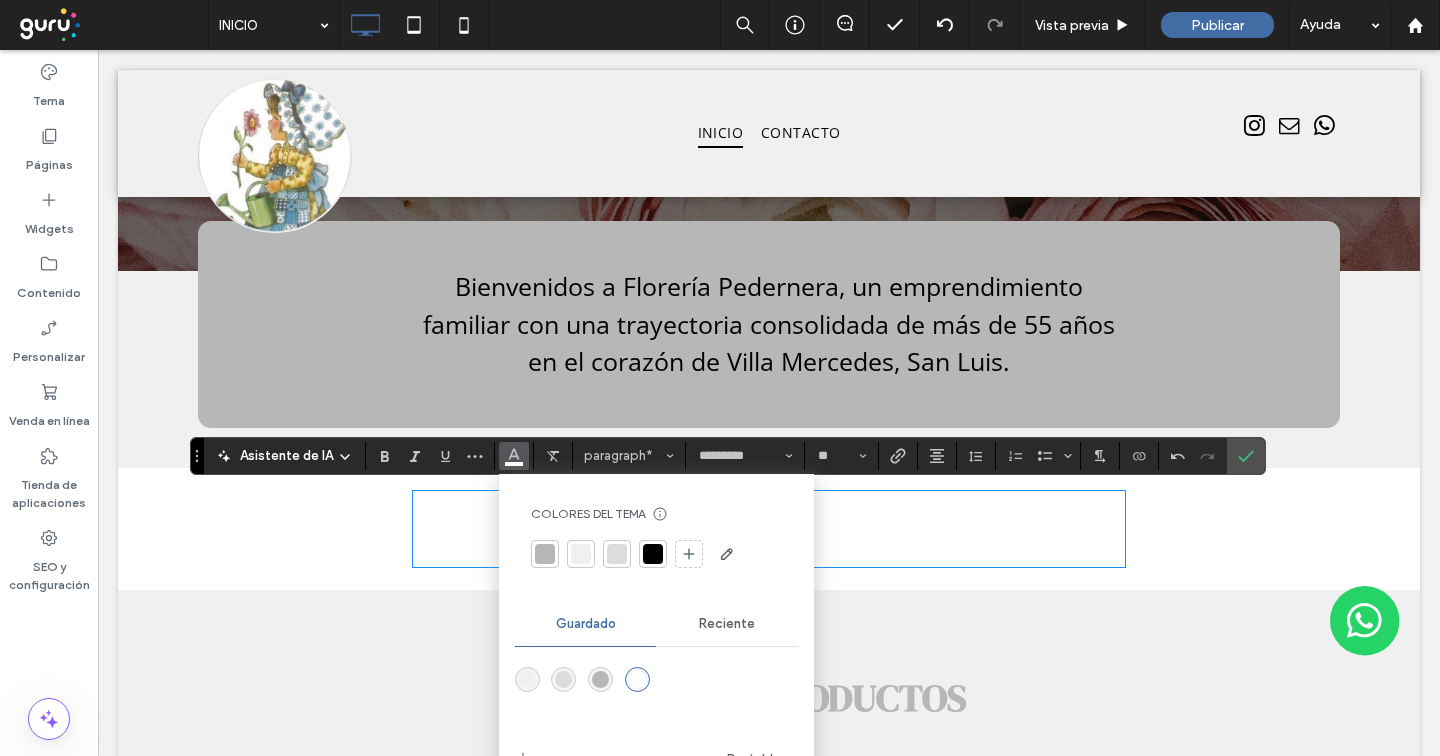 click at bounding box center [653, 554] 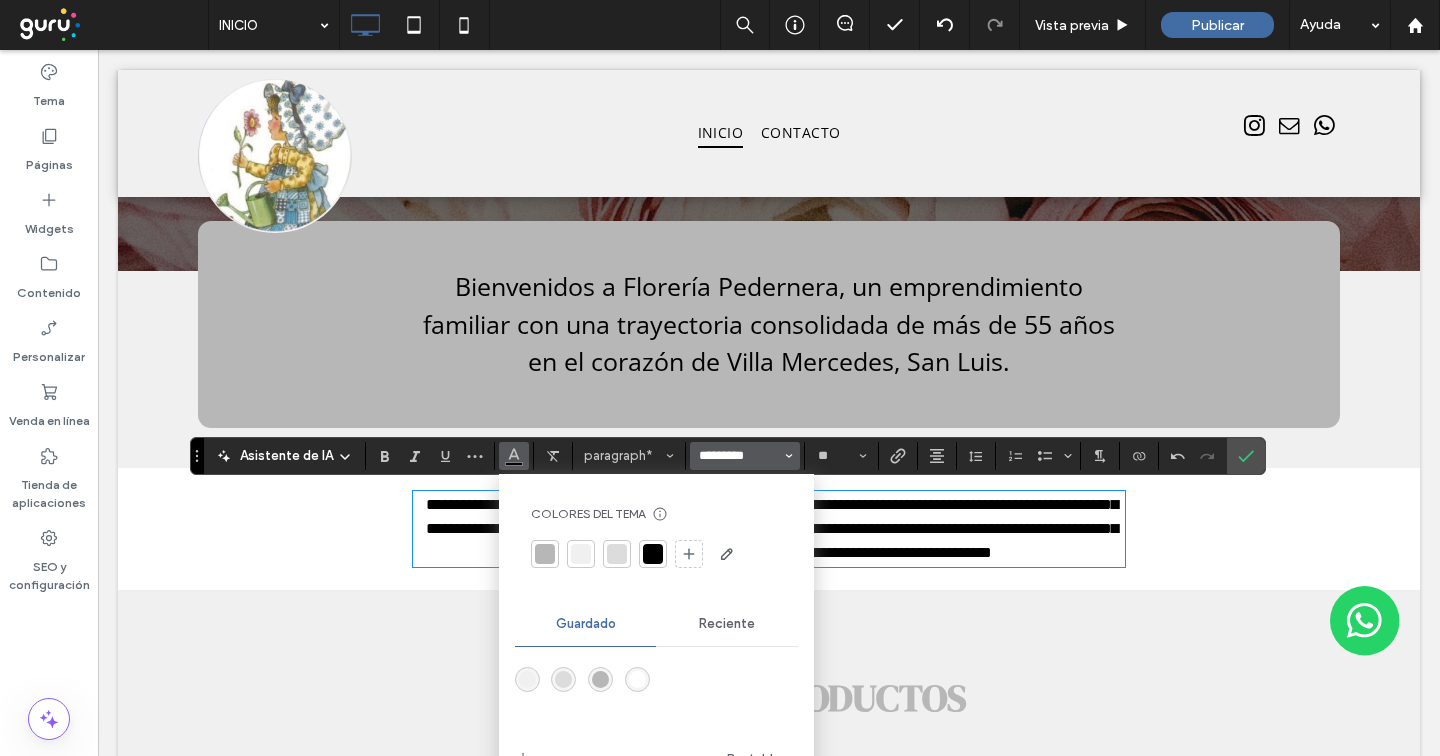 click on "*********" at bounding box center [739, 456] 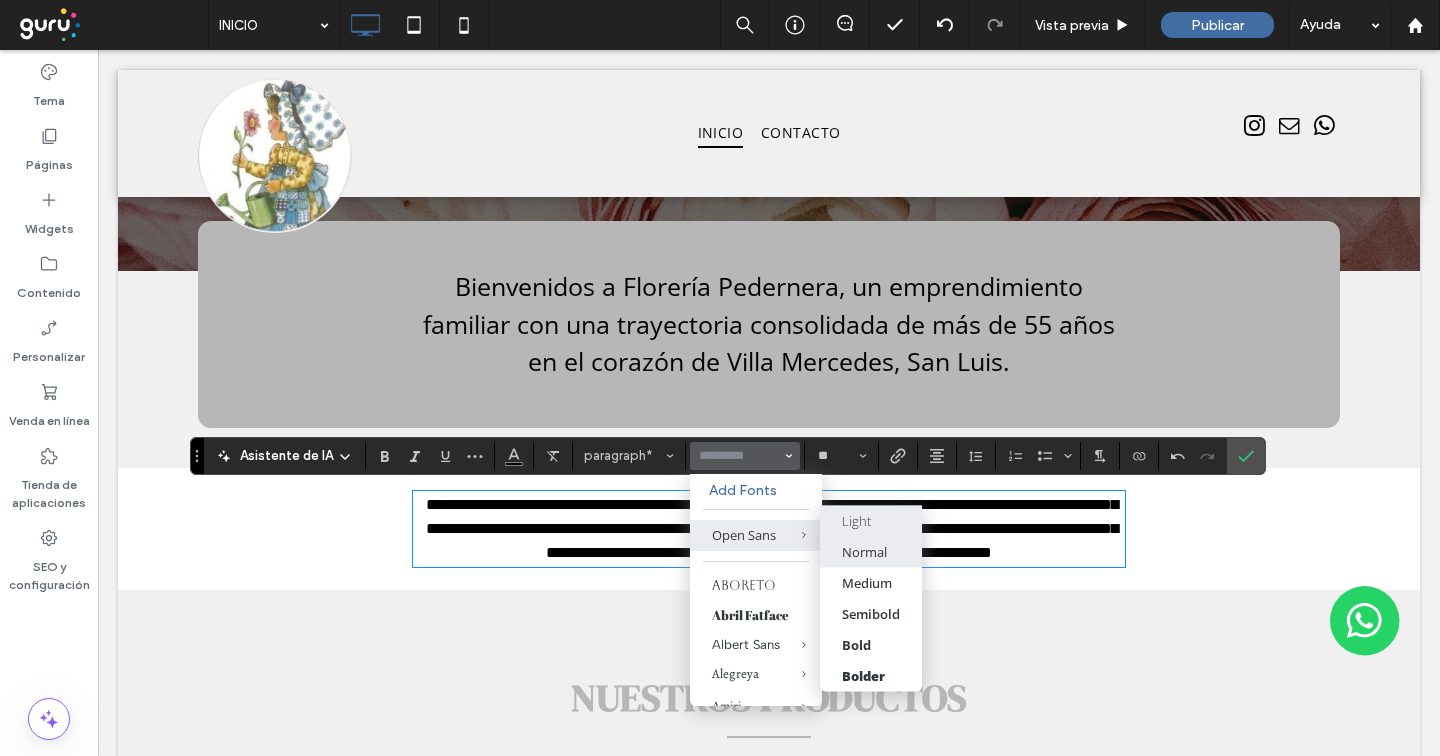 click on "Normal" at bounding box center (864, 552) 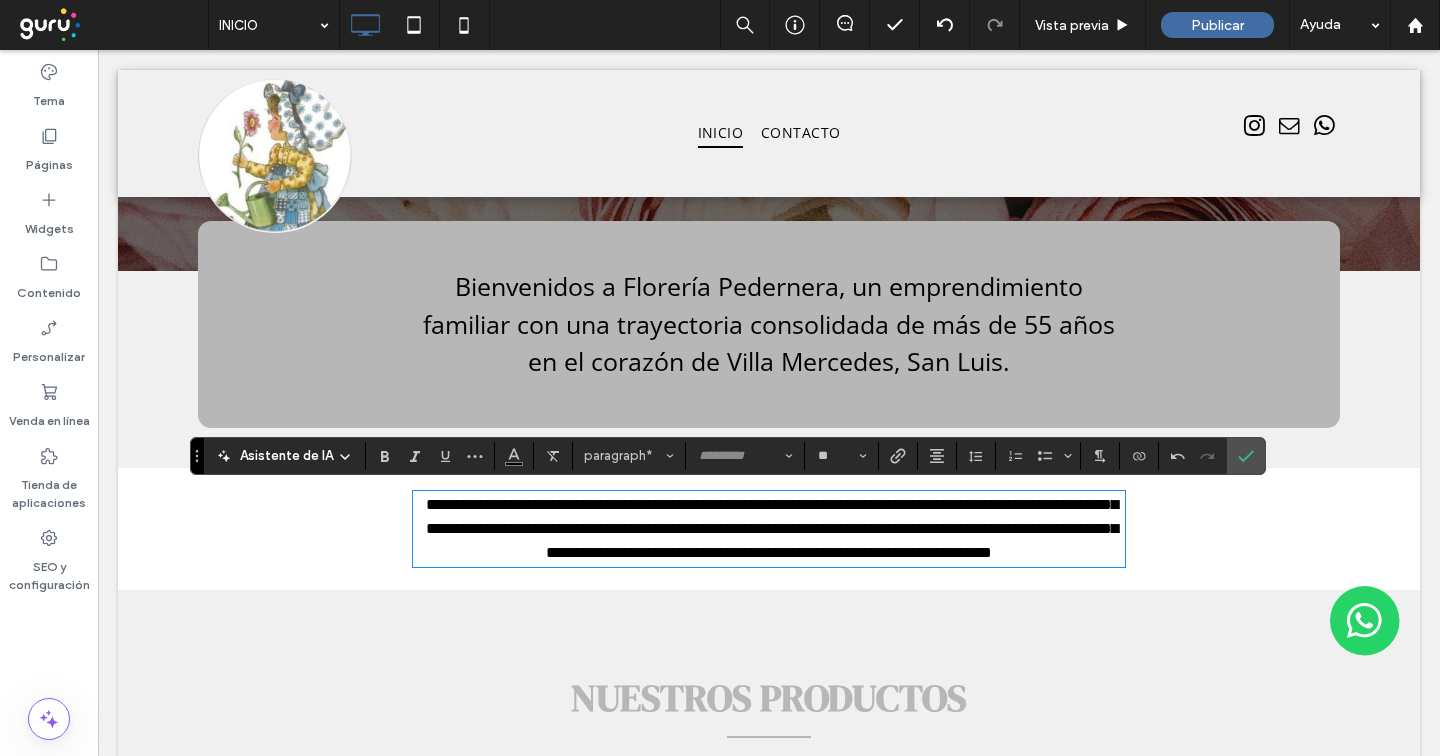 type on "*********" 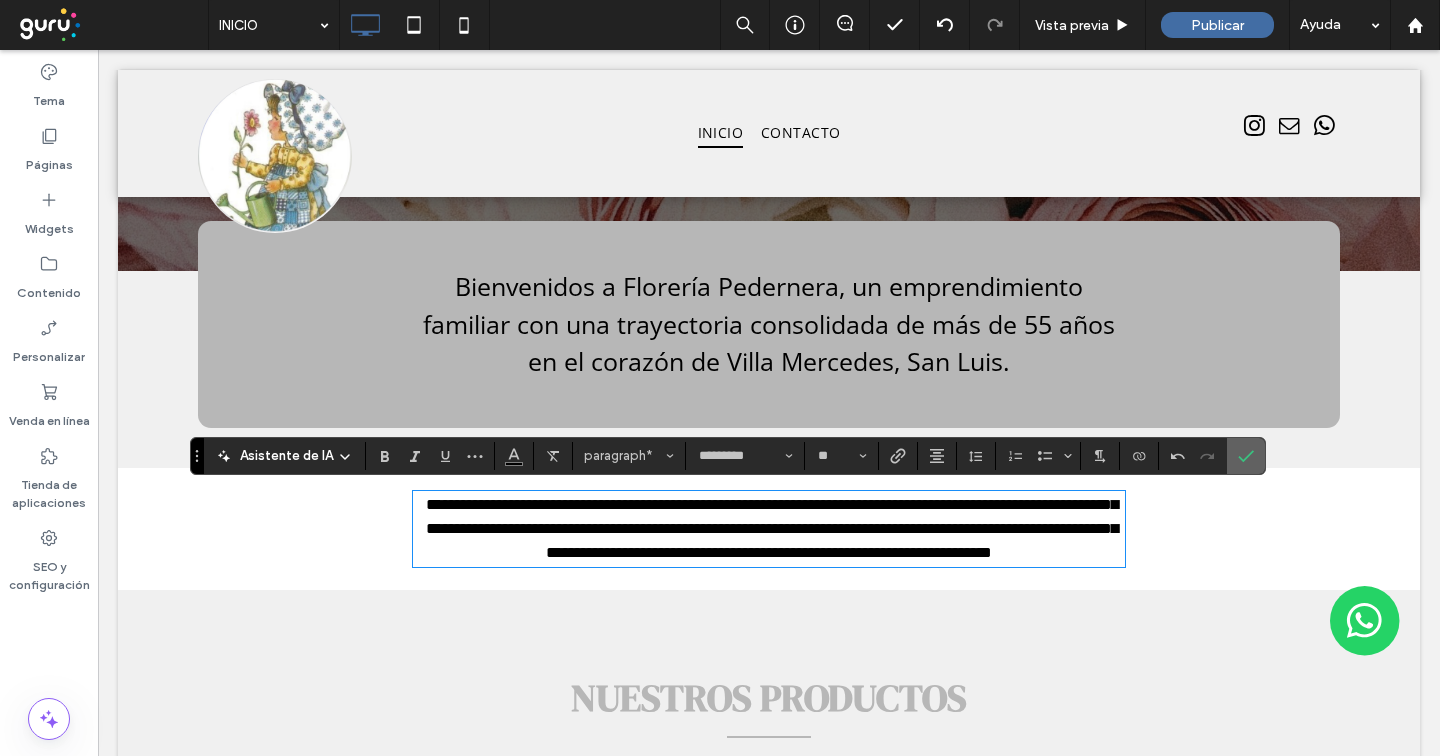 click 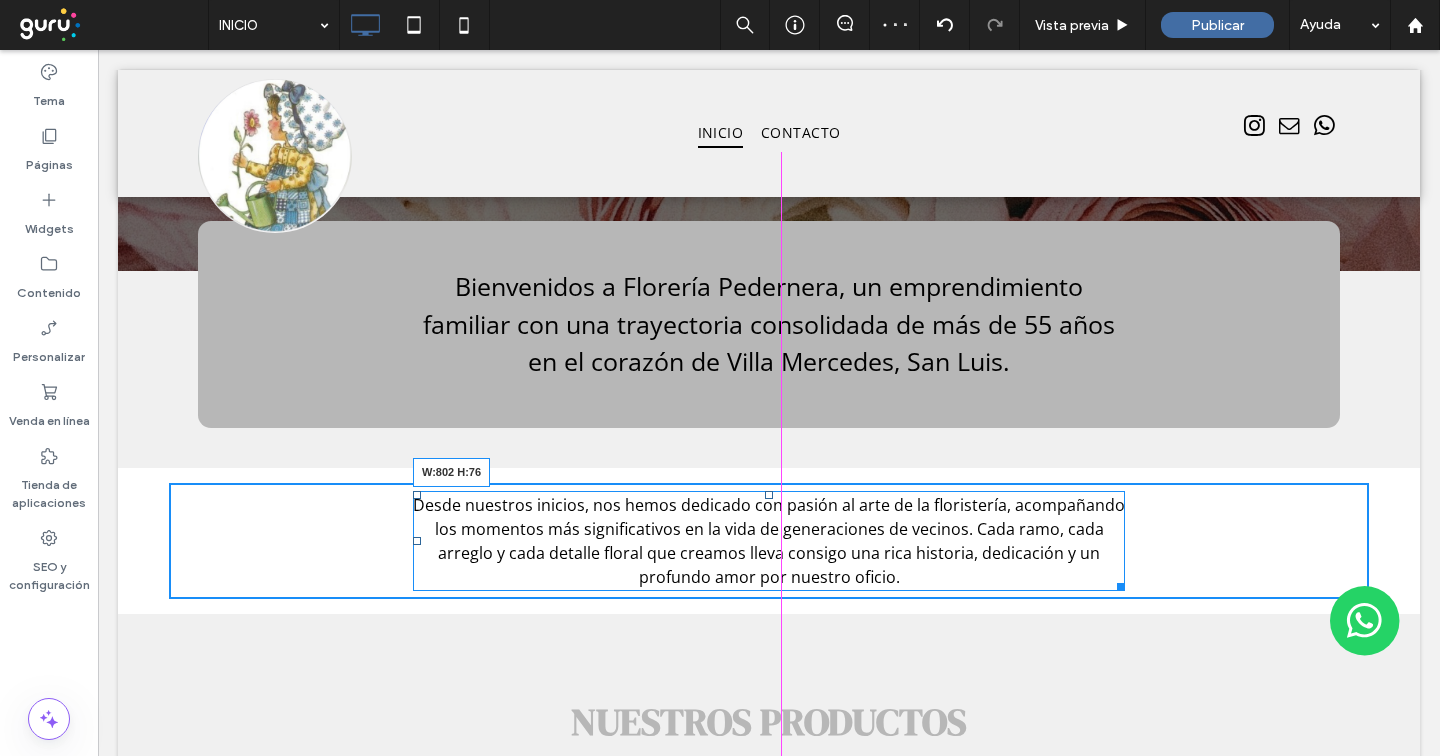 drag, startPoint x: 1110, startPoint y: 584, endPoint x: 1155, endPoint y: 577, distance: 45.54119 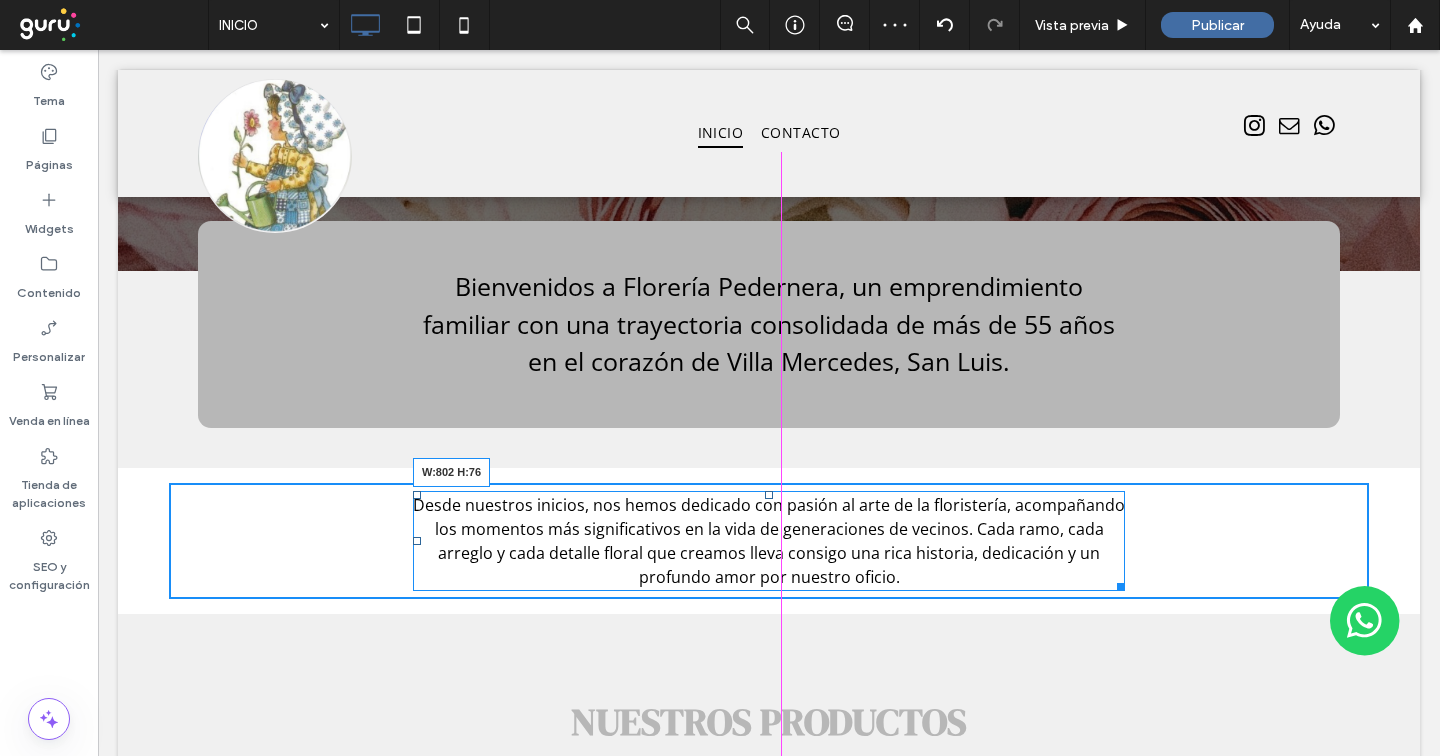 click on "Click To Paste     Click To Paste     Desde nuestros inicios, nos hemos dedicado con pasión al arte de la floristería, acompañando los momentos más significativos en la vida de generaciones de vecinos. Cada ramo, cada arreglo y cada detalle floral que creamos lleva consigo una rica historia, dedicación y un profundo amor por nuestro oficio. W:802 H:76
Fila + Añadir sección" at bounding box center [769, 541] 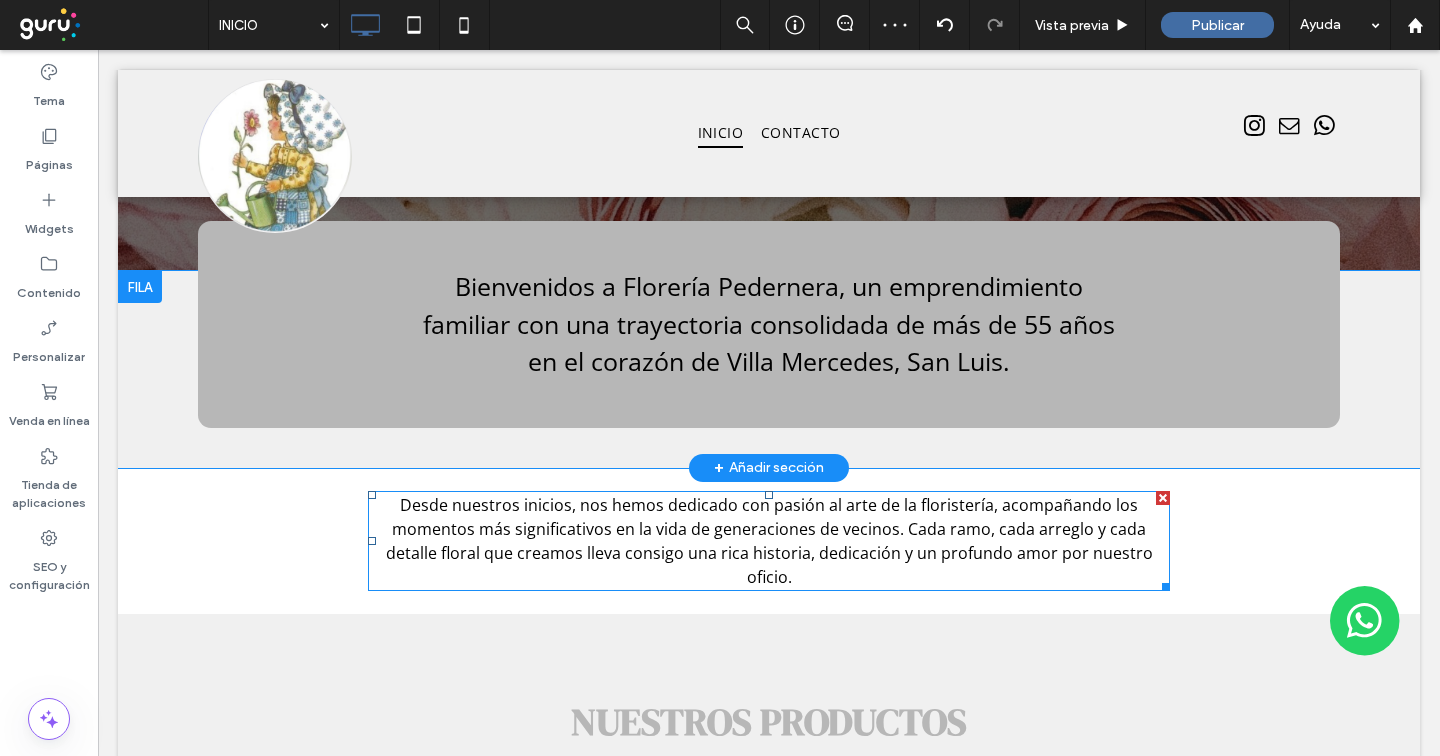 click on "Bienvenidos a Florería Pedernera, un emprendimiento familiar con una trayectoria consolidada de más de 55 años en el corazón de Villa Mercedes, San Luis. Click To Paste
Fila + Añadir sección" at bounding box center [769, 369] 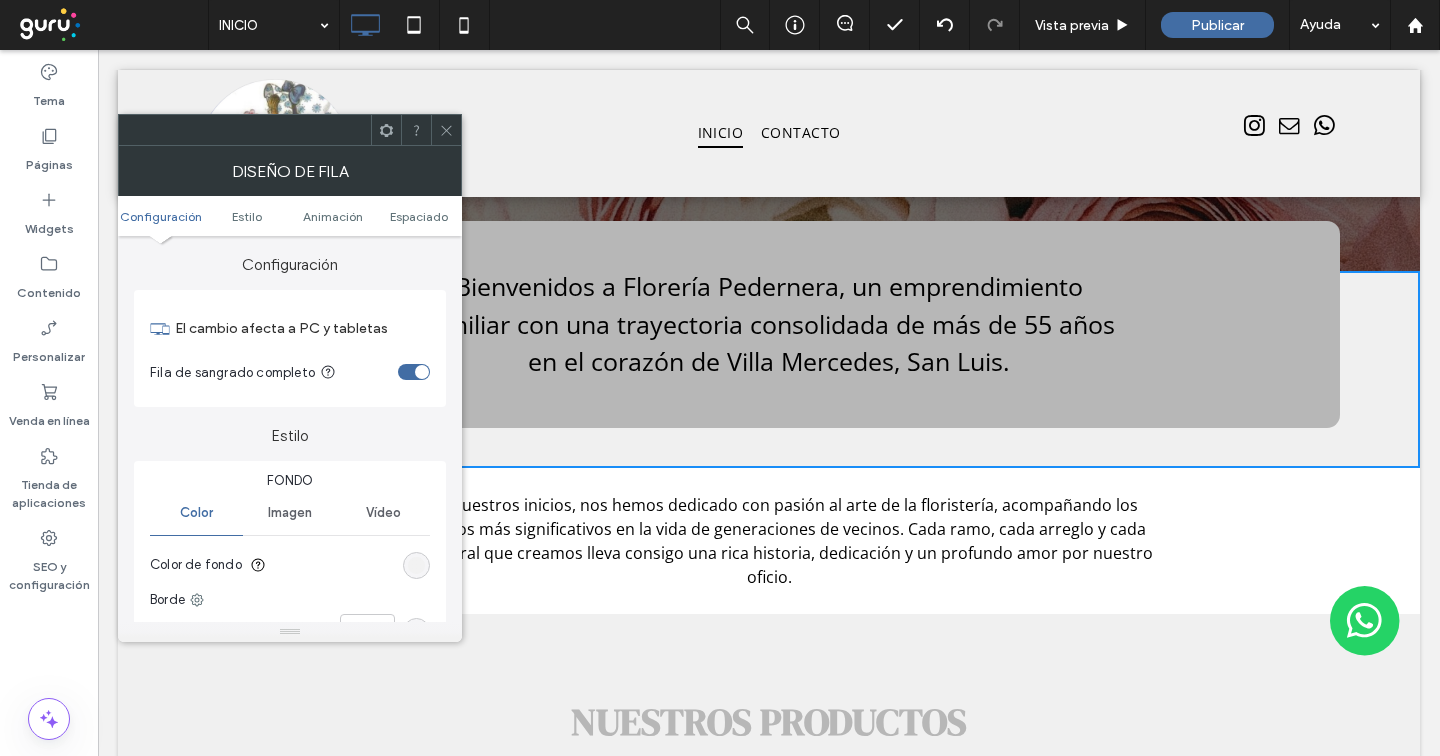 click at bounding box center [416, 565] 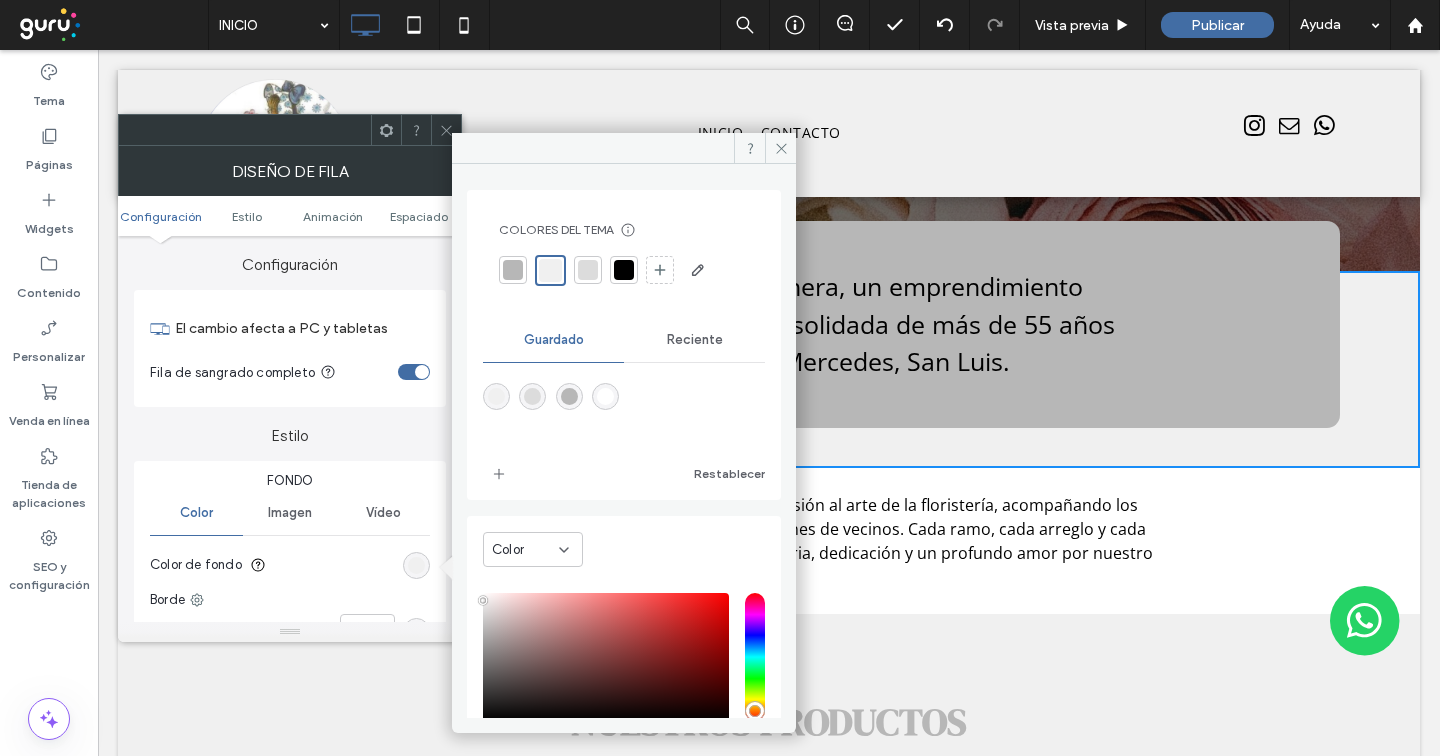 click at bounding box center (605, 396) 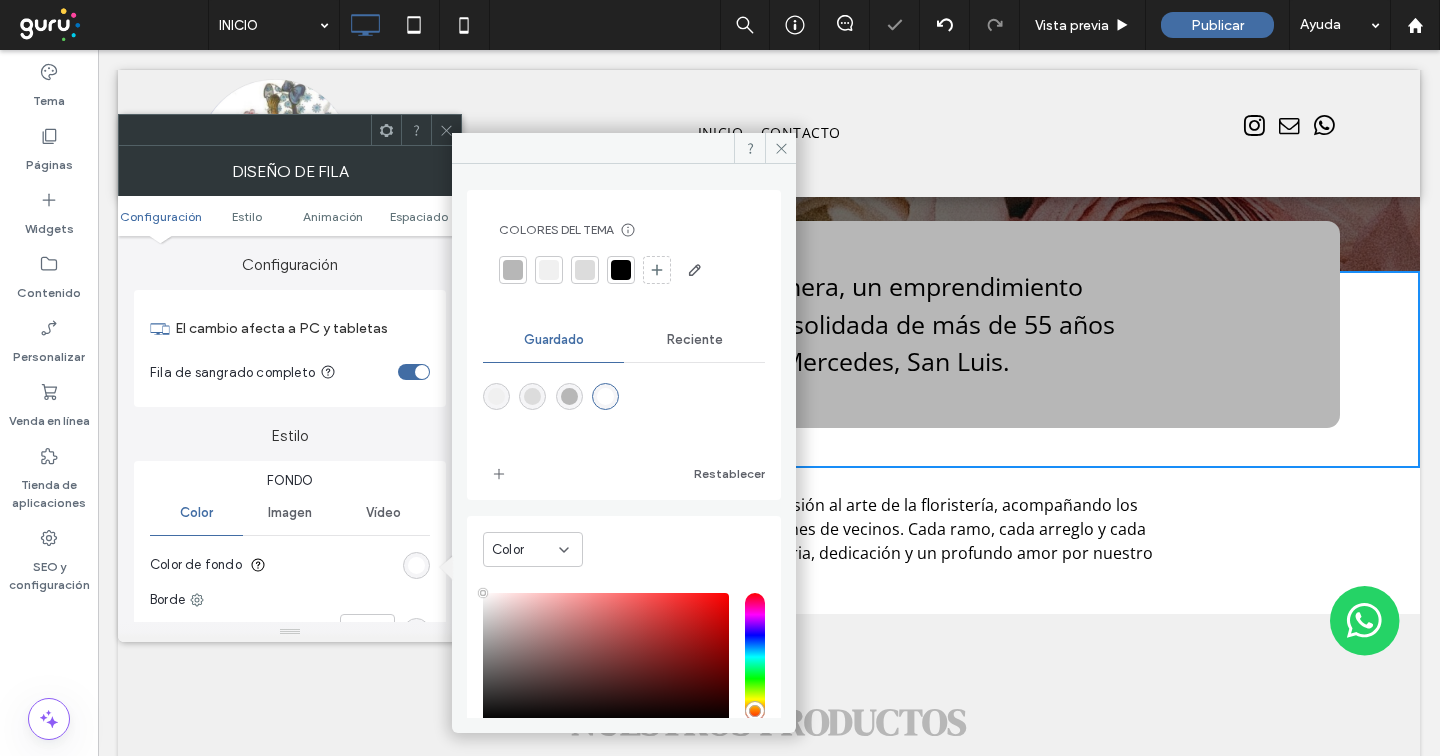click 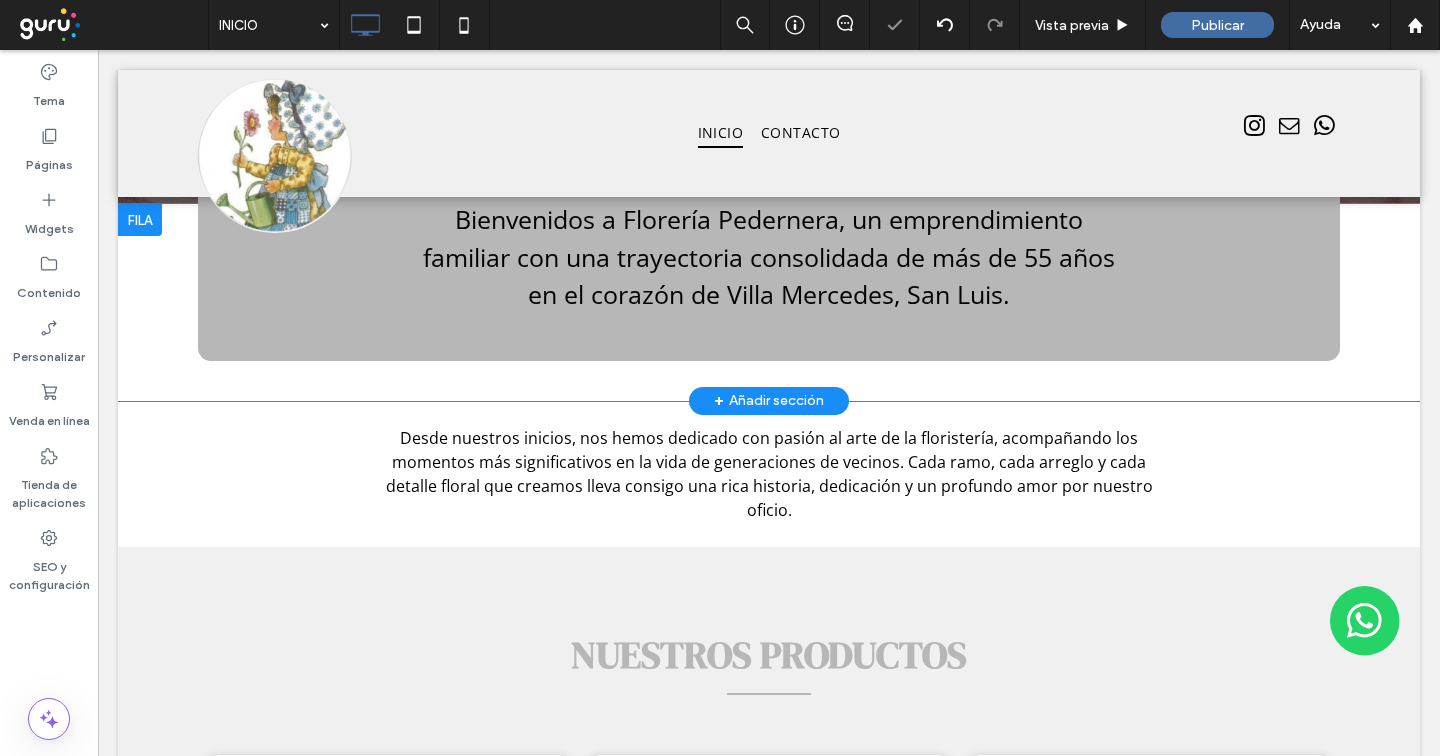 scroll, scrollTop: 675, scrollLeft: 0, axis: vertical 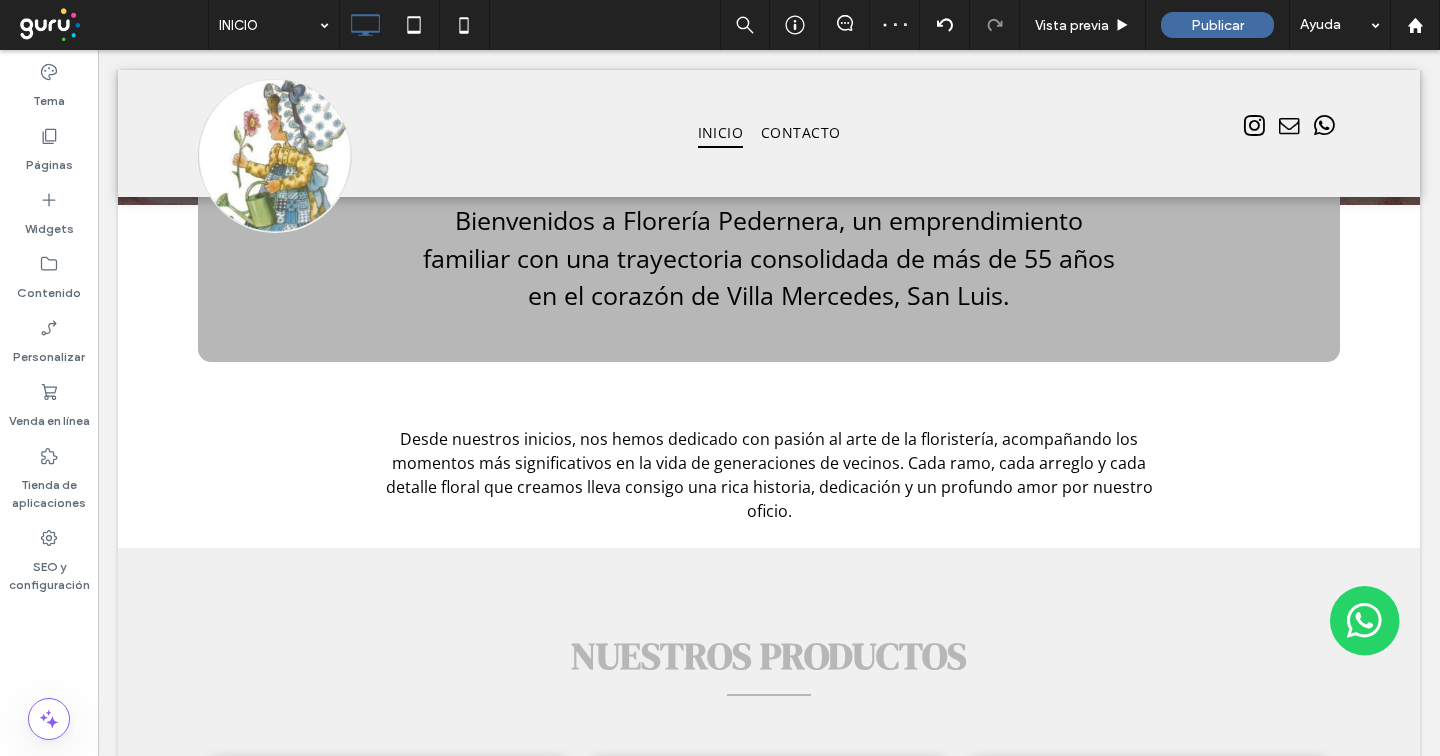 click on "Click To Paste     Click To Paste     Desde nuestros inicios, nos hemos dedicado con pasión al arte de la floristería, acompañando los momentos más significativos en la vida de generaciones de vecinos. Cada ramo, cada arreglo y cada detalle floral que creamos lleva consigo una rica historia, dedicación y un profundo amor por nuestro oficio." at bounding box center (769, 475) 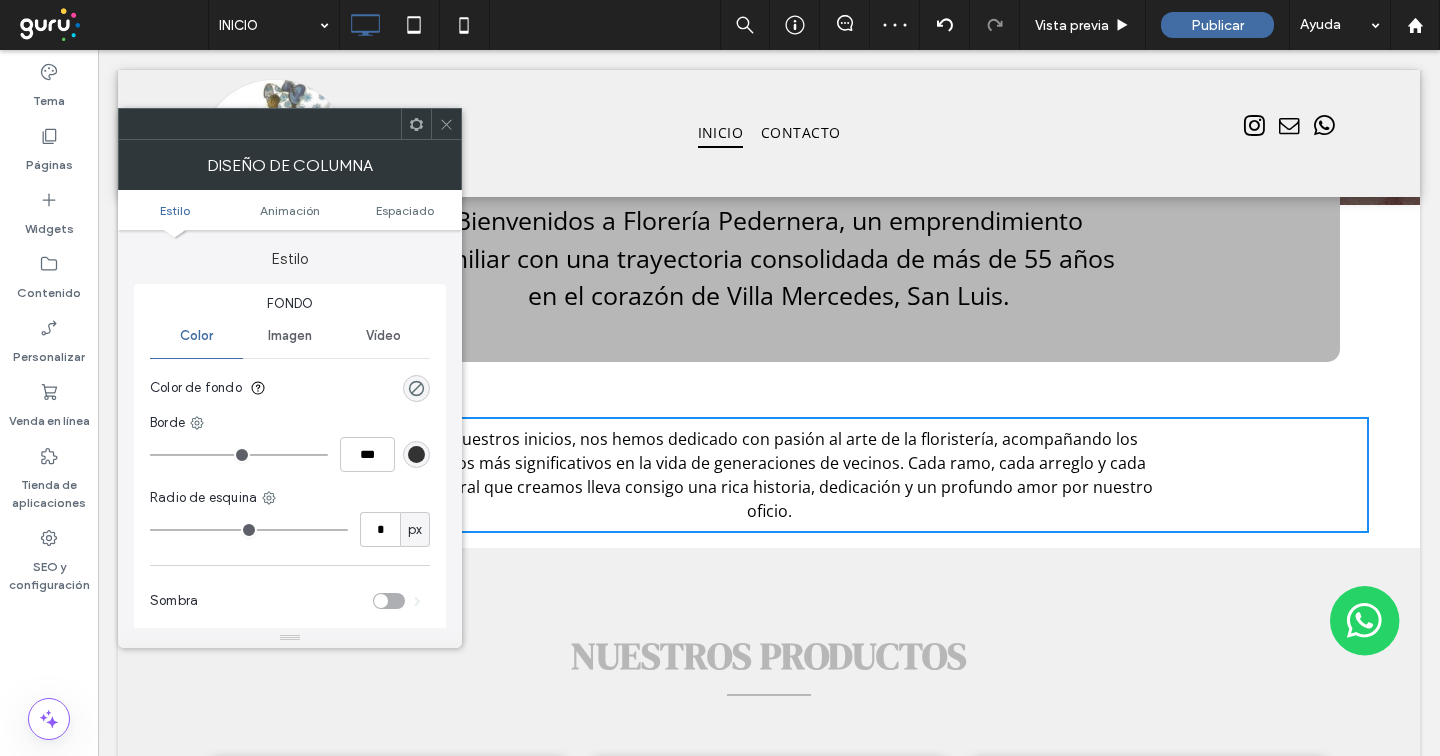 drag, startPoint x: 434, startPoint y: 124, endPoint x: 378, endPoint y: 127, distance: 56.0803 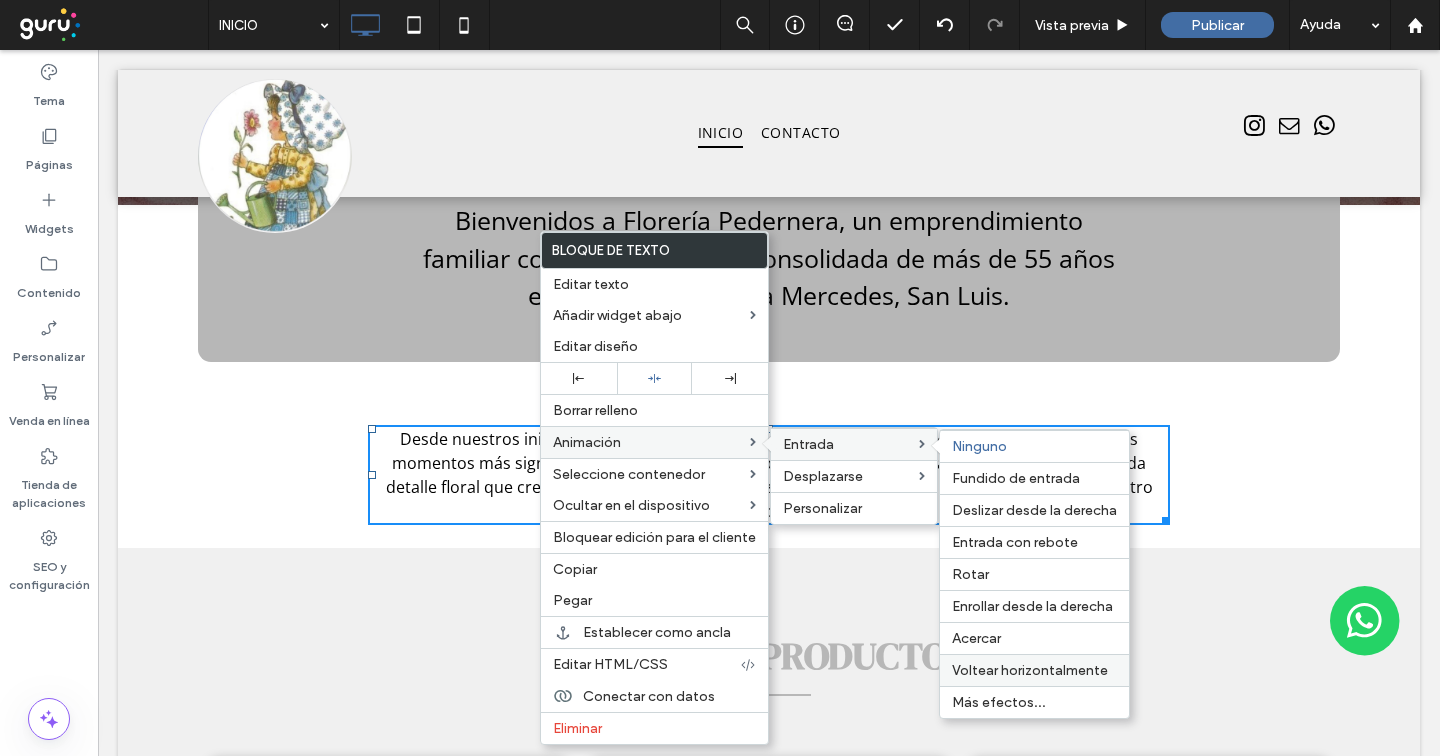 click on "Voltear horizontalmente" at bounding box center (1030, 670) 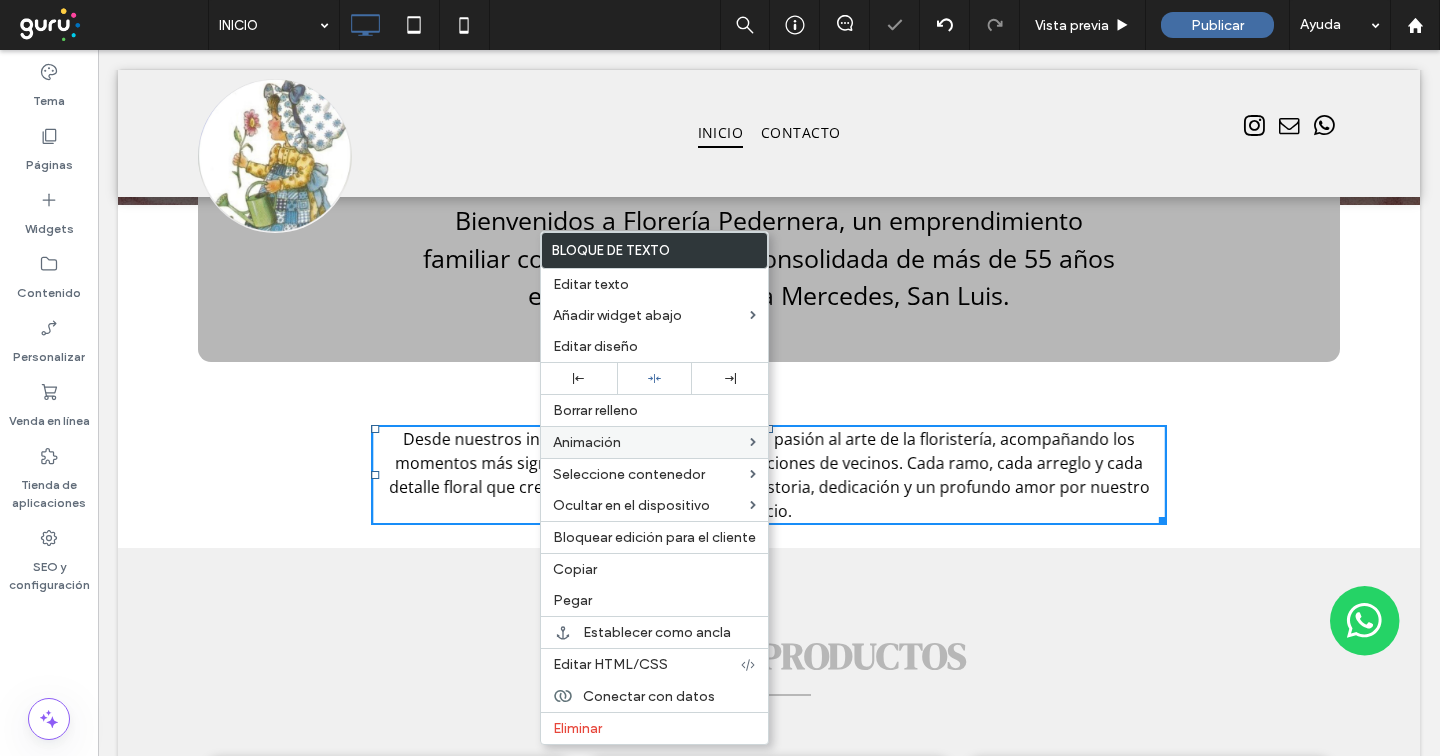 click on "Click To Paste     Click To Paste     Desde nuestros inicios, nos hemos dedicado con pasión al arte de la floristería, acompañando los momentos más significativos en la vida de generaciones de vecinos. Cada ramo, cada arreglo y cada detalle floral que creamos lleva consigo una rica historia, dedicación y un profundo amor por nuestro oficio.
Fila + Añadir sección" at bounding box center (769, 475) 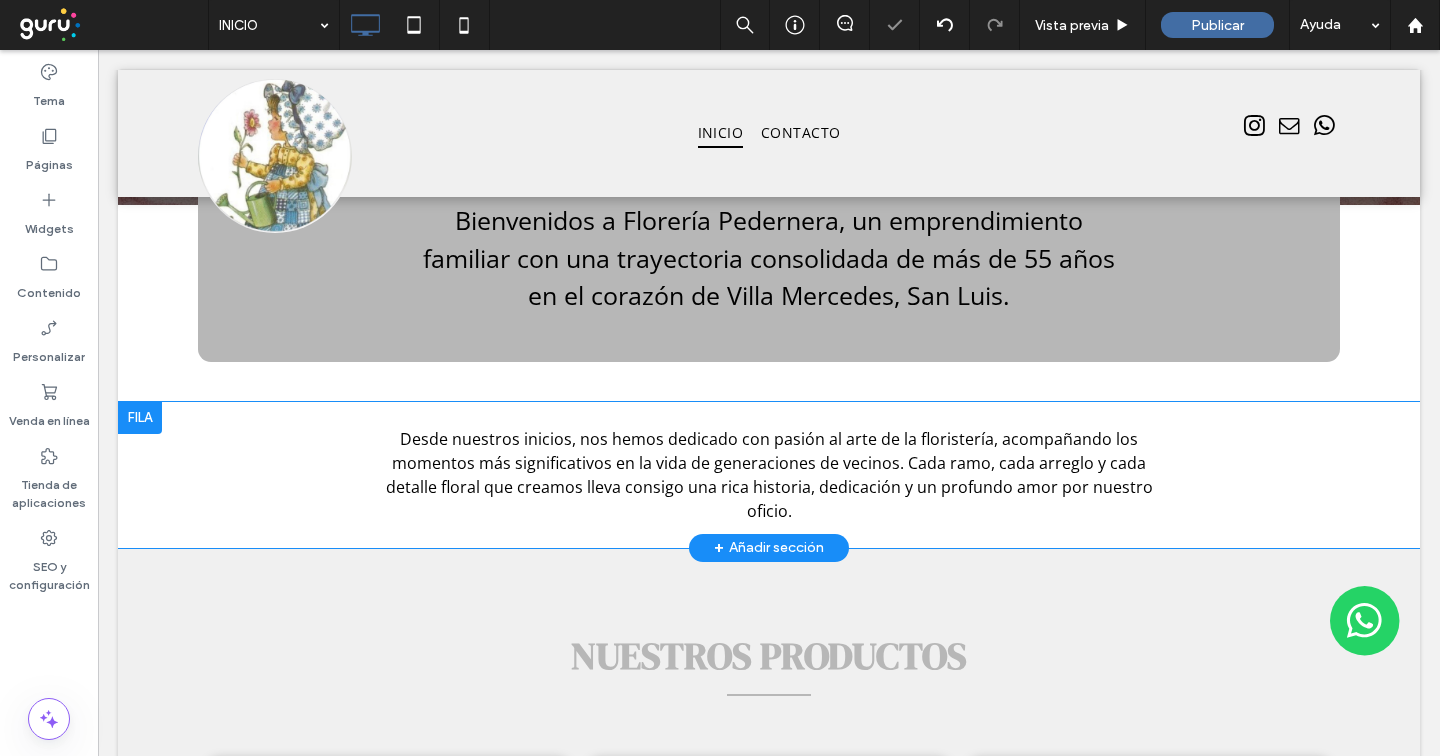 click on "Click To Paste     Click To Paste     Desde nuestros inicios, nos hemos dedicado con pasión al arte de la floristería, acompañando los momentos más significativos en la vida de generaciones de vecinos. Cada ramo, cada arreglo y cada detalle floral que creamos lleva consigo una rica historia, dedicación y un profundo amor por nuestro oficio.
Fila + Añadir sección" at bounding box center [769, 475] 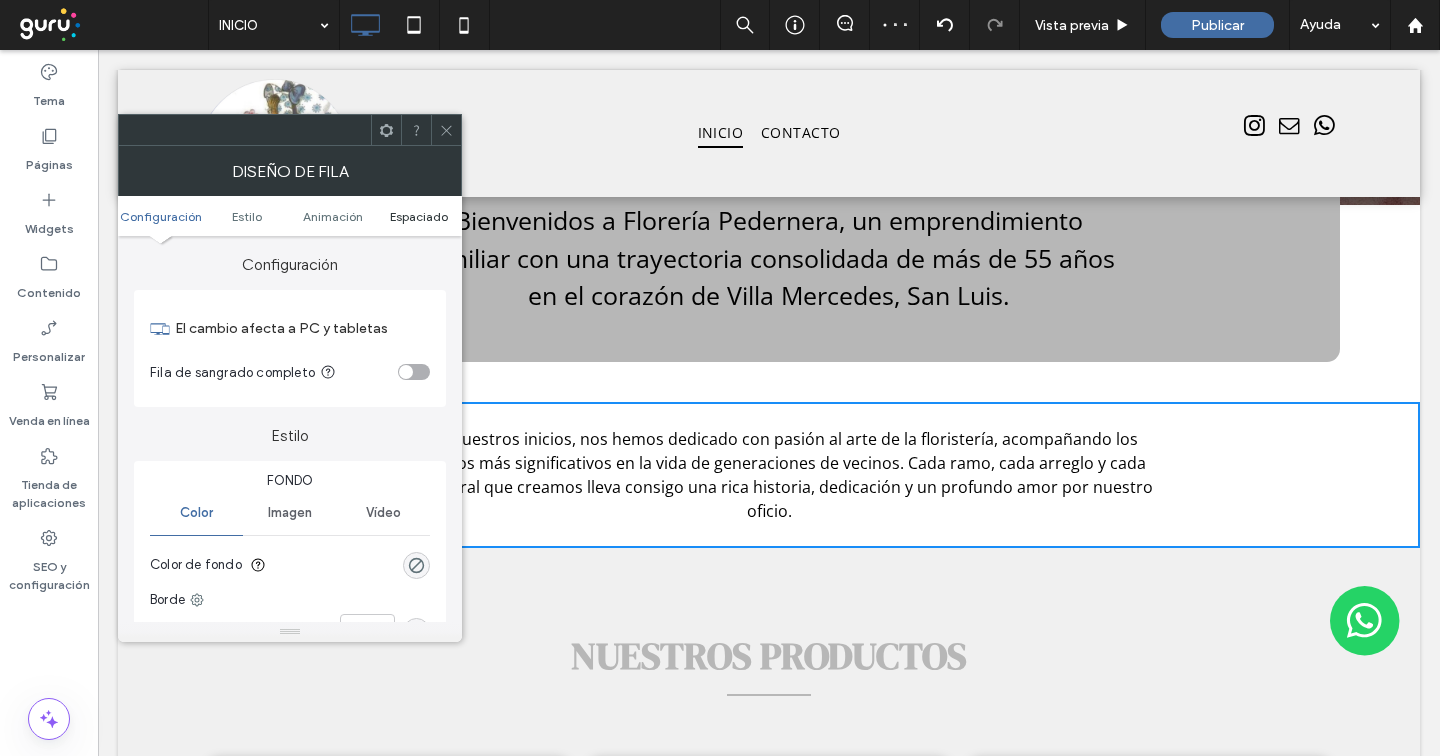 click on "Espaciado" at bounding box center [419, 216] 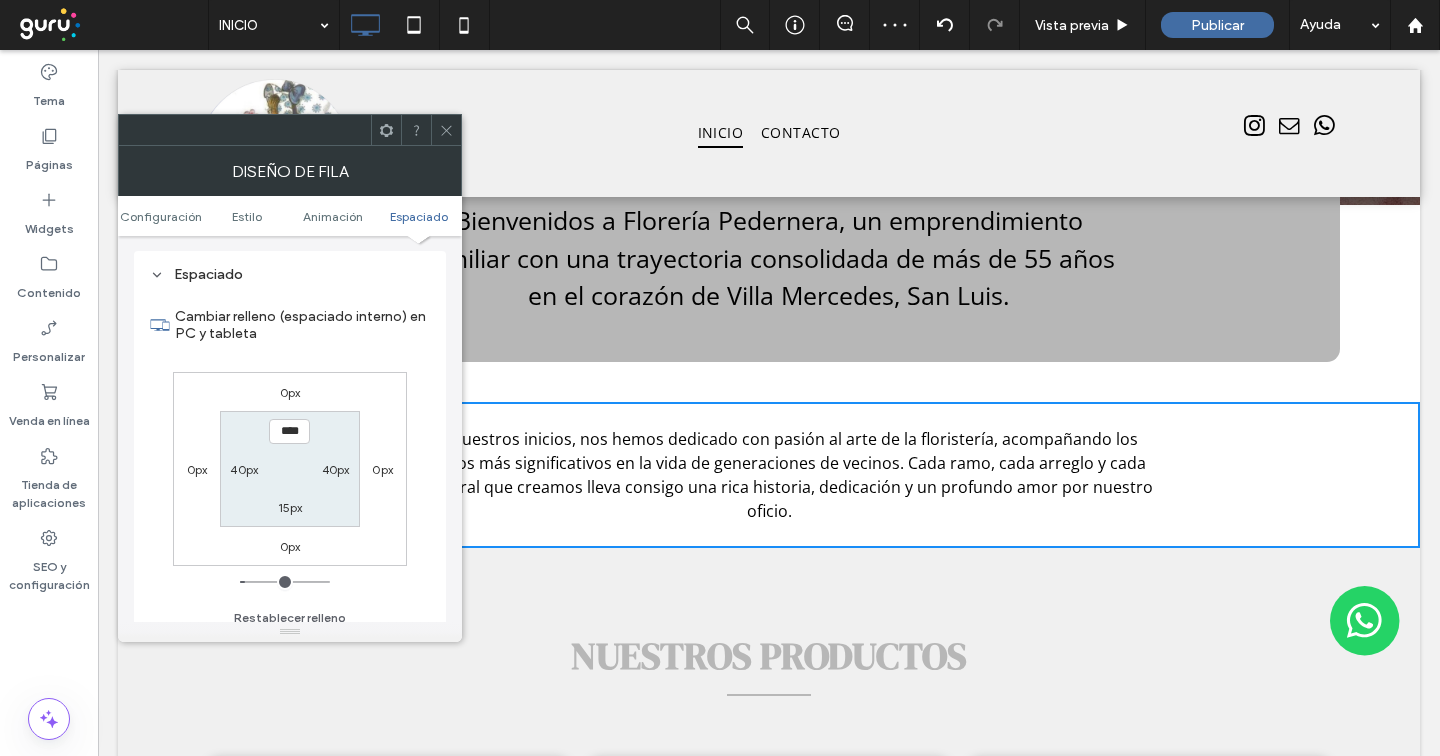 scroll, scrollTop: 566, scrollLeft: 0, axis: vertical 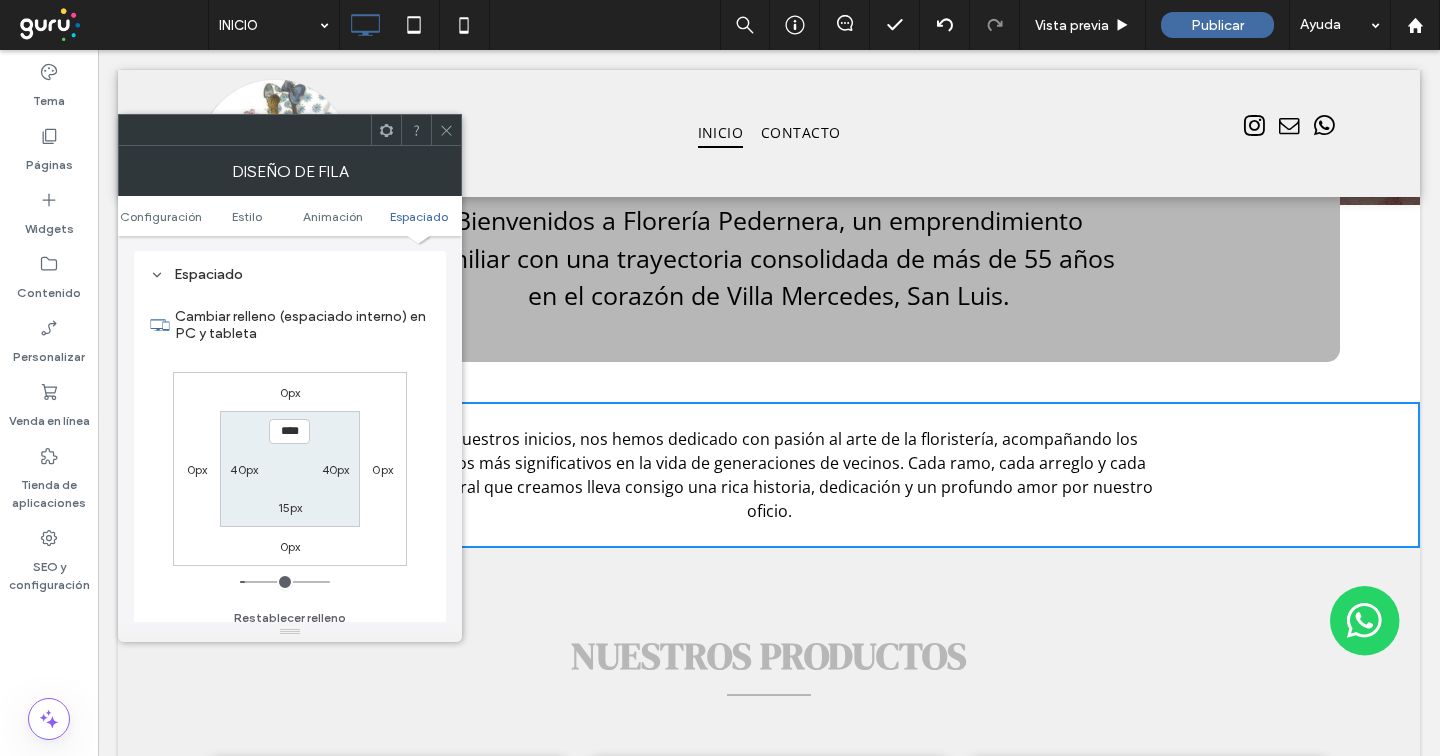 click on "0px" at bounding box center (290, 546) 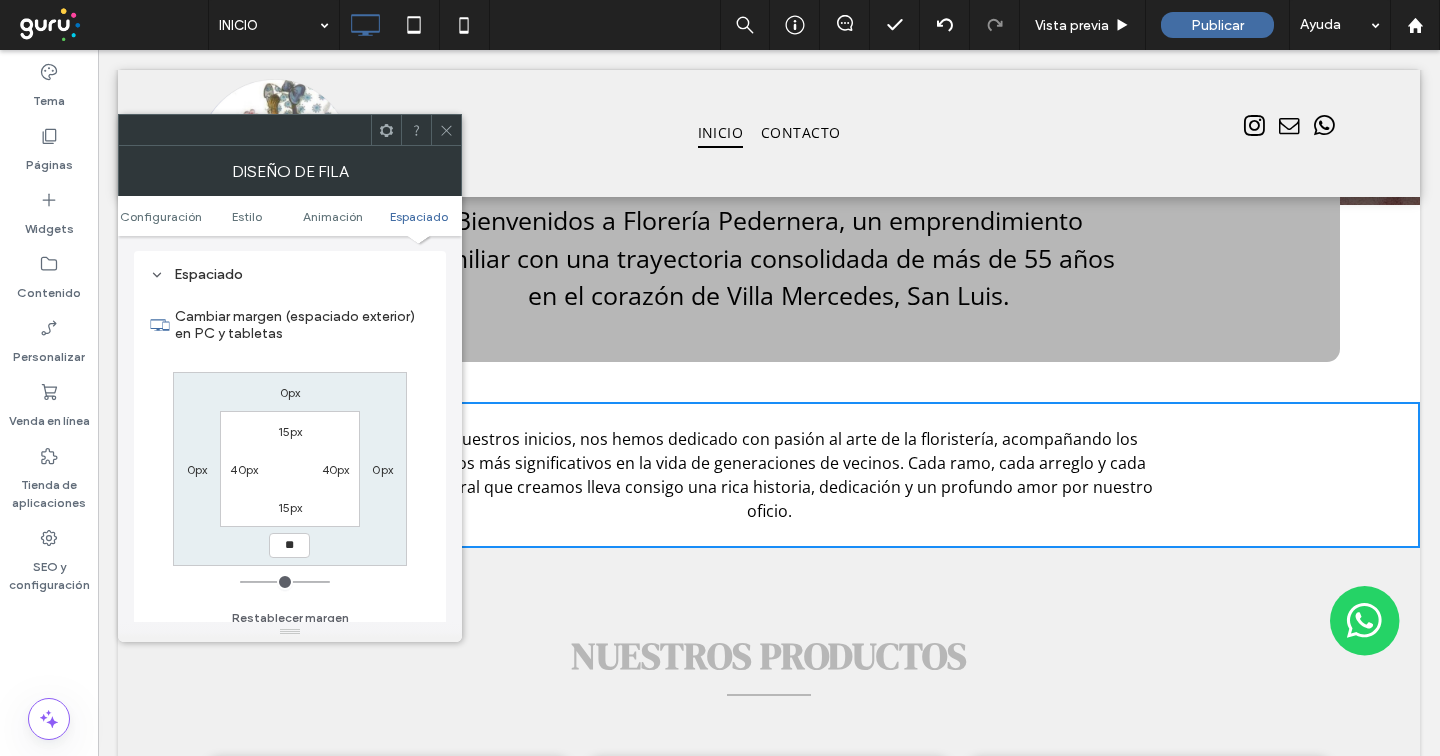 type on "**" 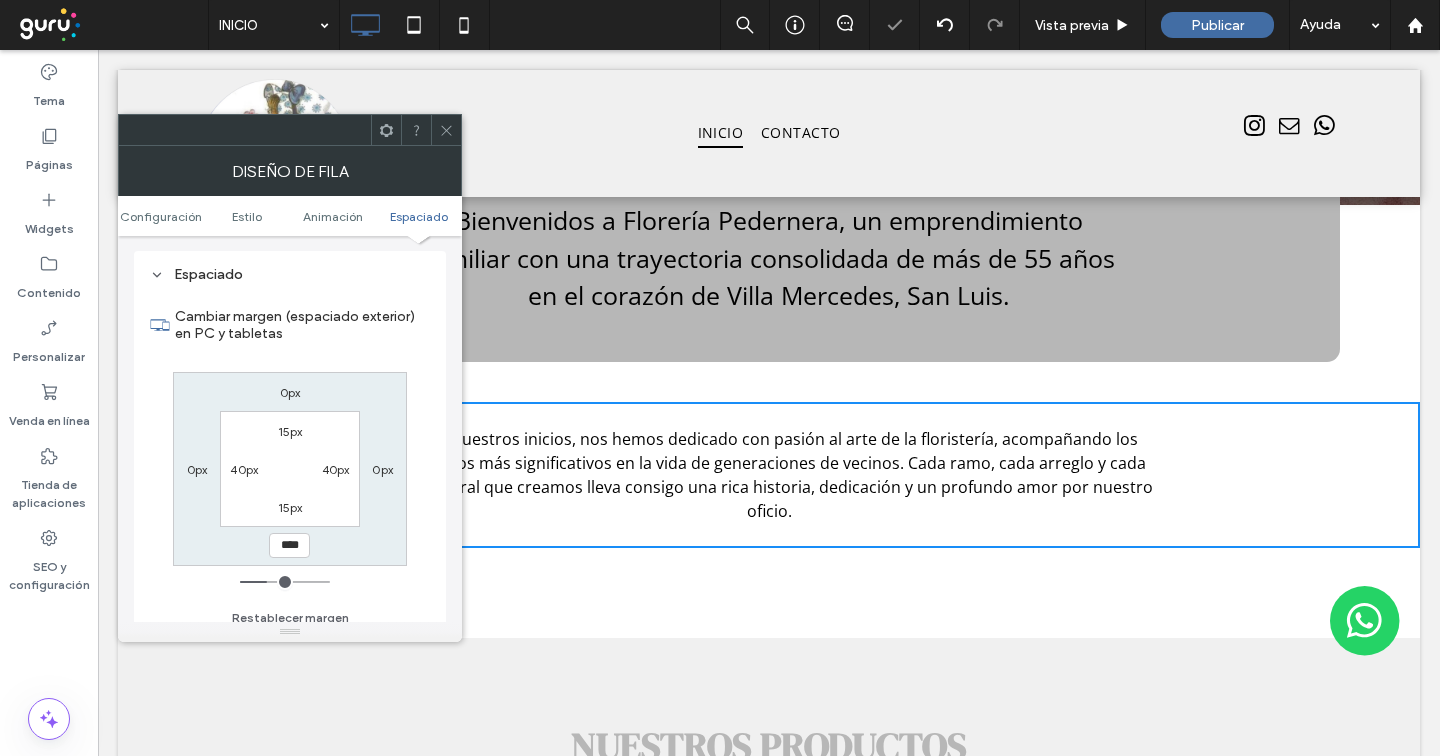 click 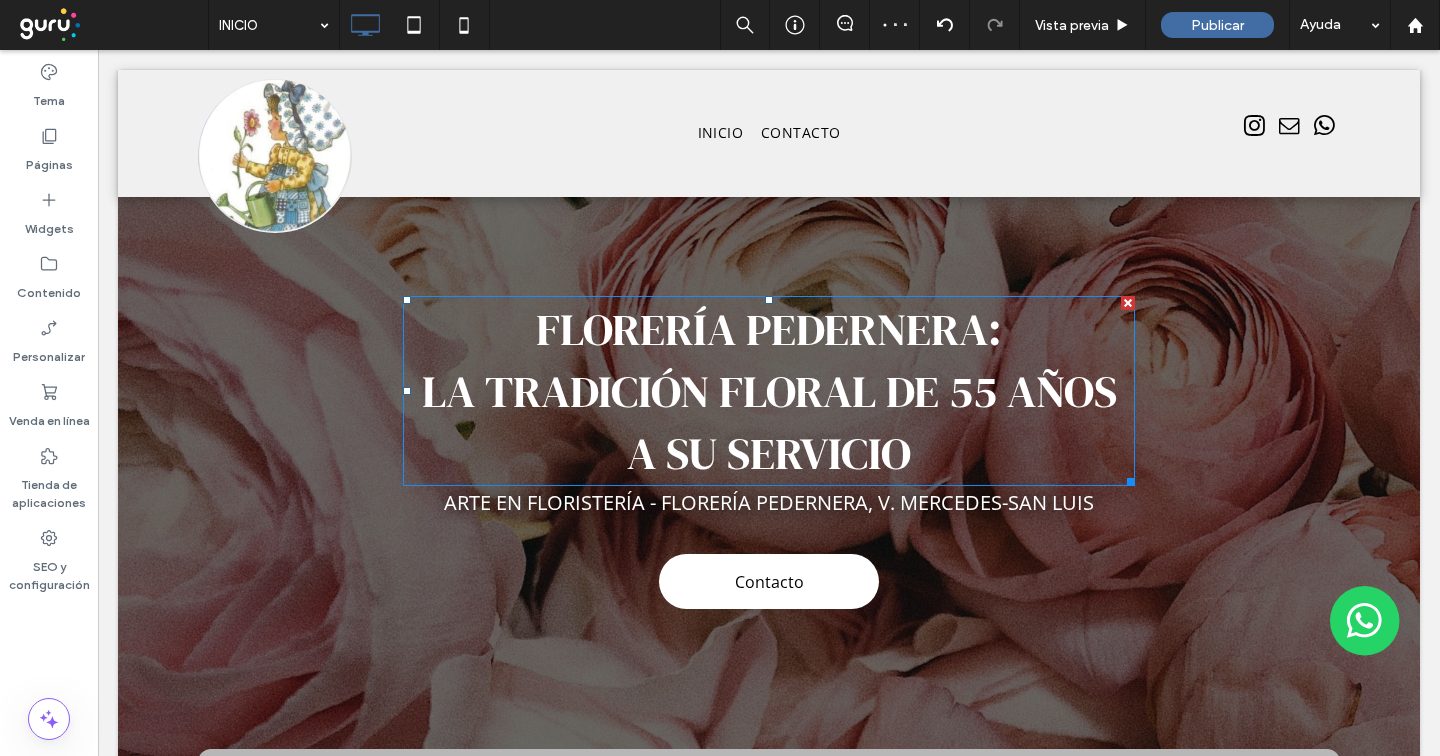 scroll, scrollTop: 83, scrollLeft: 0, axis: vertical 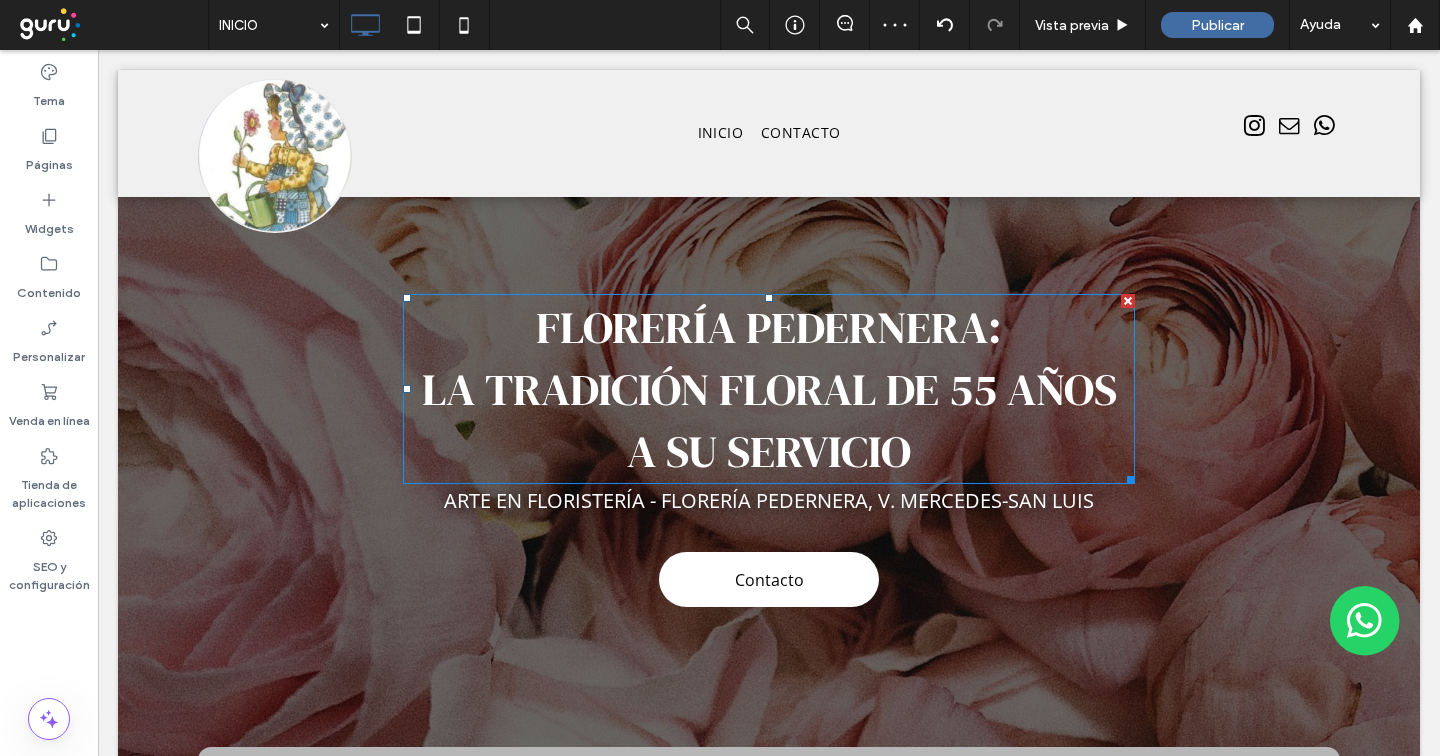 click on "Florería Pedernera:  La tradición floral de 55 años a su servicio" at bounding box center [769, 389] 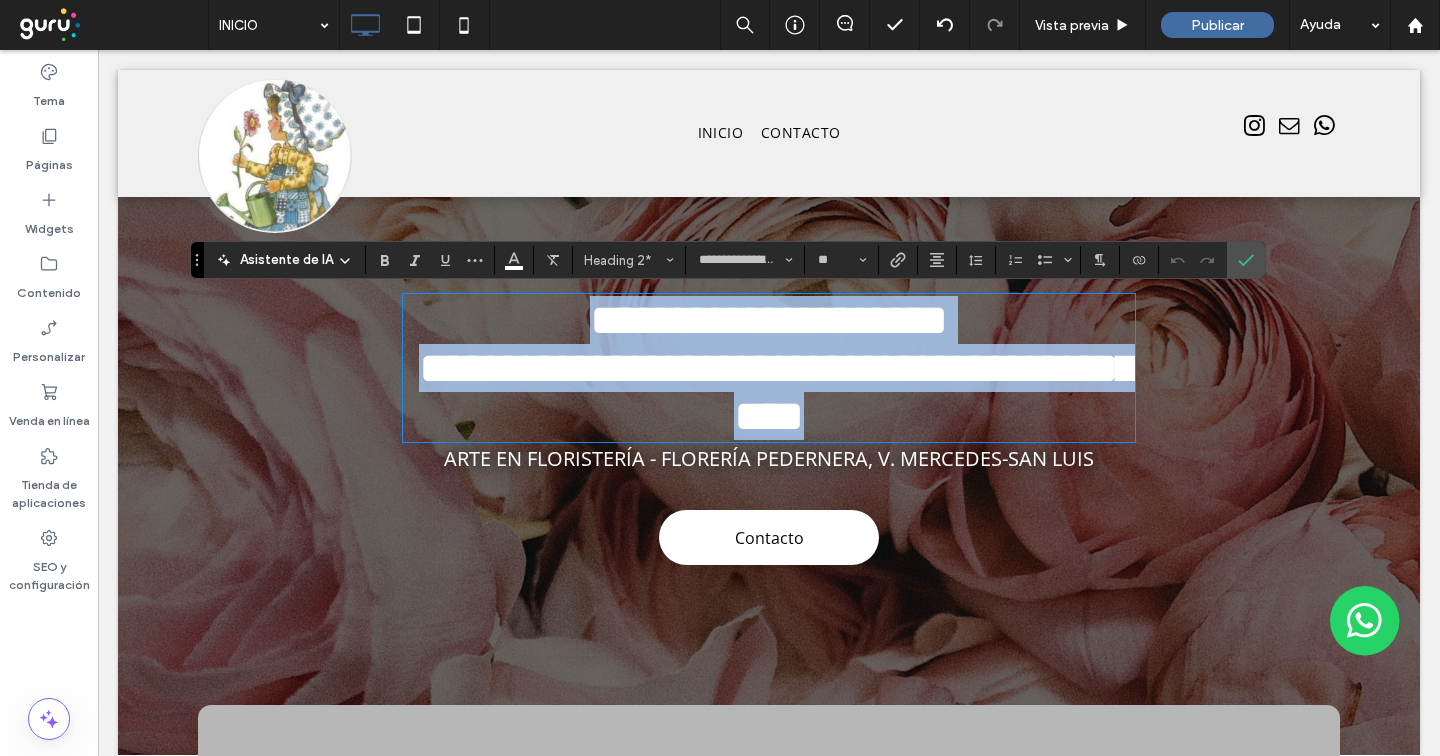 click on "**********" at bounding box center [778, 368] 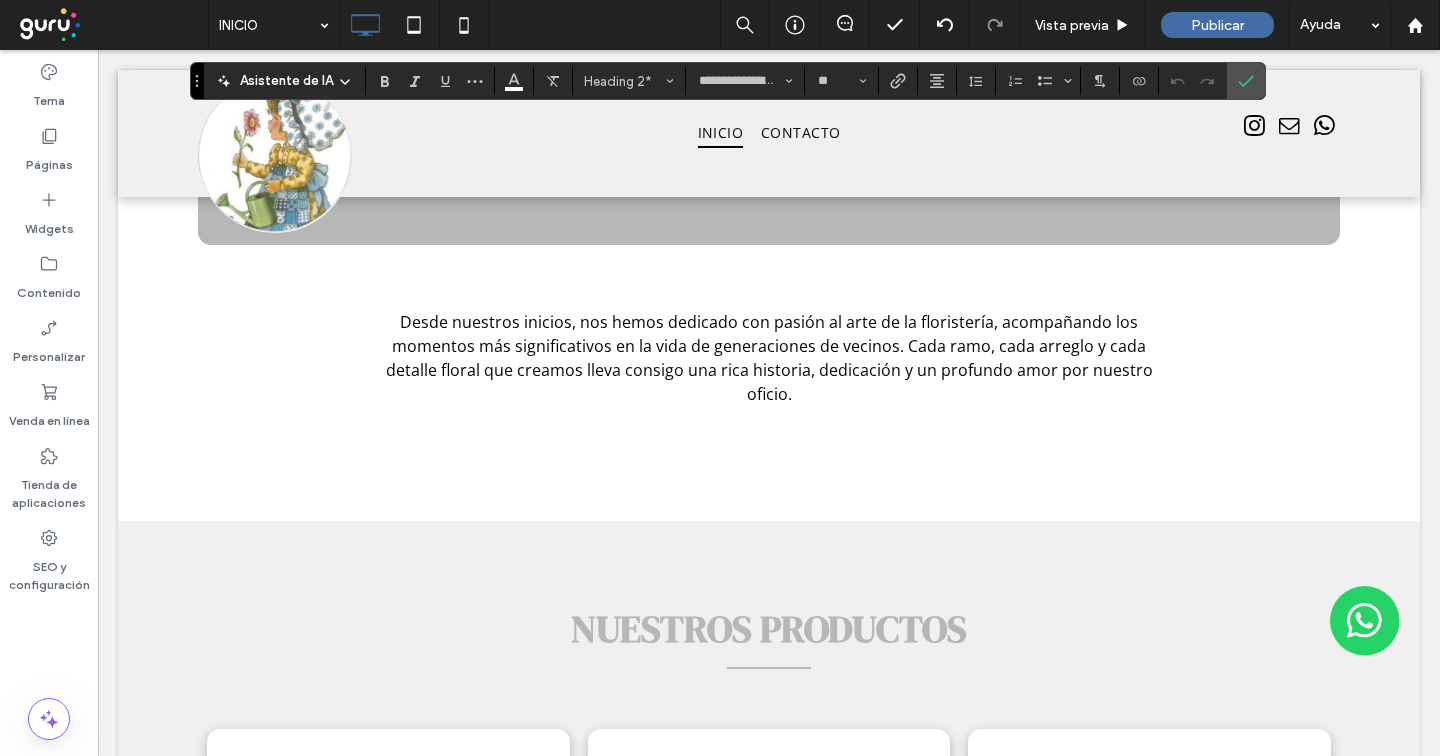 scroll, scrollTop: 751, scrollLeft: 0, axis: vertical 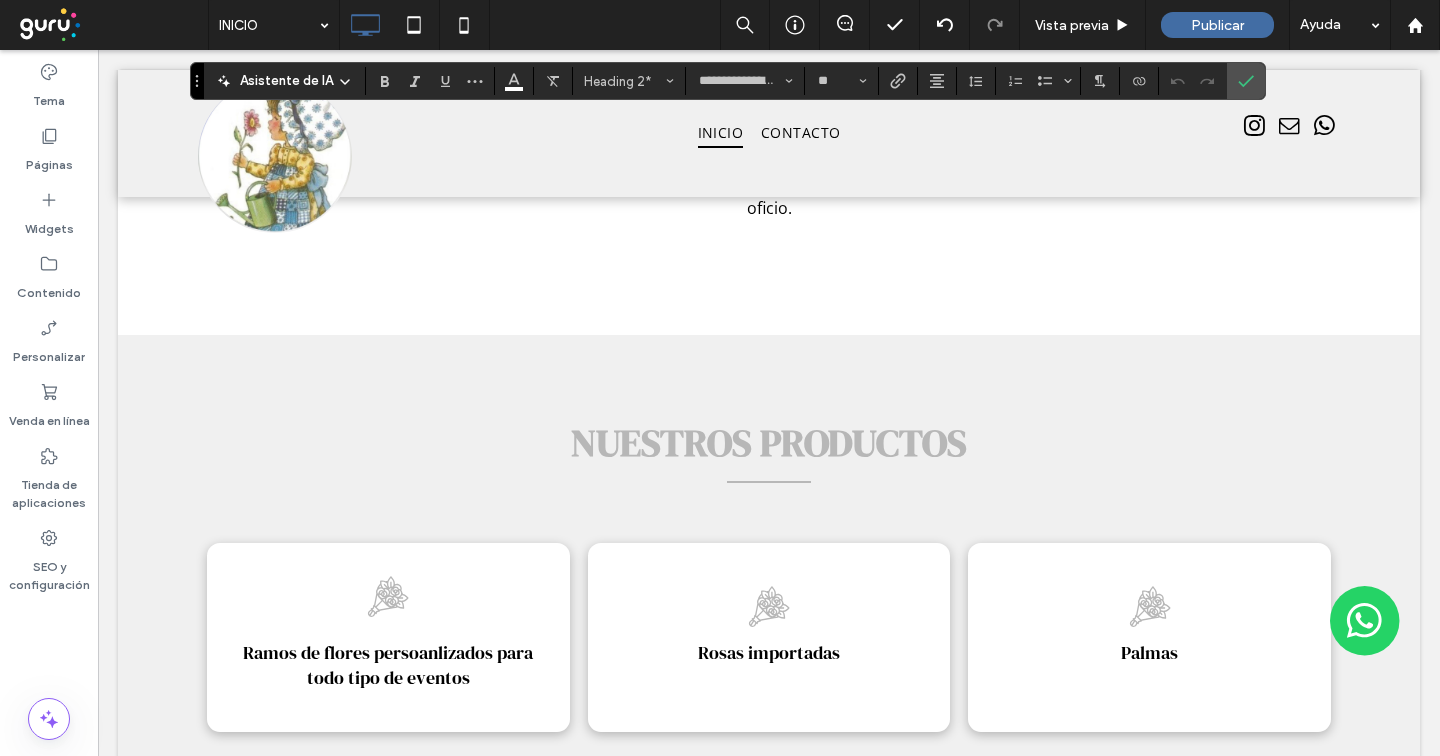 click on "NUESTROS PRODUCTOS" at bounding box center (769, 443) 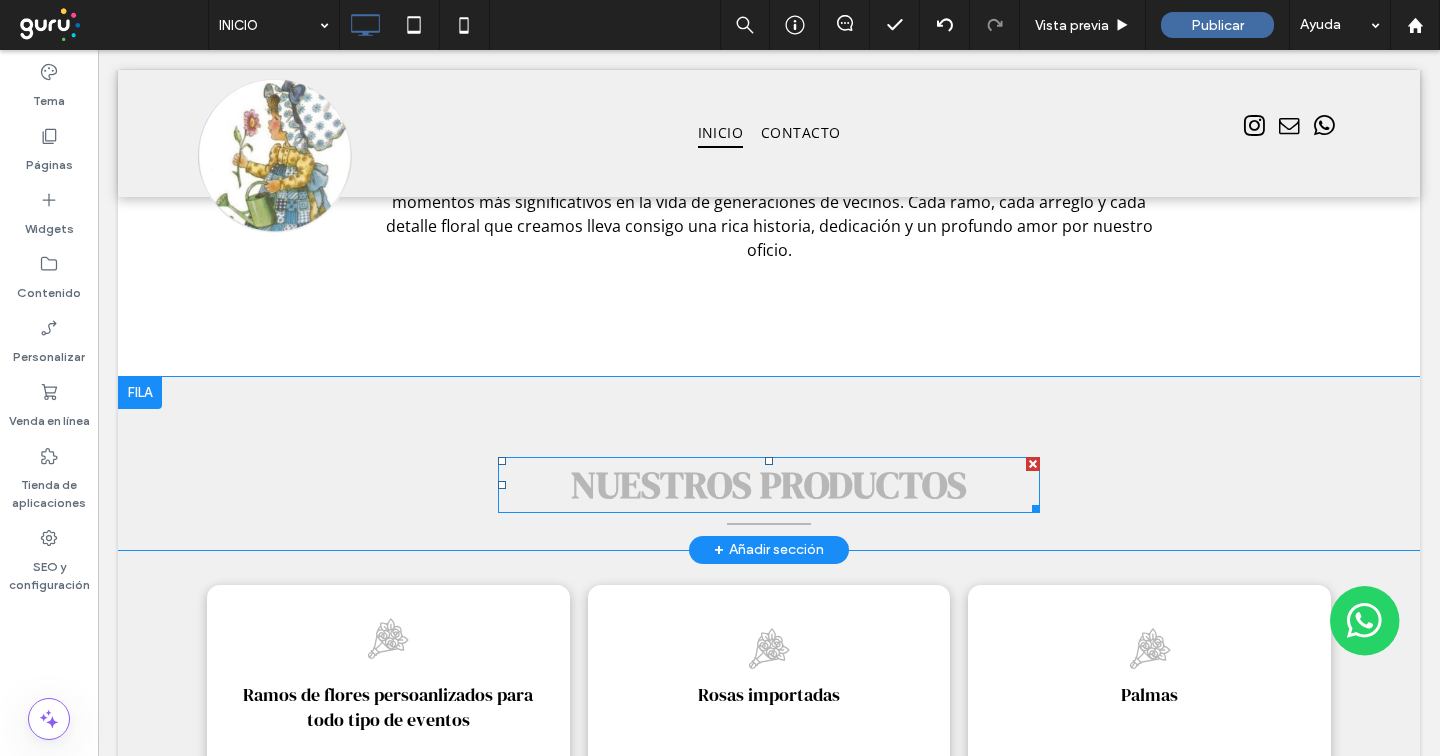 click on "NUESTROS PRODUCTOS" at bounding box center [769, 485] 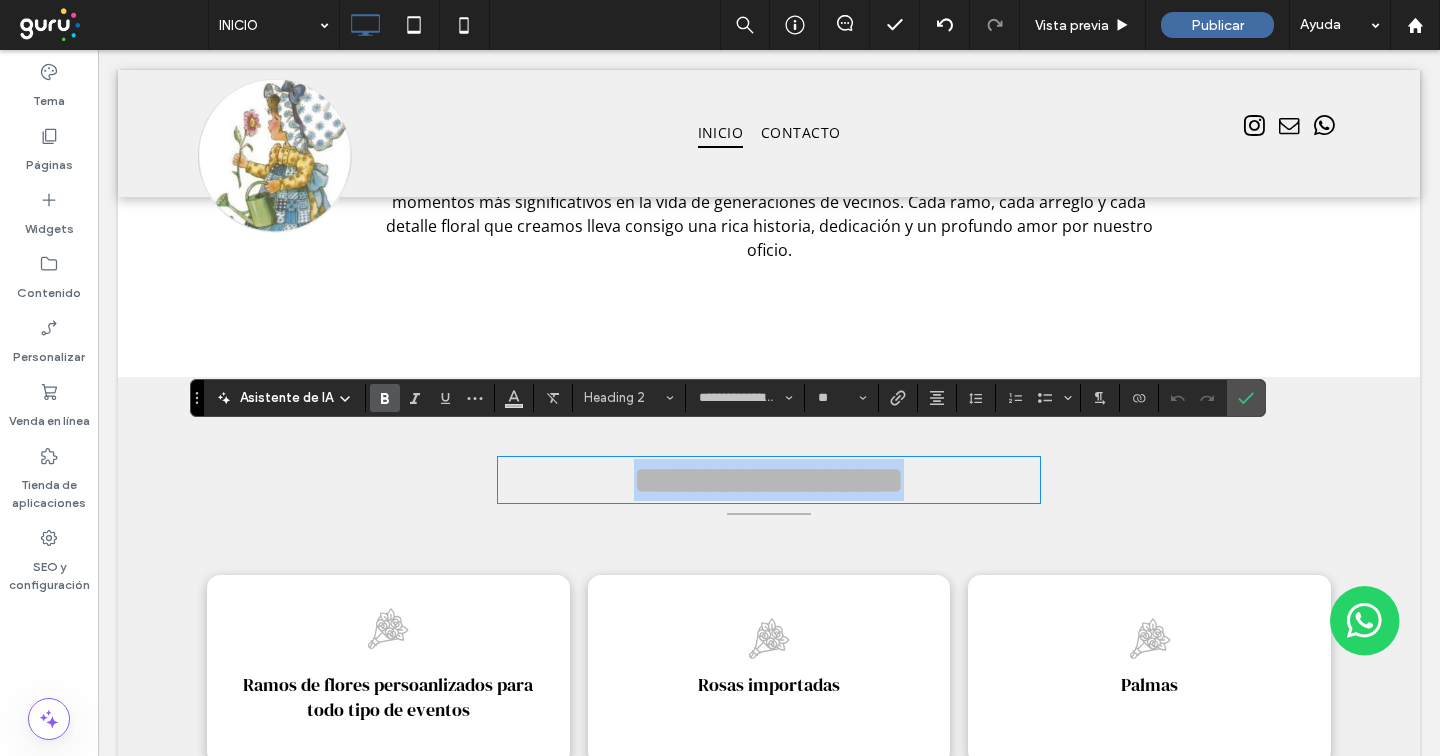 click on "**********" at bounding box center [769, 480] 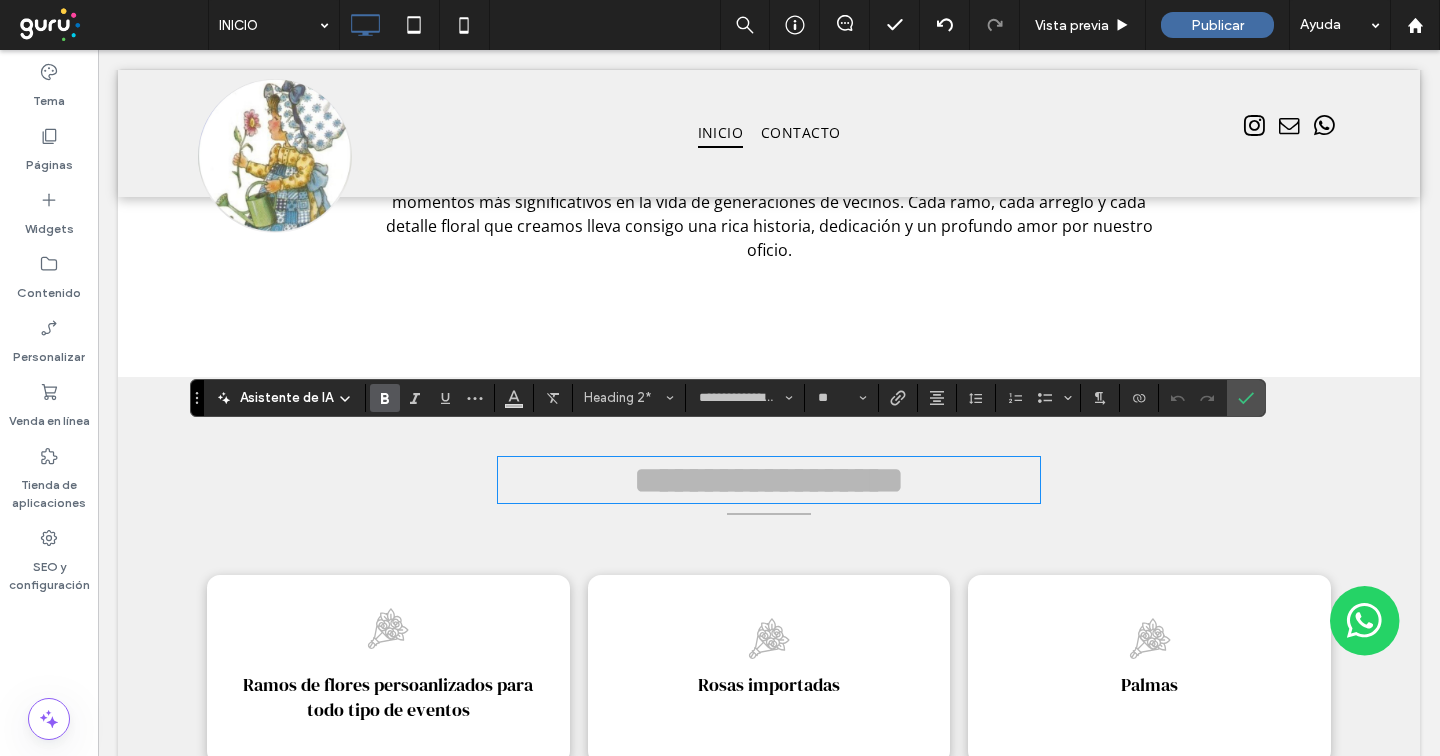 type on "*********" 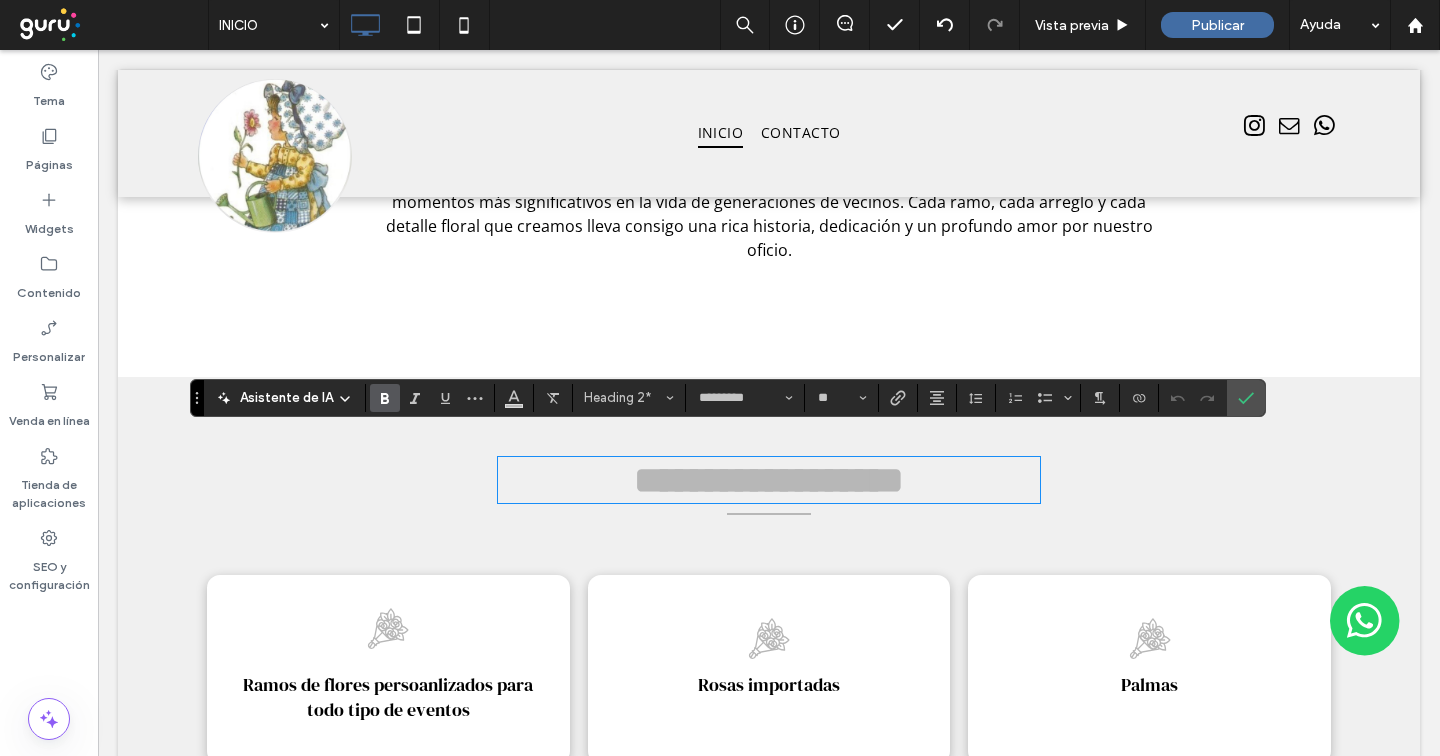 scroll, scrollTop: 0, scrollLeft: 0, axis: both 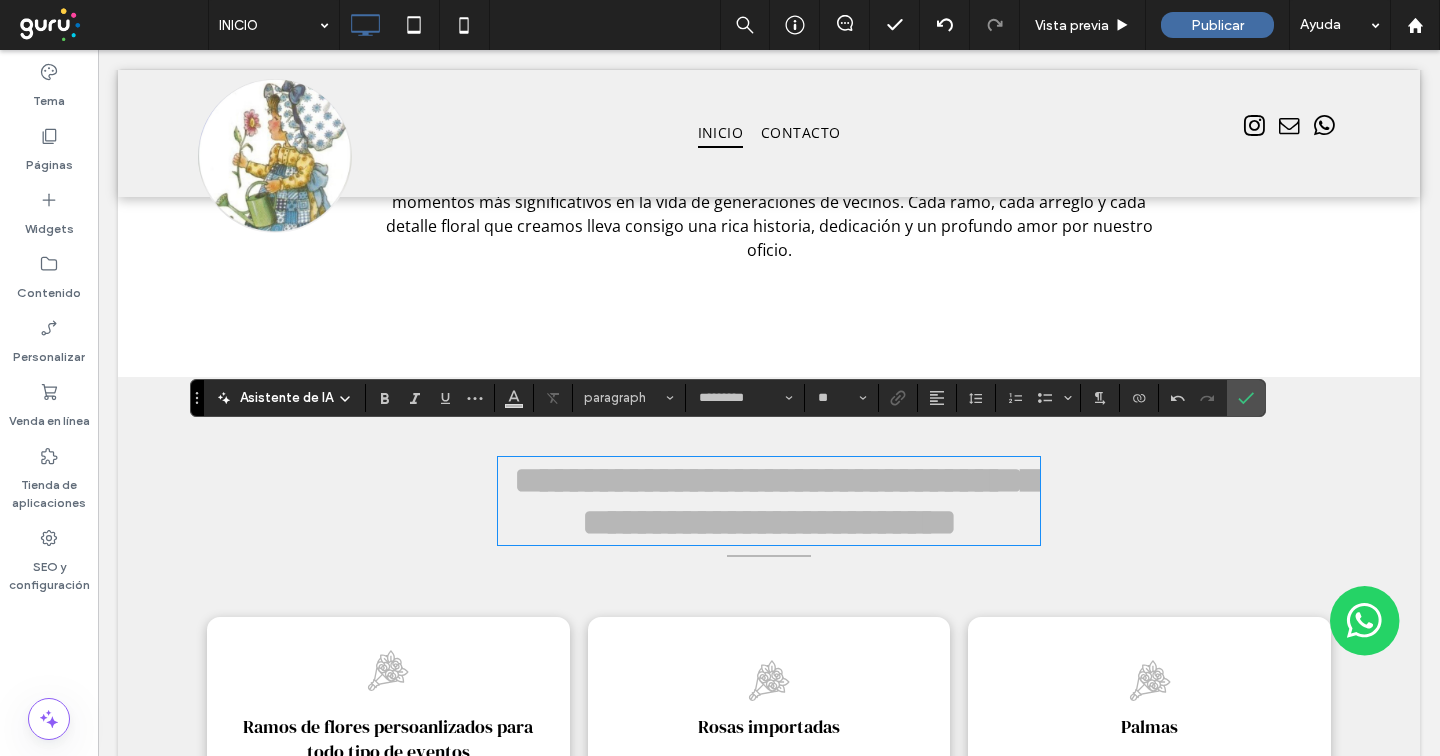 type on "**********" 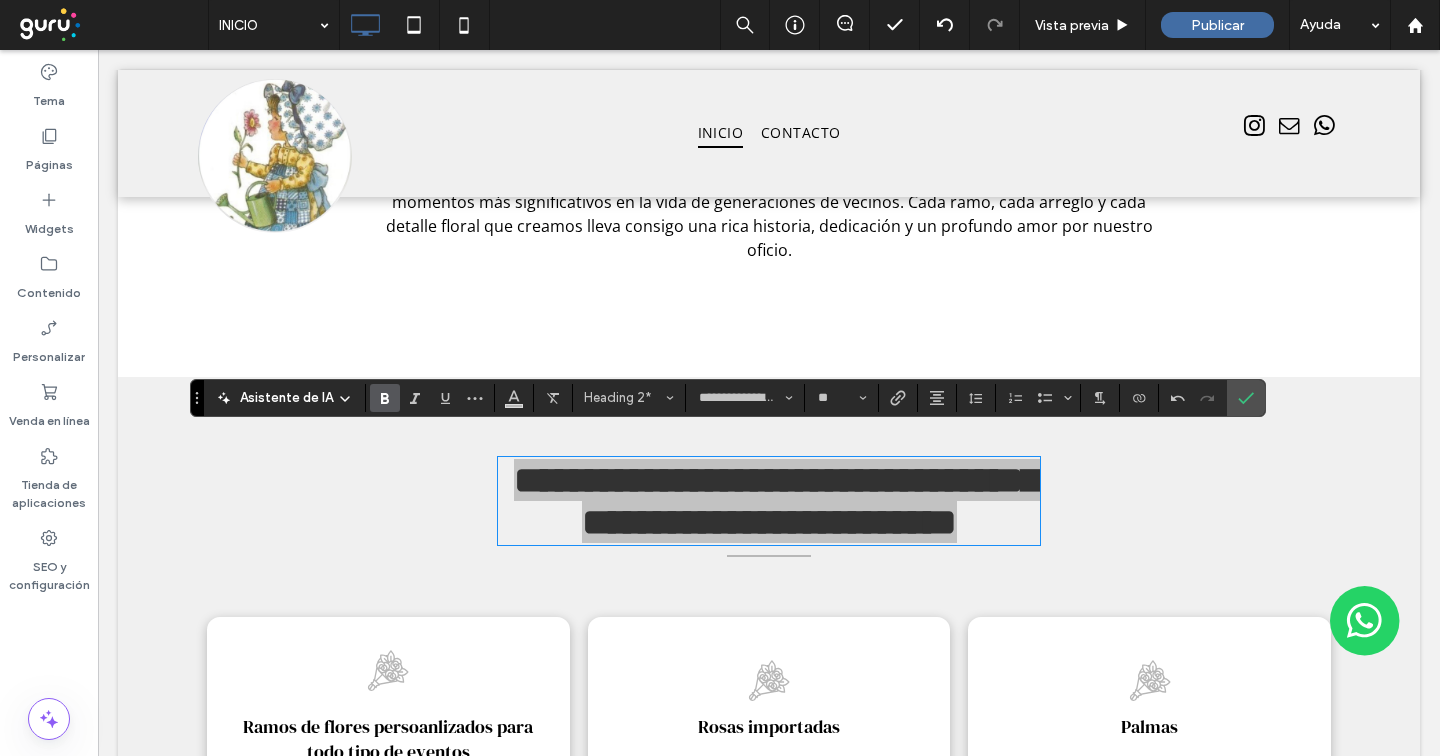 click 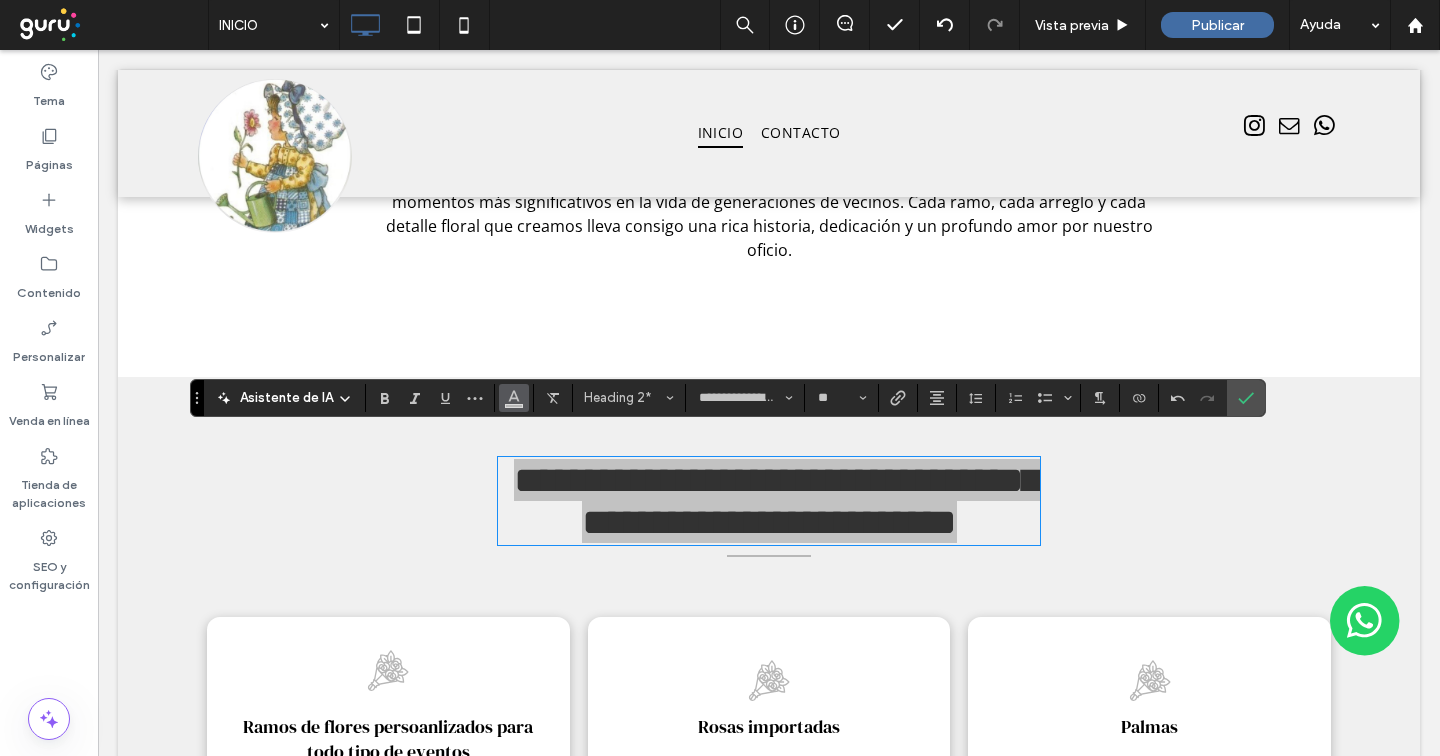 click 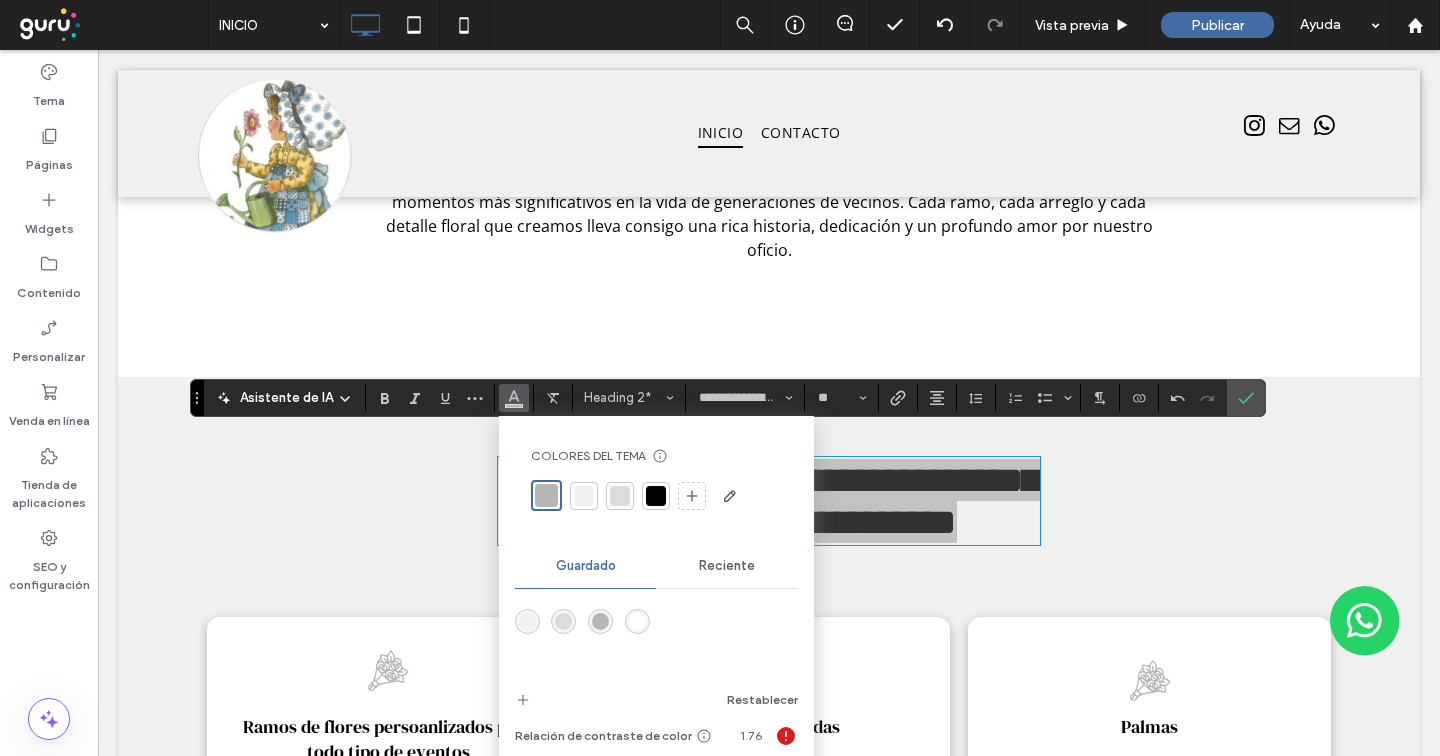 click at bounding box center (656, 496) 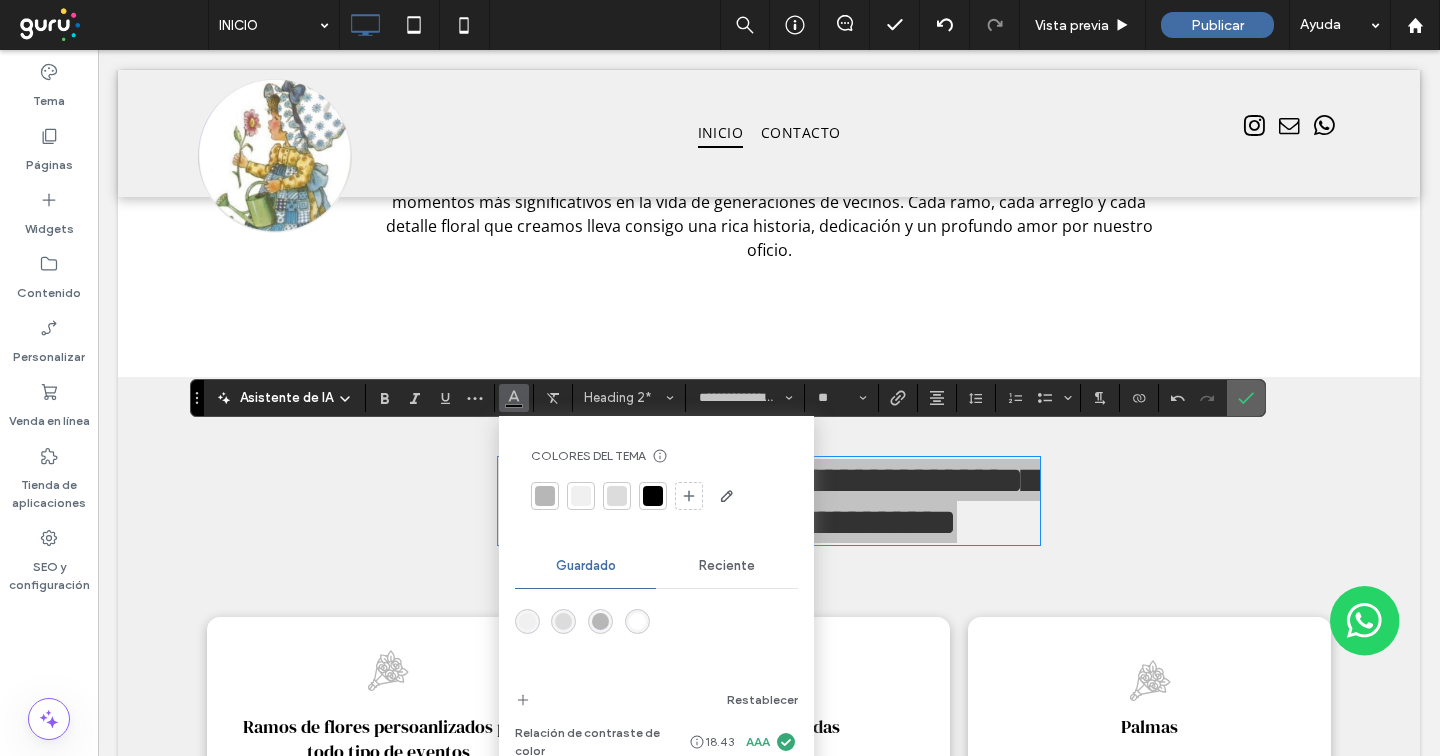 click 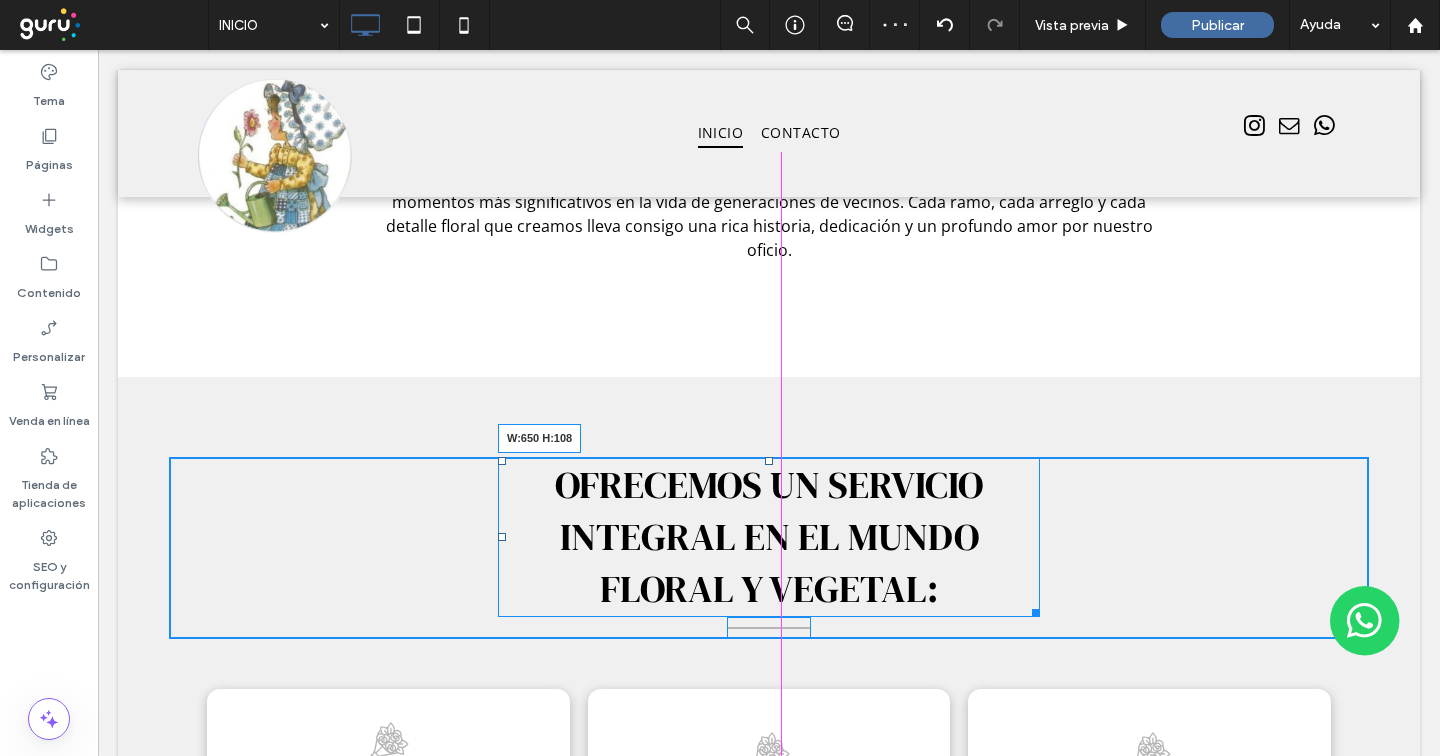 drag, startPoint x: 1025, startPoint y: 590, endPoint x: 1079, endPoint y: 580, distance: 54.91812 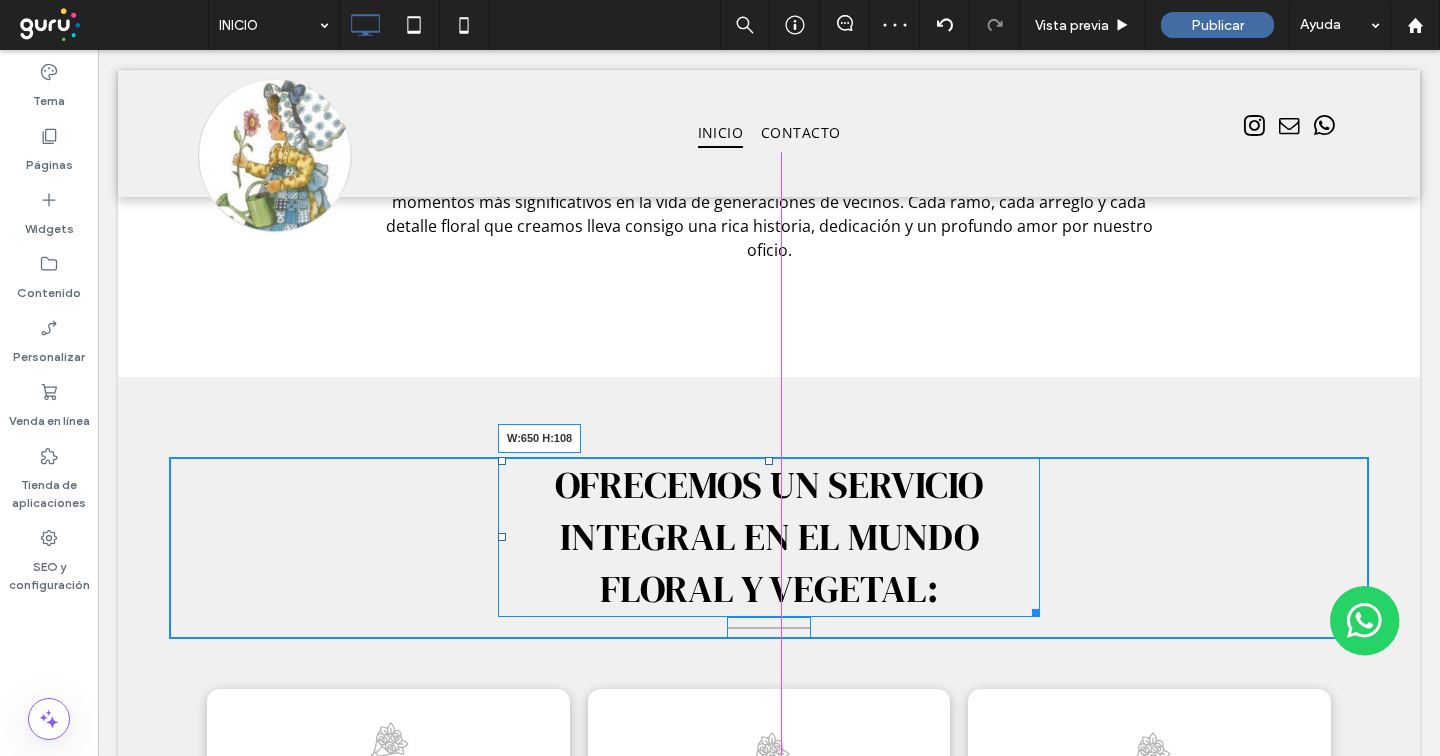 click on "Florería Pedernera:  La tradición floral de 55 años a su servicio
Arte en floristería - Florería Pedernera, V. Mercedes-San Luis
Contacto
Click To Paste
Fila + Añadir sección
Bienvenidos a Florería Pedernera, un emprendimiento familiar con una trayectoria consolidada de más de 55 años en el corazón de Villa Mercedes, San Luis. Click To Paste
Fila + Añadir sección
Click To Paste     Click To Paste     Desde nuestros inicios, nos hemos dedicado con pasión al arte de la floristería, acompañando los momentos más significativos en la vida de generaciones de vecinos. Cada ramo, cada arreglo y cada detalle floral que creamos lleva consigo una rica historia, dedicación y un profundo amor por nuestro oficio.
Fila + Añadir sección       Ofrecemos un servicio integral en el mundo floral y vegetal: W:650 H:108
Click To Paste
Fila + Añadir sección
Click To Paste" at bounding box center (769, 797) 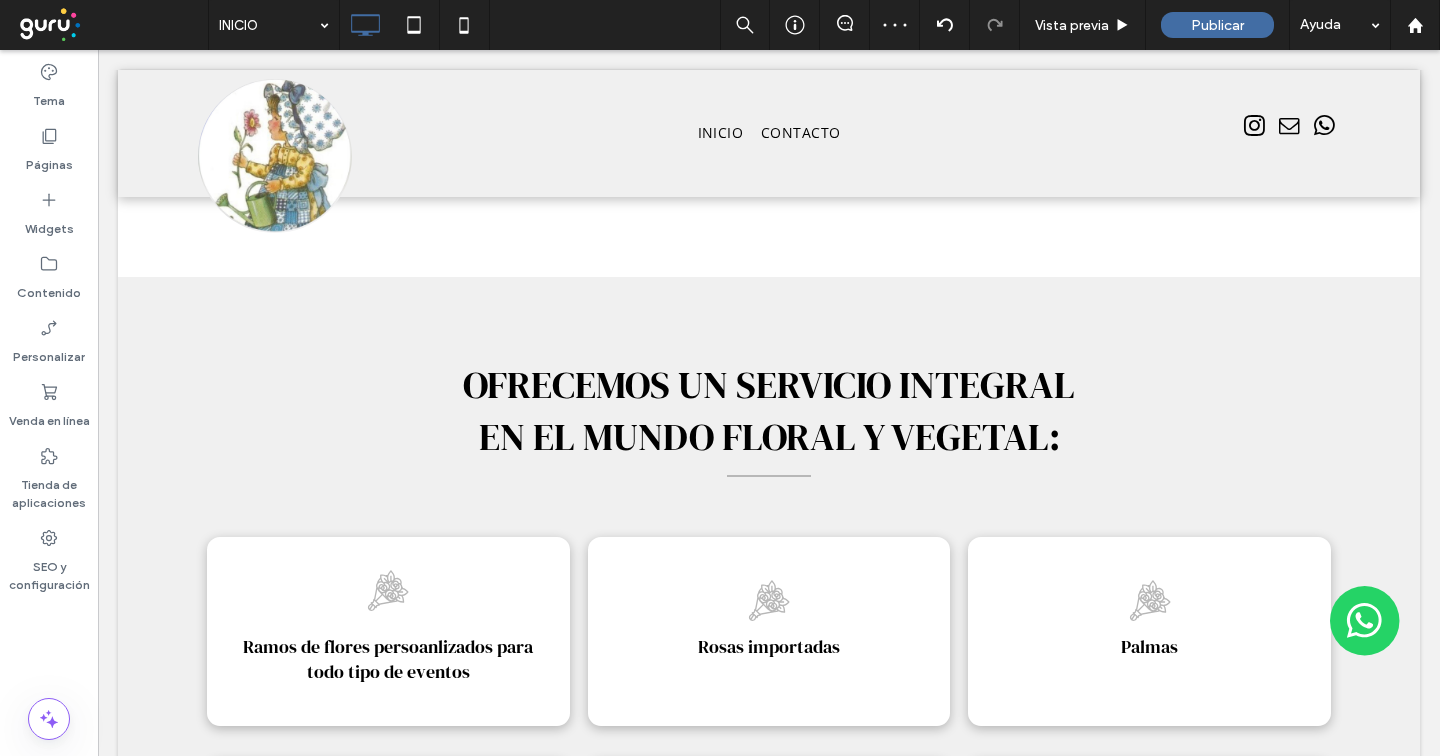 scroll, scrollTop: 1039, scrollLeft: 0, axis: vertical 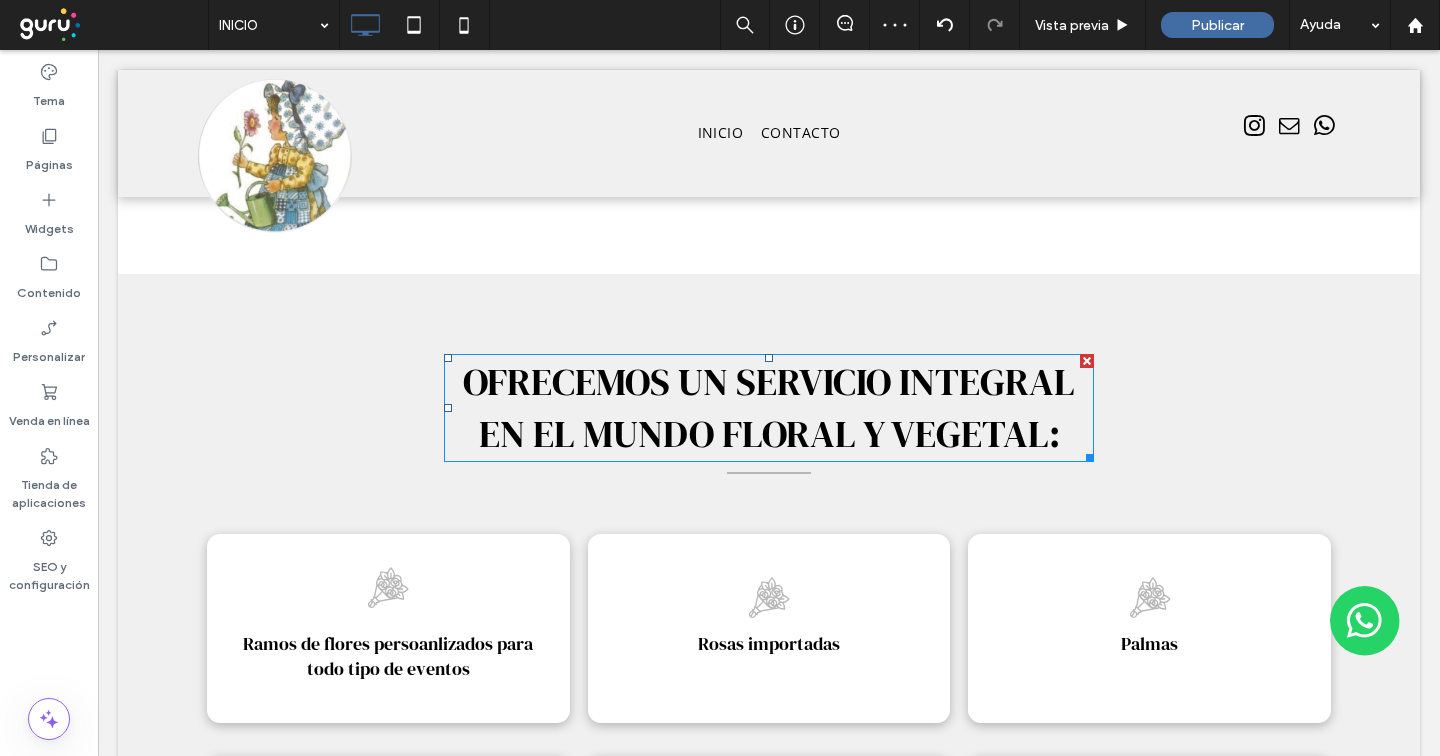 click on "Ofrecemos un servicio integral en el mundo floral y vegetal:" at bounding box center (769, 408) 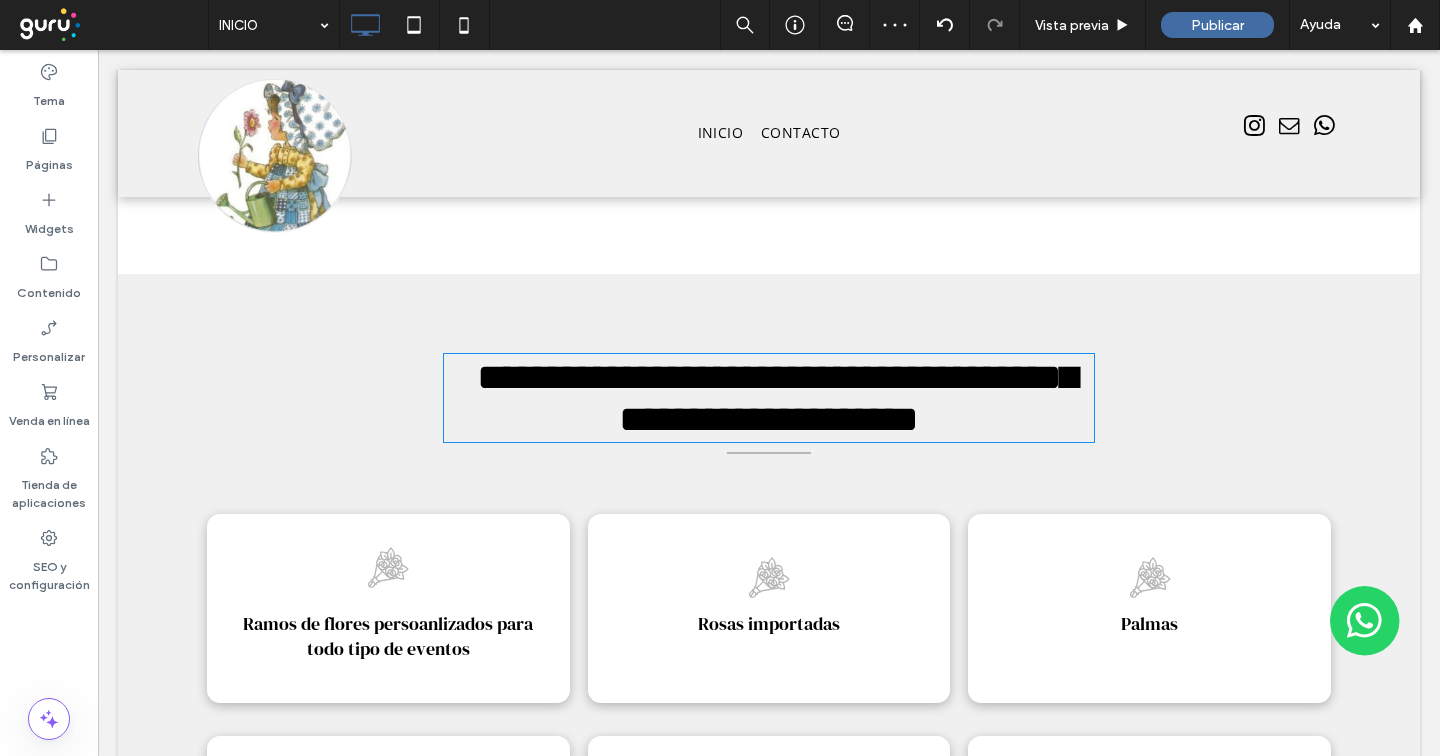 type on "**********" 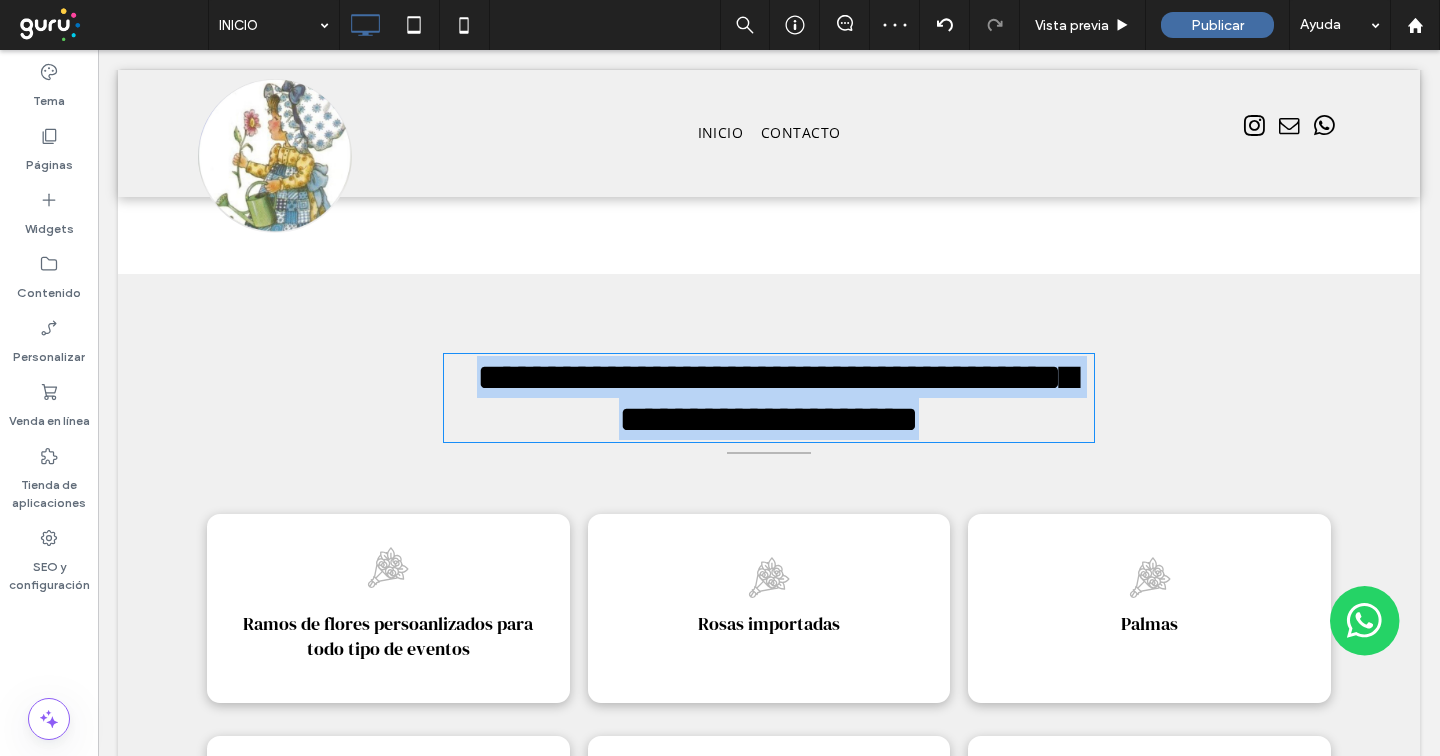 click on "**********" at bounding box center [777, 398] 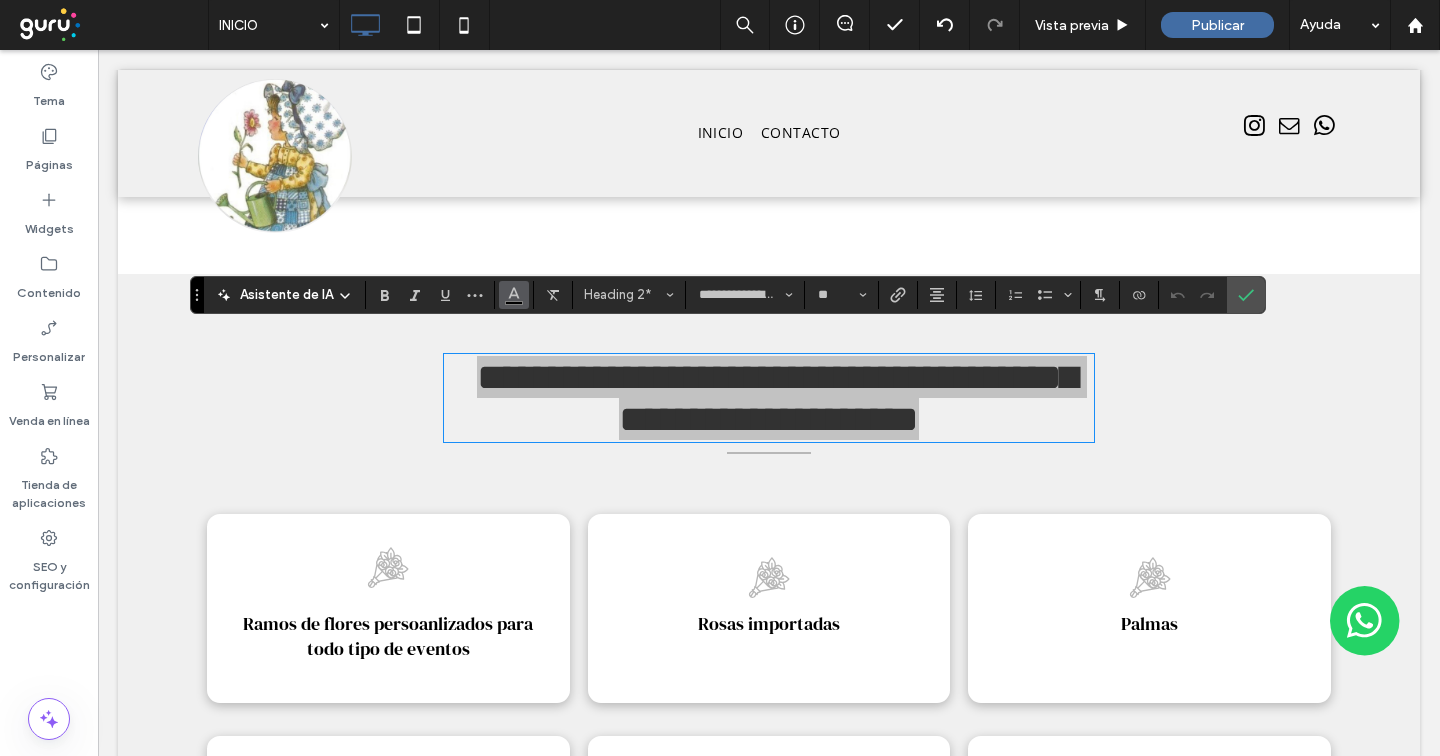 click 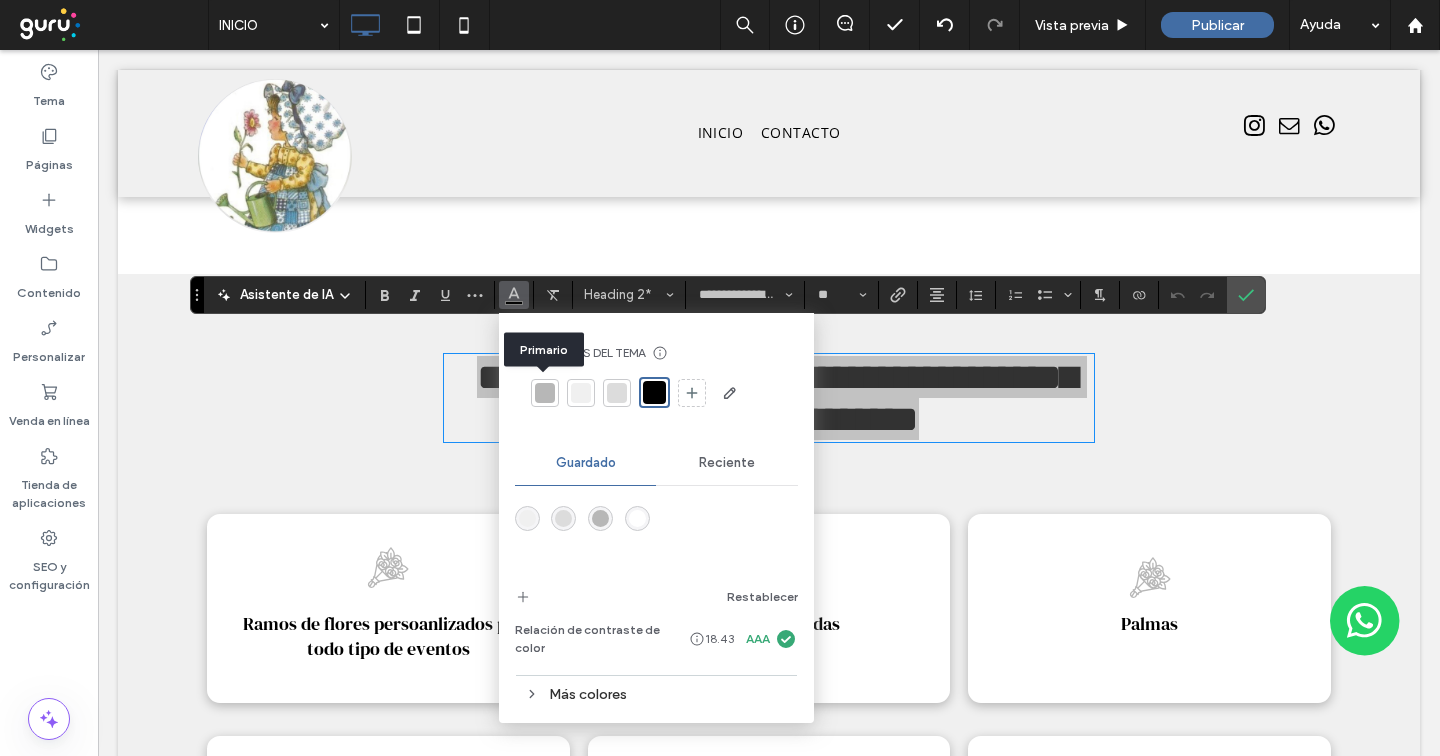 click at bounding box center (545, 393) 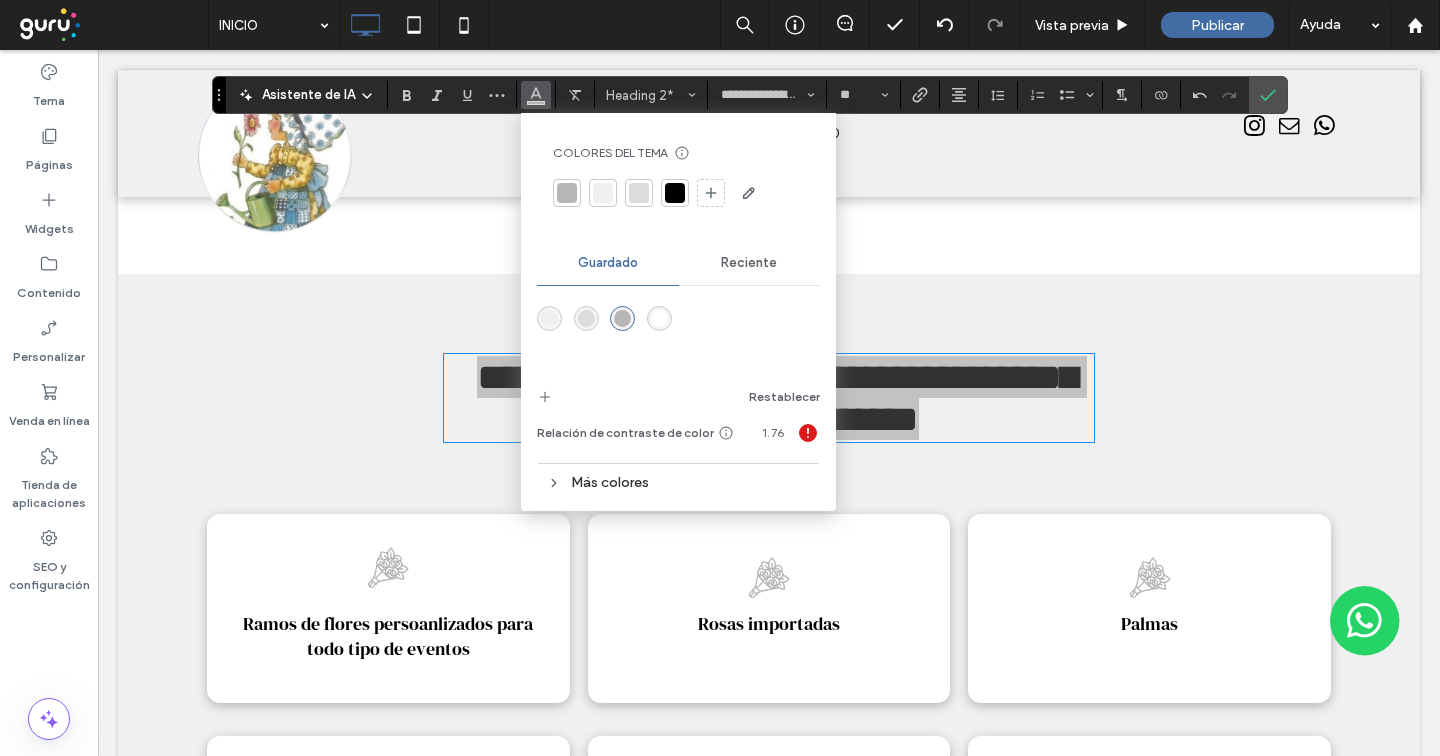 drag, startPoint x: 201, startPoint y: 298, endPoint x: 223, endPoint y: 98, distance: 201.20636 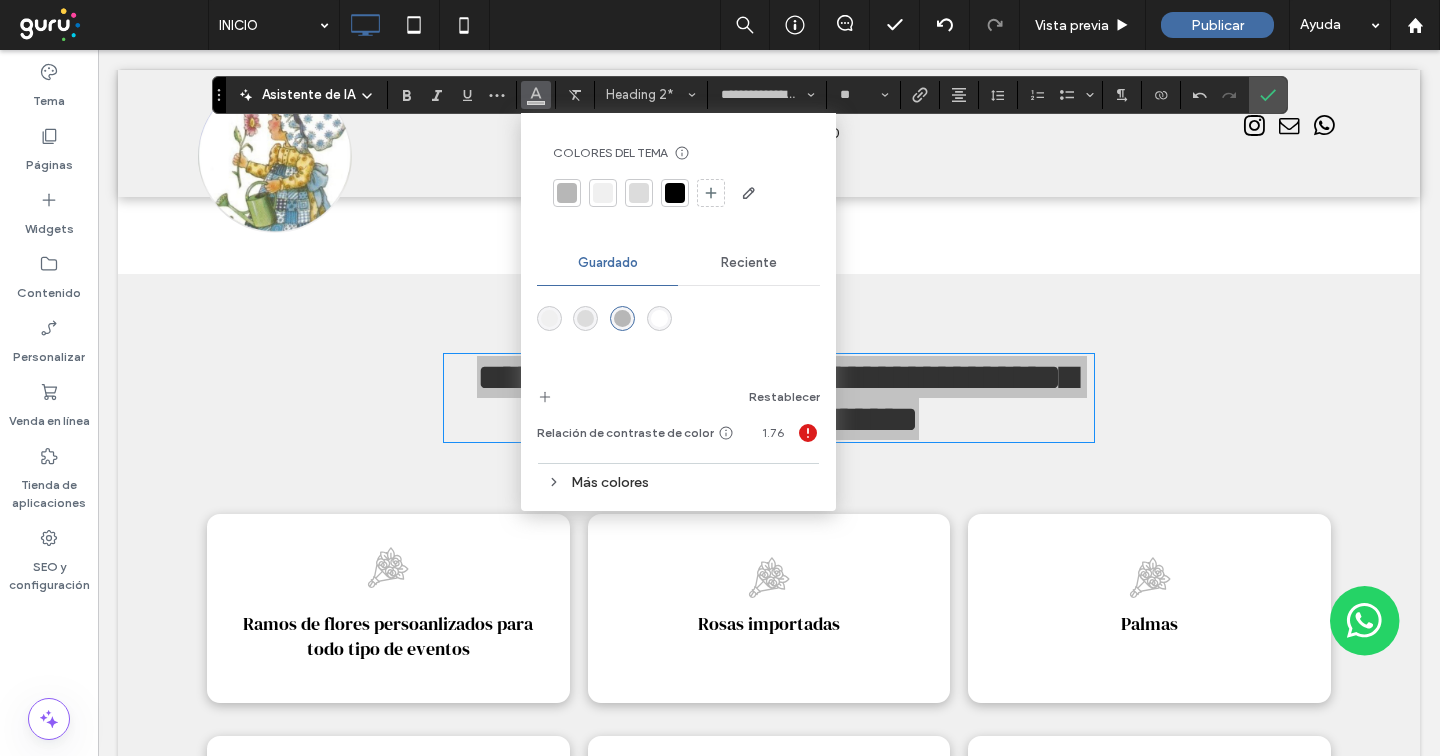 click 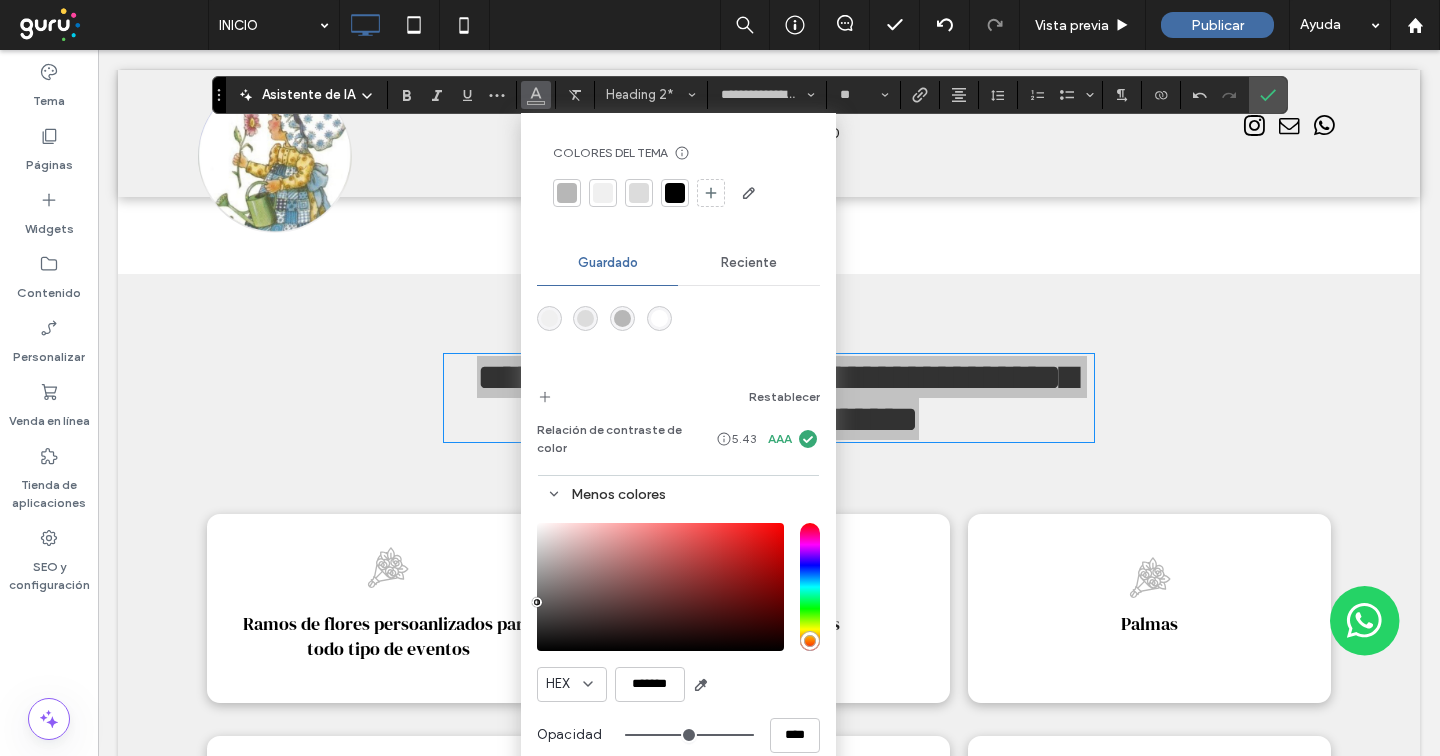 type on "*******" 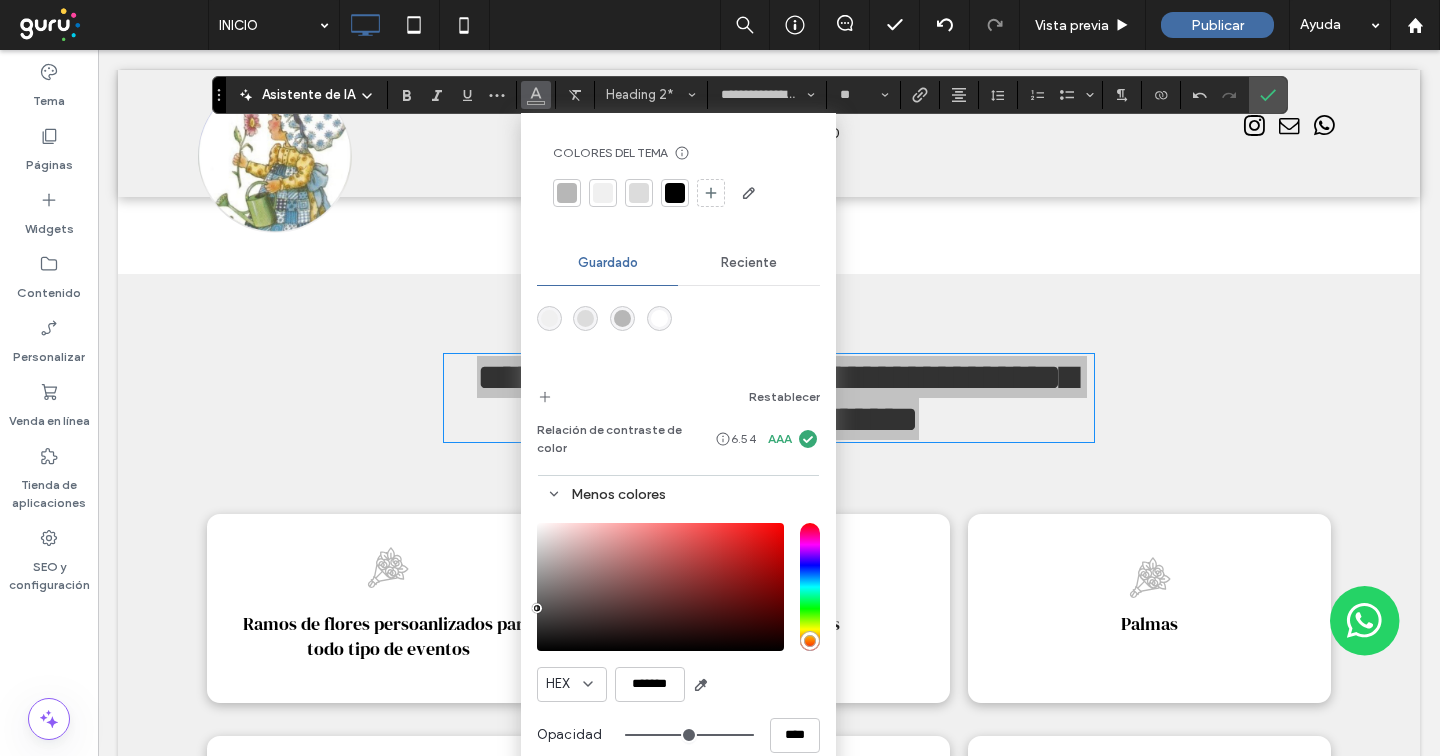 drag, startPoint x: 533, startPoint y: 543, endPoint x: 525, endPoint y: 596, distance: 53.600372 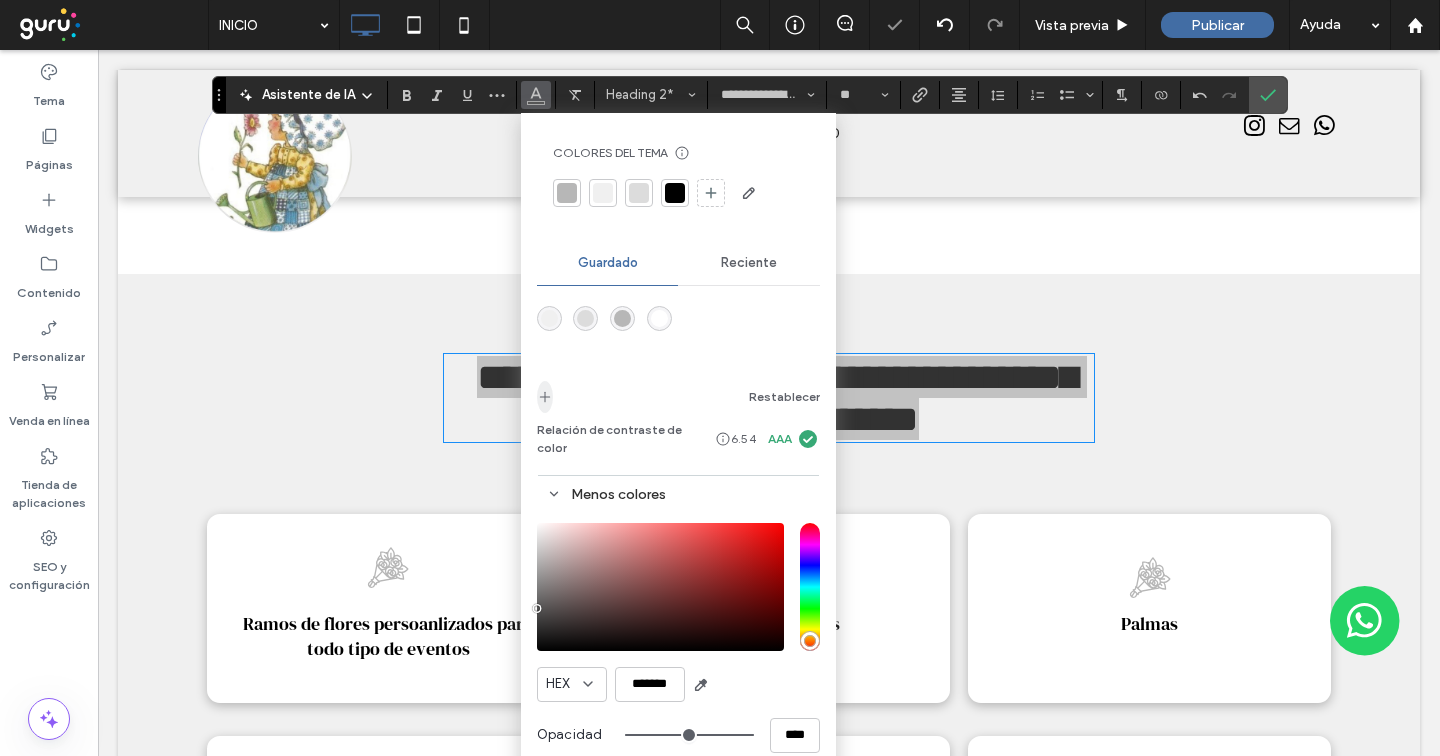 click 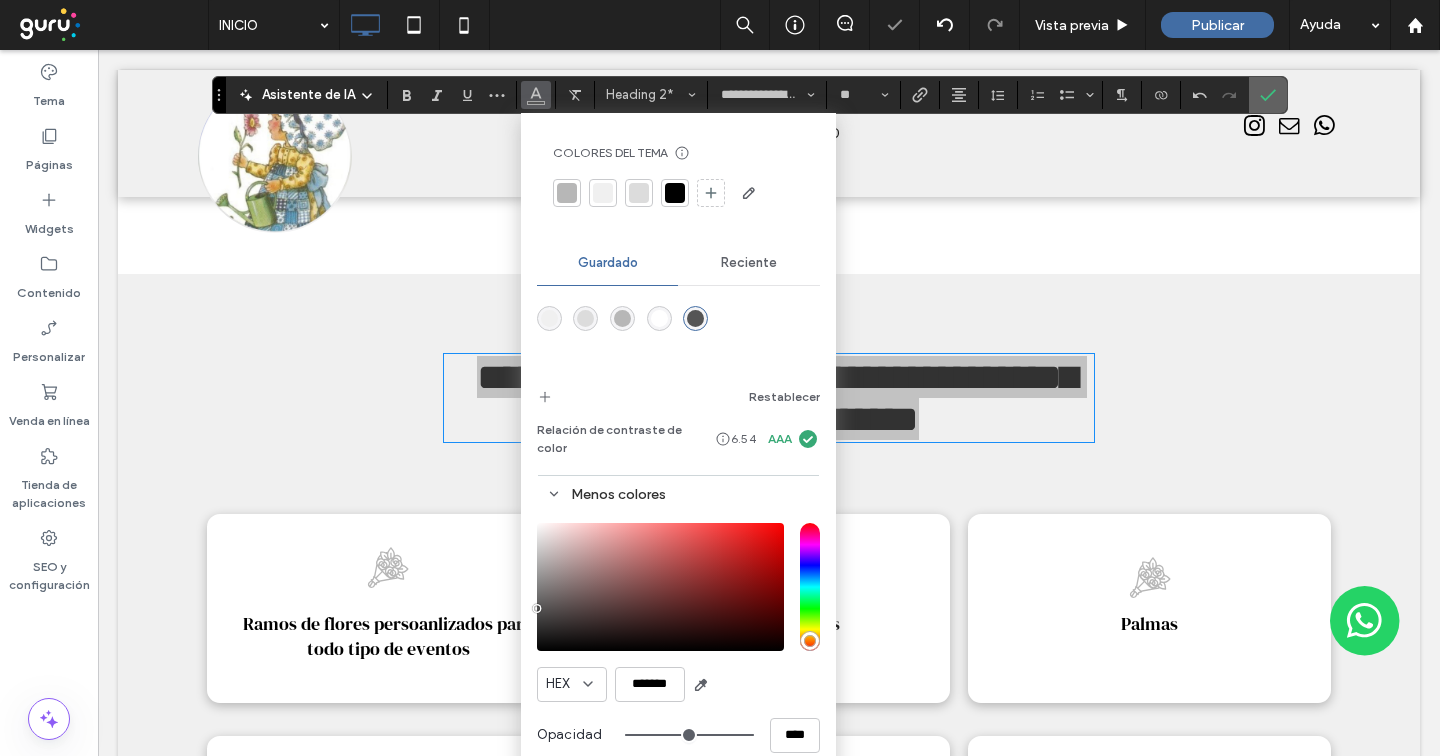drag, startPoint x: 1264, startPoint y: 93, endPoint x: 1165, endPoint y: 43, distance: 110.909874 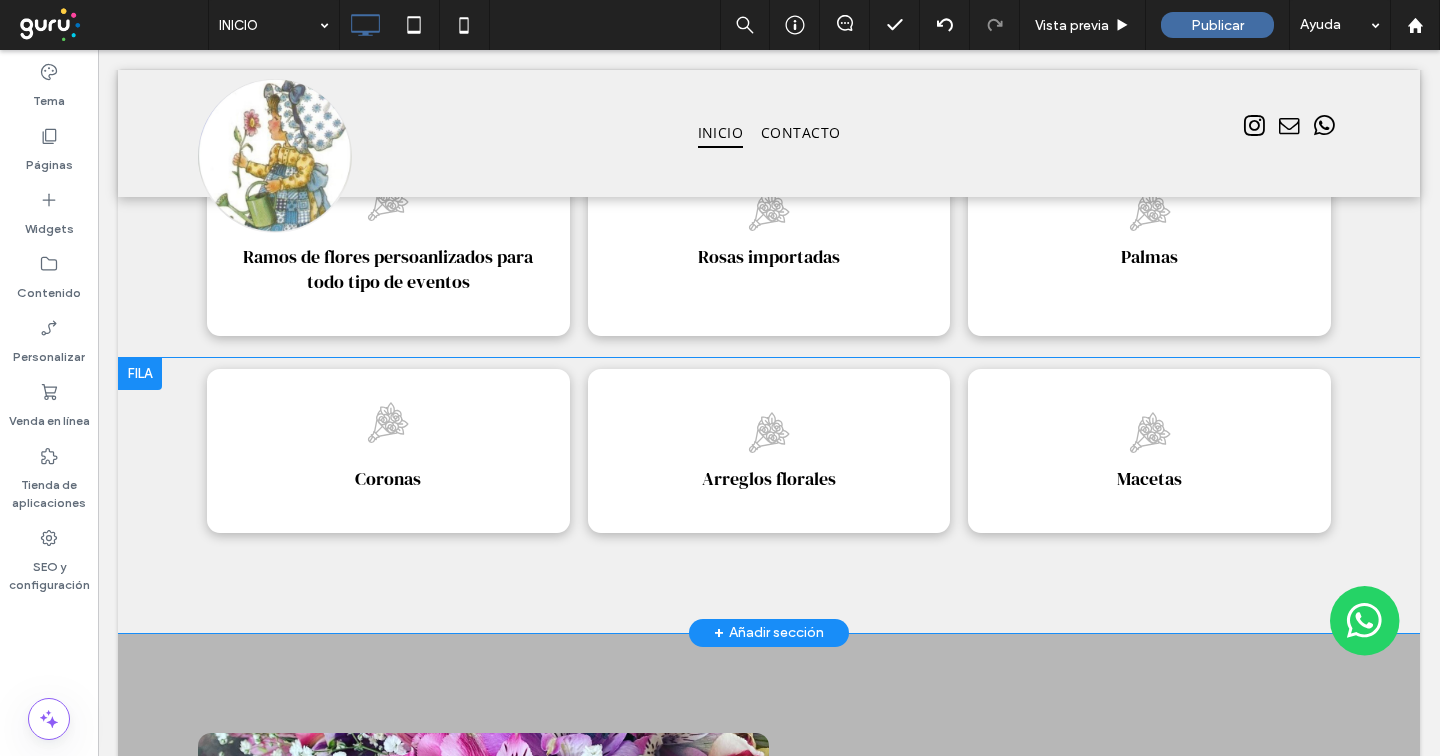 scroll, scrollTop: 1419, scrollLeft: 0, axis: vertical 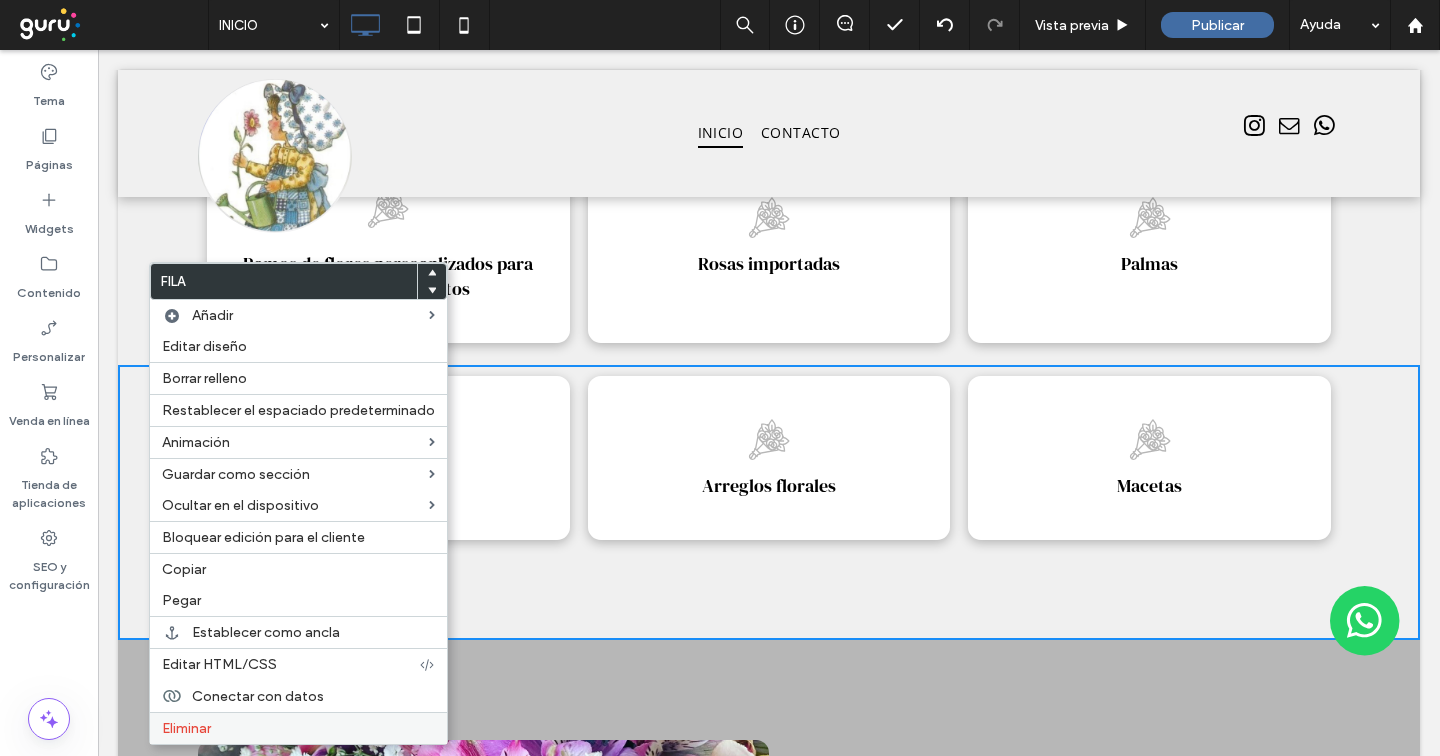 click on "Eliminar" at bounding box center [186, 728] 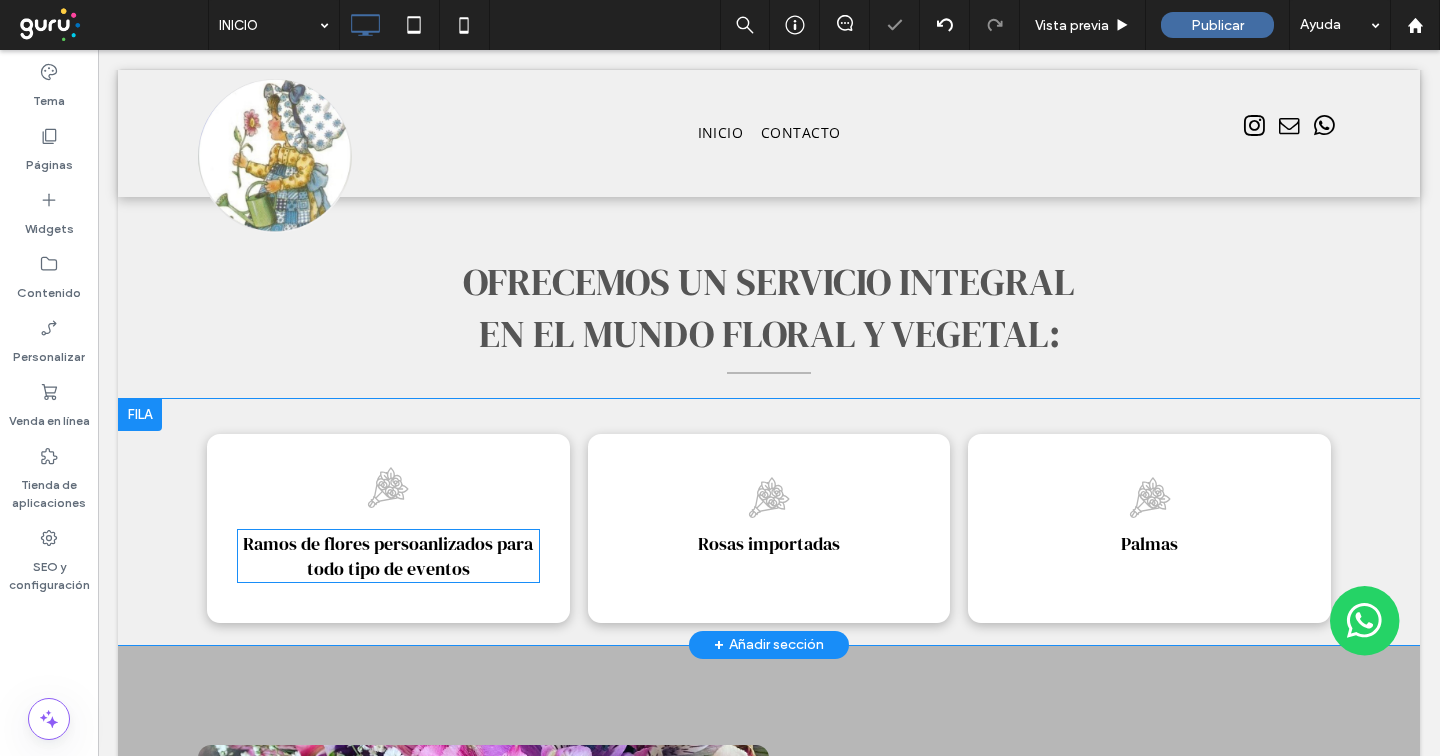 scroll, scrollTop: 1112, scrollLeft: 0, axis: vertical 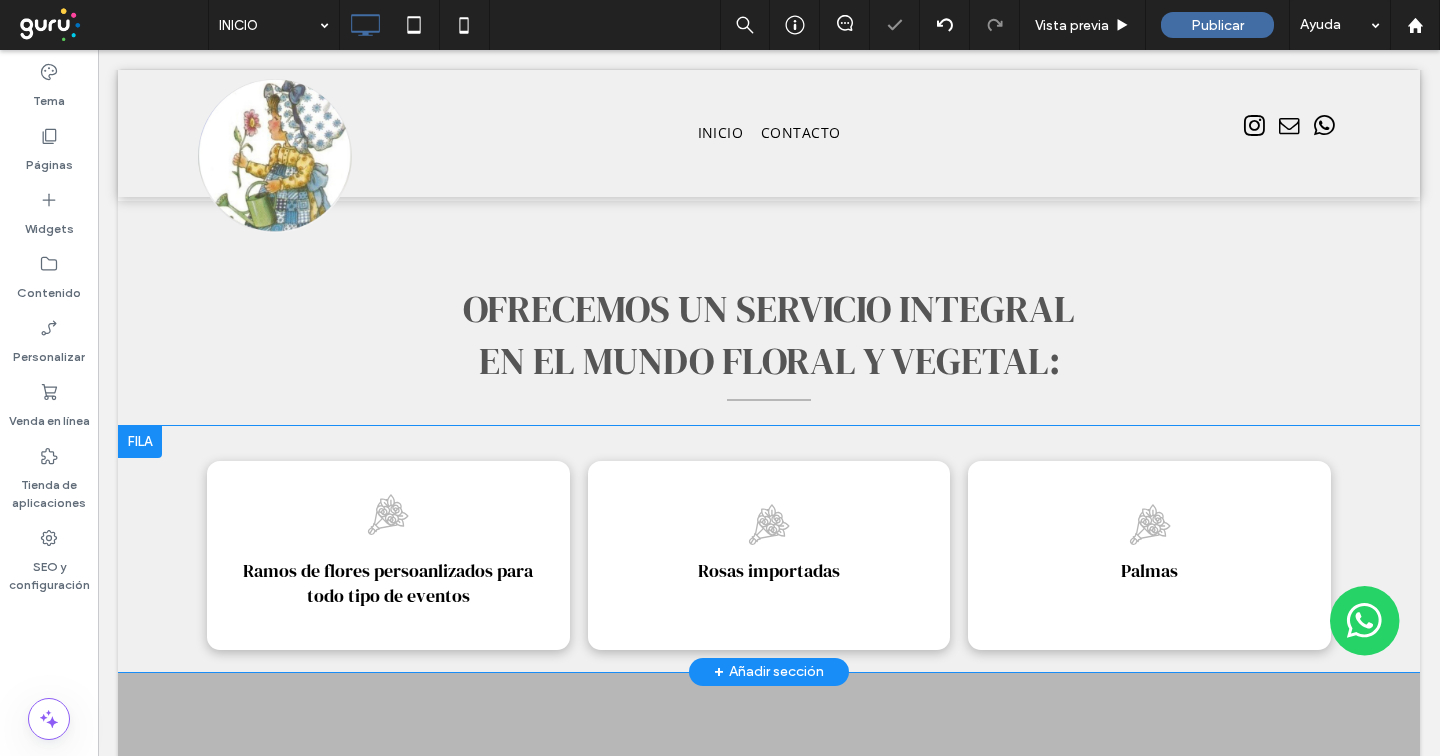 click at bounding box center [140, 442] 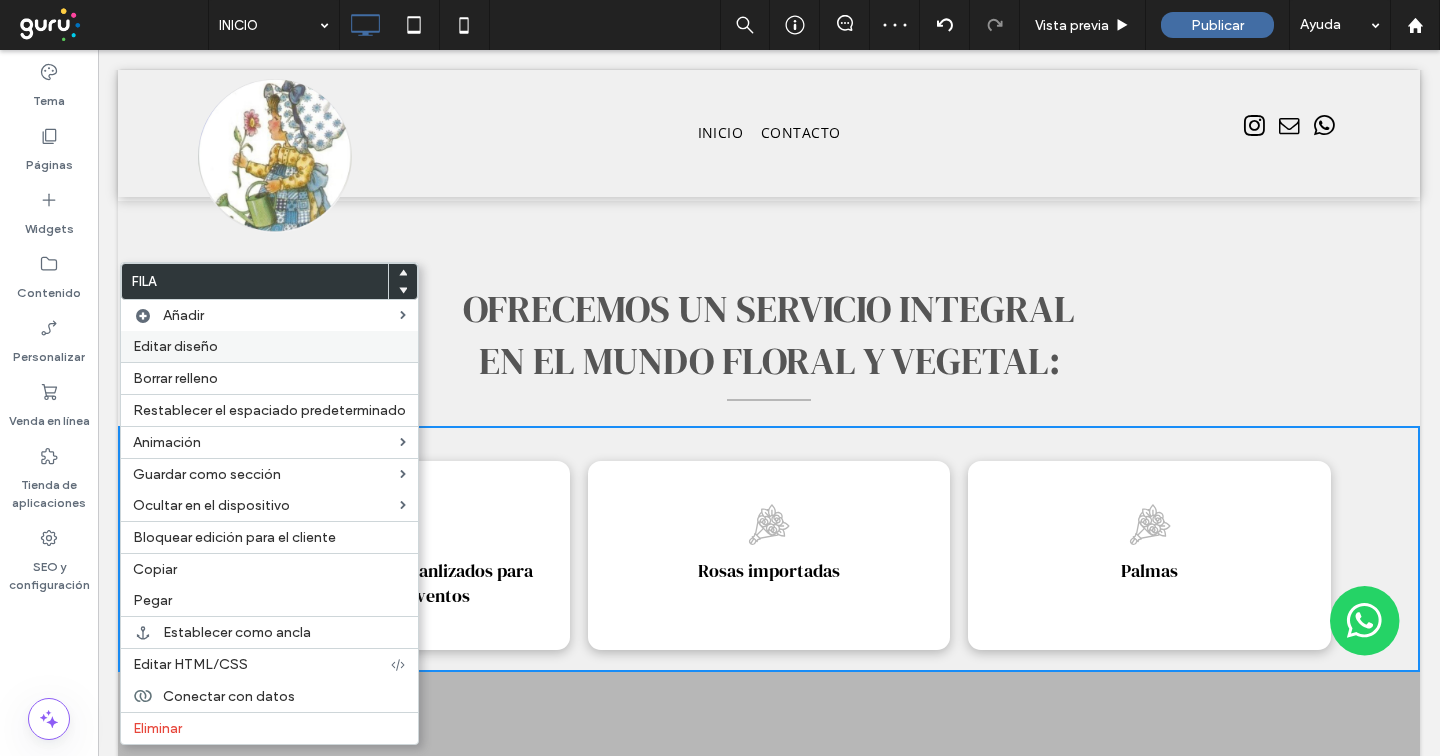 click on "Editar diseño" at bounding box center [269, 346] 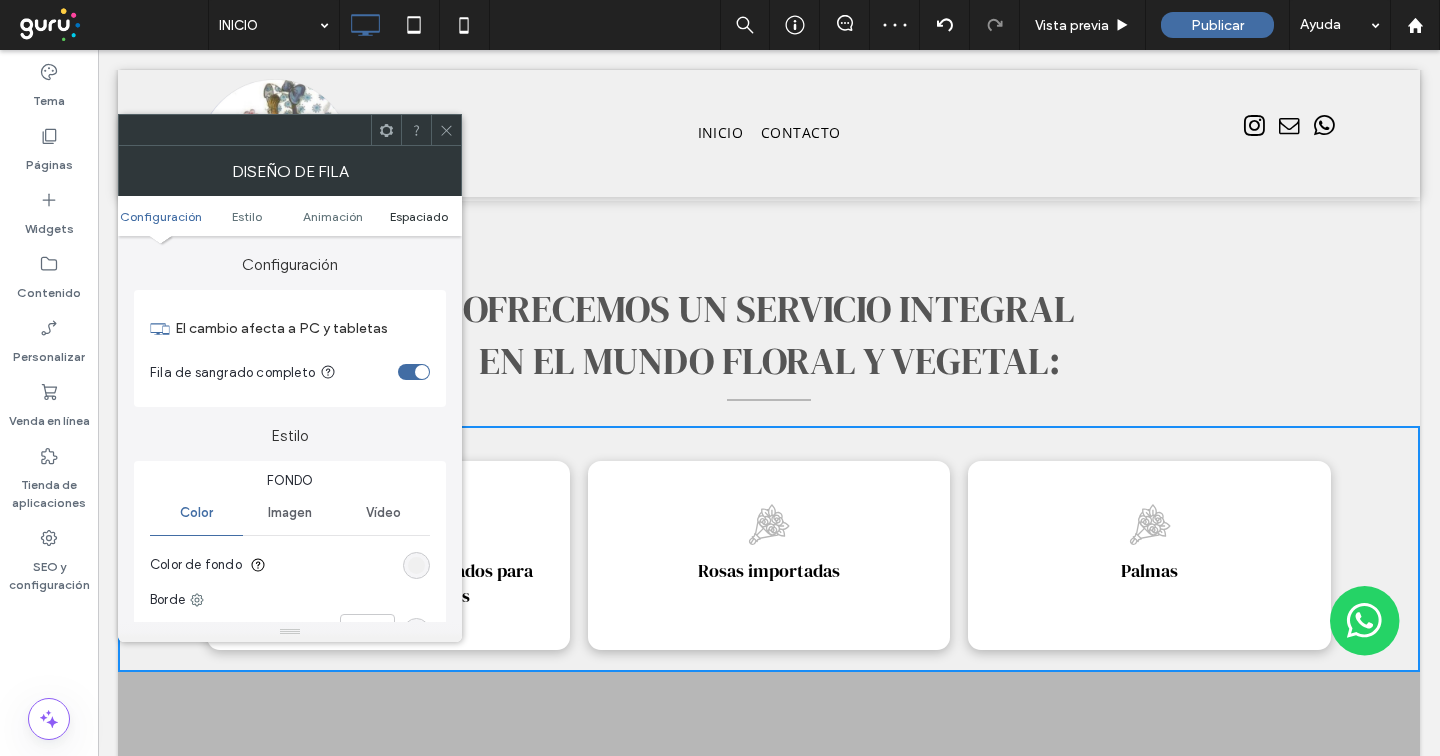 click on "Espaciado" at bounding box center (419, 216) 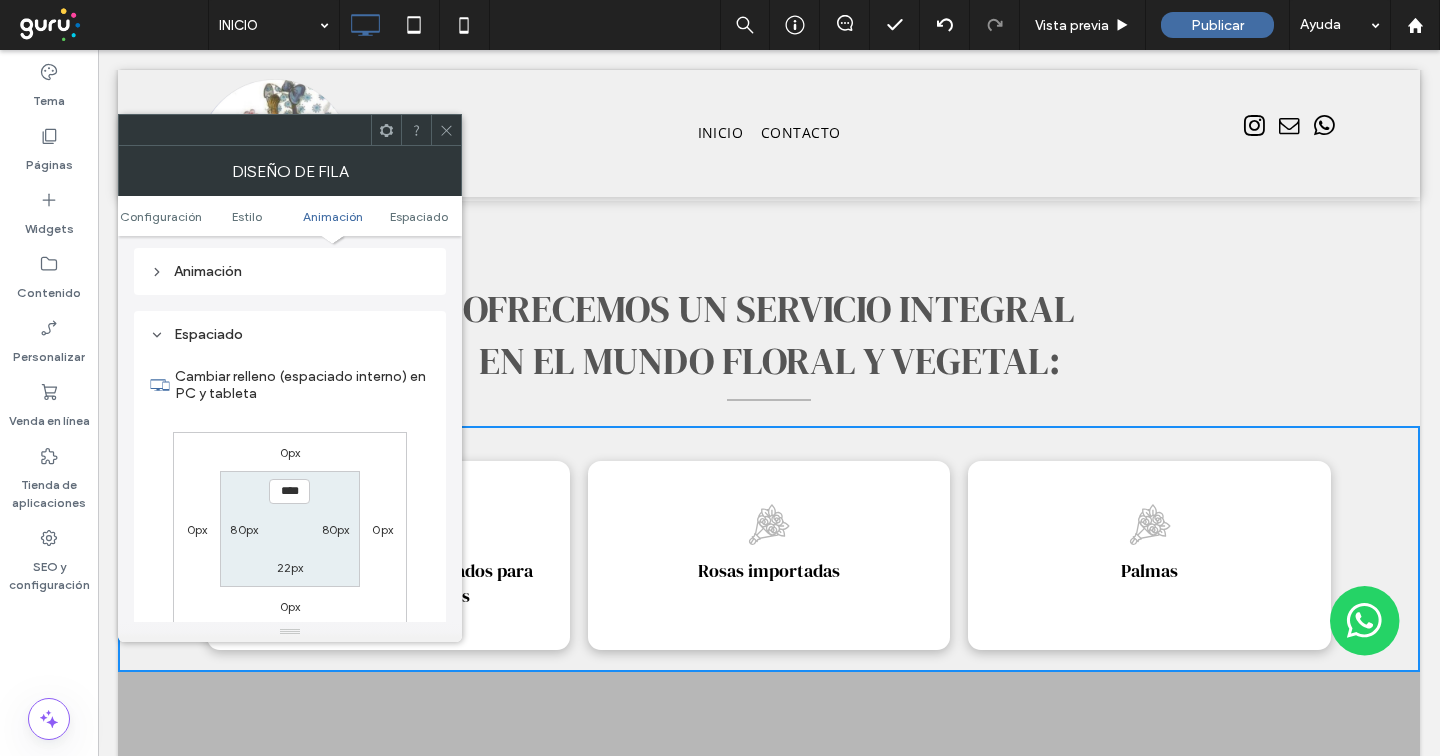 scroll, scrollTop: 566, scrollLeft: 0, axis: vertical 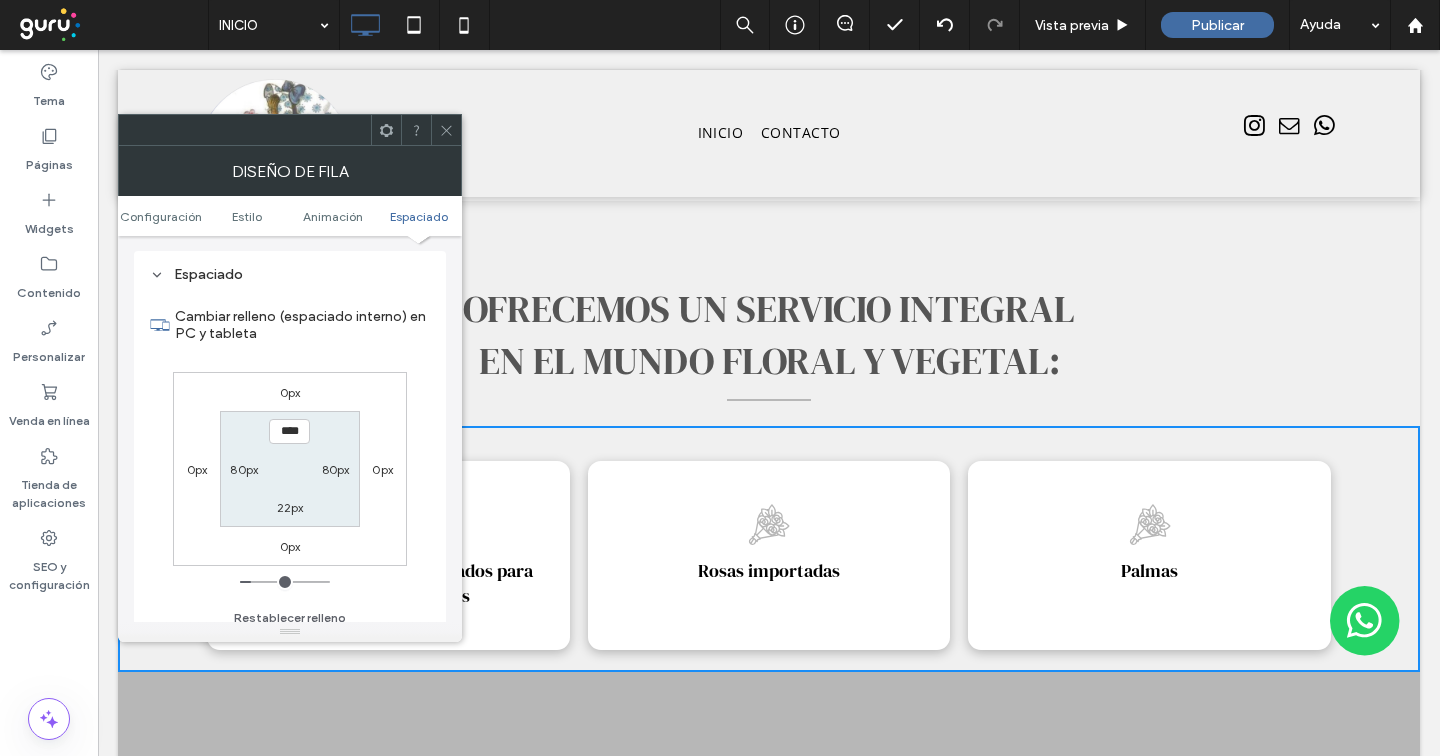 click on "22px" at bounding box center [290, 507] 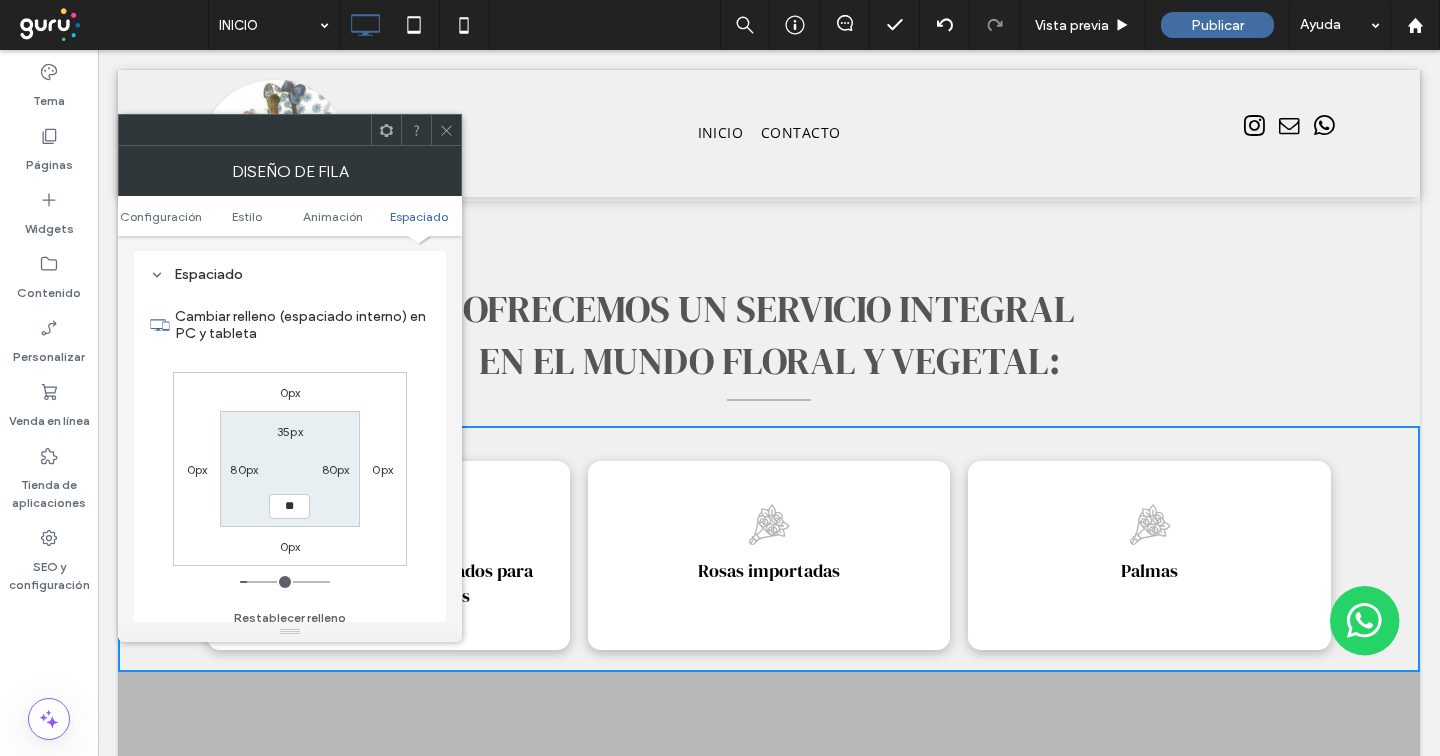 type on "**" 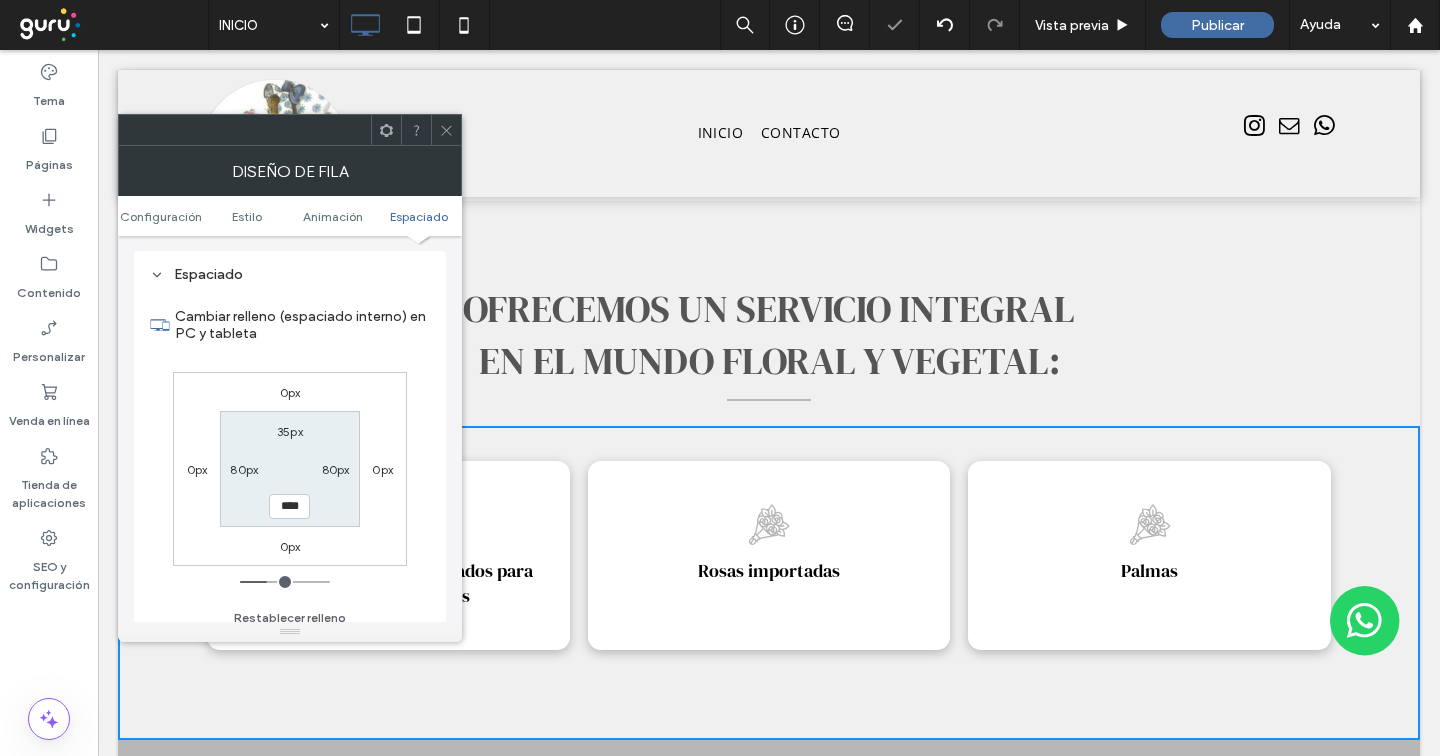 click at bounding box center [446, 130] 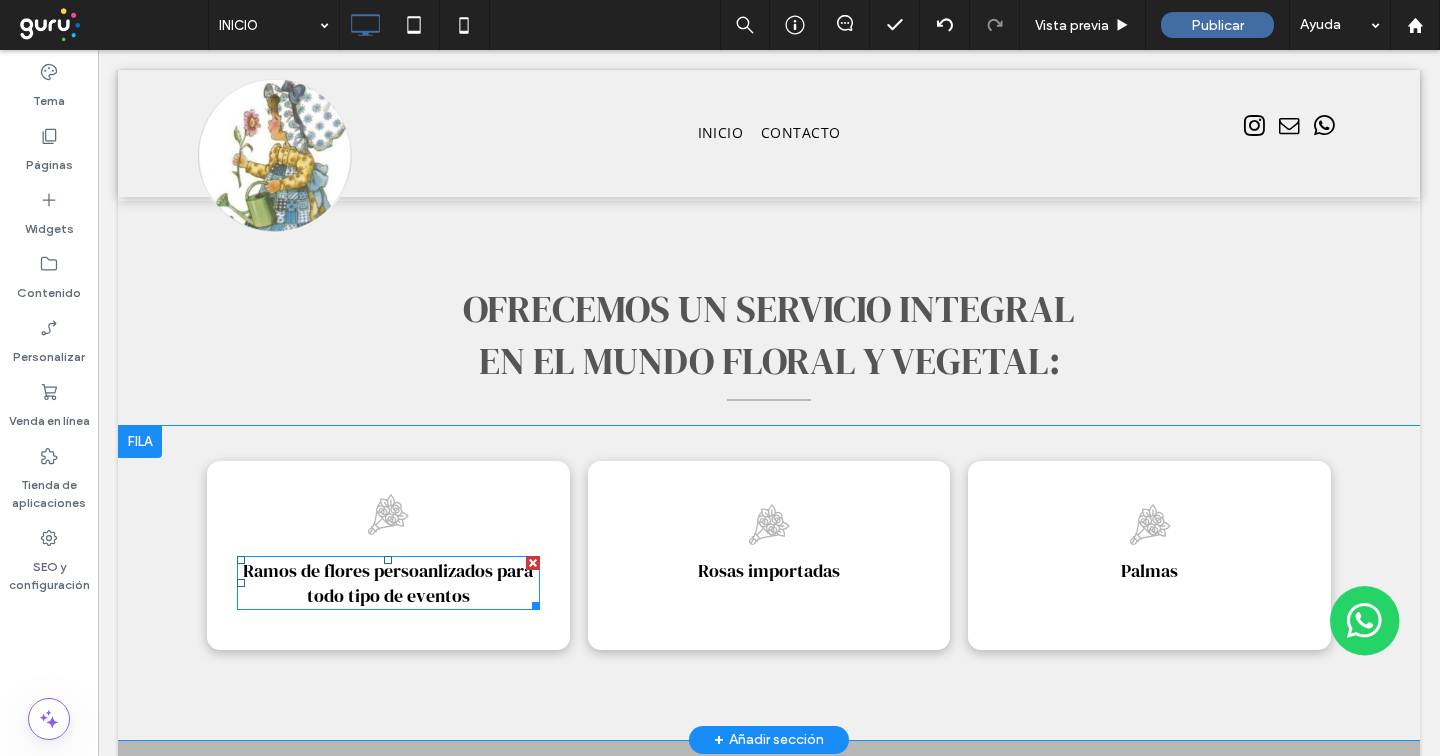 click on "Ramos de flores persoanlizados para todo tipo de eventos" at bounding box center (388, 583) 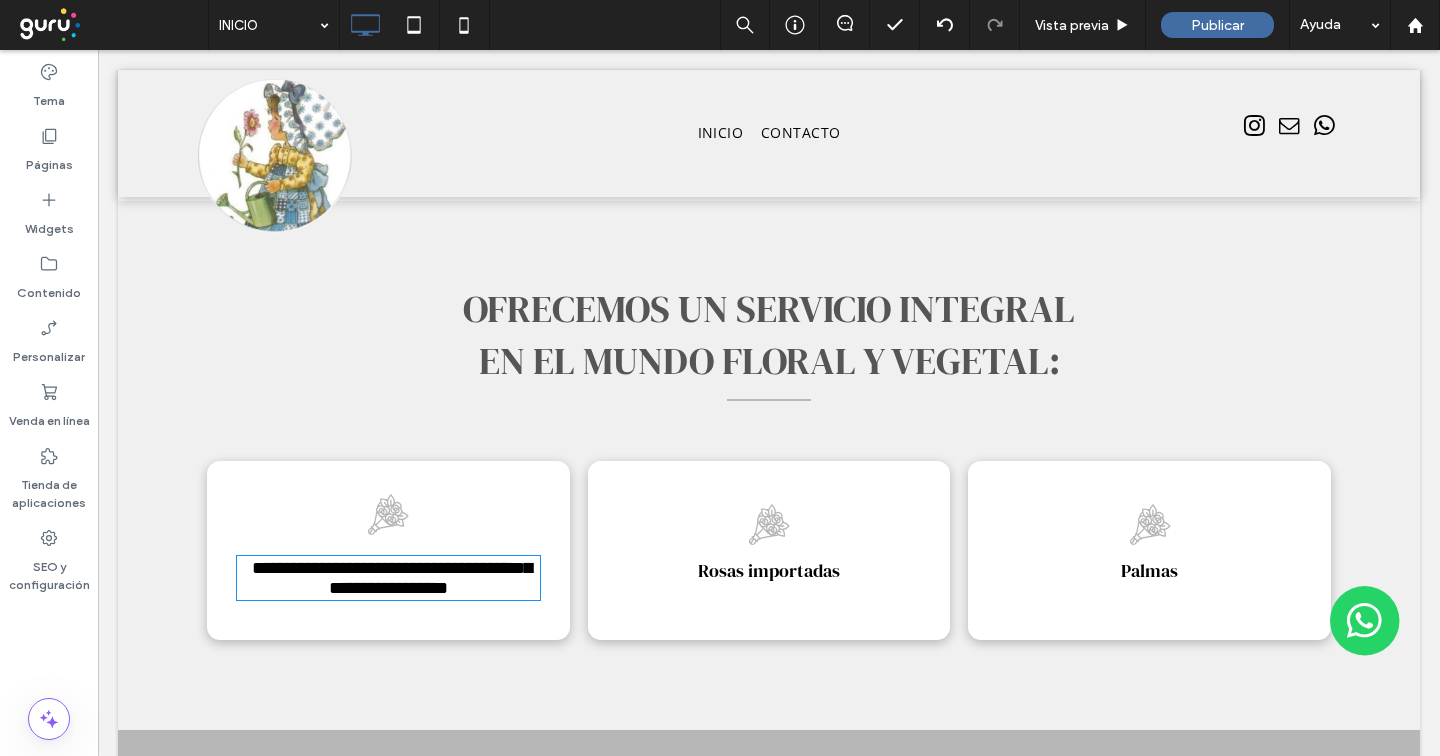 click on "**********" at bounding box center [392, 578] 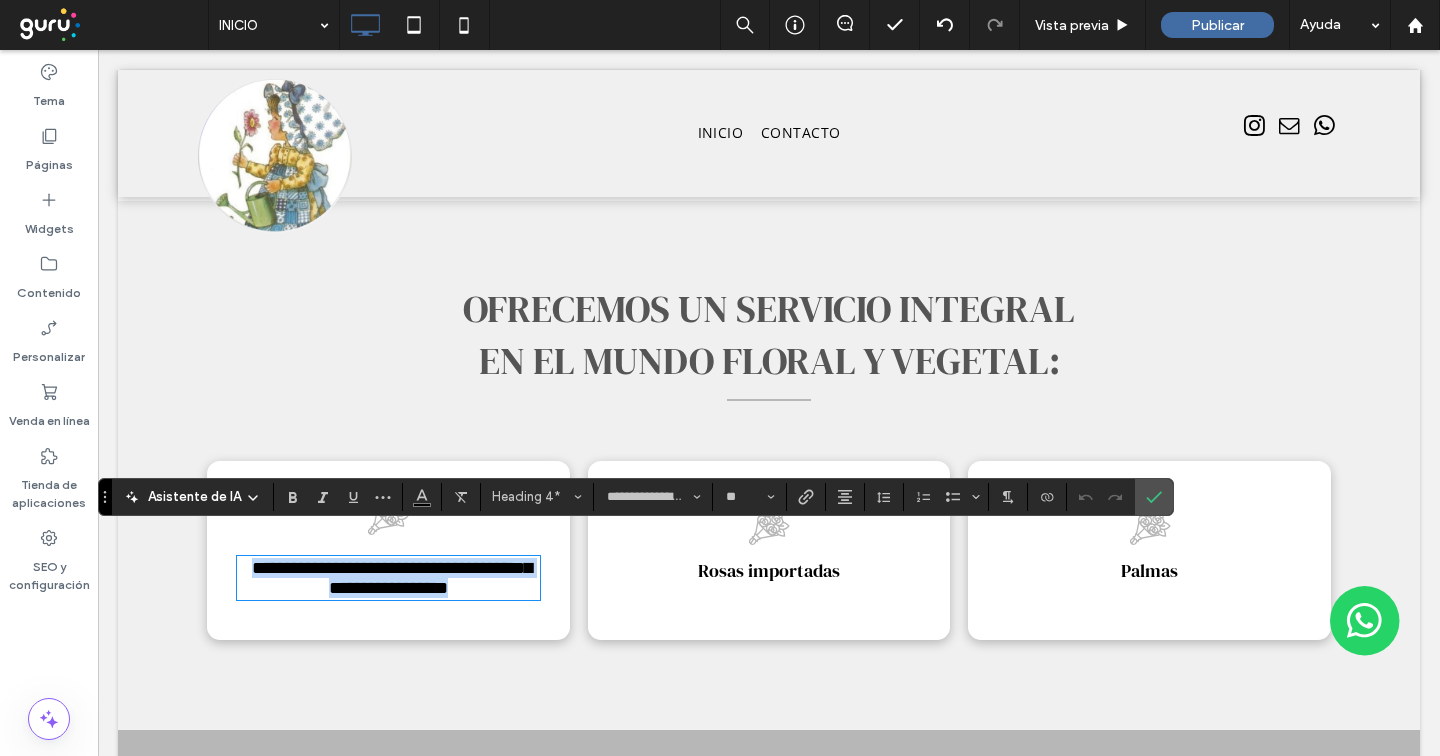 type on "*********" 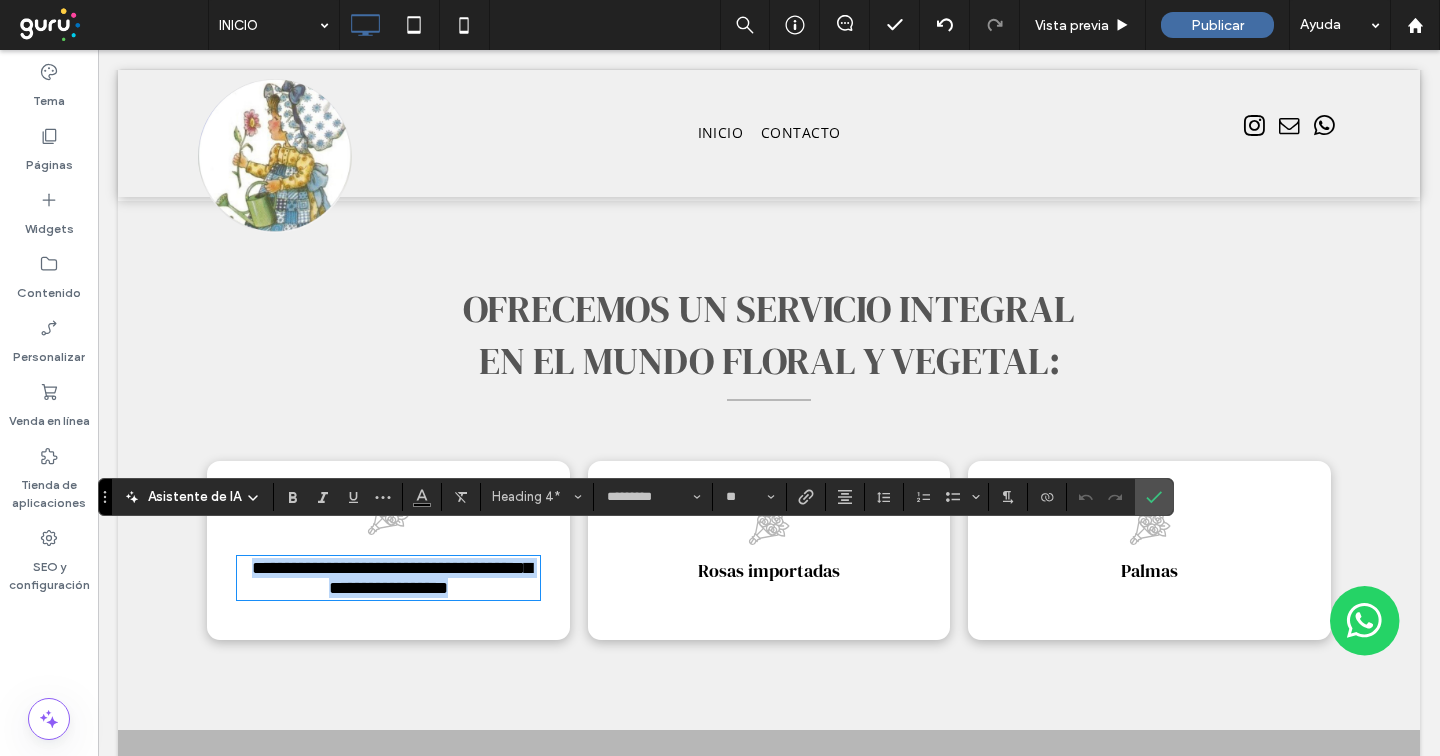 scroll, scrollTop: 0, scrollLeft: 0, axis: both 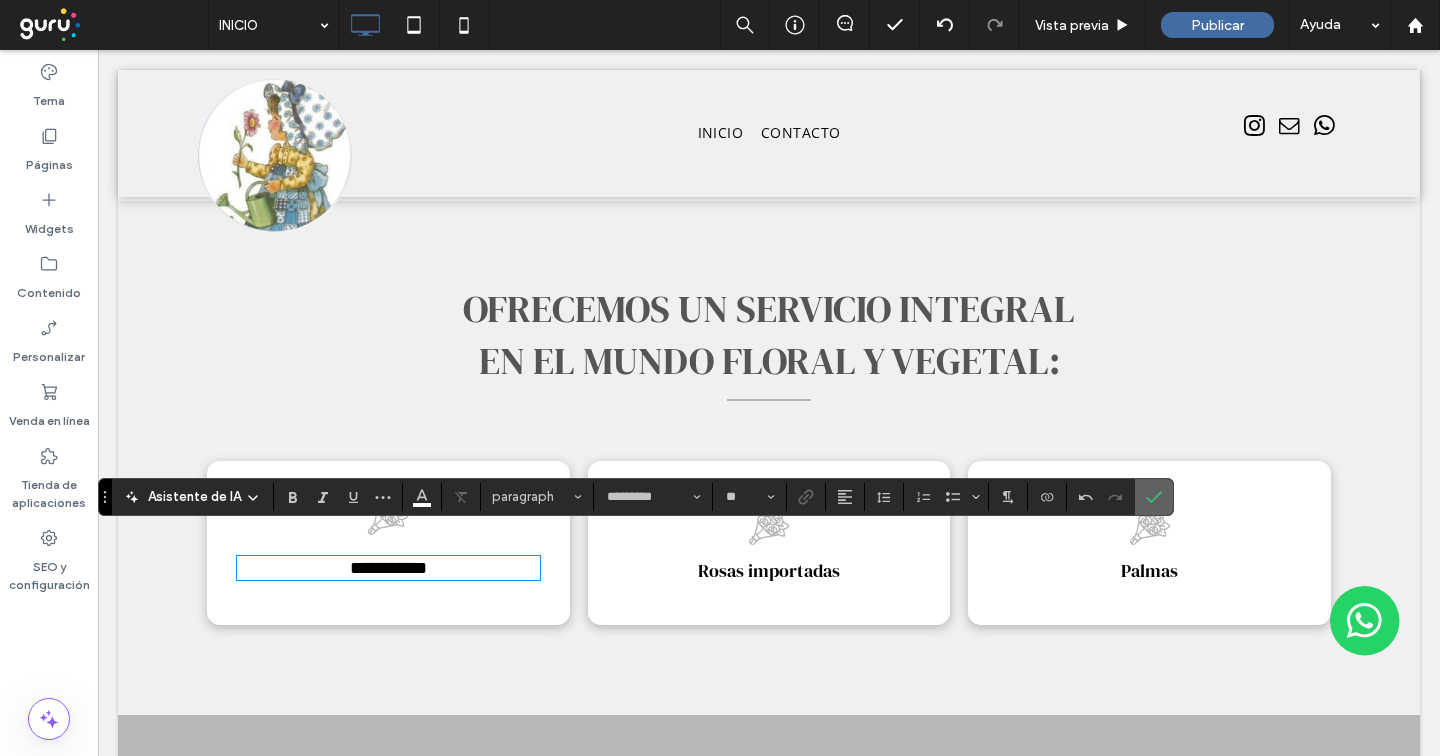 drag, startPoint x: 1154, startPoint y: 488, endPoint x: 732, endPoint y: 382, distance: 435.1092 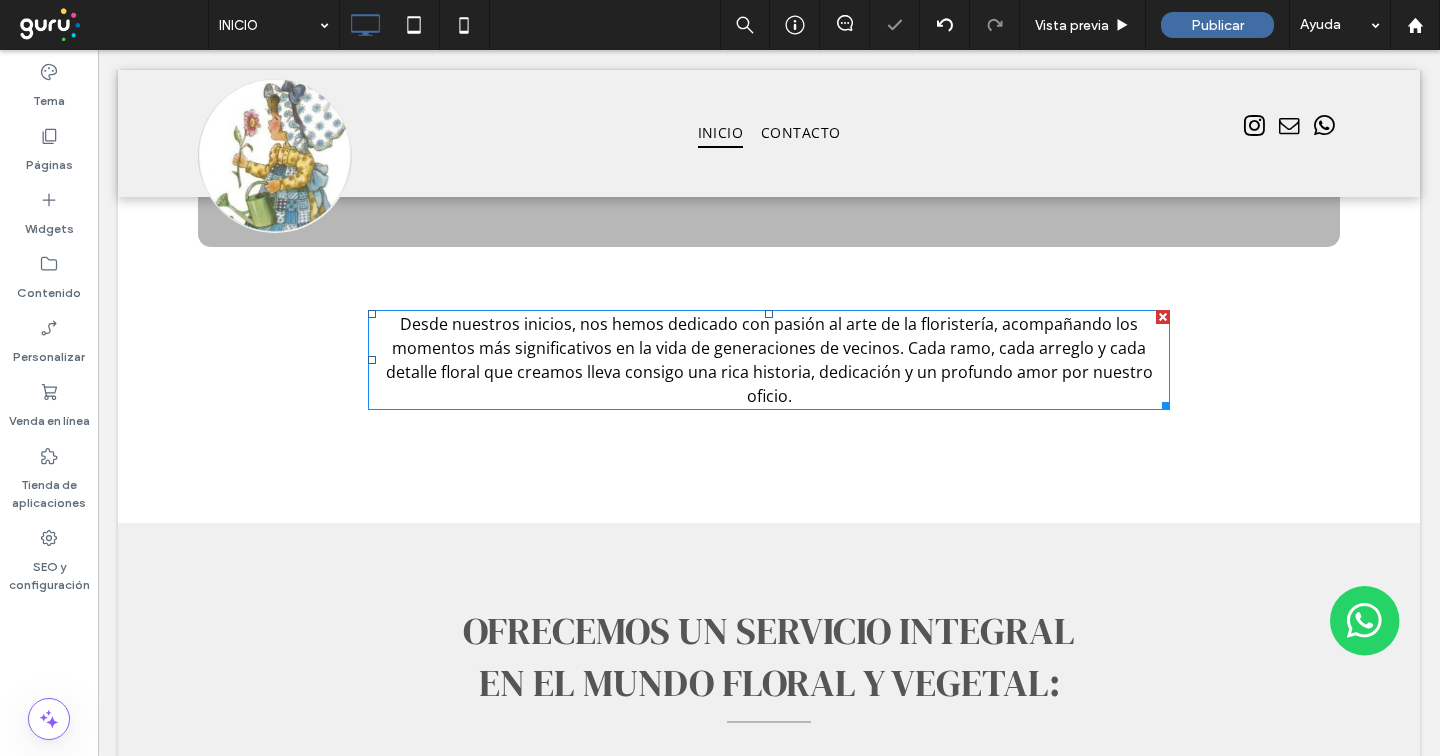 scroll, scrollTop: 791, scrollLeft: 0, axis: vertical 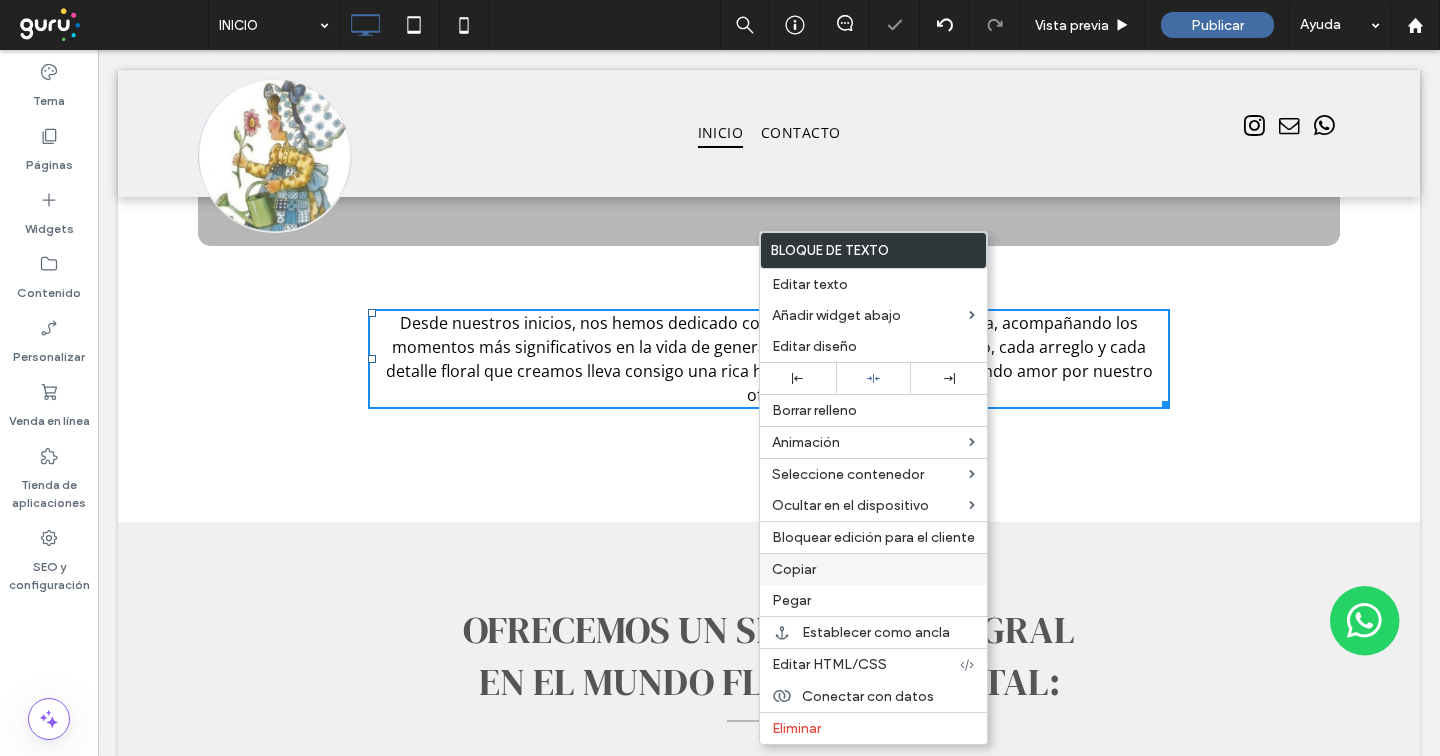 click on "Copiar" at bounding box center (794, 569) 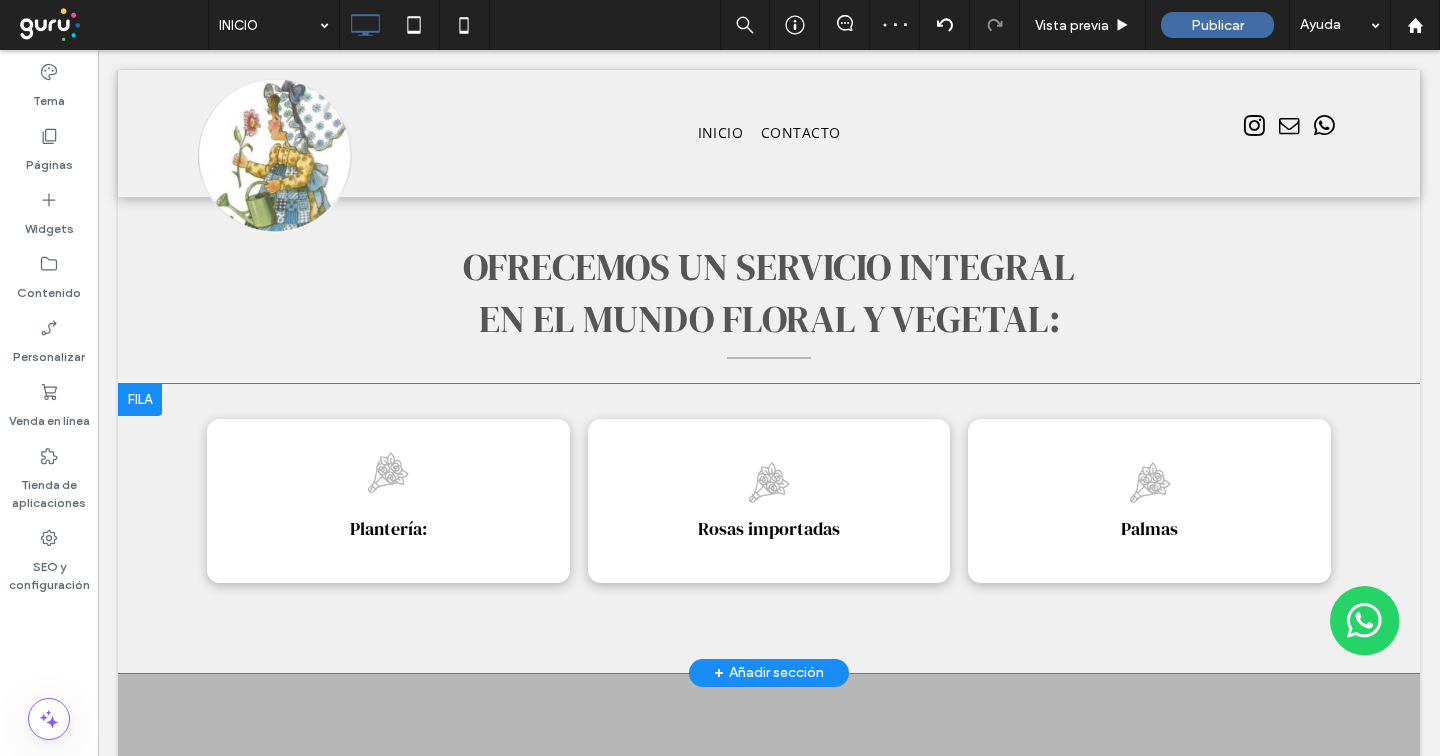 scroll, scrollTop: 1177, scrollLeft: 0, axis: vertical 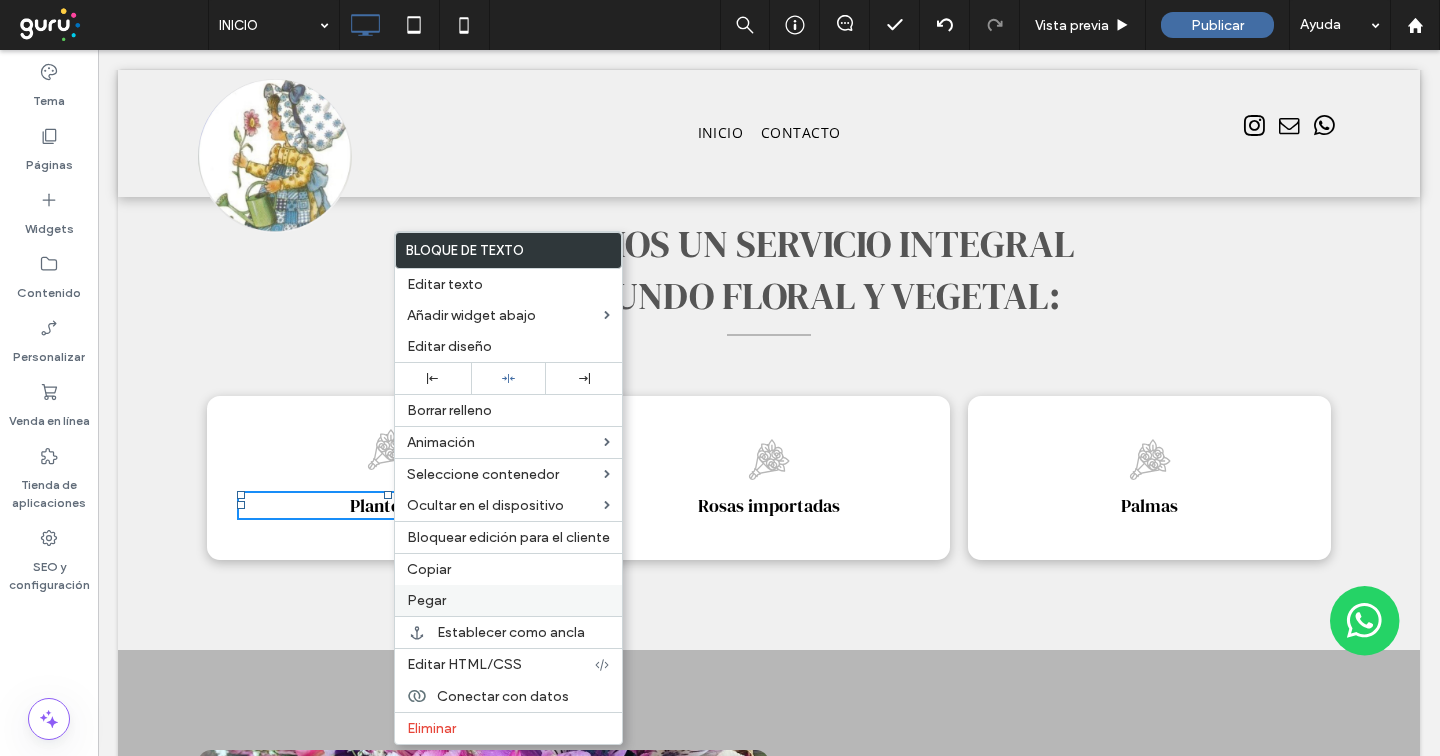 click on "Pegar" at bounding box center [508, 600] 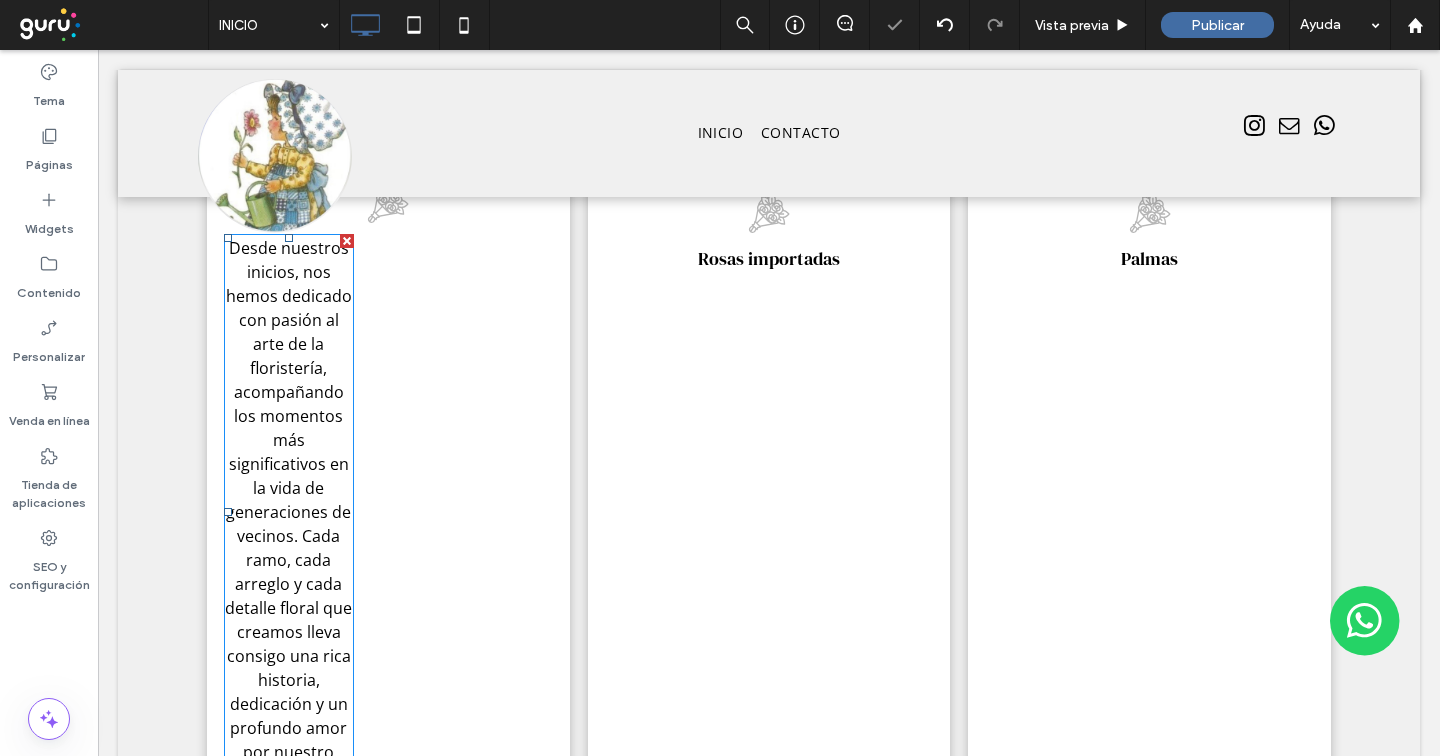 scroll, scrollTop: 1468, scrollLeft: 0, axis: vertical 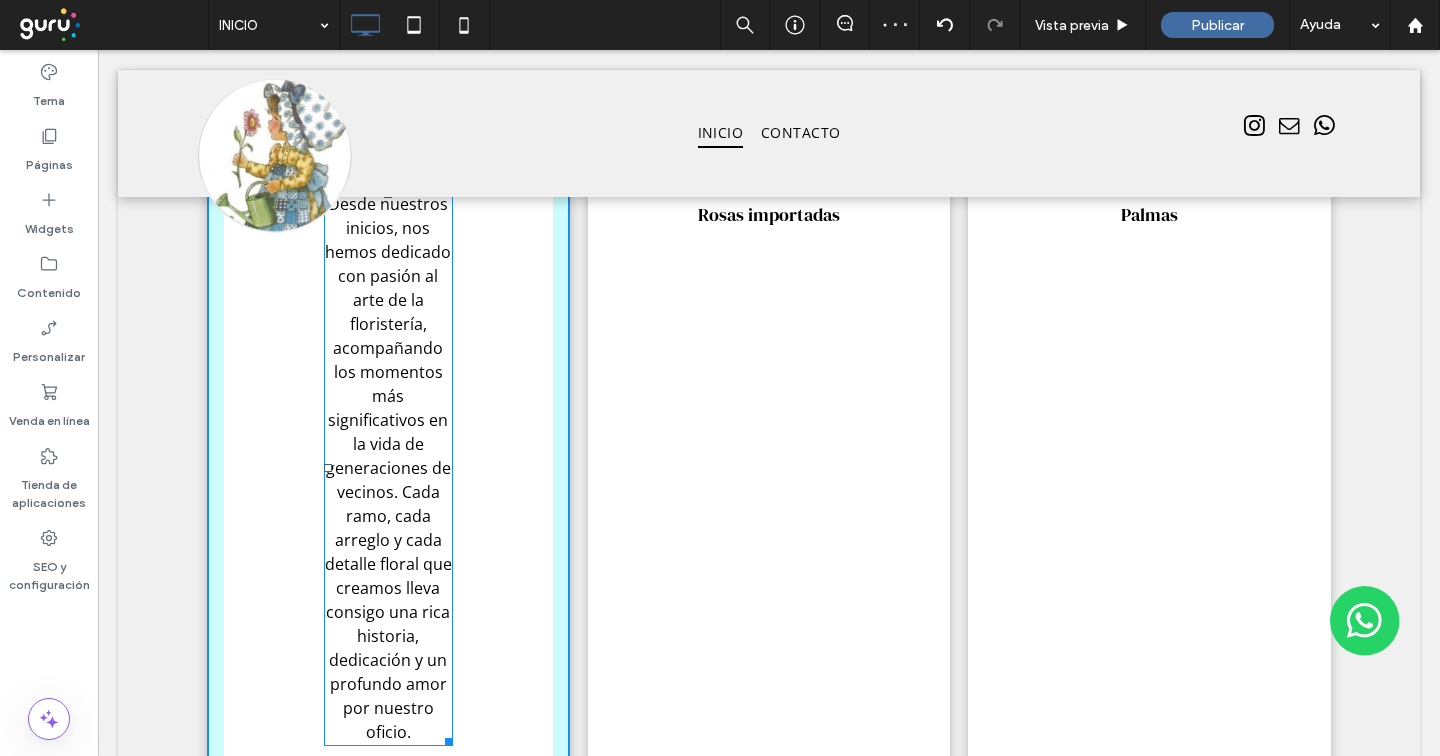 drag, startPoint x: 343, startPoint y: 712, endPoint x: 618, endPoint y: 679, distance: 276.97293 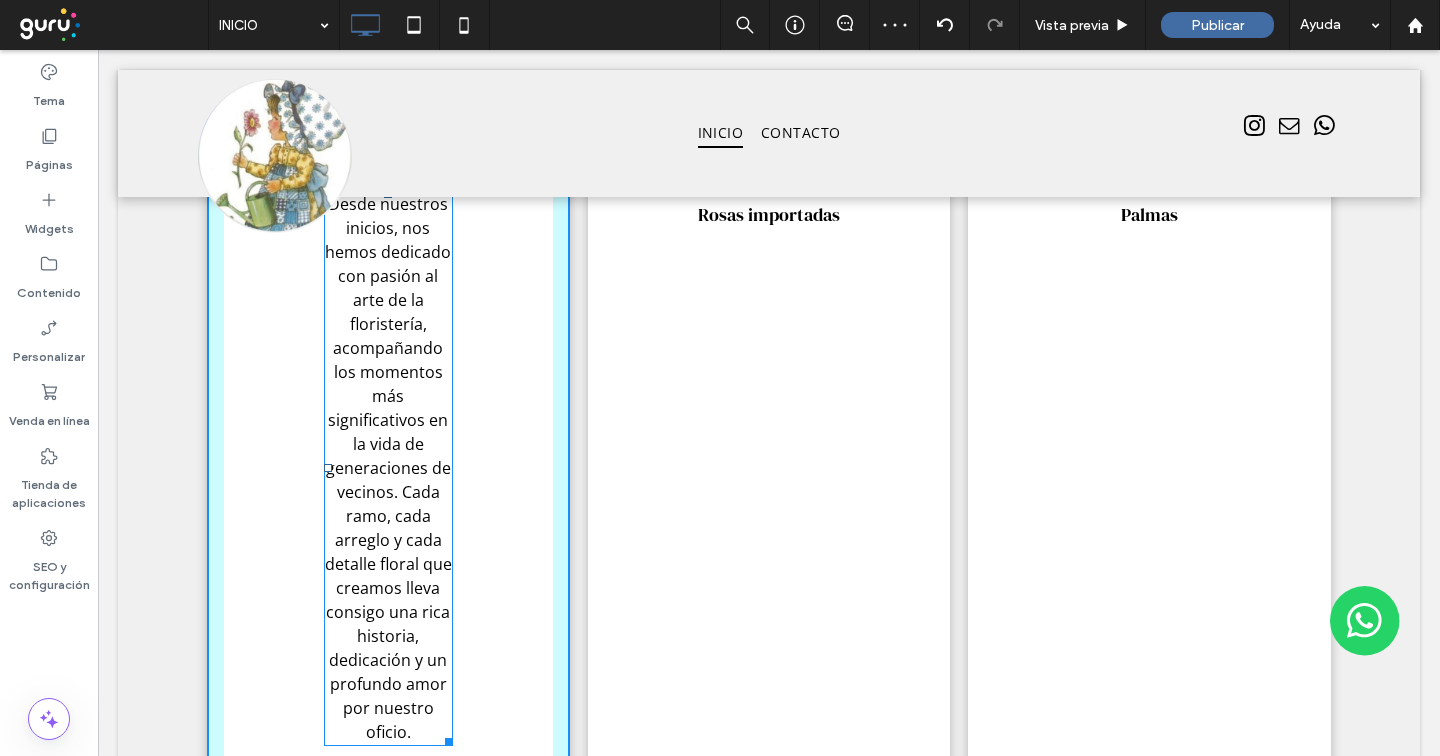 click on "Florería Pedernera:  La tradición floral de 55 años a su servicio
Arte en floristería - Florería Pedernera, V. Mercedes-San Luis
Contacto
Click To Paste
Fila + Añadir sección
Bienvenidos a Florería Pedernera, un emprendimiento familiar con una trayectoria consolidada de más de 55 años en el corazón de Villa Mercedes, San Luis. Click To Paste
Fila + Añadir sección
Click To Paste     Click To Paste     Desde nuestros inicios, nos hemos dedicado con pasión al arte de la floristería, acompañando los momentos más significativos en la vida de generaciones de vecinos. Cada ramo, cada arreglo y cada detalle floral que creamos lleva consigo una rica historia, dedicación y un profundo amor por nuestro oficio.
Fila + Añadir sección       Ofrecemos un servicio integral en el mundo floral y vegetal:
Click To Paste
Fila + Añadir sección
W:323.656 H:196 Plantería:" at bounding box center [769, 406] 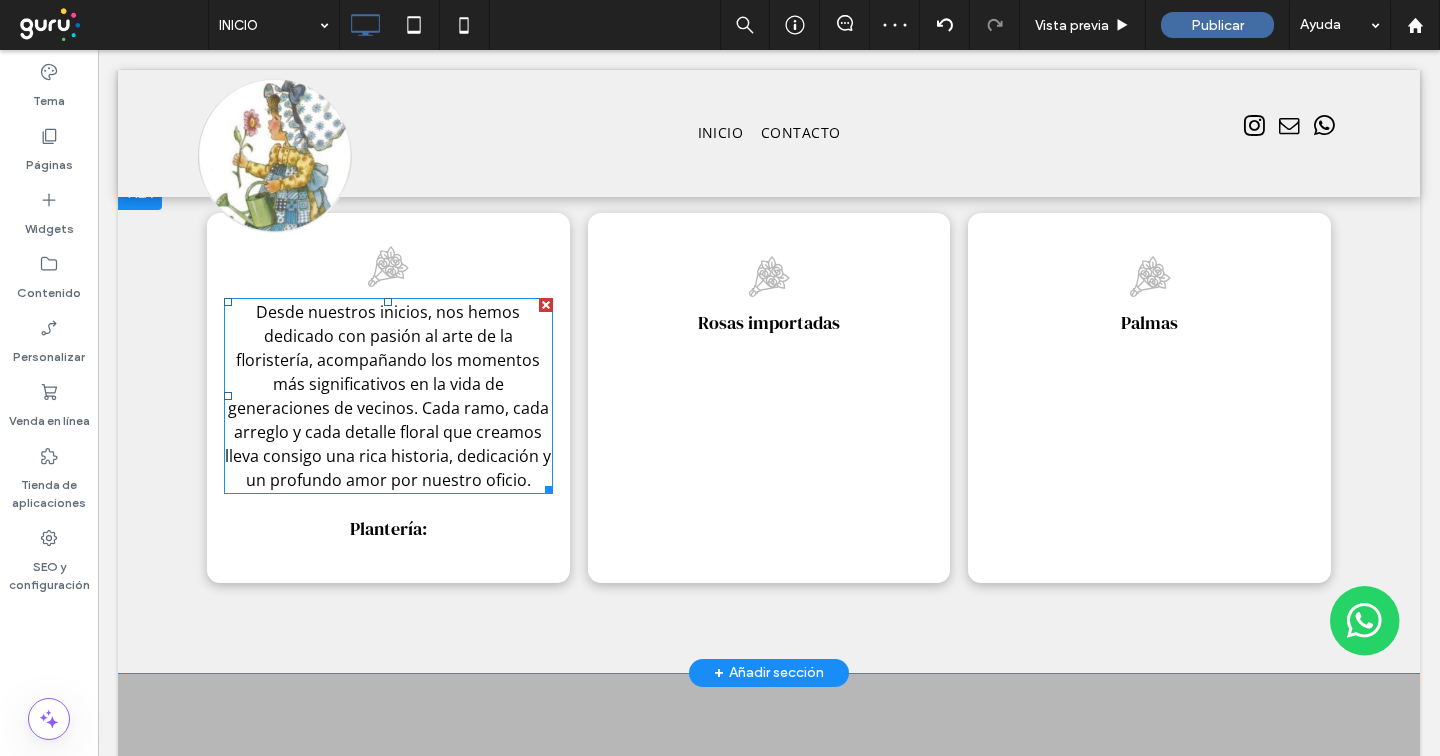 scroll, scrollTop: 1350, scrollLeft: 0, axis: vertical 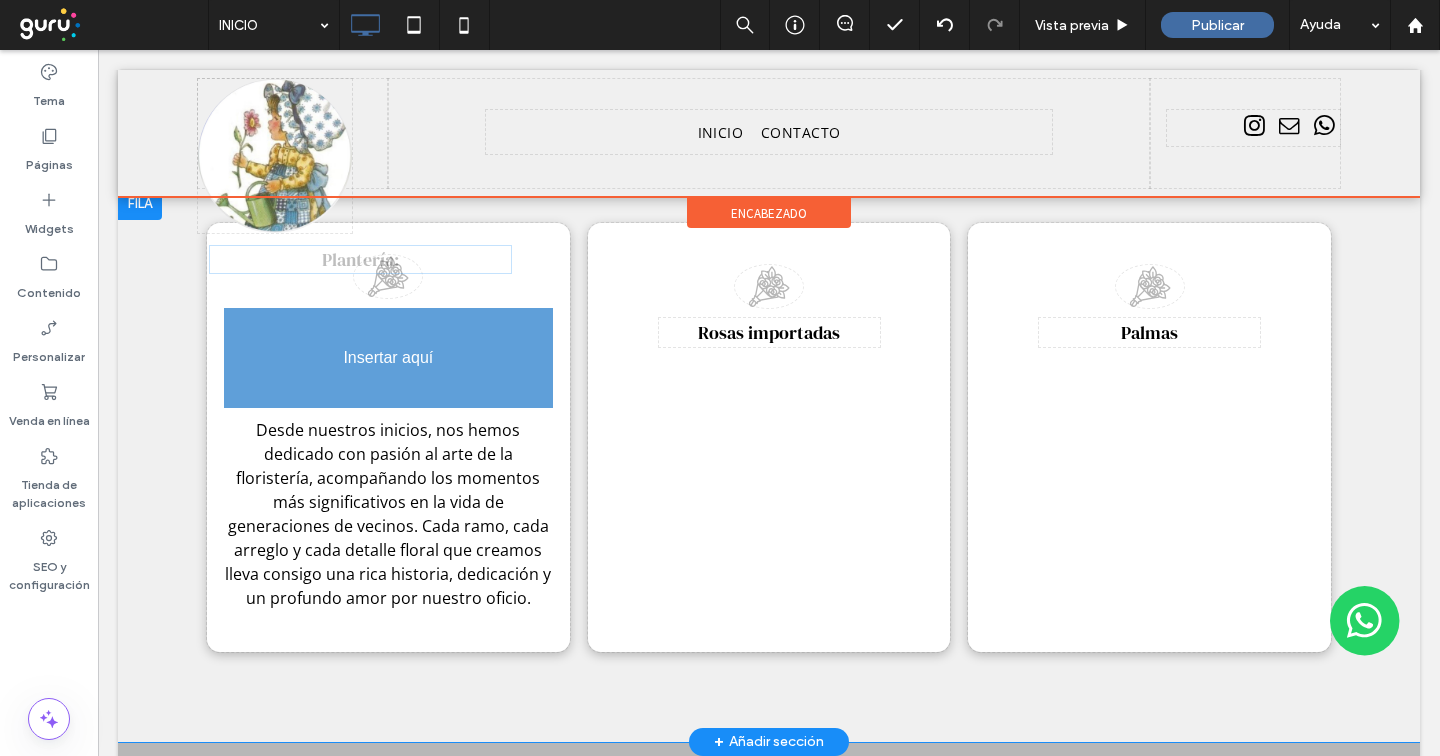 drag, startPoint x: 371, startPoint y: 509, endPoint x: 375, endPoint y: 344, distance: 165.04848 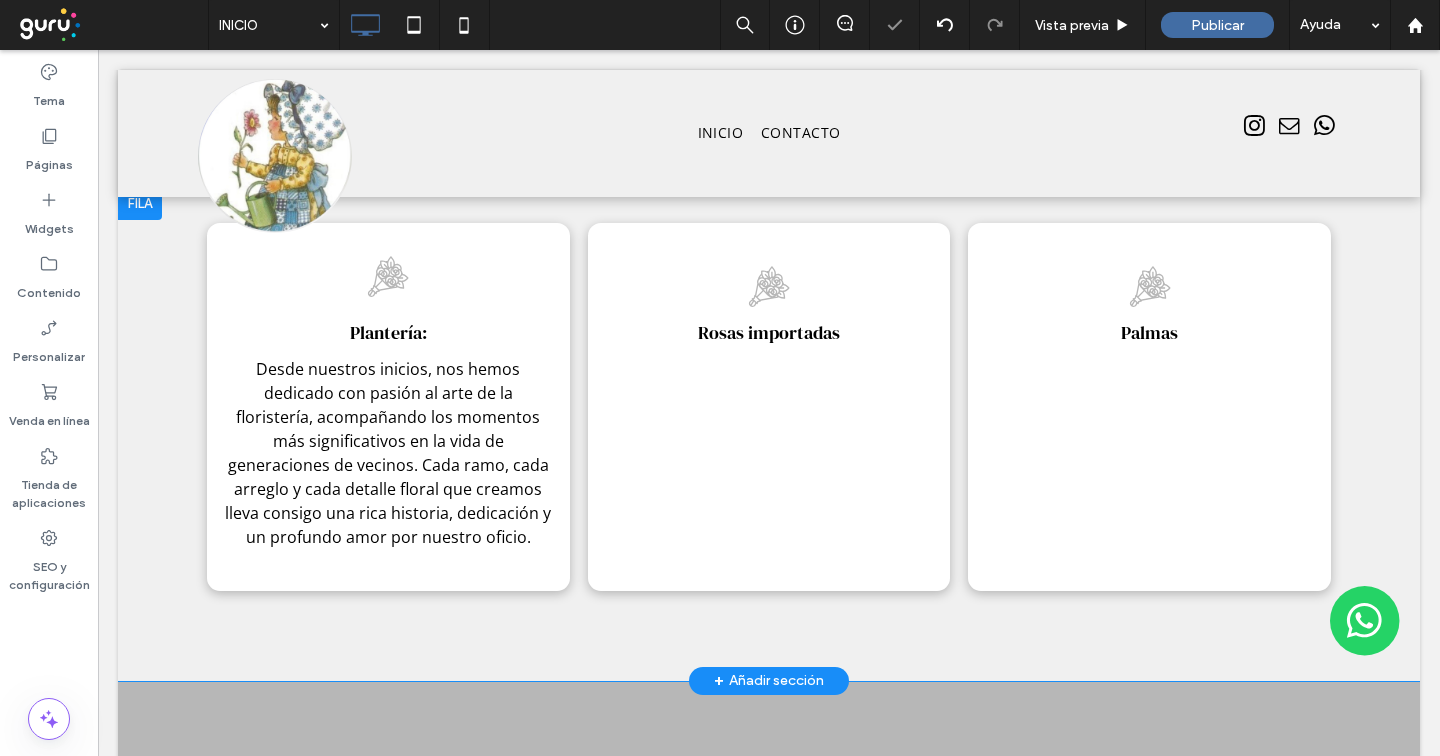click on "Tema" at bounding box center (49, 96) 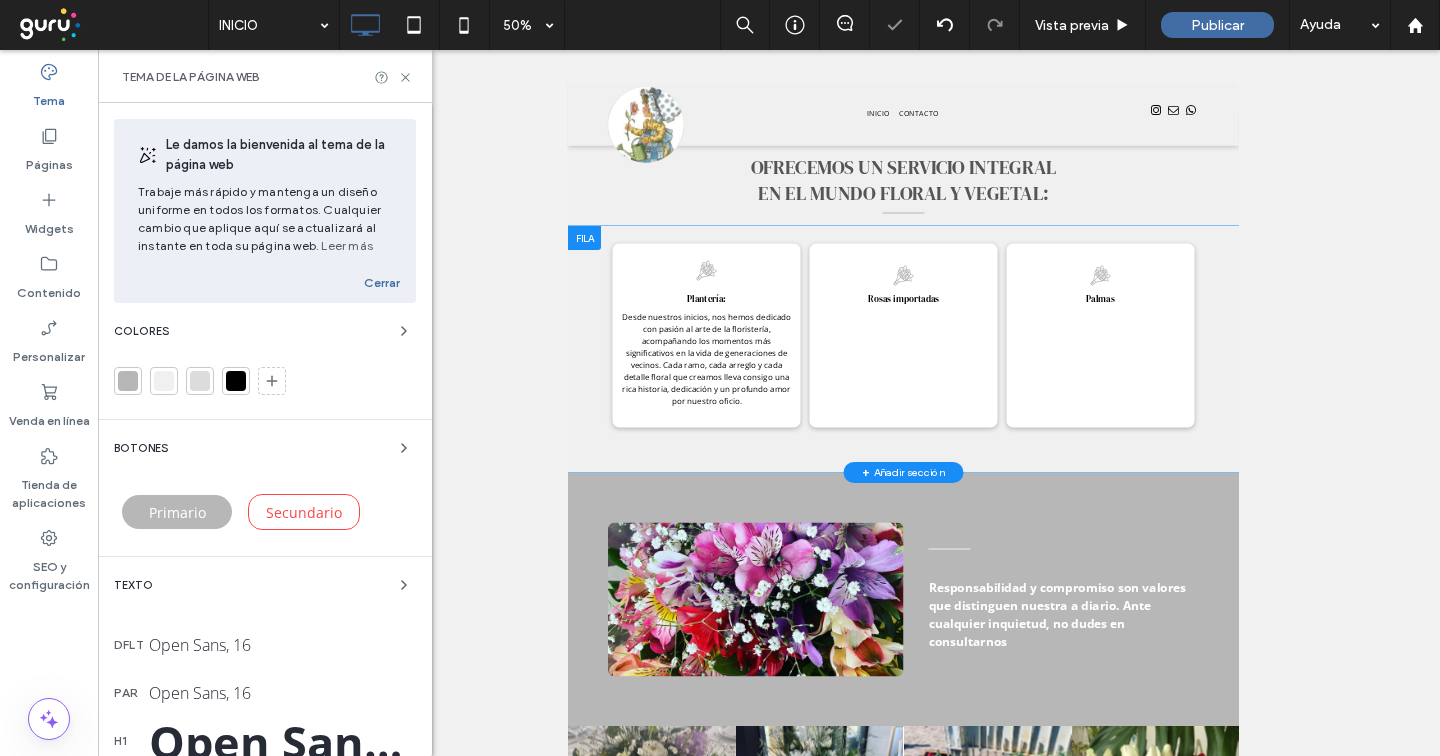 scroll, scrollTop: 1137, scrollLeft: 0, axis: vertical 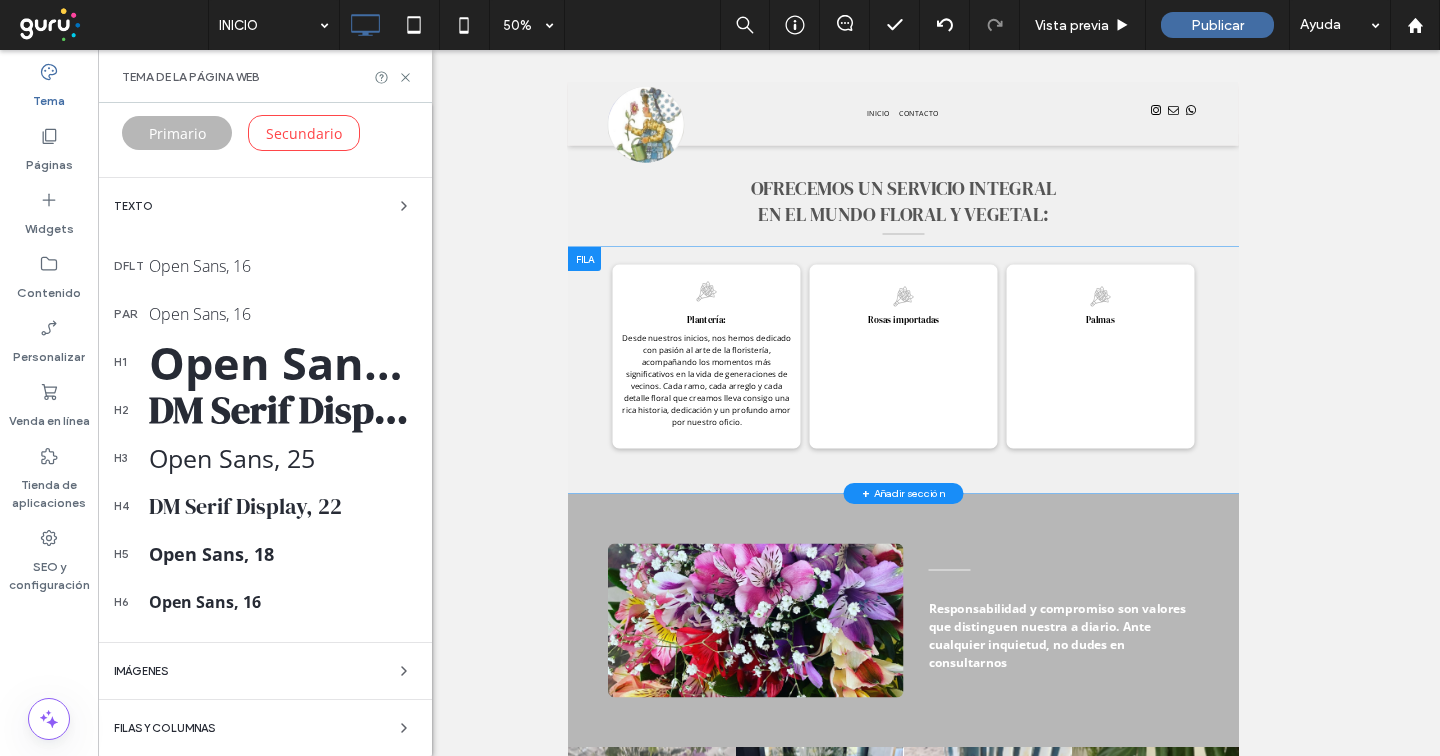 click on "DM Serif Display, 22" at bounding box center [282, 506] 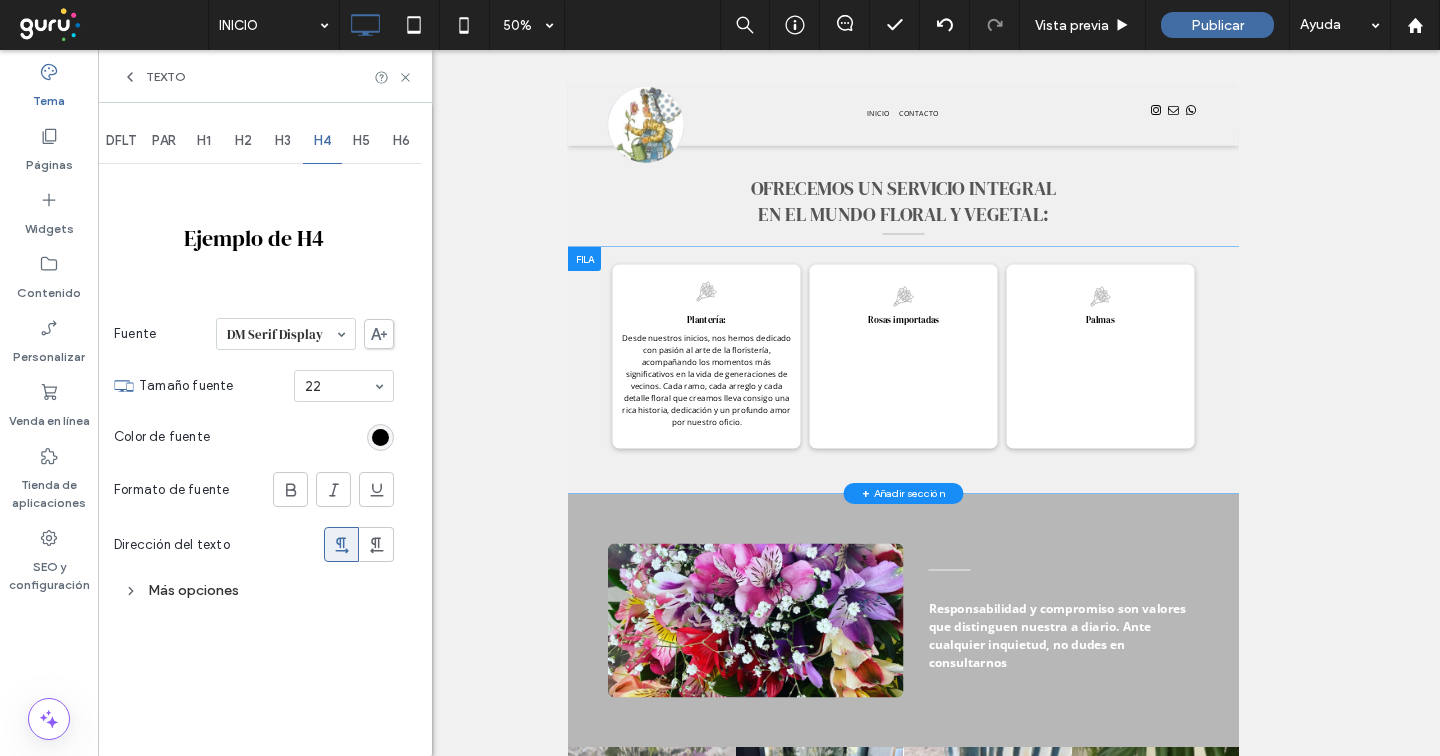 scroll, scrollTop: 0, scrollLeft: 0, axis: both 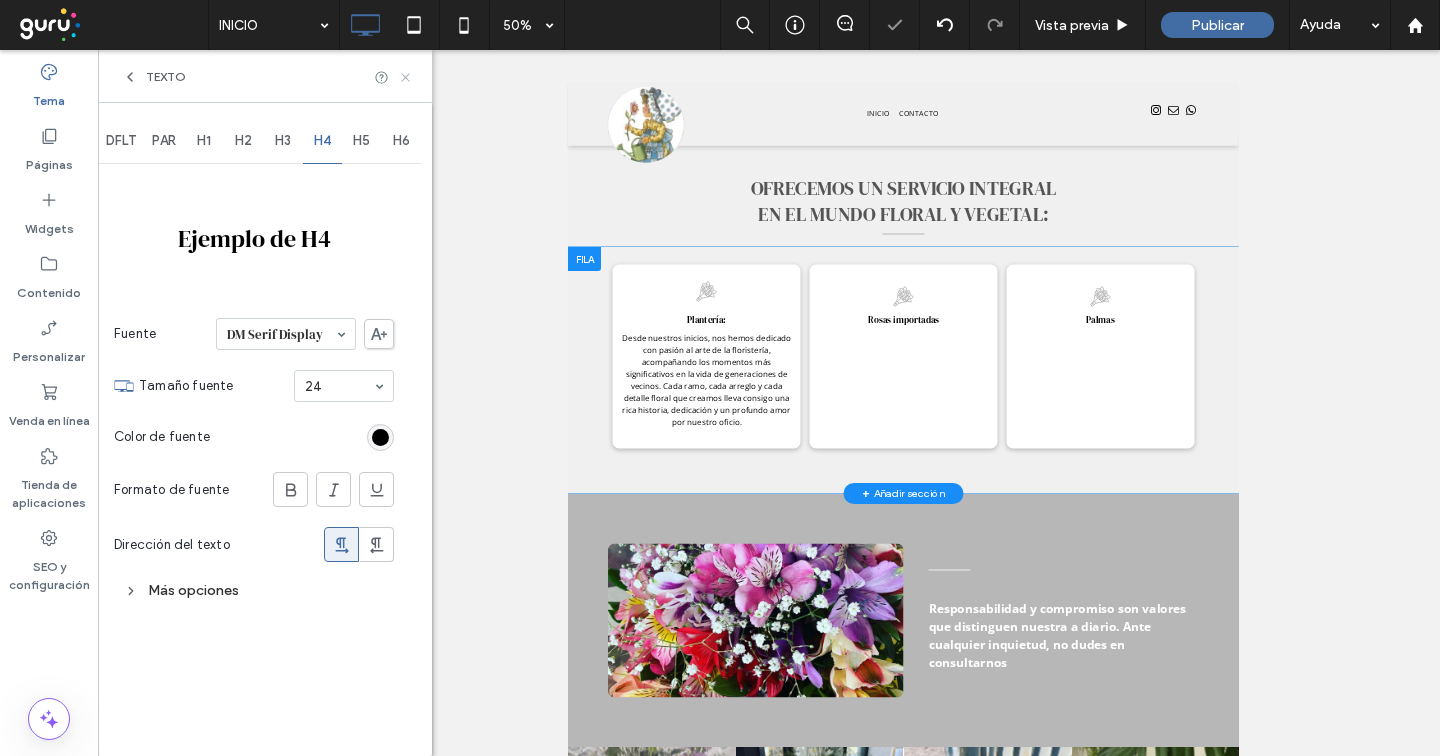 drag, startPoint x: 409, startPoint y: 71, endPoint x: 326, endPoint y: 58, distance: 84.0119 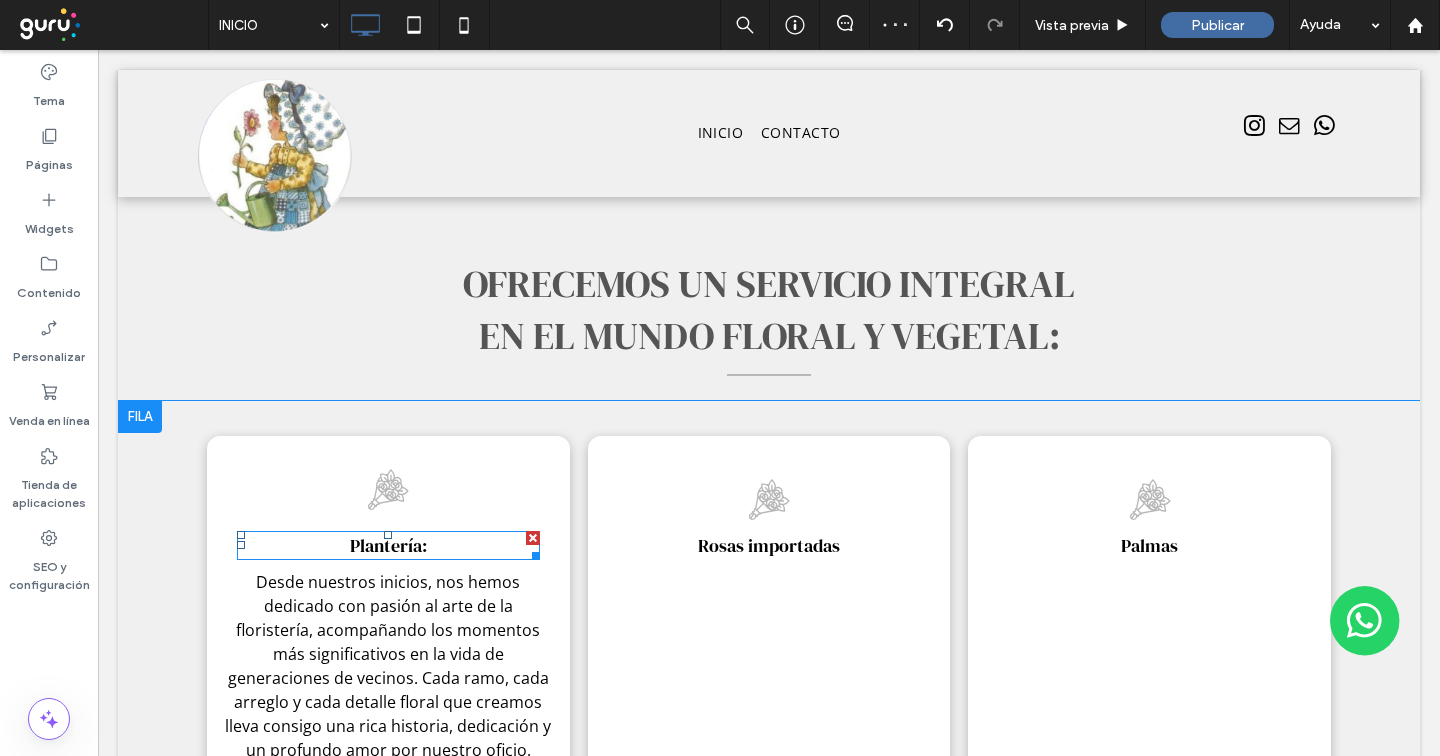 click on "Plantería:" at bounding box center [388, 545] 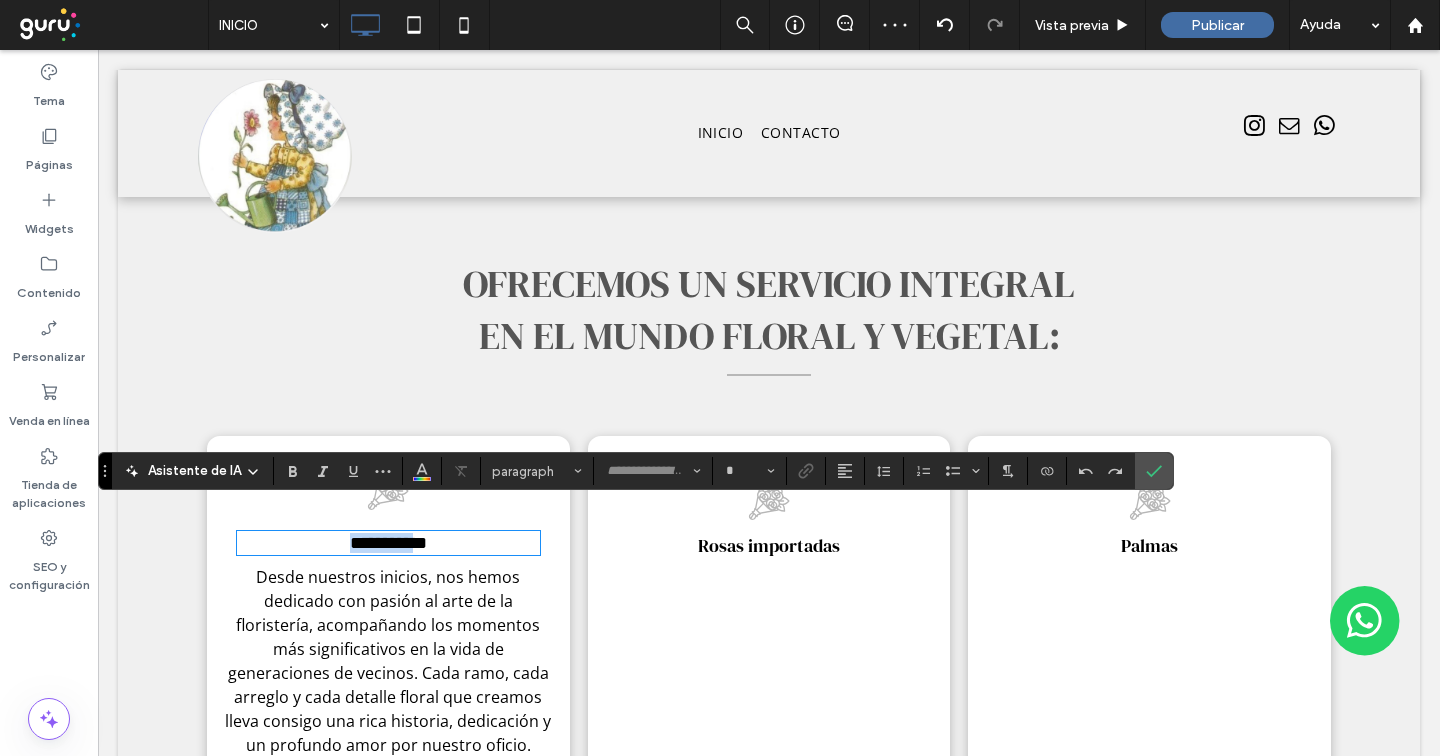 type on "**********" 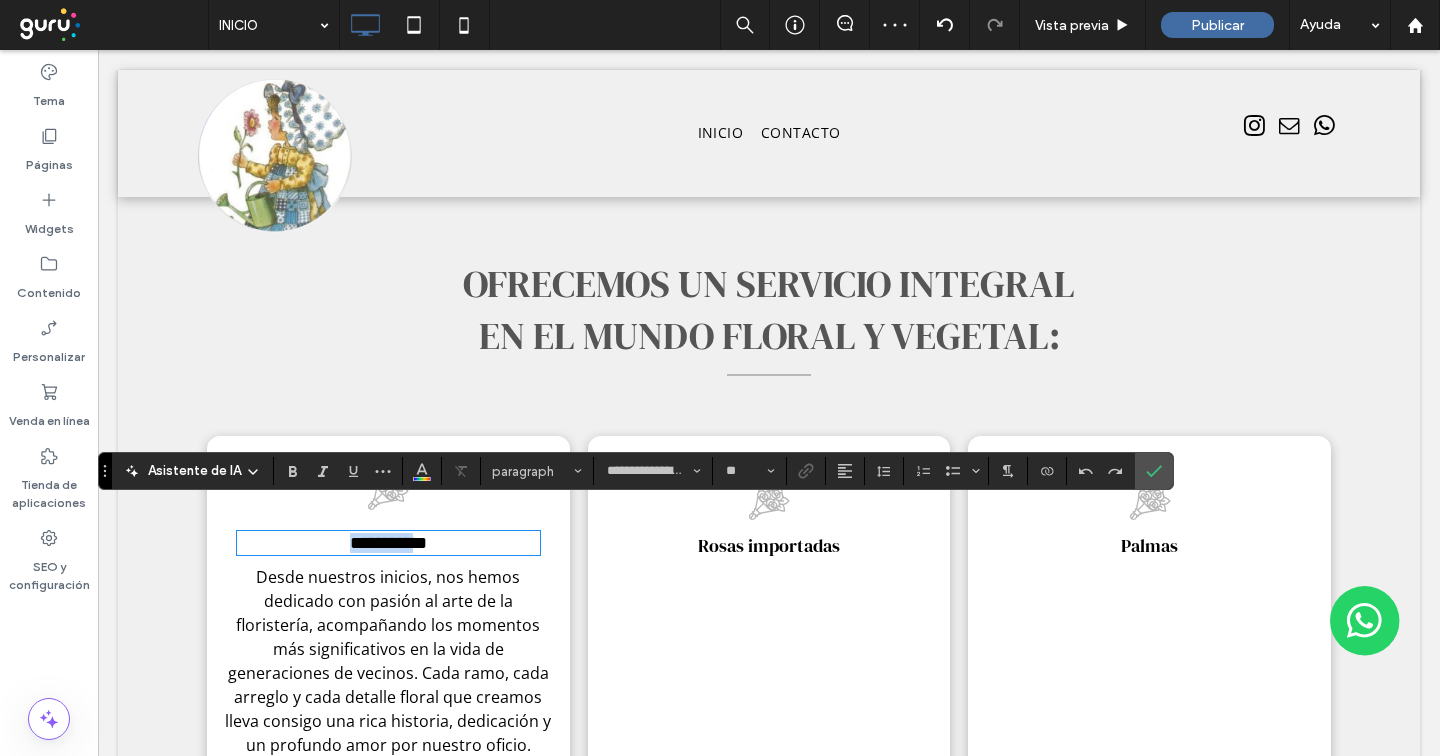 click on "**********" at bounding box center (388, 543) 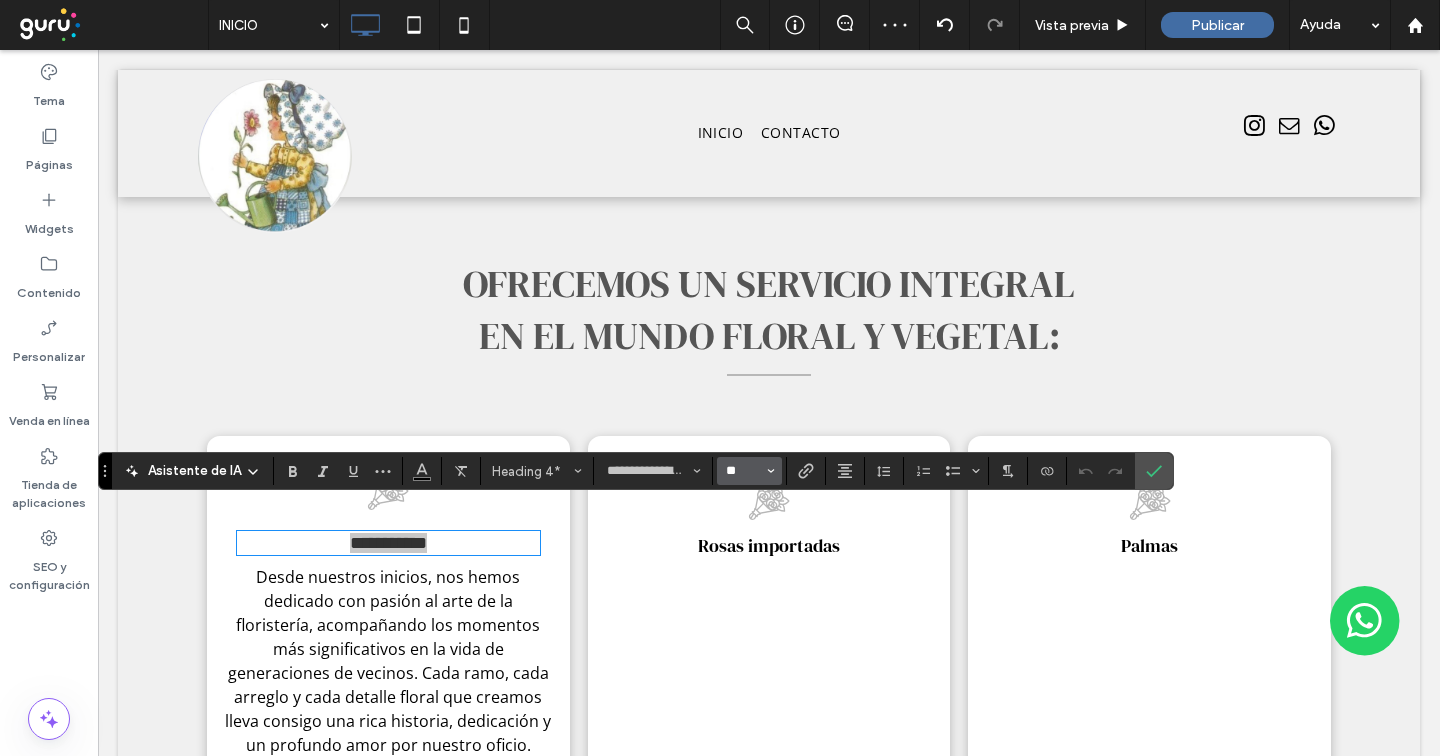 click on "**" at bounding box center (743, 471) 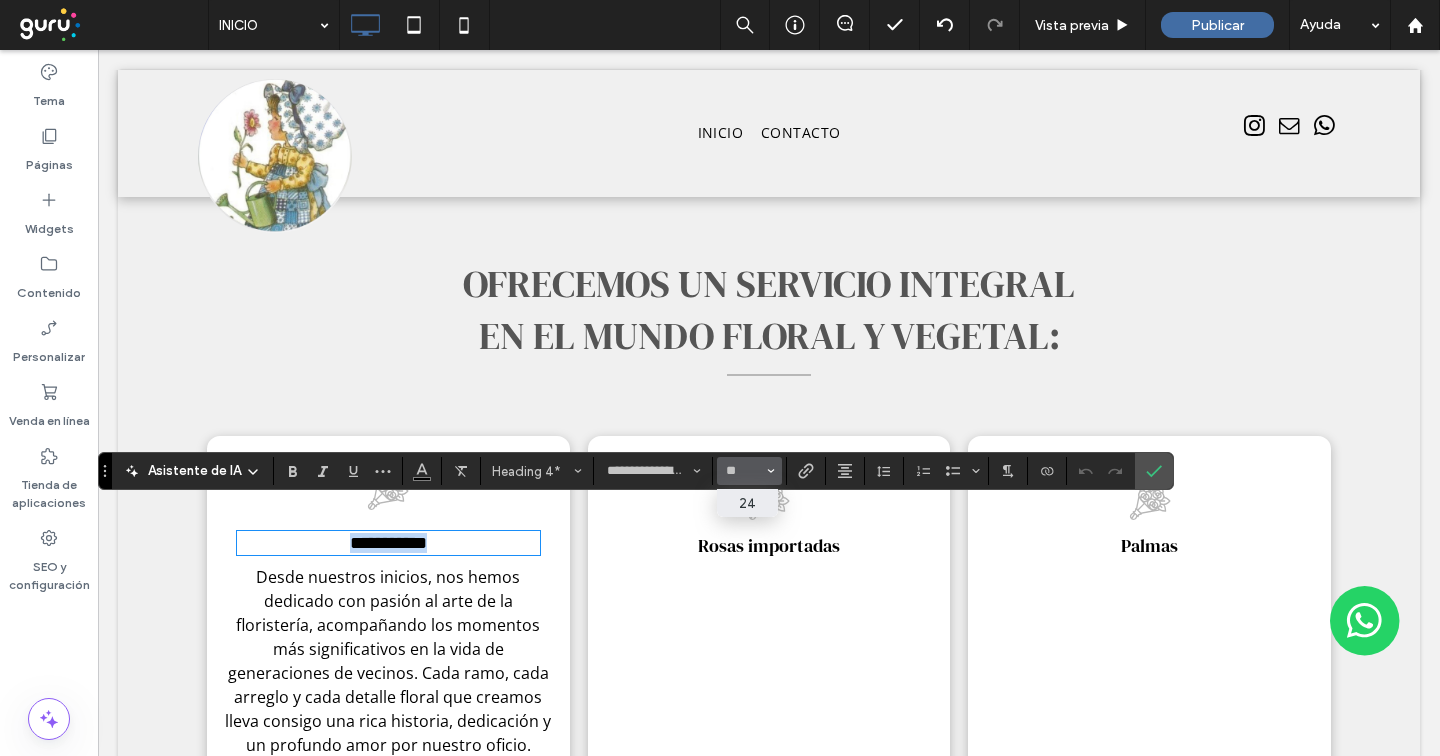 type on "**" 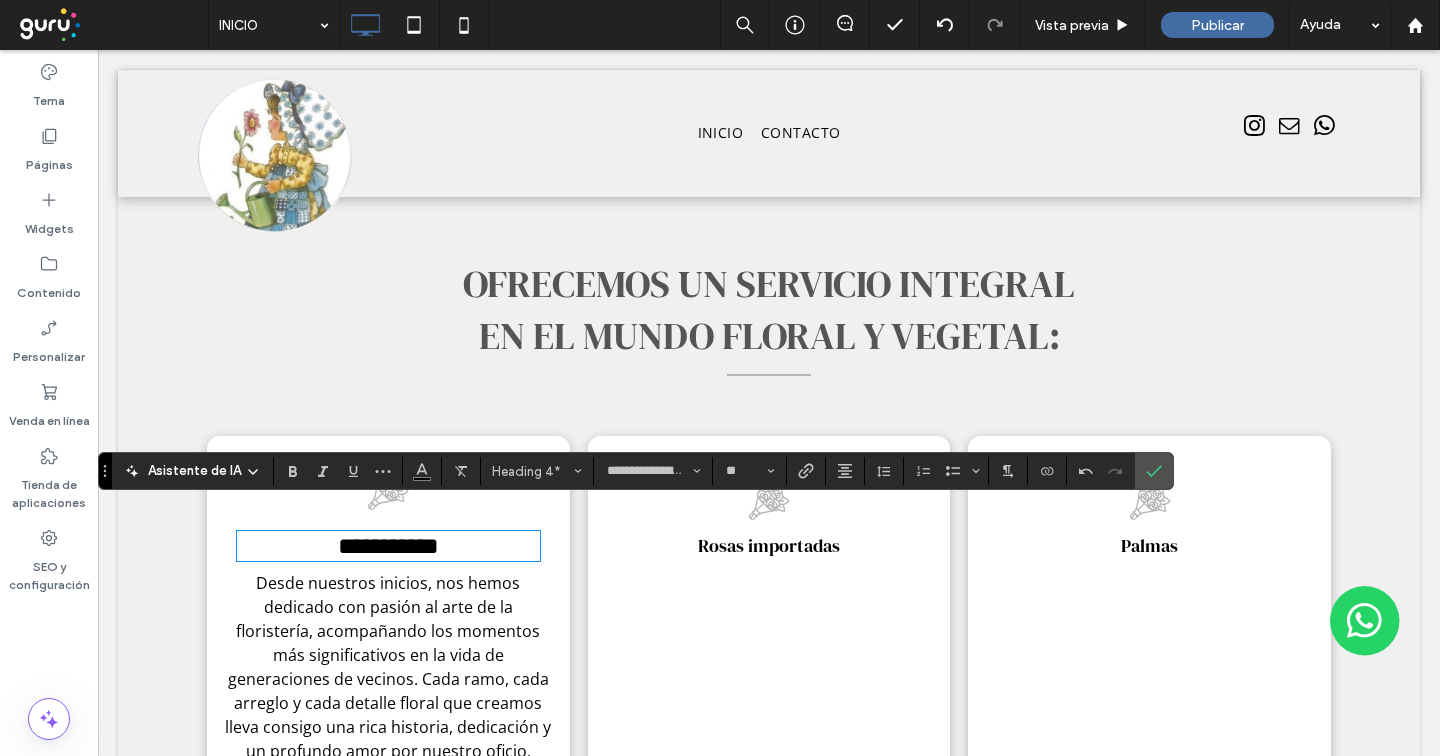 click on "Desde nuestros inicios, nos hemos dedicado con pasión al arte de la floristería, acompañando los momentos más significativos en la vida de generaciones de vecinos. Cada ramo, cada arreglo y cada detalle floral que creamos lleva consigo una rica historia, dedicación y un profundo amor por nuestro oficio." at bounding box center [388, 667] 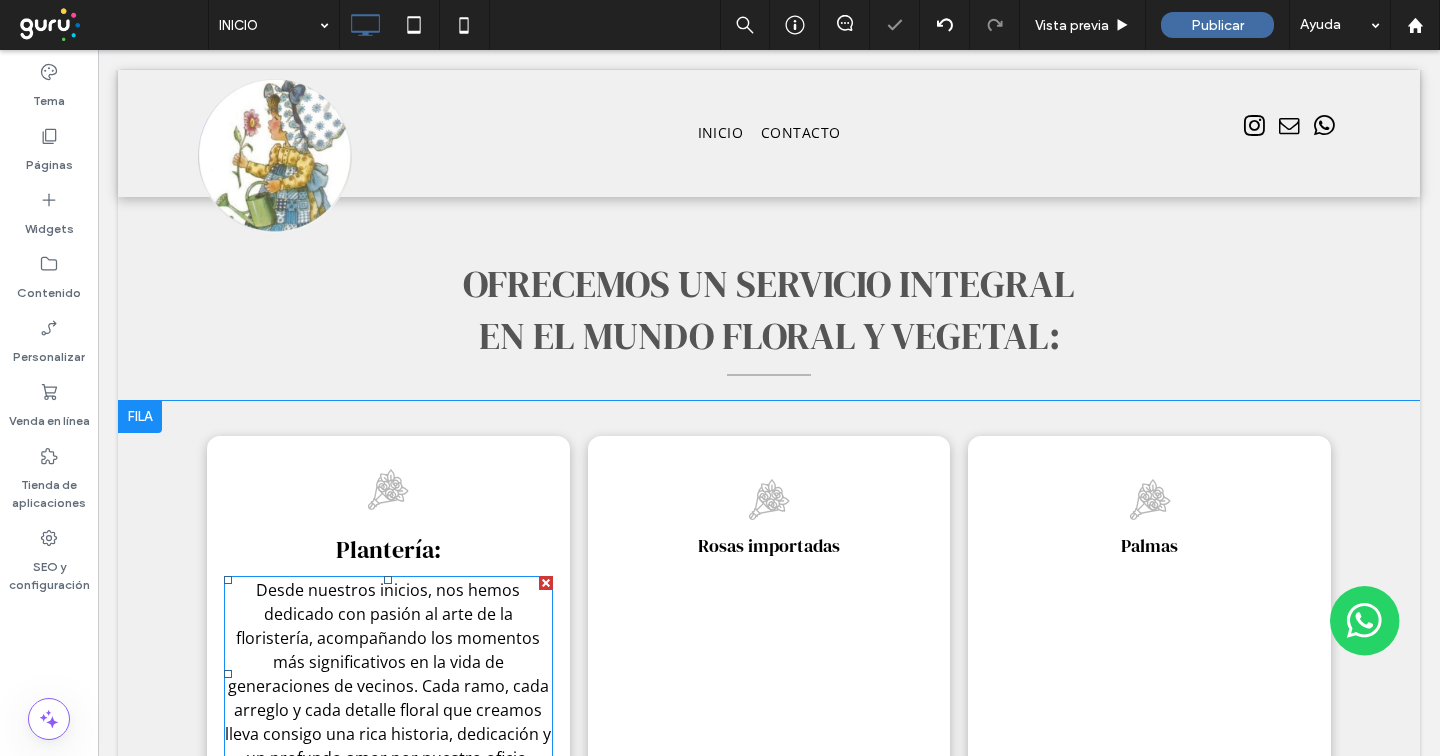 click on "Desde nuestros inicios, nos hemos dedicado con pasión al arte de la floristería, acompañando los momentos más significativos en la vida de generaciones de vecinos. Cada ramo, cada arreglo y cada detalle floral que creamos lleva consigo una rica historia, dedicación y un profundo amor por nuestro oficio." at bounding box center (388, 674) 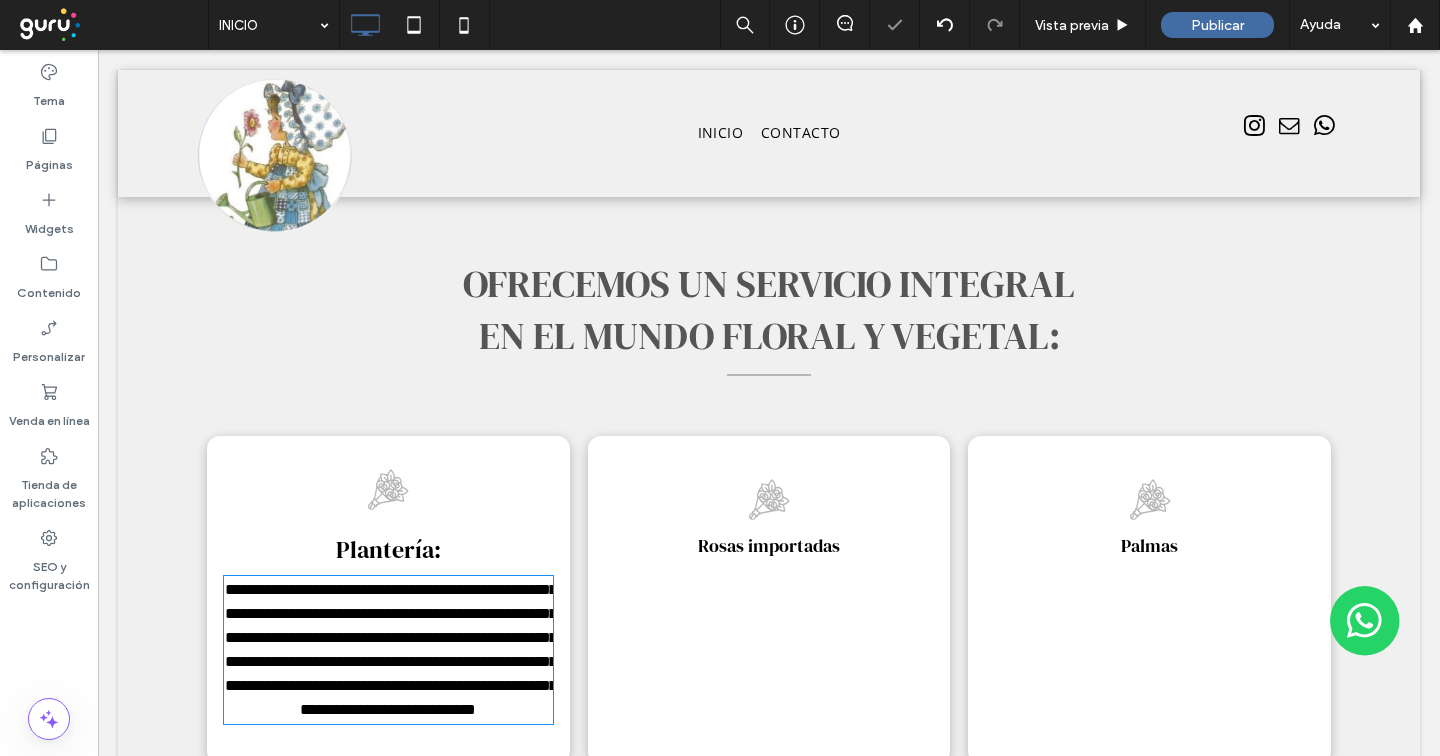 click on "**********" at bounding box center (391, 649) 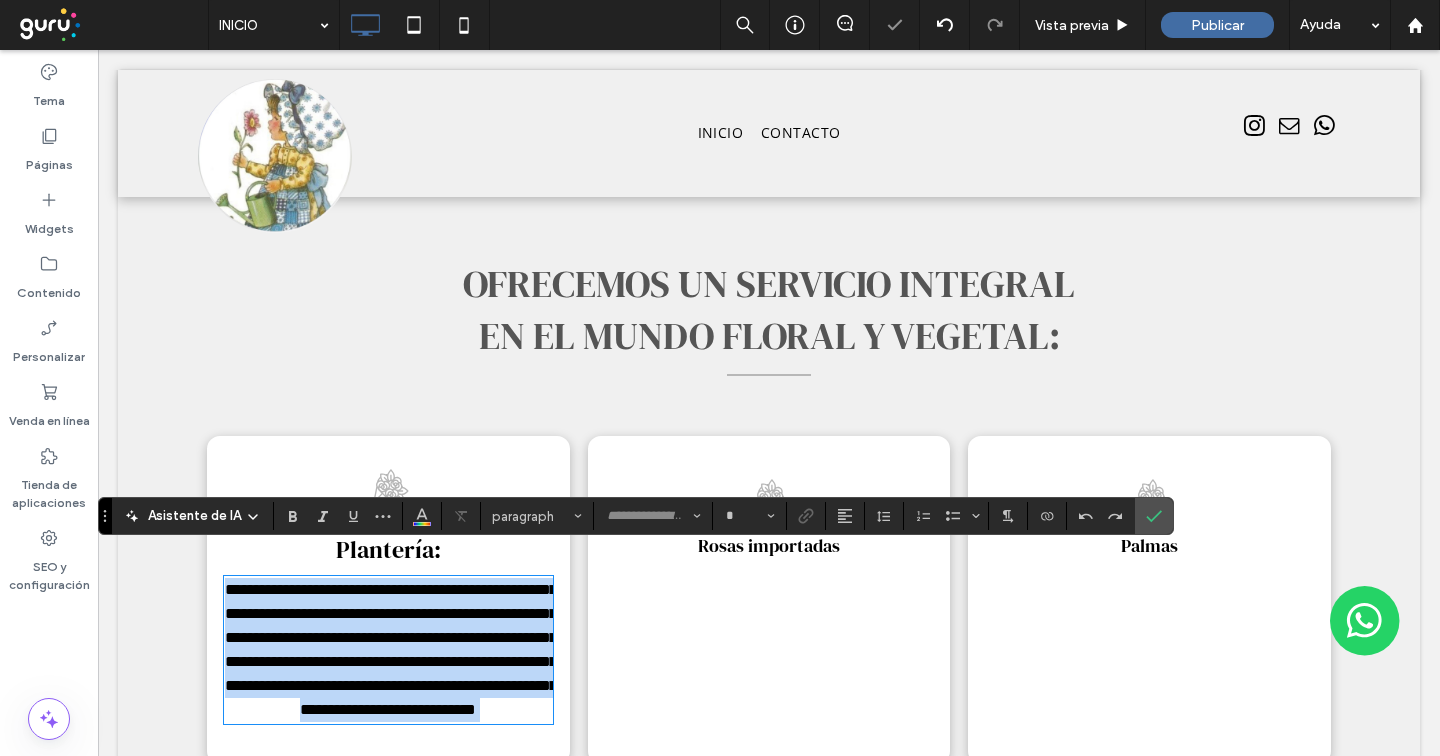 type on "*********" 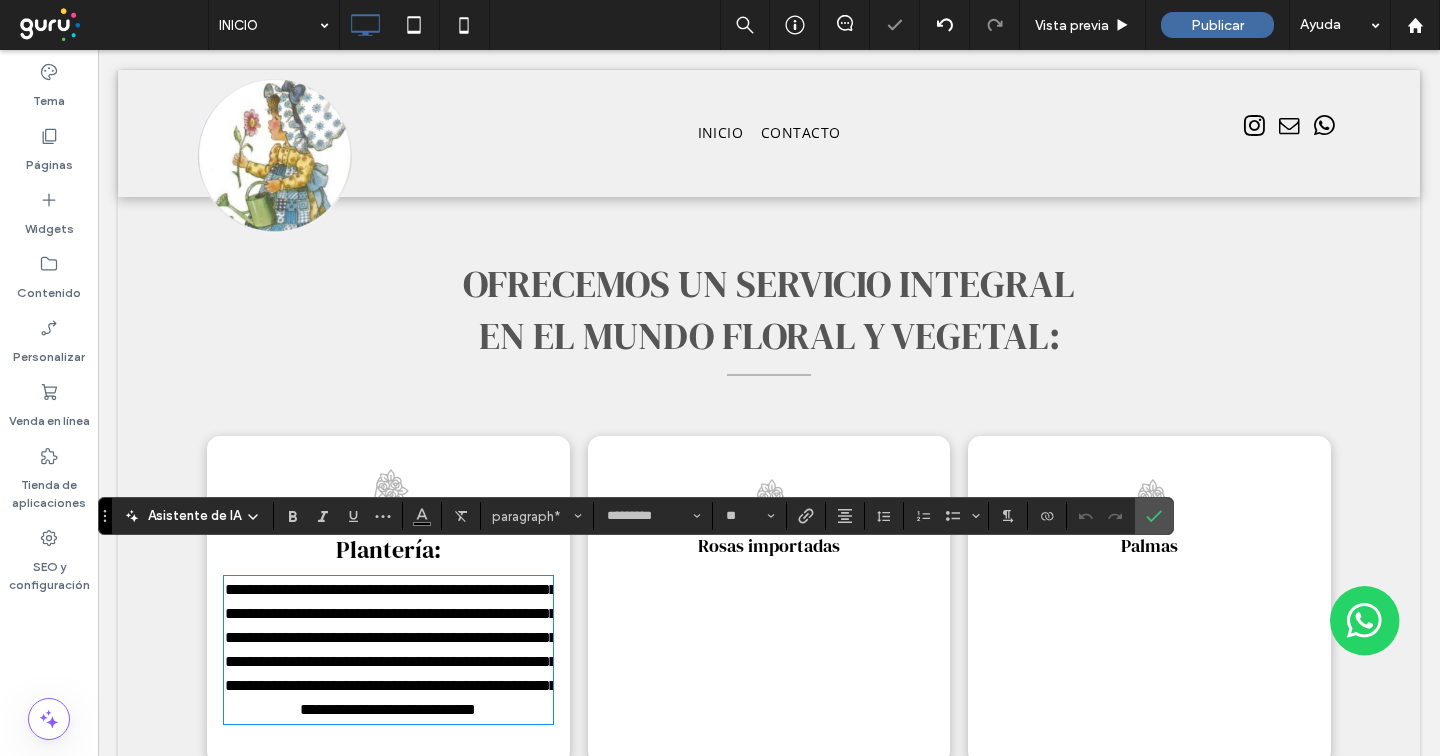 scroll, scrollTop: 0, scrollLeft: 0, axis: both 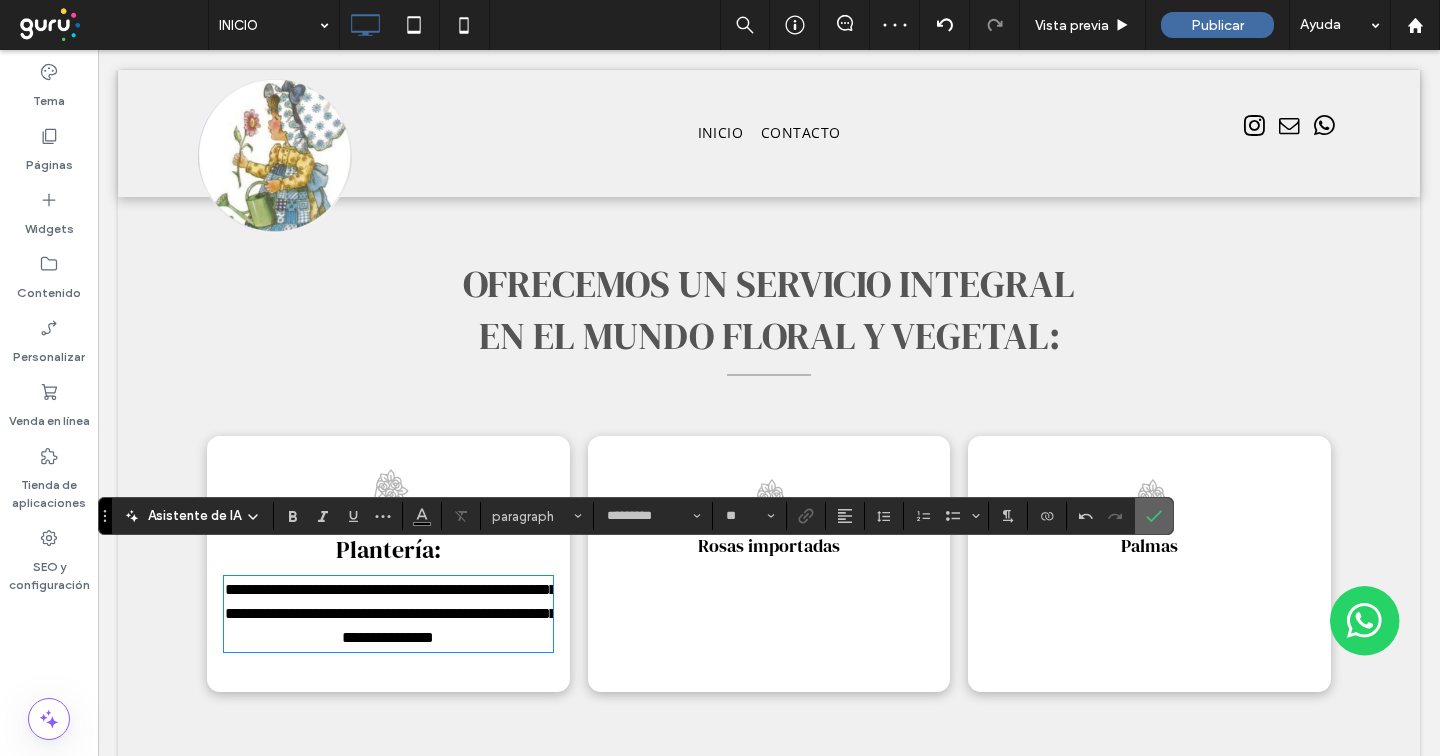 click 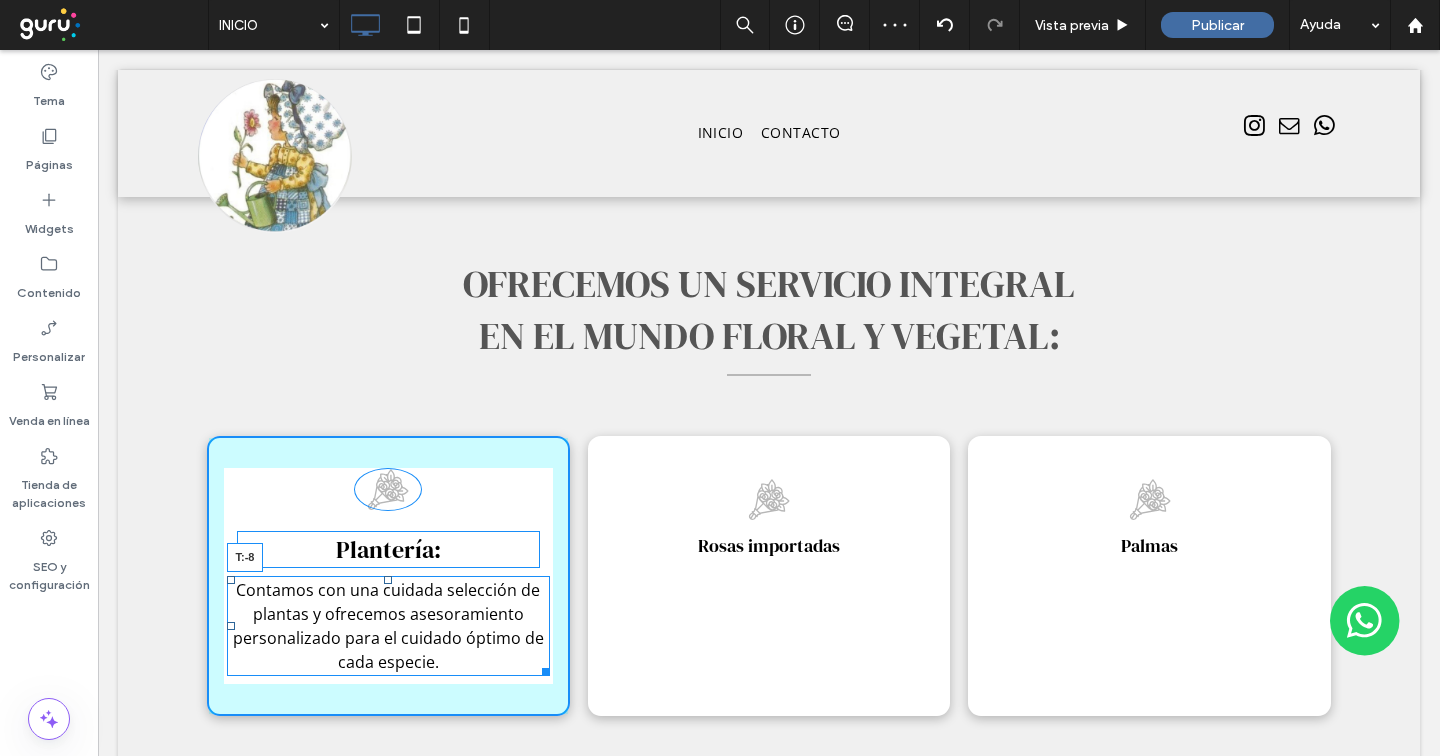 drag, startPoint x: 387, startPoint y: 554, endPoint x: 484, endPoint y: 578, distance: 99.92497 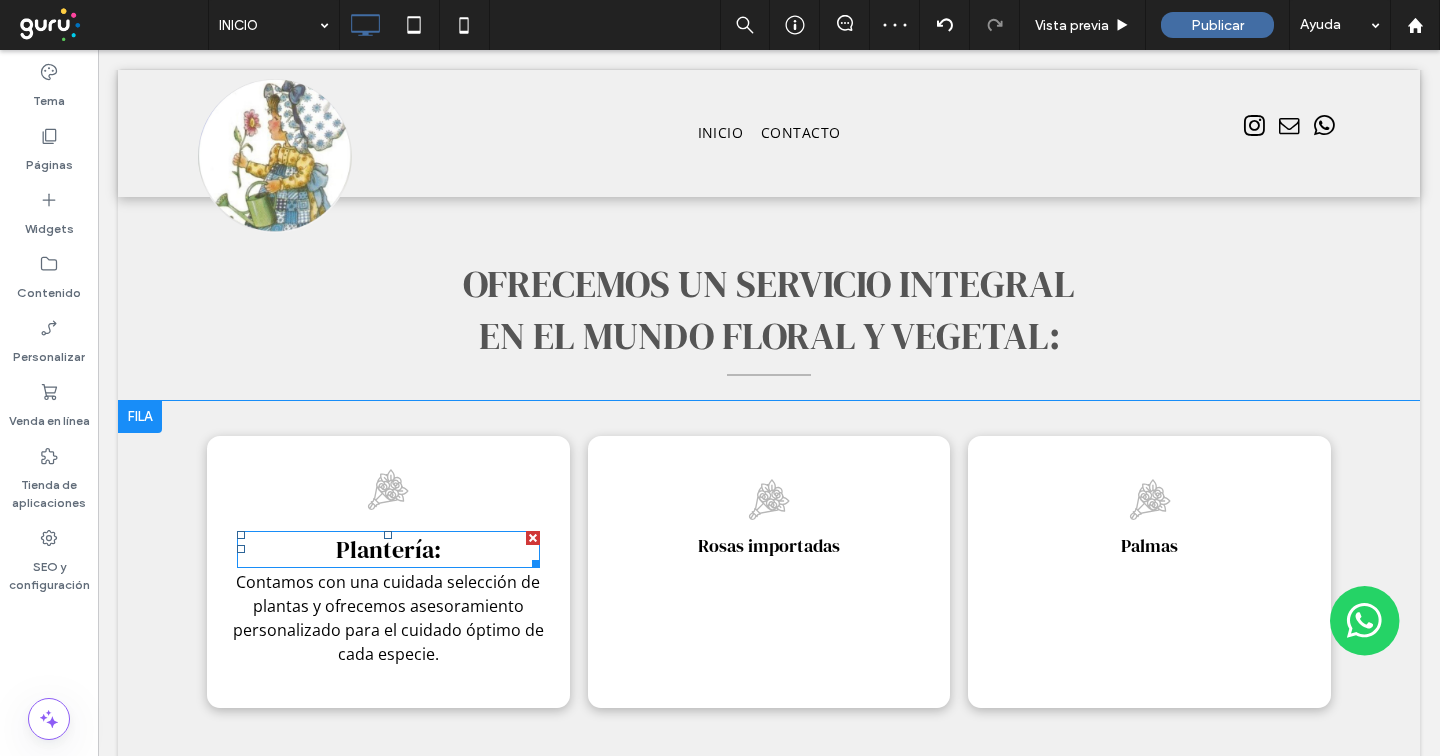 click on "Plantería:" at bounding box center (388, 549) 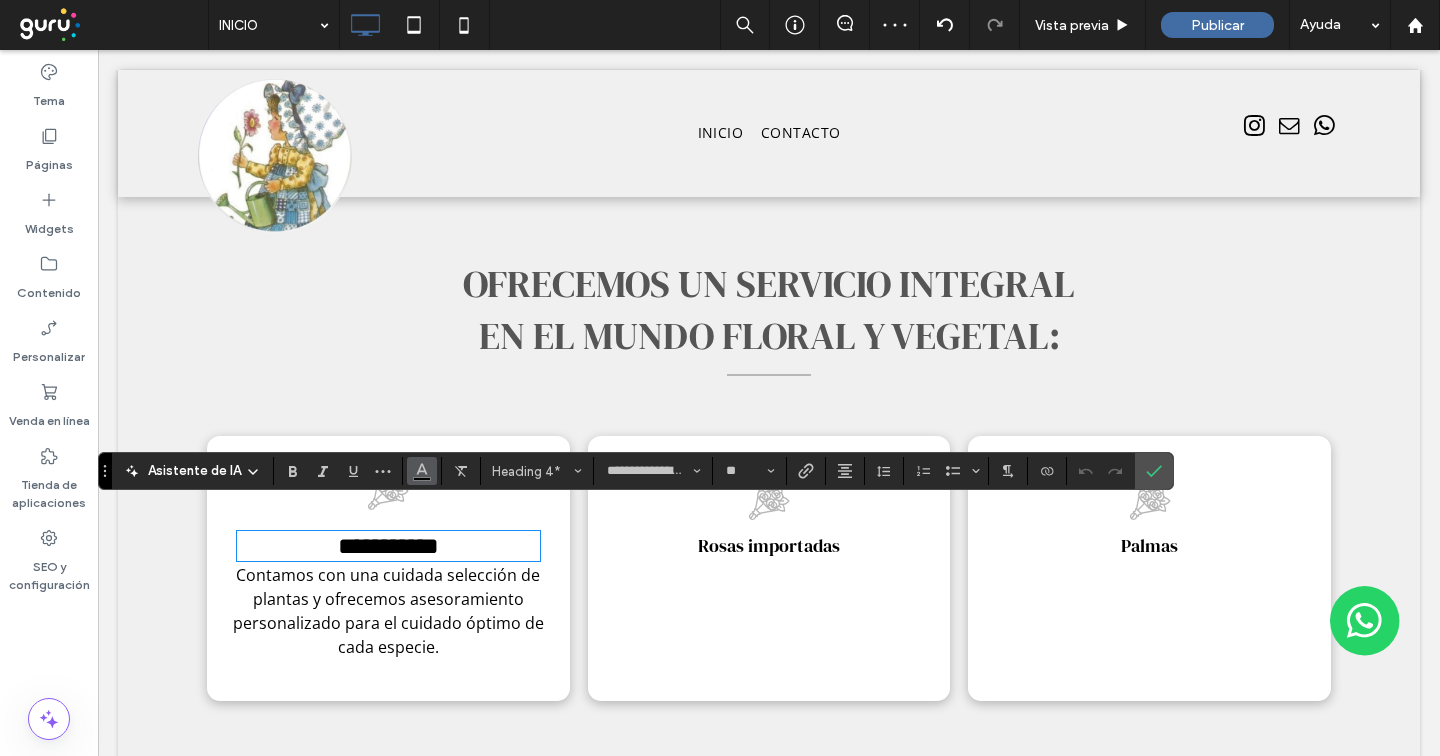 click at bounding box center [422, 471] 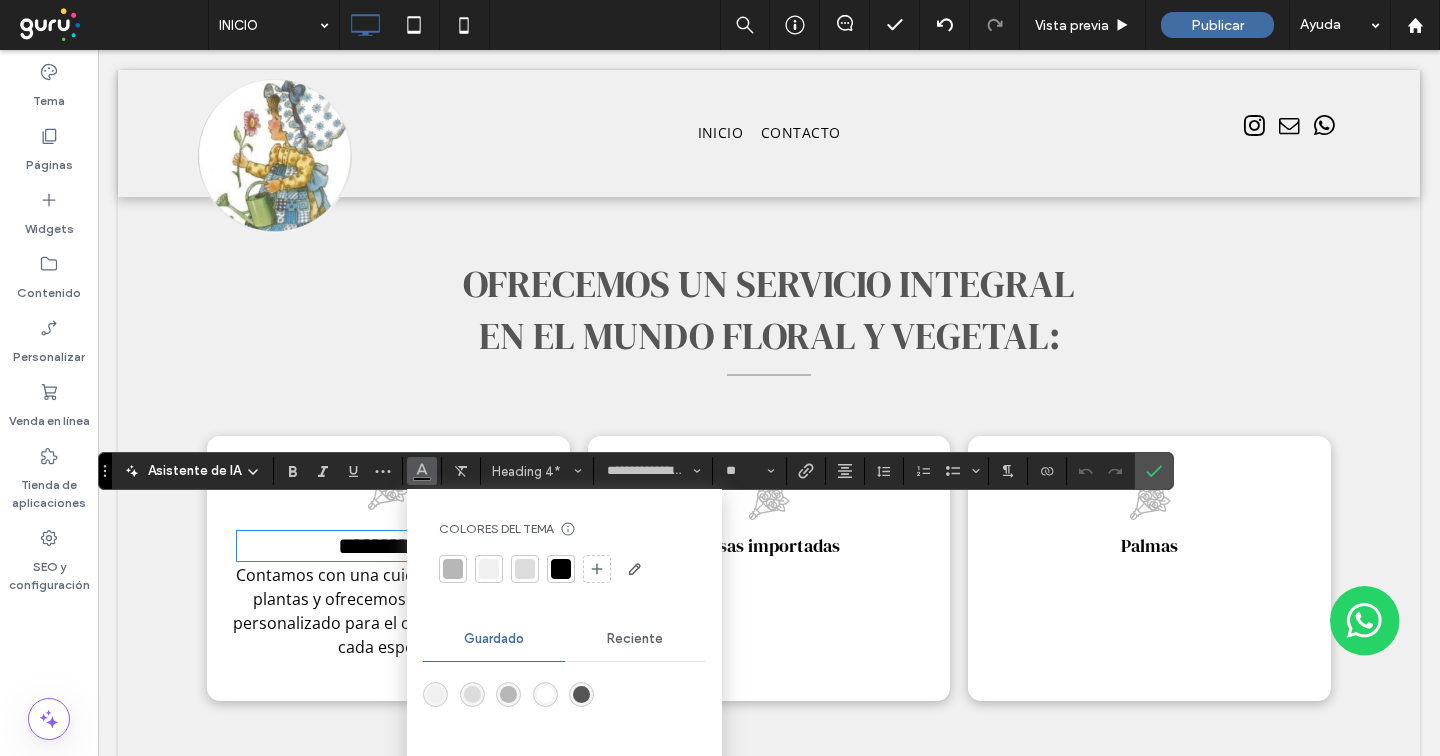 click at bounding box center [581, 694] 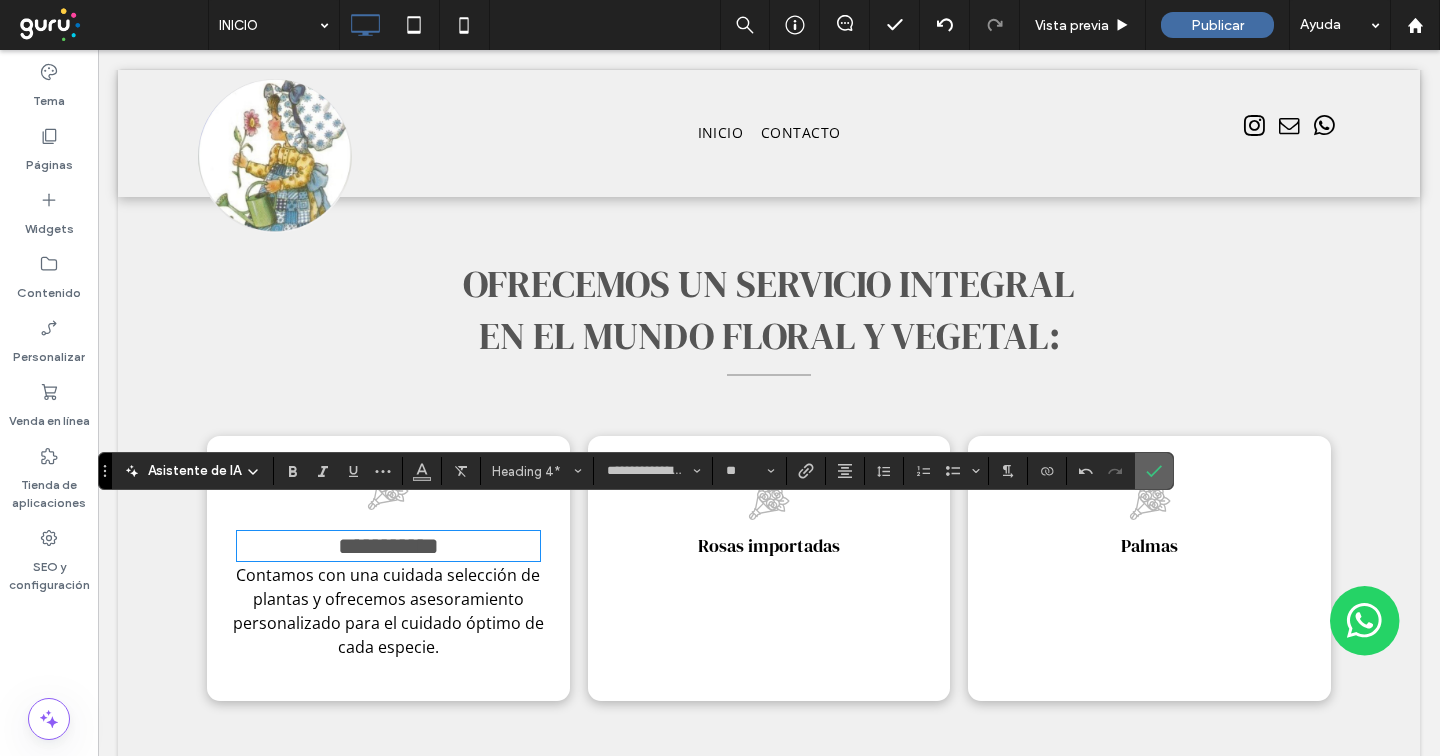 drag, startPoint x: 1161, startPoint y: 464, endPoint x: 344, endPoint y: 441, distance: 817.32367 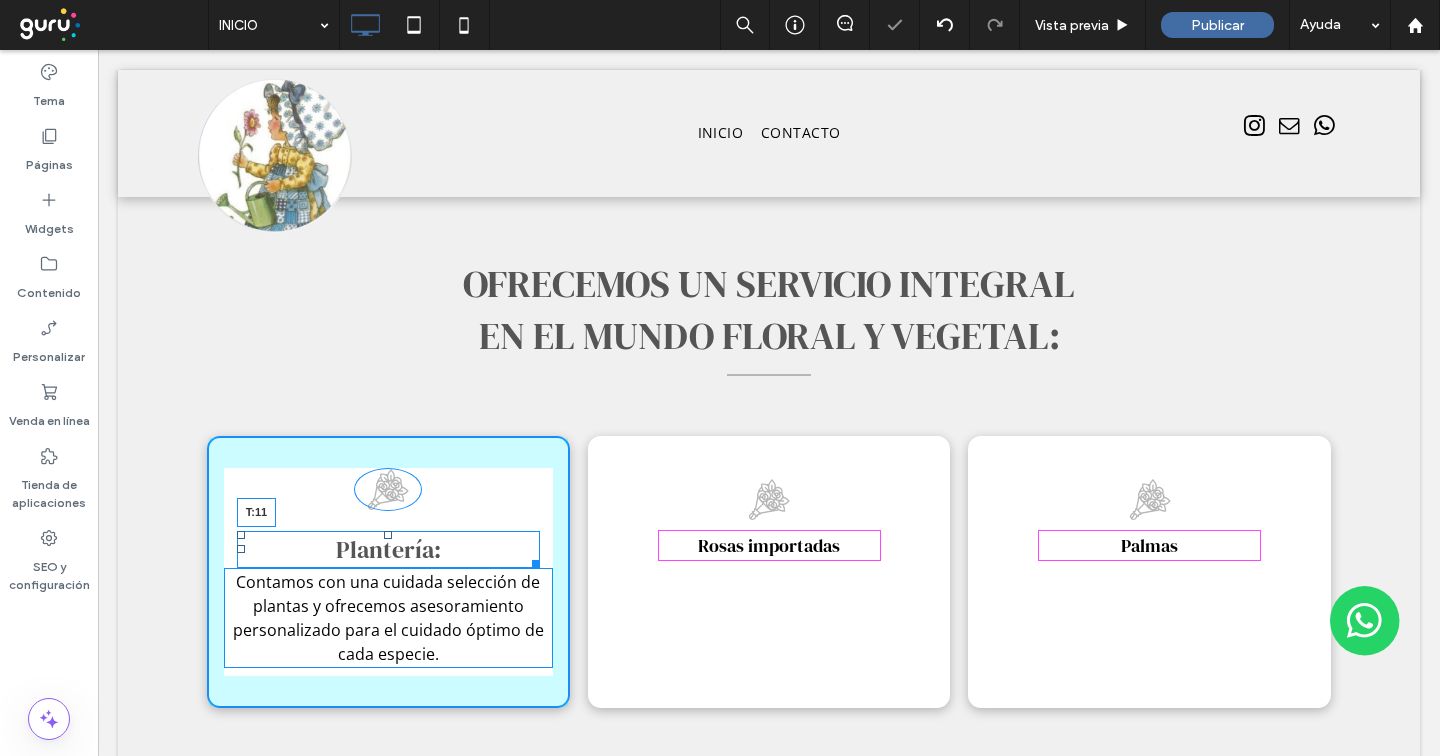 click at bounding box center [388, 535] 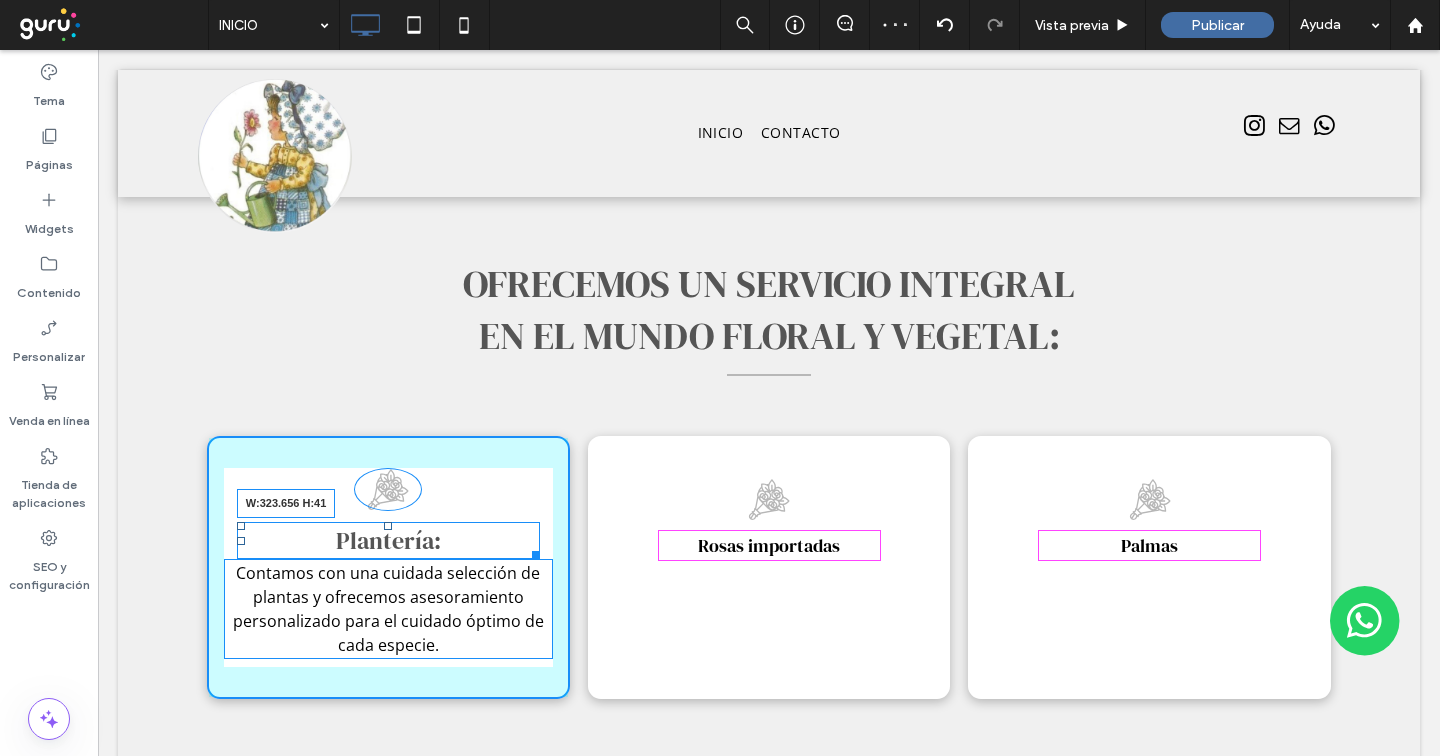 drag, startPoint x: 526, startPoint y: 527, endPoint x: 562, endPoint y: 526, distance: 36.013885 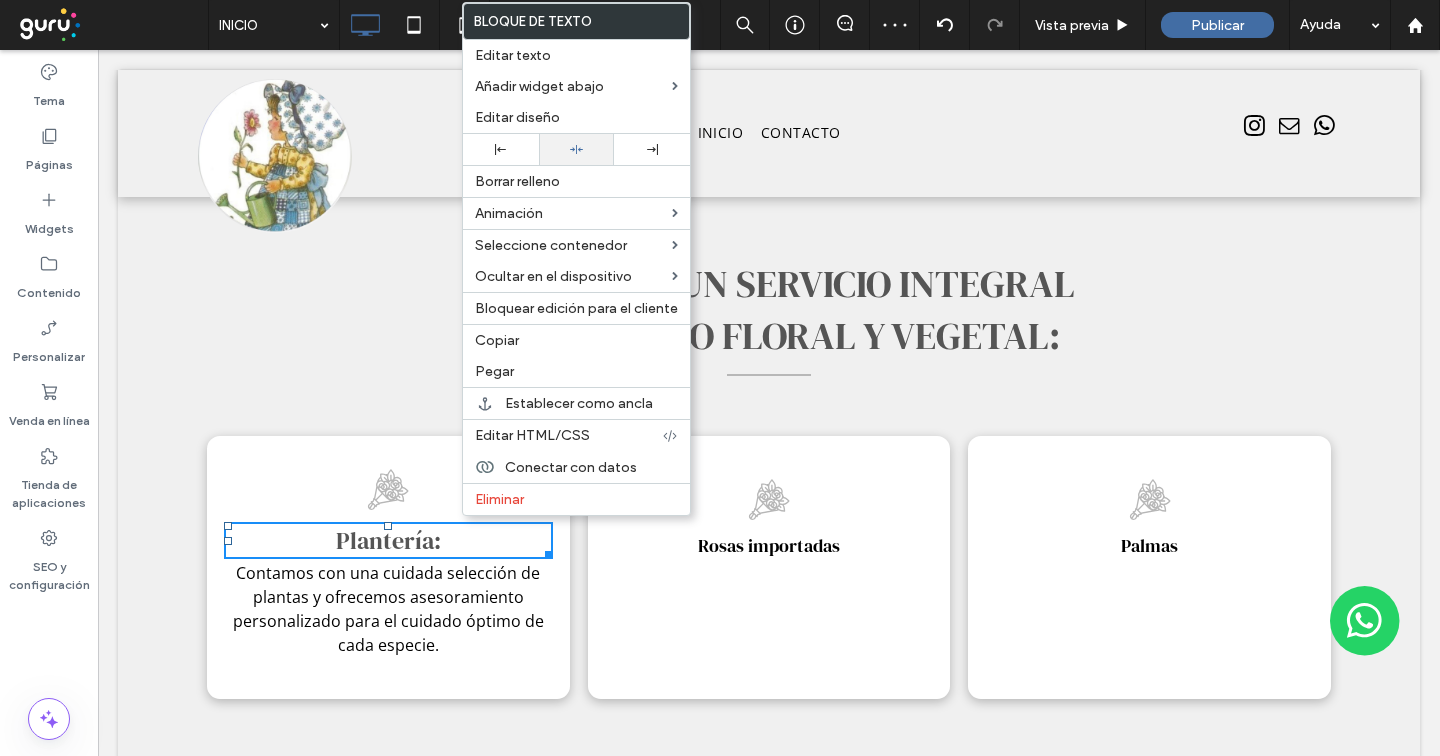 click 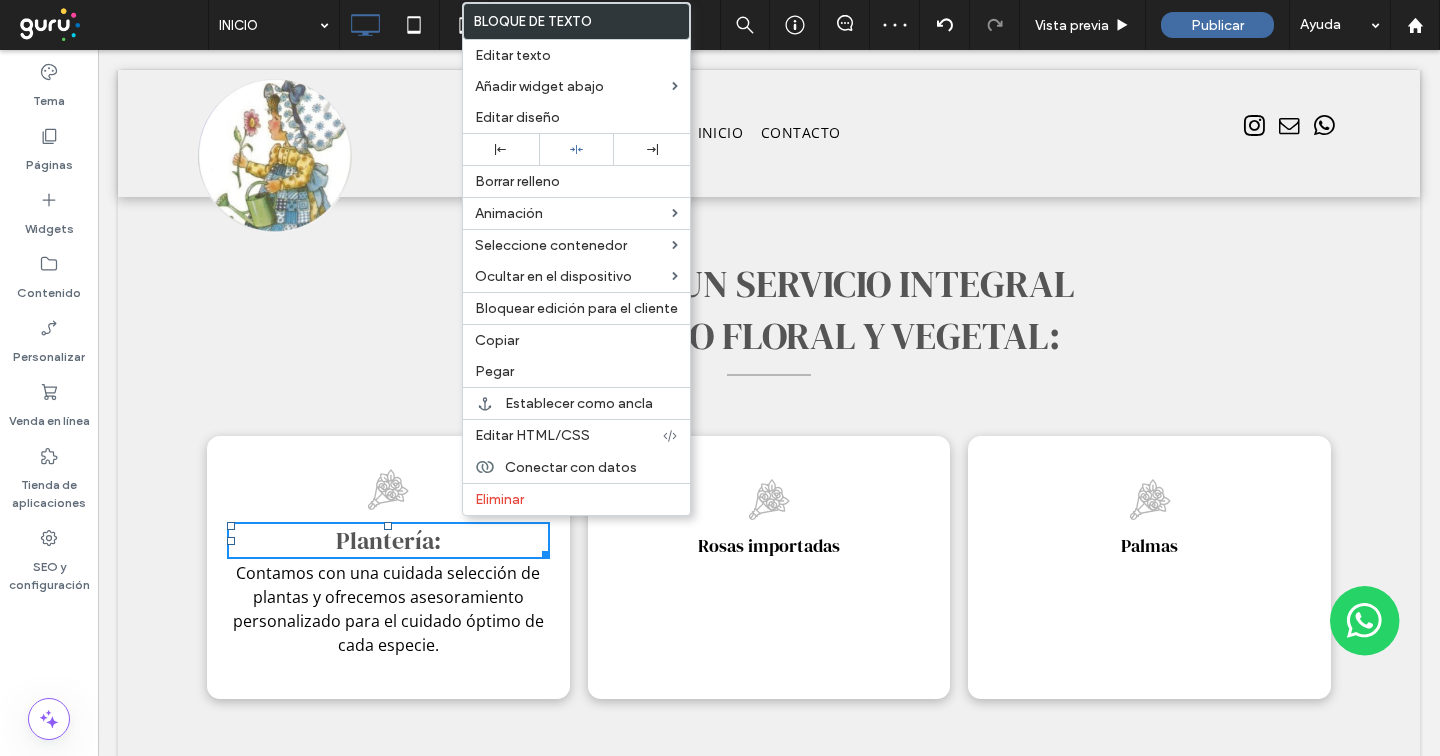 click on "Plantería:  Contamos con una cuidada selección de plantas y ofrecemos asesoramiento personalizado para el cuidado óptimo de cada especie. Click To Paste" at bounding box center (388, 568) 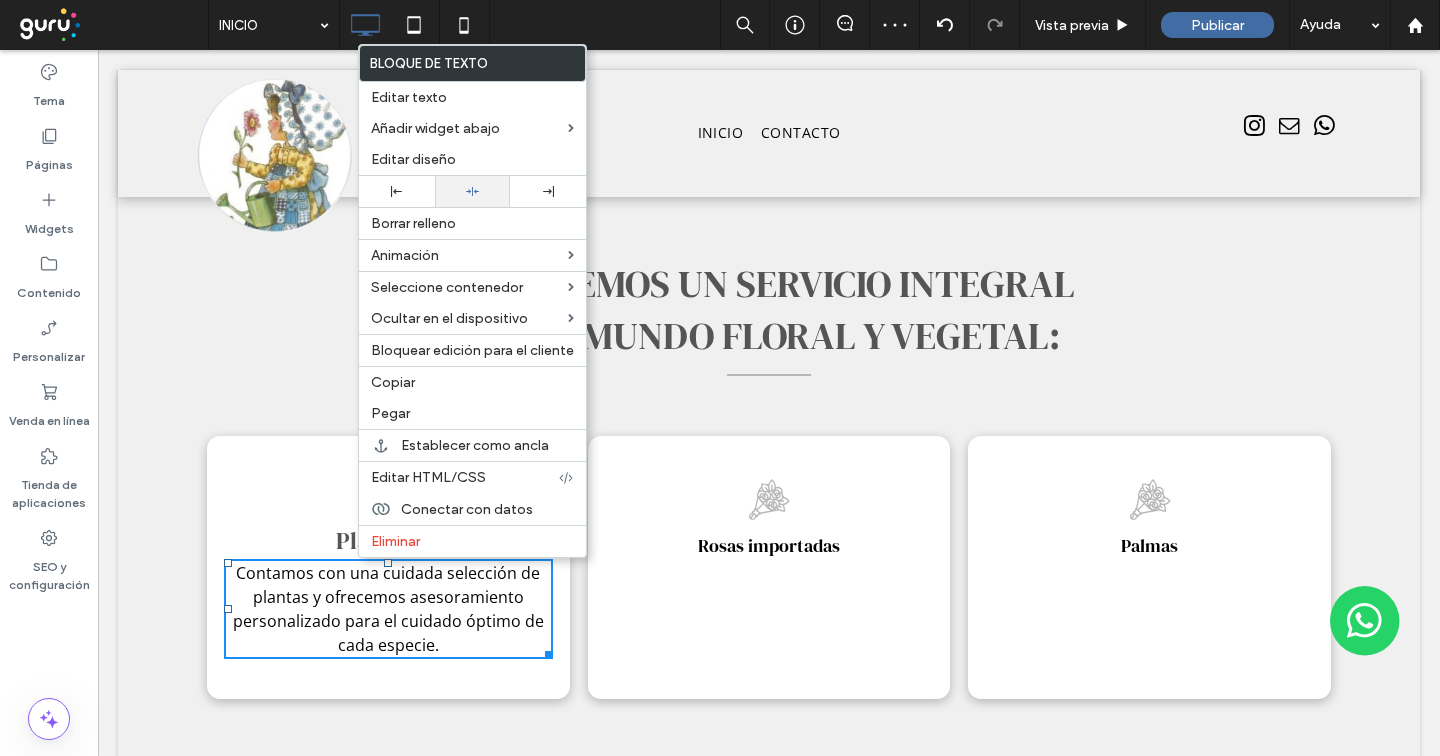 click at bounding box center (473, 191) 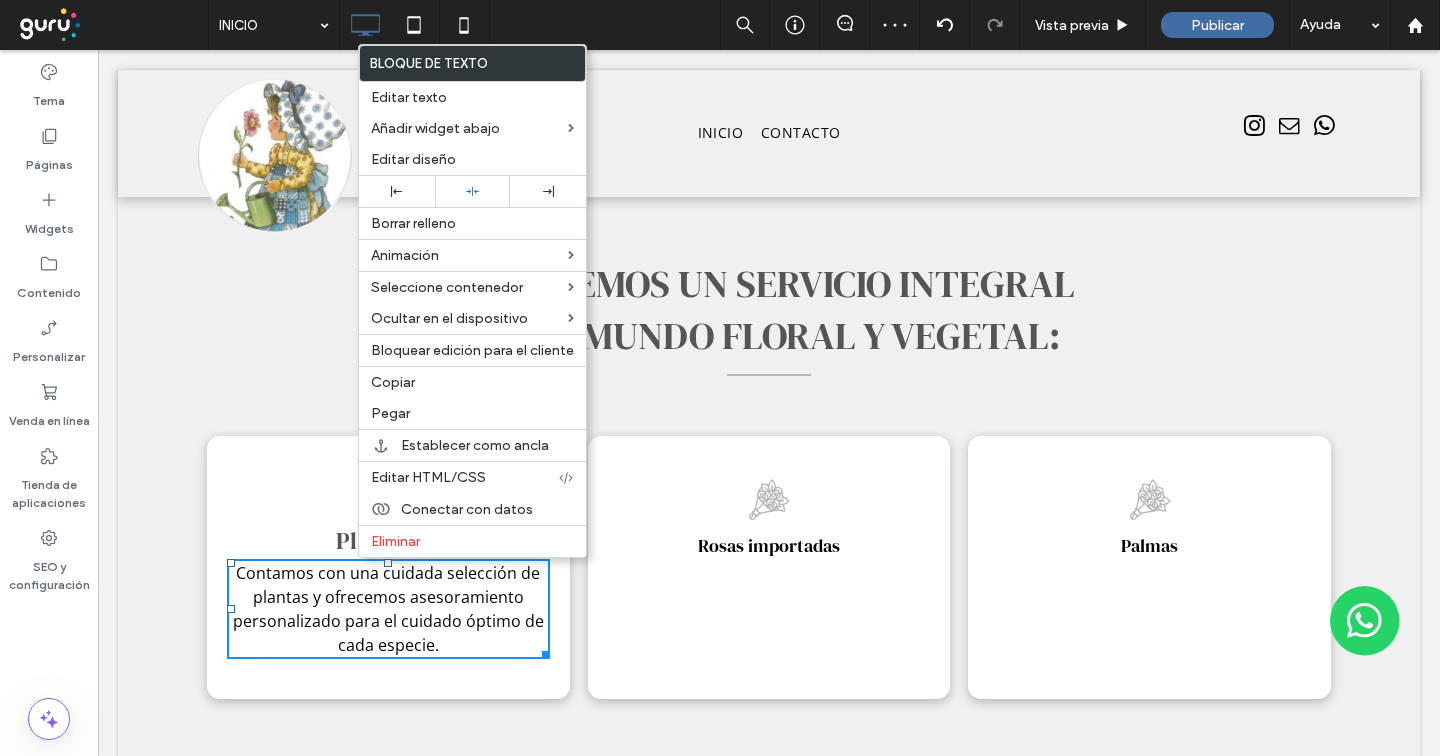 click on "Ofrecemos un servicio integral en el mundo floral y vegetal:
Click To Paste" at bounding box center [769, 321] 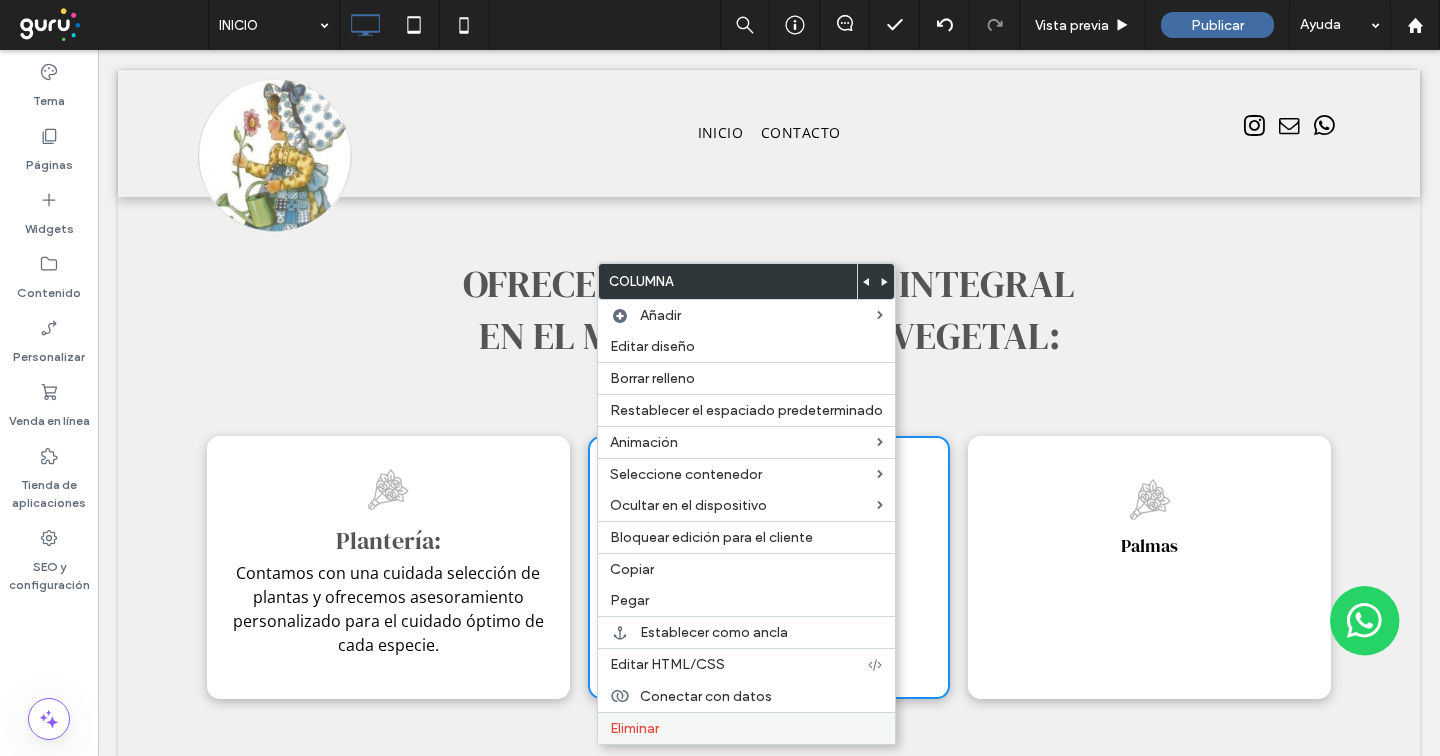 click on "Eliminar" at bounding box center (746, 728) 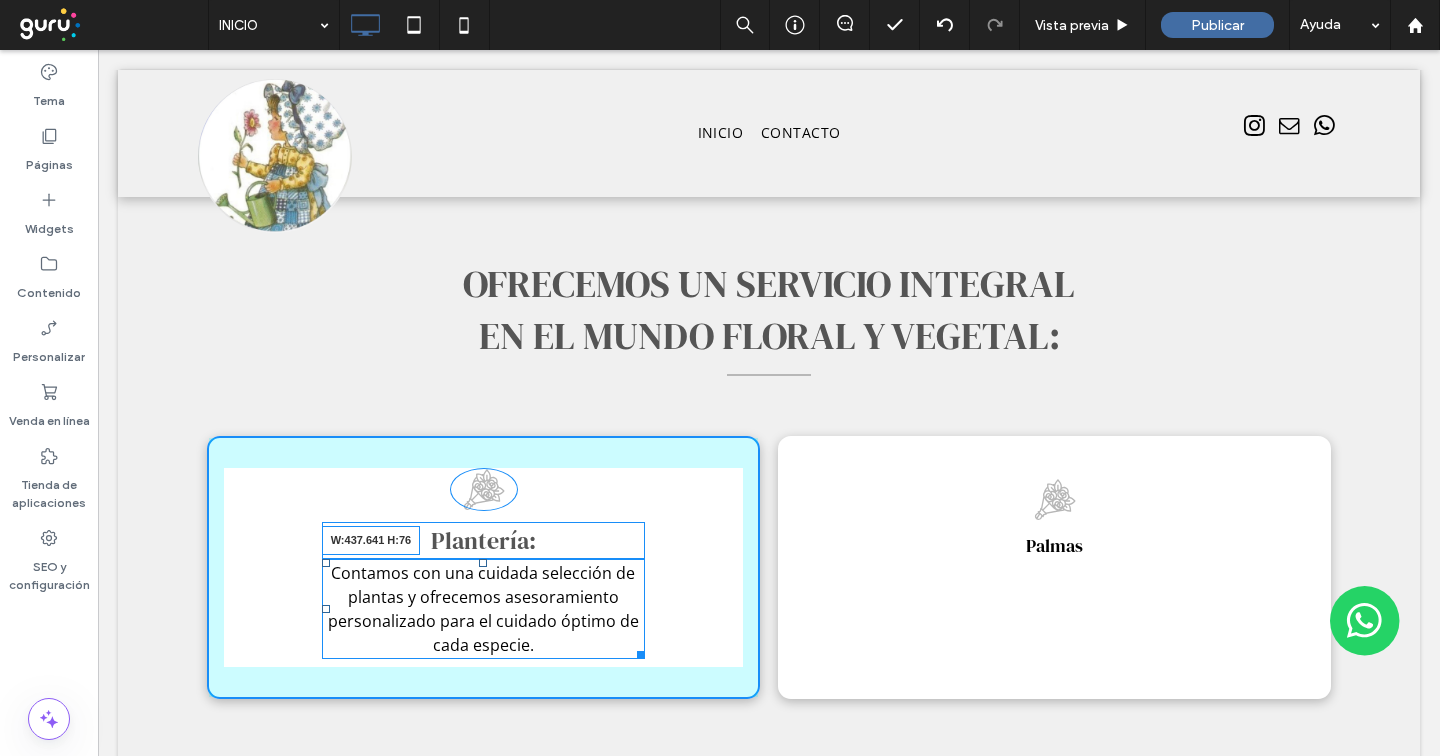 drag, startPoint x: 630, startPoint y: 629, endPoint x: 780, endPoint y: 670, distance: 155.50241 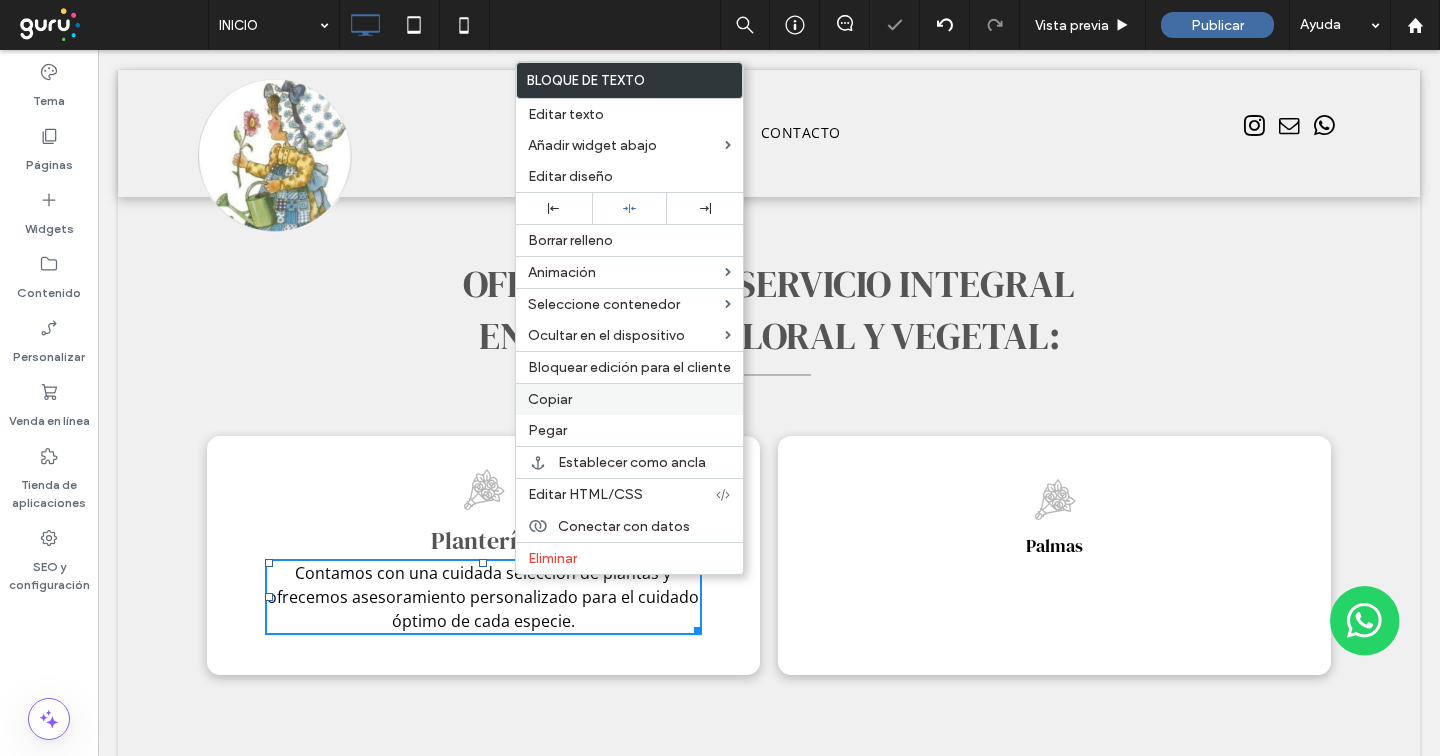 click on "Copiar" at bounding box center [550, 399] 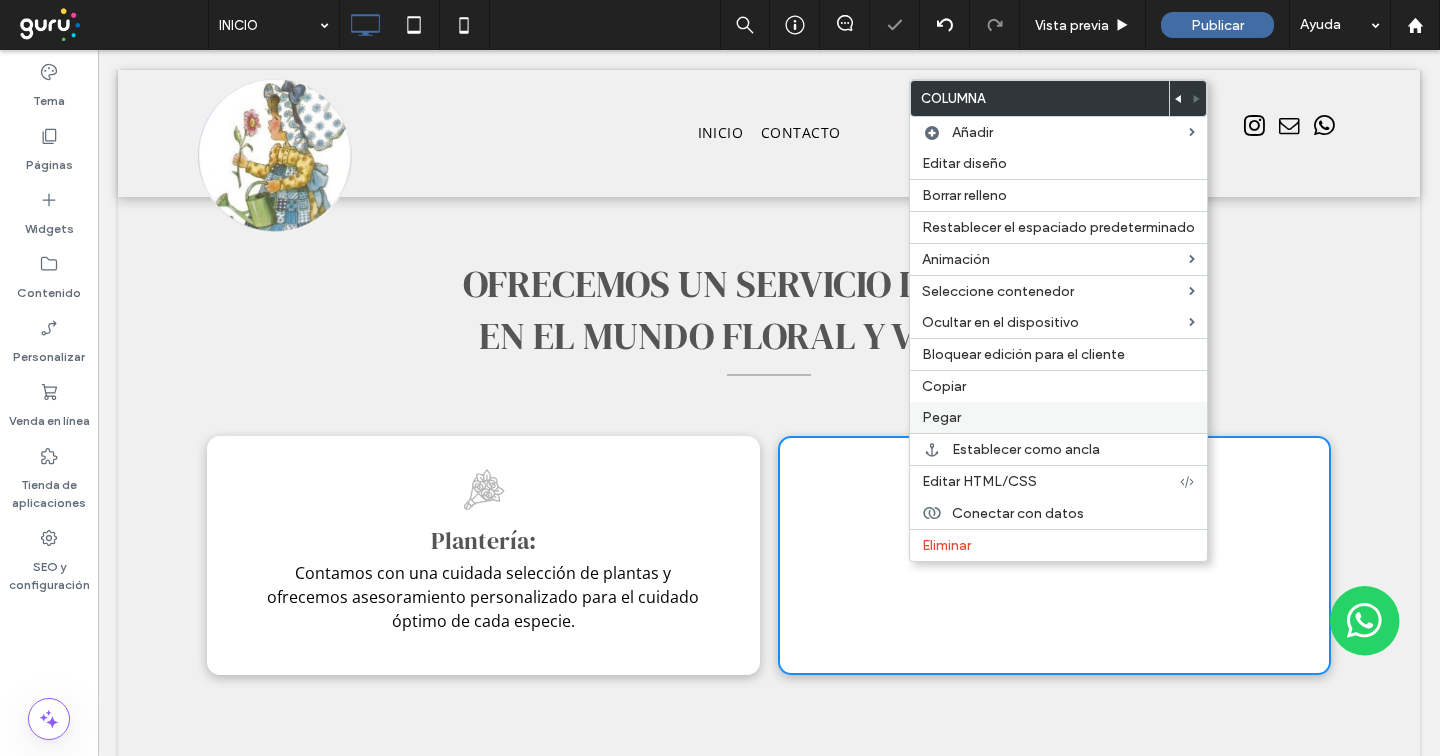 click on "Pegar" at bounding box center (1058, 417) 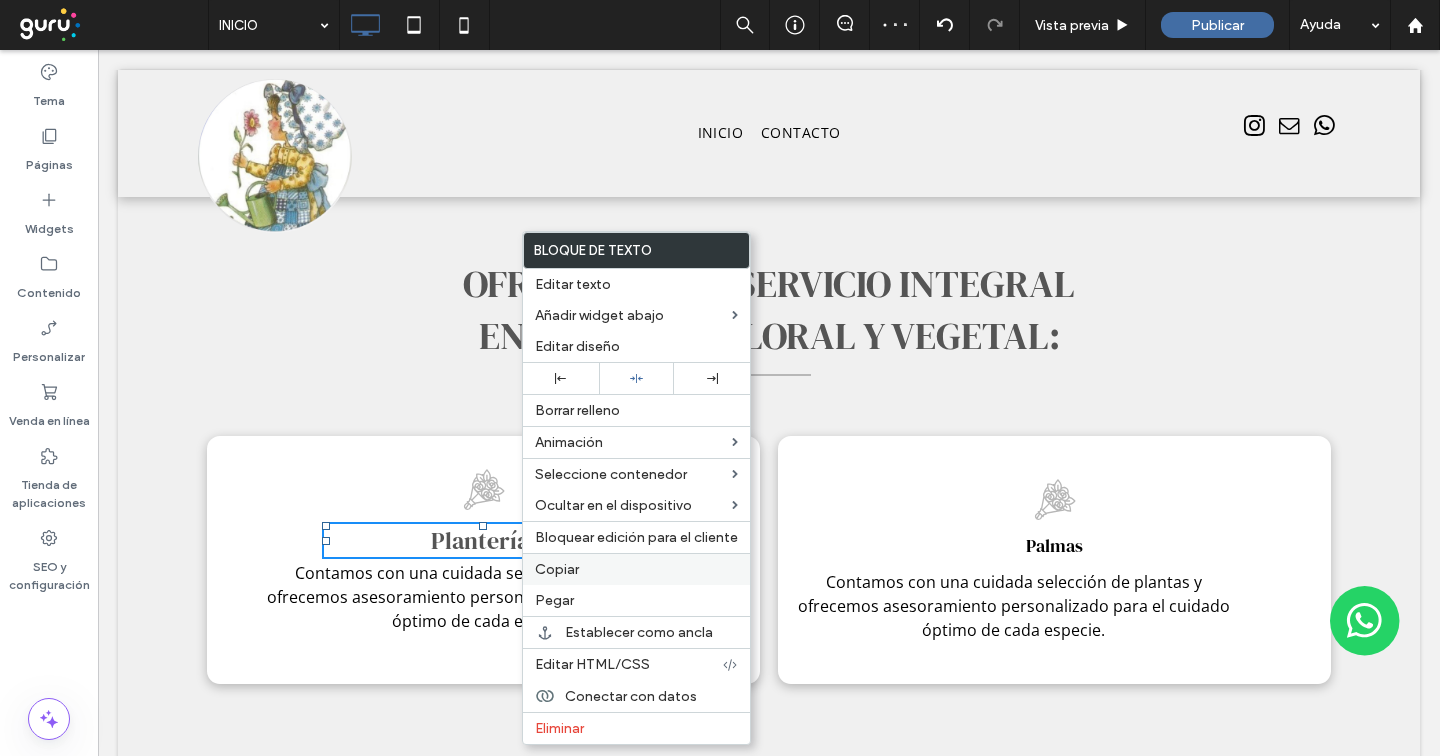 click on "Copiar" at bounding box center (636, 569) 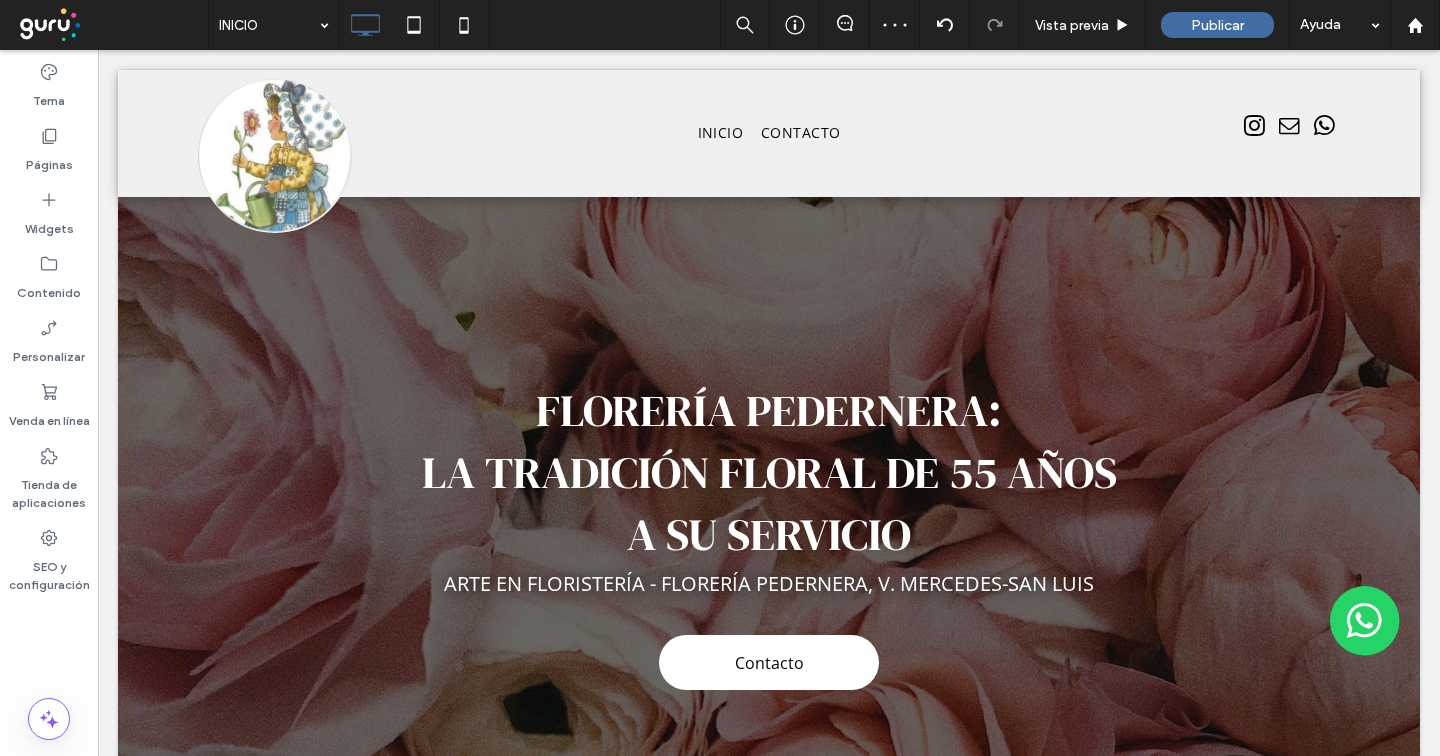 scroll, scrollTop: 1137, scrollLeft: 0, axis: vertical 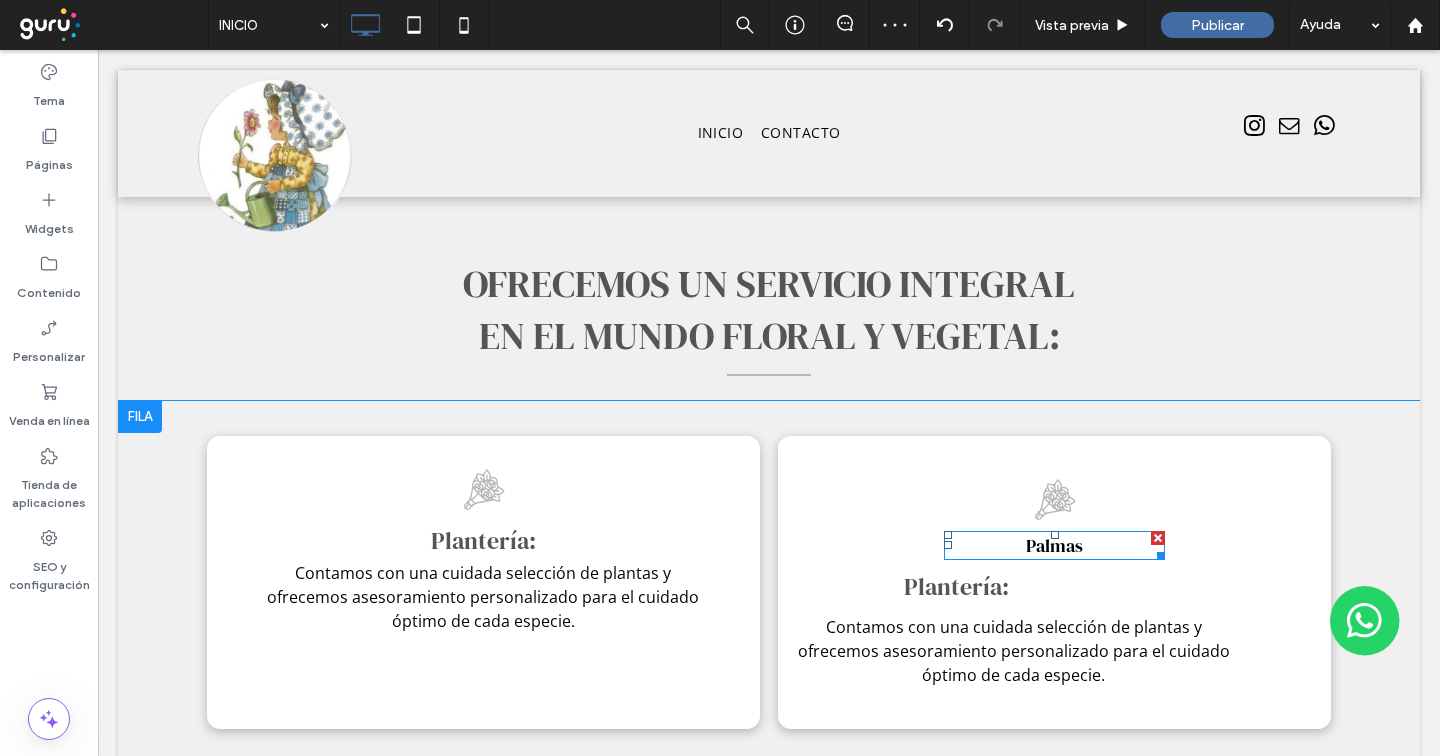 drag, startPoint x: 1146, startPoint y: 510, endPoint x: 1242, endPoint y: 560, distance: 108.24047 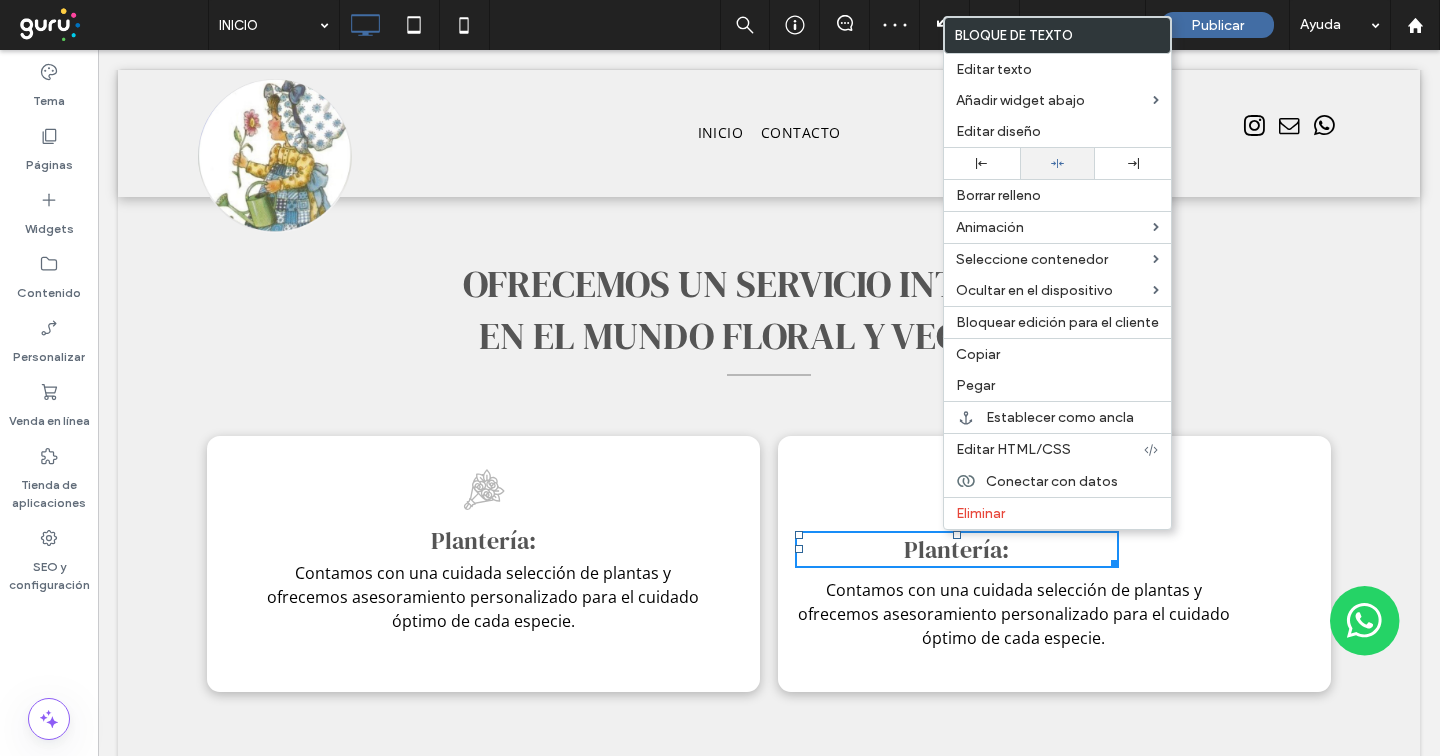 click 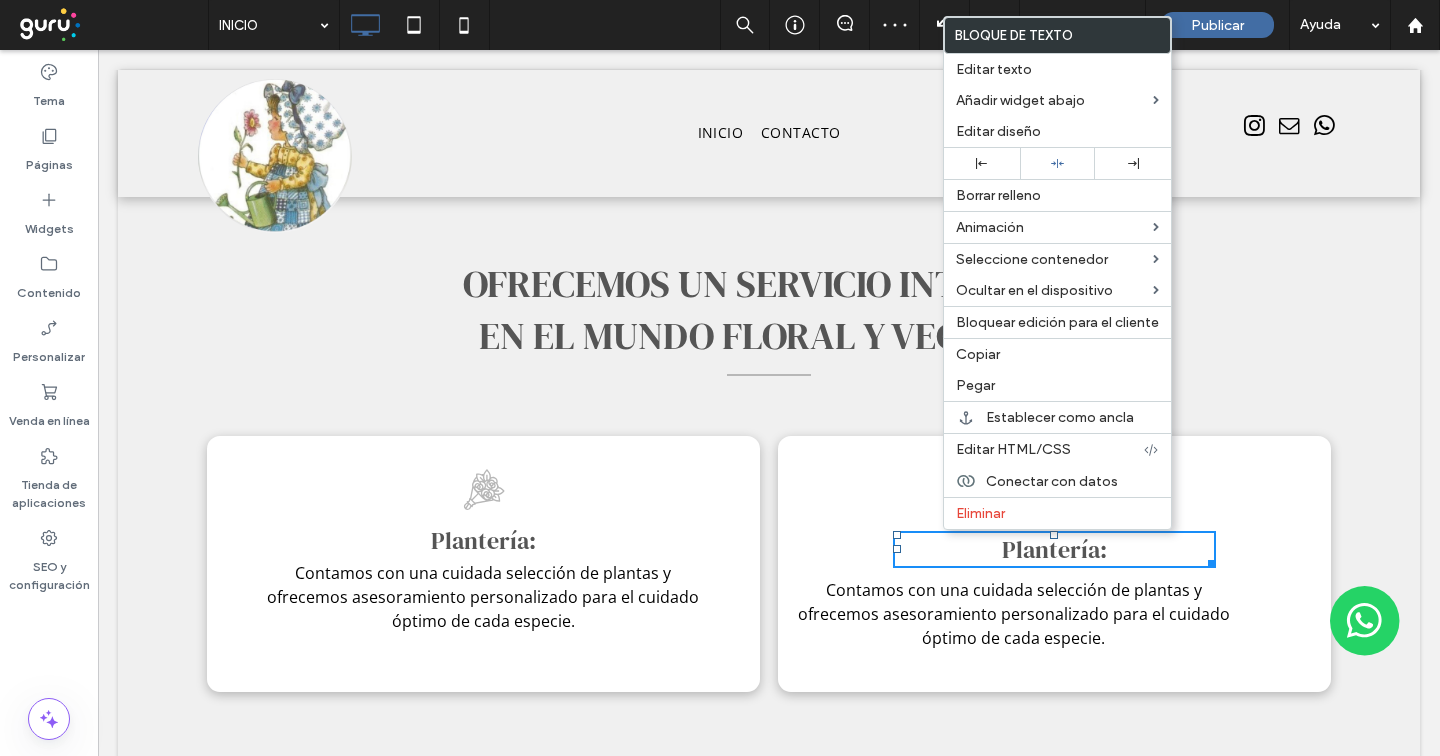 click on "Click To Paste       Plantería:
Contamos con una cuidada selección de plantas y ofrecemos asesoramiento personalizado para el cuidado óptimo de cada especie." at bounding box center [1054, 564] 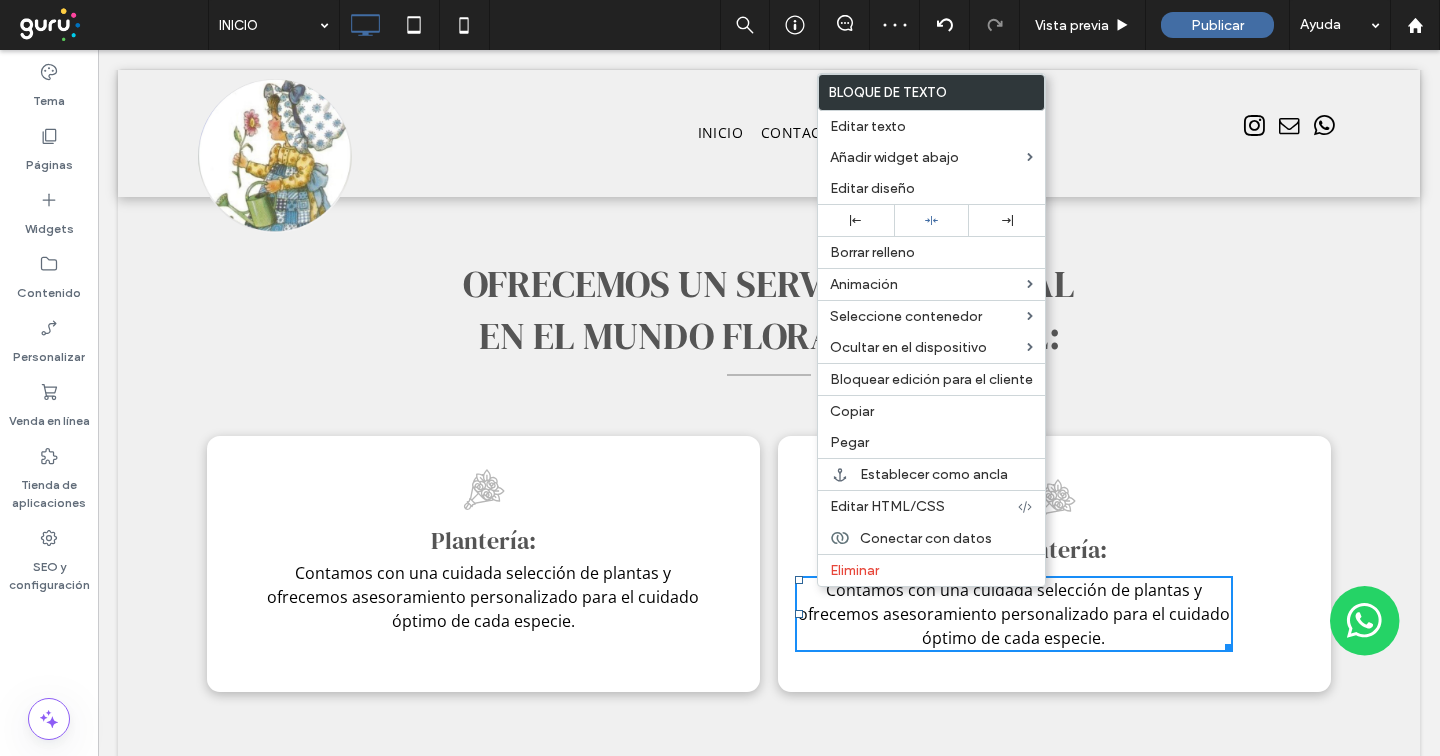 drag, startPoint x: 815, startPoint y: 588, endPoint x: 964, endPoint y: 561, distance: 151.42654 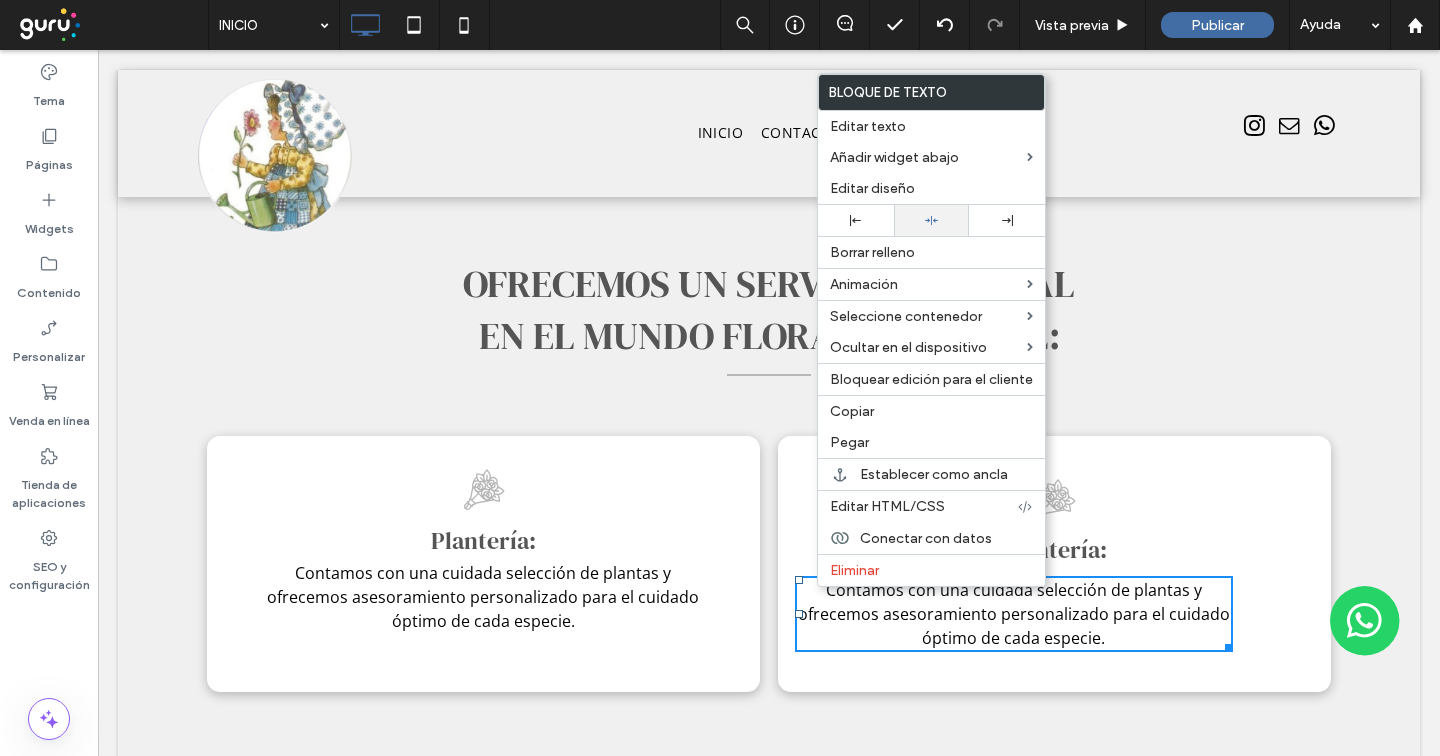 click 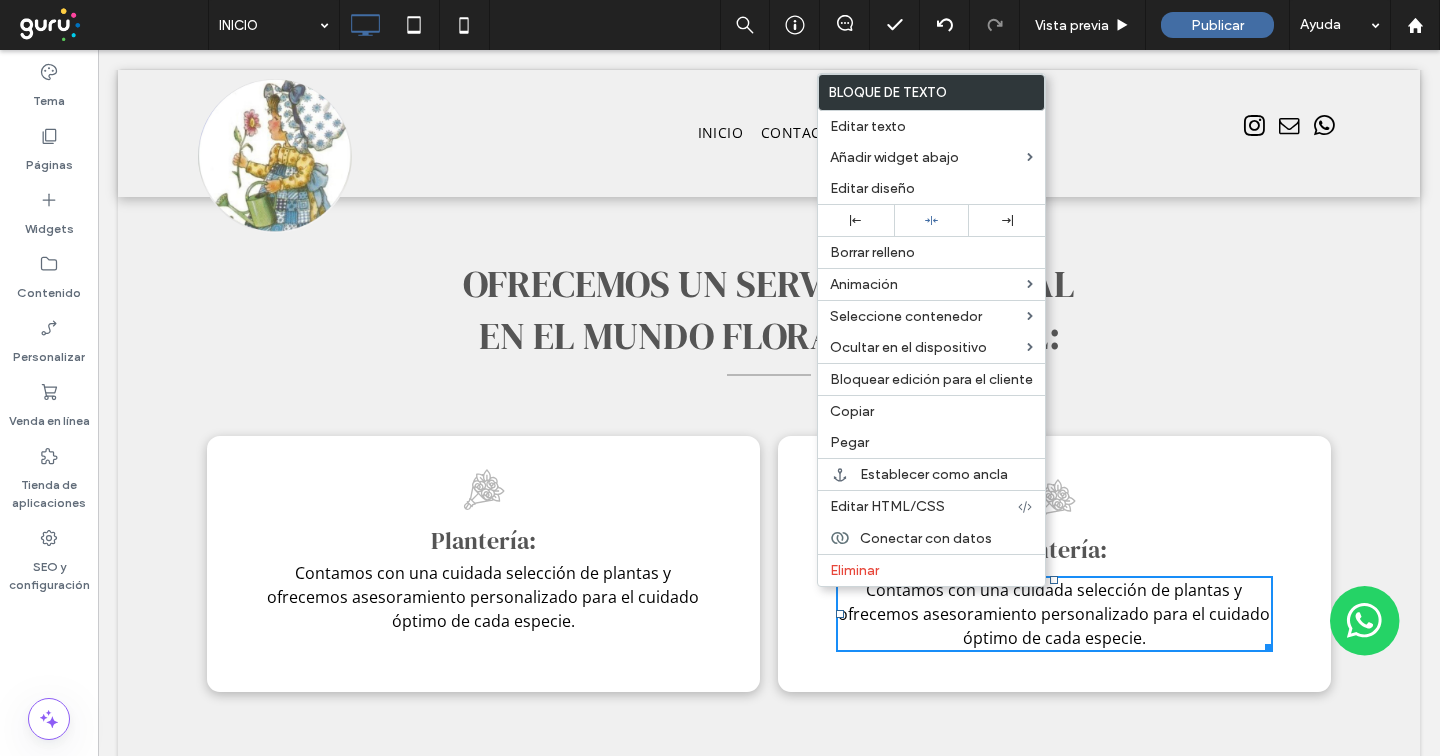 click on "Plantería:" at bounding box center (1054, 549) 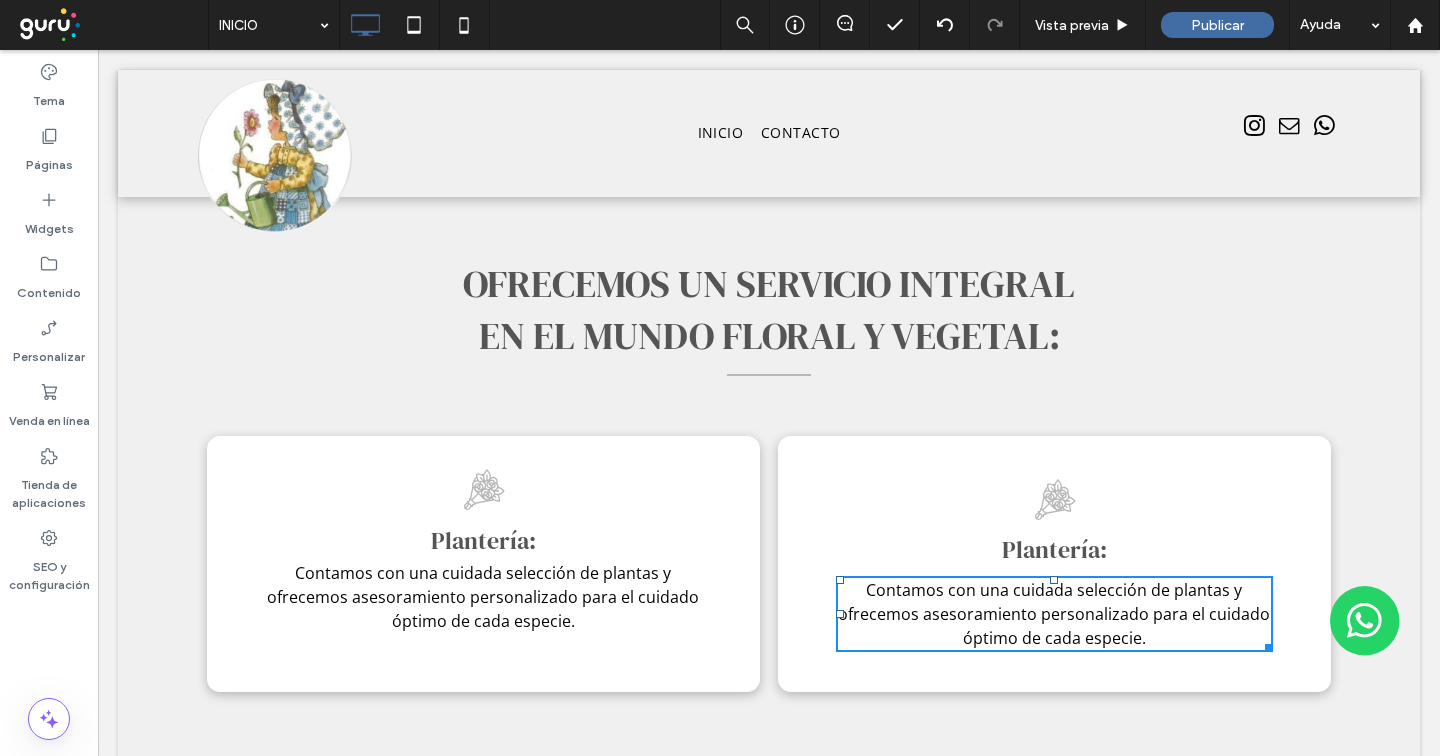 click on "Plantería:" at bounding box center (1054, 549) 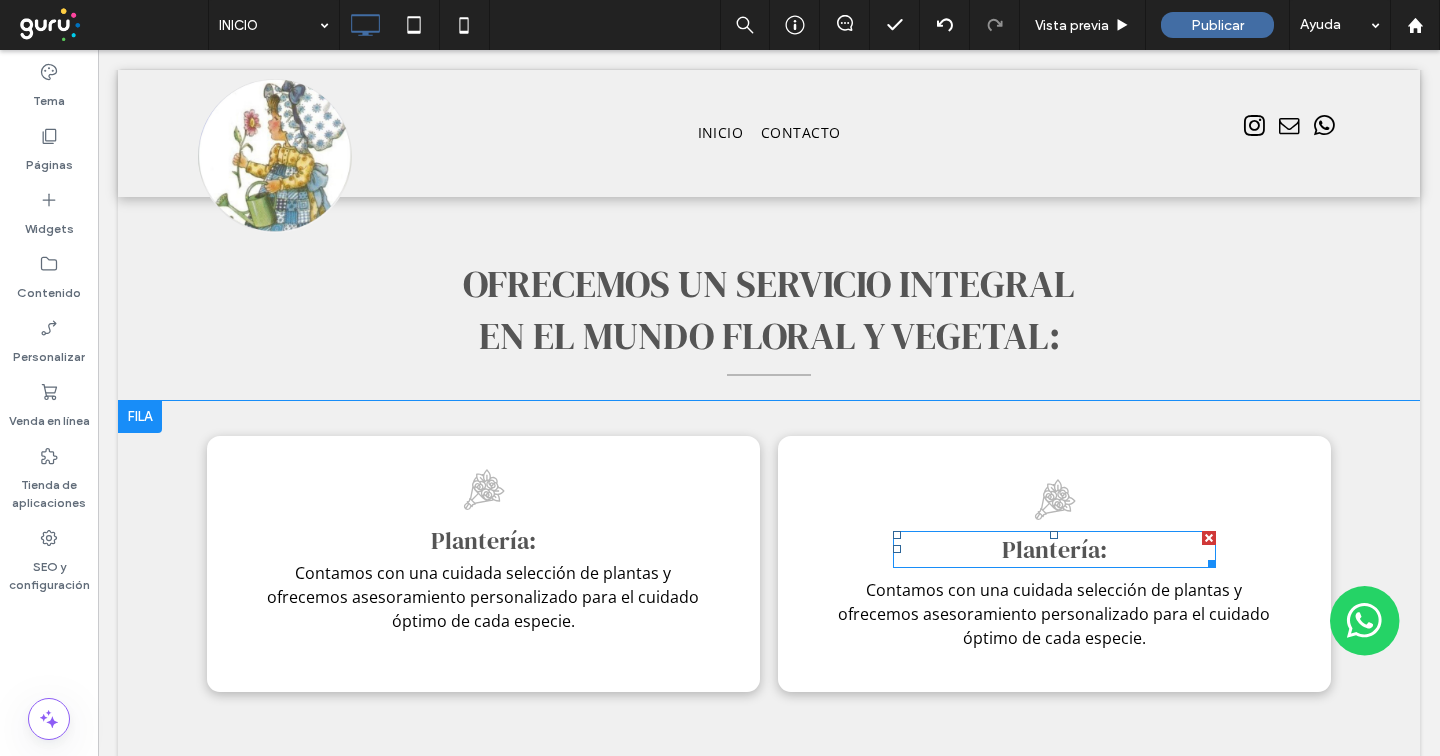 click on "Plantería:" at bounding box center (1054, 549) 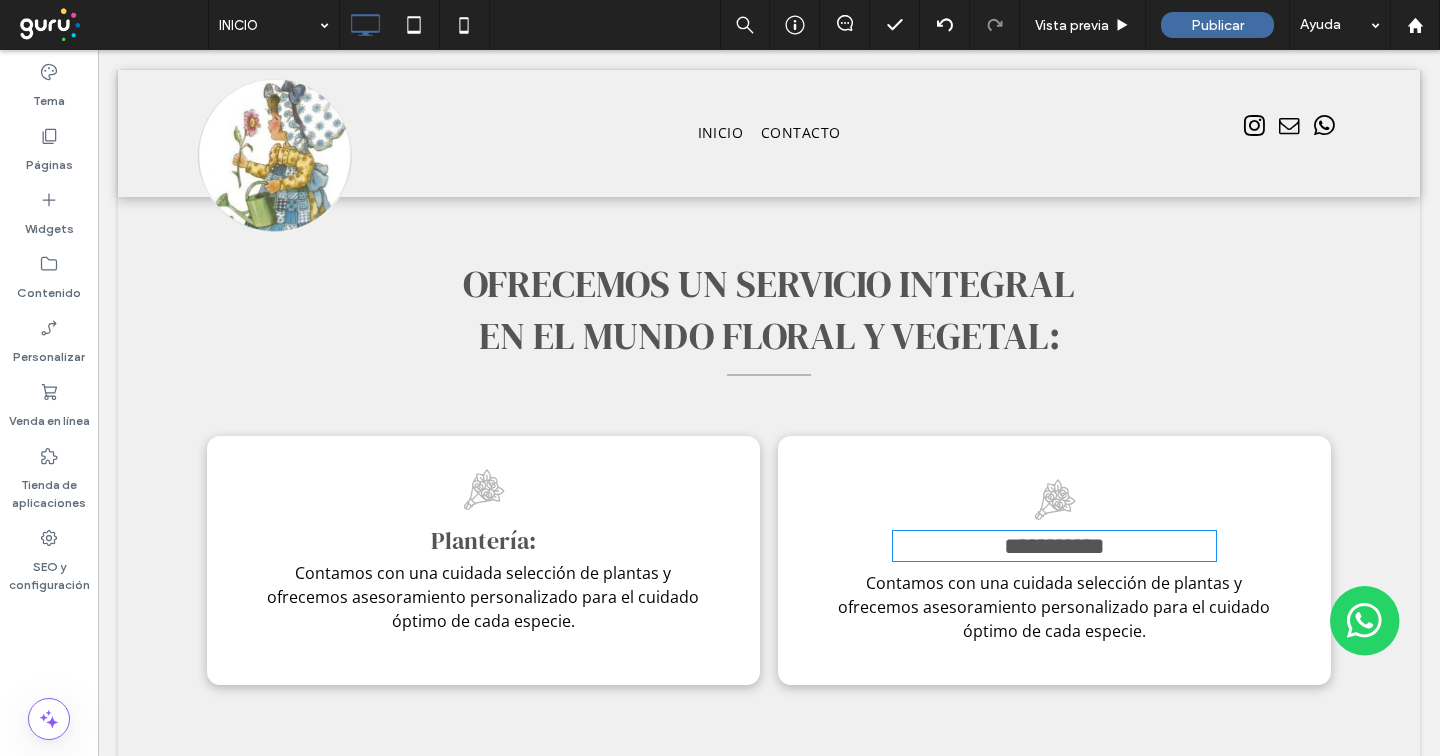 click on "**********" at bounding box center (1054, 546) 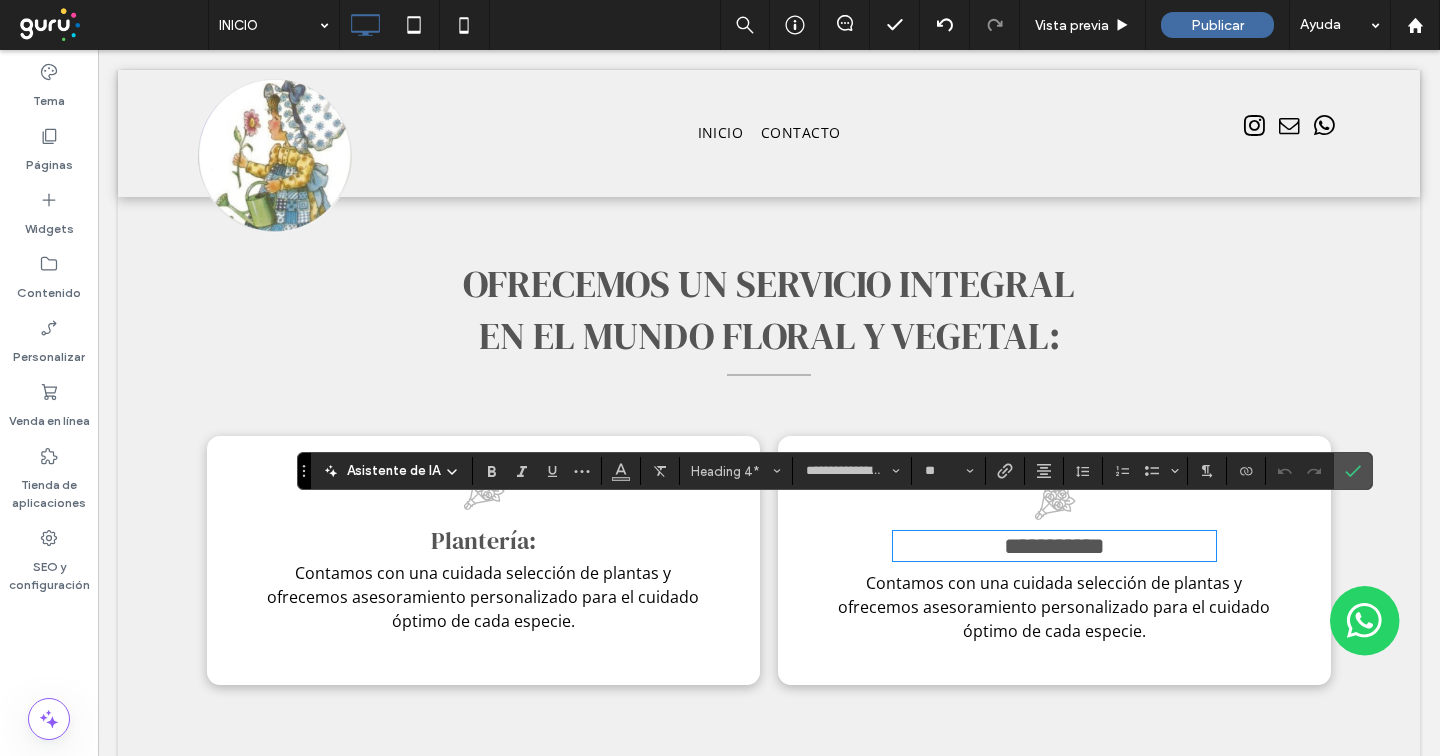 type on "*********" 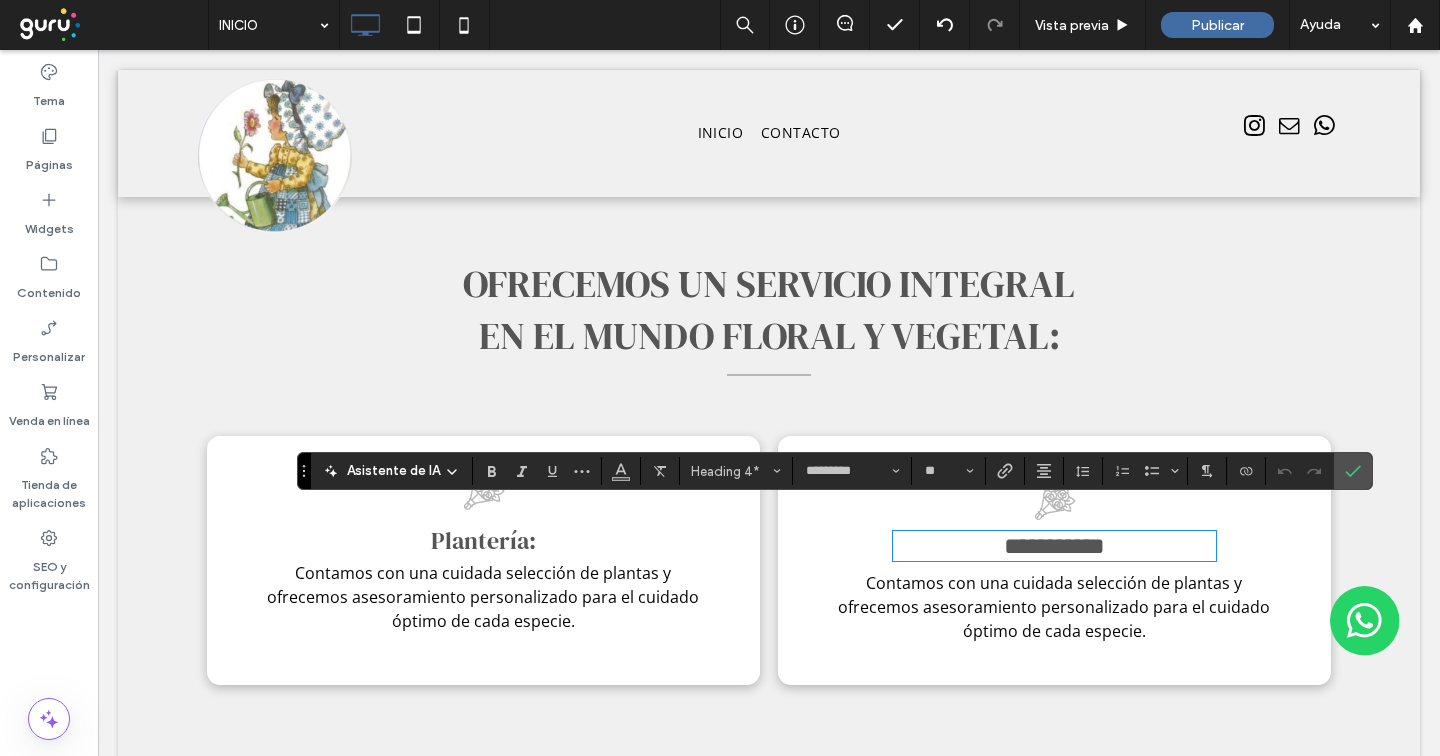 scroll, scrollTop: 0, scrollLeft: 0, axis: both 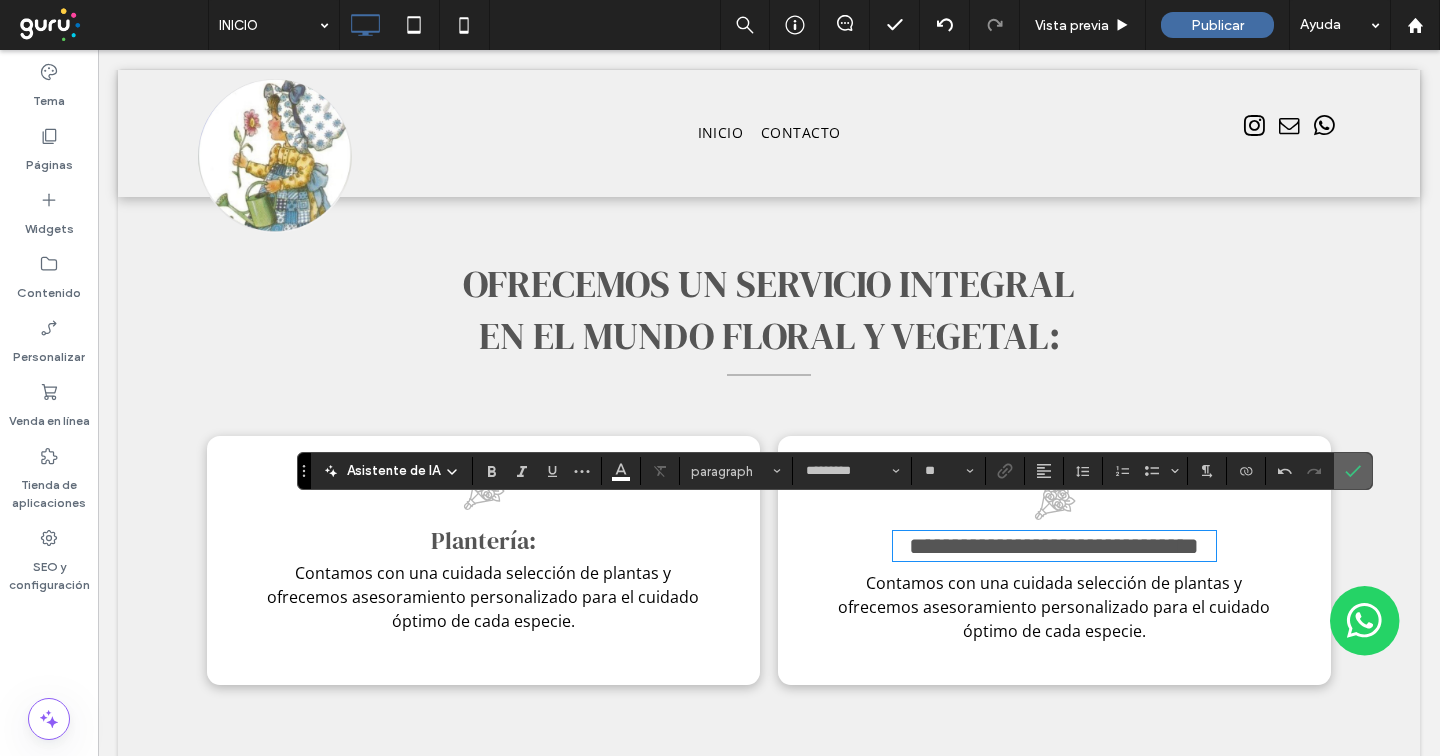 click 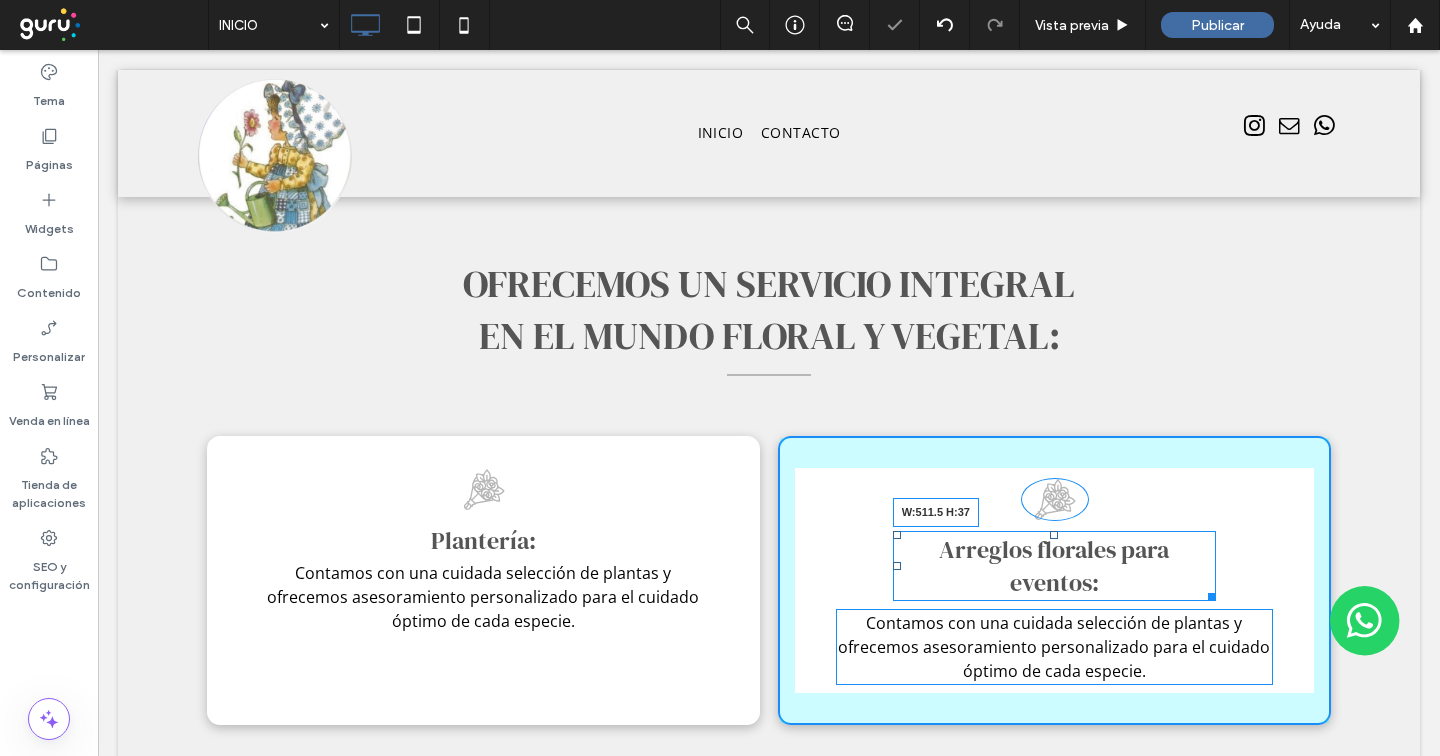 drag, startPoint x: 1195, startPoint y: 569, endPoint x: 1302, endPoint y: 564, distance: 107.11676 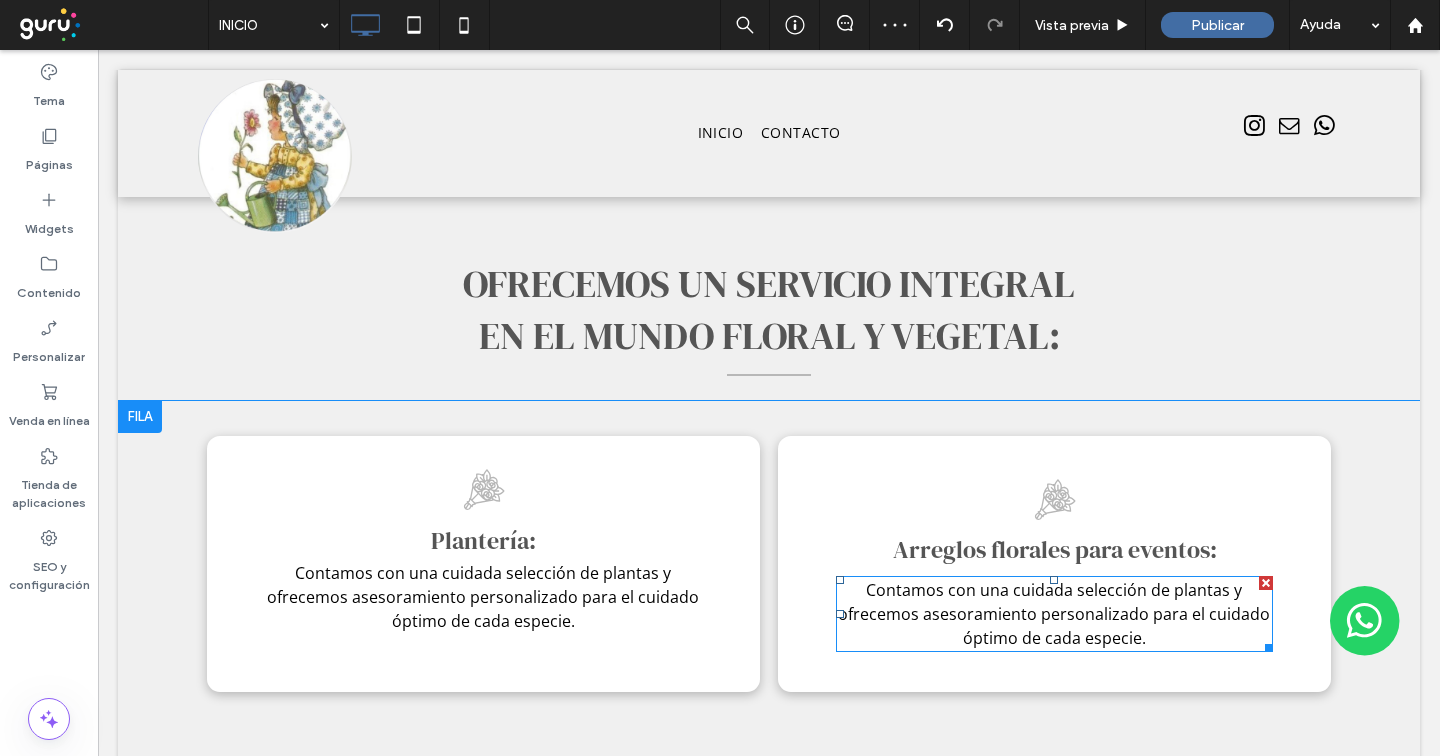 click on "Contamos con una cuidada selección de plantas y ofrecemos asesoramiento personalizado para el cuidado óptimo de cada especie." at bounding box center (1054, 614) 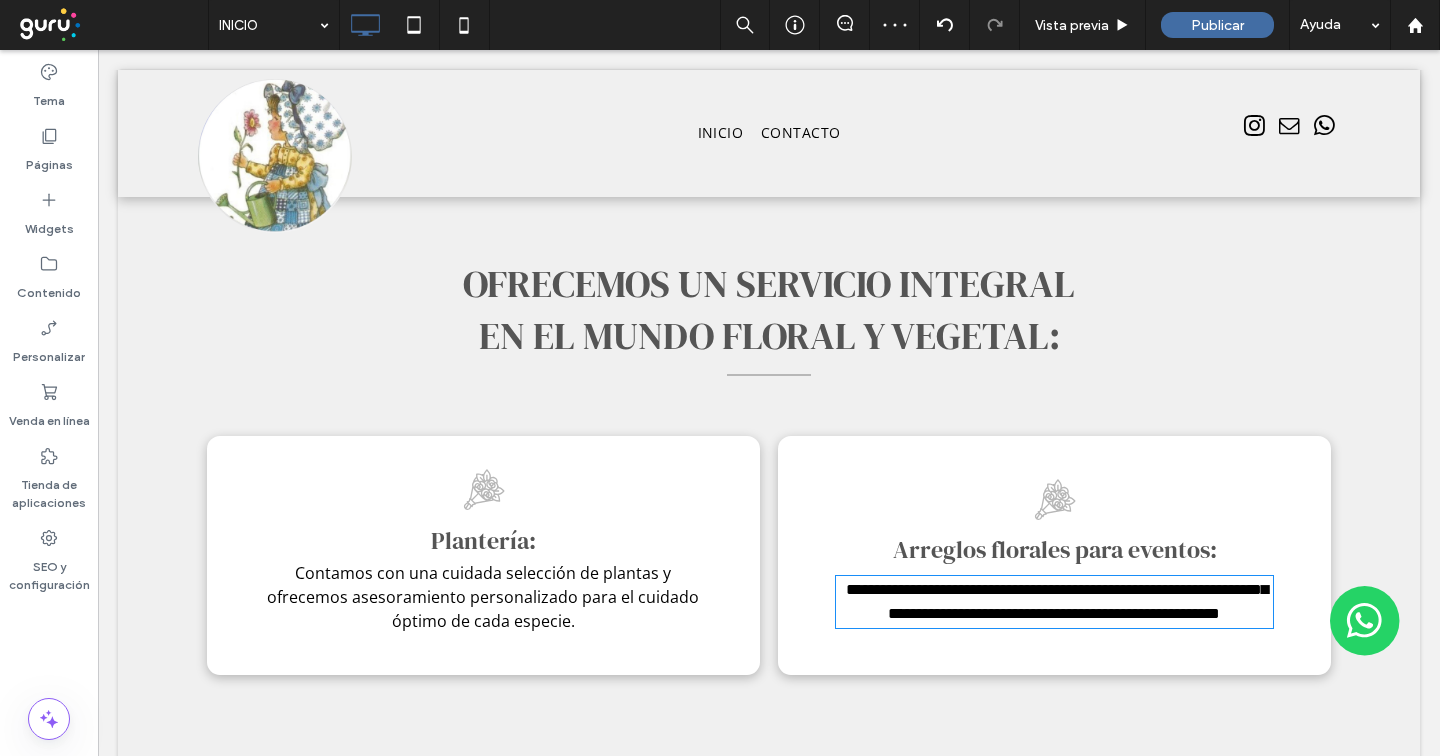 type on "*********" 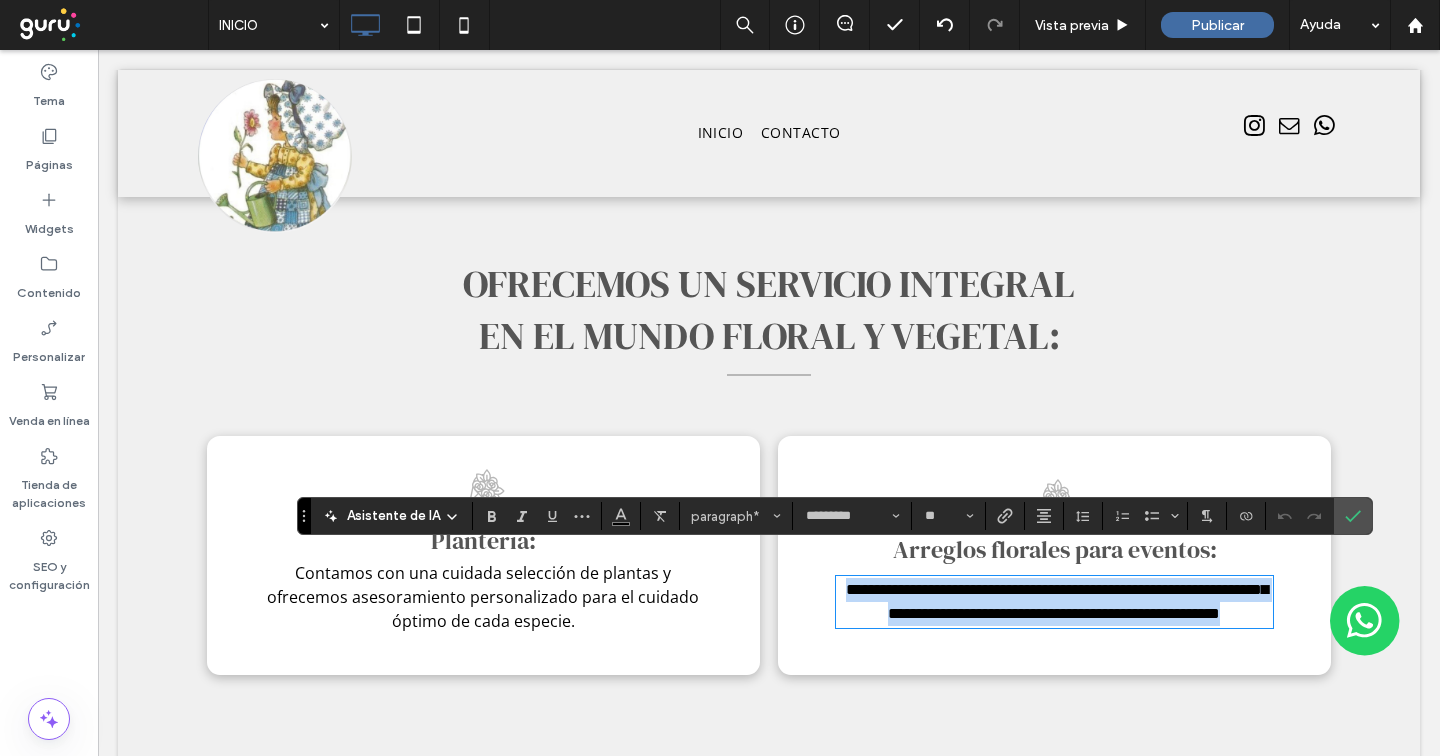 scroll, scrollTop: 0, scrollLeft: 0, axis: both 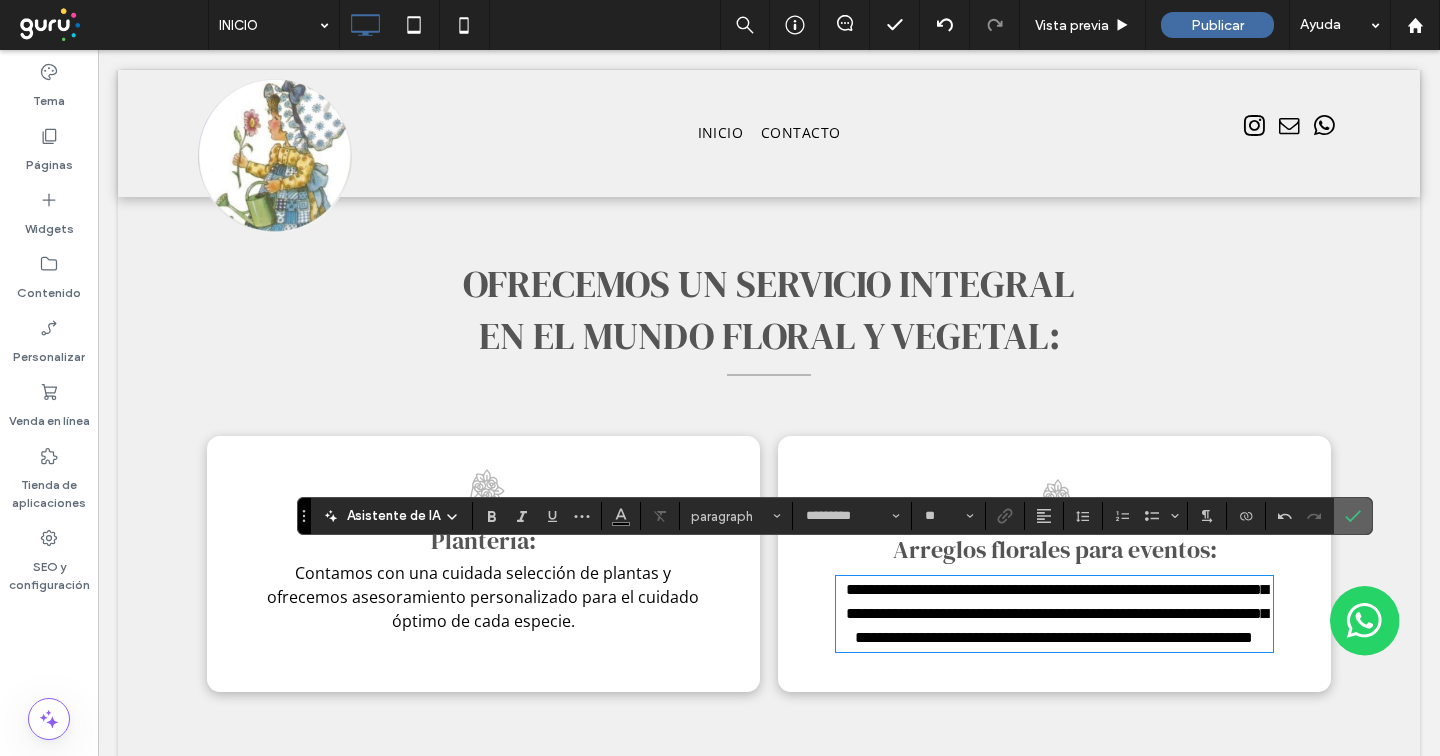 click 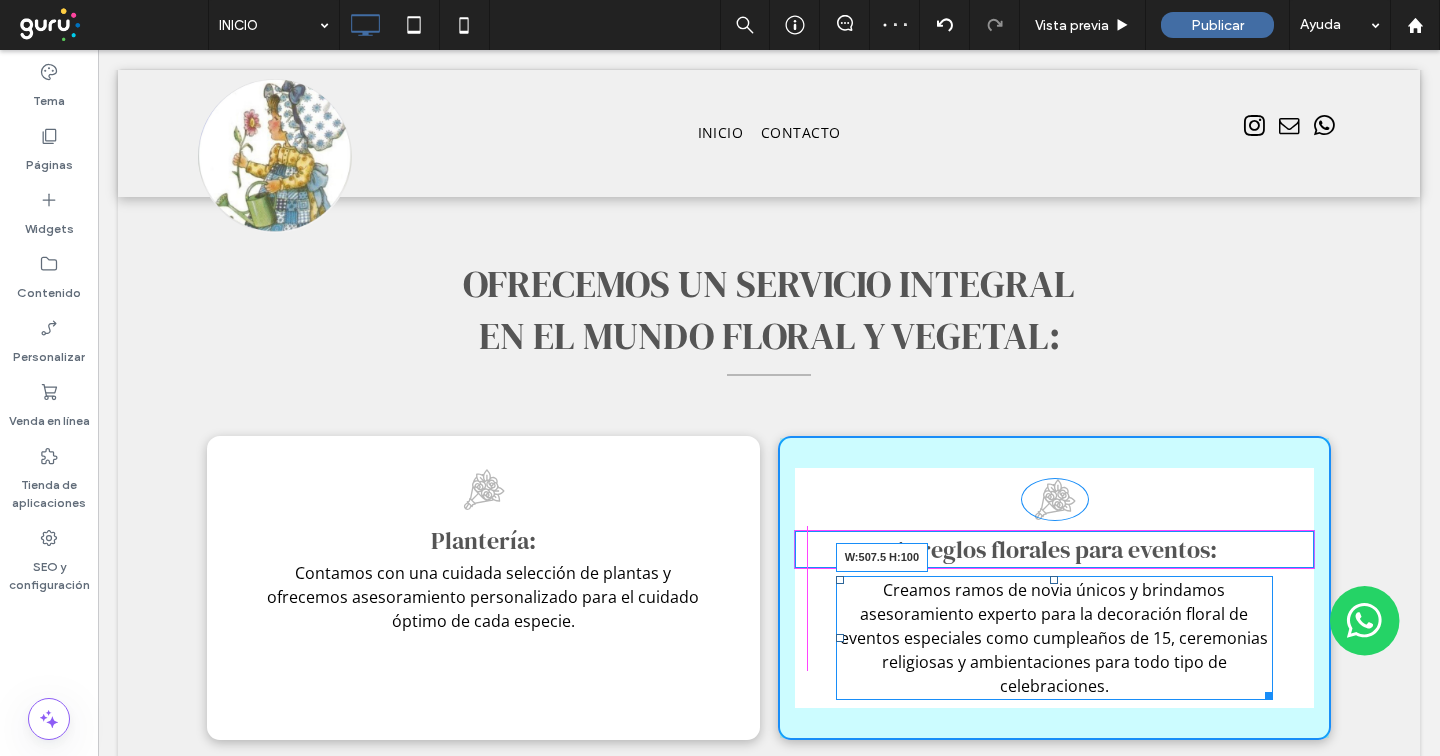 drag, startPoint x: 1267, startPoint y: 666, endPoint x: 1287, endPoint y: 664, distance: 20.09975 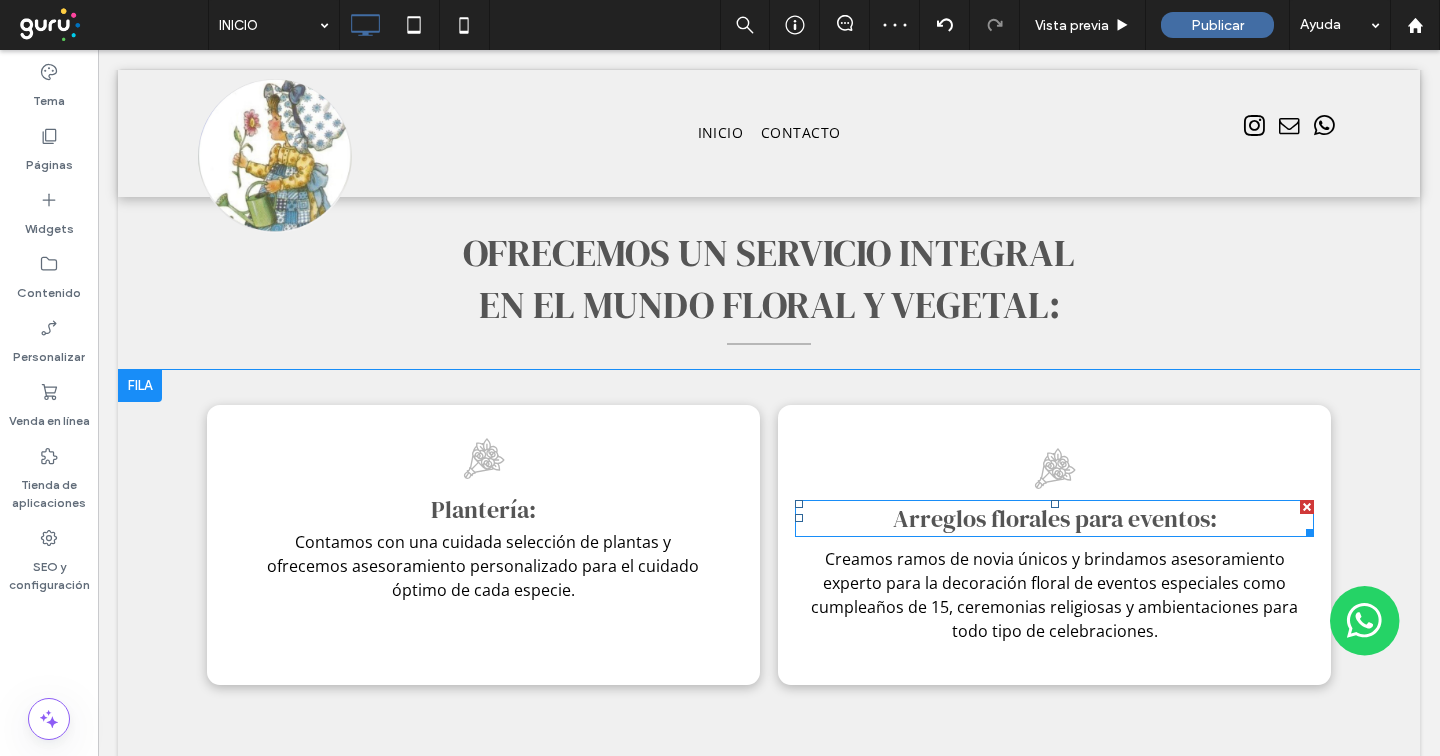scroll, scrollTop: 1175, scrollLeft: 0, axis: vertical 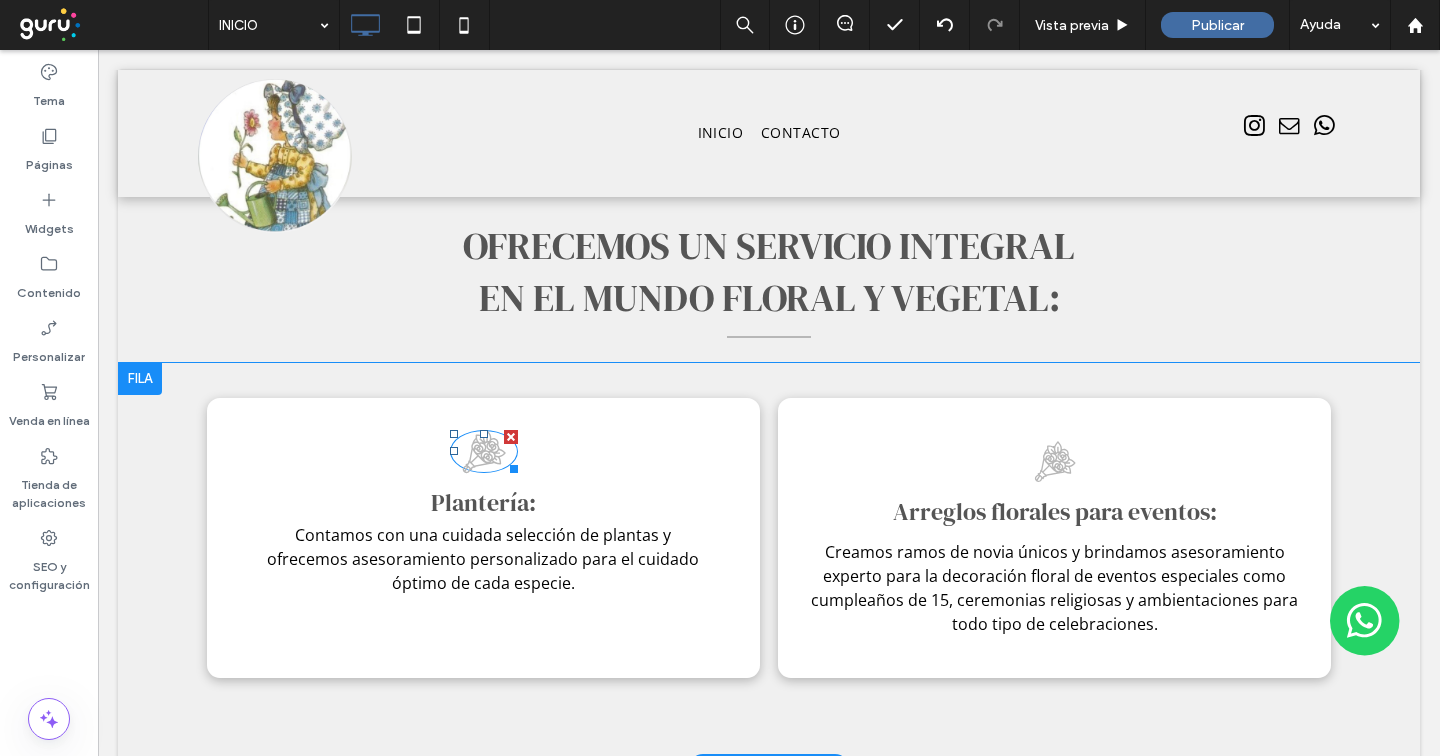 click 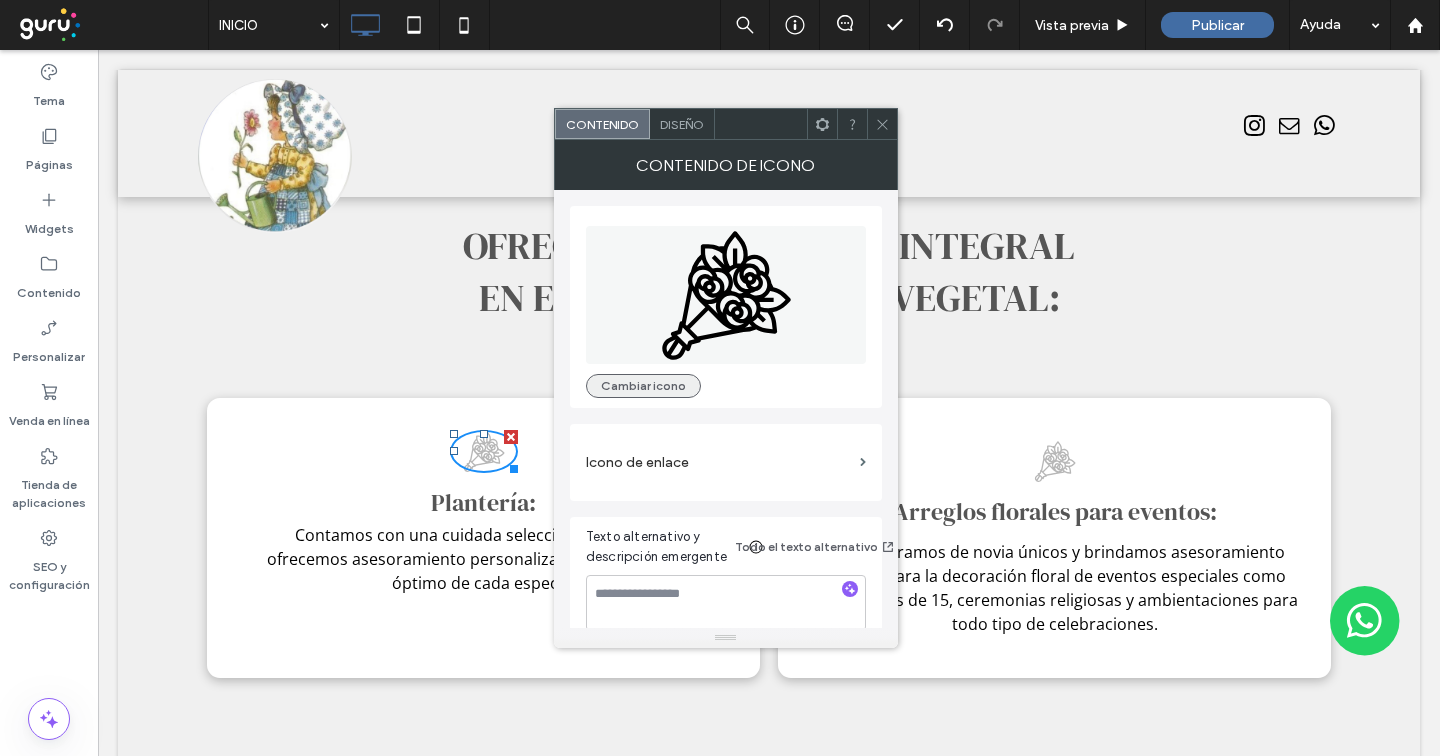 click on "Cambiar icono" at bounding box center [643, 386] 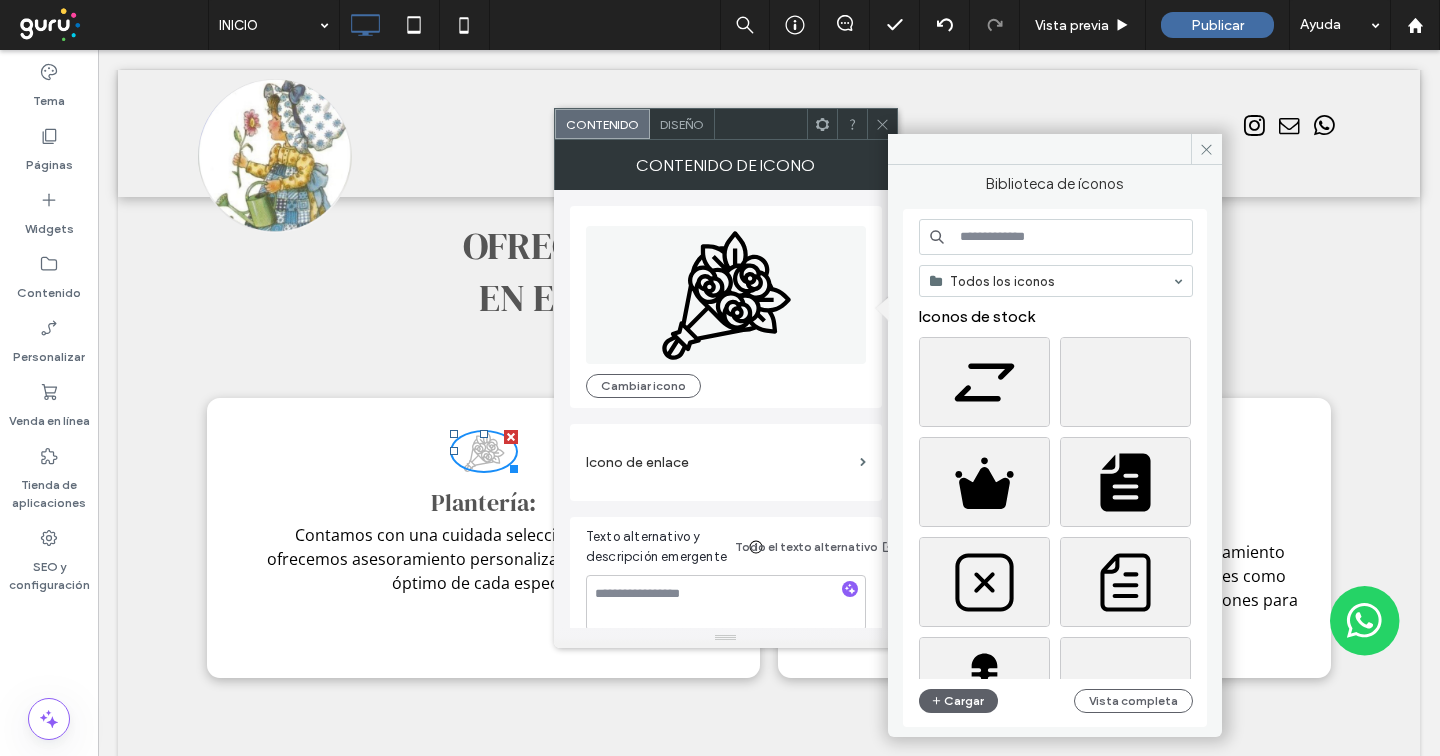 click at bounding box center [1056, 237] 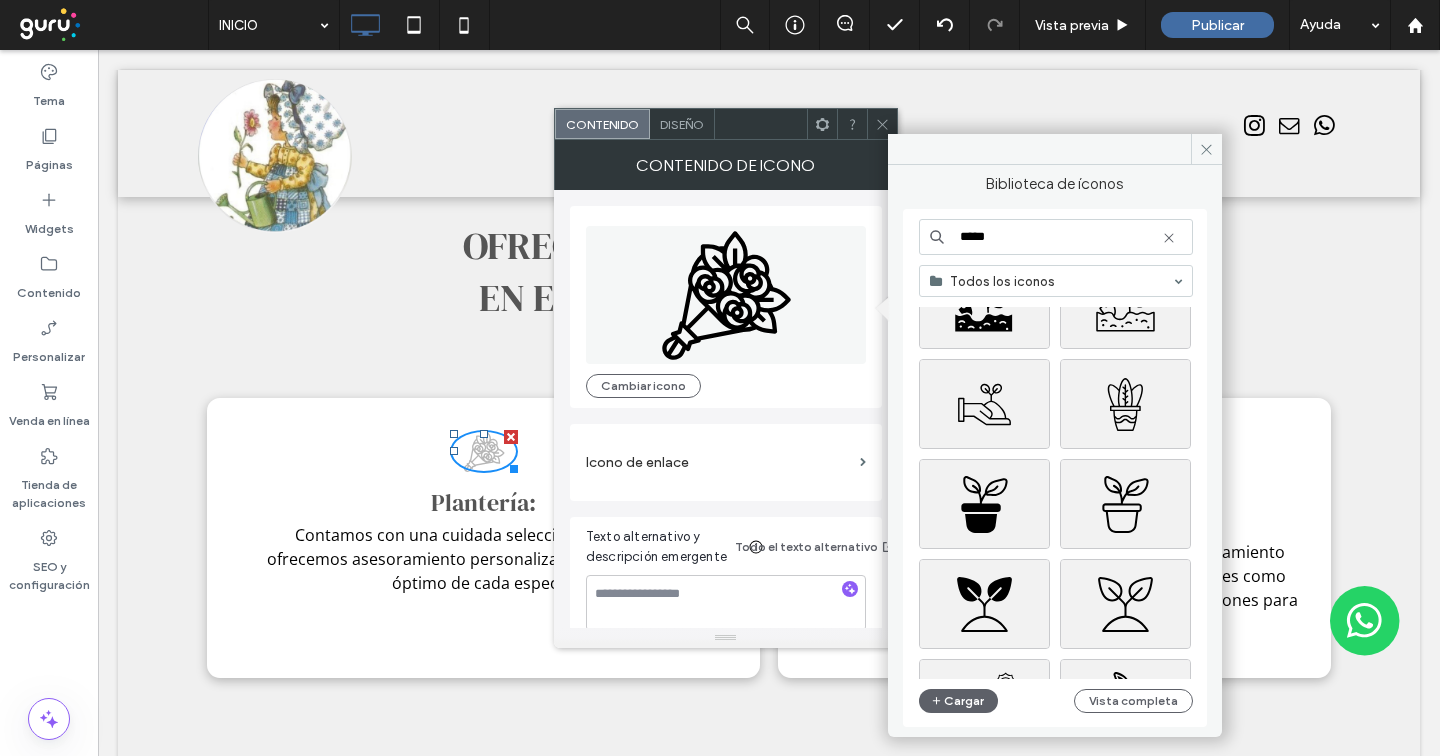 scroll, scrollTop: 1279, scrollLeft: 0, axis: vertical 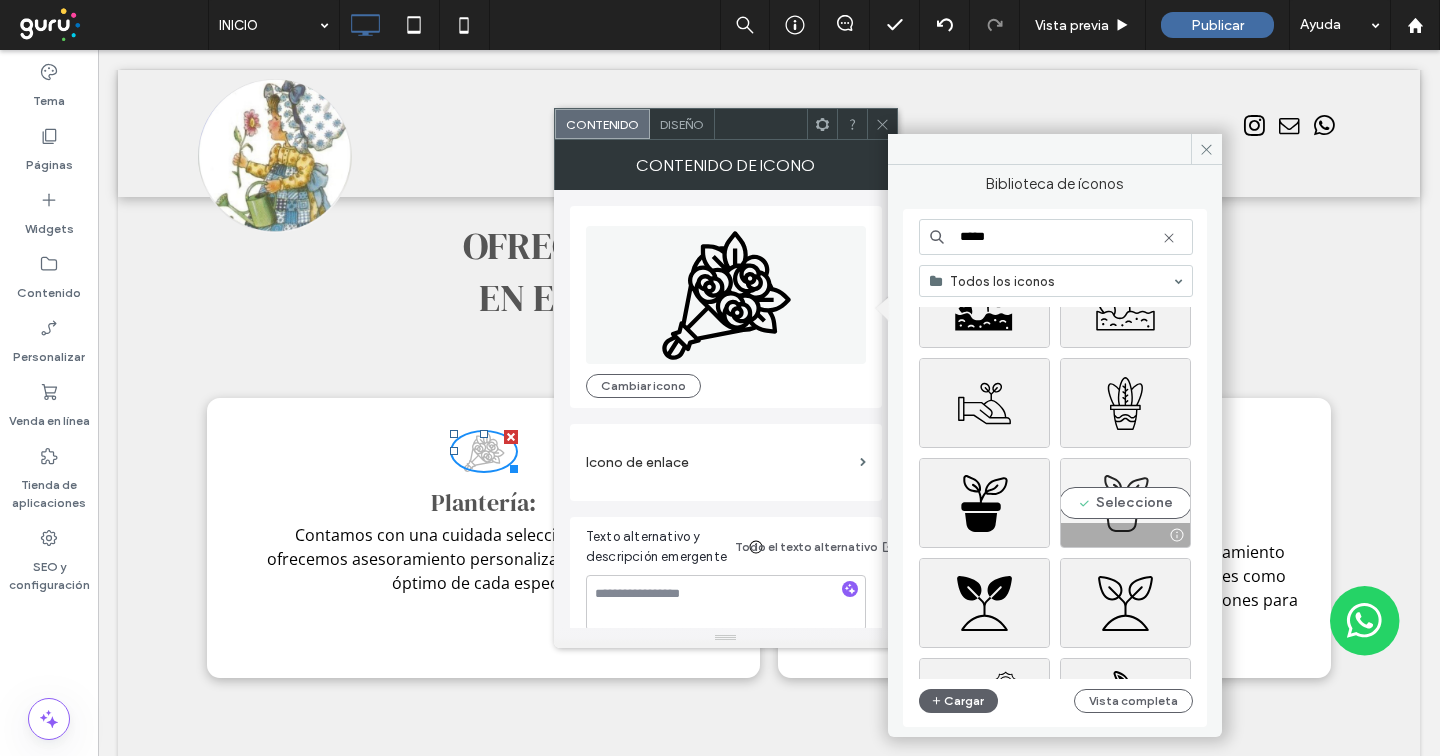 type on "*****" 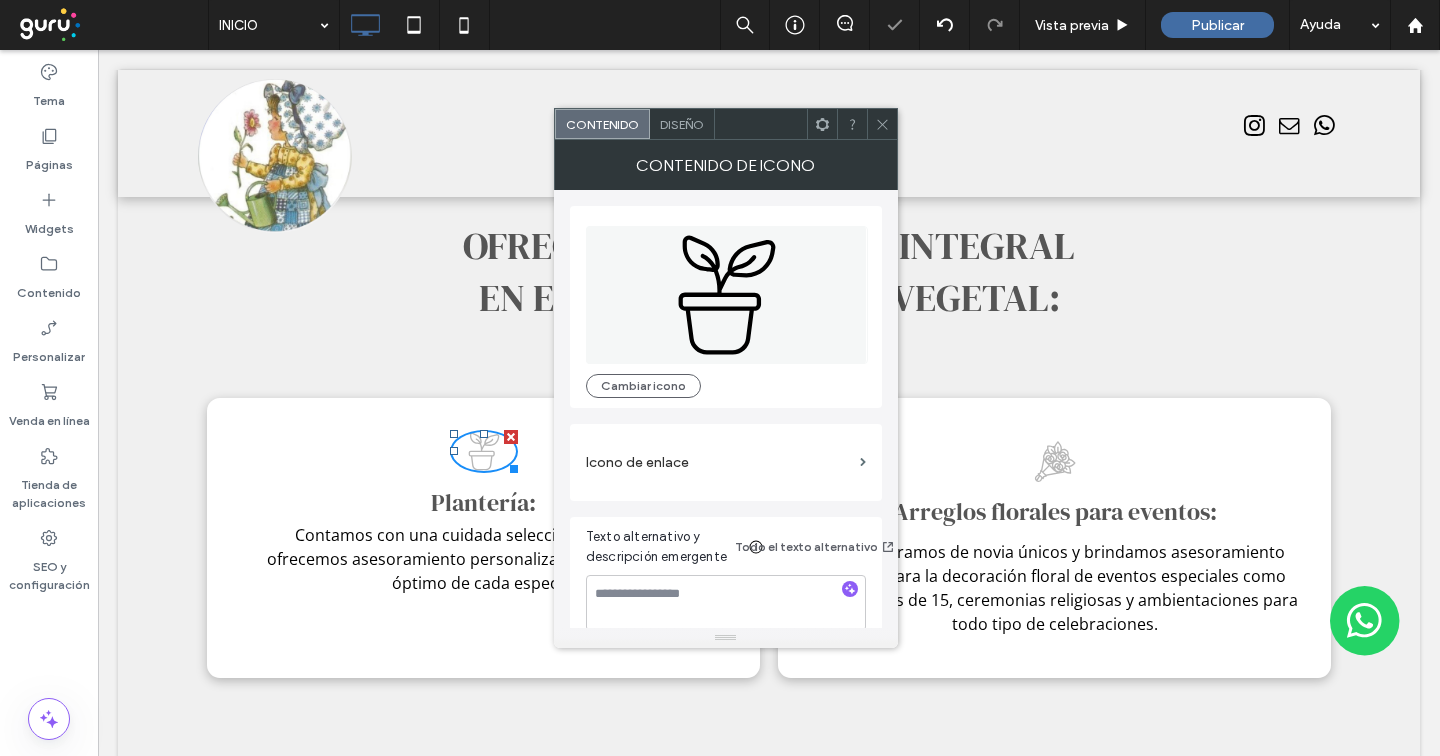 click 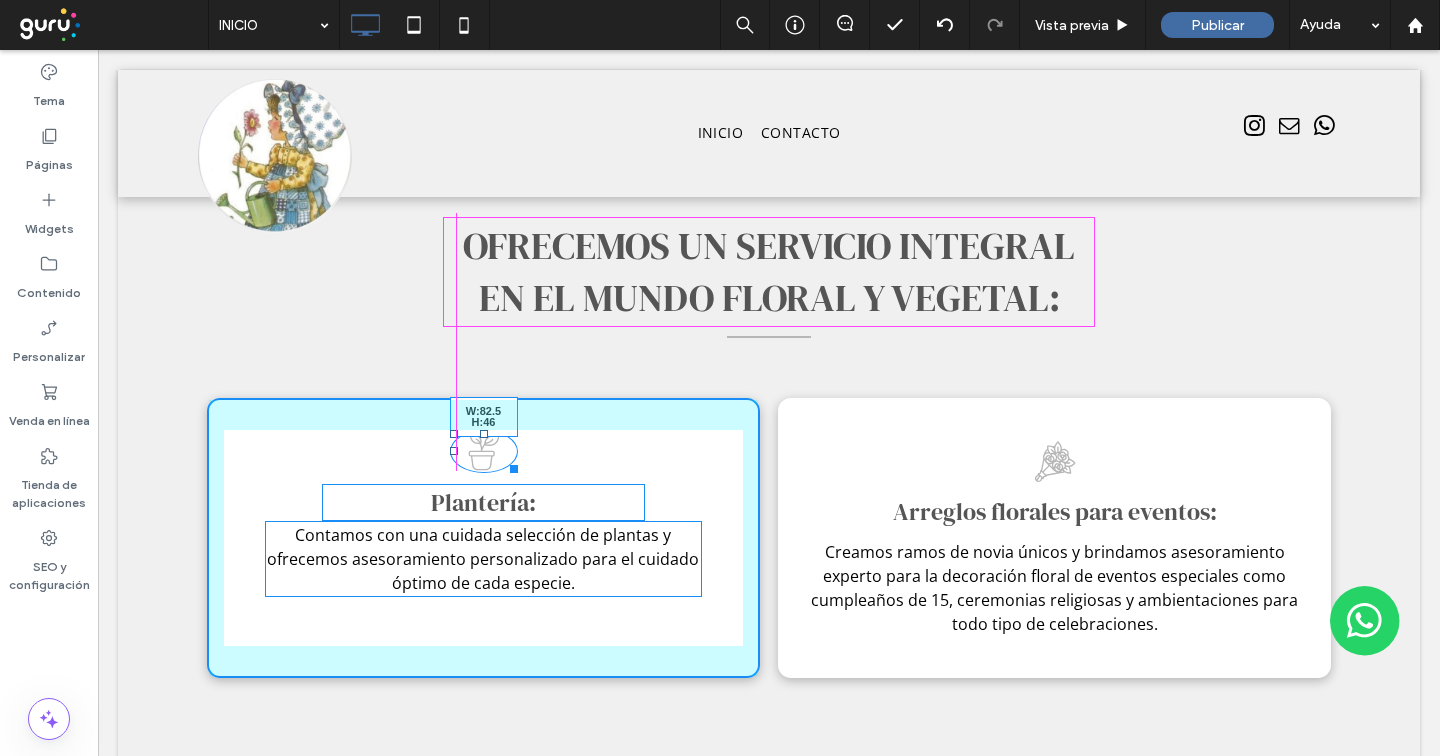 click at bounding box center (510, 465) 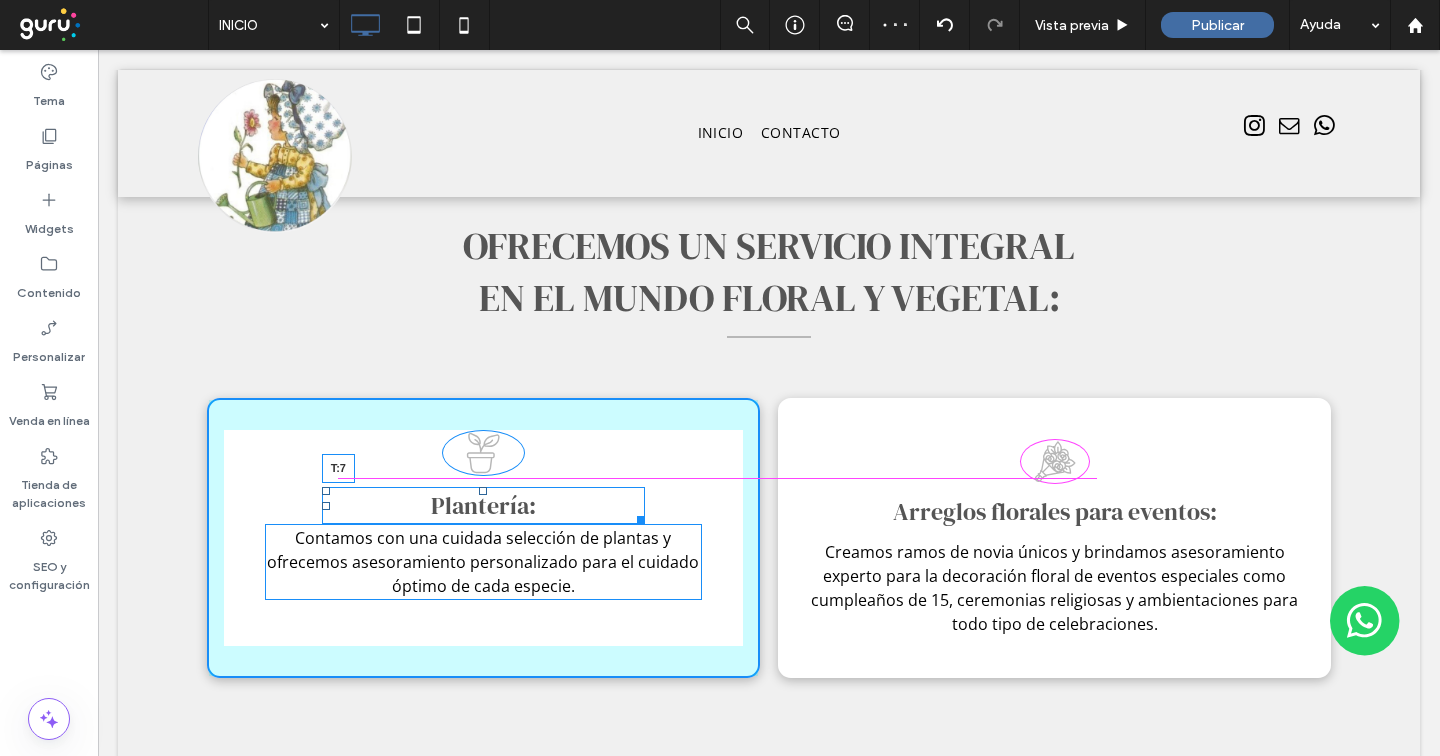 click at bounding box center [483, 491] 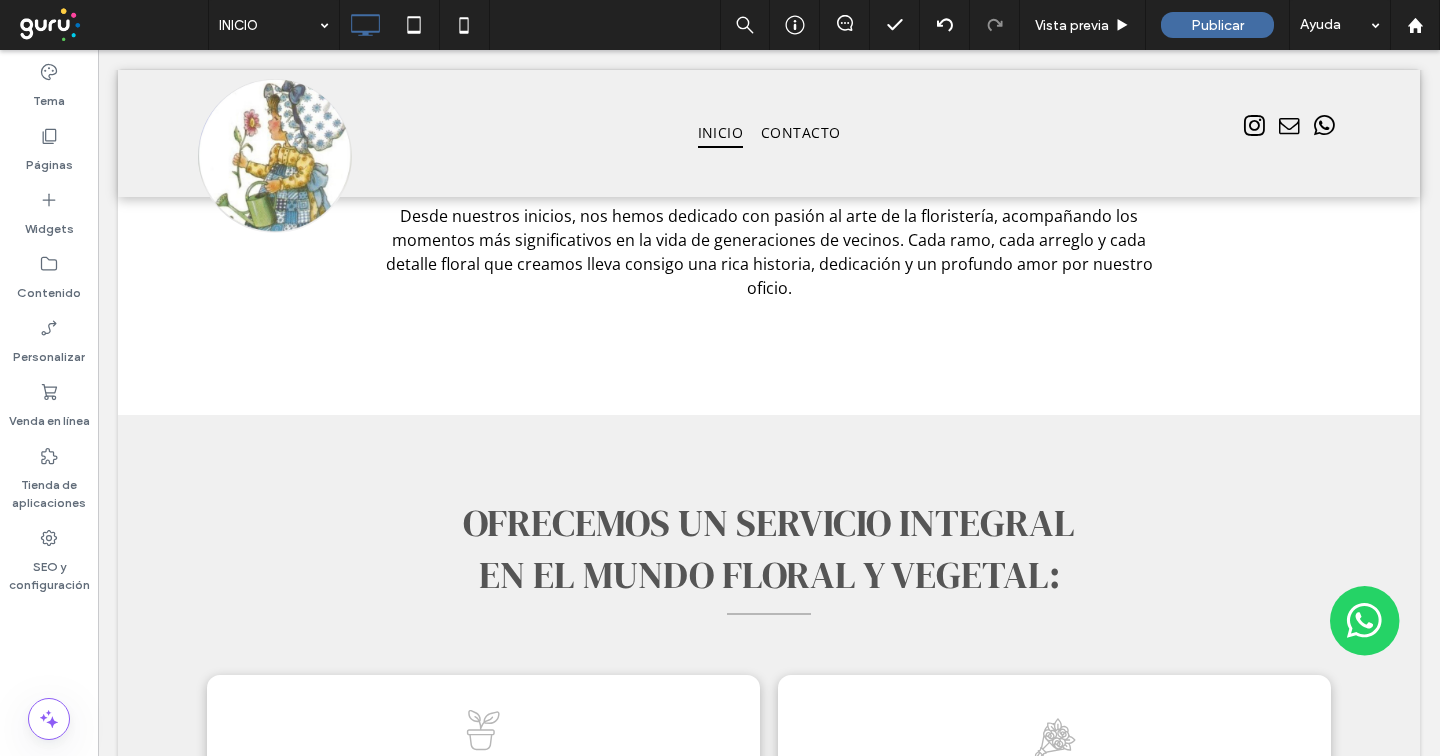 scroll, scrollTop: 819, scrollLeft: 0, axis: vertical 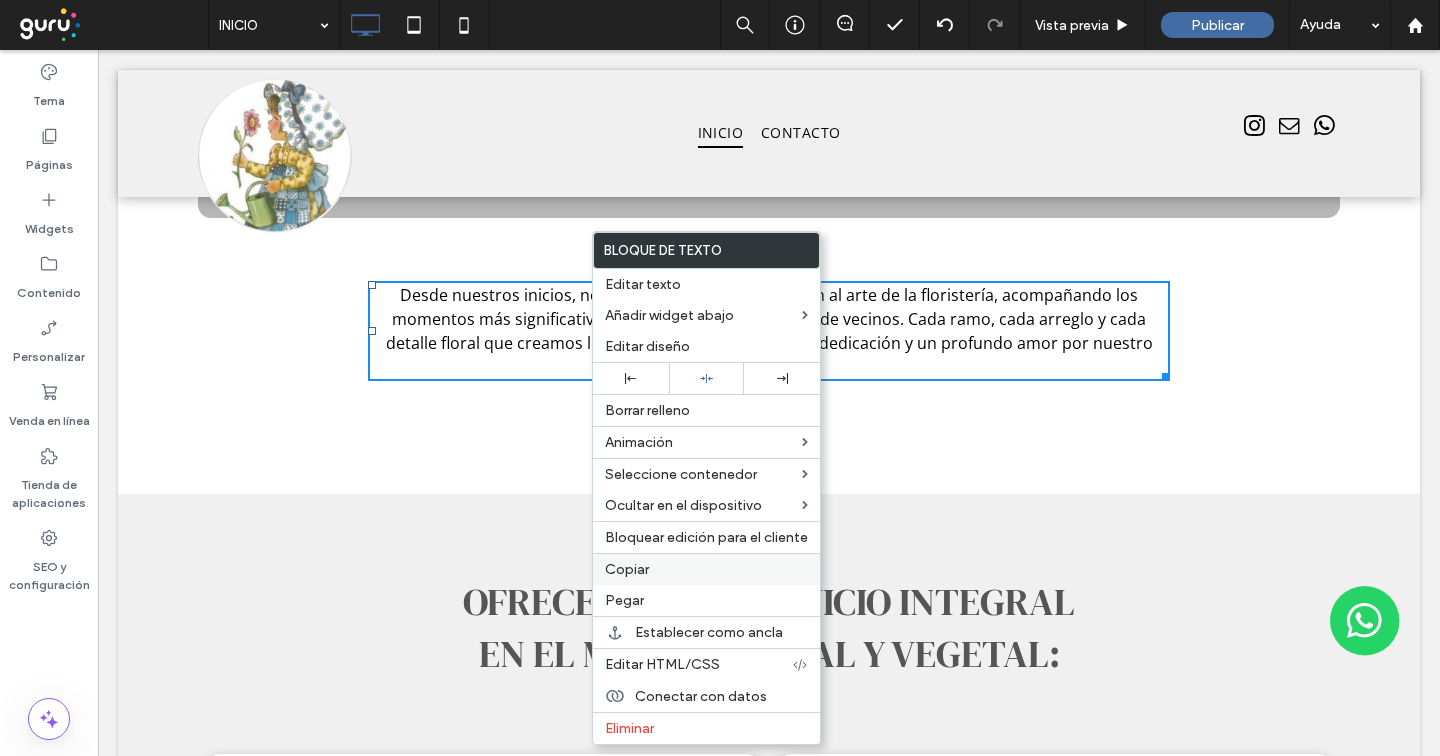 click on "Copiar" at bounding box center (627, 569) 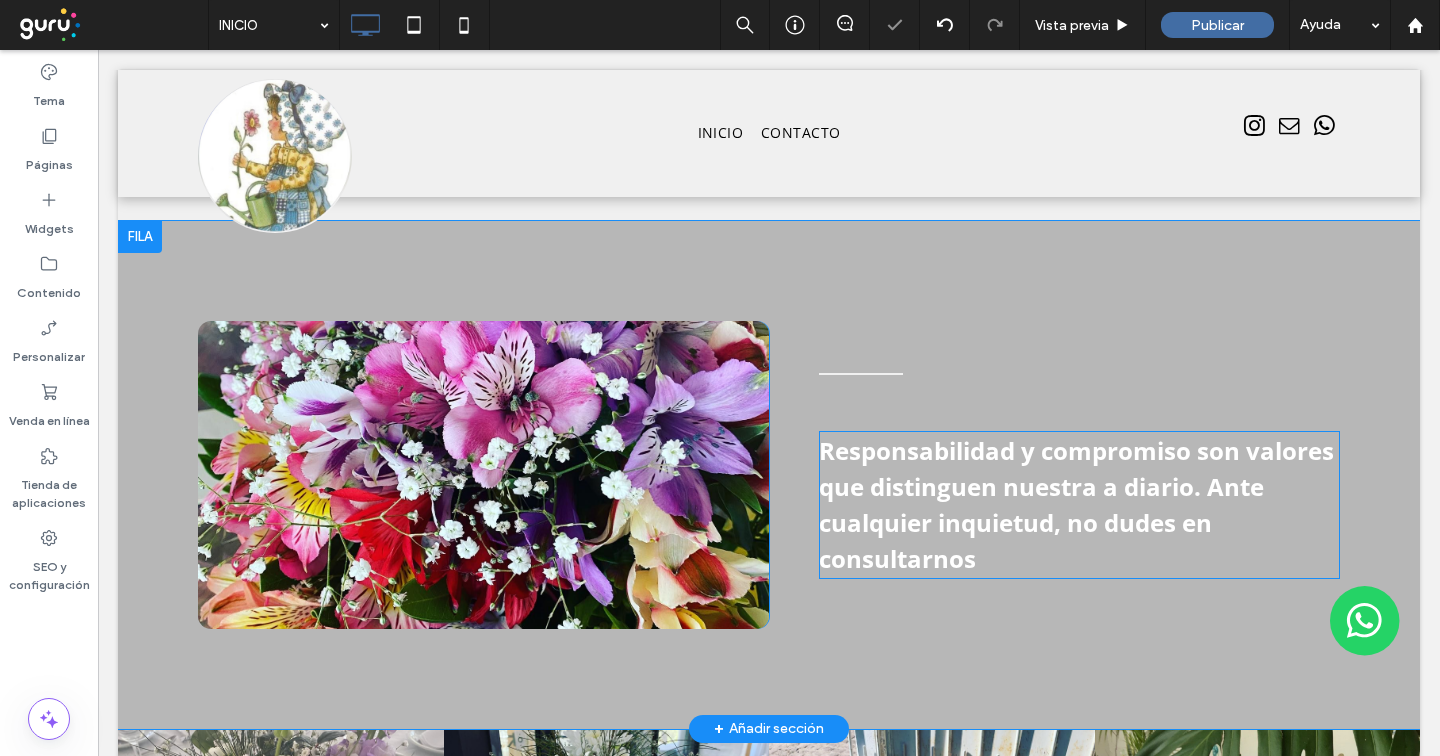 scroll, scrollTop: 1748, scrollLeft: 0, axis: vertical 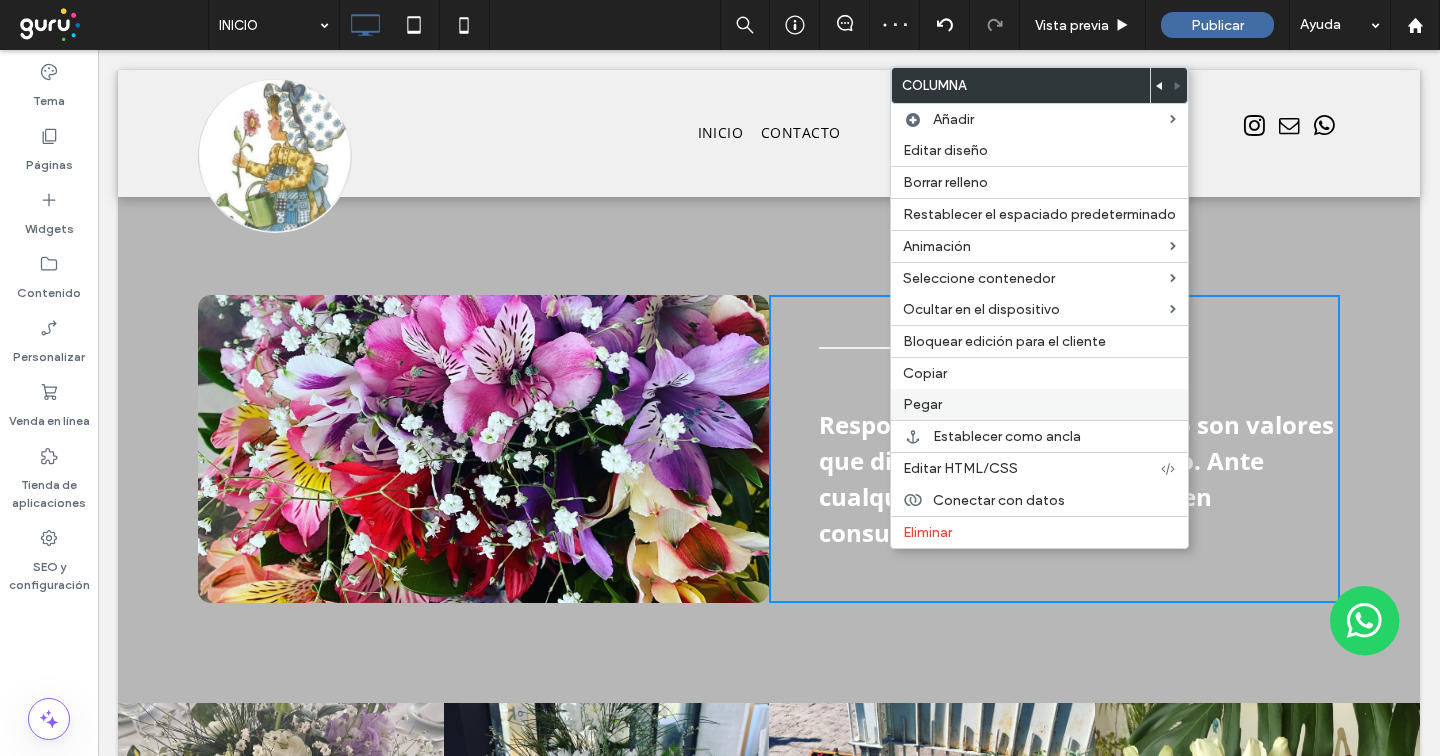 click on "Pegar" at bounding box center [922, 404] 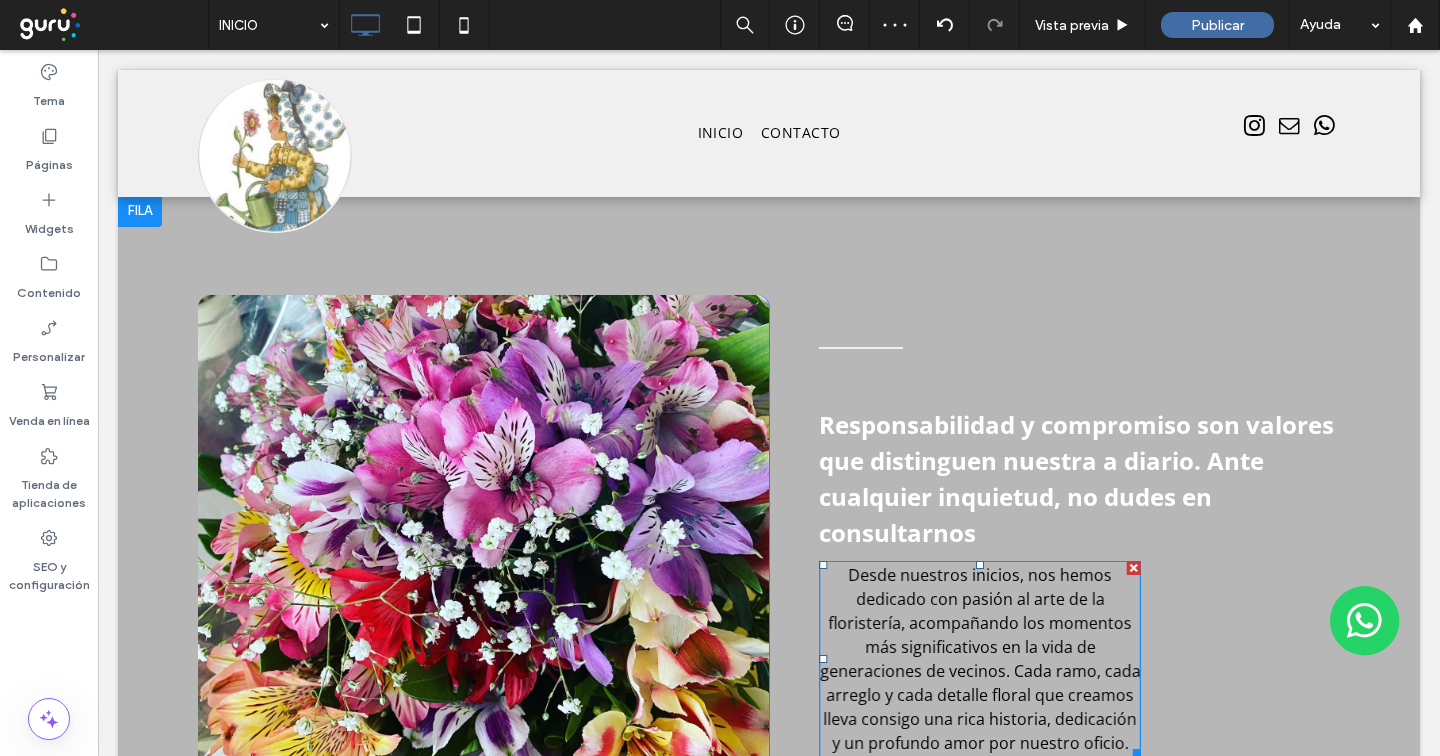 click on "Desde nuestros inicios, nos hemos dedicado con pasión al arte de la floristería, acompañando los momentos más significativos en la vida de generaciones de vecinos. Cada ramo, cada arreglo y cada detalle floral que creamos lleva consigo una rica historia, dedicación y un profundo amor por nuestro oficio." at bounding box center (980, 659) 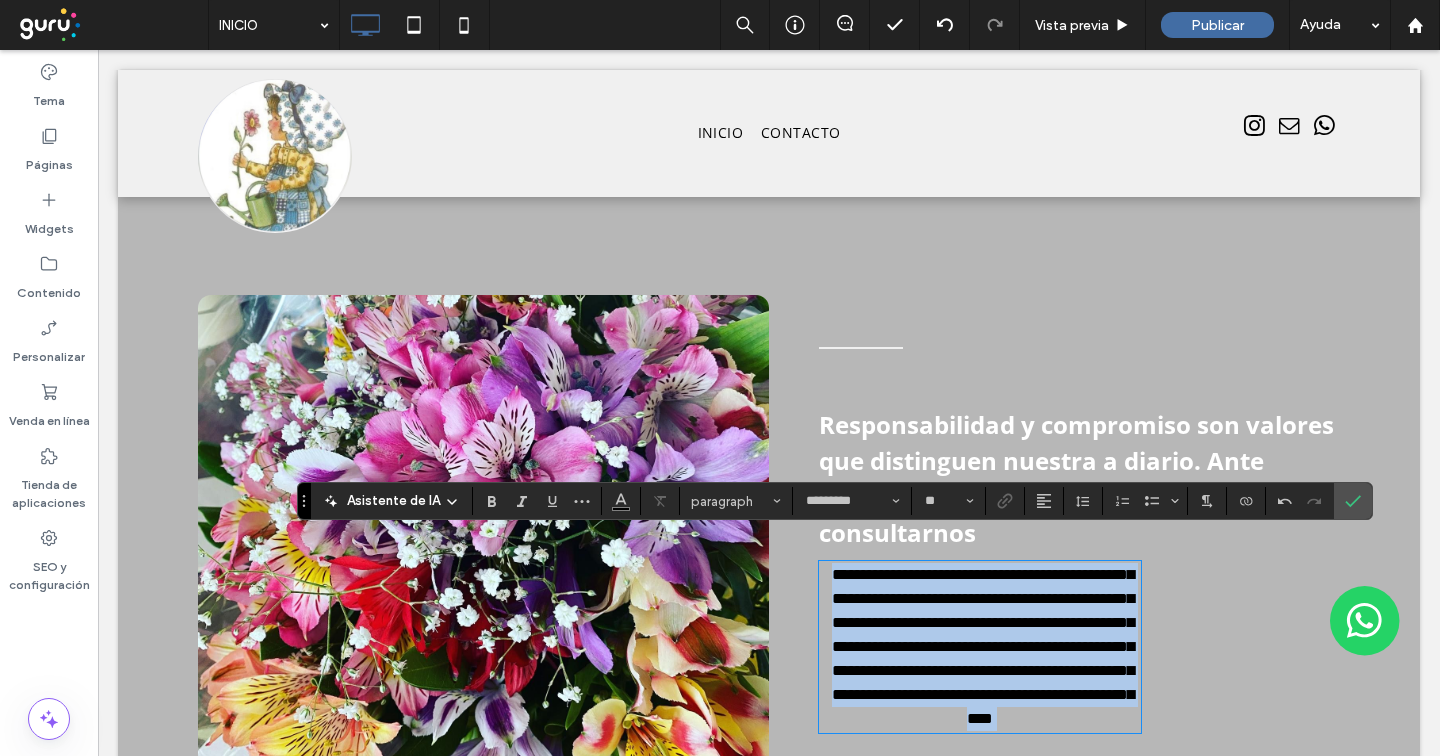 scroll, scrollTop: 0, scrollLeft: 0, axis: both 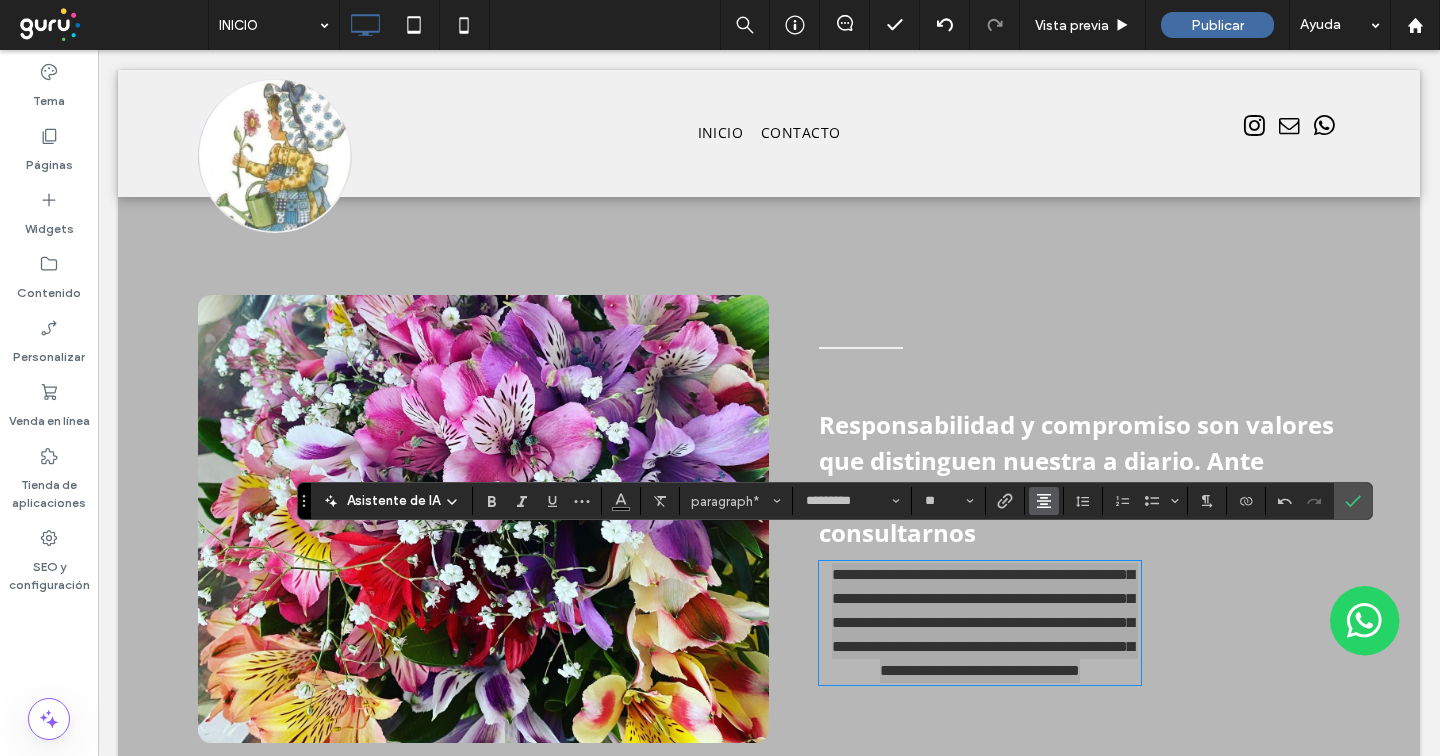 click 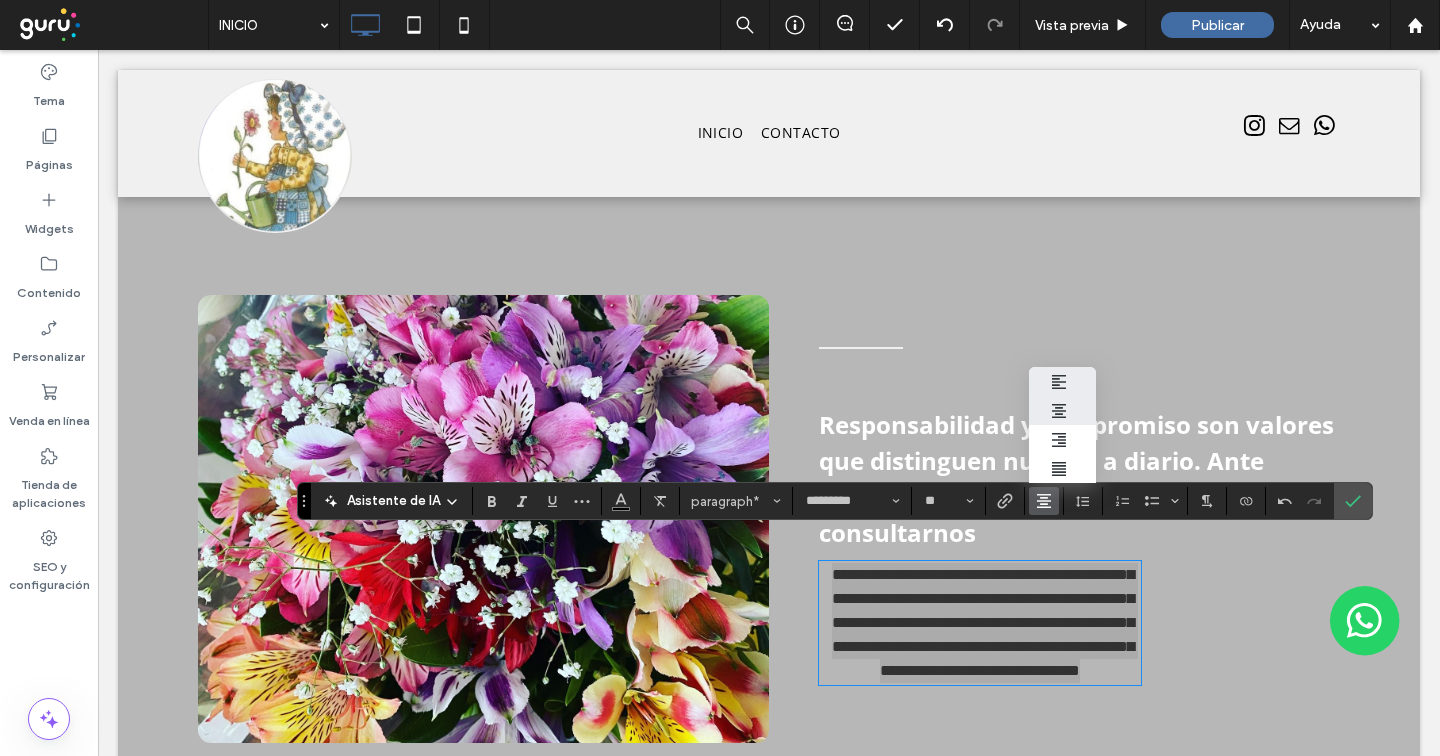 click at bounding box center (1062, 381) 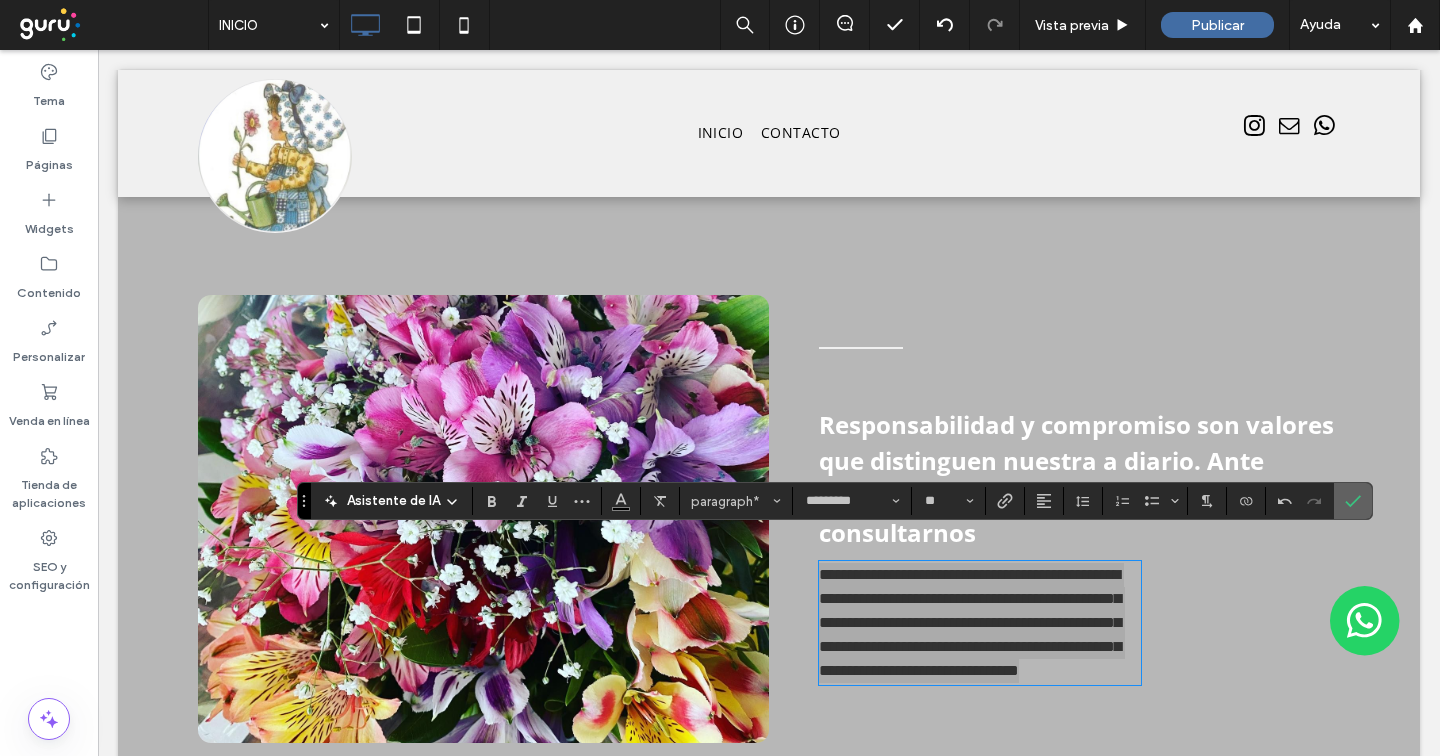 click 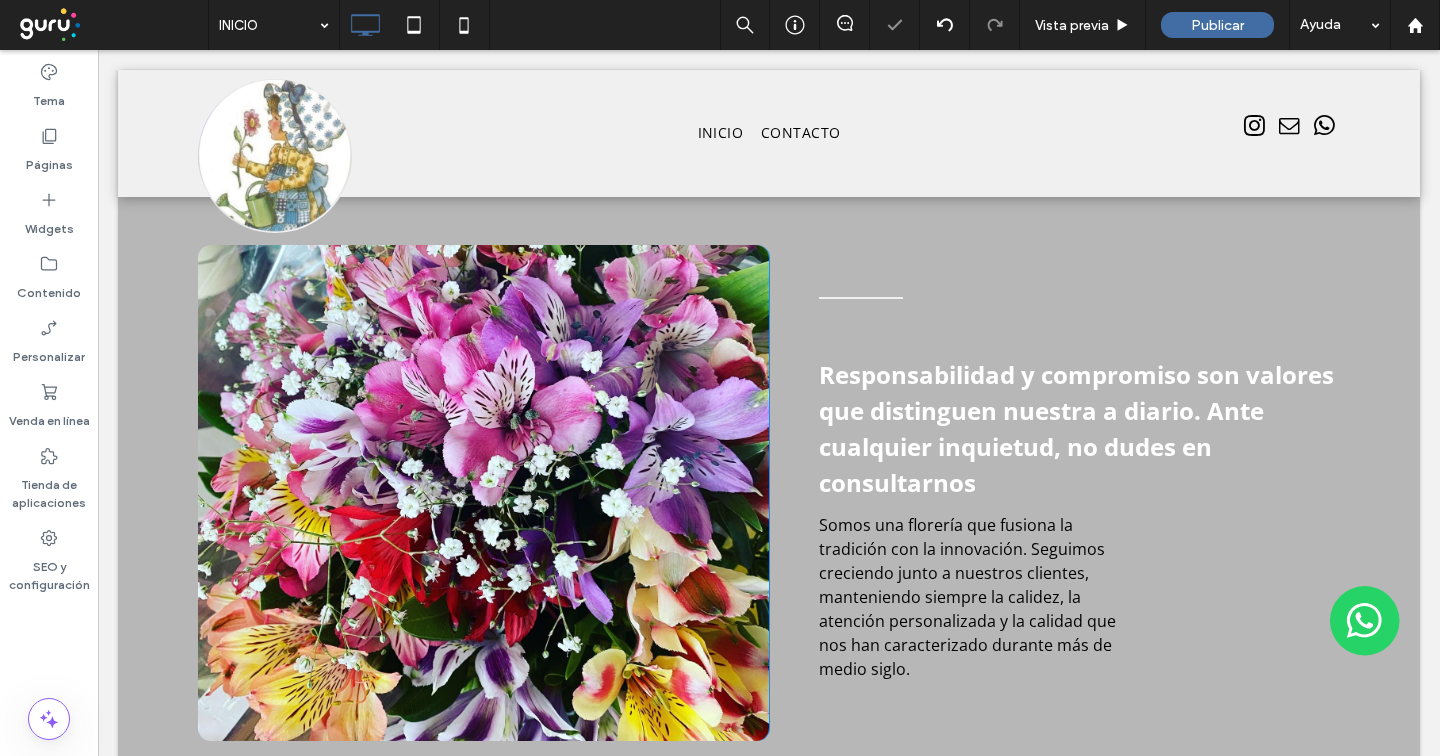 scroll, scrollTop: 1821, scrollLeft: 0, axis: vertical 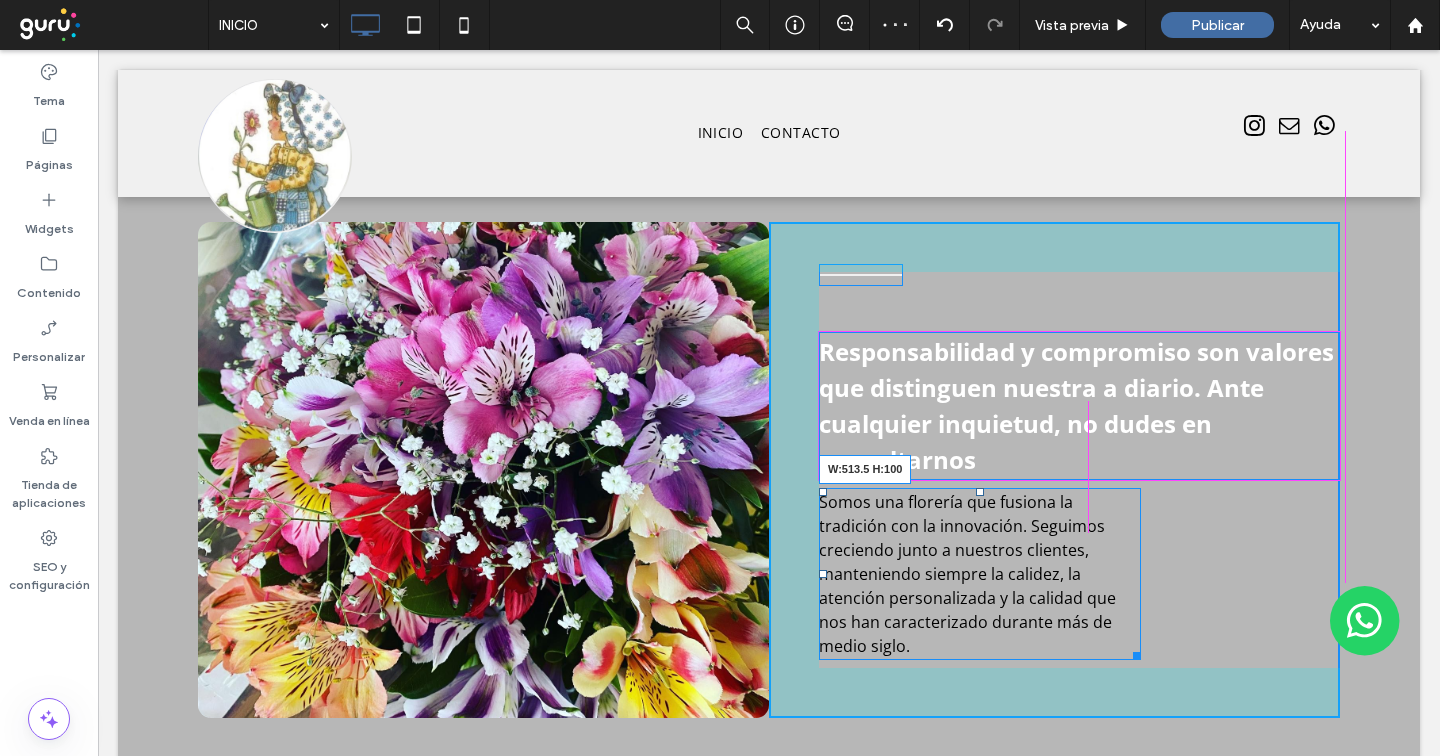 drag, startPoint x: 1117, startPoint y: 633, endPoint x: 1360, endPoint y: 650, distance: 243.59392 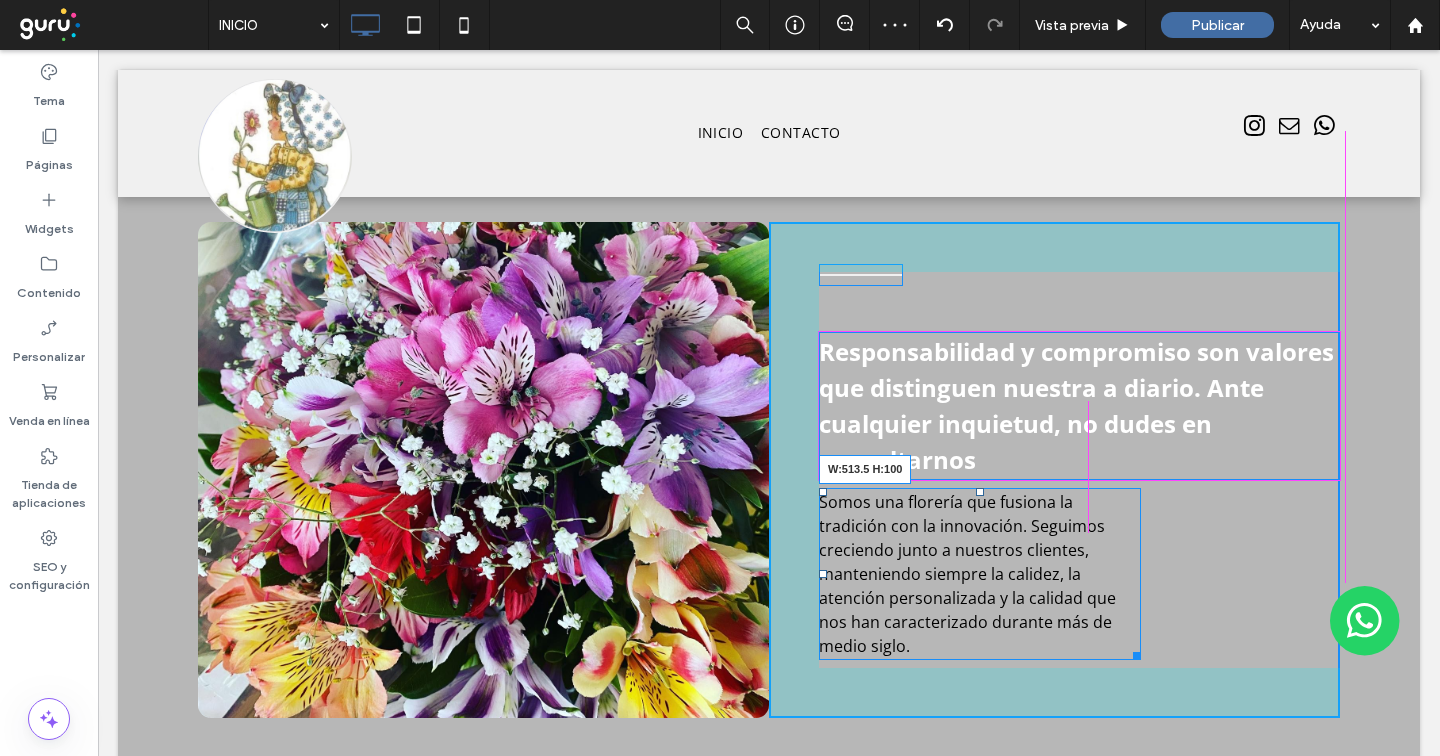 click on "Click To Paste
INICIO
CONTACTO
Click To Paste
Click To Paste
encabezado
Florería Pedernera:  La tradición floral de 55 años a su servicio
Arte en floristería - Florería Pedernera, V. Mercedes-San Luis
Contacto
Click To Paste
Fila + Añadir sección
Bienvenidos a Florería Pedernera, un emprendimiento familiar con una trayectoria consolidada de más de 55 años en el corazón de Villa Mercedes, San Luis. Click To Paste
Fila + Añadir sección
Click To Paste     Click To Paste
Fila + Añadir sección       Ofrecemos un servicio integral en el mundo floral y vegetal:
Click To Paste
Fila + Añadir sección
Plantería:  Click To Paste" at bounding box center (769, 135) 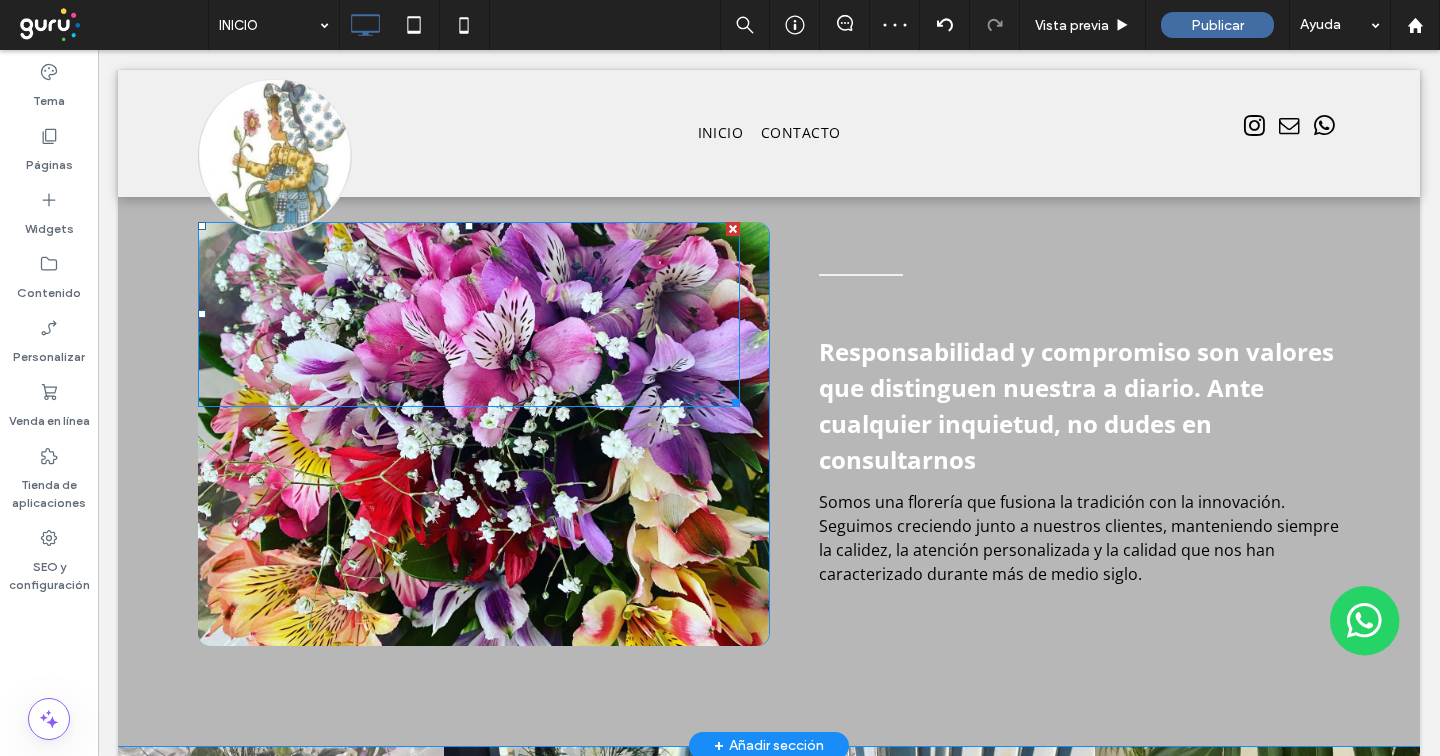 click at bounding box center (469, 314) 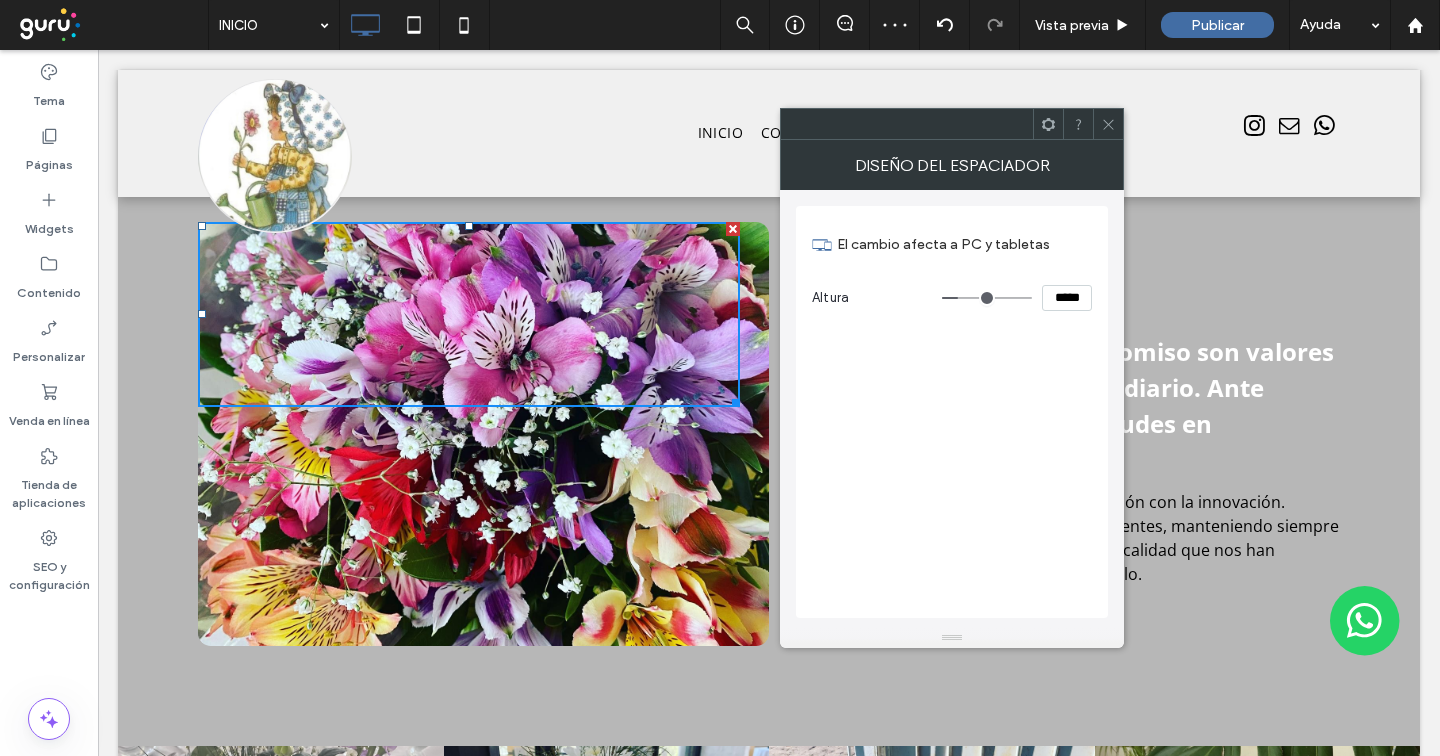 click at bounding box center [1108, 124] 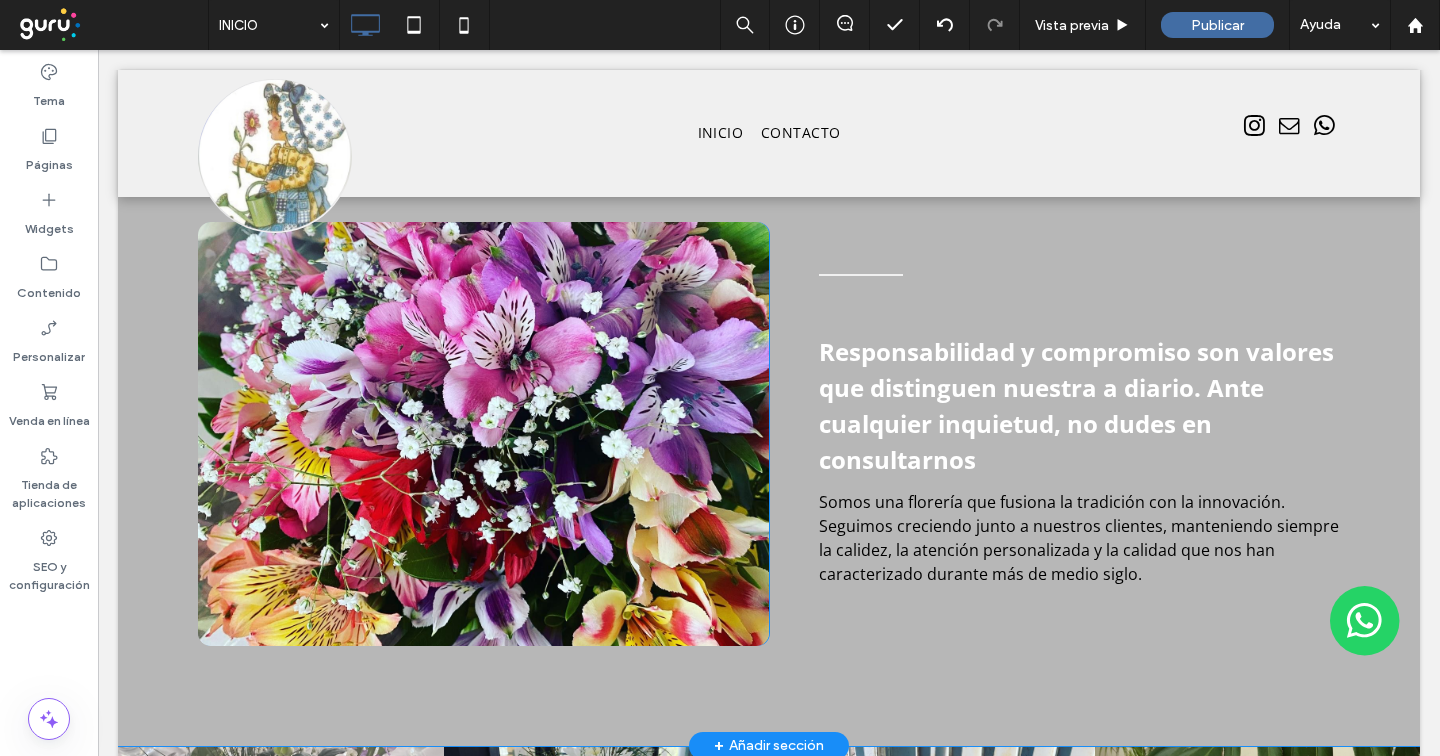 click on "Click To Paste" at bounding box center [483, 434] 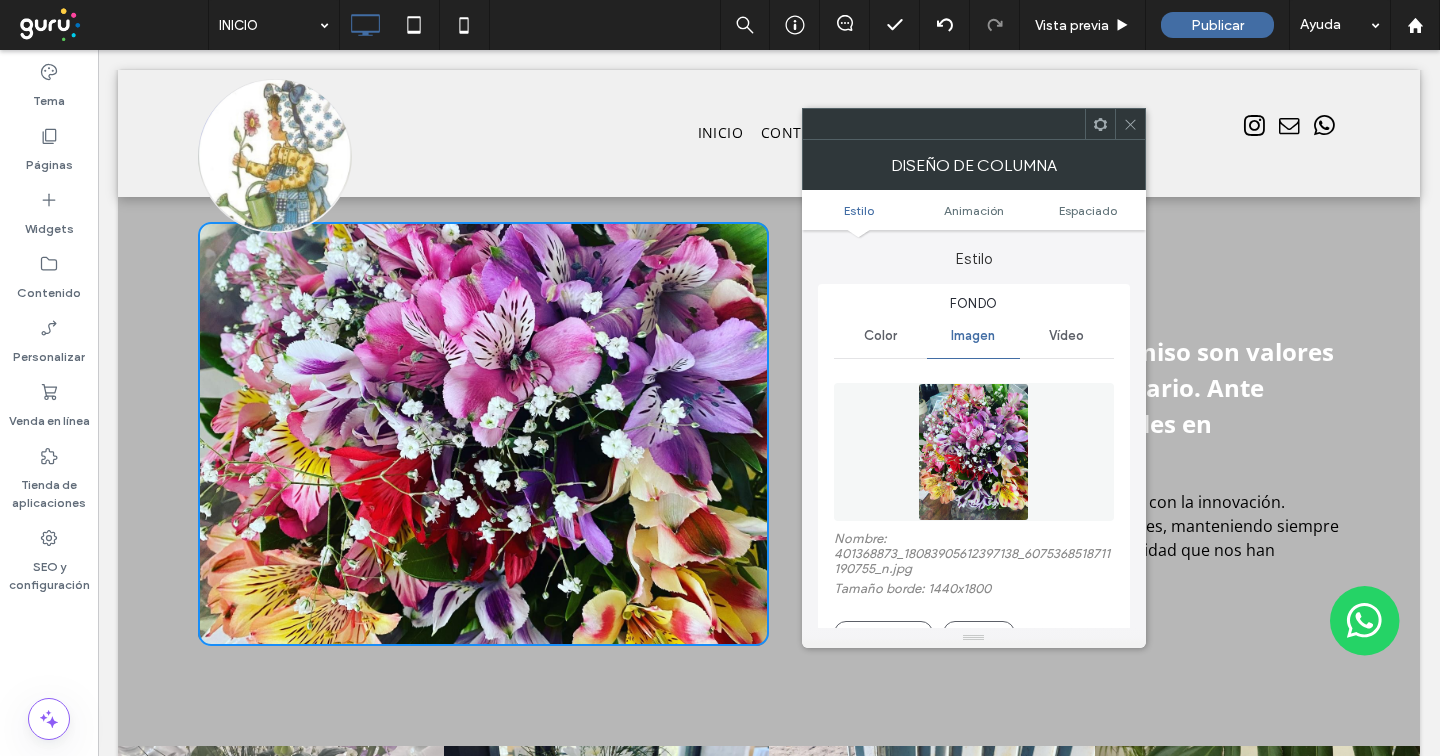 type on "**" 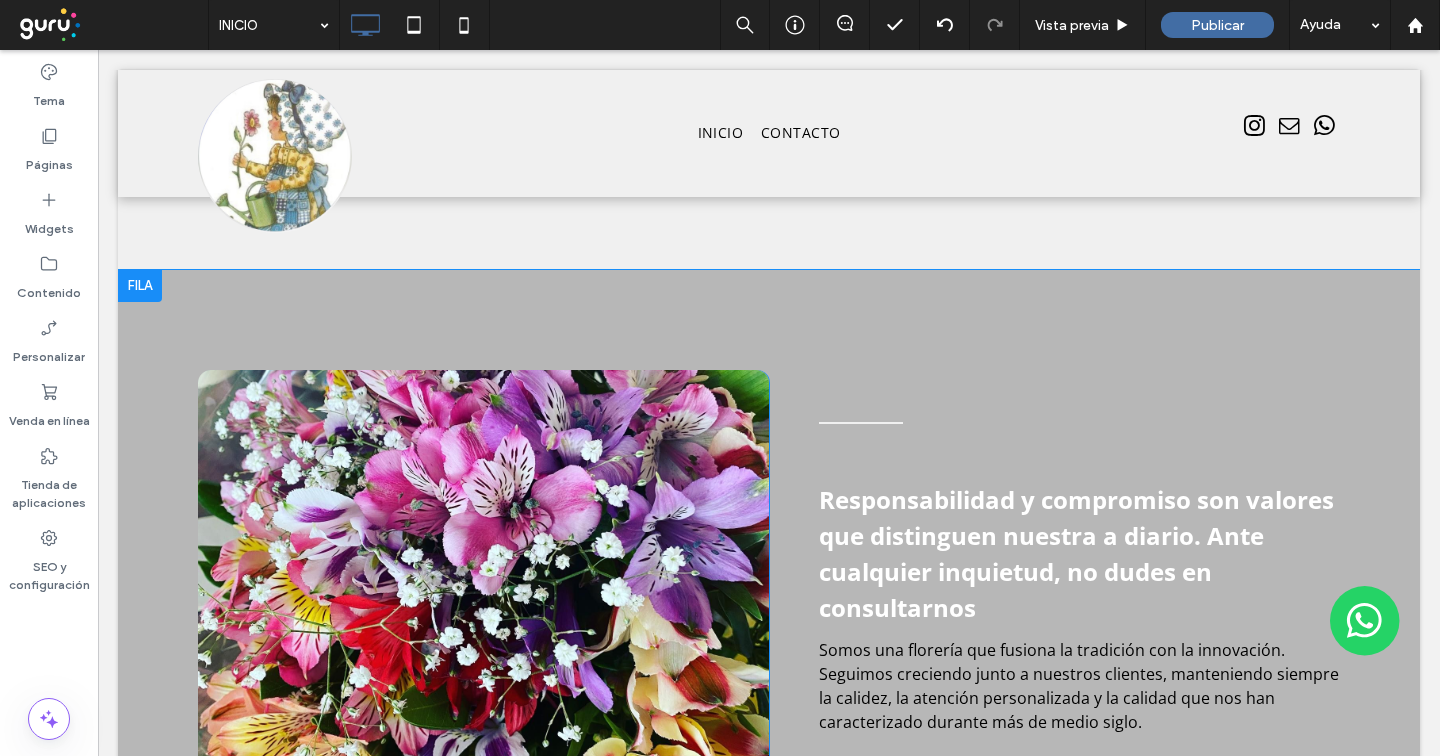 scroll, scrollTop: 1675, scrollLeft: 0, axis: vertical 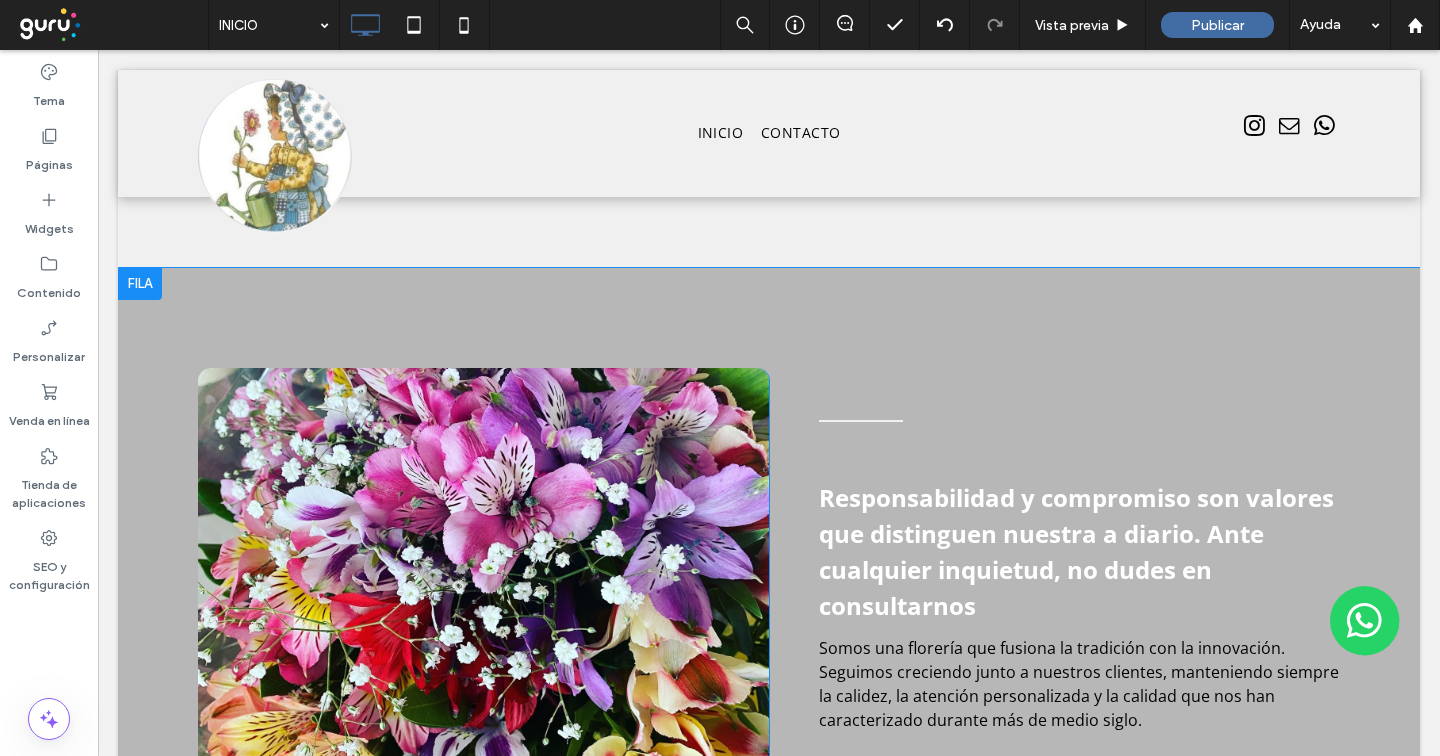 click on "Click To Paste
Responsabilidad y compromiso son valores que distinguen nuestra a diario. Ante cualquier inquietud, no dudes en consultarnos  Click To Paste     Somos una florería que fusiona la tradición con la innovación. Seguimos creciendo junto a nuestros clientes, manteniendo siempre la calidez, la atención personalizada y la calidad que nos han caracterizado durante más de medio siglo.
Fila + Añadir sección" at bounding box center (769, 580) 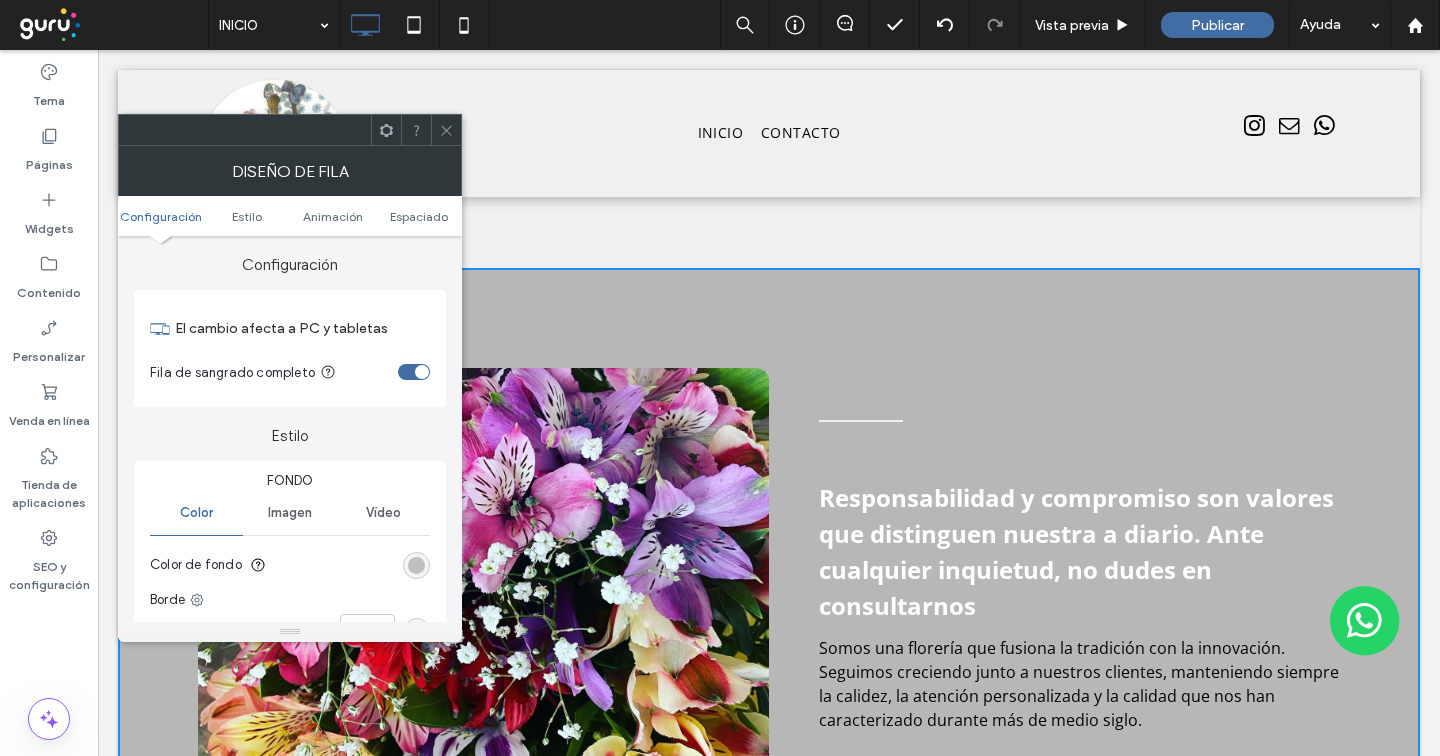 click at bounding box center [416, 565] 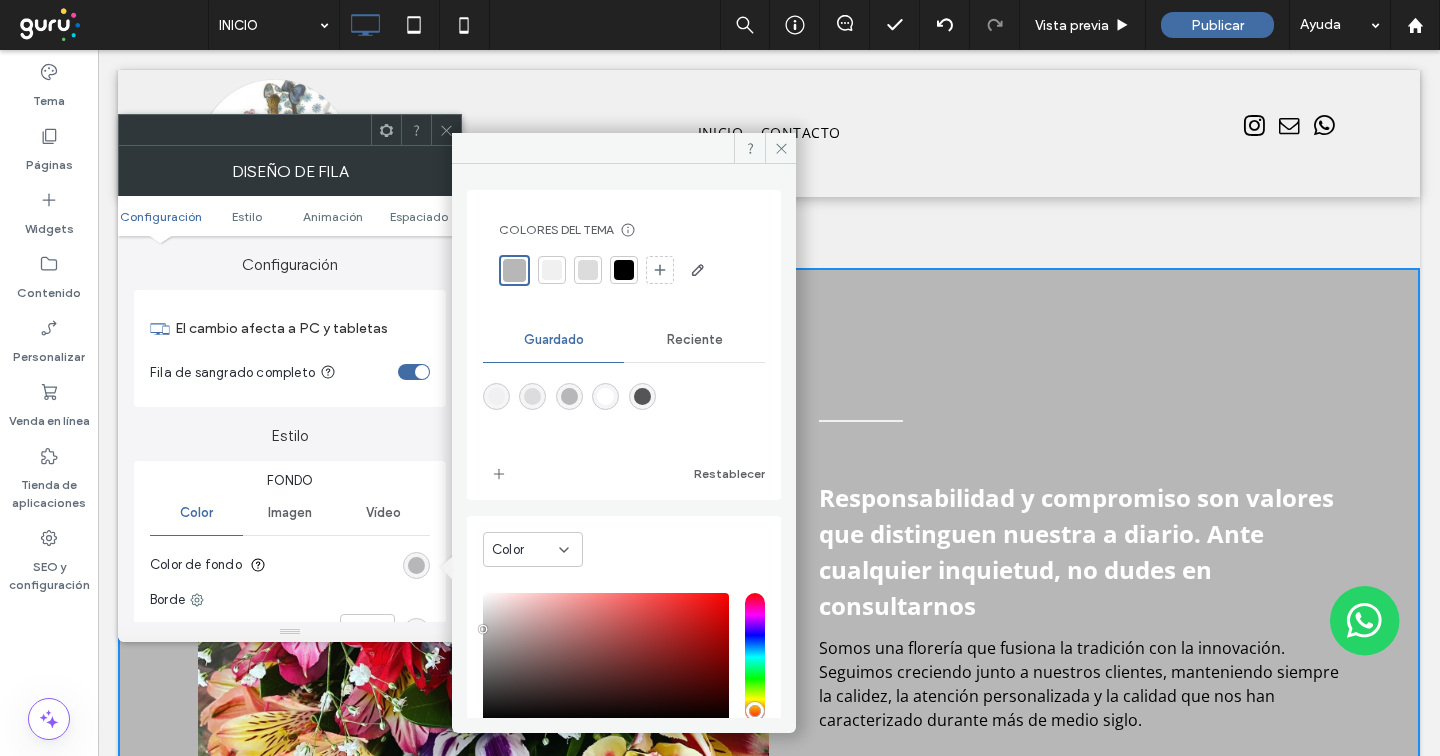 click at bounding box center [588, 270] 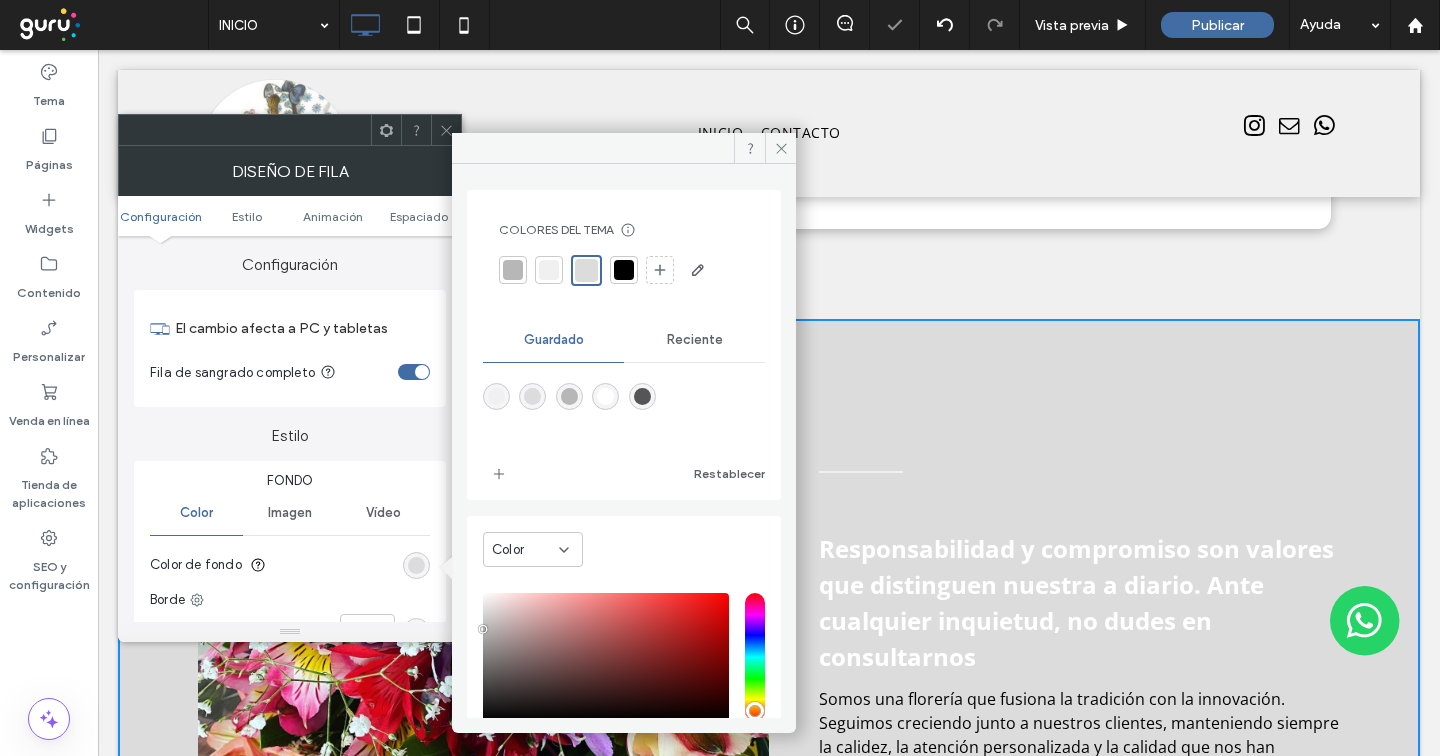 scroll, scrollTop: 1550, scrollLeft: 0, axis: vertical 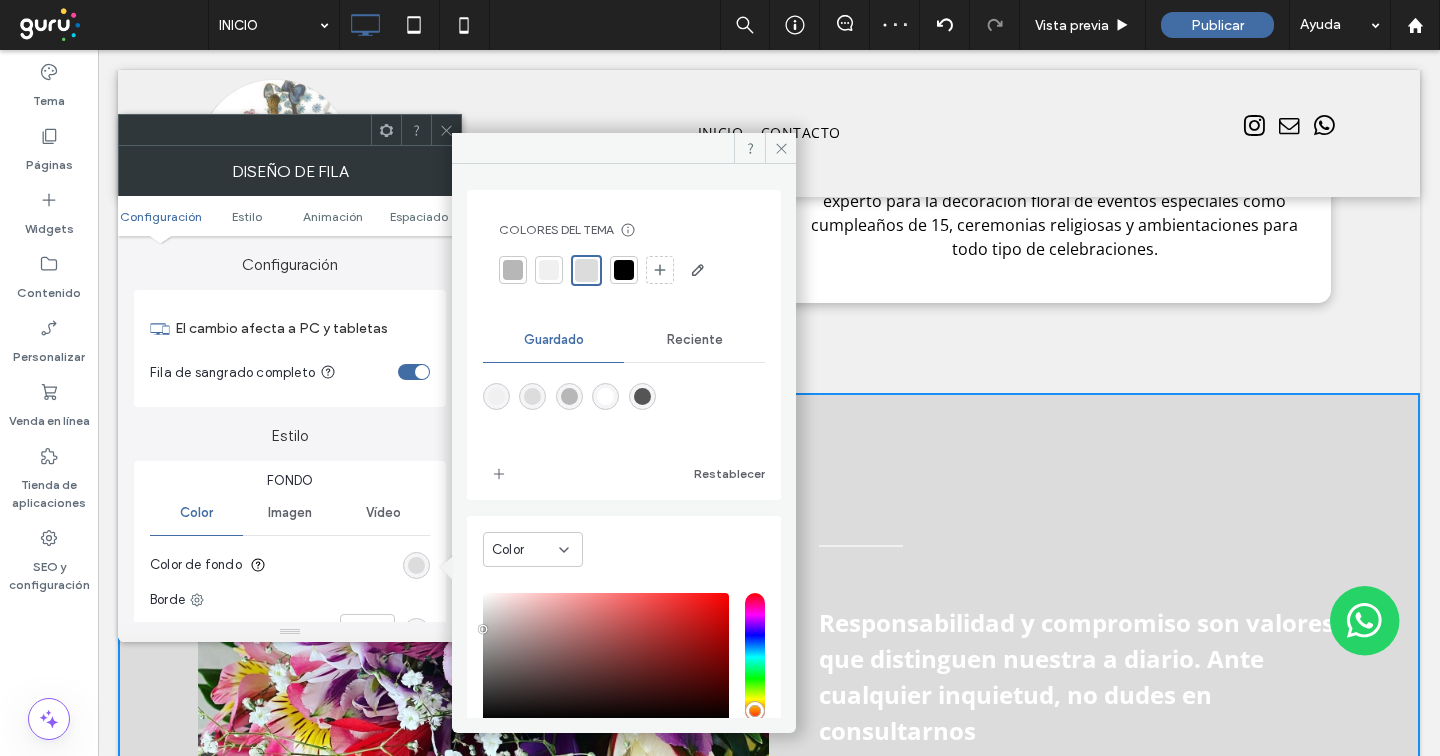click 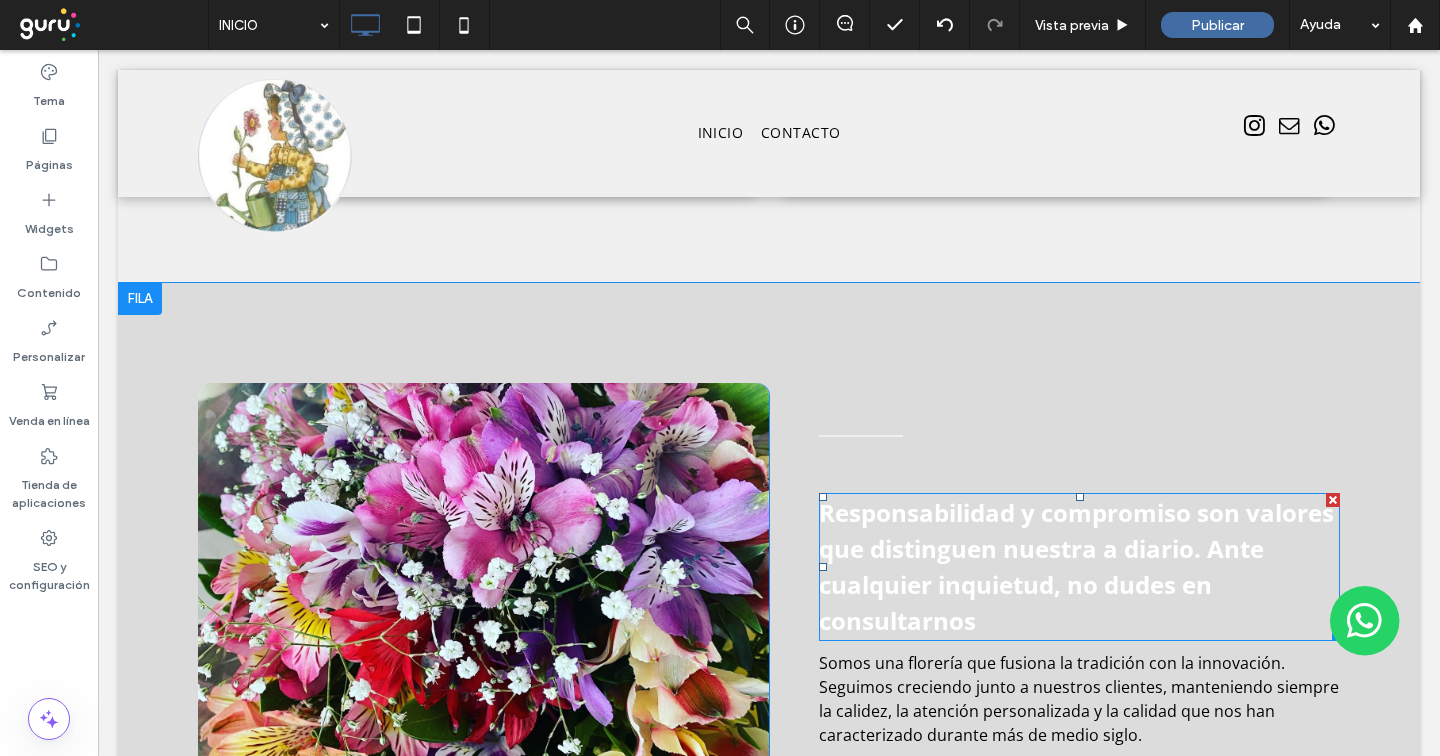 scroll, scrollTop: 1661, scrollLeft: 0, axis: vertical 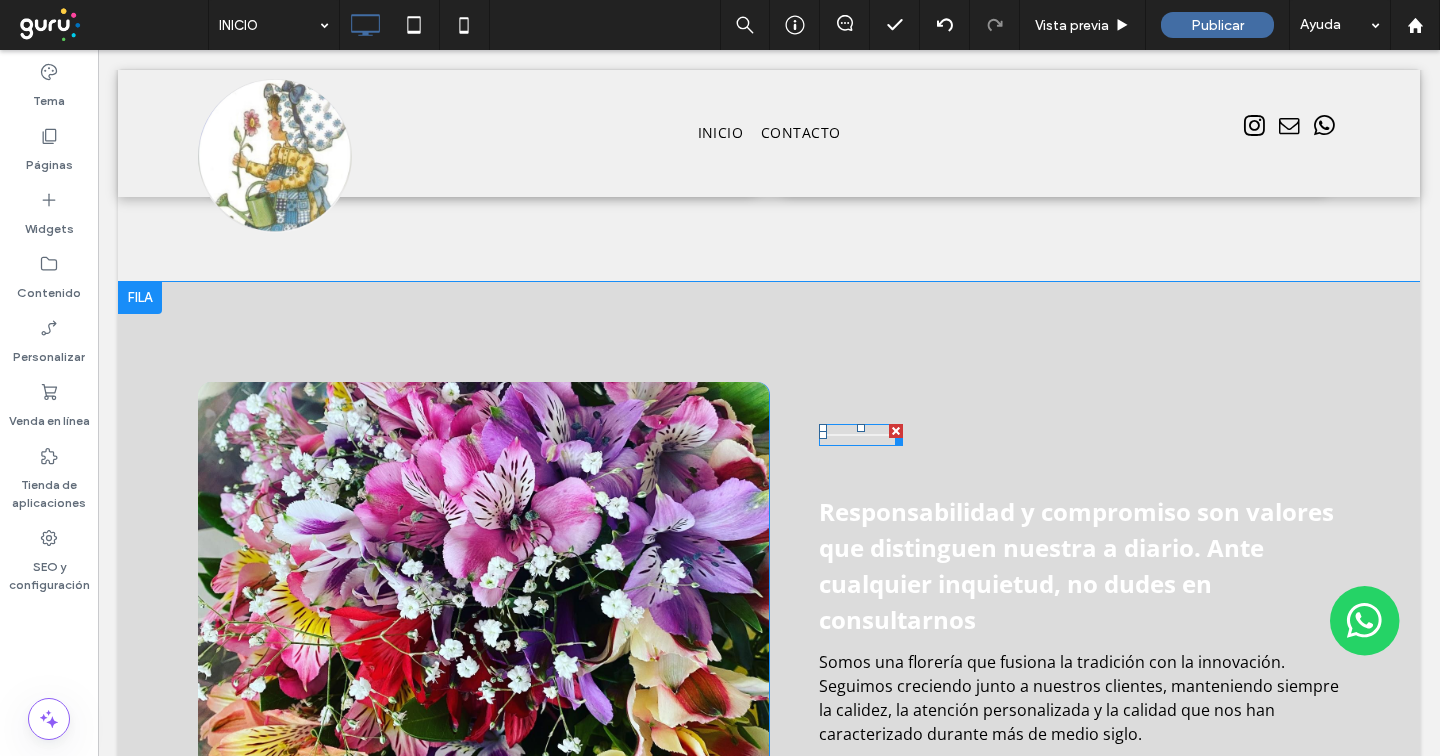 click at bounding box center [861, 435] 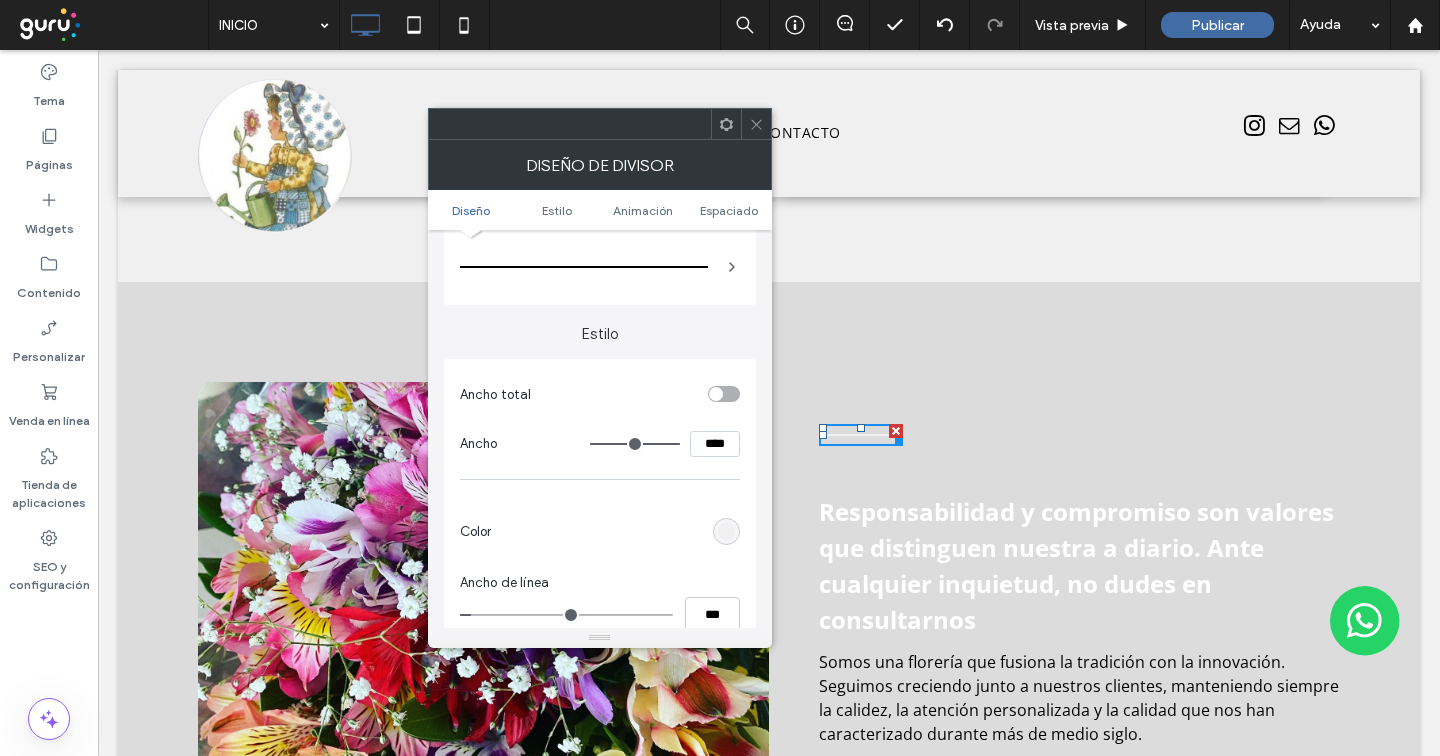 scroll, scrollTop: 71, scrollLeft: 0, axis: vertical 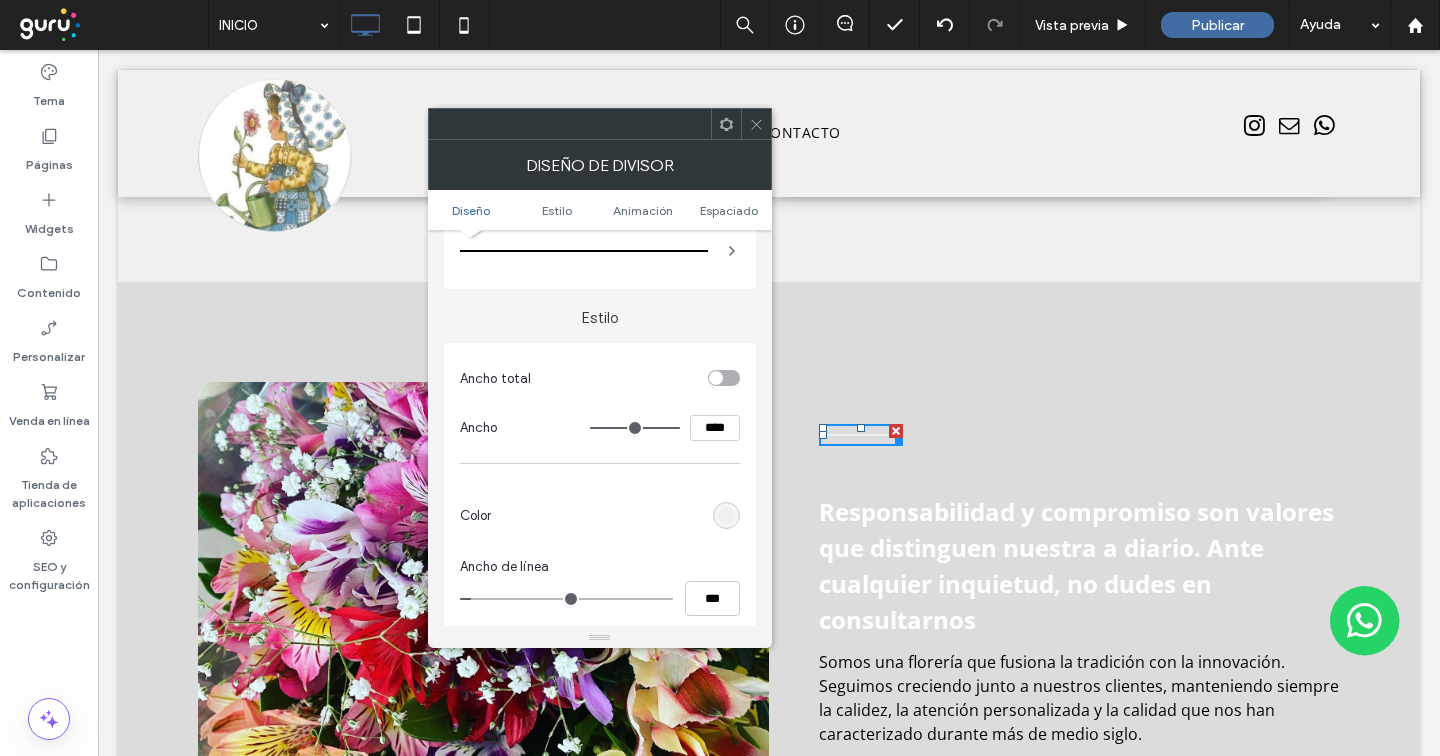 click at bounding box center [726, 515] 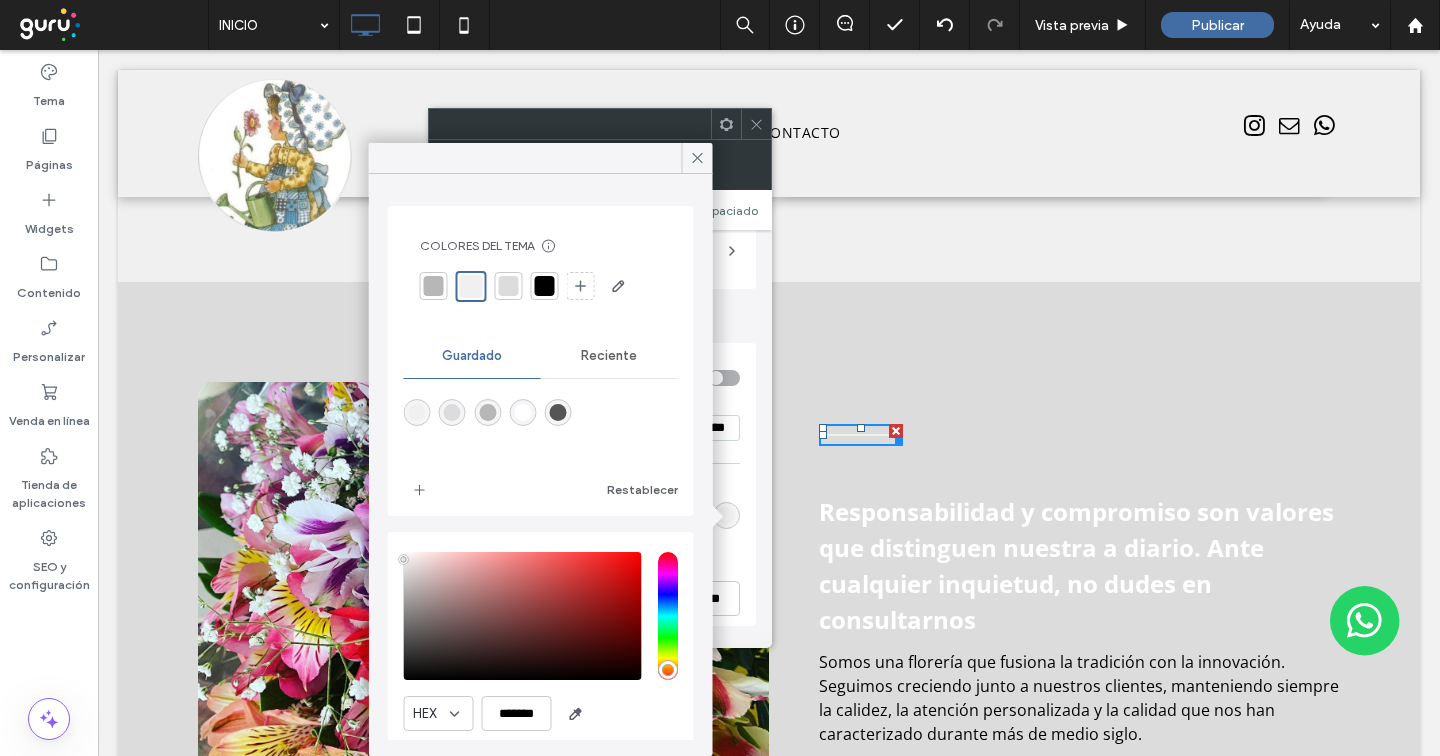 click at bounding box center [558, 412] 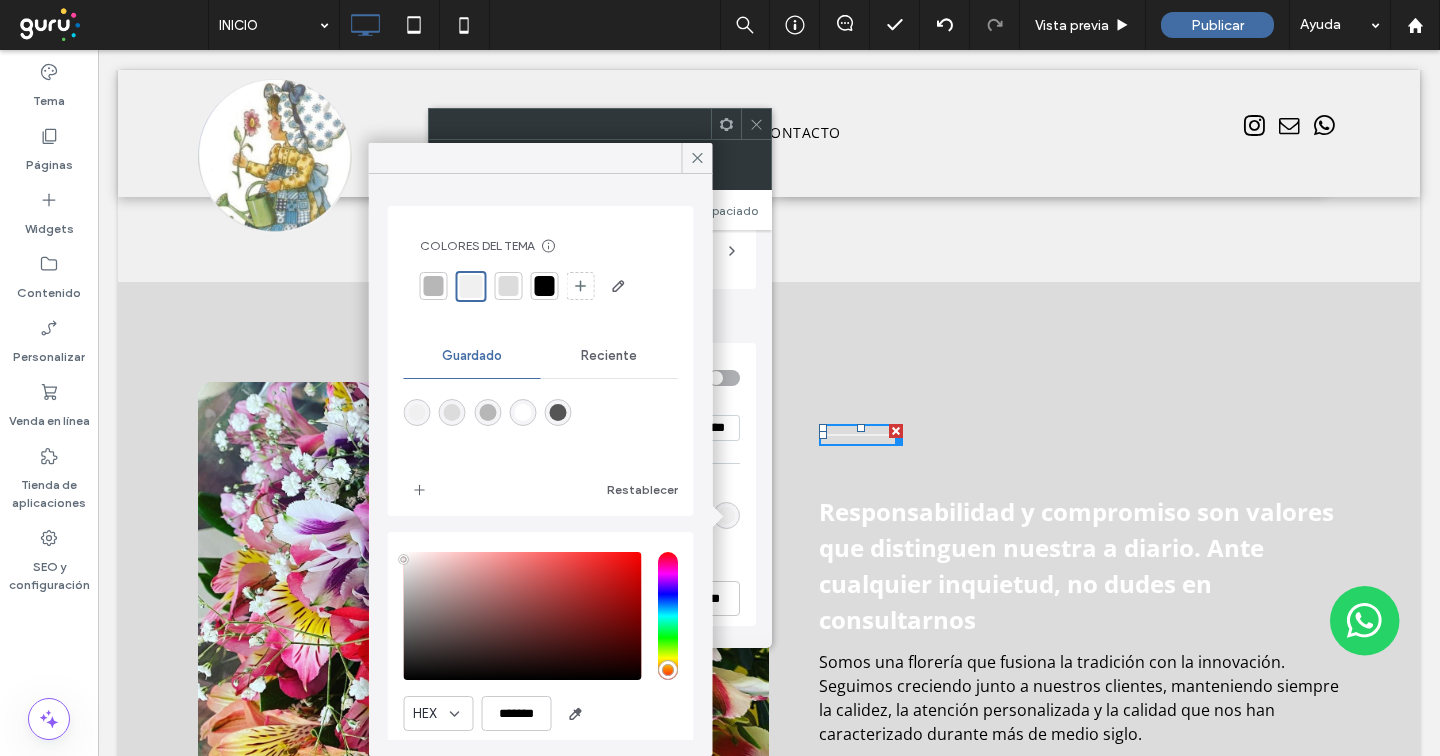 type on "*******" 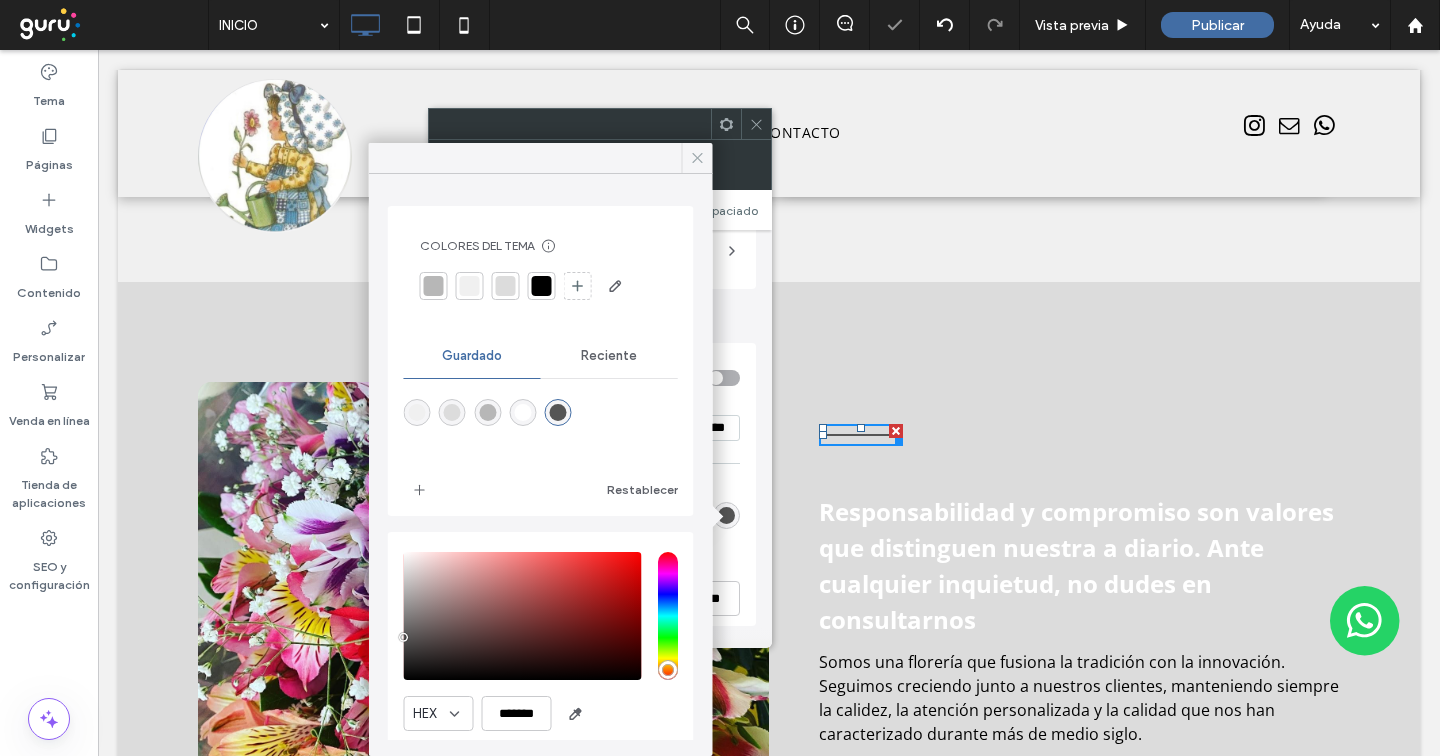click 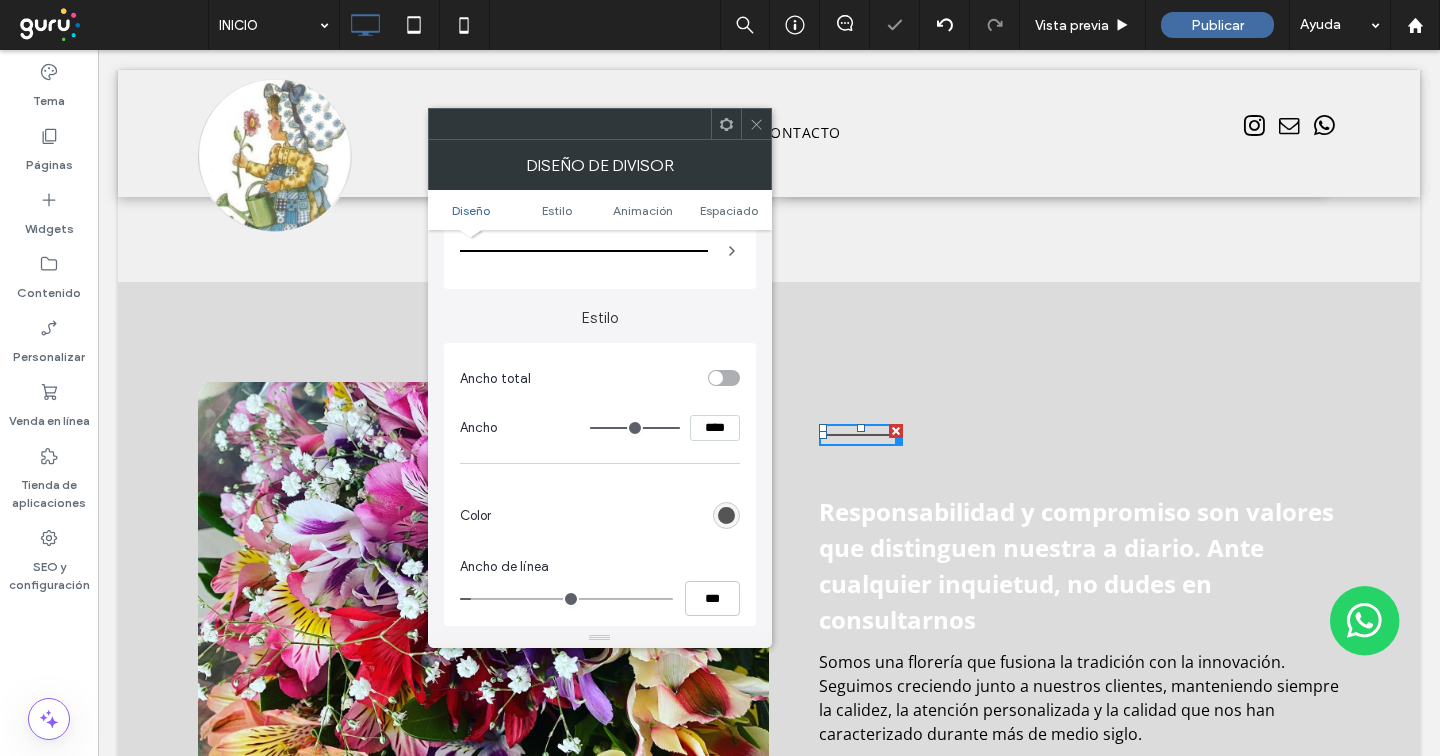 click 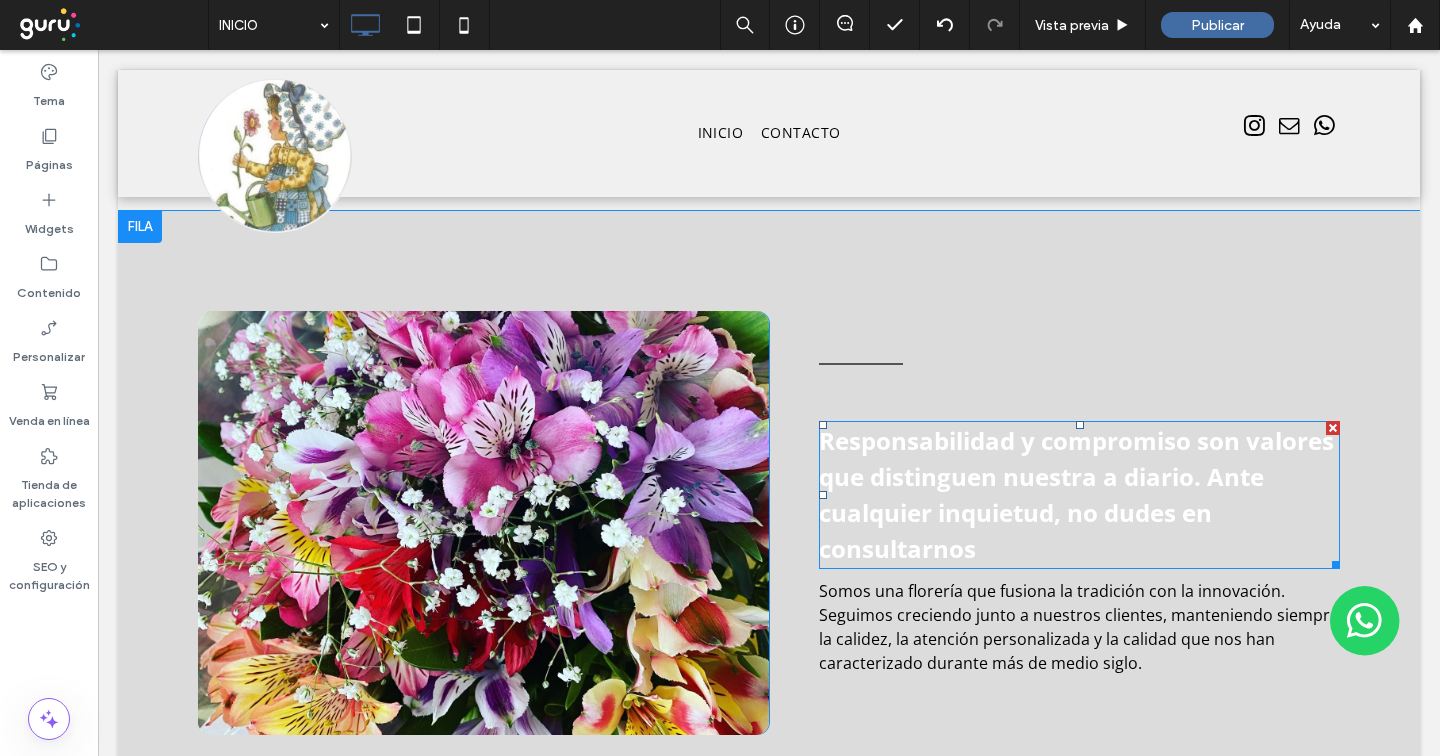 scroll, scrollTop: 1733, scrollLeft: 0, axis: vertical 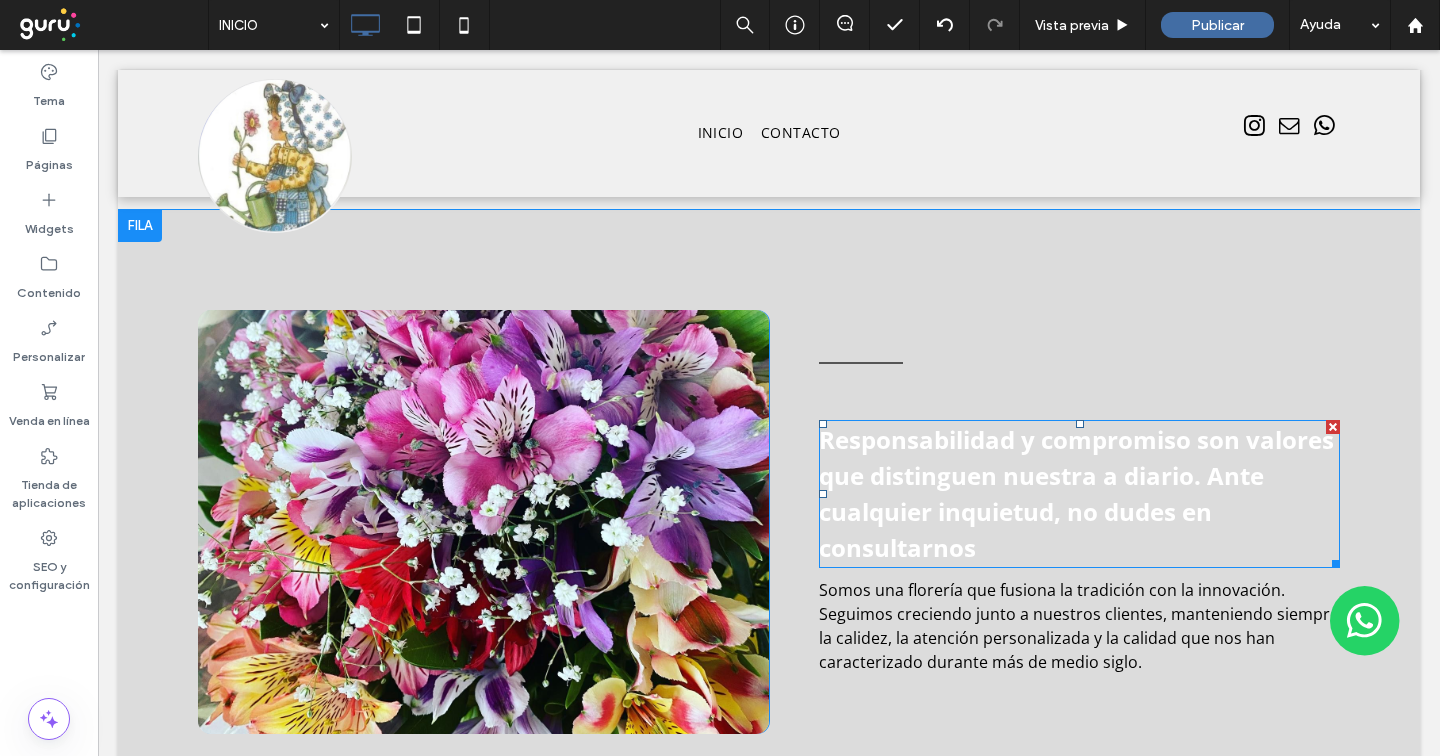 click on "Responsabilidad y compromiso son valores que distinguen nuestra a diario. Ante cualquier inquietud, no dudes en consultarnos" at bounding box center [1076, 493] 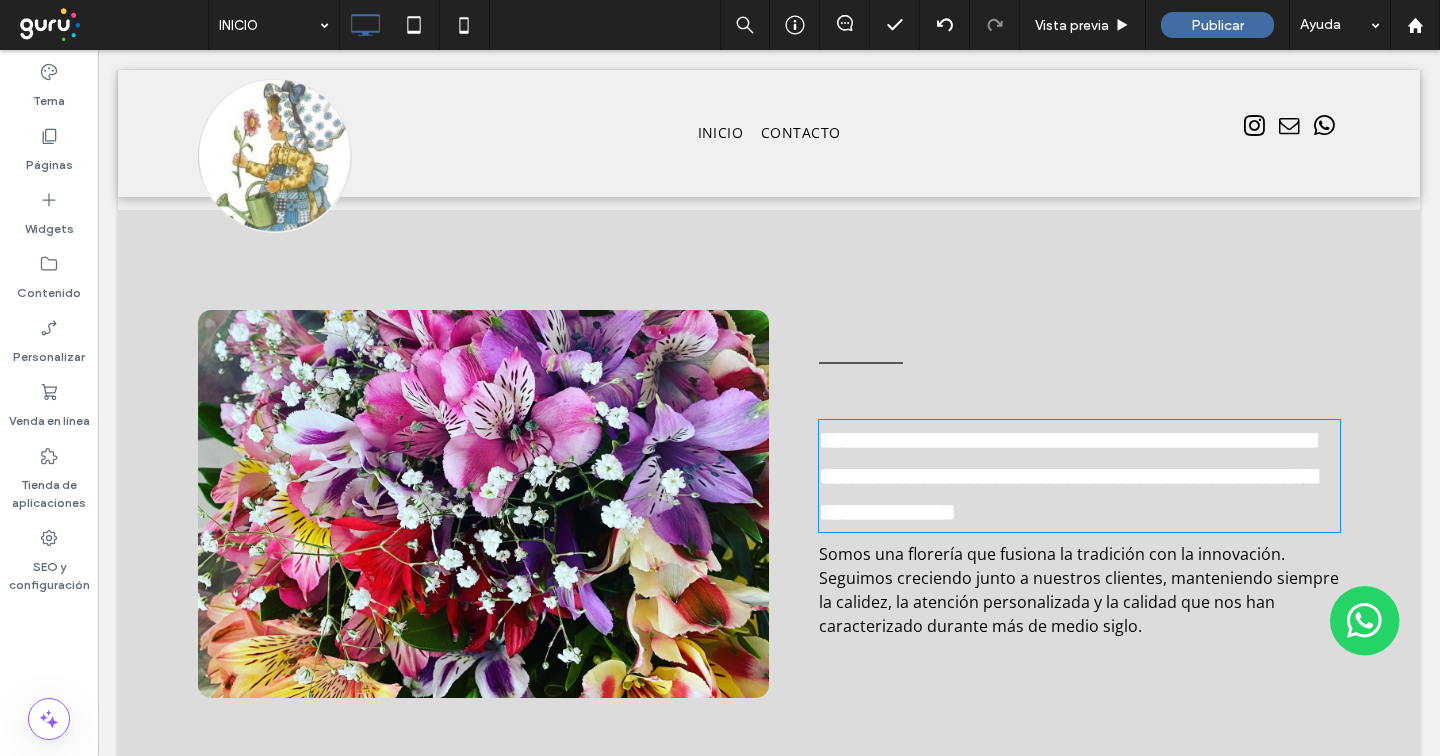 type on "*********" 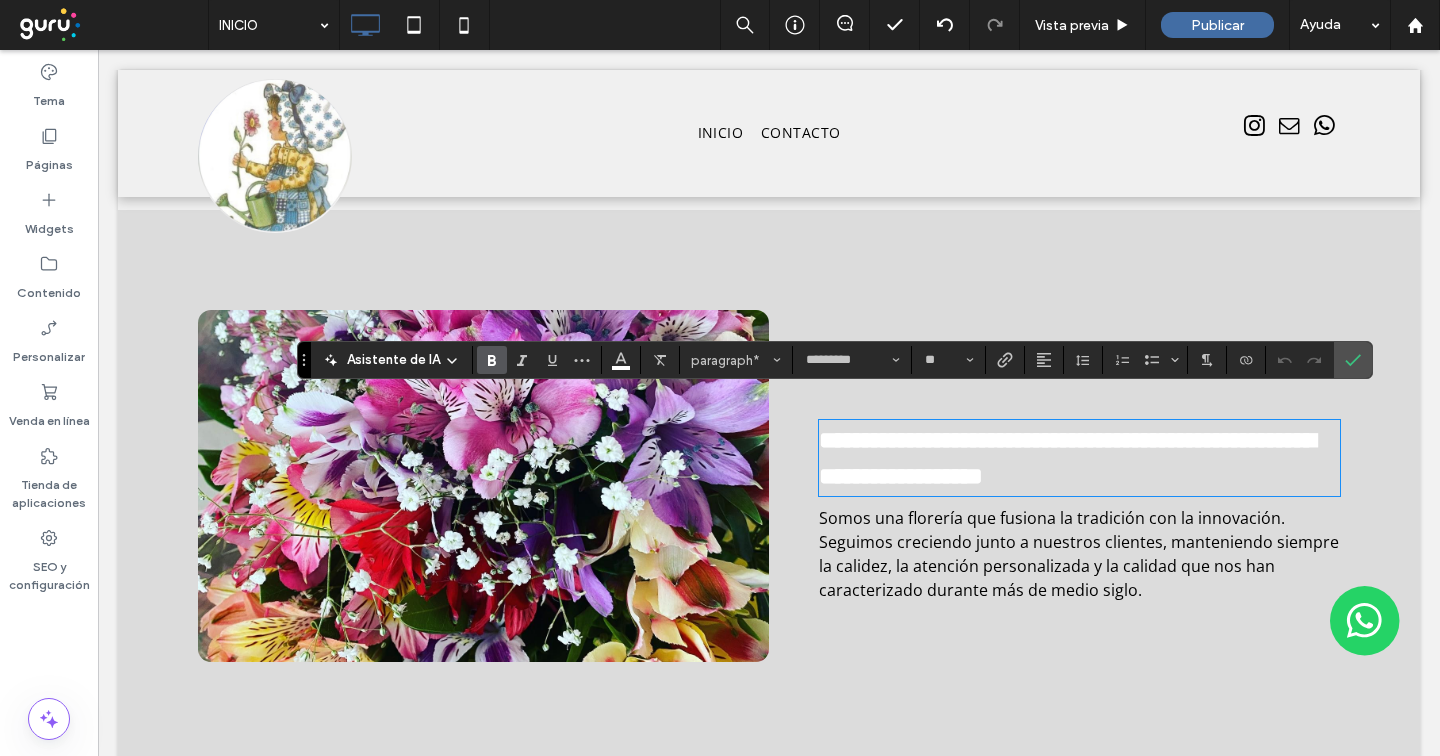 scroll, scrollTop: 0, scrollLeft: 0, axis: both 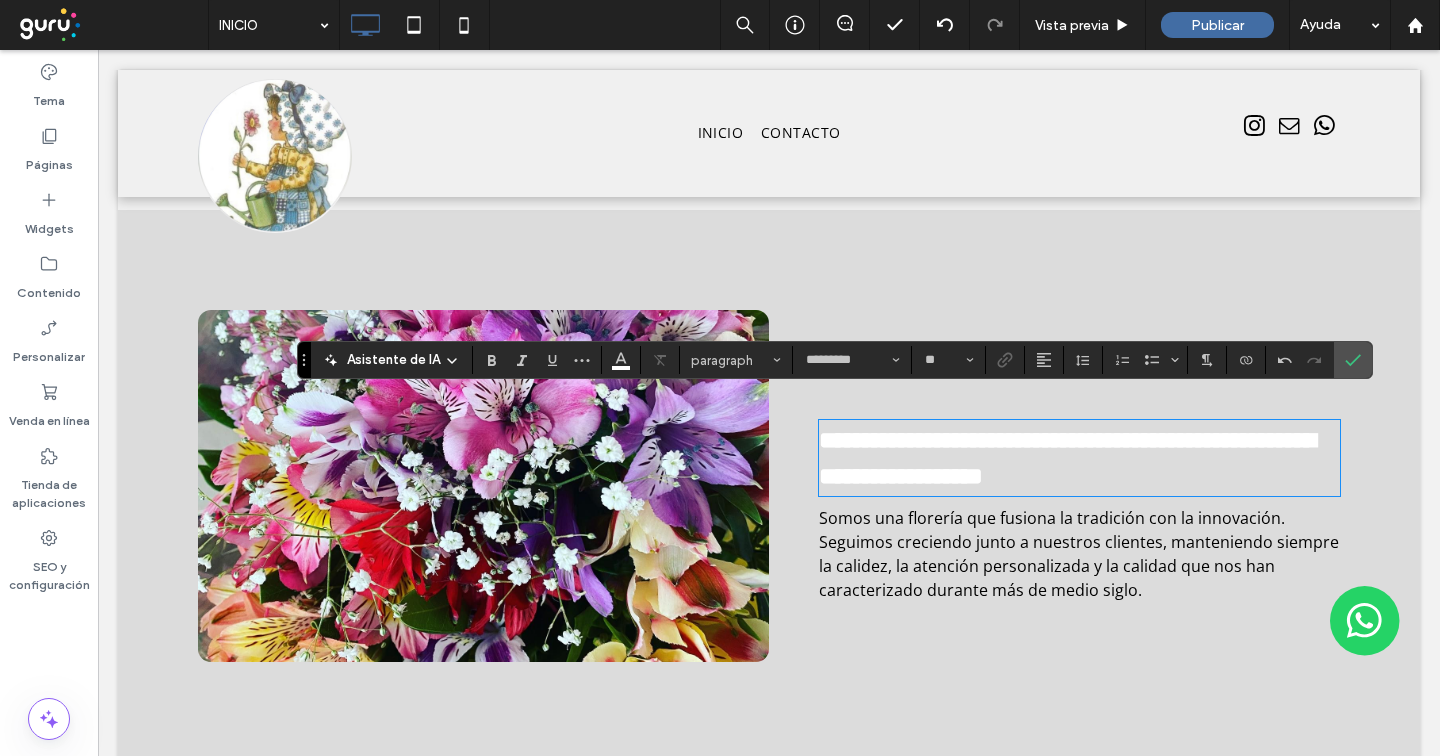 type on "**" 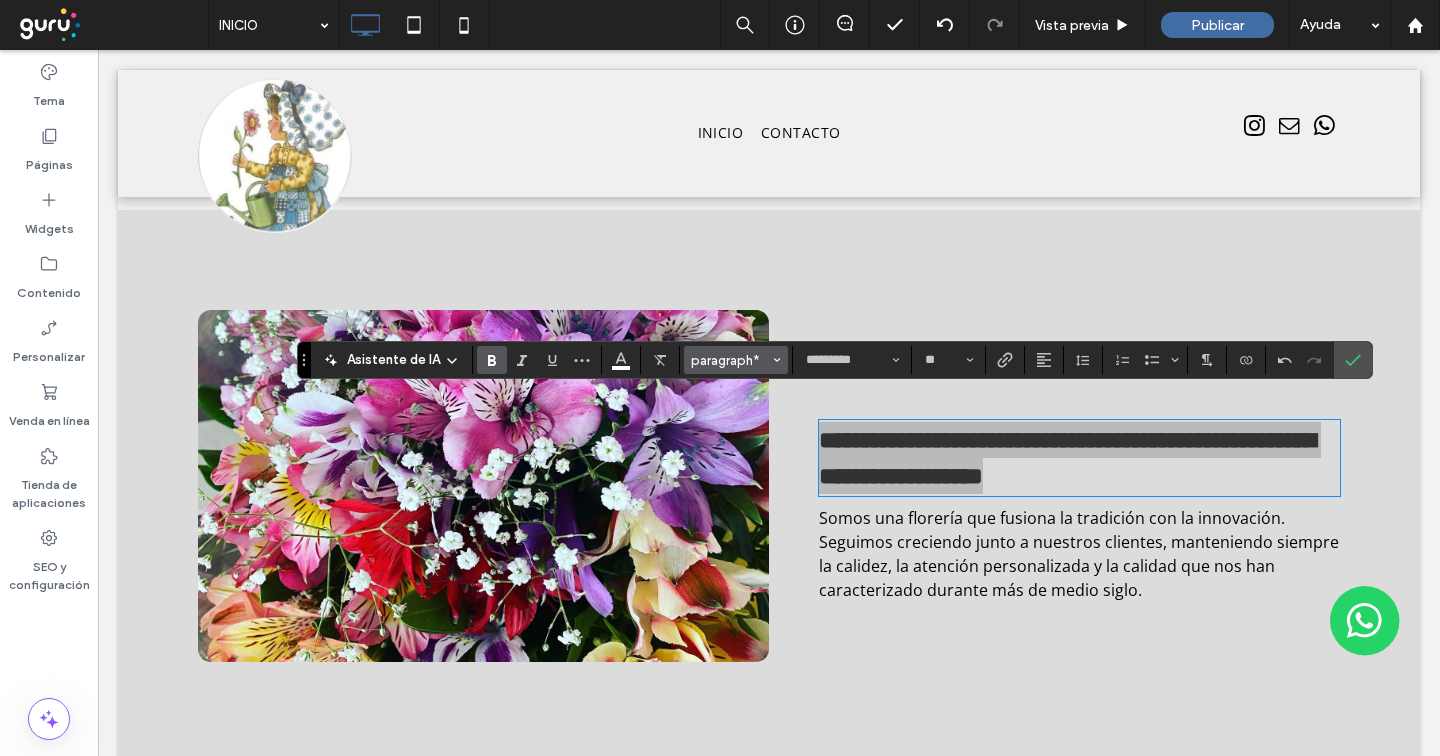 click on "paragraph*" at bounding box center (730, 360) 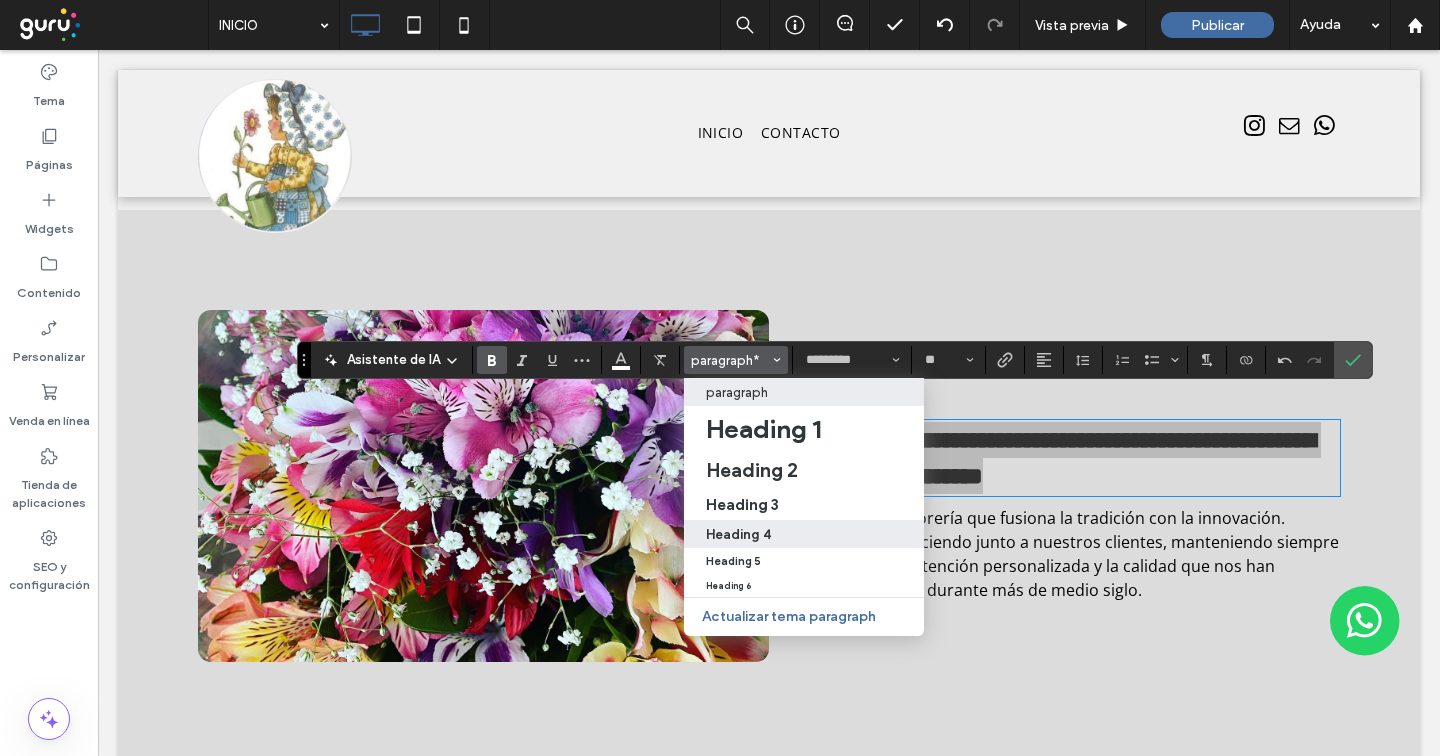 click on "Heading 4" at bounding box center (804, 534) 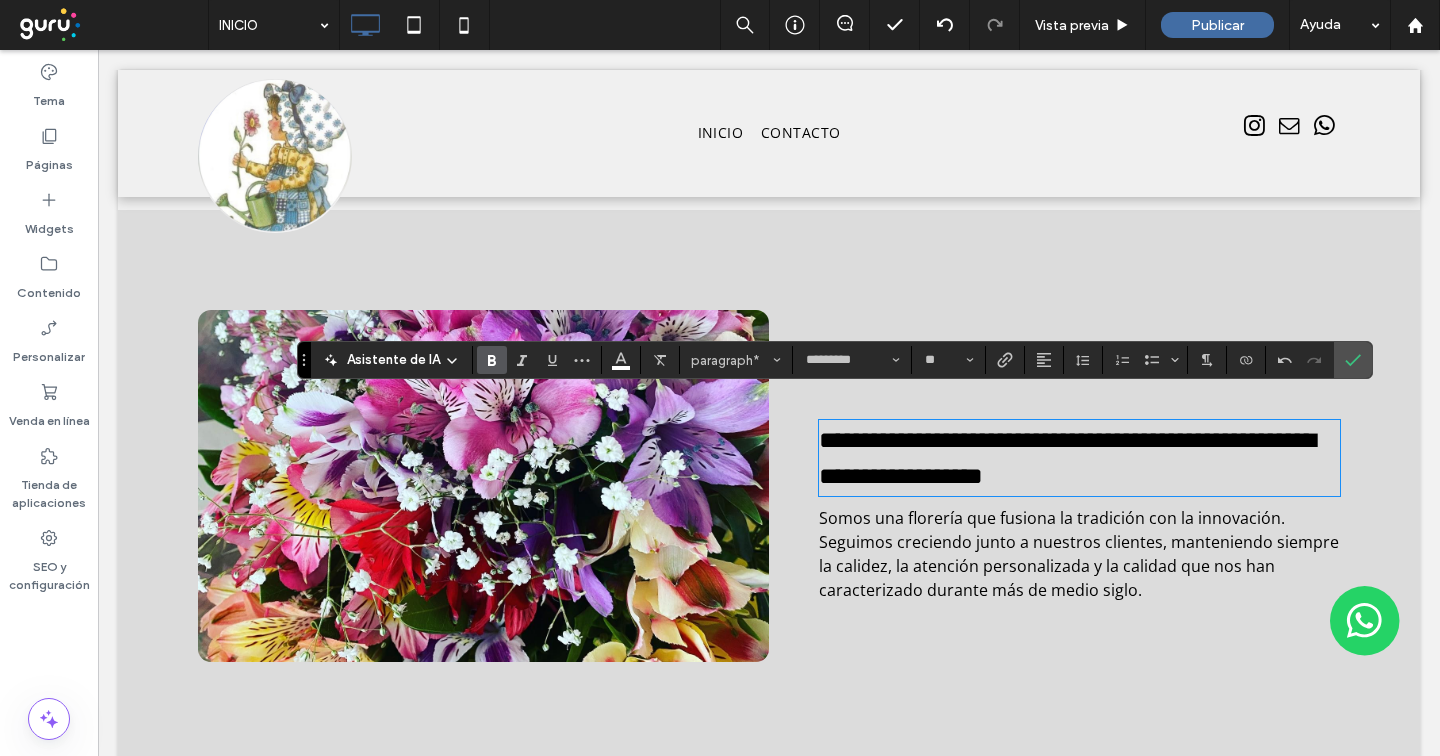 type on "**********" 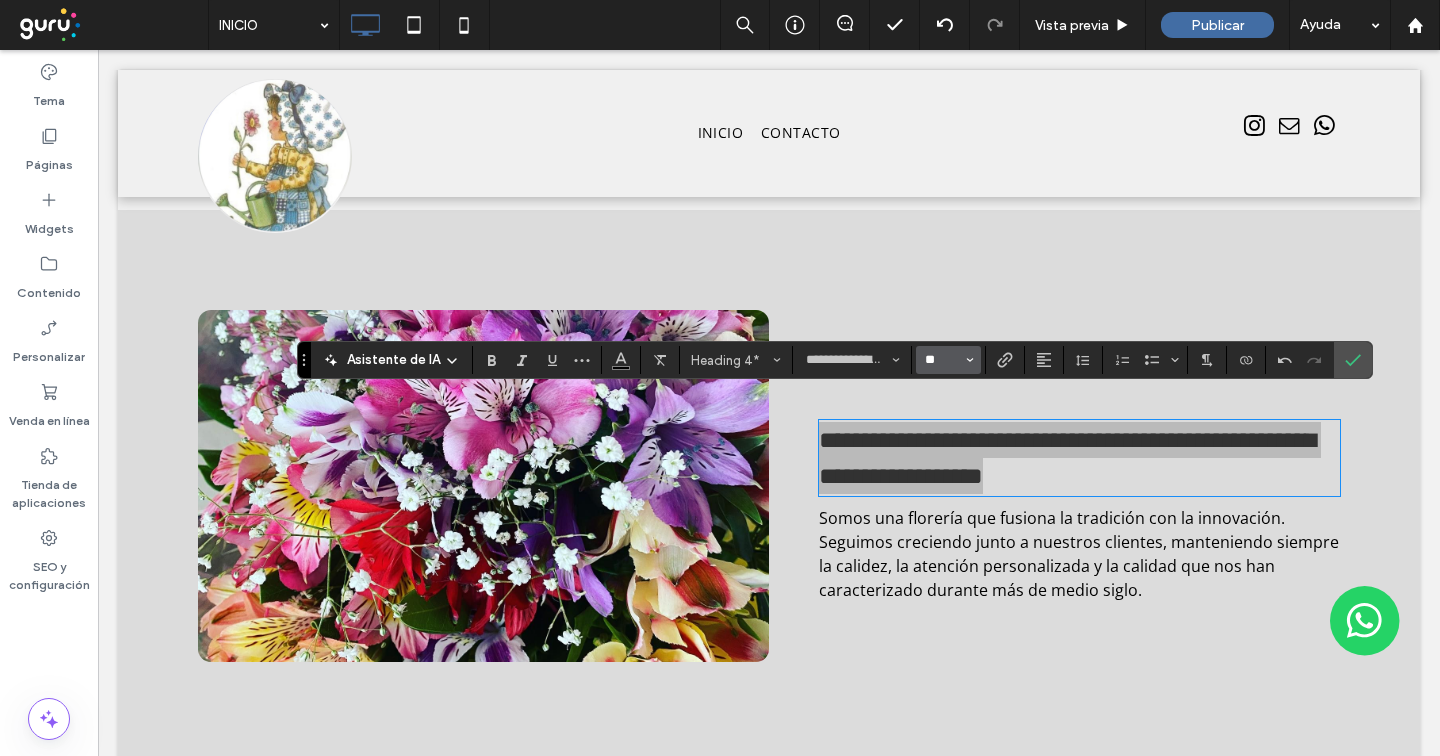 click on "**" at bounding box center [942, 360] 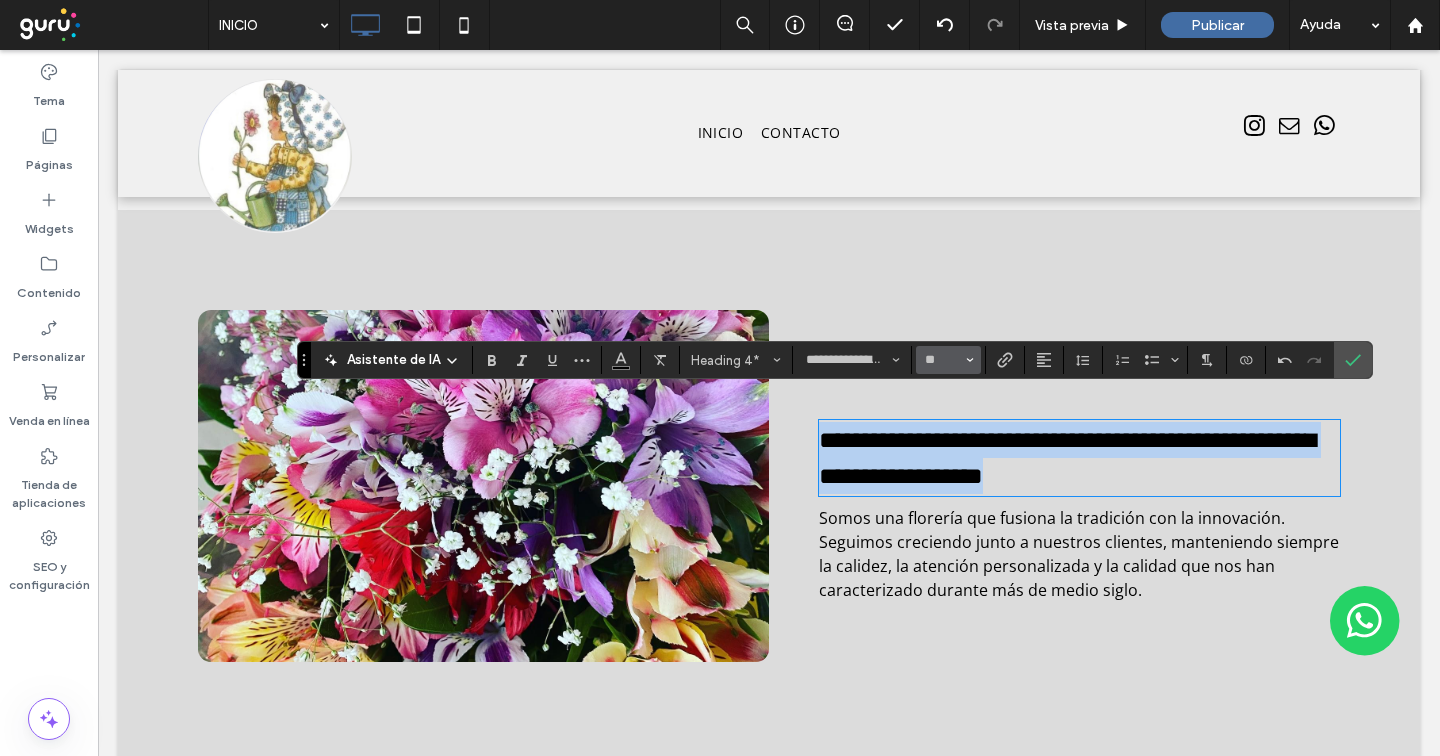 type on "**" 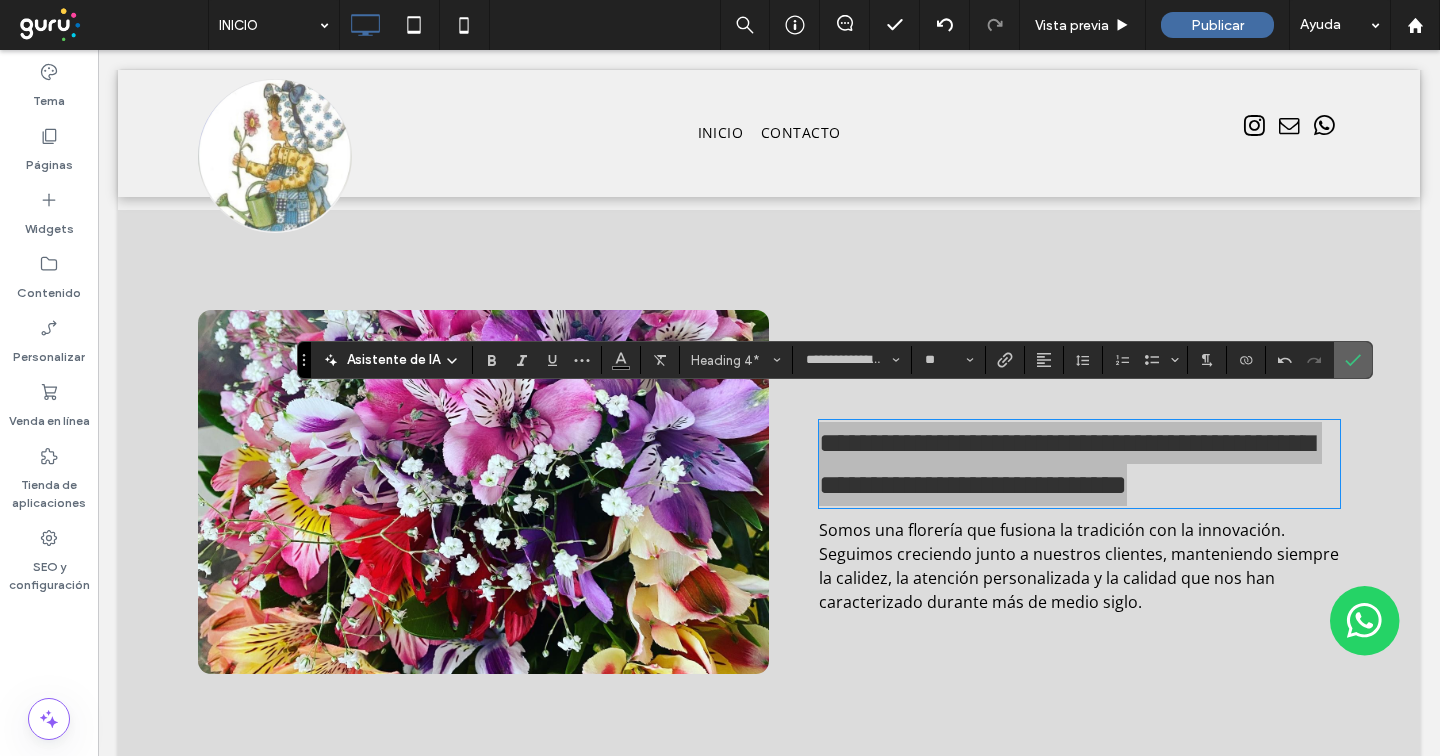 click 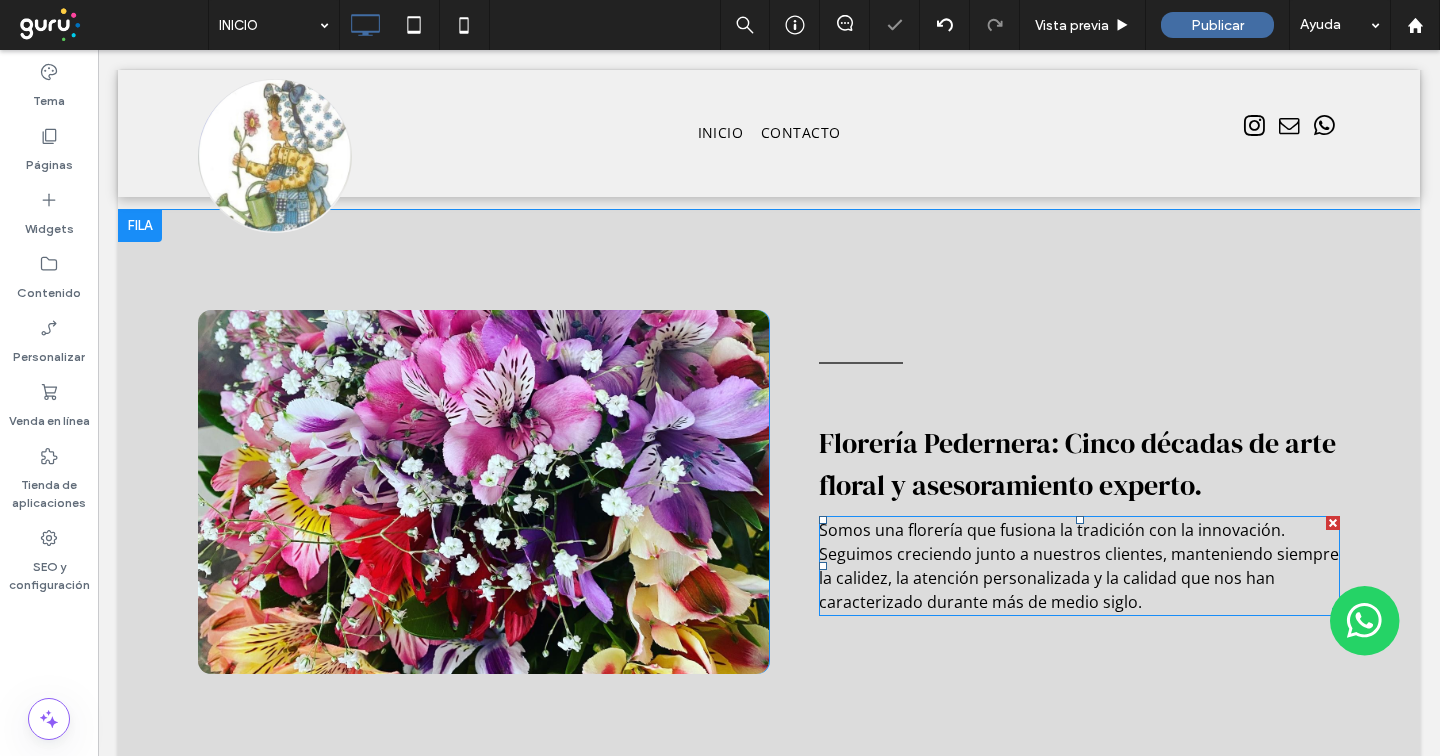click on "Somos una florería que fusiona la tradición con la innovación. Seguimos creciendo junto a nuestros clientes, manteniendo siempre la calidez, la atención personalizada y la calidad que nos han caracterizado durante más de medio siglo." at bounding box center [1079, 566] 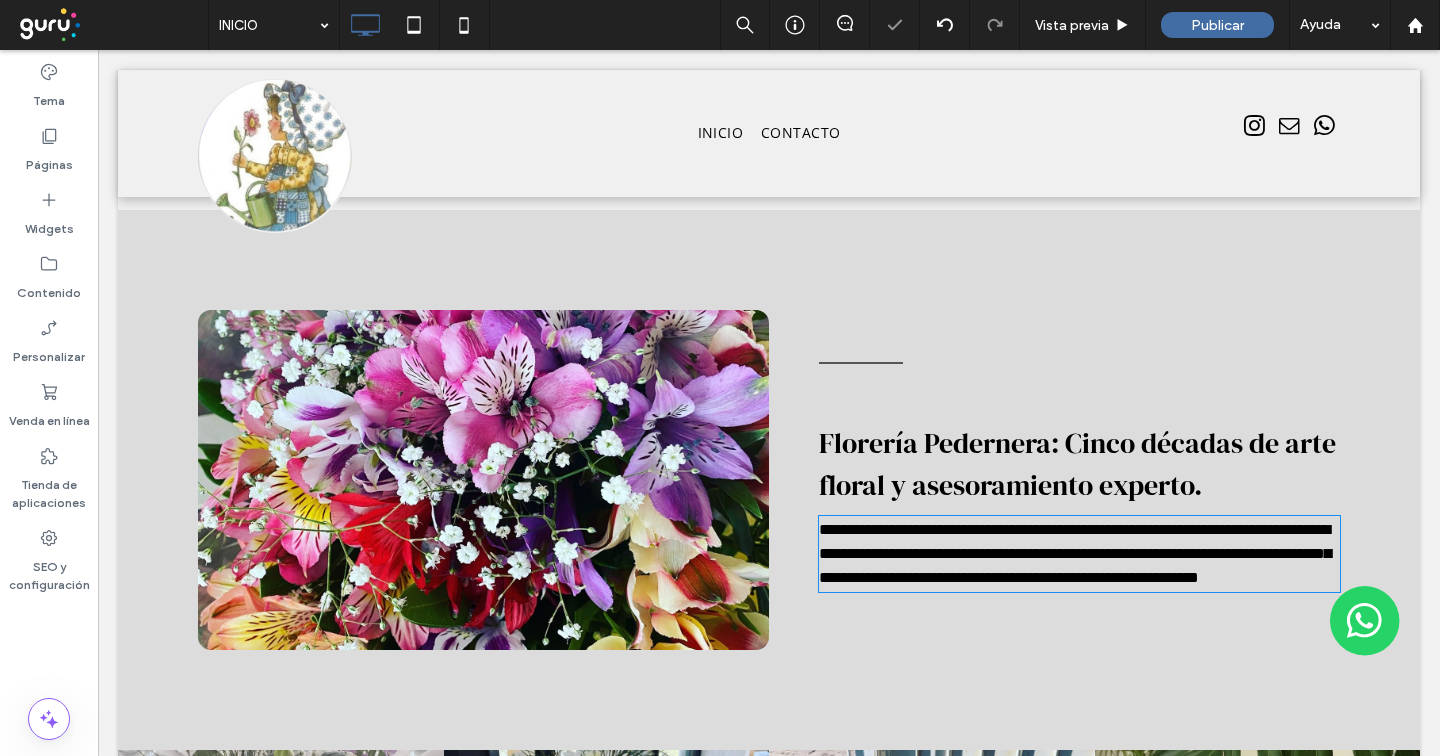 type on "*********" 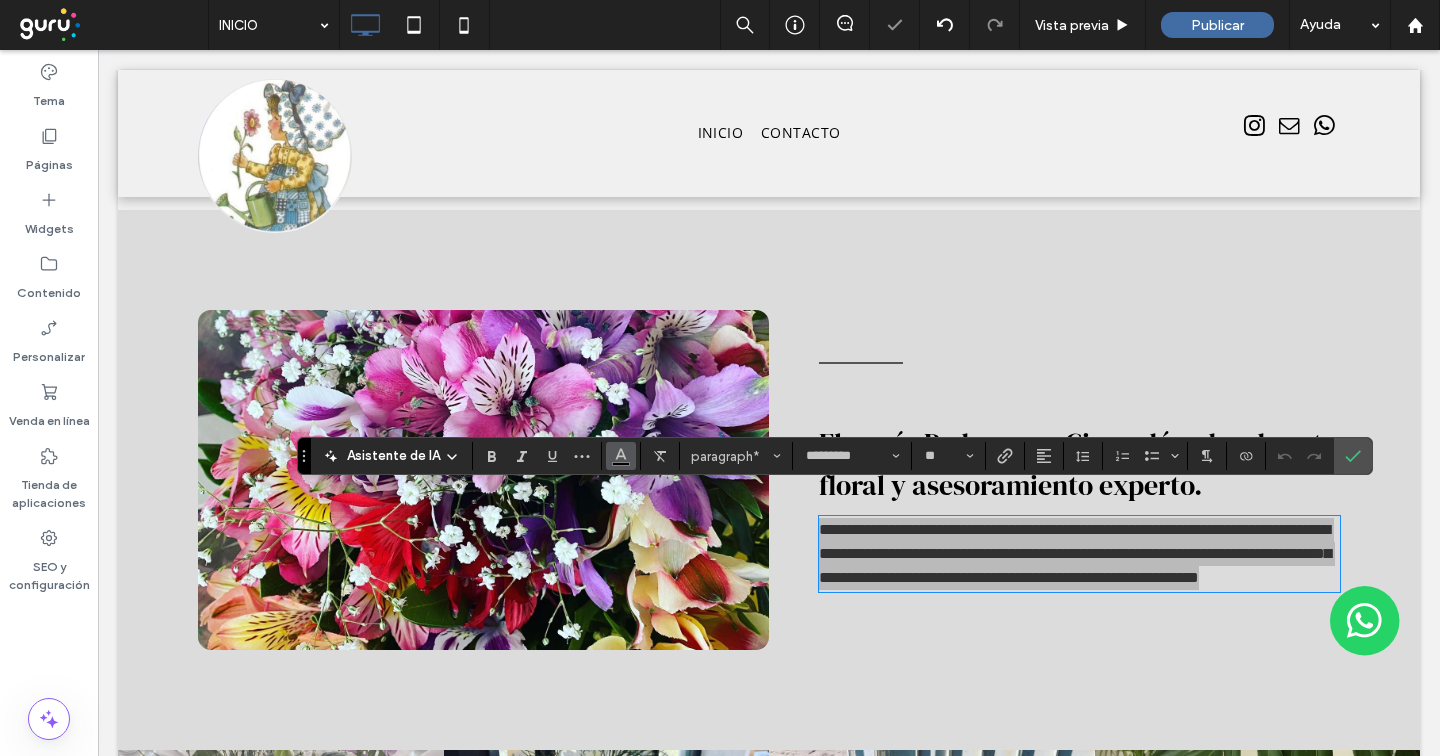 click 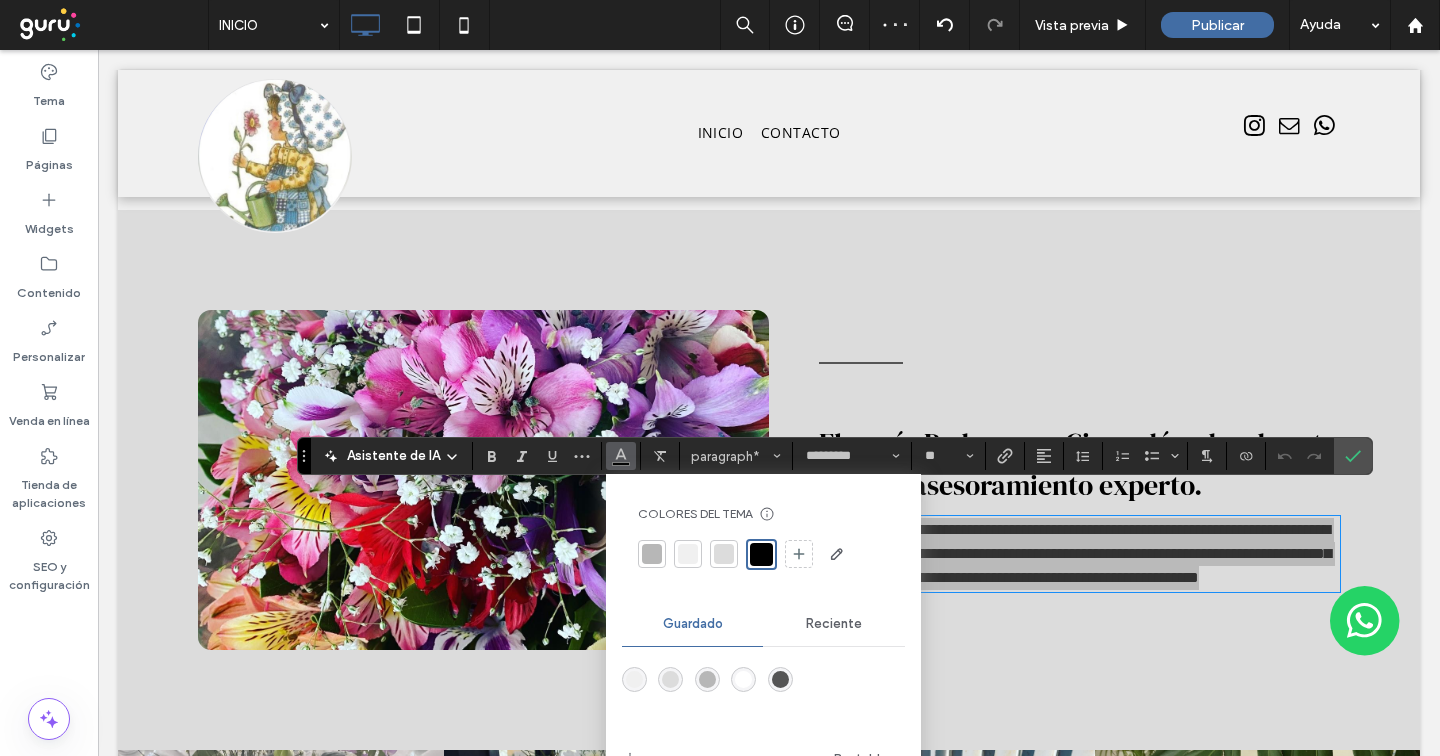 click at bounding box center [780, 679] 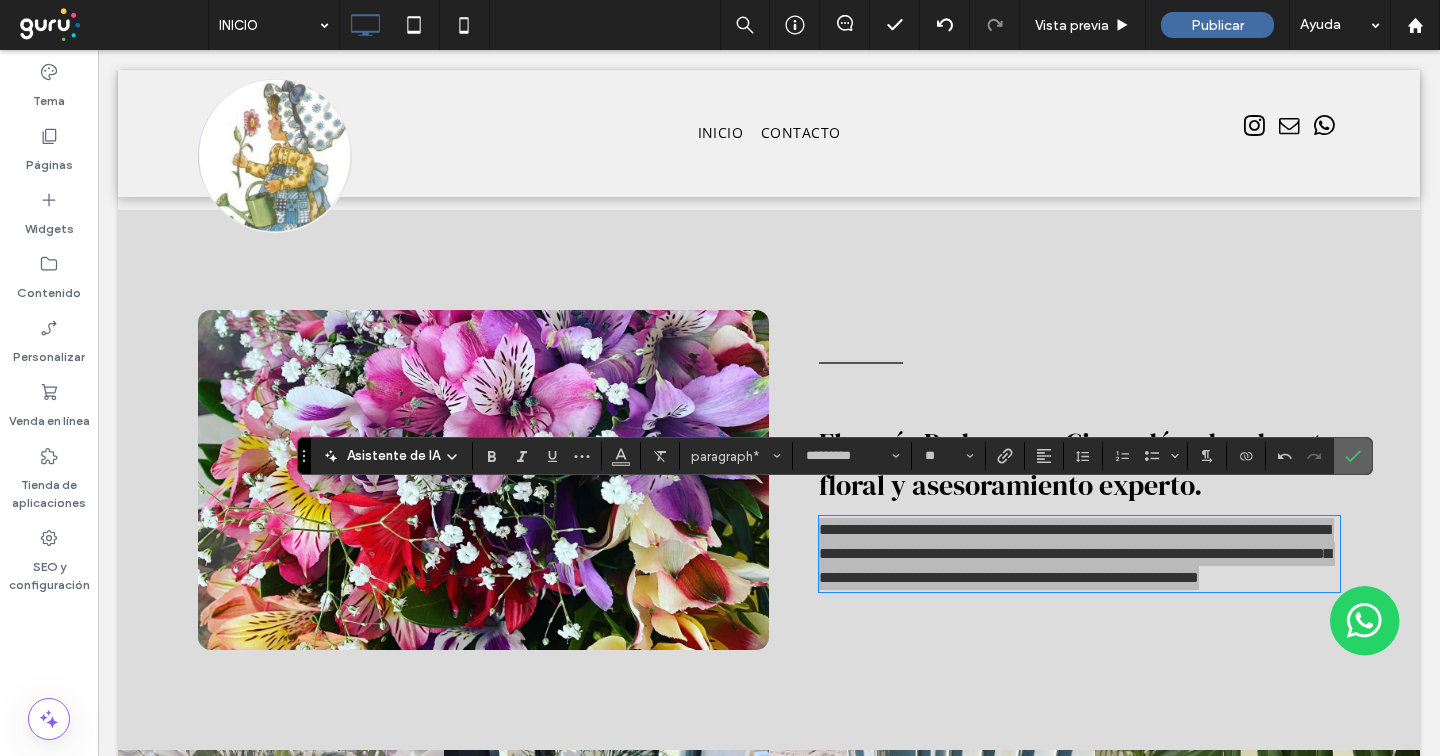 click 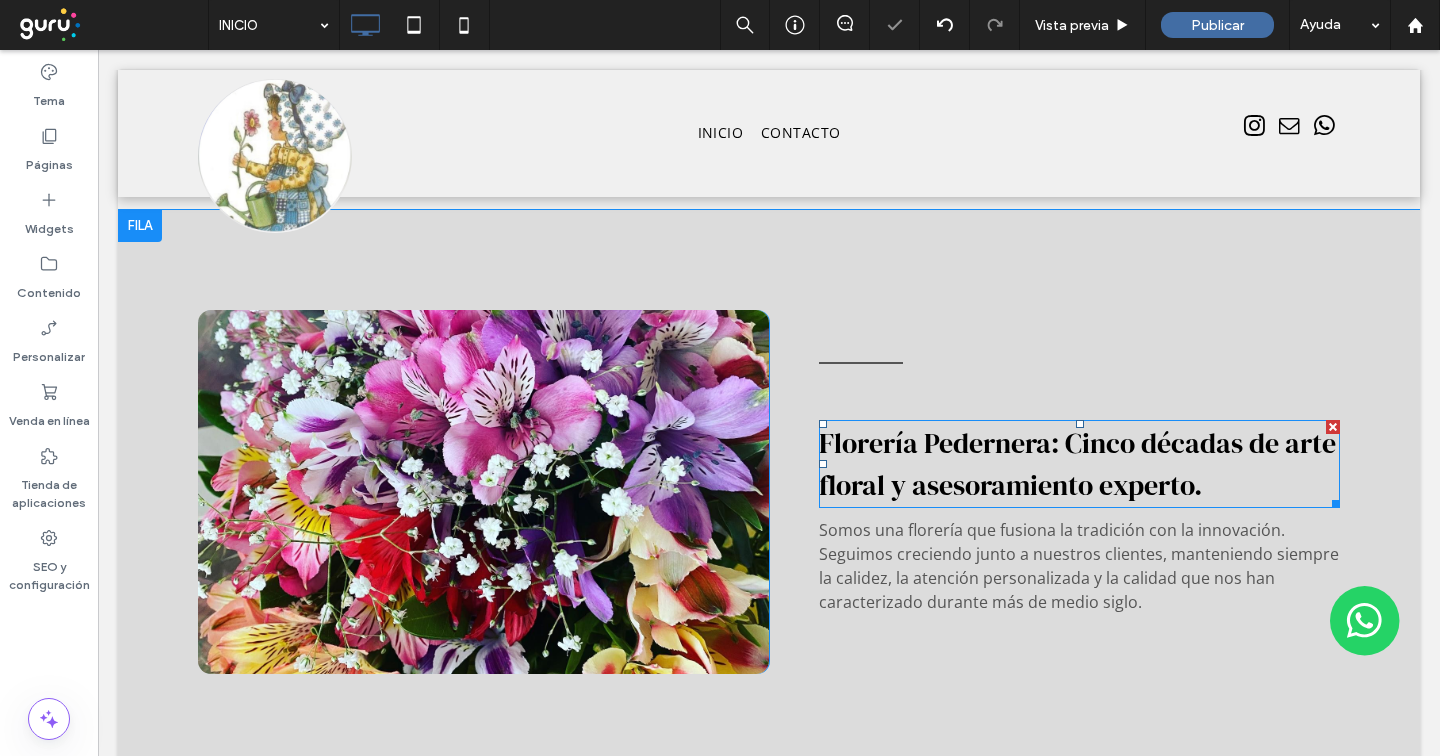 click on "Florería Pedernera: Cinco décadas de arte floral y asesoramiento experto." at bounding box center (1077, 464) 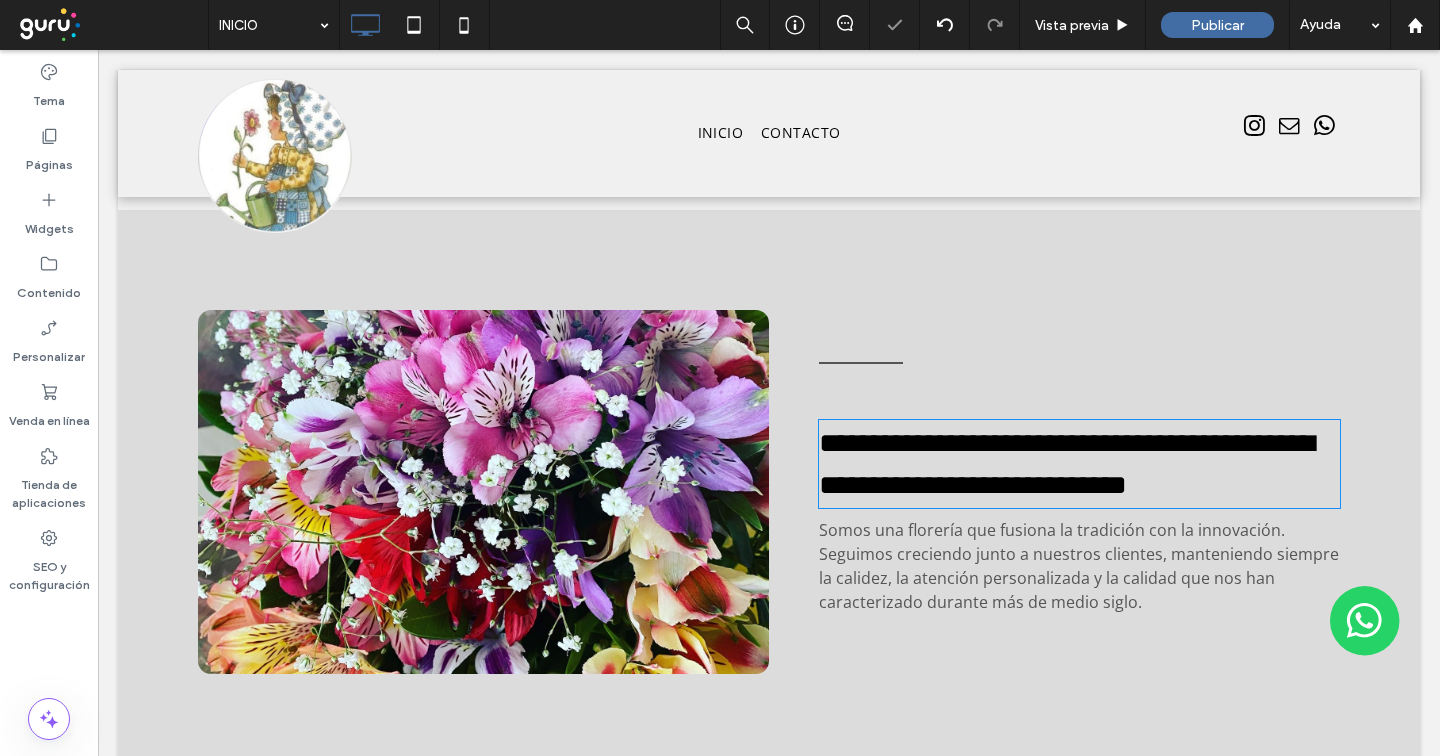 click on "**********" at bounding box center [1066, 464] 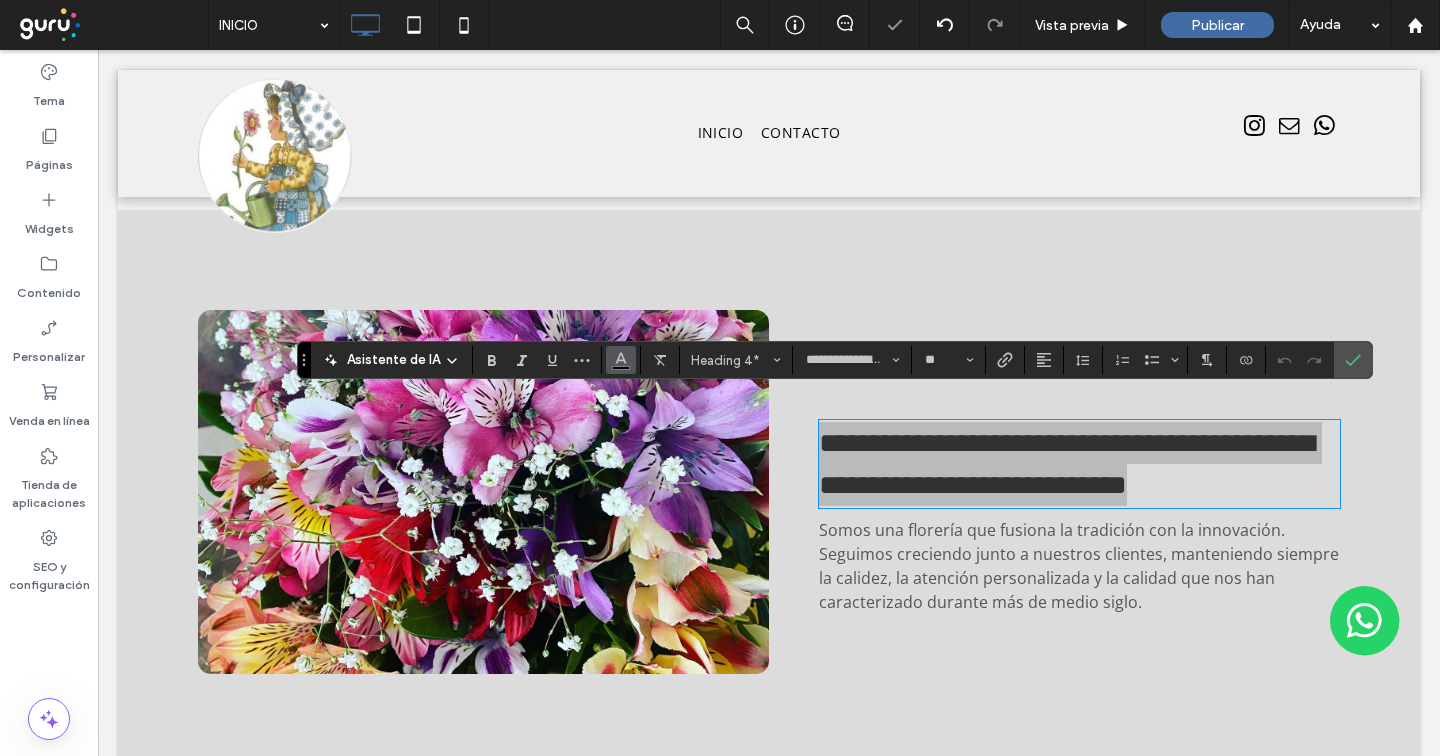 click 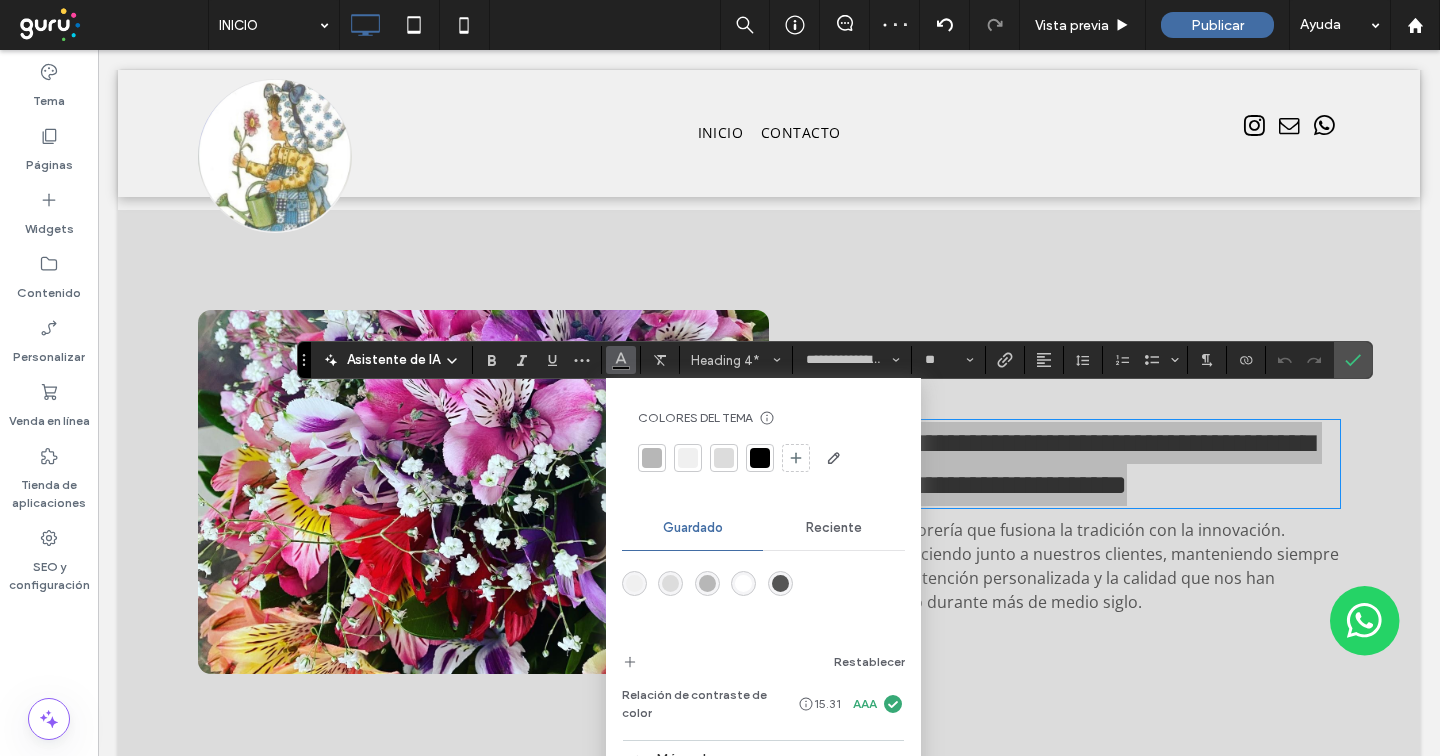 click at bounding box center (780, 583) 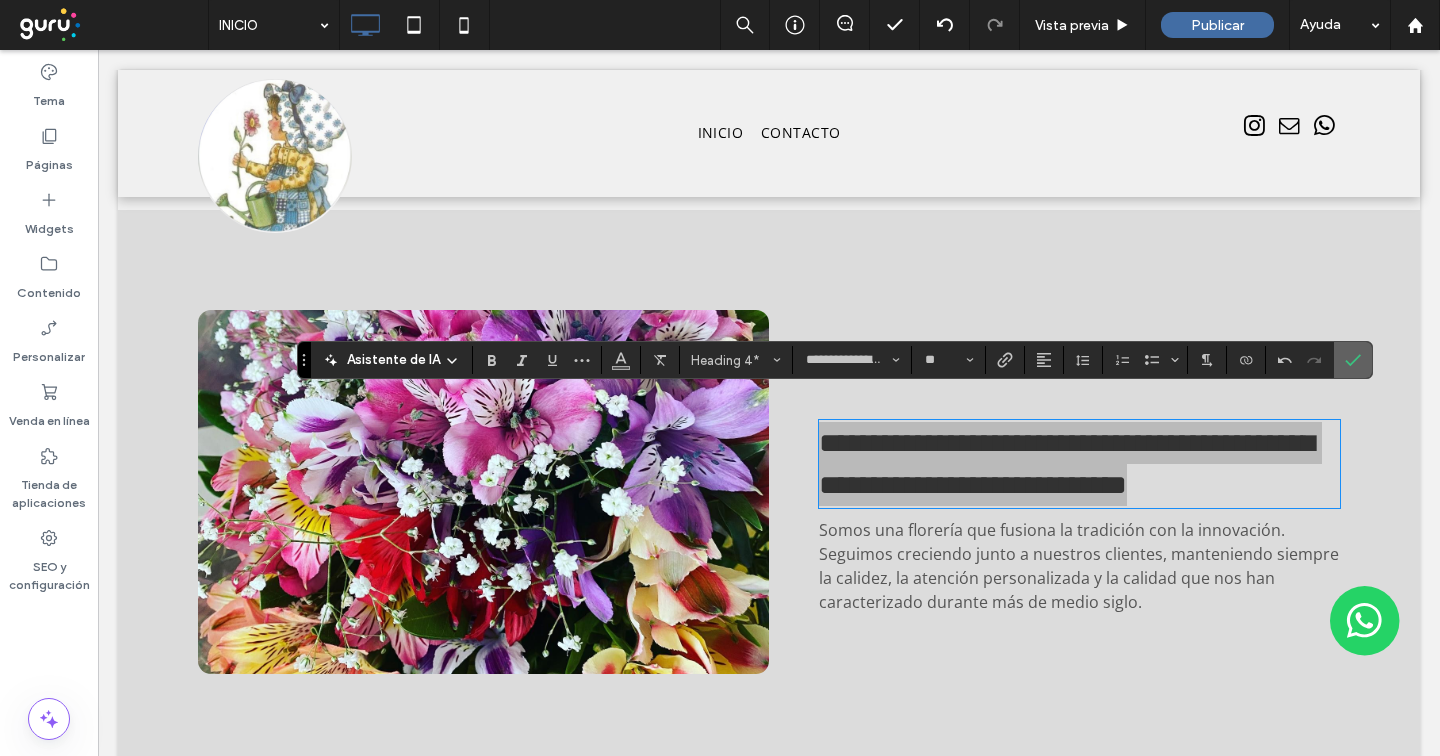 click 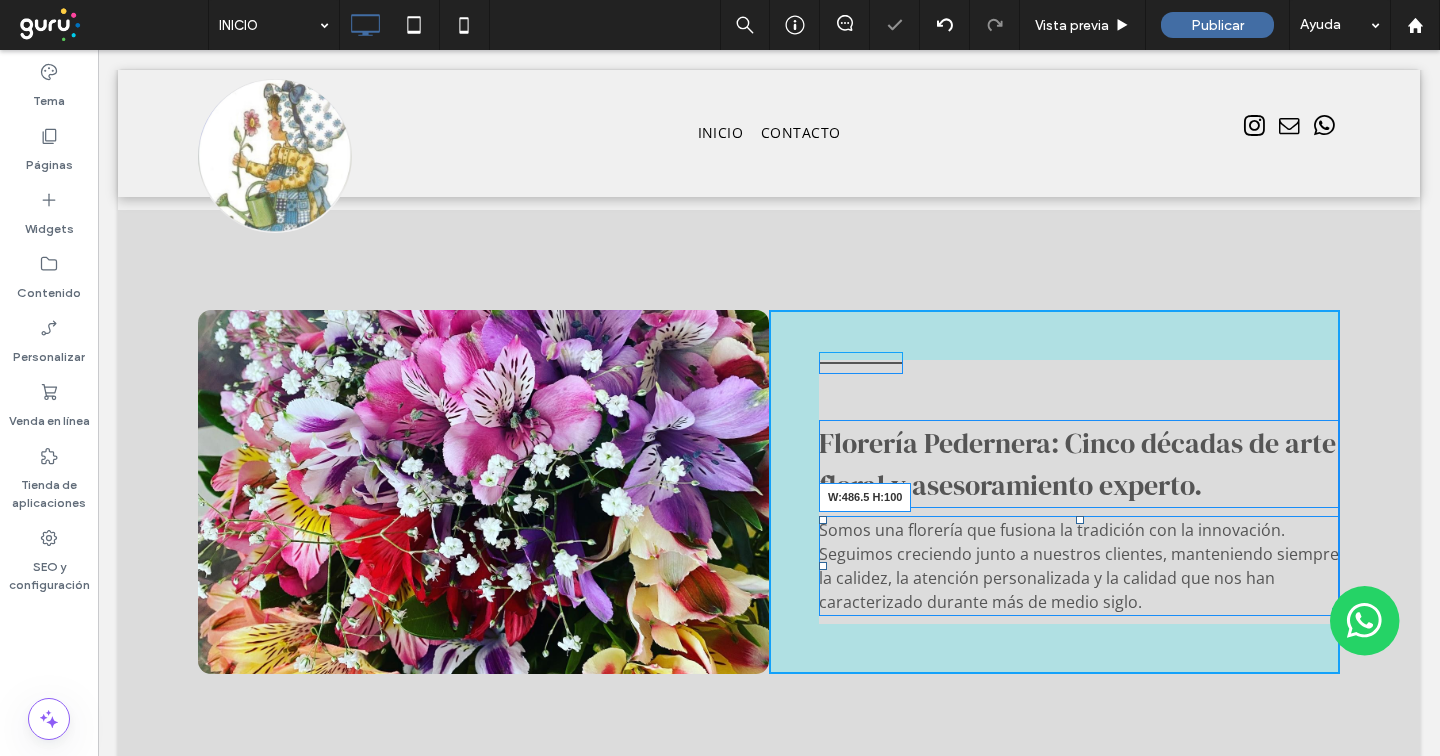 drag, startPoint x: 1314, startPoint y: 582, endPoint x: 1369, endPoint y: 620, distance: 66.85058 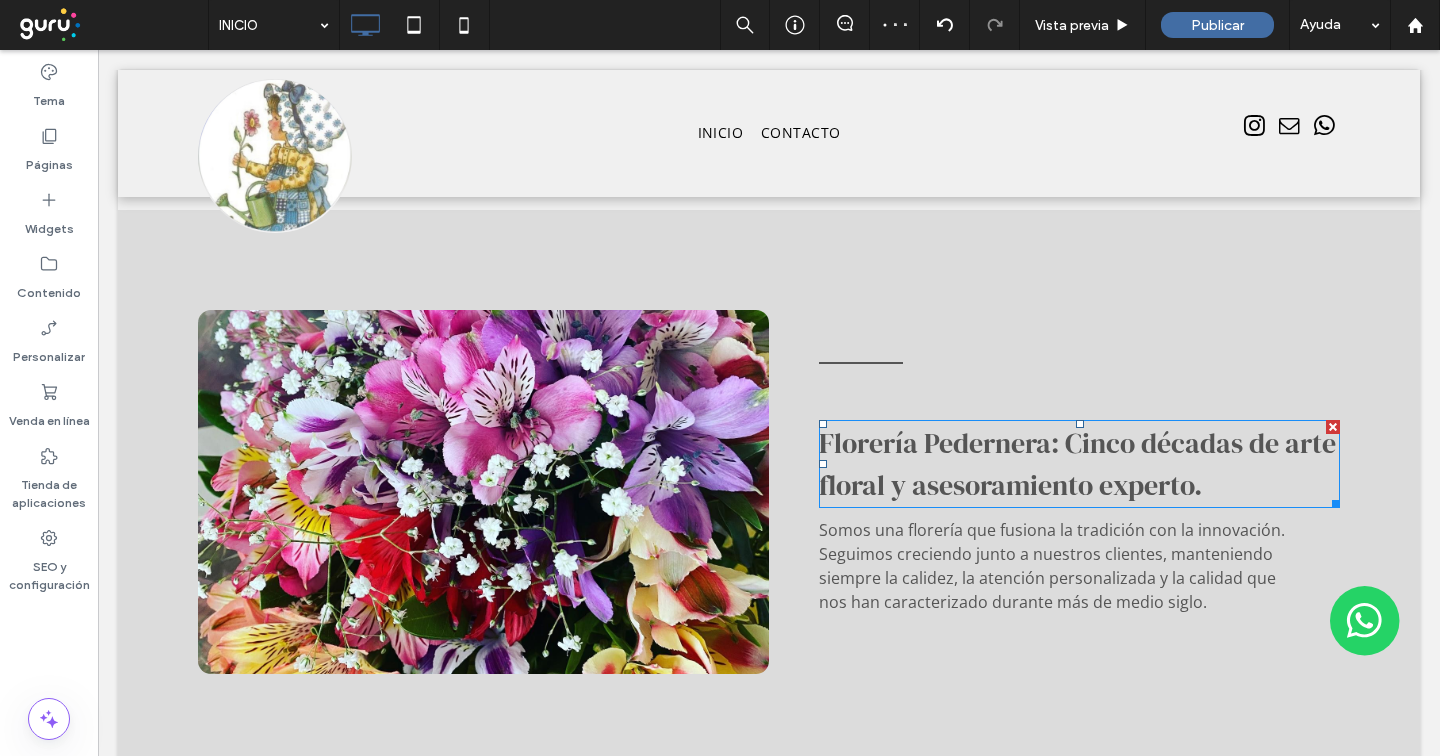 click at bounding box center [1080, 424] 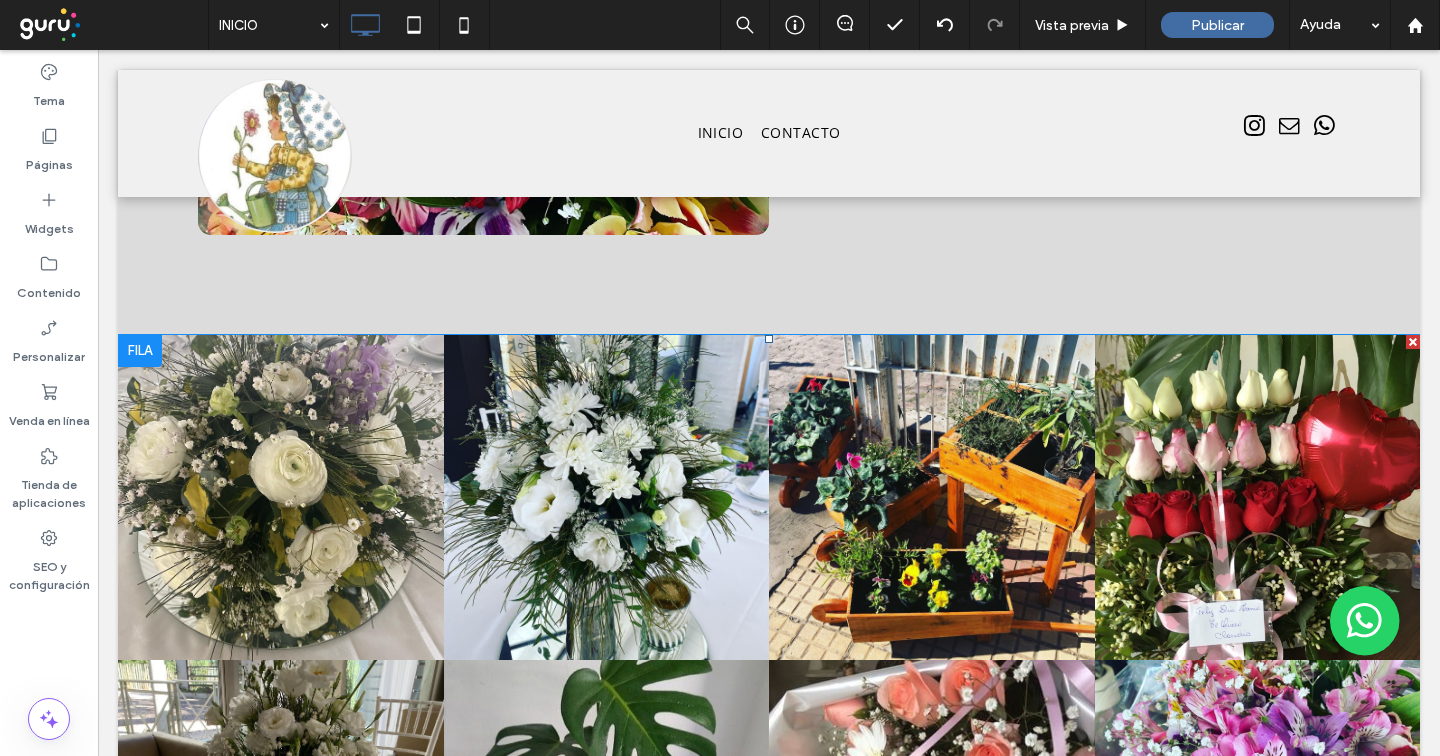 scroll, scrollTop: 2164, scrollLeft: 0, axis: vertical 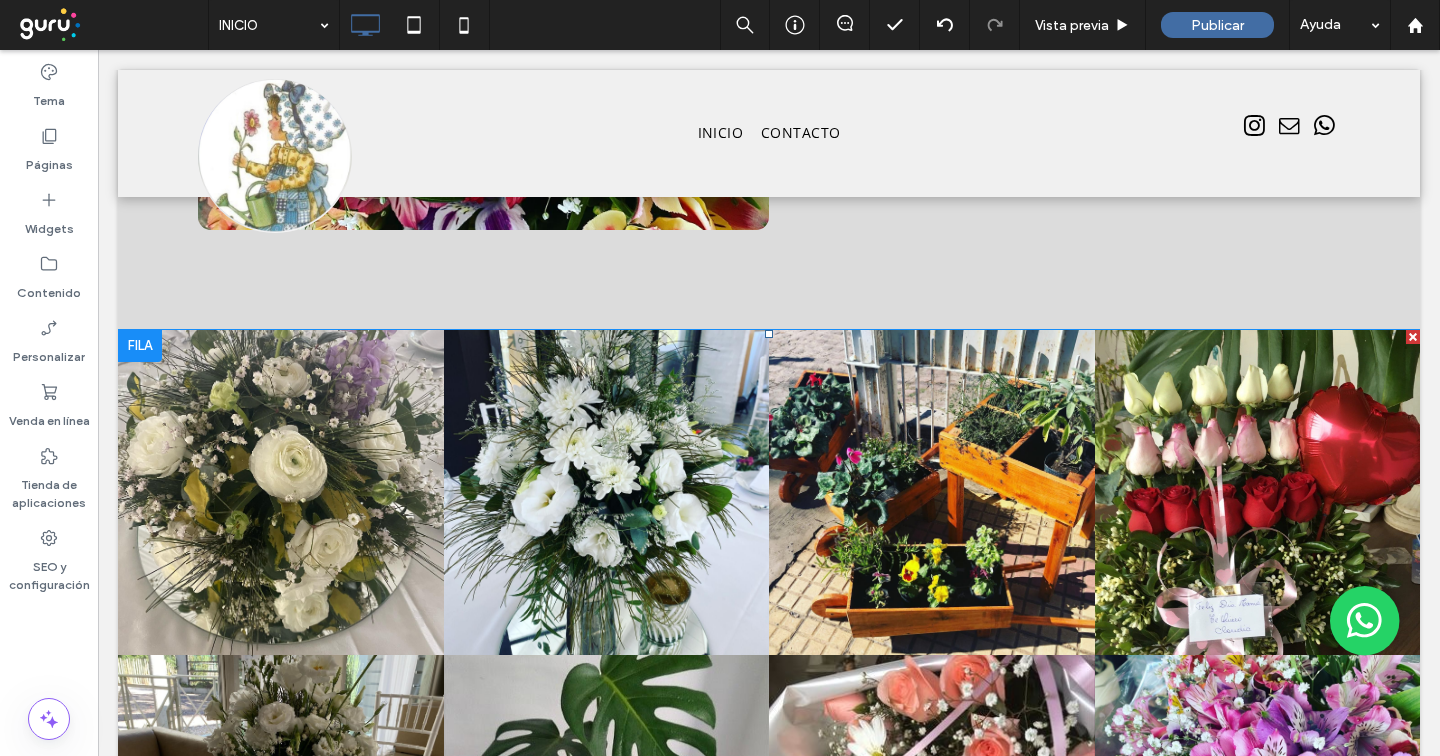 click at bounding box center [931, 492] 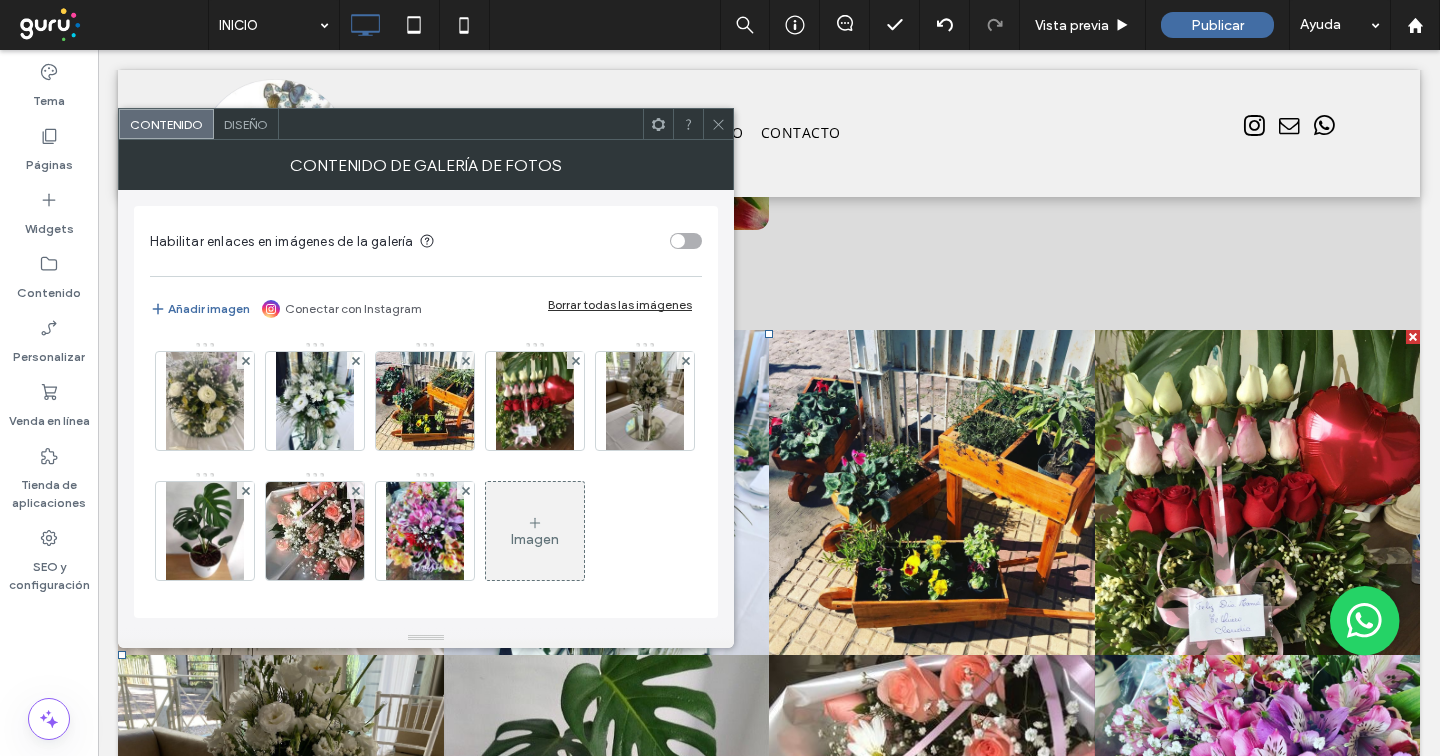 click on "Borrar todas las imágenes" at bounding box center (620, 304) 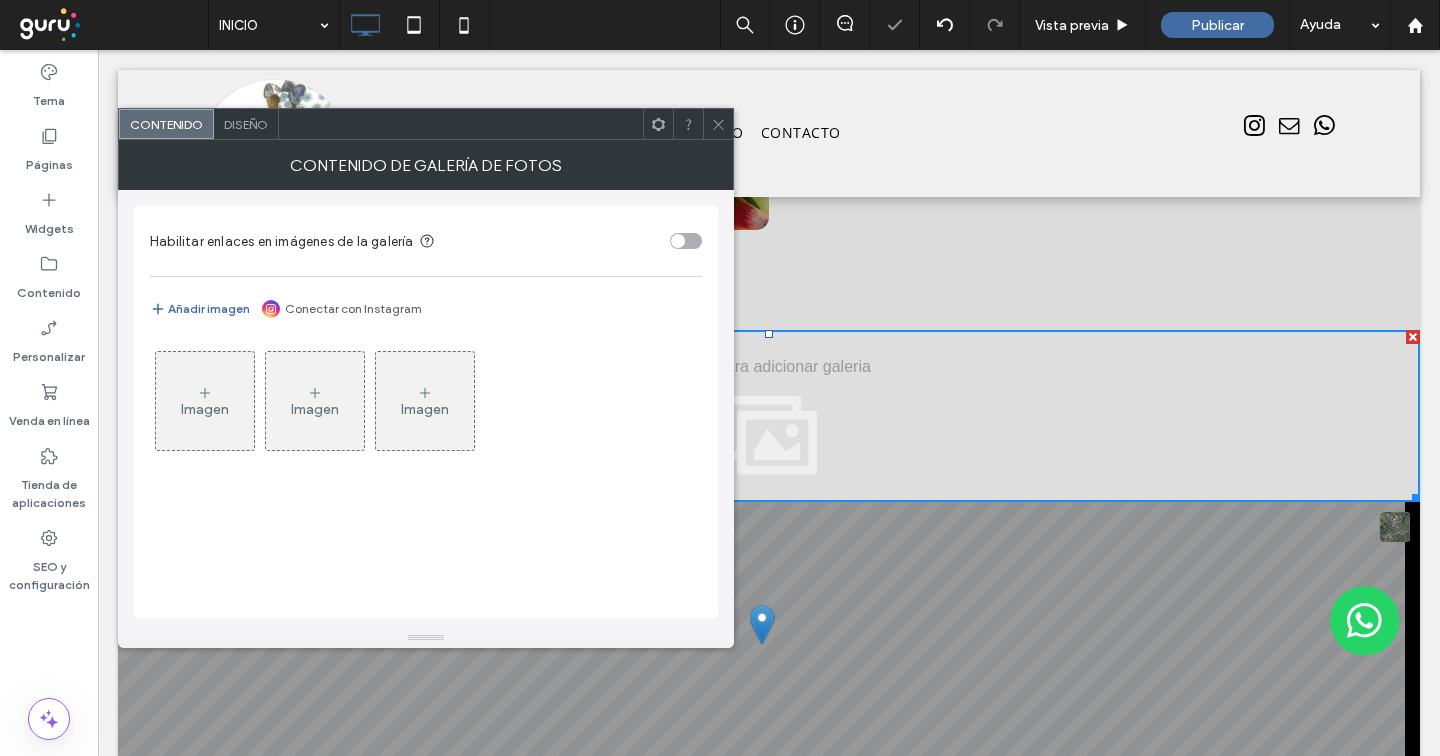 click on "Imagen" at bounding box center [205, 401] 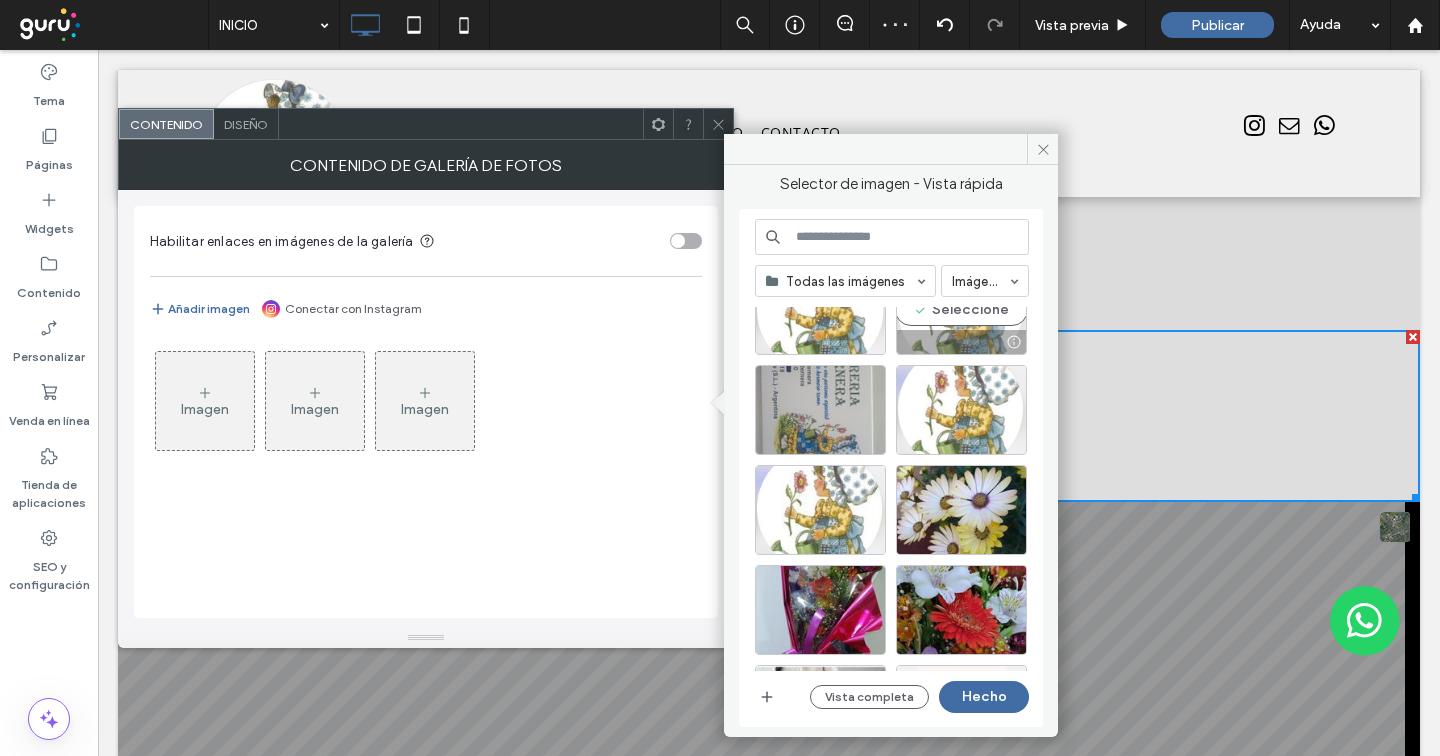 scroll, scrollTop: 78, scrollLeft: 0, axis: vertical 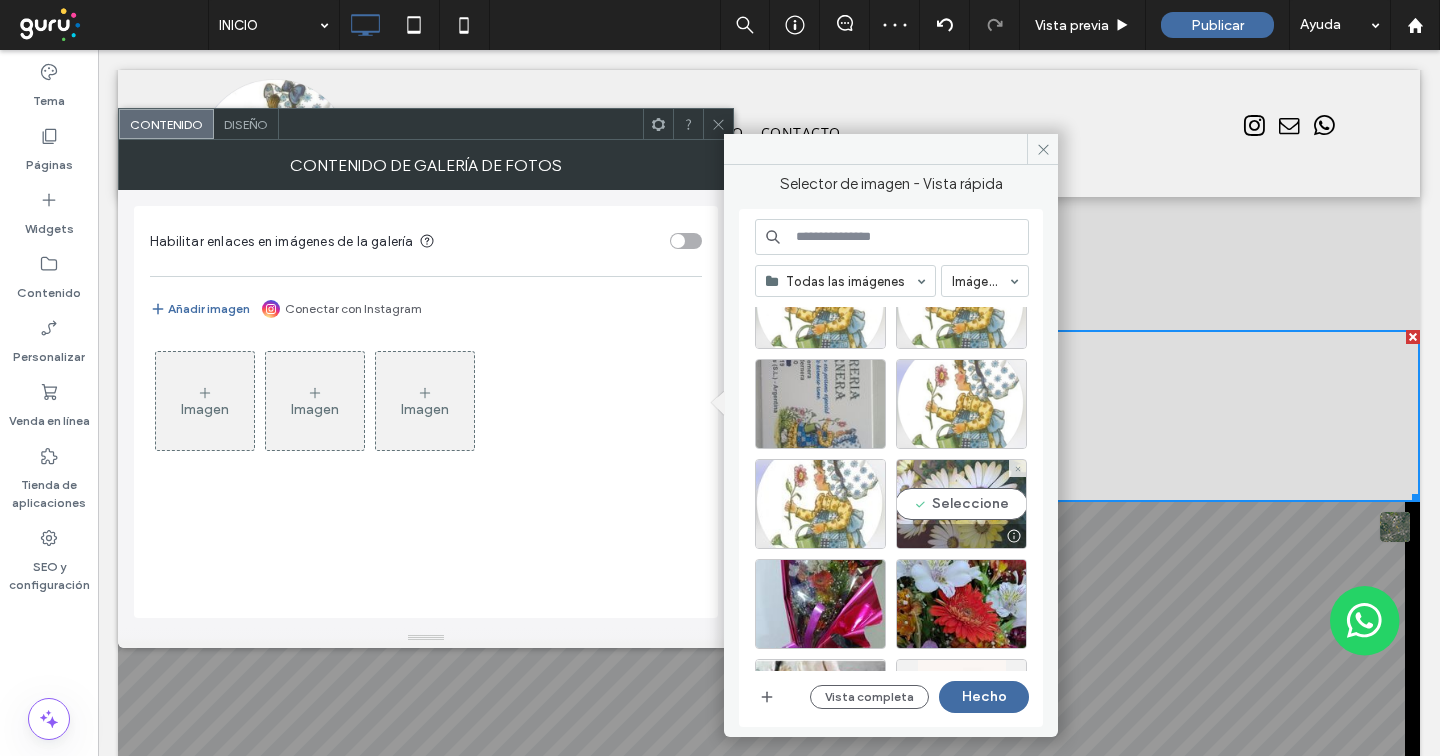 click on "Seleccione" at bounding box center (961, 504) 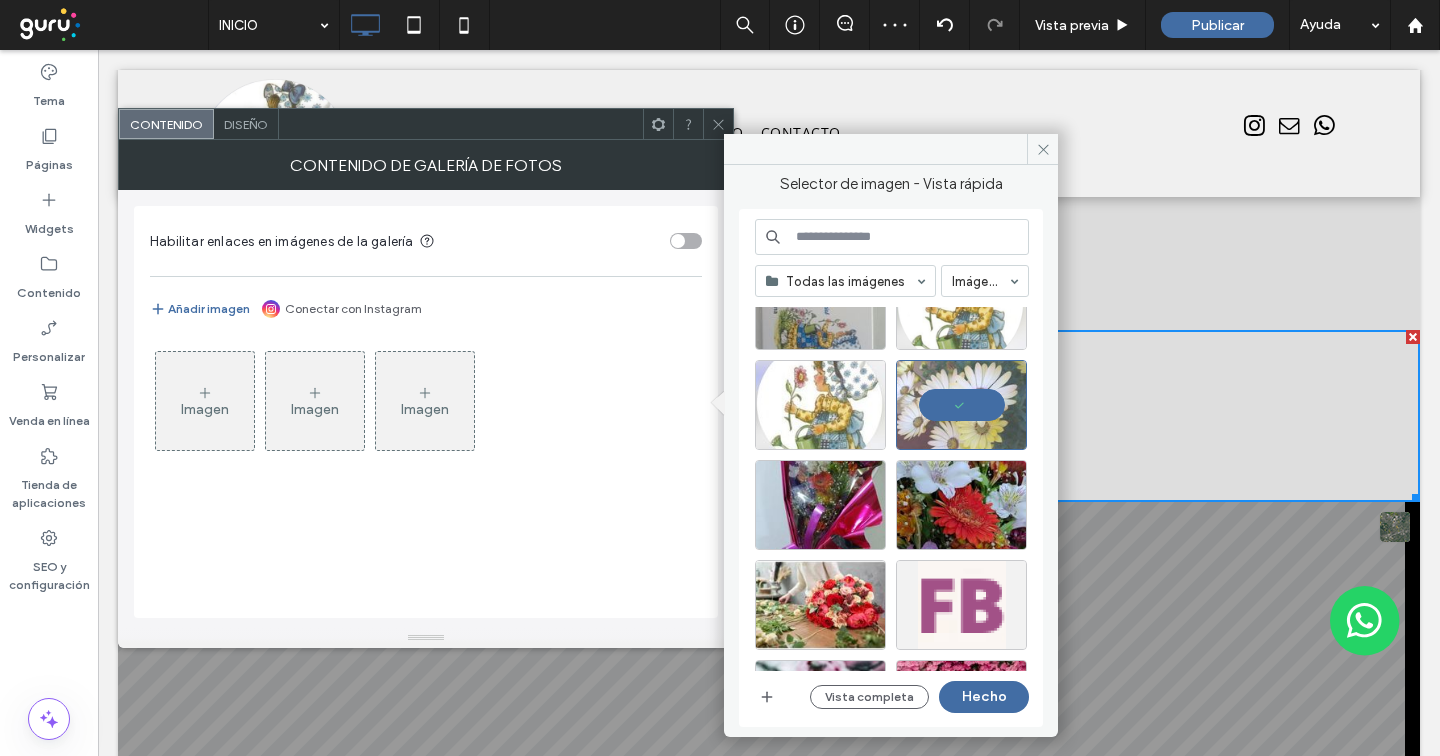 scroll, scrollTop: 175, scrollLeft: 0, axis: vertical 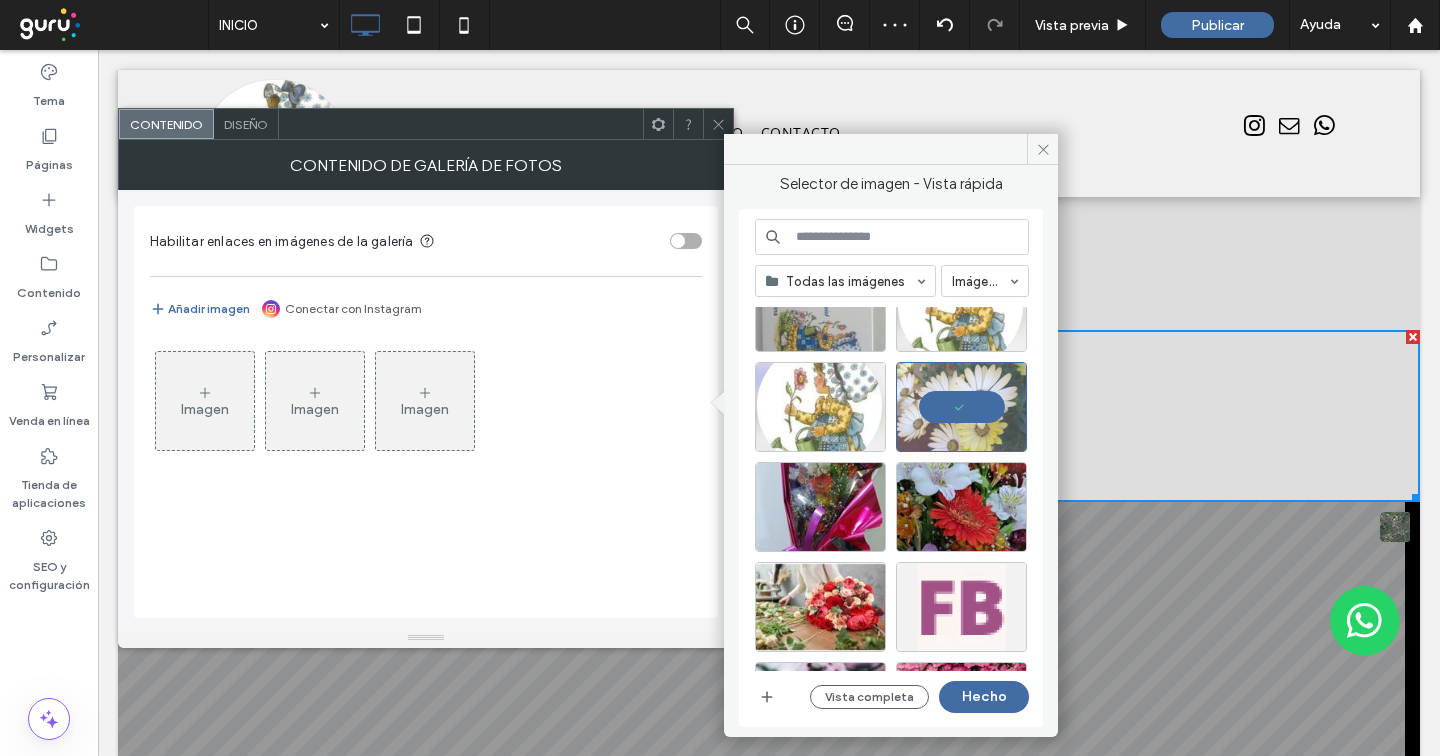 click at bounding box center [820, 507] 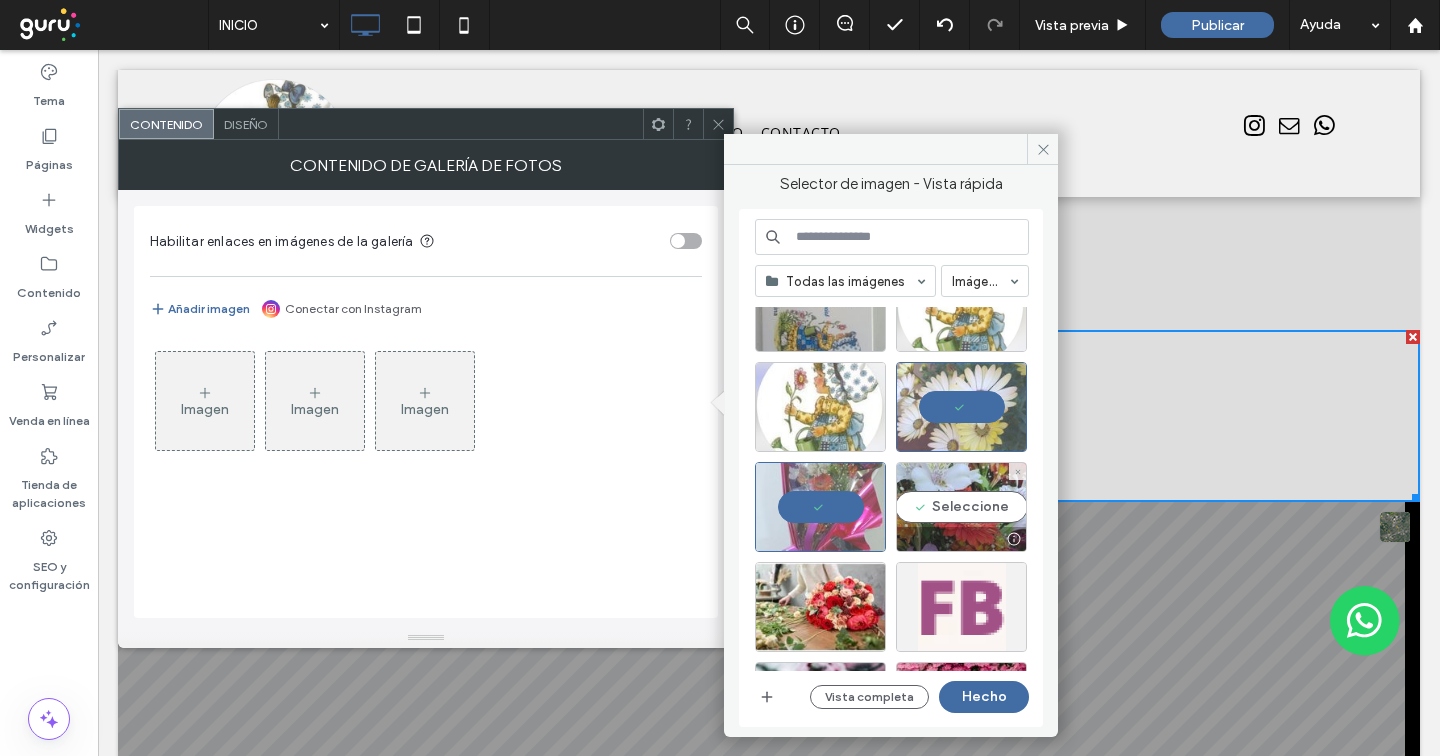 click on "Seleccione" at bounding box center [961, 507] 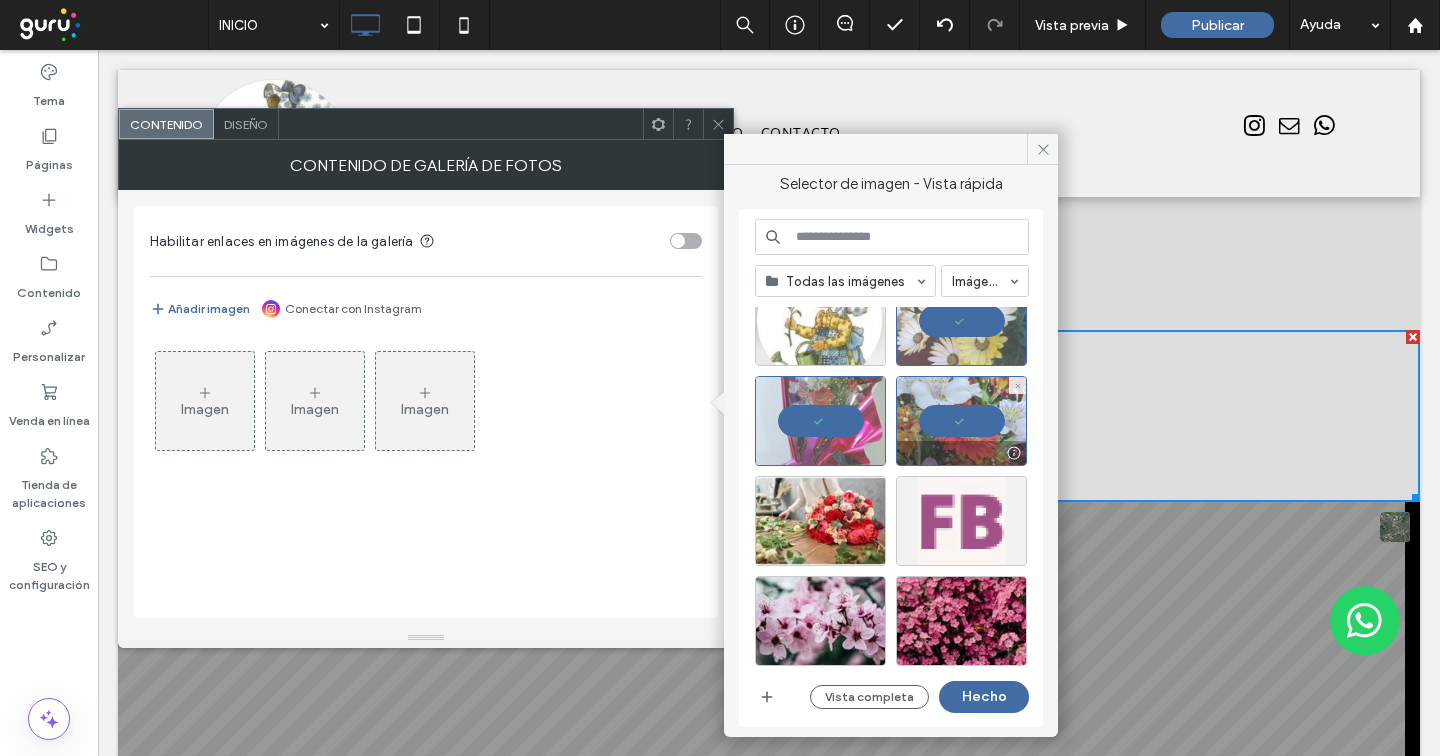 scroll, scrollTop: 267, scrollLeft: 0, axis: vertical 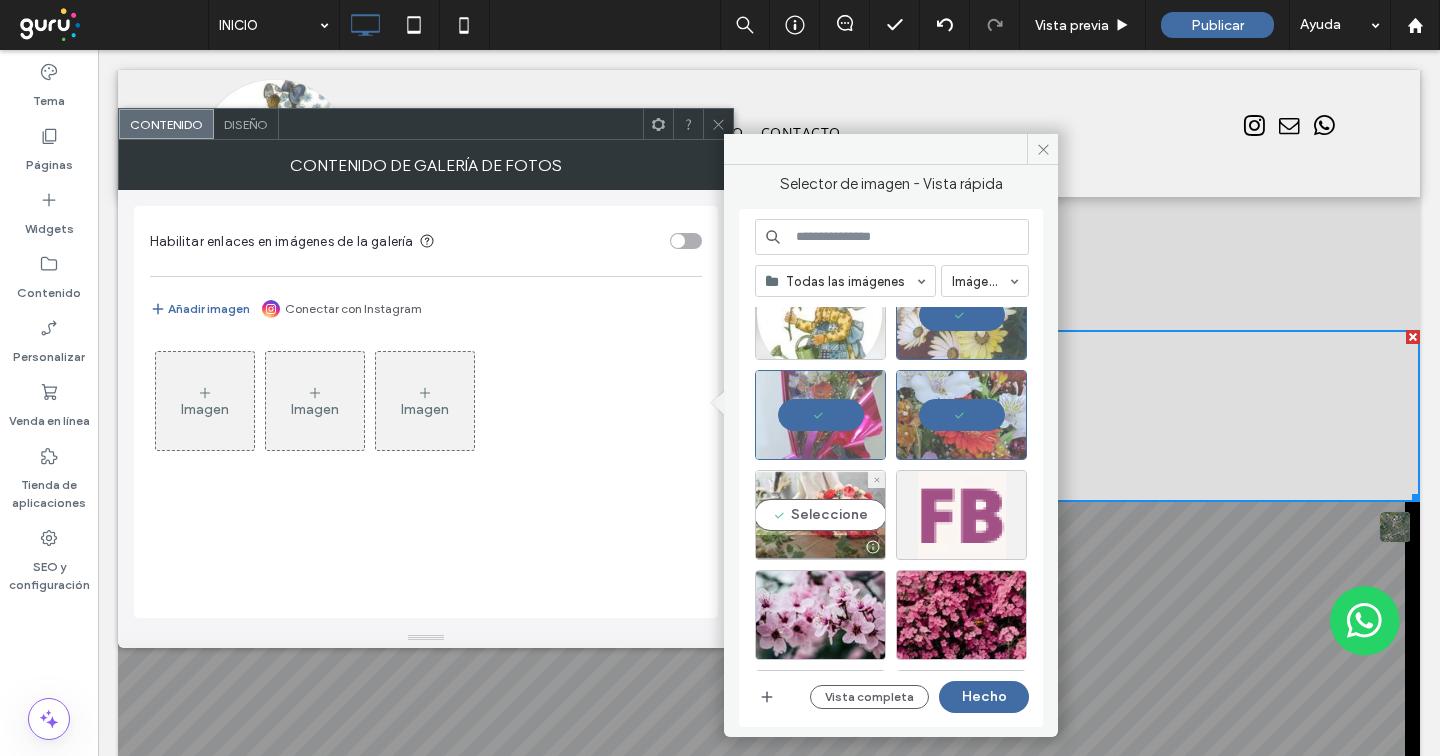 click on "Seleccione" at bounding box center (820, 515) 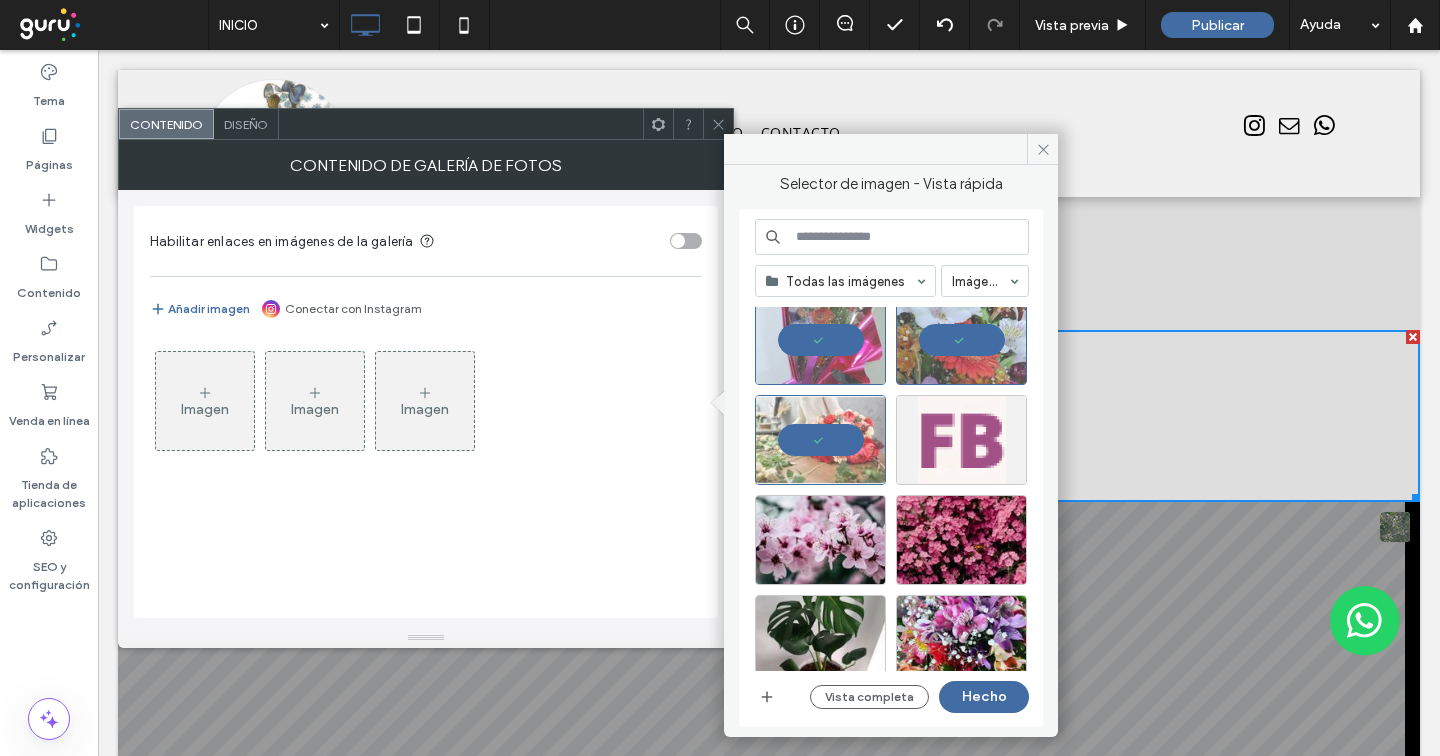 scroll, scrollTop: 344, scrollLeft: 0, axis: vertical 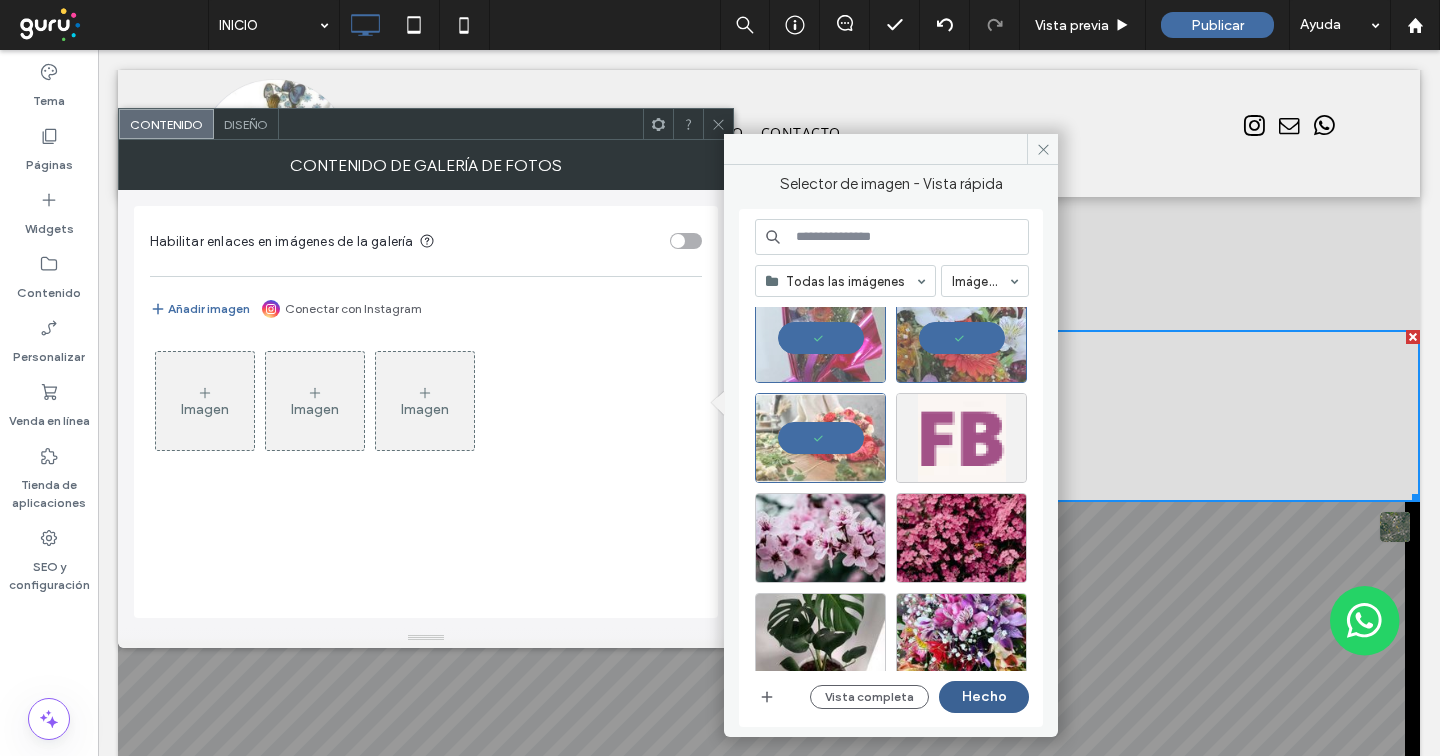 click on "Hecho" at bounding box center [984, 697] 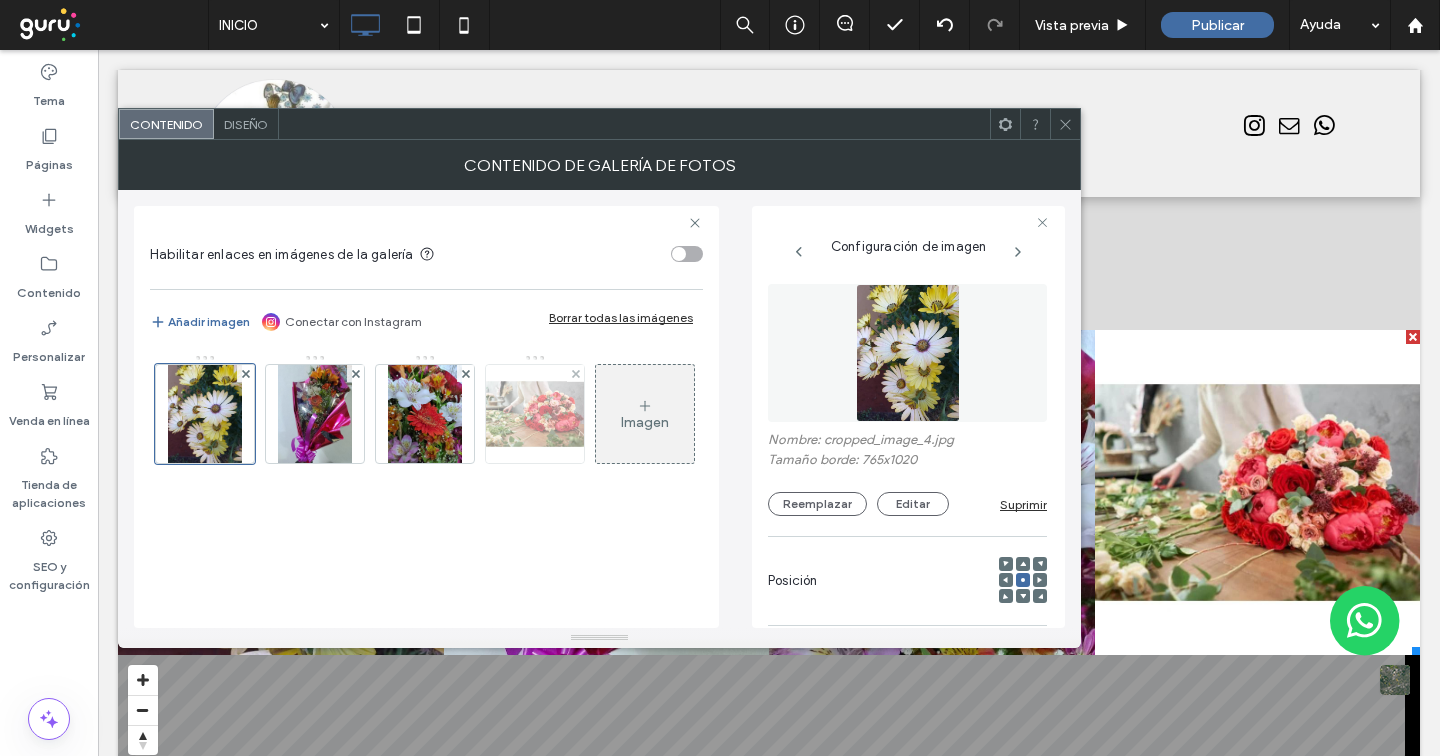 click at bounding box center (535, 414) 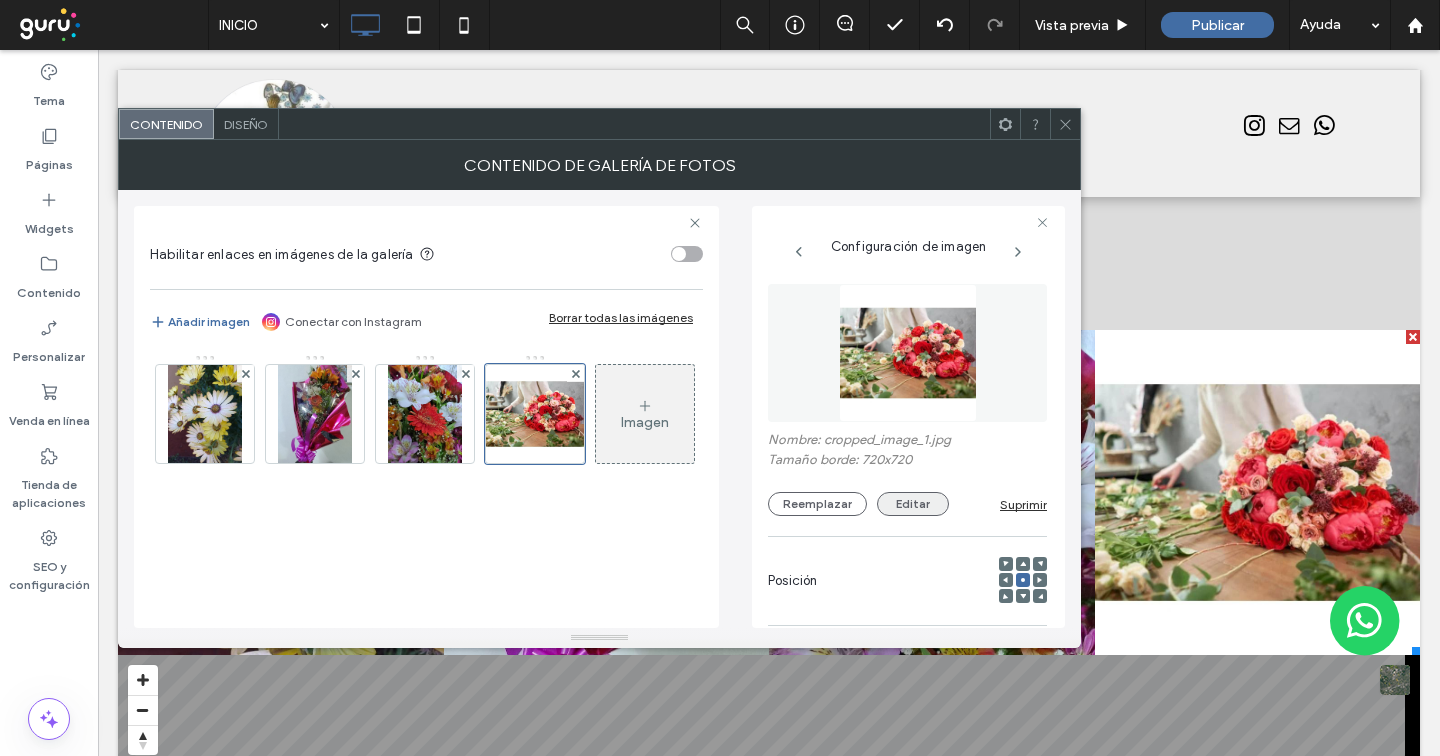 click on "Editar" at bounding box center [913, 504] 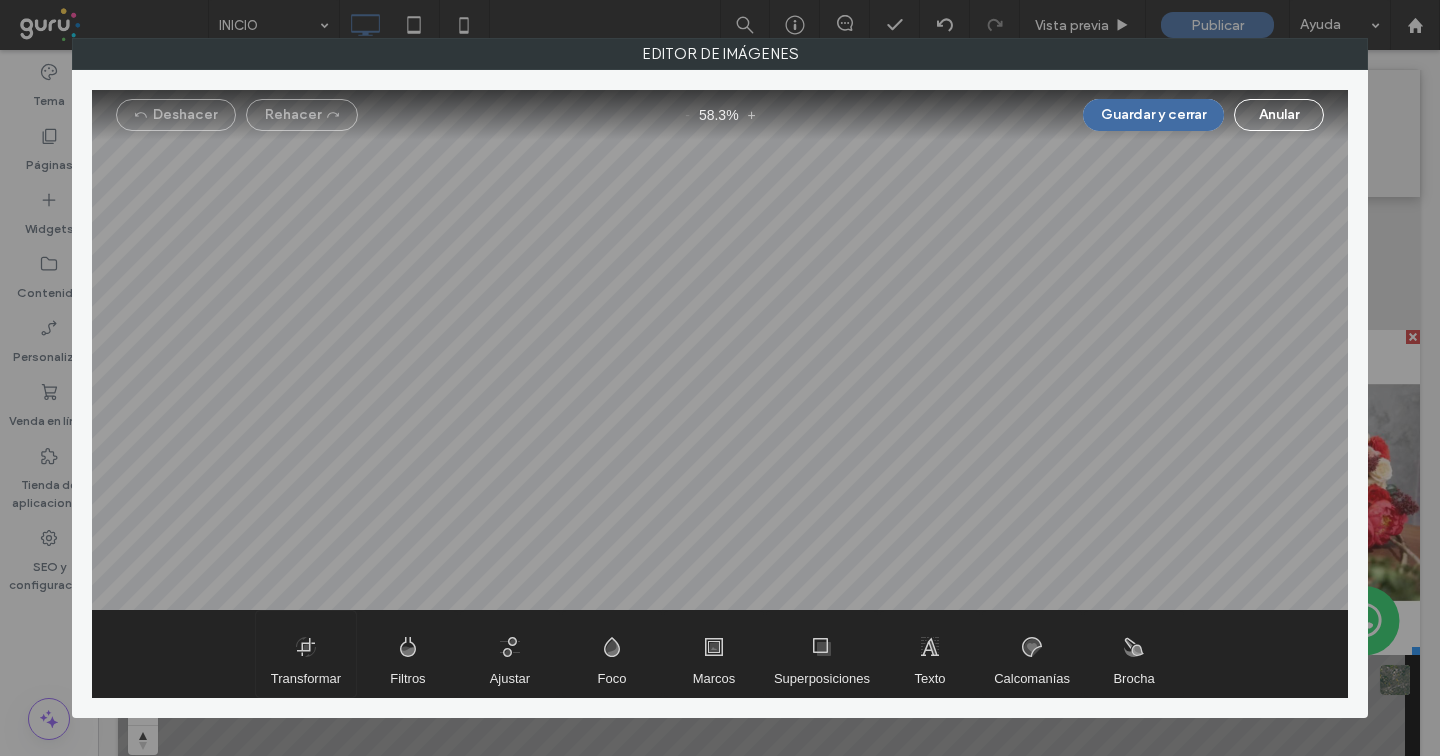 click at bounding box center (306, 654) 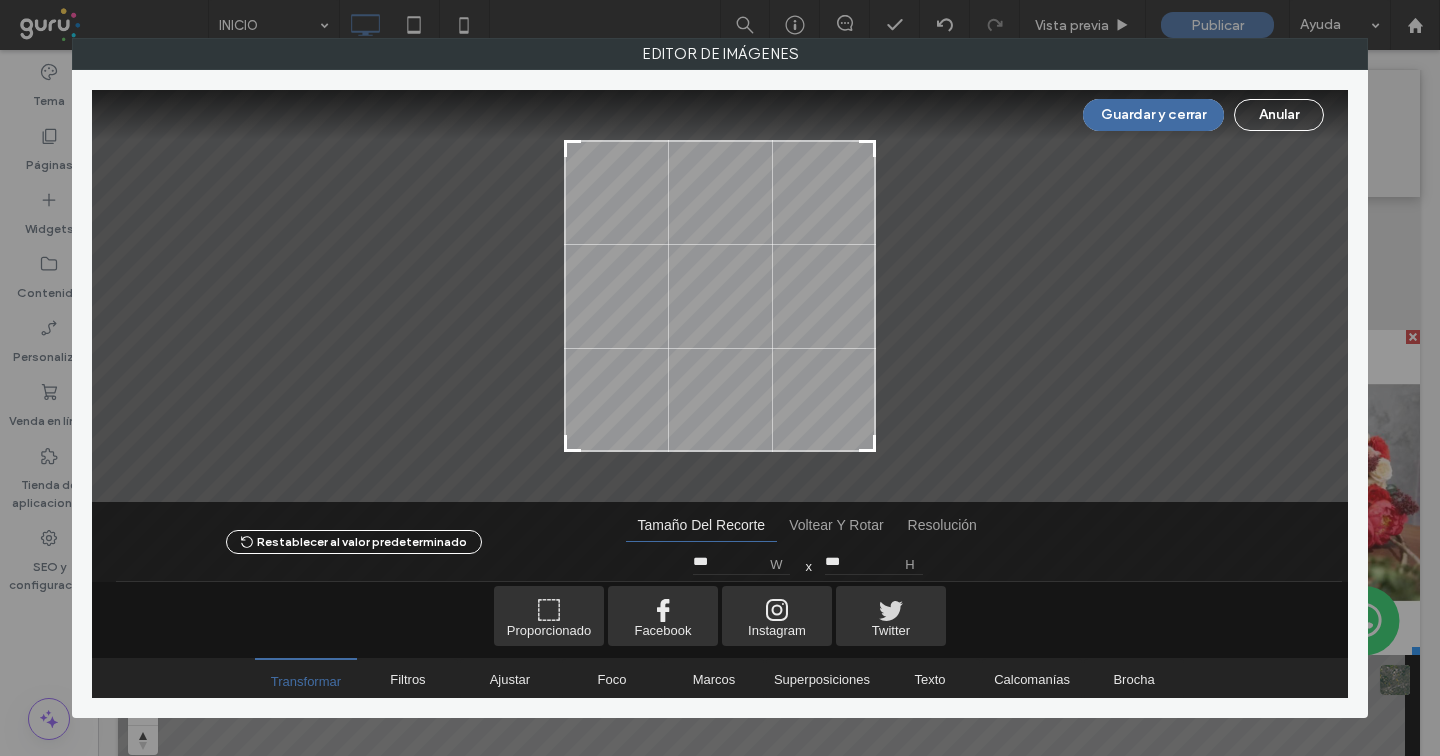 type on "***" 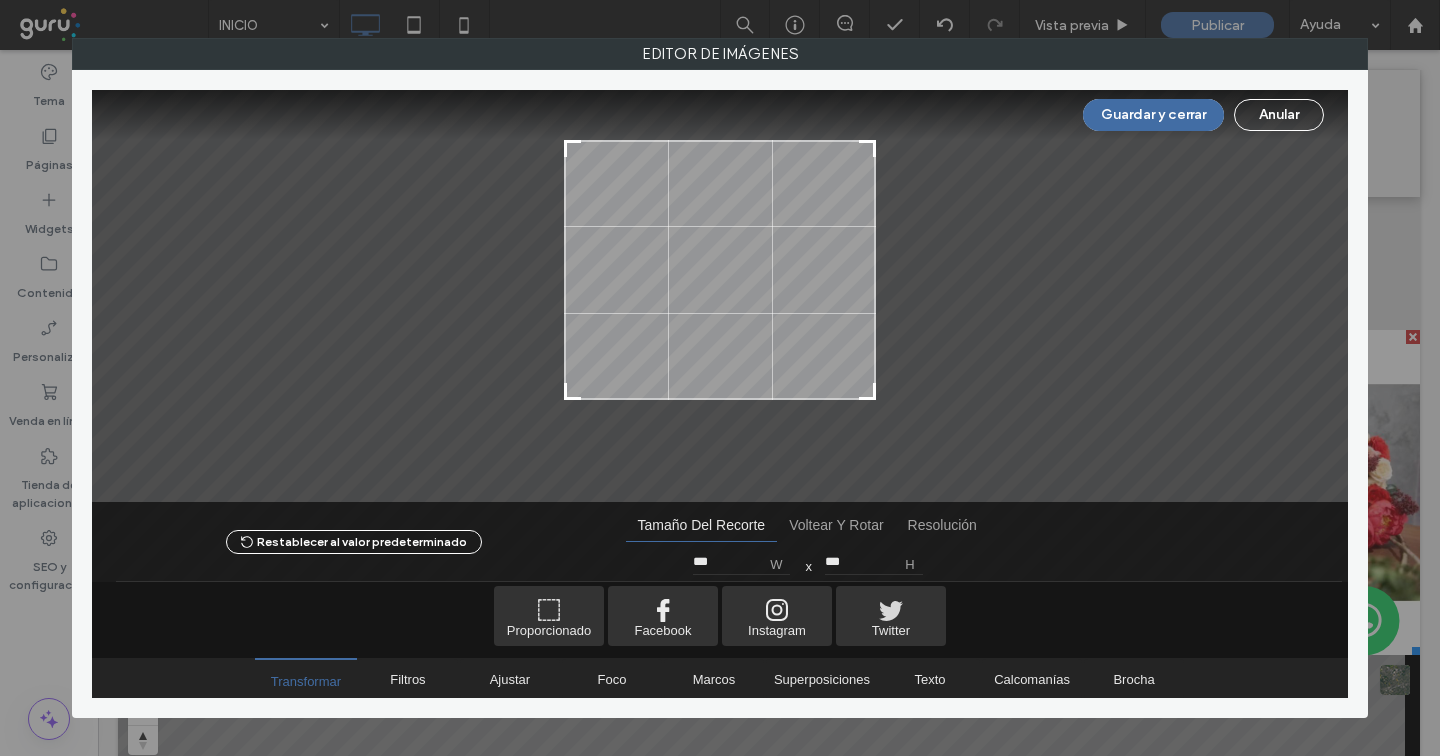 drag, startPoint x: 872, startPoint y: 447, endPoint x: 875, endPoint y: 395, distance: 52.086468 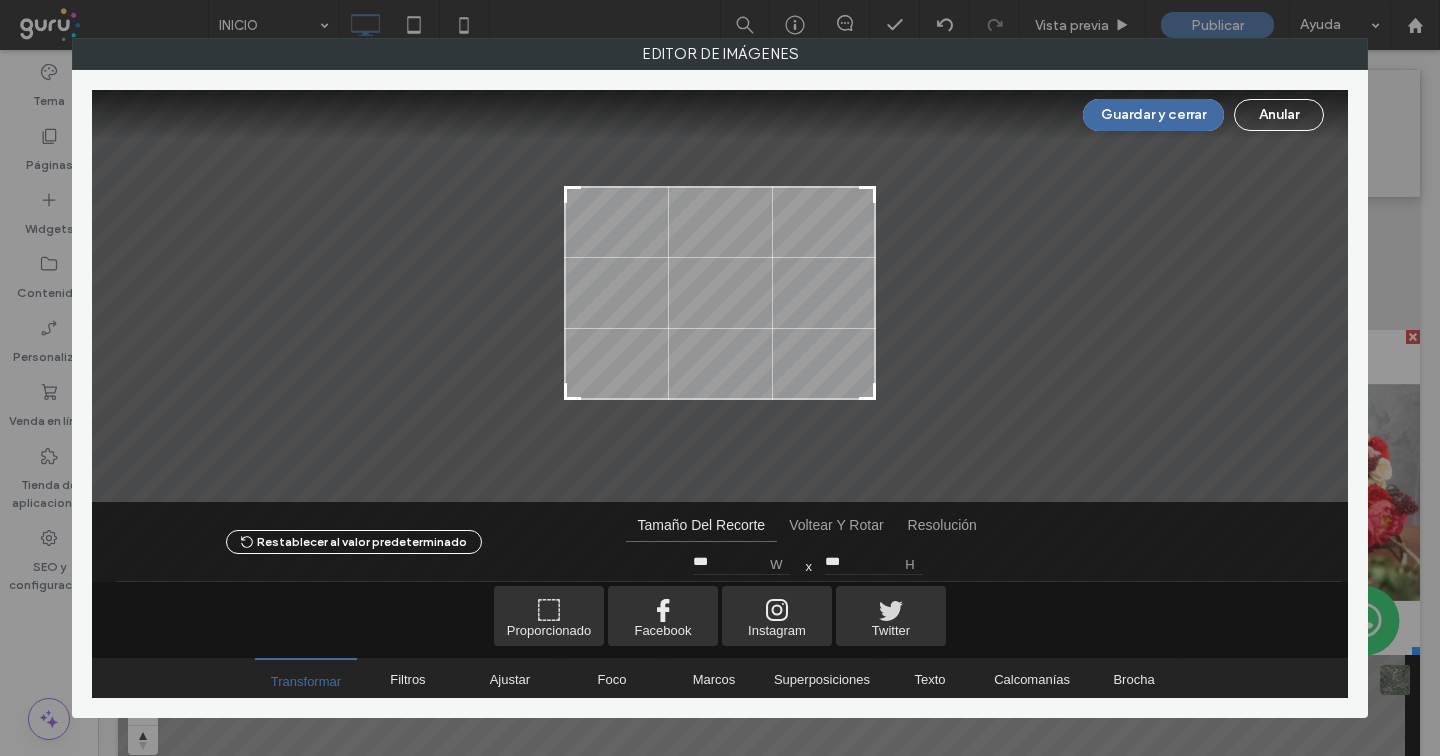 type on "***" 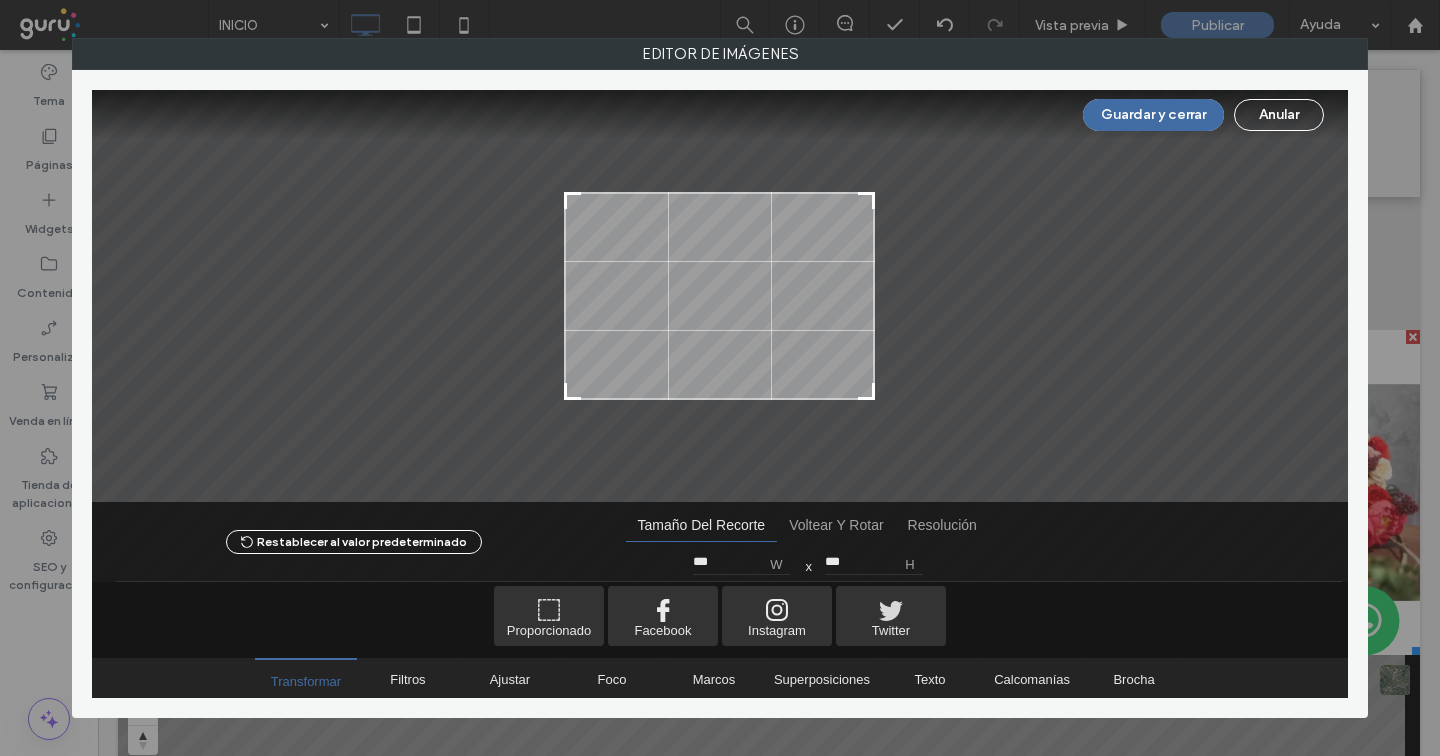 type on "***" 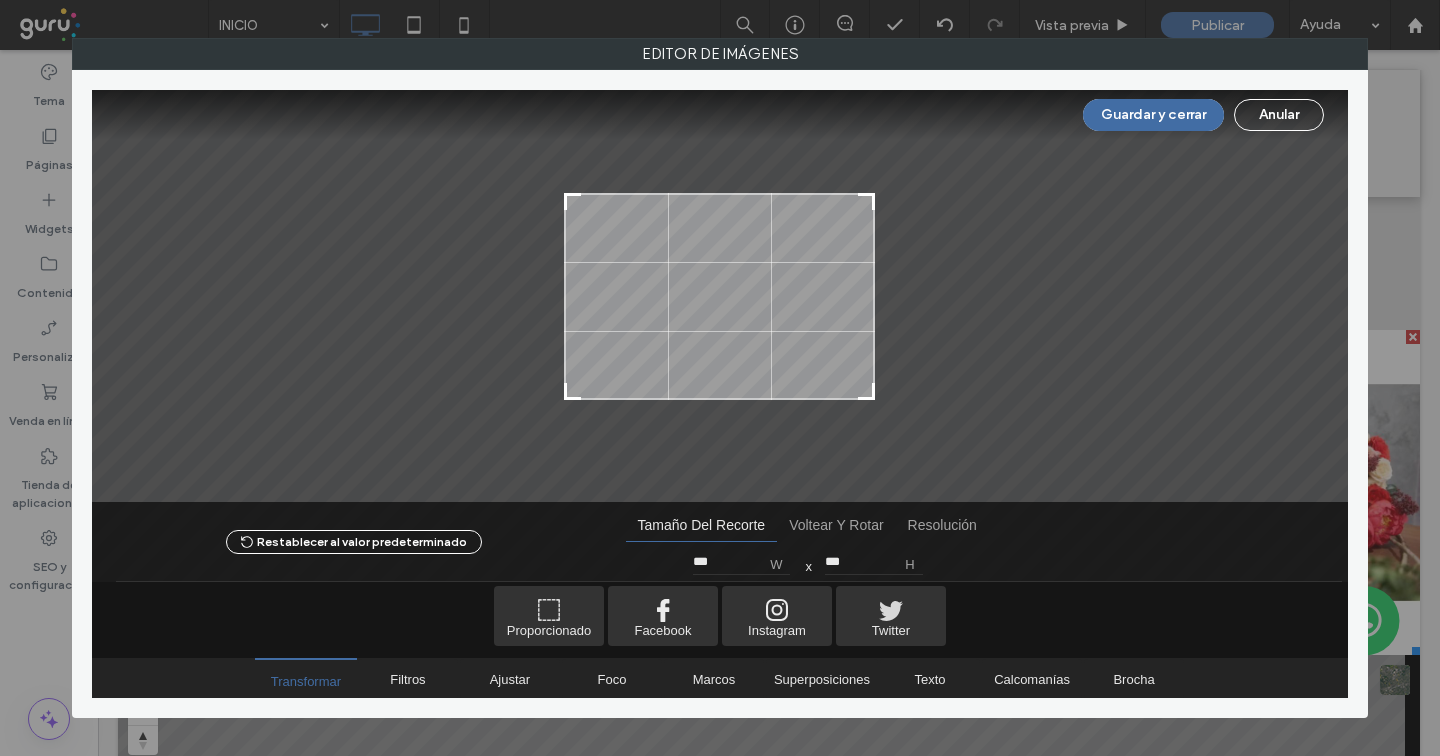 drag, startPoint x: 870, startPoint y: 141, endPoint x: 870, endPoint y: 194, distance: 53 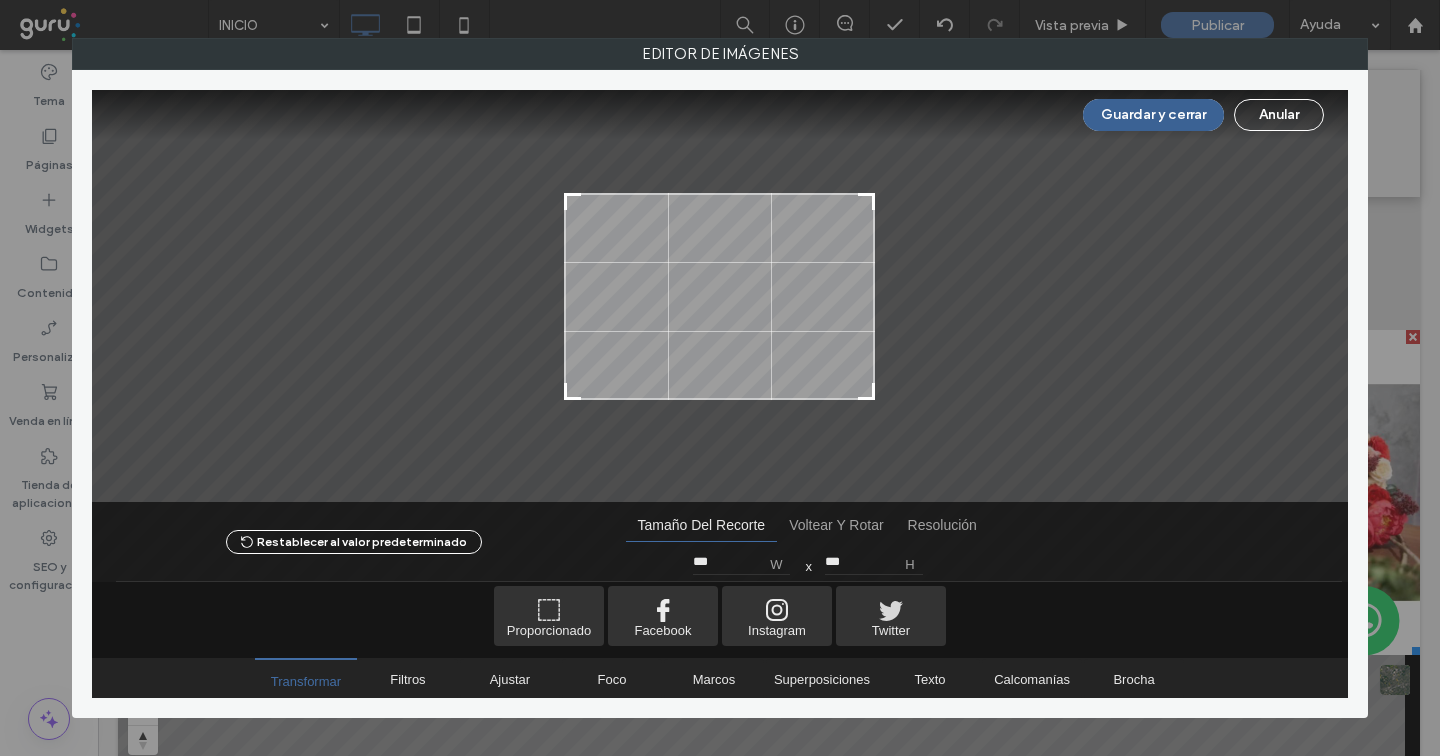click on "Guardar y cerrar" at bounding box center [1153, 115] 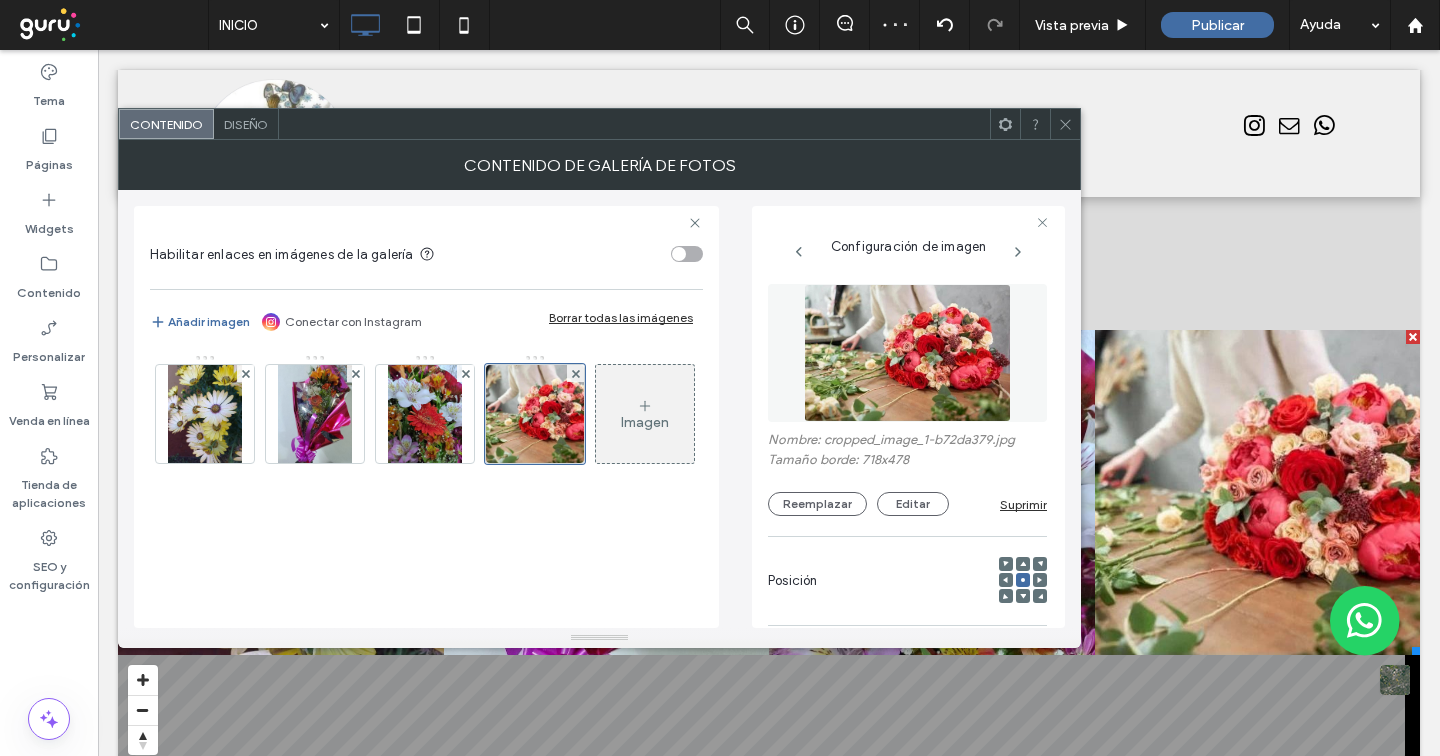 click on "Diseño" at bounding box center [246, 124] 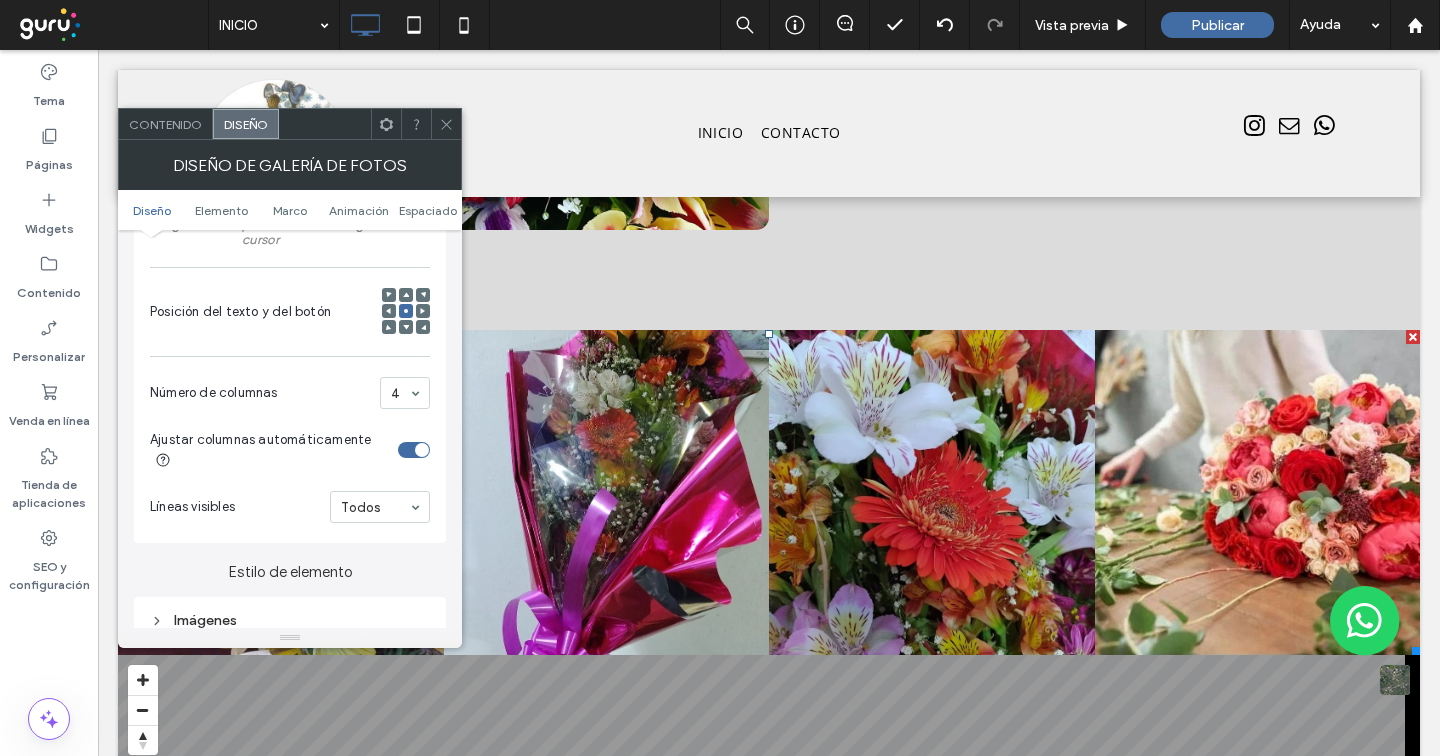 scroll, scrollTop: 597, scrollLeft: 0, axis: vertical 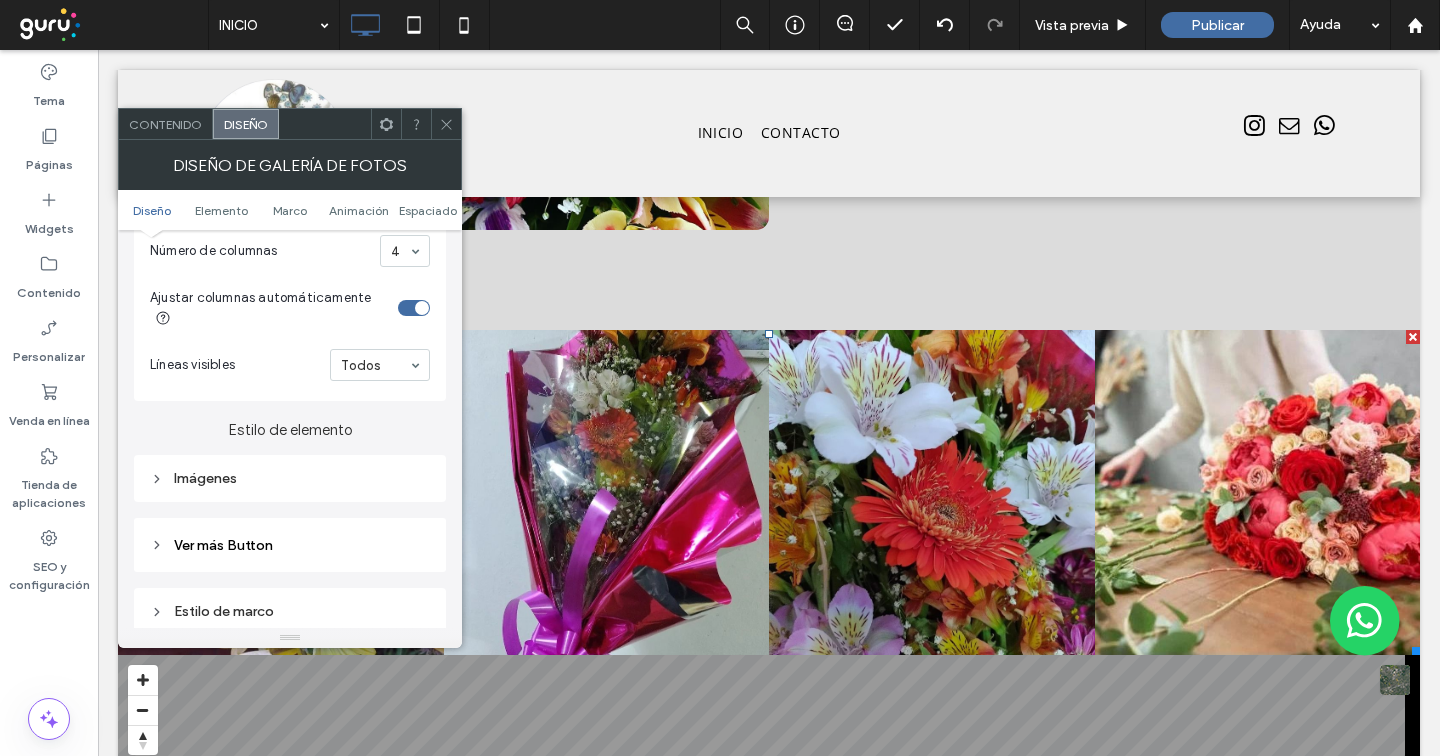 click on "Imágenes" at bounding box center (290, 478) 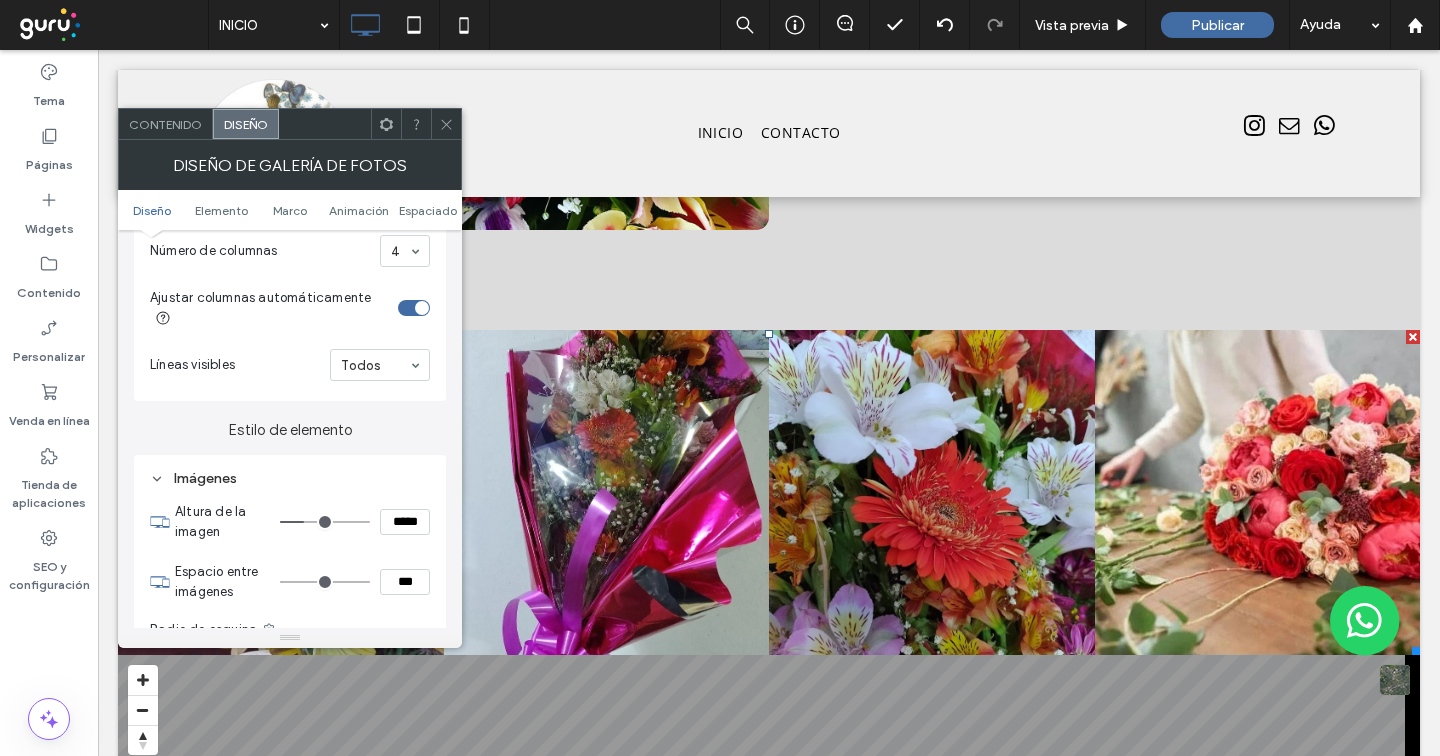 type on "***" 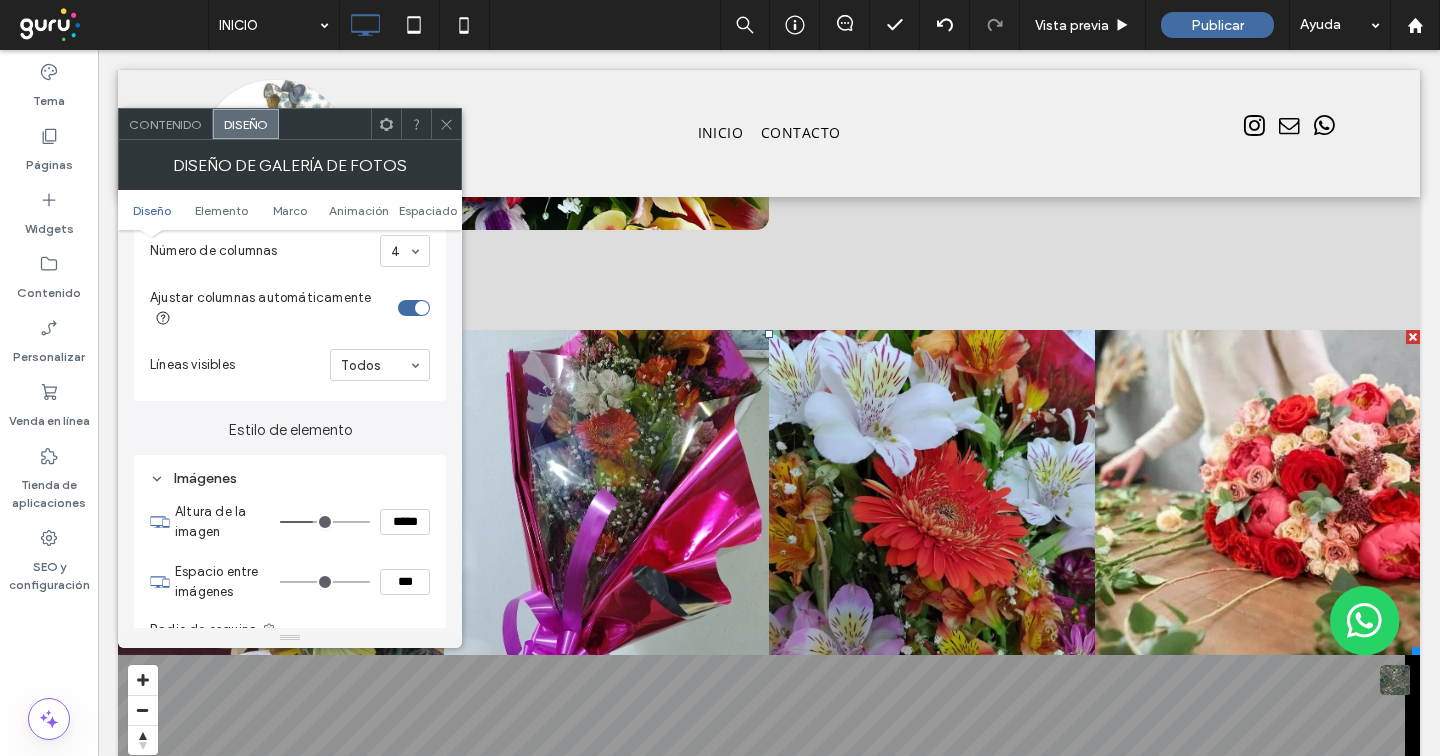 type on "***" 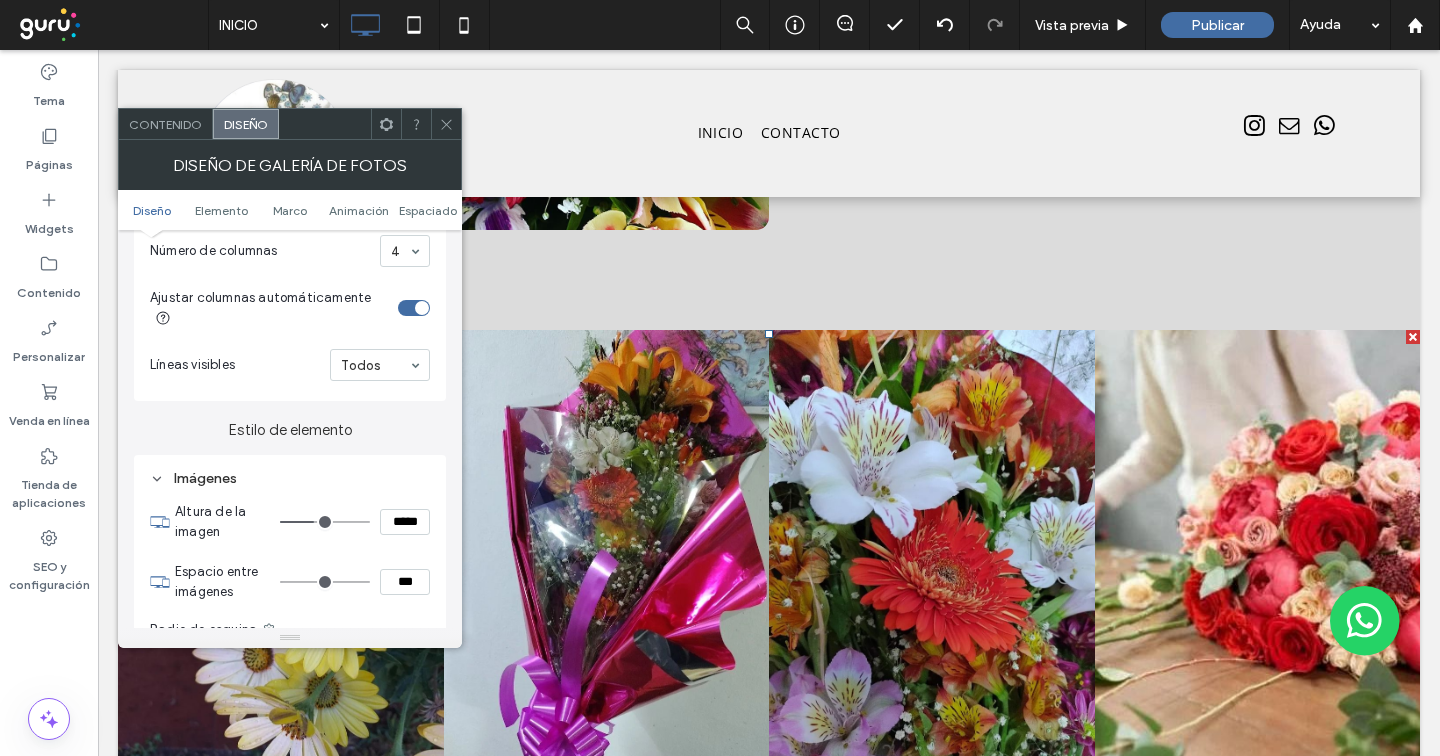 type on "***" 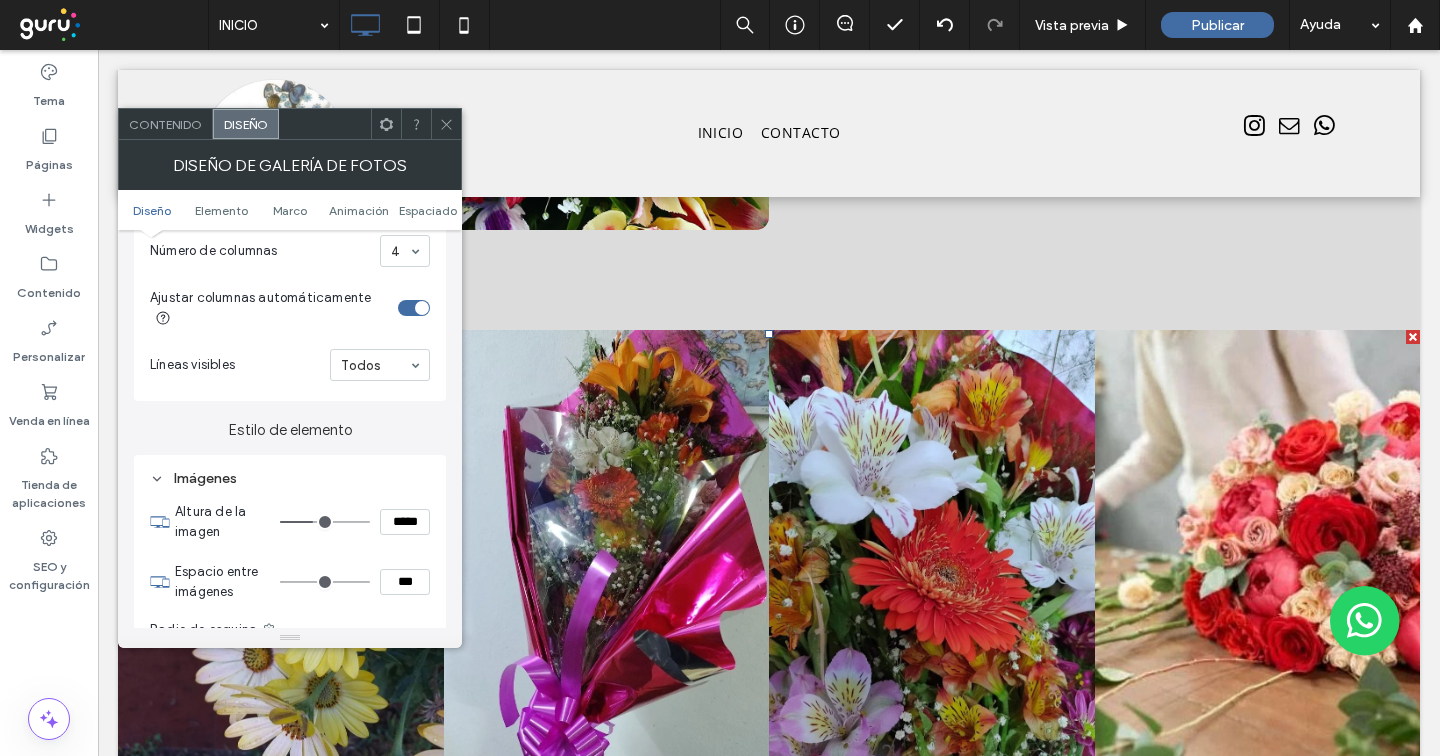 type on "***" 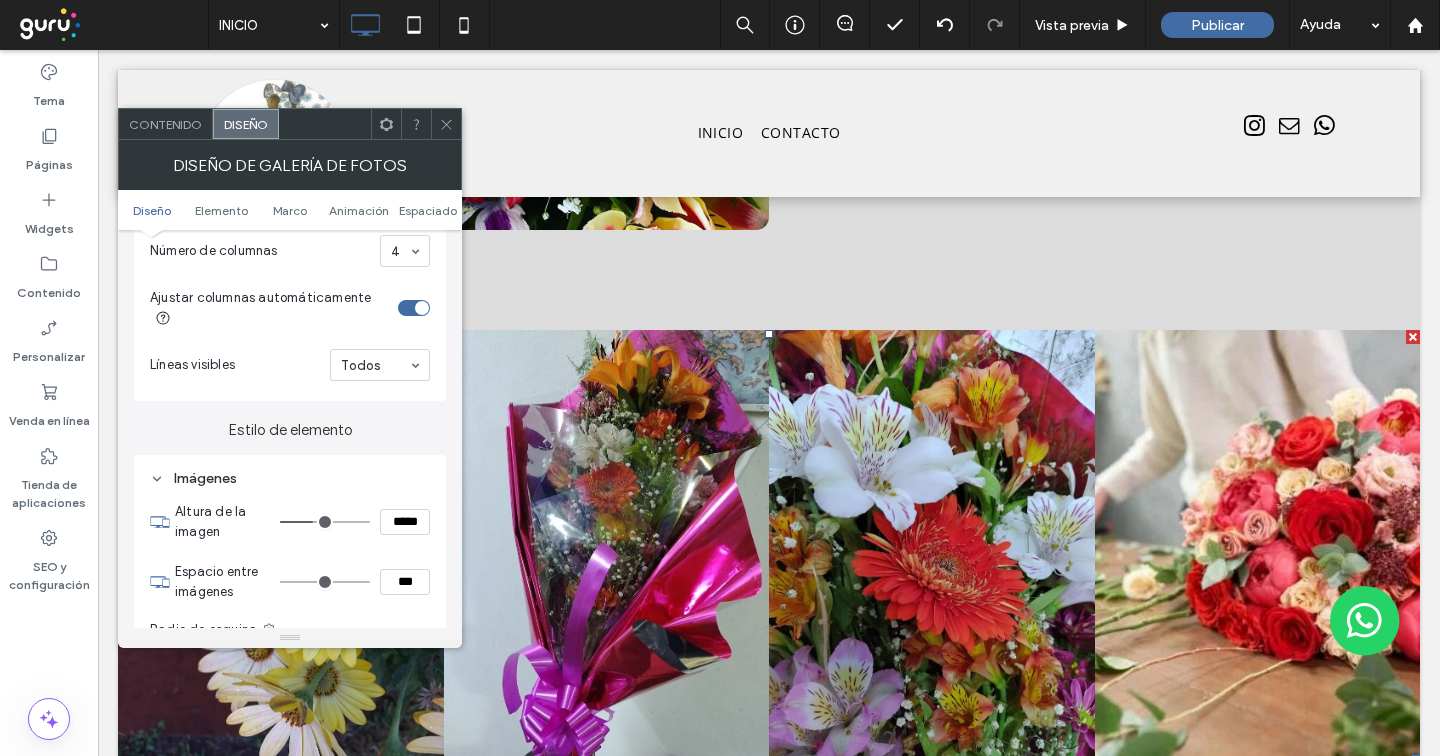 type on "***" 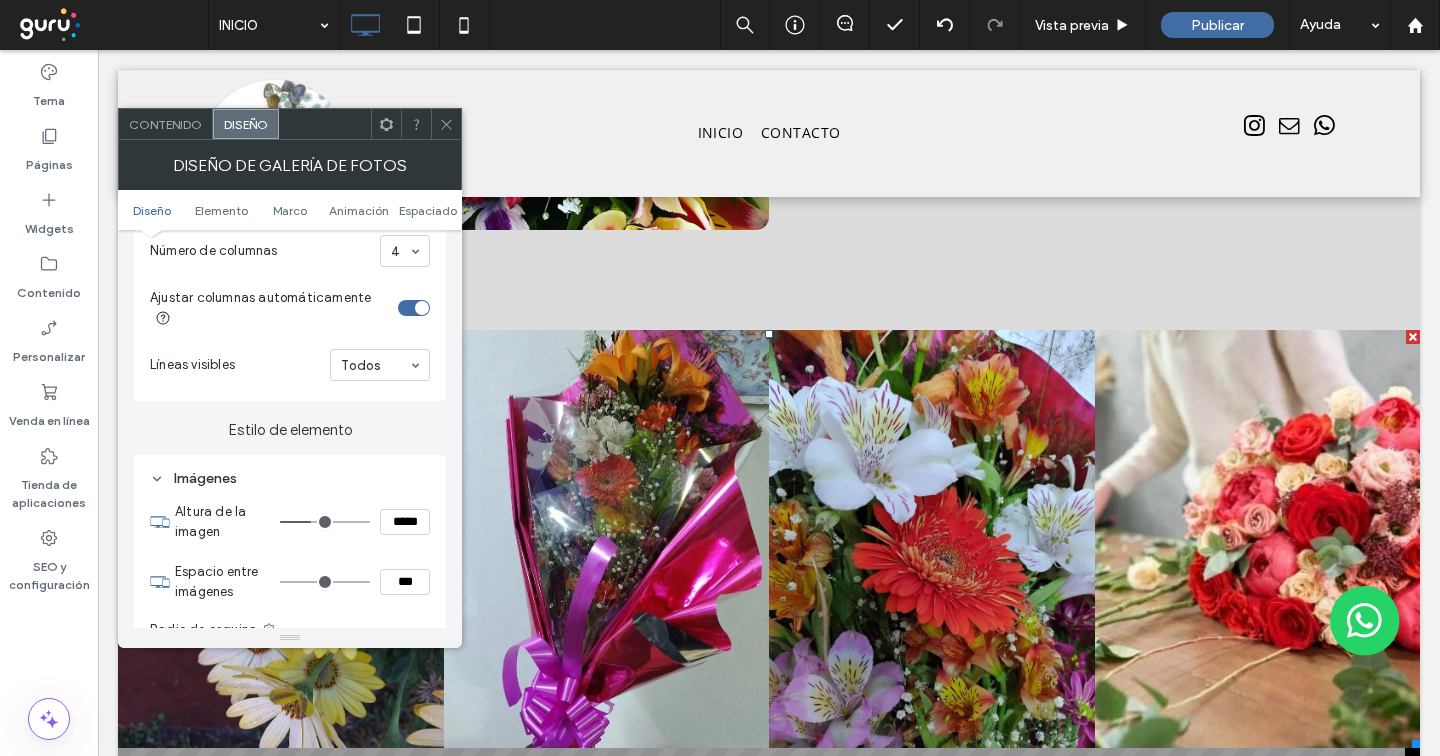 type on "***" 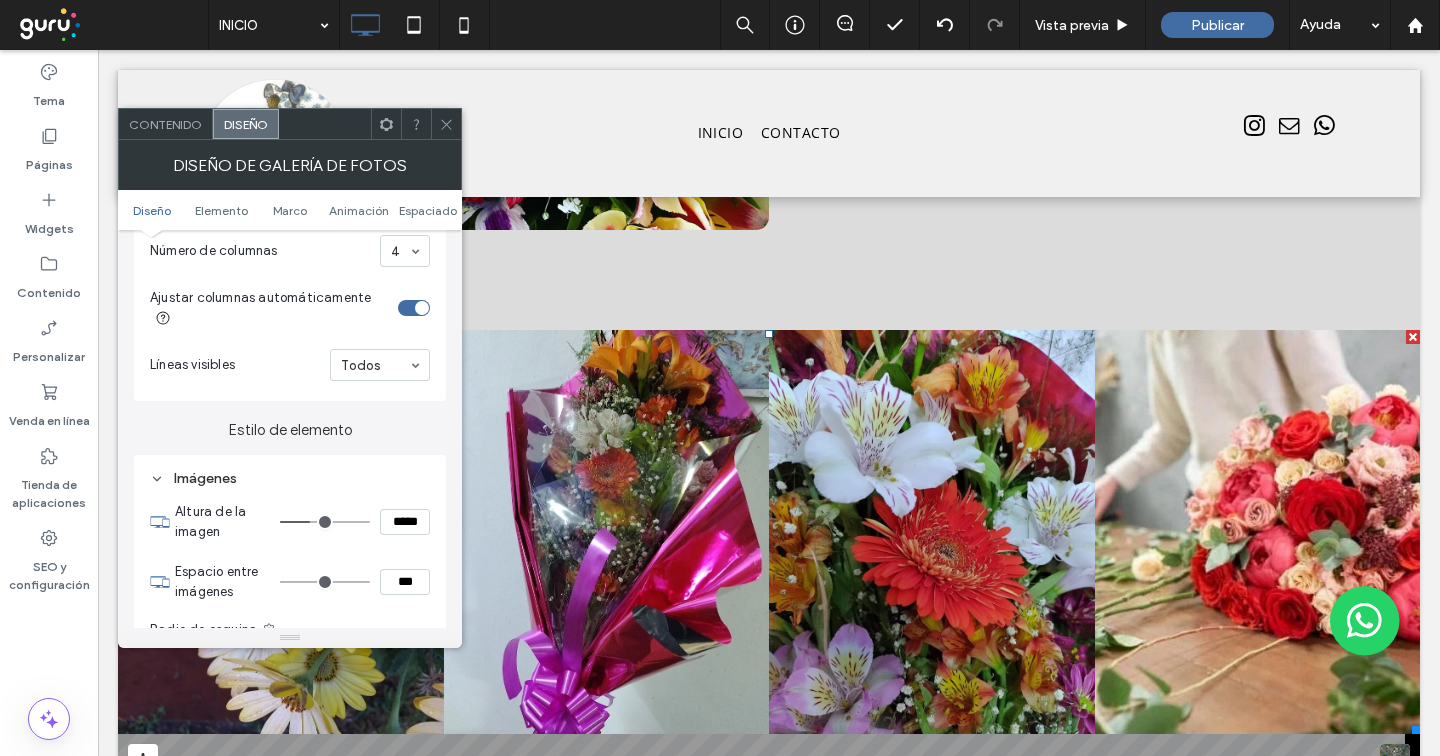 type on "***" 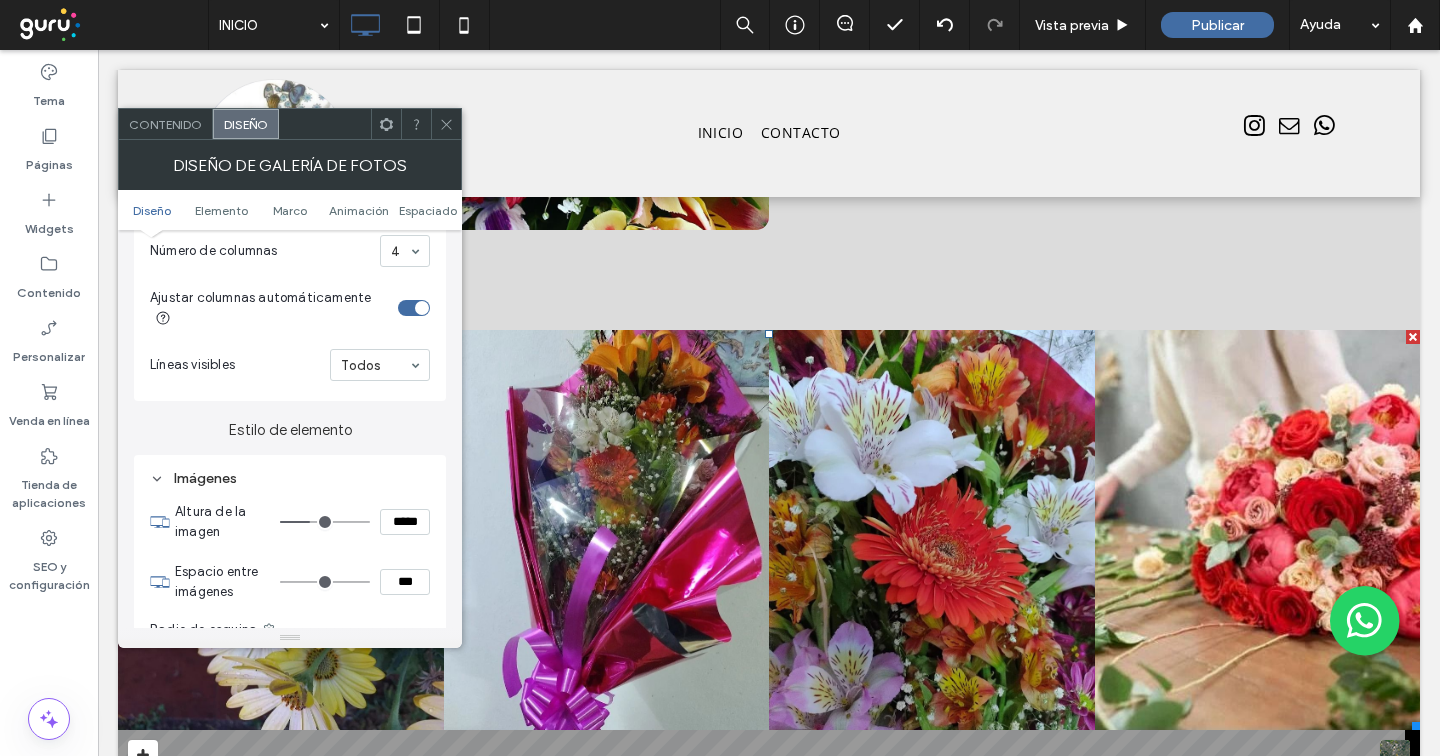 type on "***" 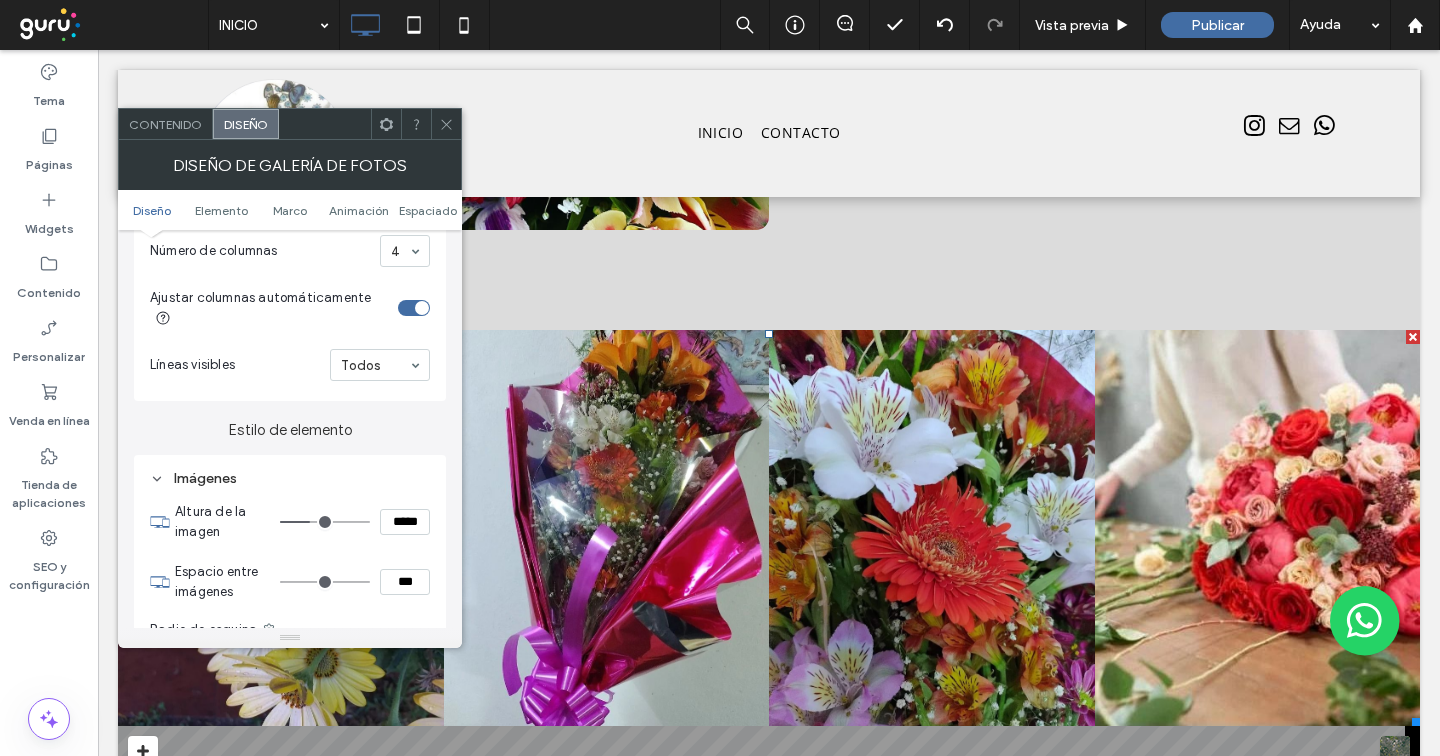 type on "***" 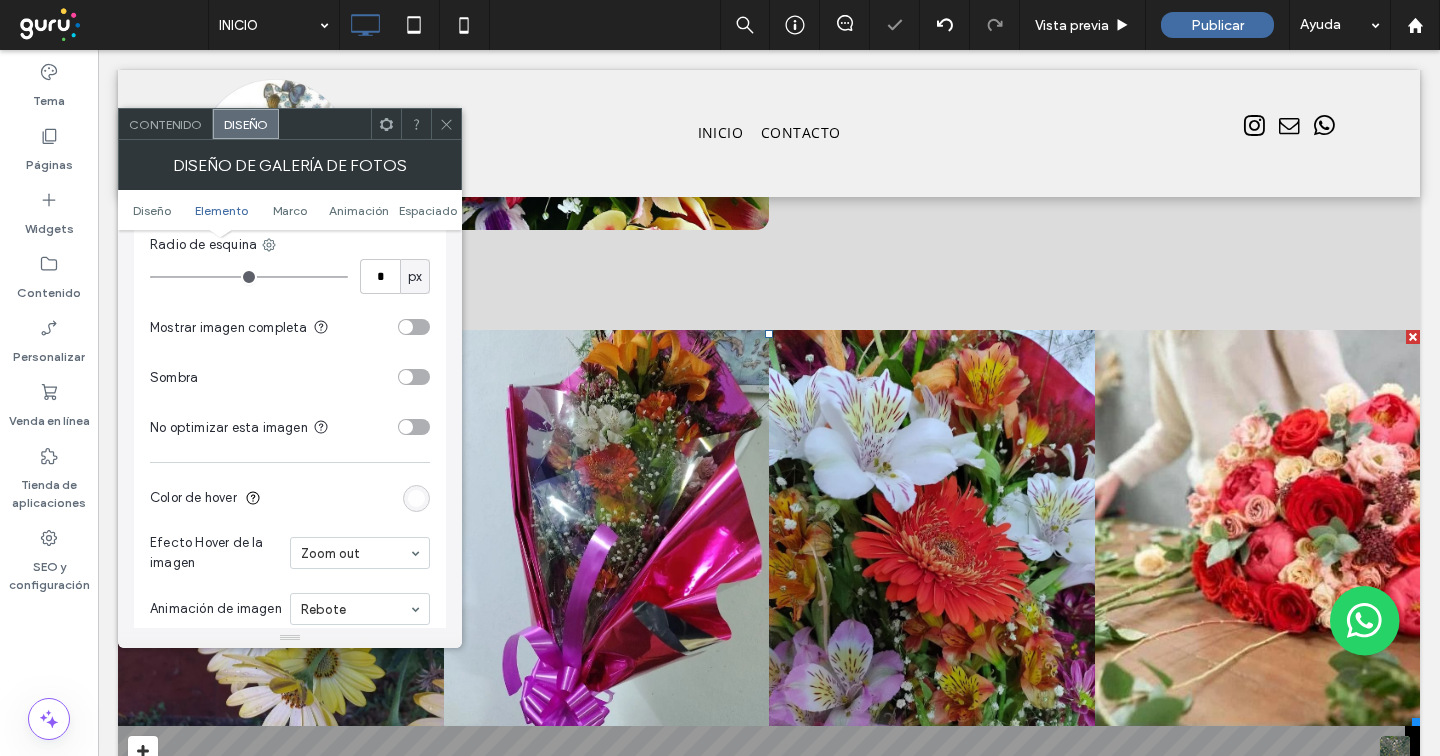 scroll, scrollTop: 989, scrollLeft: 0, axis: vertical 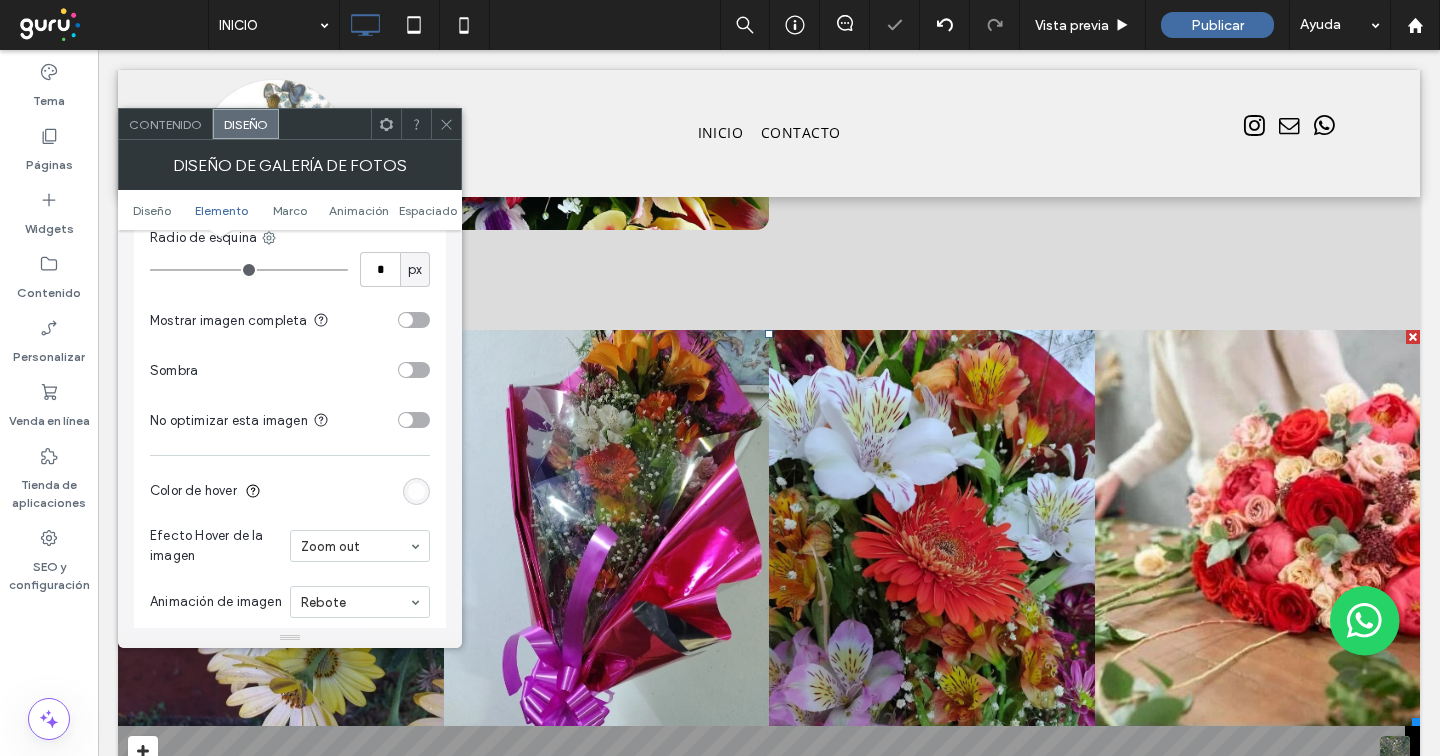 click 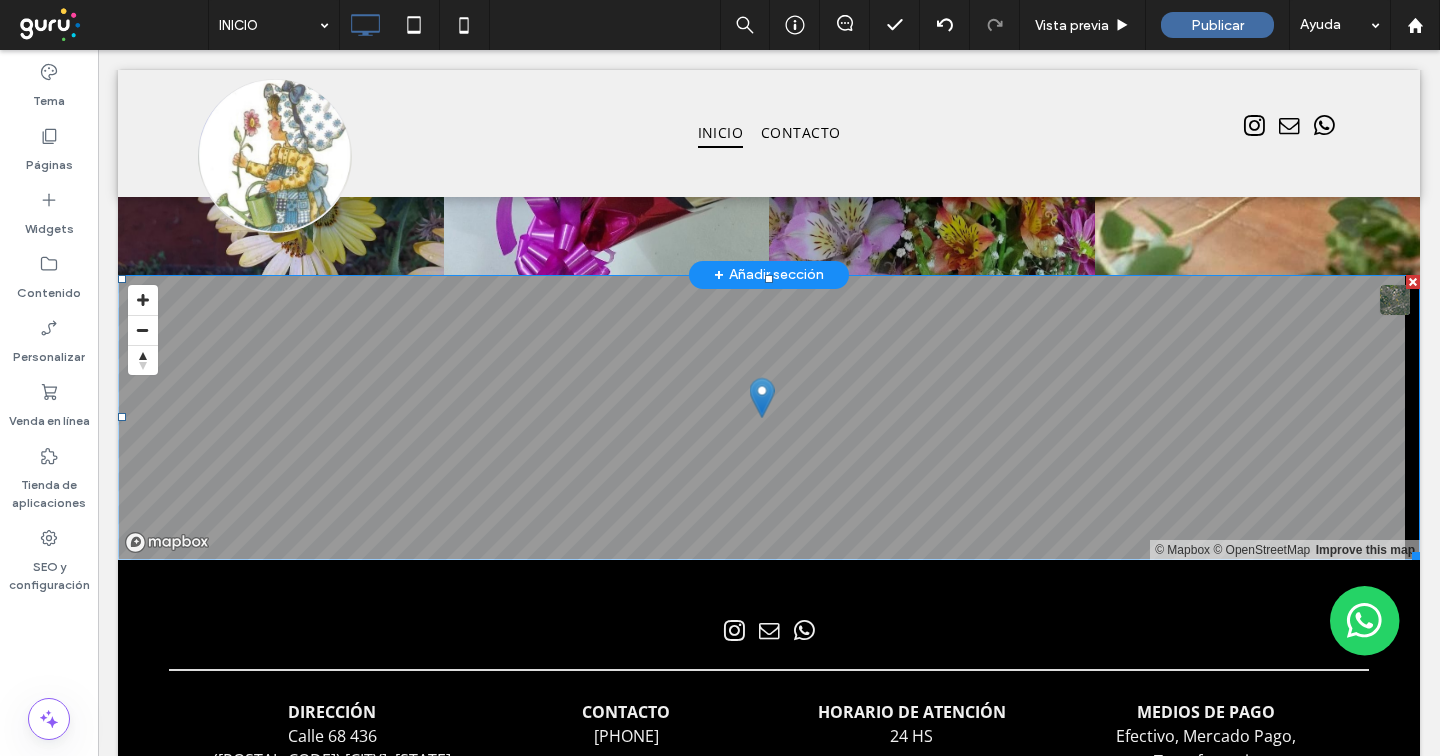 scroll, scrollTop: 2618, scrollLeft: 0, axis: vertical 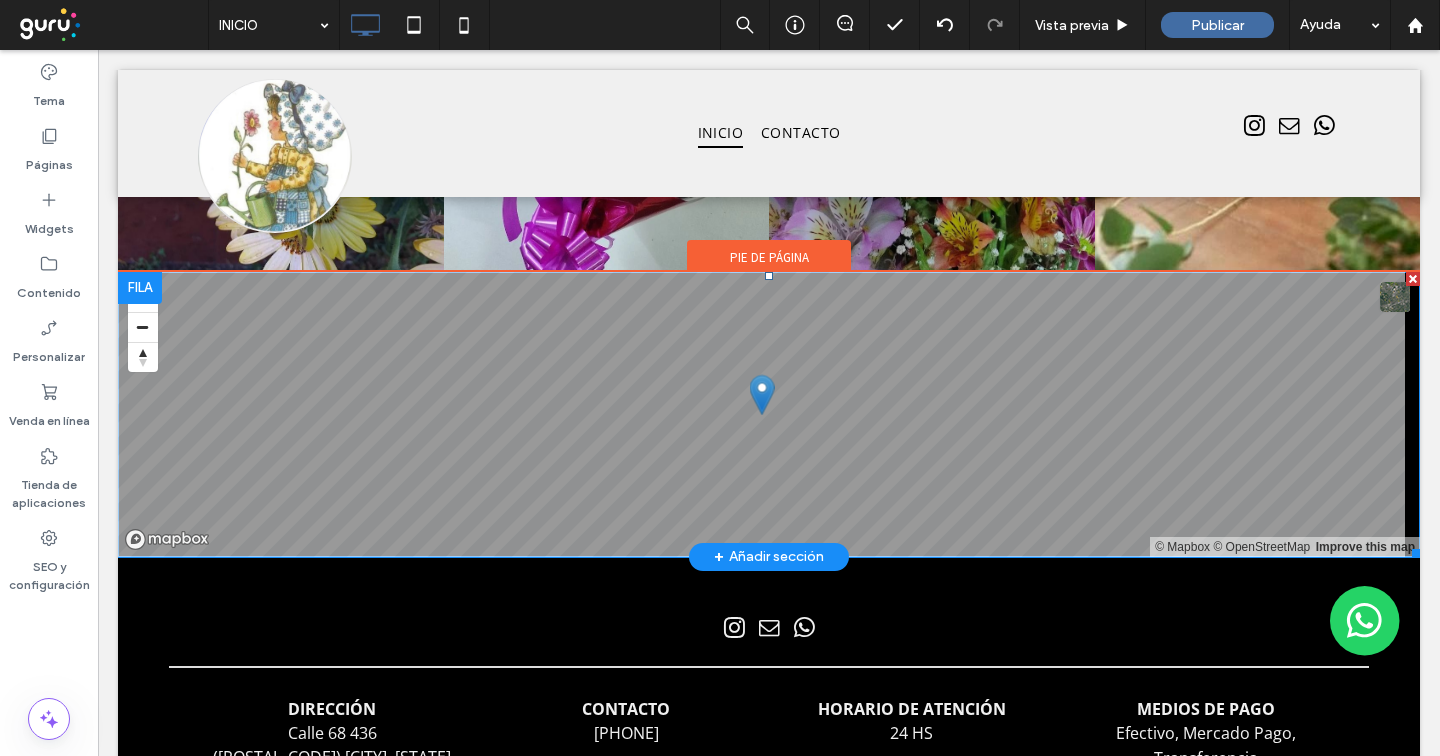 click at bounding box center [769, 414] 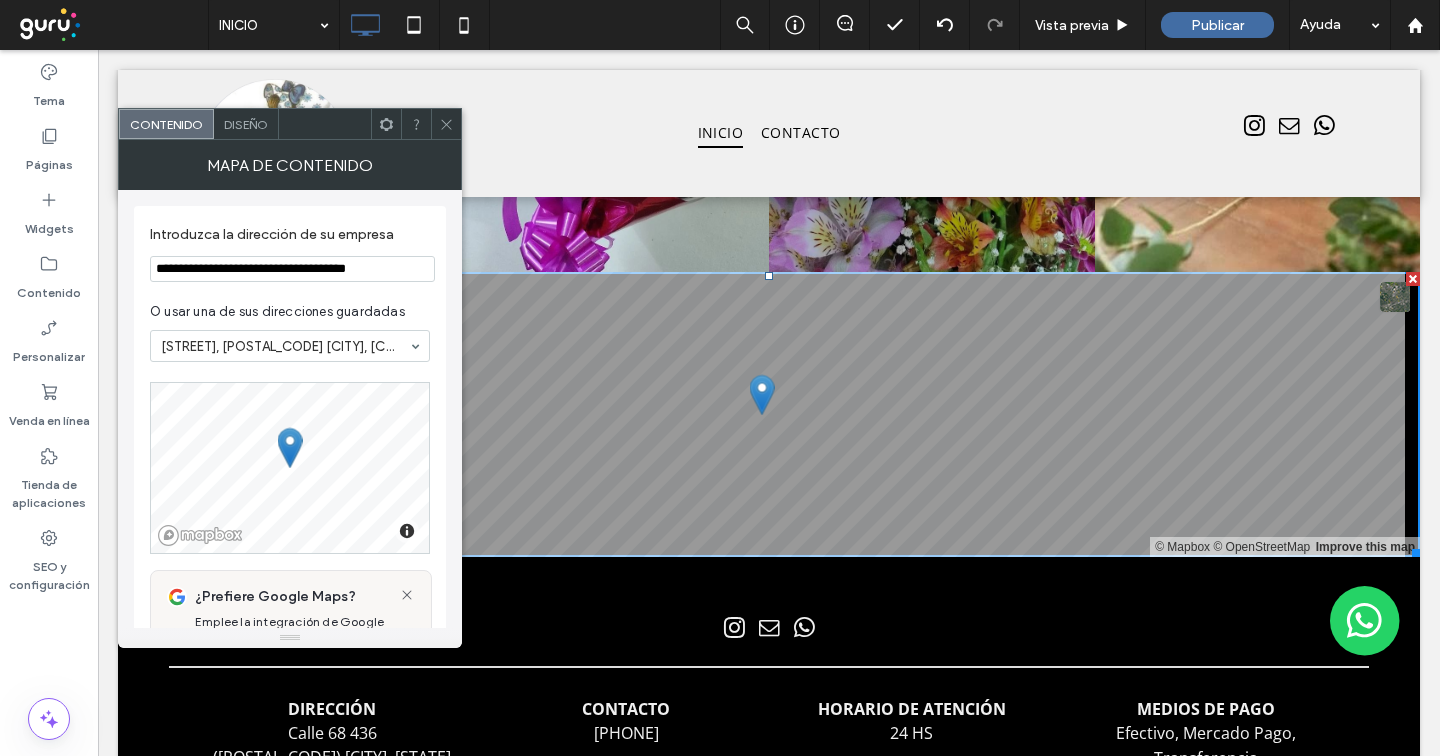 click on "**********" at bounding box center [292, 269] 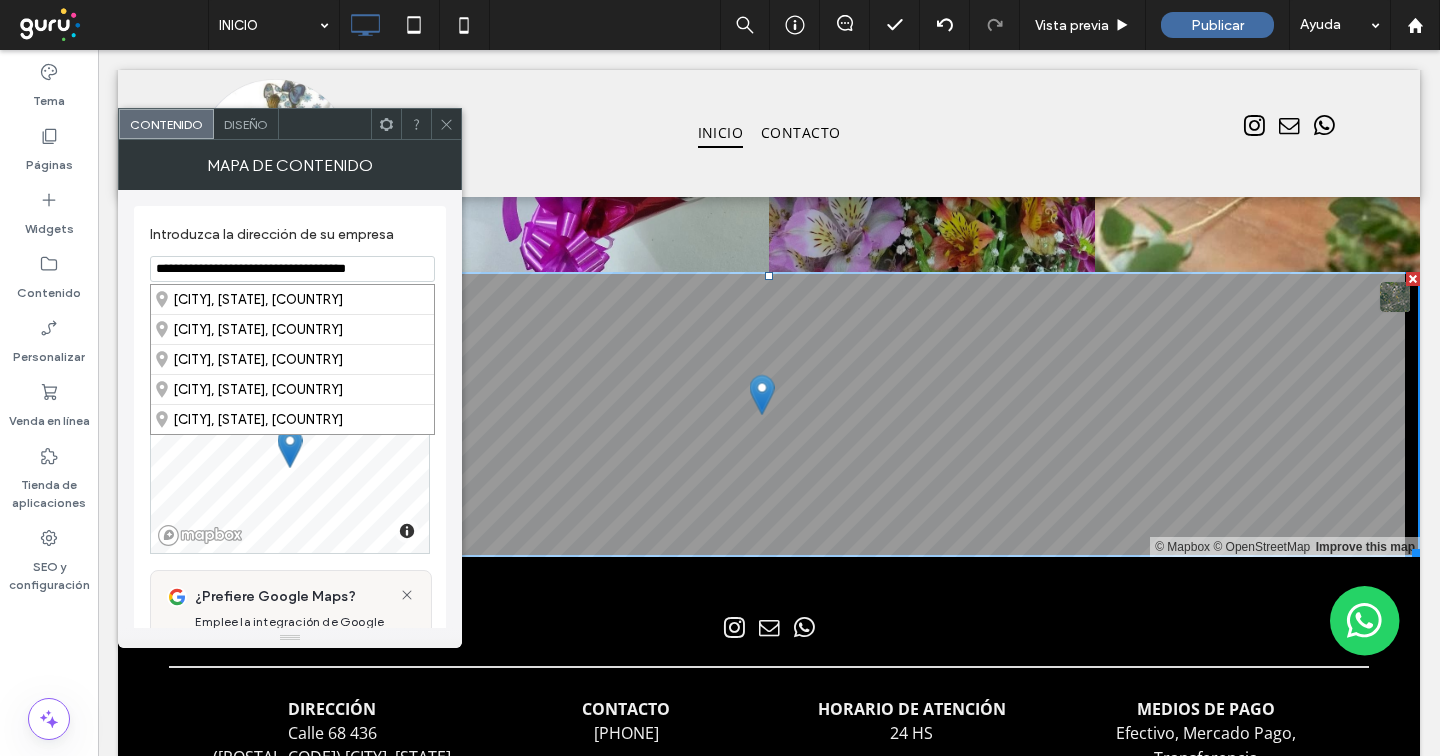 paste 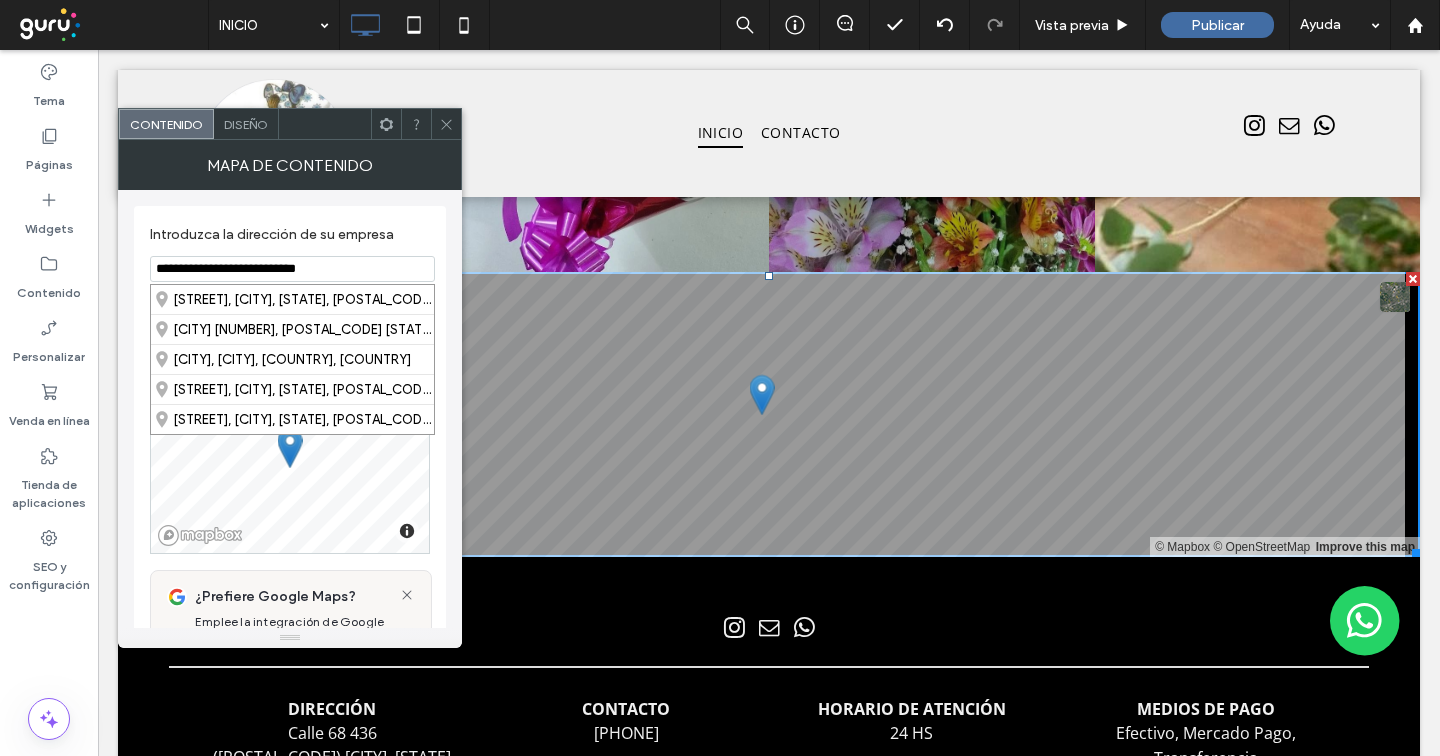 click on "**********" at bounding box center (292, 269) 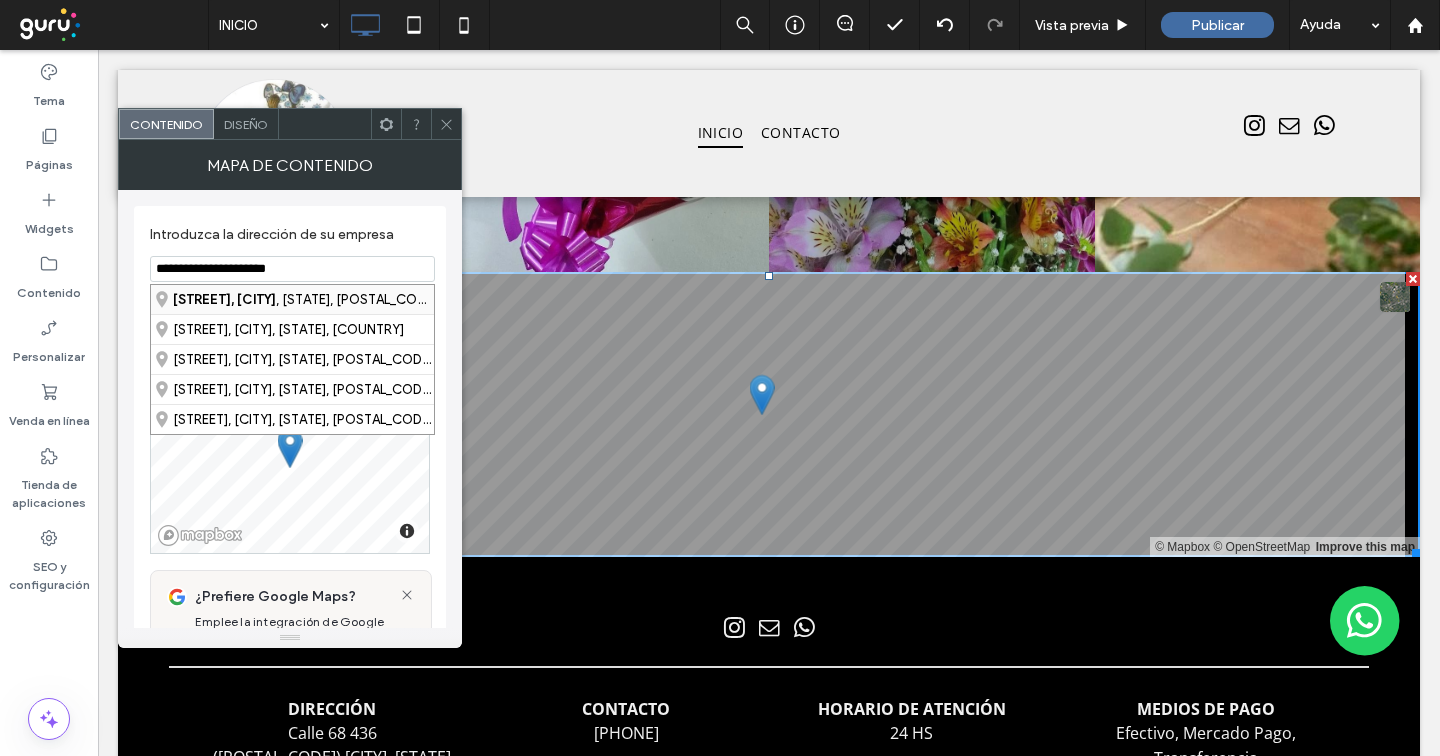 click on "Balcarce 712, San Luis" at bounding box center [224, 299] 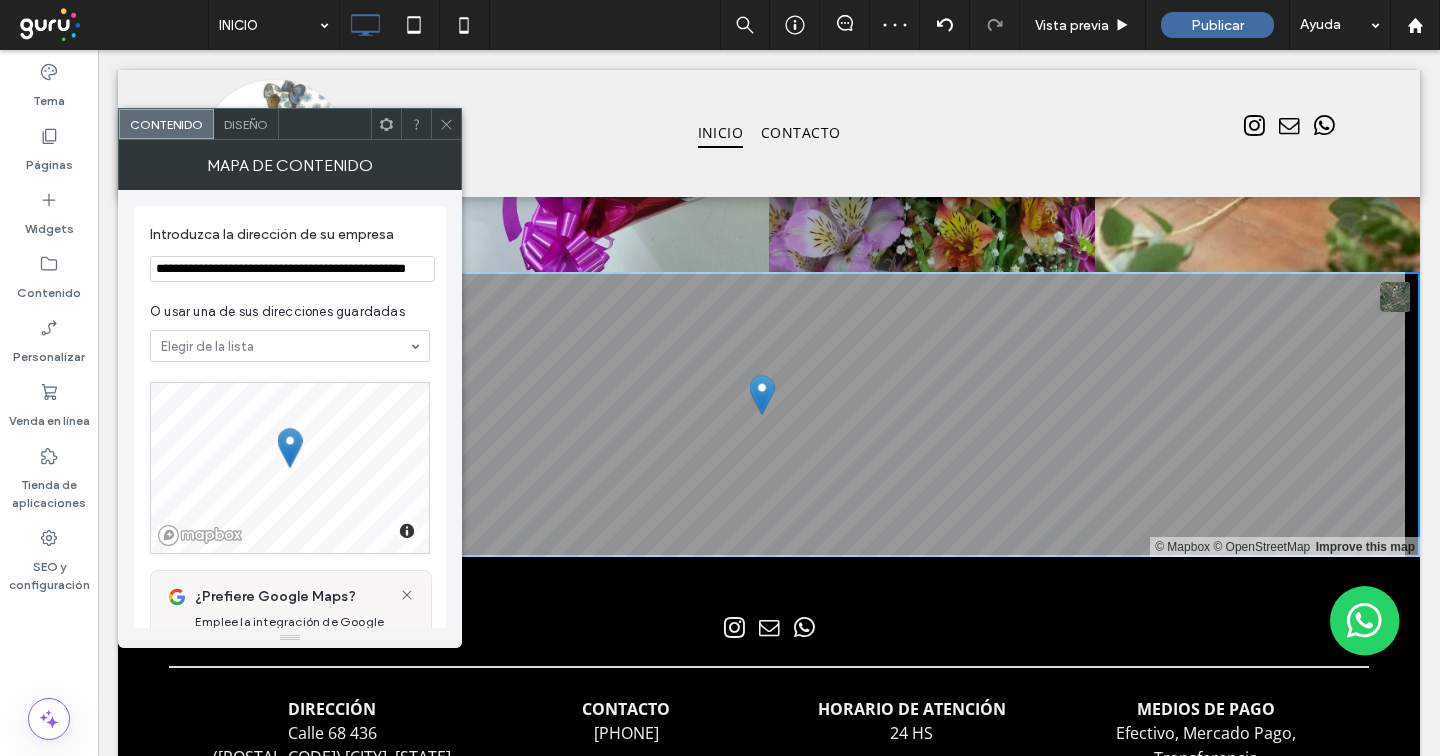 click at bounding box center (446, 124) 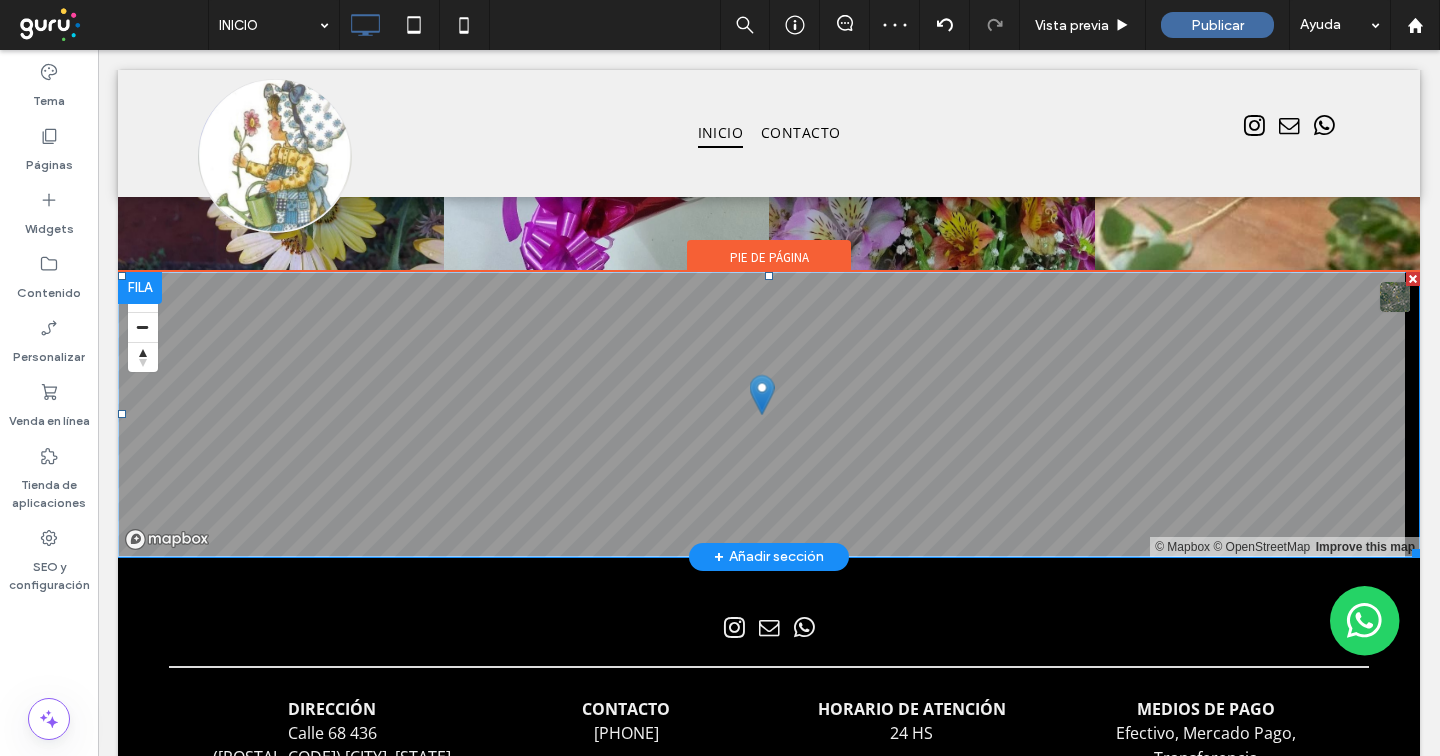 click at bounding box center (769, 414) 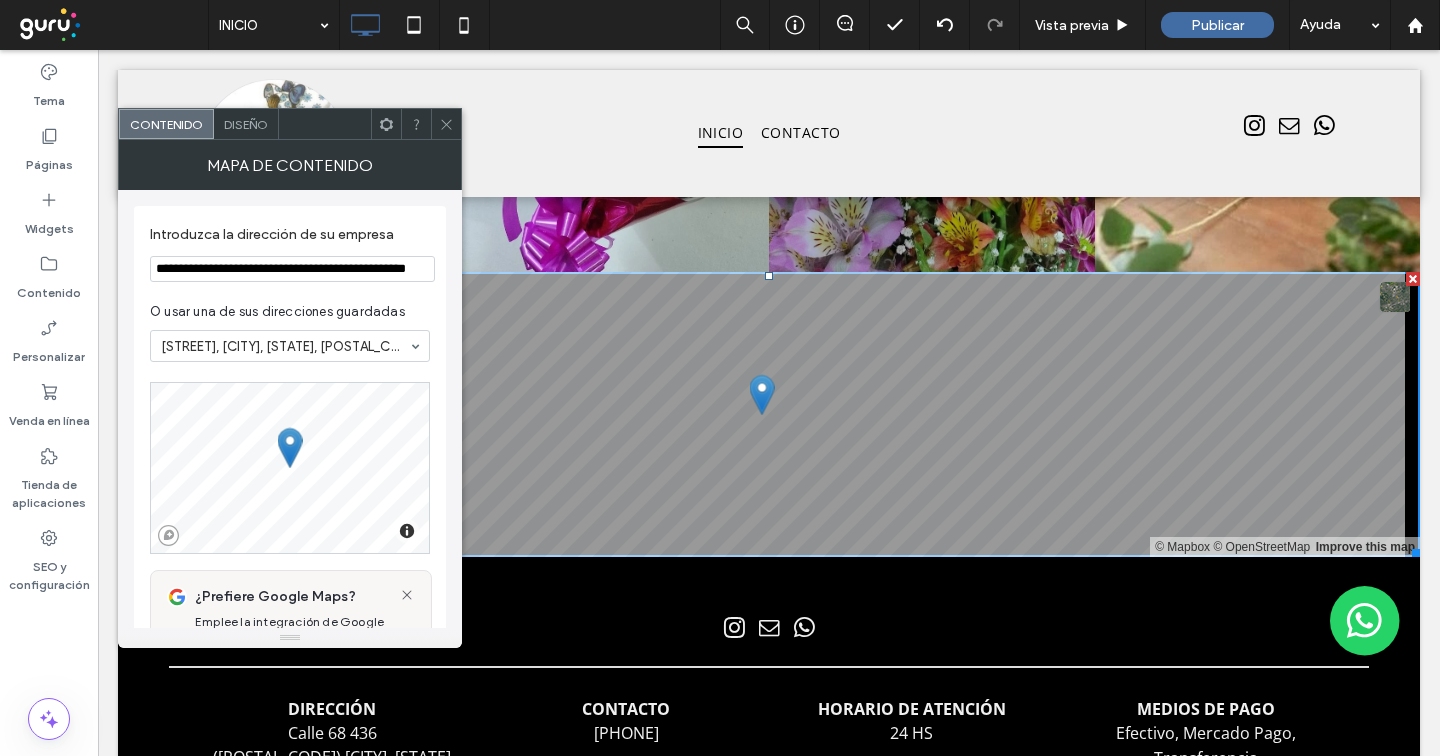 click 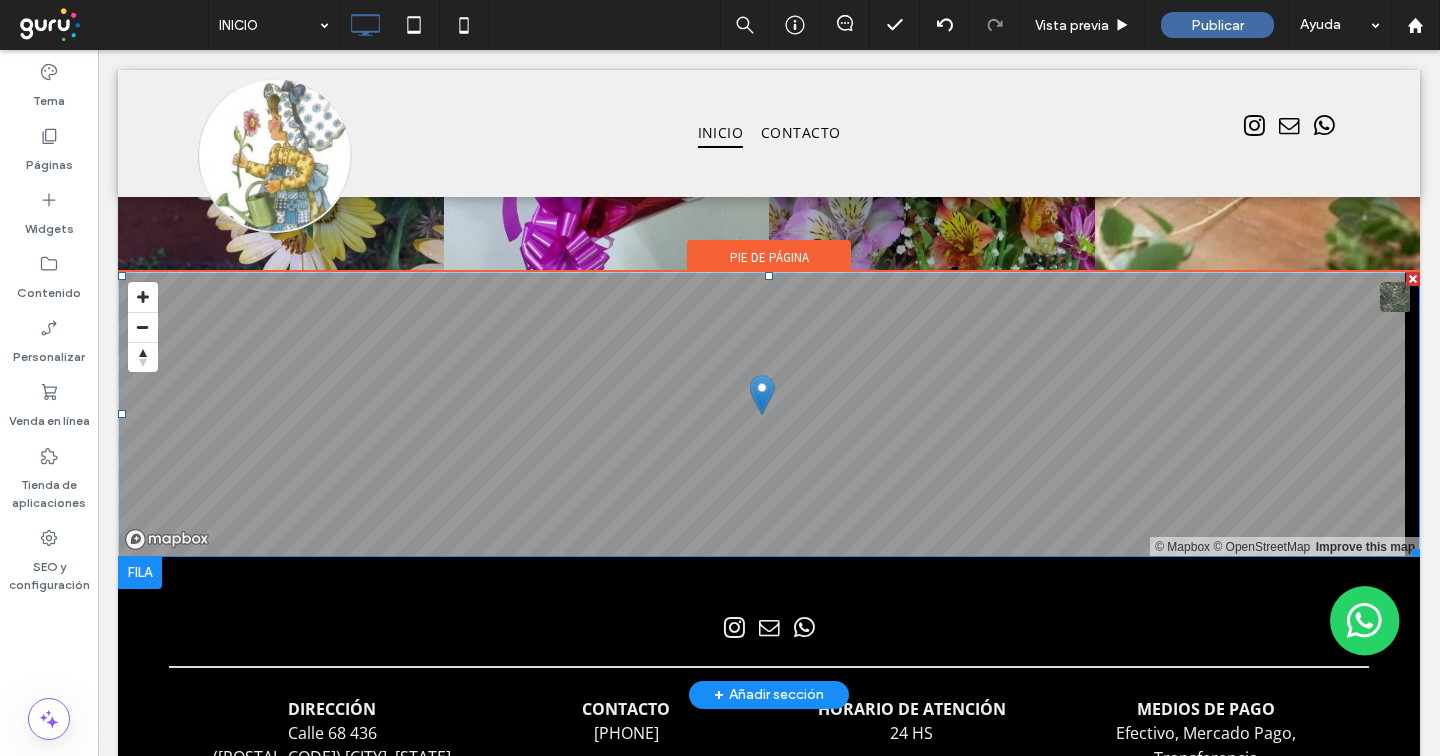 scroll, scrollTop: 2694, scrollLeft: 0, axis: vertical 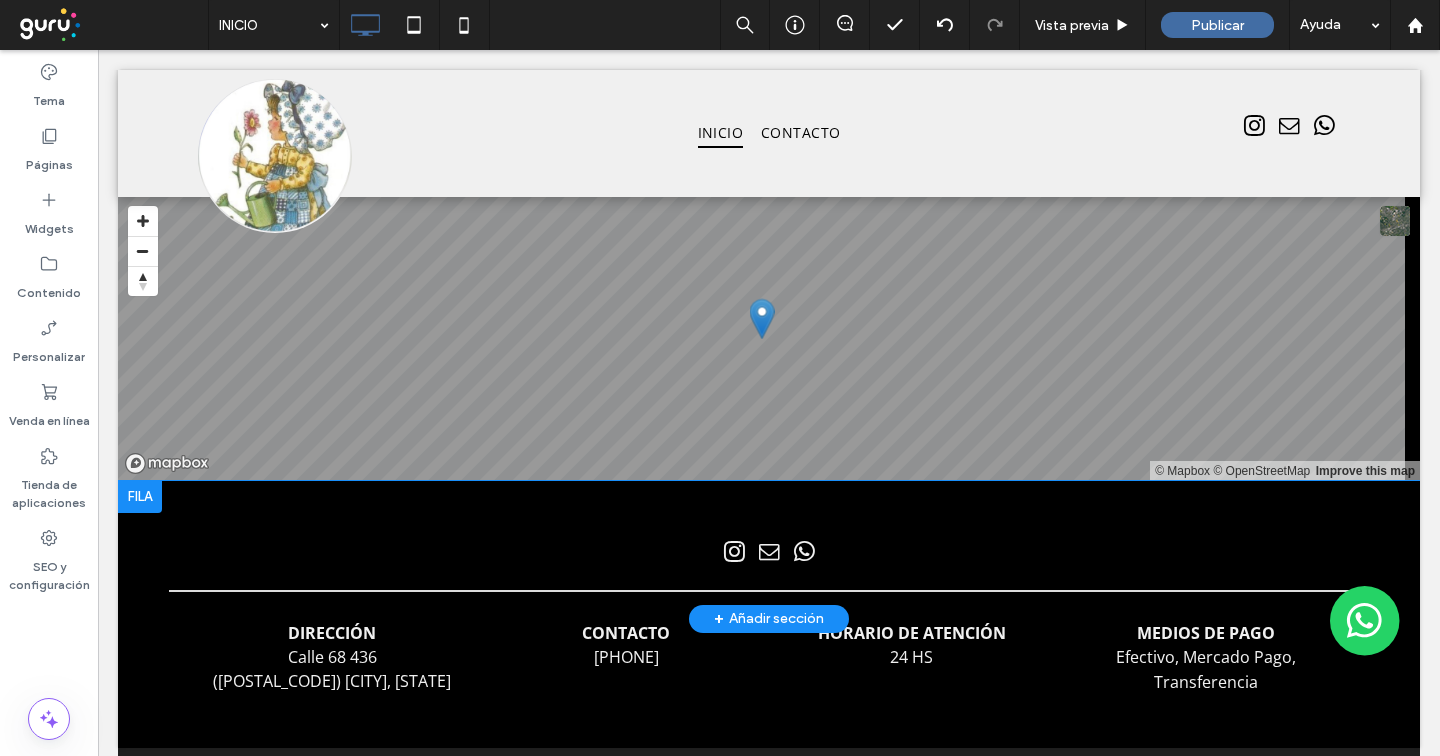 click at bounding box center [140, 497] 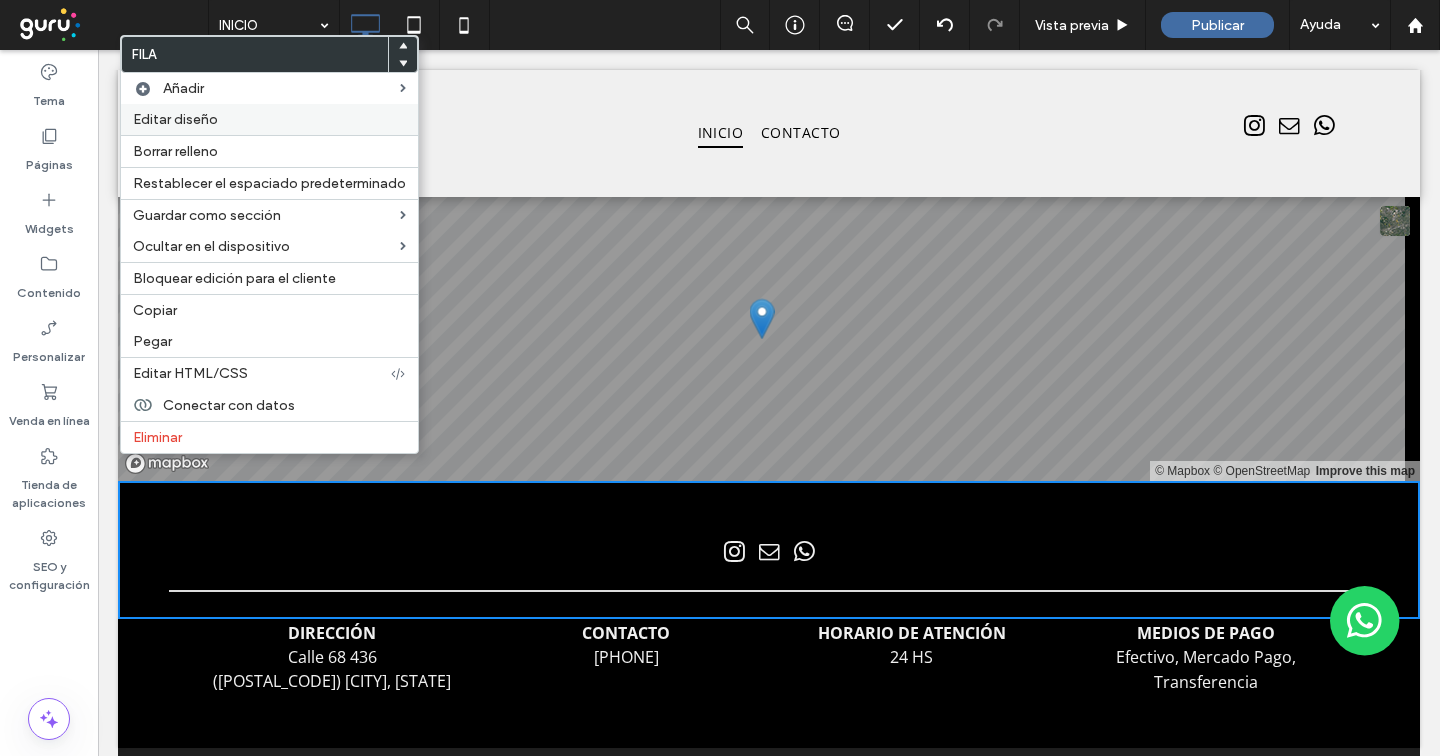 click on "Editar diseño" at bounding box center (175, 119) 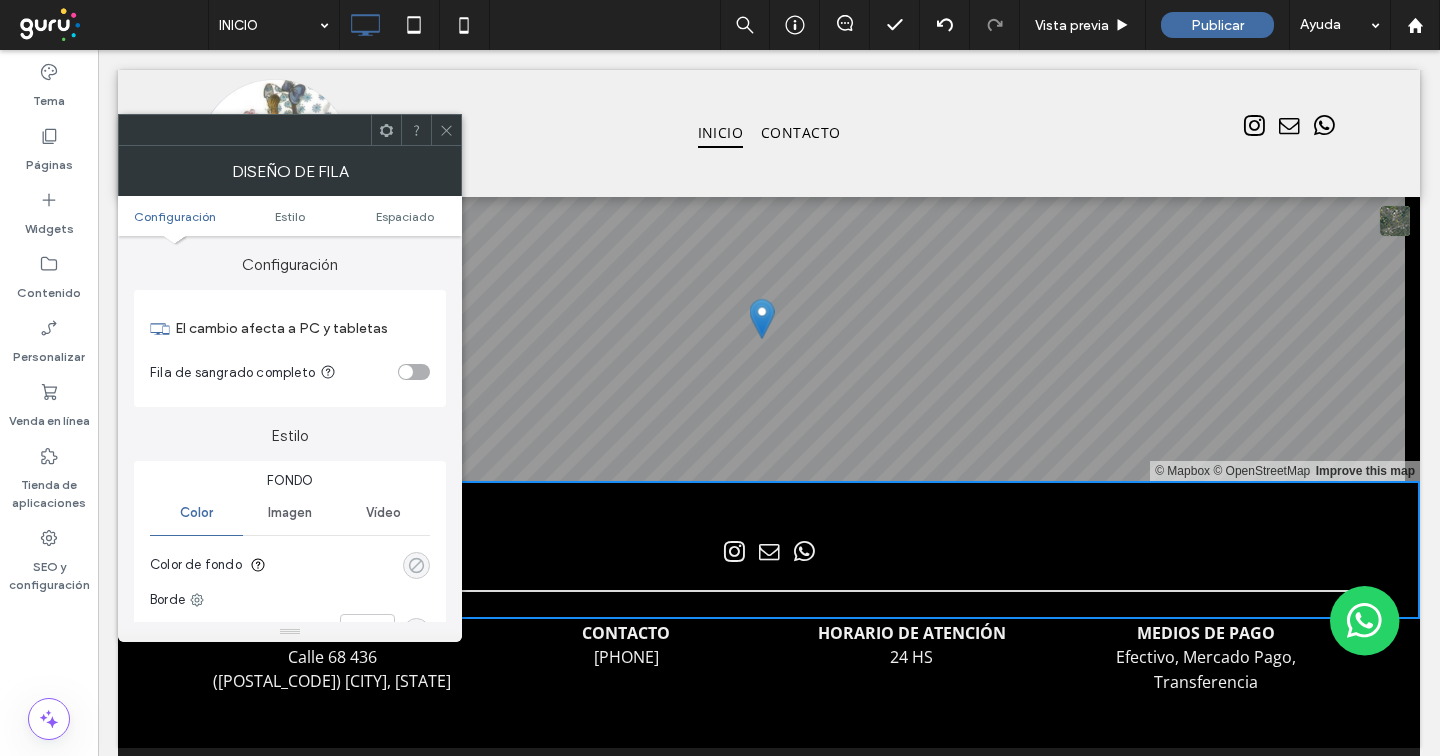 click at bounding box center [416, 565] 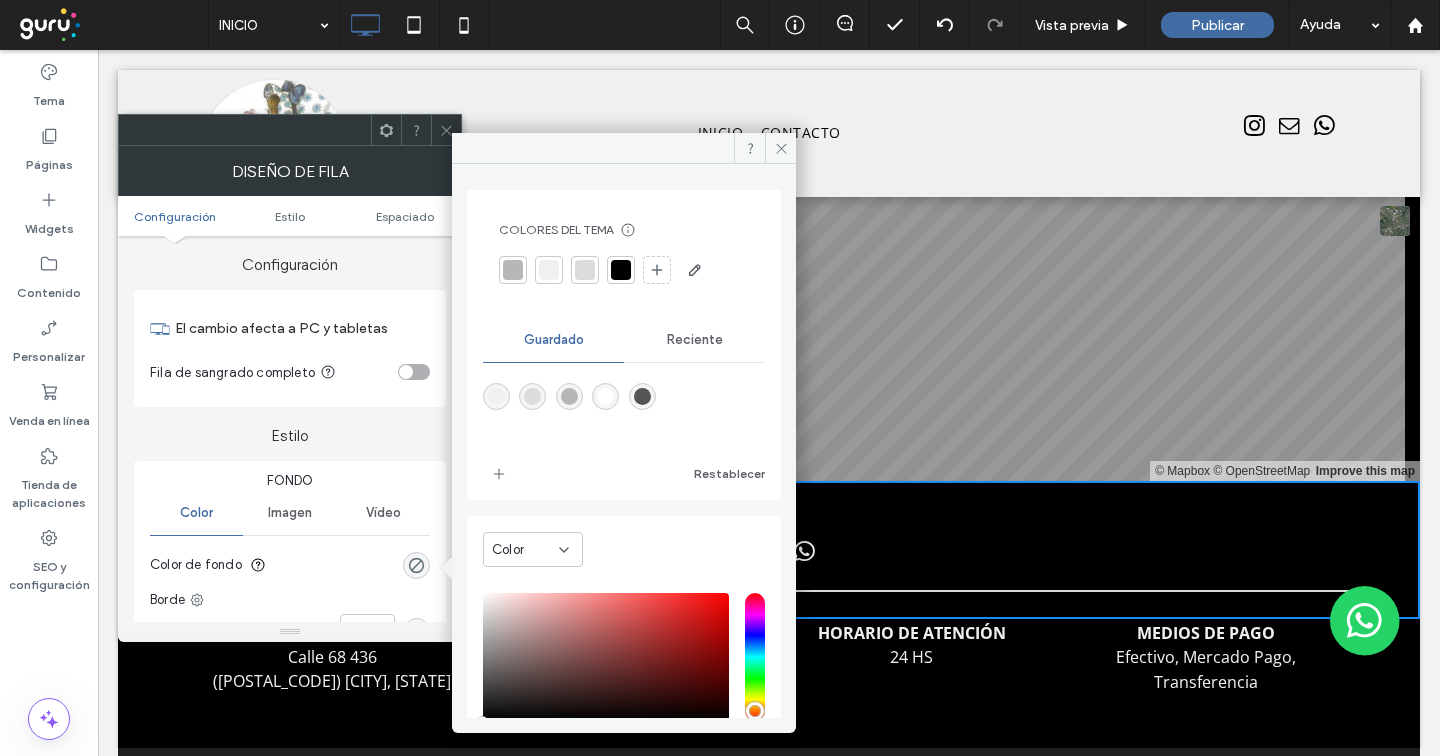 click at bounding box center [446, 130] 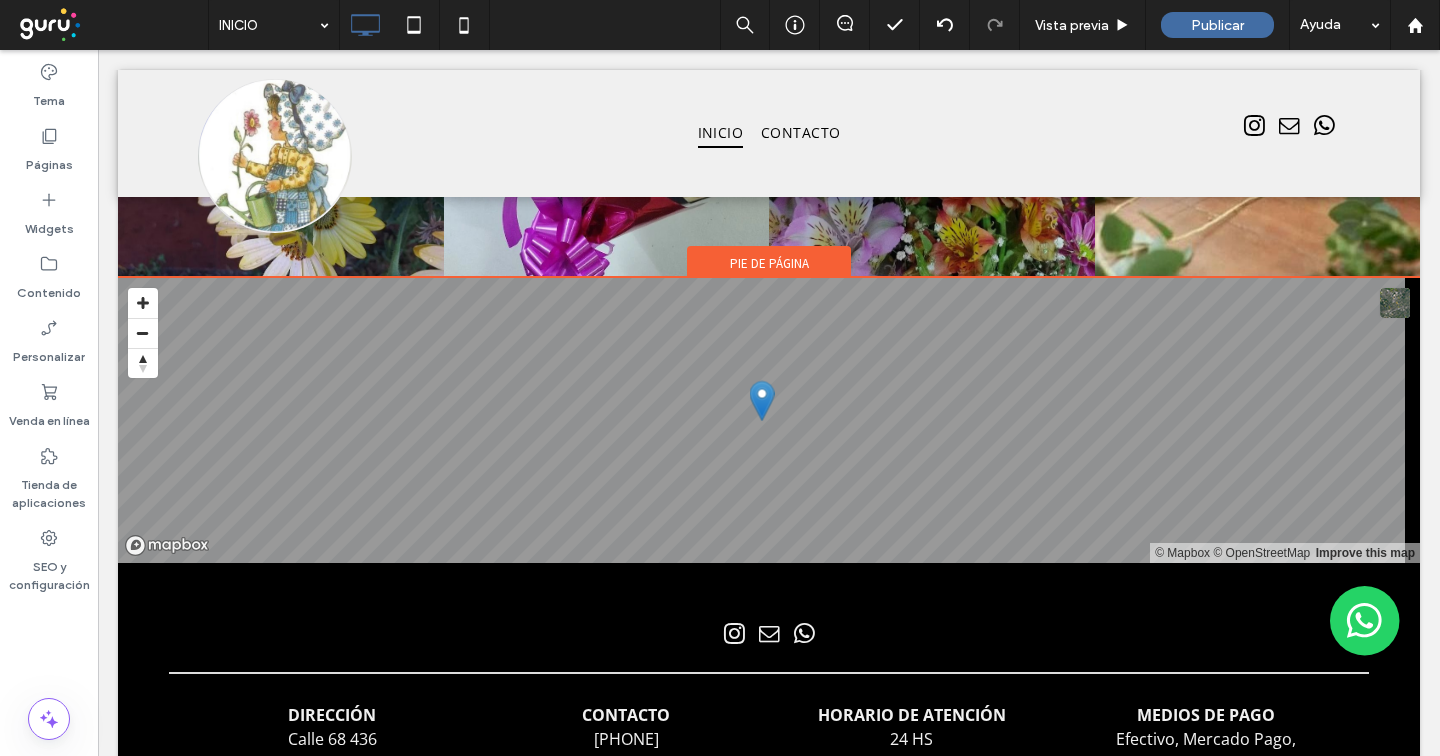 scroll, scrollTop: 2616, scrollLeft: 0, axis: vertical 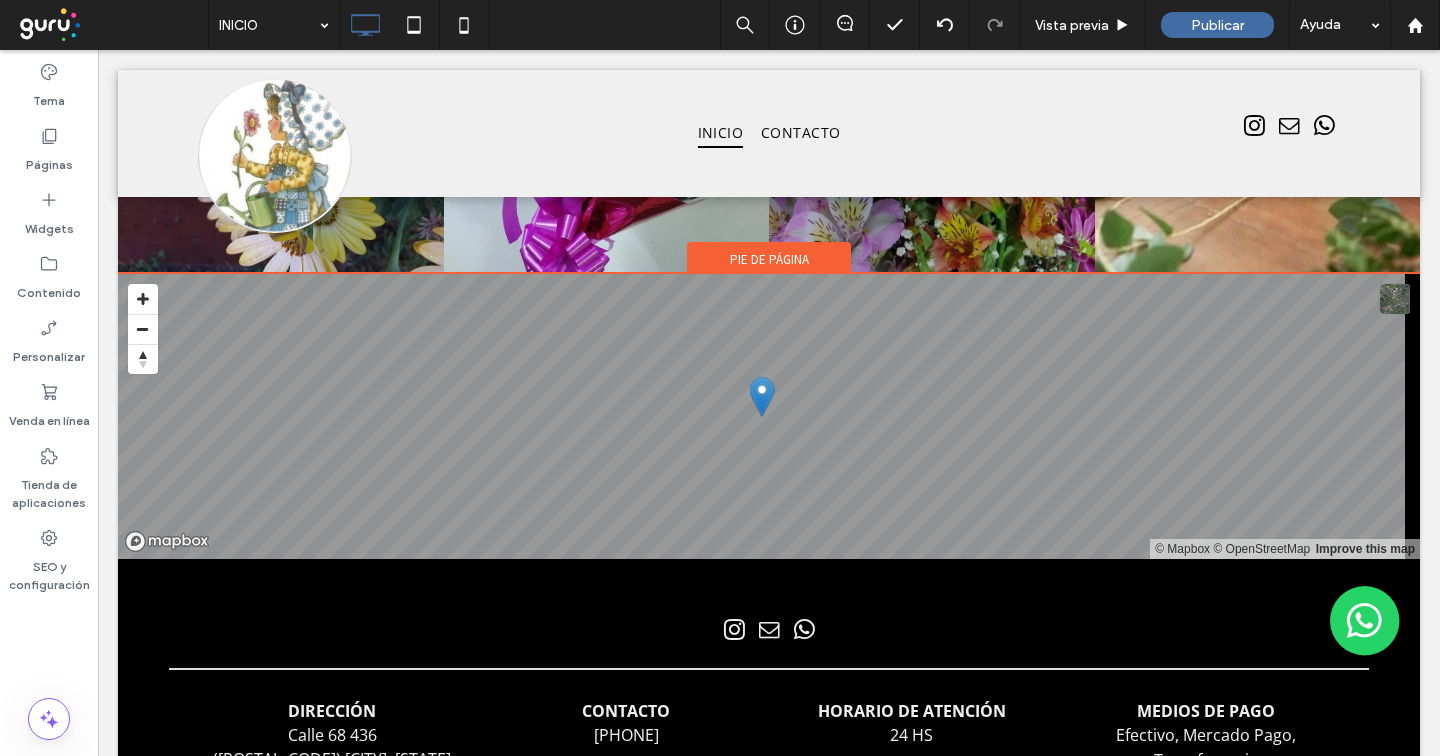 click on "Pie de página" at bounding box center (769, 257) 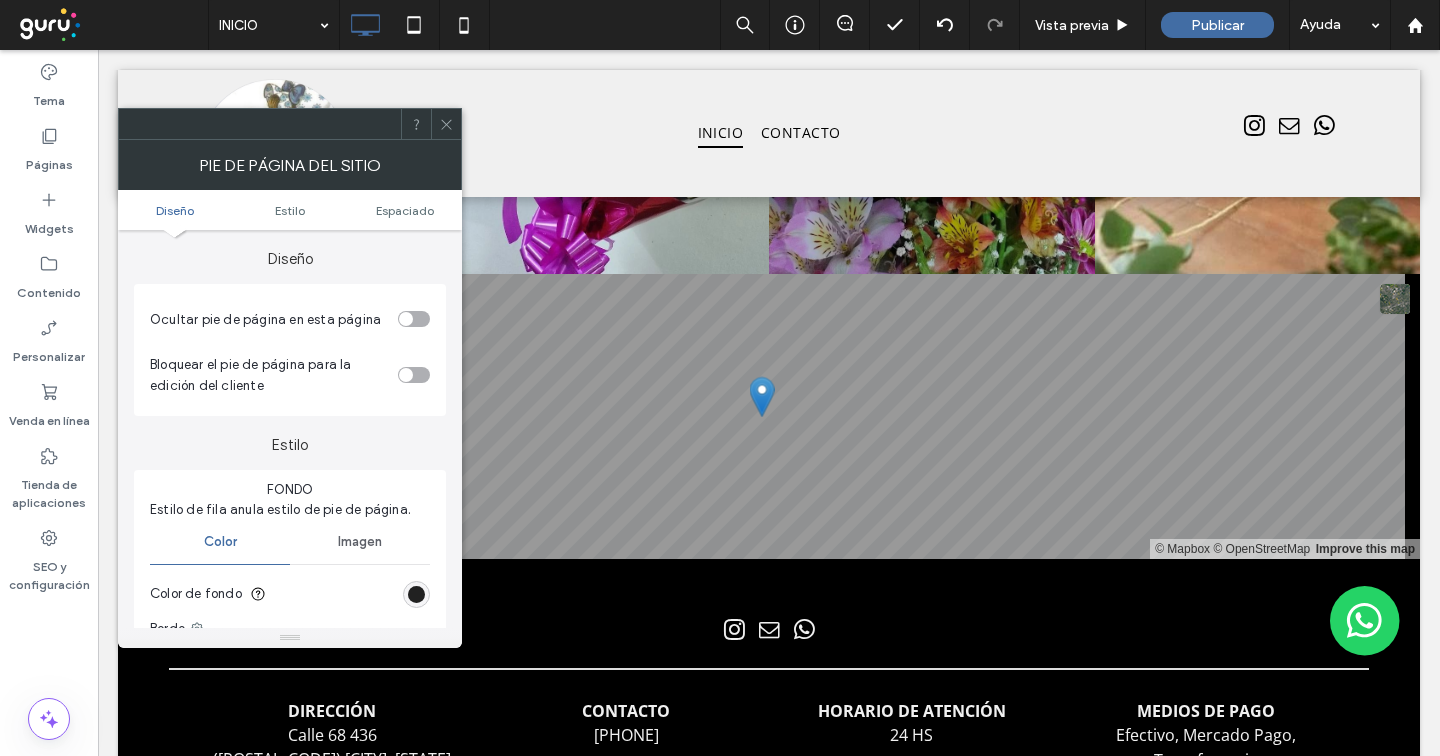 click at bounding box center (416, 594) 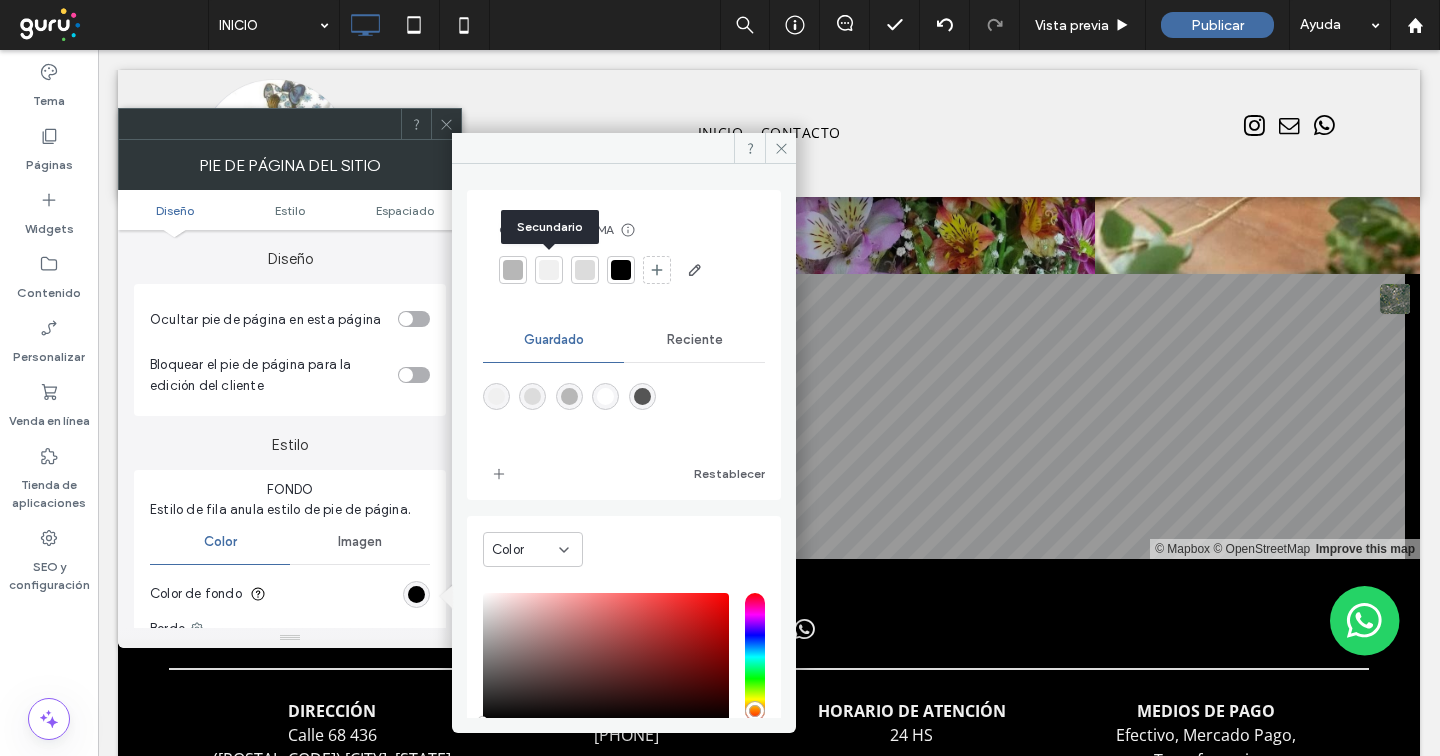 click at bounding box center (549, 270) 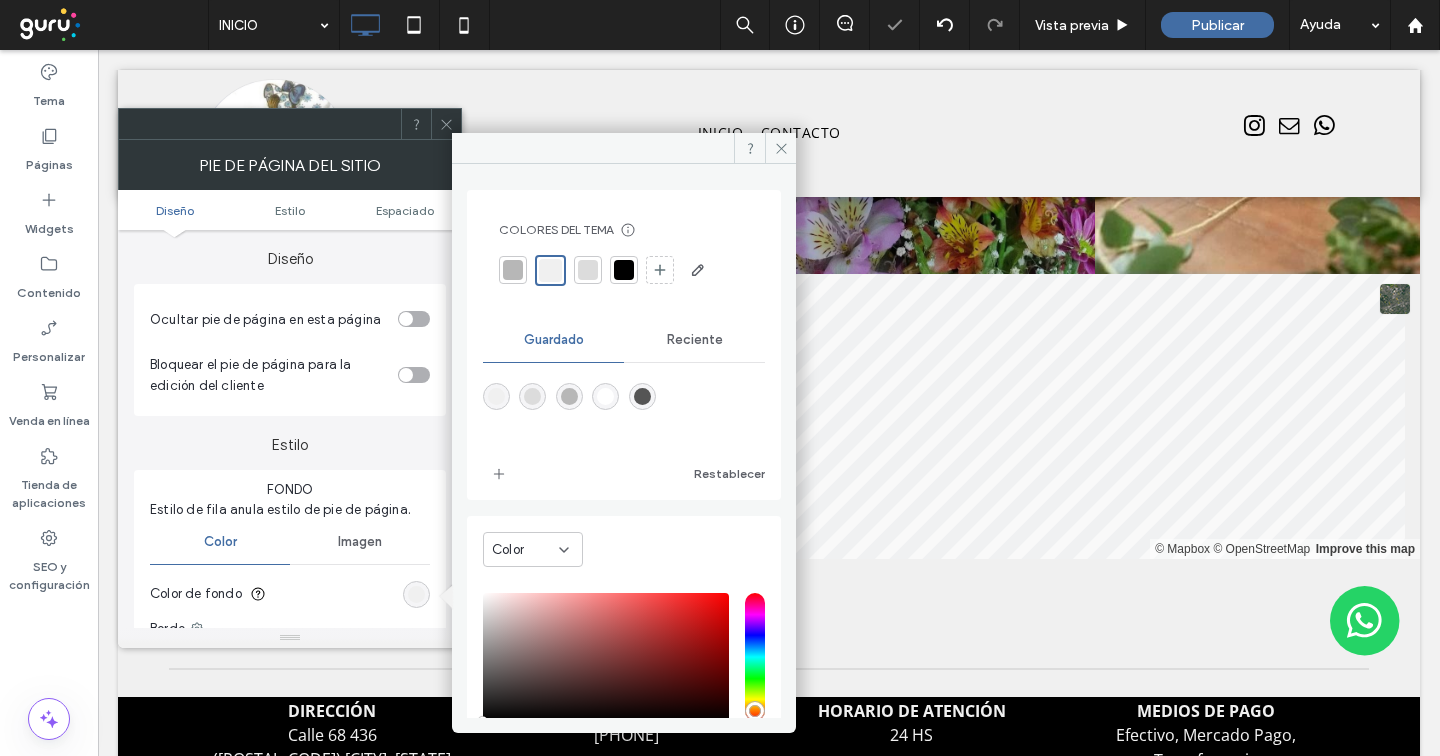 click at bounding box center [588, 270] 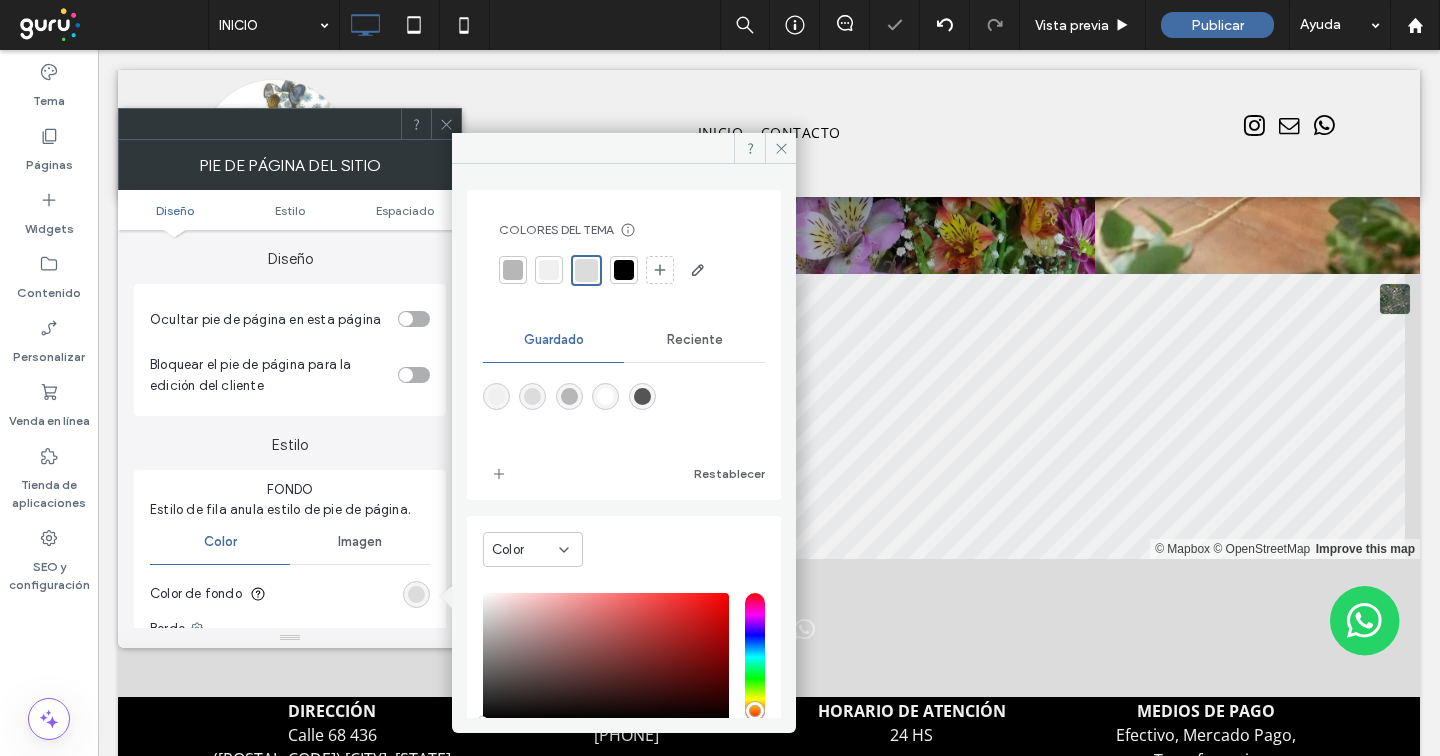 click 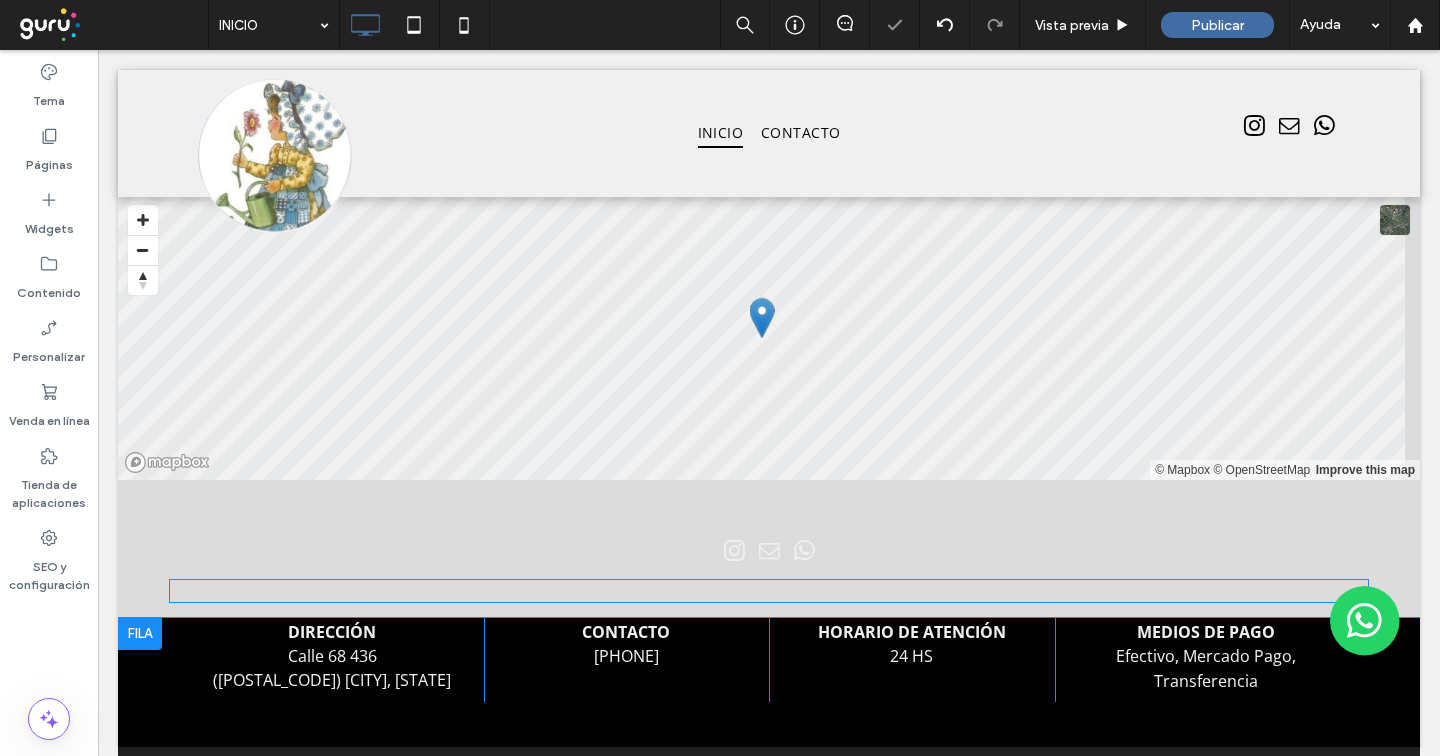 scroll, scrollTop: 2699, scrollLeft: 0, axis: vertical 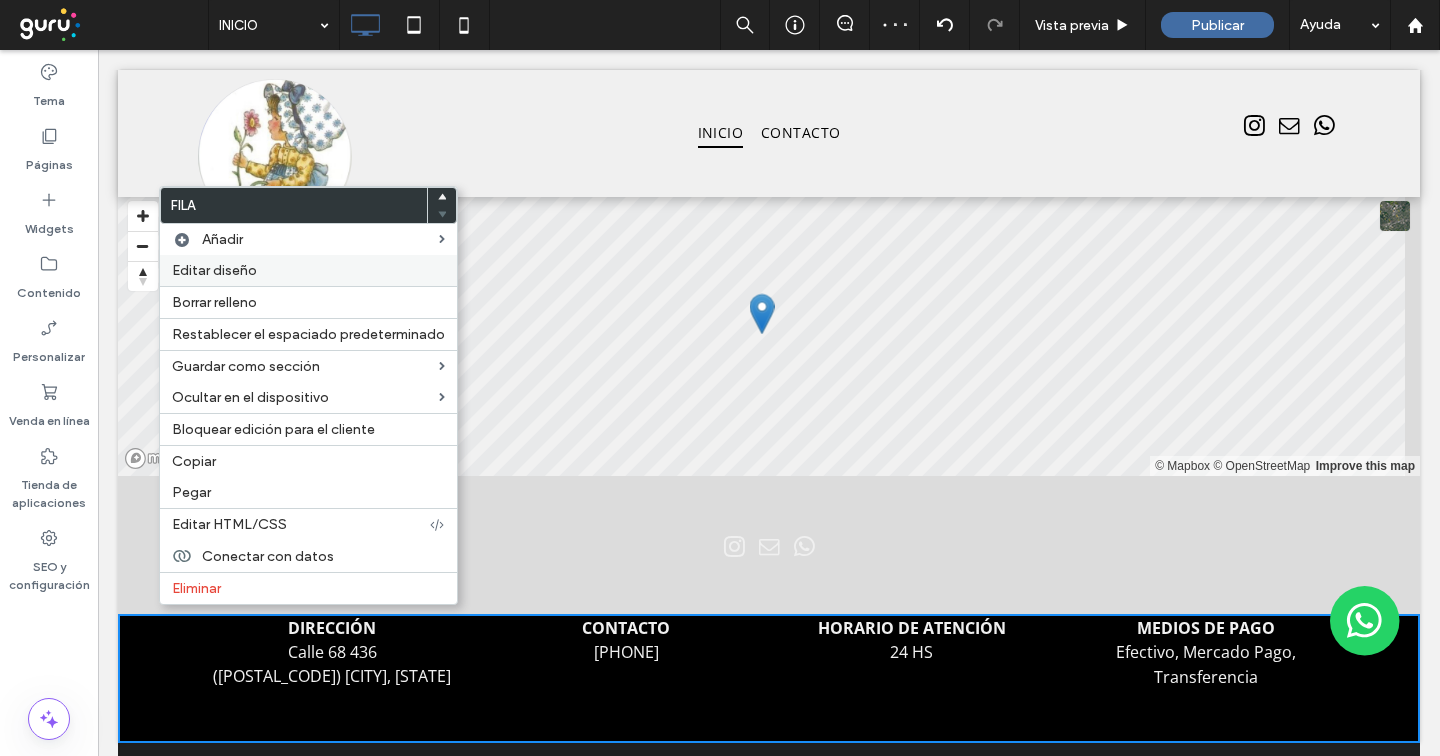 click on "Editar diseño" at bounding box center [308, 270] 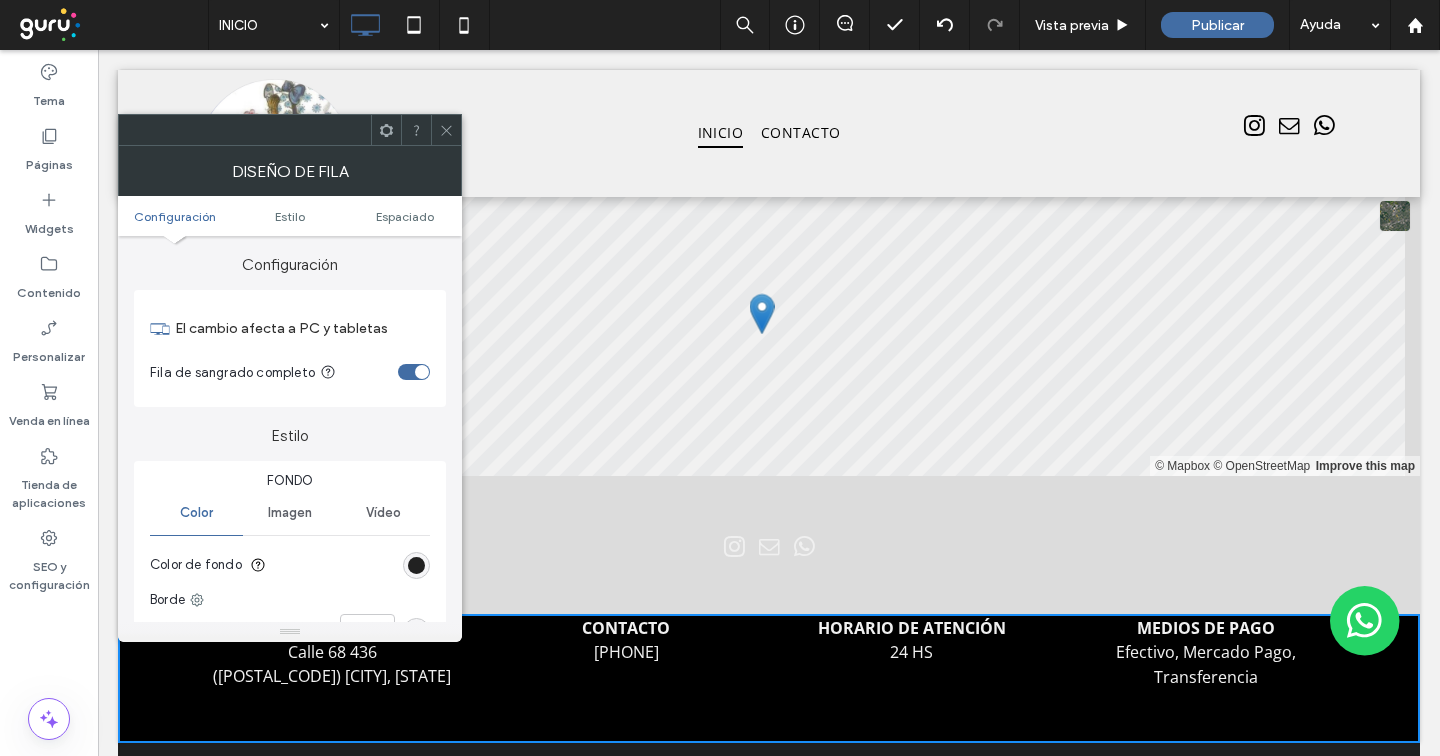 click at bounding box center [416, 565] 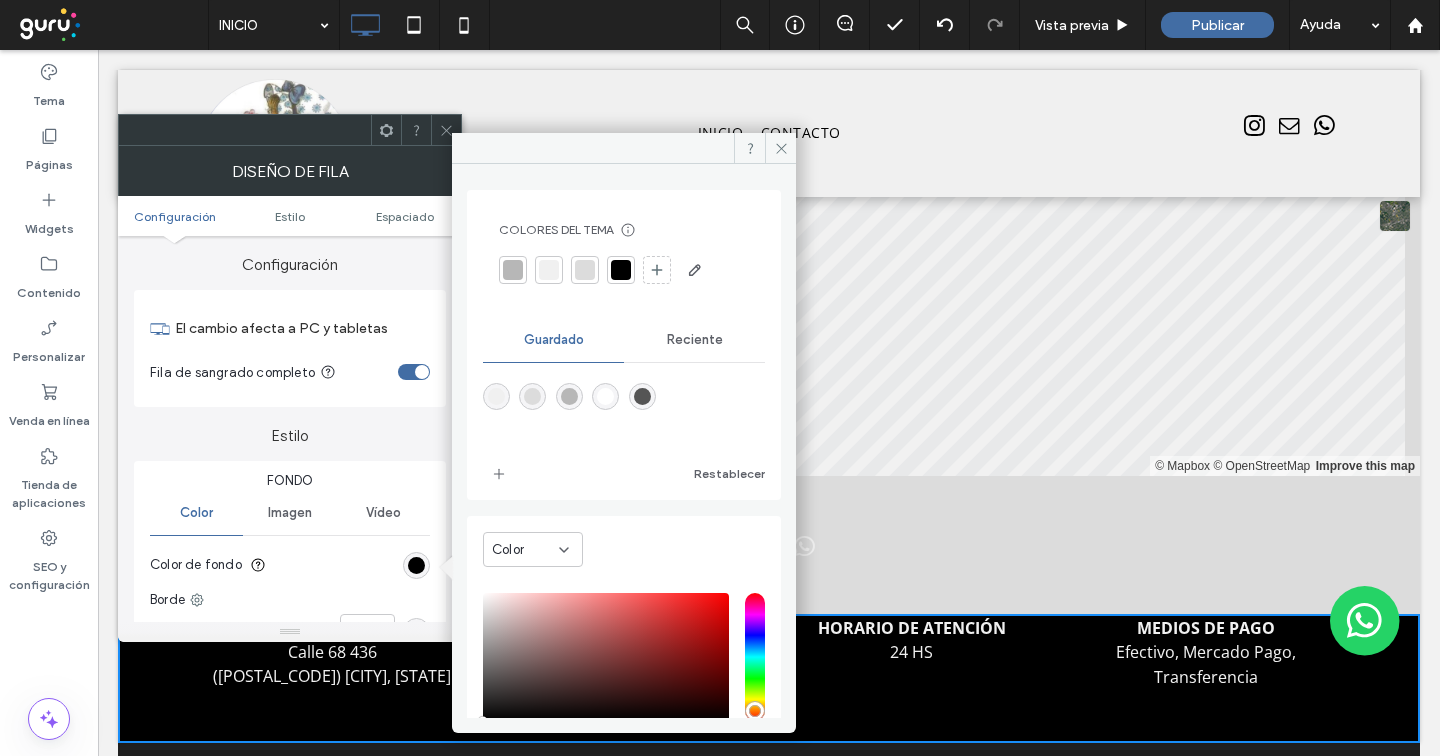 click at bounding box center [585, 270] 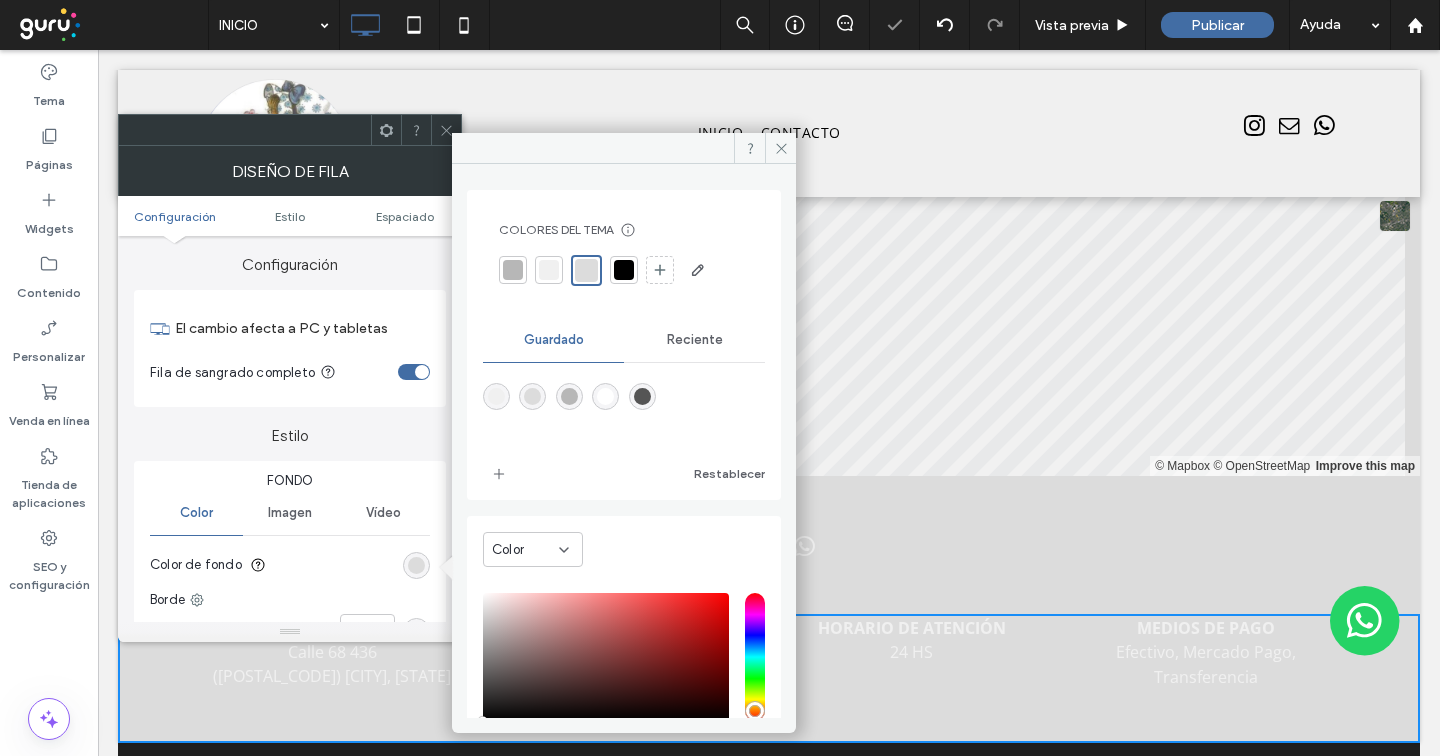 click 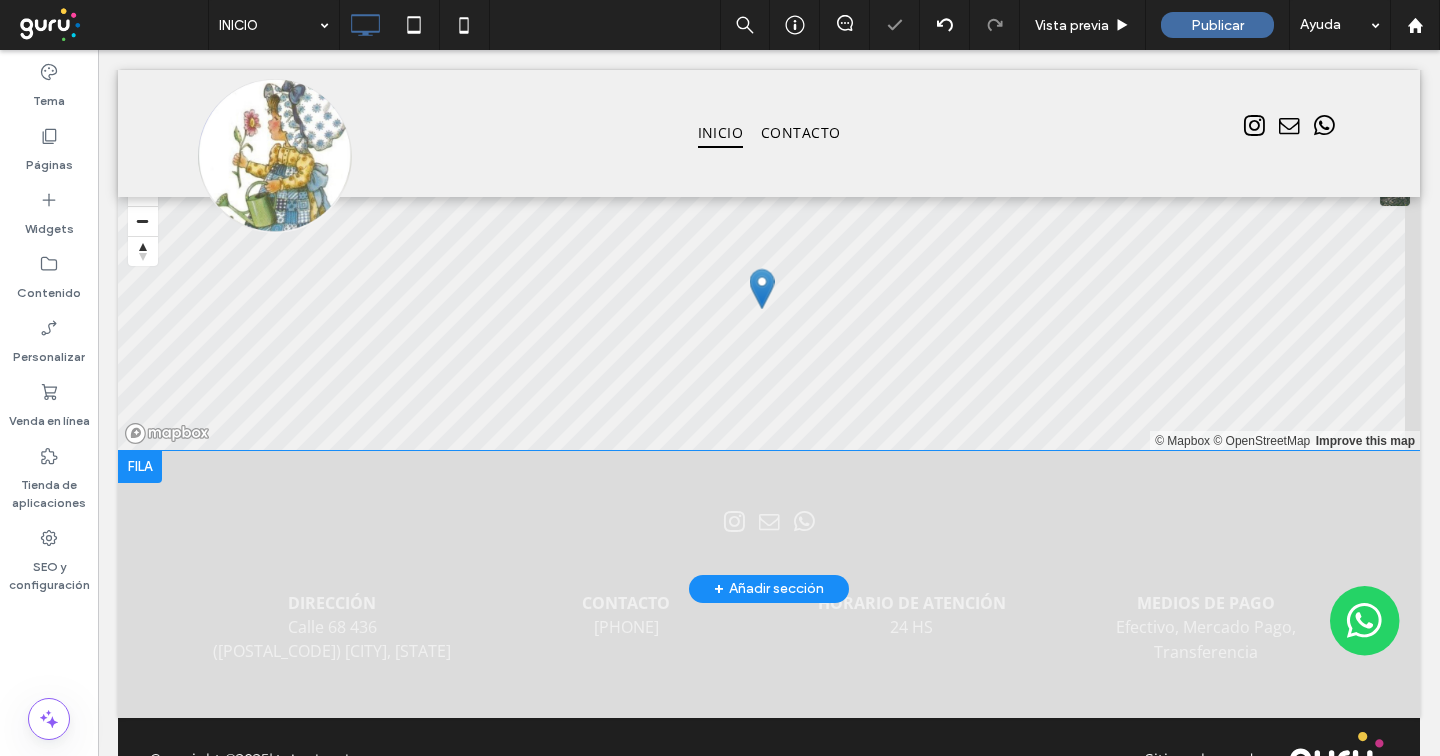 scroll, scrollTop: 2743, scrollLeft: 0, axis: vertical 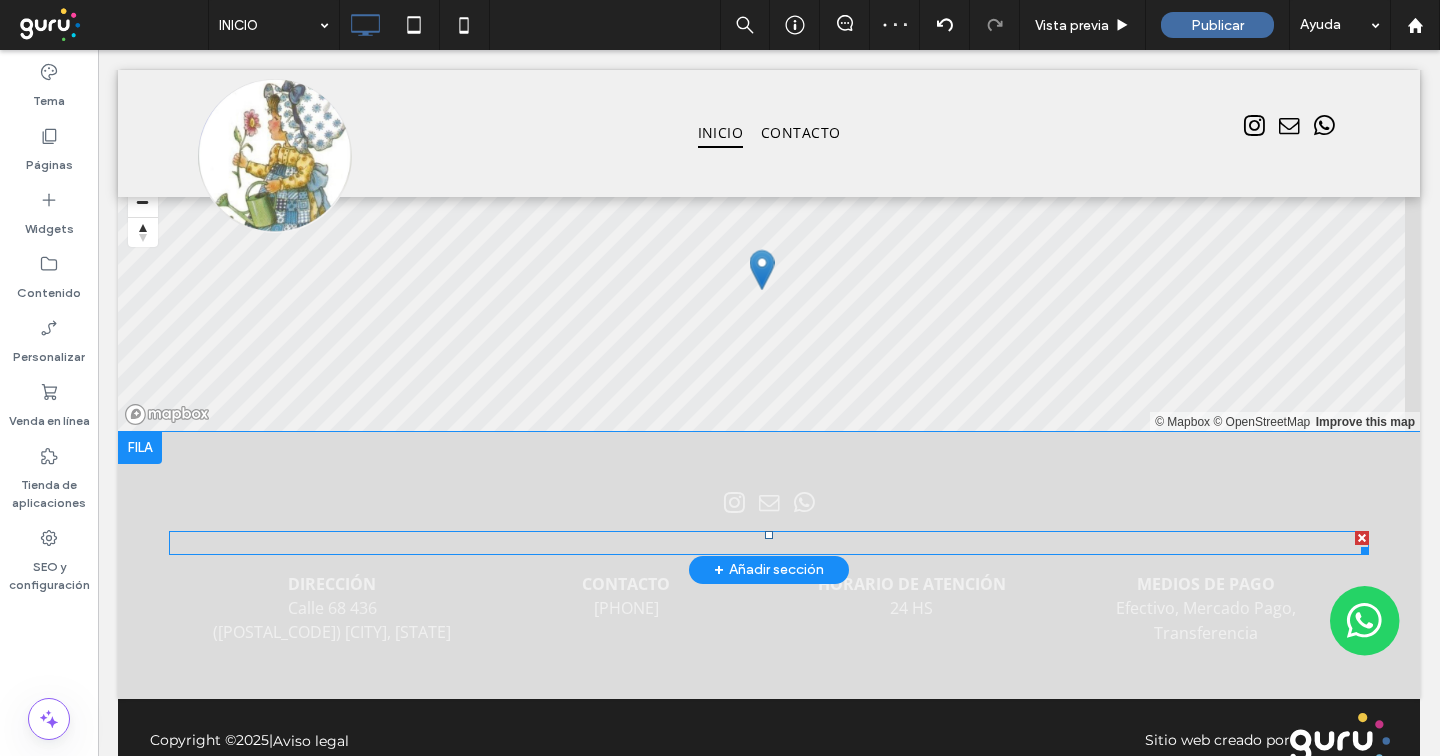 click at bounding box center [769, 543] 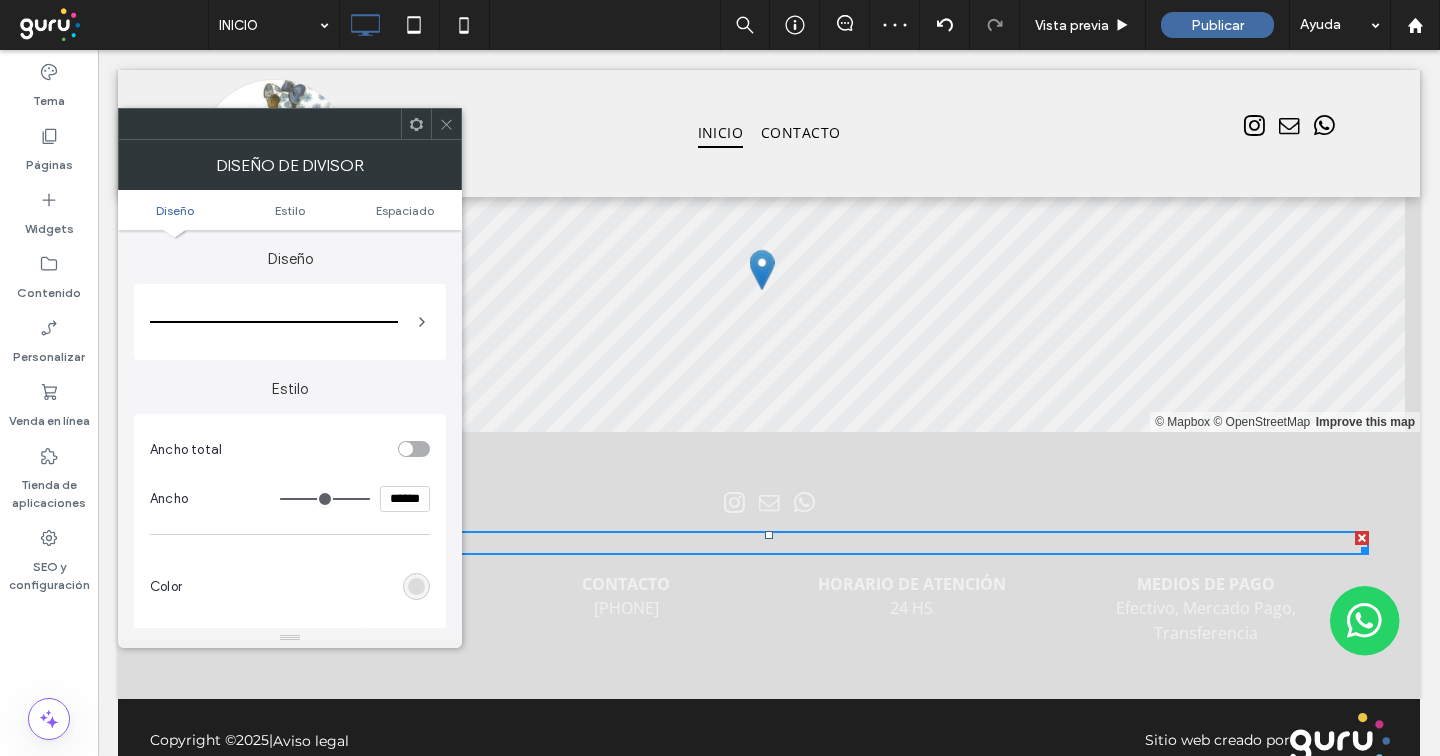 click at bounding box center (416, 586) 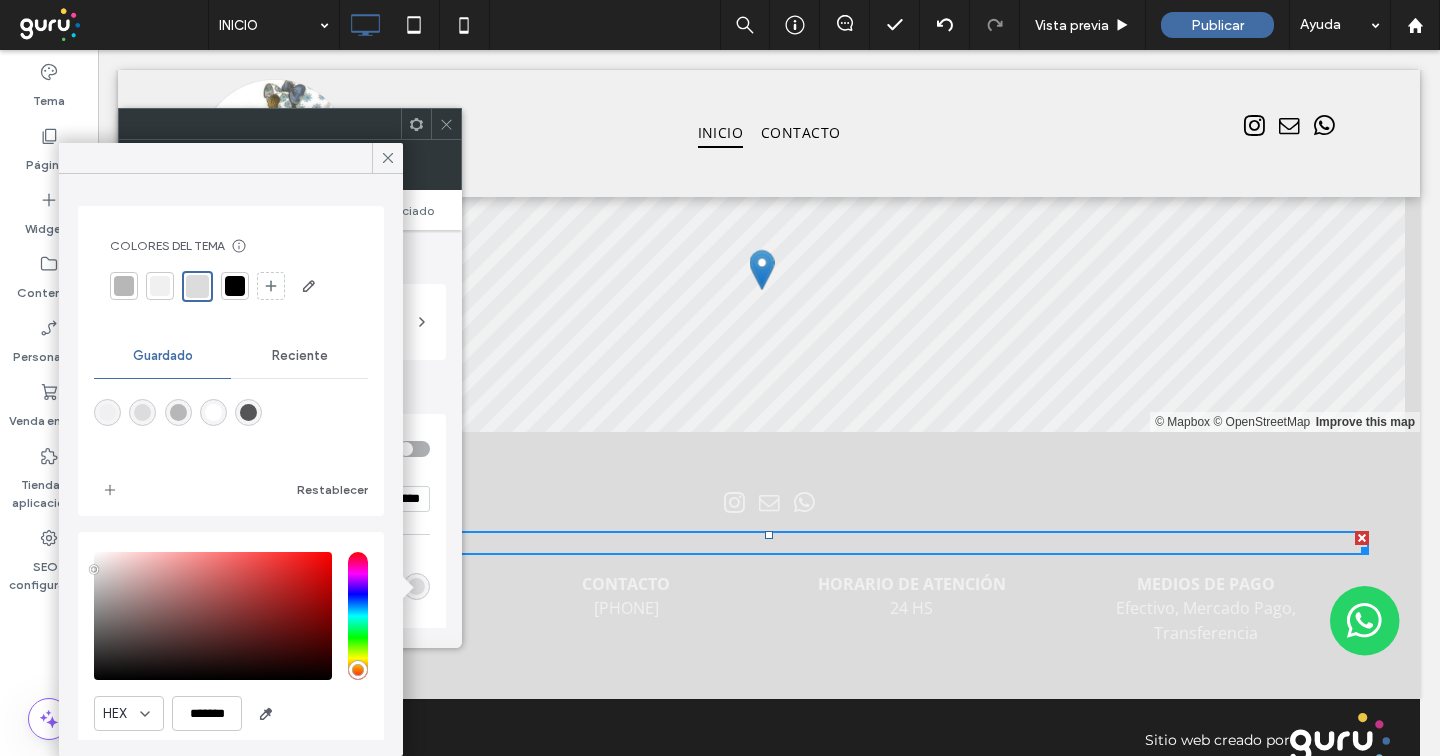 click at bounding box center (248, 412) 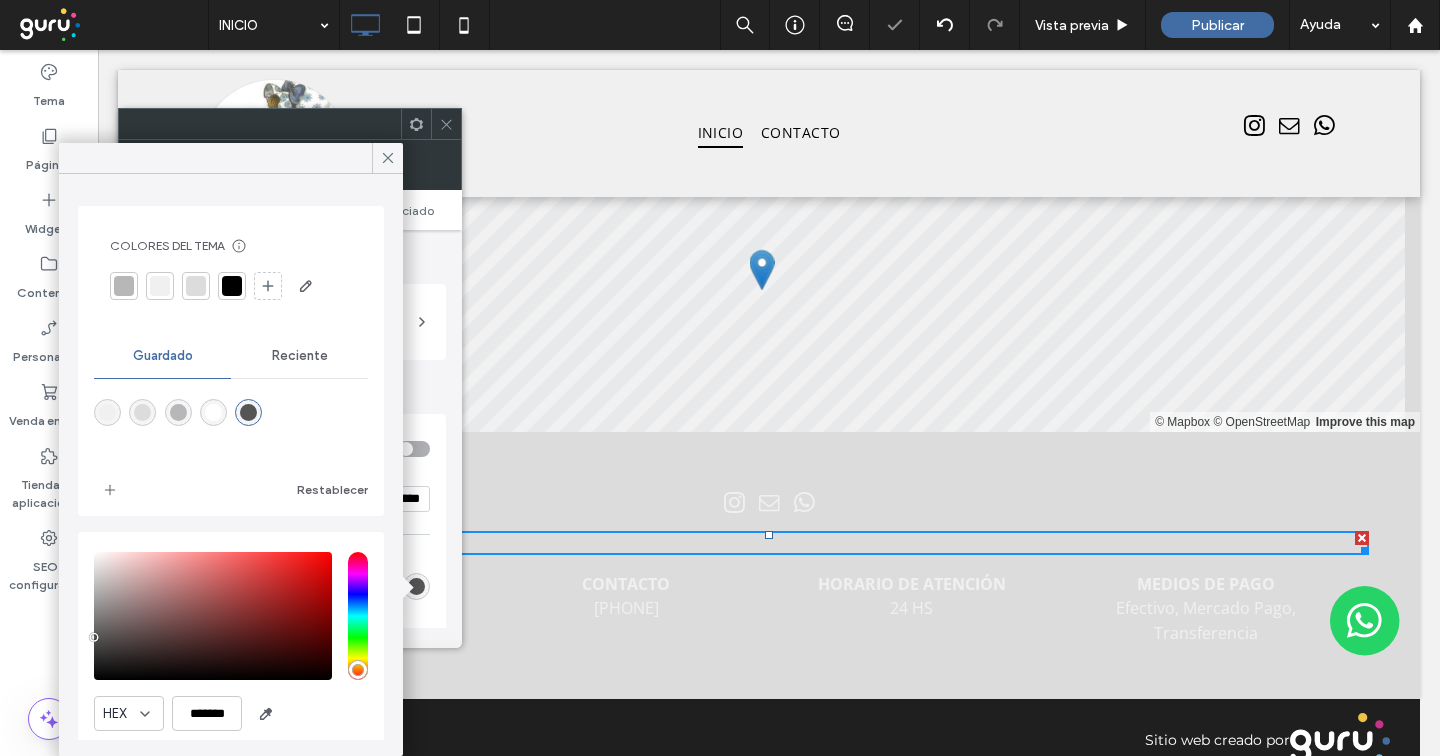 type on "*******" 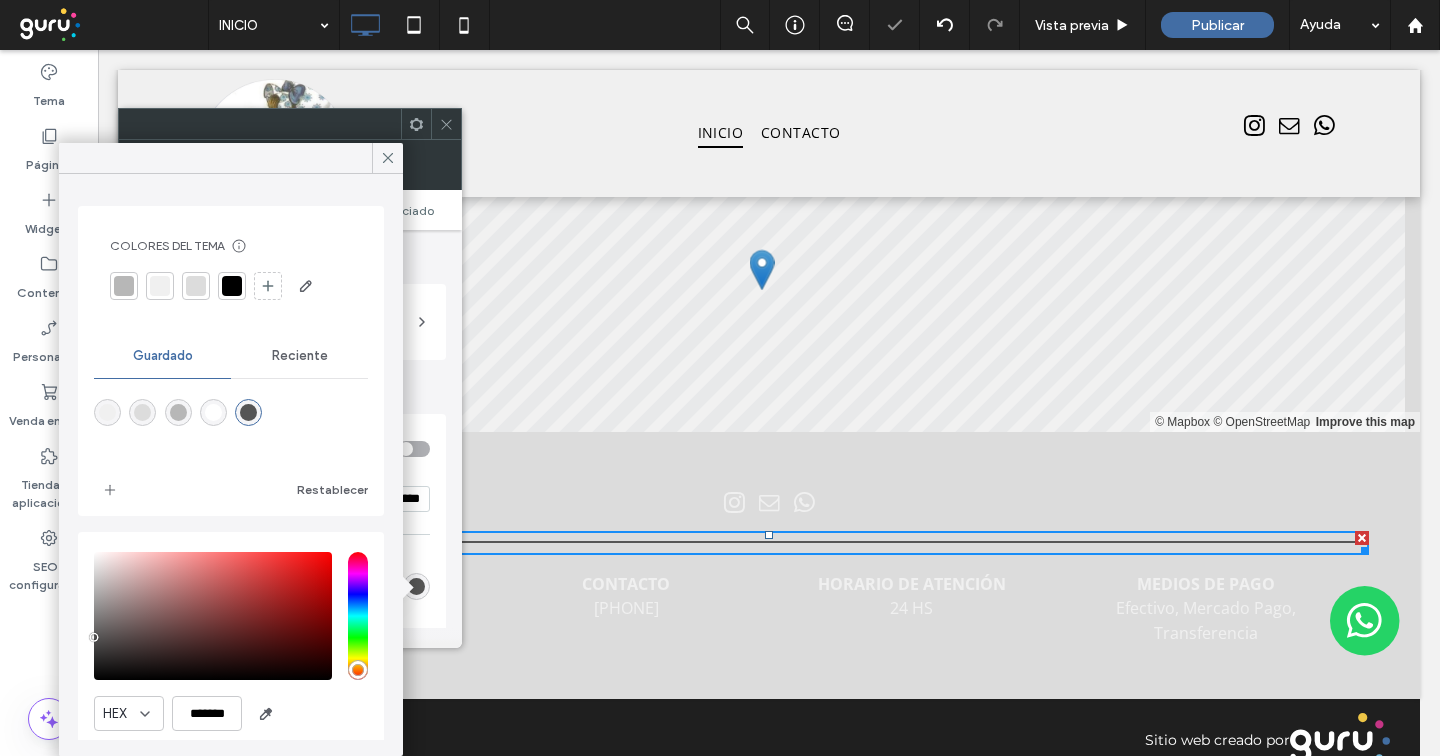 click on "Colores del tema Ahorre tiempo con los colores del tema Cree una paleta de colores para agregar o cambiar instantáneamente los colores de los elementos de la página web conectados.    Leer más Guardado Reciente Restablecer HEX ******* Opacidad ****" at bounding box center [231, 465] 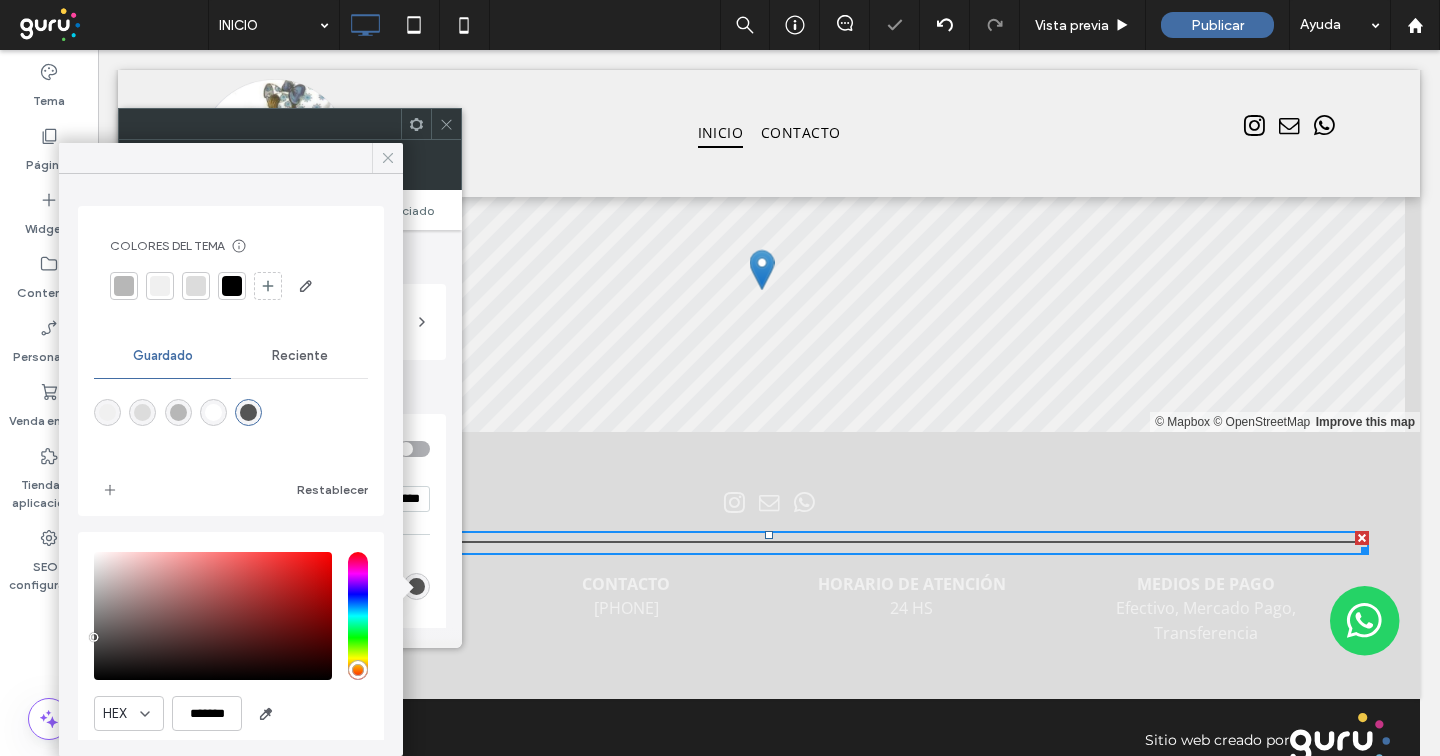 click 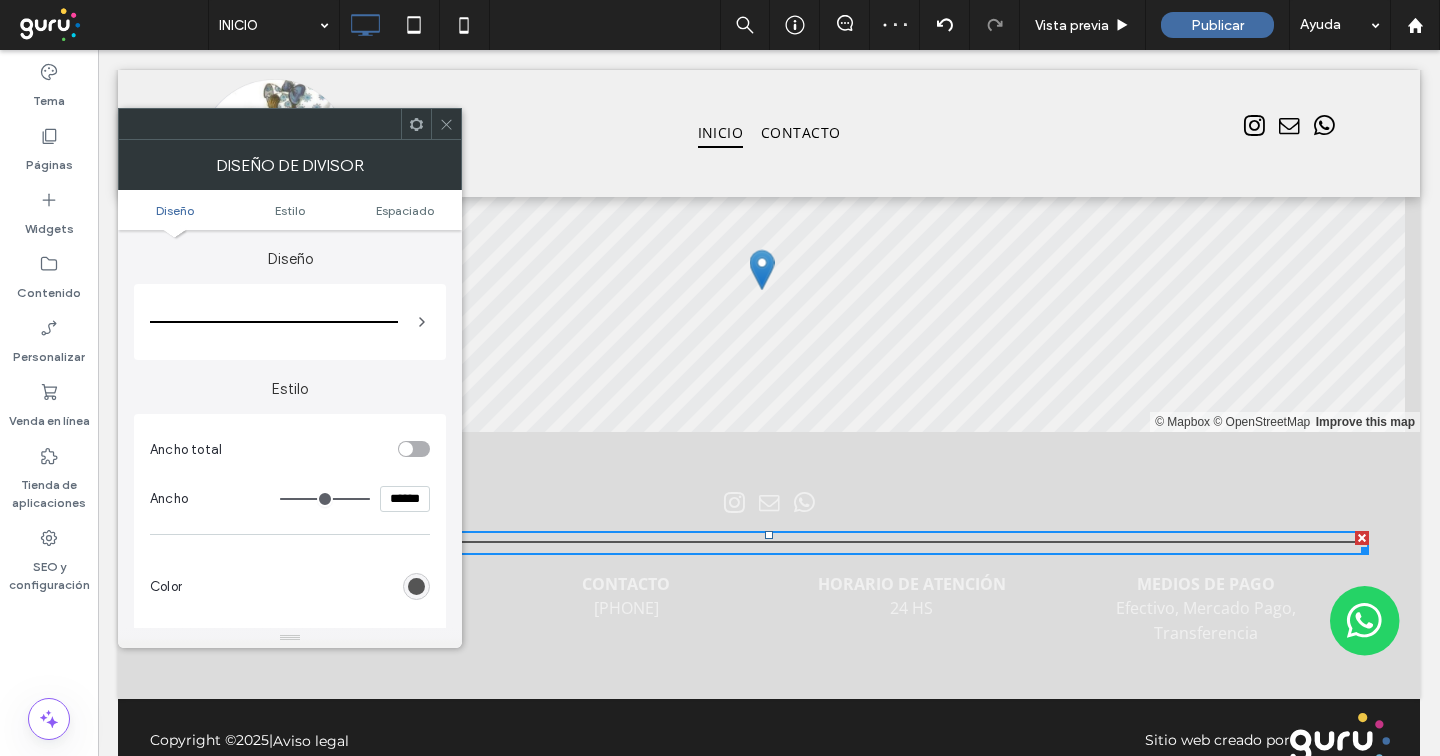 click 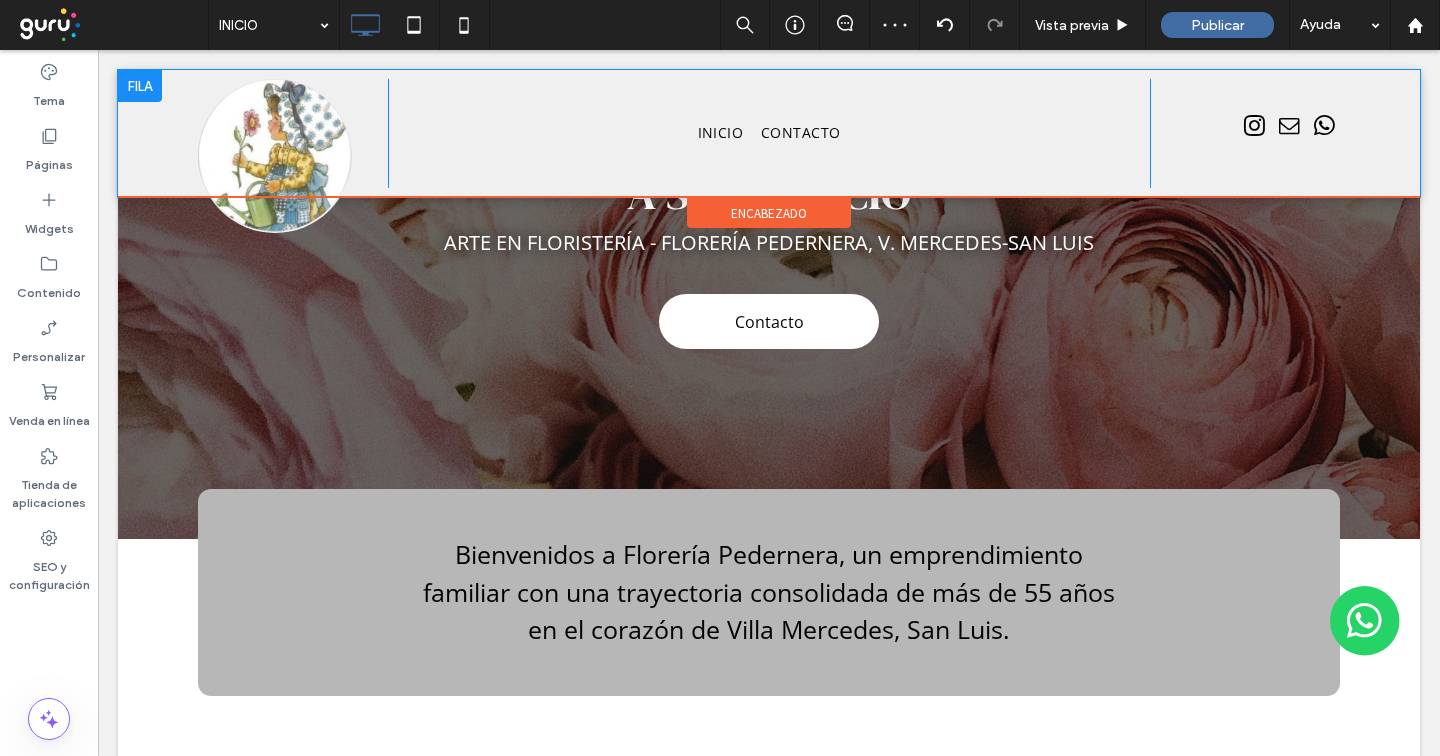 scroll, scrollTop: 0, scrollLeft: 0, axis: both 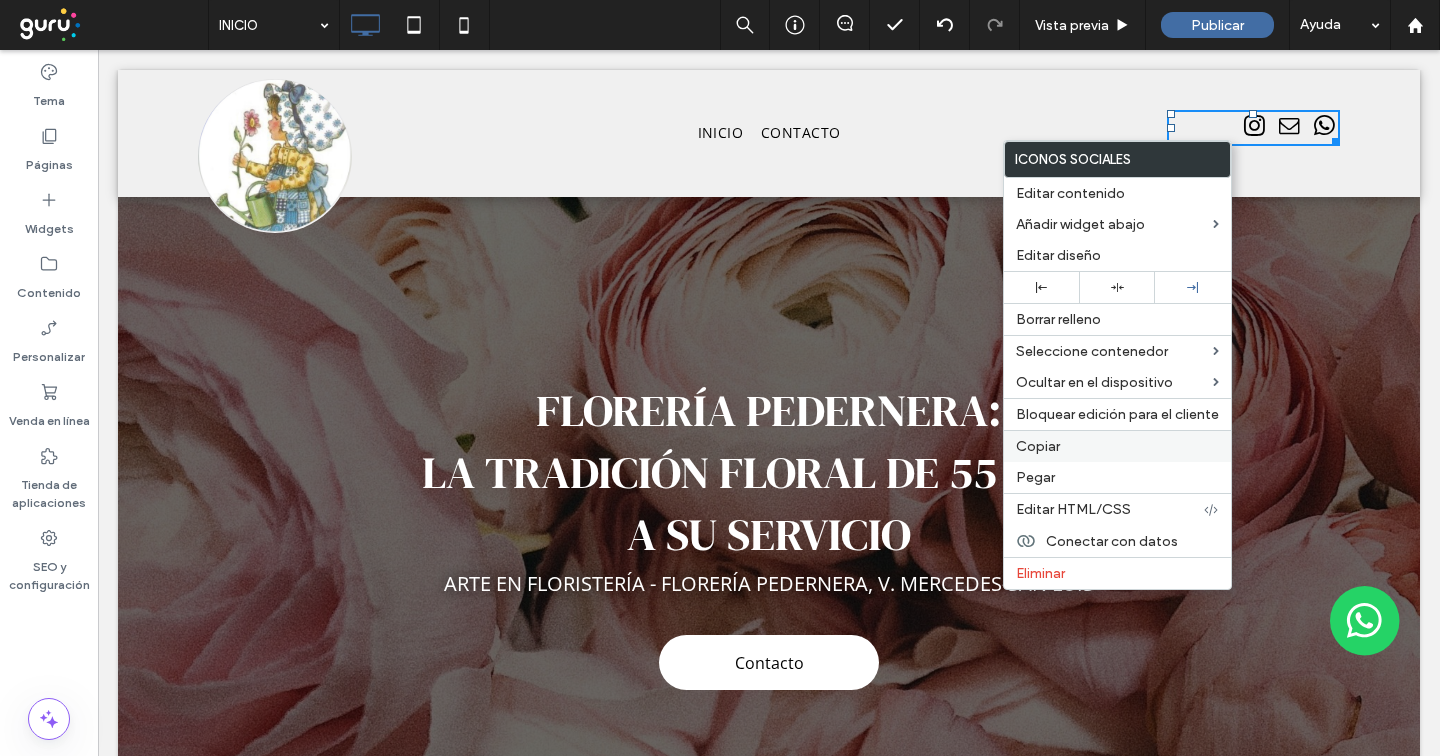 click on "Copiar" at bounding box center [1117, 446] 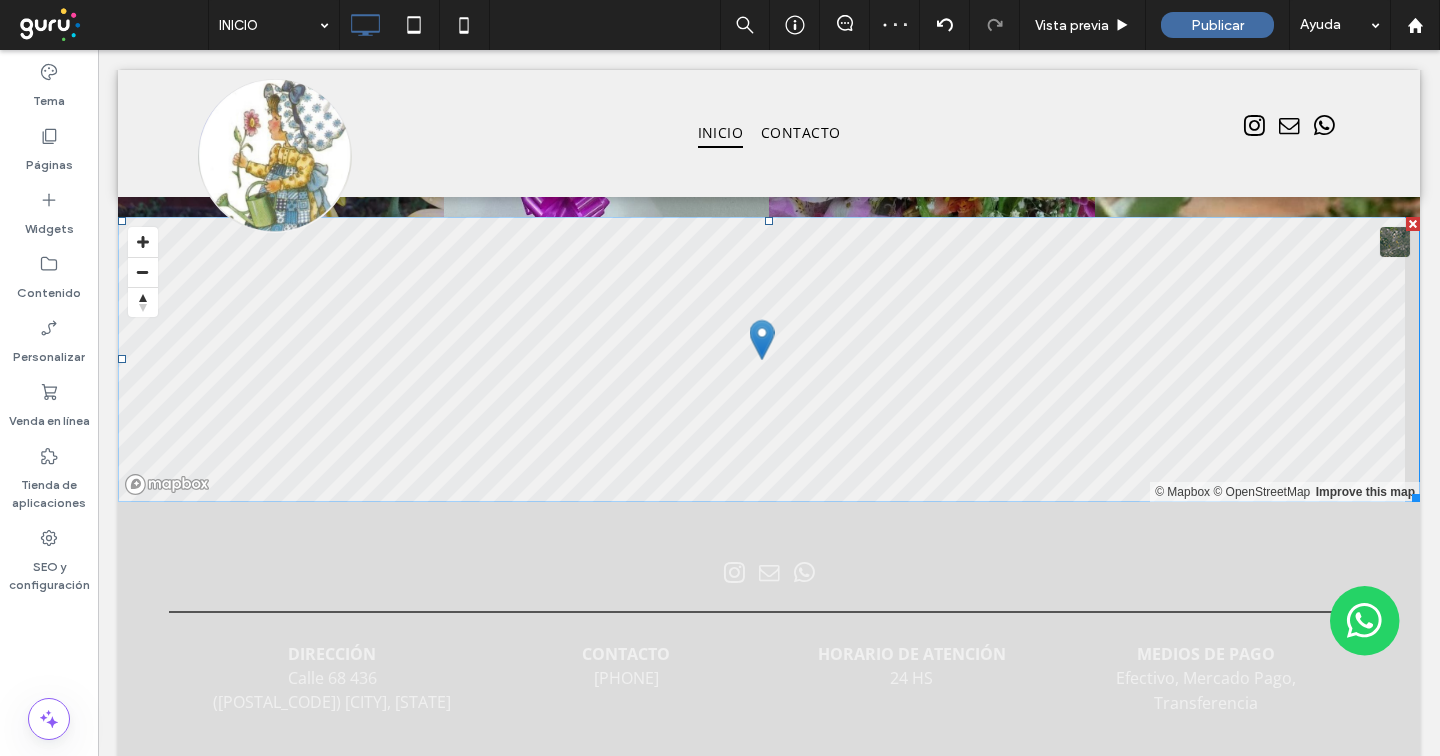 scroll, scrollTop: 2763, scrollLeft: 0, axis: vertical 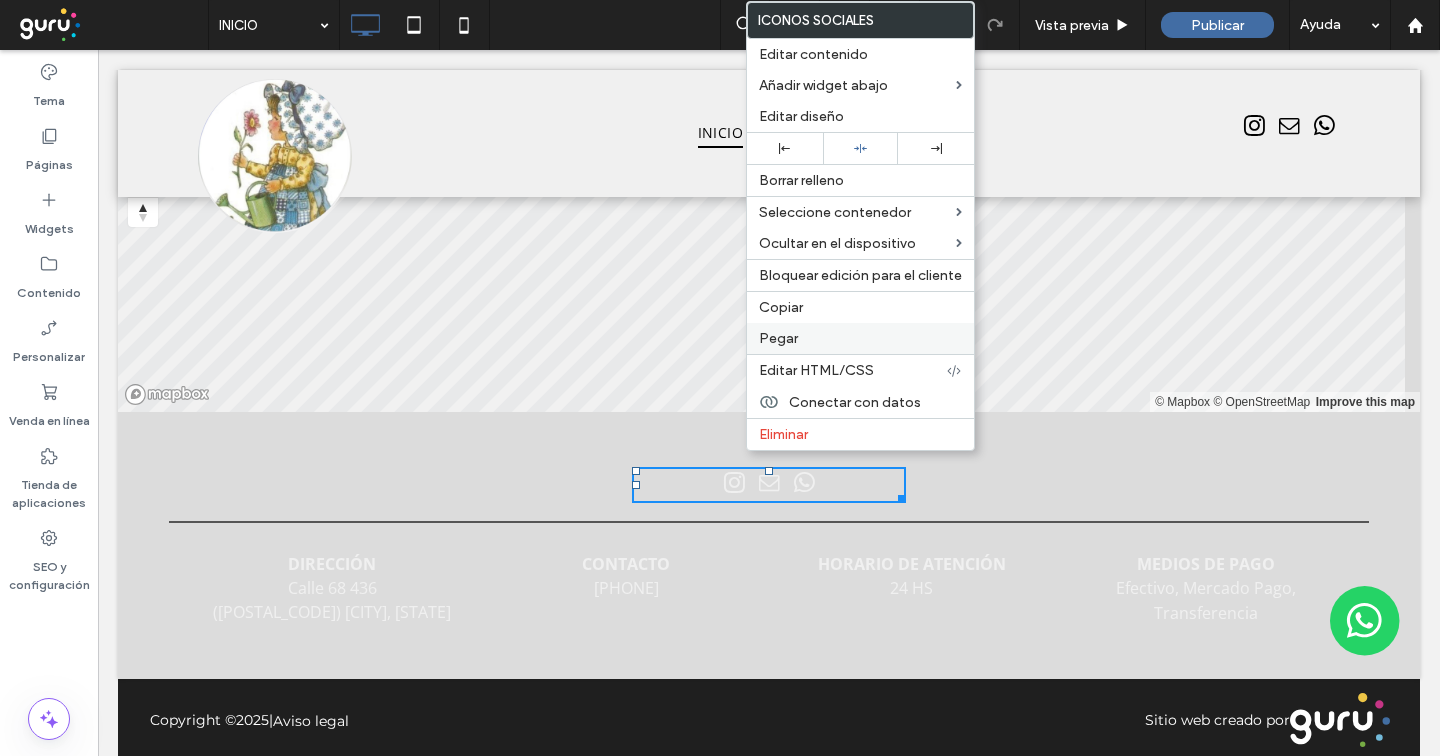 click on "Pegar" at bounding box center (778, 338) 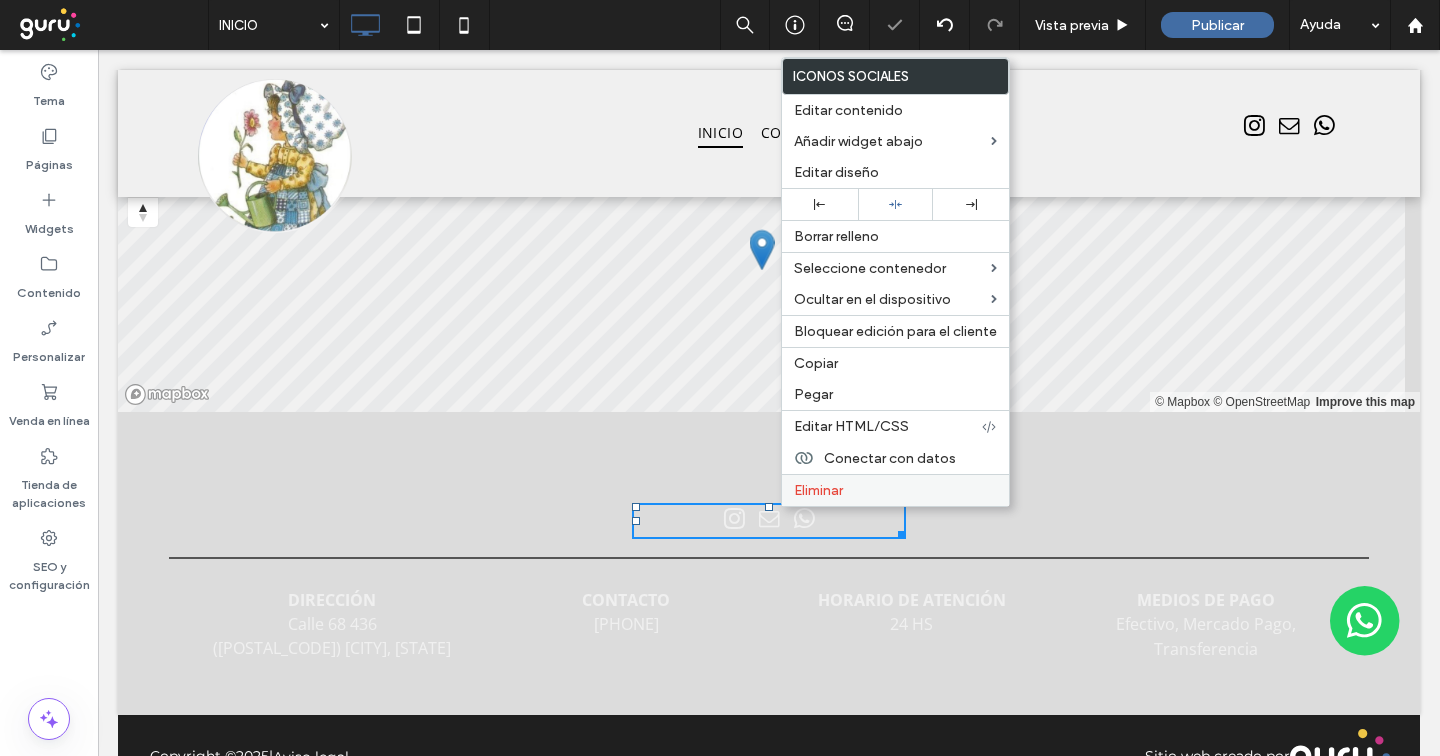 click on "Eliminar" at bounding box center (818, 490) 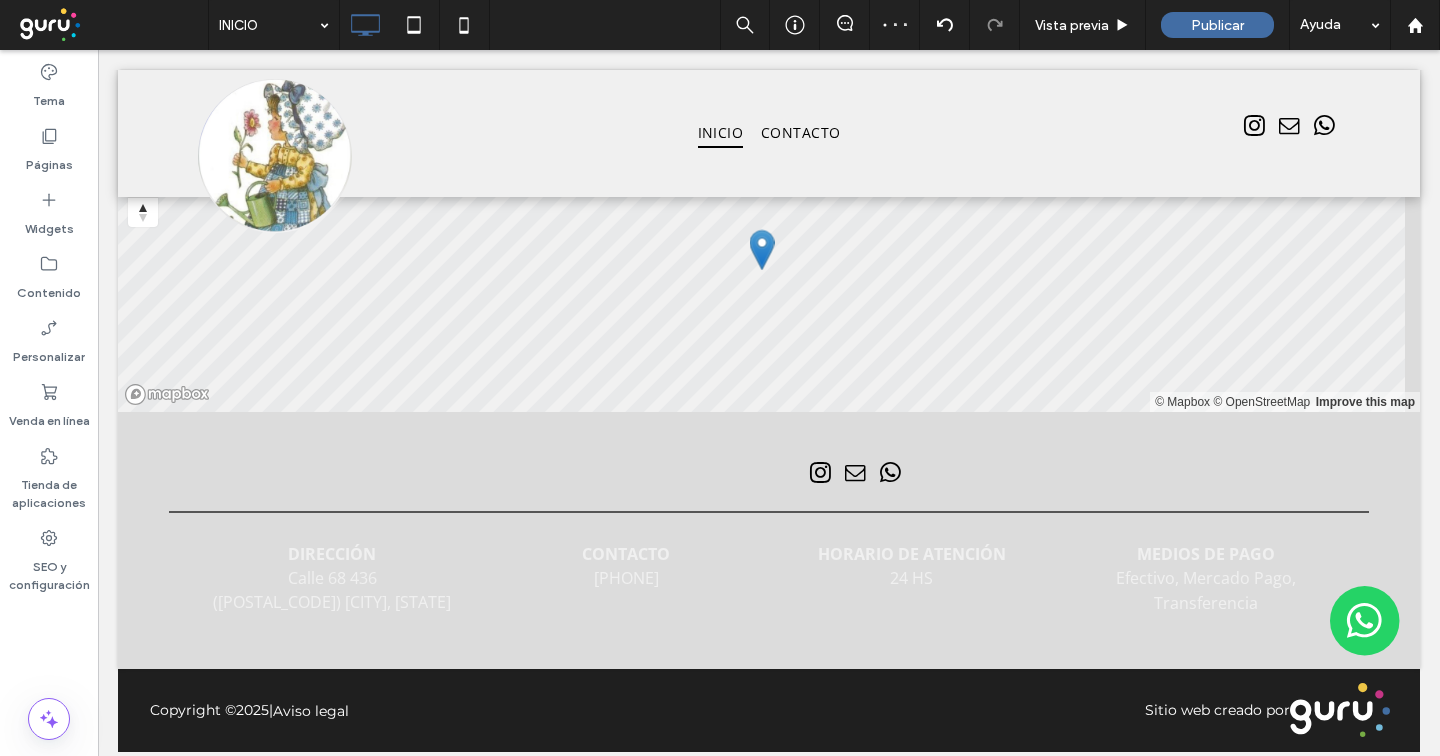 scroll, scrollTop: 2753, scrollLeft: 0, axis: vertical 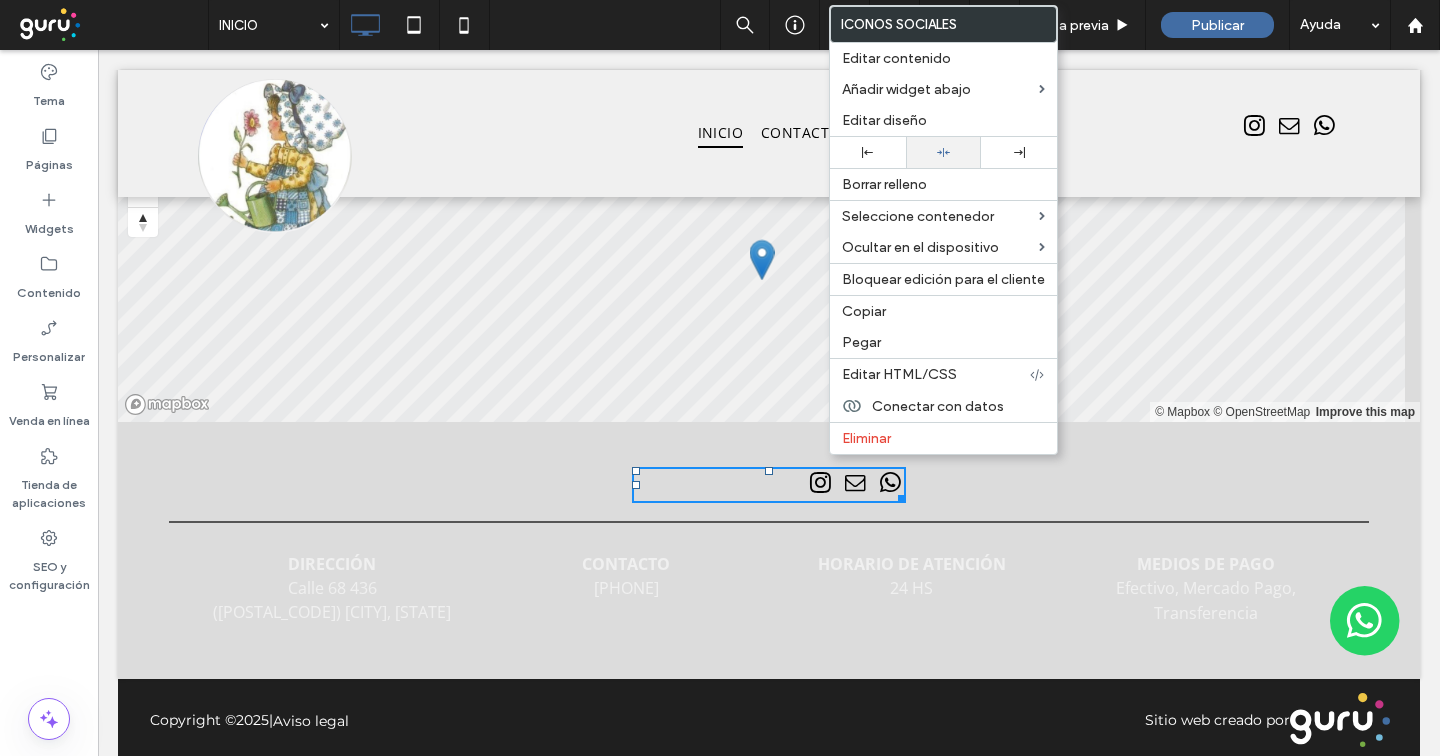 click 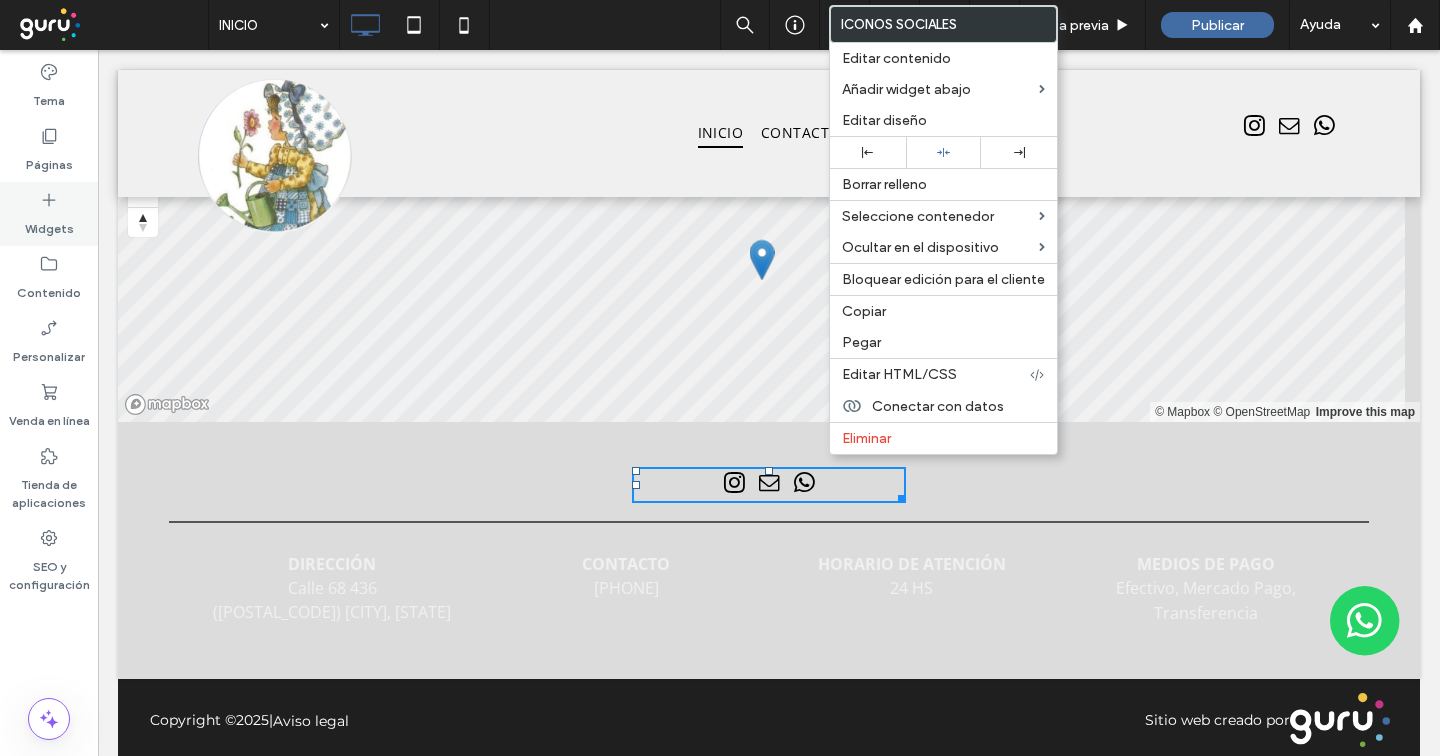 click on "Widgets" at bounding box center [49, 224] 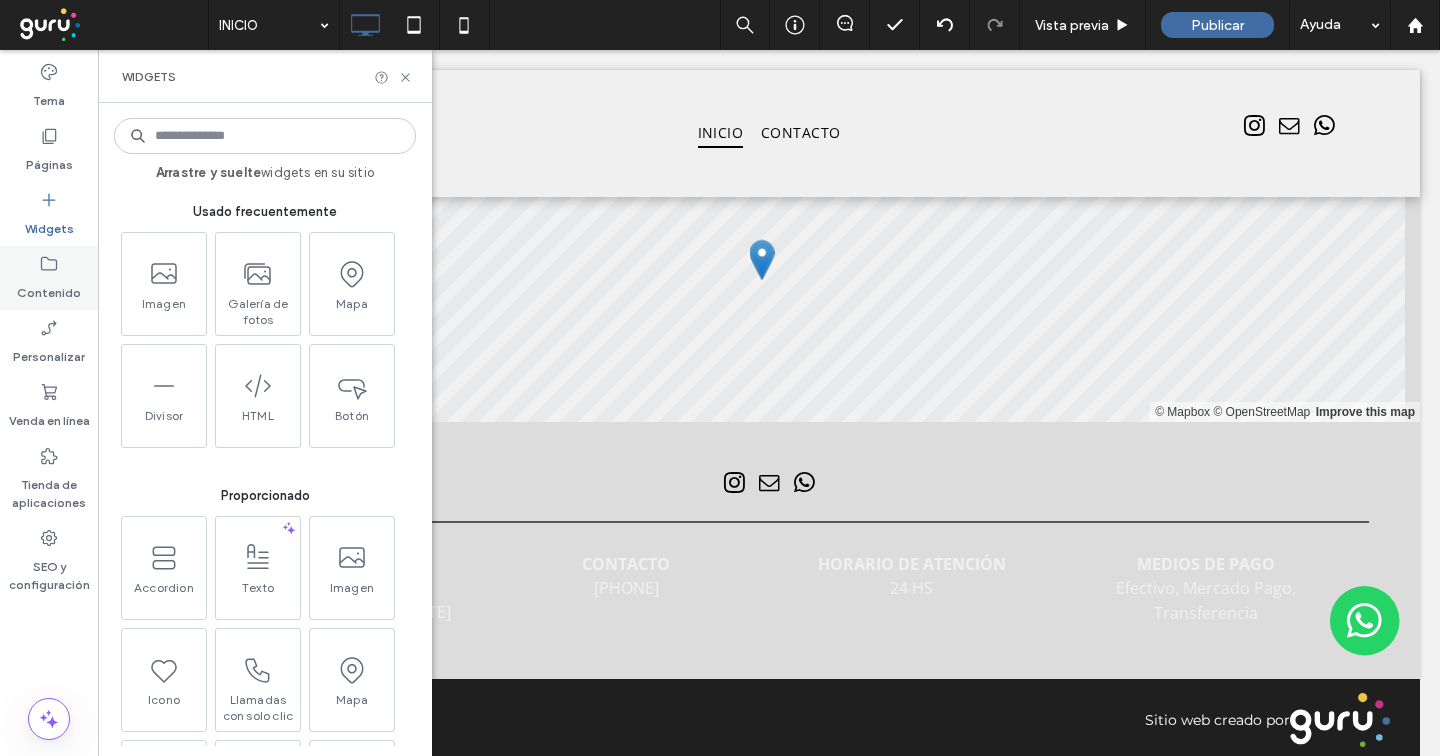 click 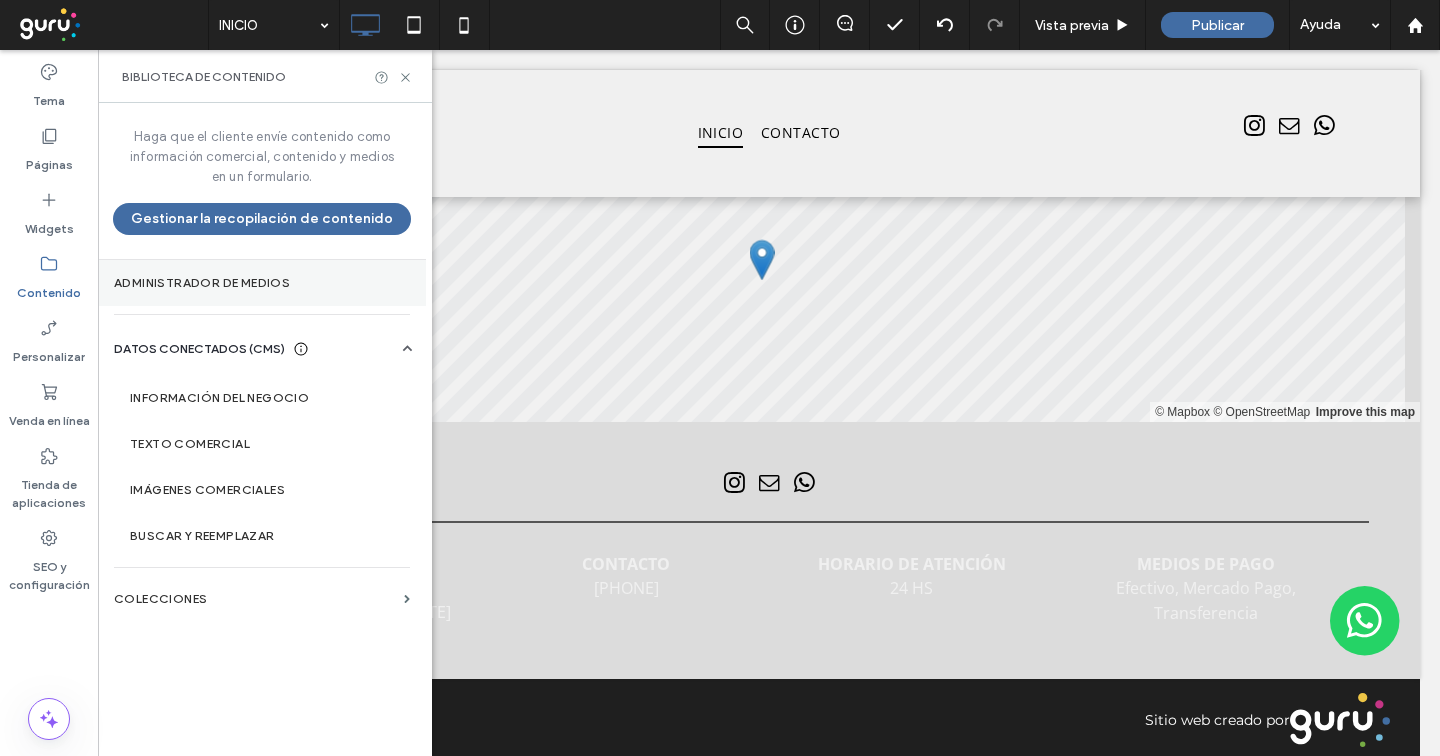click on "Administrador de medios" at bounding box center (262, 283) 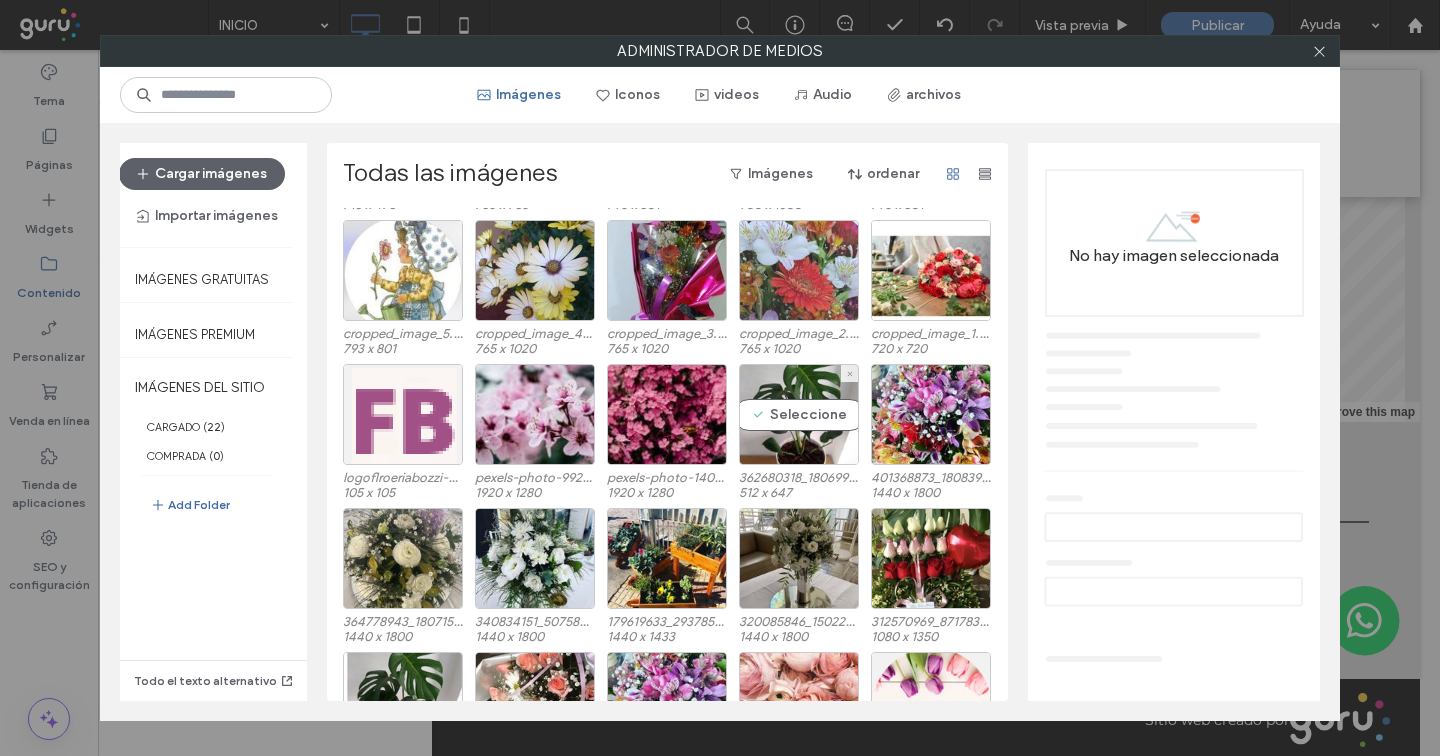 scroll, scrollTop: 173, scrollLeft: 0, axis: vertical 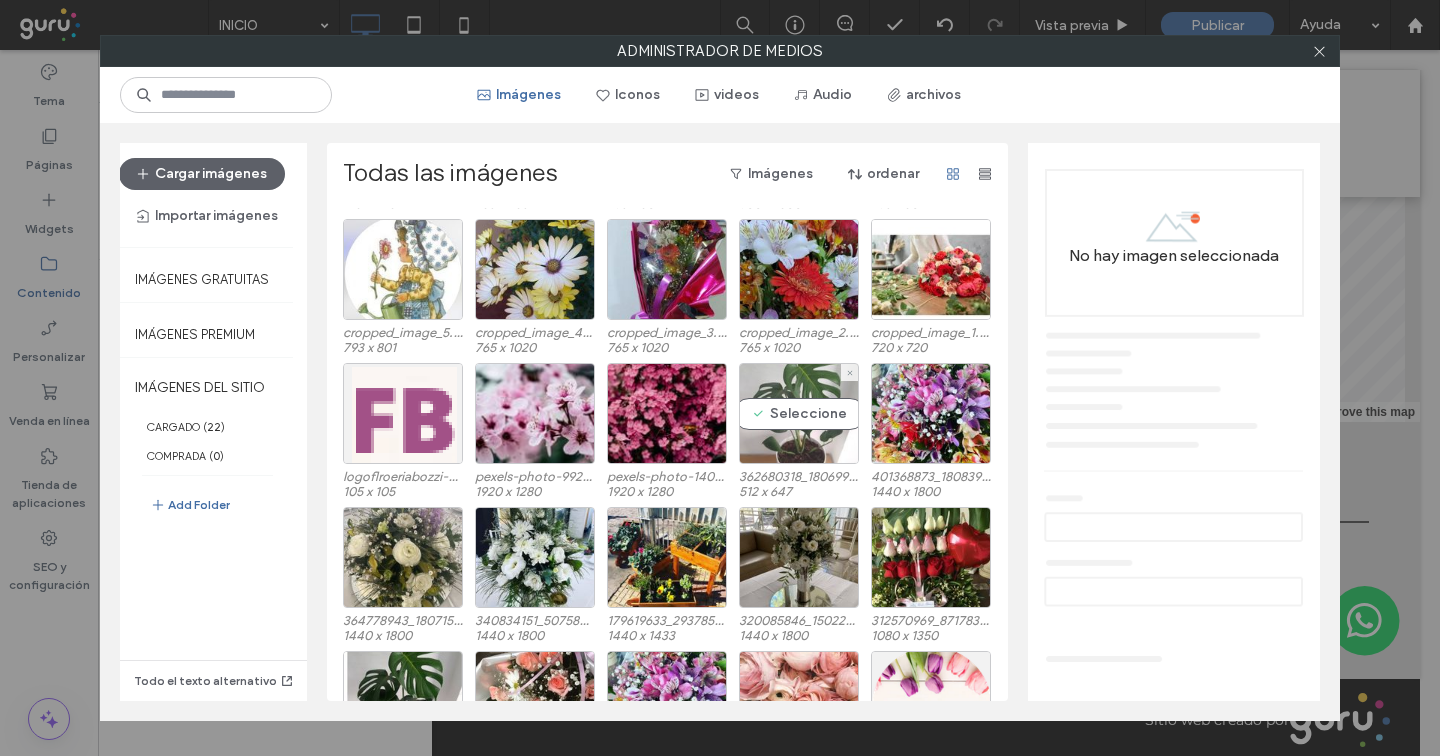 click on "Seleccione" at bounding box center (799, 413) 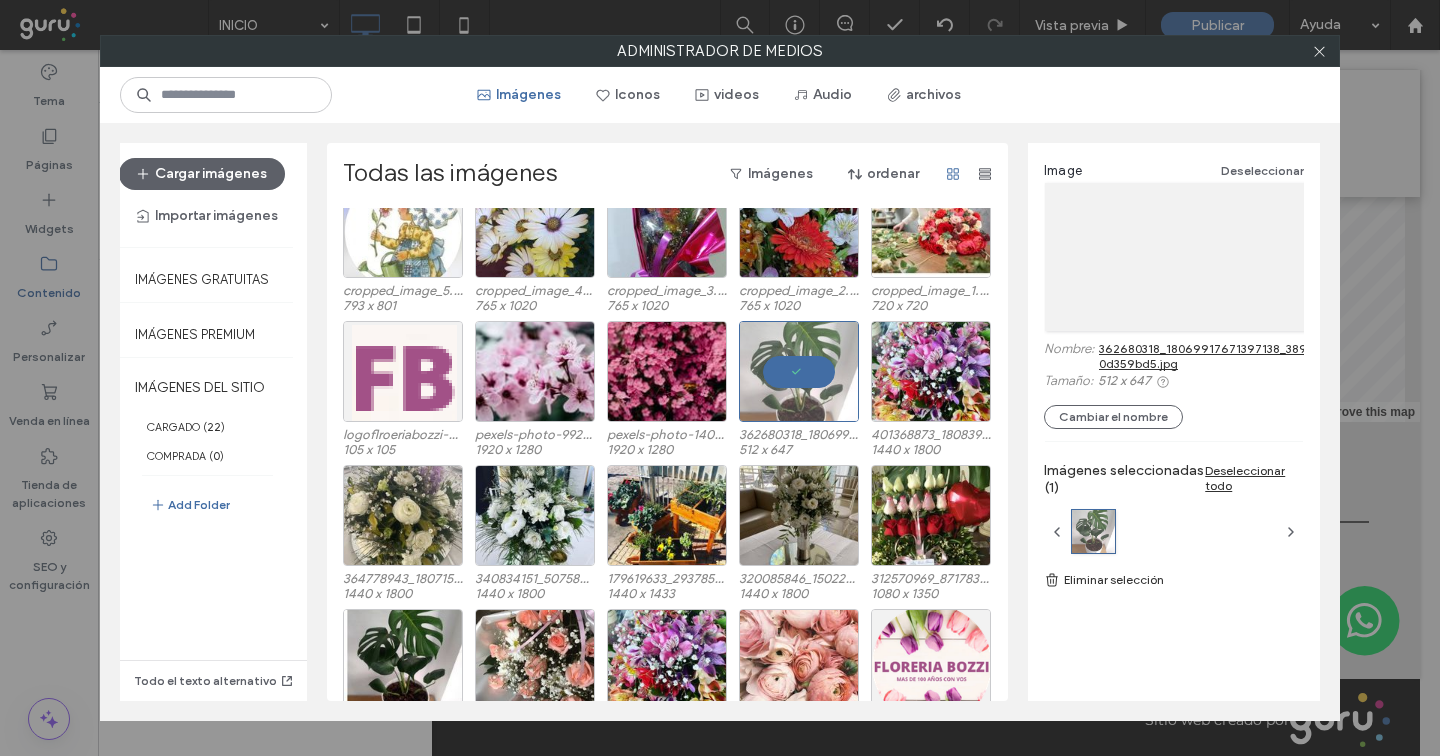 scroll, scrollTop: 273, scrollLeft: 0, axis: vertical 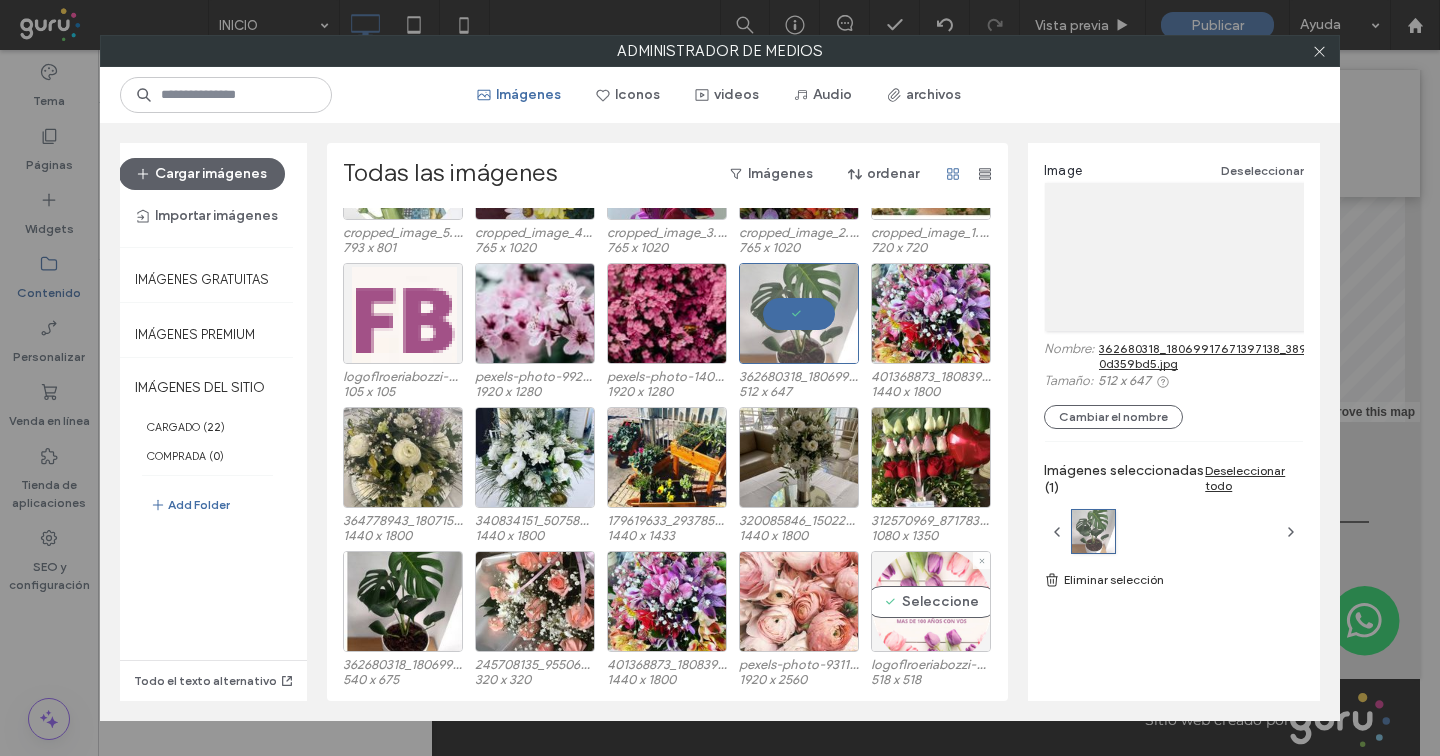 click on "Seleccione" at bounding box center [931, 601] 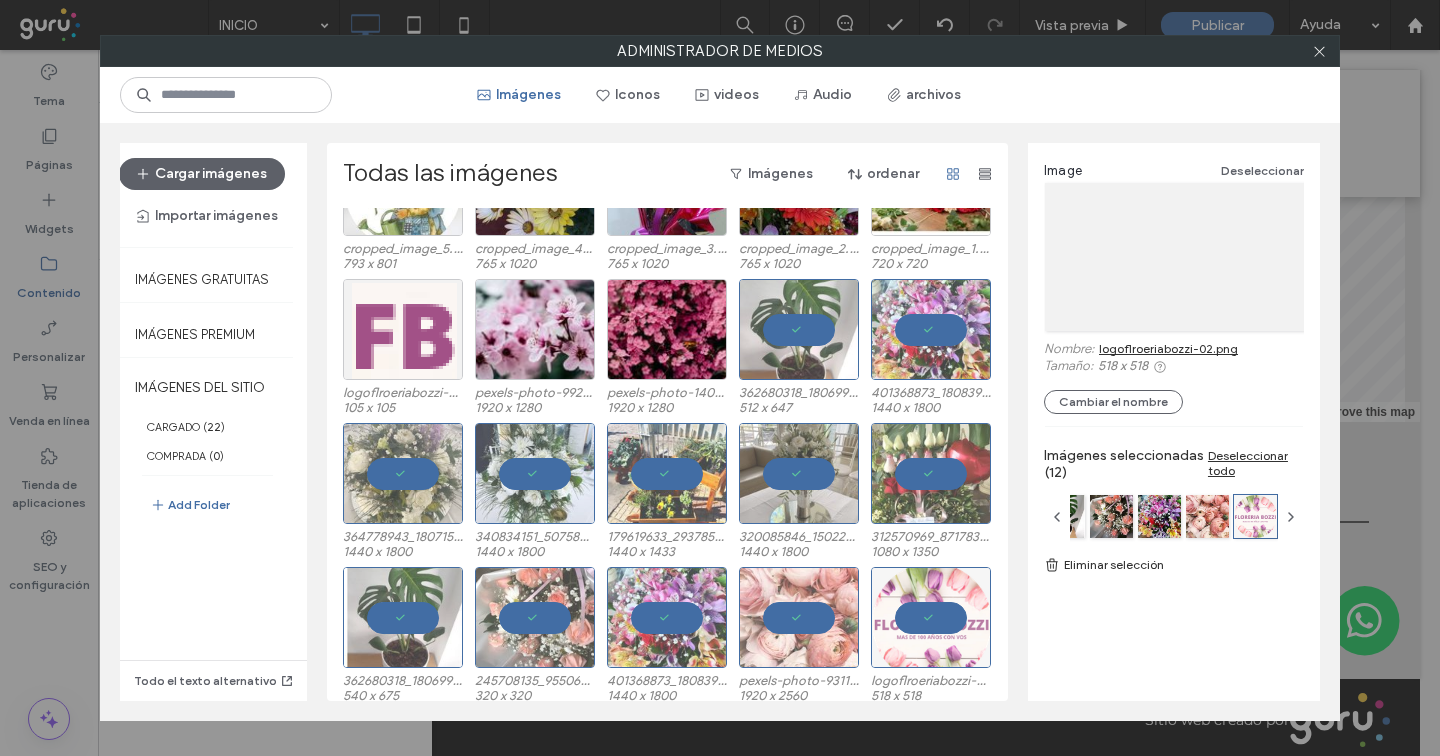 scroll, scrollTop: 259, scrollLeft: 0, axis: vertical 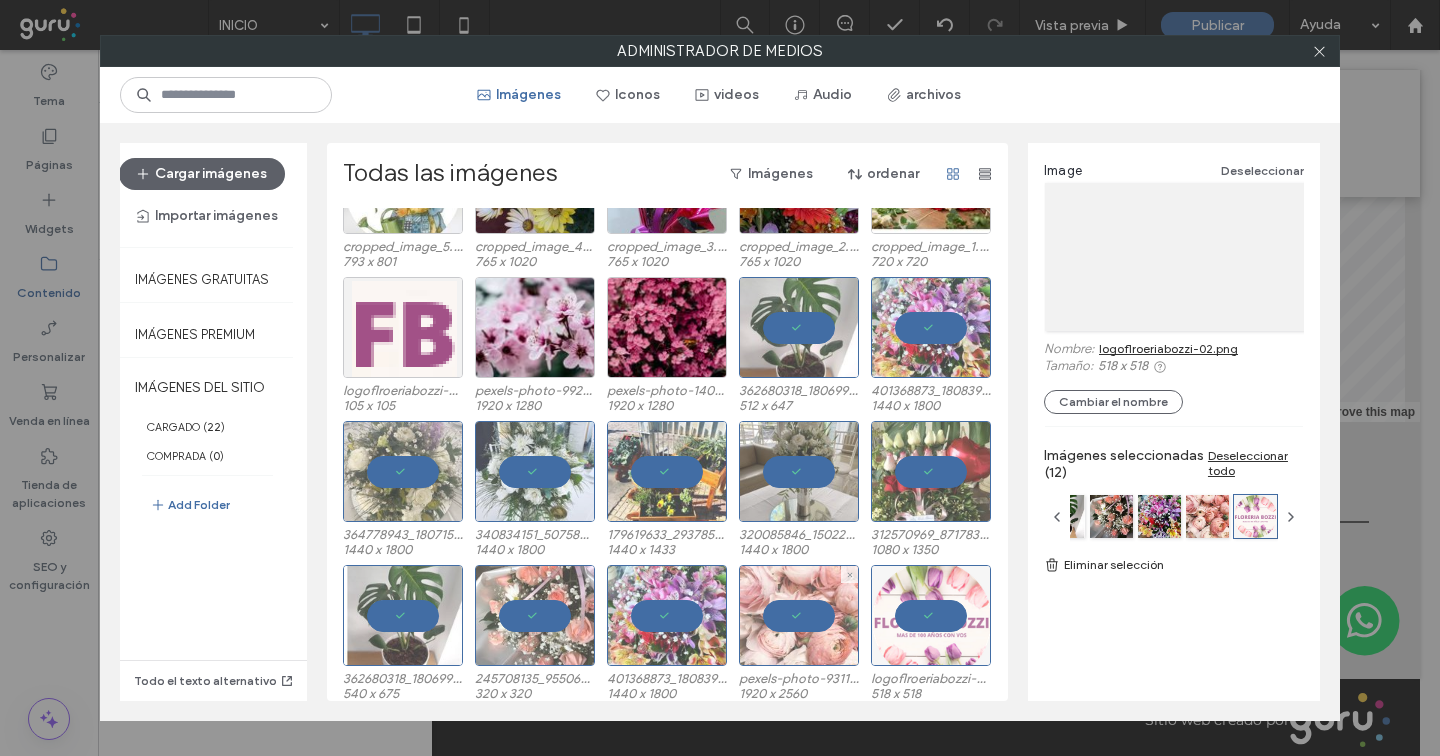 click at bounding box center (799, 615) 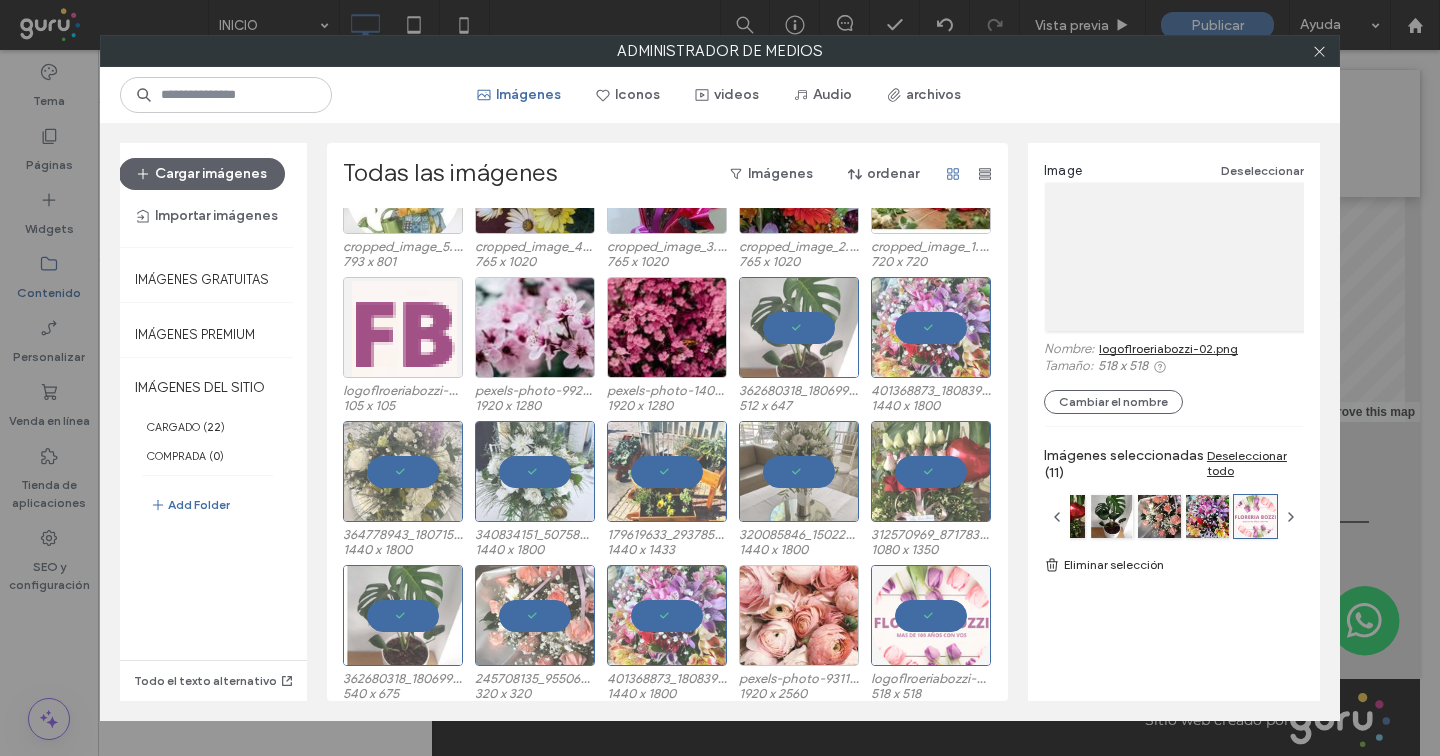 click on "Eliminar selección" at bounding box center (1174, 565) 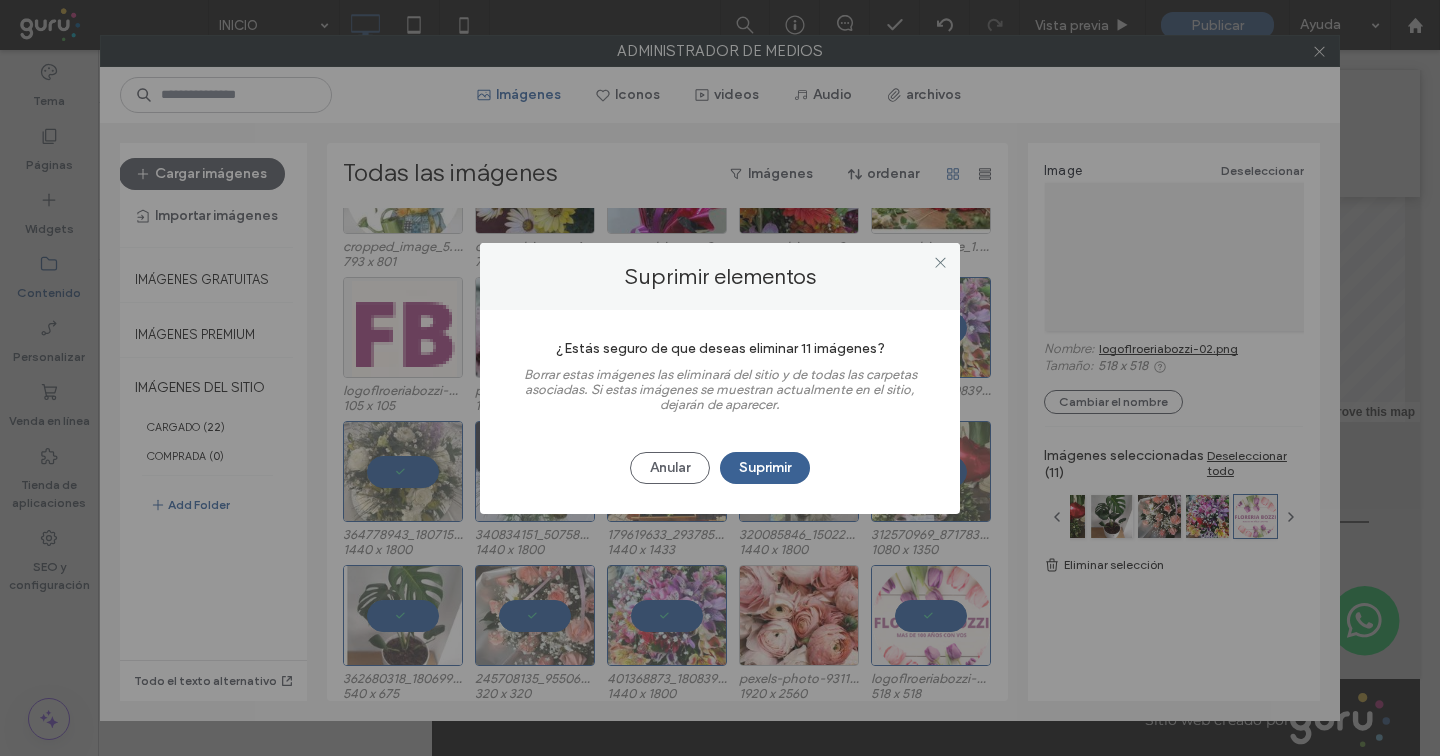 click on "Suprimir" at bounding box center (765, 468) 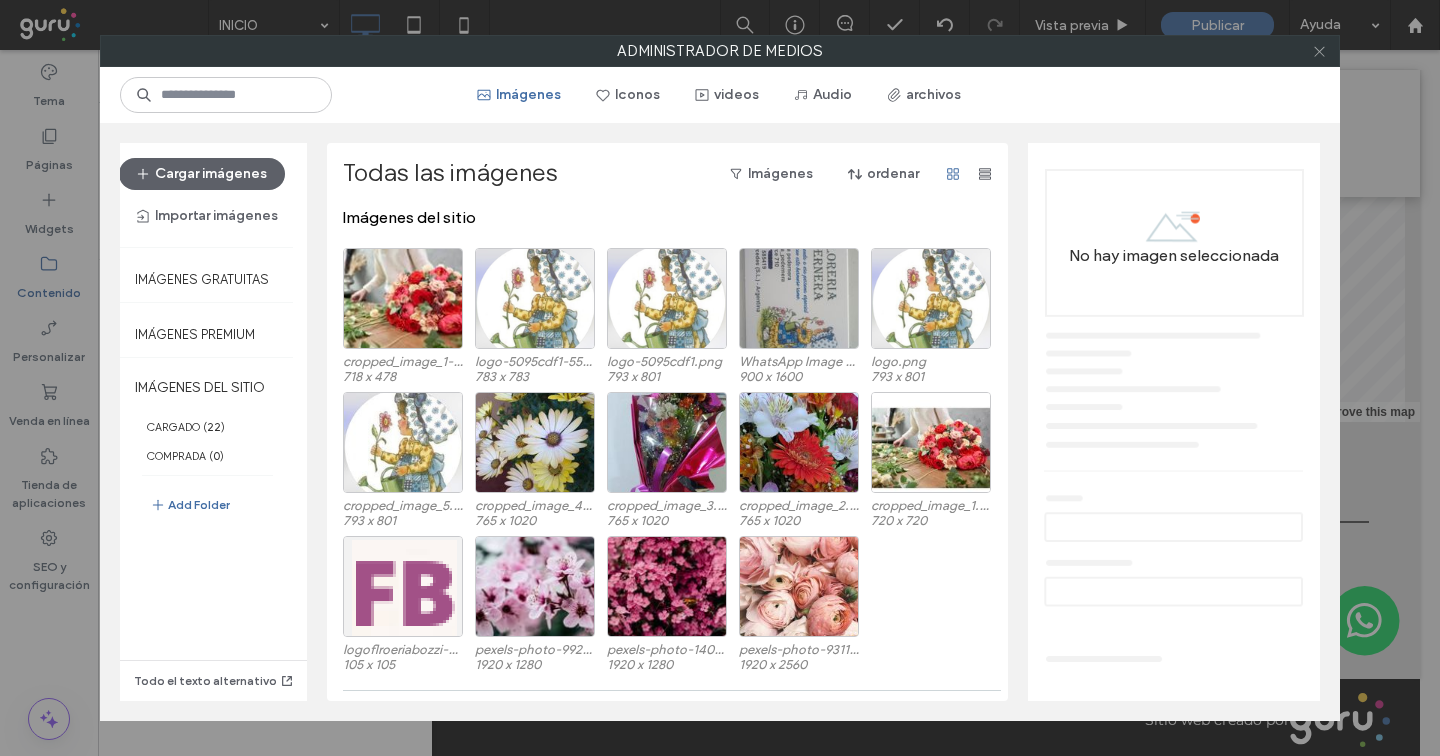 click 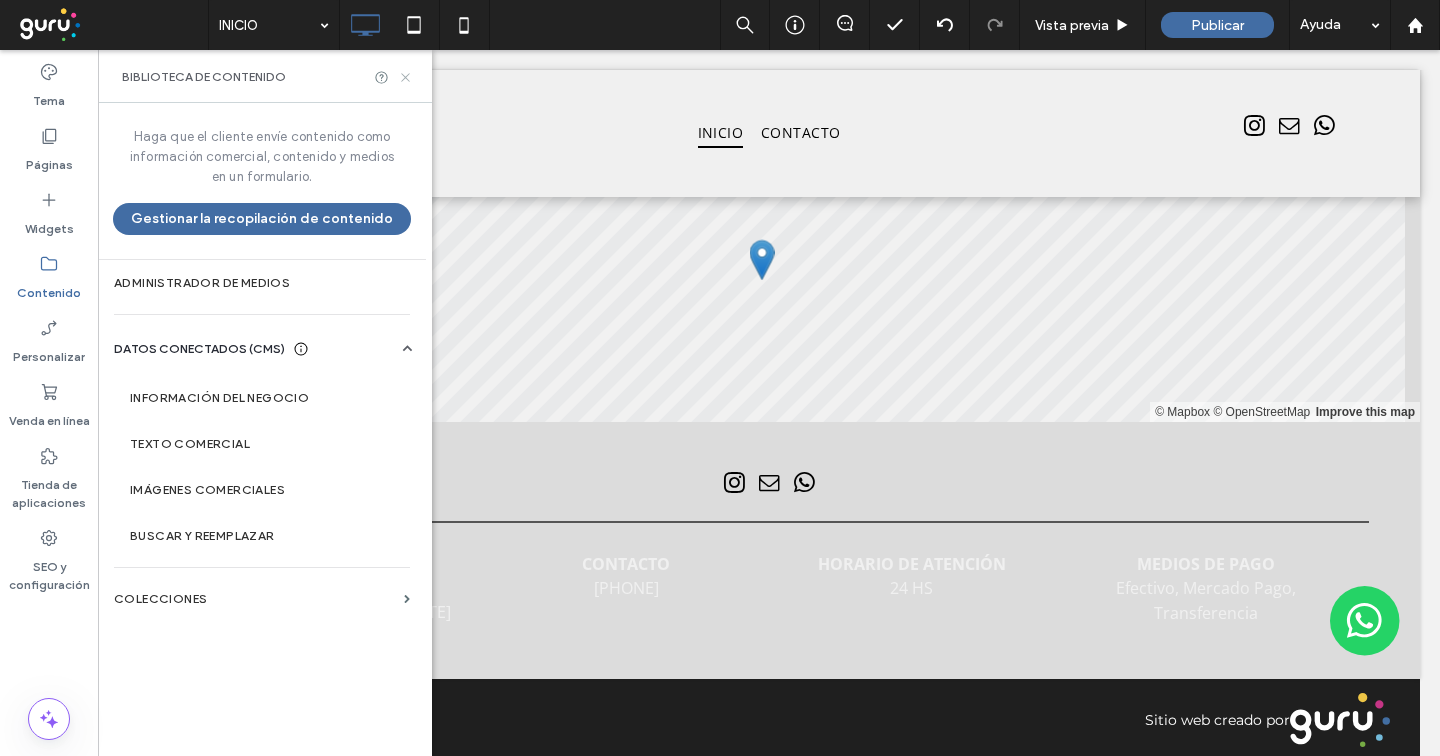 drag, startPoint x: 412, startPoint y: 77, endPoint x: 368, endPoint y: 230, distance: 159.20113 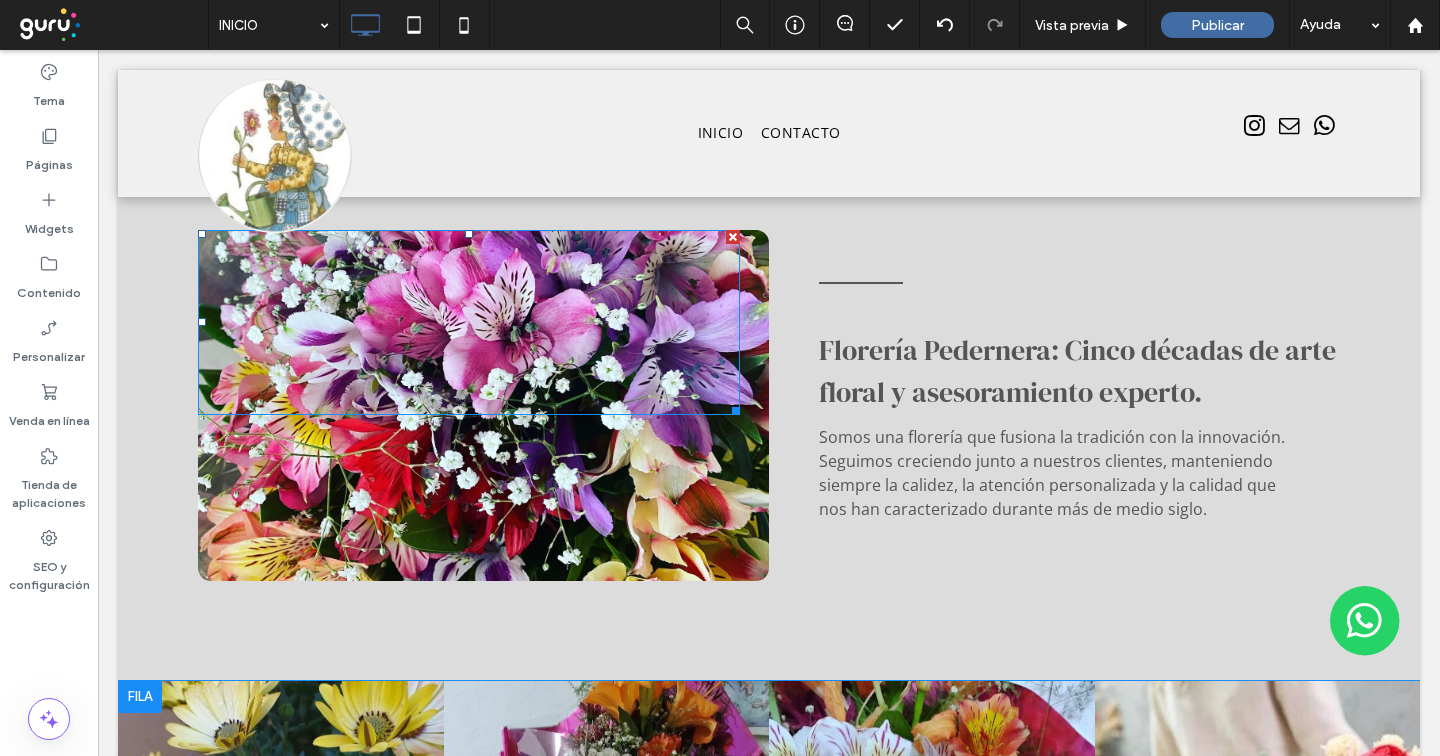 scroll, scrollTop: 1800, scrollLeft: 0, axis: vertical 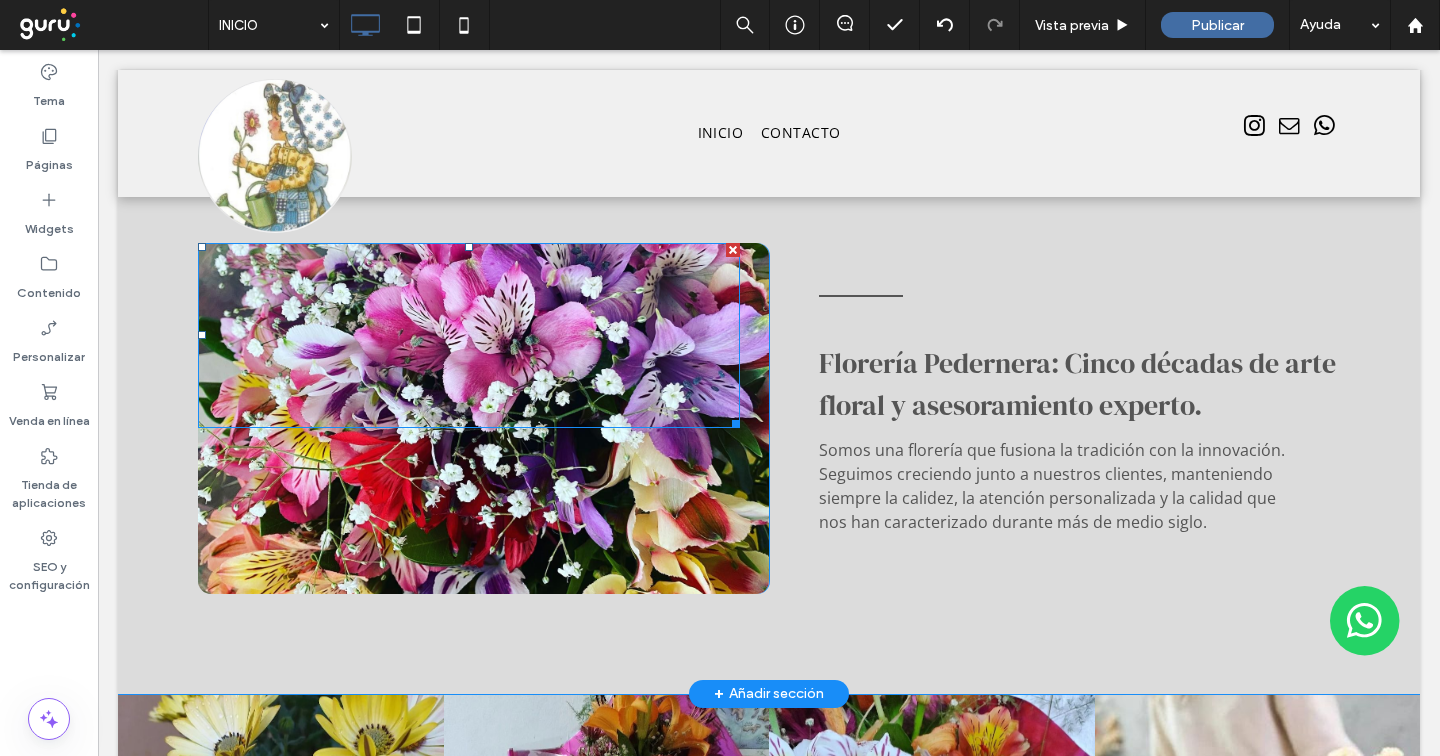 click at bounding box center [469, 335] 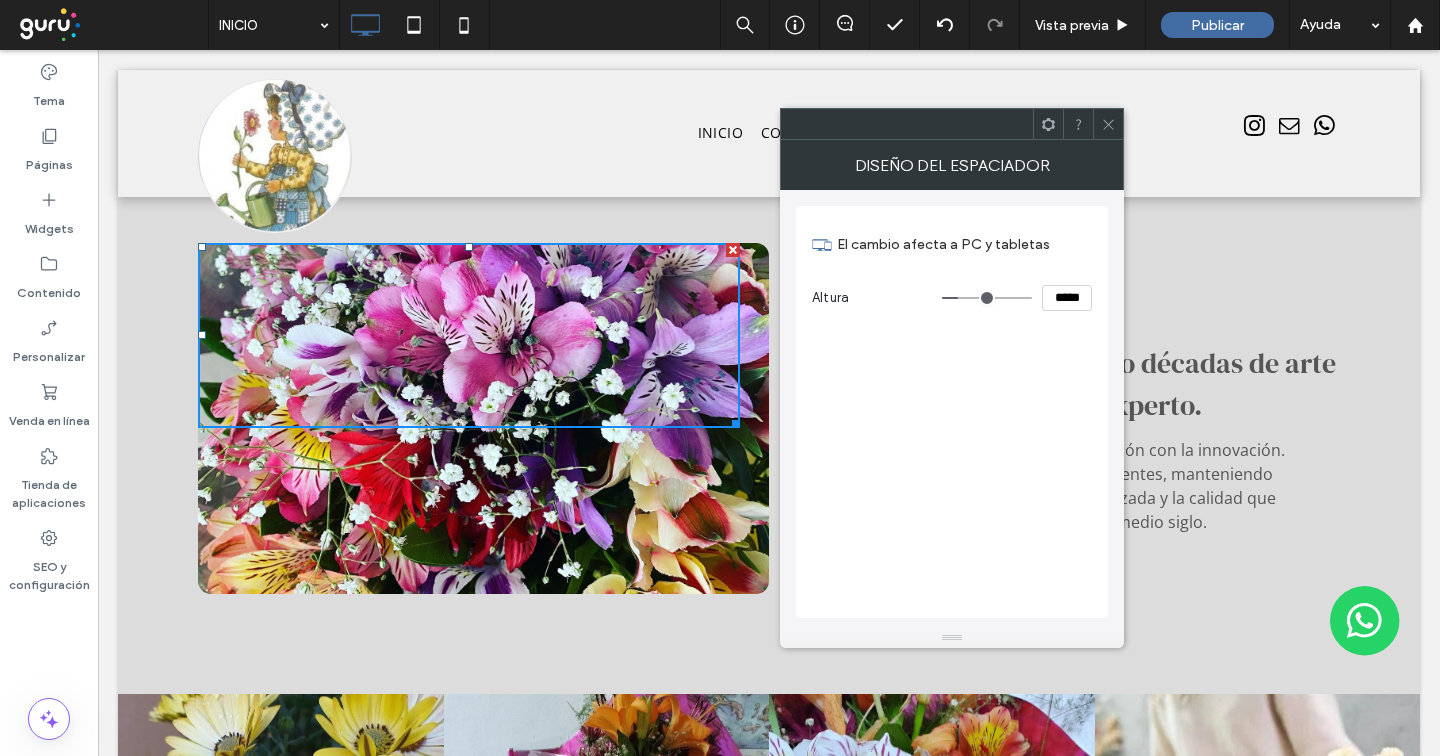 click at bounding box center [1108, 124] 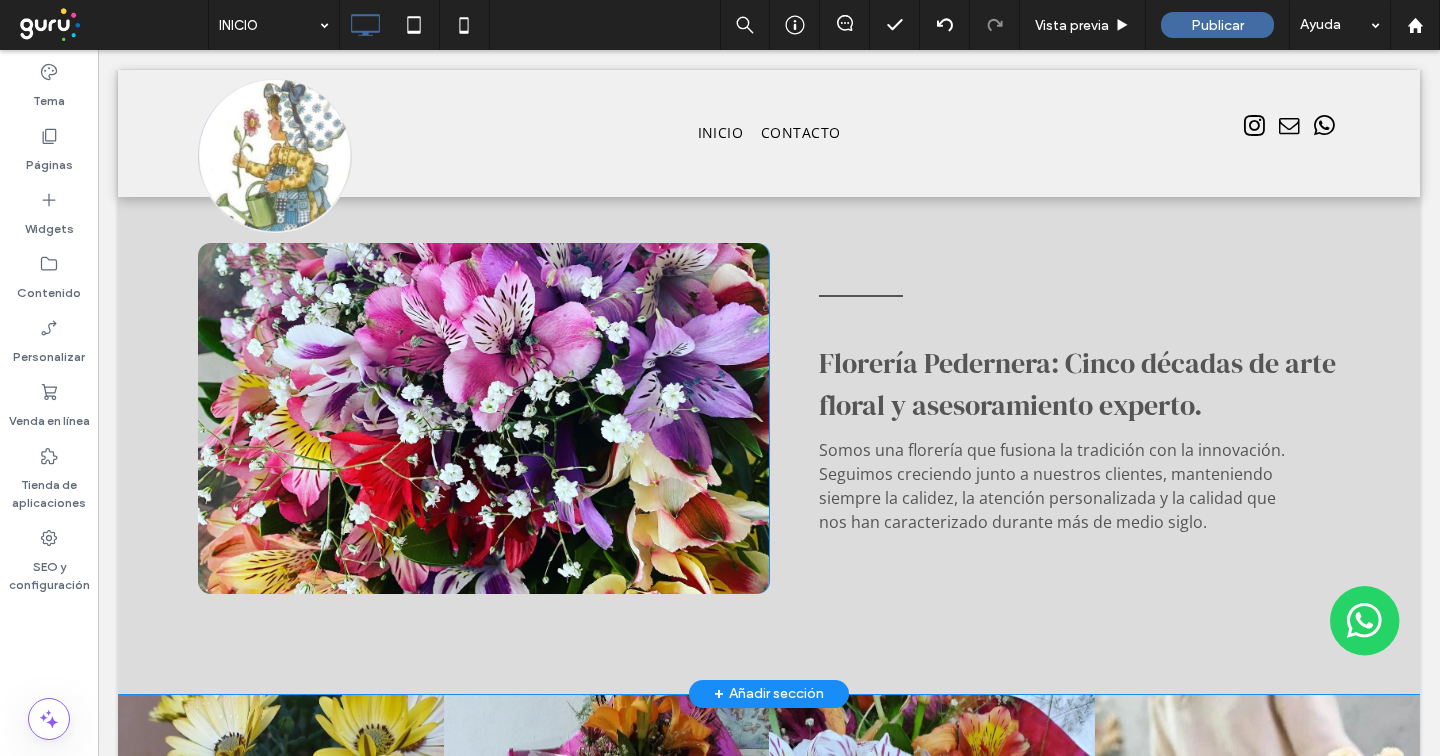 click on "Click To Paste" at bounding box center (483, 418) 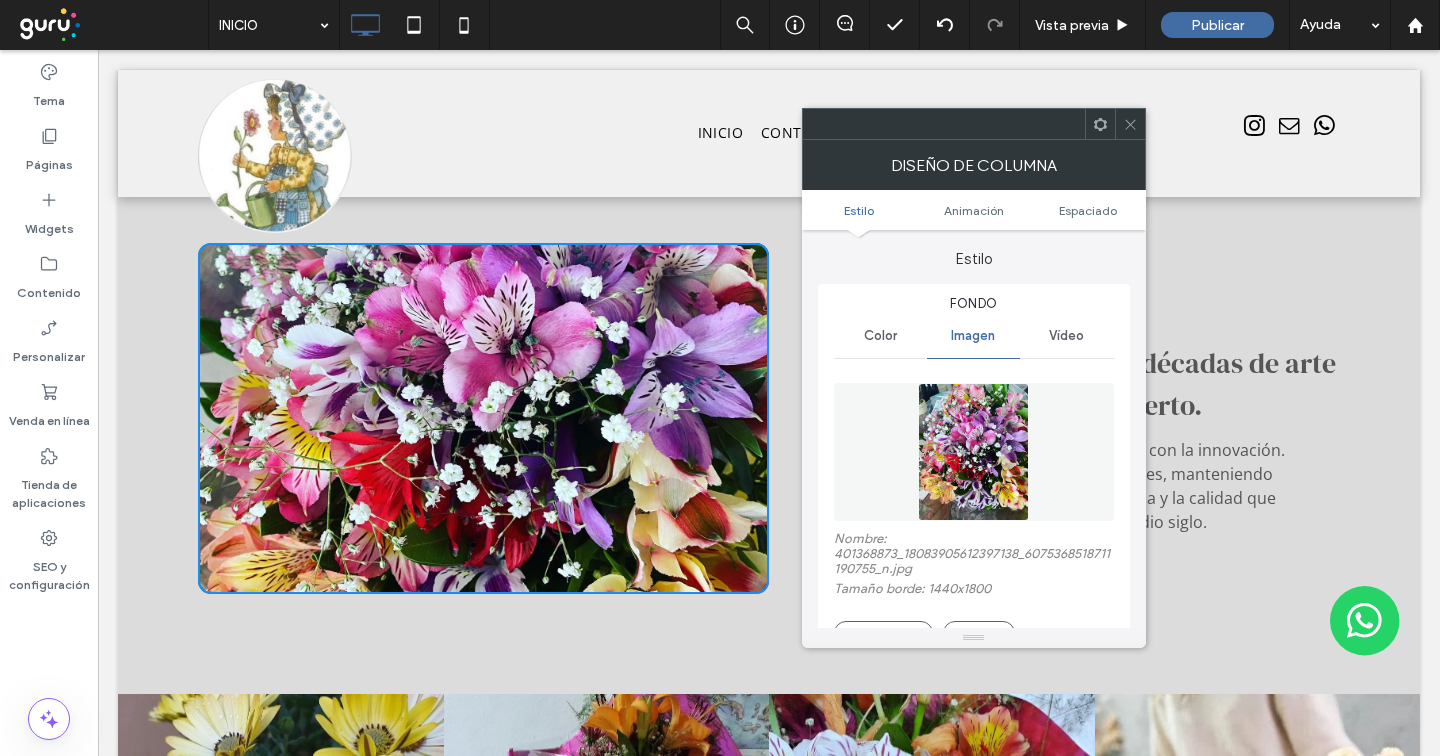type on "**" 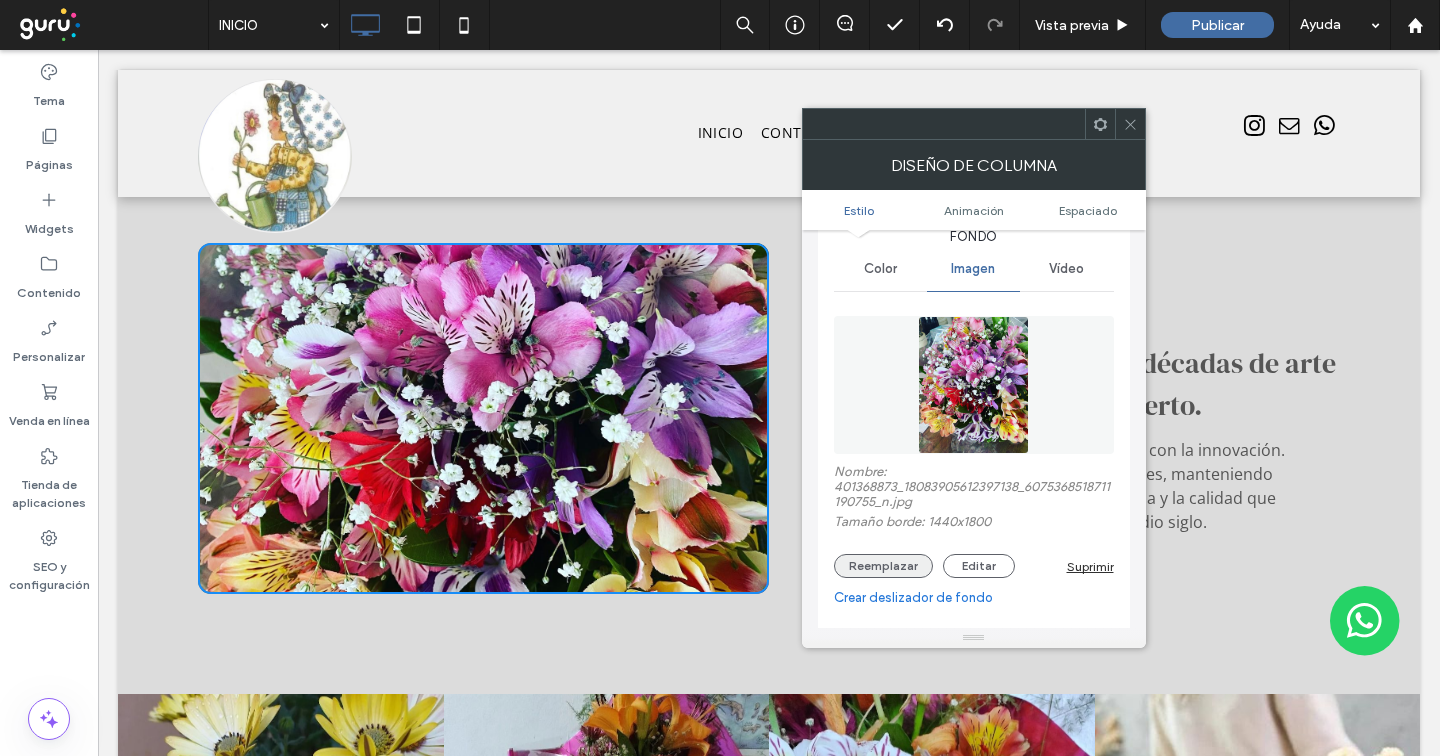 click on "Reemplazar" at bounding box center (883, 566) 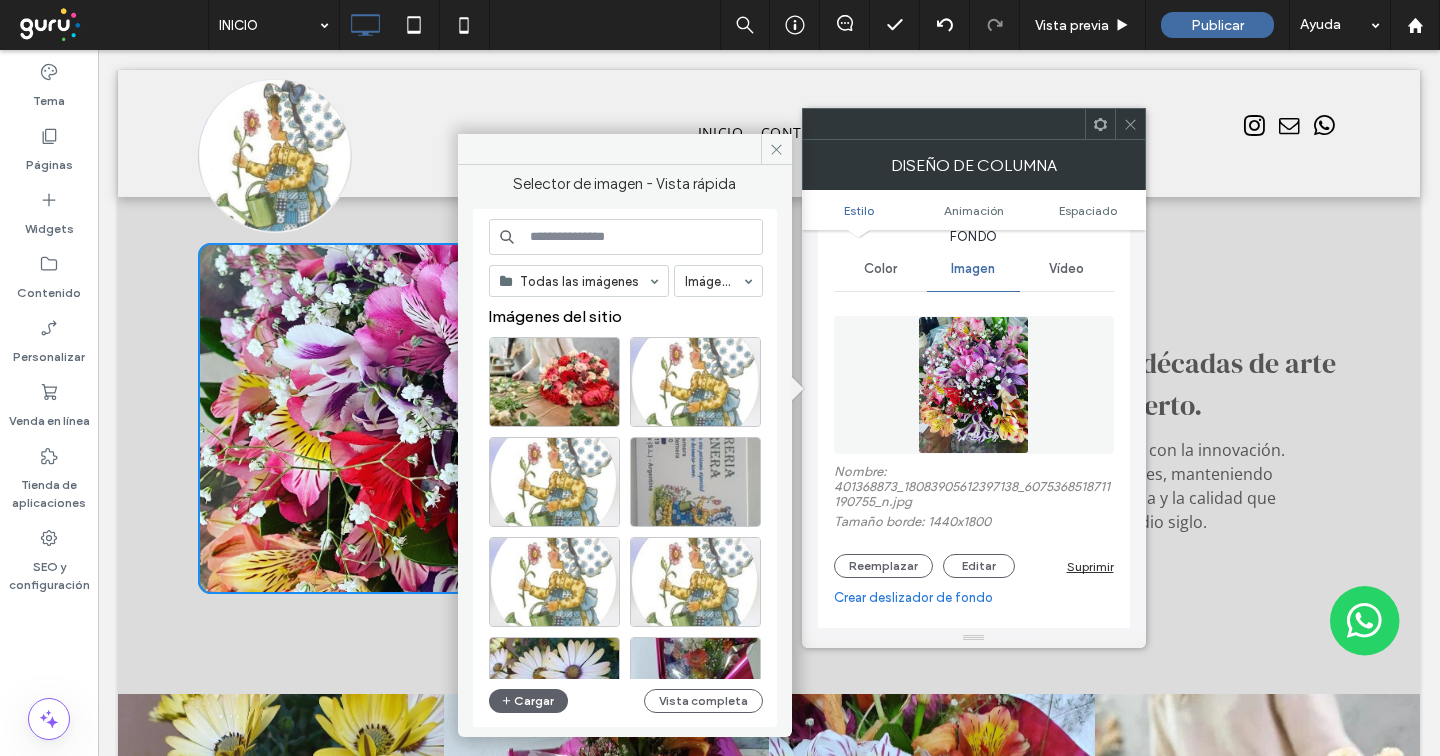 click at bounding box center [626, 237] 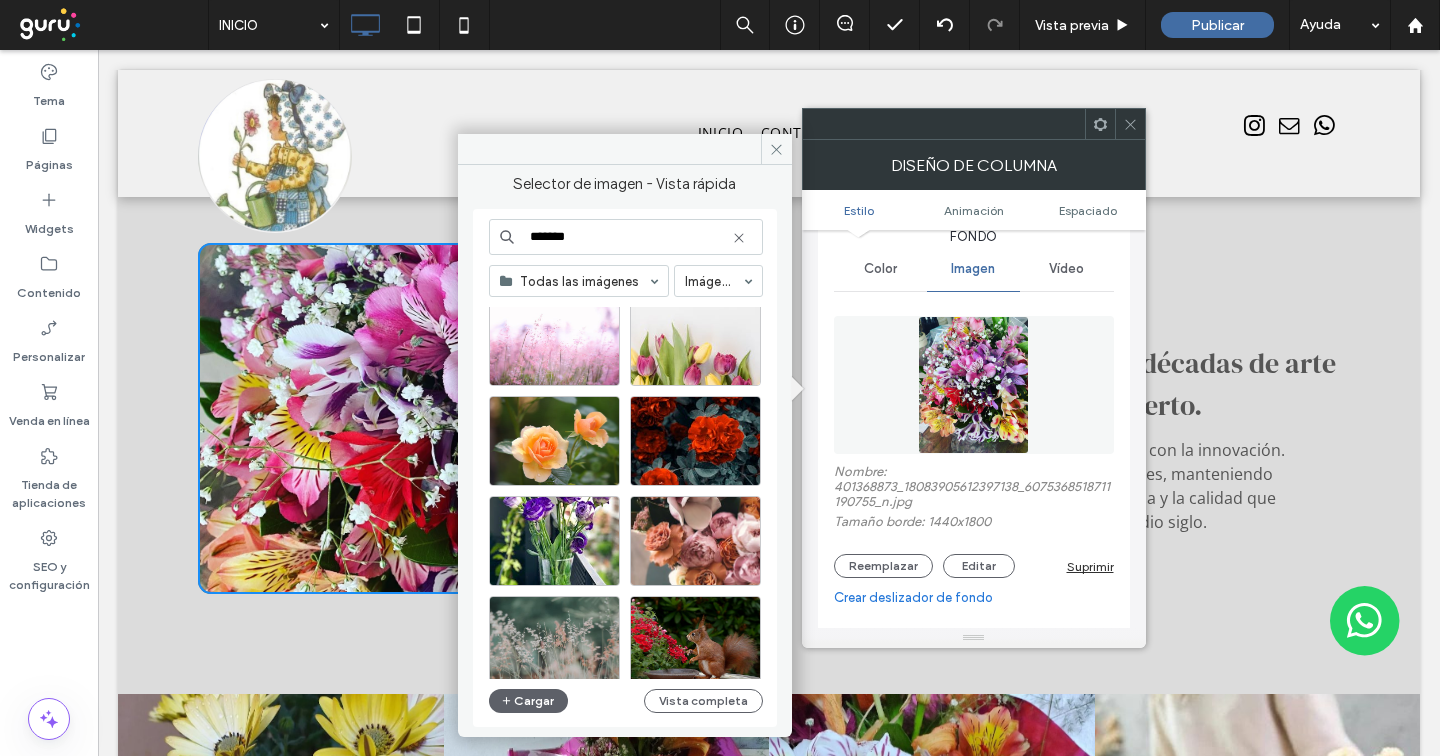 scroll, scrollTop: 891, scrollLeft: 0, axis: vertical 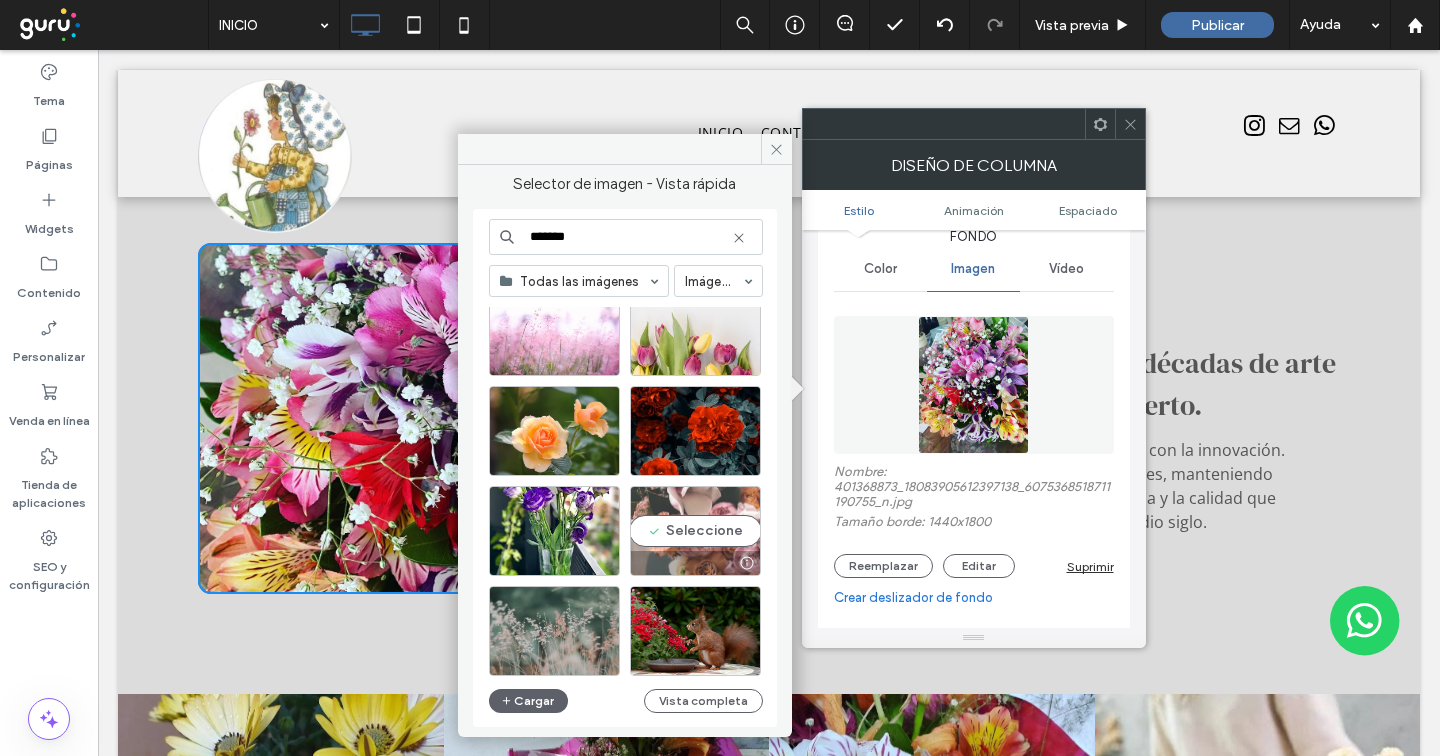 type on "*******" 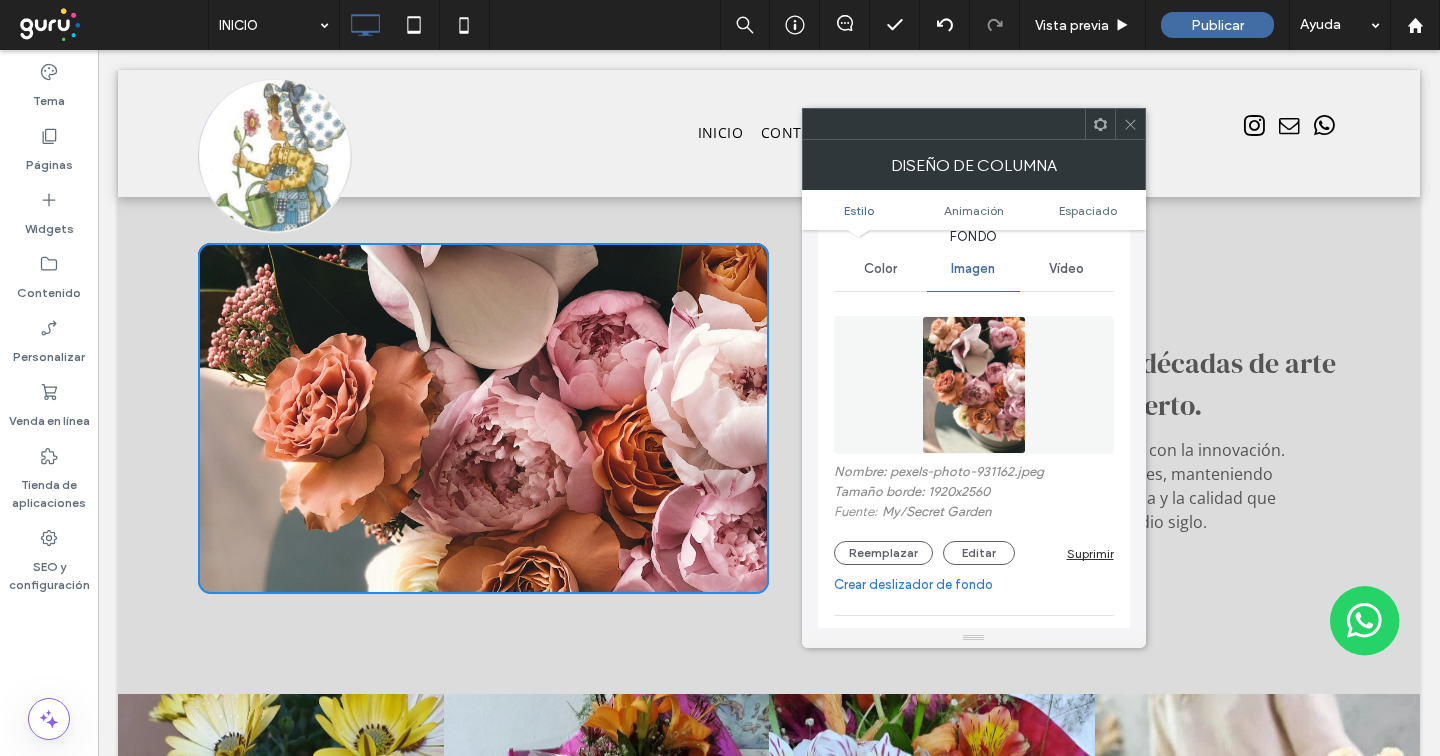 click 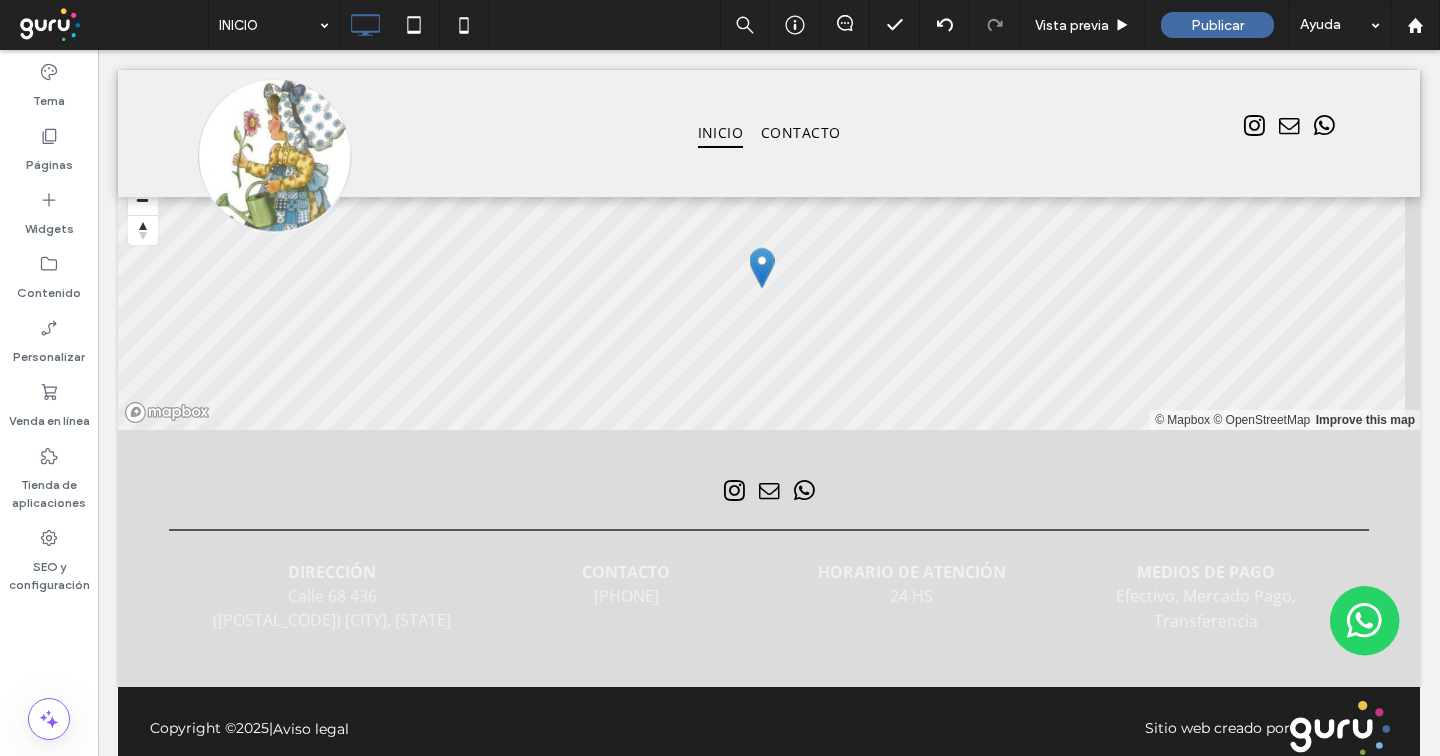 scroll, scrollTop: 2753, scrollLeft: 0, axis: vertical 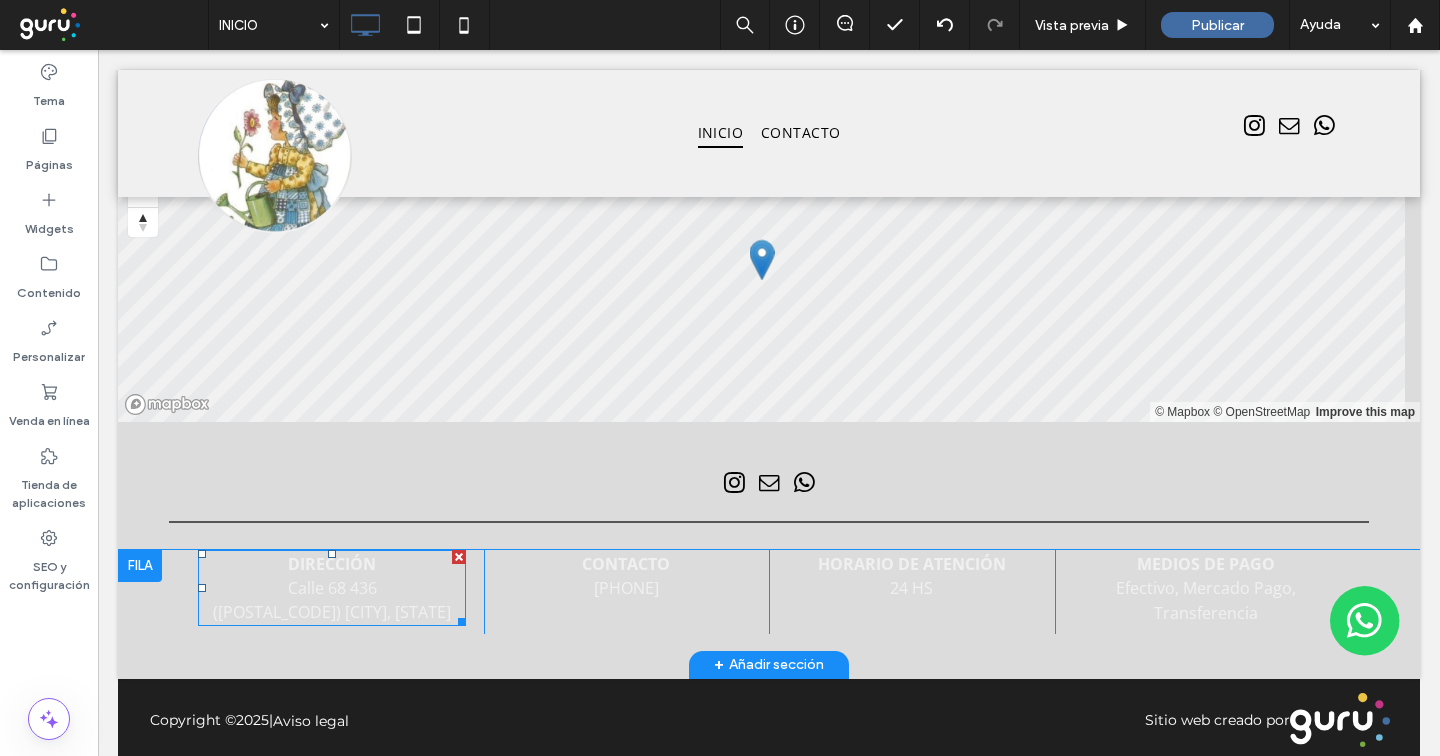 click on "Calle 68 436  (1900) La Plata, Buenos Aires" at bounding box center (332, 600) 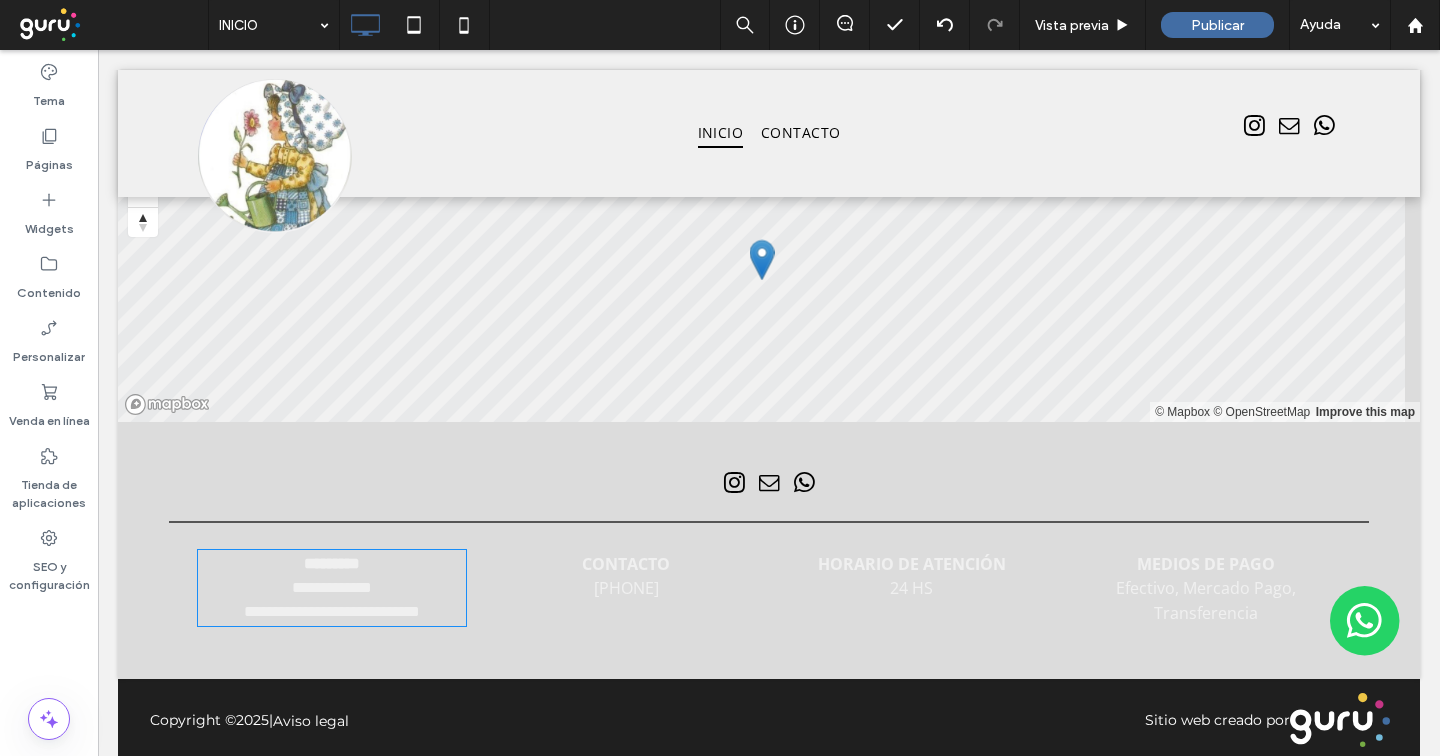 type on "*********" 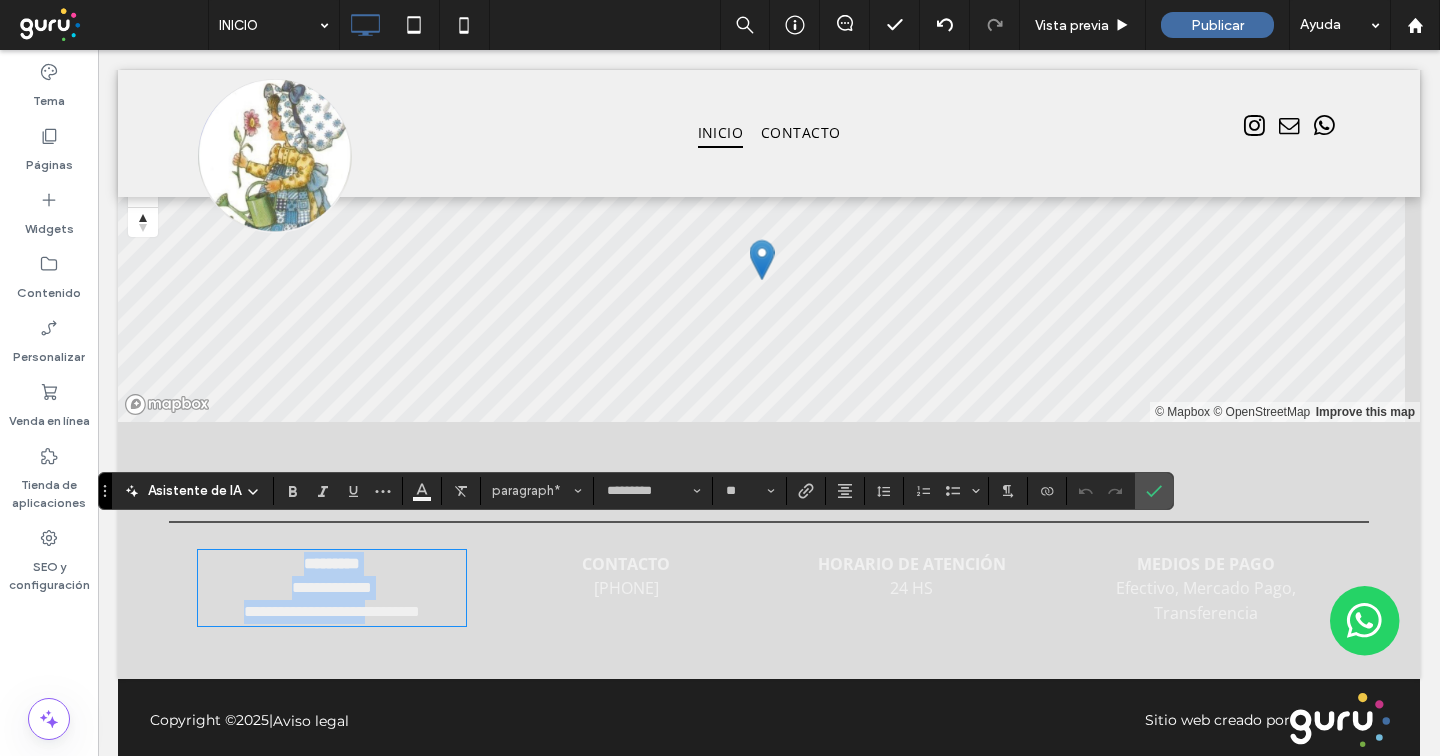 click on "**********" at bounding box center (332, 599) 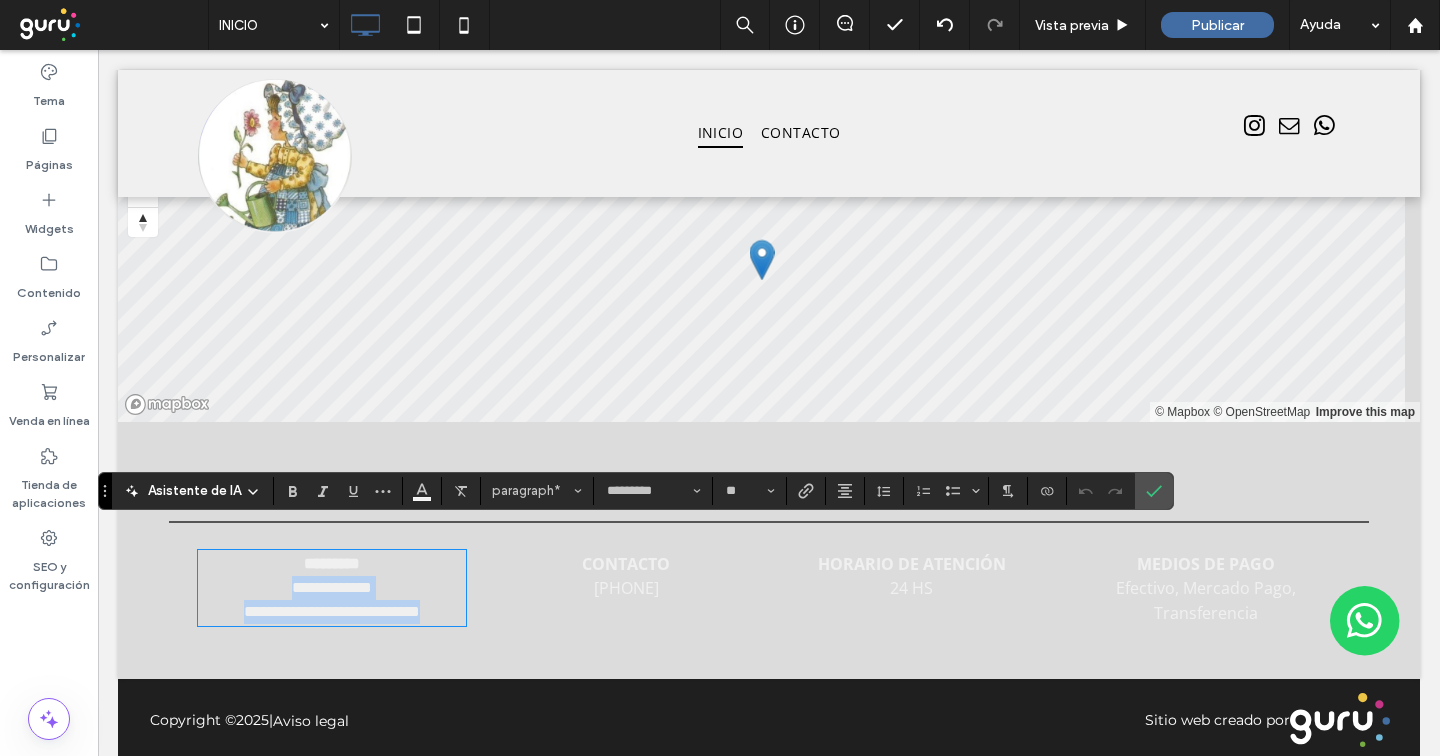 drag, startPoint x: 292, startPoint y: 558, endPoint x: 475, endPoint y: 603, distance: 188.45158 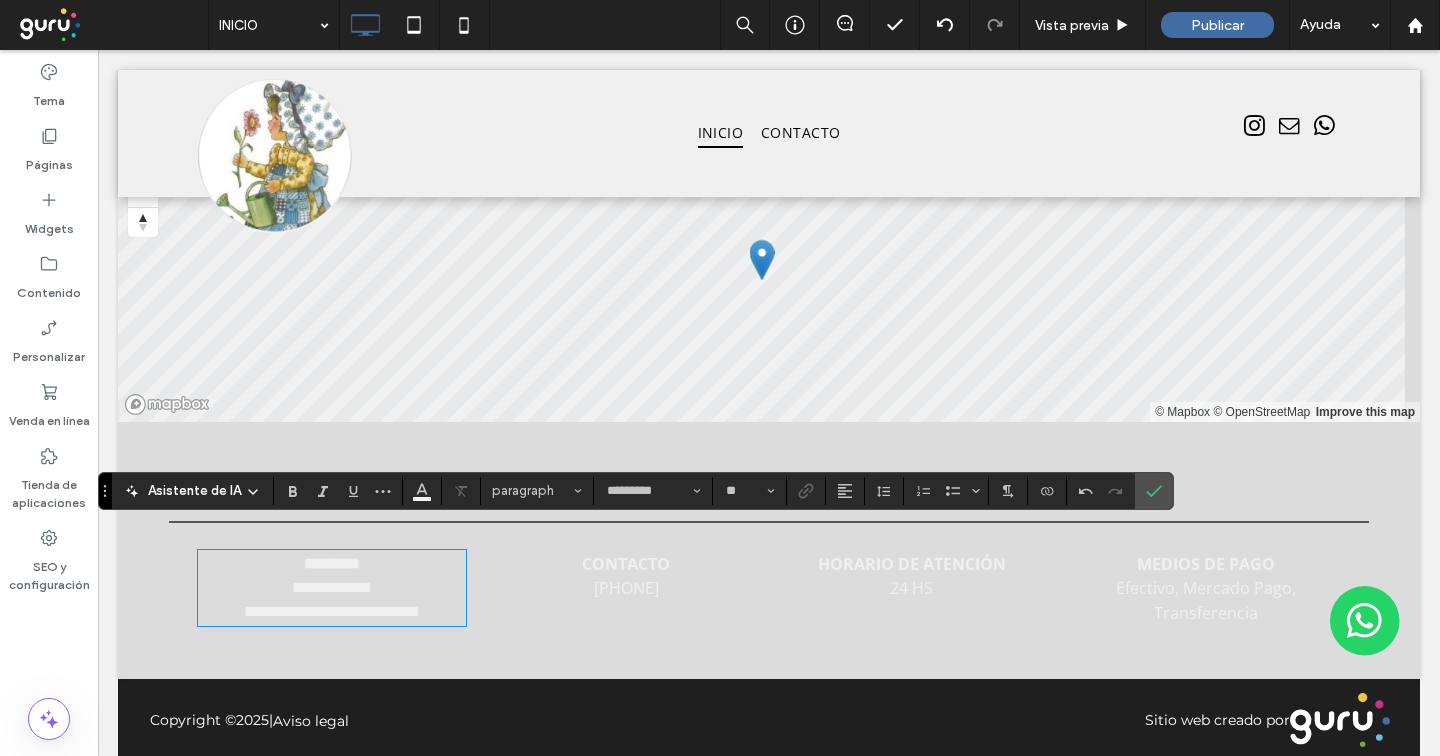 scroll, scrollTop: 0, scrollLeft: 0, axis: both 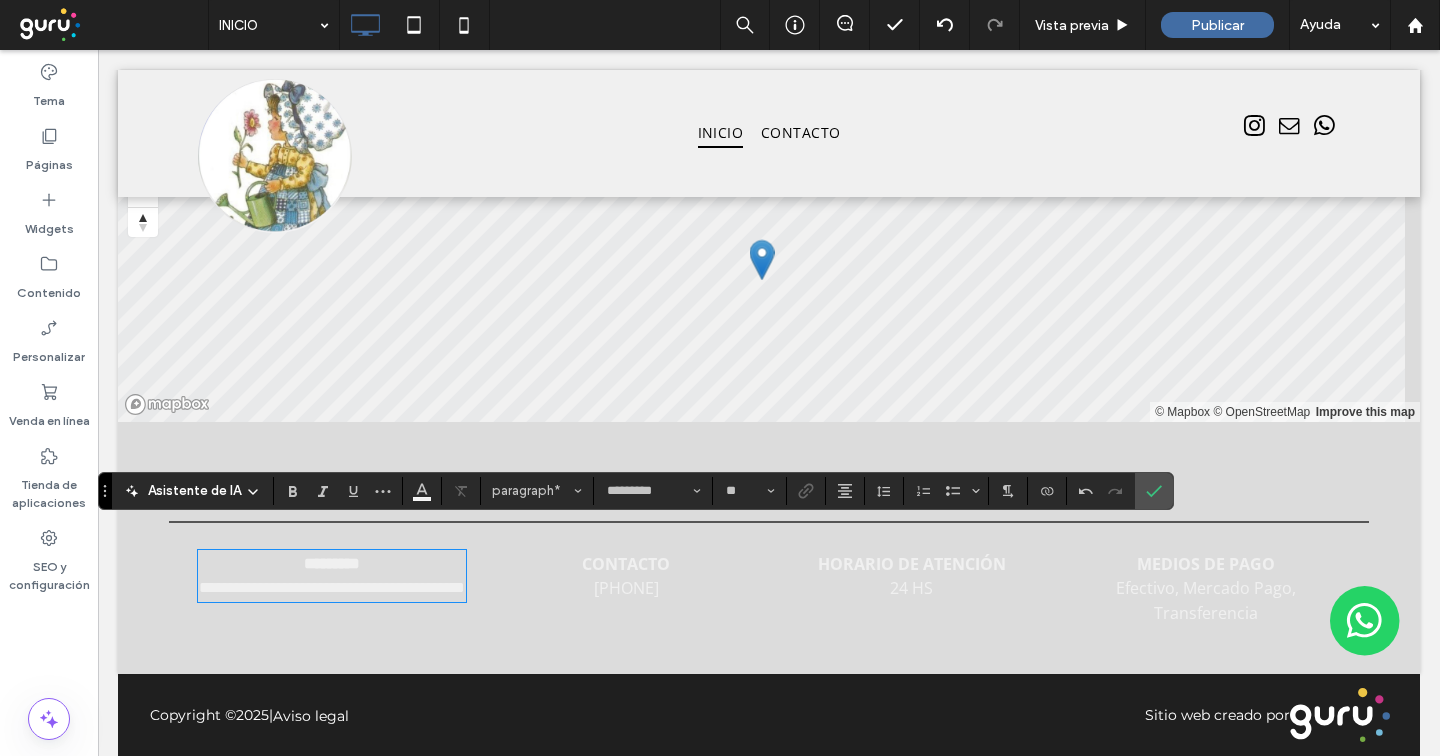 click on "**********" at bounding box center (332, 587) 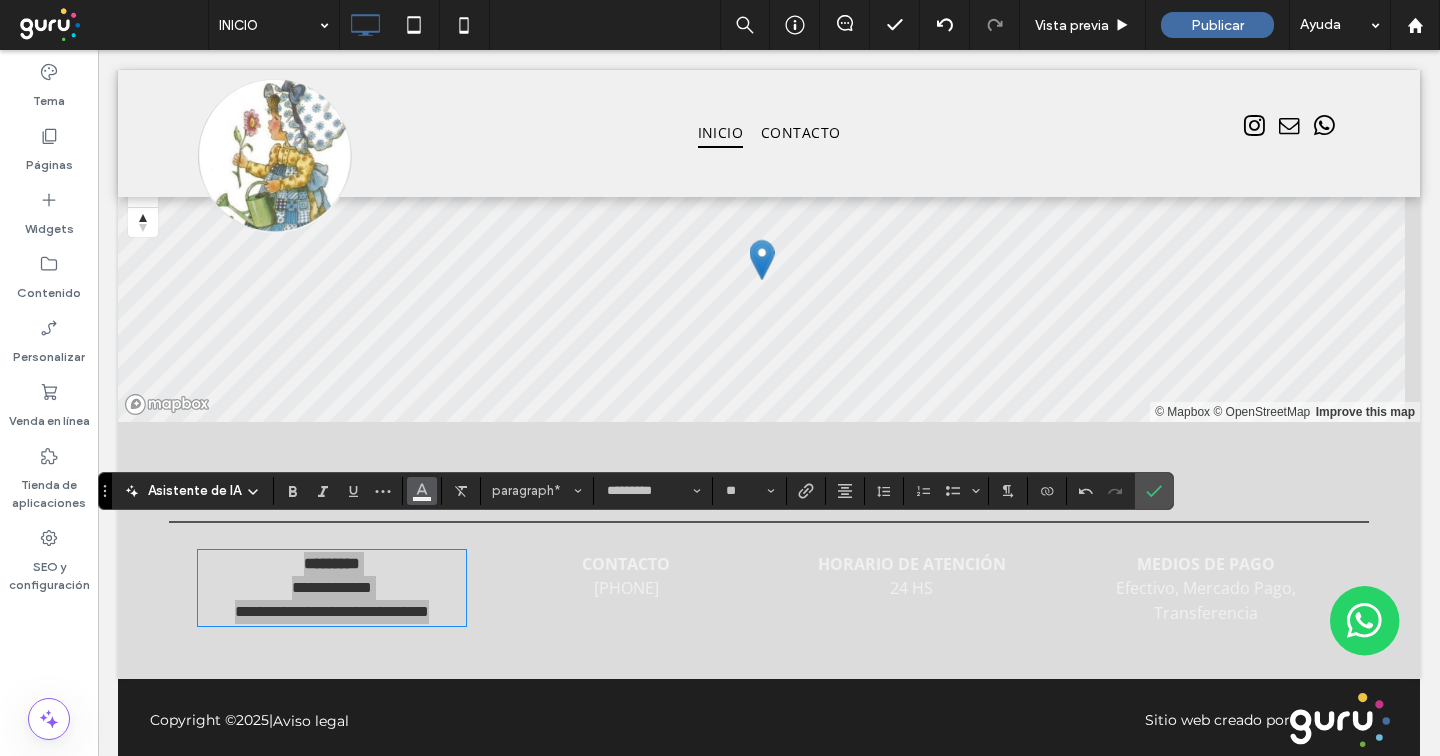click 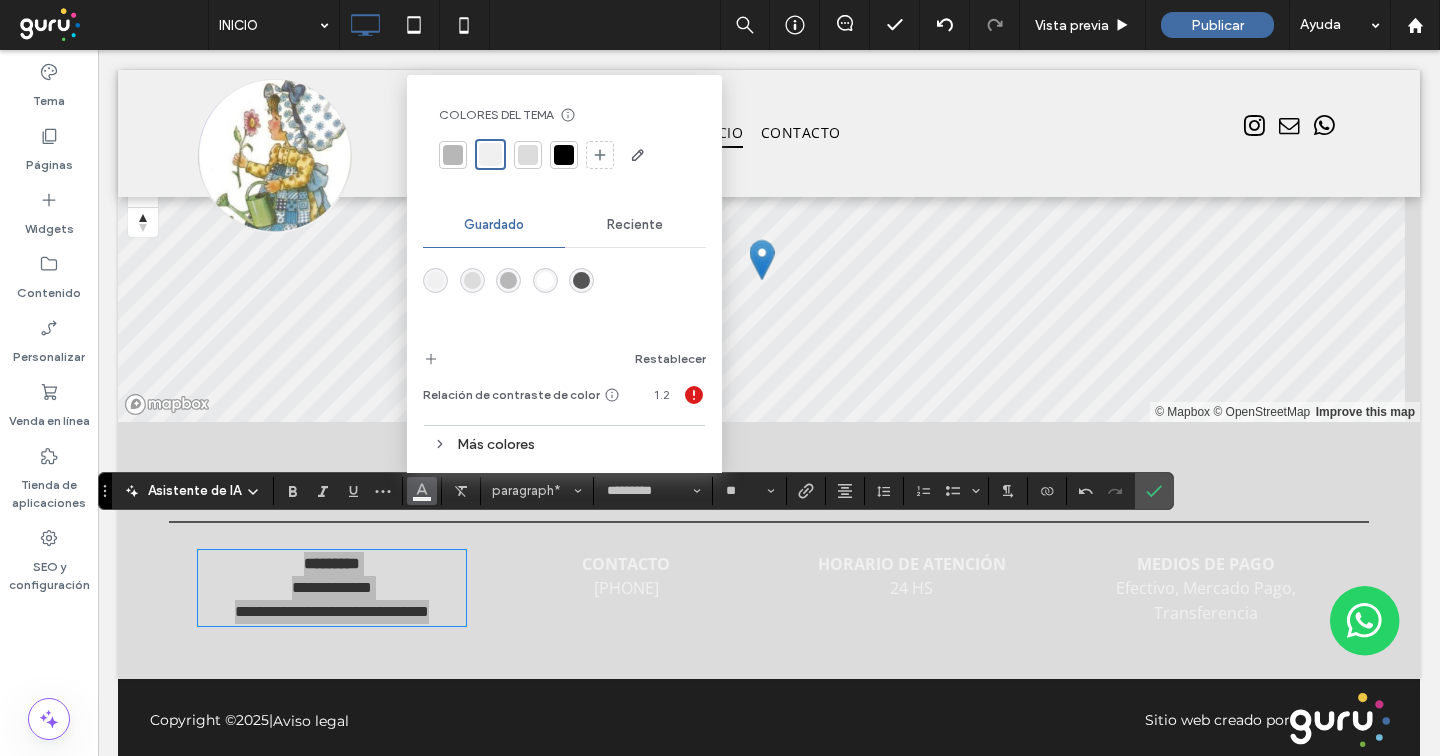 click at bounding box center [564, 155] 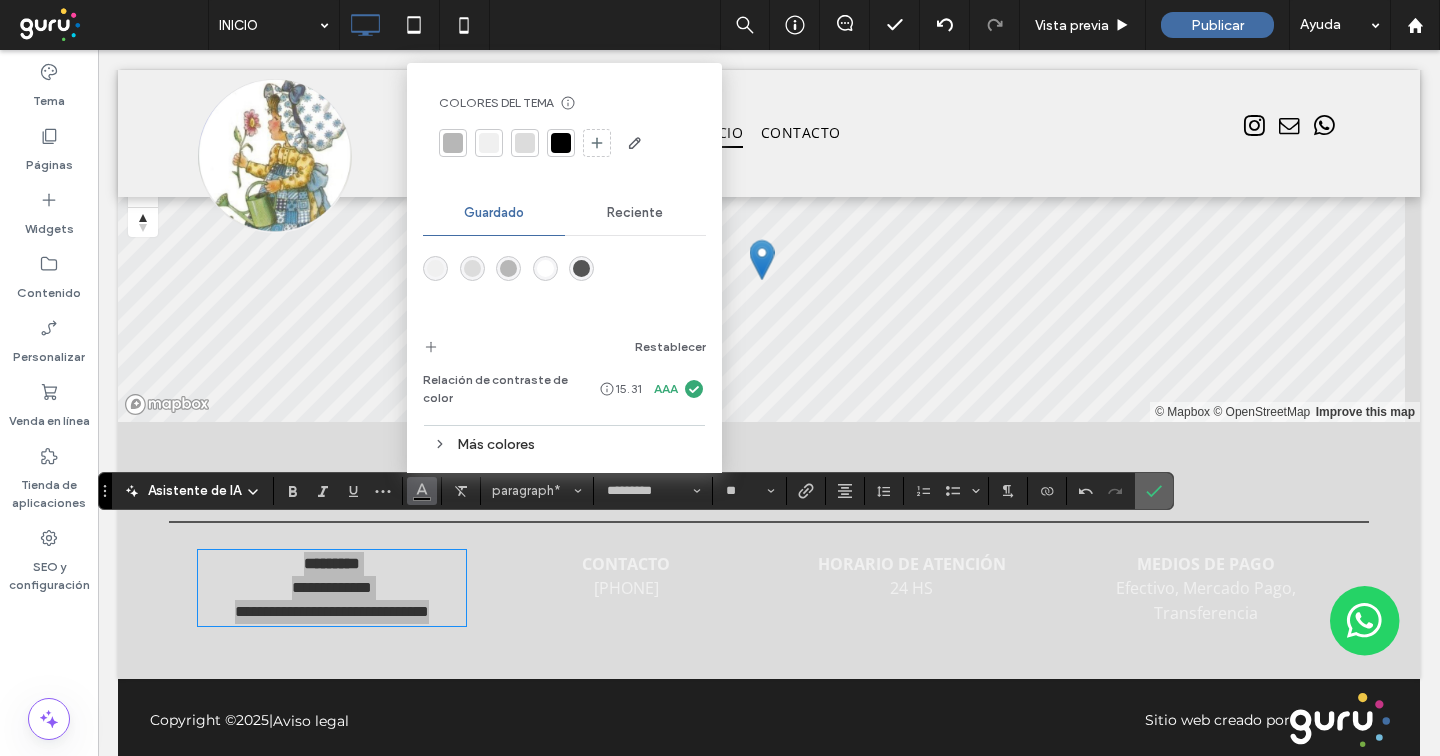 click at bounding box center (1154, 491) 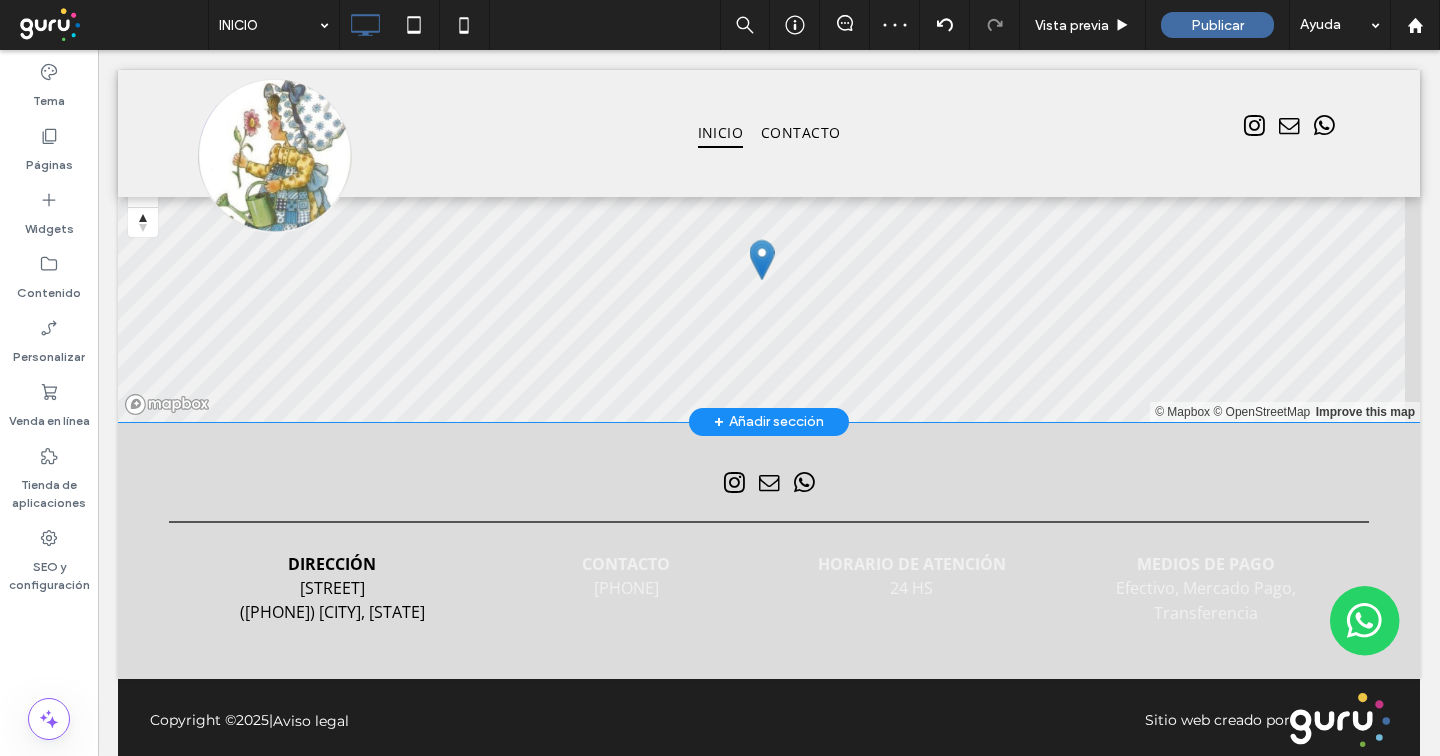 click on "+ Añadir sección" at bounding box center (769, 422) 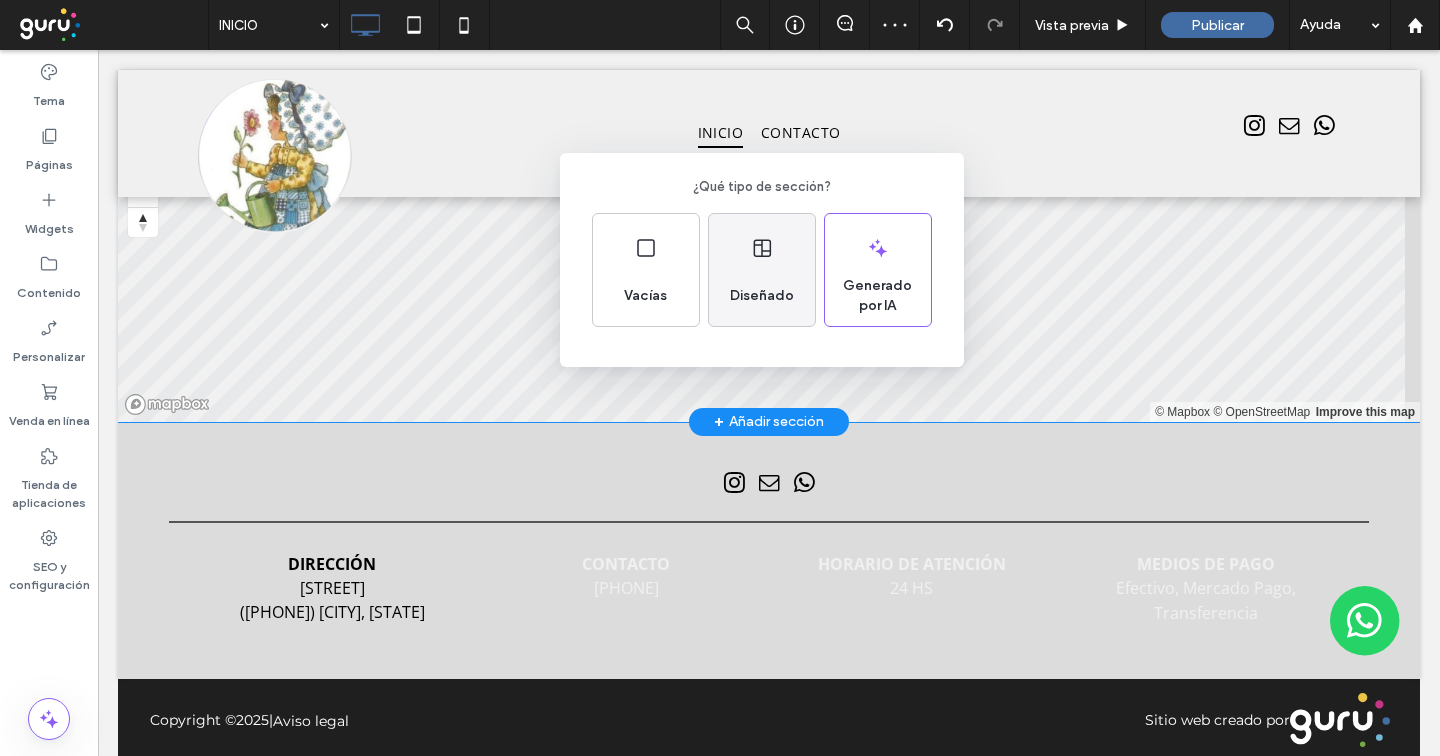 click on "Diseñado" at bounding box center [762, 296] 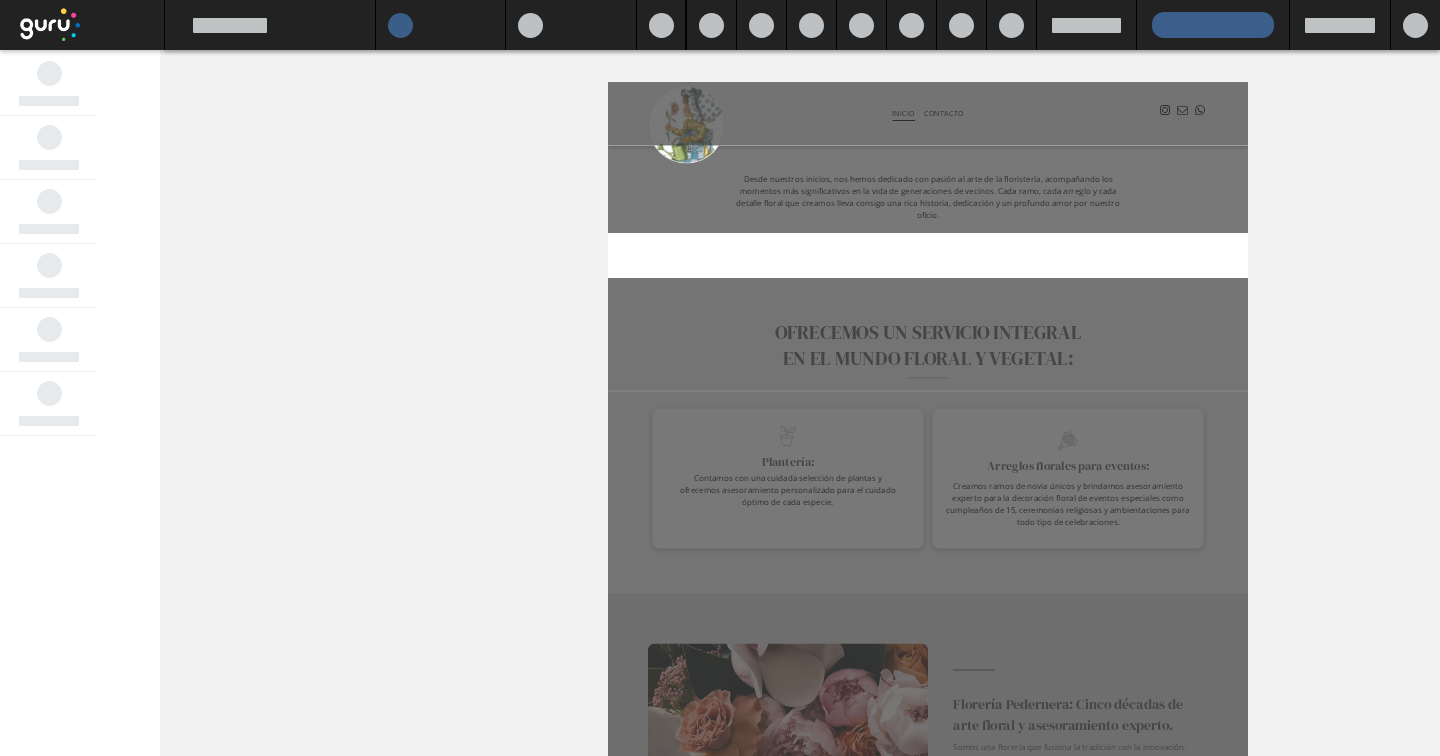scroll, scrollTop: 823, scrollLeft: 0, axis: vertical 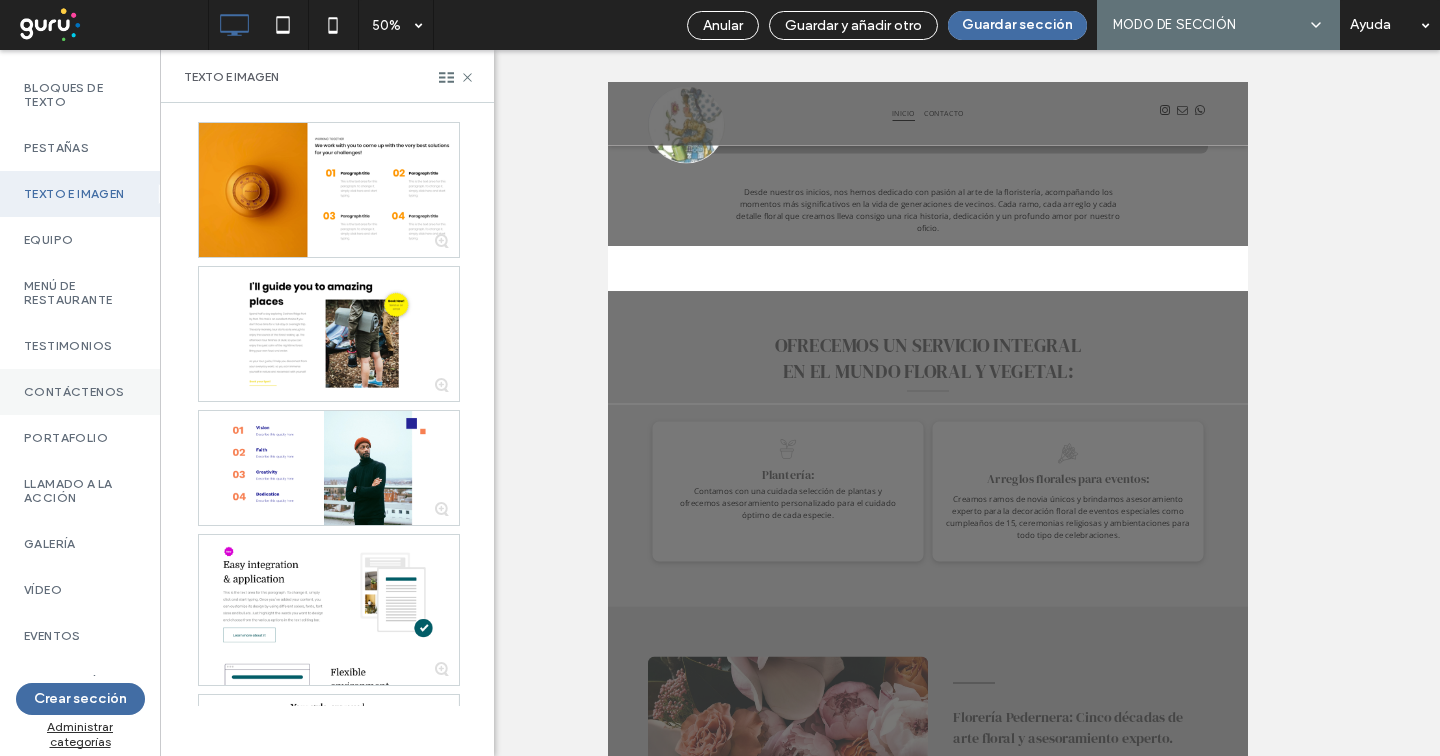 click on "Contáctenos" at bounding box center [80, 392] 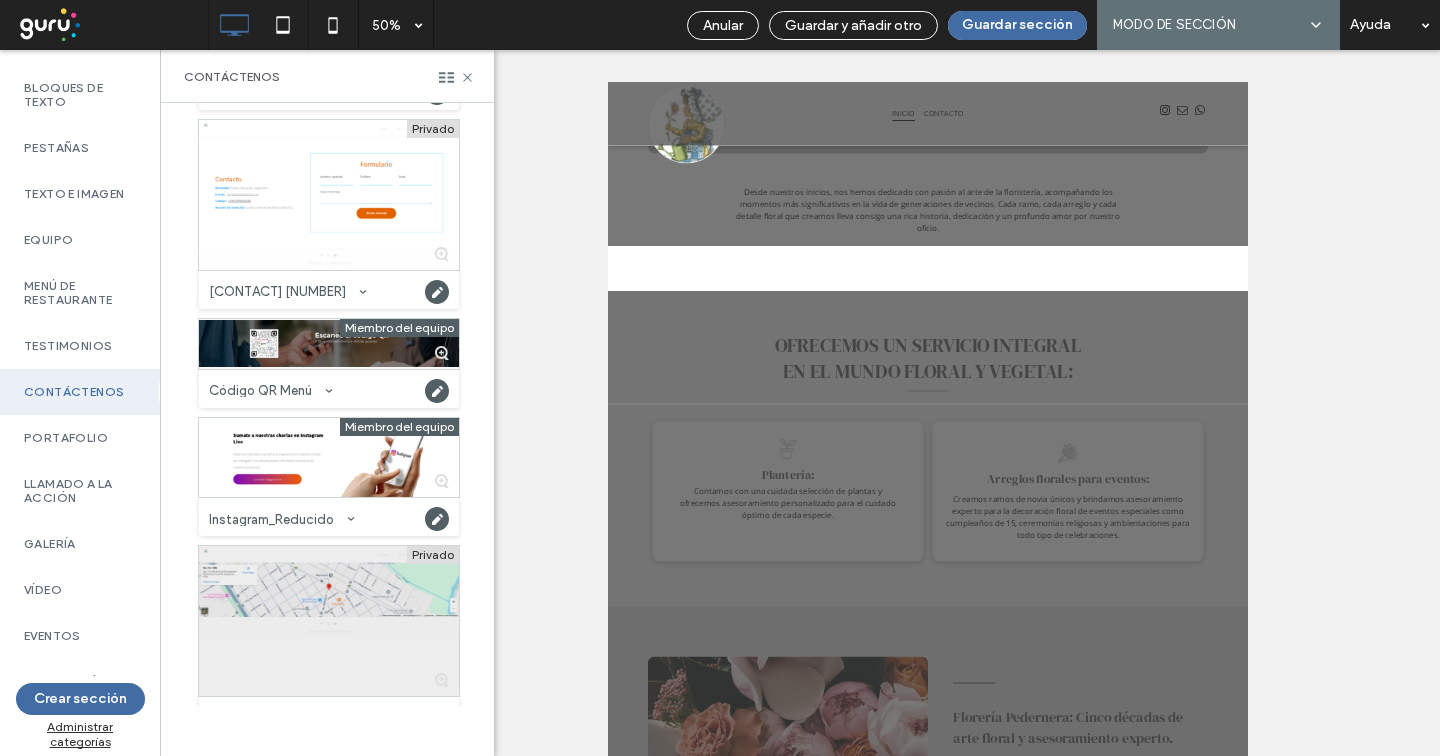 scroll, scrollTop: 5299, scrollLeft: 0, axis: vertical 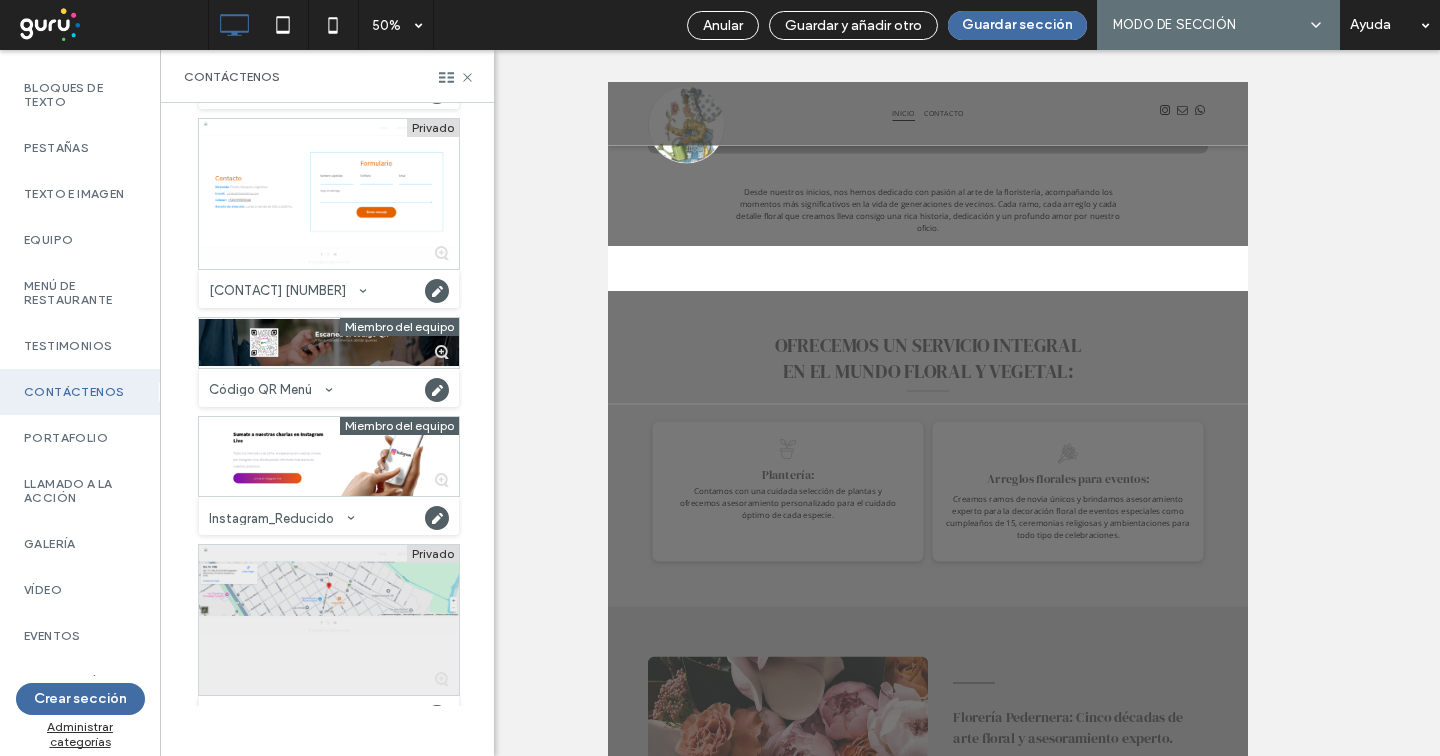 click at bounding box center [329, 620] 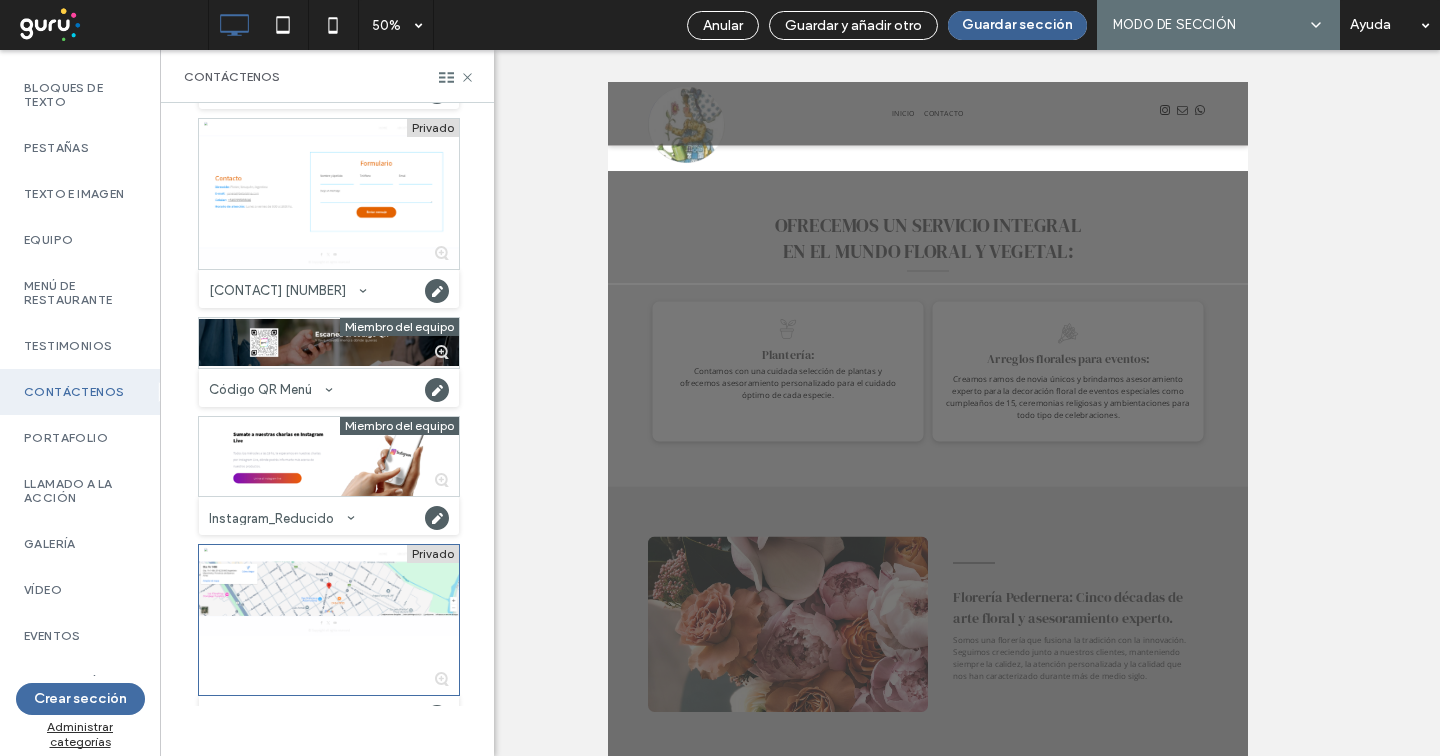 scroll, scrollTop: 1123, scrollLeft: 0, axis: vertical 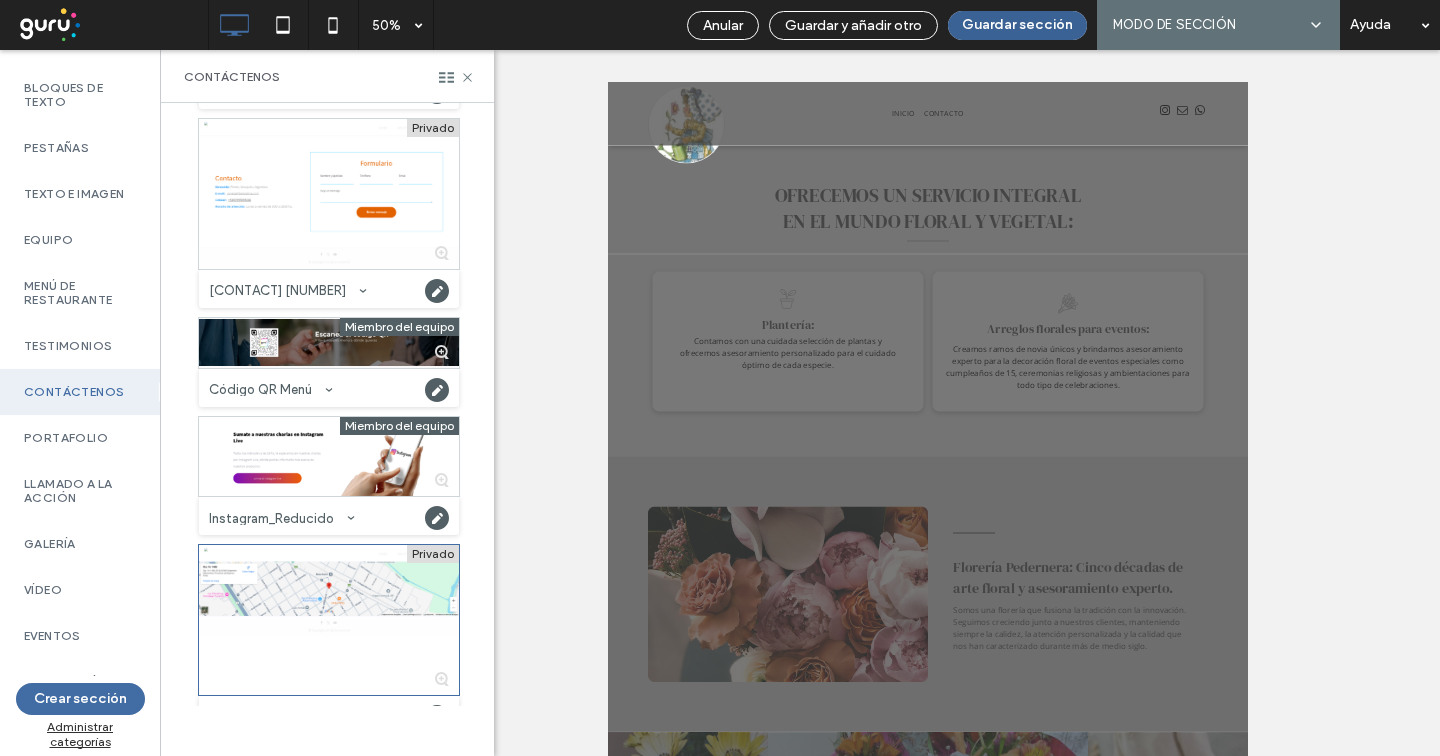 click on "Guardar sección" at bounding box center [1017, 25] 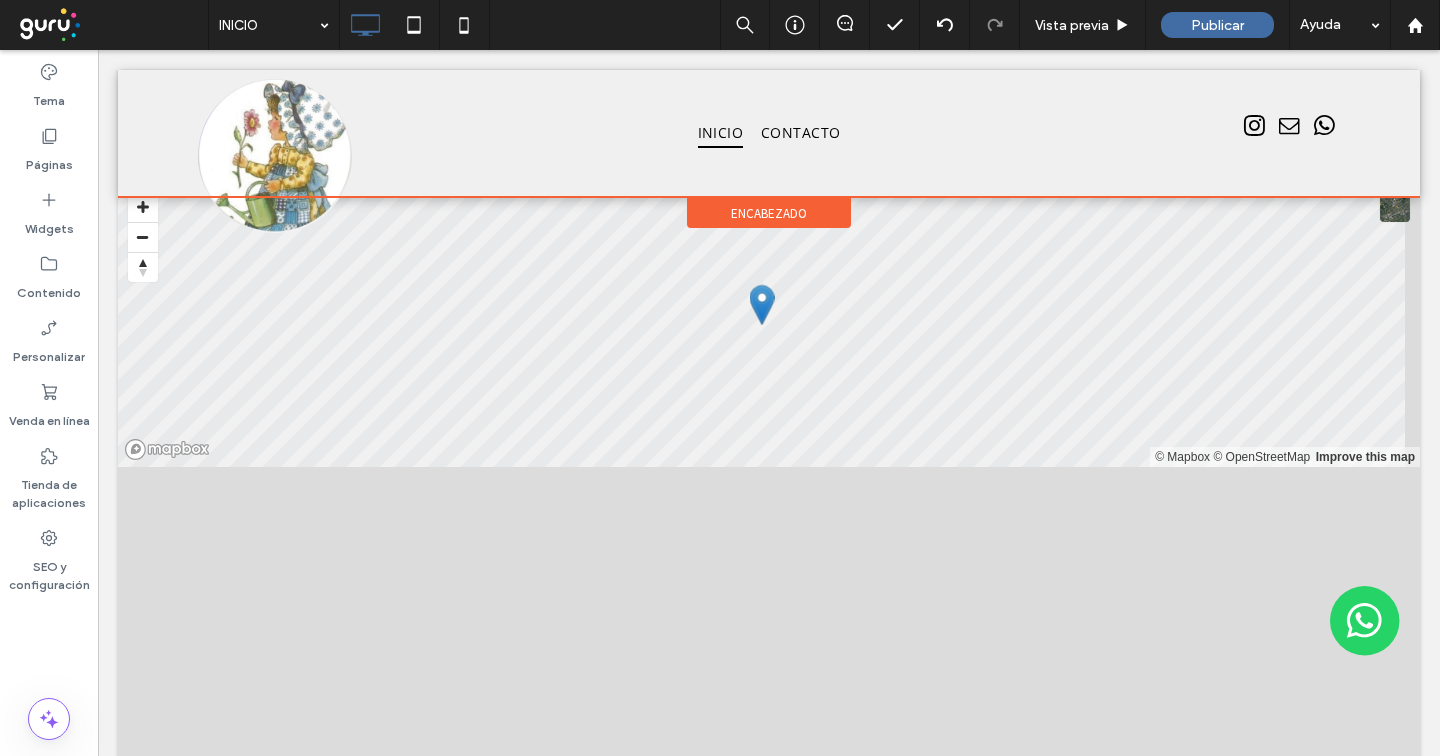scroll, scrollTop: 2790, scrollLeft: 0, axis: vertical 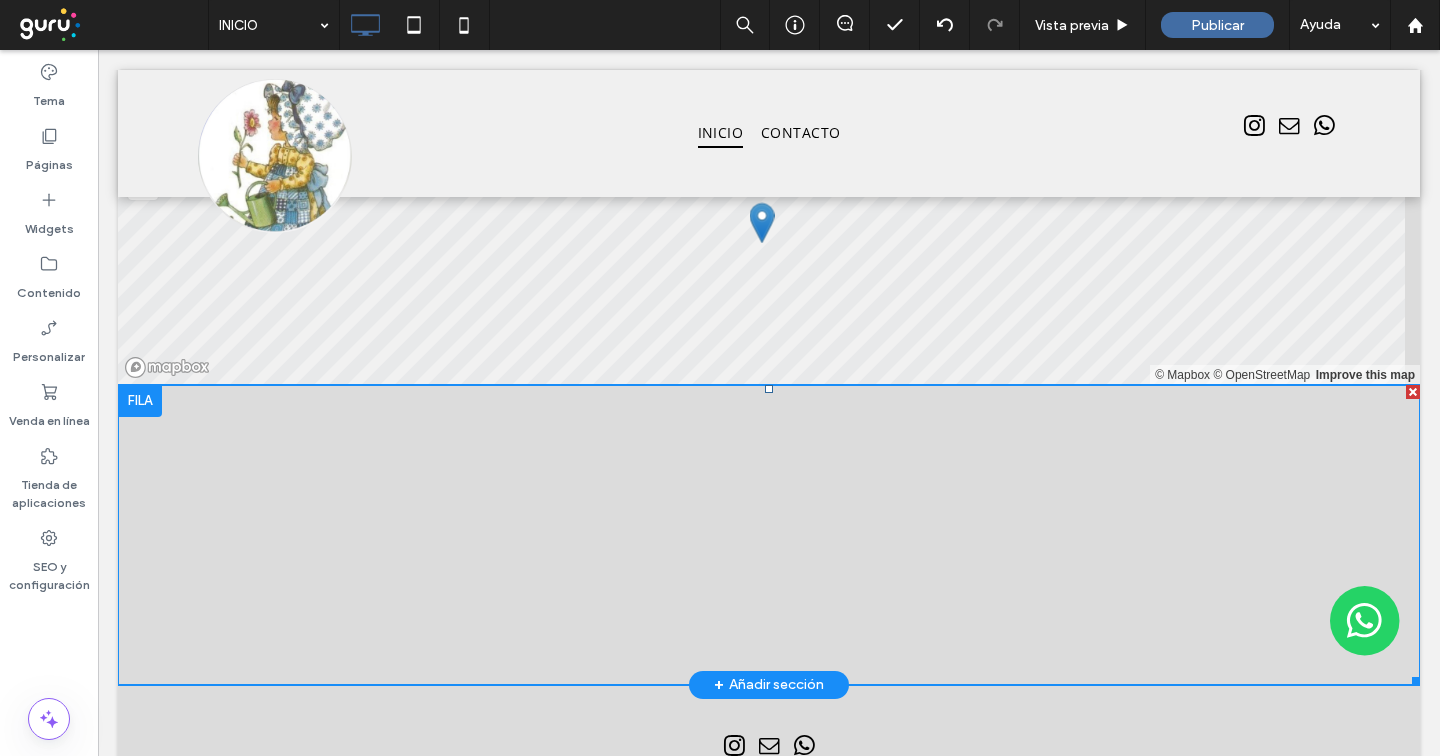 click at bounding box center [769, 535] 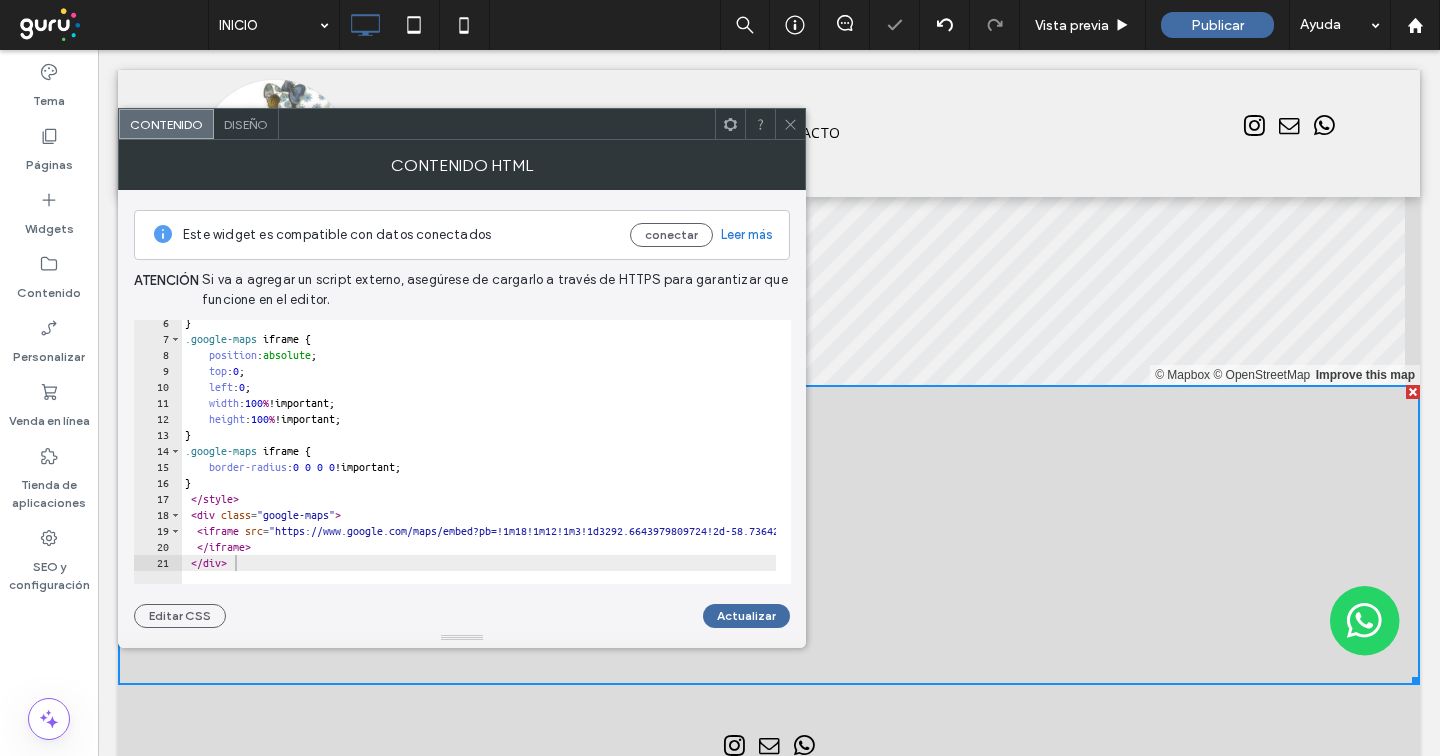 scroll, scrollTop: 85, scrollLeft: 0, axis: vertical 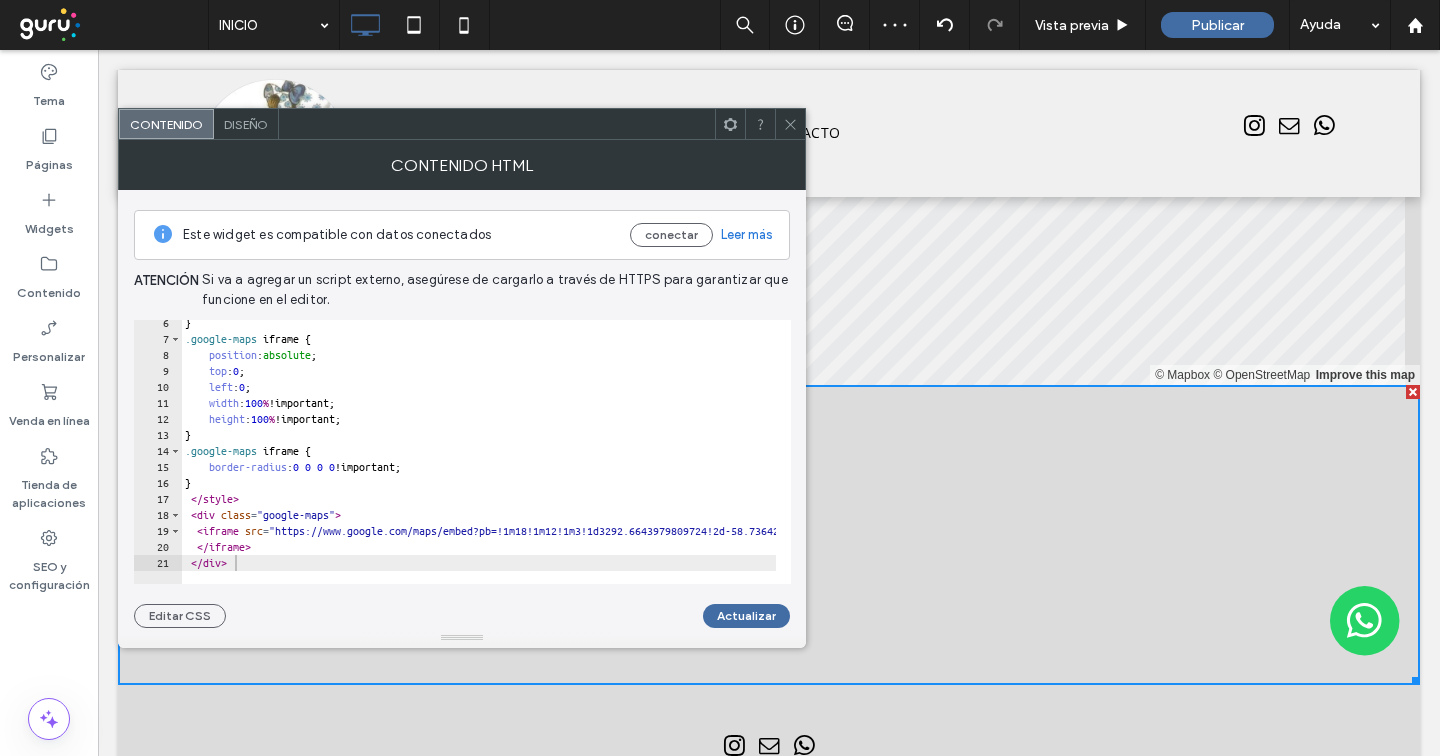 type on "**********" 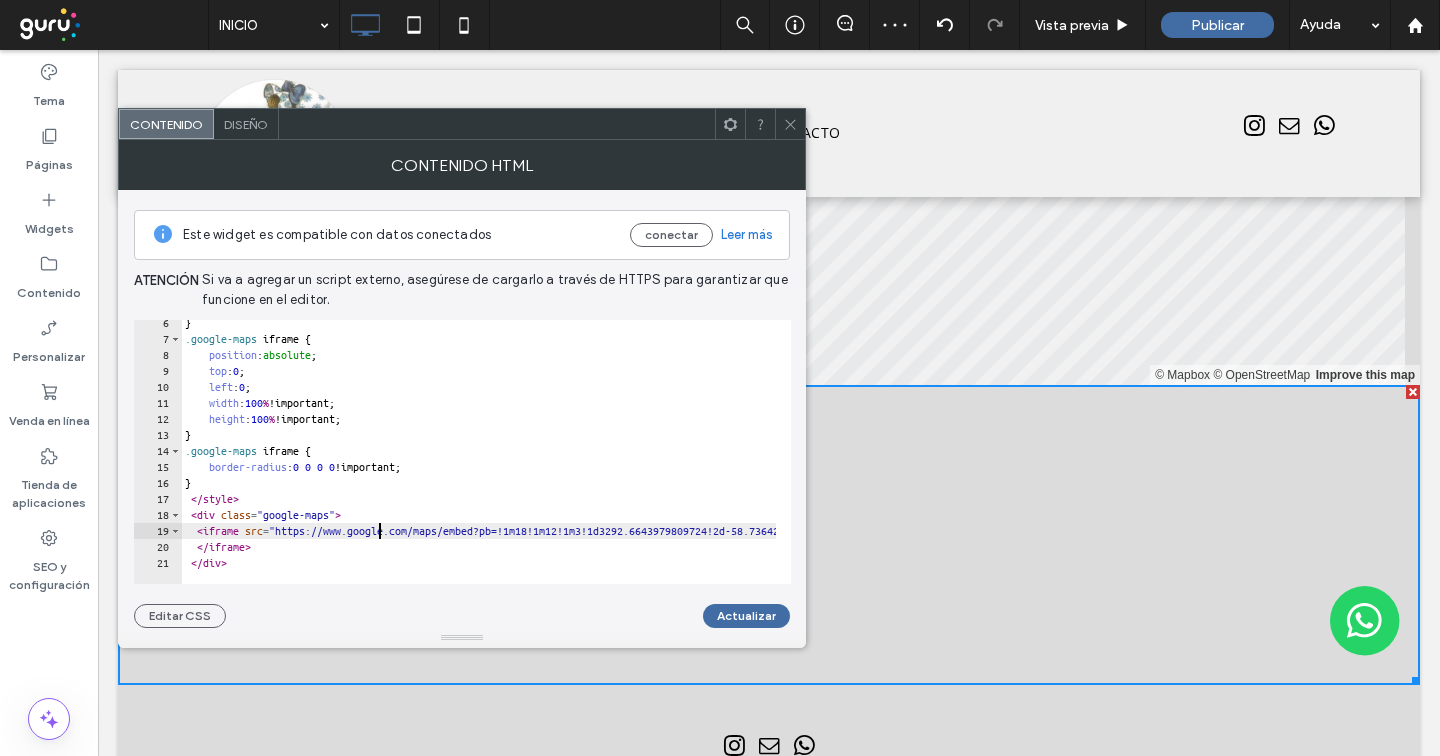 click on "} .google-maps   iframe   {      position :  absolute ;      top :  0 ;      left :  0 ;      width :  100 %  !important;      height :  100 %  !important; } .google-maps   iframe   {      border-radius :  0   0   0   0  !important; }   </ style >   < div   class = "google-maps" >    < iframe   src = "https://www.google.com/maps/embed?pb=!1m18!1m12!1m3!1d3292.6643979809724!2d-58.73642869999999!3d-34.38445499999999!2m3!1f0!2f0!3f0!3m2!1i1024!2i768!4f13.1!3m3!1m2!1s0x95bca0274ef28ea9%3A0xb694cf48ee2473ac!2sSta.%20Fe%201486%2C%20B1623AWS%20Ingeniero%20Maschwitz%2C%20Provincia%20de%20Buenos%20Aires!5e0!3m2!1ses-419!2sar!4v1735487885535!5m2!1ses-419!2sar"   width = "600"   height = "450"   style = "border:0;"   allowfullscreen = ""   loading = "lazy"   referrerpolicy = "no-referrer-when-downgrade" >    </ iframe >   </ div >" at bounding box center [1956, 455] 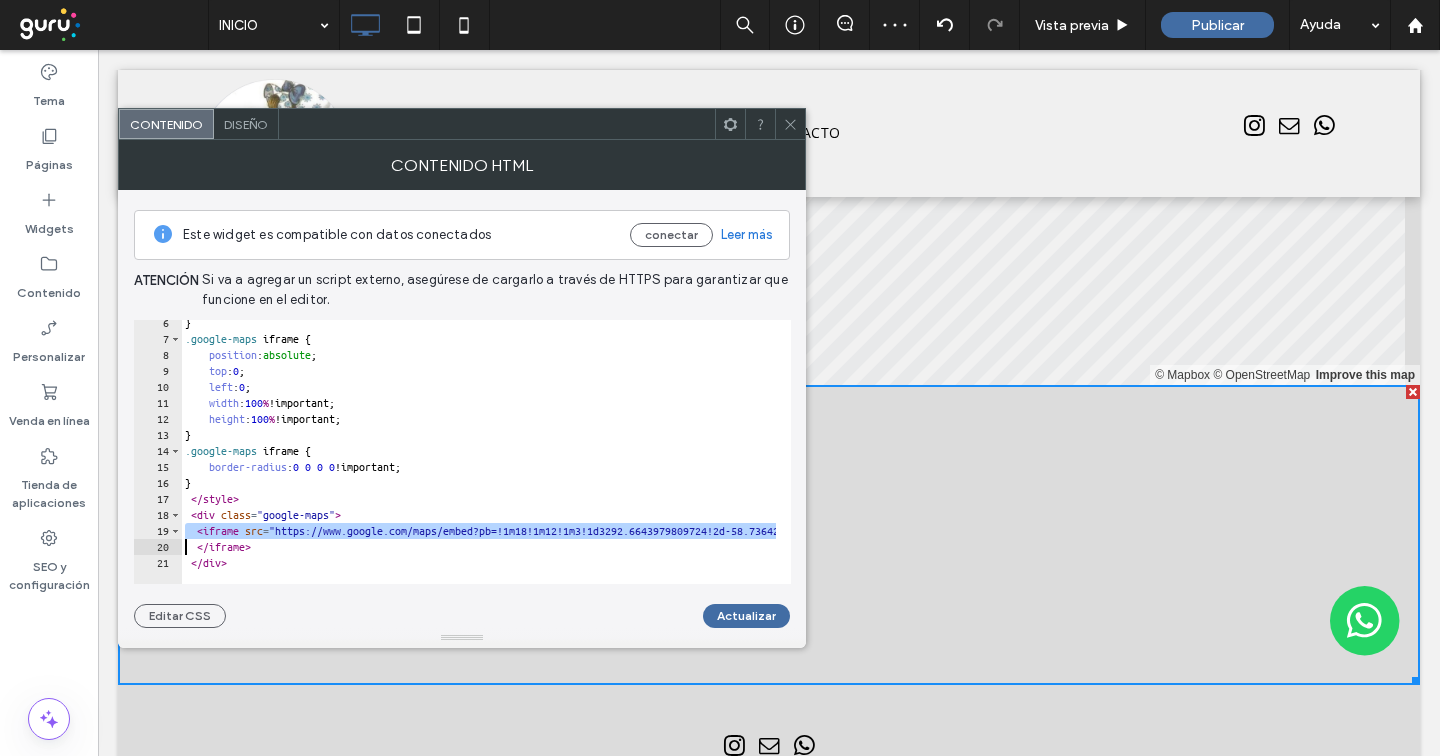 click on "} .google-maps   iframe   {      position :  absolute ;      top :  0 ;      left :  0 ;      width :  100 %  !important;      height :  100 %  !important; } .google-maps   iframe   {      border-radius :  0   0   0   0  !important; }   </ style >   < div   class = "google-maps" >    < iframe   src = "https://www.google.com/maps/embed?pb=!1m18!1m12!1m3!1d3292.6643979809724!2d-58.73642869999999!3d-34.38445499999999!2m3!1f0!2f0!3f0!3m2!1i1024!2i768!4f13.1!3m3!1m2!1s0x95bca0274ef28ea9%3A0xb694cf48ee2473ac!2sSta.%20Fe%201486%2C%20B1623AWS%20Ingeniero%20Maschwitz%2C%20Provincia%20de%20Buenos%20Aires!5e0!3m2!1ses-419!2sar!4v1735487885535!5m2!1ses-419!2sar"   width = "600"   height = "450"   style = "border:0;"   allowfullscreen = ""   loading = "lazy"   referrerpolicy = "no-referrer-when-downgrade" >    </ iframe >   </ div >" at bounding box center [1956, 455] 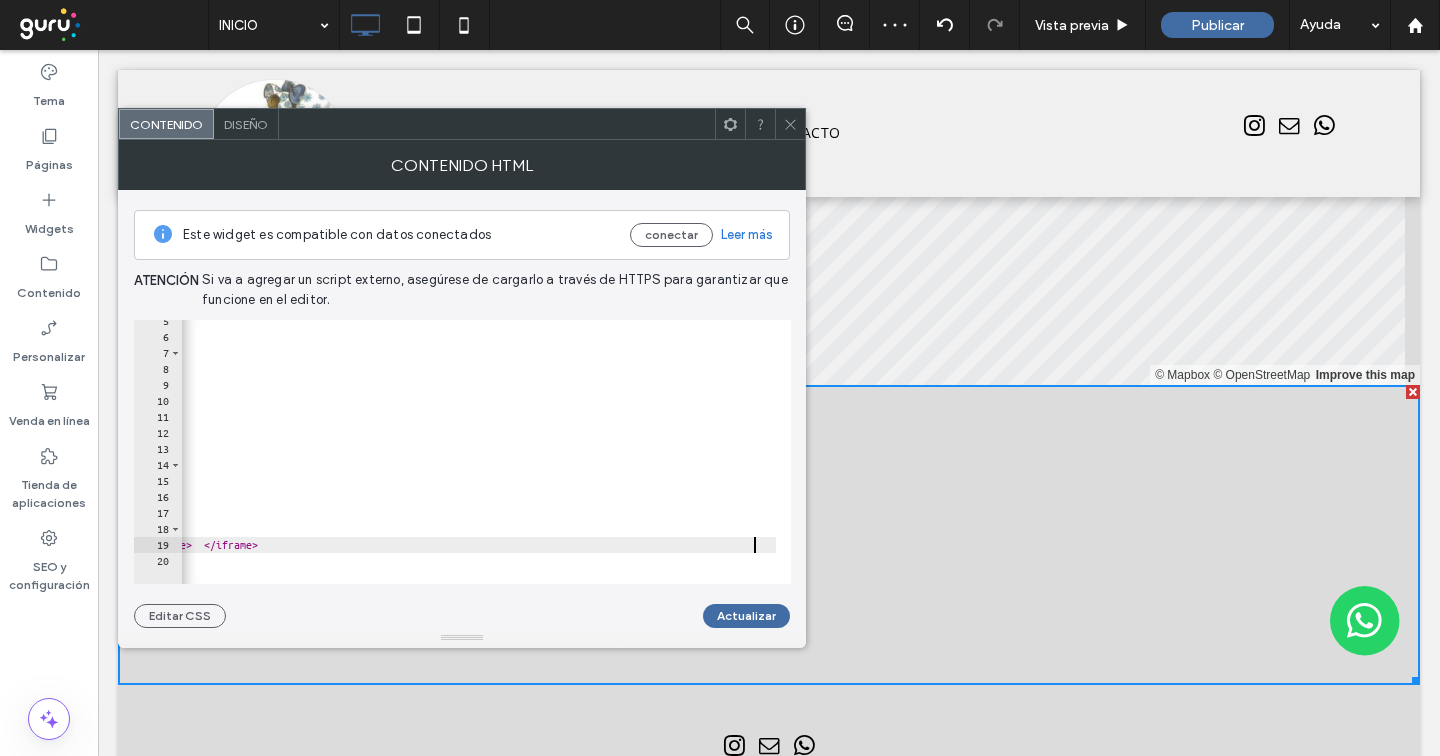 scroll, scrollTop: 0, scrollLeft: 2801, axis: horizontal 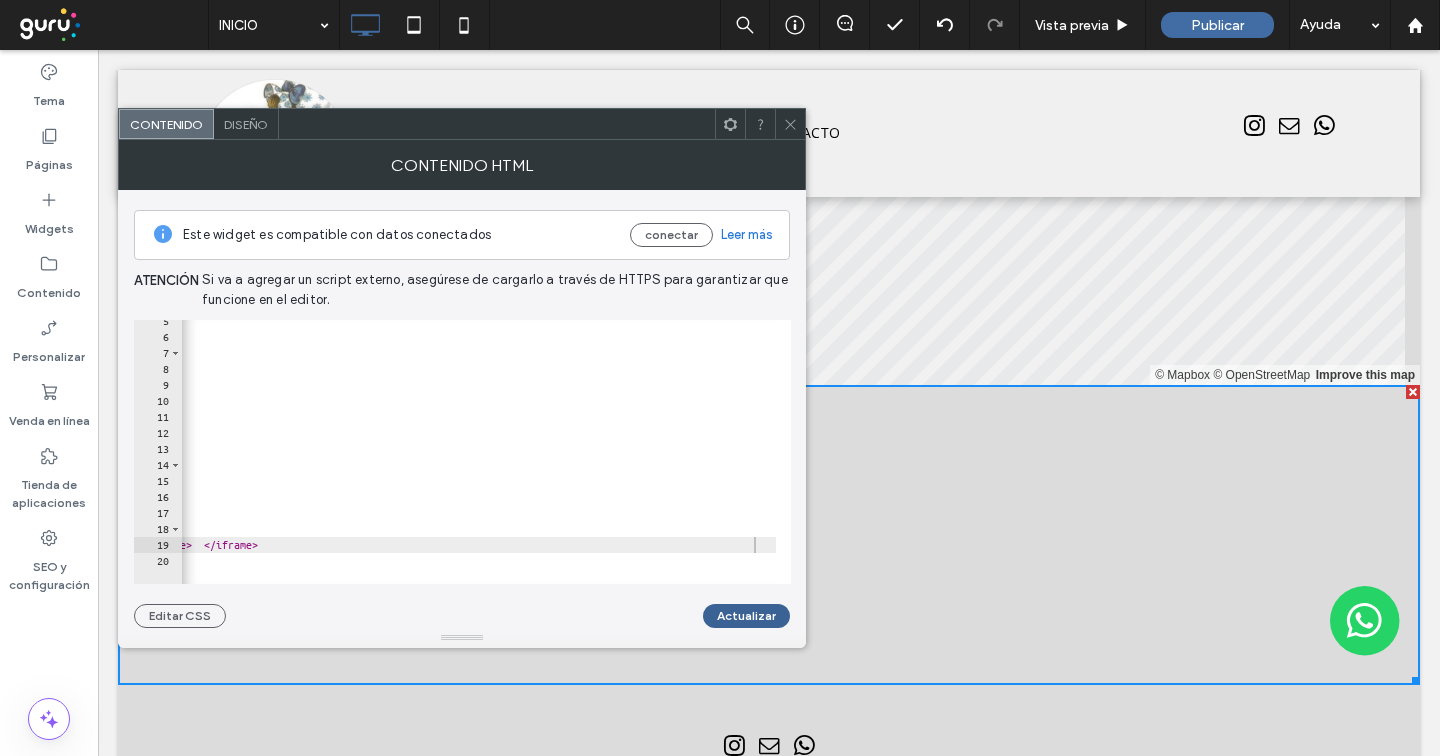 click on "Actualizar" at bounding box center [746, 616] 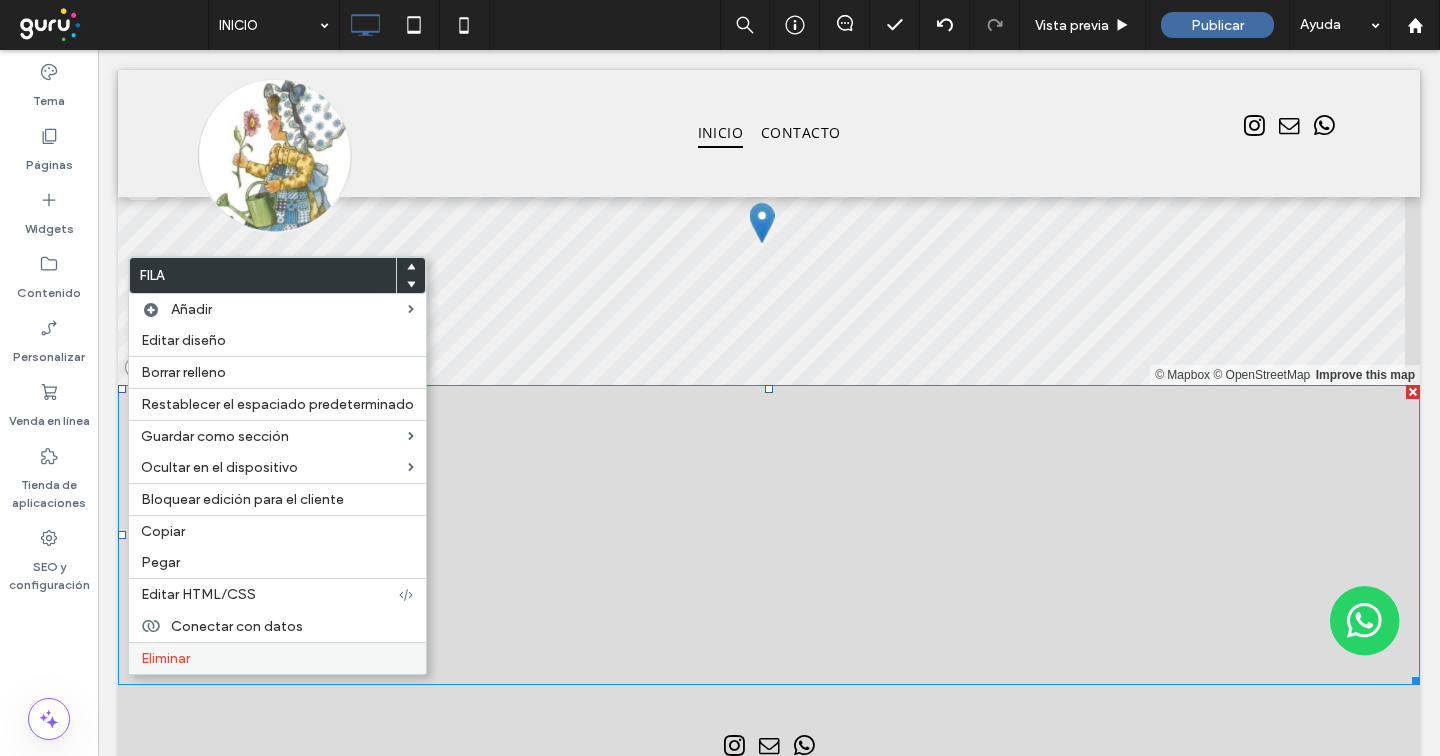 click on "Eliminar" at bounding box center (277, 658) 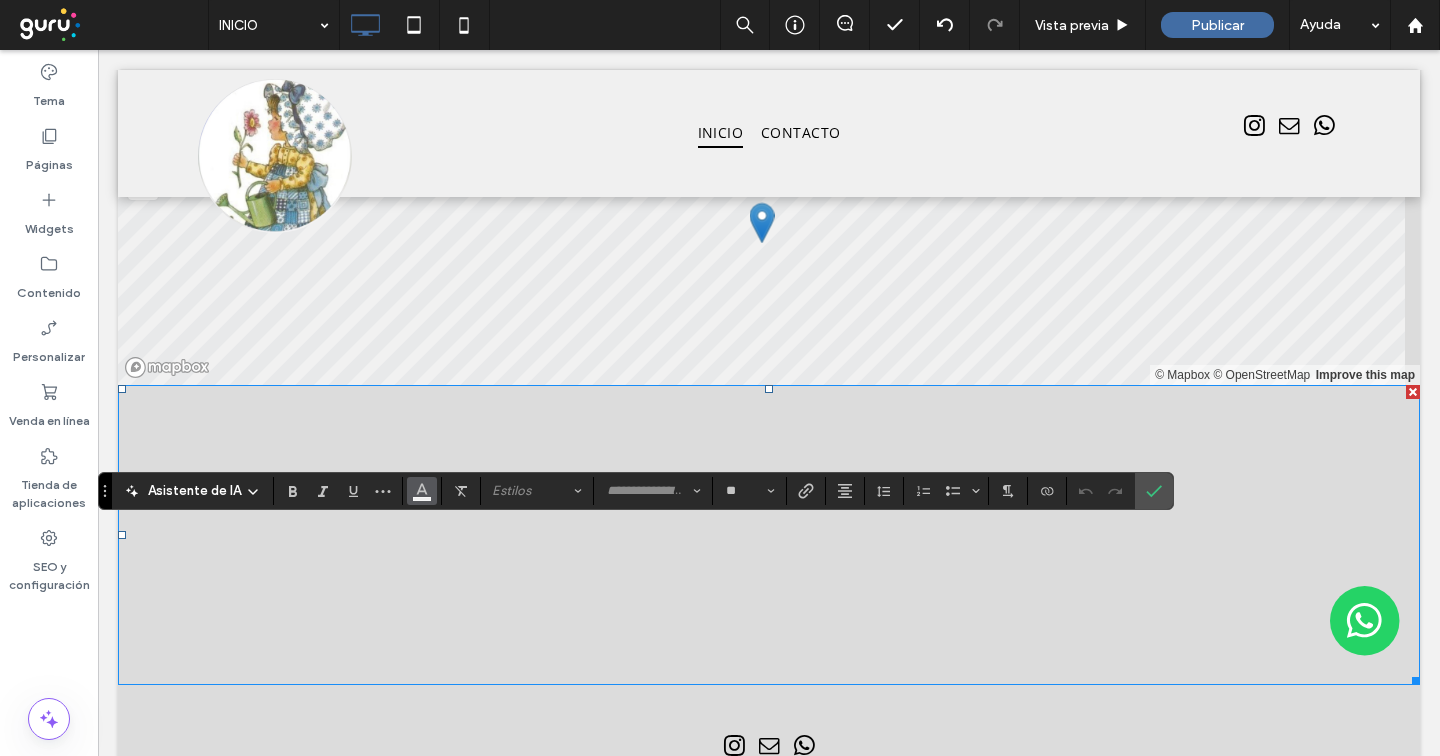 click at bounding box center (422, 489) 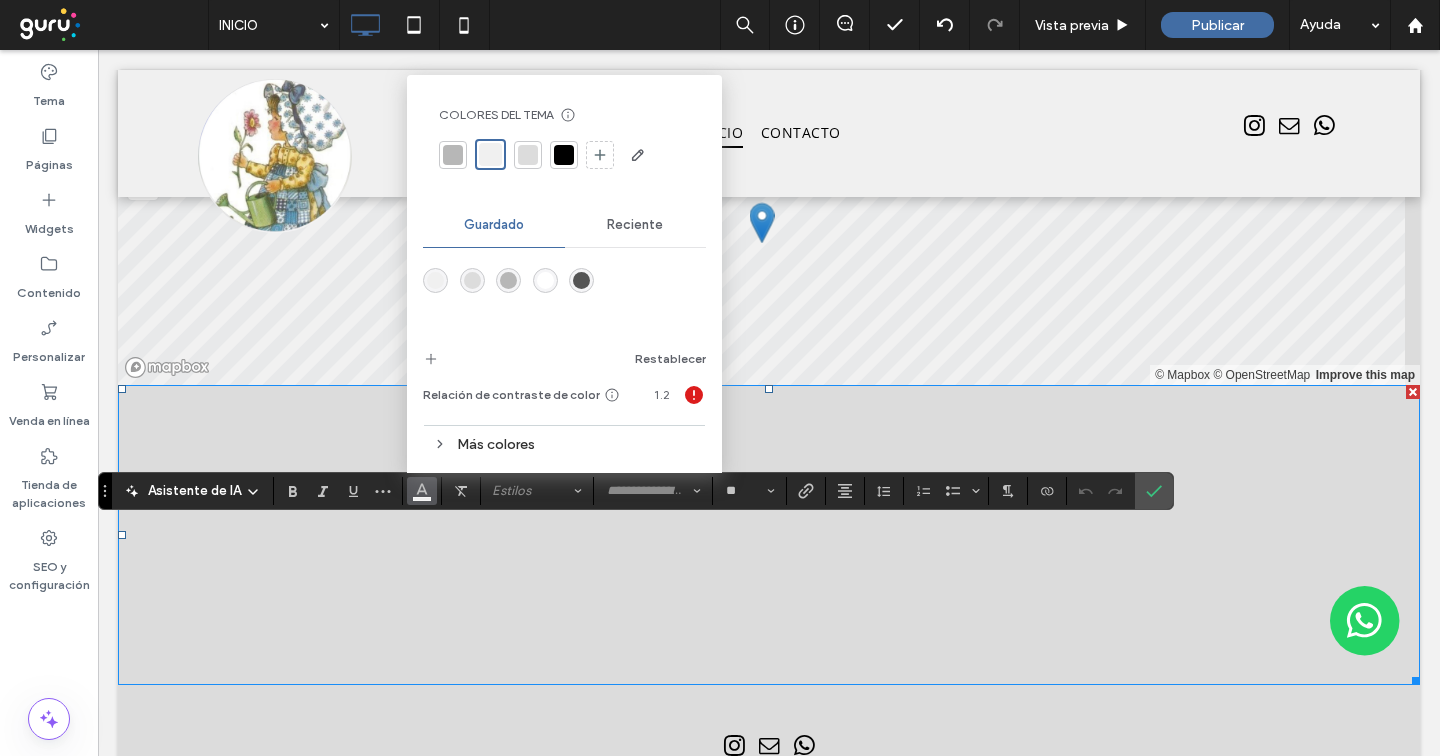 click on "Colores del tema Ahorre tiempo con los colores del tema Cree una paleta de colores para agregar o cambiar instantáneamente los colores de los elementos de la página web conectados.    Leer más" at bounding box center [564, 139] 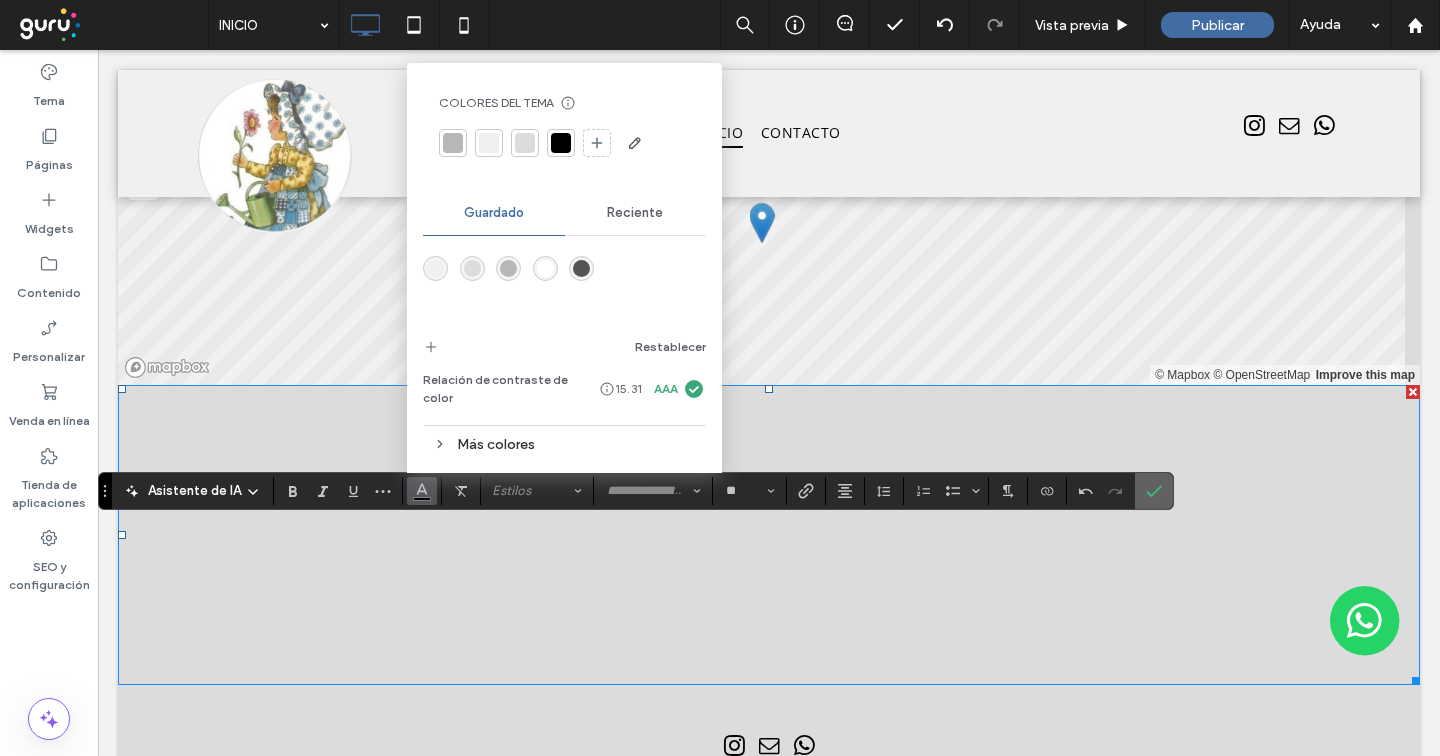 click 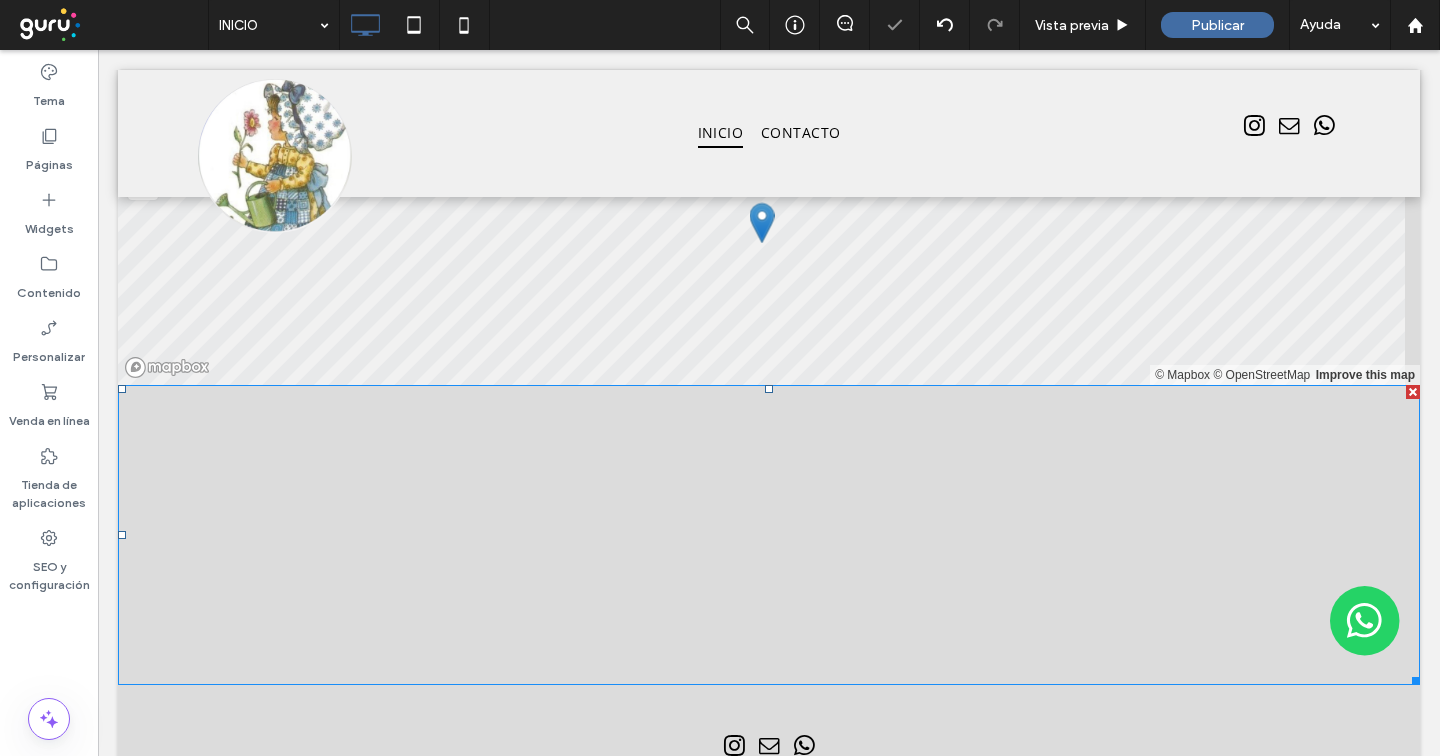 type on "*********" 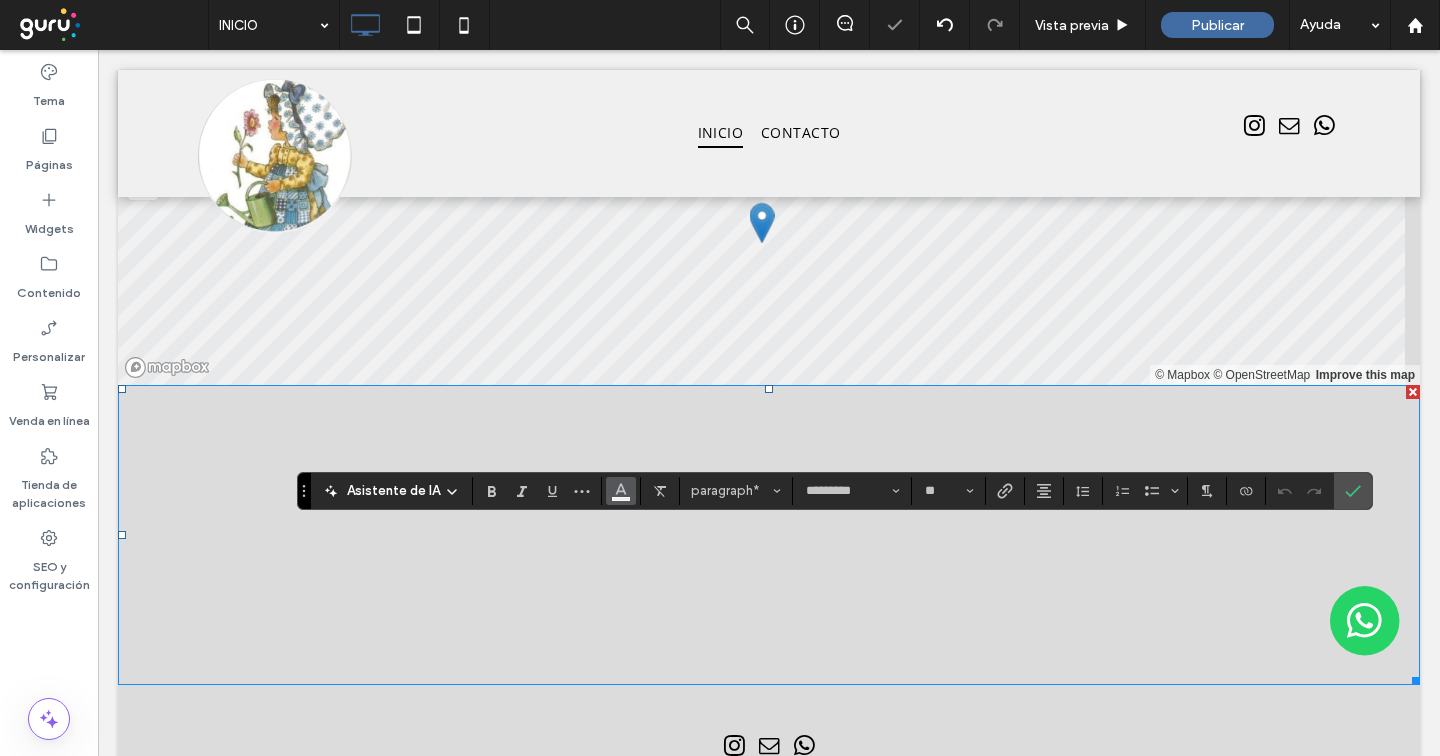 click 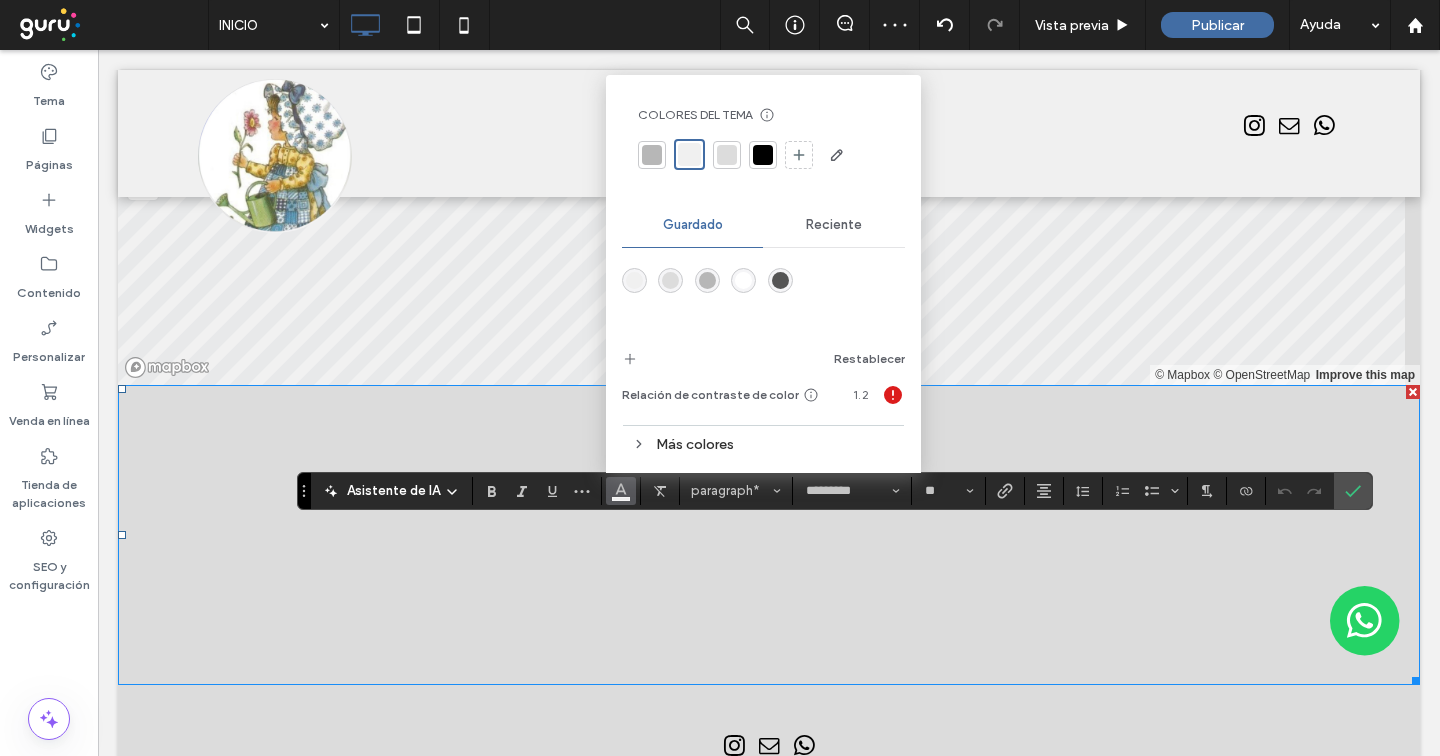 click at bounding box center (763, 155) 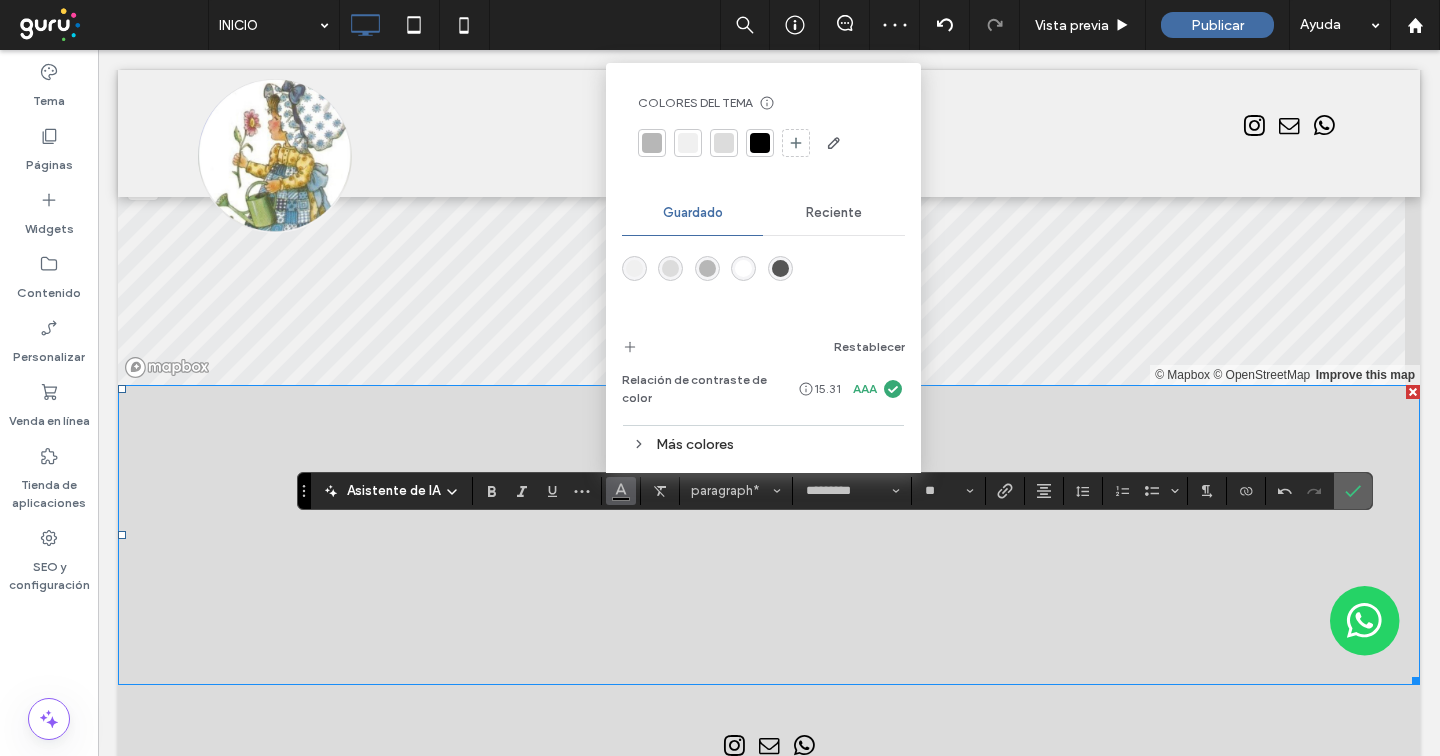 click 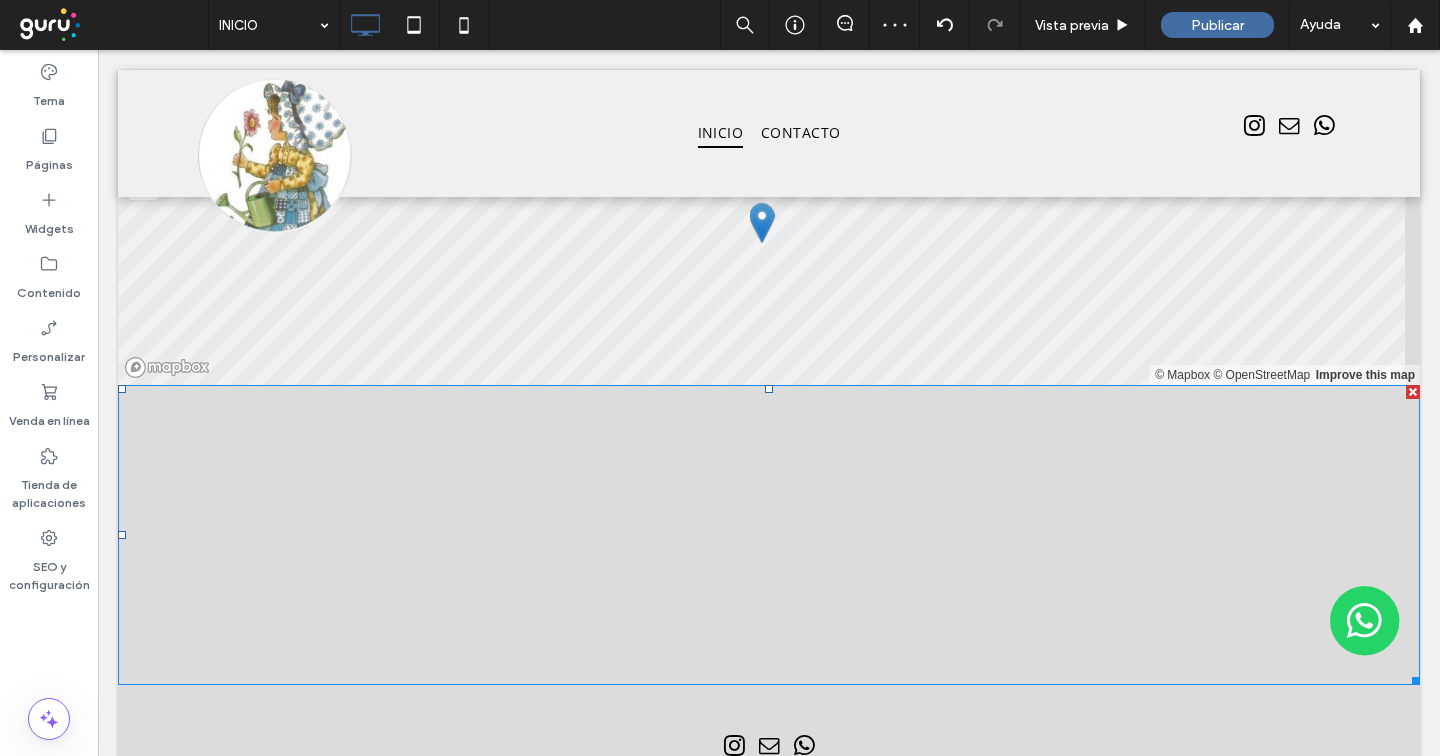 type on "*********" 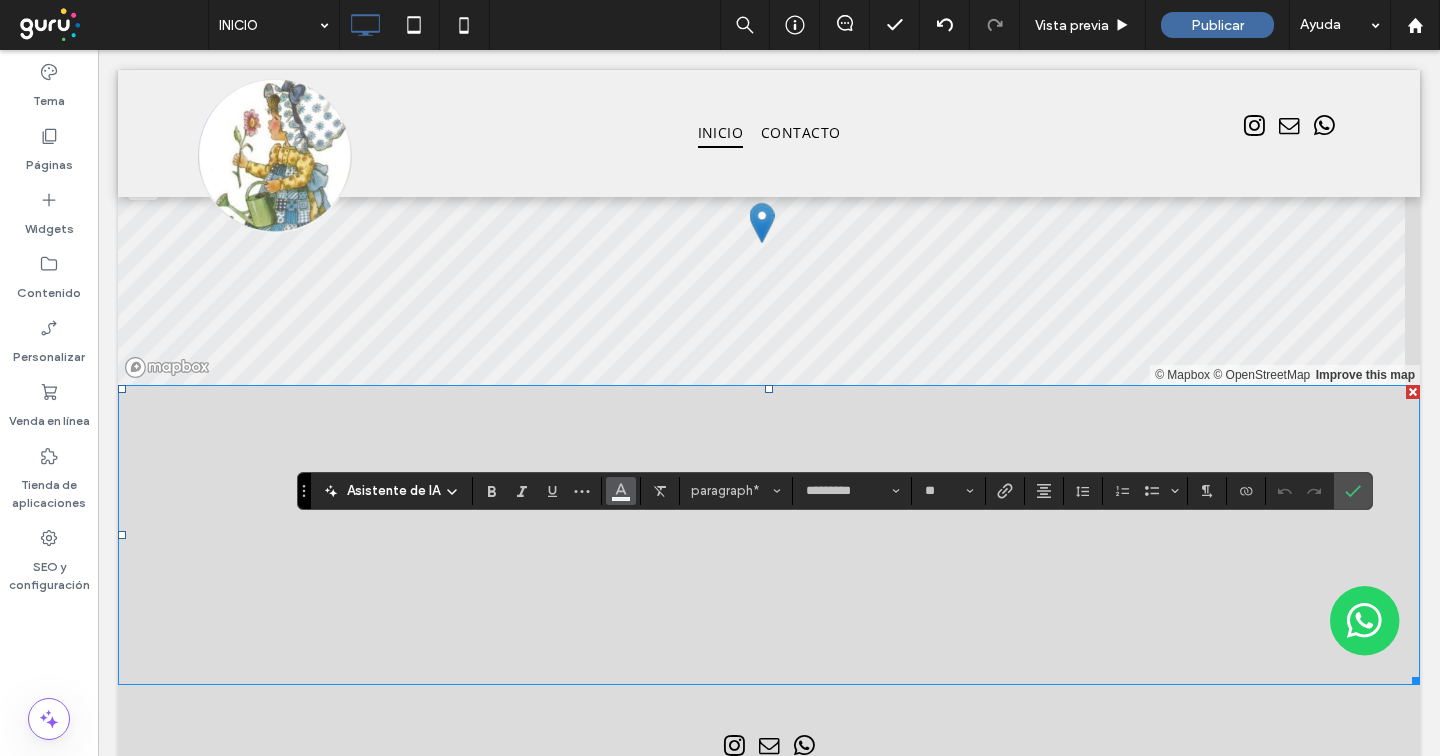 click at bounding box center [621, 489] 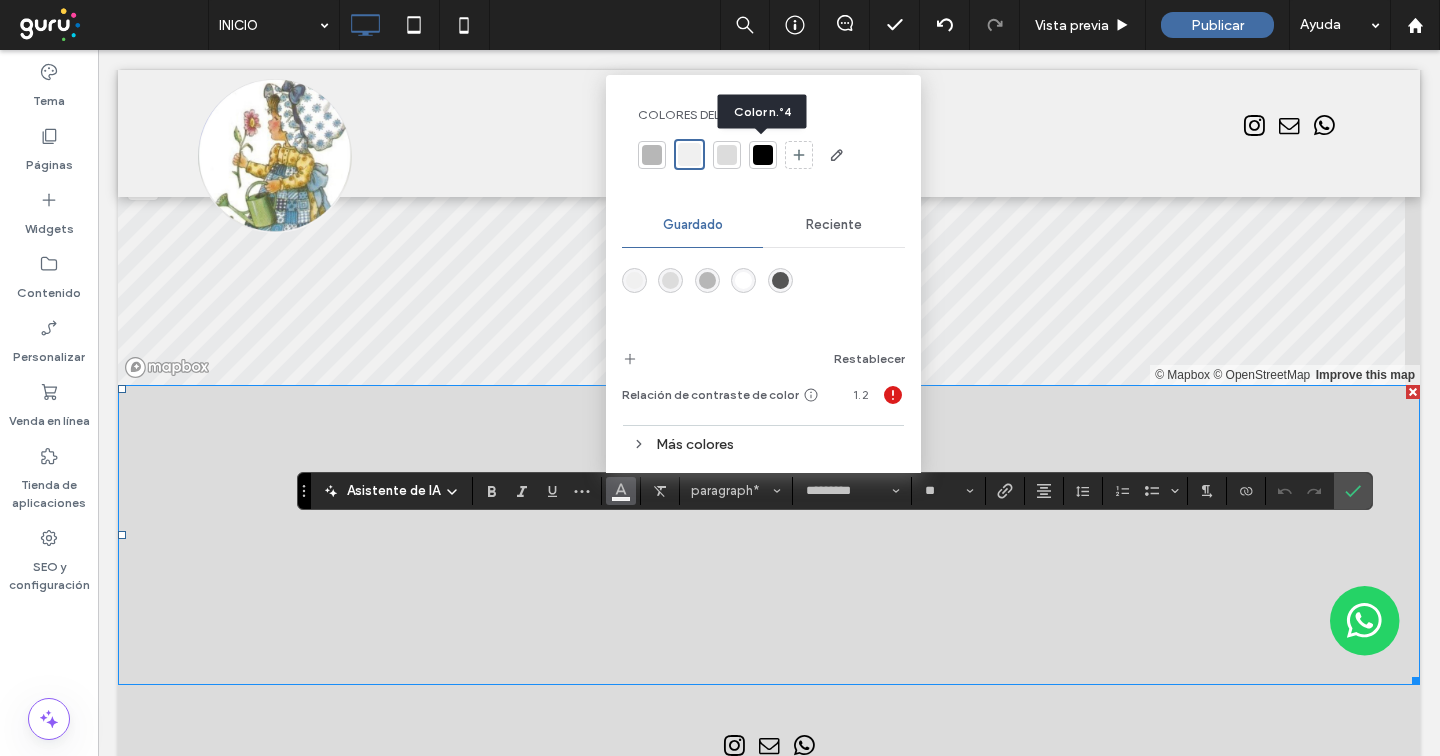 click at bounding box center (763, 155) 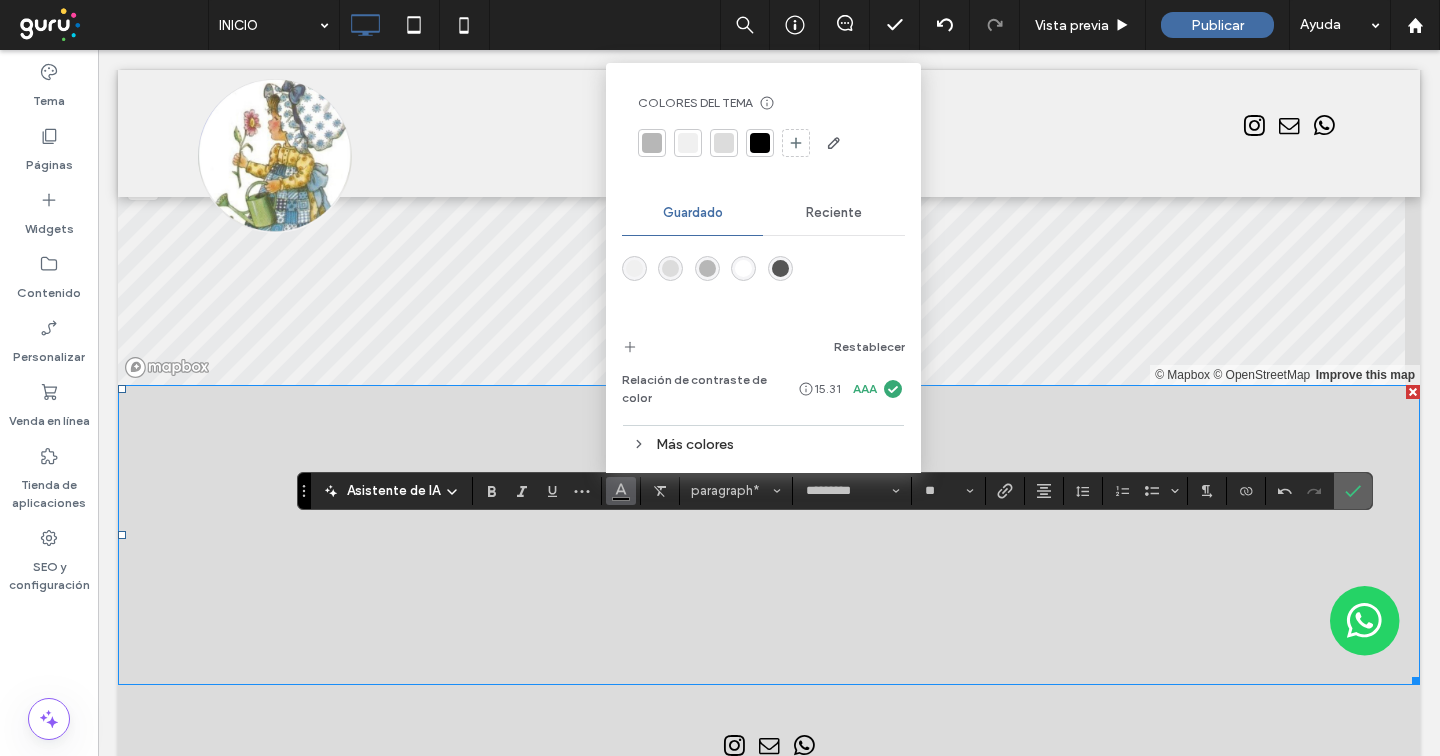 click 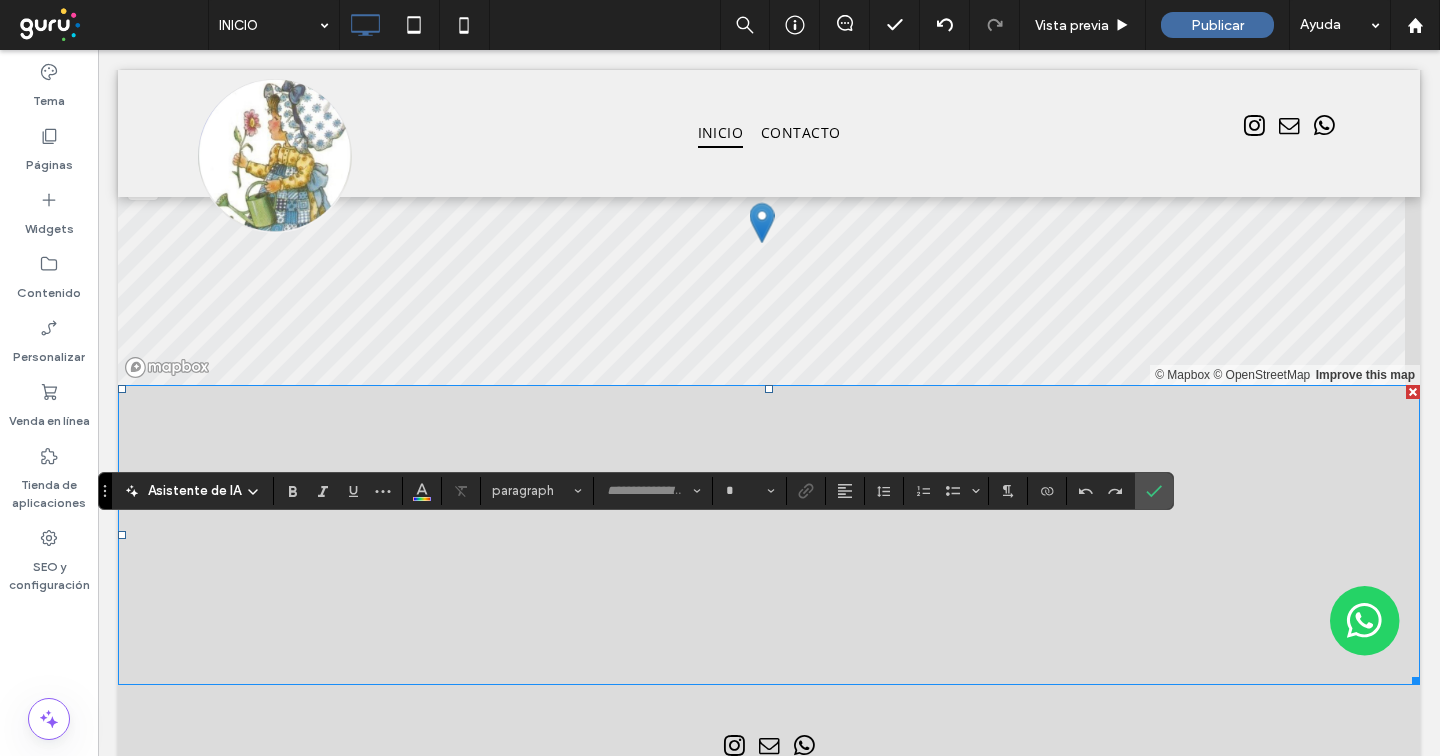 type on "*********" 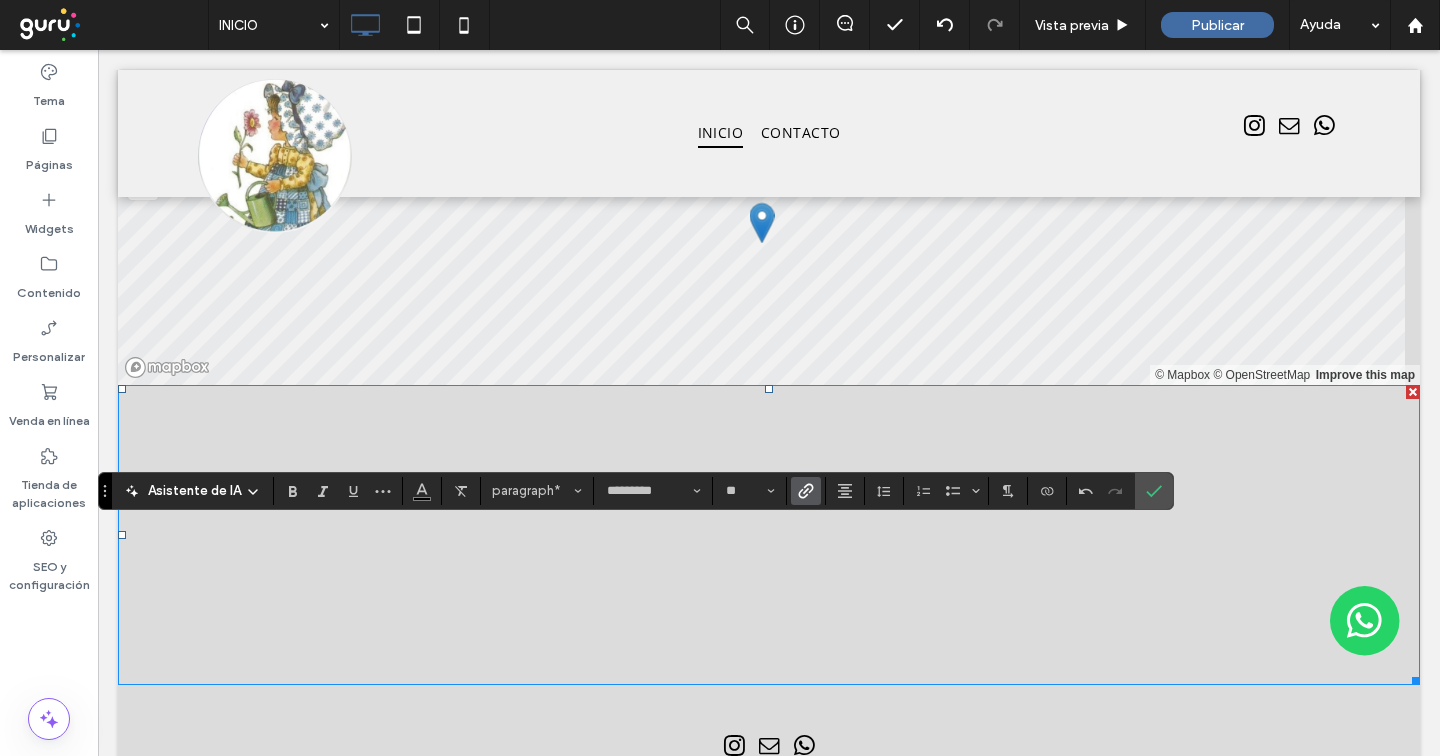 click 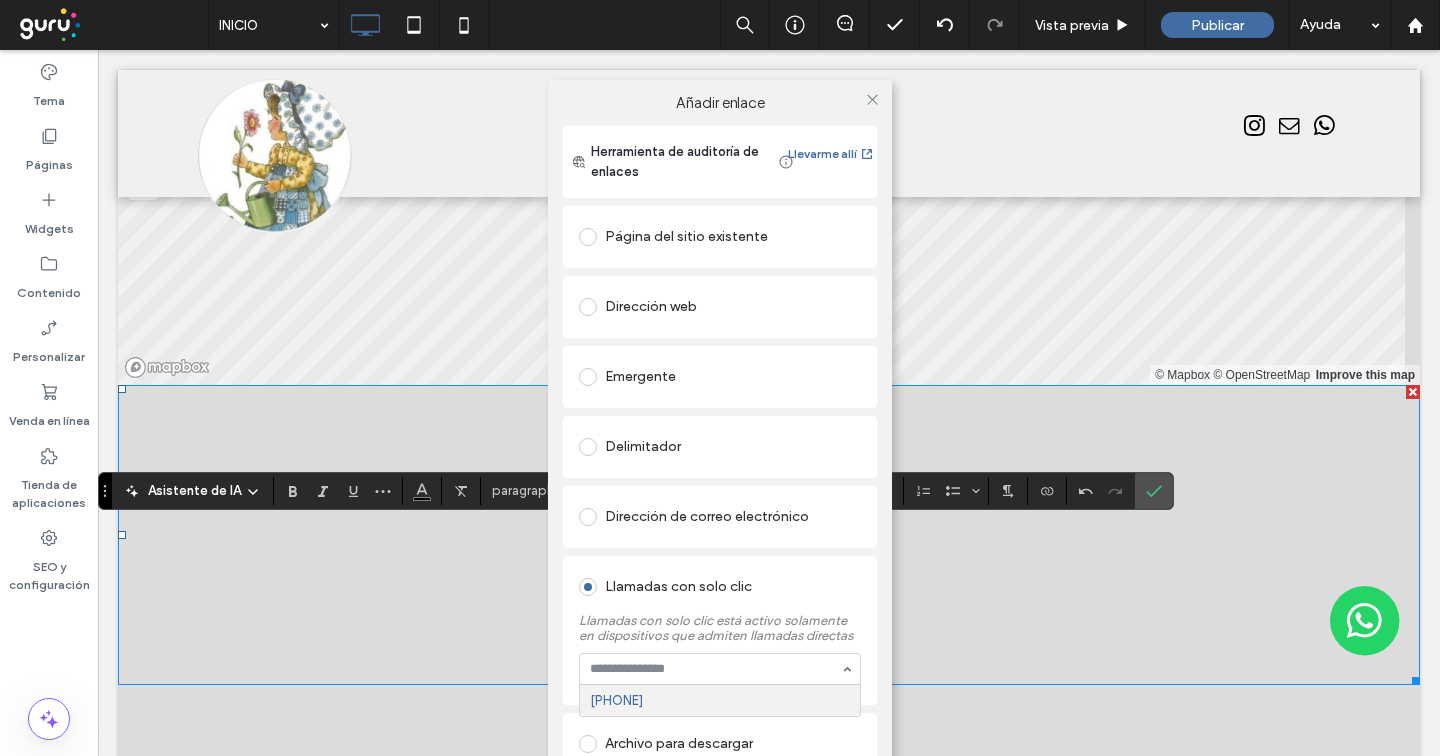 paste on "**********" 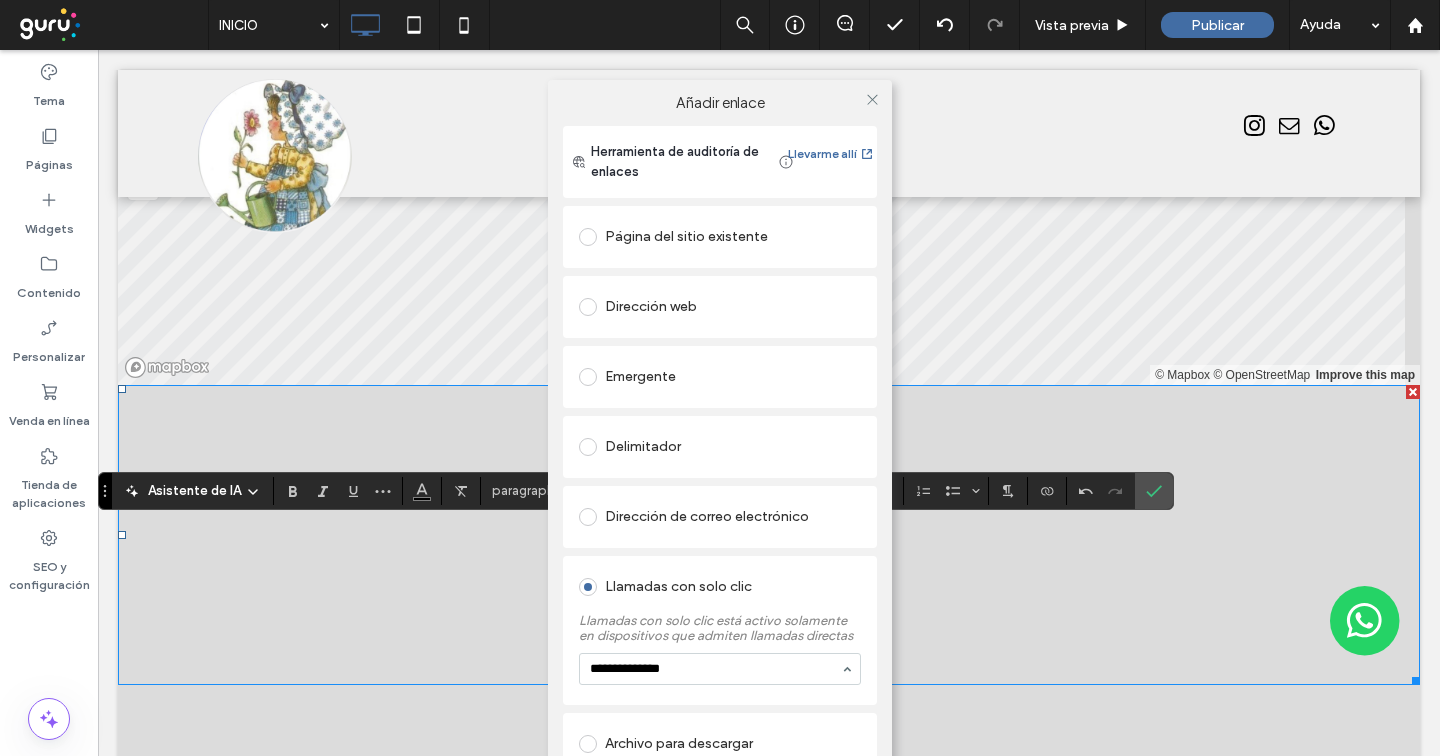 type on "**********" 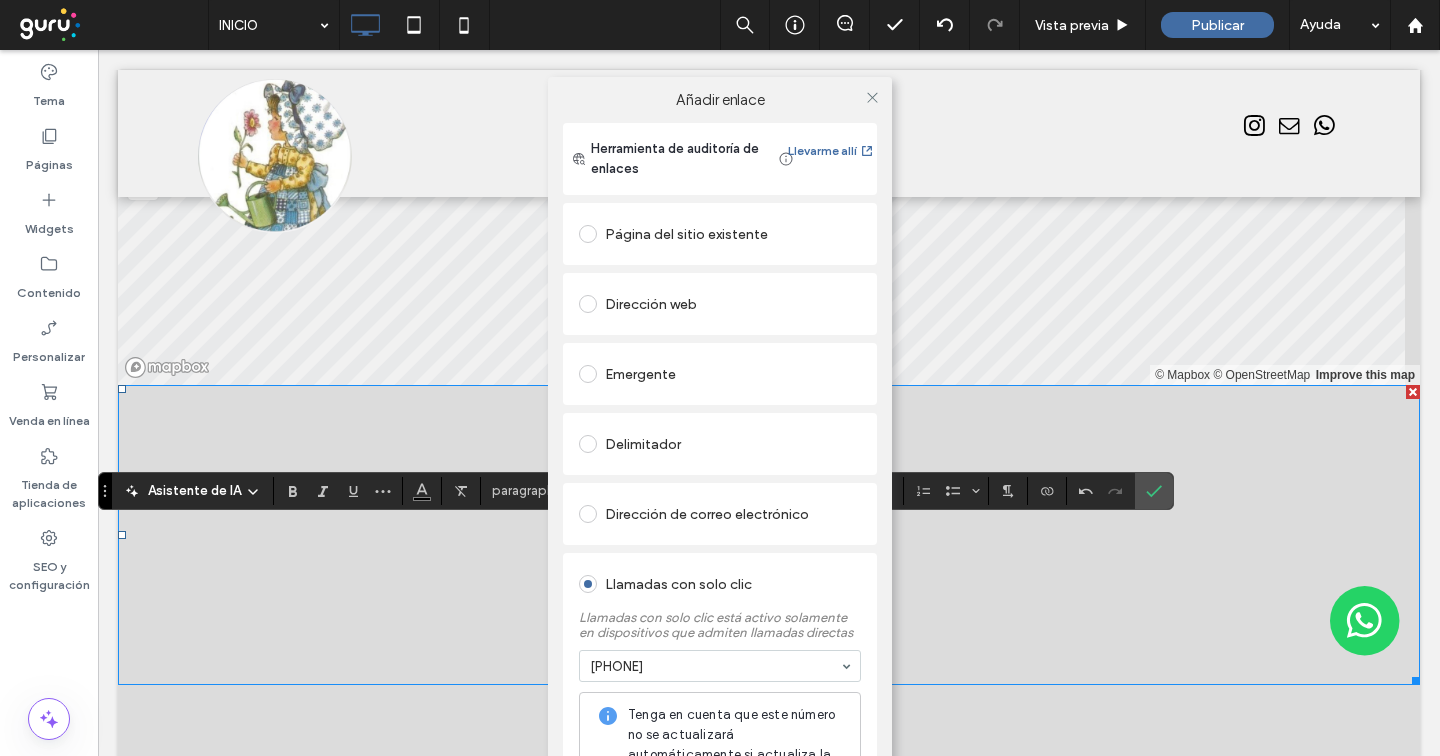 click on "Llamadas con solo clic" at bounding box center (720, 584) 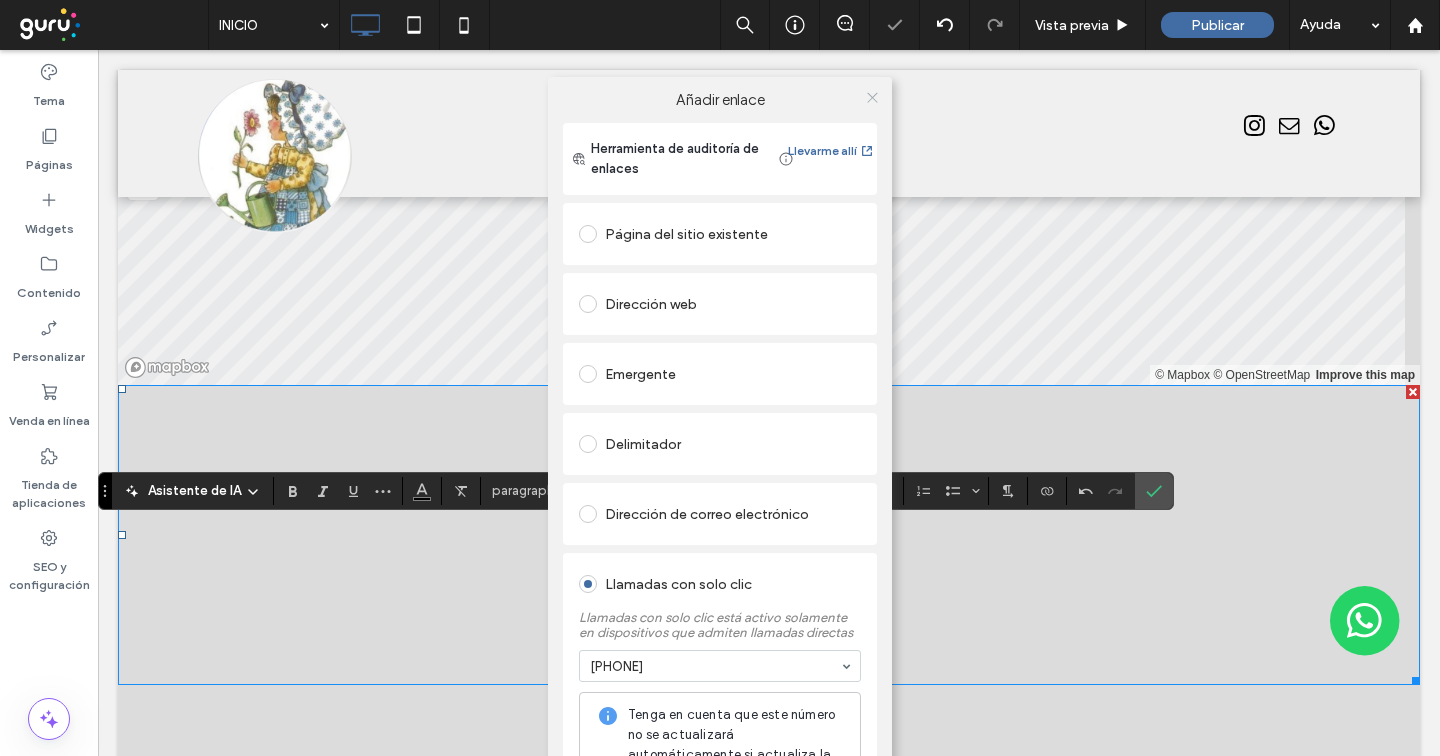 click 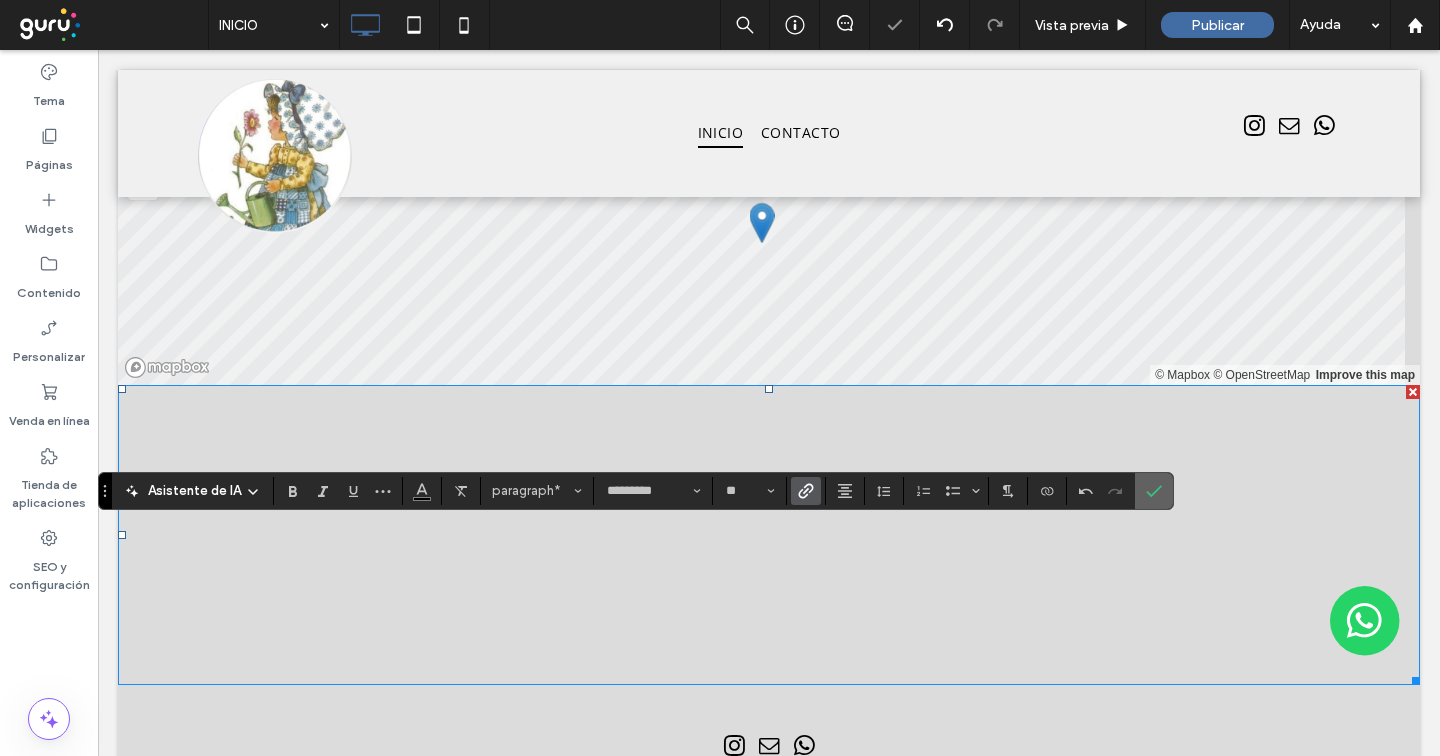 click 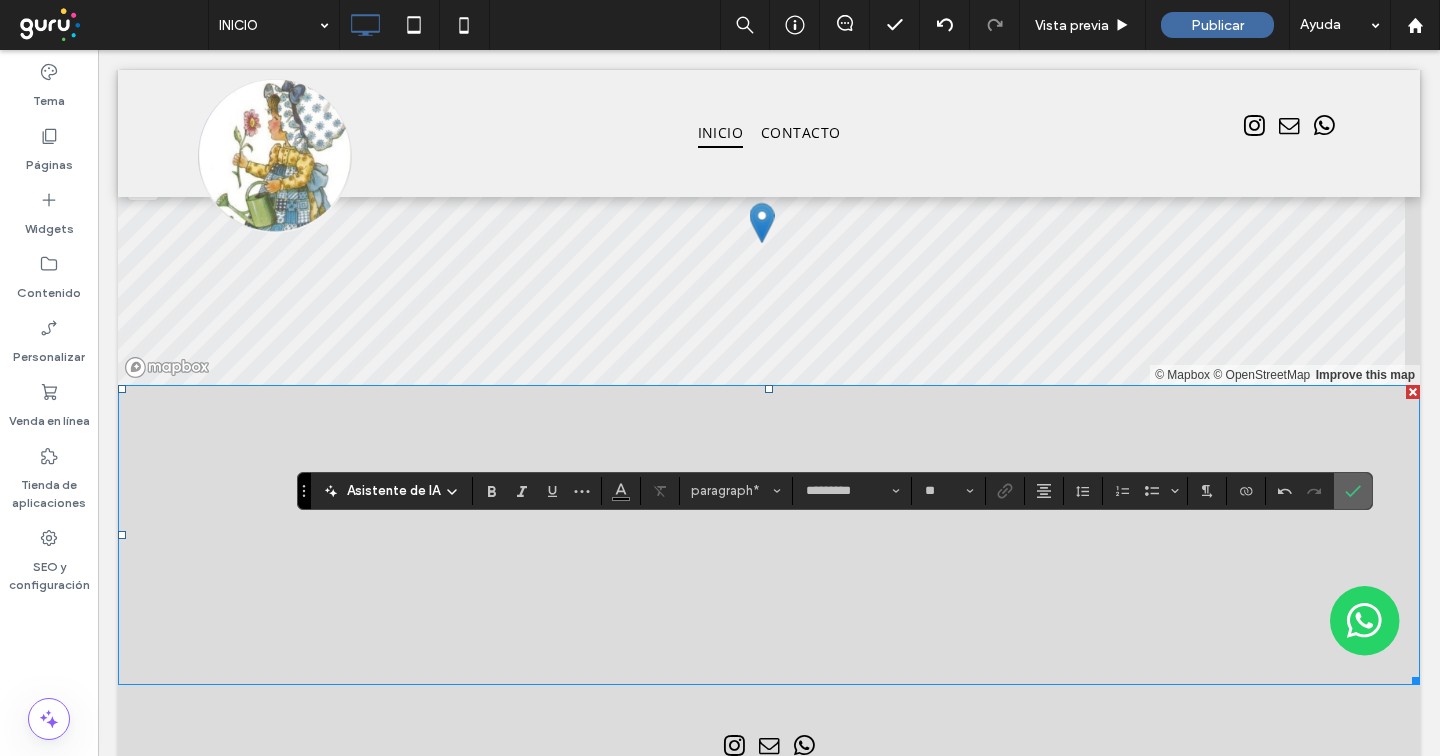 click 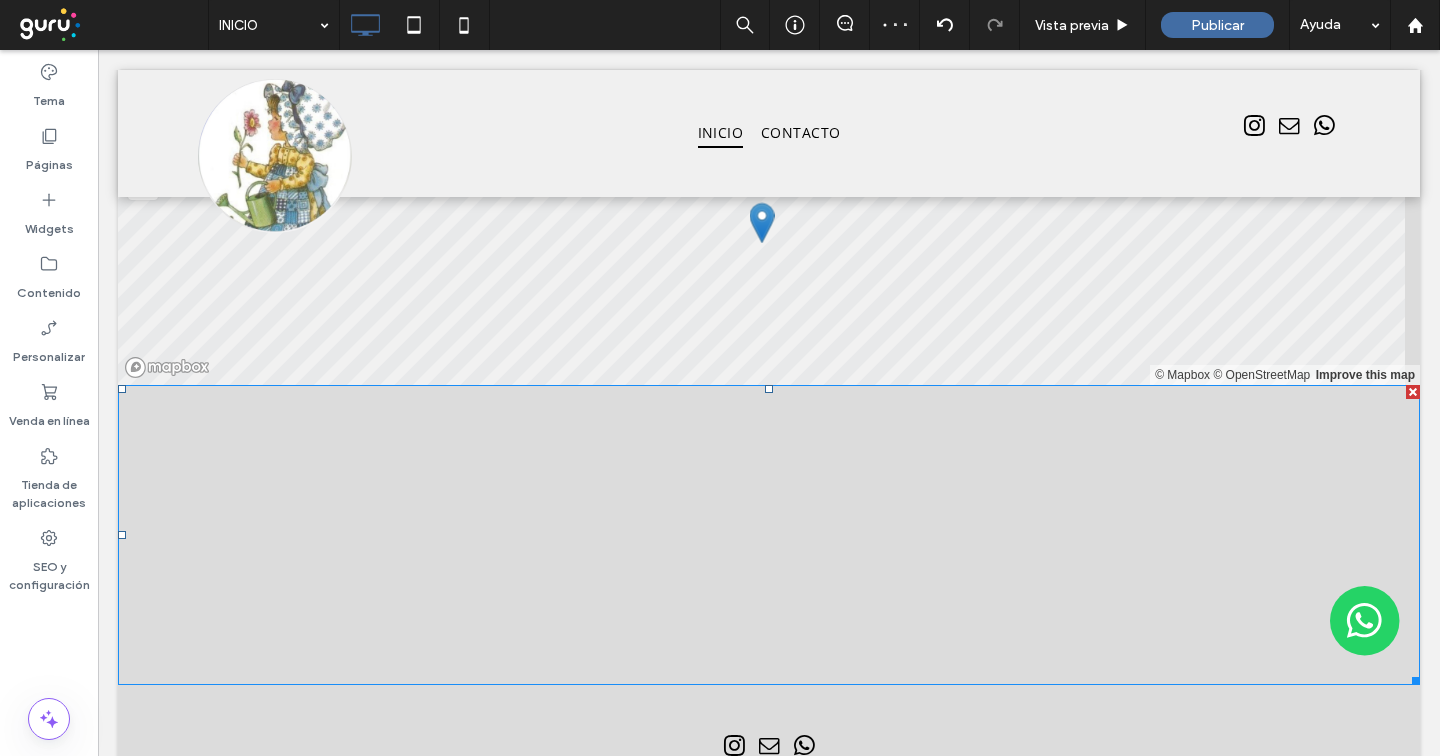 type on "*********" 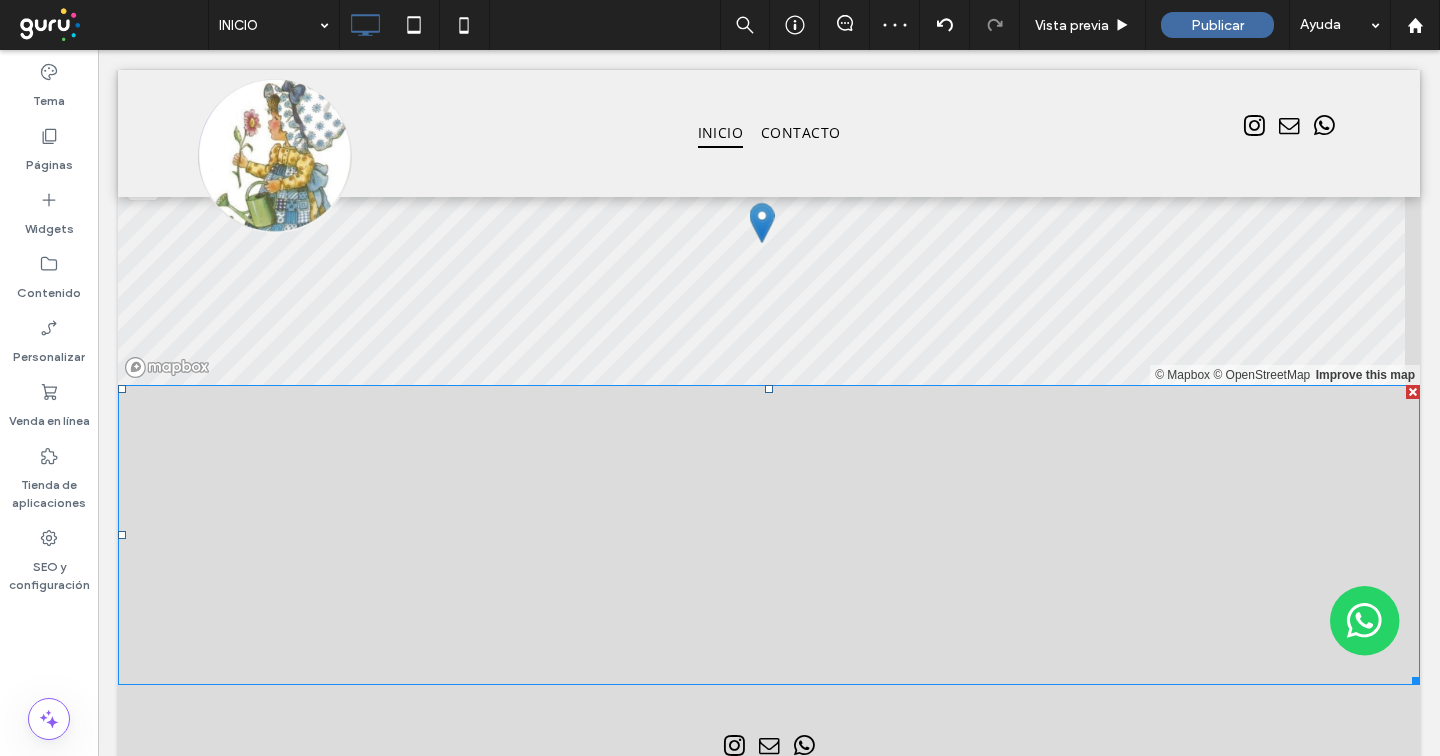 type on "**" 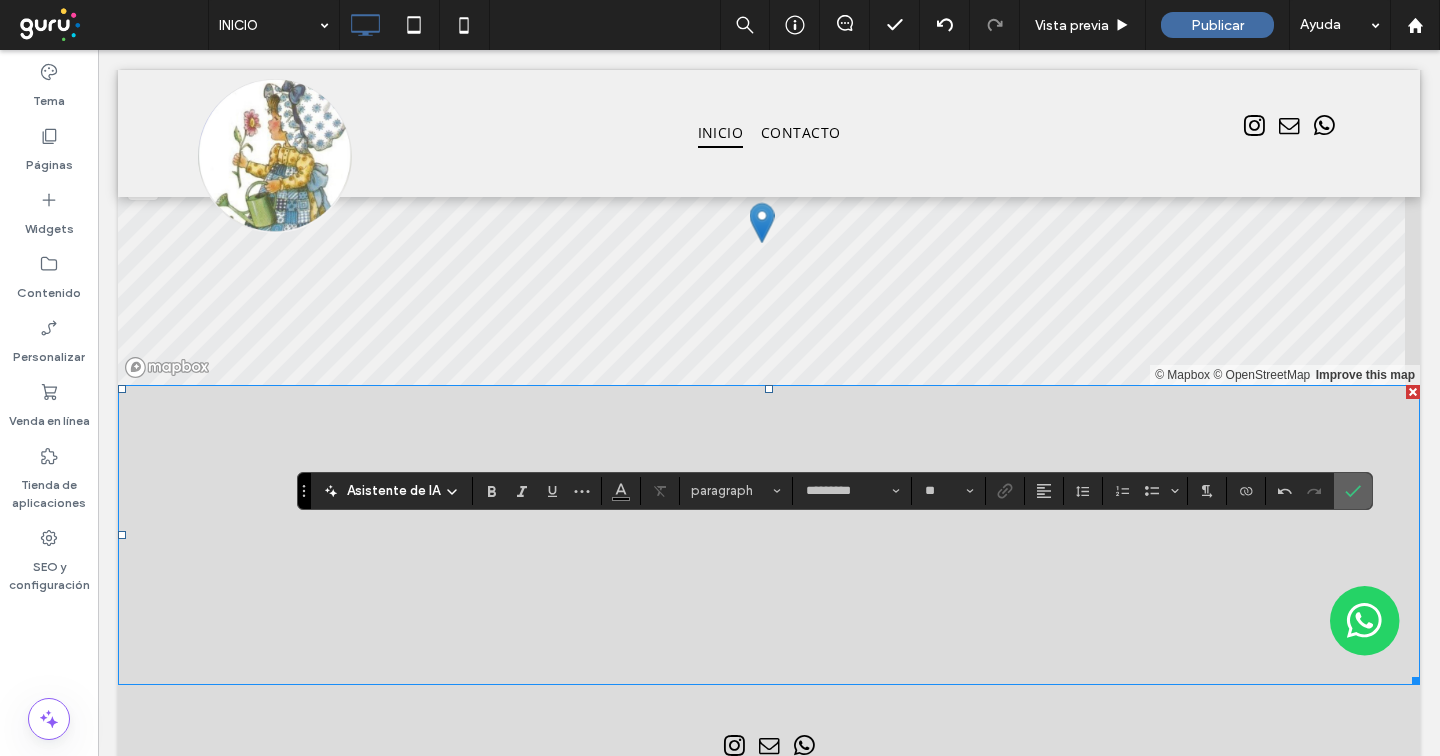click at bounding box center (1353, 491) 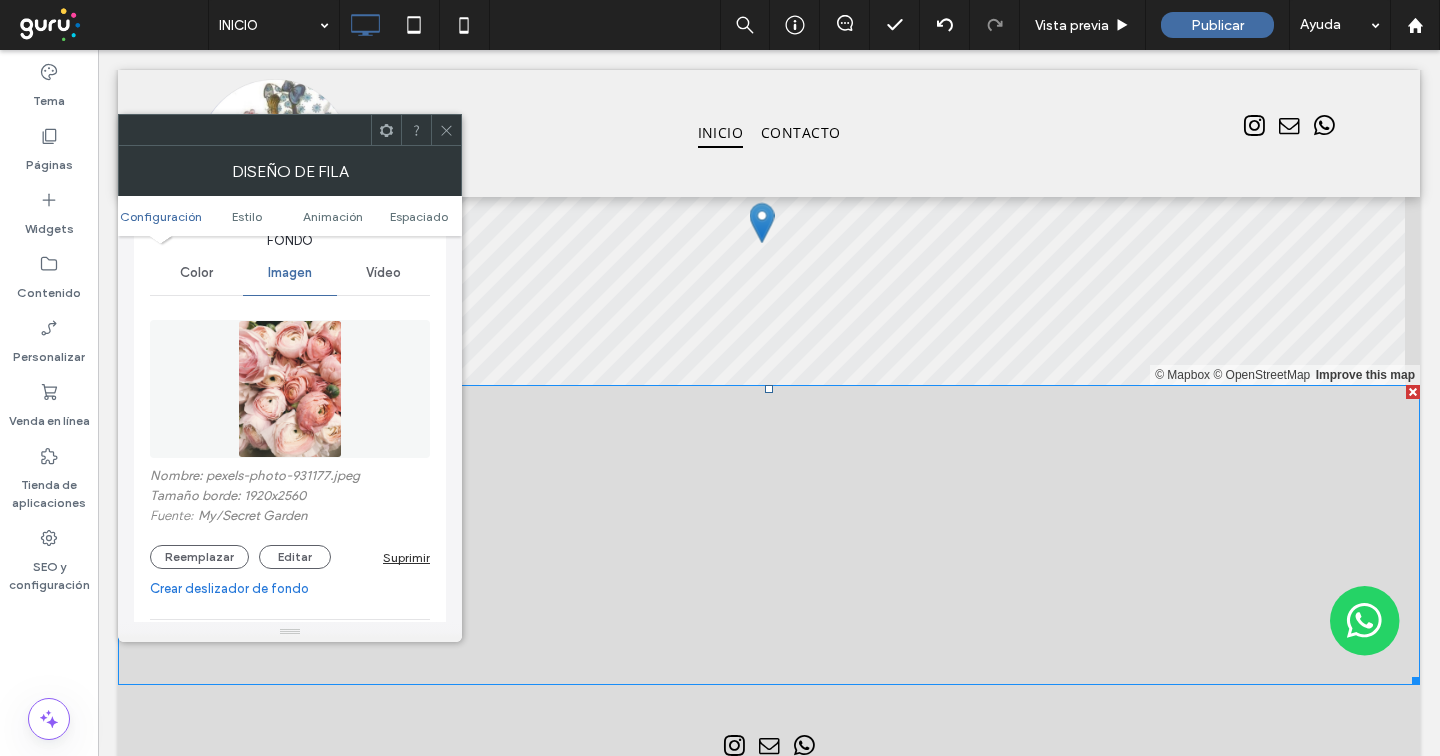 scroll, scrollTop: 289, scrollLeft: 0, axis: vertical 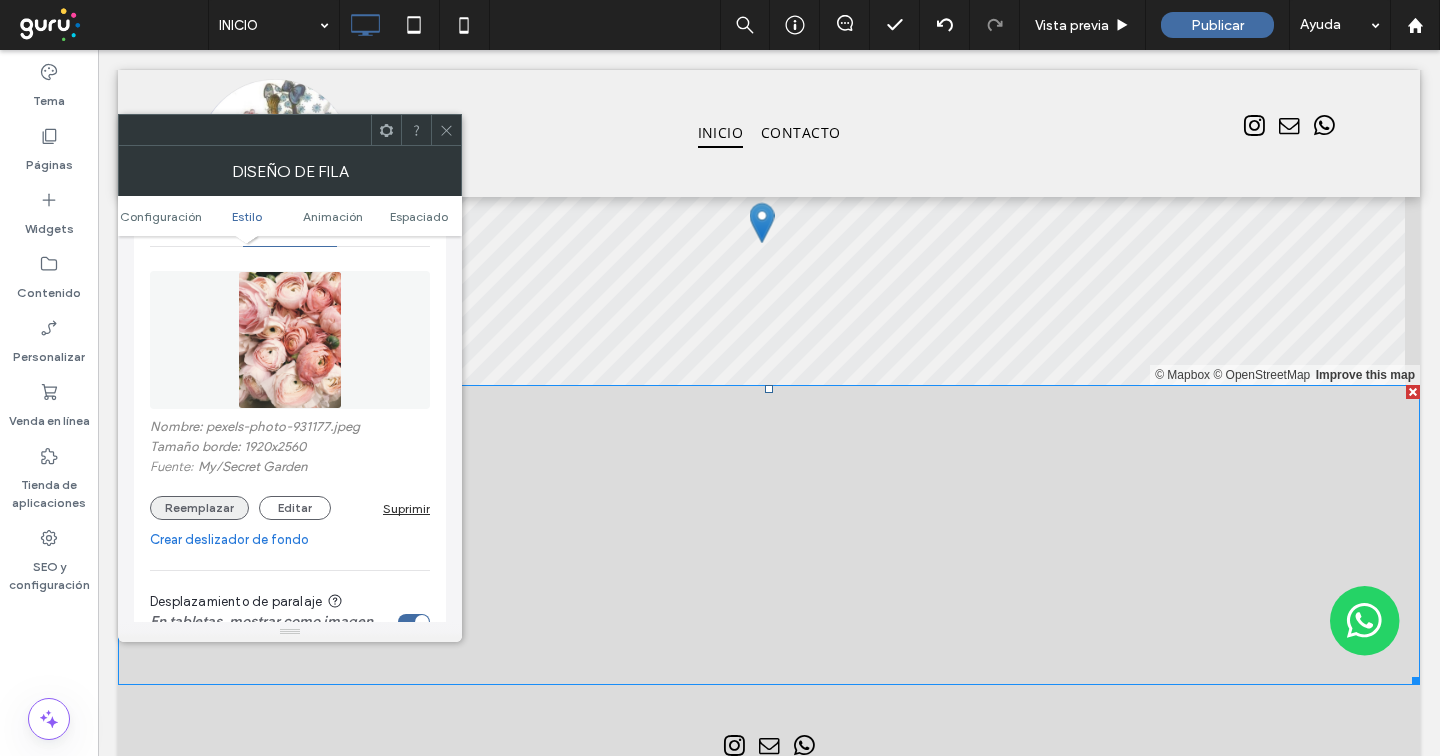 click on "Reemplazar" at bounding box center [199, 508] 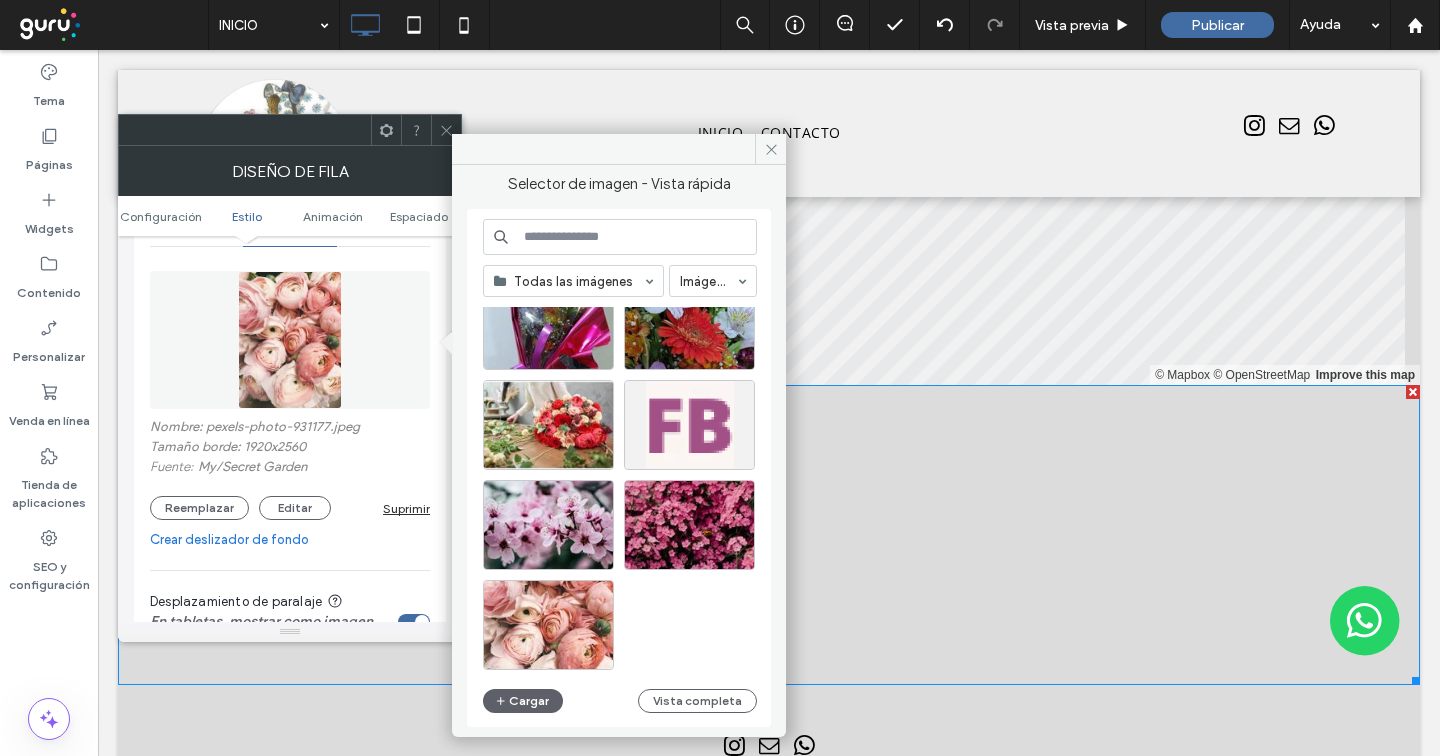 scroll, scrollTop: 463, scrollLeft: 0, axis: vertical 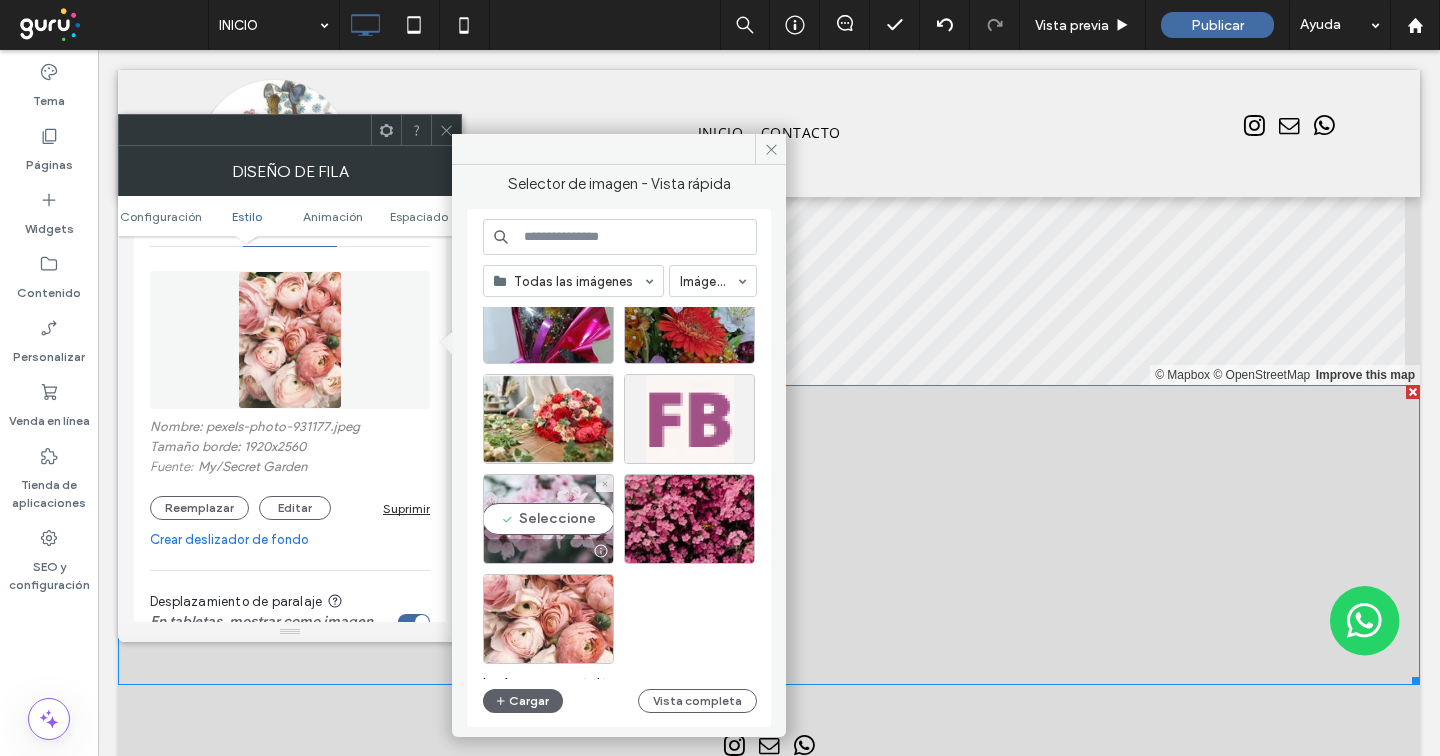 click on "Seleccione" at bounding box center (548, 519) 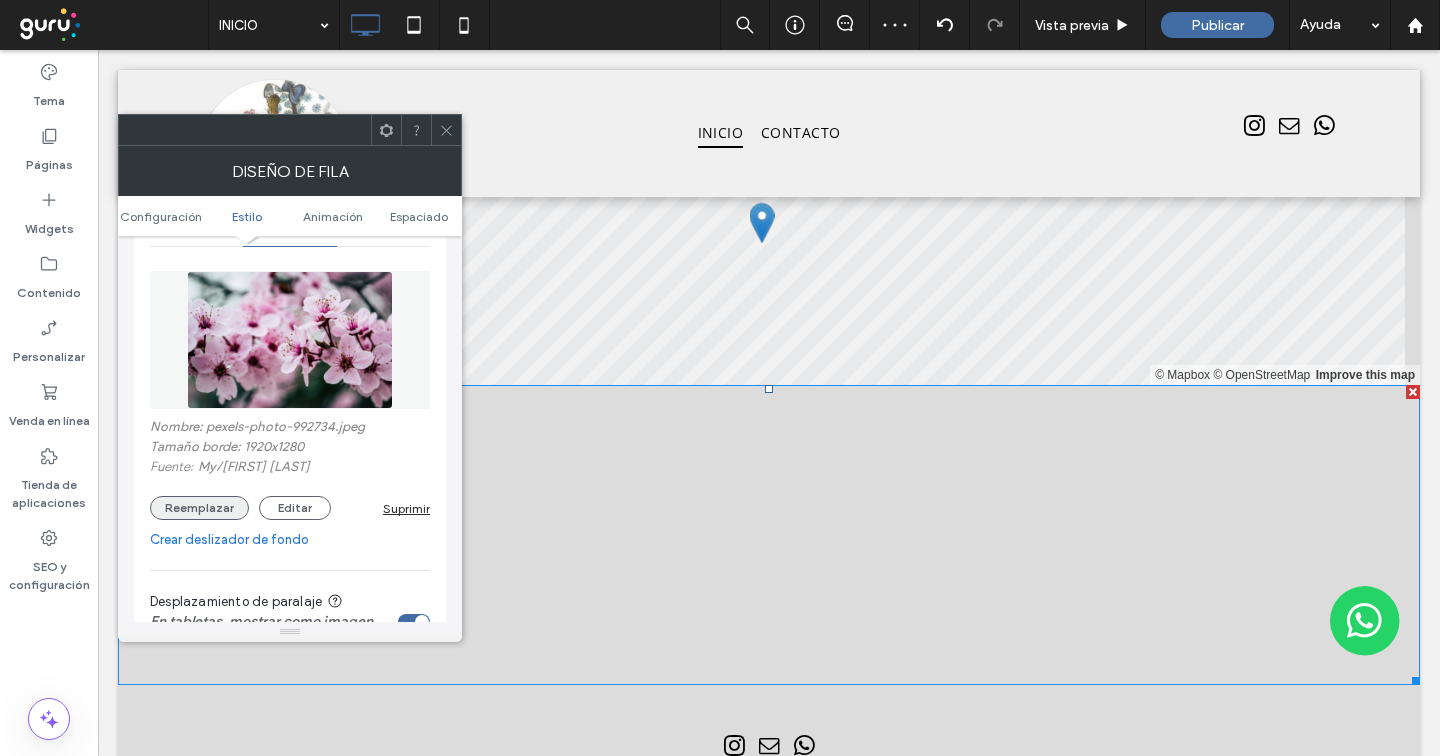 click on "Reemplazar" at bounding box center [199, 508] 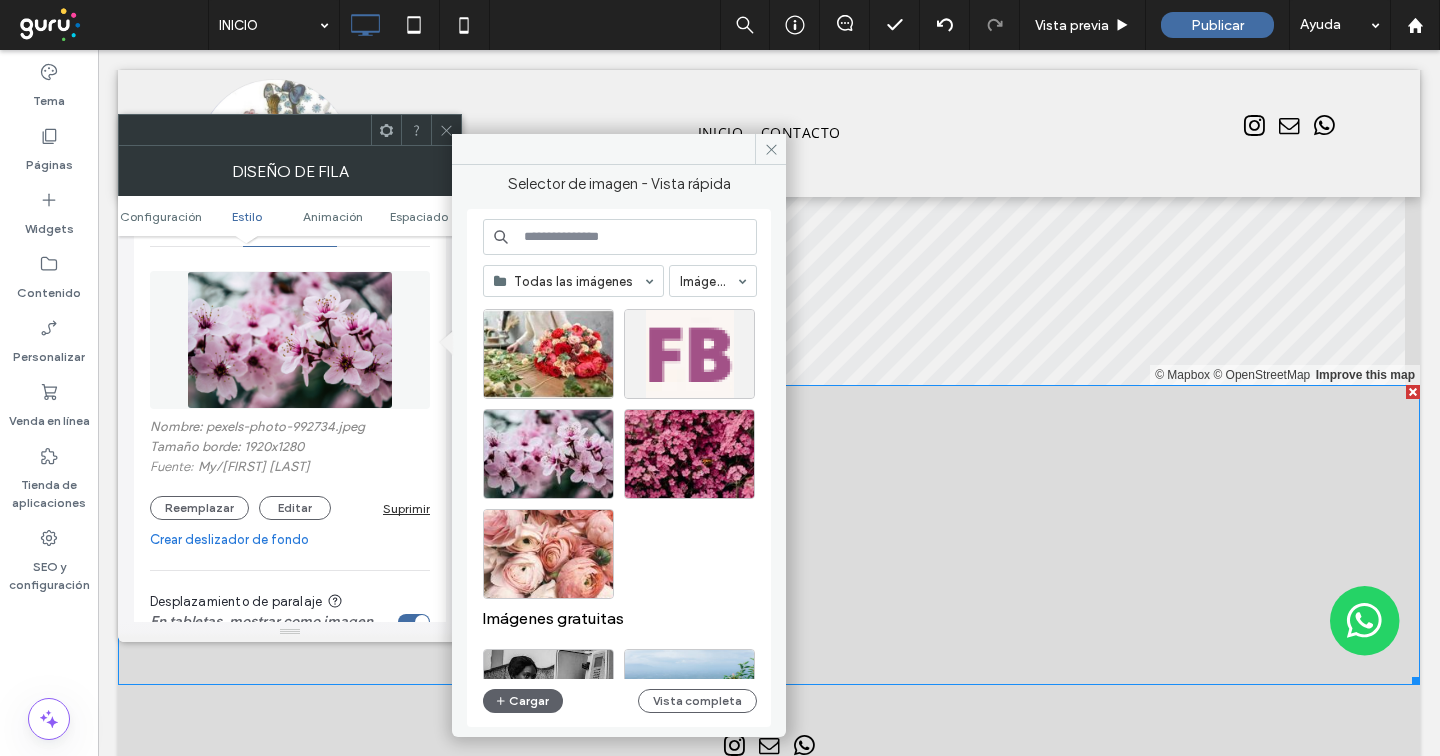 scroll, scrollTop: 478, scrollLeft: 0, axis: vertical 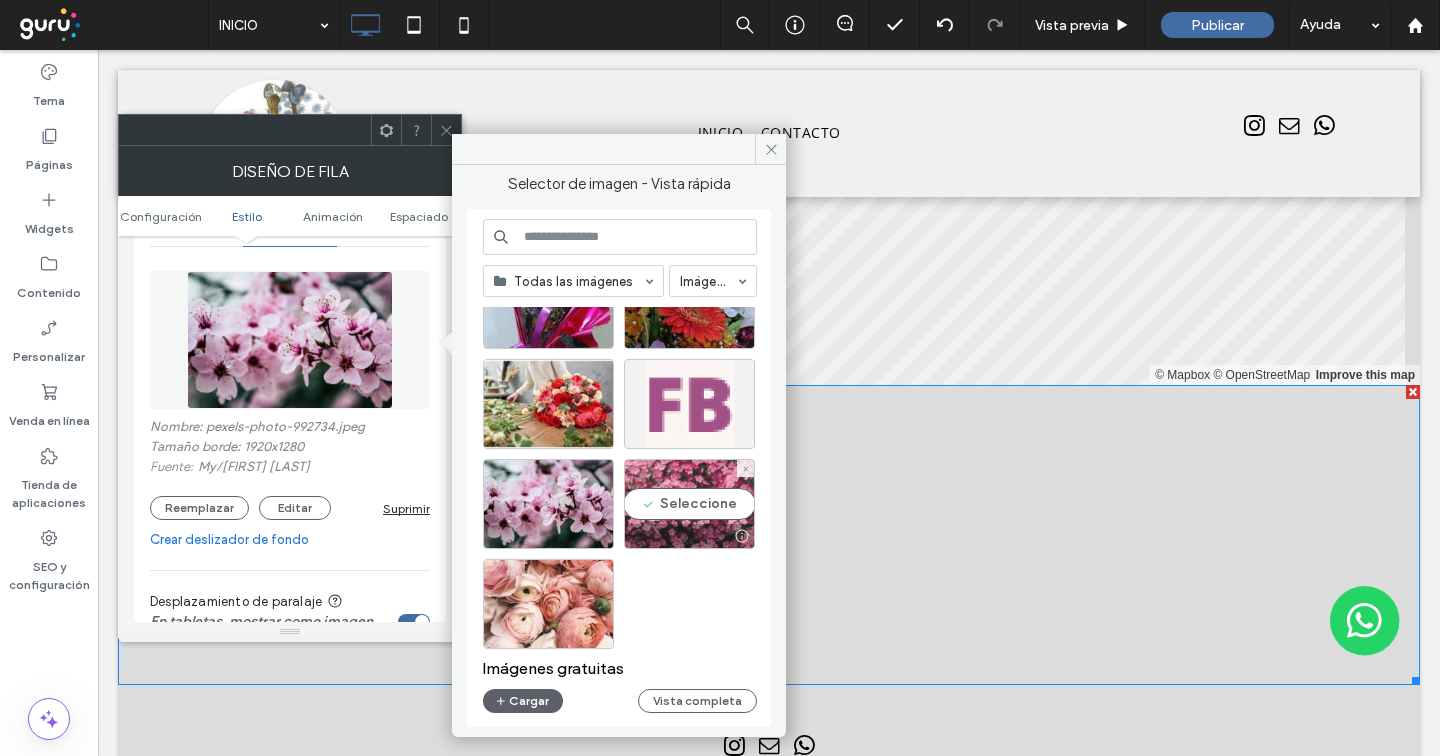 click on "Seleccione" at bounding box center (689, 504) 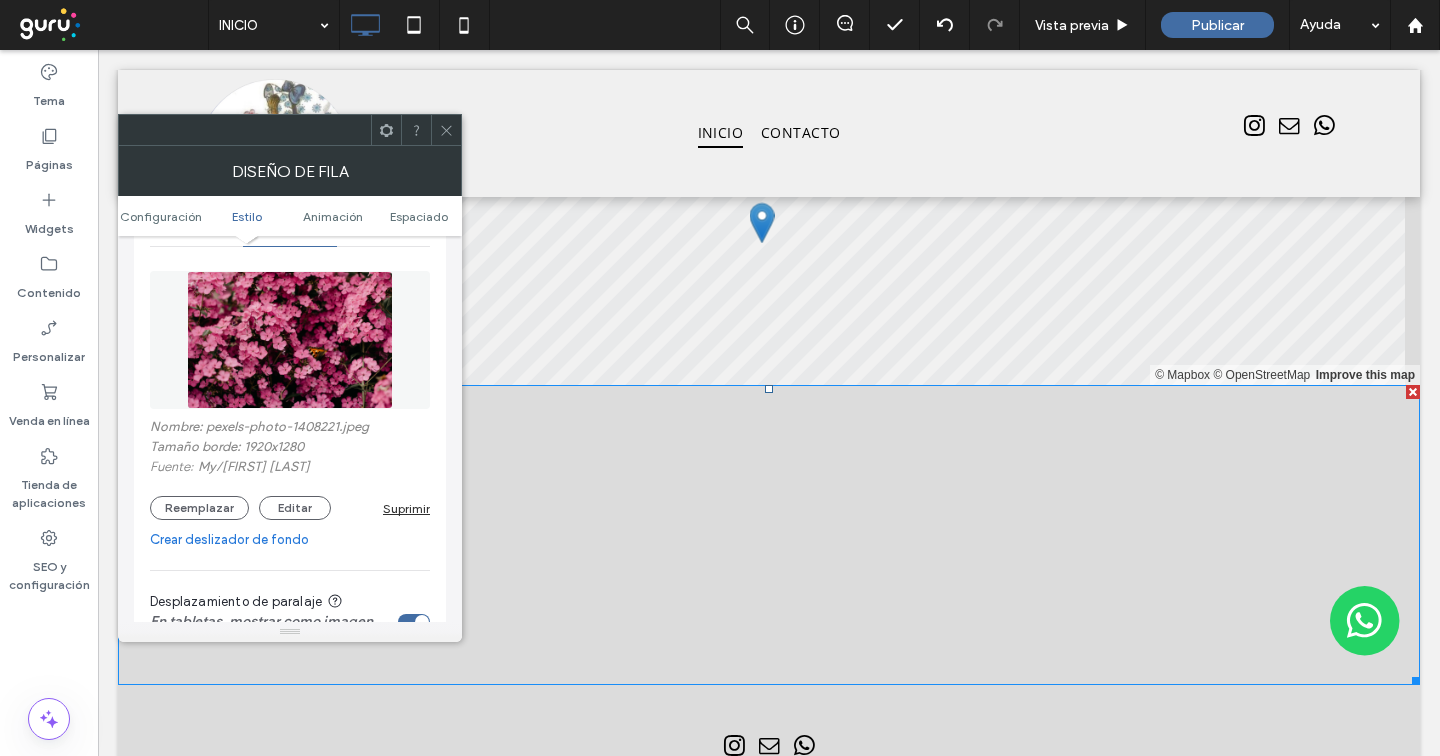 click at bounding box center [446, 130] 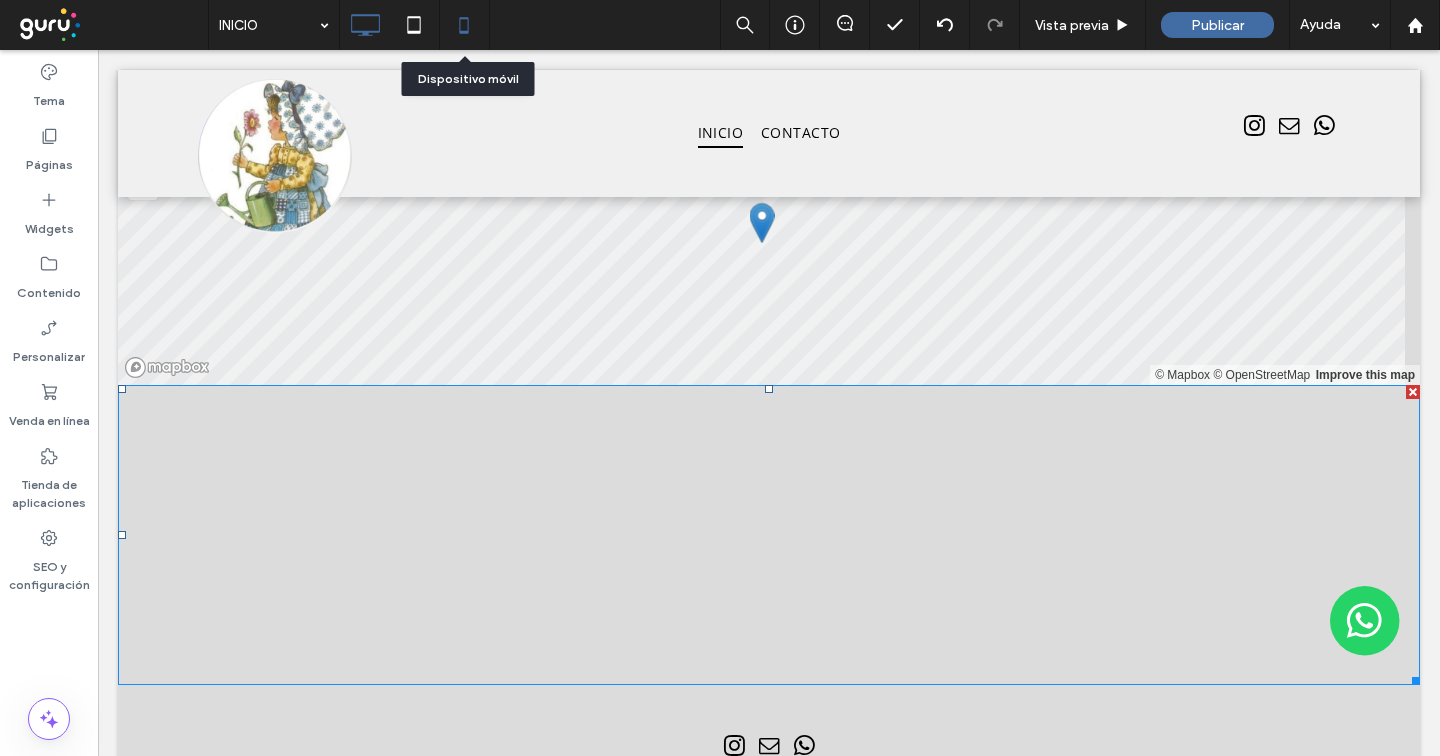 click 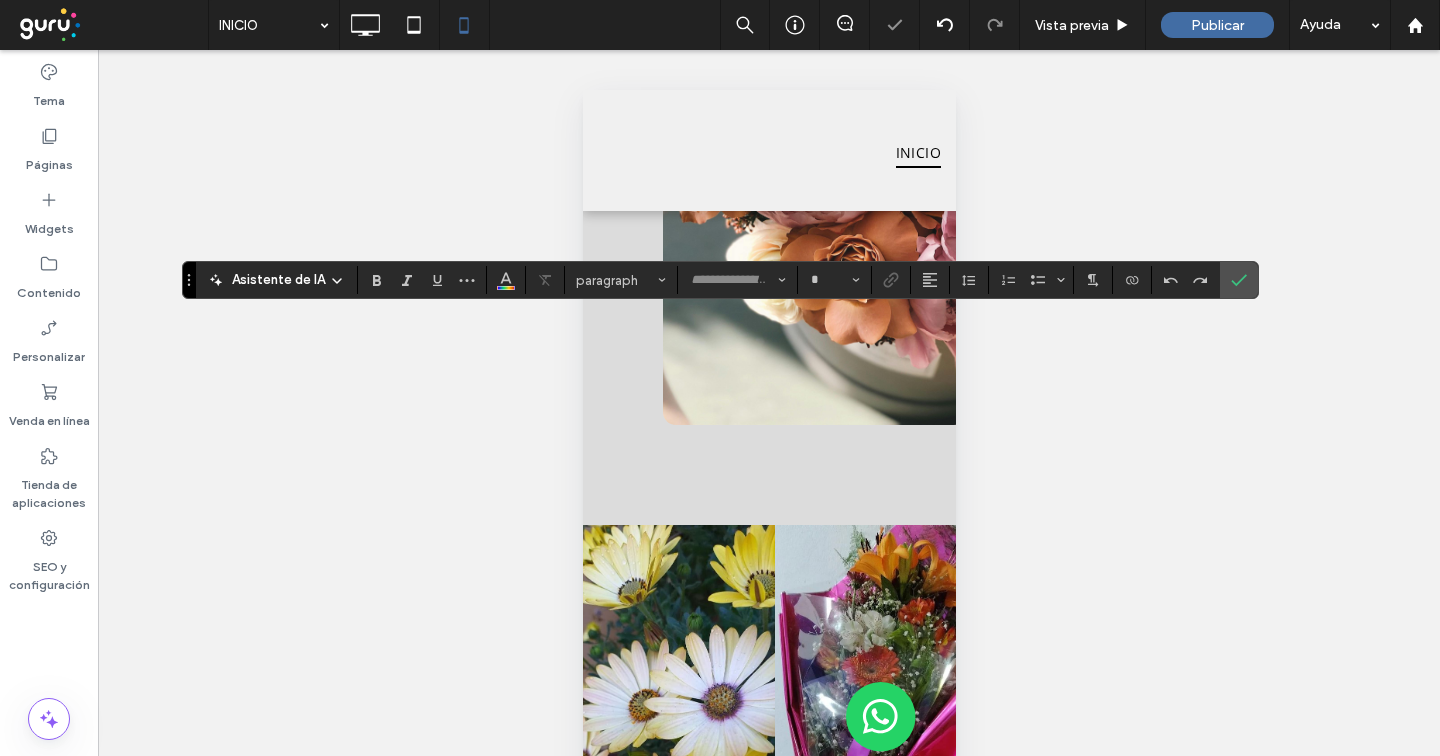 type on "**********" 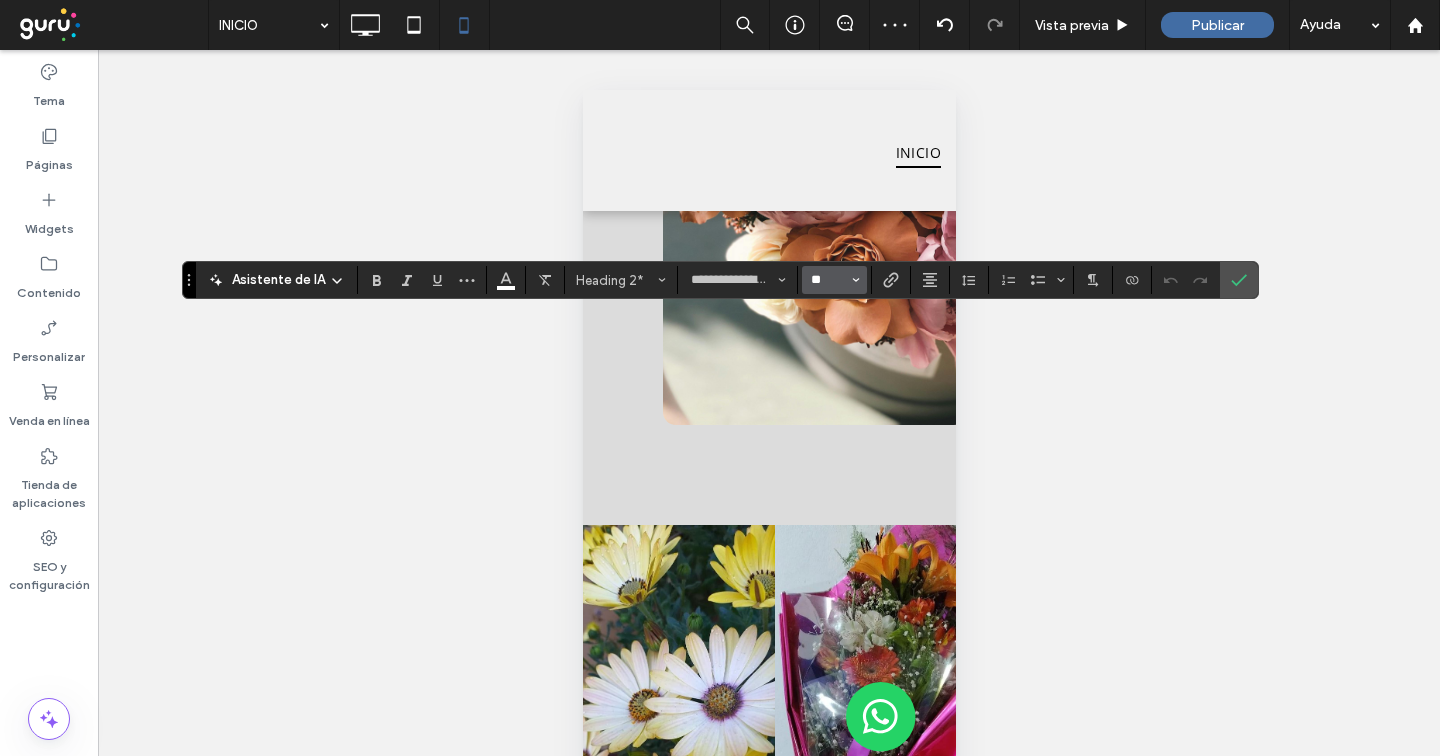 click on "**" at bounding box center [828, 280] 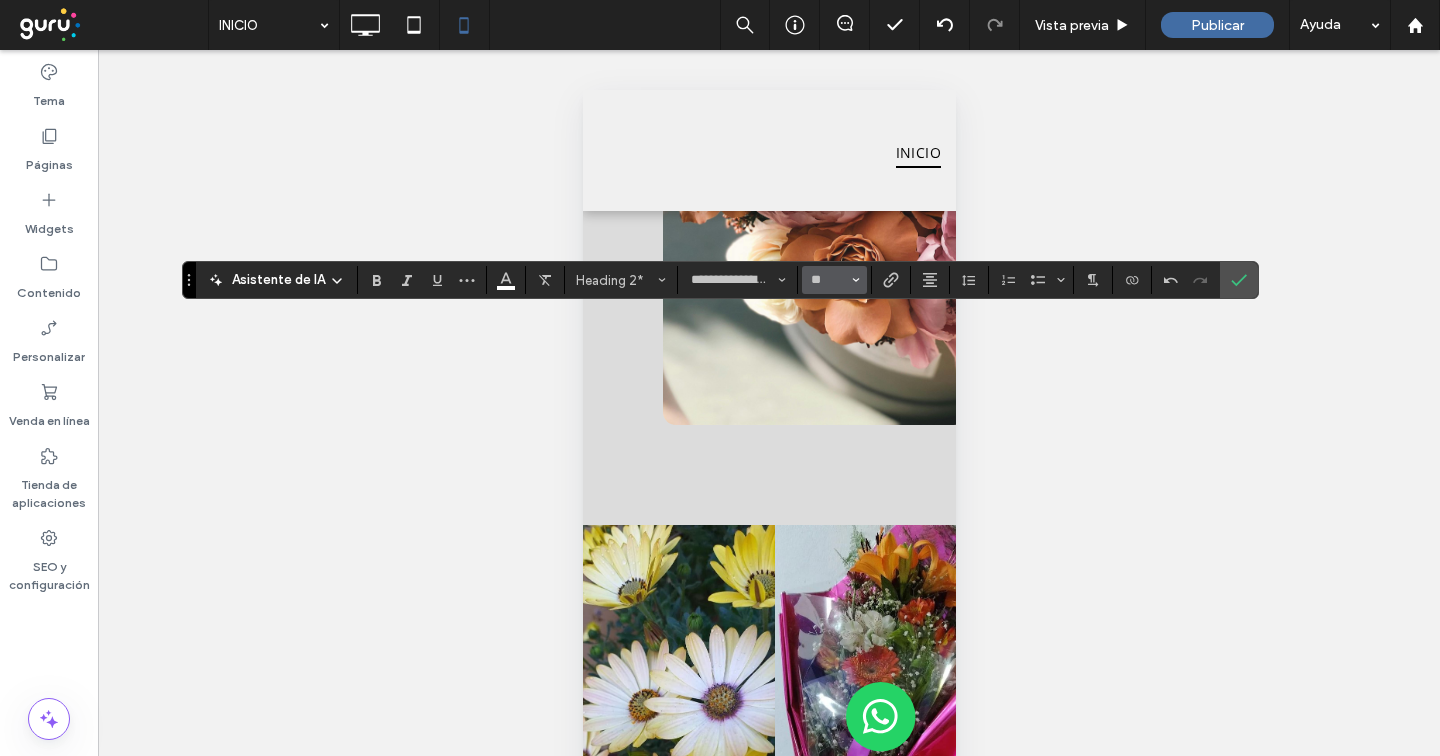 type on "*" 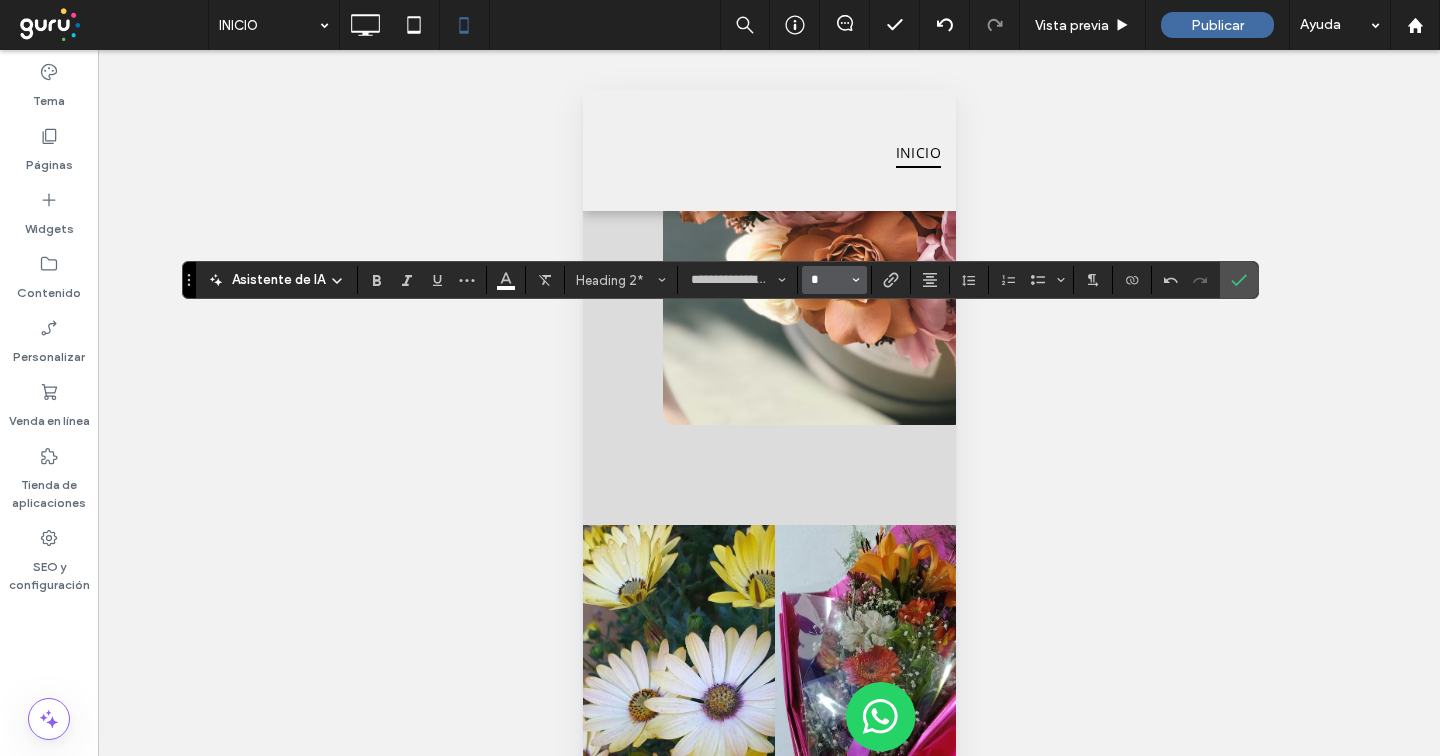 click on "*" at bounding box center (828, 280) 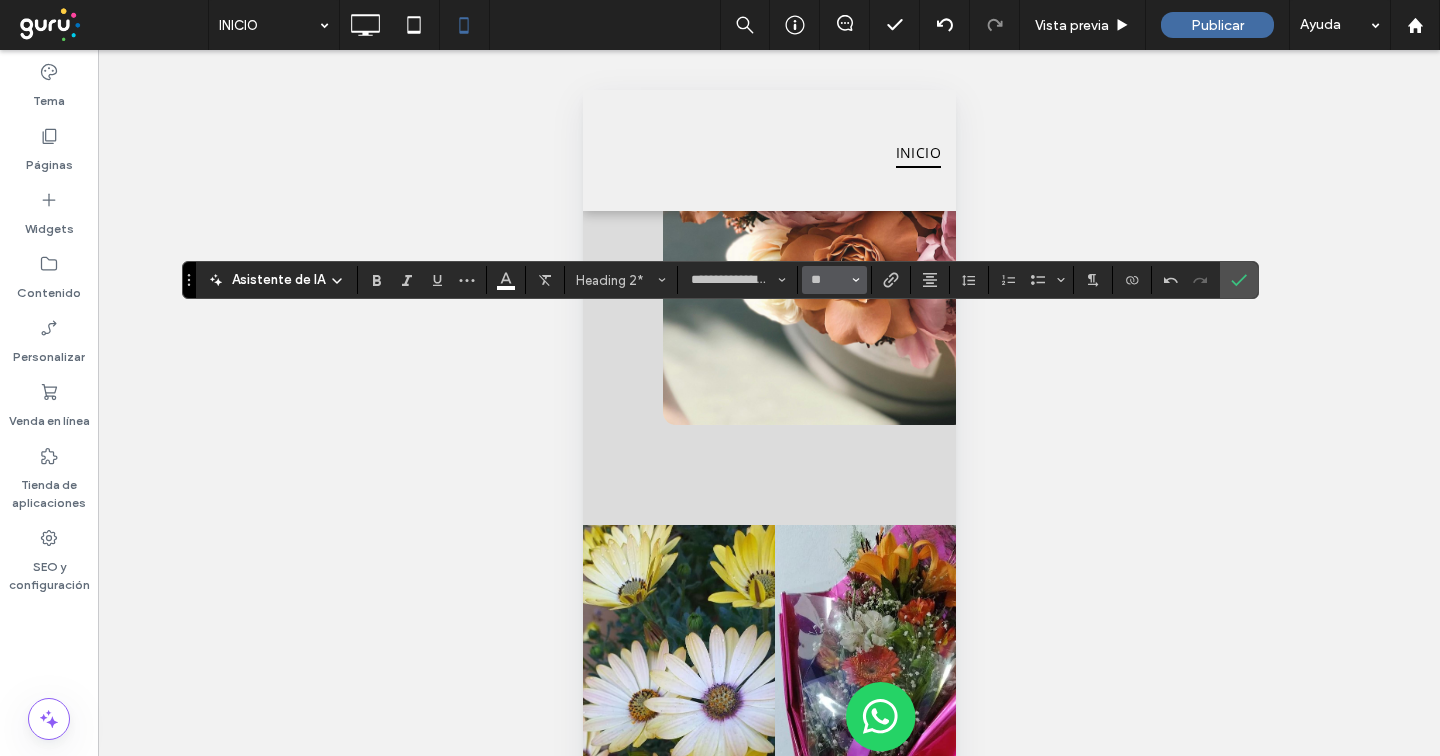 type on "**" 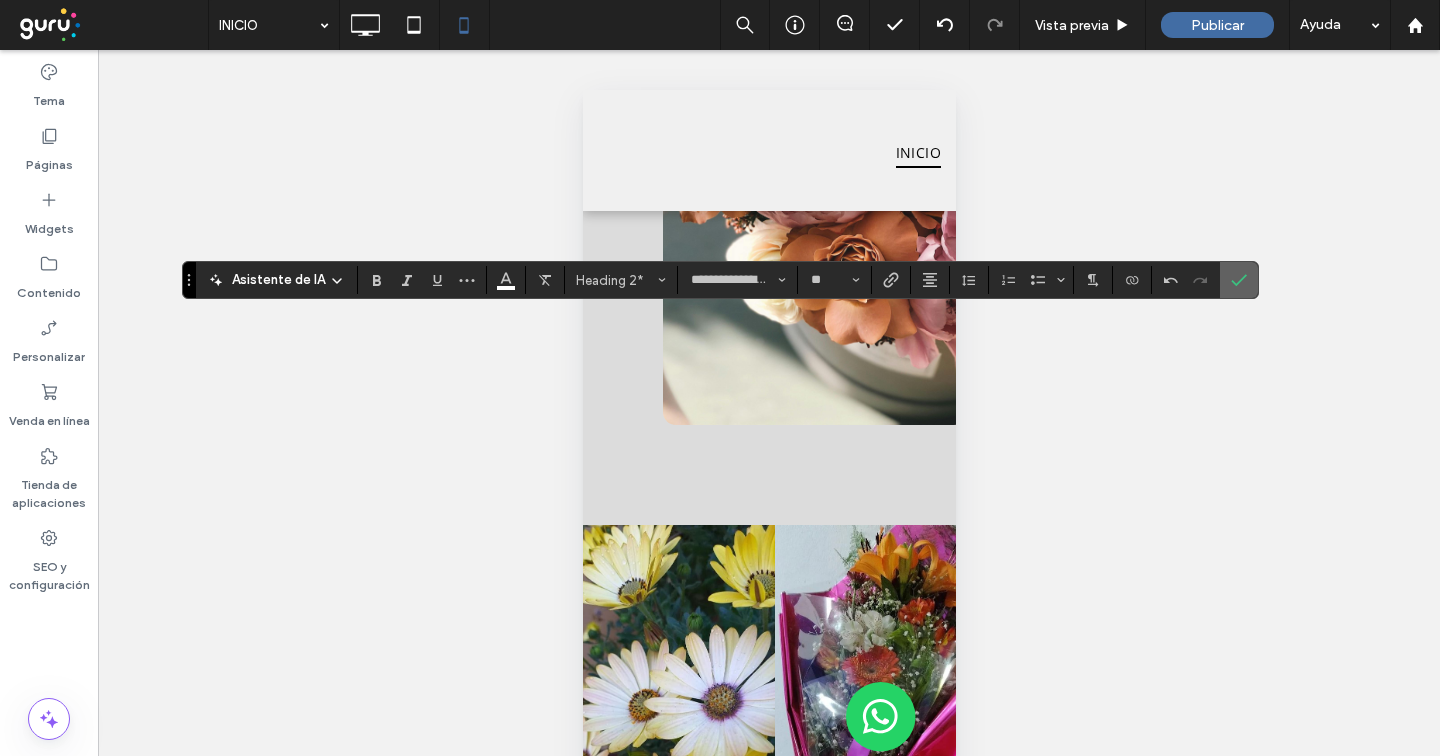 click at bounding box center [1239, 280] 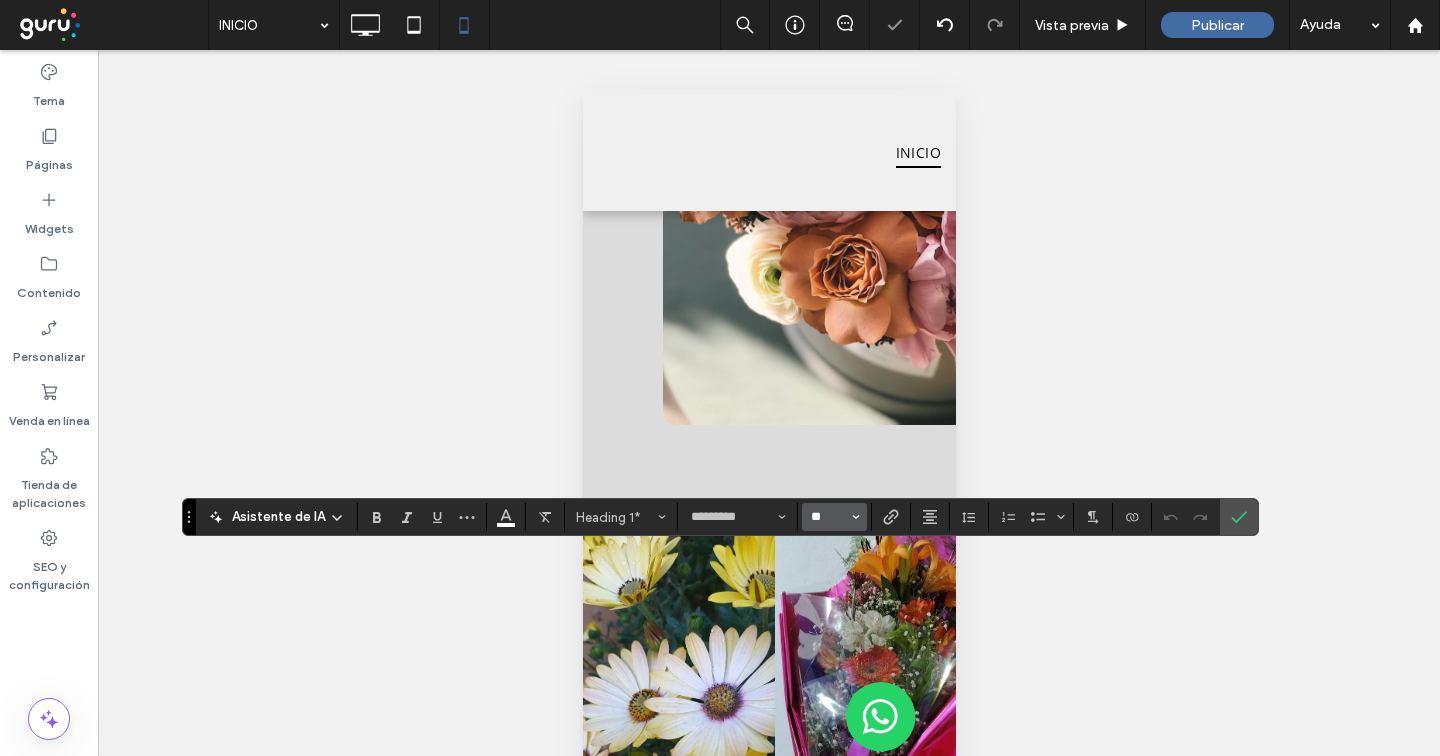 click on "**" at bounding box center [828, 517] 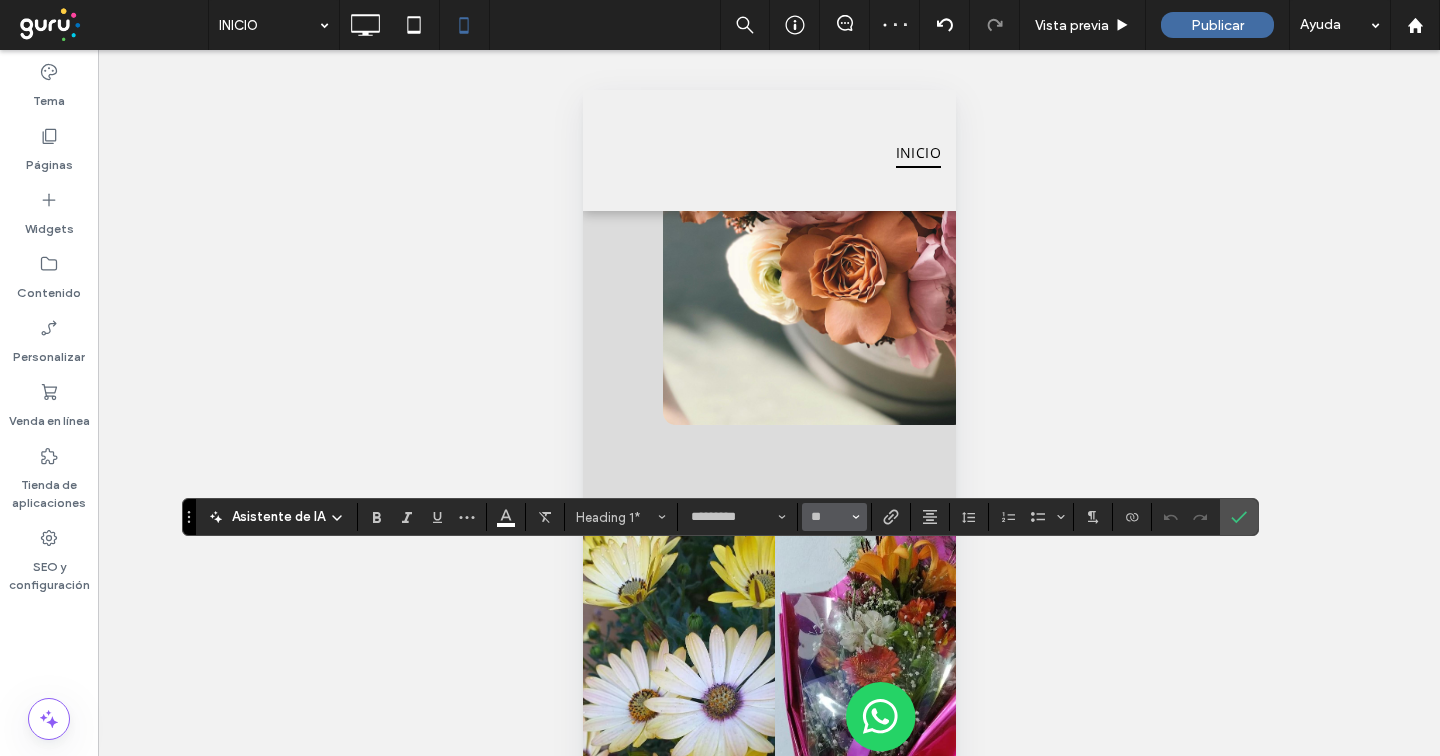 type on "**" 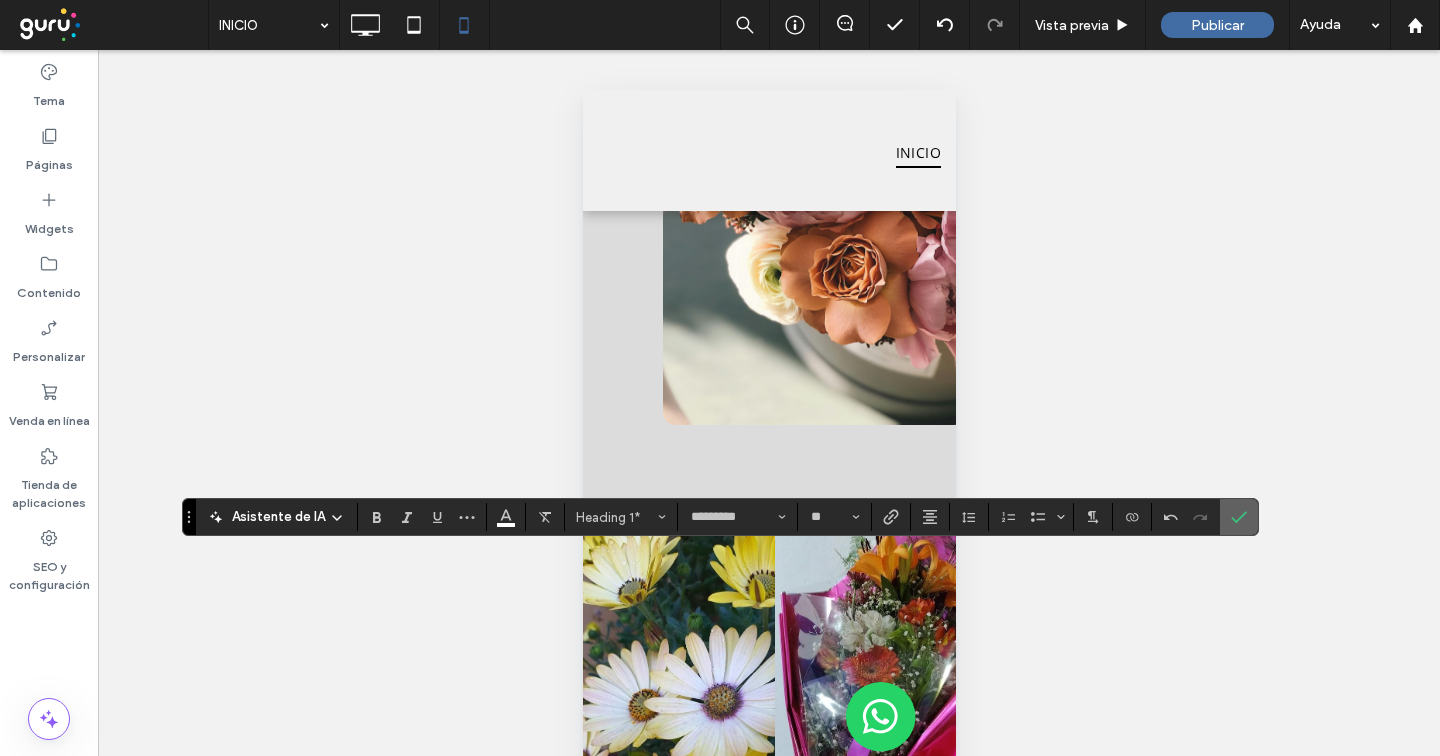 click 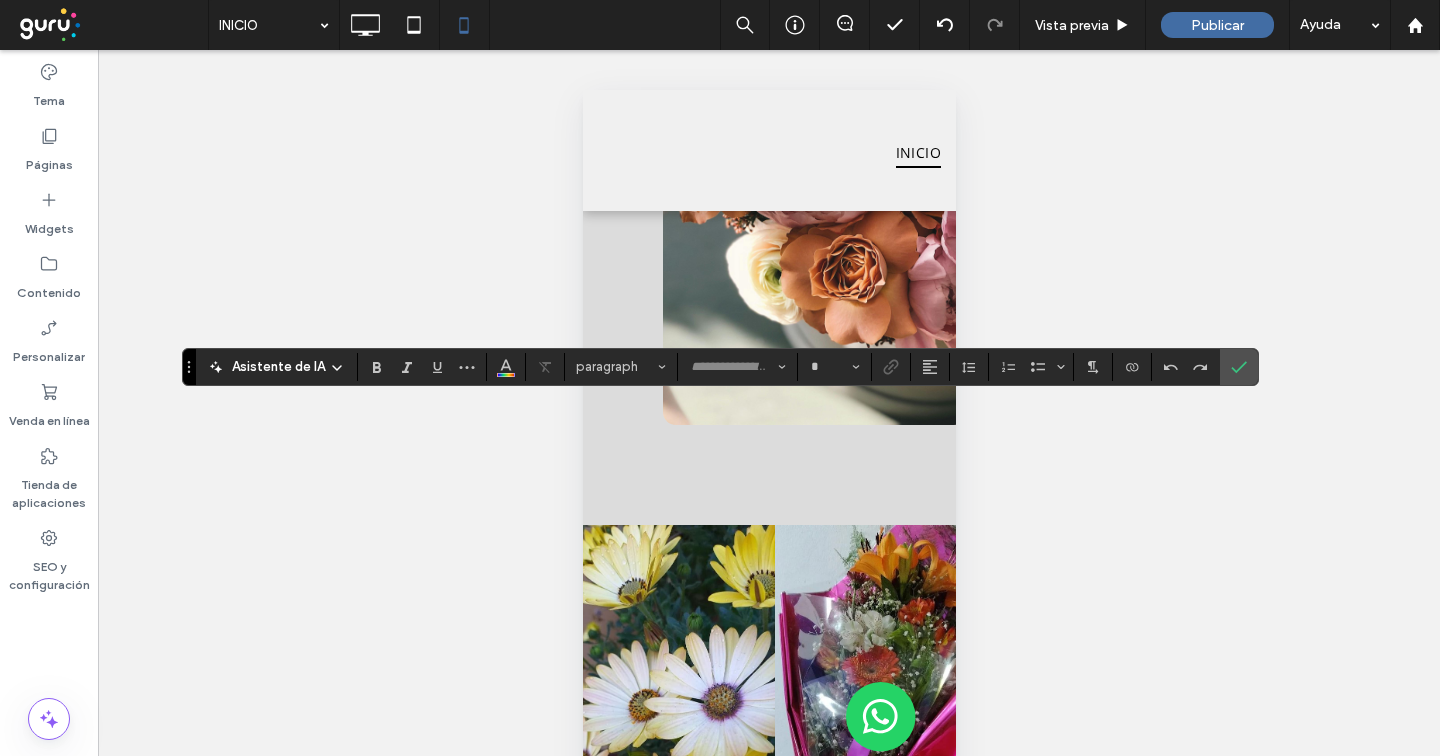 type on "*********" 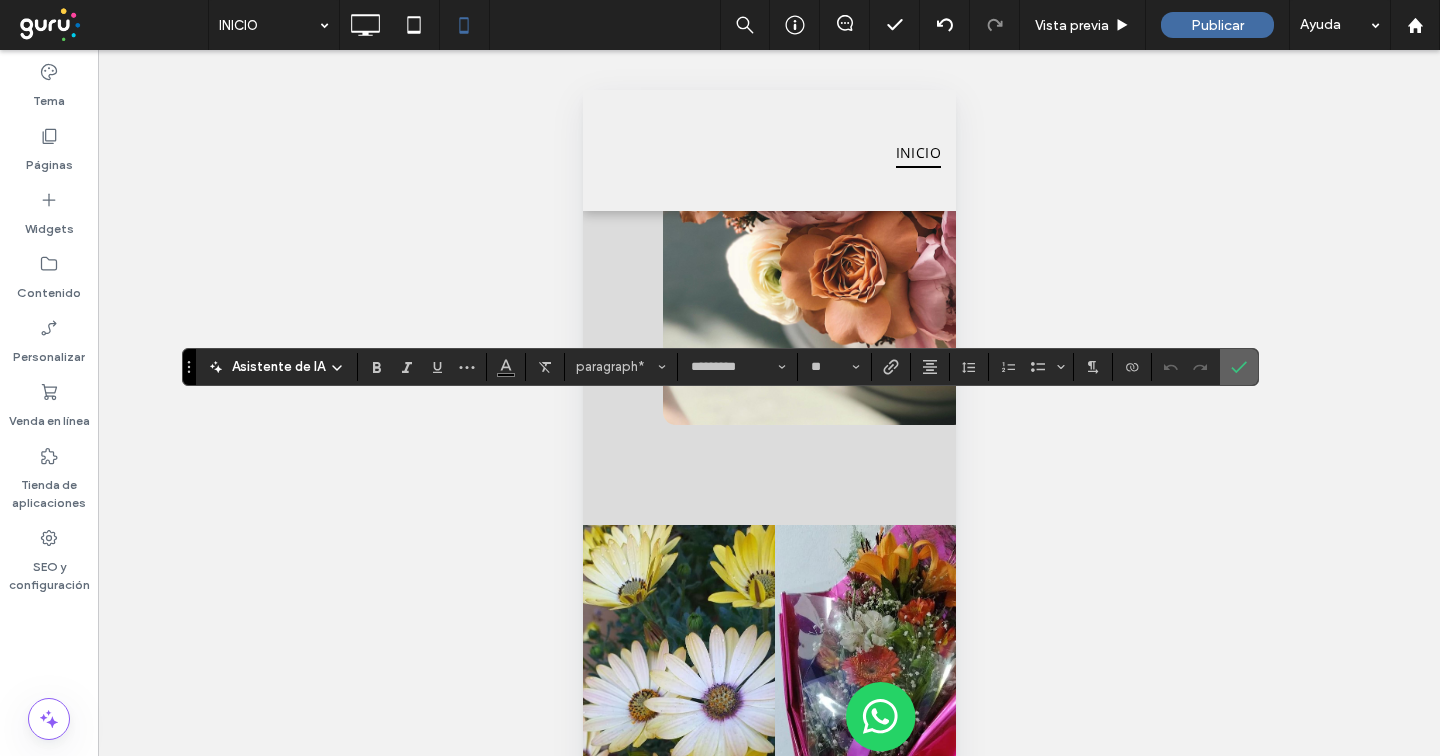 click 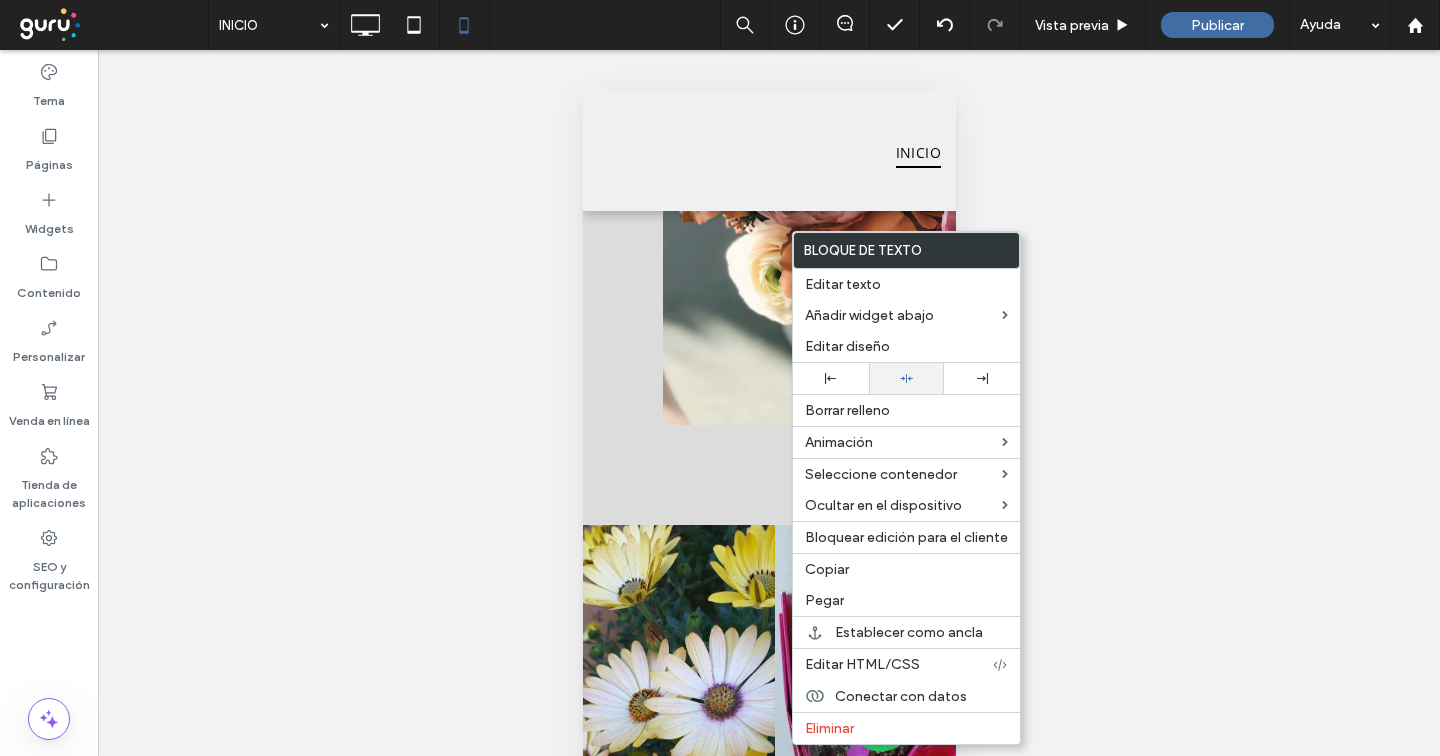 click at bounding box center (907, 378) 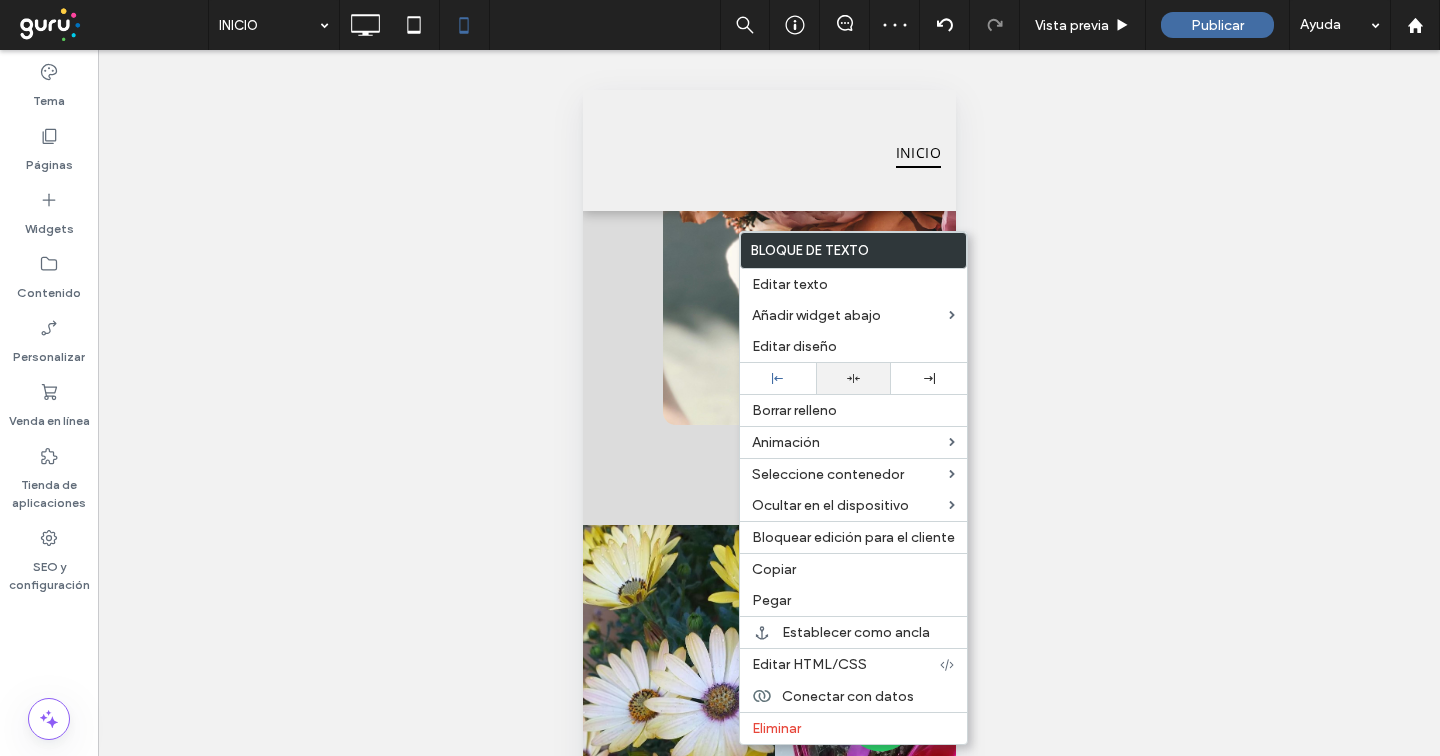 click at bounding box center (854, 378) 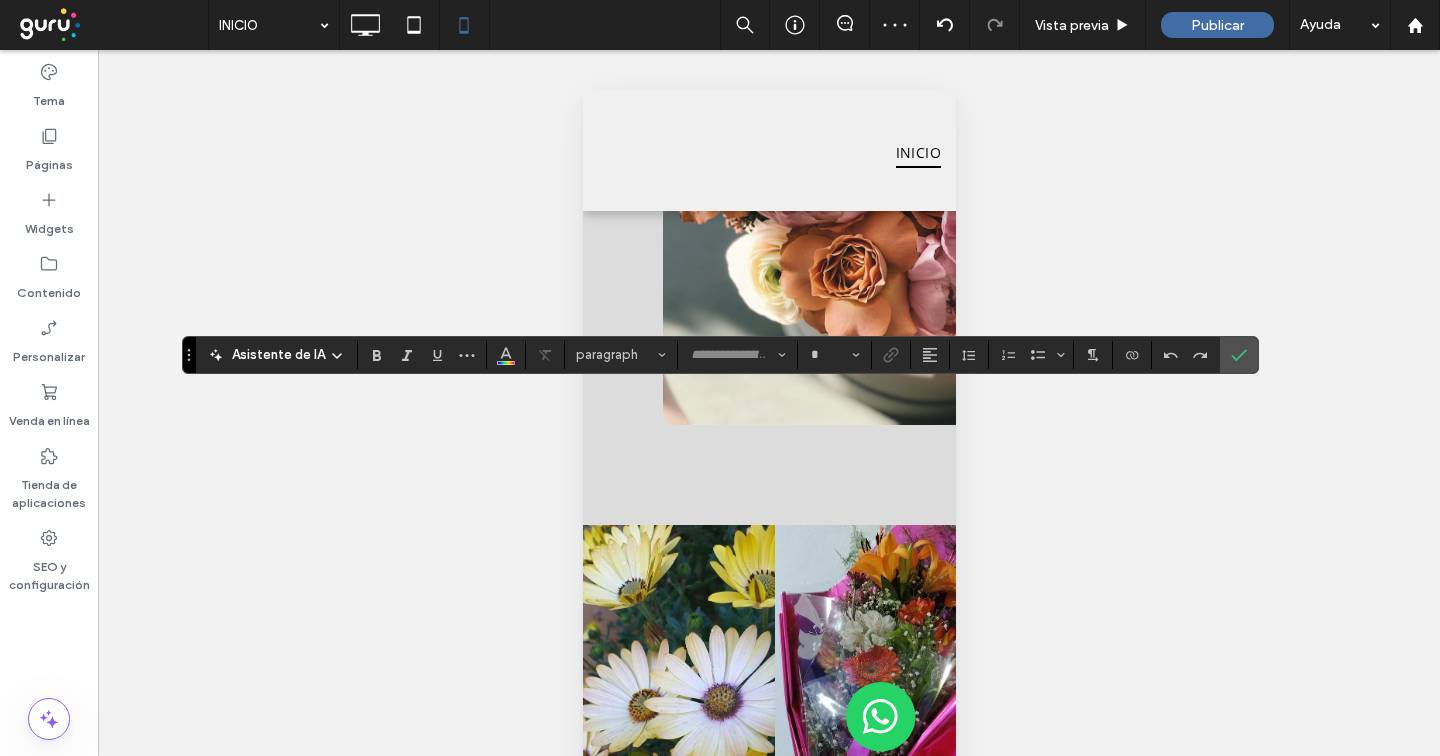 type on "*********" 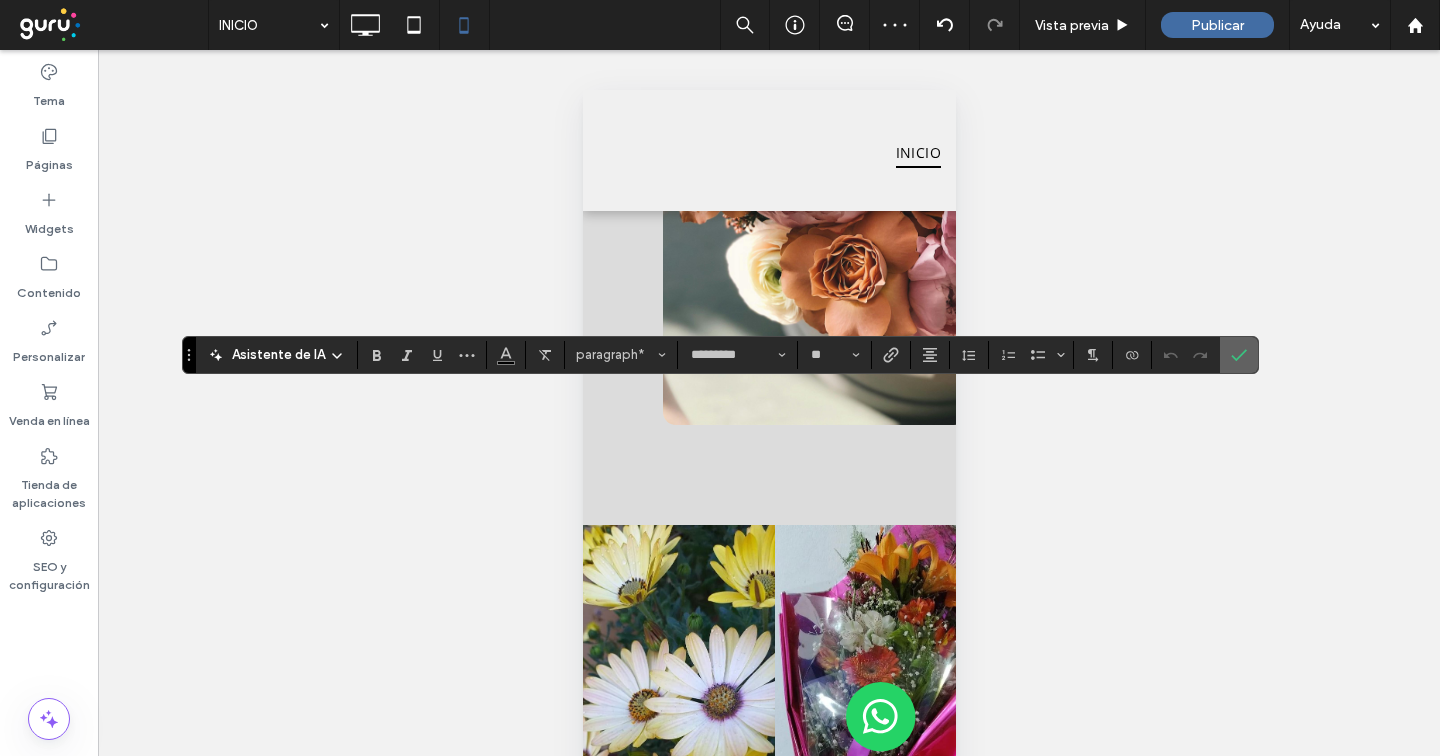 click 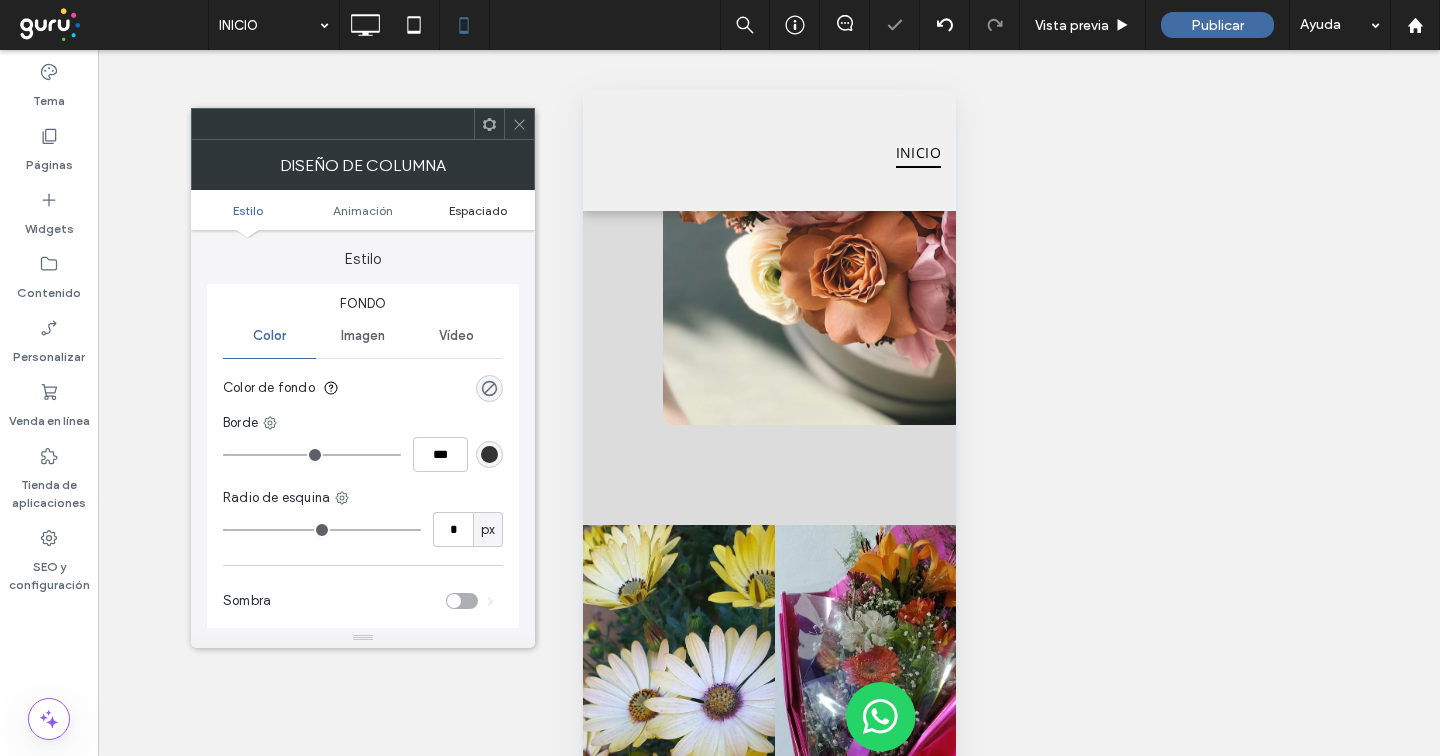 click on "Espaciado" at bounding box center [478, 210] 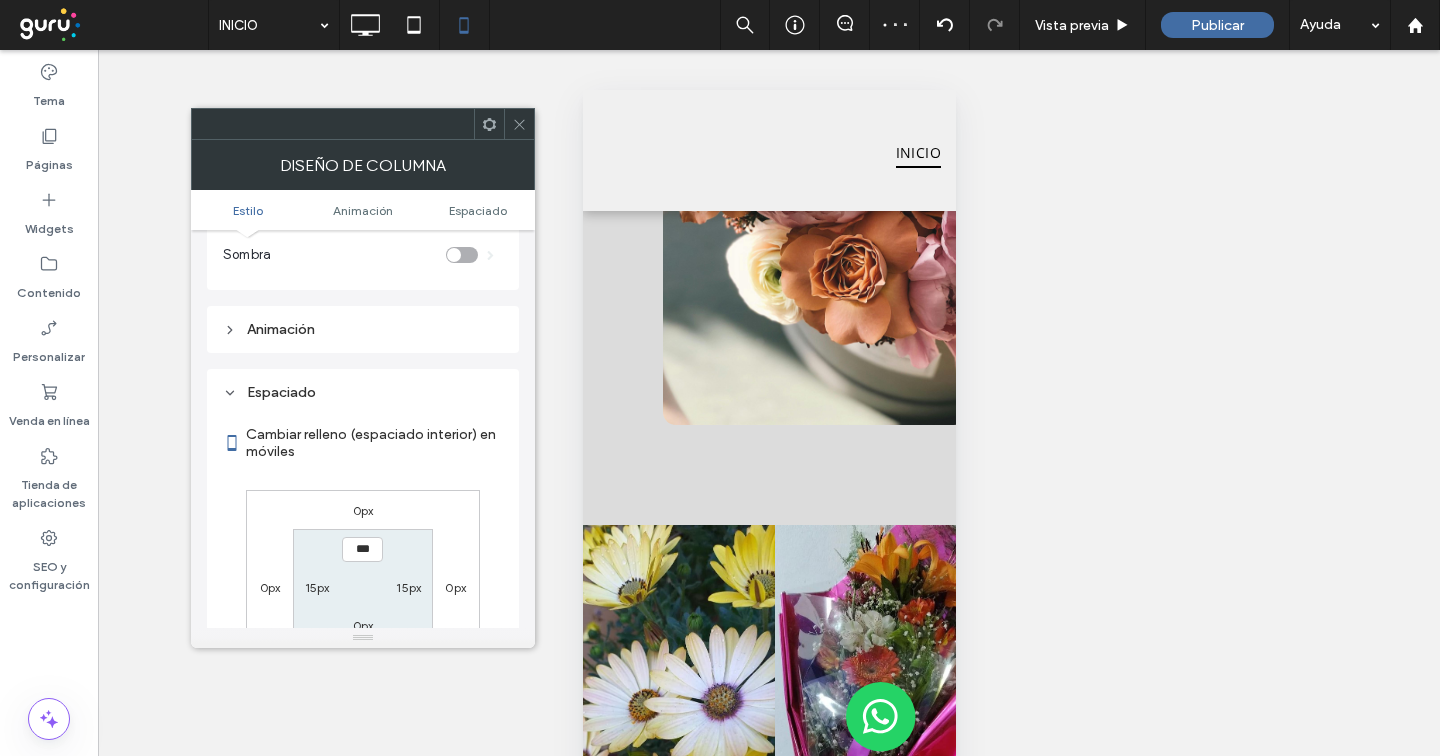 scroll, scrollTop: 470, scrollLeft: 0, axis: vertical 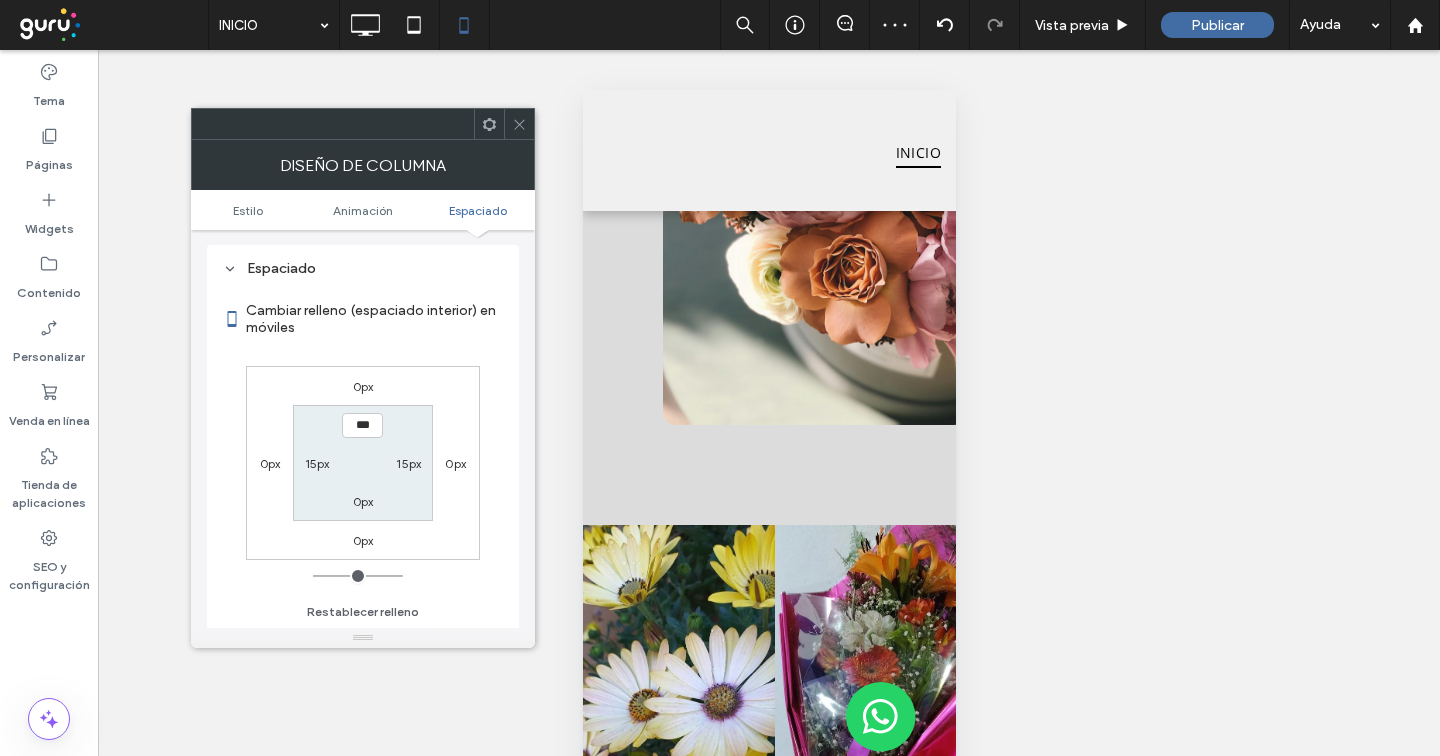 click on "0px" at bounding box center [363, 501] 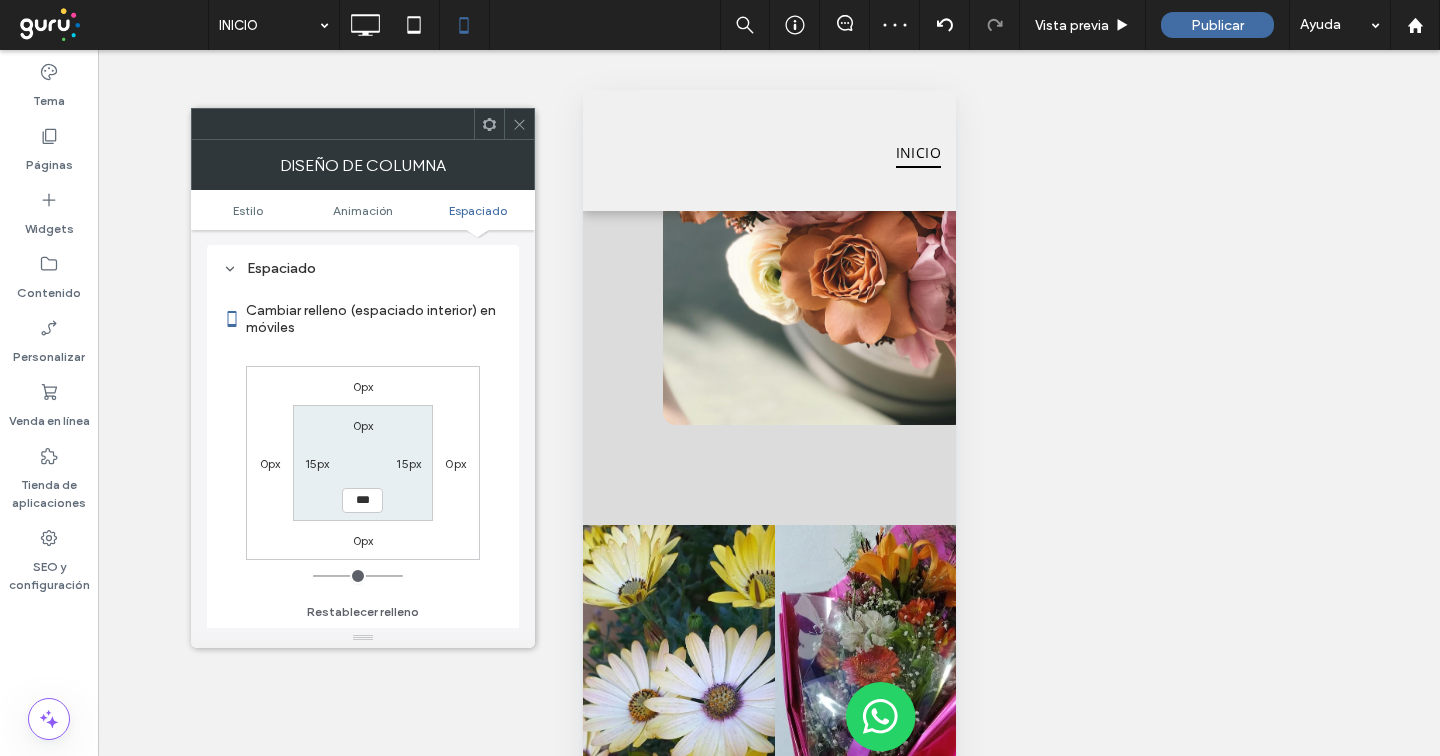 type on "**" 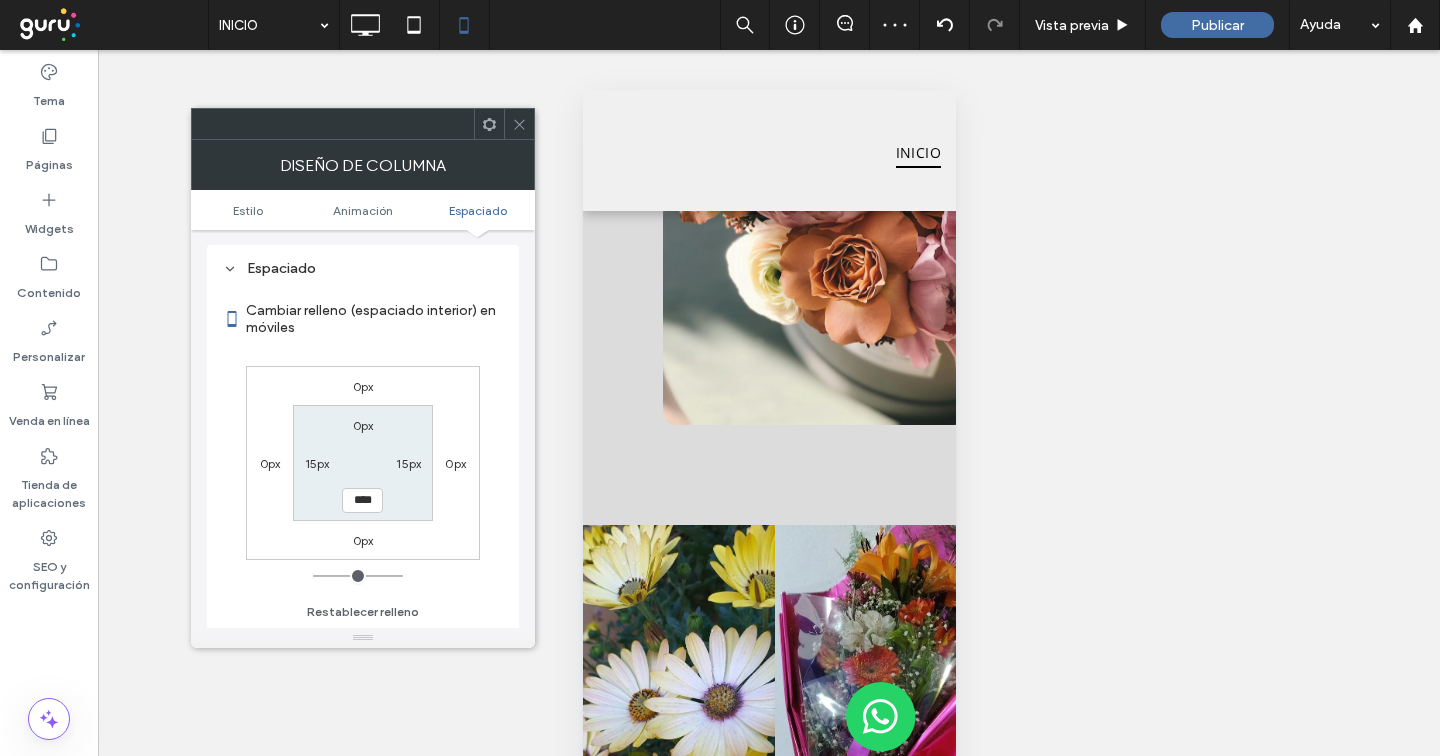 type on "**" 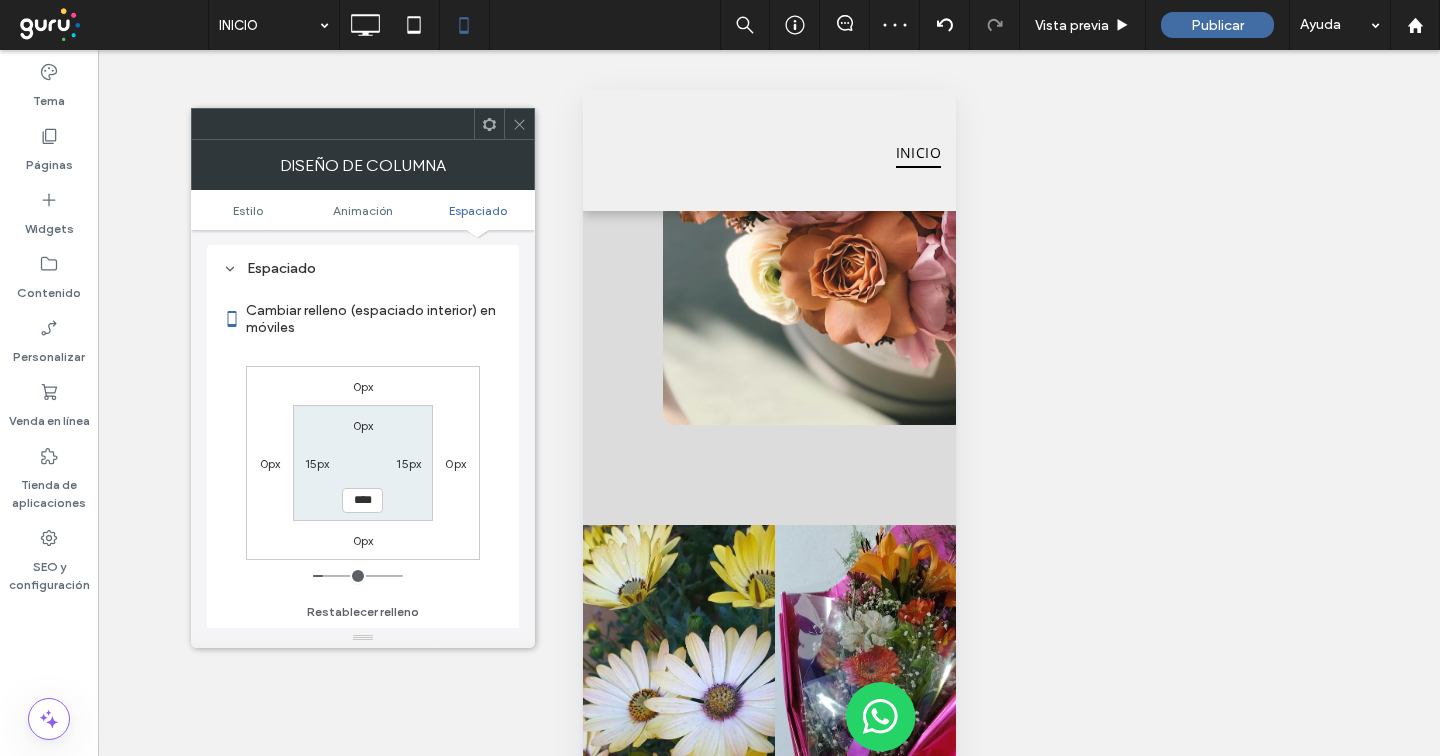 type on "****" 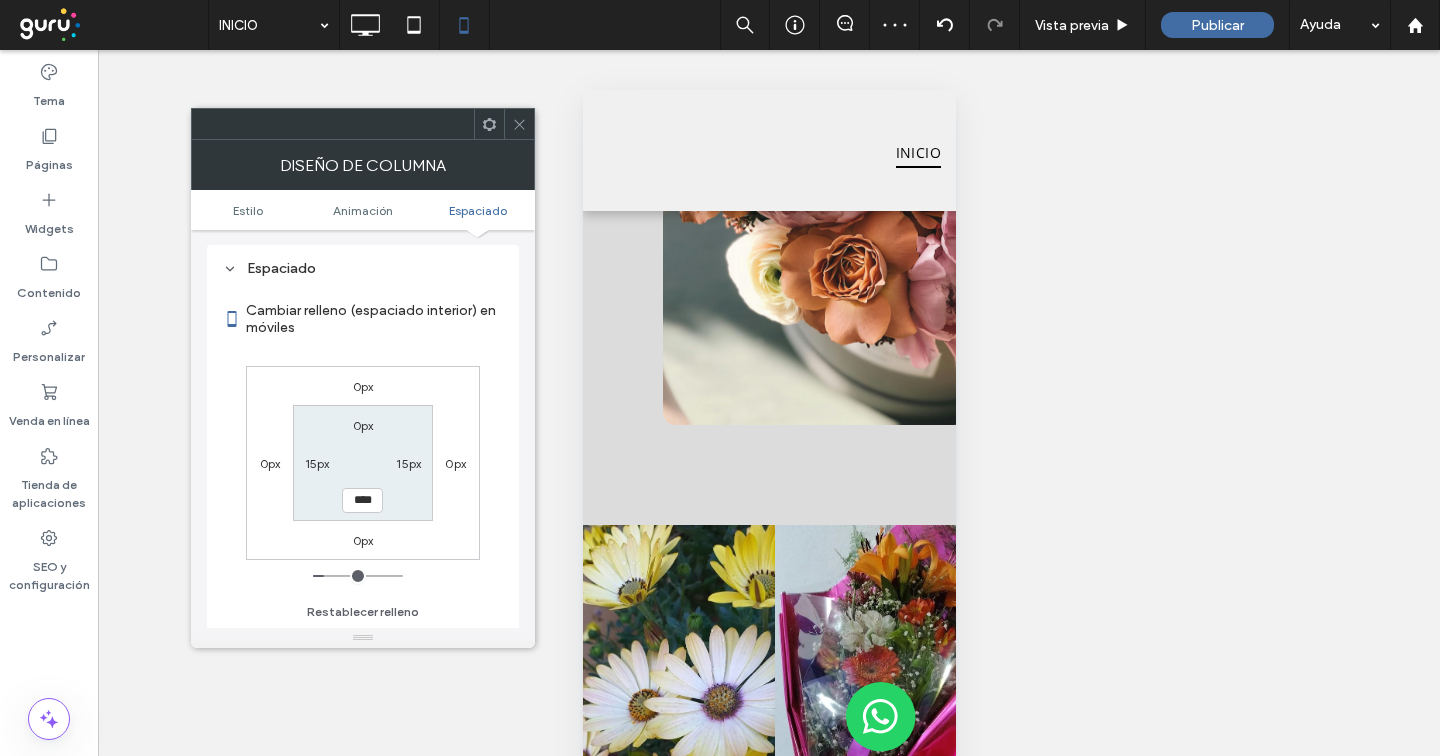 type on "**" 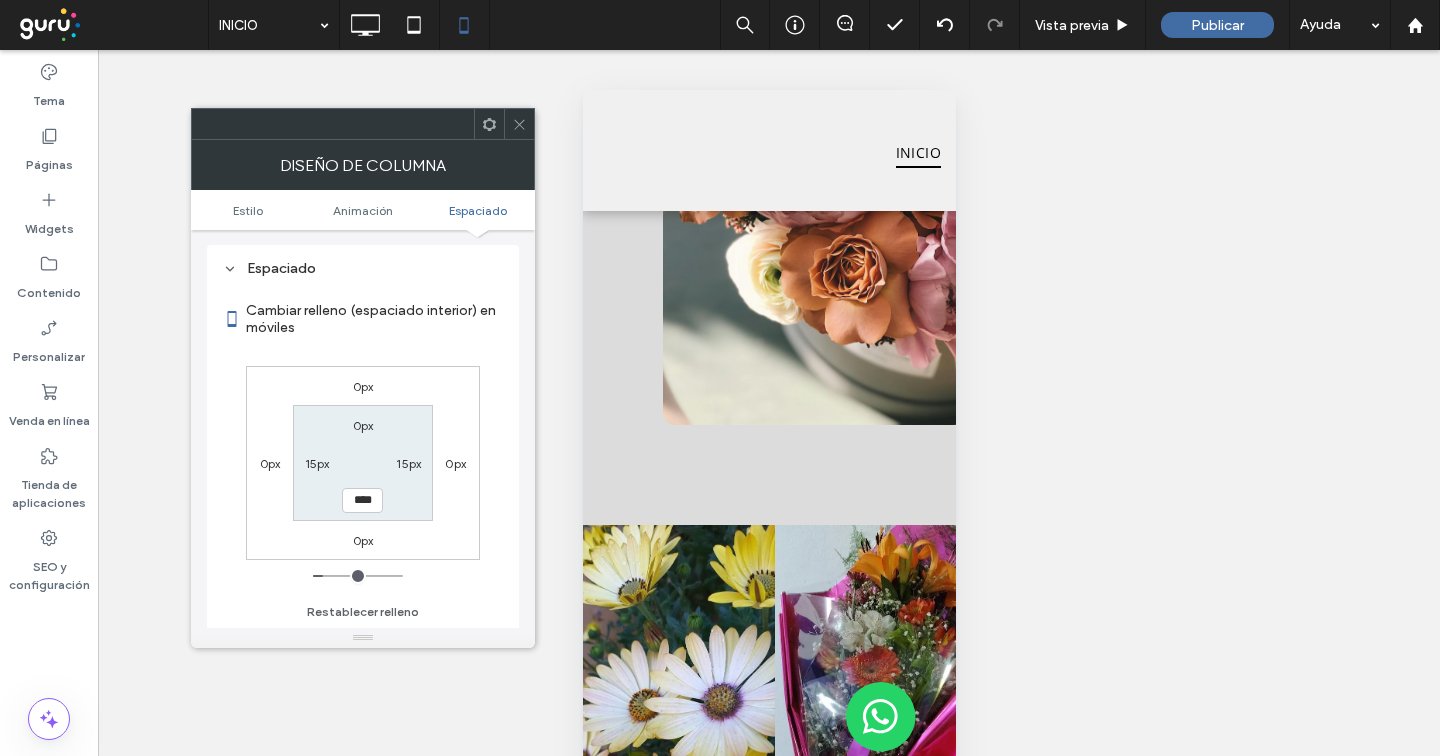 type on "**" 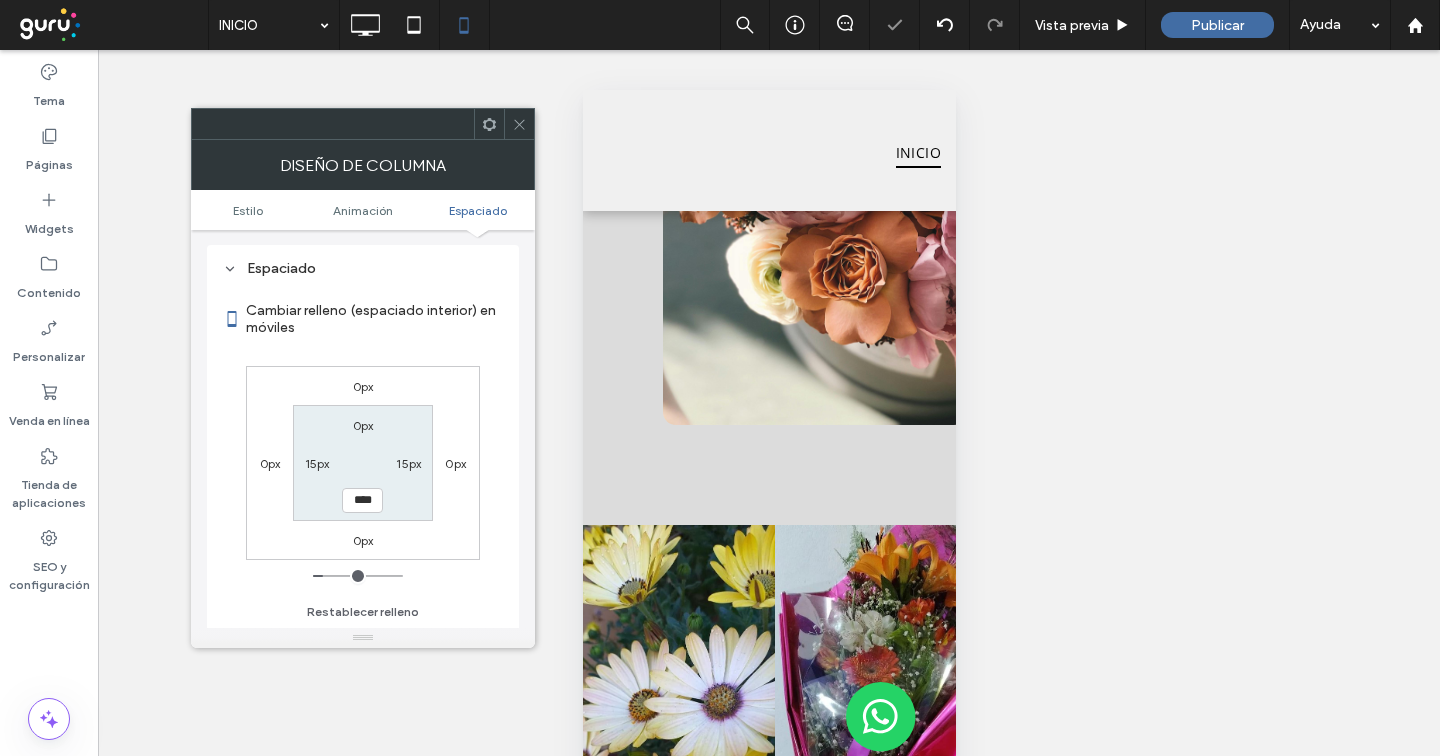 click 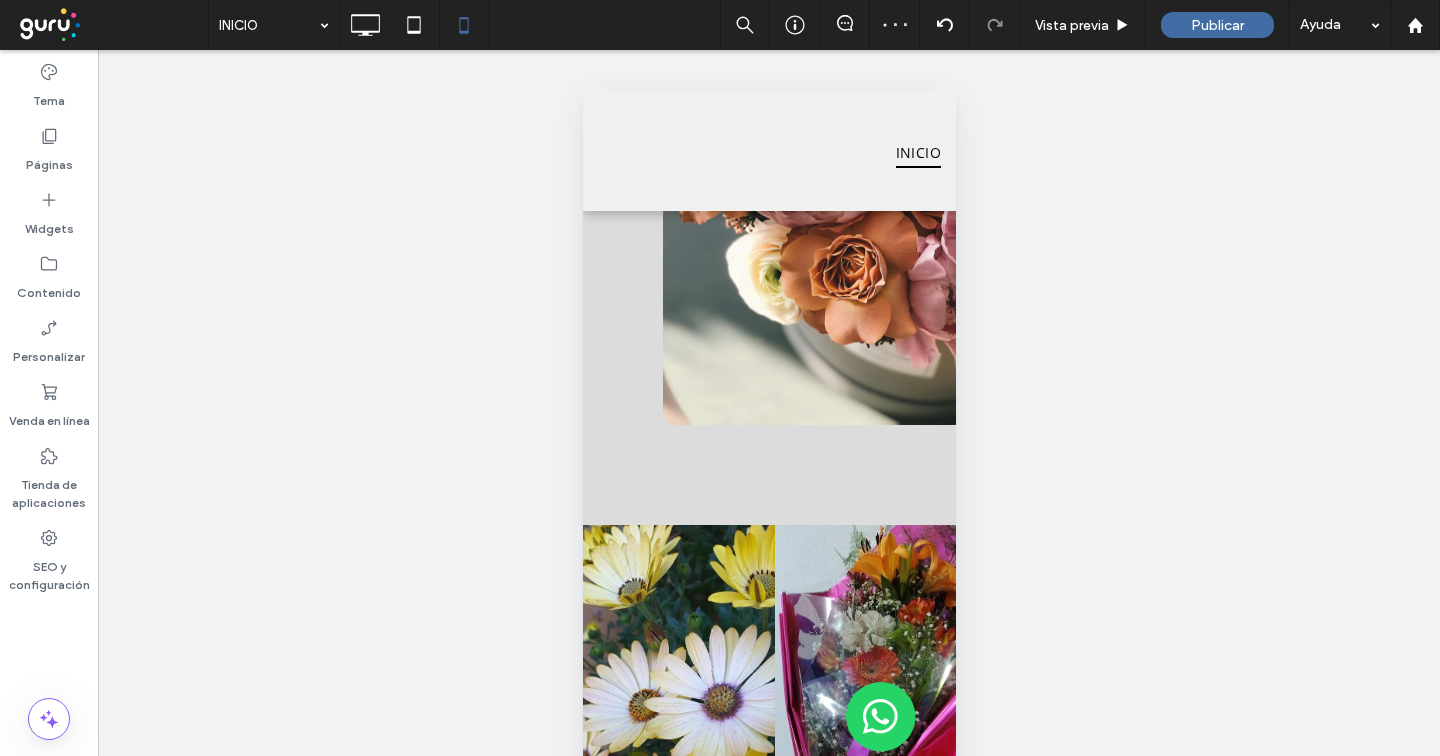 type on "**********" 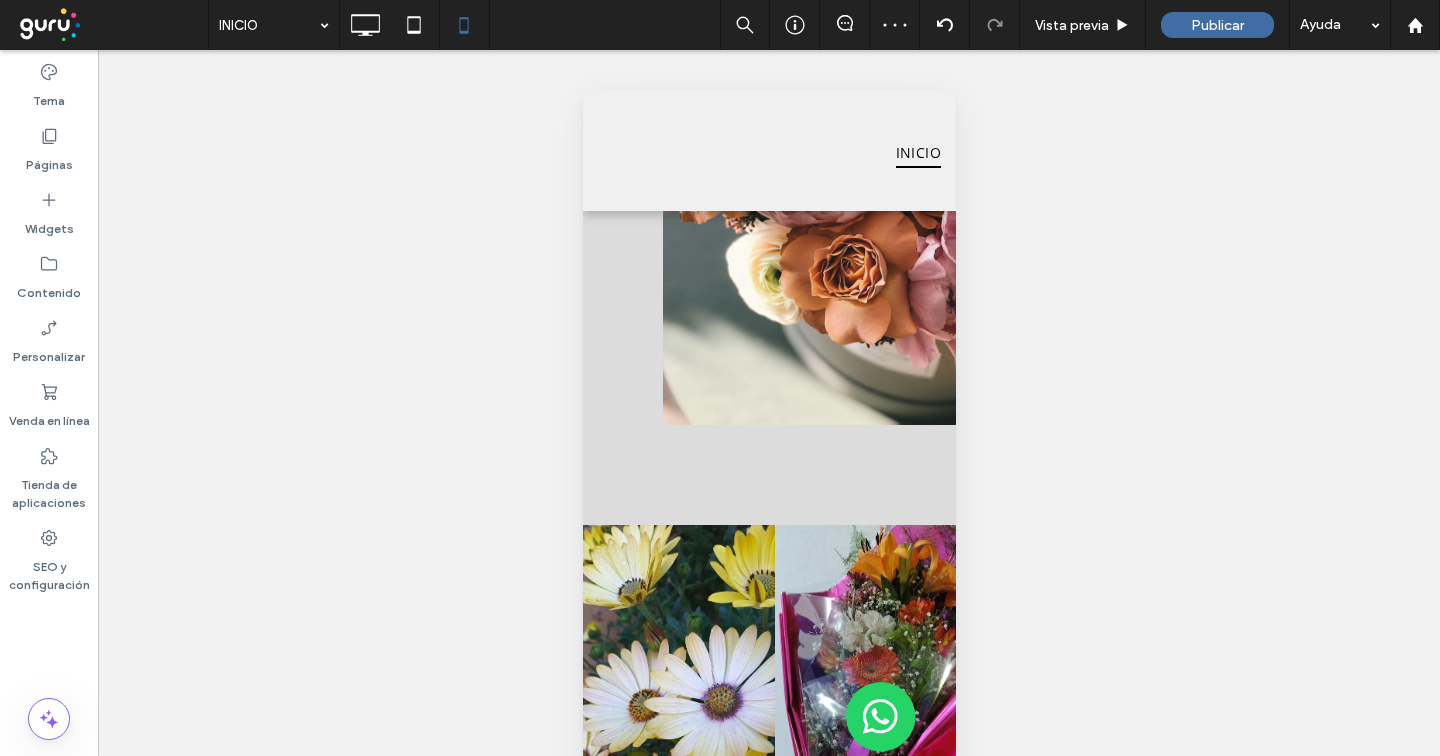 type on "**" 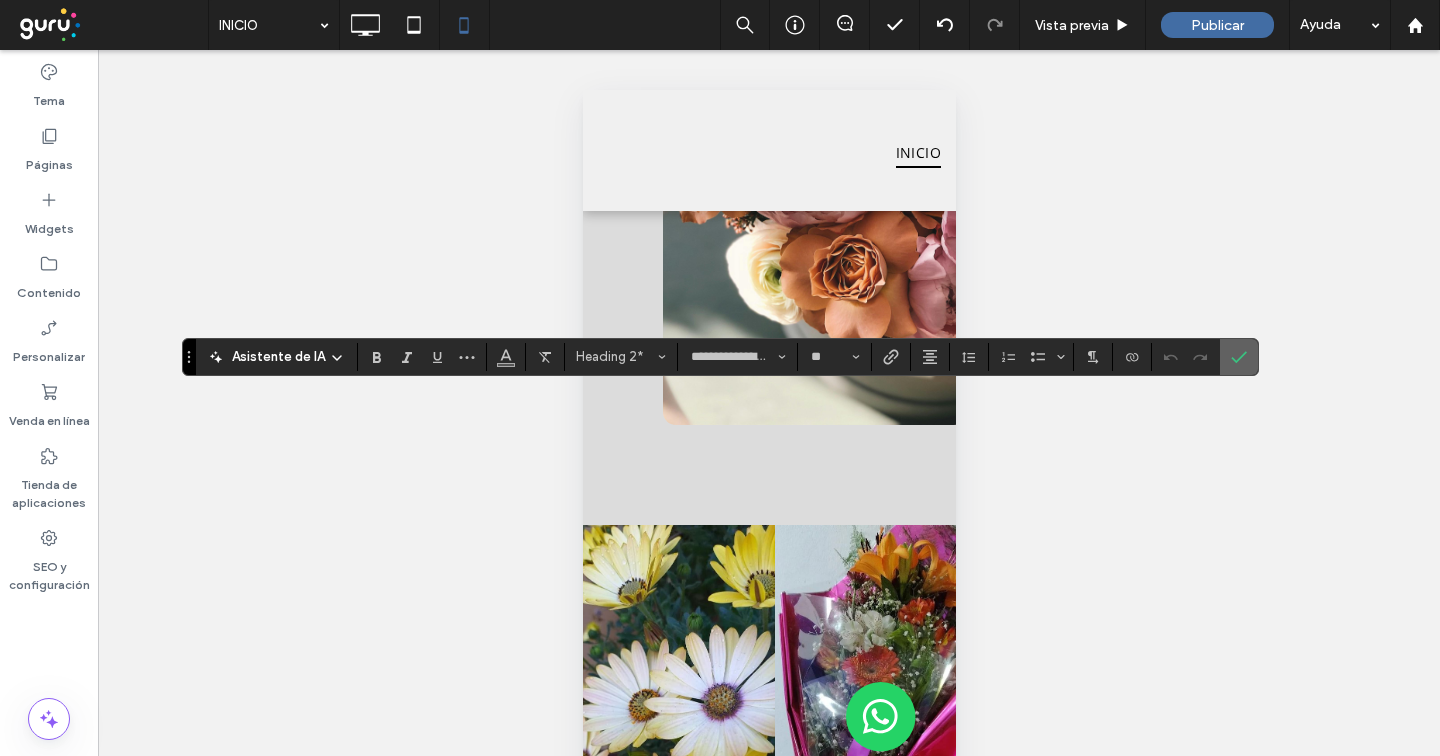 click 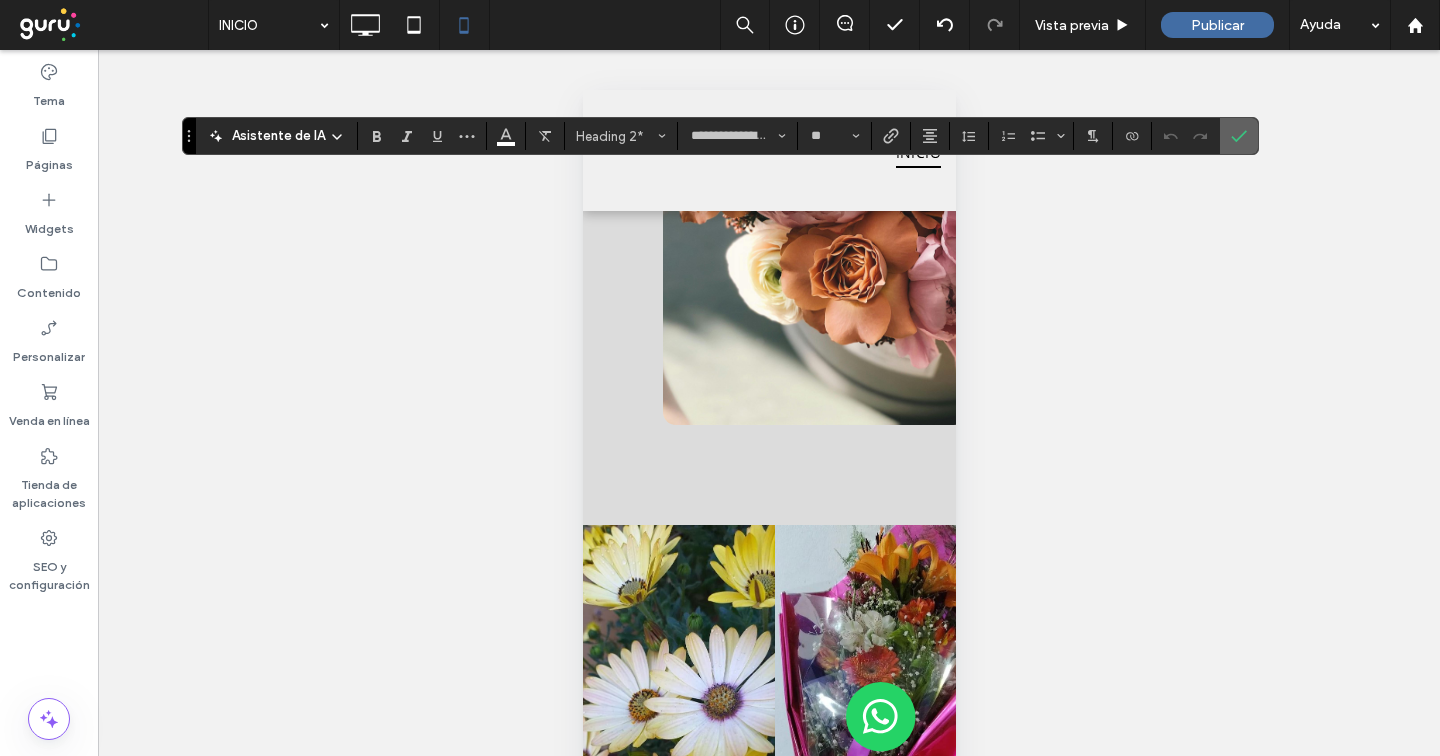 click 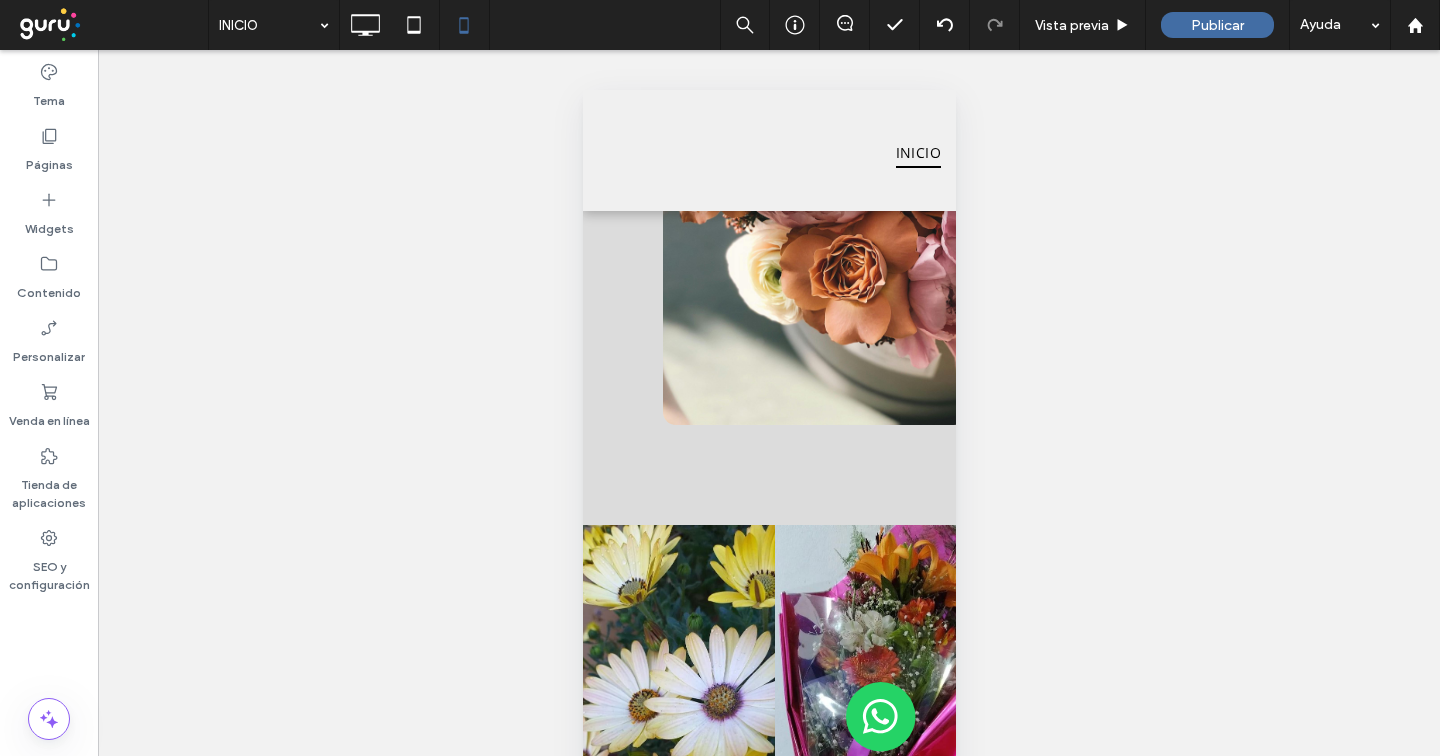 type on "*********" 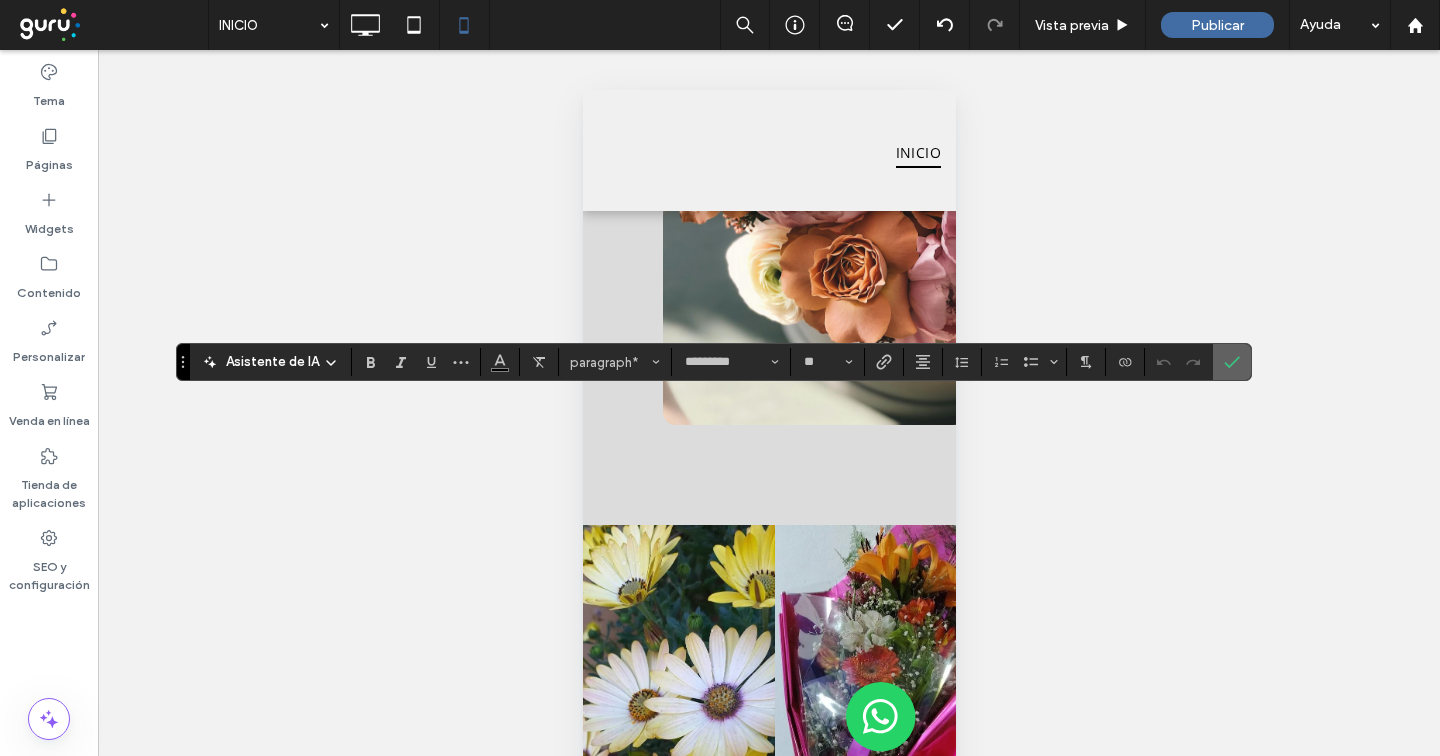 click at bounding box center [1232, 362] 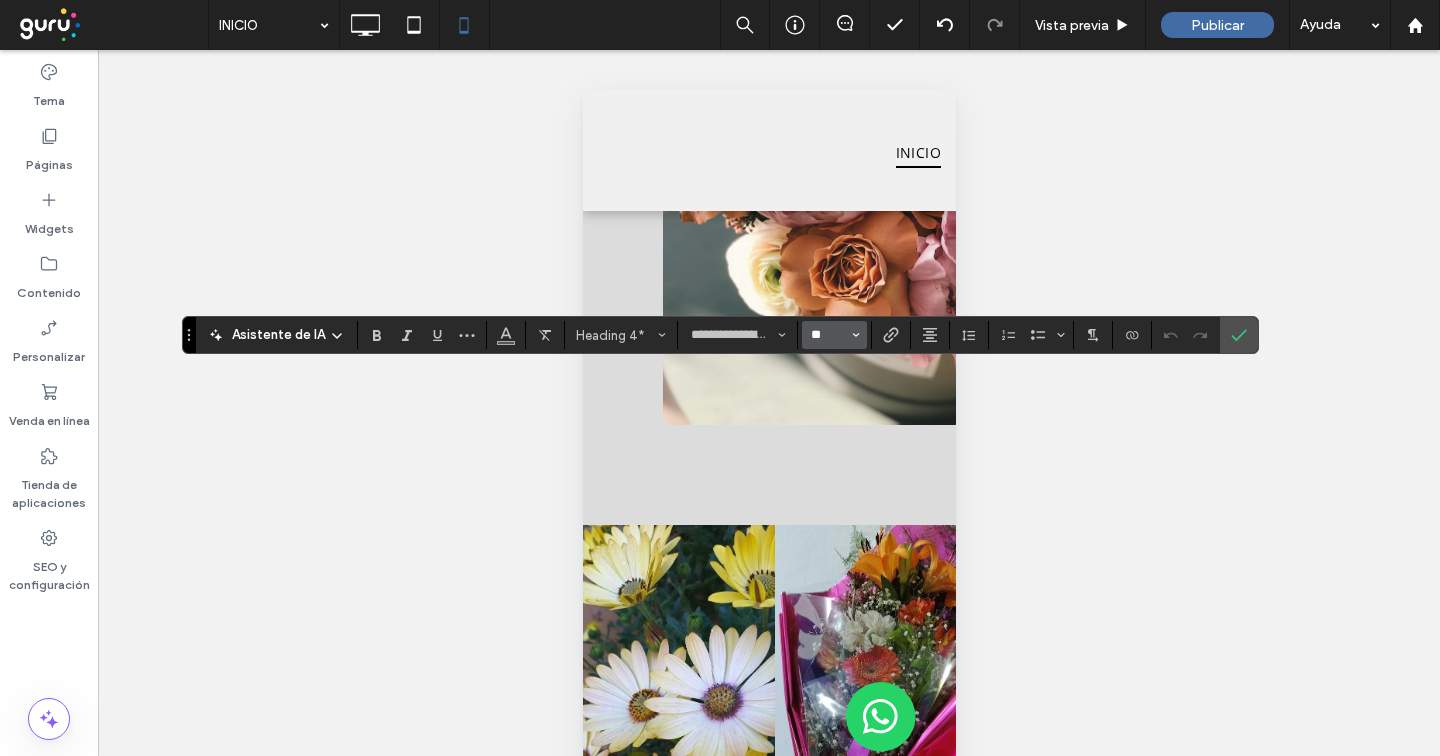 click on "**" at bounding box center [828, 335] 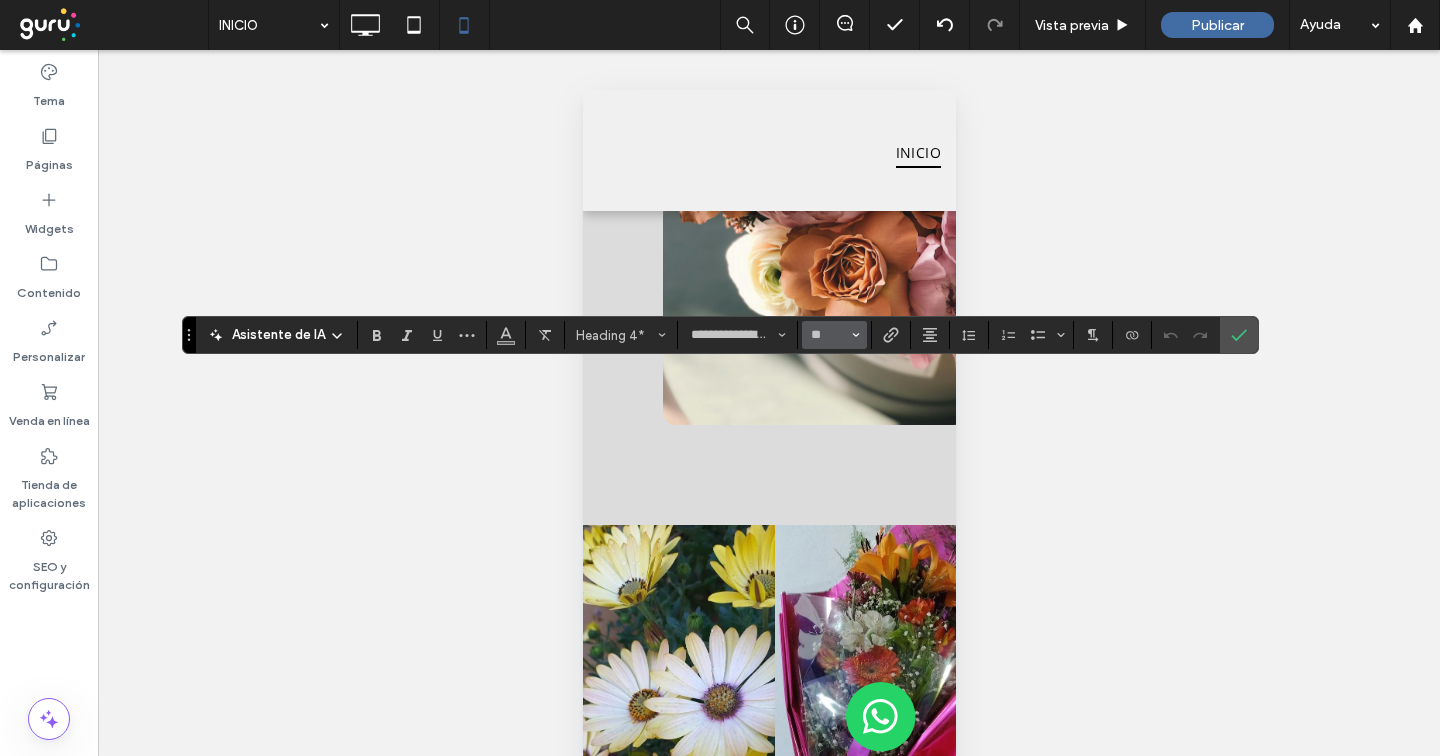 type on "**" 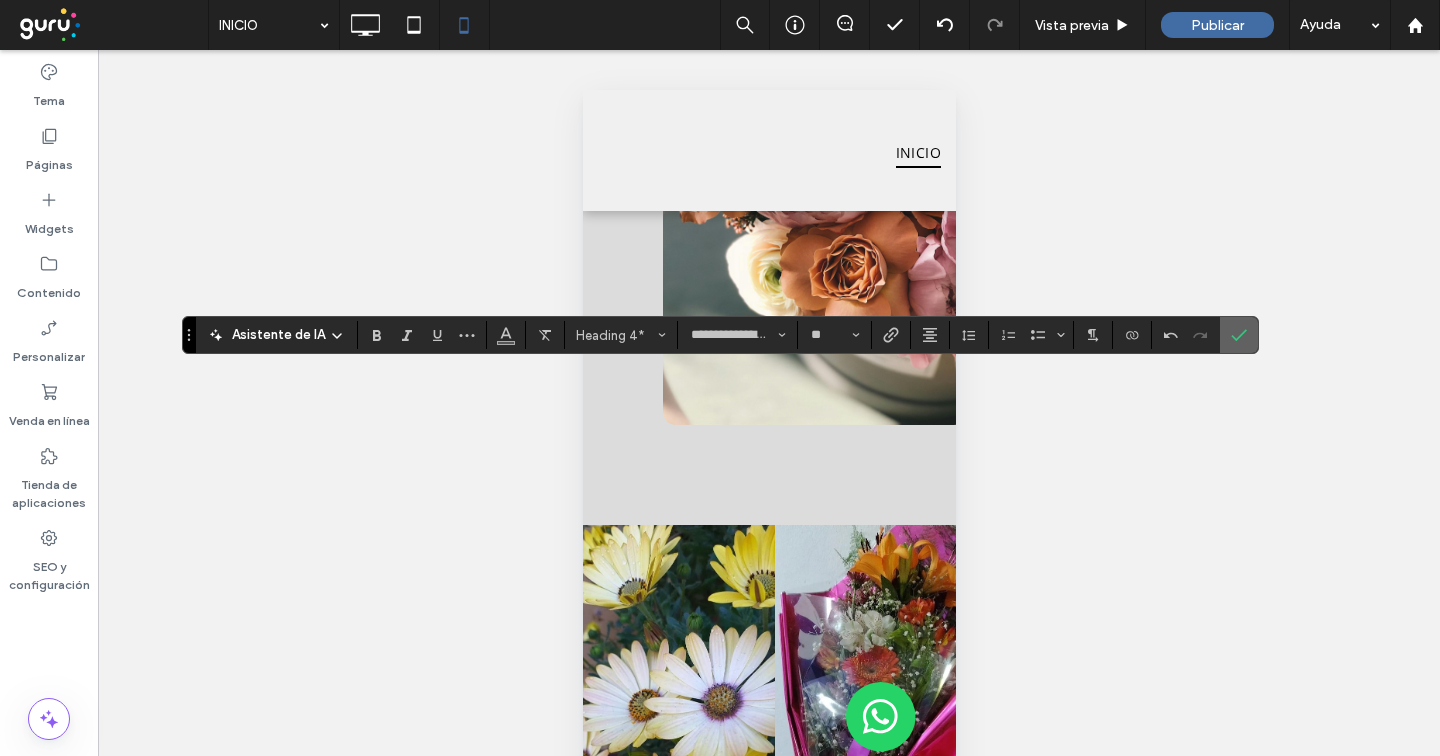 click 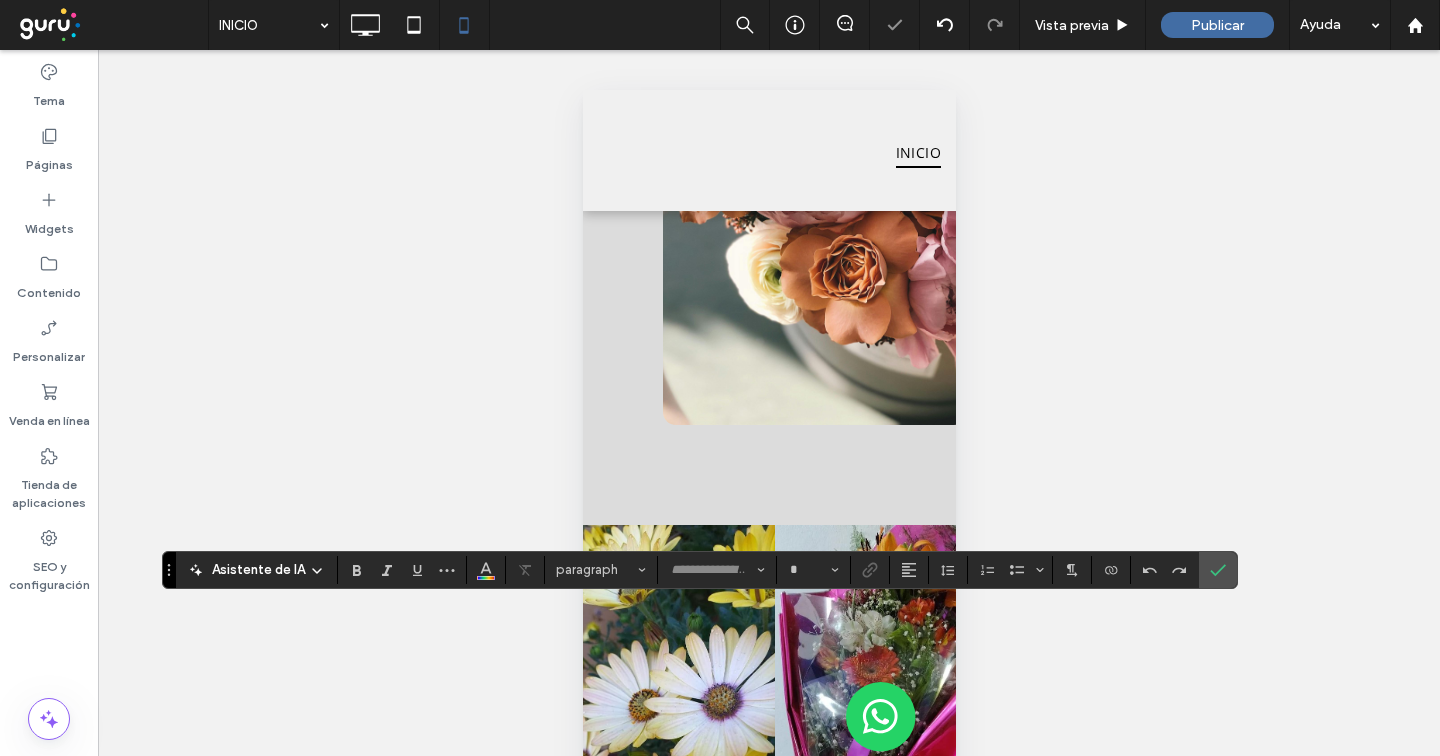 type on "**********" 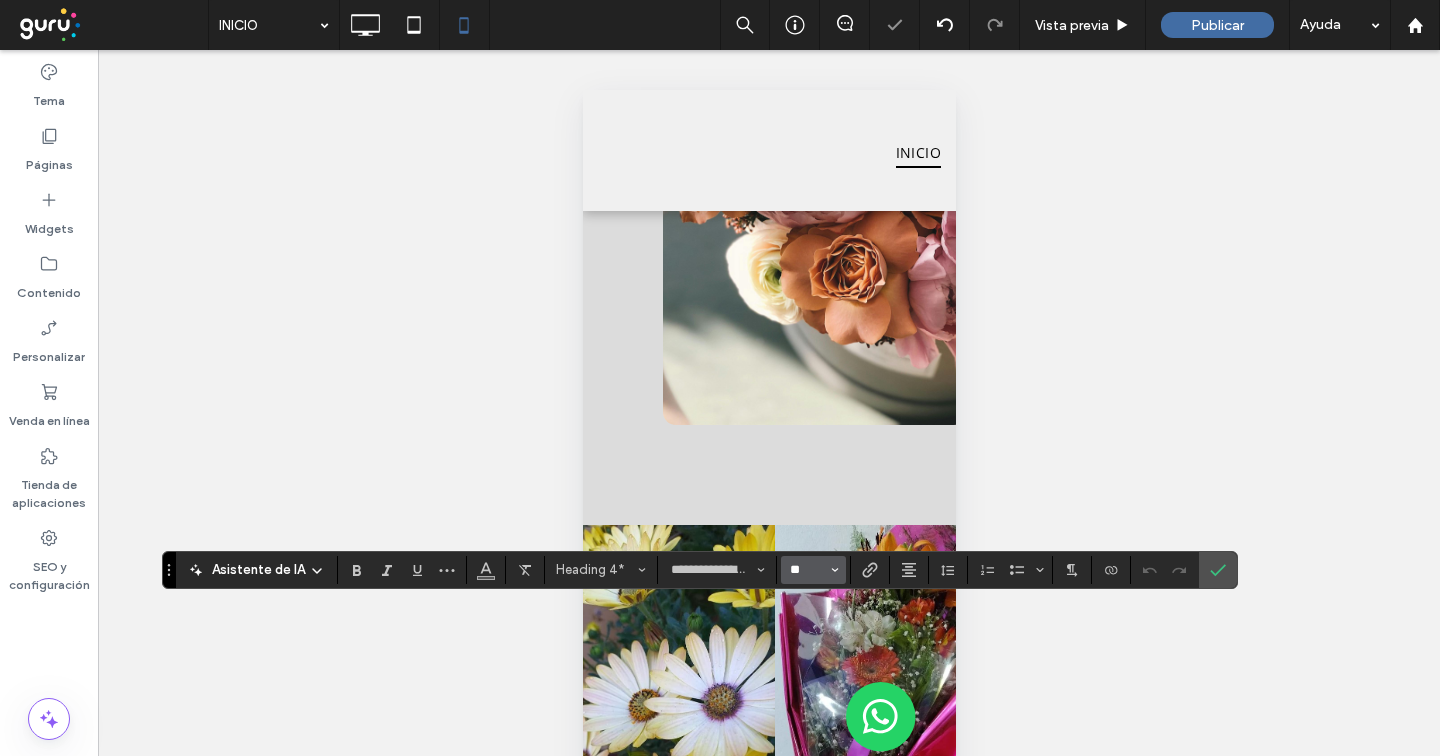 click on "**" at bounding box center [807, 570] 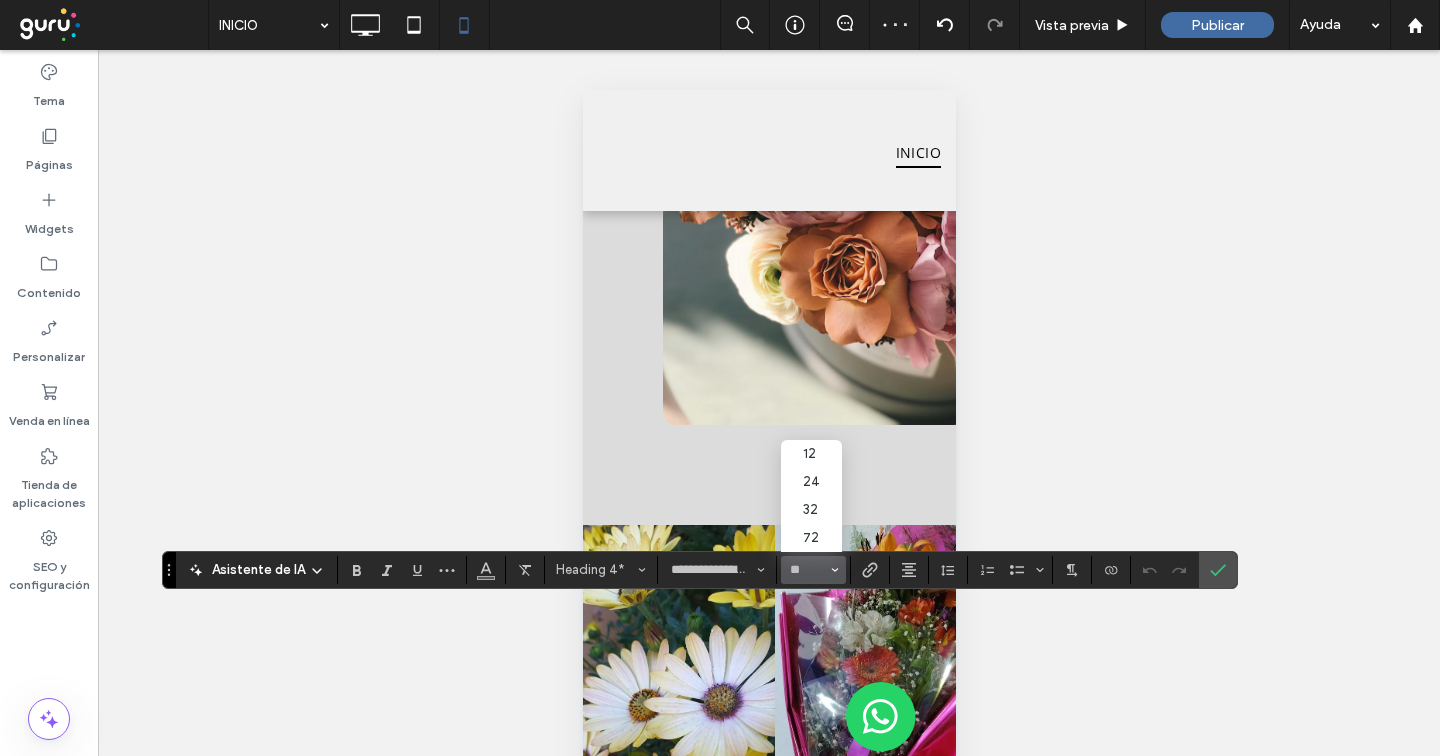 type on "**" 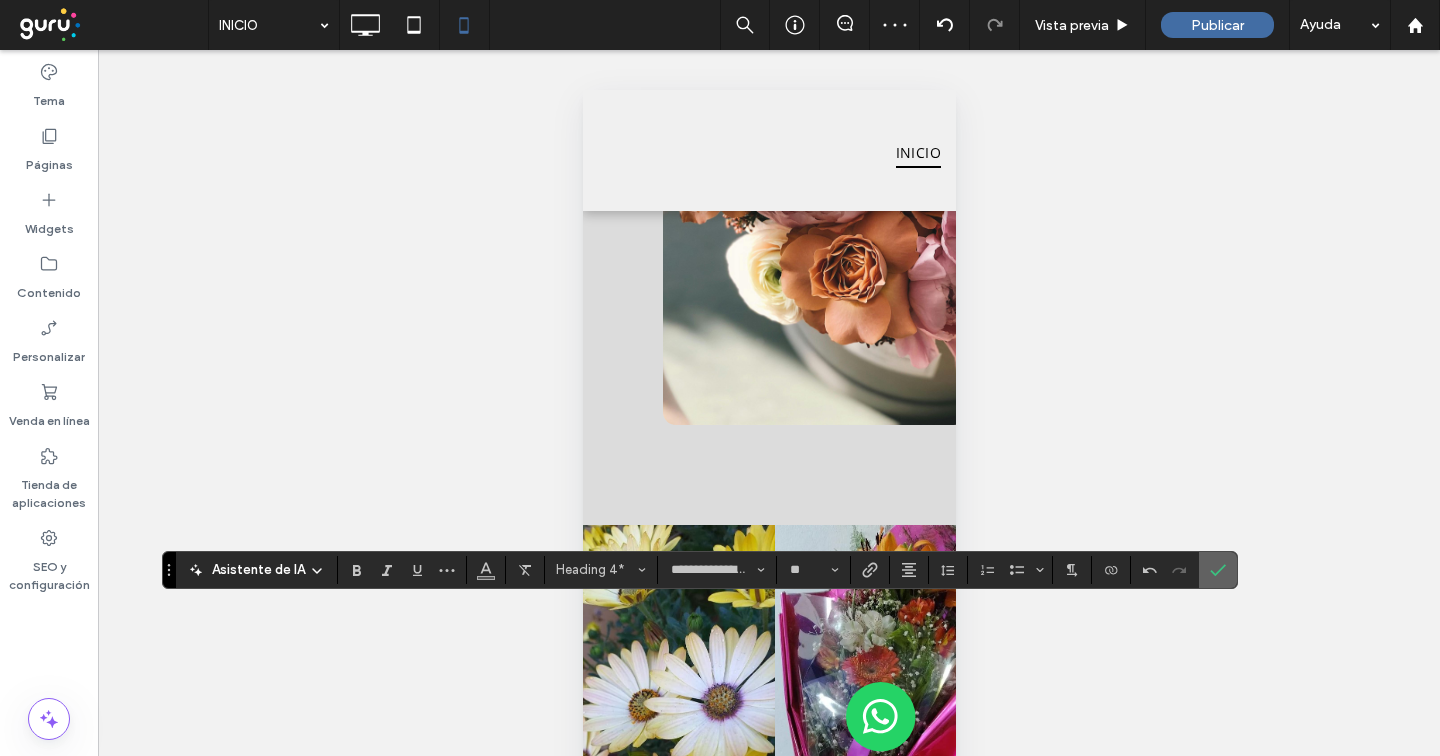 click at bounding box center [1218, 570] 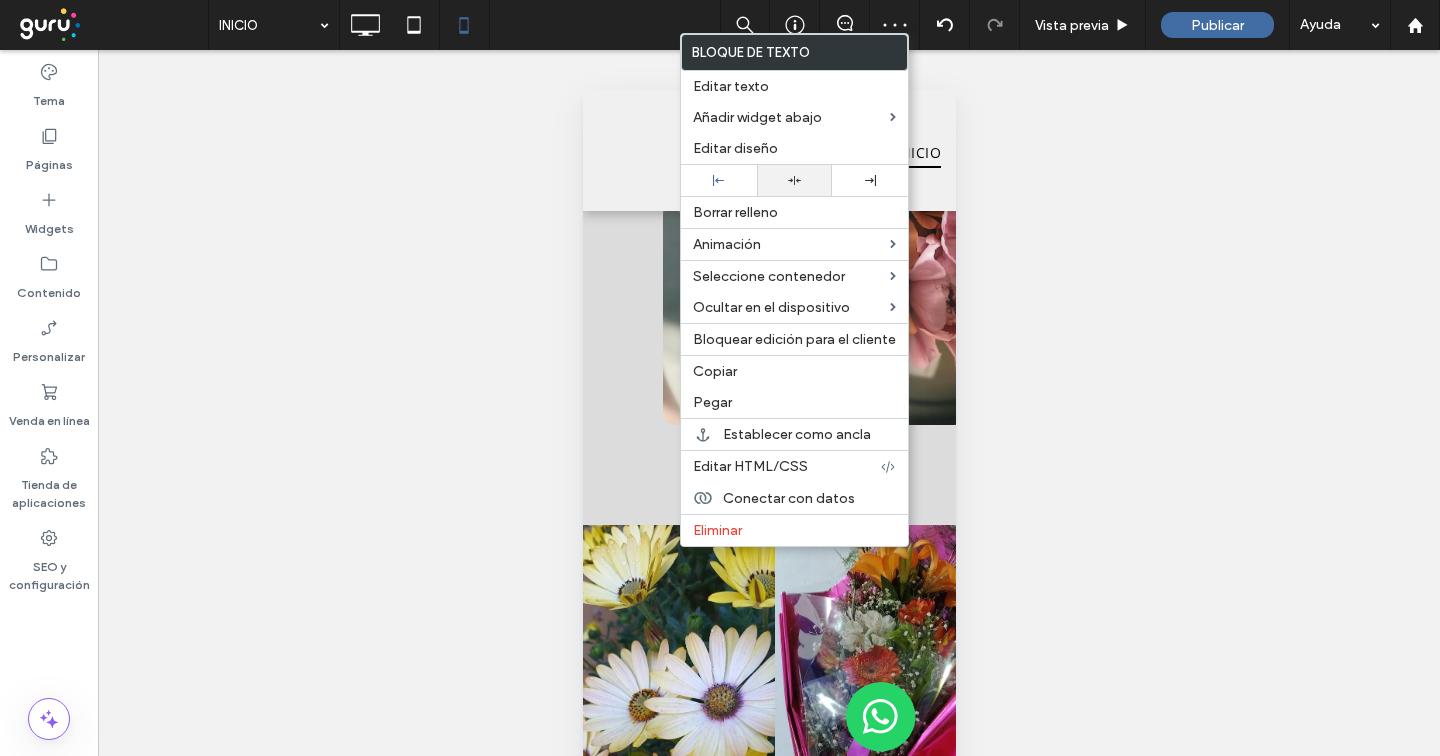 click at bounding box center (795, 180) 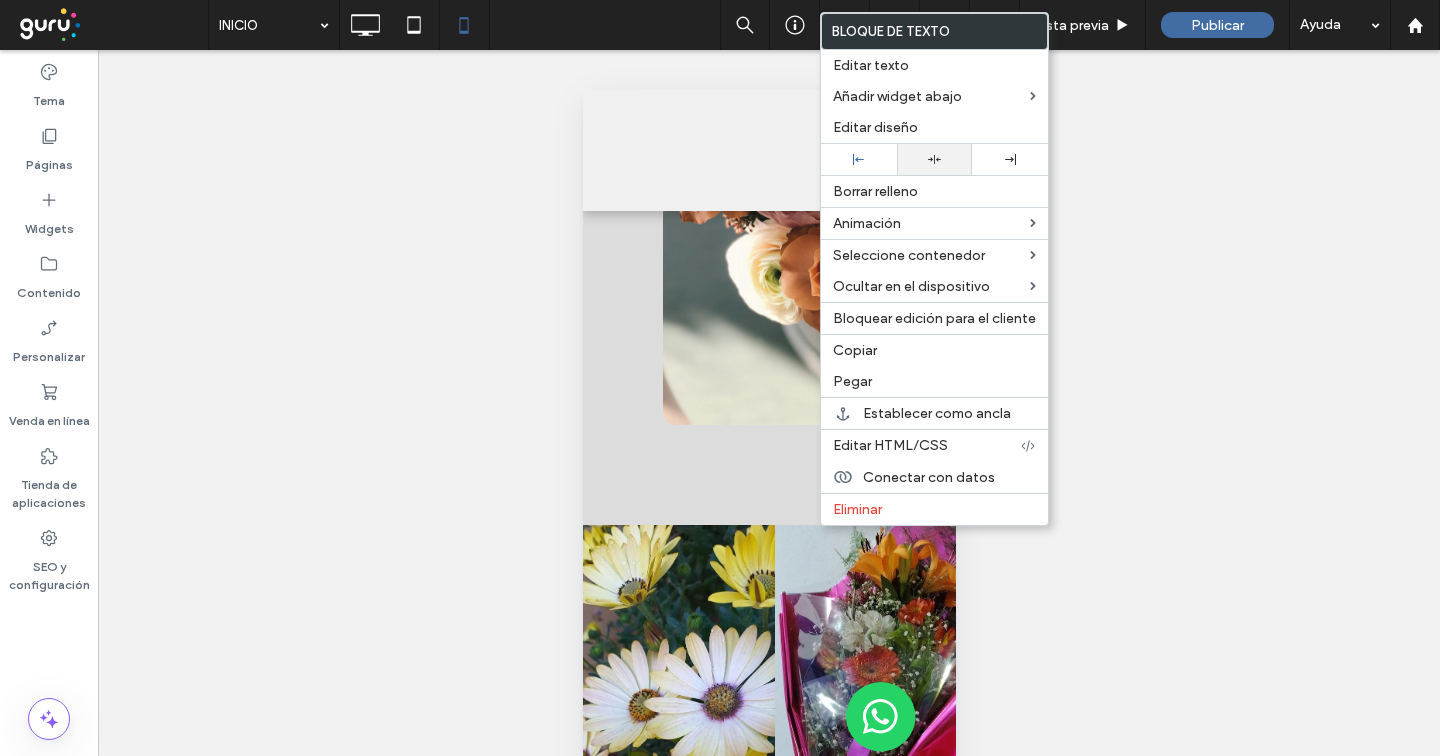 click 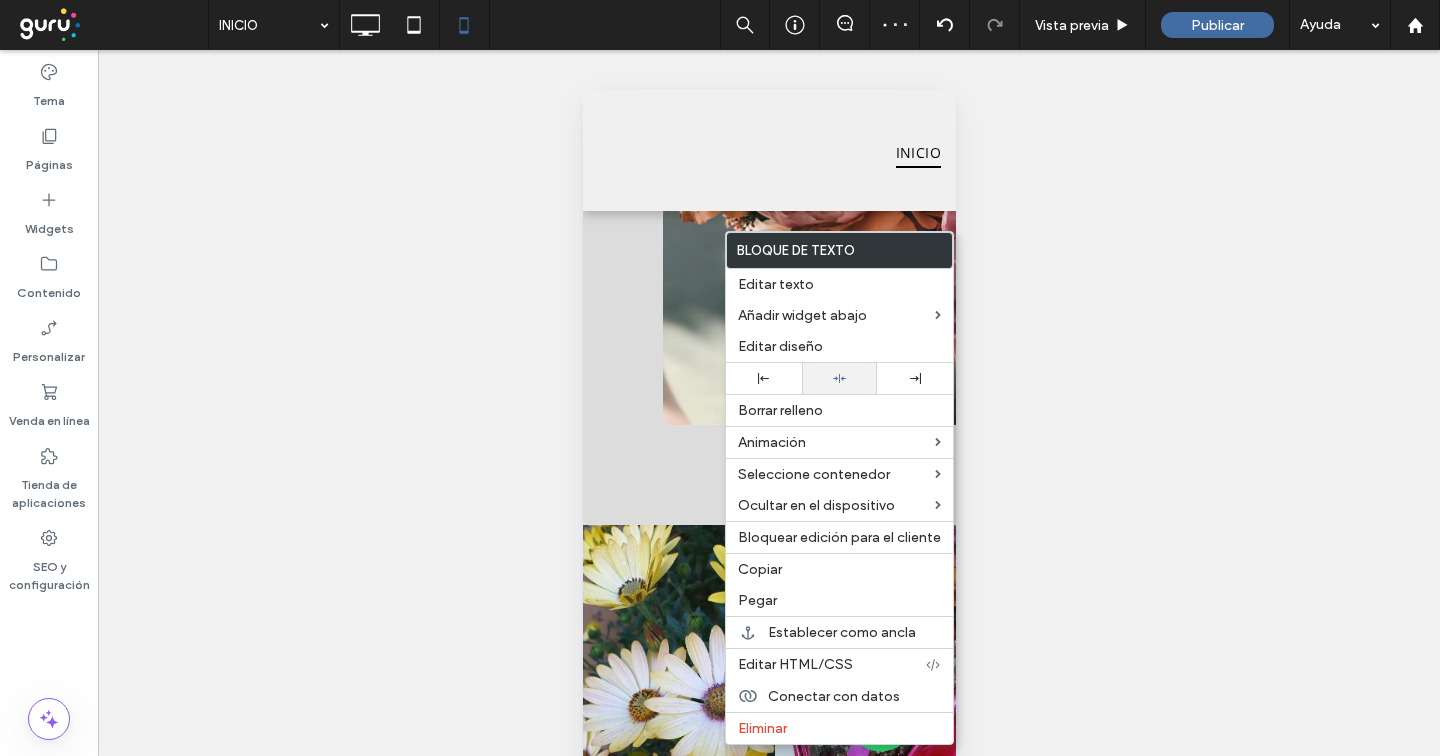 click 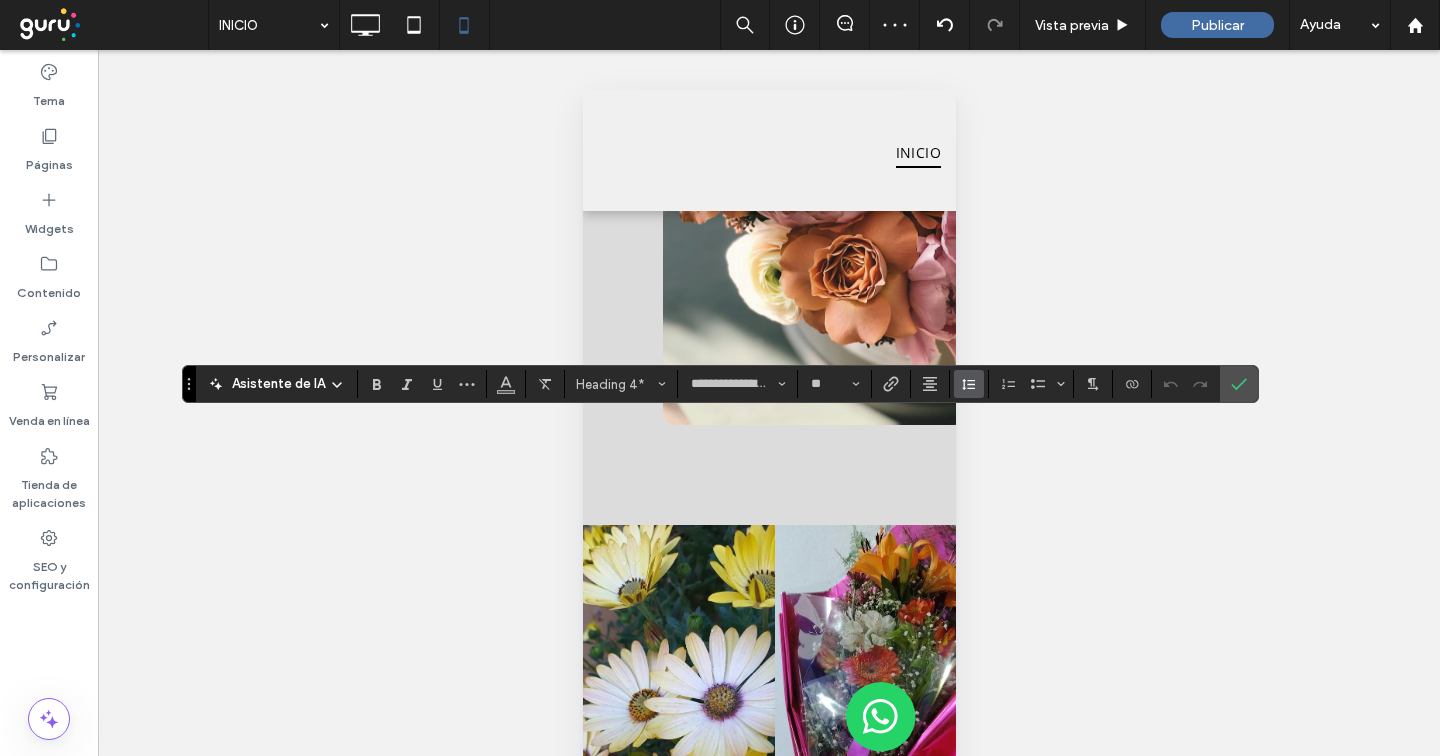 click 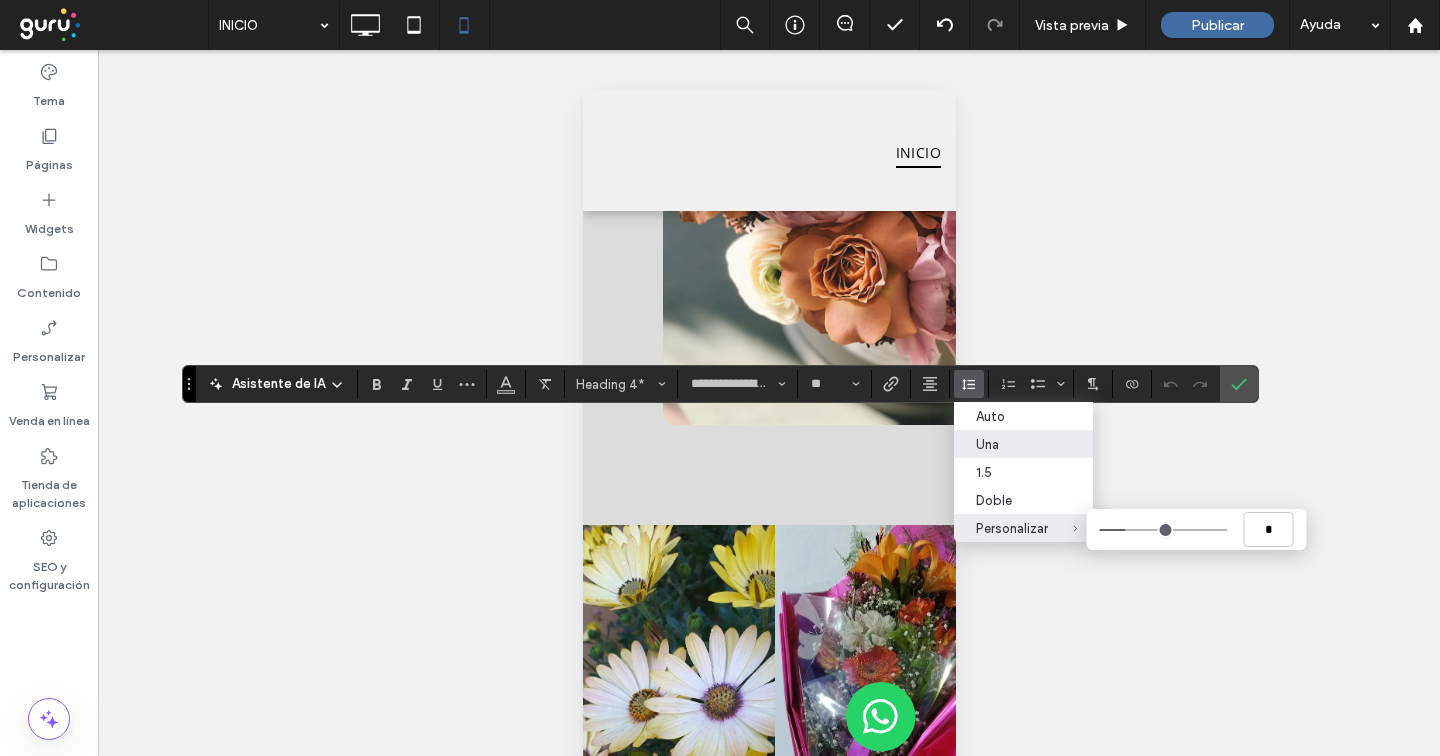 type on "***" 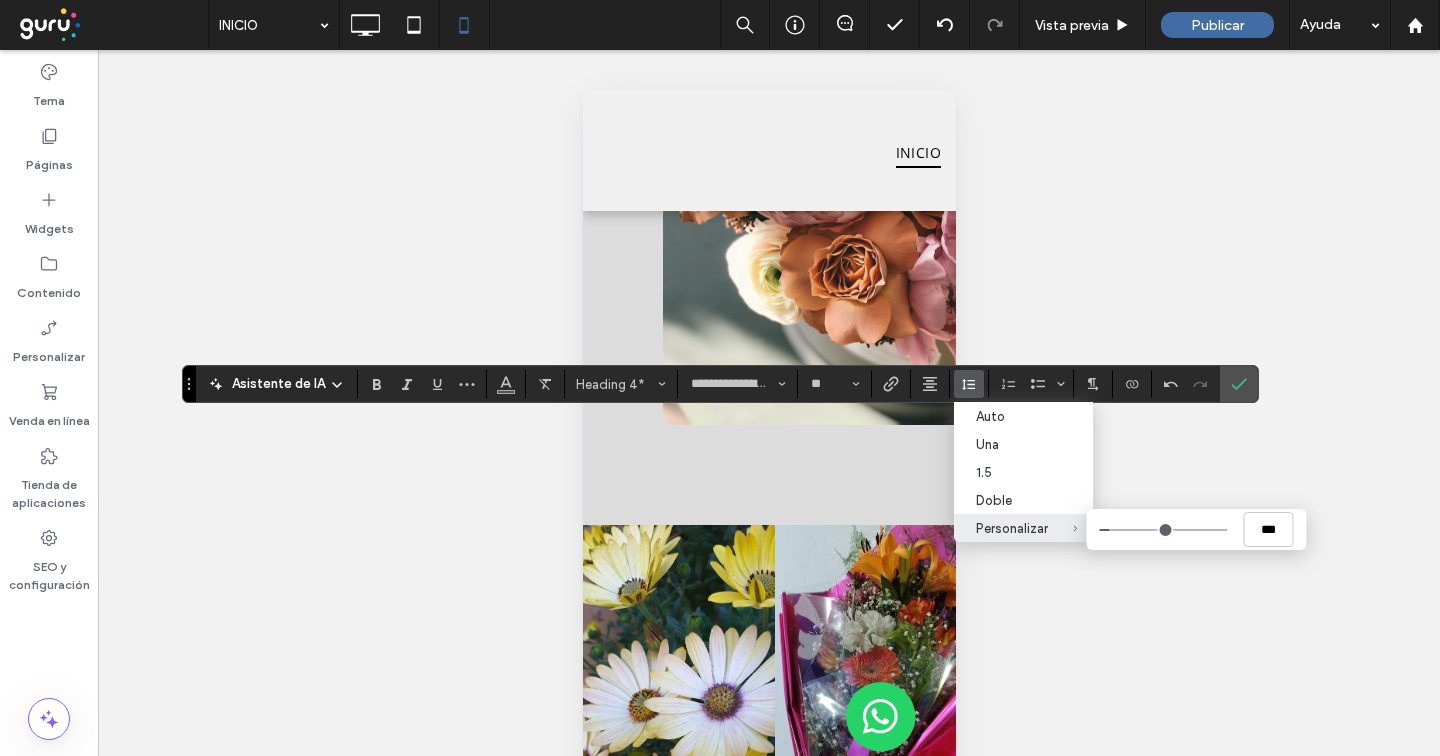 type on "***" 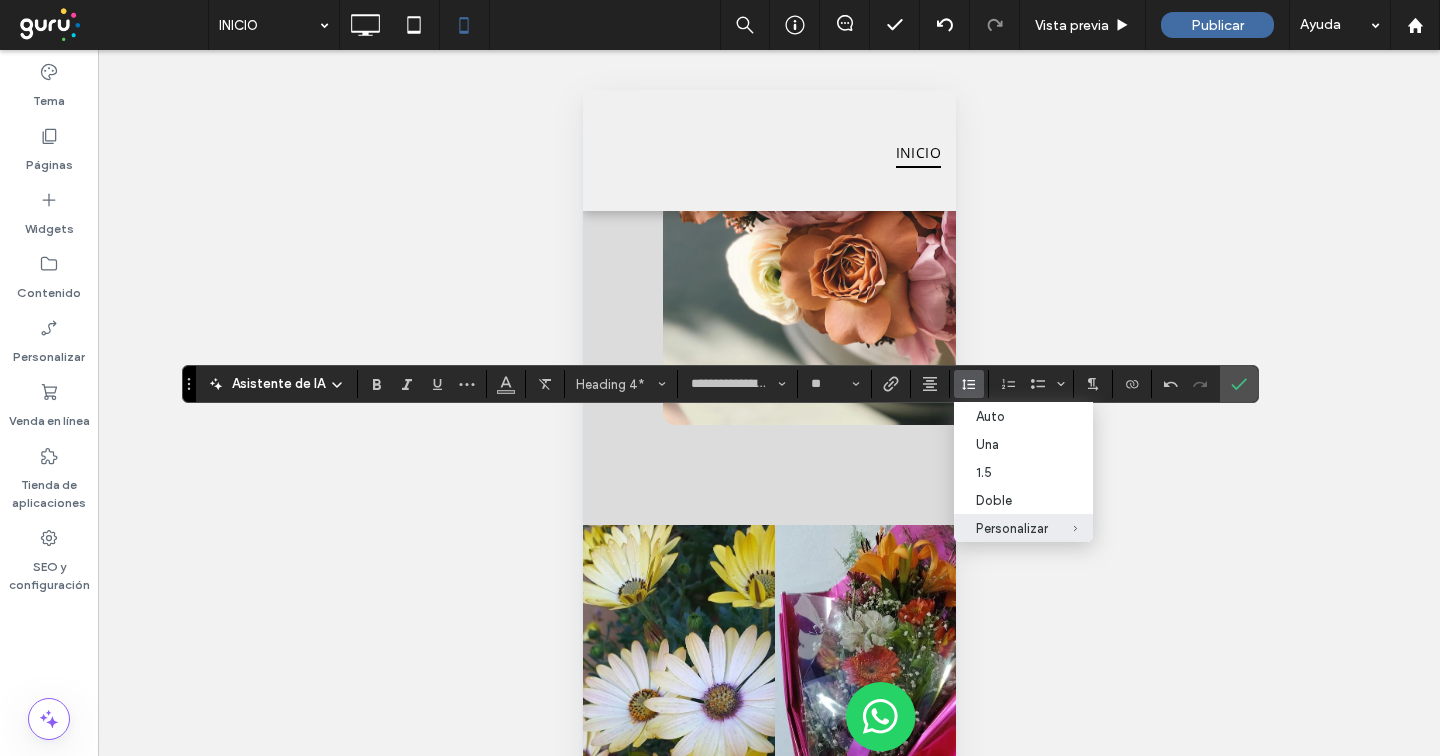 click at bounding box center [1239, 384] 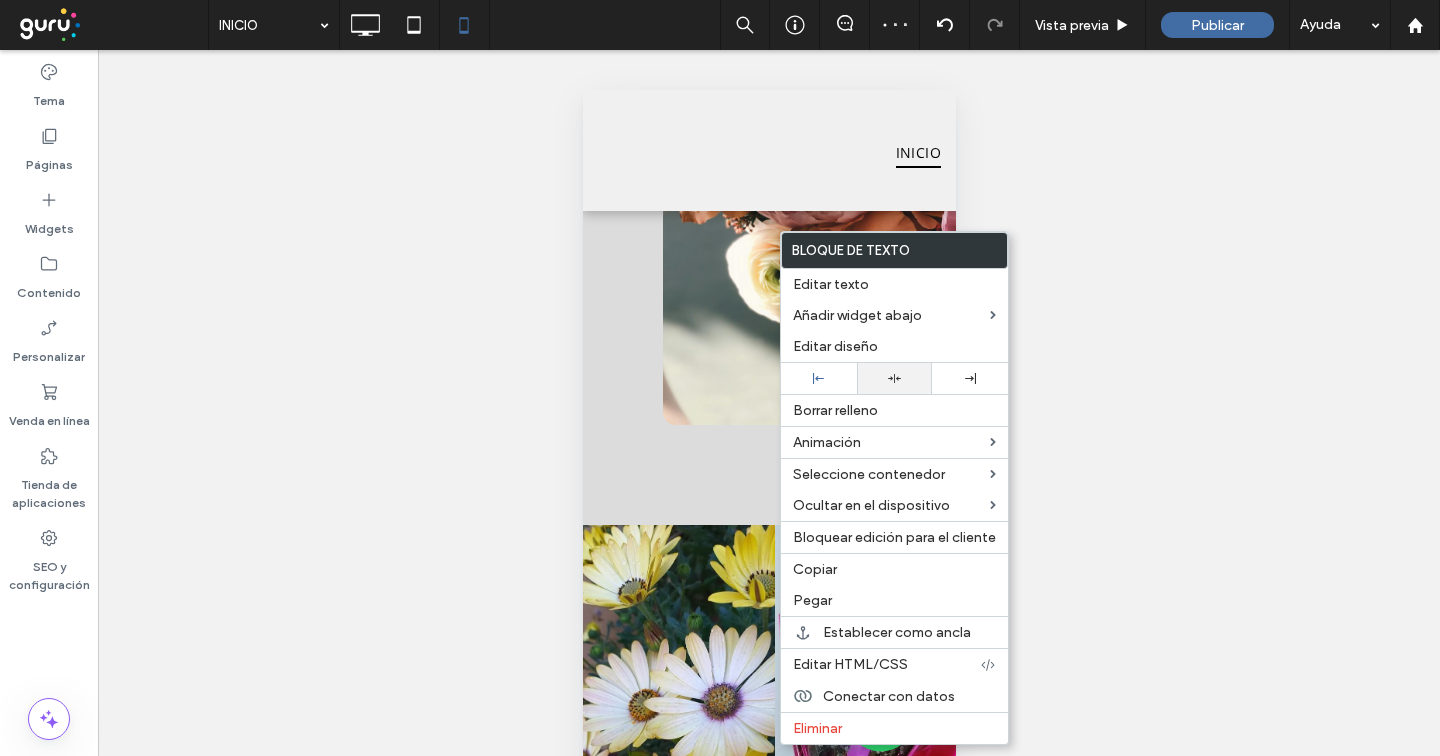 click at bounding box center [895, 378] 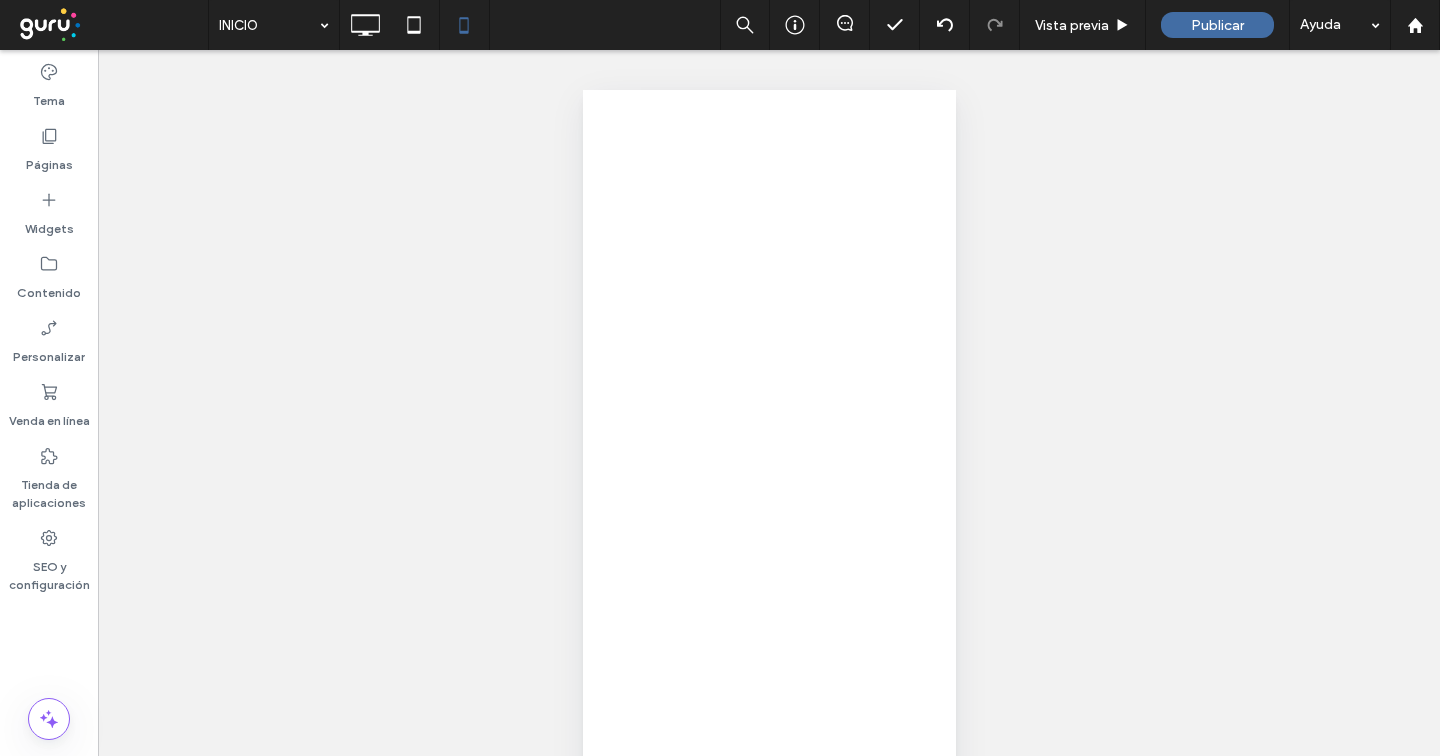 scroll, scrollTop: 0, scrollLeft: 0, axis: both 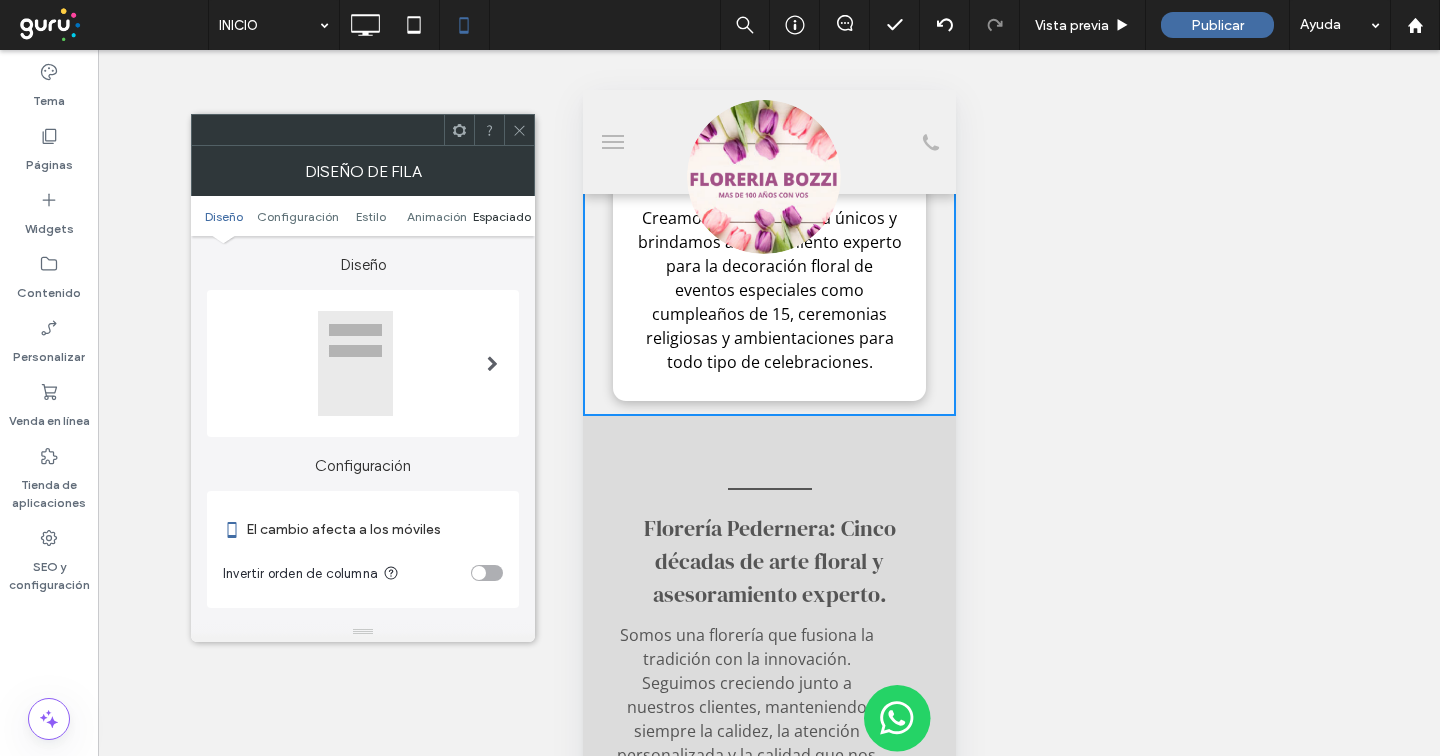 click on "Espaciado" at bounding box center (502, 216) 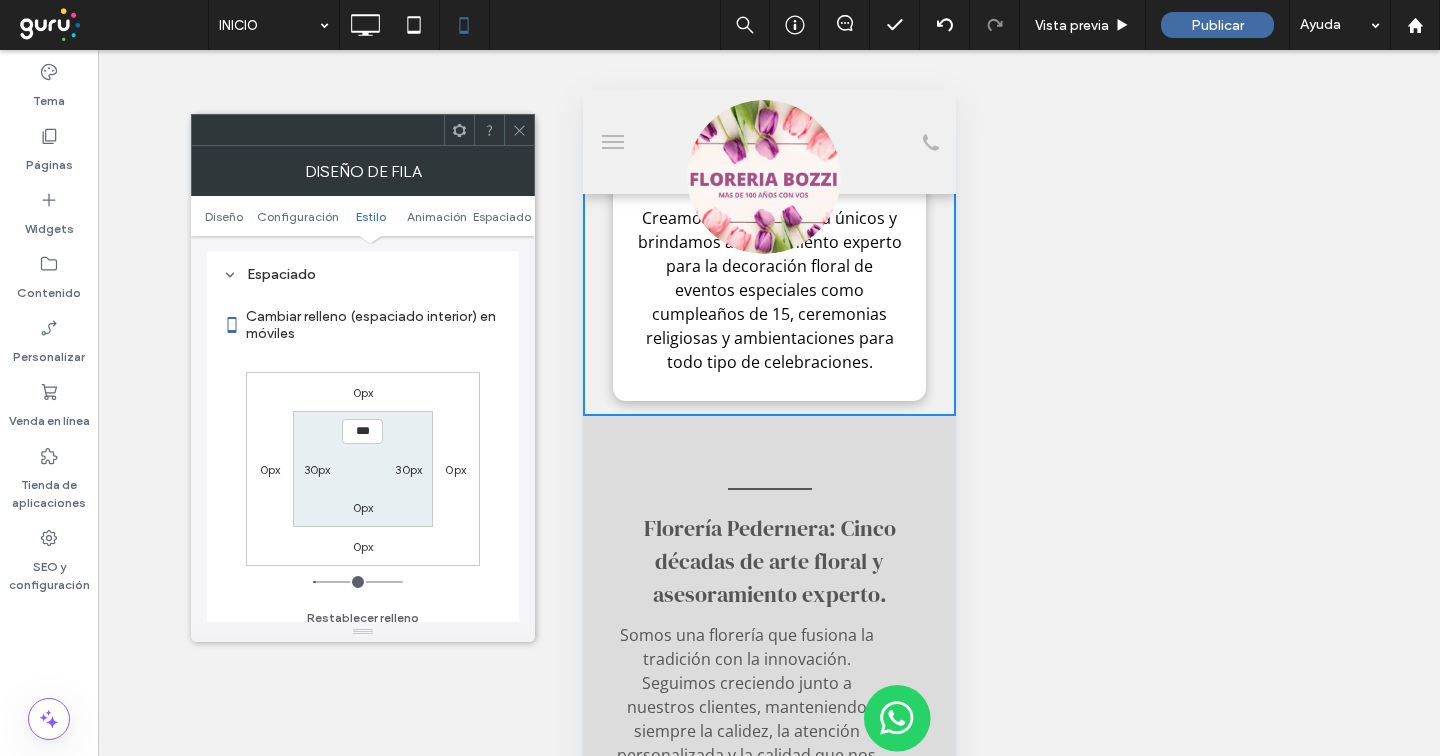 scroll, scrollTop: 768, scrollLeft: 0, axis: vertical 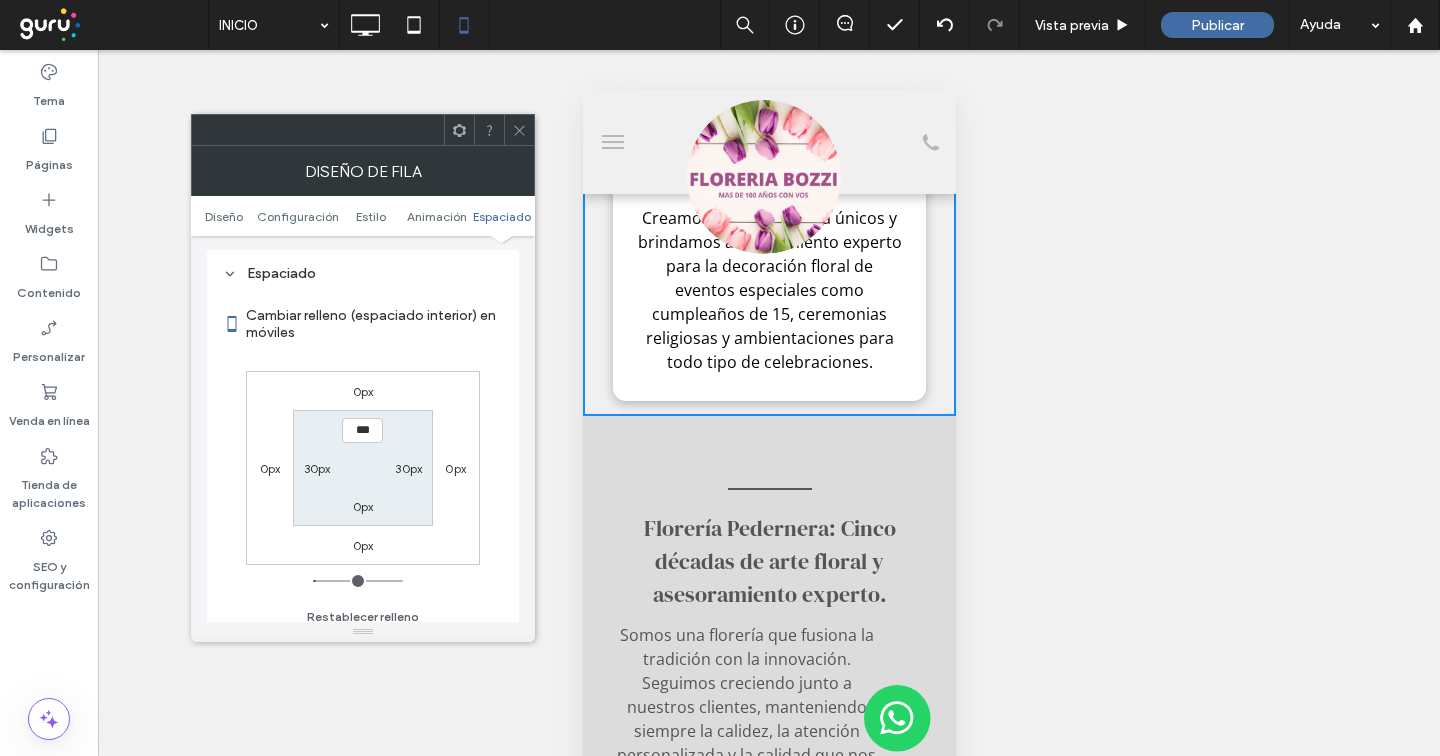 click on "0px" at bounding box center (363, 506) 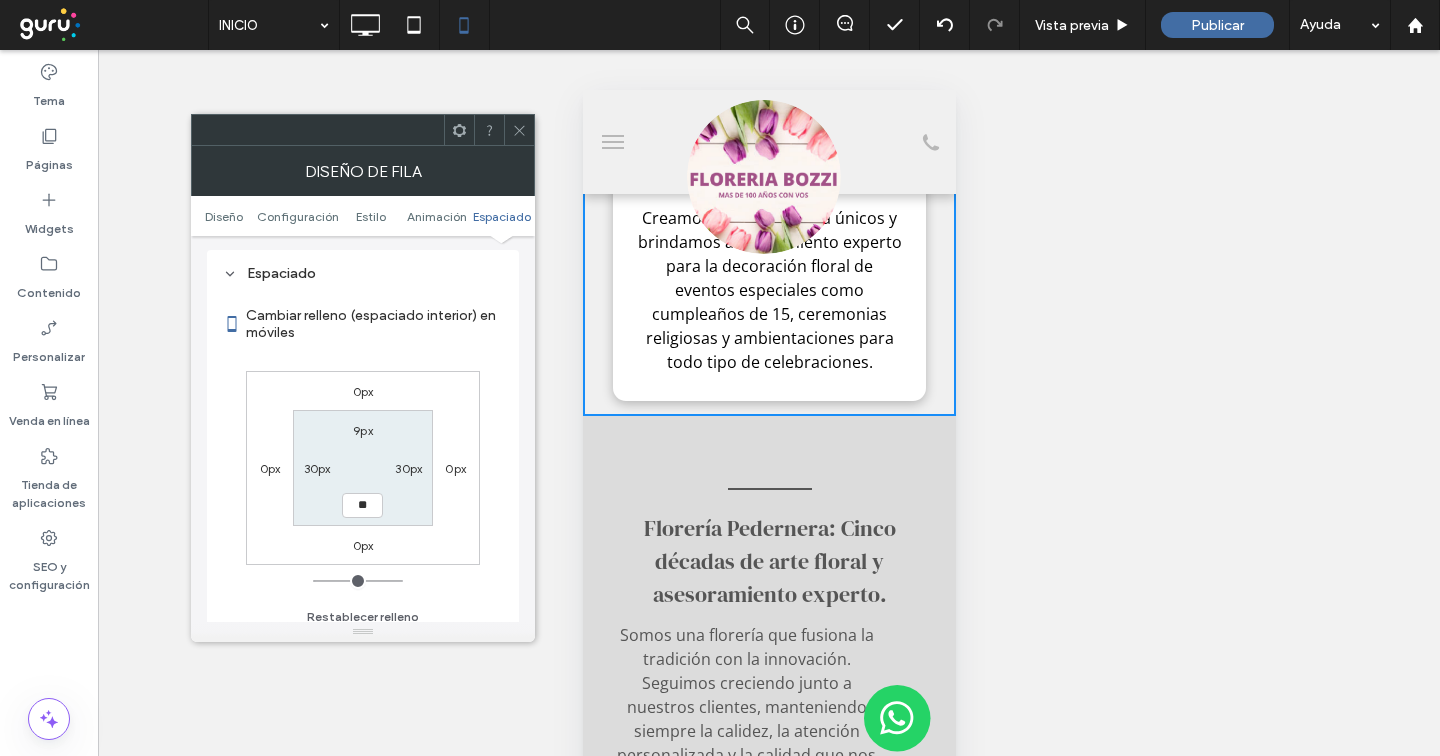 type on "**" 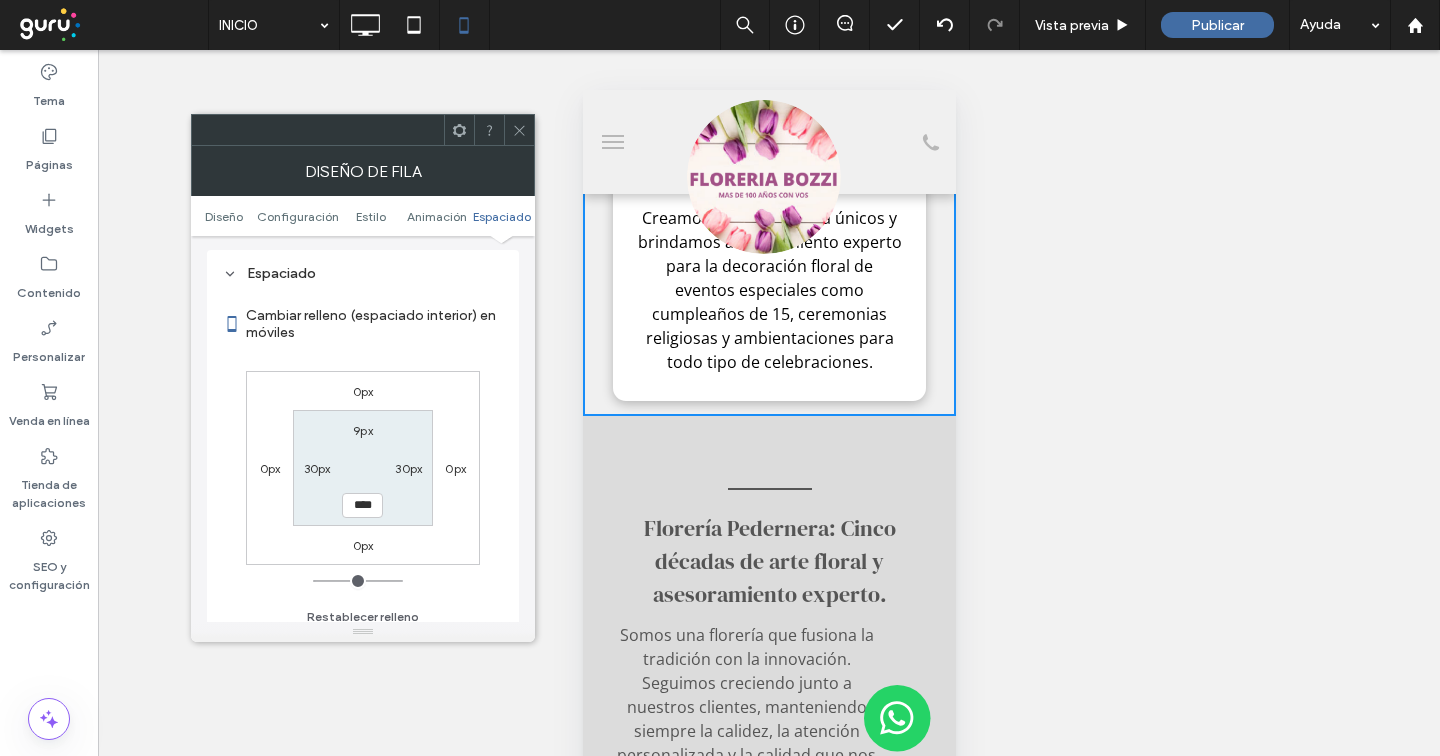 scroll, scrollTop: 1841, scrollLeft: 0, axis: vertical 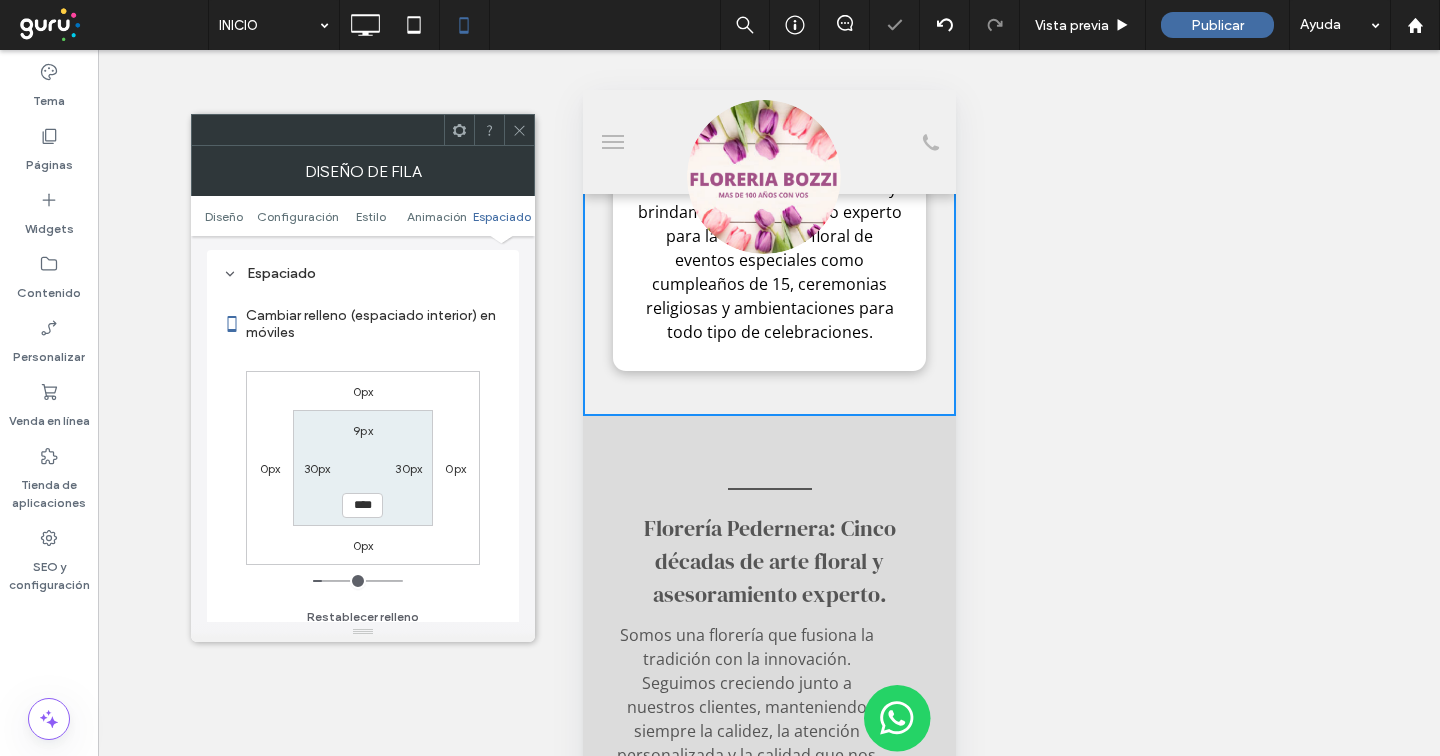 click at bounding box center (519, 130) 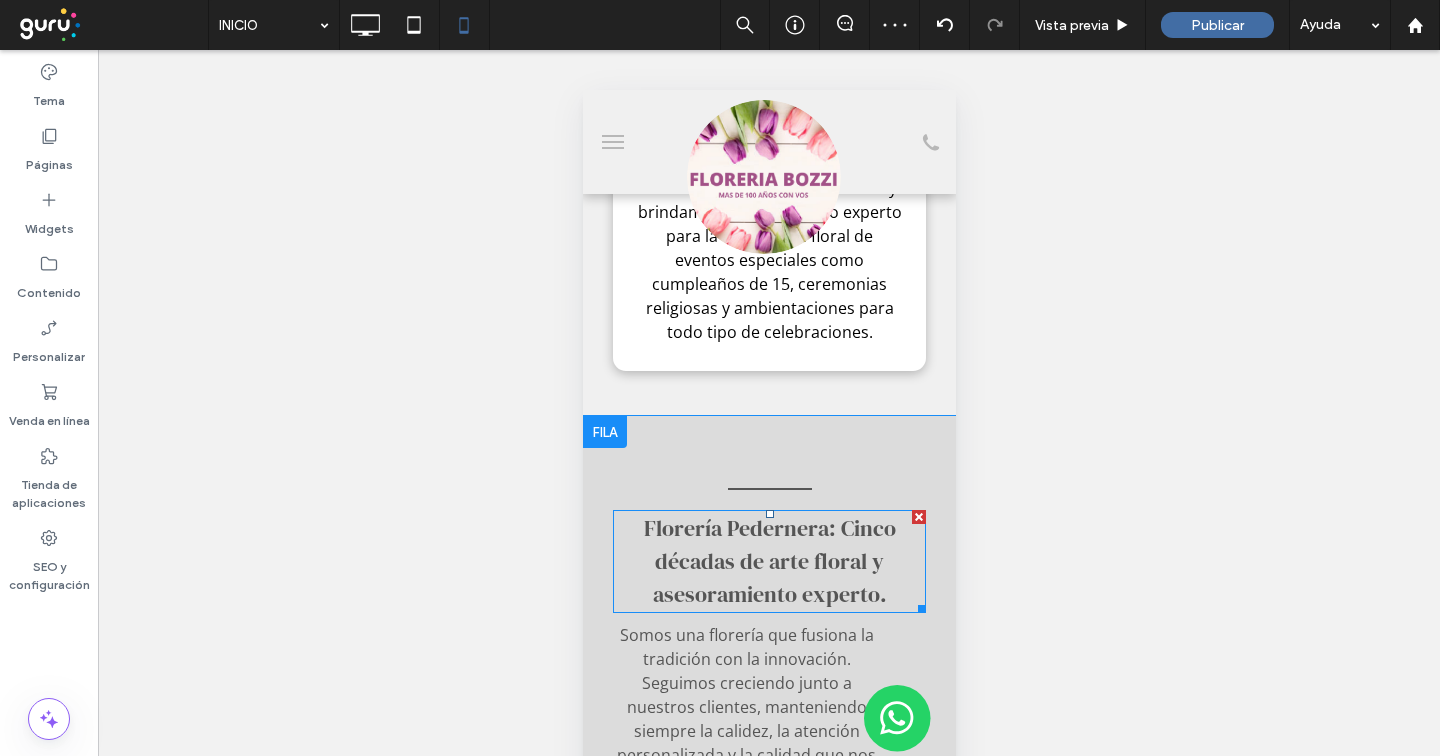 click on "Florería Pedernera: Cinco décadas de arte floral y asesoramiento experto." at bounding box center (769, 561) 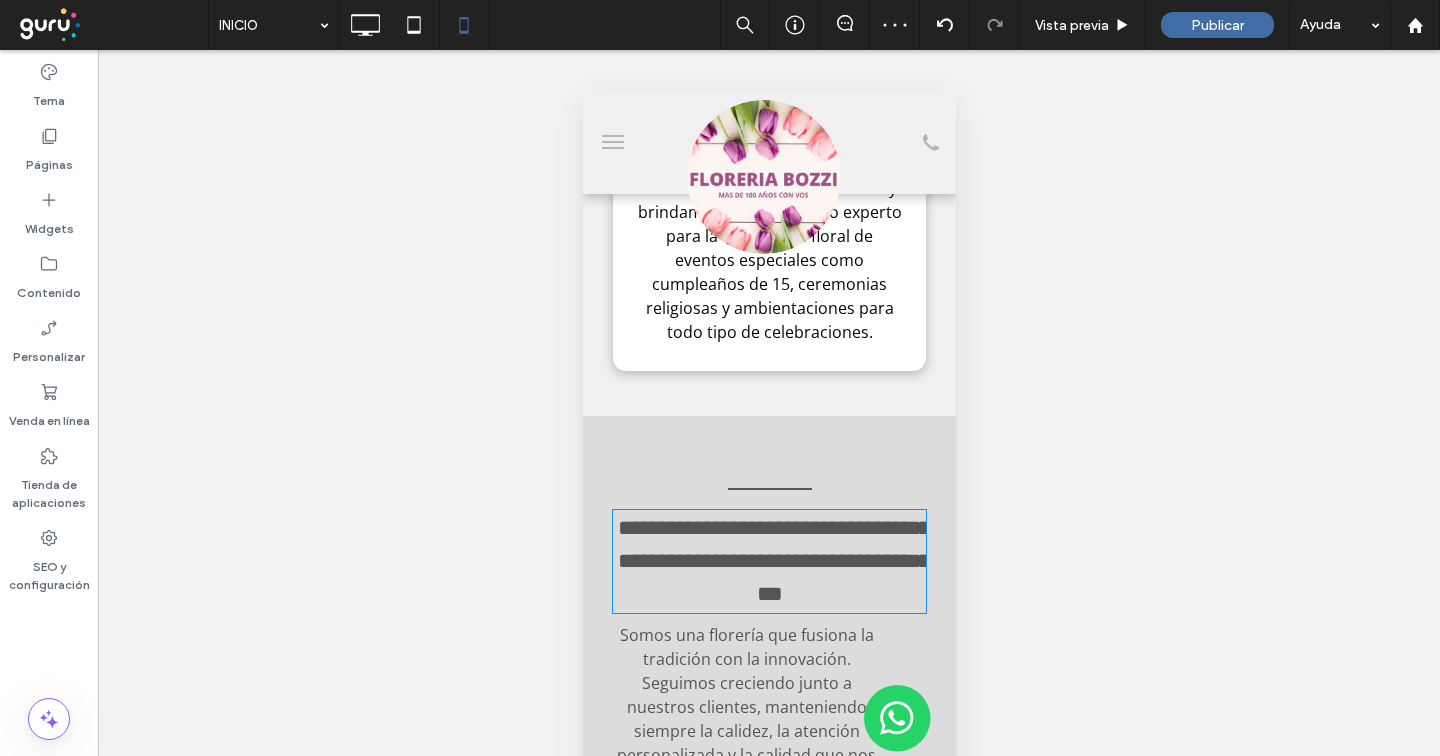 type on "**********" 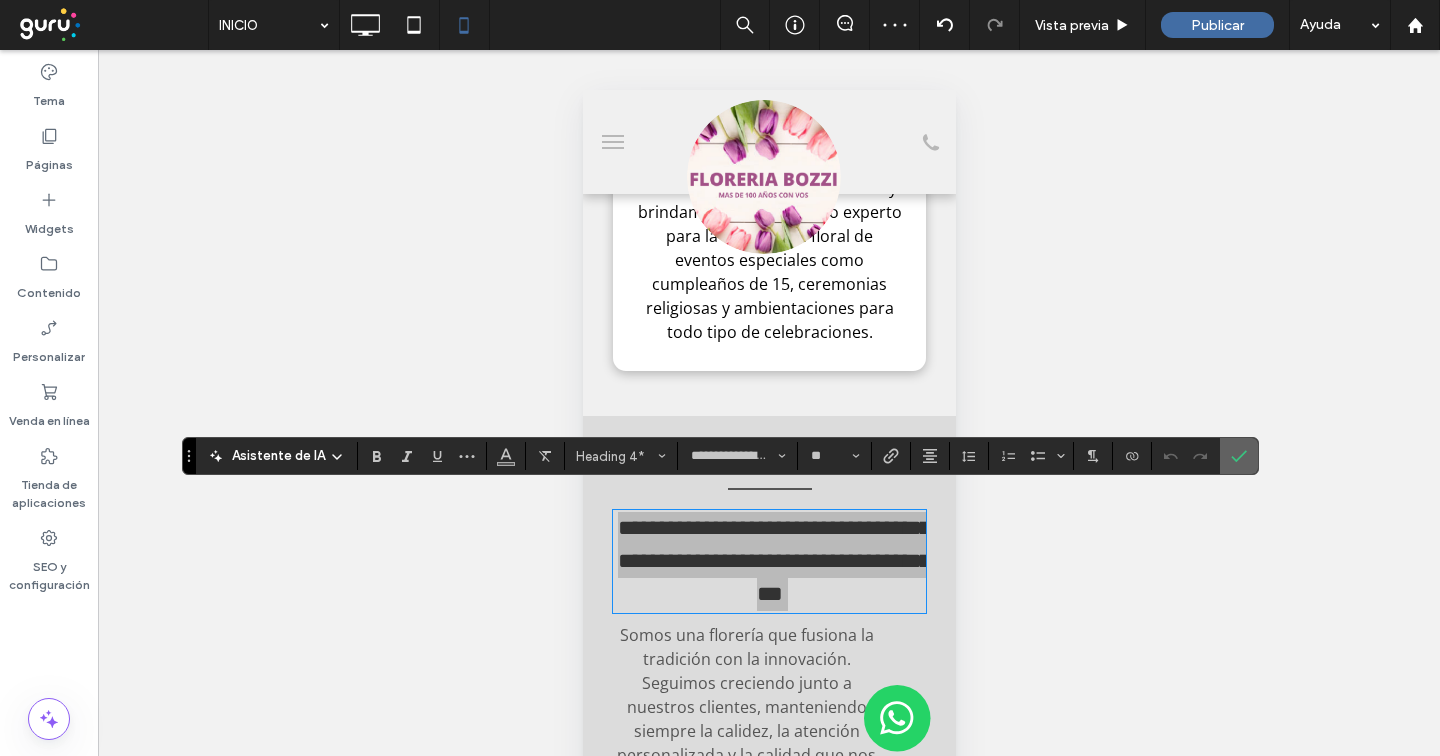 click 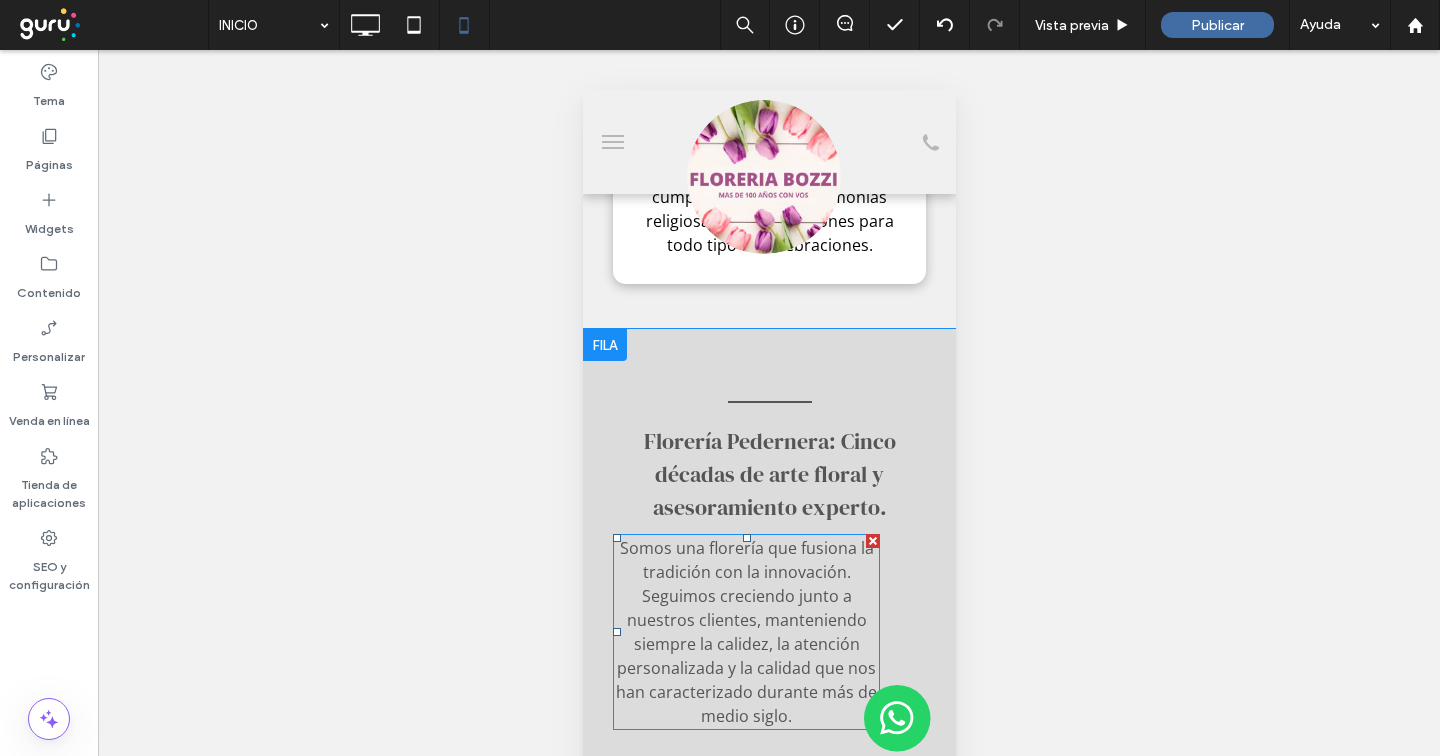 scroll, scrollTop: 1997, scrollLeft: 0, axis: vertical 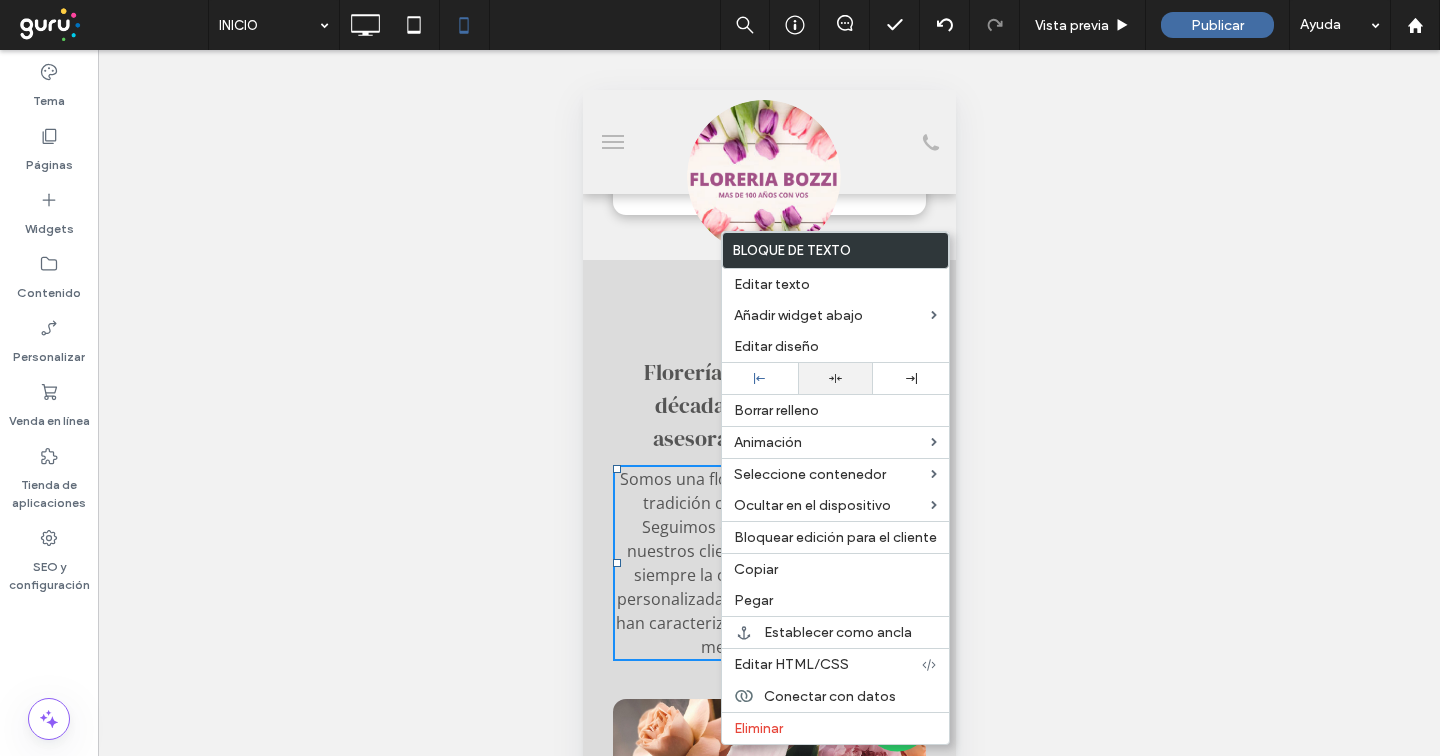 click at bounding box center [836, 378] 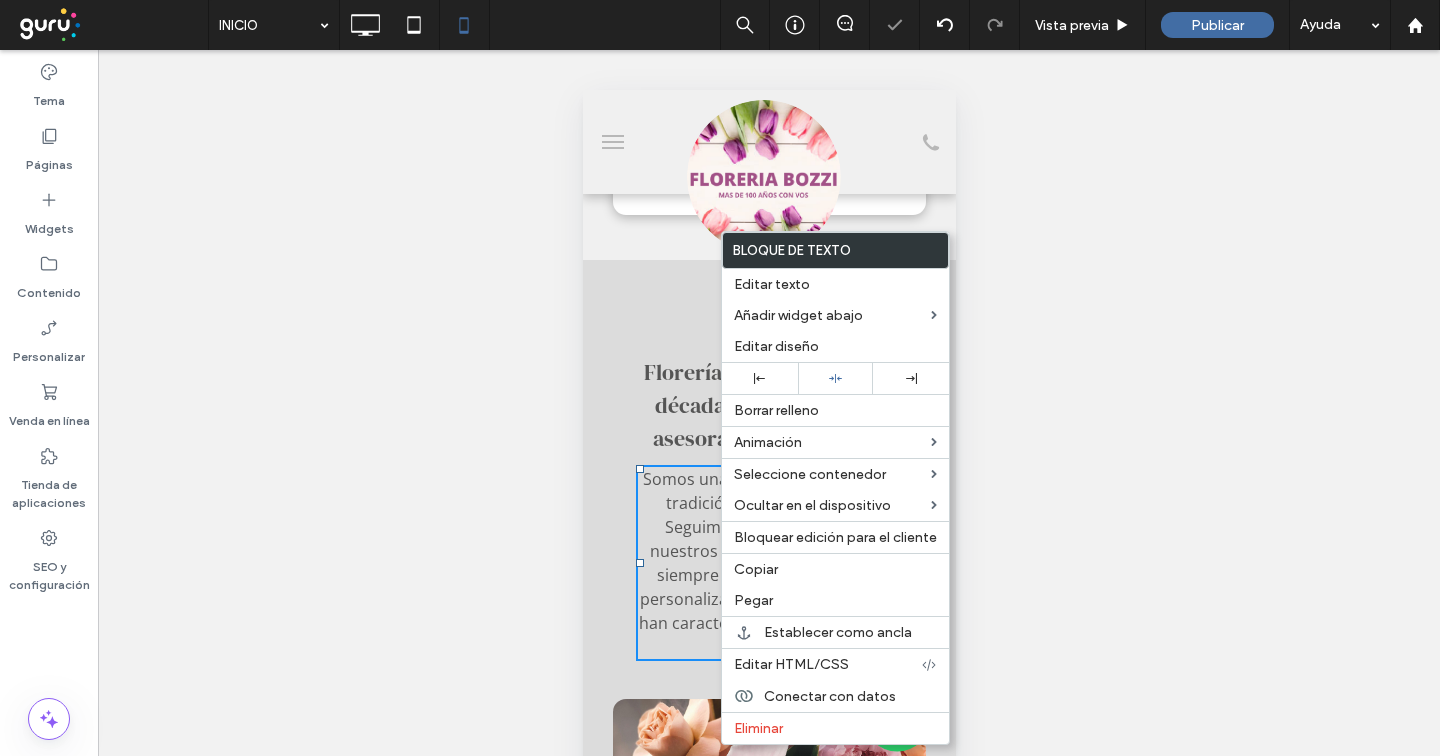 click on "Florería Pedernera: Cinco décadas de arte floral y asesoramiento experto.   Somos una florería que fusiona la tradición con la innovación. Seguimos creciendo junto a nuestros clientes, manteniendo siempre la calidez, la atención personalizada y la calidad que nos han caracterizado durante más de medio siglo. Click To Paste" at bounding box center [768, 514] 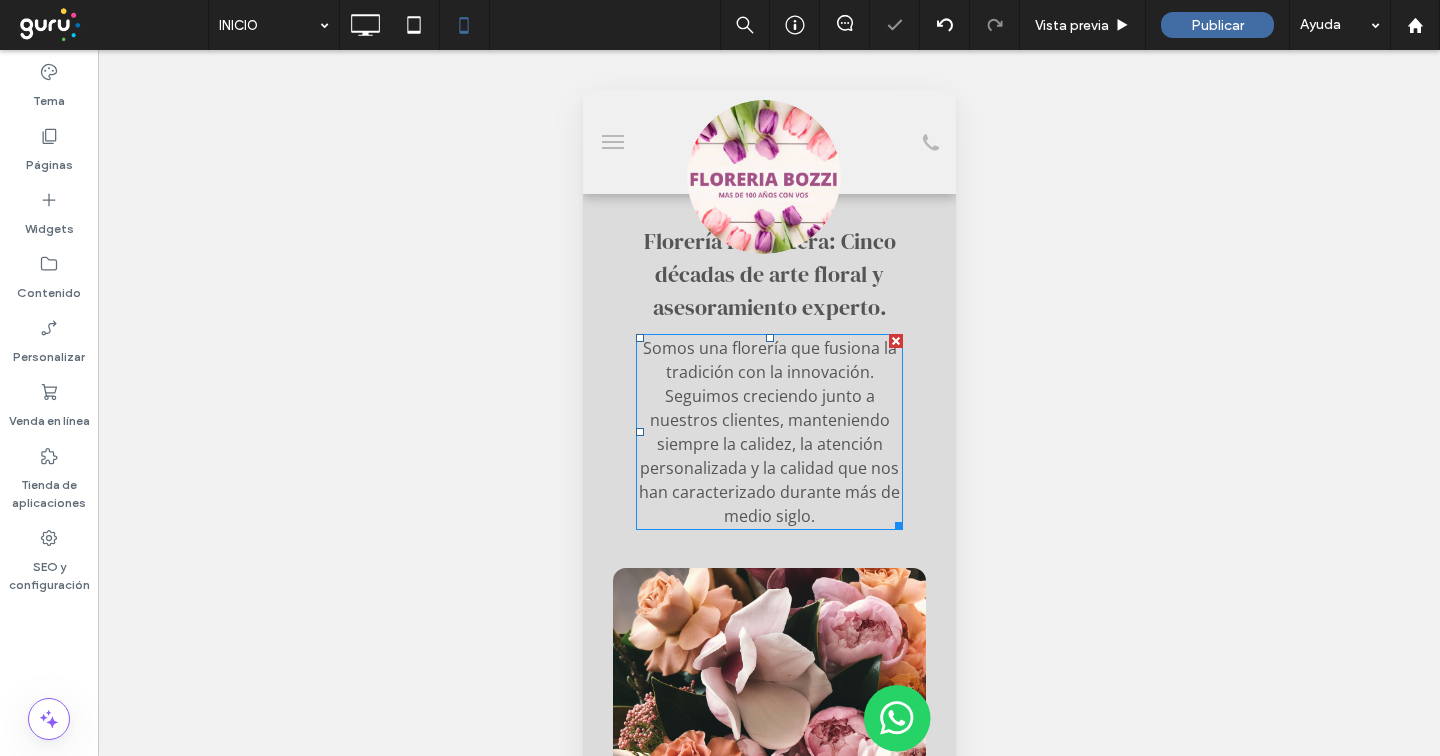 scroll, scrollTop: 2132, scrollLeft: 0, axis: vertical 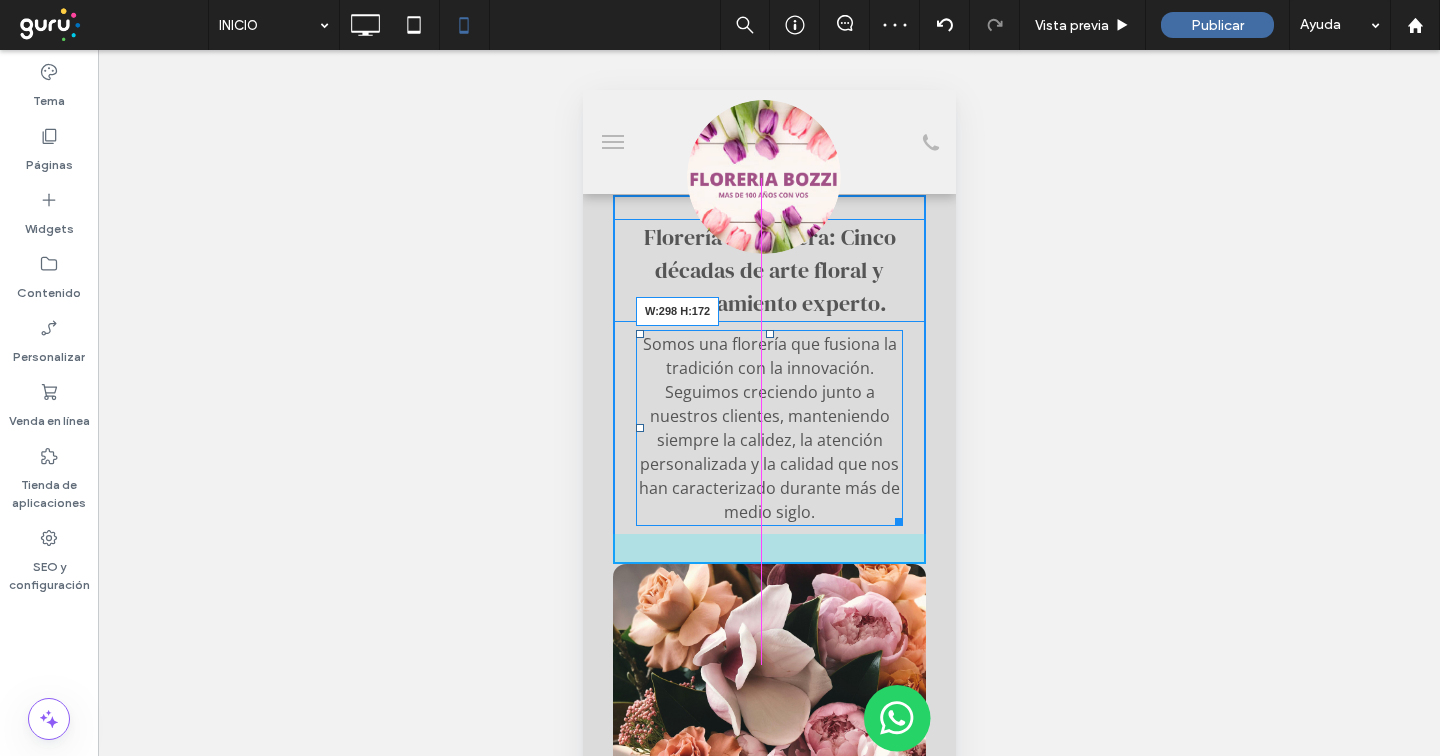 drag, startPoint x: 892, startPoint y: 501, endPoint x: 1498, endPoint y: 588, distance: 612.2132 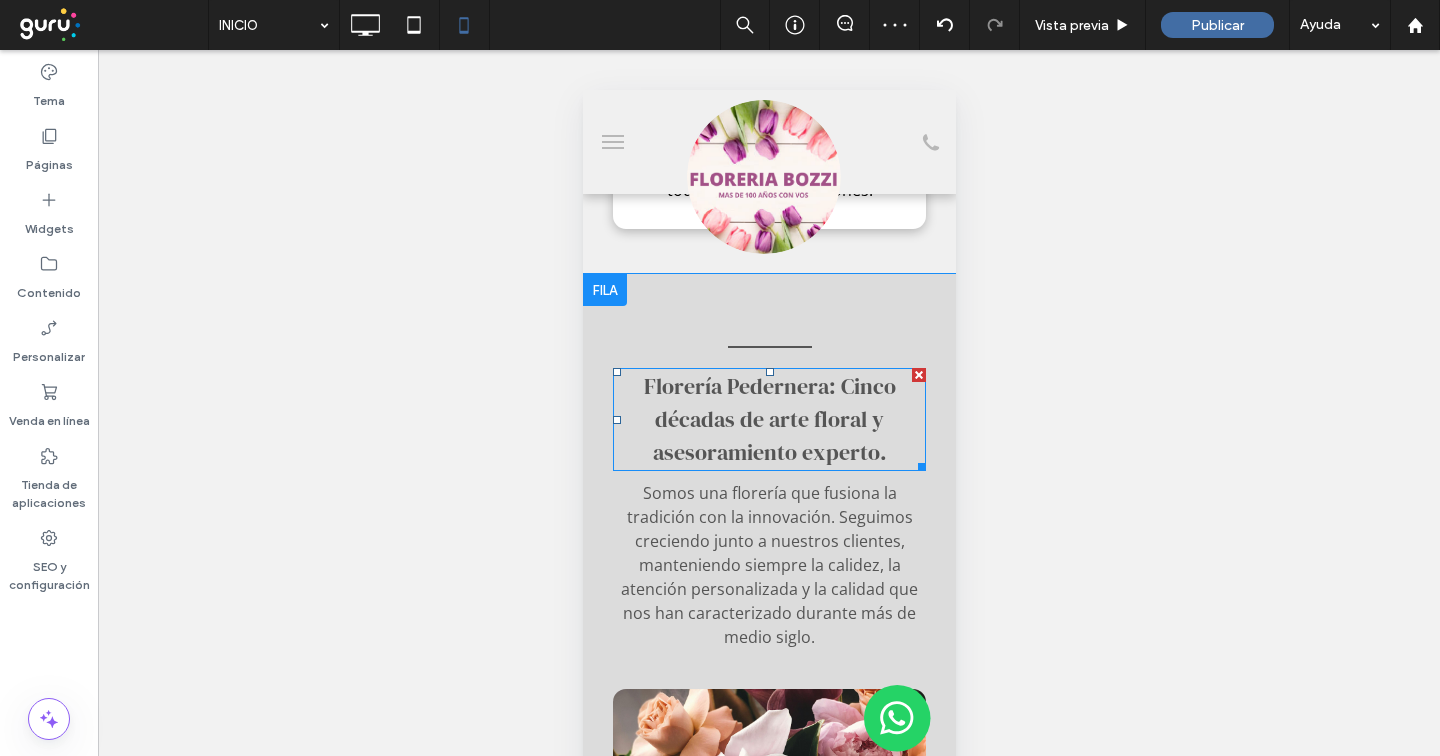 scroll, scrollTop: 1981, scrollLeft: 0, axis: vertical 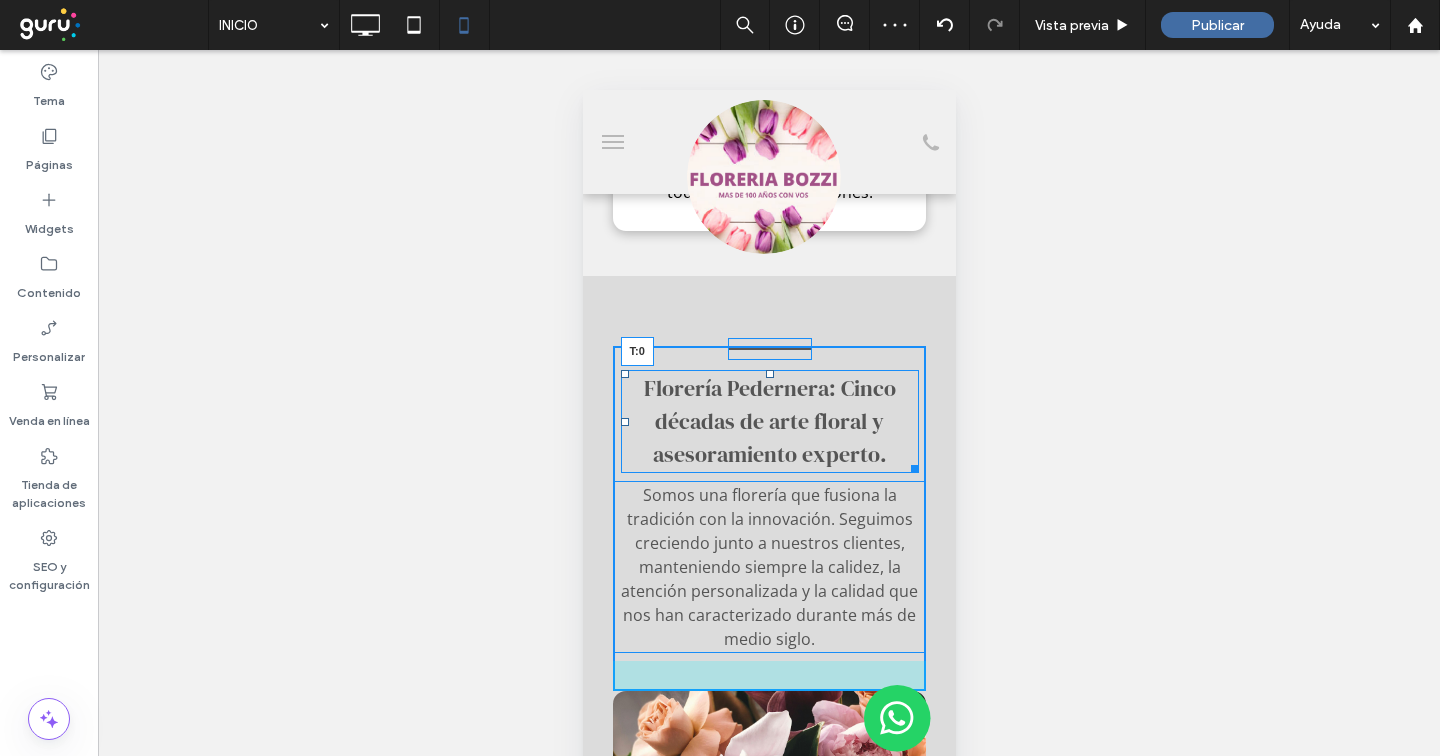 click on "Florería Pedernera: Cinco décadas de arte floral y asesoramiento experto. T:0" at bounding box center (769, 421) 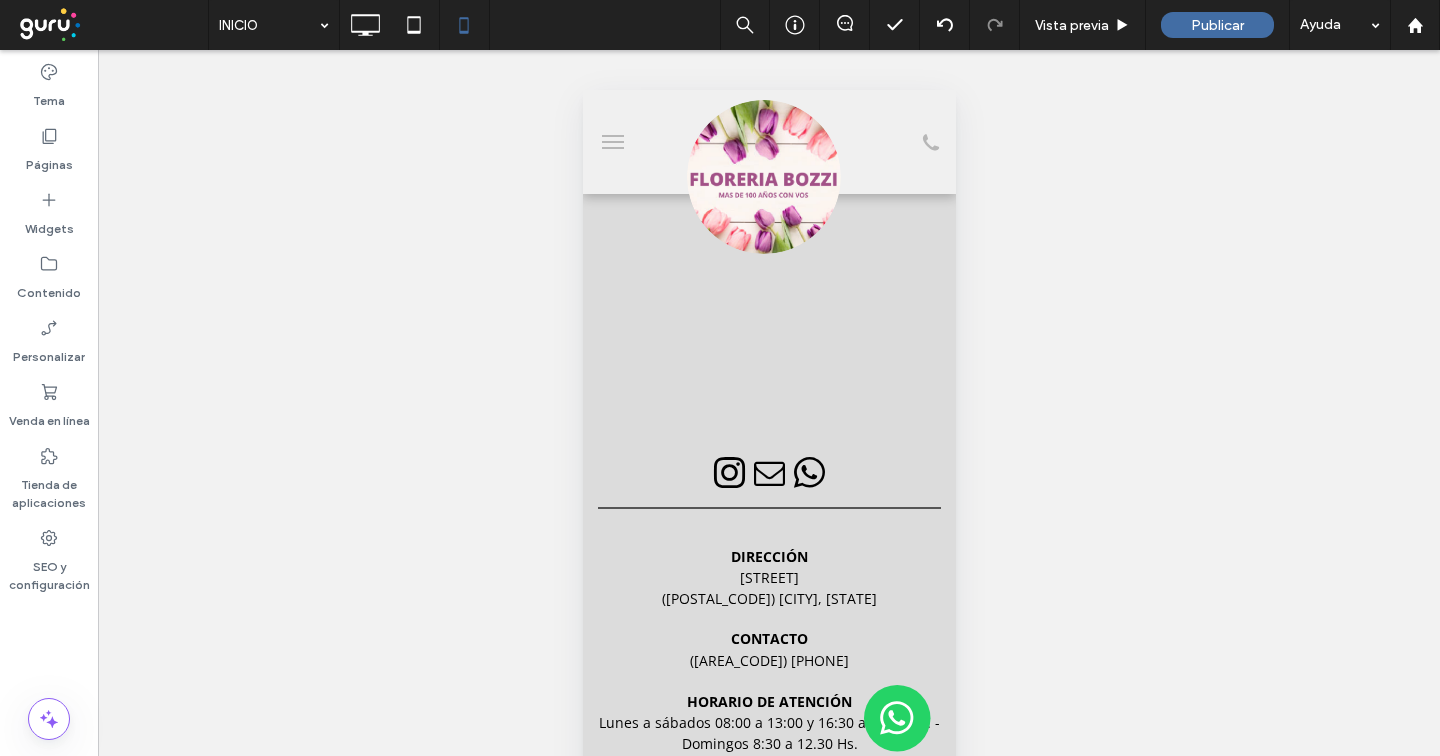 scroll, scrollTop: 3290, scrollLeft: 0, axis: vertical 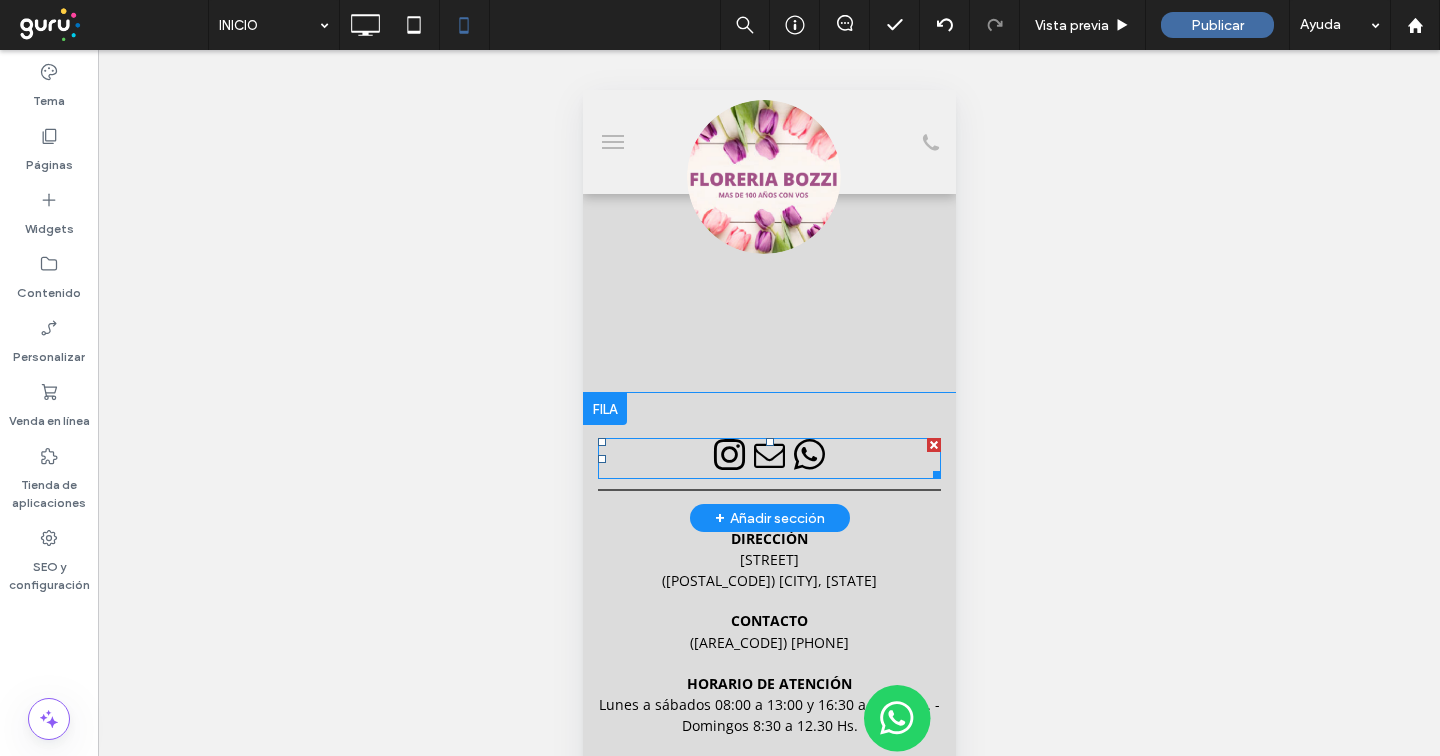 click at bounding box center [769, 456] 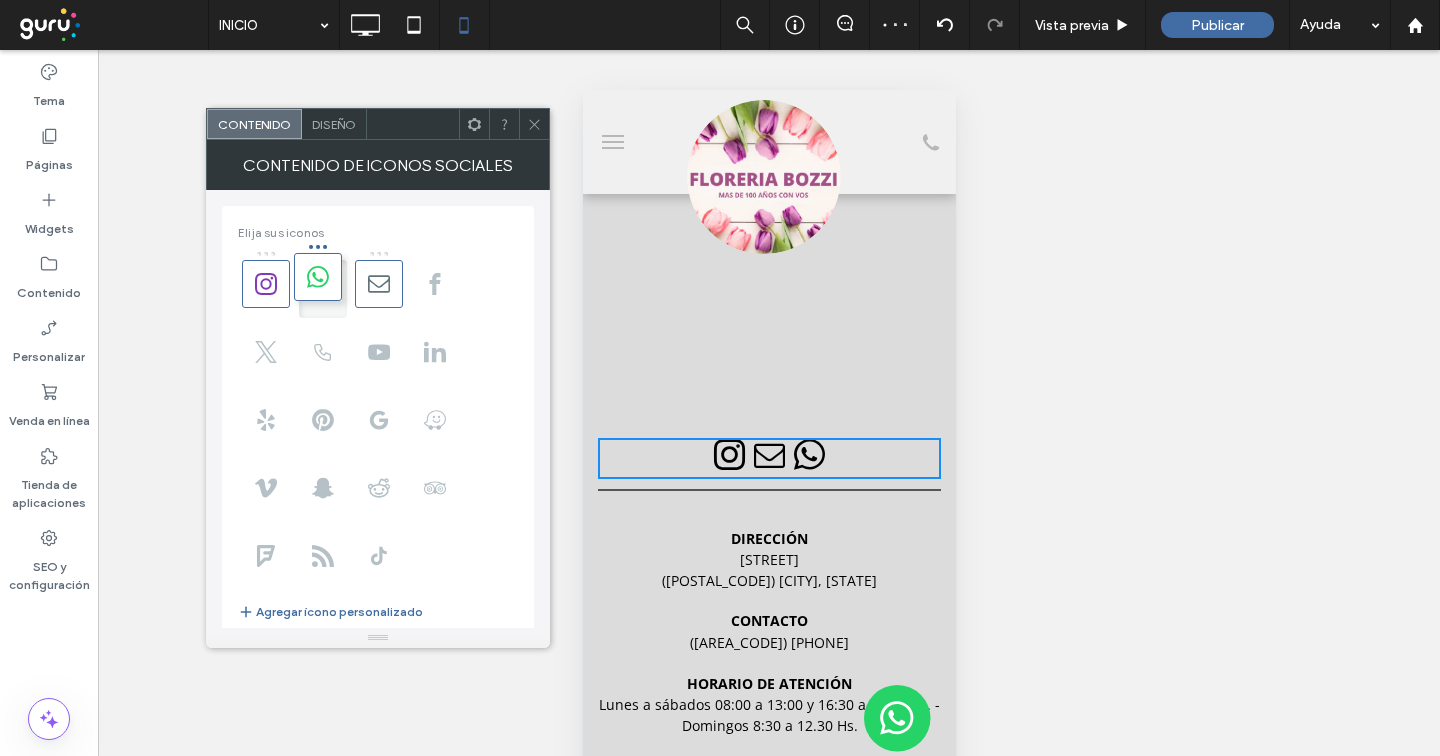 drag, startPoint x: 376, startPoint y: 296, endPoint x: 318, endPoint y: 193, distance: 118.20744 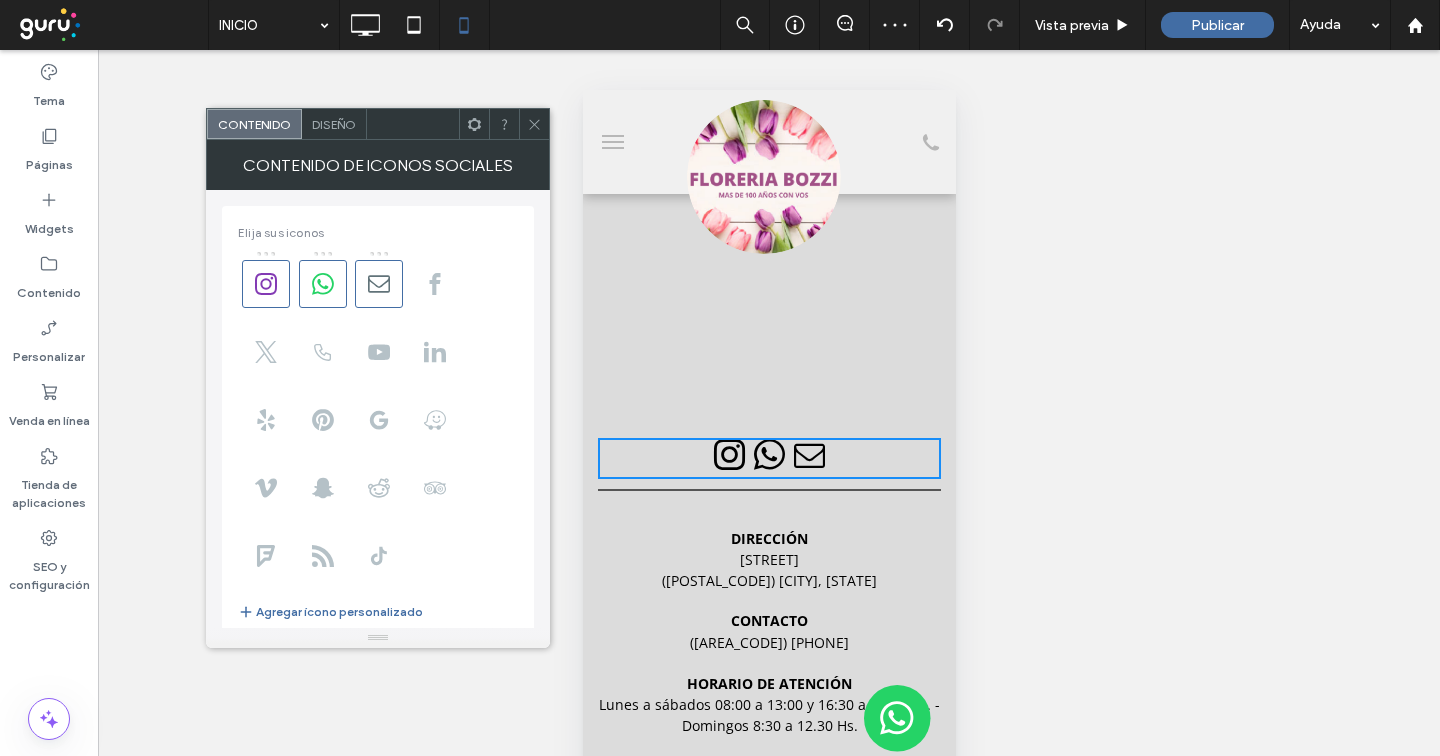 click on "Diseño" at bounding box center [334, 124] 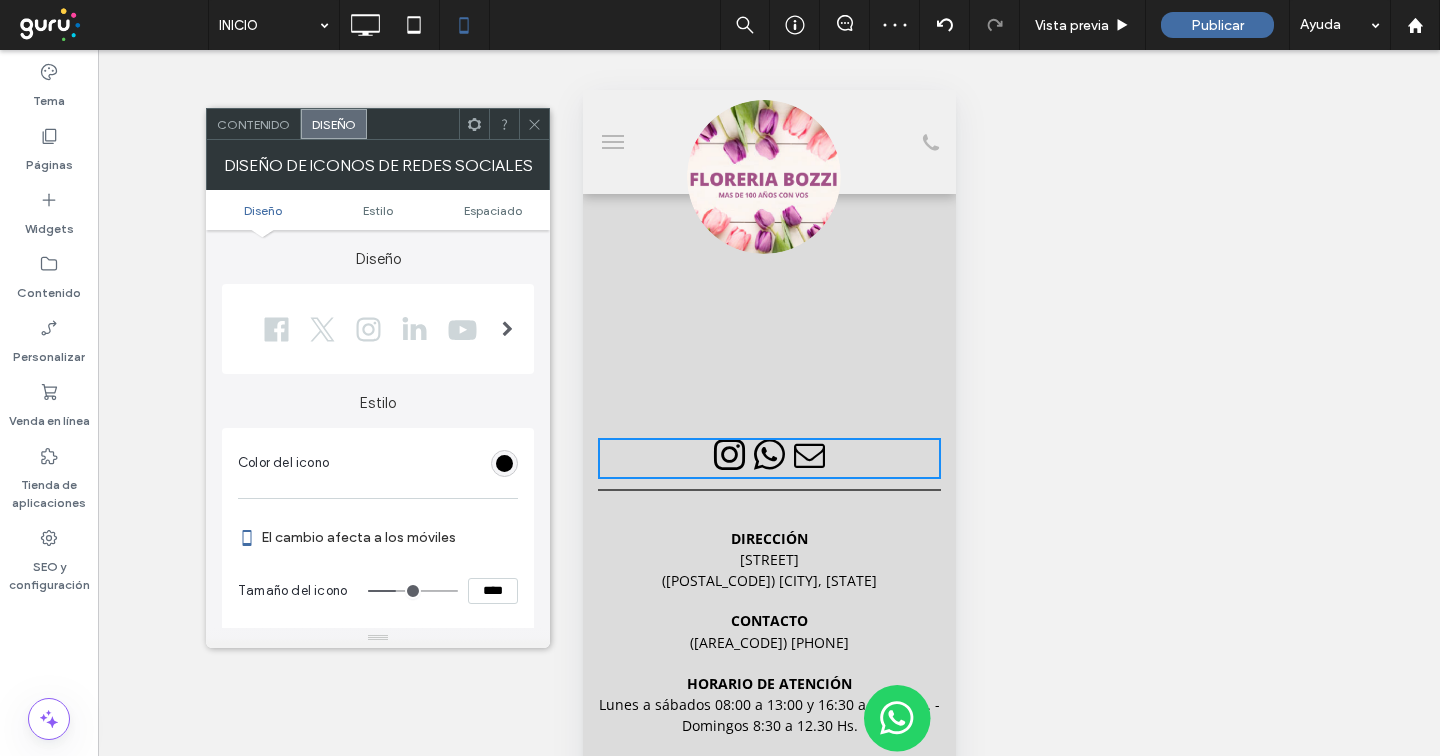 scroll, scrollTop: 71, scrollLeft: 0, axis: vertical 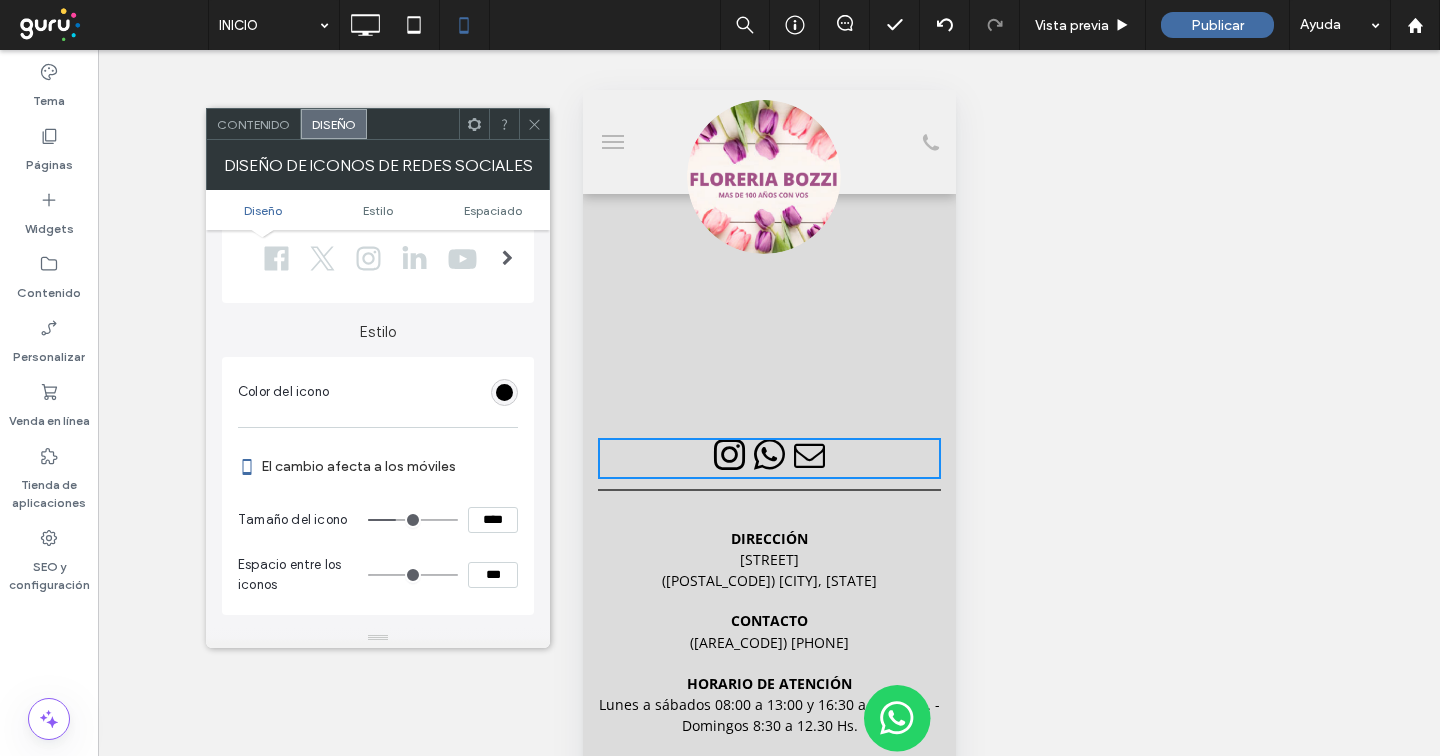 type on "**" 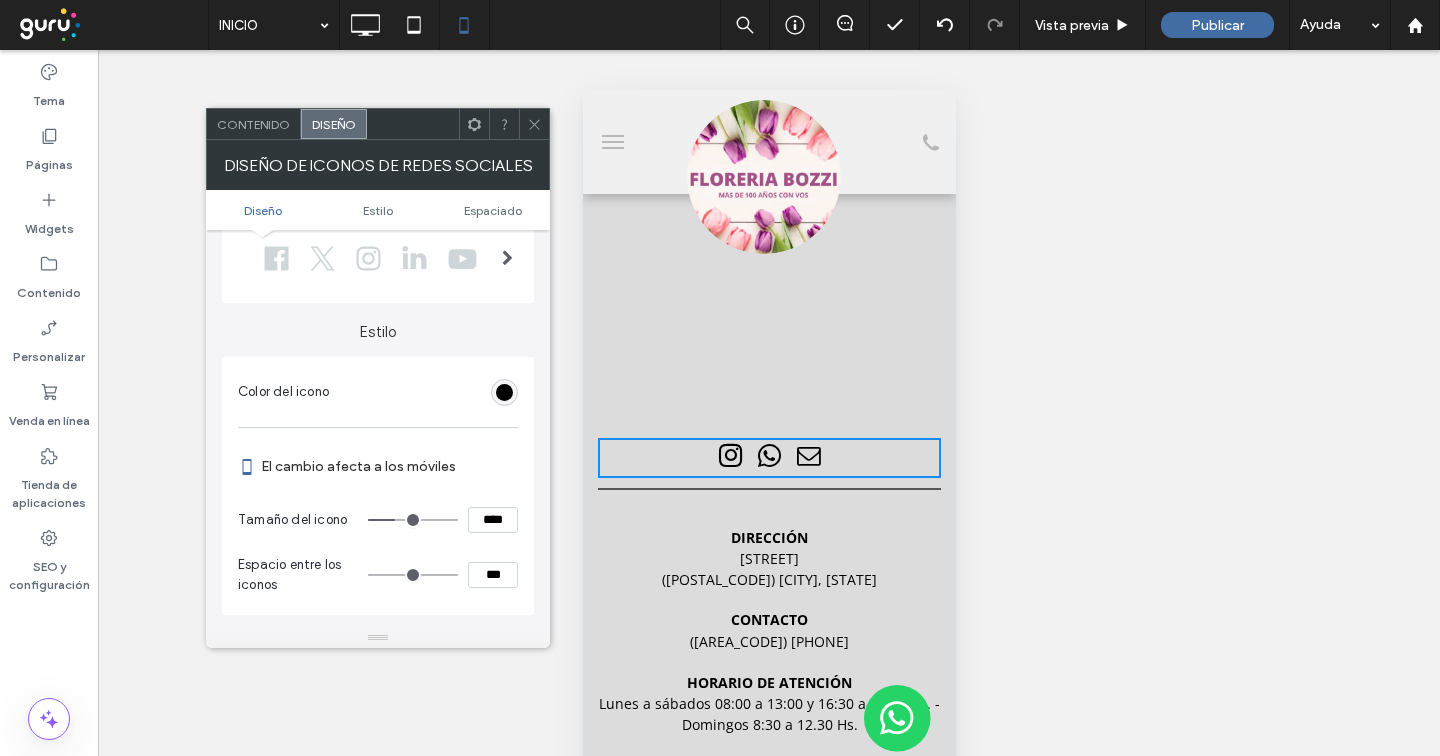 type on "**" 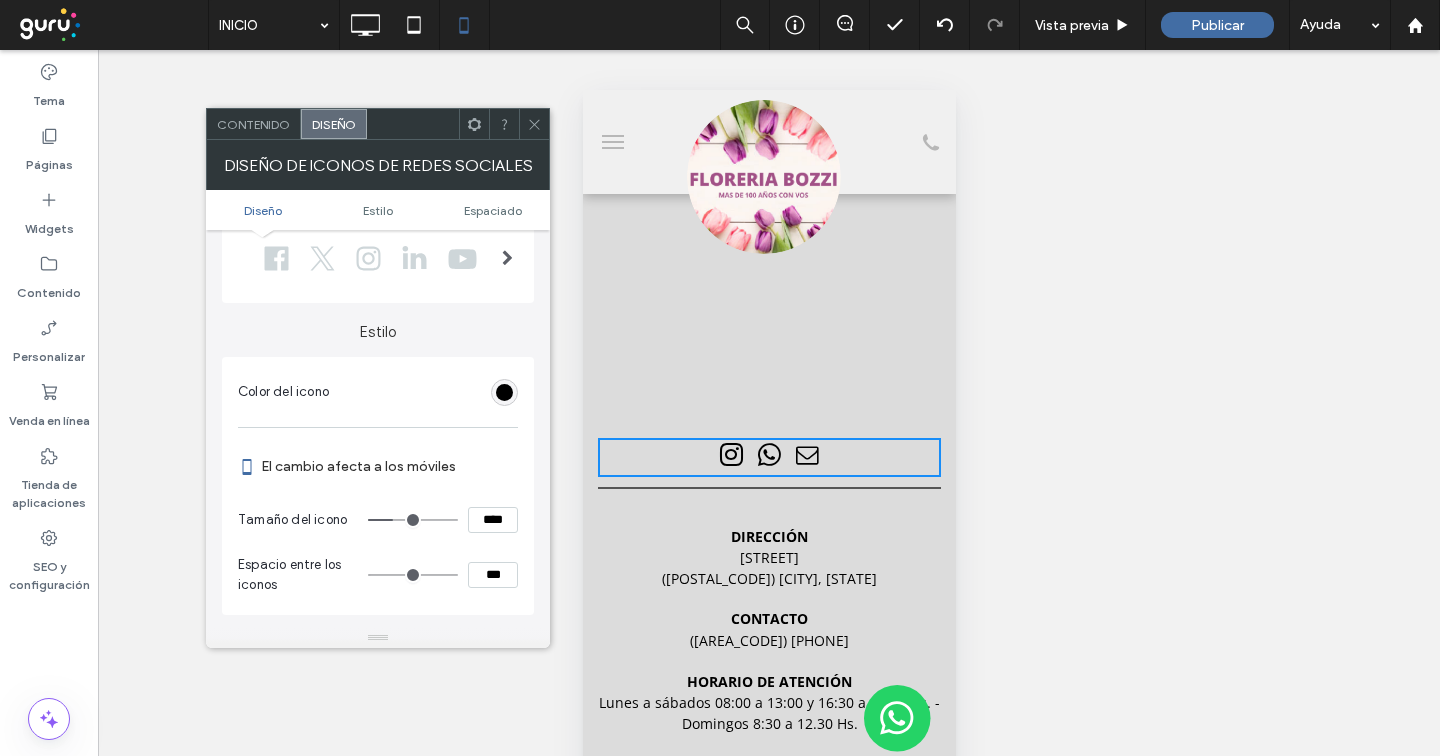type on "**" 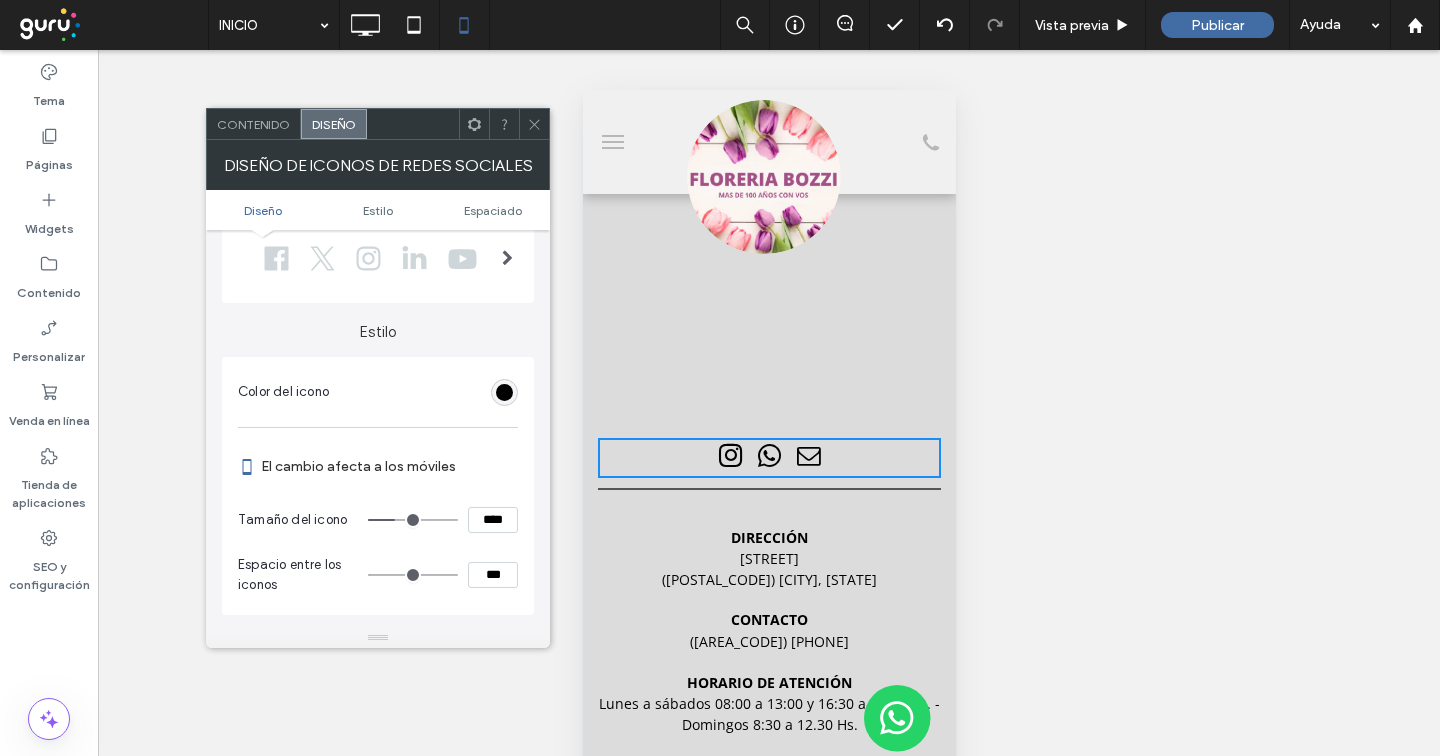 type on "**" 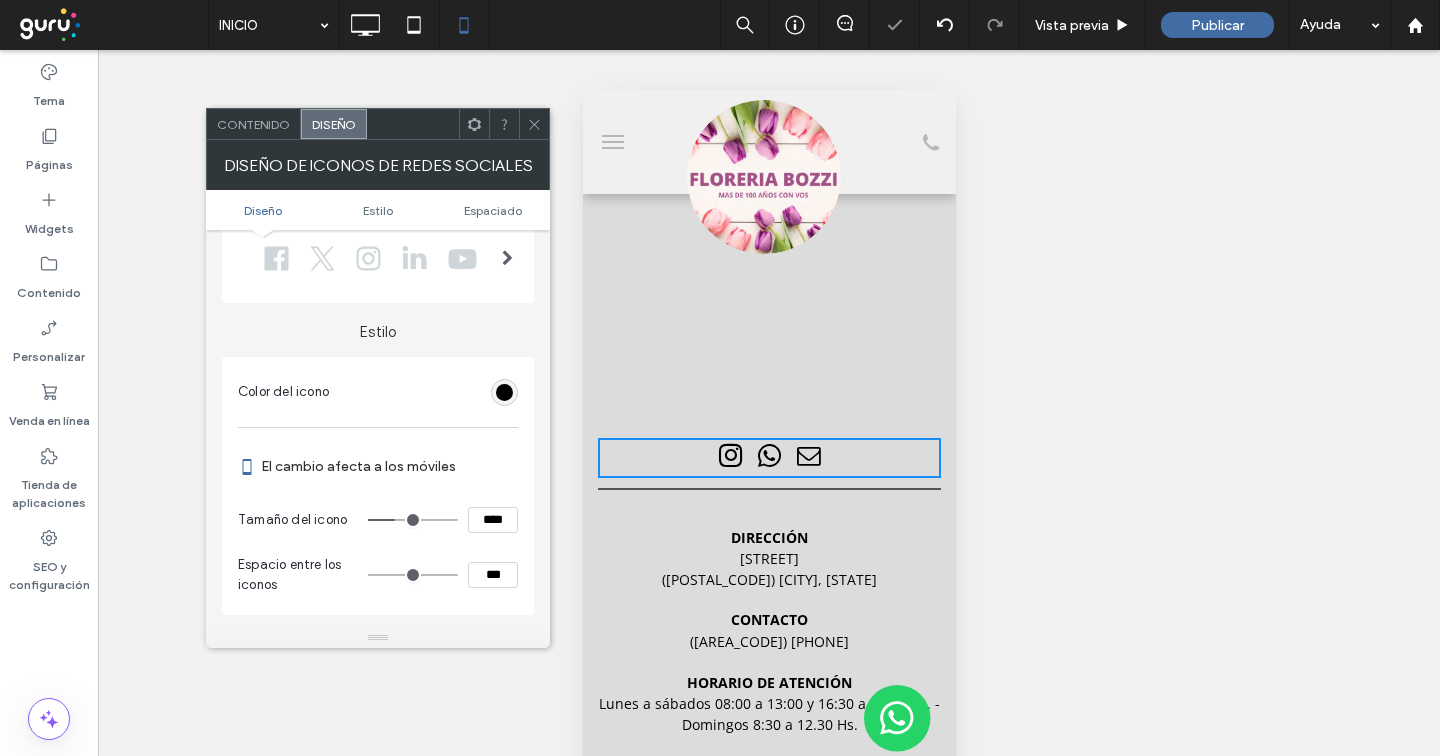 click 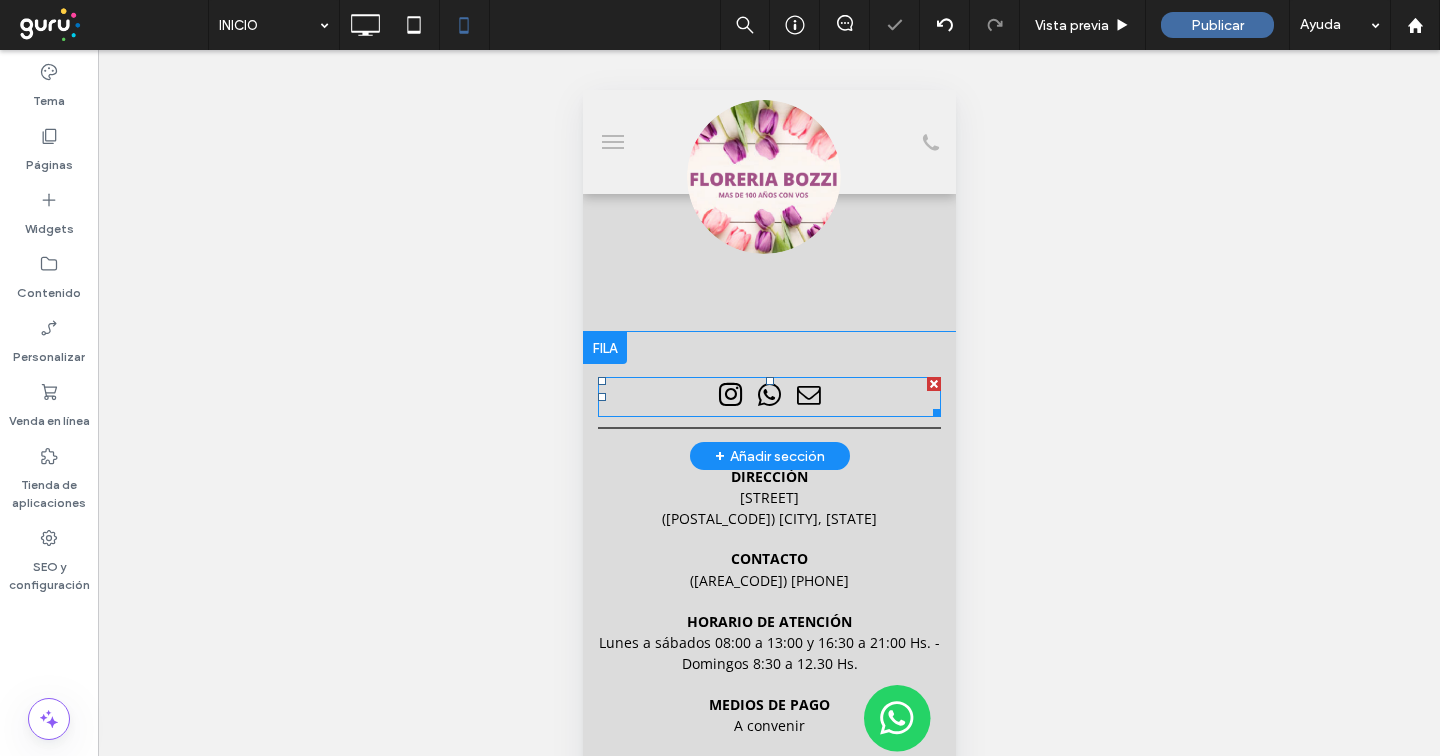 scroll, scrollTop: 3361, scrollLeft: 0, axis: vertical 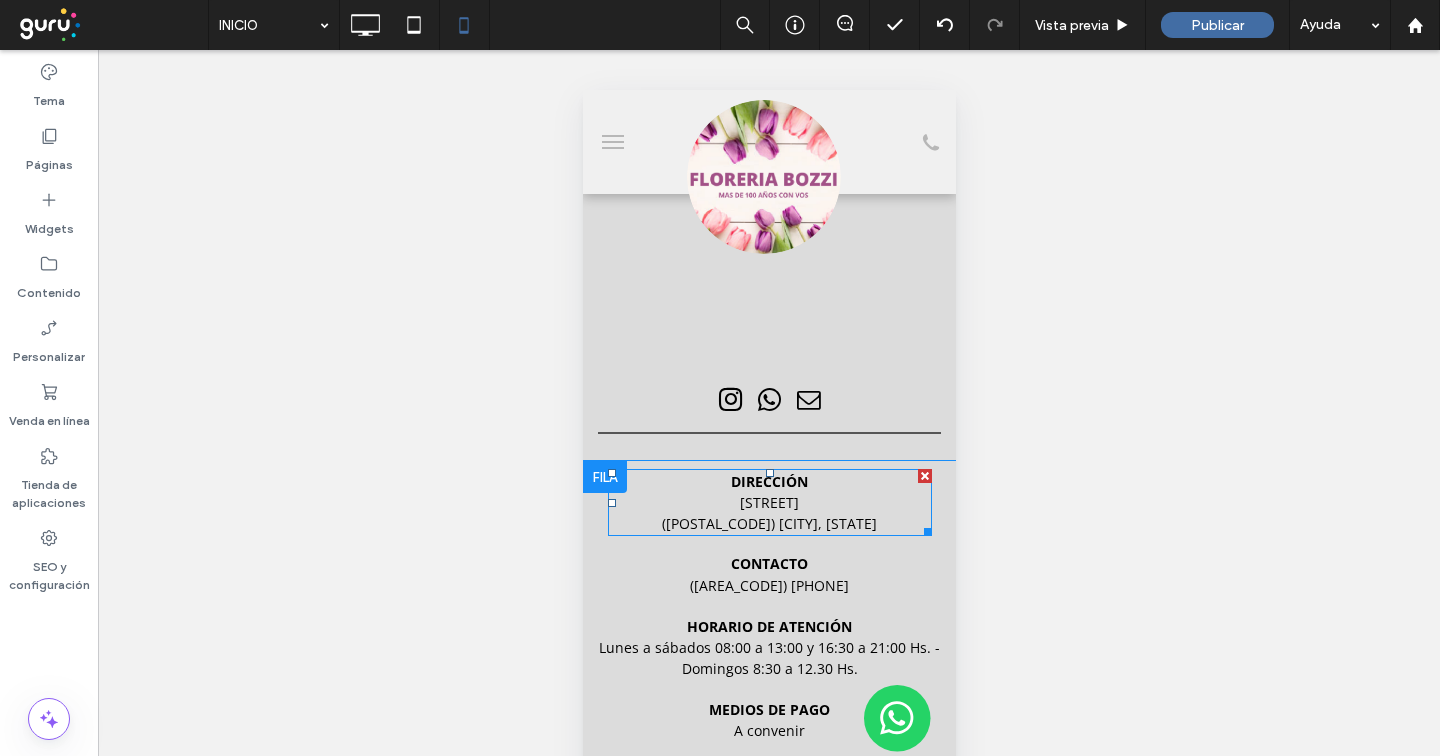 click on "Balcarce 712  (5730) Villa Mercedes, San Luis" at bounding box center (769, 513) 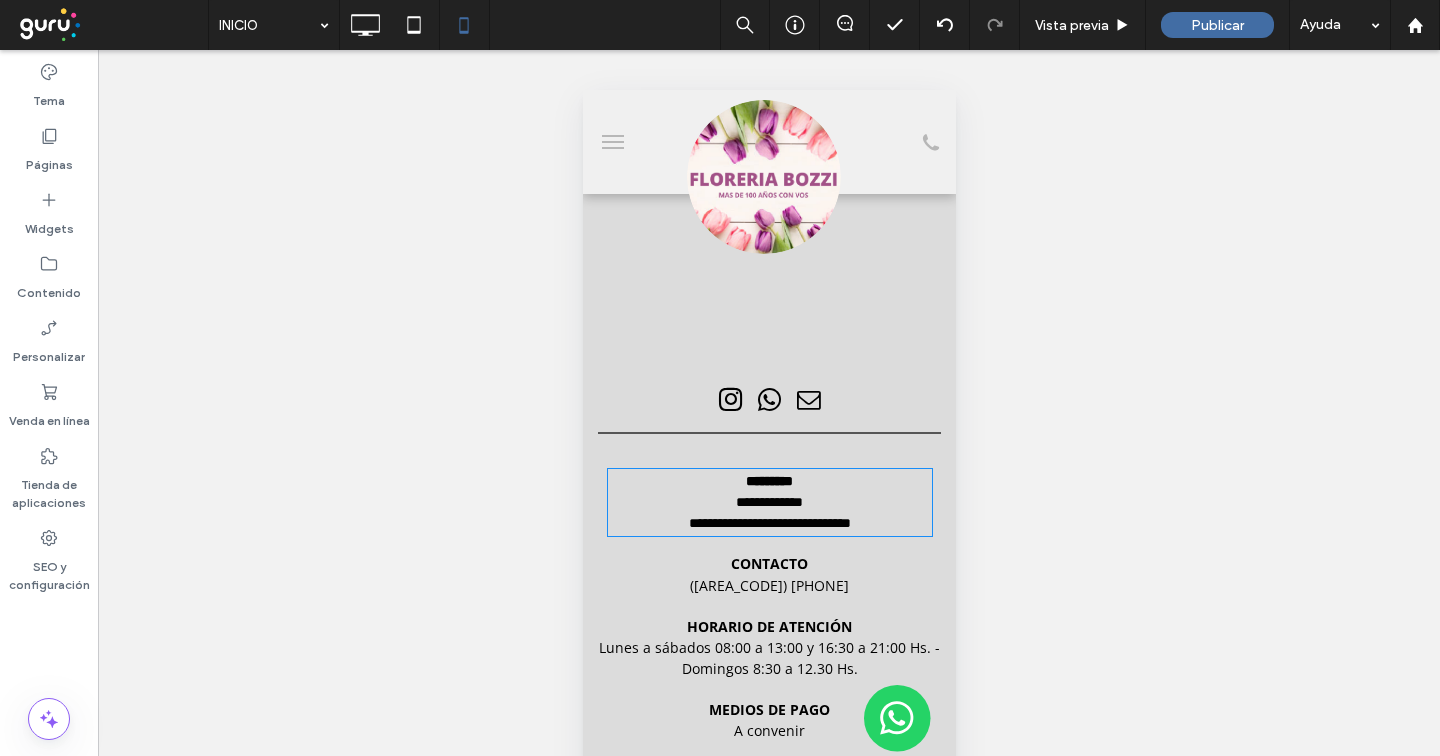 click on "**********" at bounding box center (769, 513) 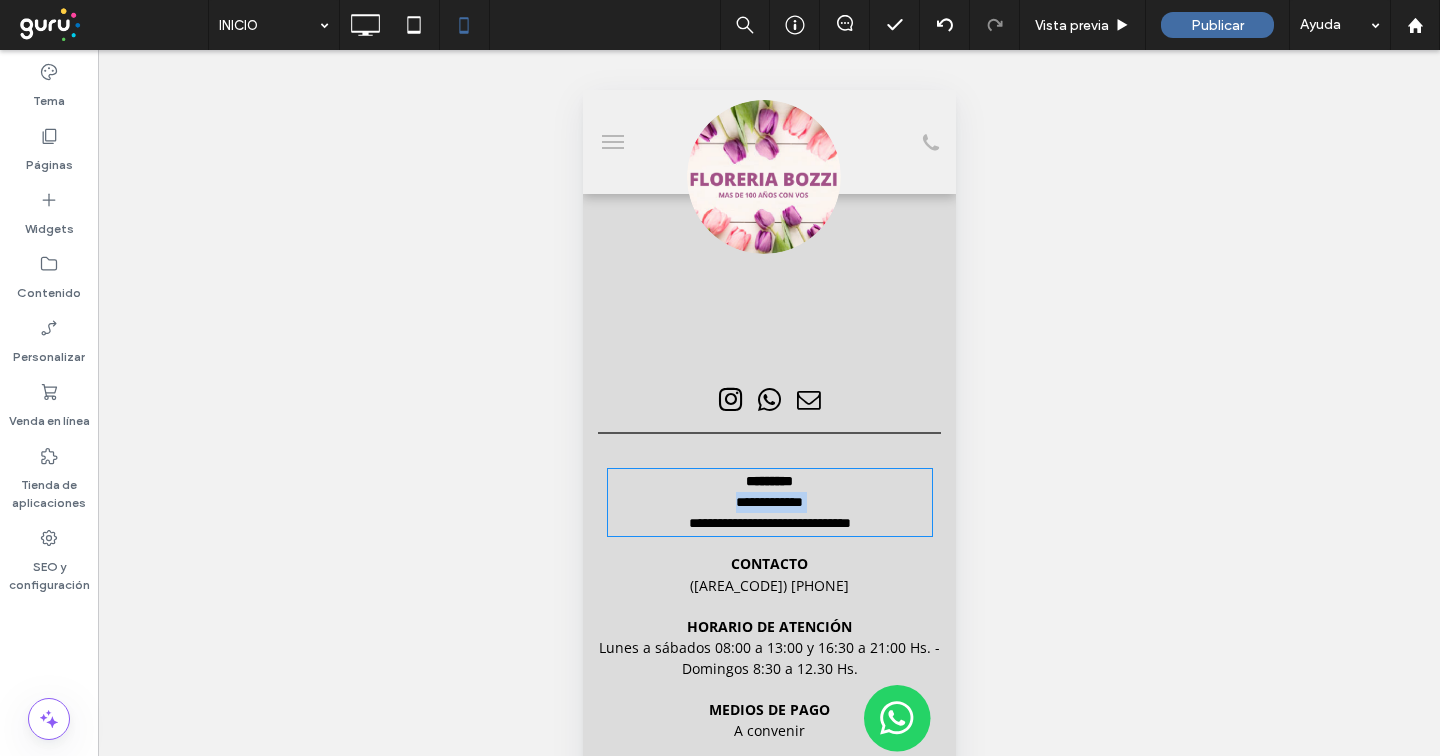 click on "**********" at bounding box center (769, 513) 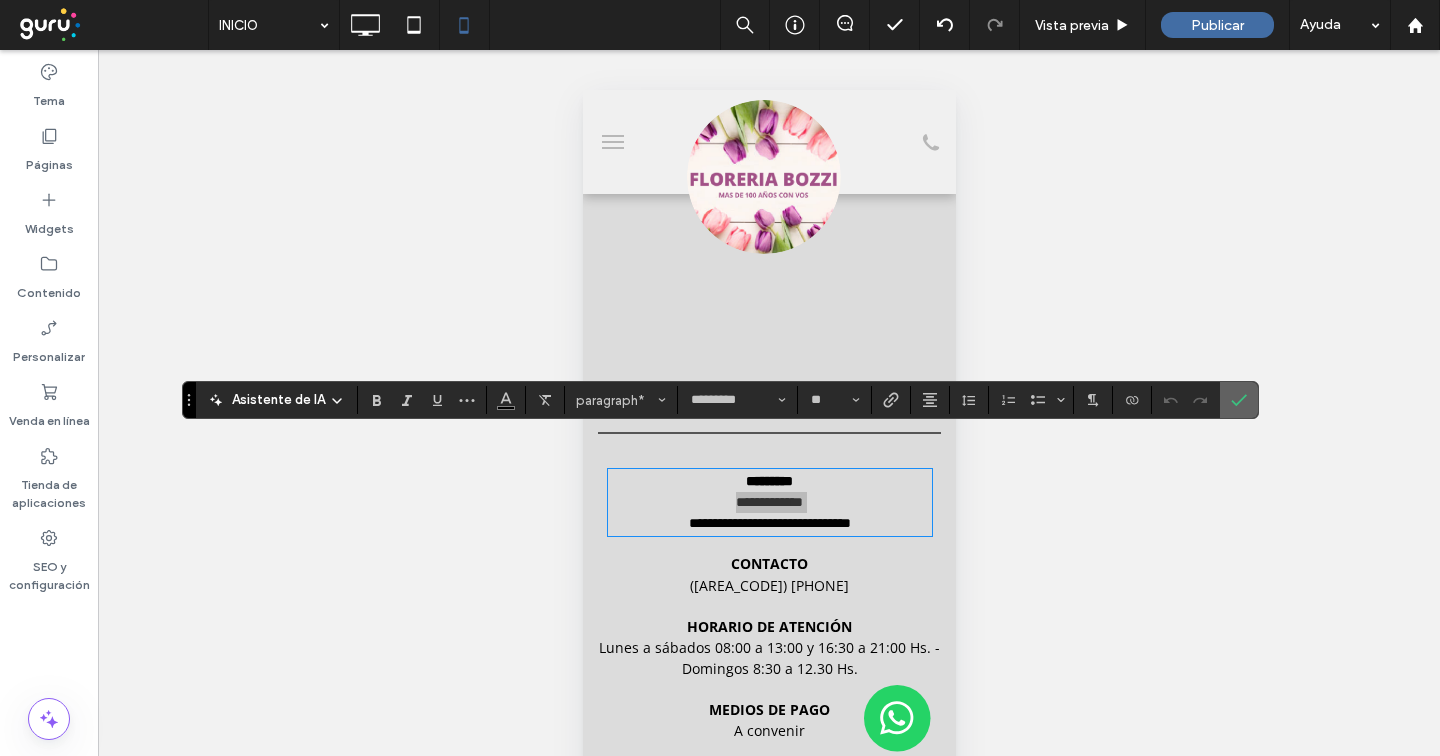 click 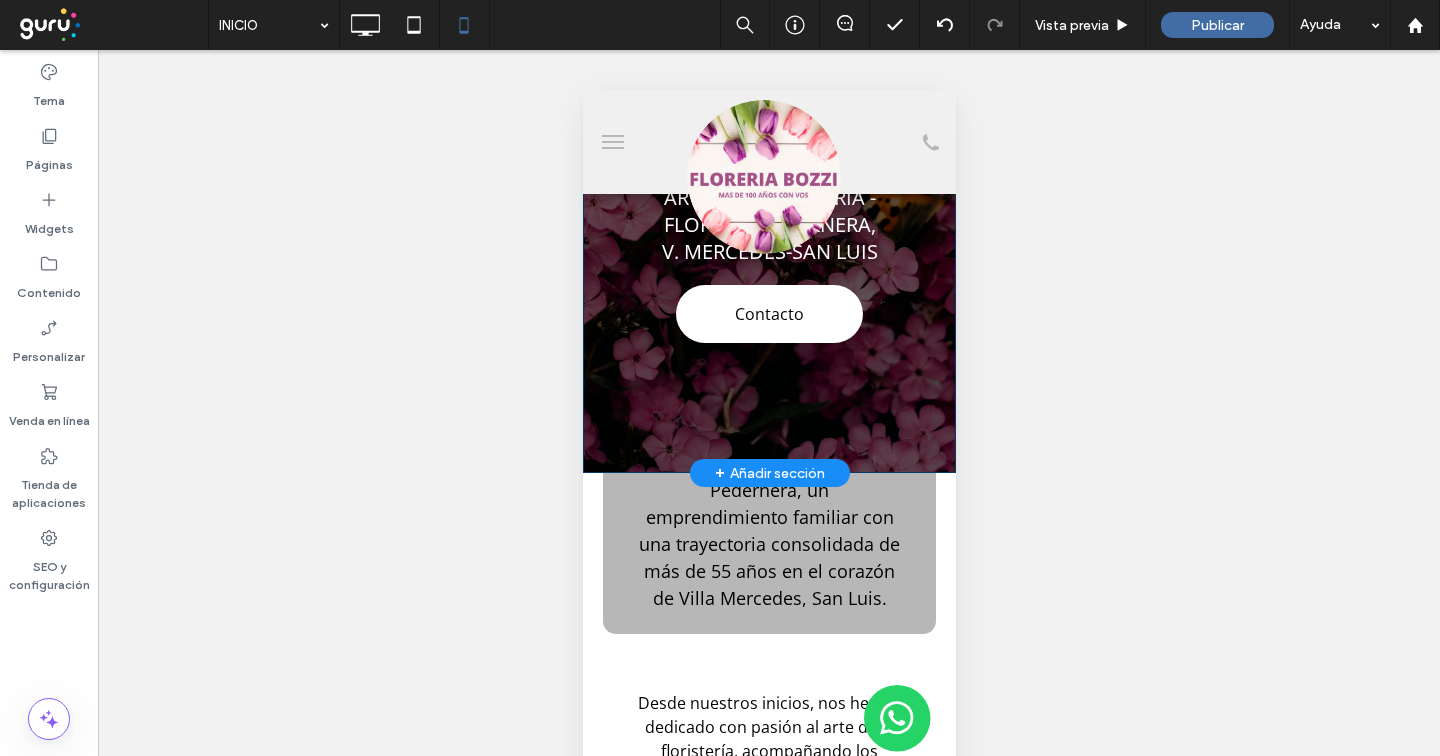 scroll, scrollTop: 0, scrollLeft: 0, axis: both 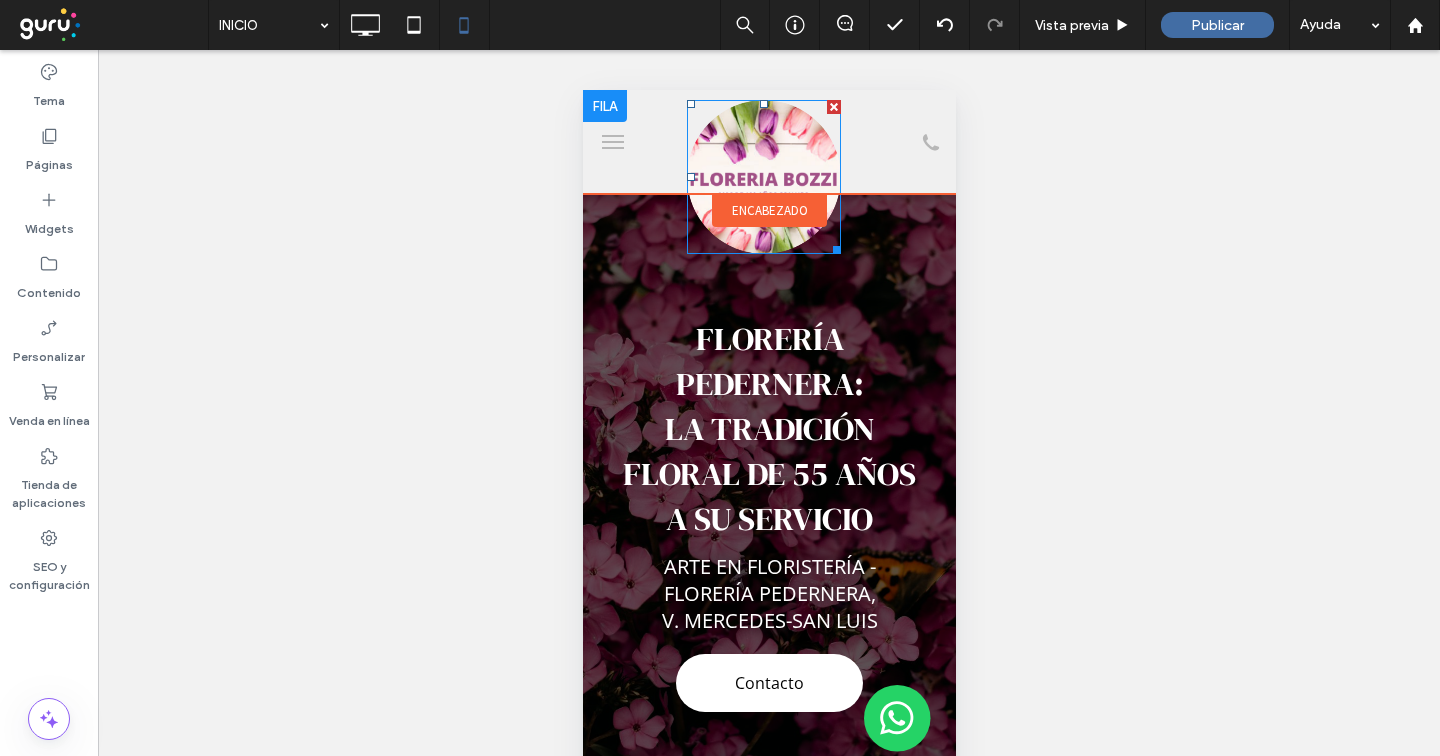 click at bounding box center (763, 177) 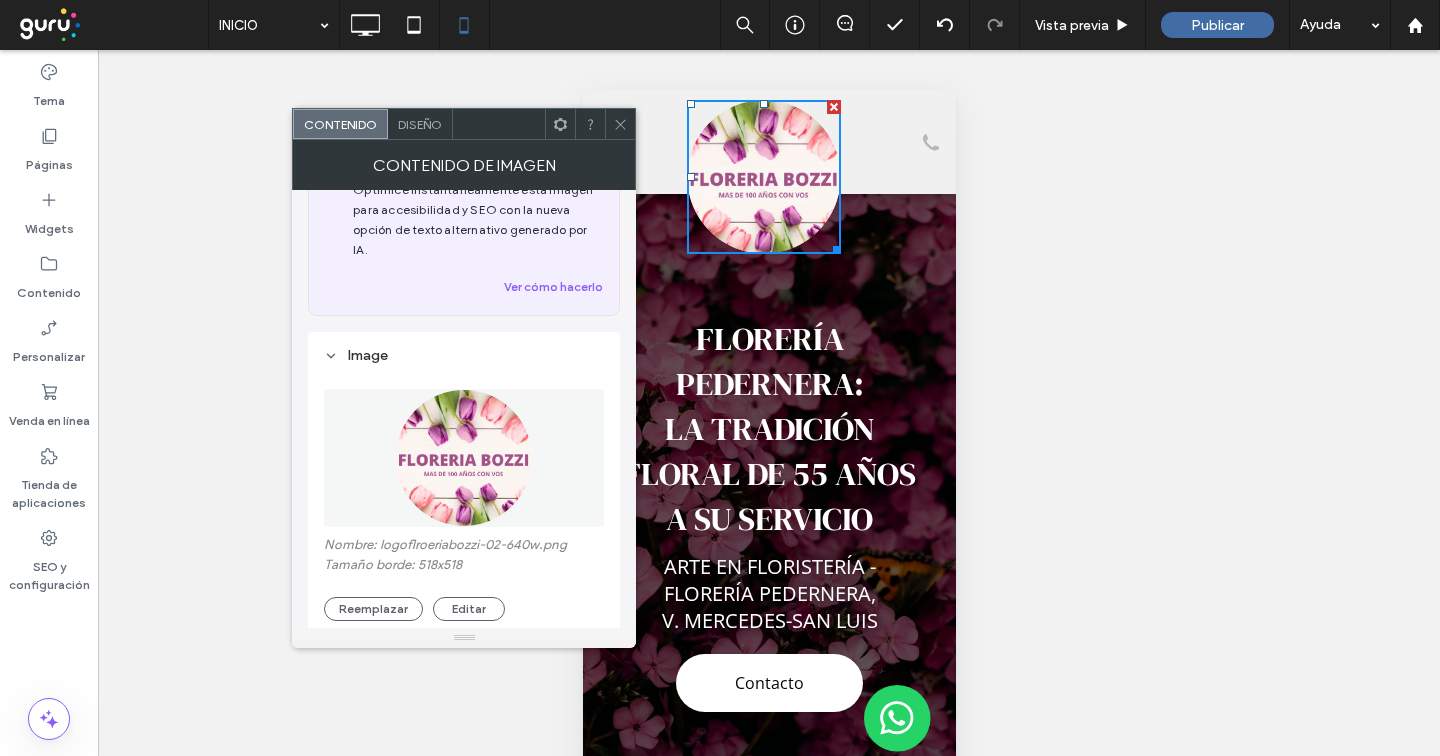 scroll, scrollTop: 129, scrollLeft: 0, axis: vertical 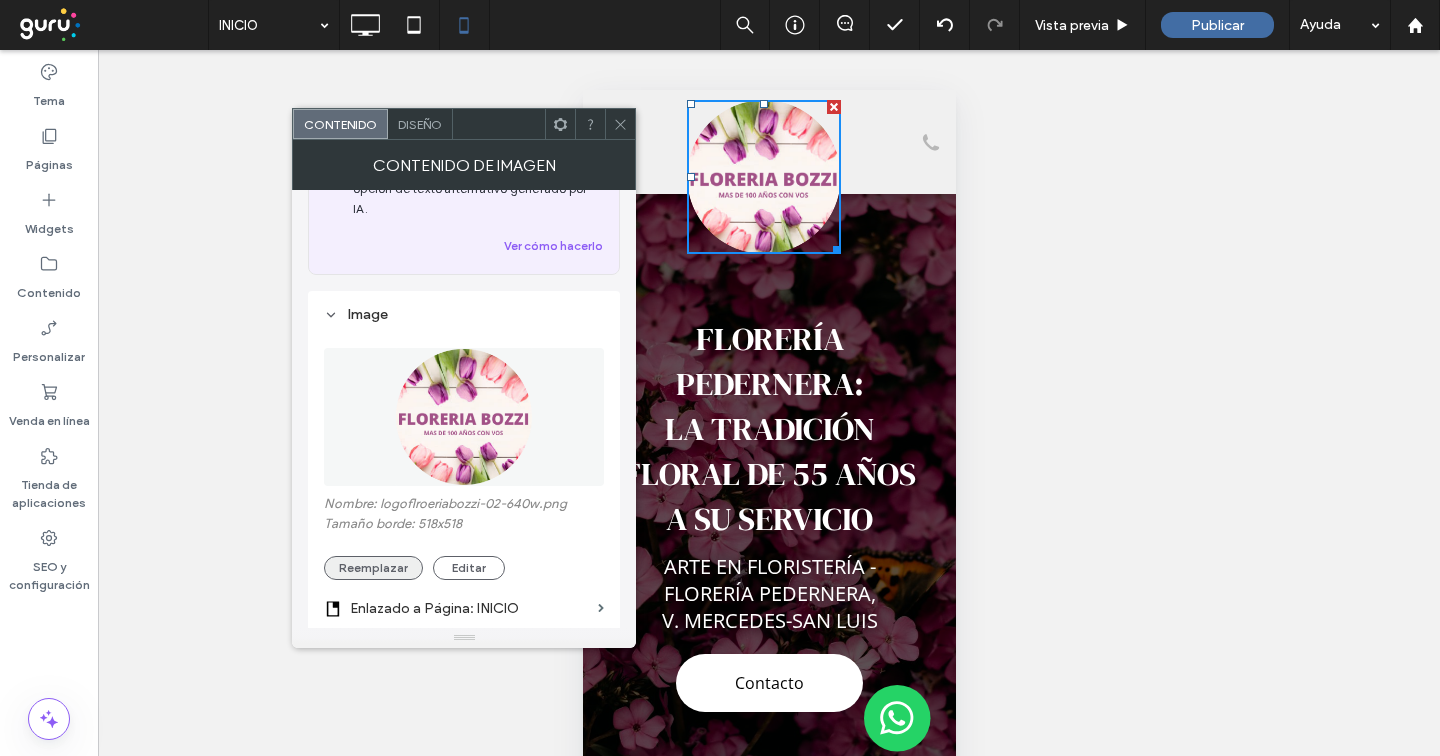 click on "Reemplazar" at bounding box center [373, 568] 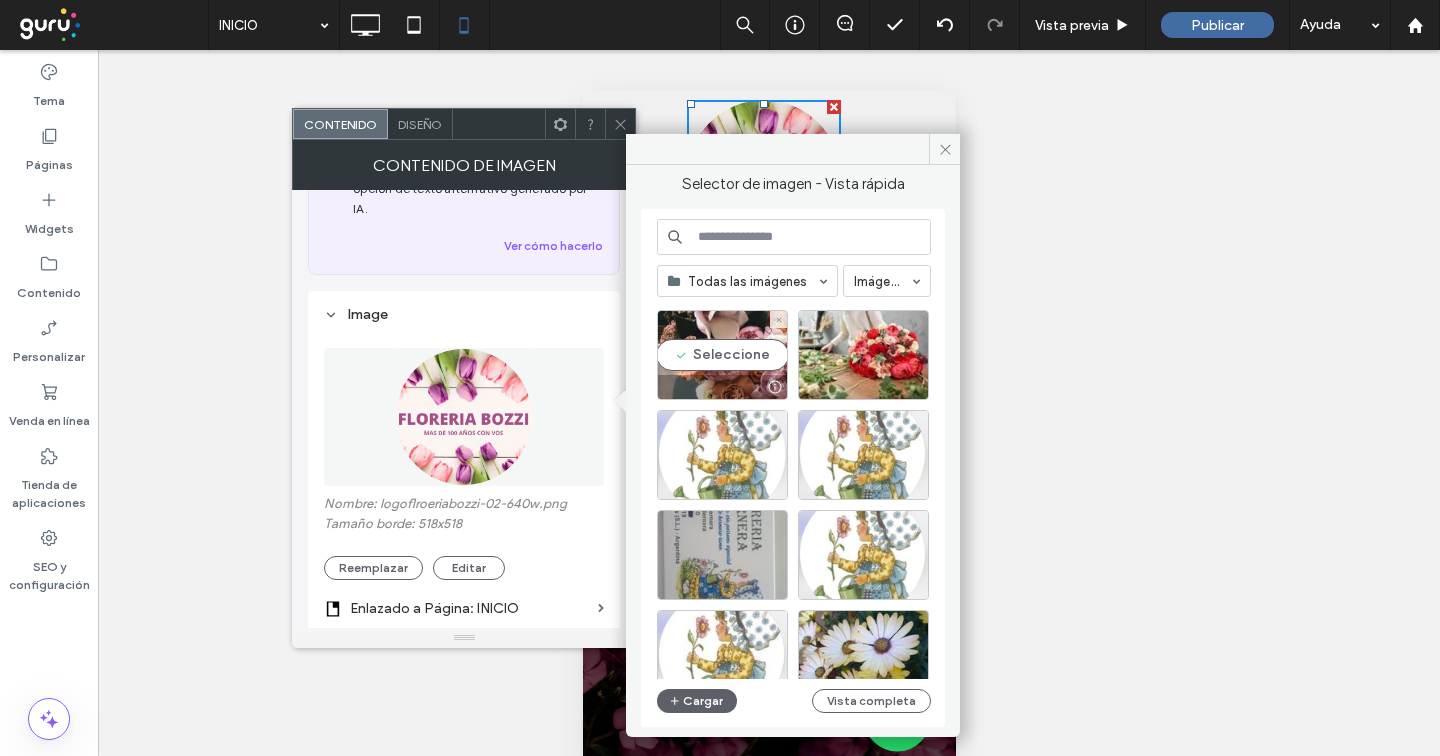 scroll, scrollTop: 30, scrollLeft: 0, axis: vertical 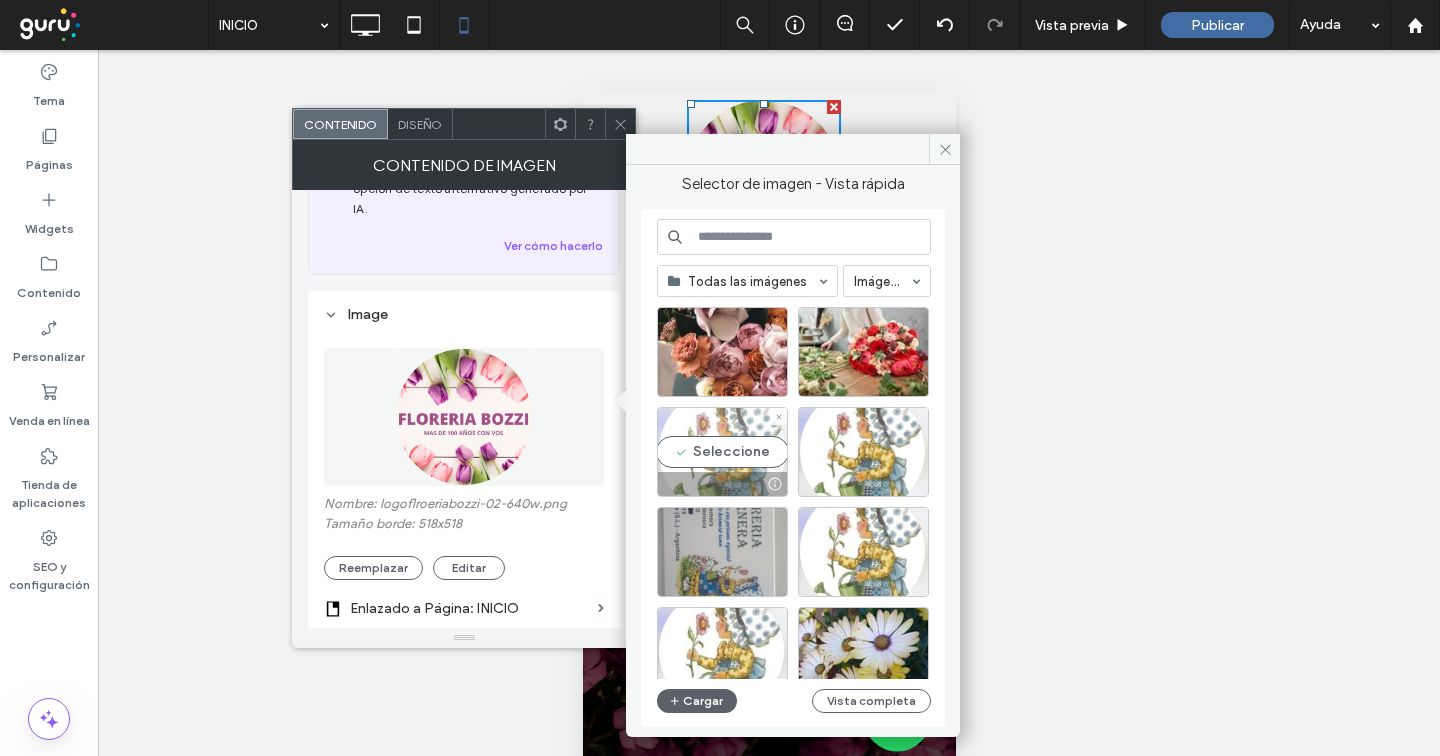 drag, startPoint x: 707, startPoint y: 438, endPoint x: 134, endPoint y: 349, distance: 579.87067 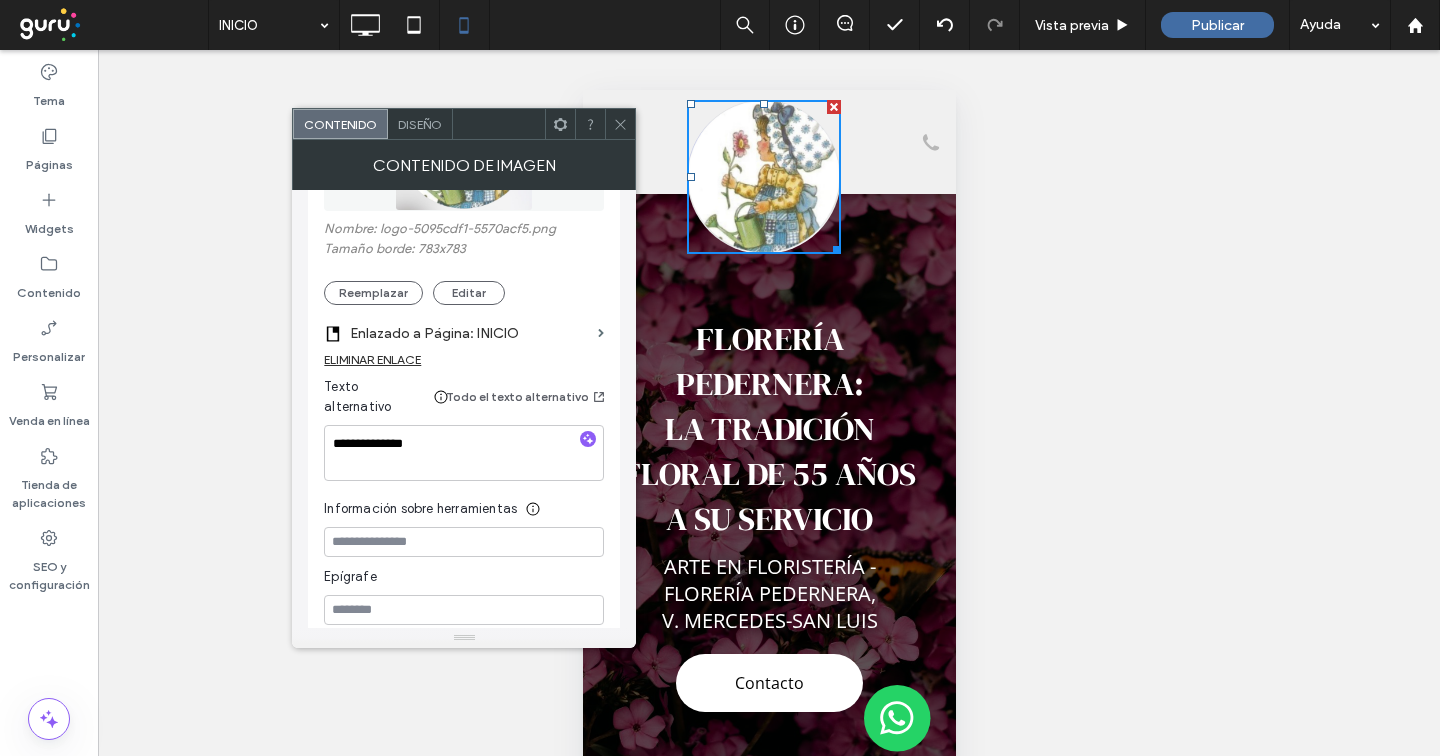 scroll, scrollTop: 428, scrollLeft: 0, axis: vertical 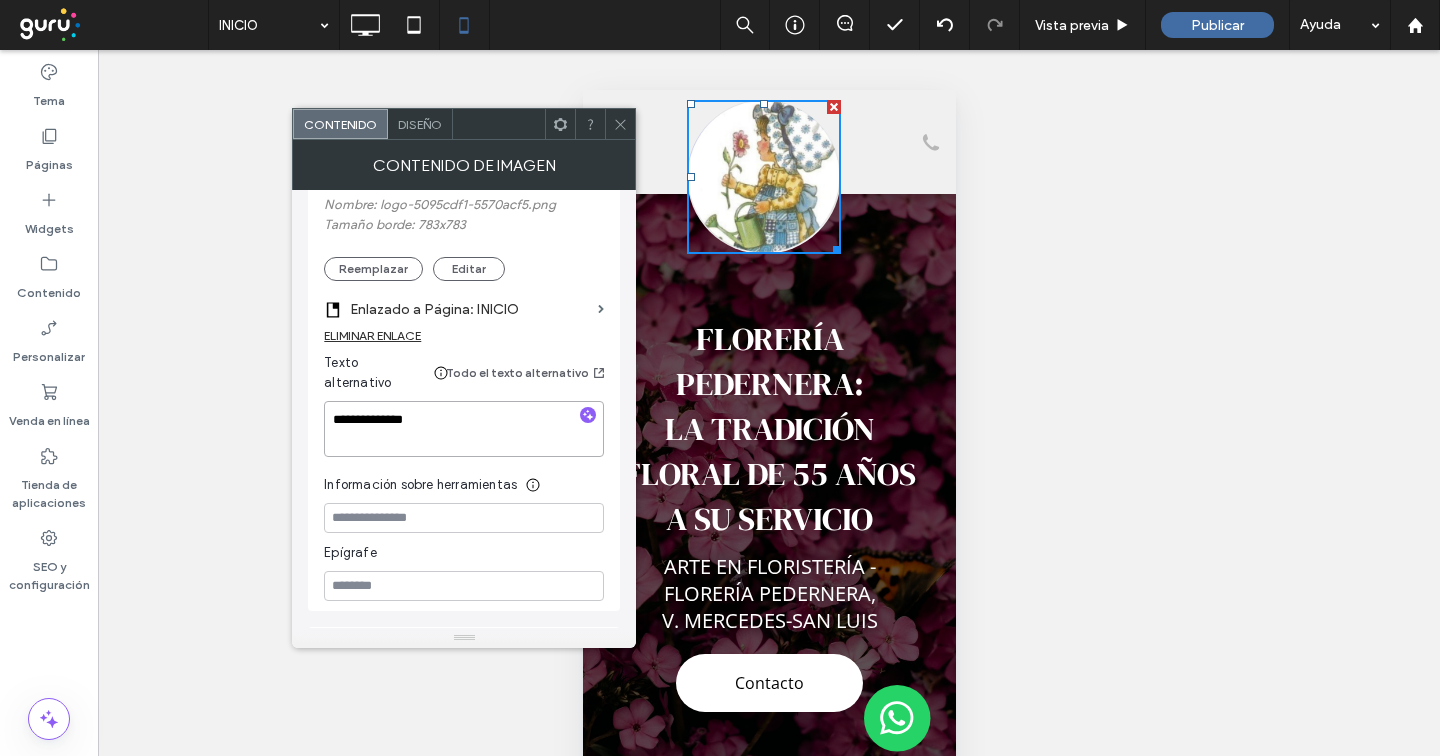 drag, startPoint x: 440, startPoint y: 388, endPoint x: 276, endPoint y: 386, distance: 164.01219 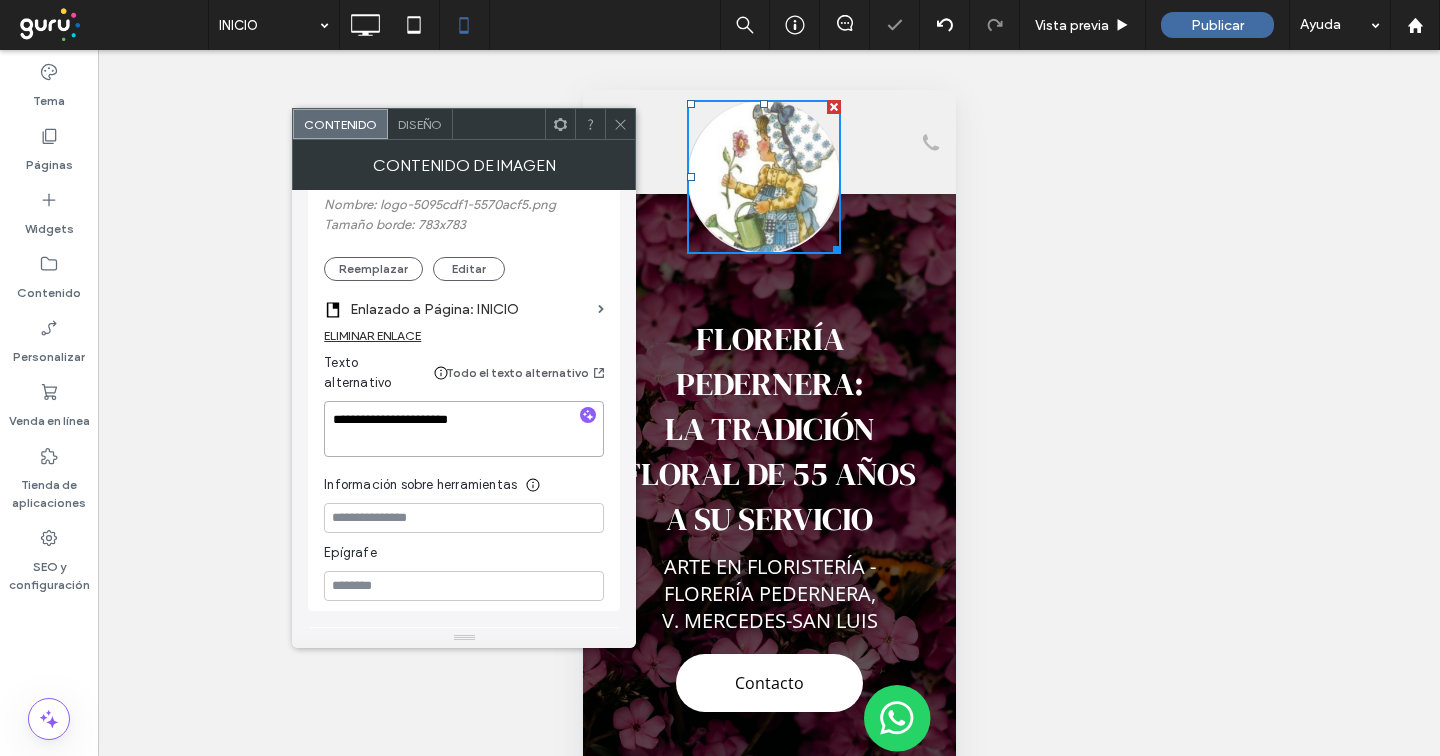 type on "**********" 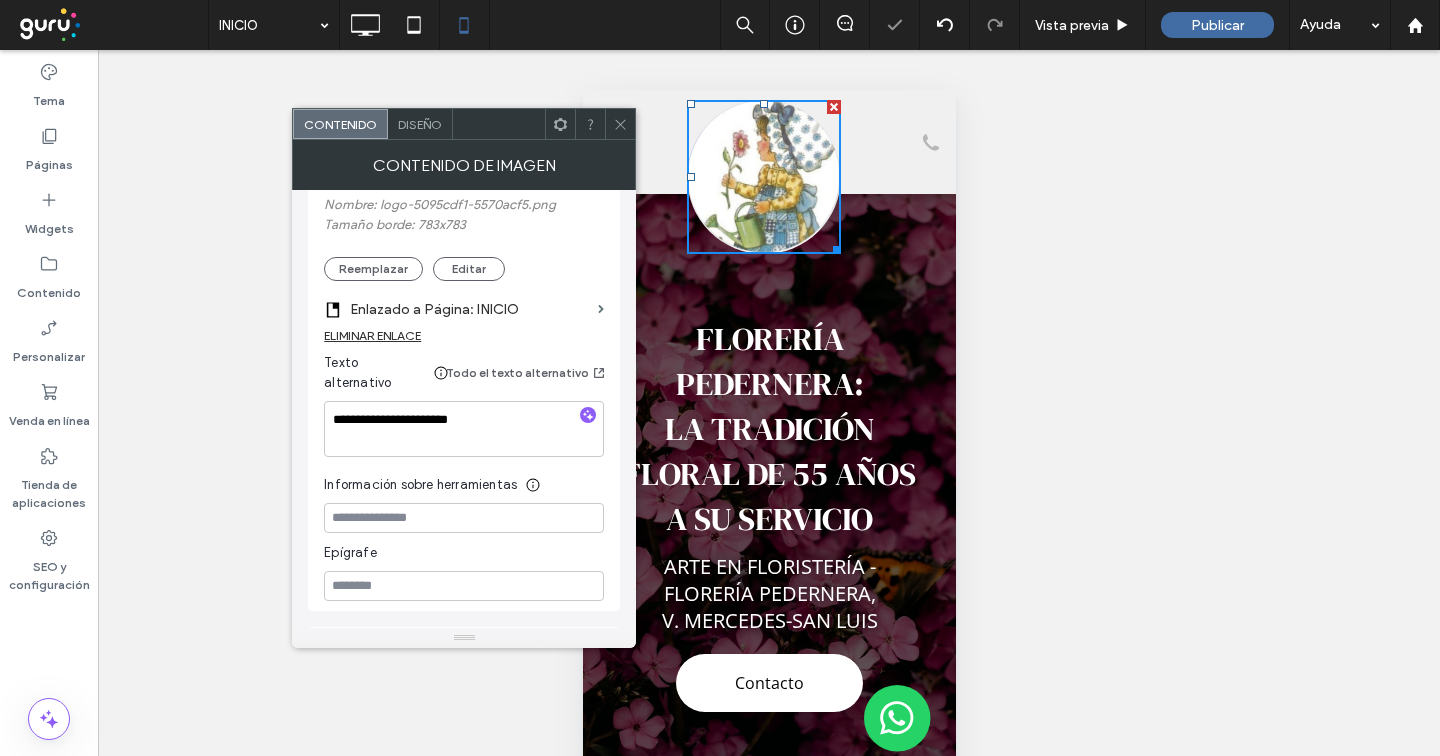 click 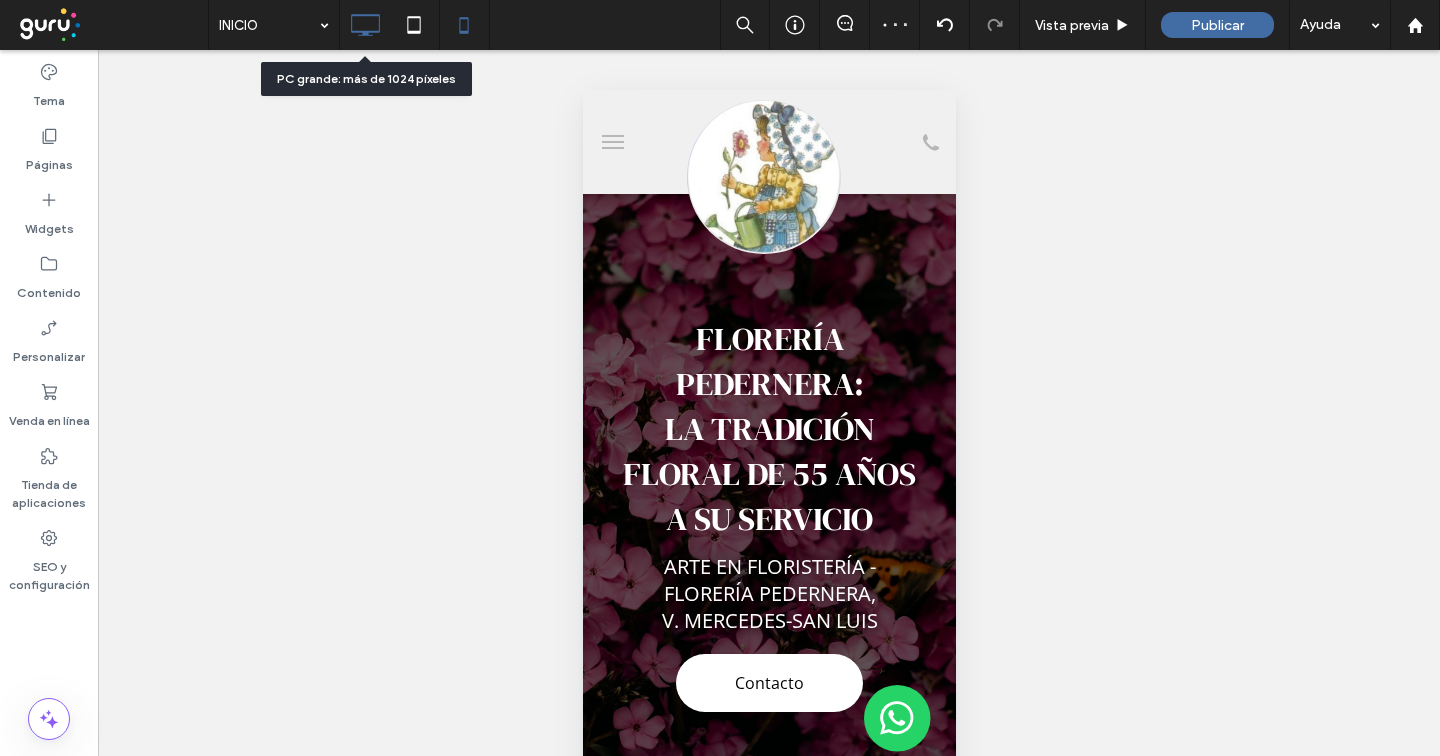 click 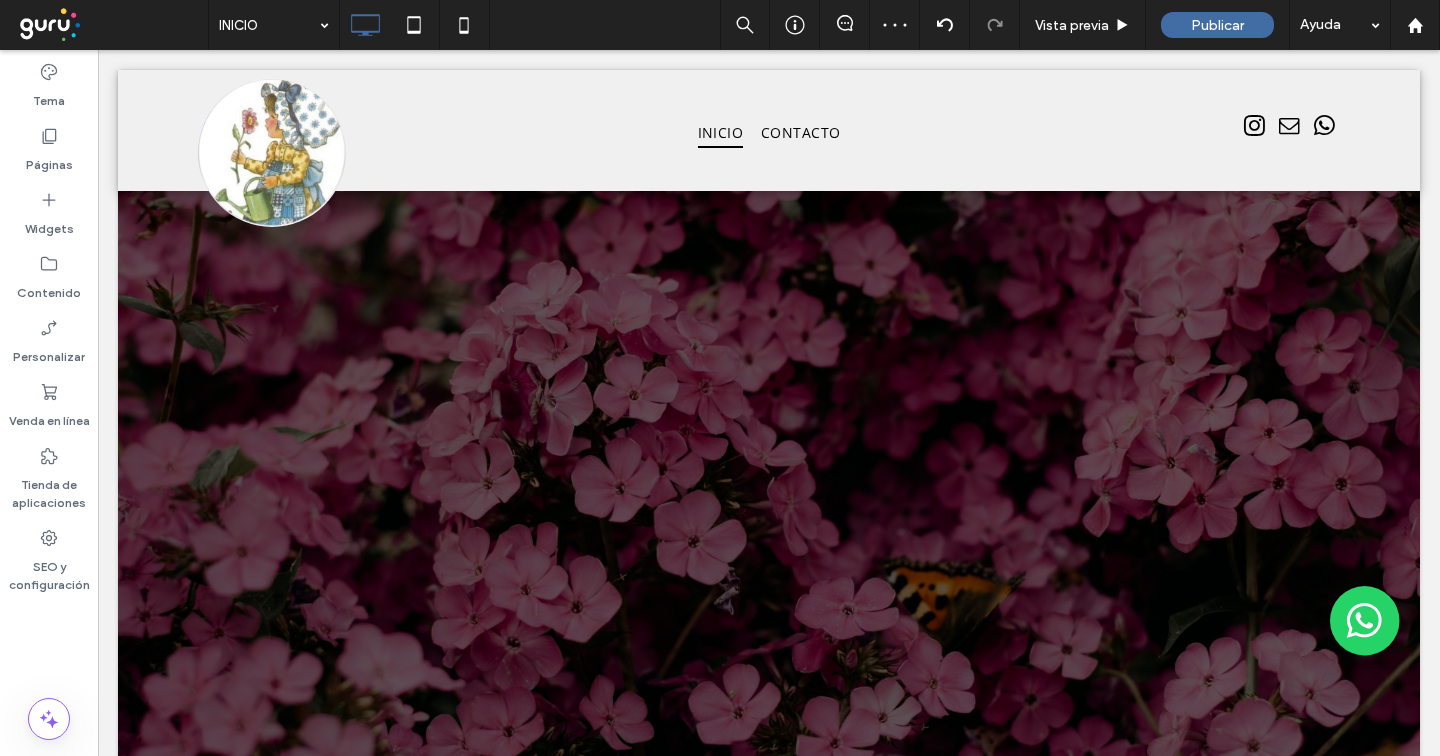 scroll, scrollTop: 0, scrollLeft: 0, axis: both 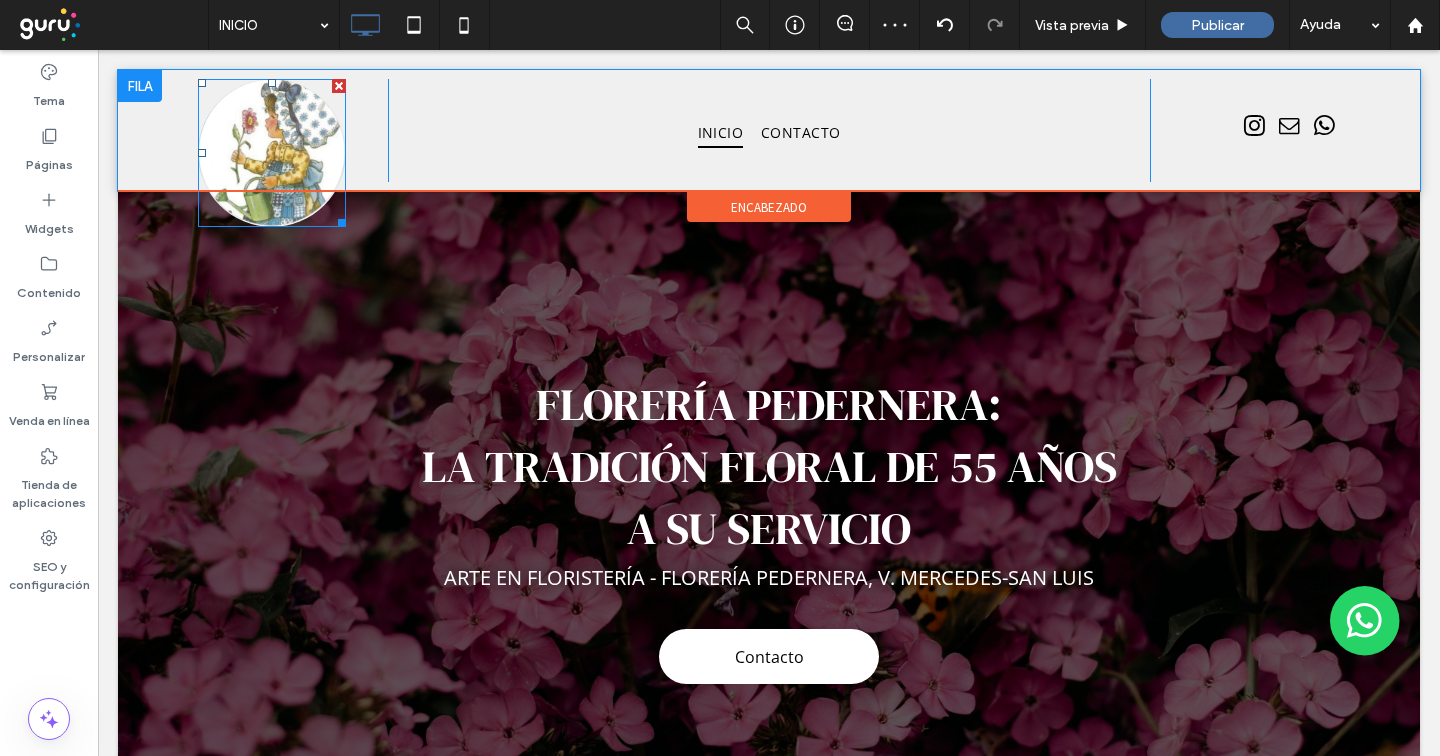 click at bounding box center [272, 153] 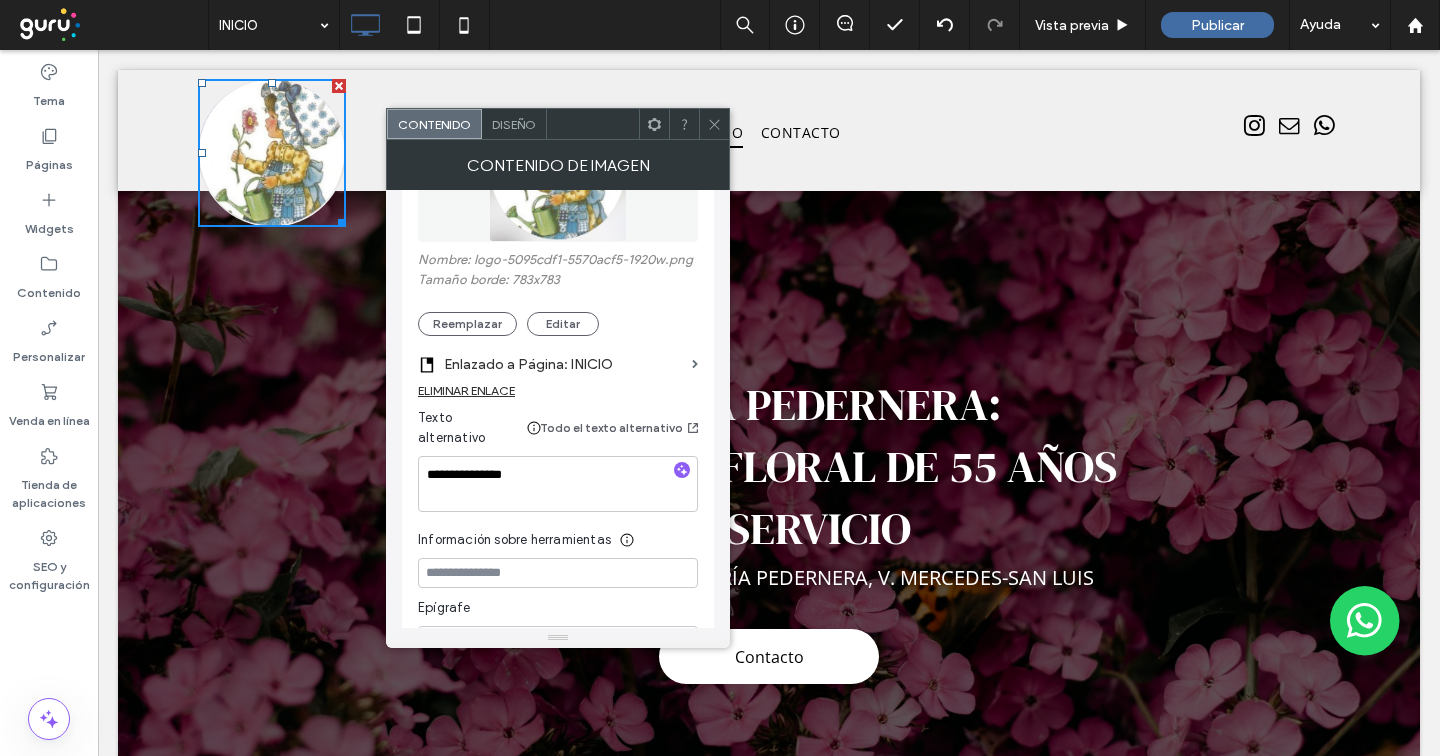 scroll, scrollTop: 429, scrollLeft: 0, axis: vertical 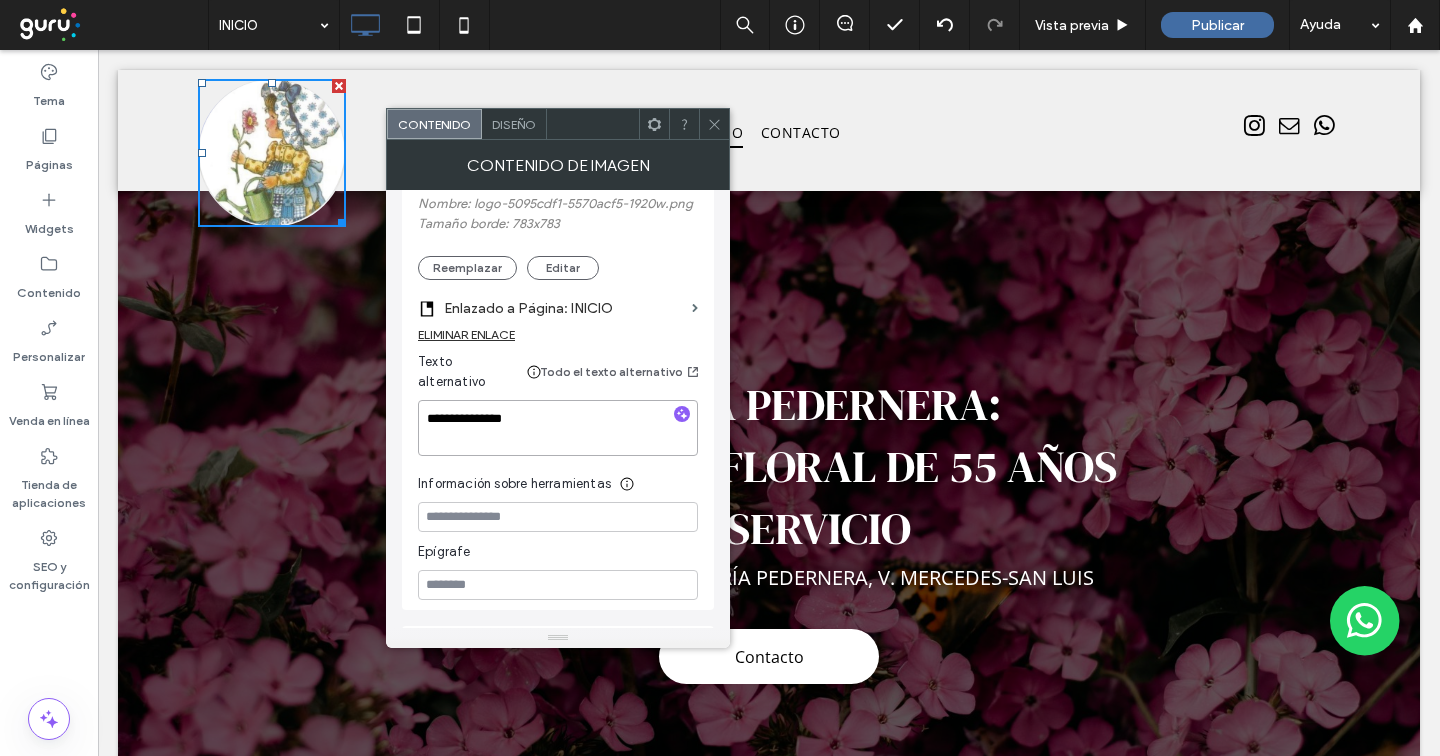 click on "**********" at bounding box center [558, 428] 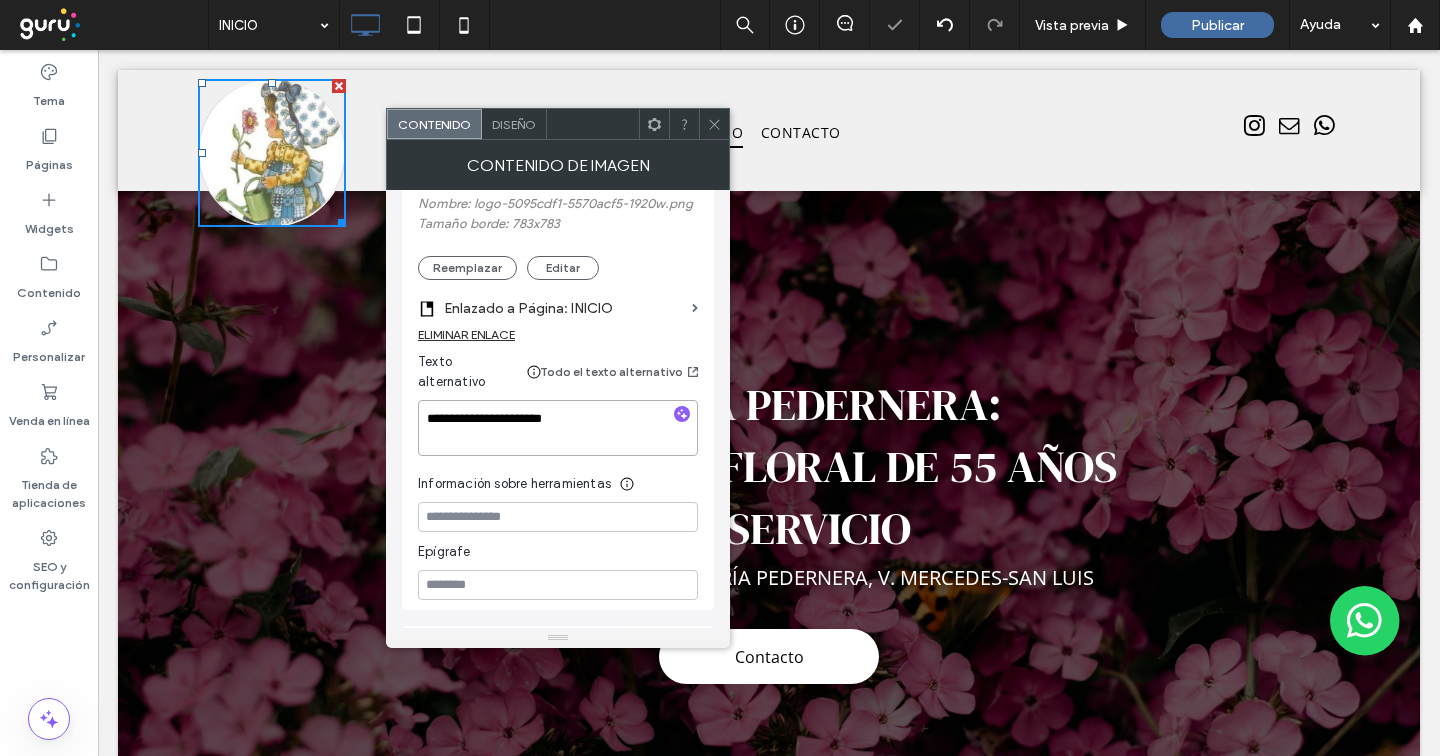 type on "**********" 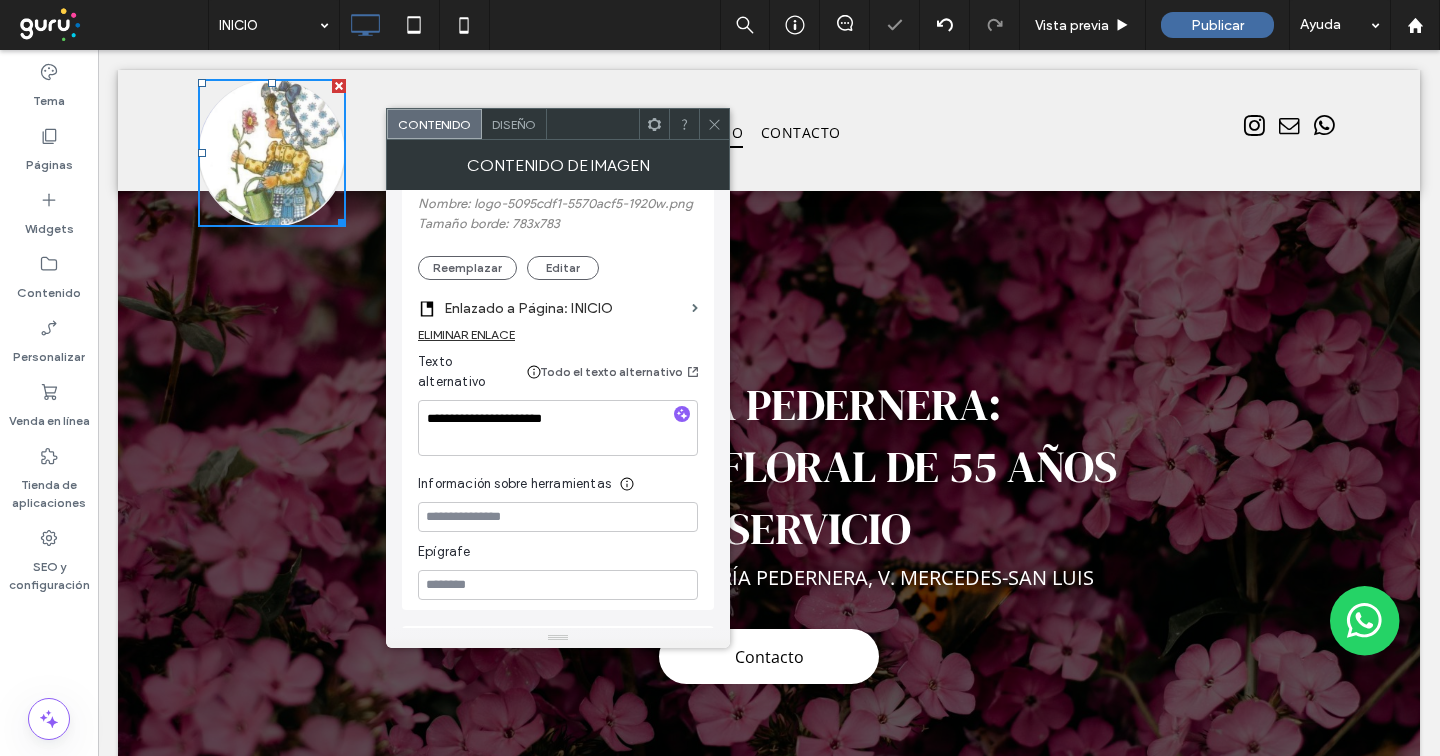 click at bounding box center (714, 124) 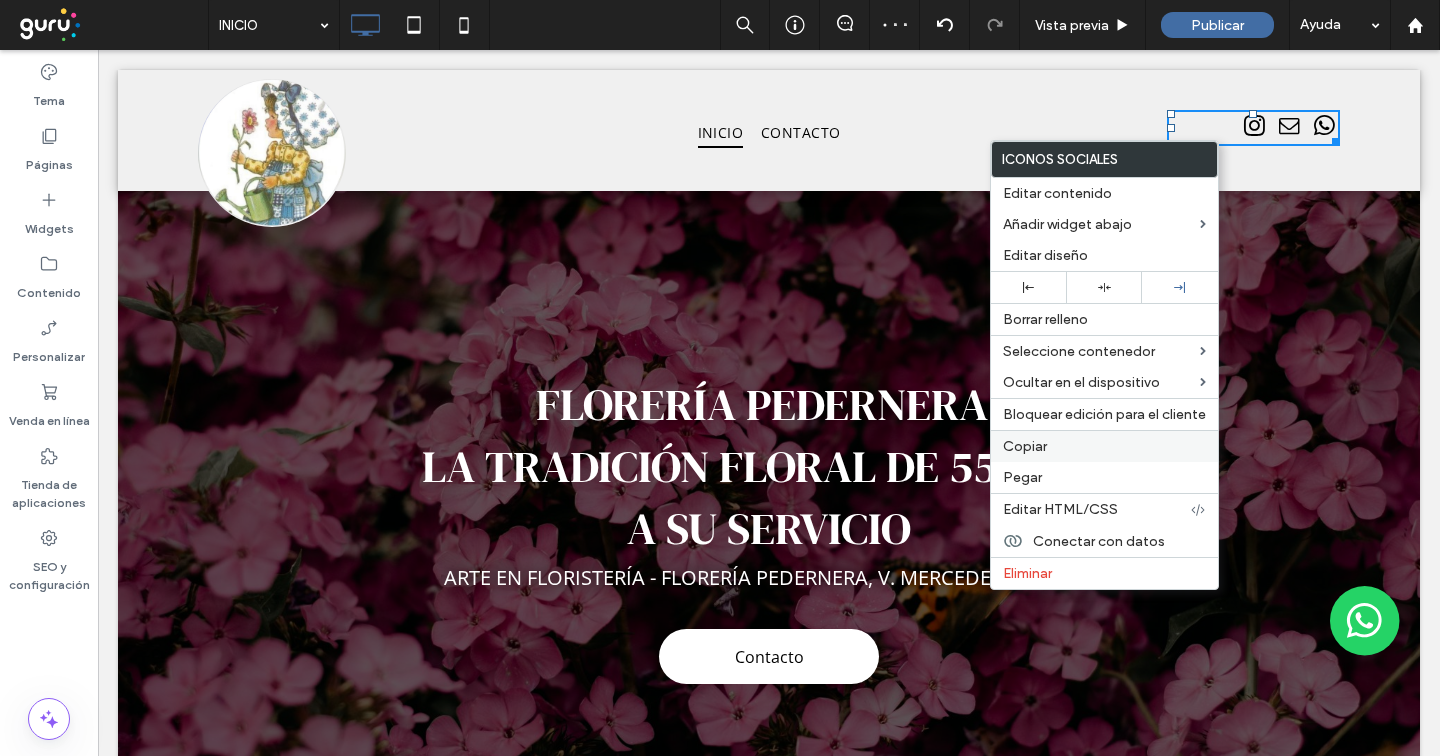 drag, startPoint x: 1050, startPoint y: 444, endPoint x: 1060, endPoint y: 436, distance: 12.806249 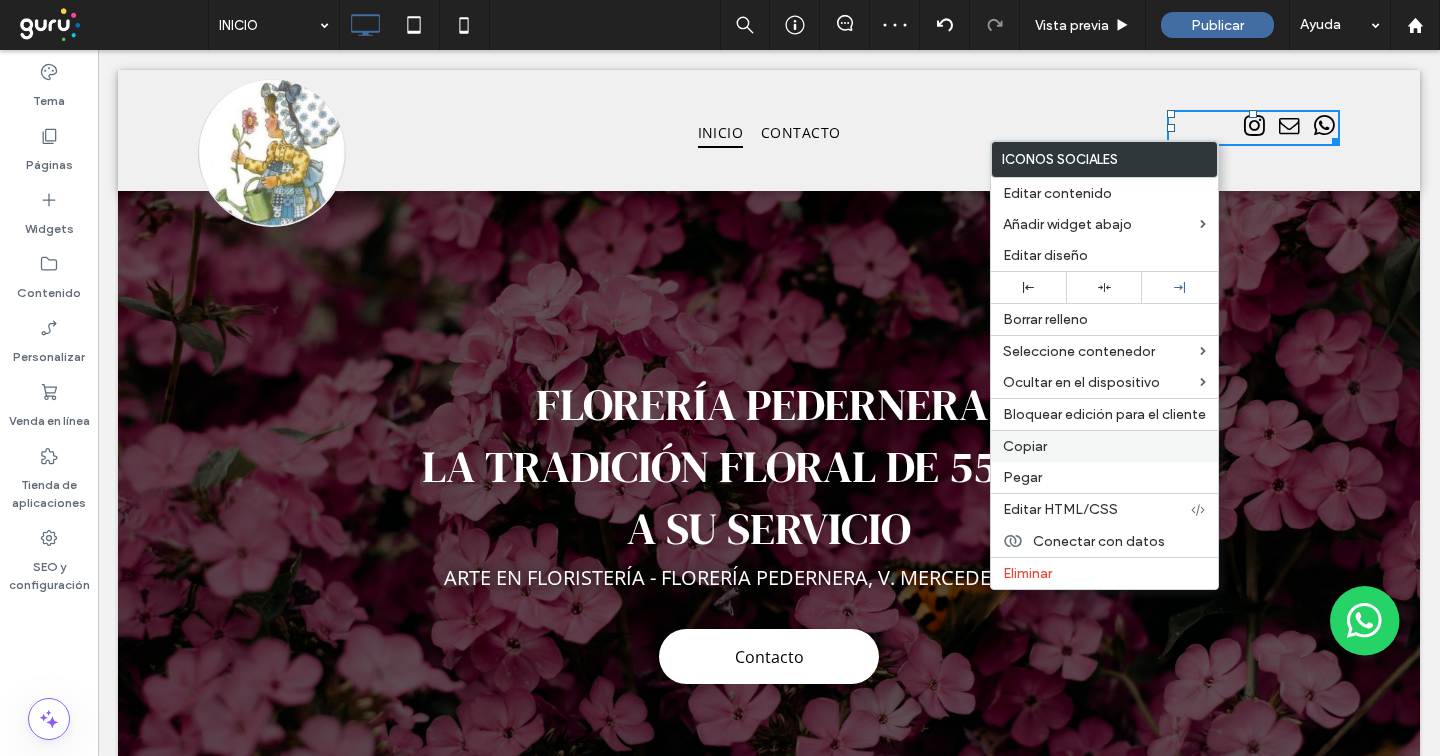 click on "Copiar" at bounding box center (1104, 446) 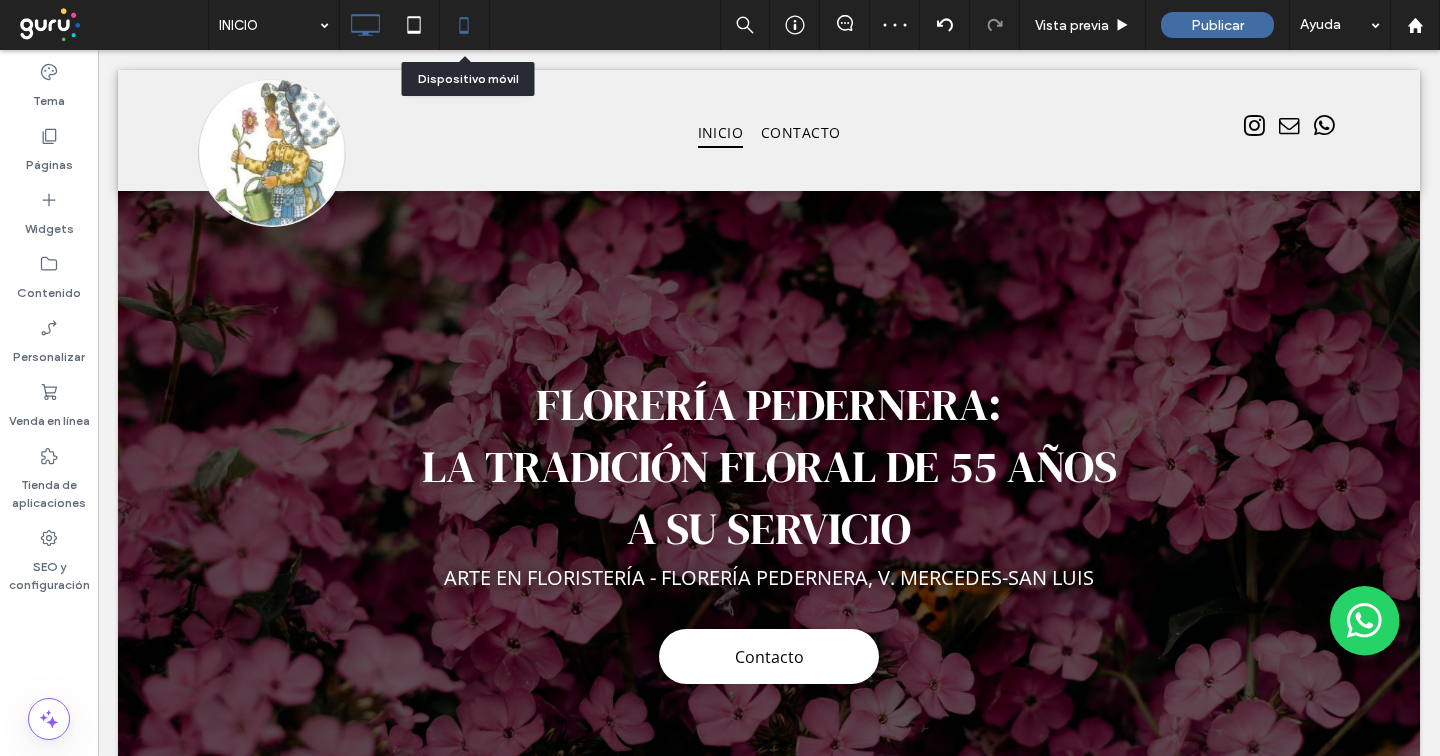 click 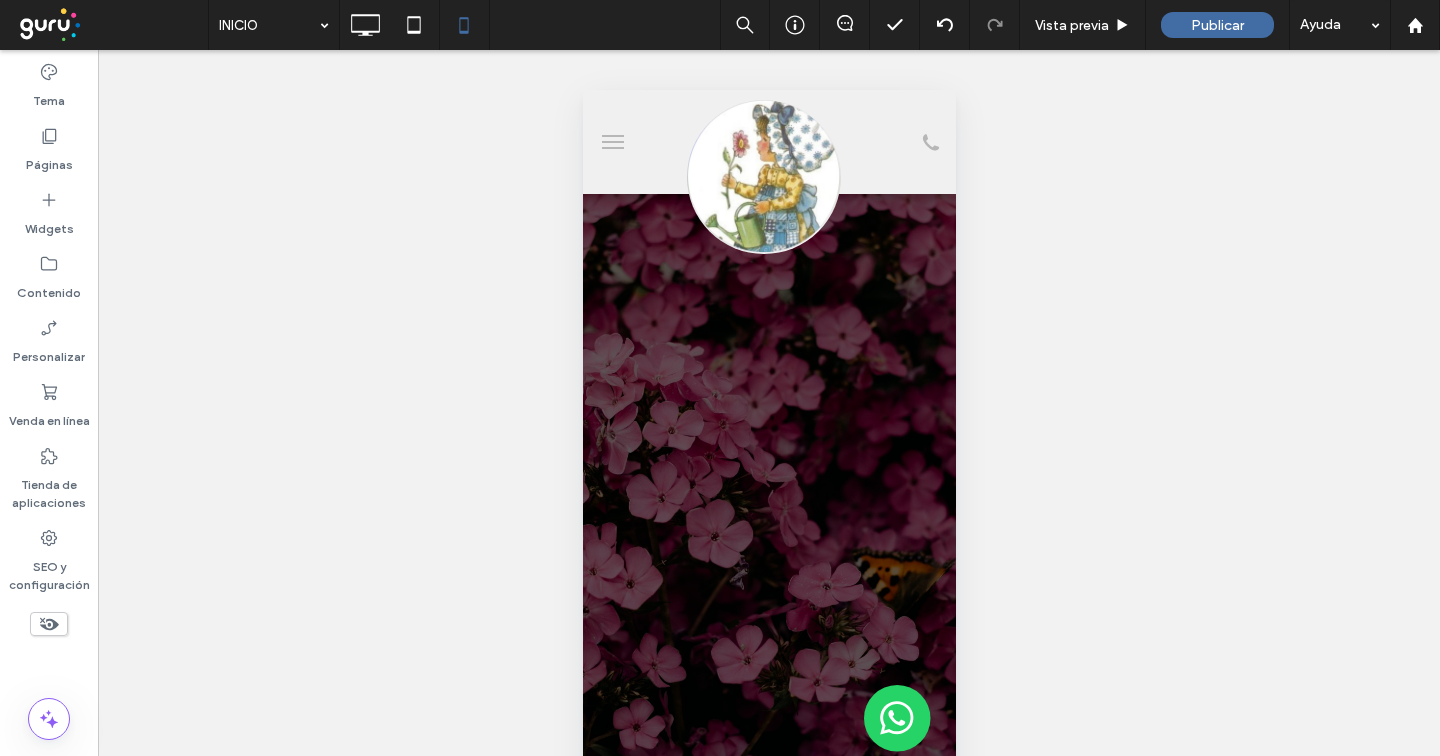 scroll, scrollTop: 0, scrollLeft: 0, axis: both 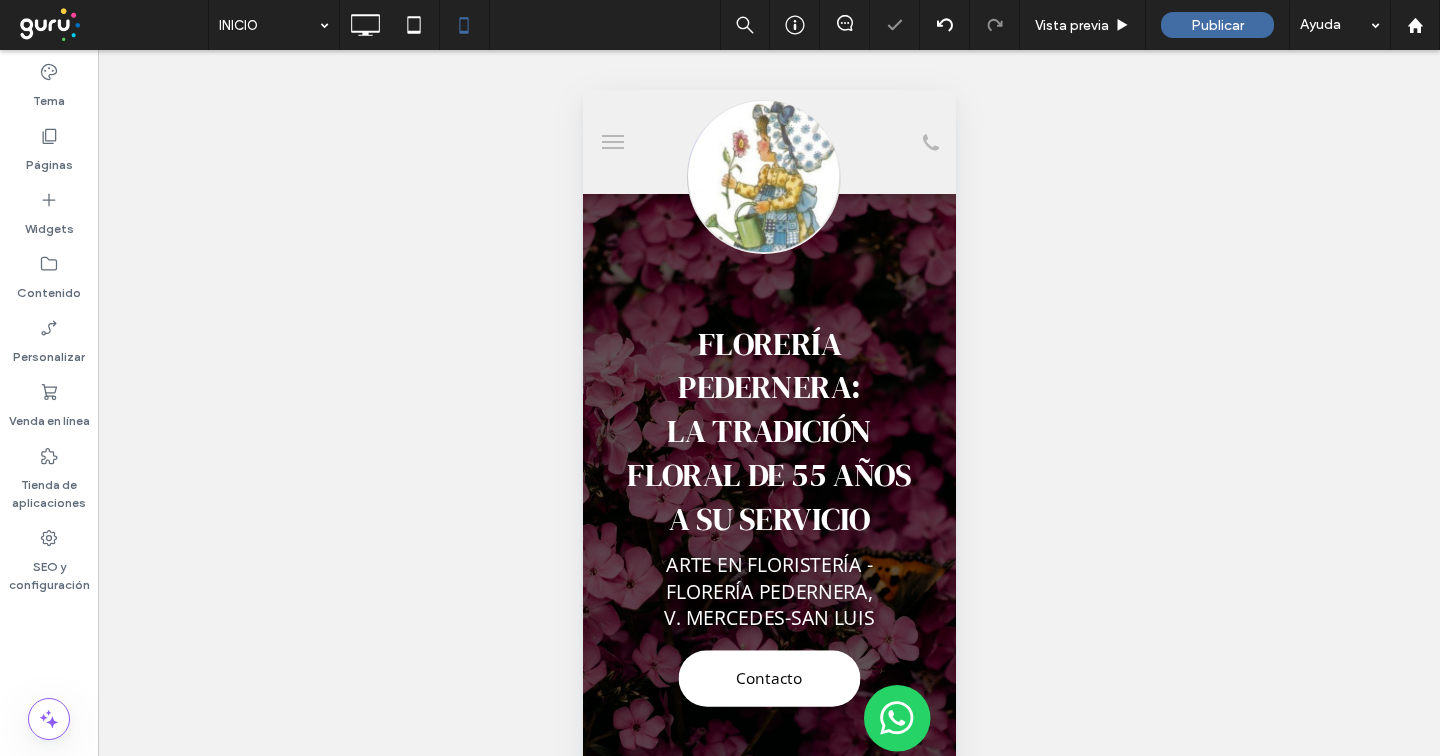 click at bounding box center [612, 142] 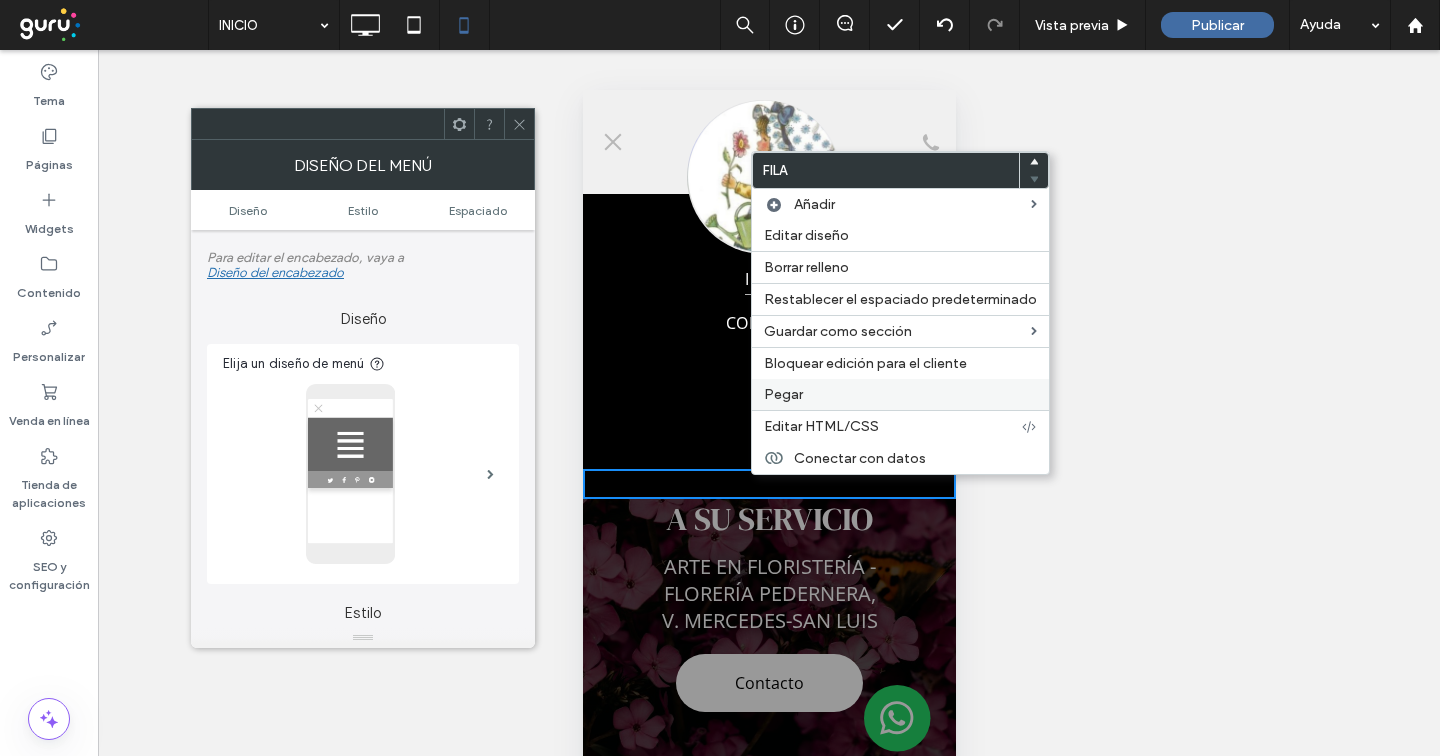 click on "Pegar" at bounding box center [783, 394] 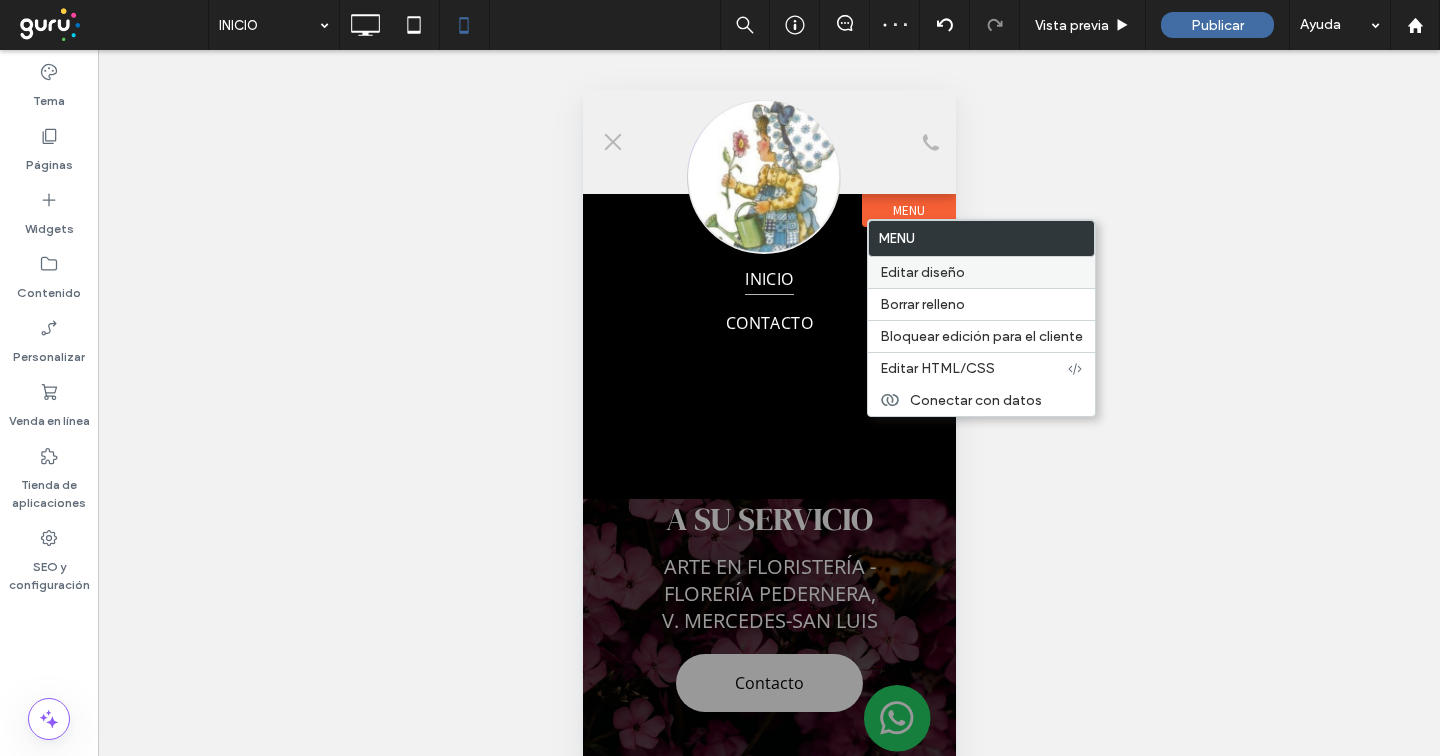 click on "Editar diseño" at bounding box center [922, 272] 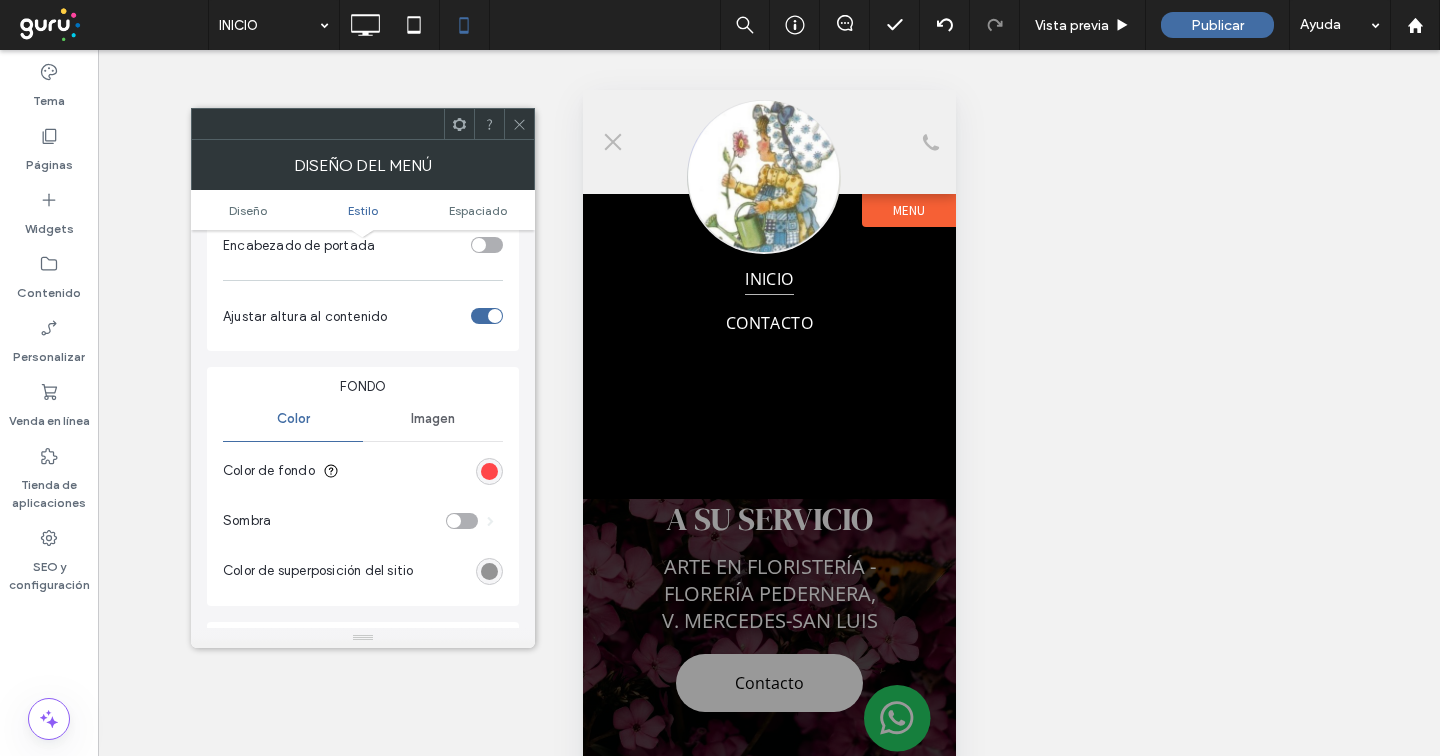 scroll, scrollTop: 499, scrollLeft: 0, axis: vertical 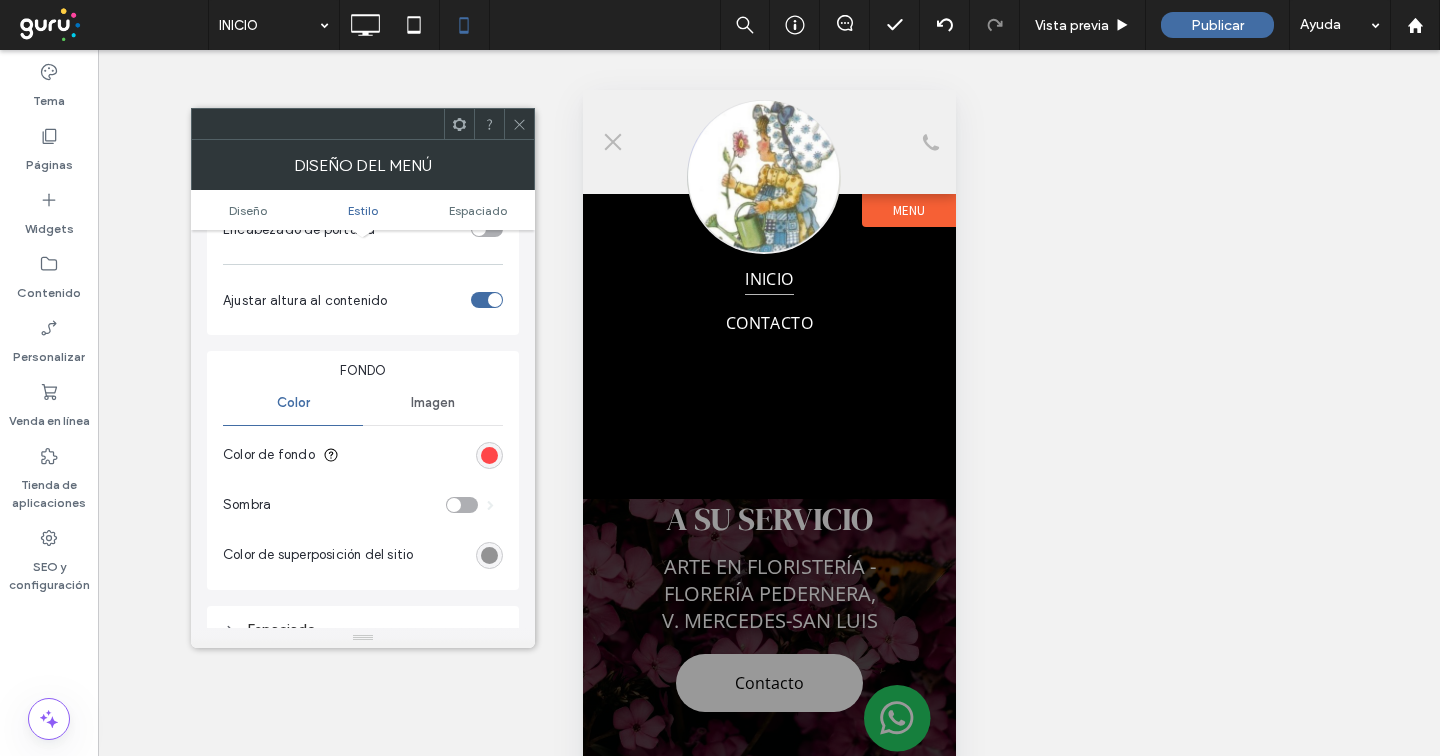 click at bounding box center (489, 455) 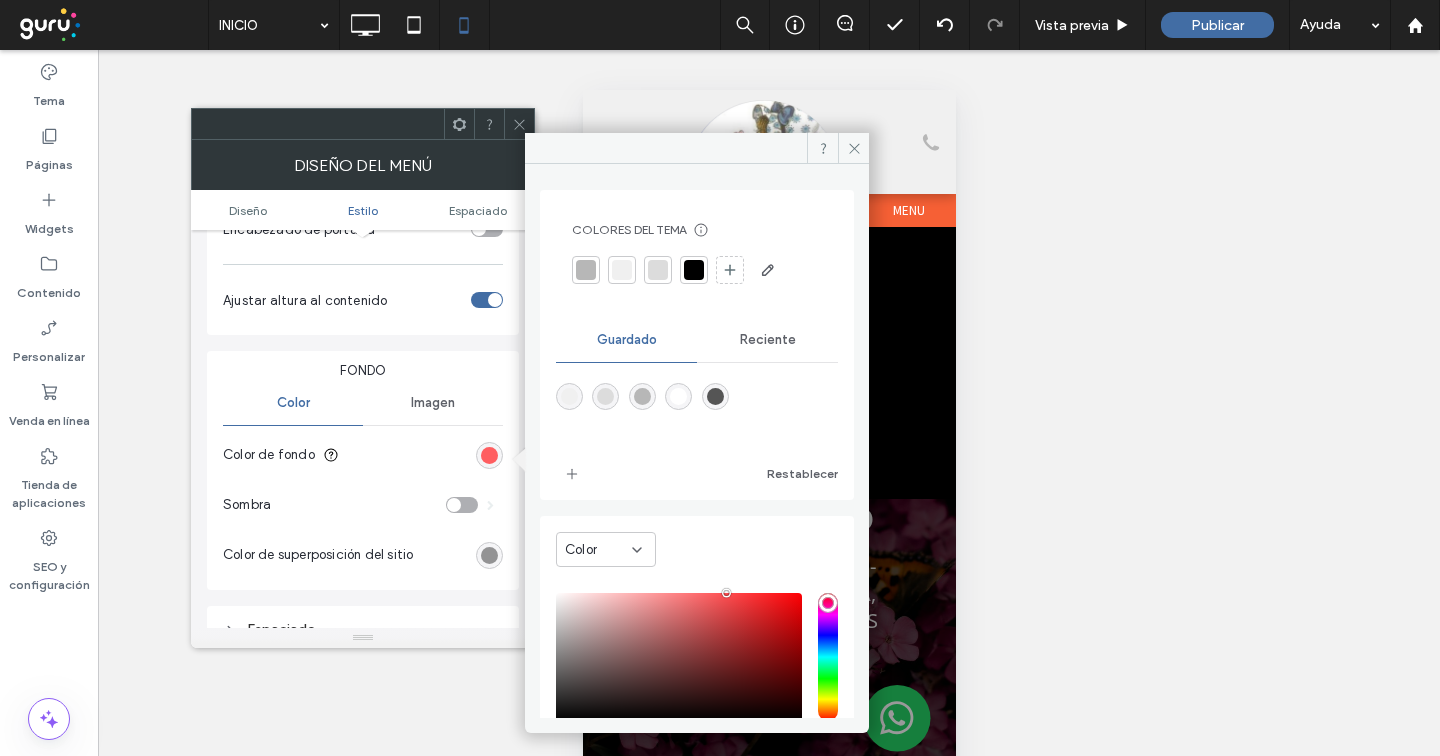 click at bounding box center [489, 455] 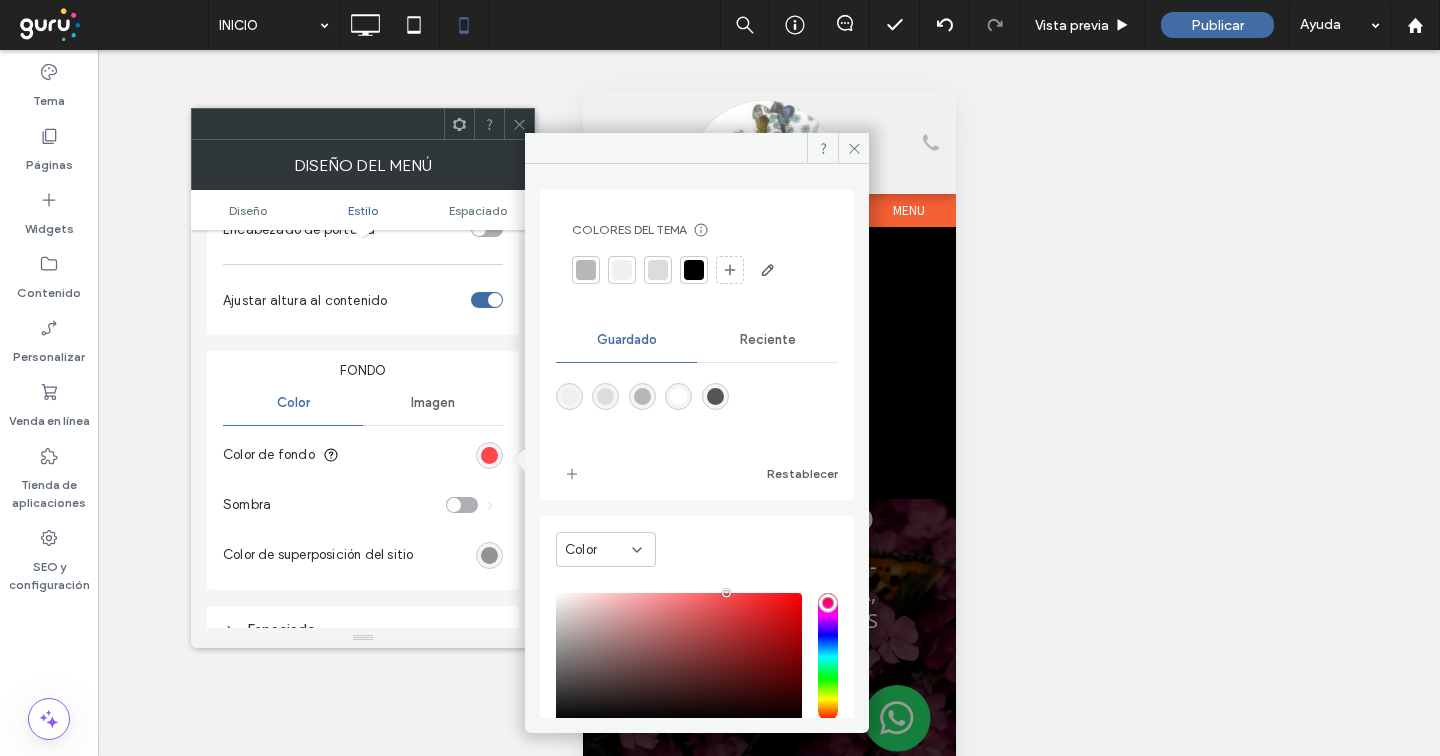 click at bounding box center (622, 270) 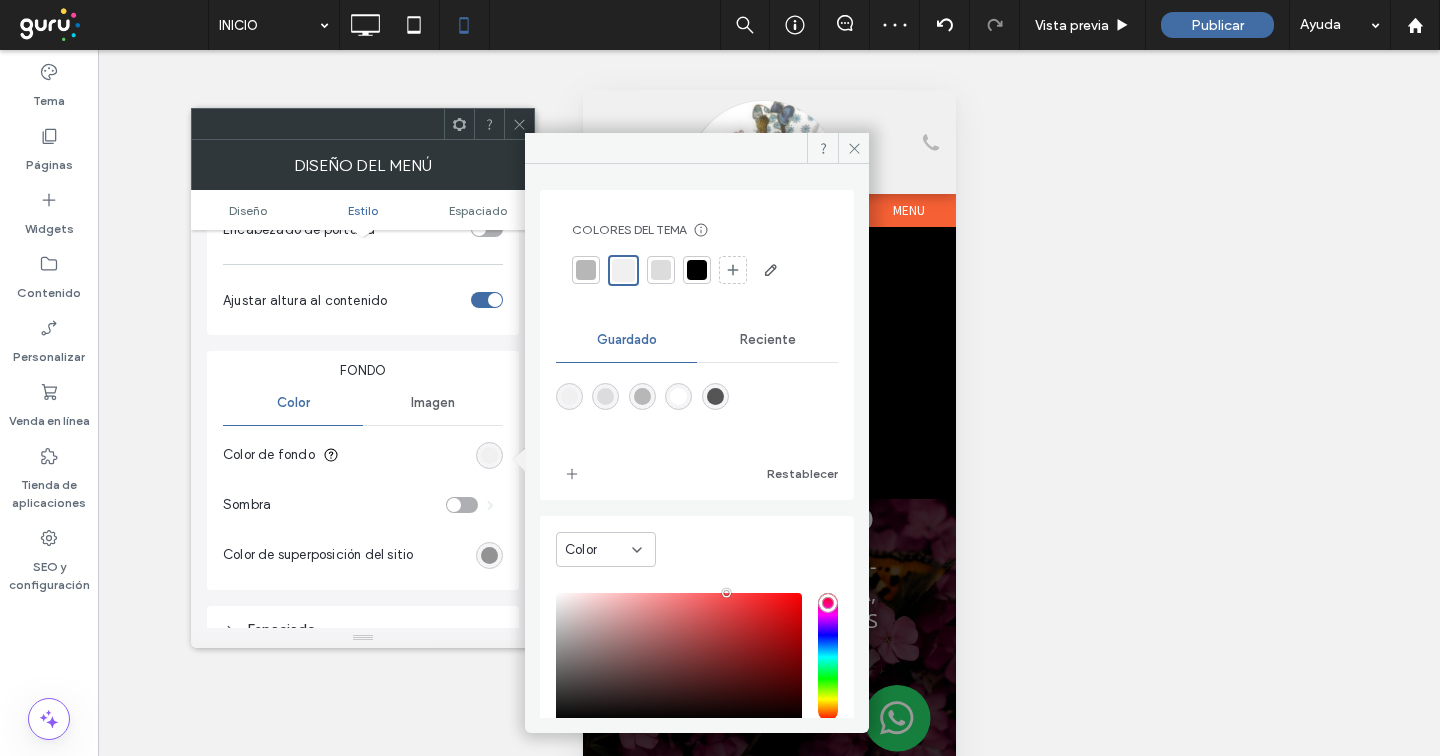 click 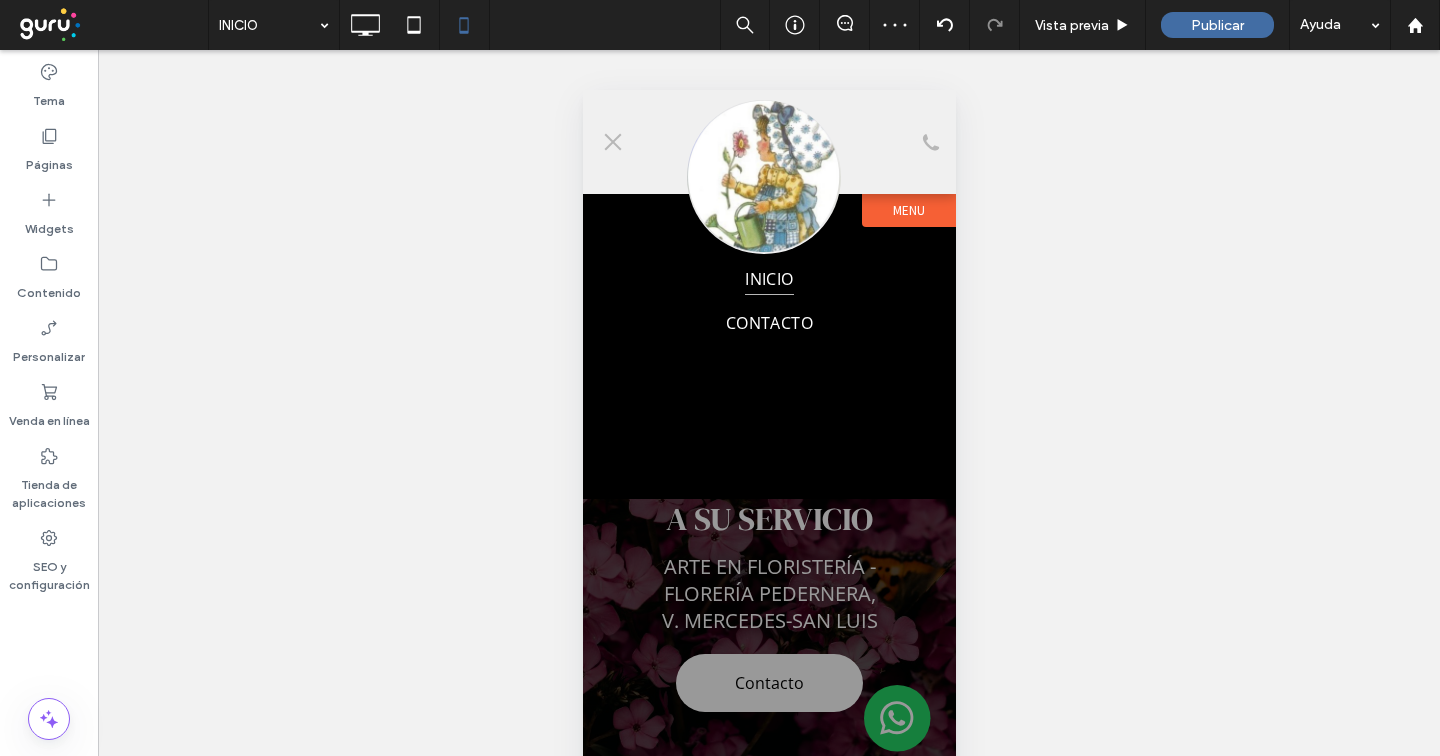 click on "Menu" at bounding box center (908, 210) 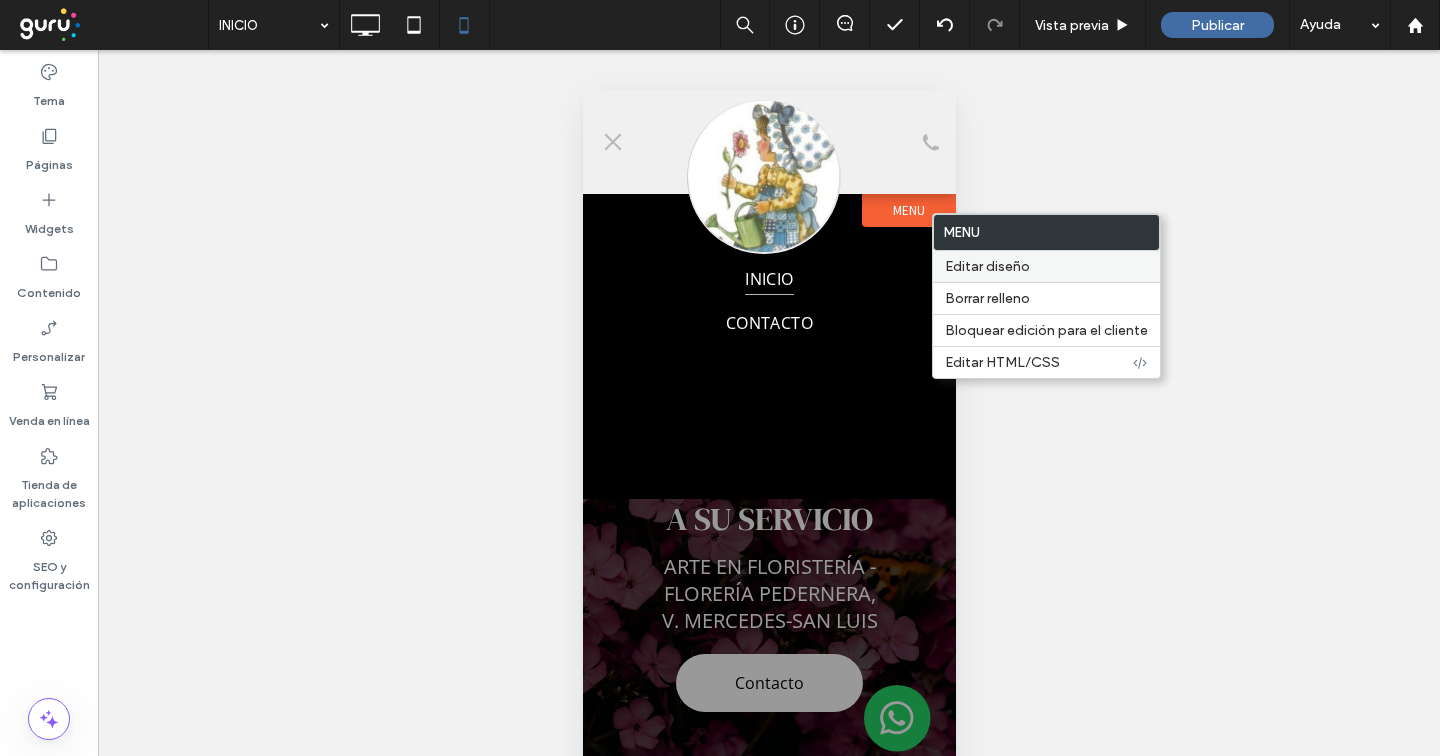 click on "Editar diseño" at bounding box center (987, 266) 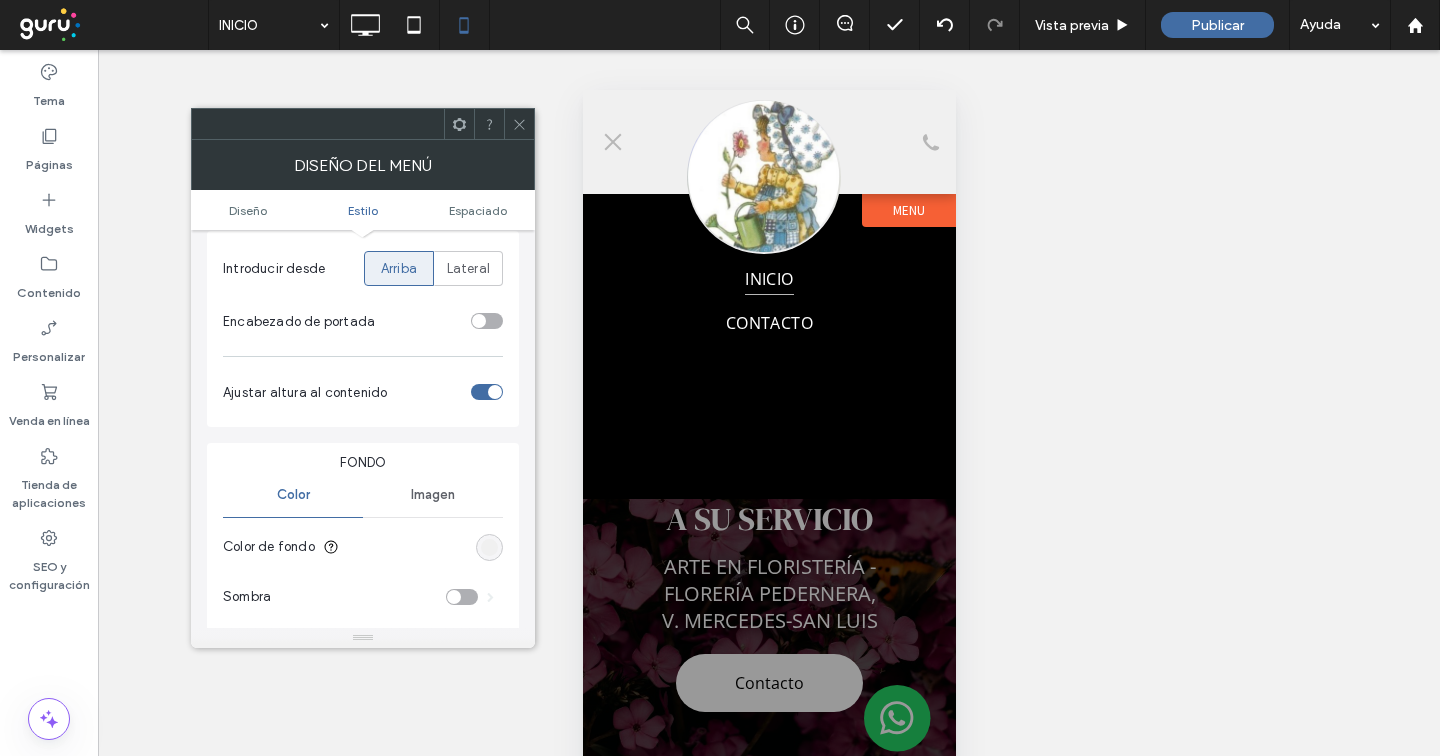 scroll, scrollTop: 407, scrollLeft: 0, axis: vertical 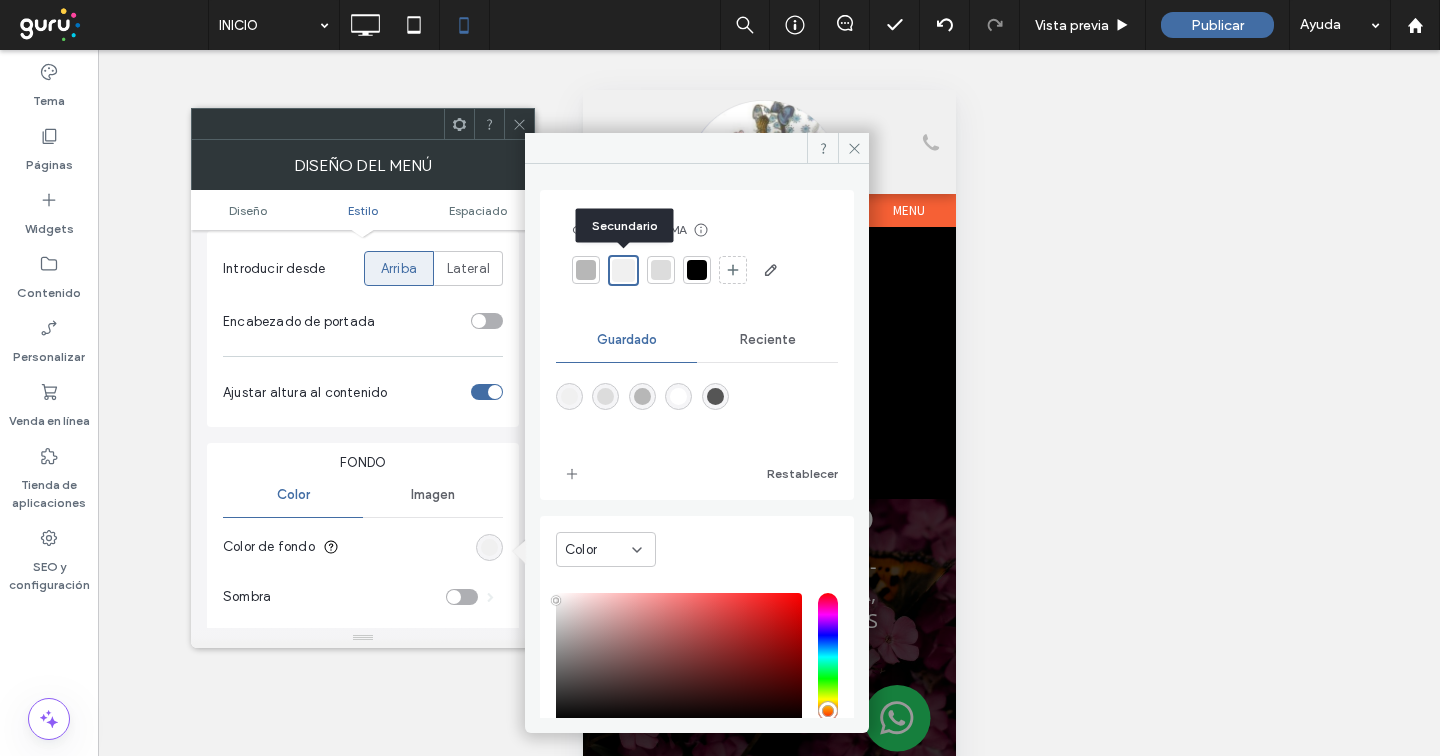 click at bounding box center [623, 270] 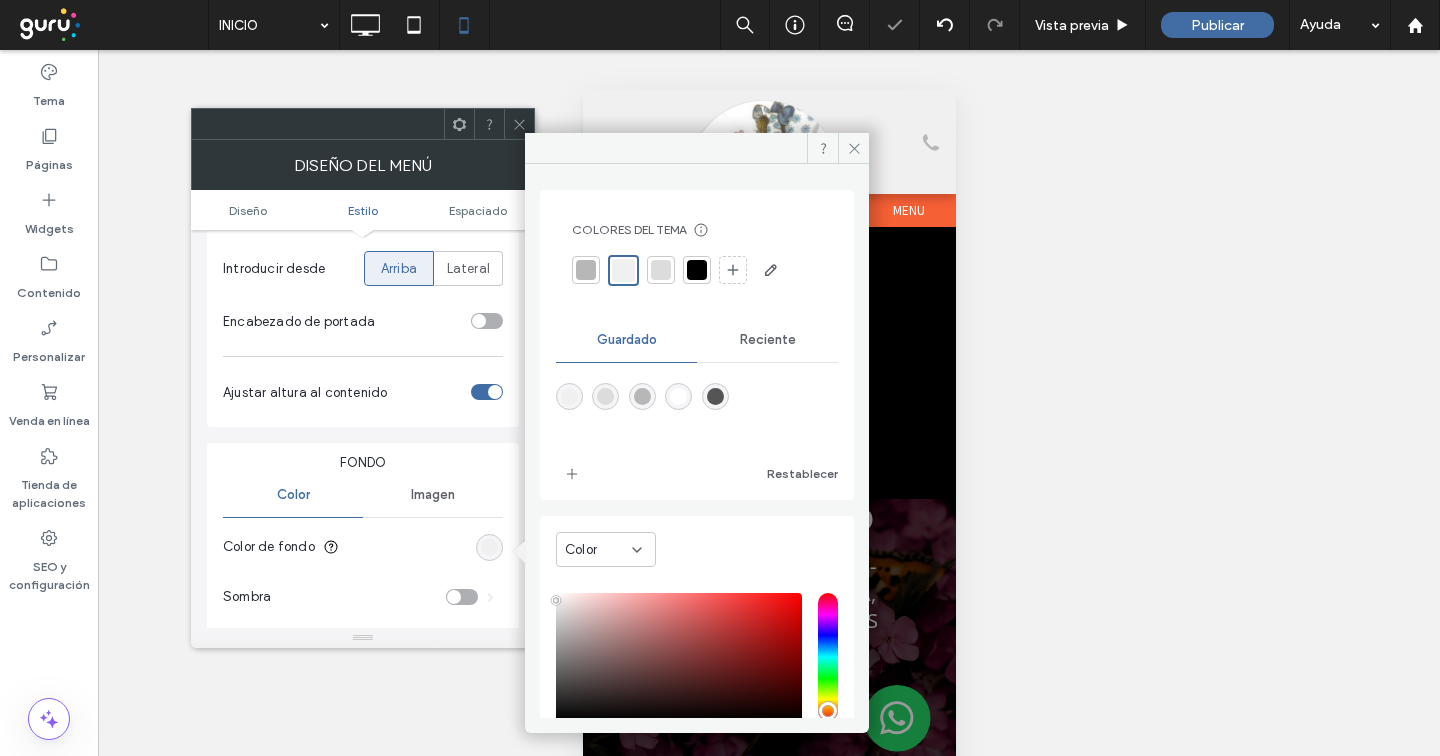 click 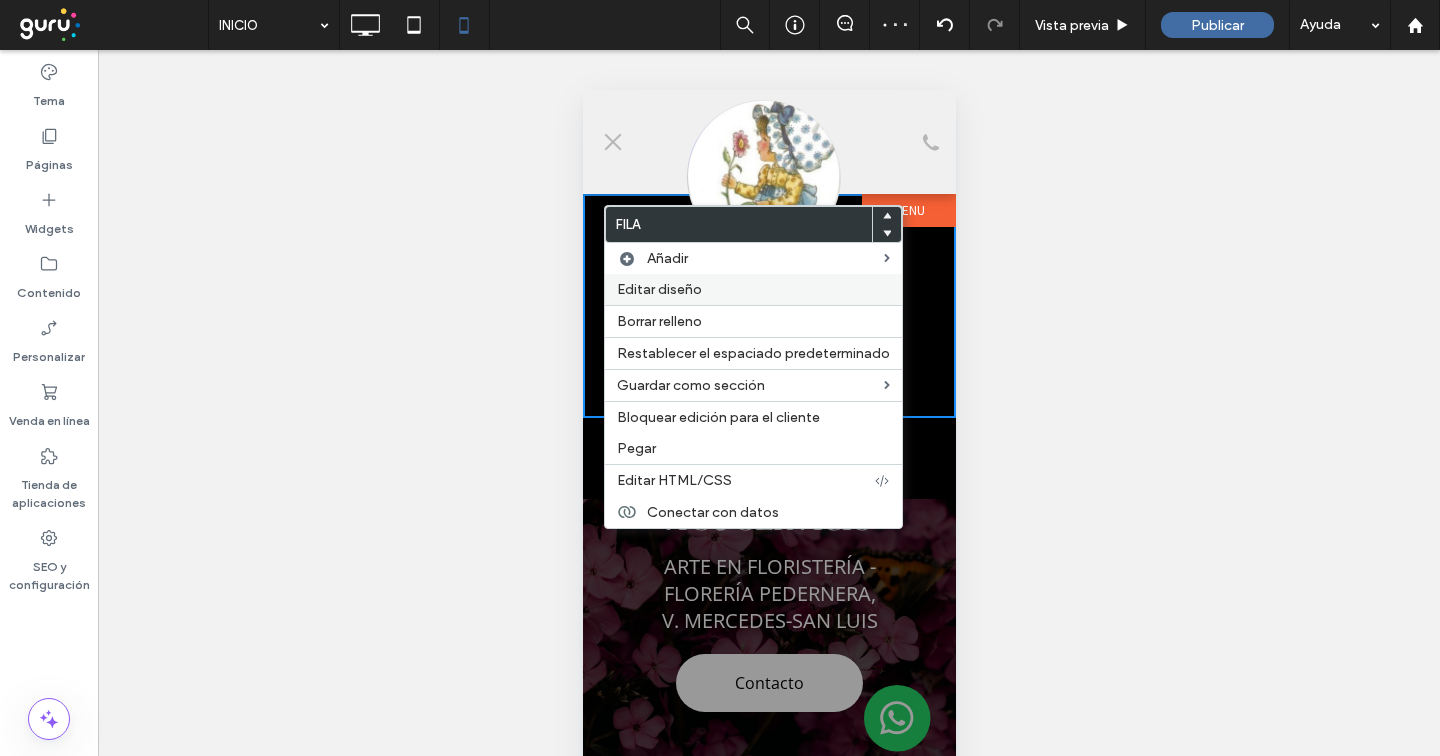 click on "Editar diseño" at bounding box center (659, 289) 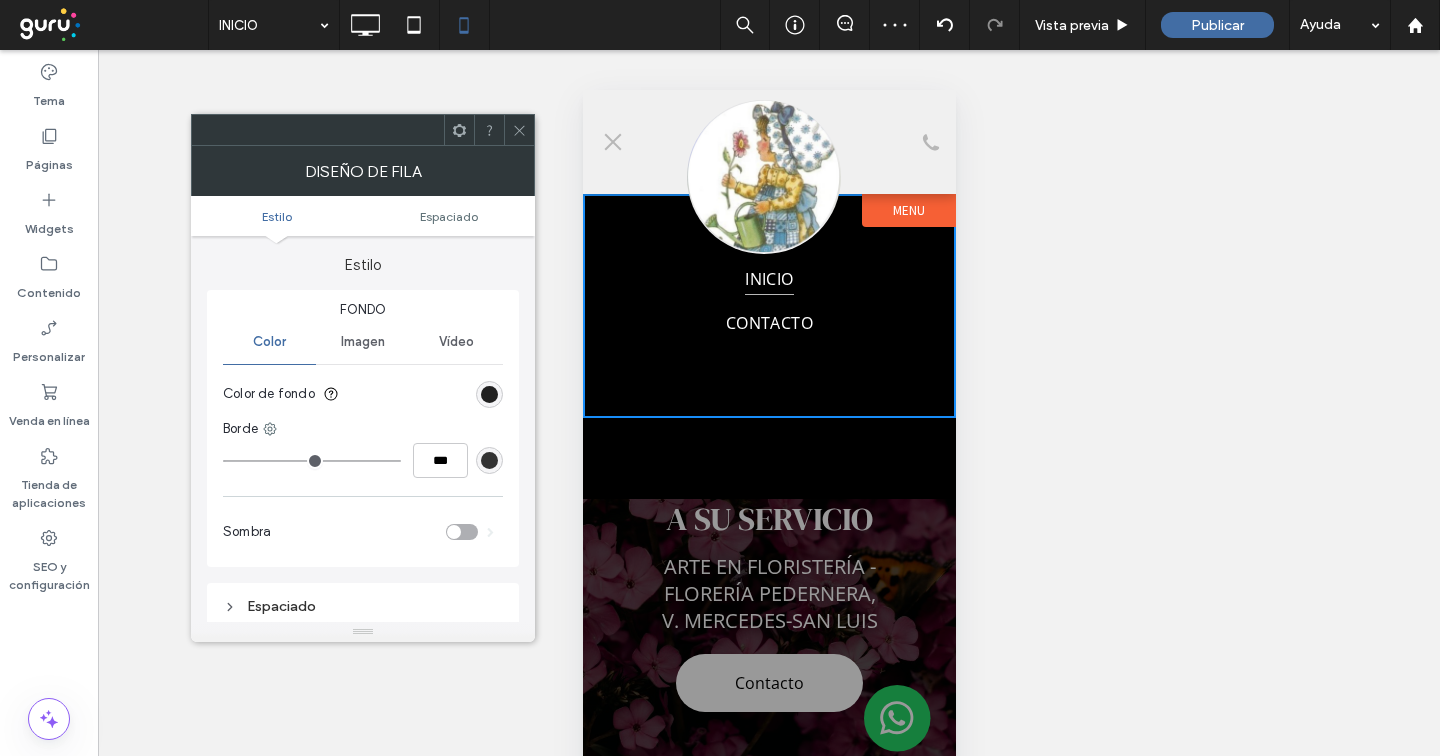 click at bounding box center (489, 394) 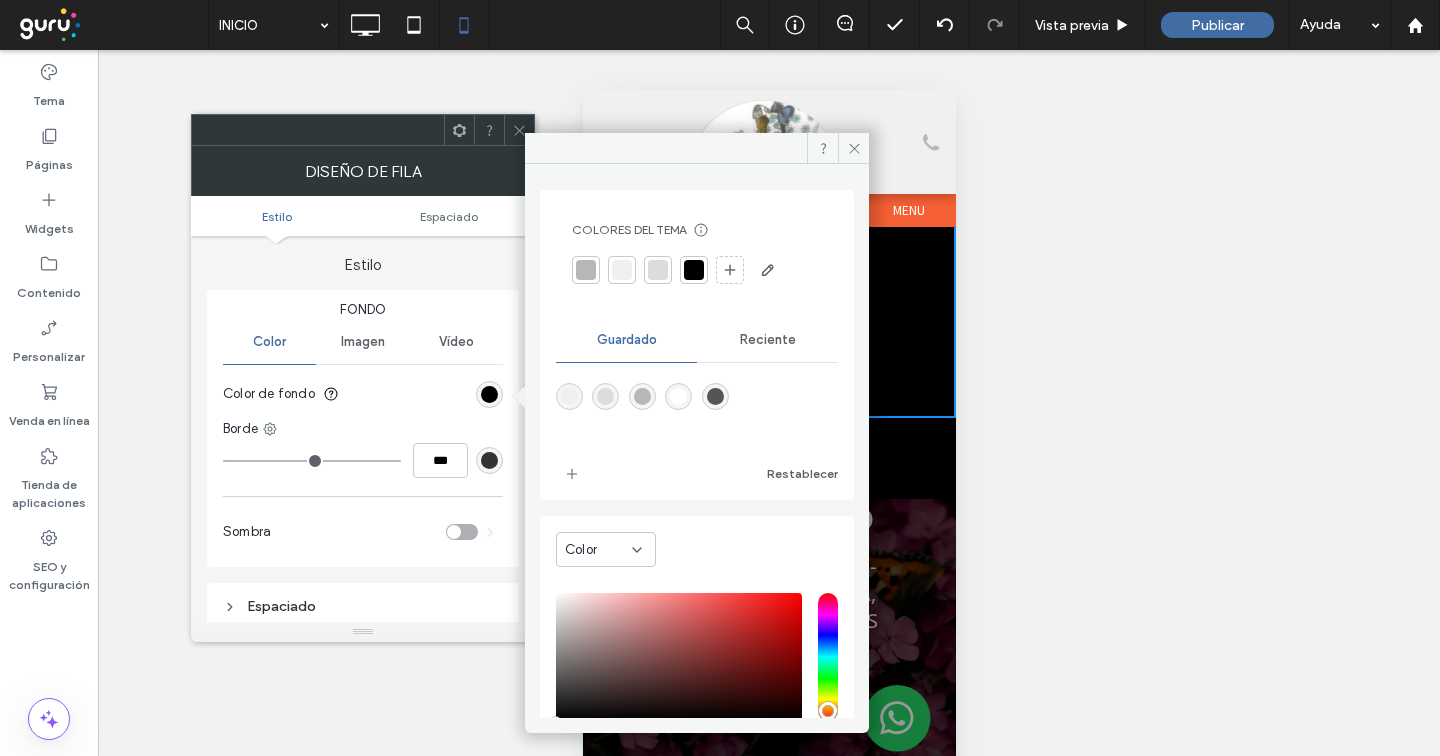 click on "Reciente" at bounding box center [768, 340] 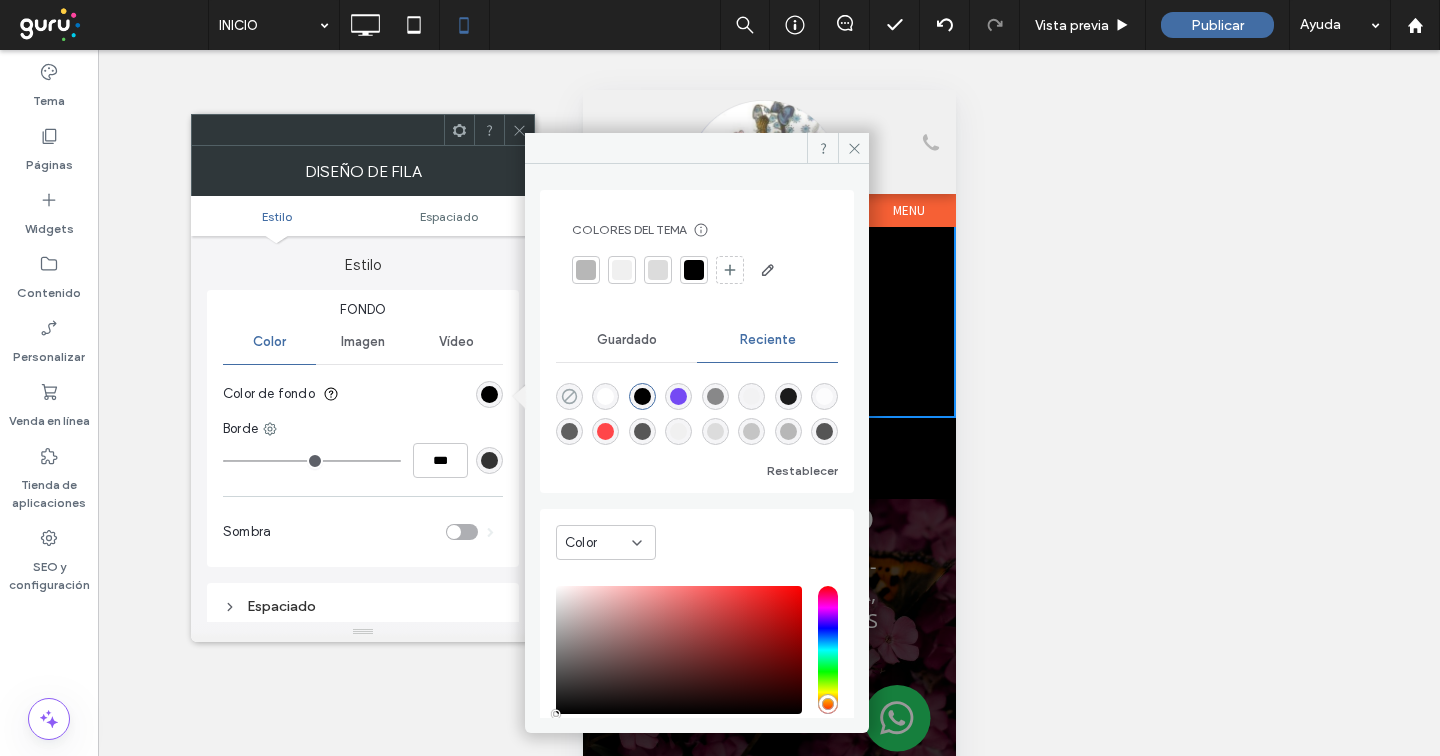 click at bounding box center (569, 396) 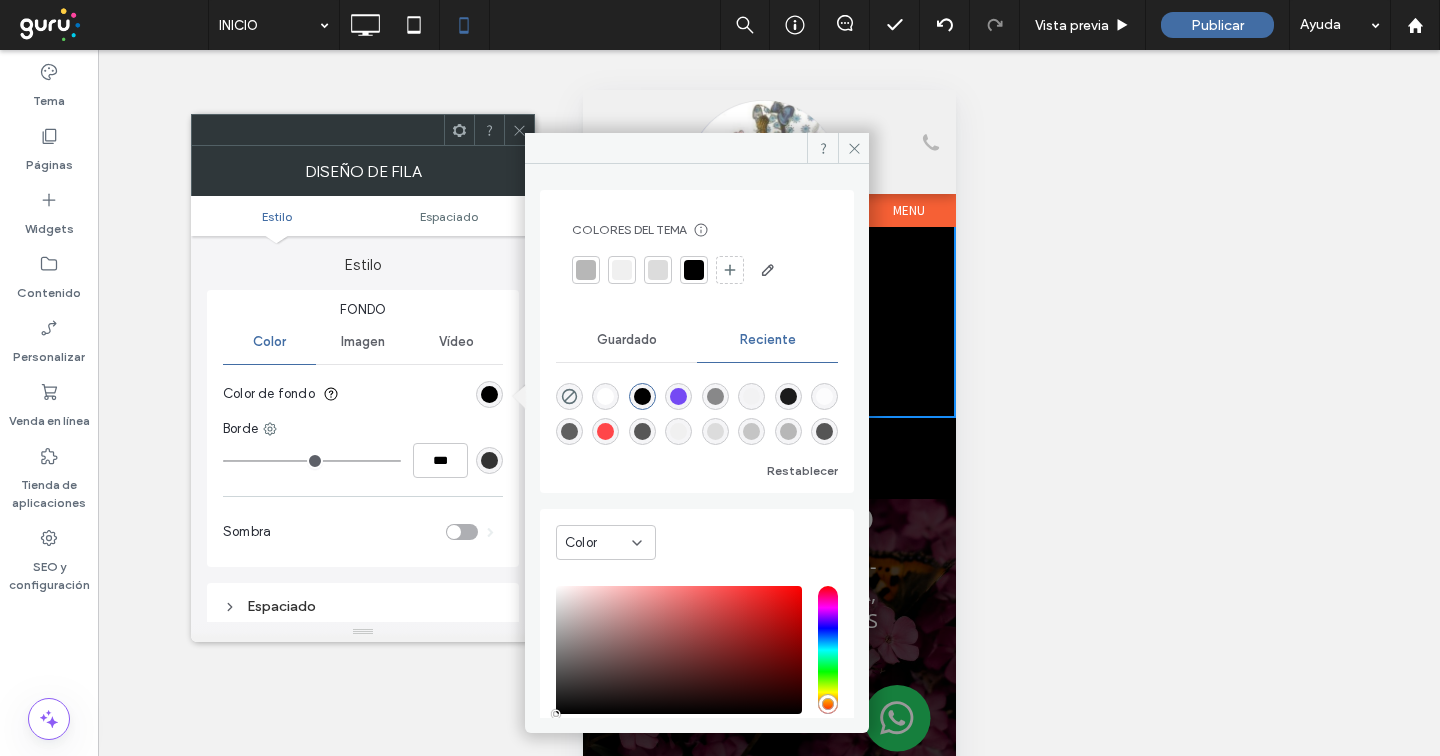 type on "*" 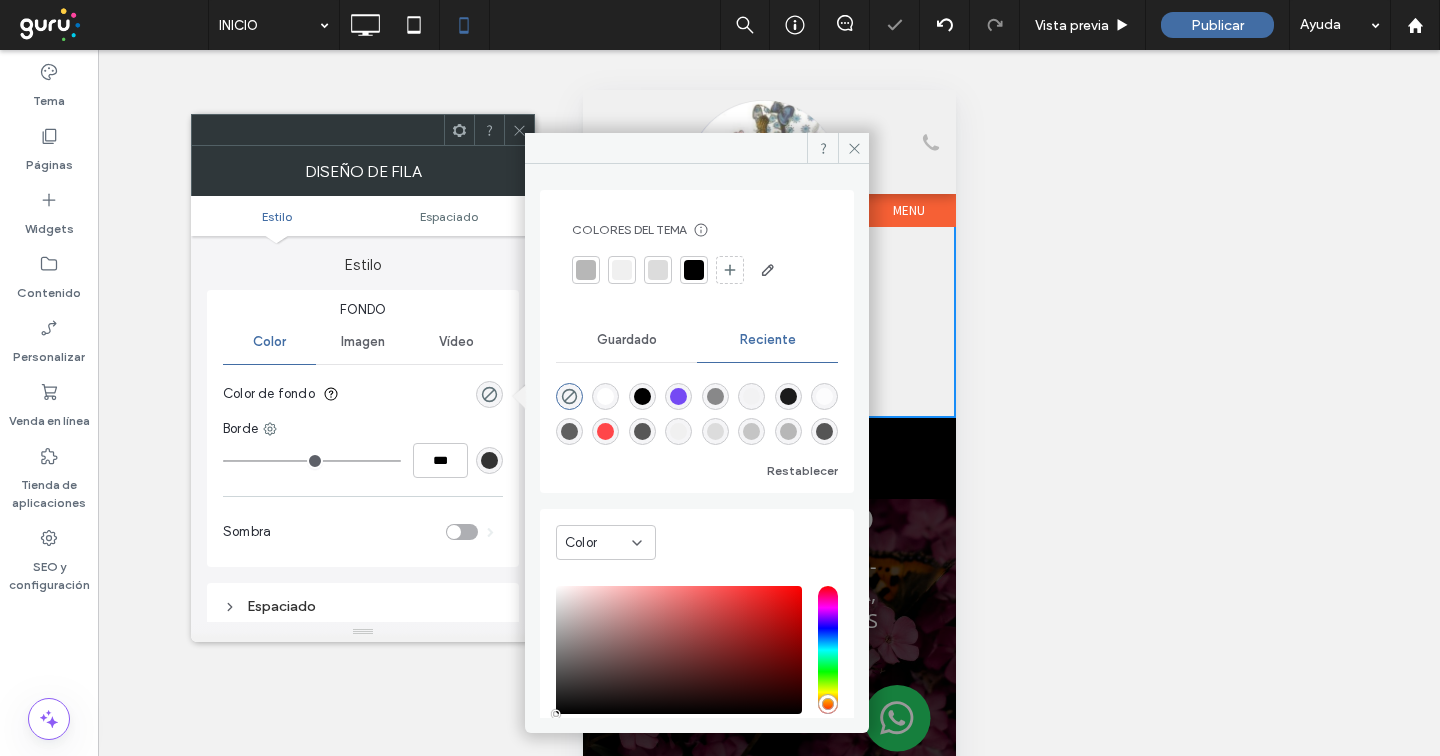 click at bounding box center (519, 130) 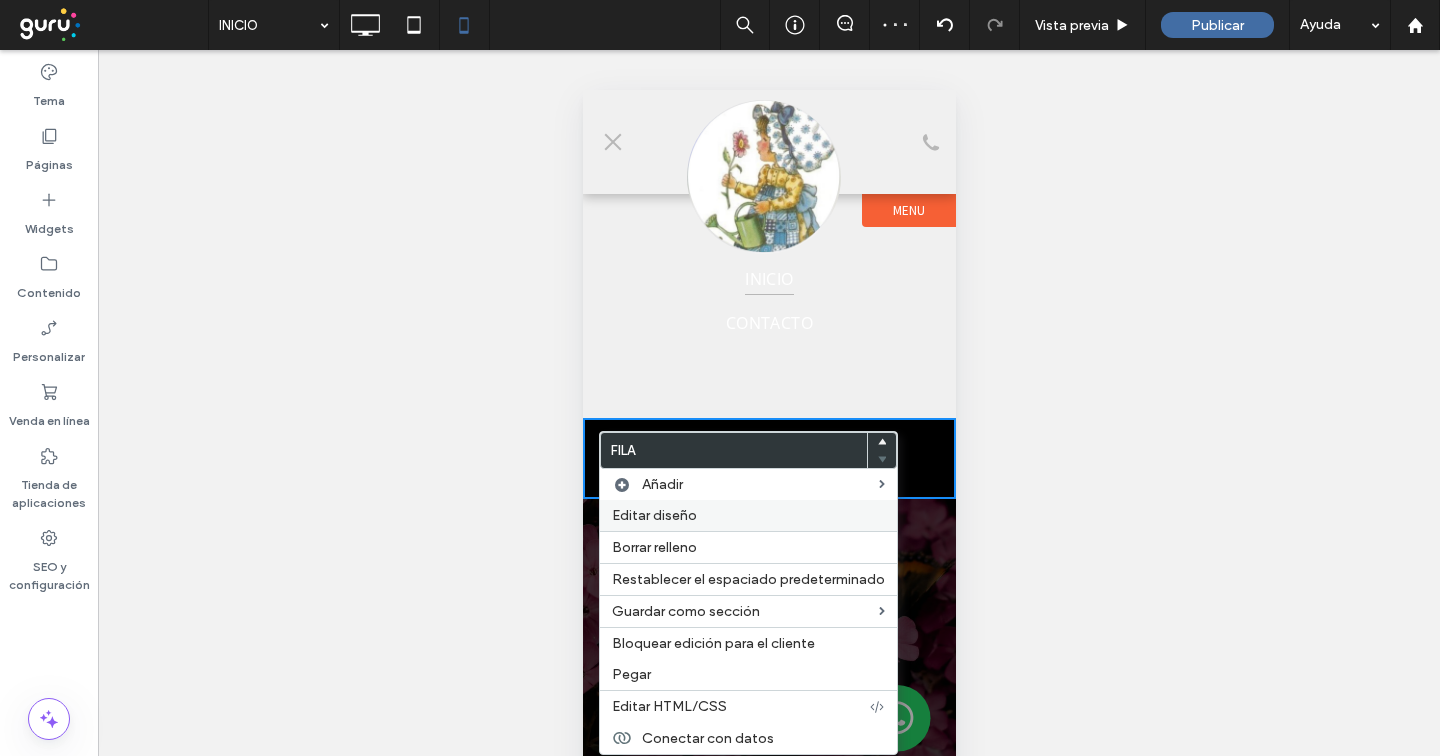 click on "Editar diseño" at bounding box center (654, 515) 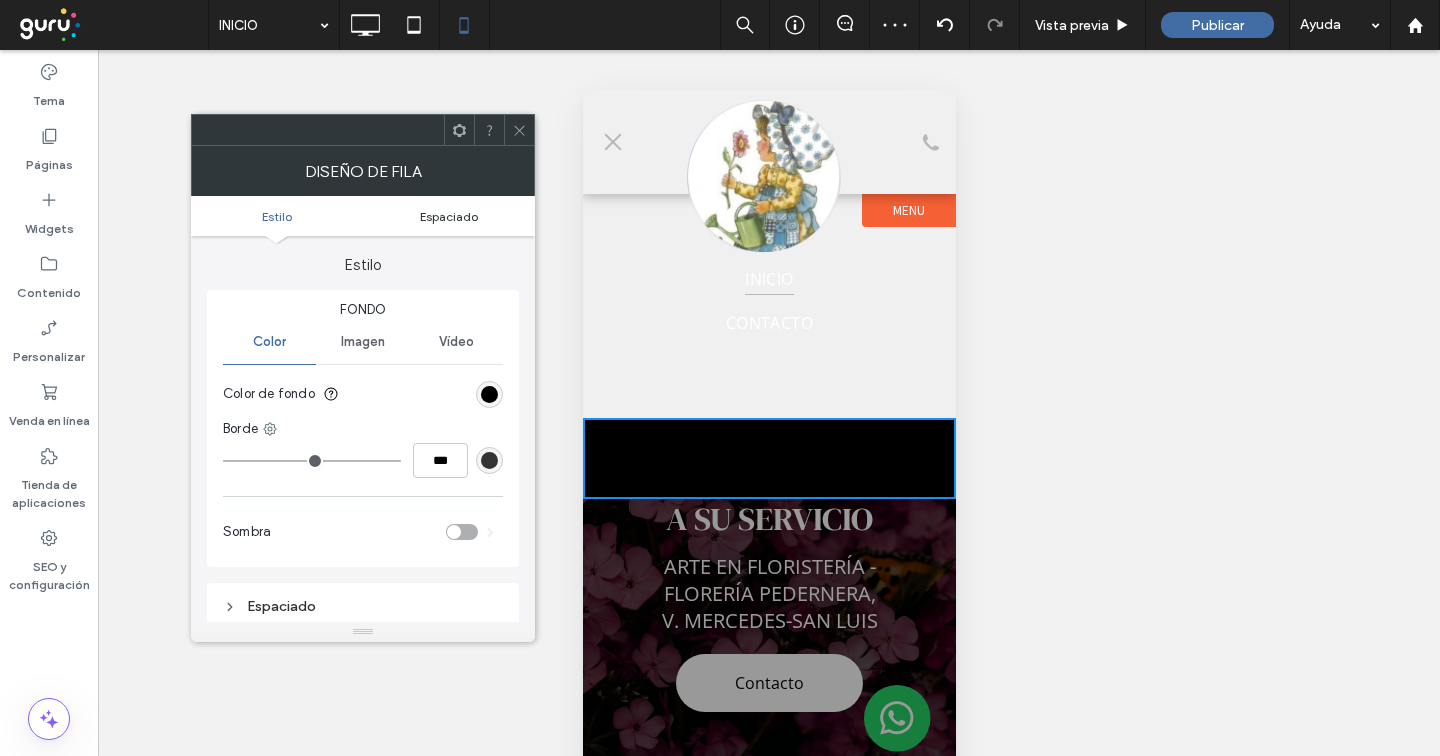 click on "Espaciado" at bounding box center [449, 216] 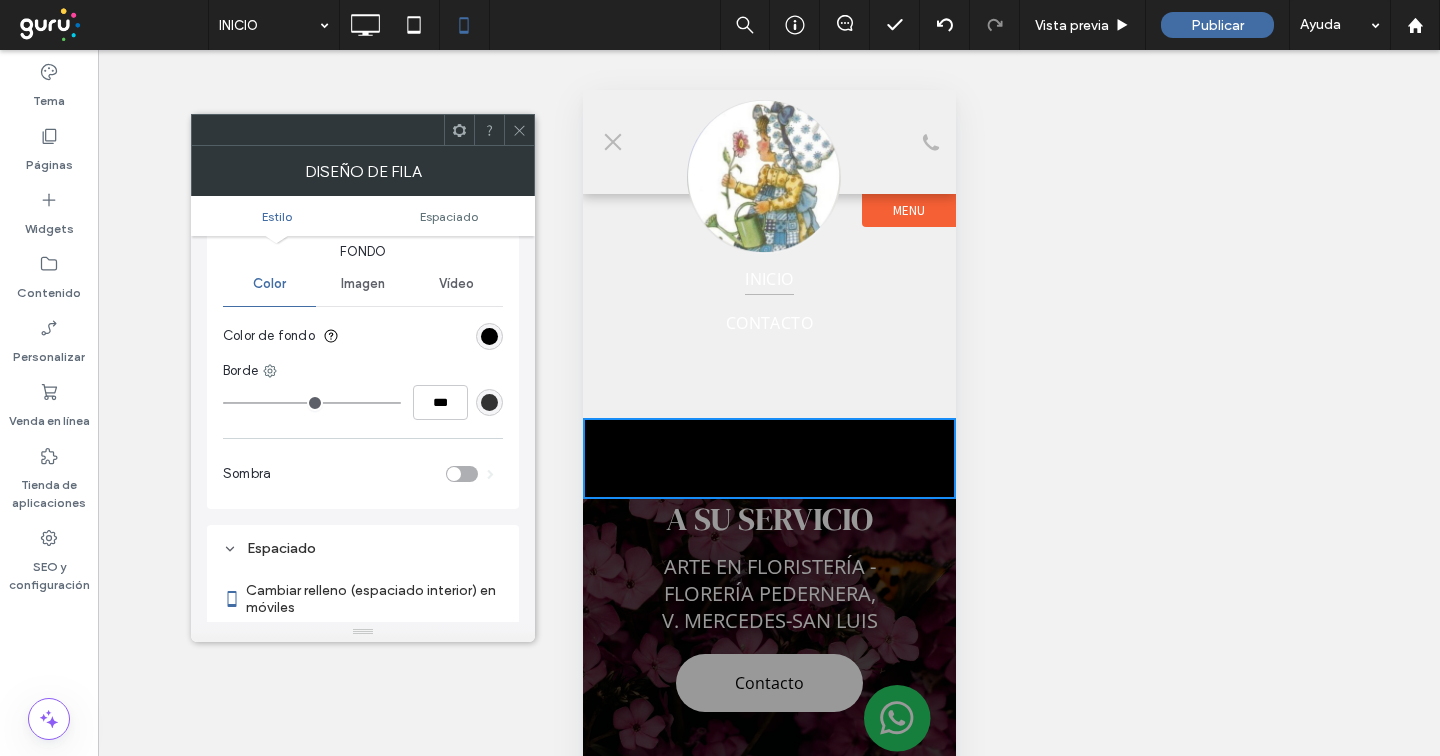 scroll, scrollTop: 50, scrollLeft: 0, axis: vertical 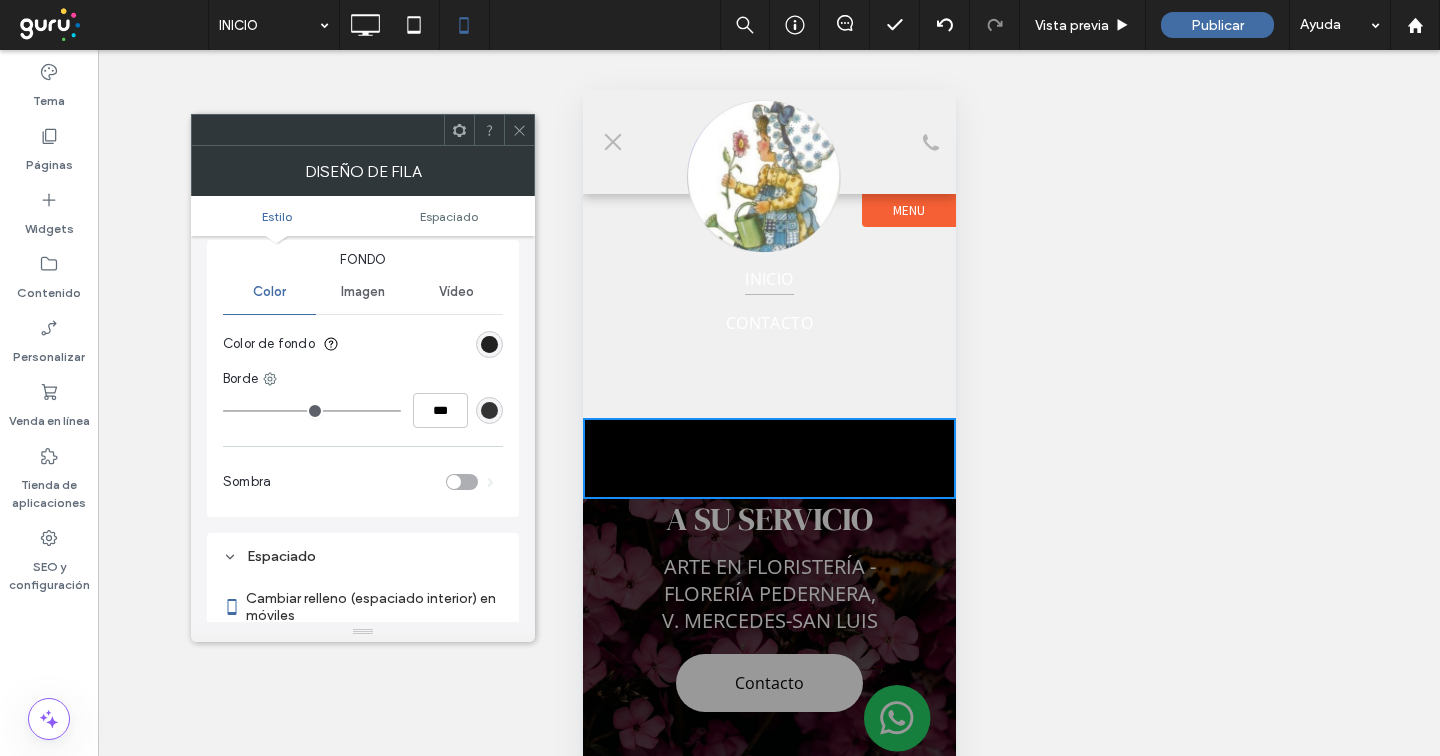 click at bounding box center (489, 344) 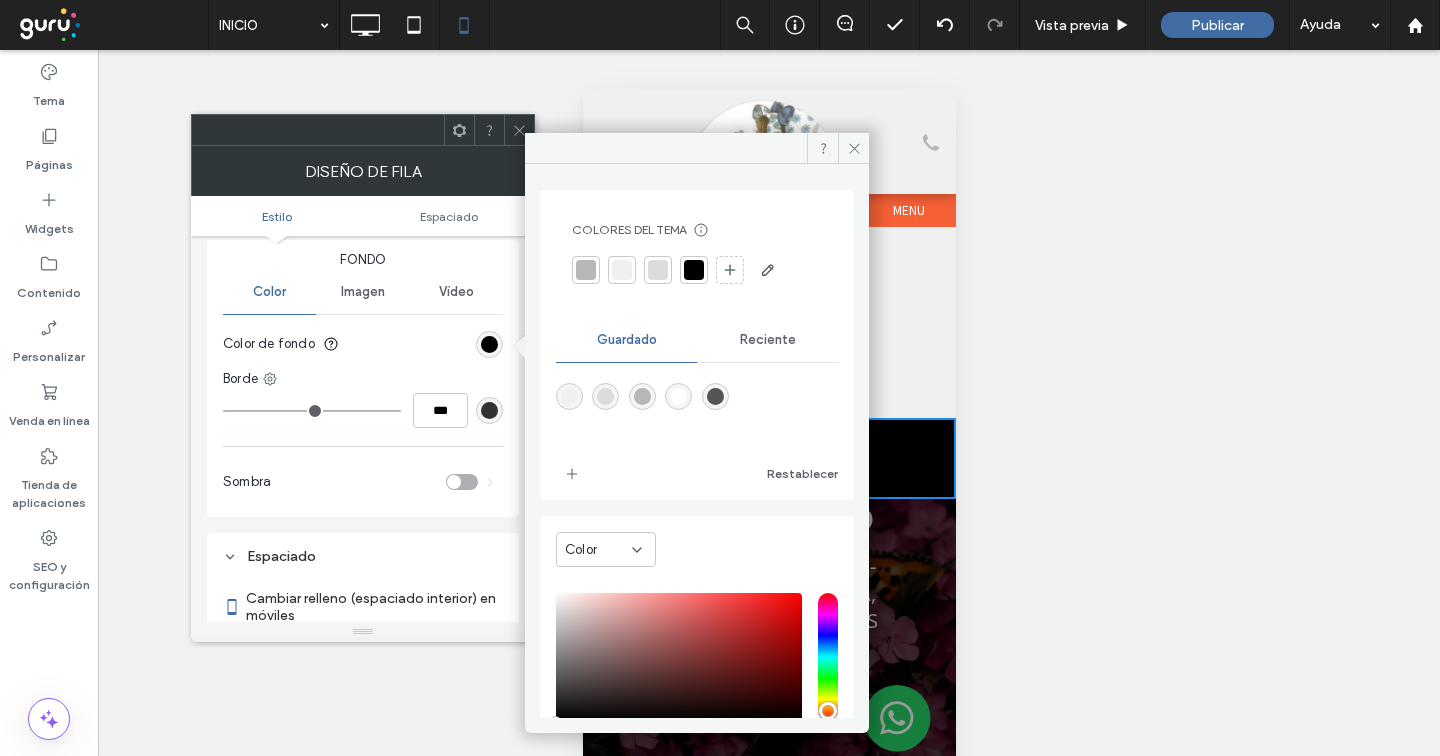 click on "Reciente" at bounding box center (768, 340) 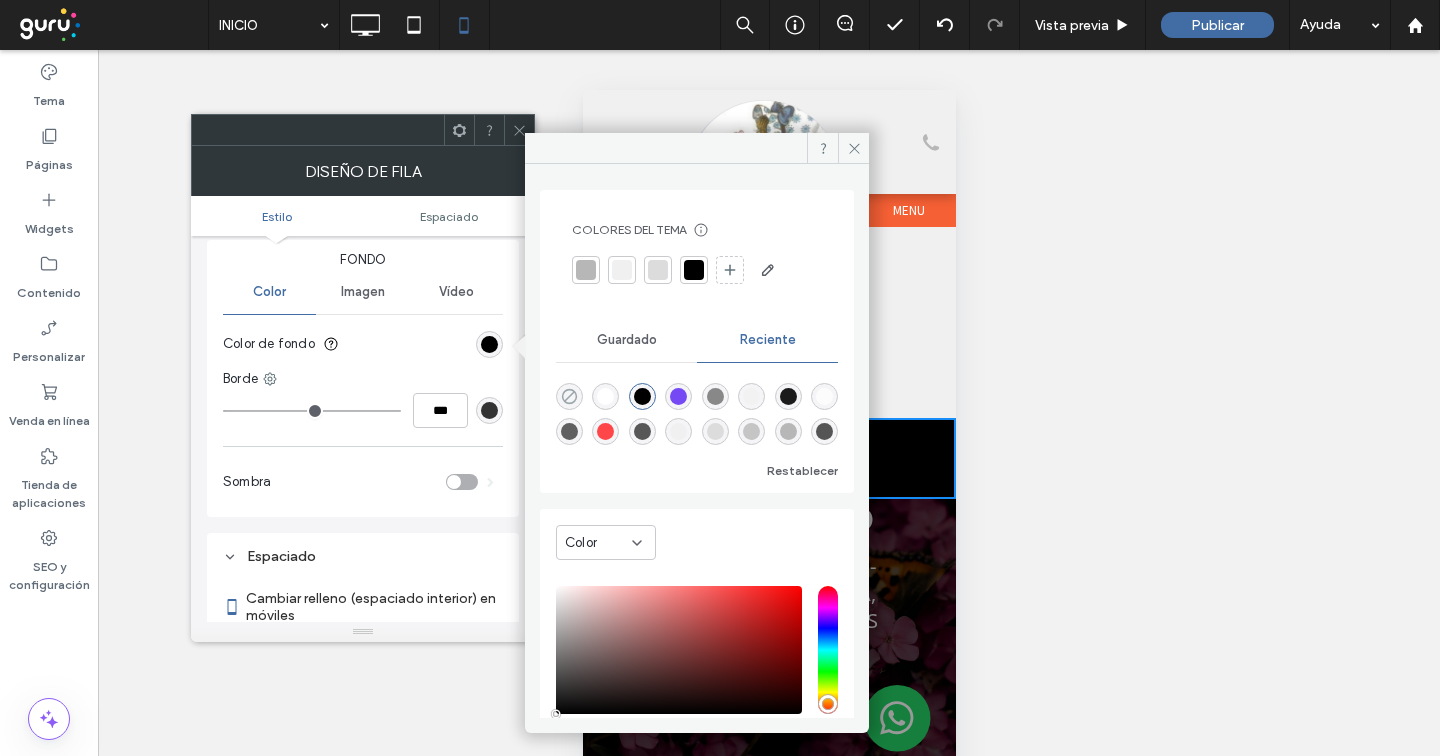 click 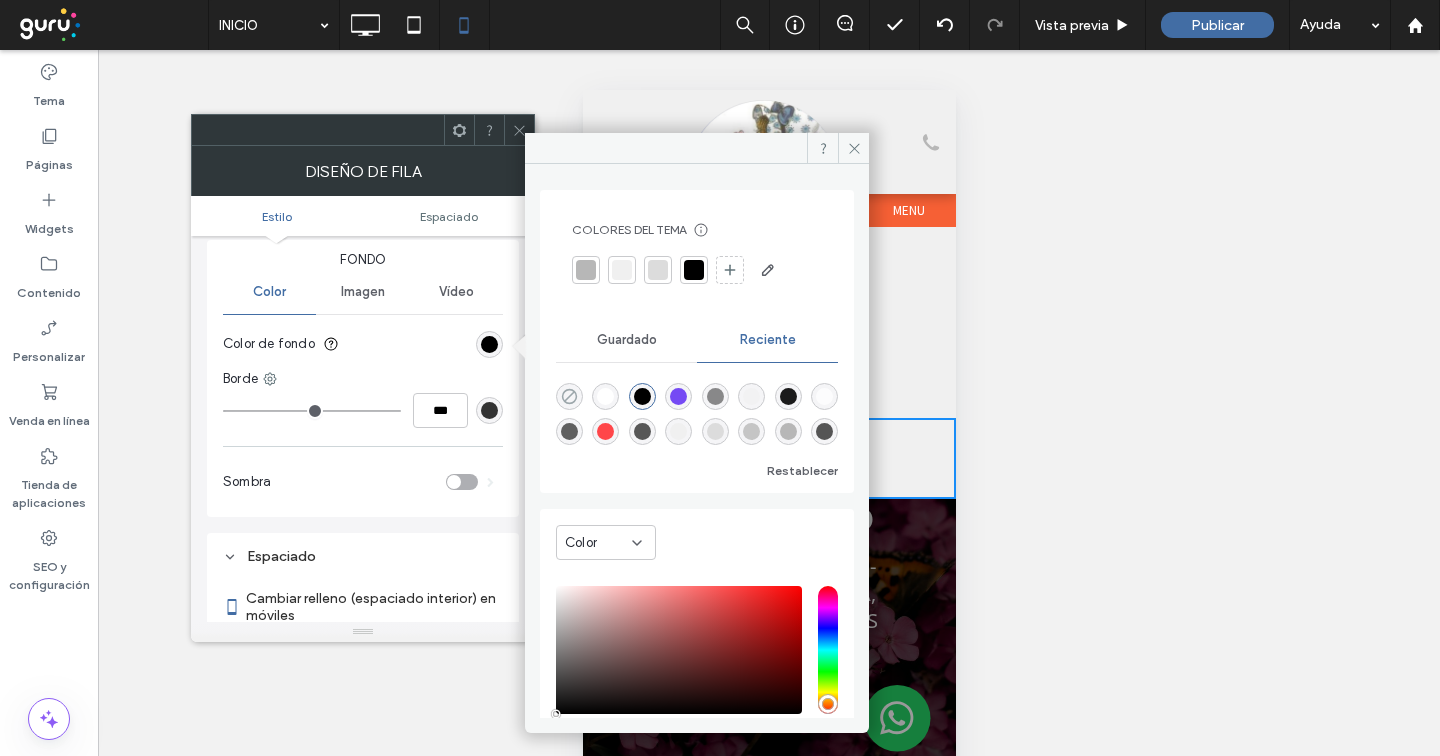 type on "*" 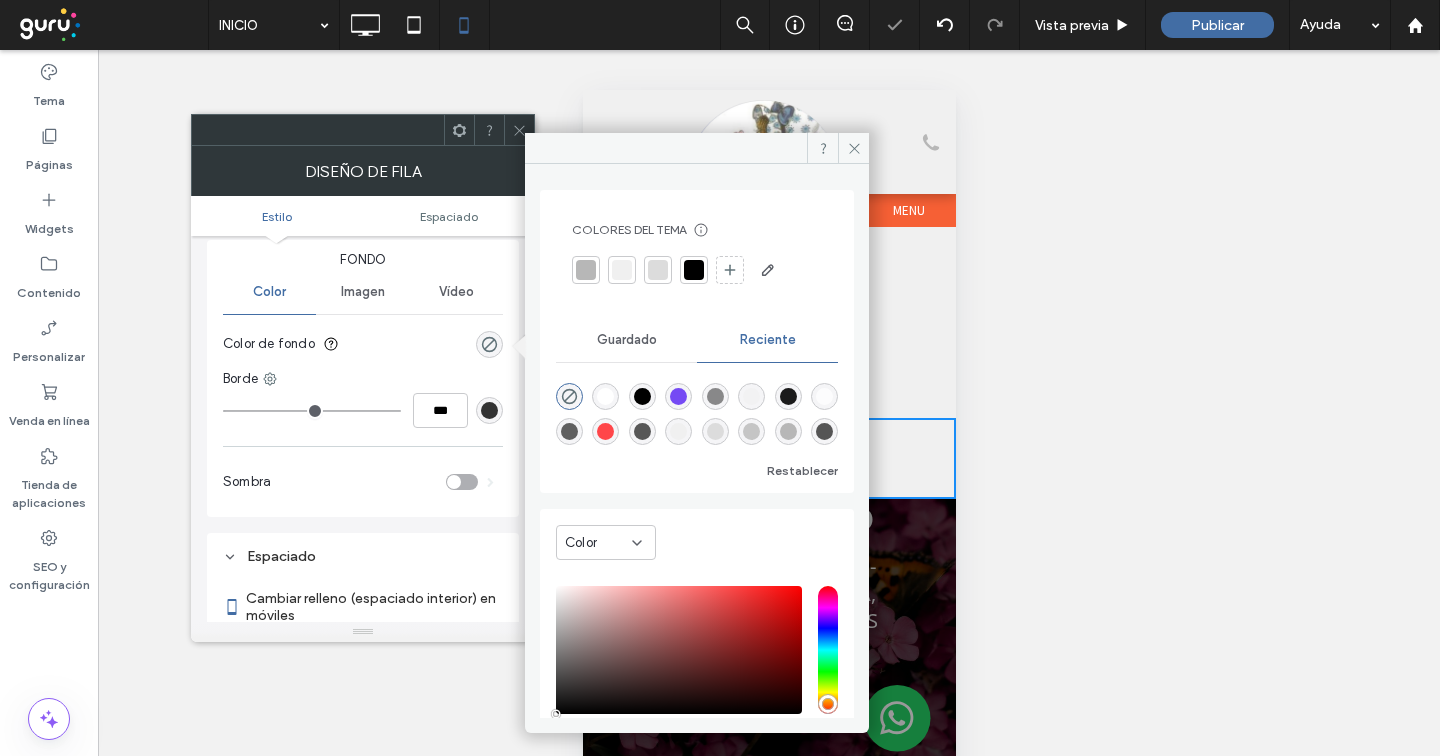 click 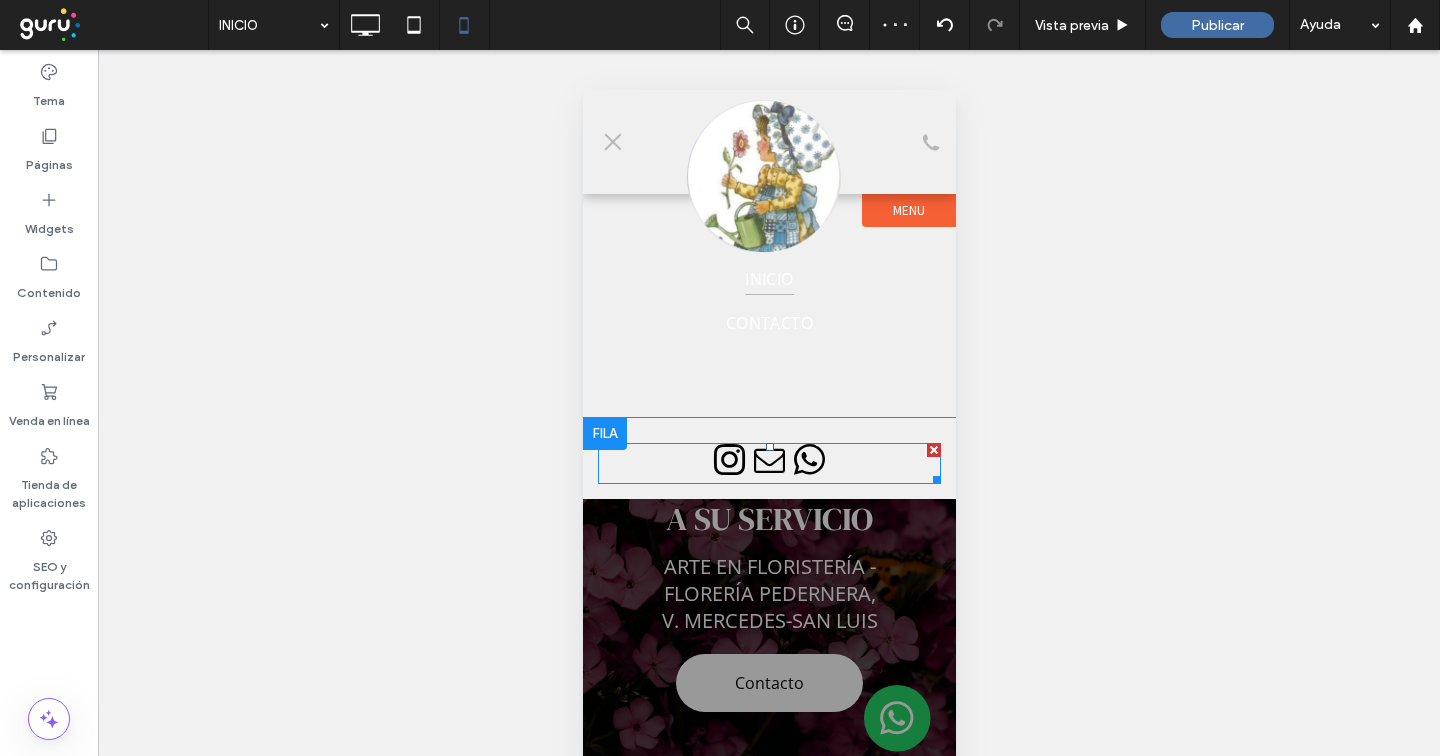 click at bounding box center [729, 461] 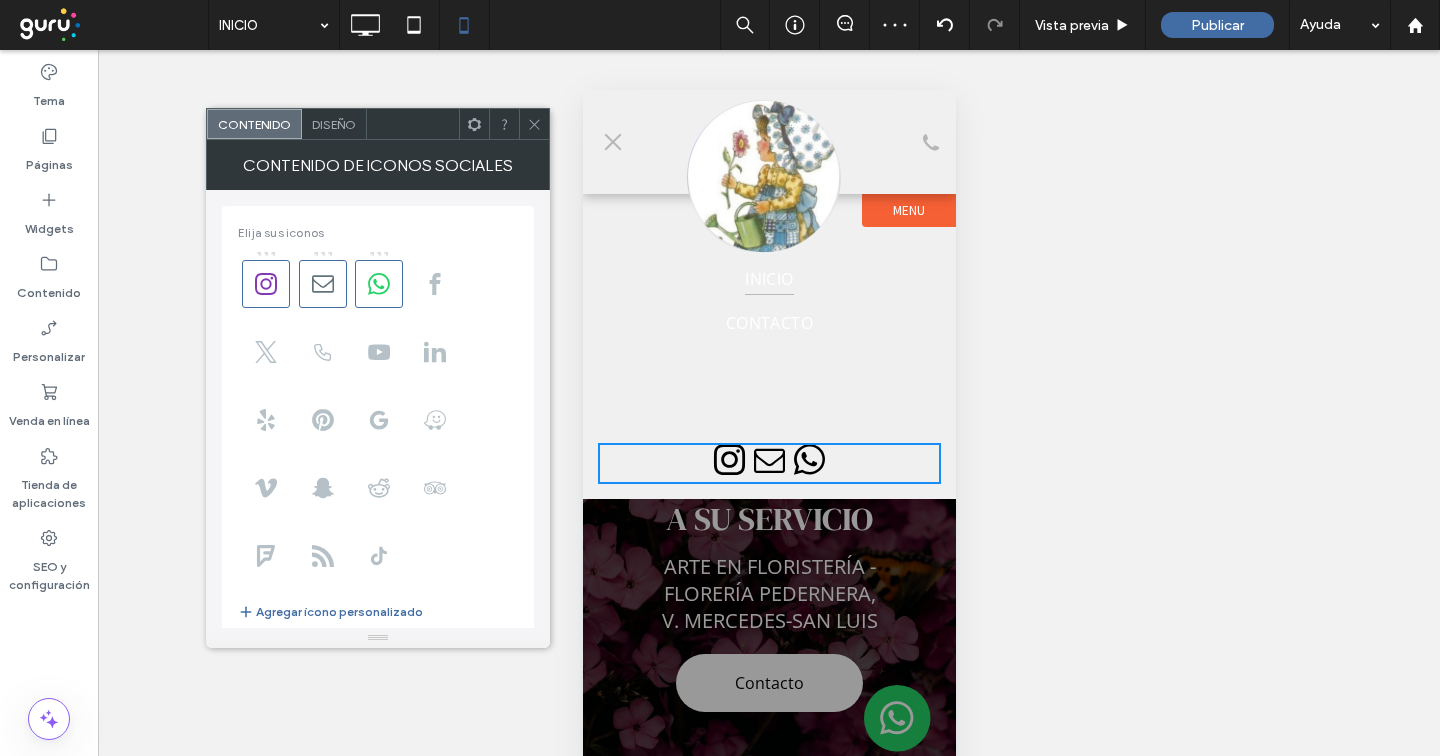 click on "Diseño" at bounding box center [334, 124] 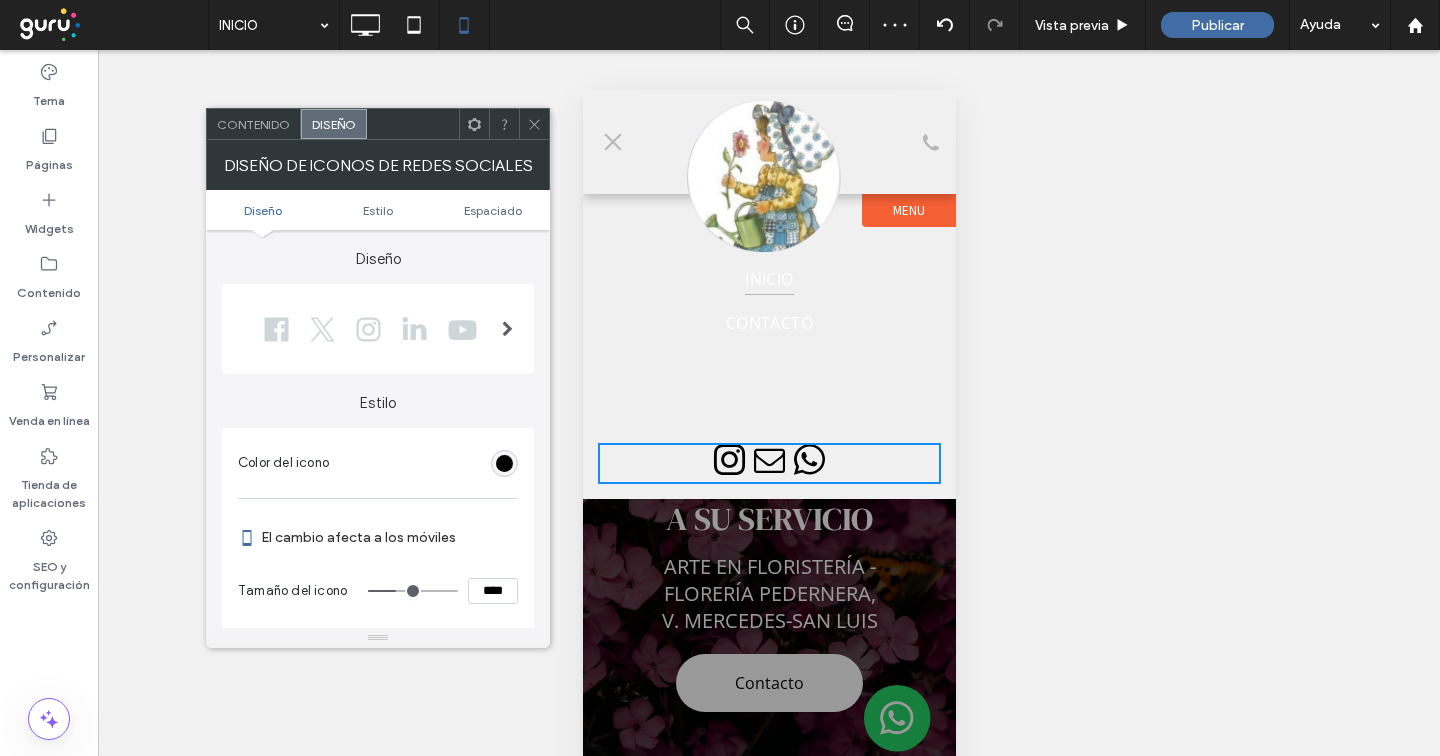 scroll, scrollTop: 86, scrollLeft: 0, axis: vertical 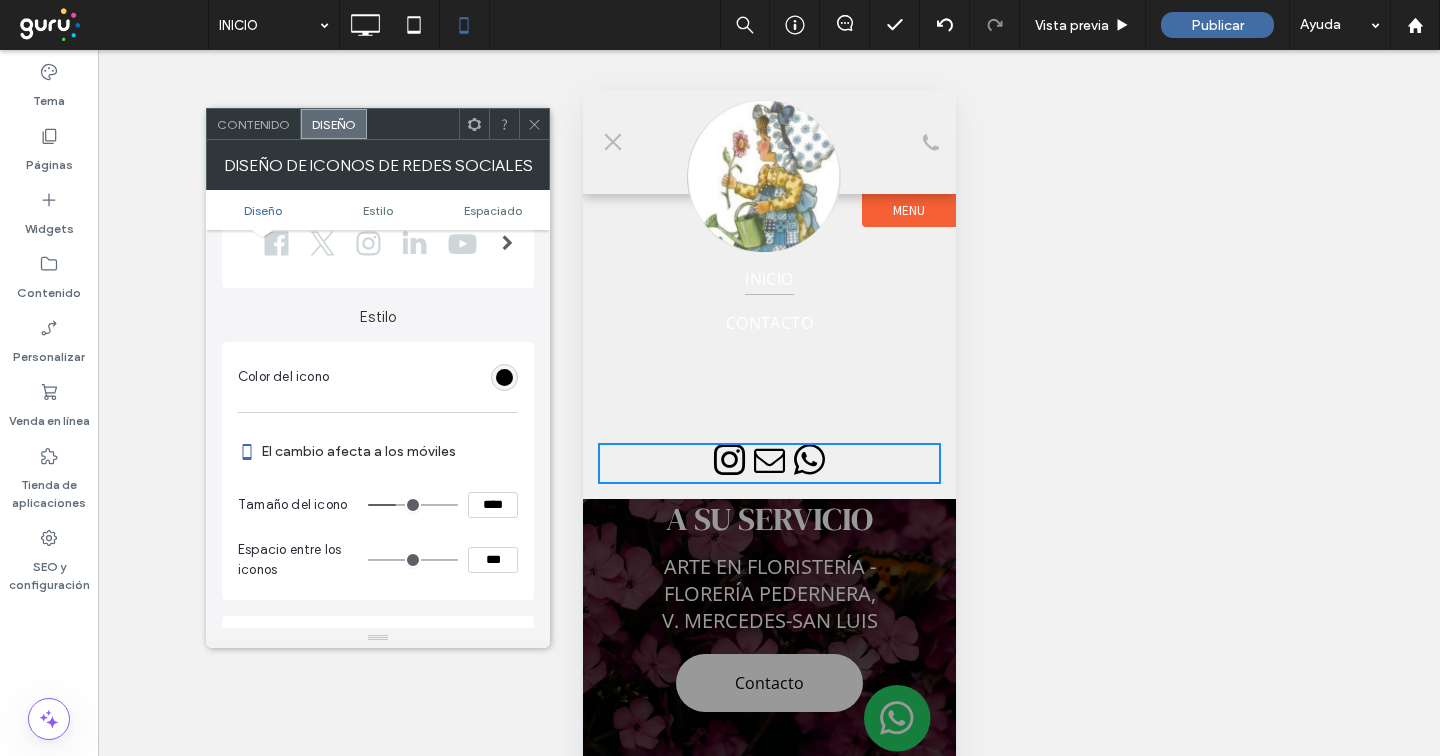 type on "*" 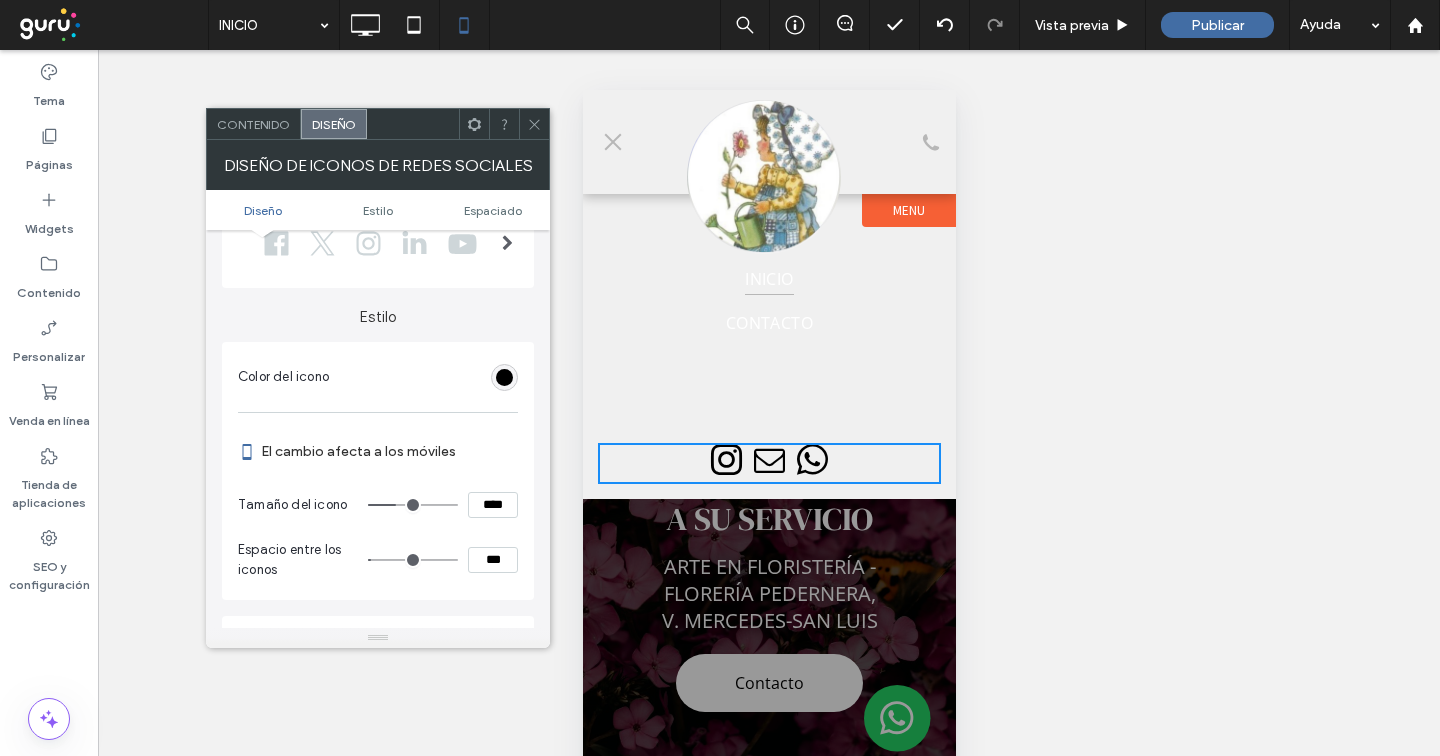 type on "*" 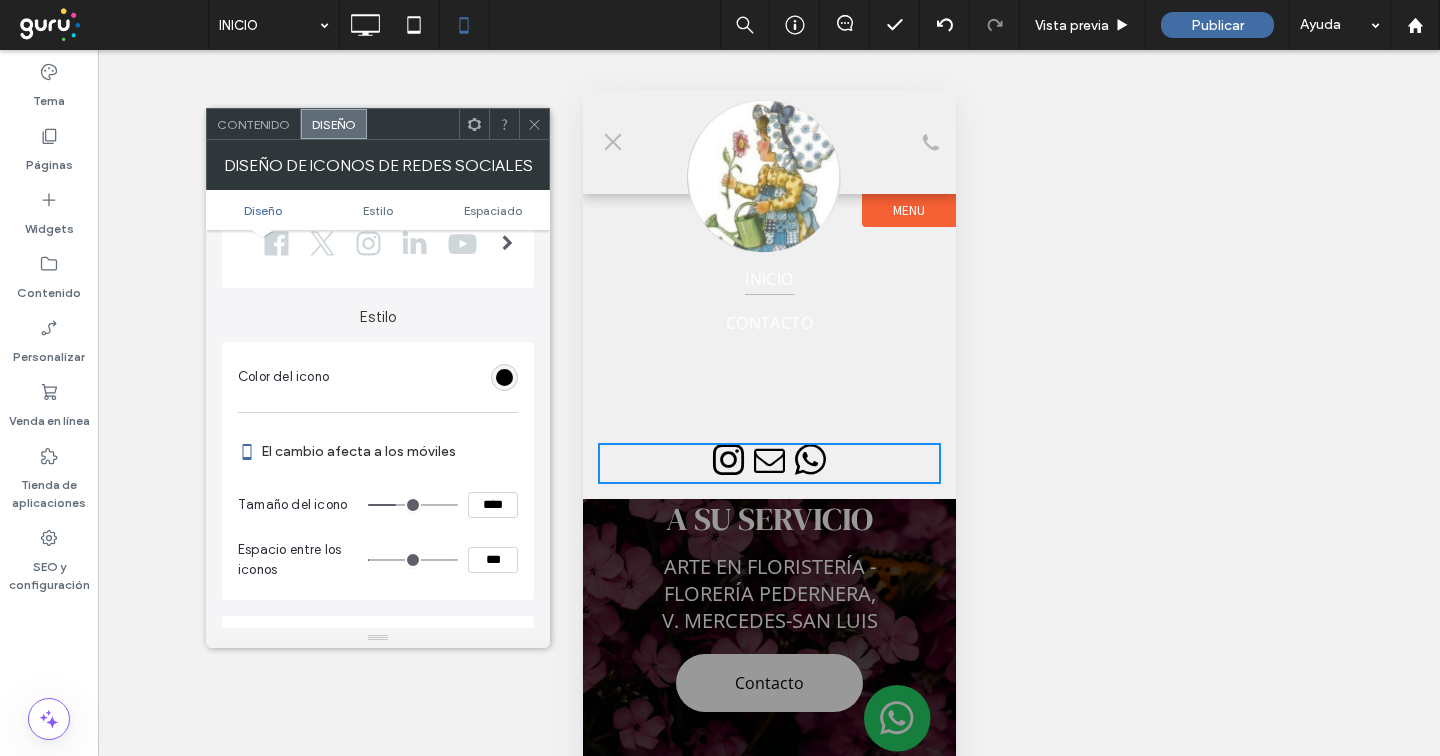 type on "*" 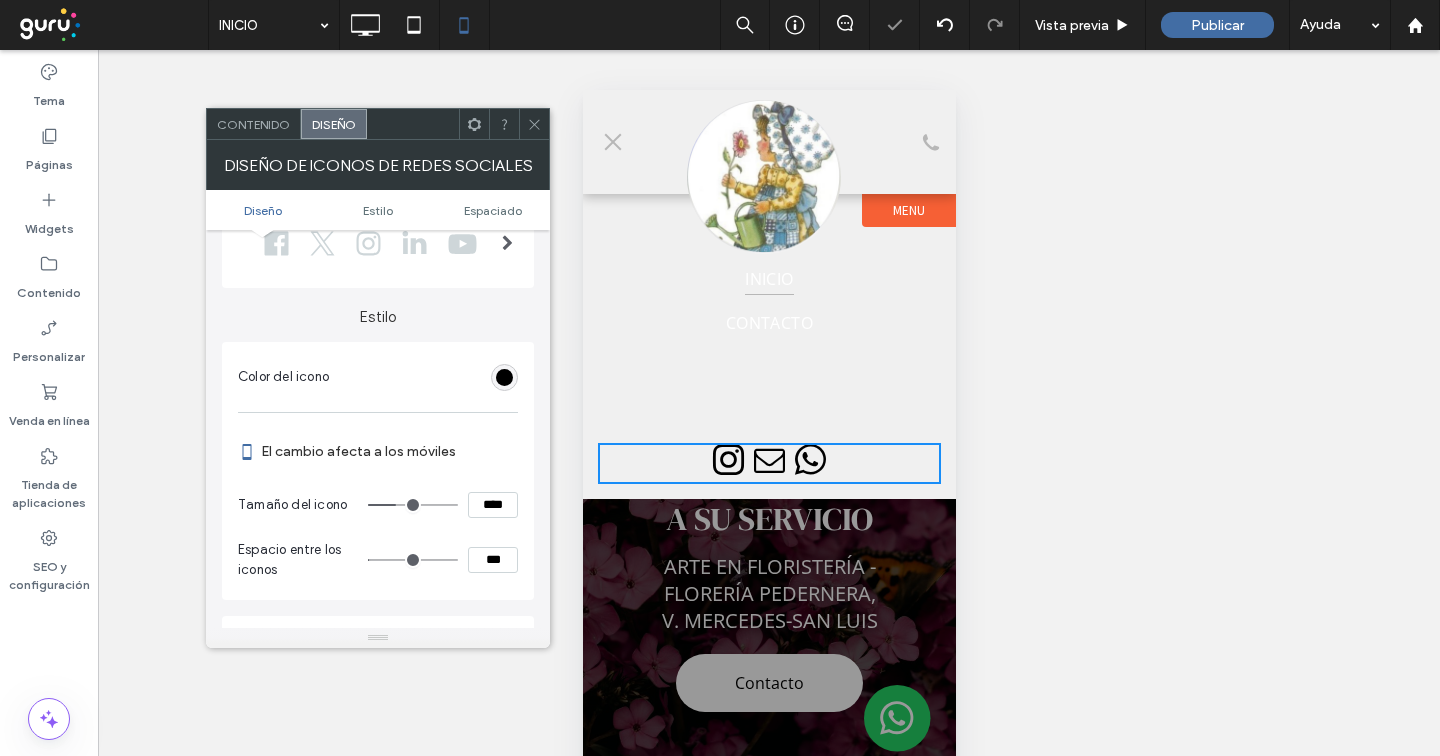 type on "**" 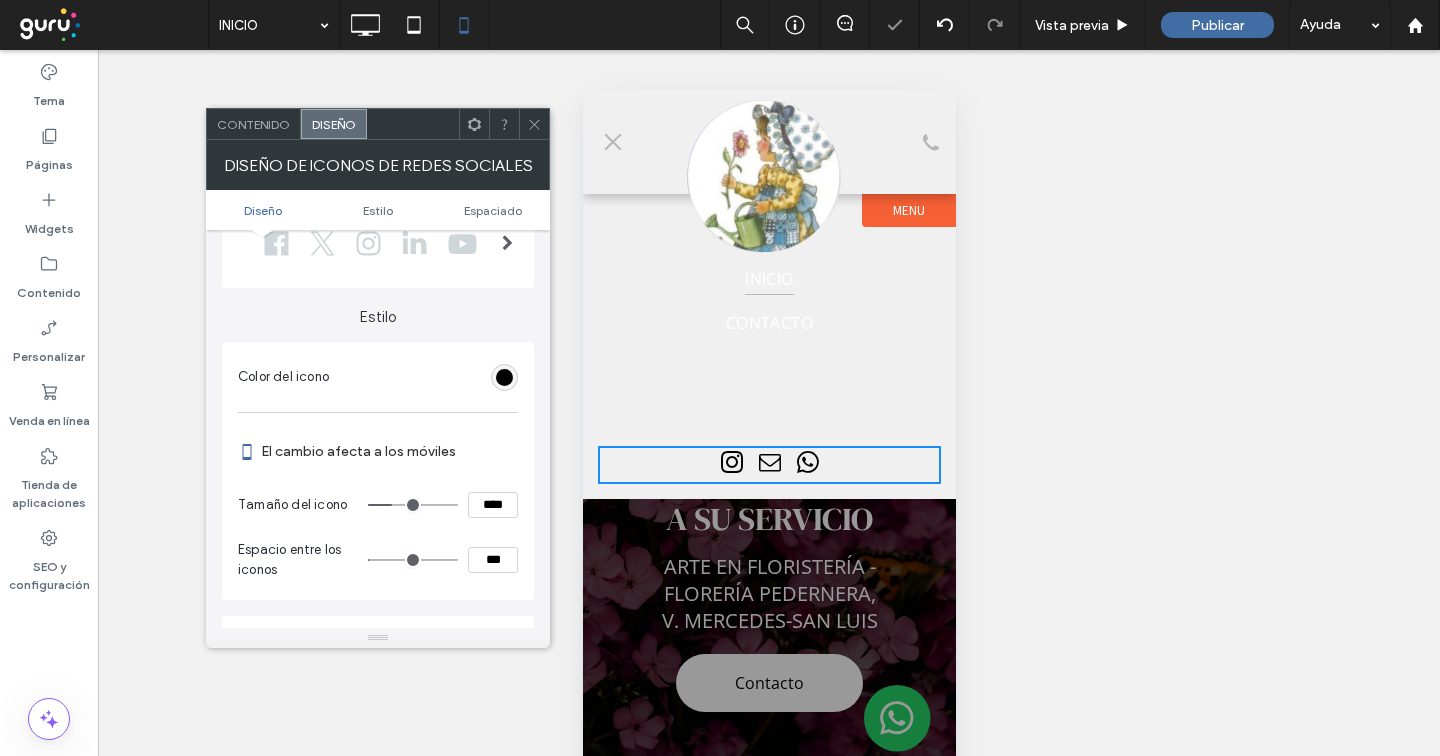 type on "**" 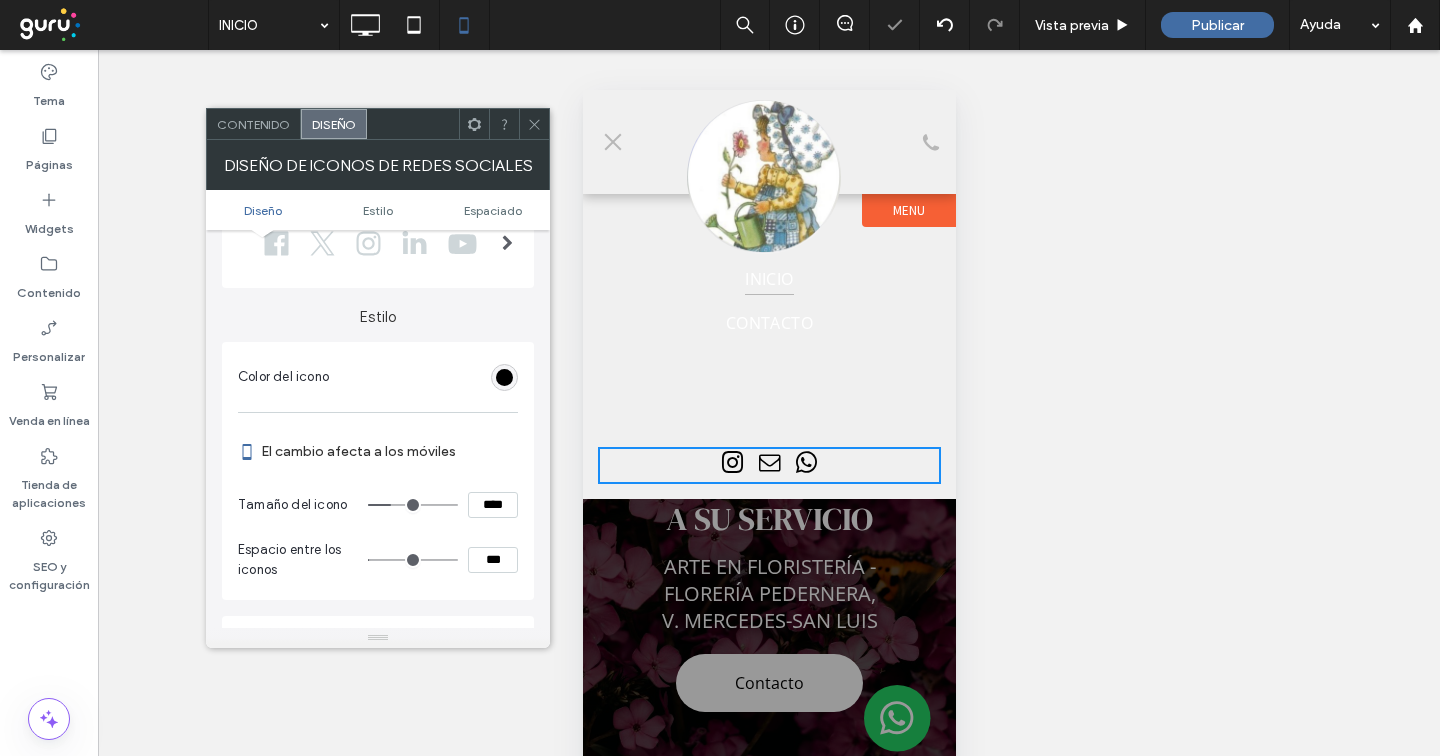 type on "**" 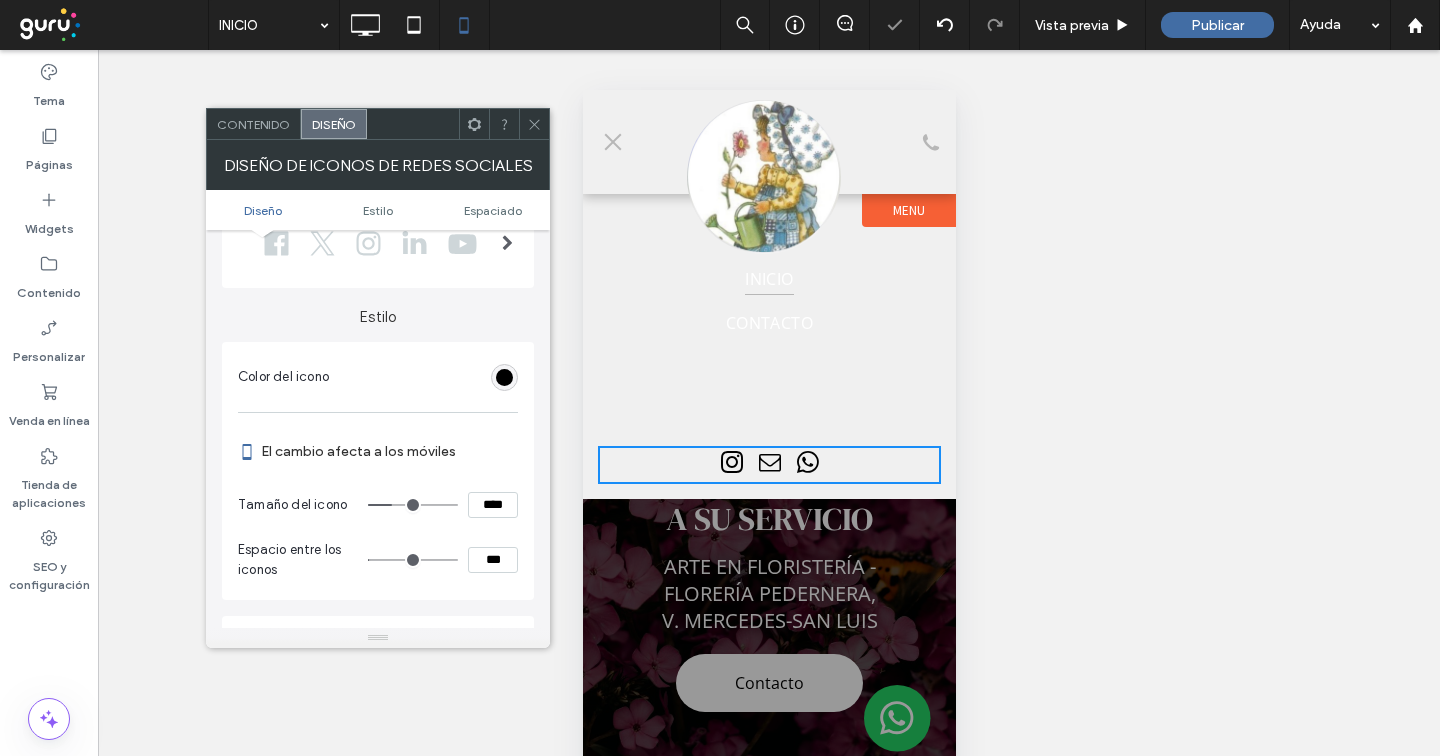 type on "**" 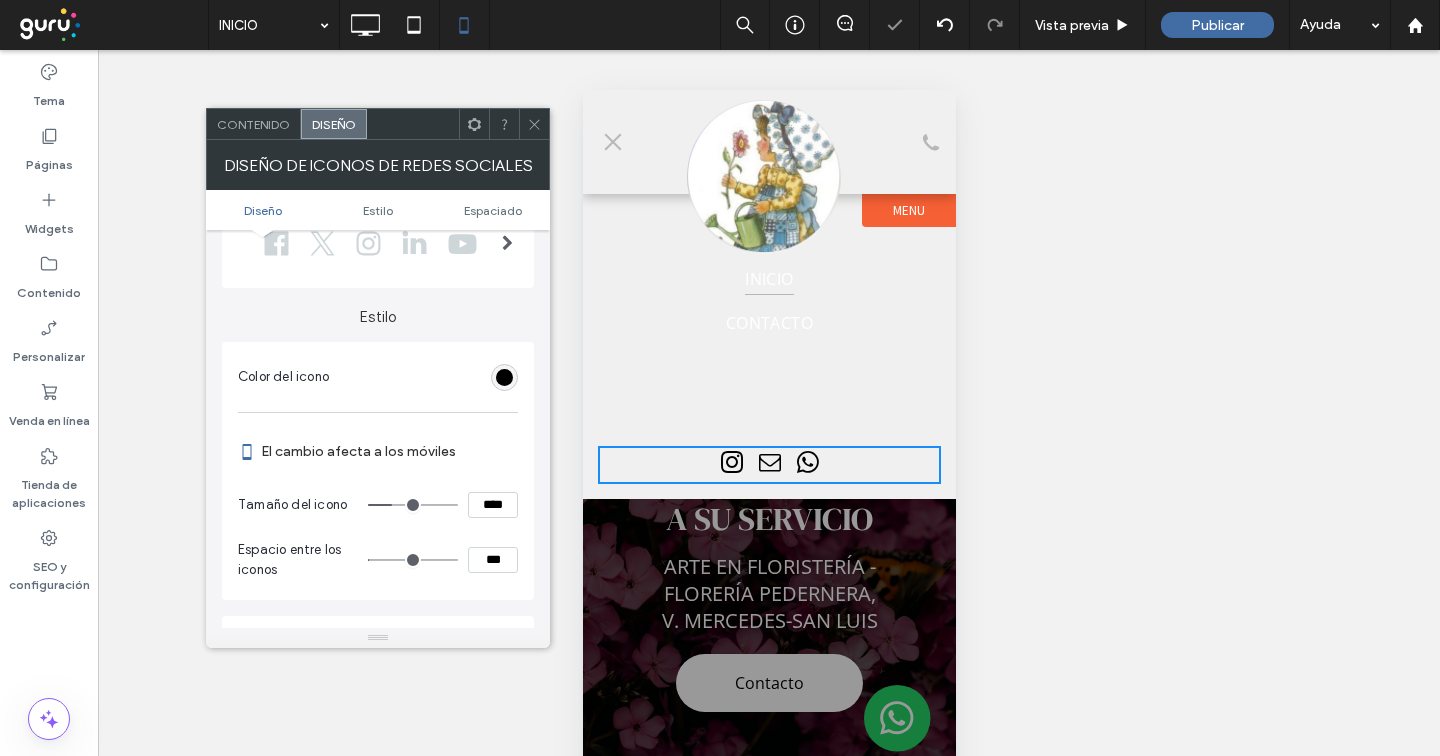 drag, startPoint x: 536, startPoint y: 119, endPoint x: 565, endPoint y: 156, distance: 47.010635 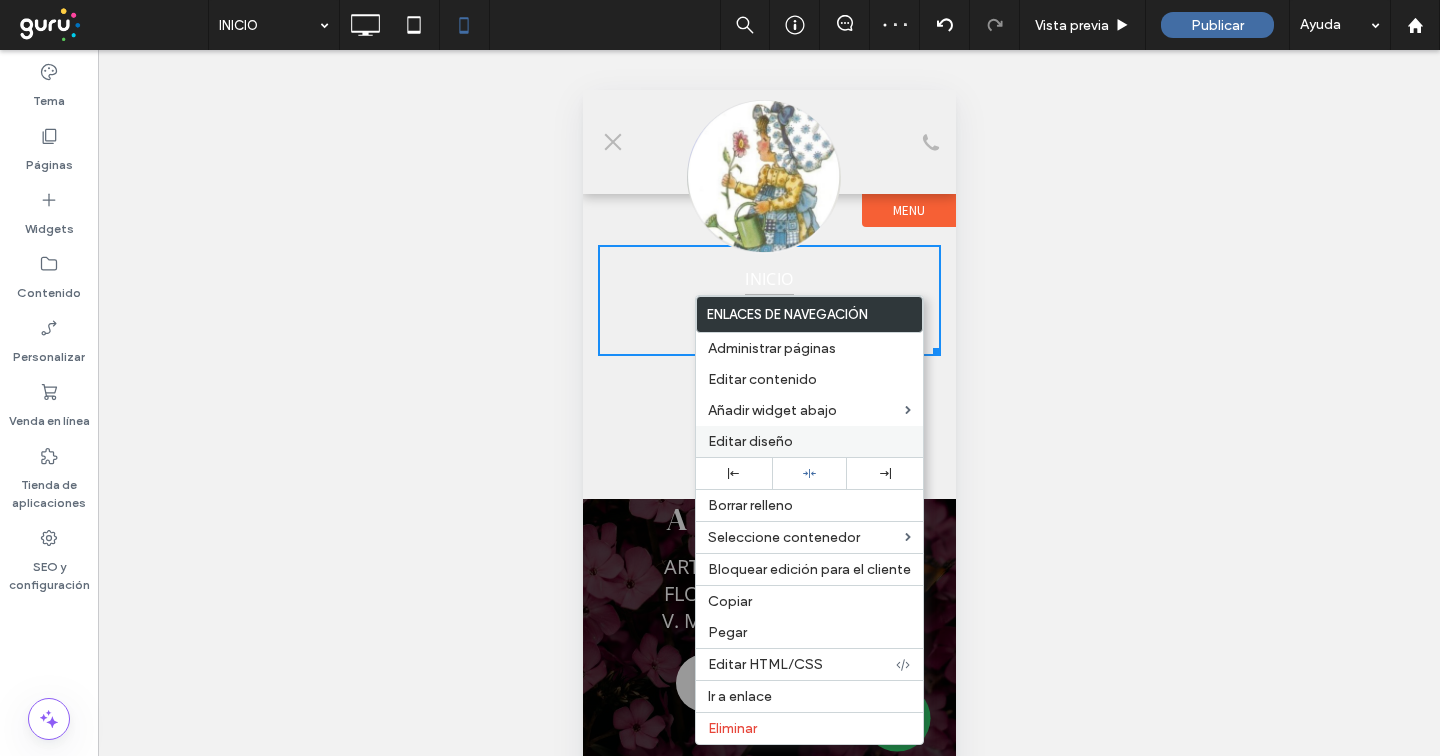 click on "Editar diseño" at bounding box center (750, 441) 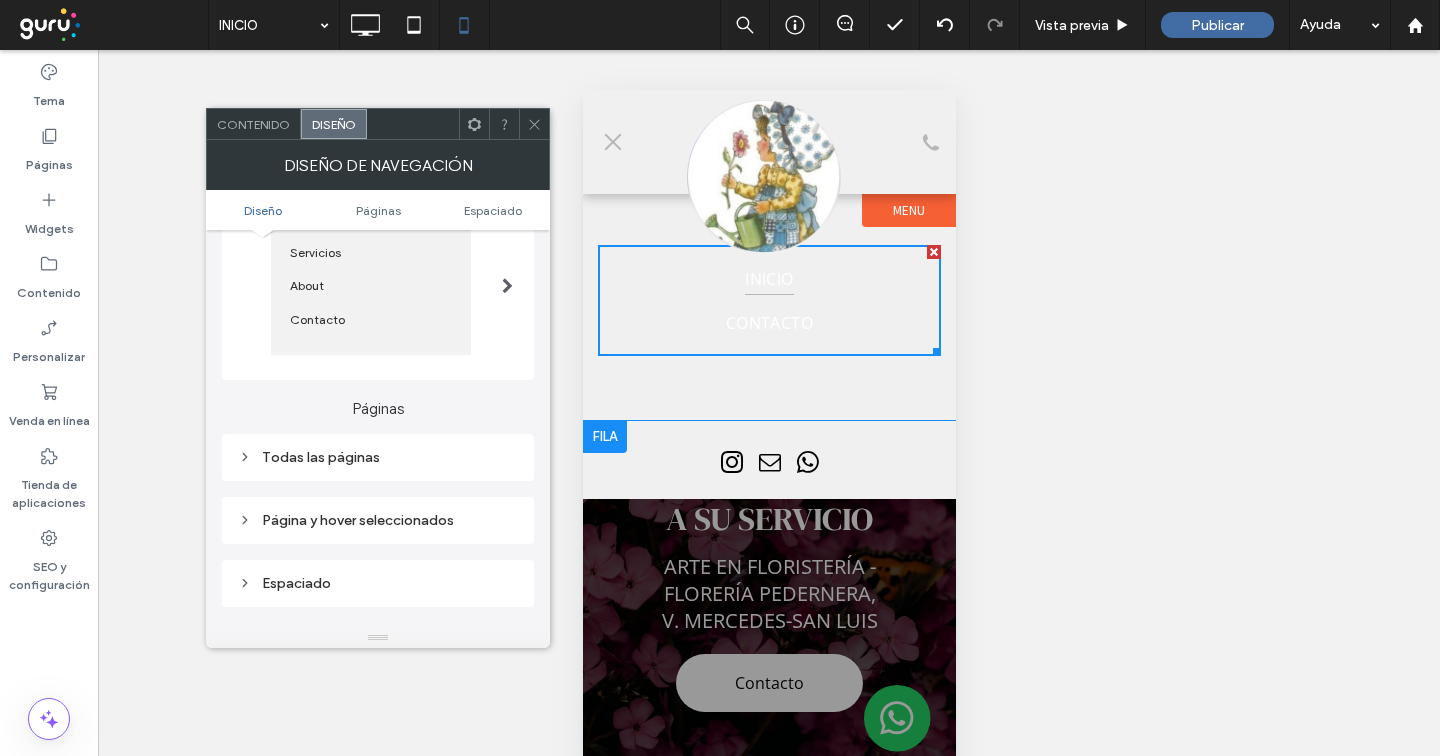 click on "Todas las páginas" at bounding box center (378, 457) 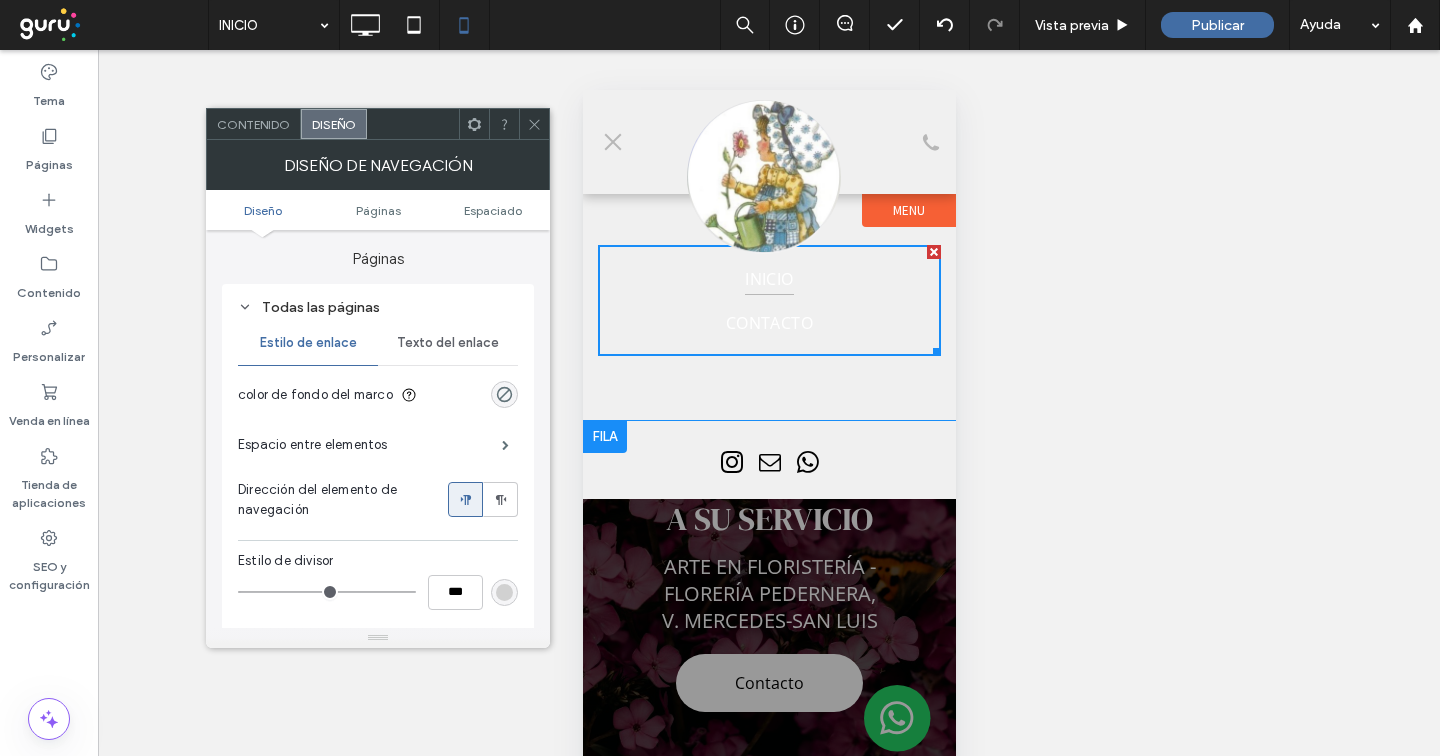click on "Texto del enlace" at bounding box center (448, 343) 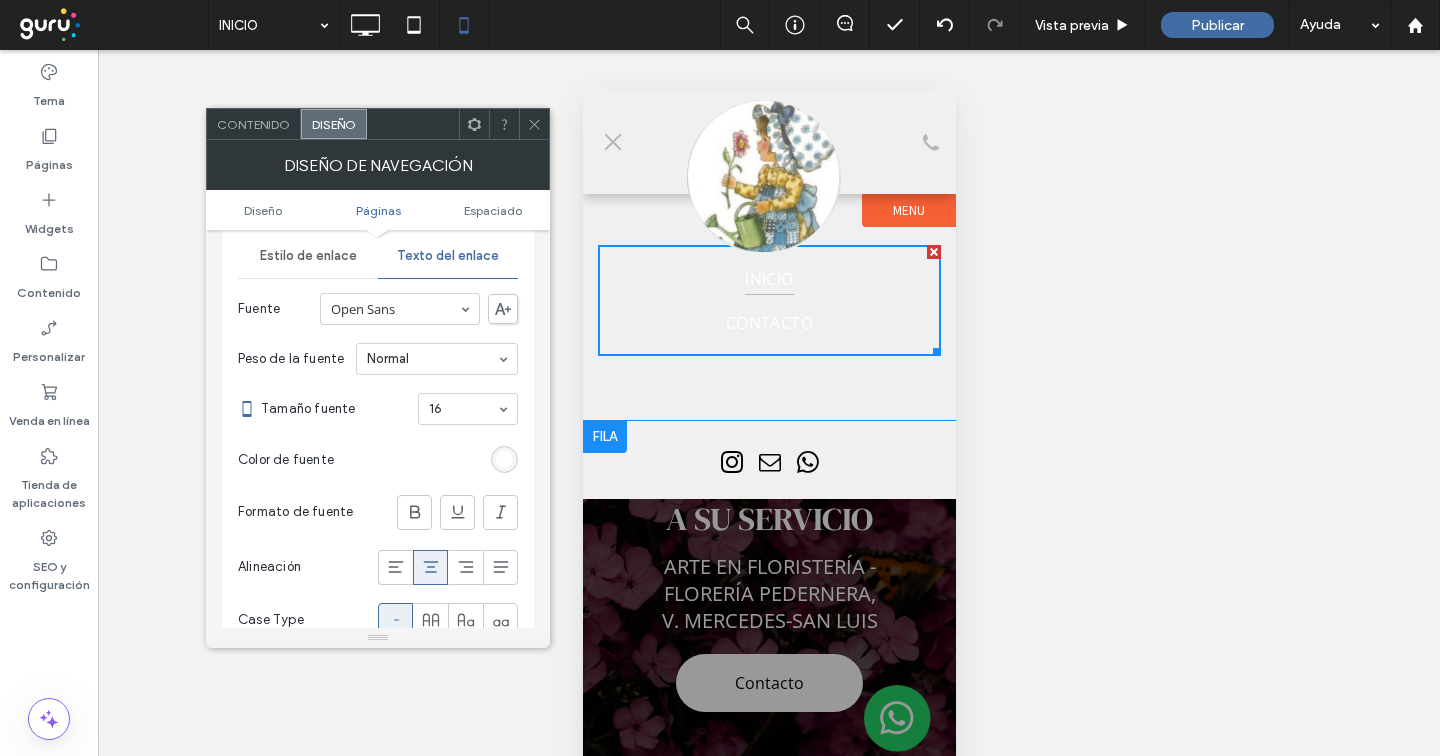 scroll, scrollTop: 532, scrollLeft: 0, axis: vertical 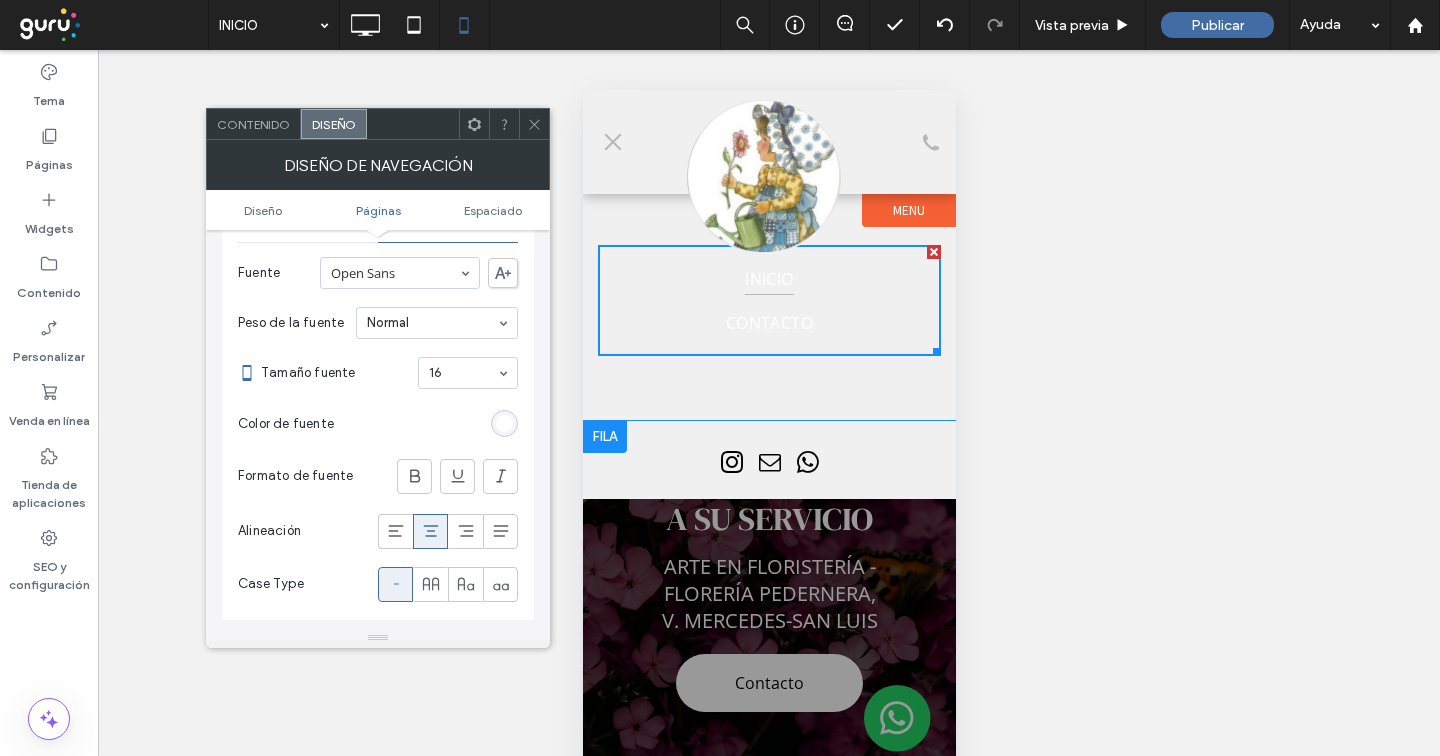 click at bounding box center (504, 423) 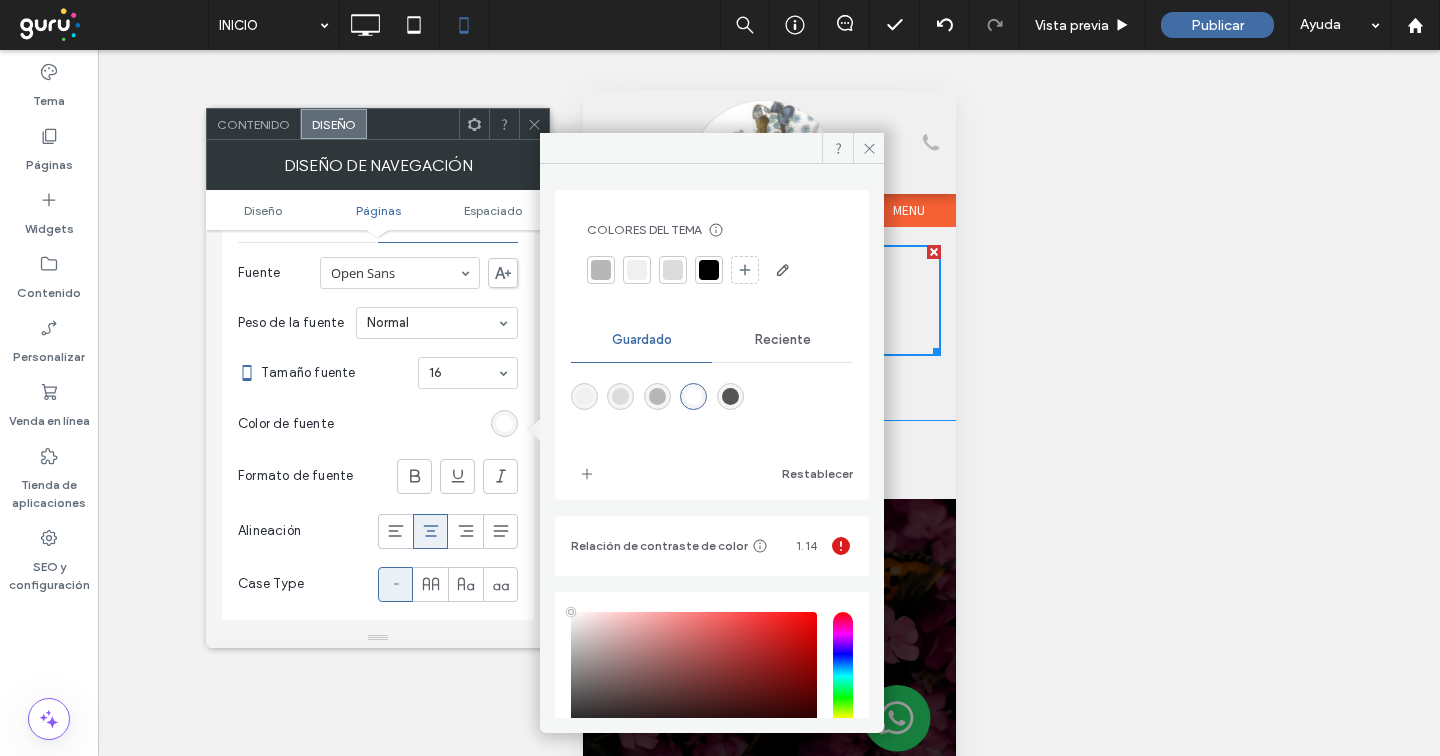 click at bounding box center [730, 396] 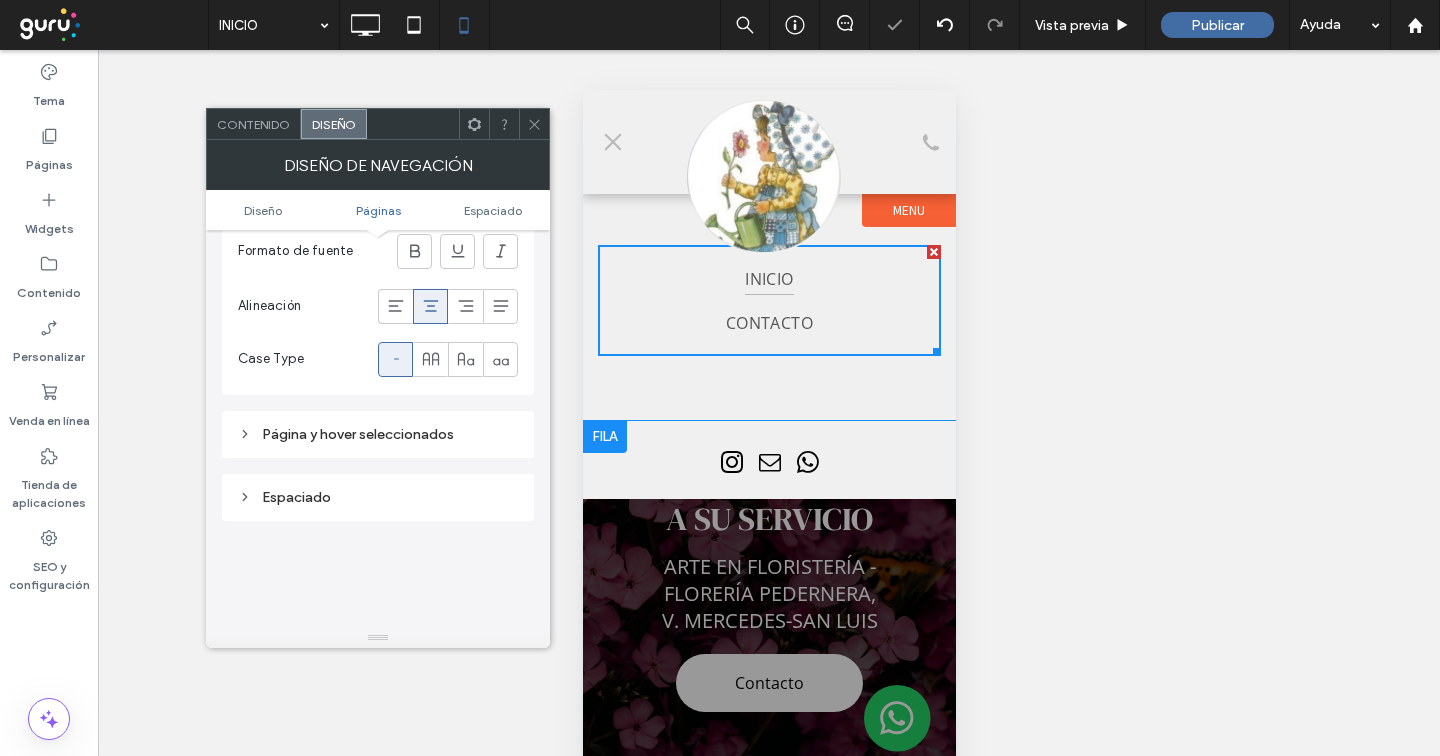 click on "Página y hover seleccionados" at bounding box center (378, 434) 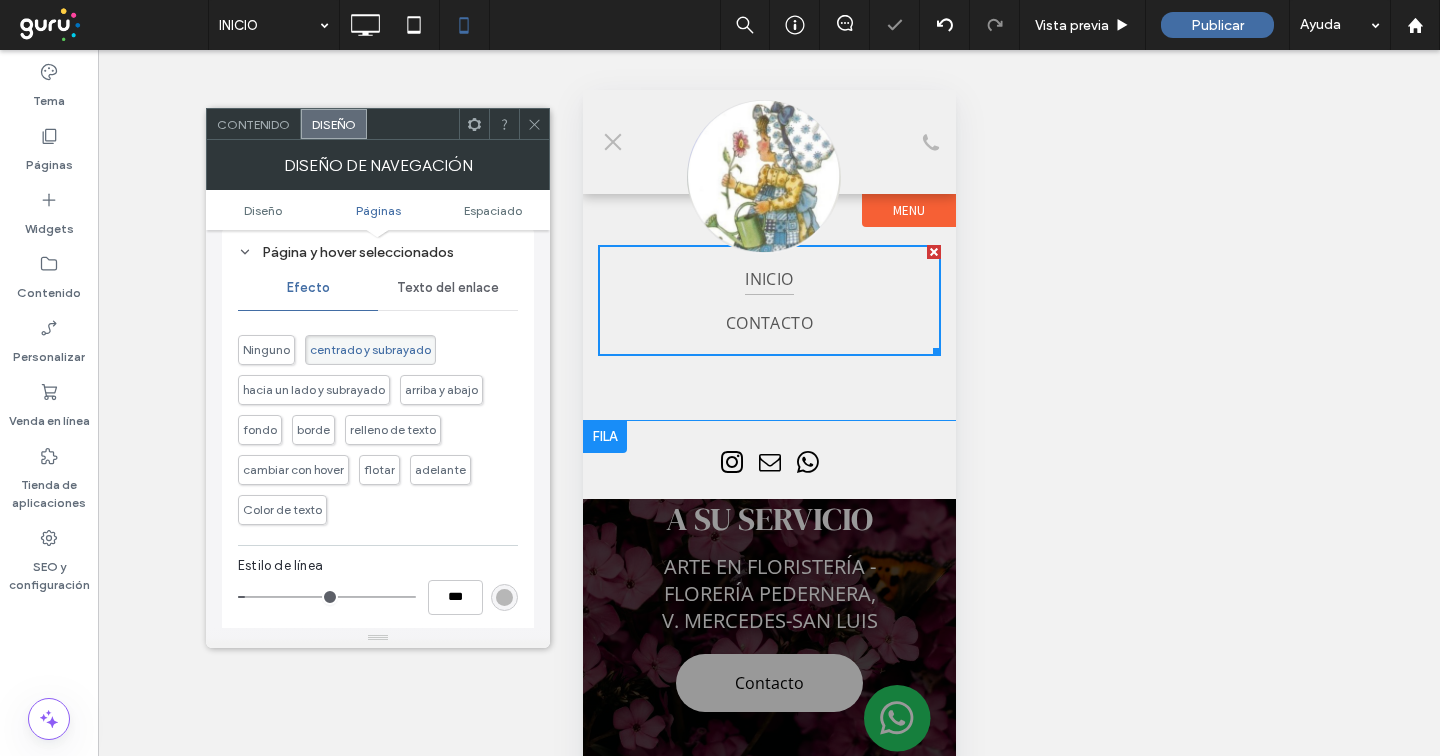 scroll, scrollTop: 956, scrollLeft: 0, axis: vertical 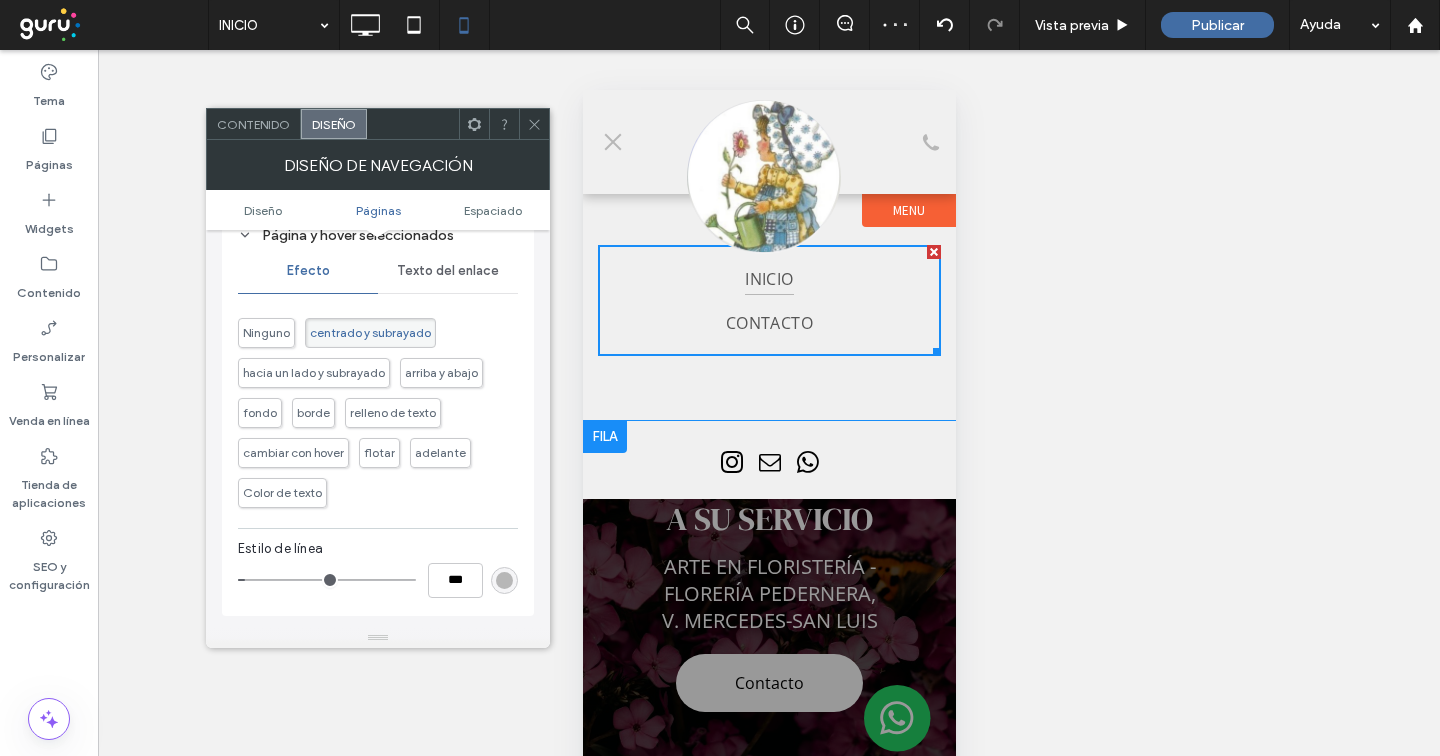click at bounding box center (504, 580) 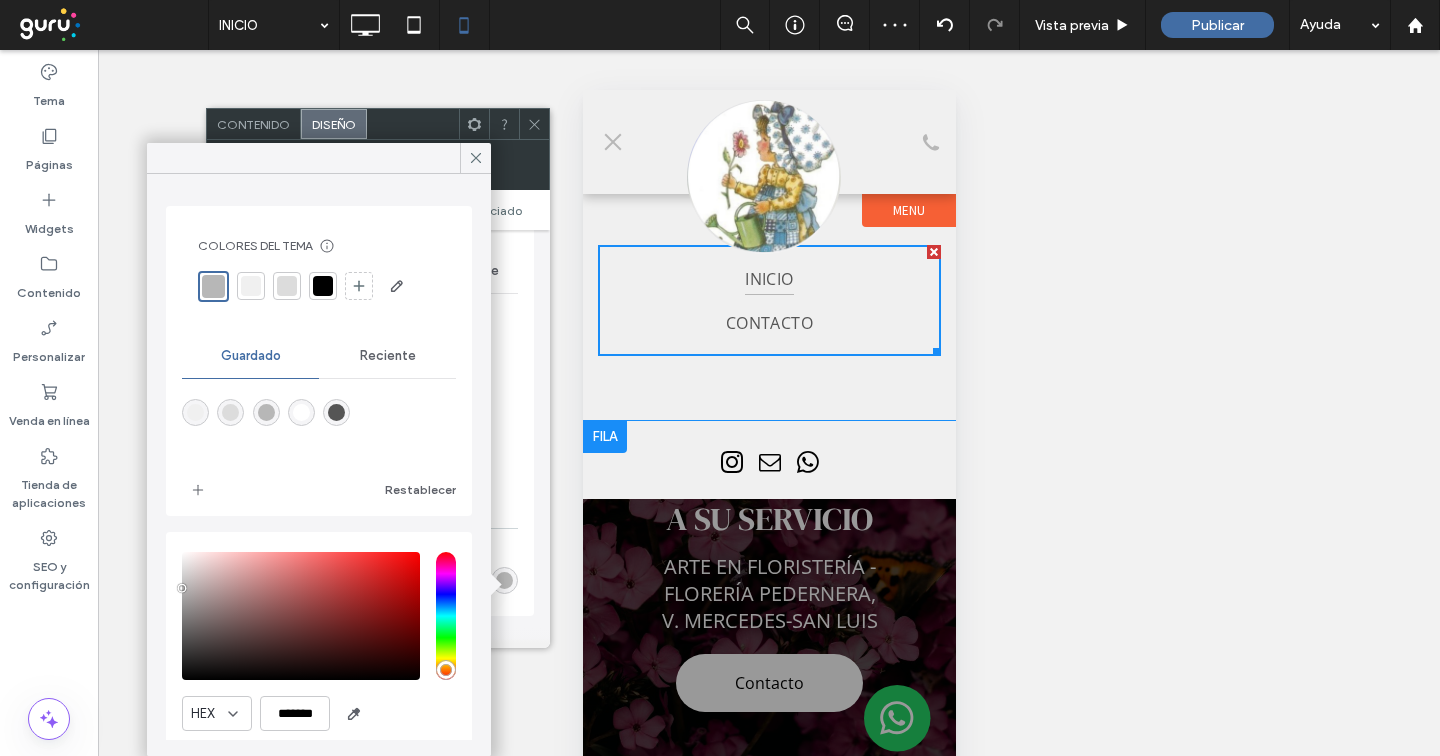 drag, startPoint x: 353, startPoint y: 411, endPoint x: 374, endPoint y: 351, distance: 63.56886 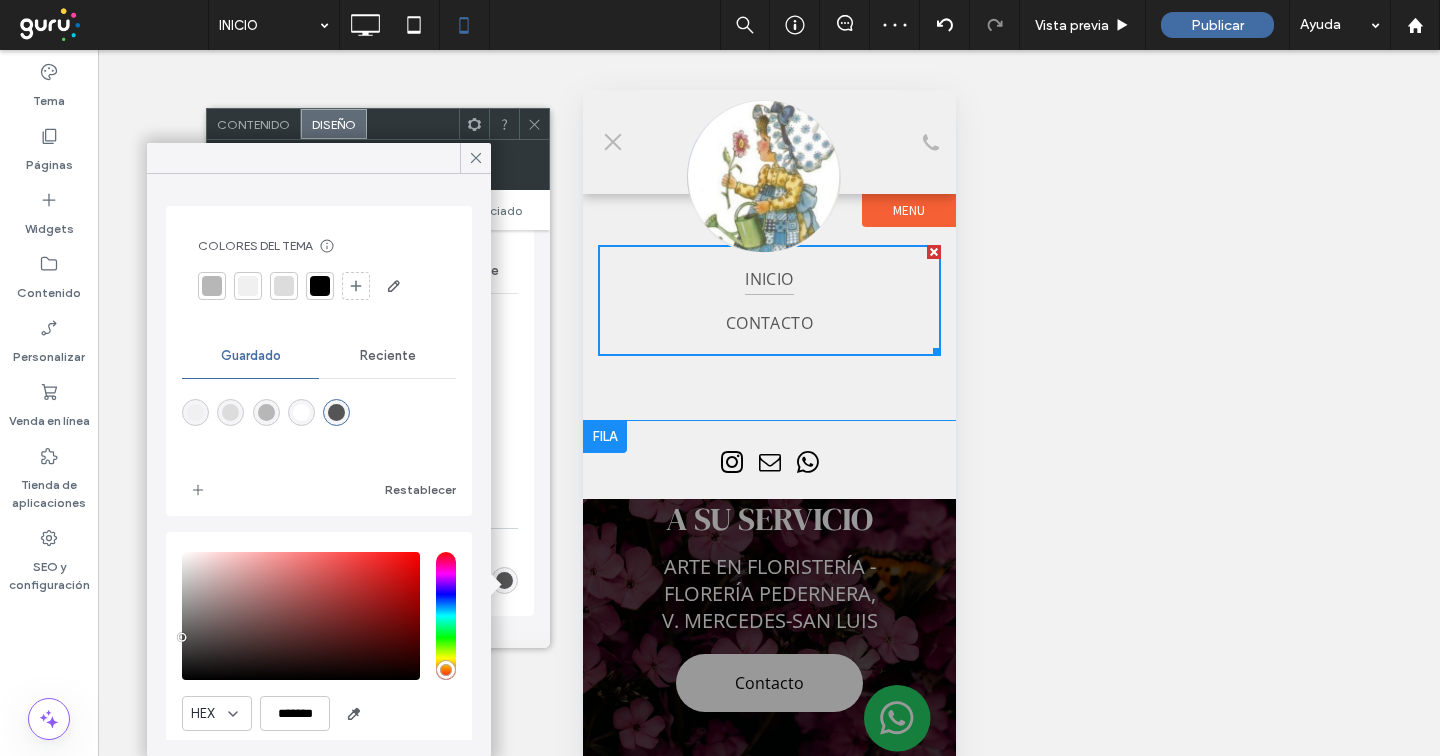 type on "*******" 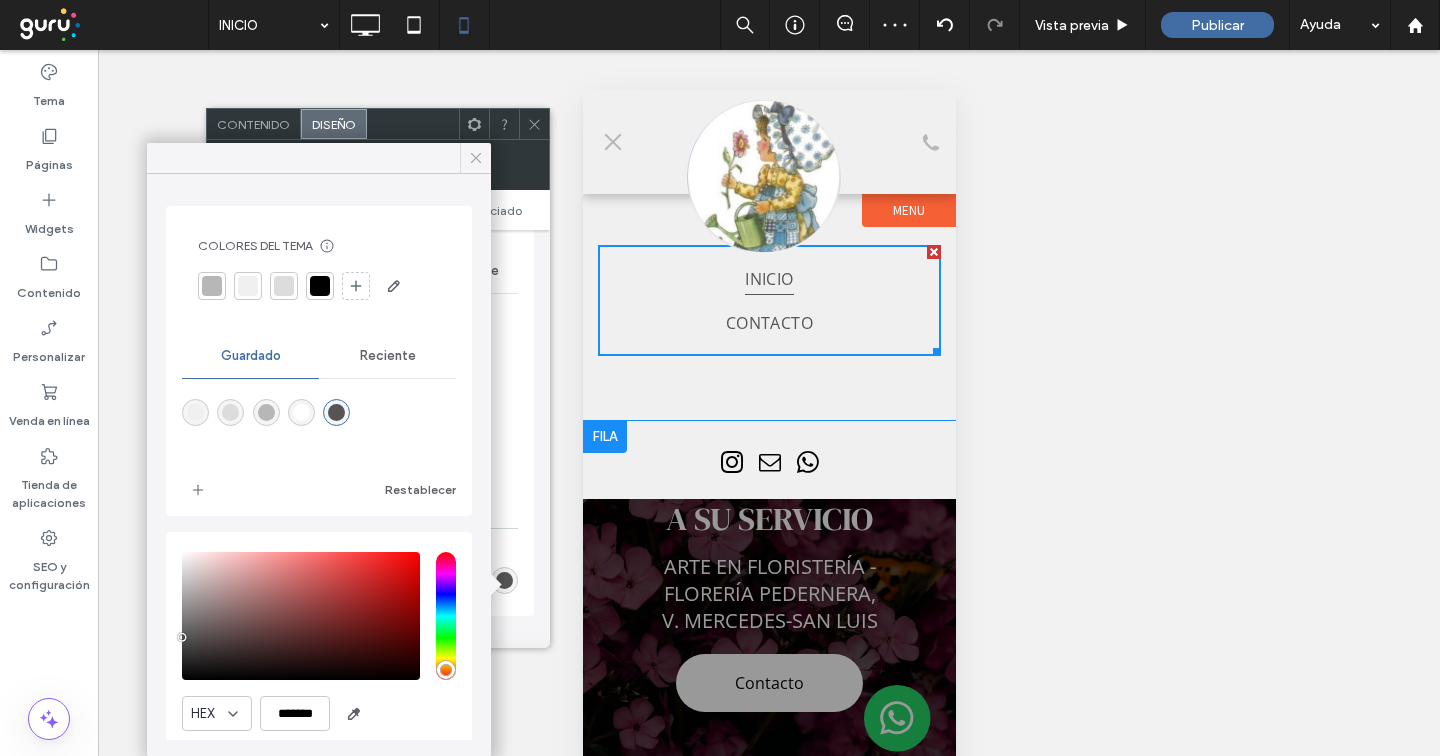 click 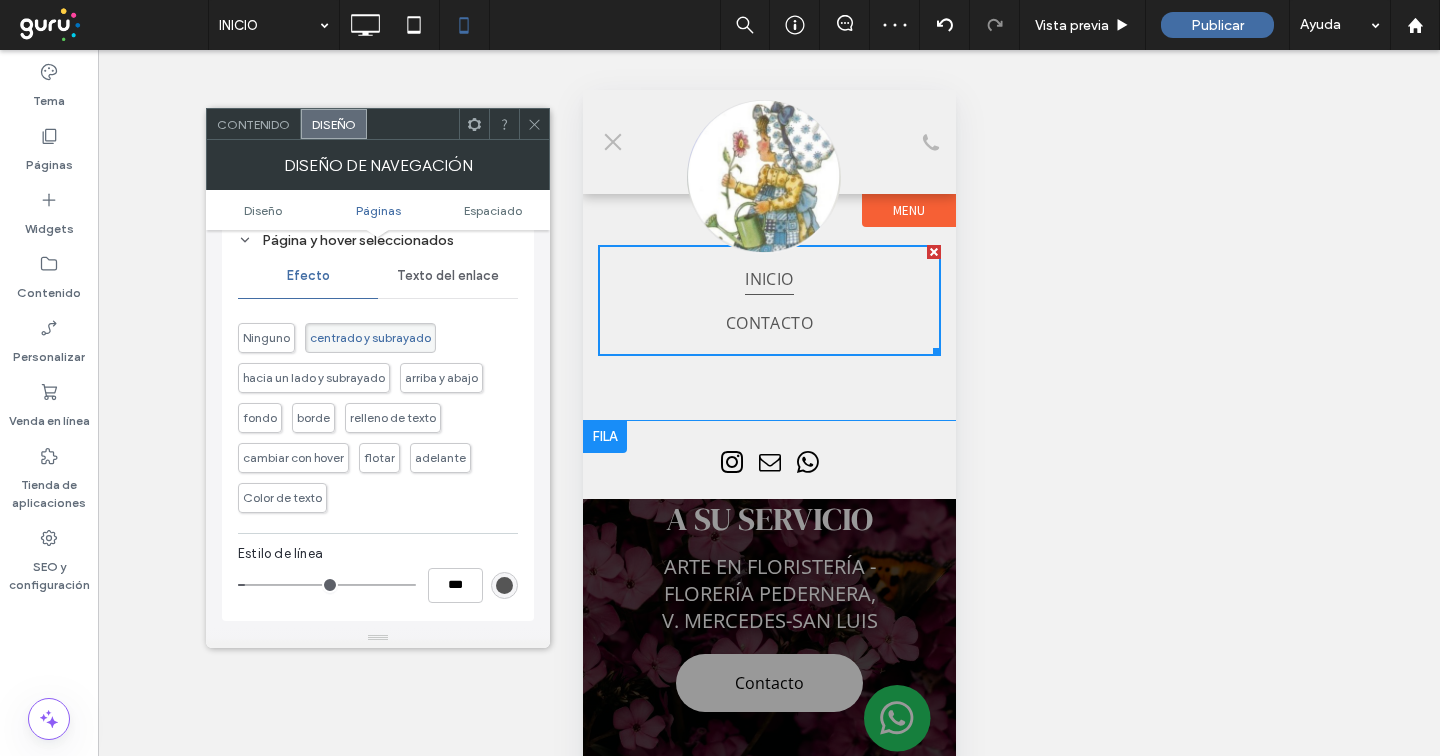scroll, scrollTop: 895, scrollLeft: 0, axis: vertical 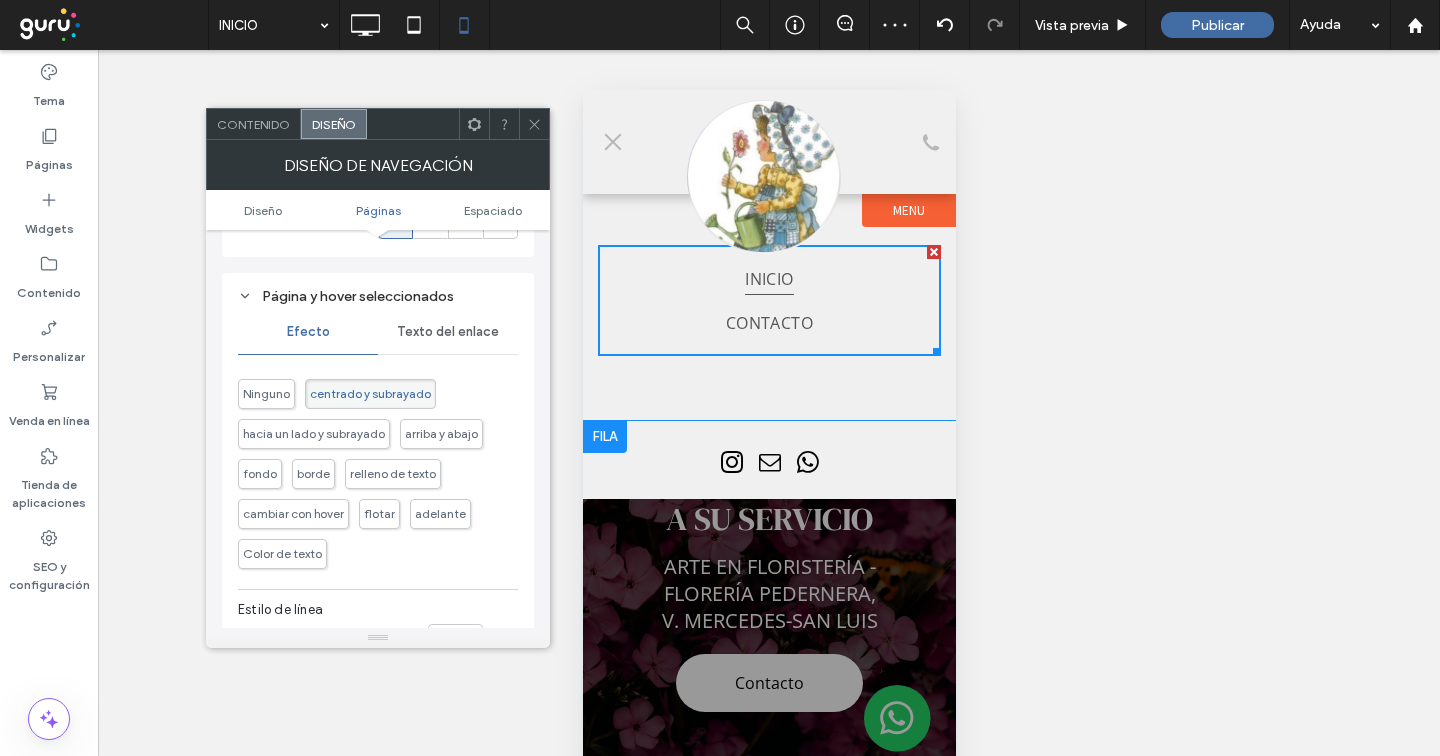 click on "Texto del enlace" at bounding box center (448, 332) 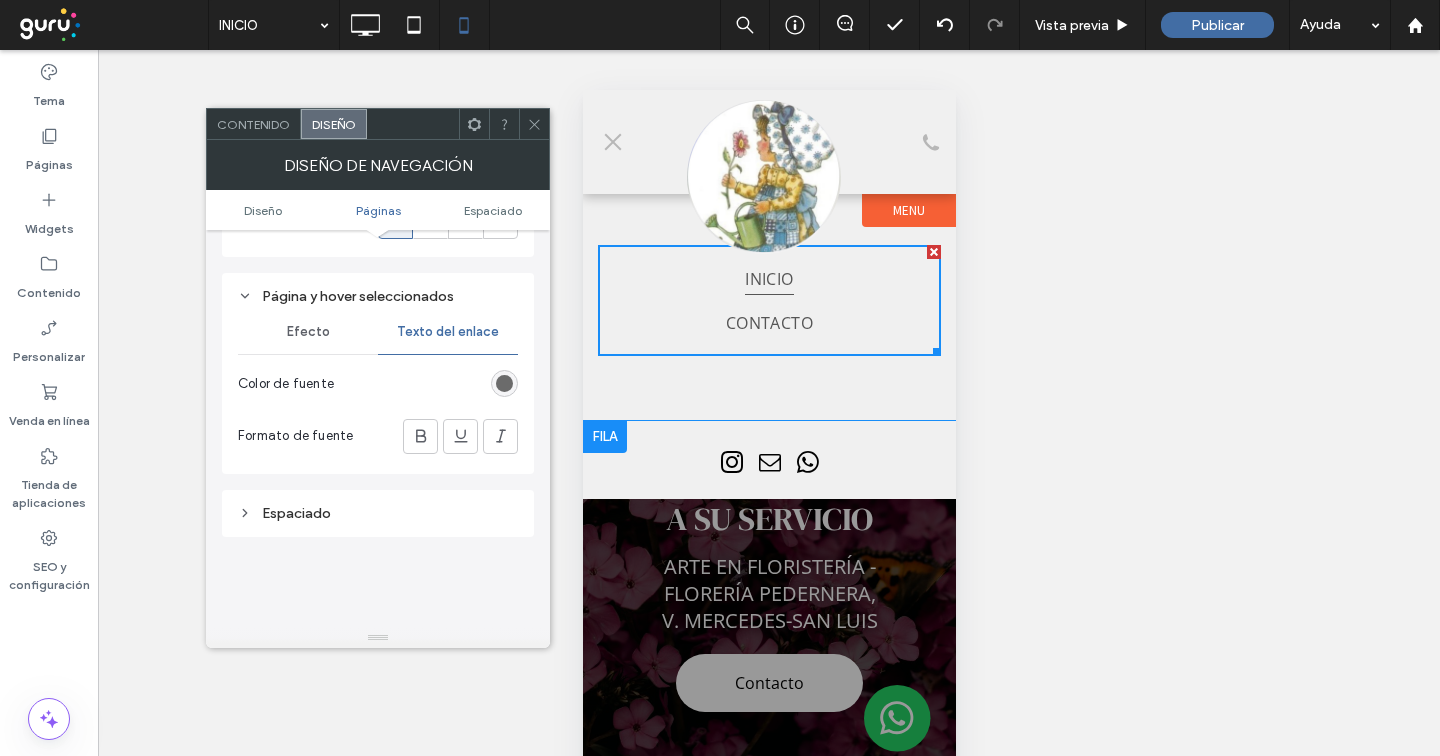 click at bounding box center (504, 383) 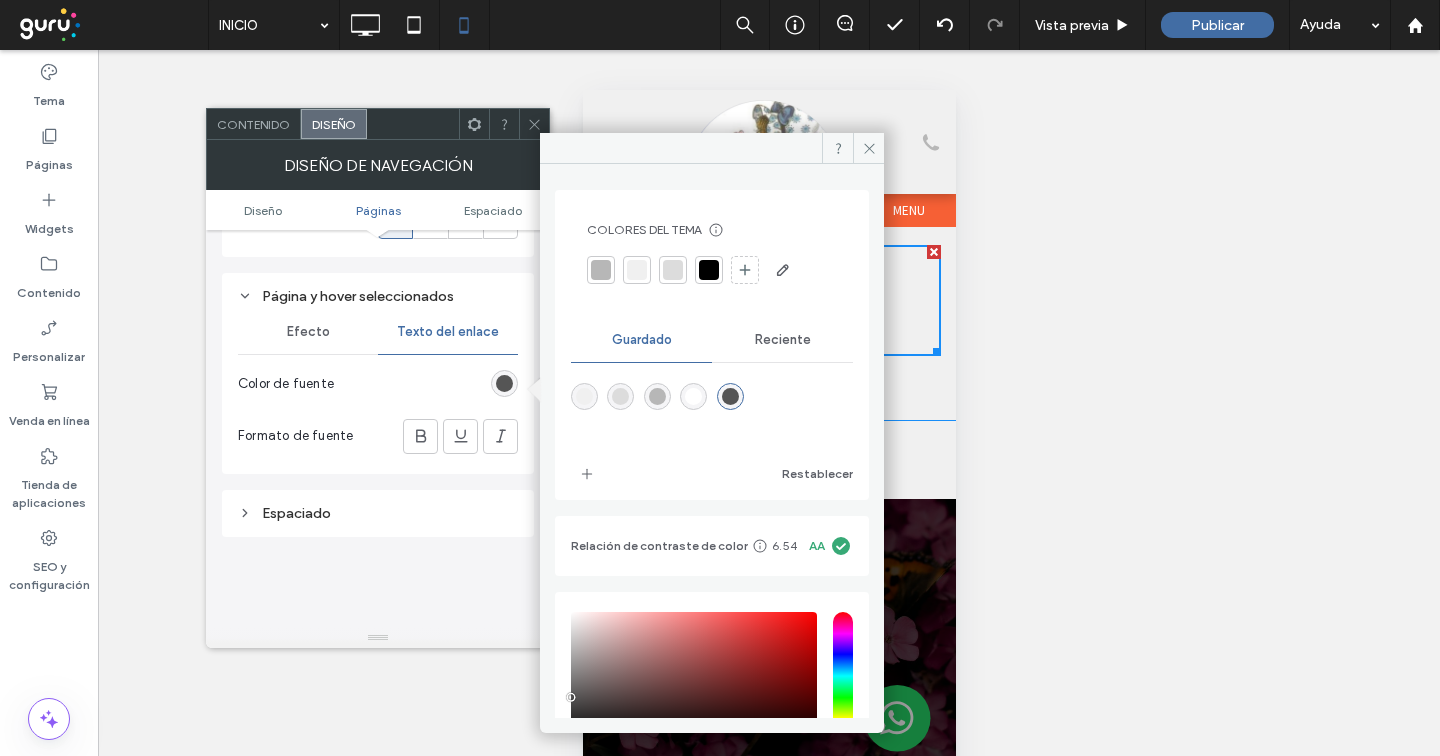 click at bounding box center (730, 396) 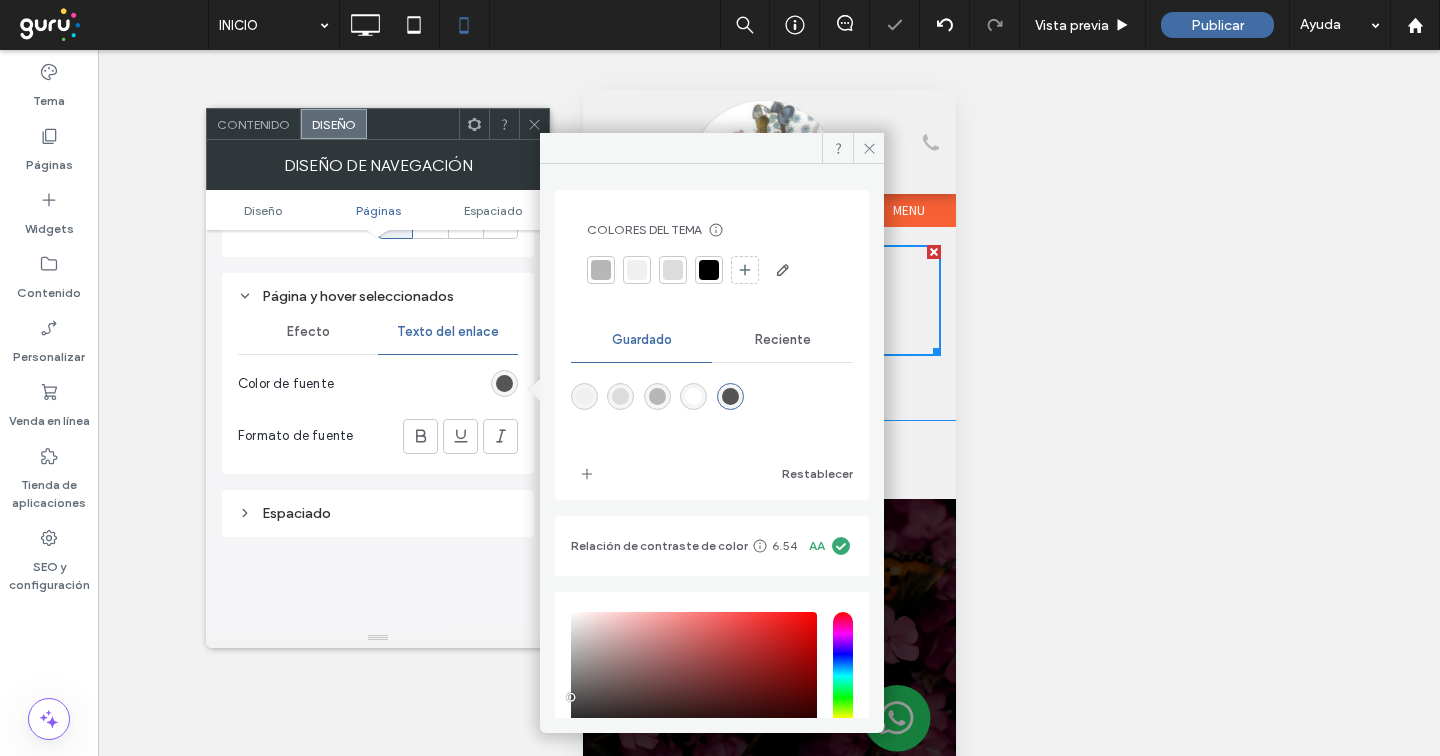 click 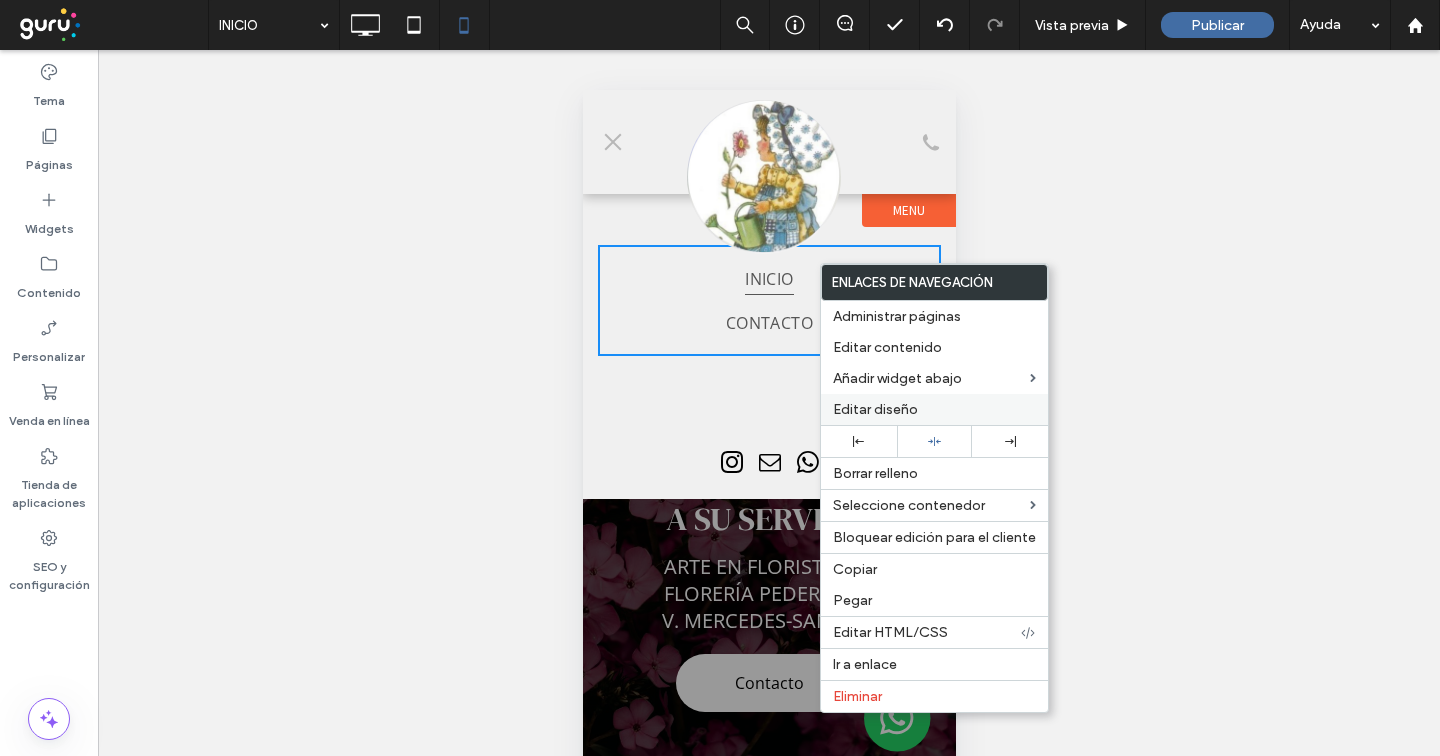 click on "Editar diseño" at bounding box center (875, 409) 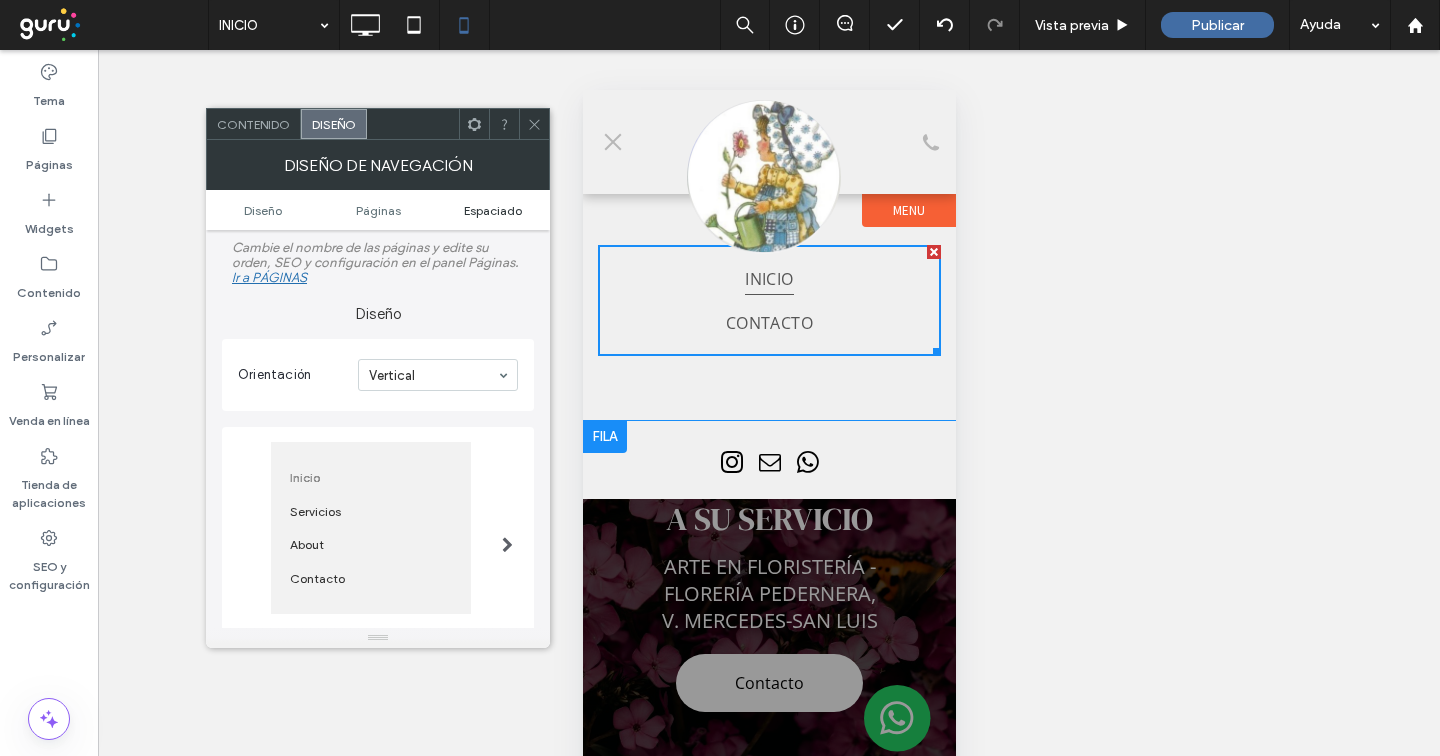 click on "Espaciado" at bounding box center [493, 210] 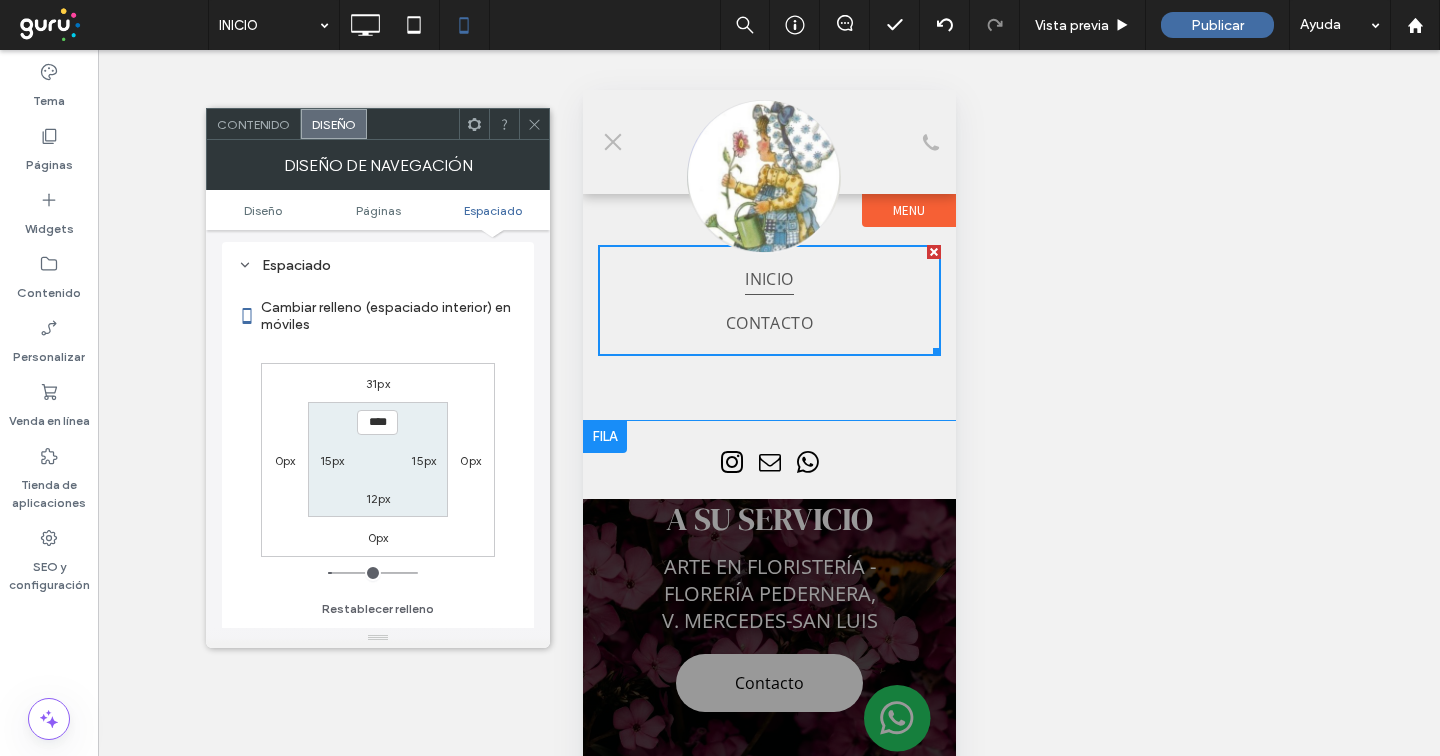 scroll, scrollTop: 577, scrollLeft: 0, axis: vertical 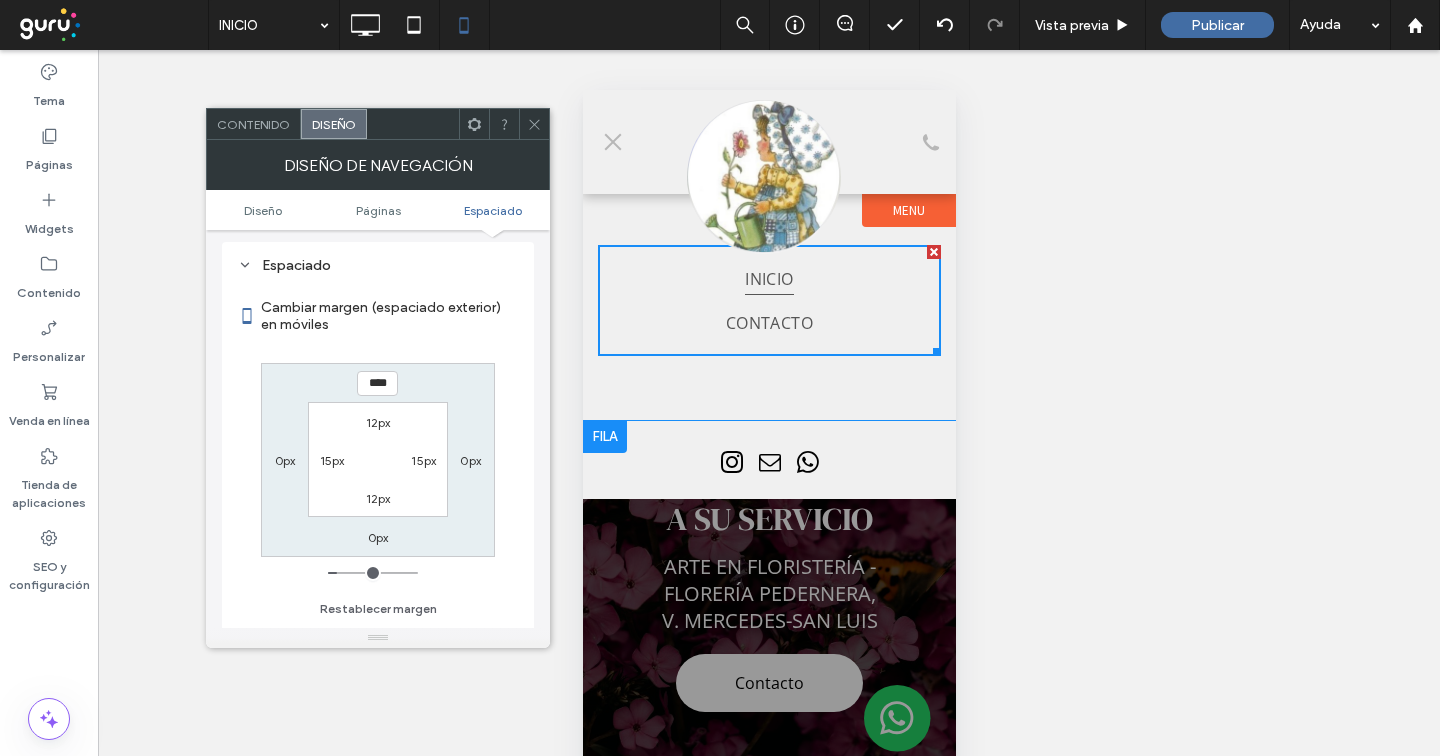 type on "**" 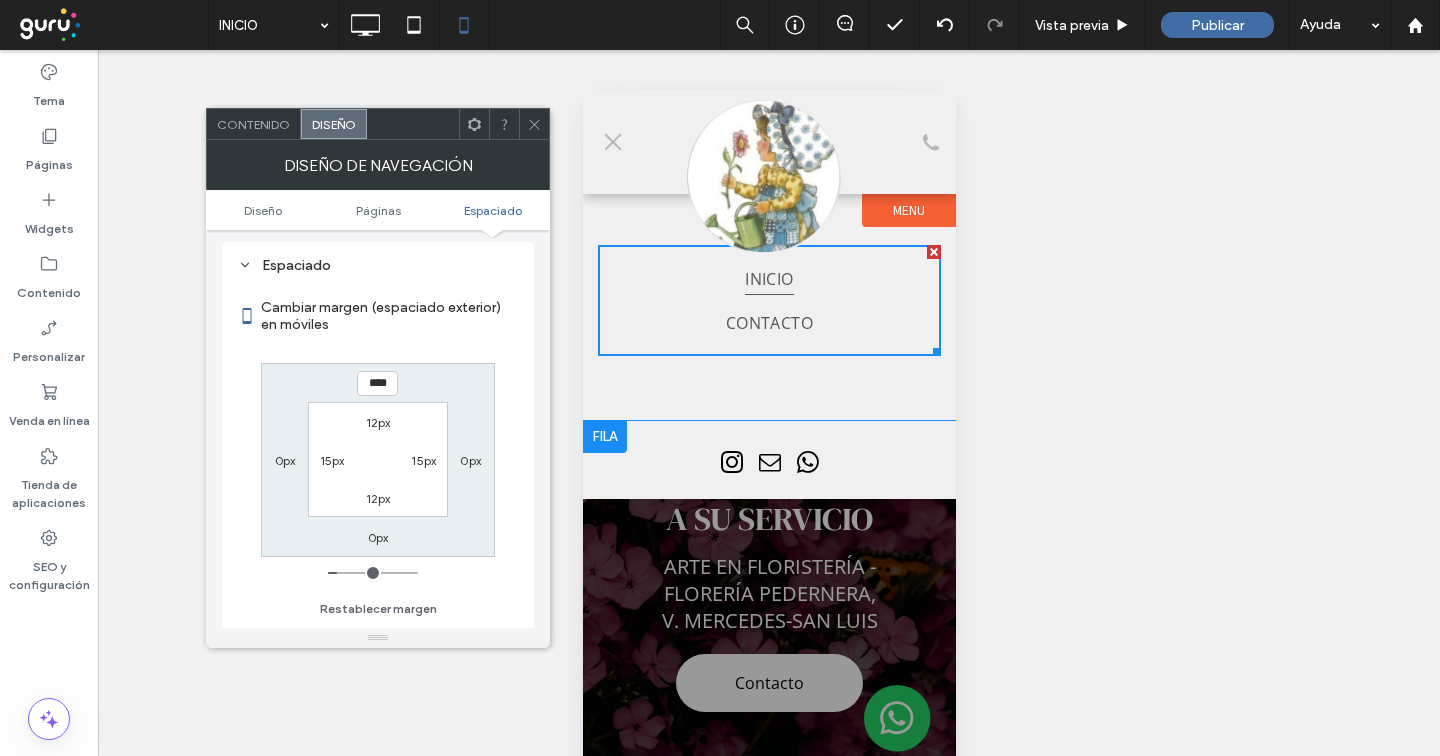 type on "**" 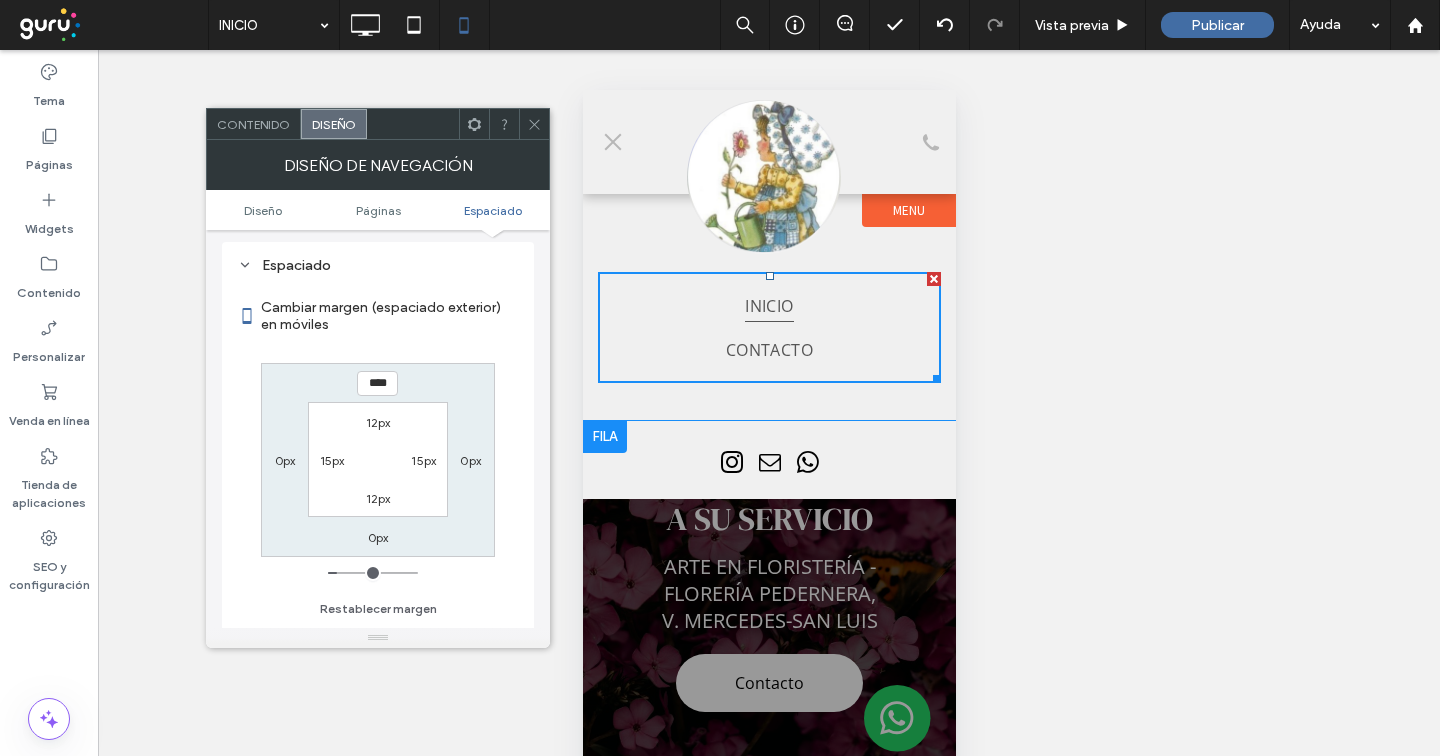 type on "****" 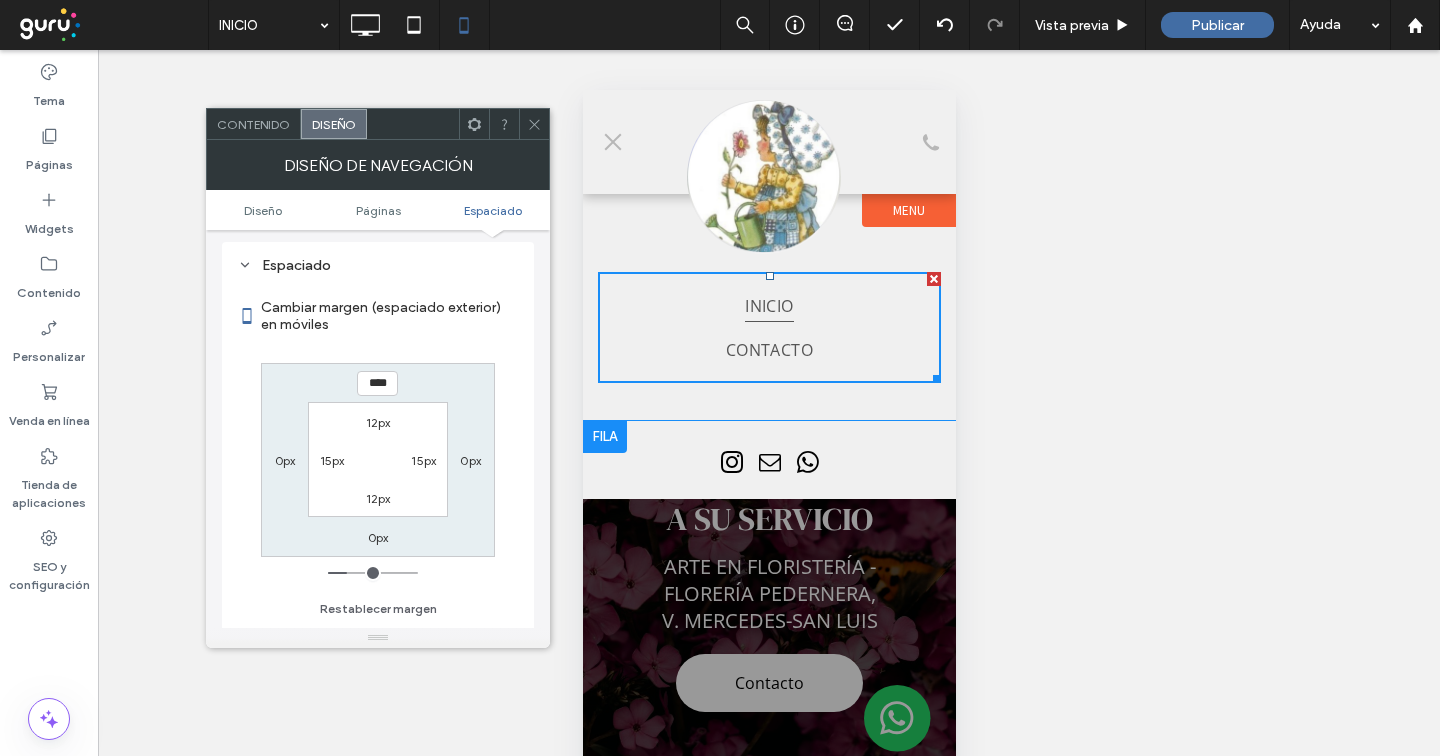 type on "****" 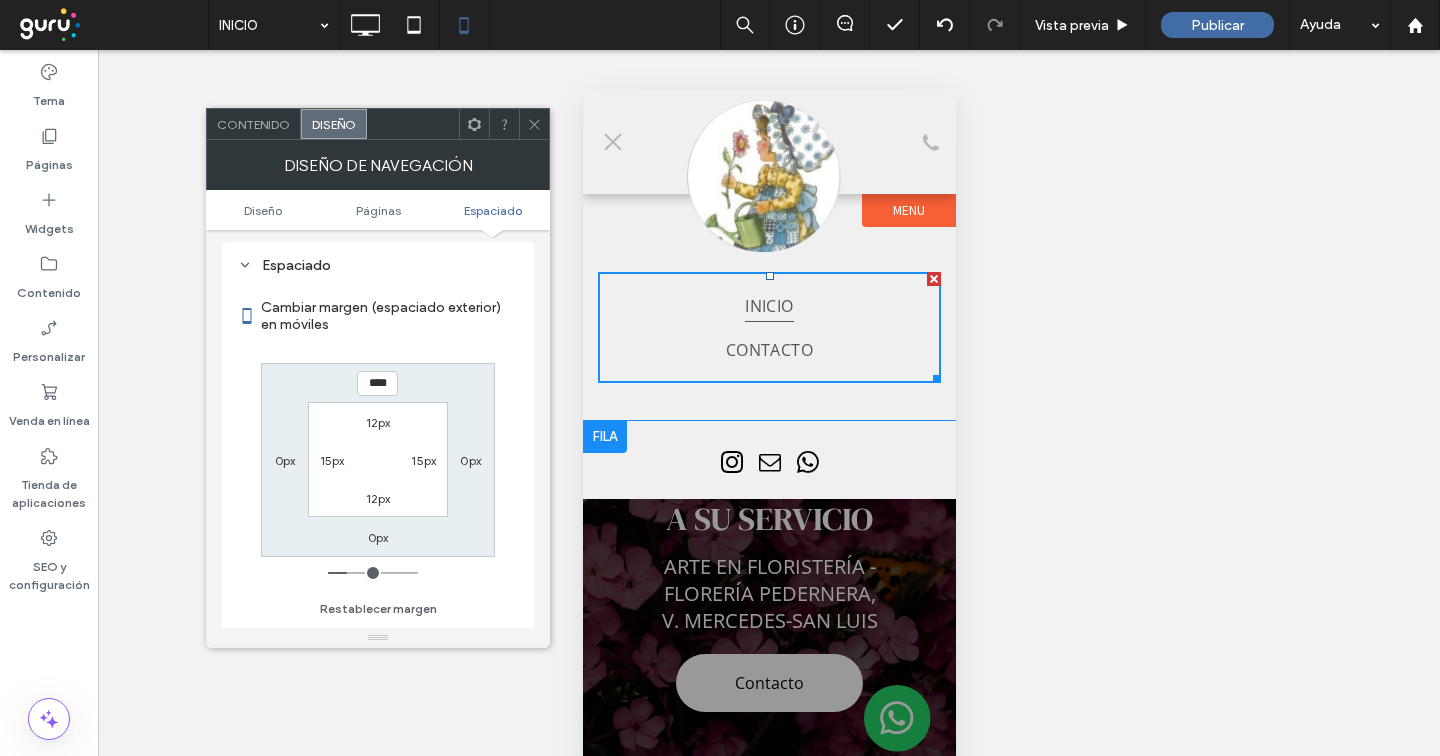 type on "**" 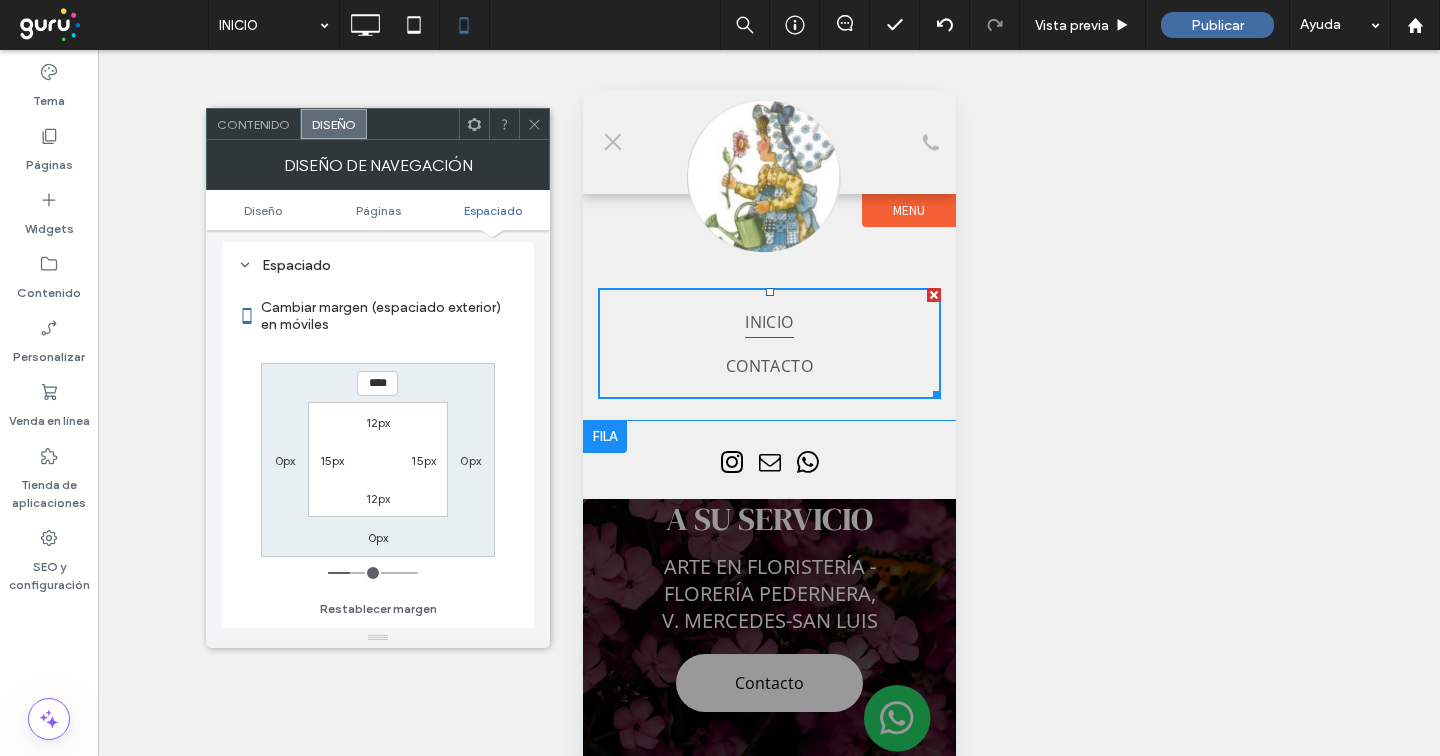 type on "**" 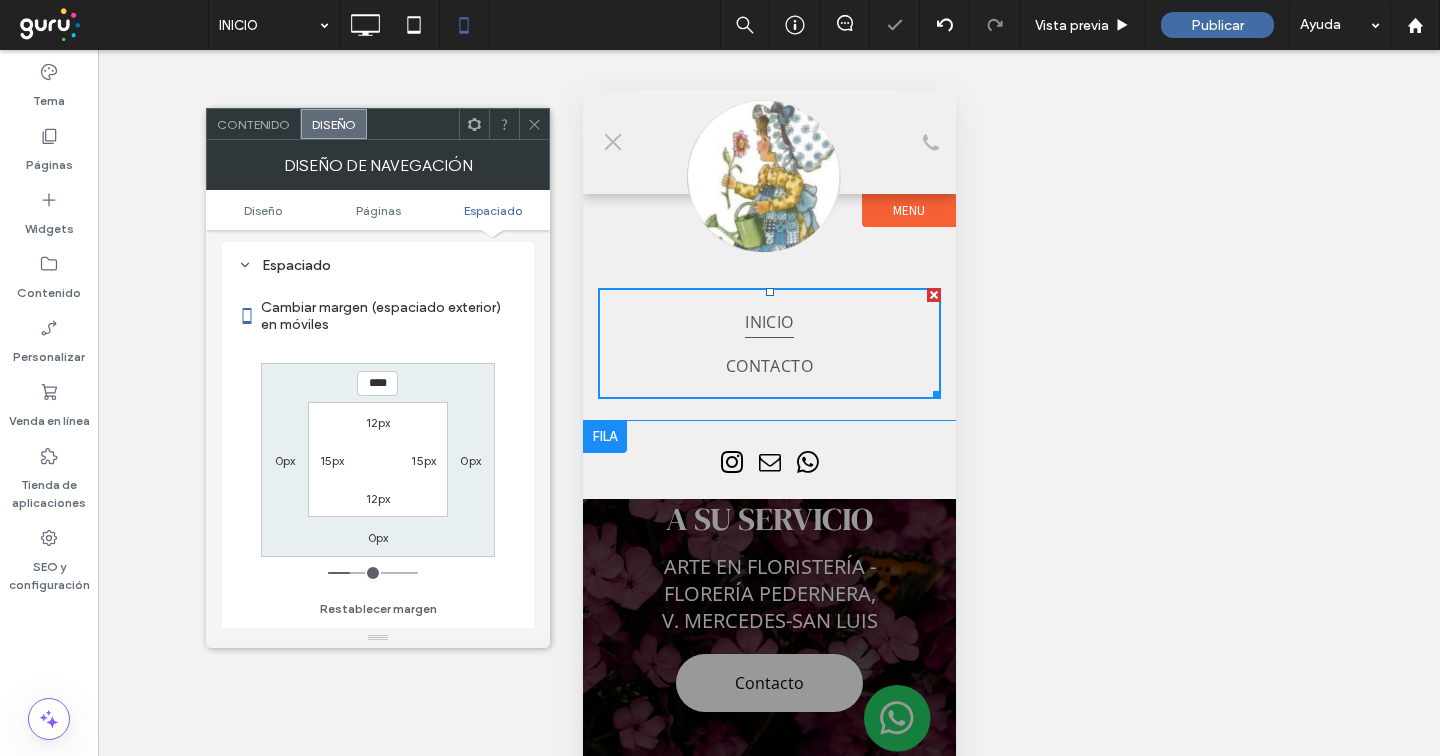 click 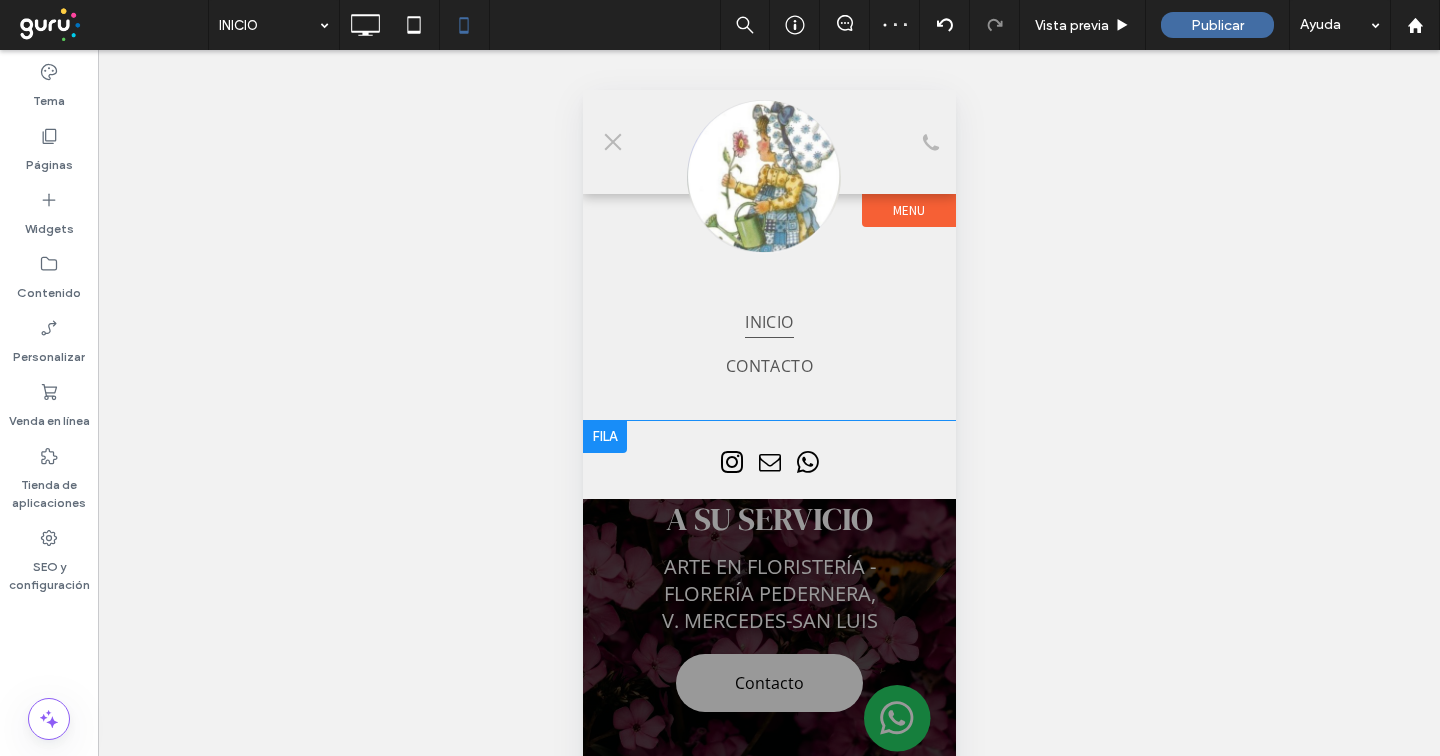 click on "Menu" at bounding box center [908, 210] 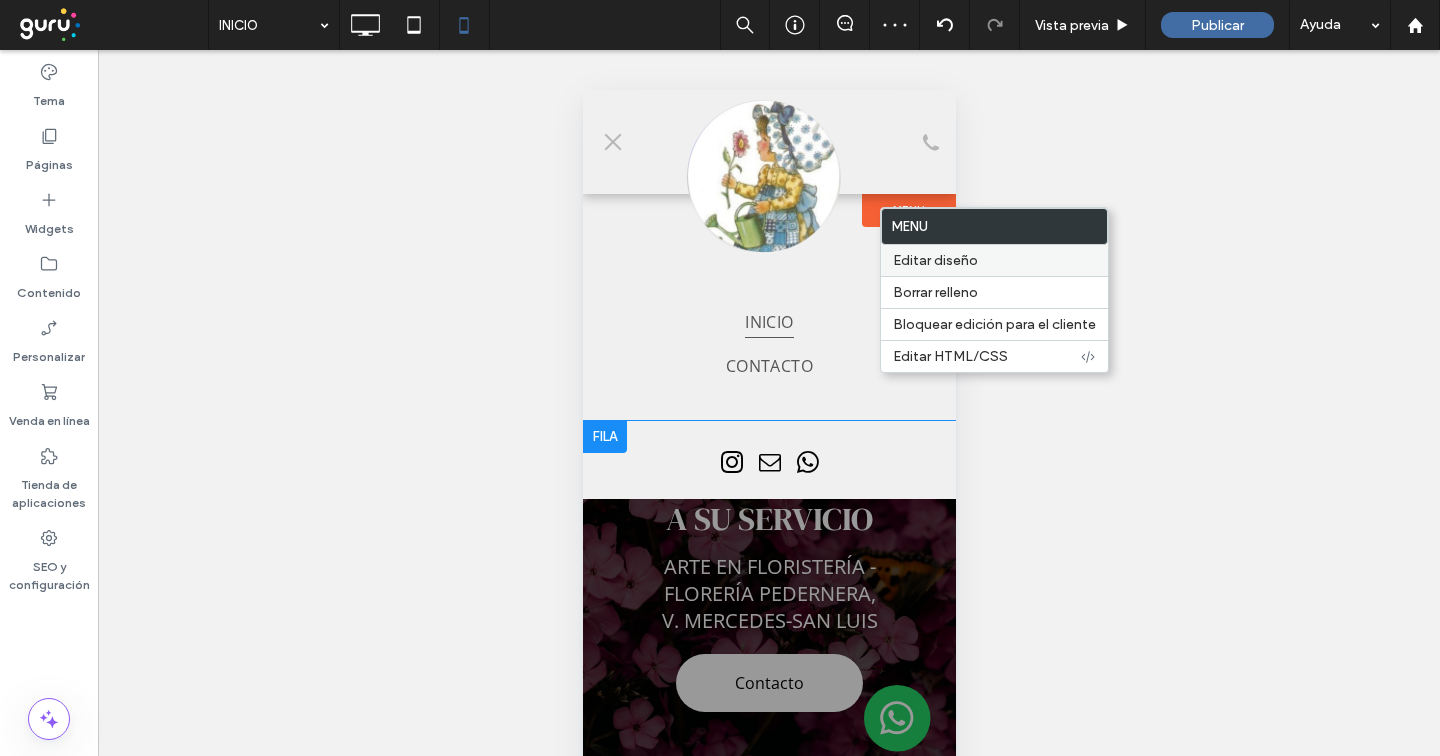 drag, startPoint x: 912, startPoint y: 269, endPoint x: 300, endPoint y: 188, distance: 617.33704 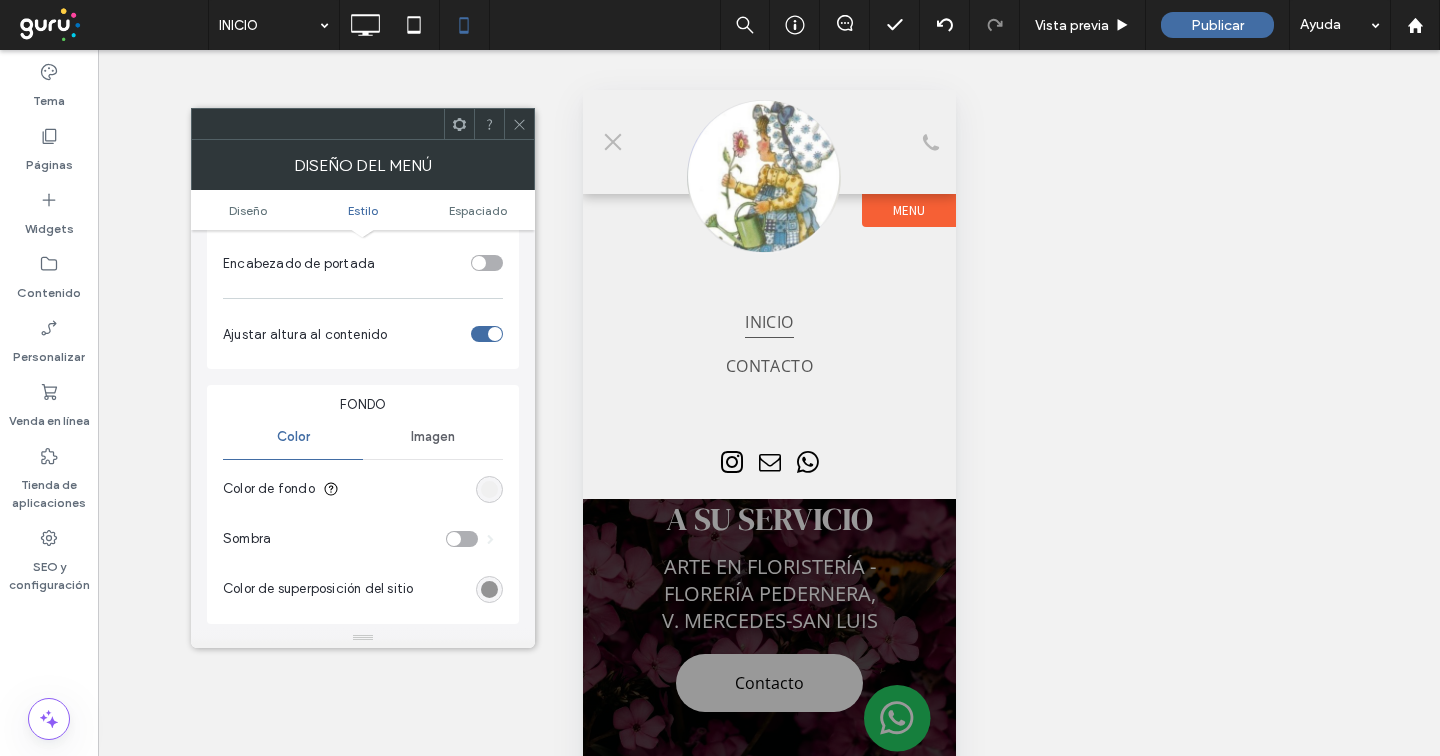 scroll, scrollTop: 533, scrollLeft: 0, axis: vertical 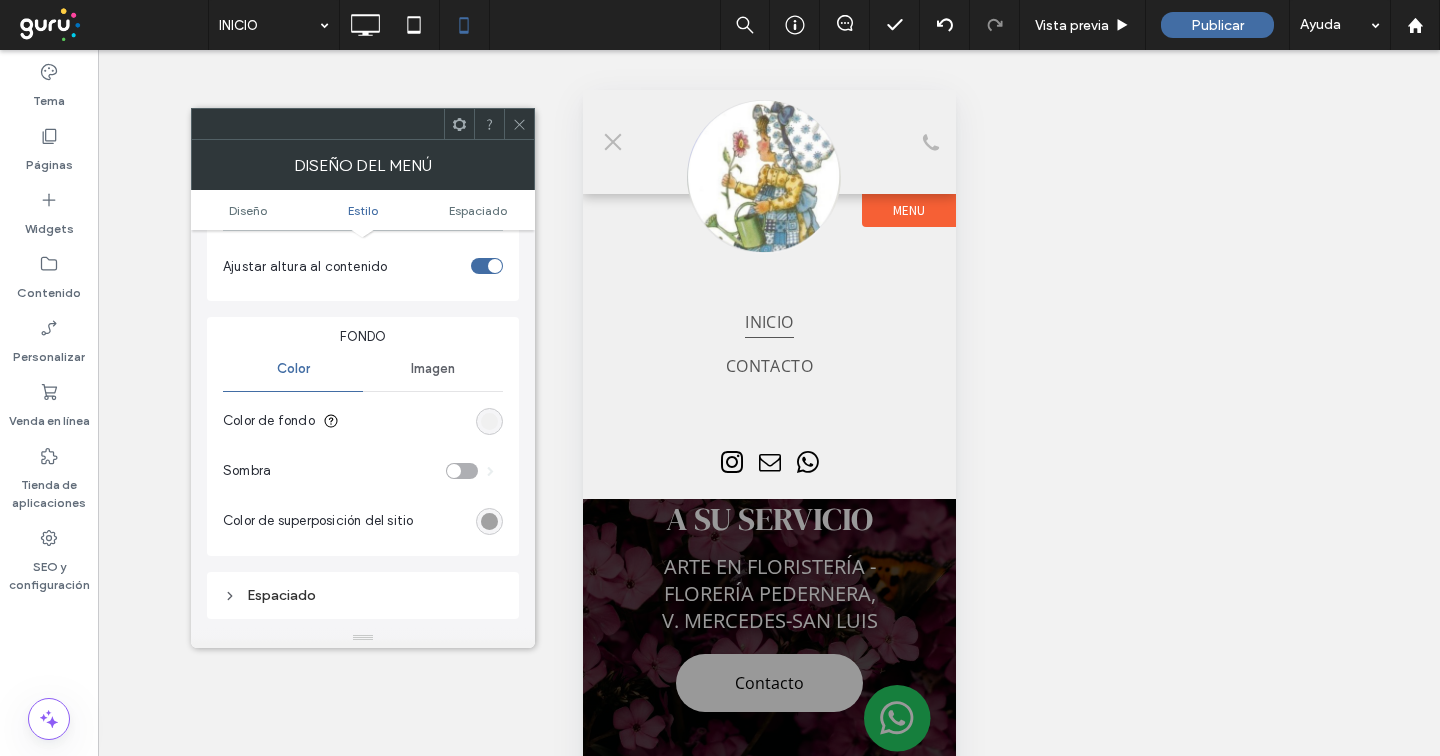 click at bounding box center [489, 521] 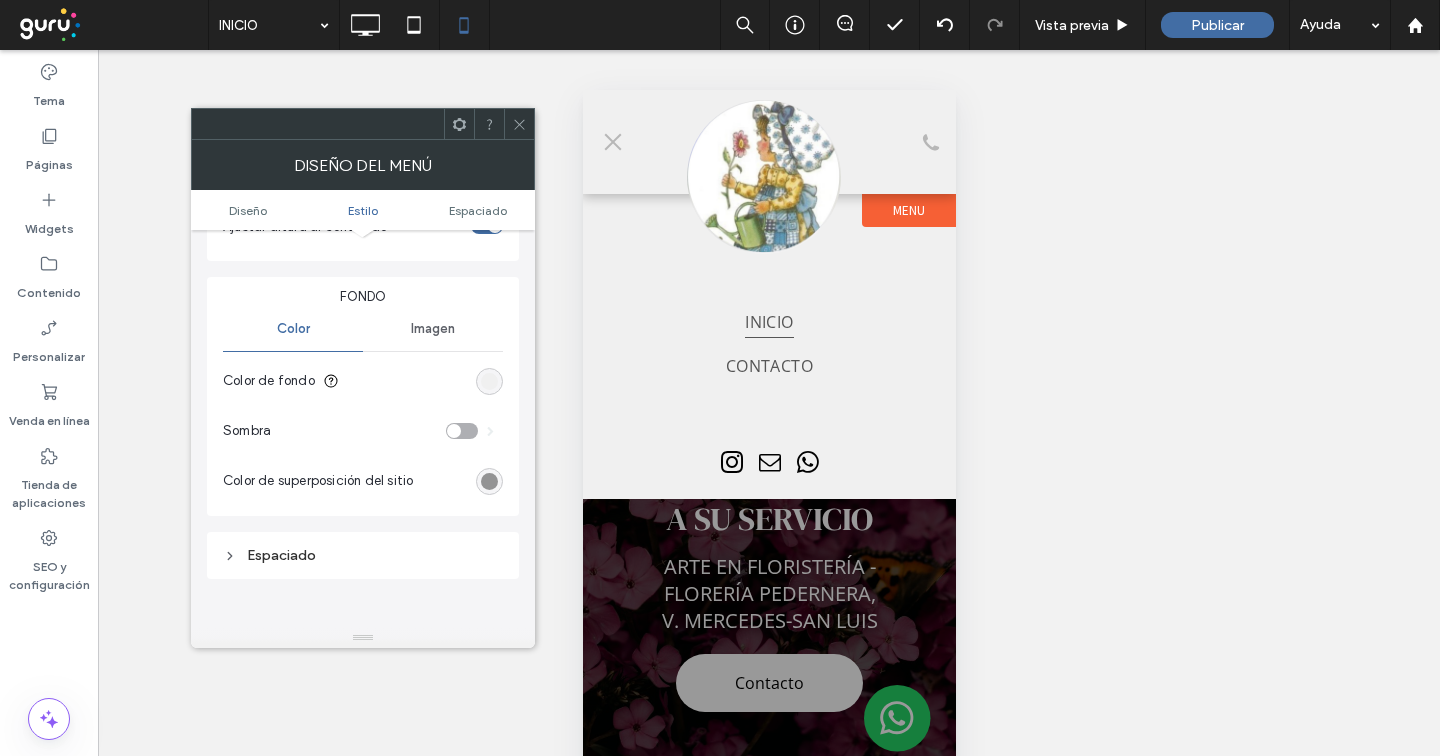 scroll, scrollTop: 632, scrollLeft: 0, axis: vertical 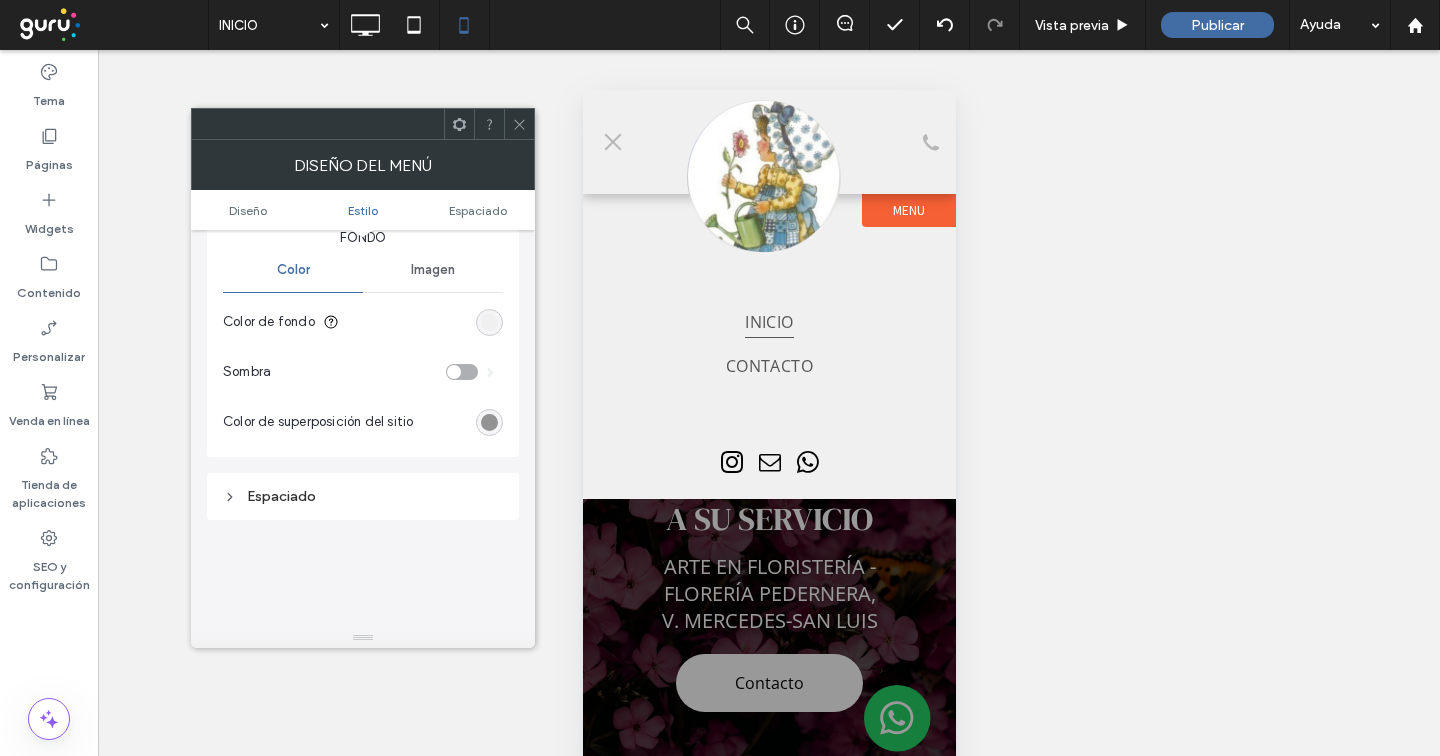 drag, startPoint x: 509, startPoint y: 121, endPoint x: 265, endPoint y: 67, distance: 249.90398 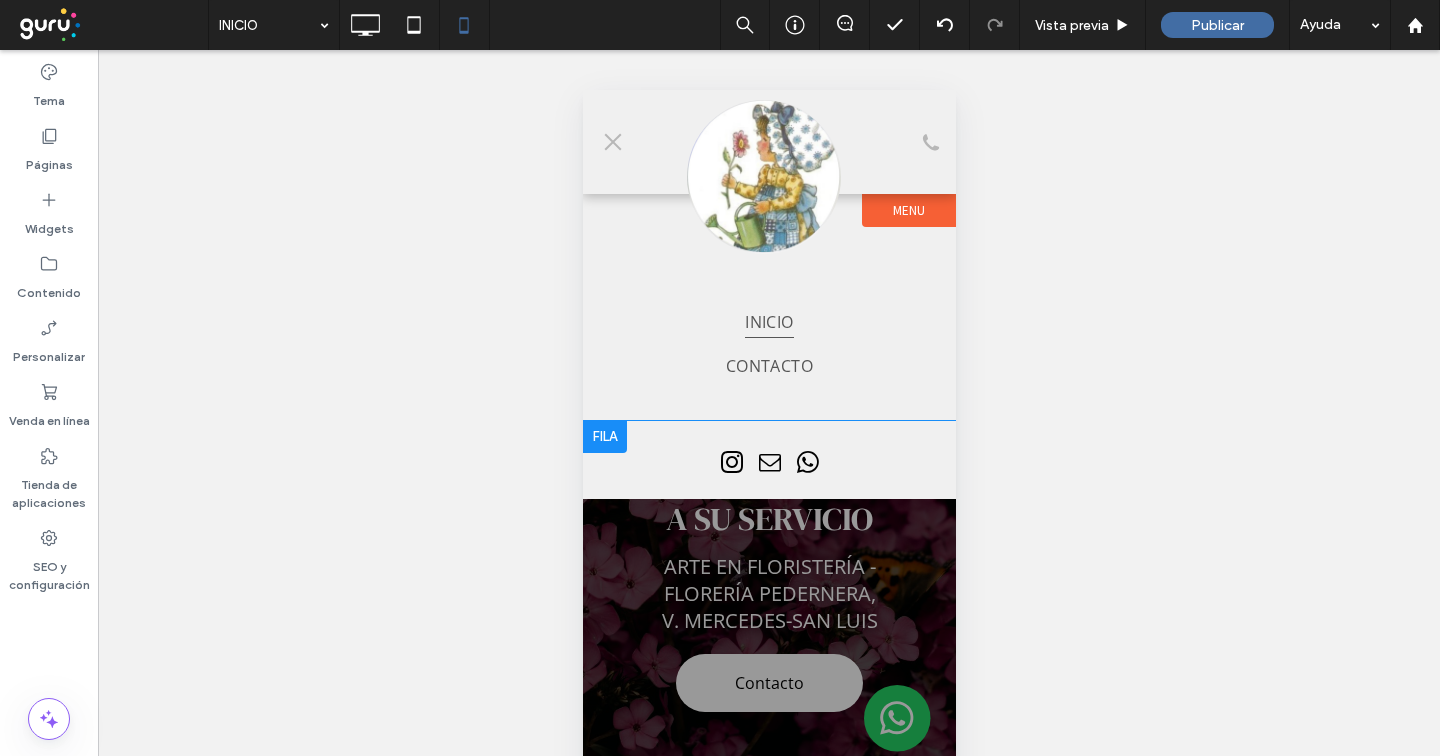 click on "Menu" at bounding box center (908, 210) 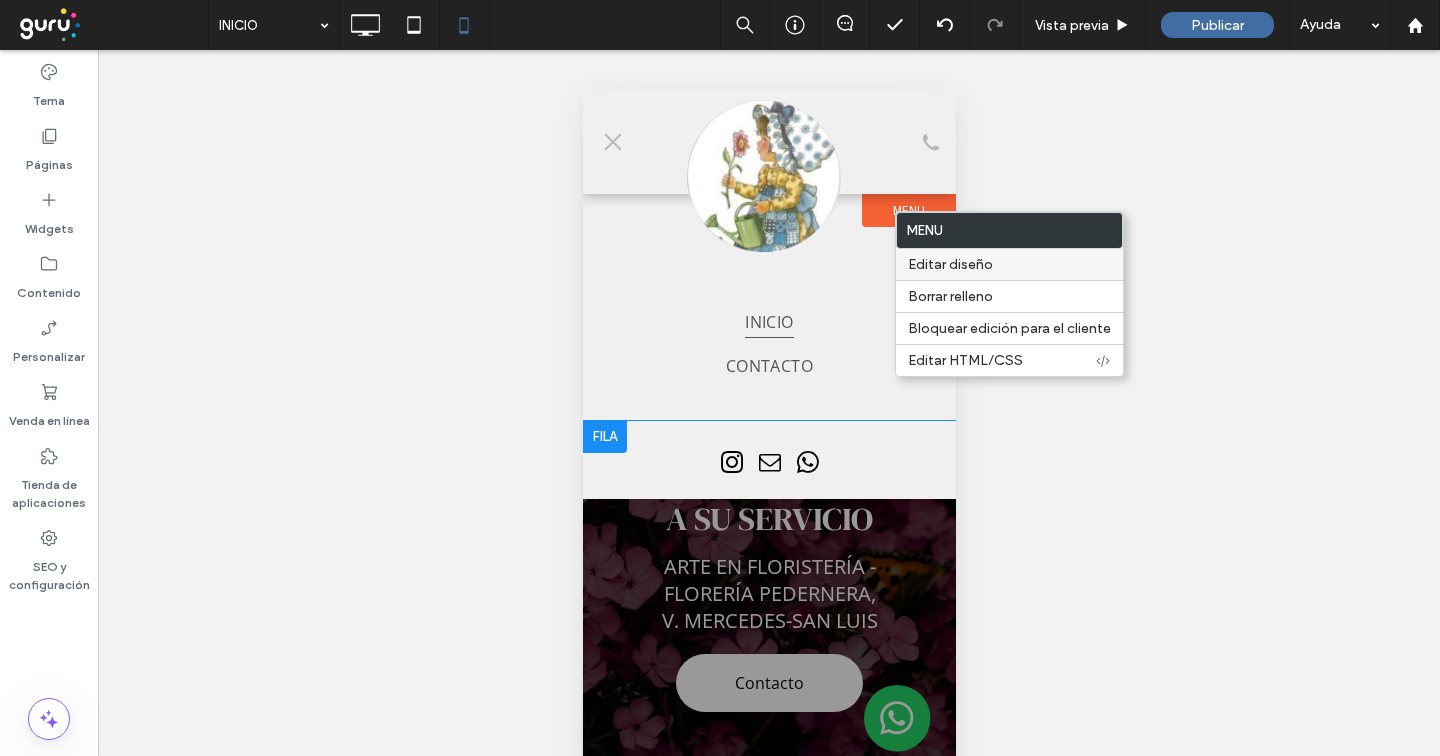 click on "Editar diseño" at bounding box center (950, 264) 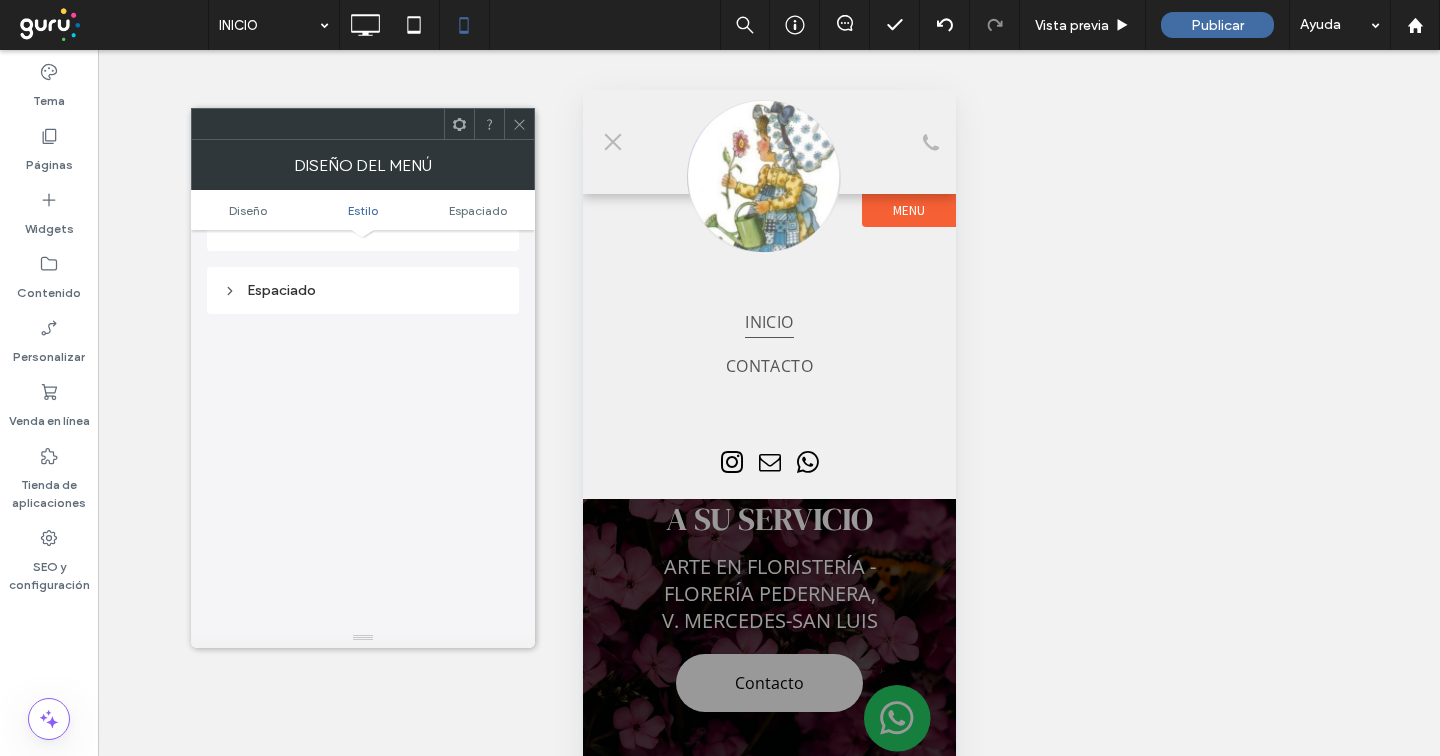 scroll, scrollTop: 839, scrollLeft: 0, axis: vertical 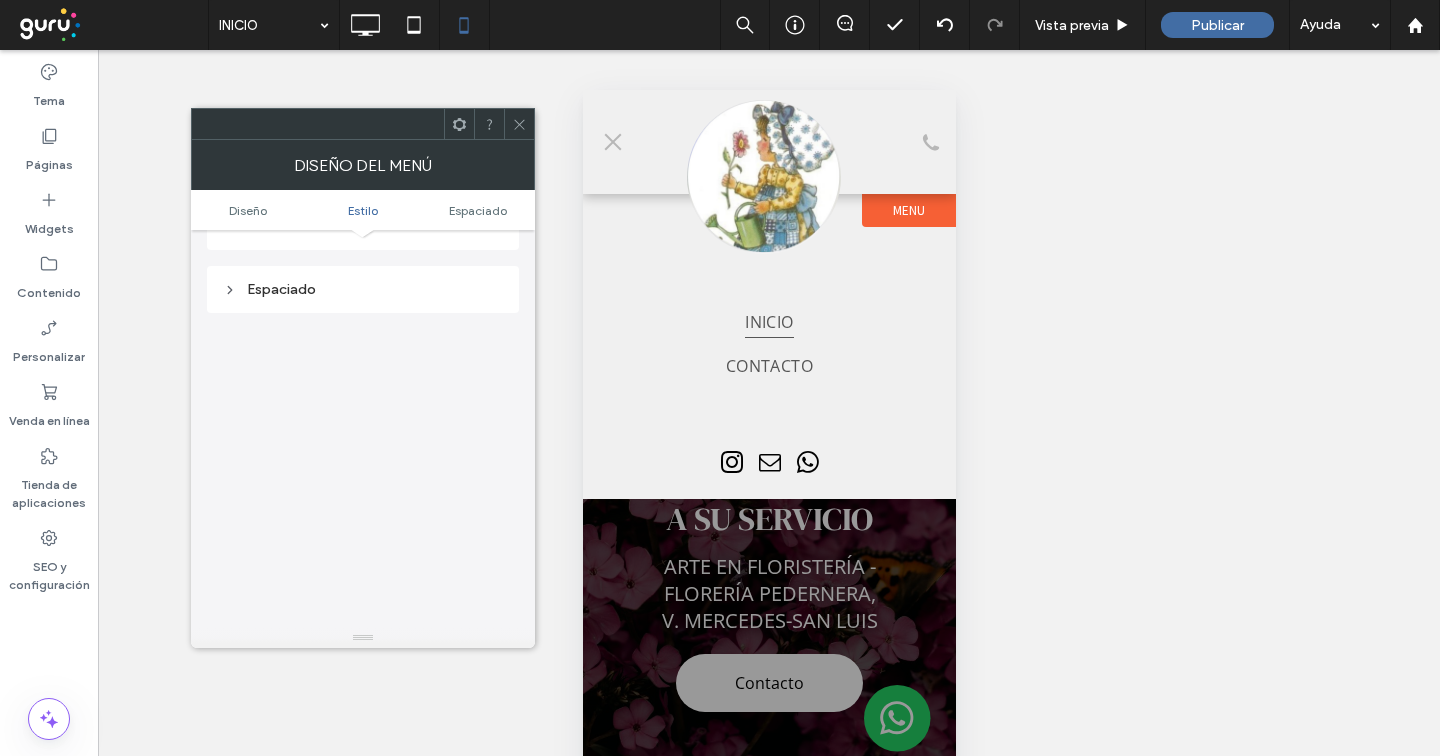 click 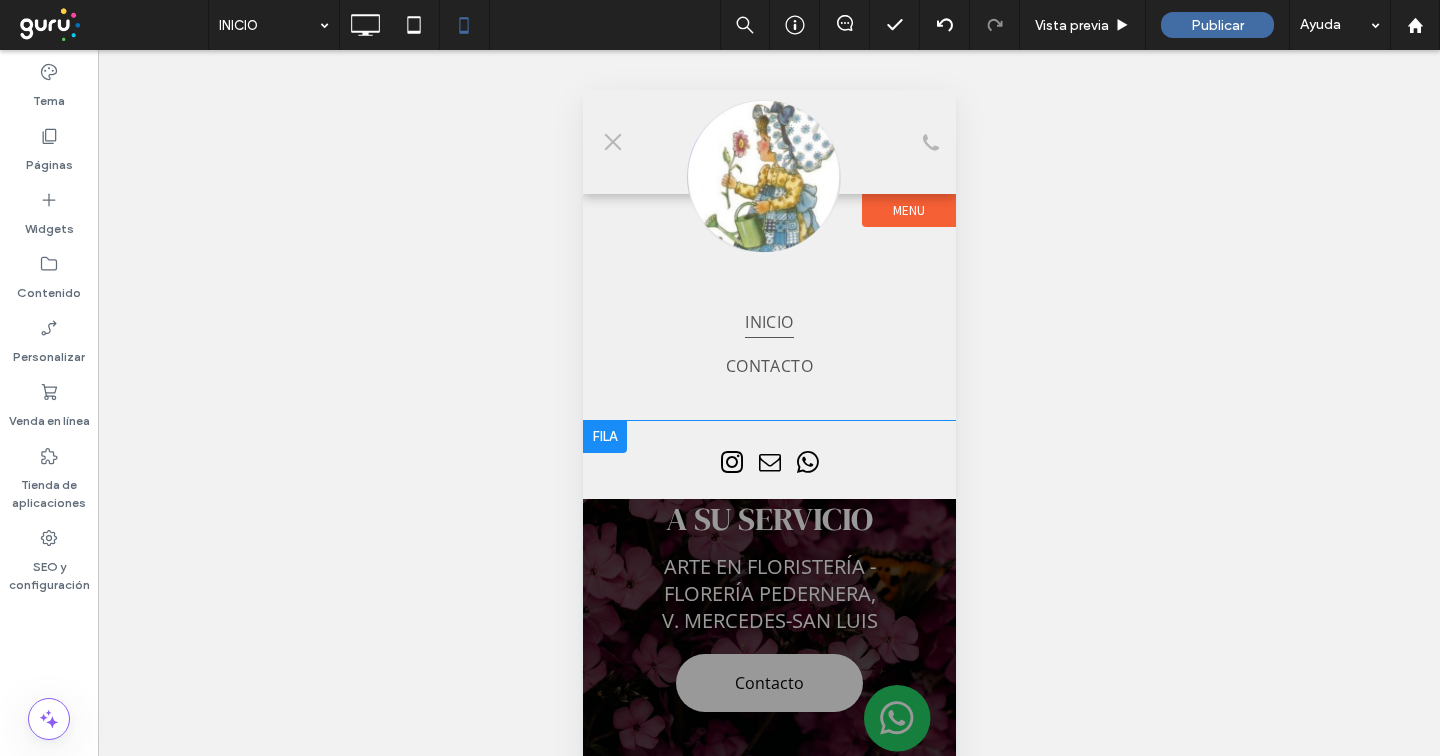 click at bounding box center (612, 142) 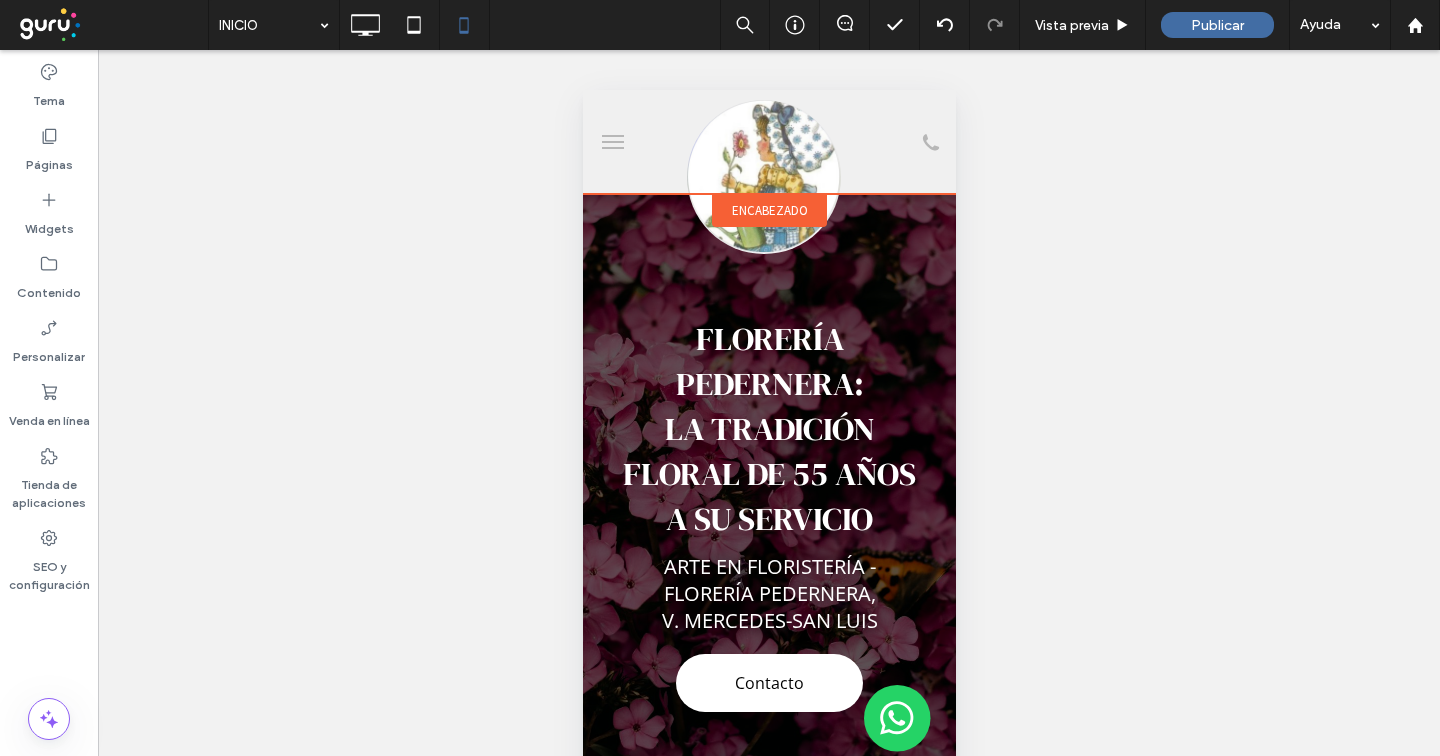 click on "encabezado" at bounding box center (768, 210) 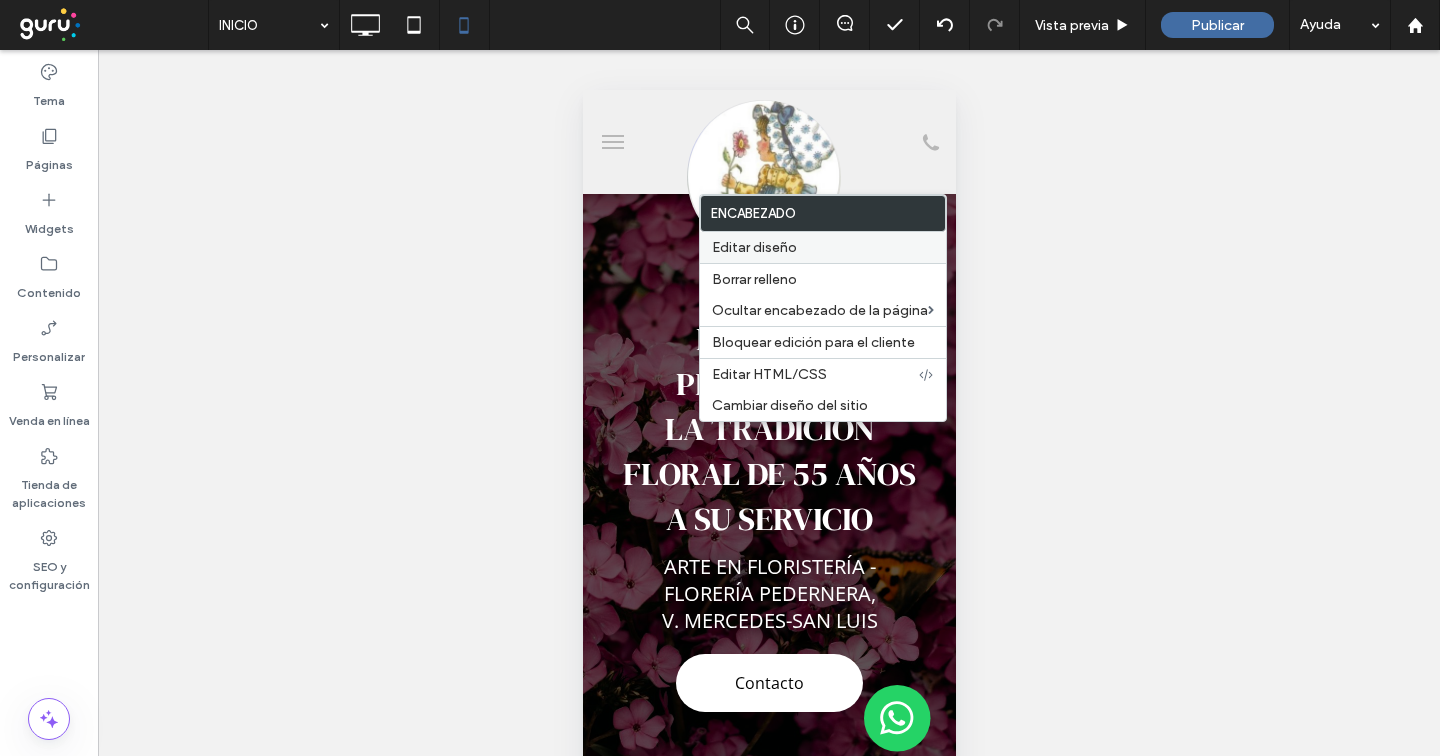 click on "Editar diseño" at bounding box center [754, 247] 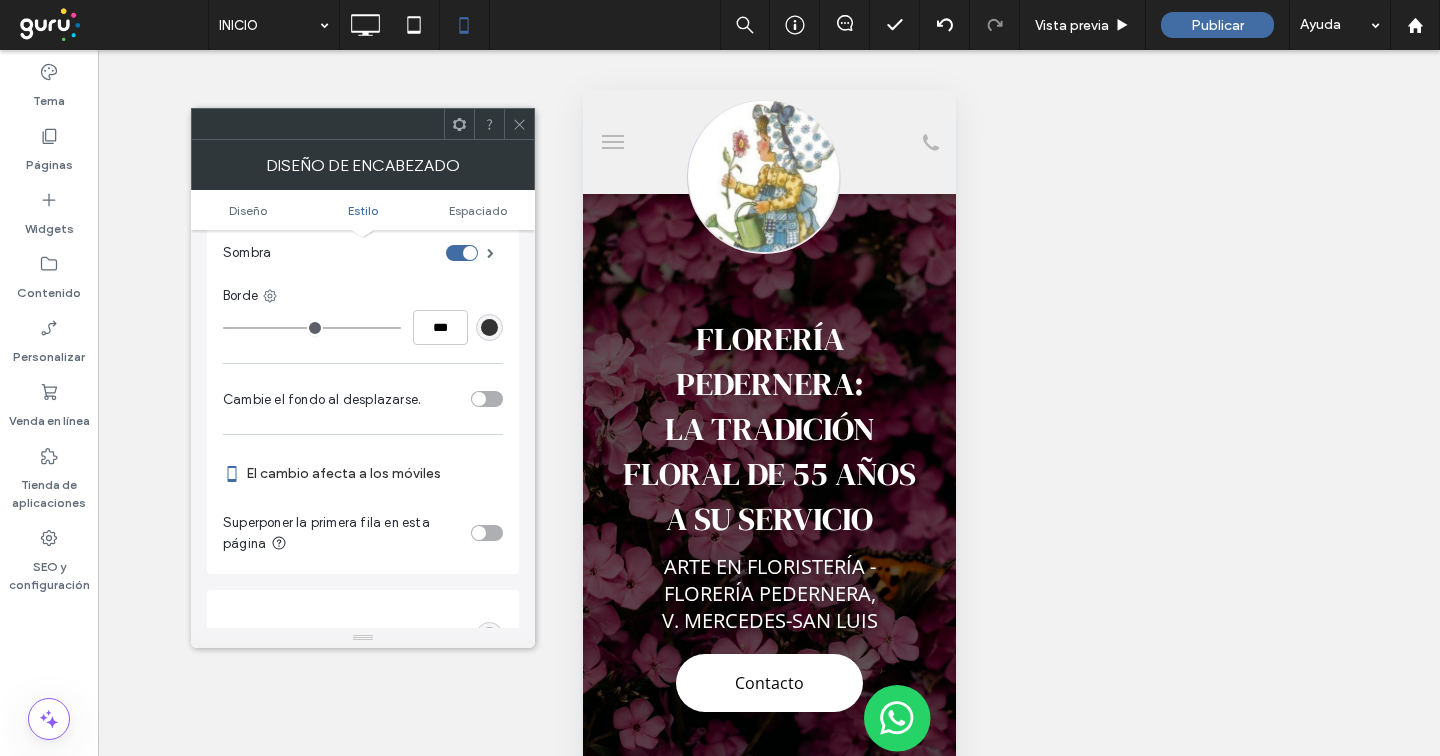 scroll, scrollTop: 564, scrollLeft: 0, axis: vertical 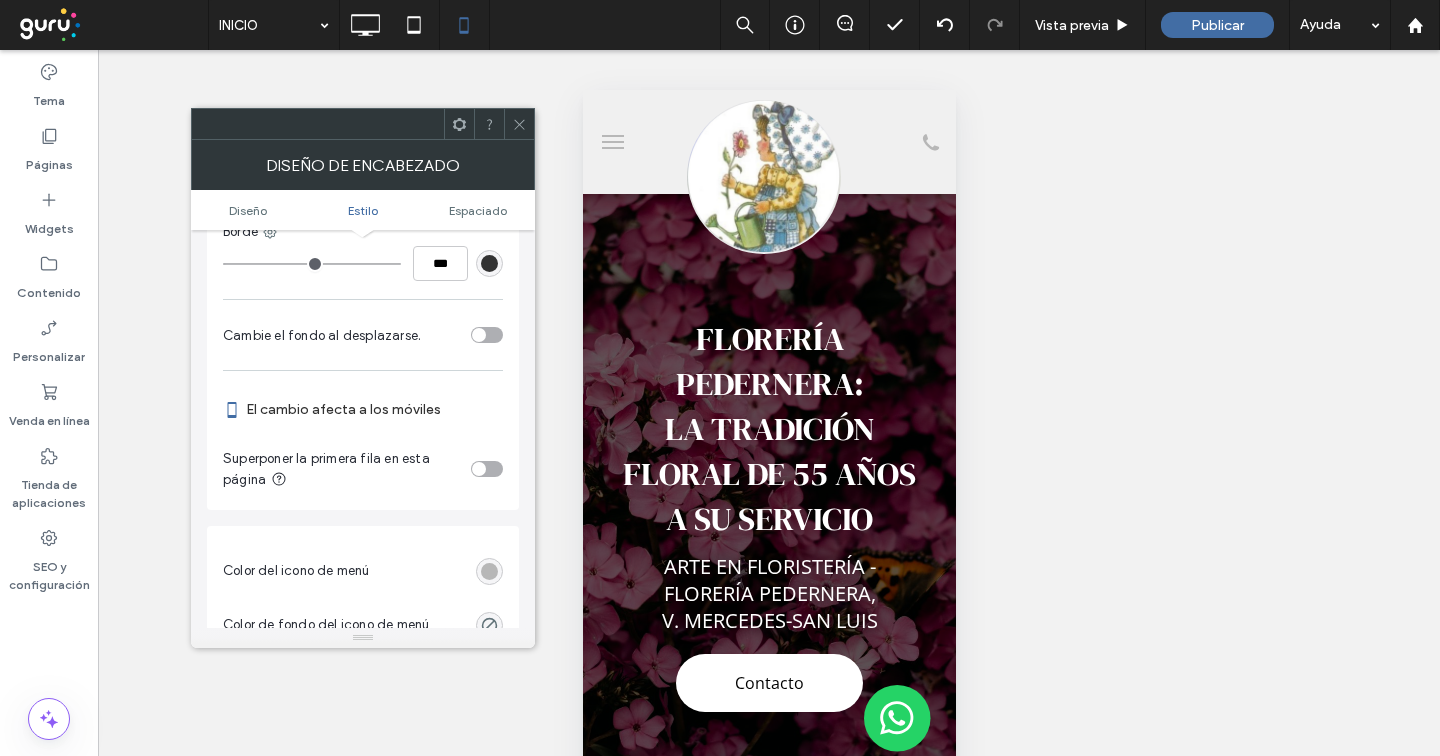 click at bounding box center (489, 571) 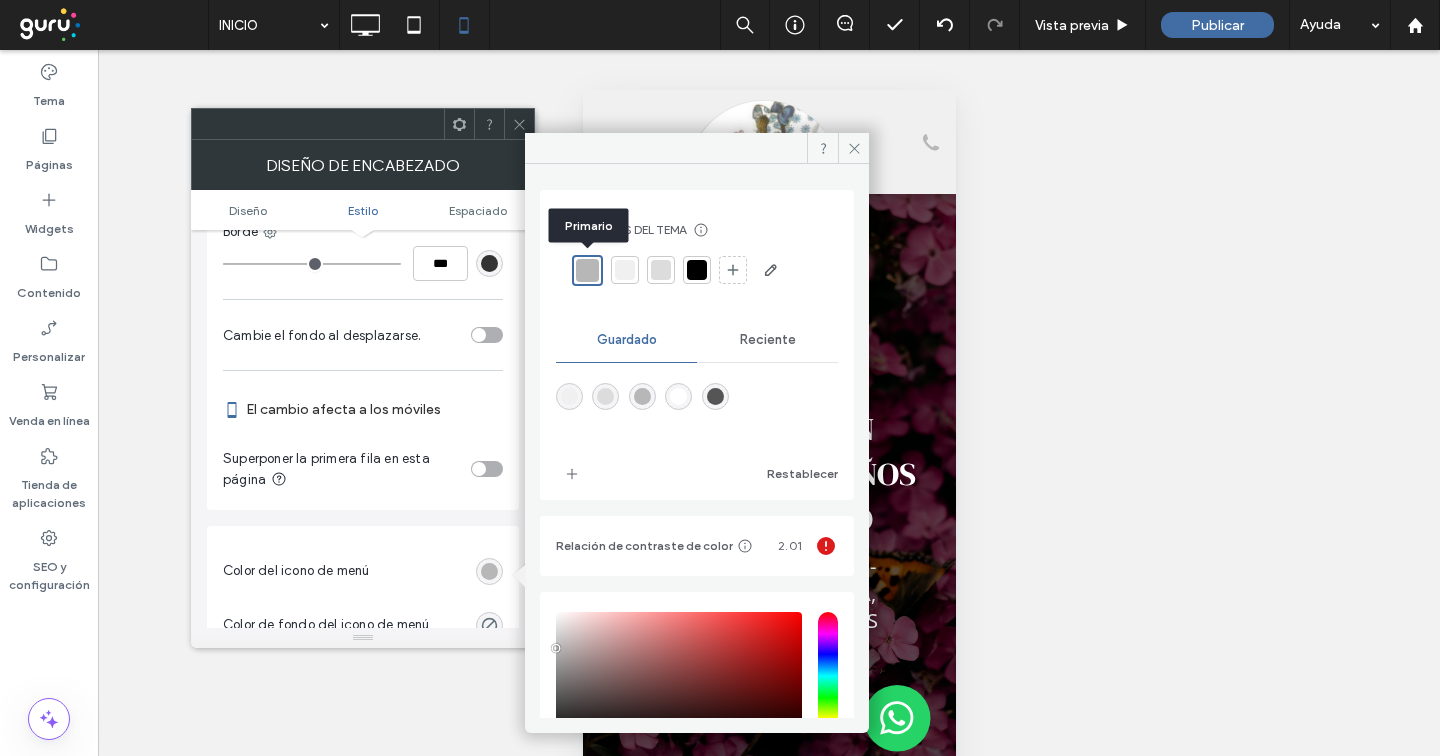 click at bounding box center [587, 270] 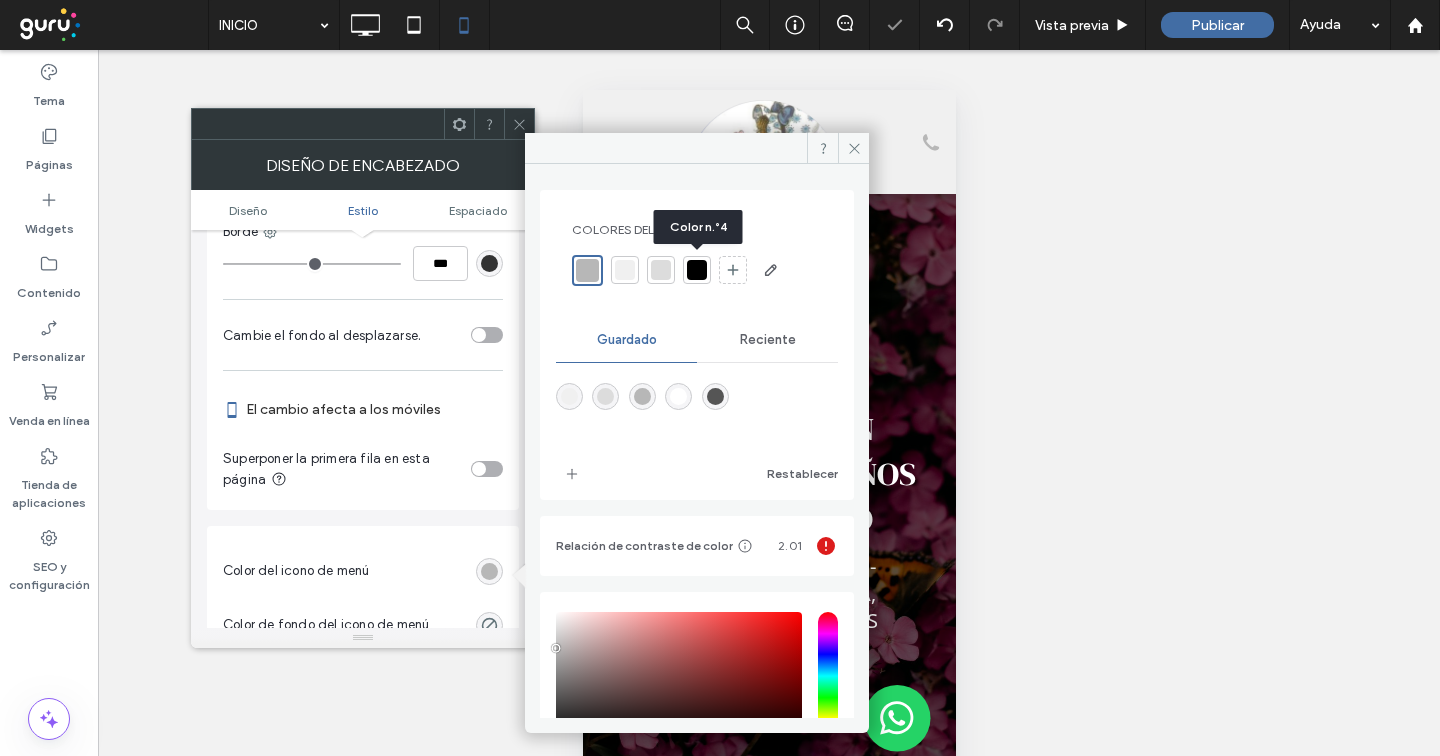 click at bounding box center (697, 270) 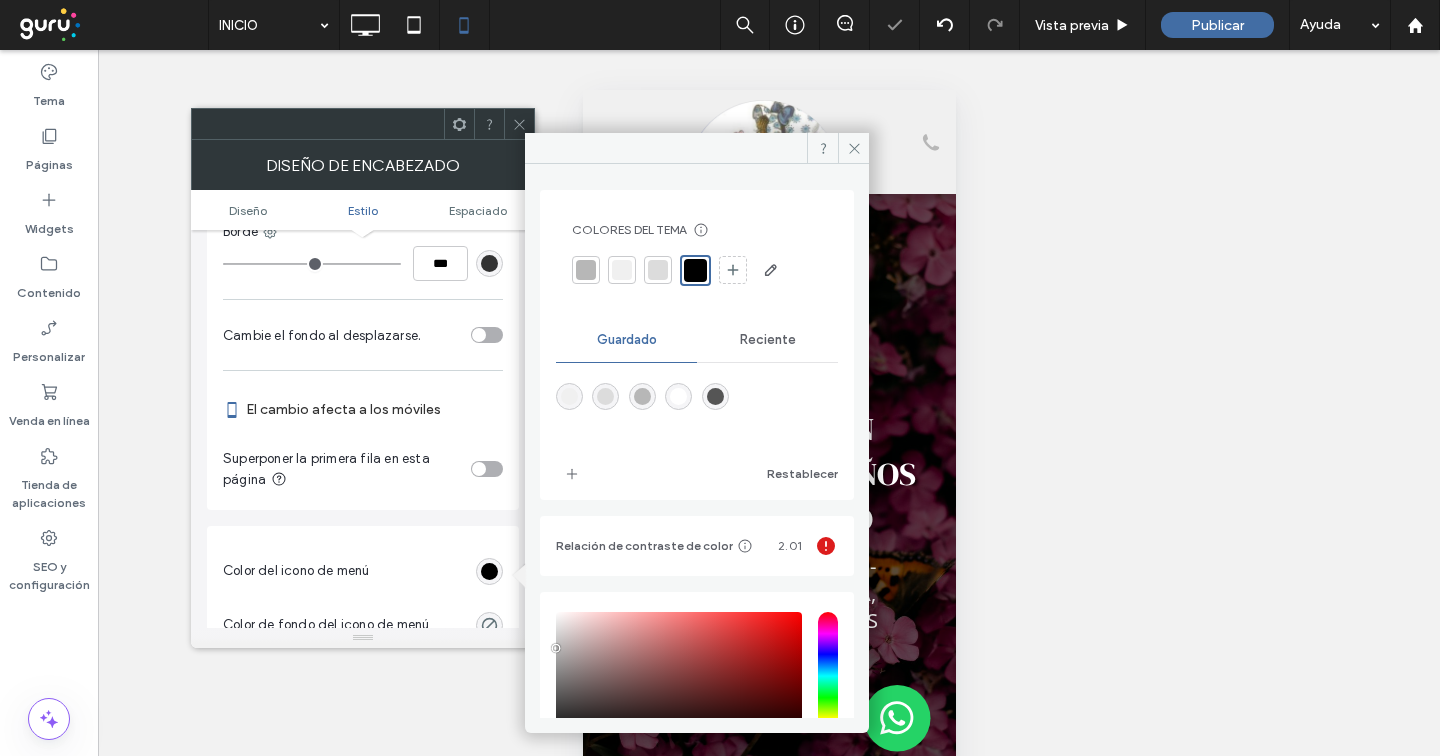 click 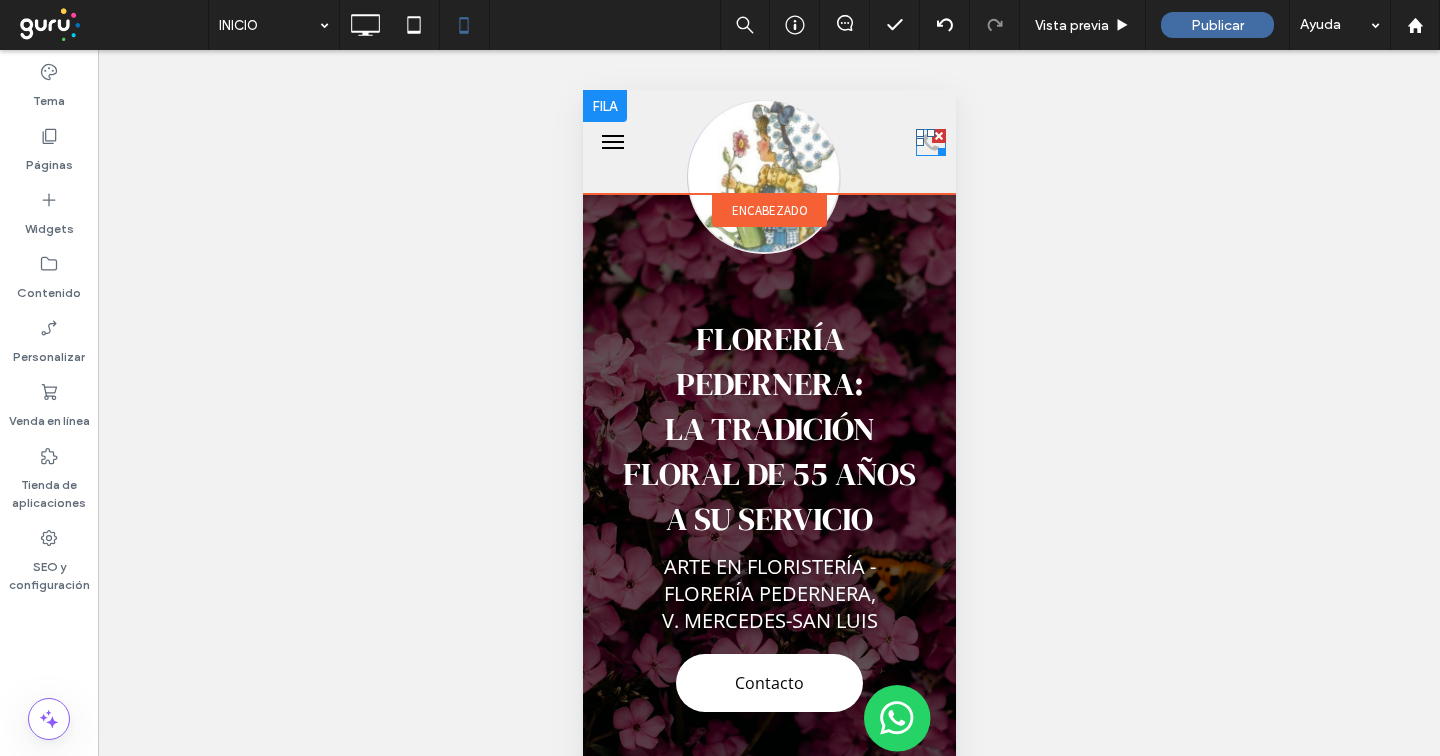 click at bounding box center [937, 148] 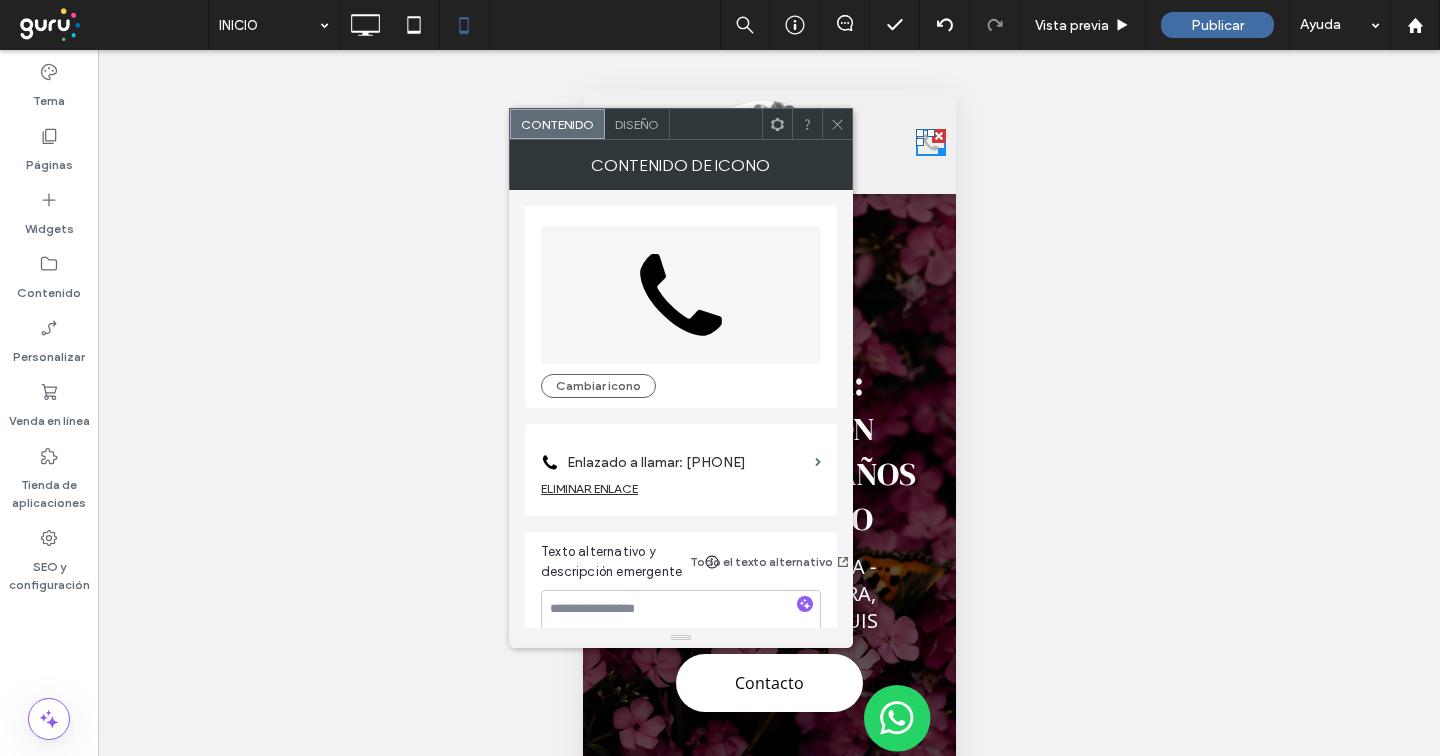 click on "Enlazado a llamar: +5492216117655" at bounding box center [687, 462] 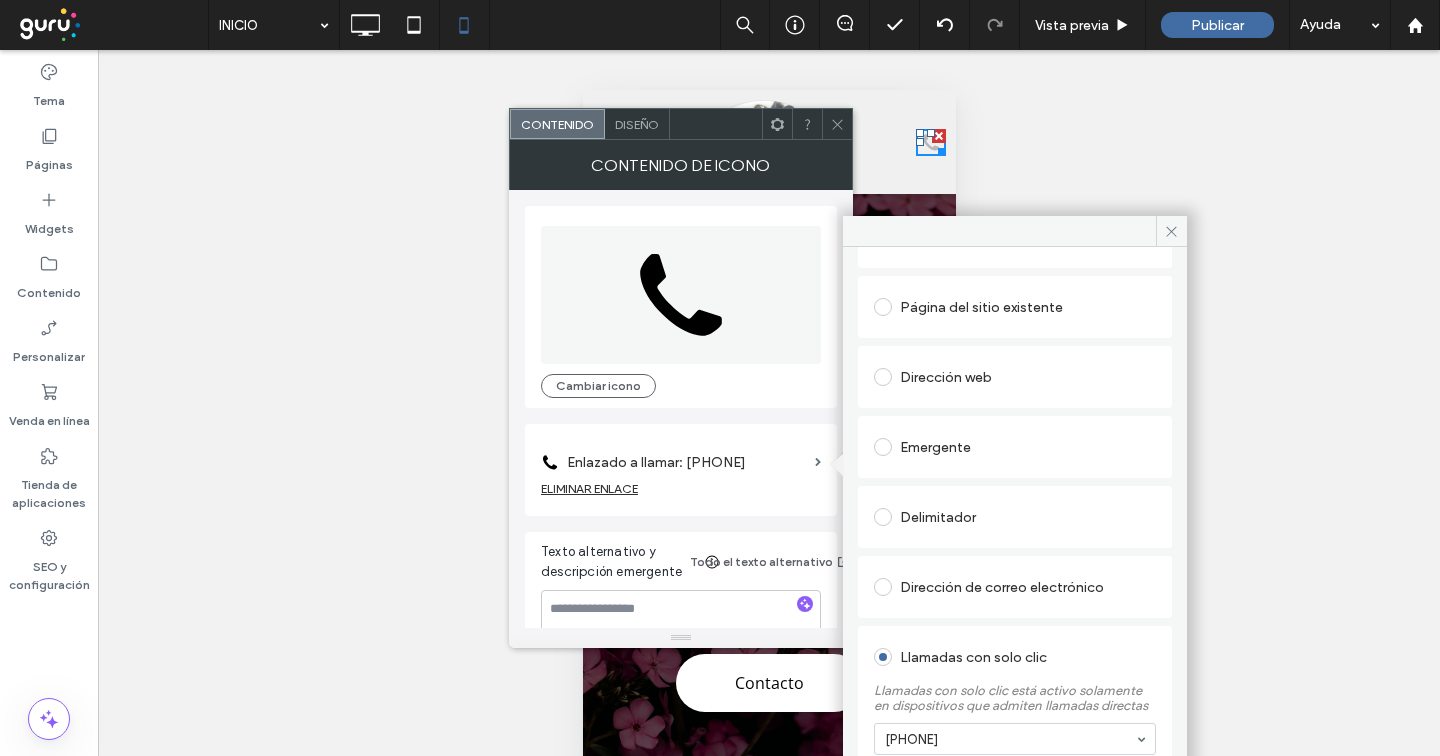 scroll, scrollTop: 189, scrollLeft: 0, axis: vertical 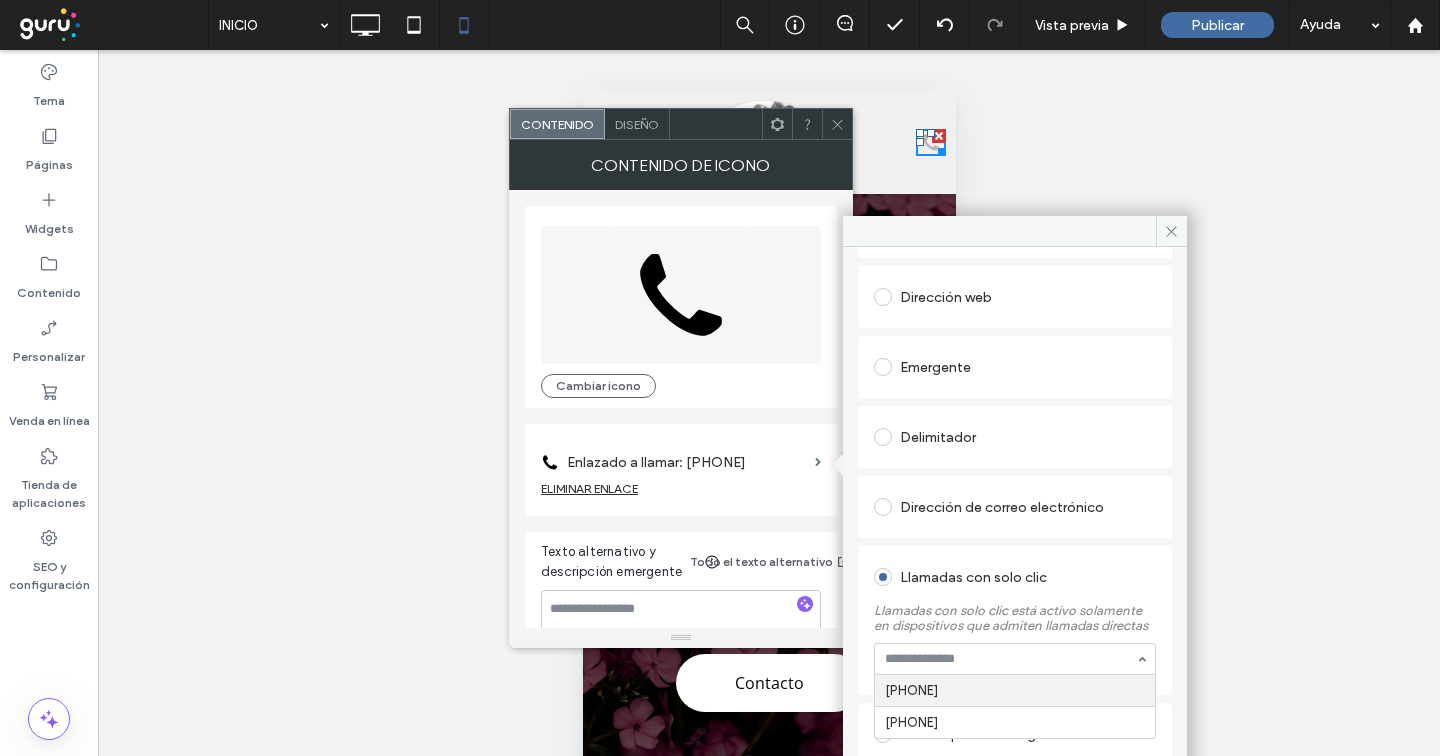 paste on "**********" 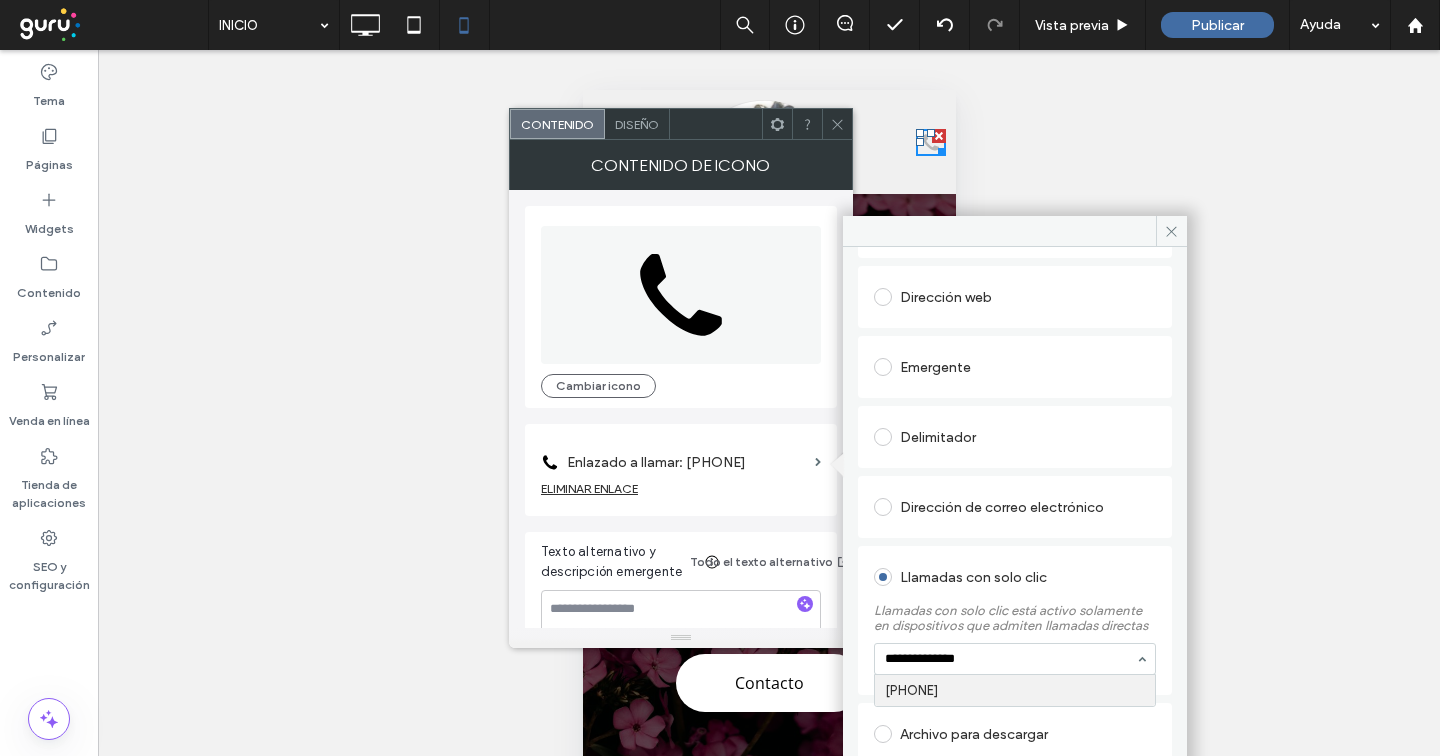 type on "**********" 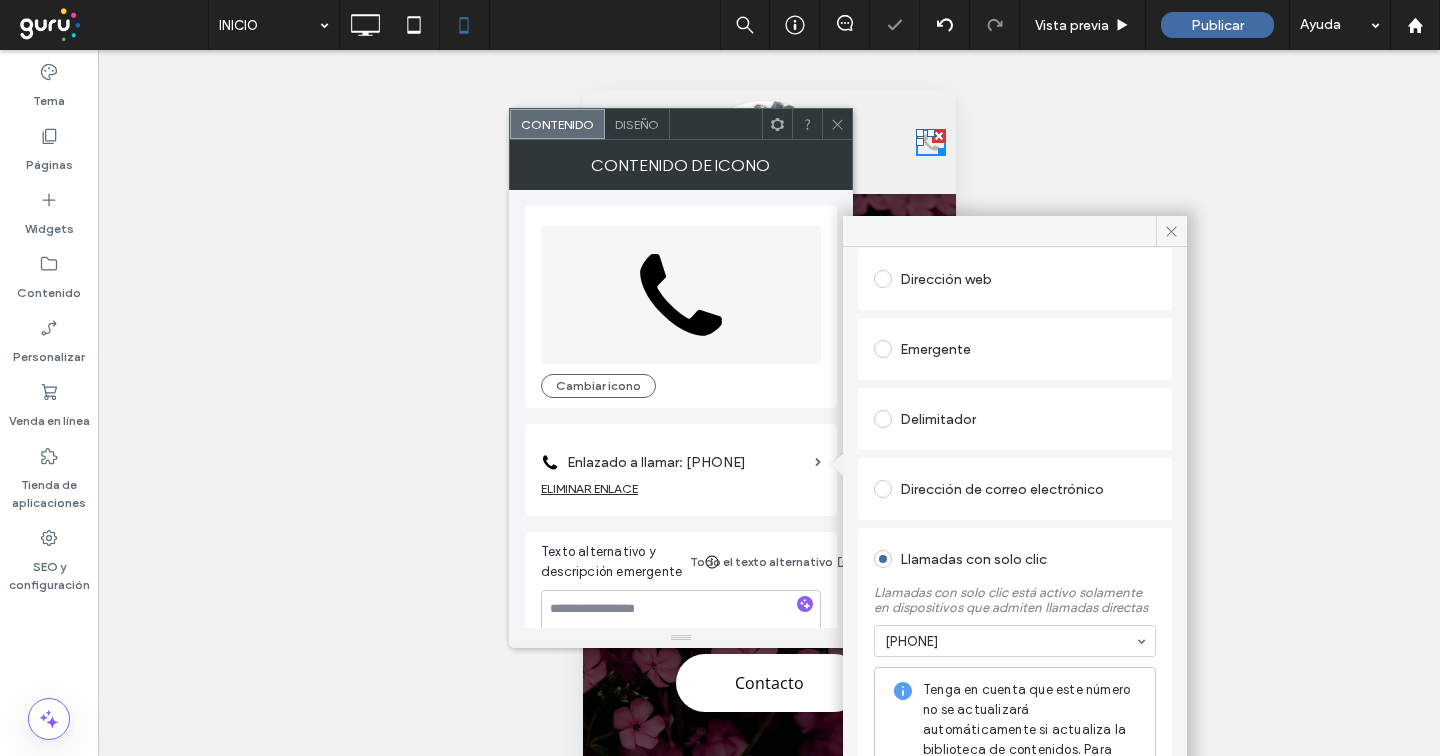 click on "Llamadas con solo clic" at bounding box center (1015, 559) 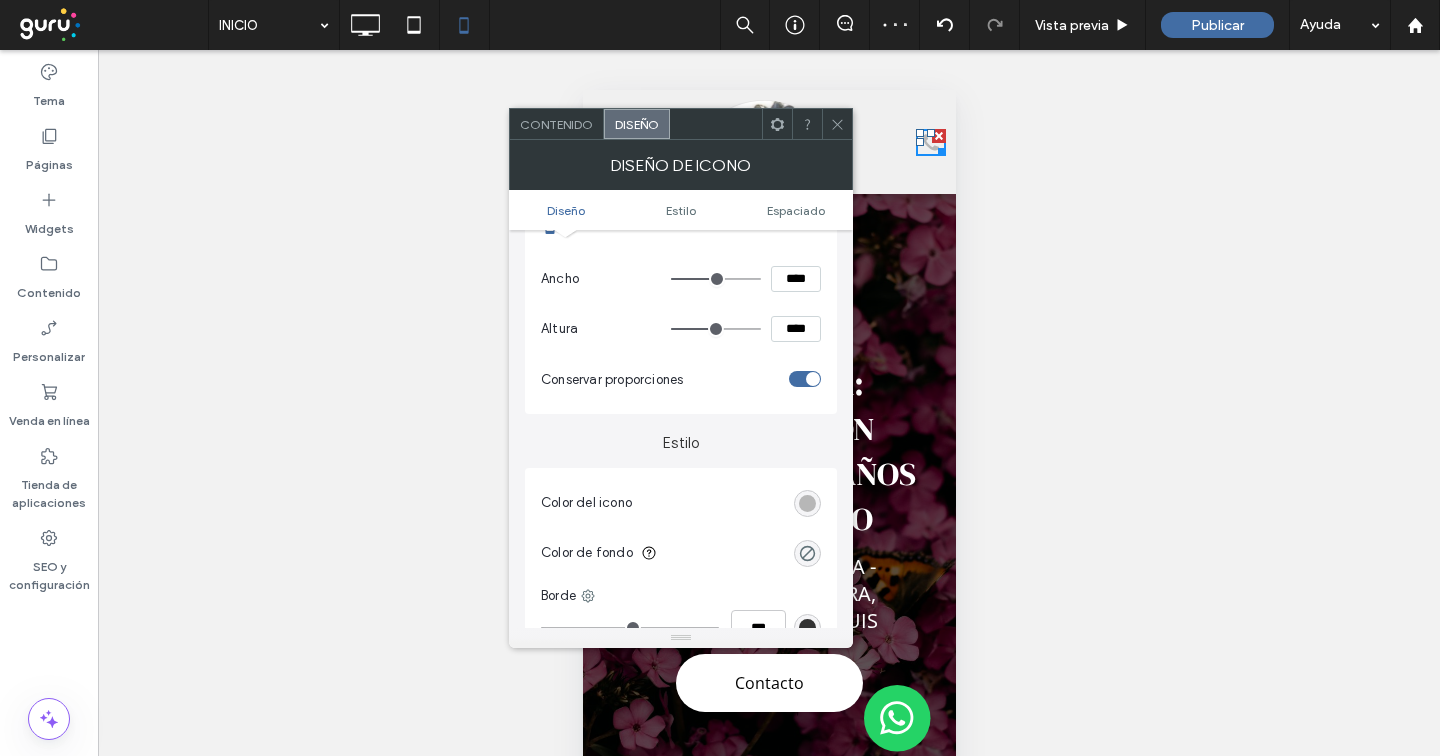 scroll, scrollTop: 261, scrollLeft: 0, axis: vertical 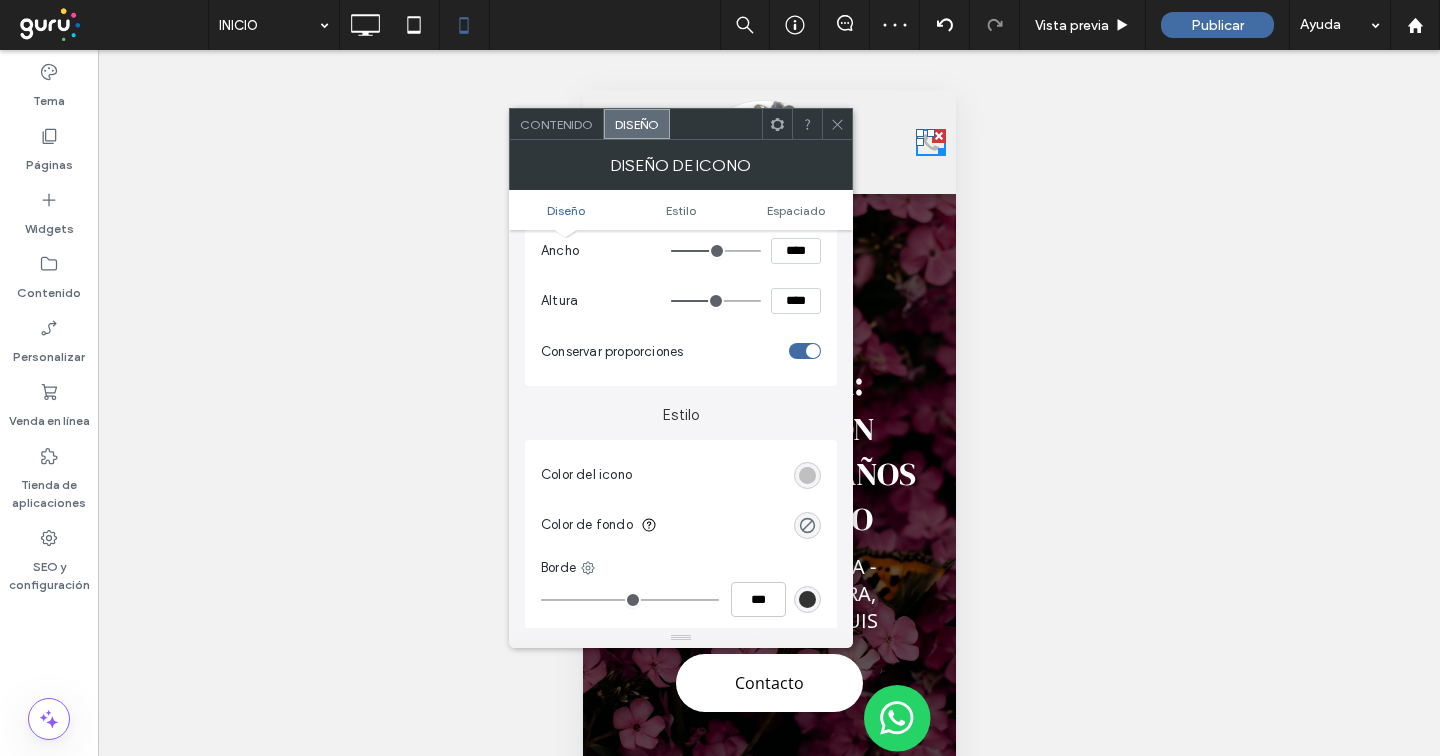 click at bounding box center (807, 475) 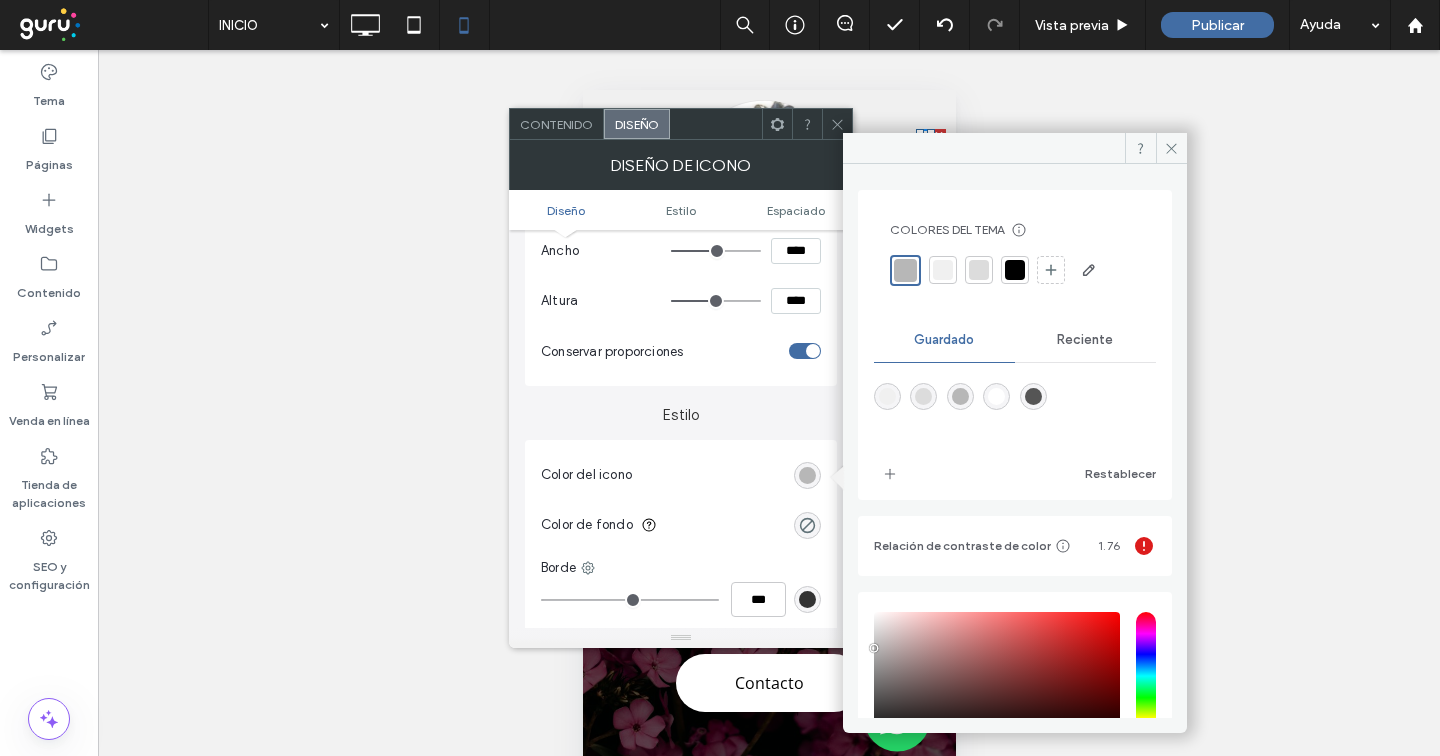 click at bounding box center (1015, 270) 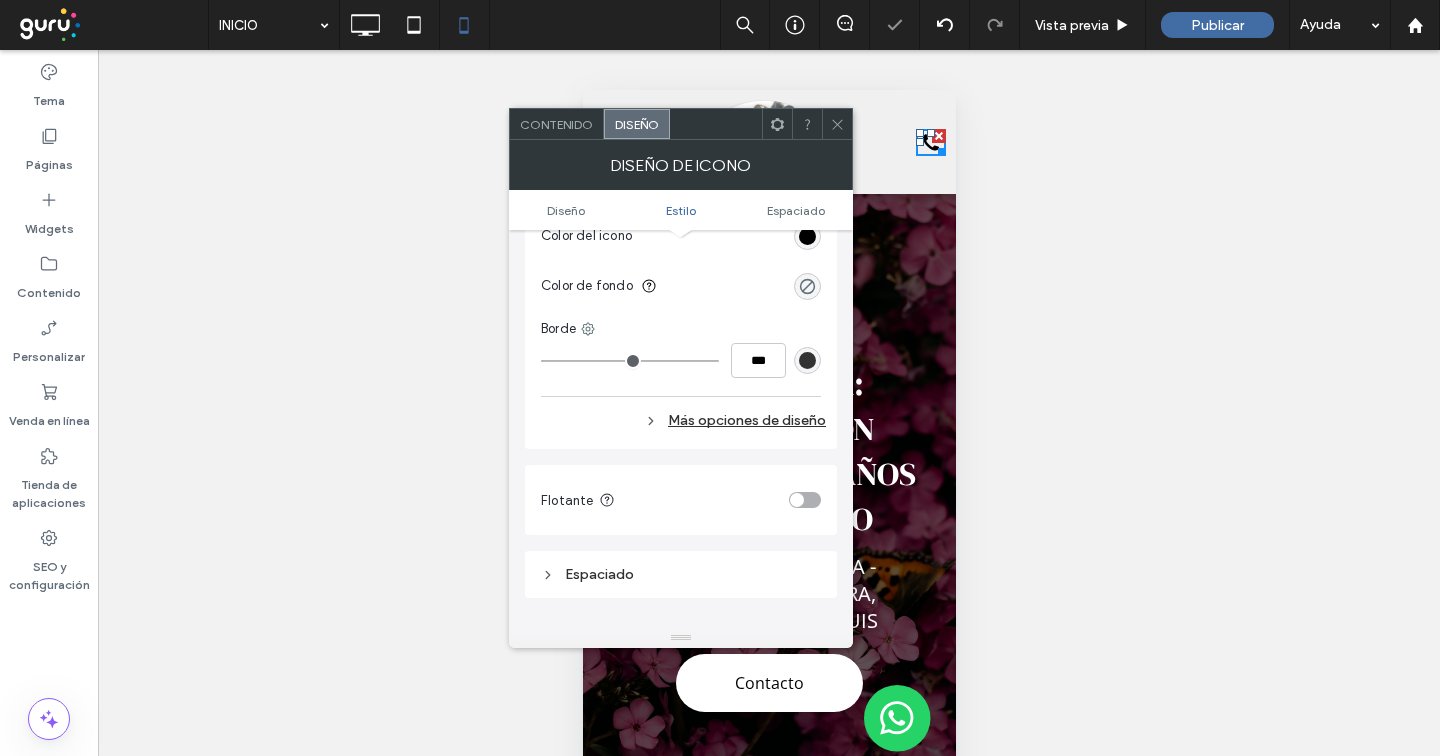 scroll, scrollTop: 595, scrollLeft: 0, axis: vertical 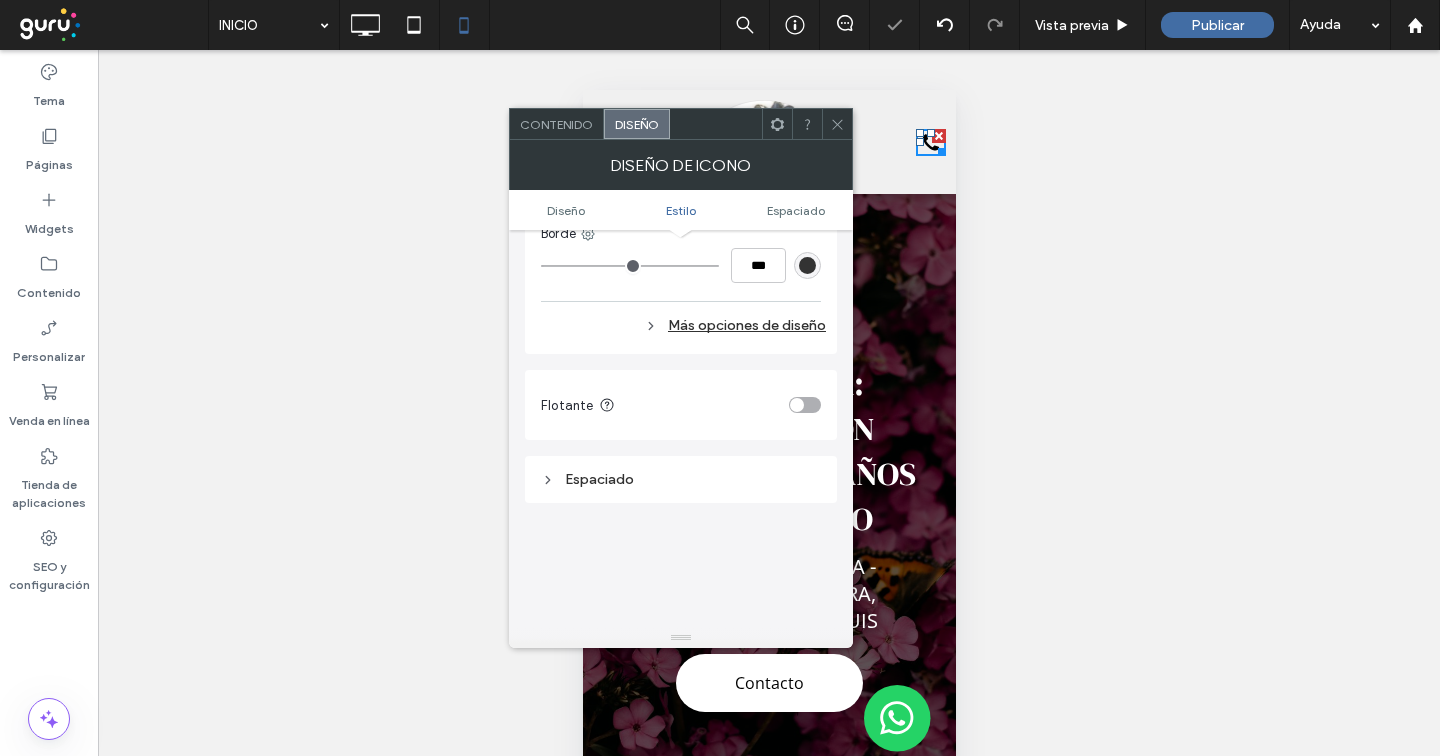 click on "Más opciones de diseño" at bounding box center [683, 325] 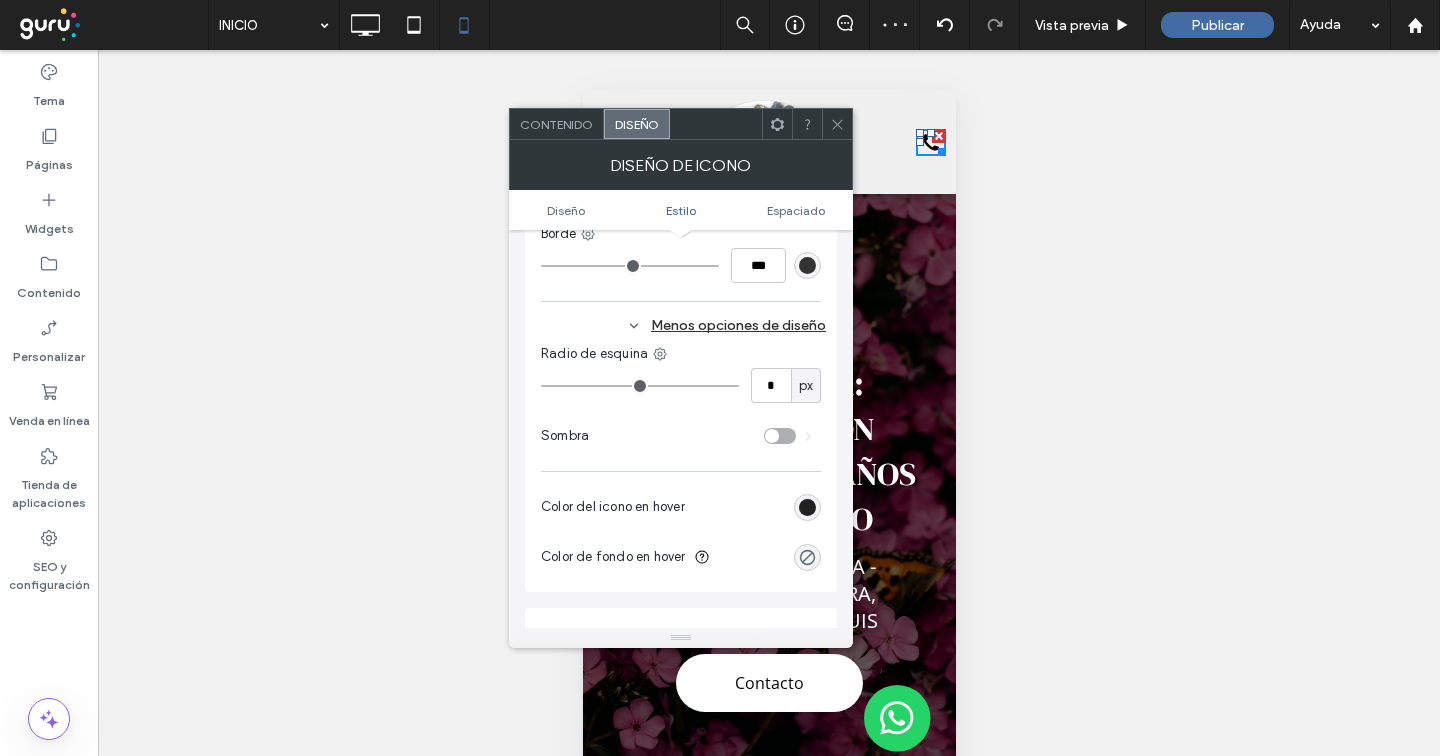 click at bounding box center (807, 507) 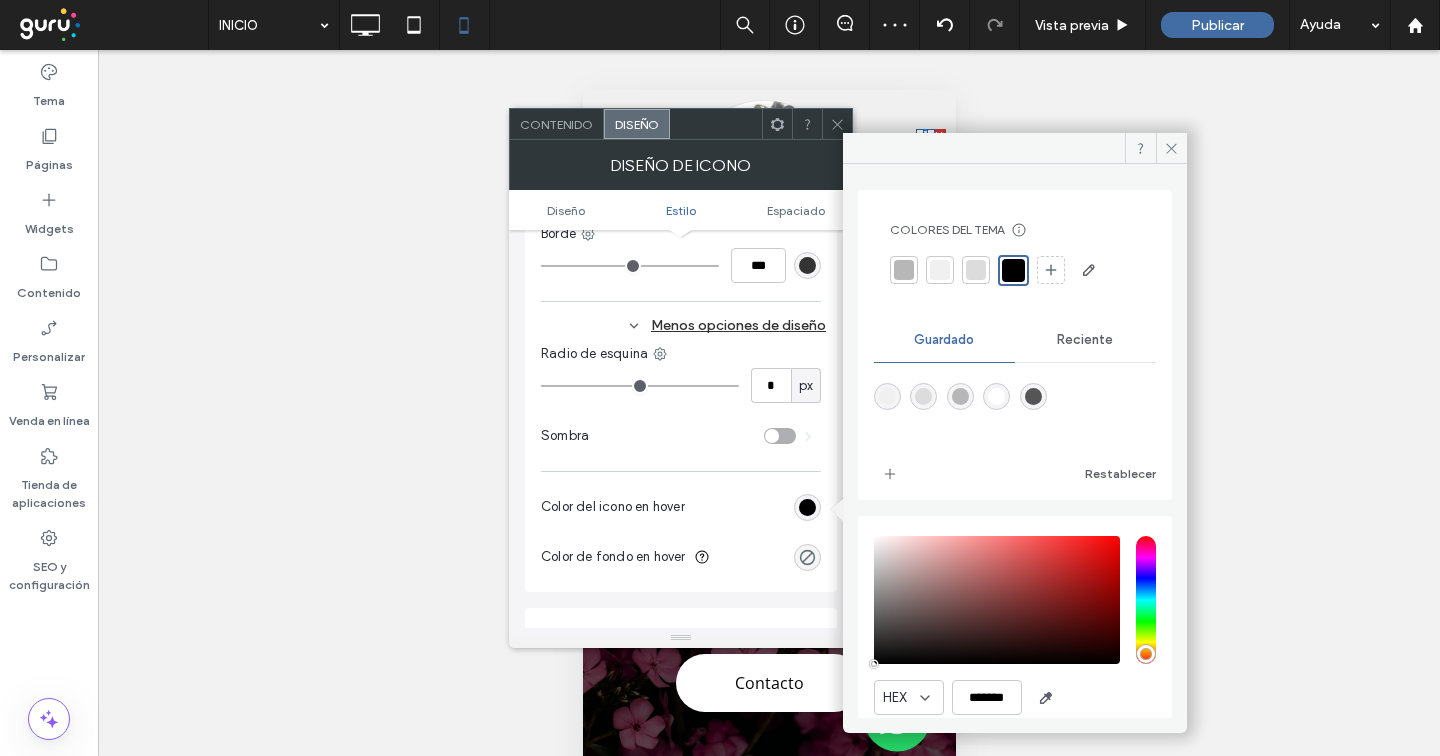 click at bounding box center [1013, 270] 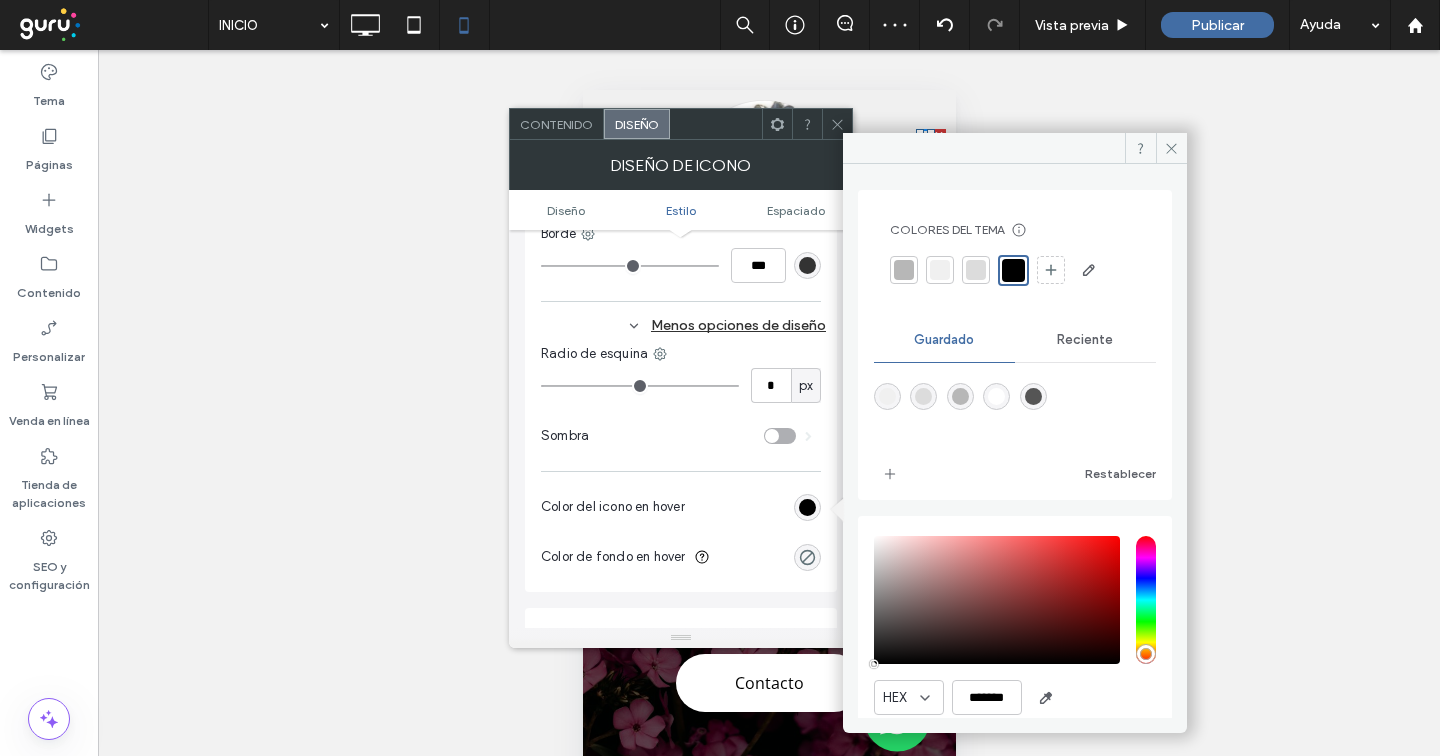 click 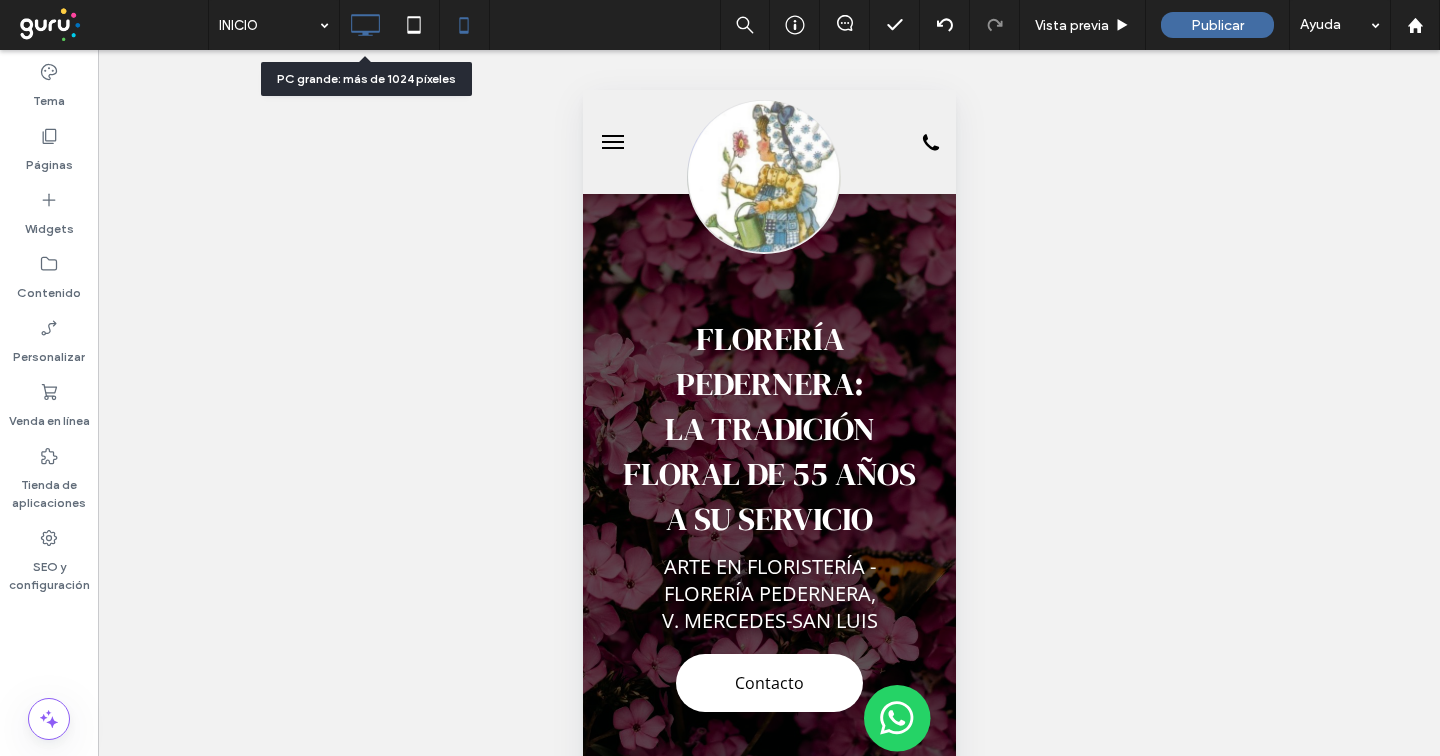 click 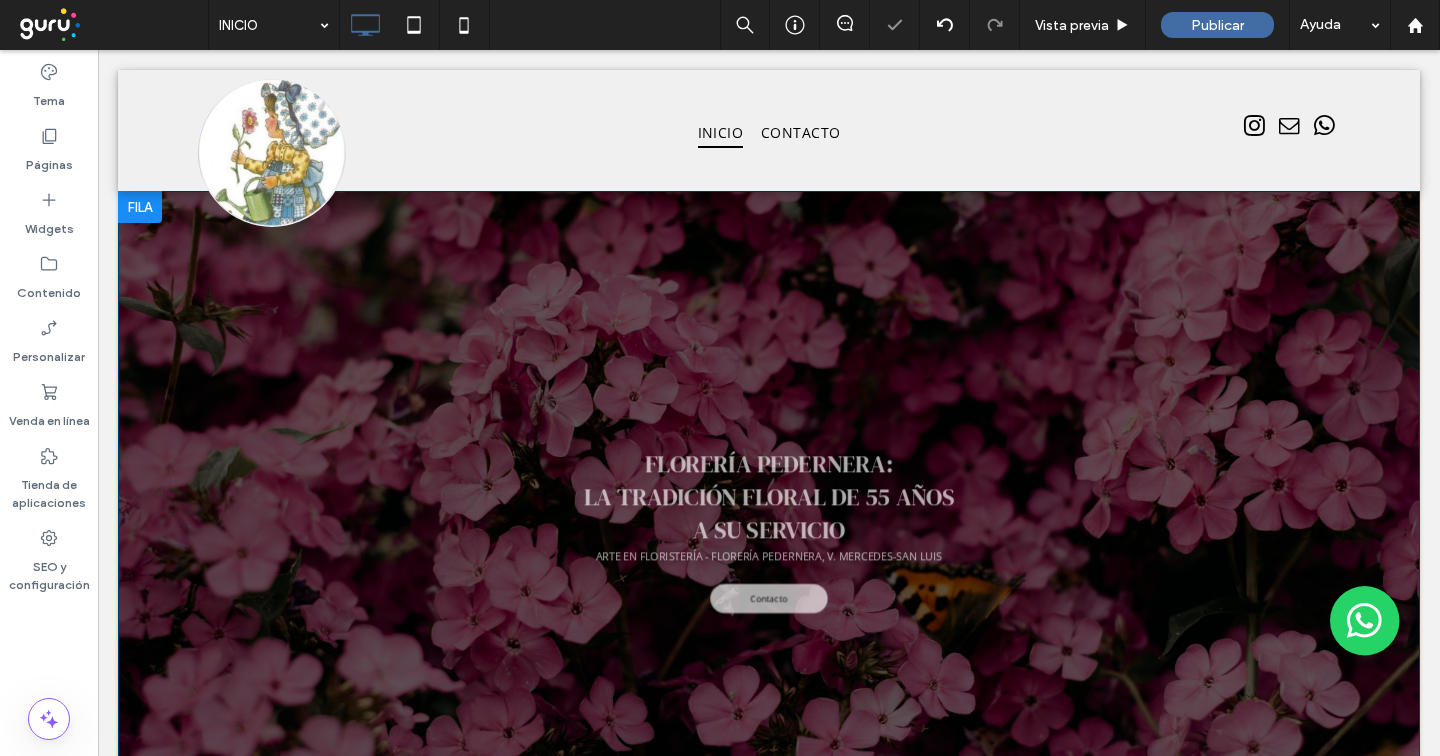 scroll, scrollTop: 0, scrollLeft: 0, axis: both 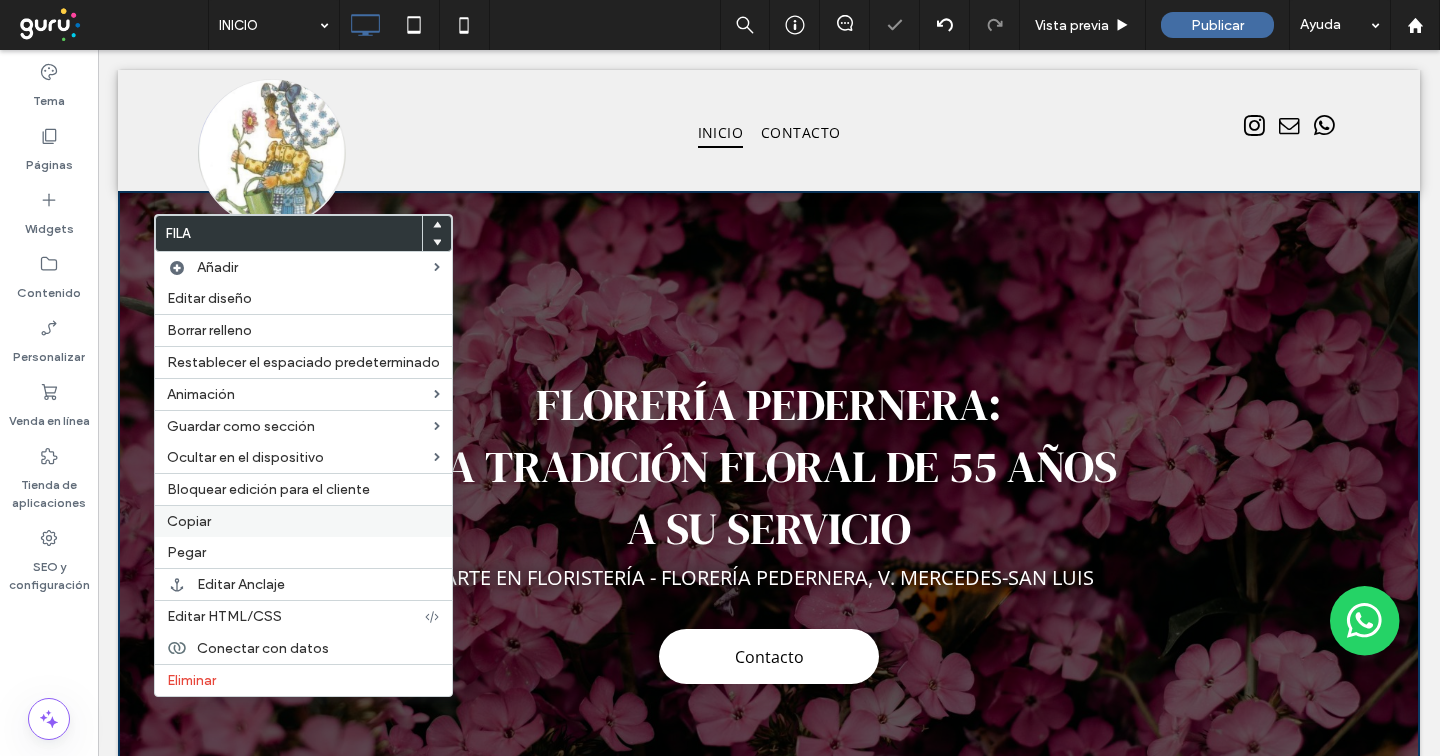 click on "Copiar" at bounding box center [189, 521] 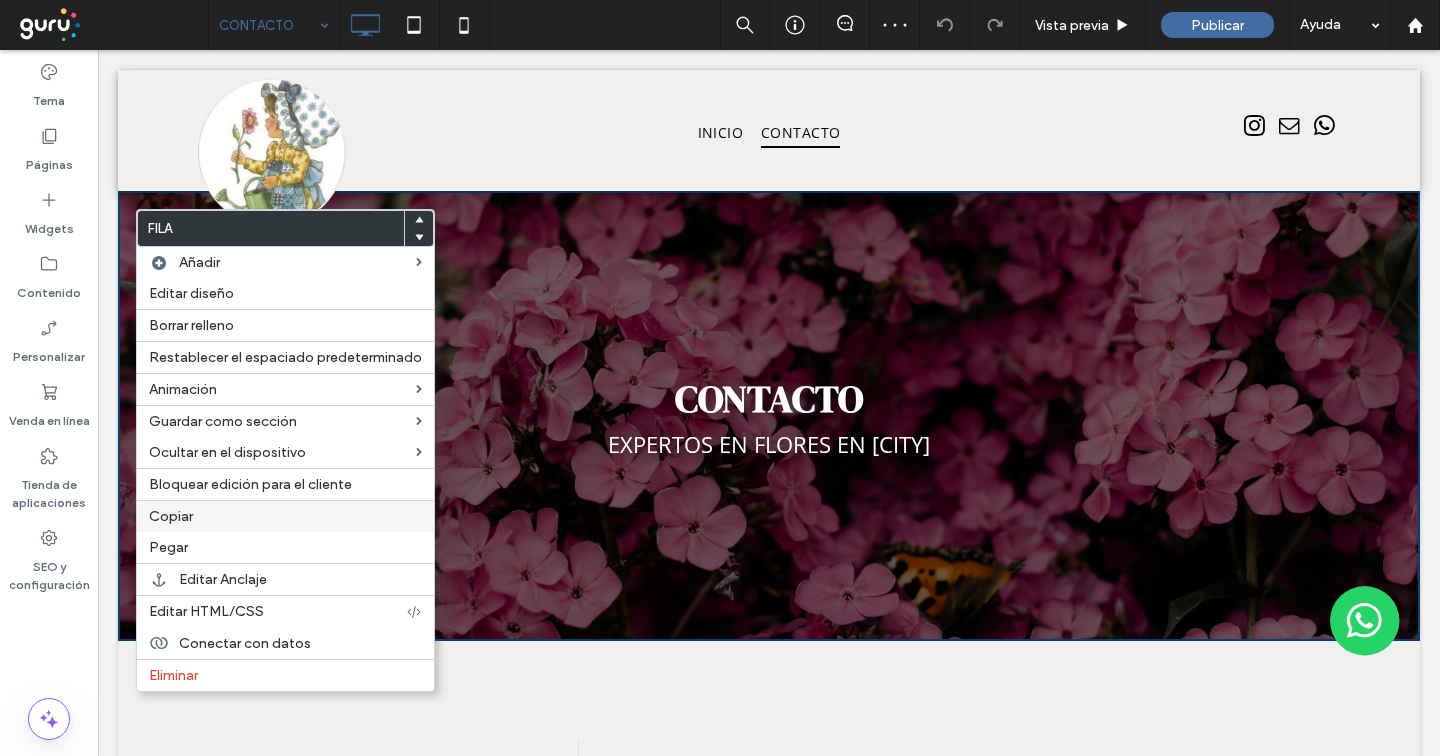 scroll, scrollTop: 0, scrollLeft: 0, axis: both 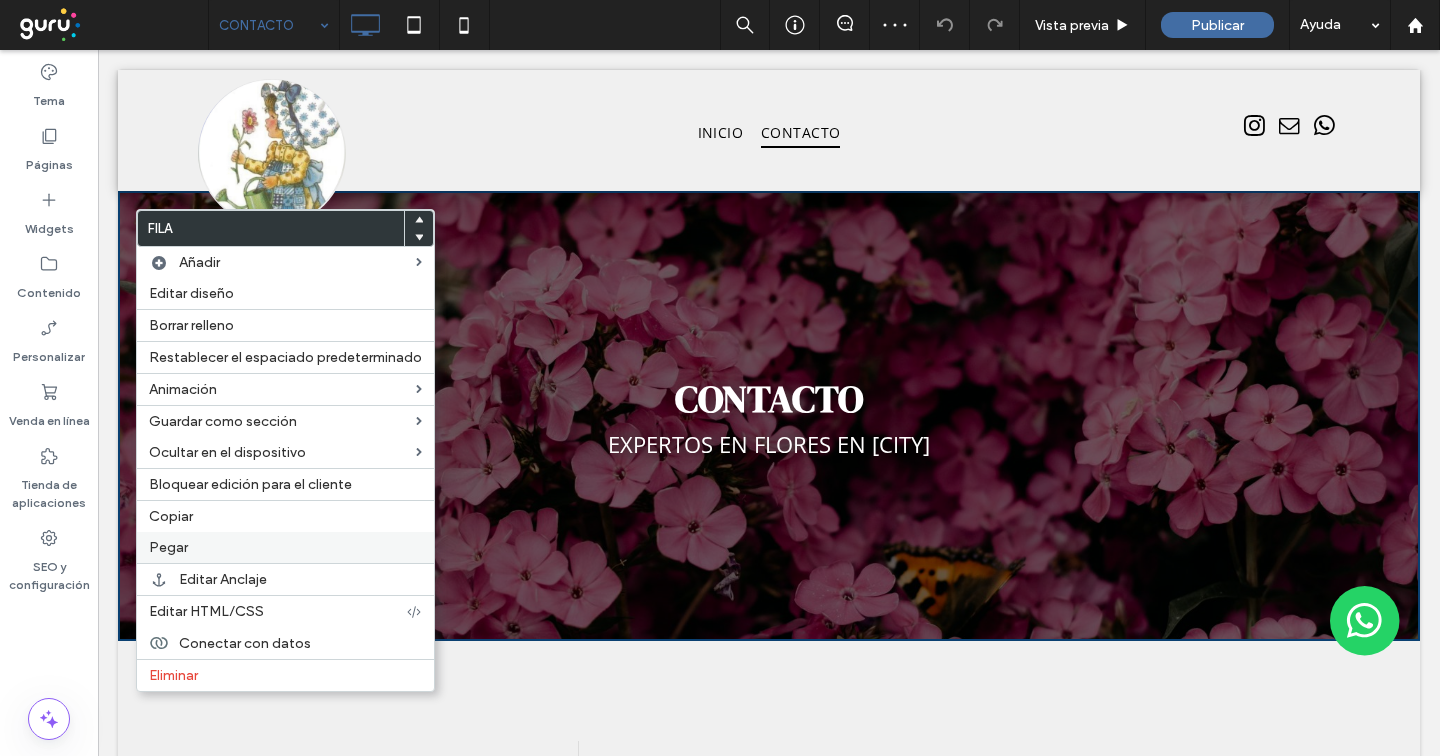 click on "Pegar" at bounding box center (168, 547) 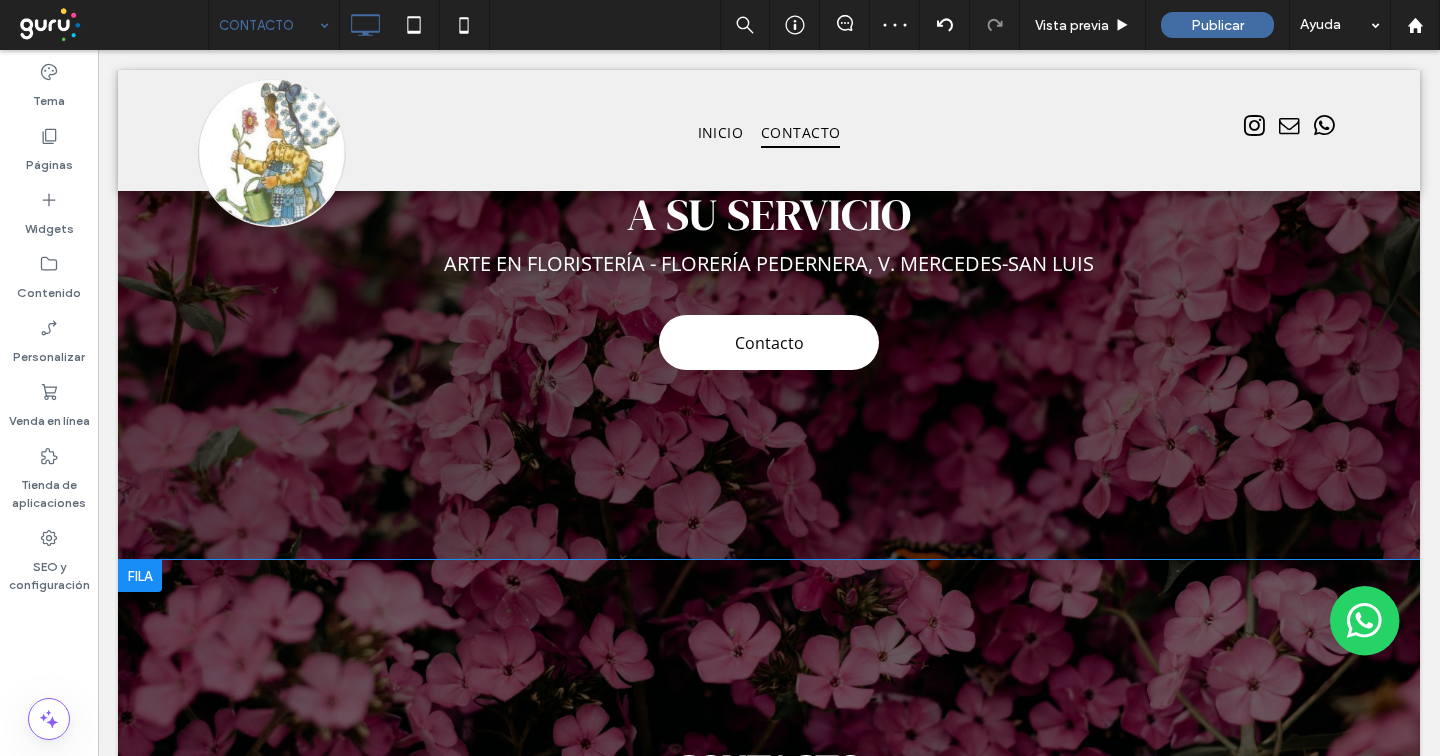 scroll, scrollTop: 320, scrollLeft: 0, axis: vertical 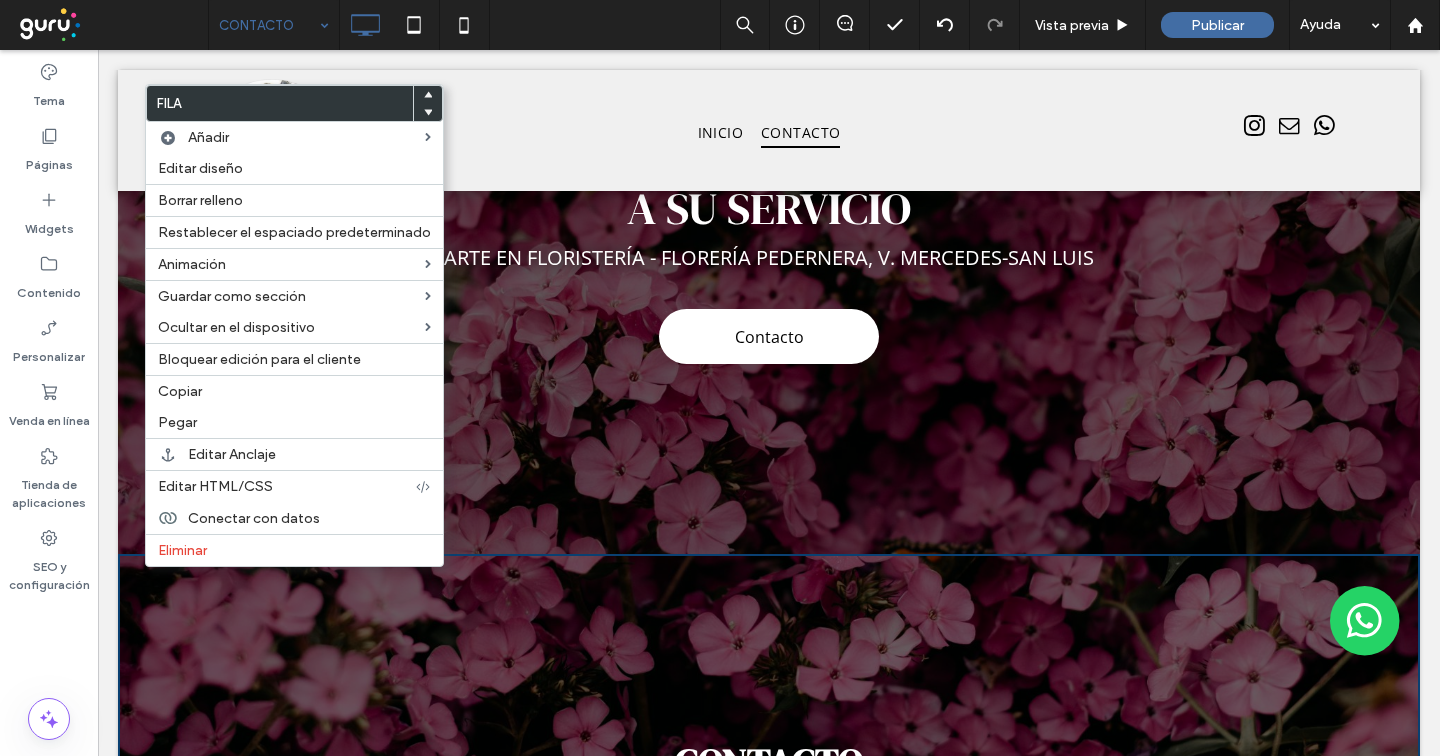 drag, startPoint x: 143, startPoint y: 568, endPoint x: 278, endPoint y: 611, distance: 141.68274 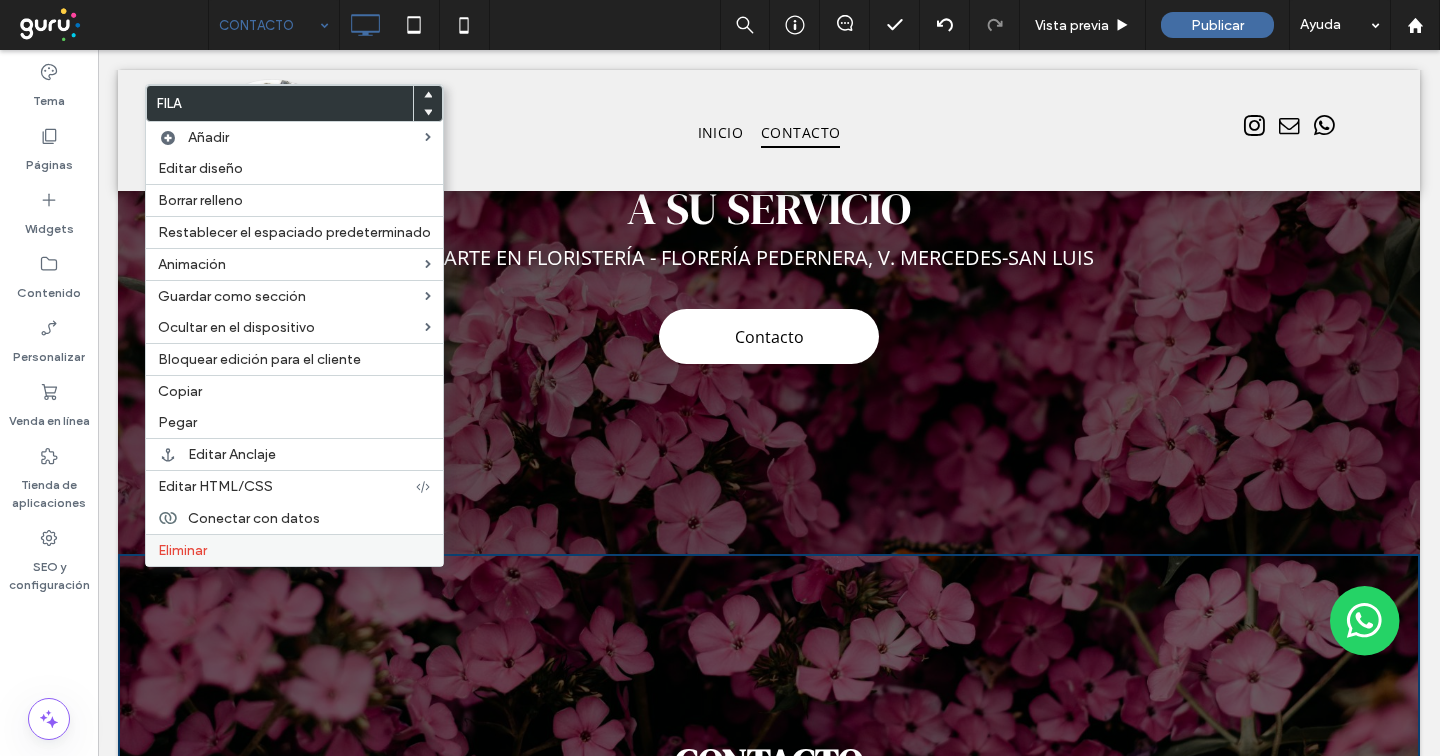 click on "Eliminar" at bounding box center [182, 550] 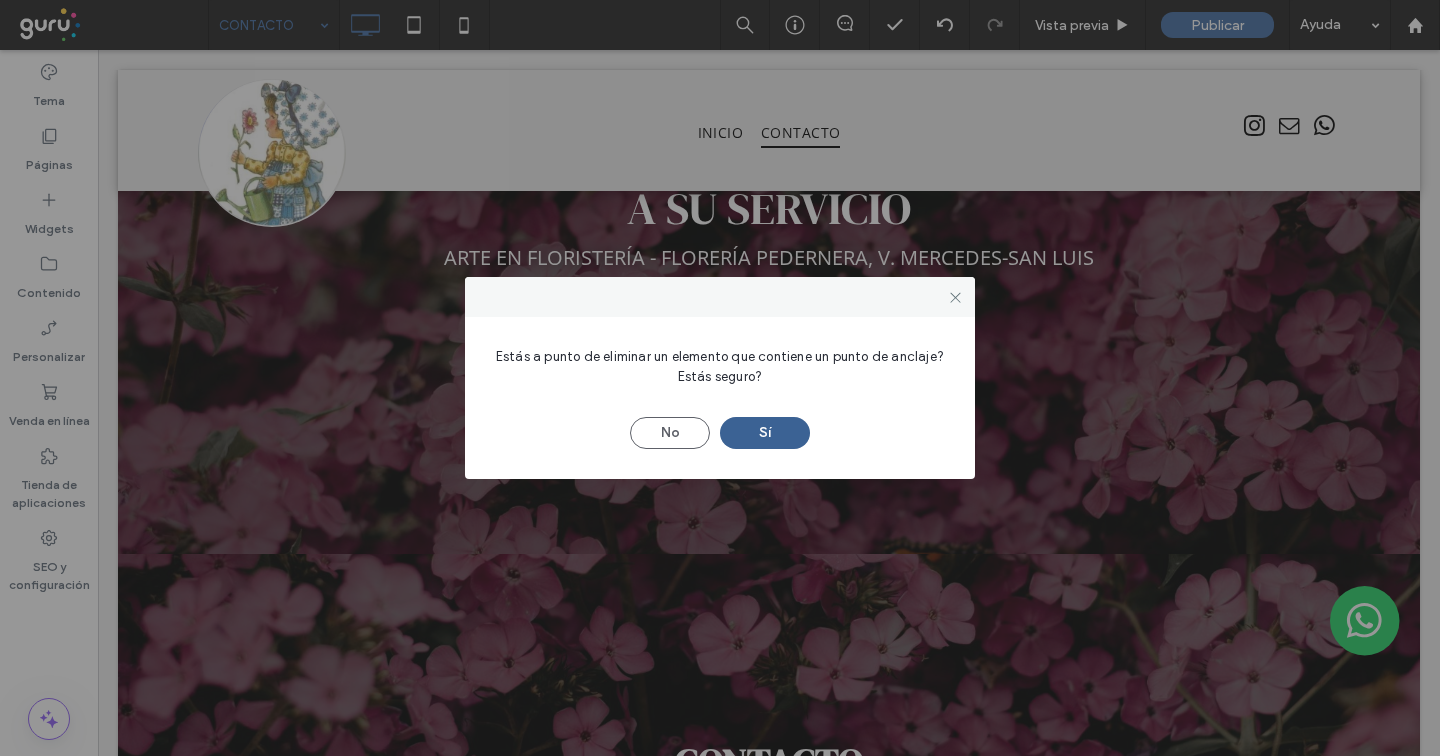 click on "Sí" at bounding box center (765, 433) 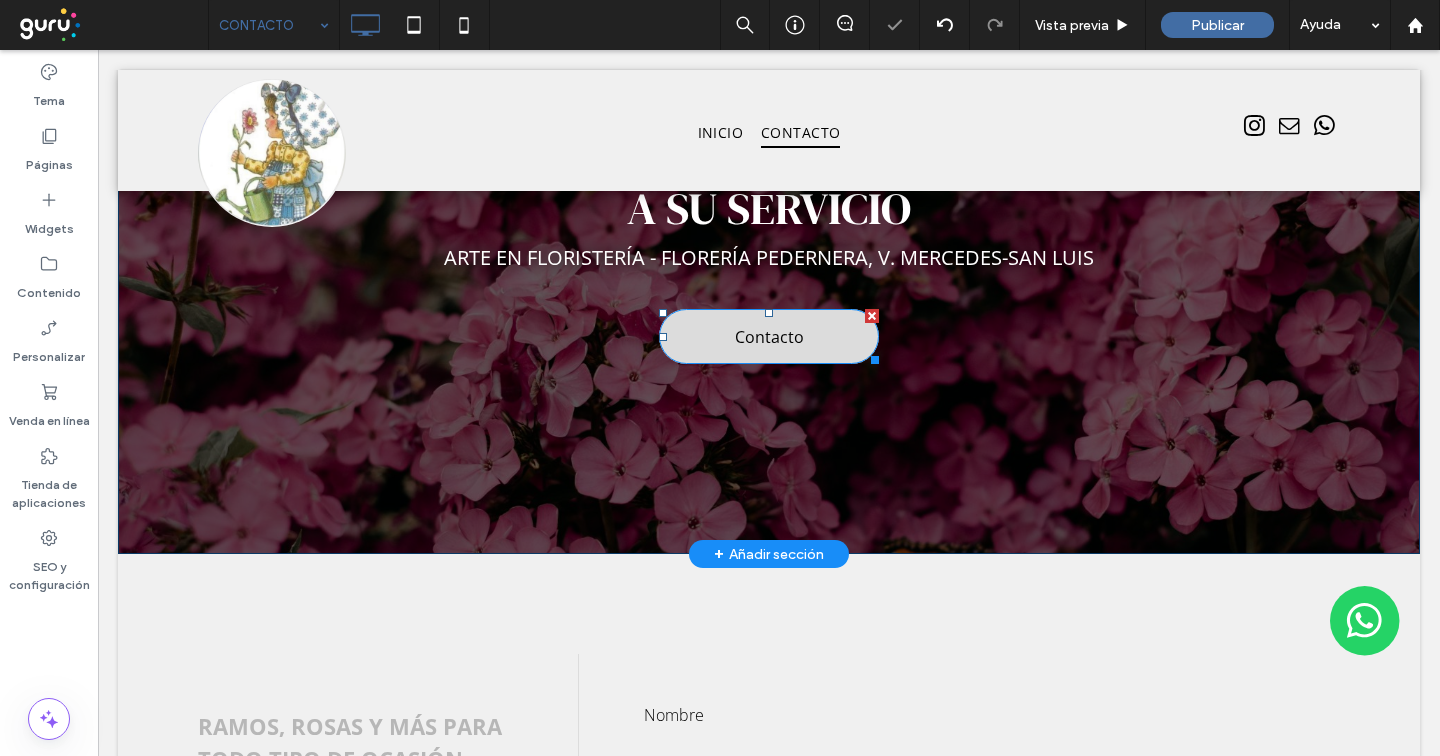 click at bounding box center (872, 316) 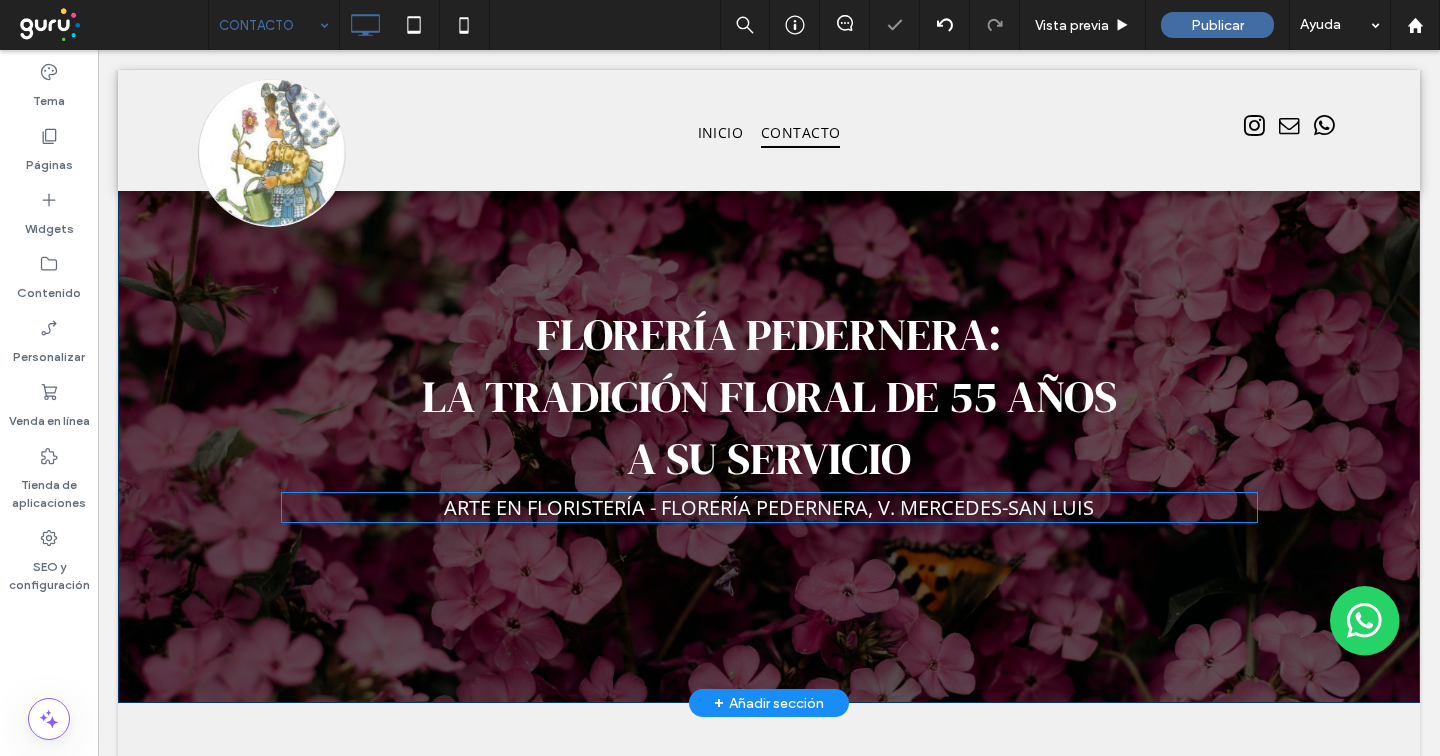 scroll, scrollTop: 0, scrollLeft: 0, axis: both 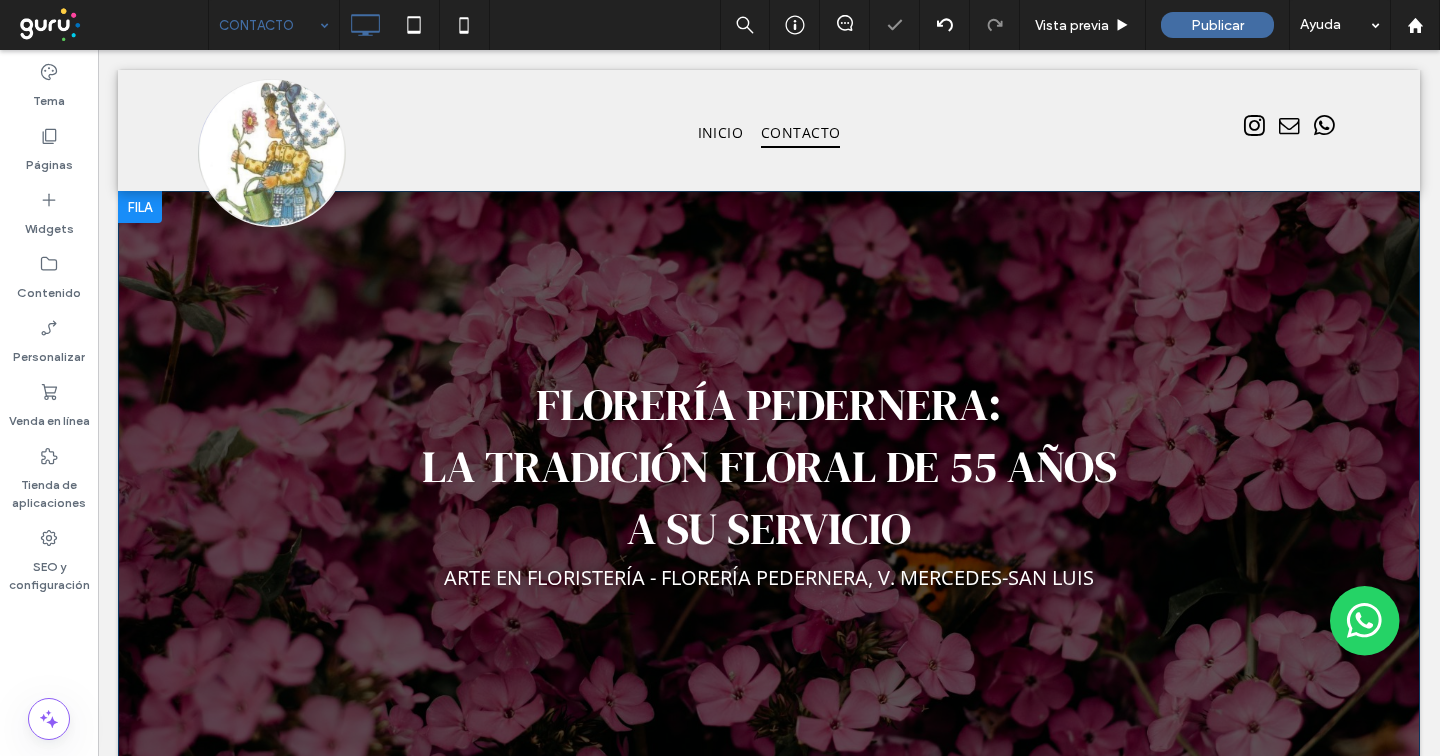 click at bounding box center (140, 207) 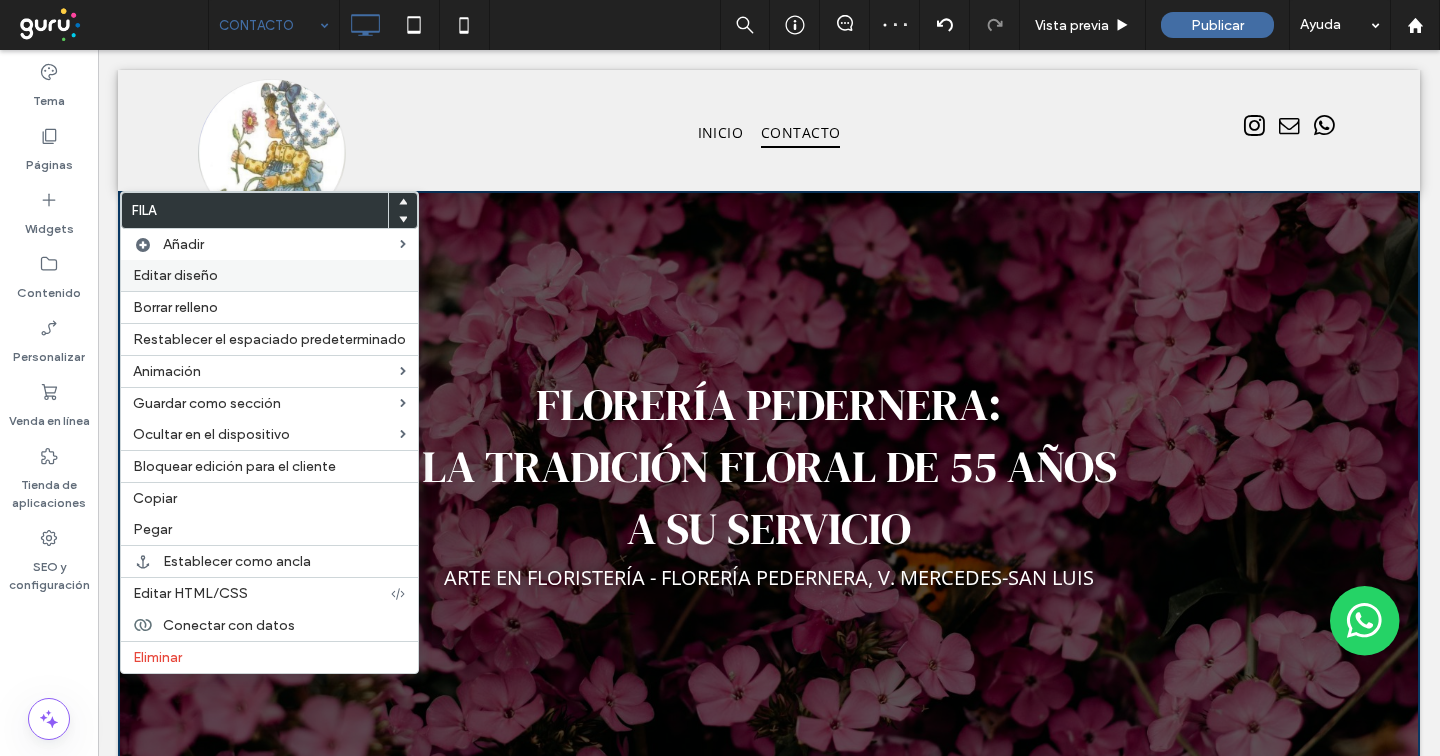 click on "Editar diseño" at bounding box center [175, 275] 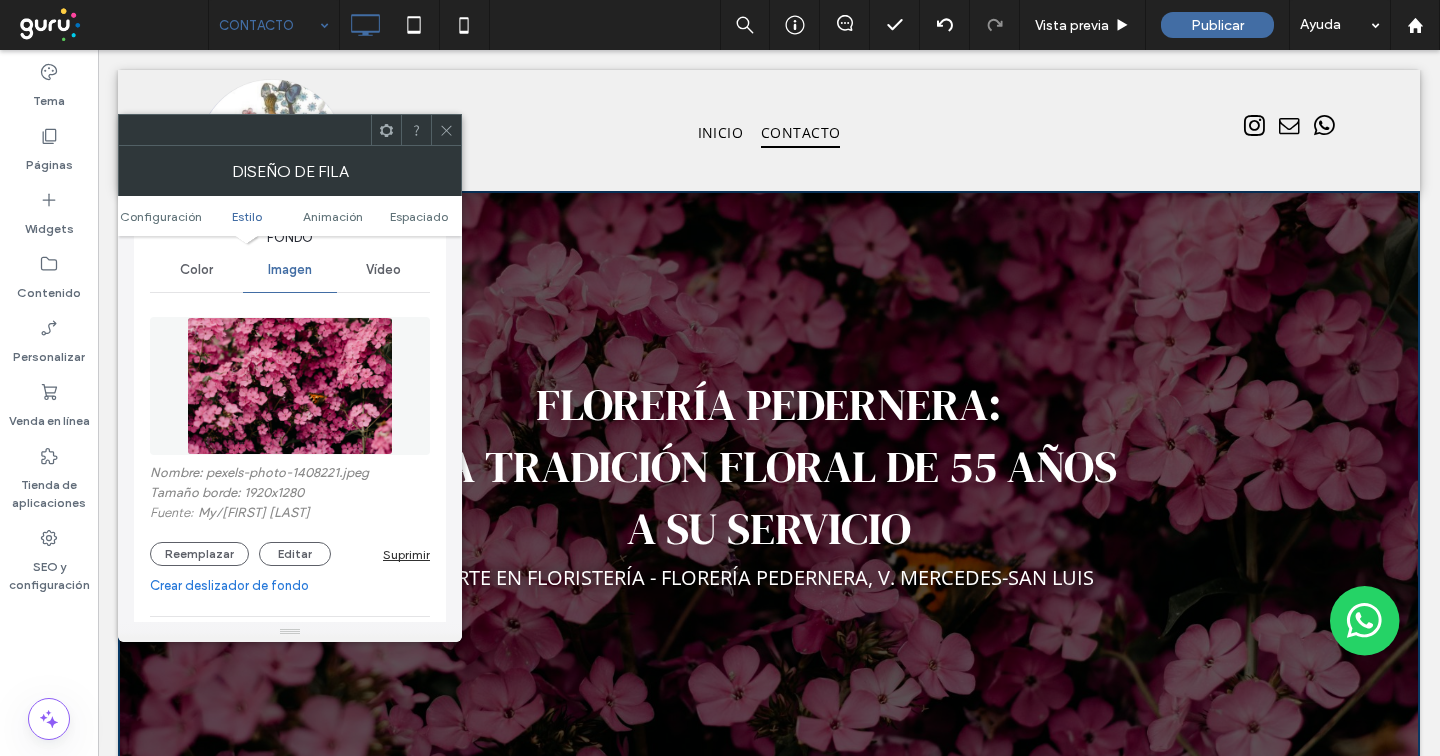 scroll, scrollTop: 256, scrollLeft: 0, axis: vertical 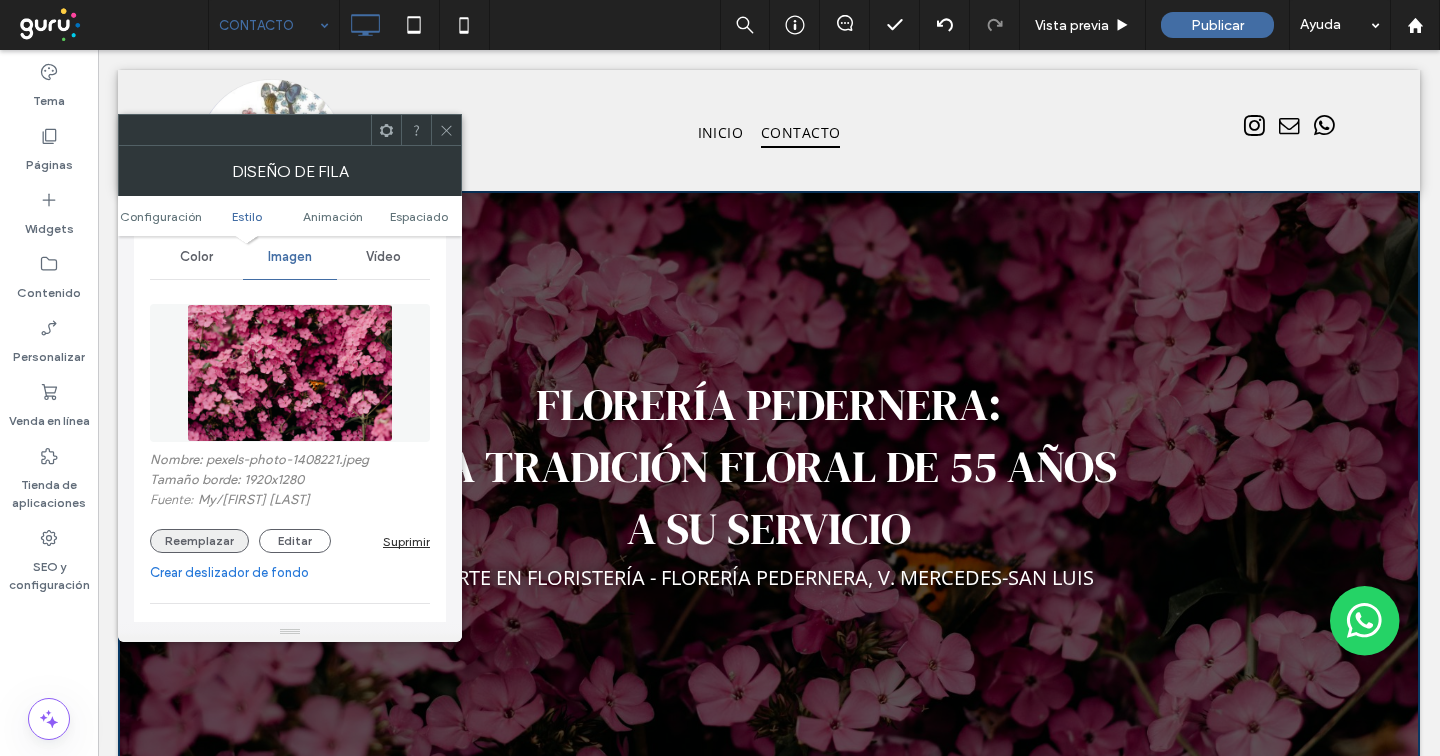 click on "Reemplazar" at bounding box center [199, 541] 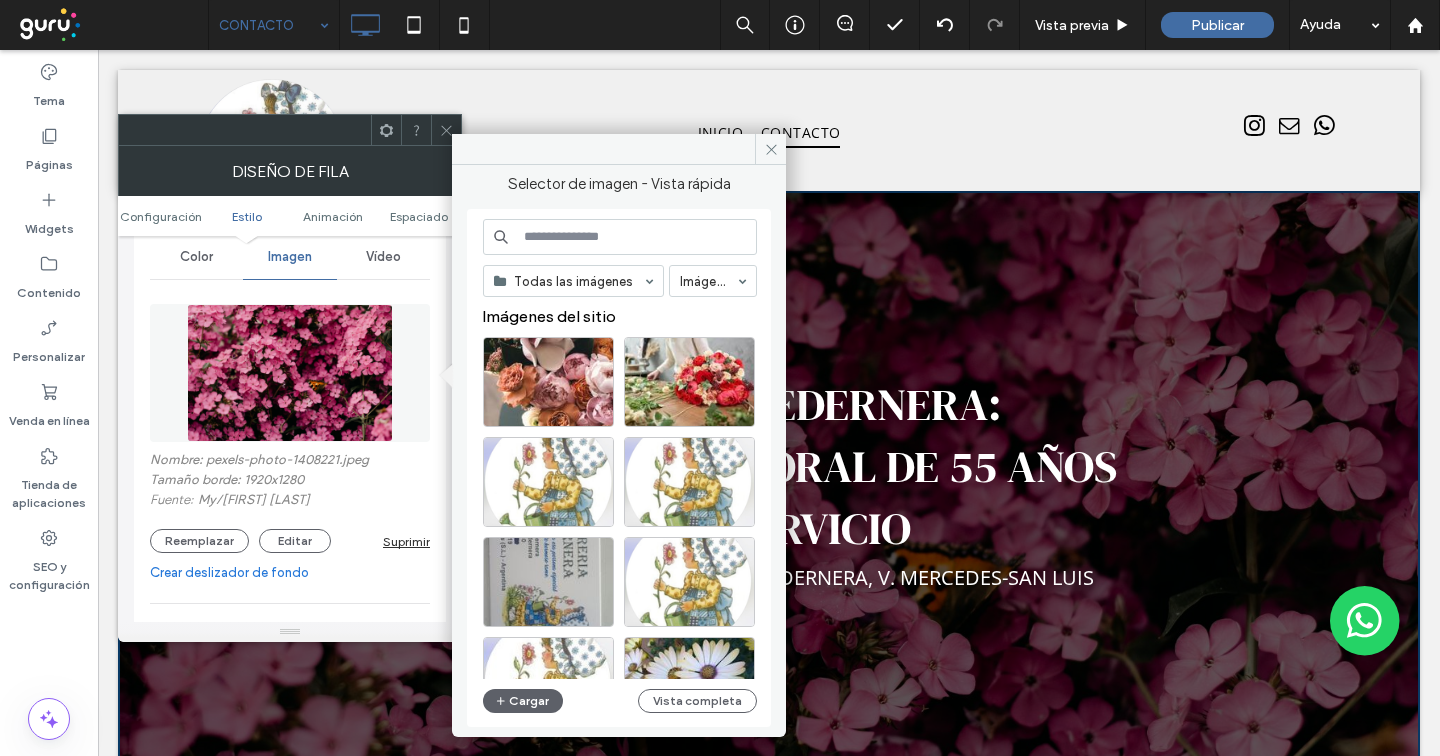 click at bounding box center (620, 237) 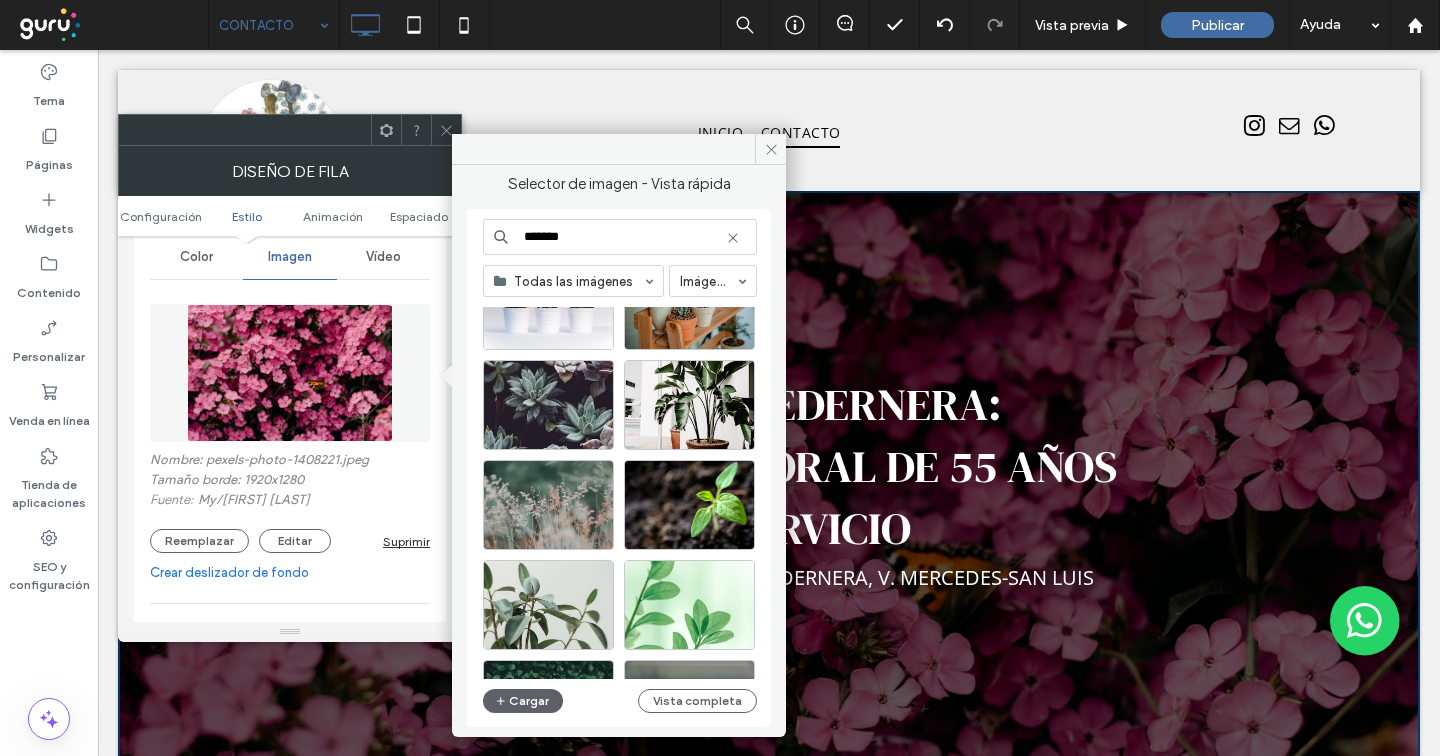 scroll, scrollTop: 180, scrollLeft: 0, axis: vertical 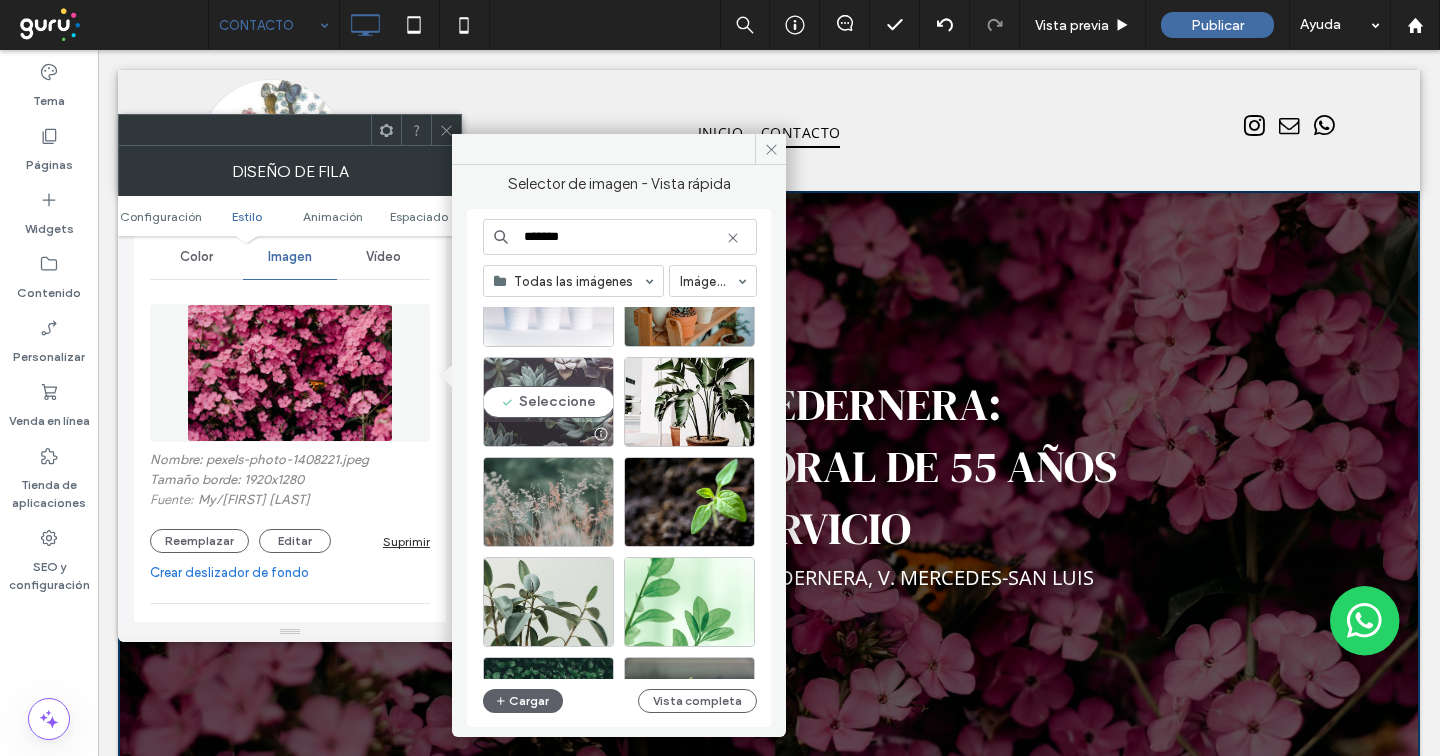 type on "*******" 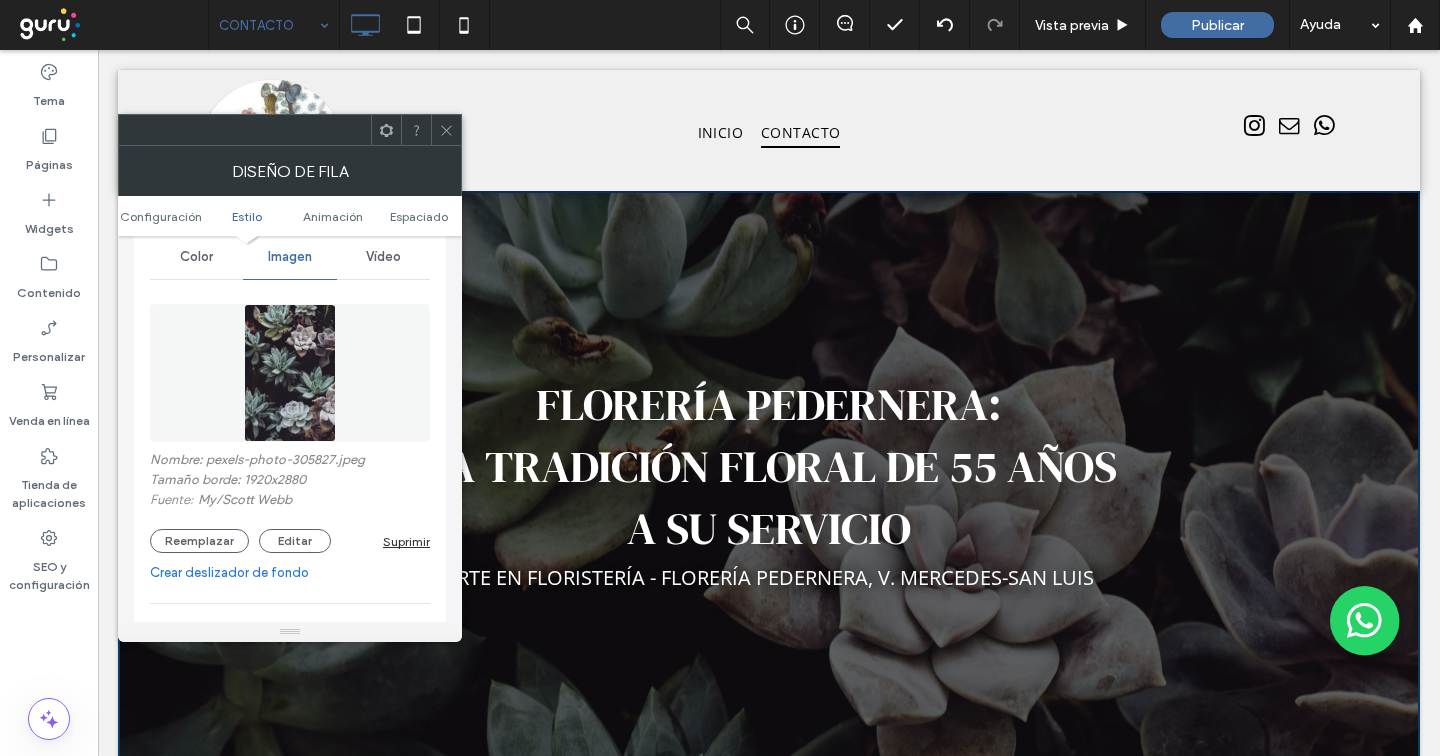 click on "Nombre: pexels-photo-305827.jpeg Tamaño borde: 1920x2880 Fuente: My  /  Scott Webb Reemplazar Editar Suprimir" at bounding box center [290, 502] 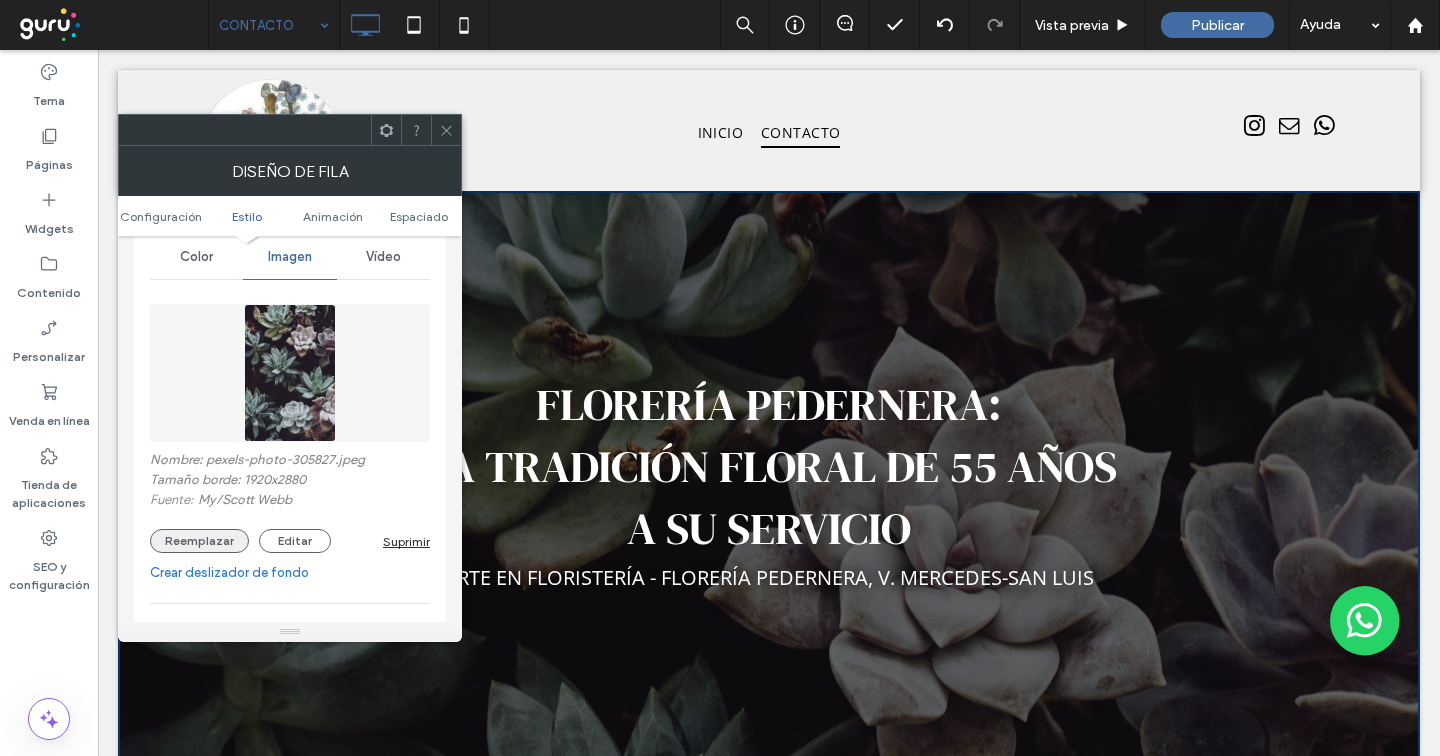 click on "Reemplazar" at bounding box center [199, 541] 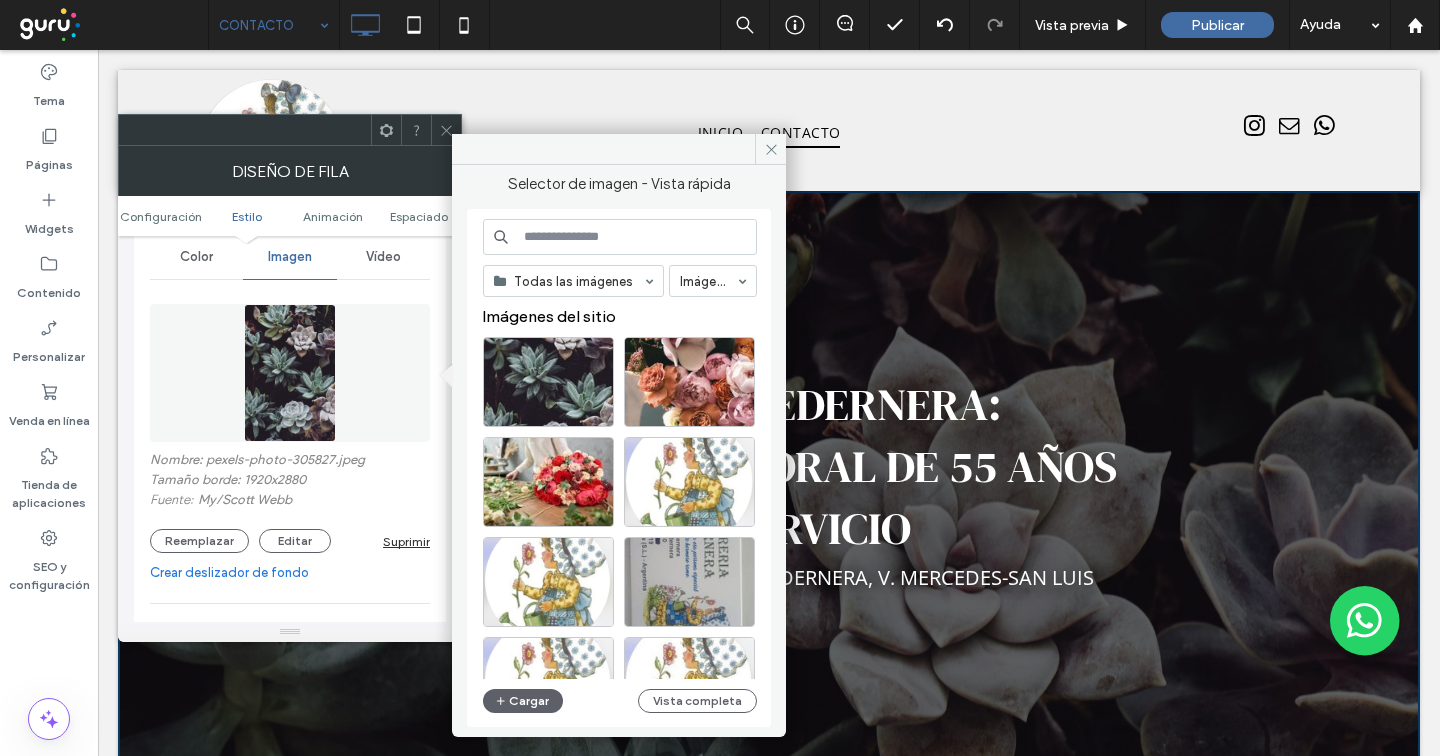 scroll, scrollTop: 8, scrollLeft: 0, axis: vertical 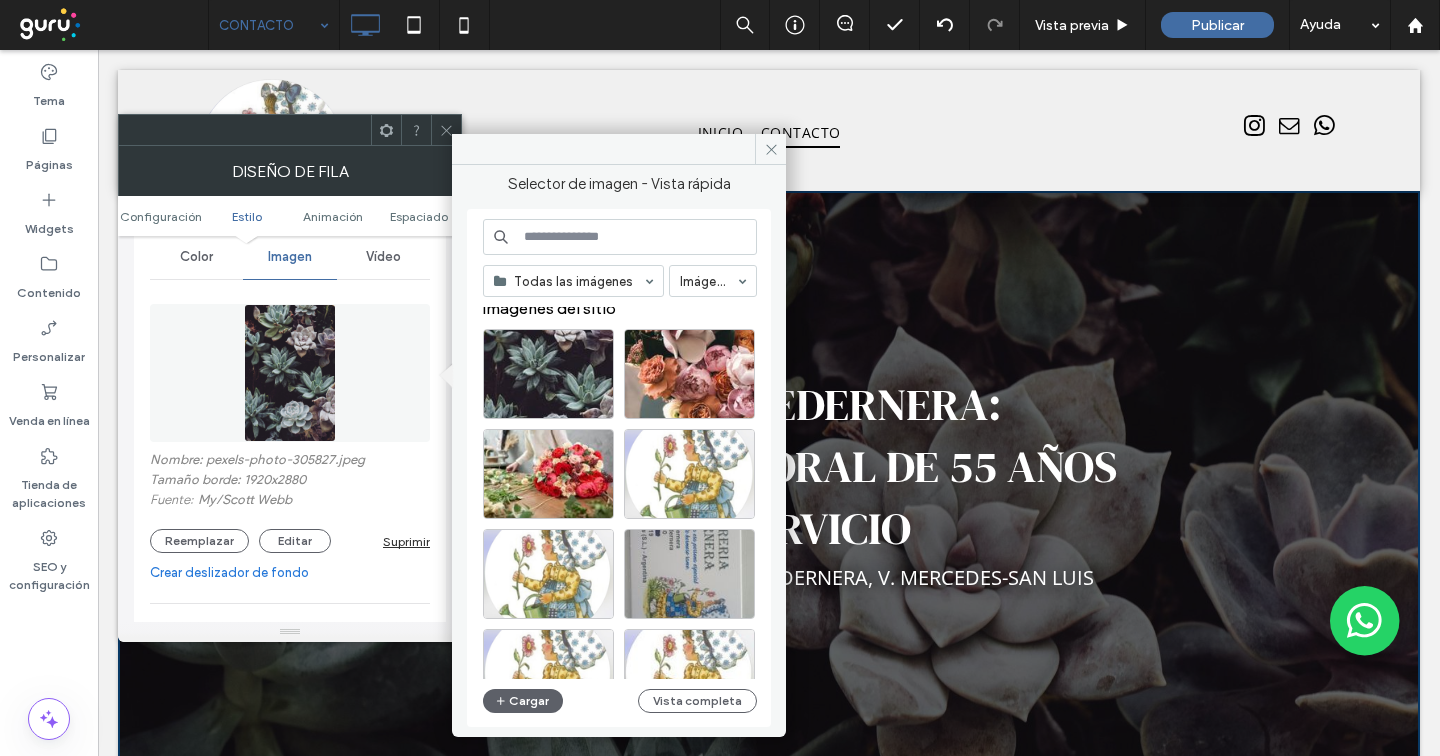 click at bounding box center (620, 237) 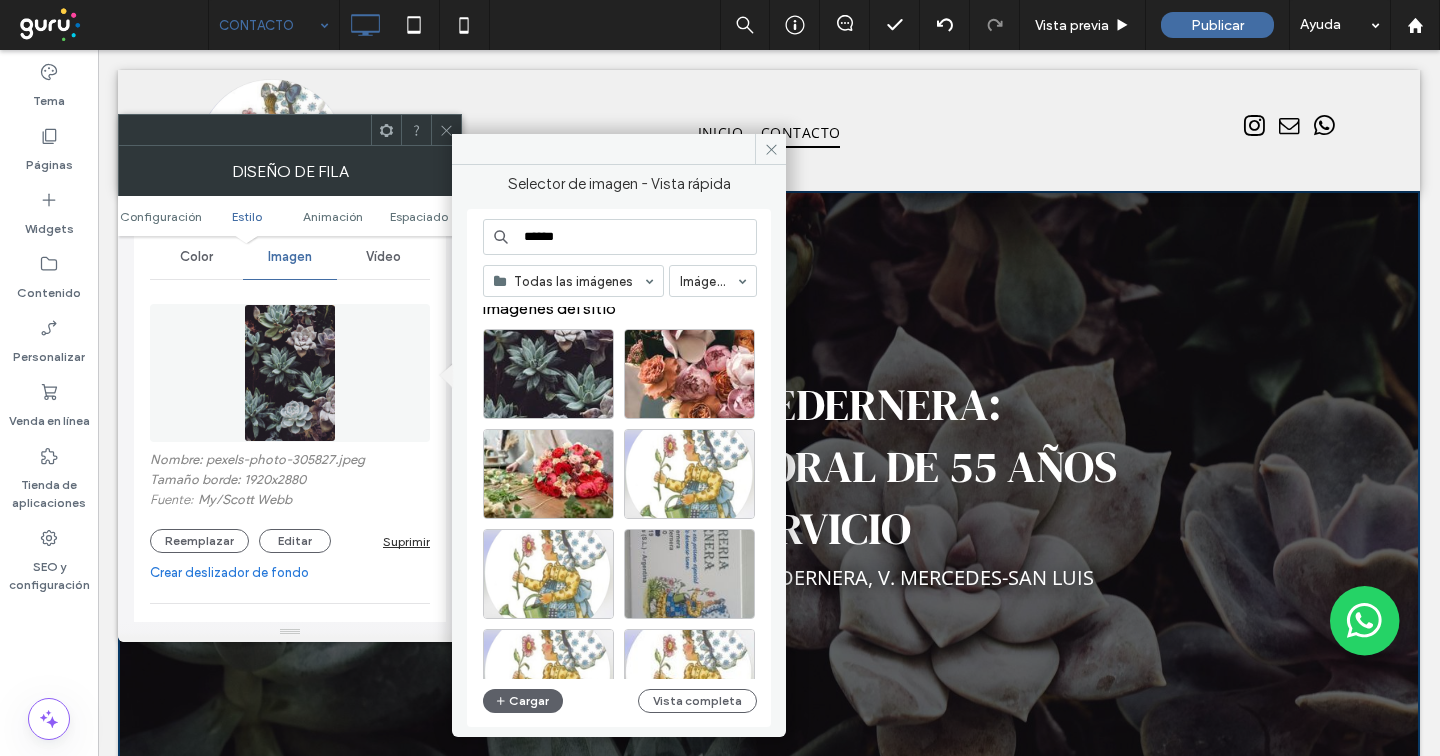 type on "*******" 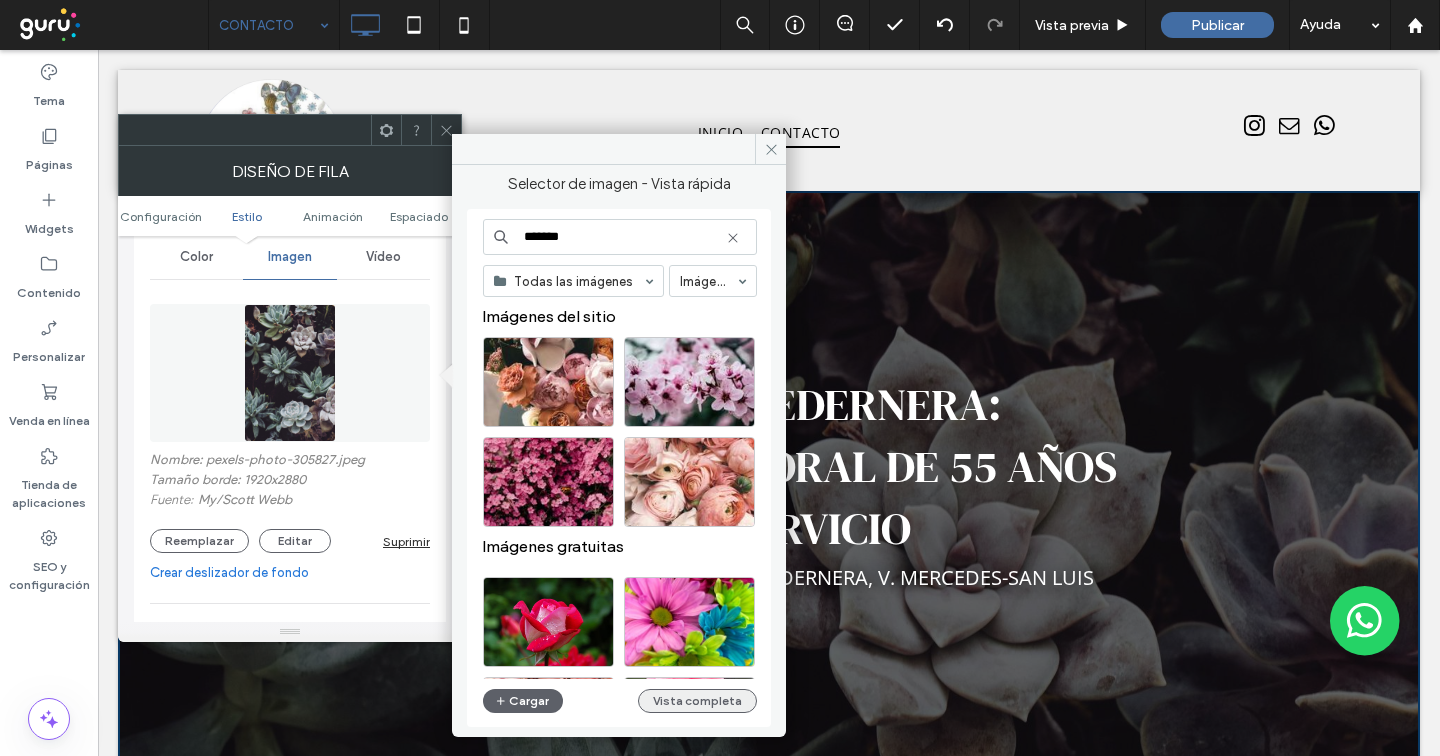 click on "Vista completa" at bounding box center [697, 701] 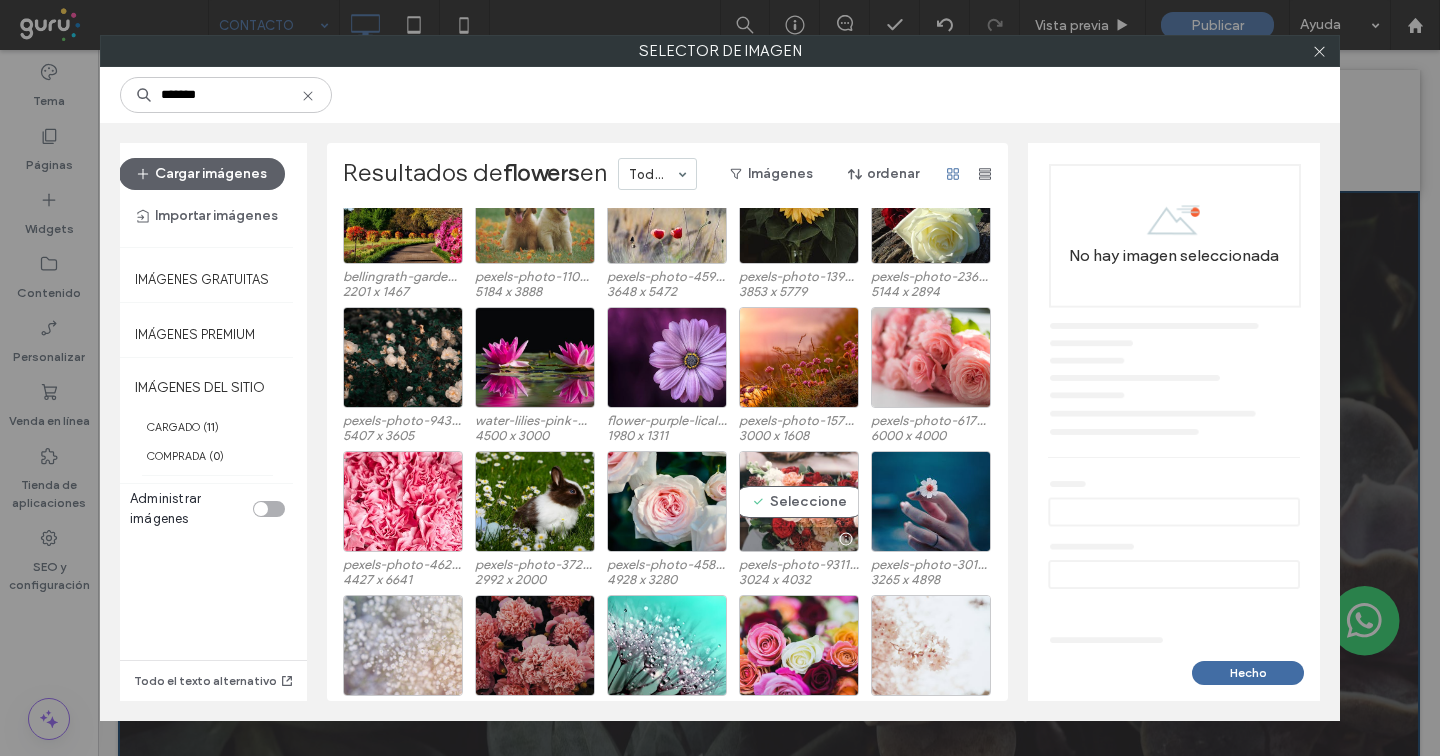 scroll, scrollTop: 2173, scrollLeft: 0, axis: vertical 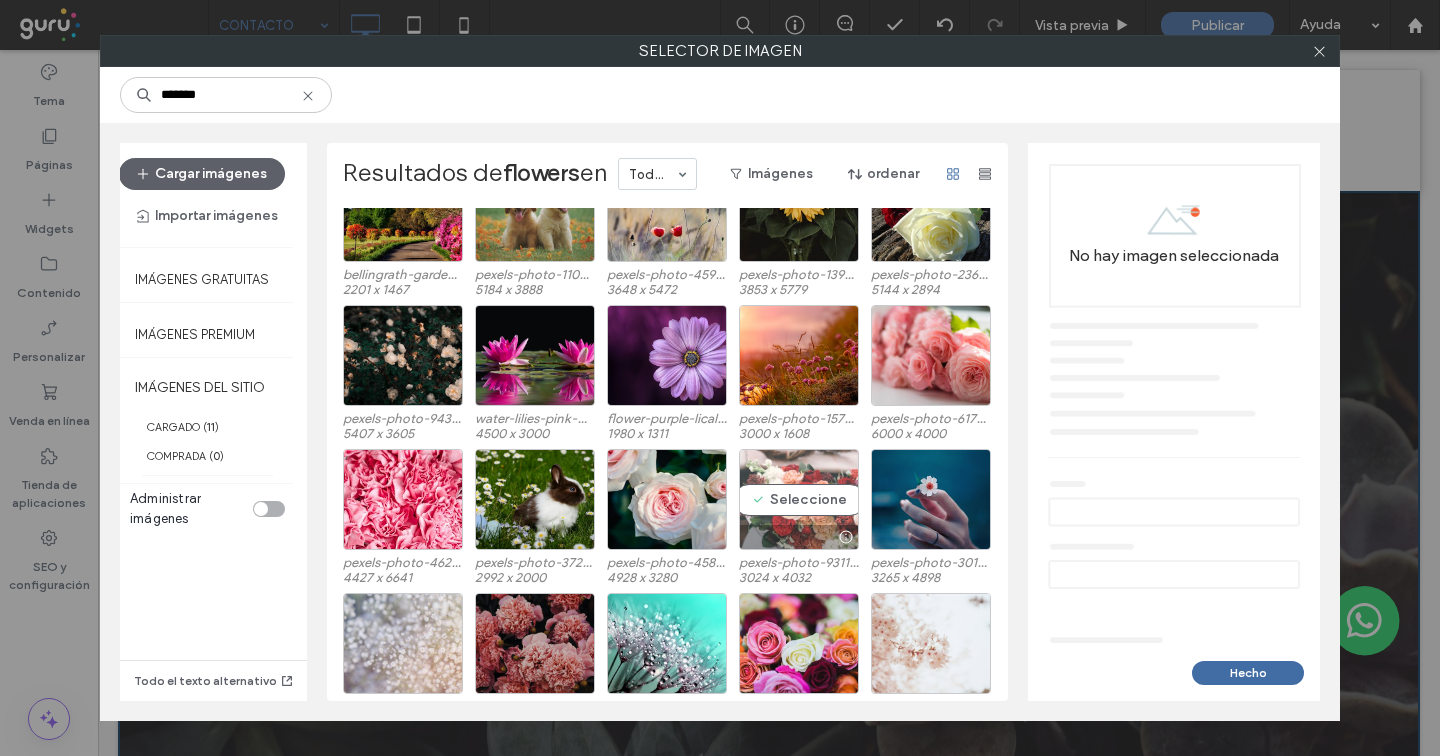 click on "Seleccione" at bounding box center (799, 499) 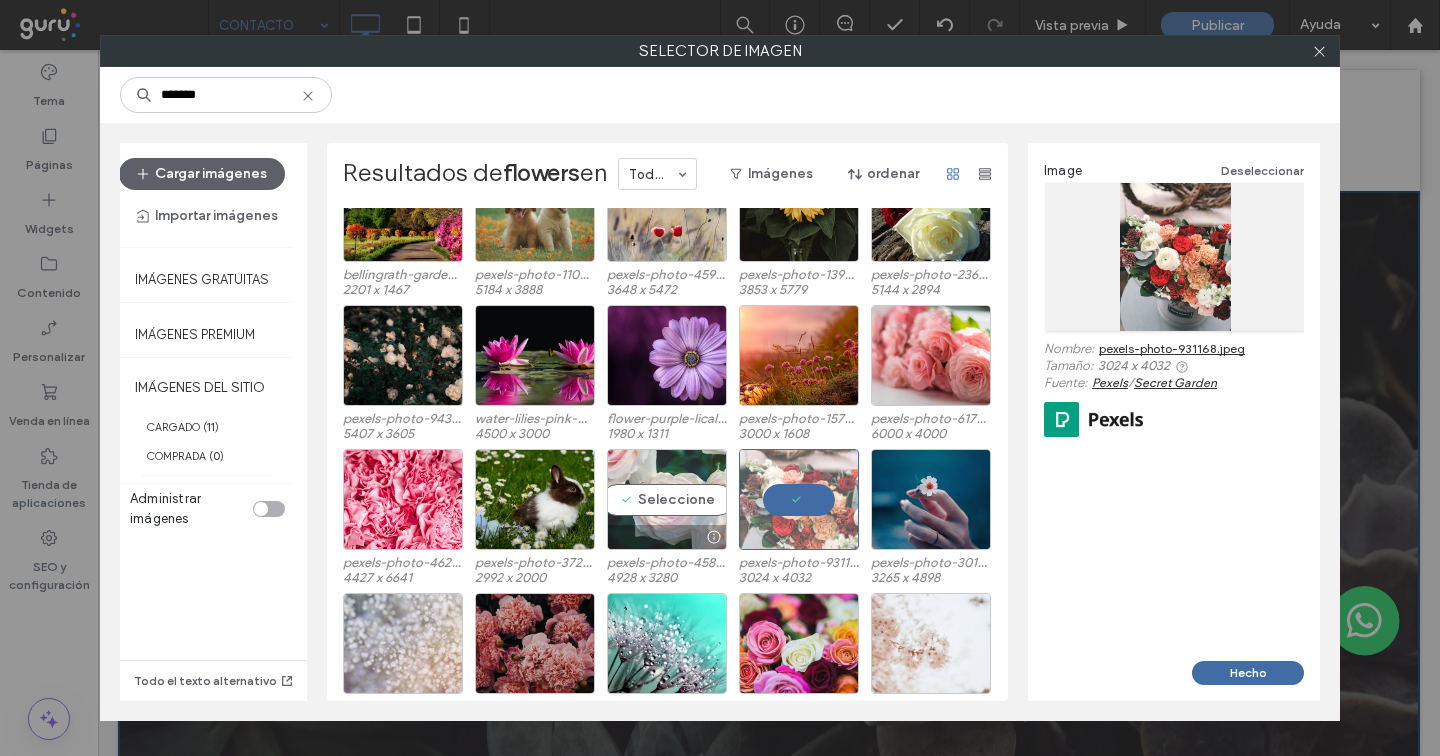 scroll, scrollTop: 2179, scrollLeft: 0, axis: vertical 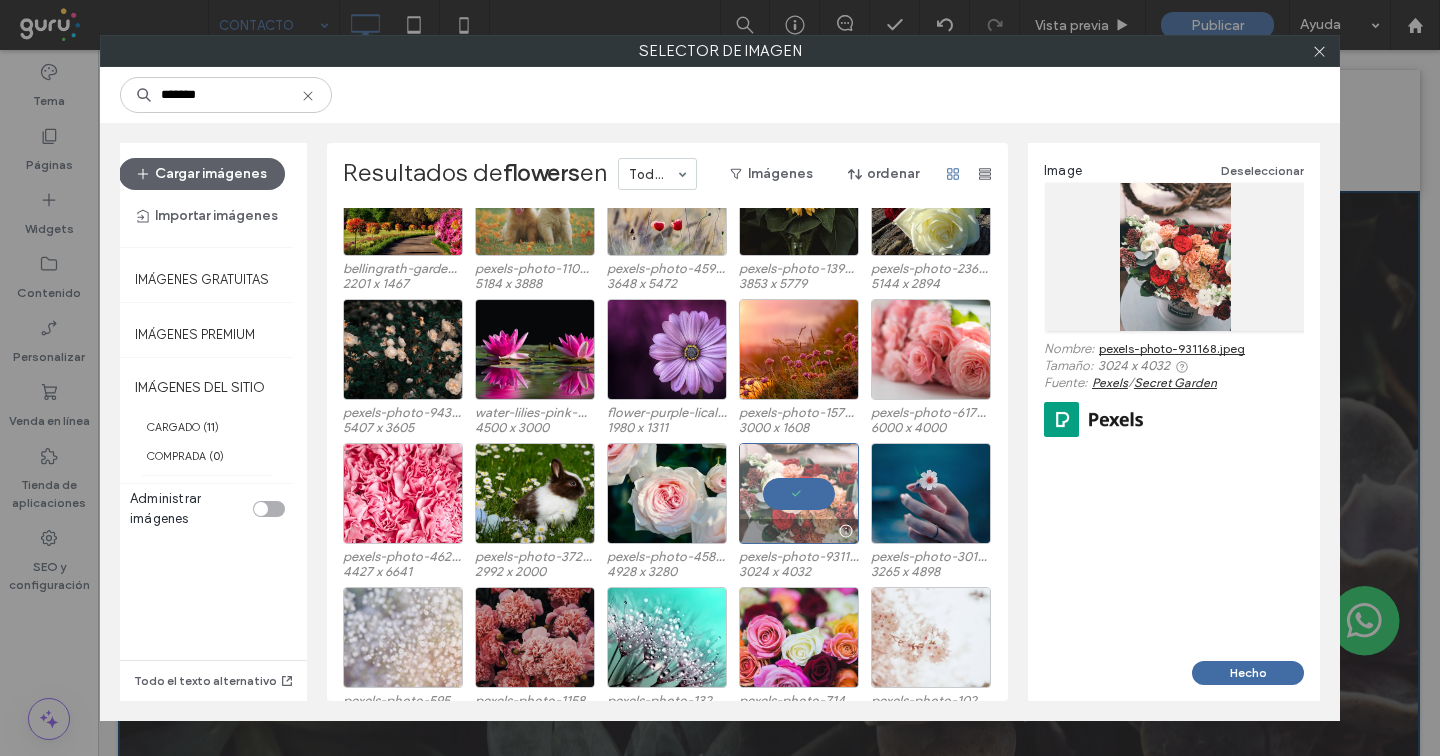 click at bounding box center [799, 493] 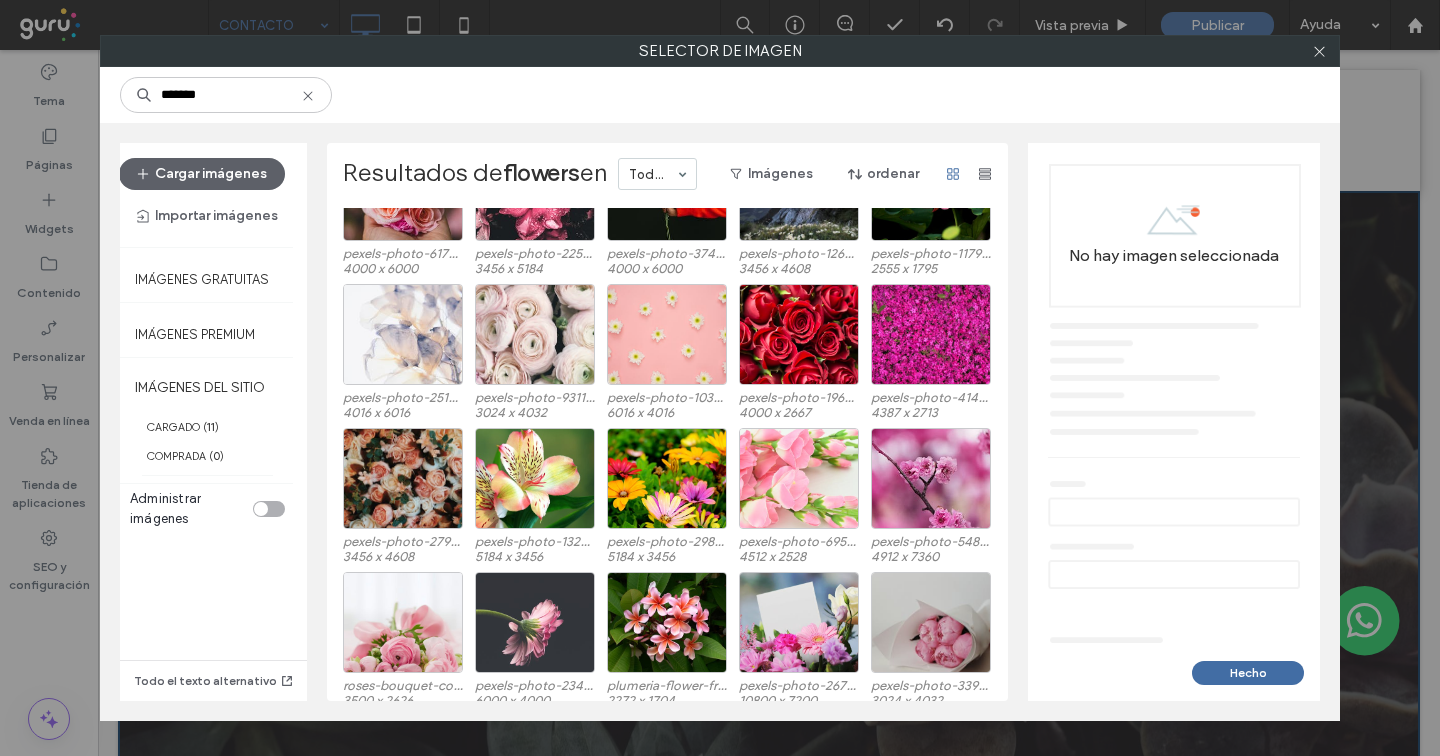 scroll, scrollTop: 2929, scrollLeft: 0, axis: vertical 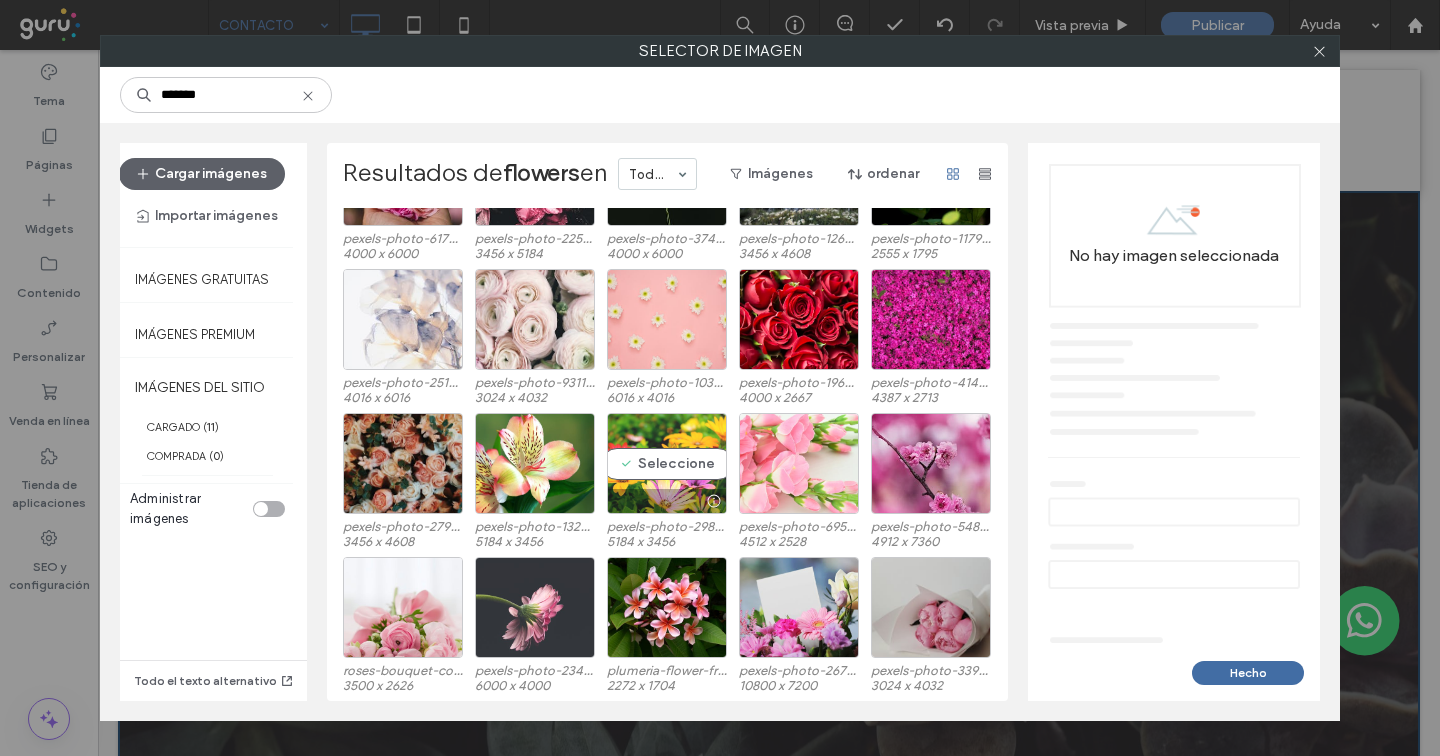 click on "Seleccione" at bounding box center (667, 463) 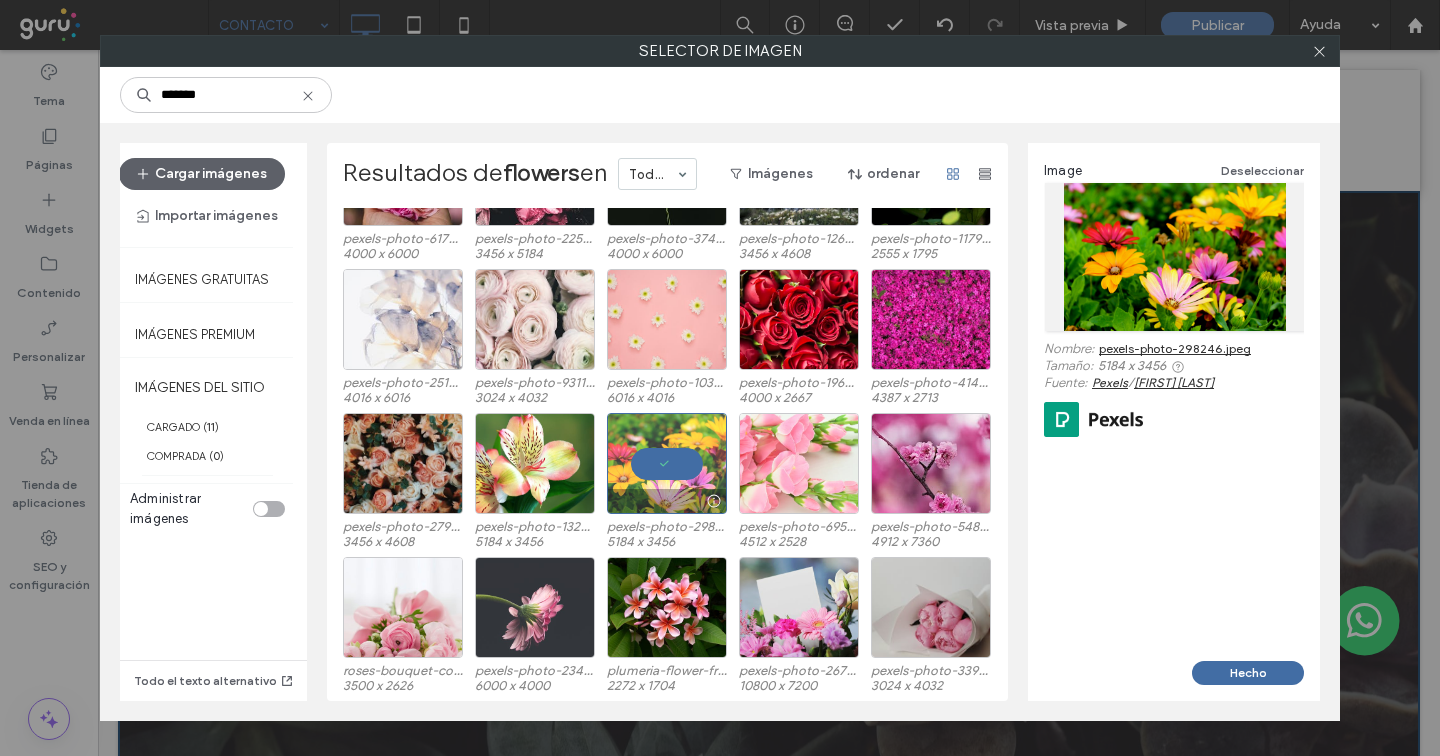 click at bounding box center [667, 463] 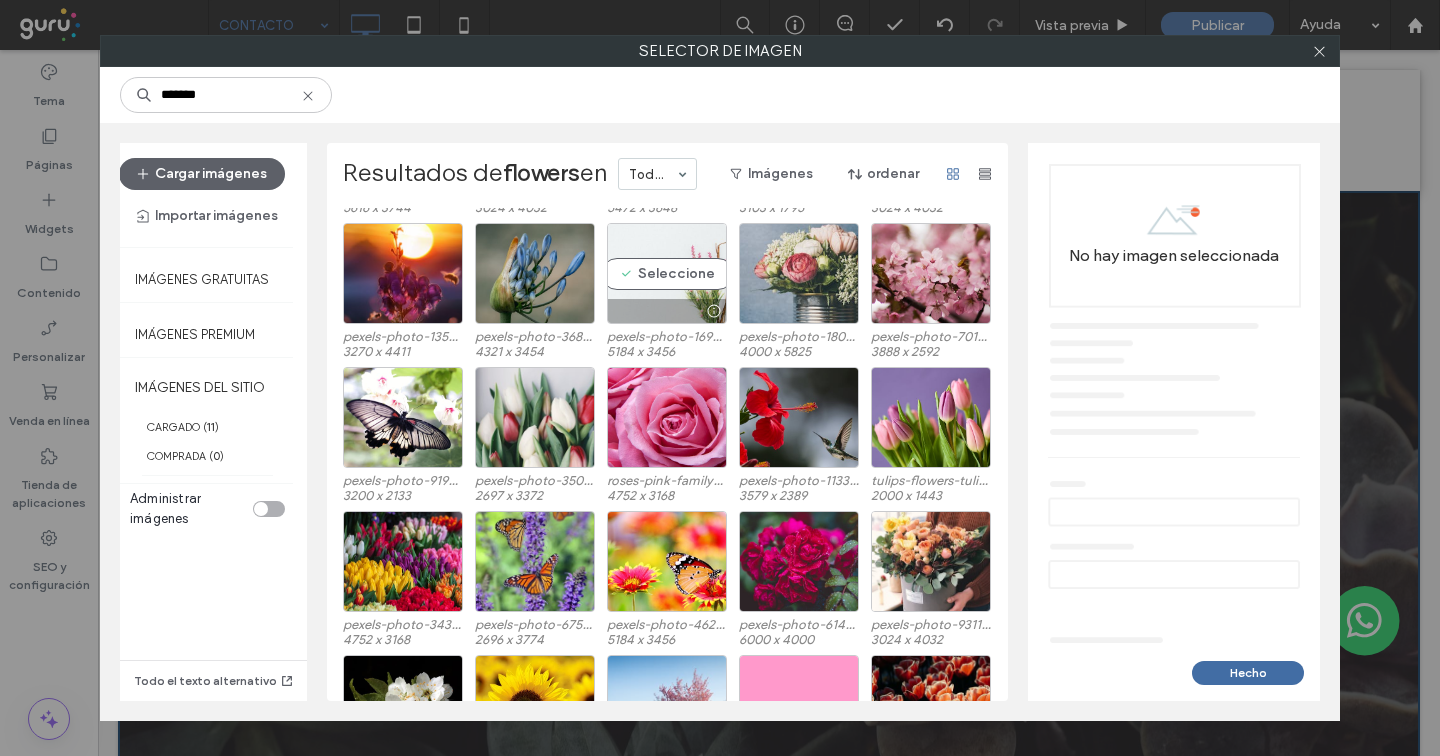 scroll, scrollTop: 3991, scrollLeft: 0, axis: vertical 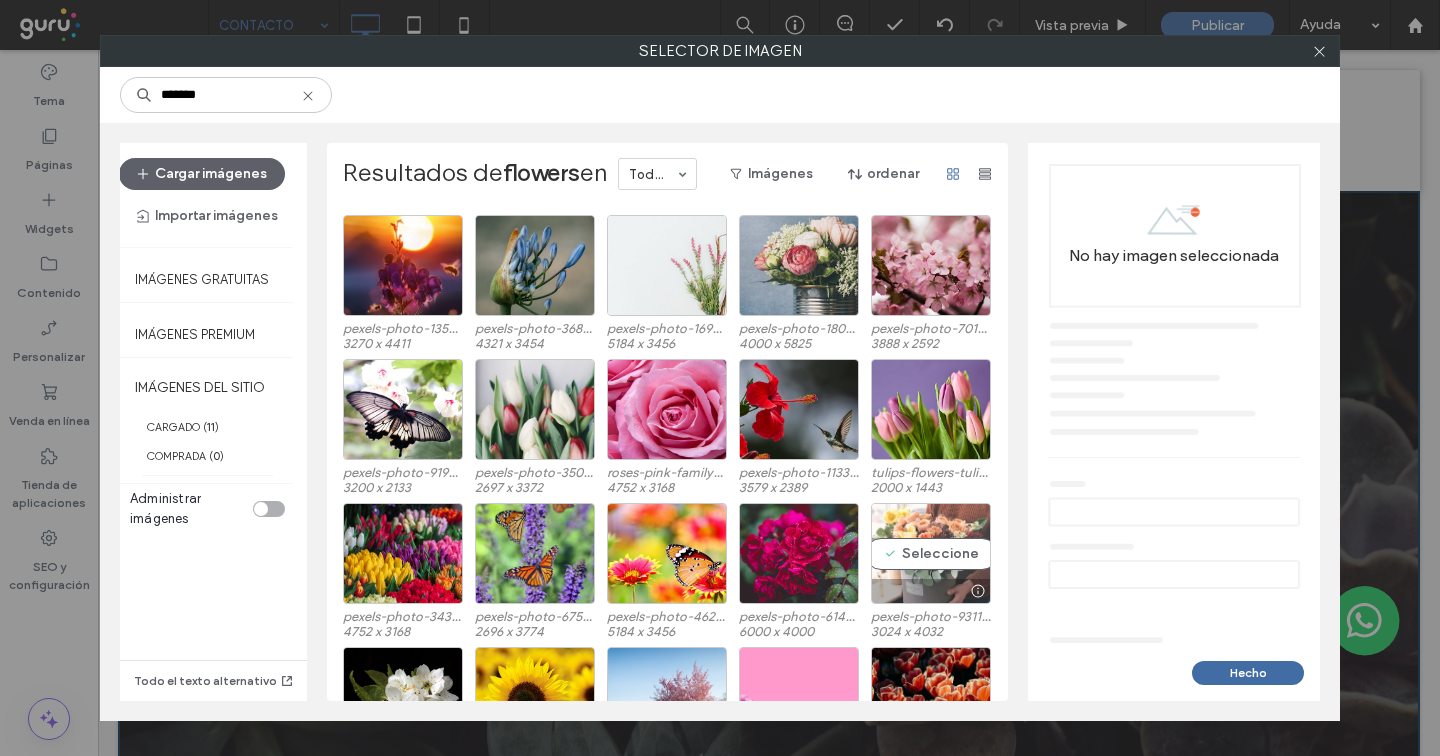 click on "Seleccione" at bounding box center [931, 553] 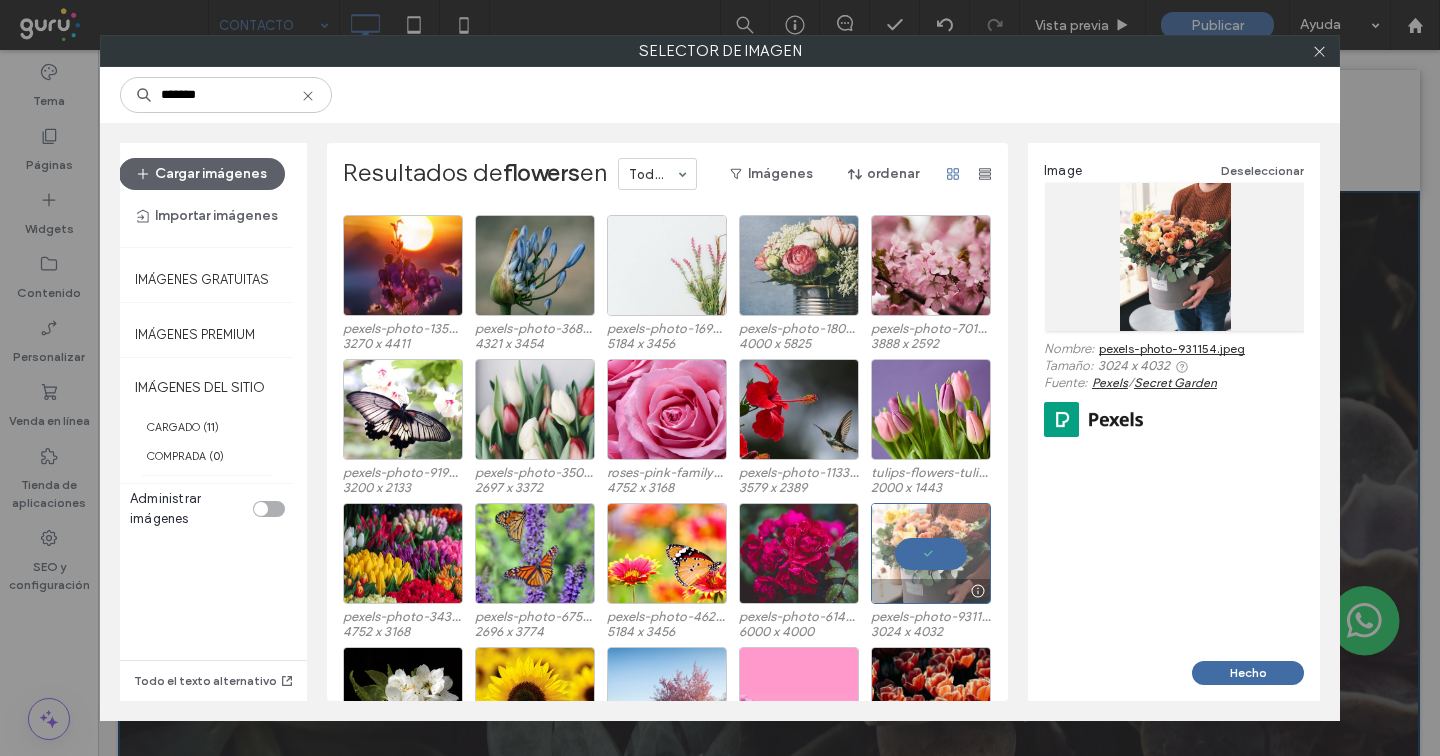click at bounding box center (931, 553) 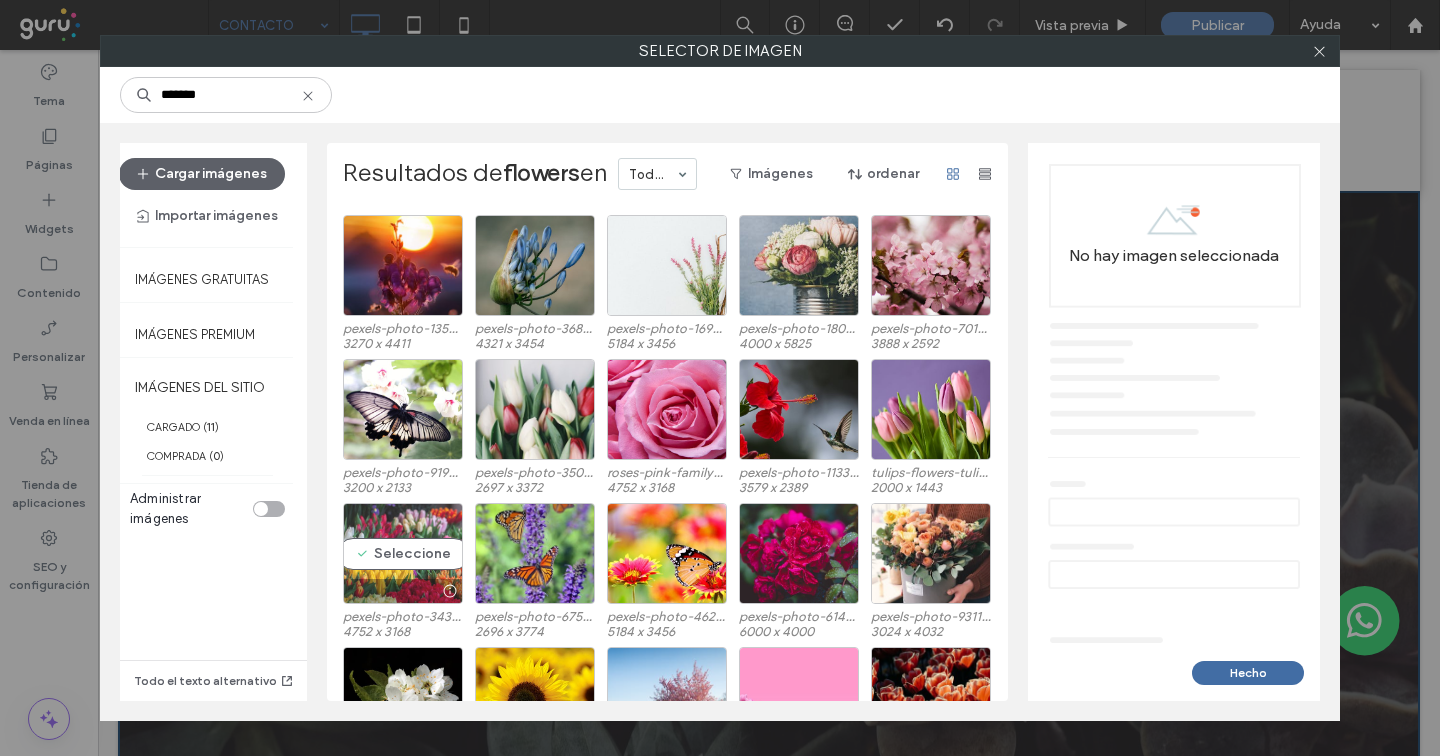 click on "Seleccione" at bounding box center [403, 553] 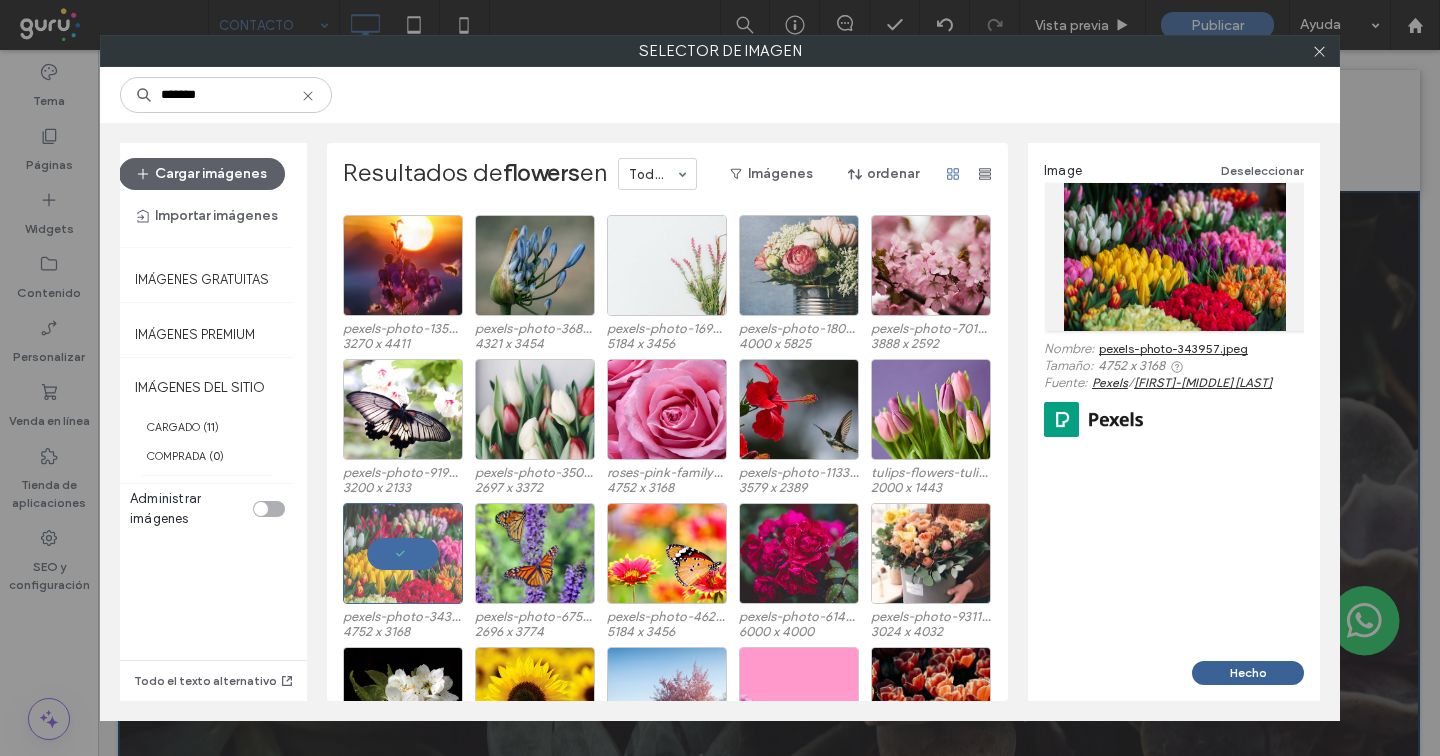 click on "Hecho" at bounding box center (1248, 673) 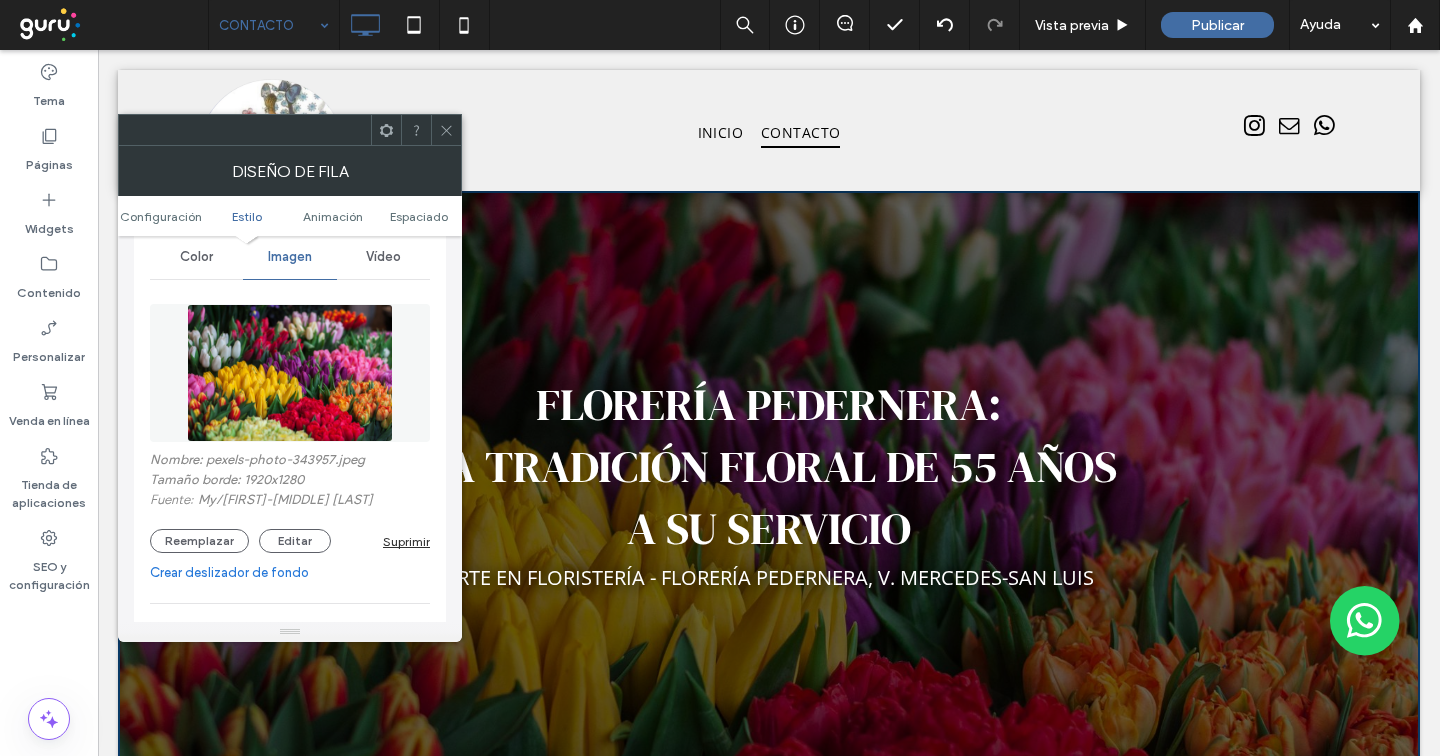 click 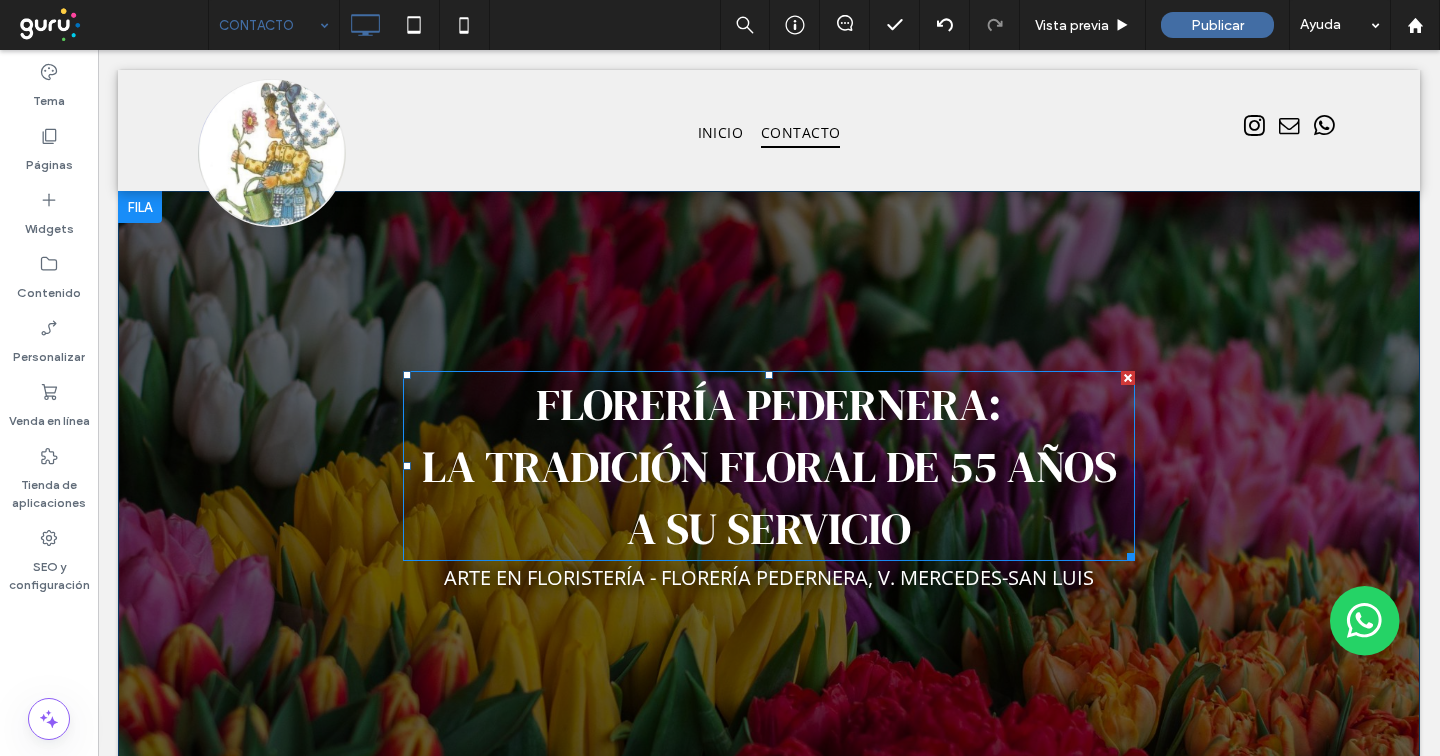 click on "Florería Pedernera:  La tradición floral de 55 años a su servicio" at bounding box center (769, 466) 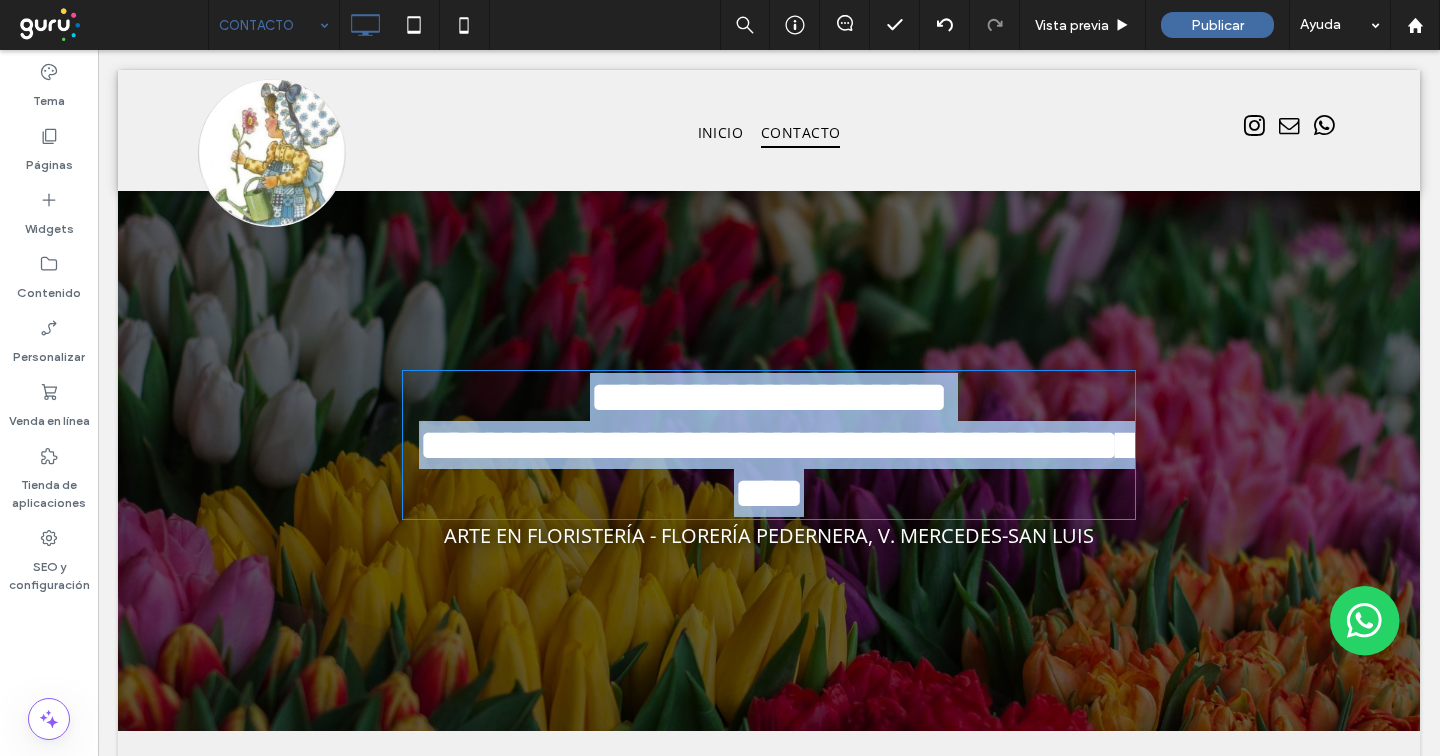 click on "**********" at bounding box center [778, 445] 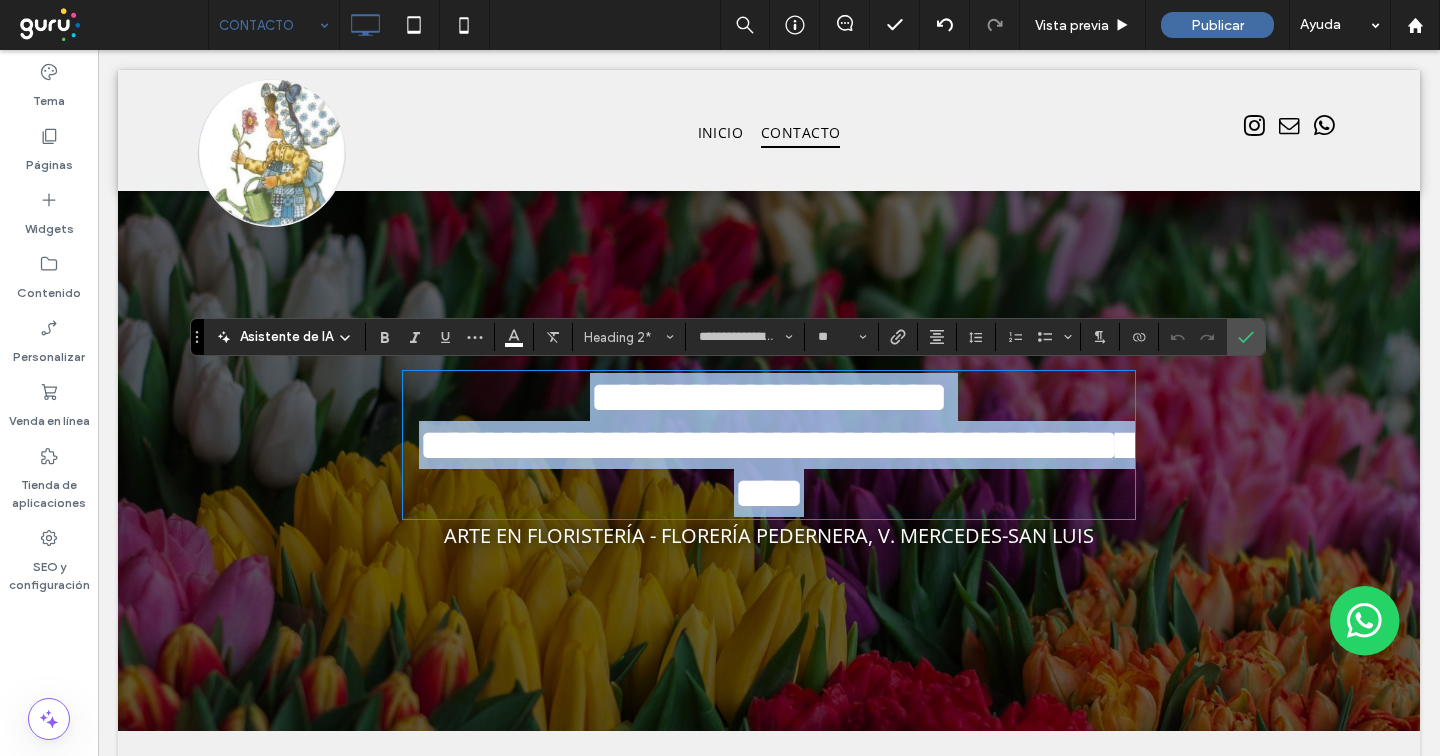 type on "*********" 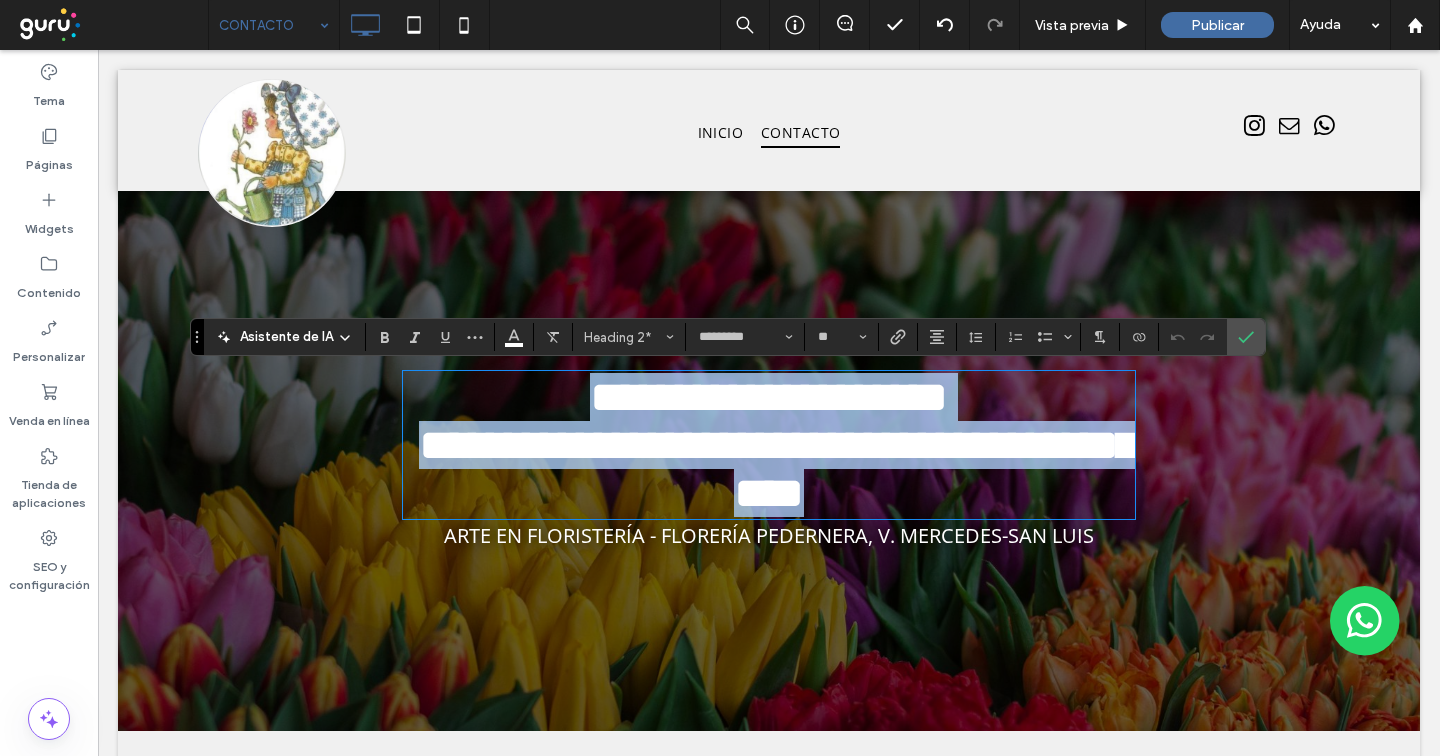 scroll, scrollTop: 0, scrollLeft: 0, axis: both 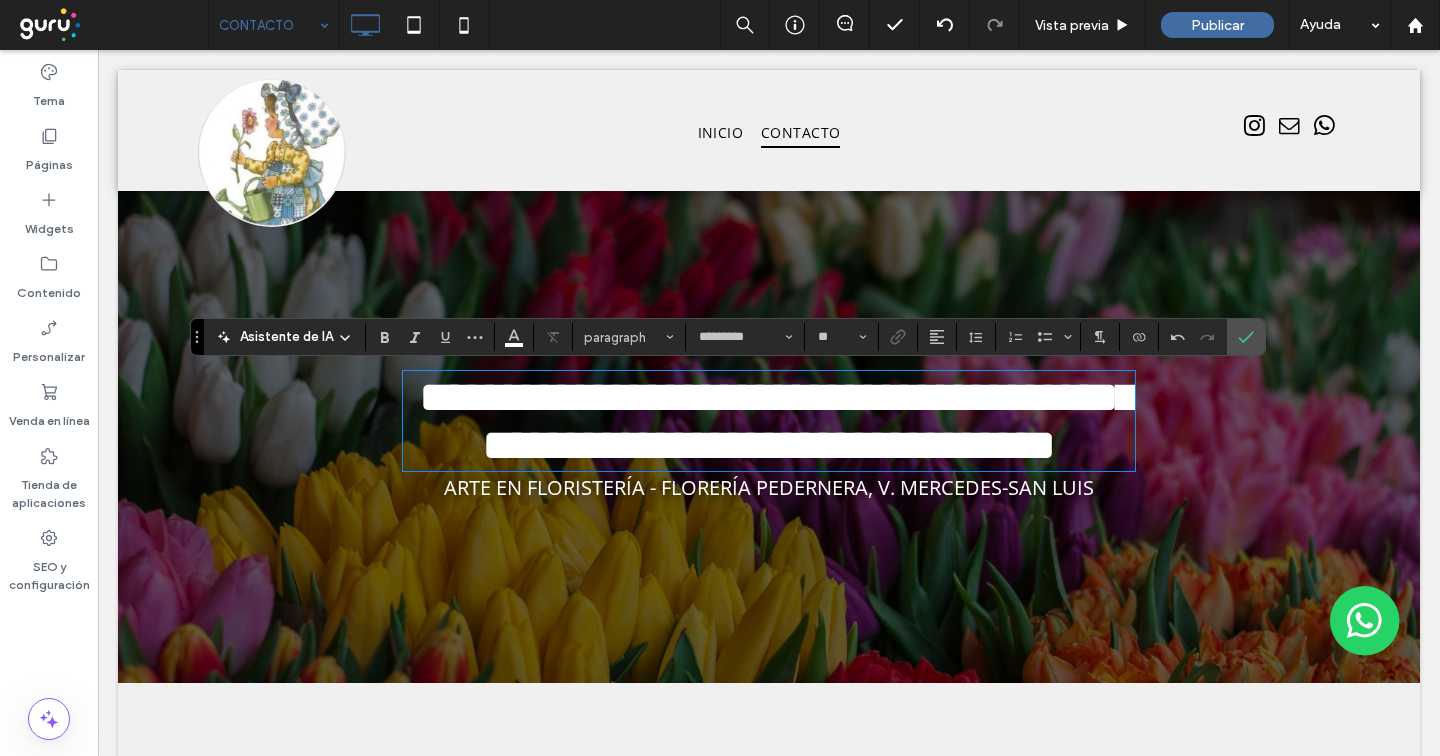 click on "Arte en floristería - Florería Pedernera, V. Mercedes-San Luis" at bounding box center [769, 487] 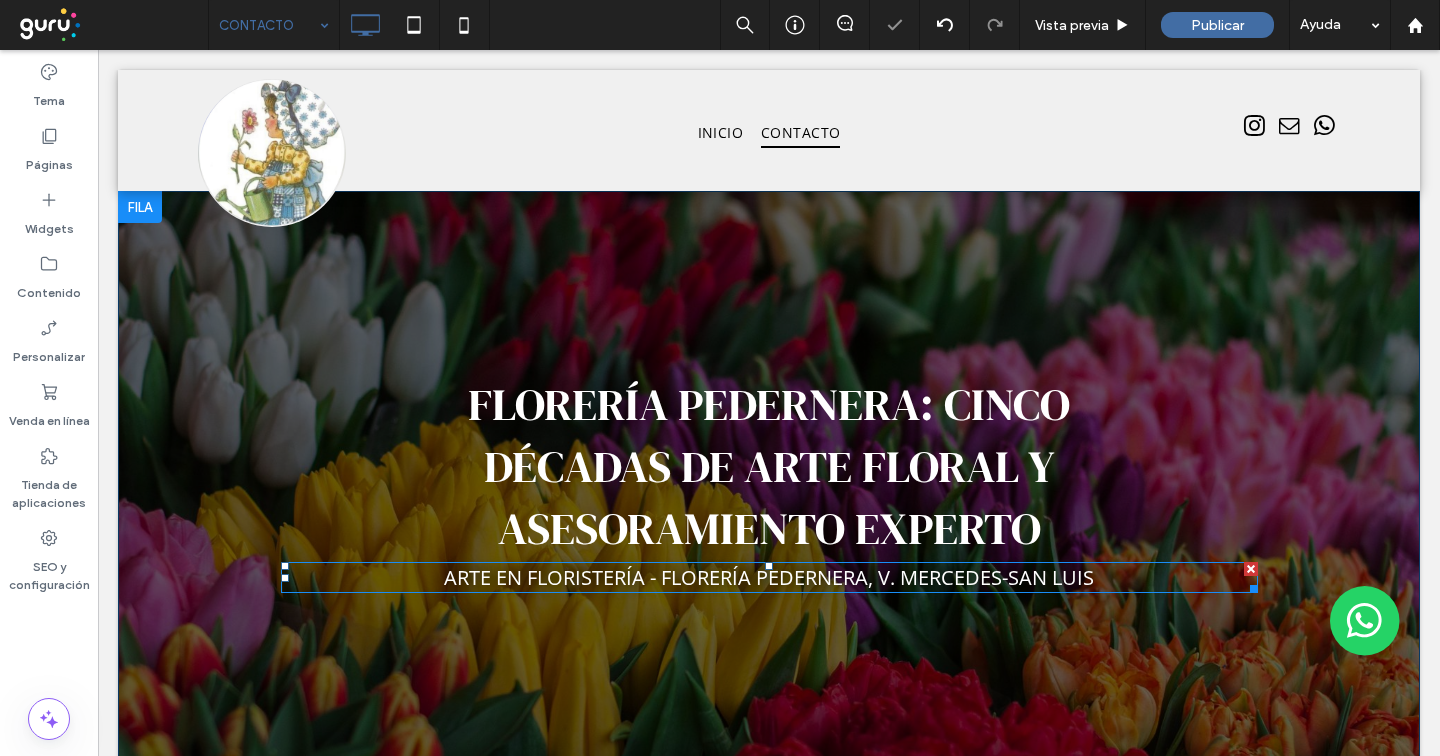 click on "Arte en floristería - Florería Pedernera, V. Mercedes-San Luis" at bounding box center [769, 577] 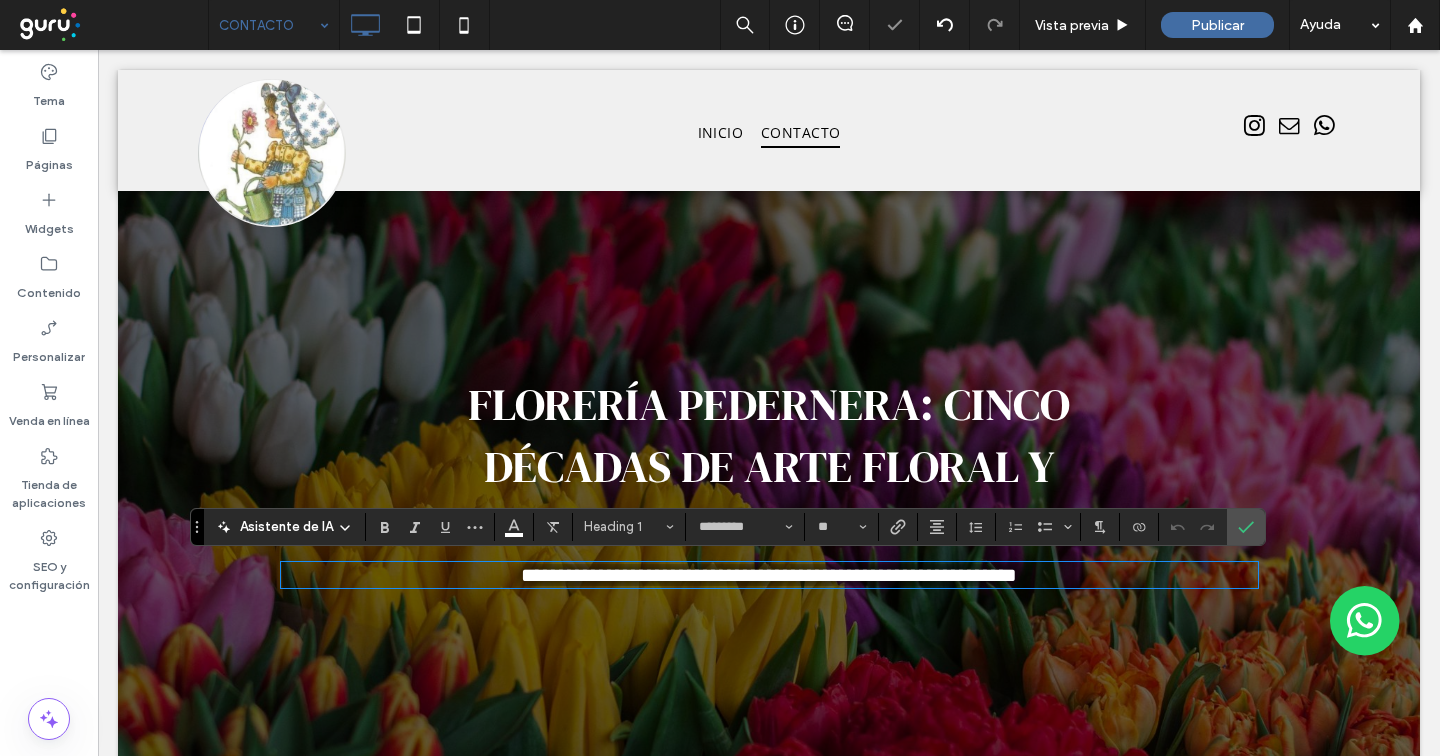 click on "**********" at bounding box center [769, 575] 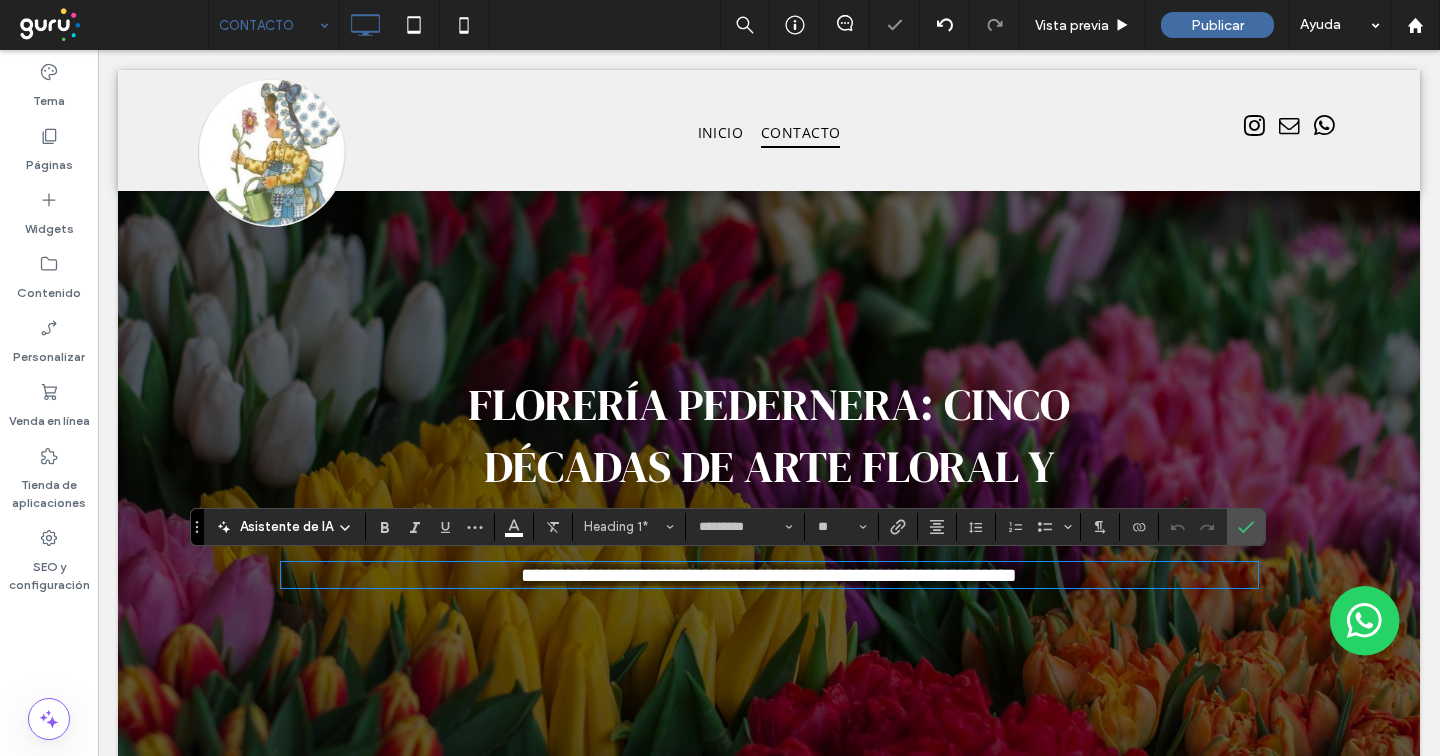 type on "**" 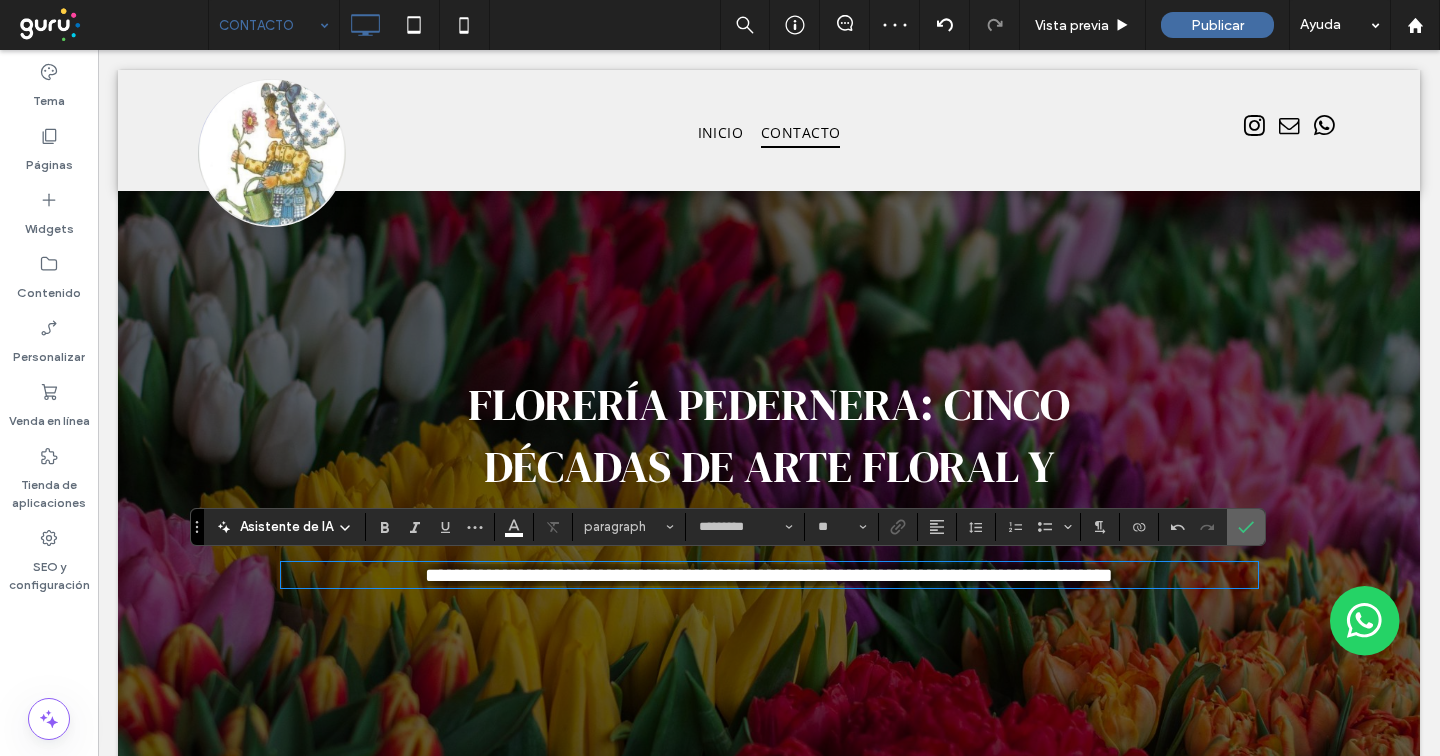 click 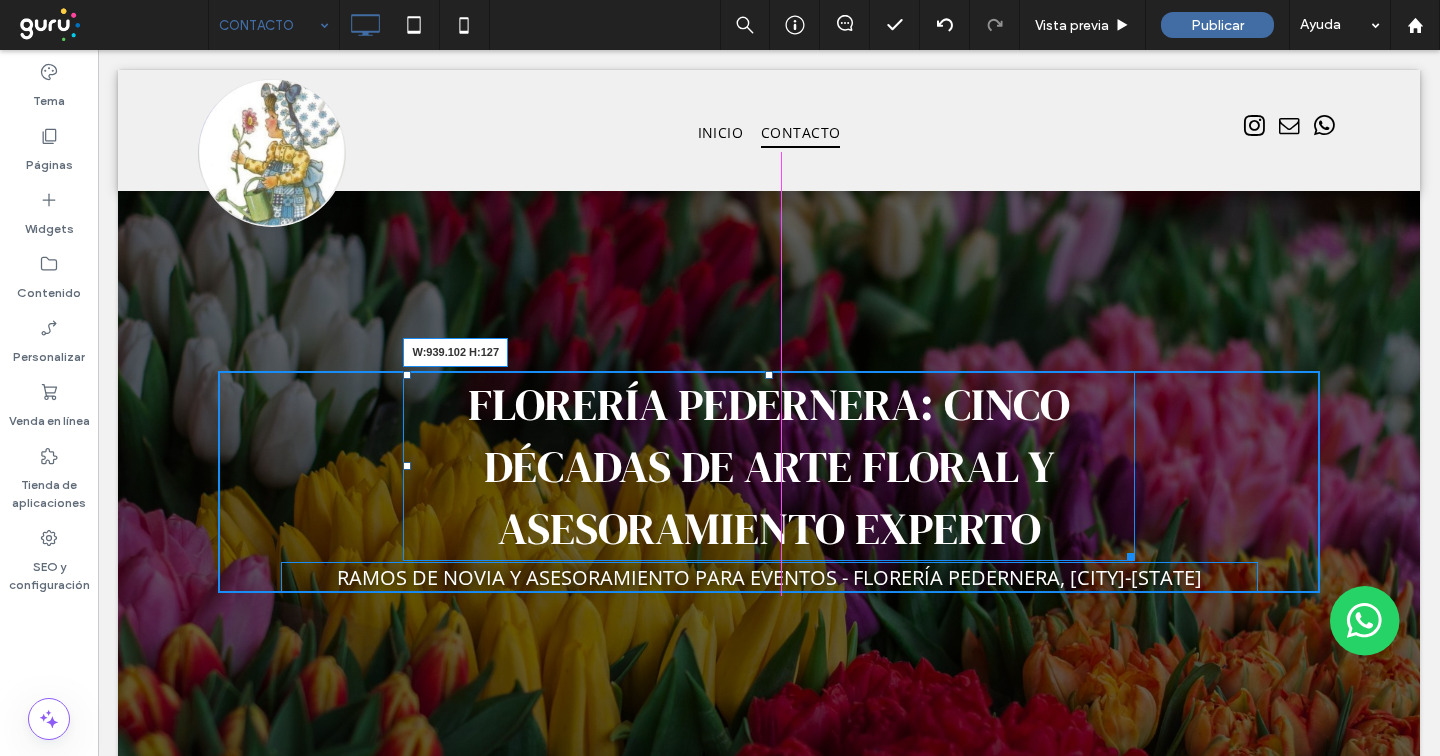 drag, startPoint x: 1117, startPoint y: 548, endPoint x: 1319, endPoint y: 583, distance: 205.00975 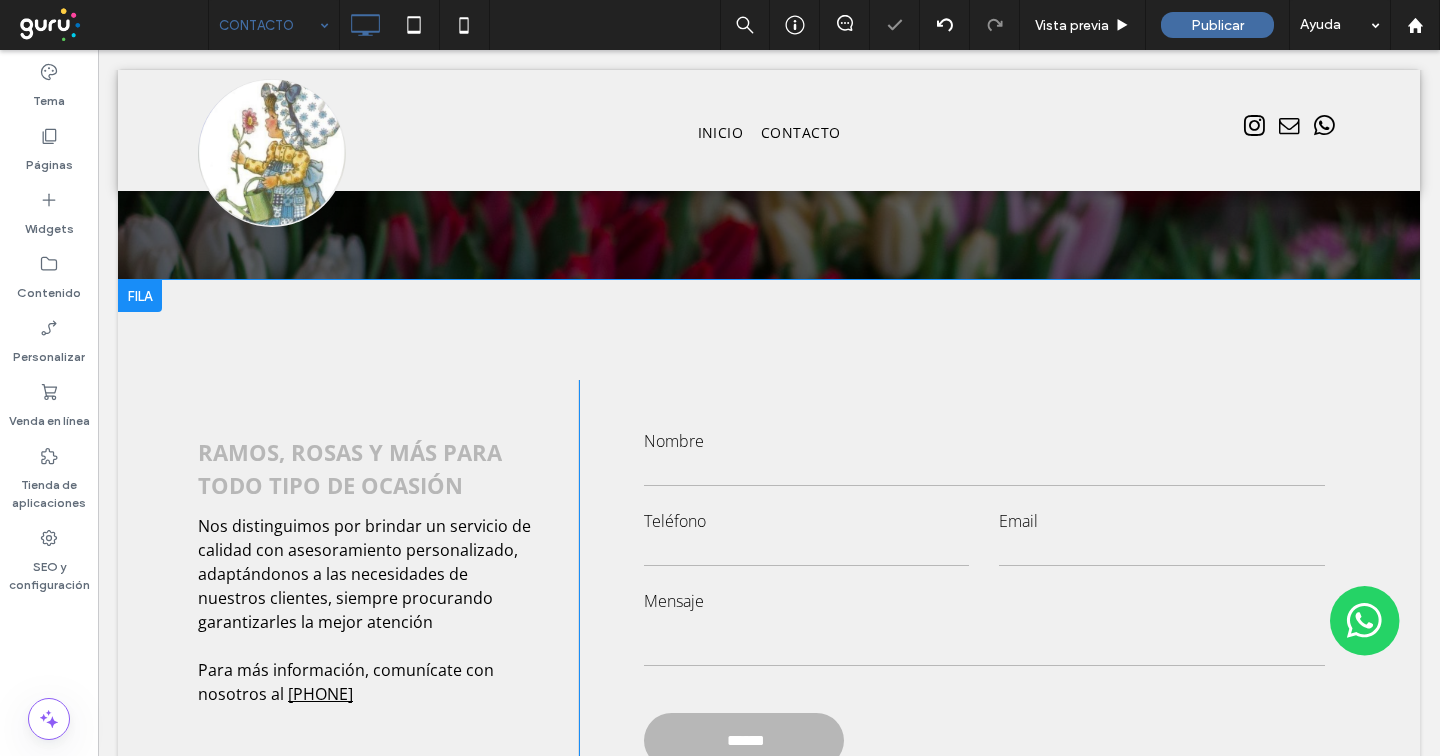 scroll, scrollTop: 484, scrollLeft: 0, axis: vertical 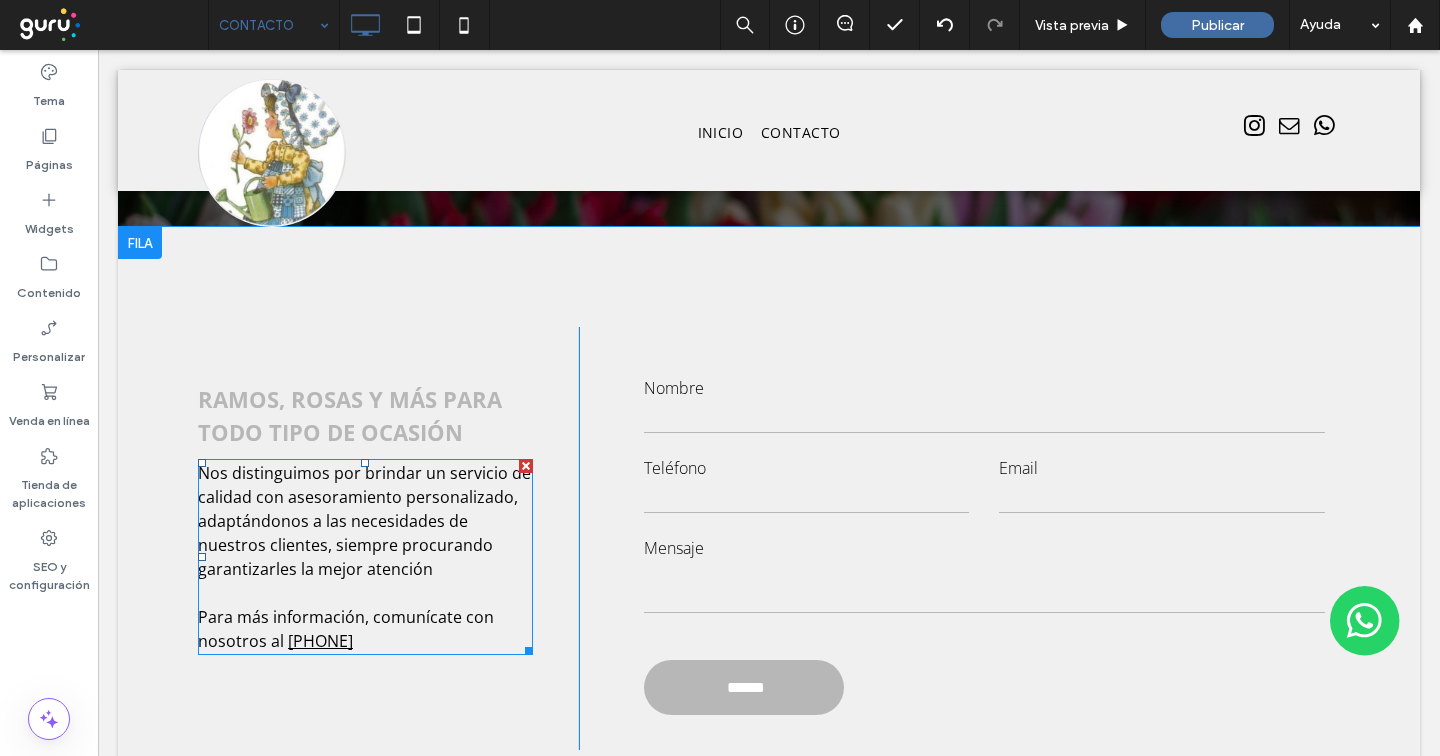 click on "Nos distinguimos por brindar un servicio de calidad con asesoramiento personalizado, adaptándonos a las necesidades de nuestros clientes, siempre procurando garantizarles la mejor atención" at bounding box center (364, 521) 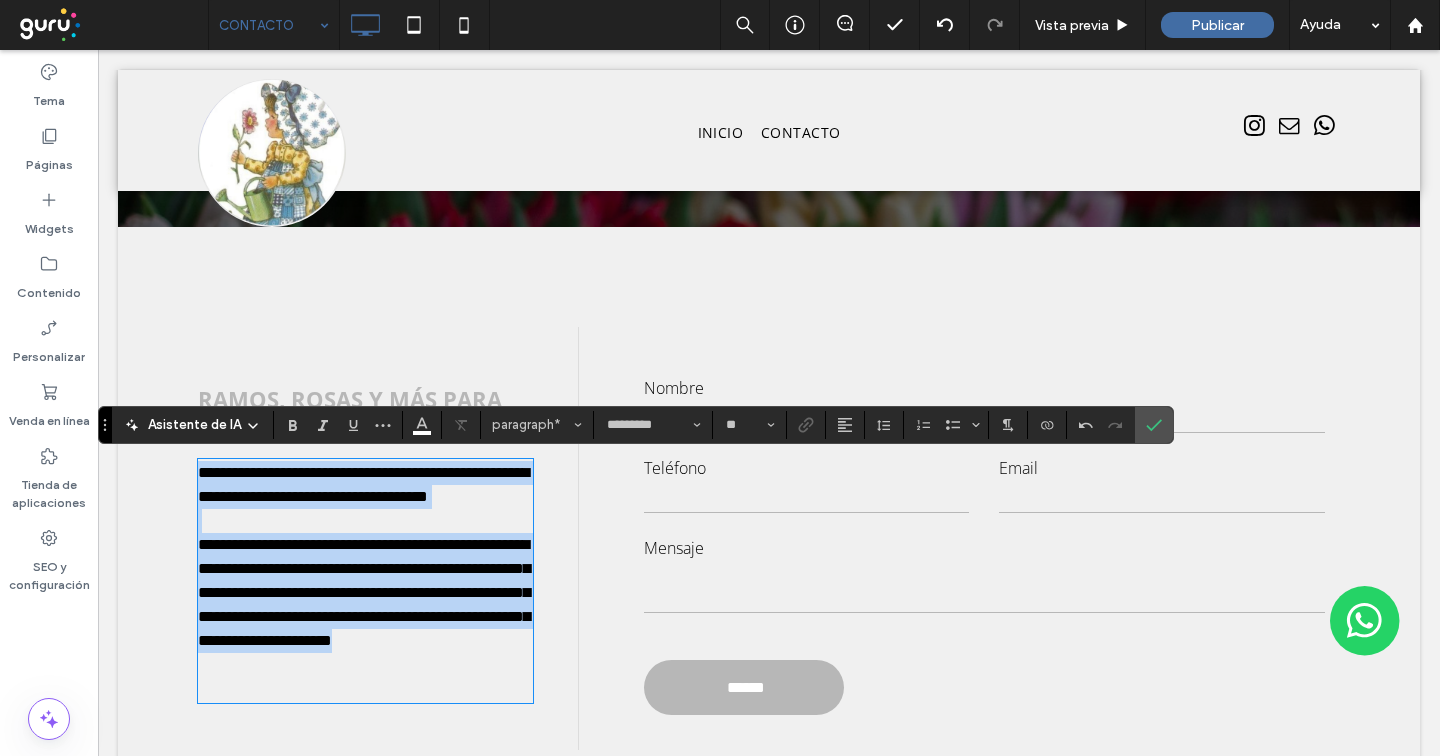 scroll, scrollTop: 0, scrollLeft: 0, axis: both 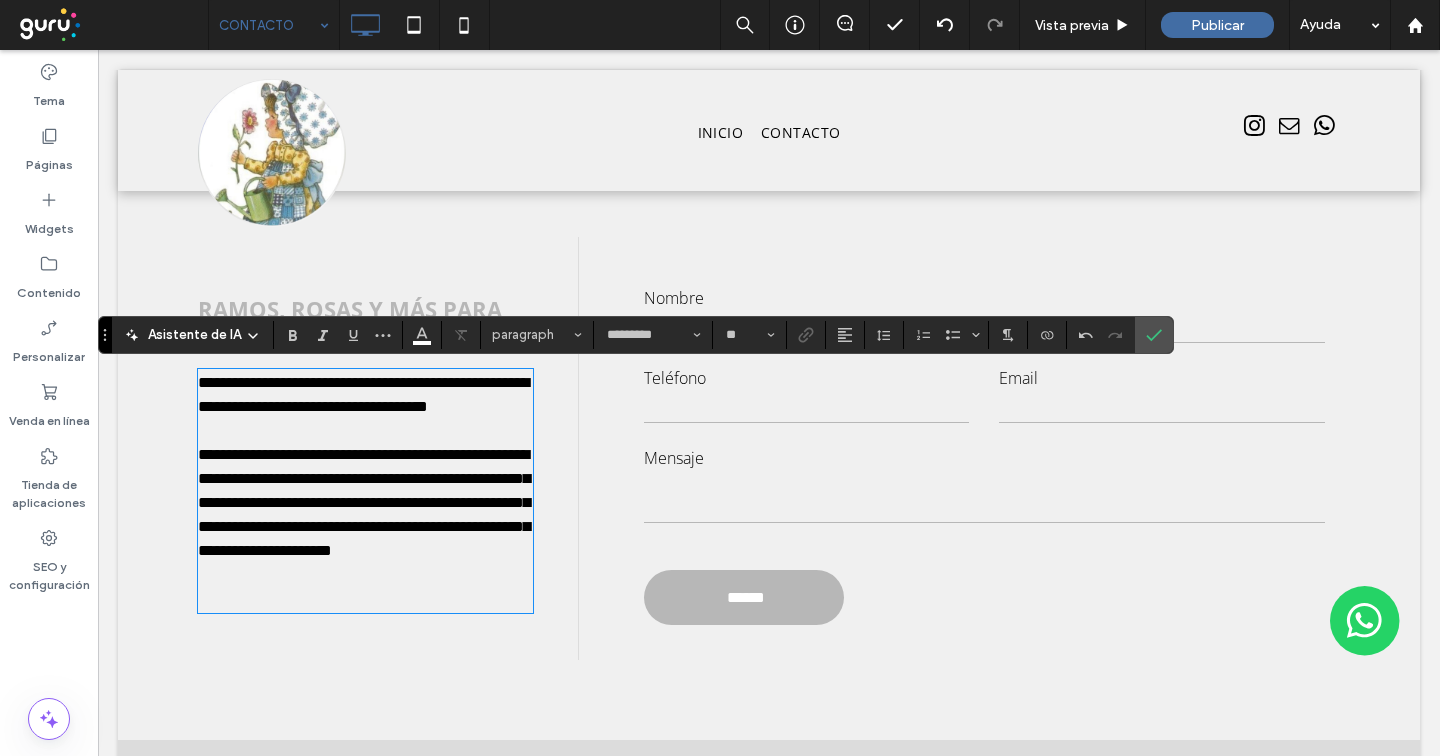 click at bounding box center [365, 587] 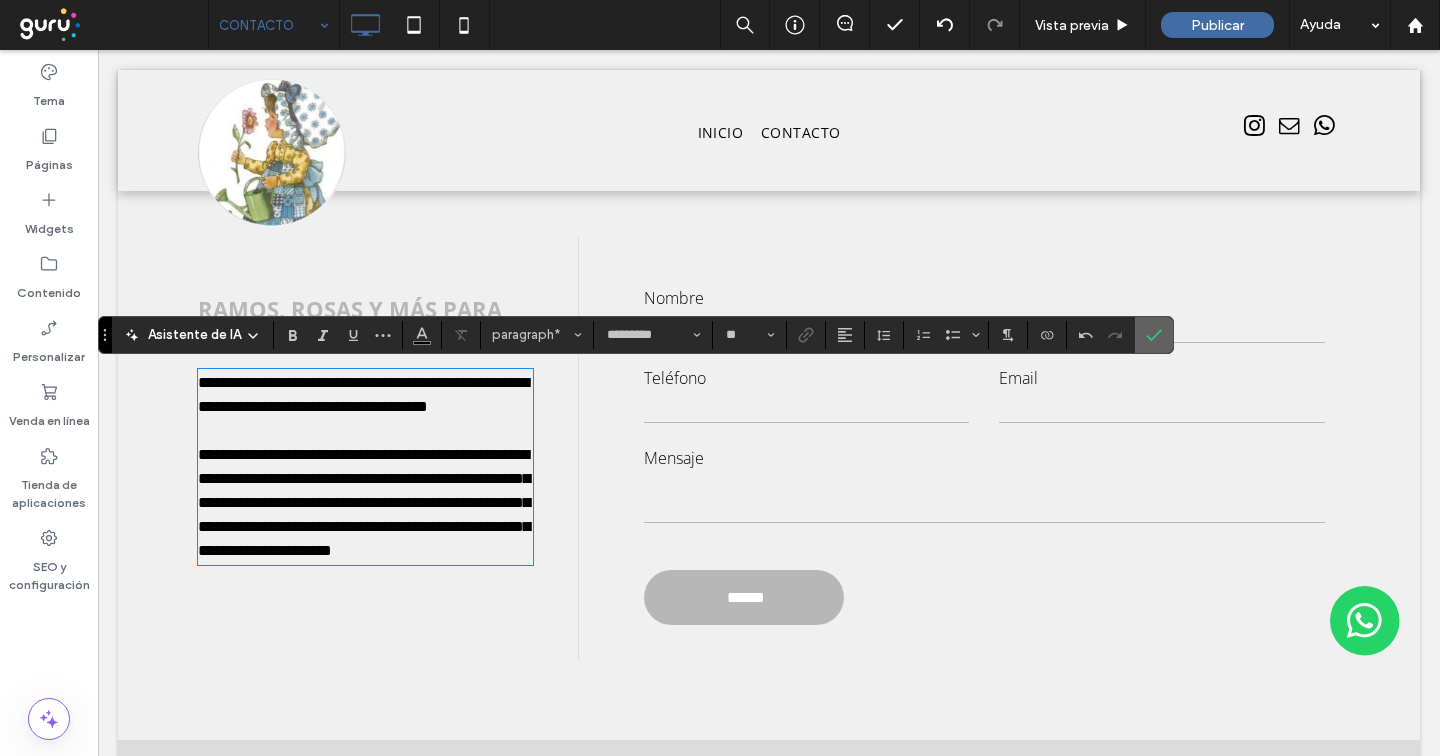 click 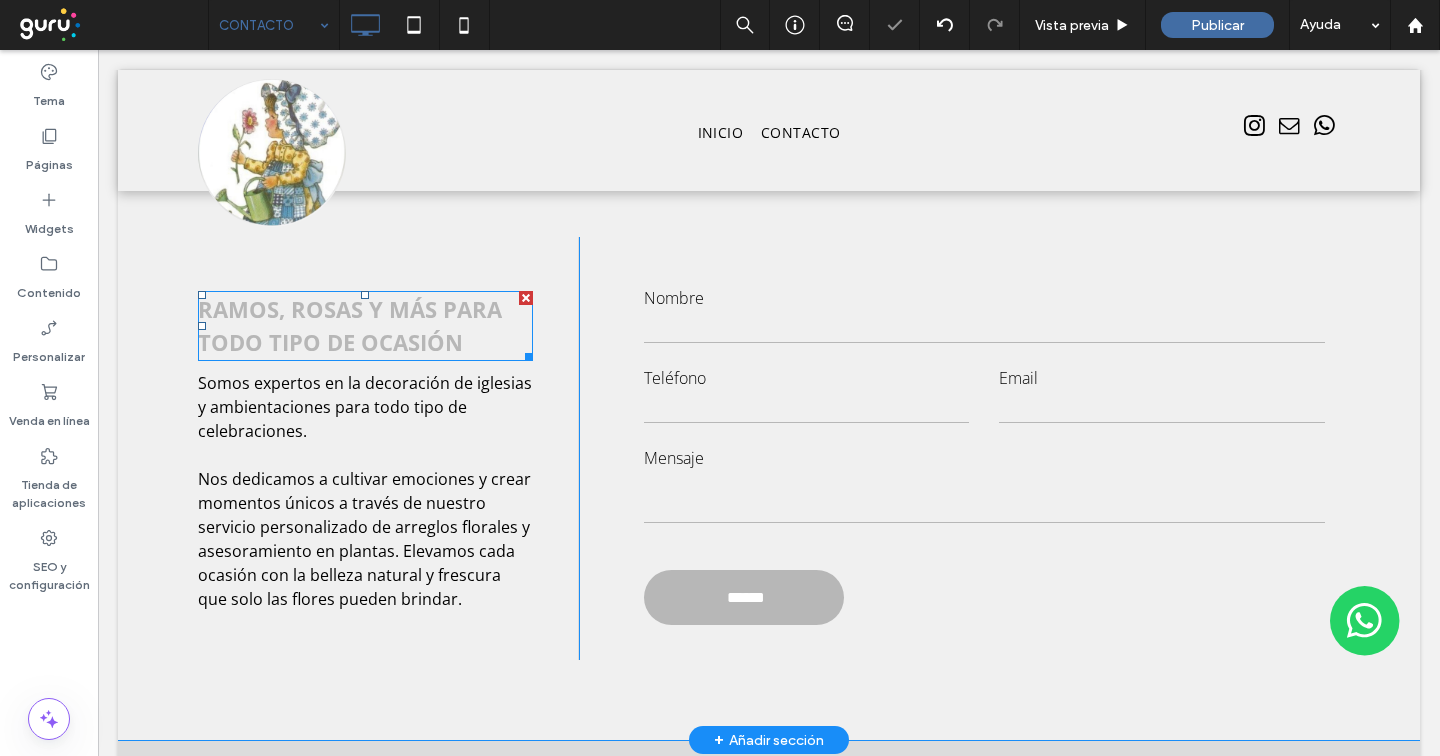 click on "RAMOS, ROSAS Y MÁS PARA TODO TIPO DE OCASIÓN" at bounding box center (350, 325) 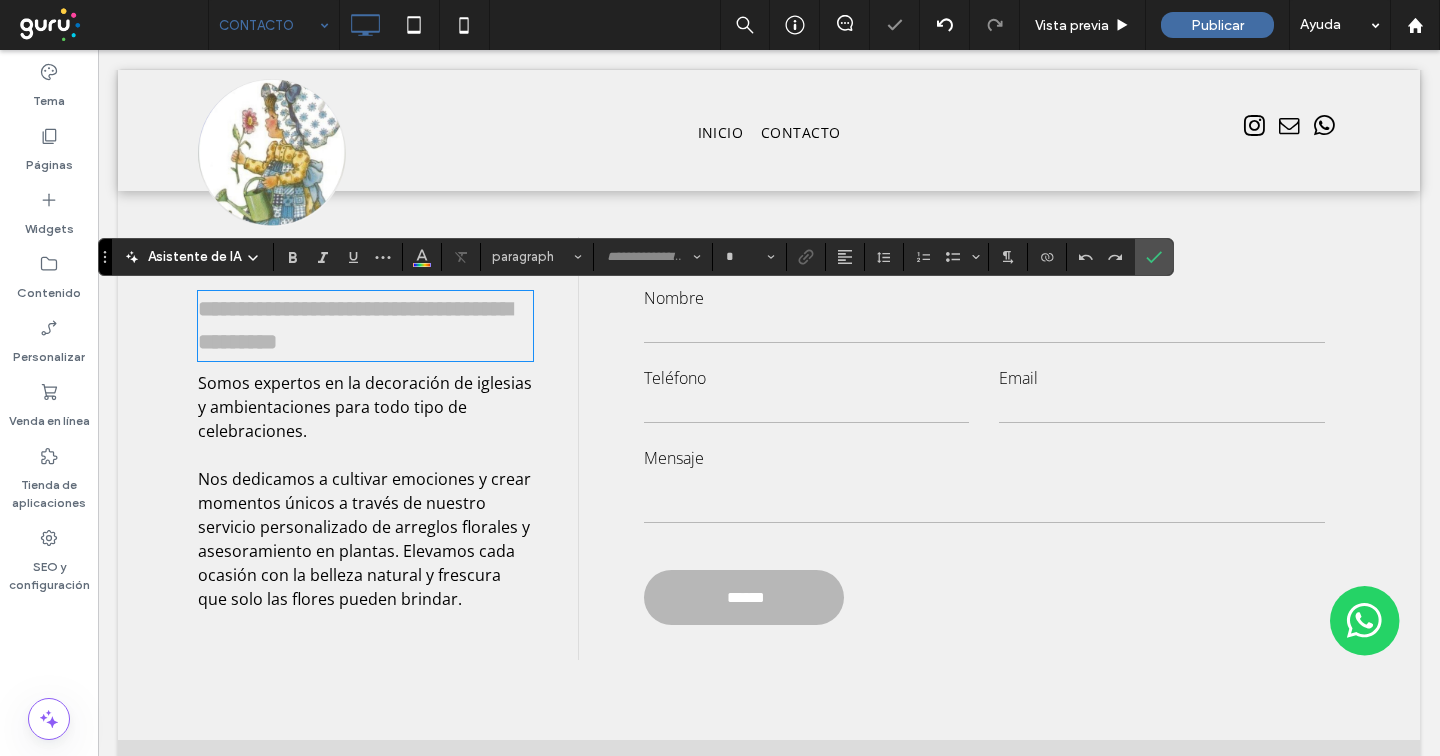 click on "**********" at bounding box center (355, 325) 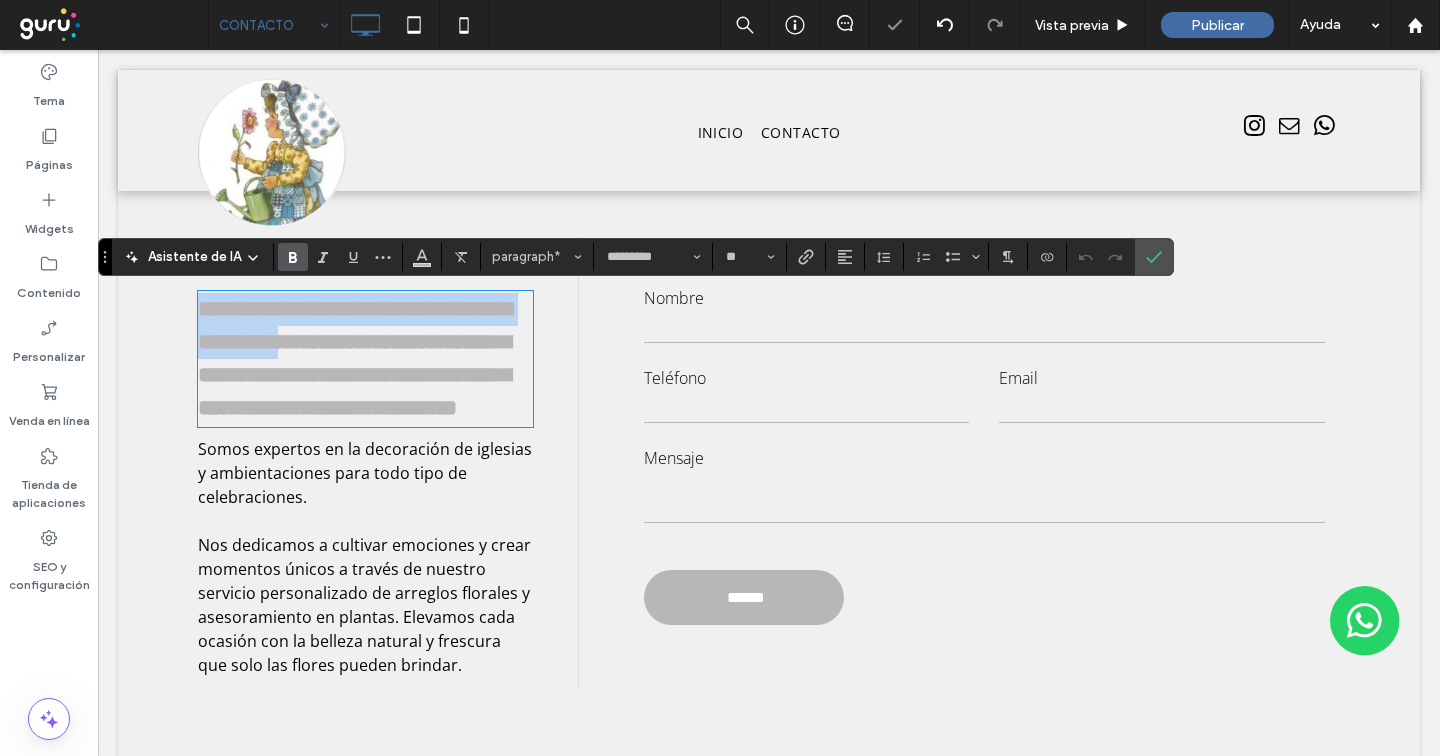 scroll, scrollTop: 0, scrollLeft: 0, axis: both 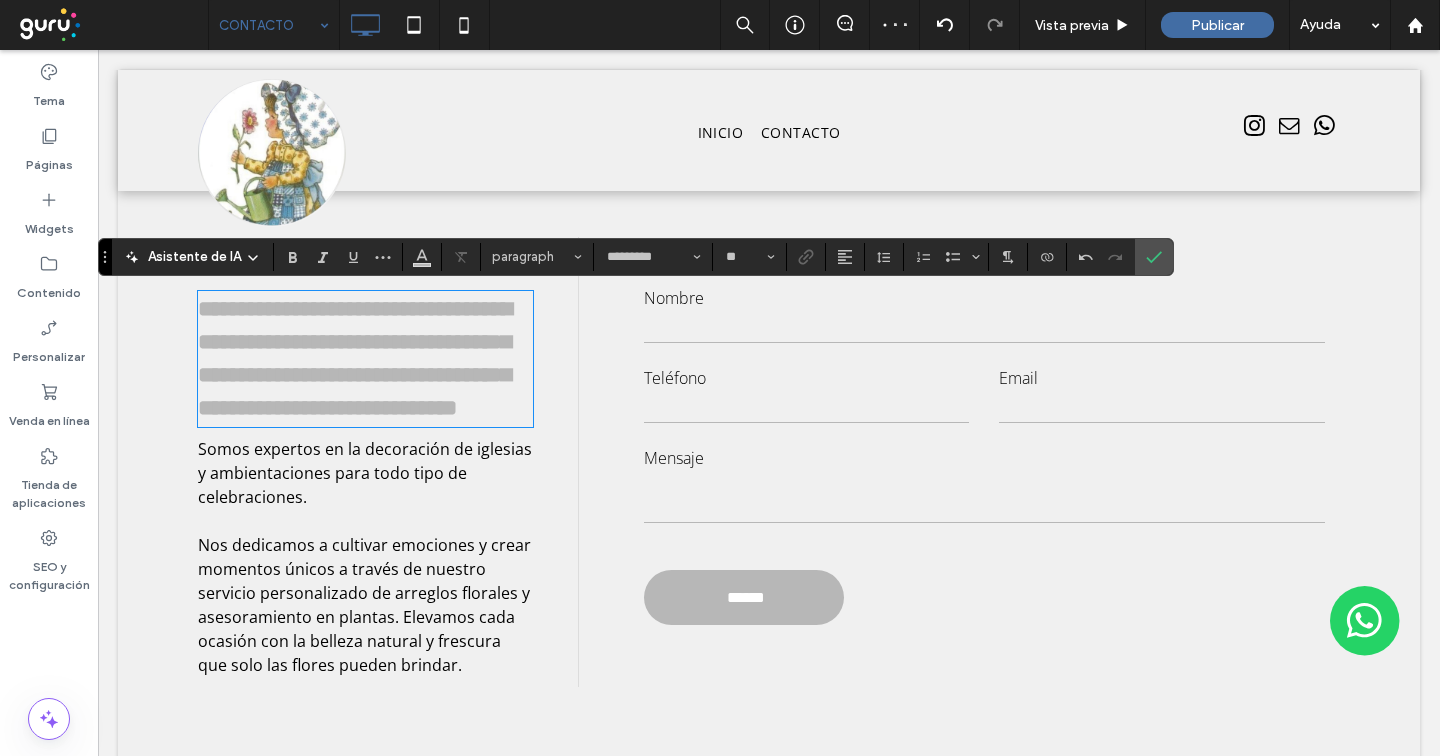 type on "**" 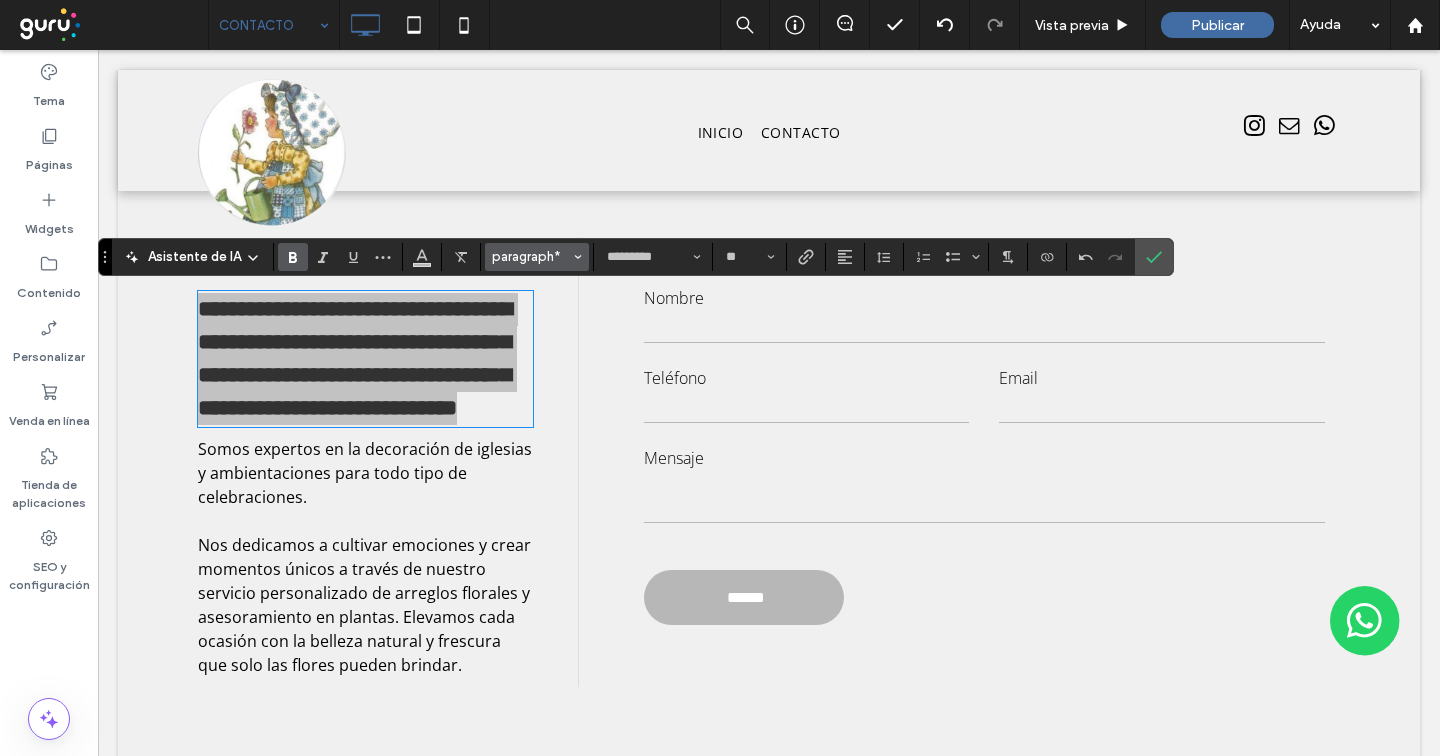 click on "paragraph*" at bounding box center (531, 256) 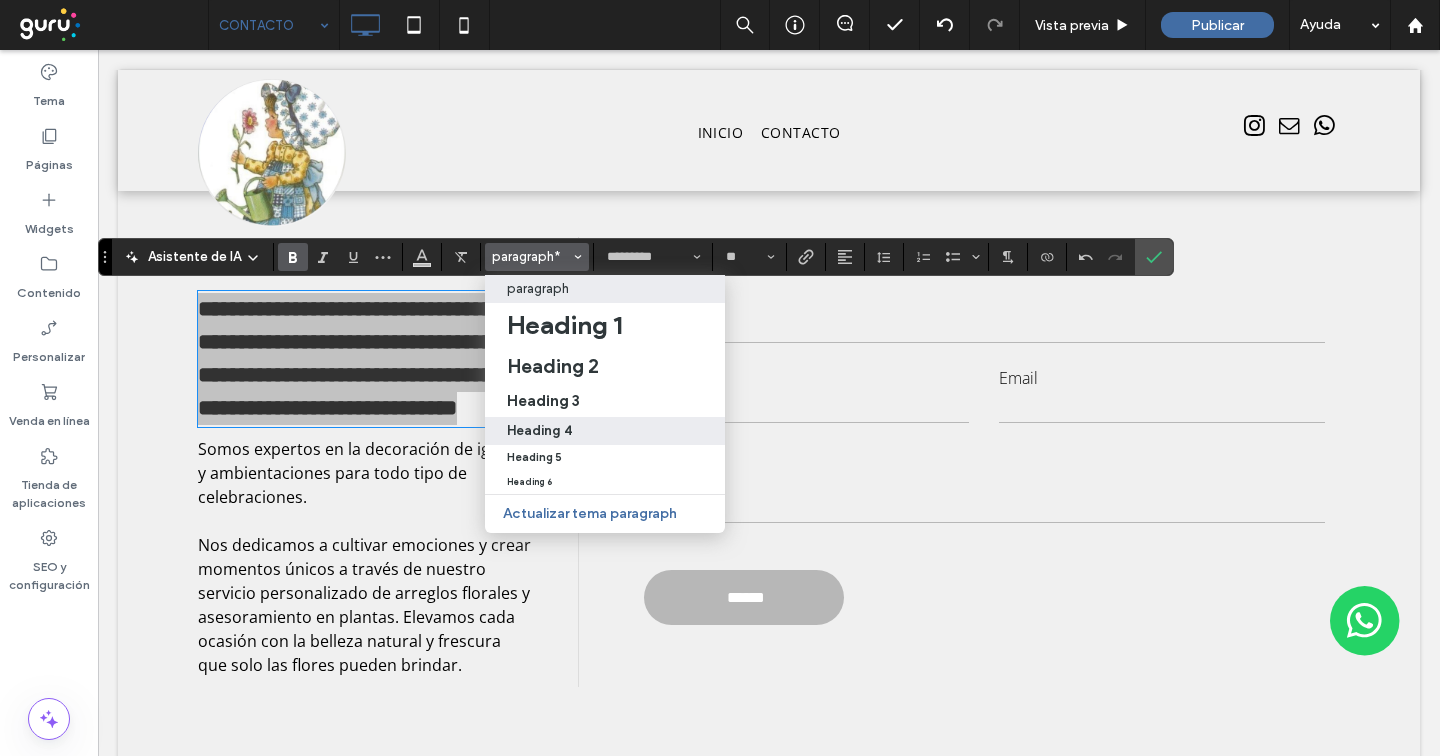click on "Heading 4" at bounding box center (605, 431) 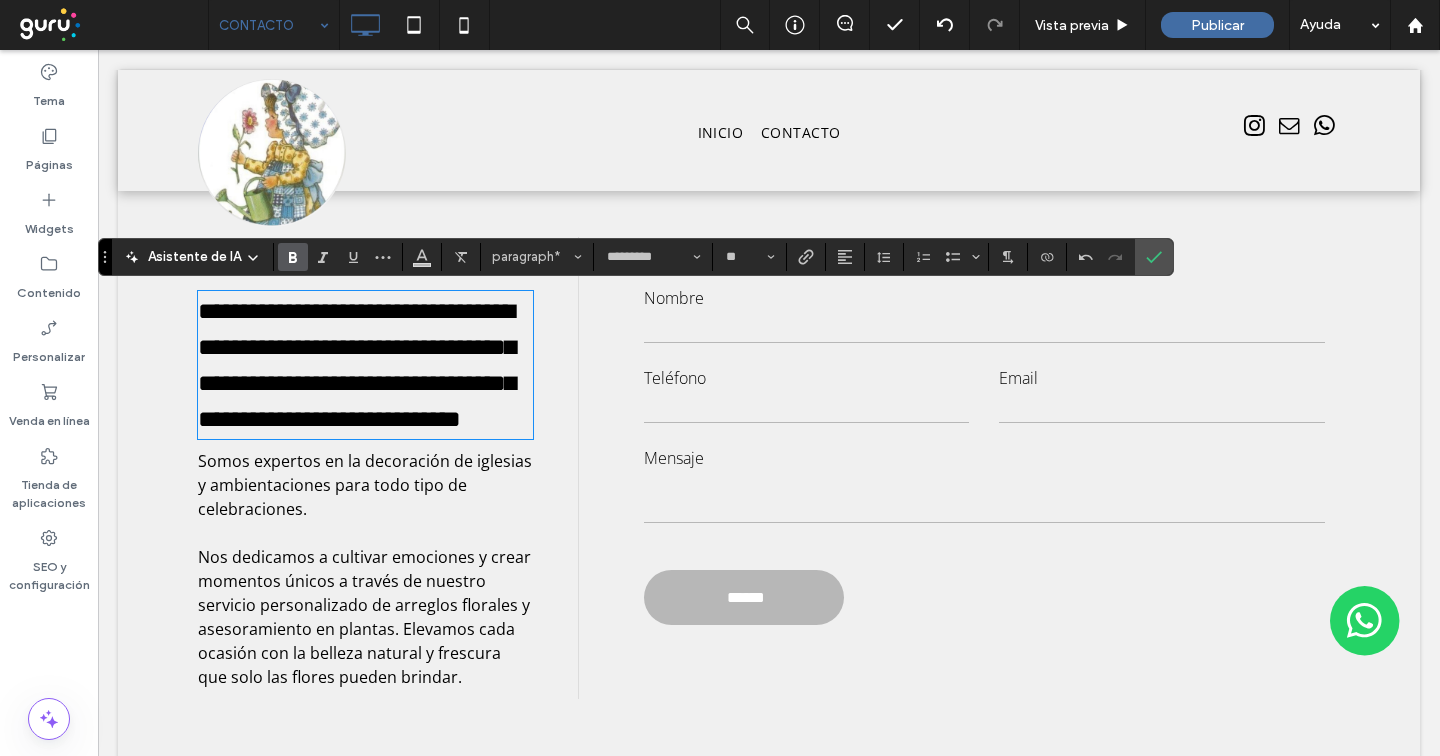 type on "**********" 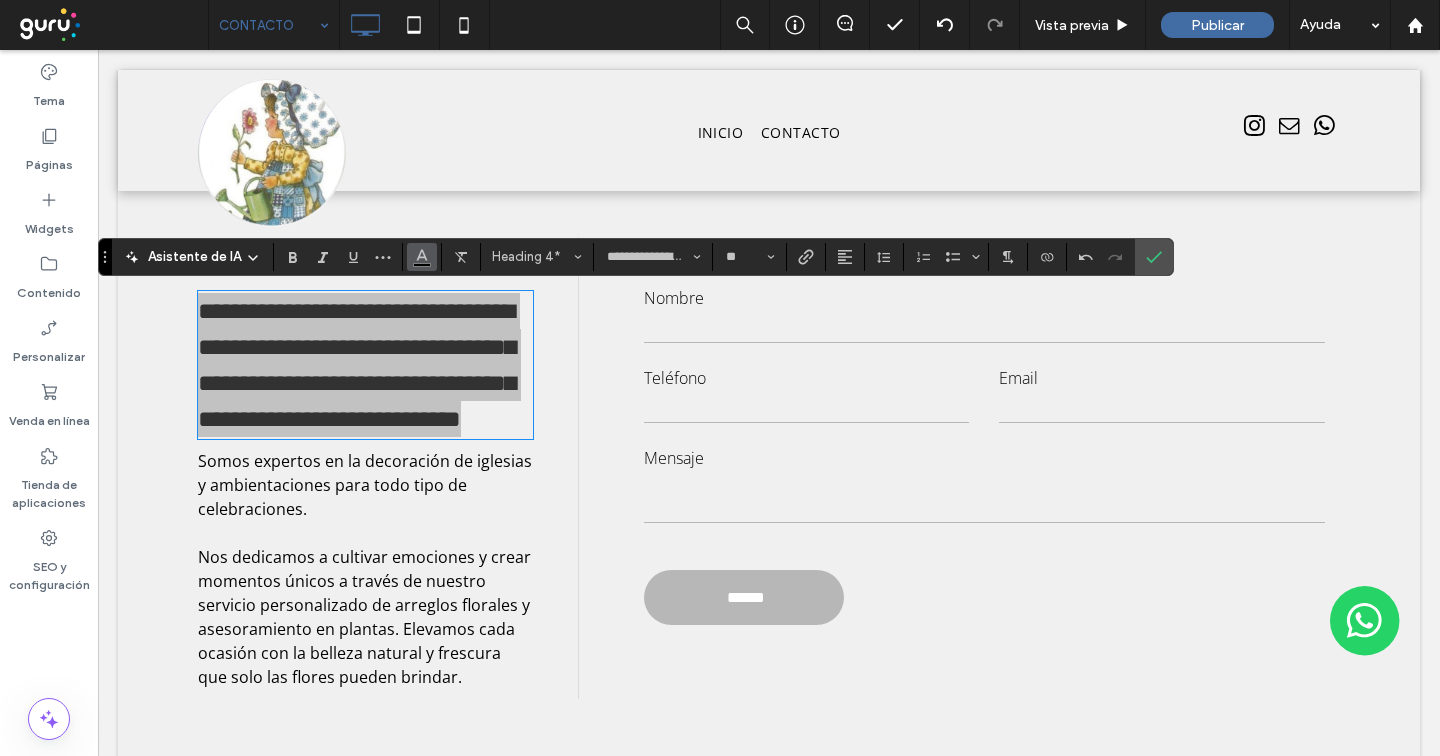 click 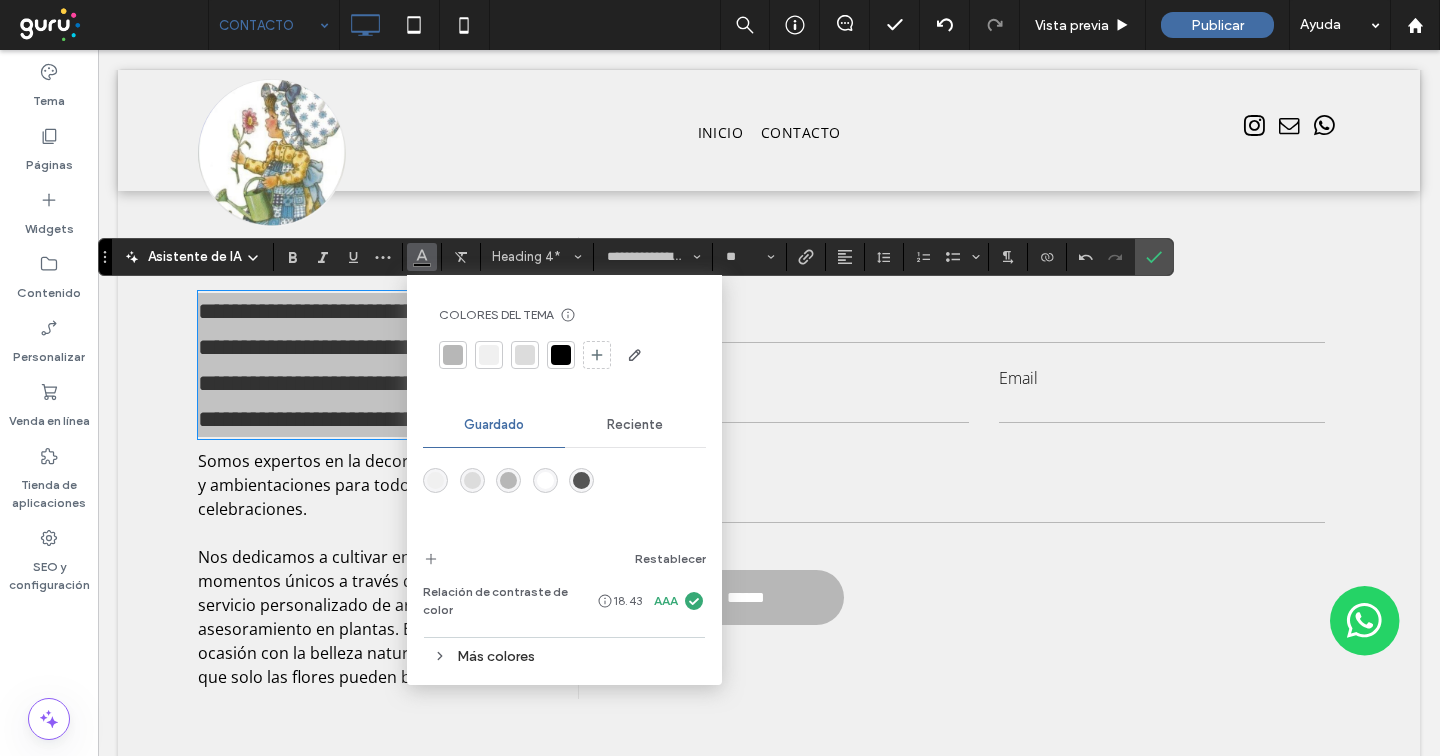 click at bounding box center (581, 480) 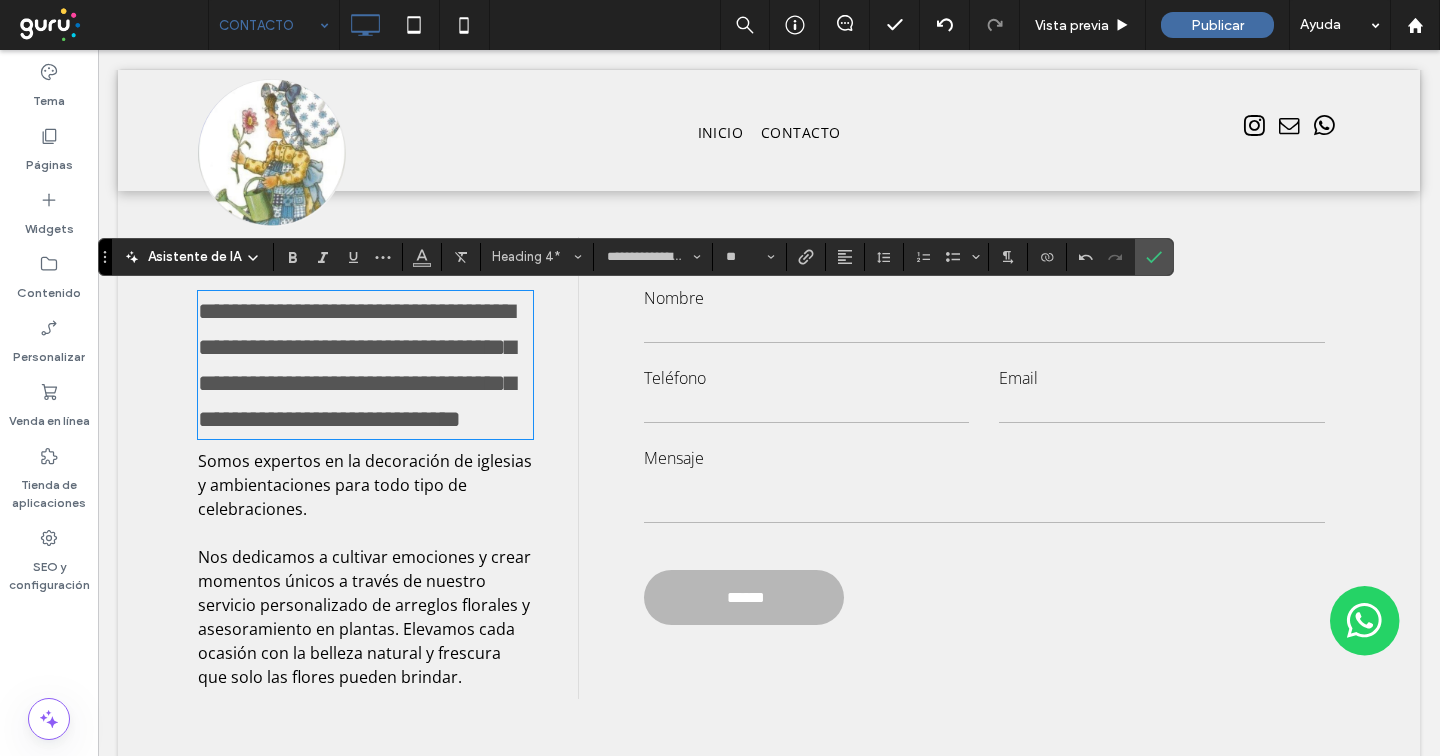 click on "**********" at bounding box center (356, 365) 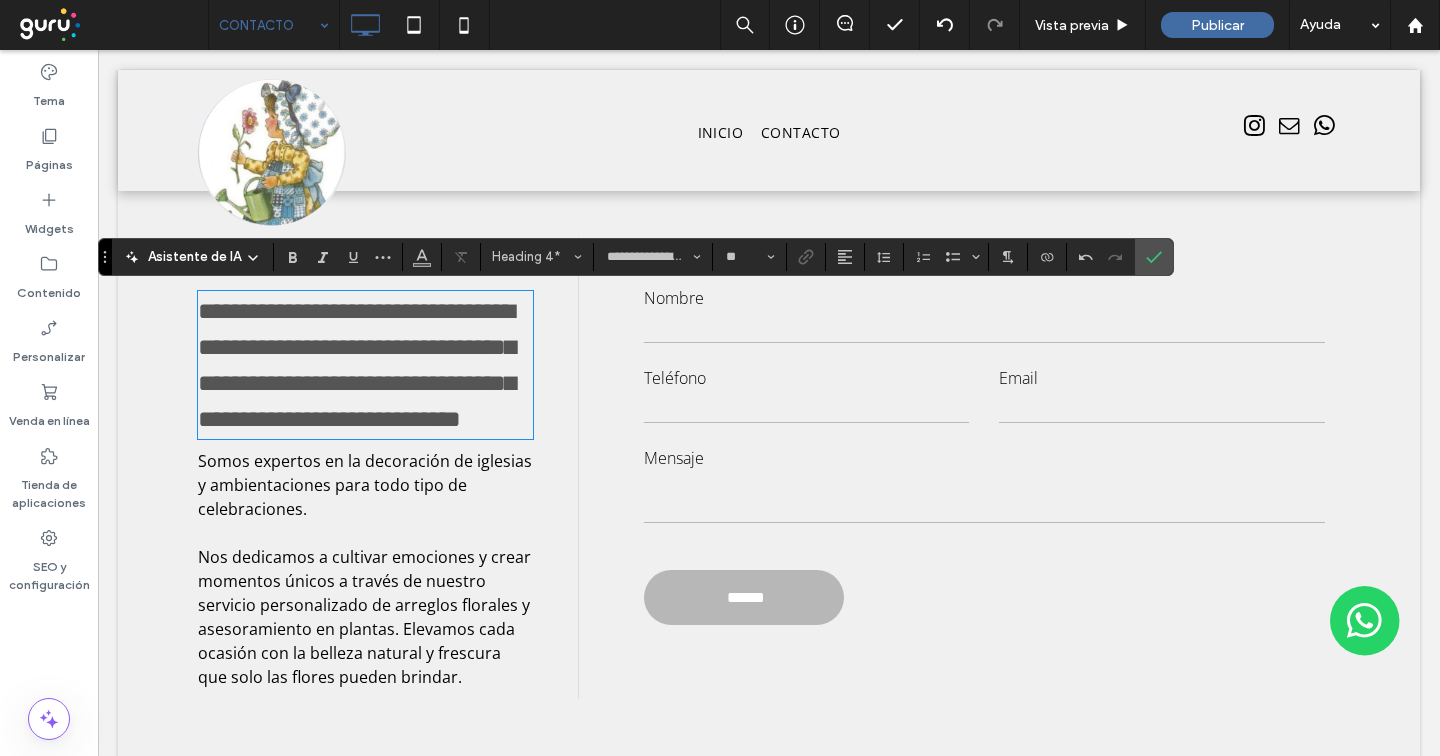 click on "**********" at bounding box center [356, 365] 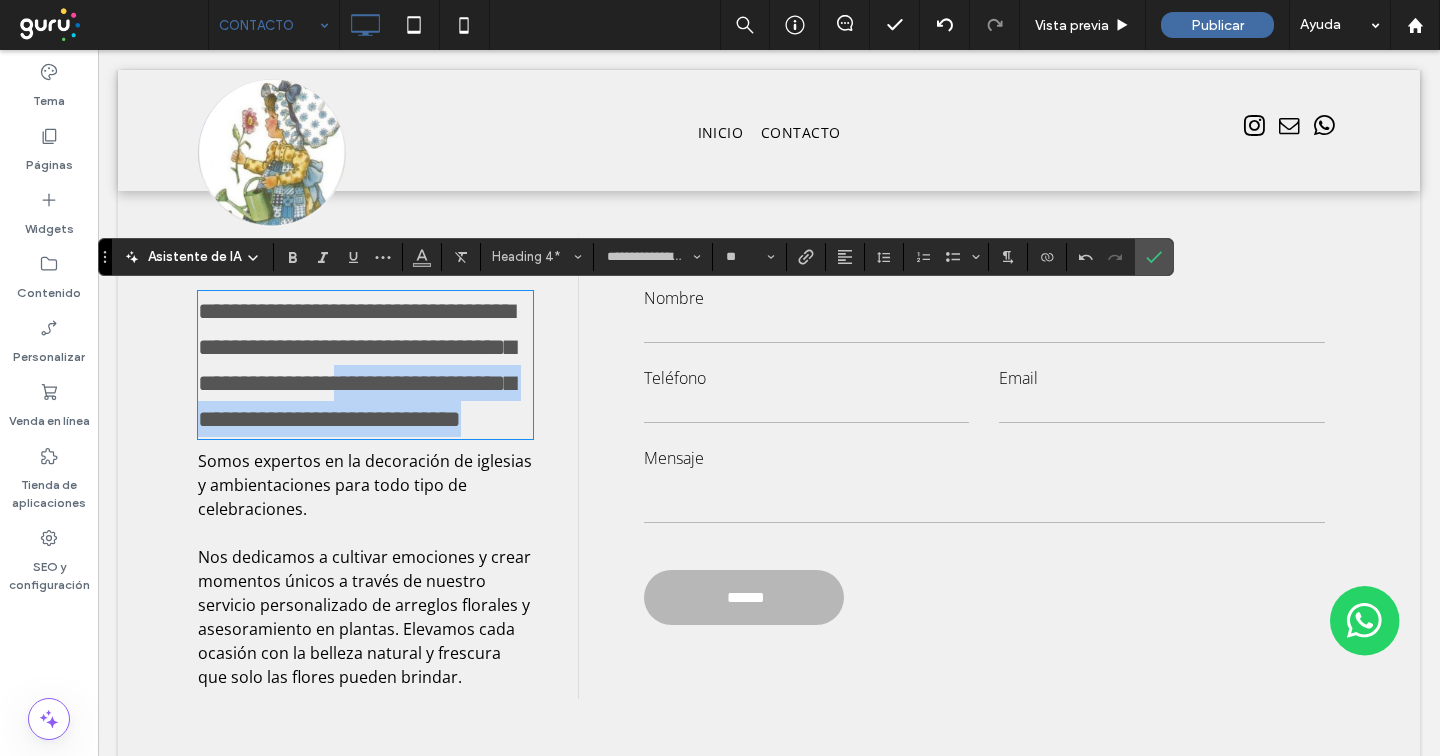 drag, startPoint x: 518, startPoint y: 450, endPoint x: 184, endPoint y: 422, distance: 335.1716 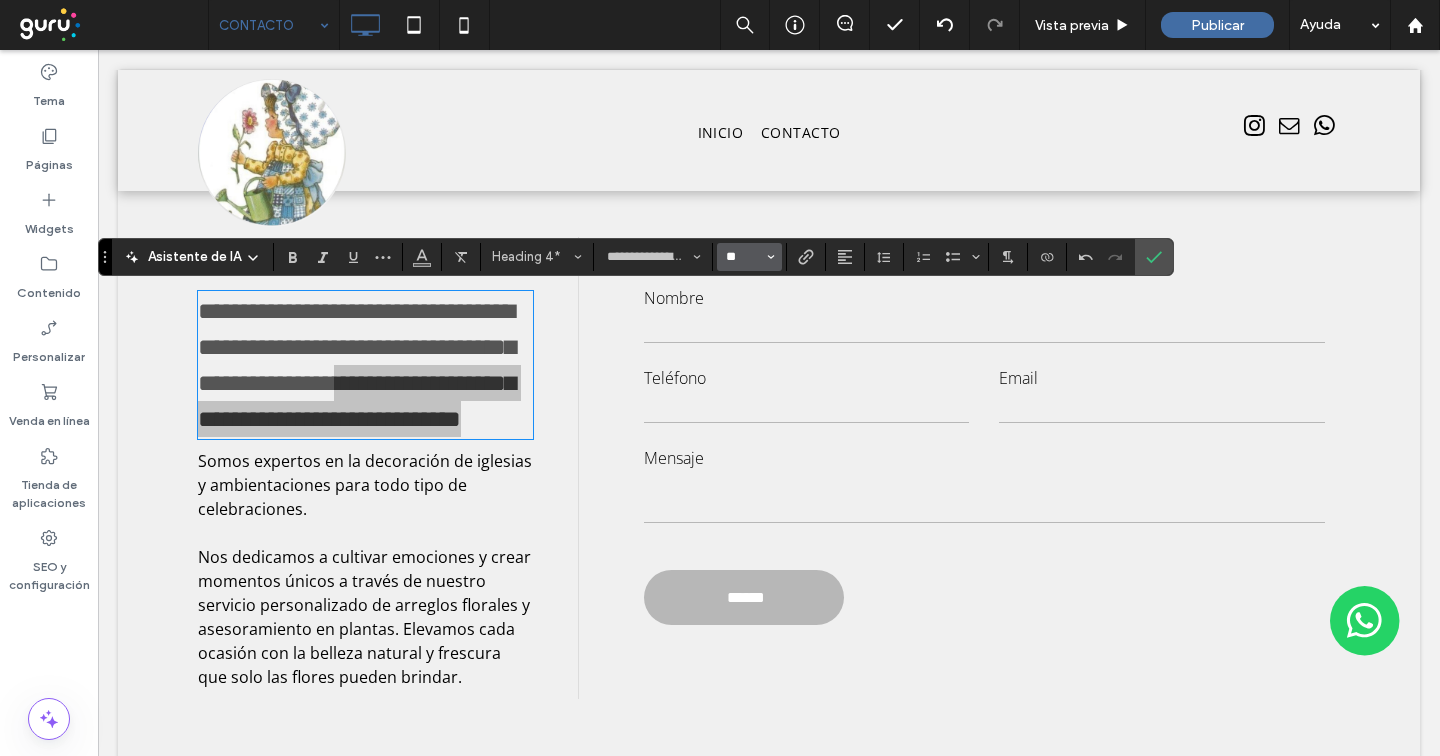 click on "**" at bounding box center (743, 257) 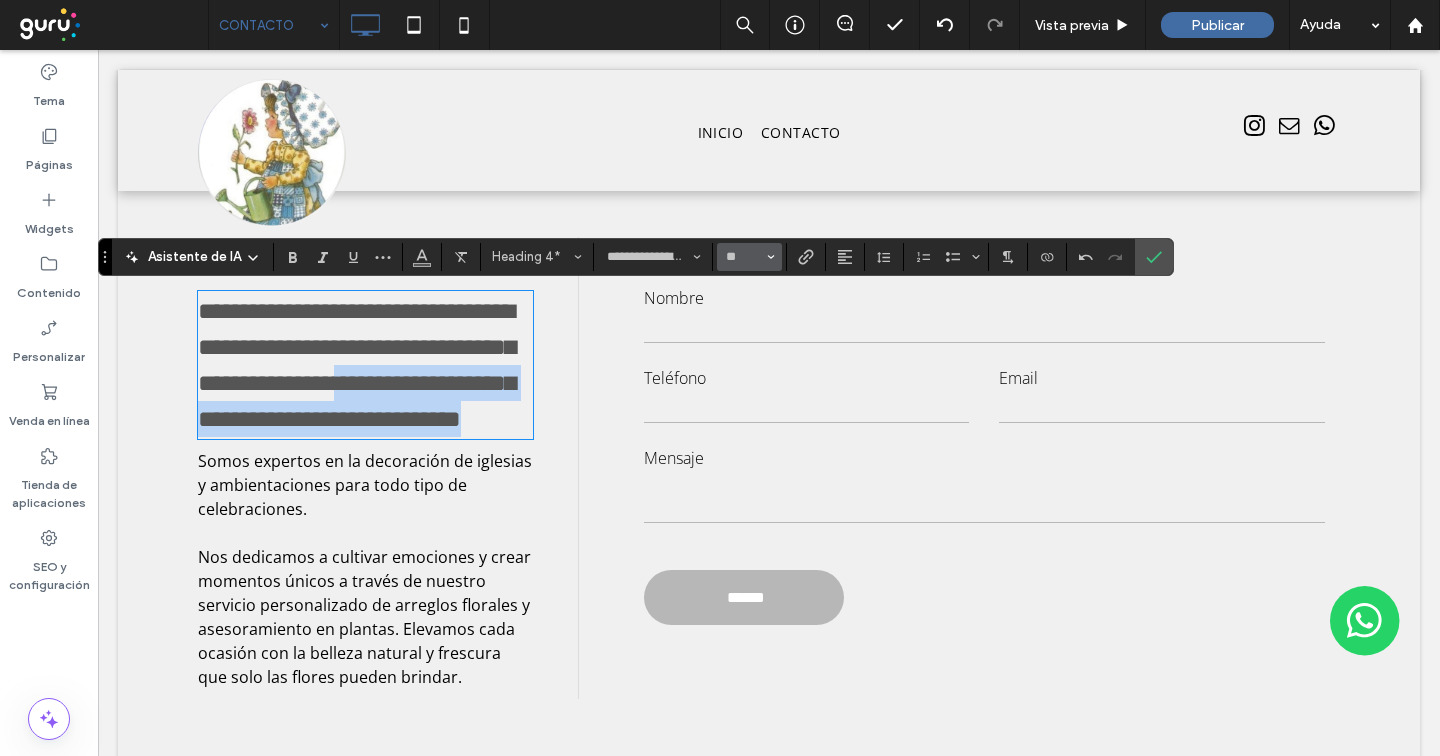 type on "**" 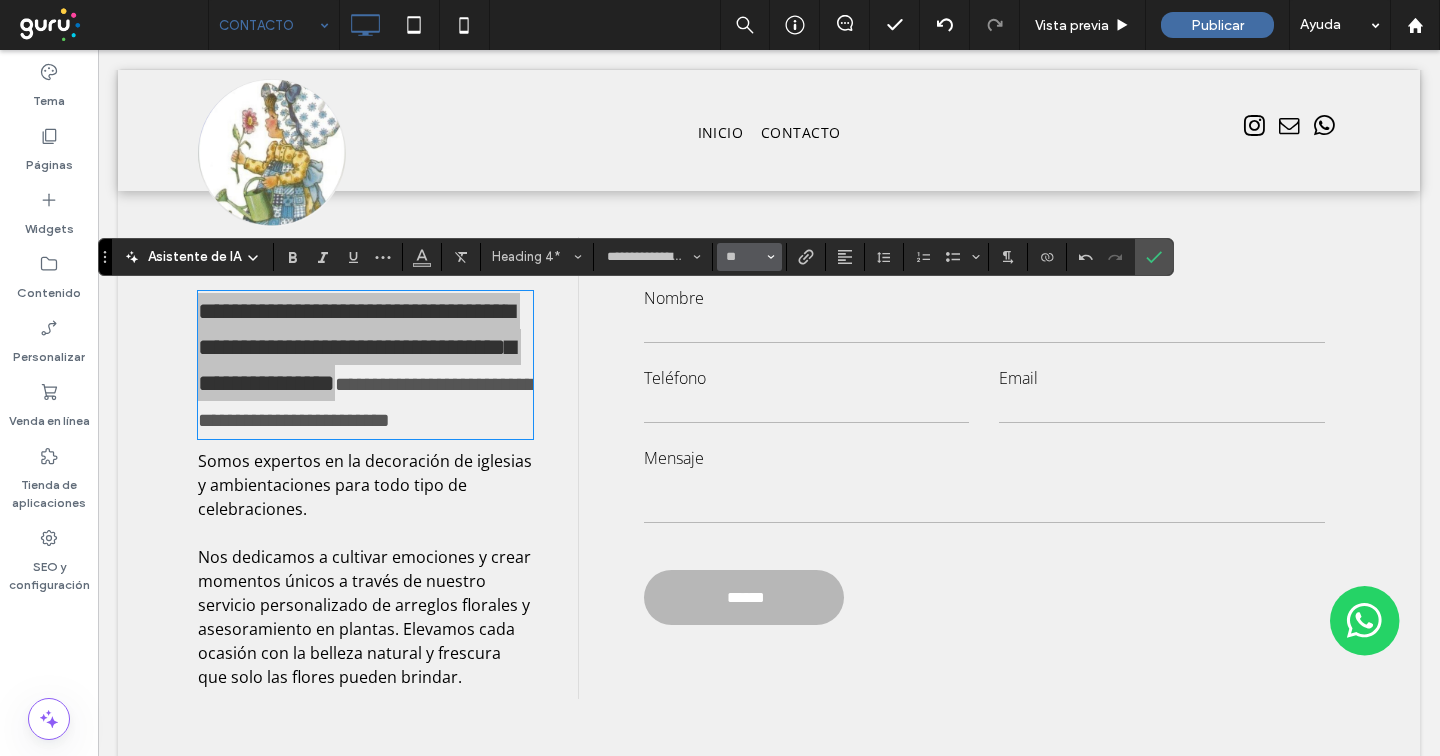 click on "**" at bounding box center (743, 257) 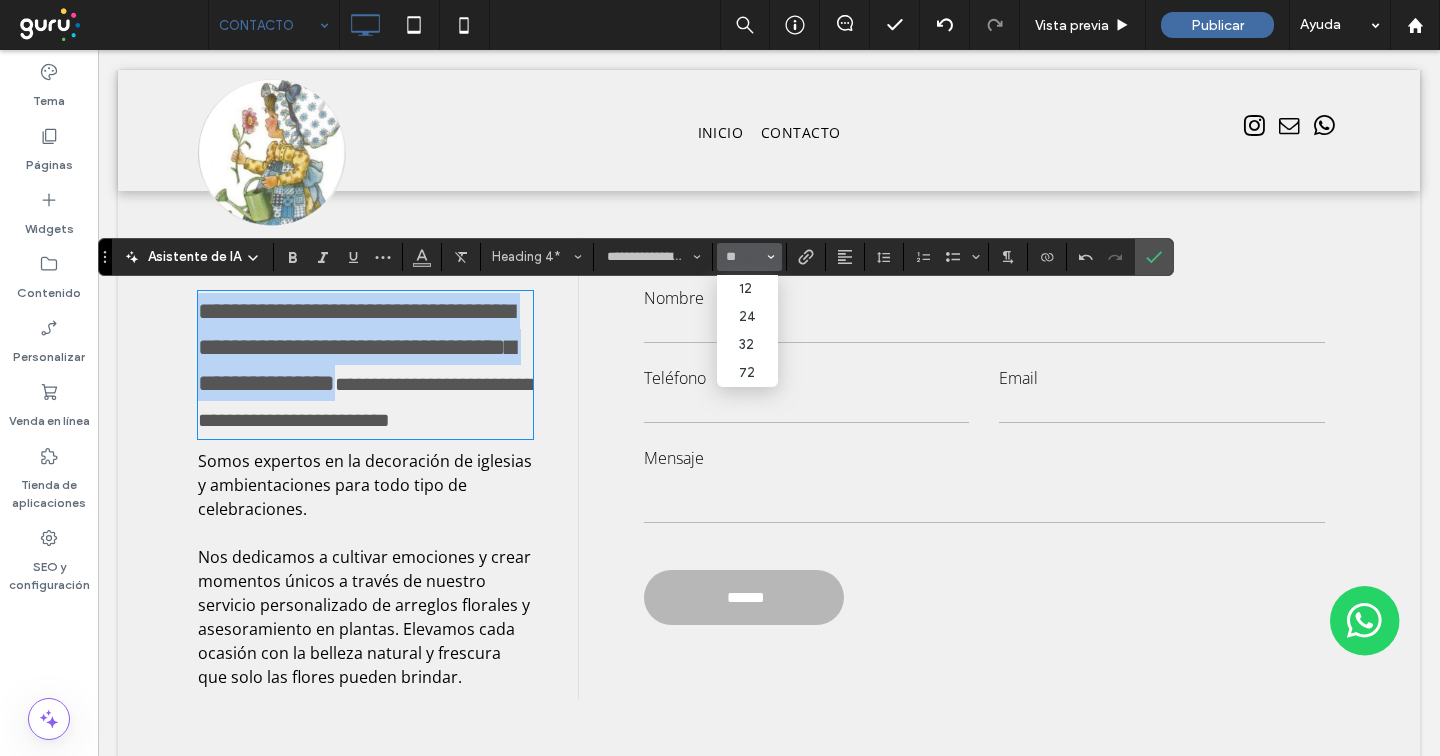 type on "**" 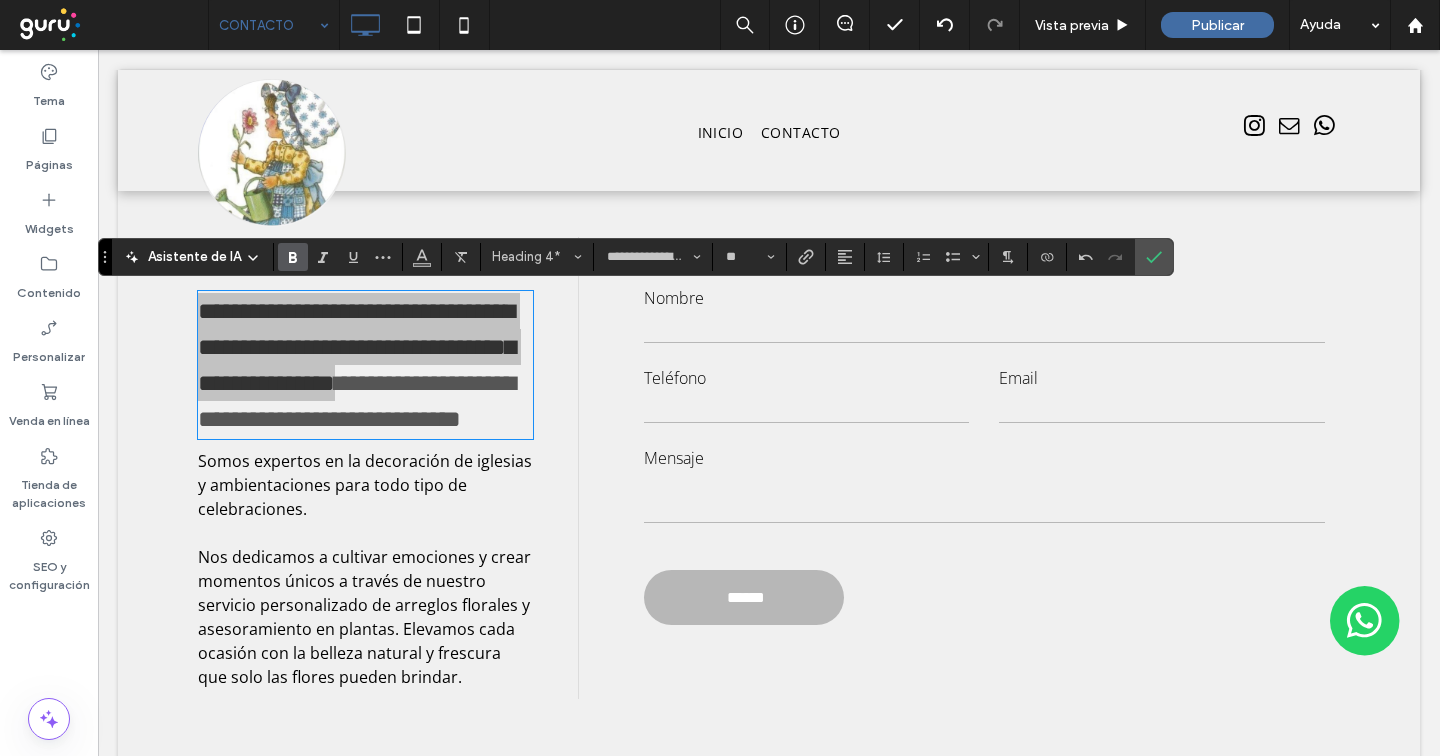 click 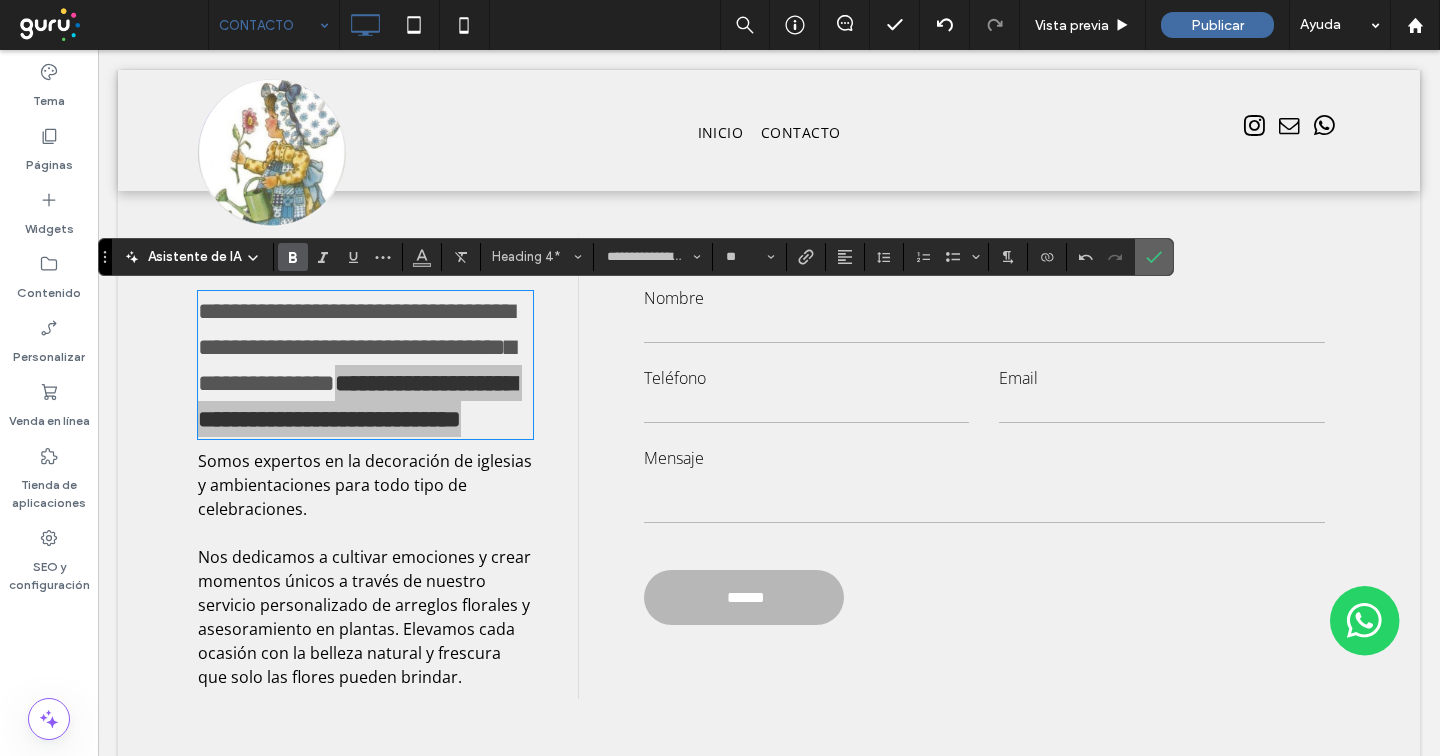 click 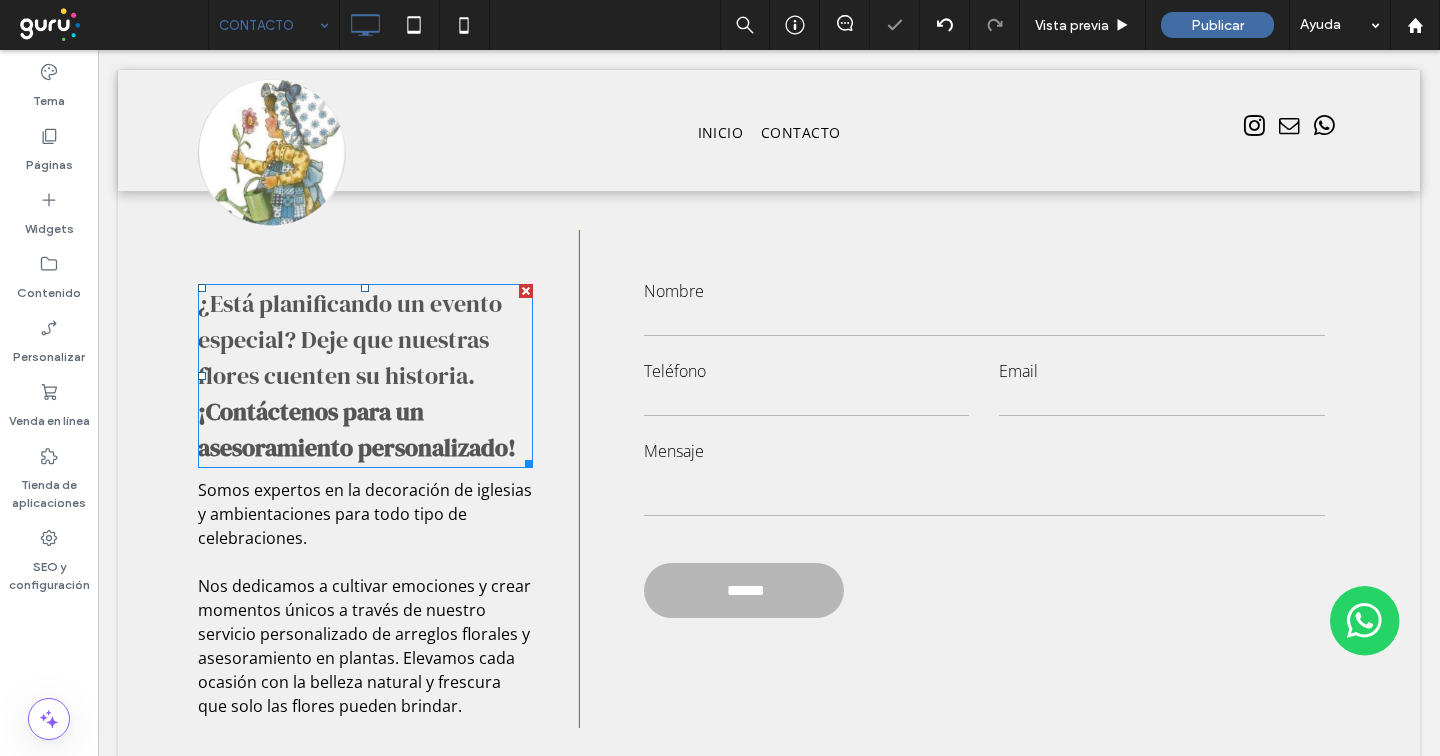 scroll, scrollTop: 582, scrollLeft: 0, axis: vertical 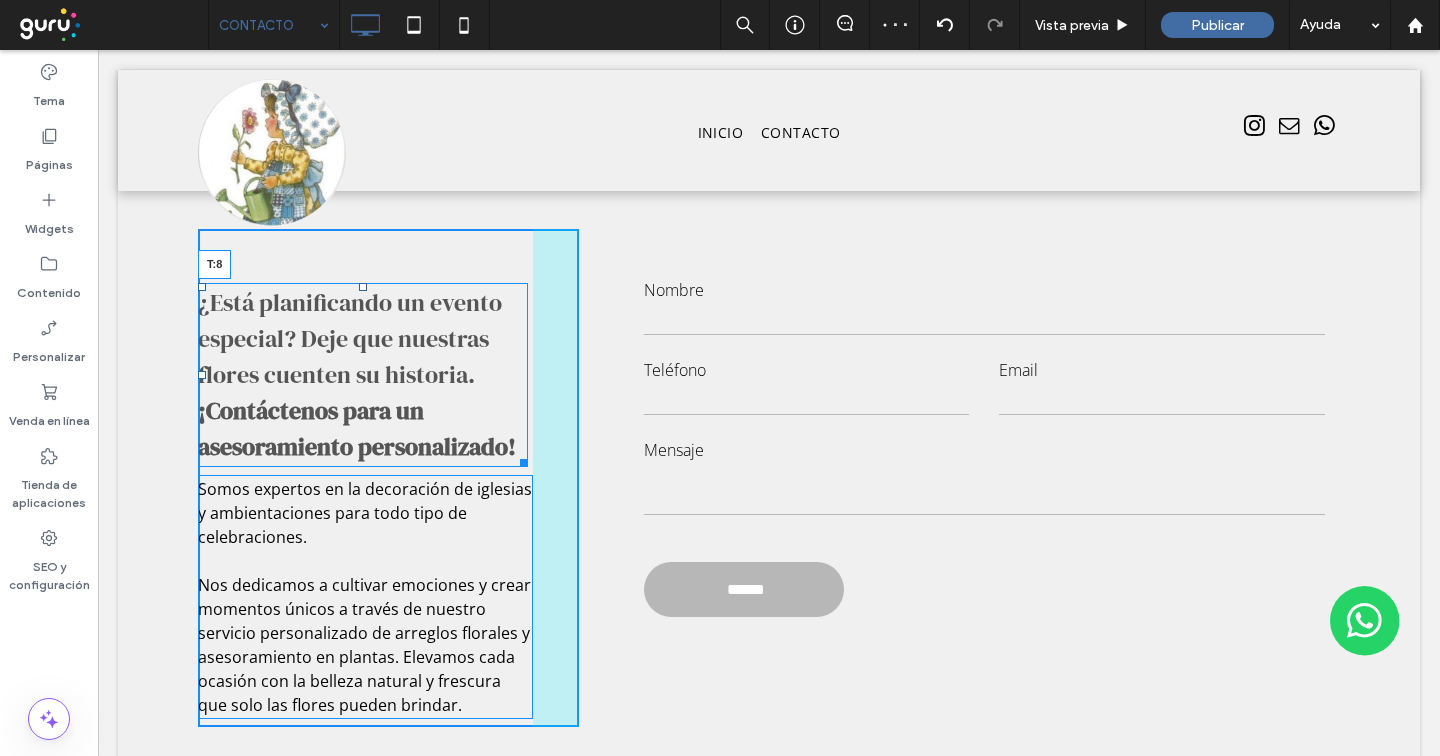 drag, startPoint x: 365, startPoint y: 286, endPoint x: 462, endPoint y: 290, distance: 97.082436 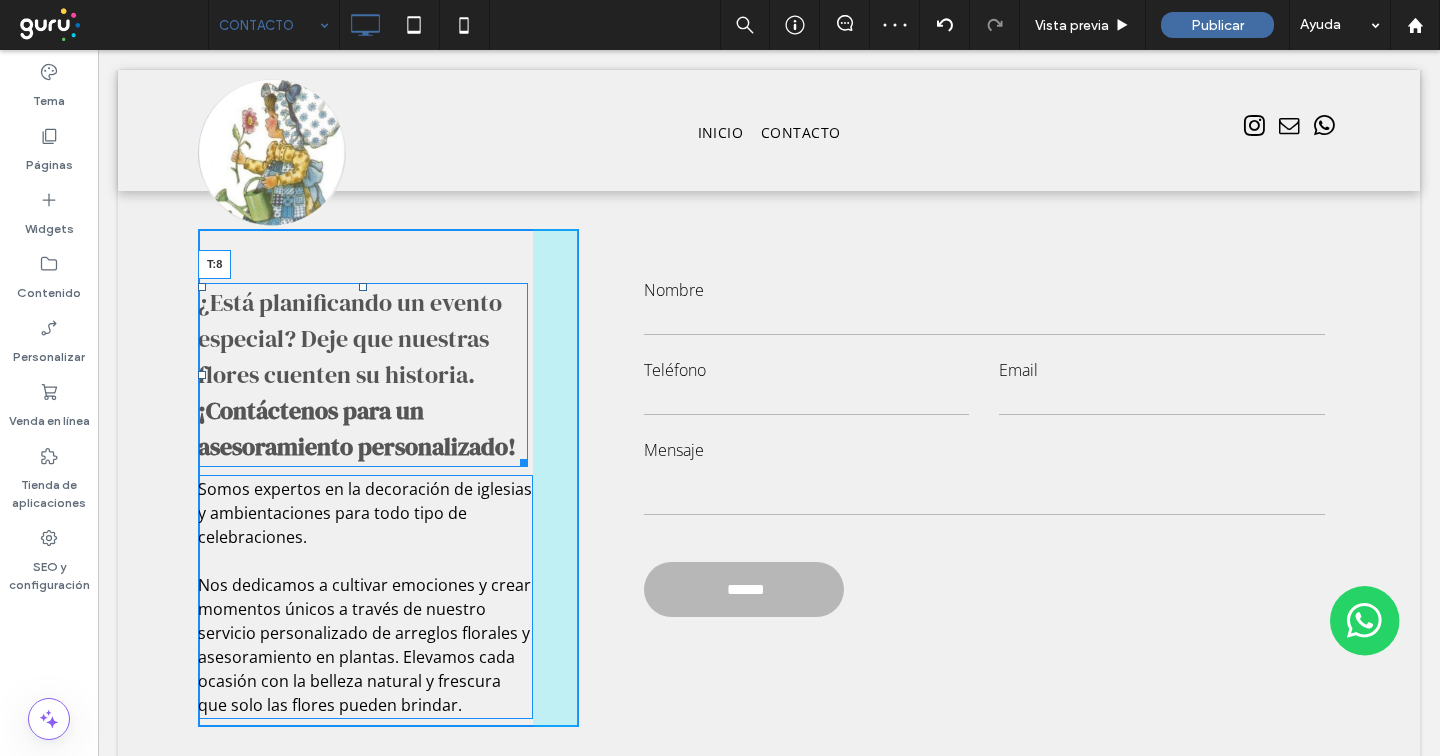 click at bounding box center [363, 287] 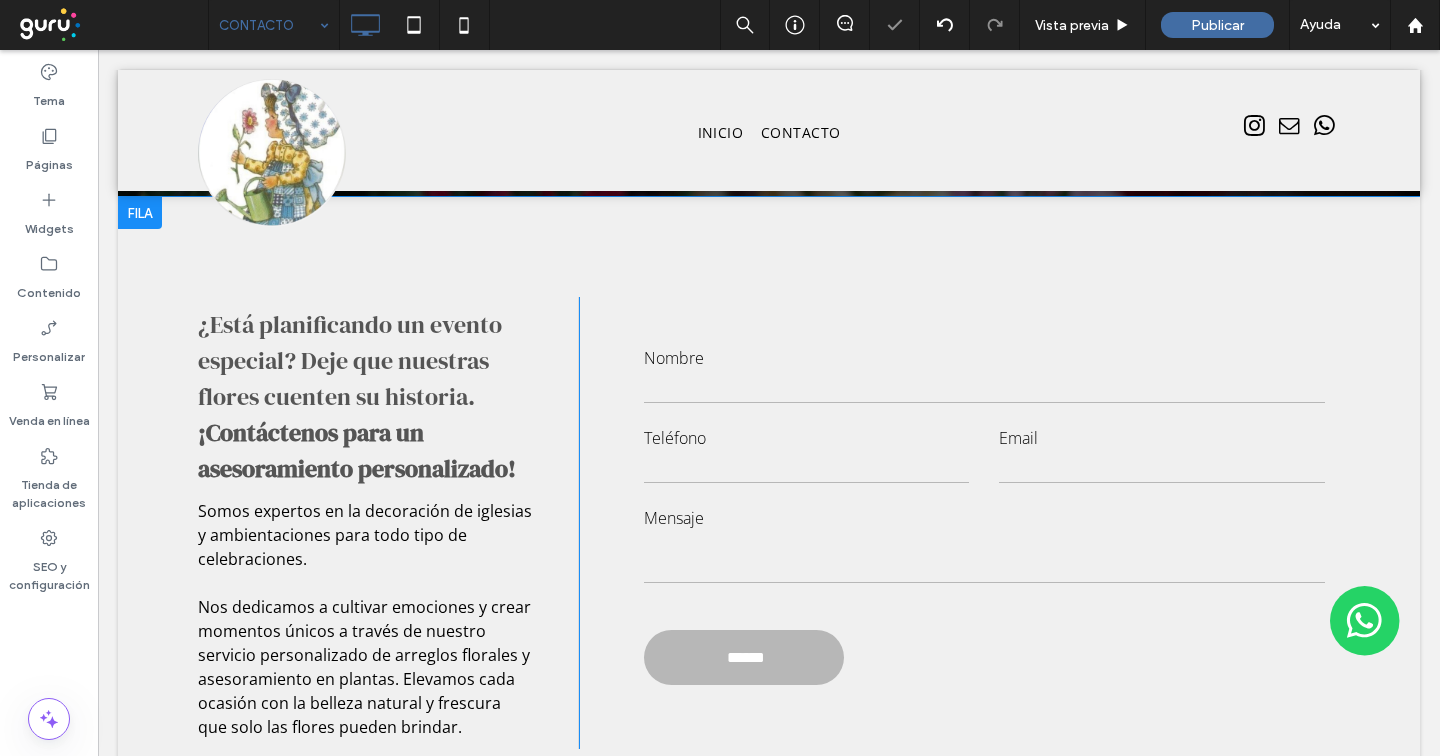 scroll, scrollTop: 510, scrollLeft: 0, axis: vertical 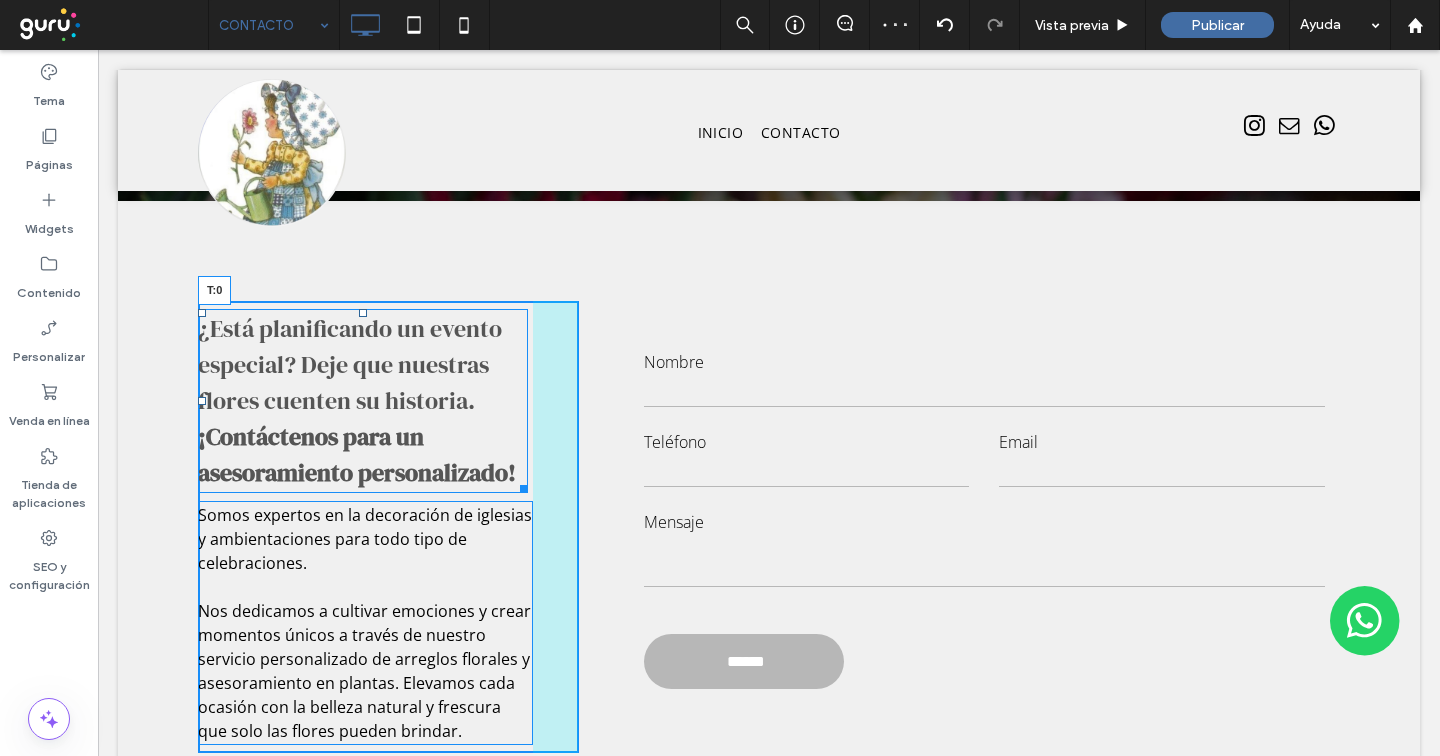 click at bounding box center (363, 313) 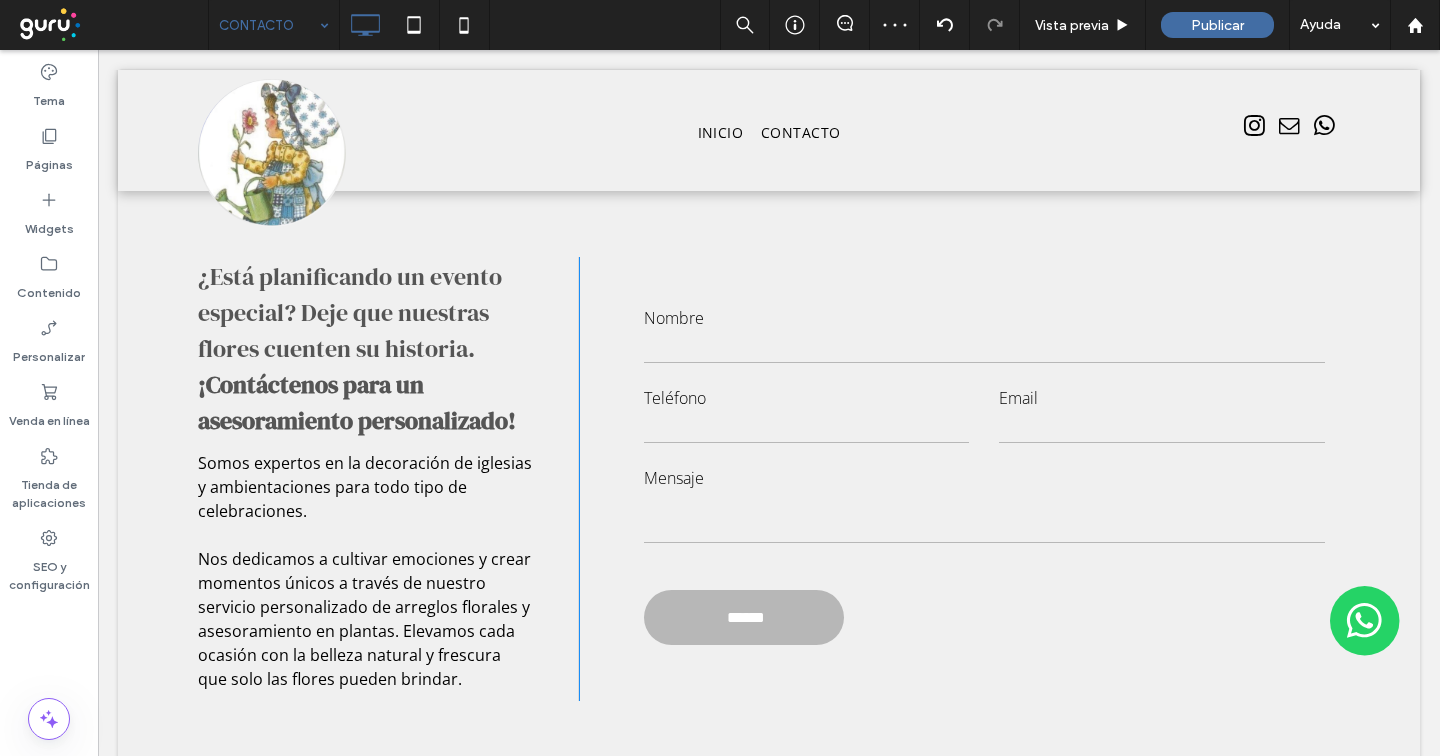 scroll, scrollTop: 558, scrollLeft: 0, axis: vertical 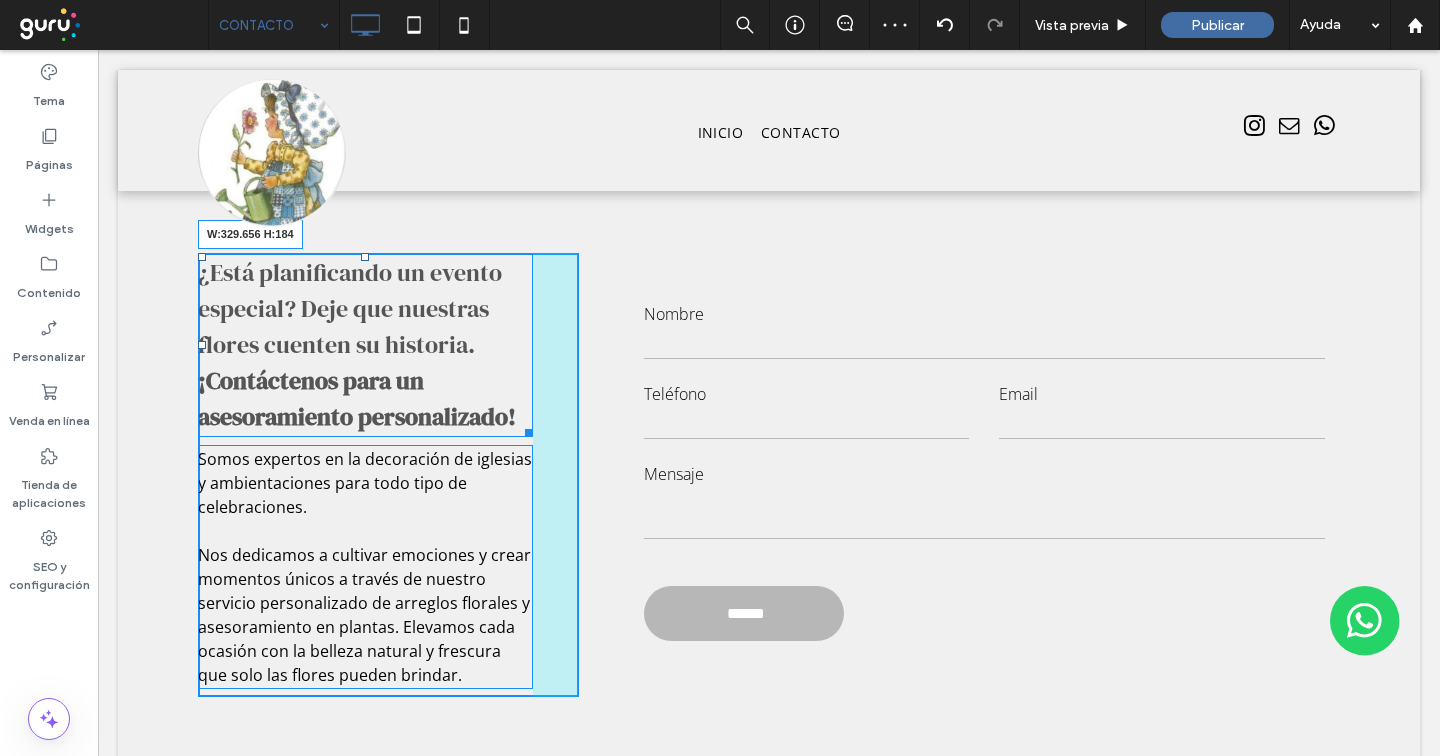 drag, startPoint x: 517, startPoint y: 424, endPoint x: 545, endPoint y: 422, distance: 28.071337 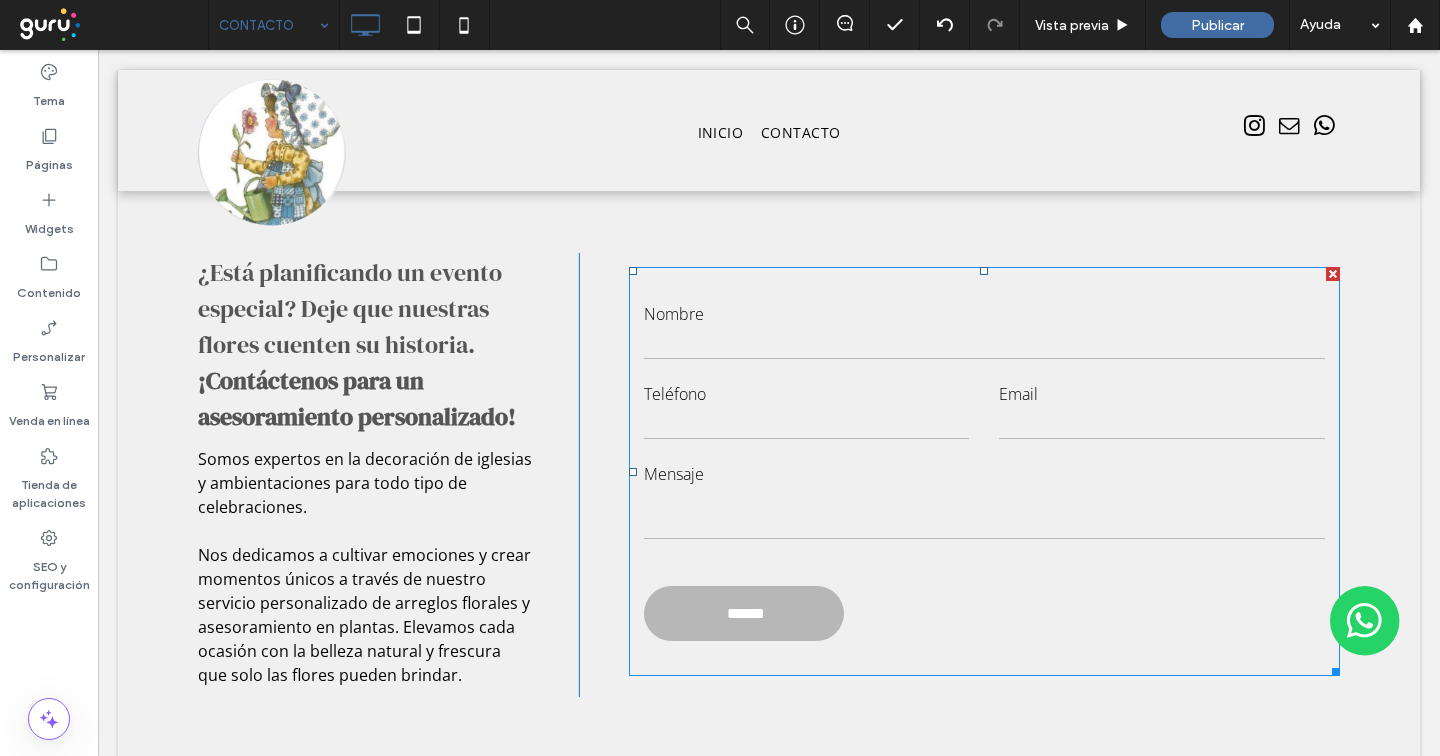 click on "Mensaje" at bounding box center (984, 474) 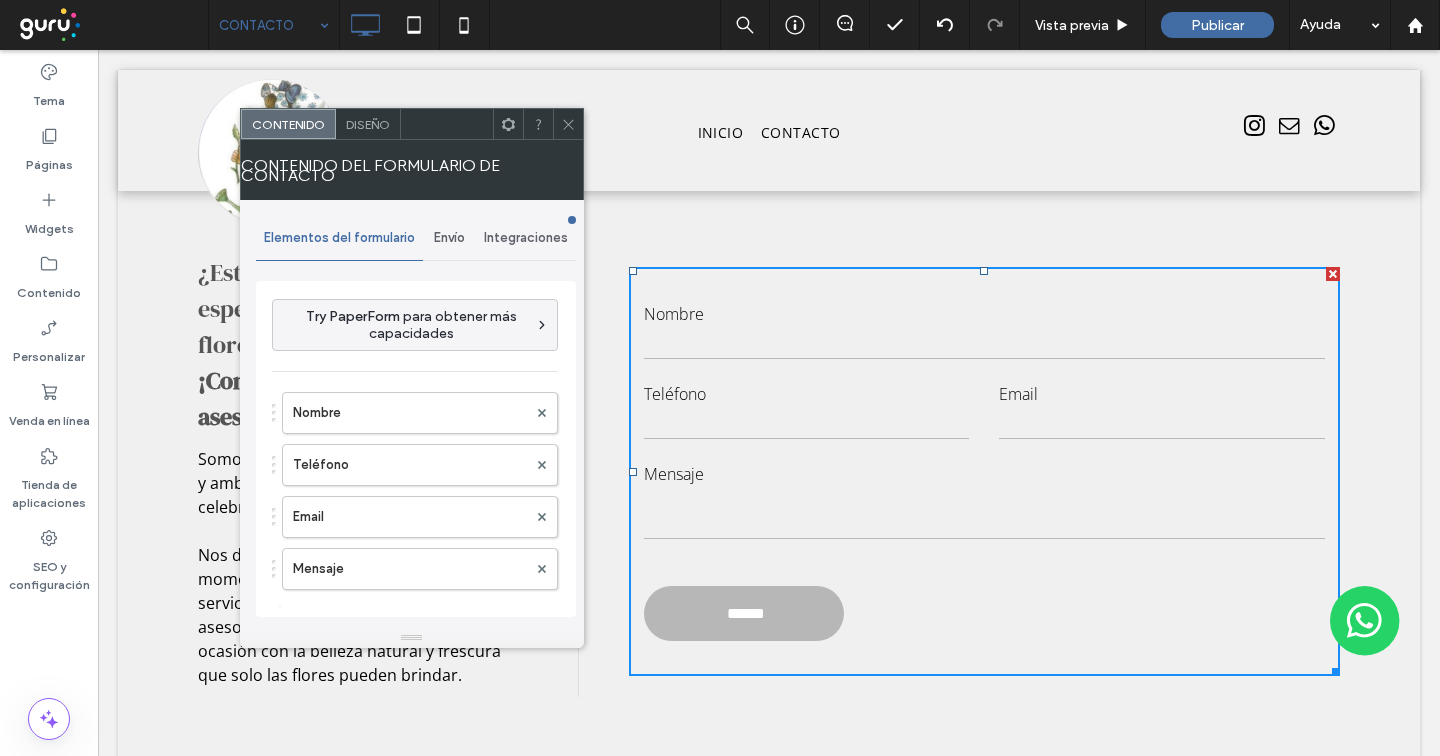 click on "Envío" at bounding box center [449, 238] 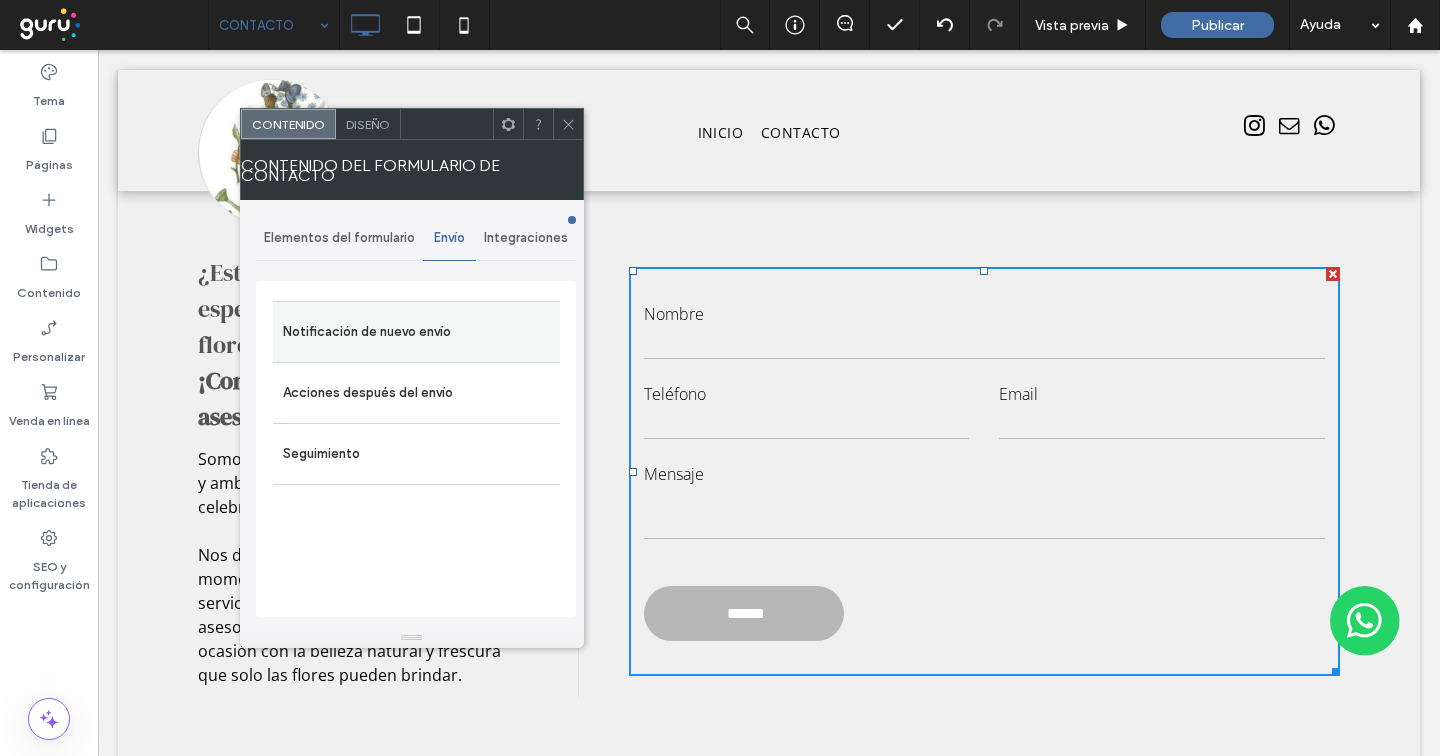 click on "Notificación de nuevo envío" at bounding box center (416, 332) 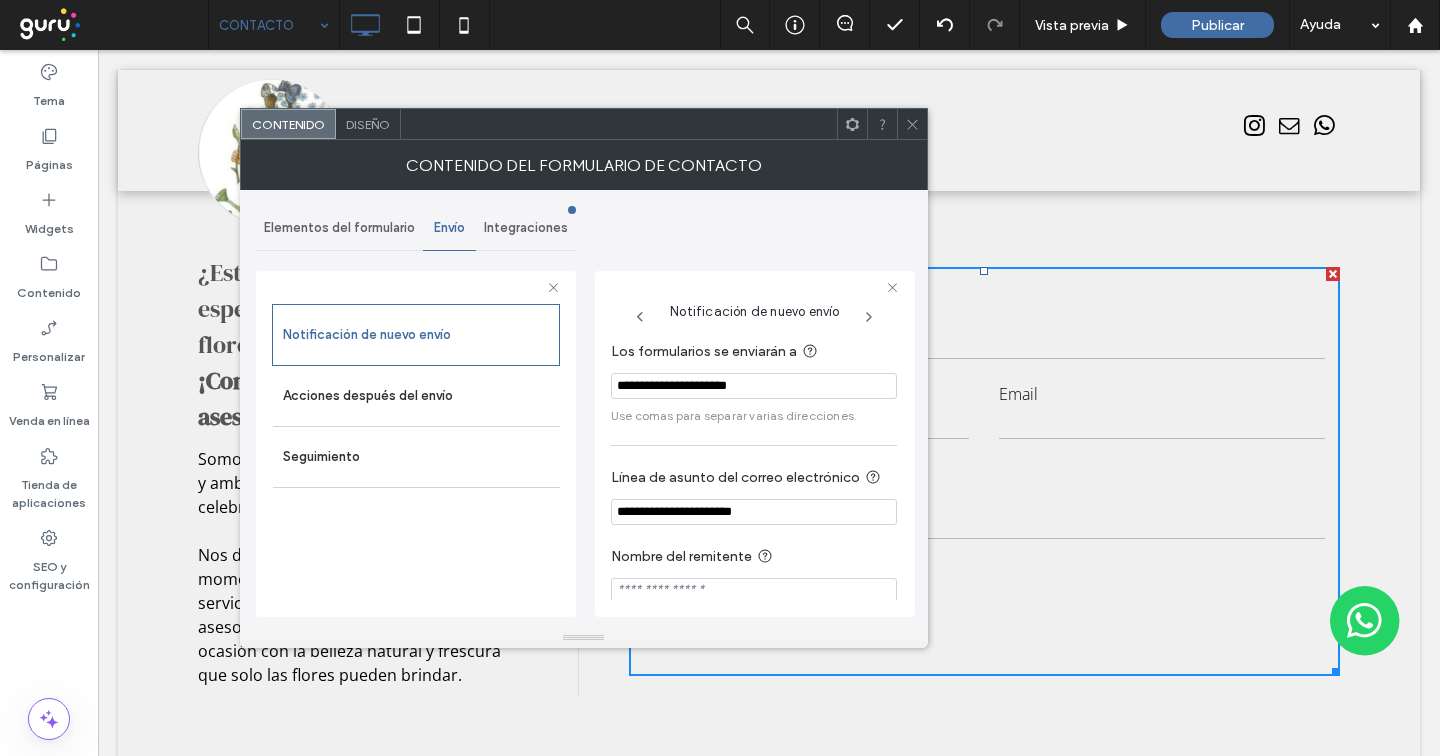 click on "**********" at bounding box center [754, 386] 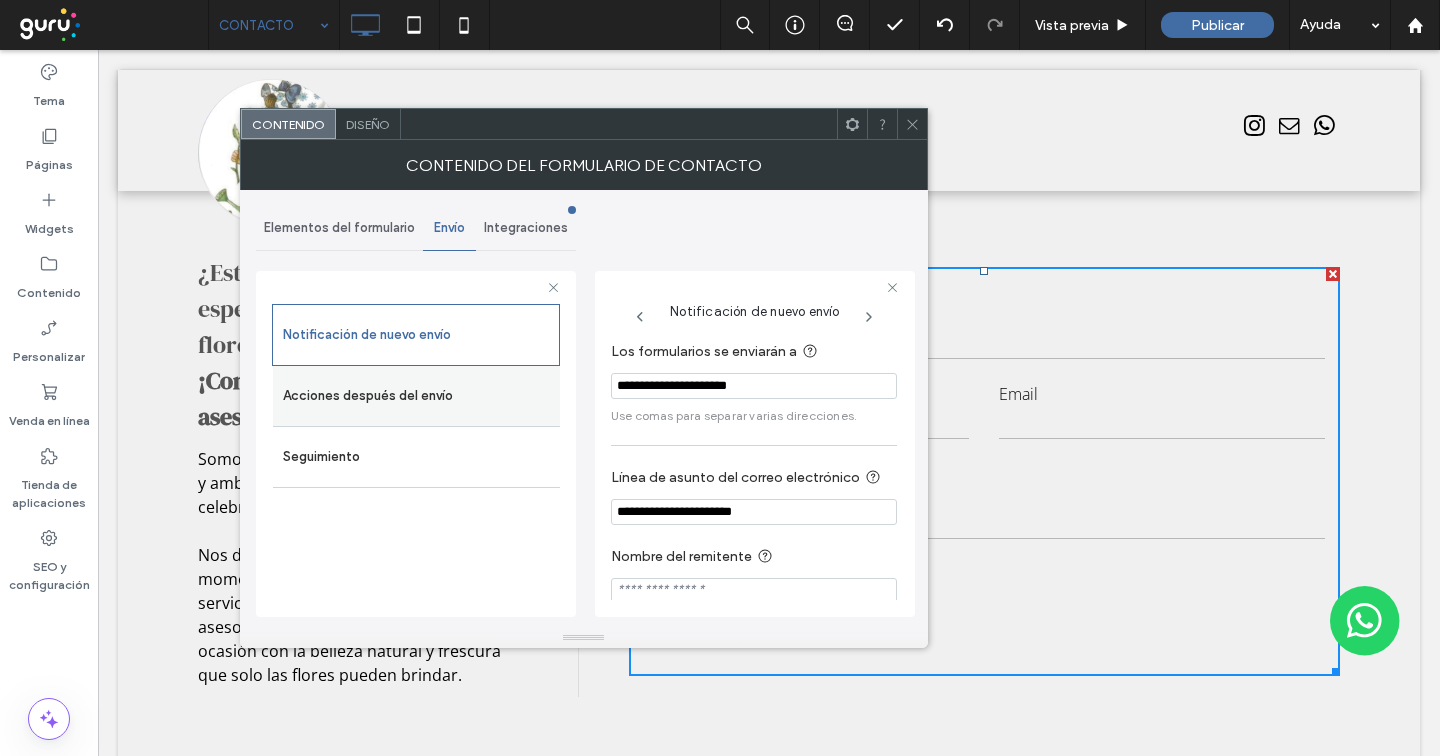 paste on "*****" 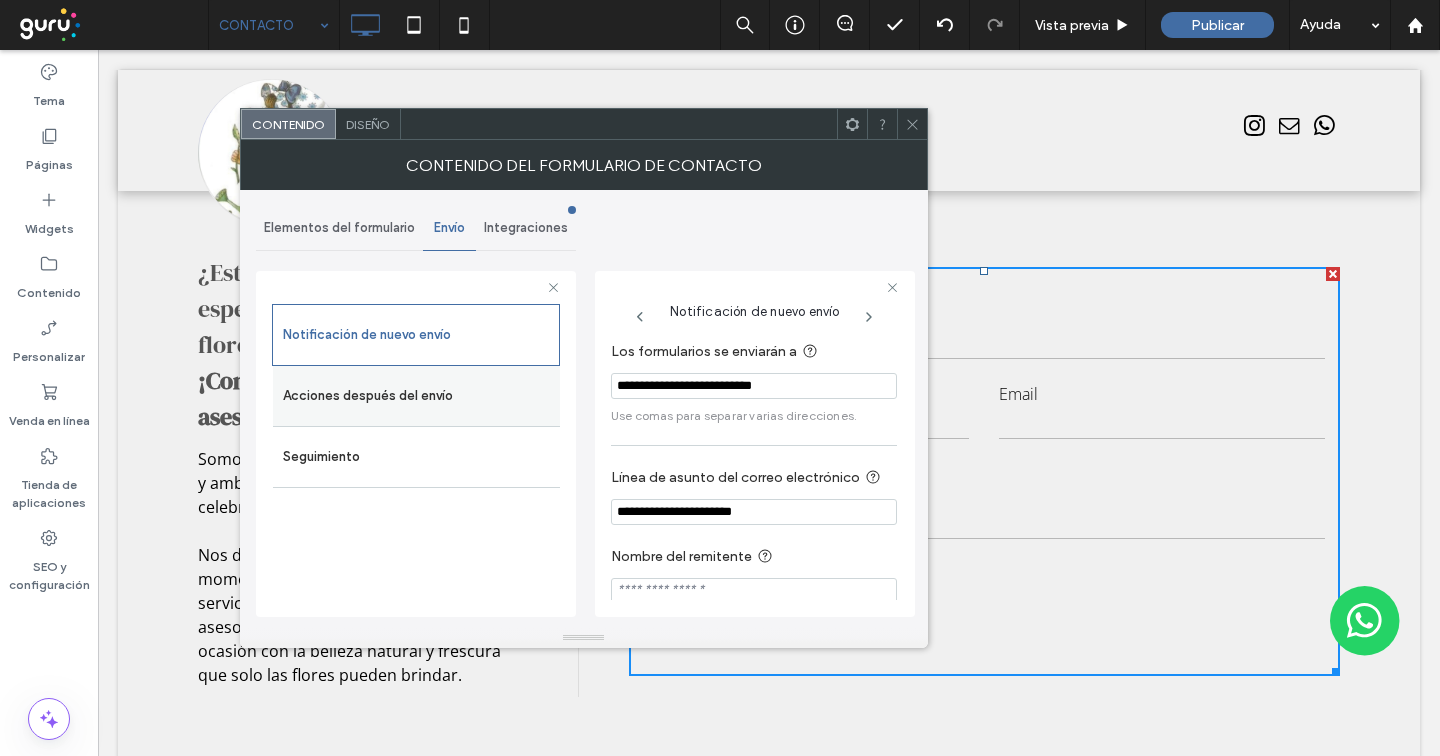 type on "**********" 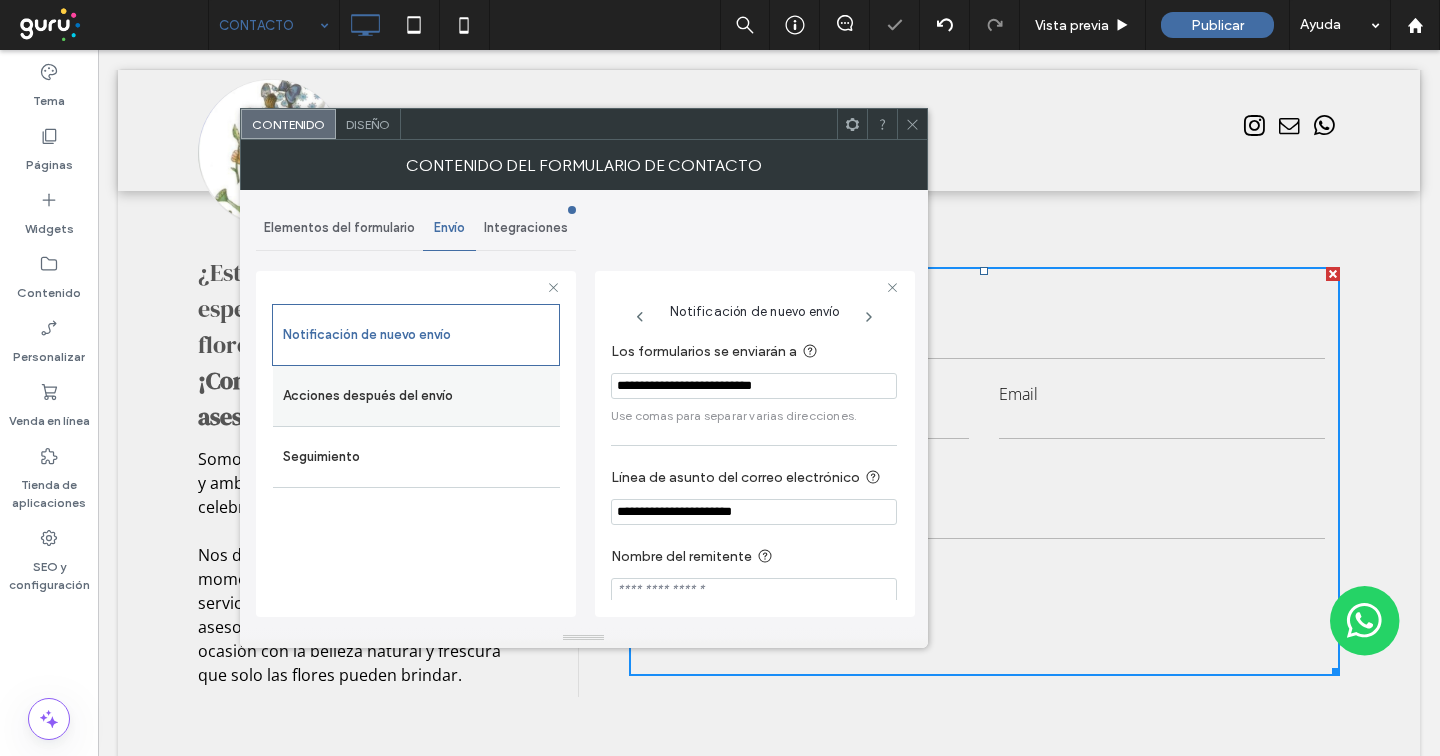 click on "Acciones después del envío" at bounding box center [416, 396] 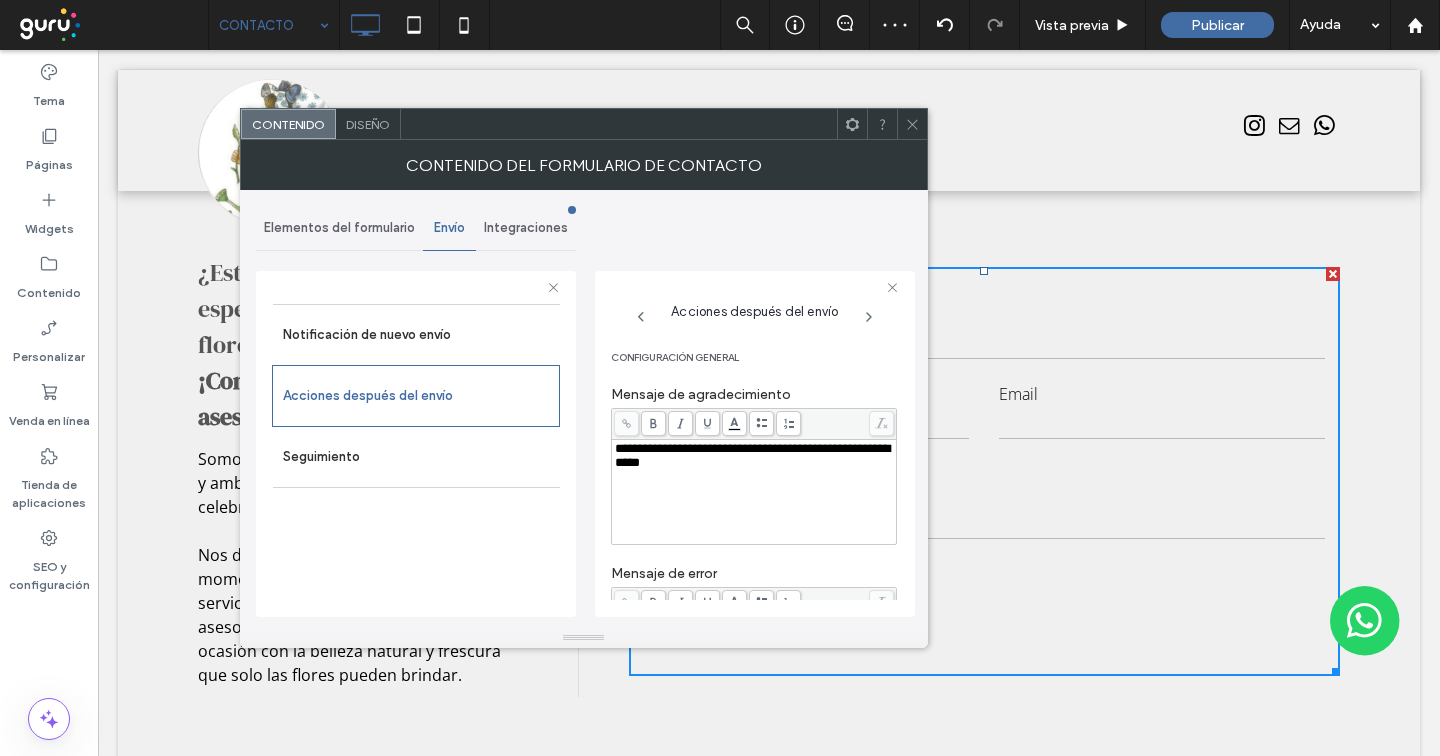 click on "**********" at bounding box center (752, 455) 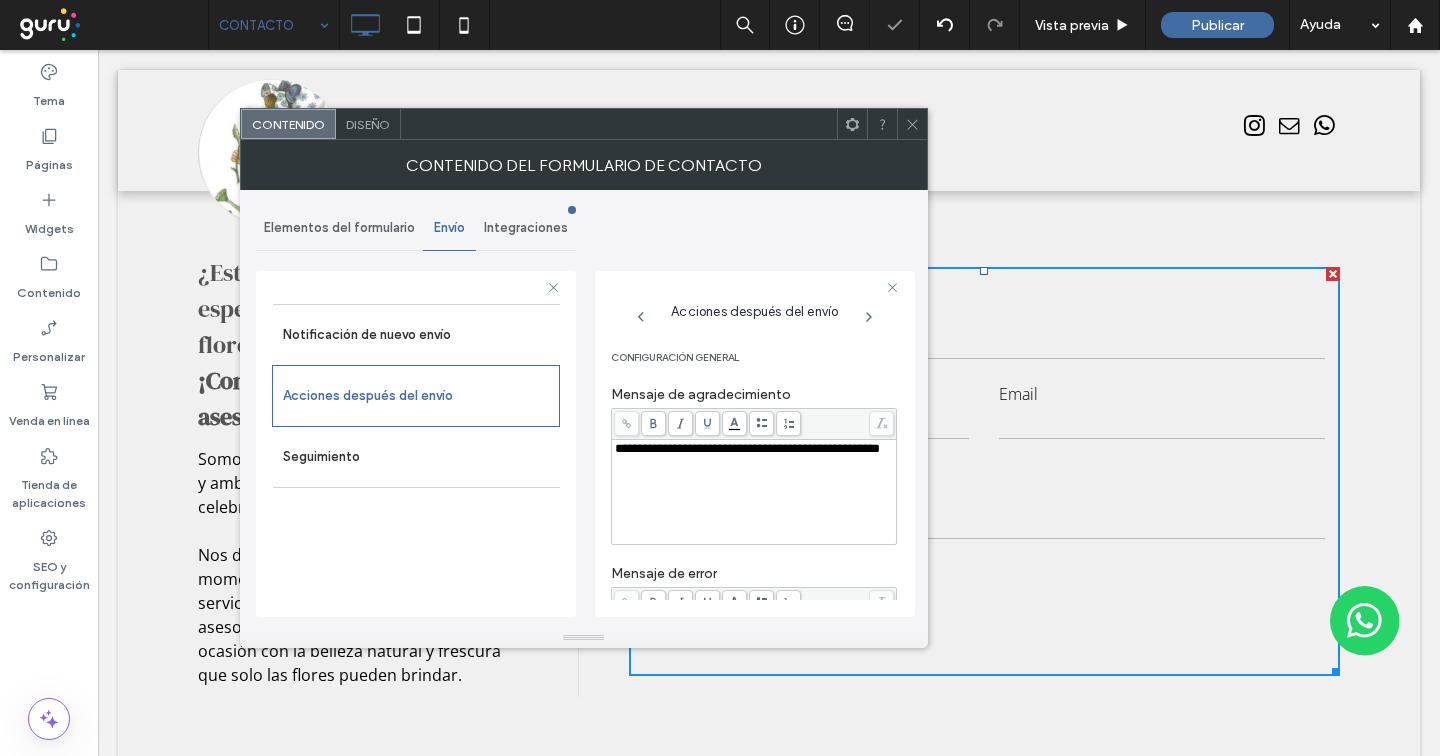 click on "Diseño" at bounding box center (368, 124) 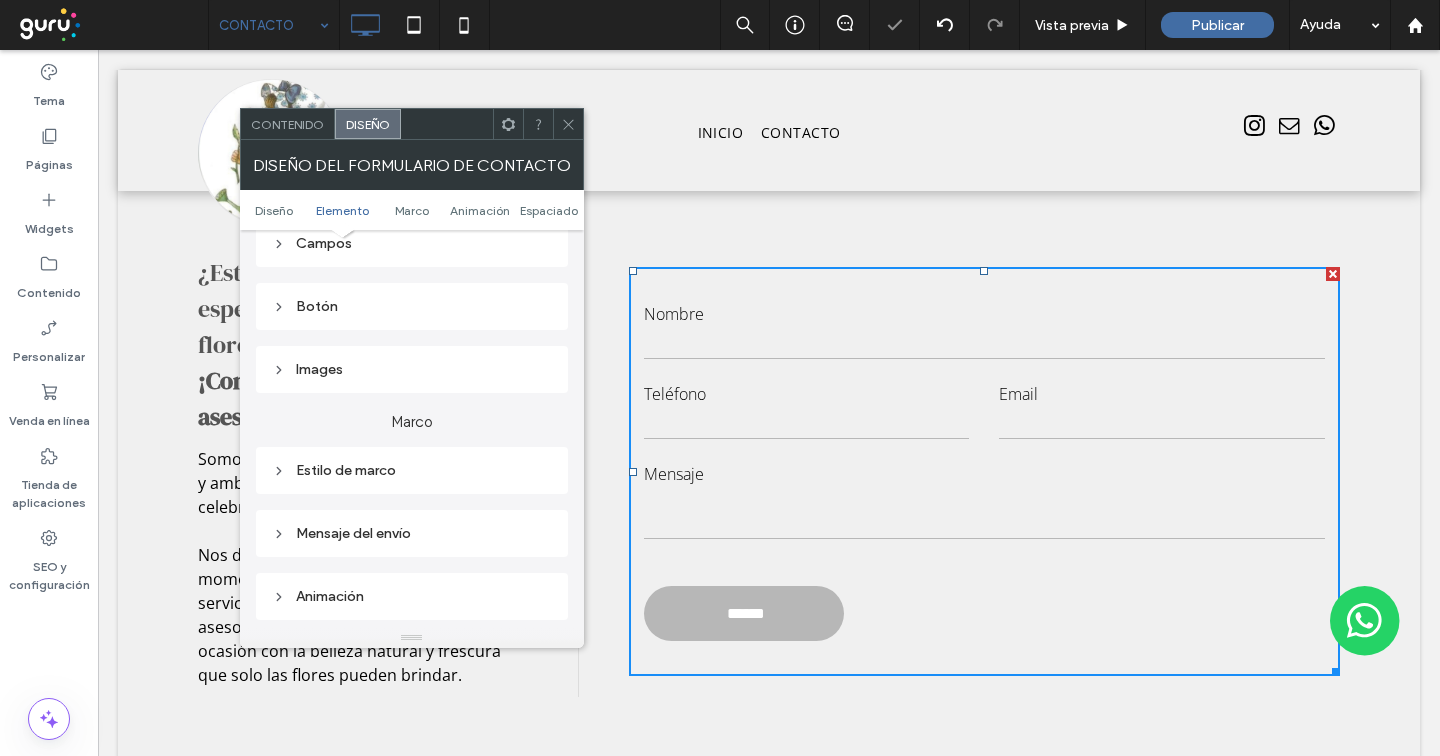 scroll, scrollTop: 369, scrollLeft: 0, axis: vertical 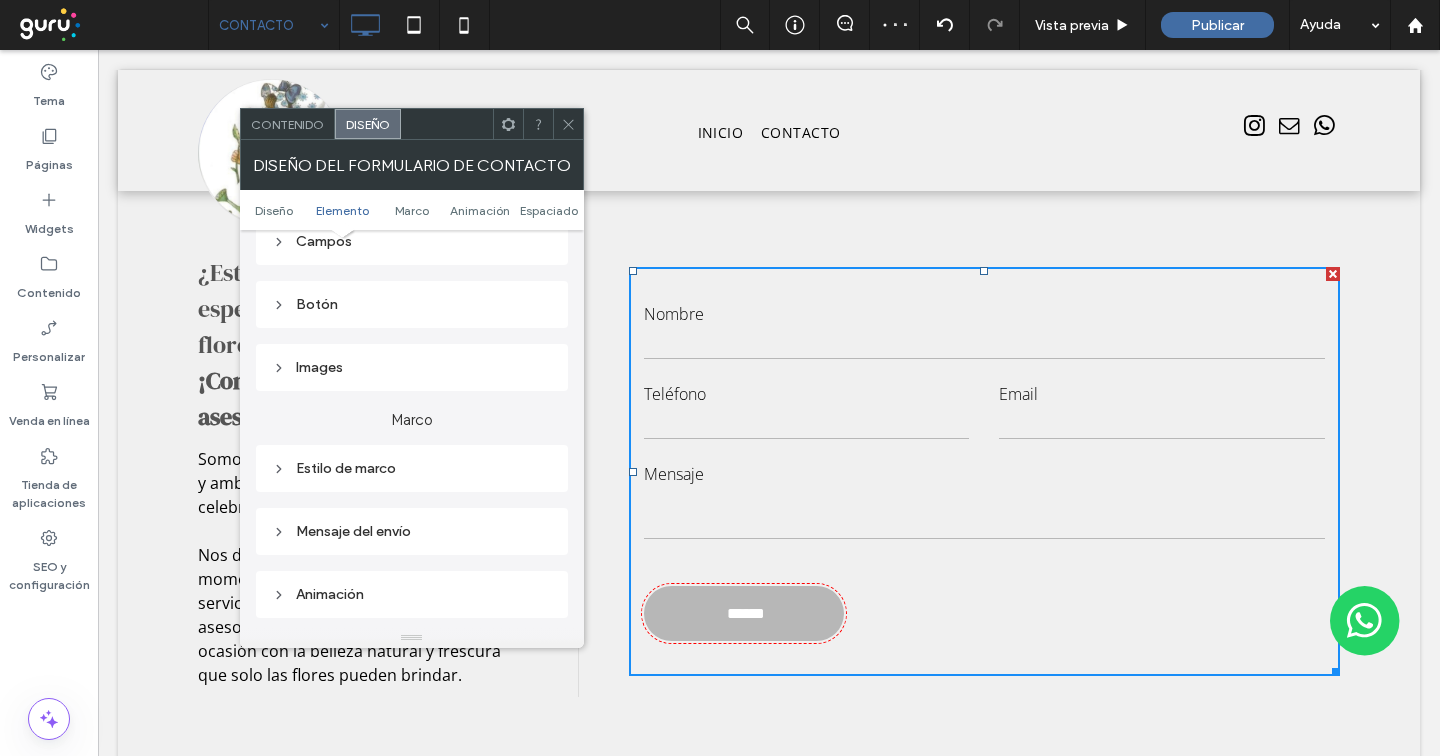 click on "Botón" at bounding box center [412, 304] 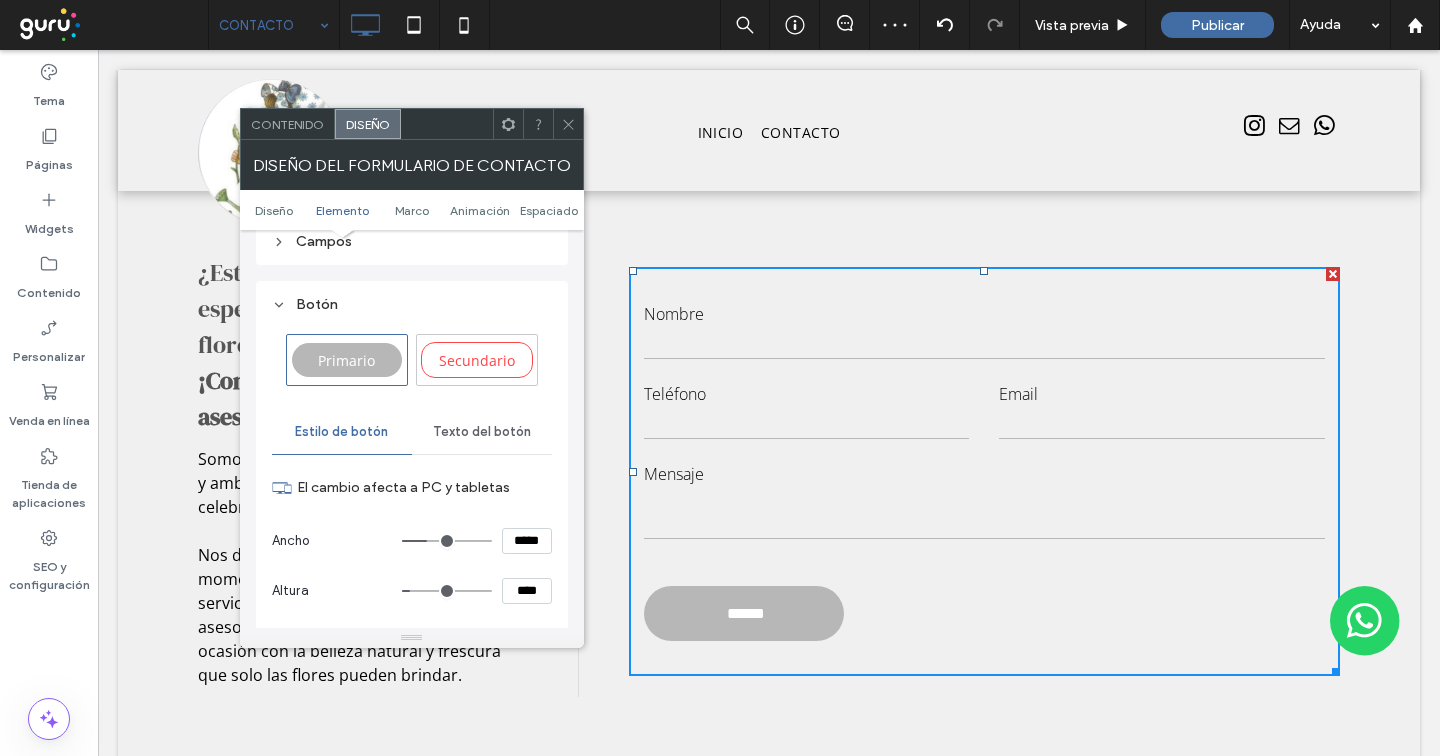 click on "Campos" at bounding box center [412, 241] 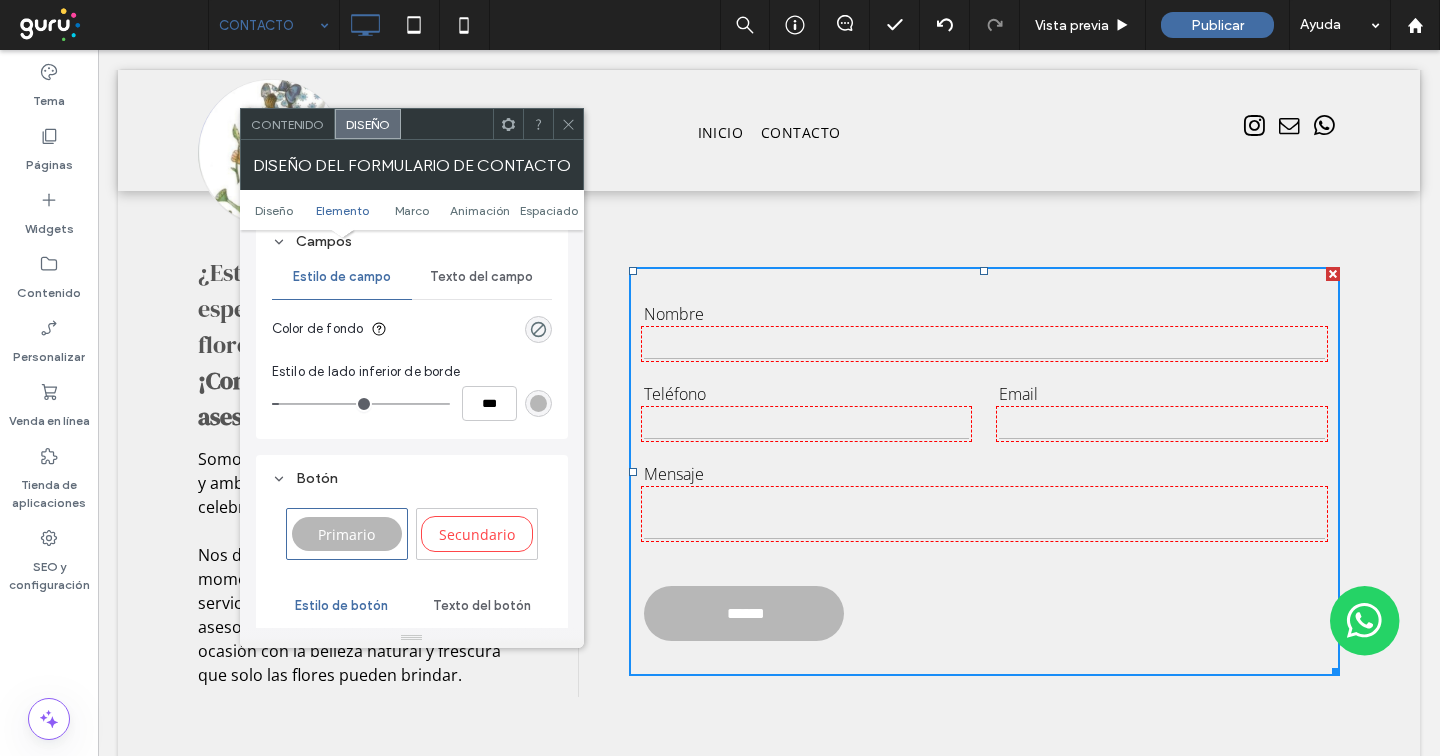 click at bounding box center [538, 403] 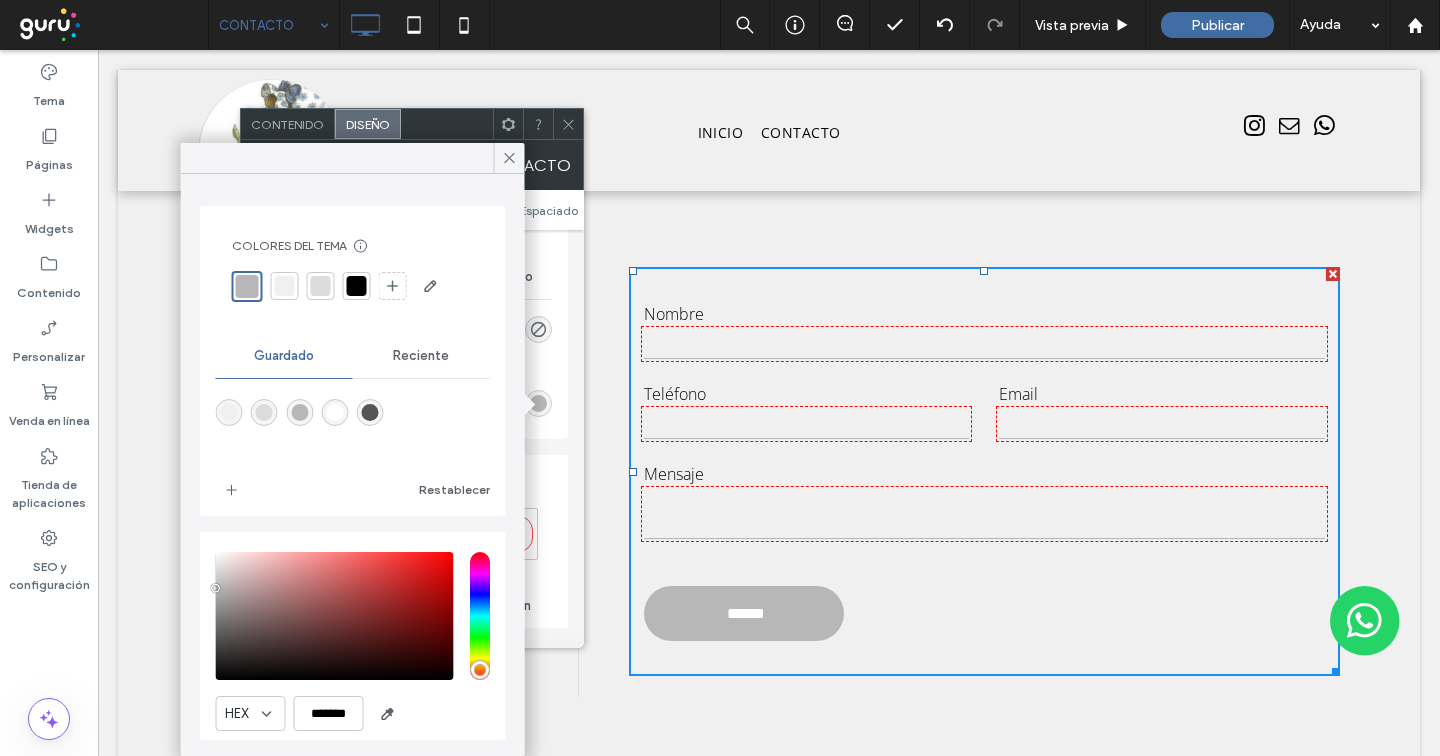drag, startPoint x: 383, startPoint y: 408, endPoint x: 400, endPoint y: 363, distance: 48.104053 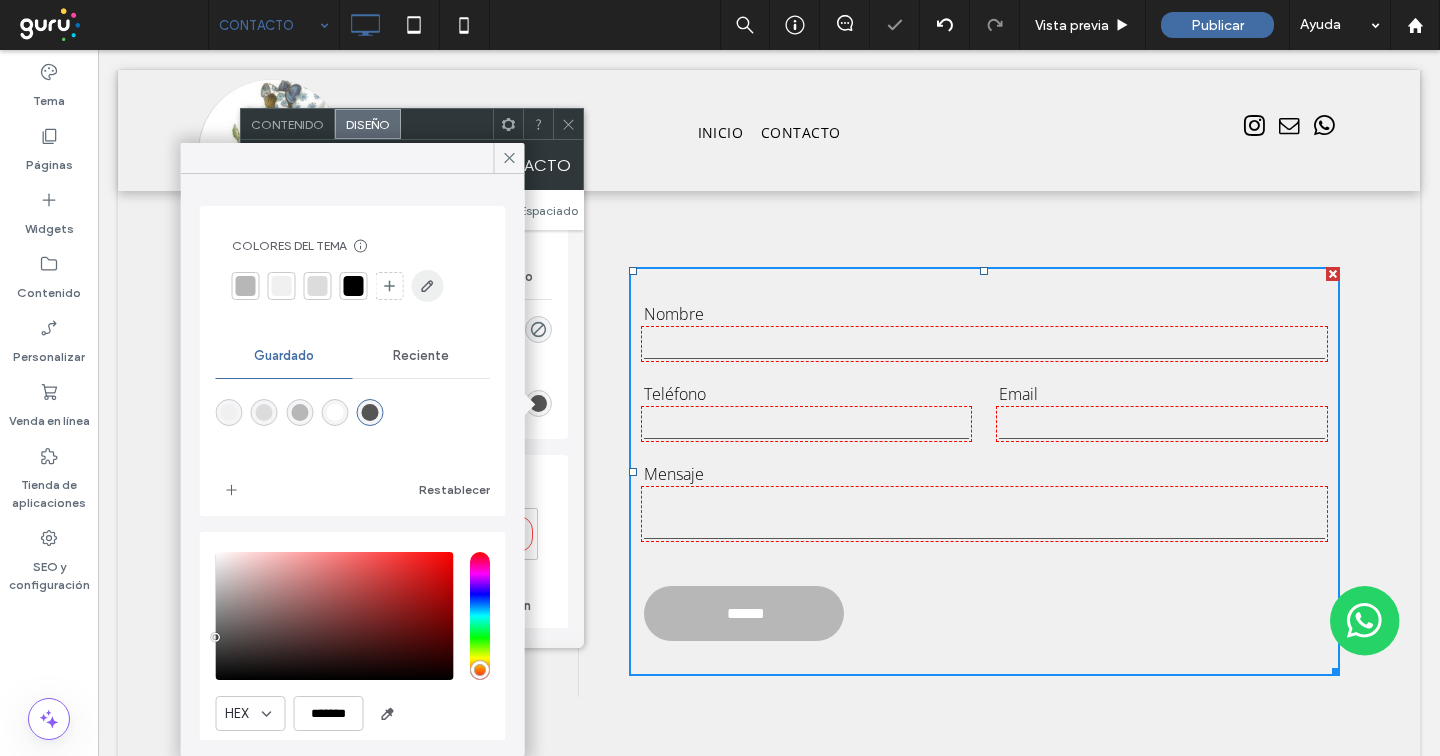 type on "*******" 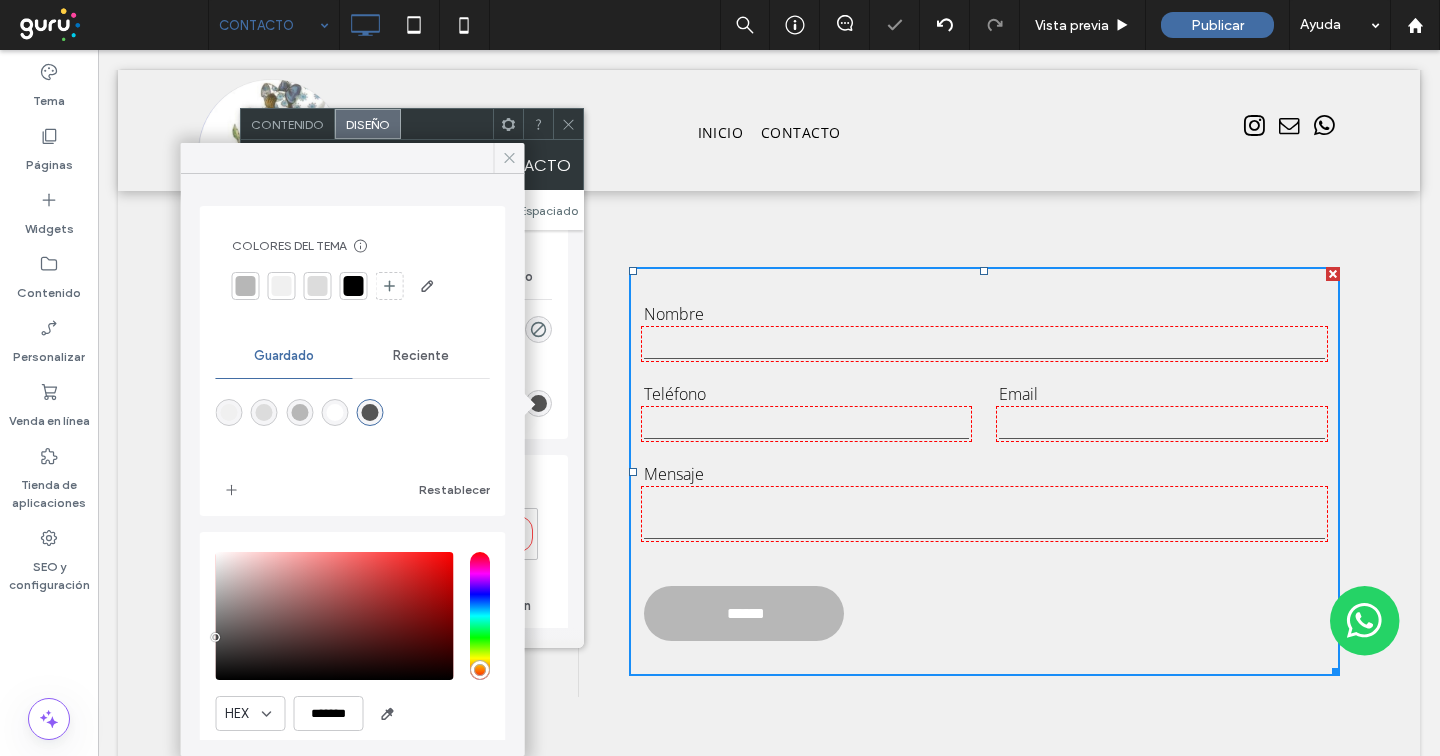 click 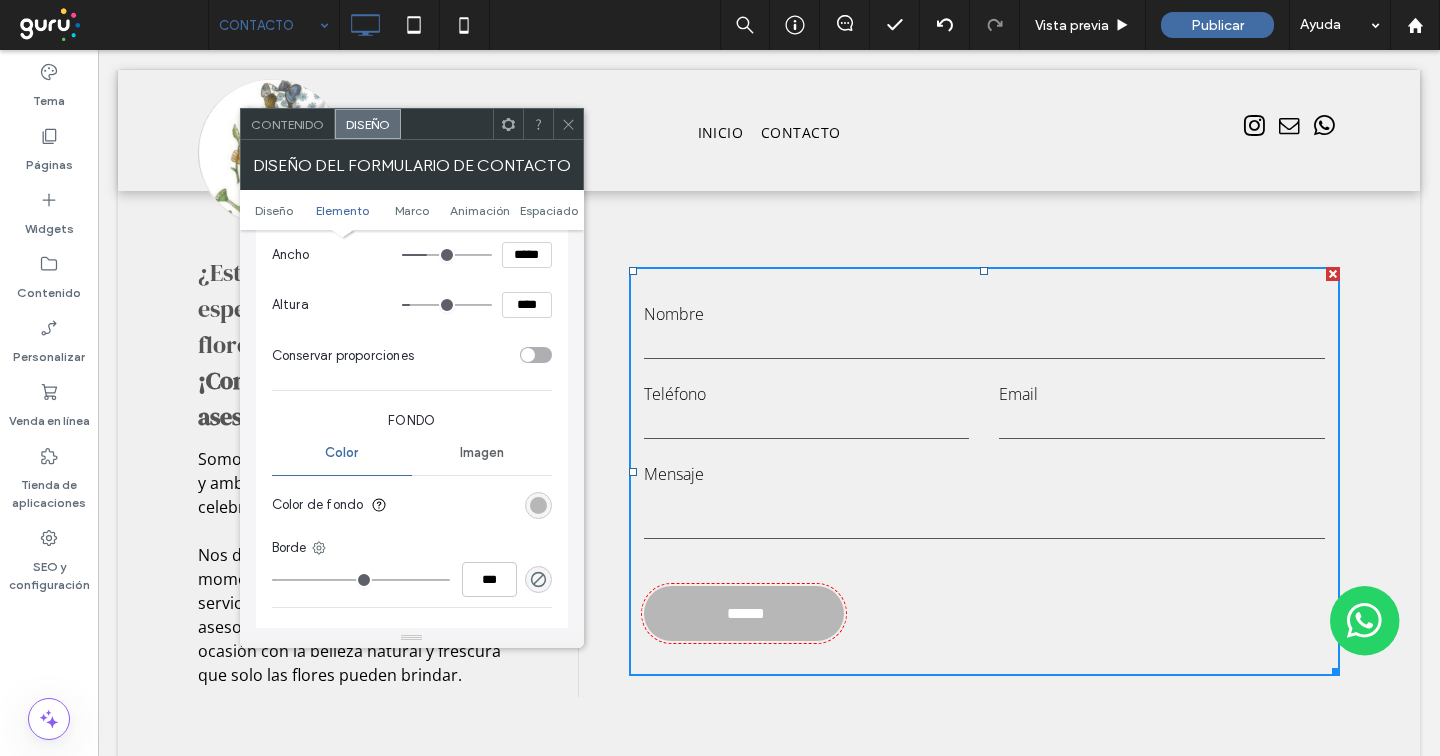 scroll, scrollTop: 838, scrollLeft: 0, axis: vertical 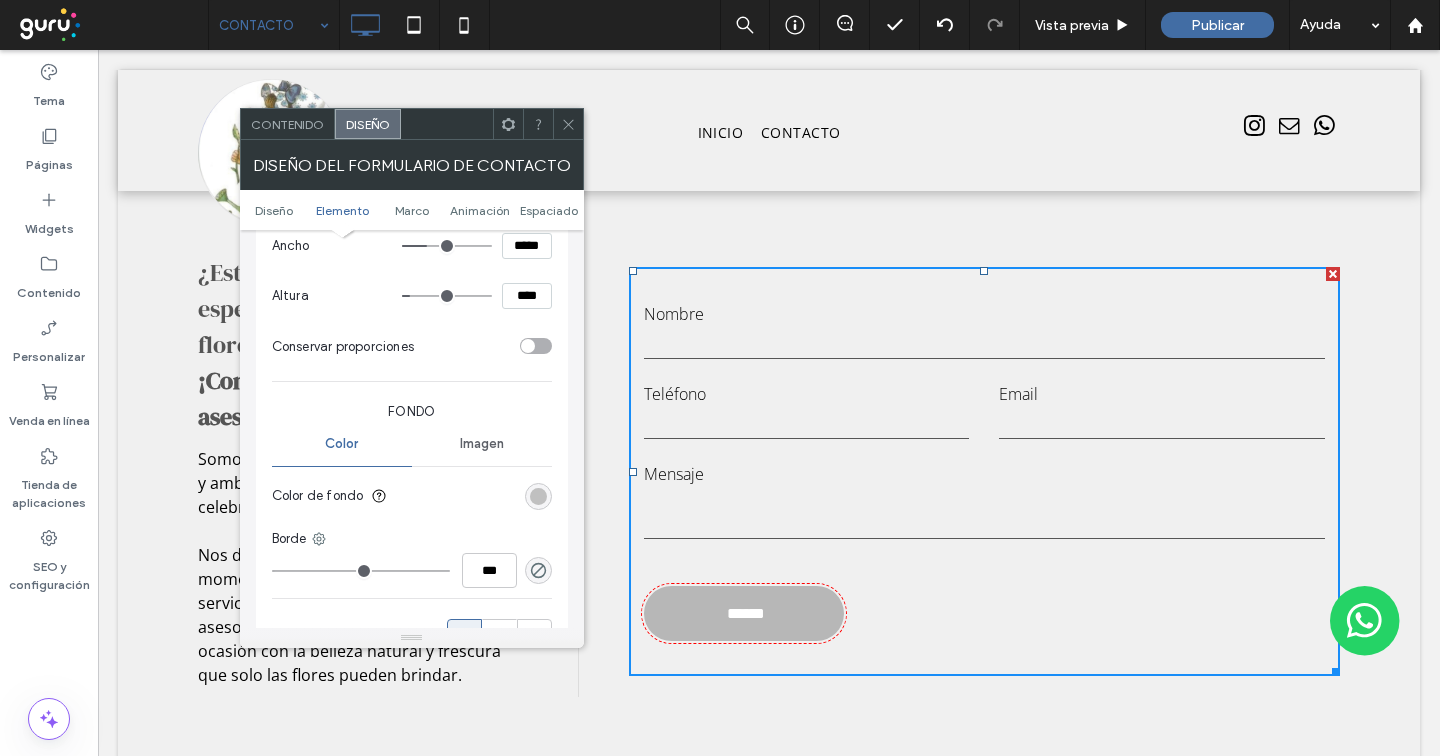 click at bounding box center [538, 496] 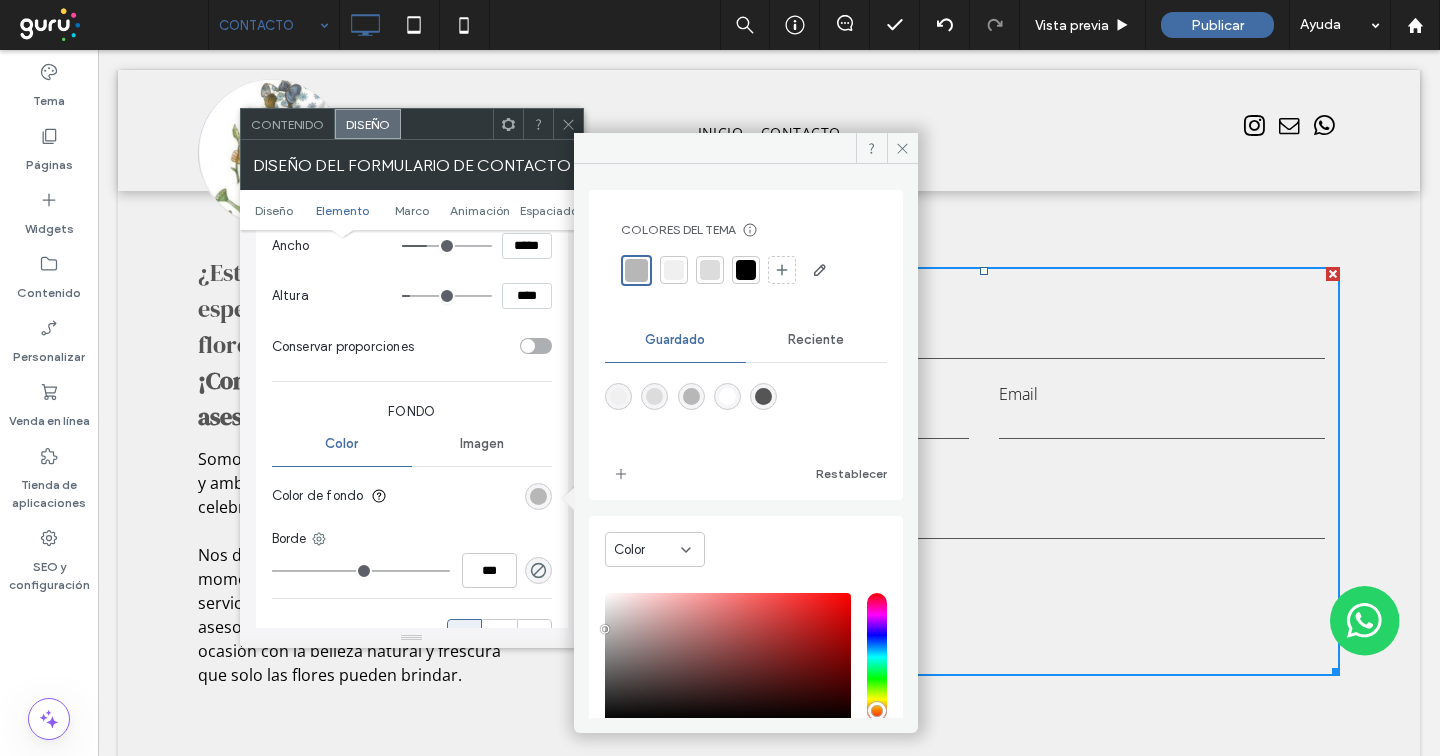 click at bounding box center [727, 396] 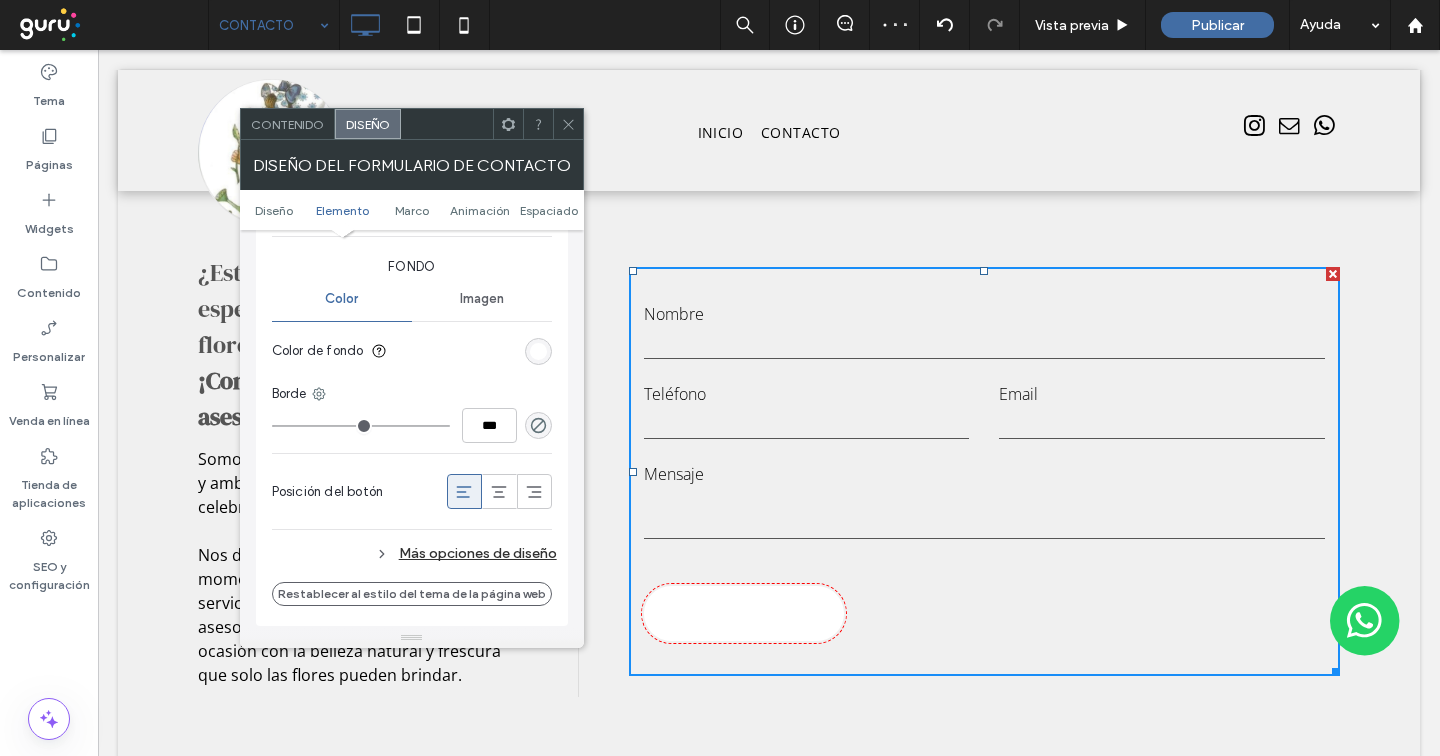 click on "Más opciones de diseño" at bounding box center (414, 553) 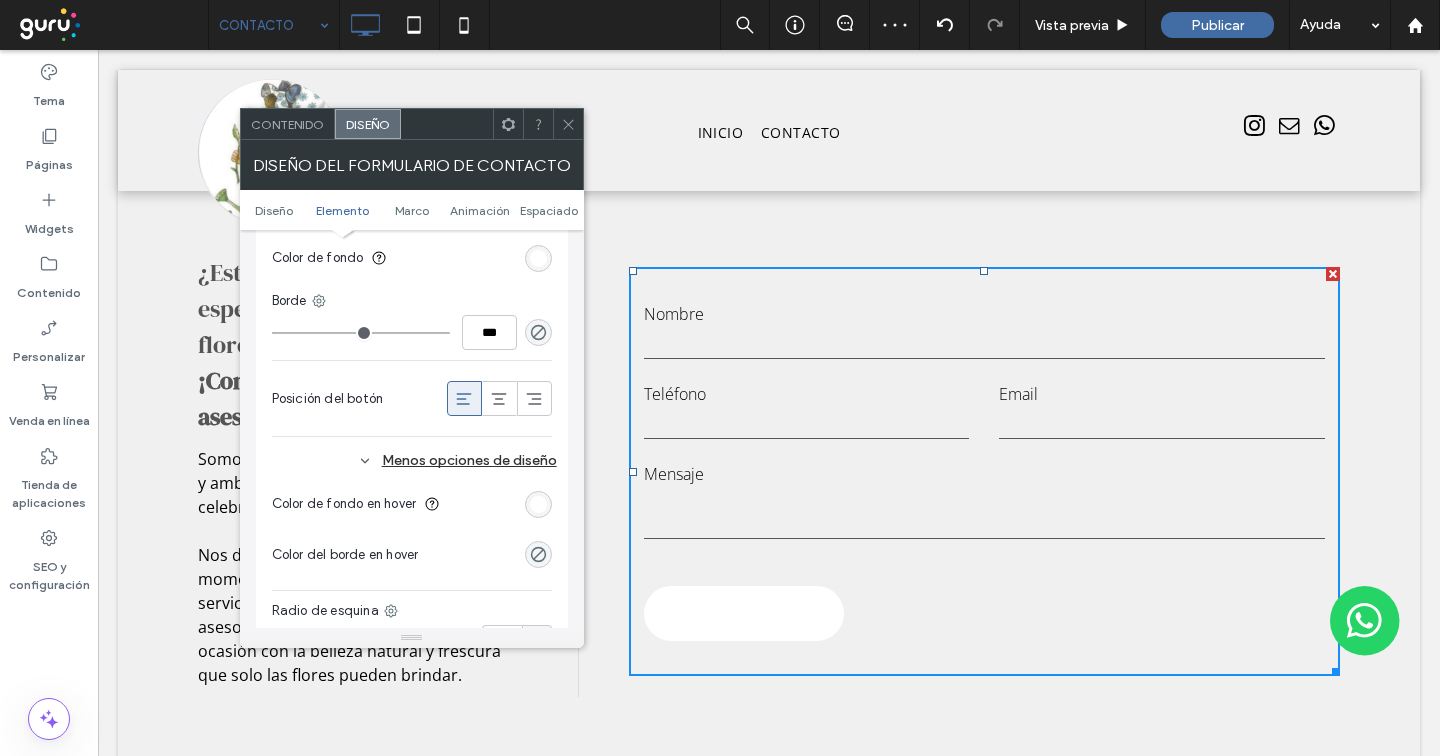 scroll, scrollTop: 1101, scrollLeft: 0, axis: vertical 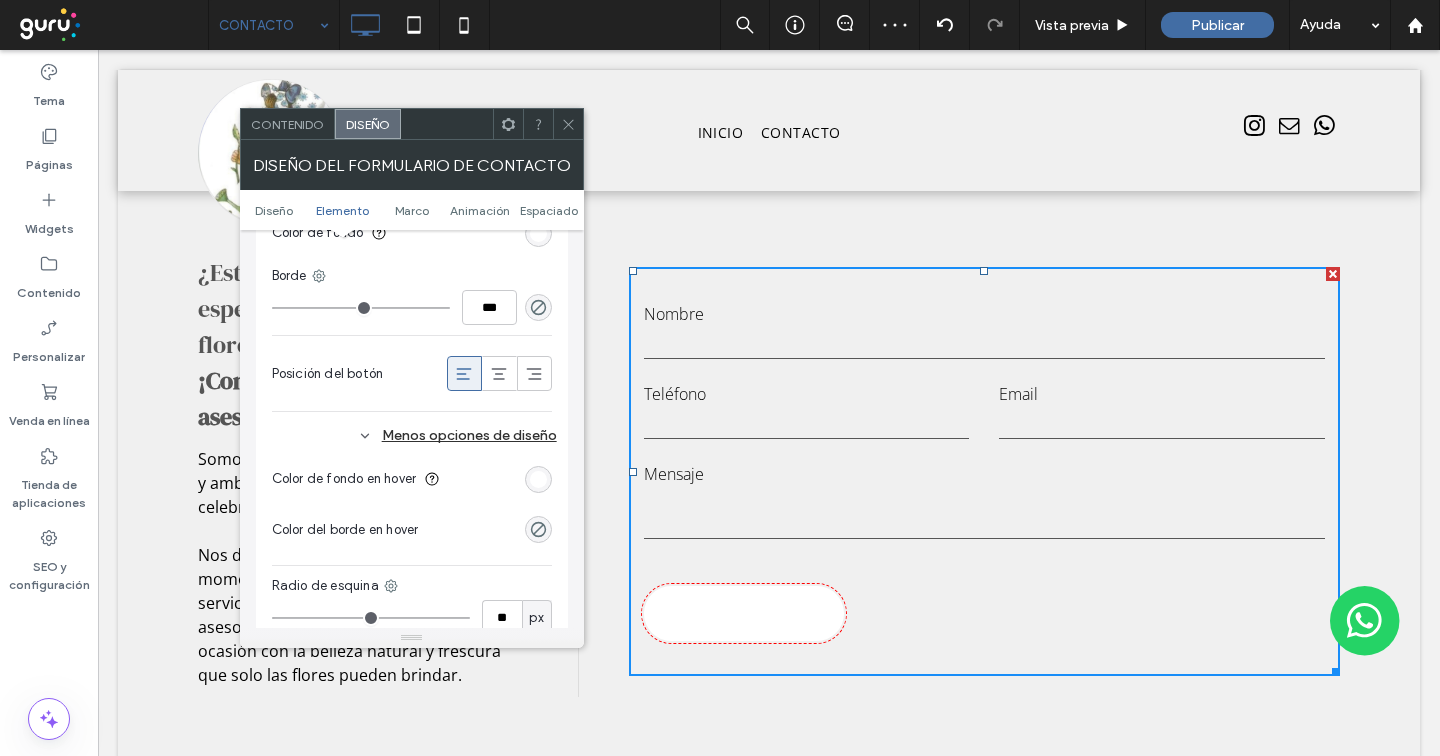 click at bounding box center (538, 479) 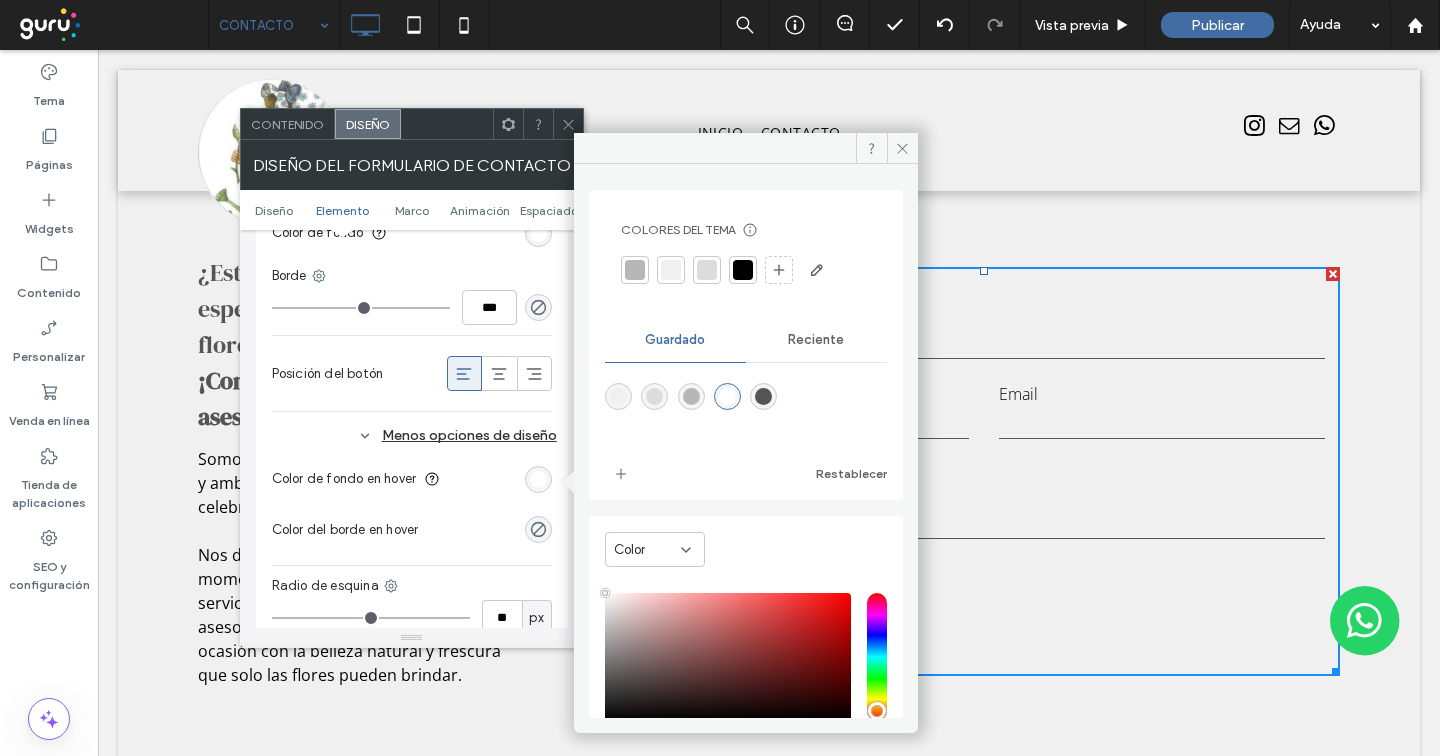 click at bounding box center (671, 270) 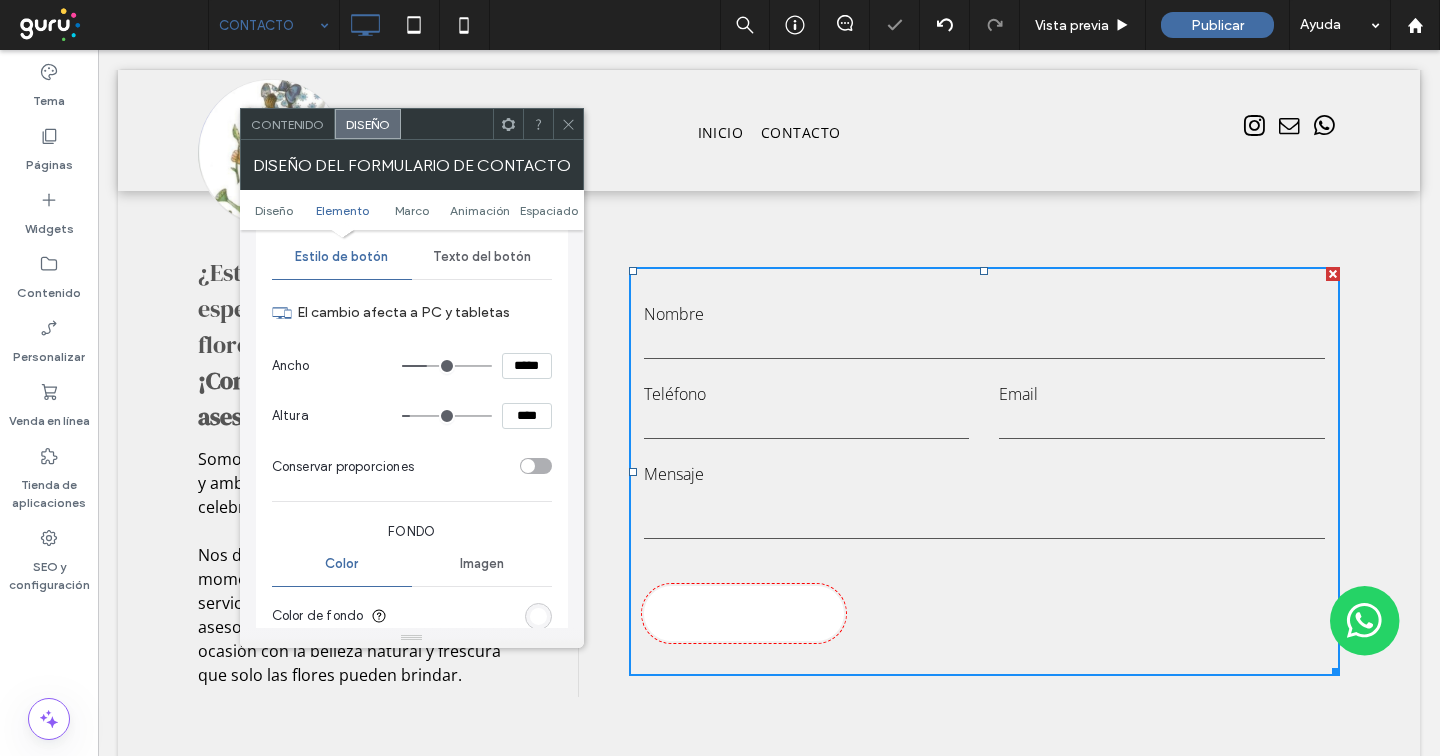 scroll, scrollTop: 691, scrollLeft: 0, axis: vertical 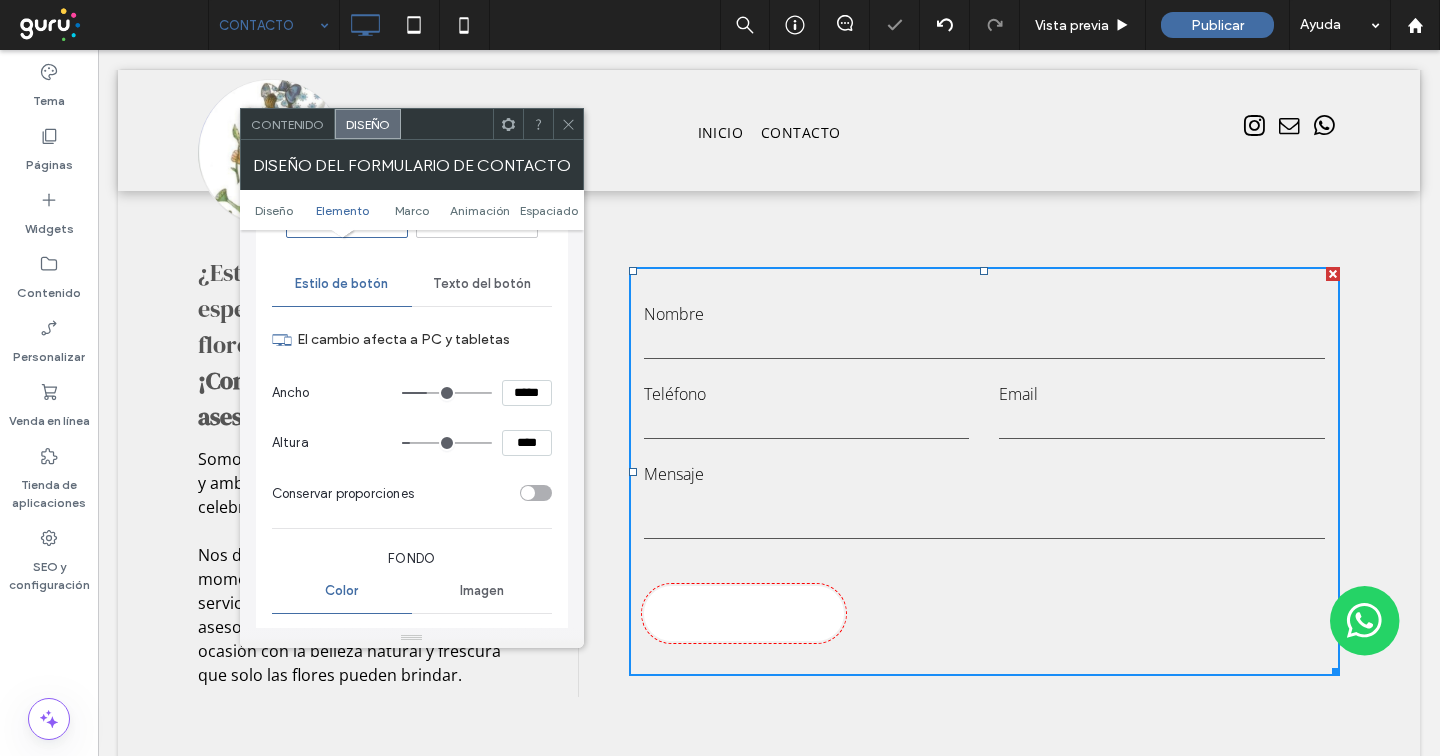 click on "Texto del botón" at bounding box center [482, 284] 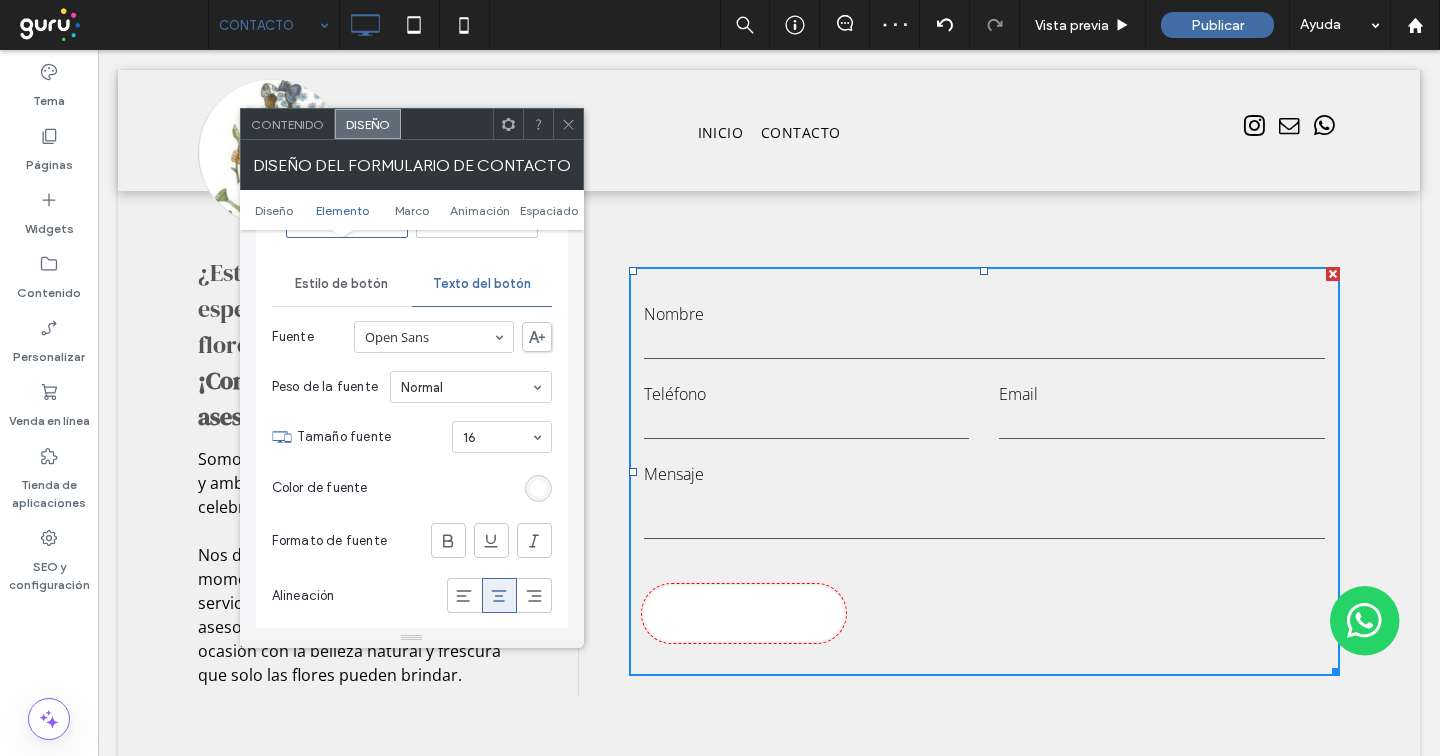 click at bounding box center (538, 488) 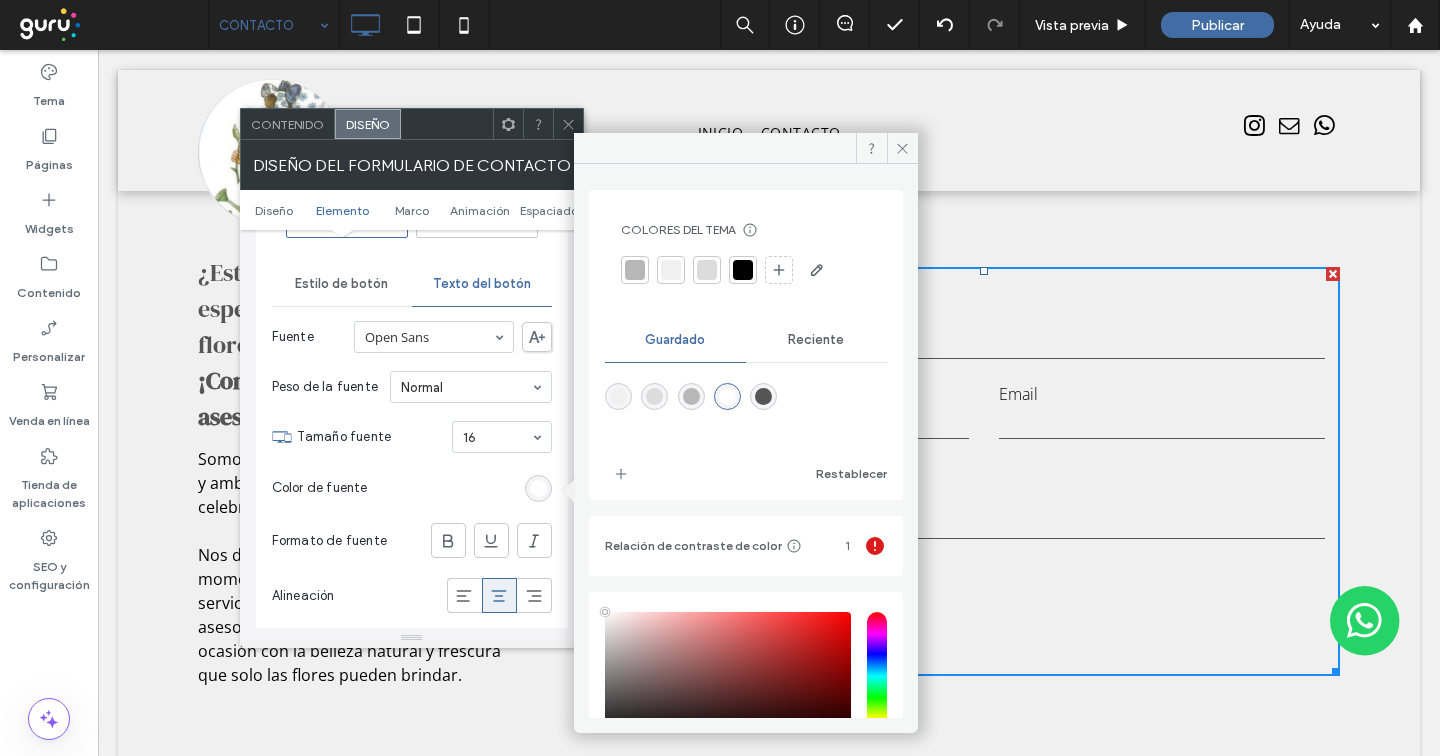 click at bounding box center [743, 270] 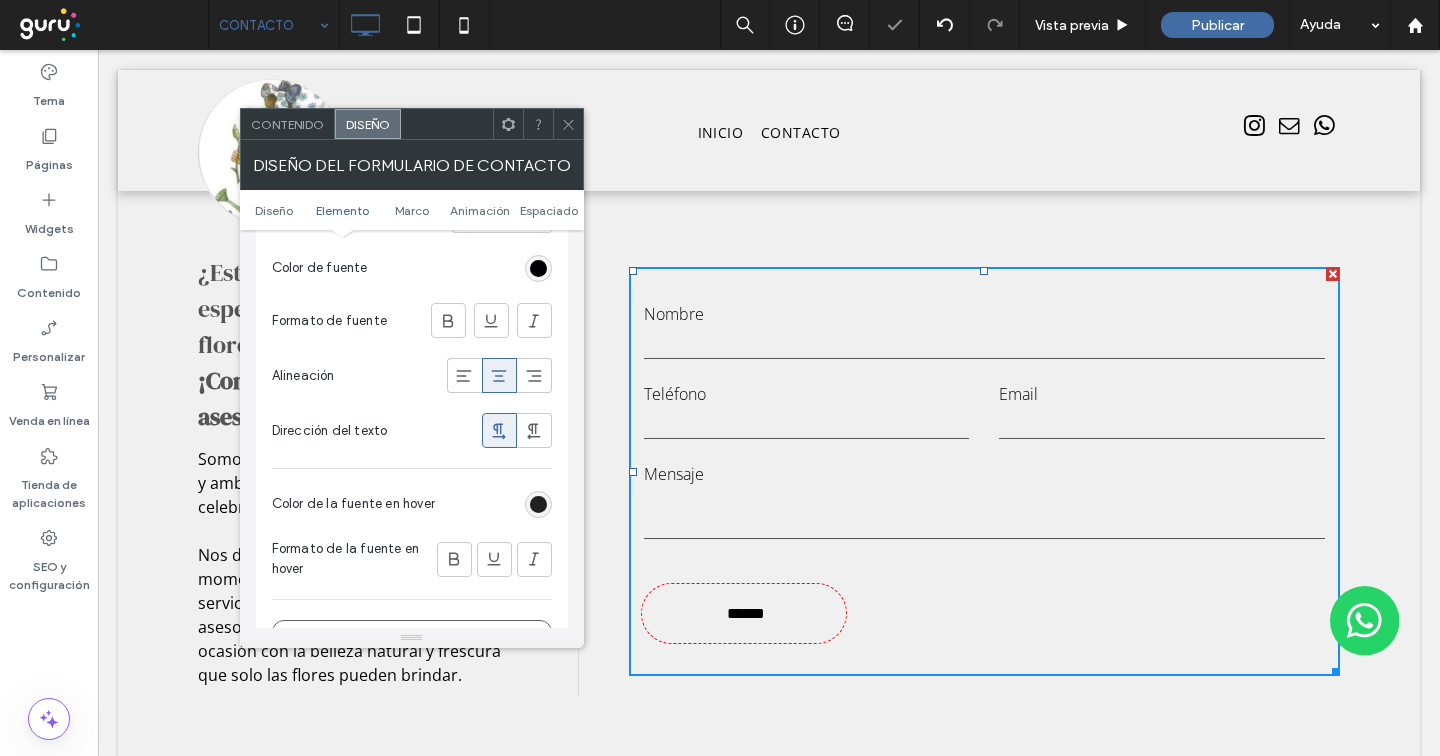 scroll, scrollTop: 935, scrollLeft: 0, axis: vertical 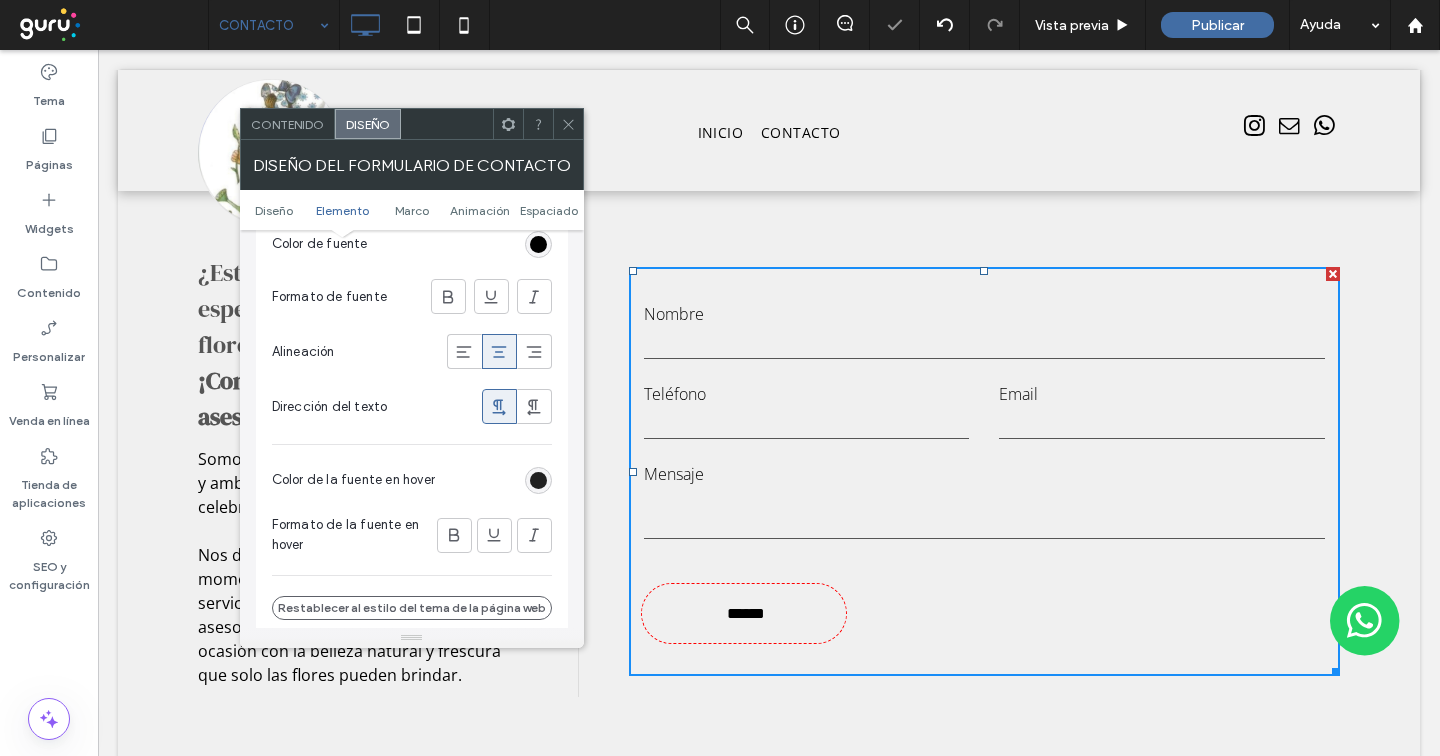 click at bounding box center (538, 480) 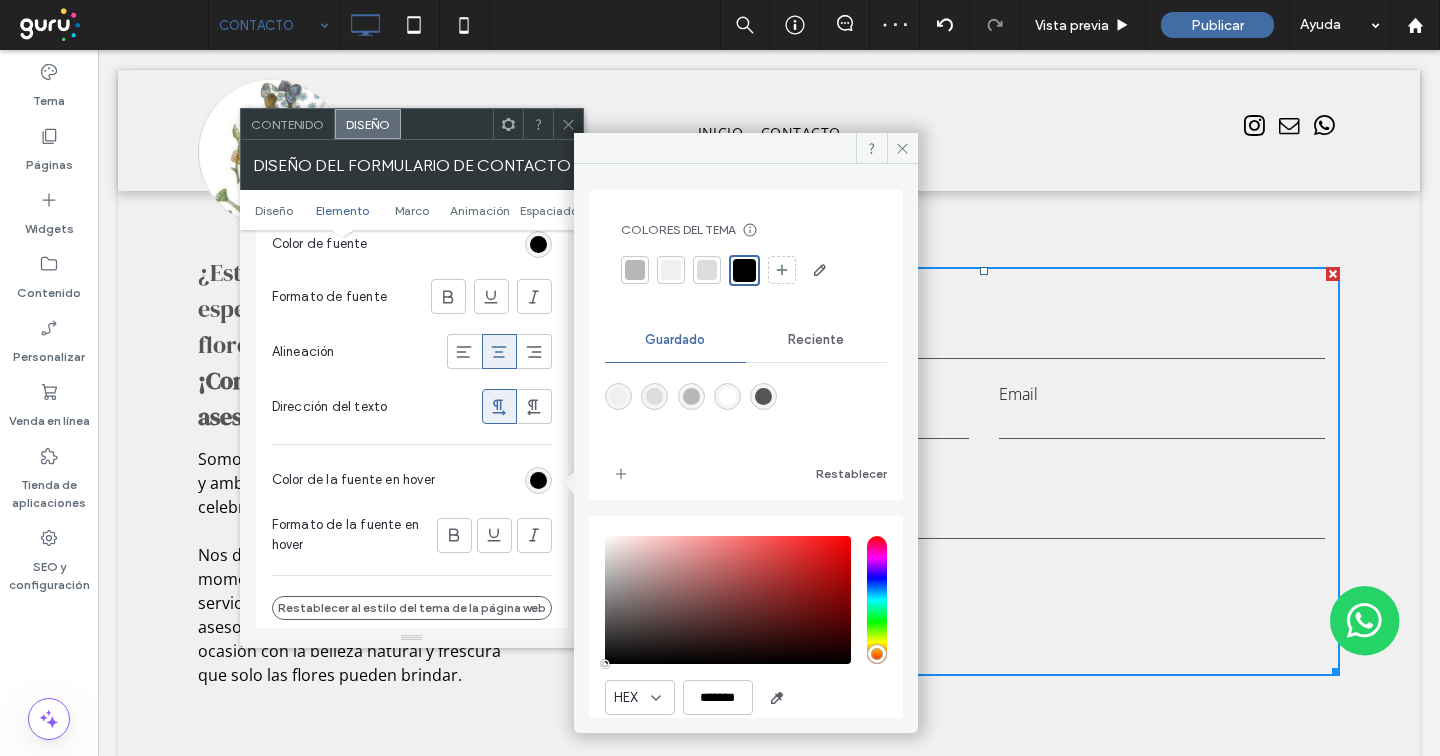 click at bounding box center [744, 270] 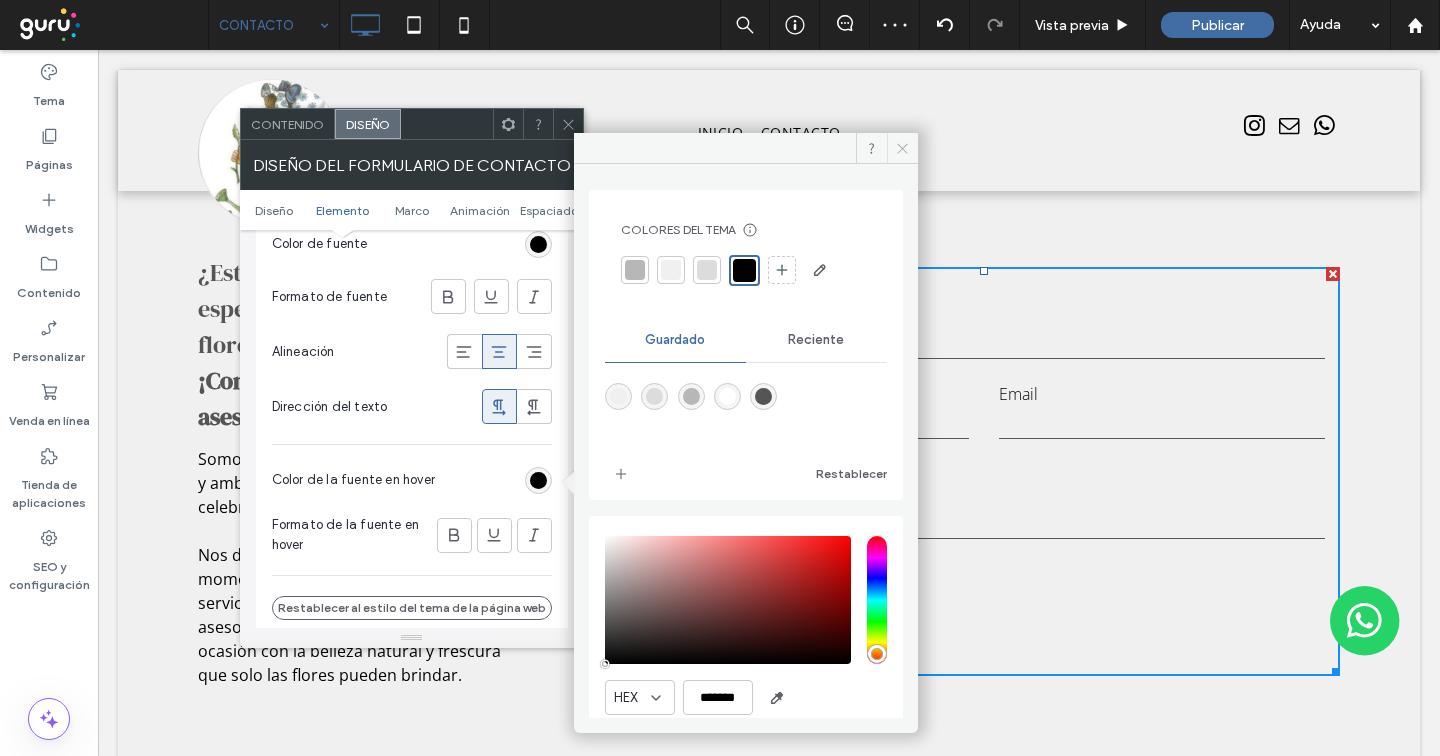 click 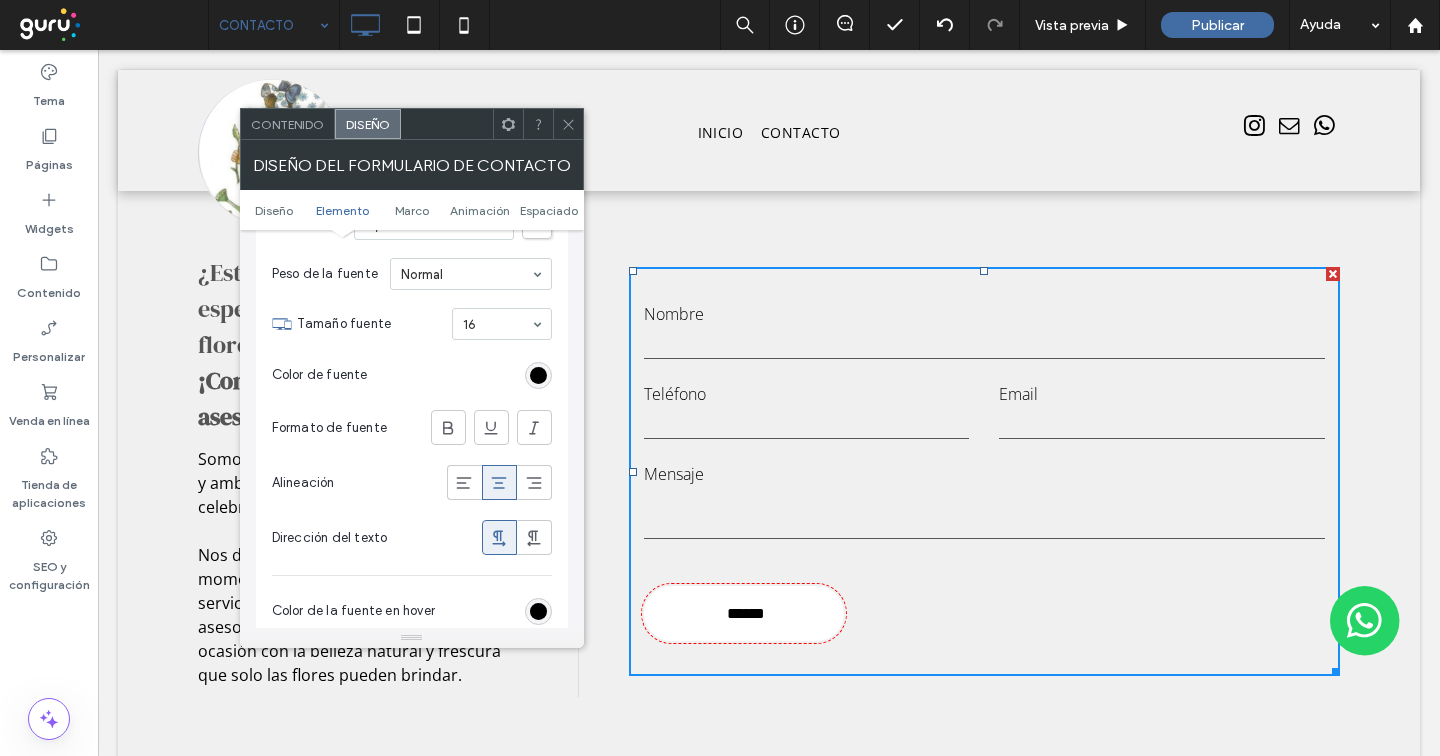scroll, scrollTop: 760, scrollLeft: 0, axis: vertical 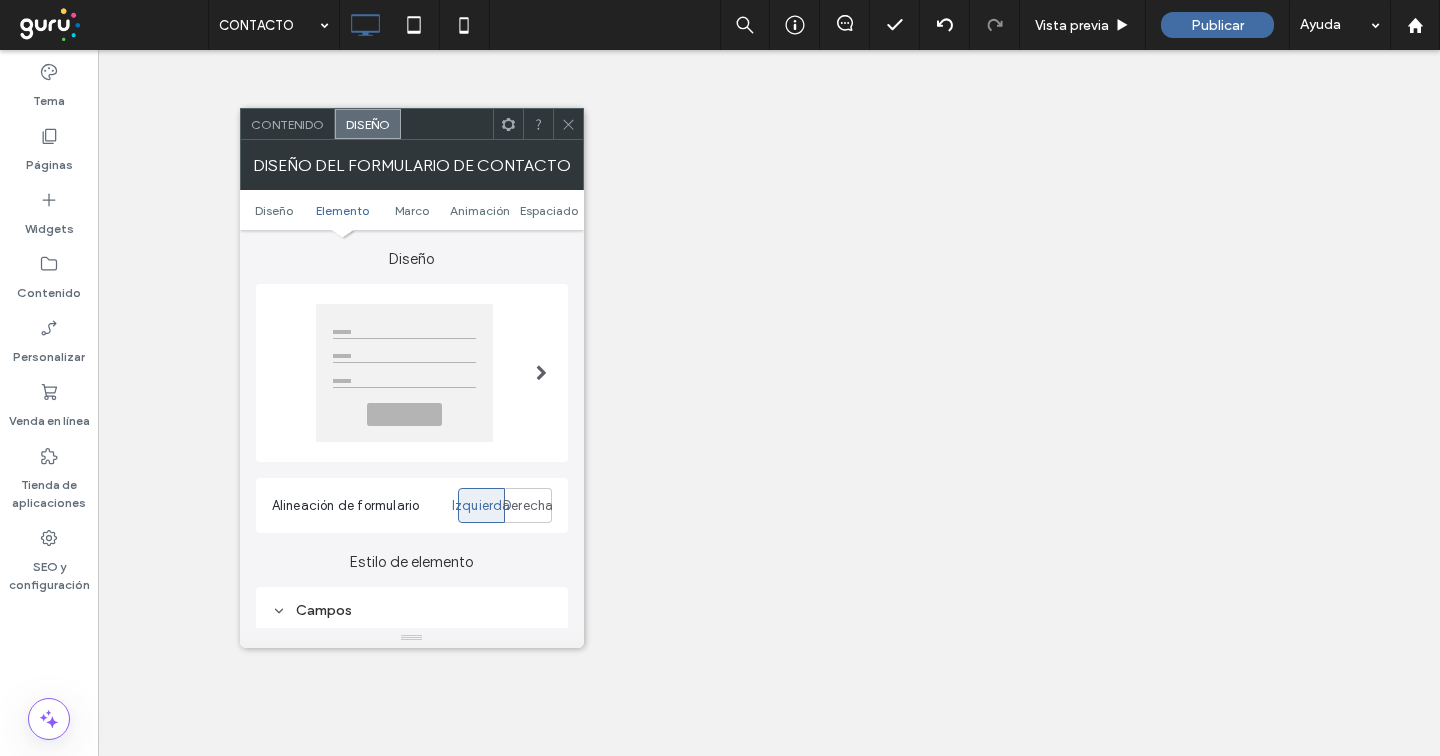 click on "Estilo de botón" at bounding box center [341, 975] 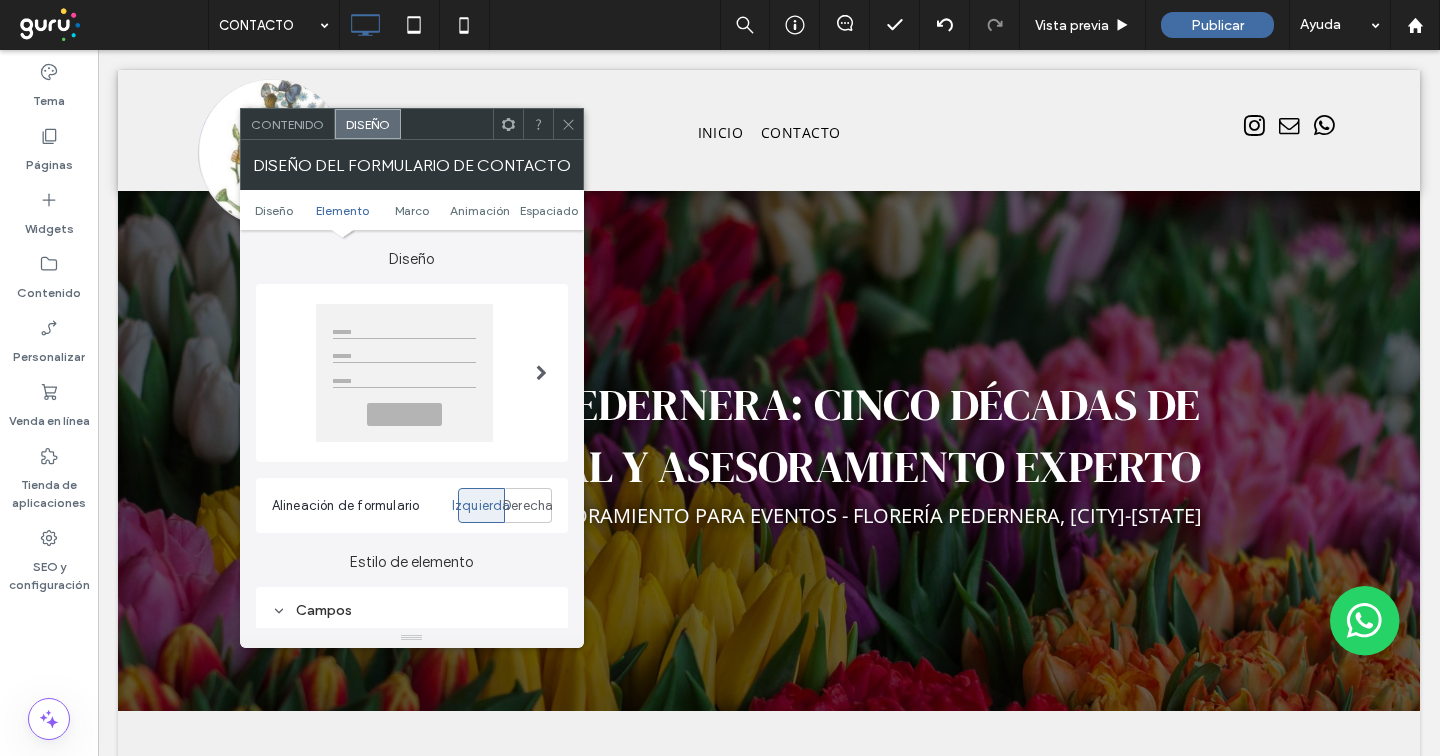 scroll, scrollTop: 941, scrollLeft: 0, axis: vertical 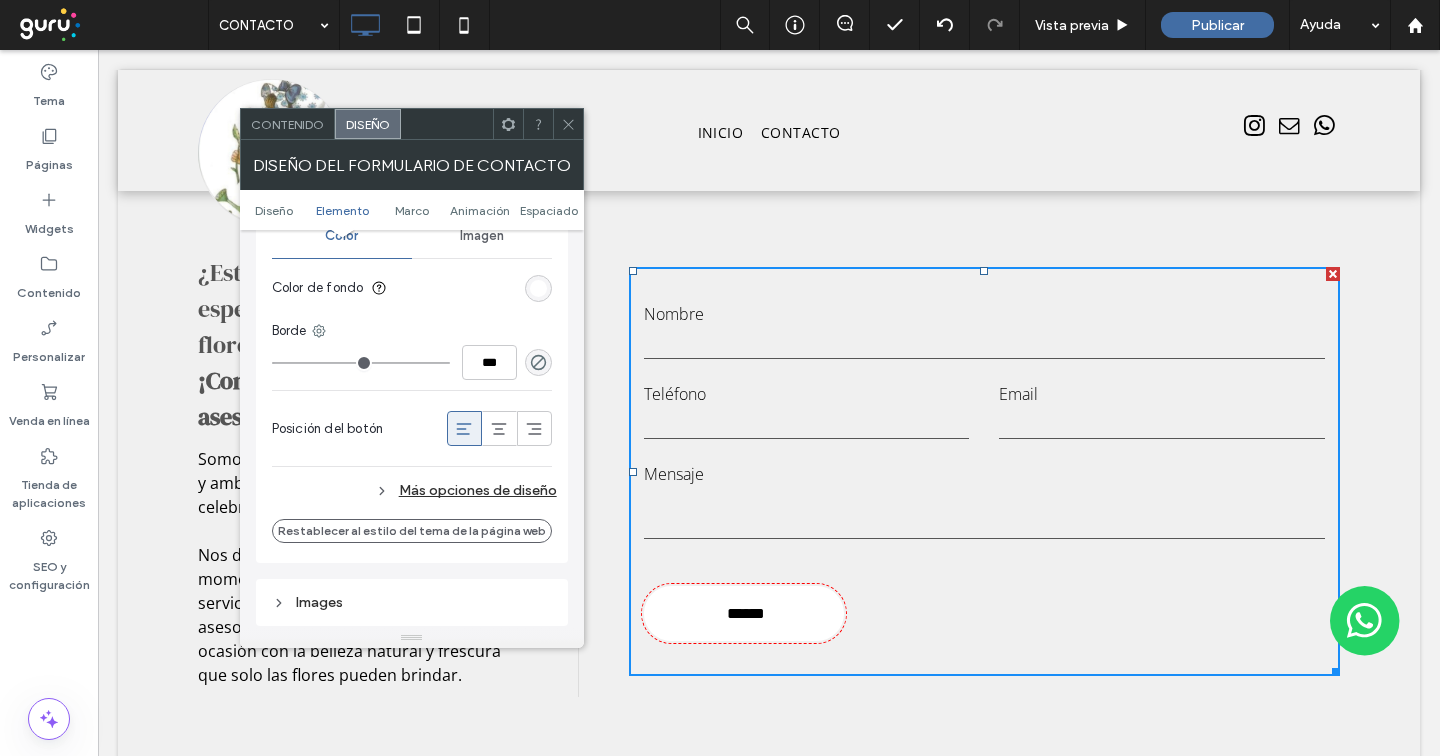 click on "Más opciones de diseño" at bounding box center (414, 490) 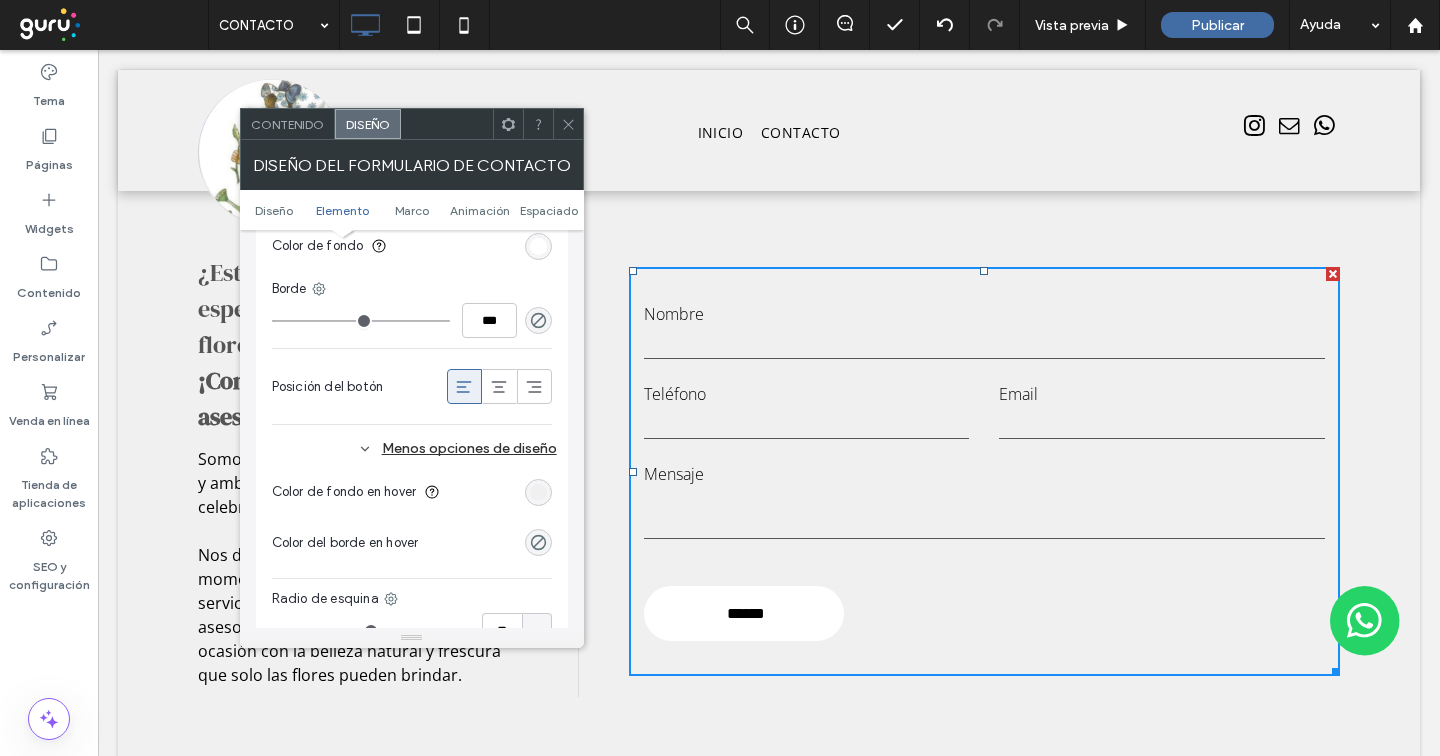 scroll, scrollTop: 1090, scrollLeft: 0, axis: vertical 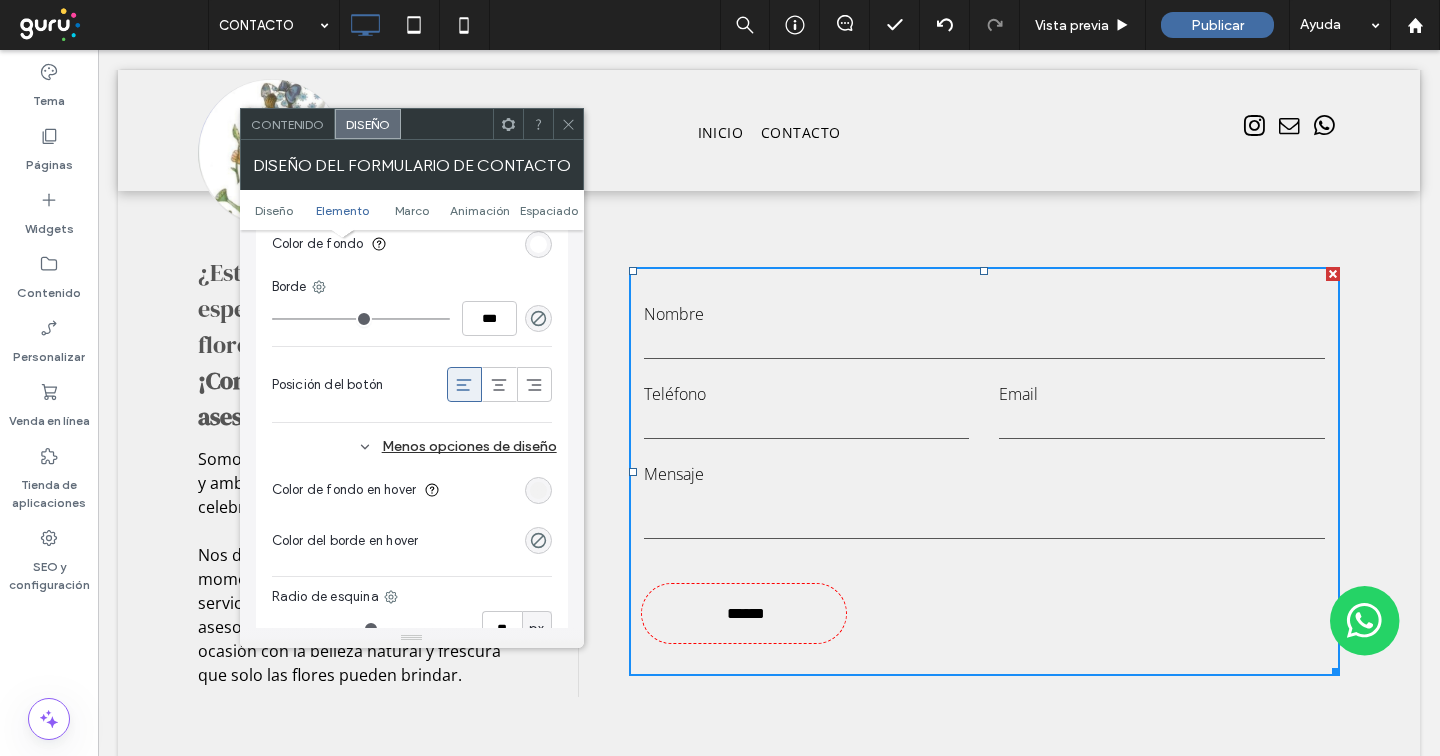 click at bounding box center (538, 490) 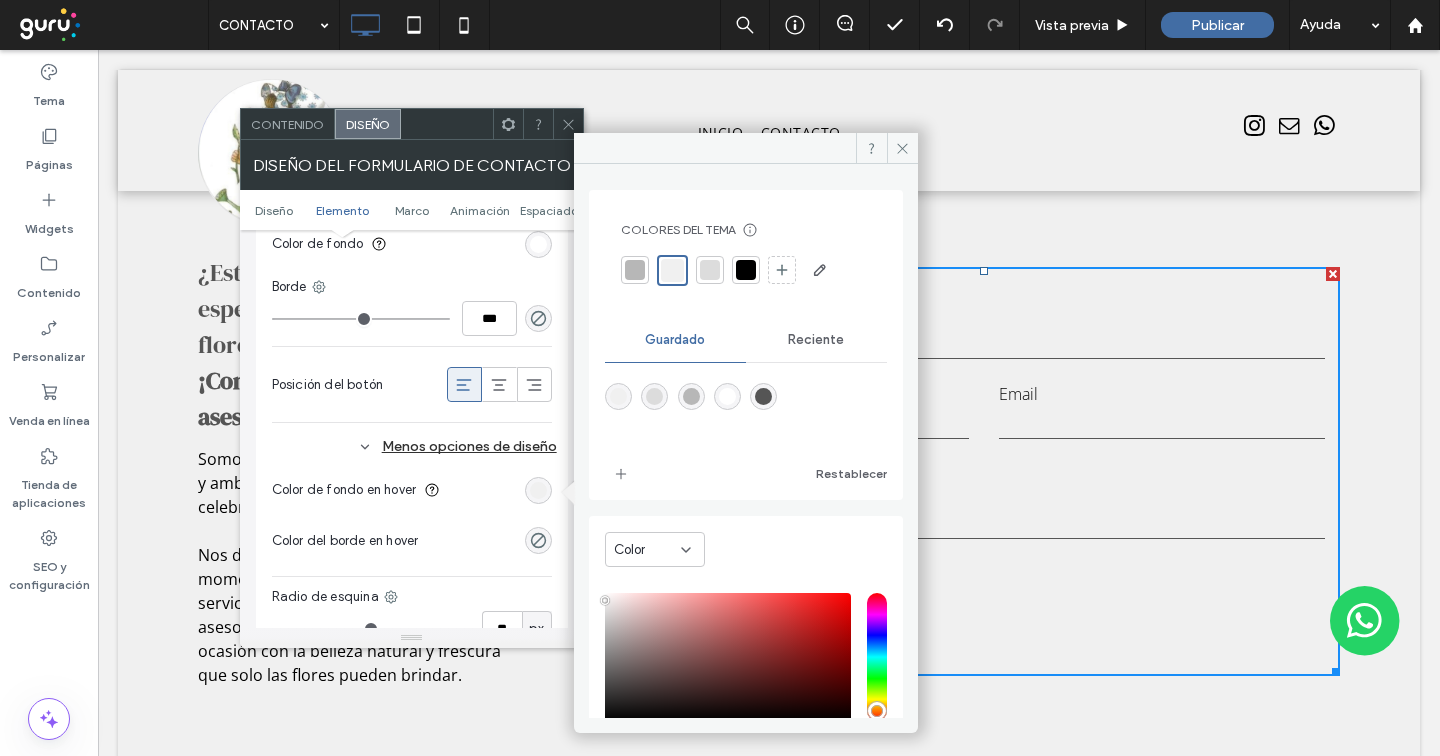 click at bounding box center (710, 270) 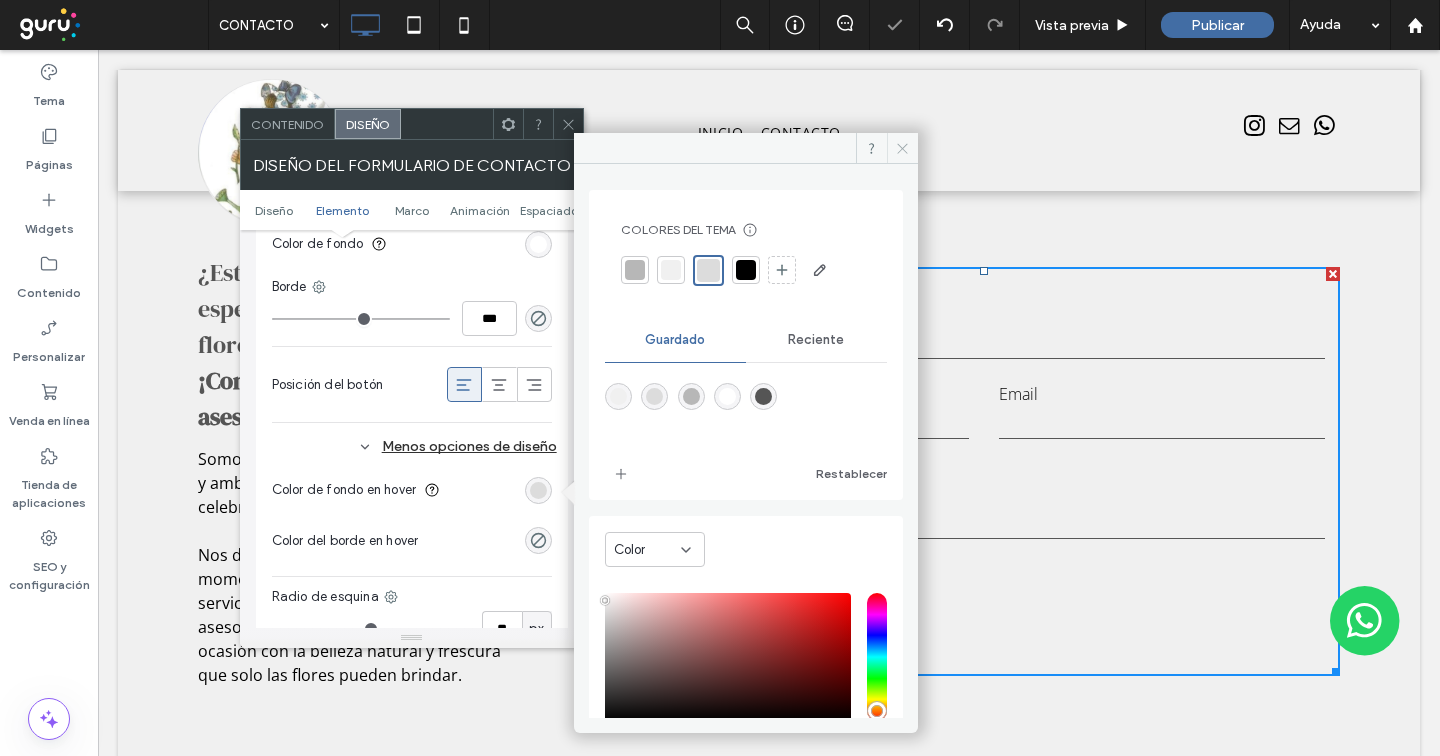 click 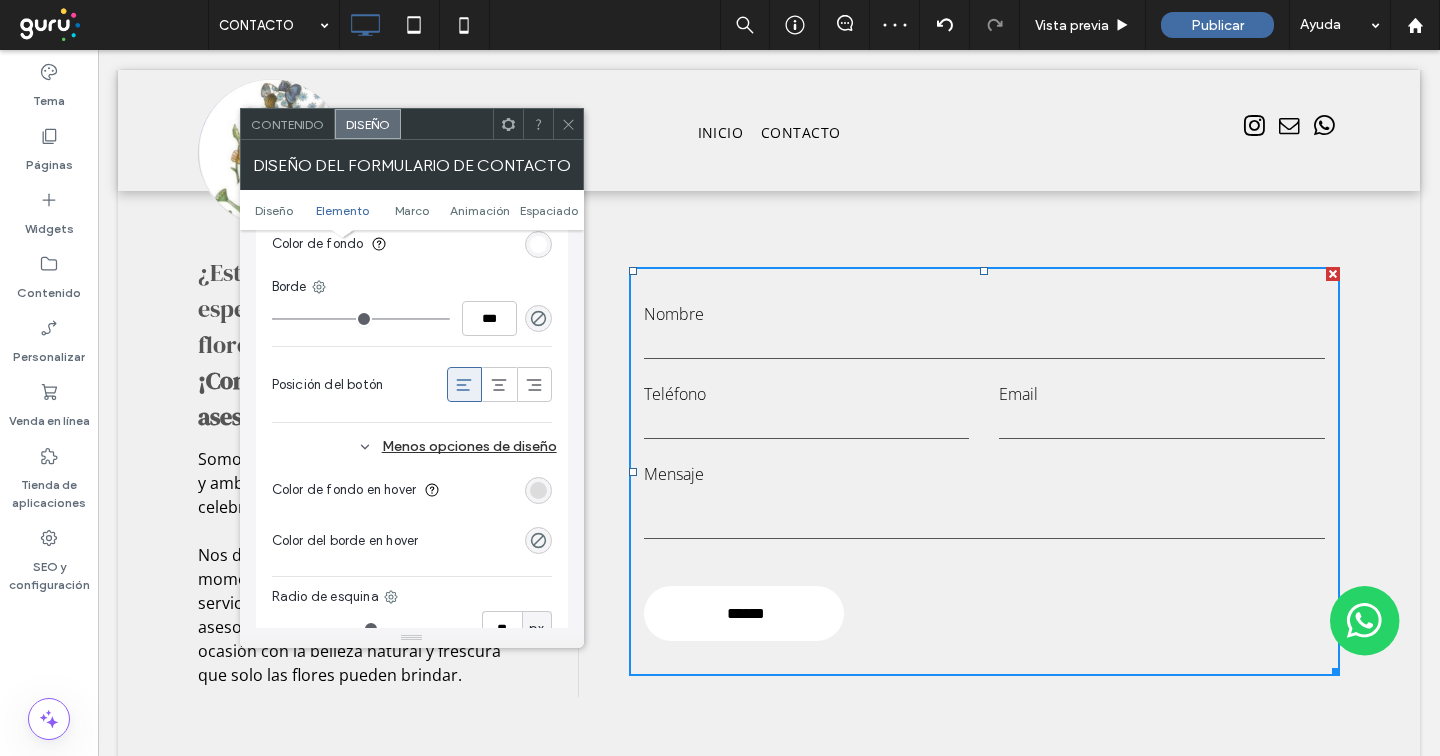 click 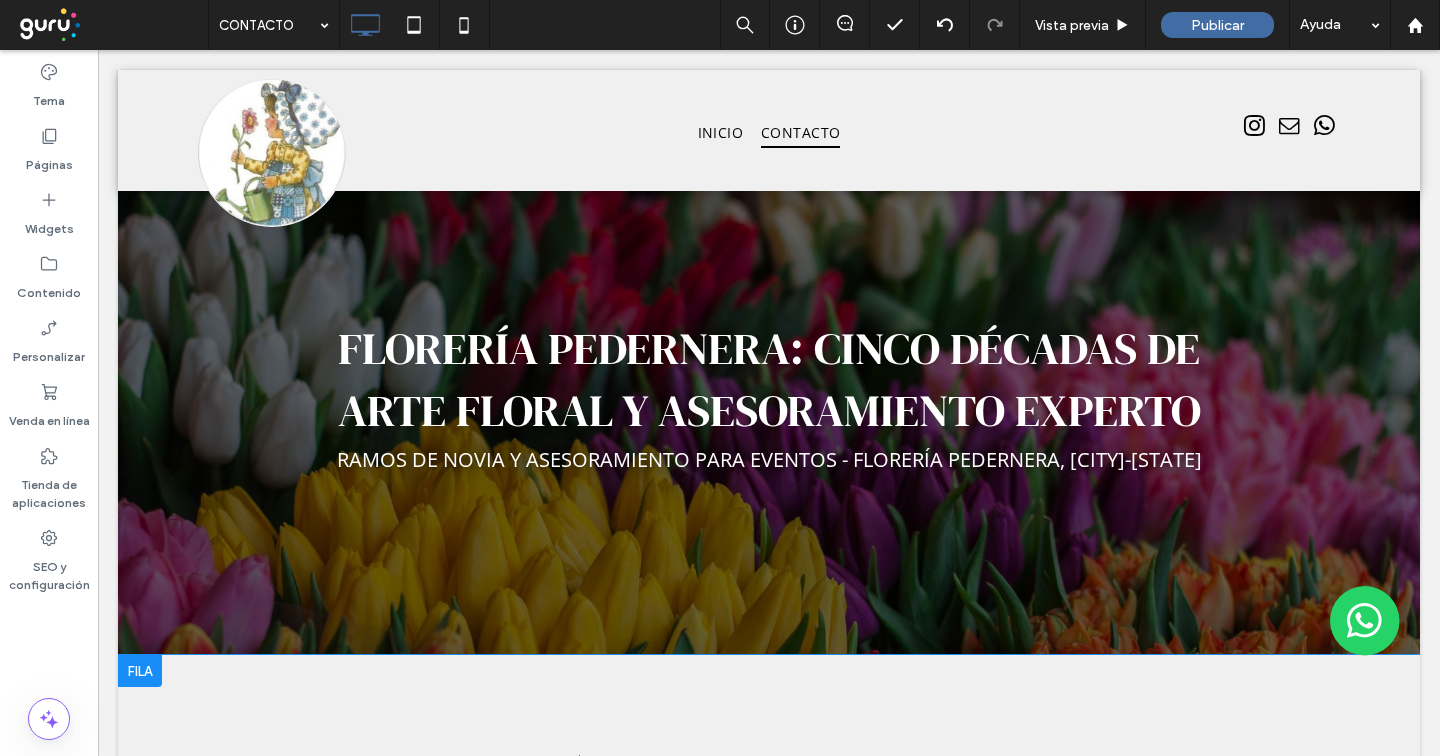 scroll, scrollTop: 0, scrollLeft: 0, axis: both 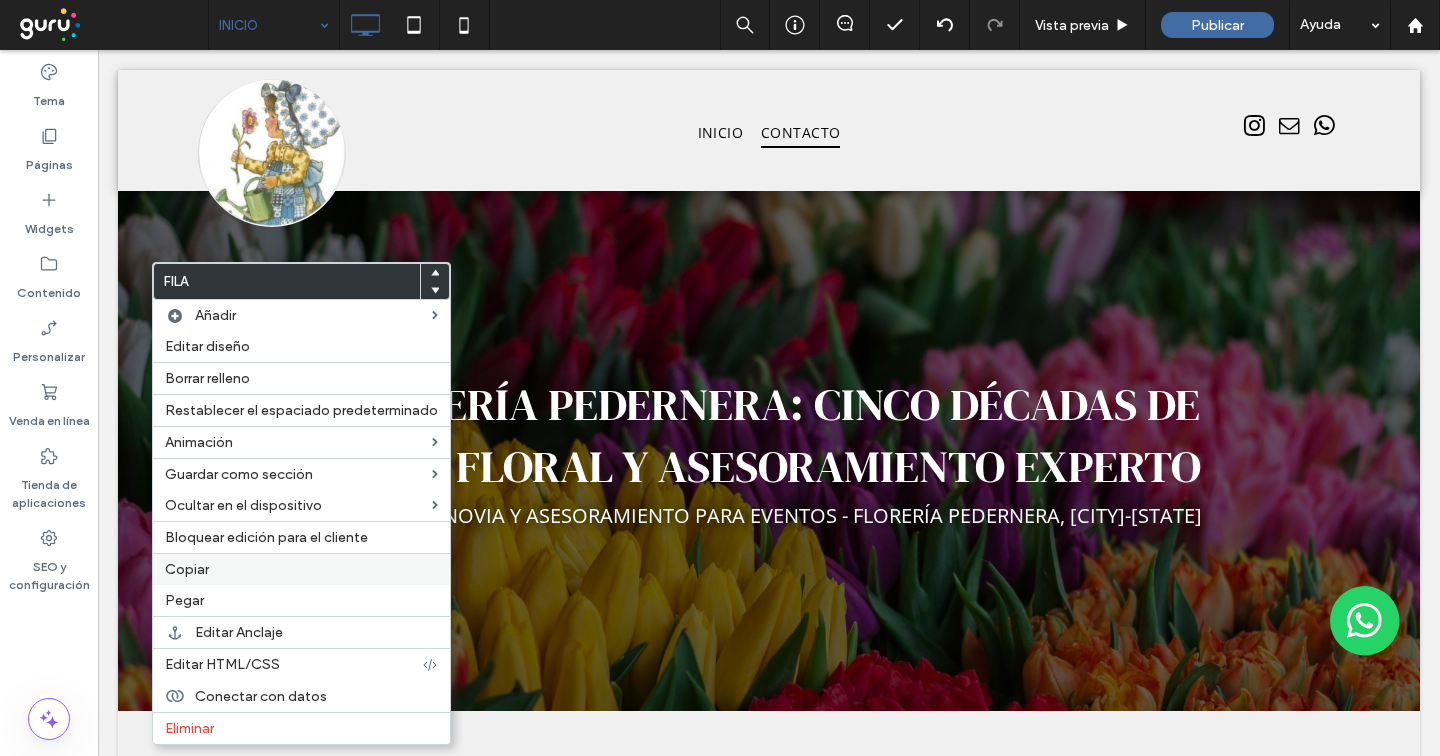 click on "Copiar" at bounding box center (187, 569) 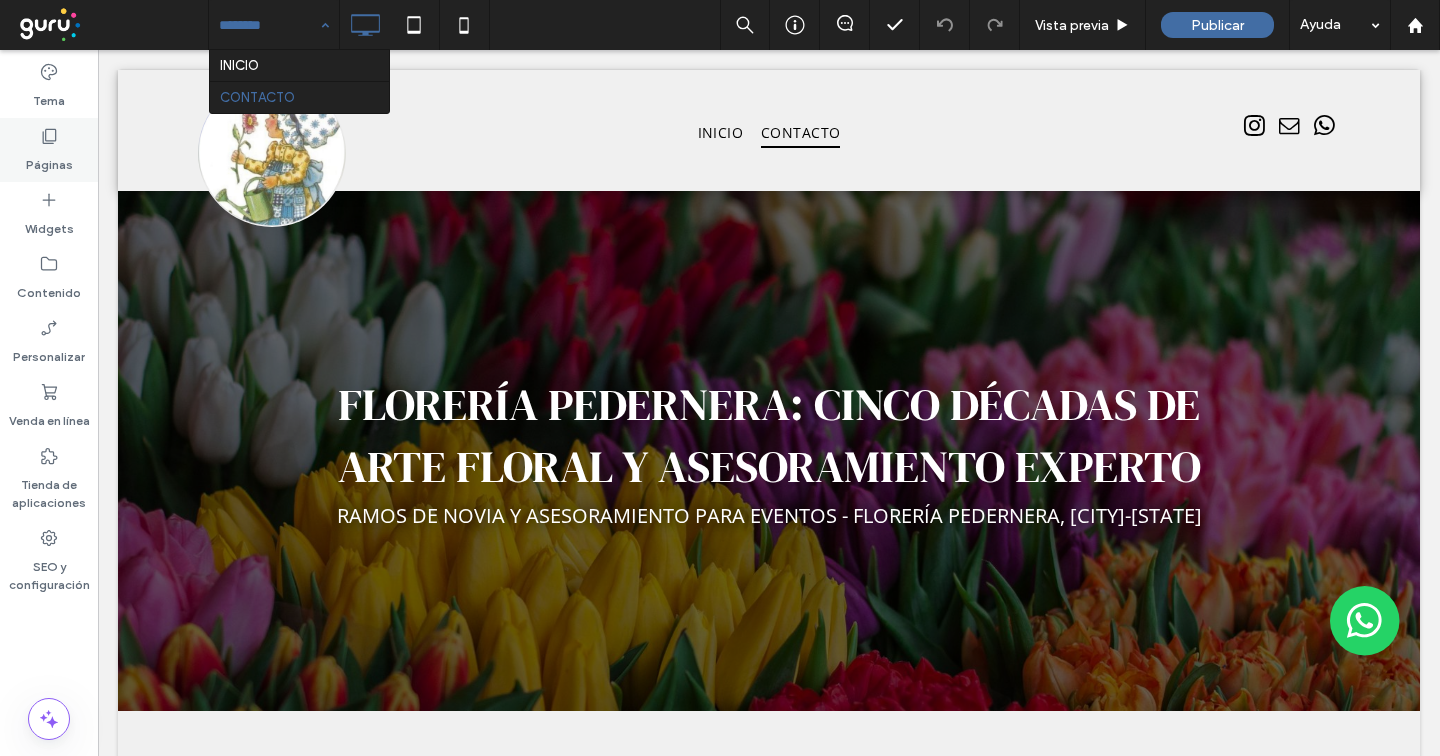 click on "Páginas" at bounding box center (49, 150) 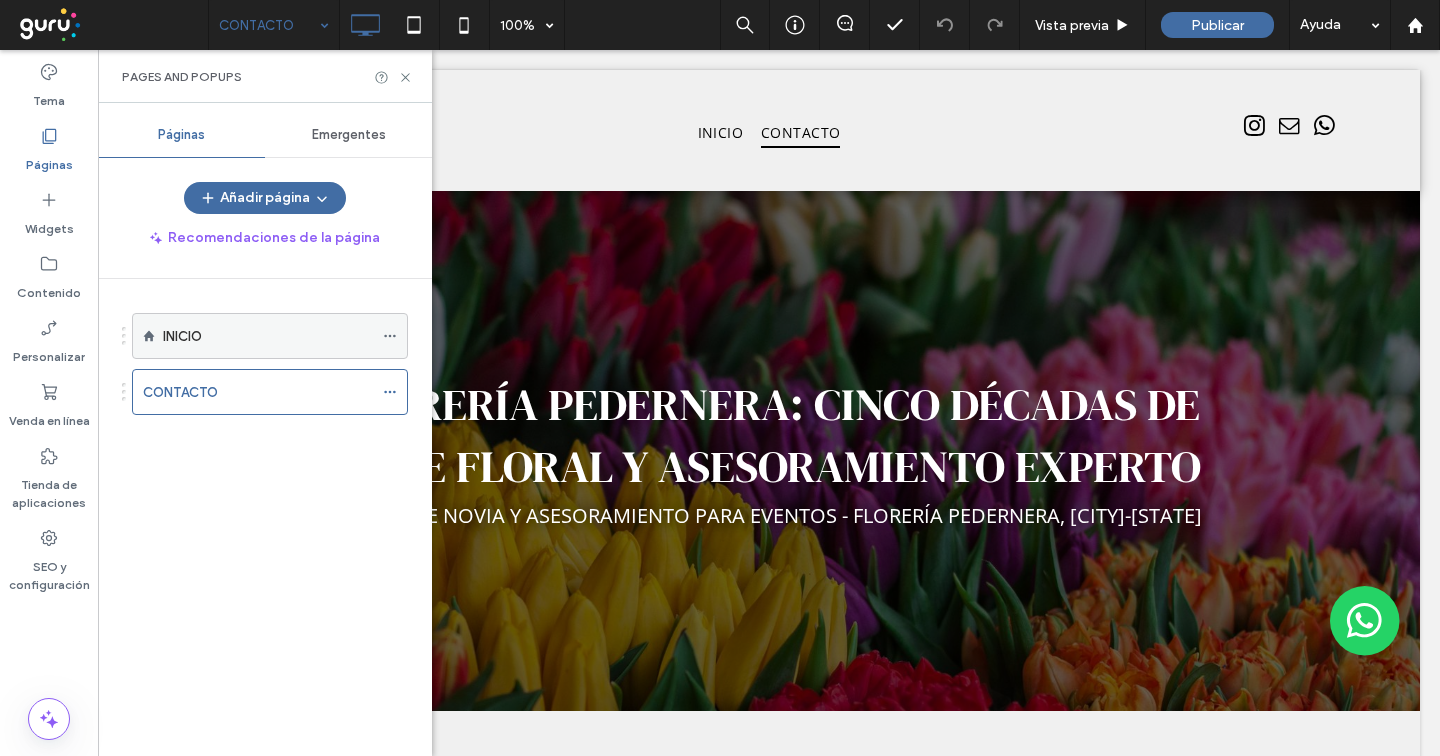 click 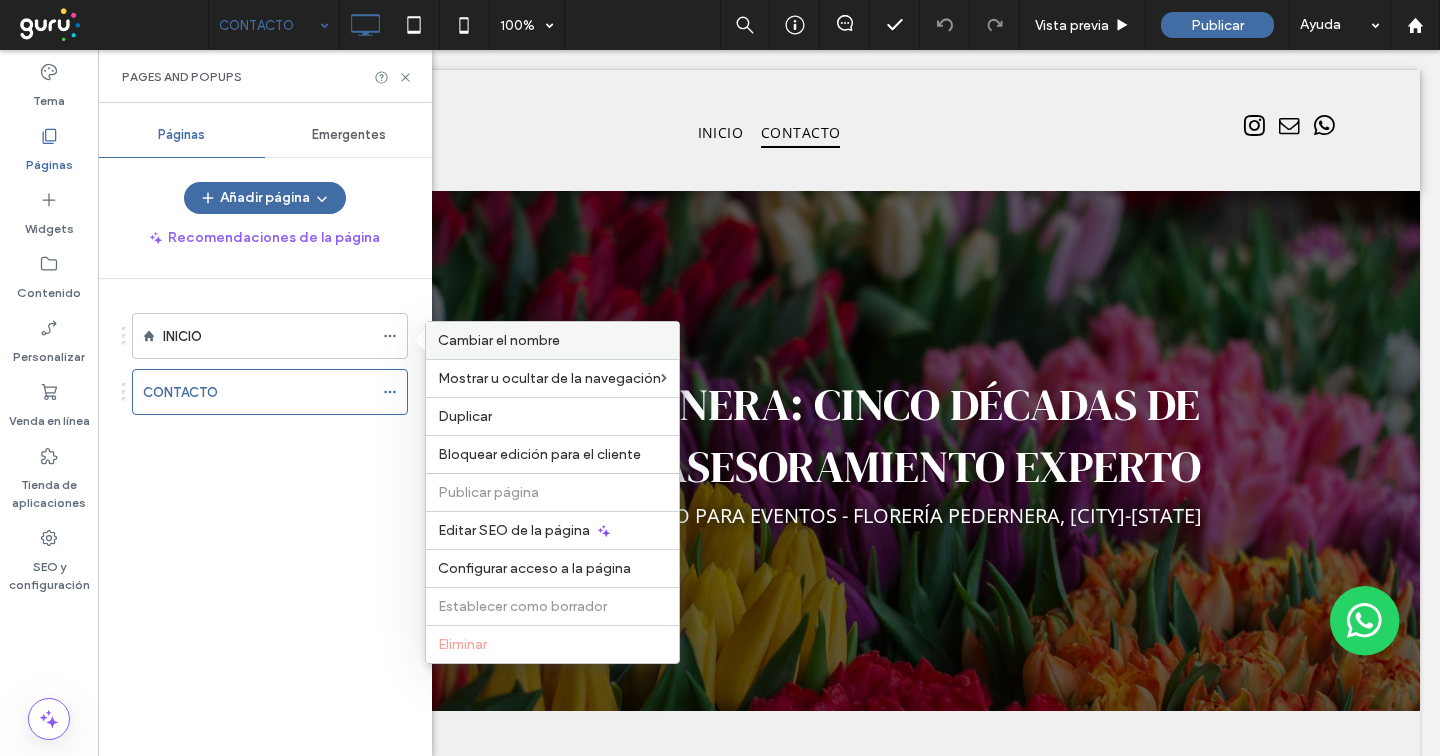click on "Cambiar el nombre" at bounding box center (499, 340) 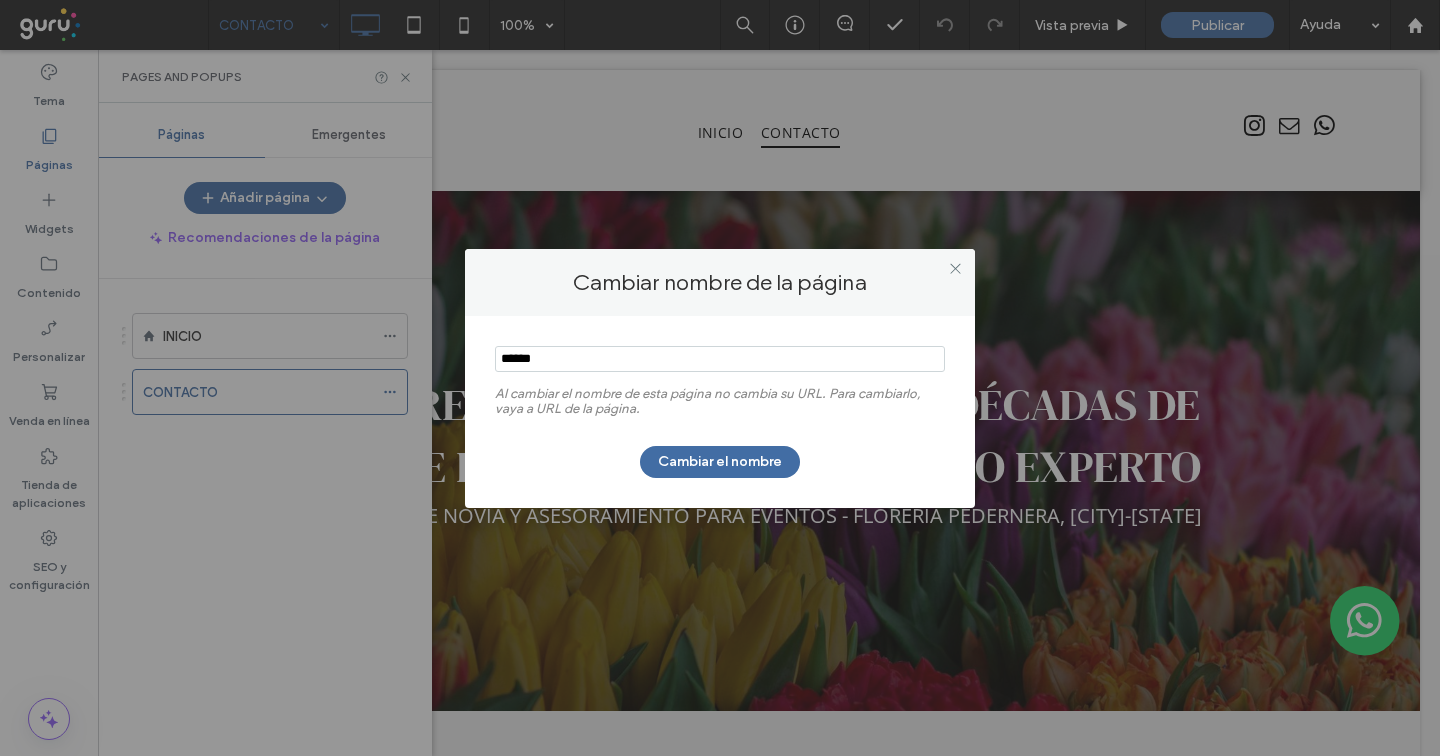 click at bounding box center (720, 359) 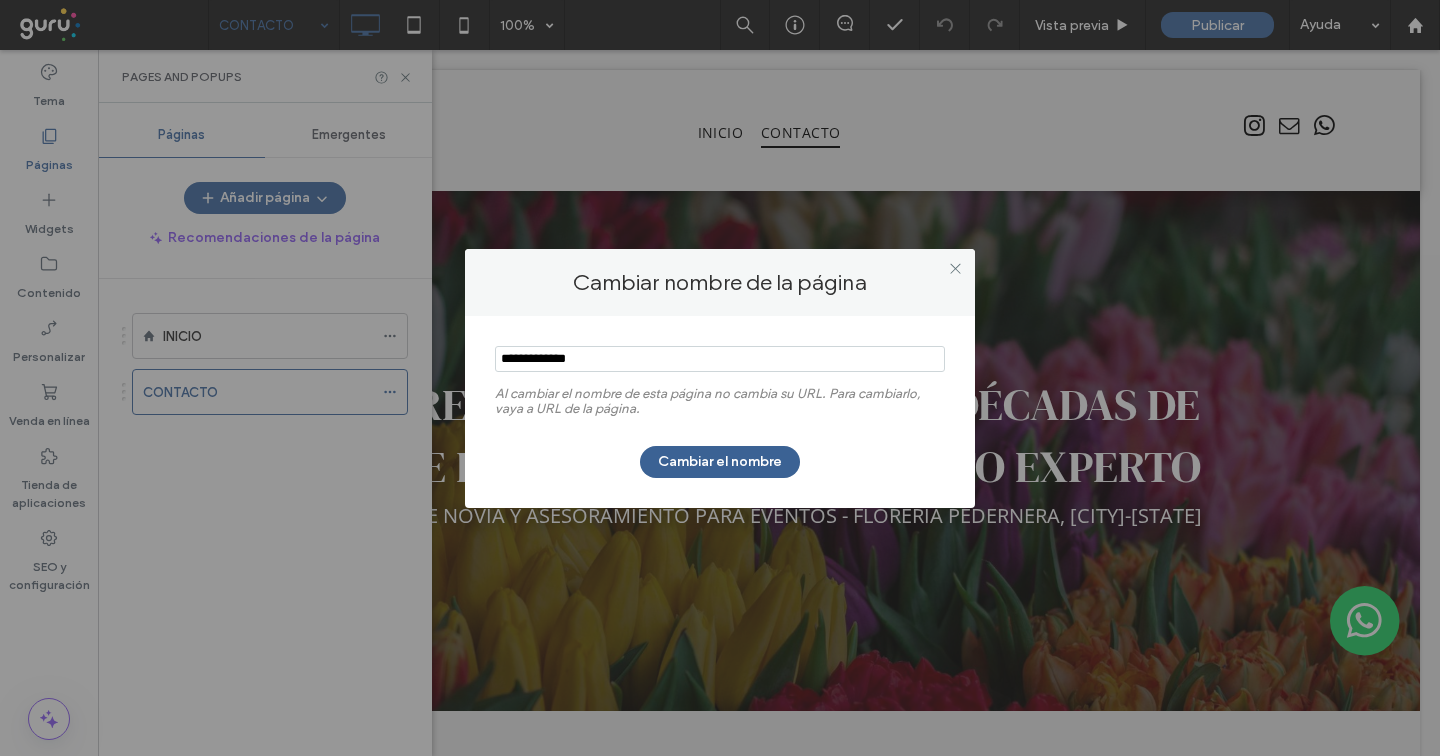 type on "**********" 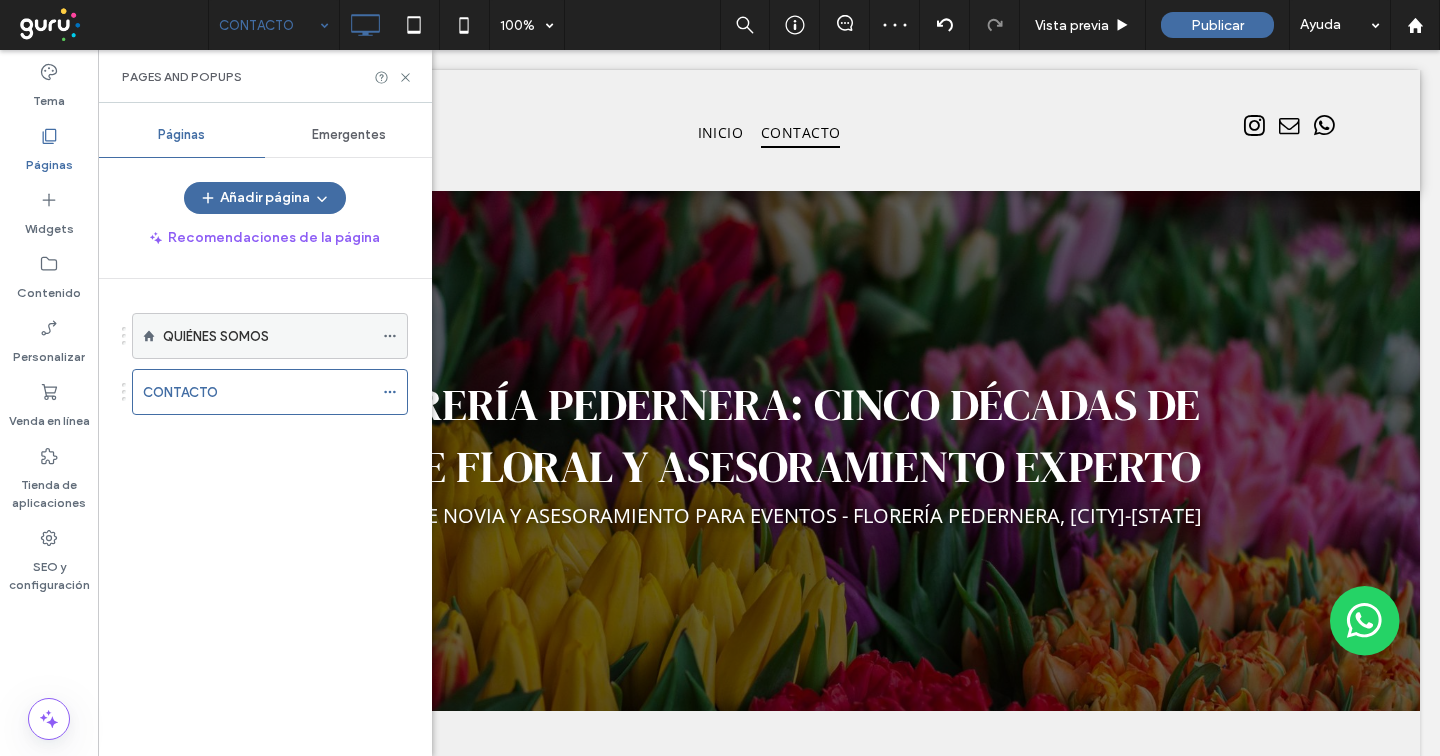 click 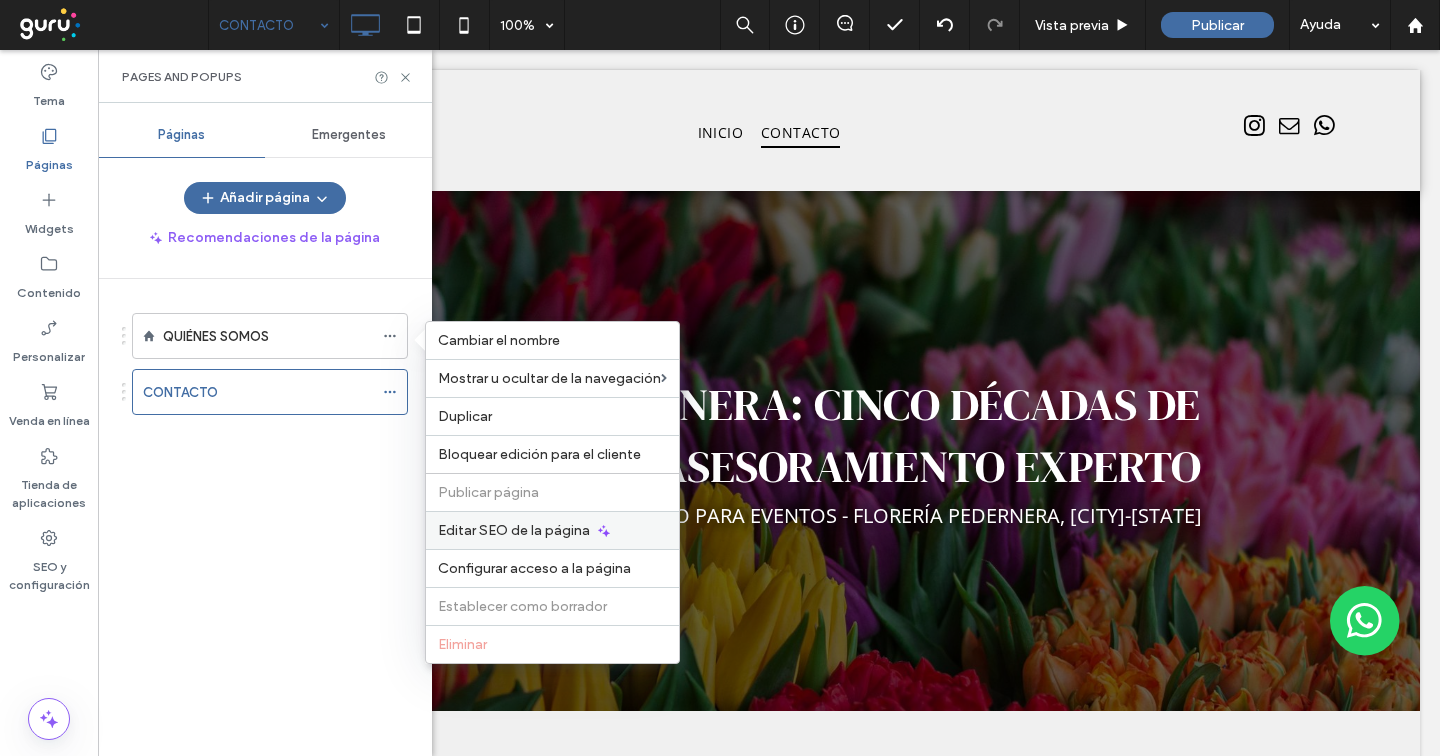 click on "Editar SEO de la página" at bounding box center [514, 530] 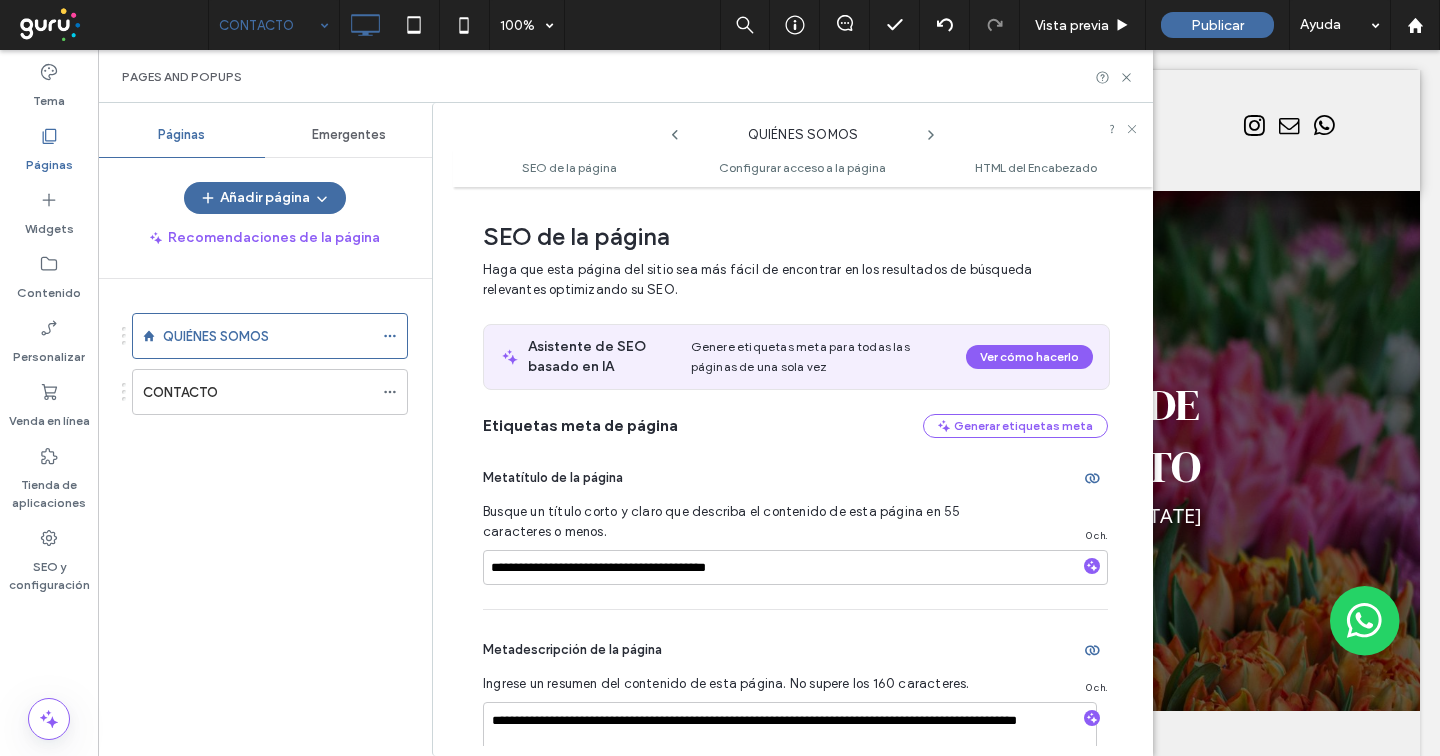 scroll, scrollTop: 10, scrollLeft: 0, axis: vertical 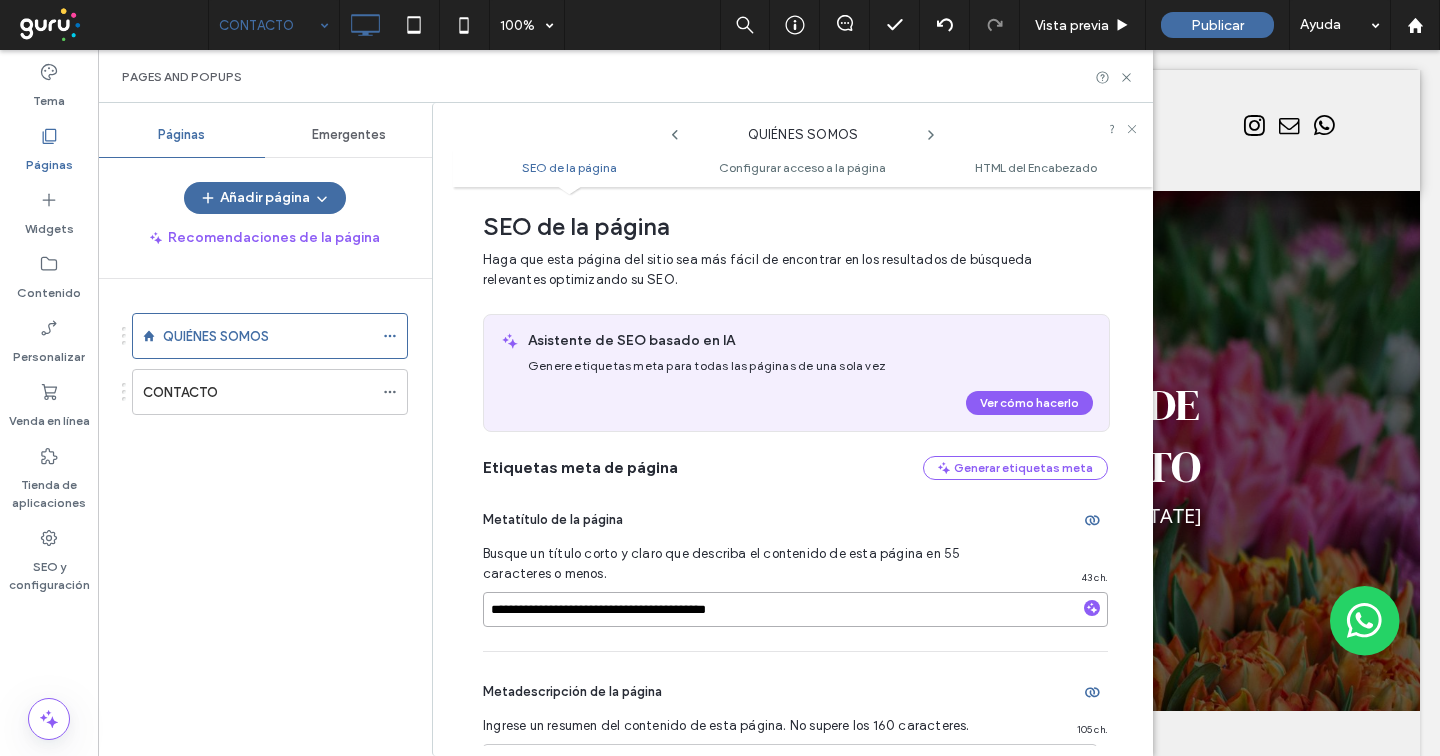 click on "**********" at bounding box center [795, 609] 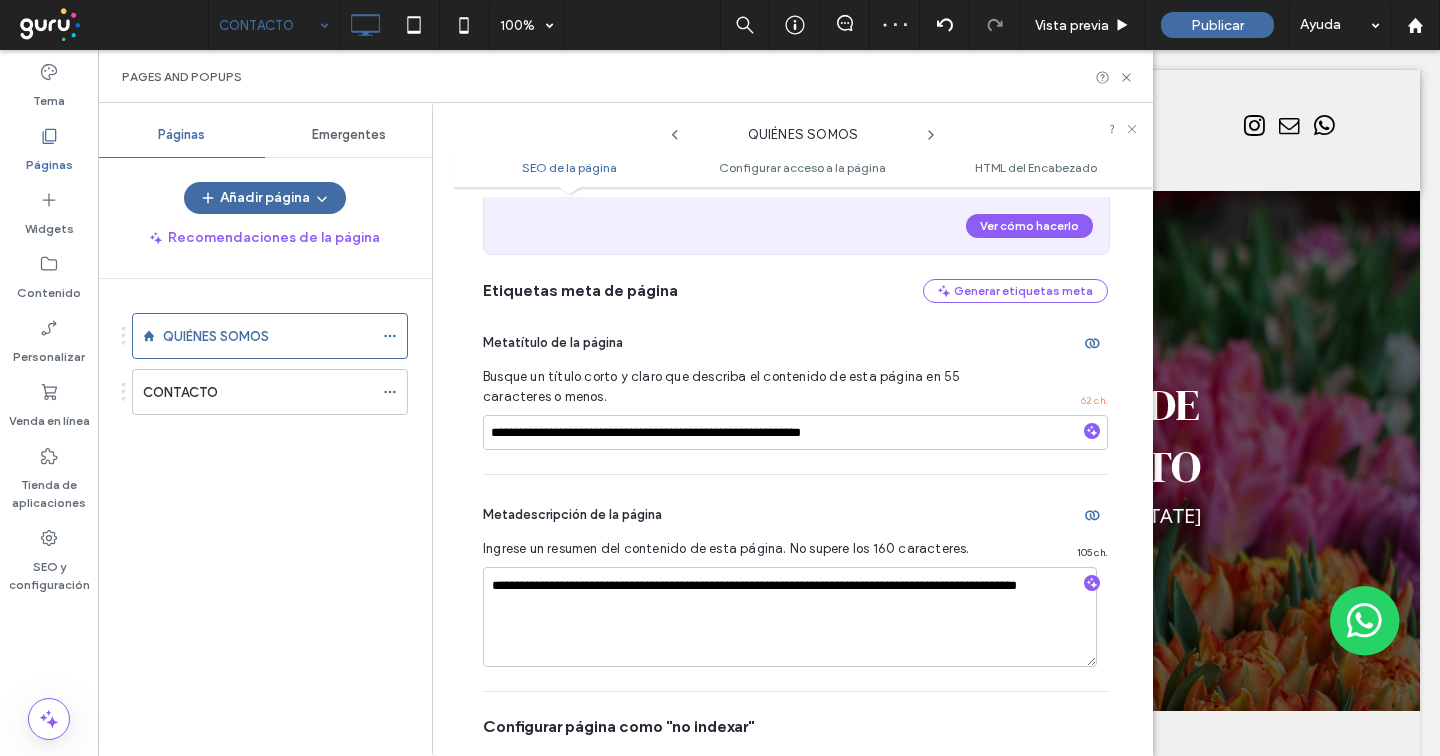 scroll, scrollTop: 194, scrollLeft: 0, axis: vertical 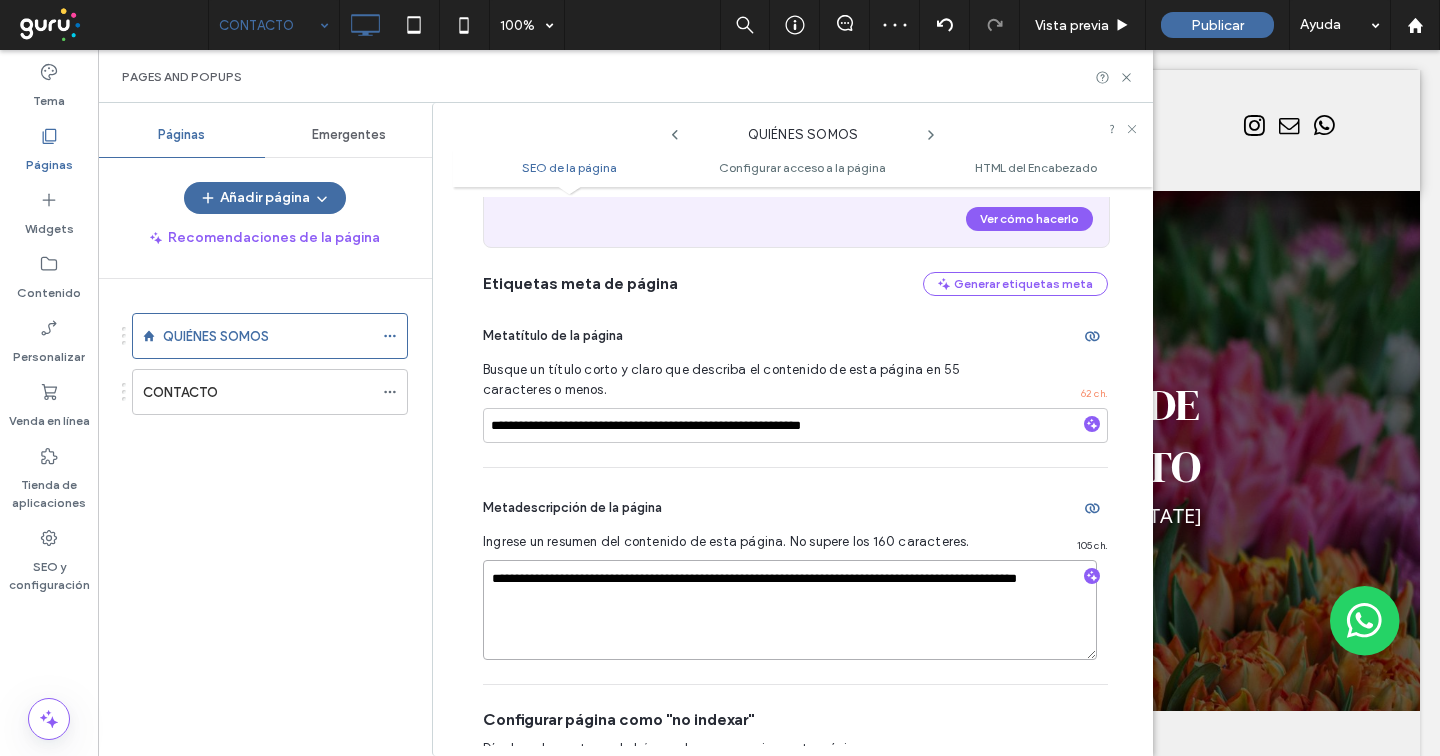 click on "**********" at bounding box center (790, 610) 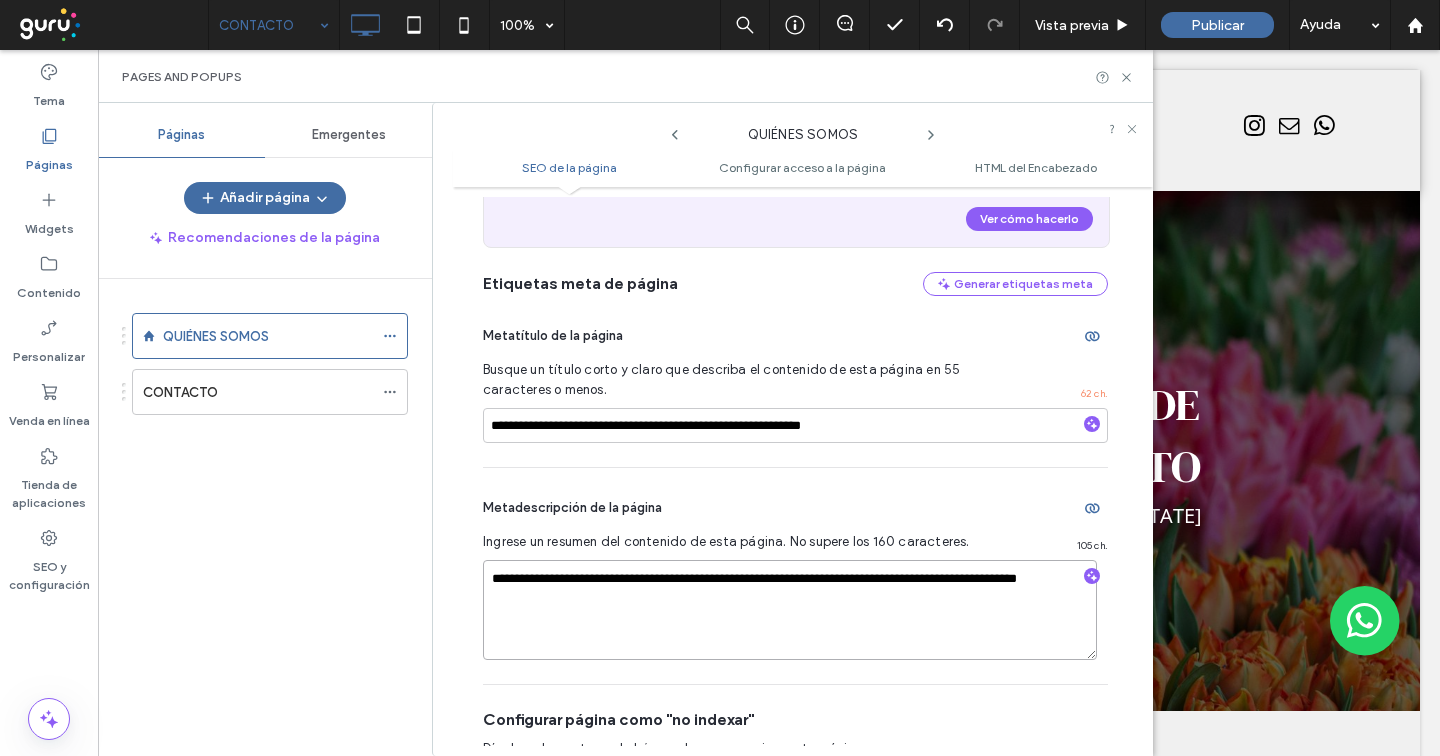 paste 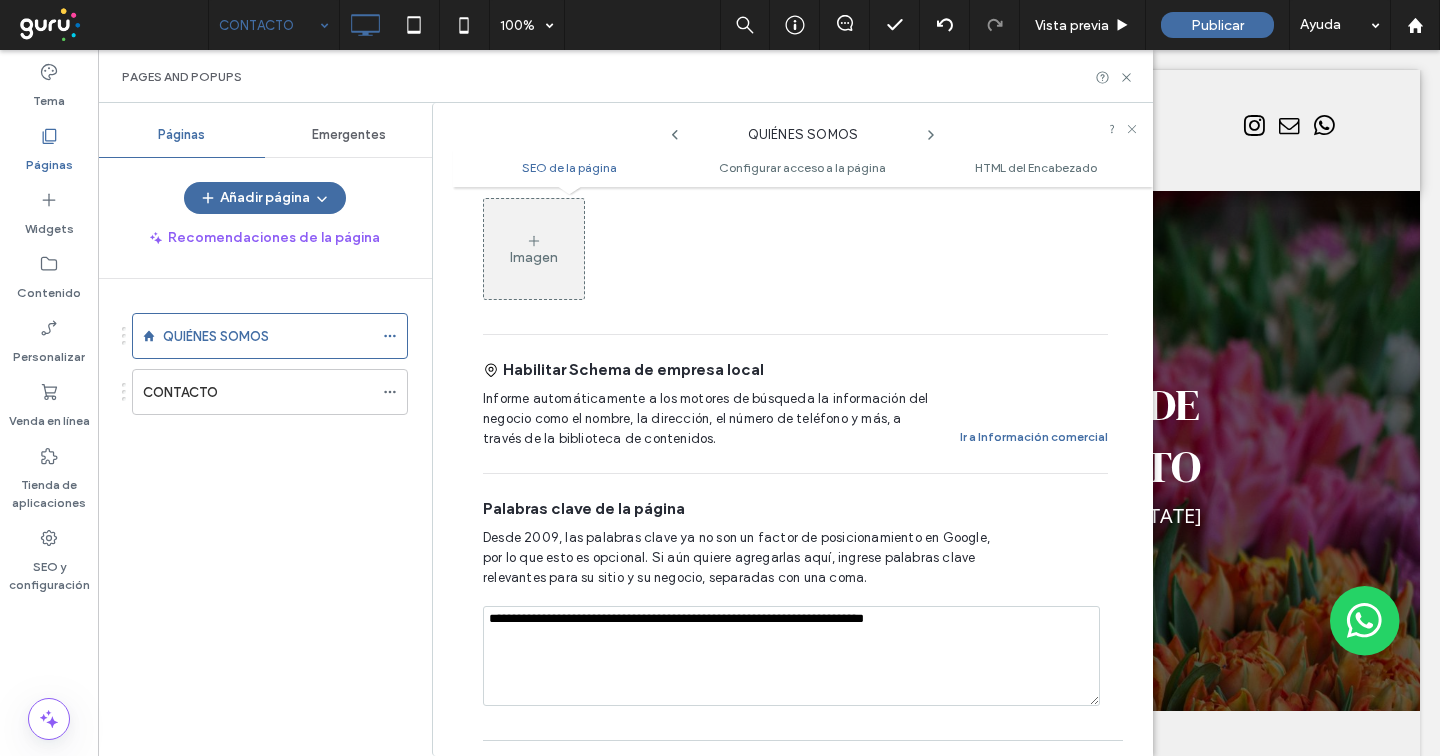 scroll, scrollTop: 963, scrollLeft: 0, axis: vertical 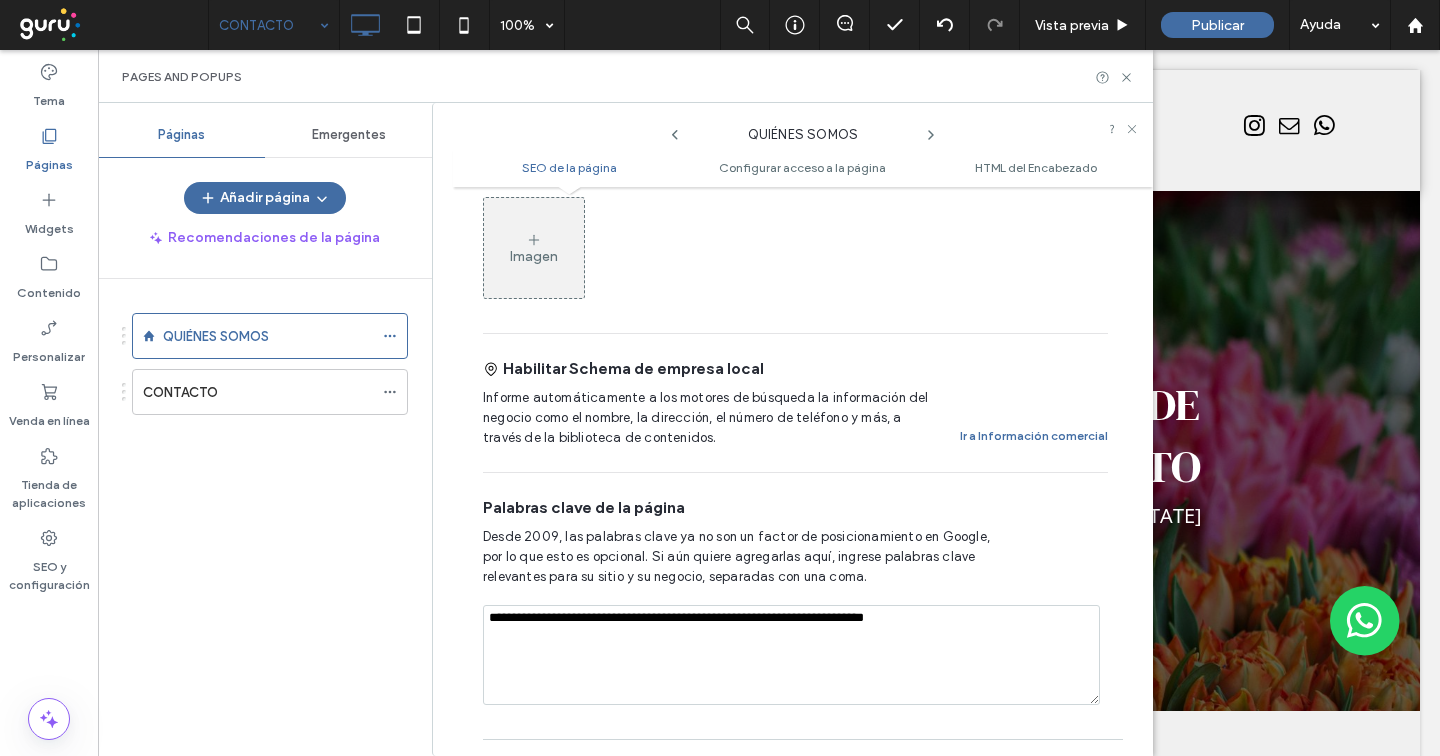 click on "**********" at bounding box center (791, 655) 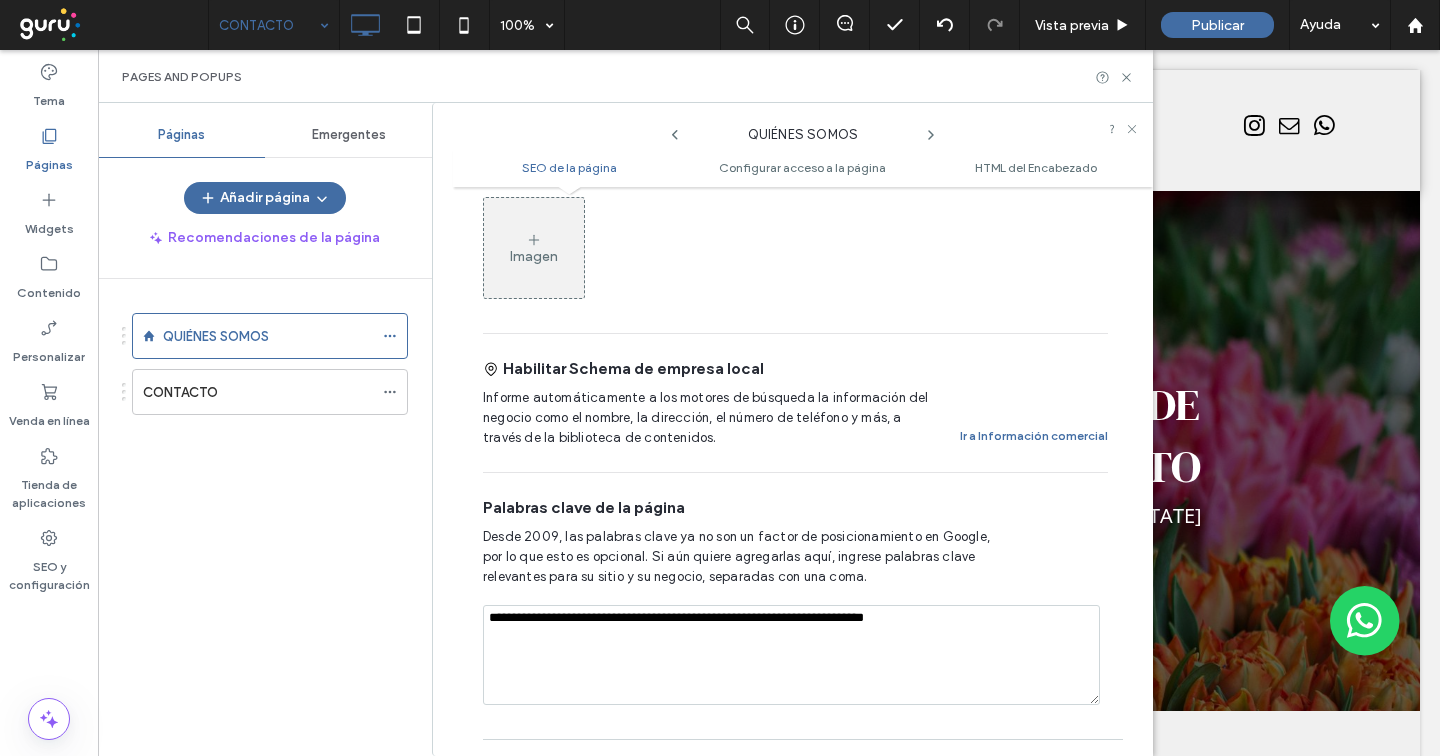 paste on "**********" 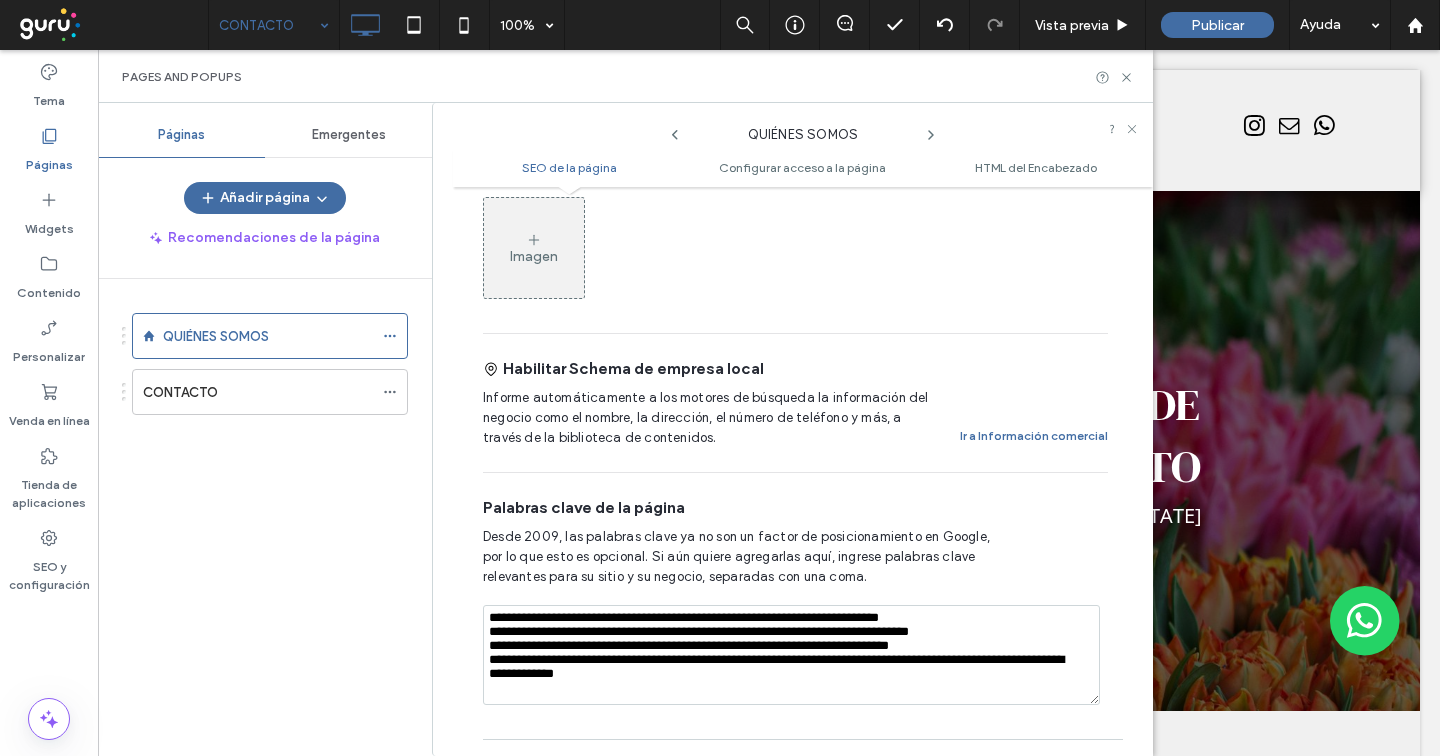 scroll, scrollTop: 3, scrollLeft: 0, axis: vertical 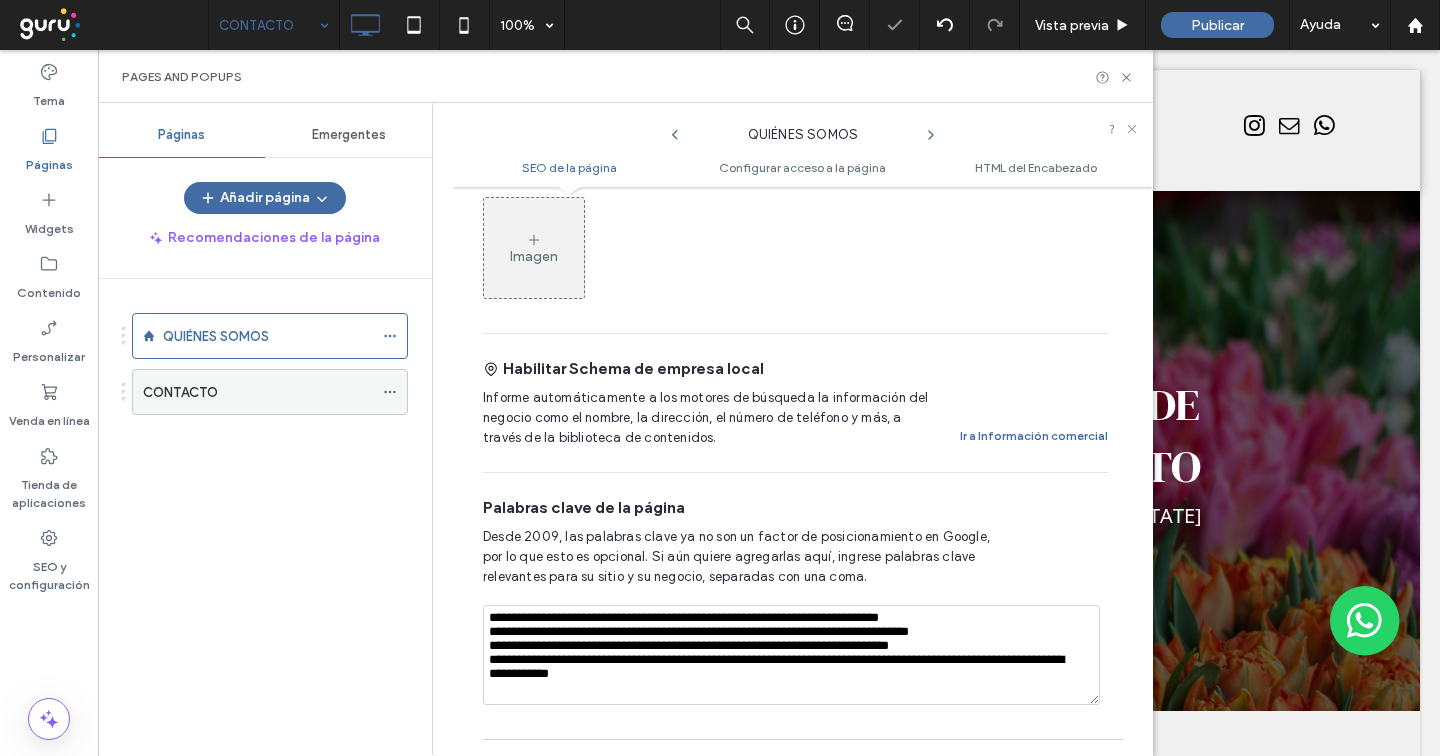 click 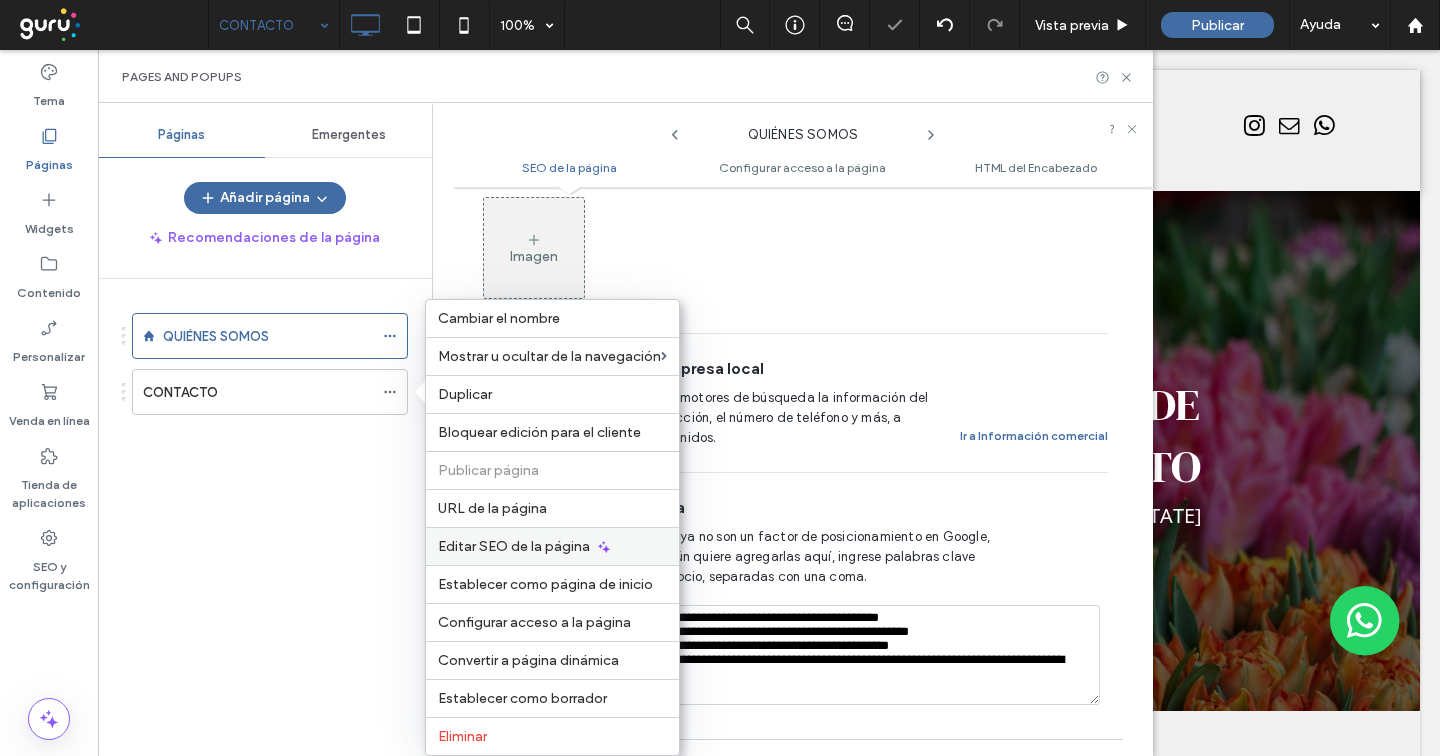 click on "Editar SEO de la página" at bounding box center (514, 546) 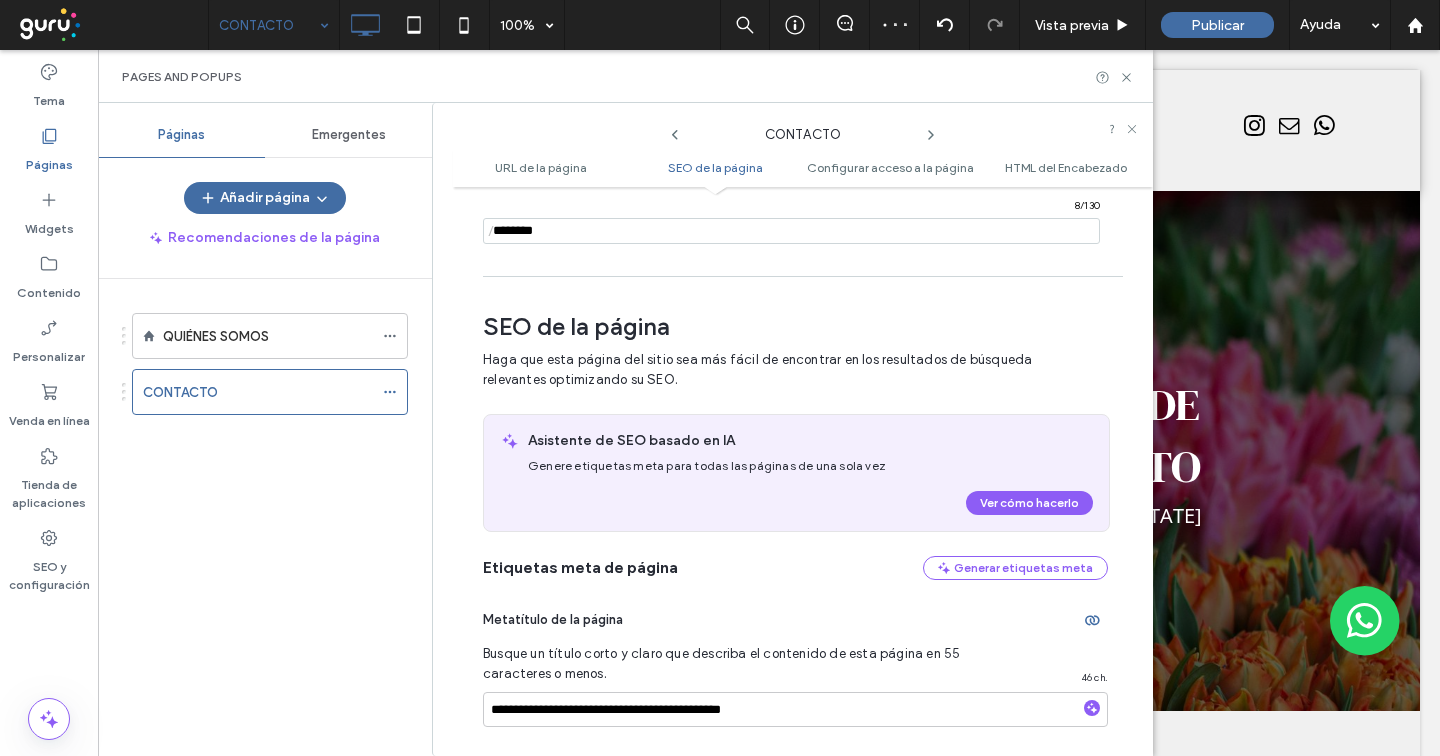 scroll, scrollTop: 292, scrollLeft: 0, axis: vertical 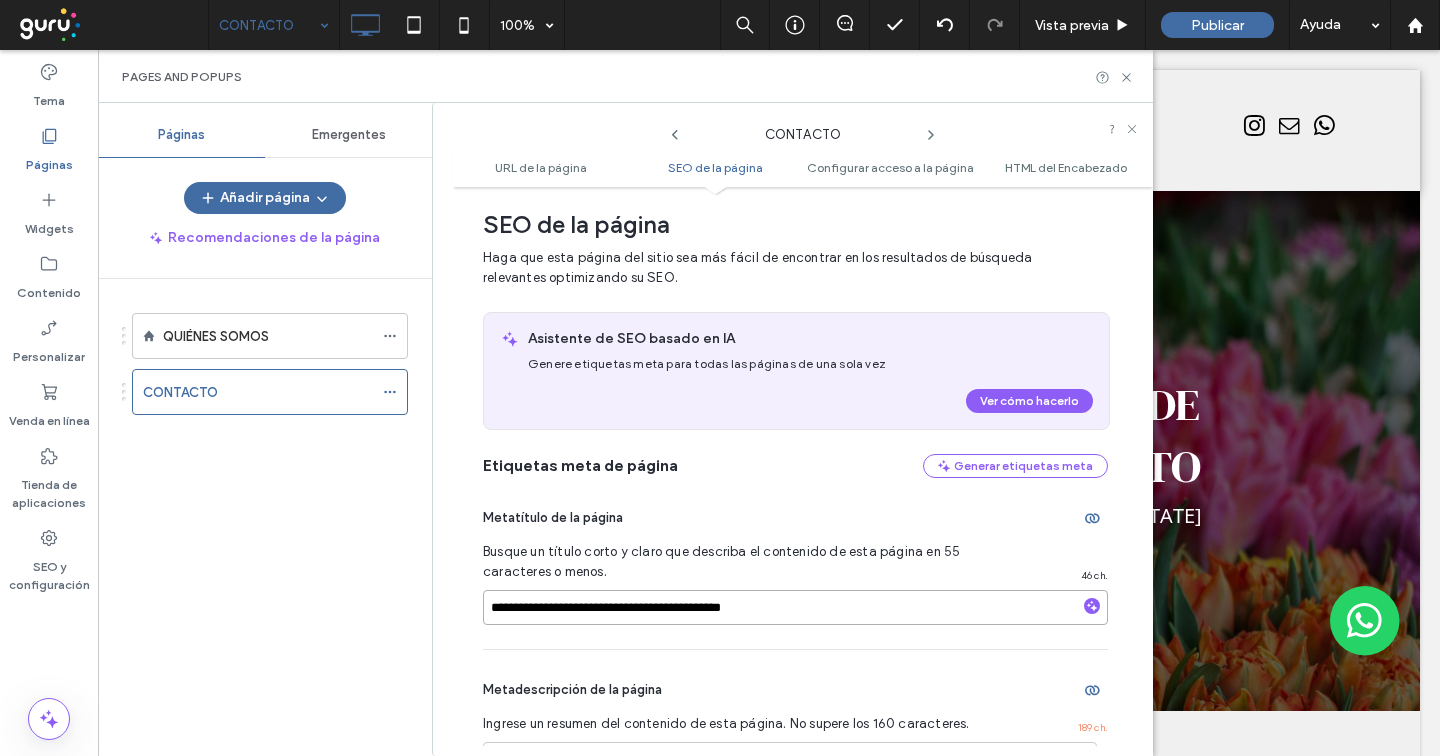 click on "**********" at bounding box center [795, 607] 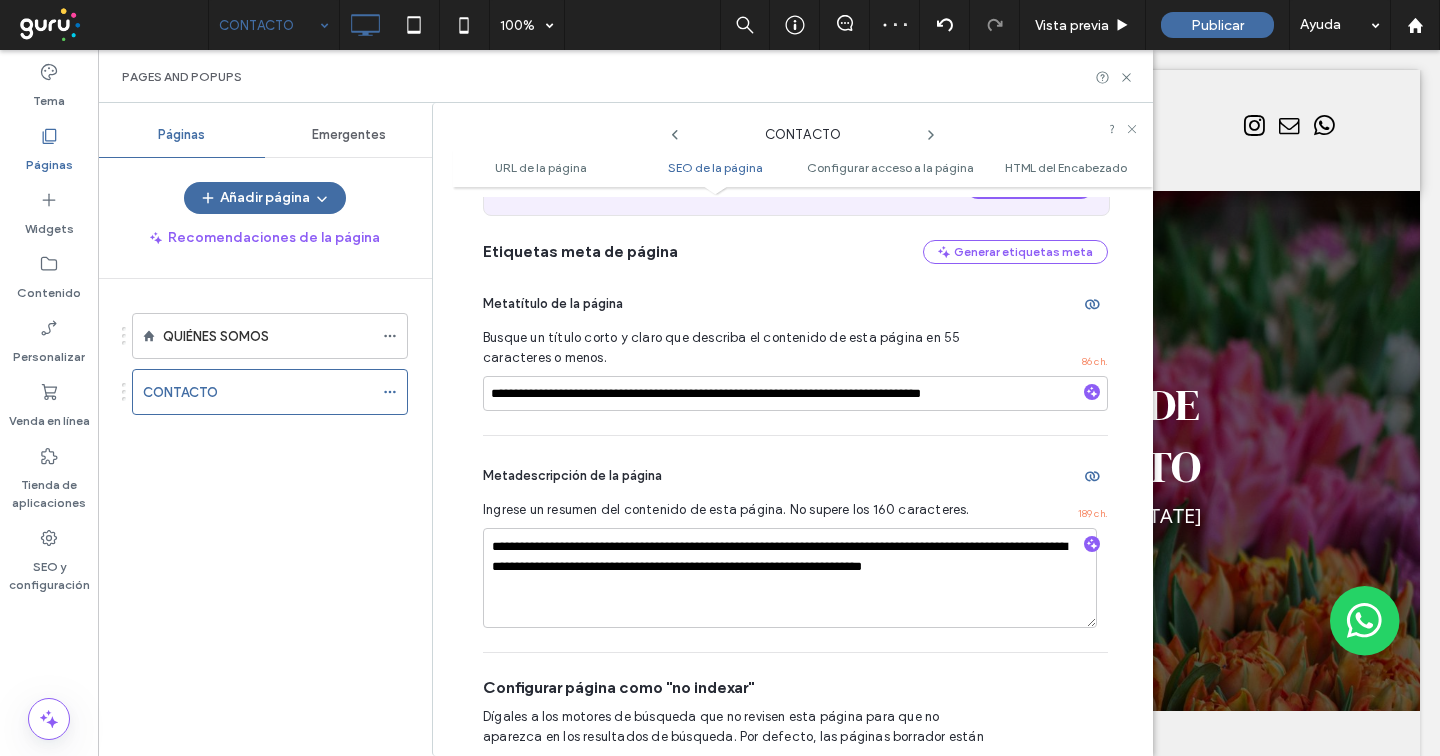 scroll, scrollTop: 633, scrollLeft: 0, axis: vertical 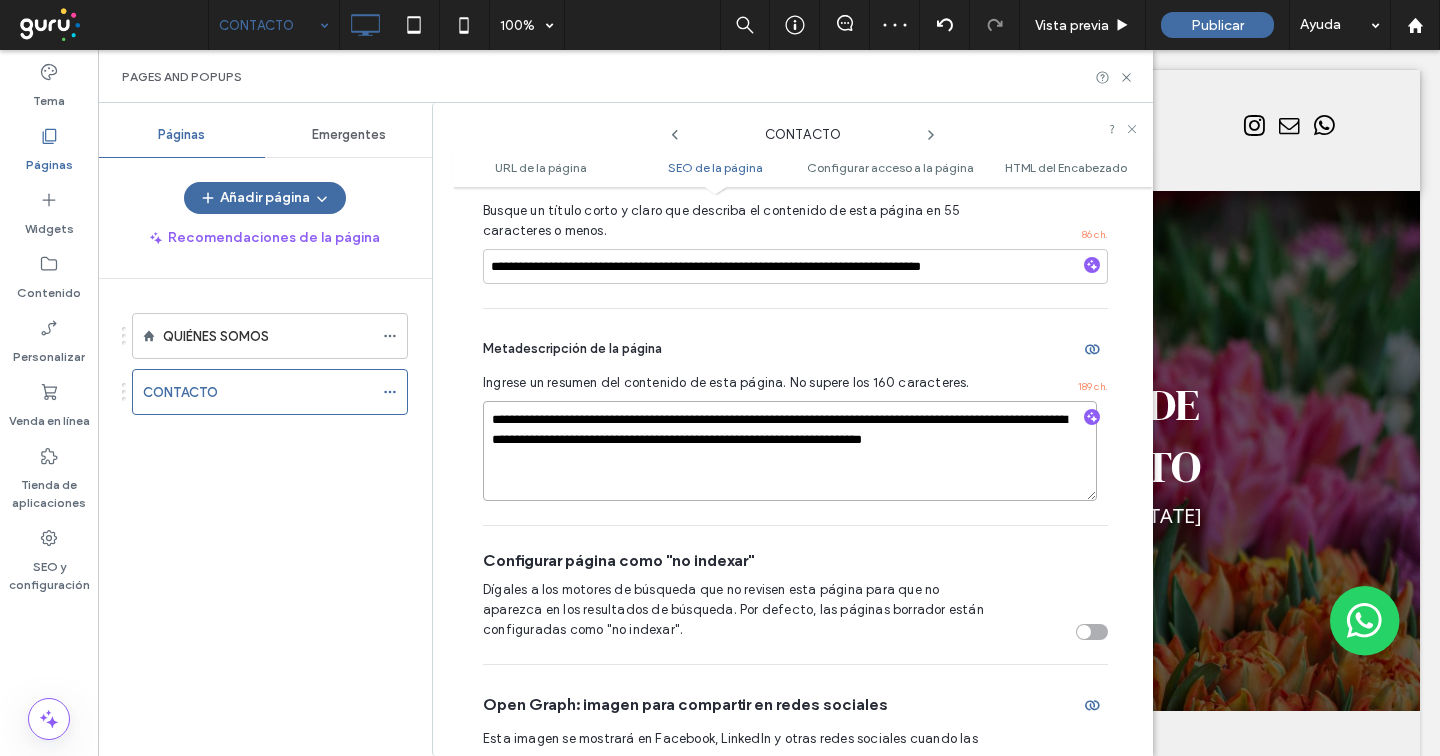 click on "**********" at bounding box center (790, 451) 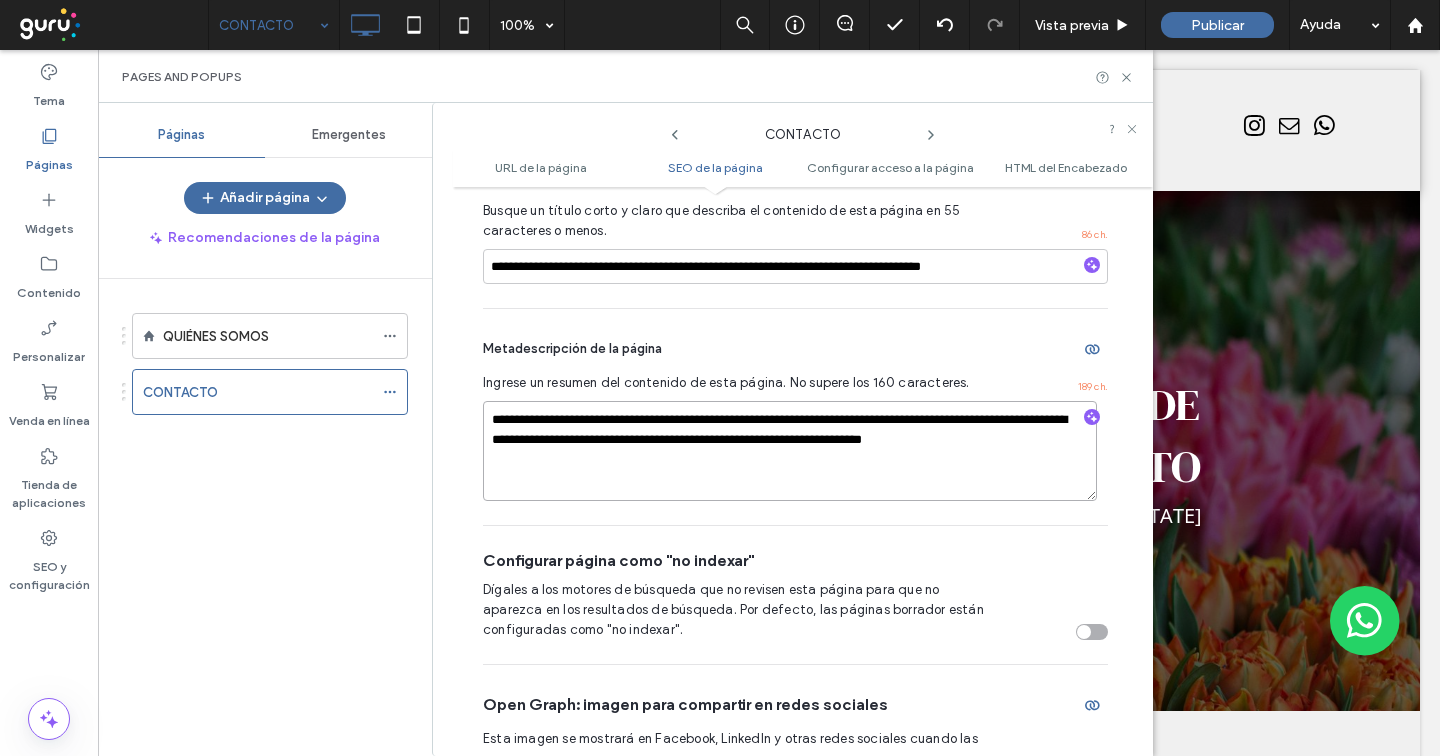 paste 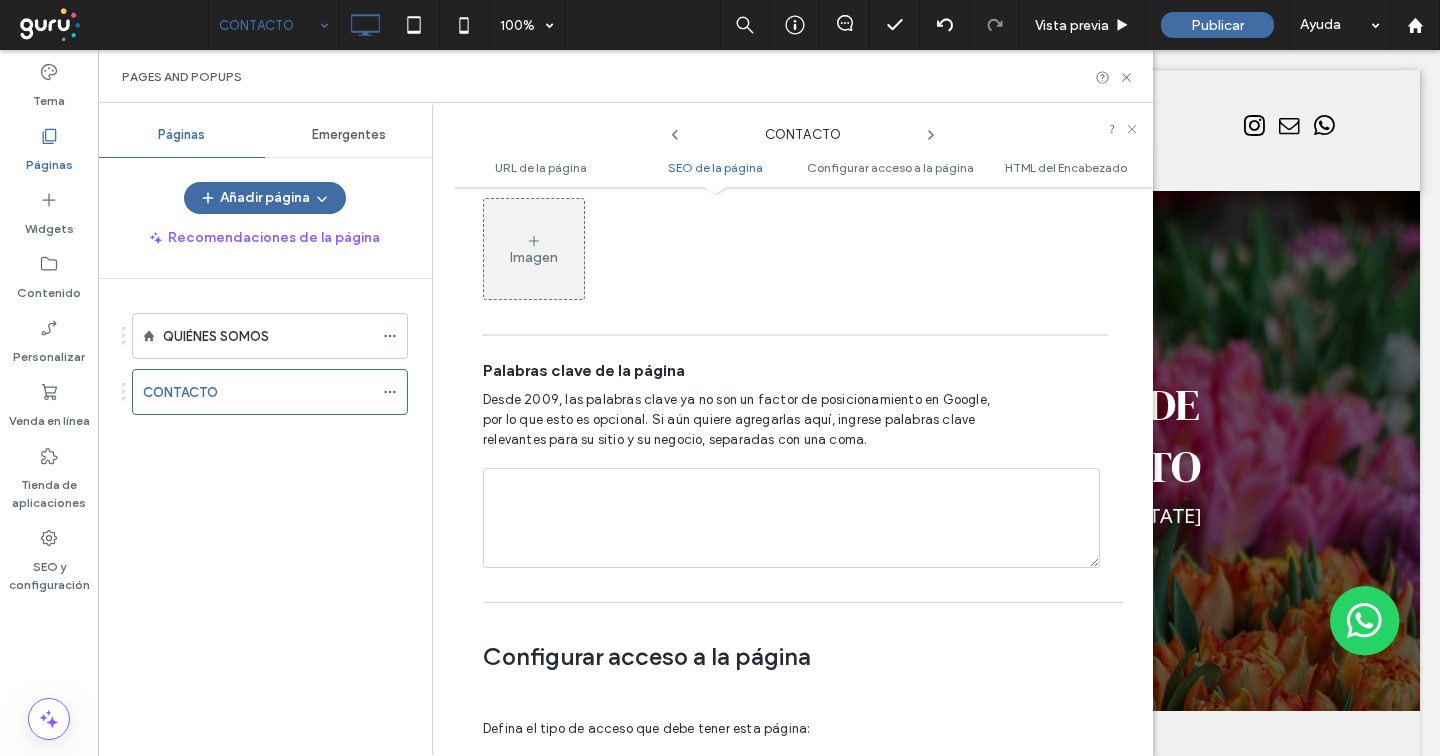 scroll, scrollTop: 1260, scrollLeft: 0, axis: vertical 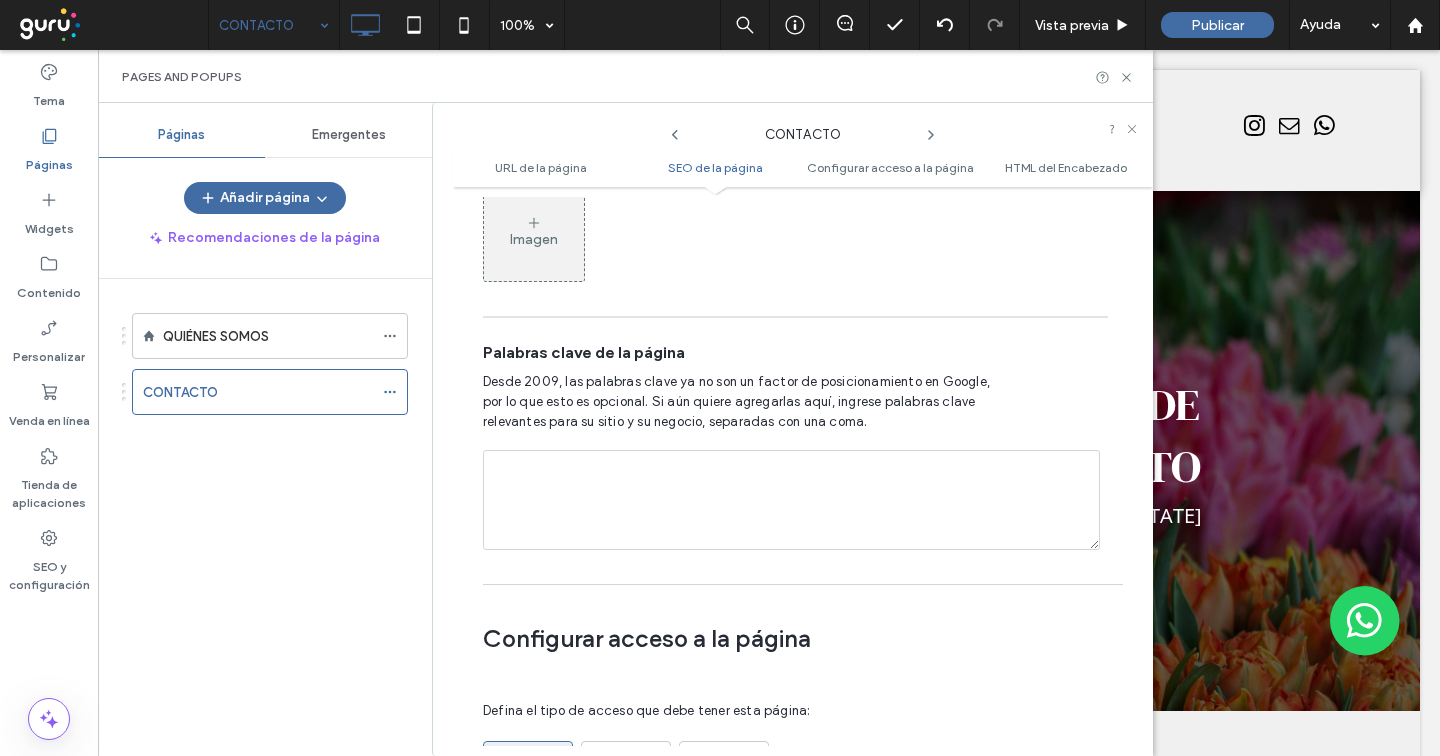 click on "Emergentes" at bounding box center (348, 135) 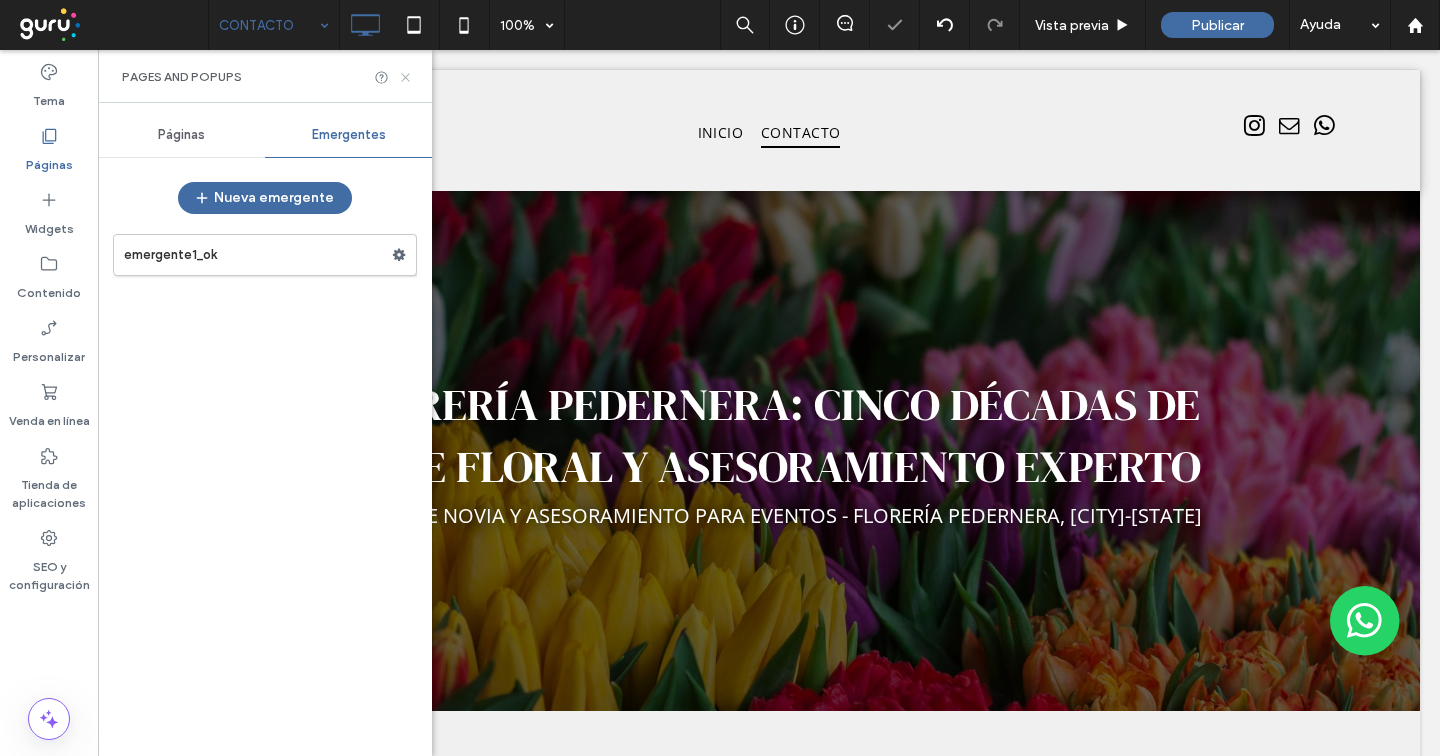 click 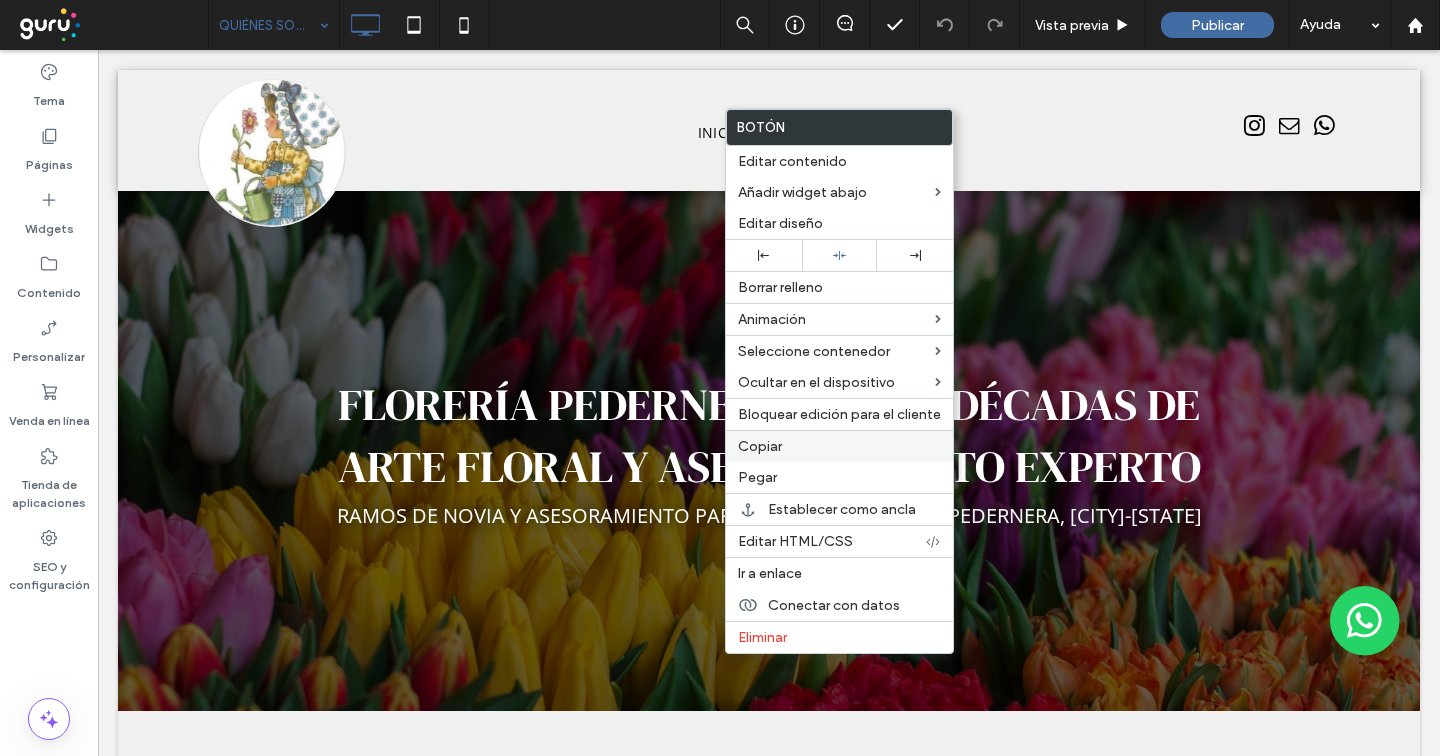 click on "Copiar" at bounding box center [839, 446] 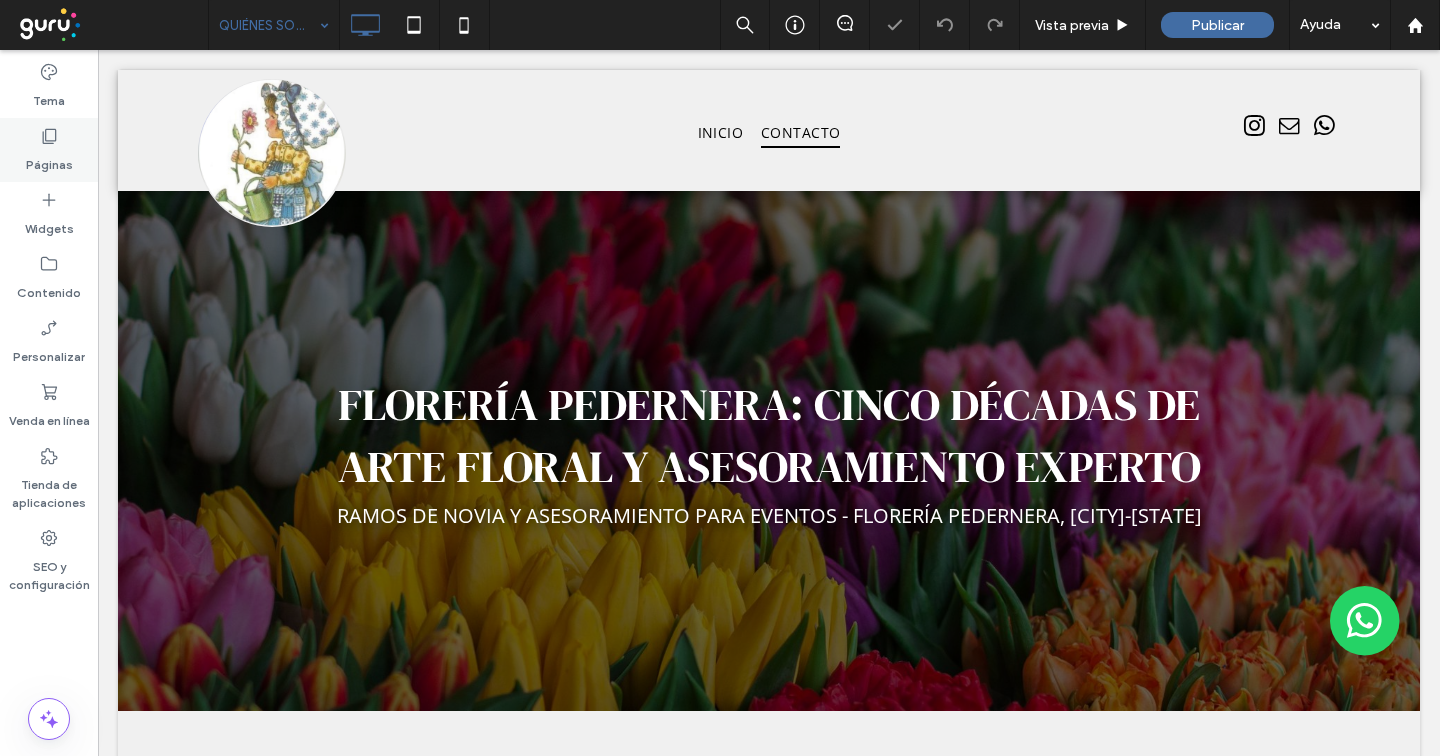 click on "Páginas" at bounding box center (49, 150) 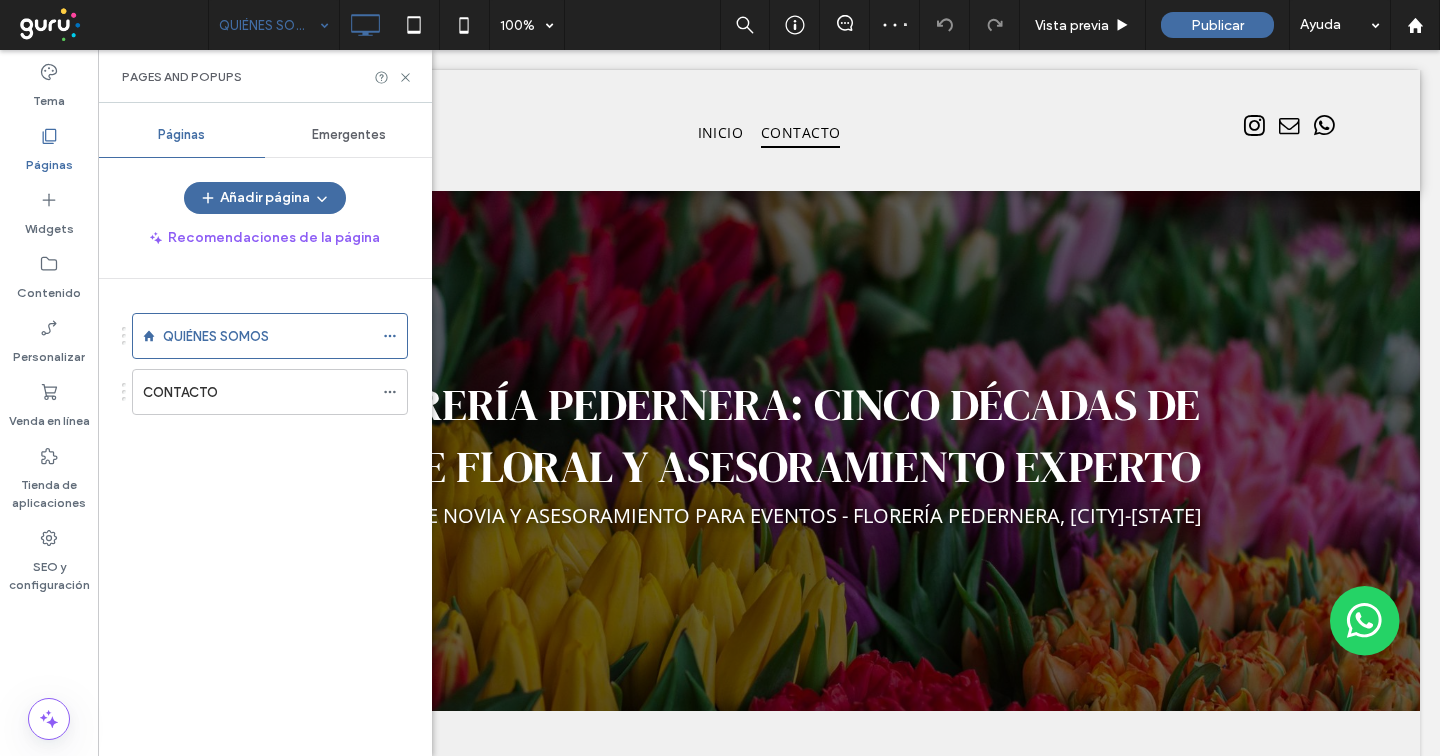 click on "Emergentes" at bounding box center (349, 135) 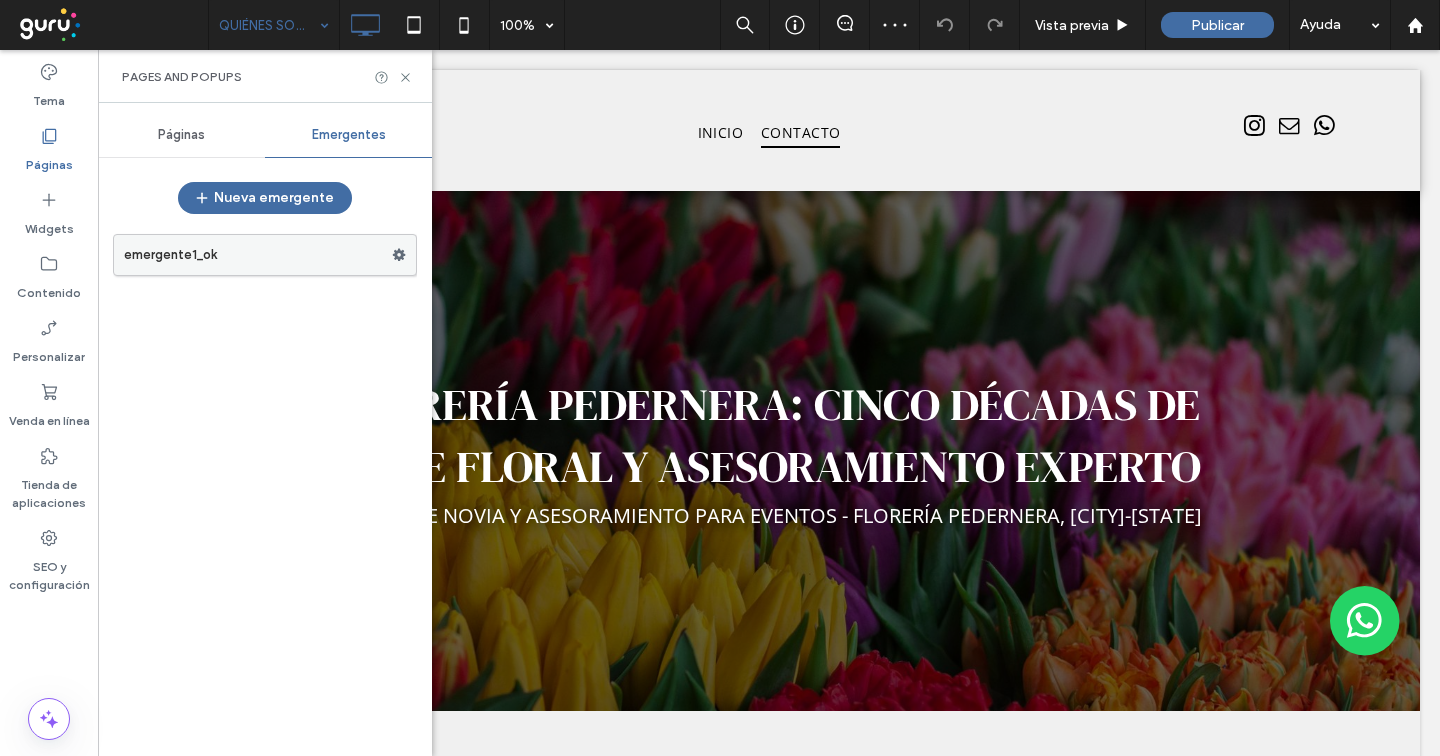 click on "emergente1_ok" at bounding box center (258, 255) 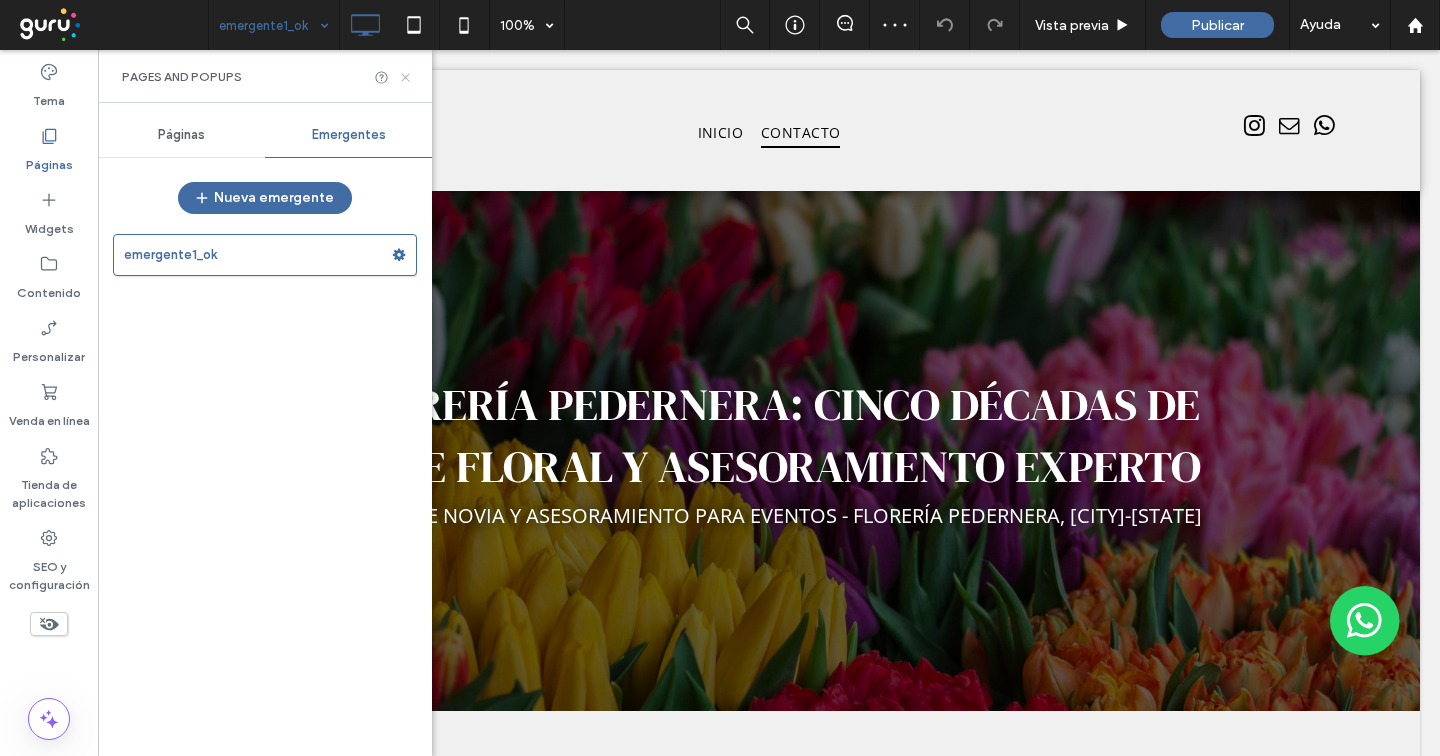 click 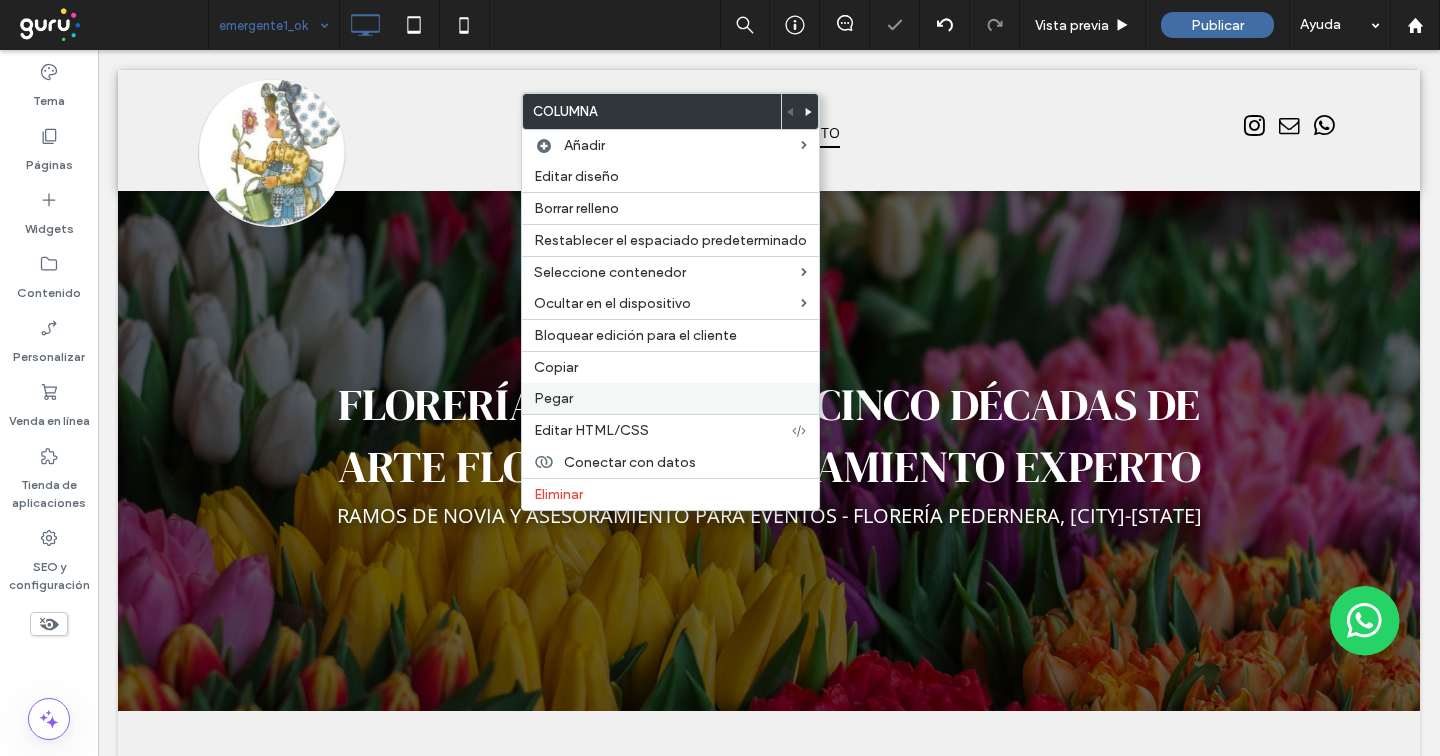 click on "Pegar" at bounding box center (670, 398) 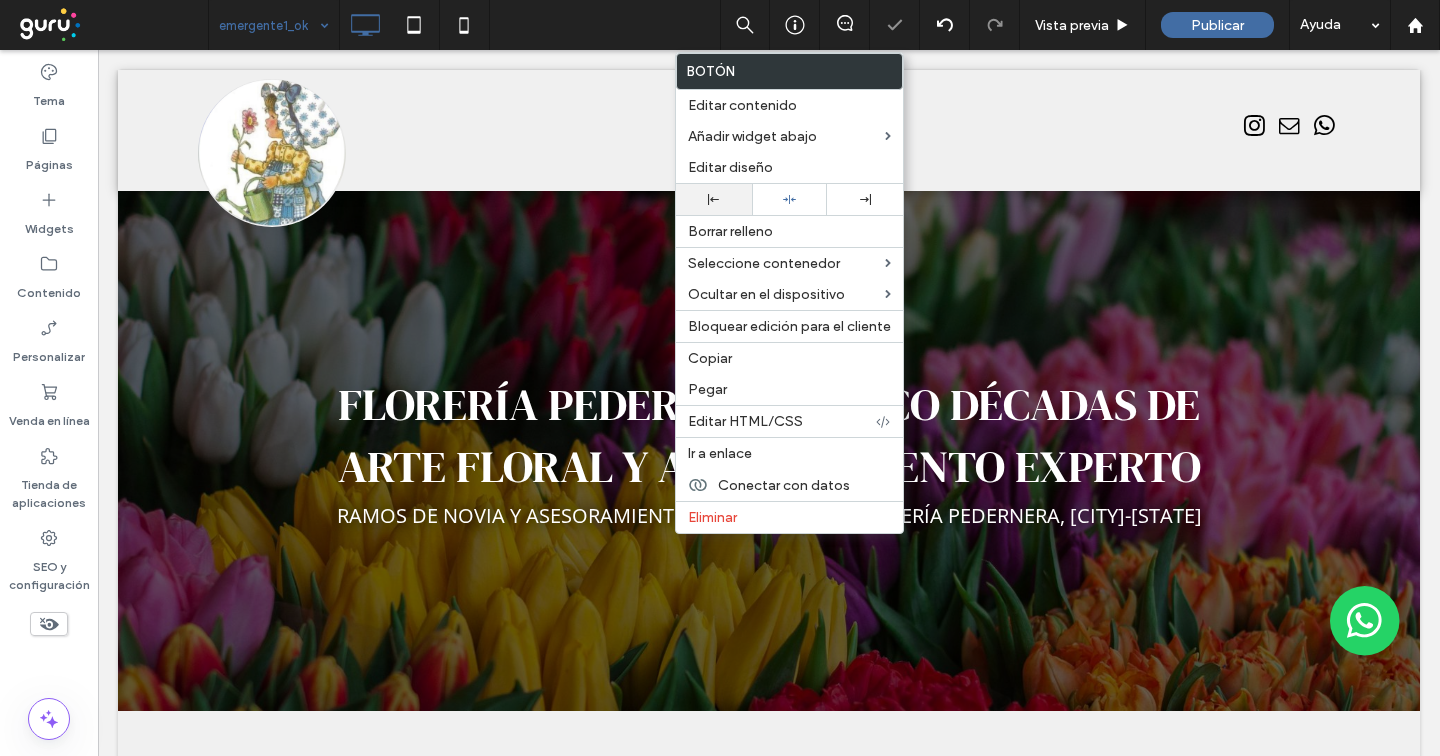 click at bounding box center [714, 199] 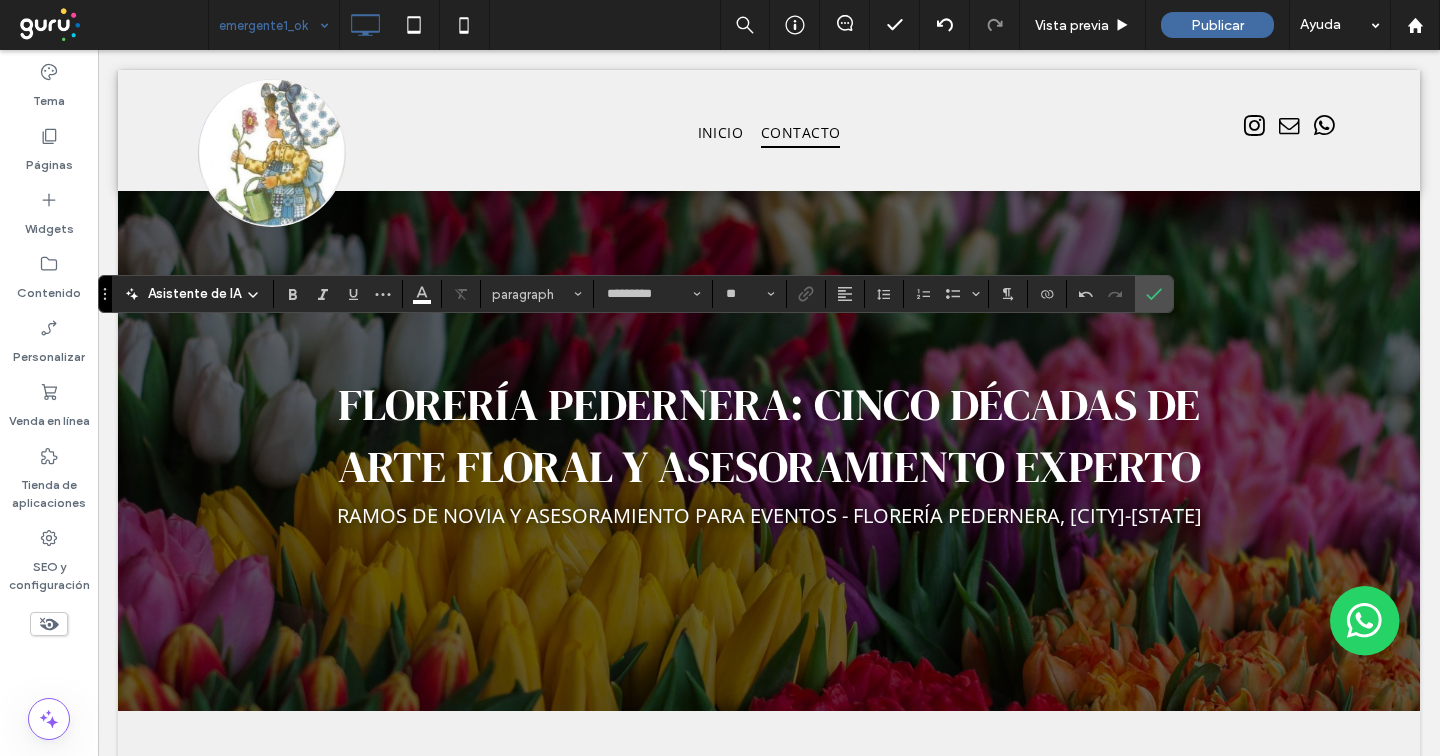 type on "**" 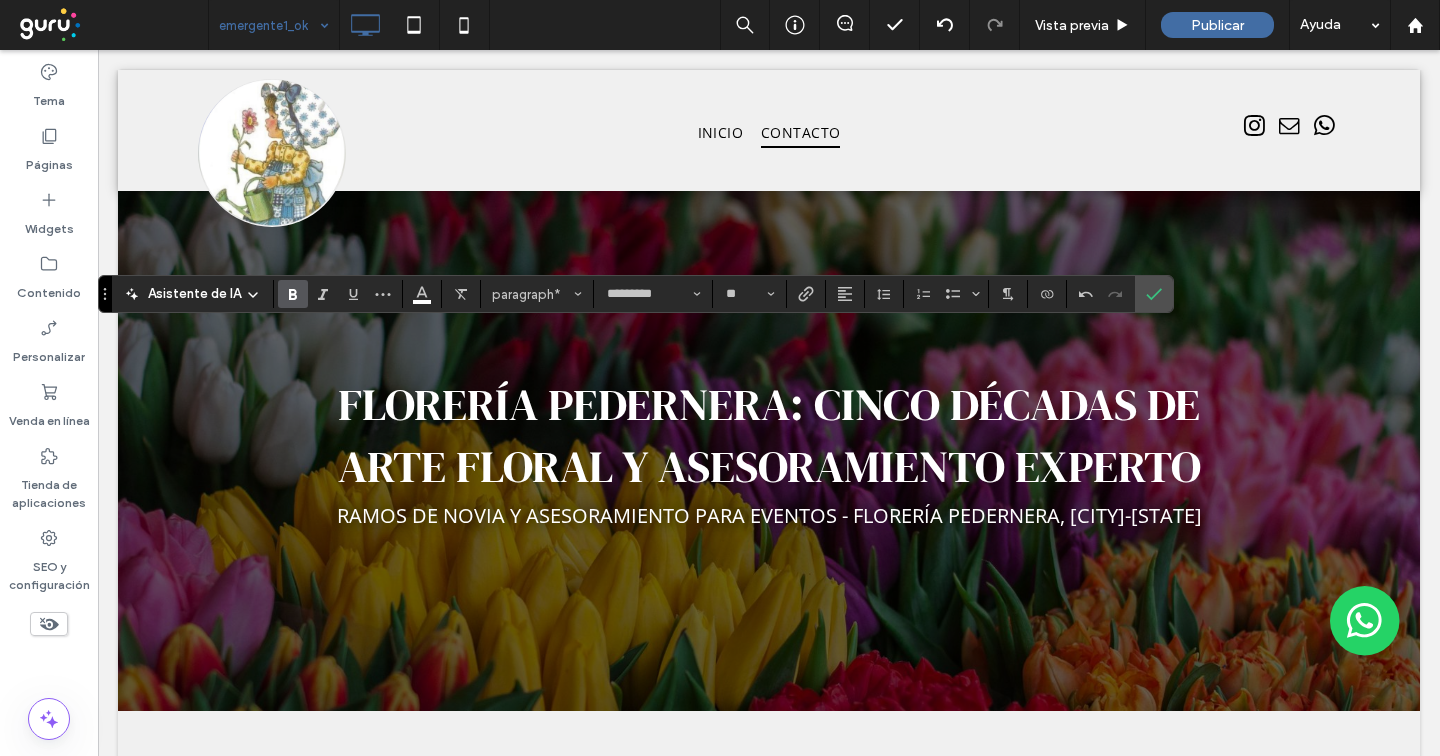 click 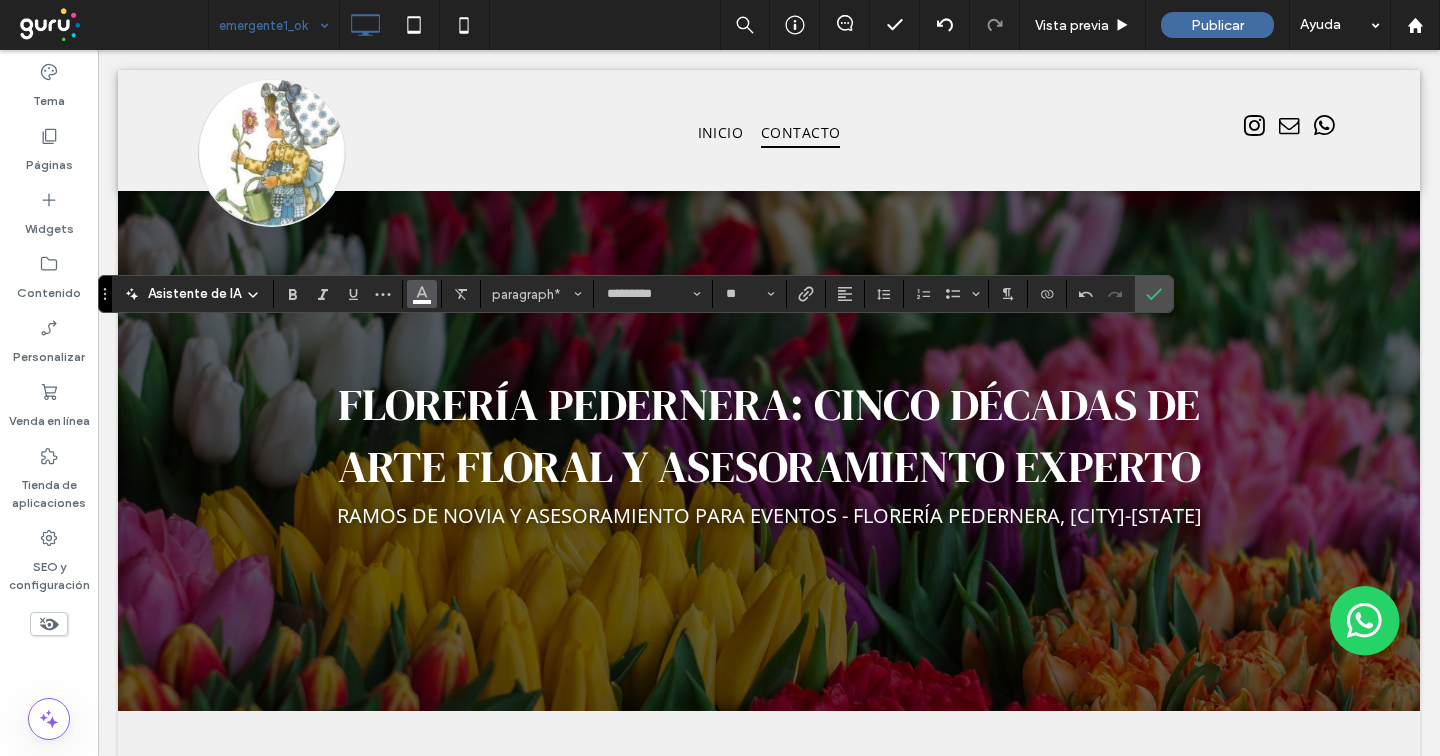click 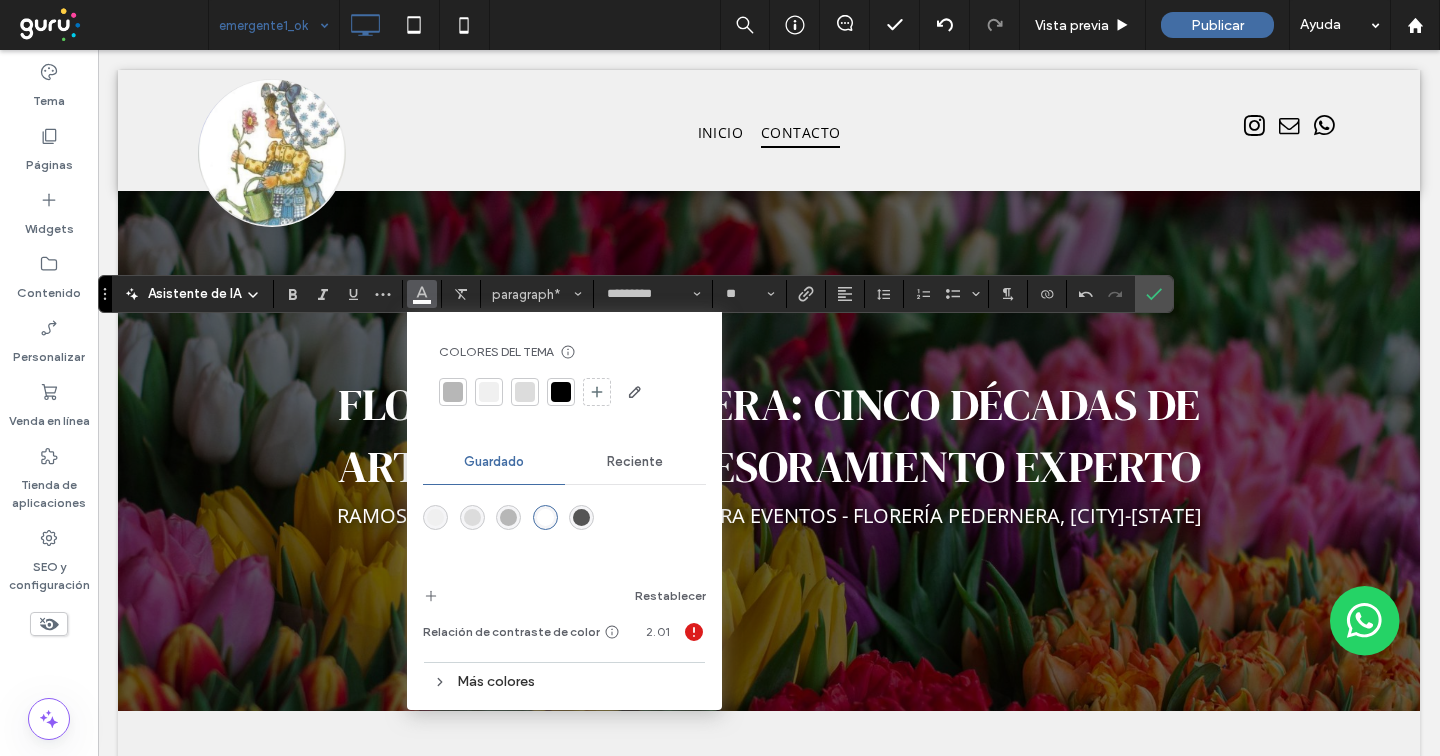 click at bounding box center (561, 392) 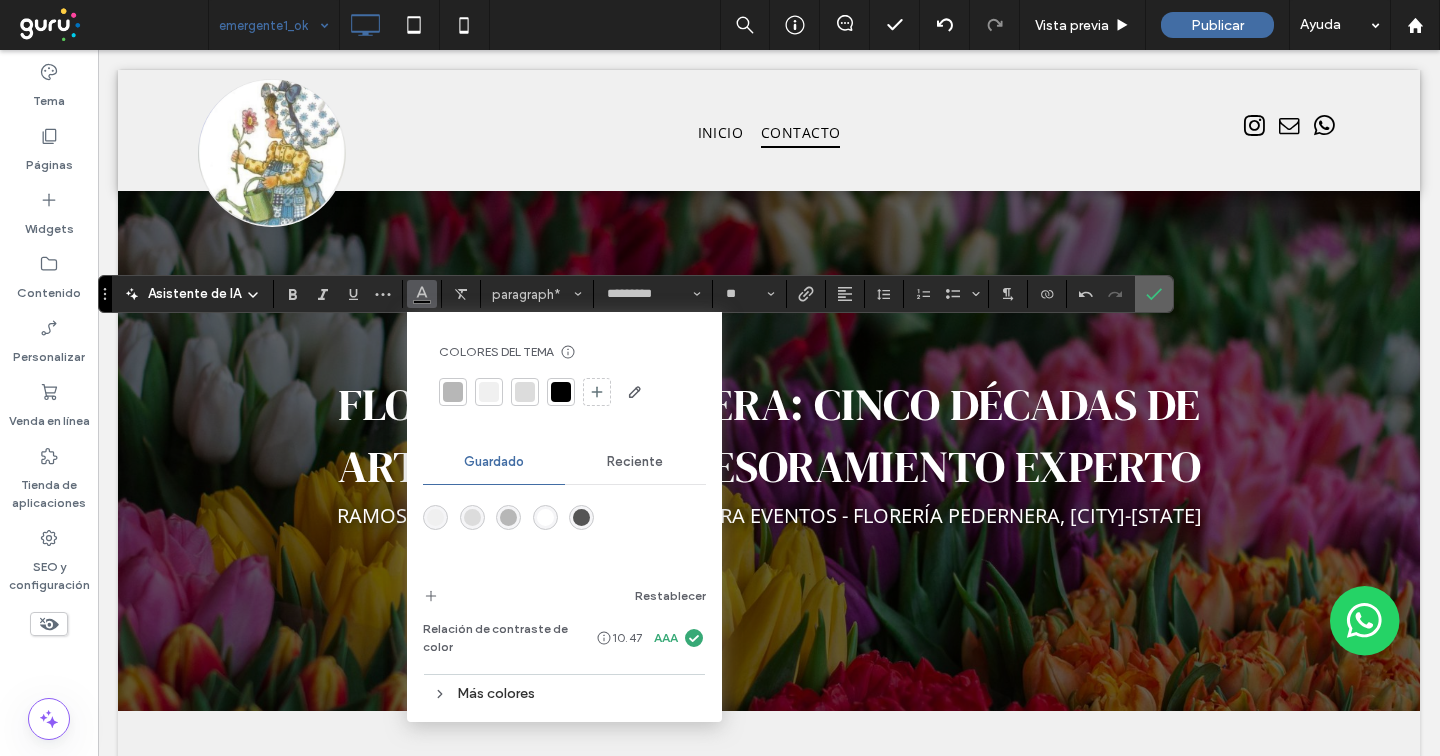 click 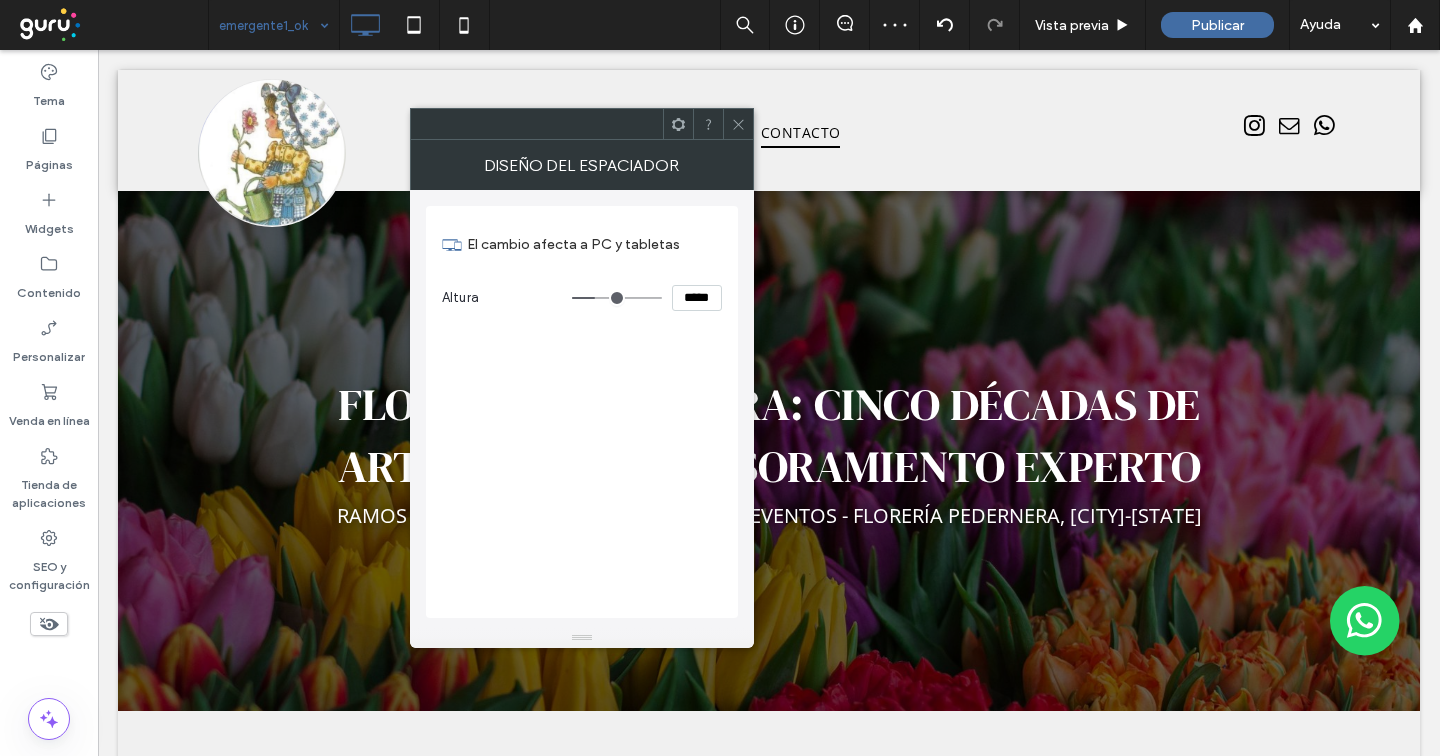 click 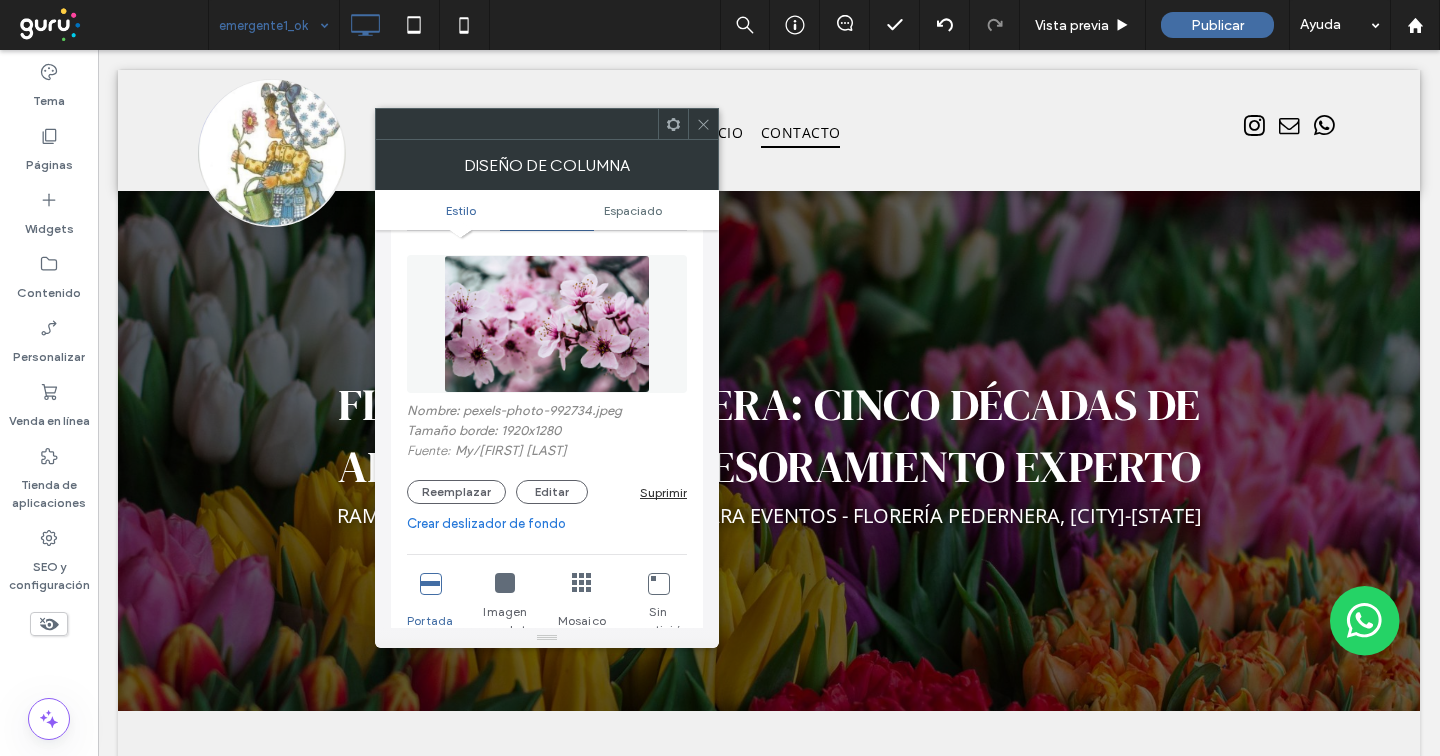 scroll, scrollTop: 141, scrollLeft: 0, axis: vertical 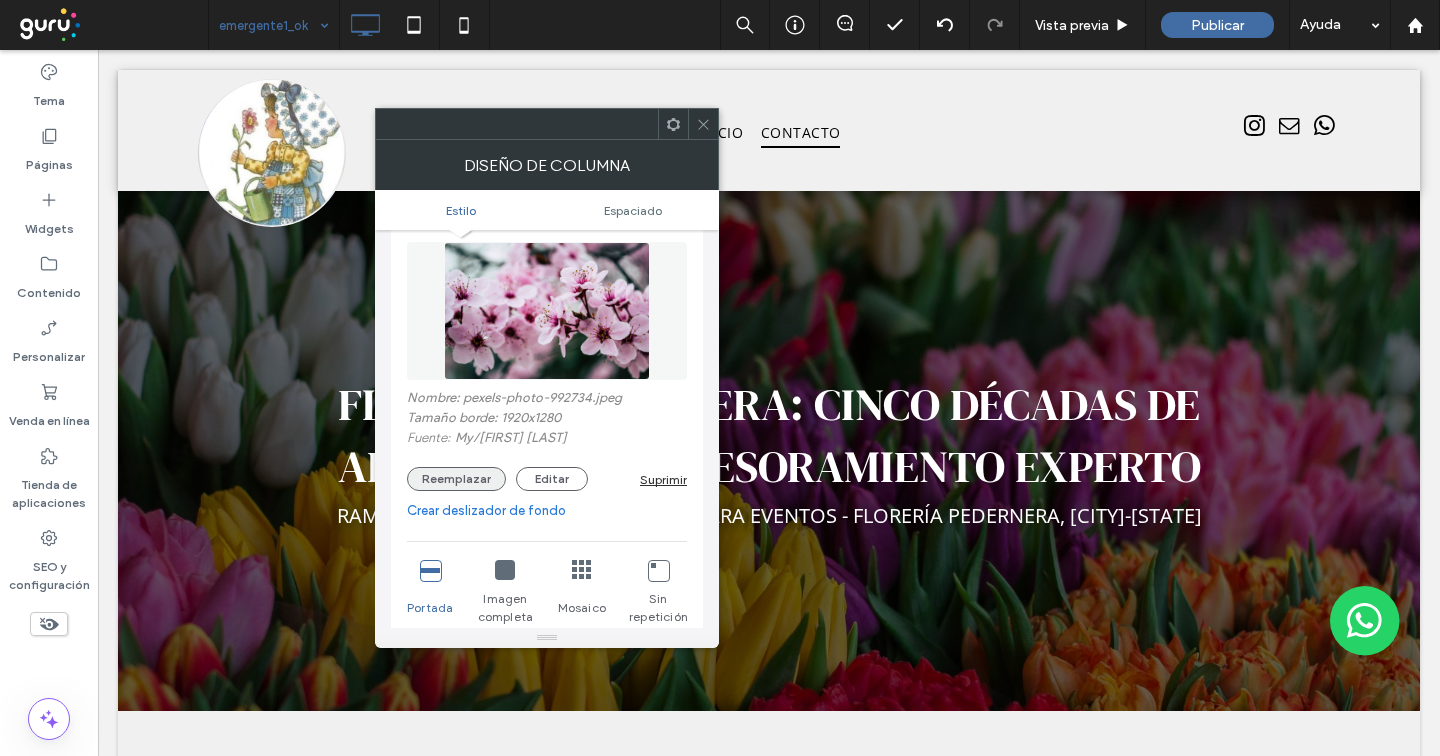click on "Reemplazar" at bounding box center (456, 479) 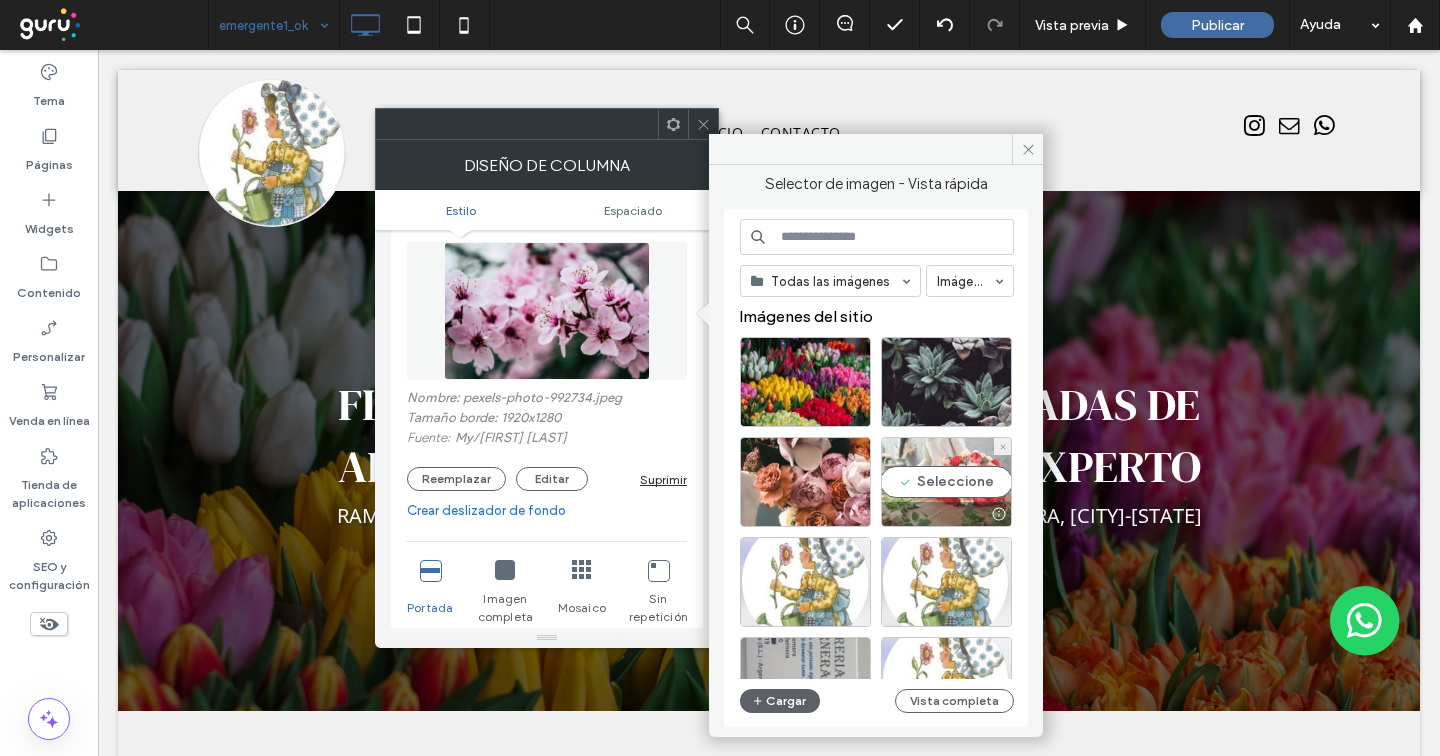 click on "Seleccione" at bounding box center (946, 482) 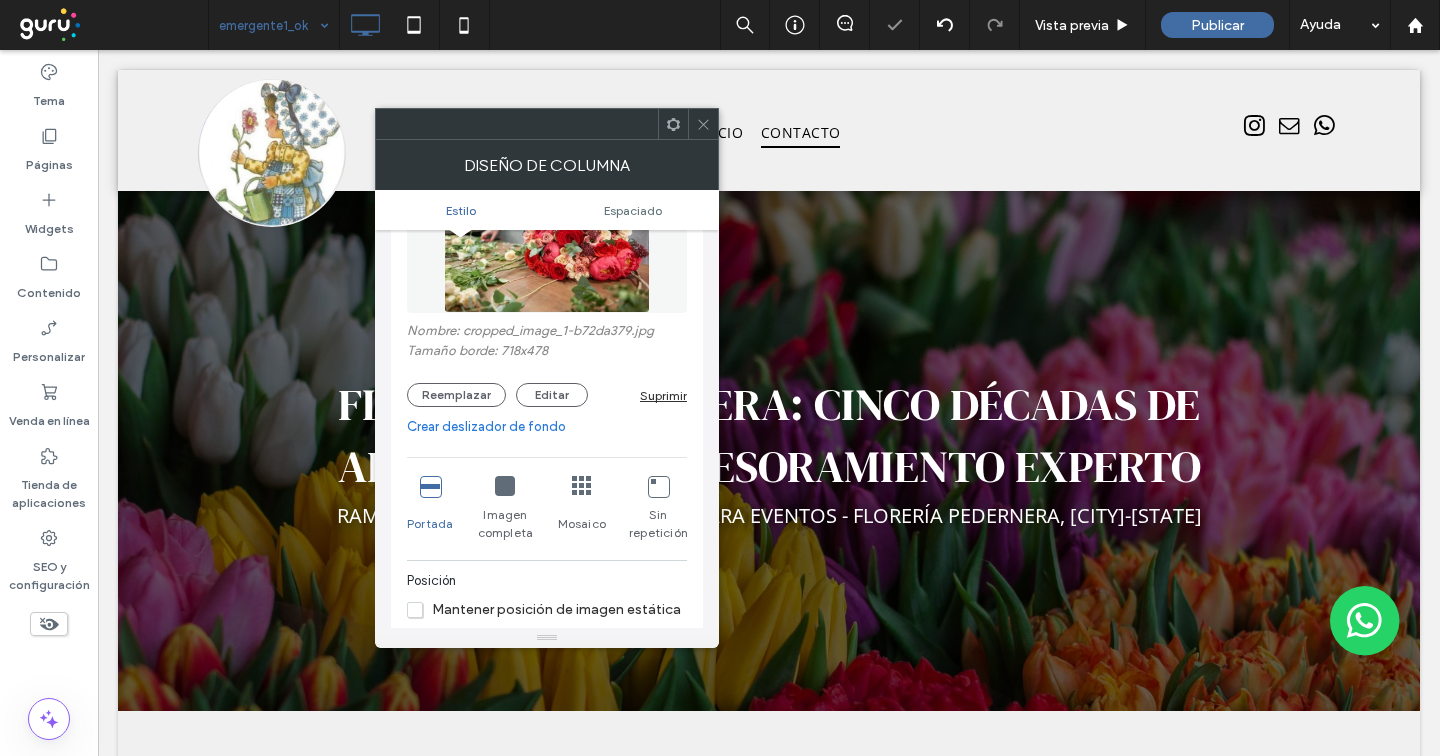 scroll, scrollTop: 338, scrollLeft: 0, axis: vertical 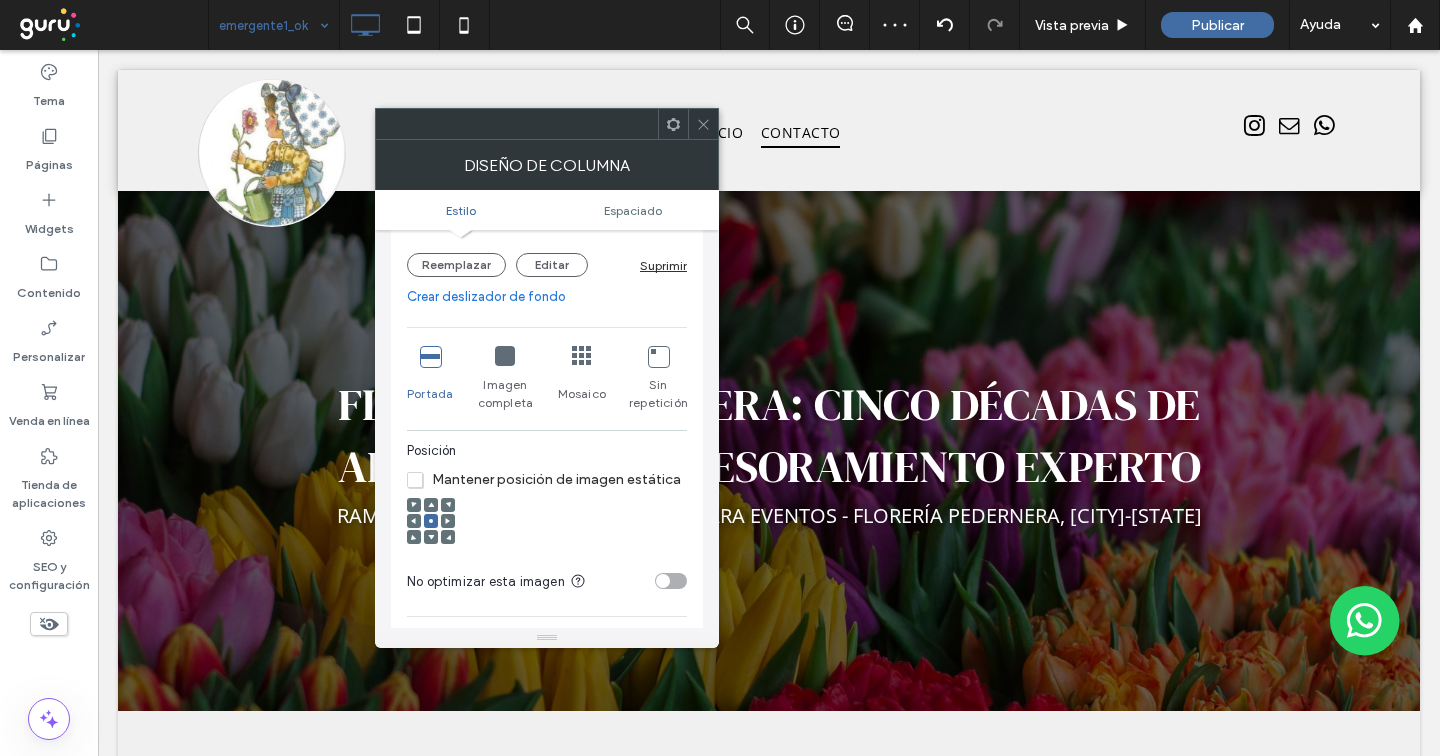 click at bounding box center [448, 521] 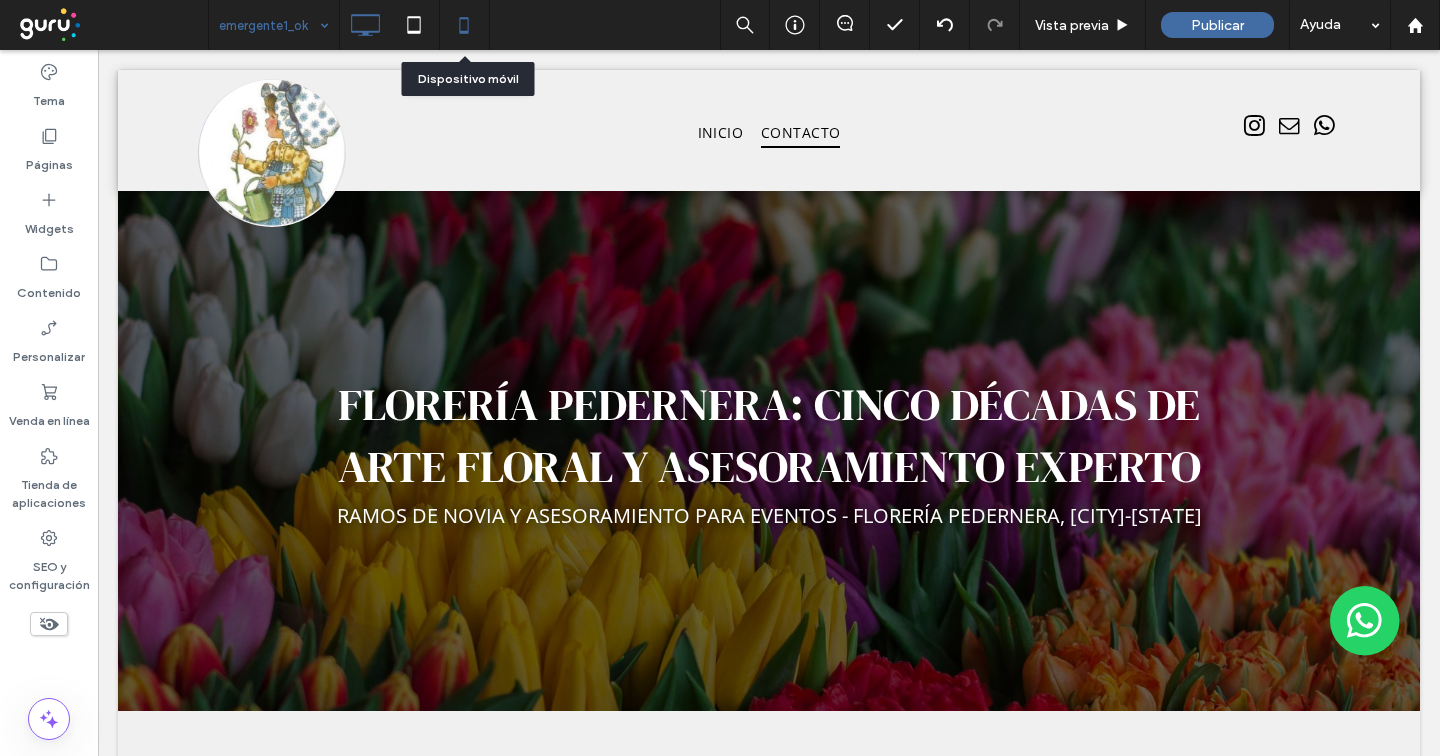 click 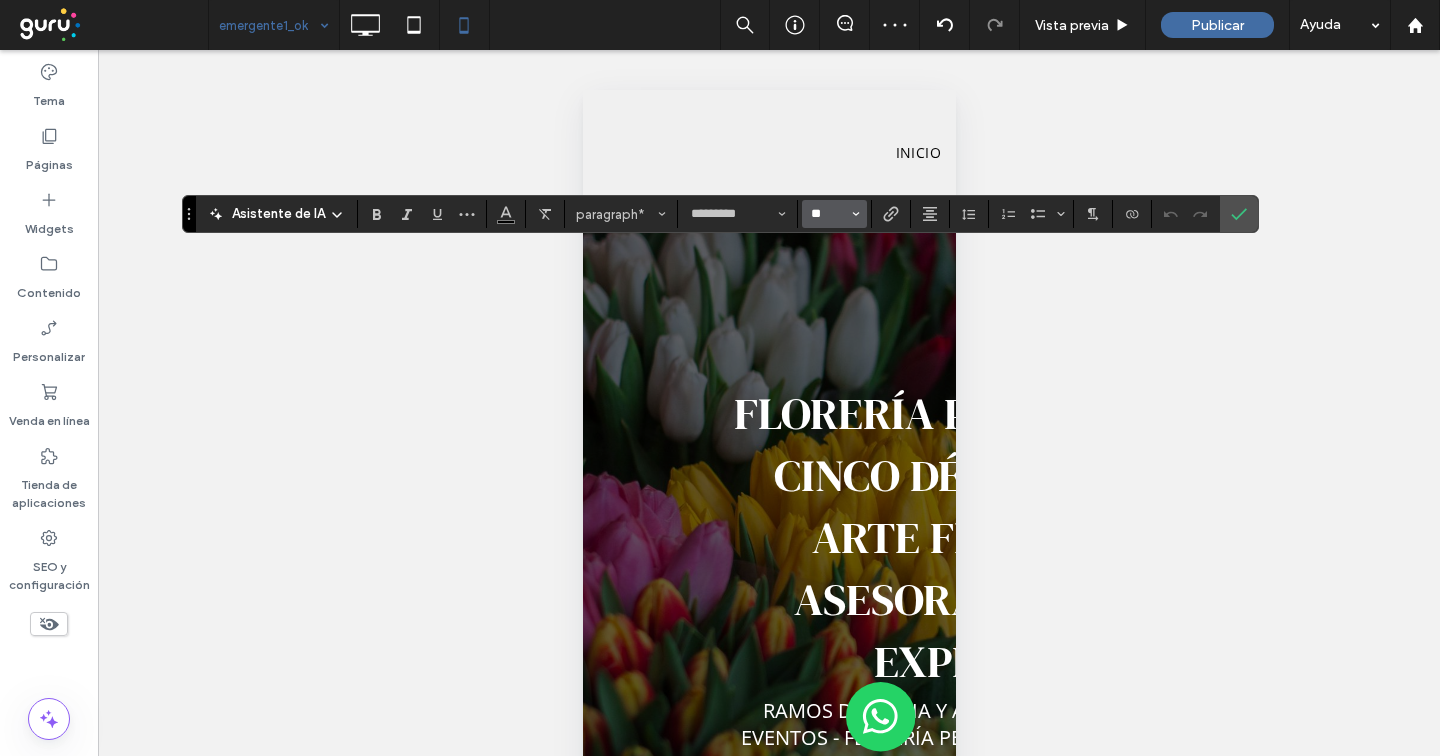 click on "**" at bounding box center [828, 214] 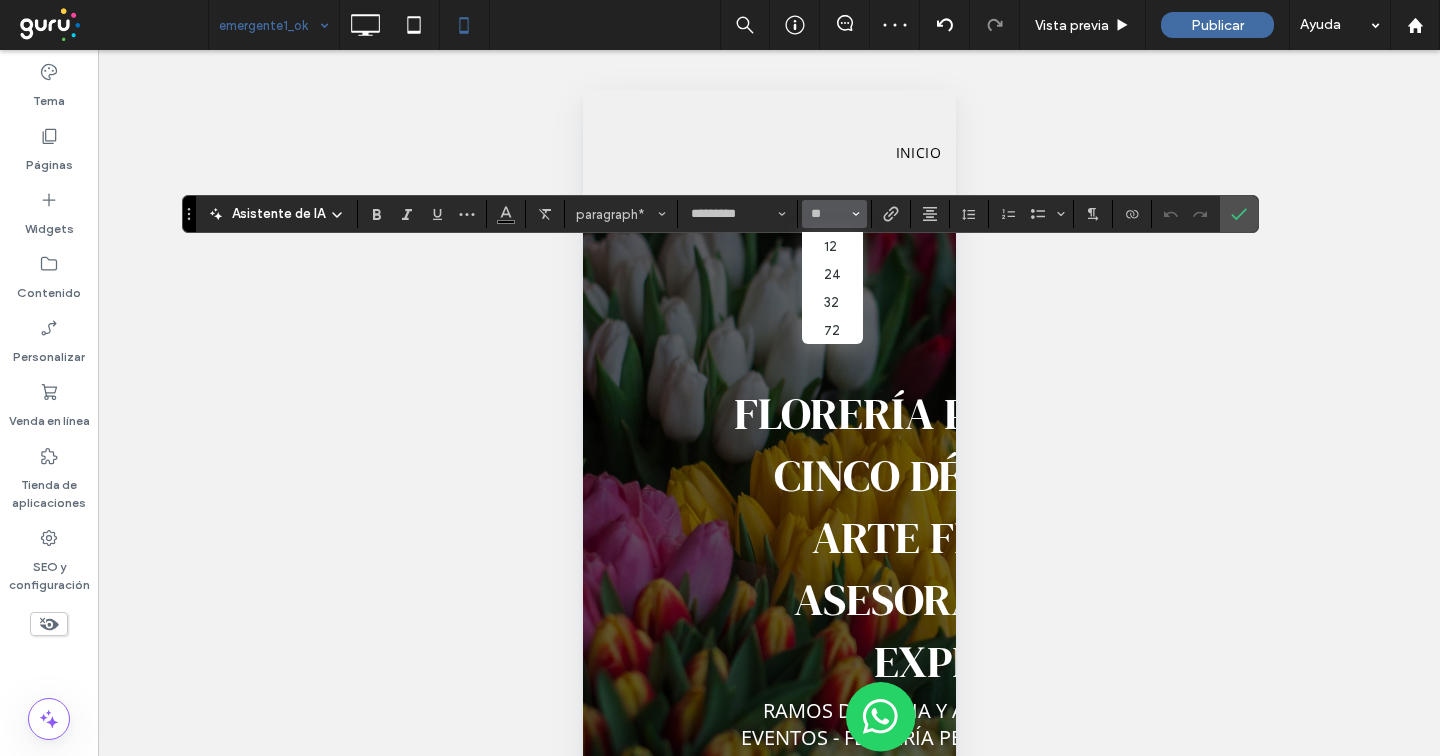type on "**" 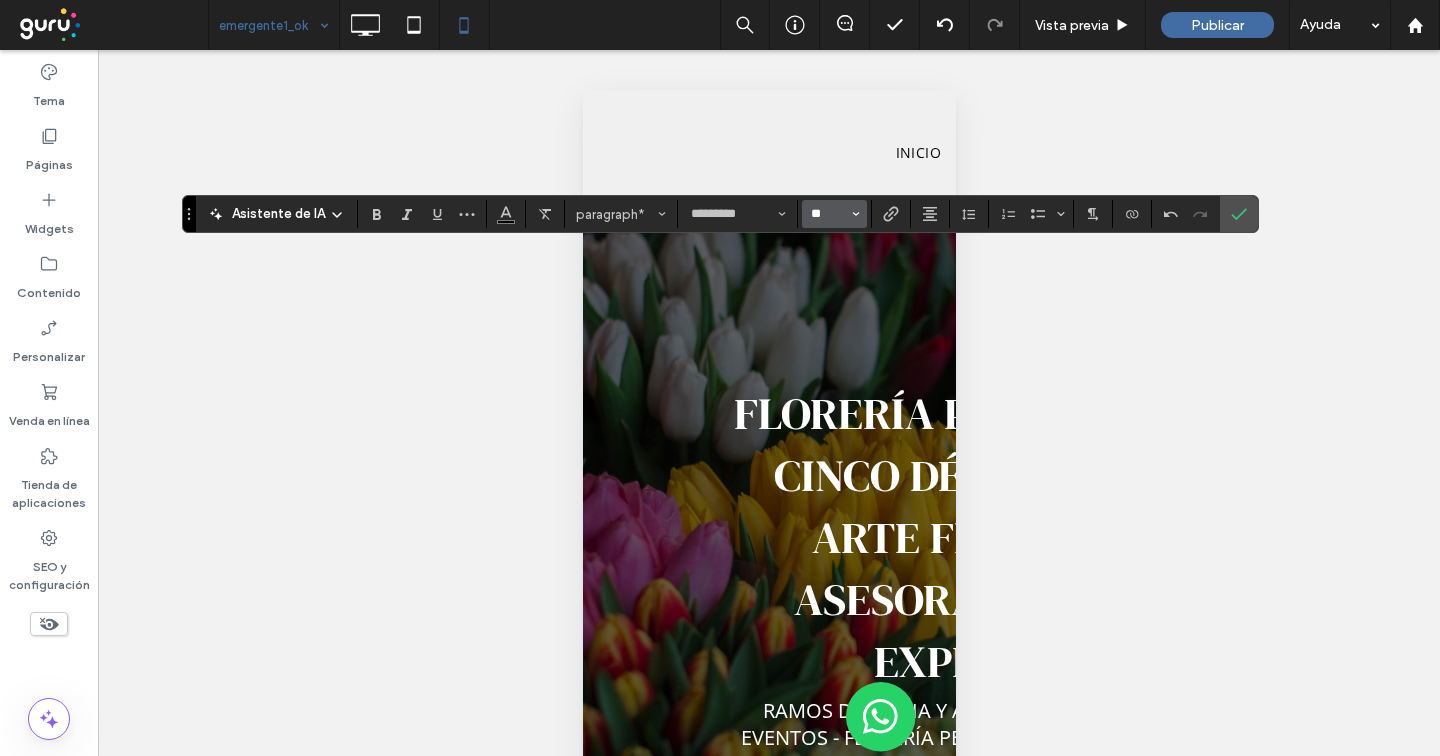 click on "**" at bounding box center [828, 214] 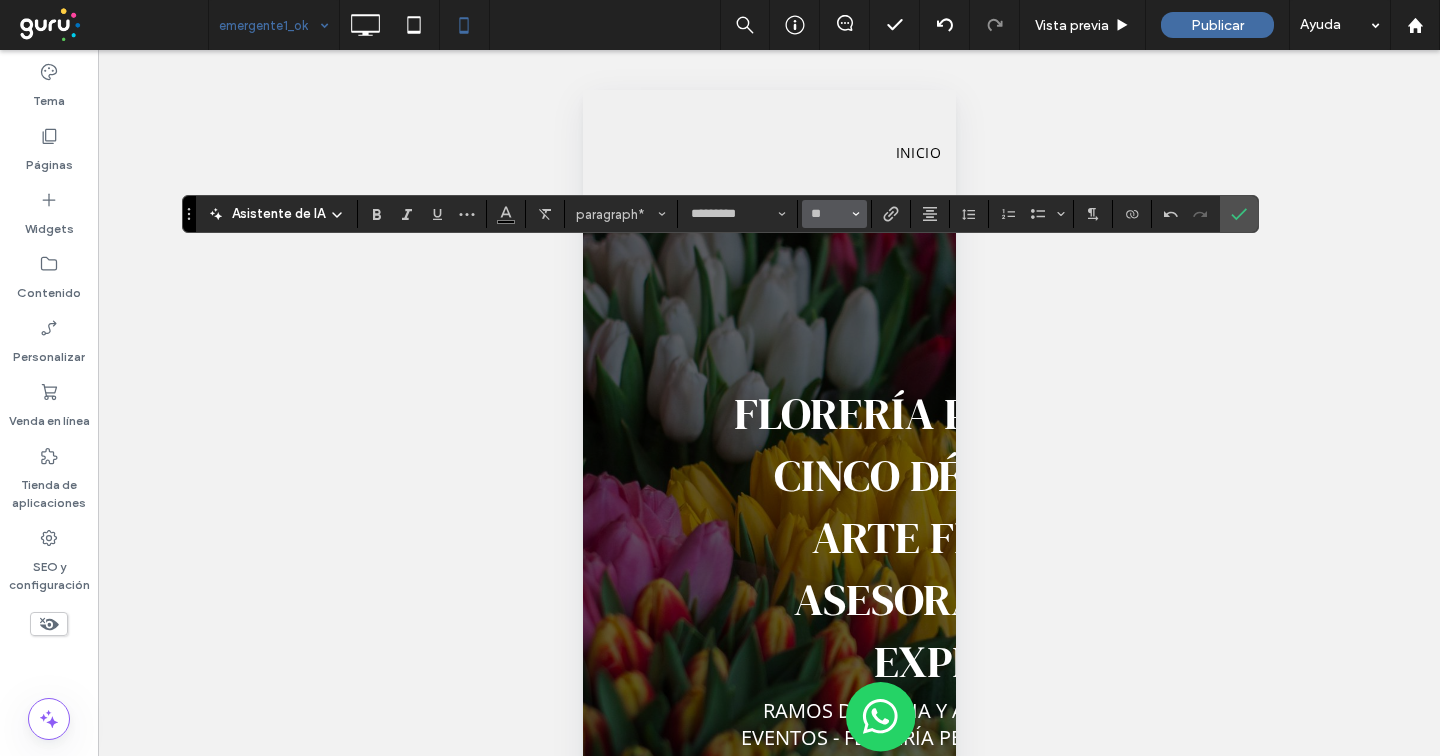 type on "**" 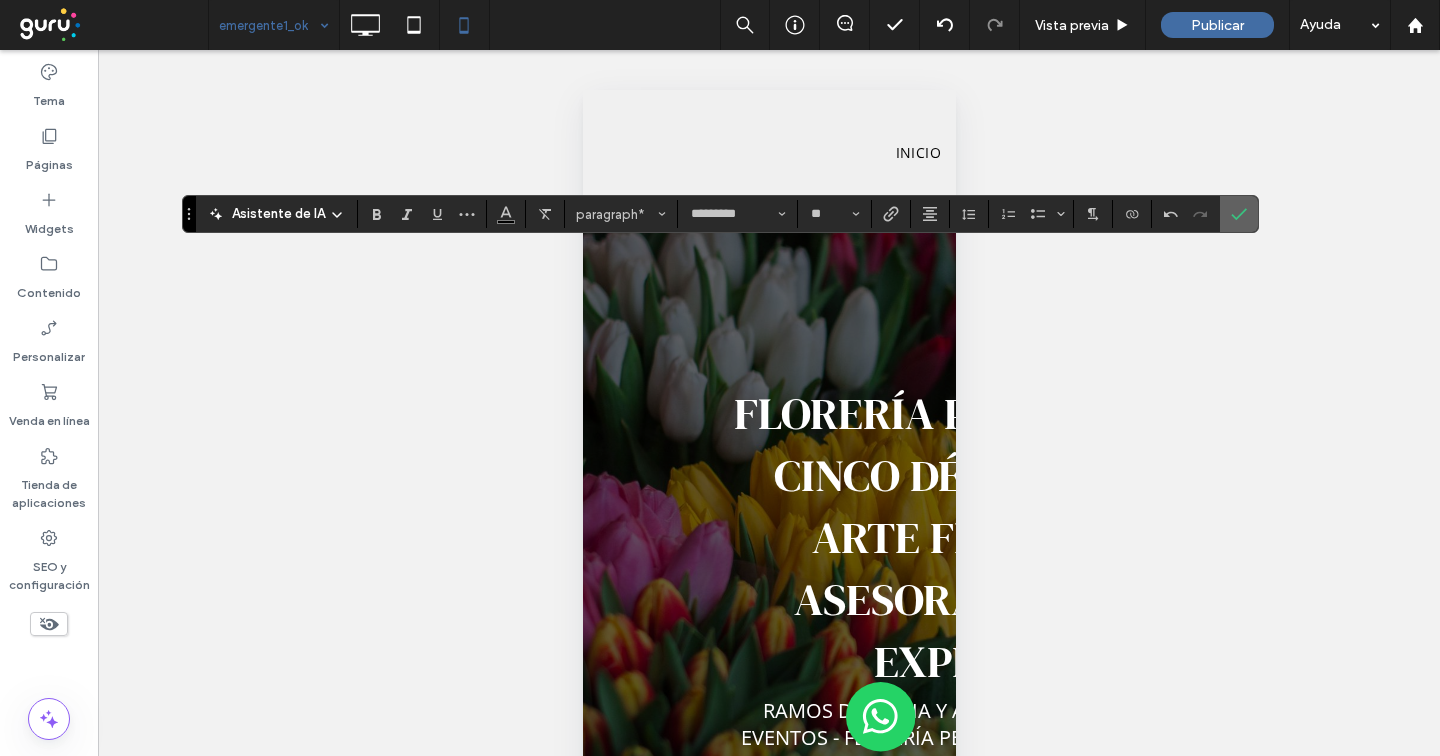 click at bounding box center [1239, 214] 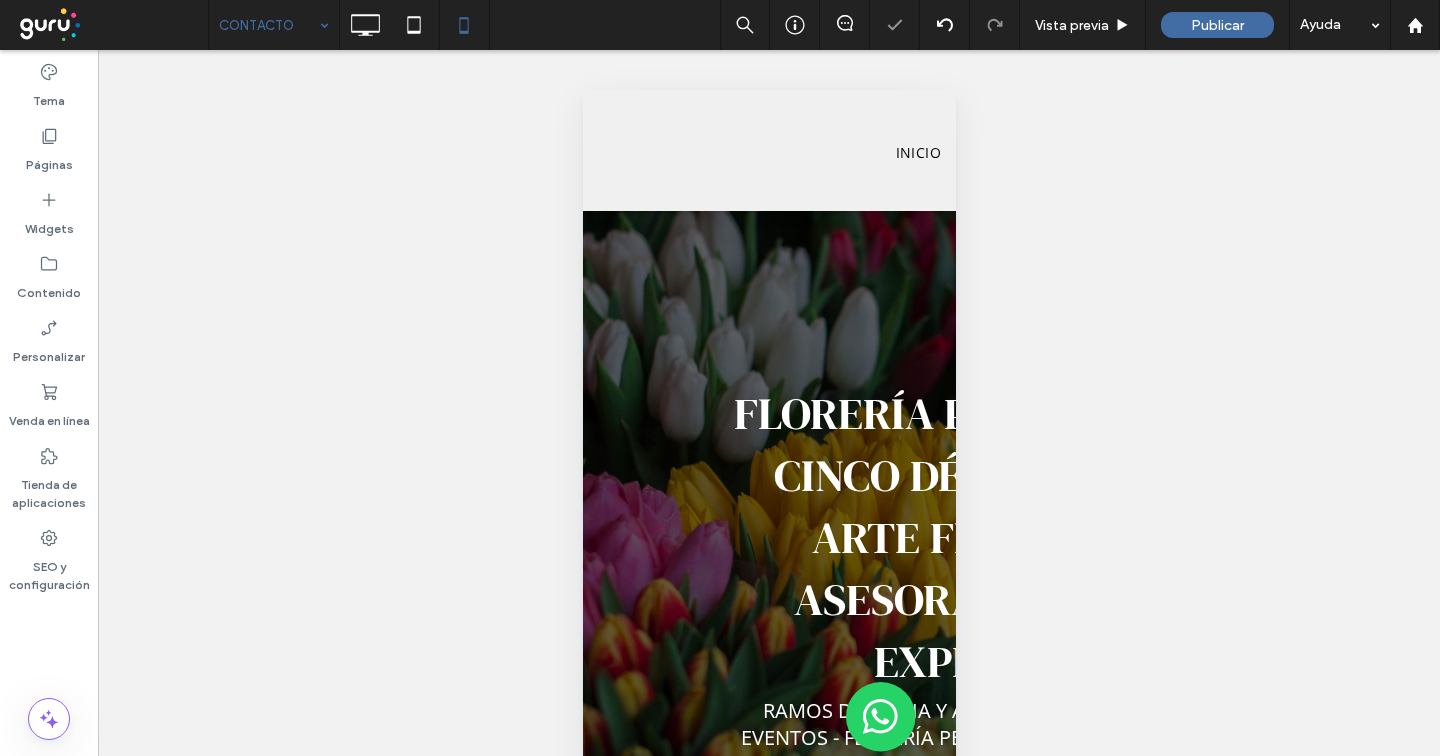 type on "*********" 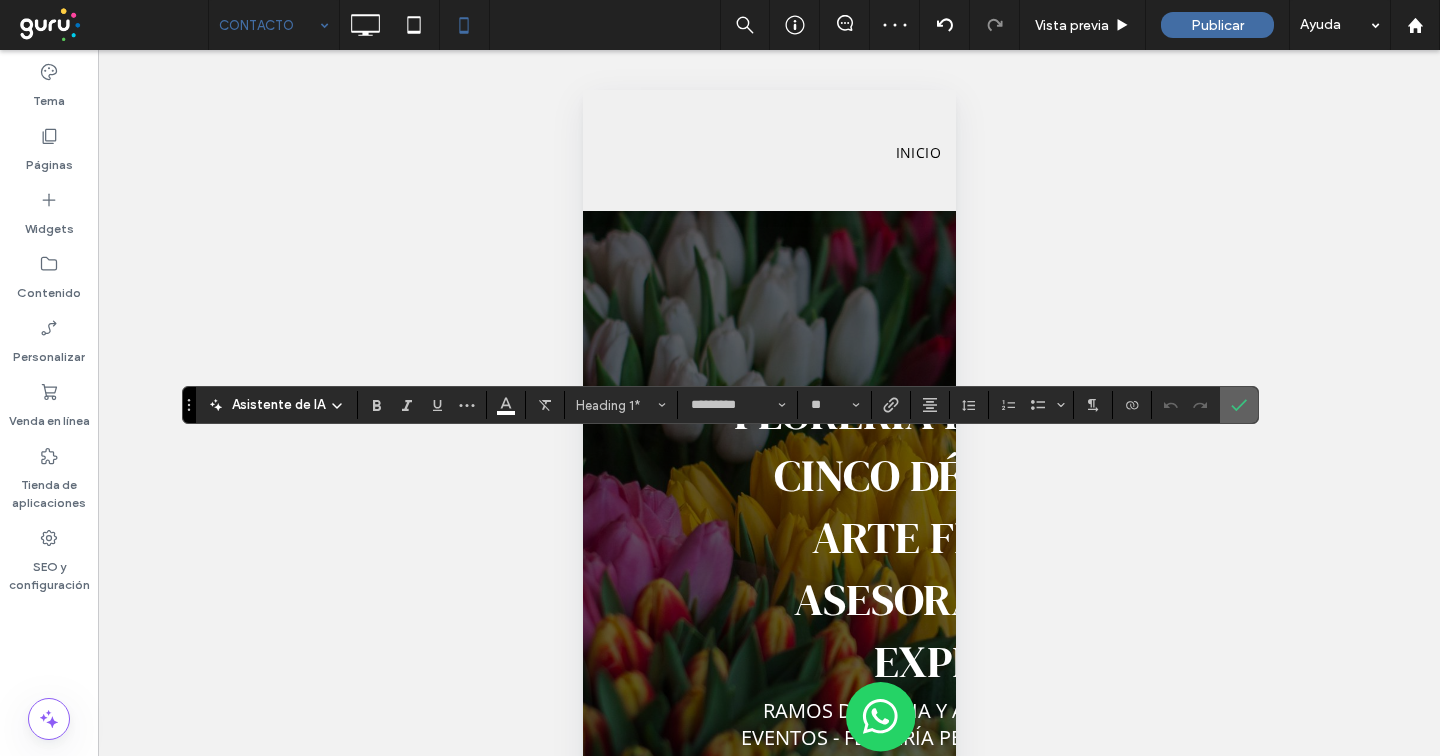 click 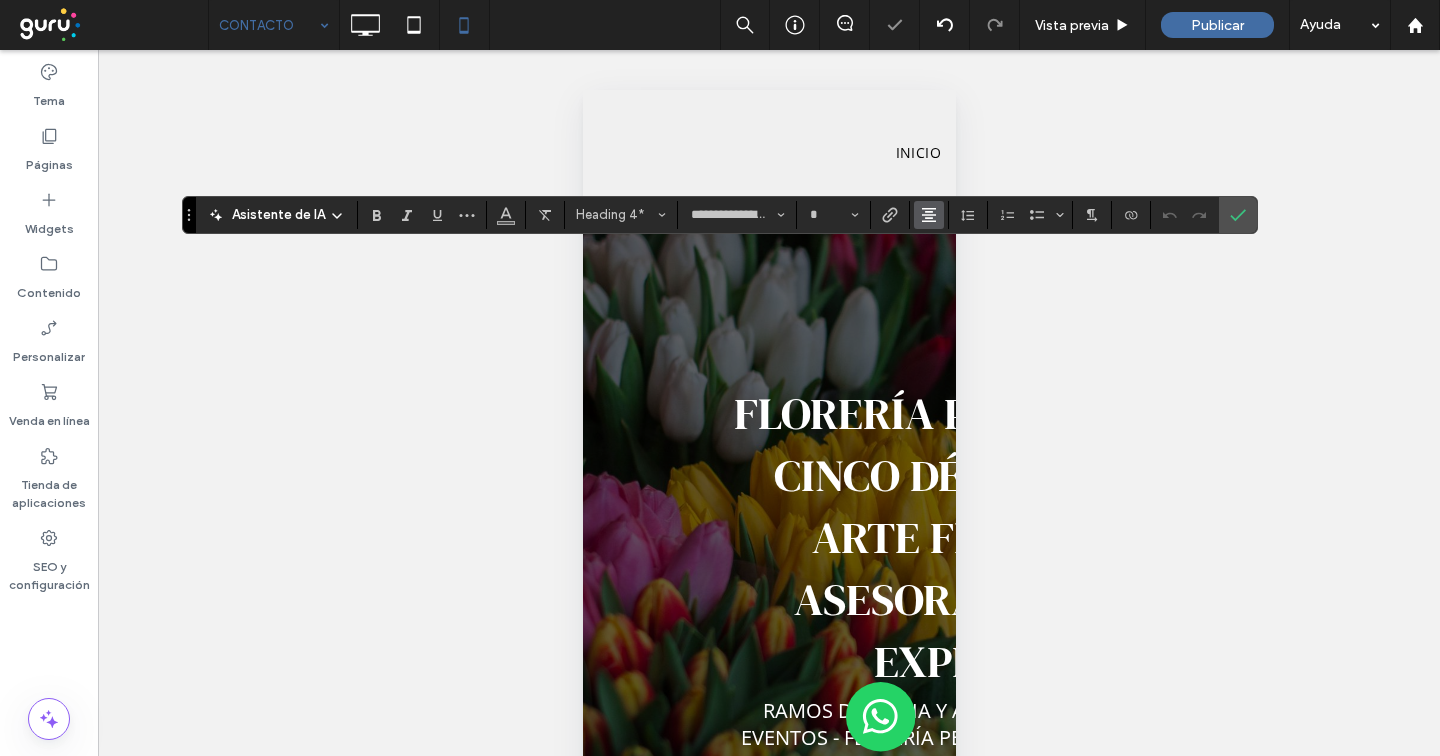 click 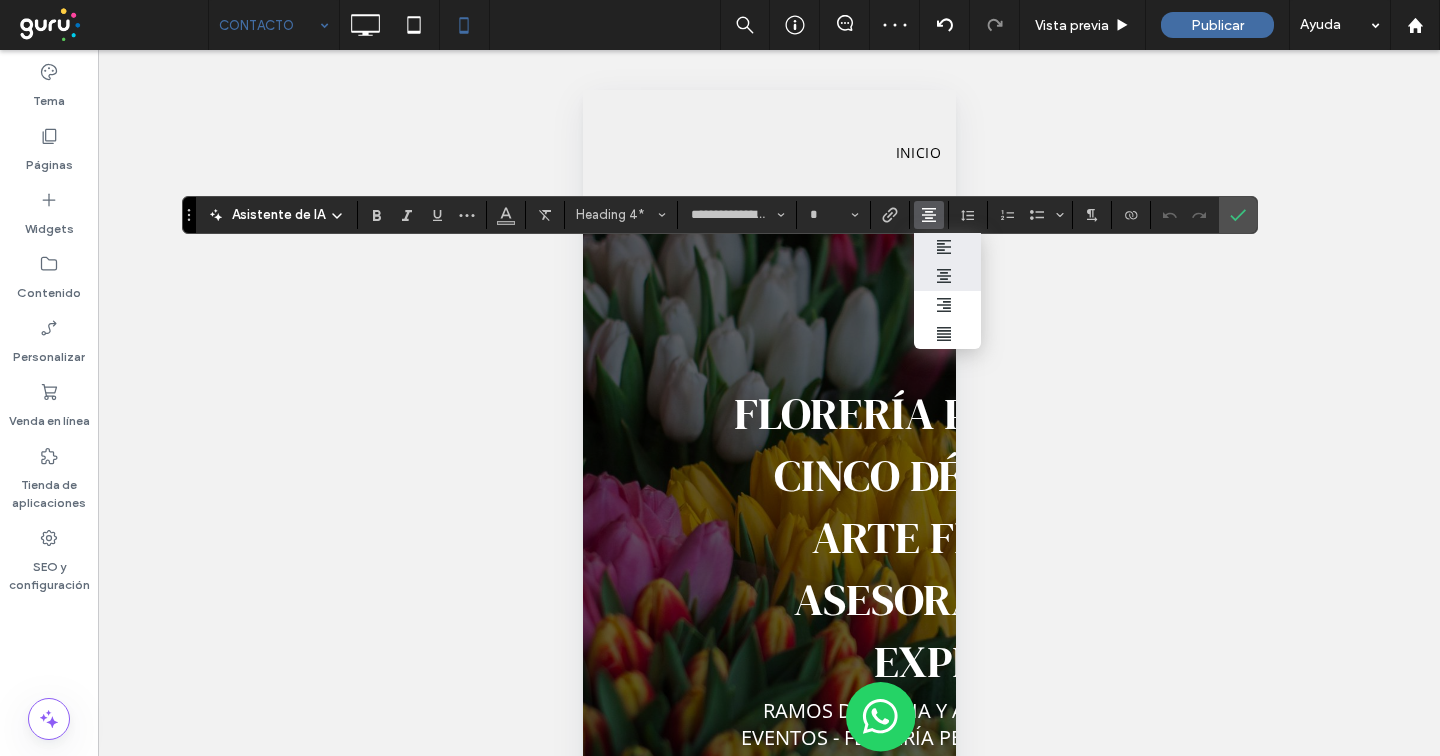 click 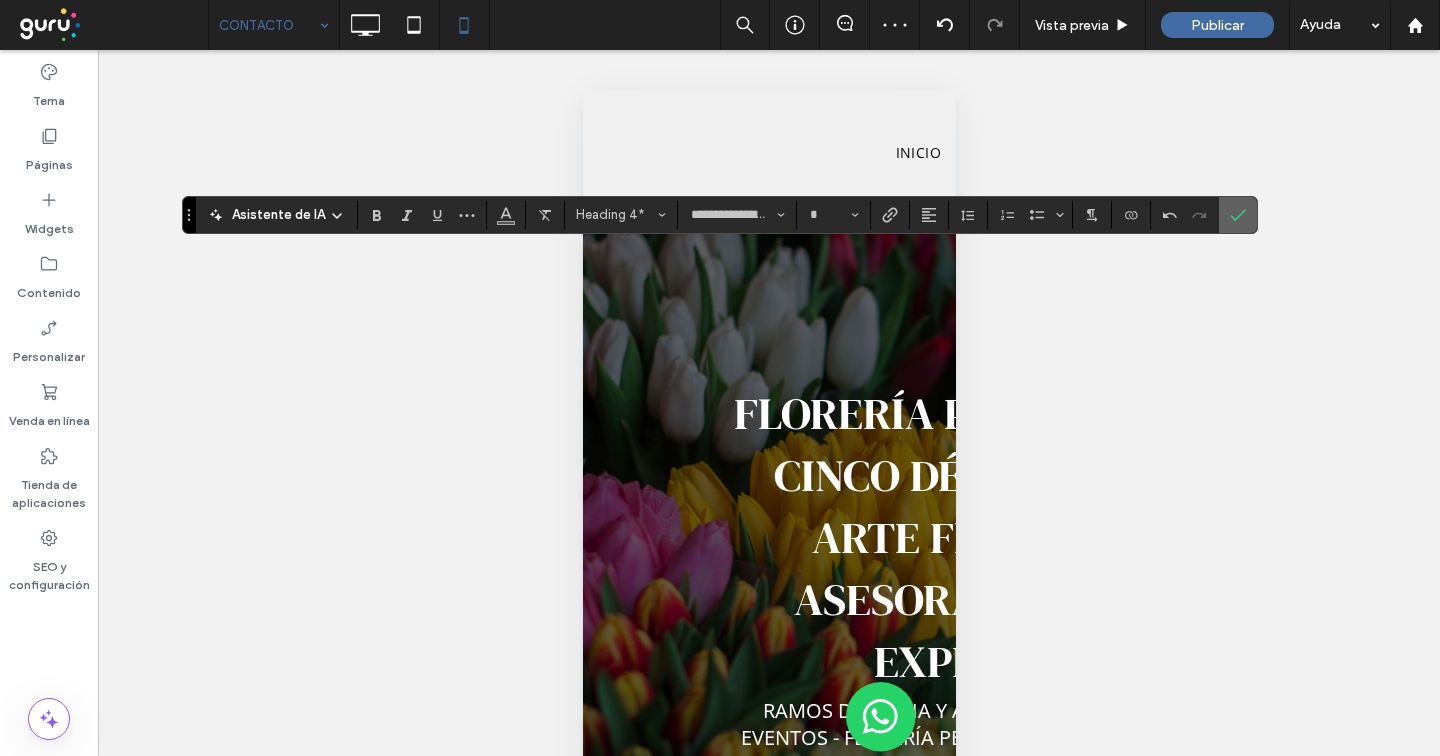 click 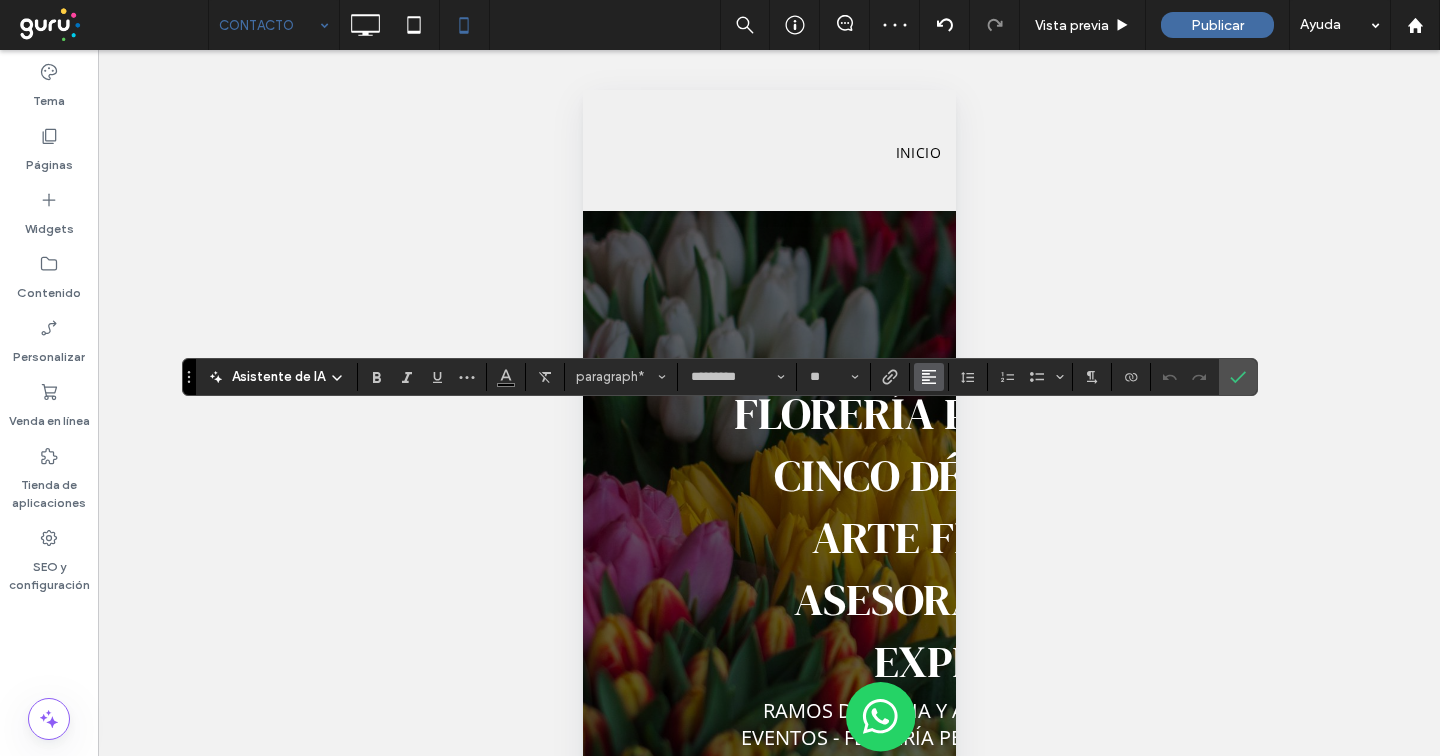 click 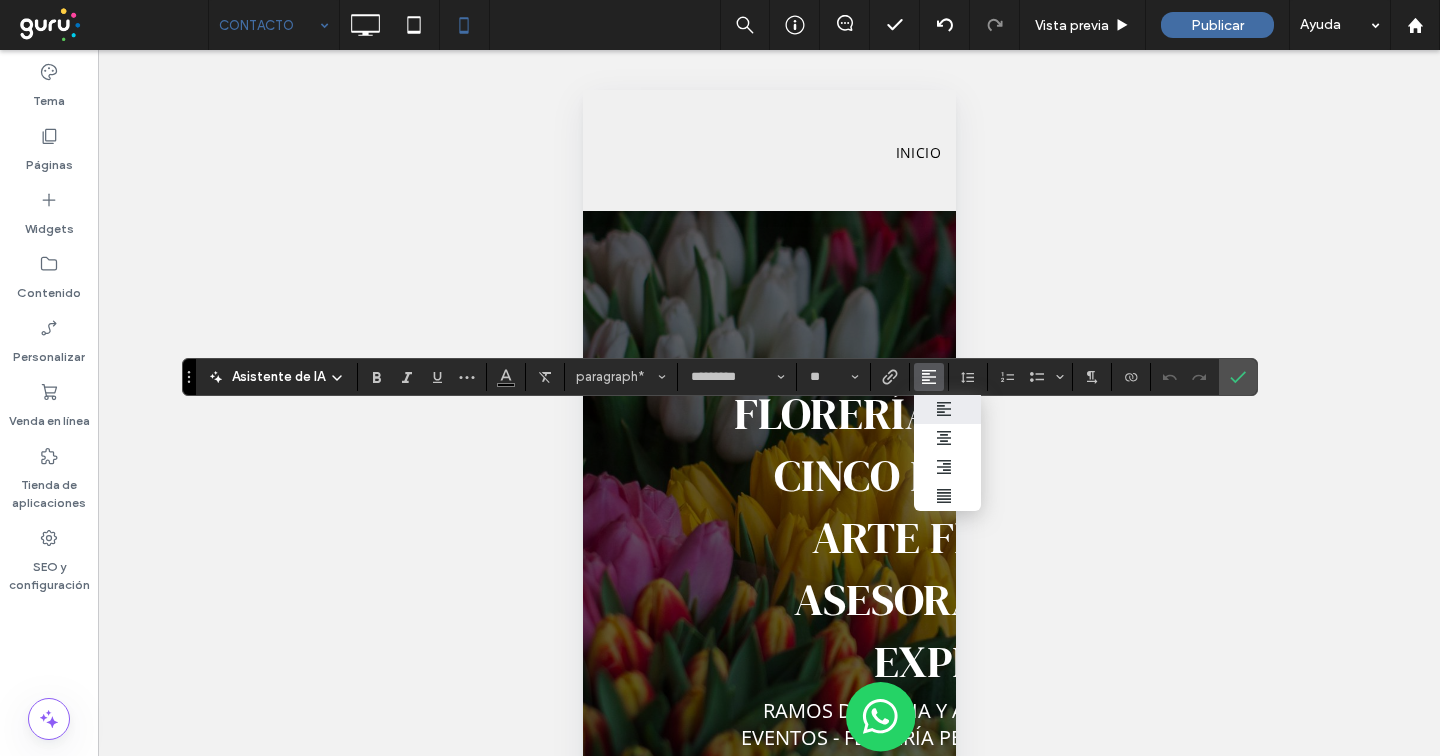 click at bounding box center (947, 409) 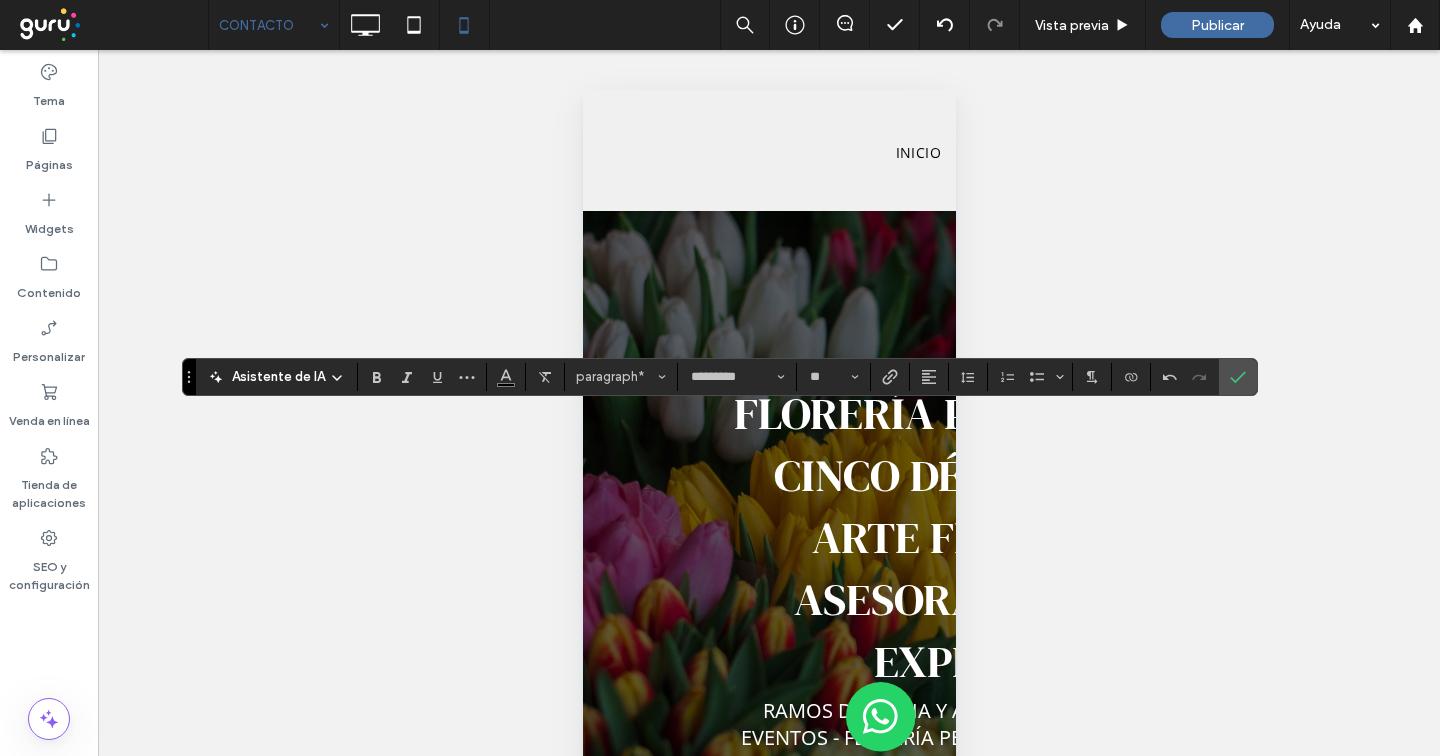 drag, startPoint x: 1236, startPoint y: 377, endPoint x: 983, endPoint y: 452, distance: 263.88254 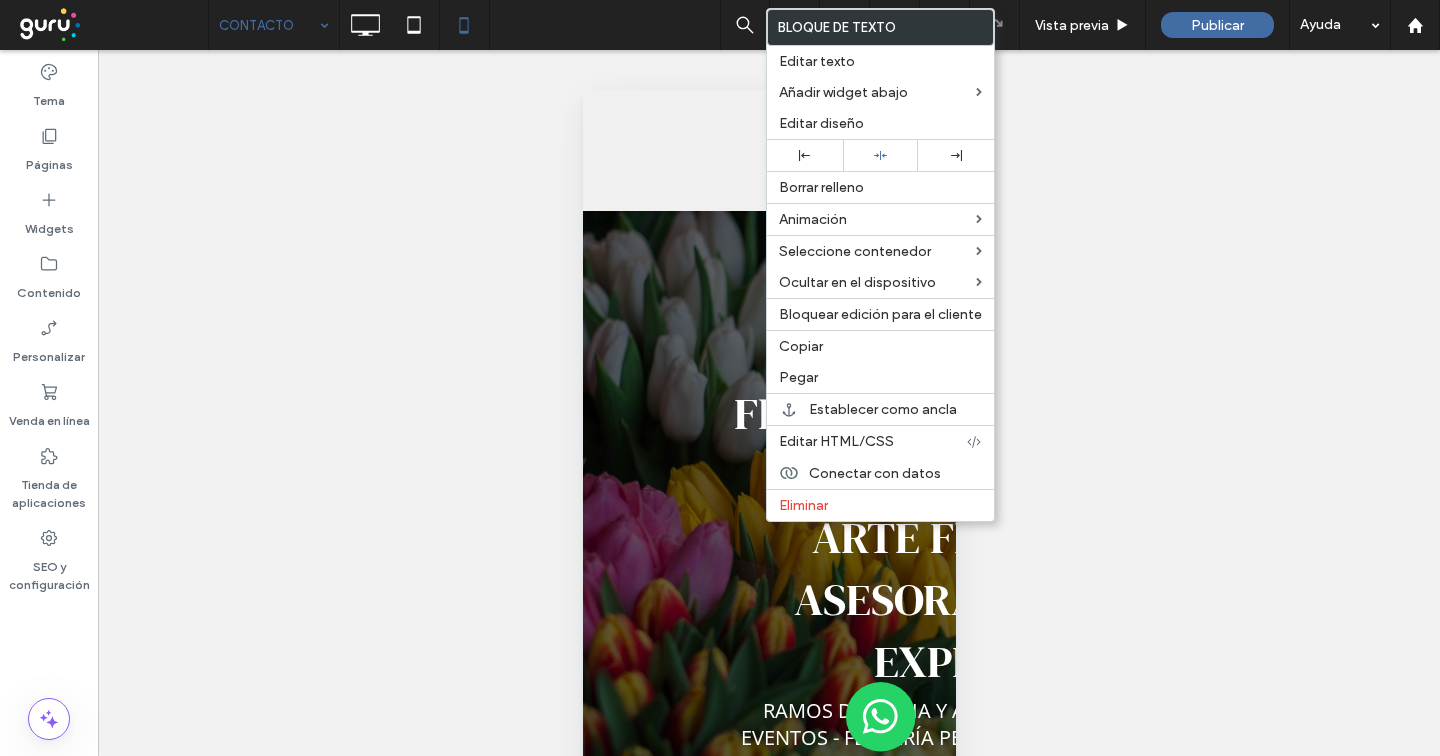 drag, startPoint x: 802, startPoint y: 148, endPoint x: 732, endPoint y: 214, distance: 96.20811 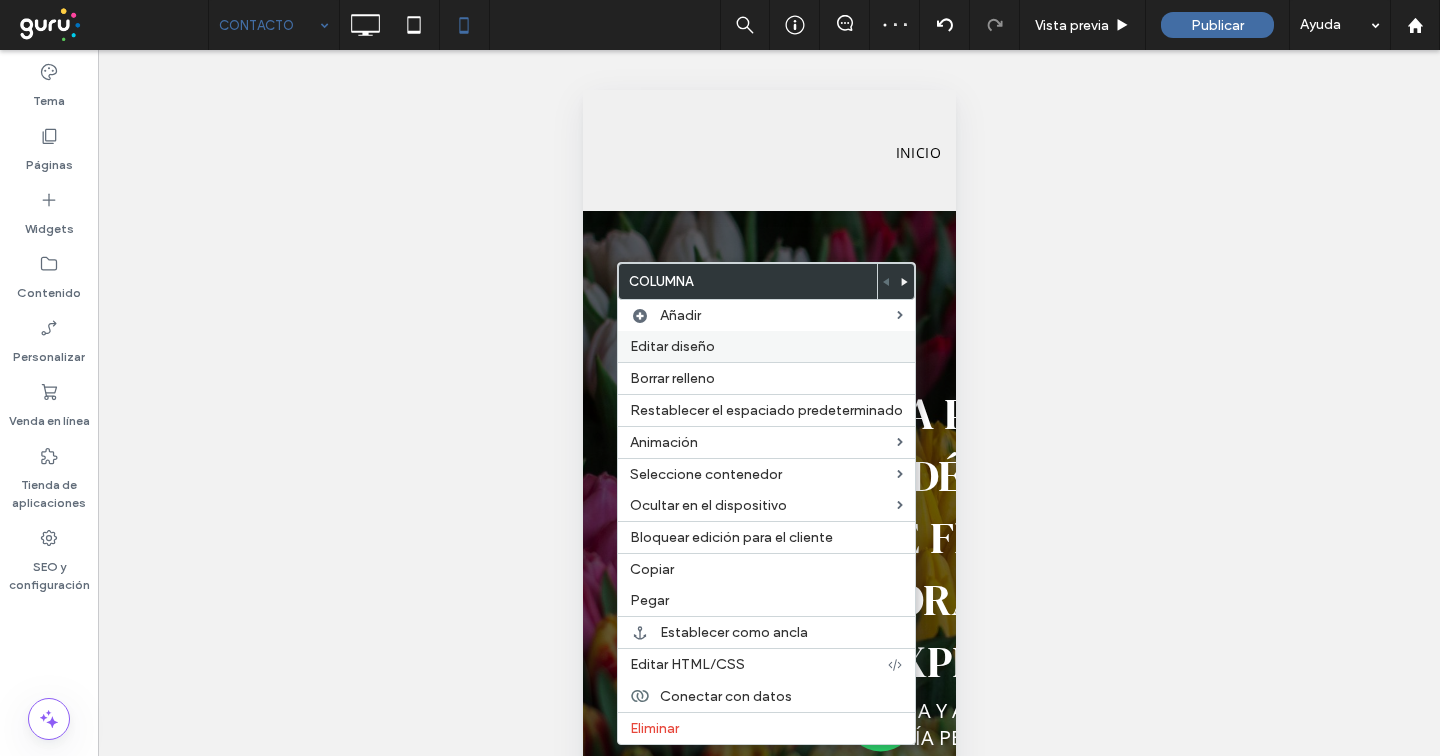 click on "Editar diseño" at bounding box center [766, 346] 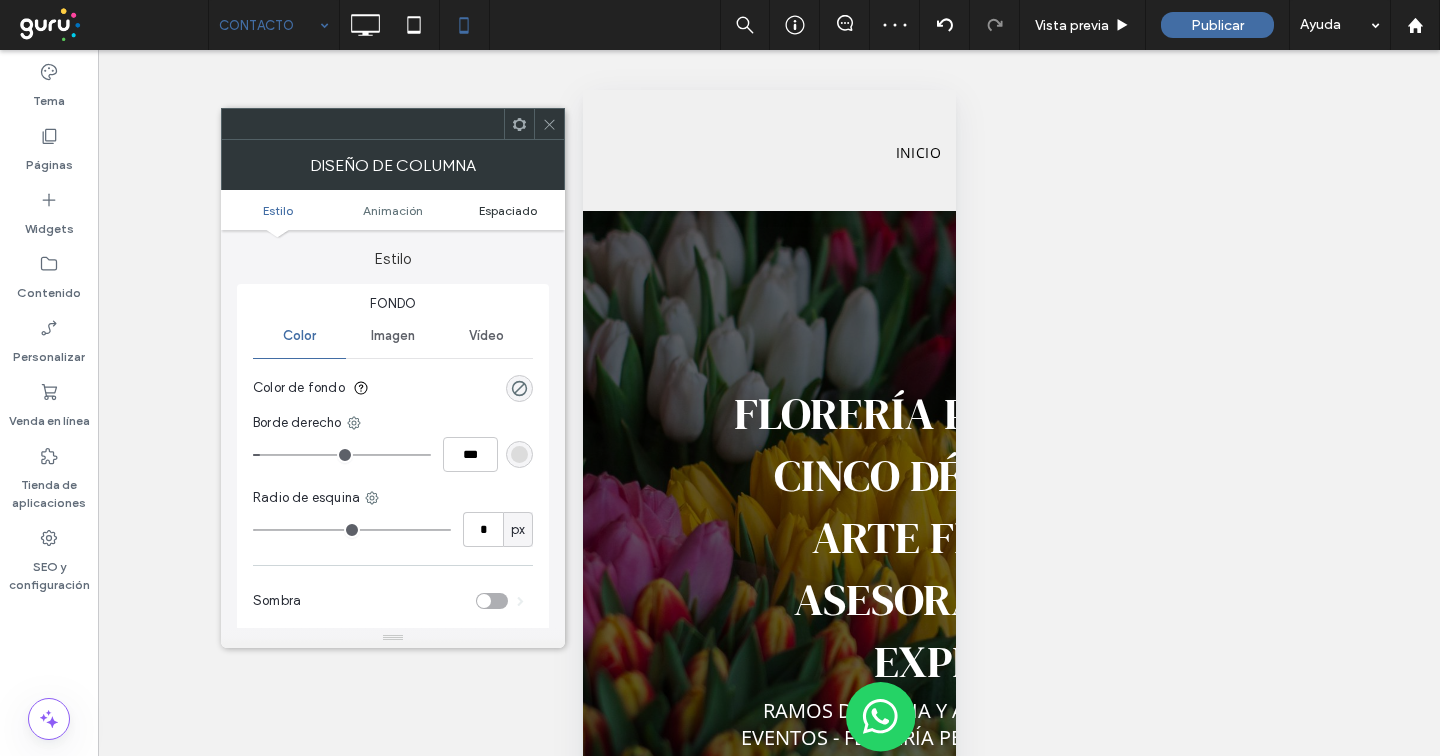 click on "Espaciado" at bounding box center (508, 210) 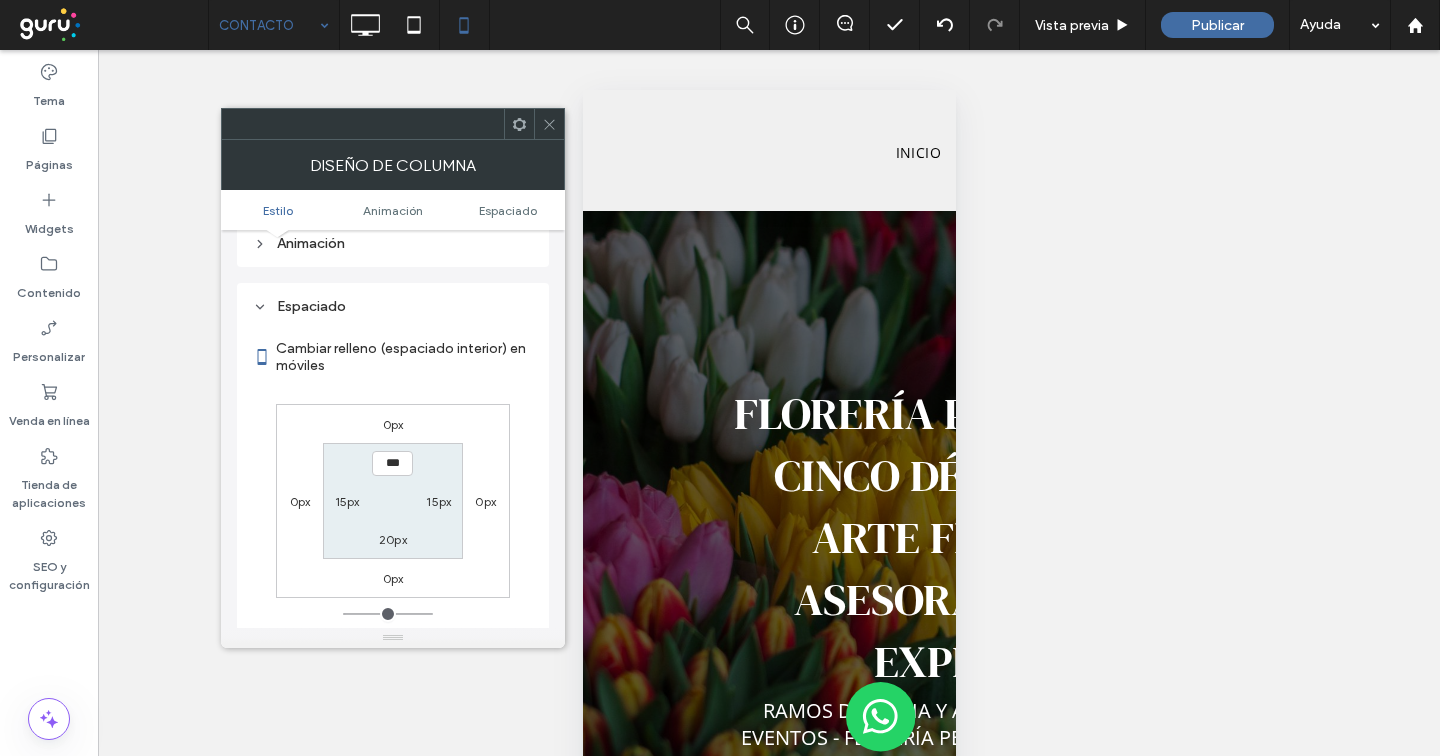 scroll, scrollTop: 470, scrollLeft: 0, axis: vertical 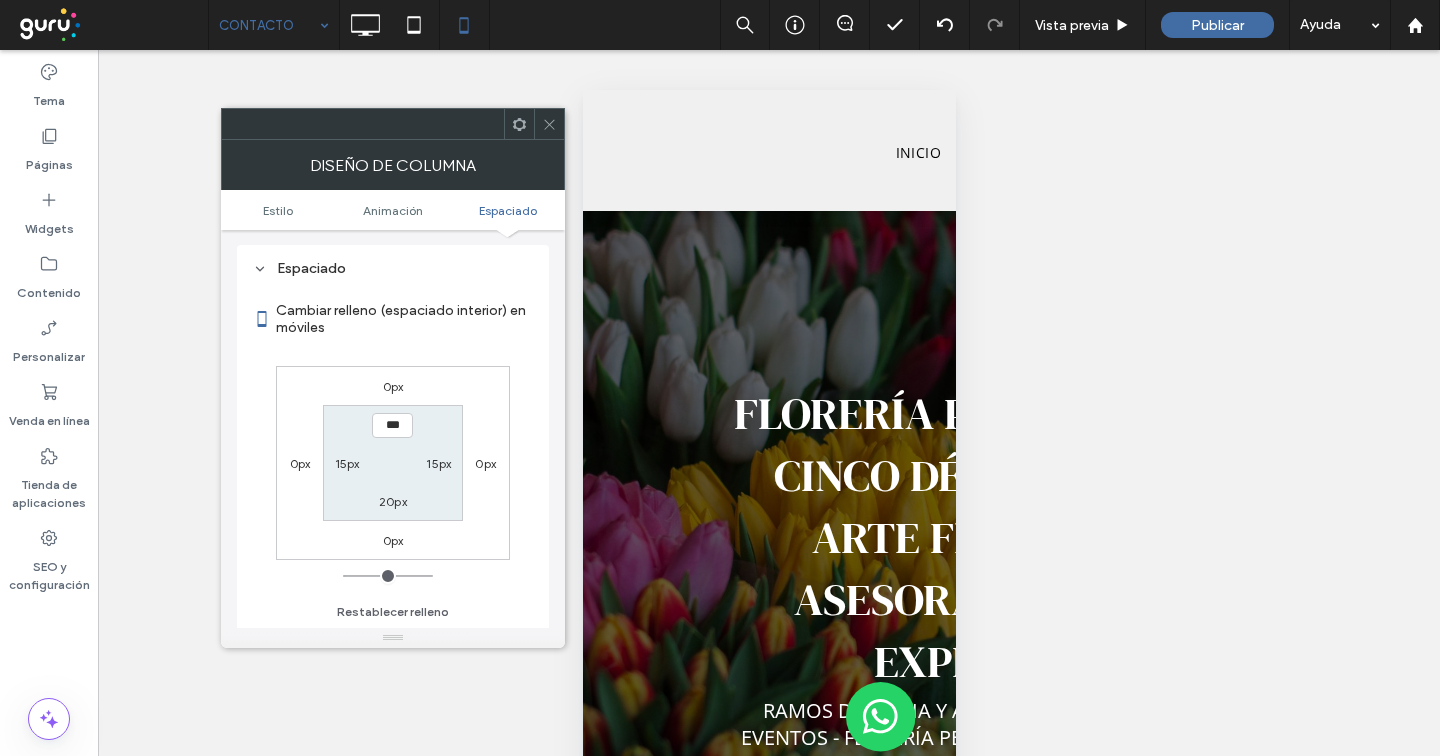 click on "15px" at bounding box center (347, 463) 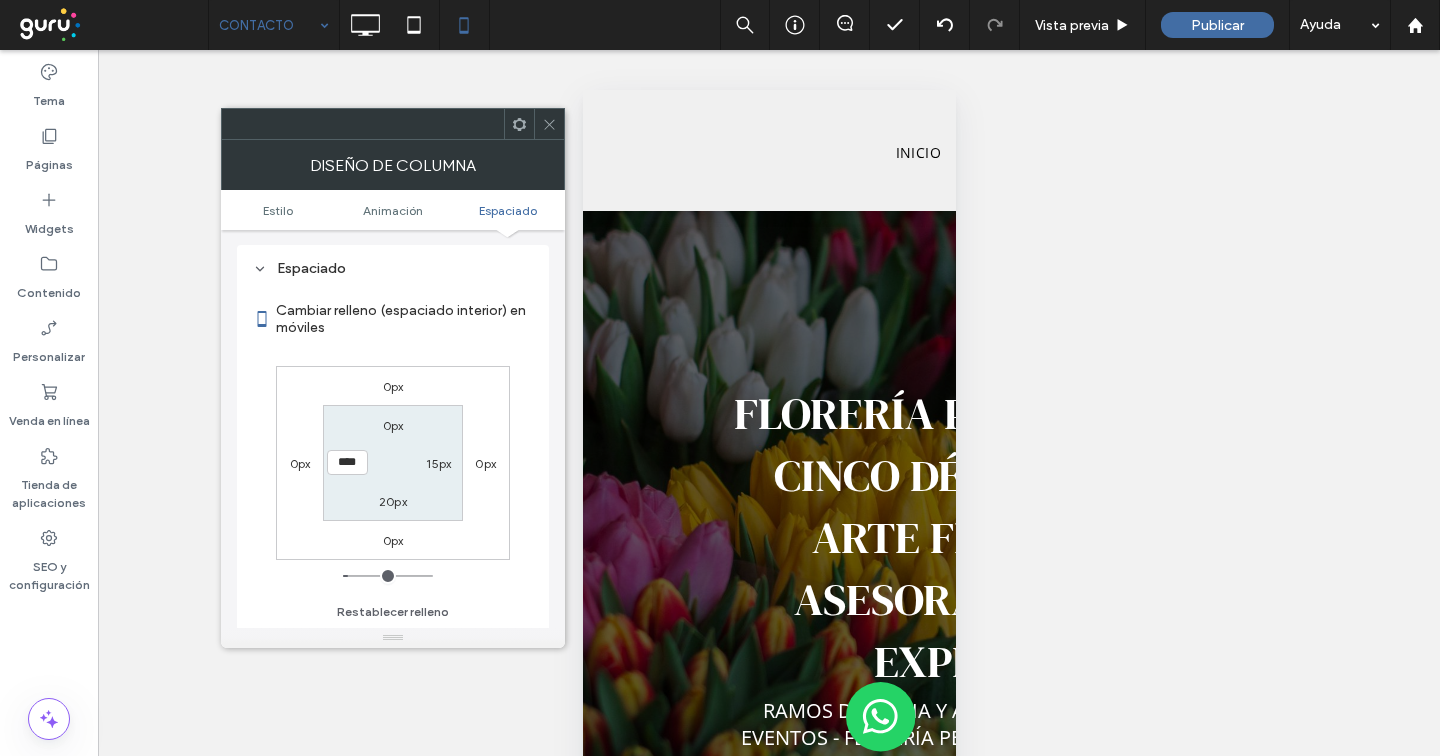 type on "**" 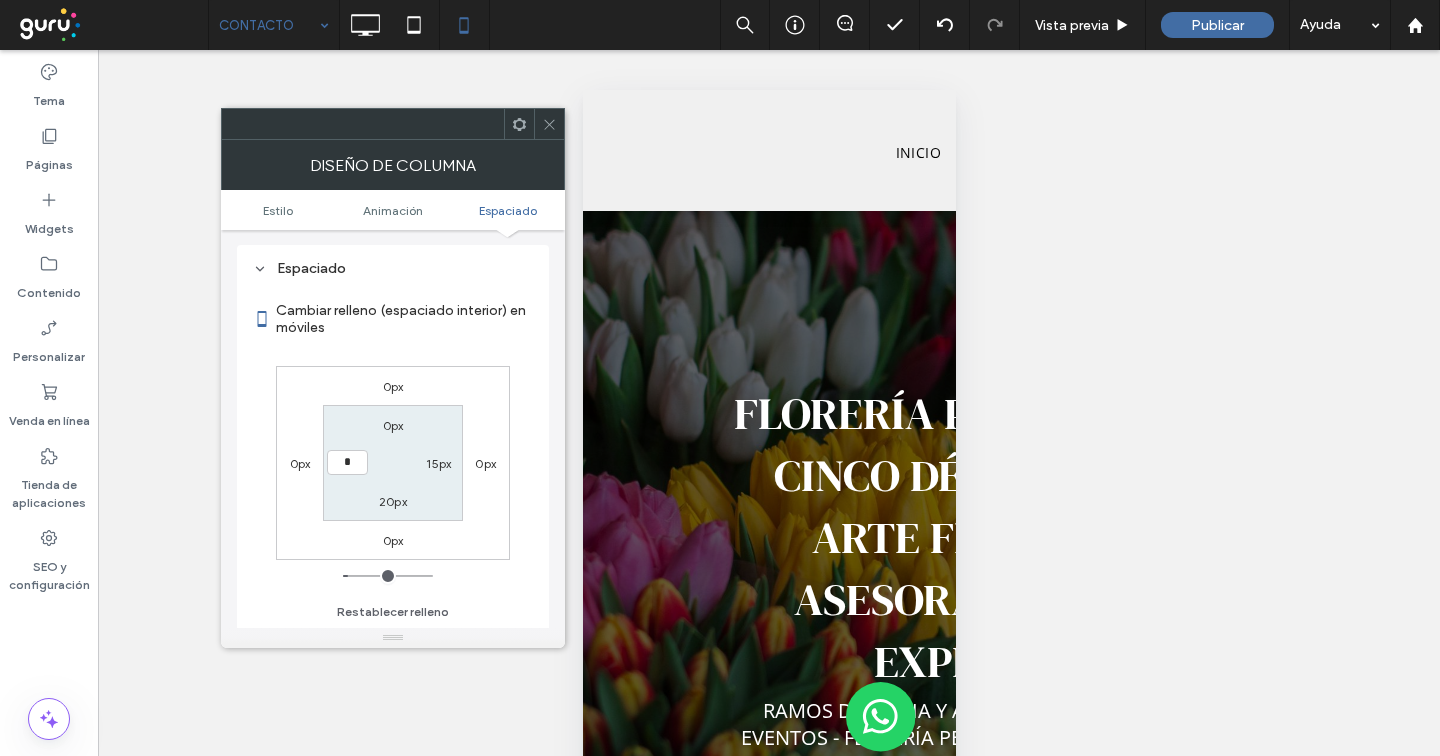 type on "*" 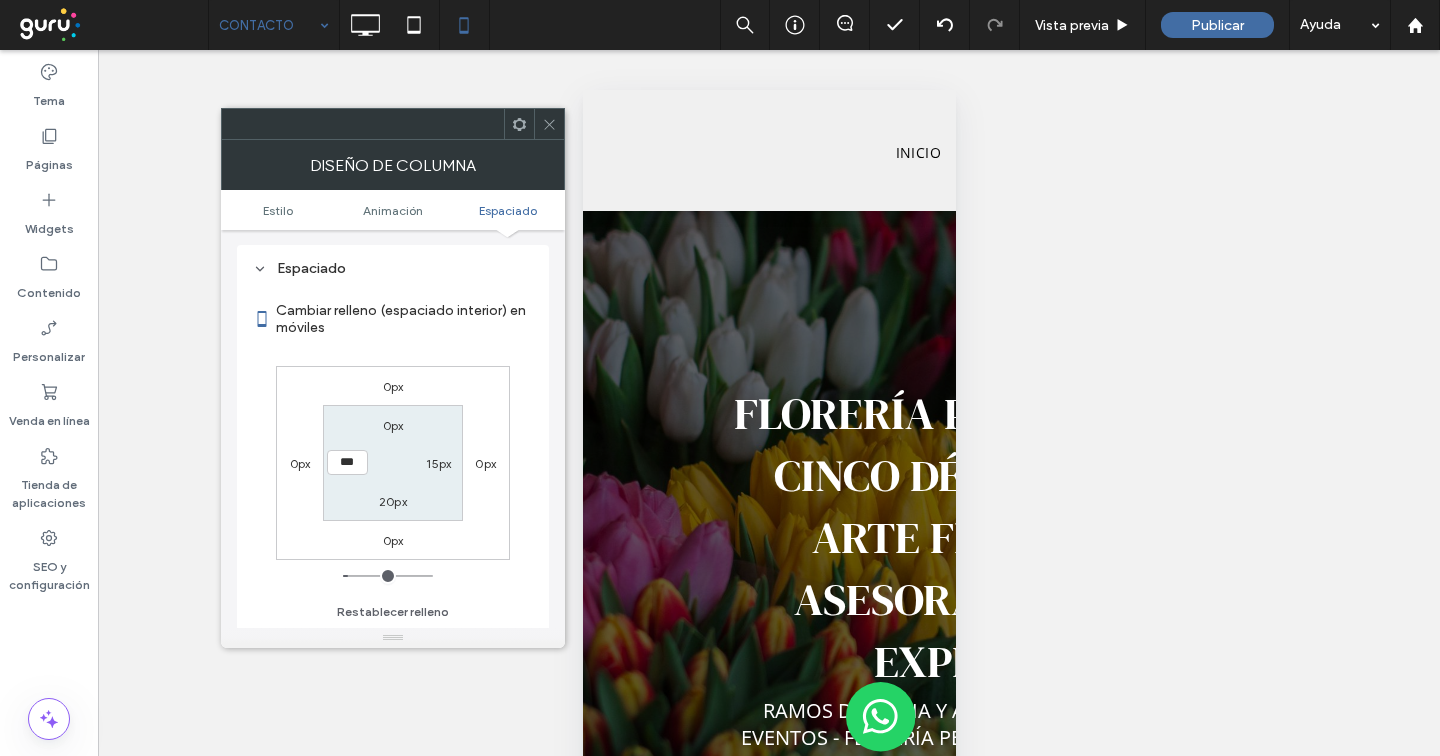 click on "15px" at bounding box center (438, 463) 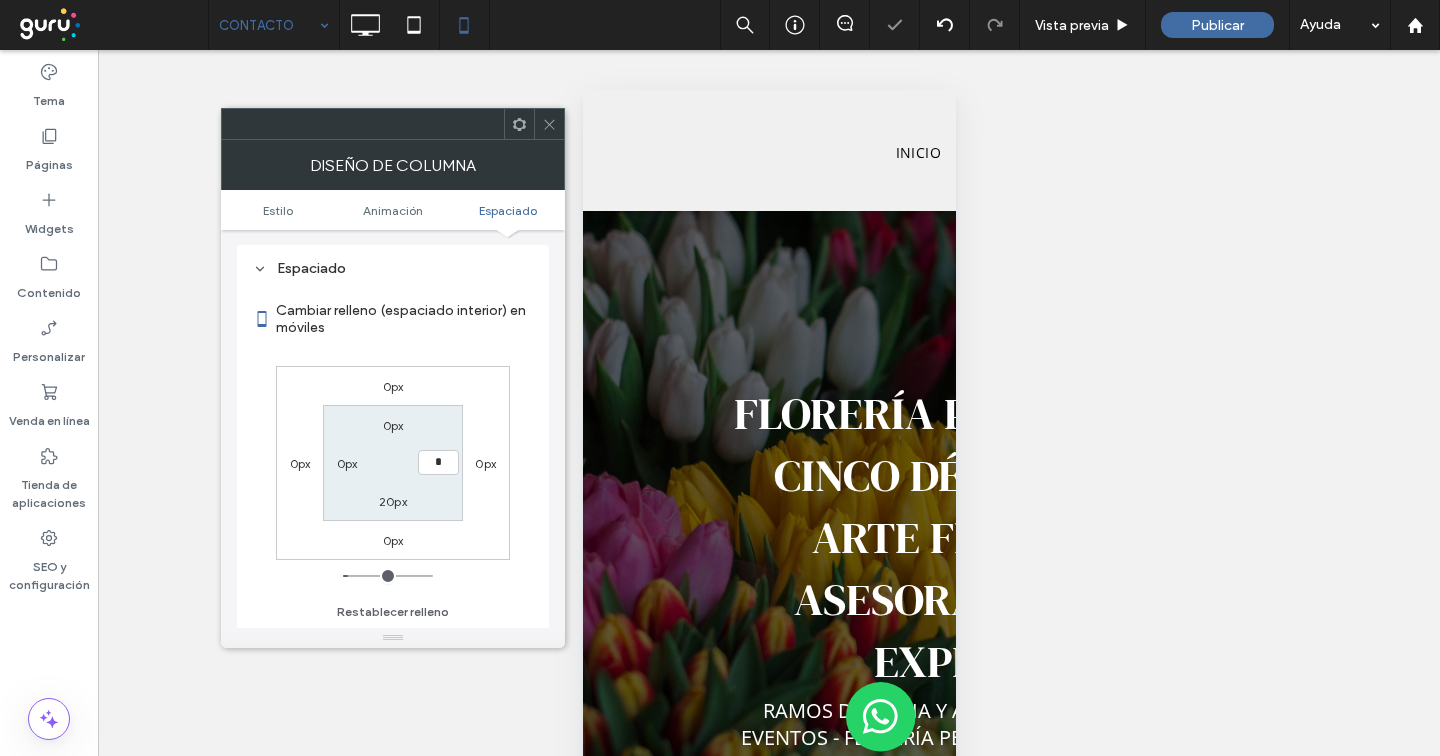 type on "*" 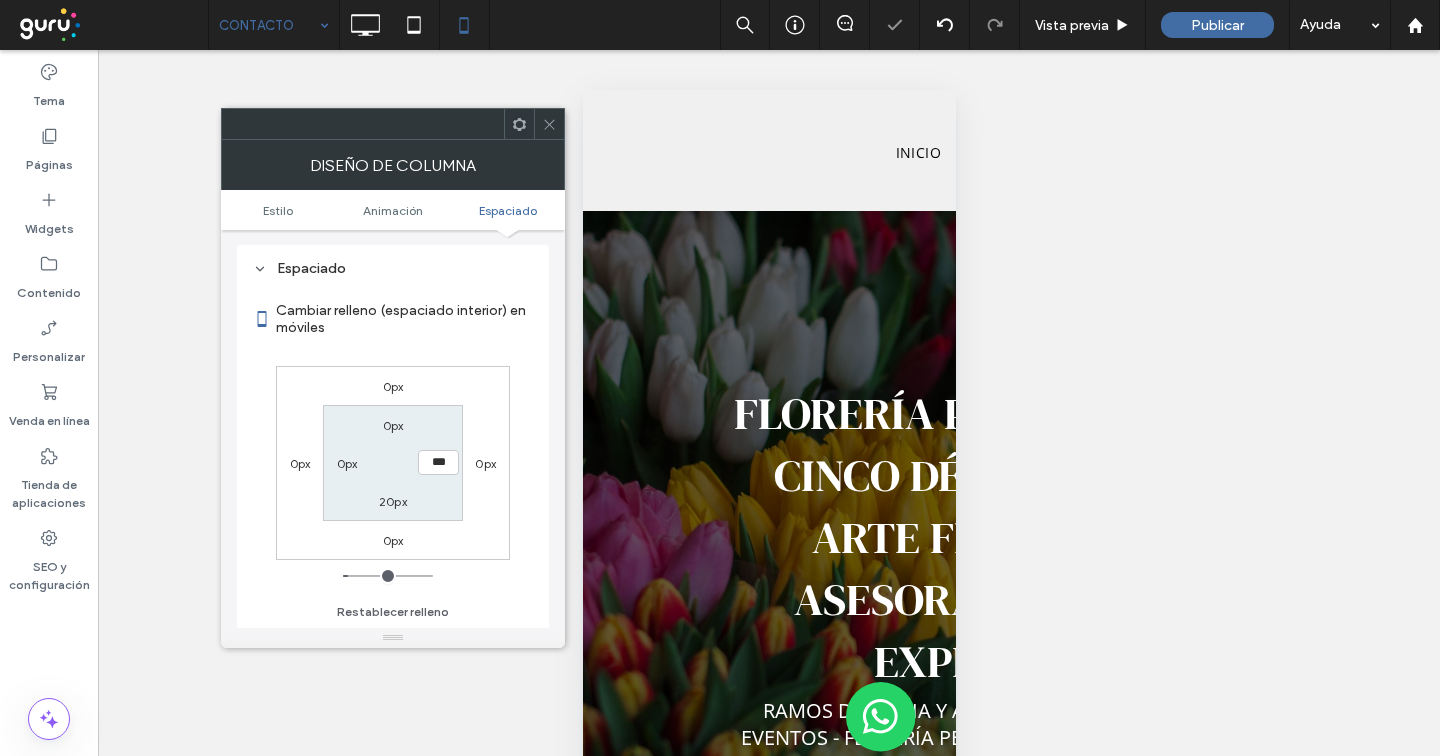 click on "0px *** 20px 0px" at bounding box center (392, 462) 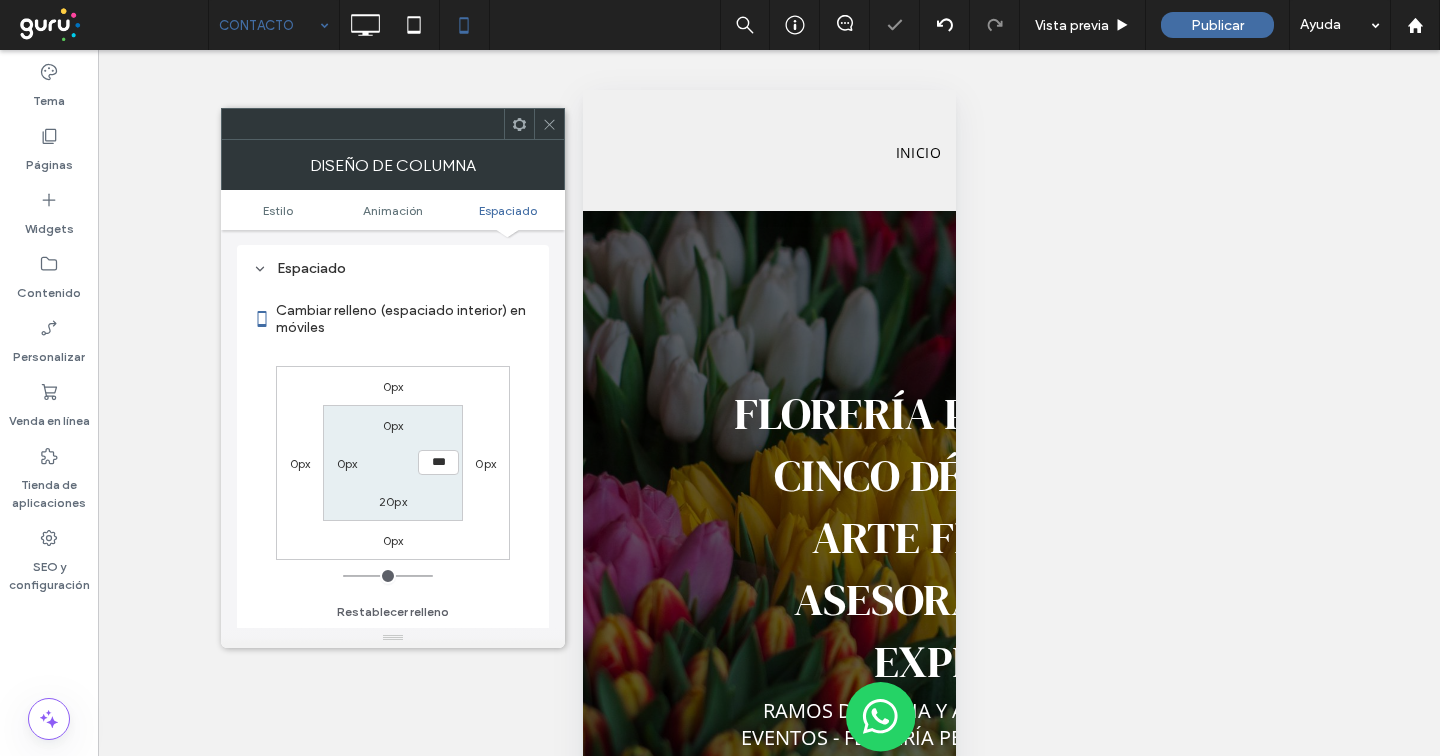 click at bounding box center [549, 124] 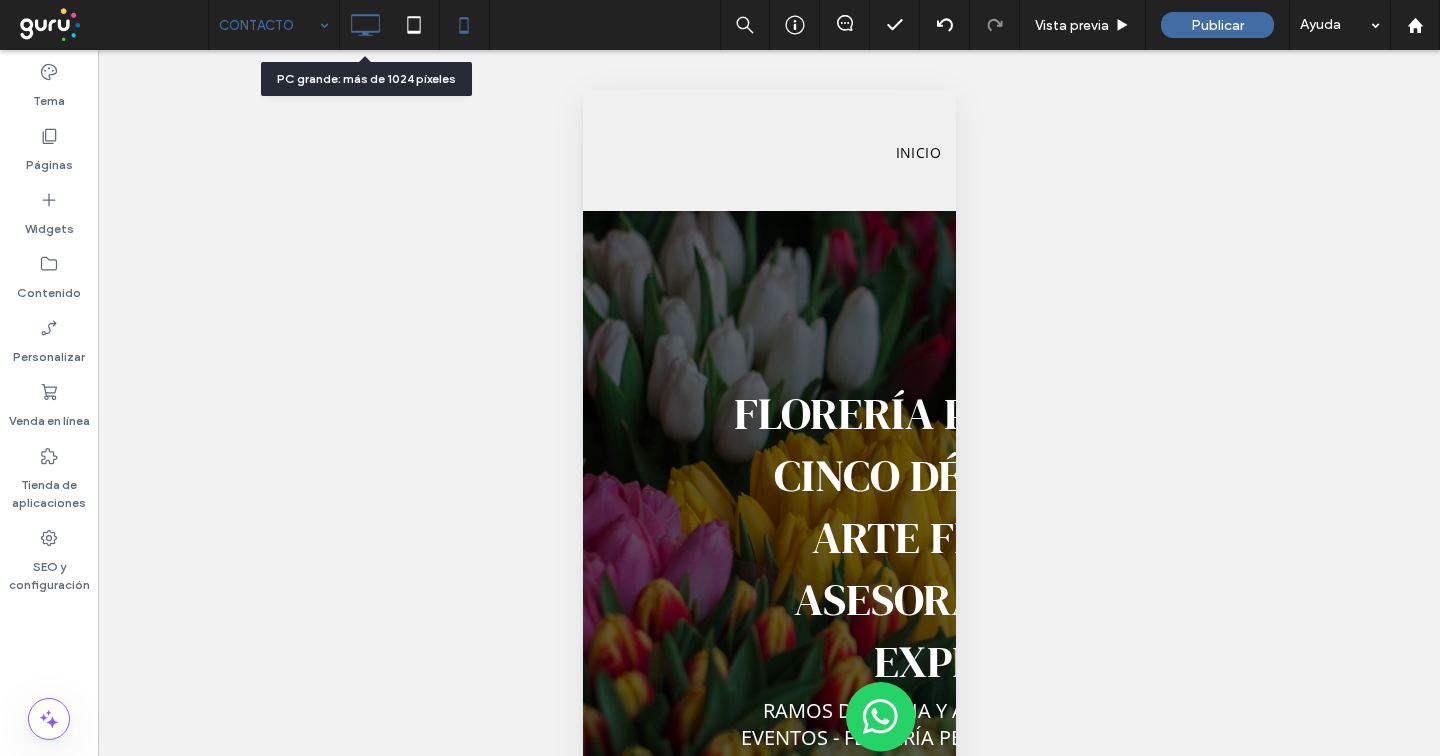 click 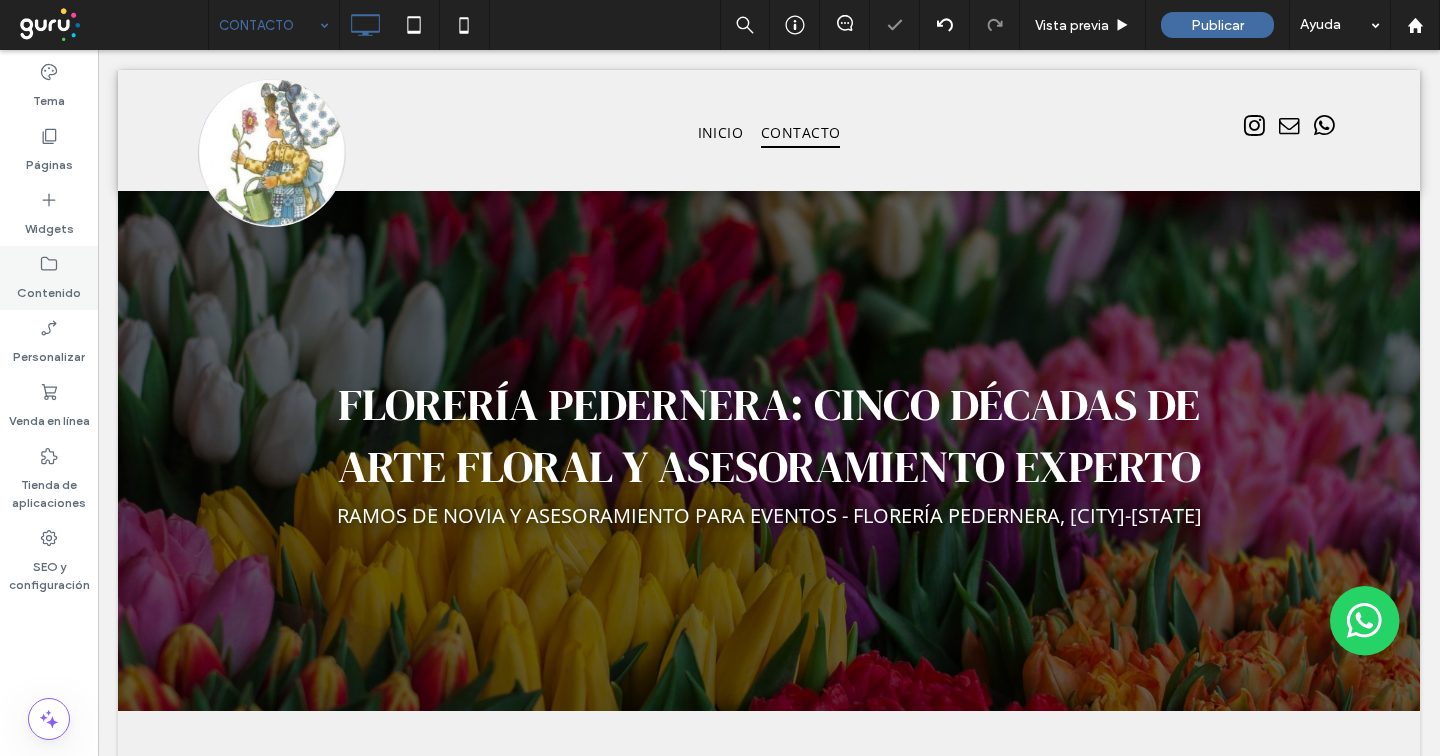 click 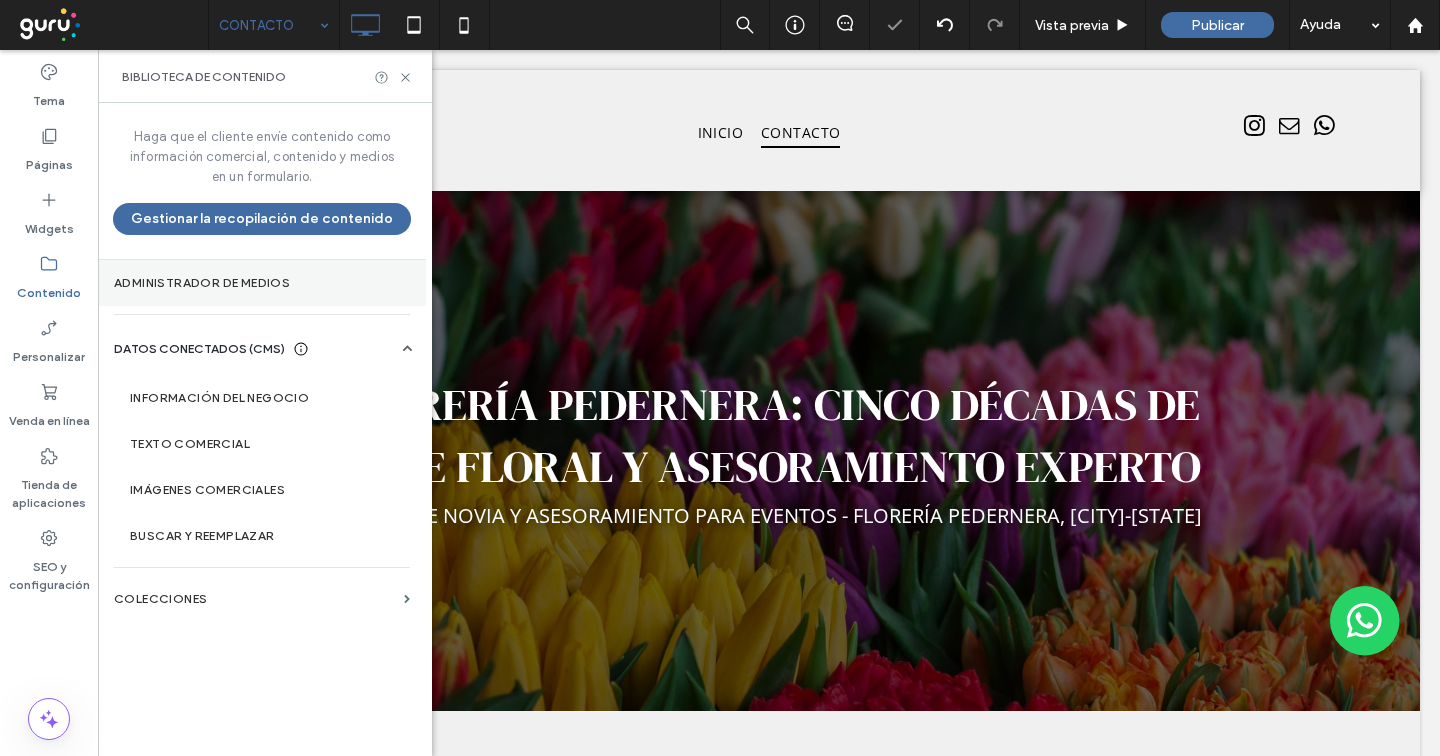 click on "Administrador de medios" at bounding box center (262, 283) 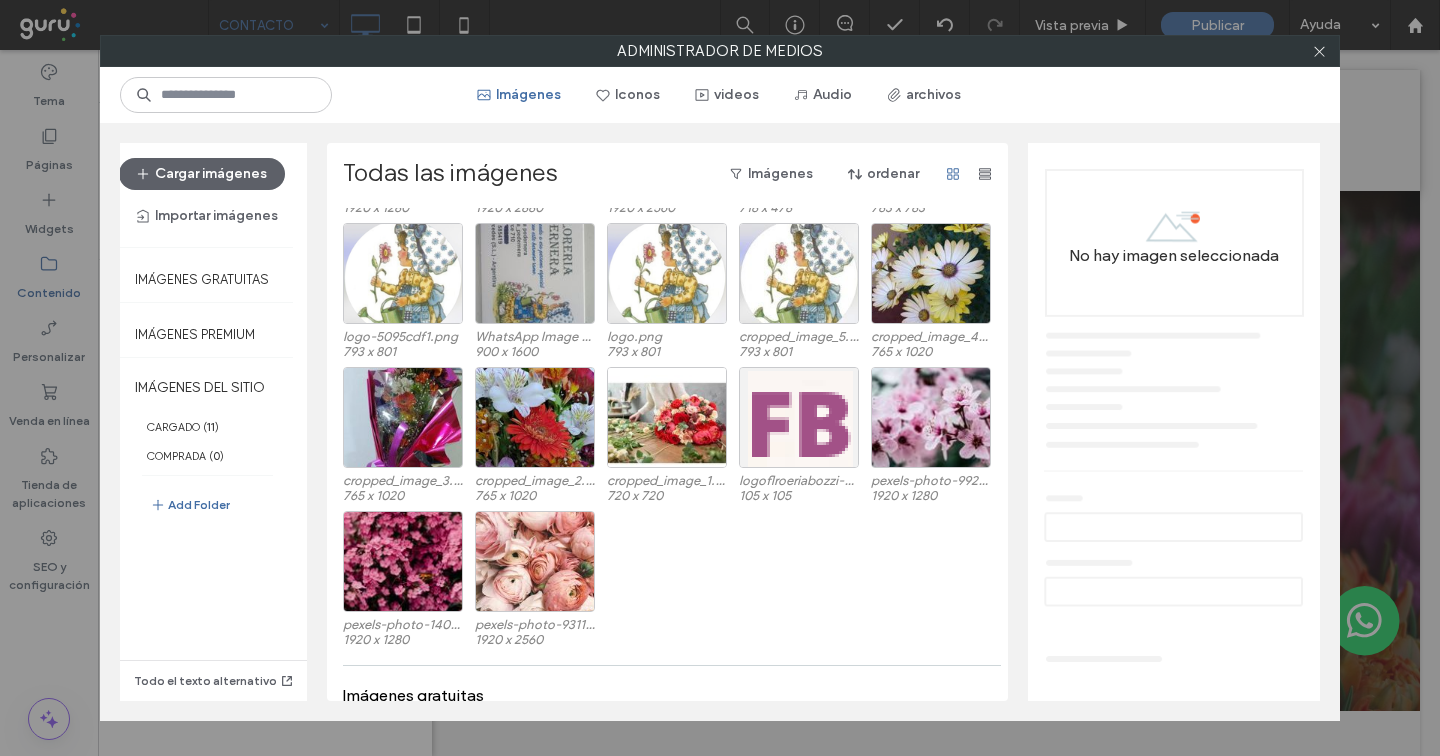 scroll, scrollTop: 173, scrollLeft: 0, axis: vertical 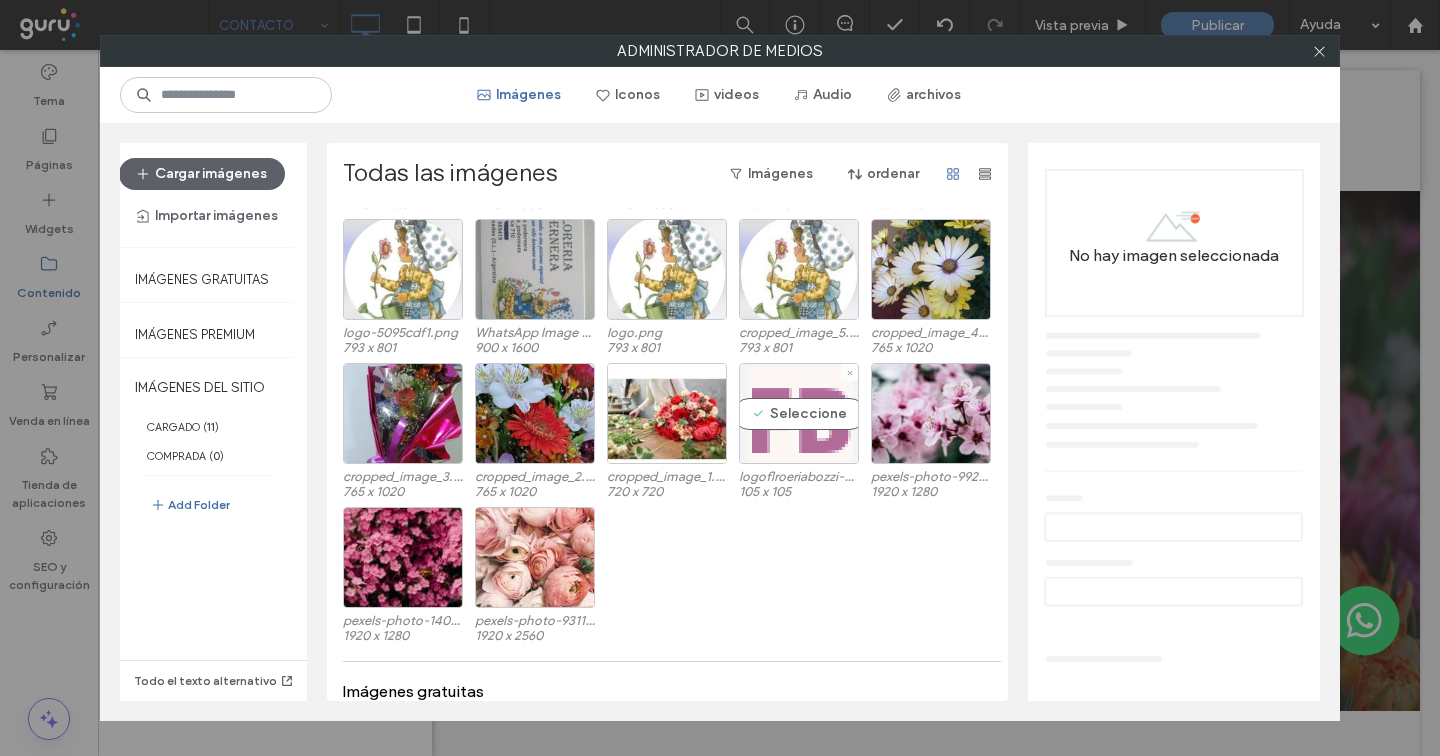 click on "Seleccione" at bounding box center (799, 413) 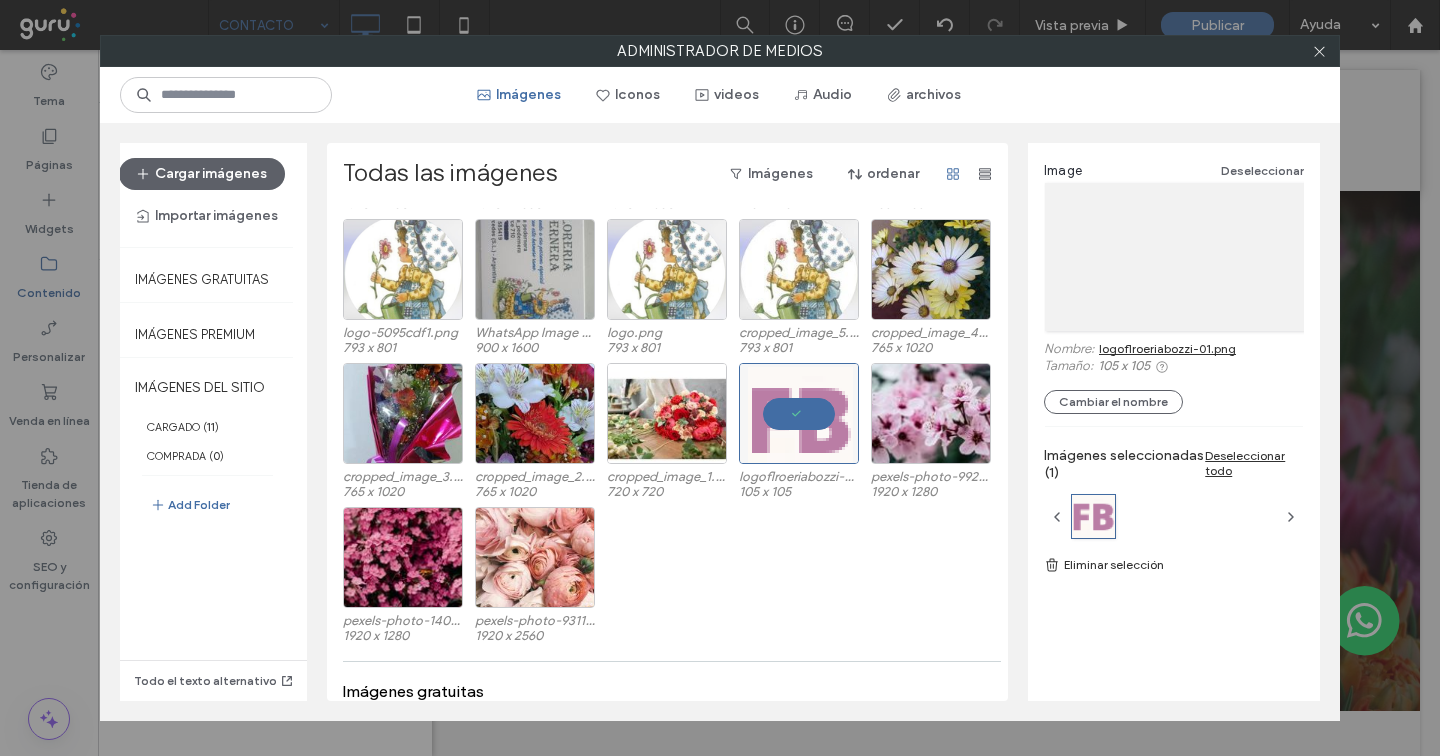 click on "Eliminar selección" at bounding box center [1174, 565] 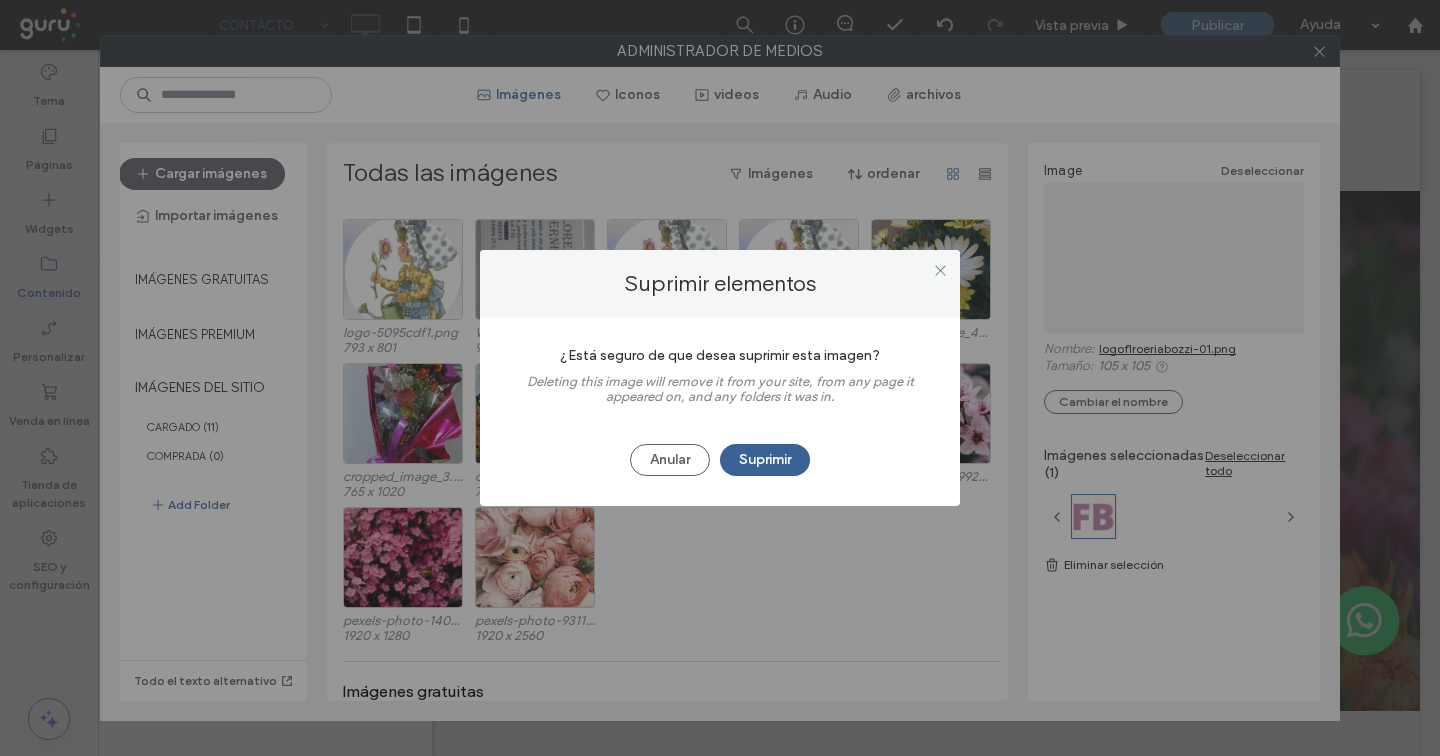 click on "Suprimir" at bounding box center [765, 460] 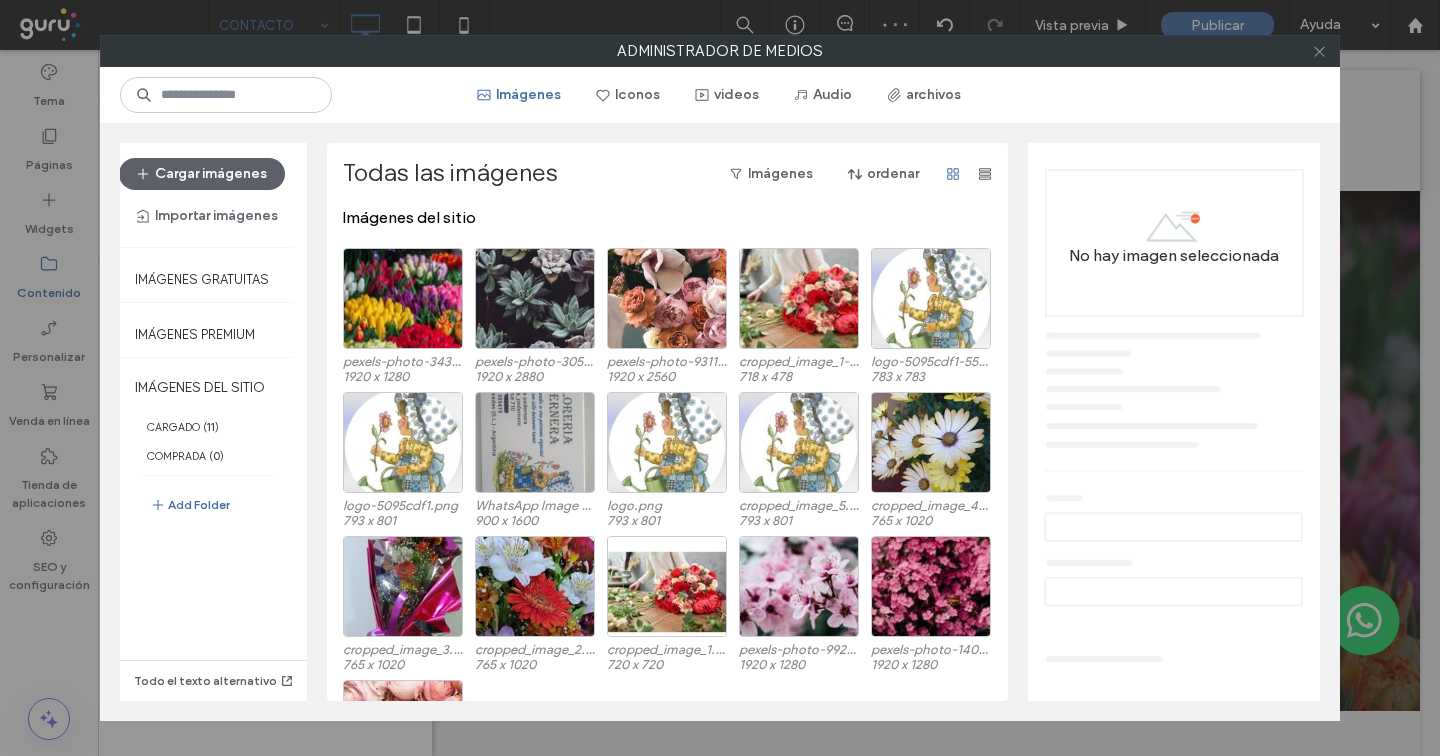 click 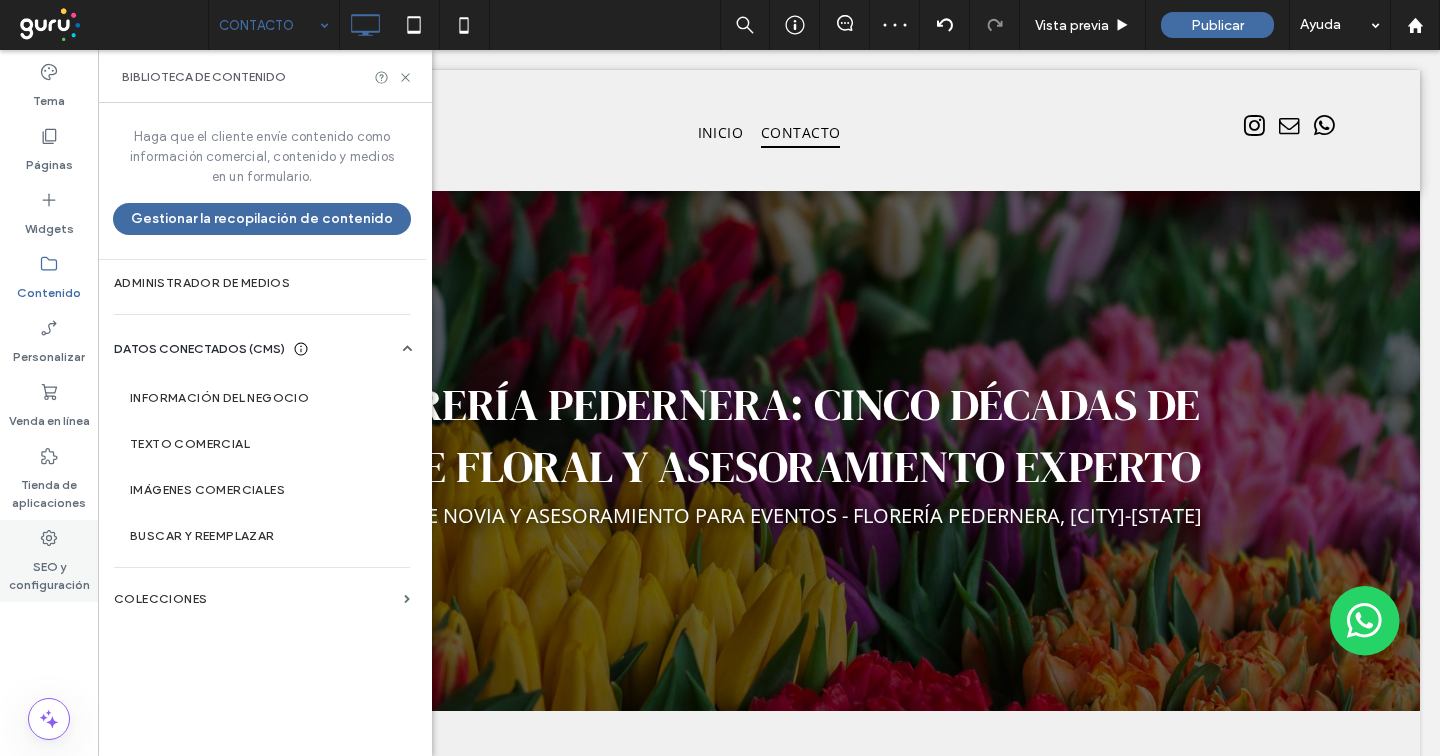 click on "SEO y configuración" at bounding box center [49, 561] 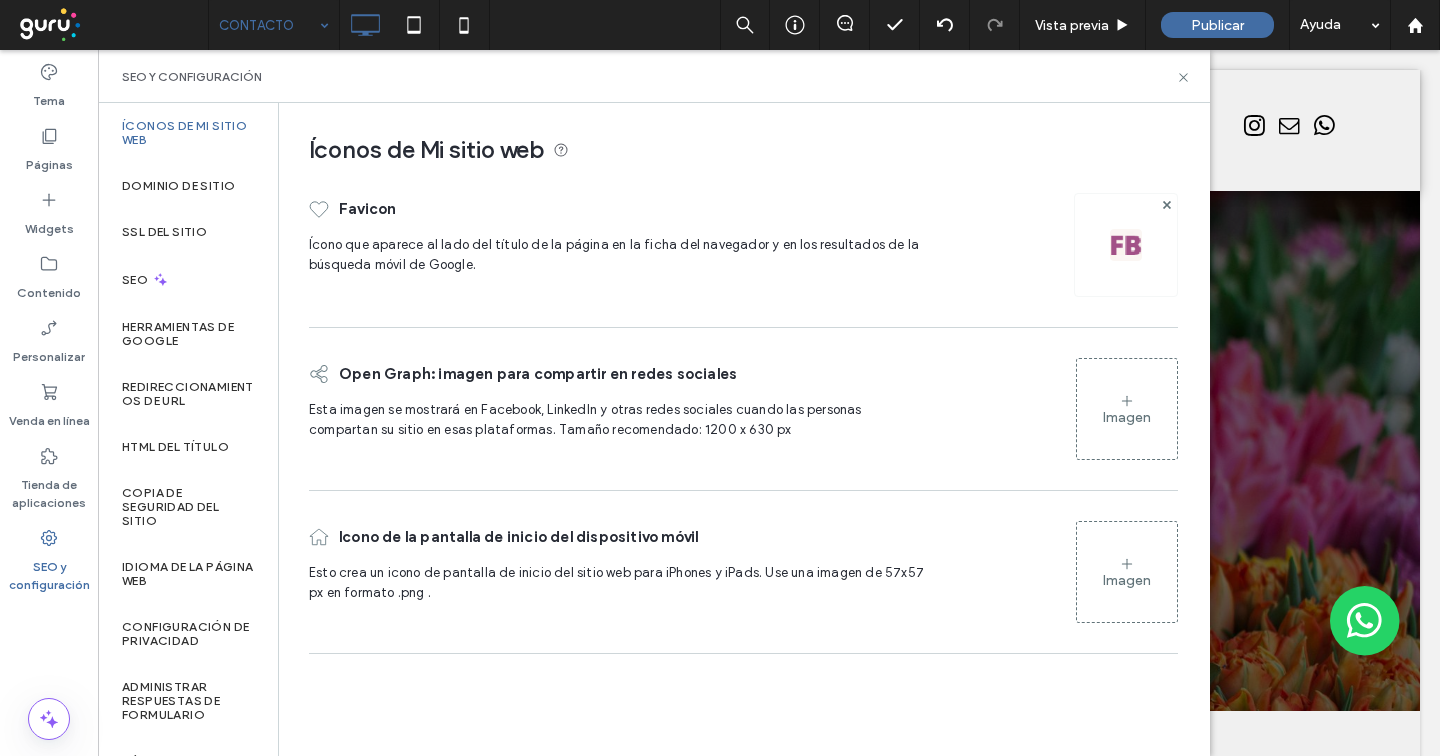 click at bounding box center (1166, 204) 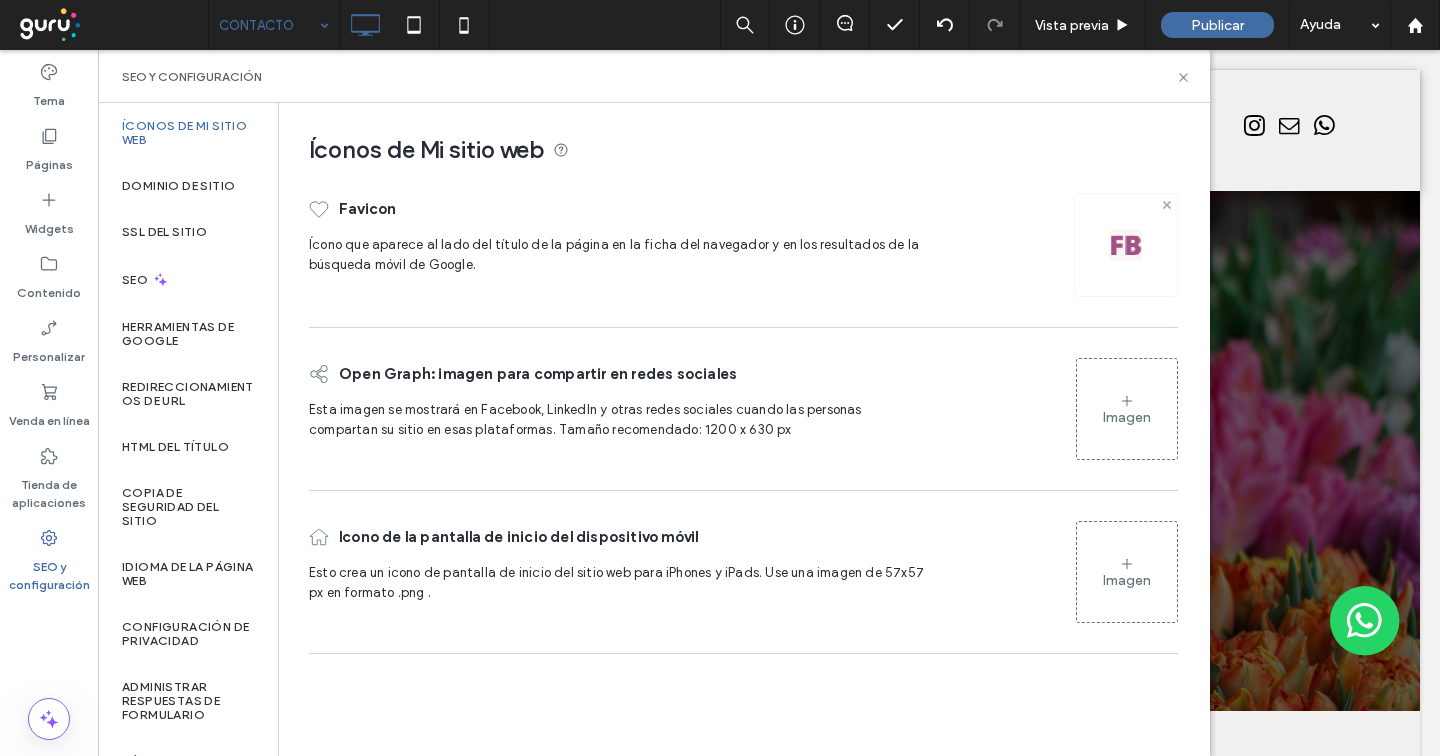 click at bounding box center (1167, 204) 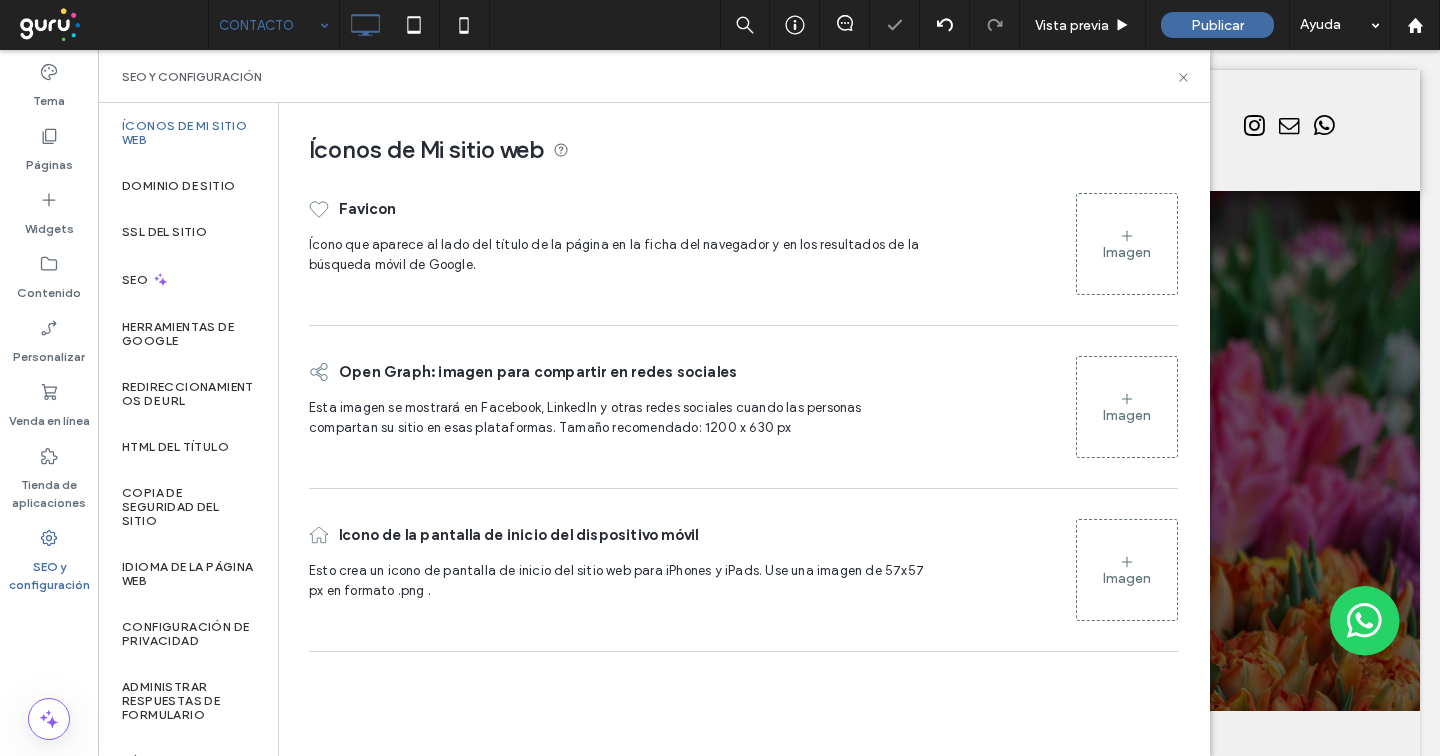 click on "Imagen" at bounding box center [1127, 244] 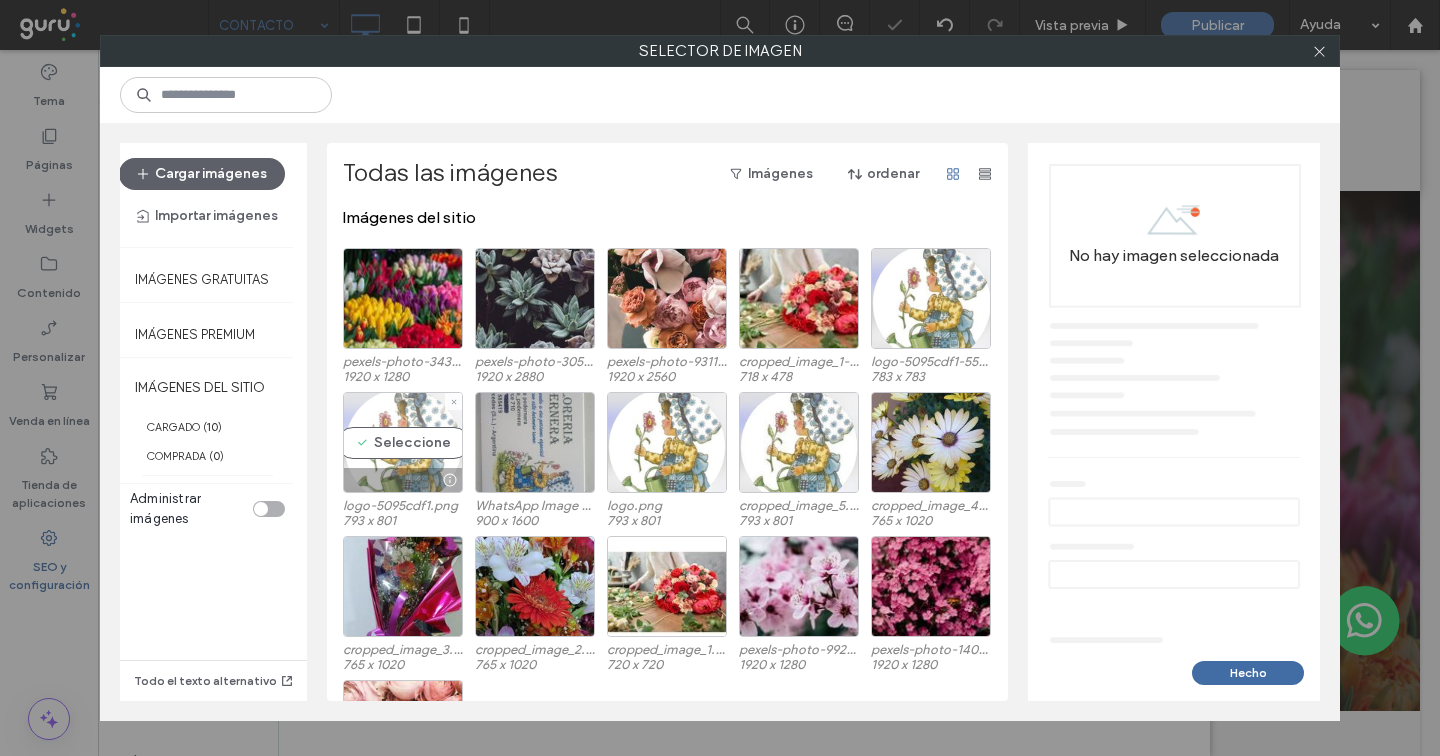 click on "Seleccione" at bounding box center [403, 442] 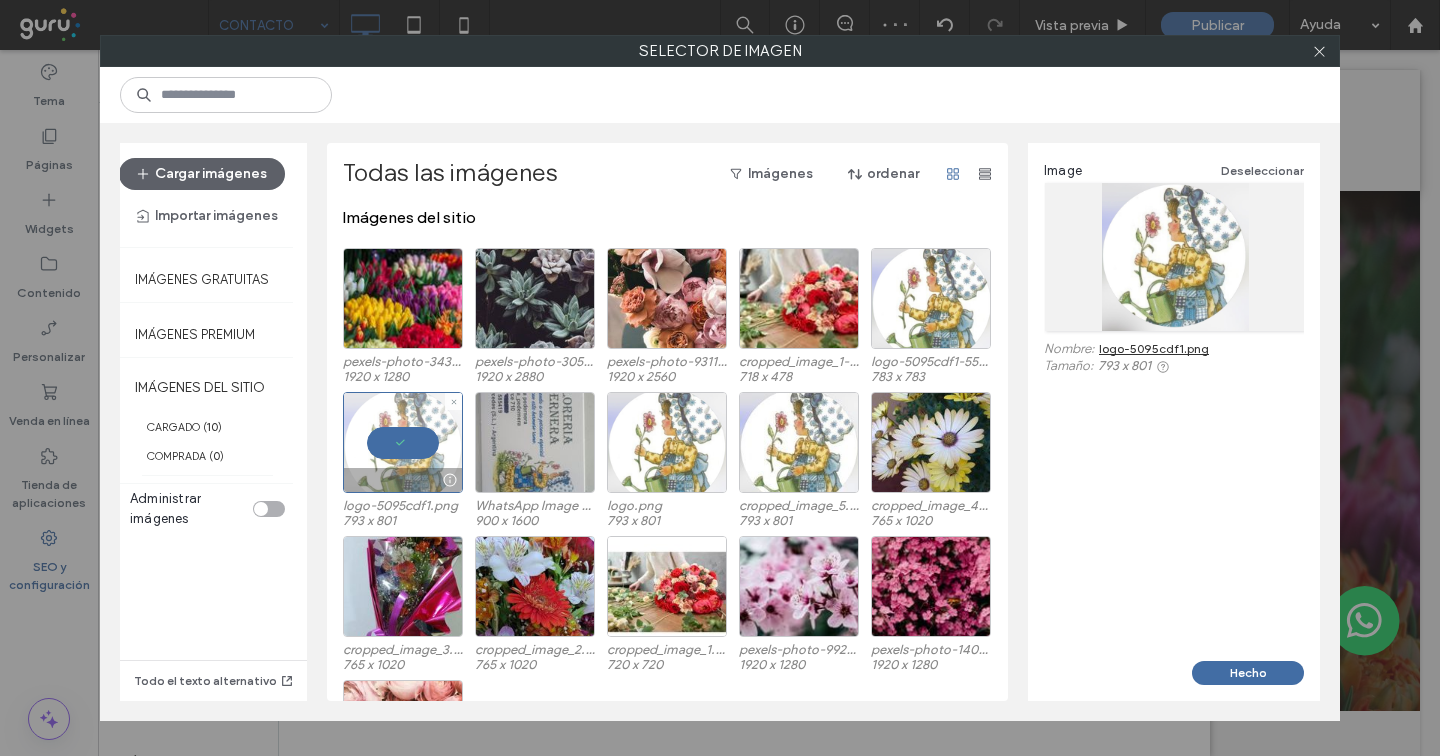 click at bounding box center [403, 442] 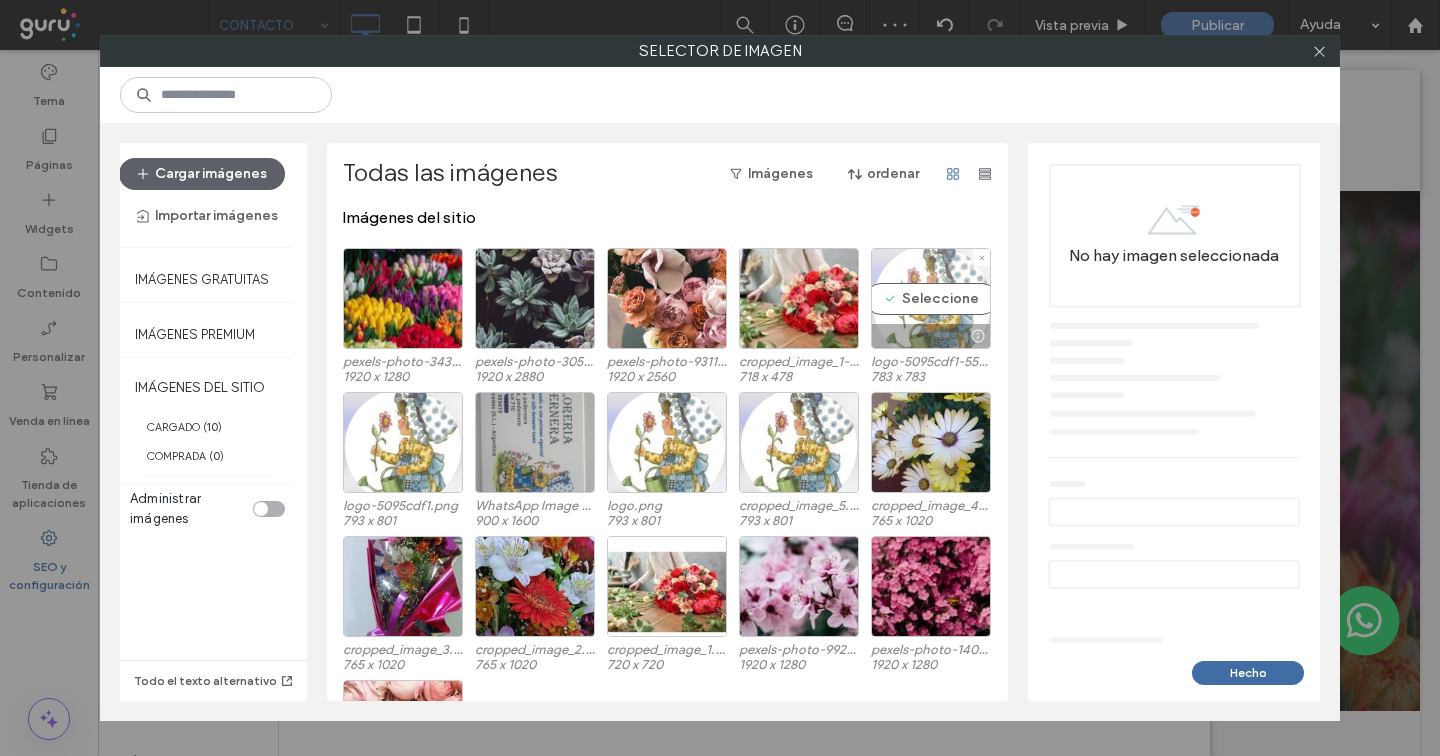 click on "Seleccione" at bounding box center [931, 298] 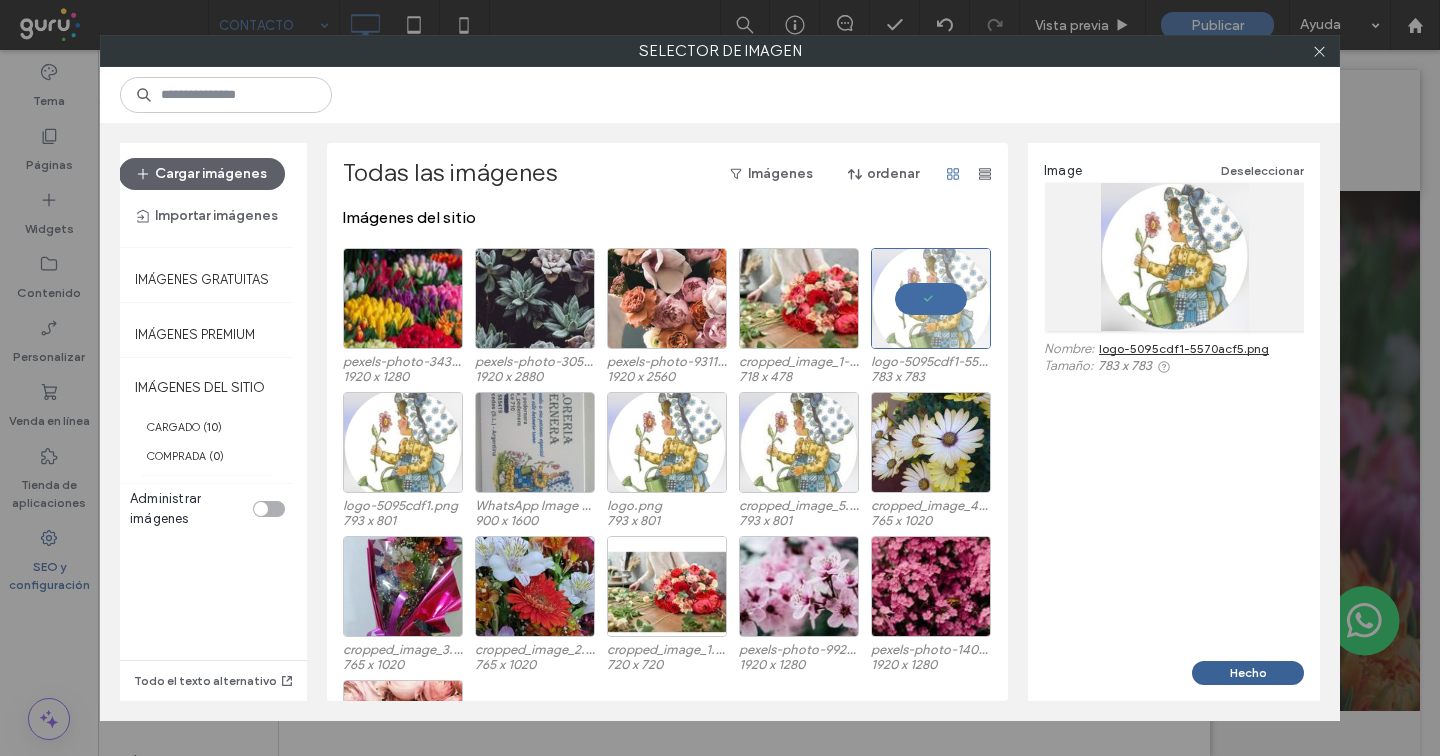 click on "Hecho" at bounding box center [1248, 673] 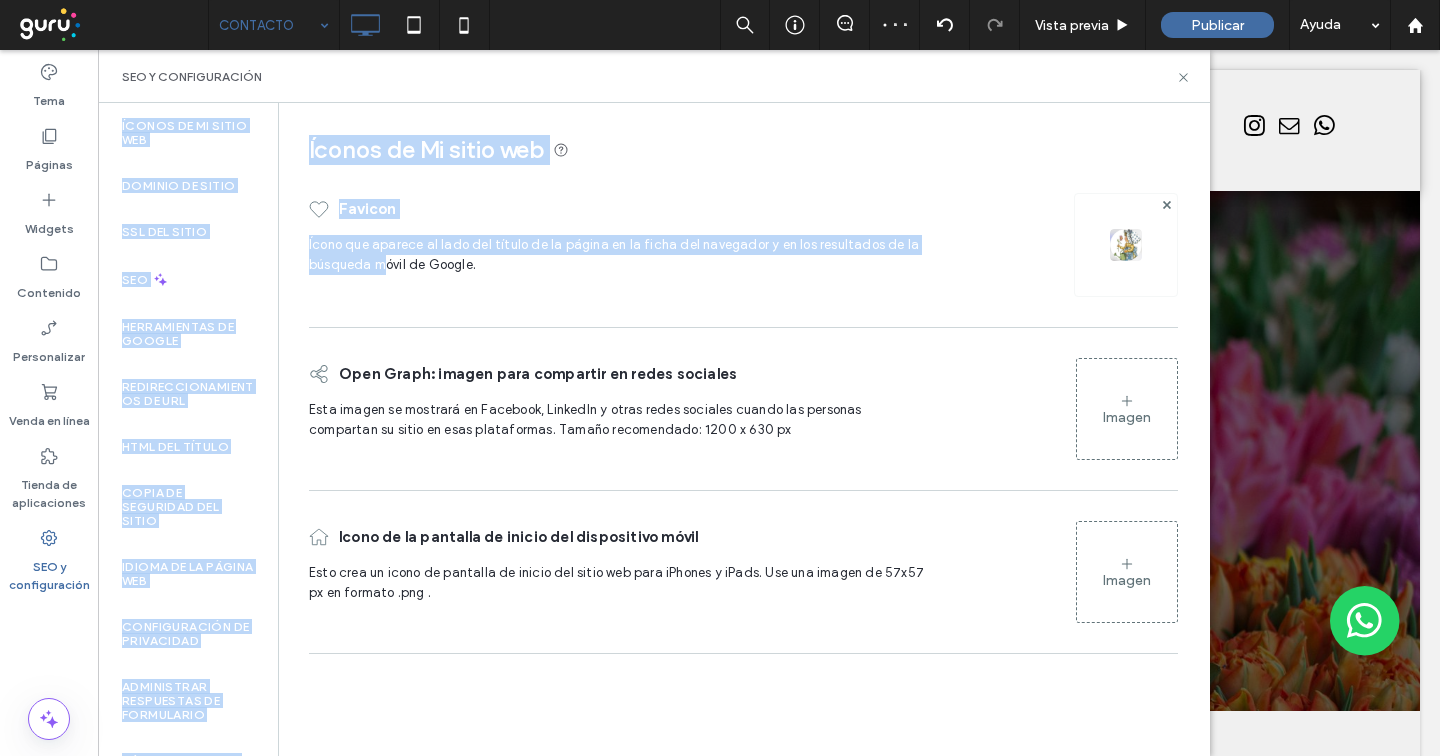 drag, startPoint x: 1182, startPoint y: 71, endPoint x: 389, endPoint y: 269, distance: 817.3451 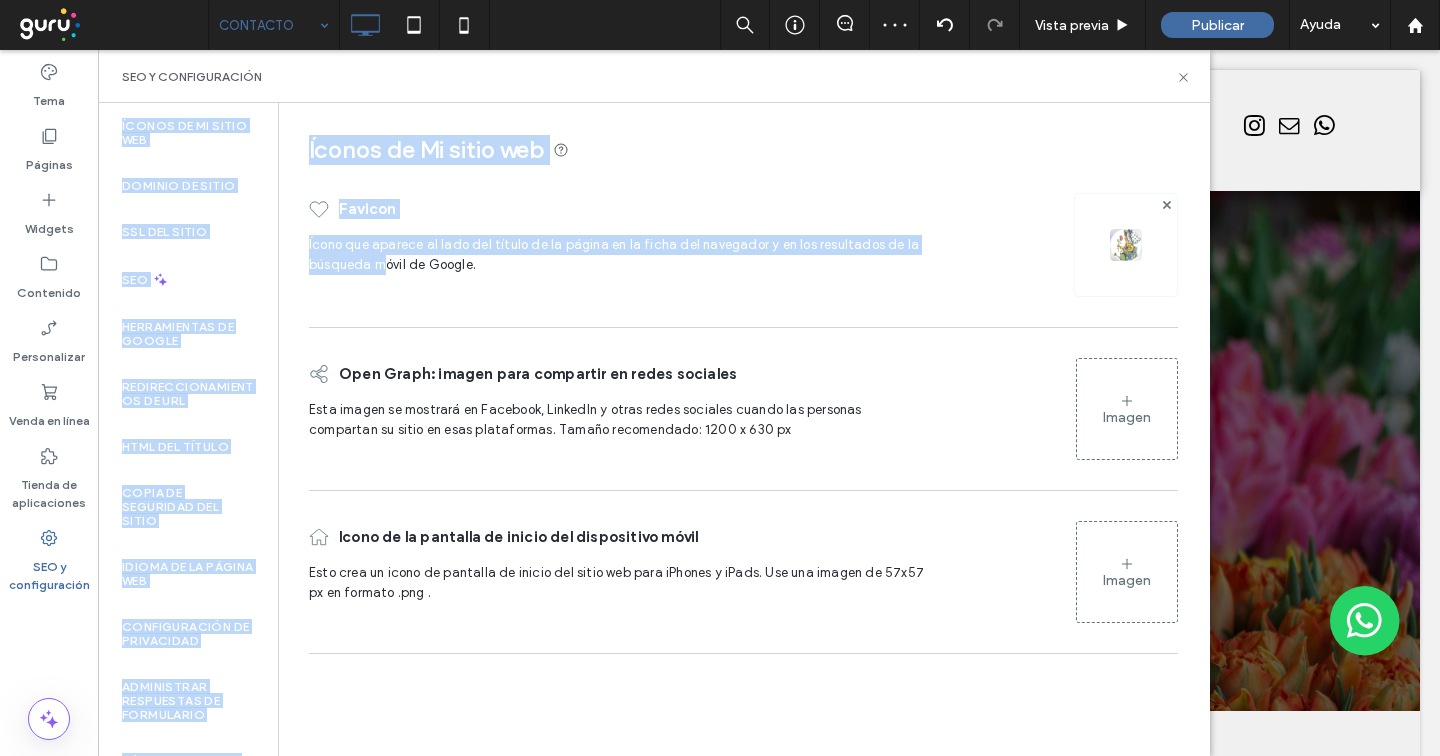 click on "SEO y configuración Íconos de Mi sitio web Dominio de sitio SSL del sitio SEO Herramientas de Google Redireccionamientos de URL HTML del título Copia de seguridad del sitio Idioma de la página web Configuración de privacidad Administrar respuestas de formulario Página del error 404 Exportación del sitio Aplicación web progresiva (PWA) Íconos de Mi sitio web Favicon Ícono que aparece al lado del título de la página en la ficha del navegador y en los resultados de la búsqueda móvil de Google. Open Graph: imagen para compartir en redes sociales  Esta imagen se mostrará en Facebook, LinkedIn y otras redes sociales cuando las personas compartan su sitio en esas plataformas. Tamaño recomendado: 1200 x 630 px Imagen Icono de la pantalla de inicio del dispositivo móvil Esto crea un icono de pantalla de inicio del sitio web para iPhones y iPads. Use una imagen de 57x57 px en formato .png . Imagen" at bounding box center (654, 403) 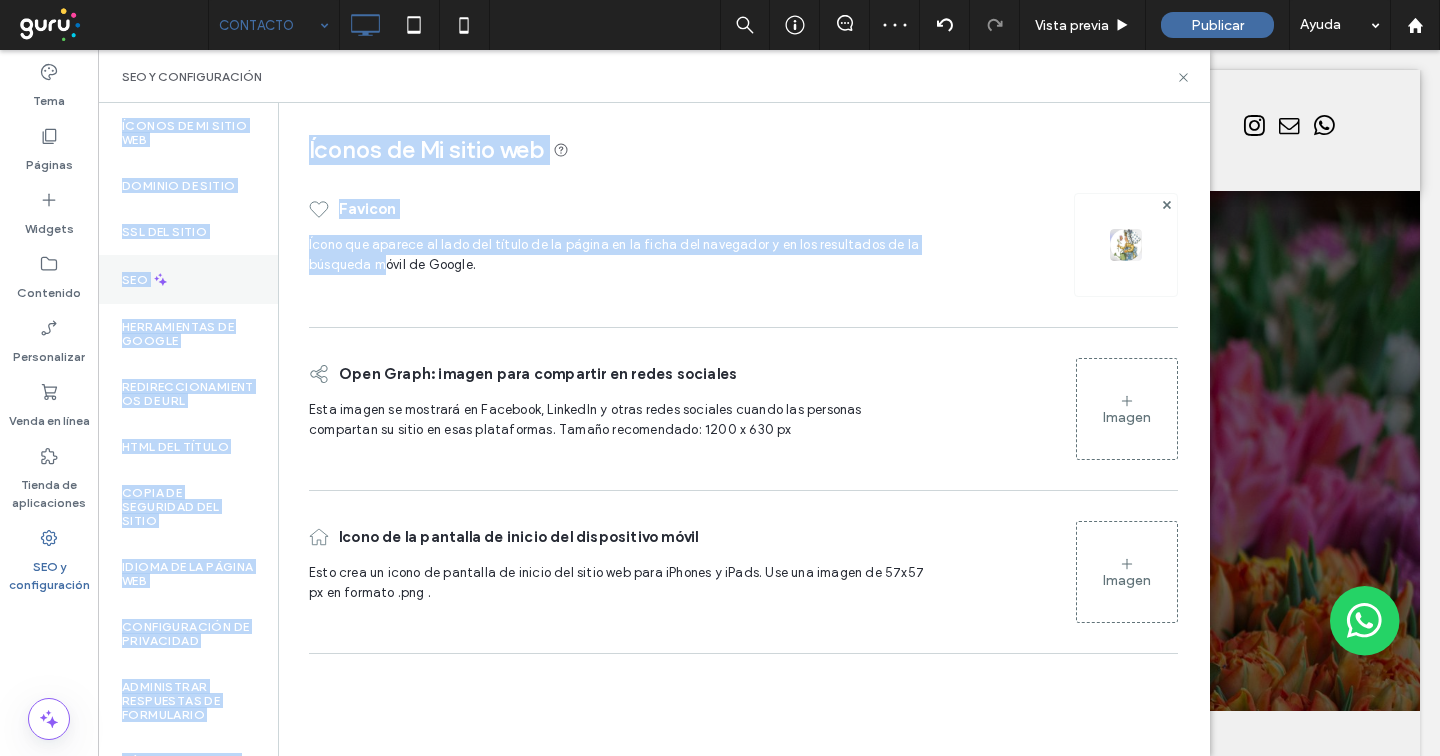 click on "SEO" at bounding box center [188, 279] 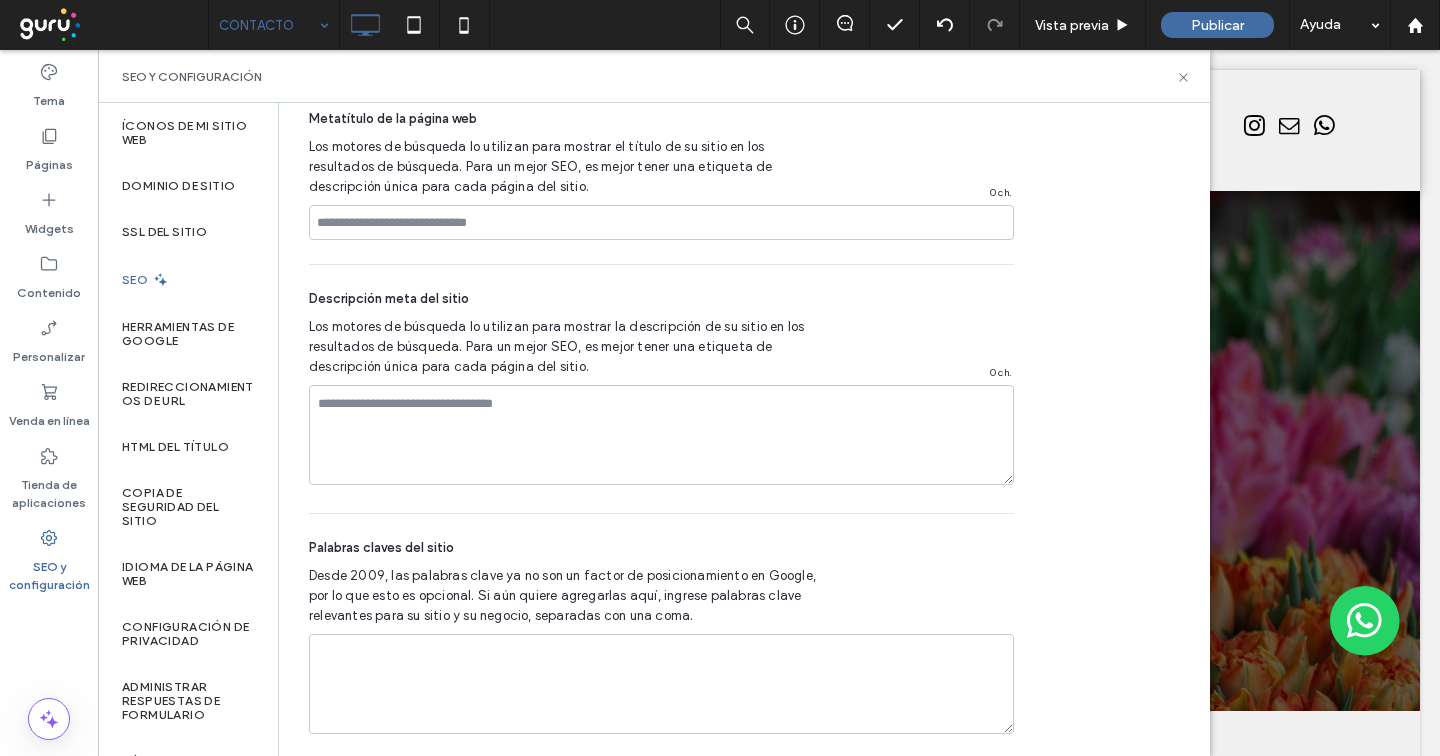scroll, scrollTop: 1401, scrollLeft: 0, axis: vertical 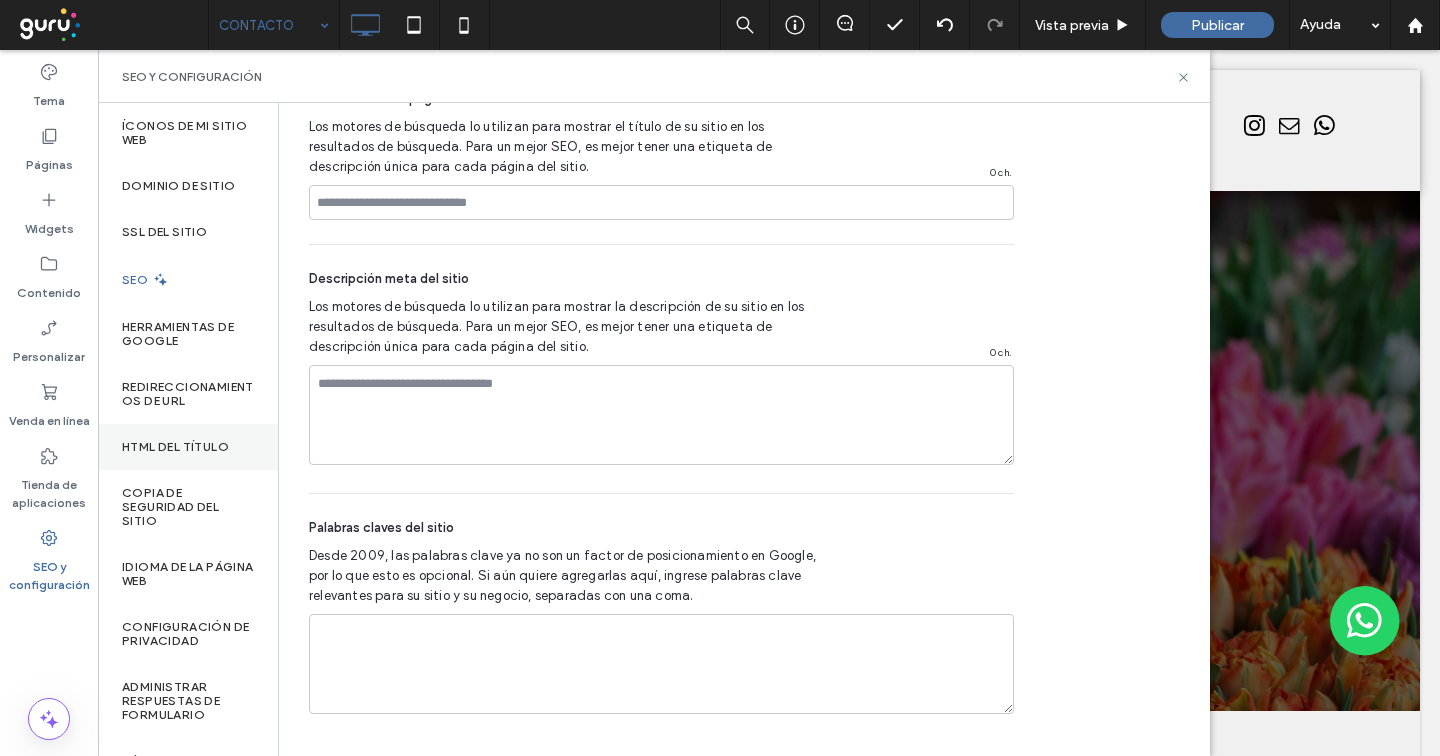 click on "HTML del título" at bounding box center [188, 447] 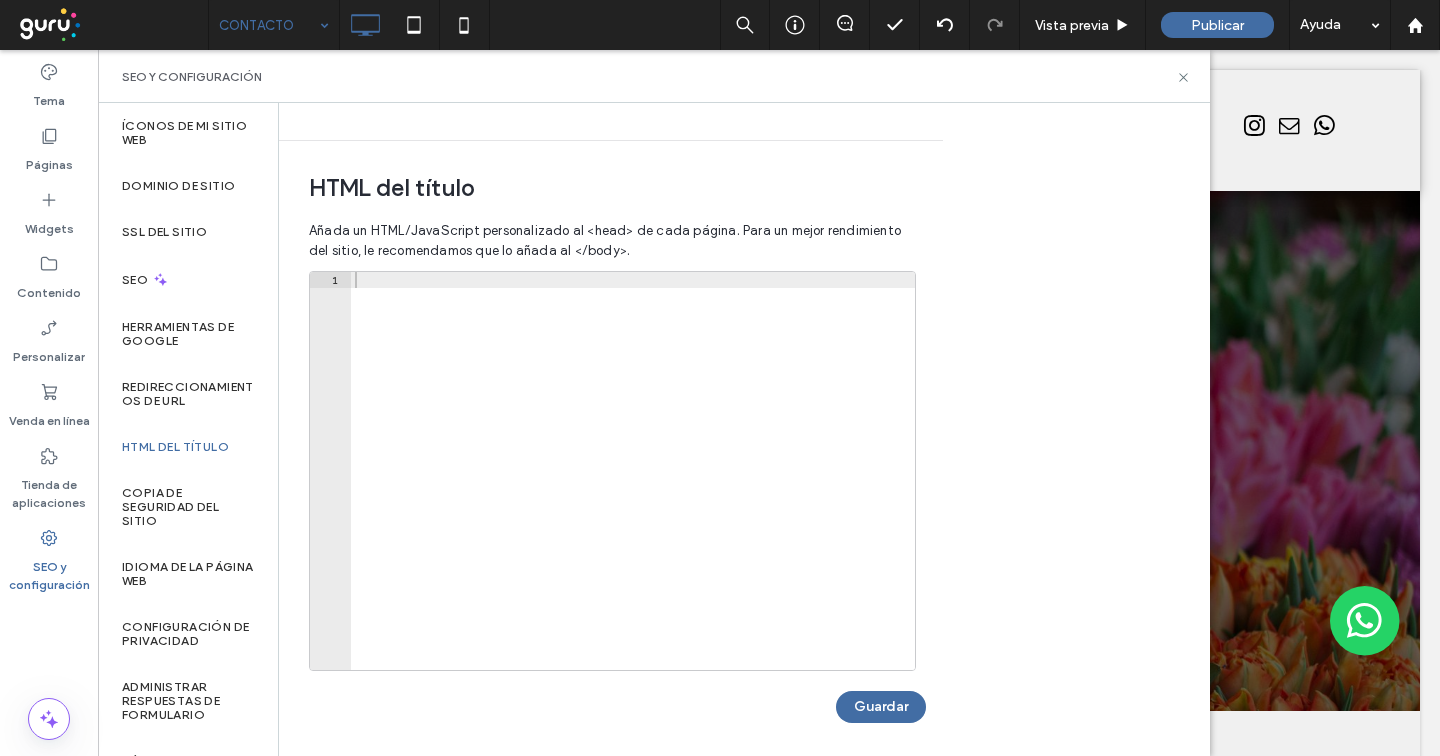 scroll, scrollTop: 634, scrollLeft: 0, axis: vertical 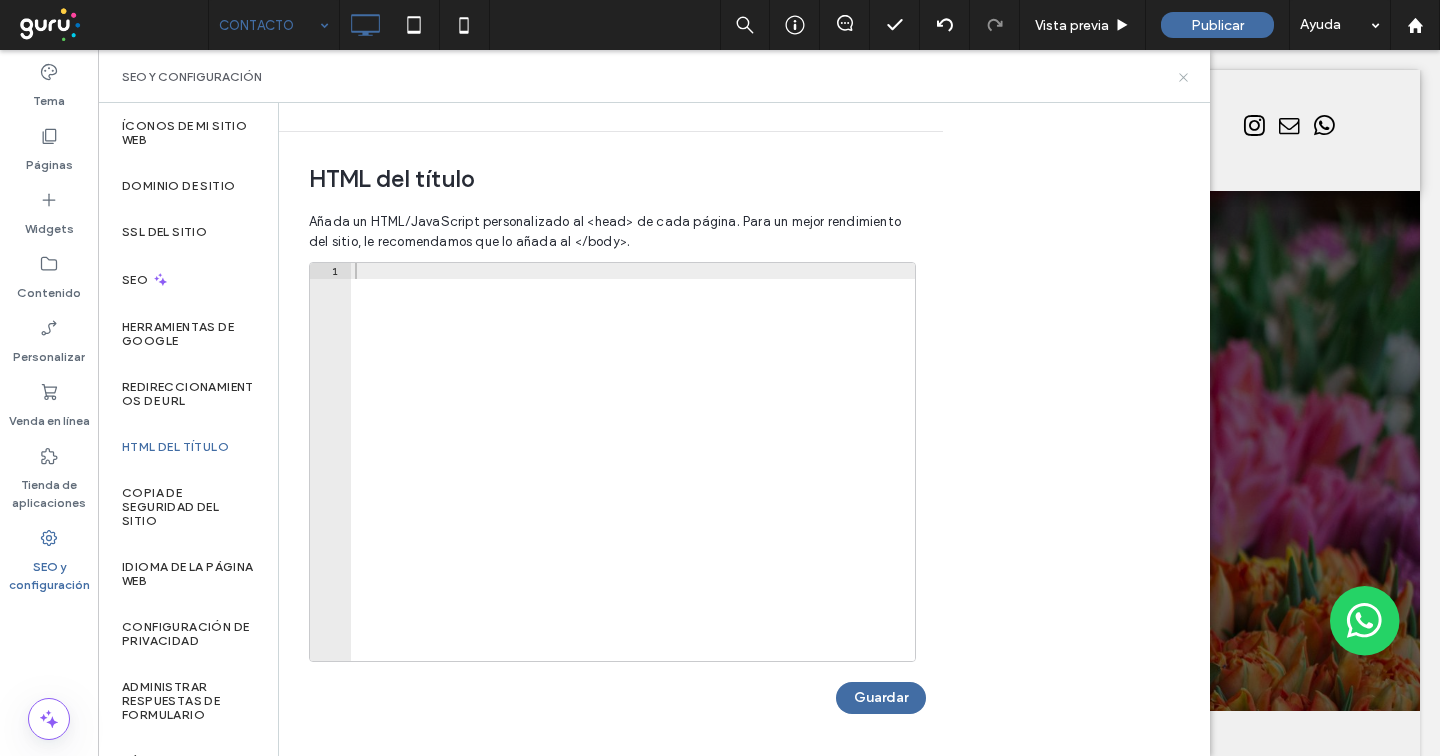 click 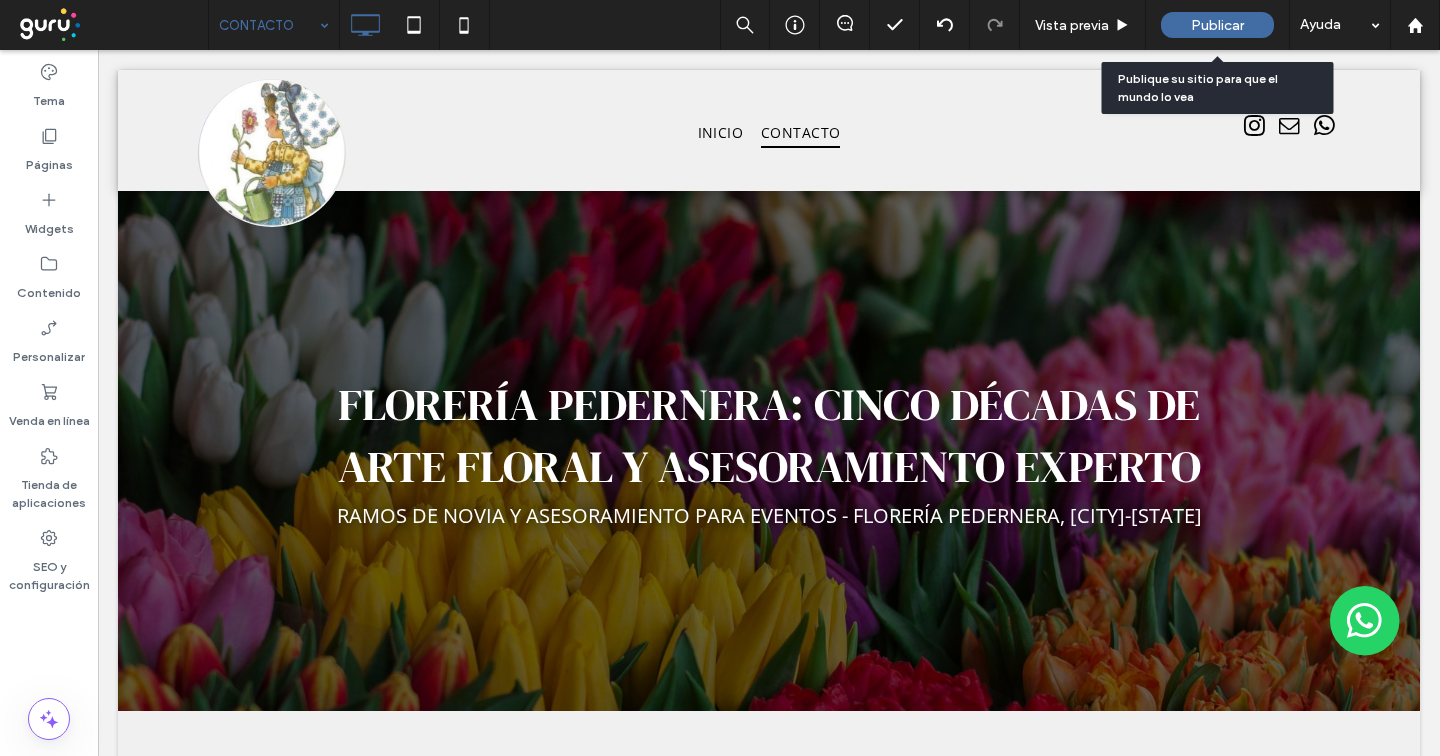 click on "Publicar" at bounding box center [1217, 25] 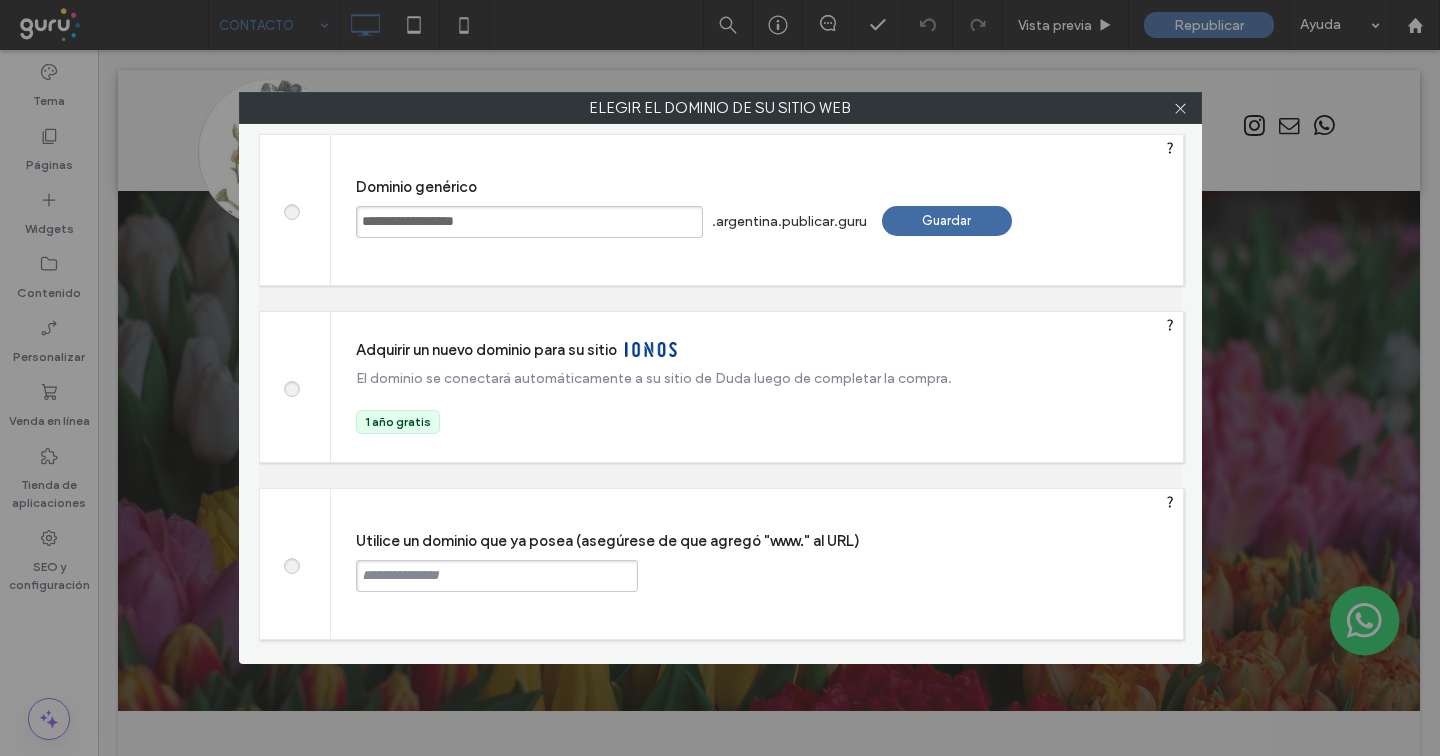 click on "Guardar" at bounding box center [947, 221] 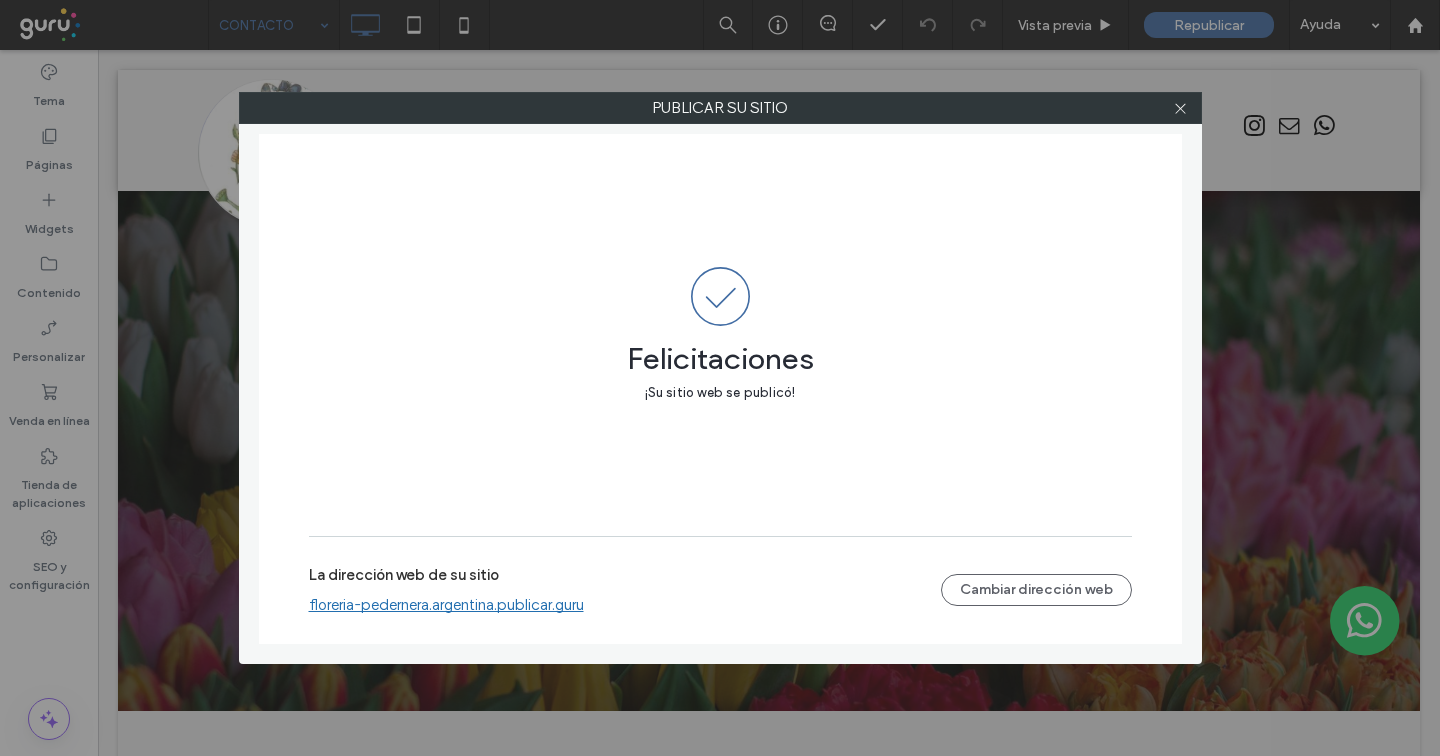 click on "floreria-pedernera.argentina.publicar.guru" at bounding box center [446, 605] 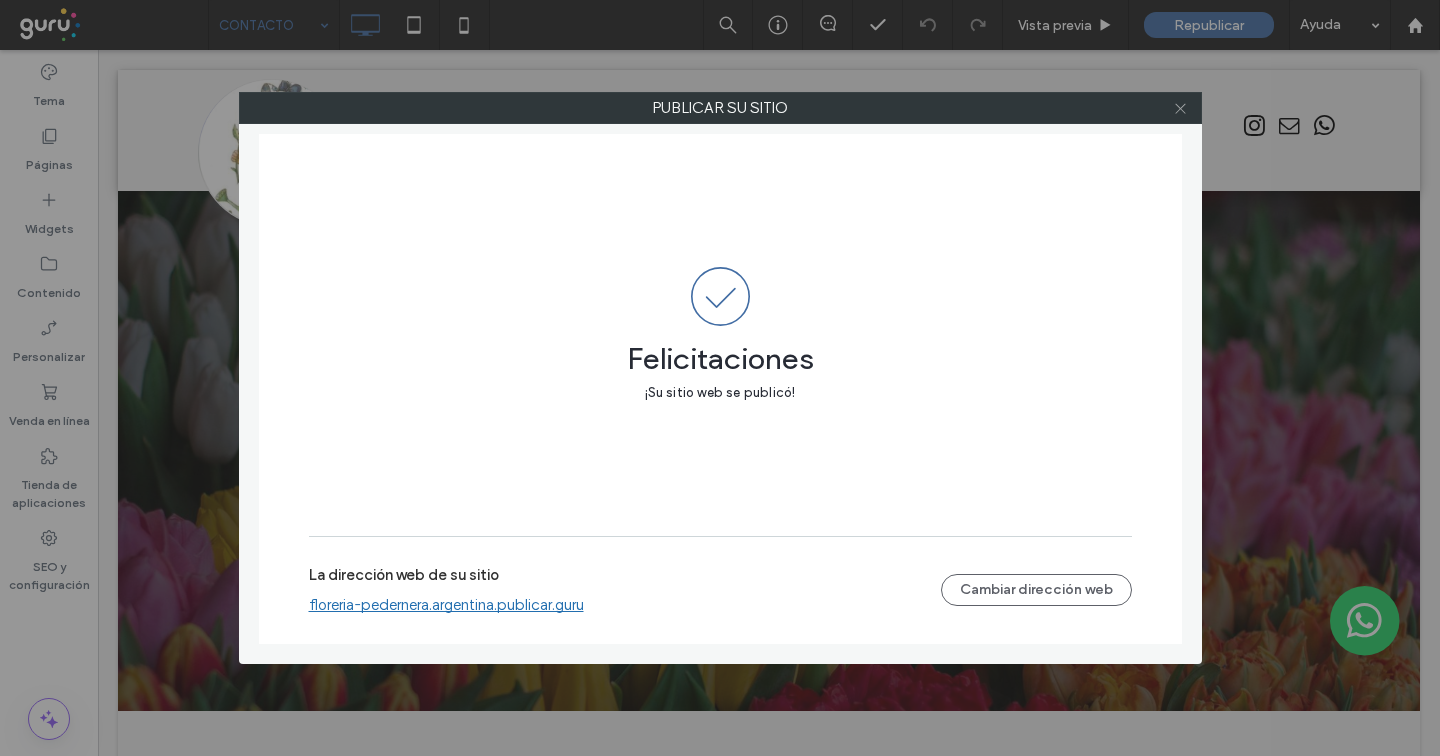click at bounding box center [1180, 108] 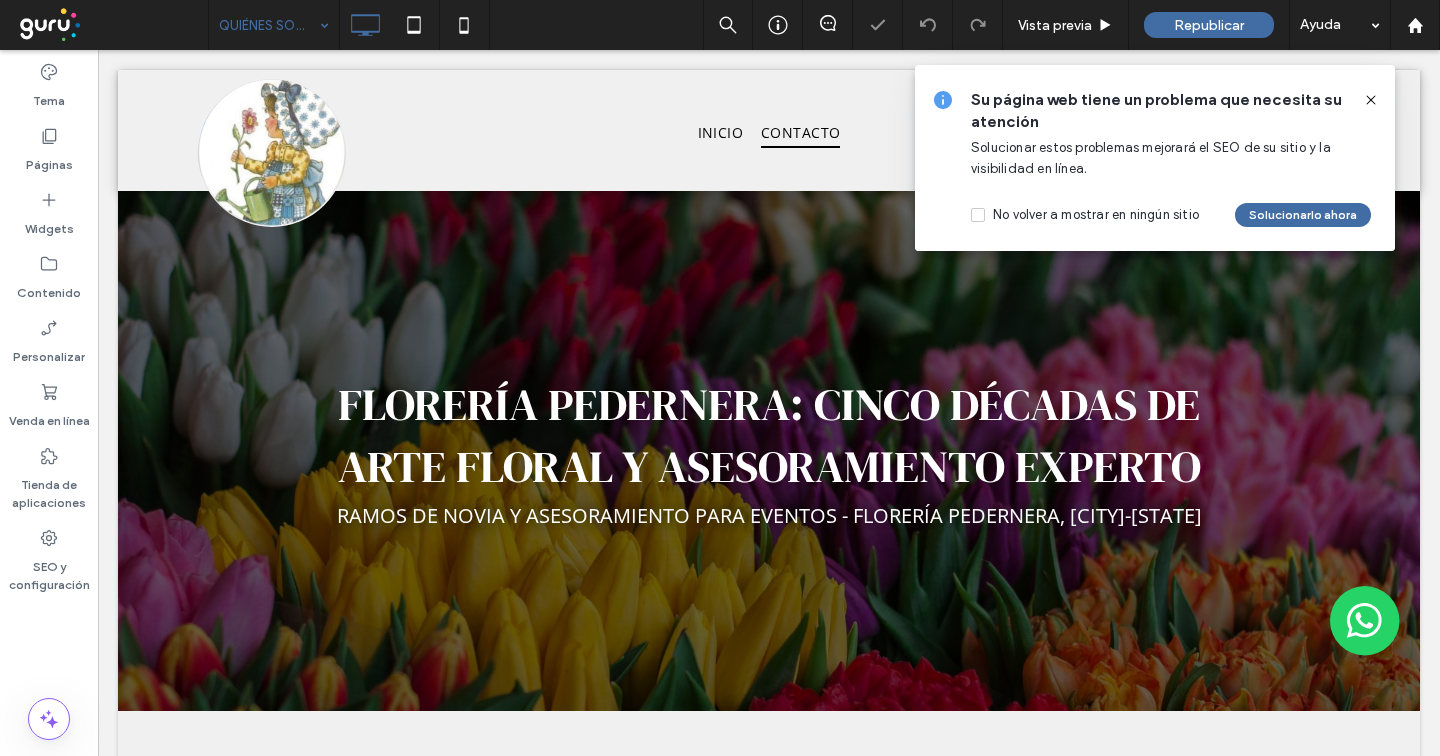 click 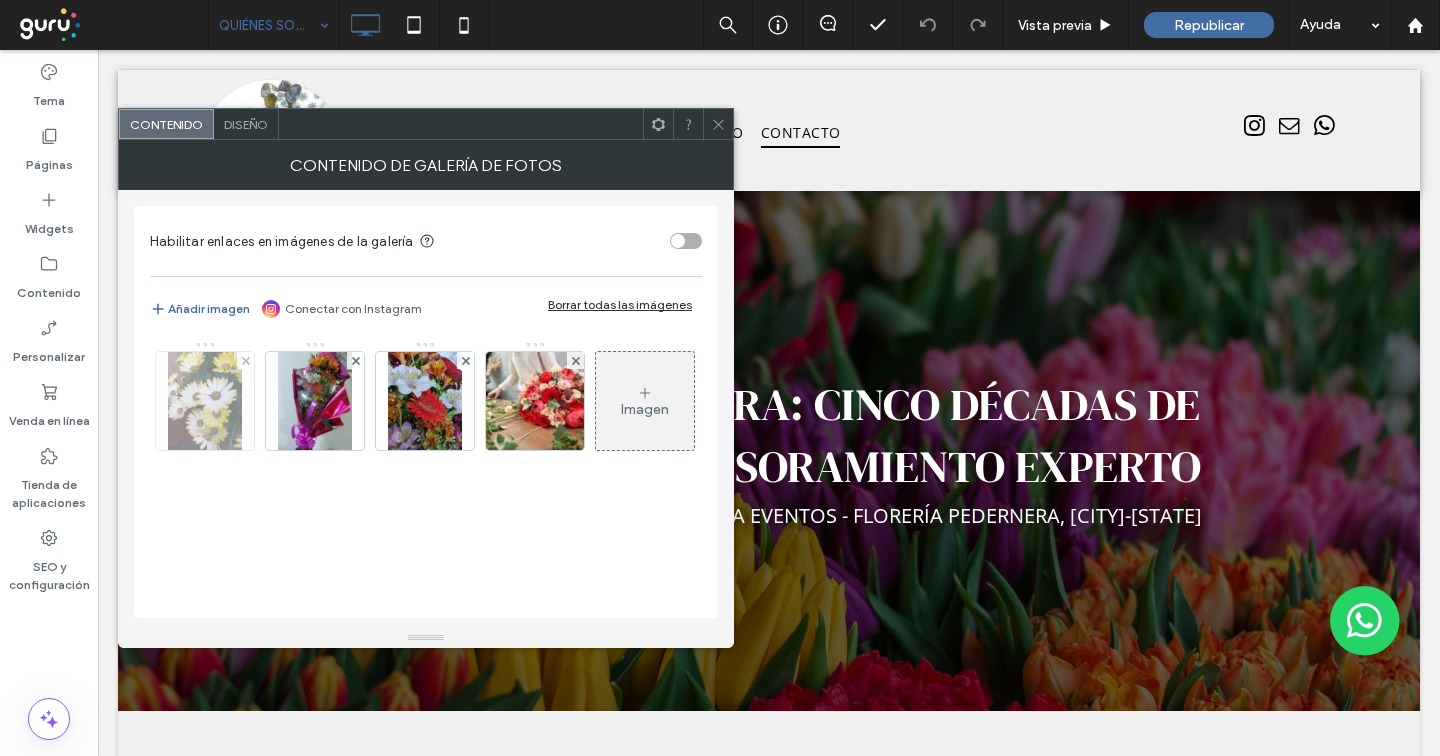 click at bounding box center [204, 401] 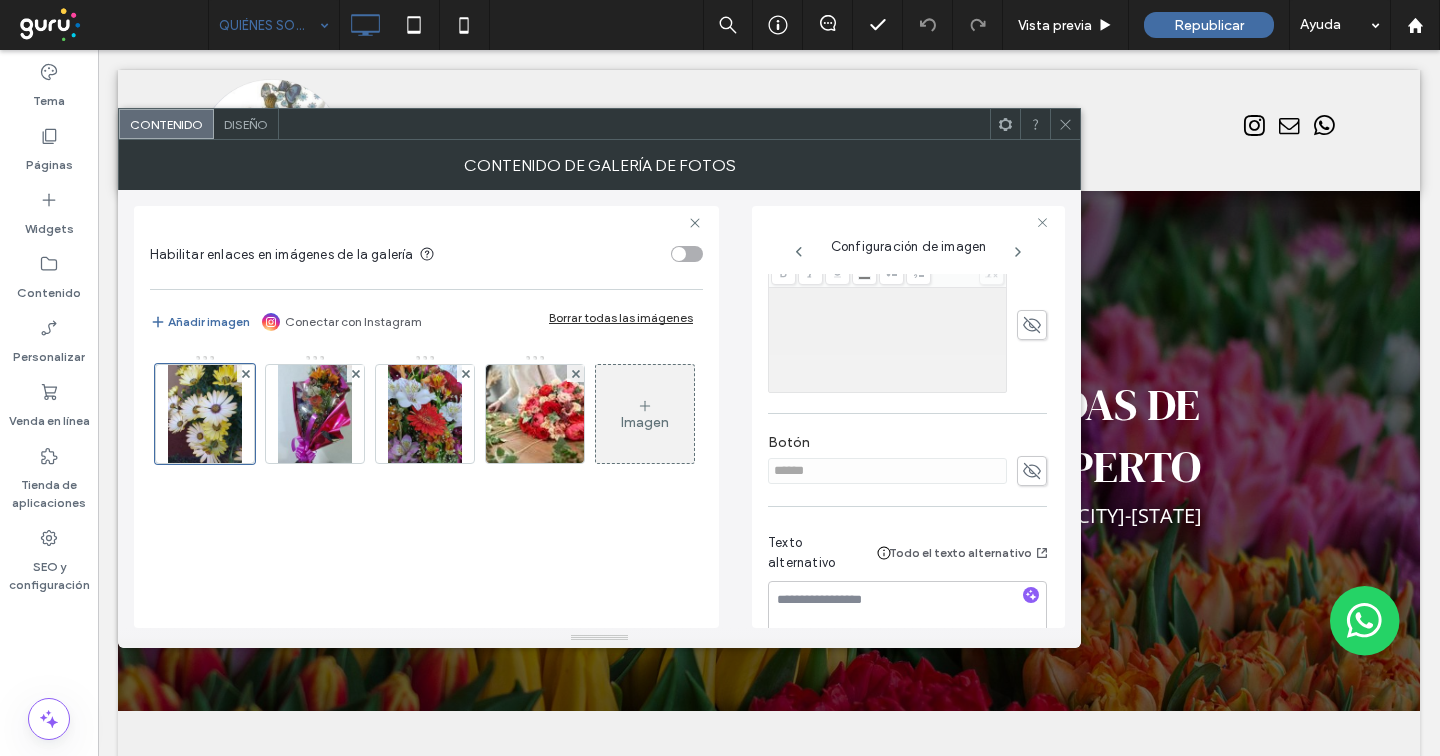scroll, scrollTop: 532, scrollLeft: 0, axis: vertical 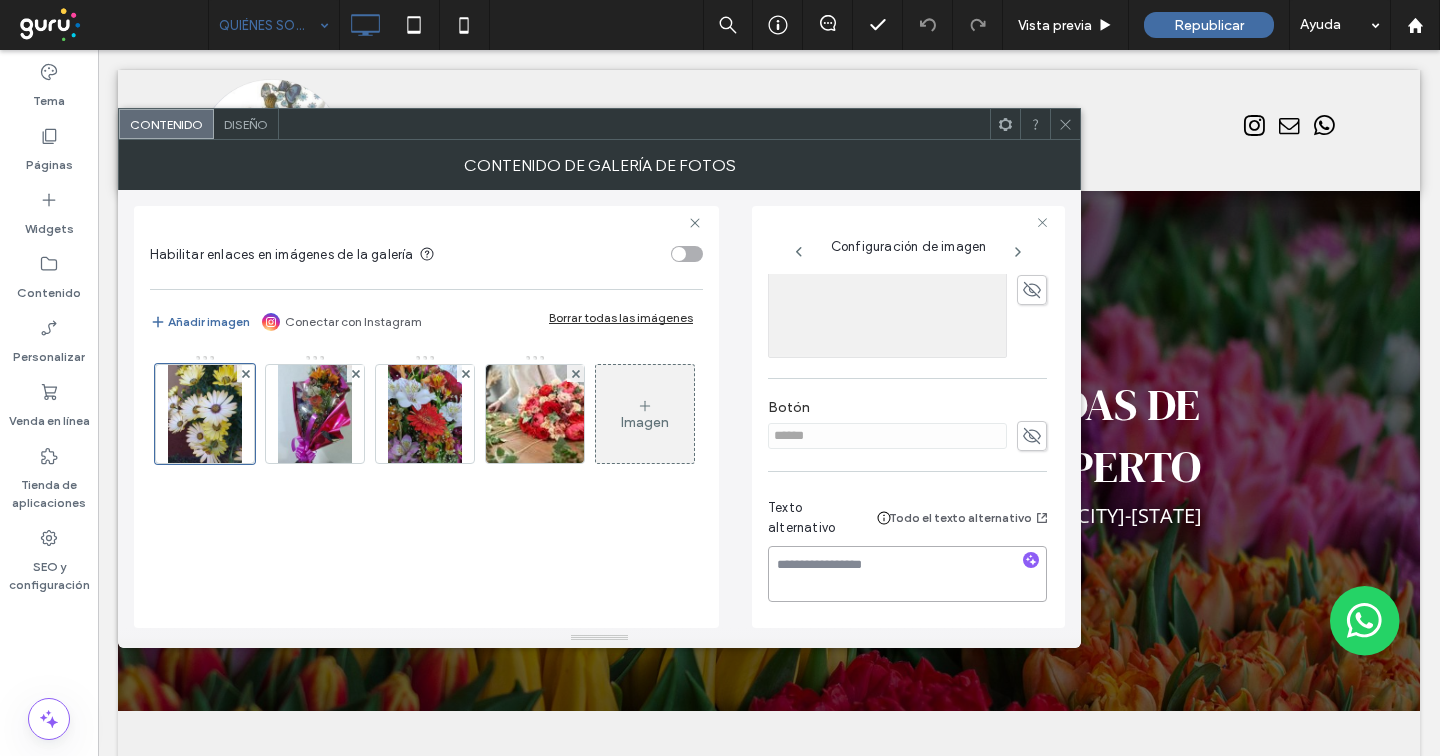 click at bounding box center (907, 574) 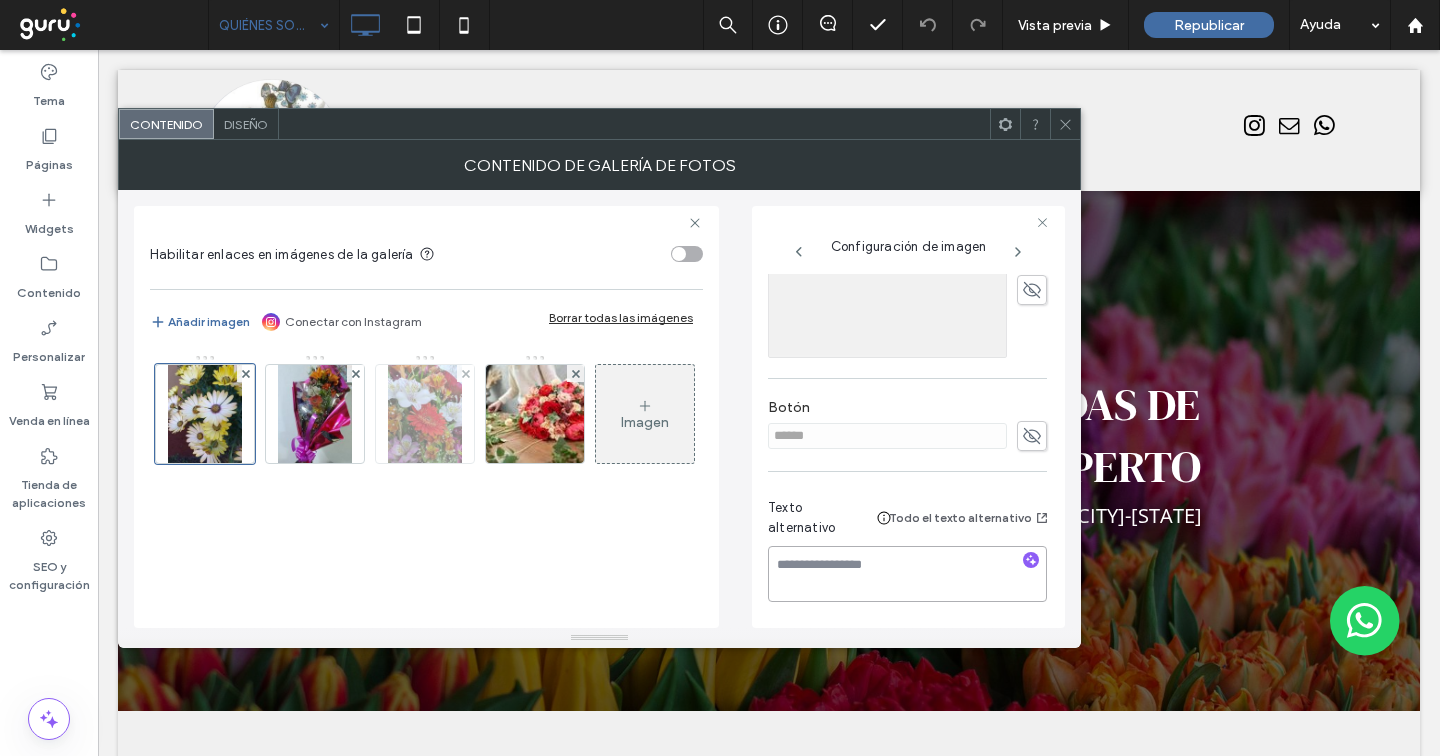 paste on "**********" 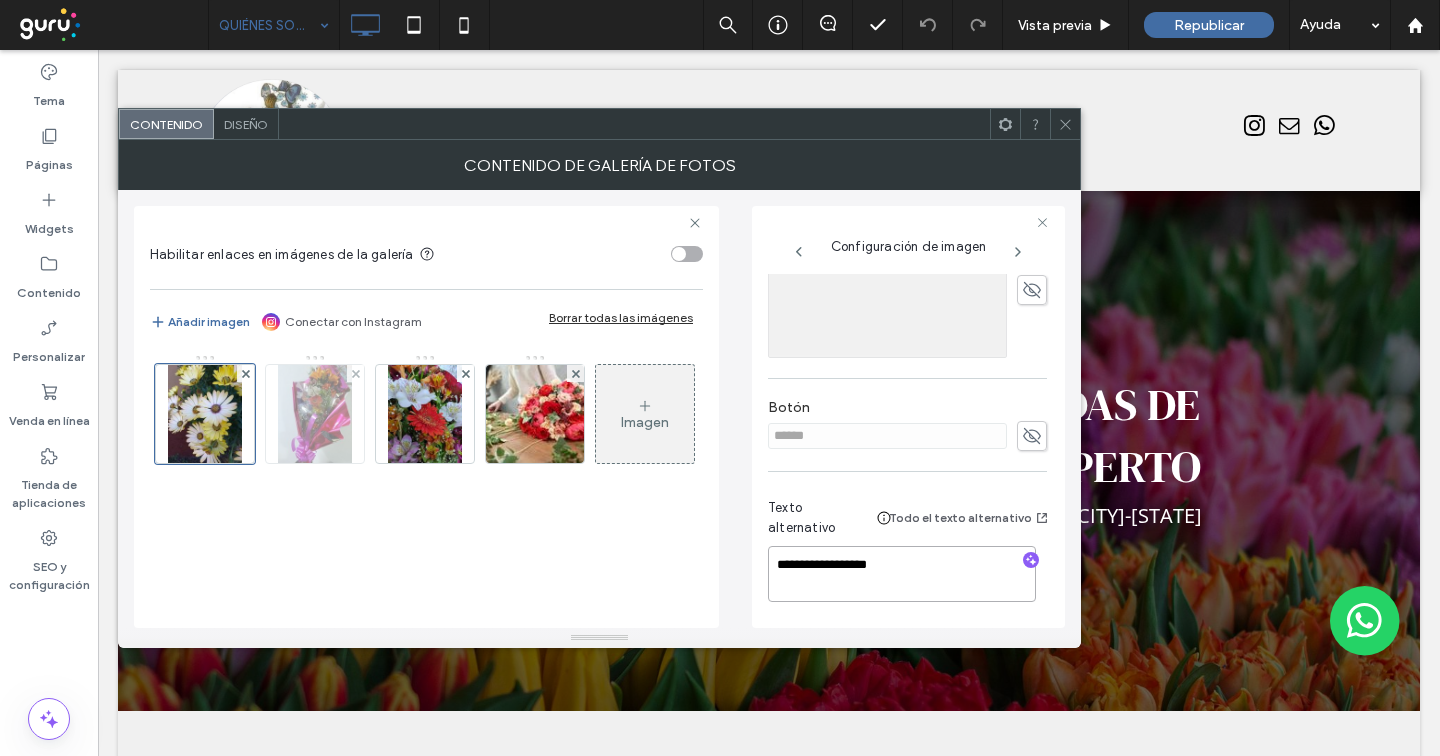 type on "**********" 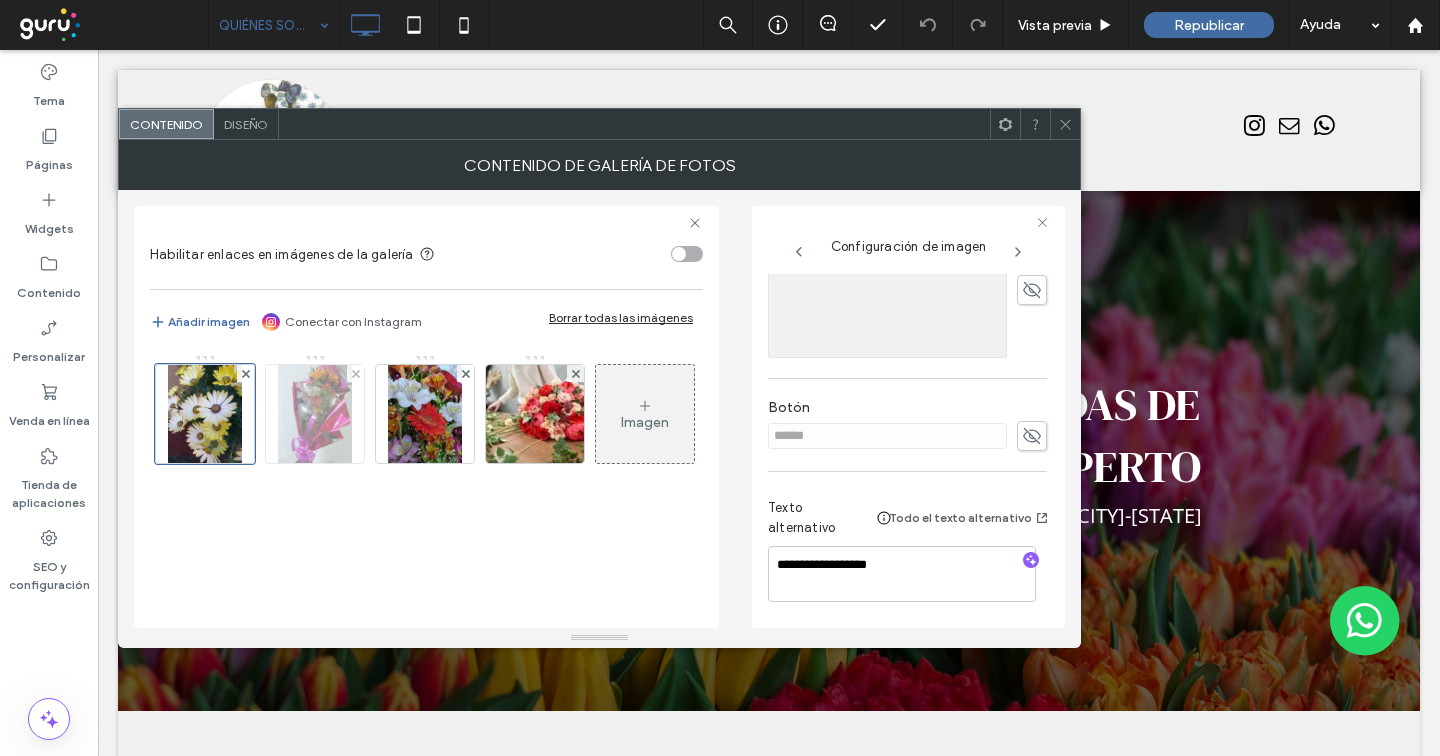 click at bounding box center (314, 414) 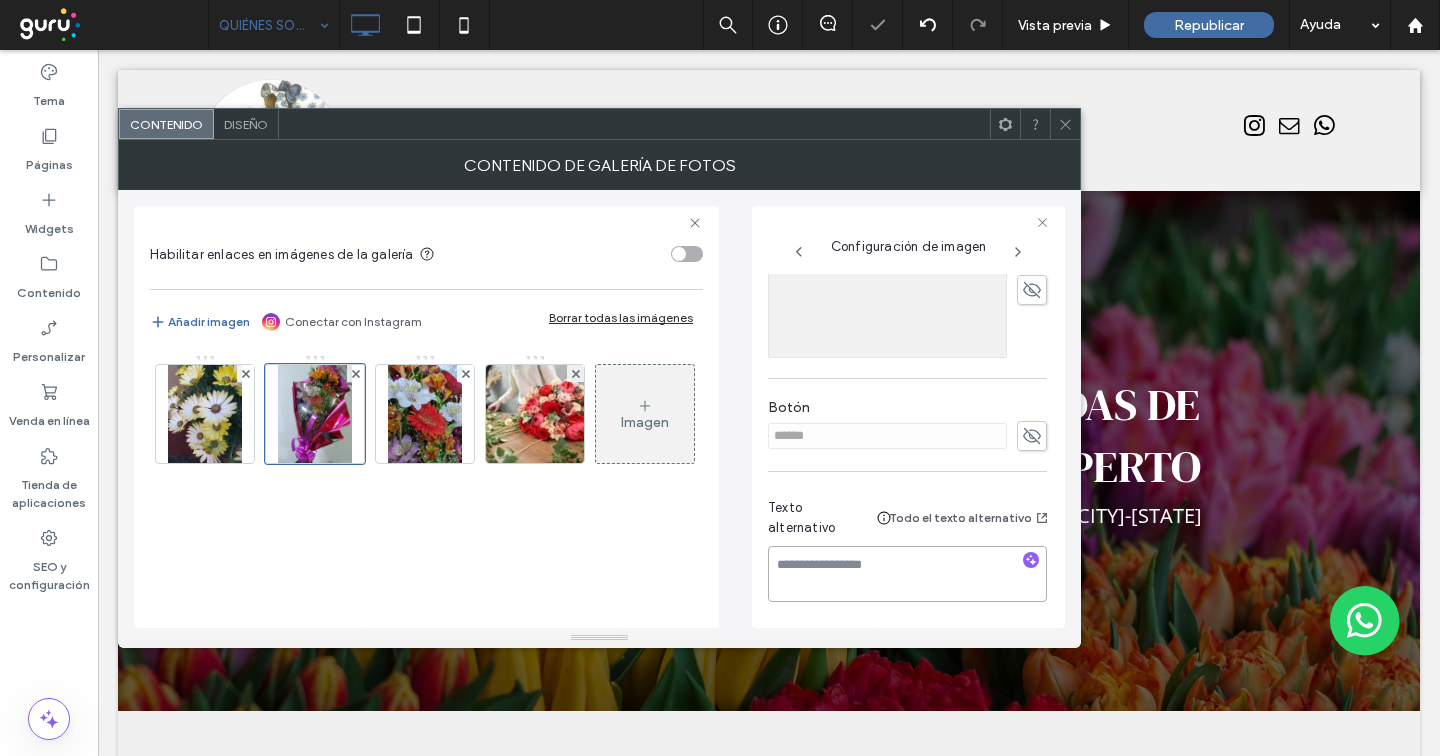click at bounding box center [907, 574] 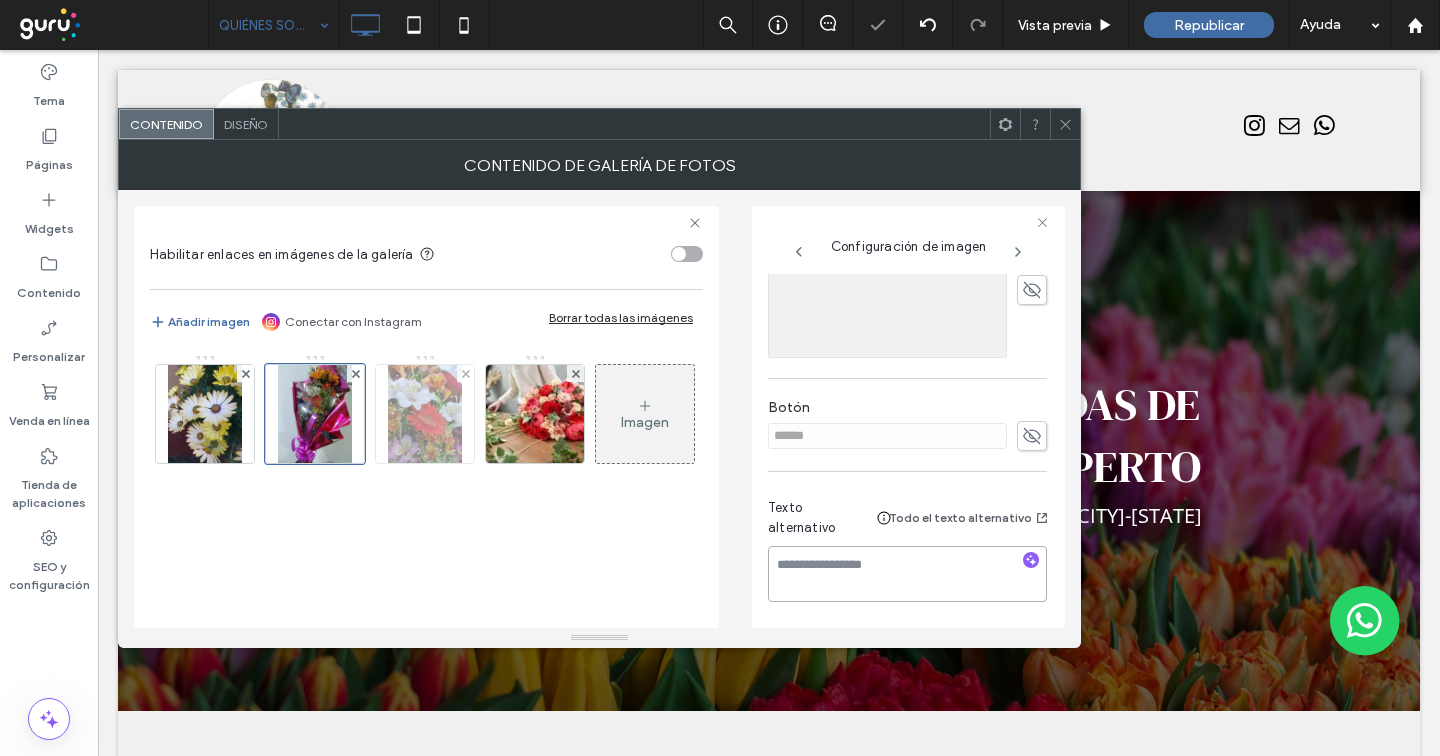 paste on "**********" 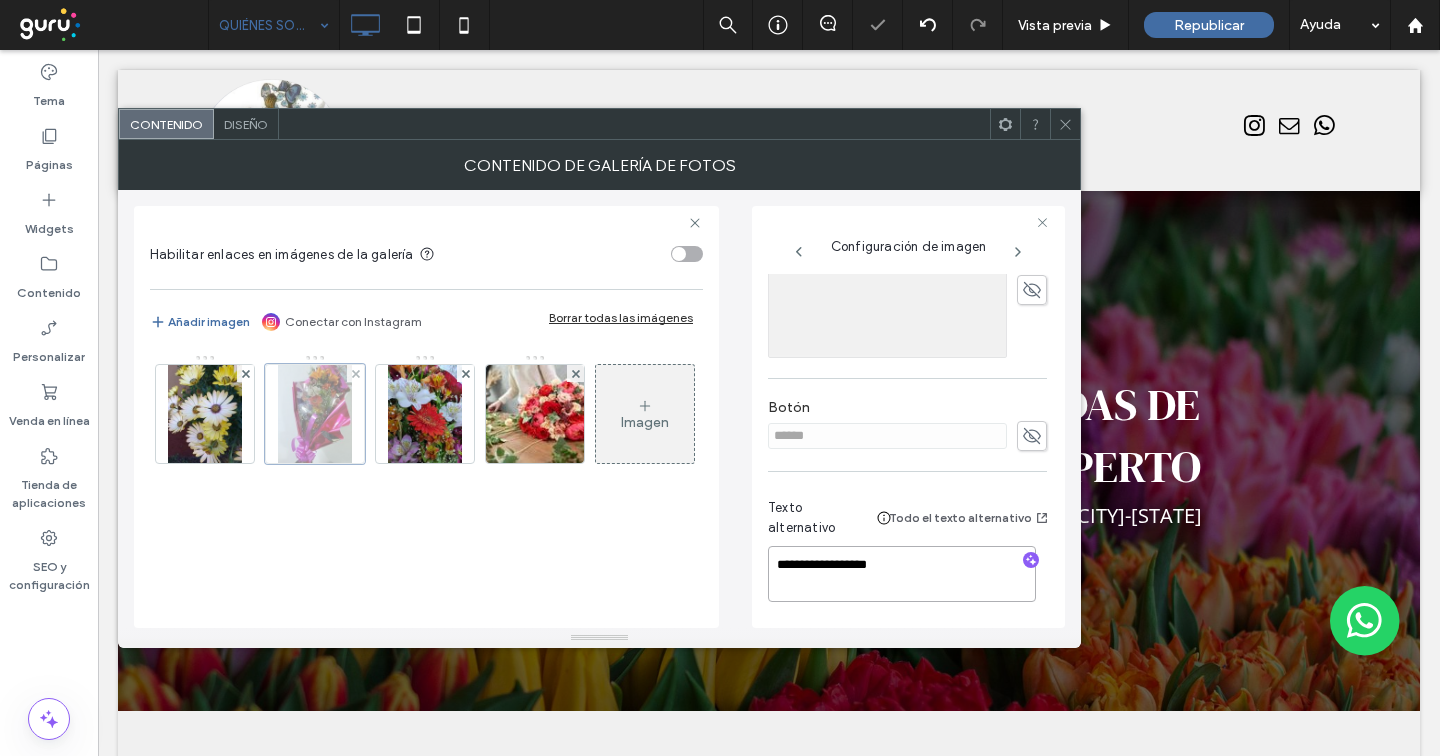 type on "**********" 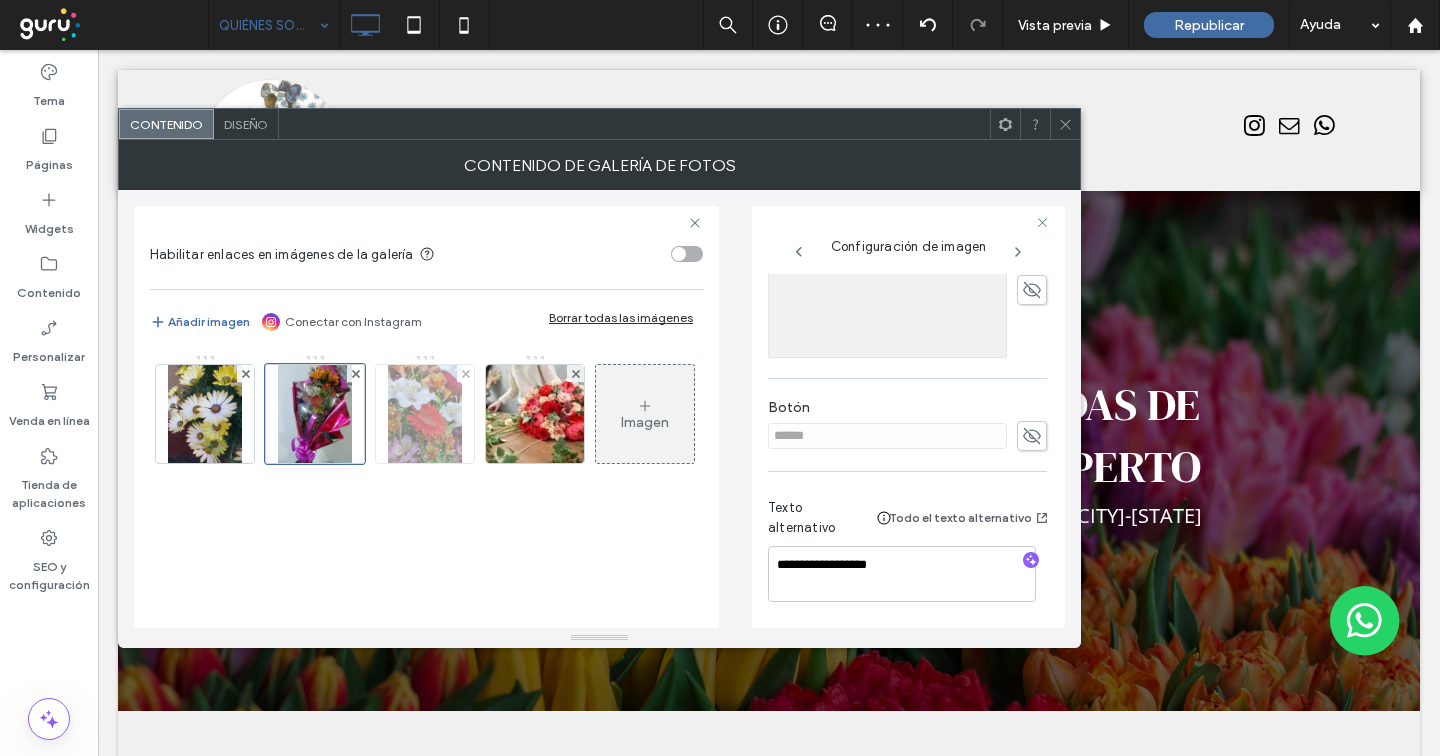 click at bounding box center [424, 414] 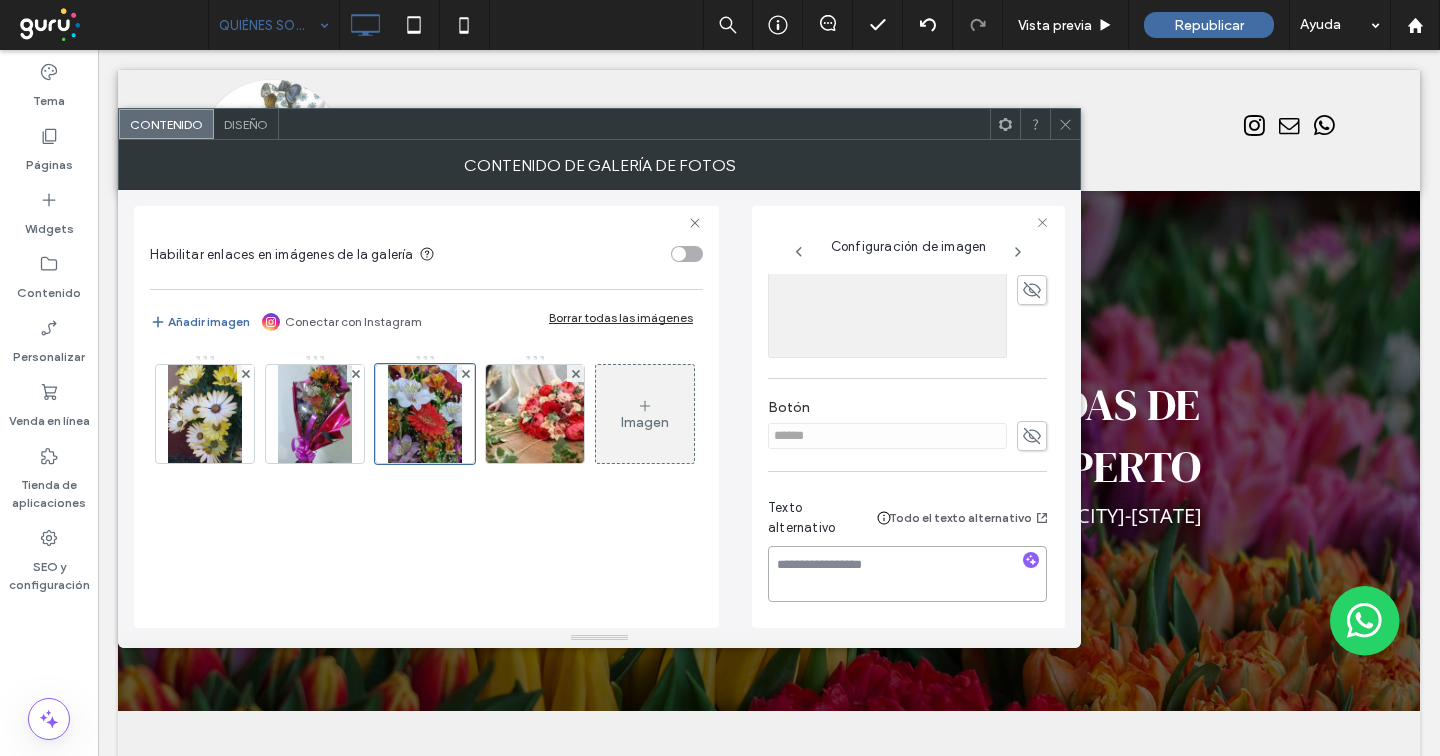 click at bounding box center [907, 574] 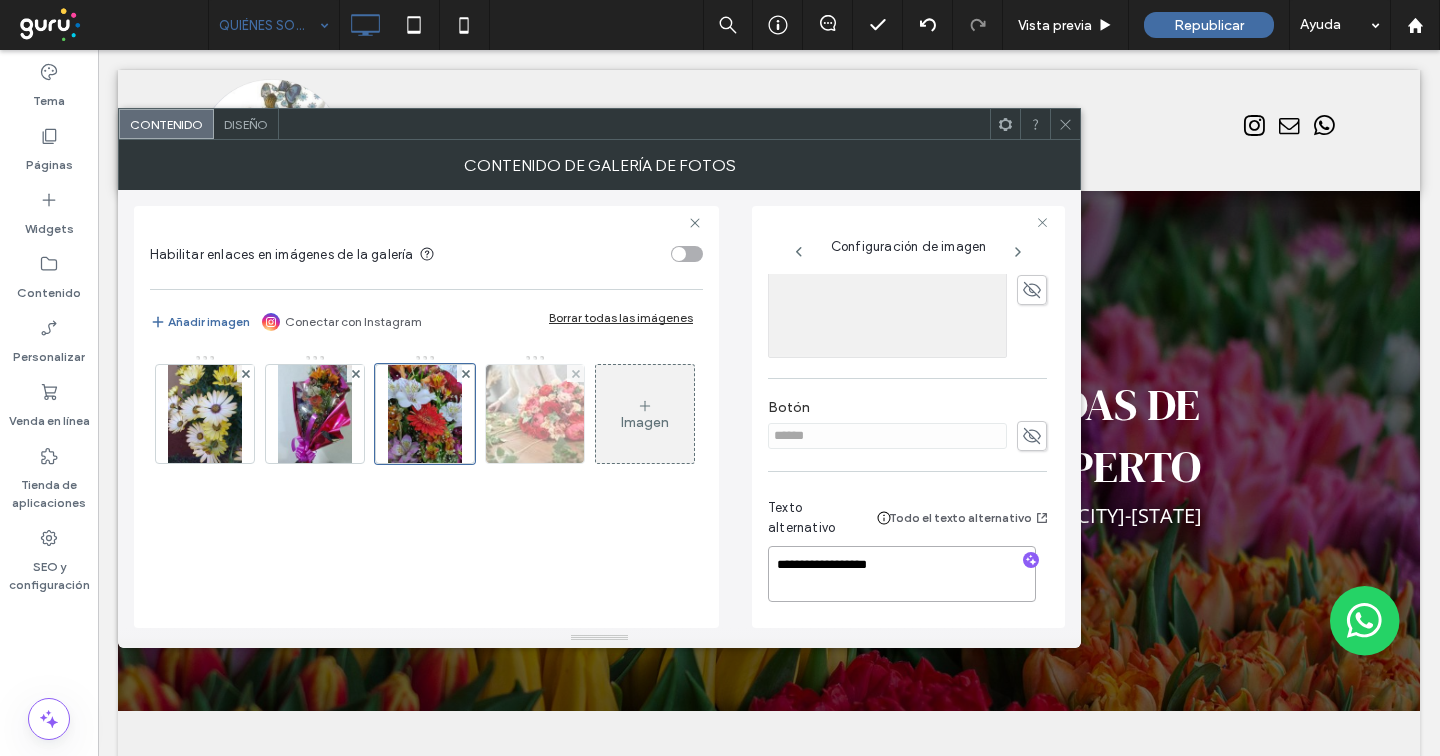 type on "**********" 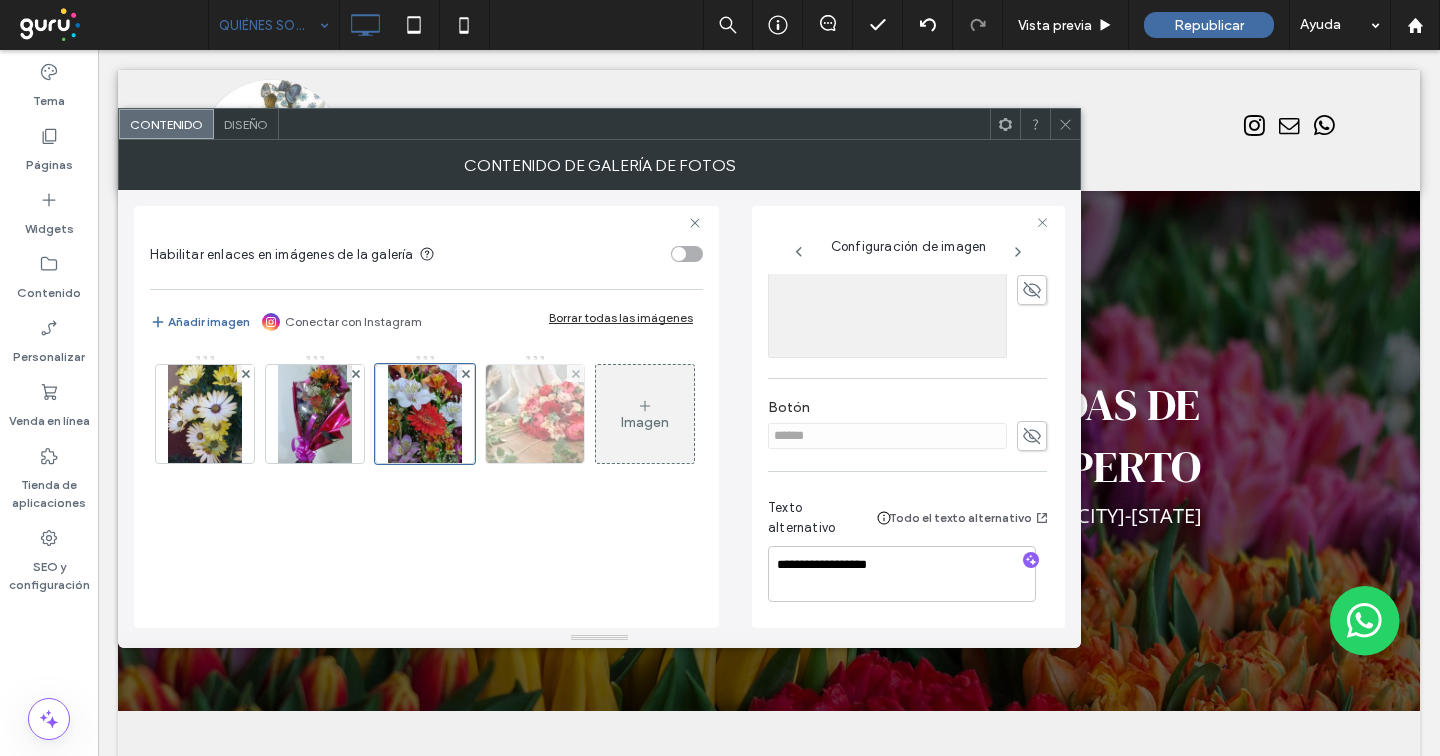 click at bounding box center [535, 414] 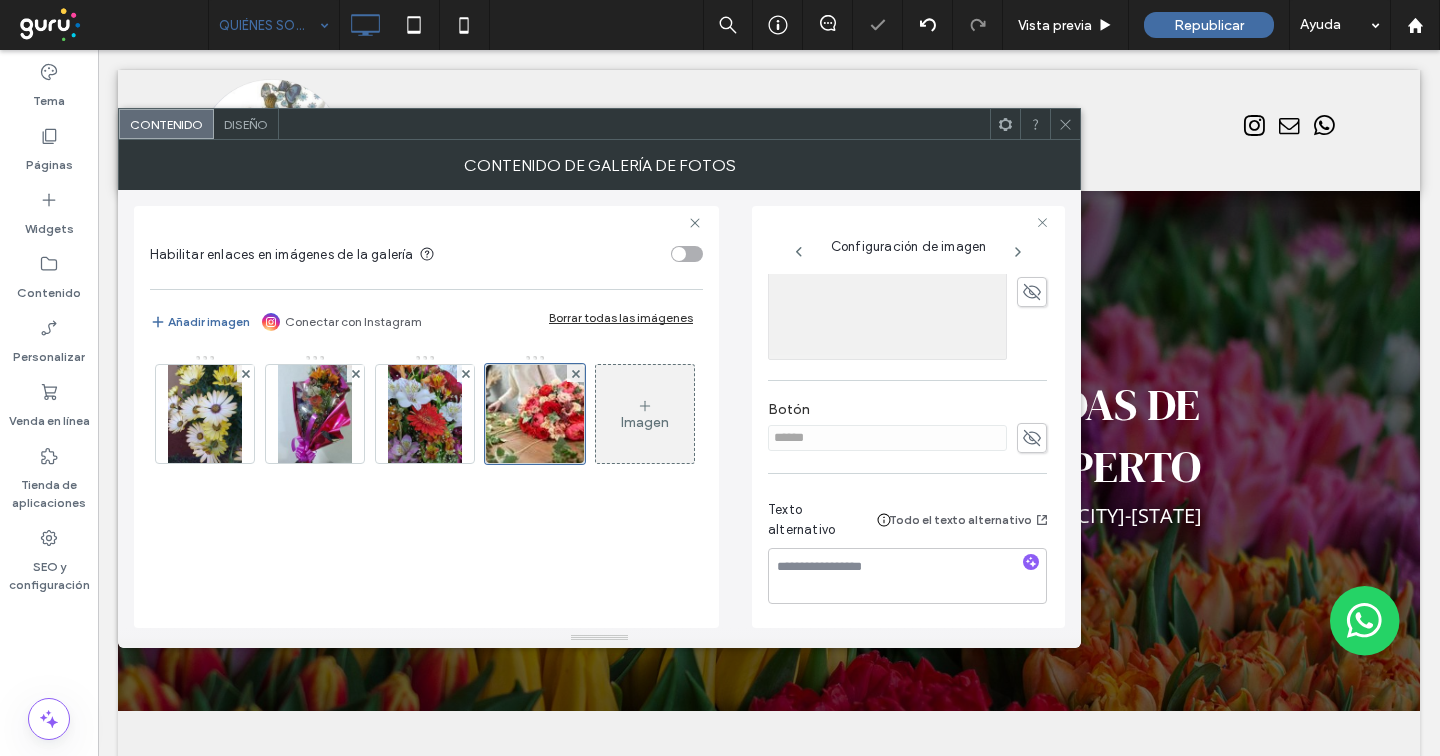scroll, scrollTop: 548, scrollLeft: 0, axis: vertical 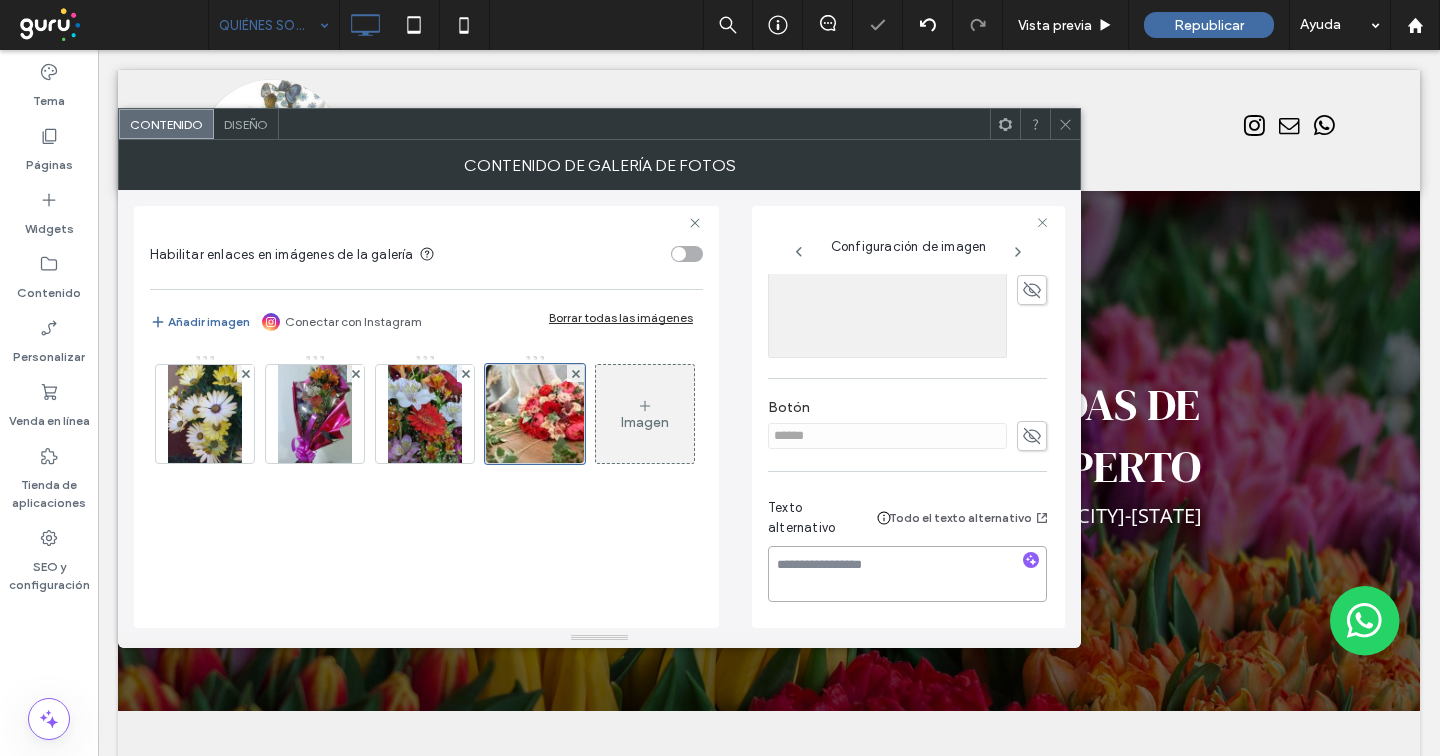 click at bounding box center [907, 574] 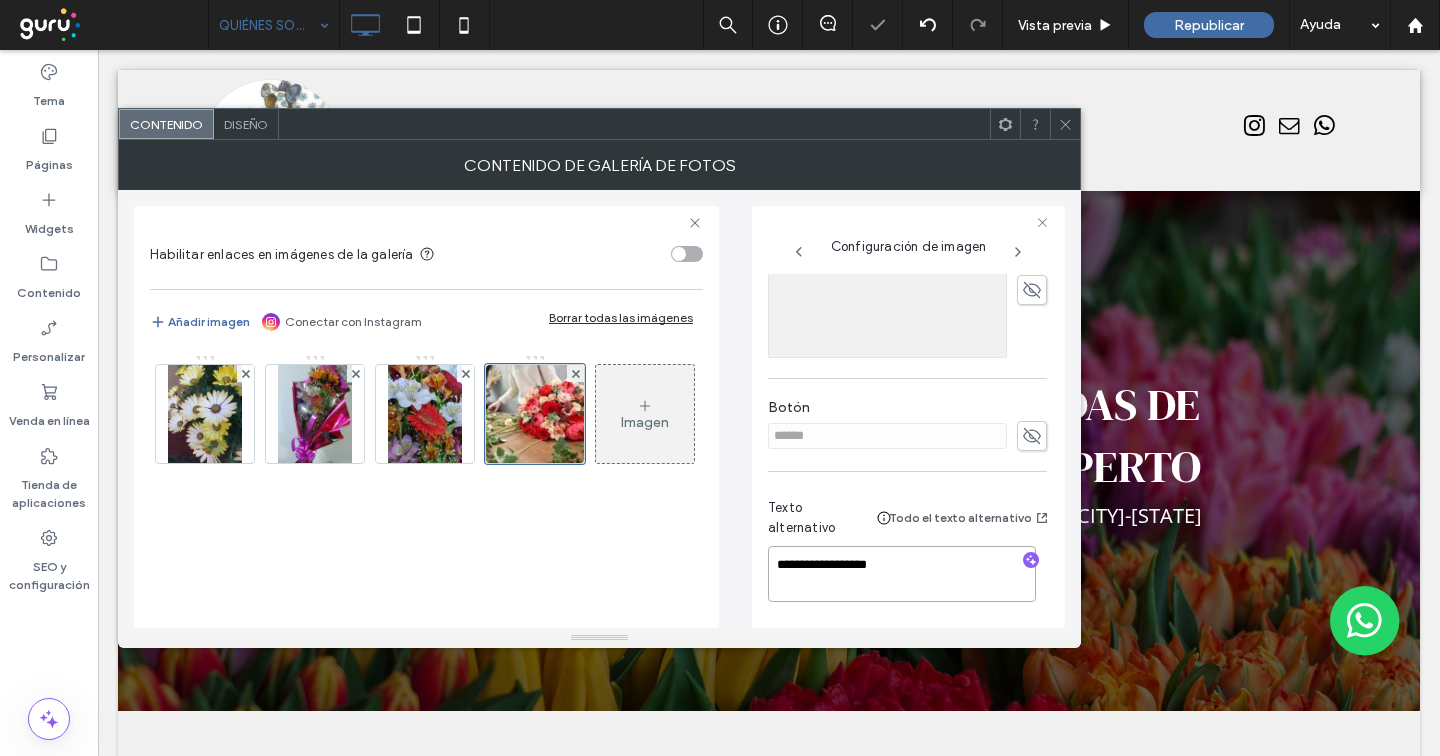 type on "**********" 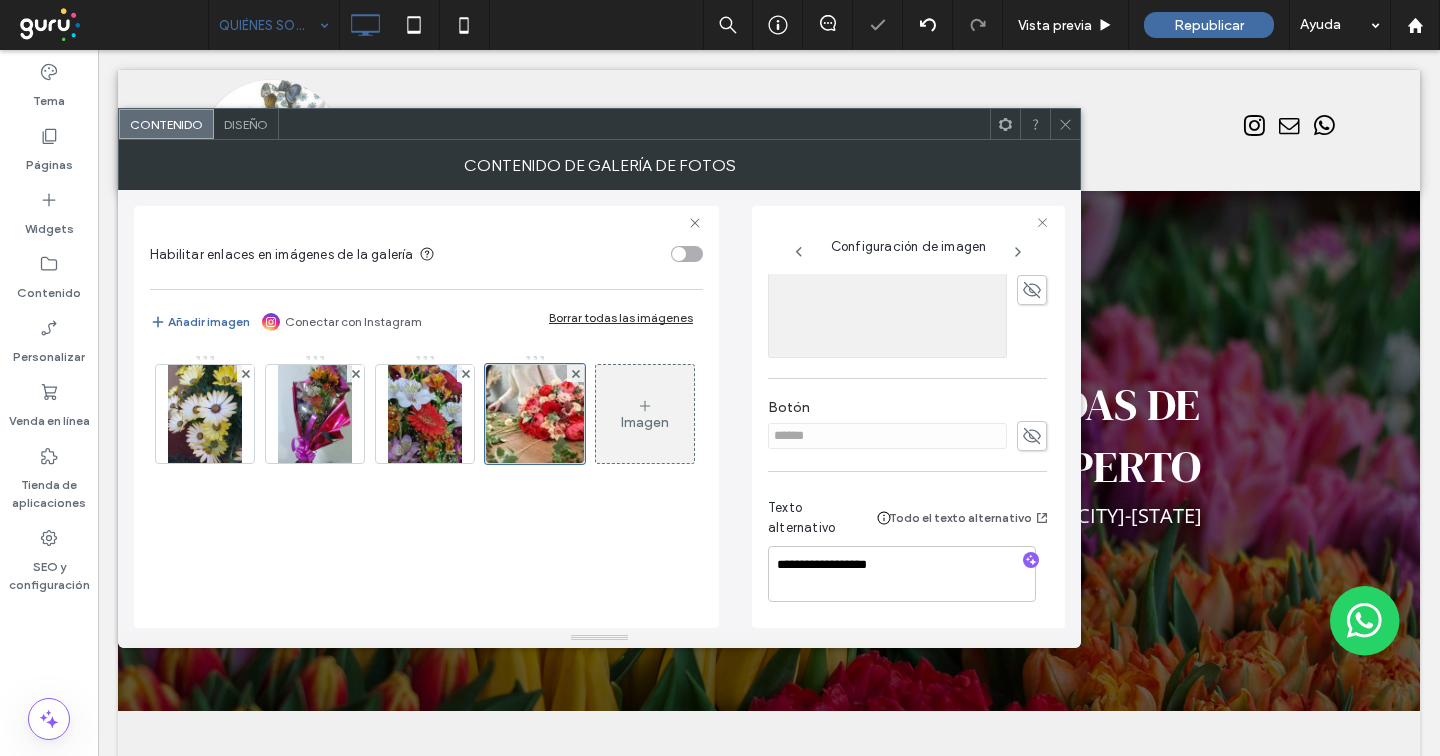 click on "Imagen" at bounding box center [425, 419] 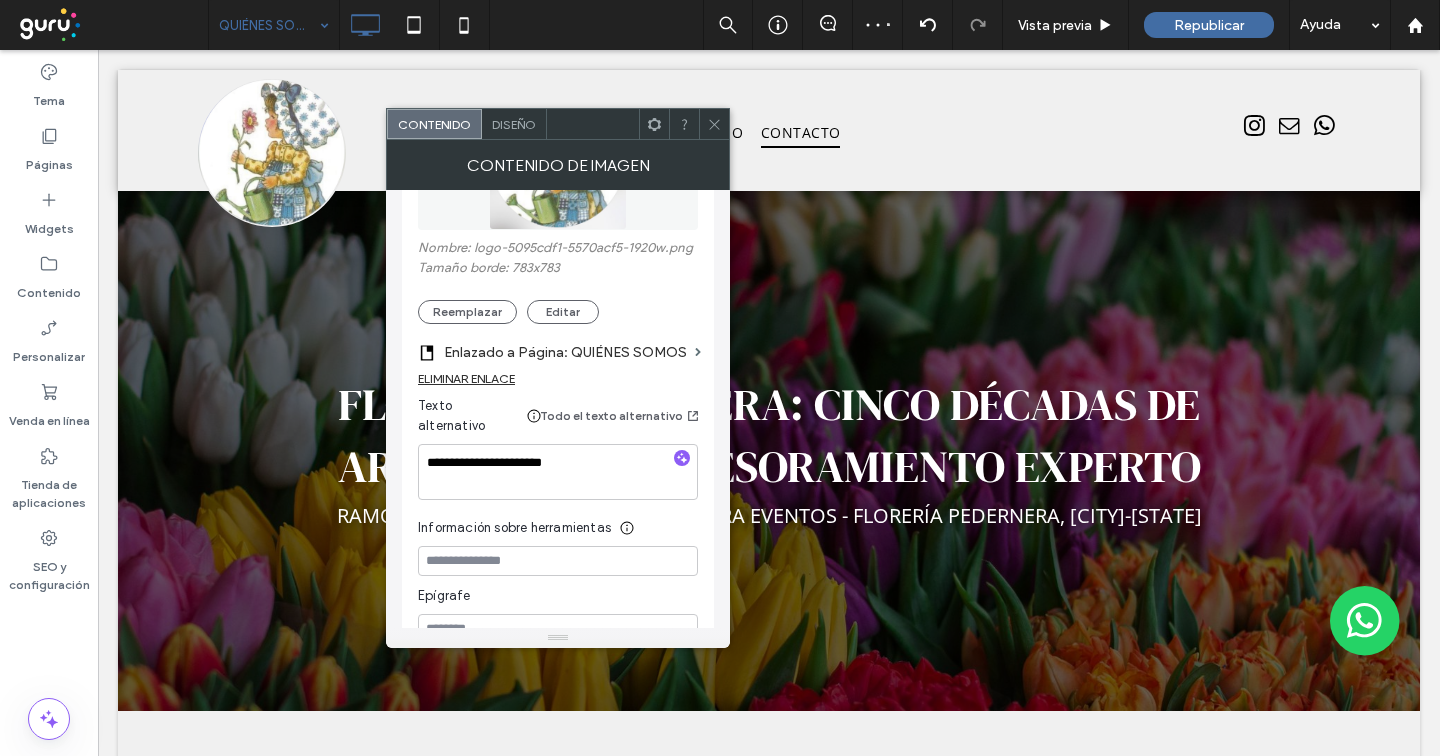 scroll, scrollTop: 451, scrollLeft: 0, axis: vertical 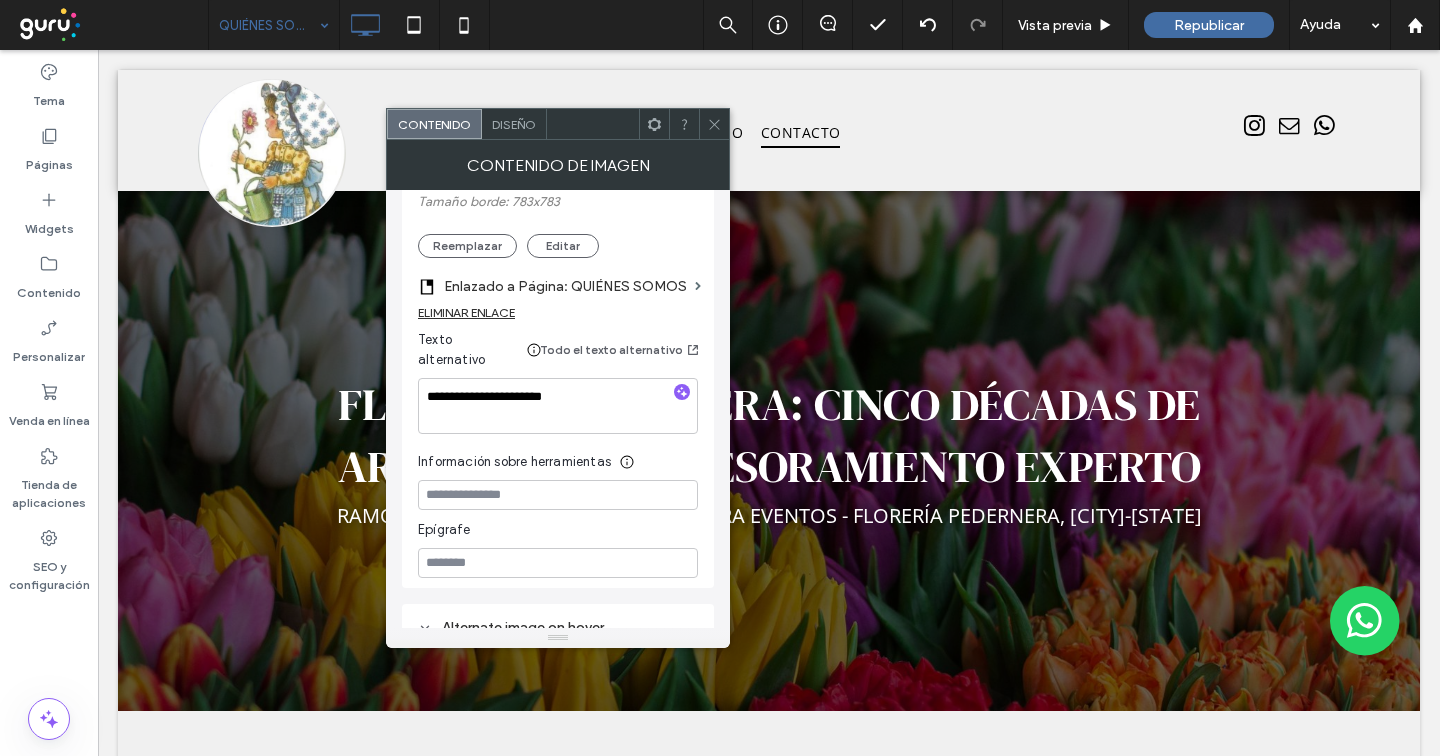 click at bounding box center (714, 124) 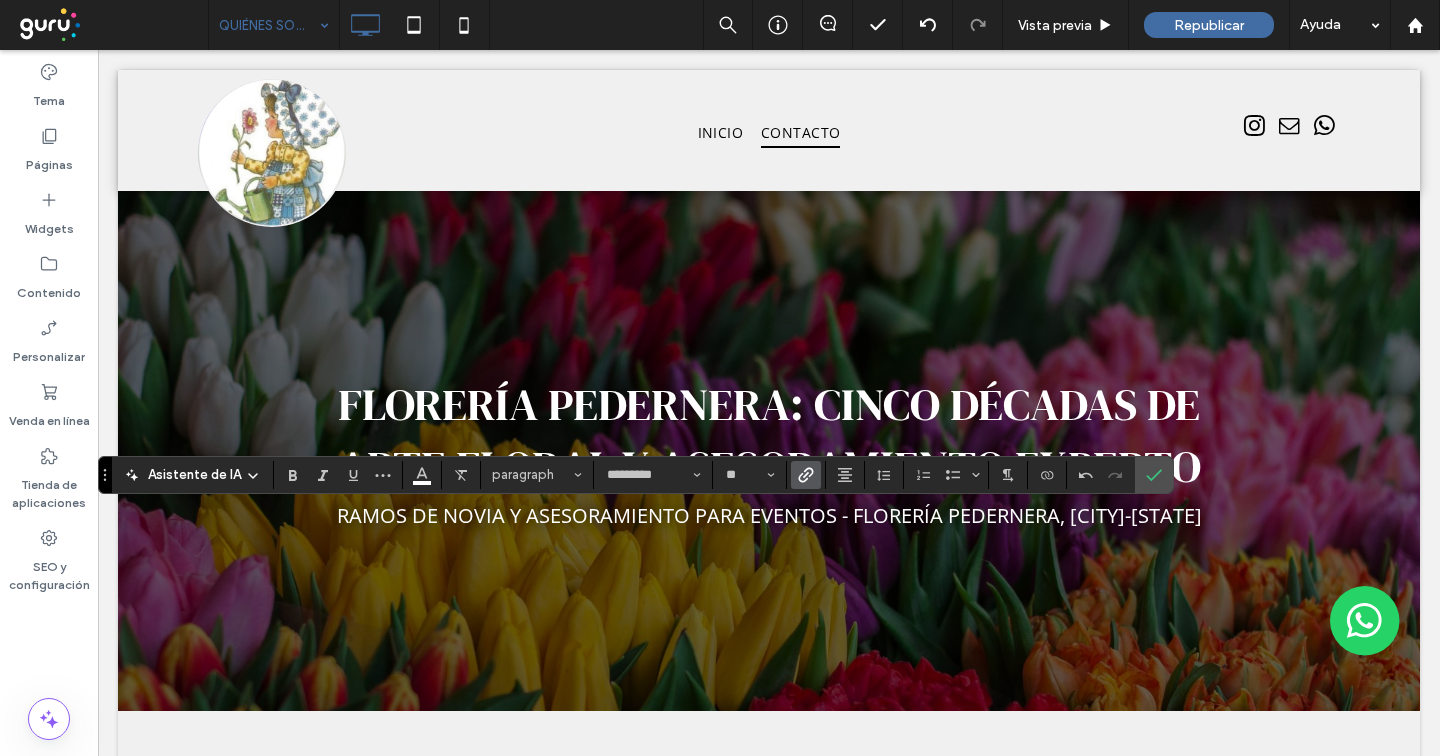 click 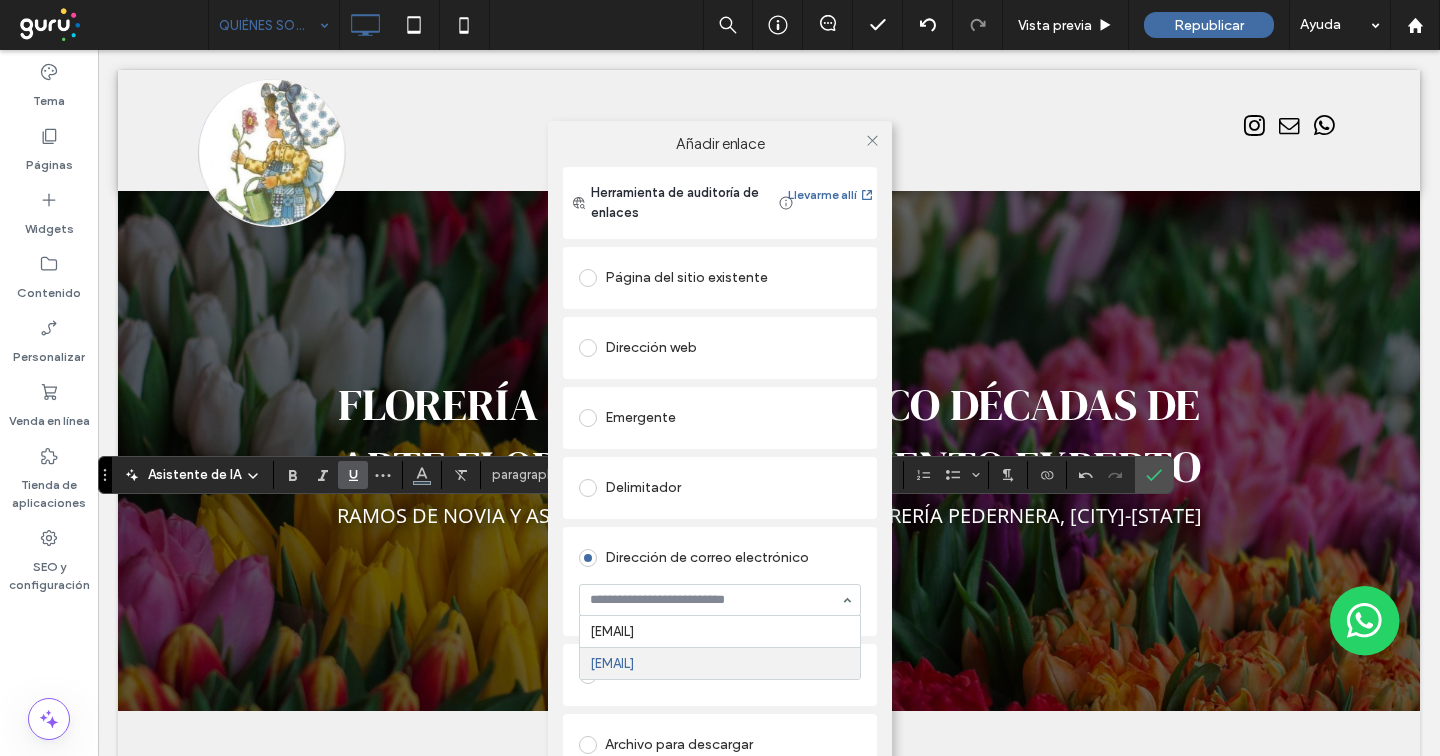 click at bounding box center [715, 600] 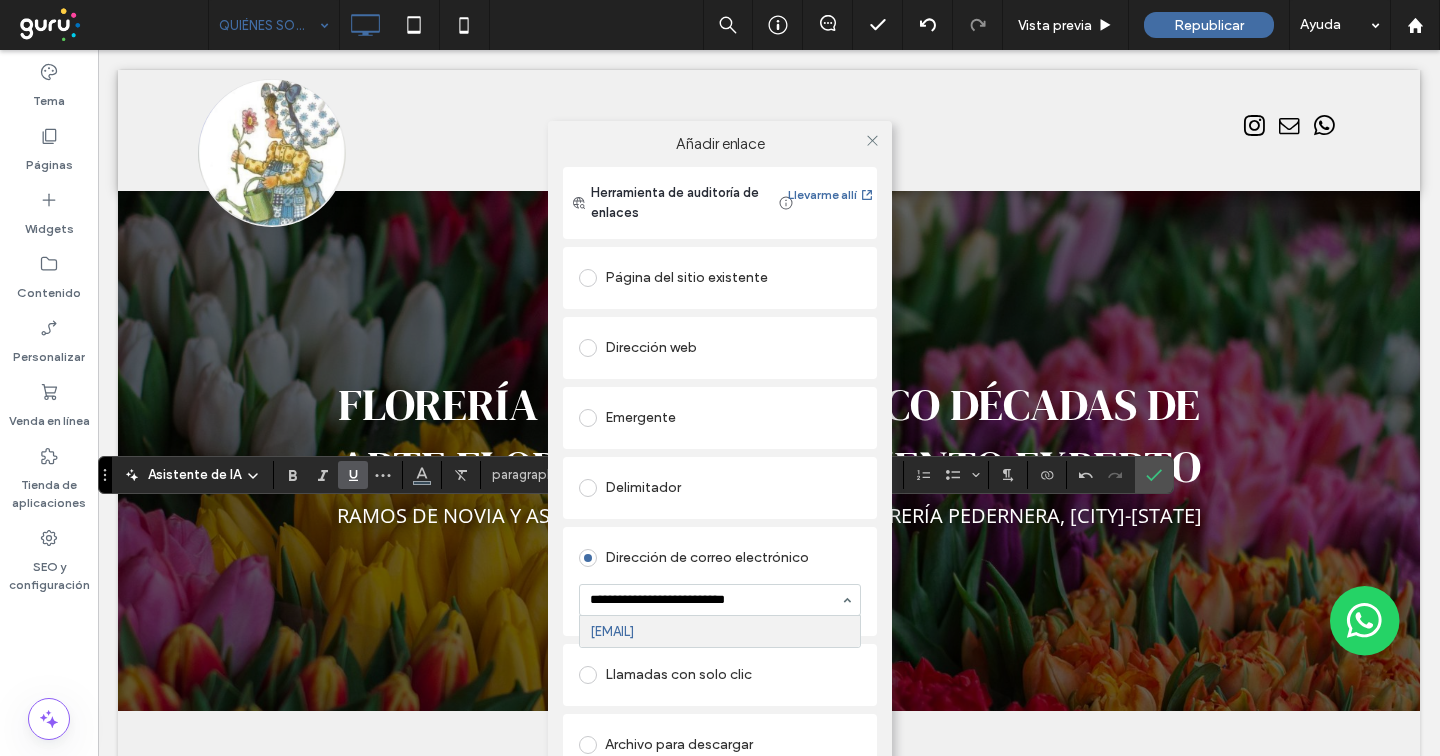 type on "**********" 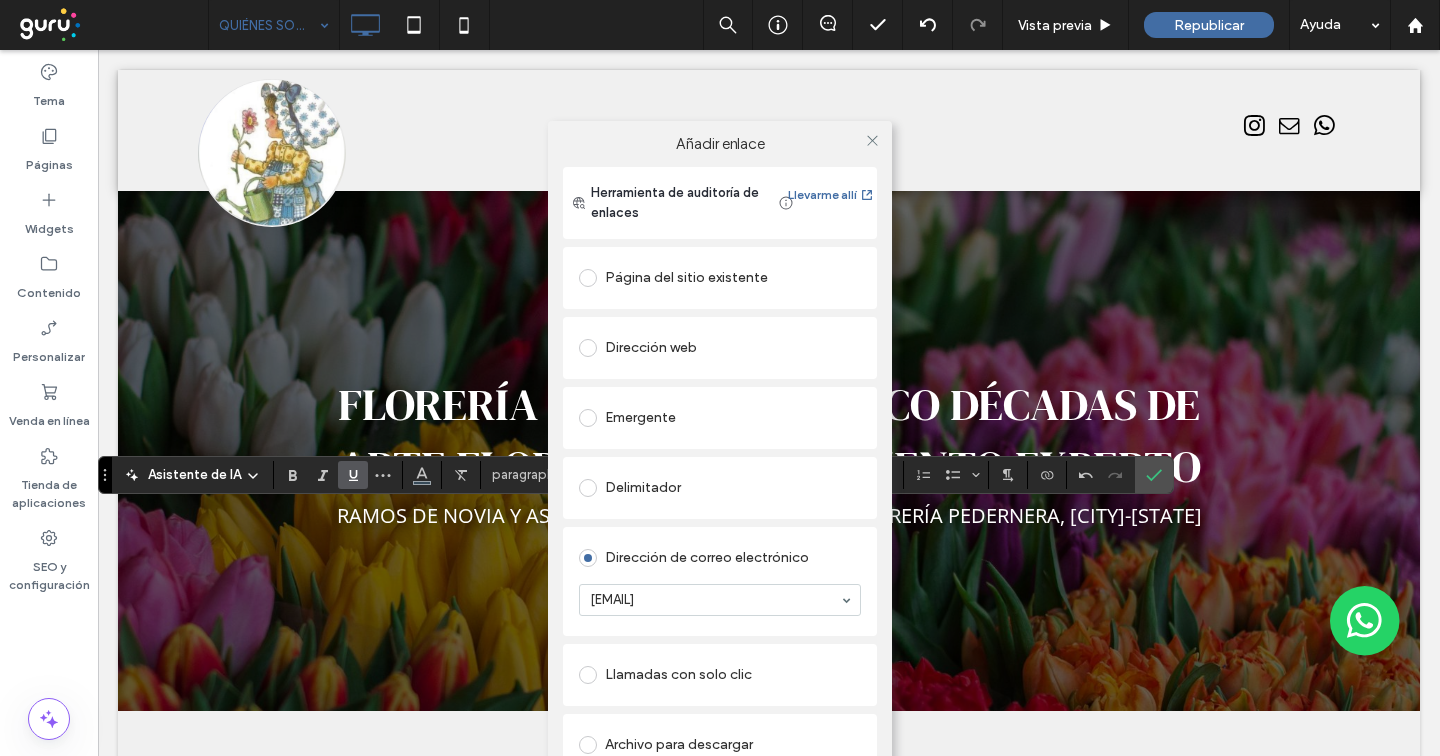 click on "Dirección de correo electrónico [EMAIL]" at bounding box center [720, 581] 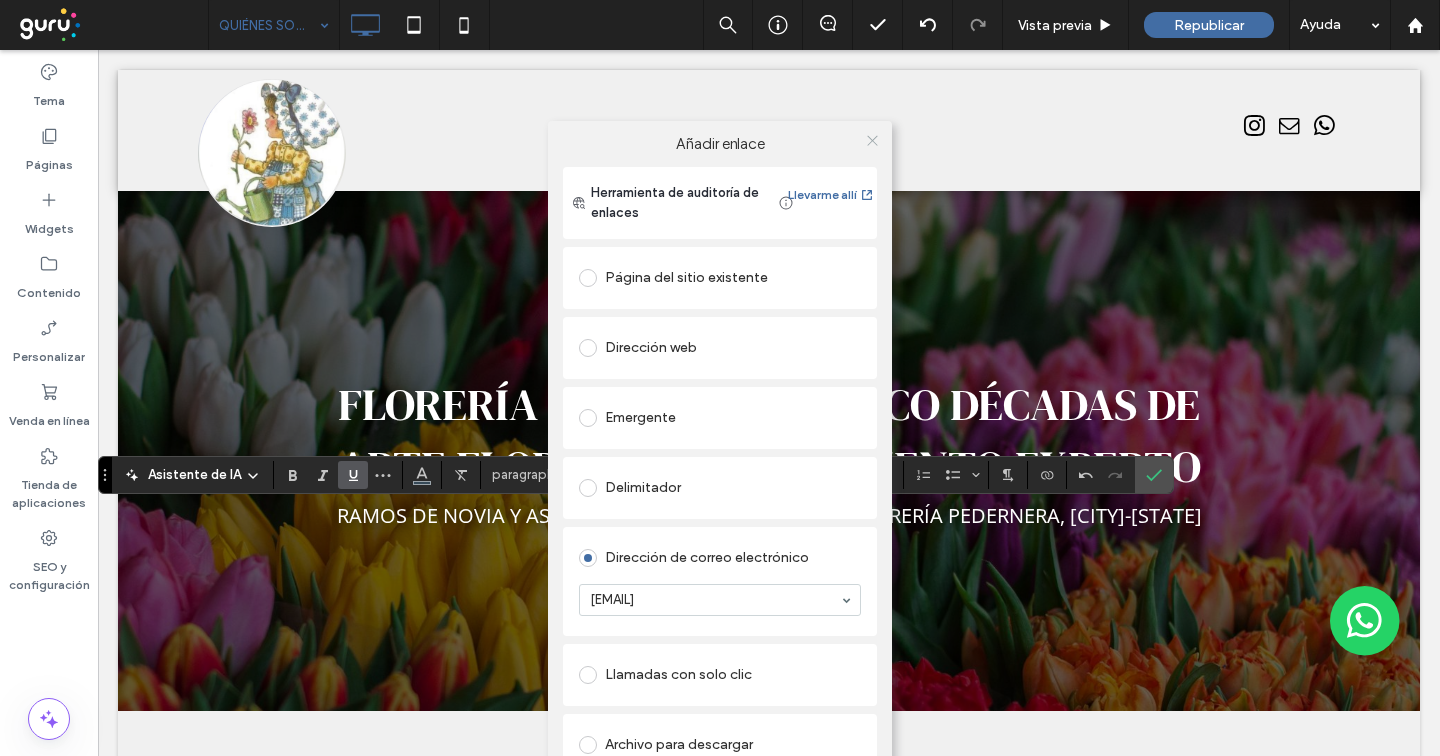 click 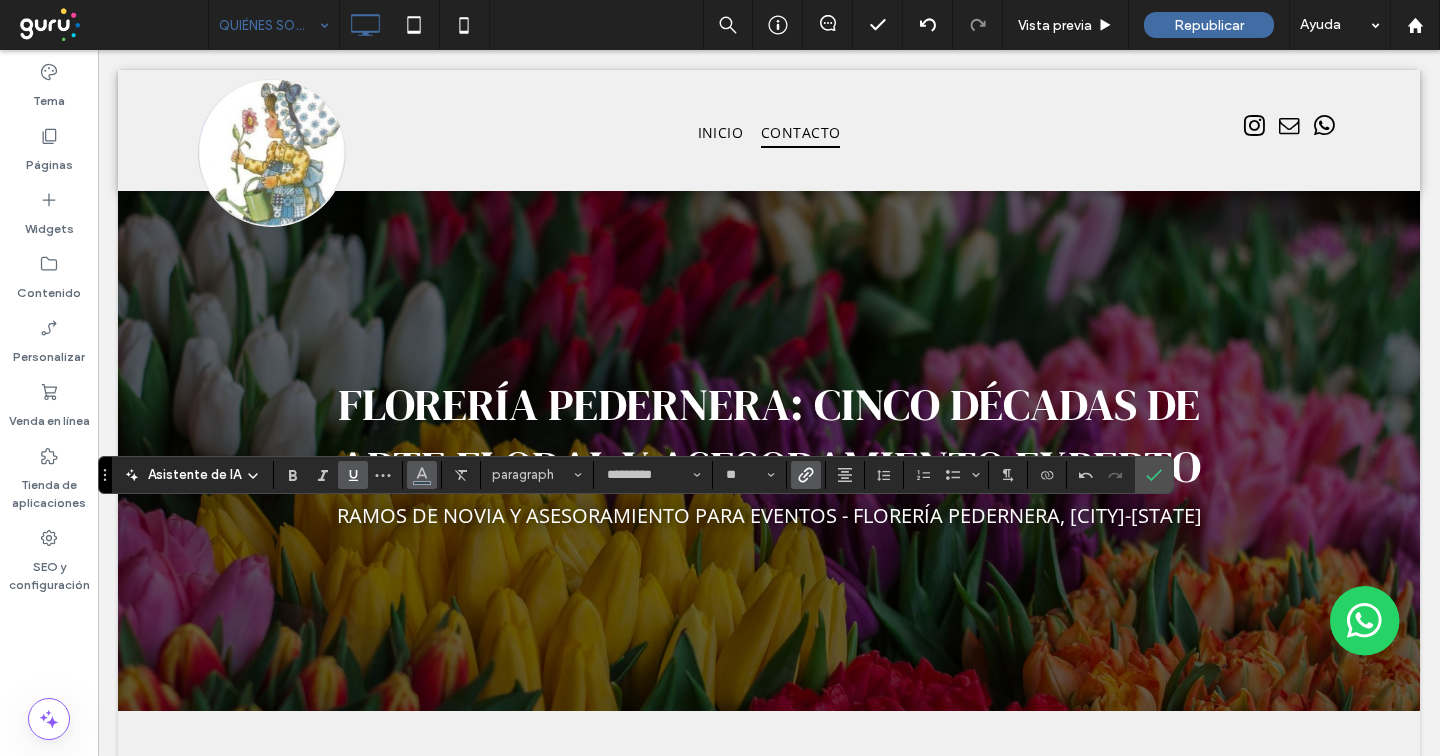 click at bounding box center (422, 475) 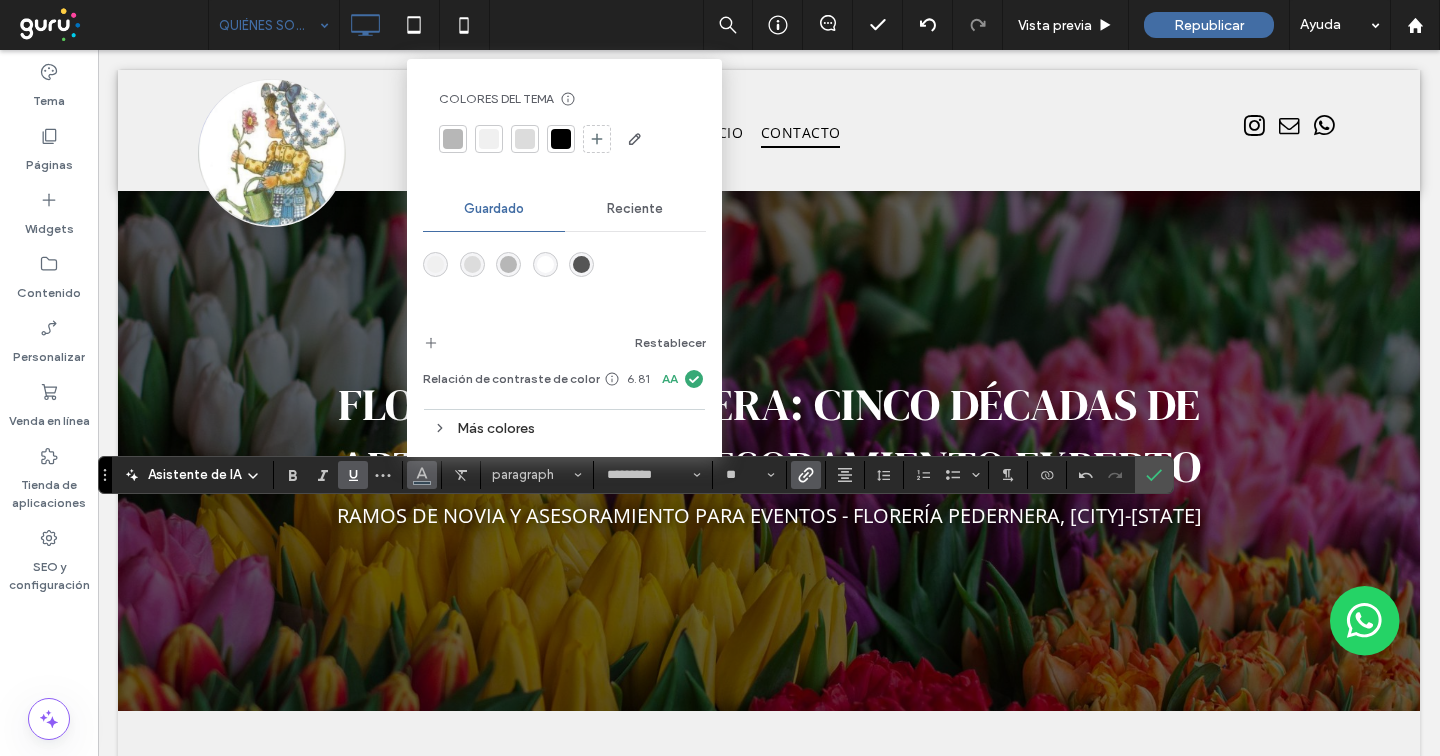click at bounding box center (561, 139) 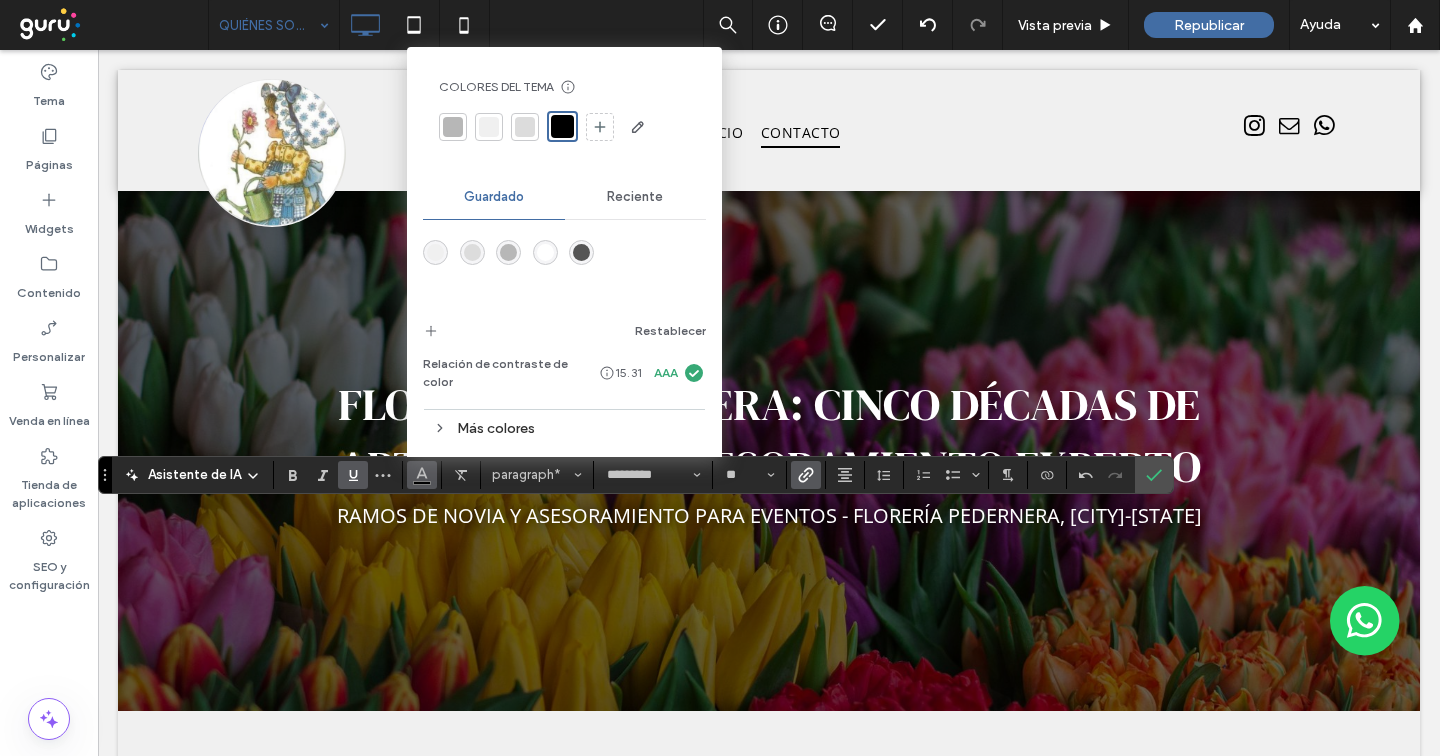 click 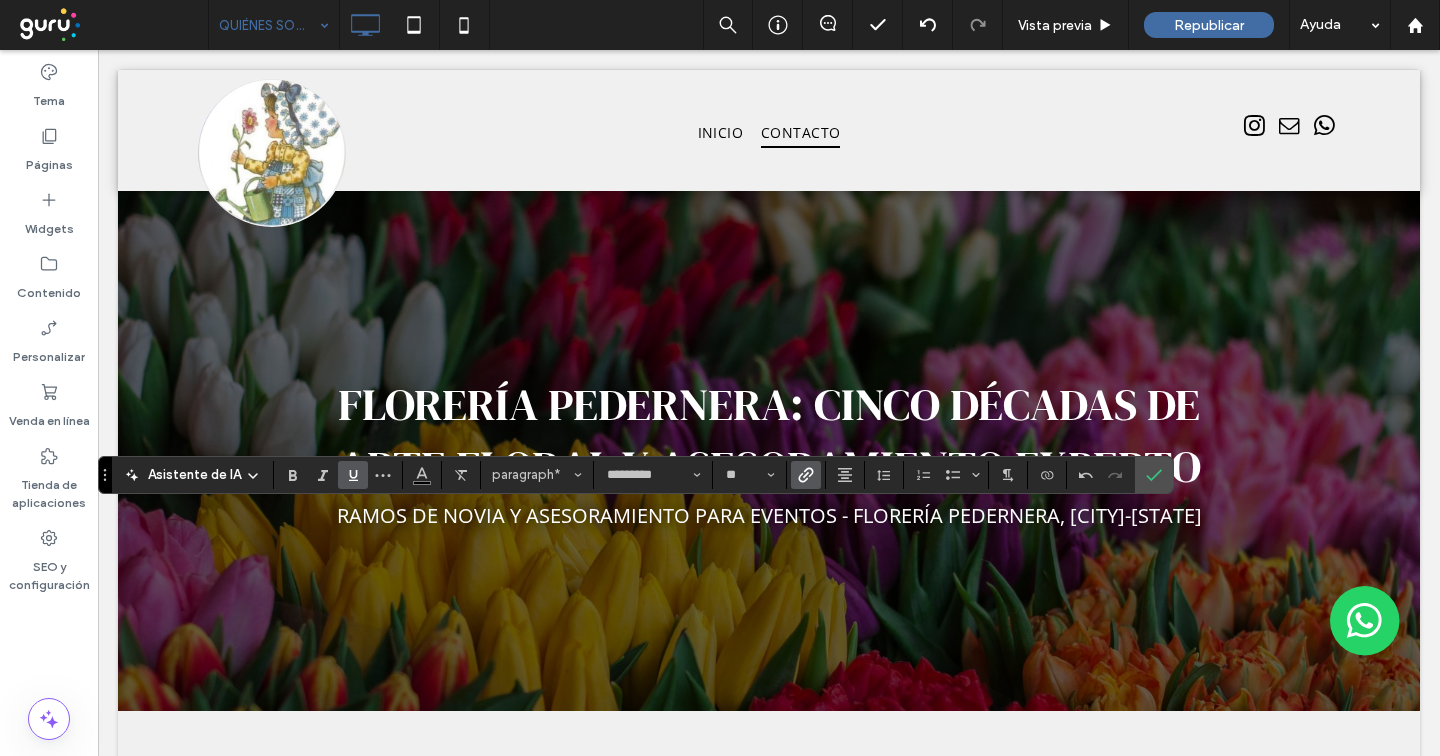 click 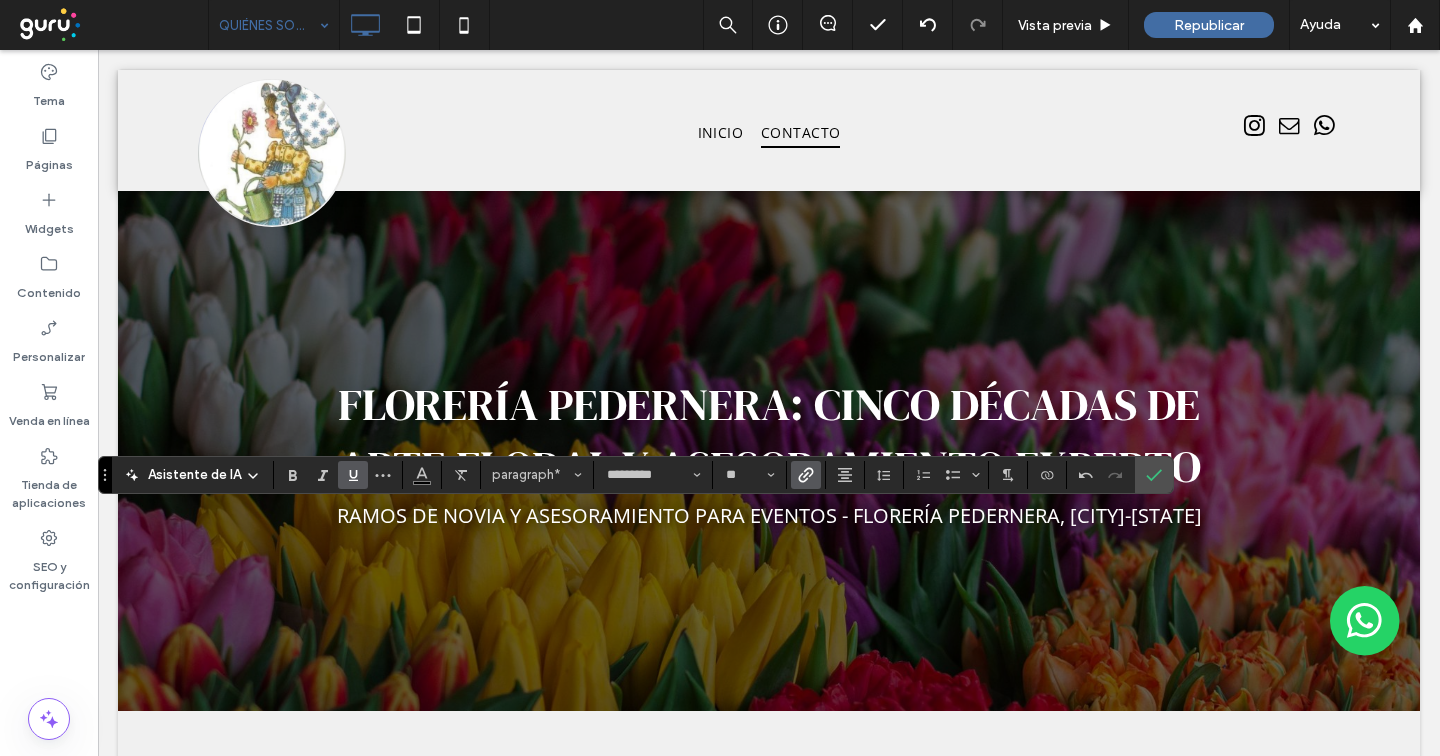 click 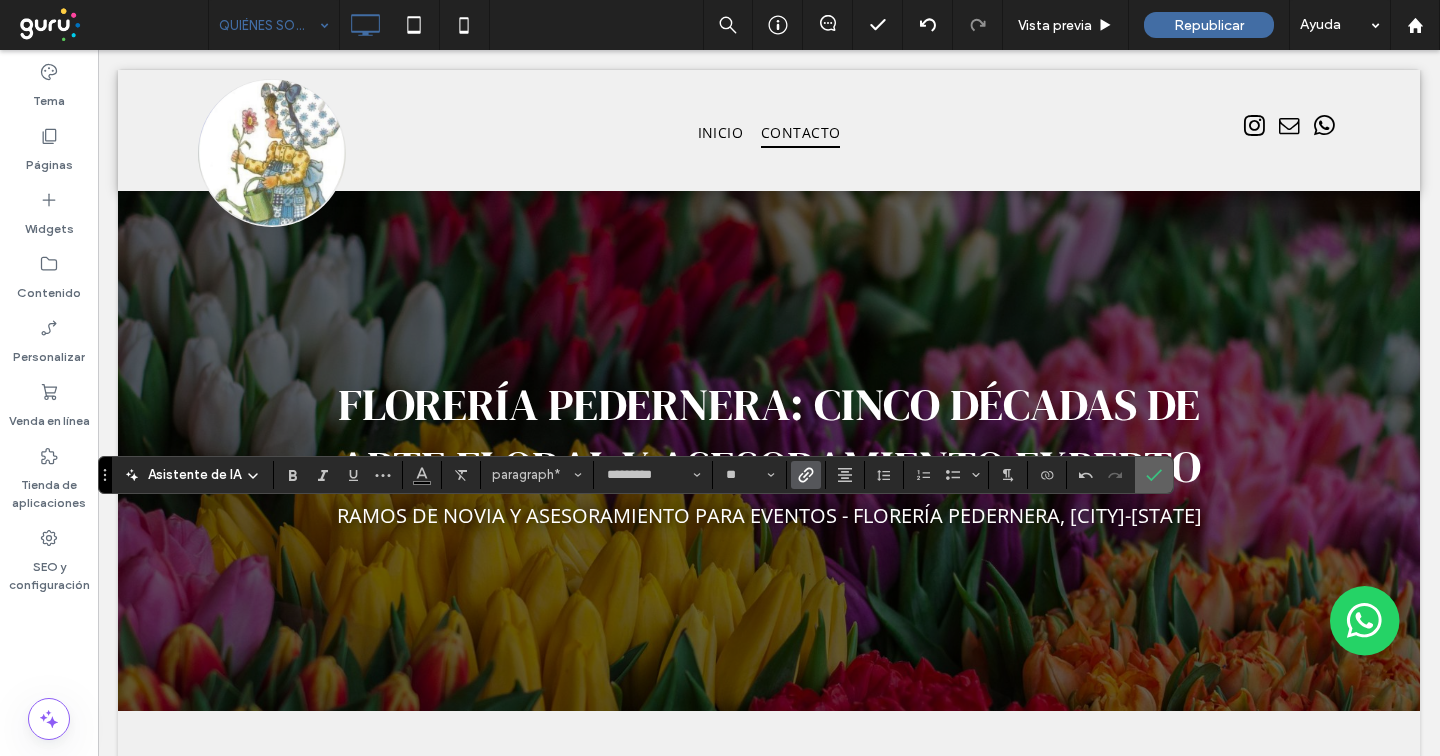 click at bounding box center [1150, 475] 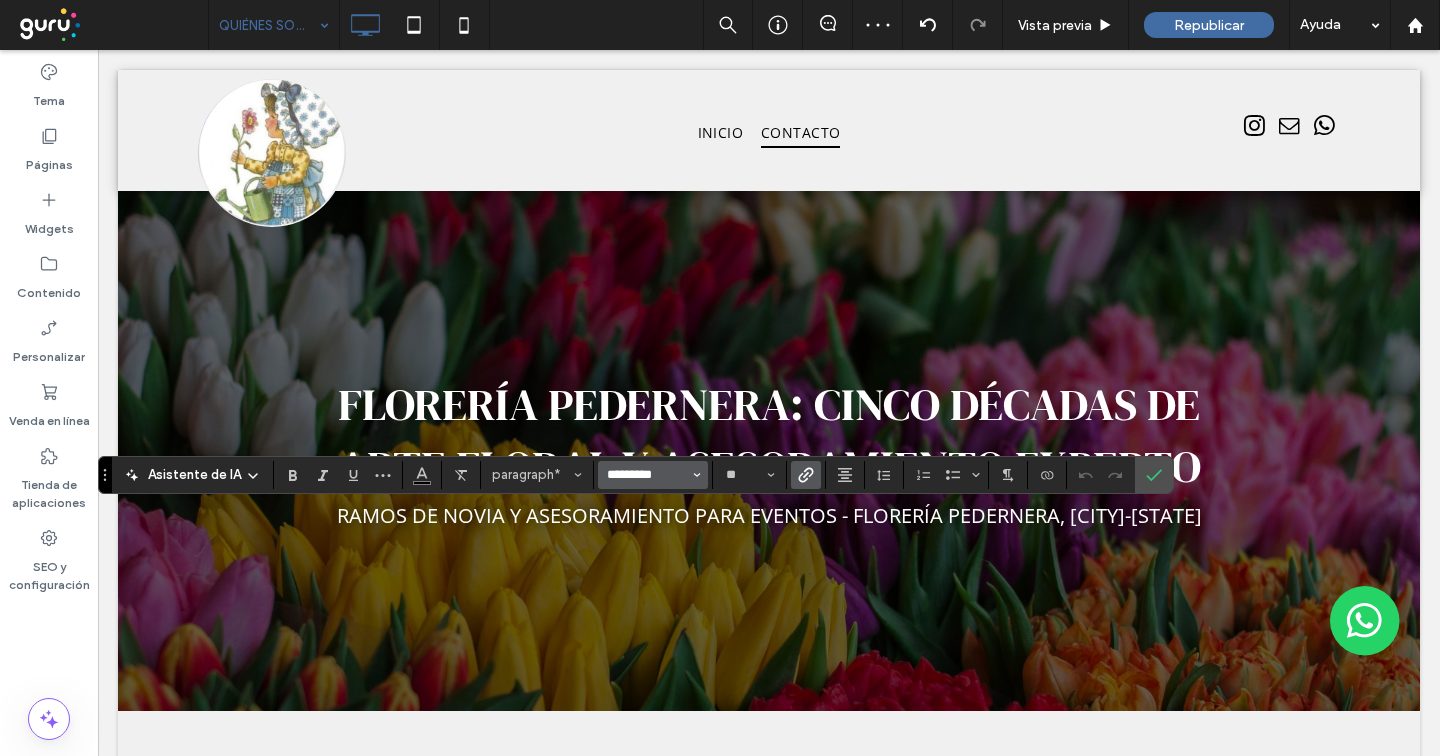 click on "*********" at bounding box center [647, 475] 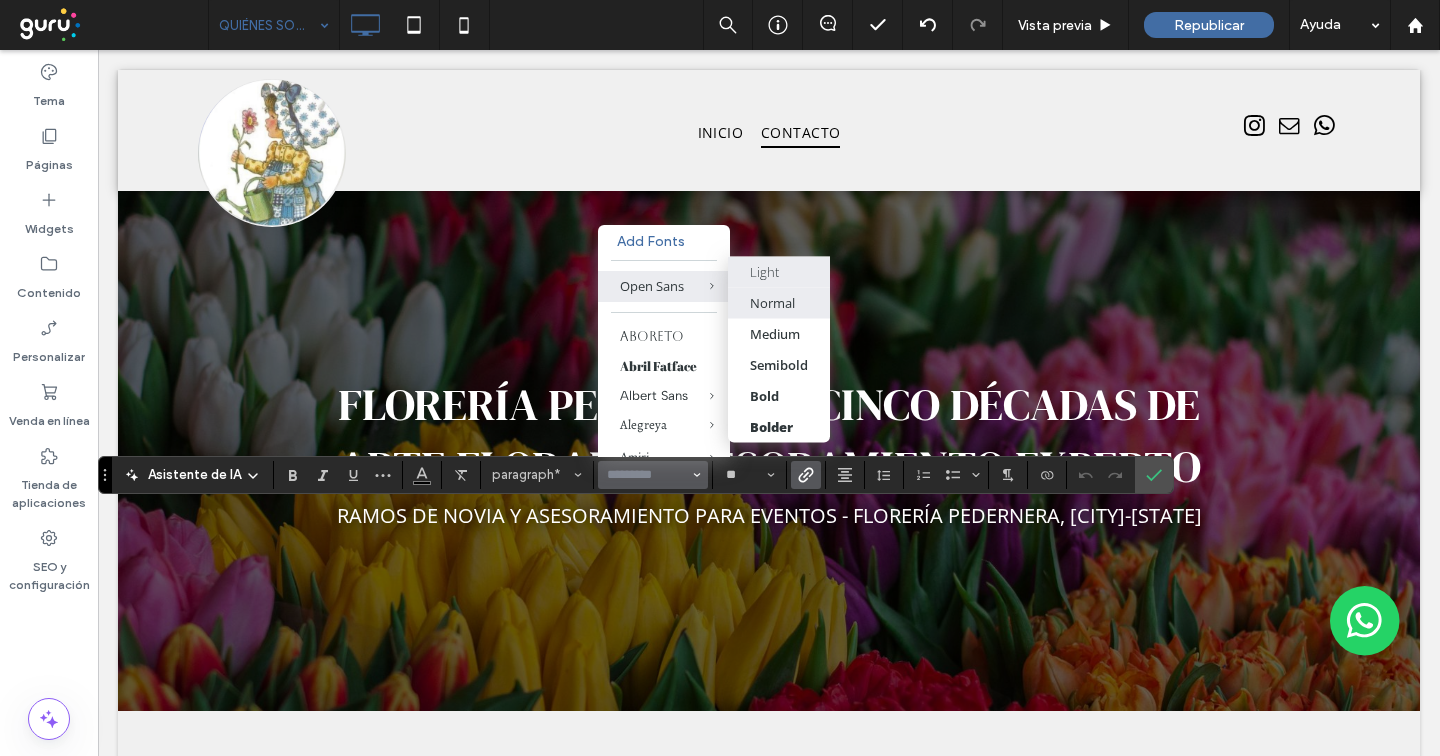 click on "Normal" at bounding box center (772, 303) 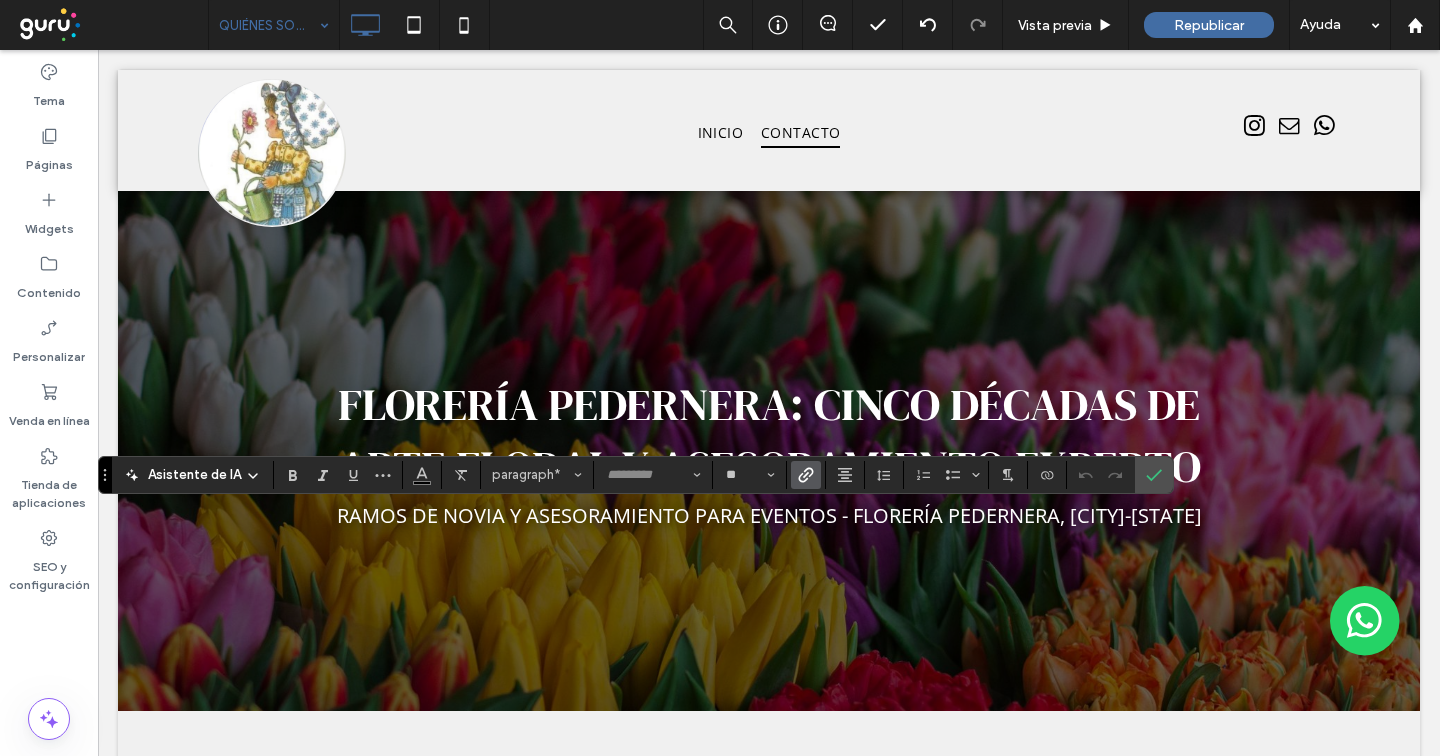 type on "*********" 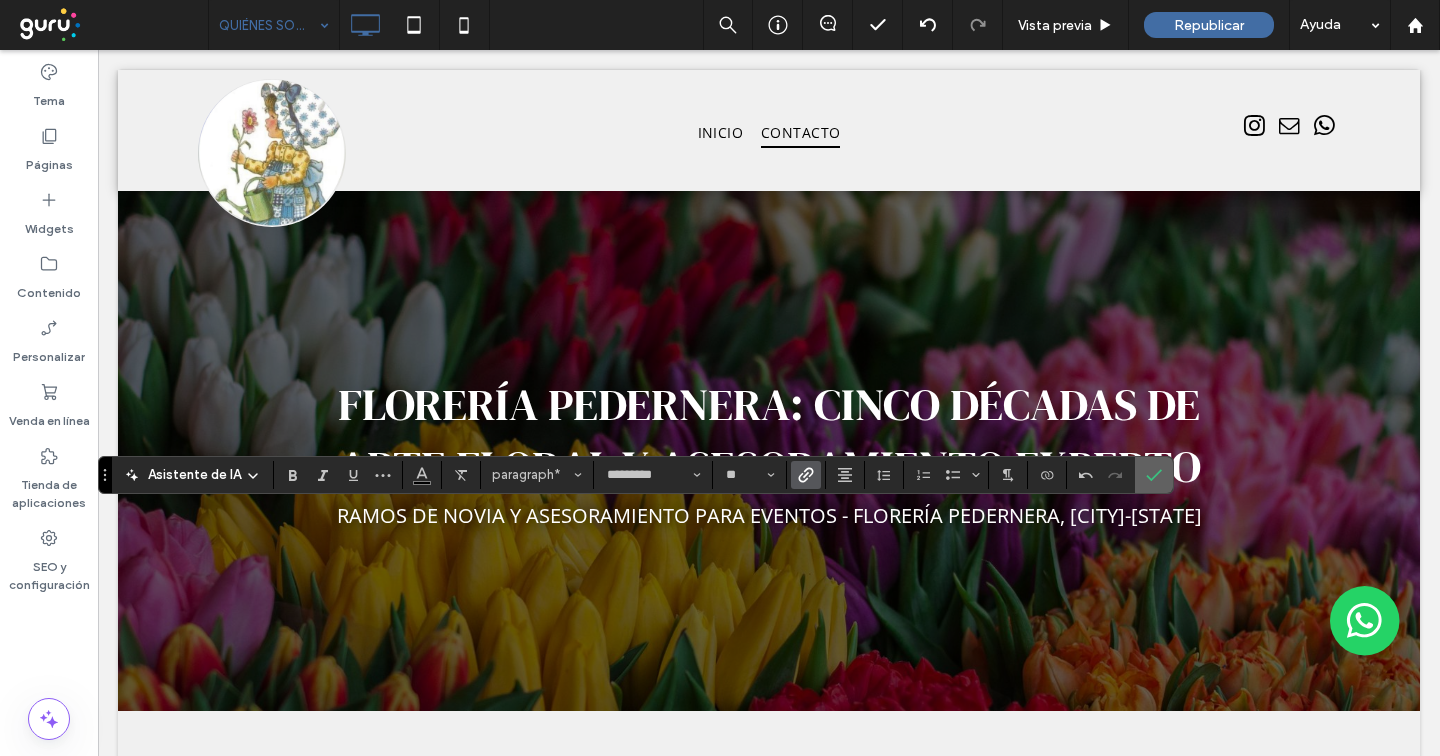 click at bounding box center (1150, 475) 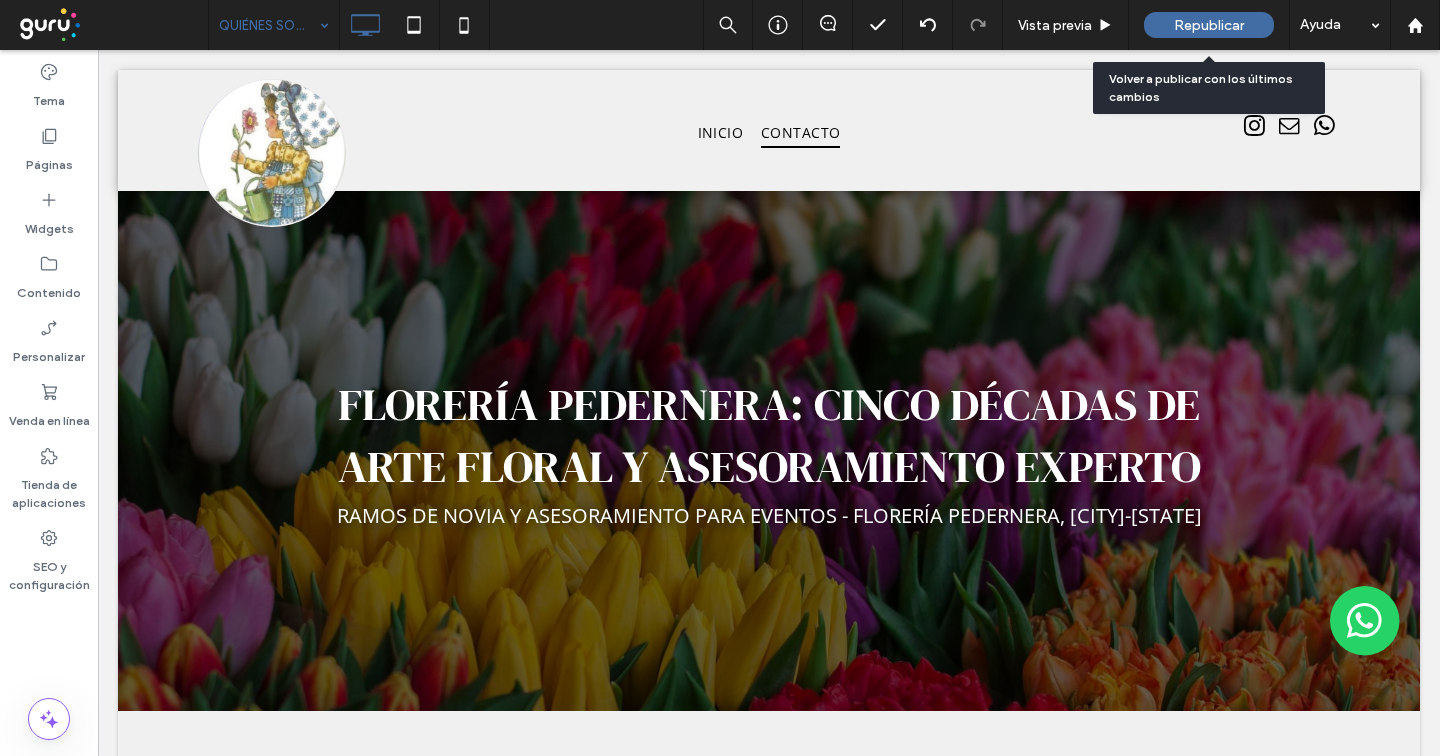 click on "Republicar" at bounding box center (1209, 25) 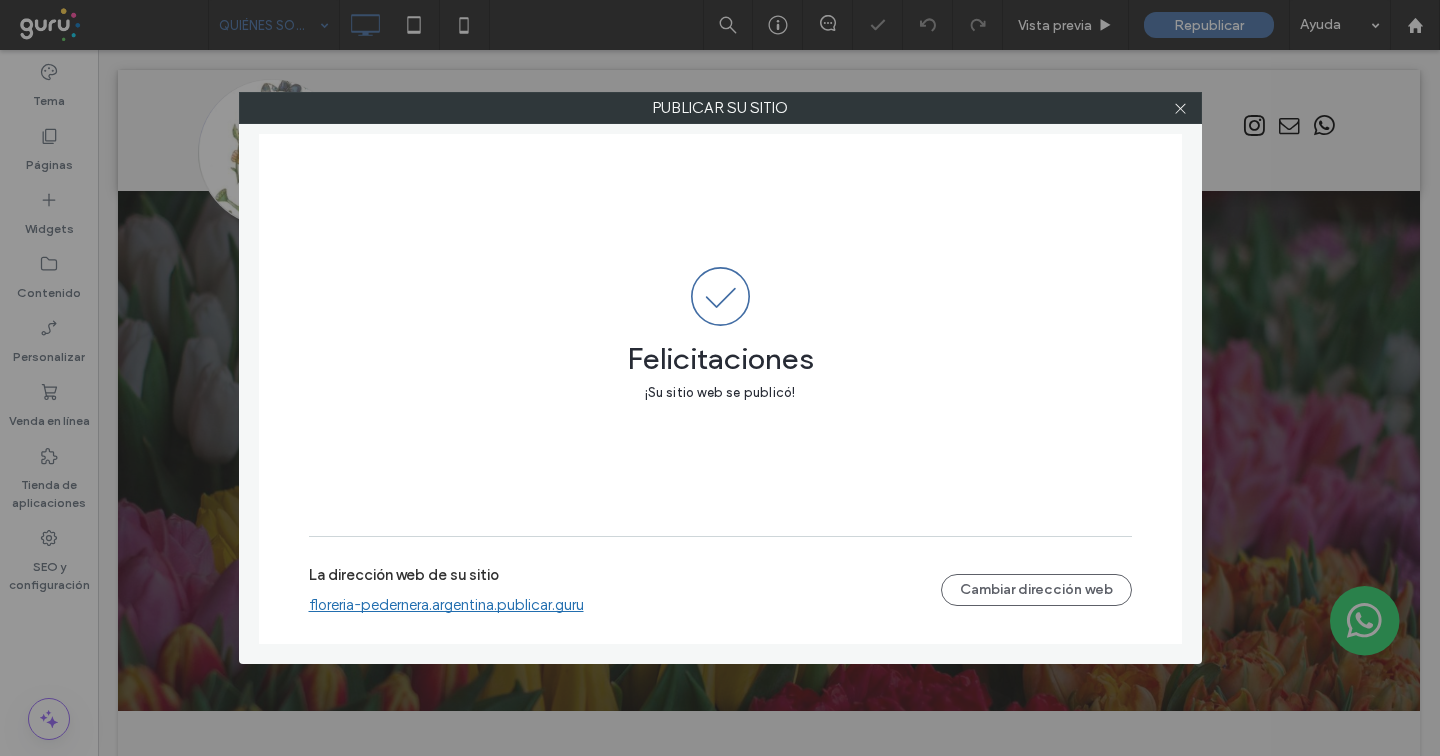 click on "floreria-pedernera.argentina.publicar.guru" at bounding box center (446, 605) 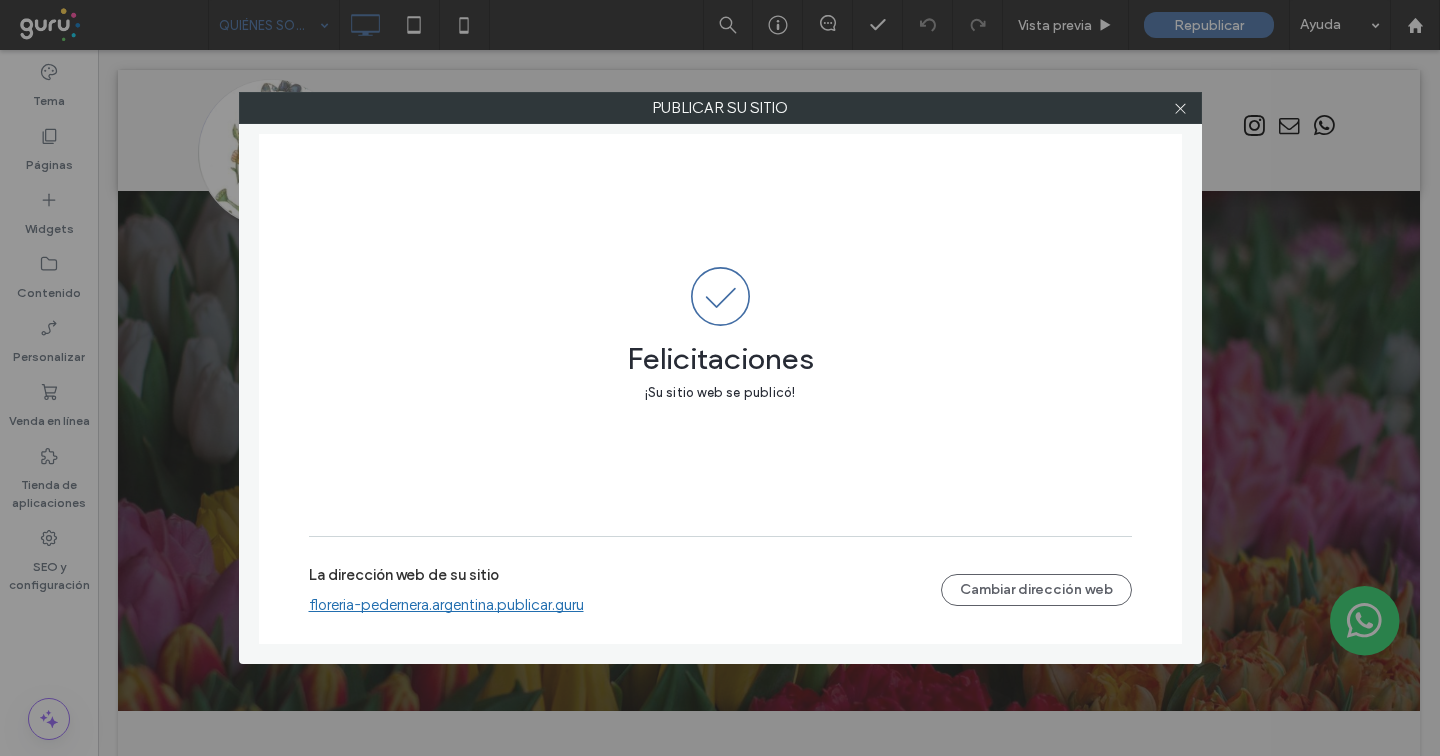 click at bounding box center (1181, 108) 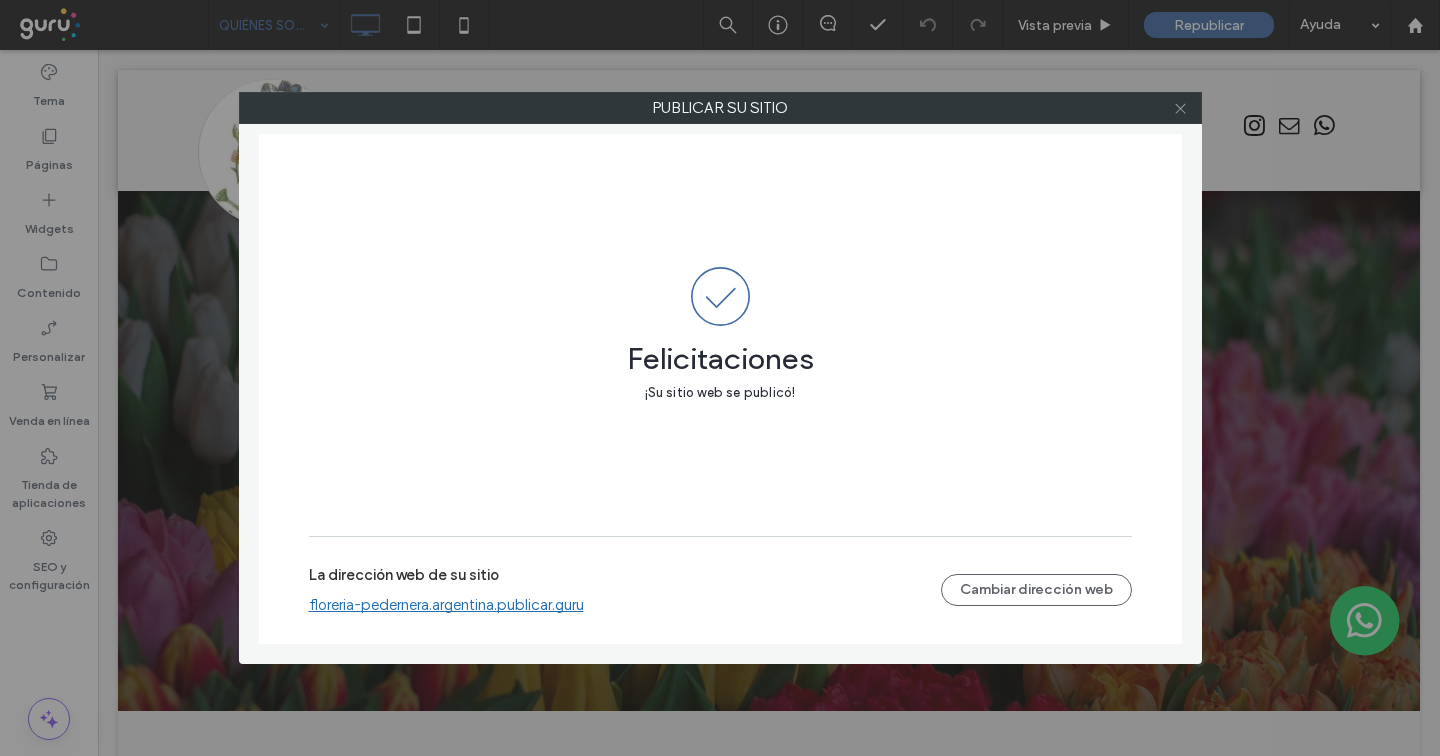 click 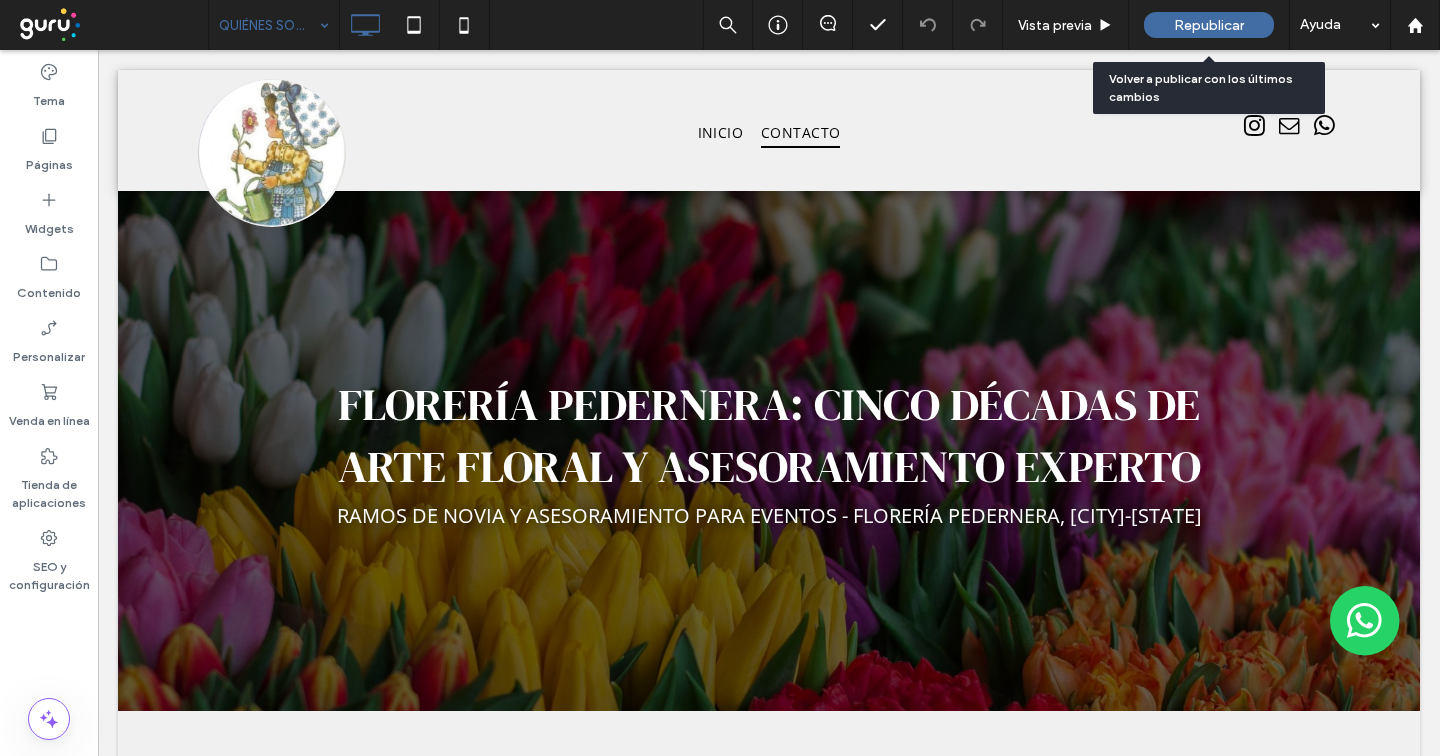 click on "Republicar" at bounding box center (1209, 25) 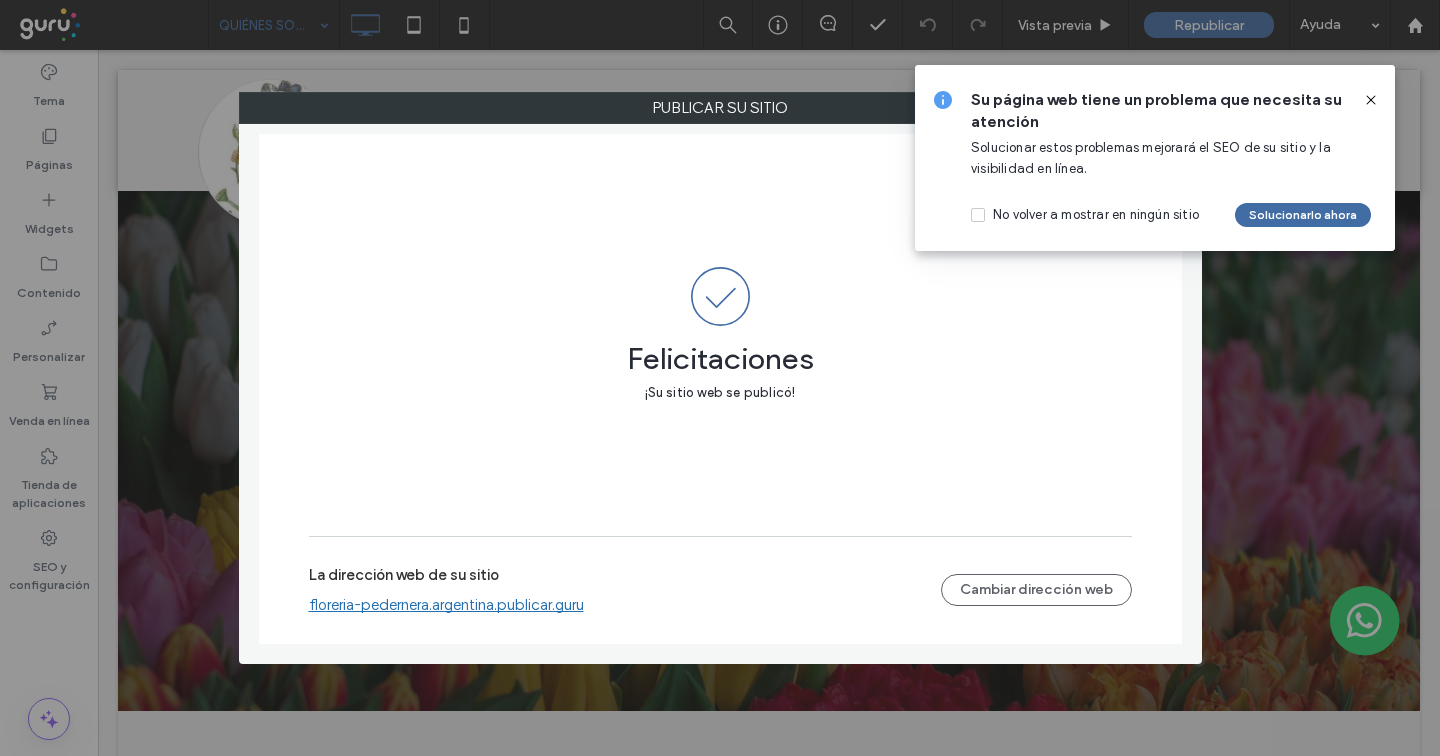 click 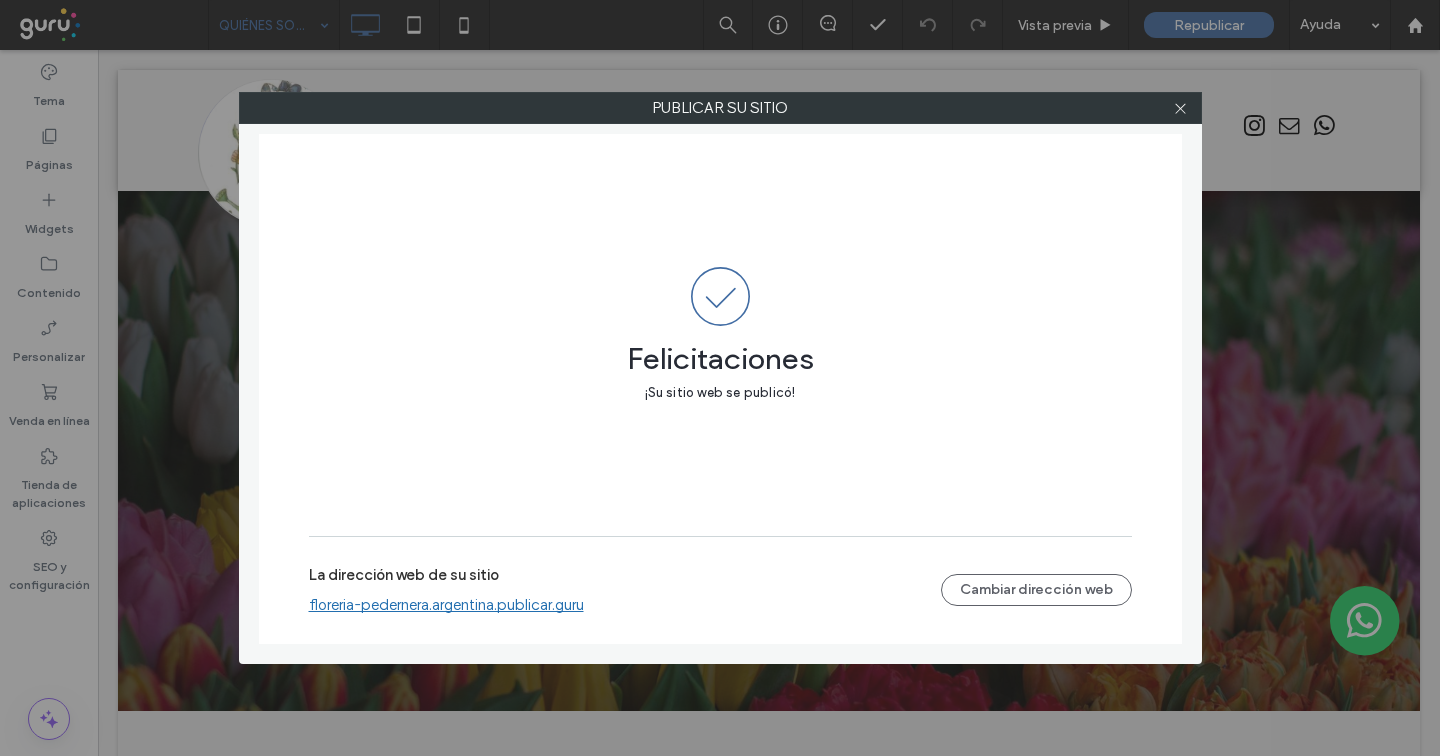 click on "Publicar su sitio Felicitaciones ¡Su sitio web se publicó! La dirección web de su sitio floreria-pedernera.argentina.publicar.guru Cambiar dirección web" at bounding box center [720, 378] 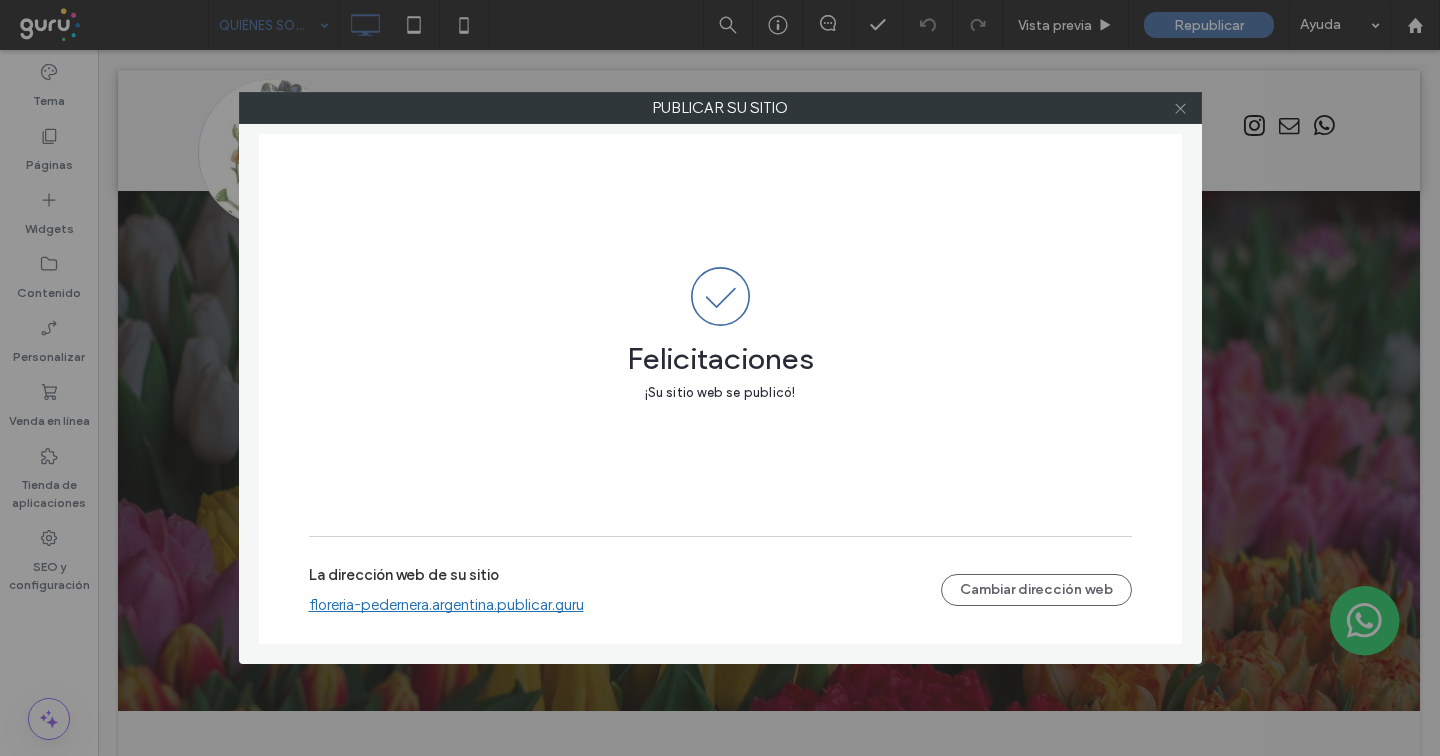 click 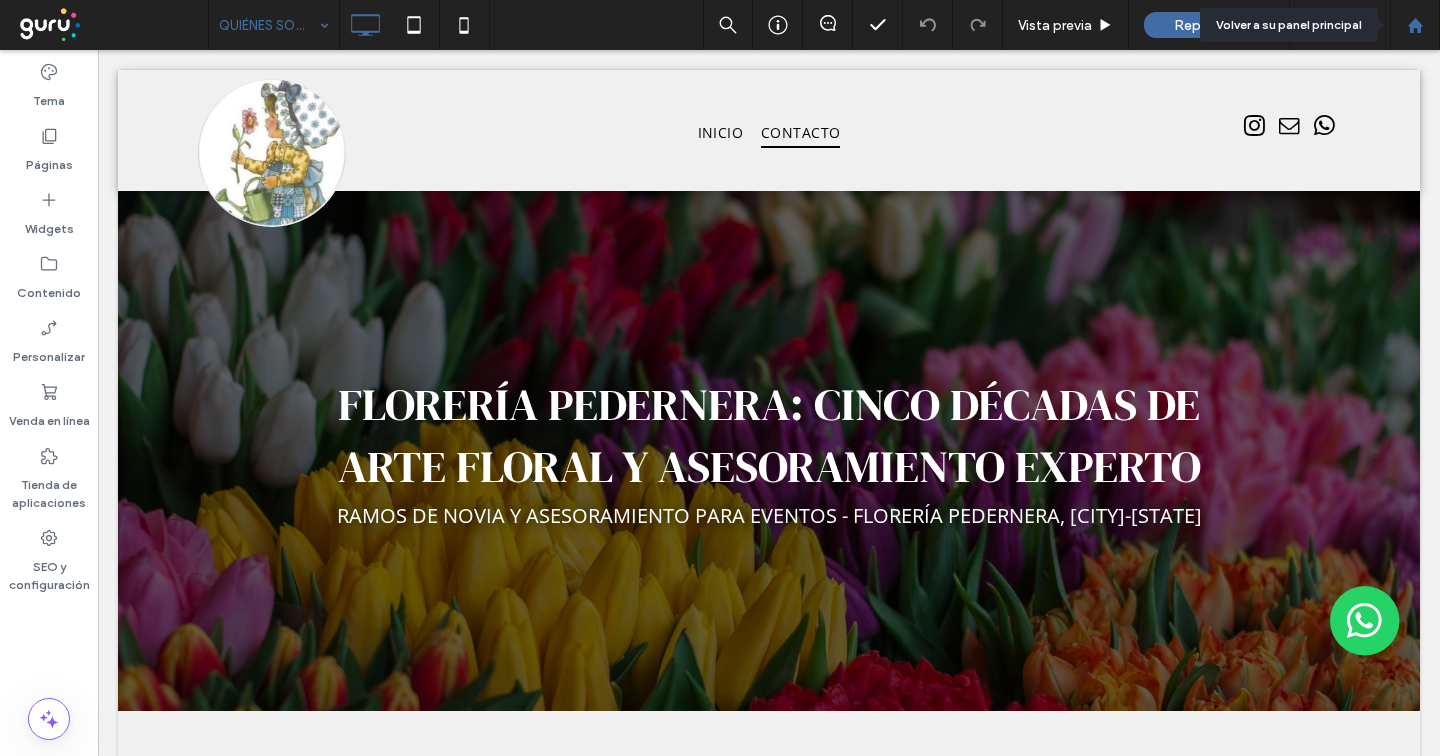 click 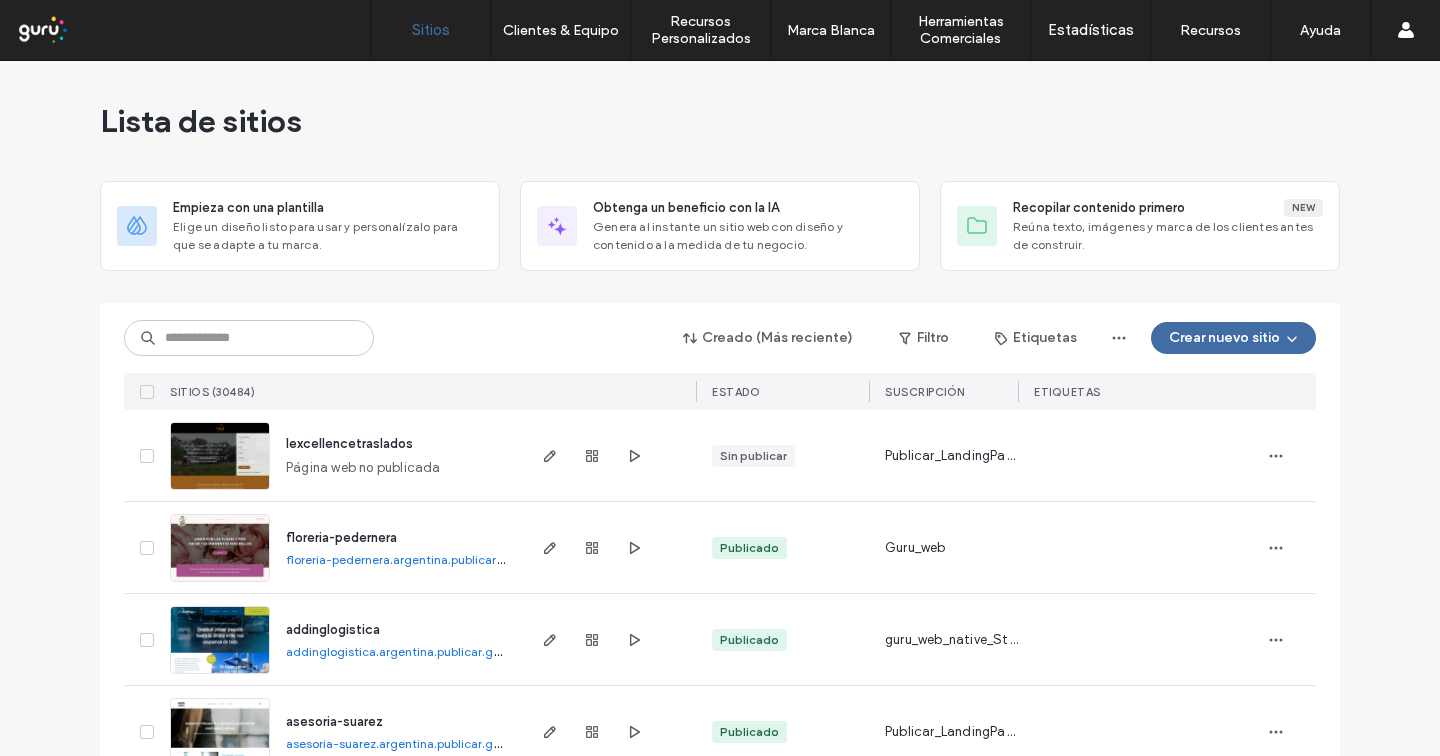 scroll, scrollTop: 0, scrollLeft: 0, axis: both 